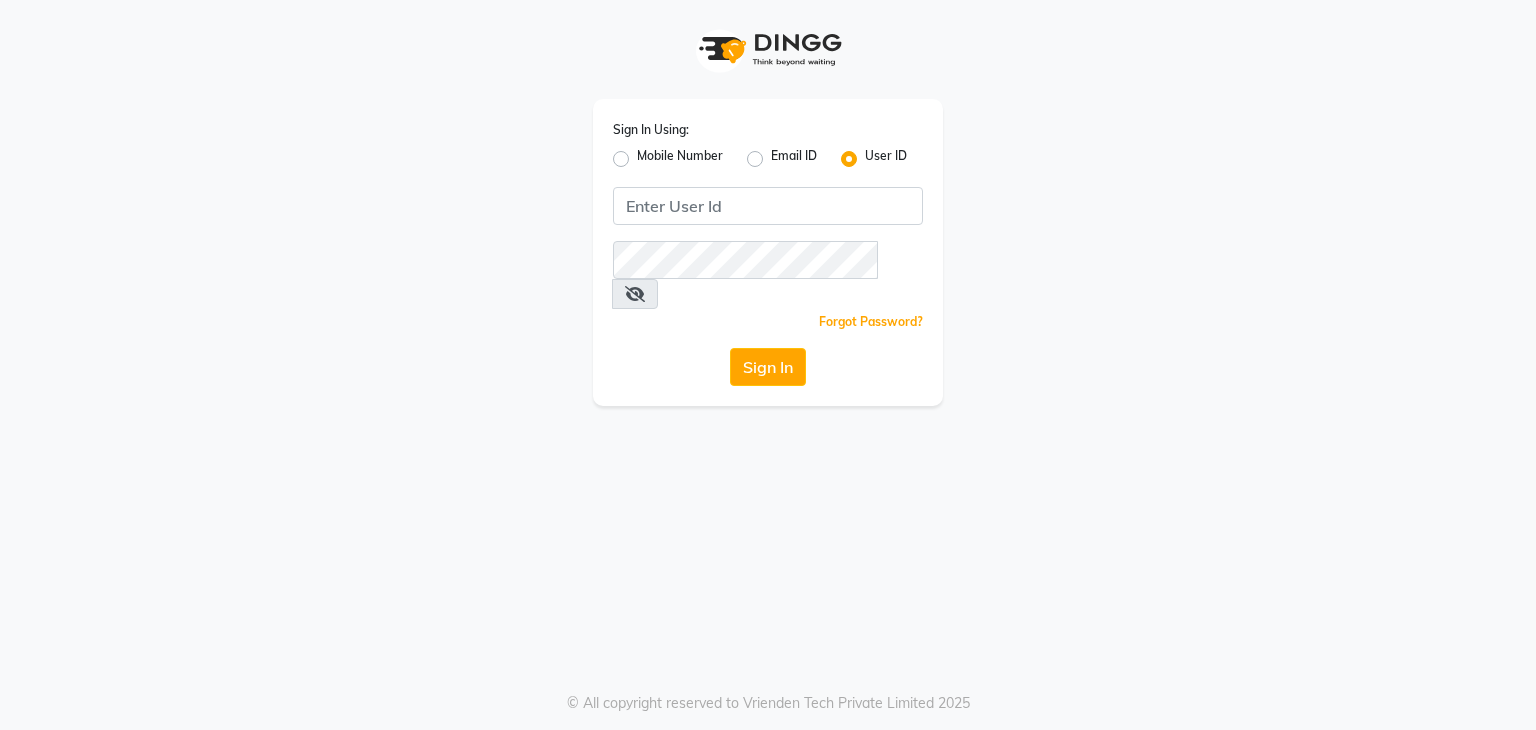 scroll, scrollTop: 0, scrollLeft: 0, axis: both 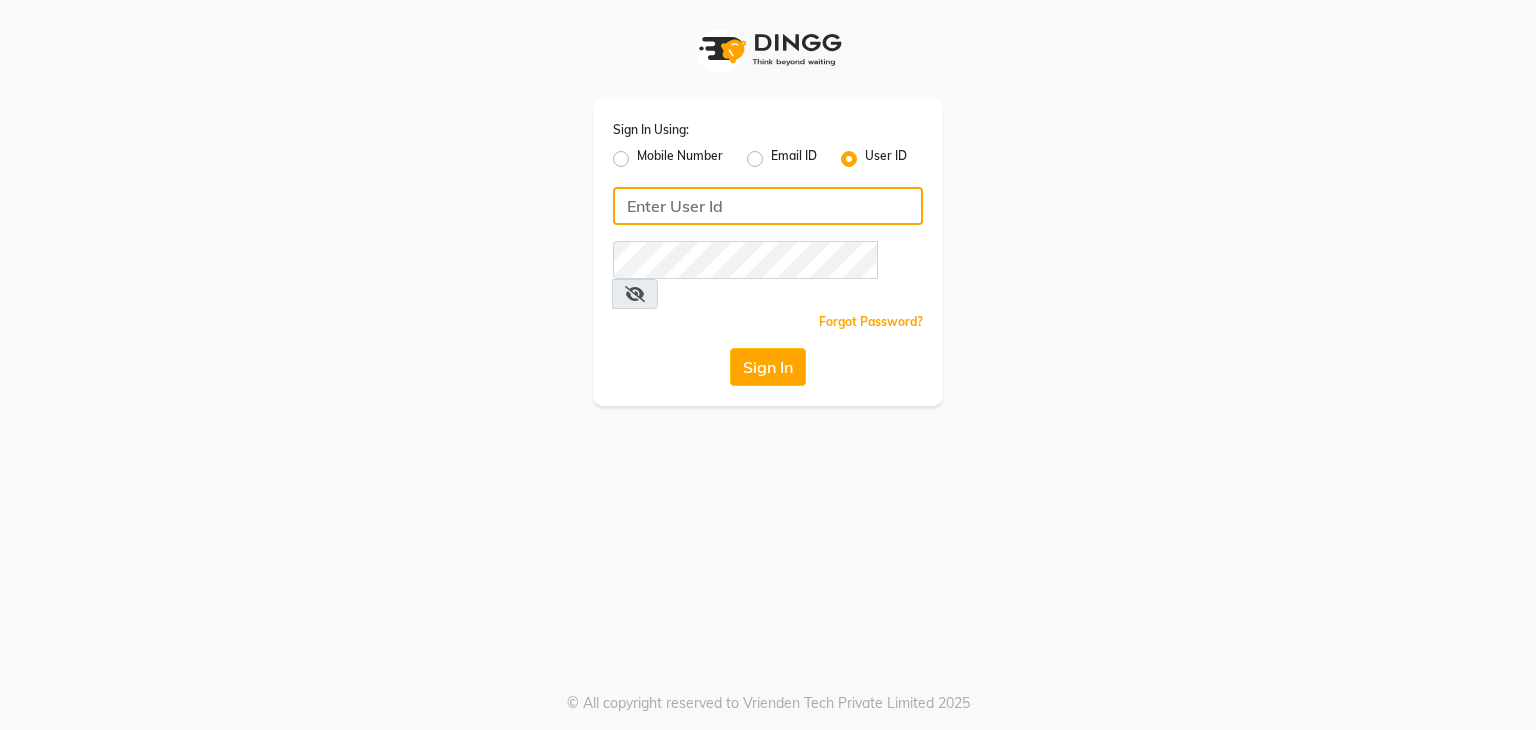 type on "aanluxurymakeoverstudio" 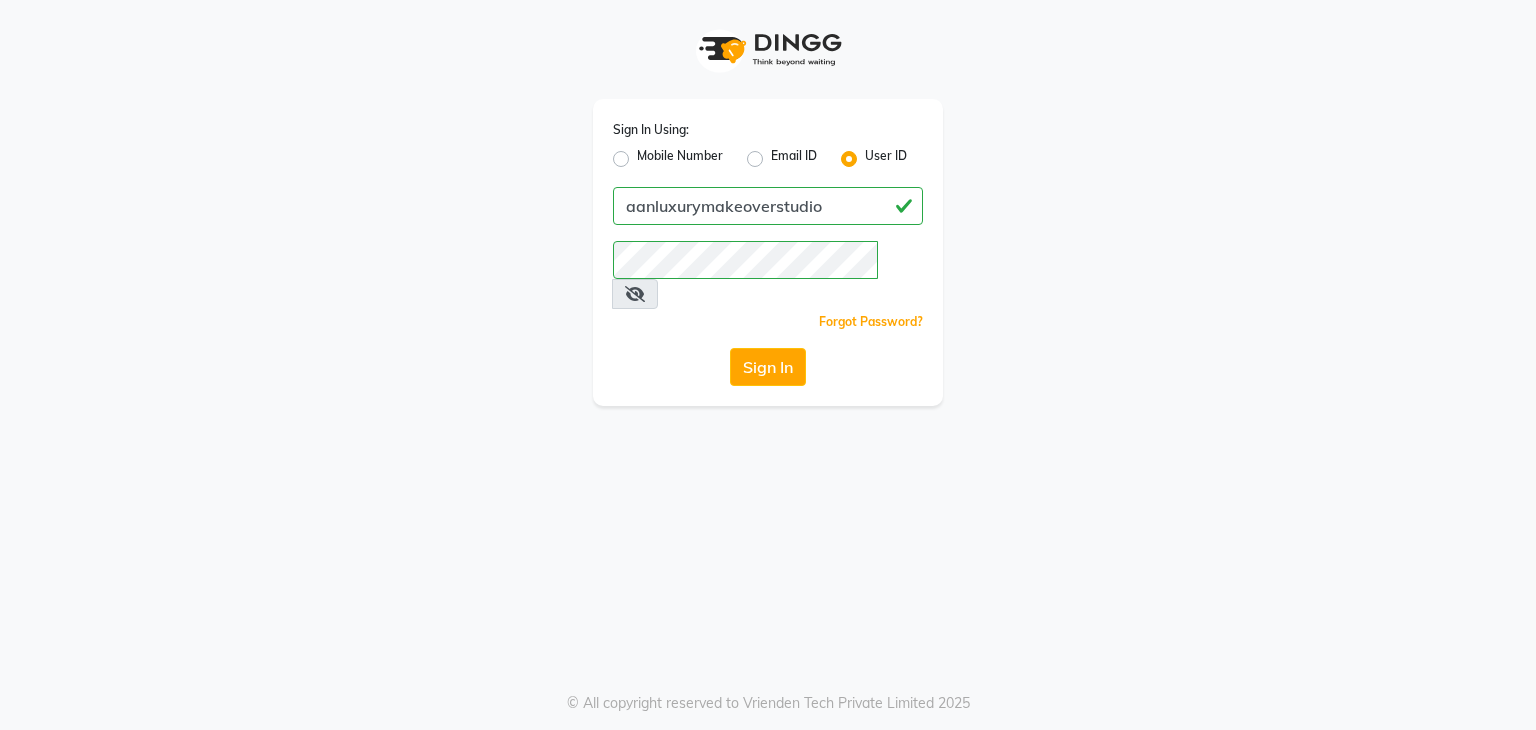 click on "Sign In Using: Mobile Number Email ID User ID aanluxurymakeoverstudio  Remember me Forgot Password?  Sign In" 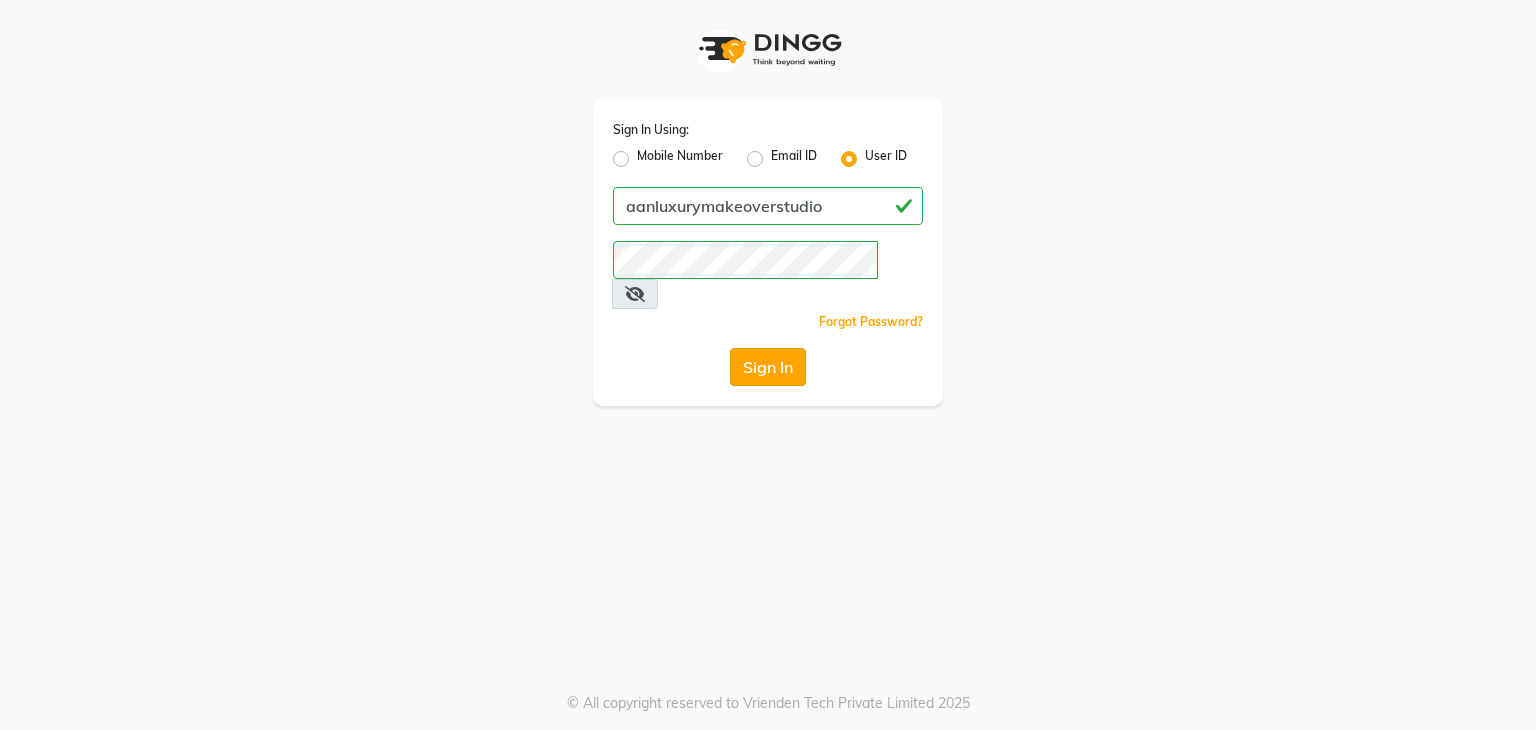 click on "Sign In" 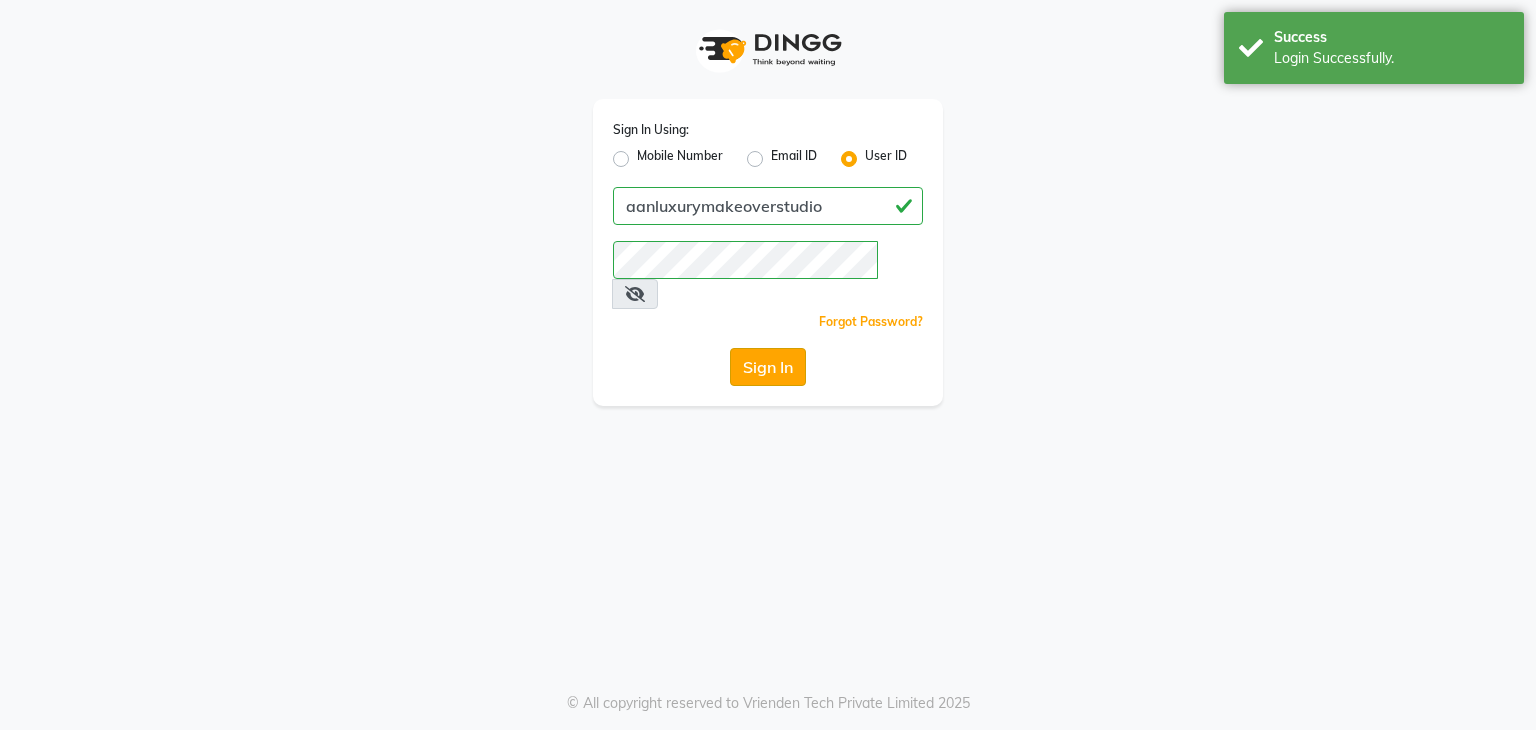 select on "service" 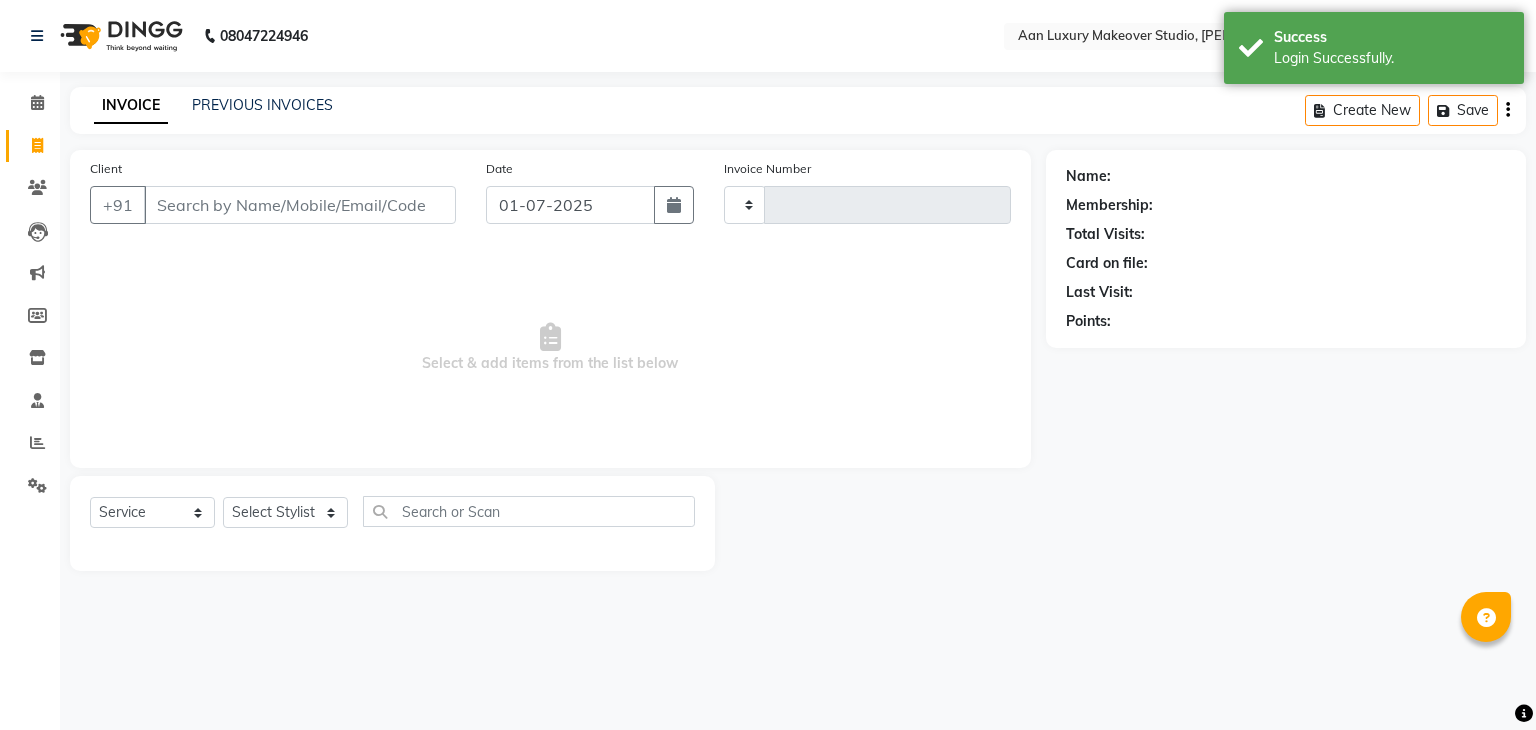 type on "0366" 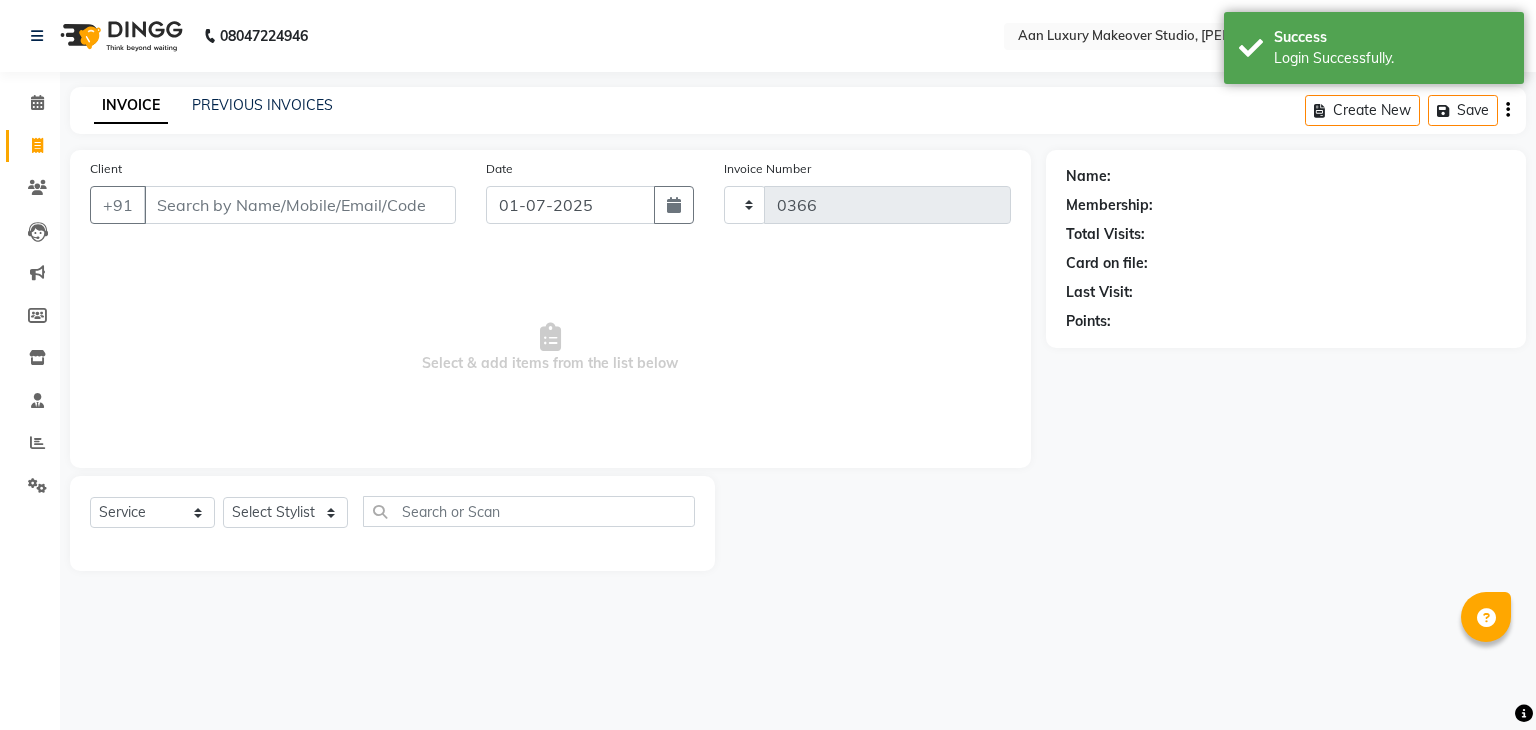 select on "en" 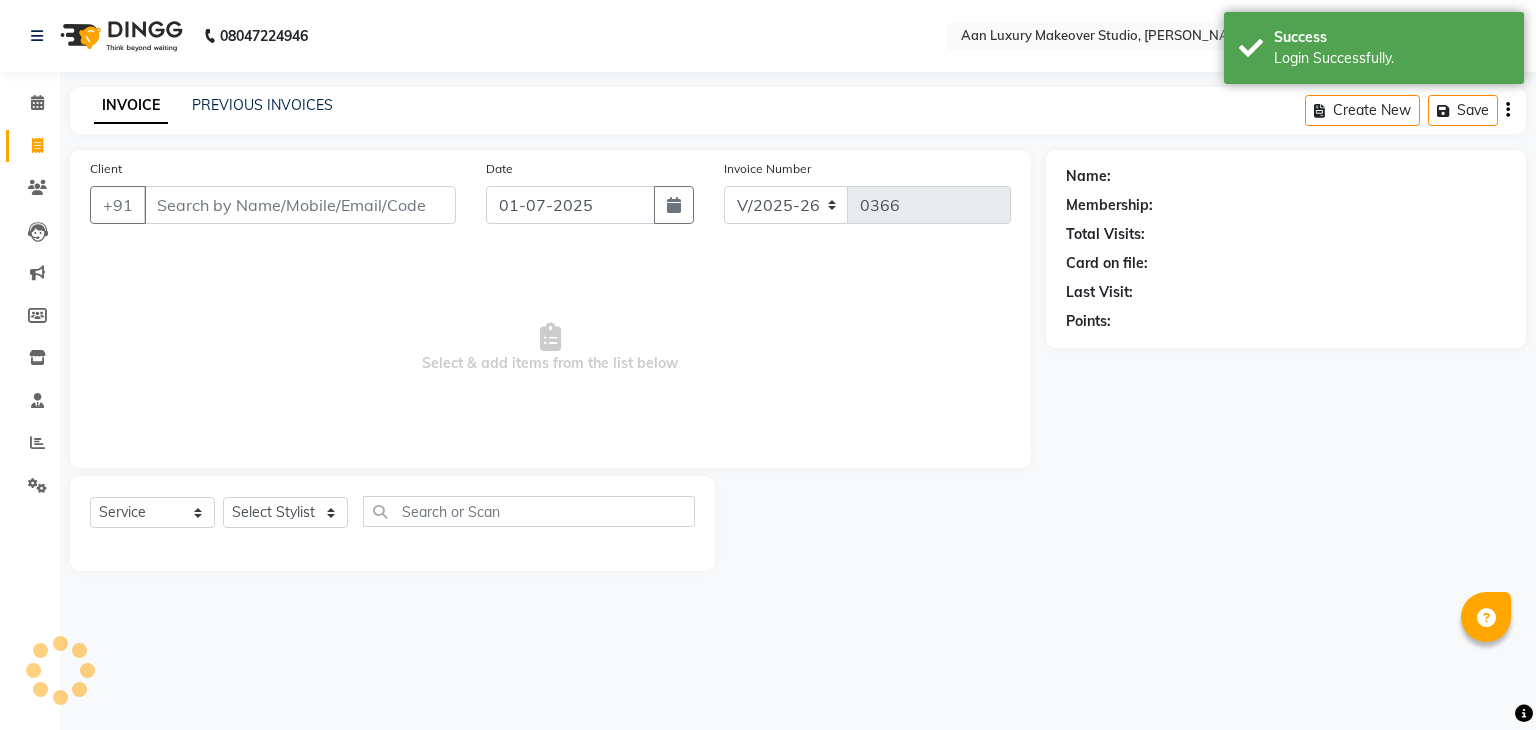 select on "product" 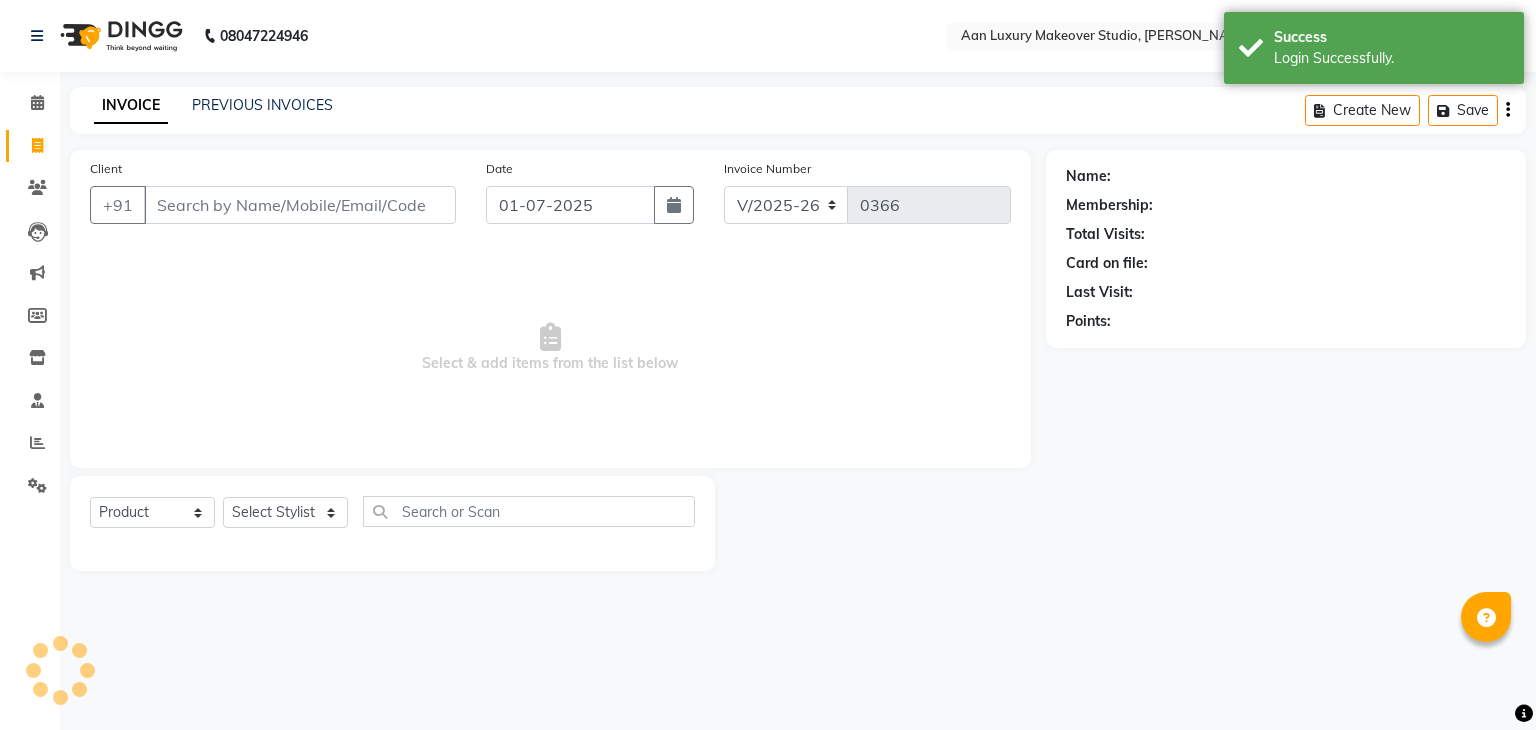 select on "54563" 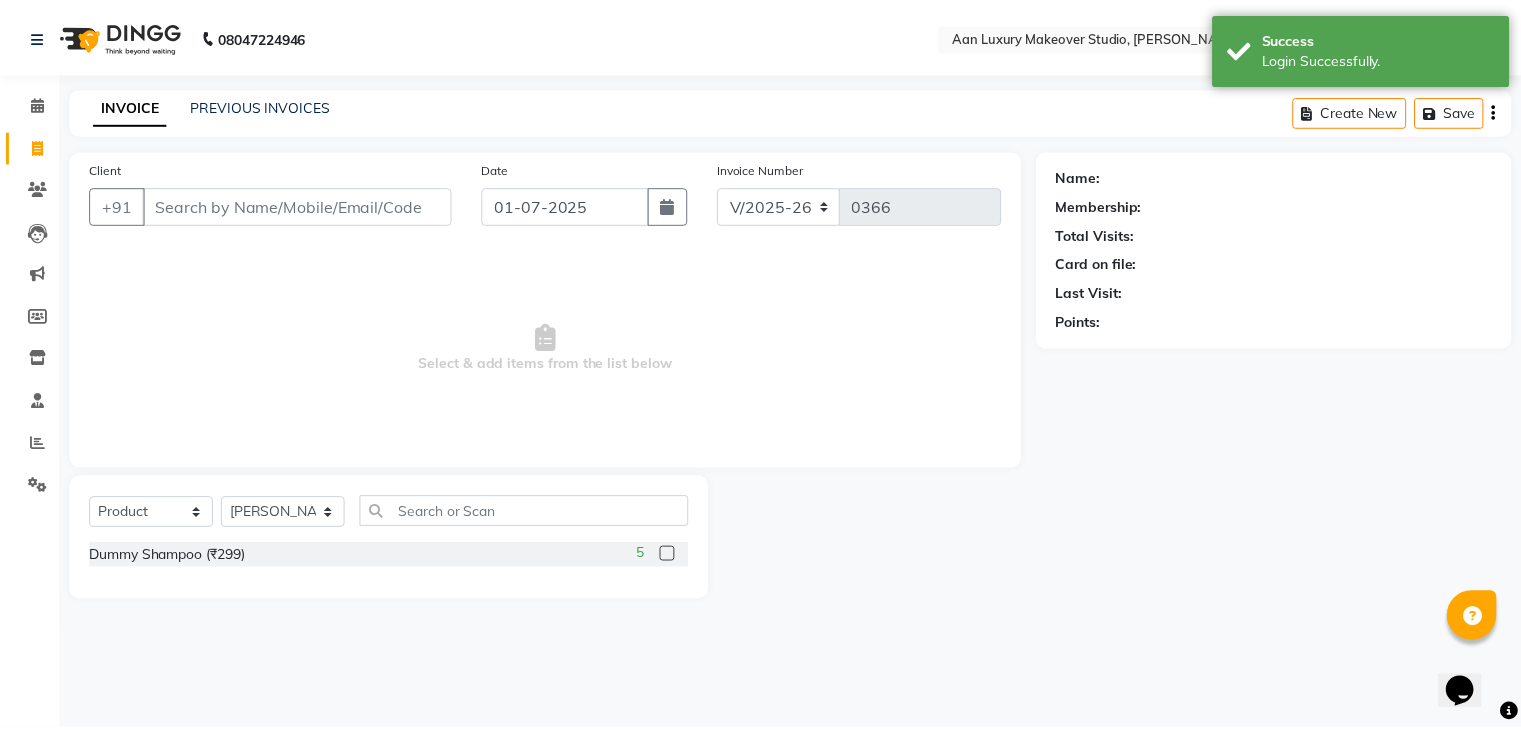 scroll, scrollTop: 0, scrollLeft: 0, axis: both 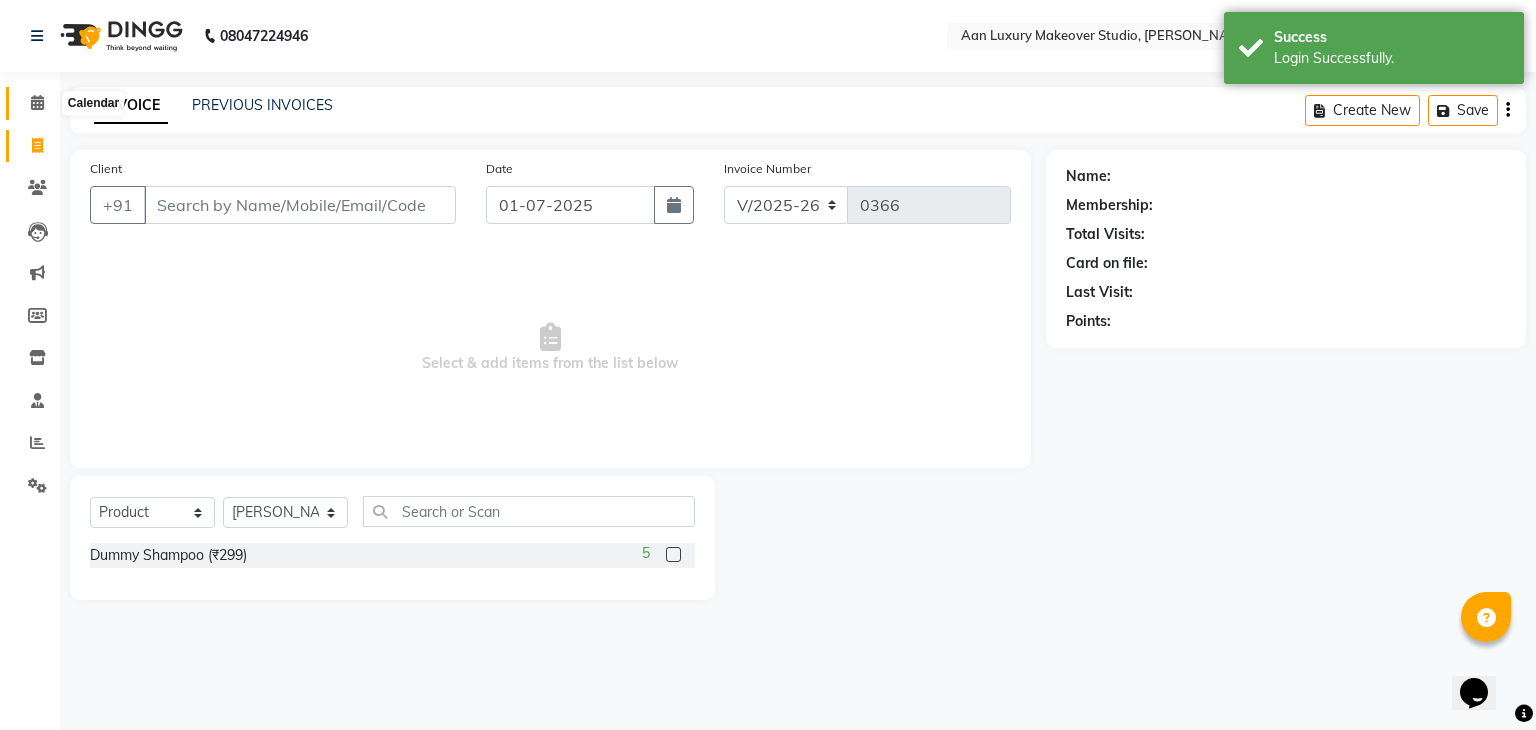 click 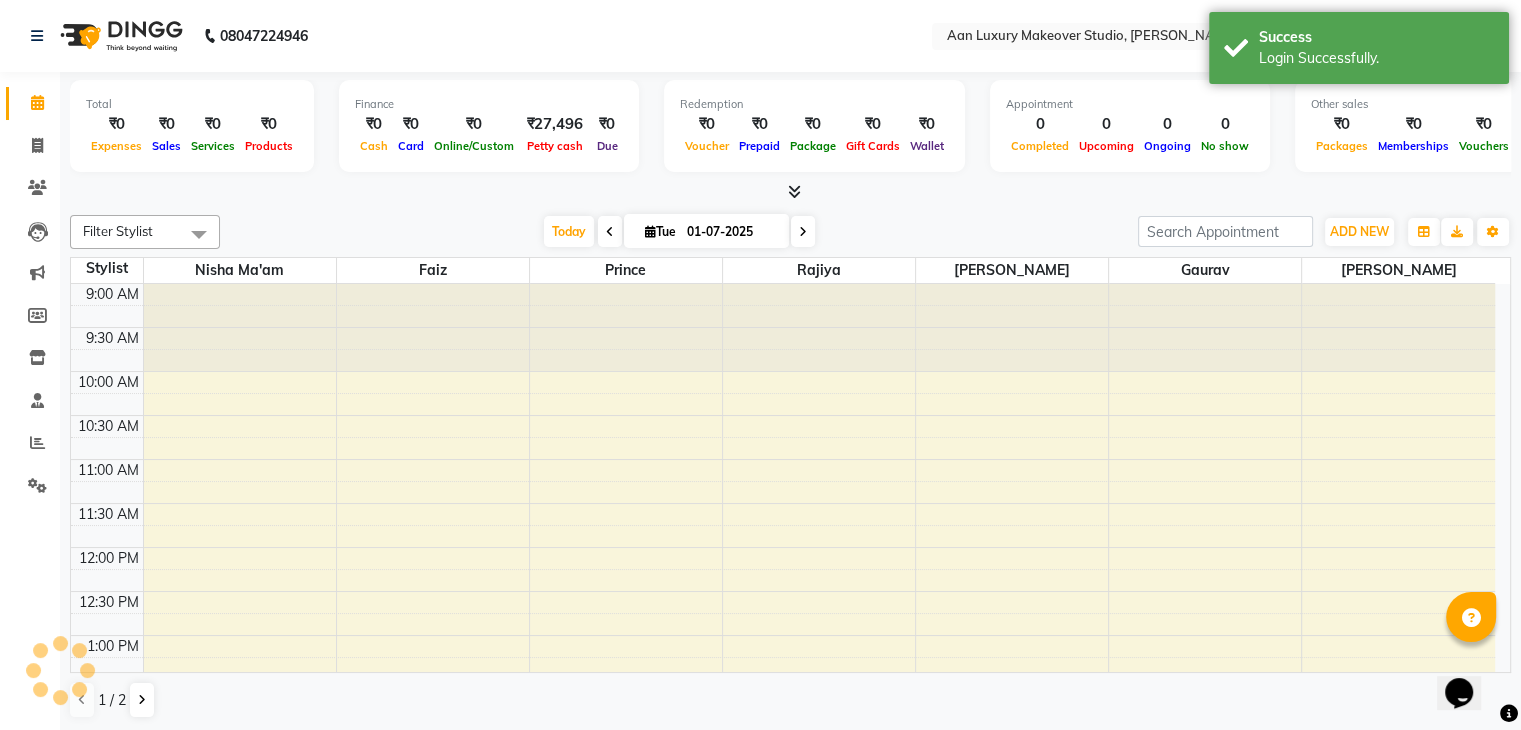 scroll, scrollTop: 0, scrollLeft: 0, axis: both 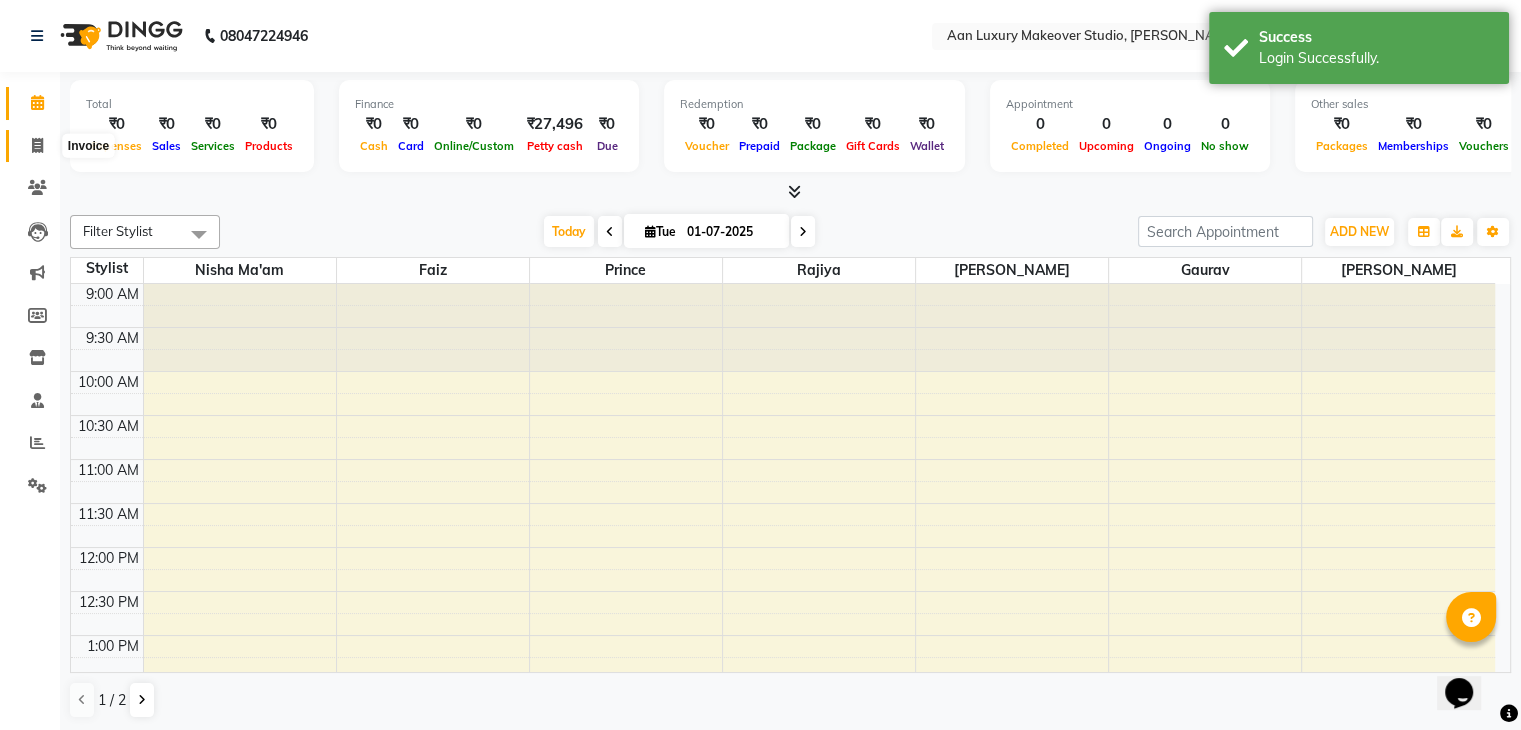 click 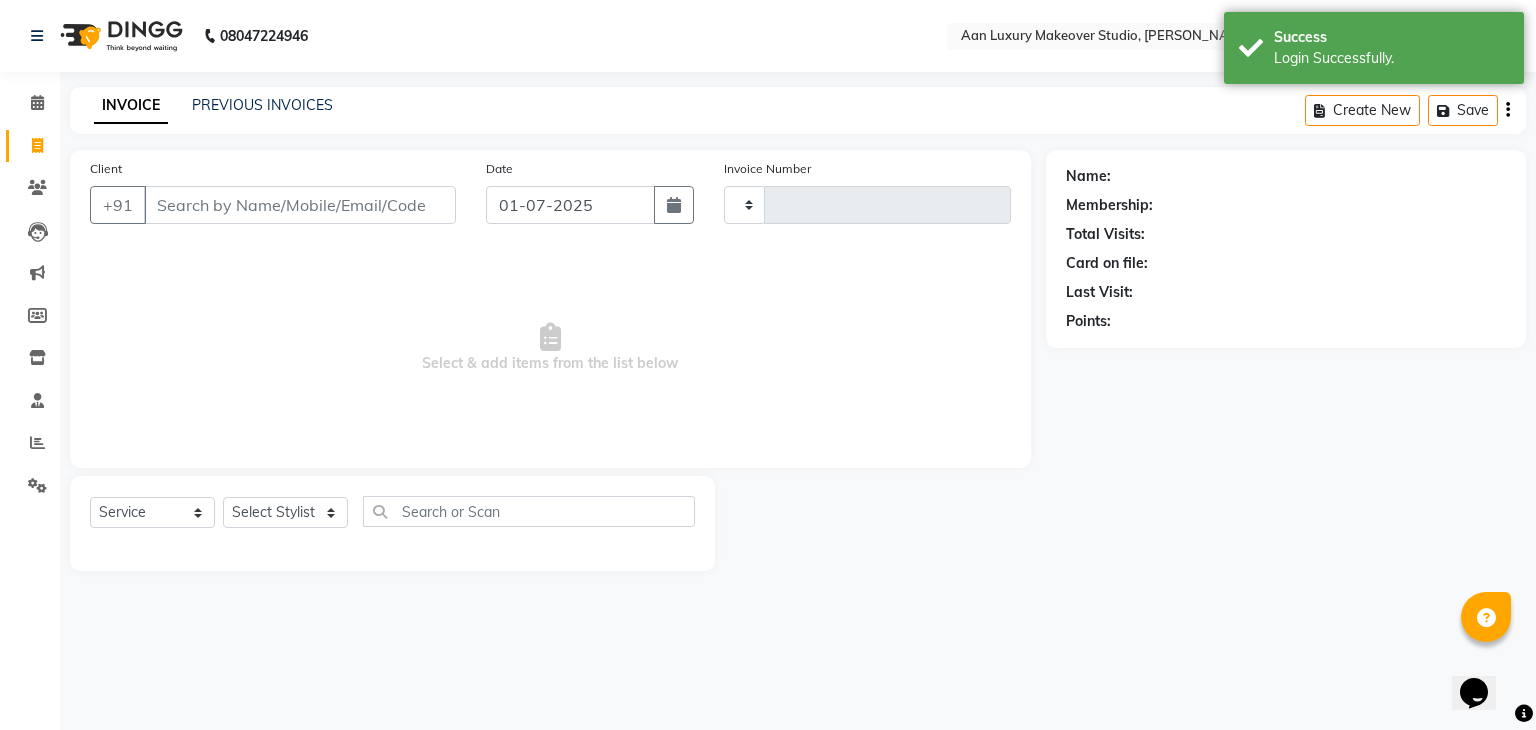 type on "0366" 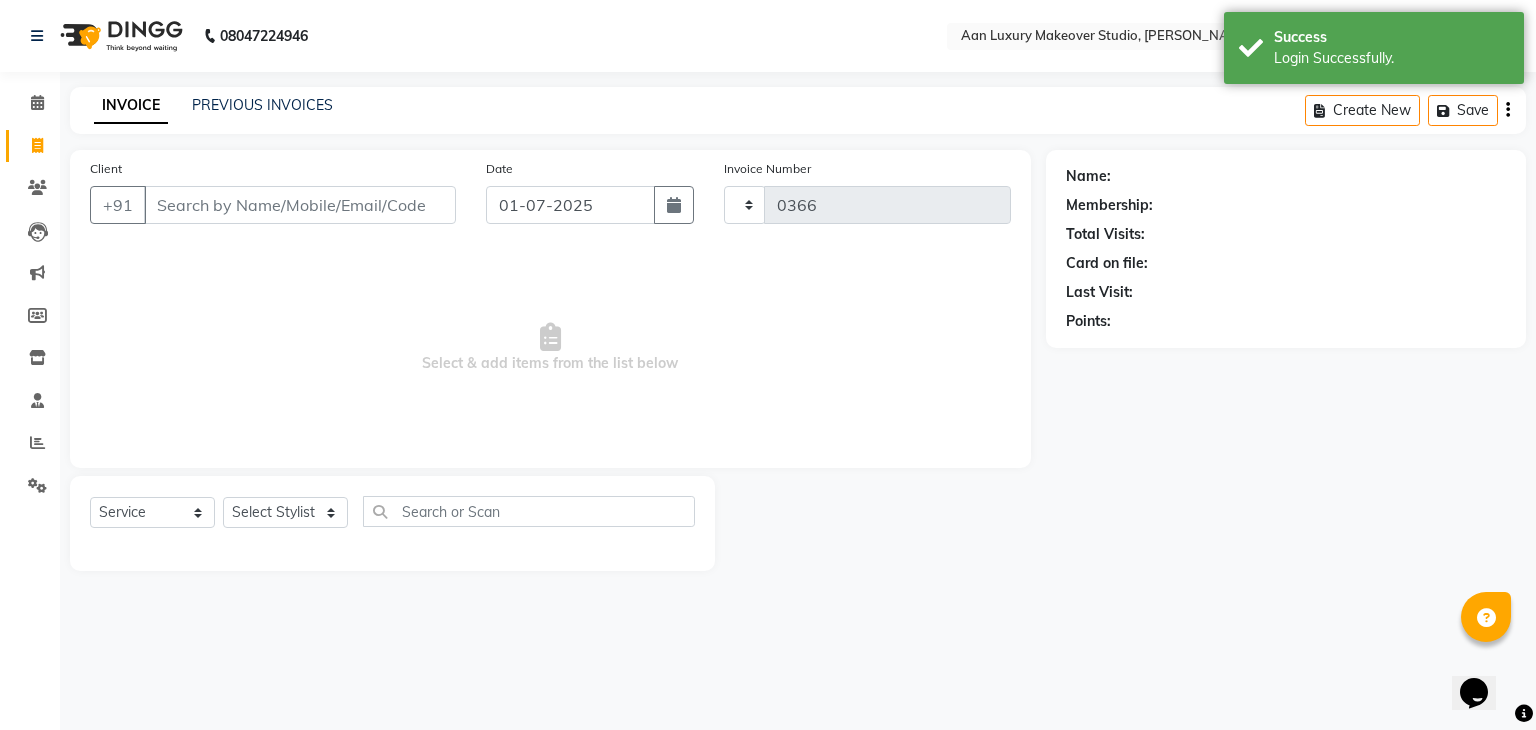 select on "6892" 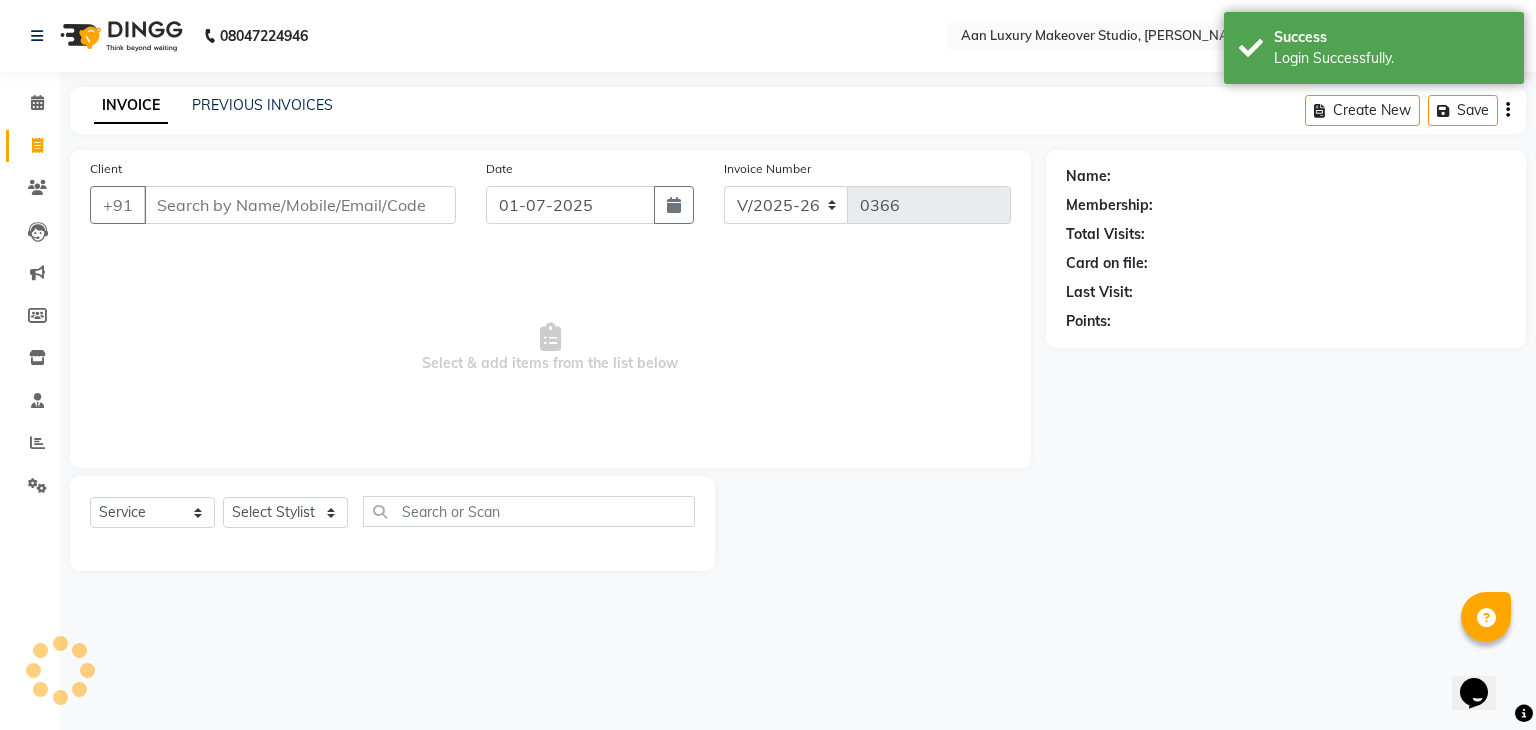 select on "product" 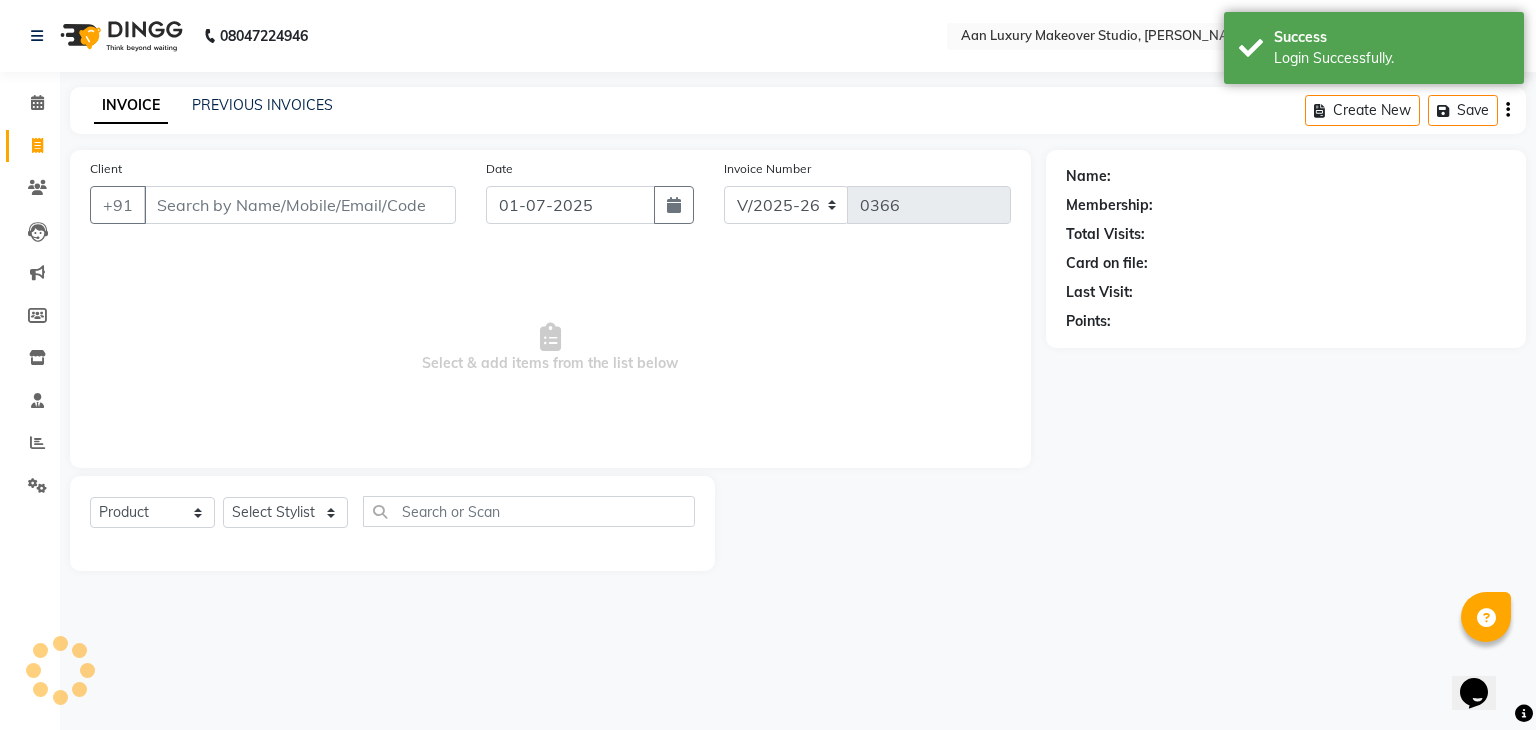 select on "54563" 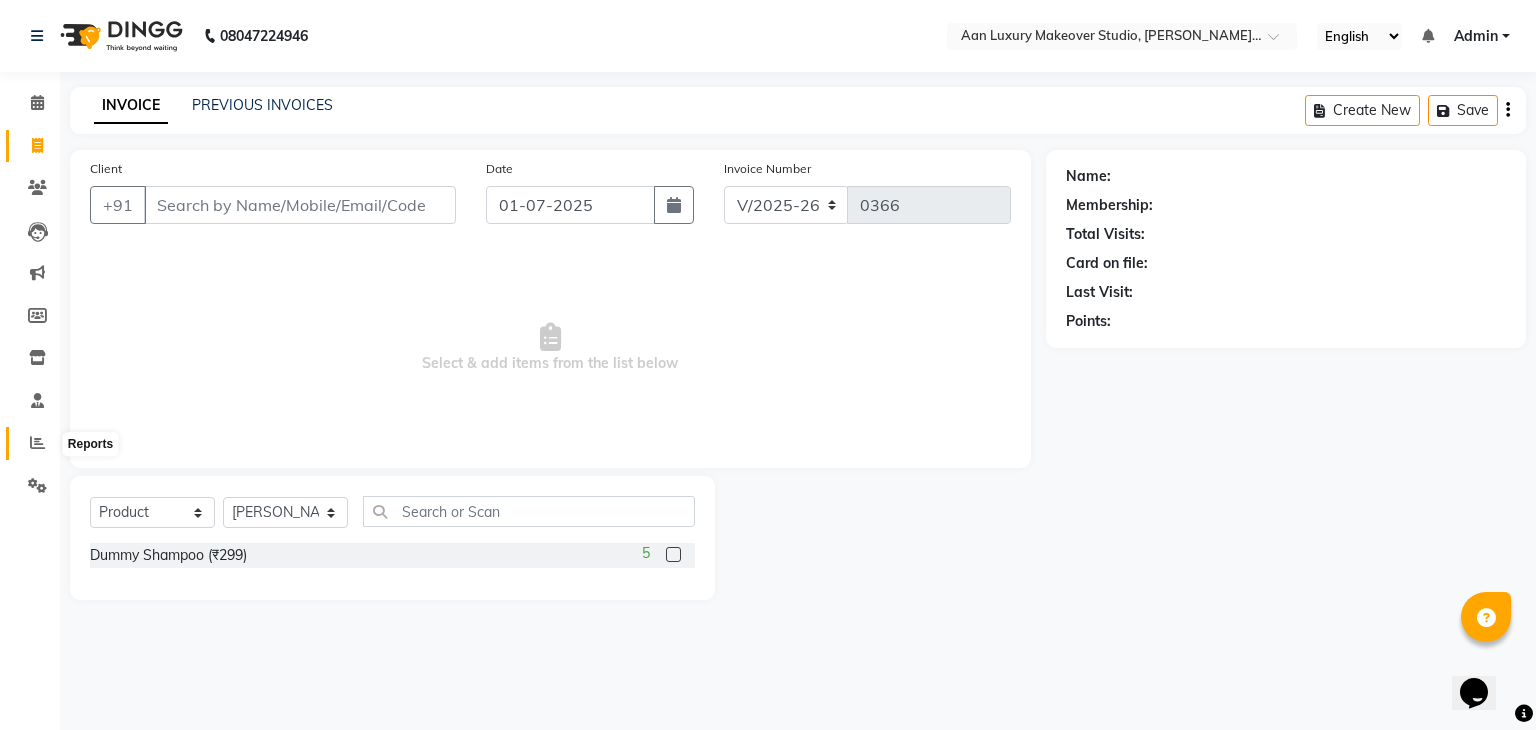 click 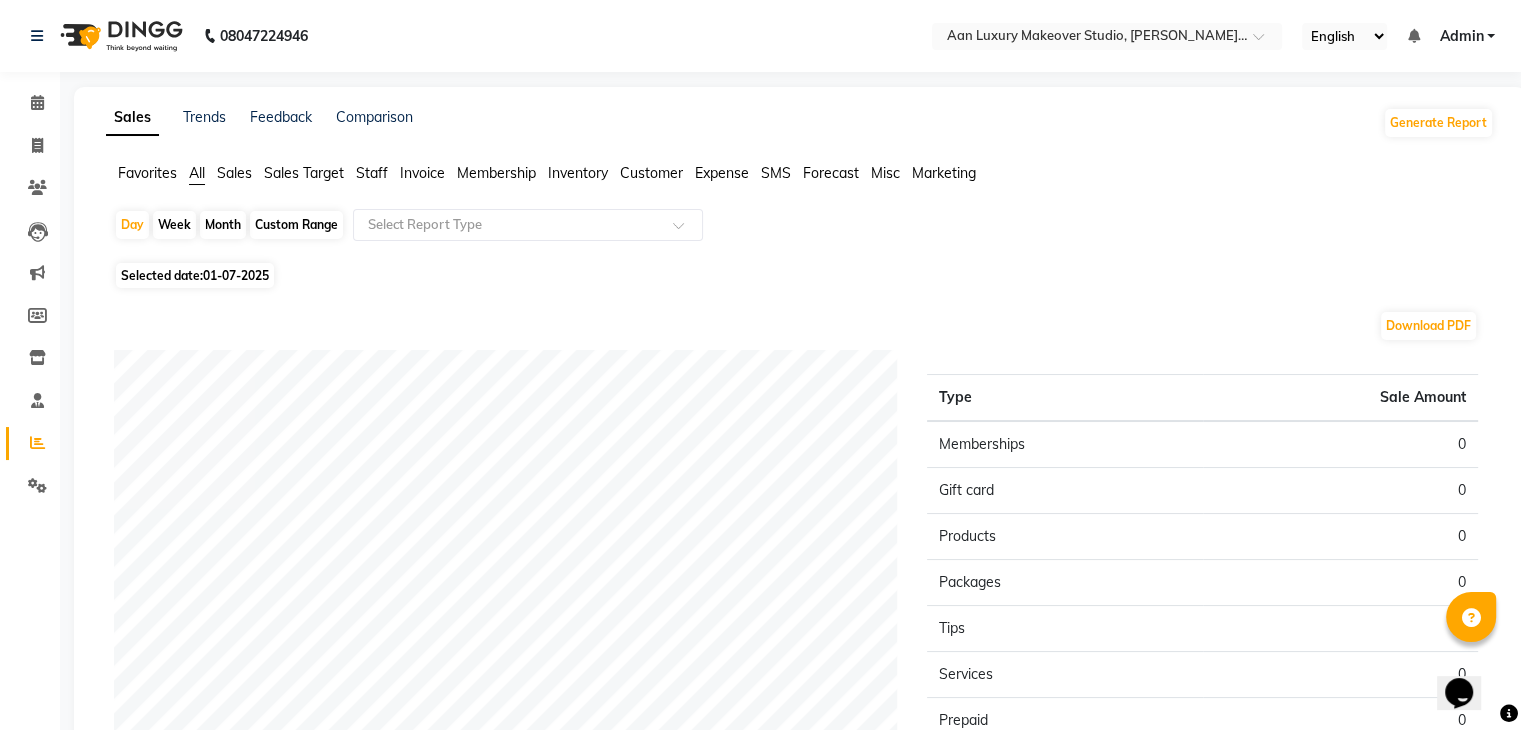 click on "01-07-2025" 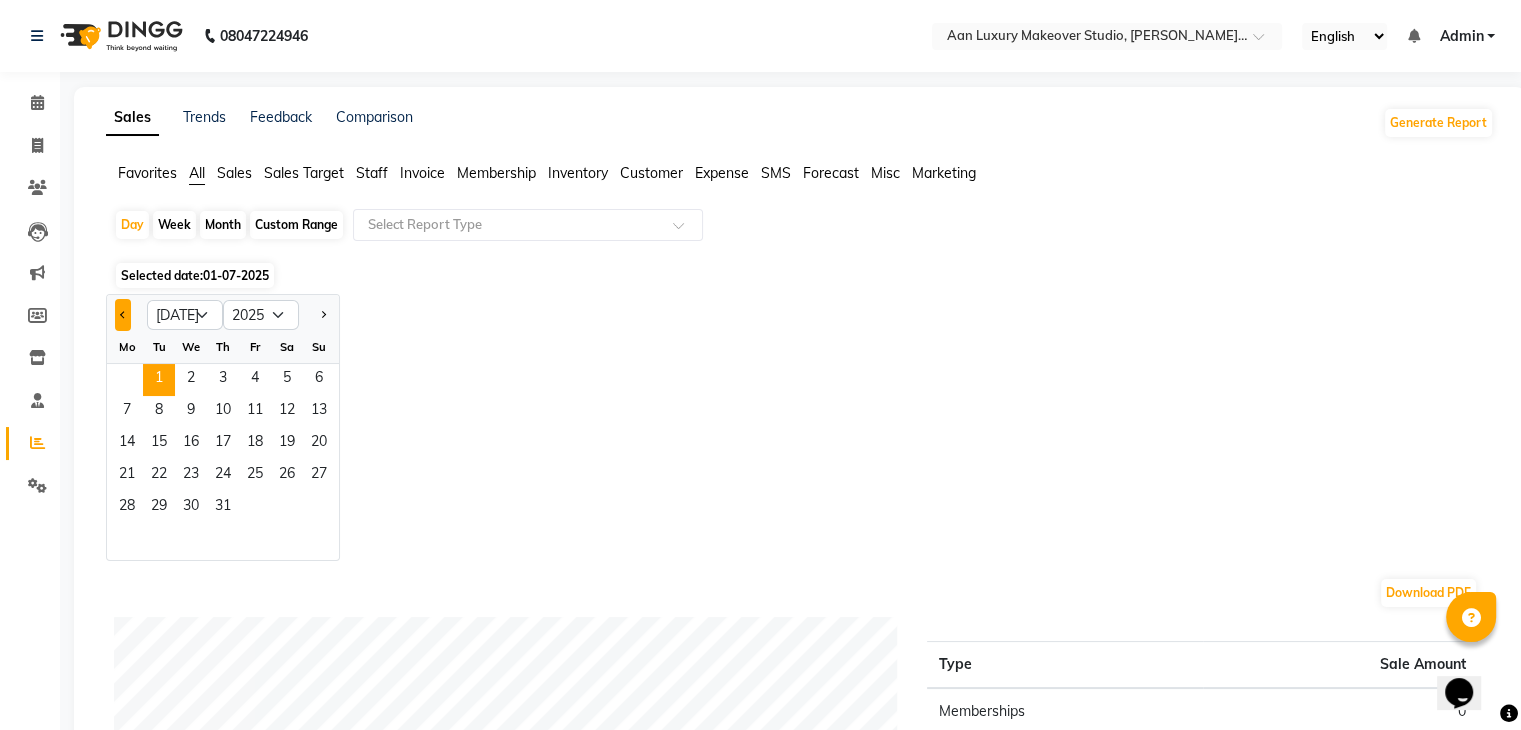 click 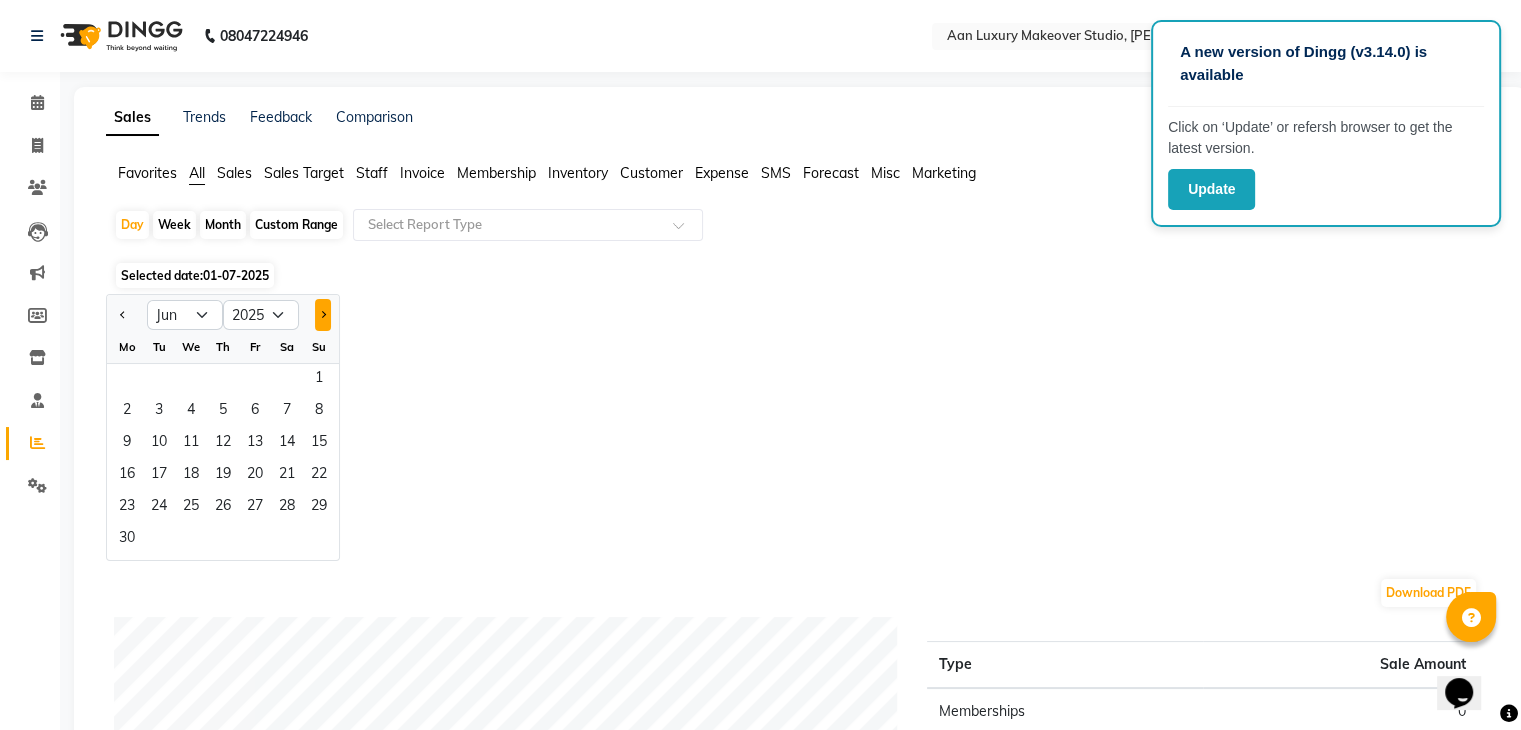 click 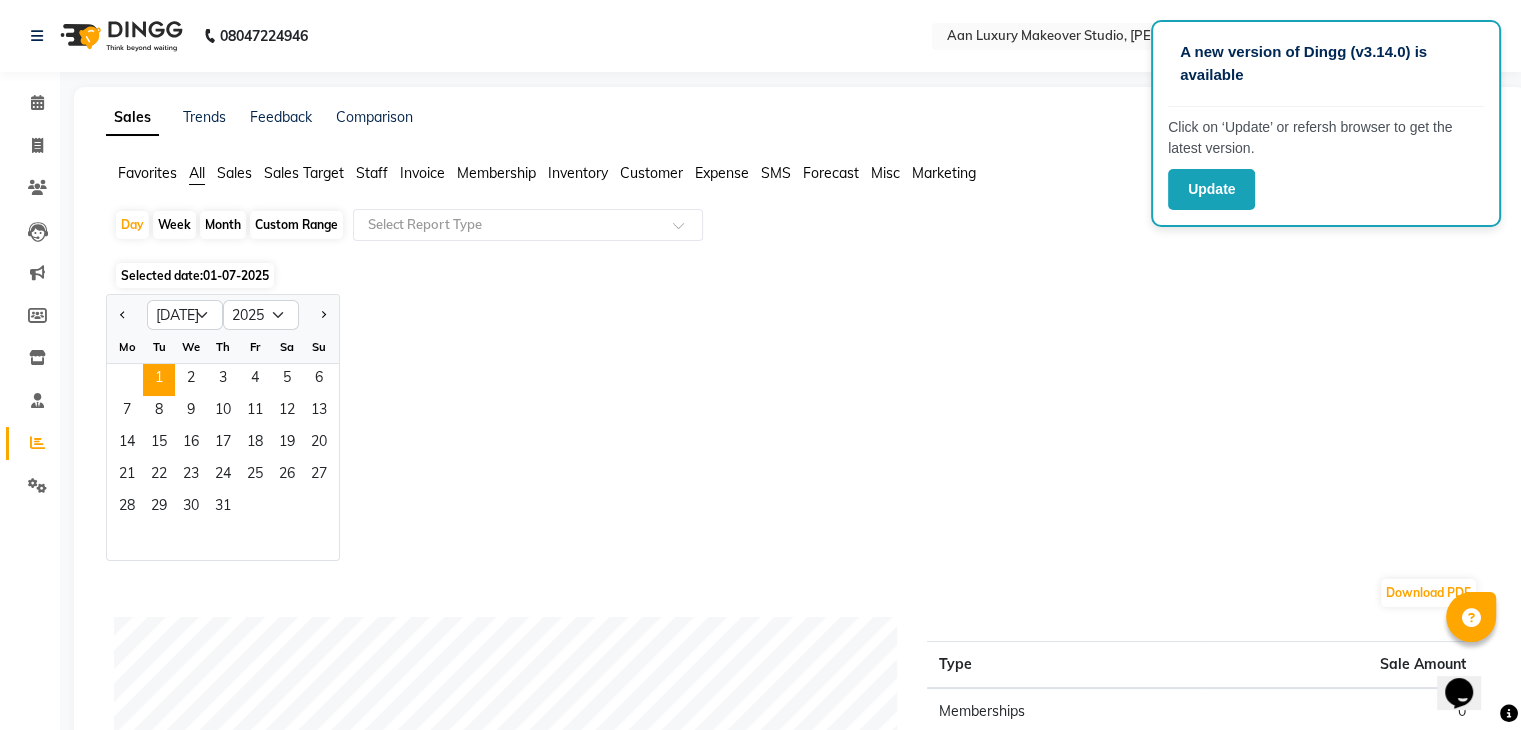 click on "A new version of Dingg (v3.14.0) is available  Click on ‘Update’ or refersh browser to get the latest version.  Update" 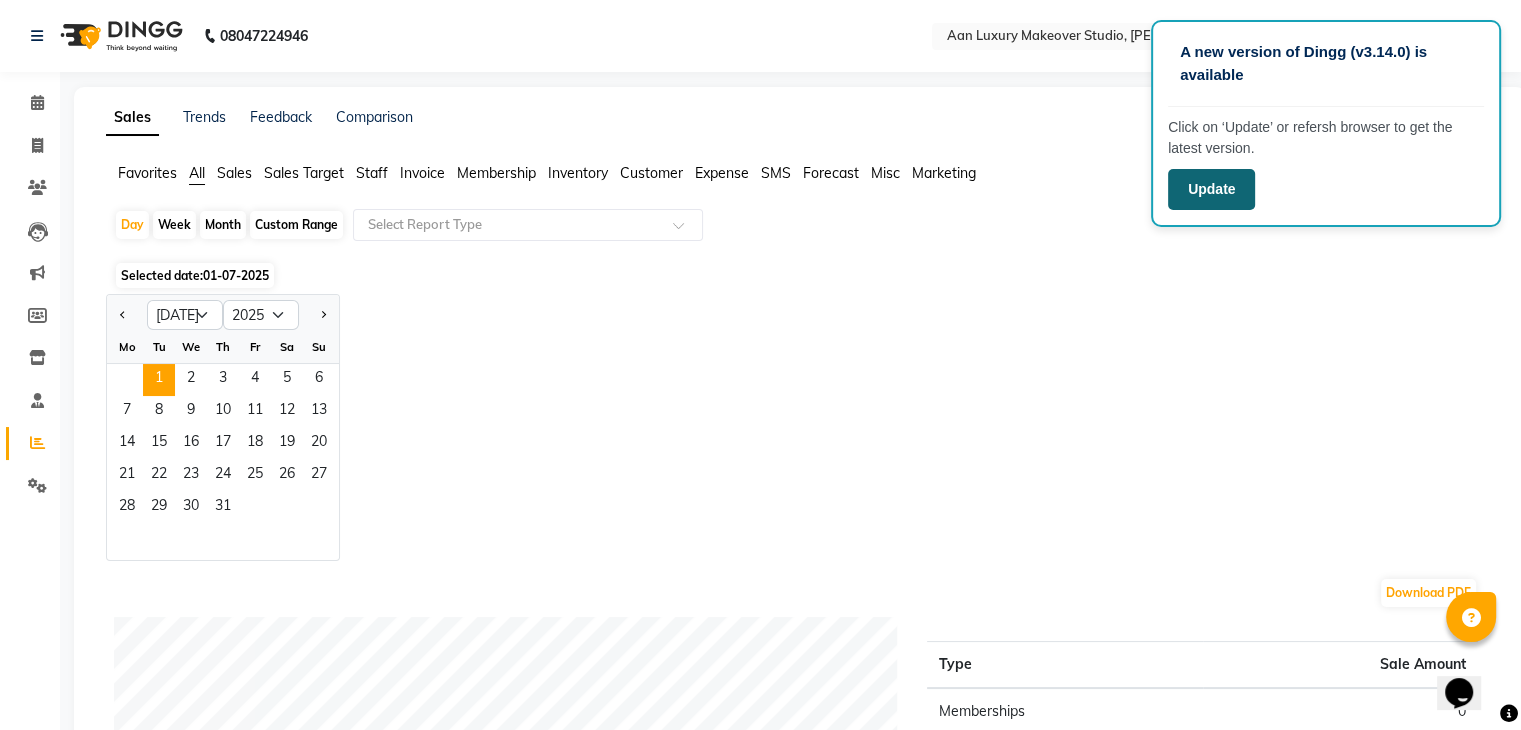 click on "Update" 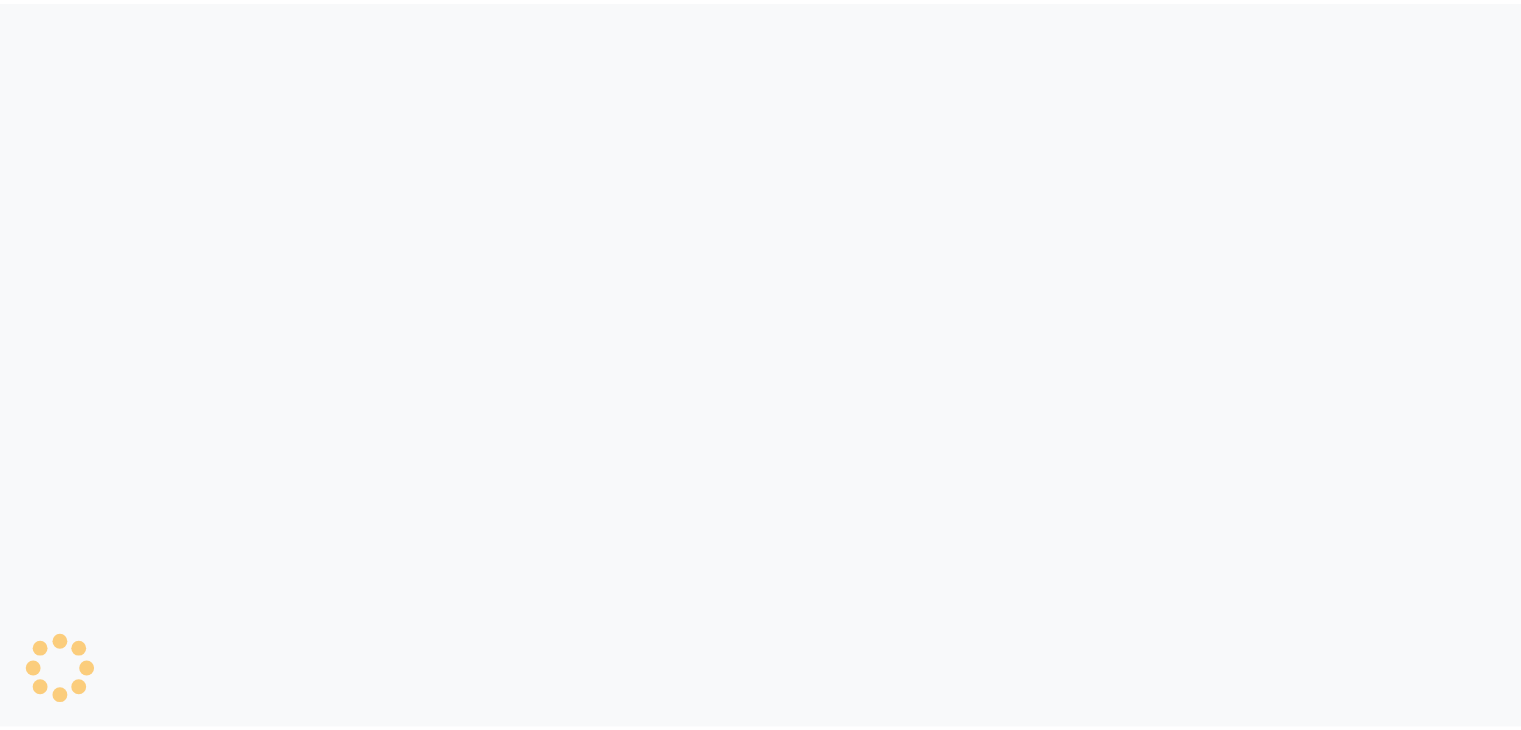 scroll, scrollTop: 0, scrollLeft: 0, axis: both 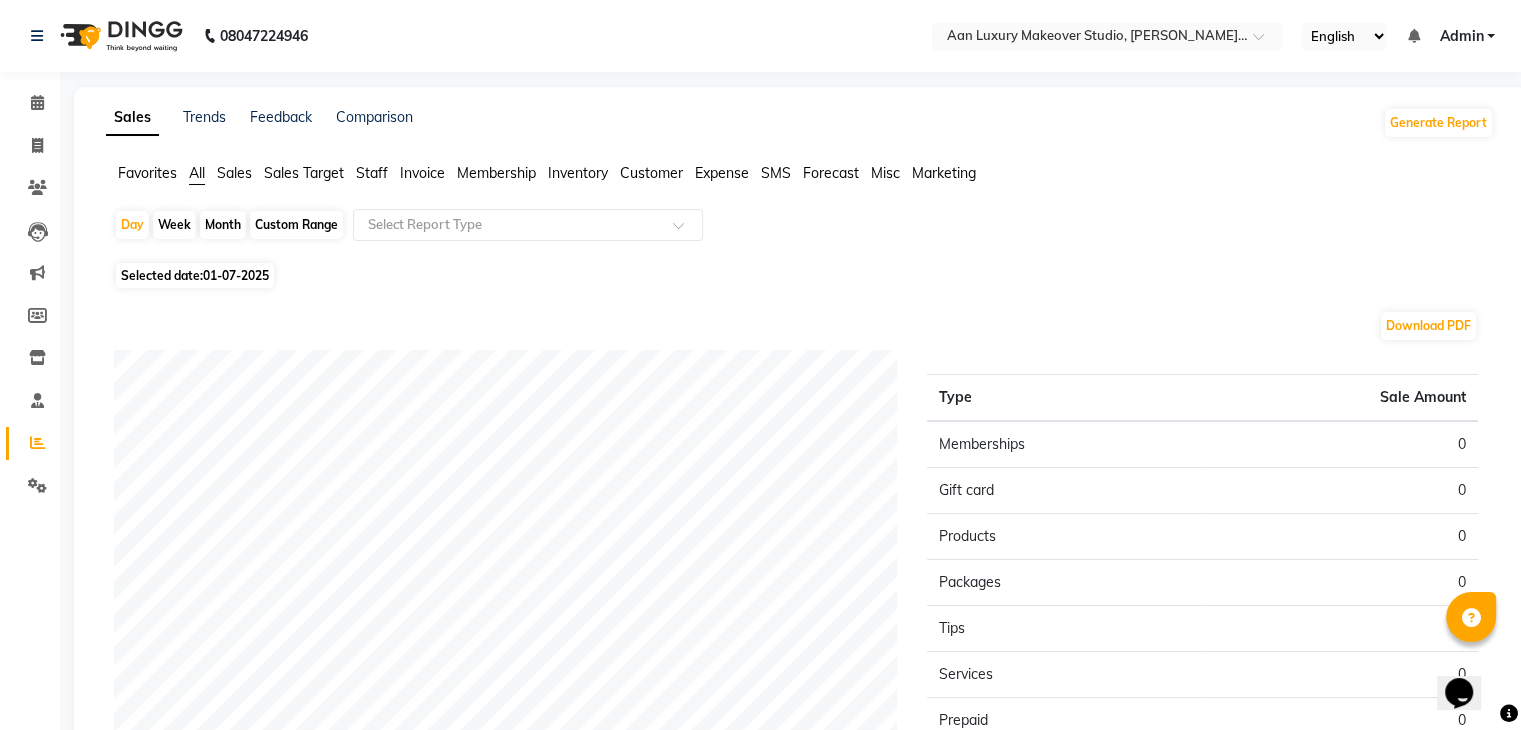 click on "01-07-2025" 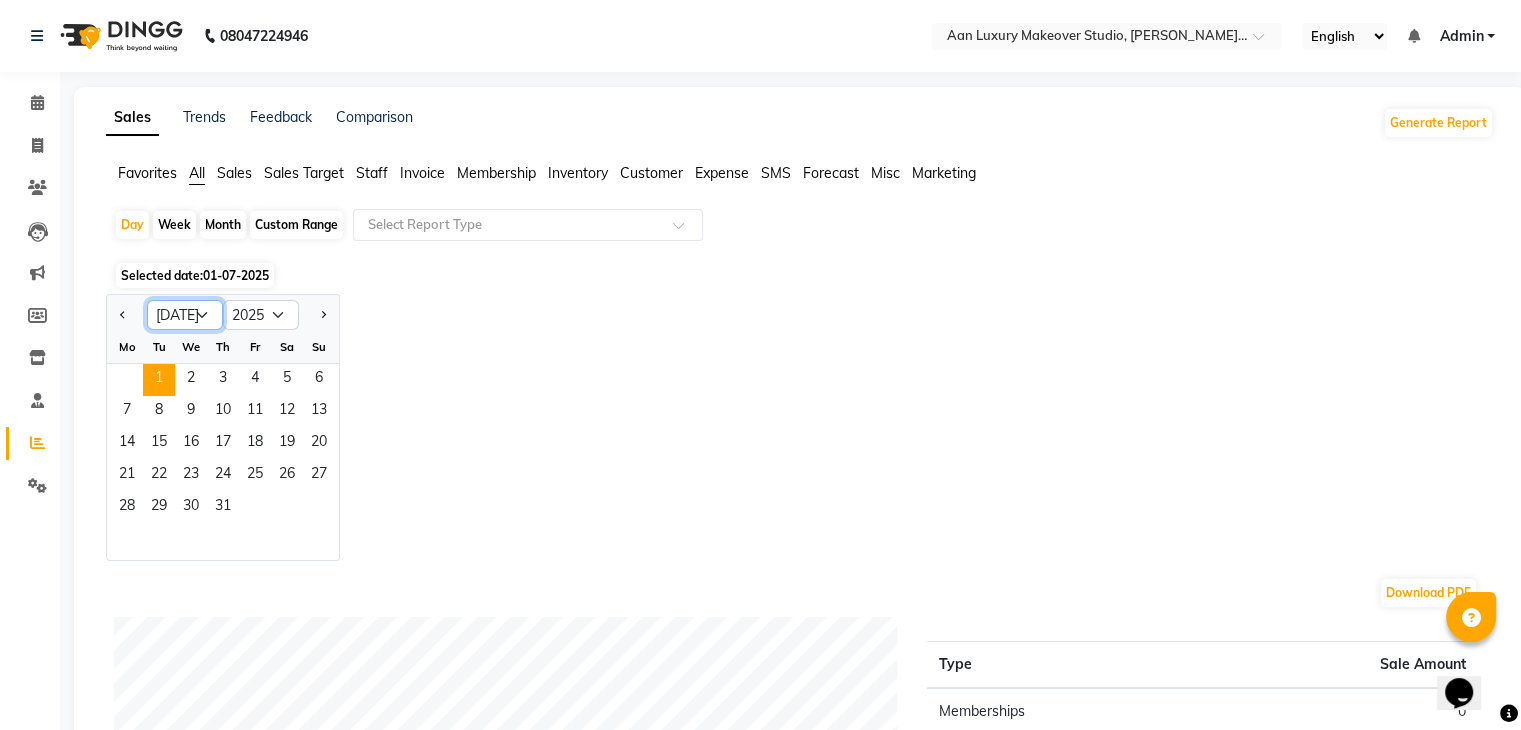click on "Jan Feb Mar Apr May Jun [DATE] Aug Sep Oct Nov Dec" 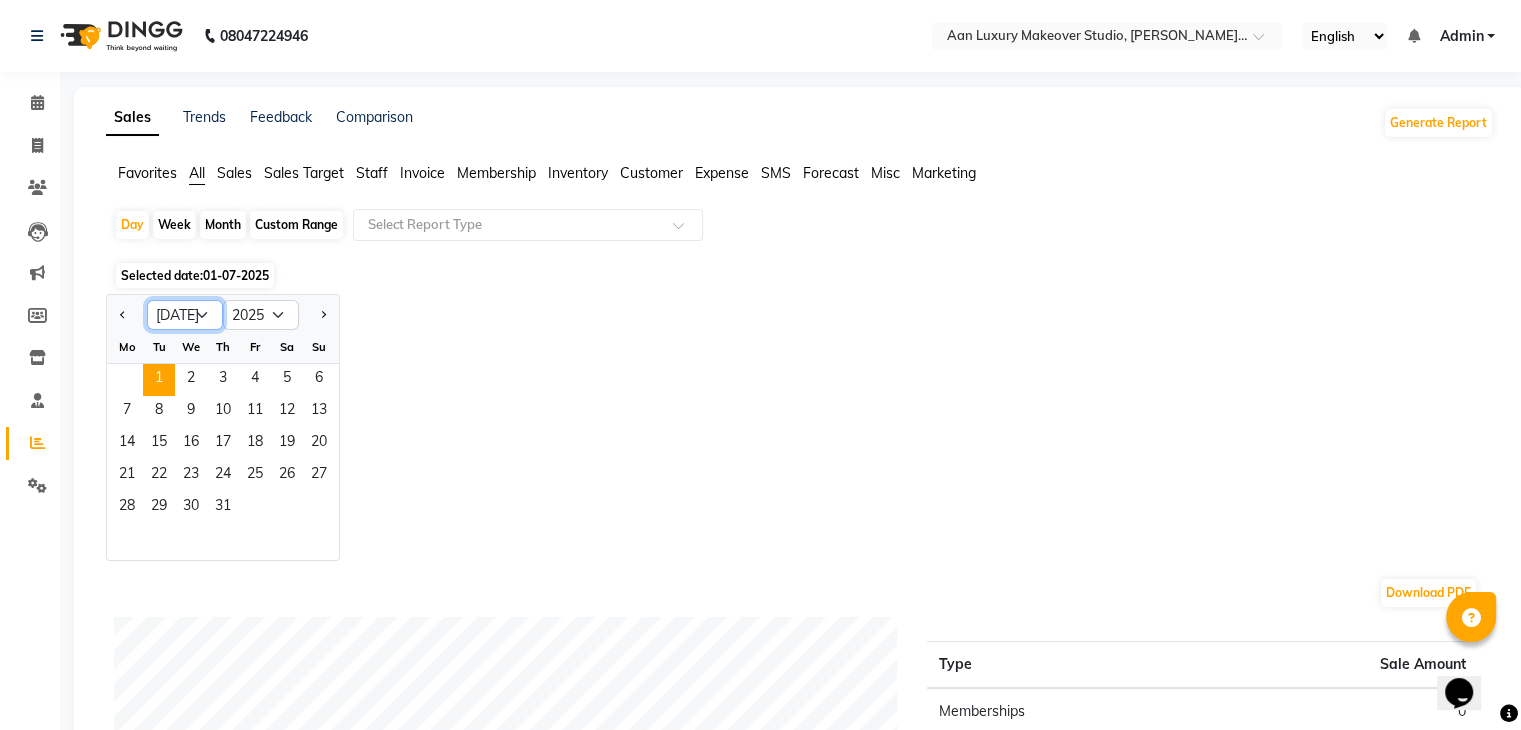 select on "6" 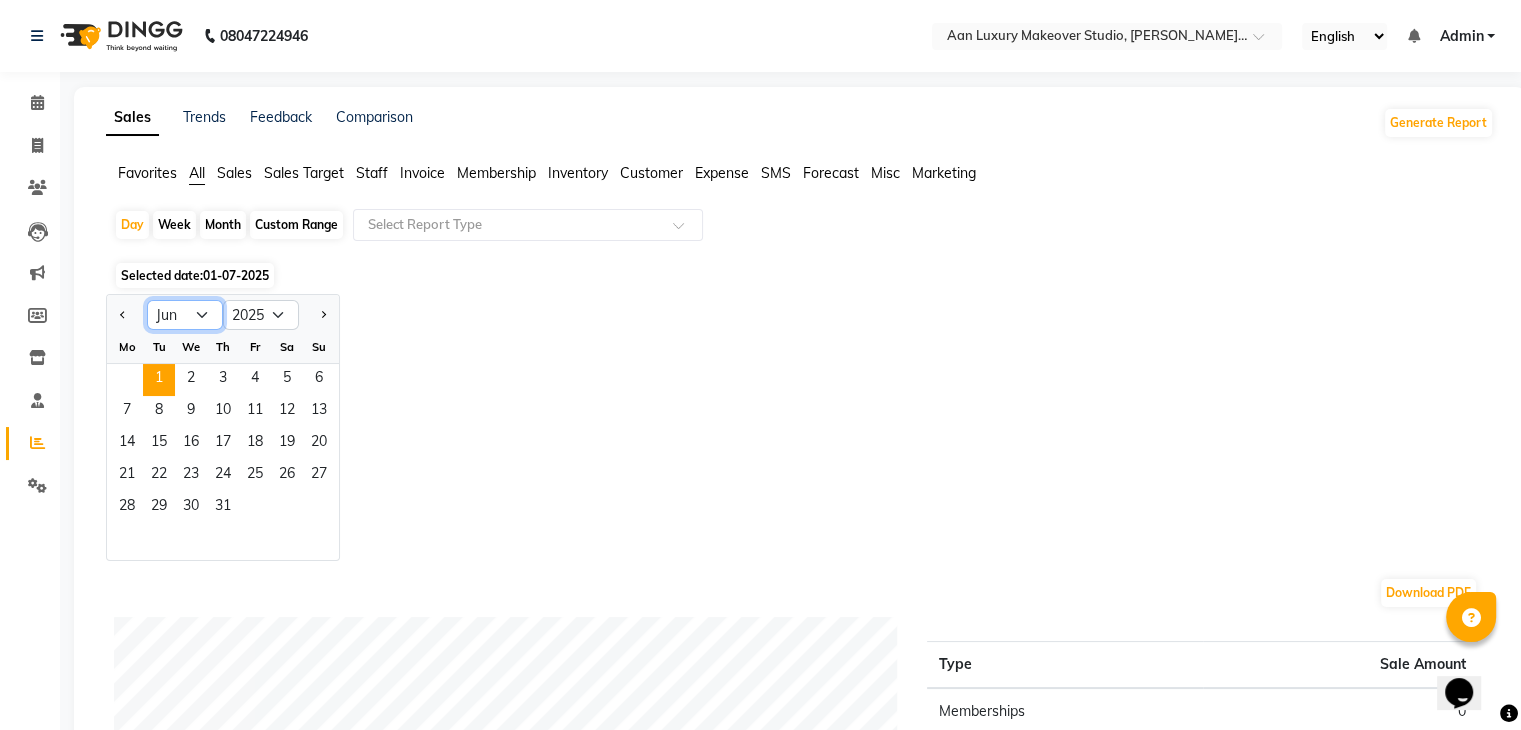 click on "Jan Feb Mar Apr May Jun [DATE] Aug Sep Oct Nov Dec" 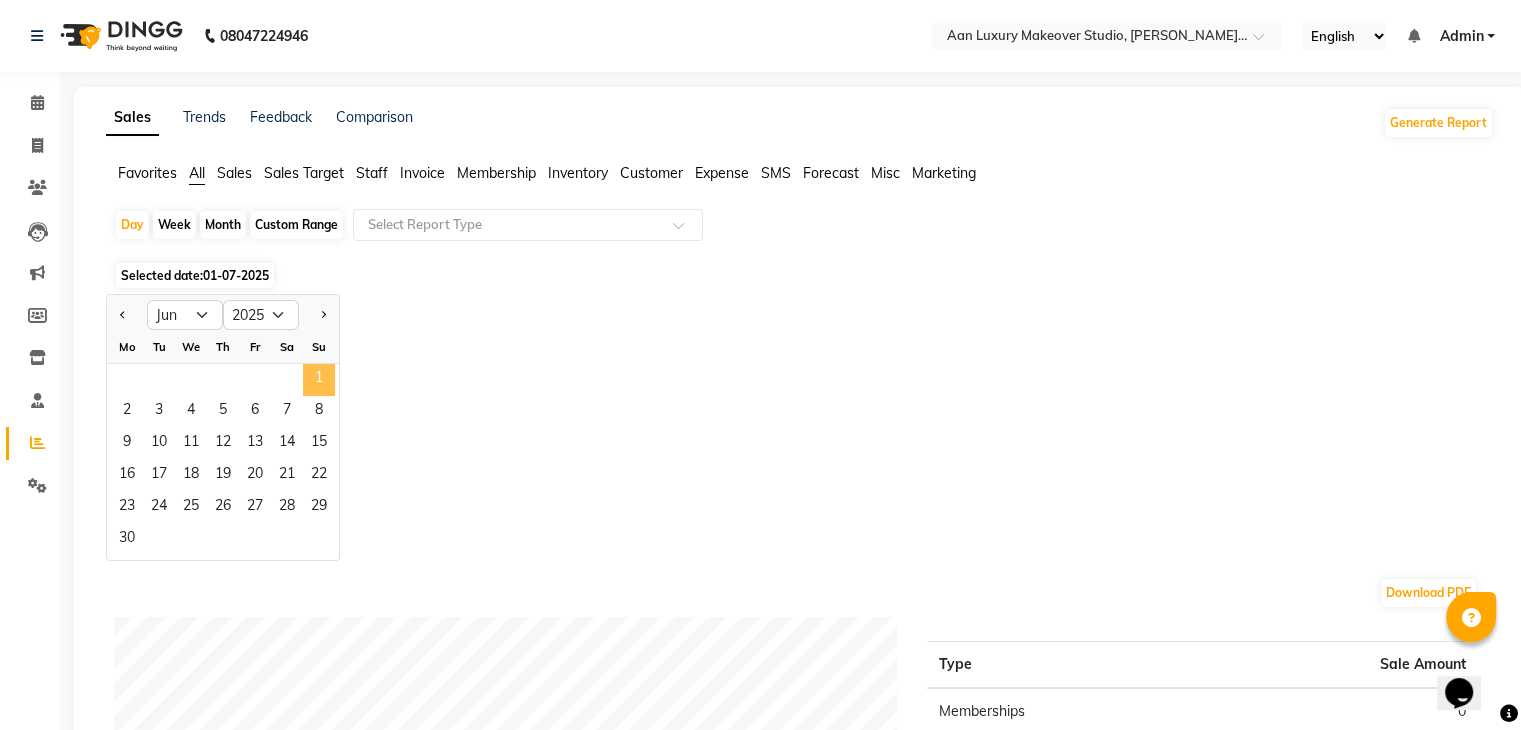click on "1" 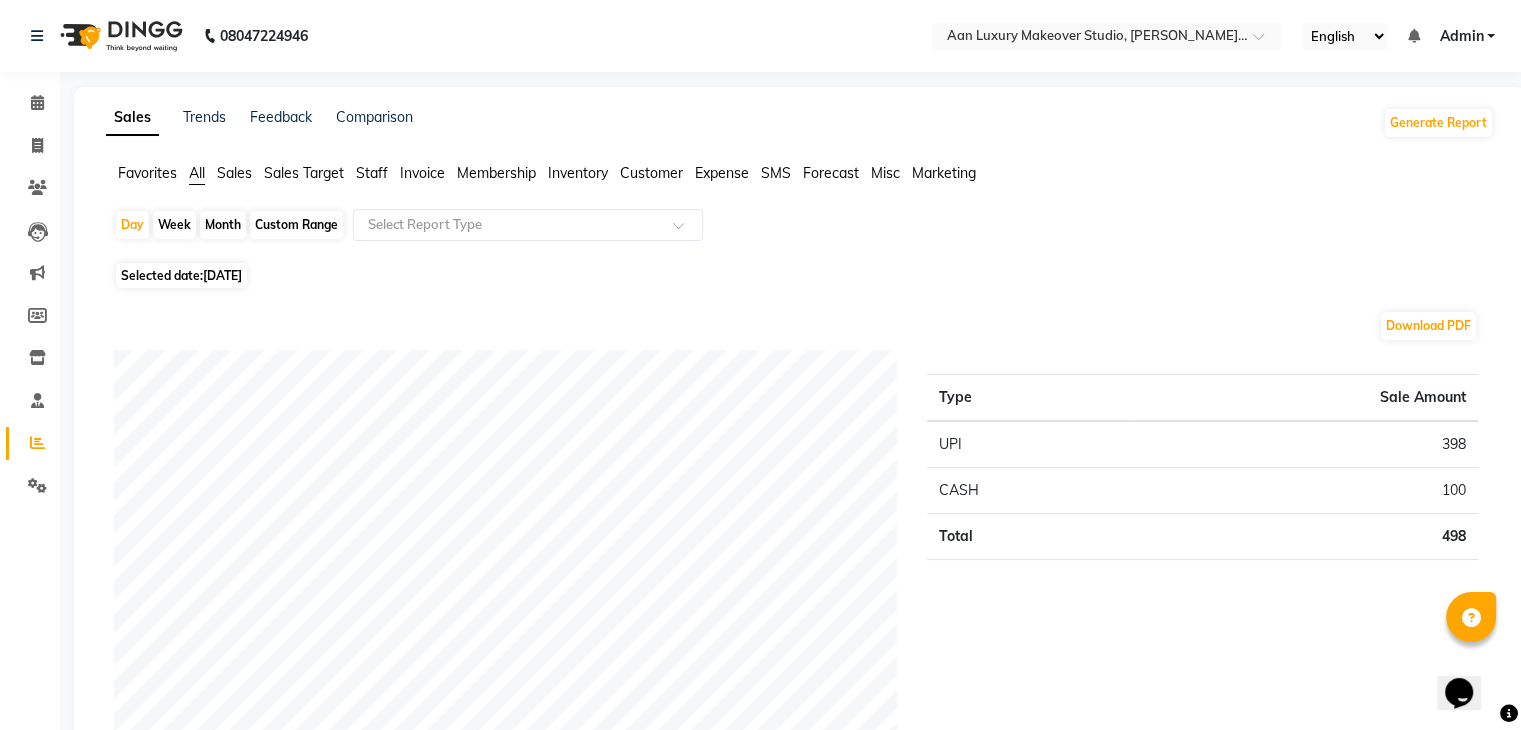 click on "Selected date:  [DATE]" 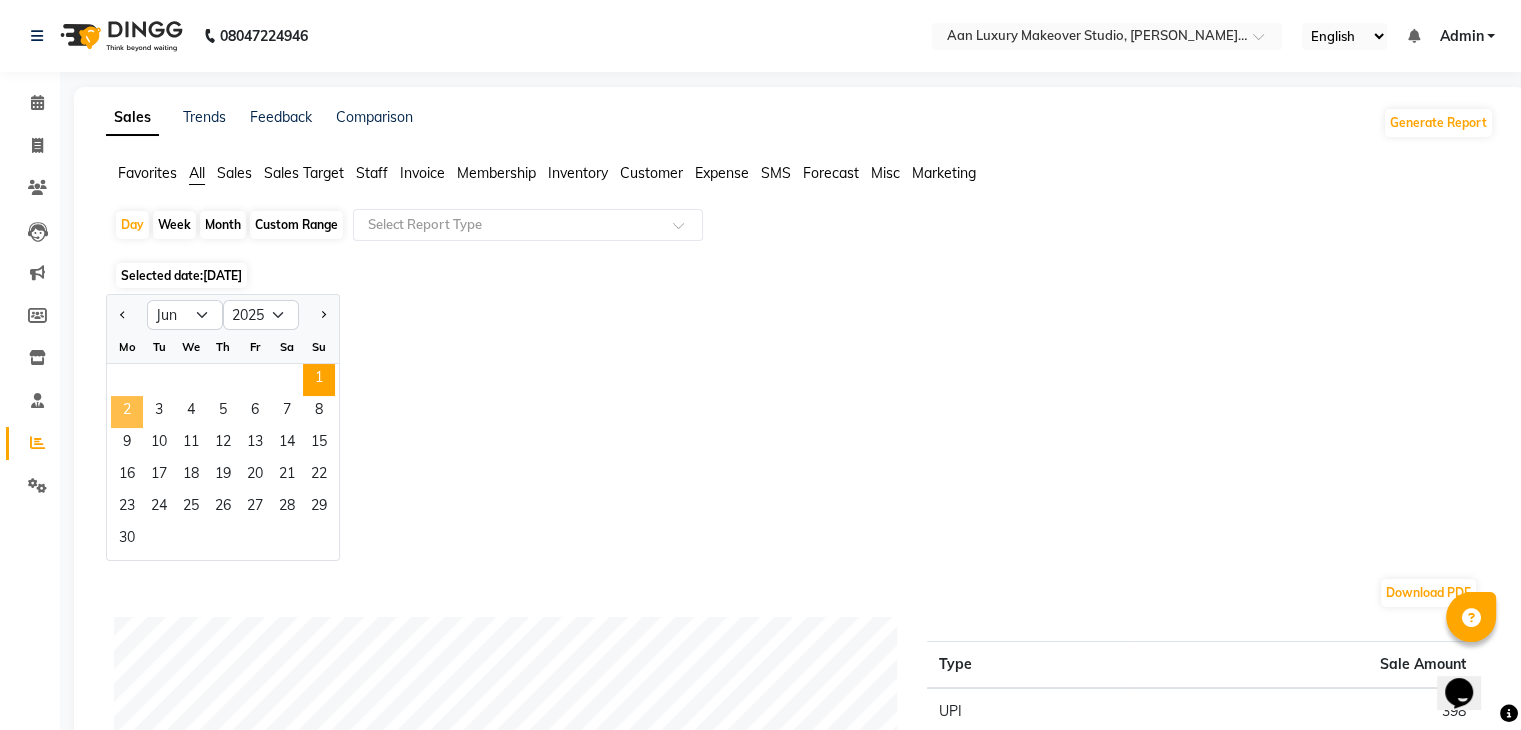click on "2" 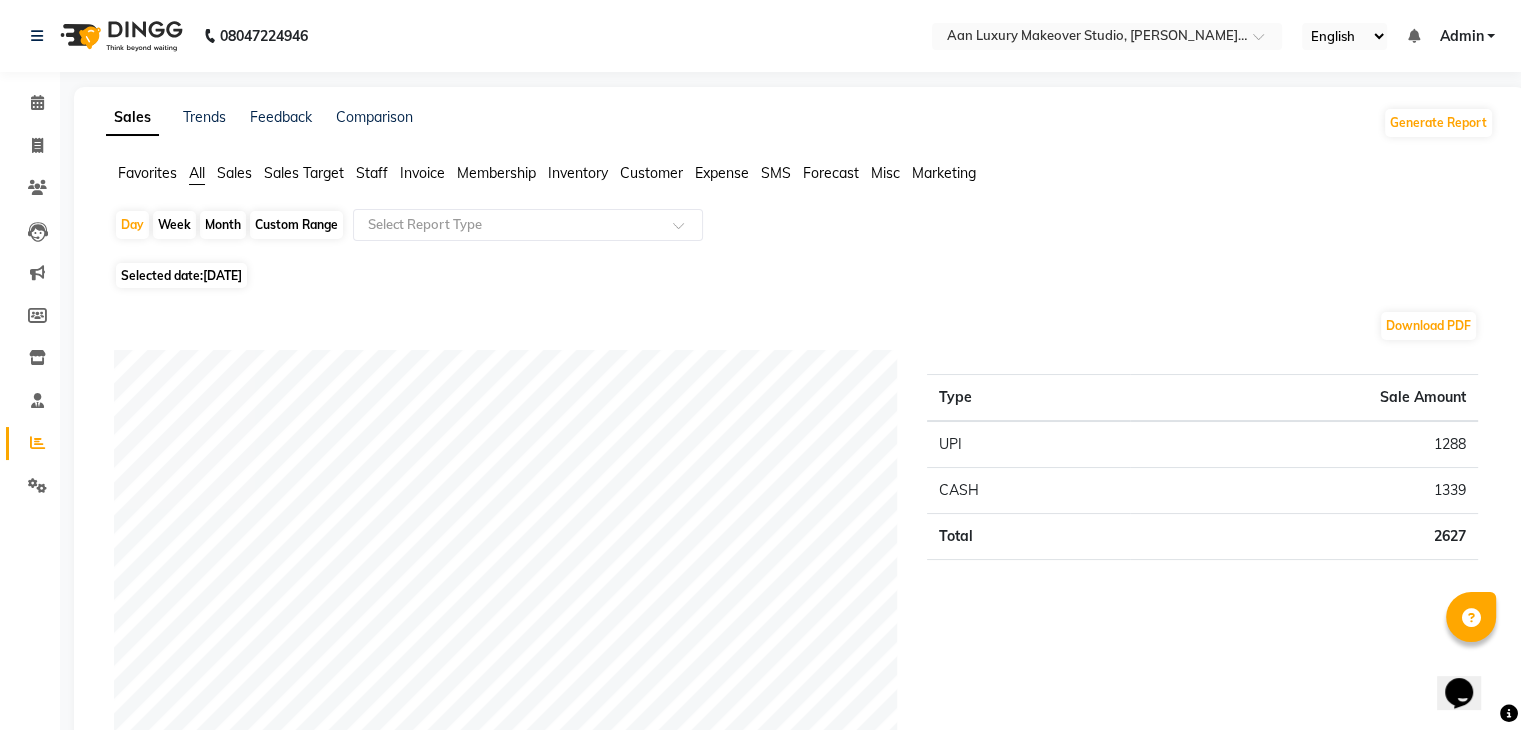click on "Selected date:  [DATE]" 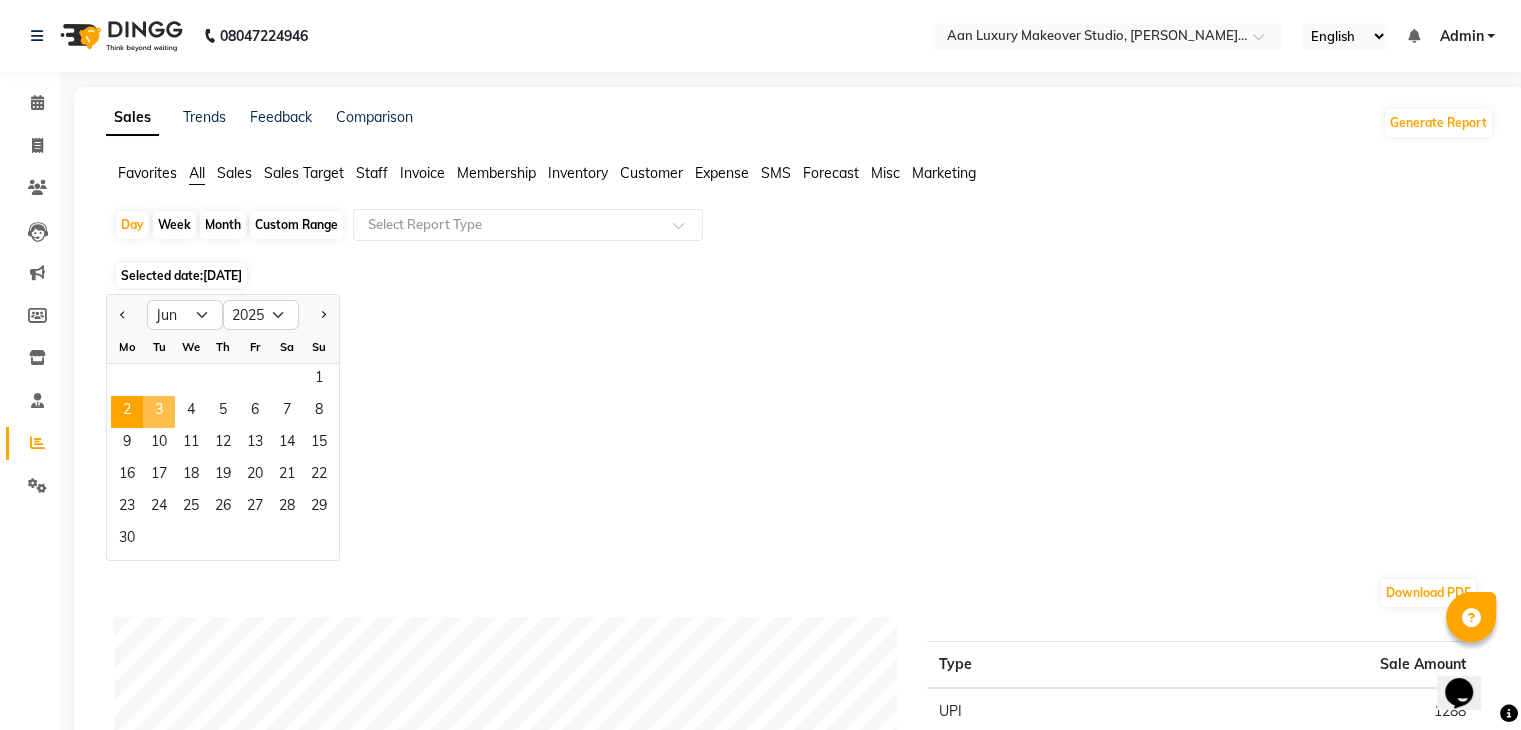 click on "3" 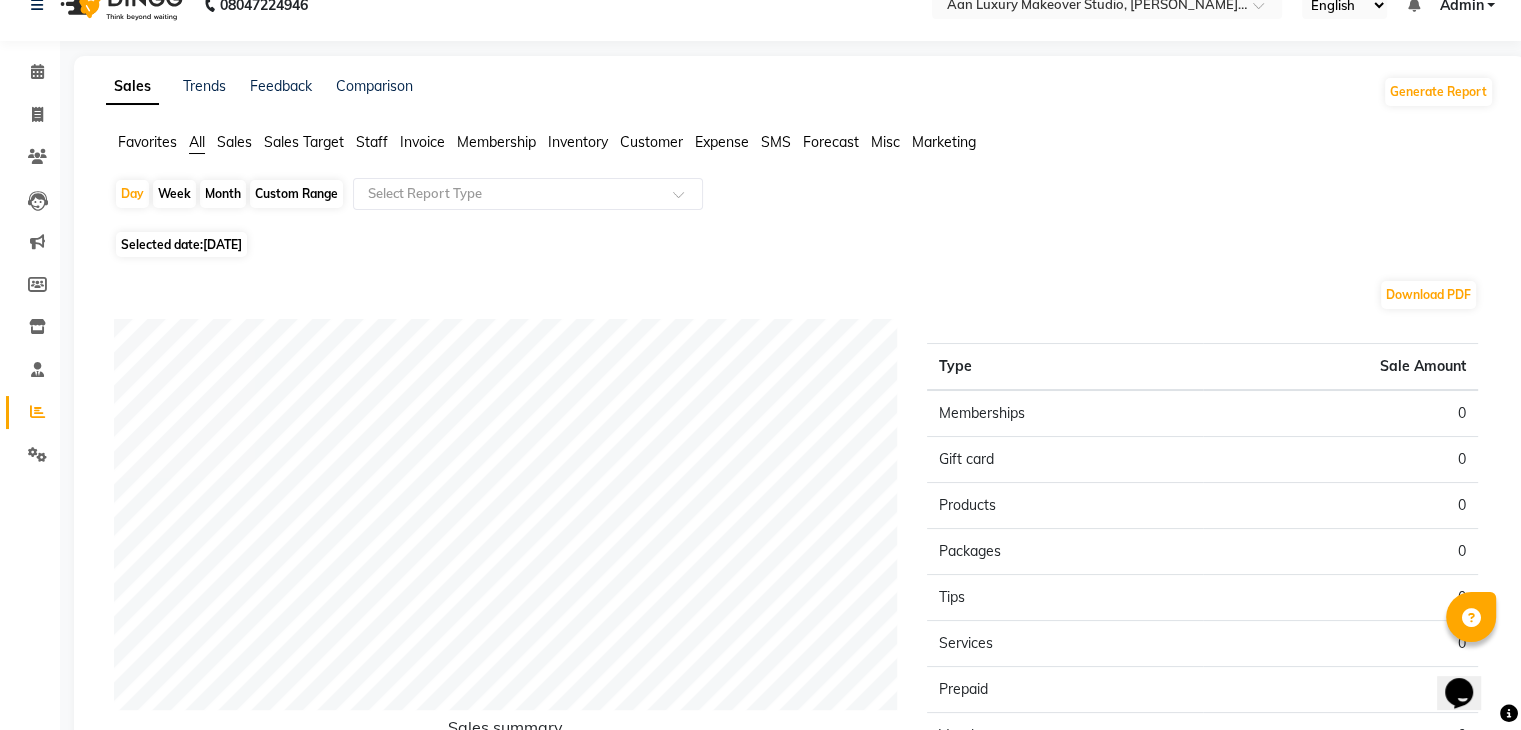 scroll, scrollTop: 0, scrollLeft: 0, axis: both 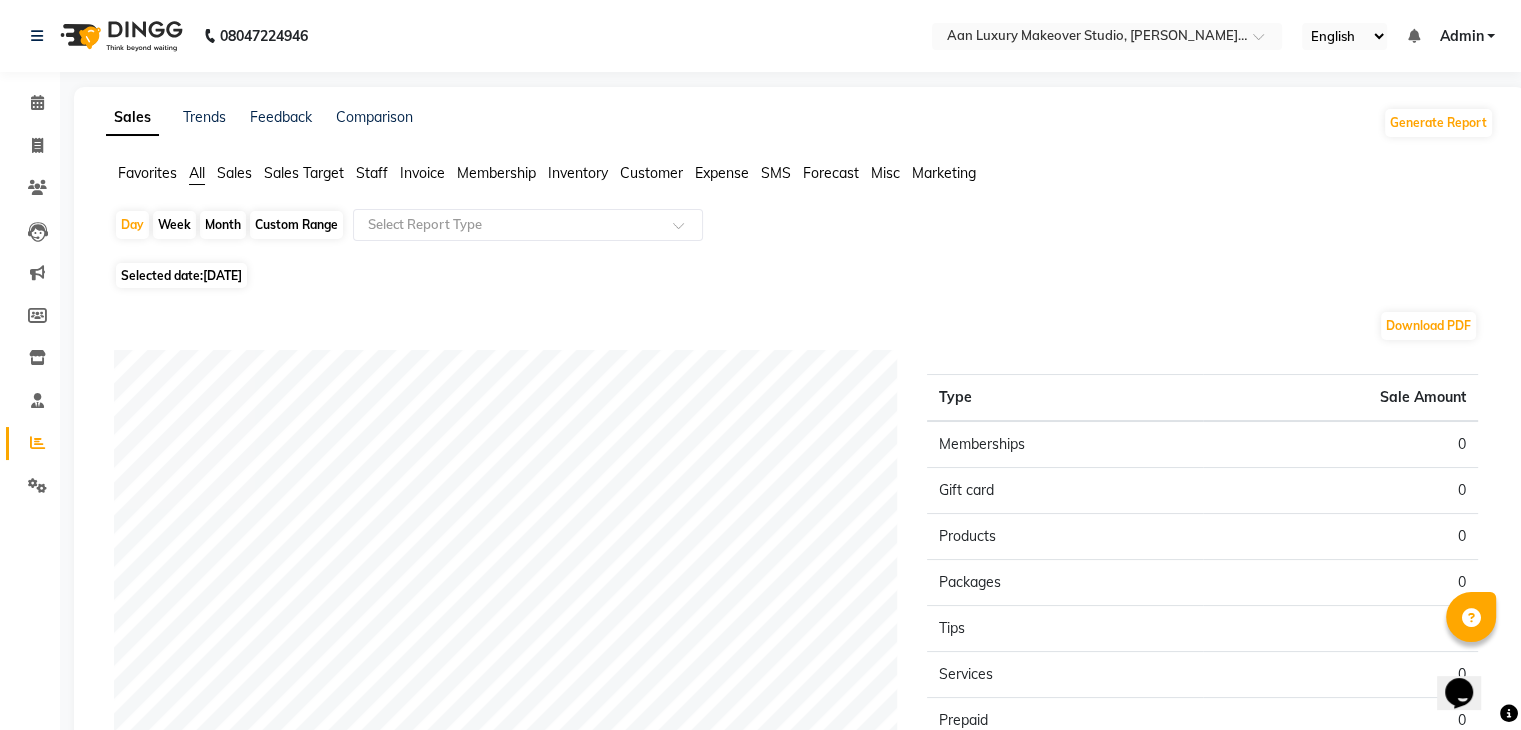 click on "Download PDF Sales summary Type Sale Amount Memberships 0 Gift card 0 Products 0 Packages 0 Tips 0 Services 0 Prepaid 0 Vouchers 0 Fee 0 Total 0" 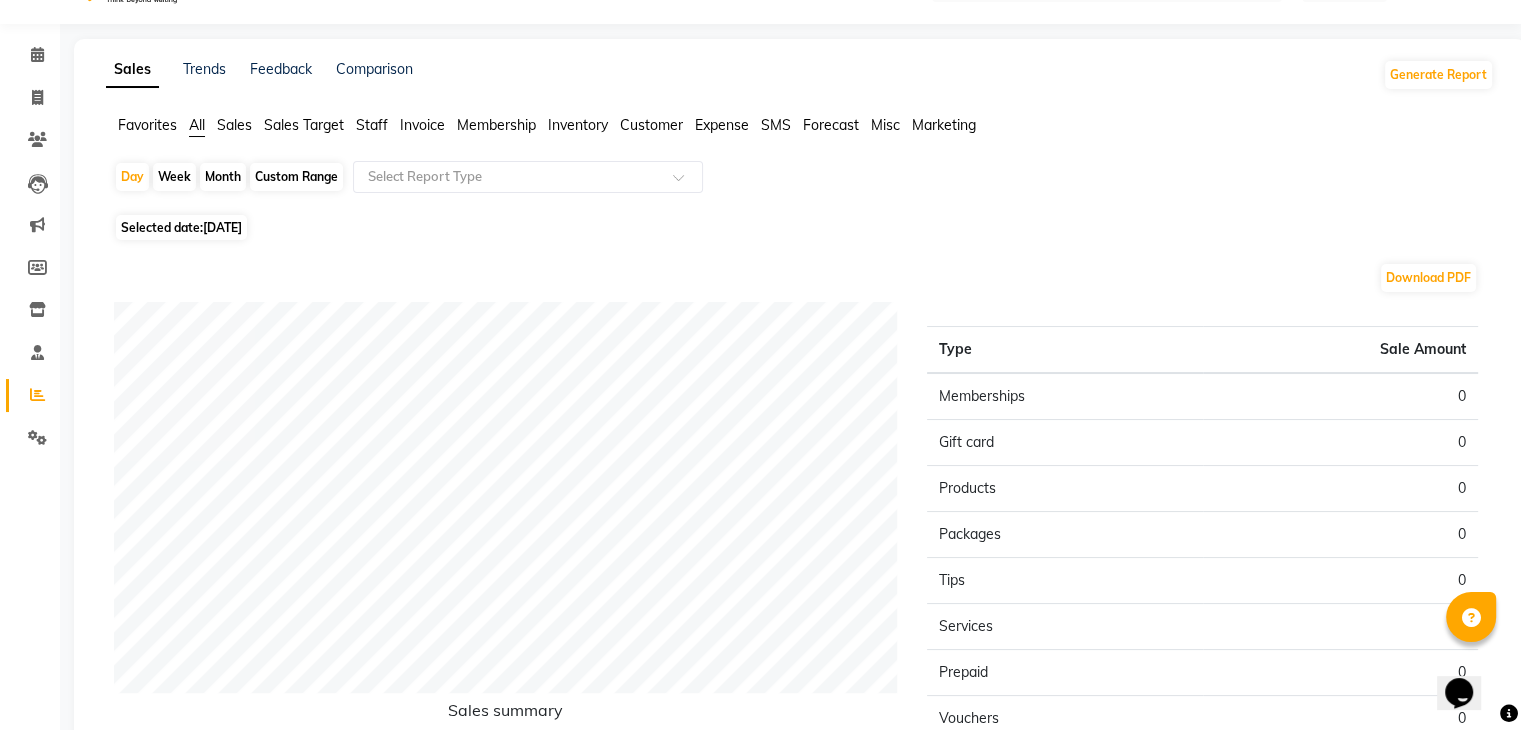 scroll, scrollTop: 0, scrollLeft: 0, axis: both 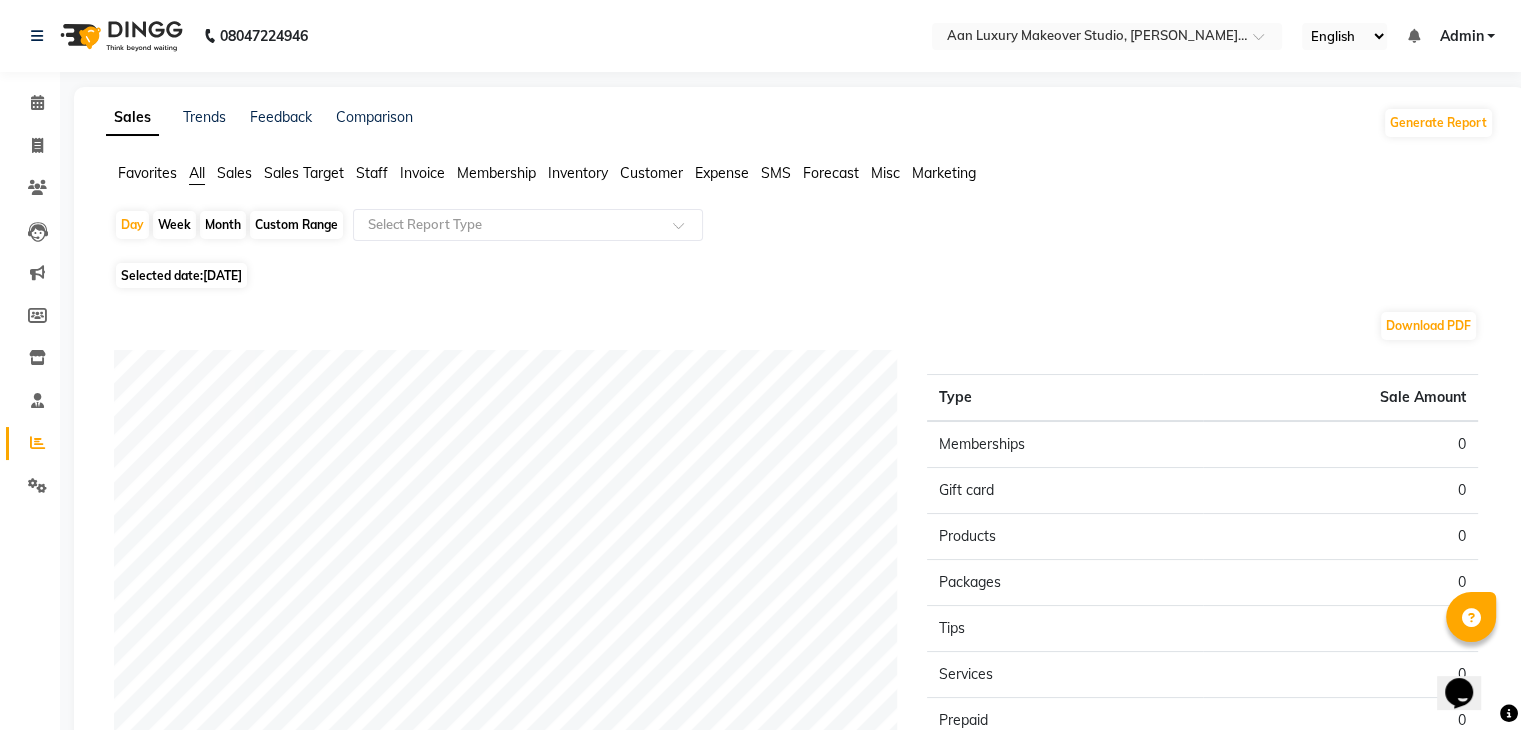 click on "Selected date:  [DATE]" 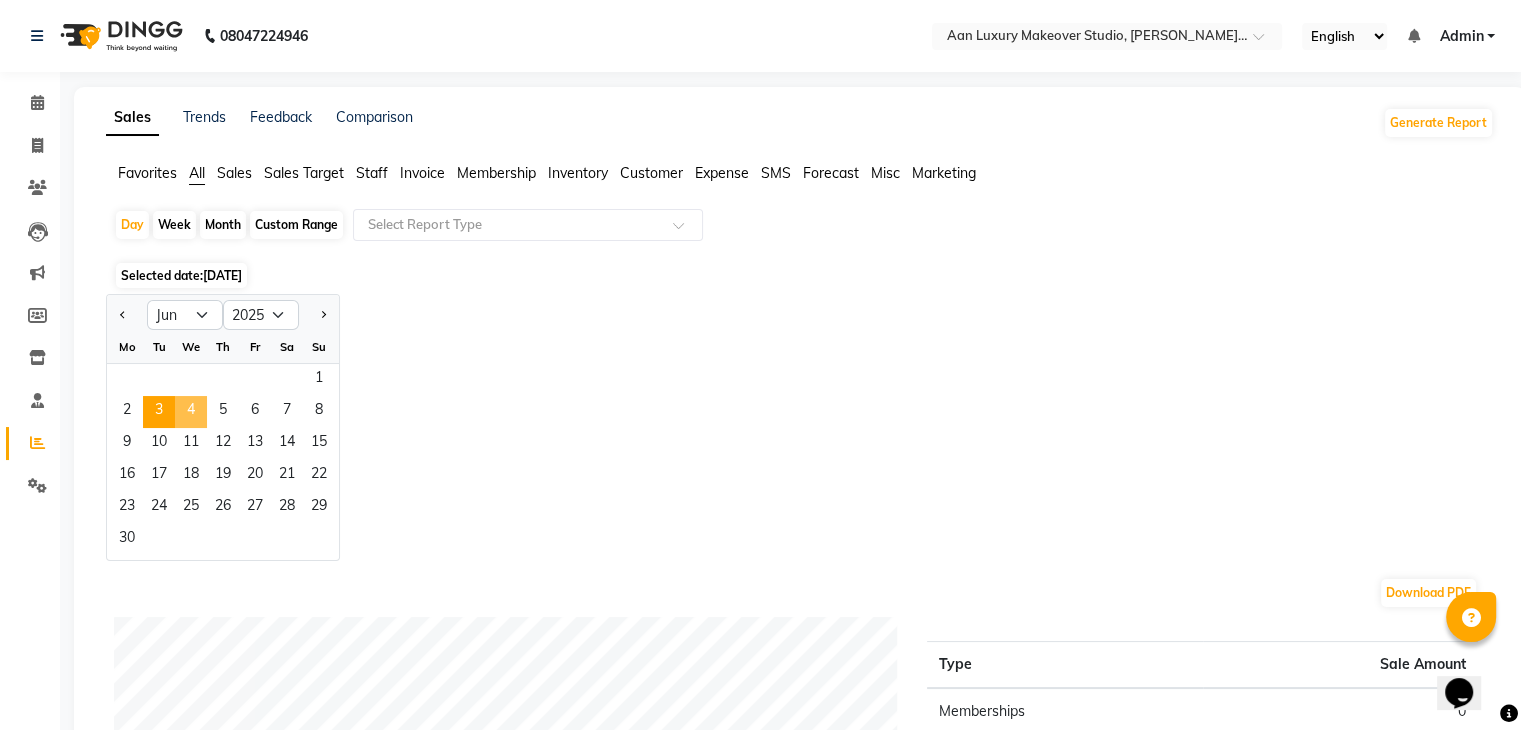 click on "4" 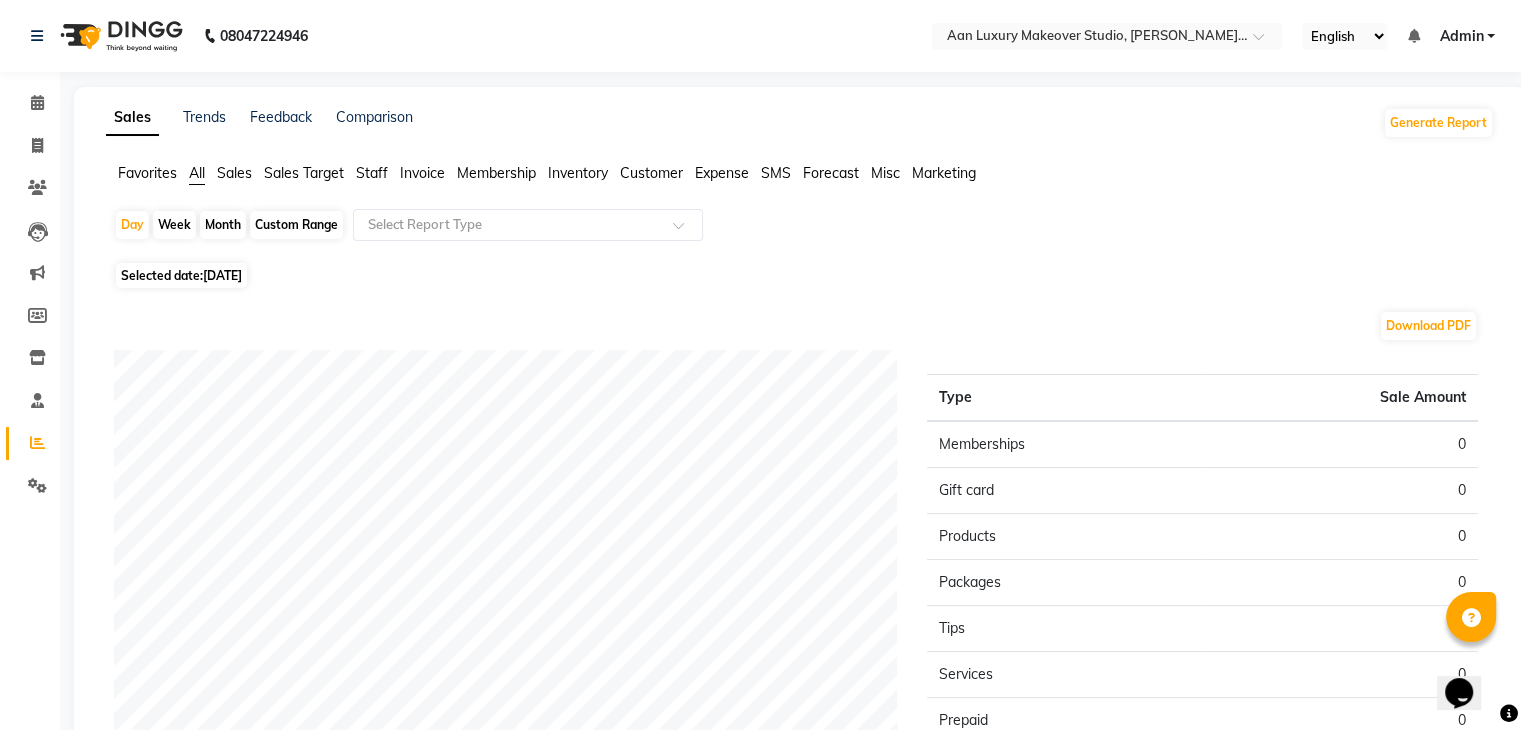 click on "Selected date:  [DATE]" 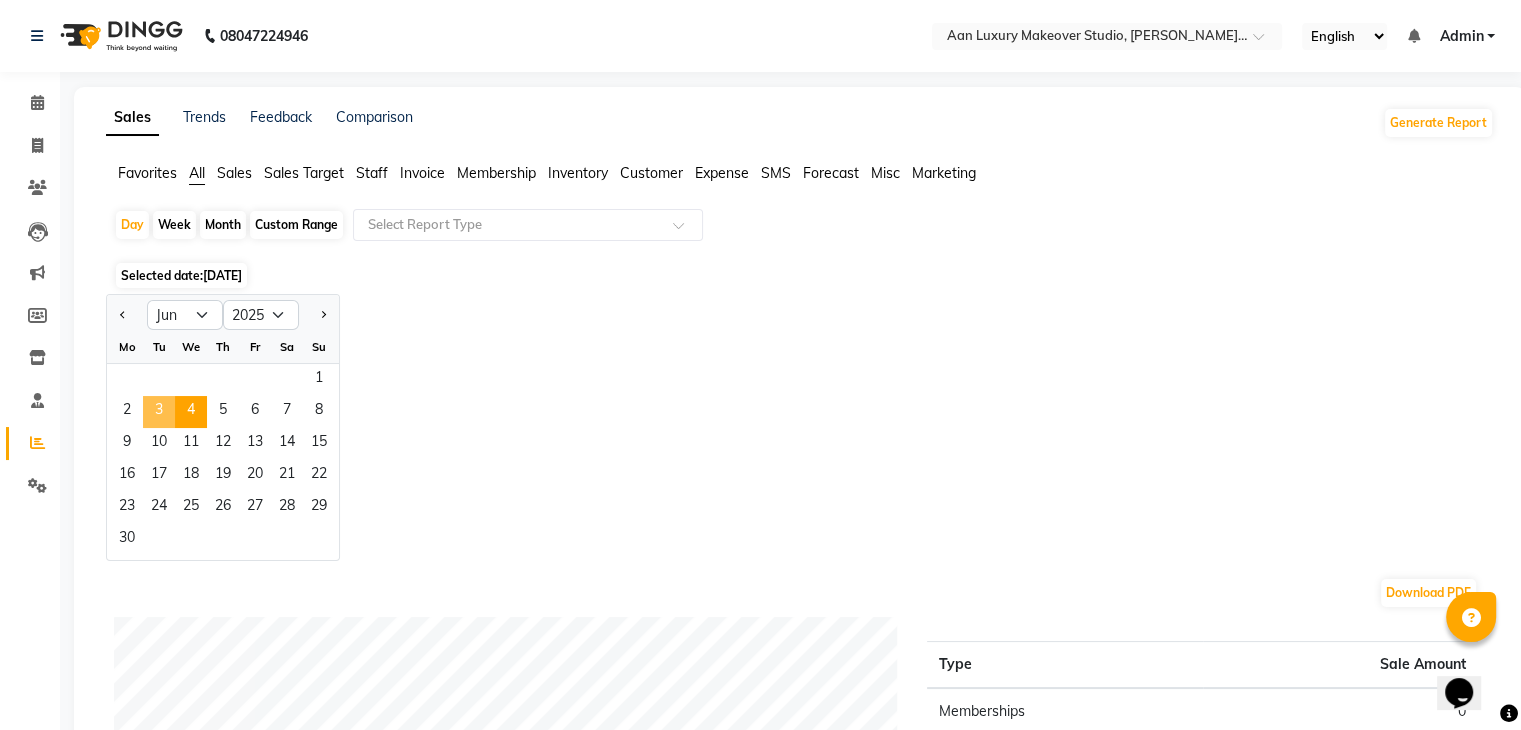 click on "3" 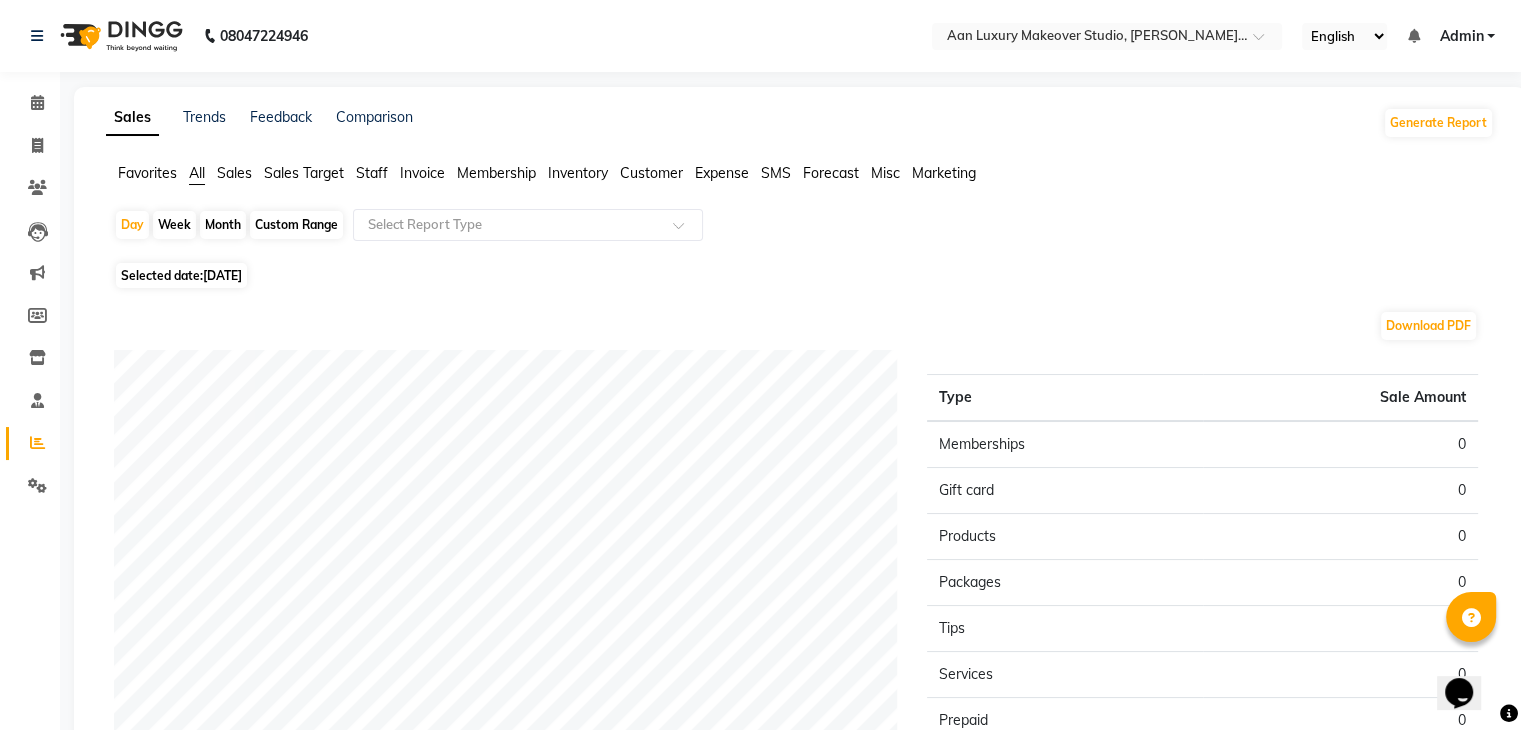 click on "Download PDF" 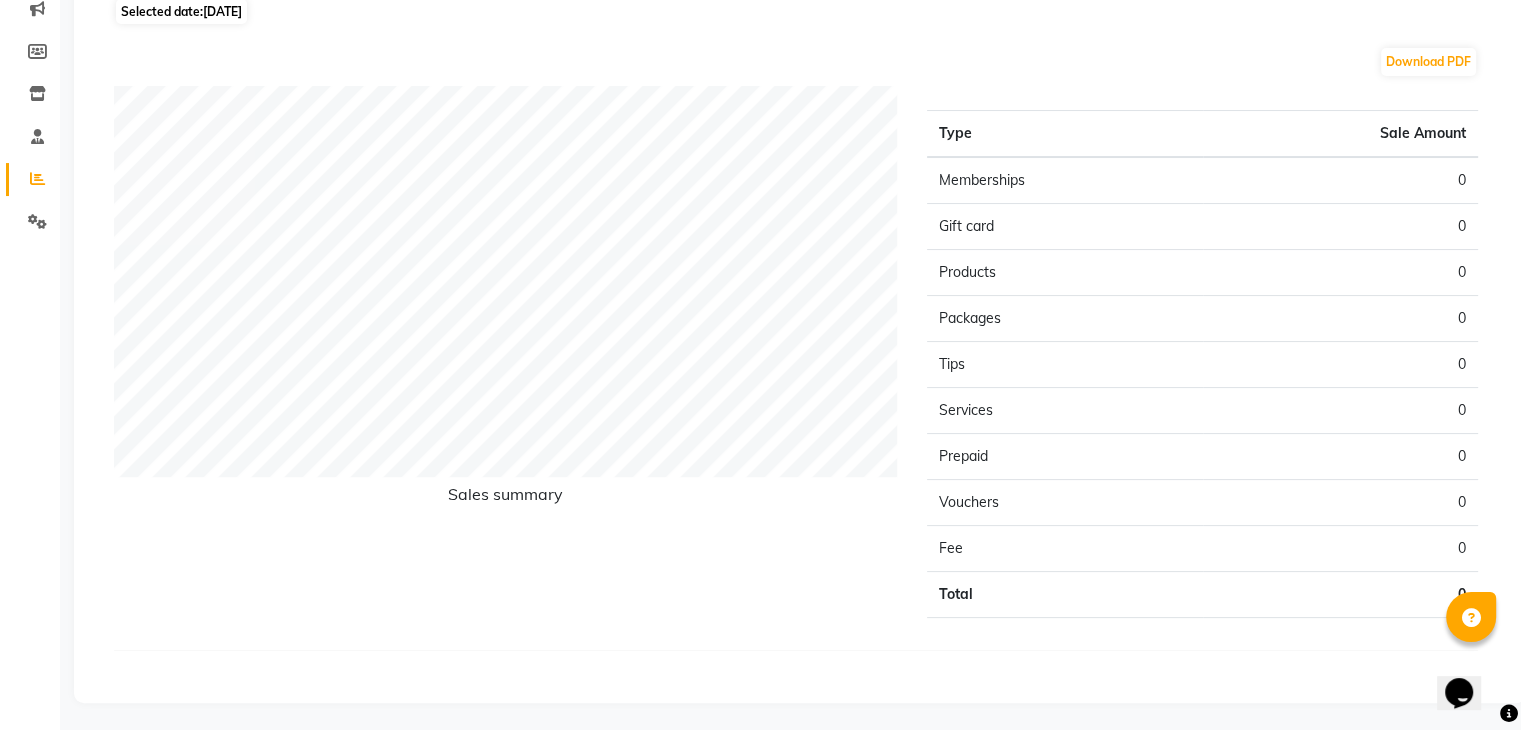 scroll, scrollTop: 0, scrollLeft: 0, axis: both 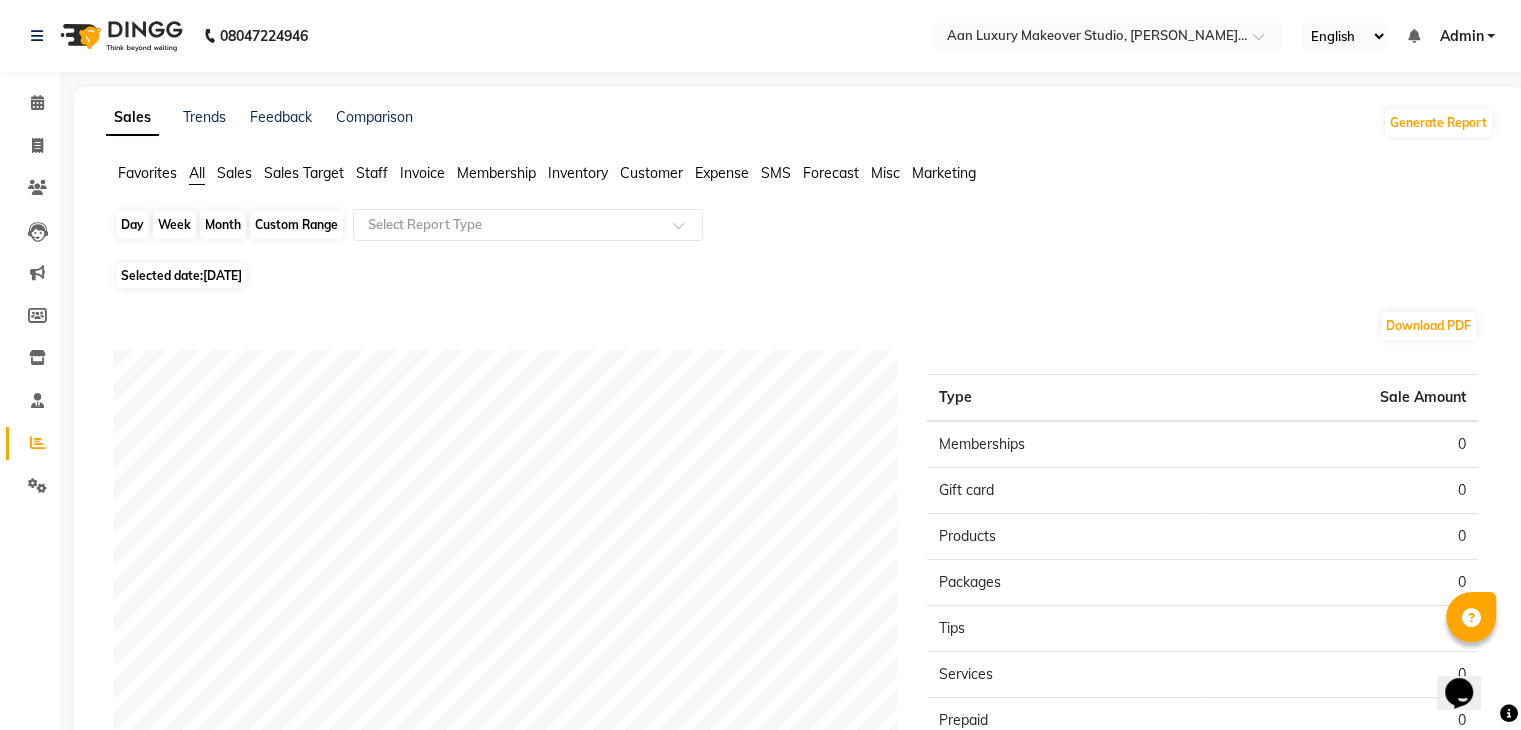 click on "Day" 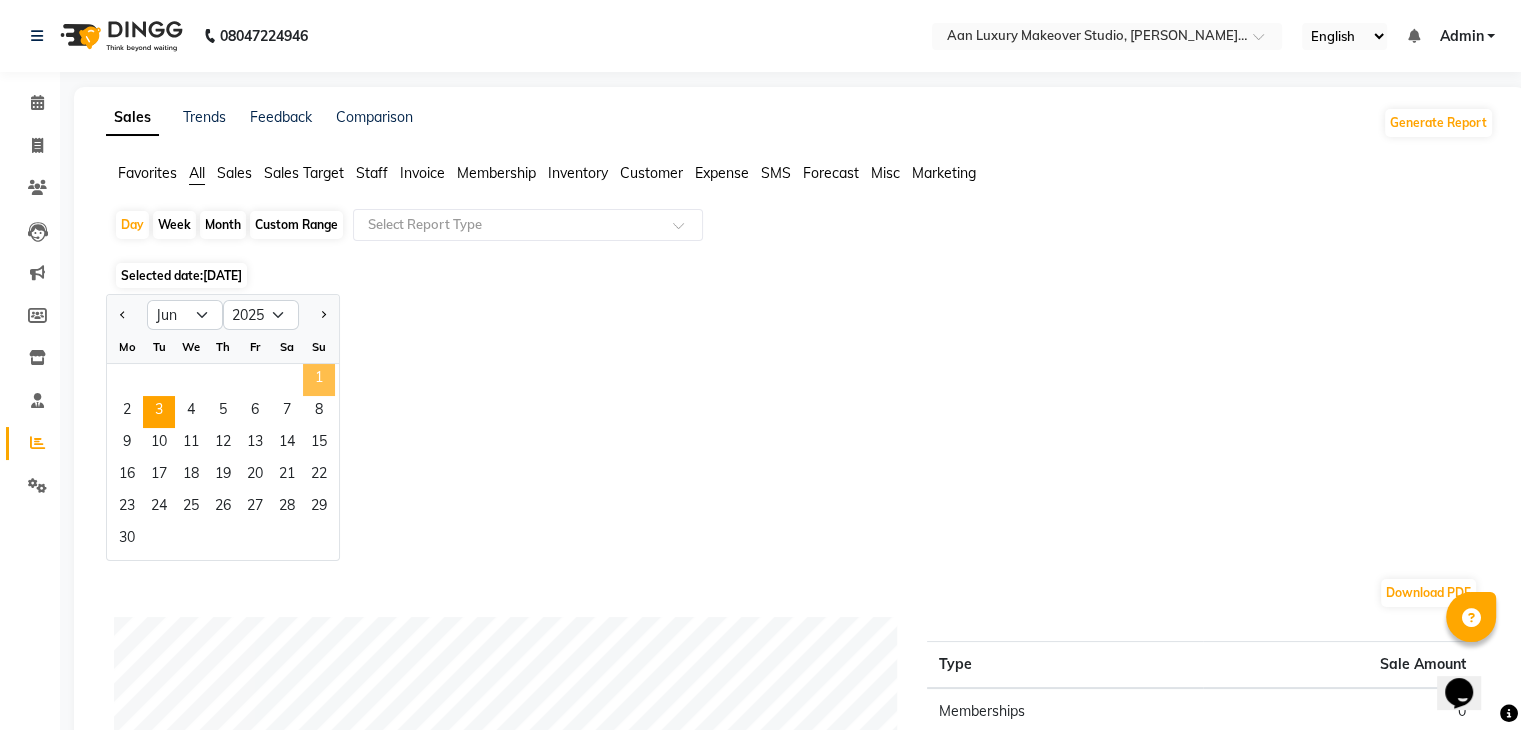 click on "1" 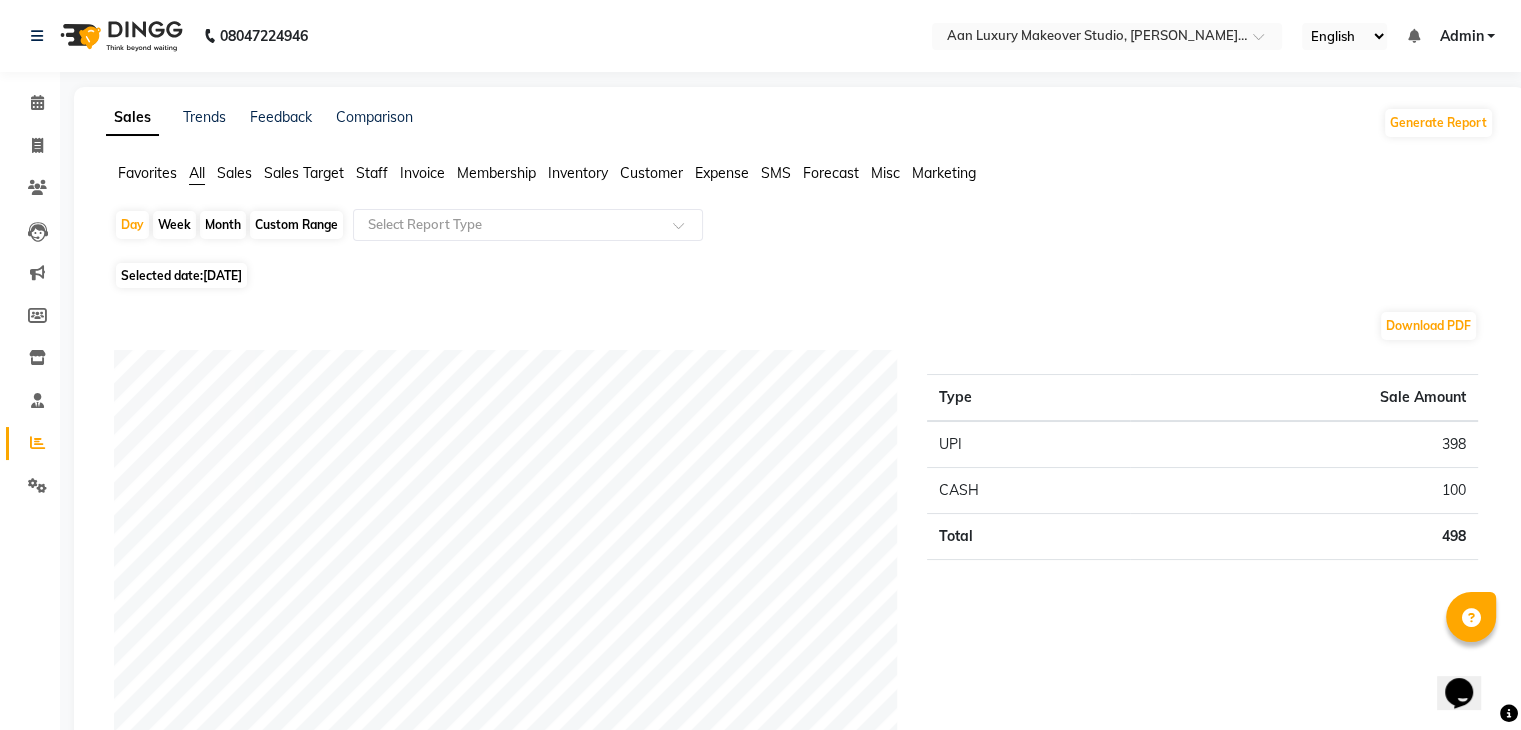 click on "Download PDF" 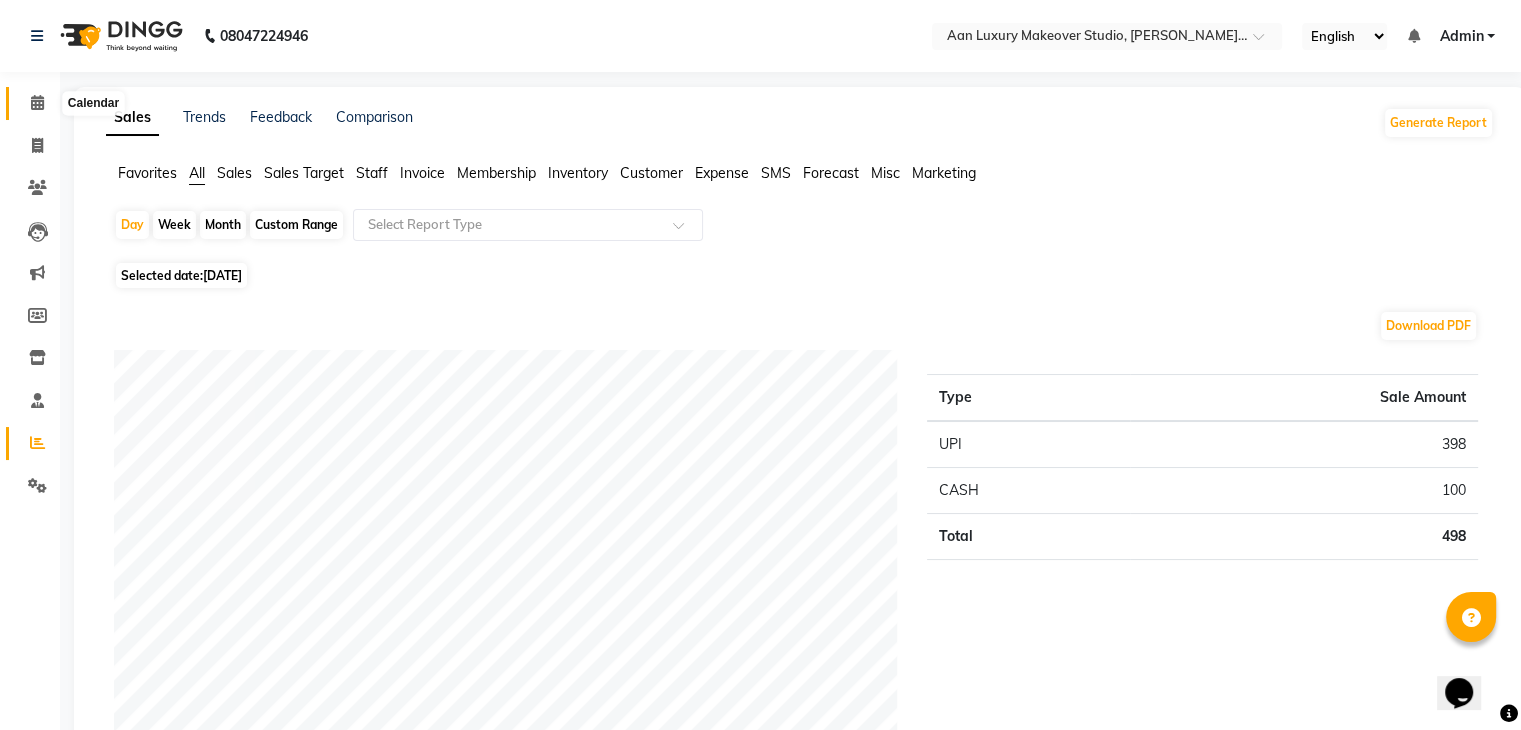 click 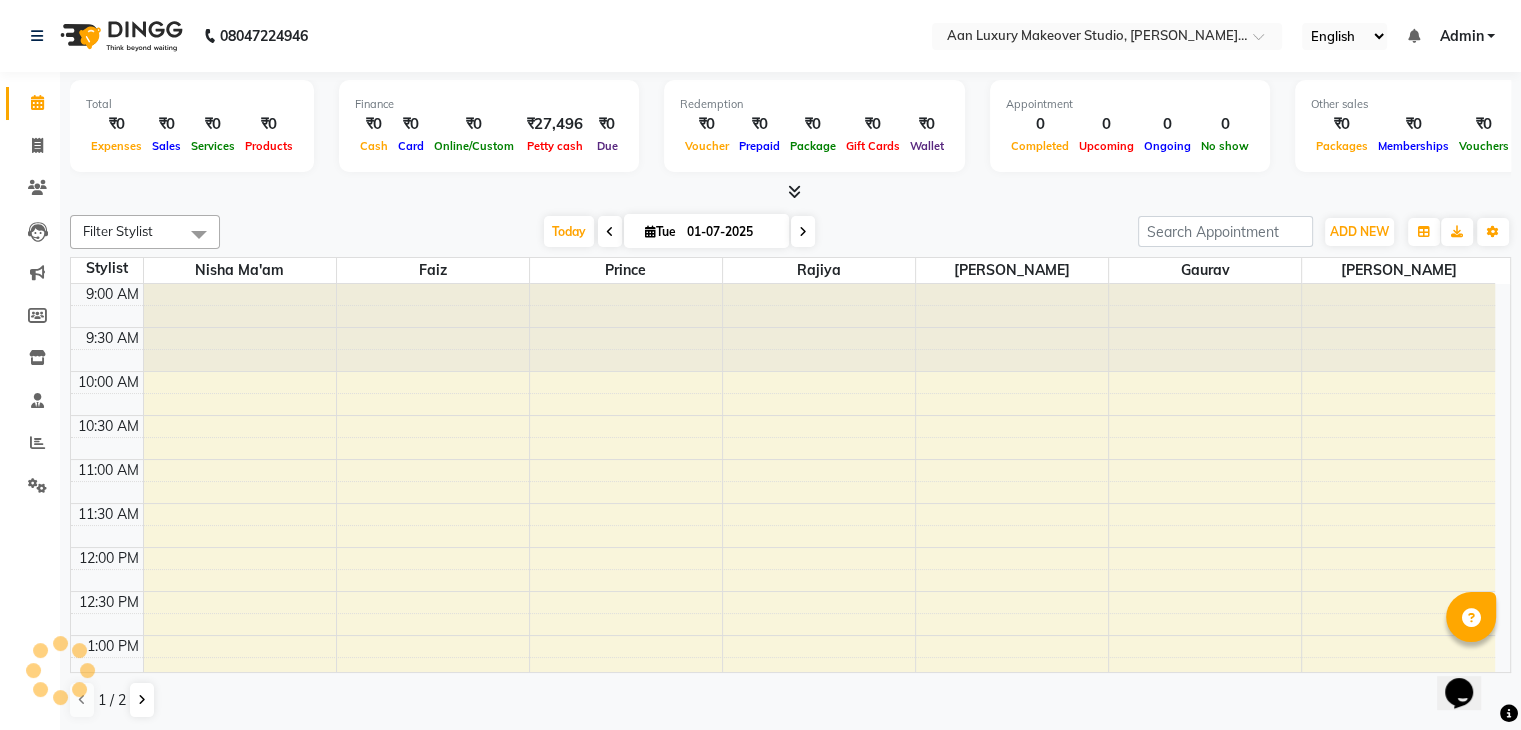 scroll, scrollTop: 611, scrollLeft: 0, axis: vertical 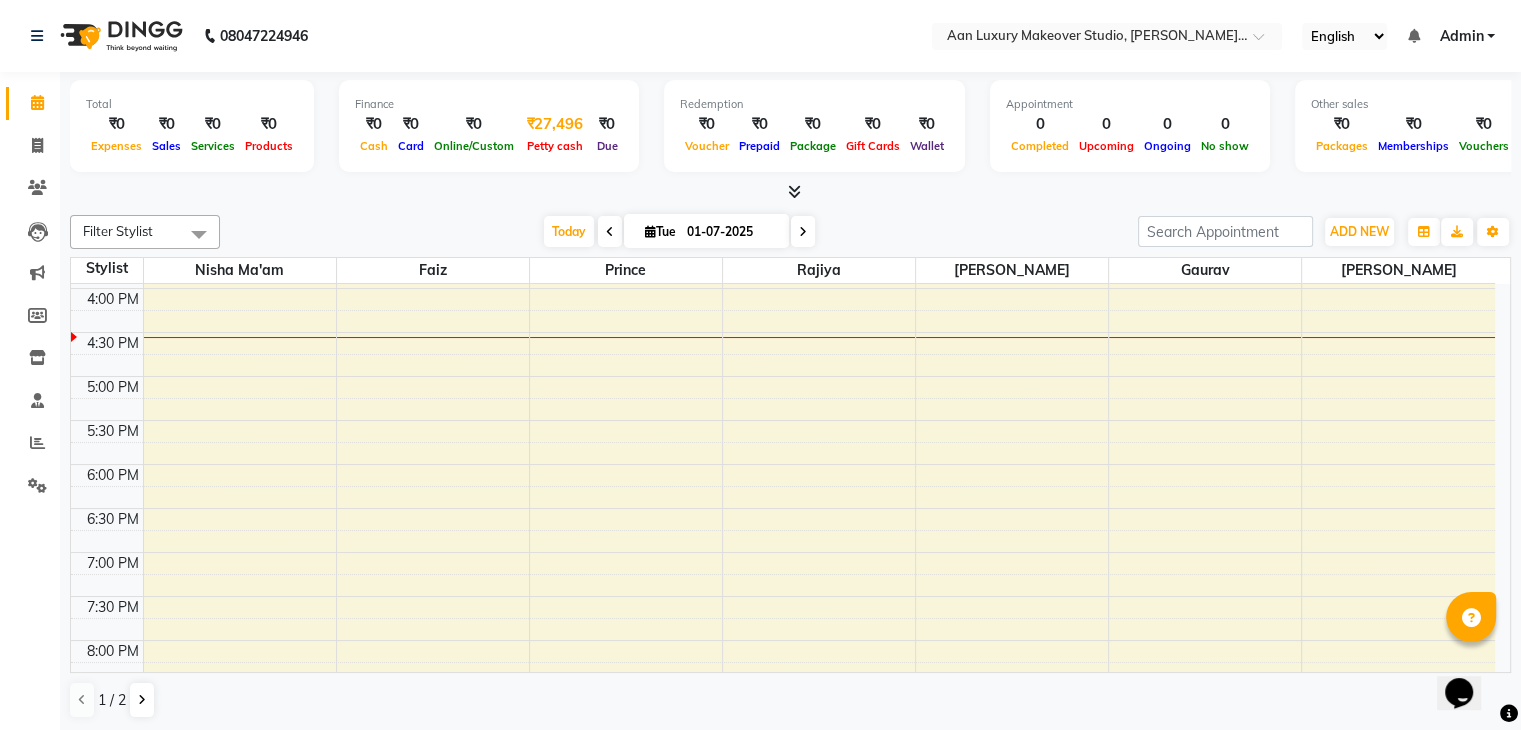 click on "Petty cash" at bounding box center [555, 146] 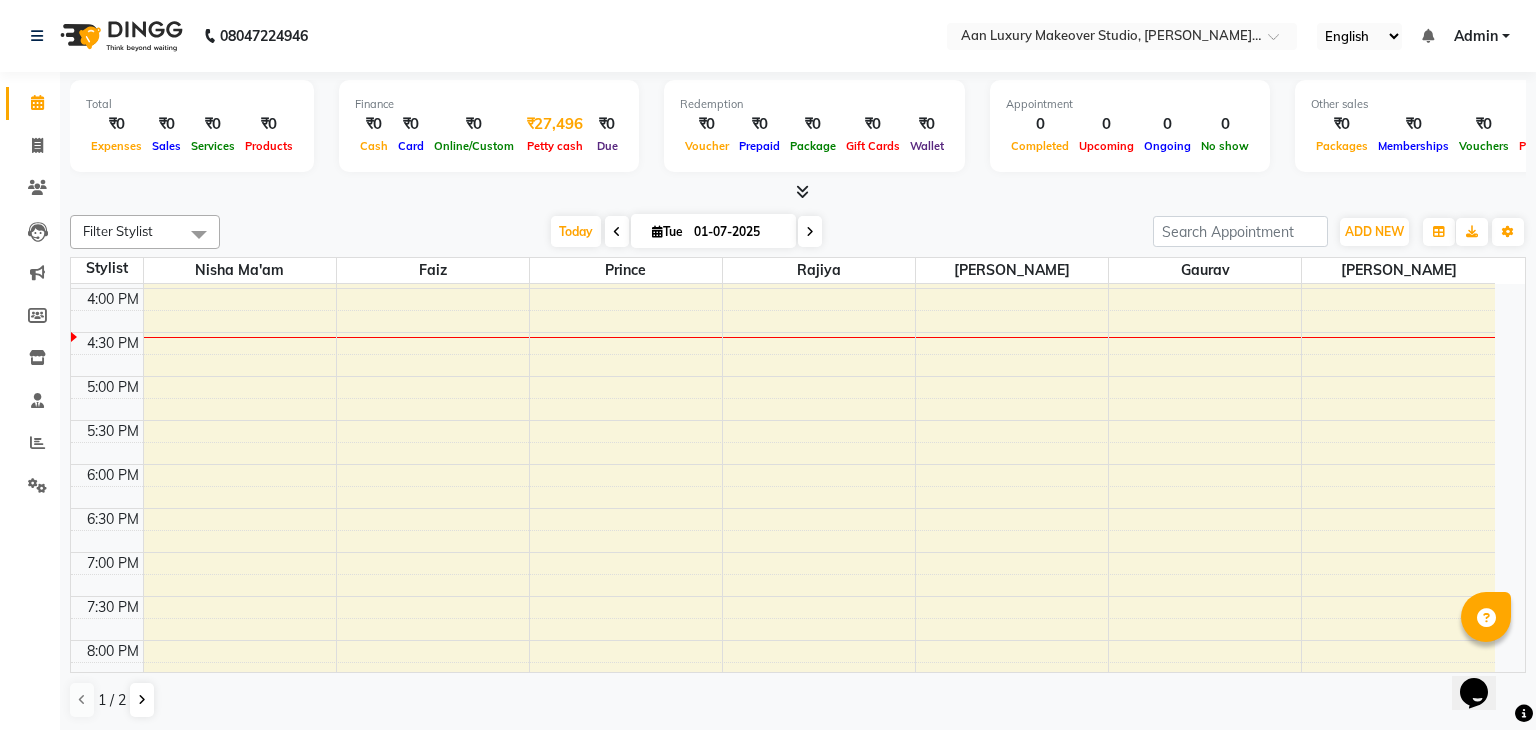 select on "5954" 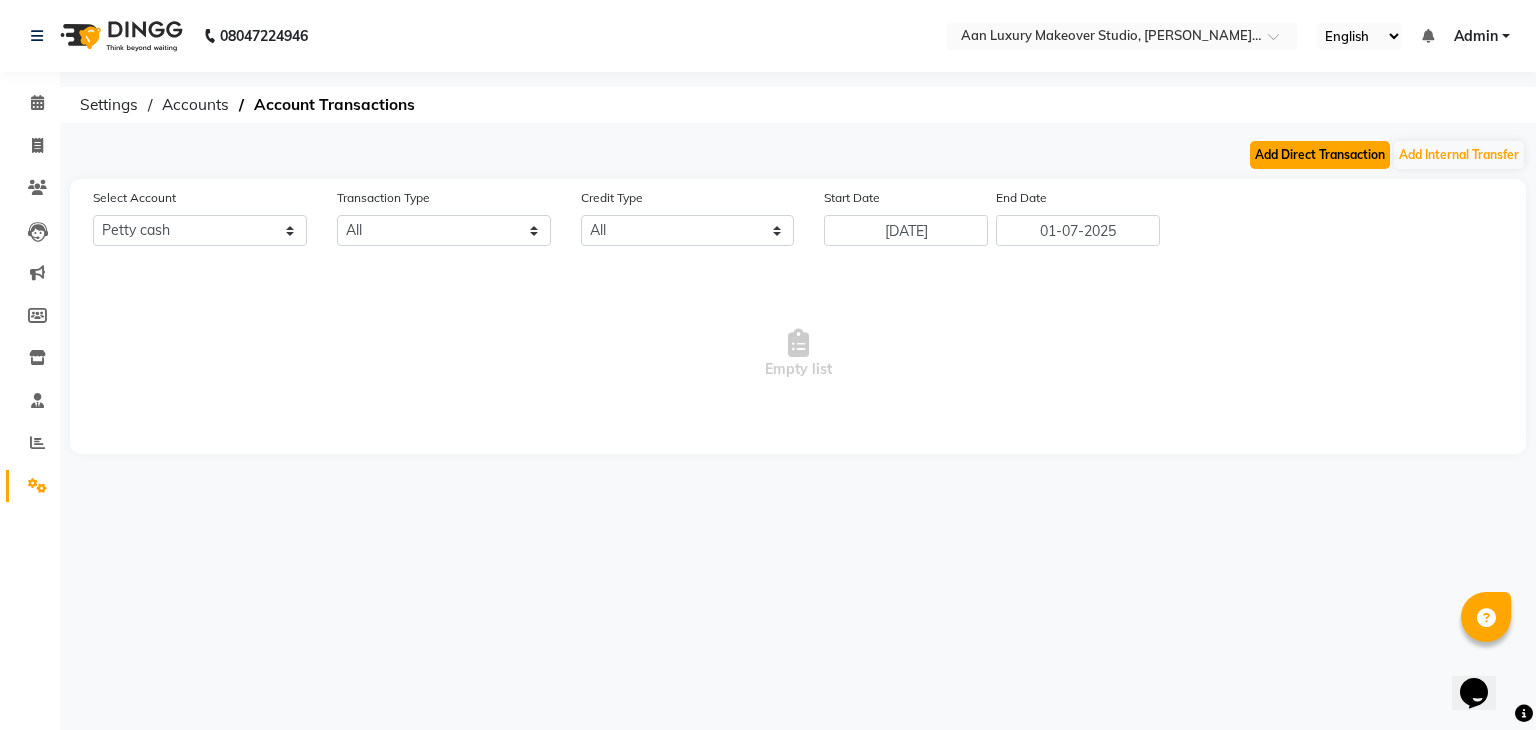 click on "Add Direct Transaction" 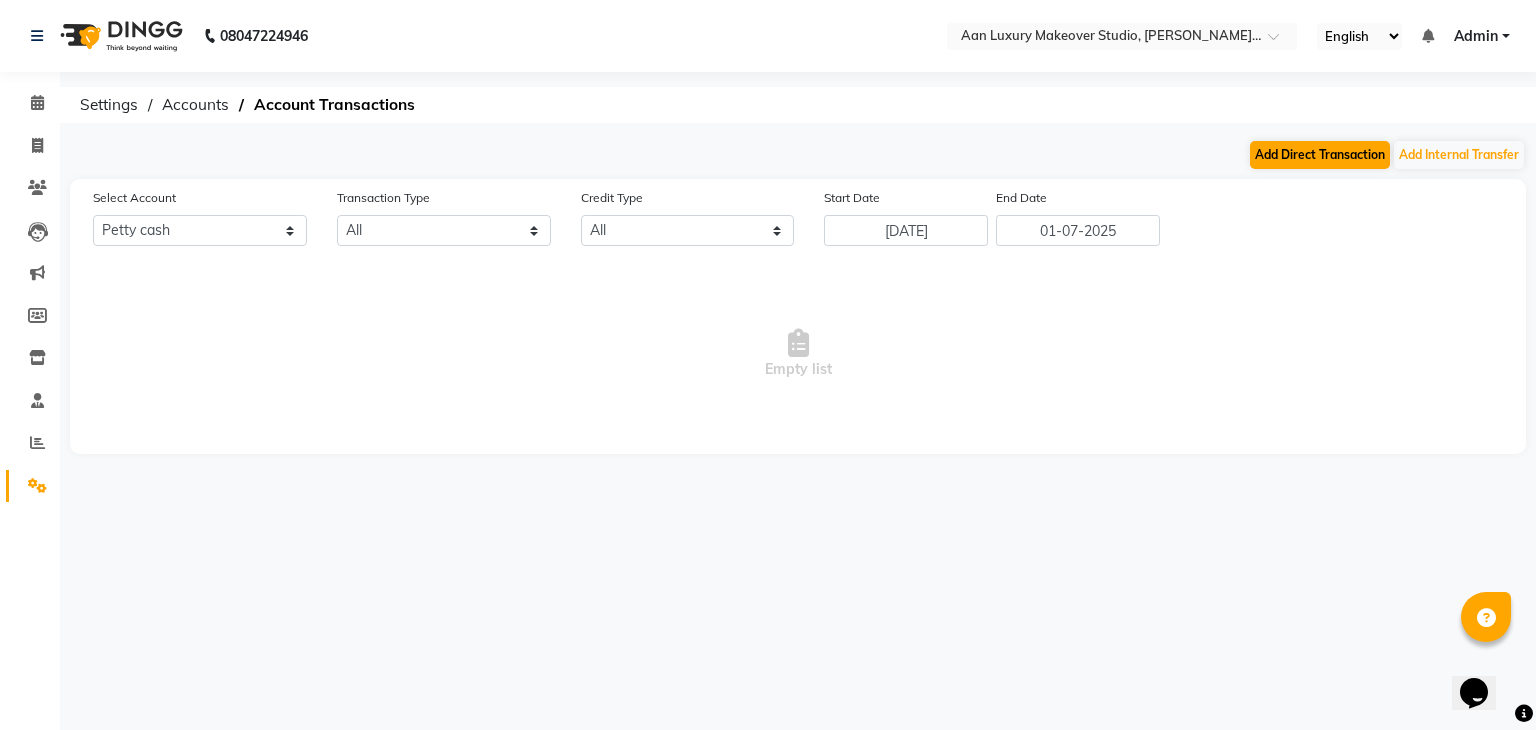select on "direct" 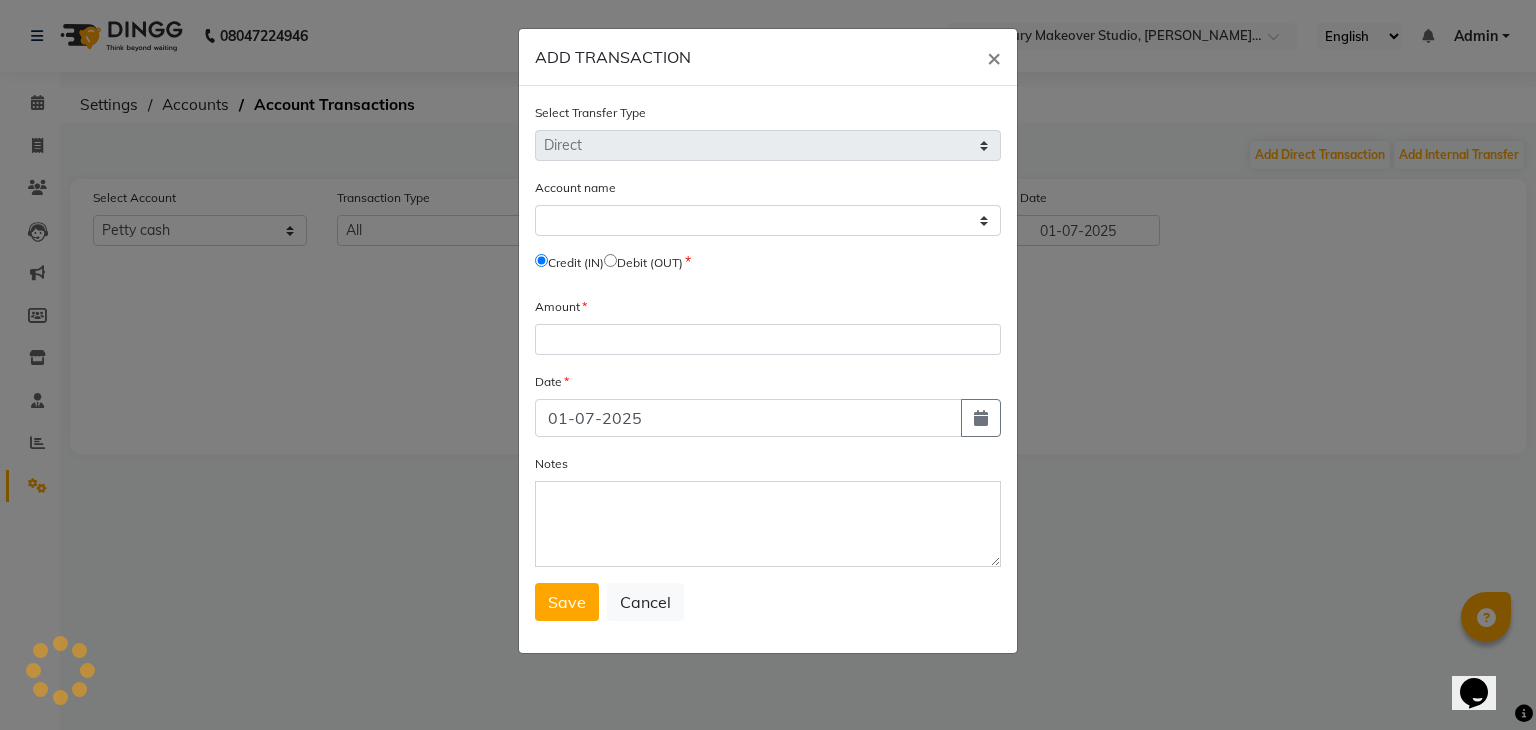 select on "5954" 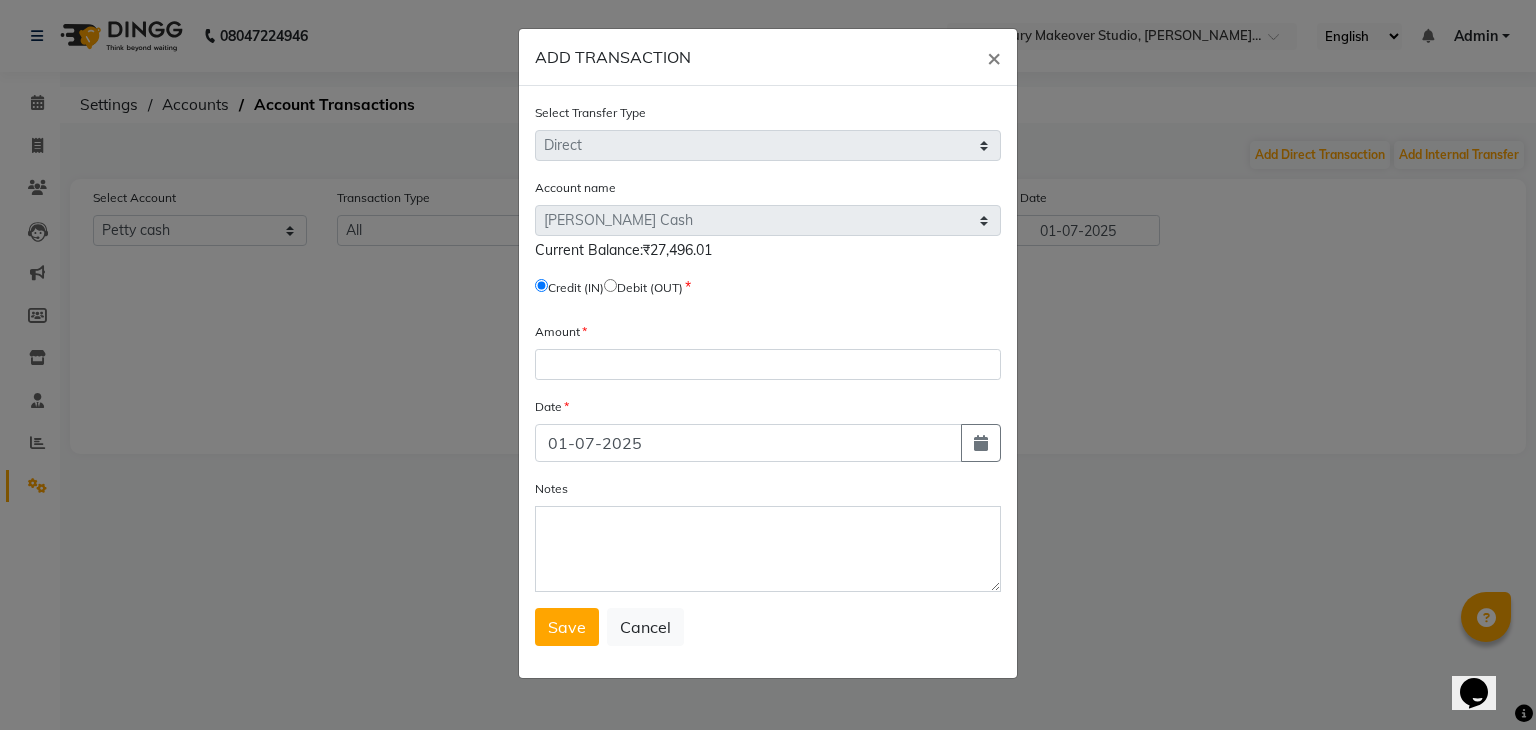 click on "Debit (OUT)" 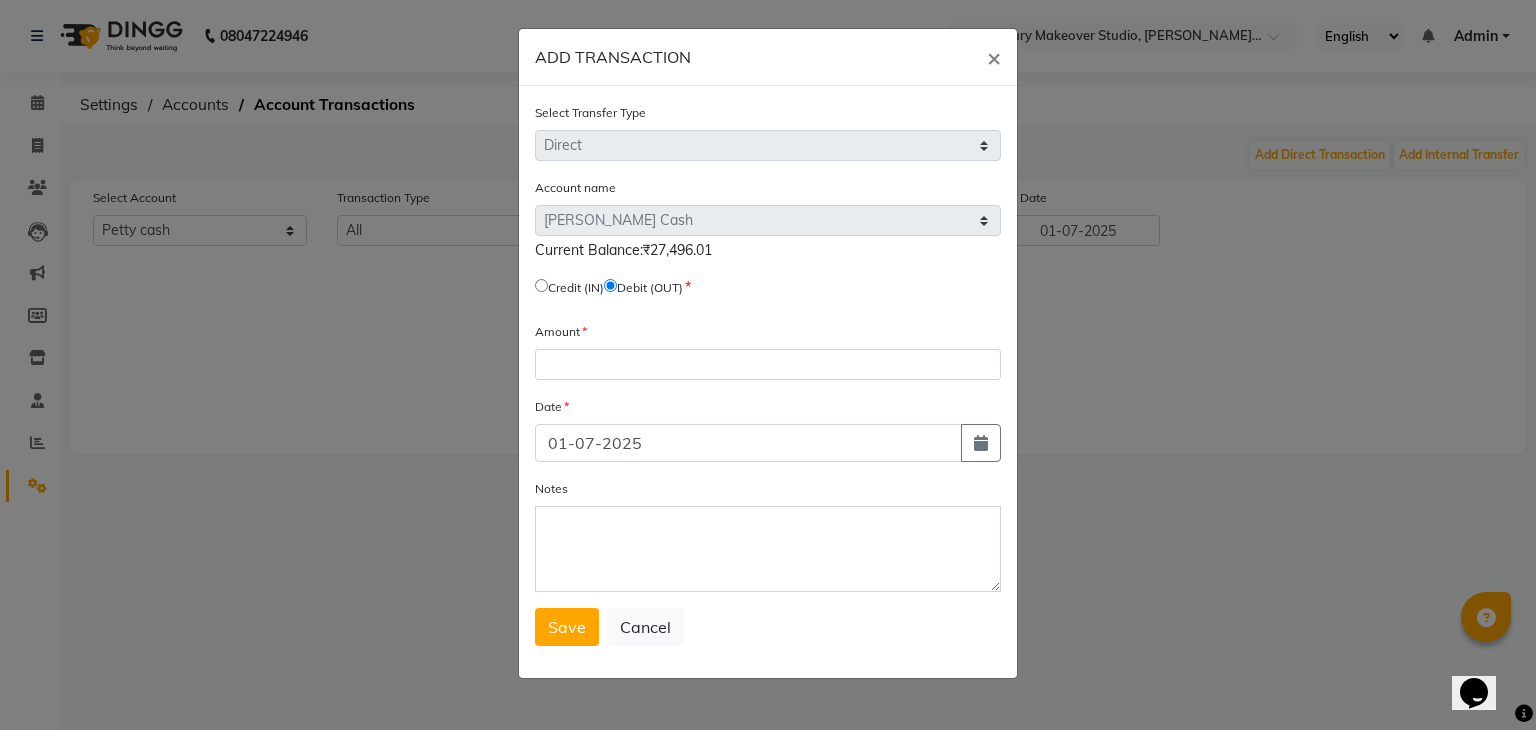 drag, startPoint x: 626, startPoint y: 283, endPoint x: 589, endPoint y: 366, distance: 90.873535 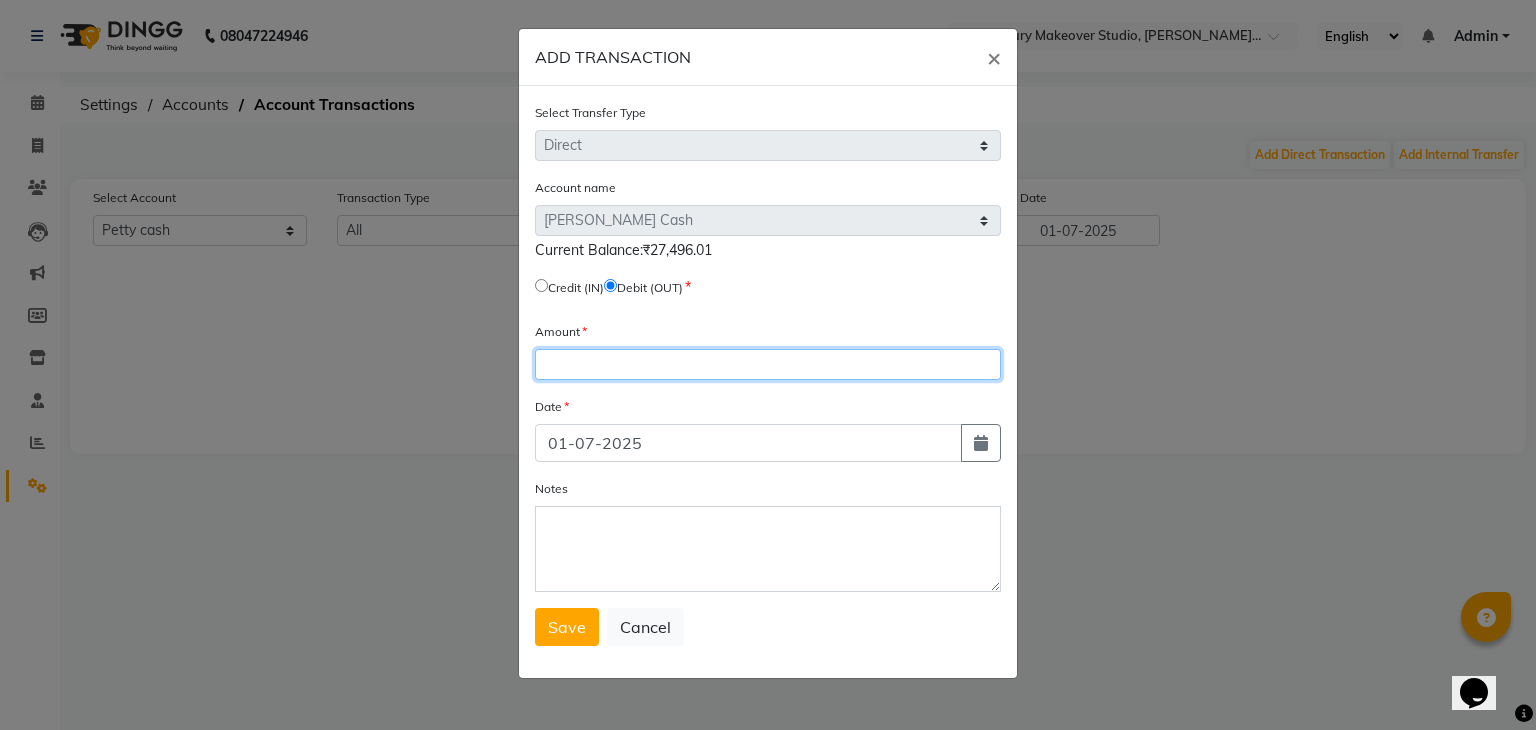 click 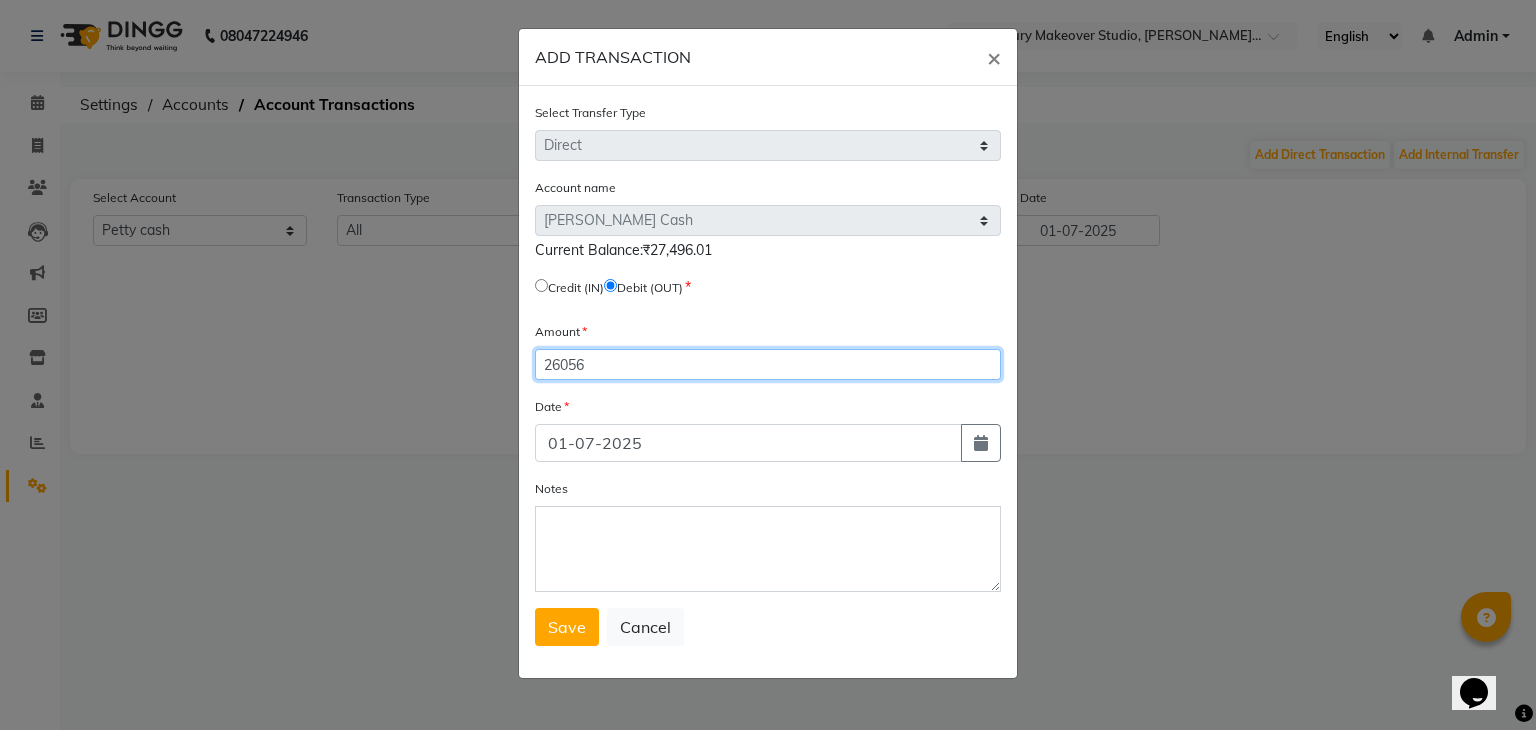 type on "26056" 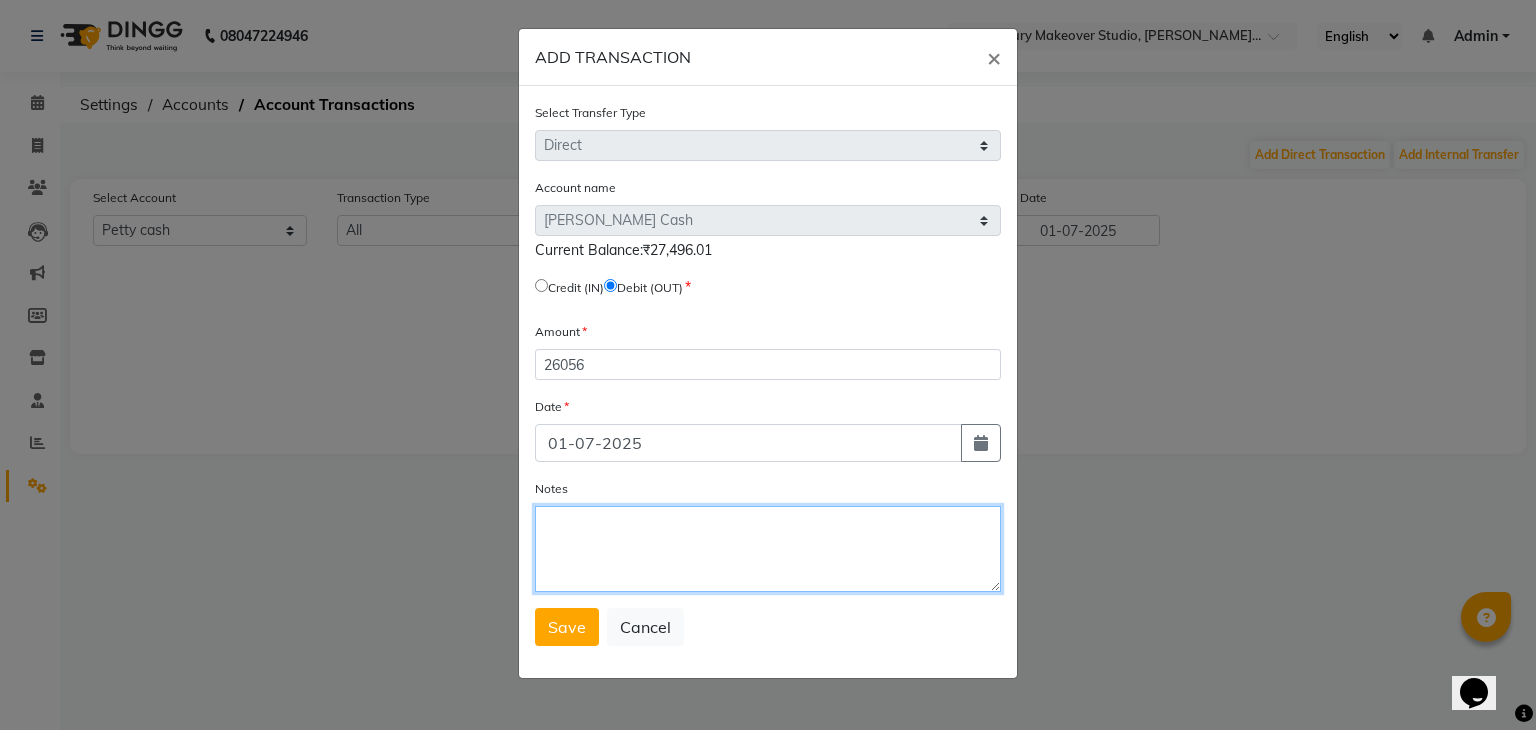 click on "Notes" at bounding box center (768, 549) 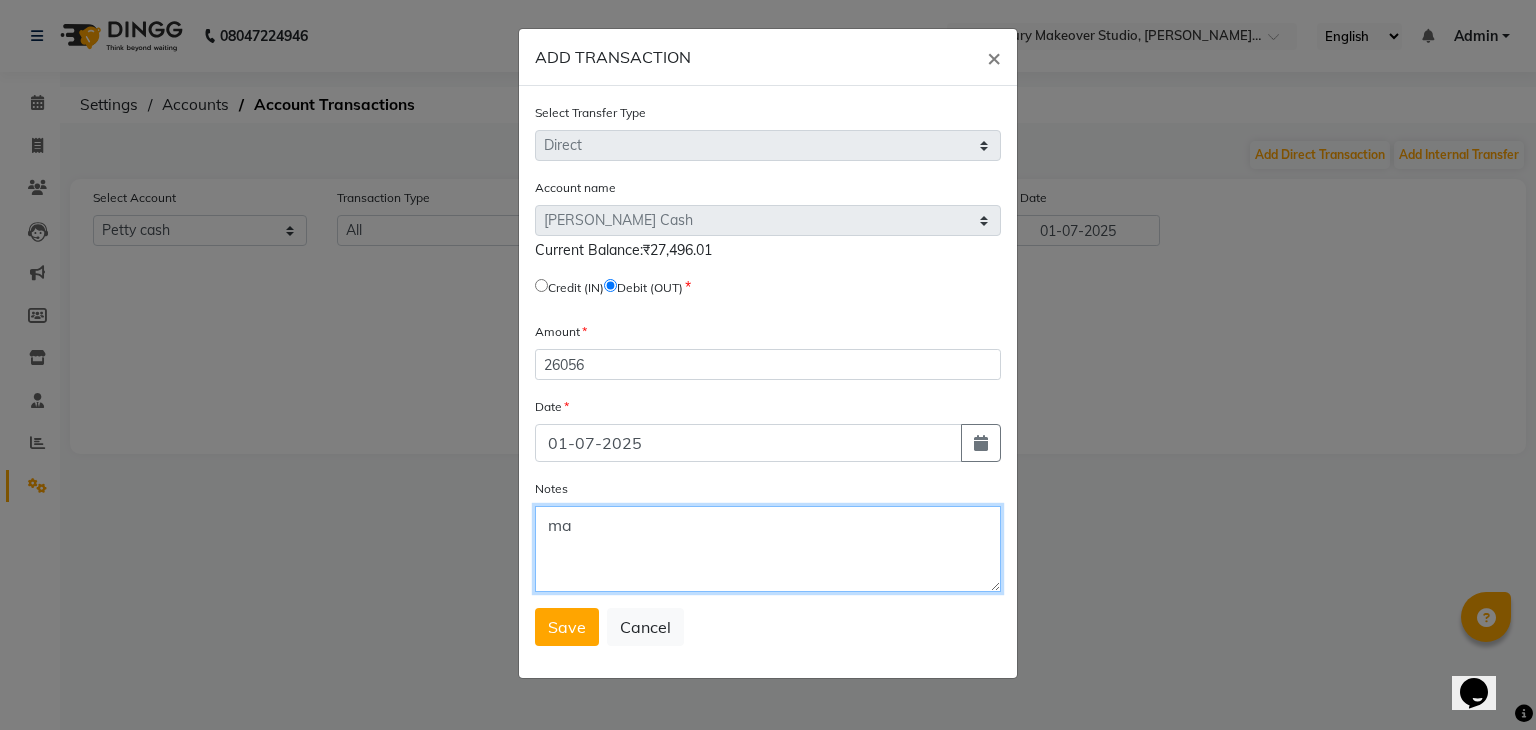 type on "m" 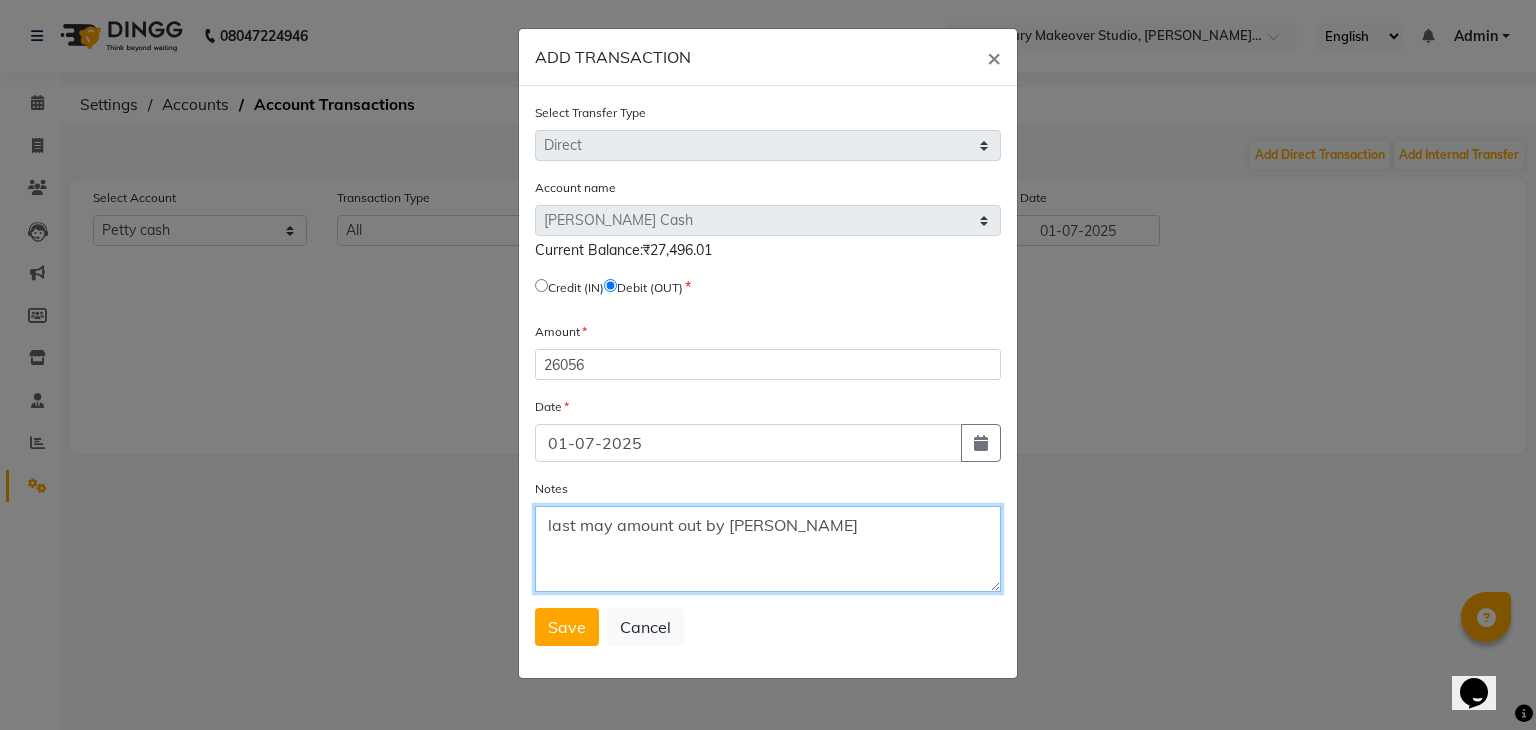 click on "last may amount out by [PERSON_NAME]" at bounding box center [768, 549] 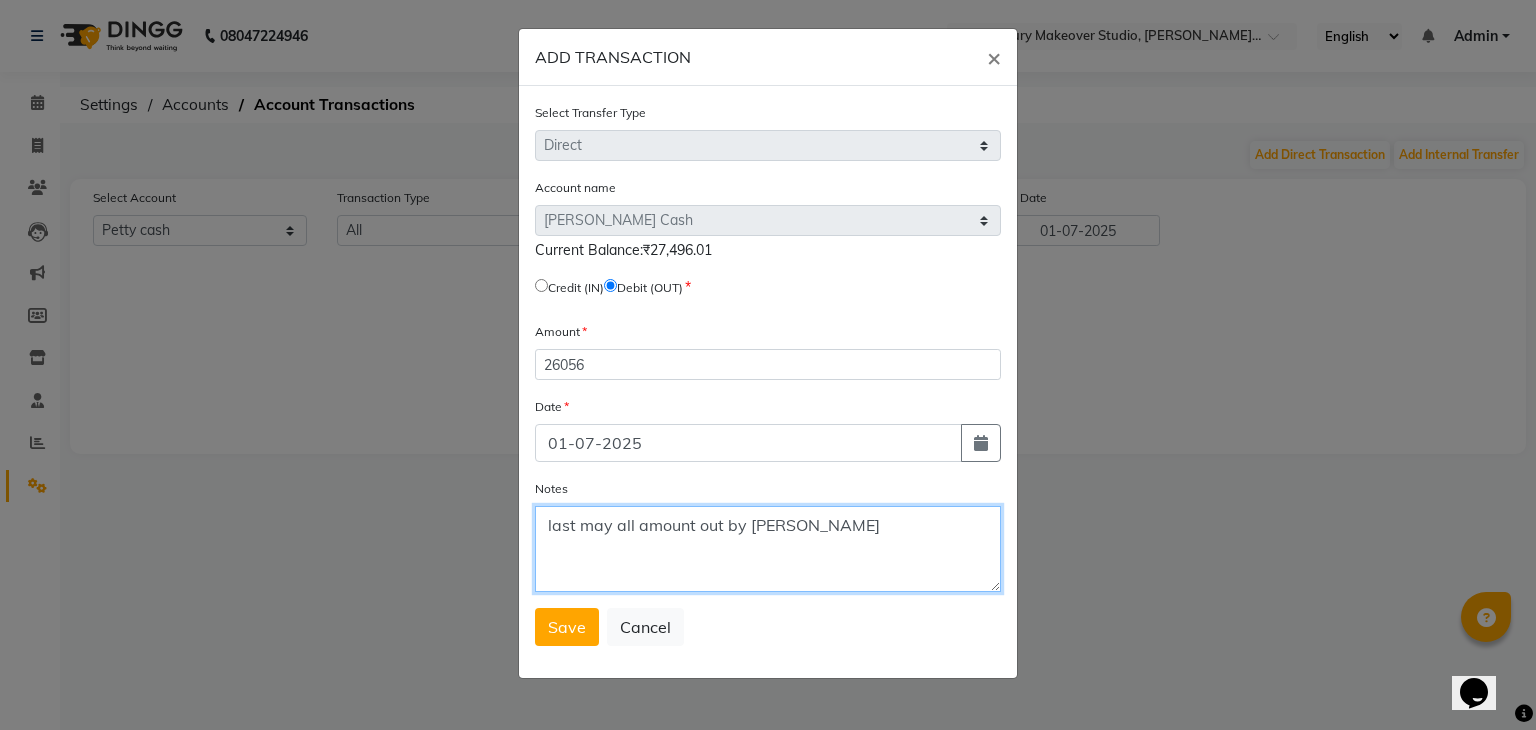 click on "last may all amount out by [PERSON_NAME]" at bounding box center [768, 549] 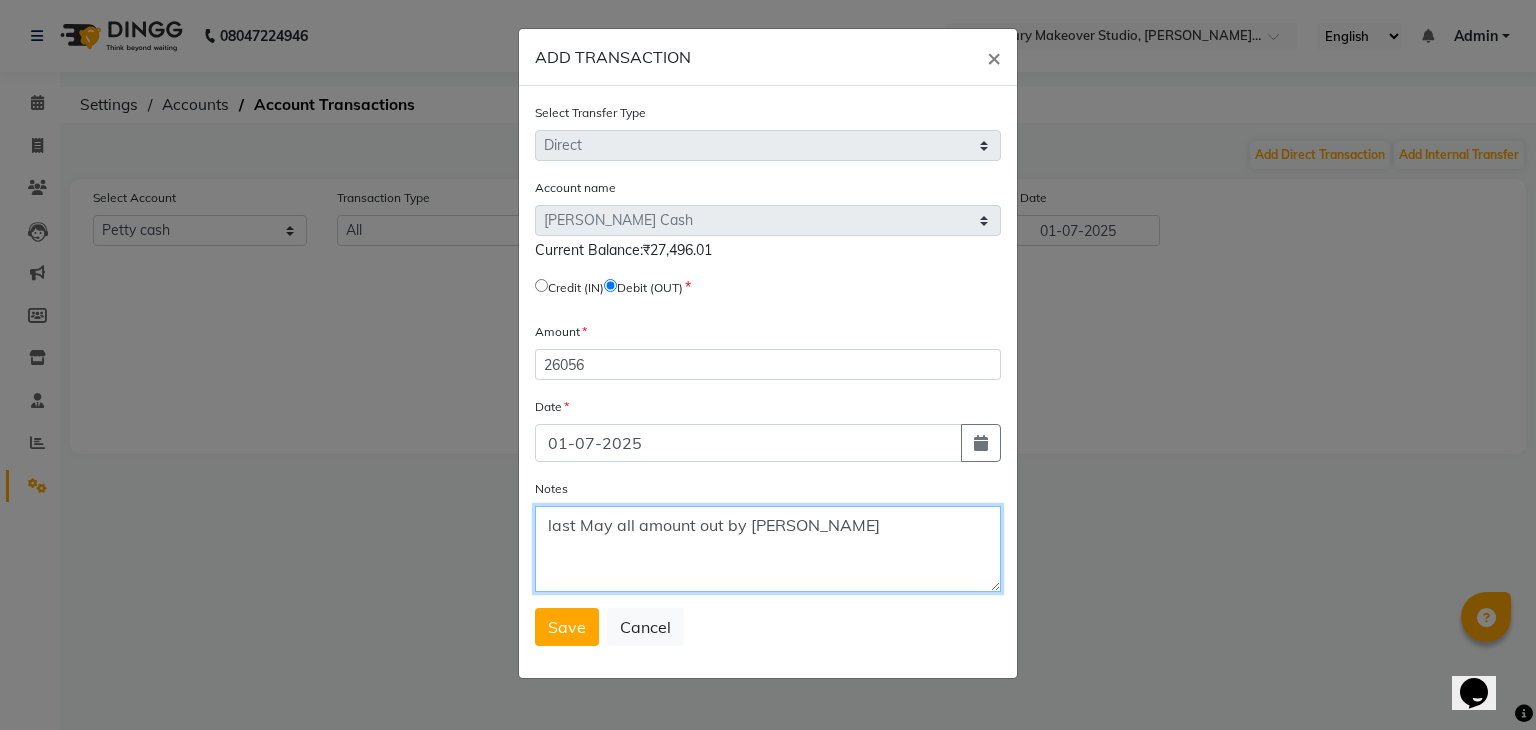 click on "last May all amount out by [PERSON_NAME]" at bounding box center [768, 549] 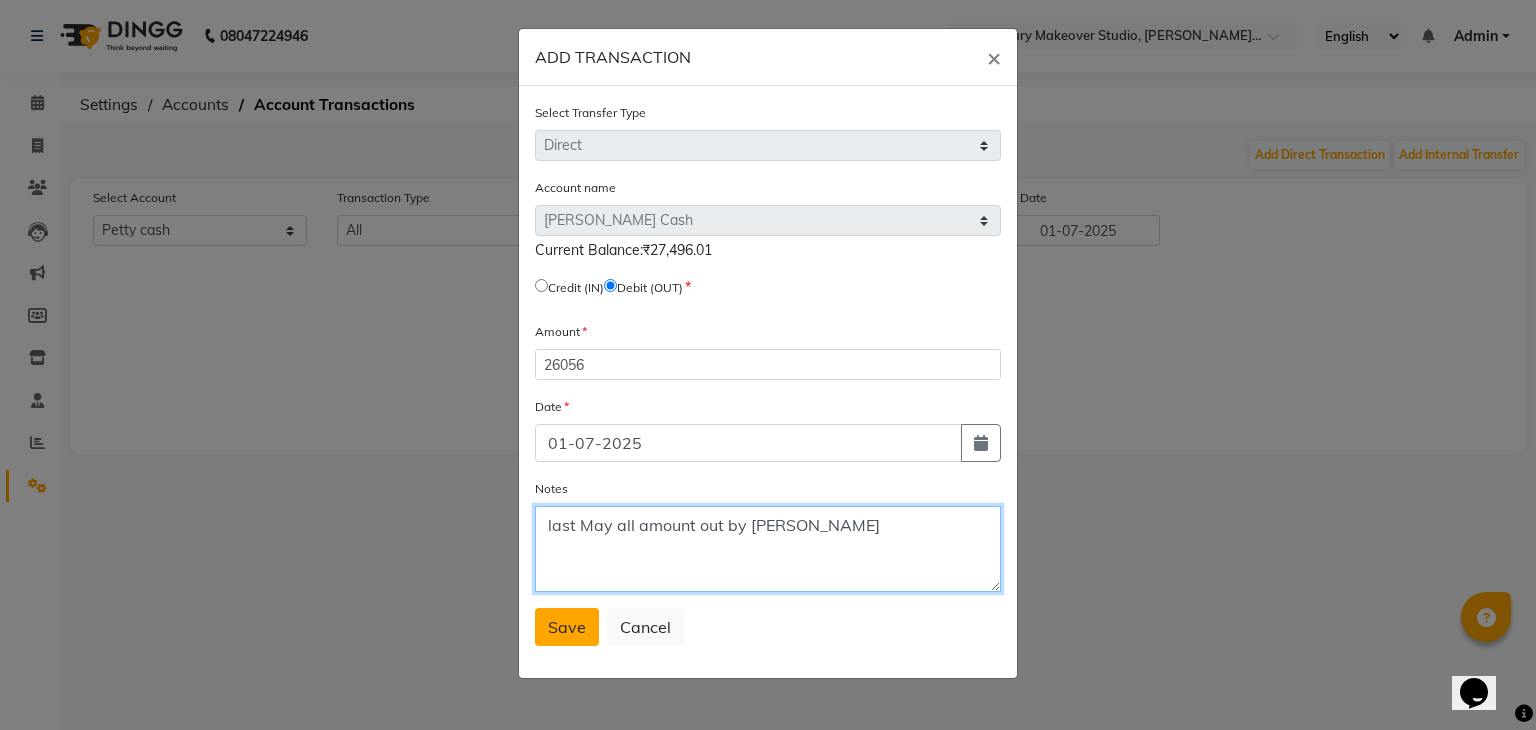 type on "last May all amount out by [PERSON_NAME]" 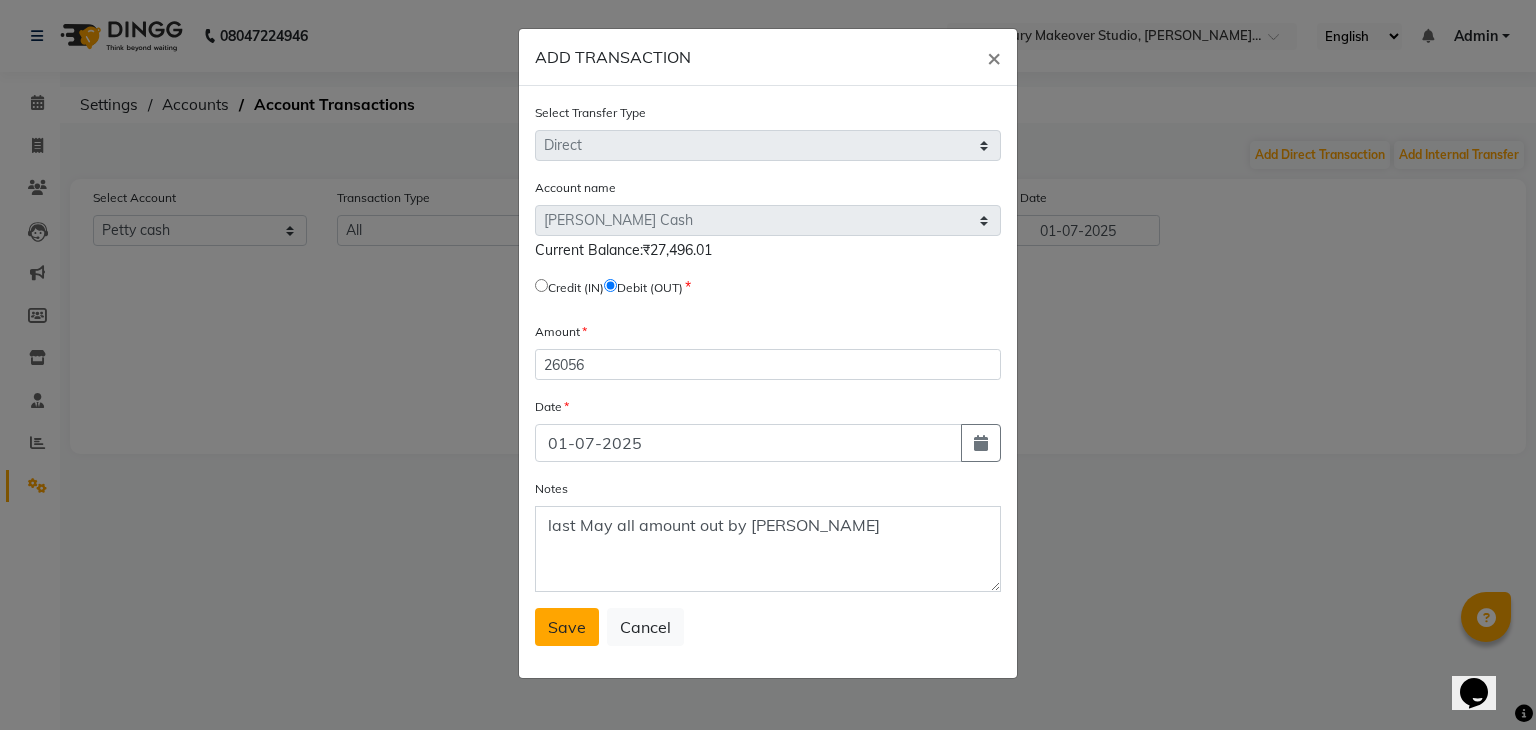 click on "Save" at bounding box center (567, 627) 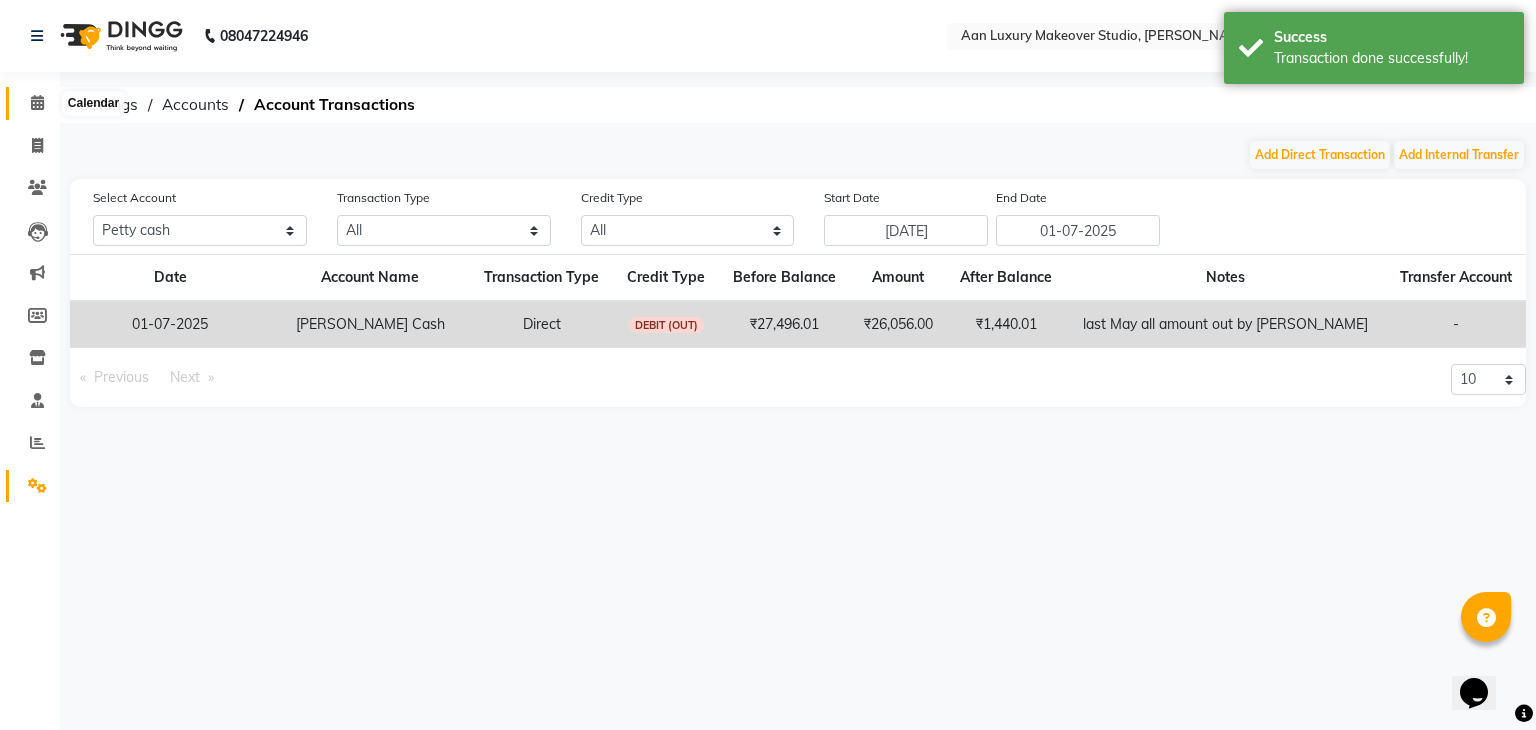 click 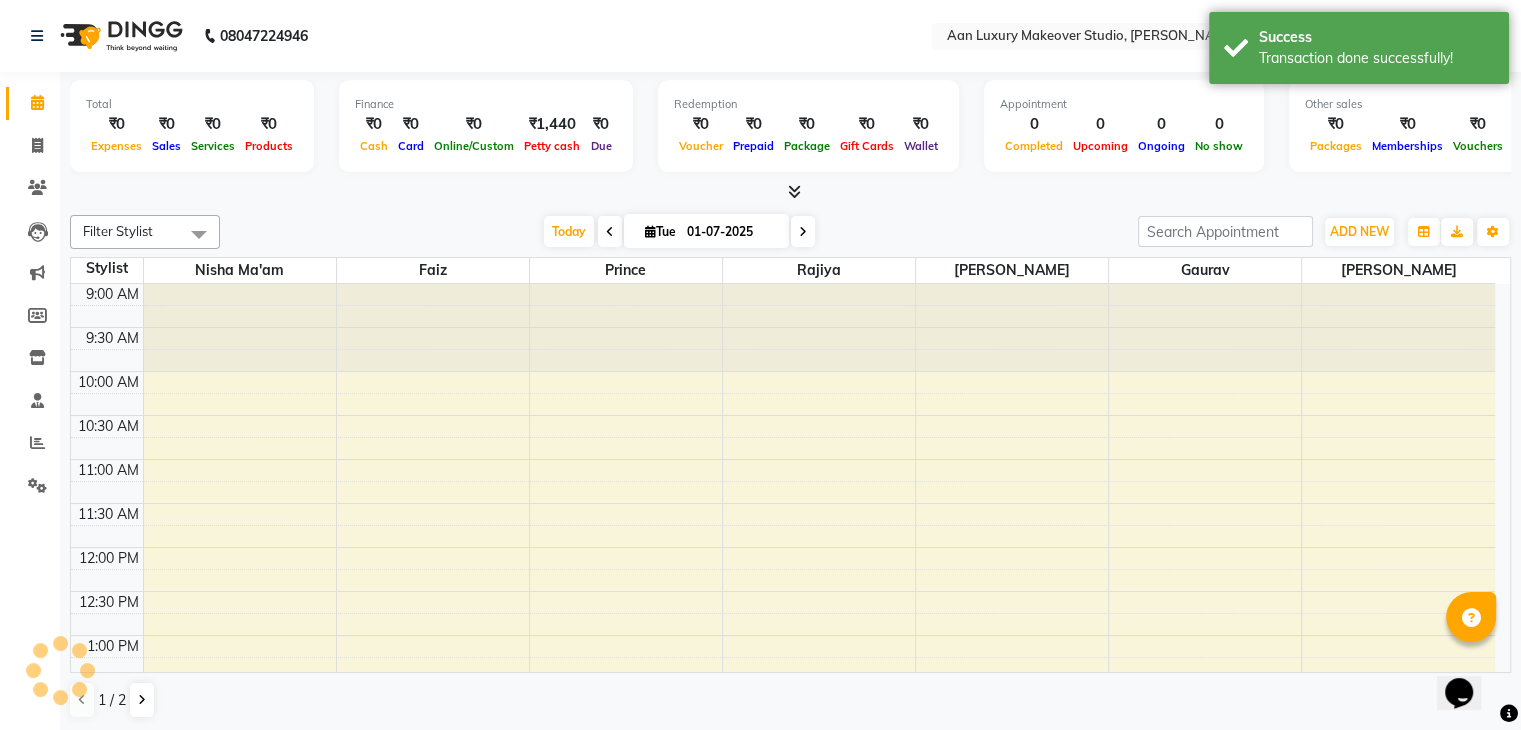 scroll, scrollTop: 0, scrollLeft: 0, axis: both 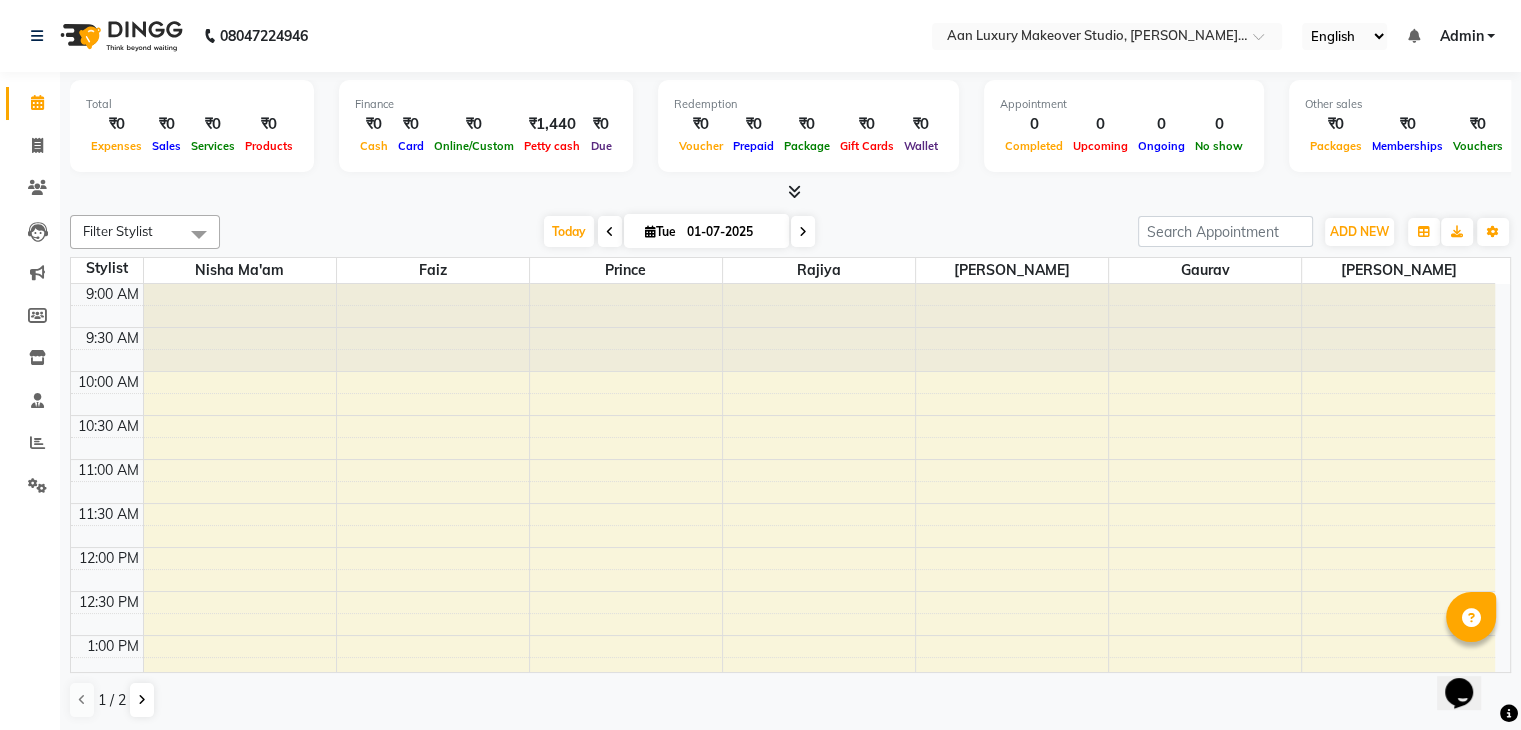 click at bounding box center (650, 231) 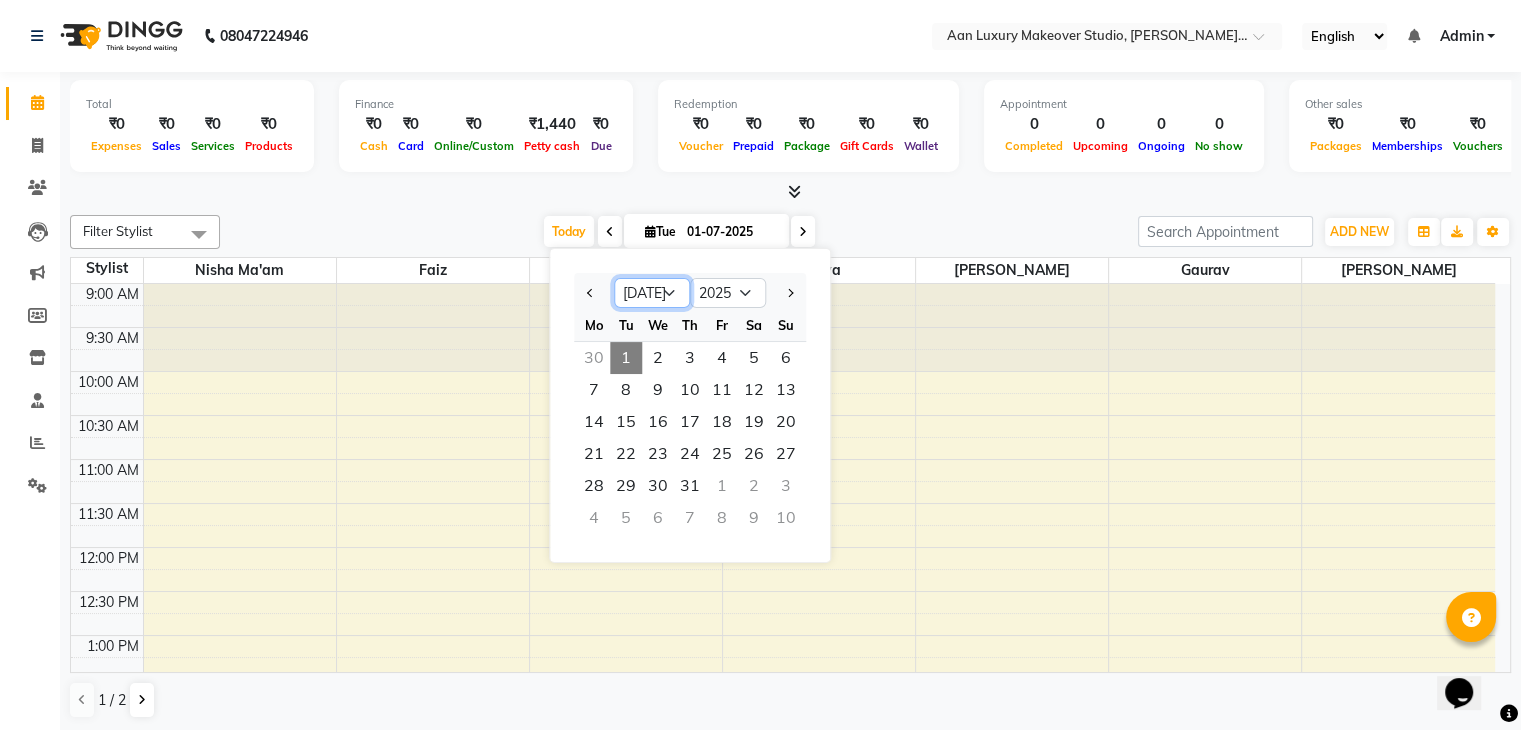 click on "Jan Feb Mar Apr May Jun [DATE] Aug Sep Oct Nov Dec" at bounding box center [652, 293] 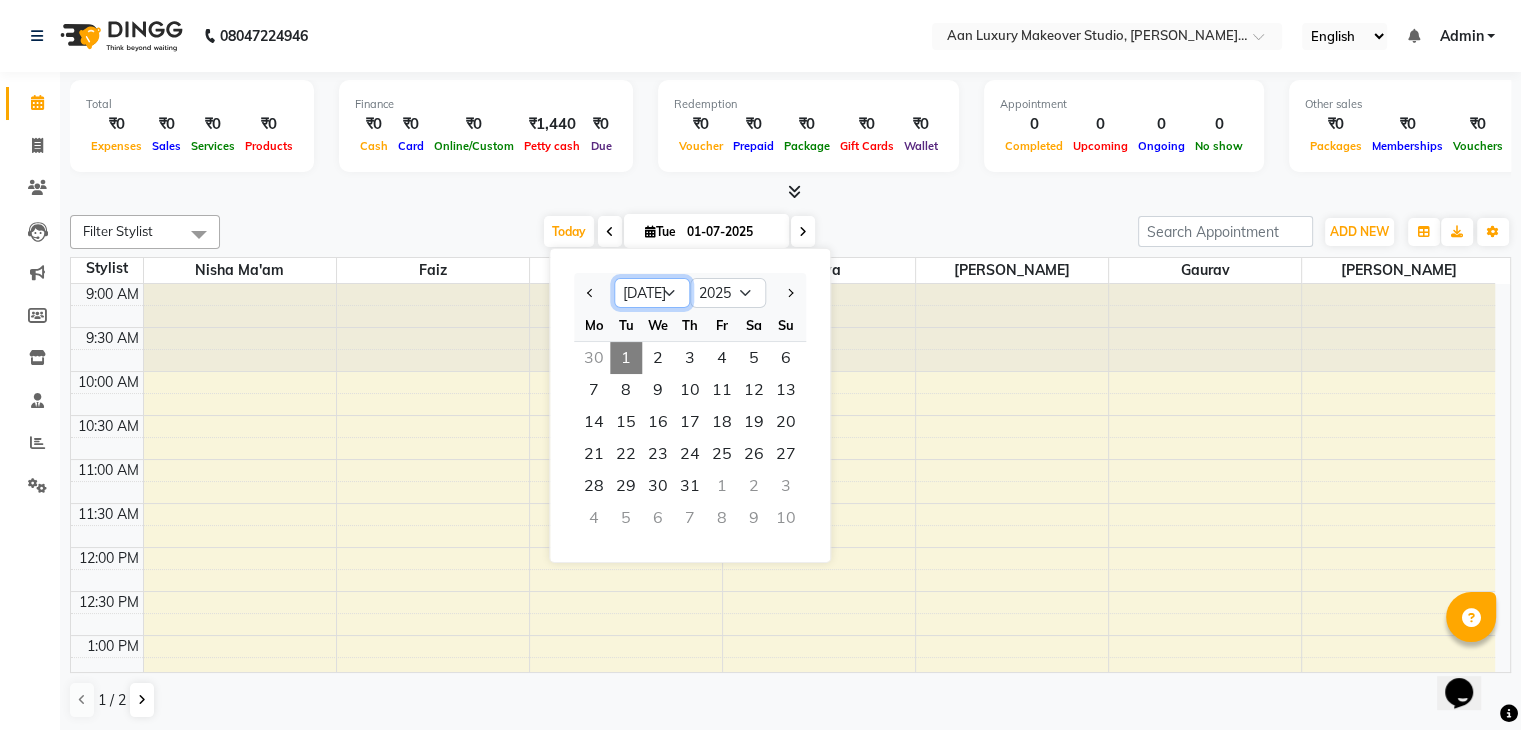 select on "6" 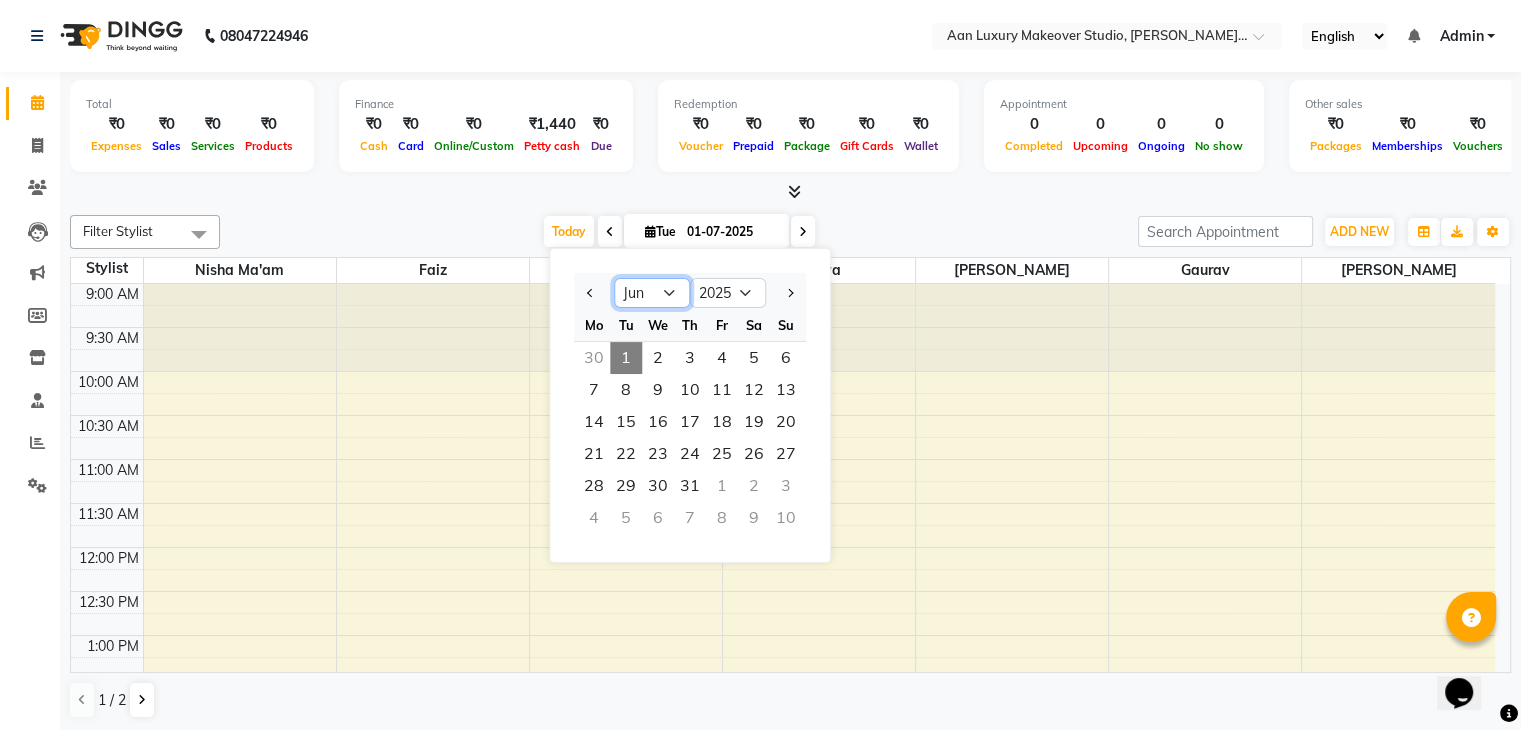 click on "Jan Feb Mar Apr May Jun [DATE] Aug Sep Oct Nov Dec" at bounding box center (652, 293) 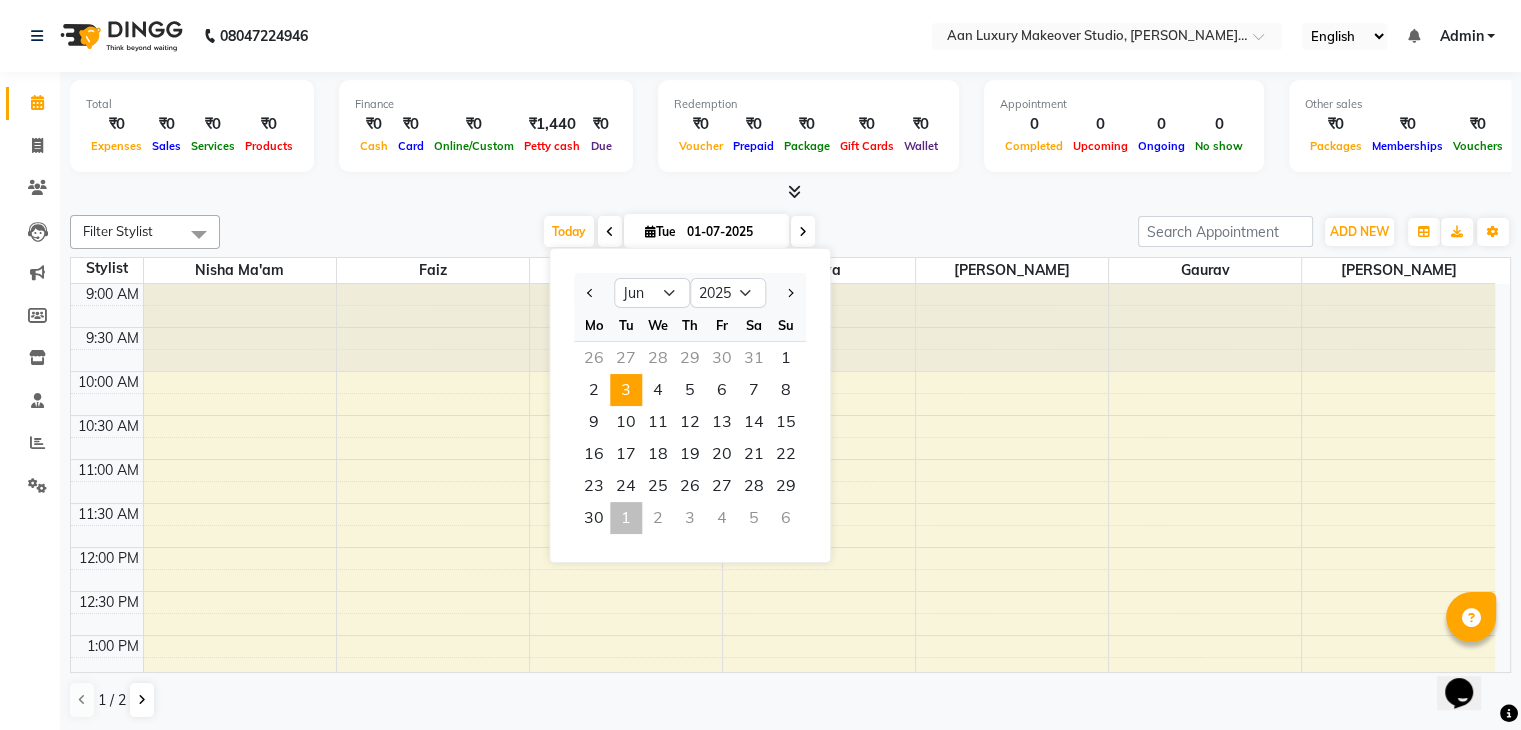 click on "3" at bounding box center (626, 390) 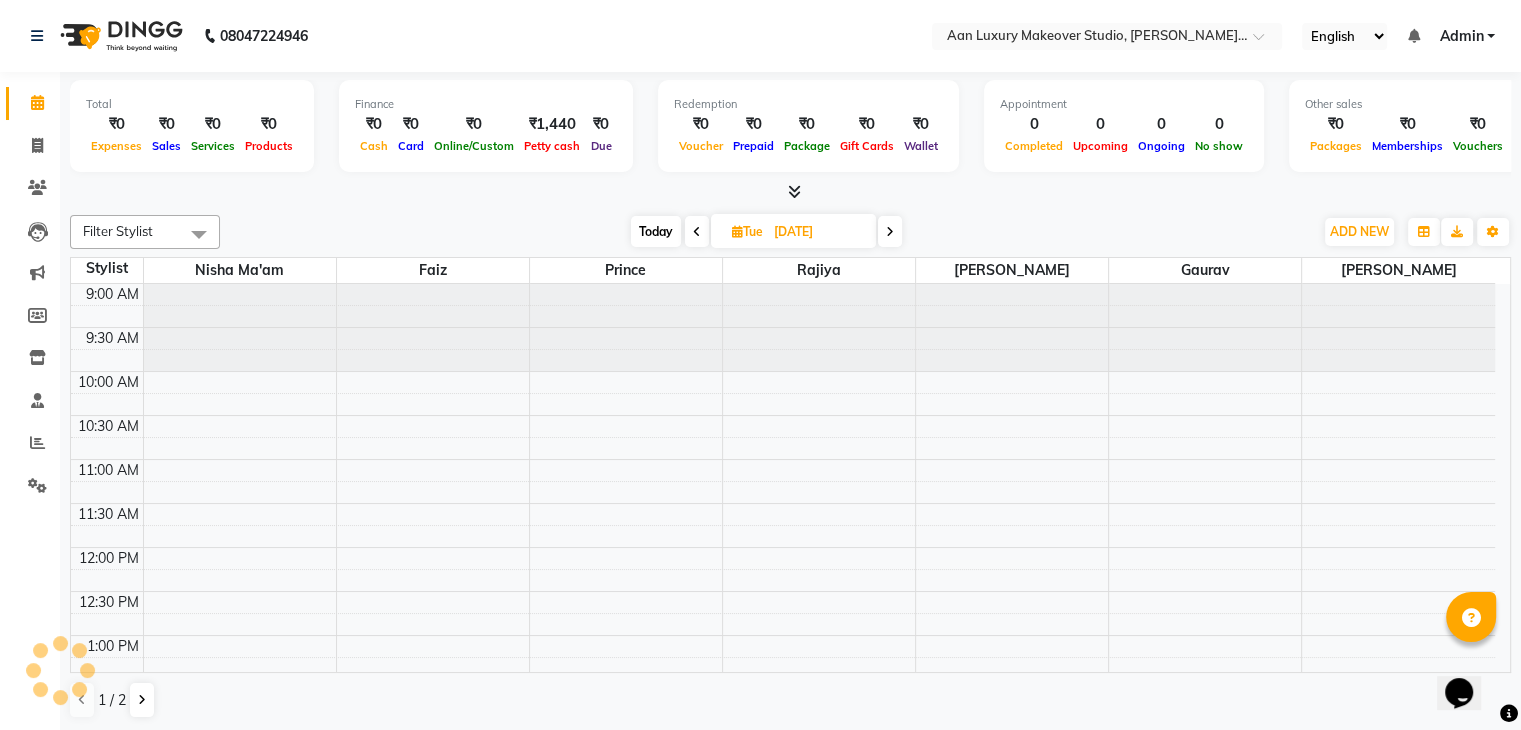 scroll, scrollTop: 611, scrollLeft: 0, axis: vertical 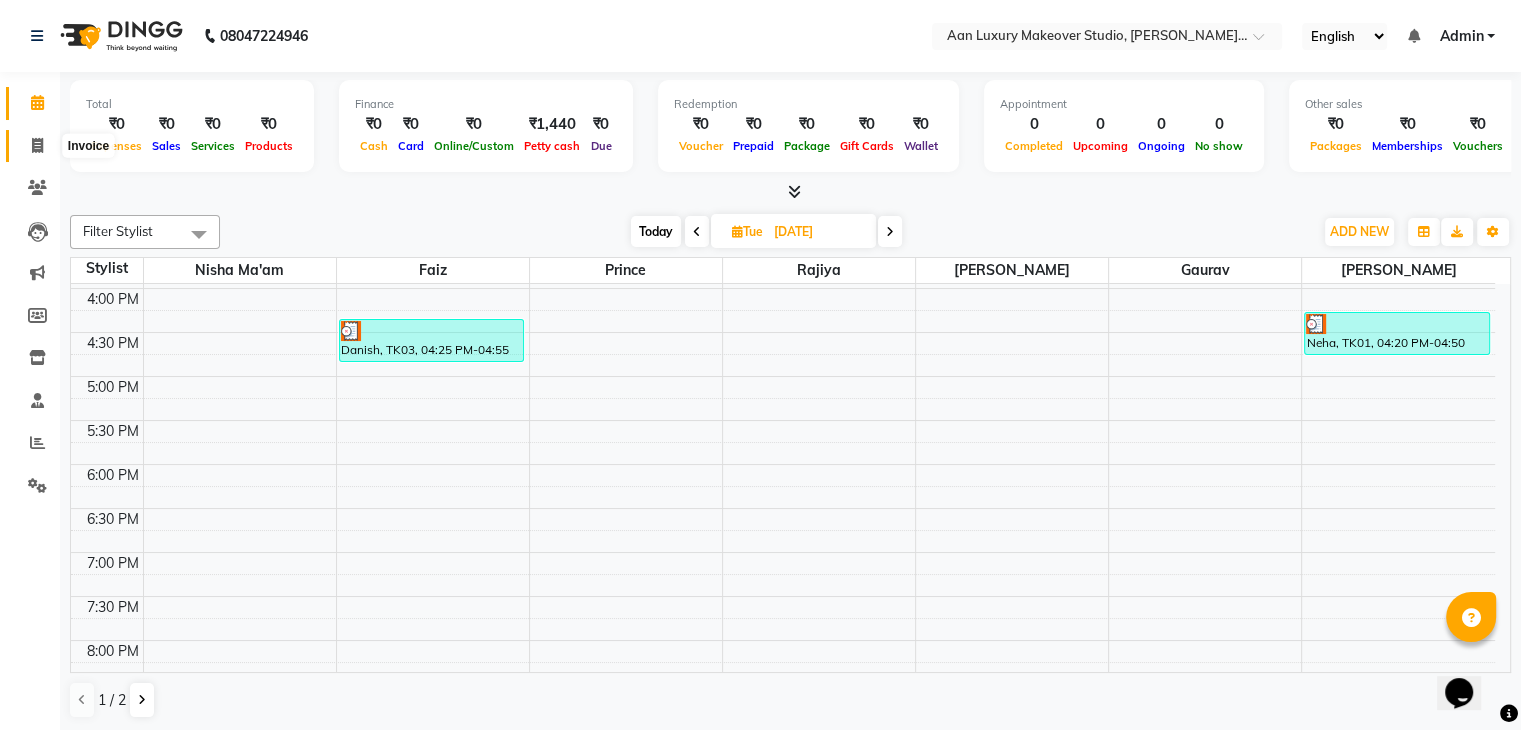 click 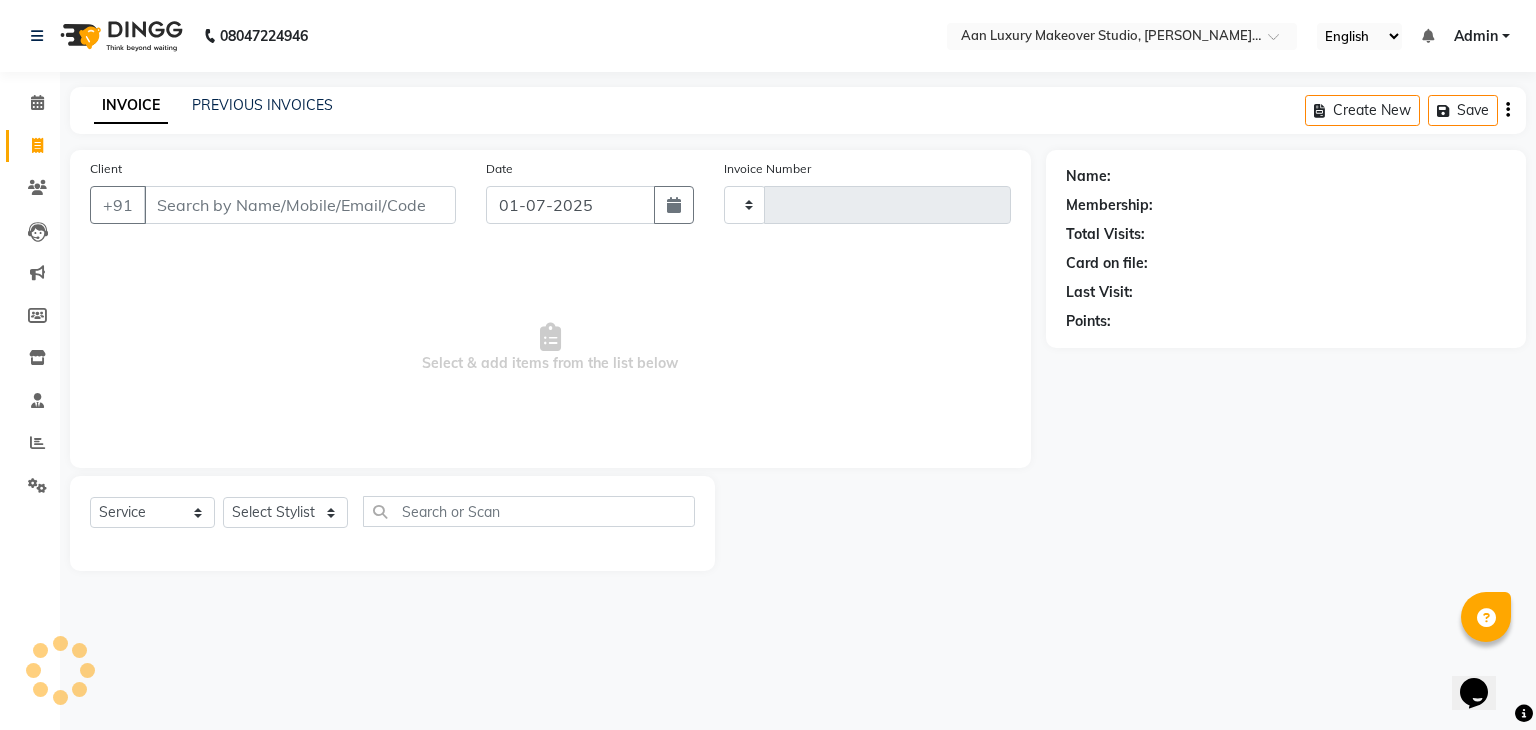 type on "0366" 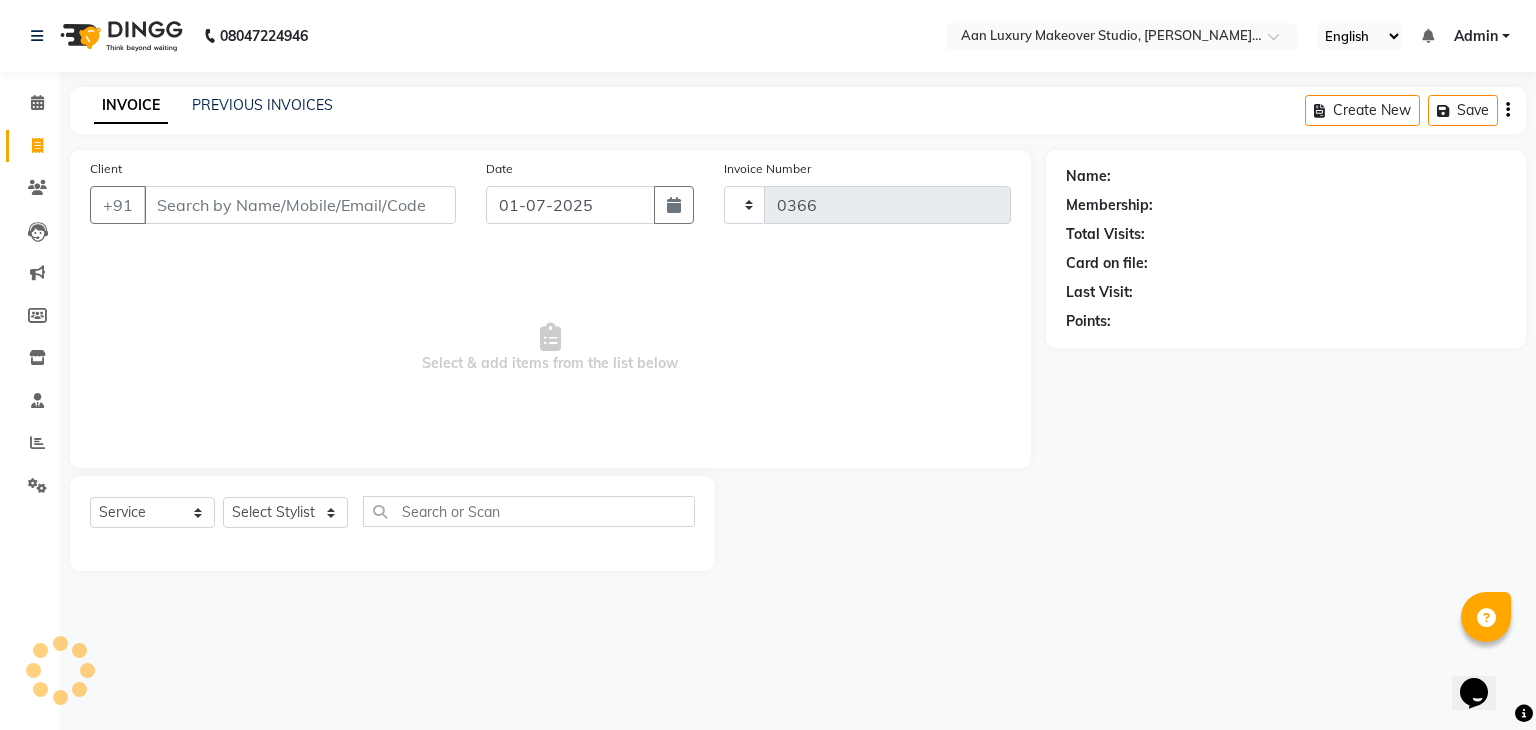 select on "6892" 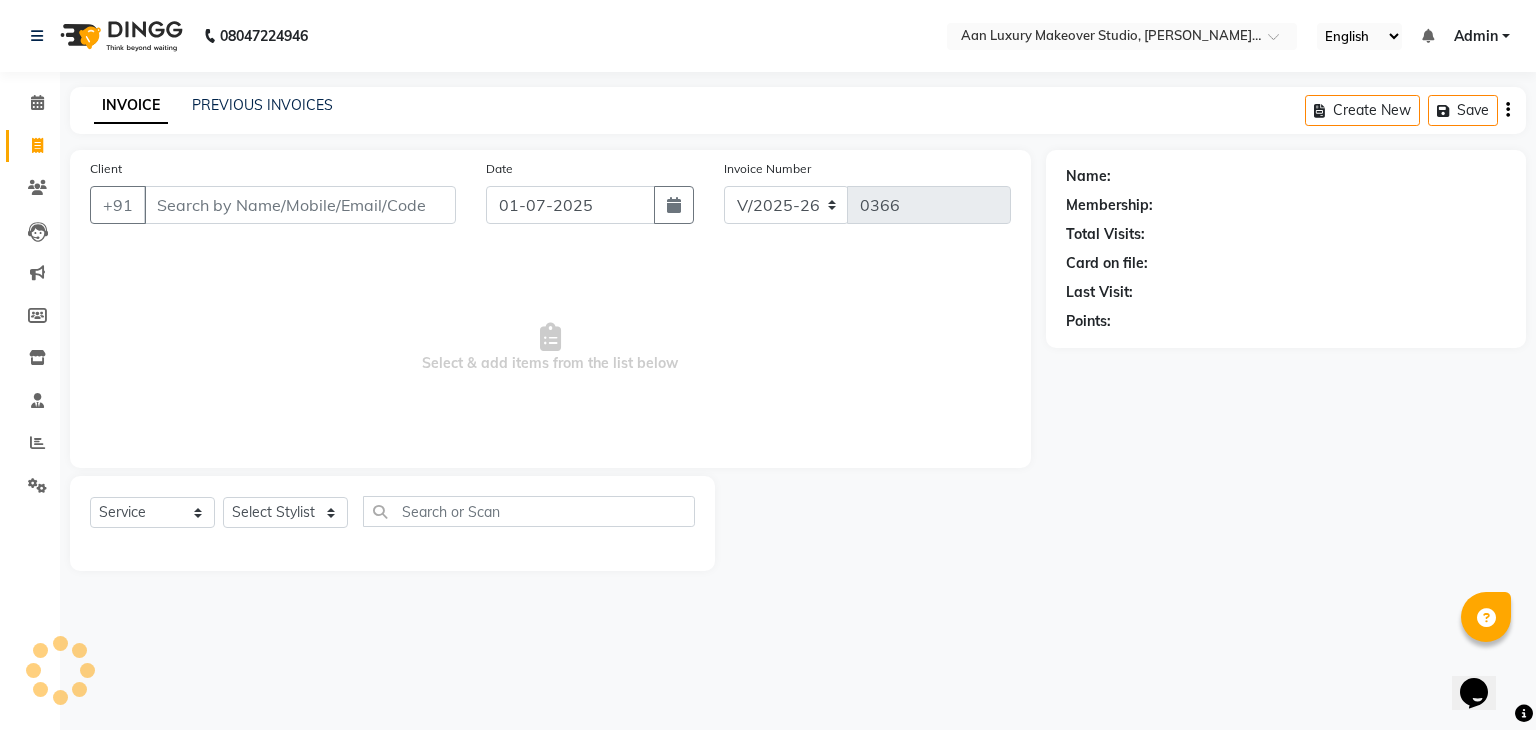 select on "product" 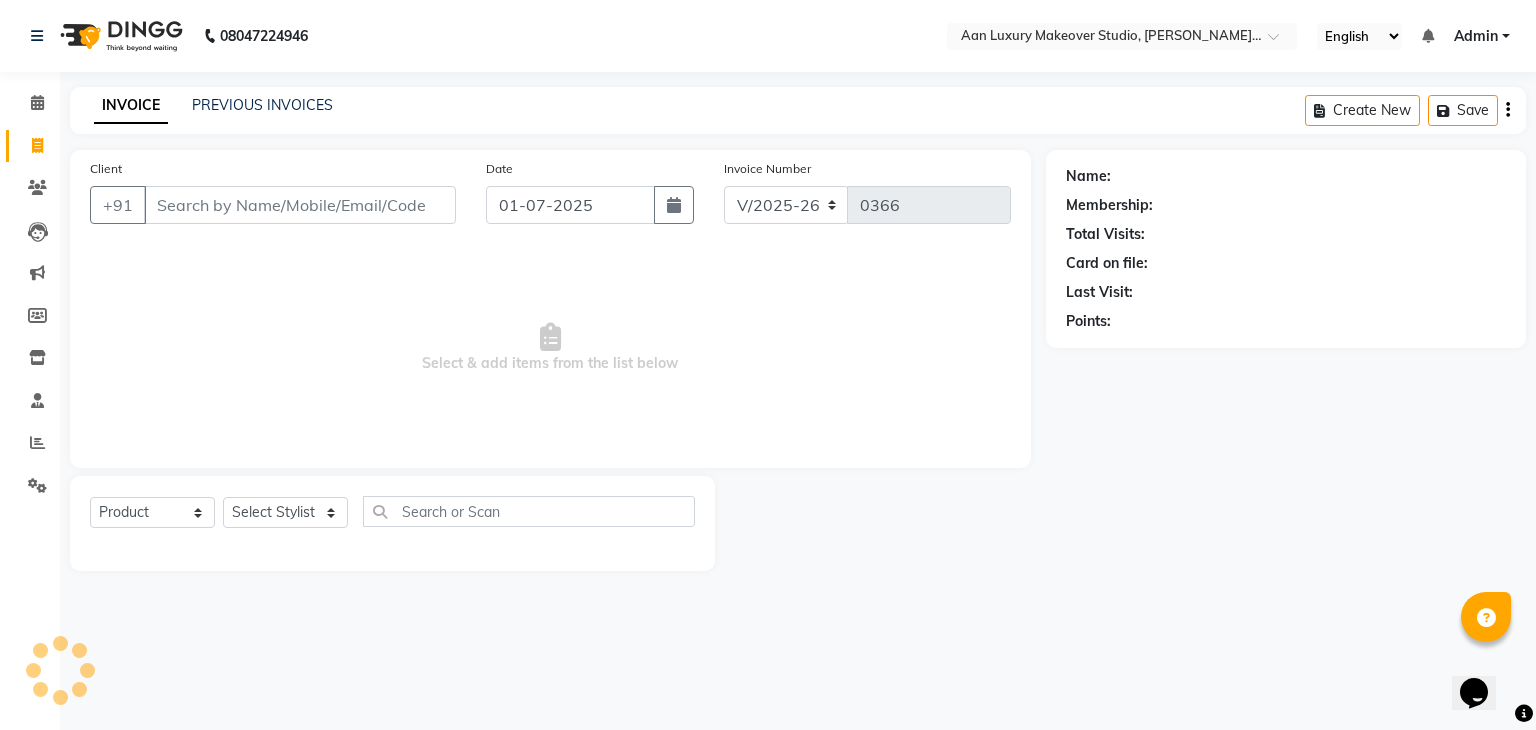 select on "54563" 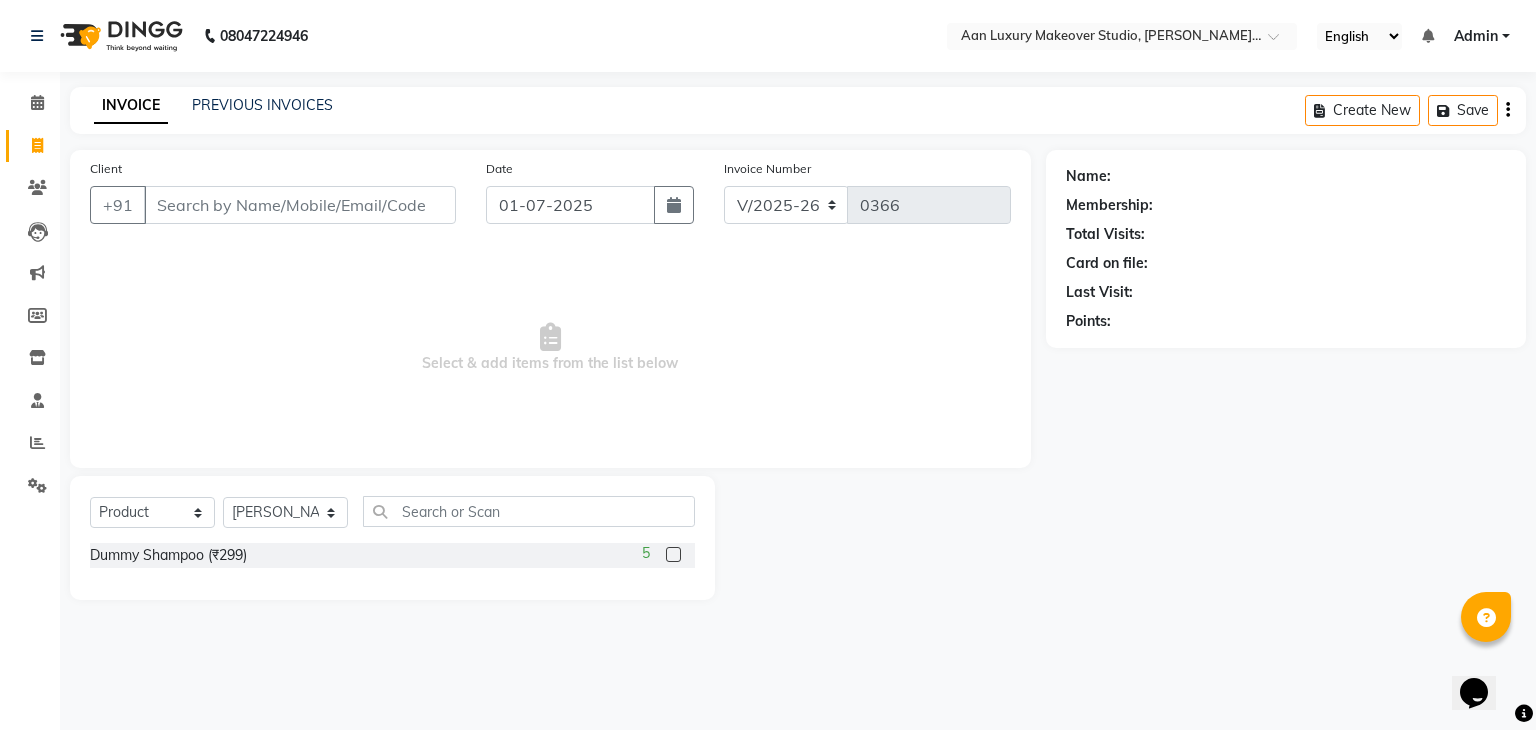 click on "Client" at bounding box center (300, 205) 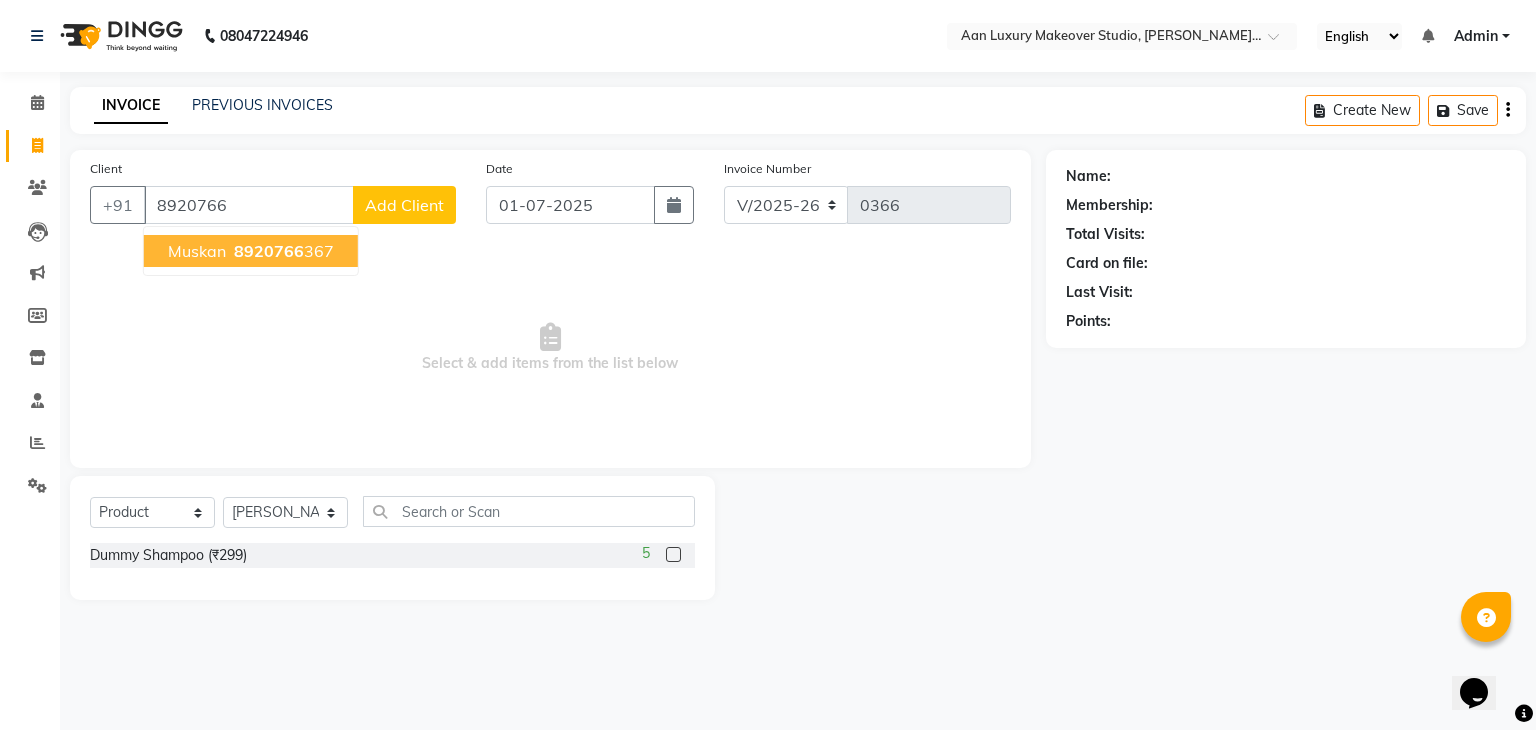 click on "8920766" at bounding box center [269, 251] 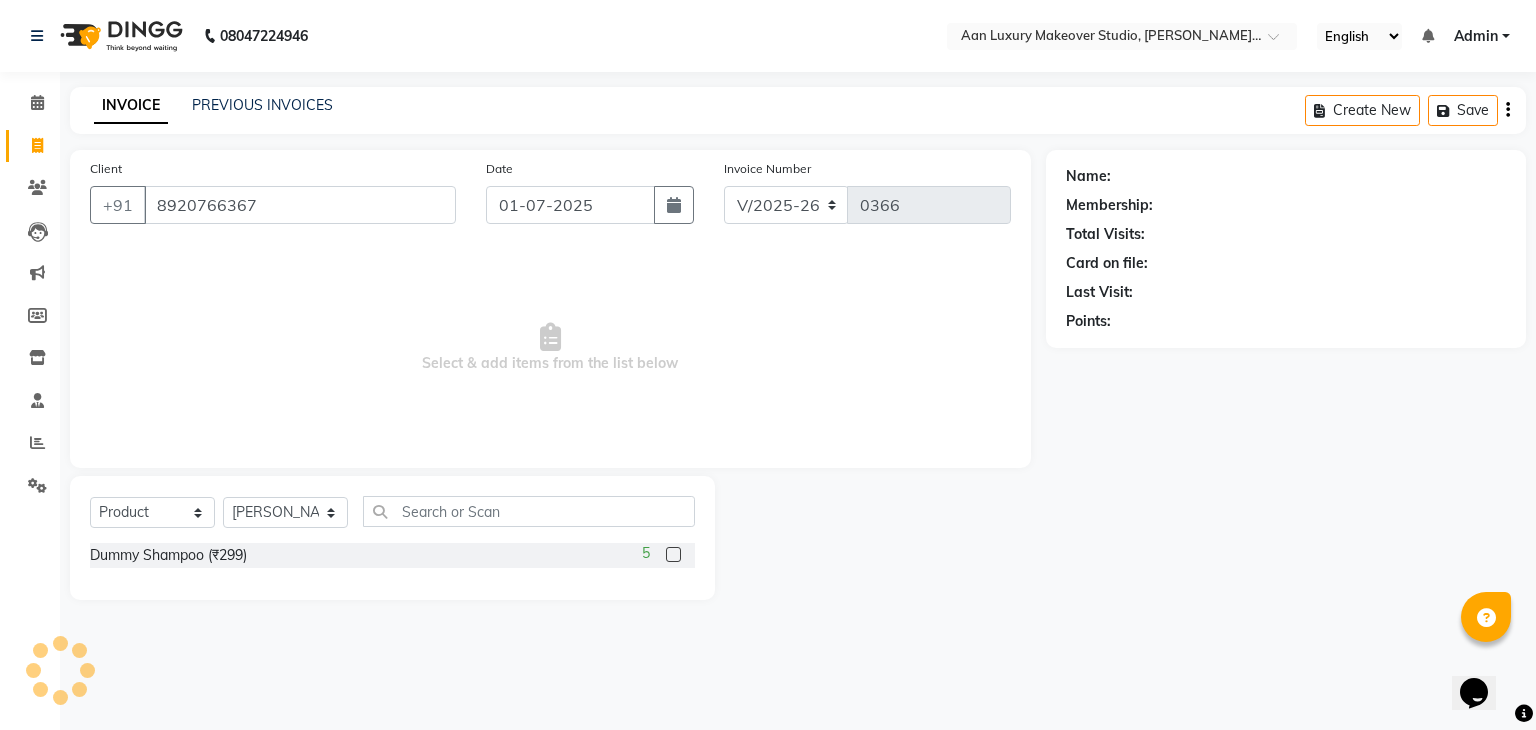 type on "8920766367" 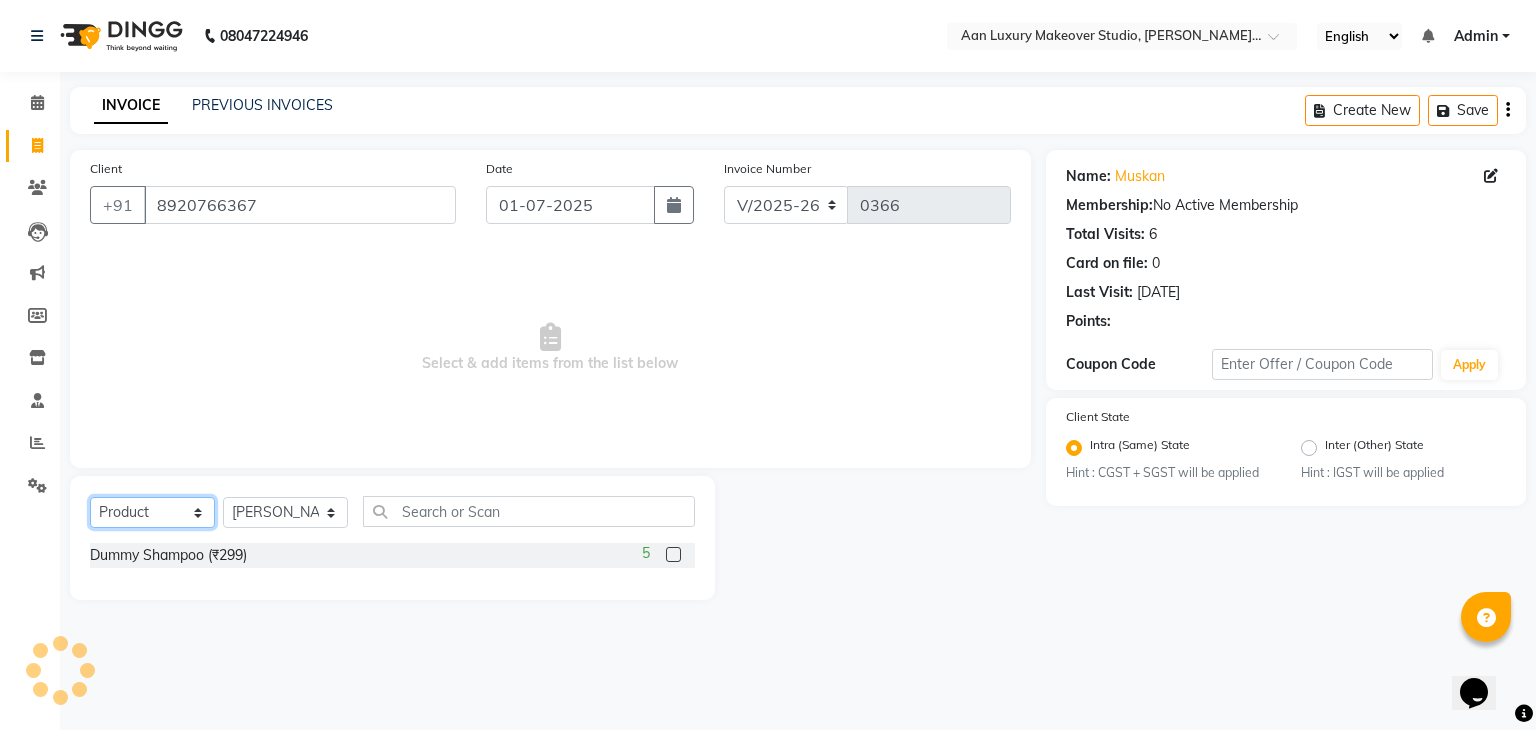 click on "Select  Service  Product  Membership  Package Voucher Prepaid Gift Card" 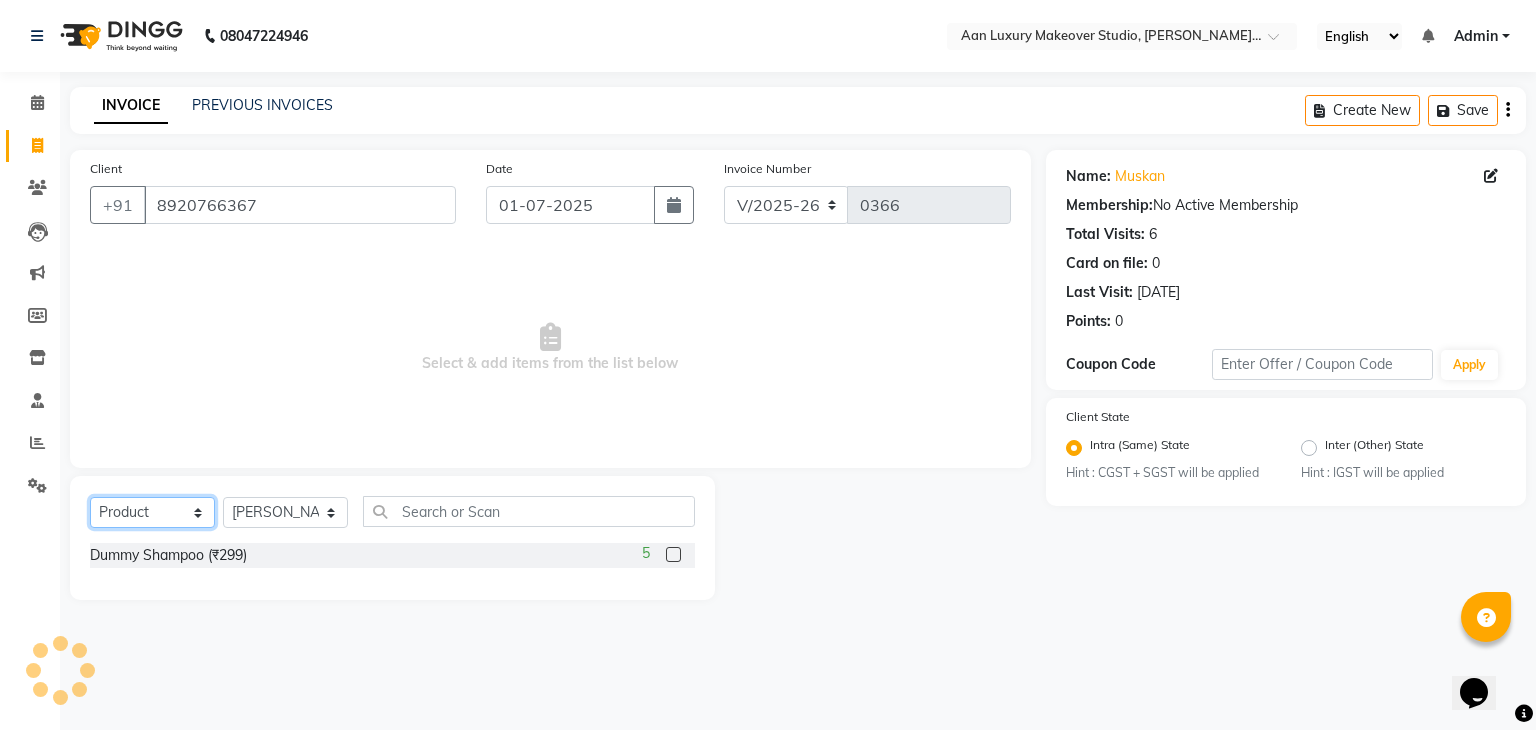 select on "service" 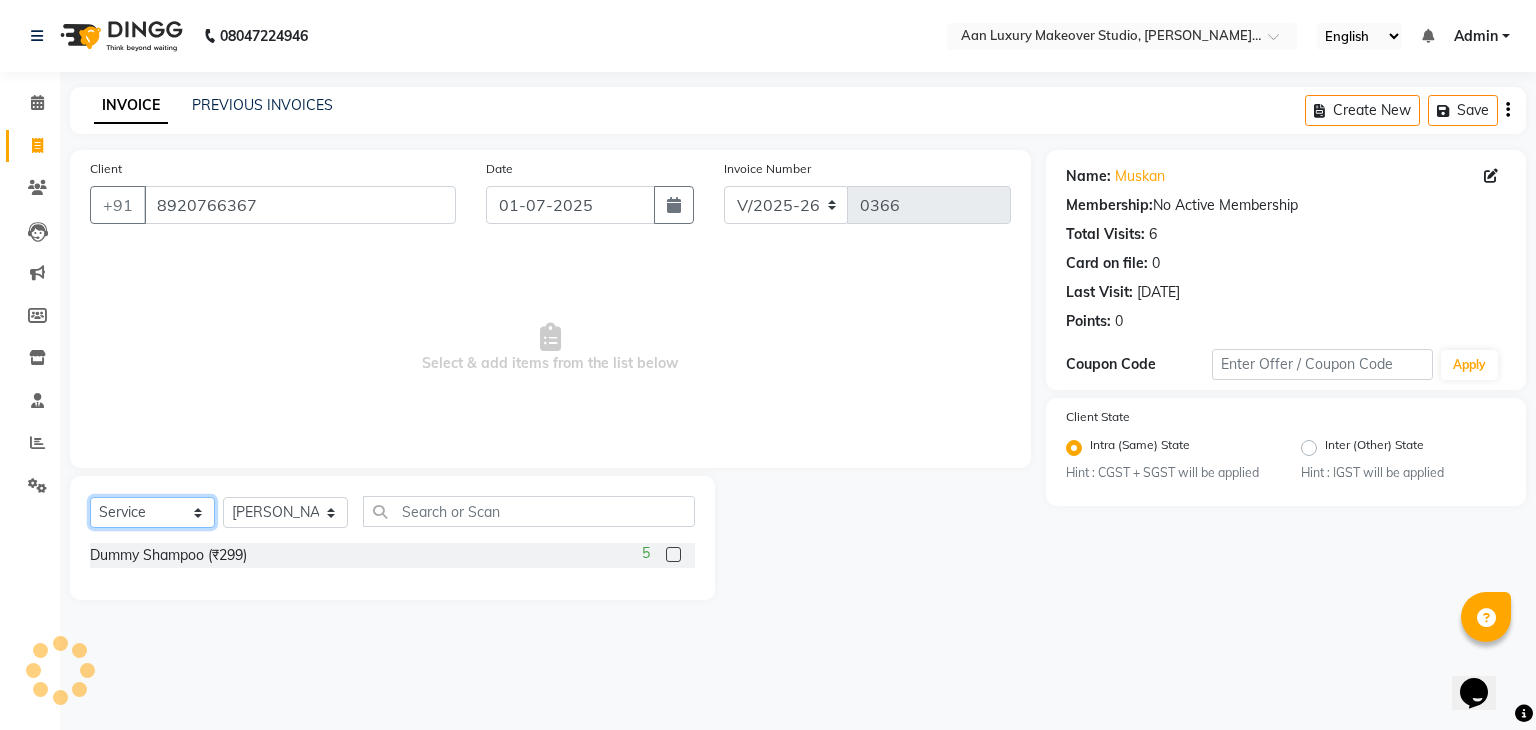 click on "Select  Service  Product  Membership  Package Voucher Prepaid Gift Card" 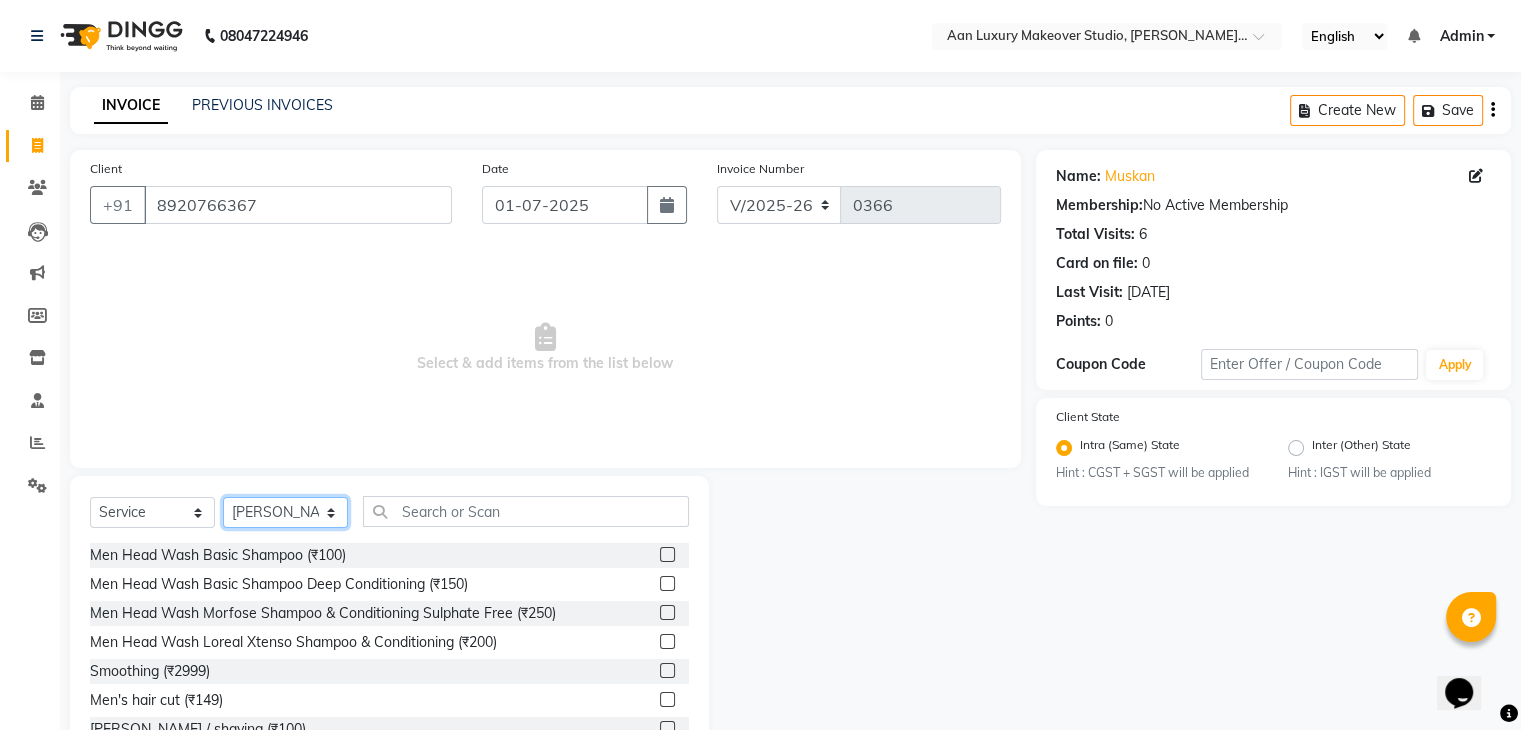 click on "Select Stylist Faiz gaurav [PERSON_NAME] Nisha ma'am  [PERSON_NAME] [PERSON_NAME] [PERSON_NAME]" 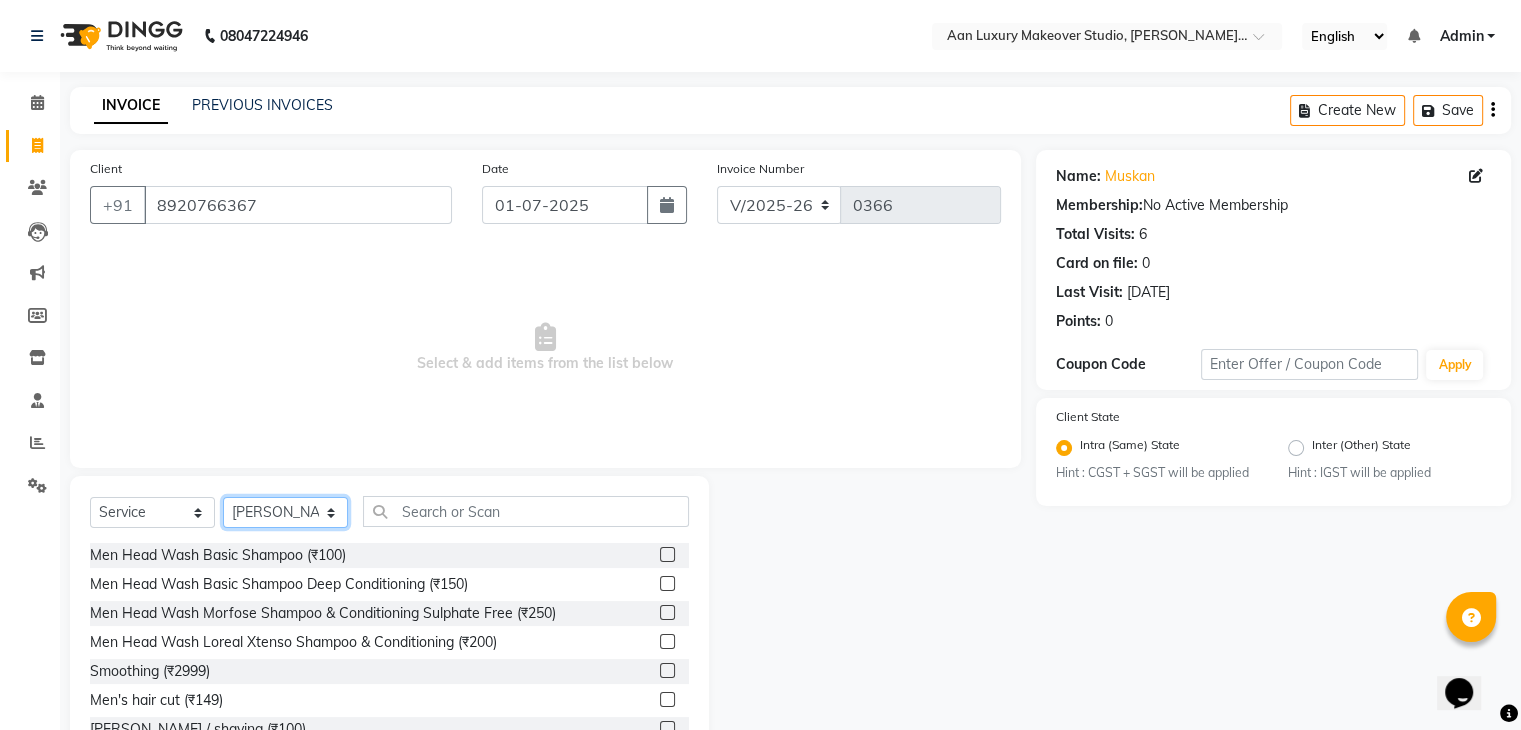 select on "62427" 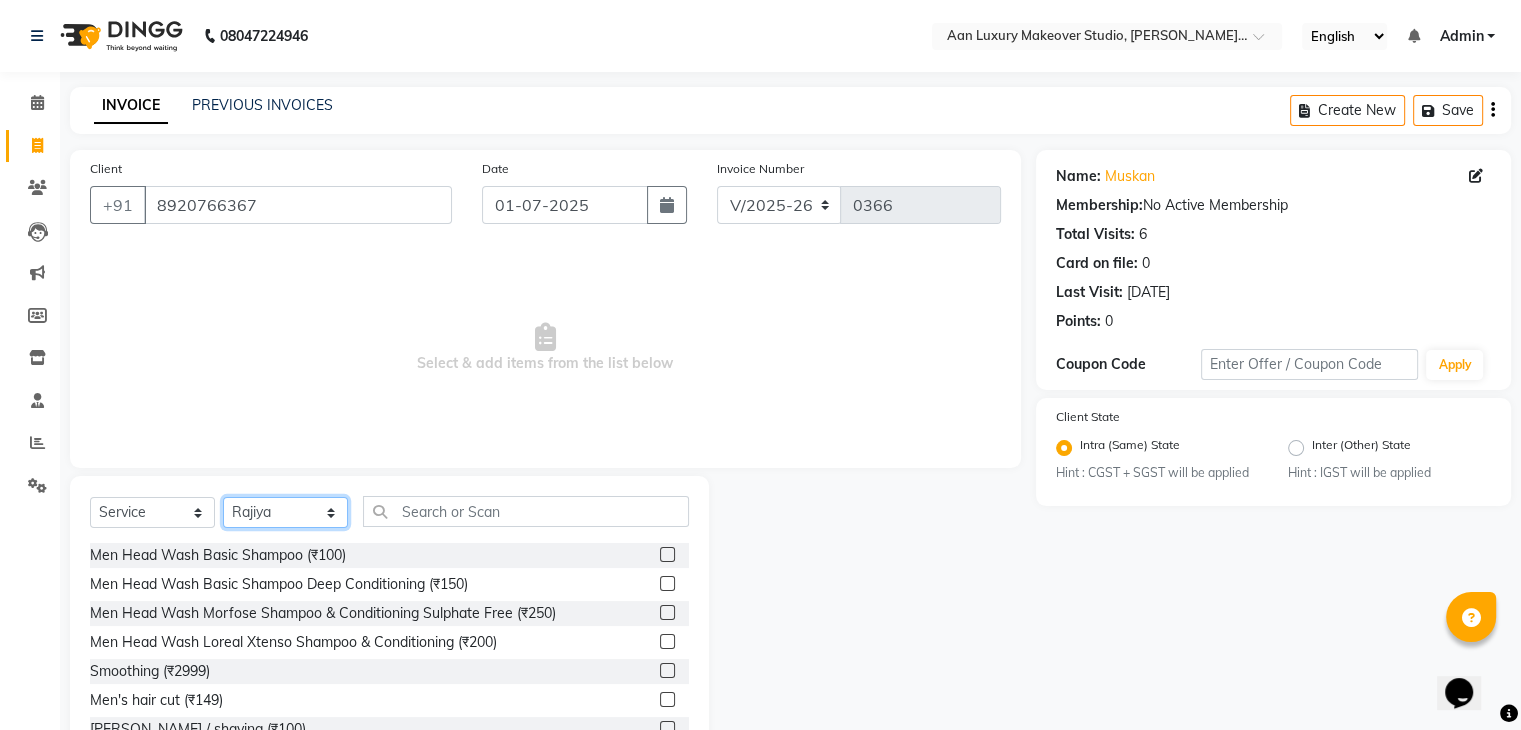 click on "Select Stylist Faiz gaurav [PERSON_NAME] Nisha ma'am  [PERSON_NAME] [PERSON_NAME] [PERSON_NAME]" 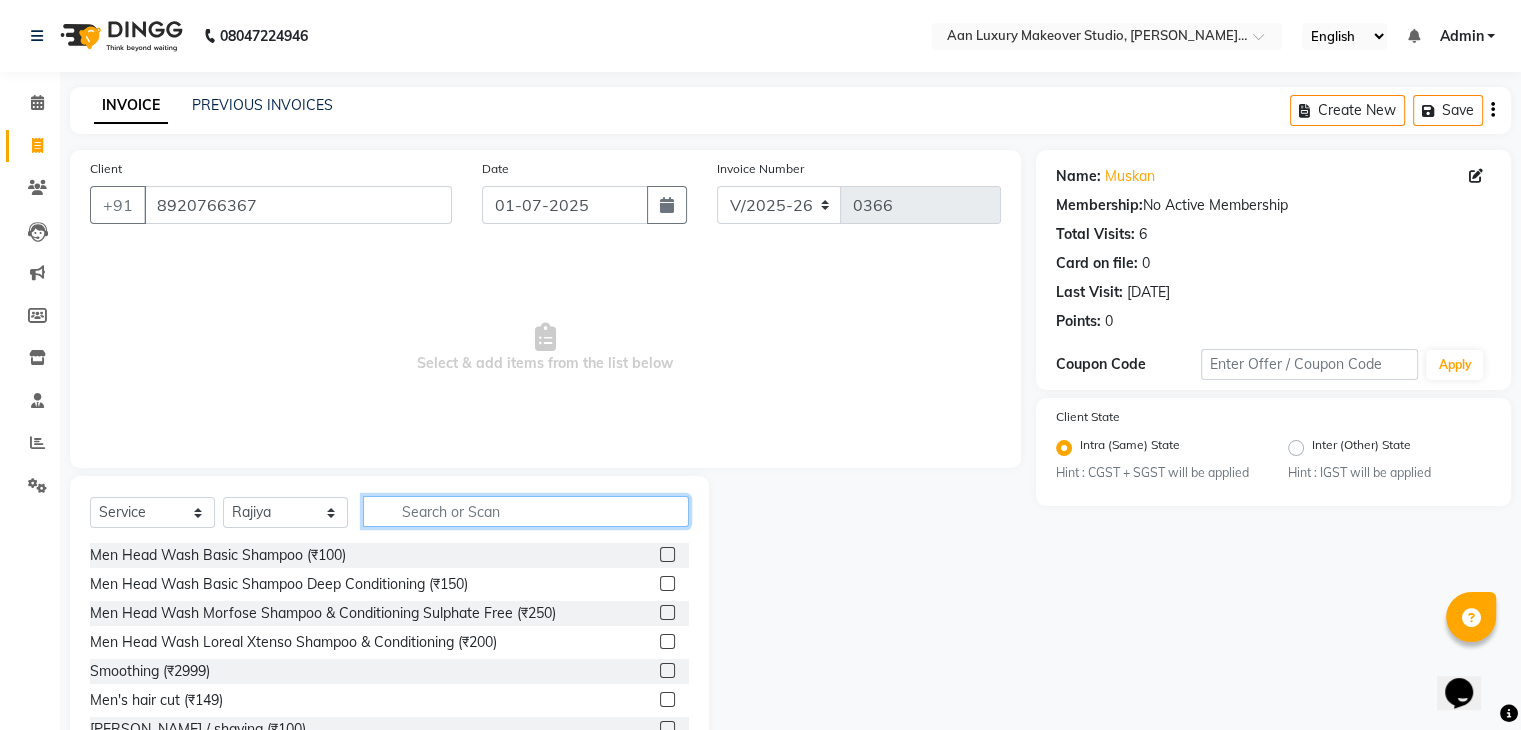 click 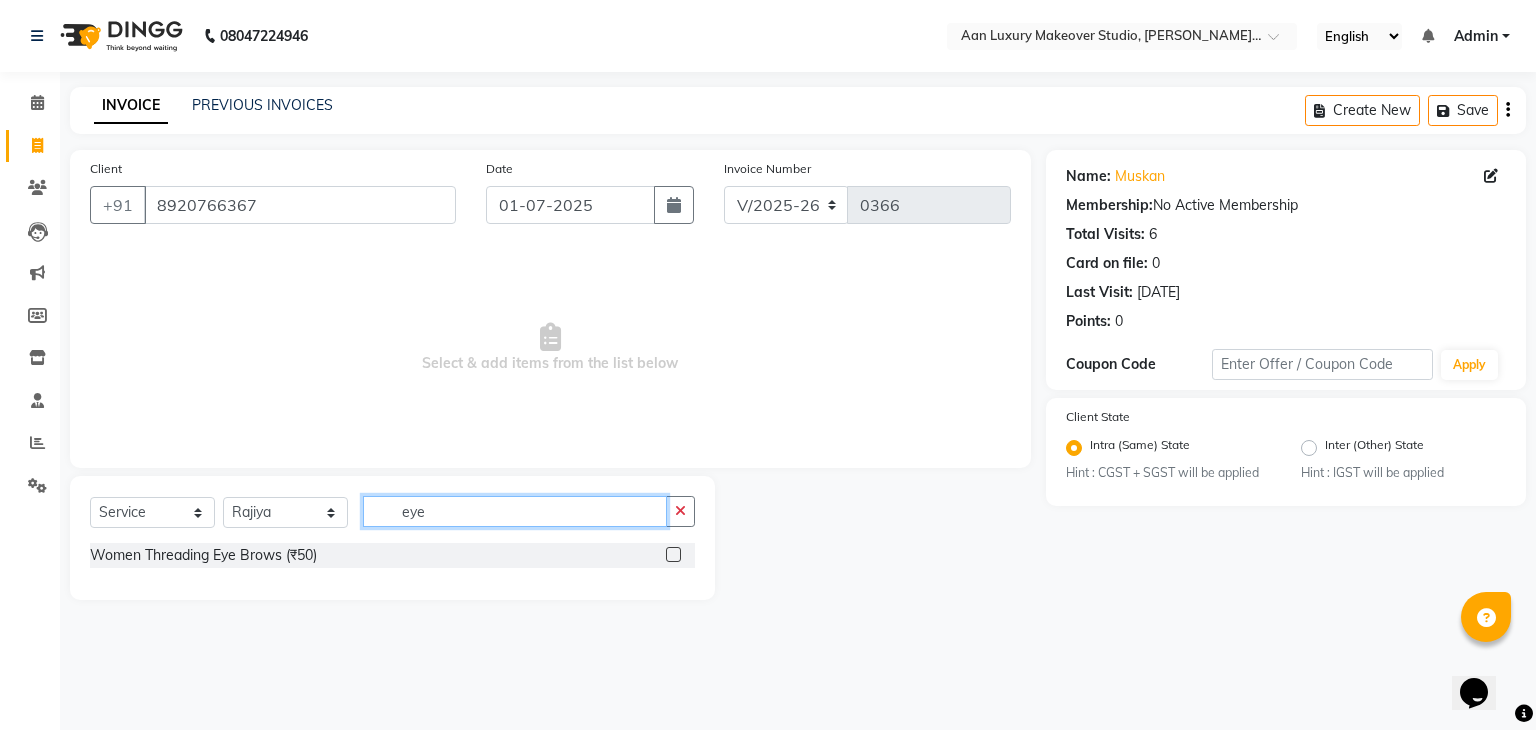 type on "eye" 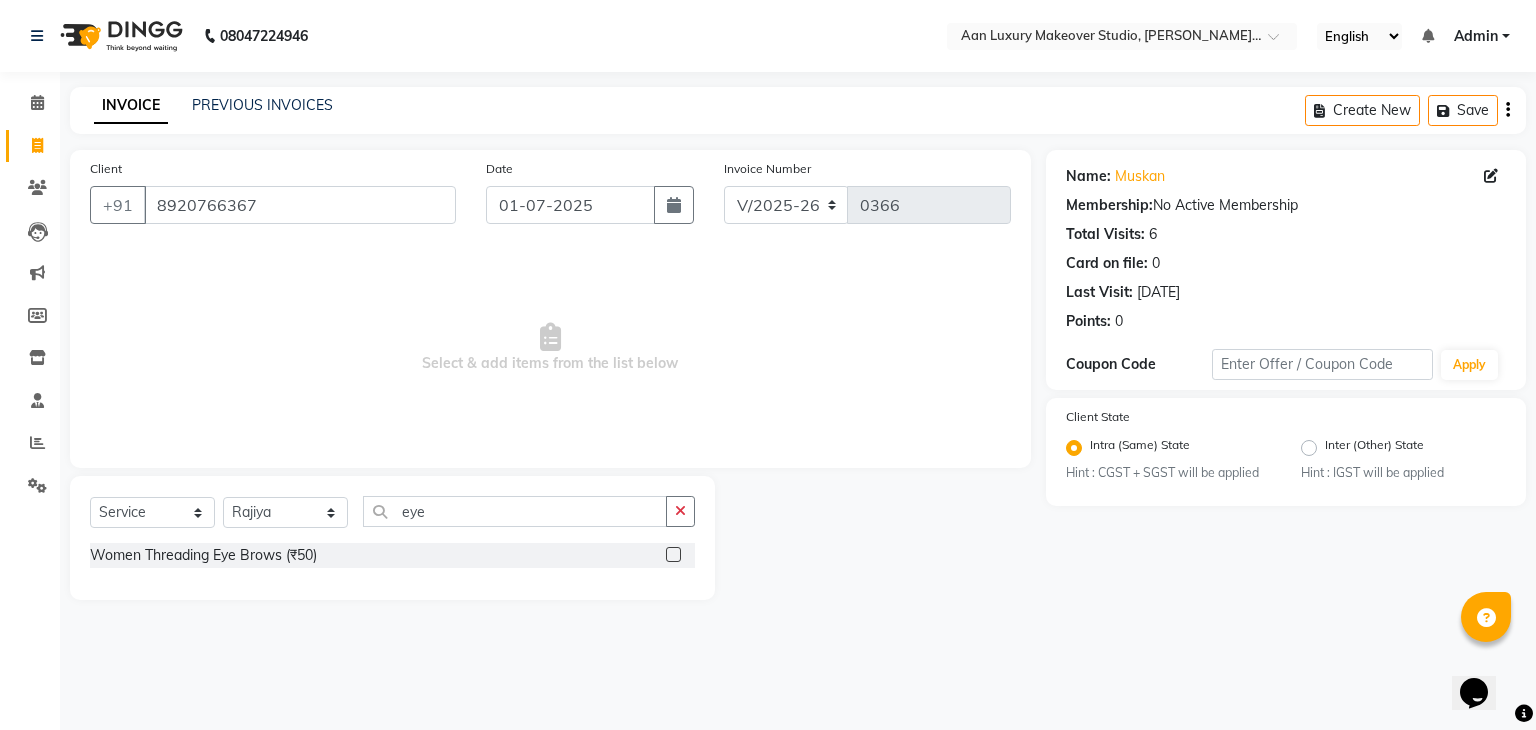 click 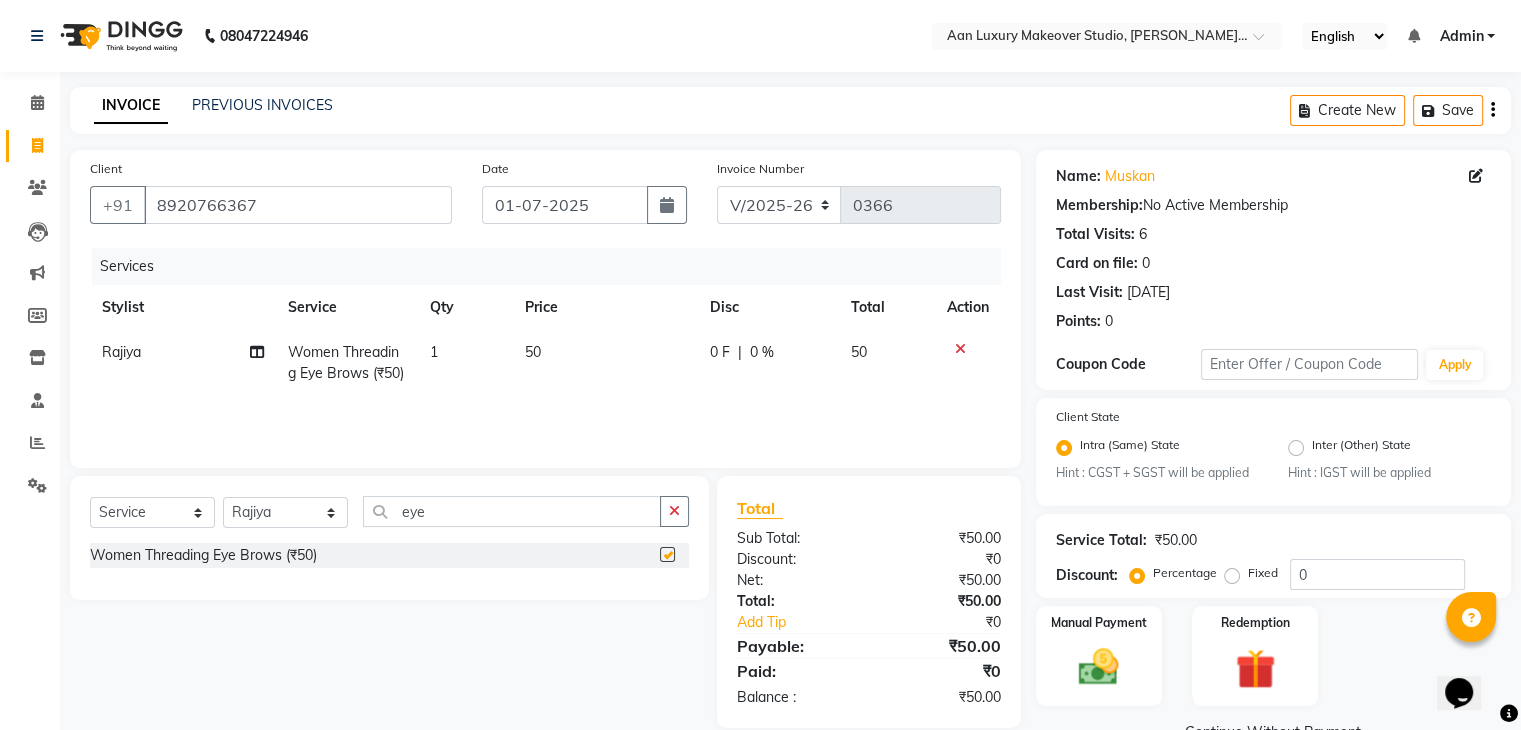 checkbox on "false" 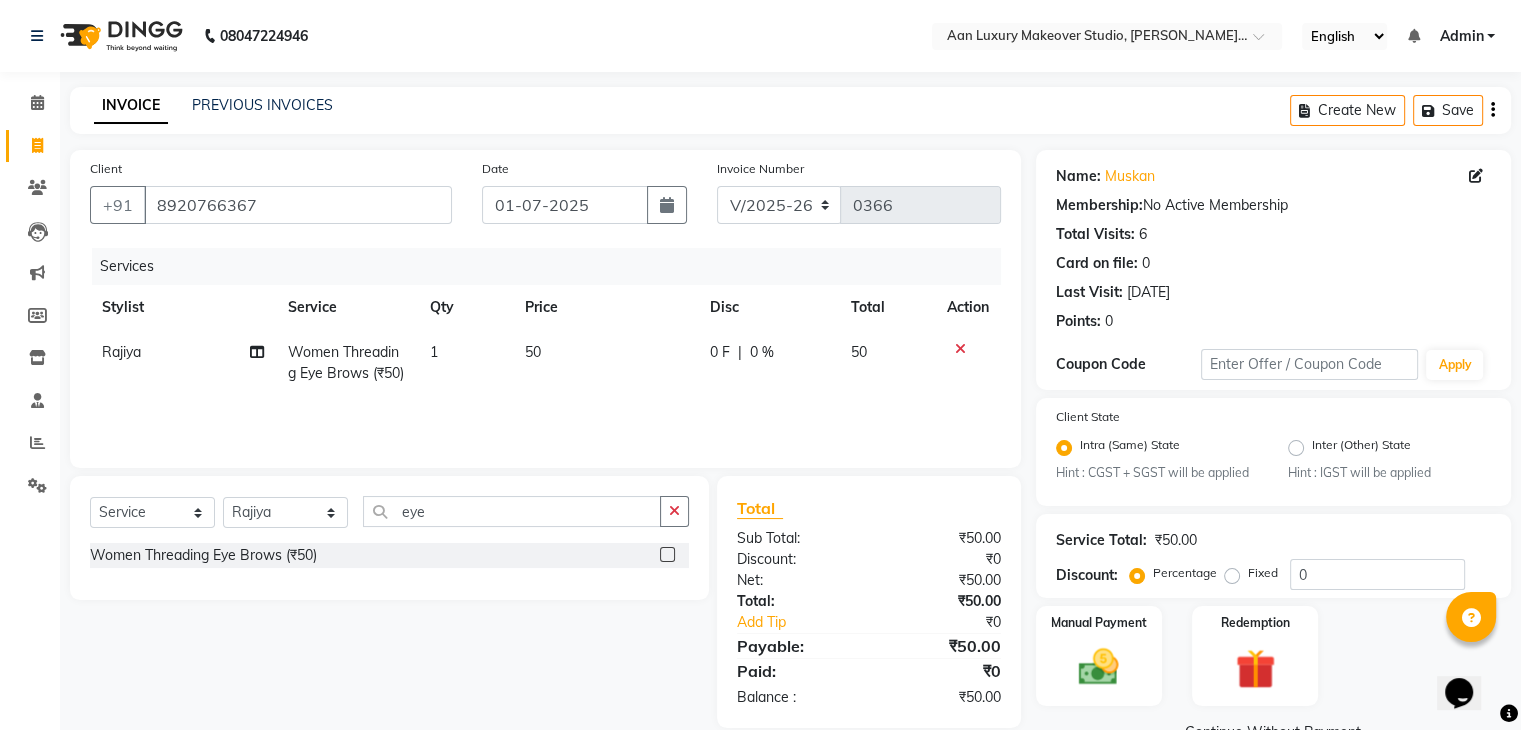 click on "50" 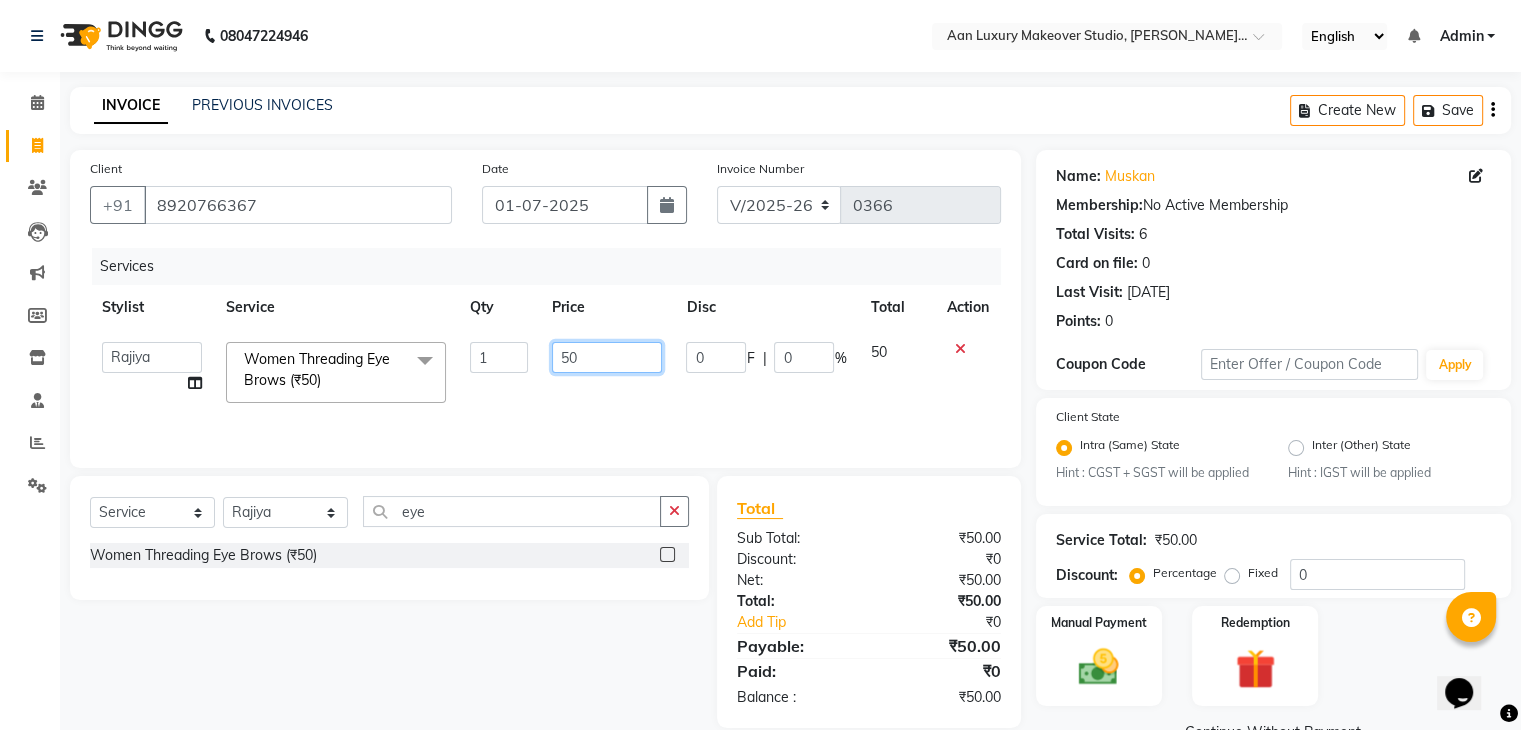 click on "50" 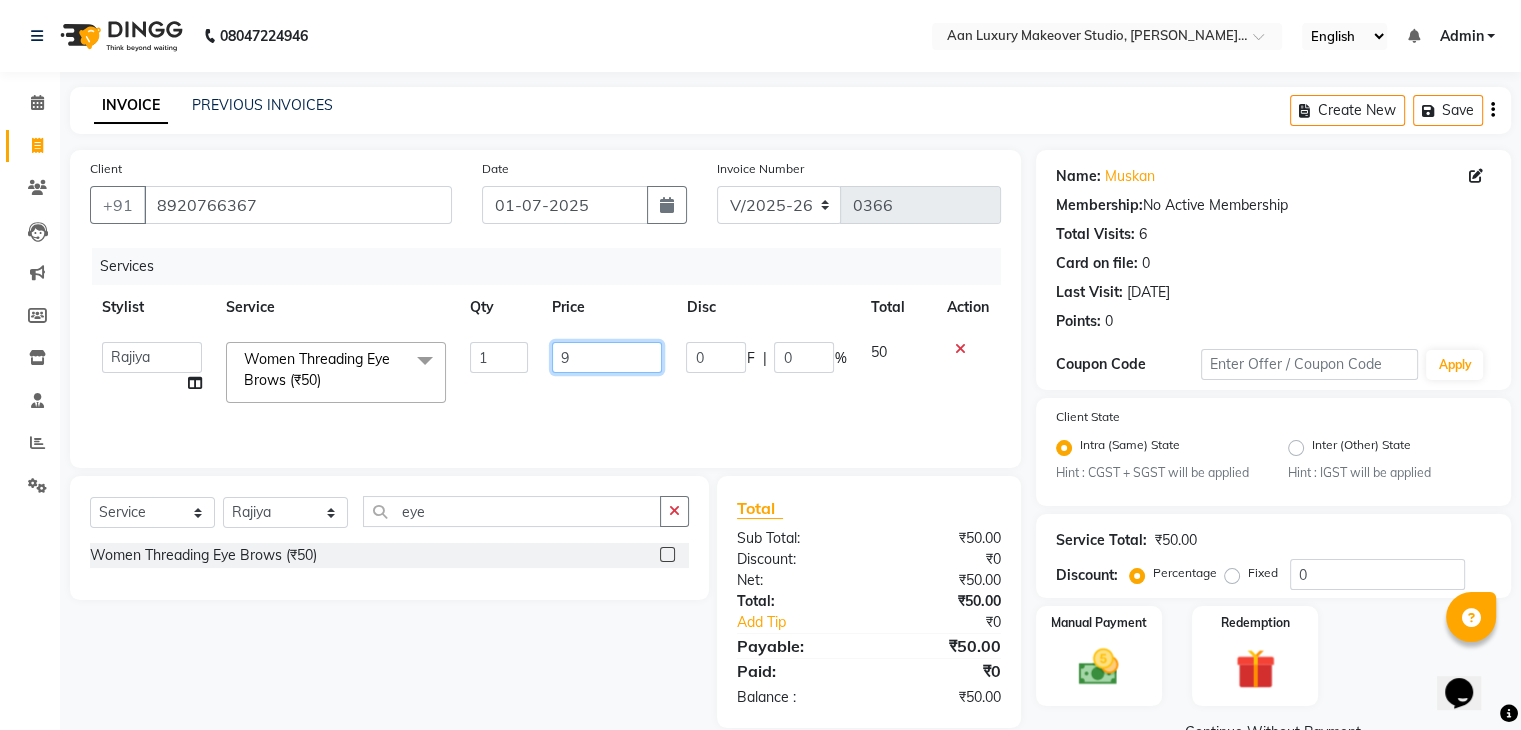type on "90" 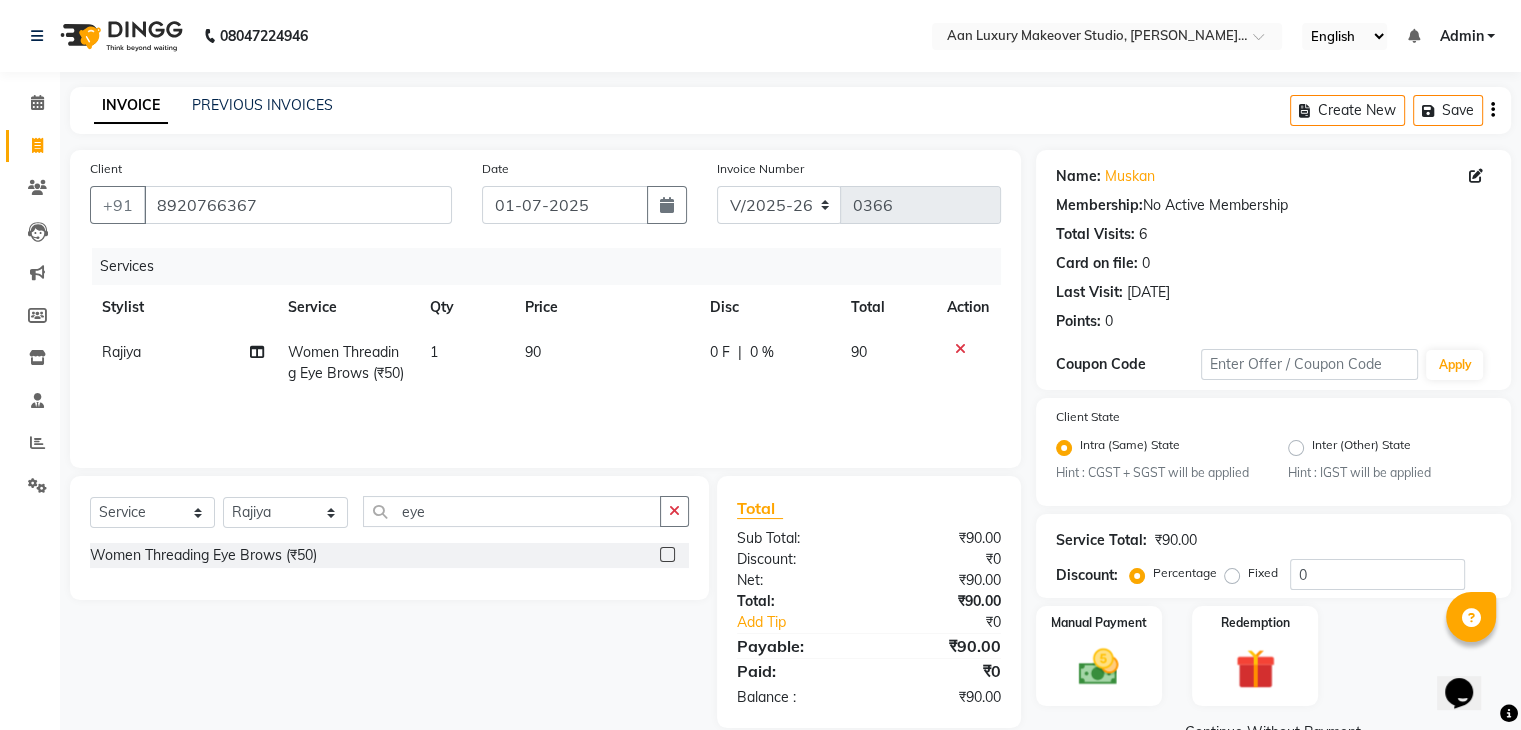 click on "90" 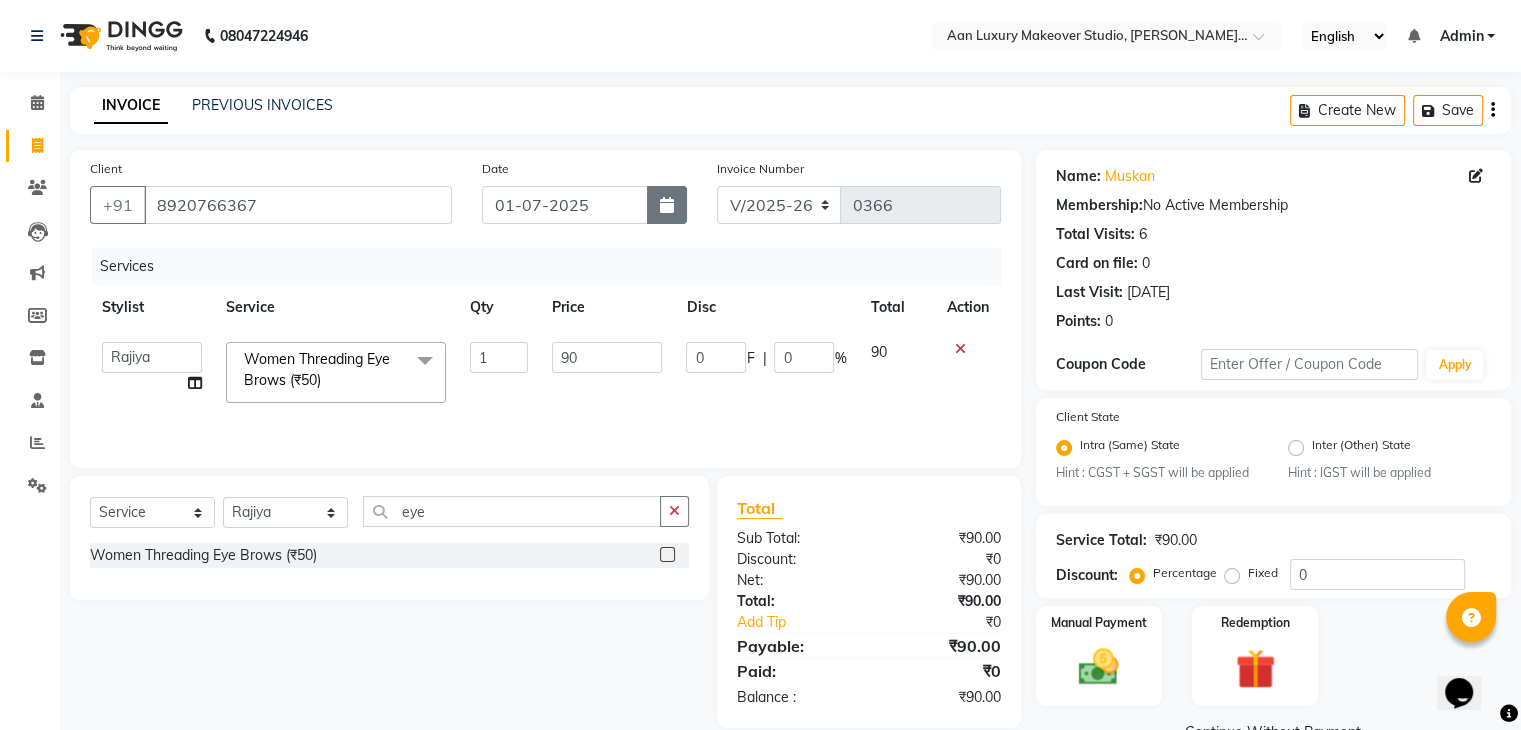 click 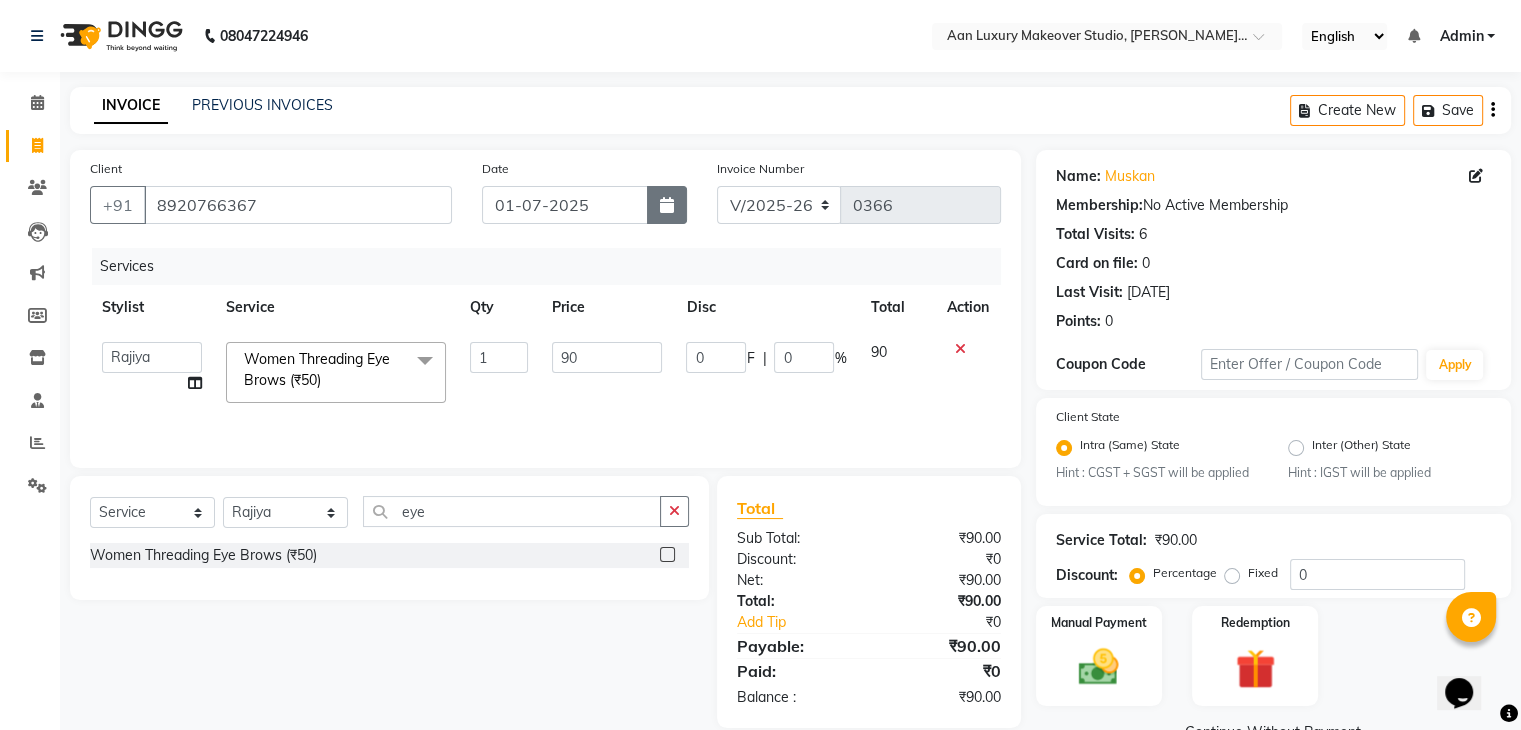 select on "7" 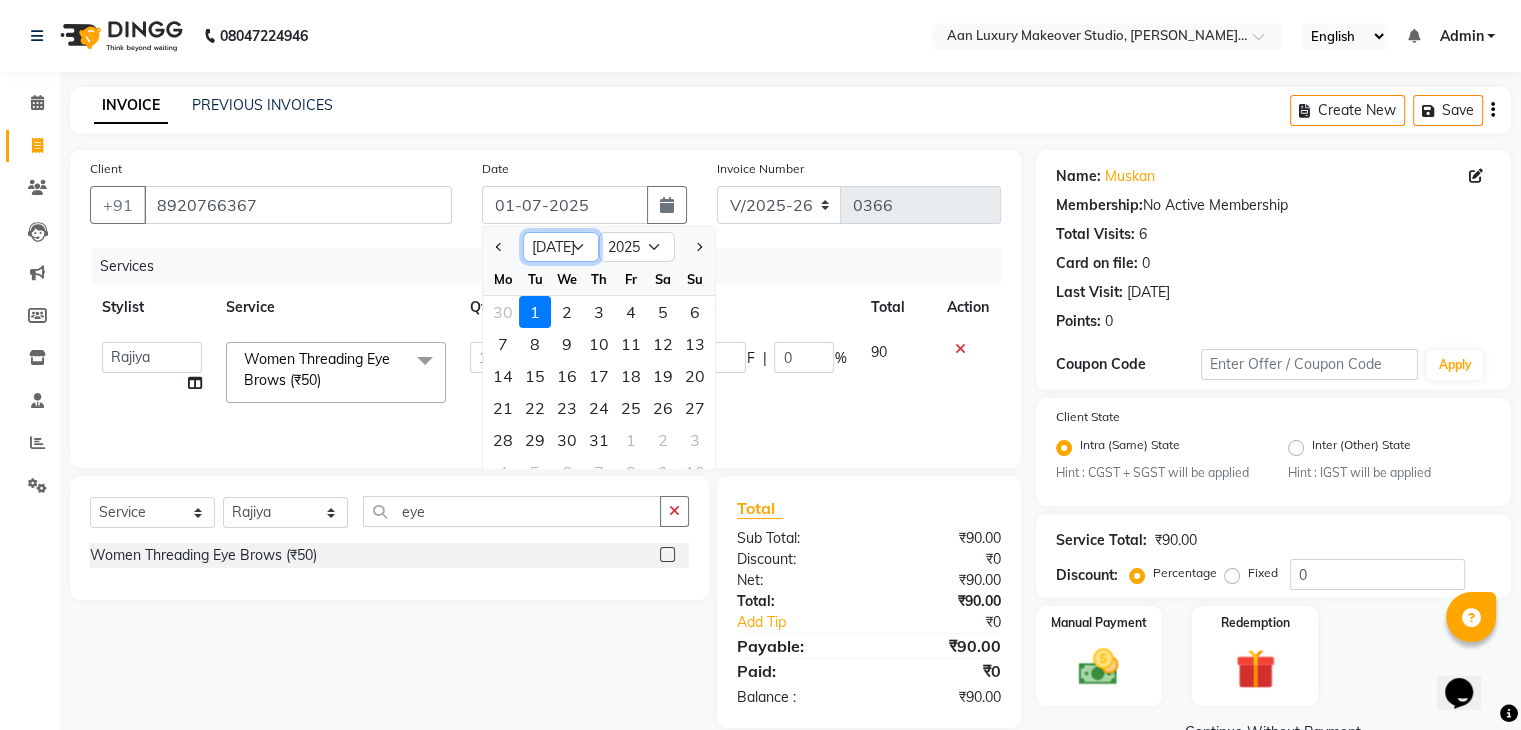 click on "Jan Feb Mar Apr May Jun [DATE] Aug Sep Oct Nov Dec" 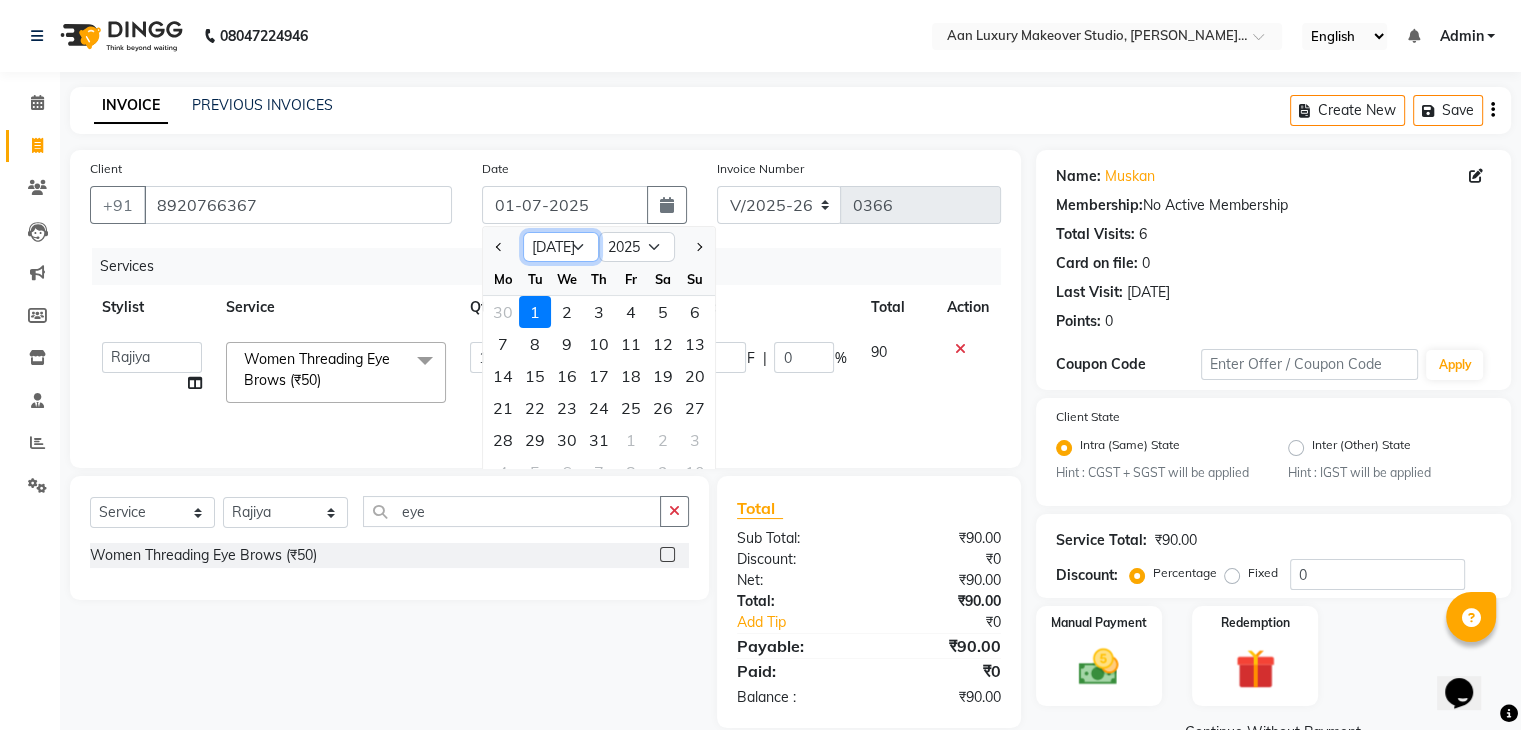 select on "6" 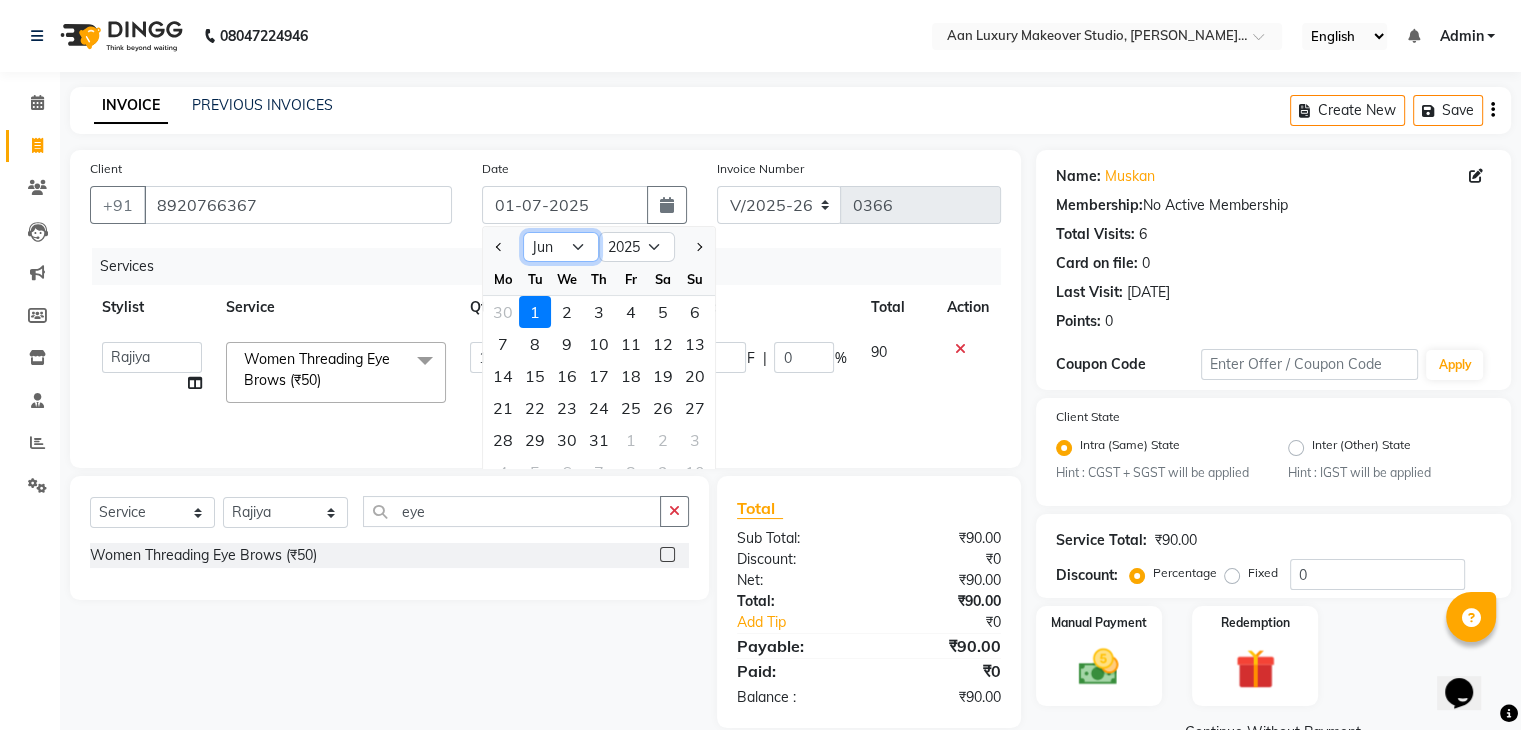 click on "Jan Feb Mar Apr May Jun [DATE] Aug Sep Oct Nov Dec" 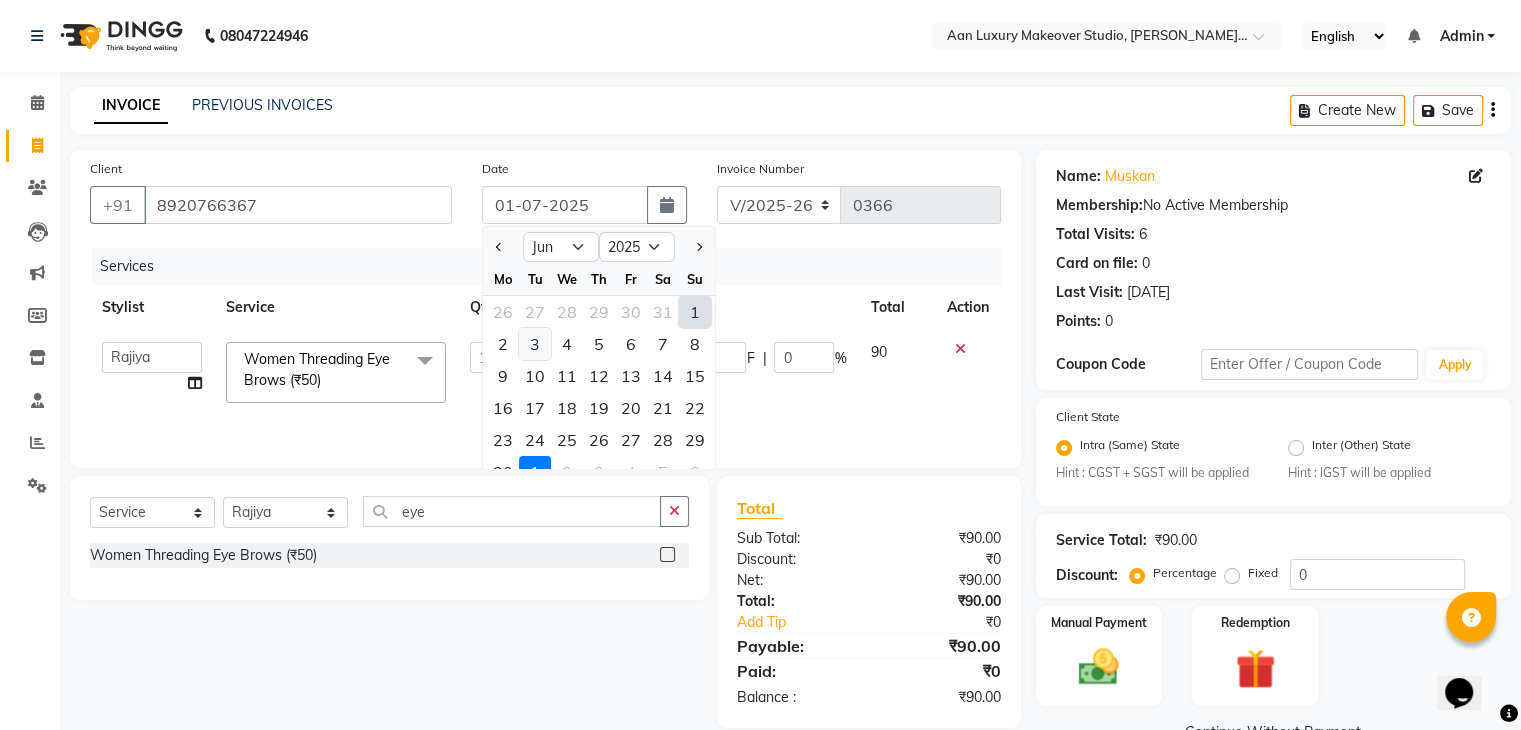 click on "3" 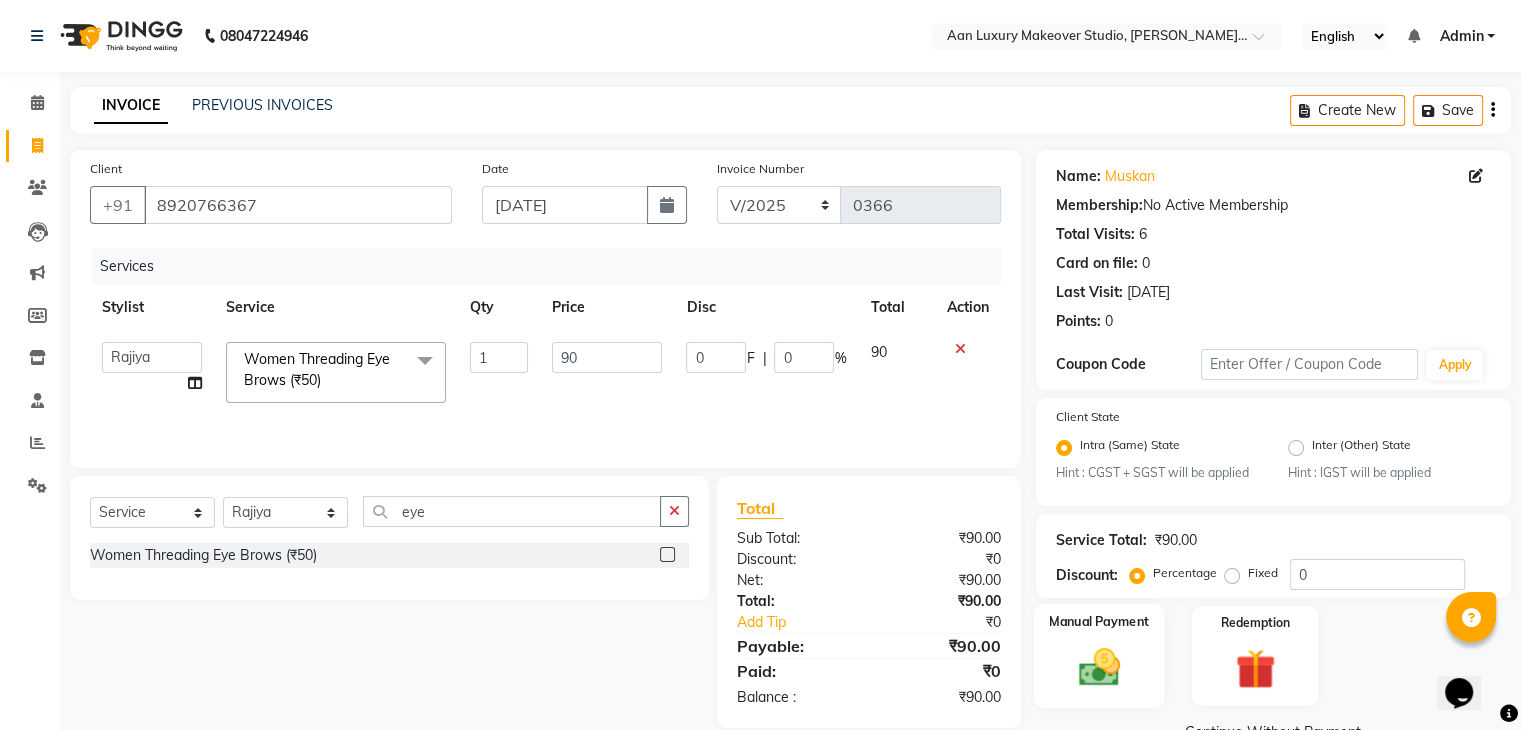 click on "Manual Payment" 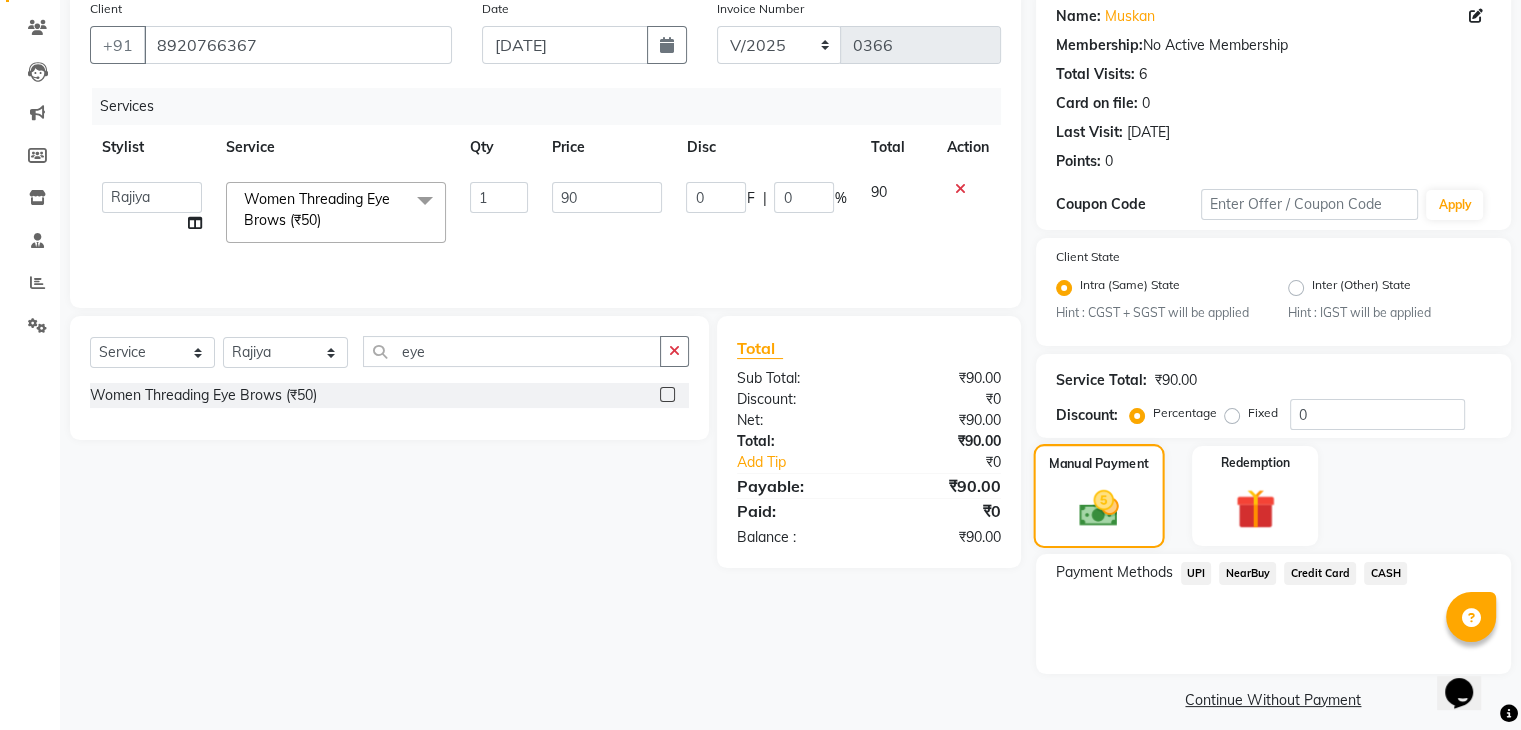 scroll, scrollTop: 177, scrollLeft: 0, axis: vertical 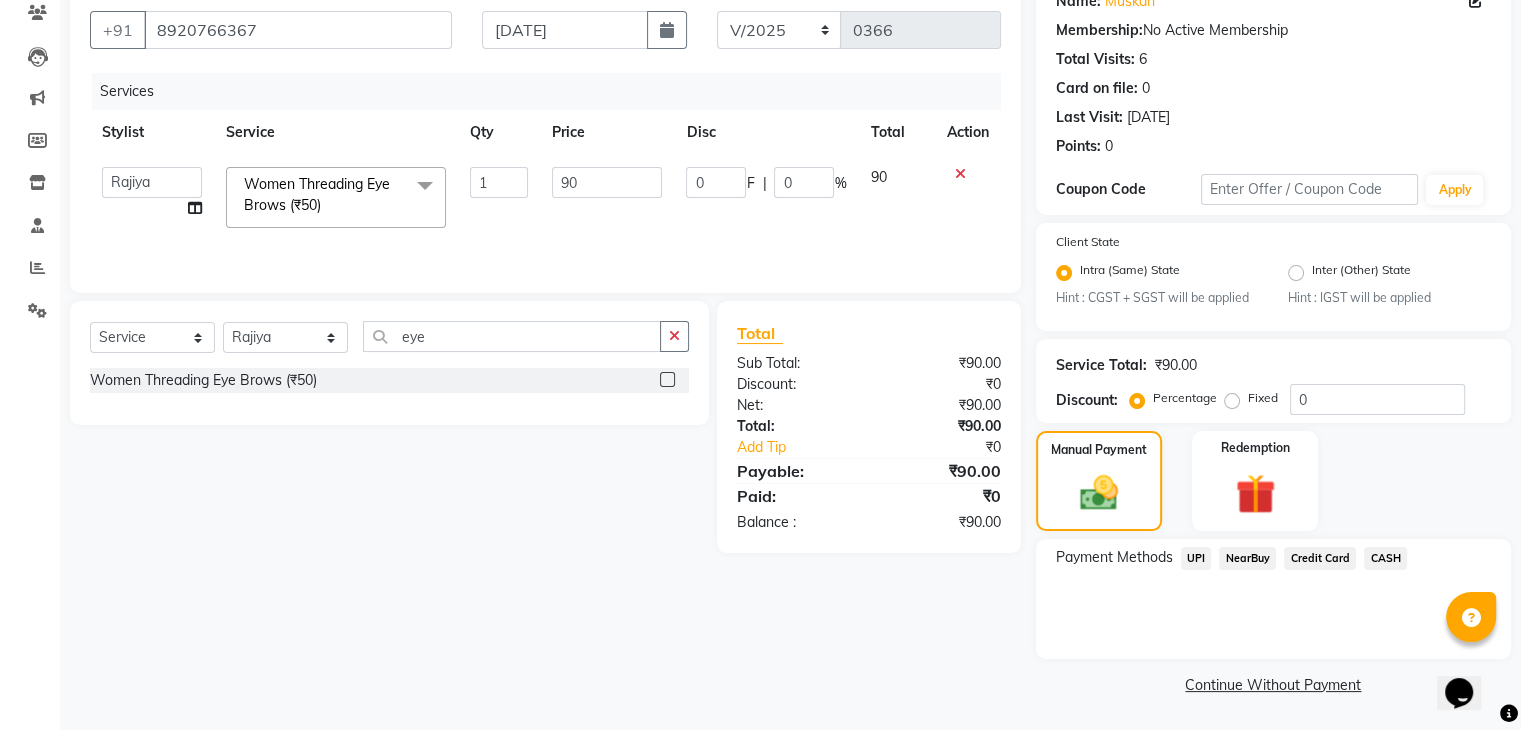click on "CASH" 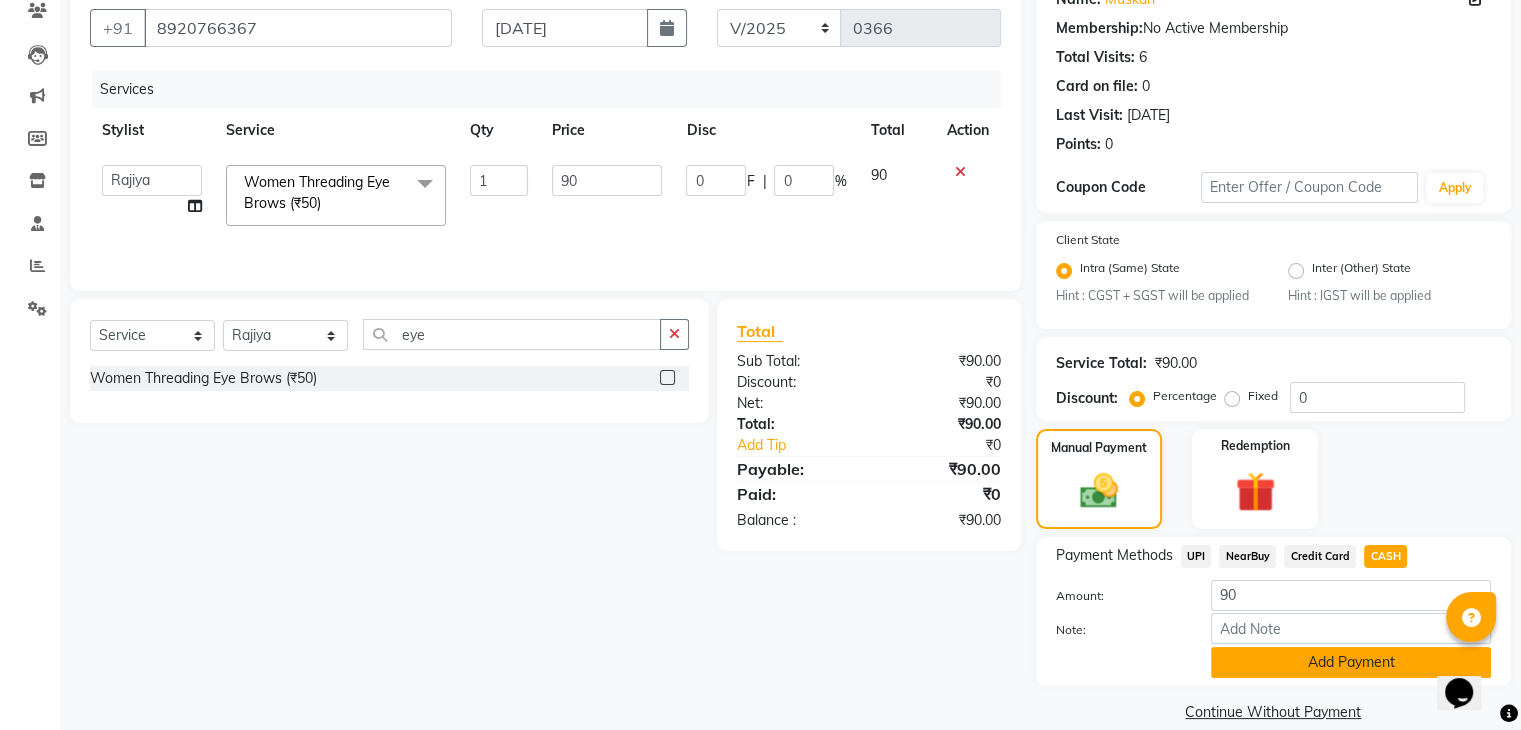 click on "Add Payment" 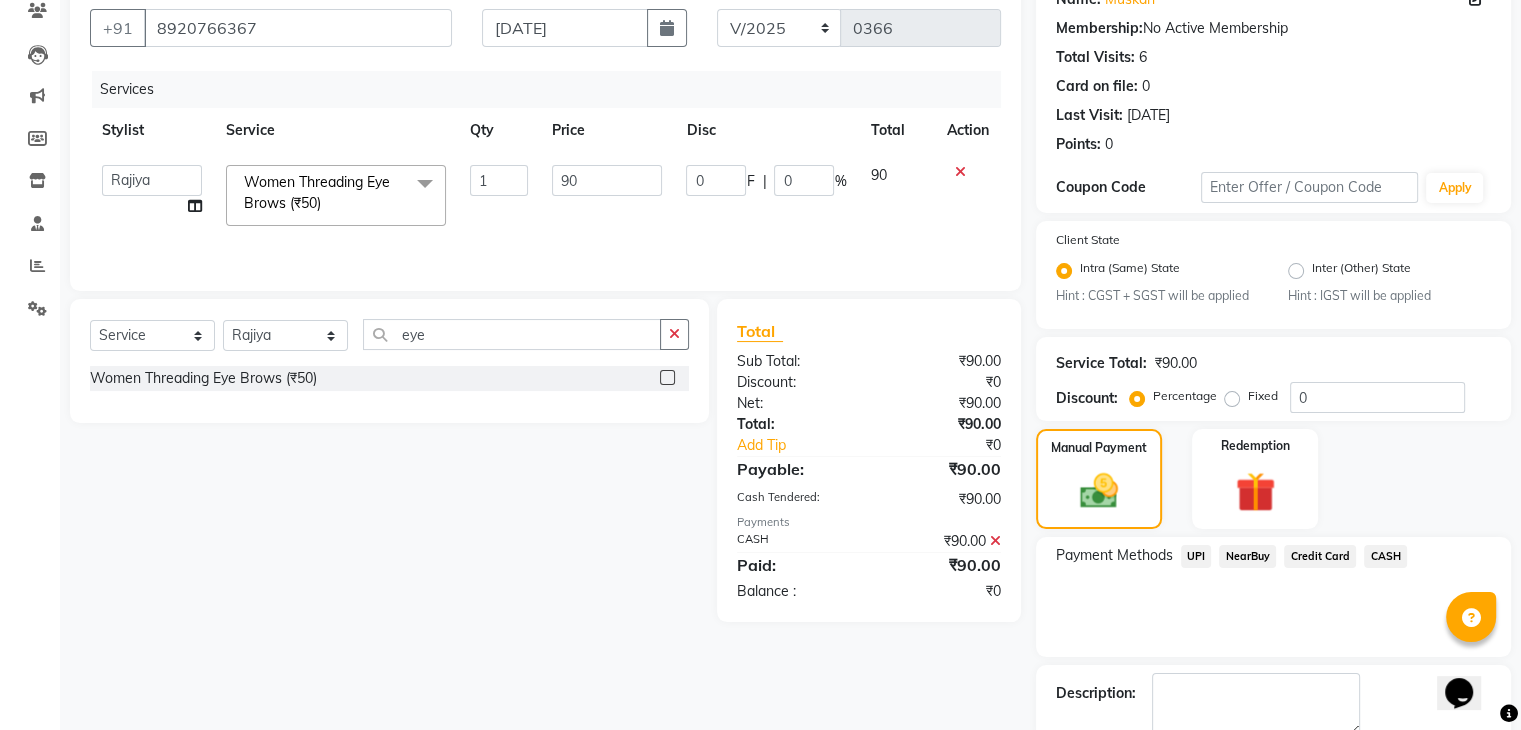 scroll, scrollTop: 289, scrollLeft: 0, axis: vertical 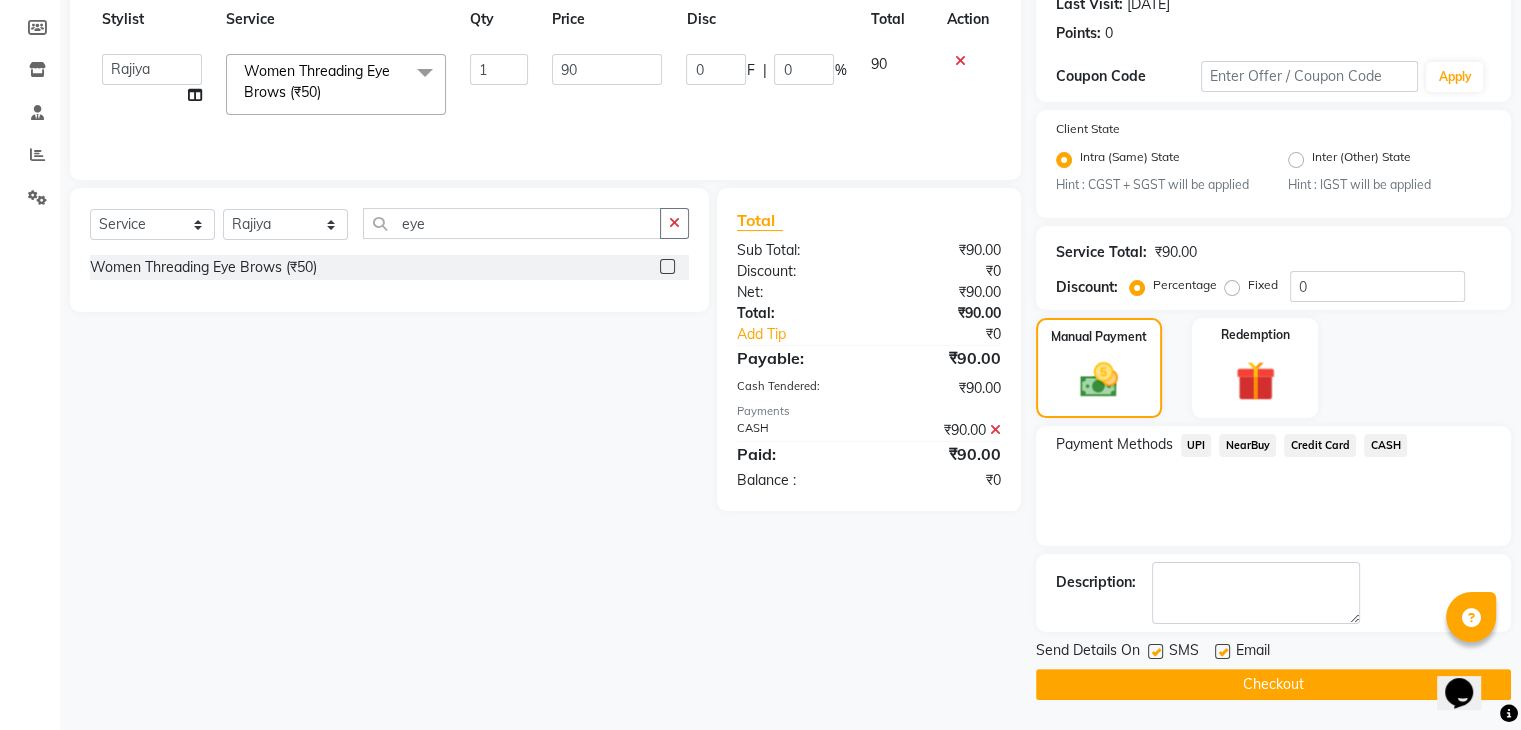 click 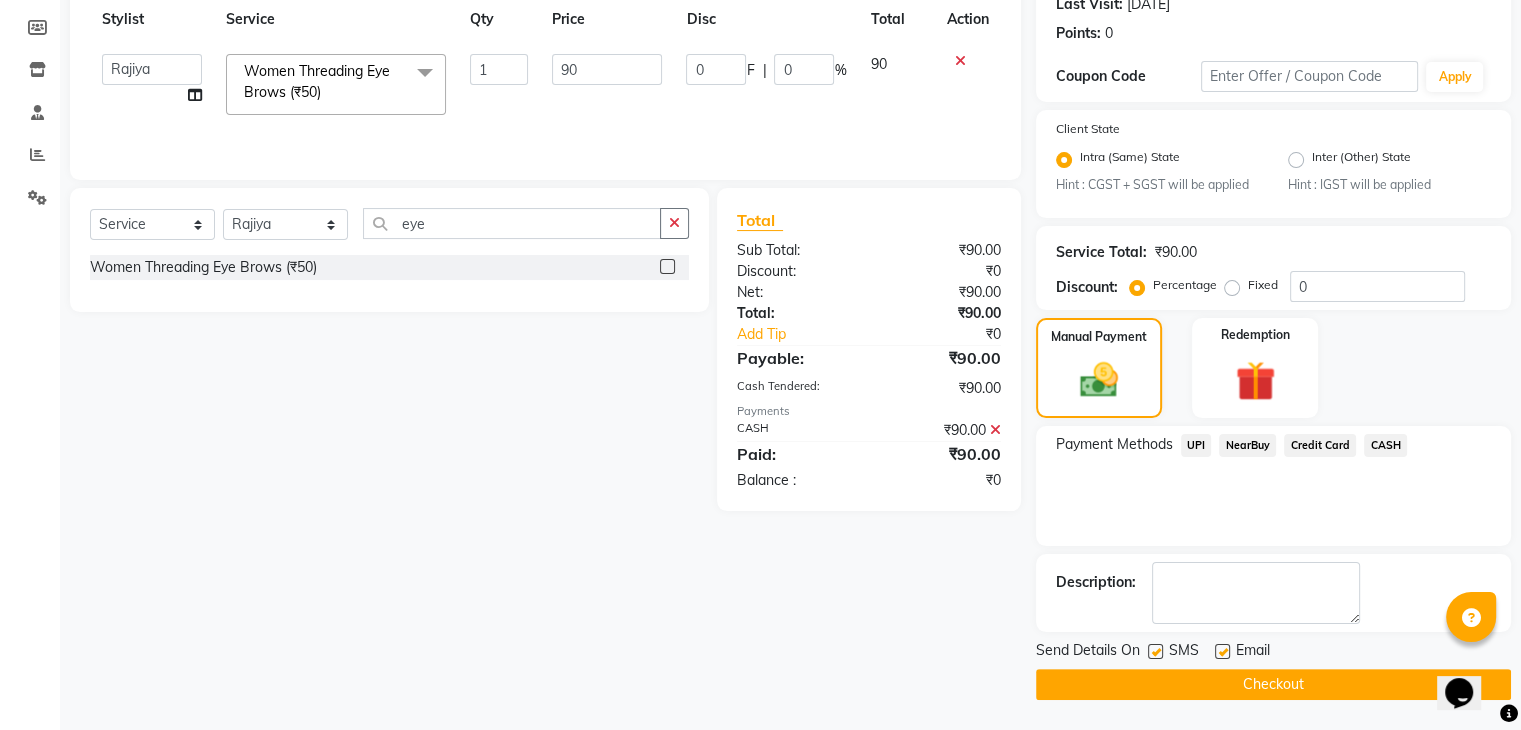 click at bounding box center [1221, 652] 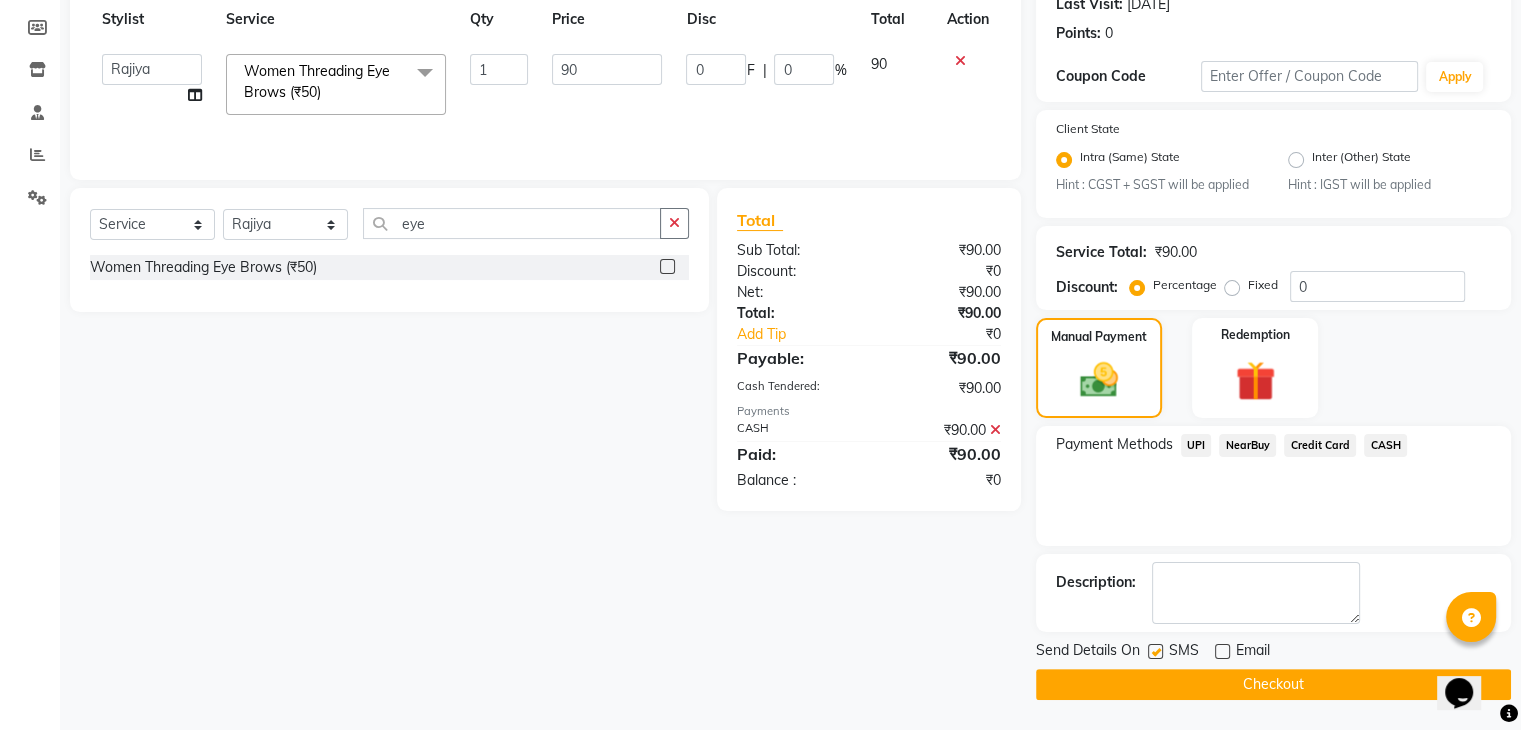 click 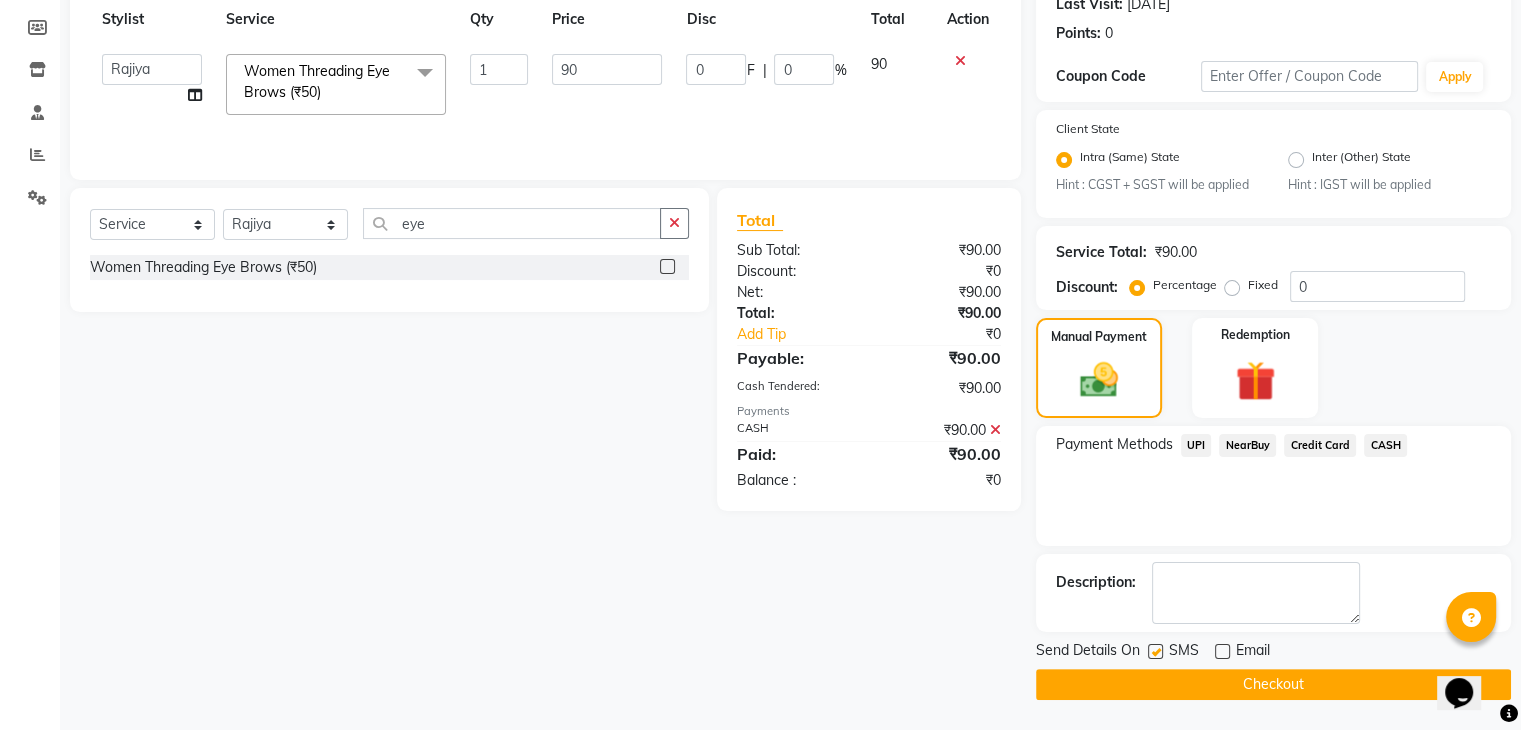 click at bounding box center [1154, 652] 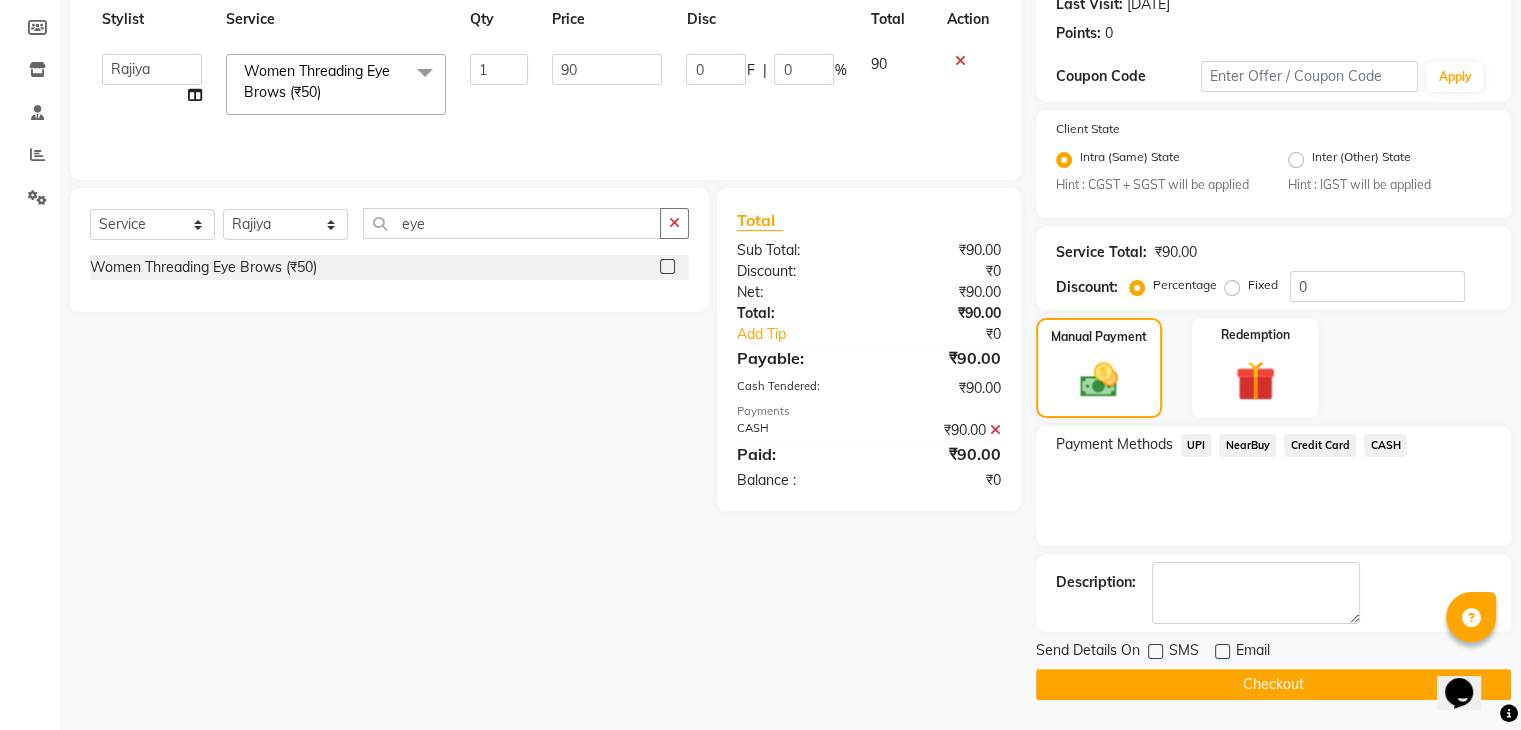 click on "Checkout" 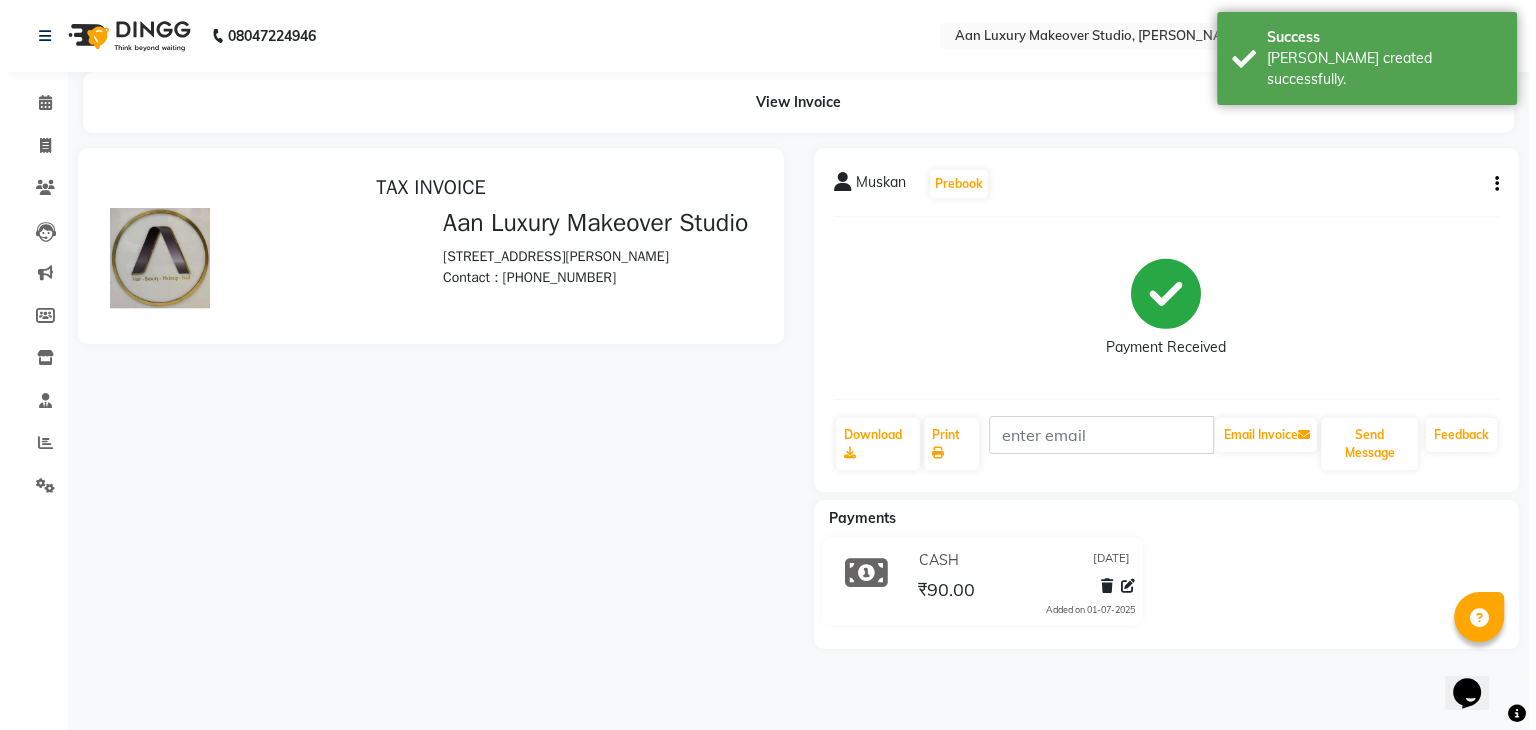 scroll, scrollTop: 0, scrollLeft: 0, axis: both 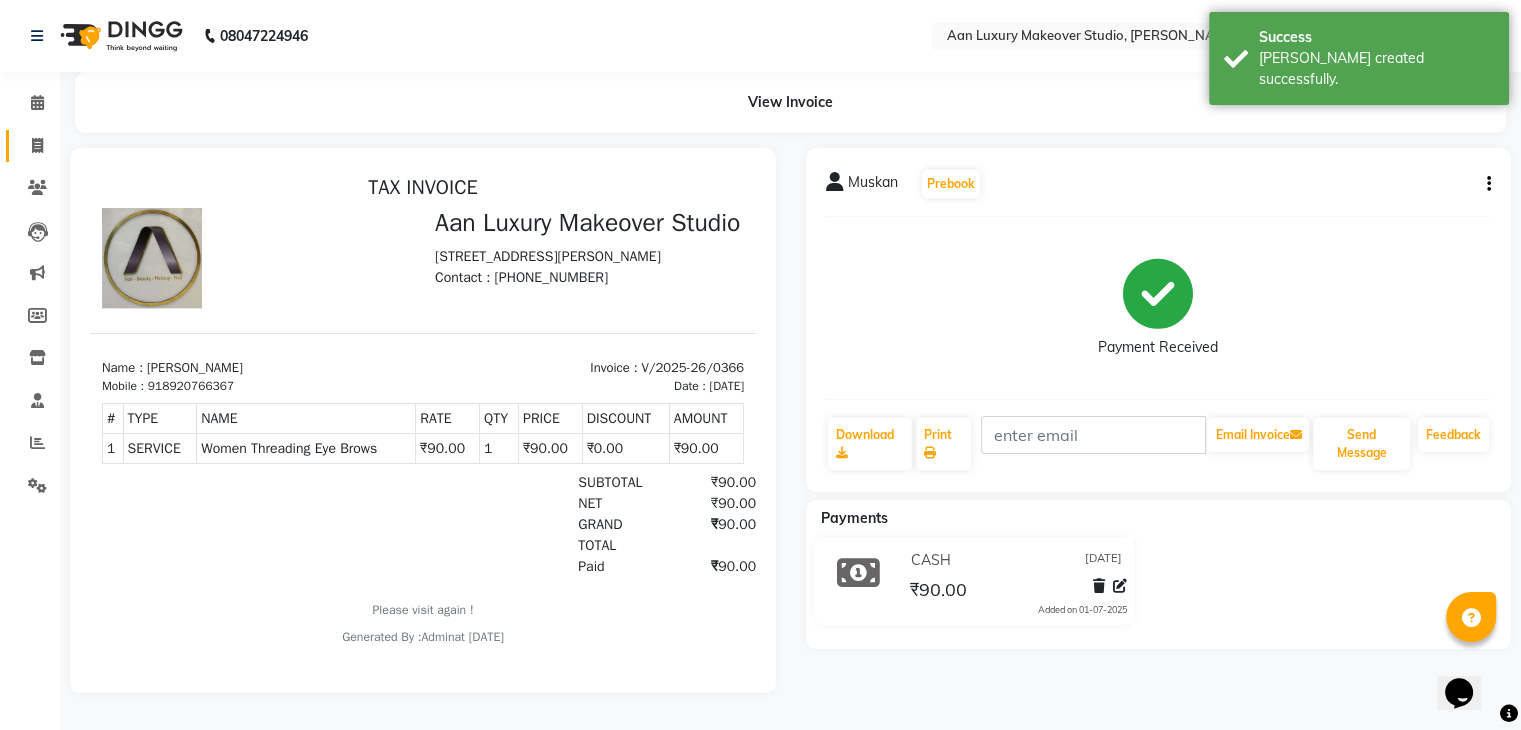 click on "Invoice" 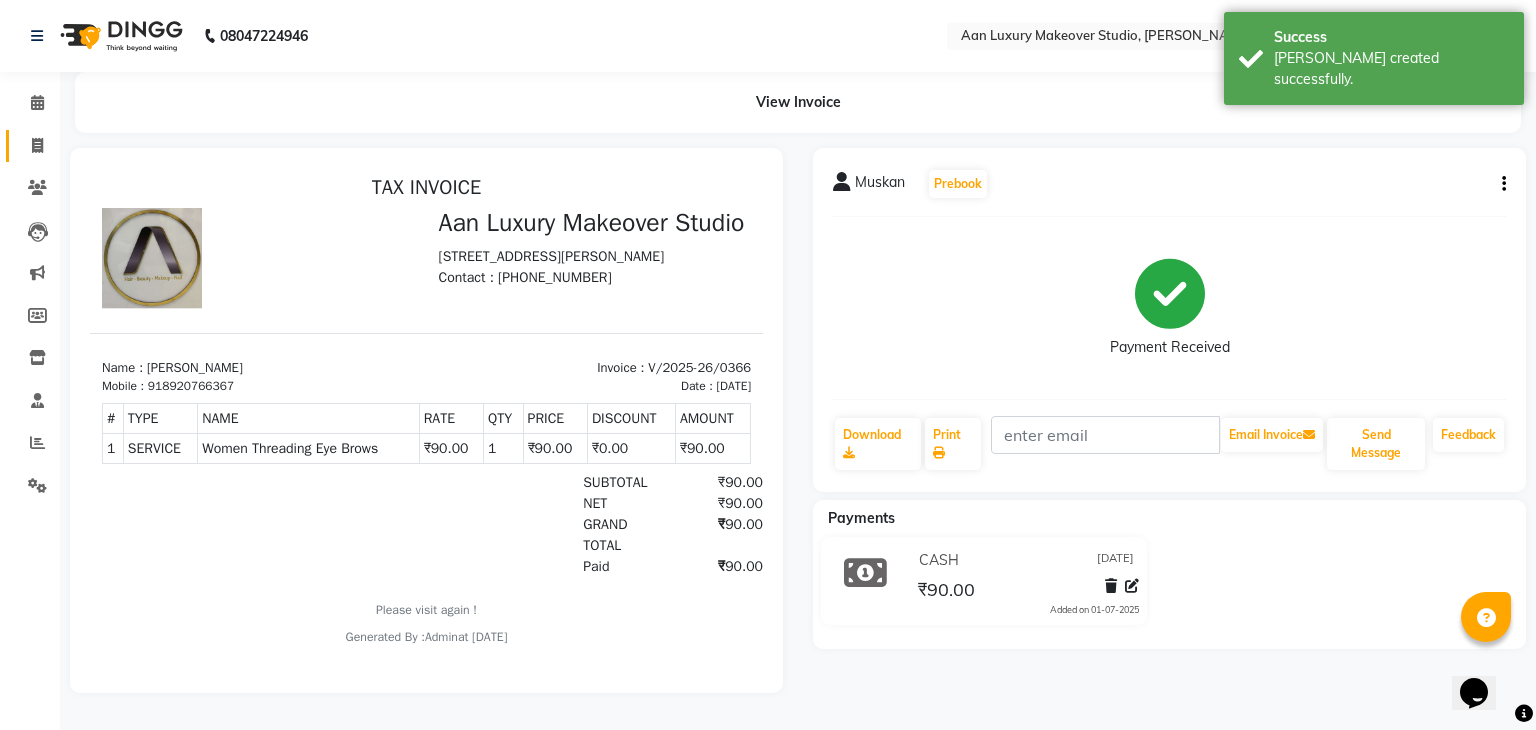 select on "6892" 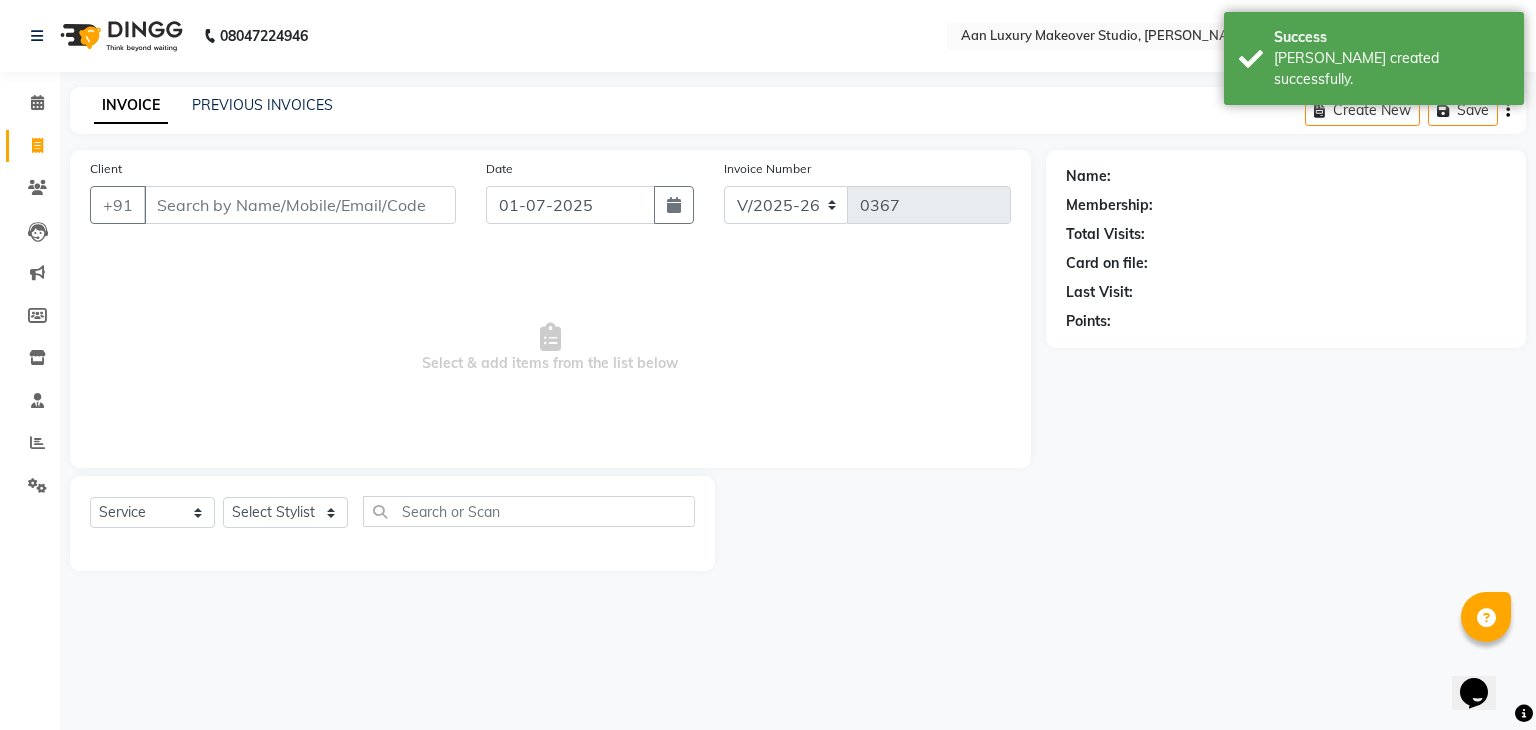 click on "Client" at bounding box center (300, 205) 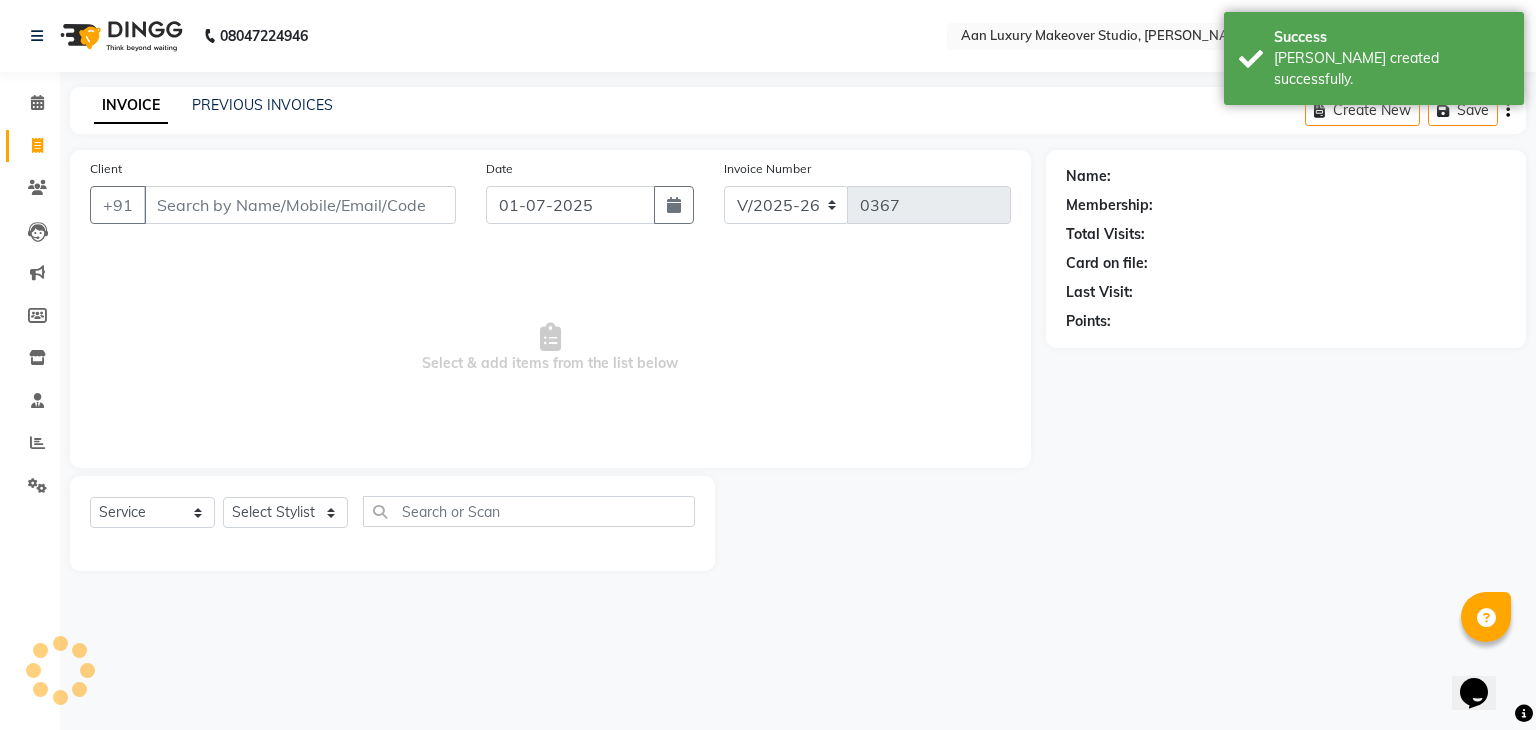 select on "product" 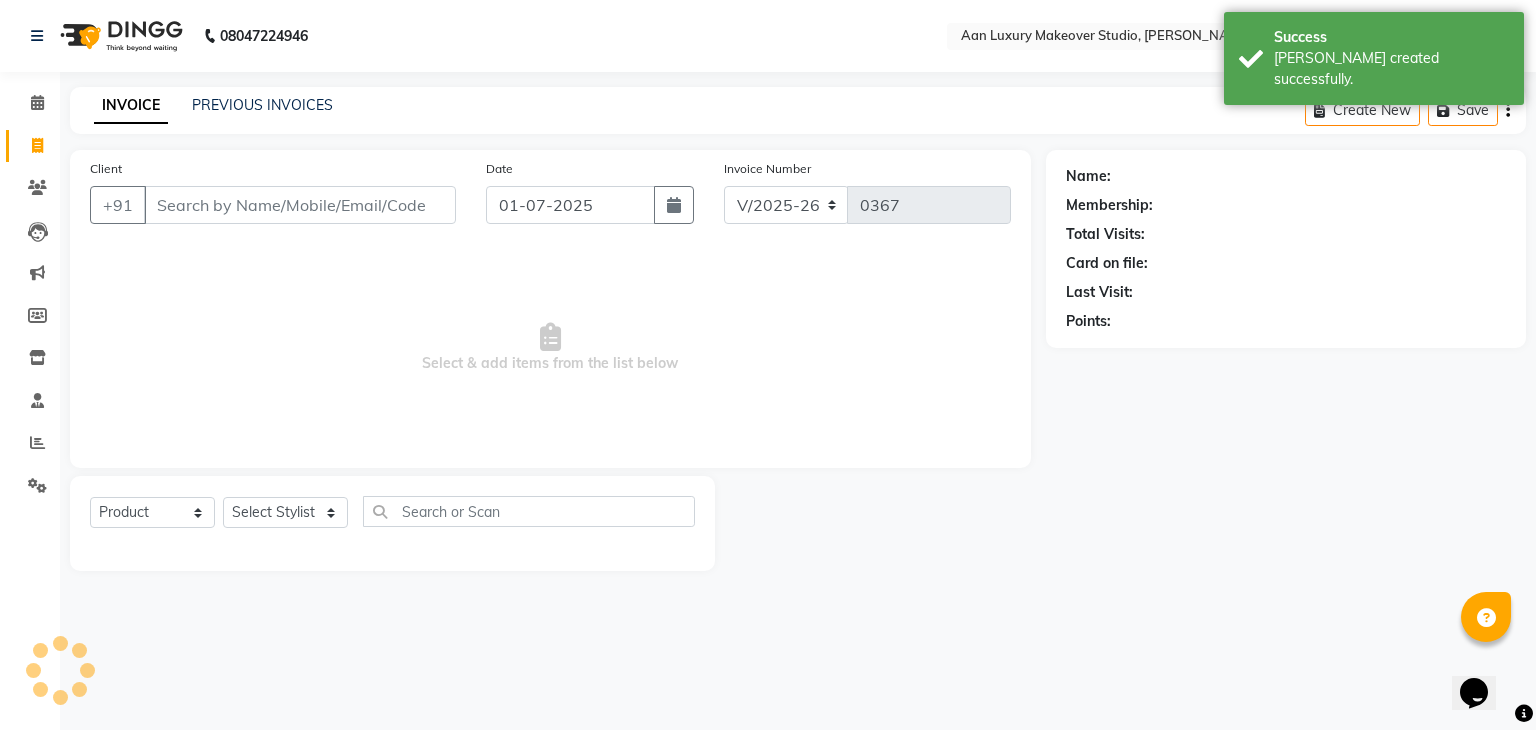 select on "54563" 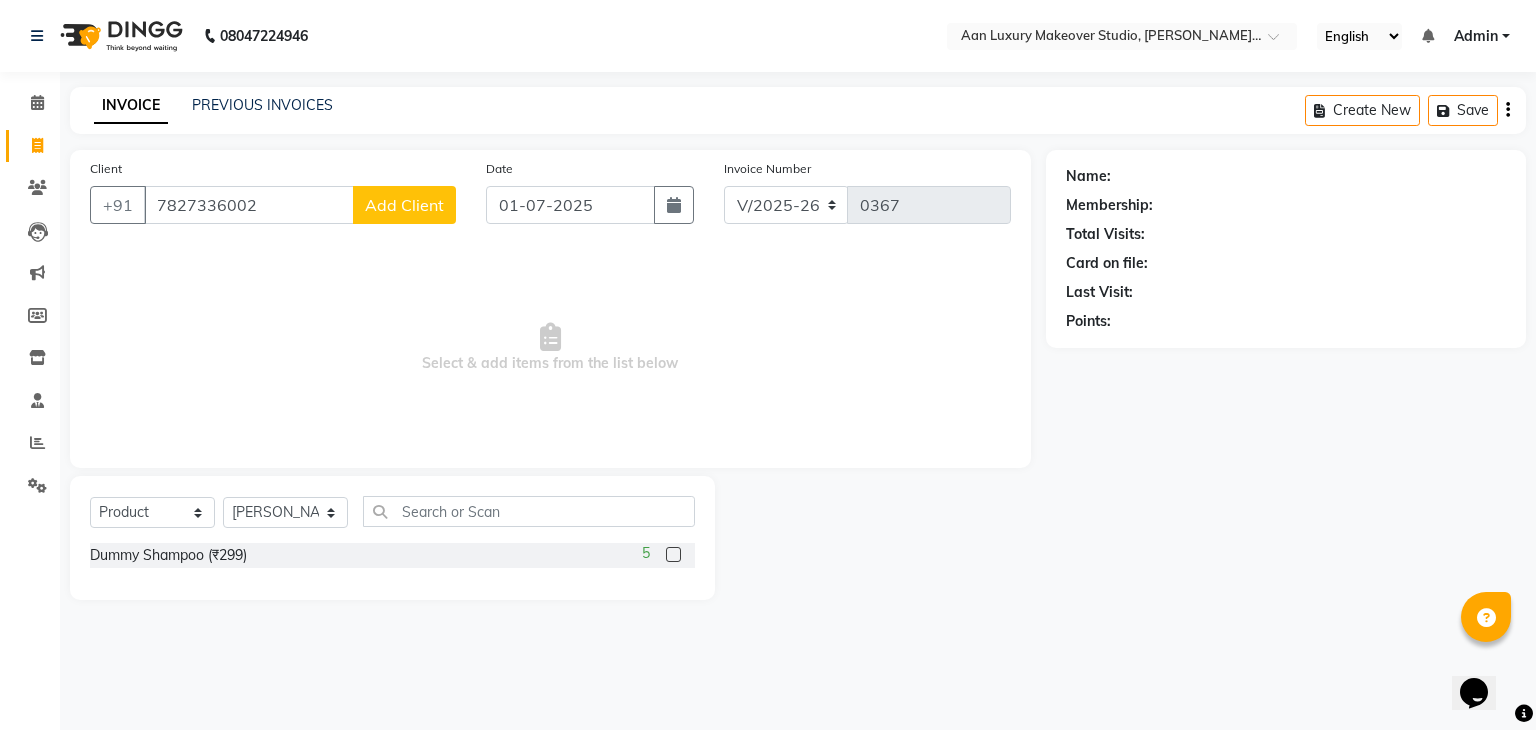 type on "7827336002" 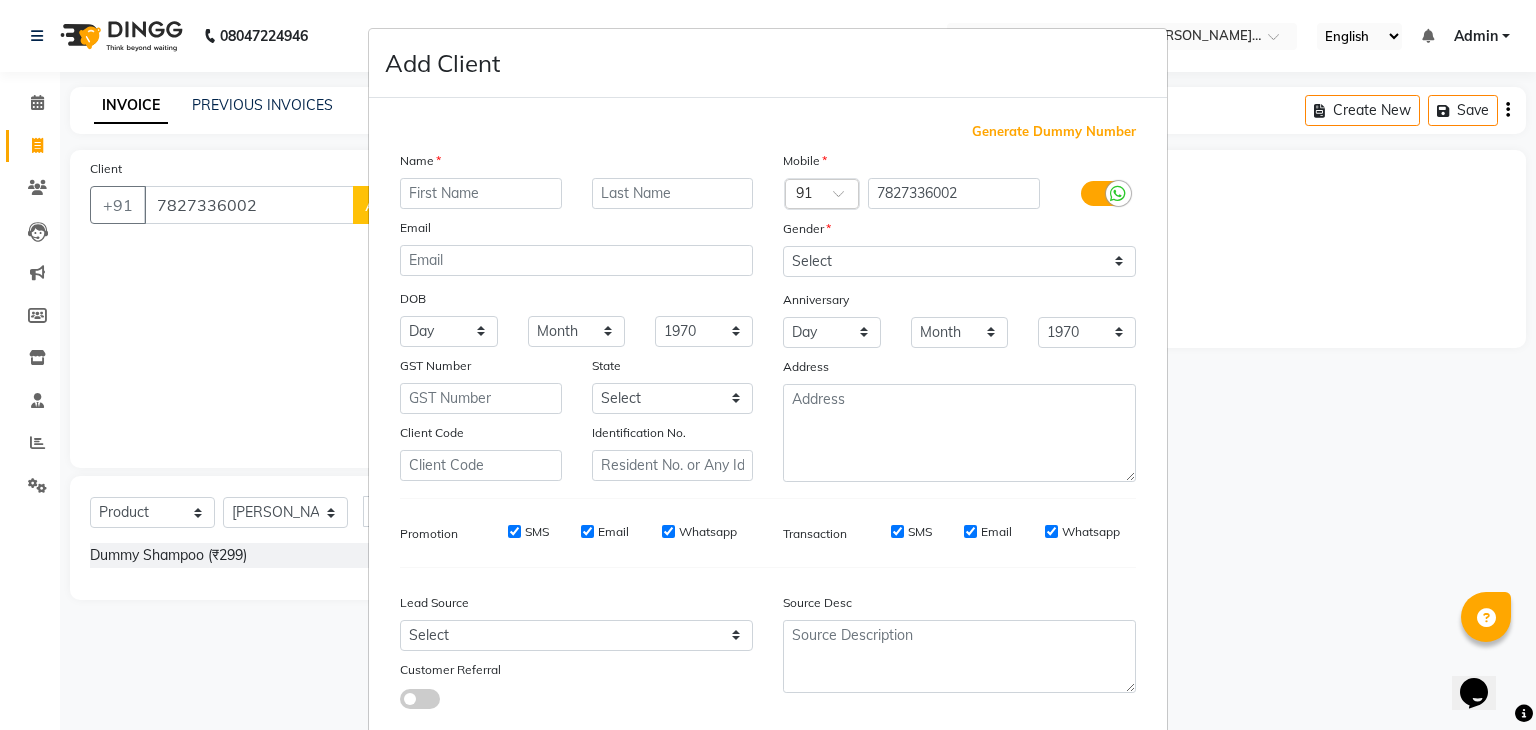 click at bounding box center [481, 193] 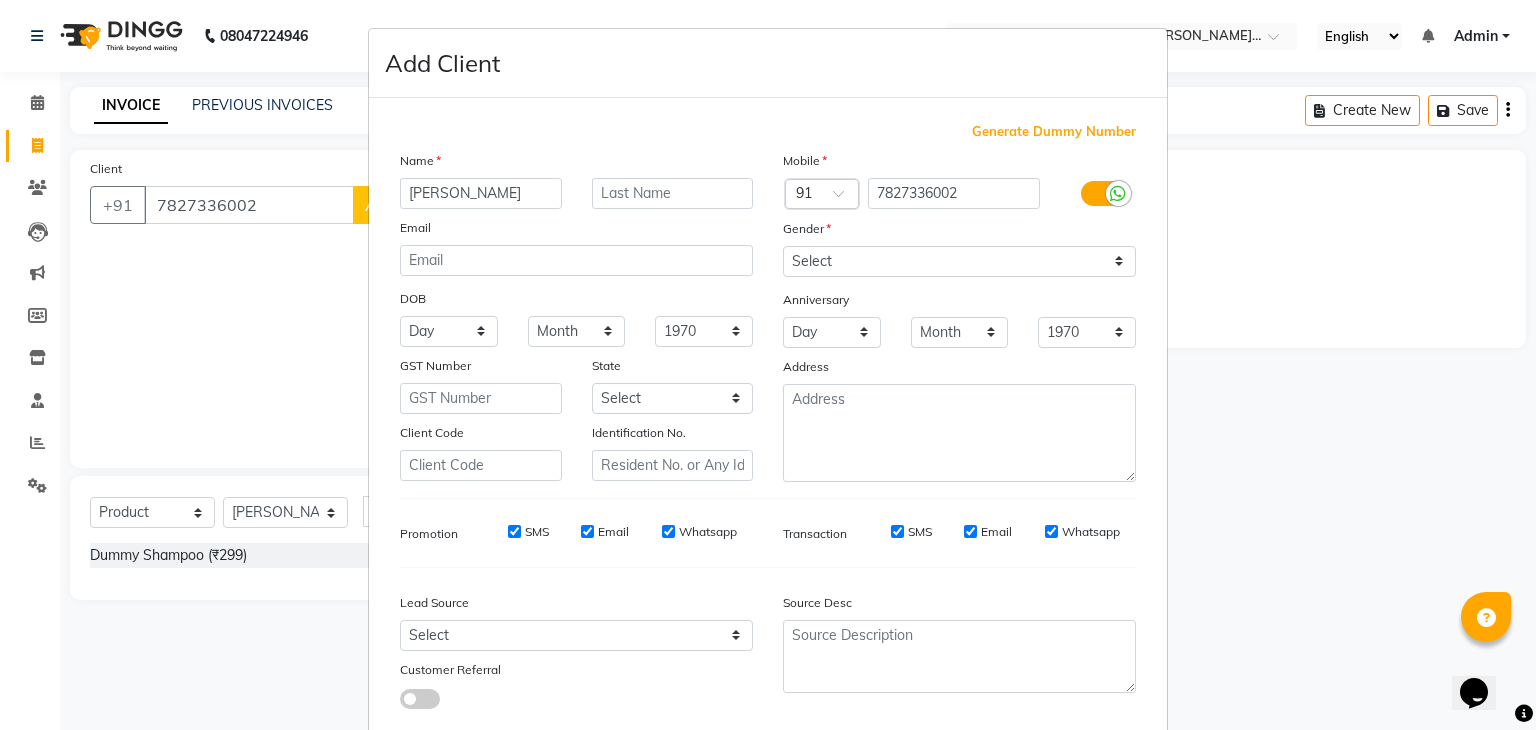 type on "[PERSON_NAME]" 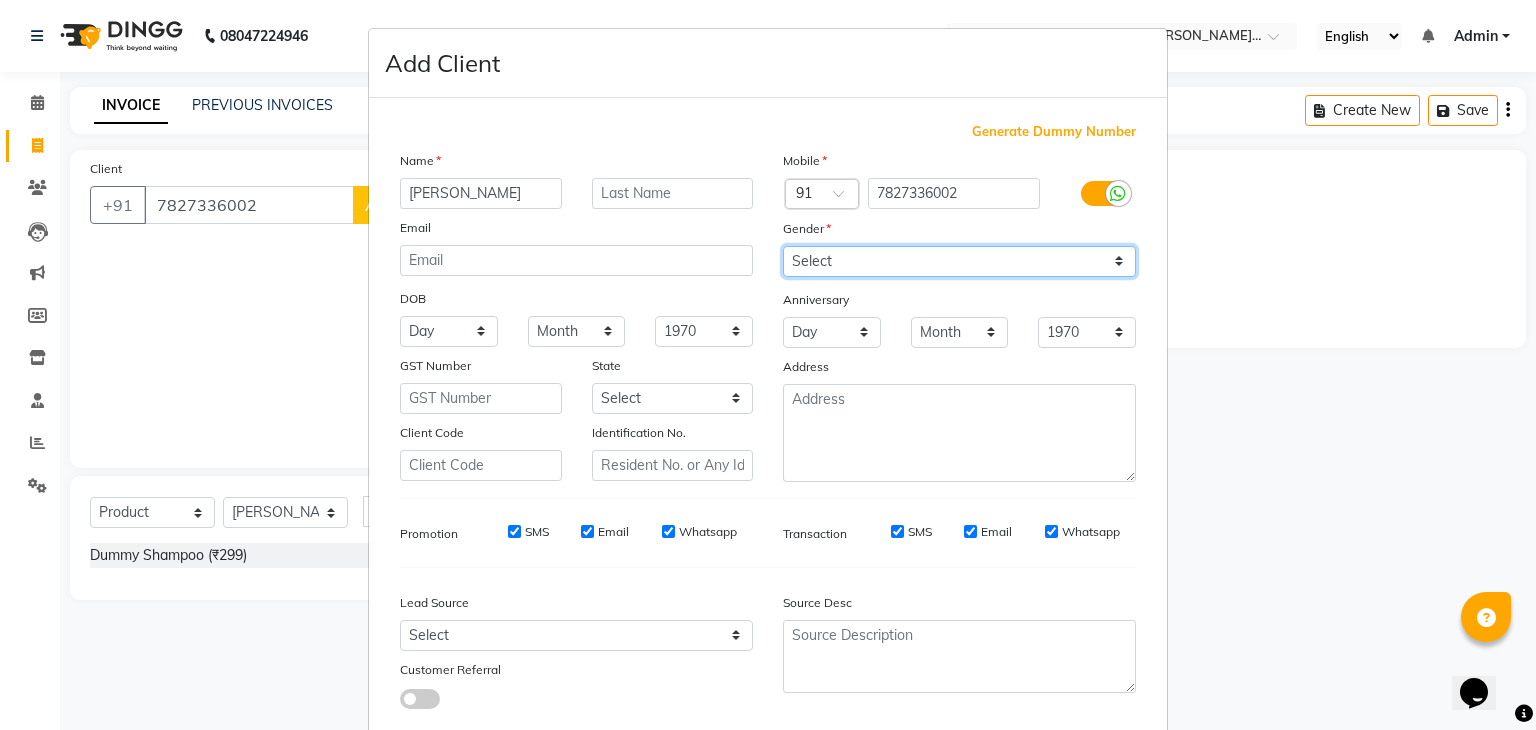 click on "Select [DEMOGRAPHIC_DATA] [DEMOGRAPHIC_DATA] Other Prefer Not To Say" at bounding box center [959, 261] 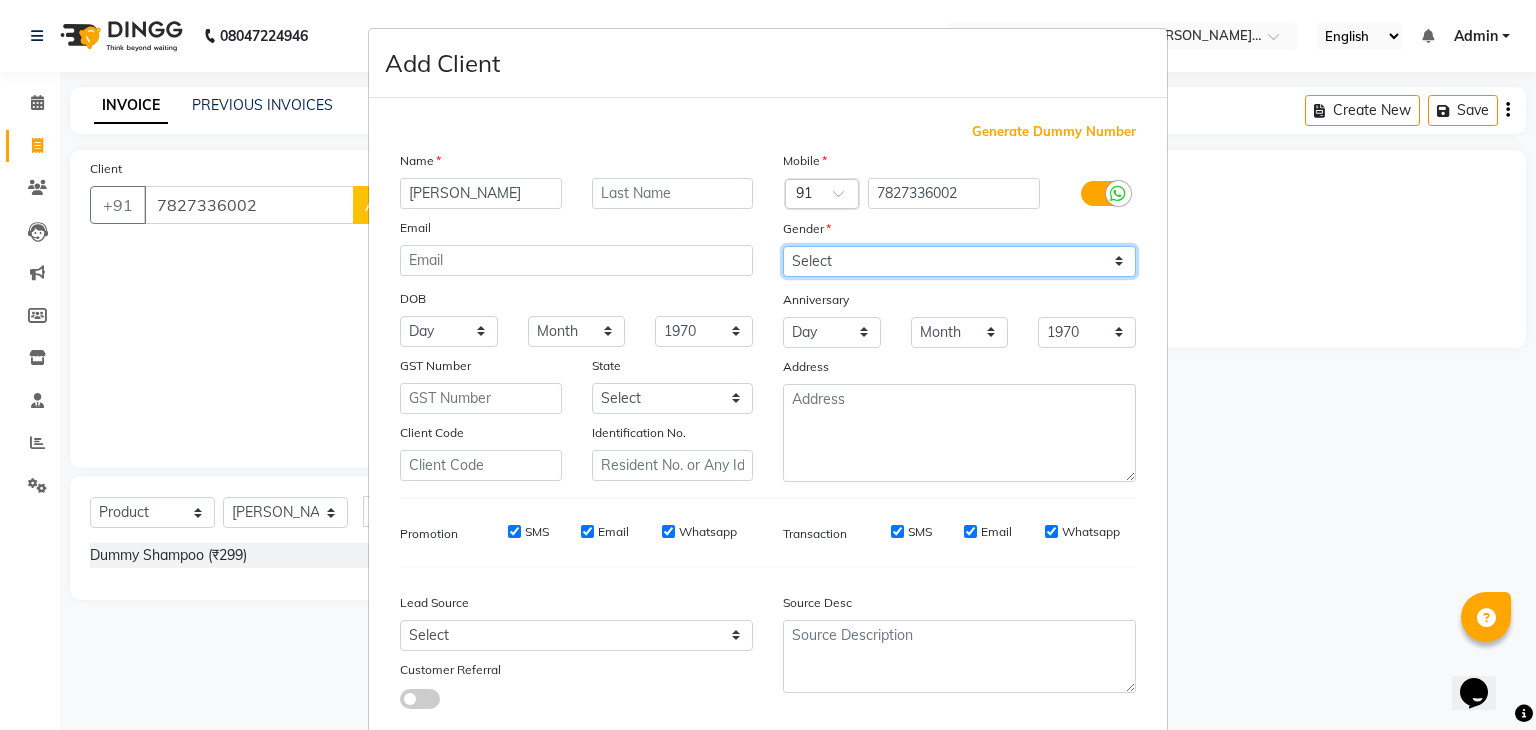 select on "[DEMOGRAPHIC_DATA]" 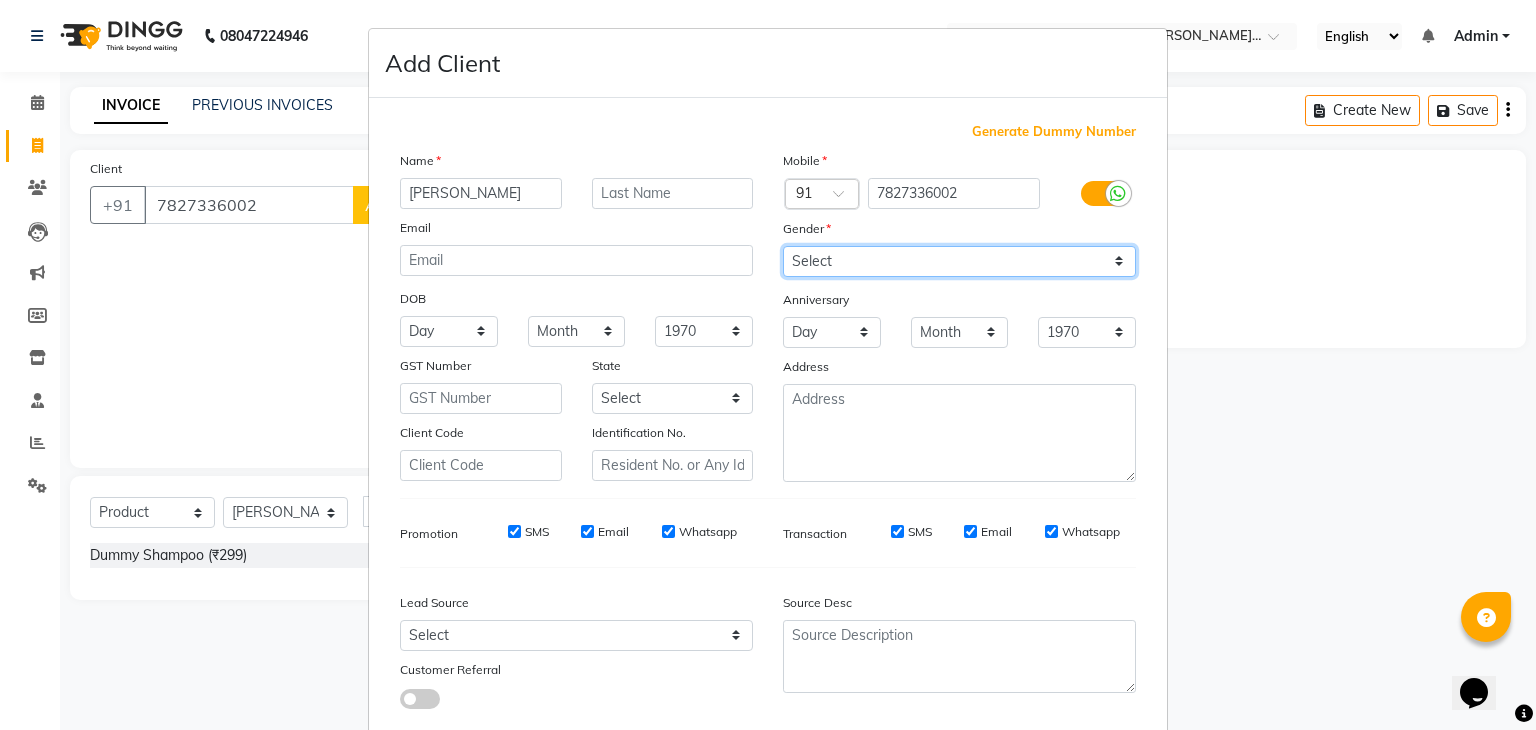click on "Select [DEMOGRAPHIC_DATA] [DEMOGRAPHIC_DATA] Other Prefer Not To Say" at bounding box center [959, 261] 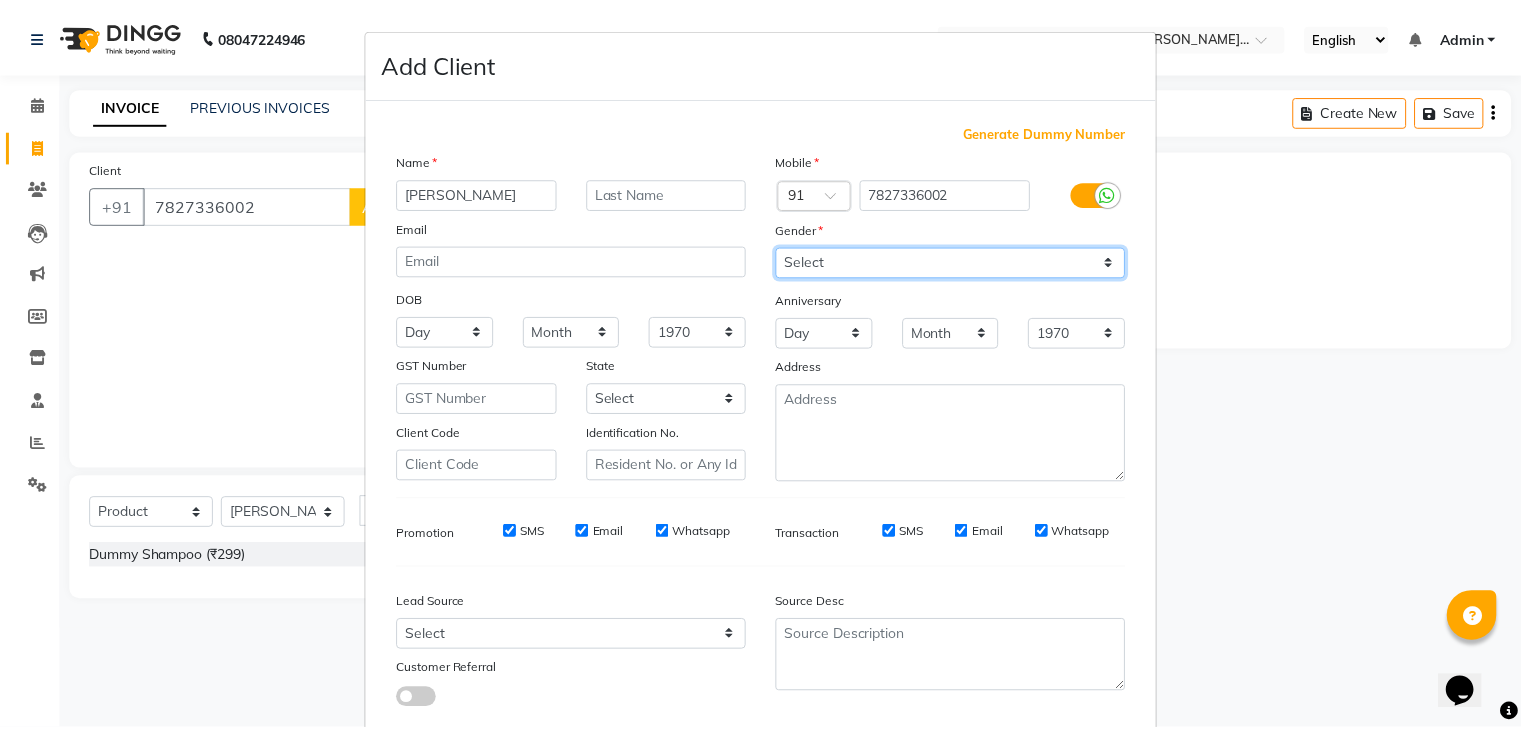 scroll, scrollTop: 127, scrollLeft: 0, axis: vertical 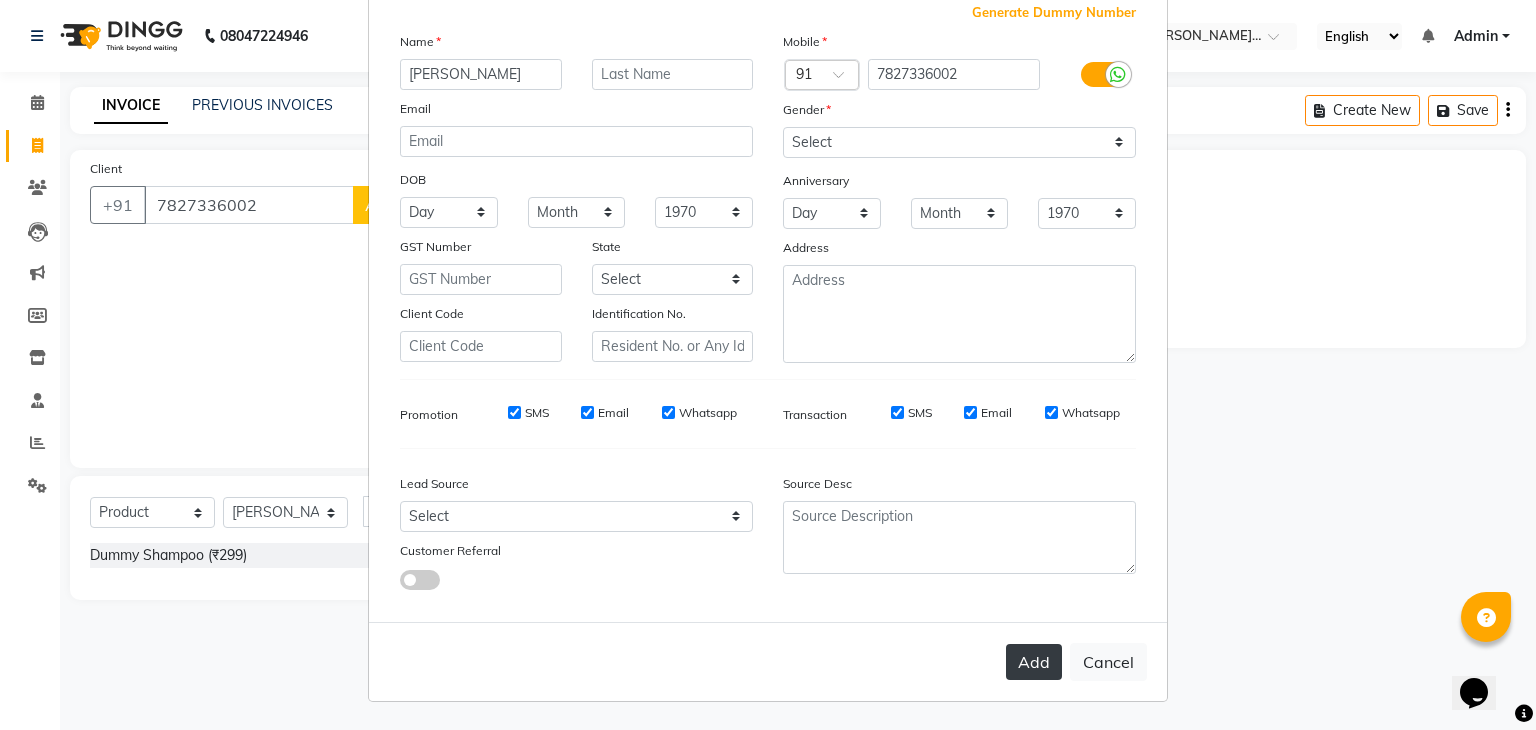 click on "Add" at bounding box center [1034, 662] 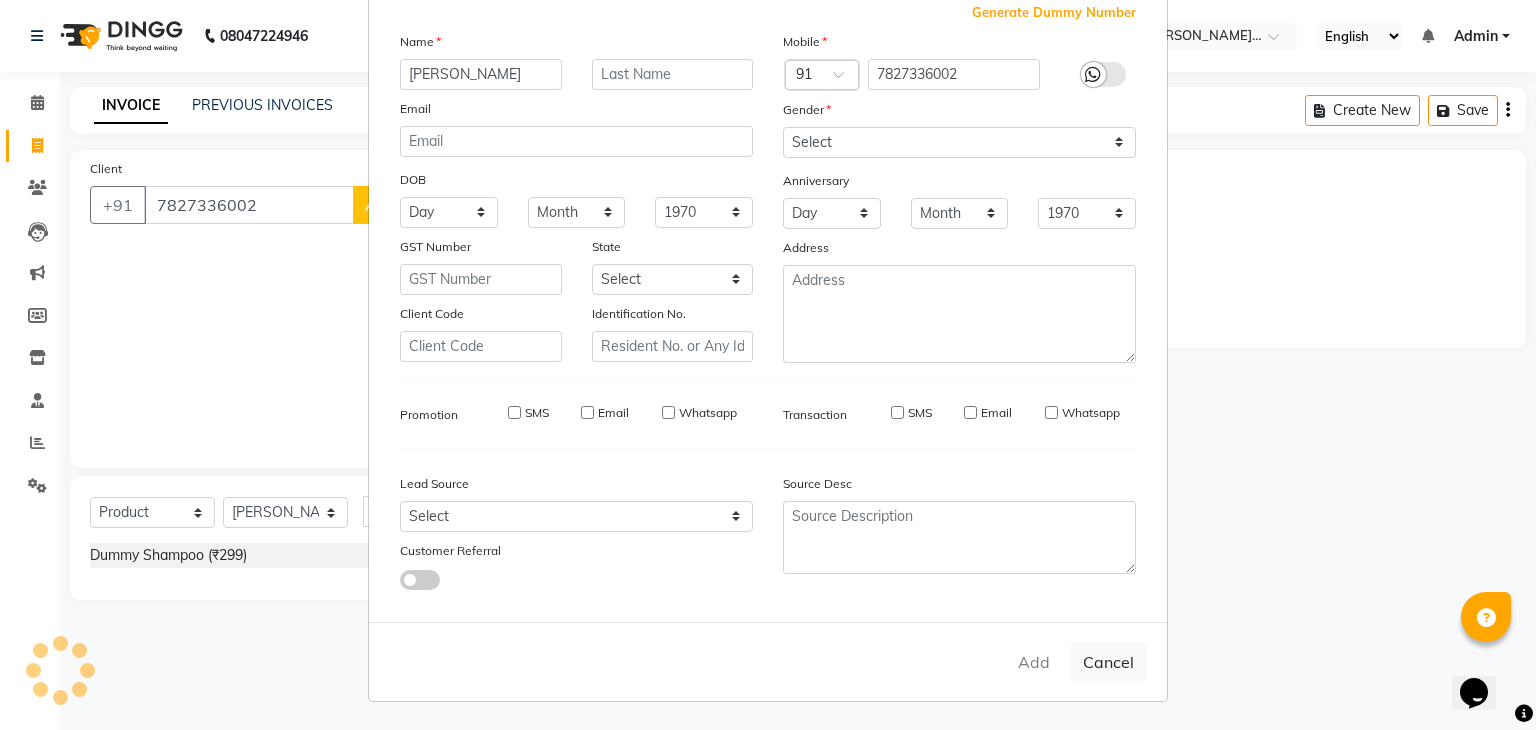 type 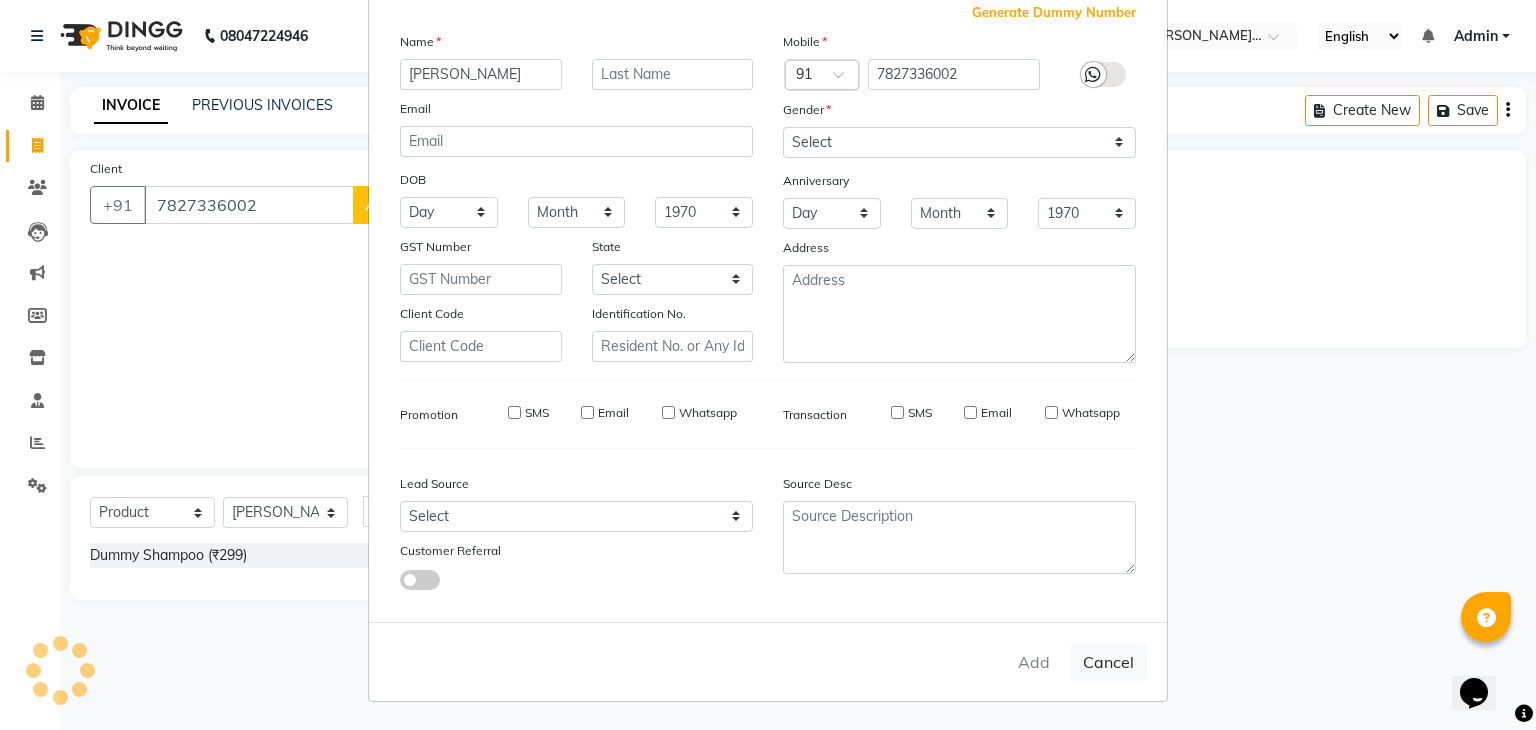 select 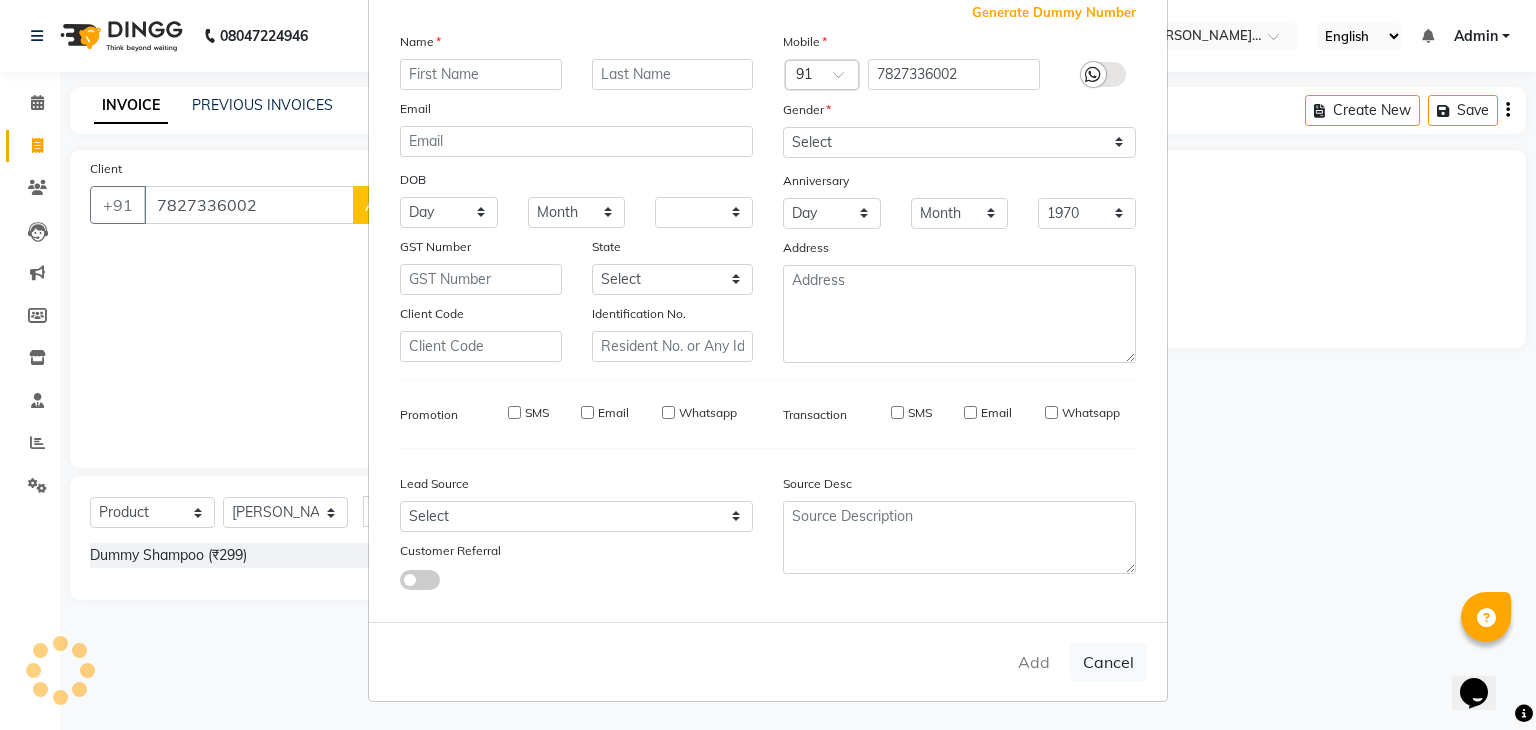 type 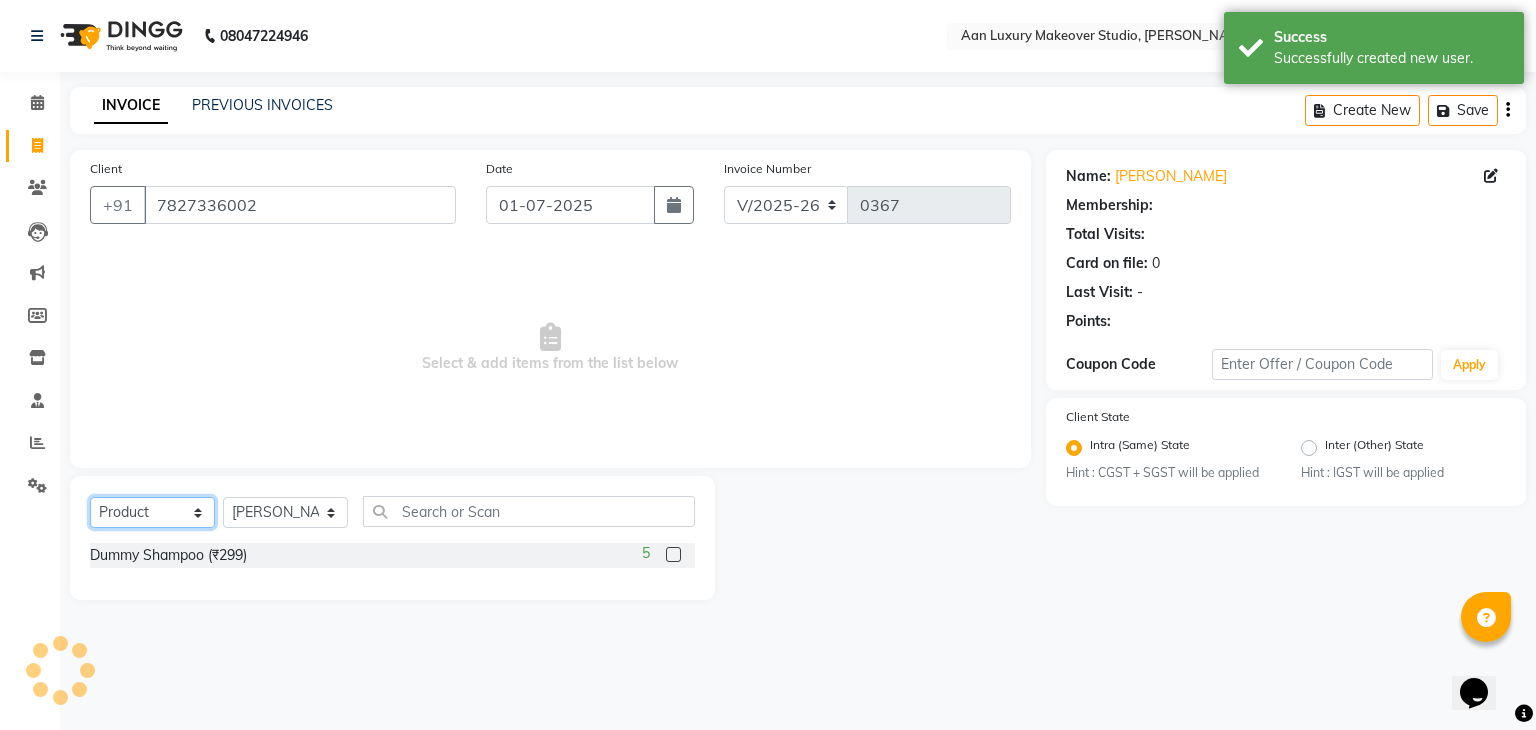 click on "Select  Service  Product  Membership  Package Voucher Prepaid Gift Card" 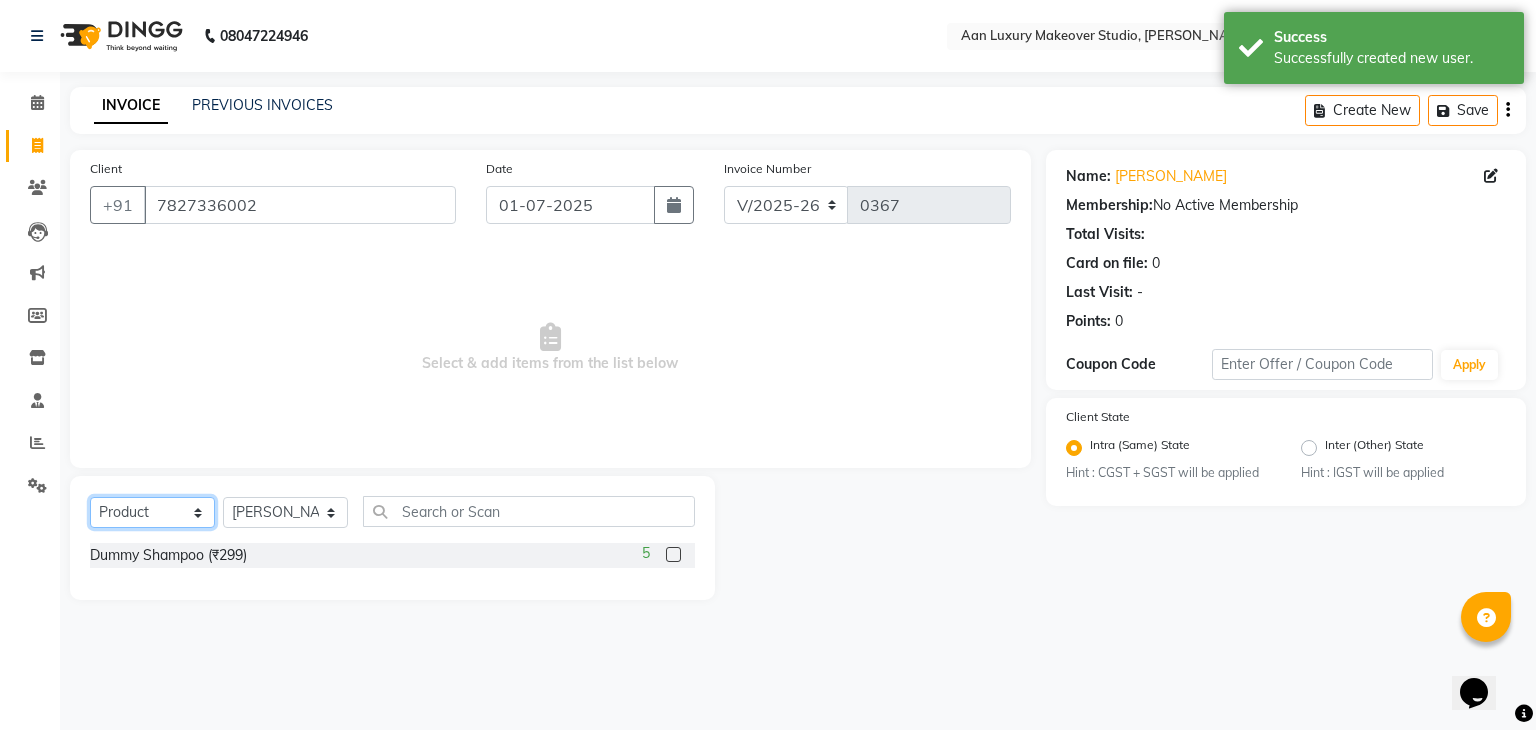 select on "service" 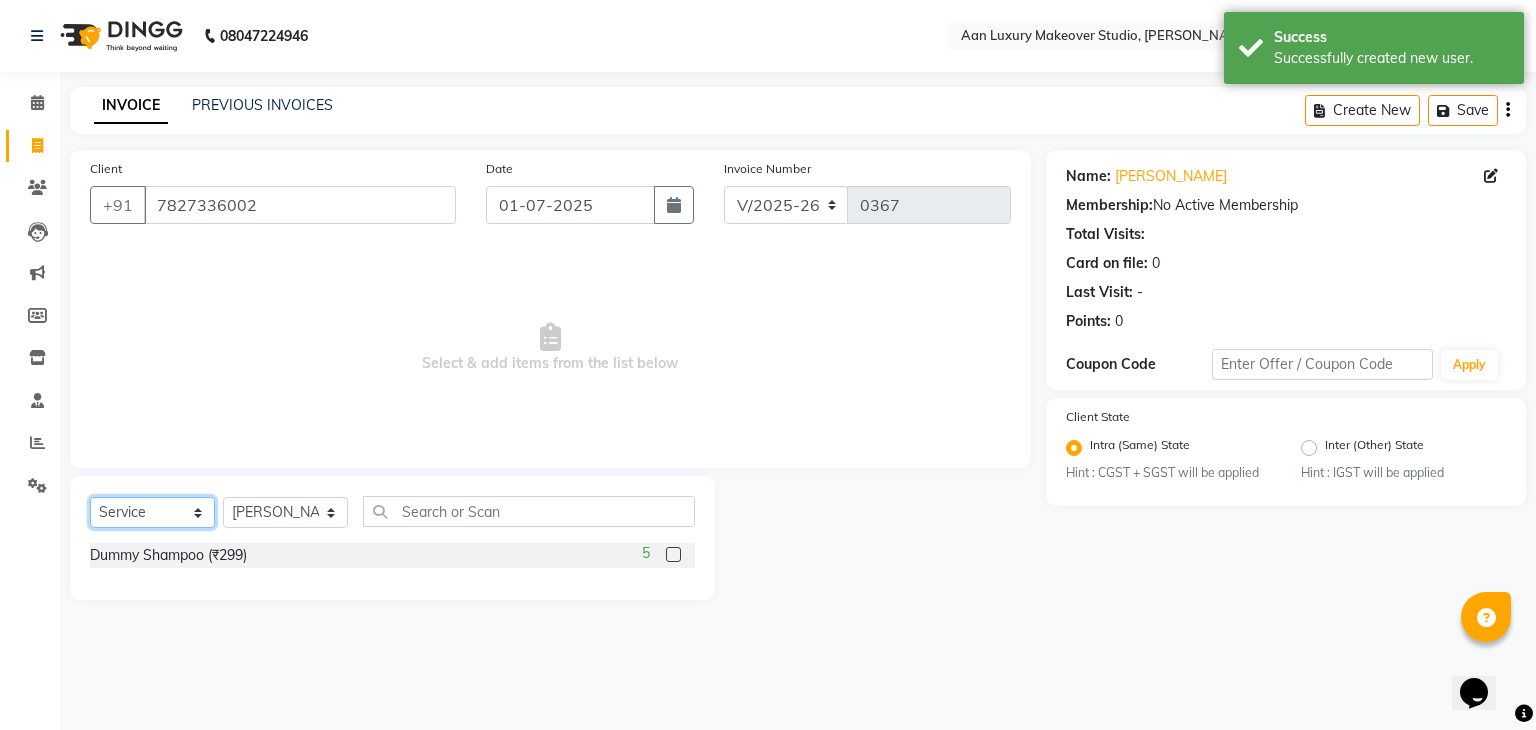 click on "Select  Service  Product  Membership  Package Voucher Prepaid Gift Card" 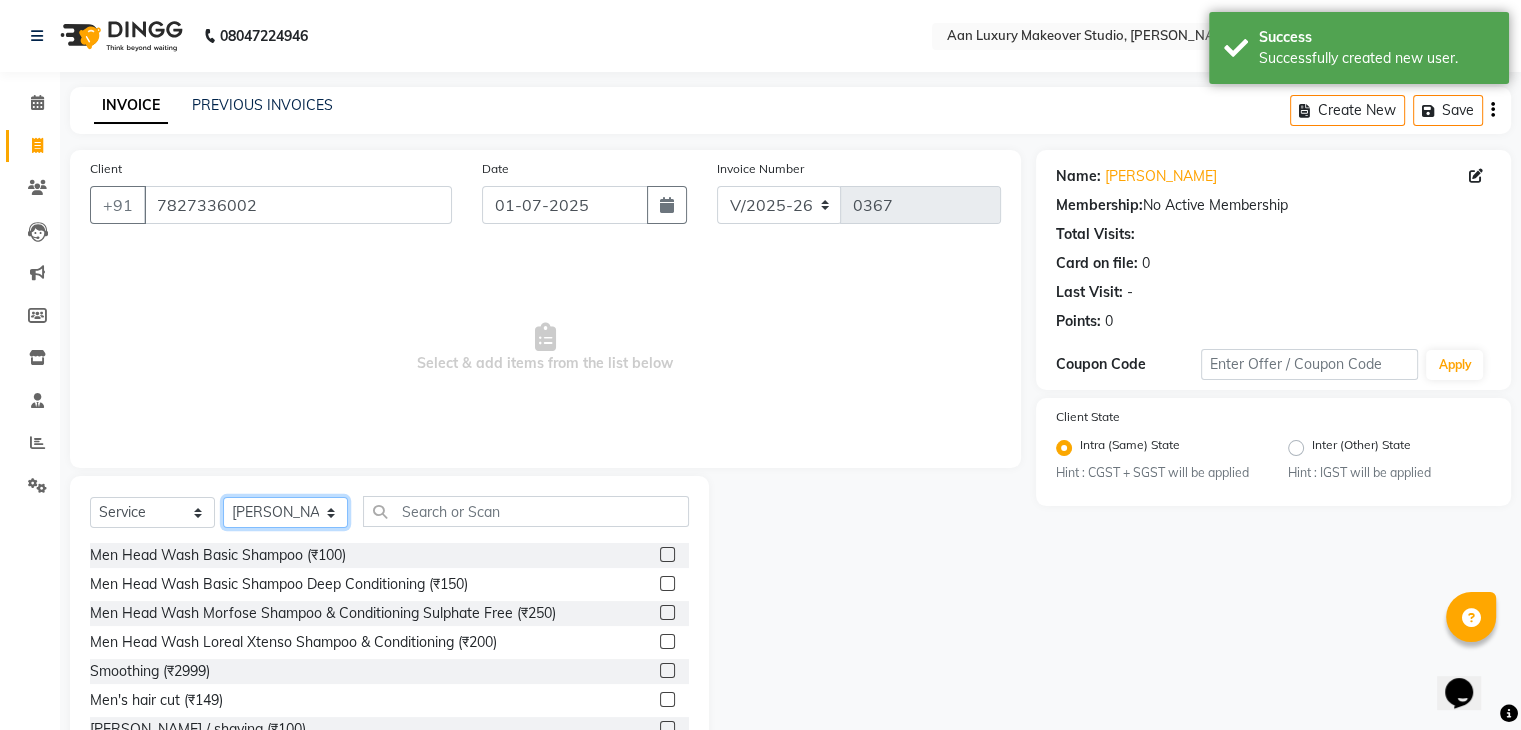 click on "Select Stylist Faiz gaurav [PERSON_NAME] Nisha ma'am  [PERSON_NAME] [PERSON_NAME] [PERSON_NAME]" 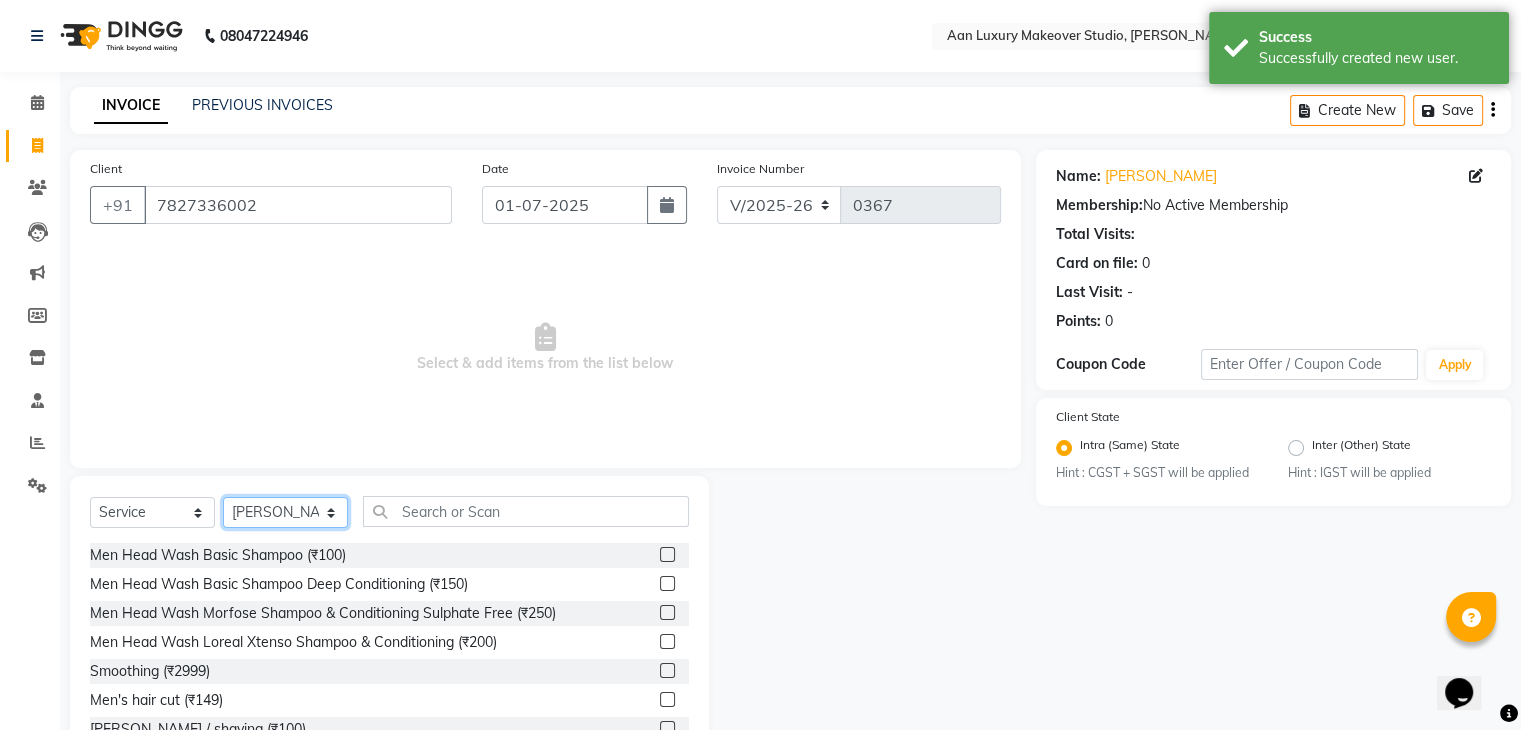 select on "82394" 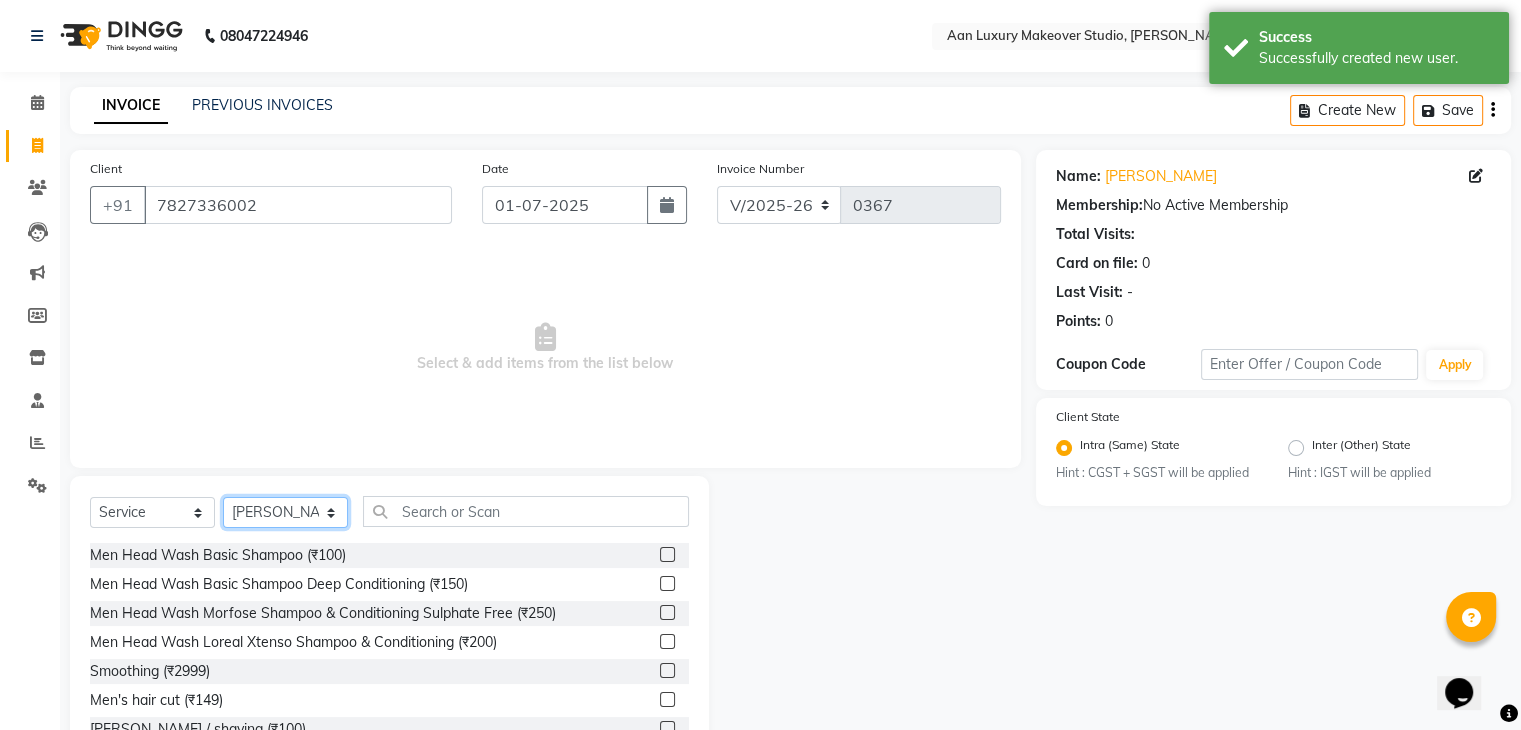 click on "Select Stylist Faiz gaurav [PERSON_NAME] Nisha ma'am  [PERSON_NAME] [PERSON_NAME] [PERSON_NAME]" 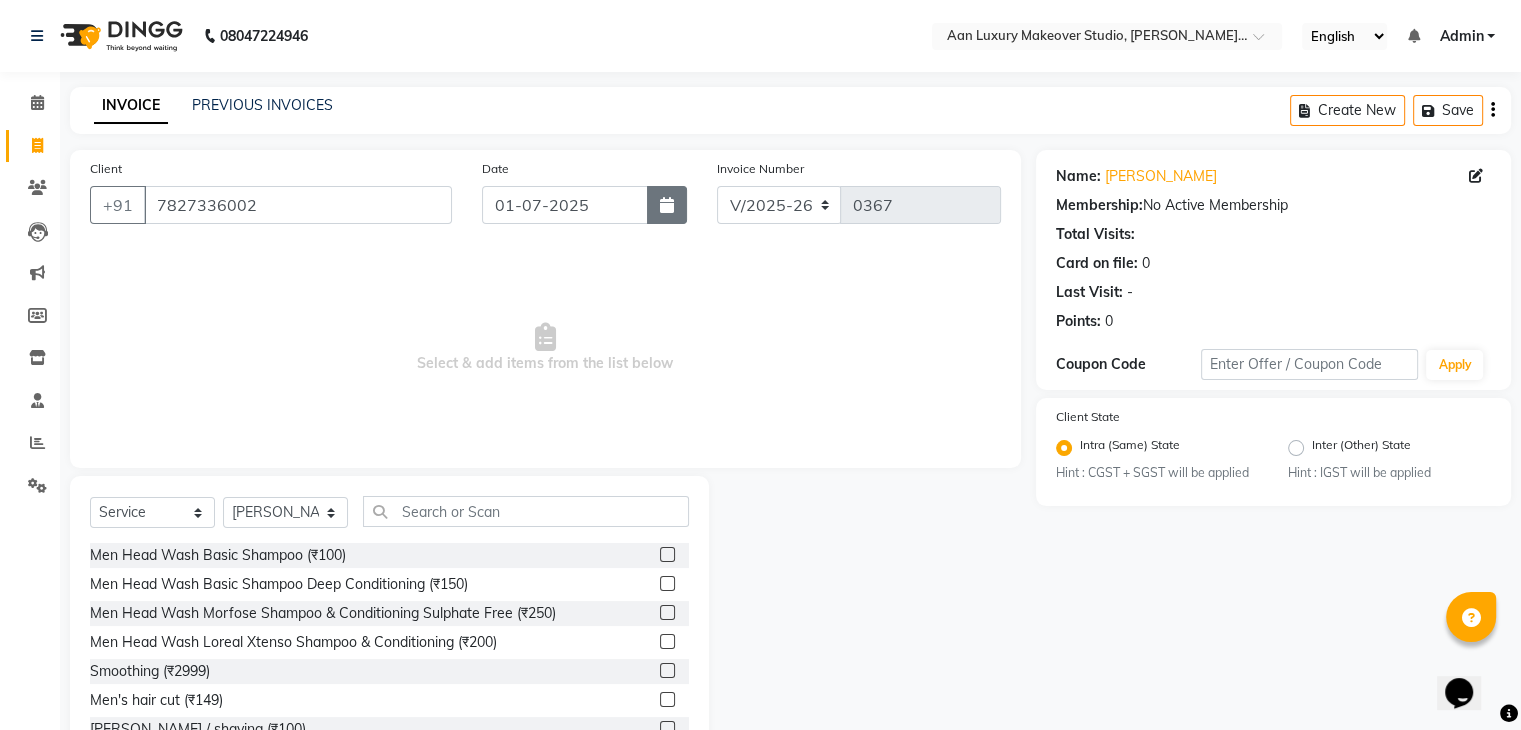 click 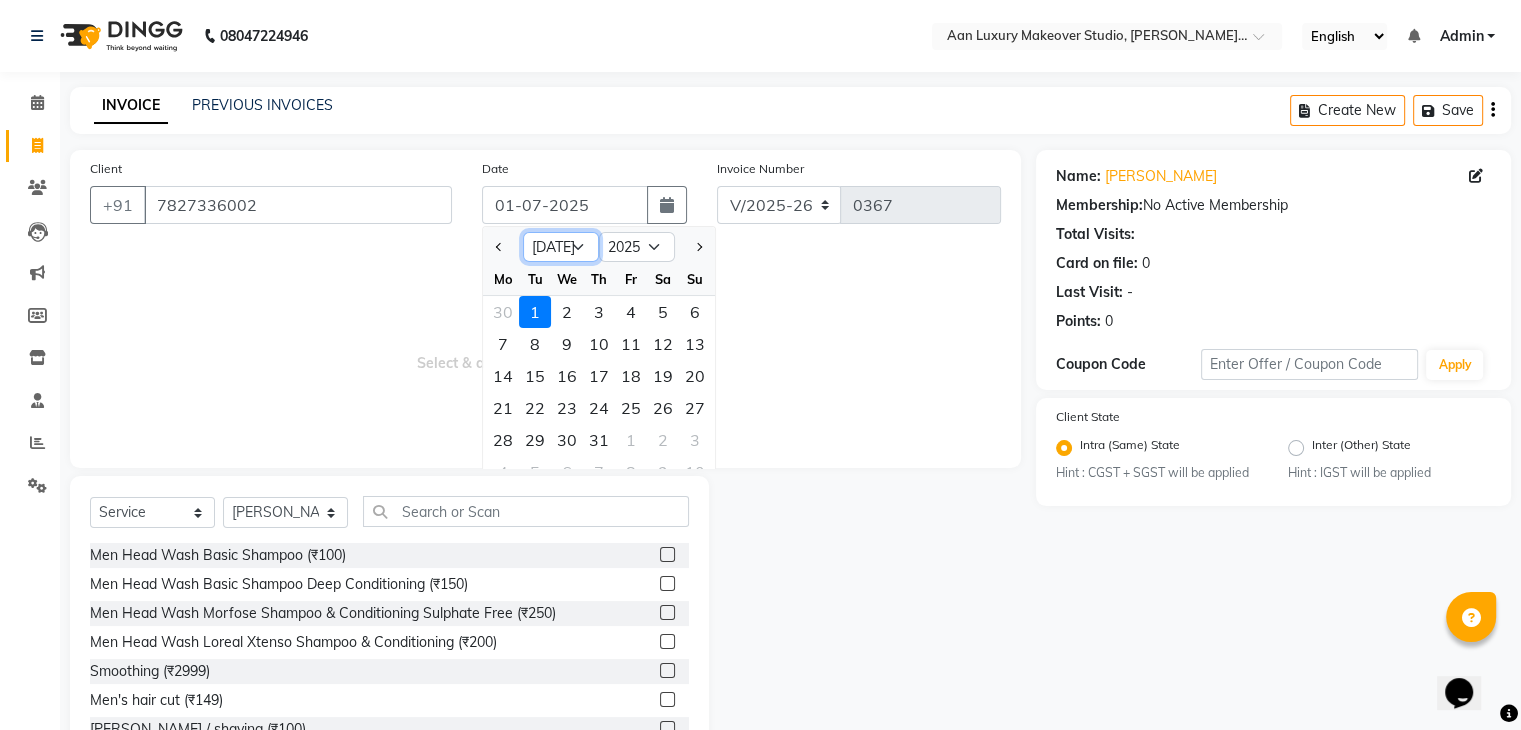 click on "Jan Feb Mar Apr May Jun [DATE] Aug Sep Oct Nov Dec" 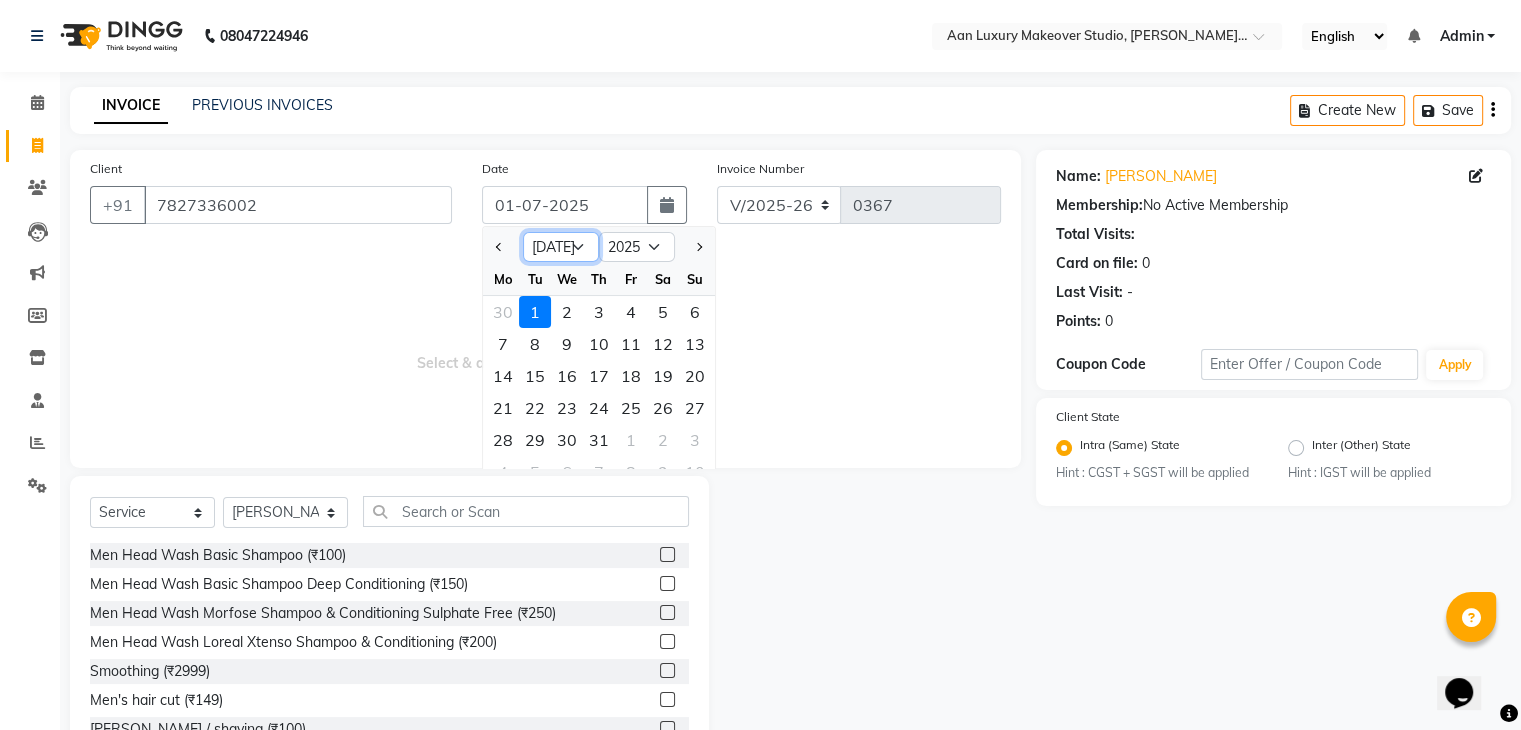 select on "6" 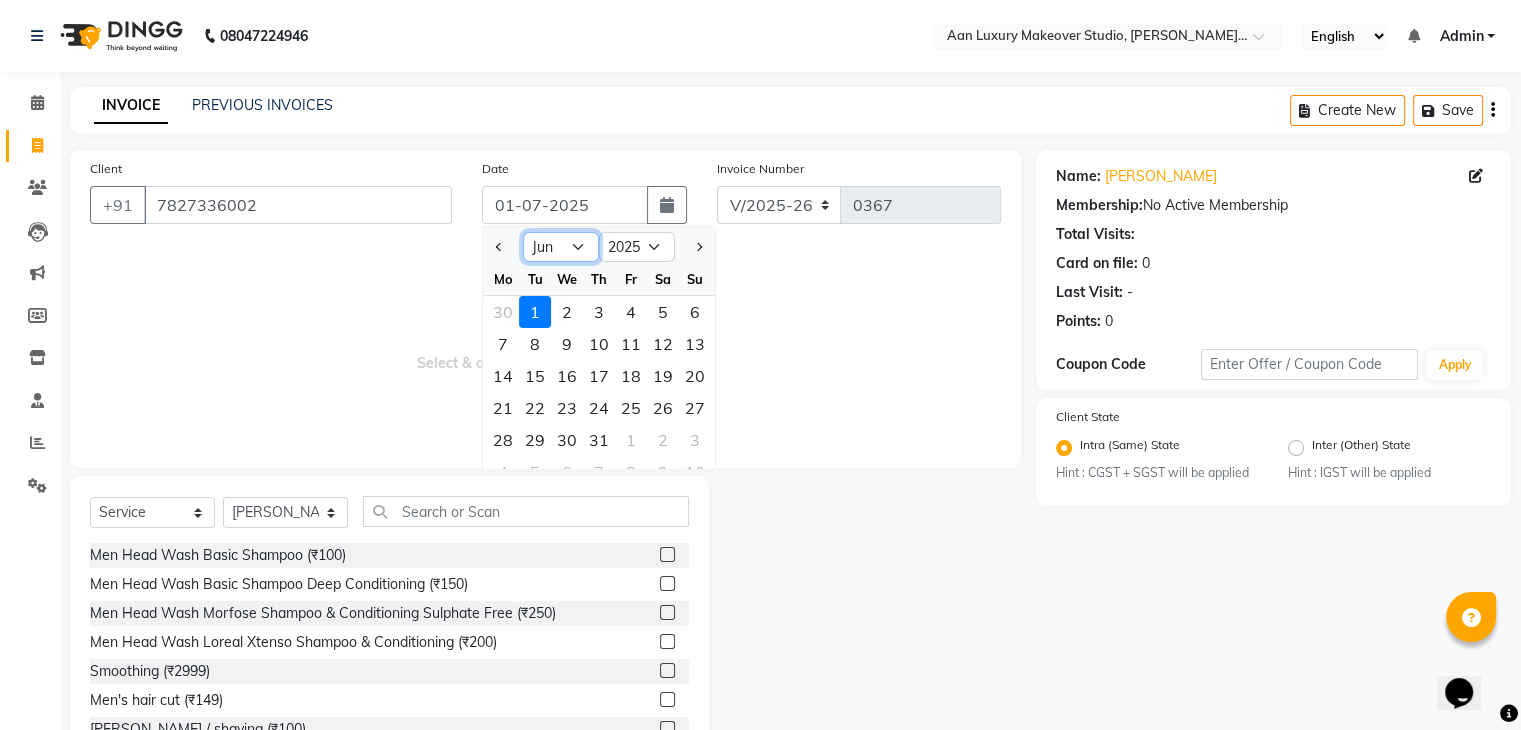 click on "Jan Feb Mar Apr May Jun [DATE] Aug Sep Oct Nov Dec" 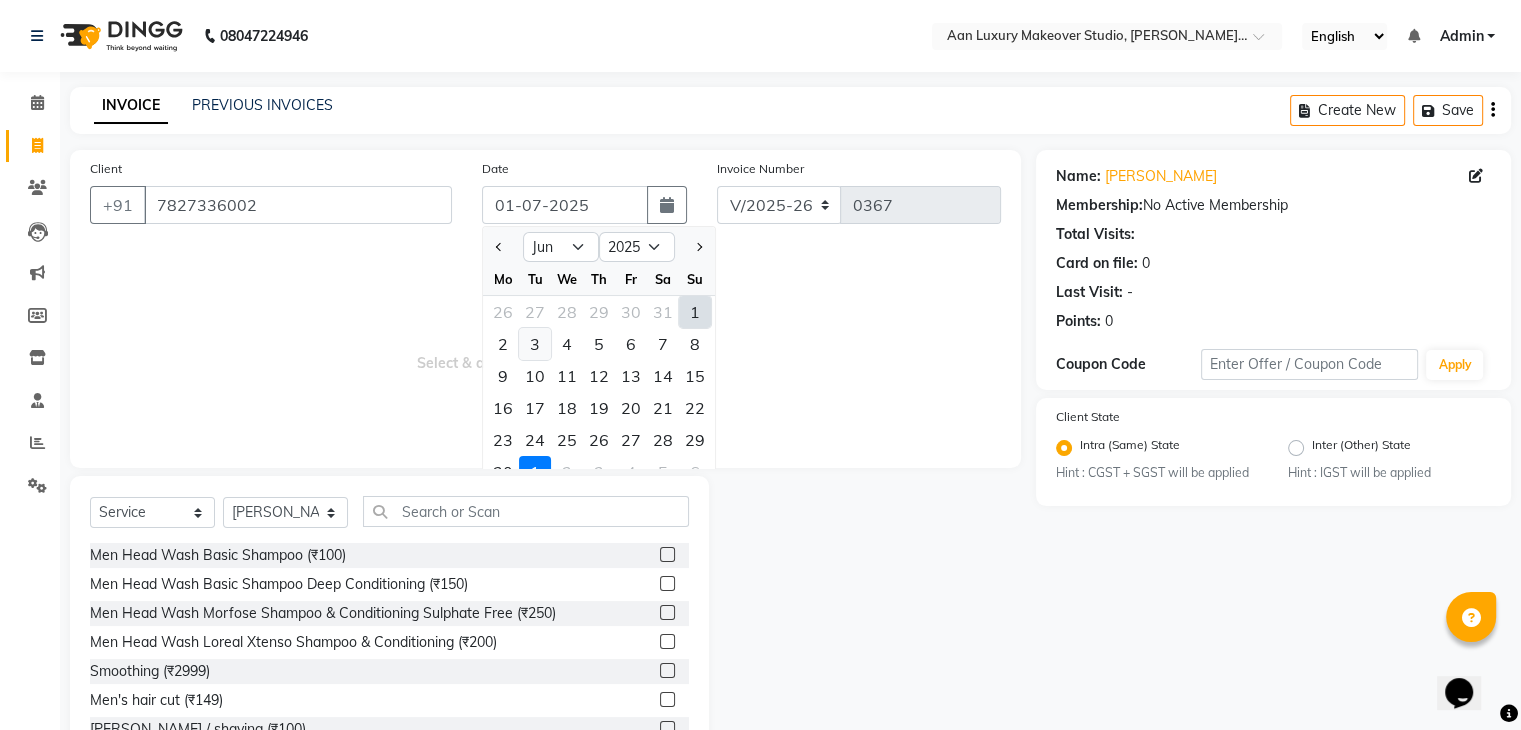 click on "3" 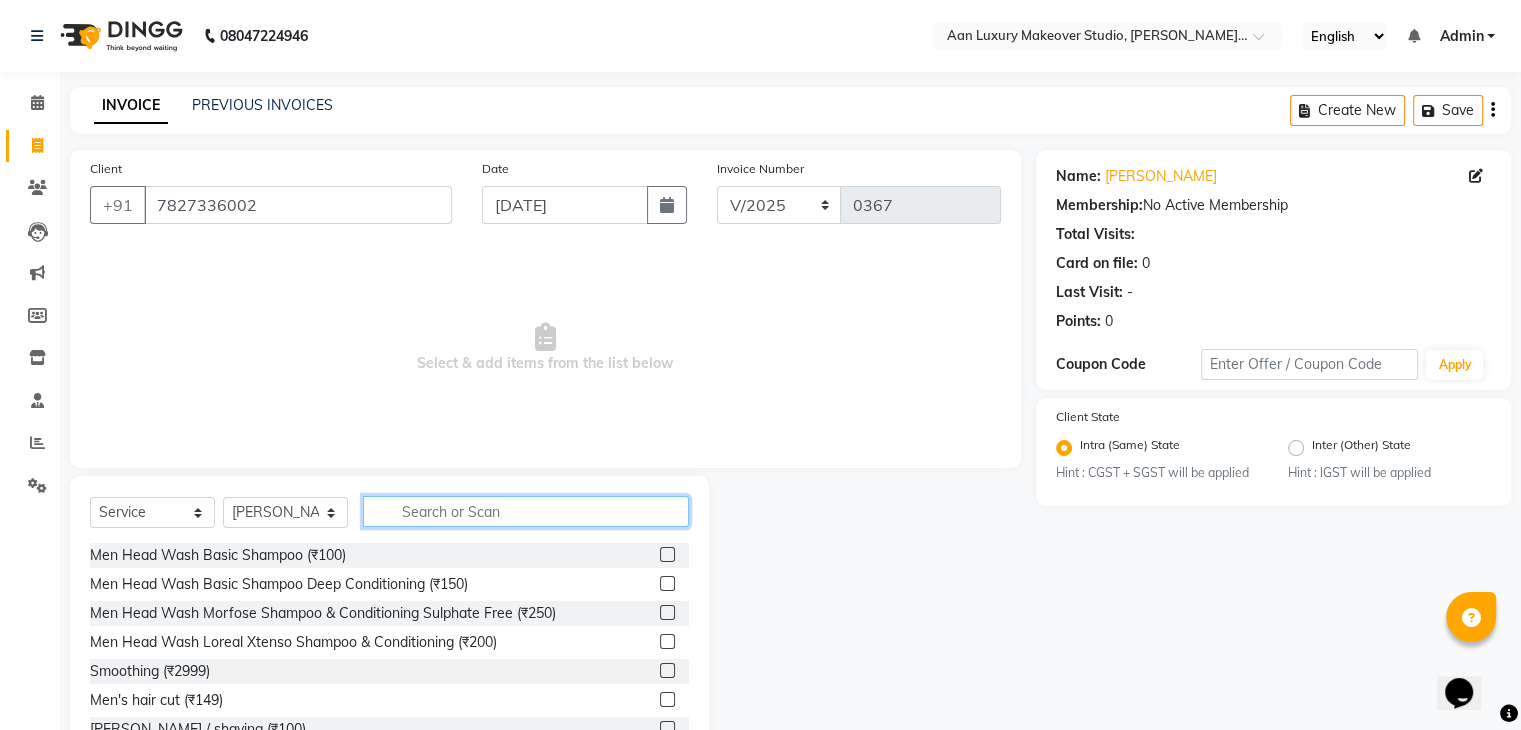 click 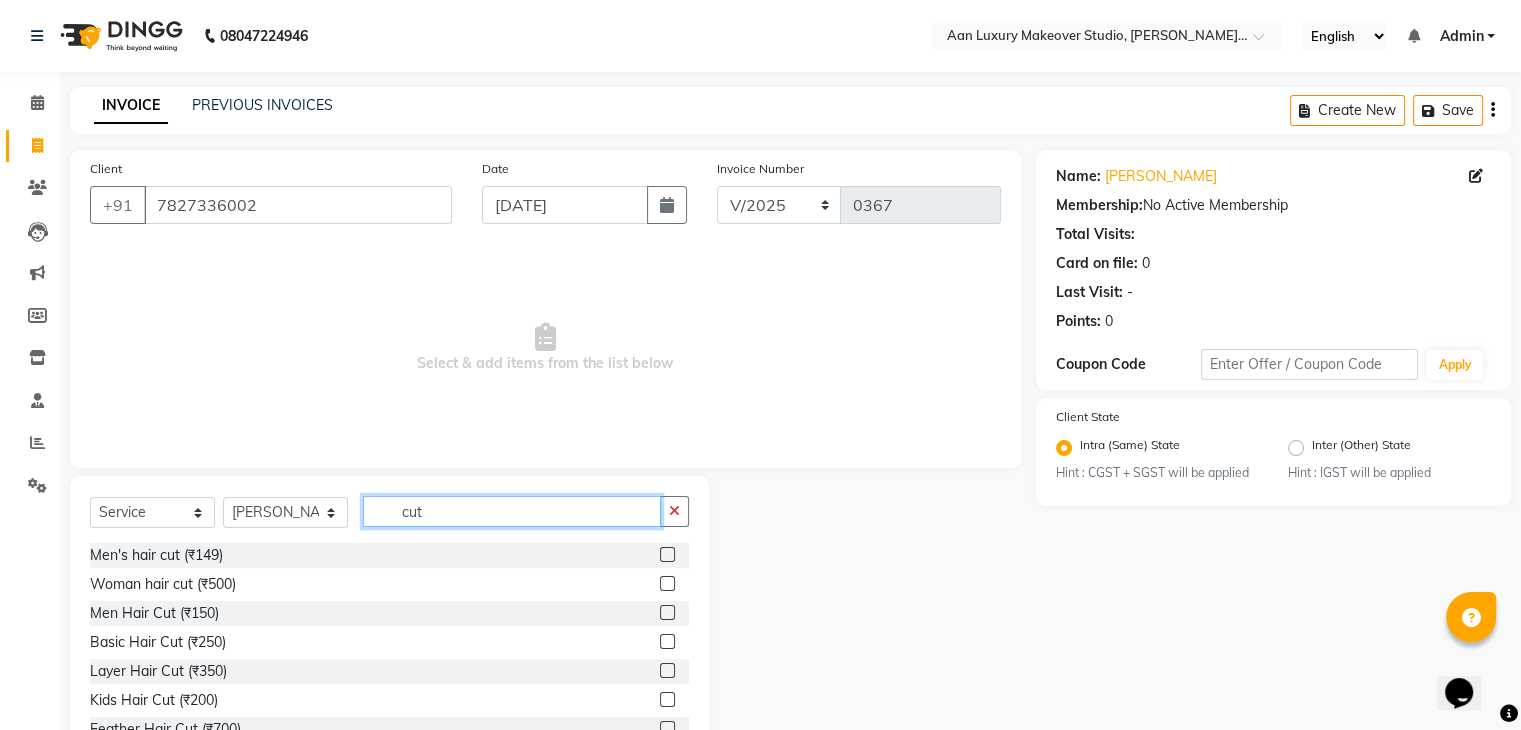 type on "cut" 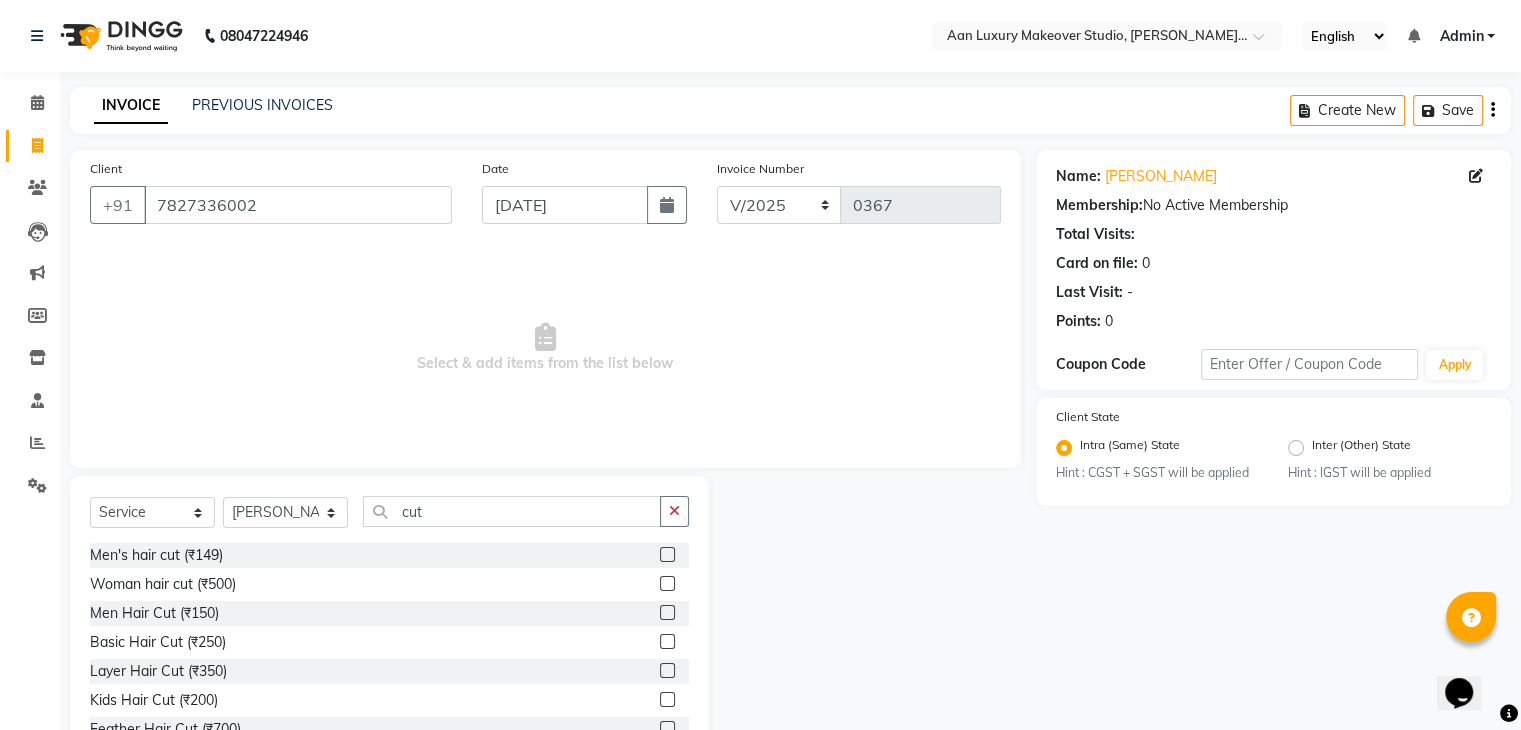 click 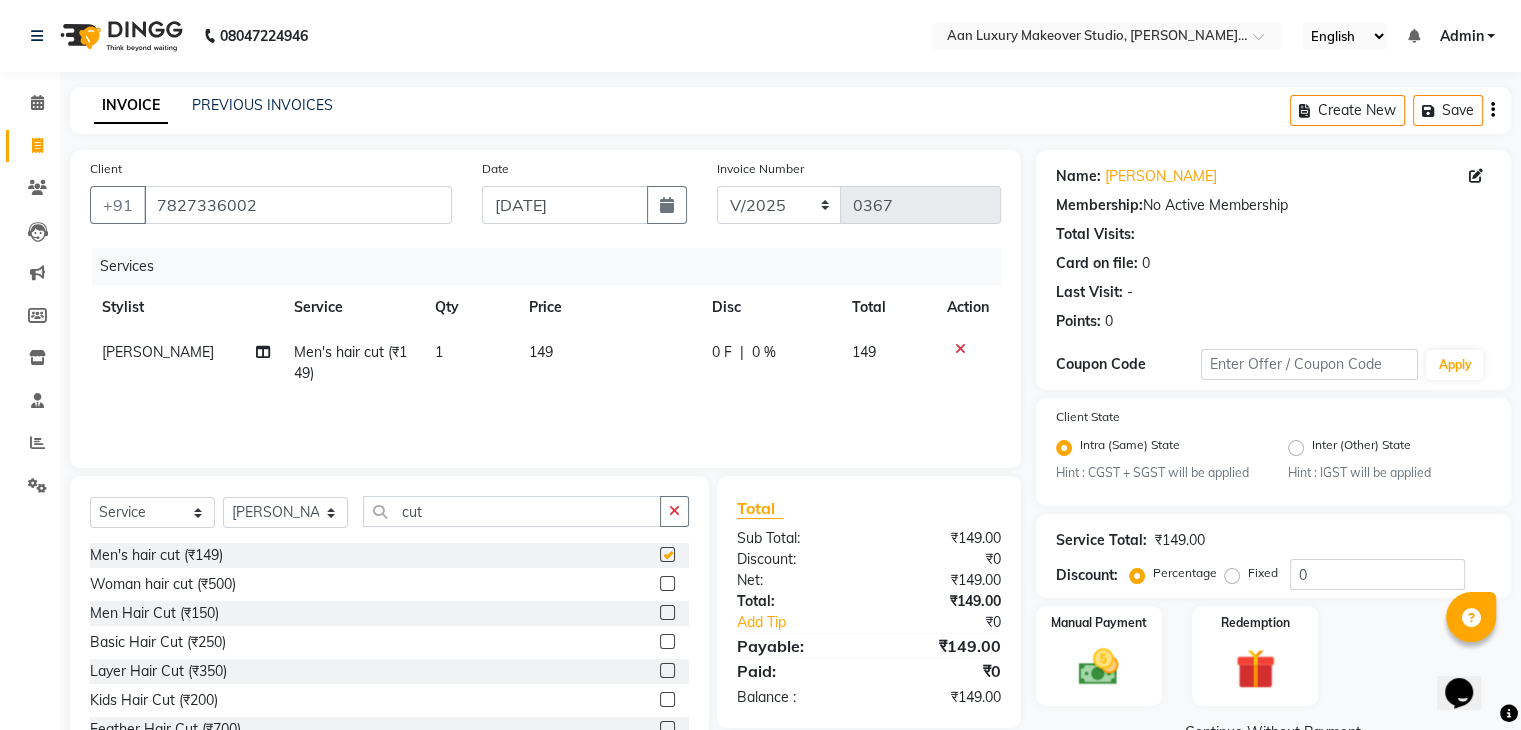 checkbox on "false" 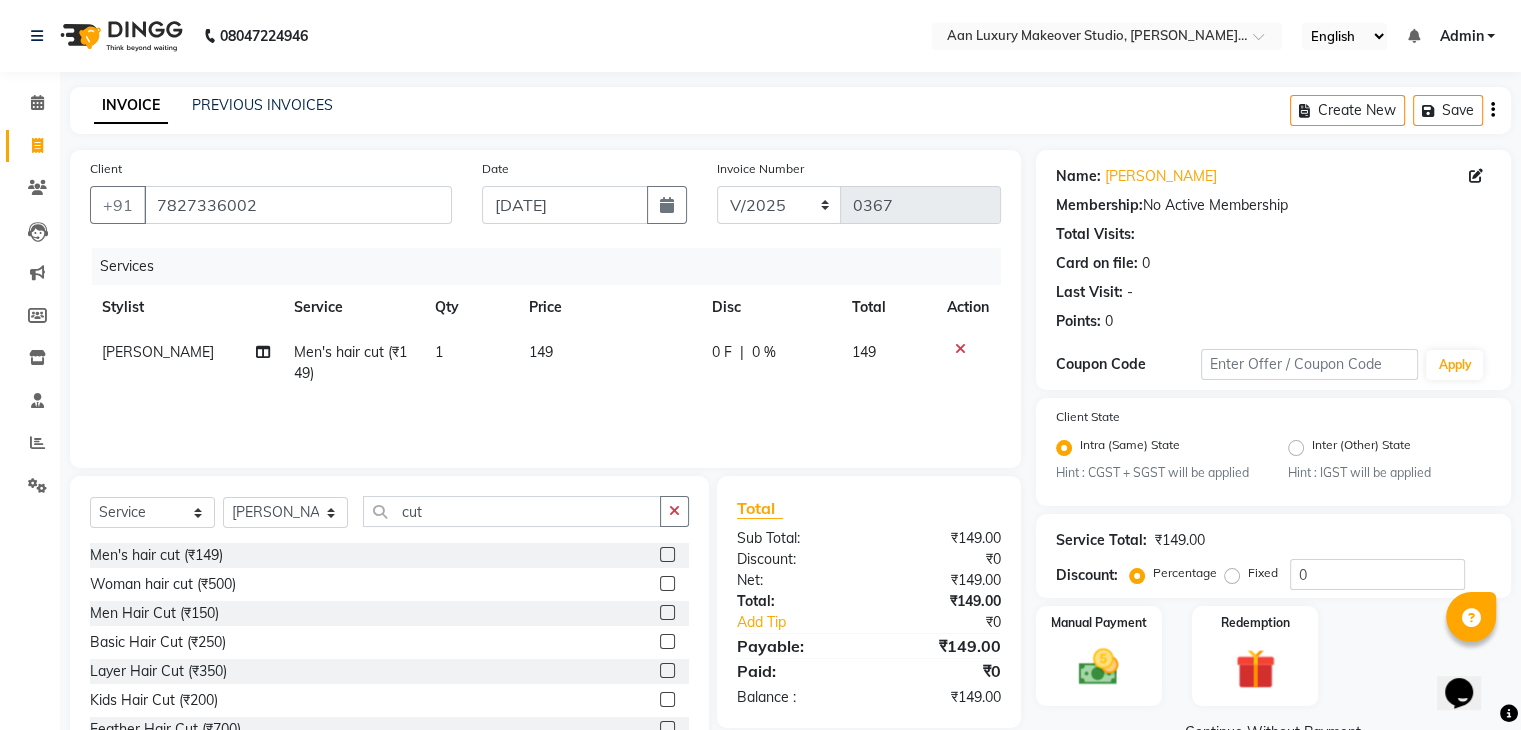 scroll, scrollTop: 72, scrollLeft: 0, axis: vertical 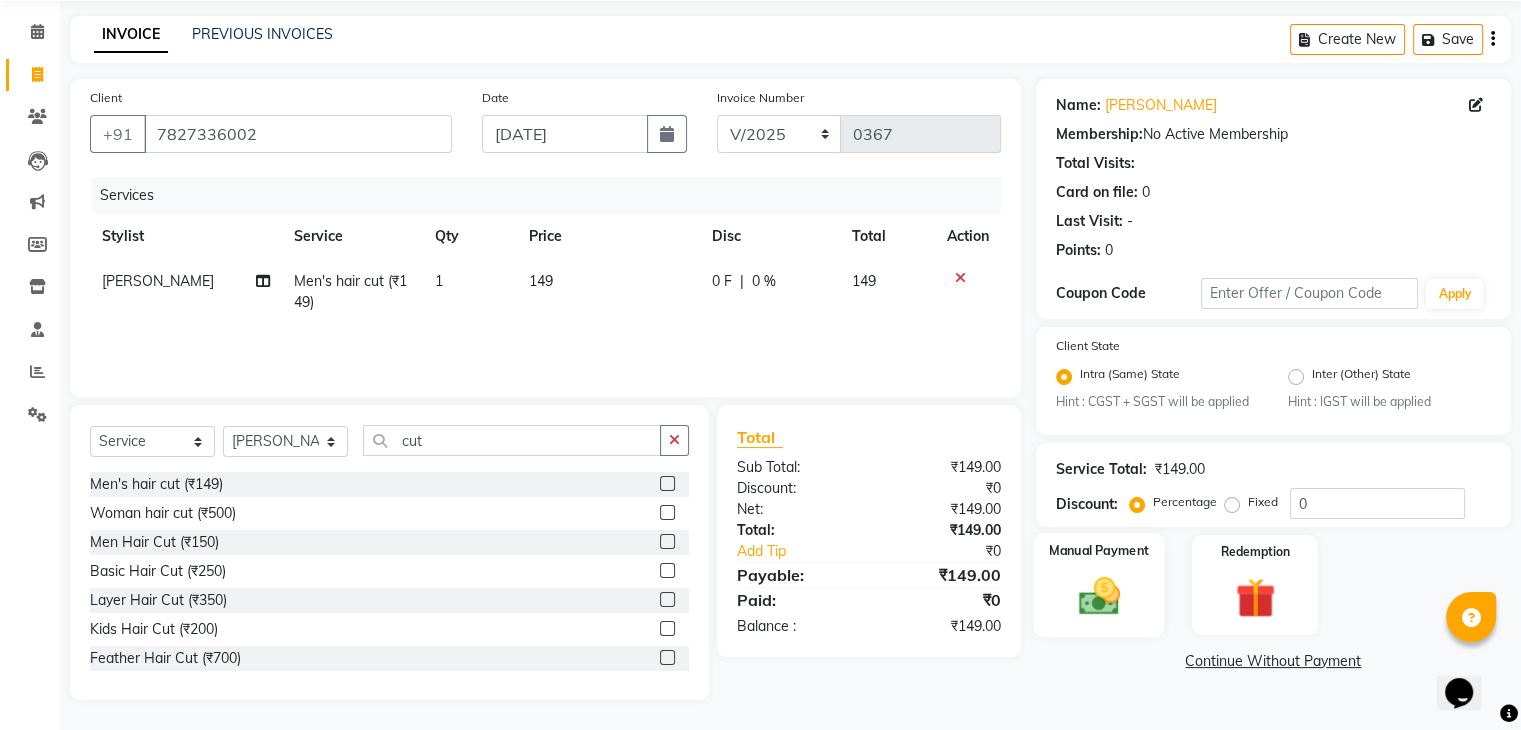 click on "Manual Payment" 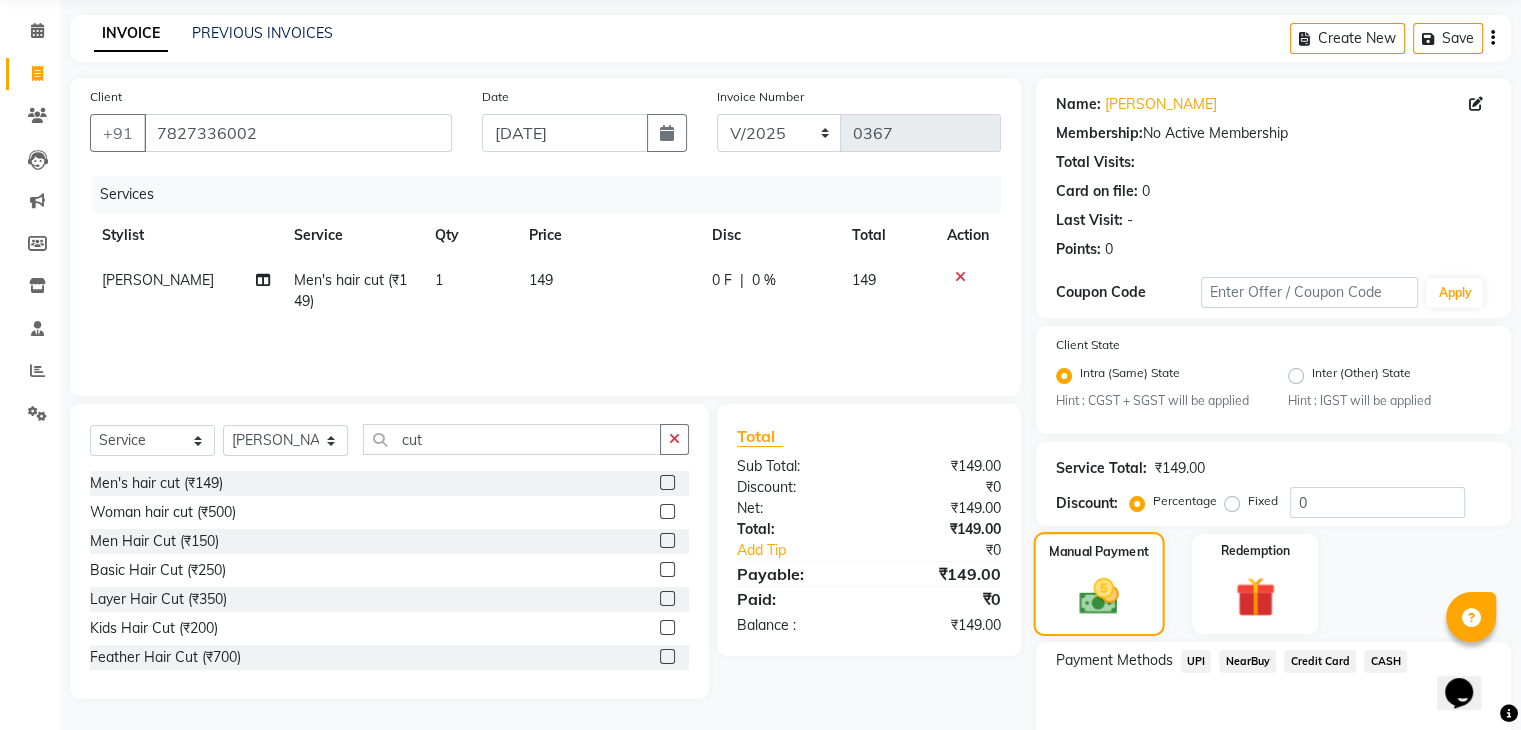 scroll, scrollTop: 177, scrollLeft: 0, axis: vertical 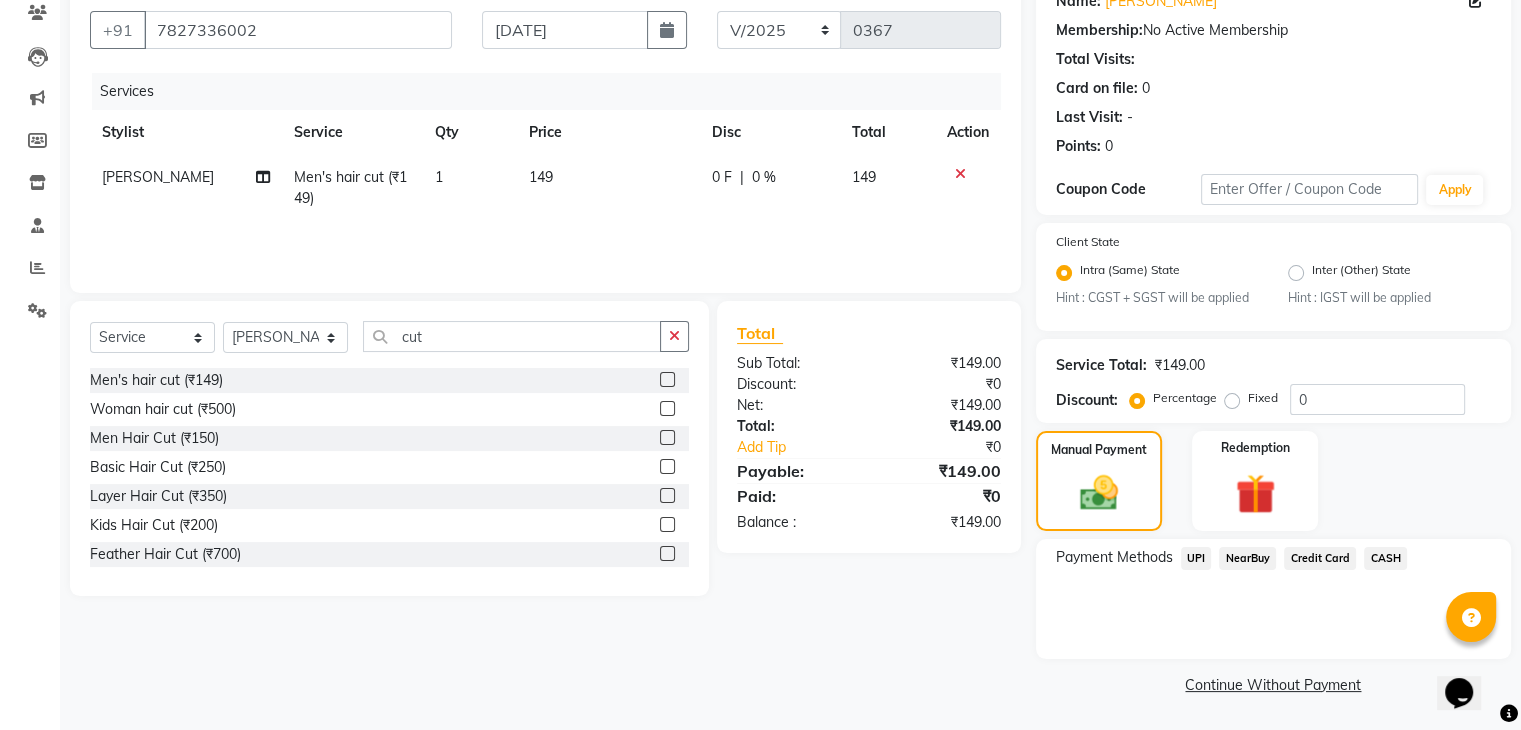 click on "UPI" 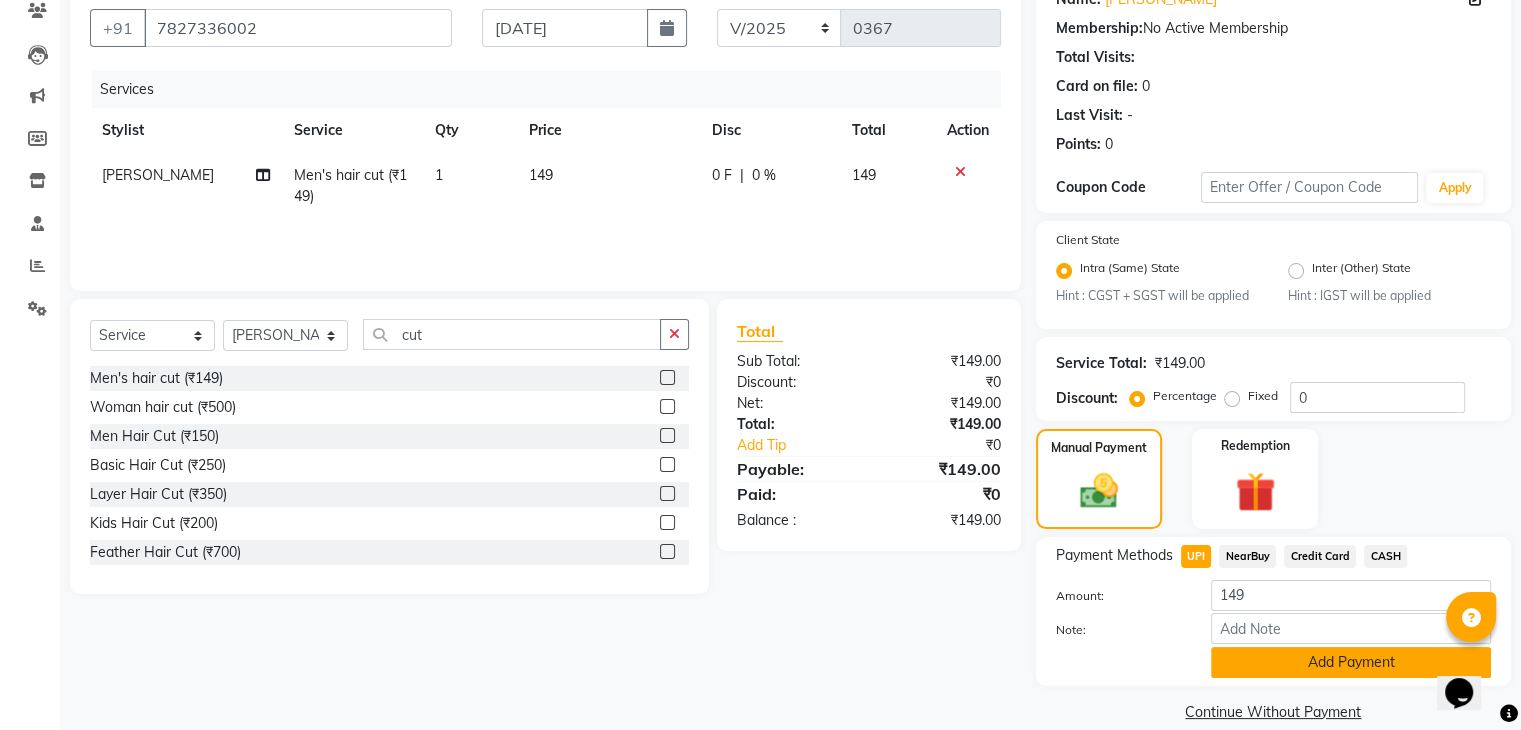 click on "Add Payment" 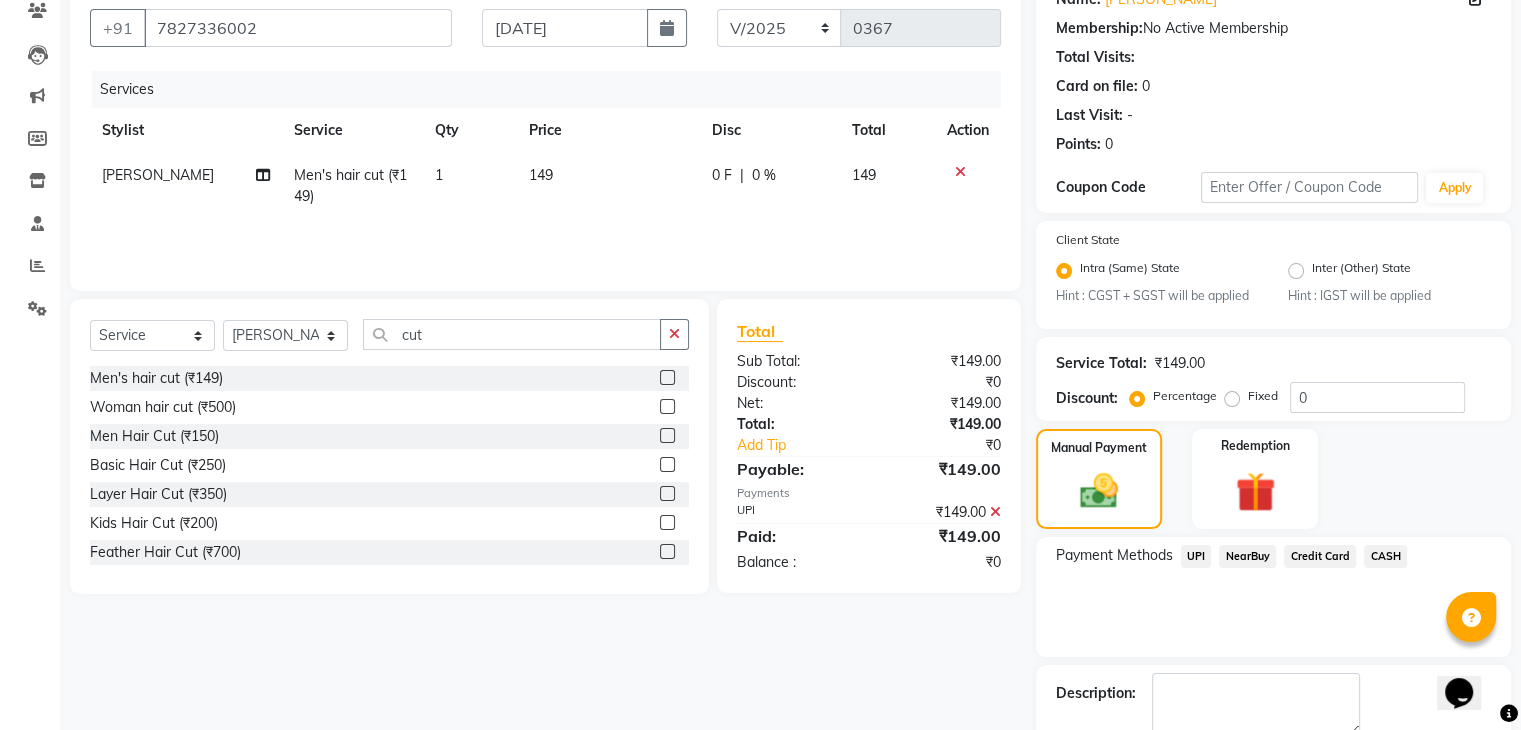 scroll, scrollTop: 289, scrollLeft: 0, axis: vertical 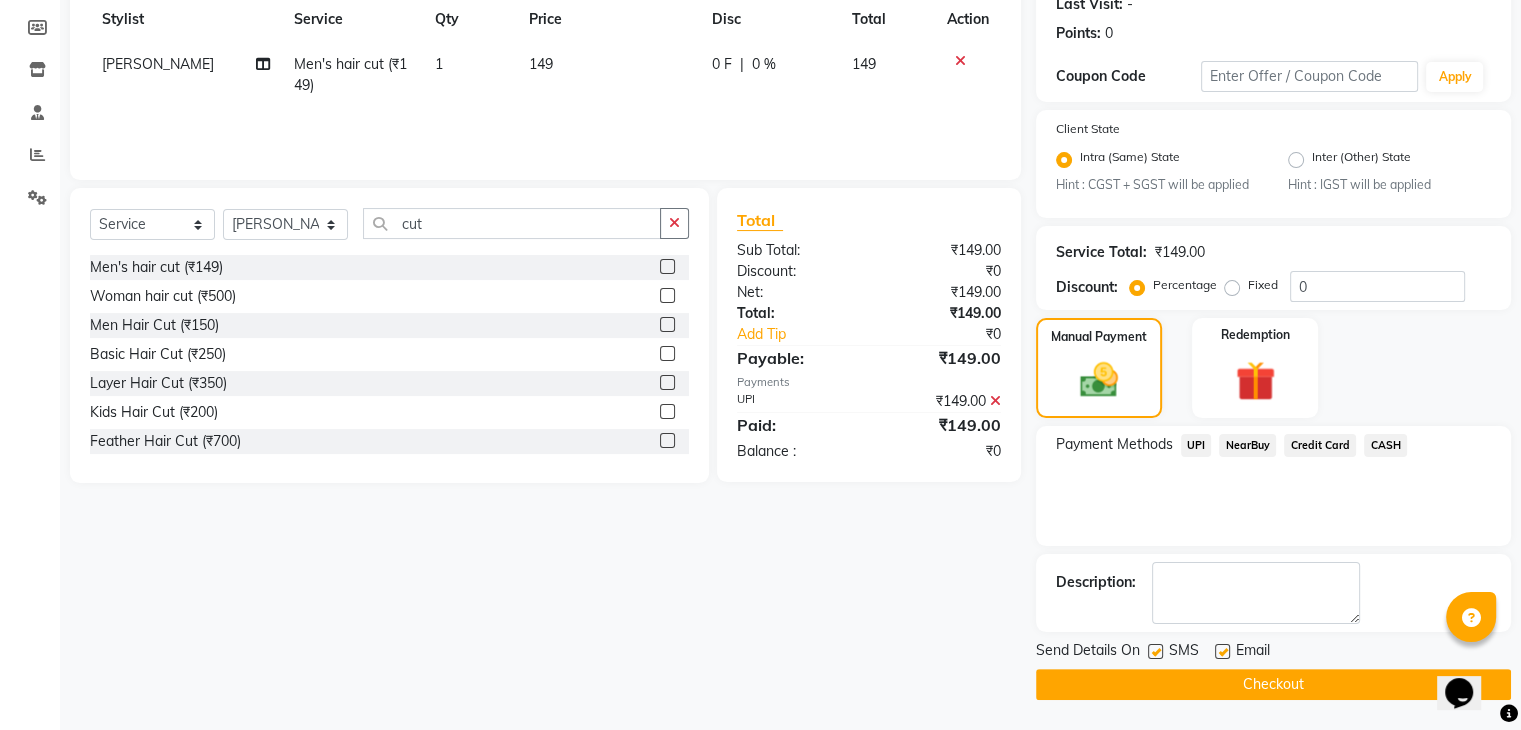 click 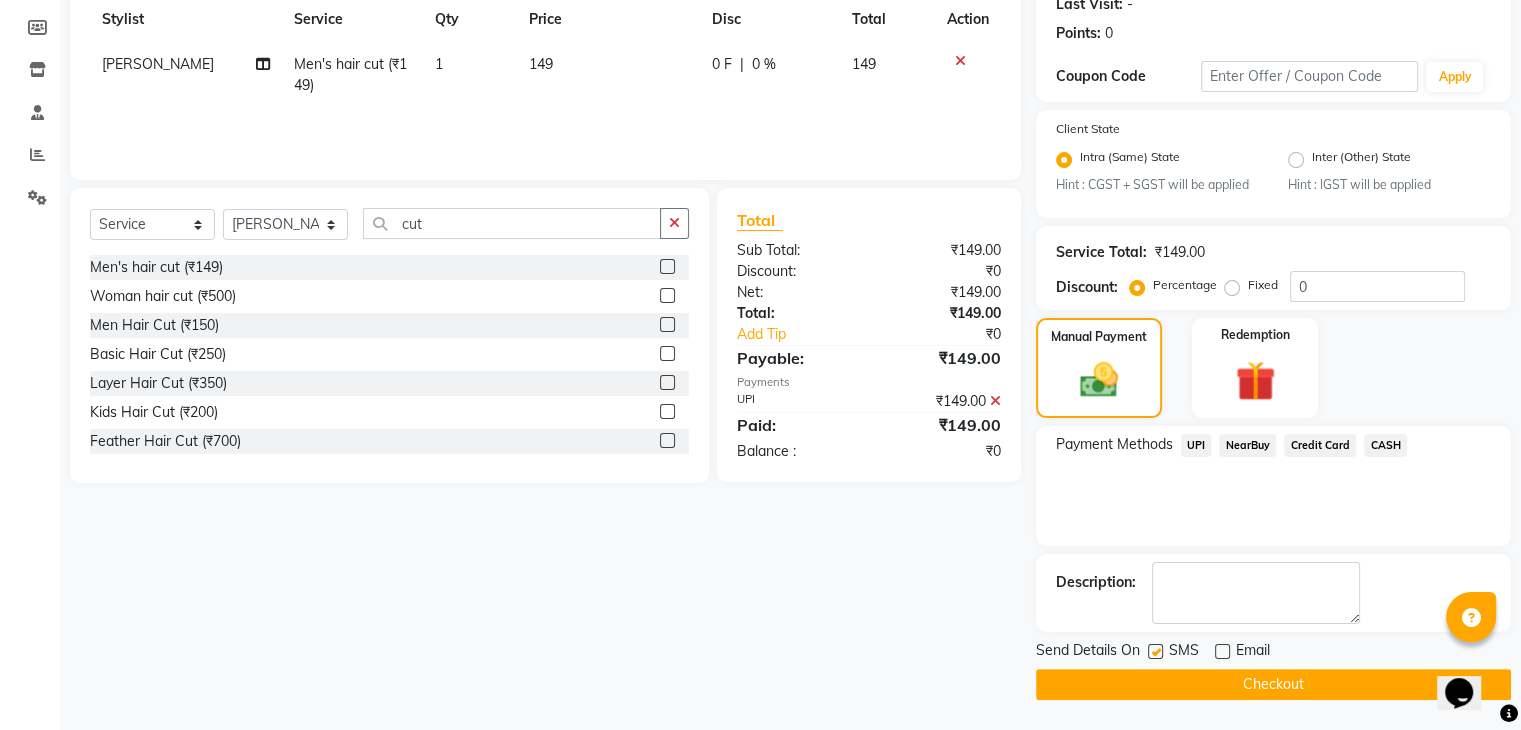 click 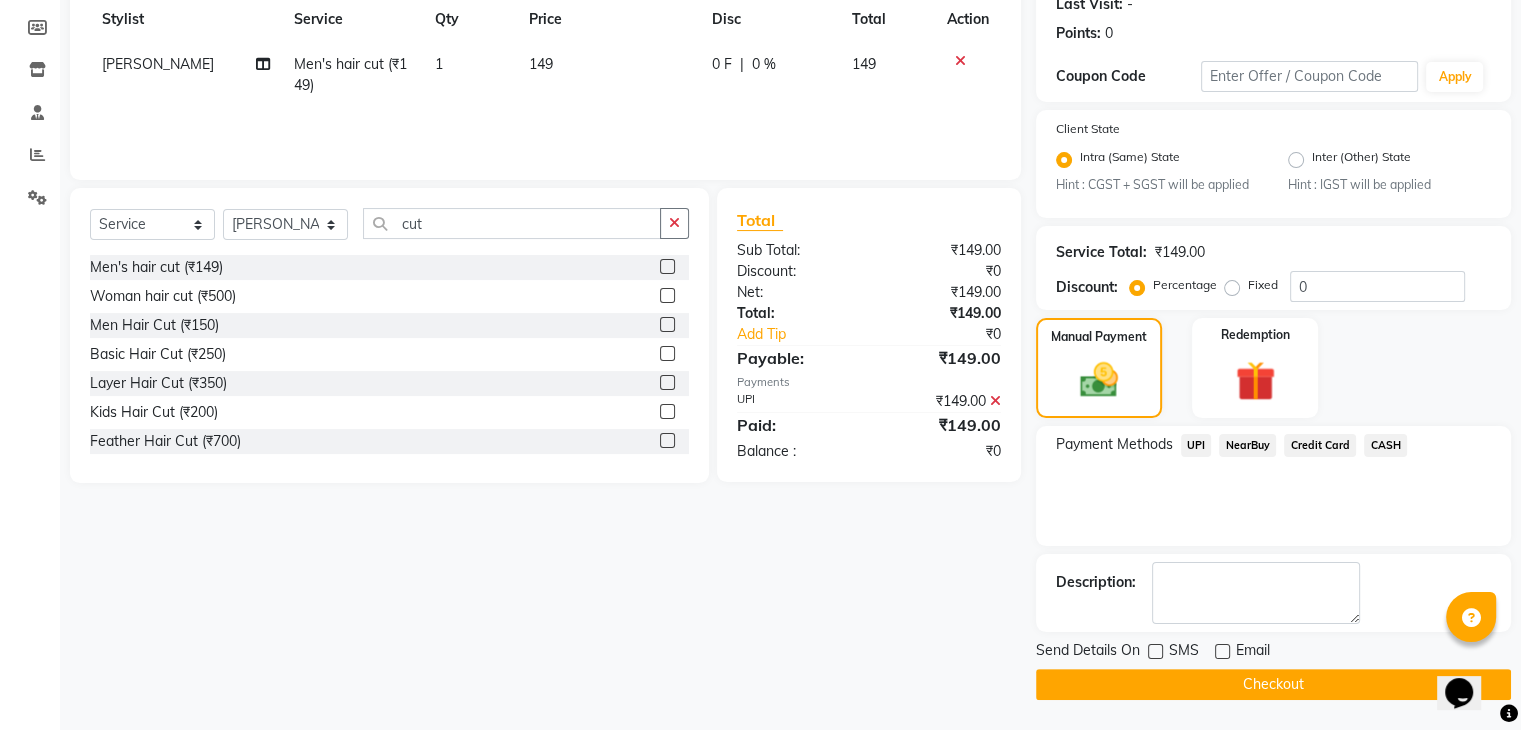 click on "Checkout" 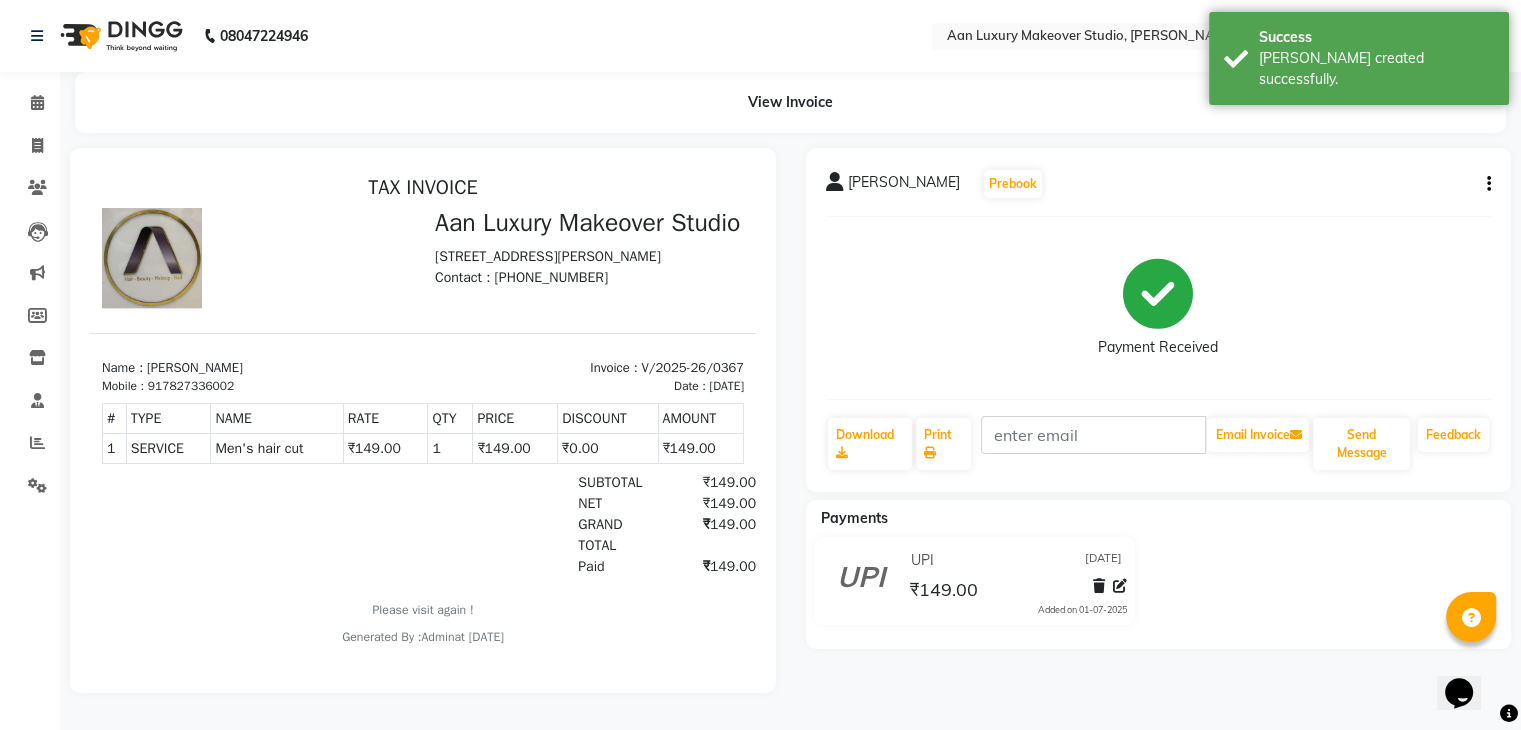 scroll, scrollTop: 0, scrollLeft: 0, axis: both 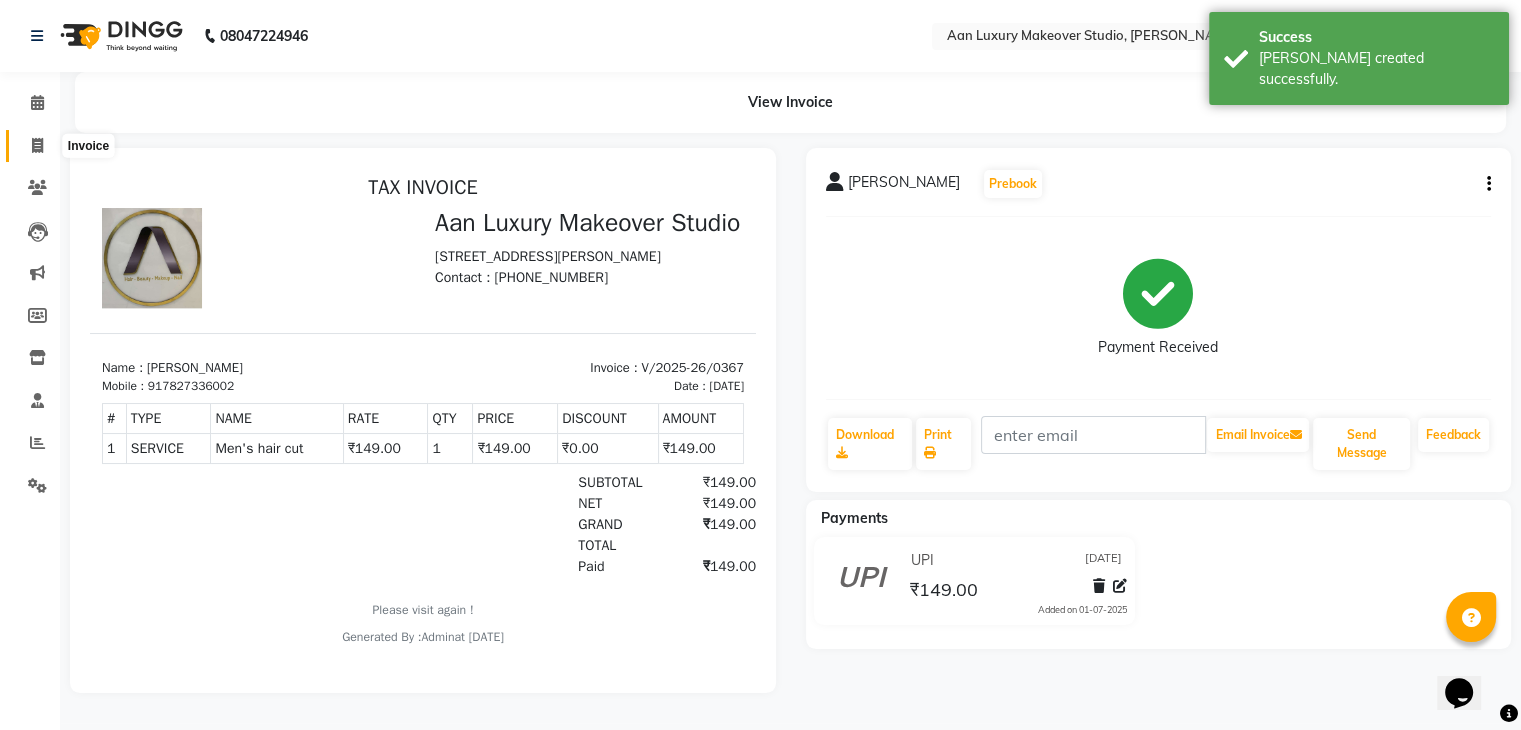 click 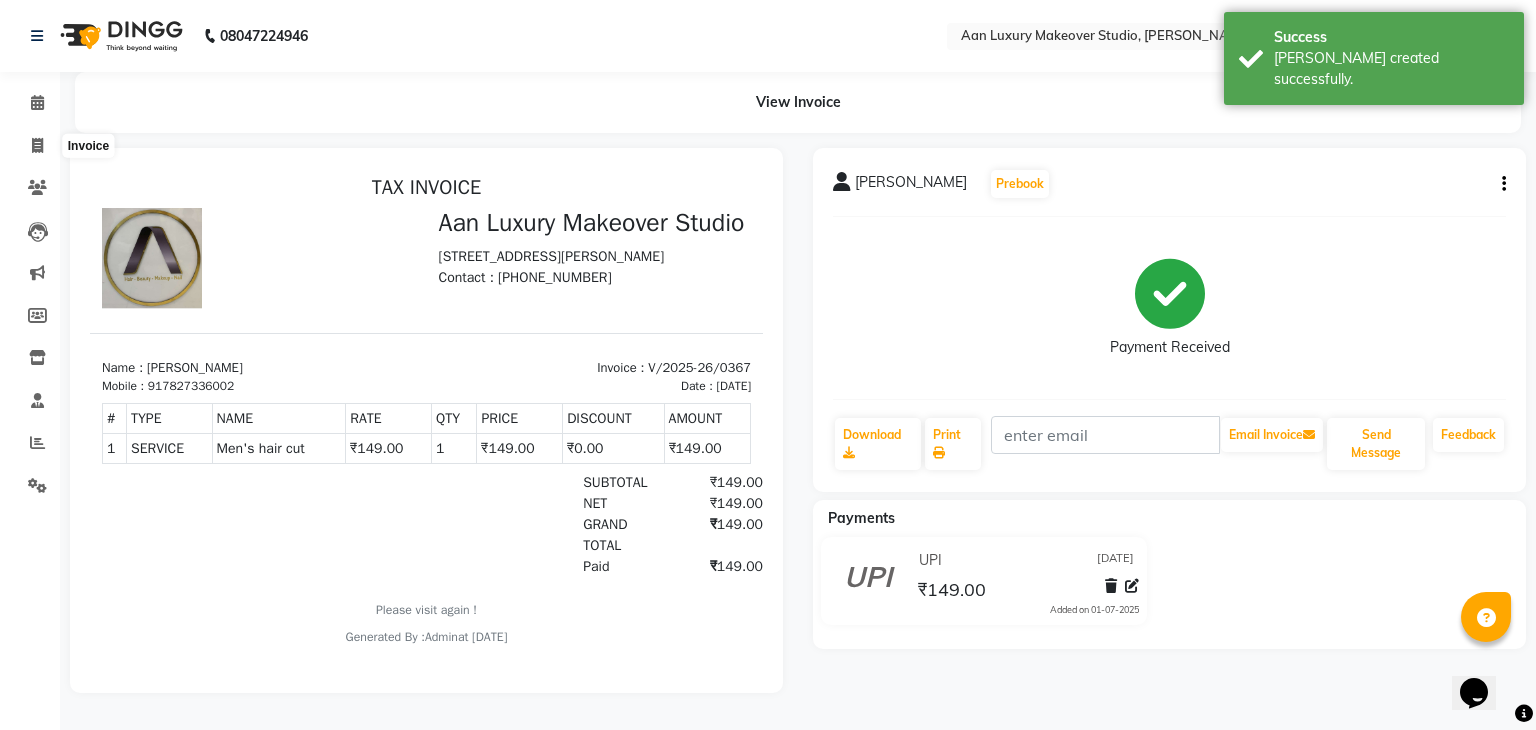 select on "6892" 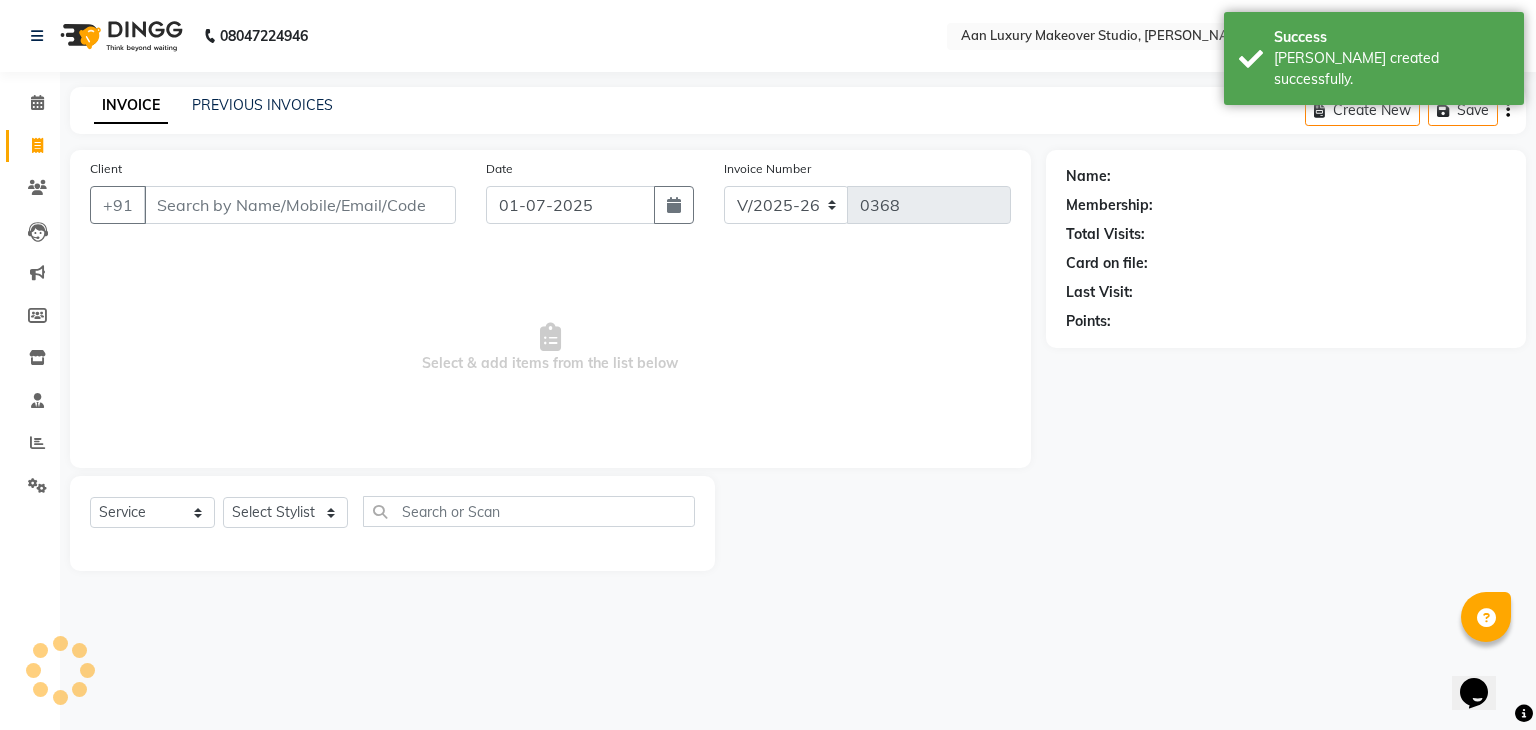 select on "product" 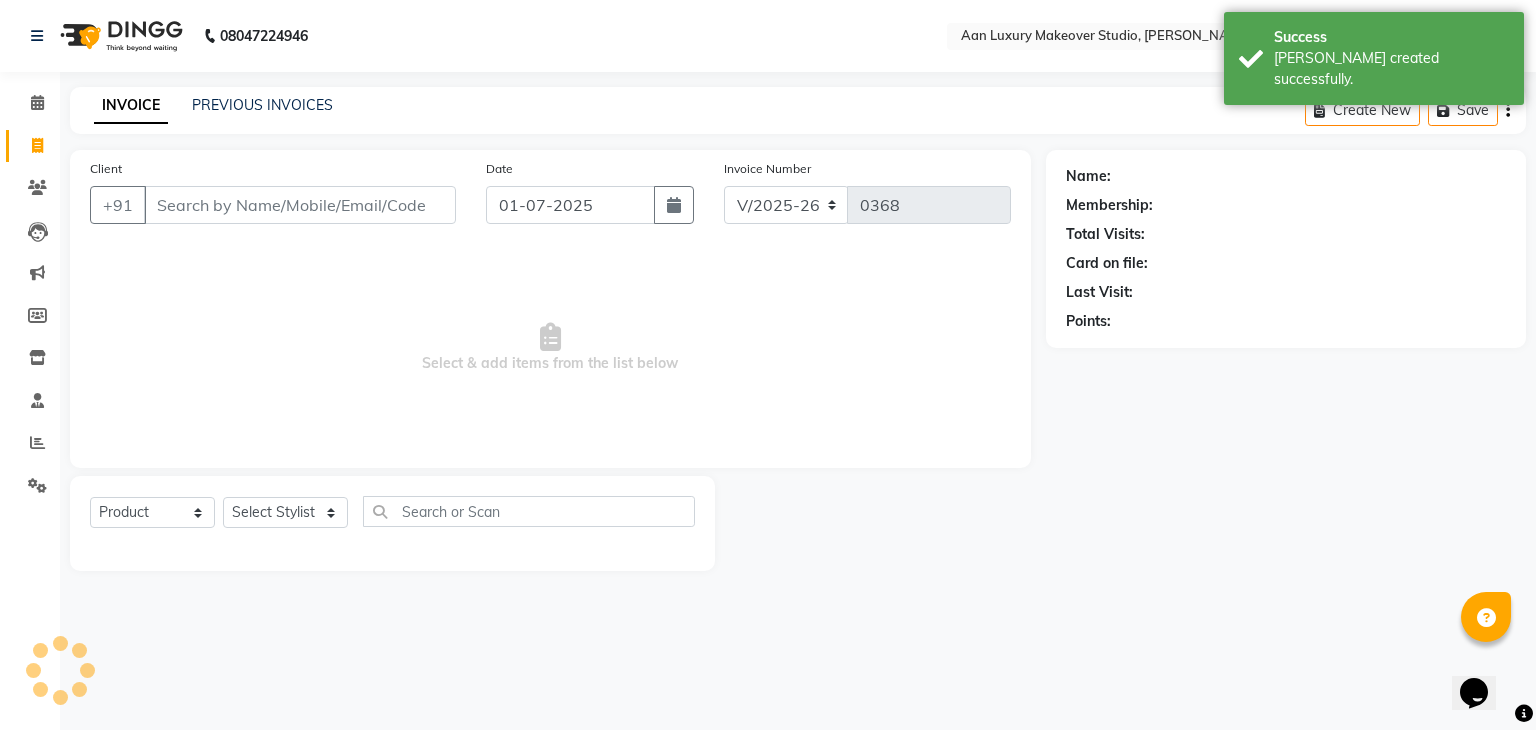 select on "54563" 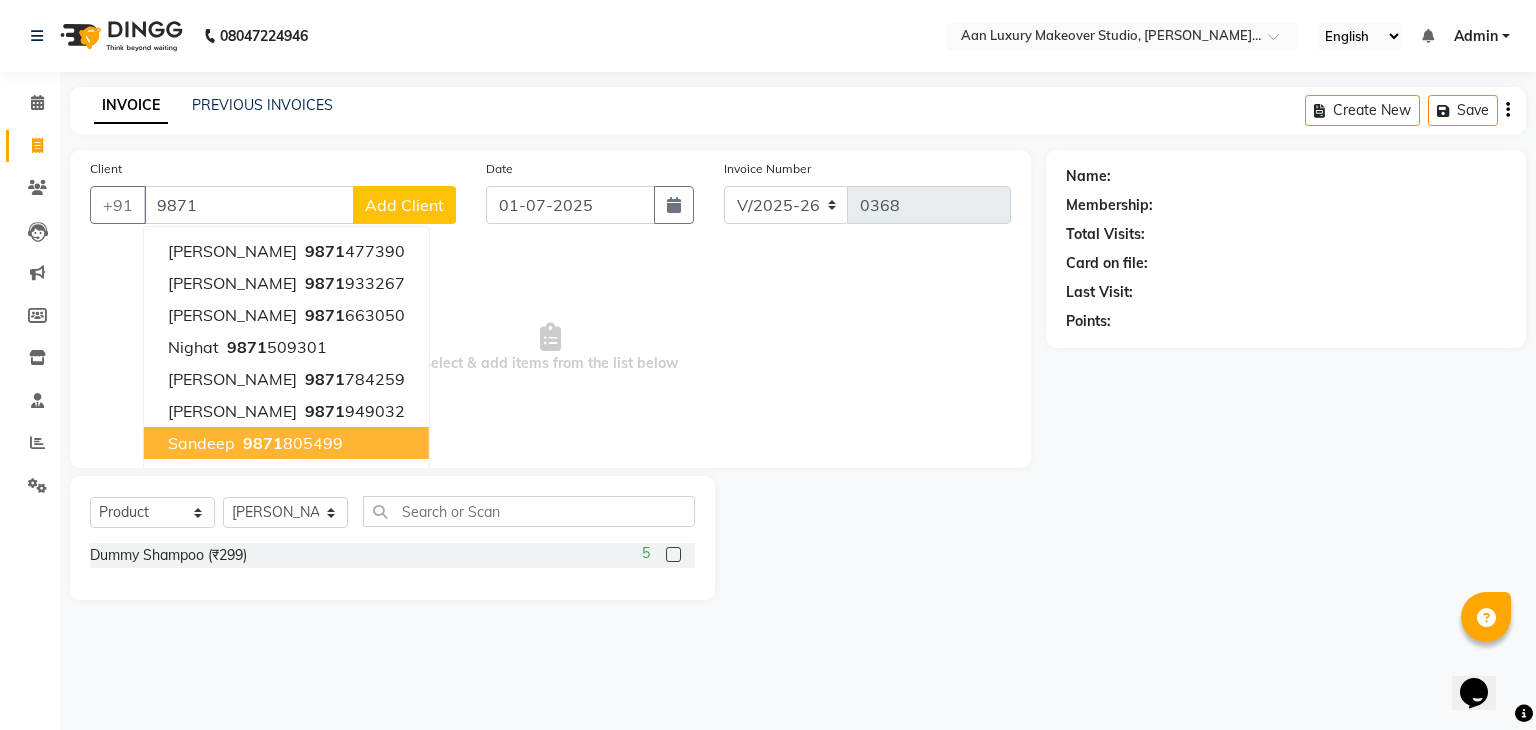 click on "9871" at bounding box center (263, 443) 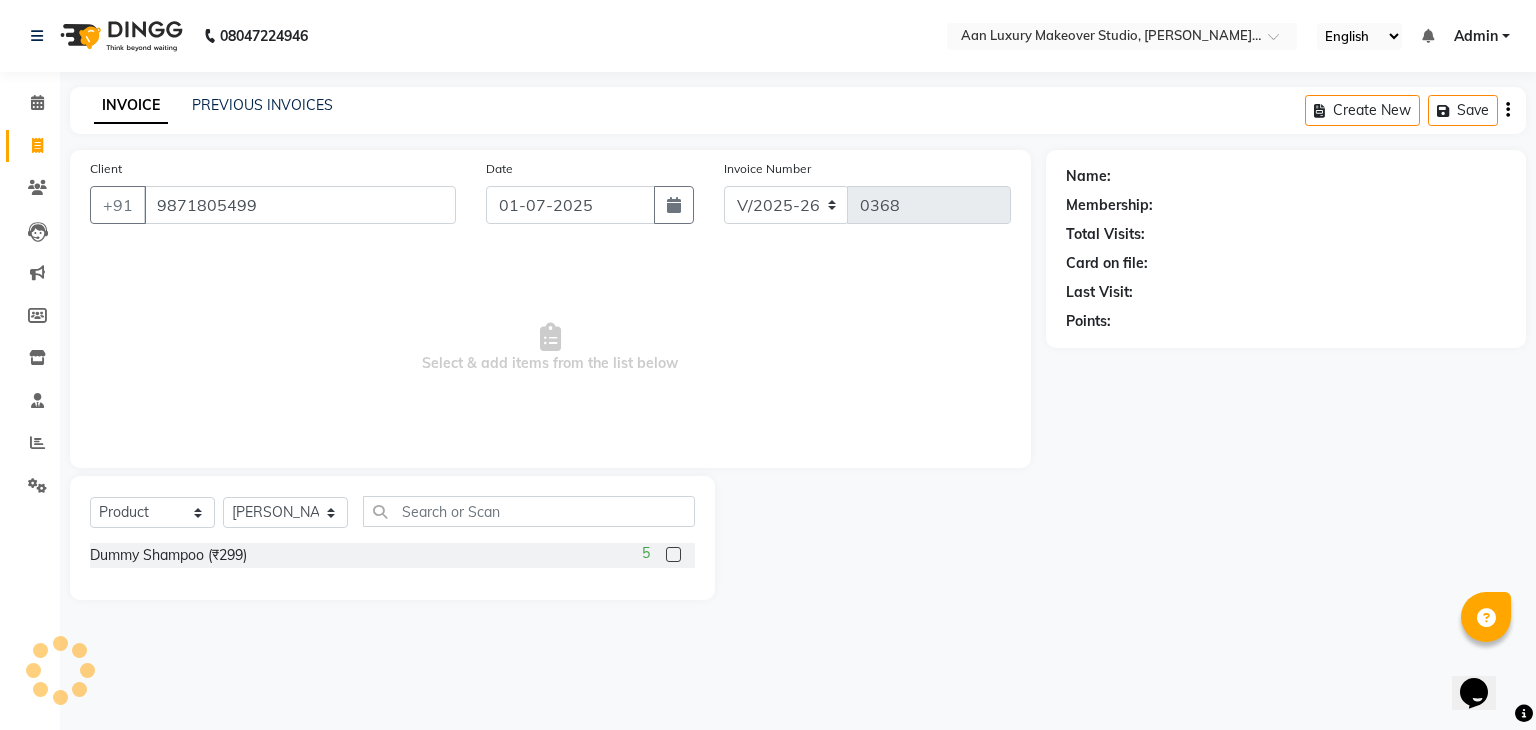 type on "9871805499" 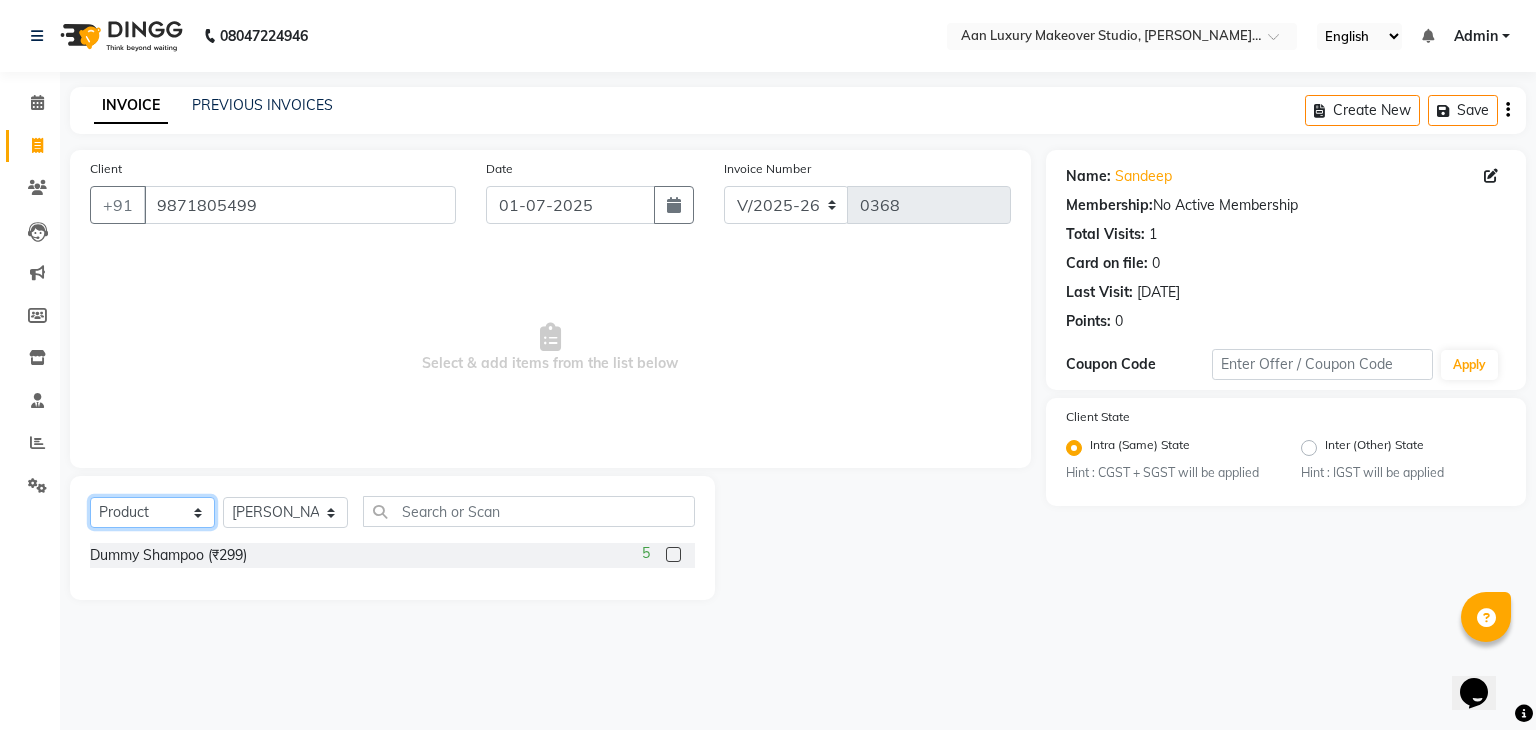 click on "Select  Service  Product  Membership  Package Voucher Prepaid Gift Card" 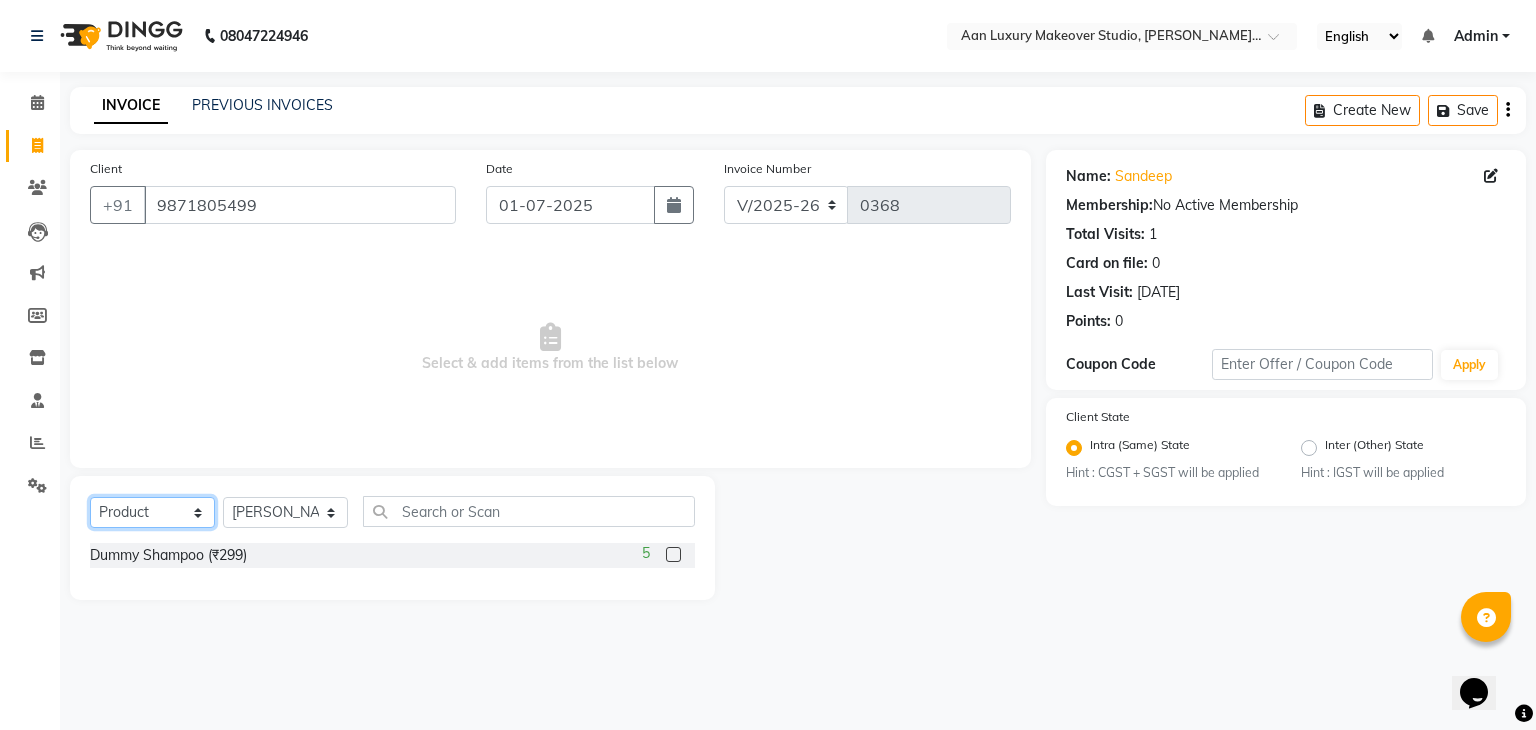 select on "service" 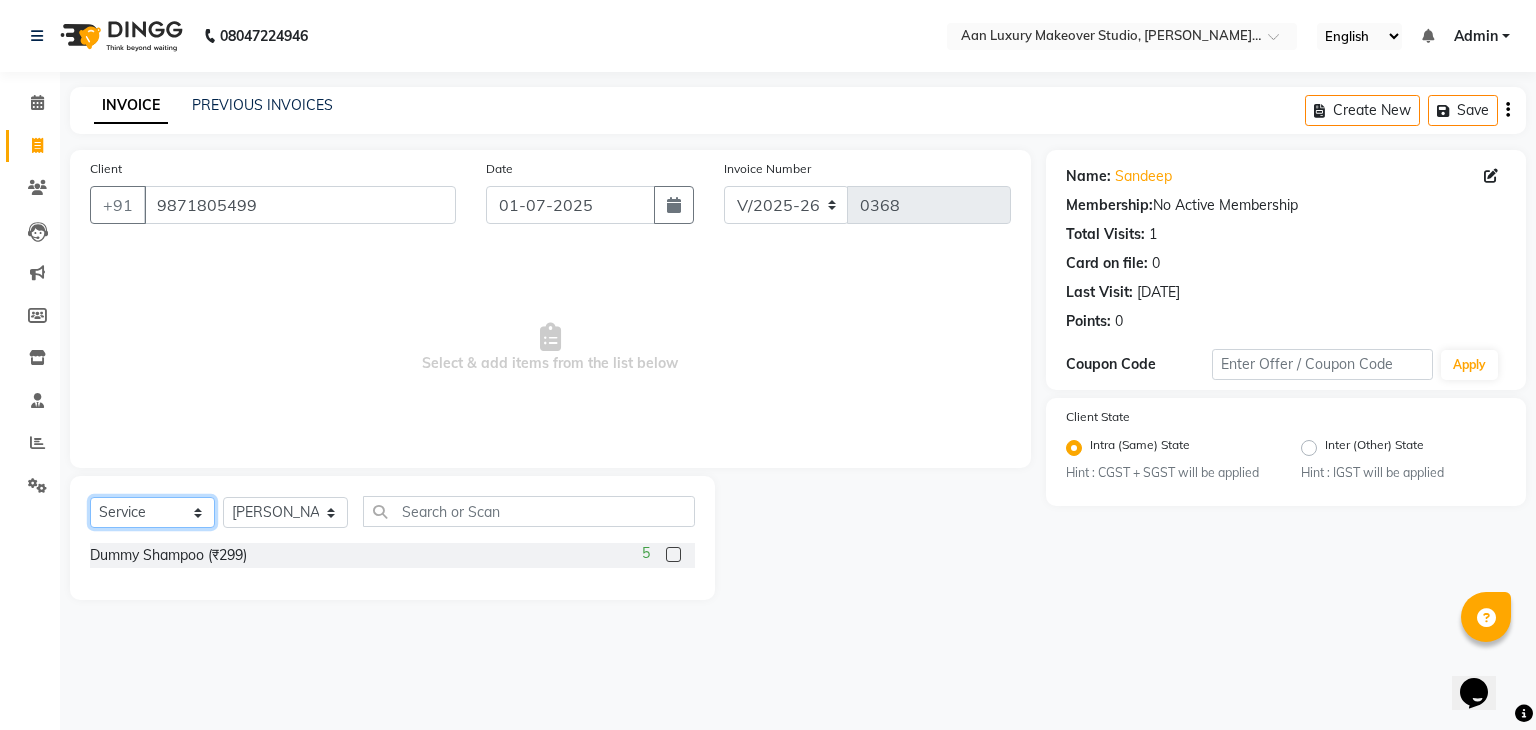 click on "Select  Service  Product  Membership  Package Voucher Prepaid Gift Card" 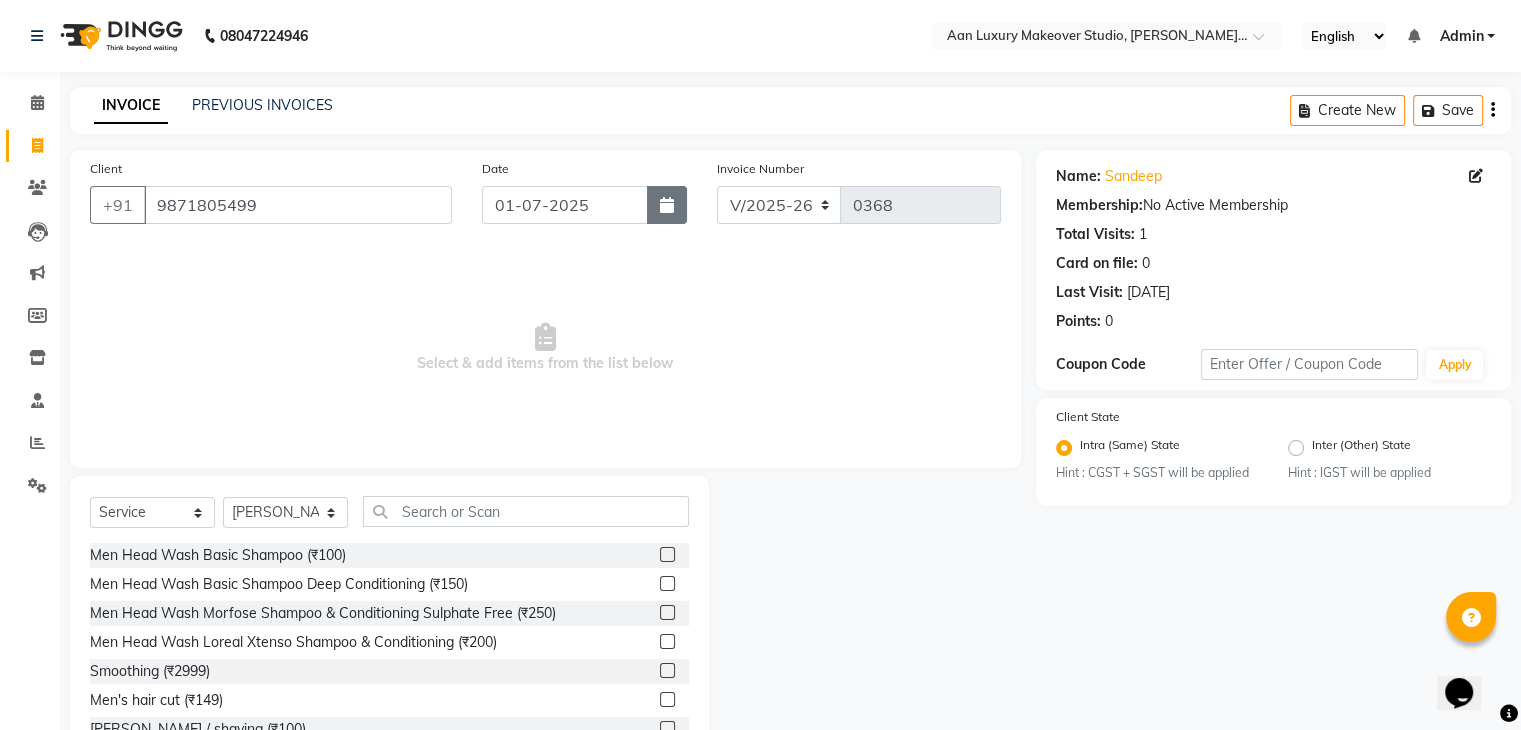 click 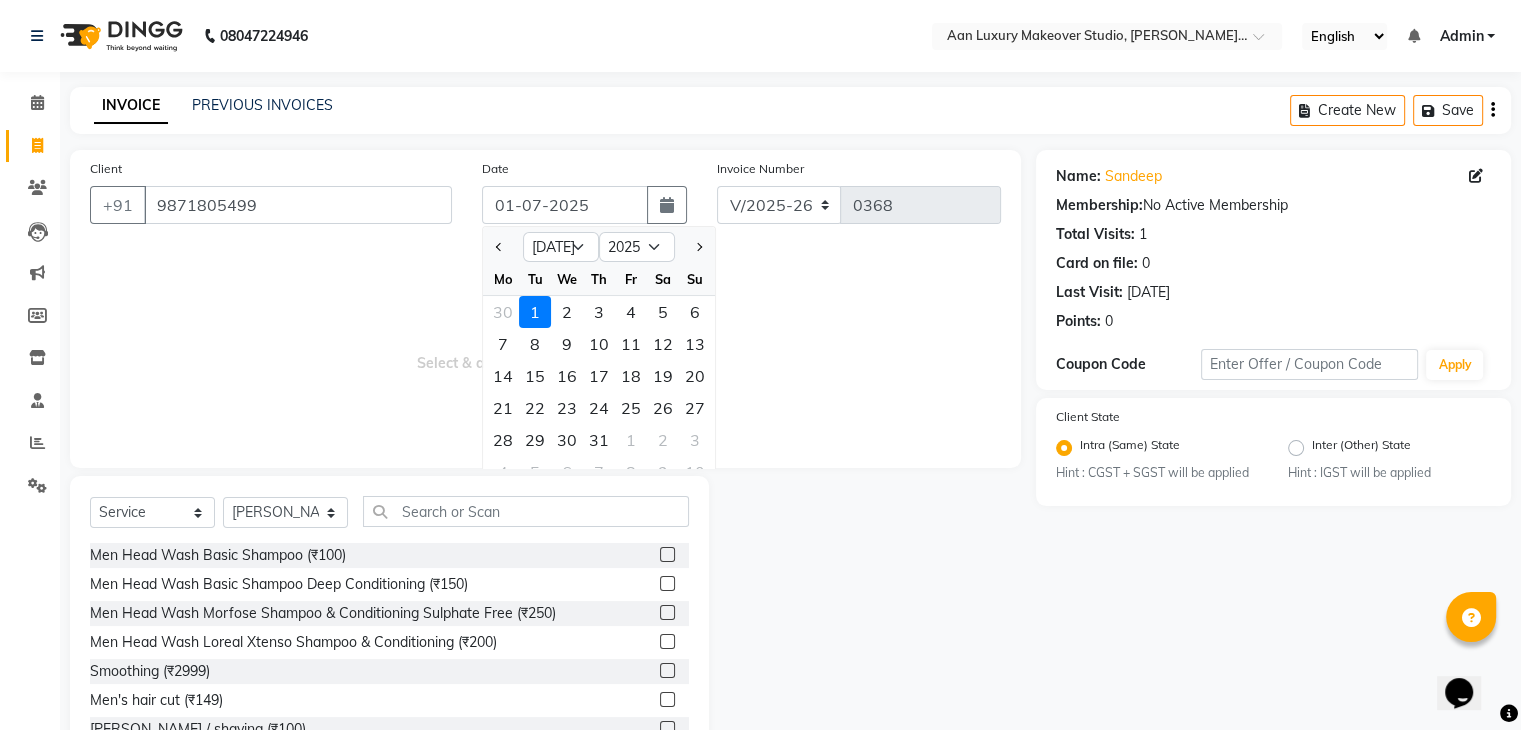 click on "We" 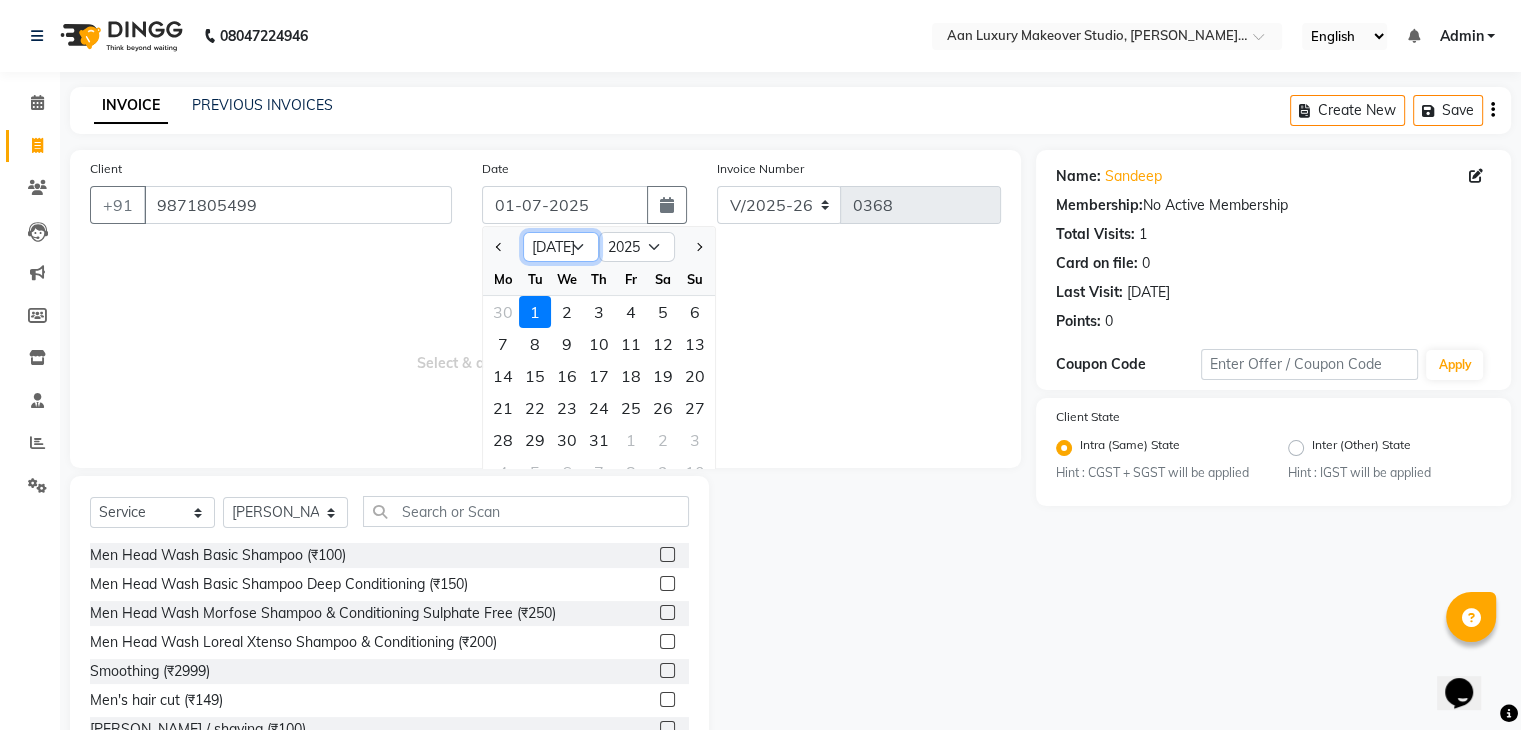 click on "Jan Feb Mar Apr May Jun [DATE] Aug Sep Oct Nov Dec" 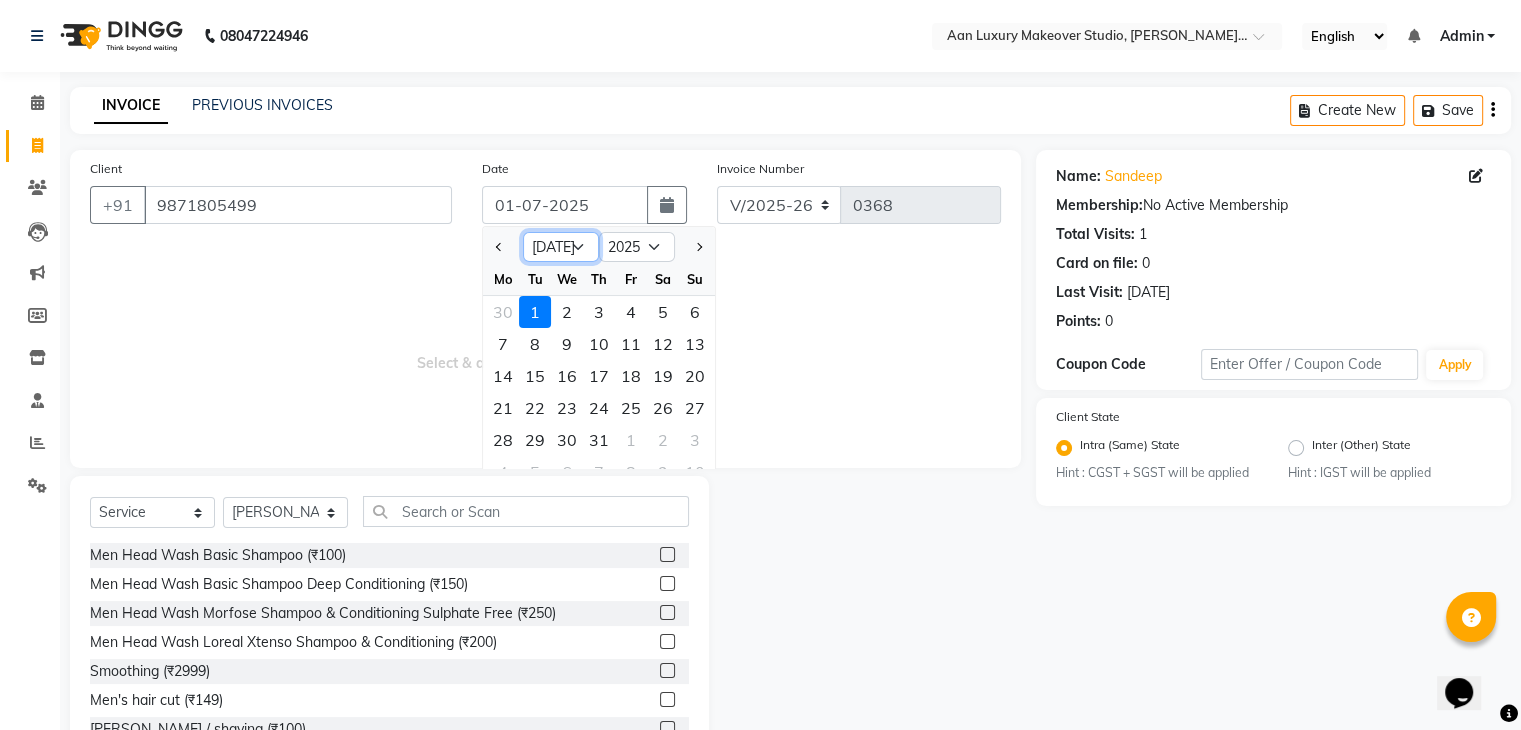select on "6" 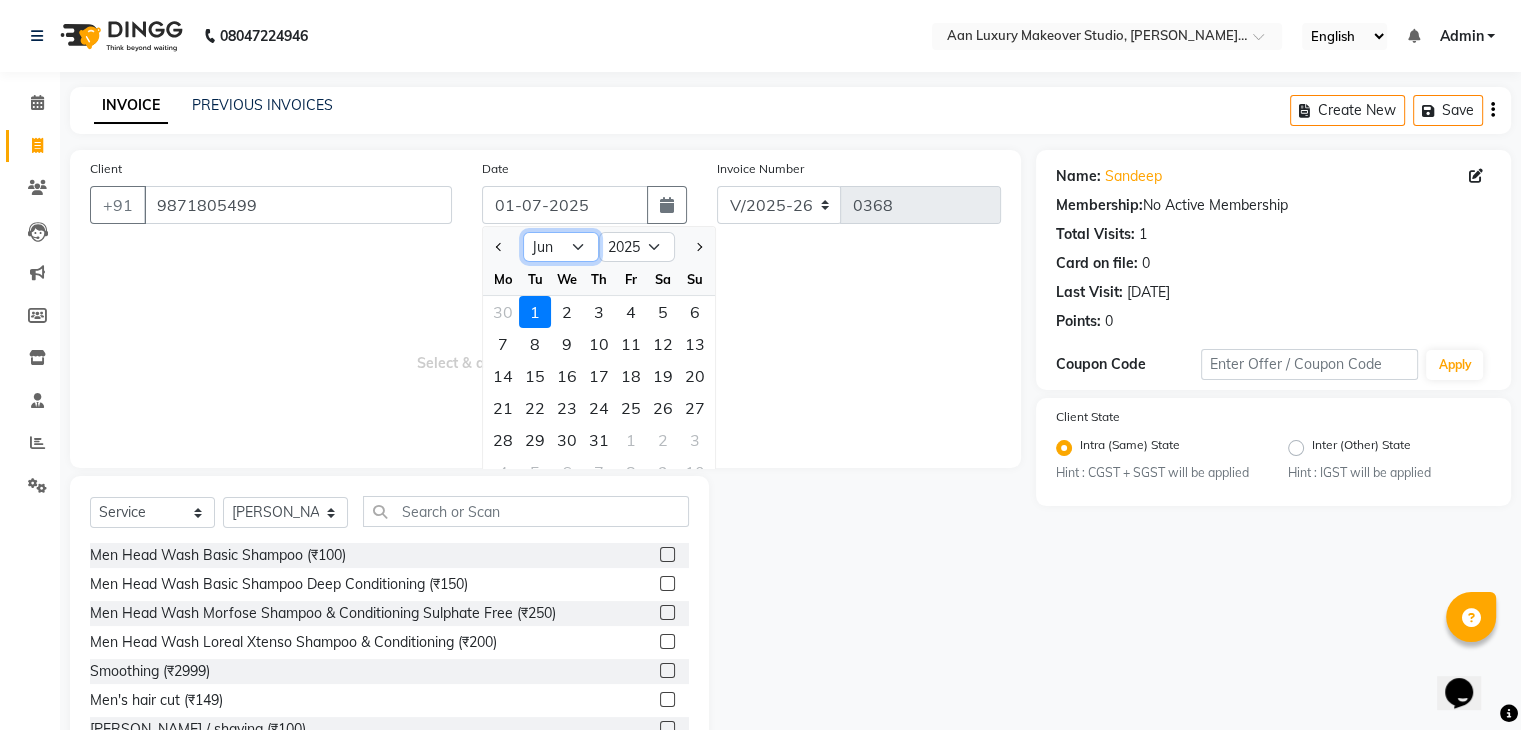 click on "Jan Feb Mar Apr May Jun [DATE] Aug Sep Oct Nov Dec" 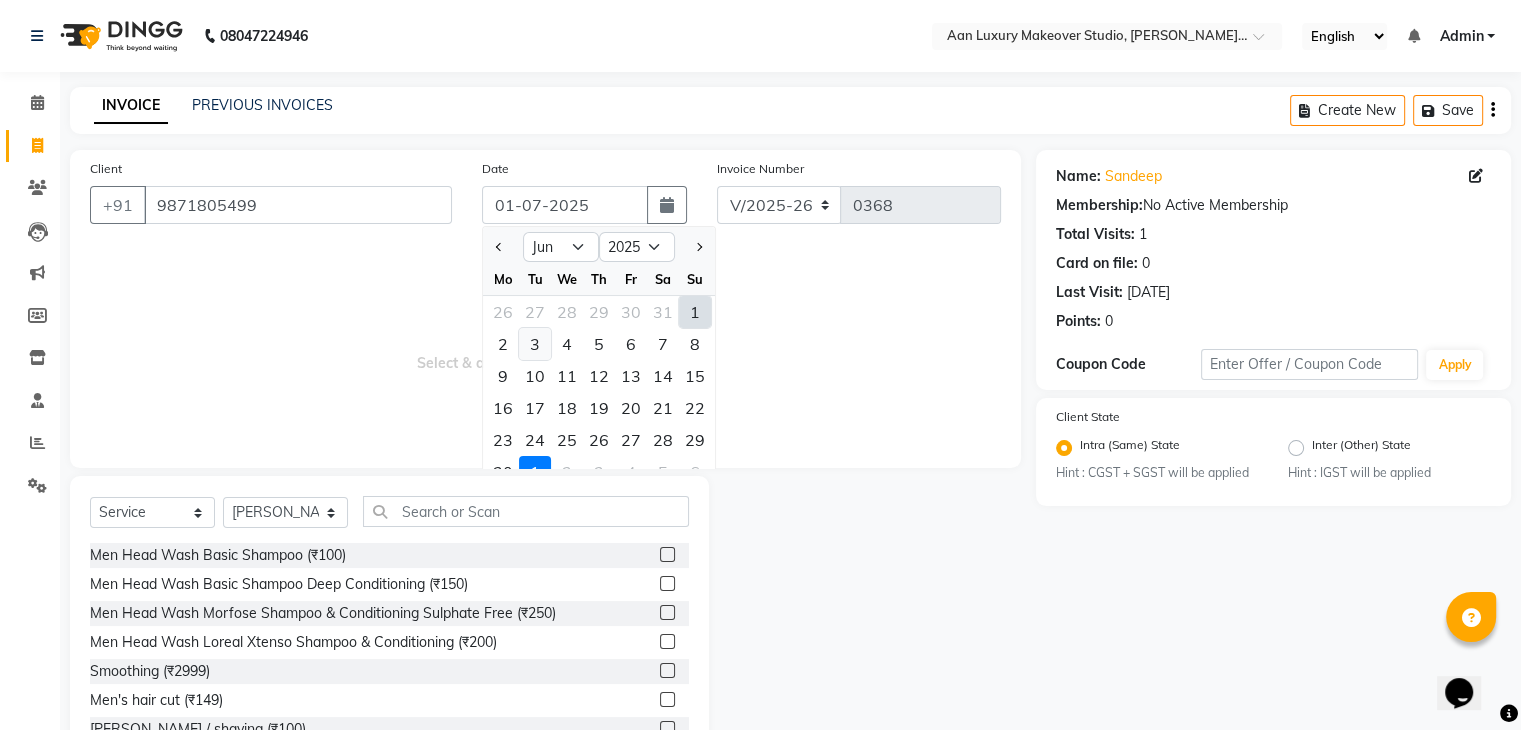 click on "3" 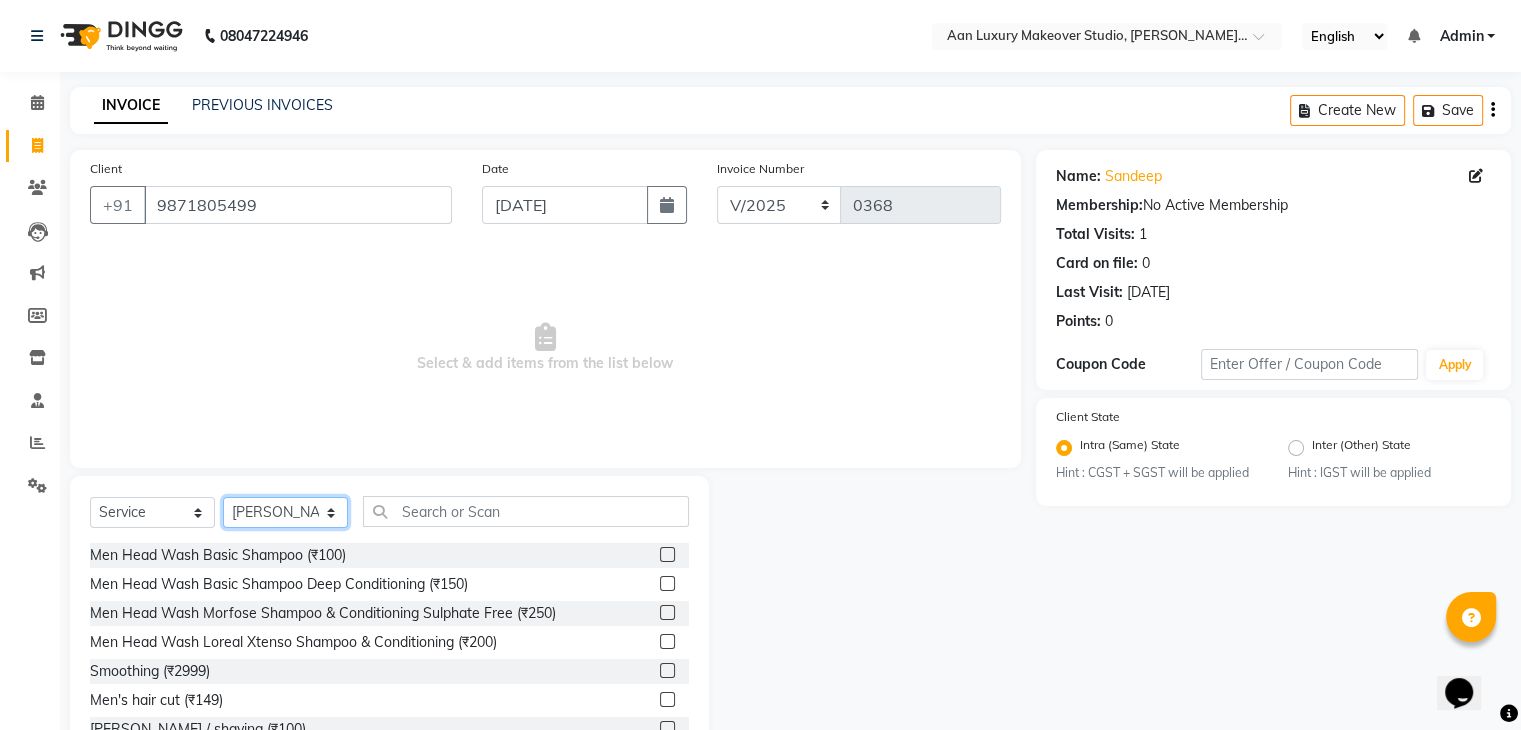 click on "Select Stylist Faiz gaurav [PERSON_NAME] Nisha ma'am  [PERSON_NAME] [PERSON_NAME] [PERSON_NAME]" 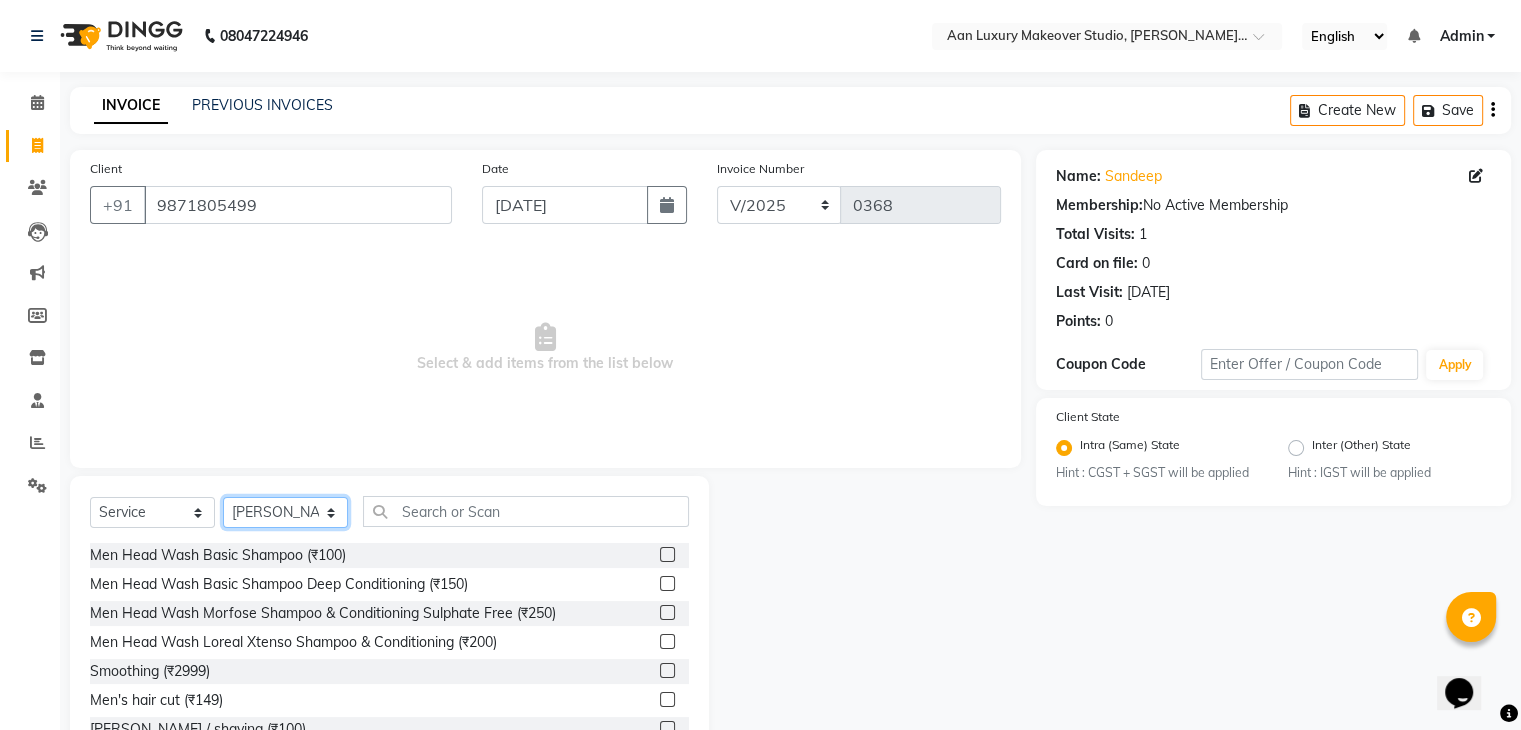 select on "61020" 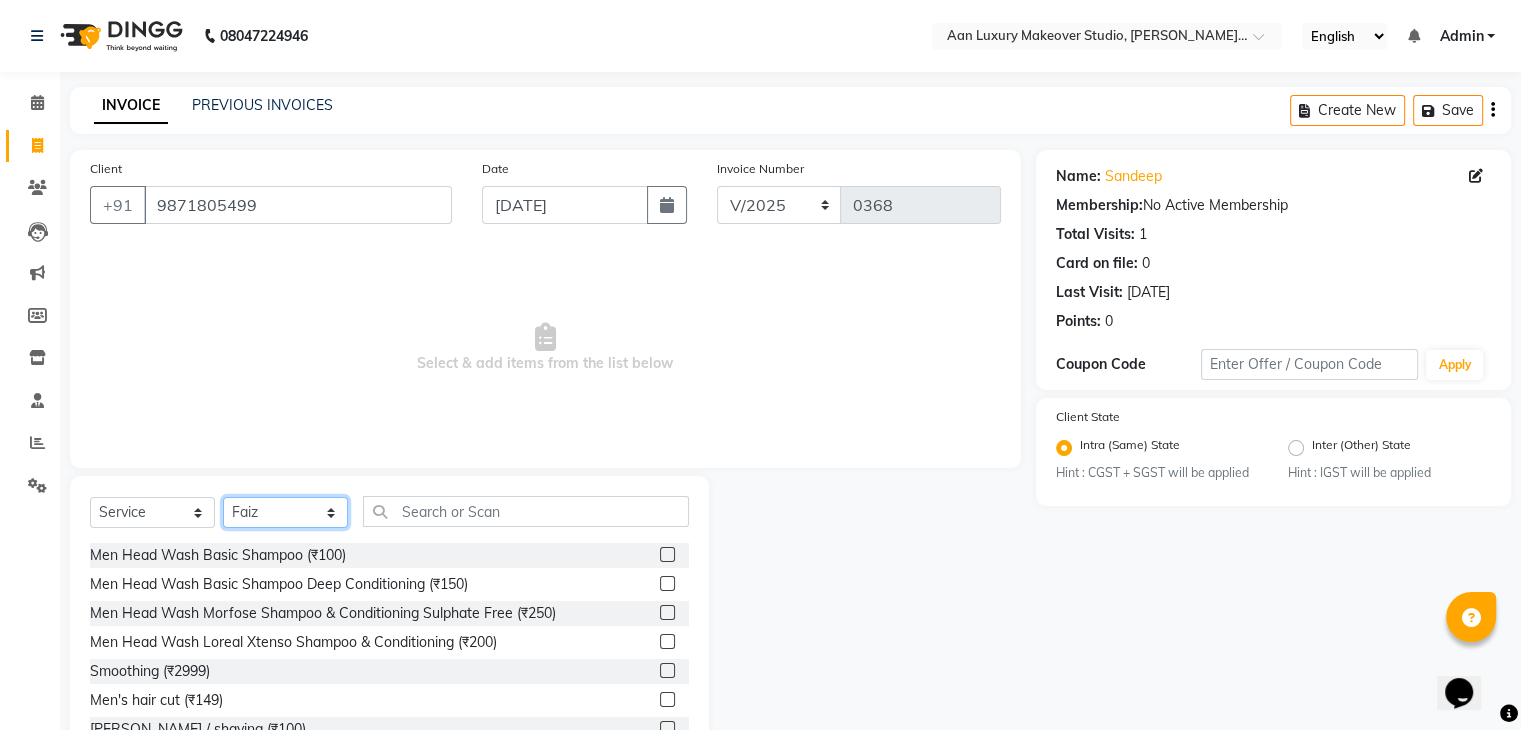 click on "Select Stylist Faiz gaurav [PERSON_NAME] Nisha ma'am  [PERSON_NAME] [PERSON_NAME] [PERSON_NAME]" 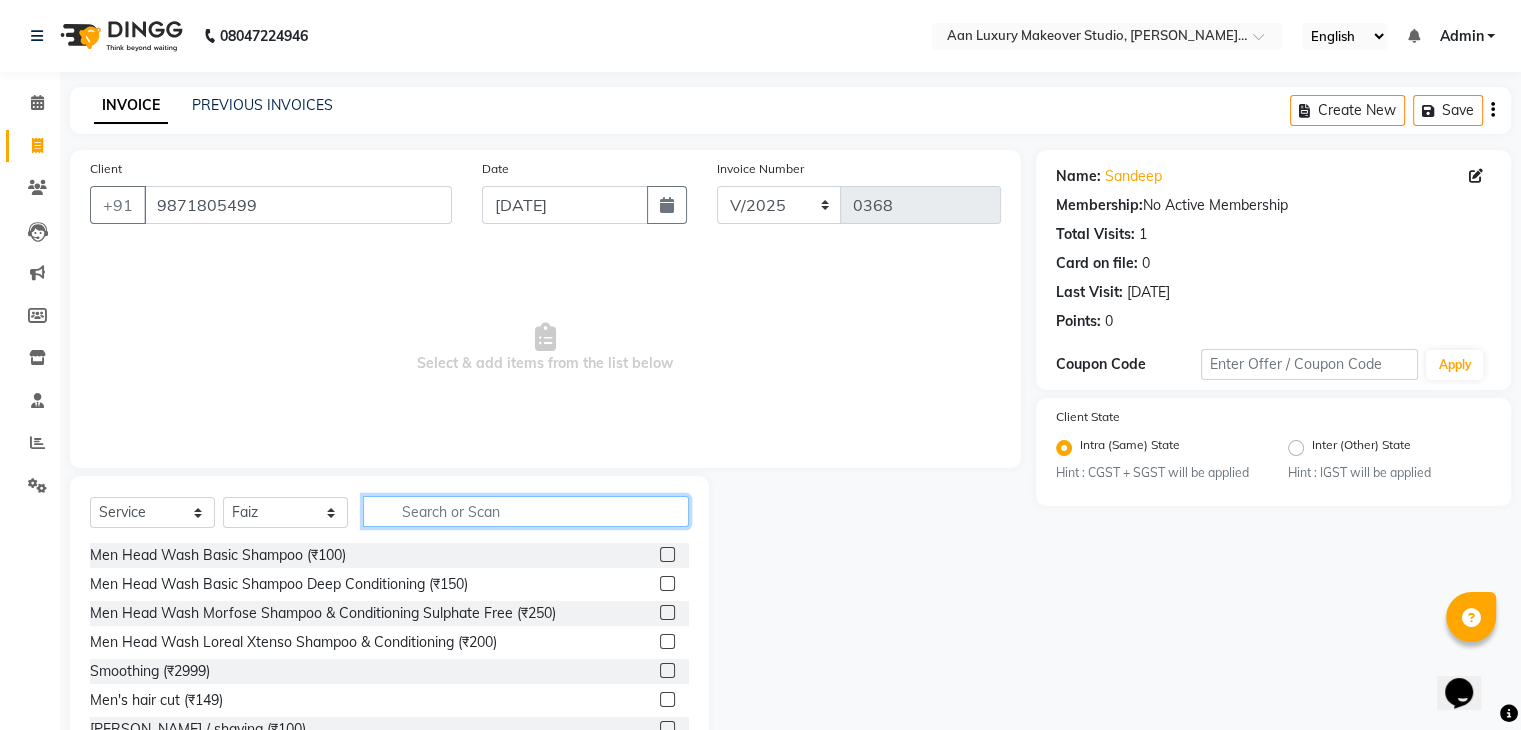 click 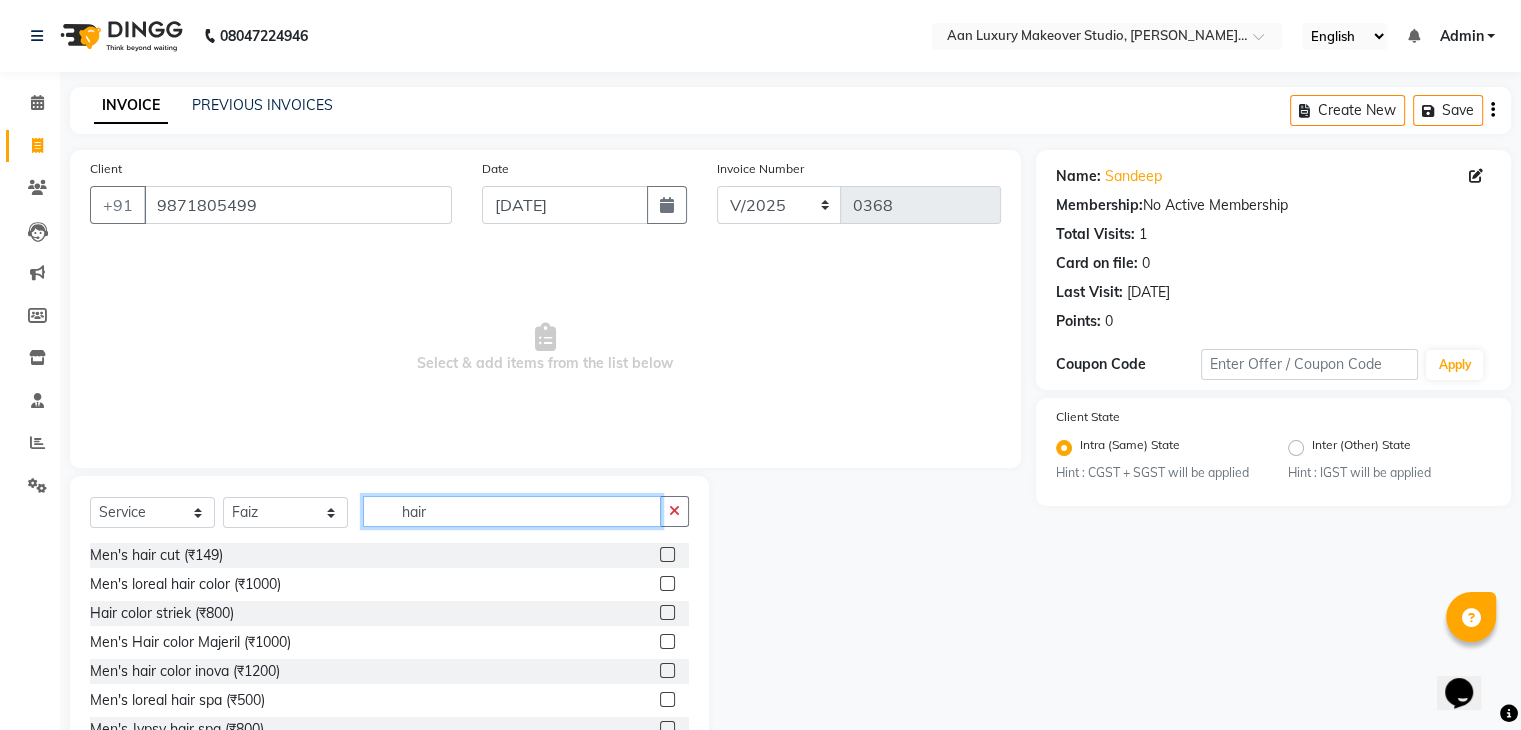type on "hair" 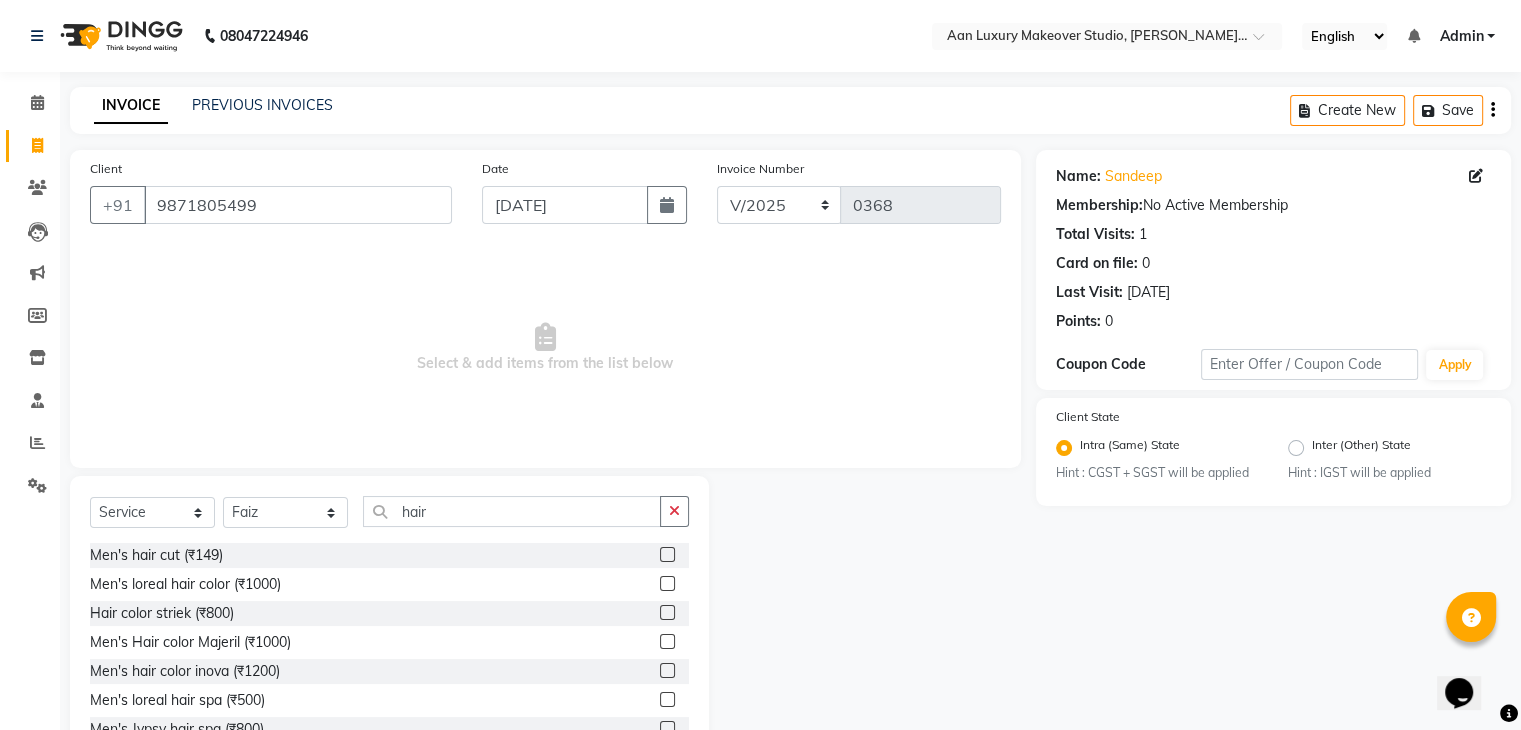click 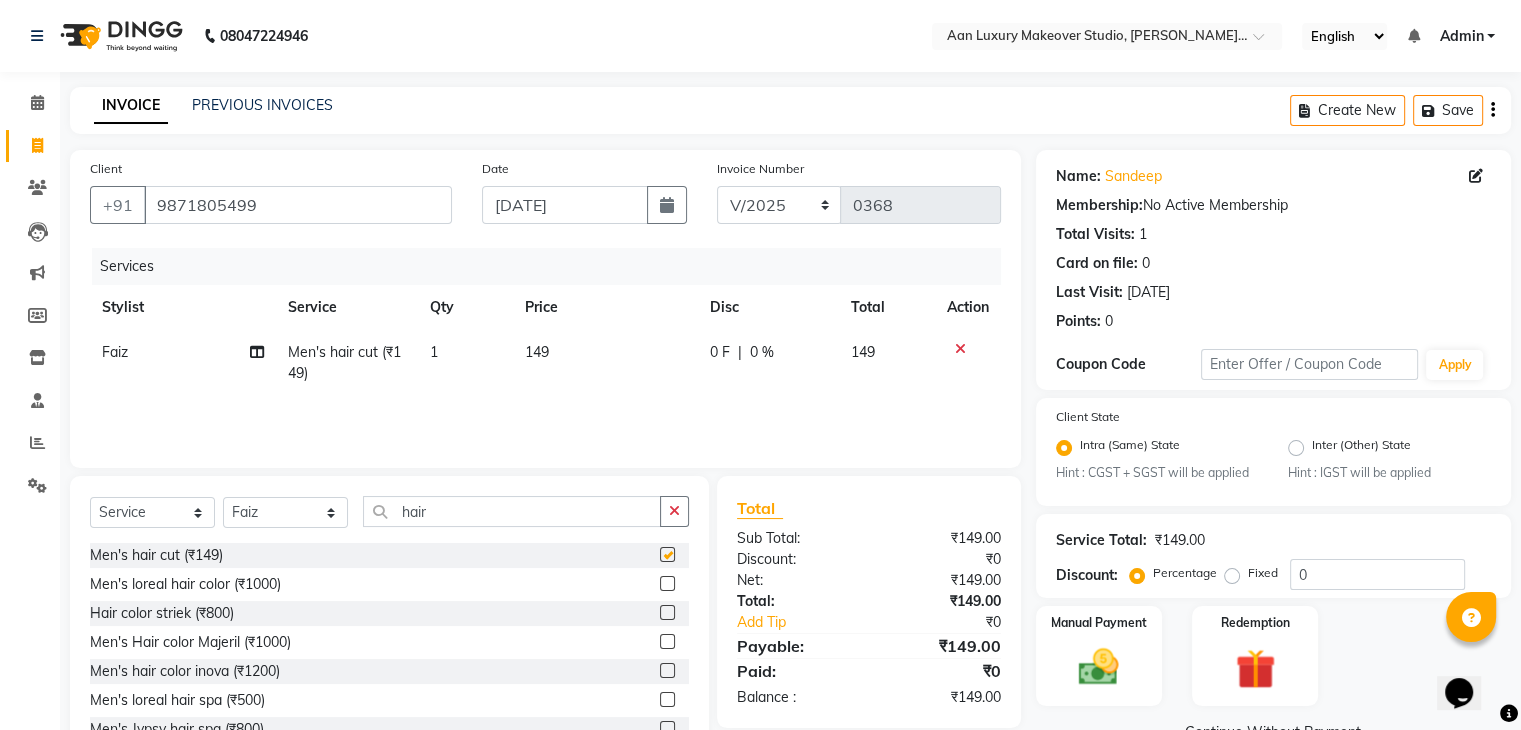 checkbox on "false" 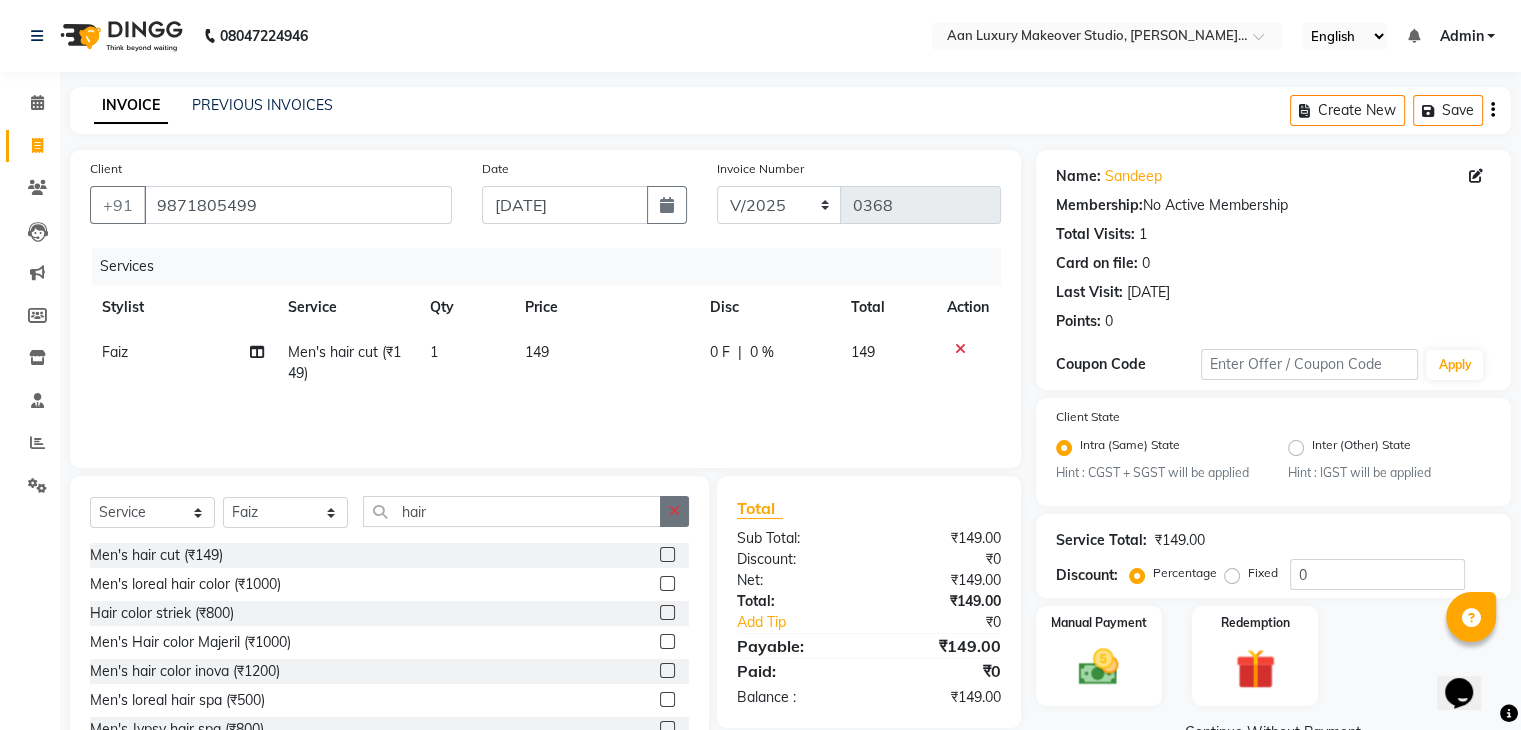 click 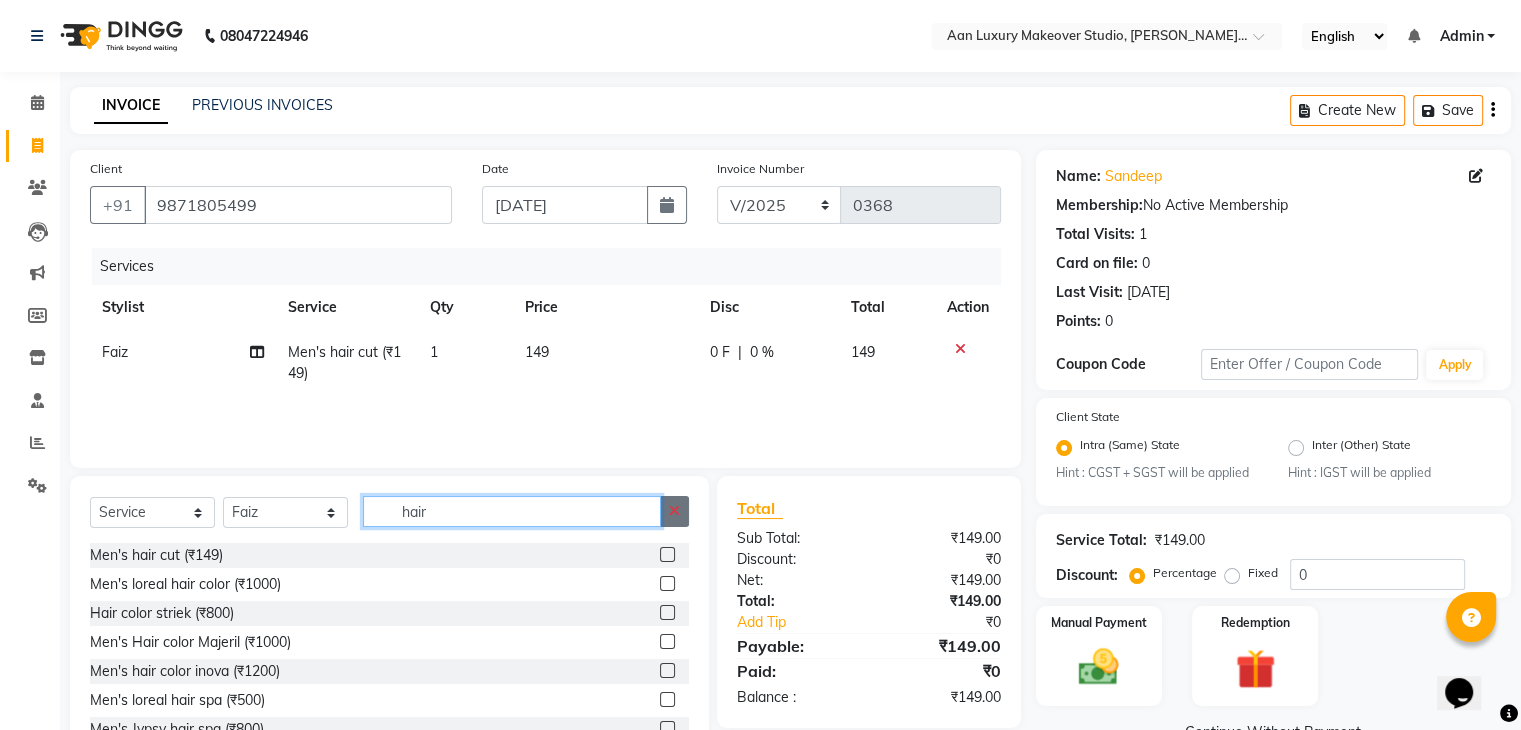 type 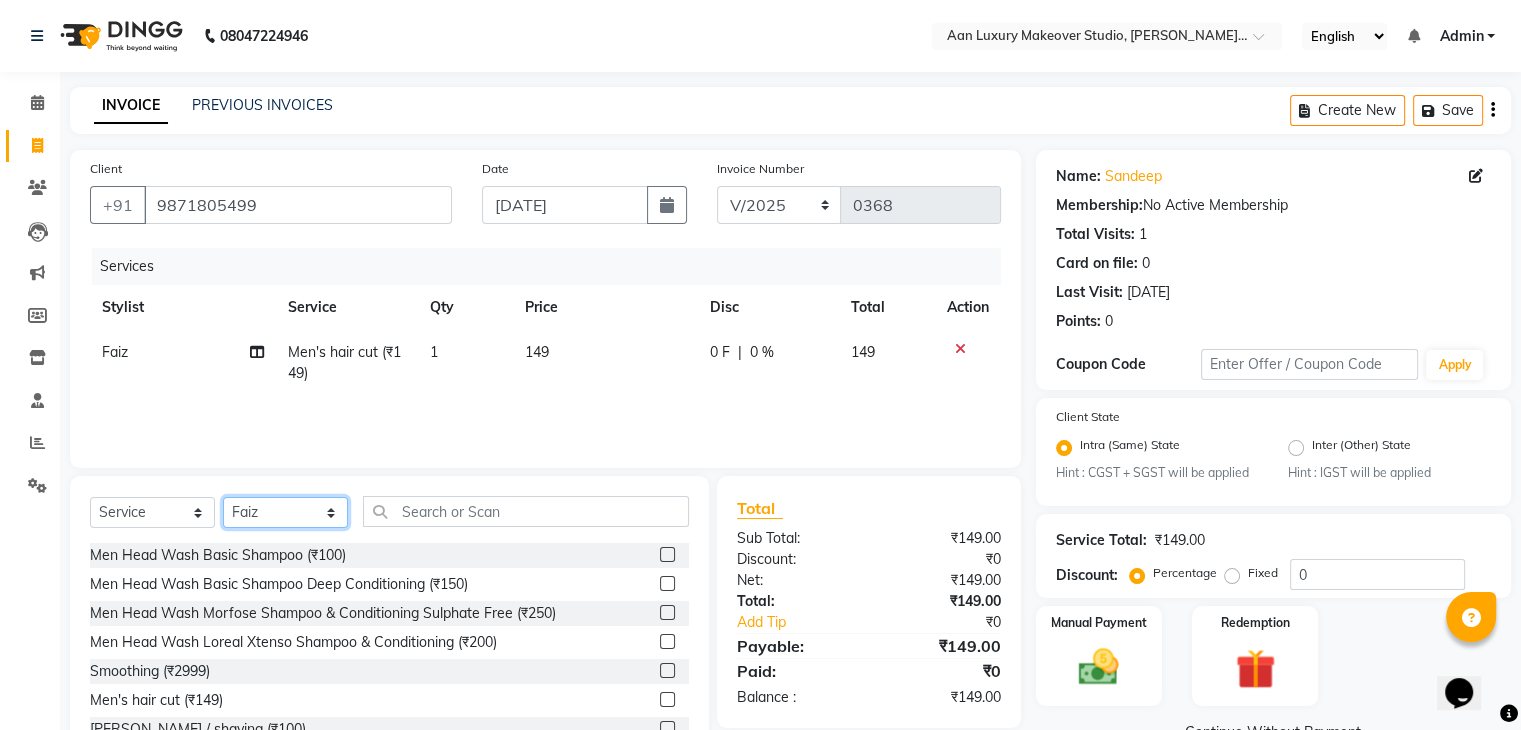 click on "Select Stylist Faiz gaurav [PERSON_NAME] Nisha ma'am  [PERSON_NAME] [PERSON_NAME] [PERSON_NAME]" 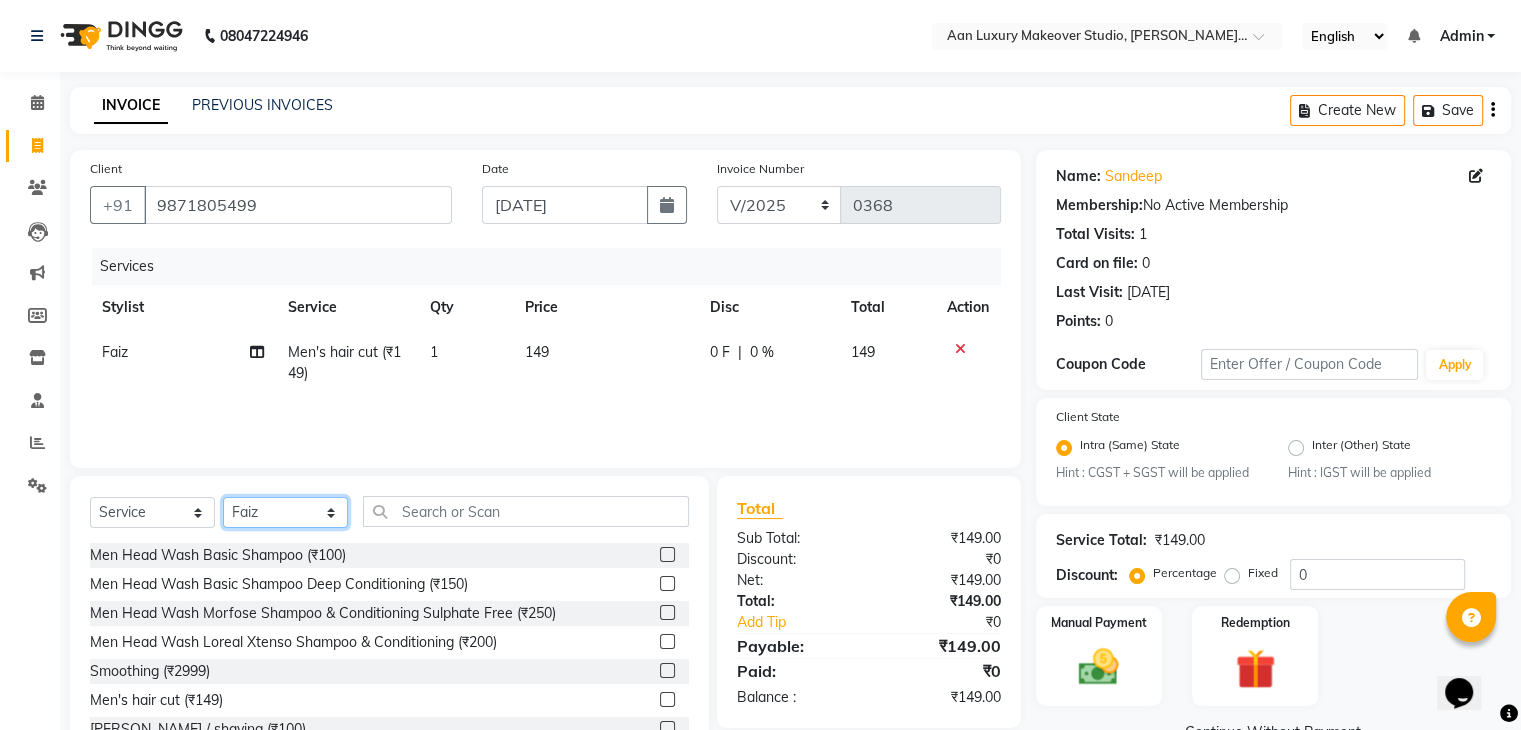 select on "82394" 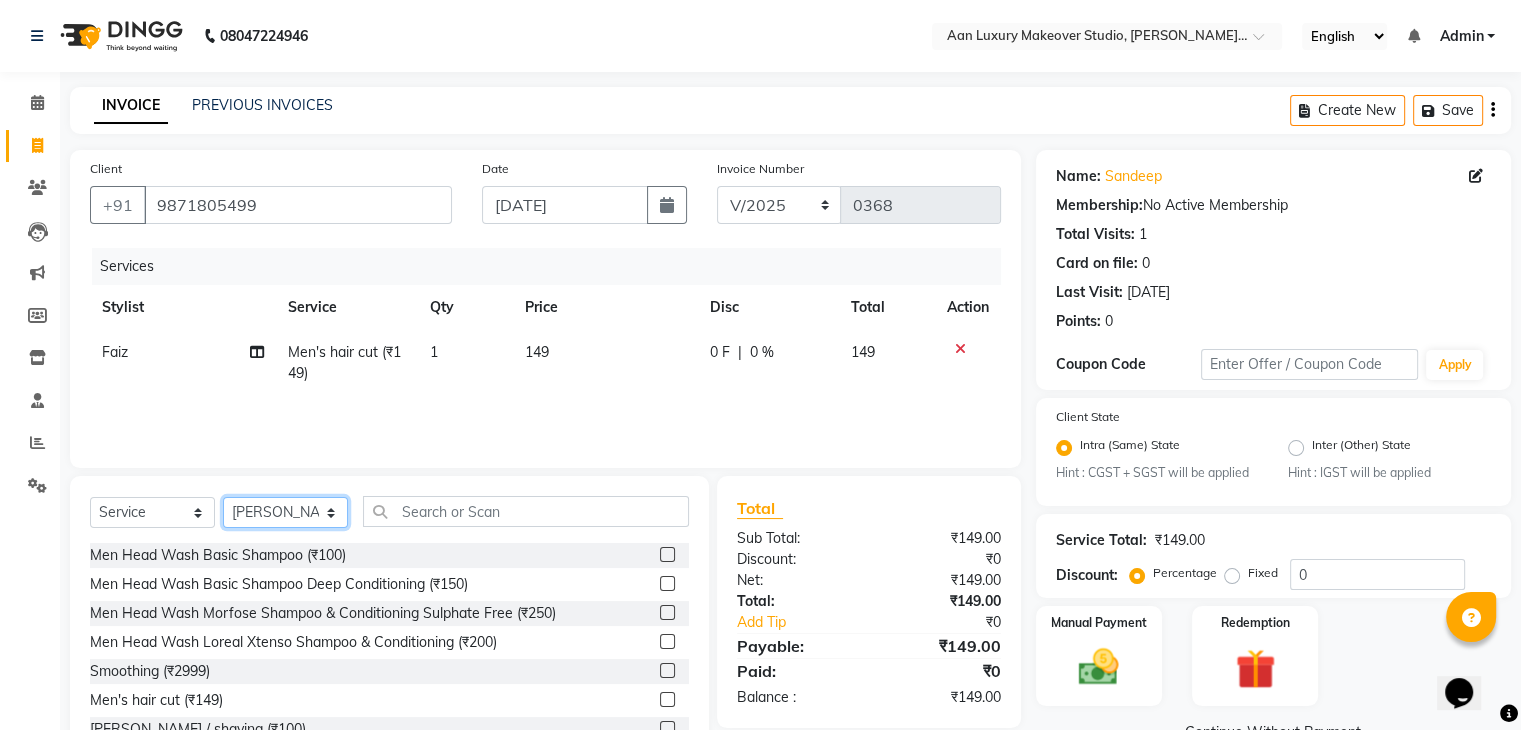 click on "Select Stylist Faiz gaurav [PERSON_NAME] Nisha ma'am  [PERSON_NAME] [PERSON_NAME] [PERSON_NAME]" 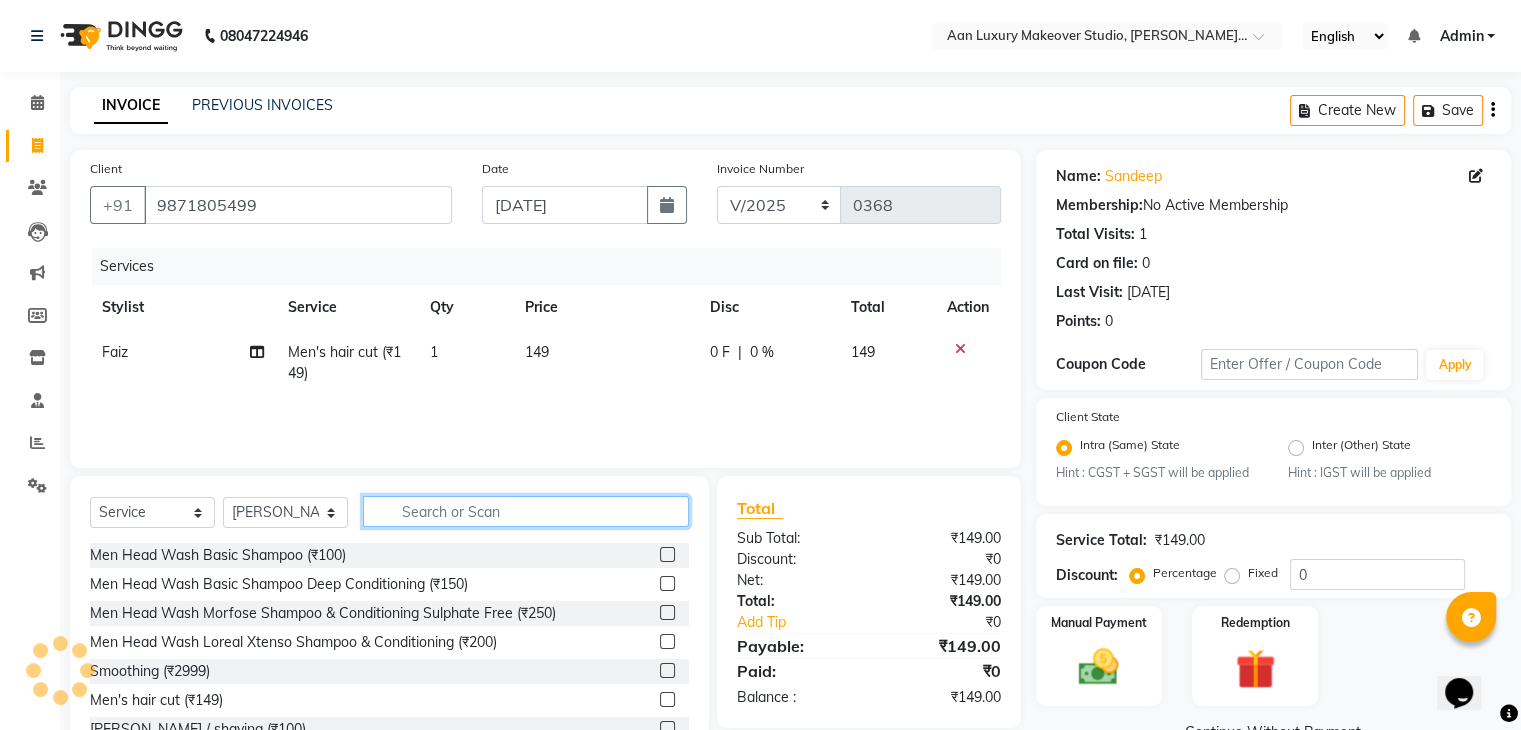 click 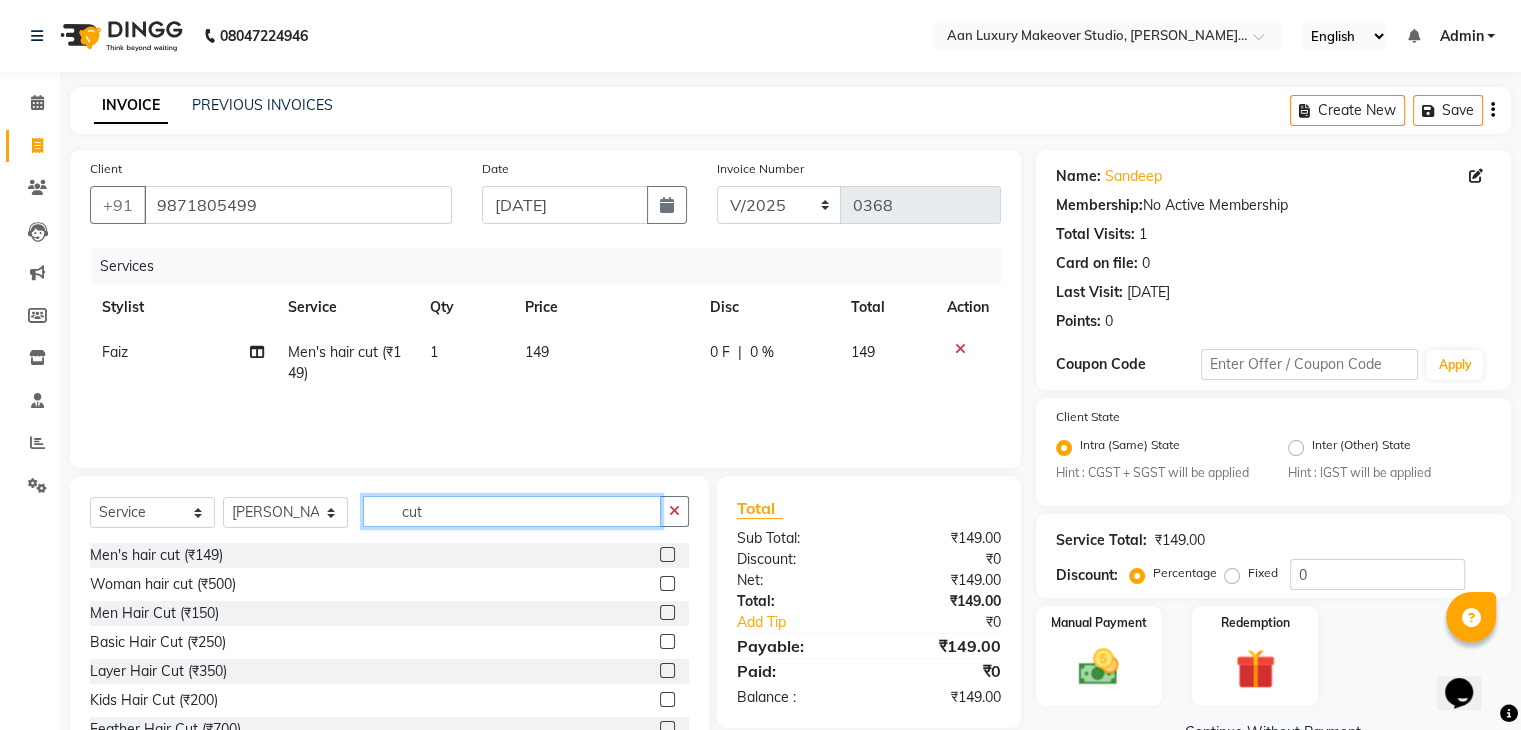 type on "cut" 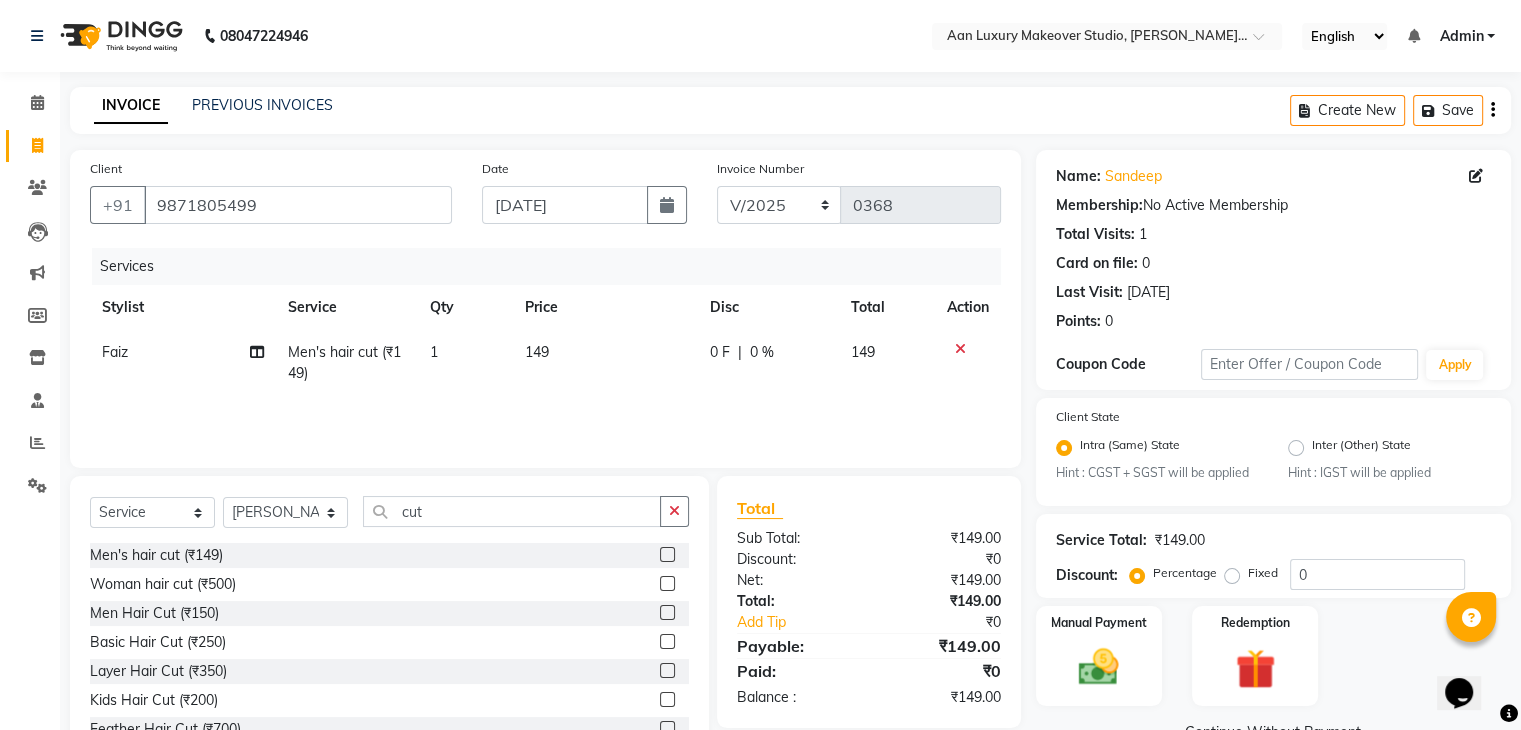 click 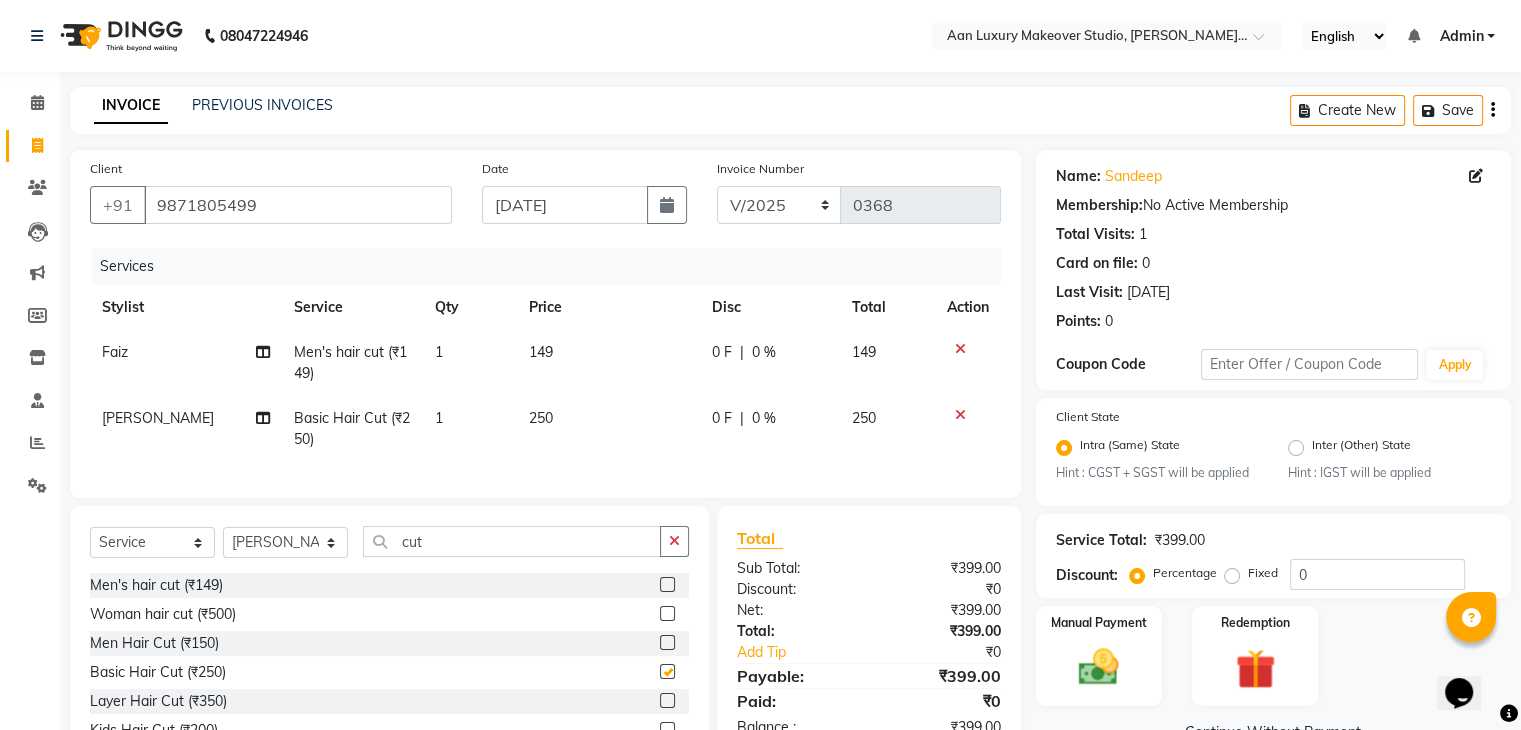 checkbox on "false" 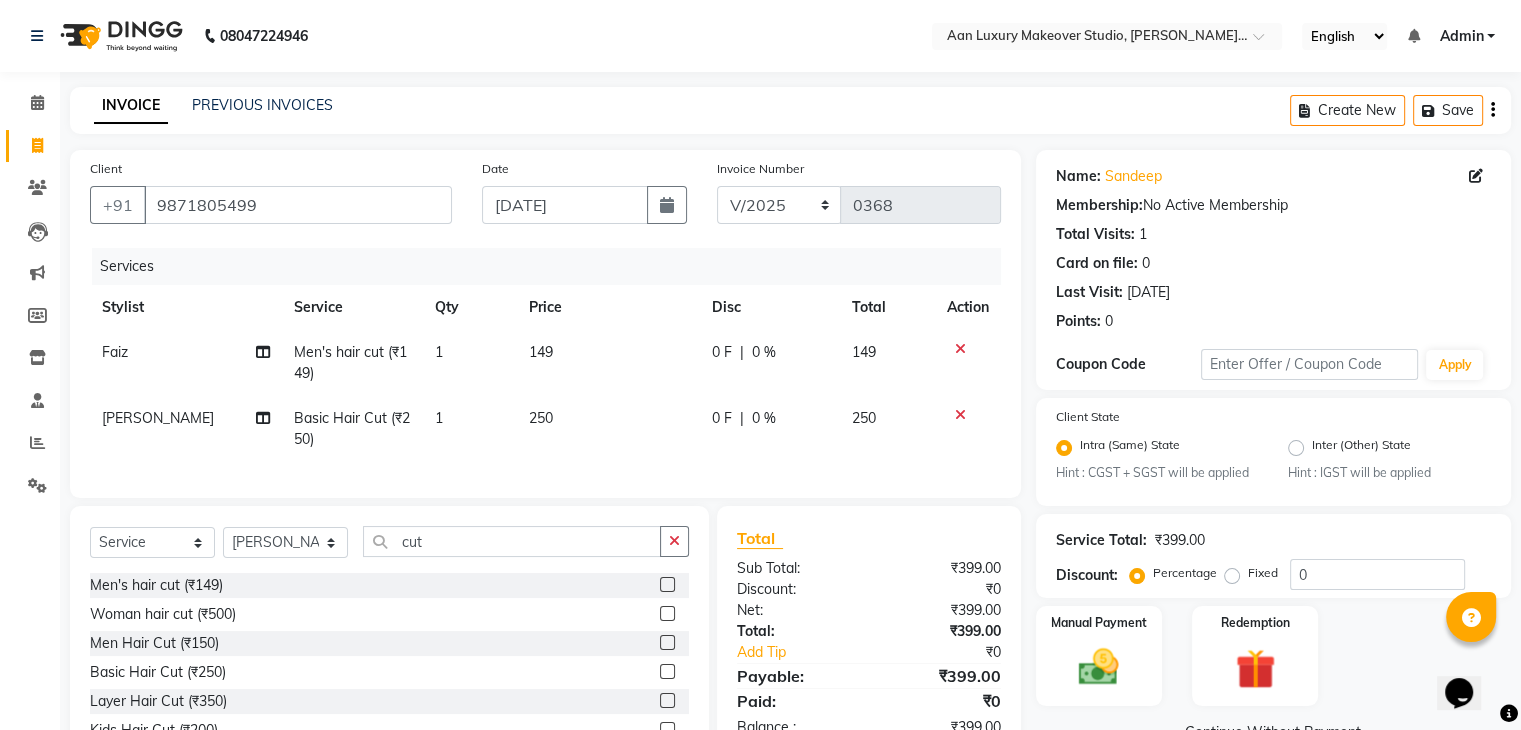 click on "250" 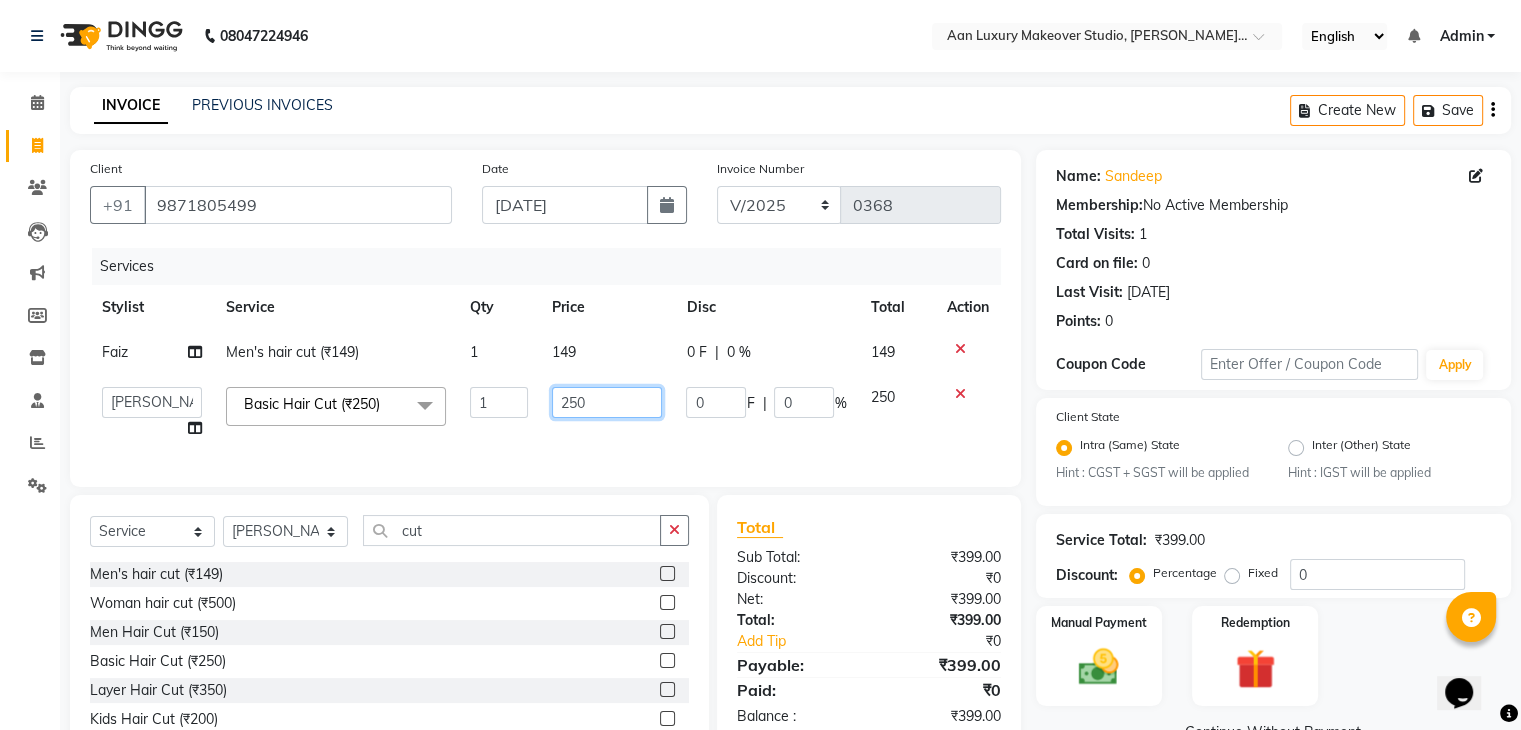 click on "250" 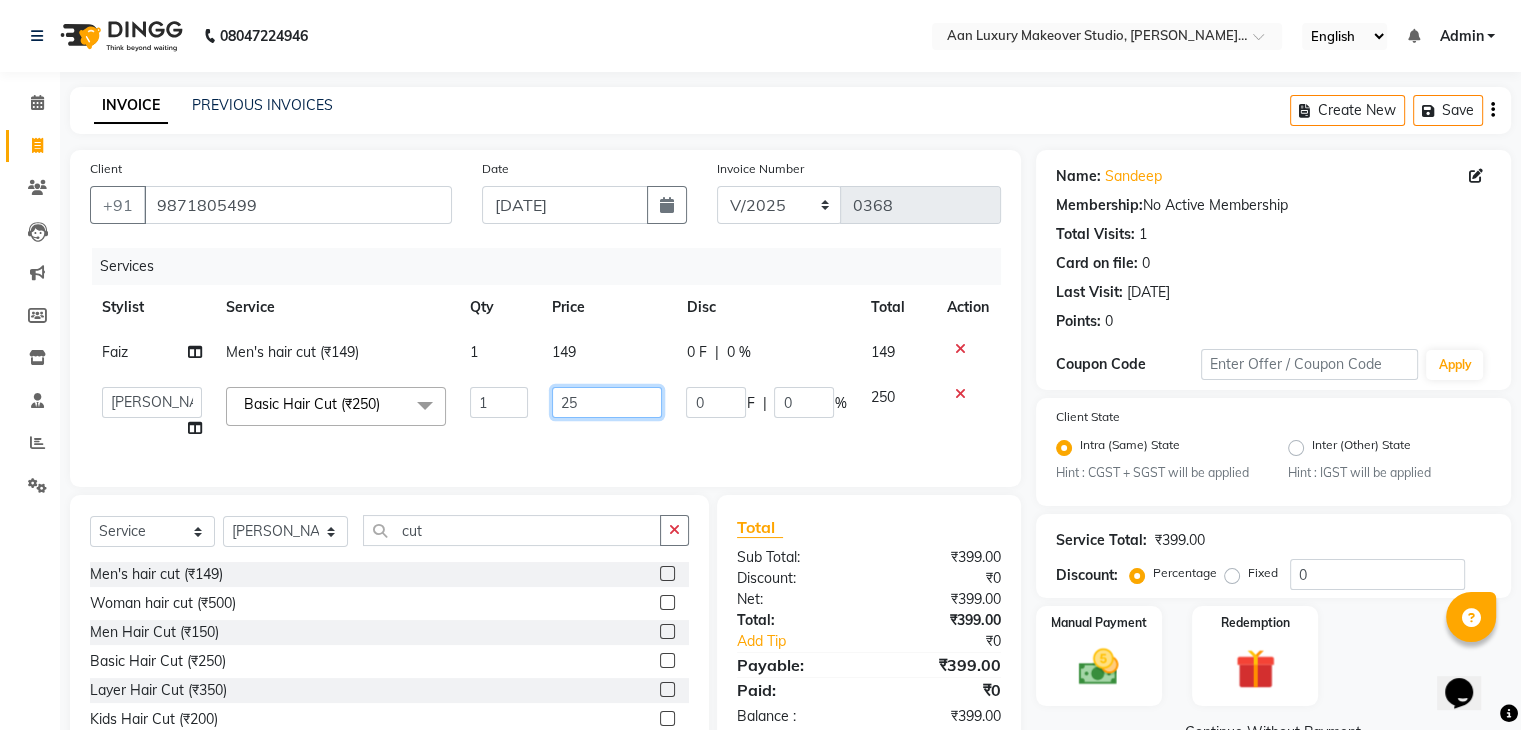 type on "2" 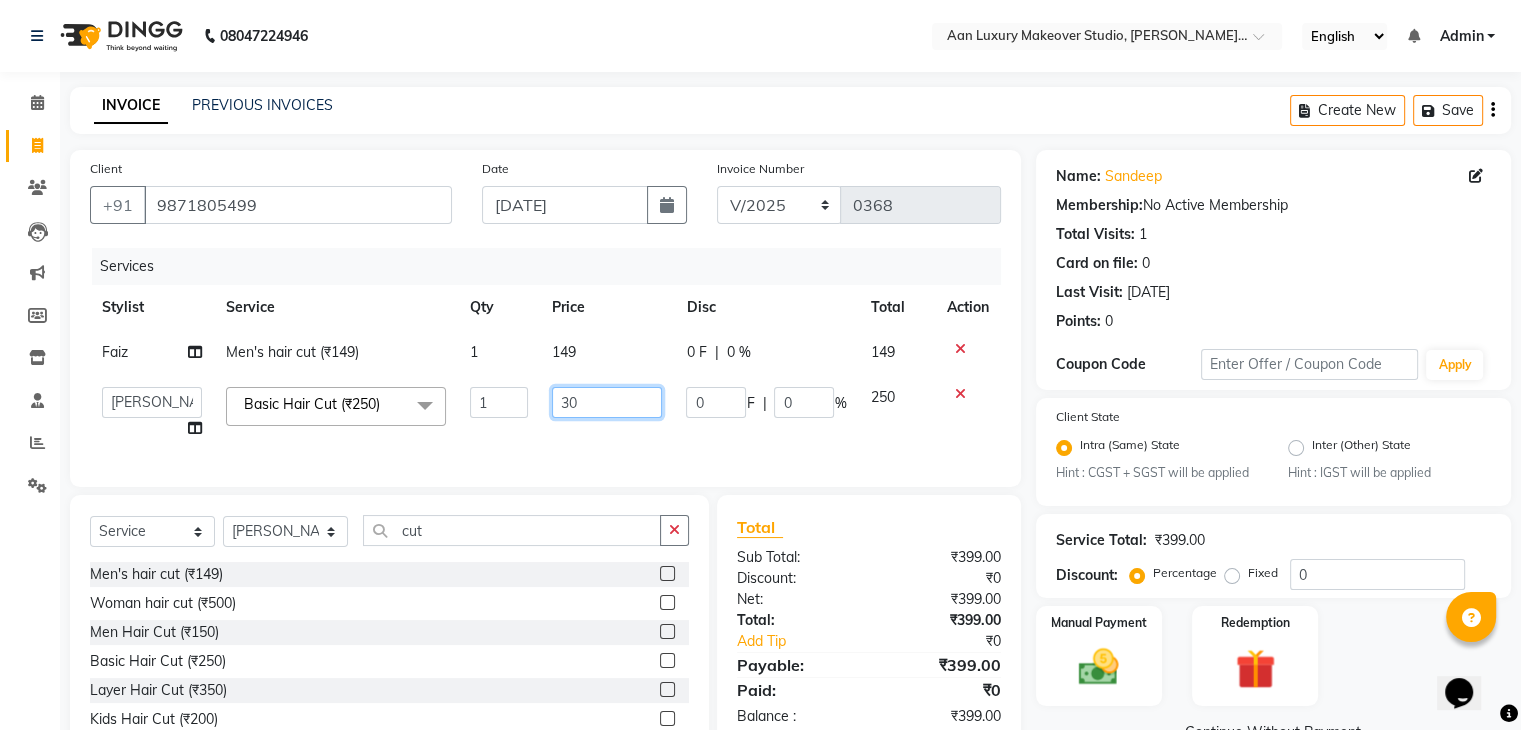 type on "300" 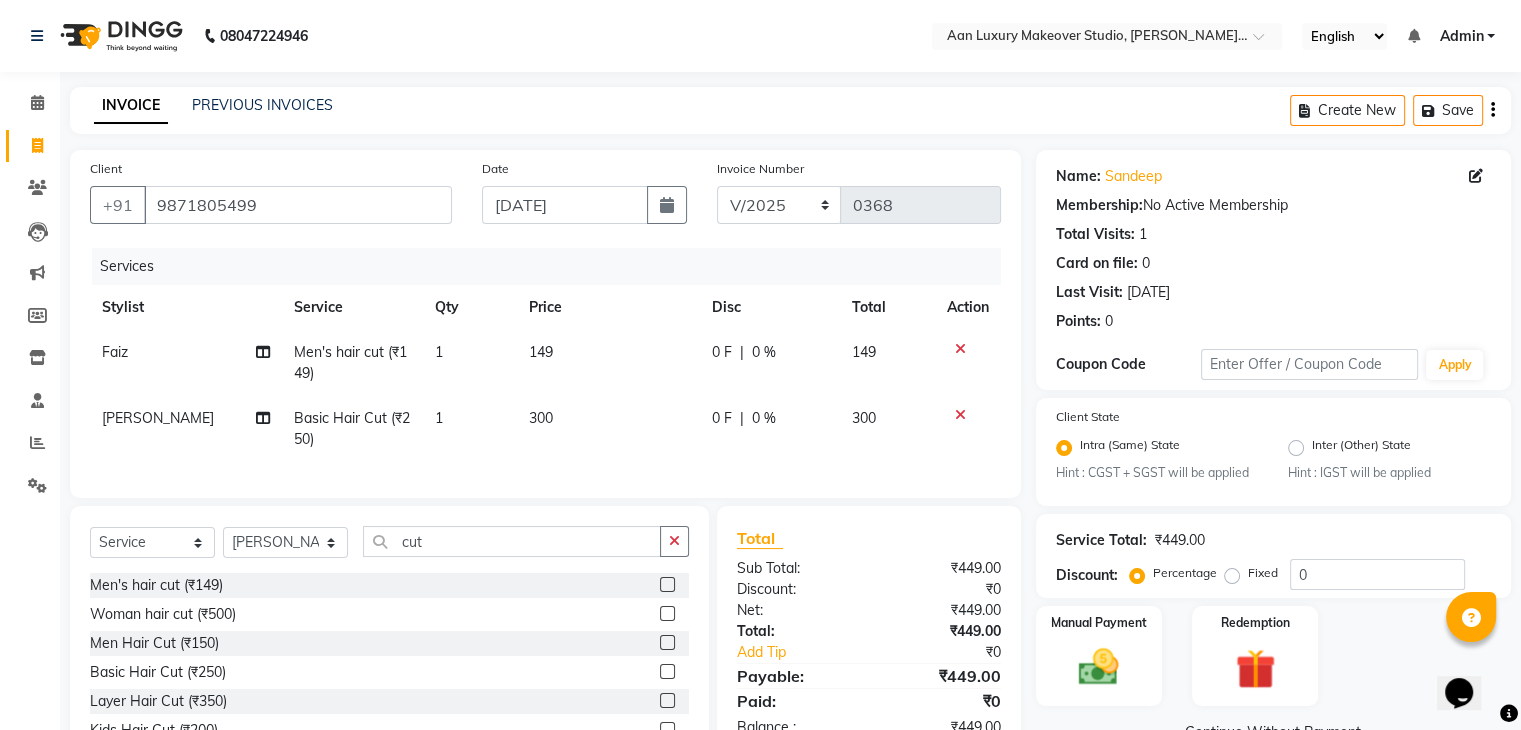 click on "300" 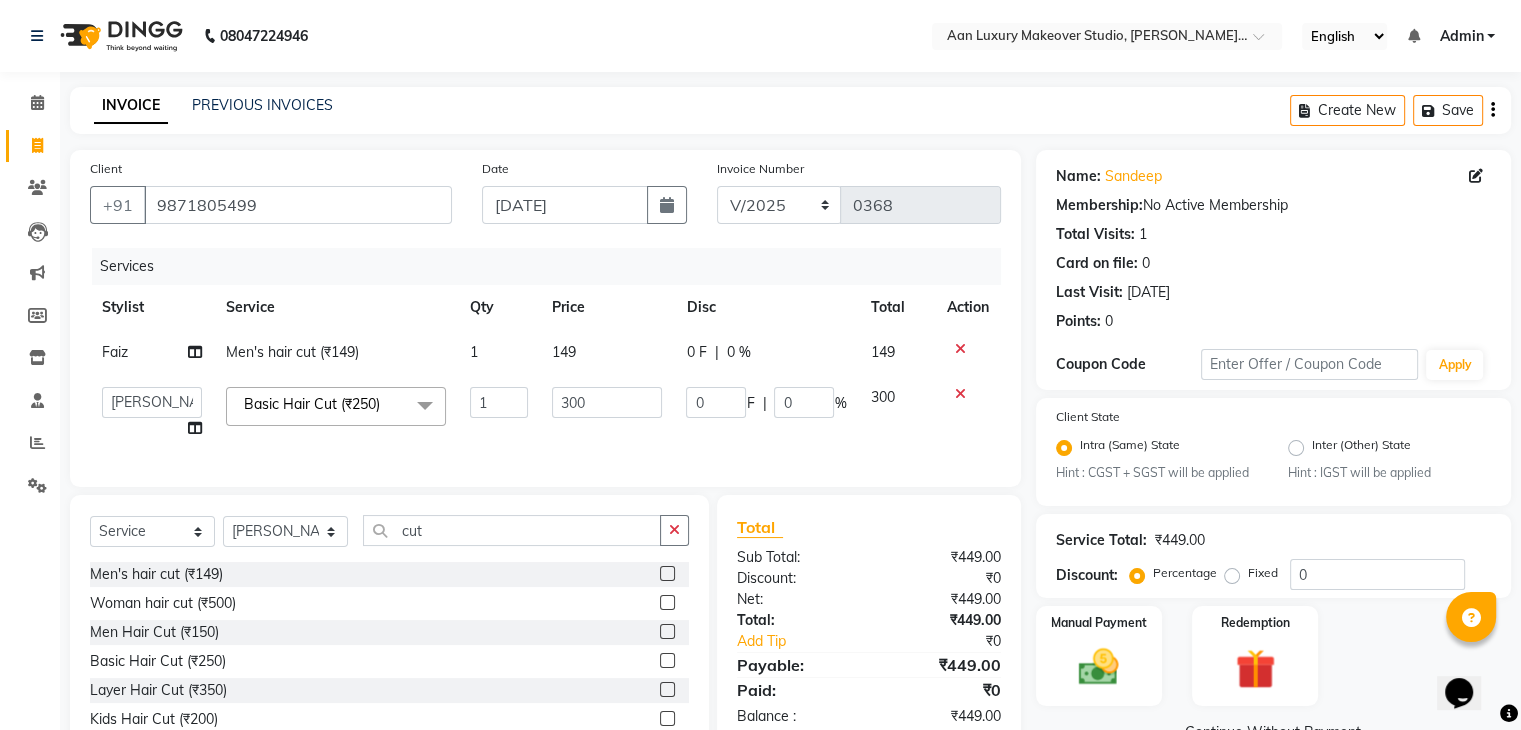 scroll, scrollTop: 106, scrollLeft: 0, axis: vertical 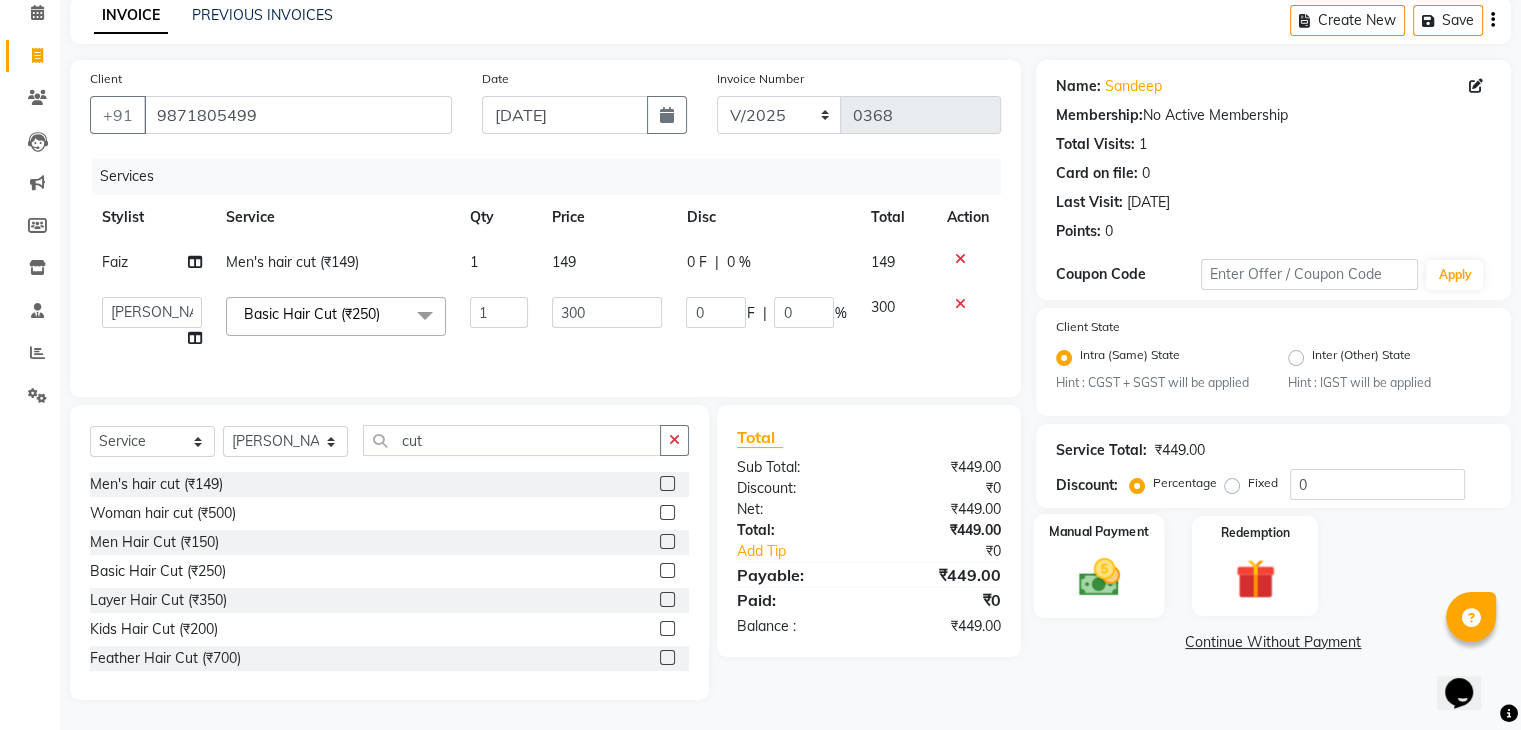 click 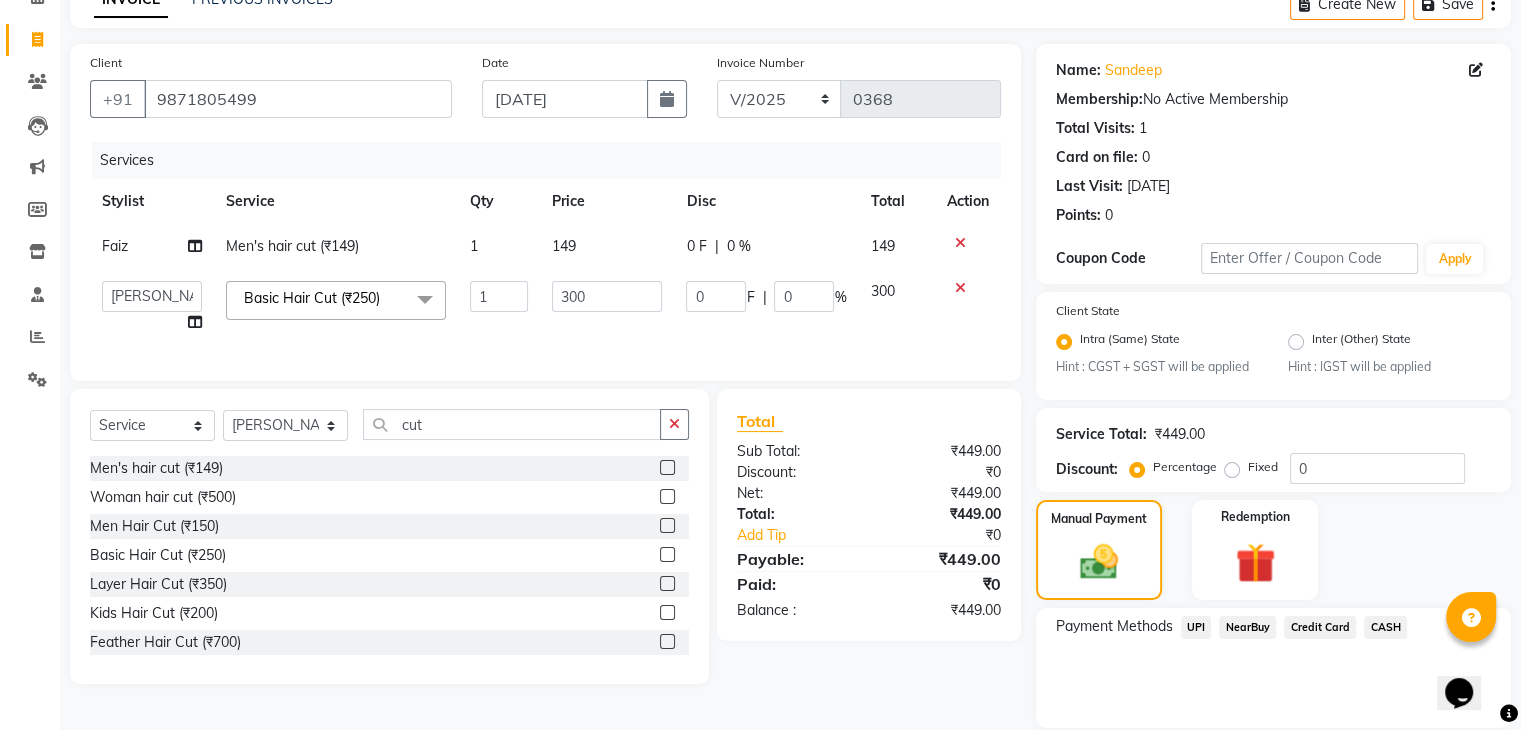 click on "UPI" 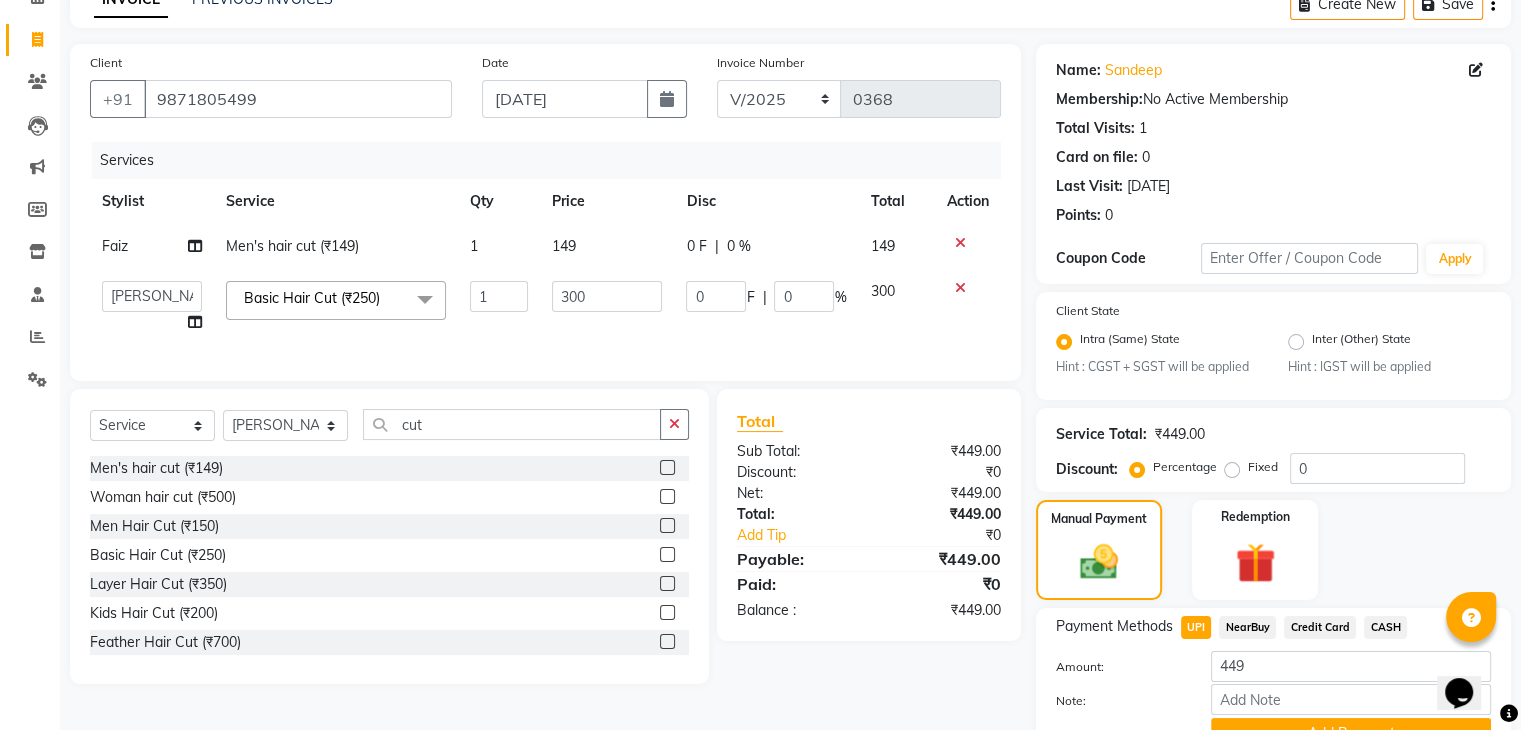 scroll, scrollTop: 208, scrollLeft: 0, axis: vertical 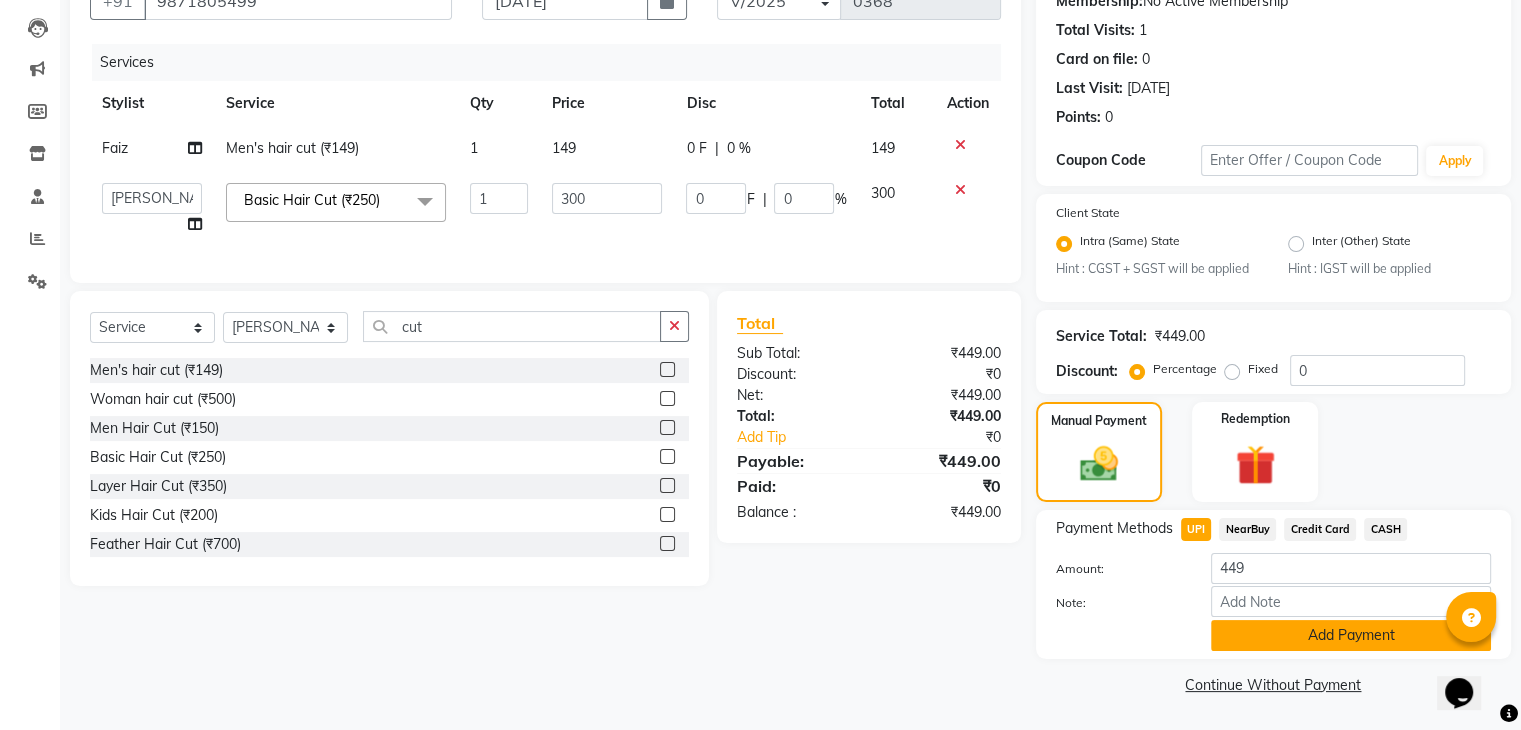click on "Add Payment" 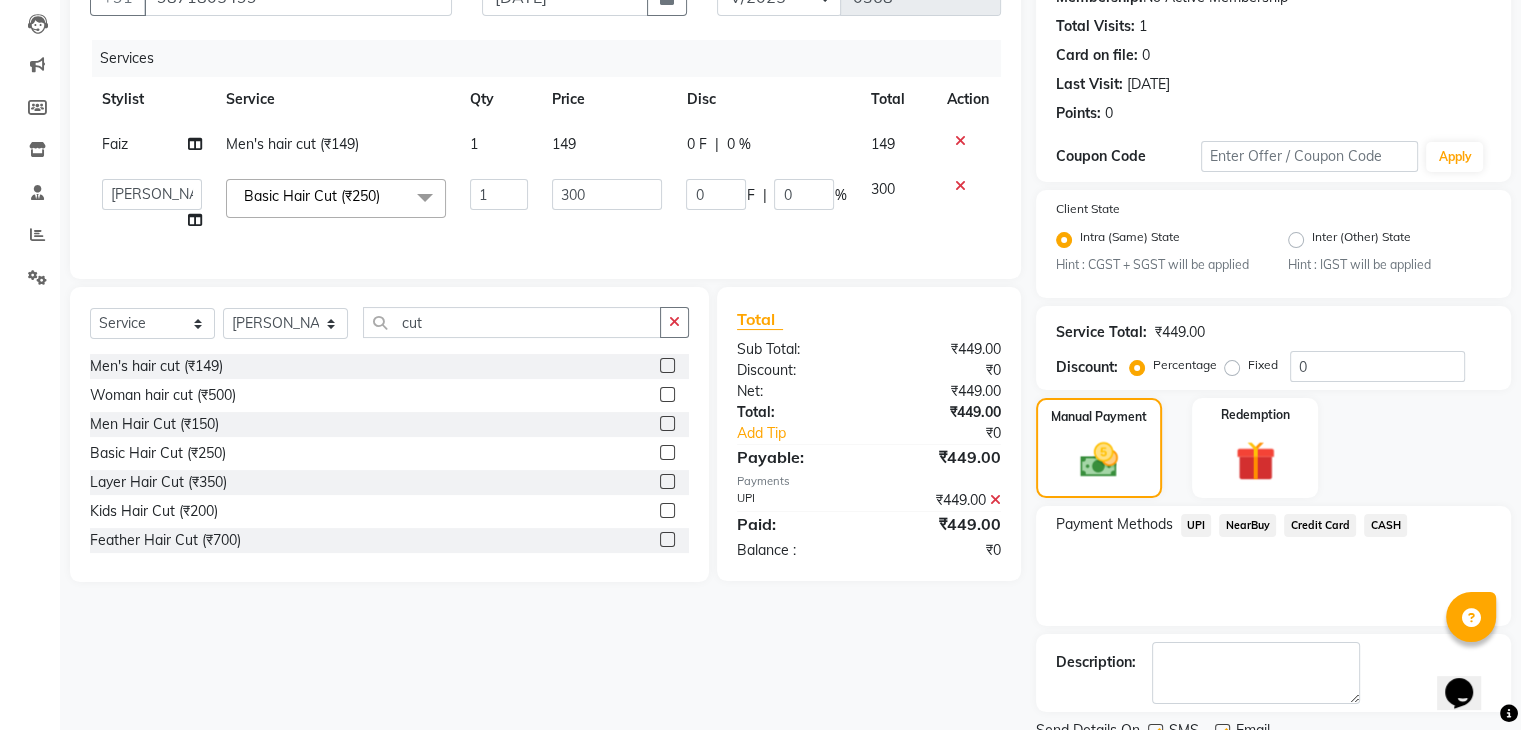 scroll, scrollTop: 289, scrollLeft: 0, axis: vertical 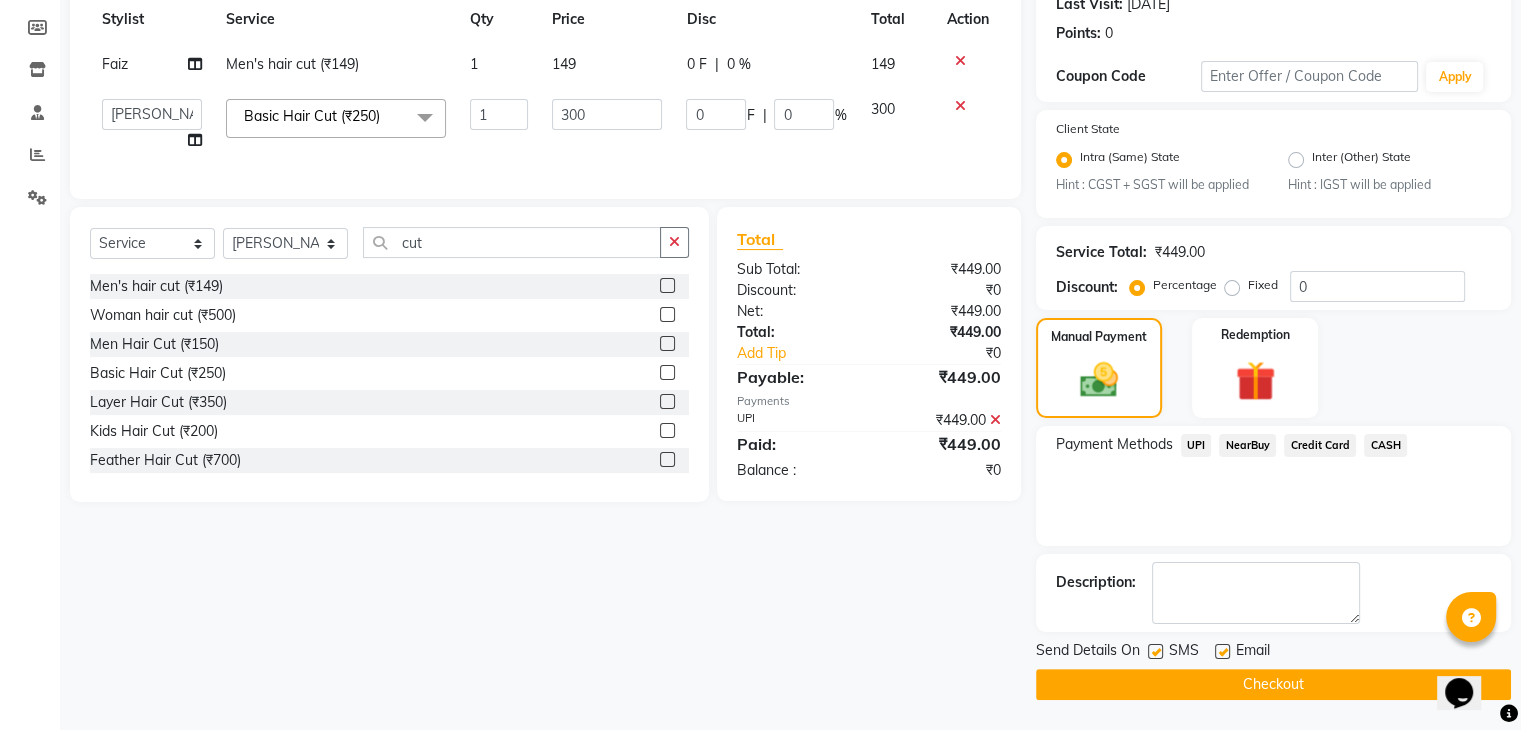 click 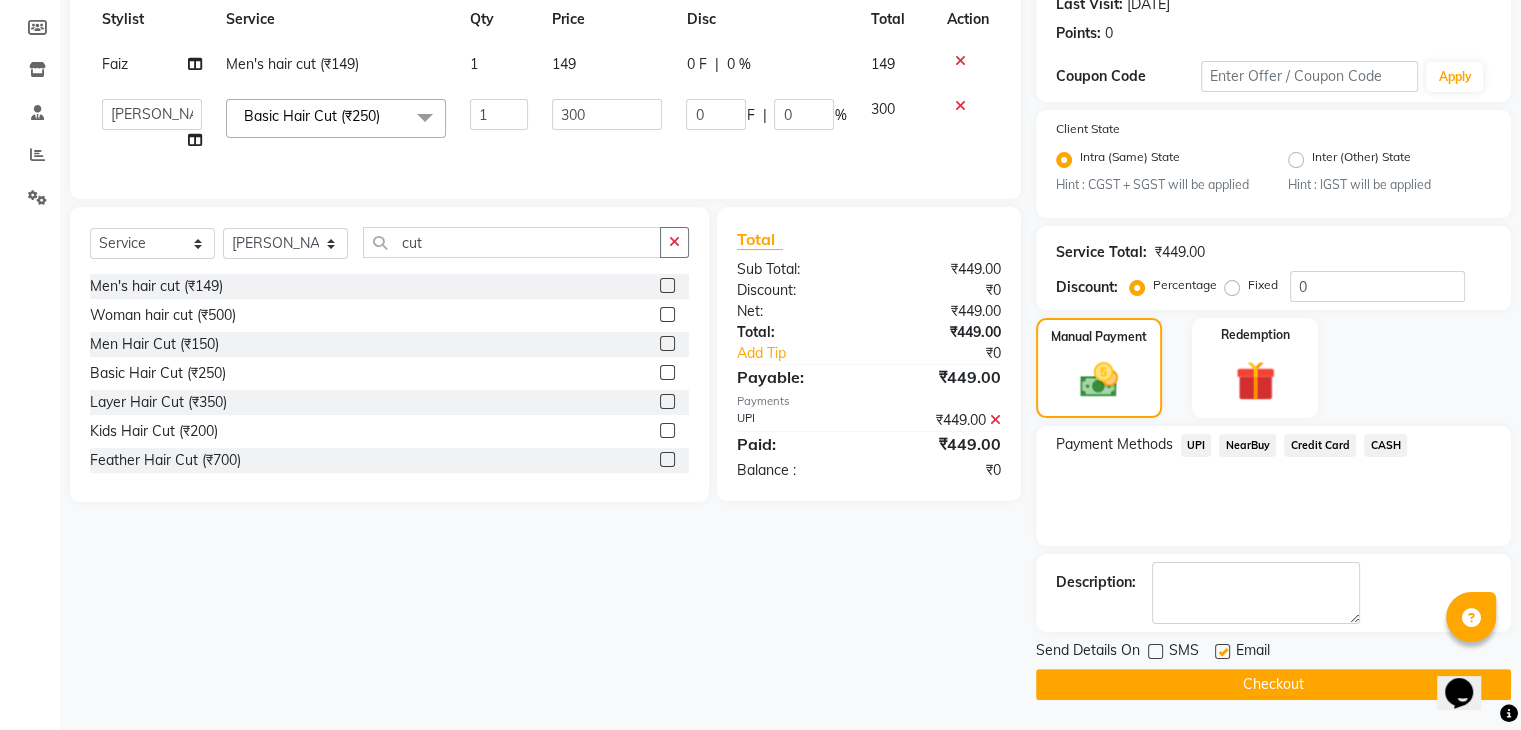click 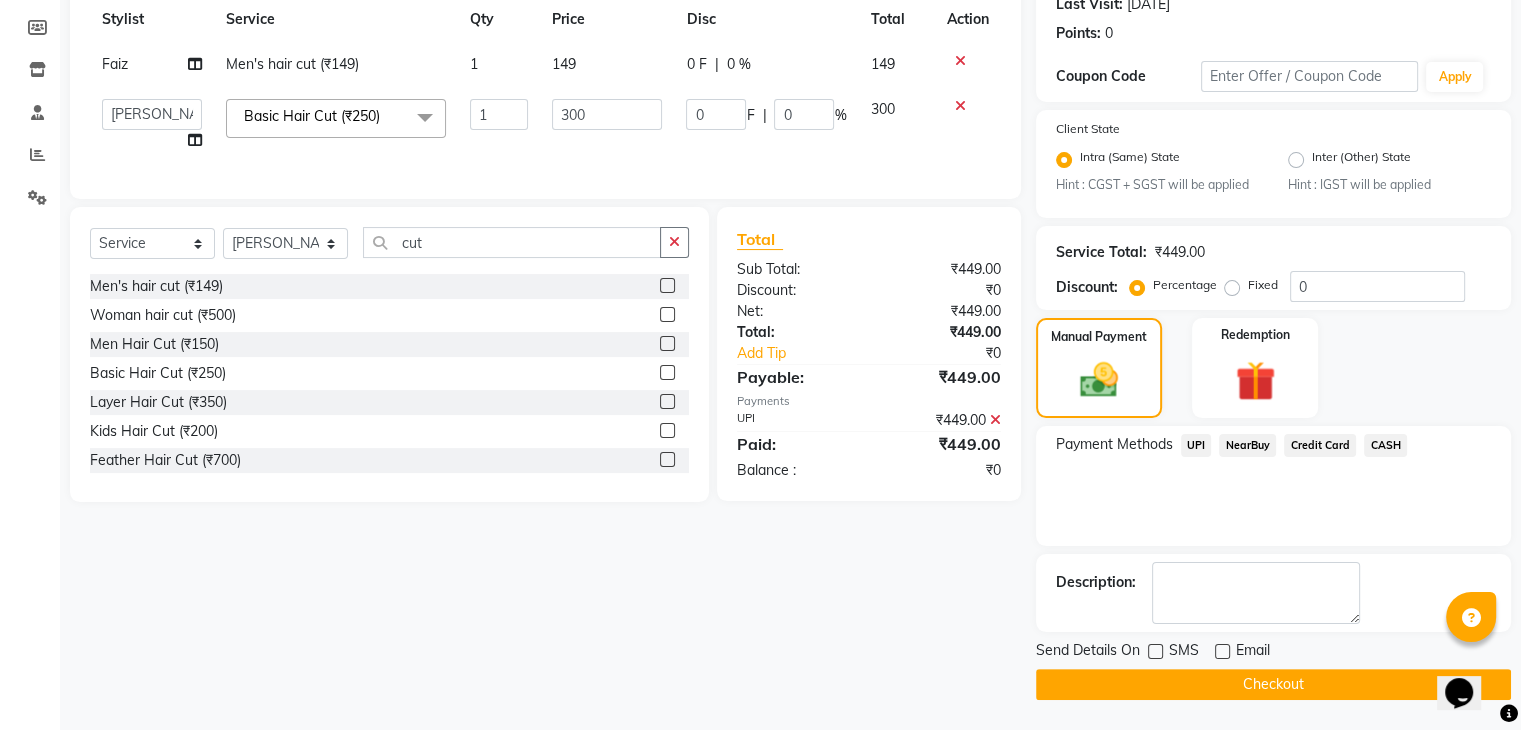 click on "Checkout" 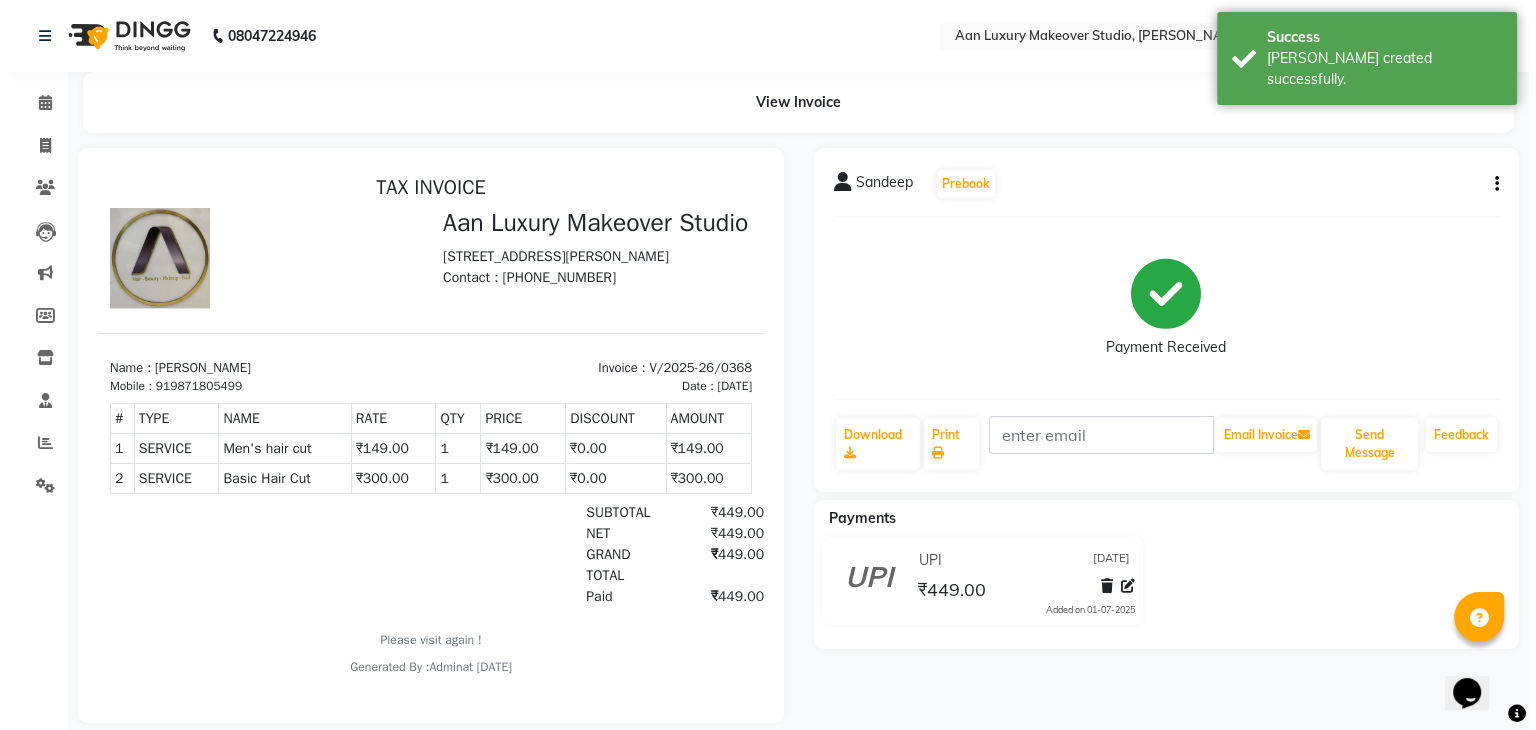 scroll, scrollTop: 0, scrollLeft: 0, axis: both 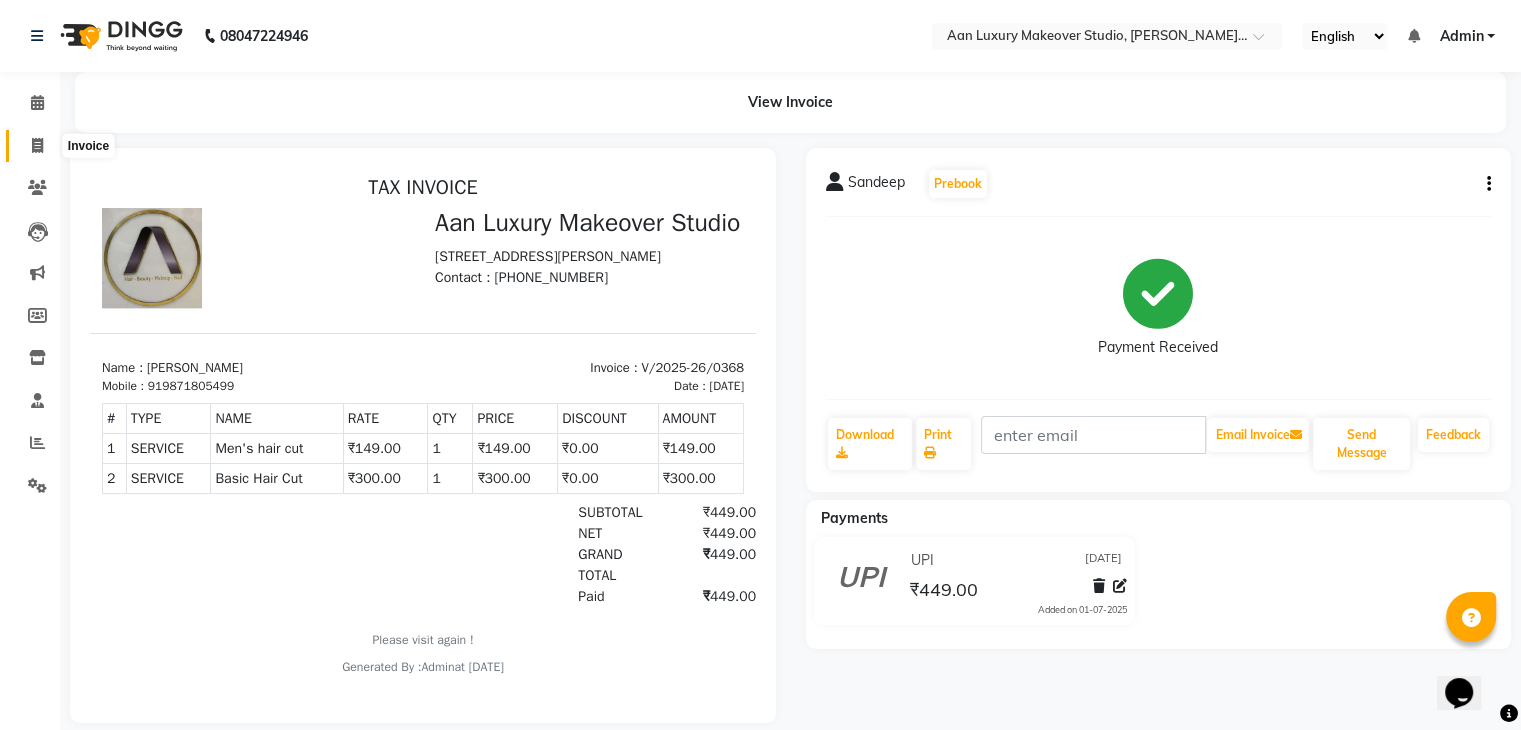 click 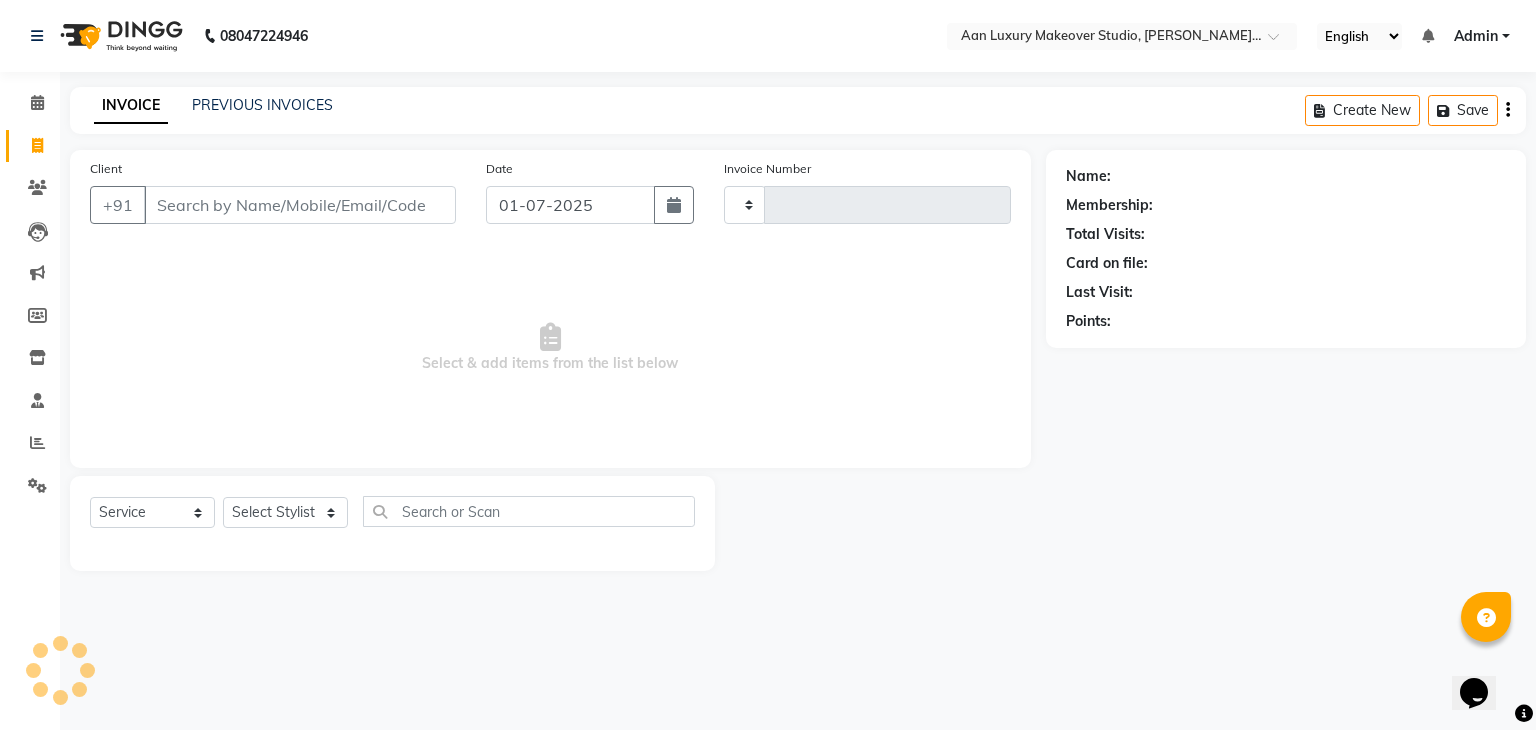 type on "0369" 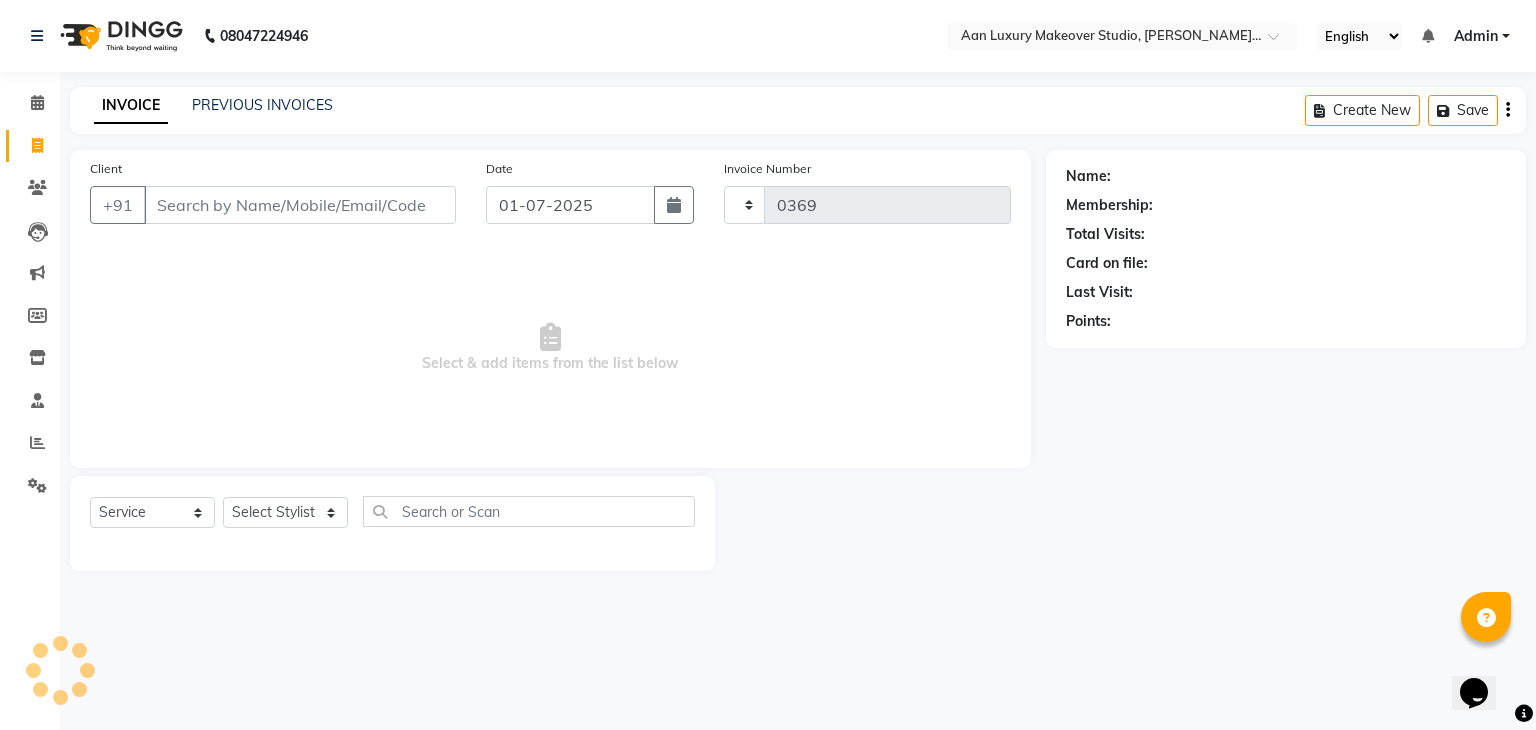 select on "6892" 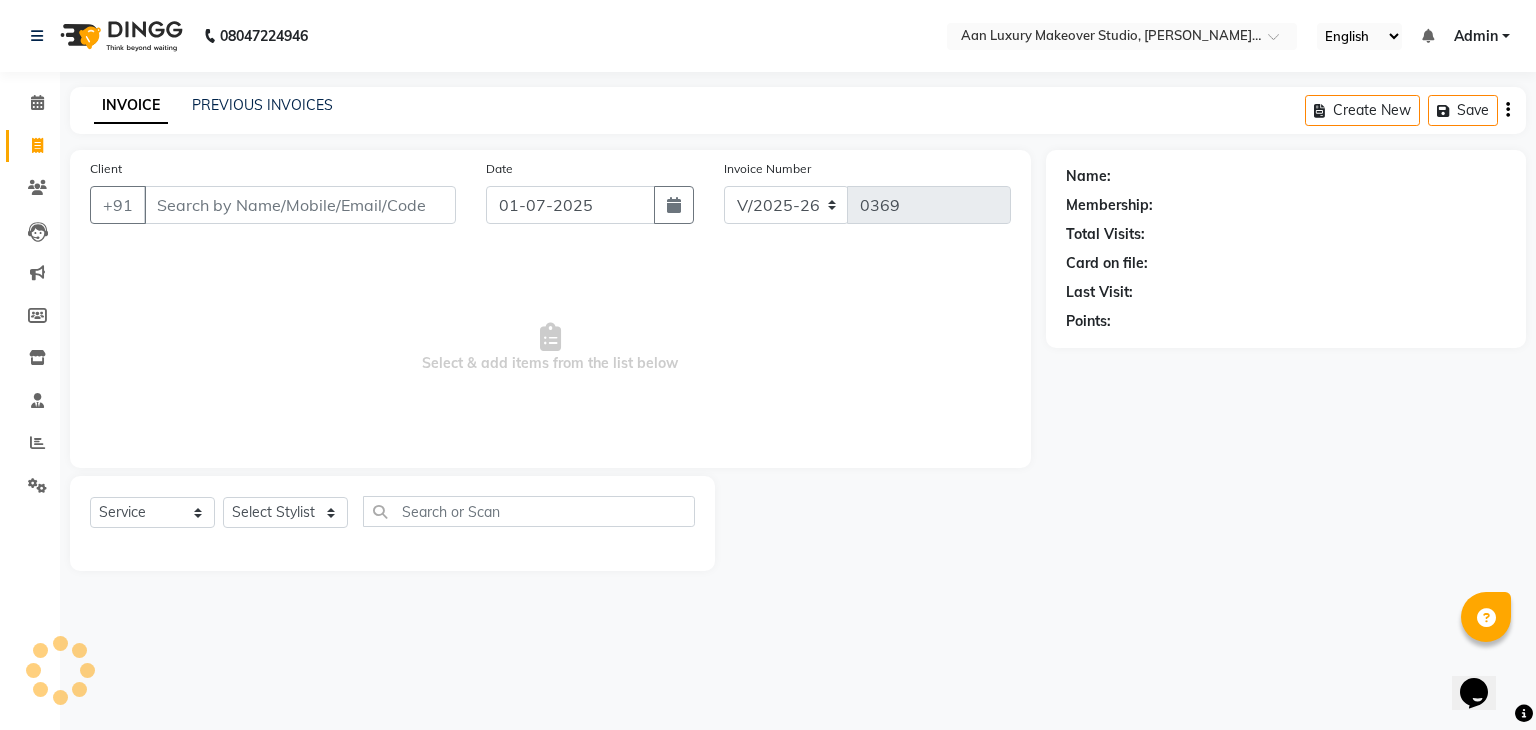 click on "Client" at bounding box center [300, 205] 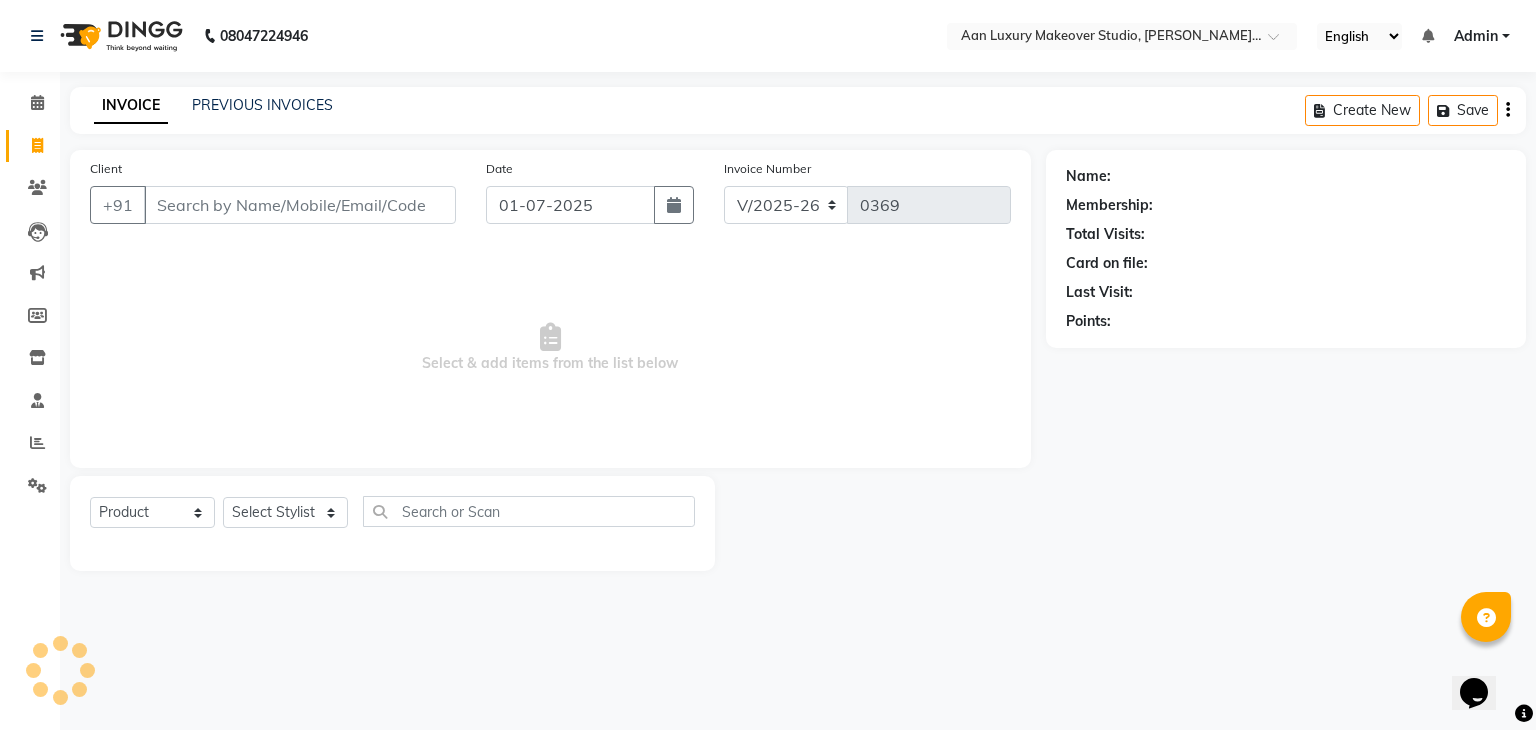 select on "54563" 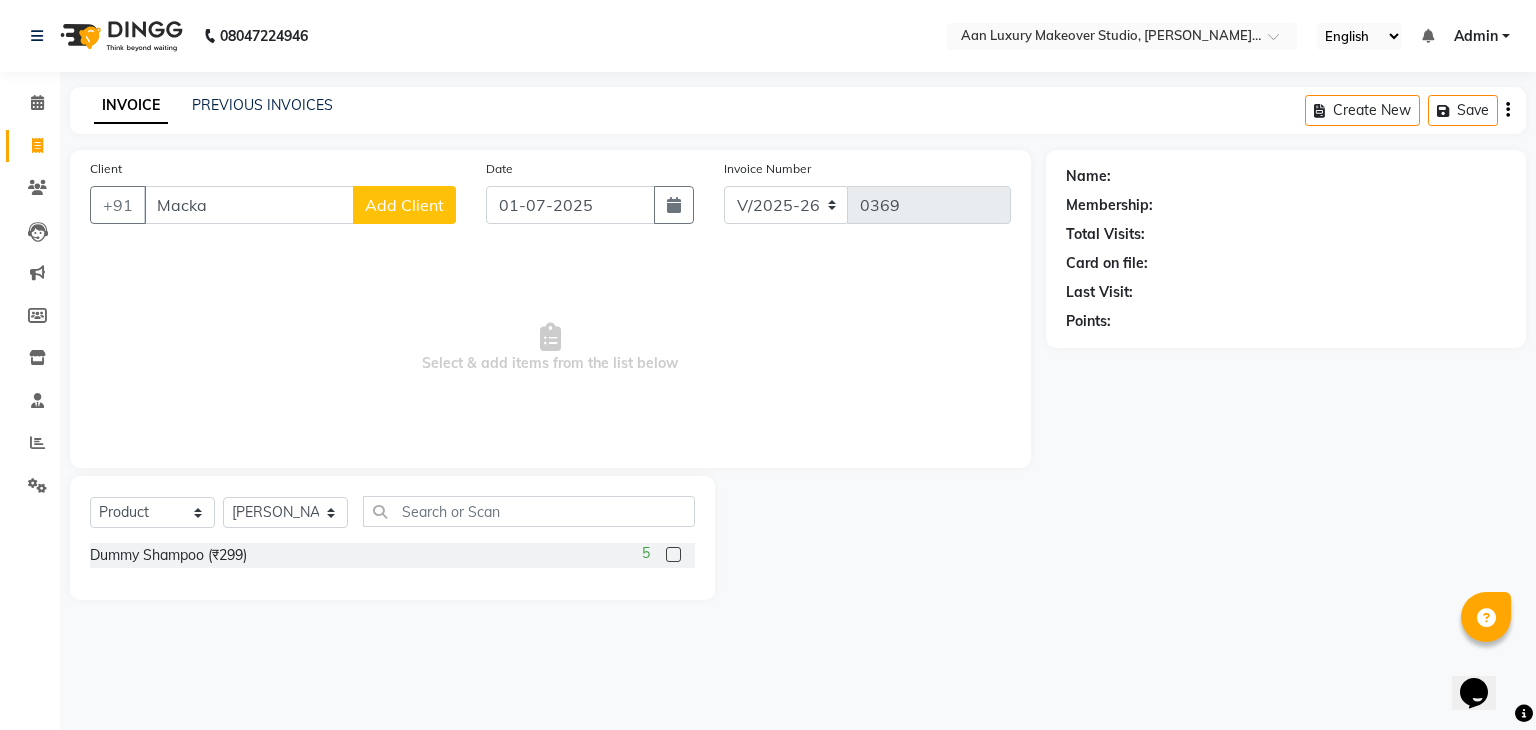 type on "Macka" 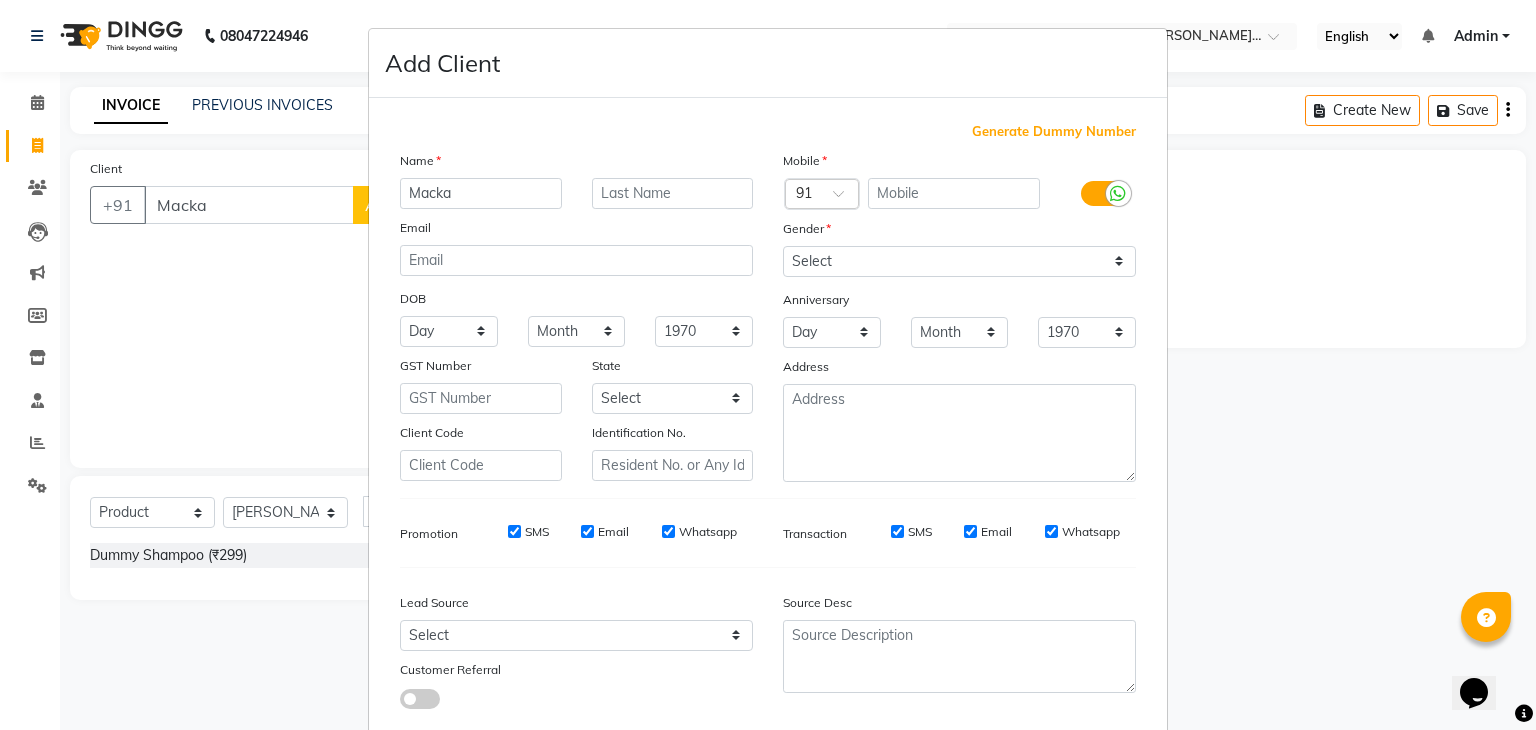 click on "Generate Dummy Number" at bounding box center (1054, 132) 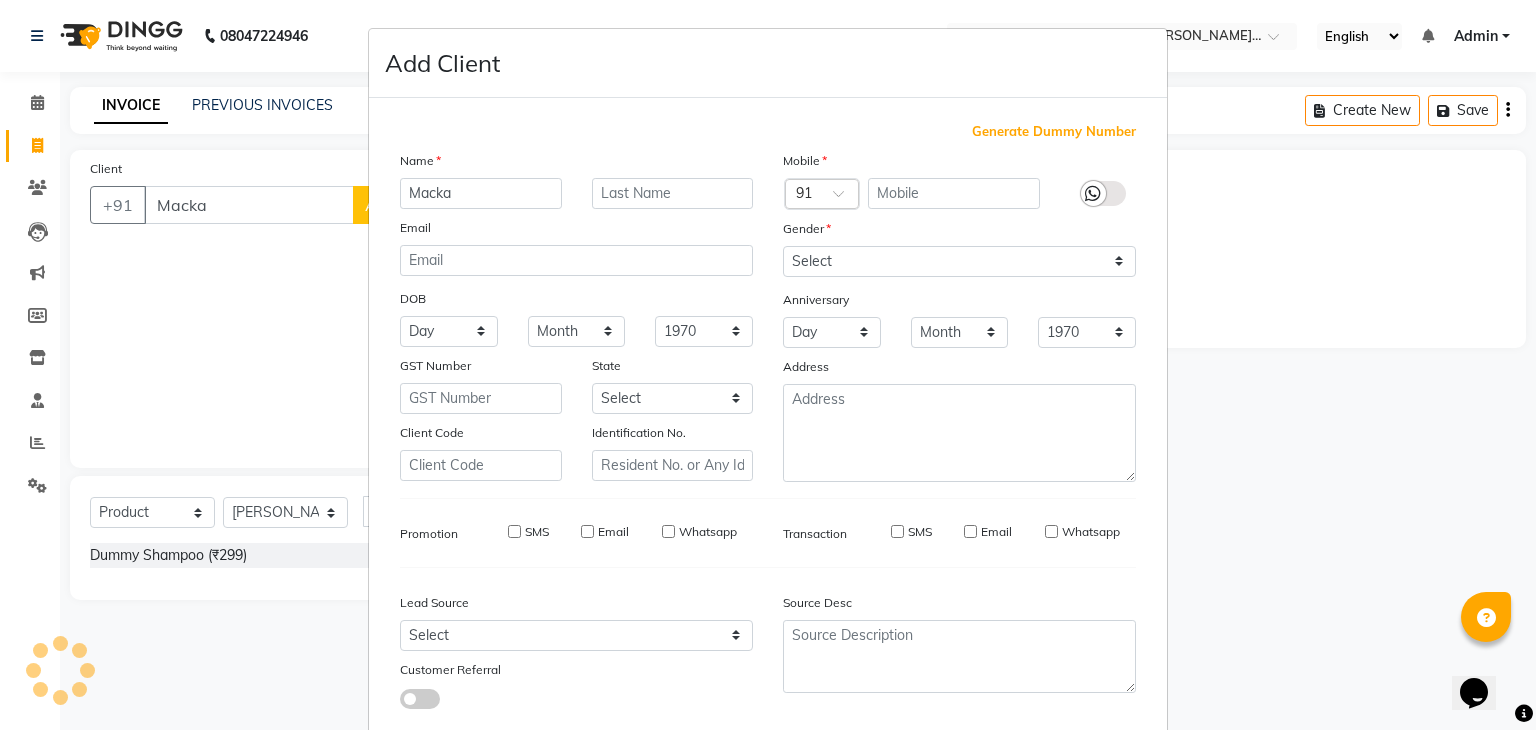 type on "1303200000104" 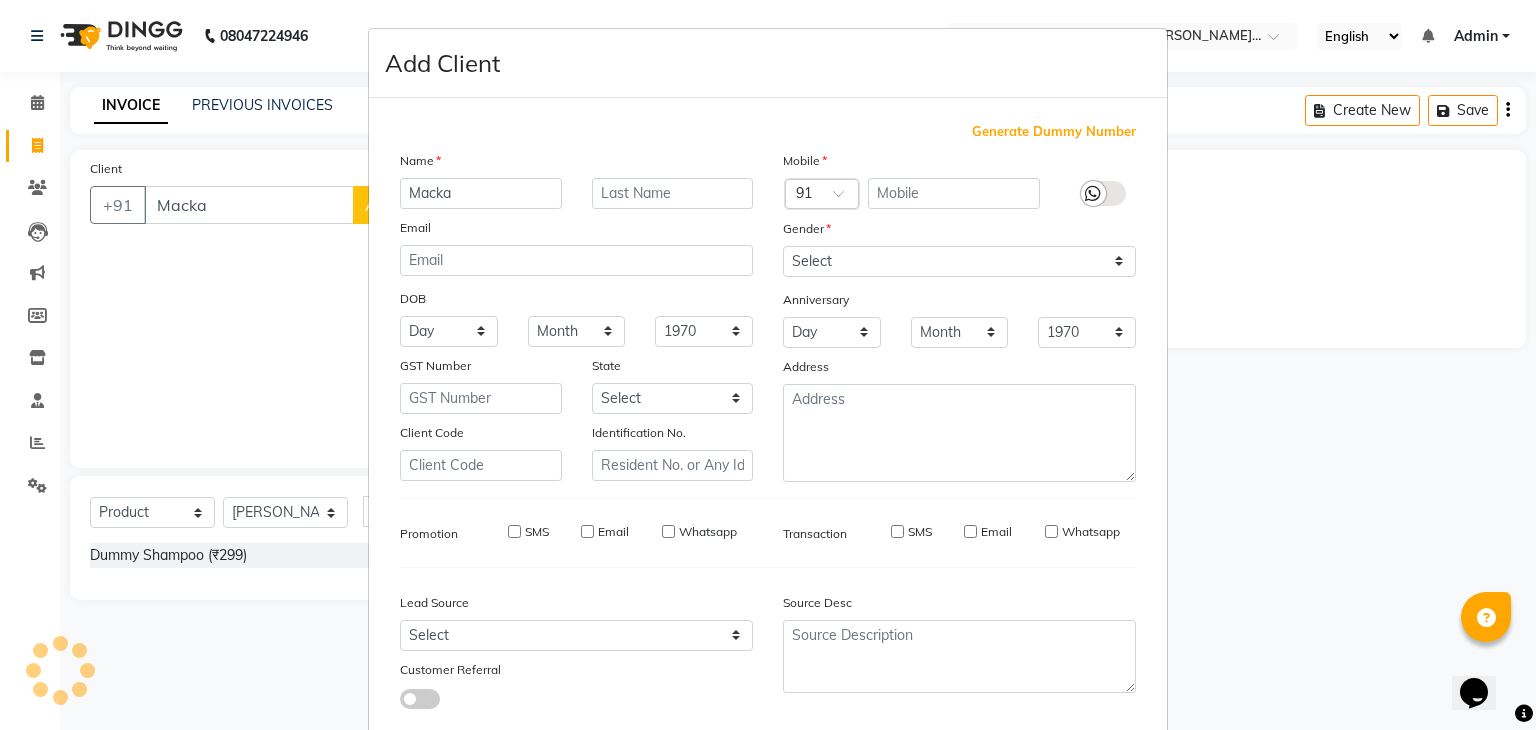 checkbox on "false" 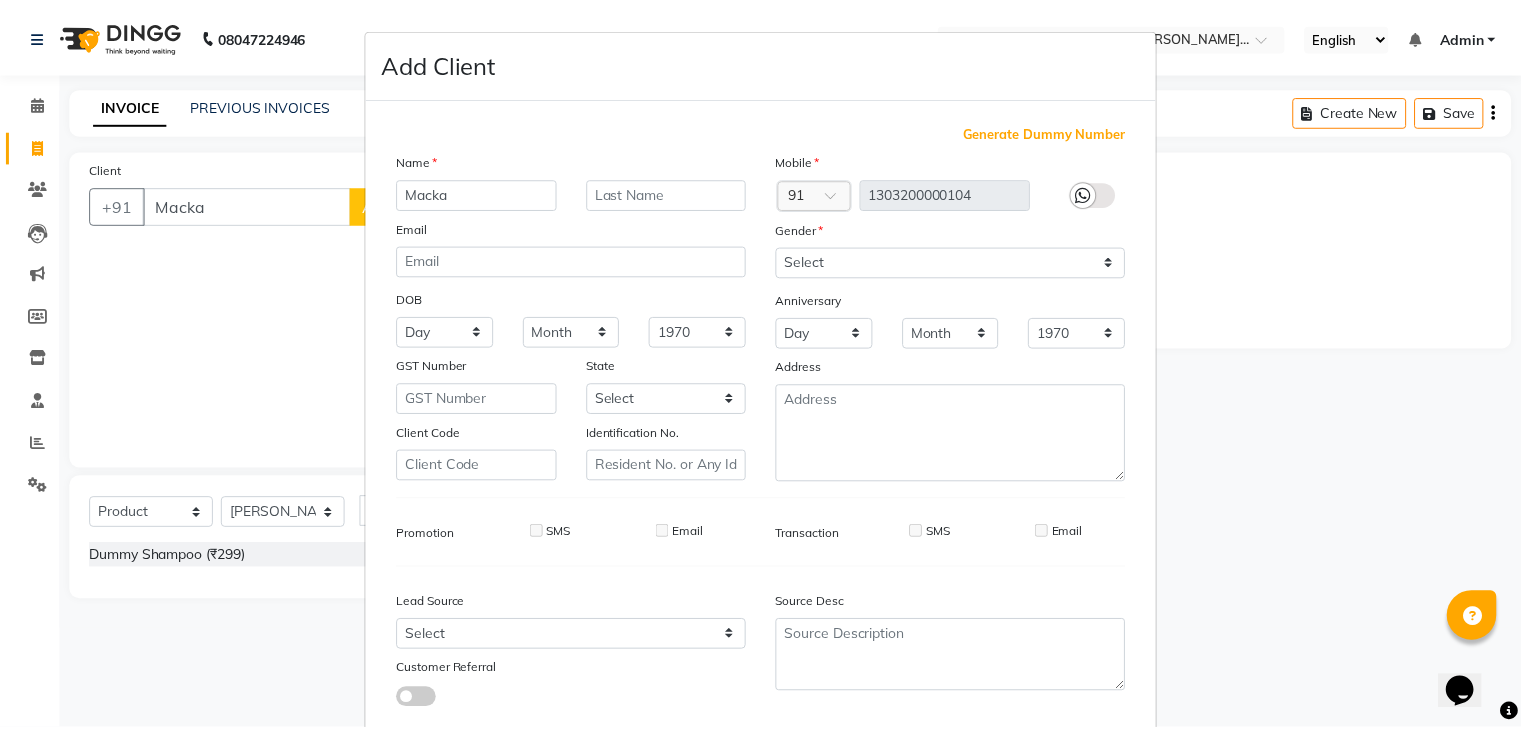 scroll, scrollTop: 127, scrollLeft: 0, axis: vertical 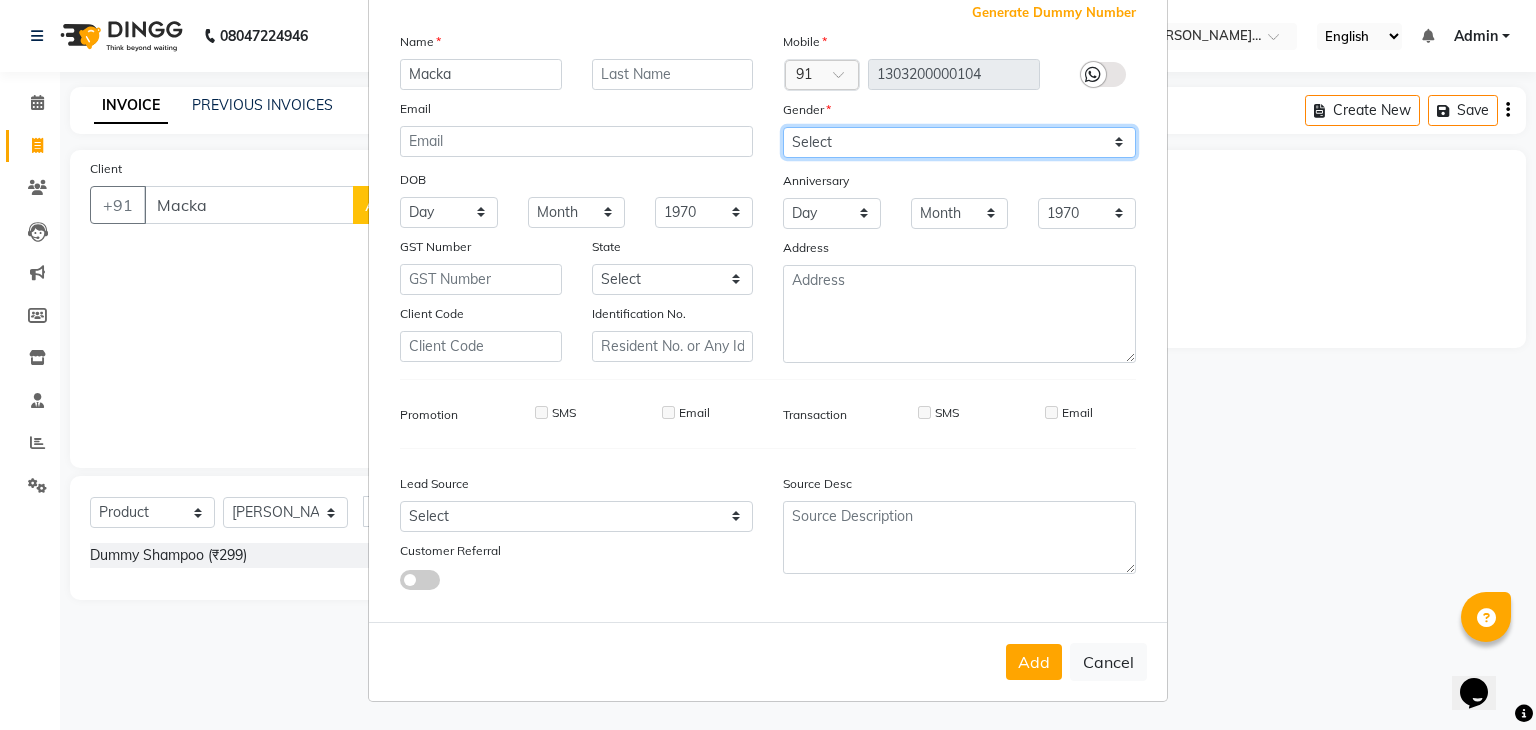click on "Select [DEMOGRAPHIC_DATA] [DEMOGRAPHIC_DATA] Other Prefer Not To Say" at bounding box center (959, 142) 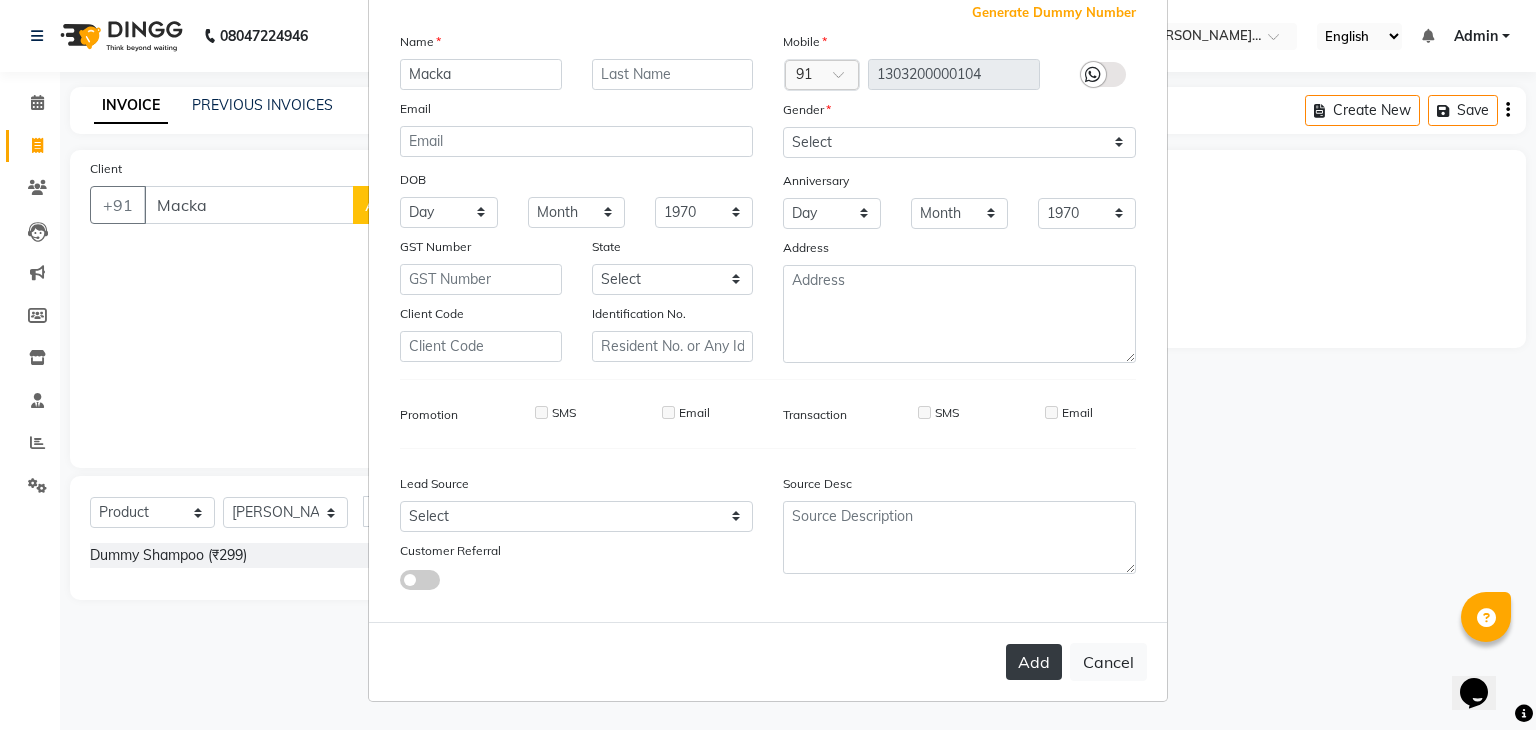 click on "Add" at bounding box center [1034, 662] 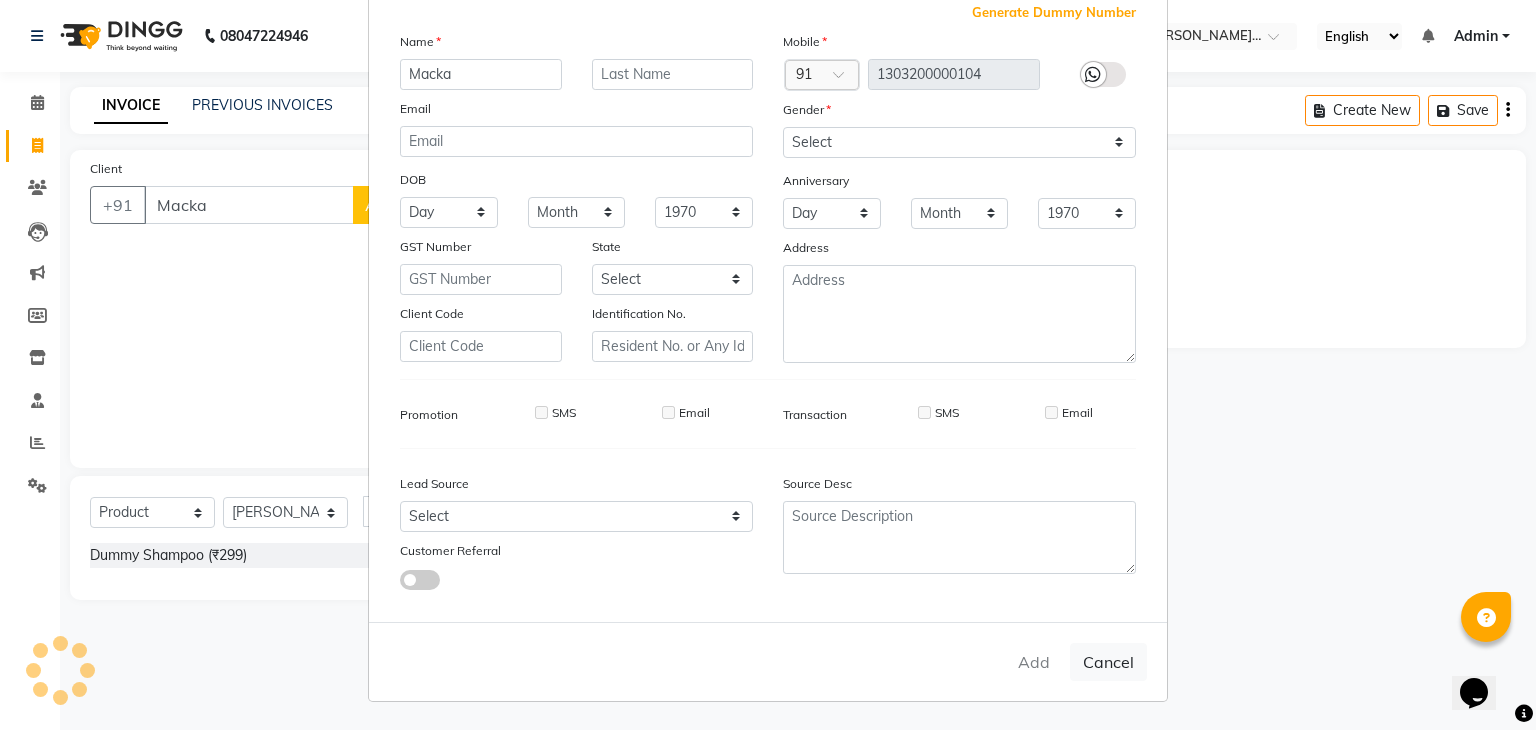 type on "1303200000104" 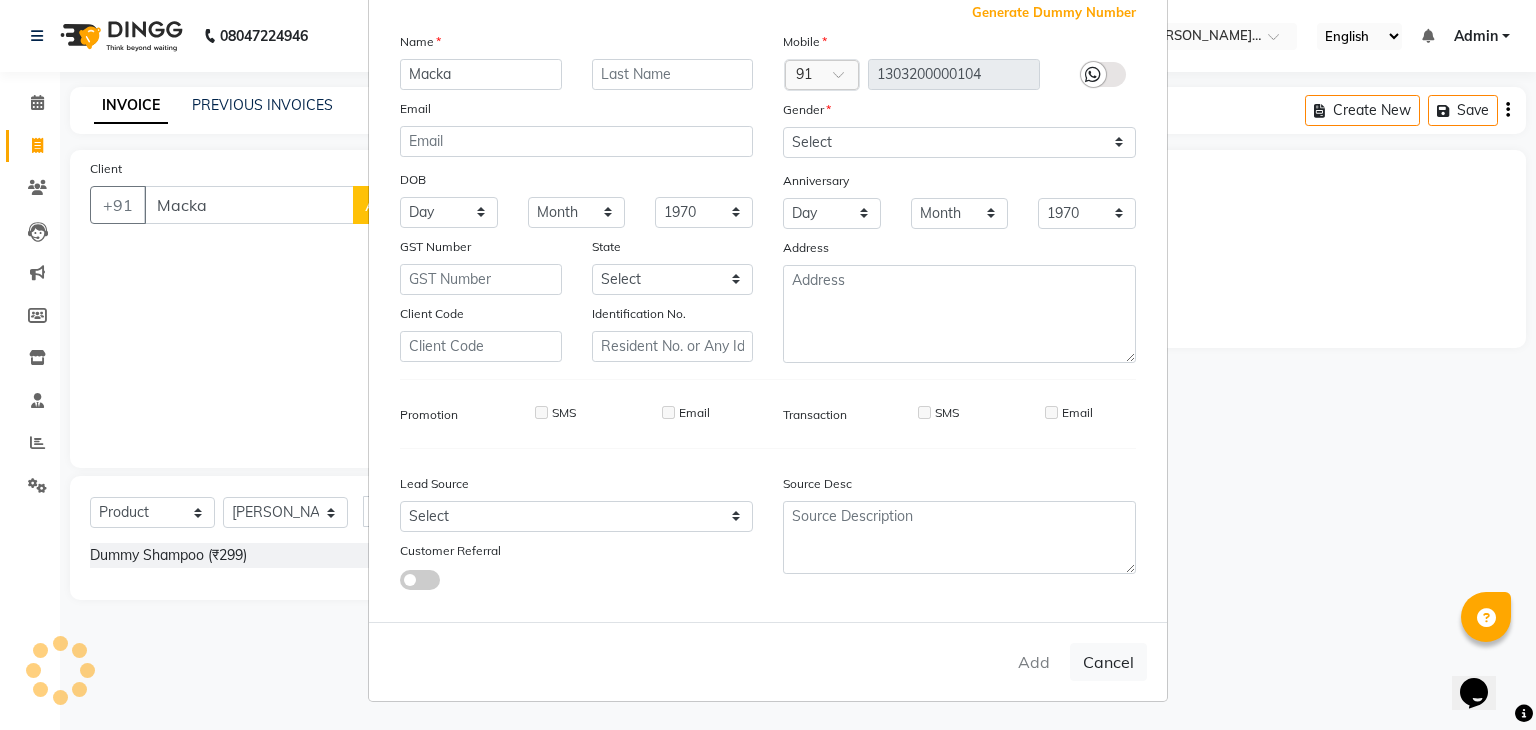 type 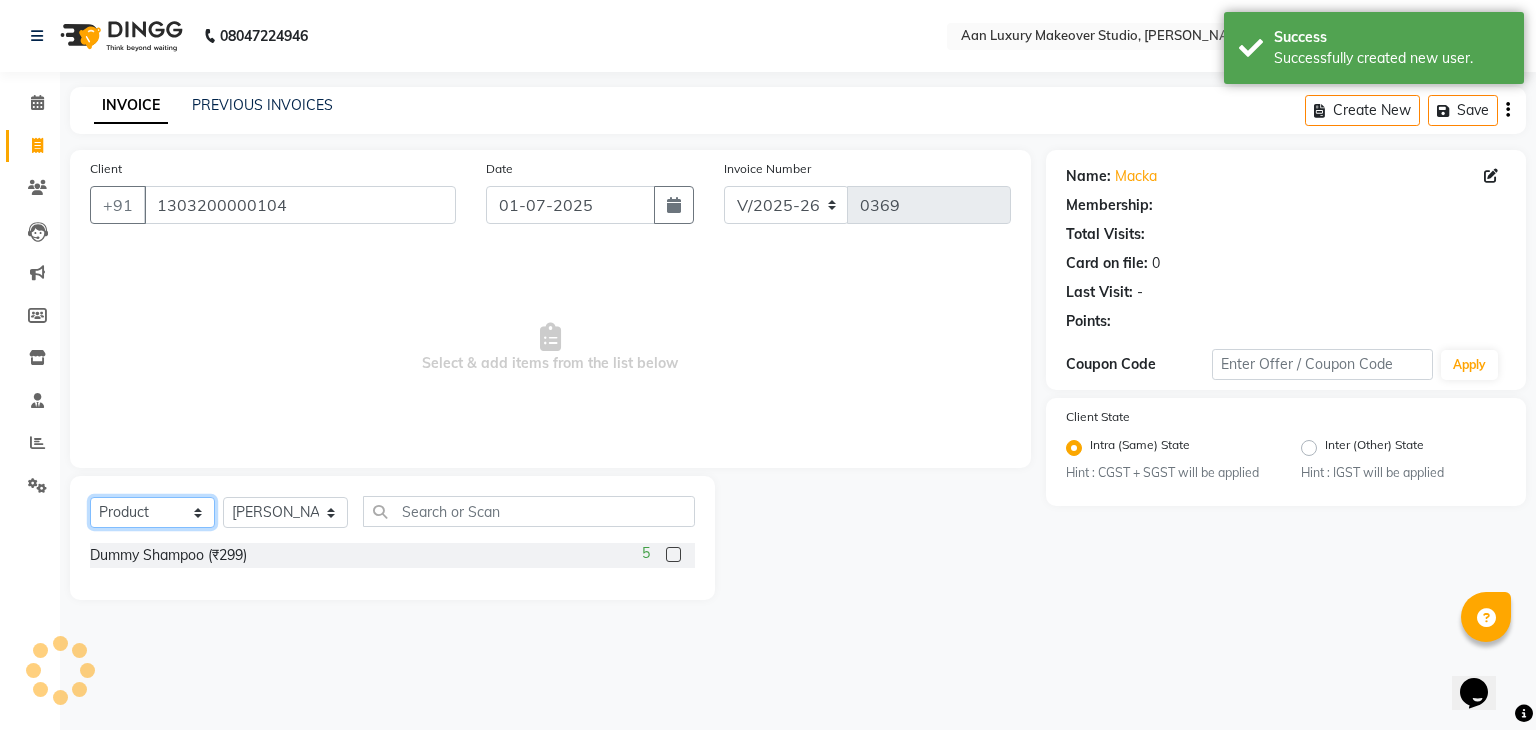 click on "Select  Service  Product  Membership  Package Voucher Prepaid Gift Card" 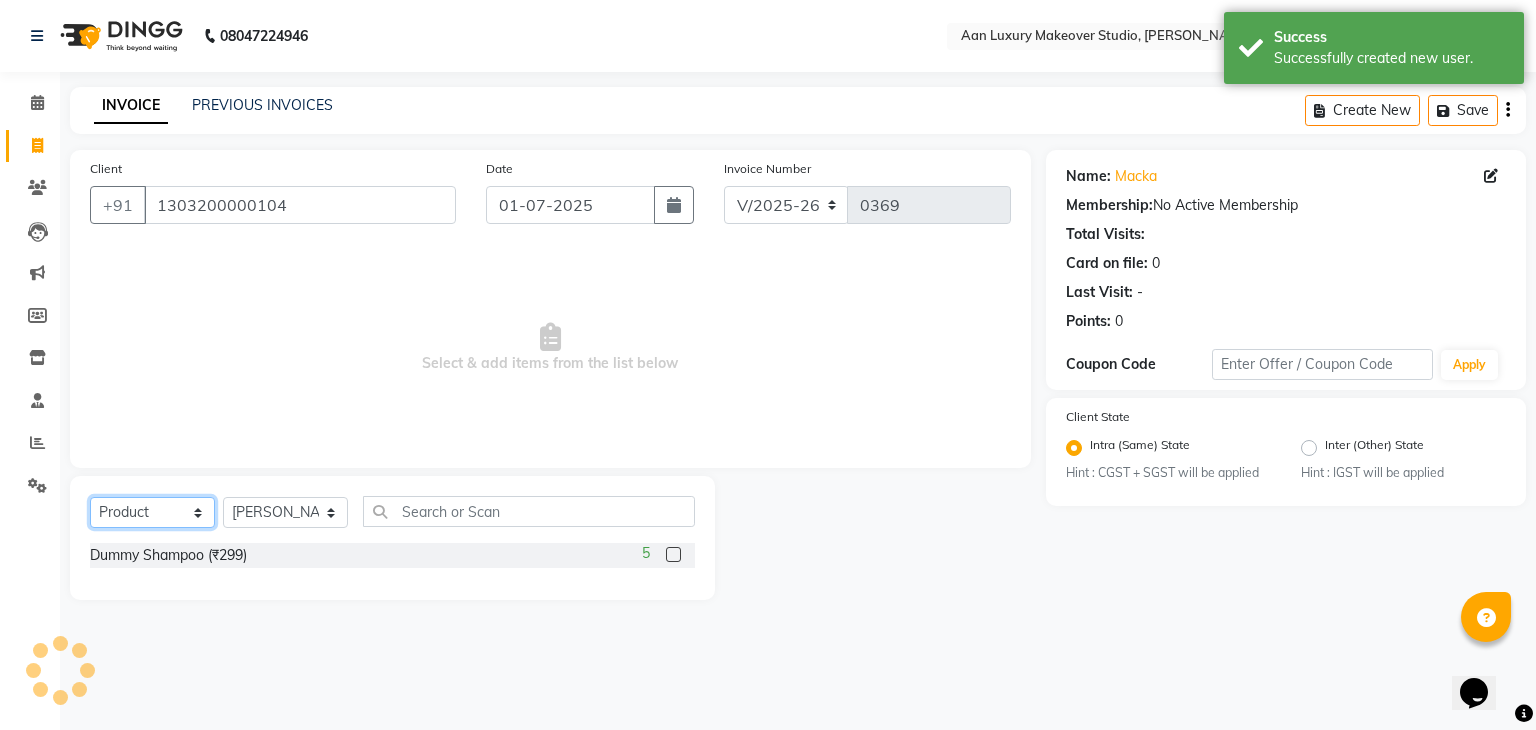 select on "service" 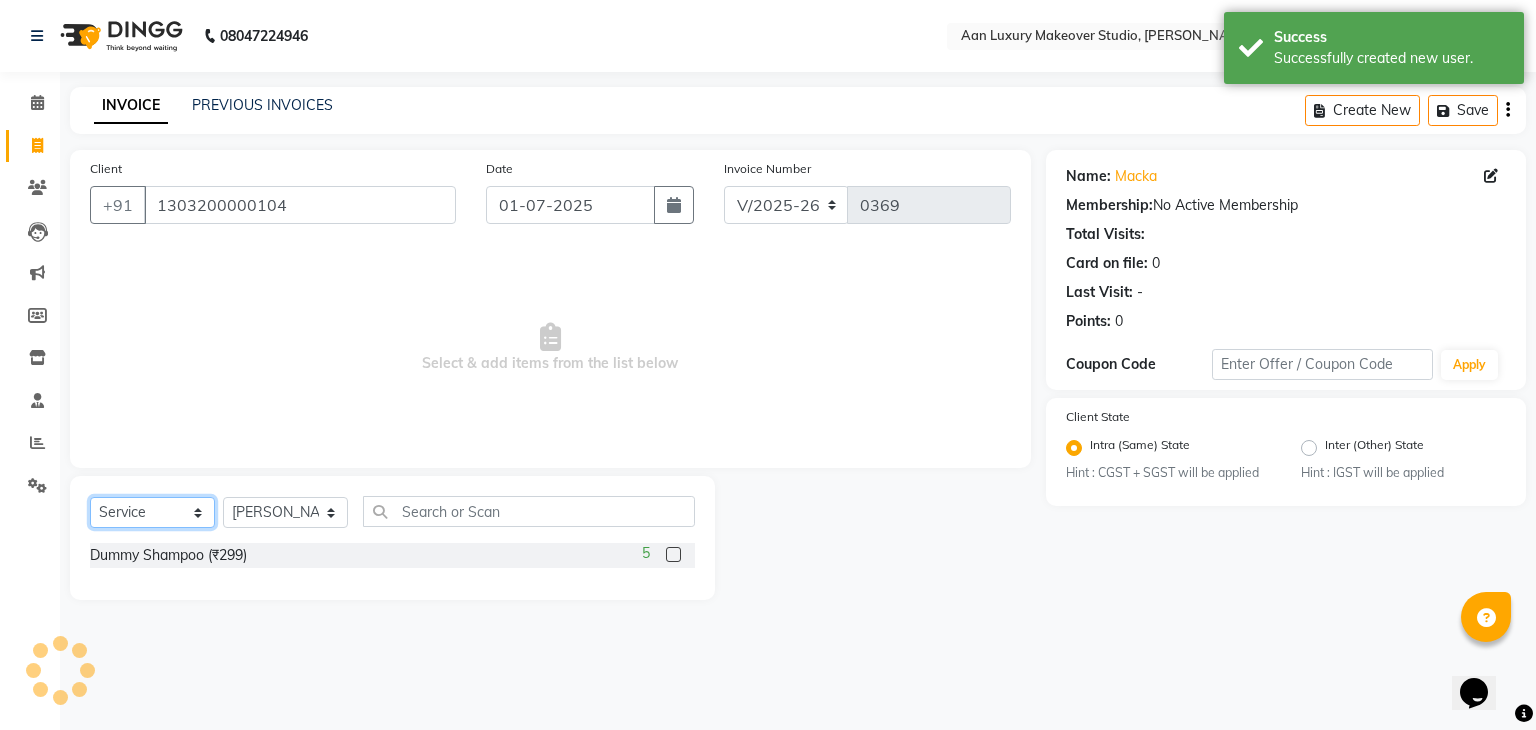 click on "Select  Service  Product  Membership  Package Voucher Prepaid Gift Card" 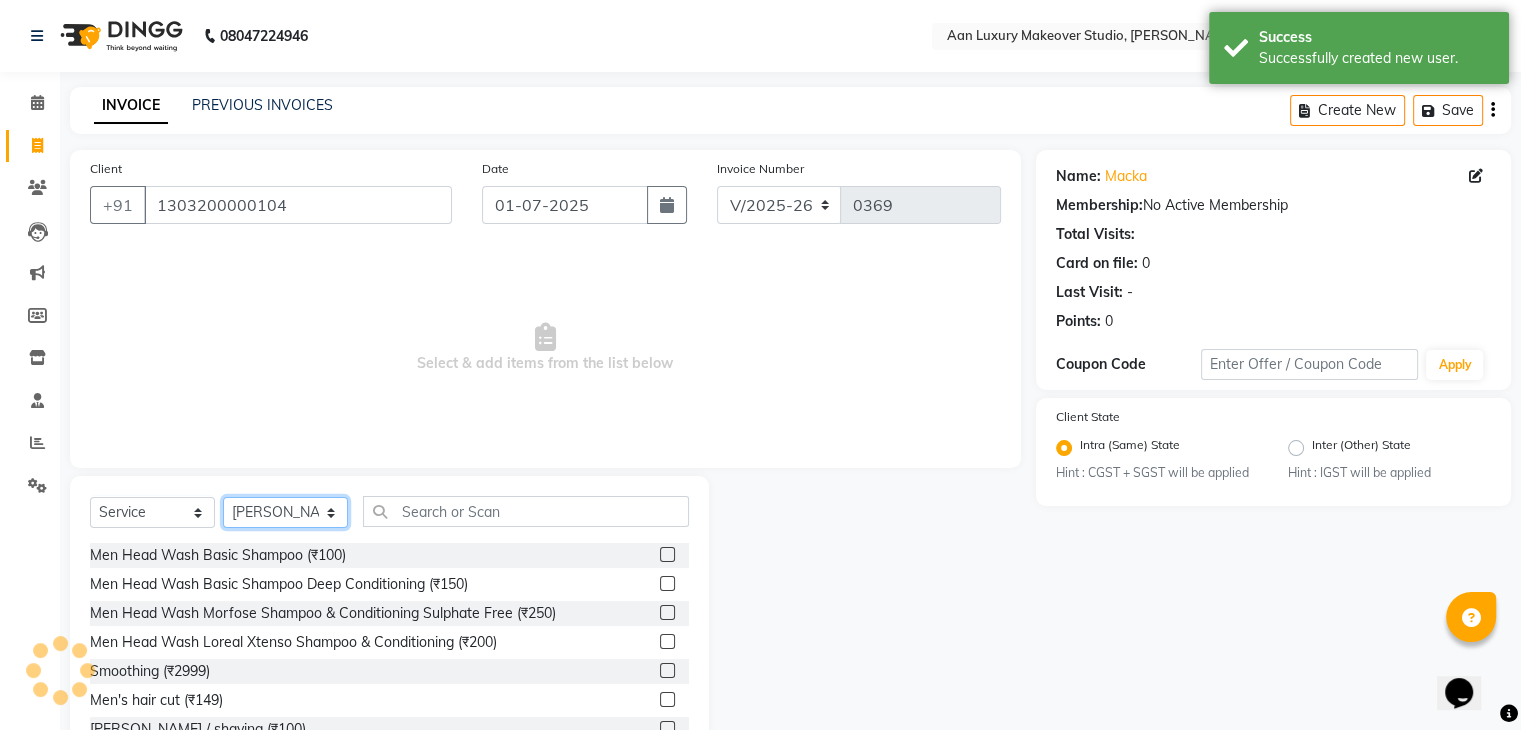 click on "Select Stylist Faiz gaurav [PERSON_NAME] Nisha ma'am  [PERSON_NAME] [PERSON_NAME] [PERSON_NAME]" 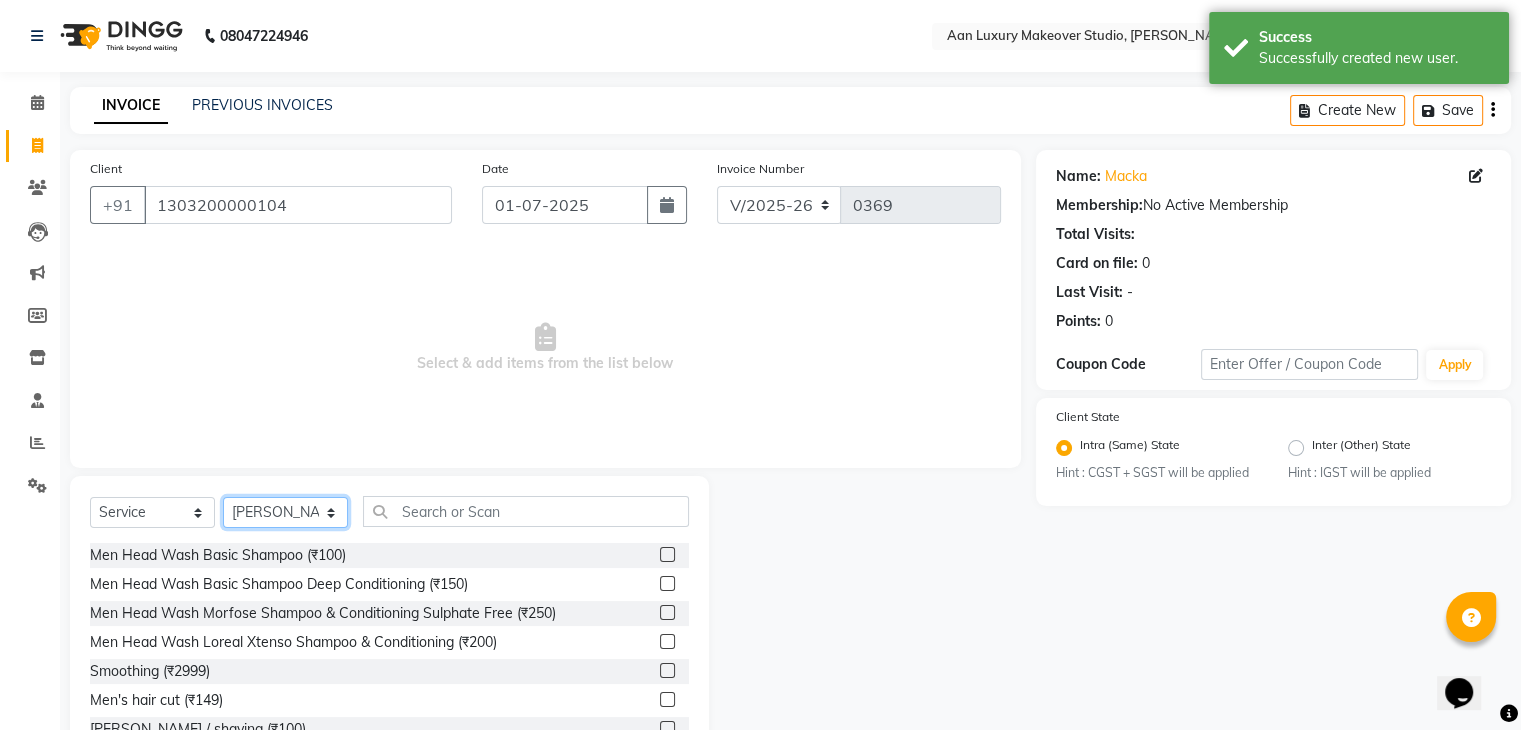 select on "62427" 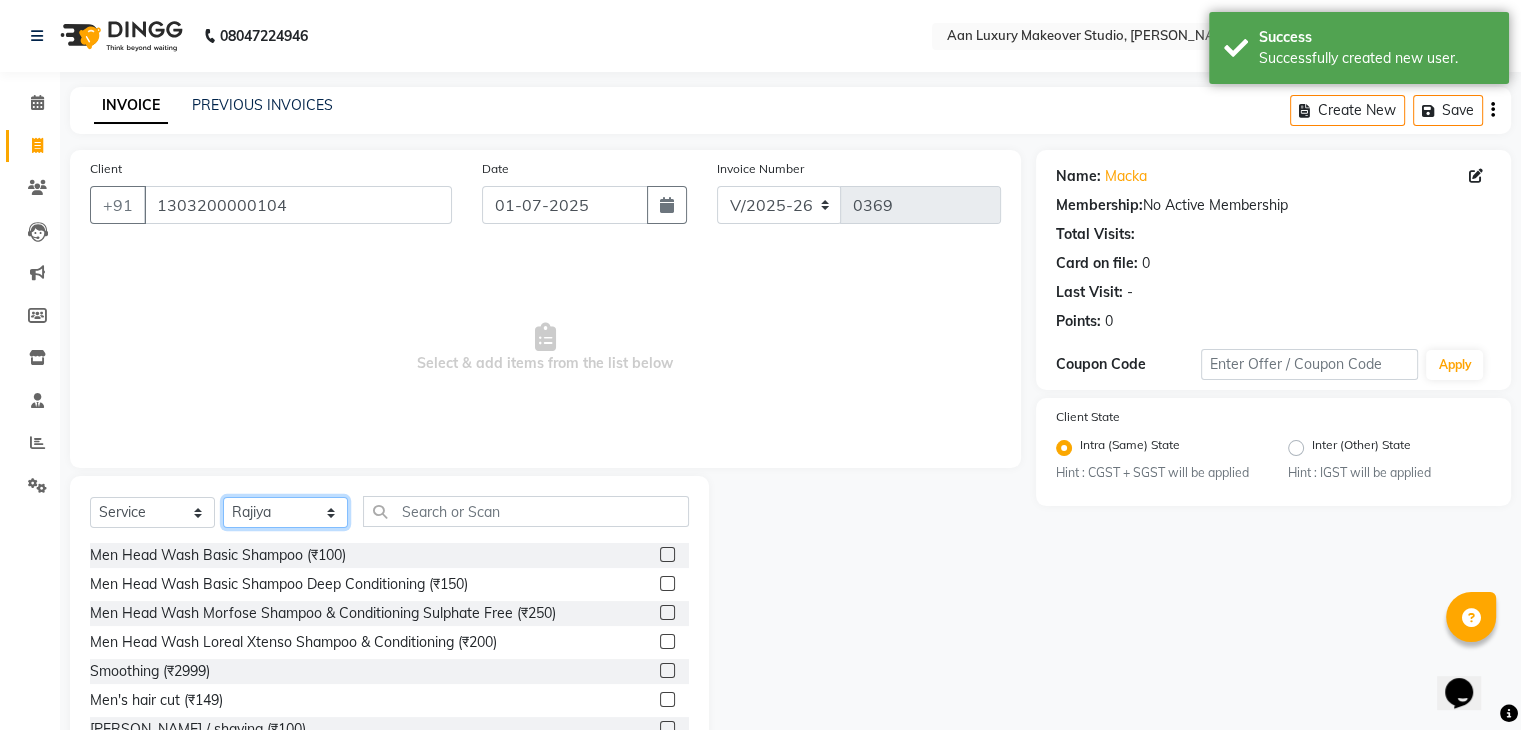 click on "Select Stylist Faiz gaurav [PERSON_NAME] Nisha ma'am  [PERSON_NAME] [PERSON_NAME] [PERSON_NAME]" 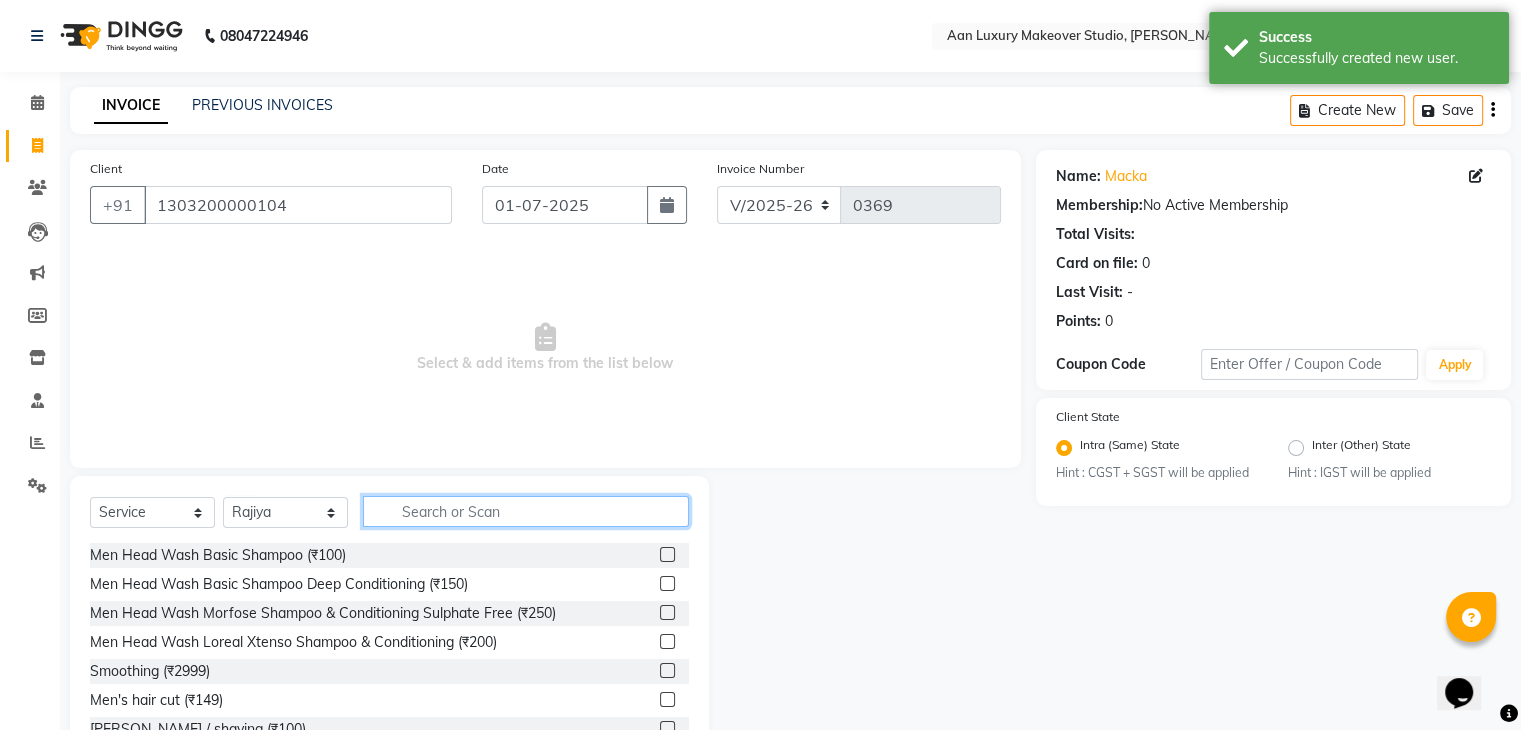 click 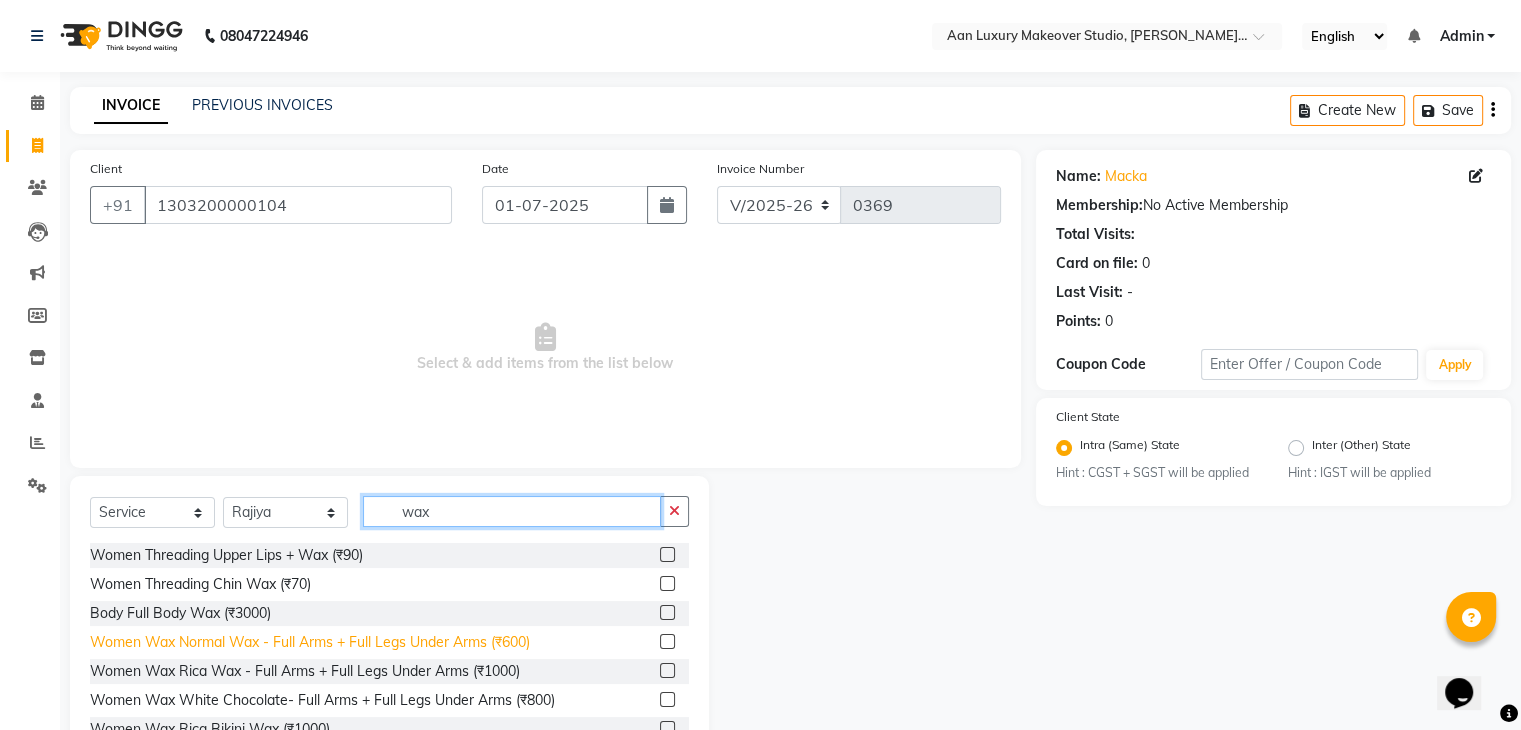 scroll, scrollTop: 60, scrollLeft: 0, axis: vertical 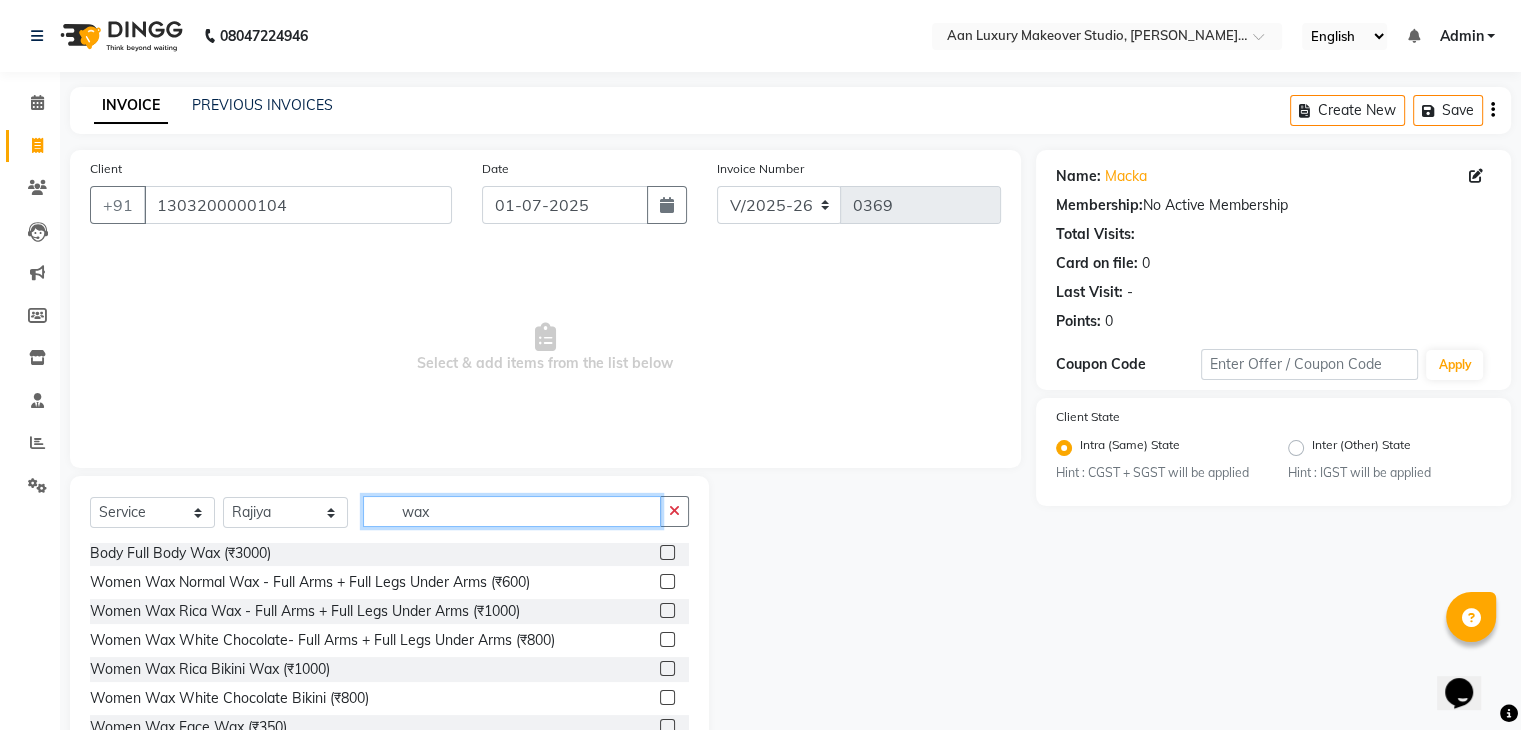 type on "wax" 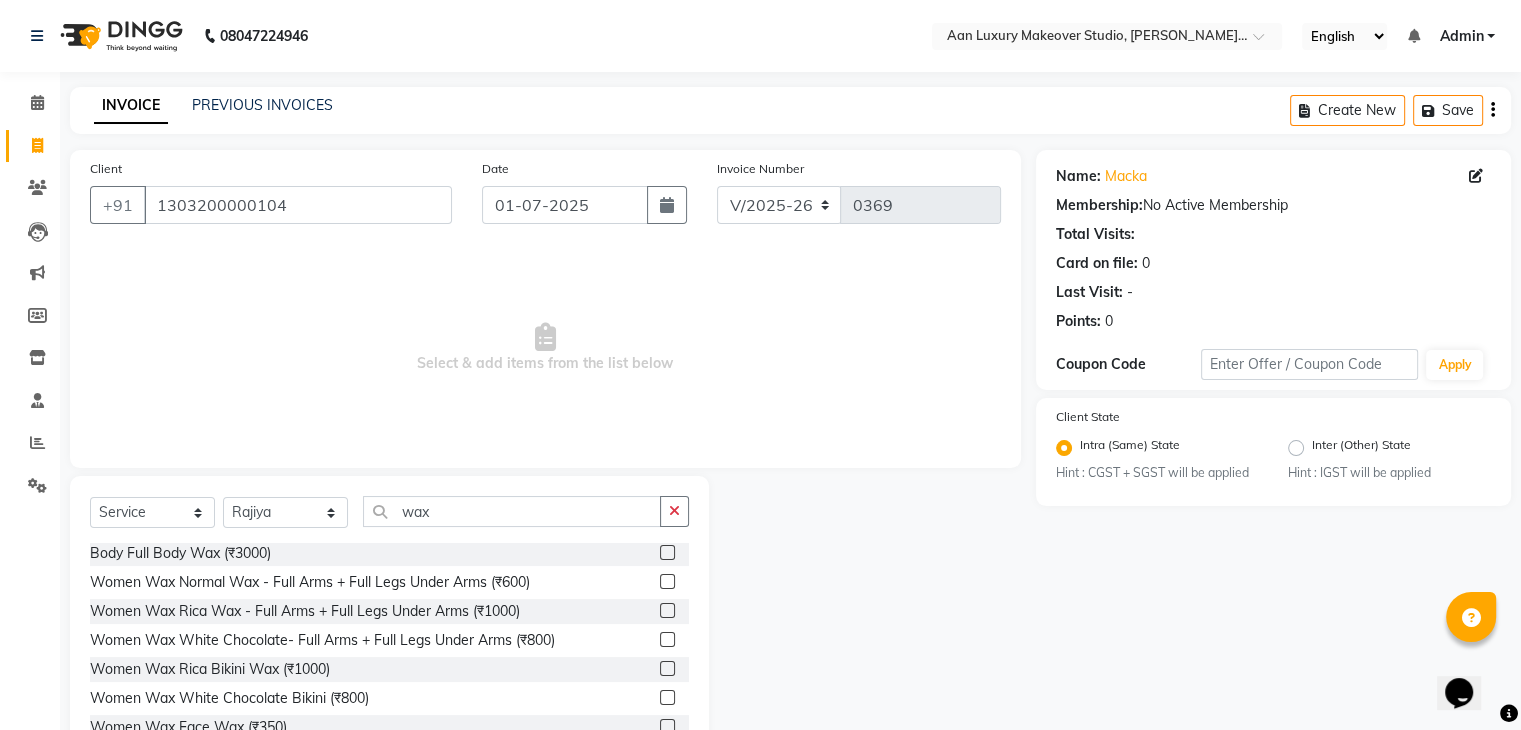 click 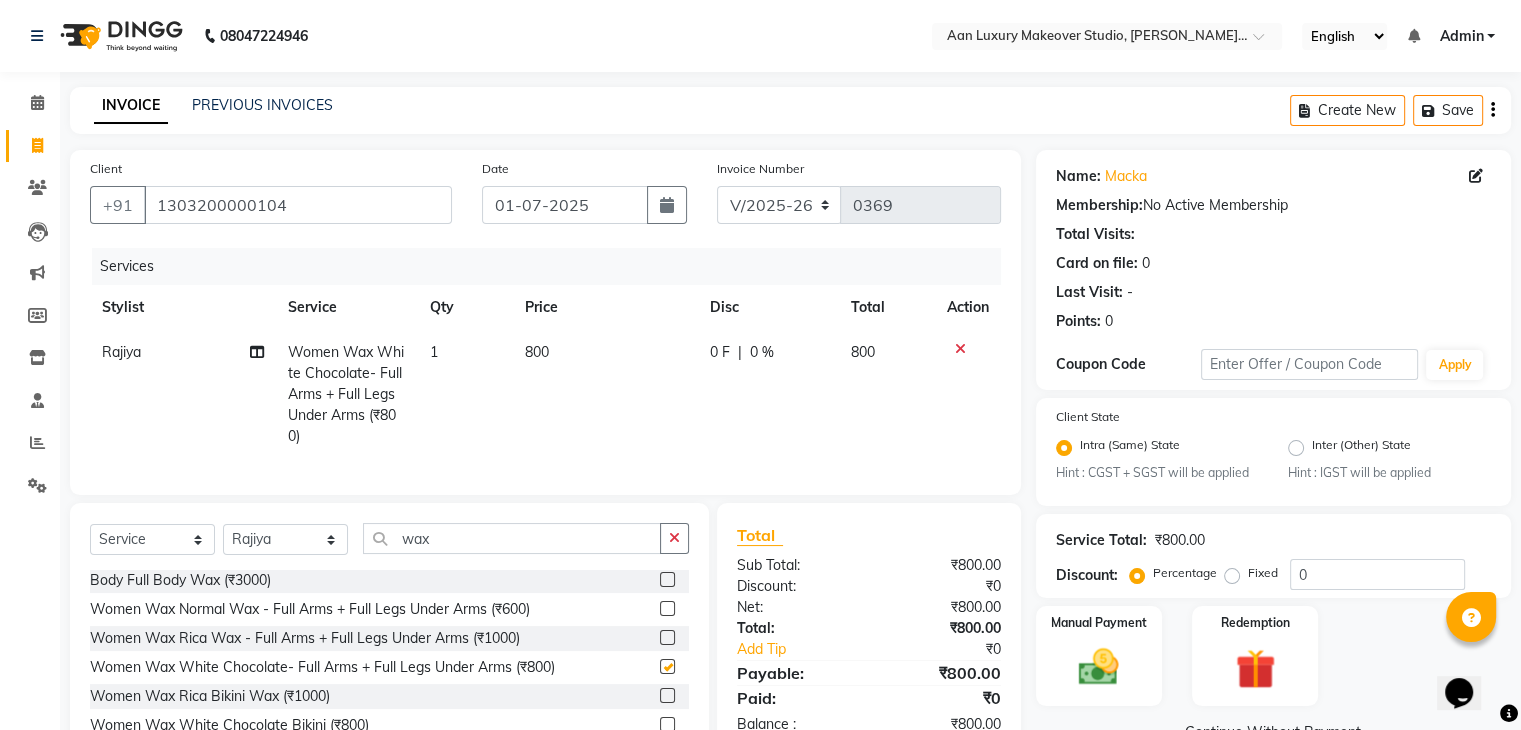 checkbox on "false" 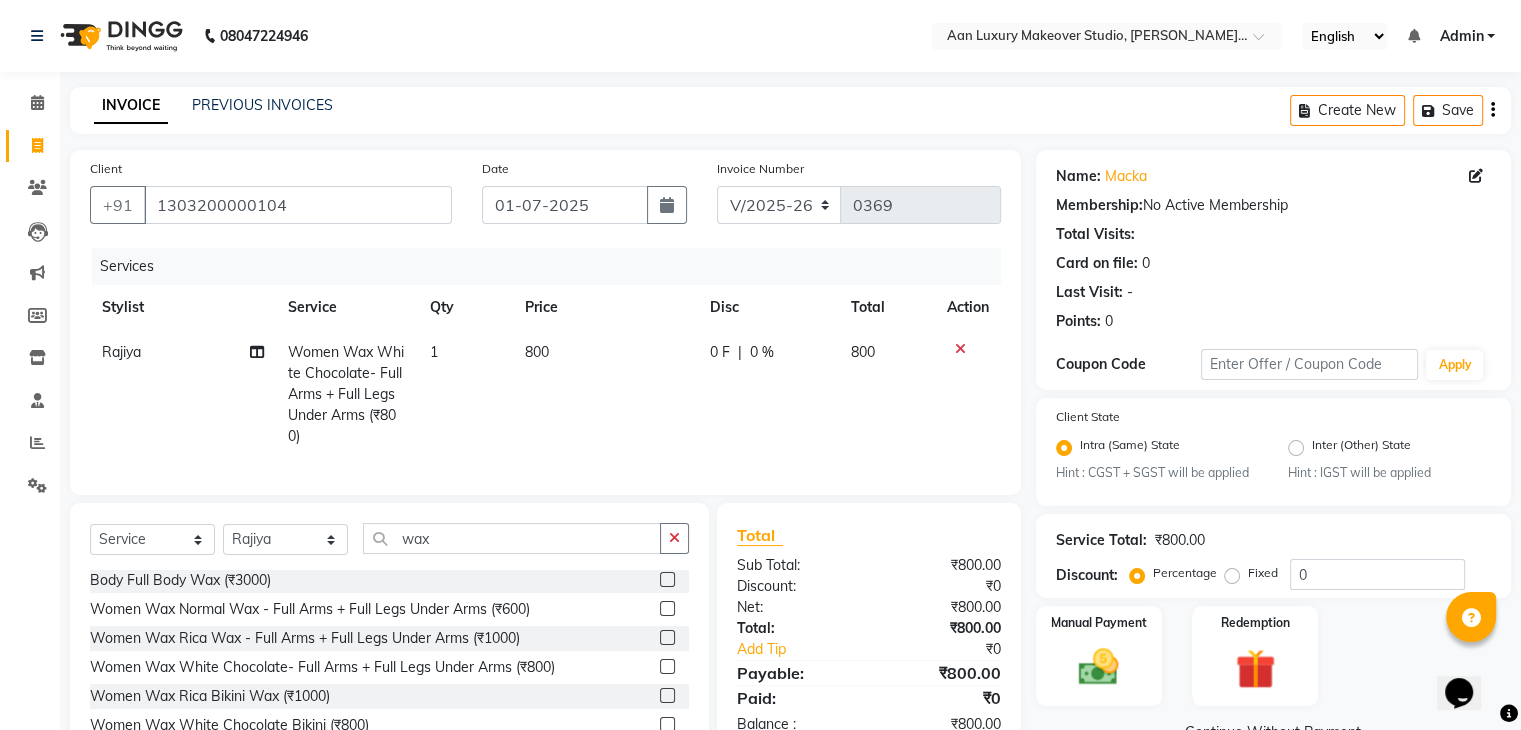 click on "Rajiya" 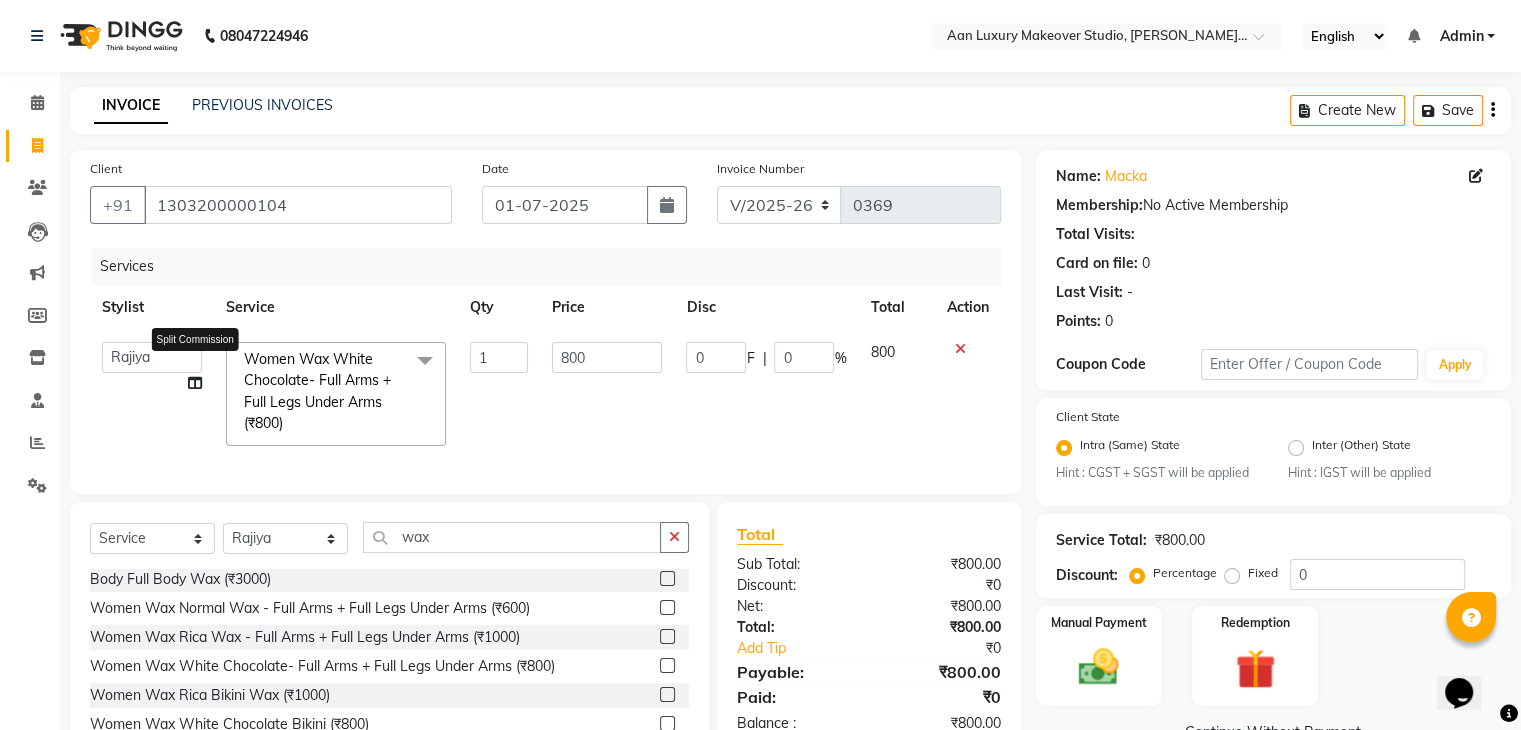 click 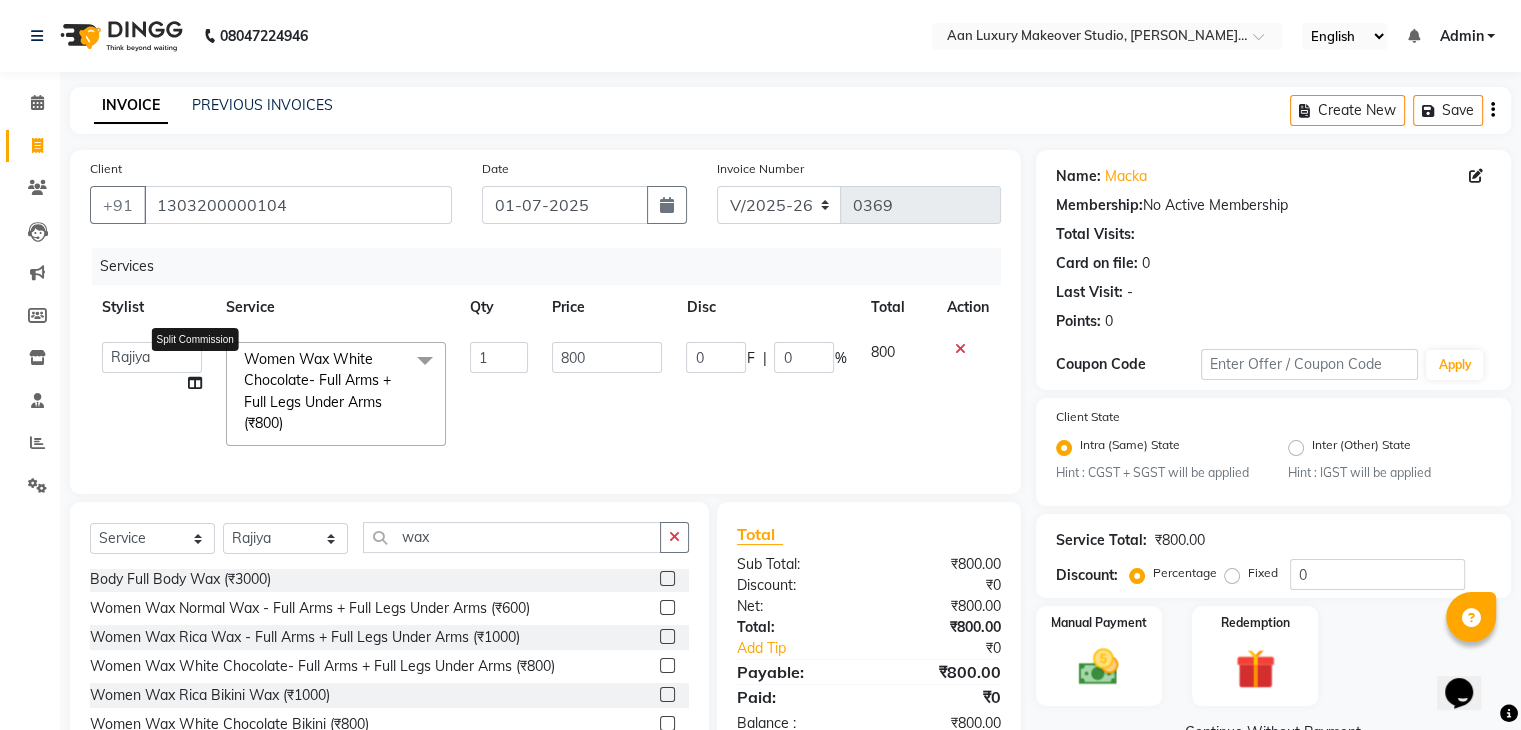 select on "62427" 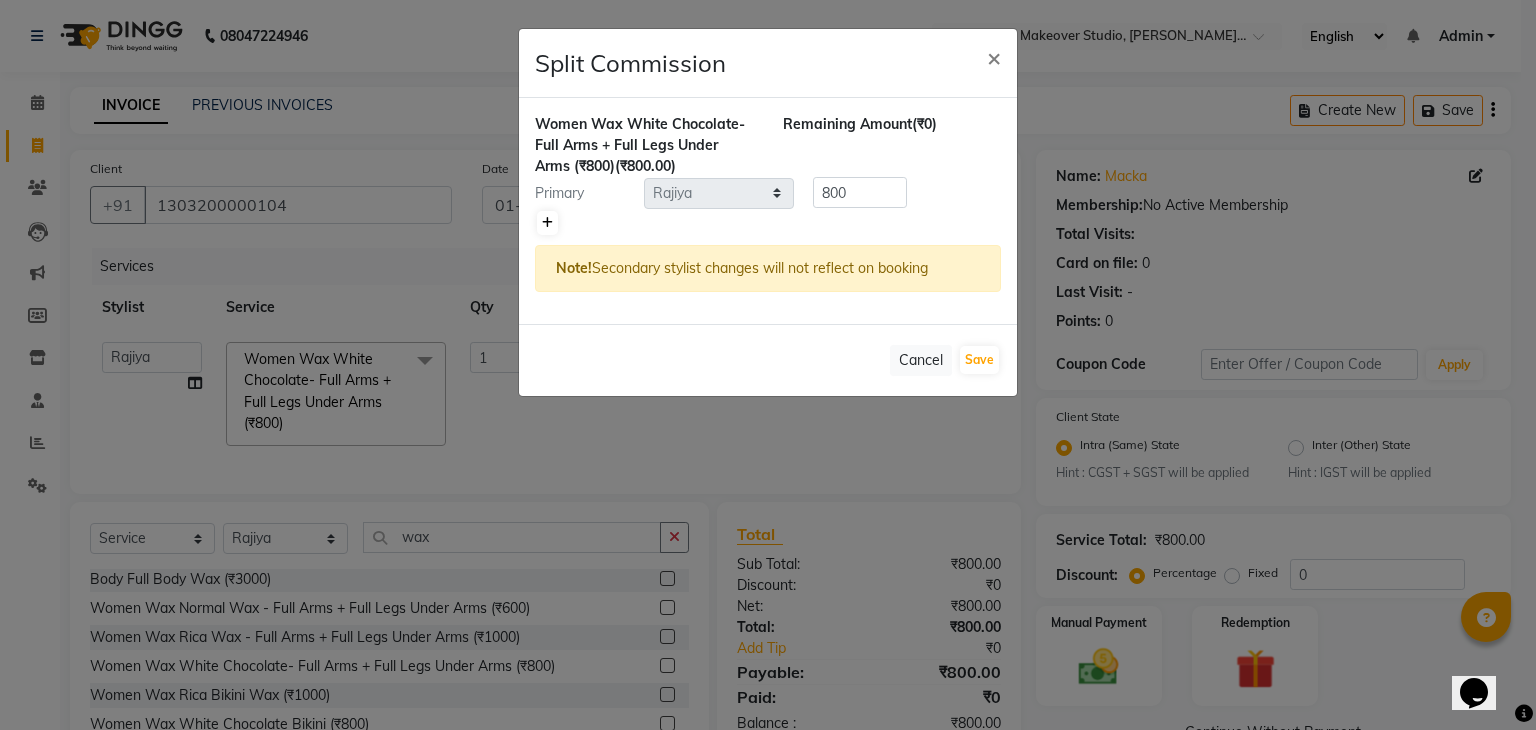 click 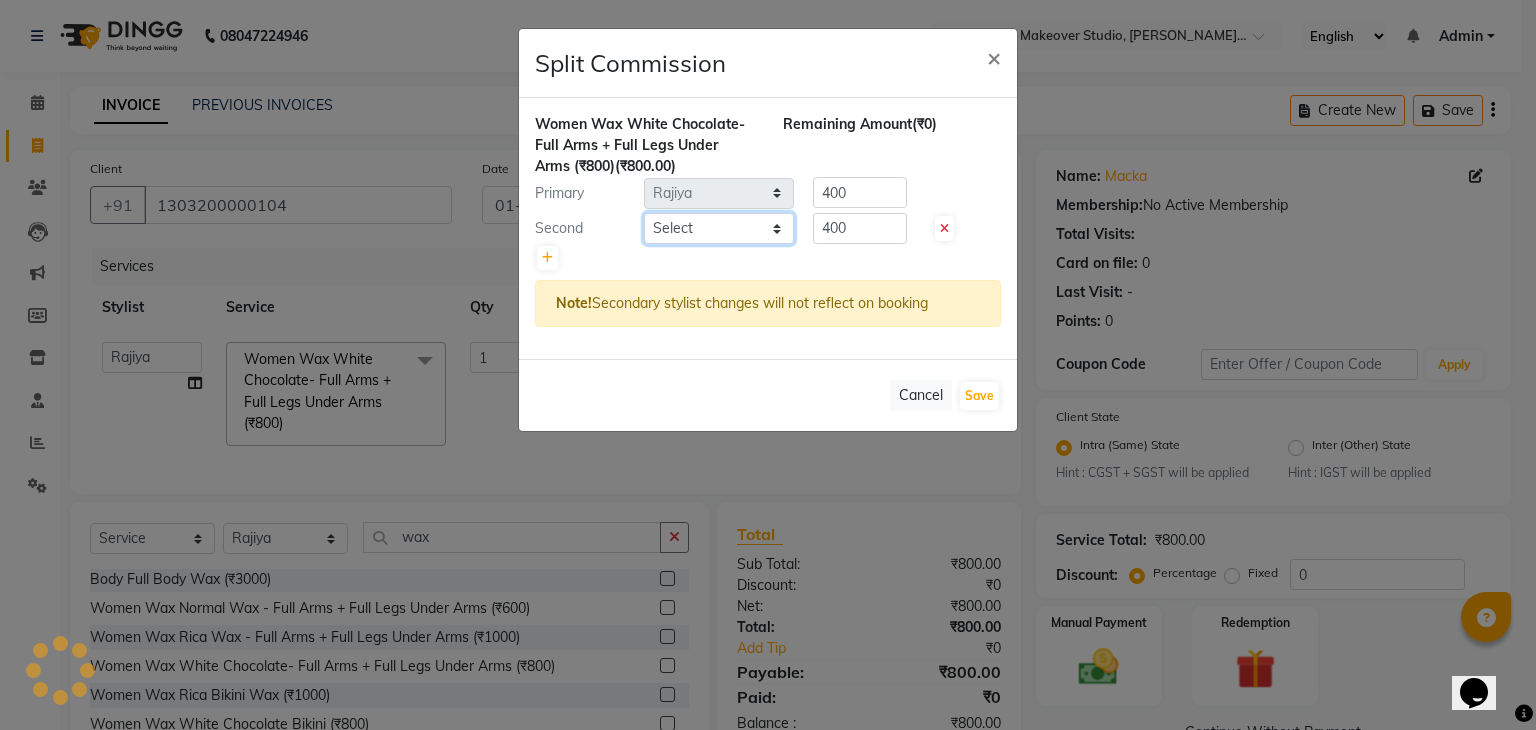 click on "Select  Faiz   gaurav   [PERSON_NAME]   Nisha ma'am    [PERSON_NAME]   [PERSON_NAME]   [PERSON_NAME]" 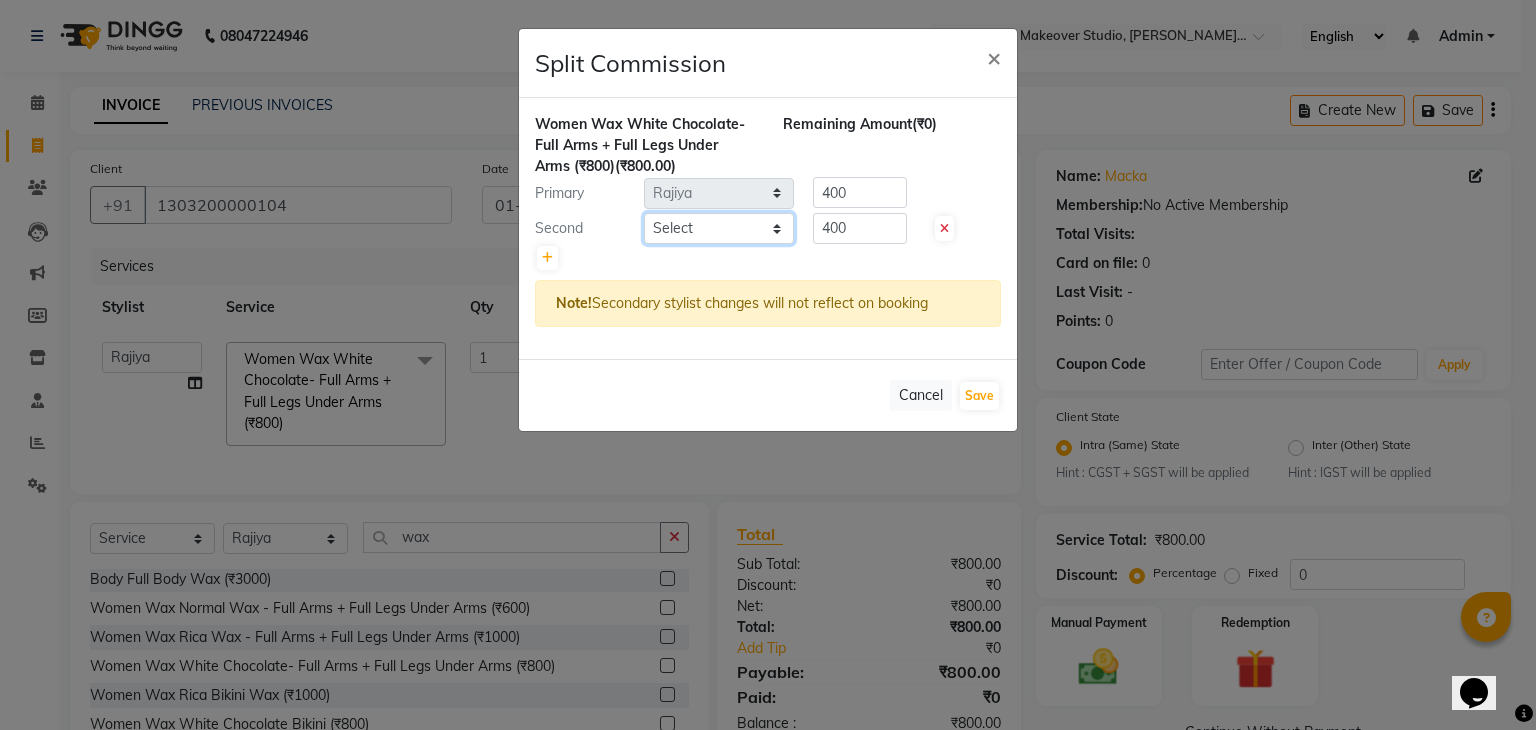 select on "61408" 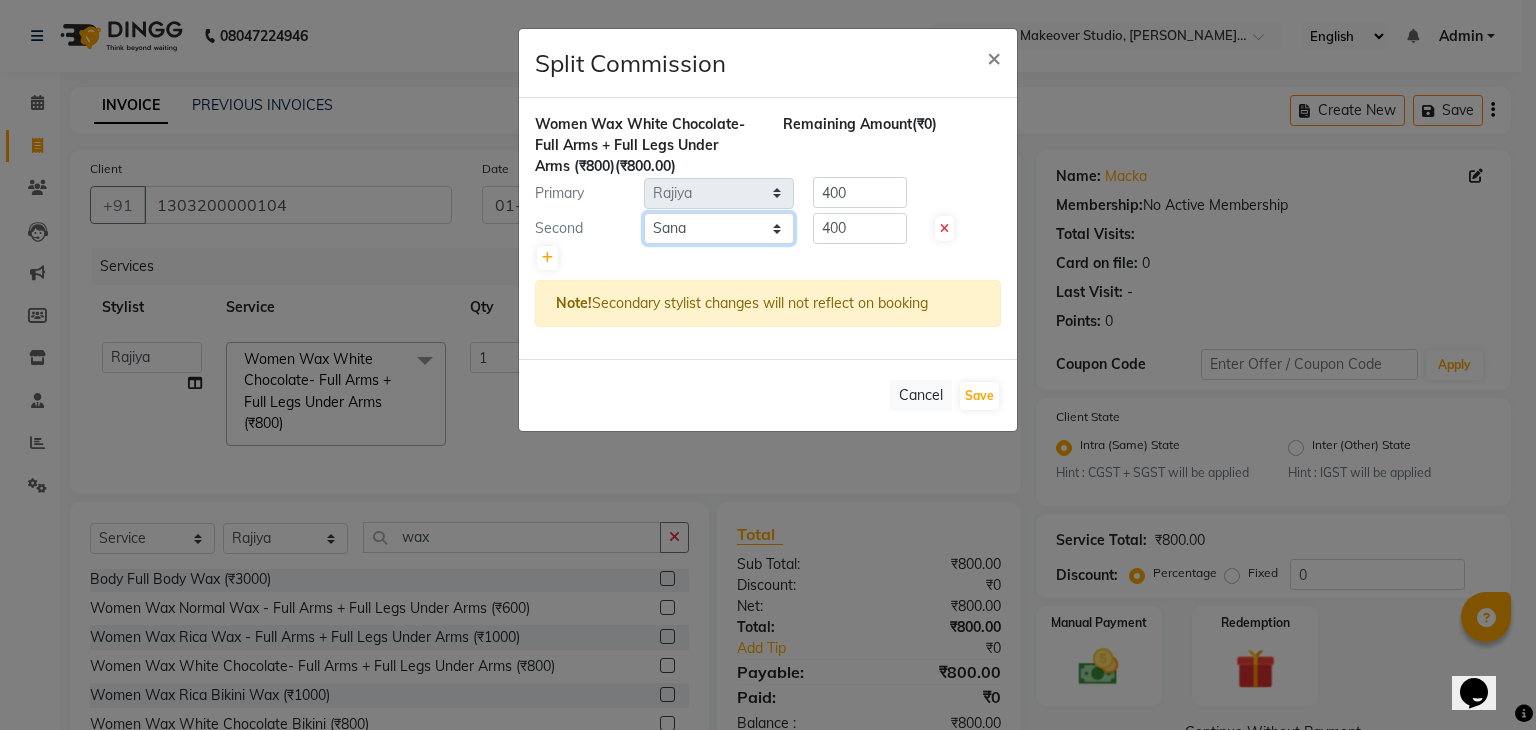 click on "Select  Faiz   gaurav   [PERSON_NAME]   Nisha ma'am    [PERSON_NAME]   [PERSON_NAME]   [PERSON_NAME]" 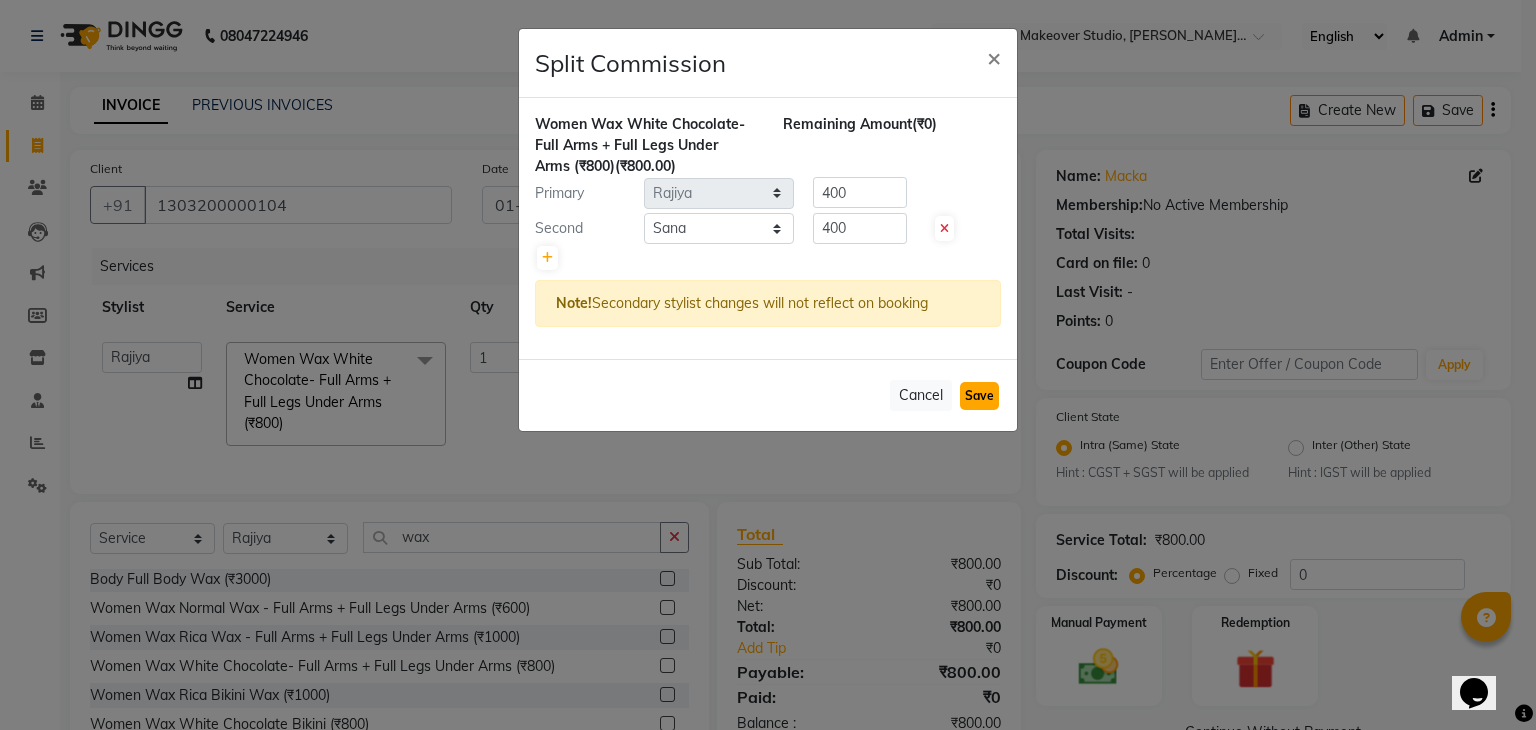 click on "Save" 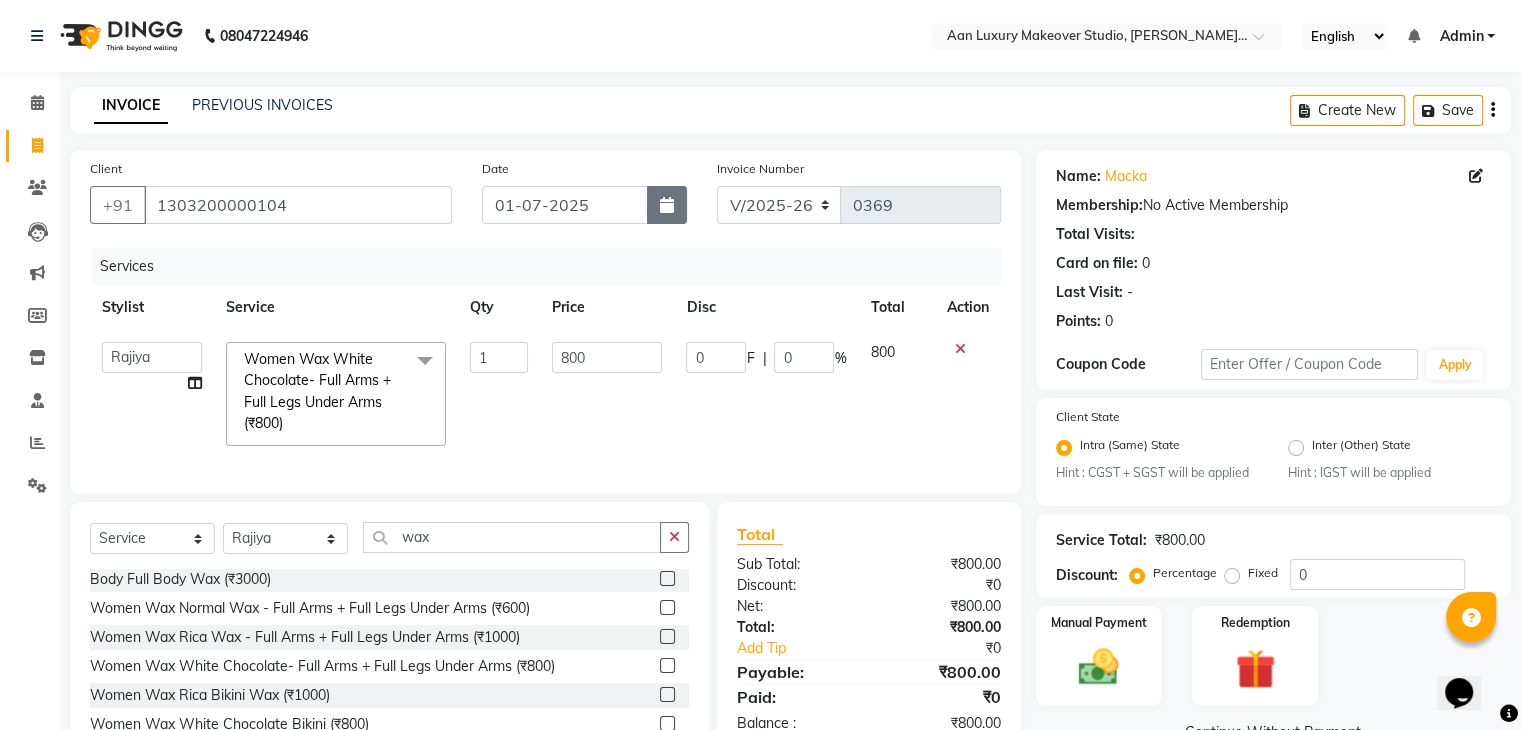 click 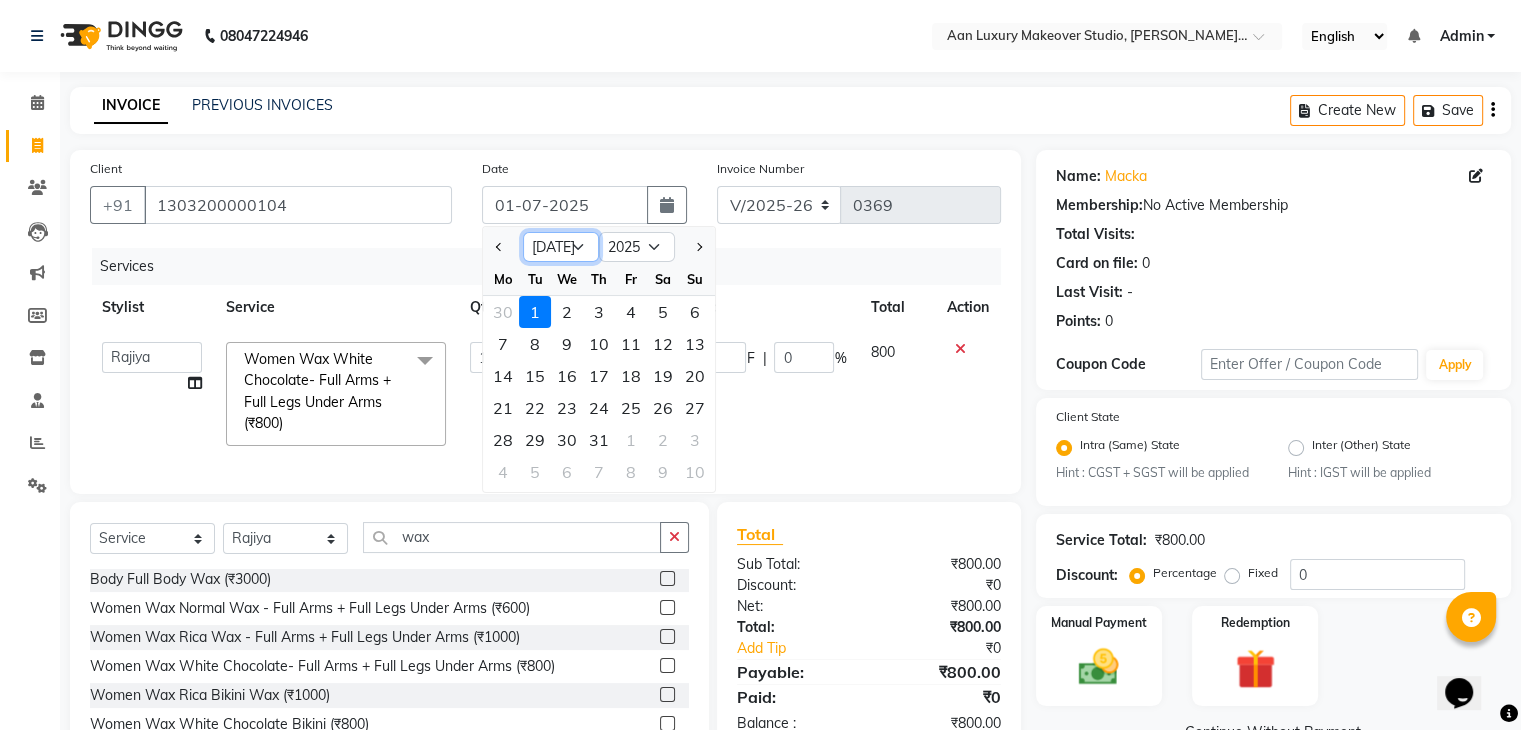 click on "Jan Feb Mar Apr May Jun [DATE] Aug Sep Oct Nov Dec" 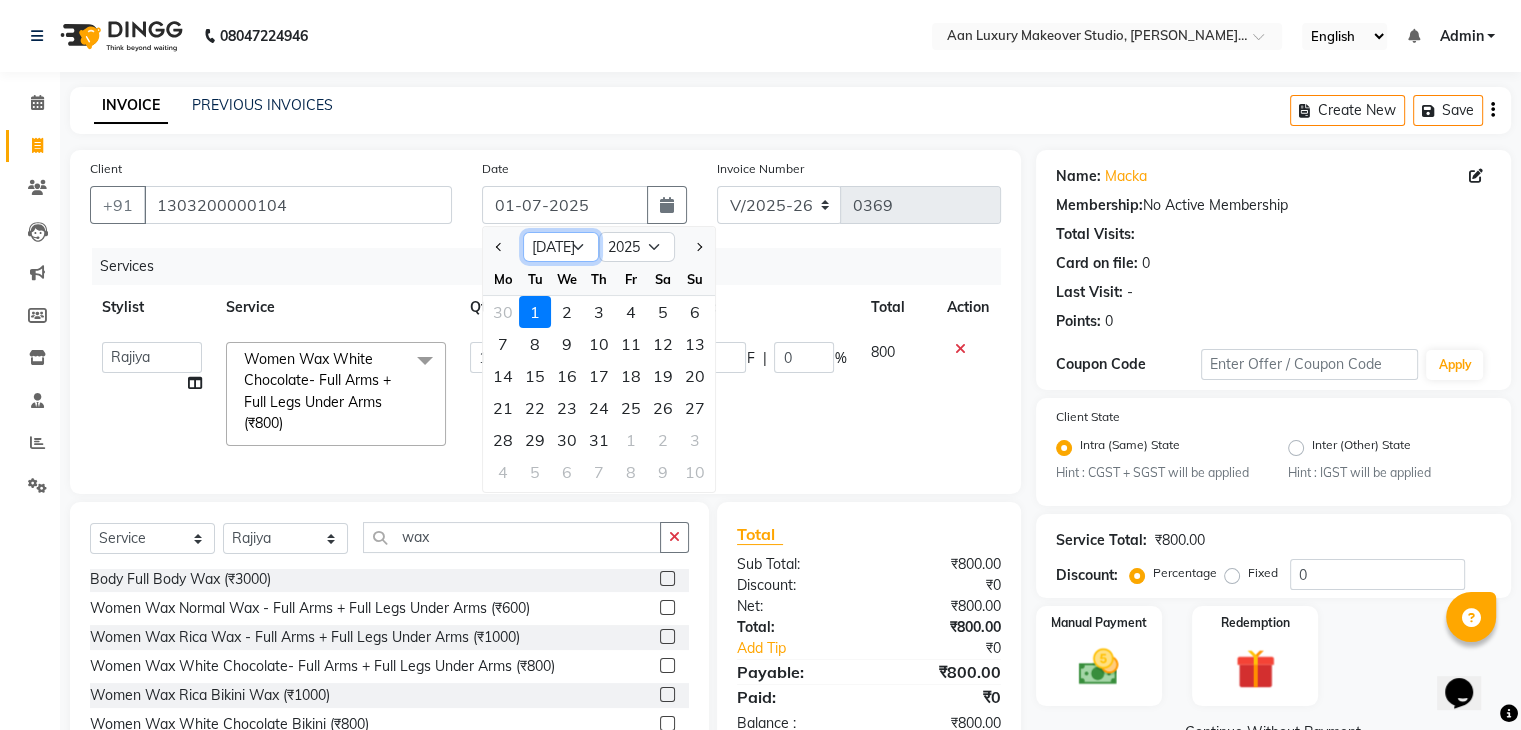 select on "6" 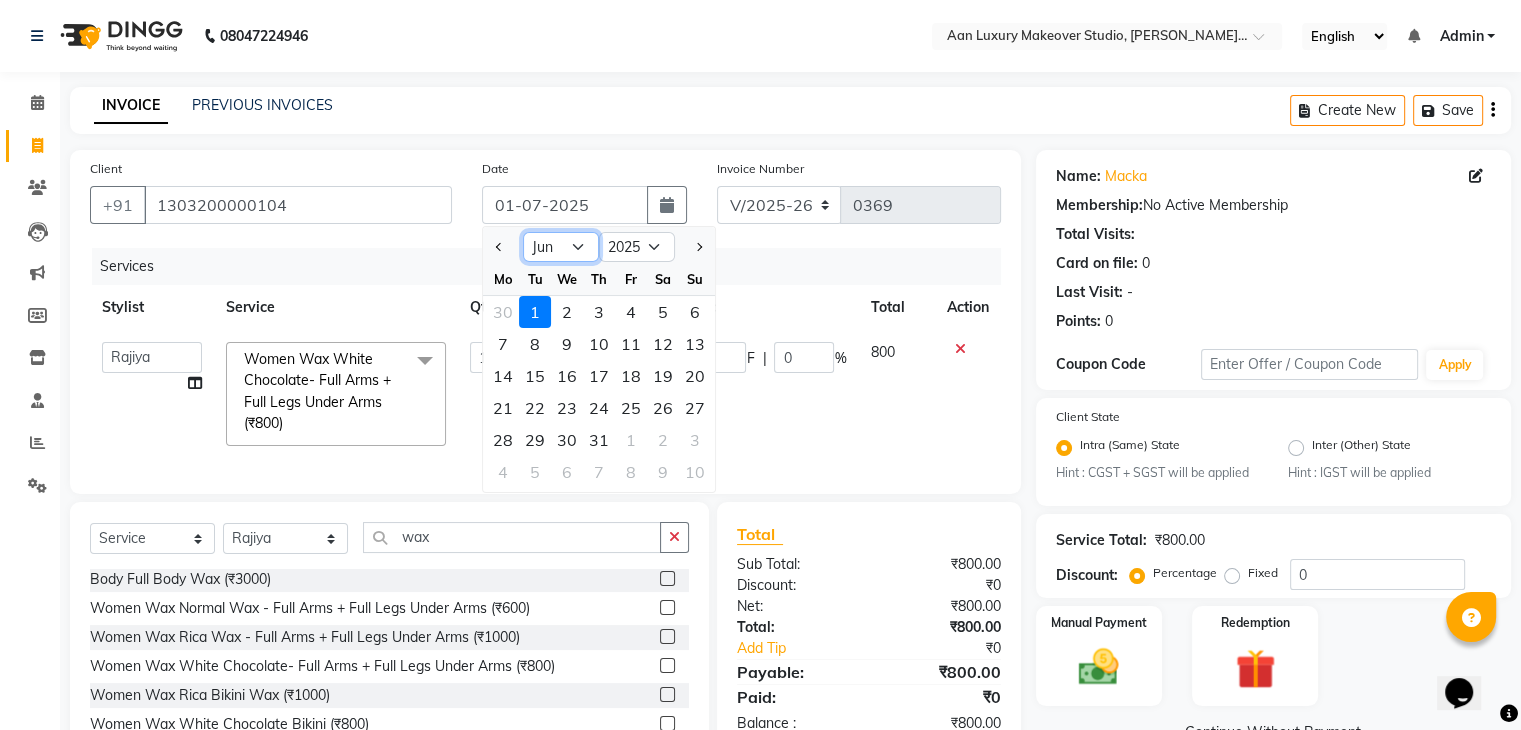 click on "Jan Feb Mar Apr May Jun [DATE] Aug Sep Oct Nov Dec" 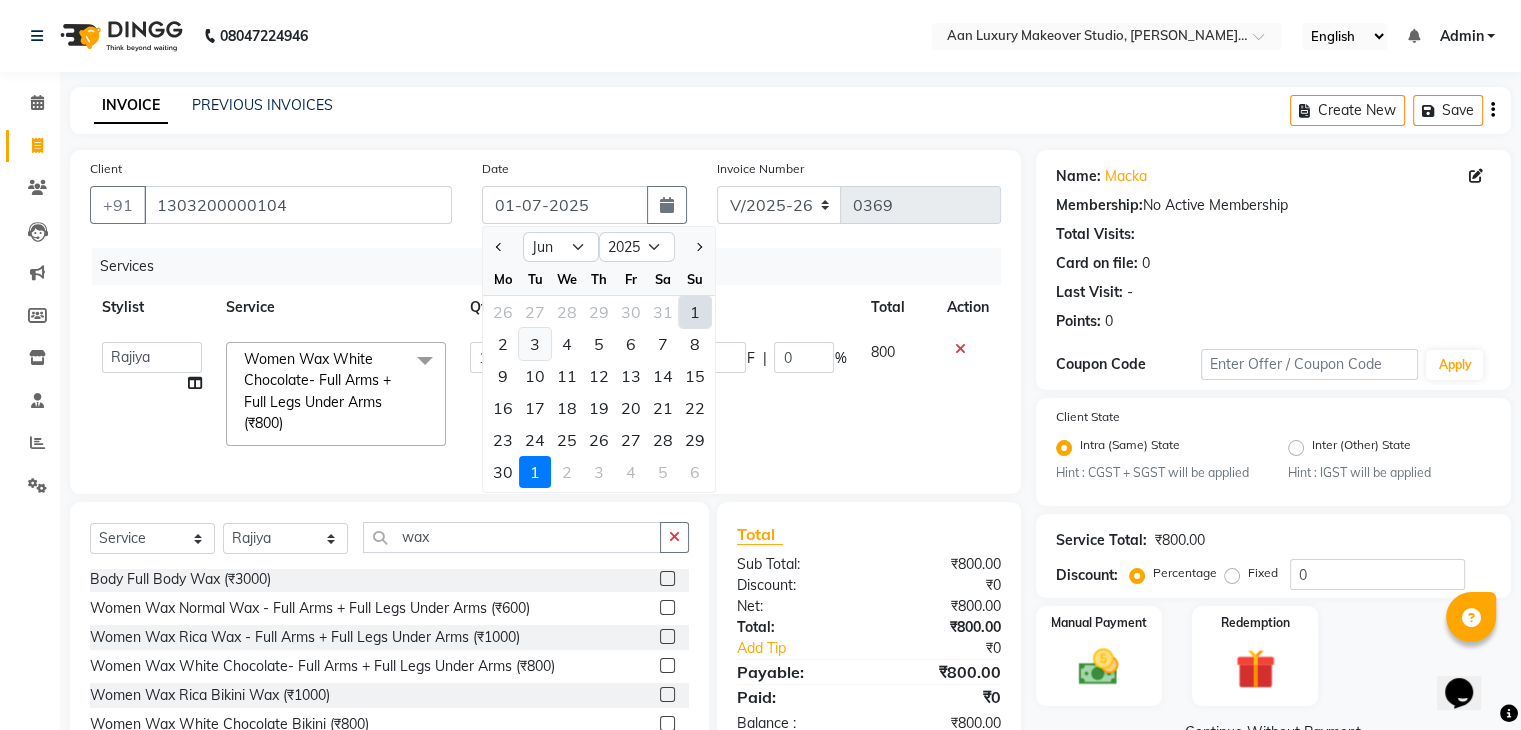 click on "3" 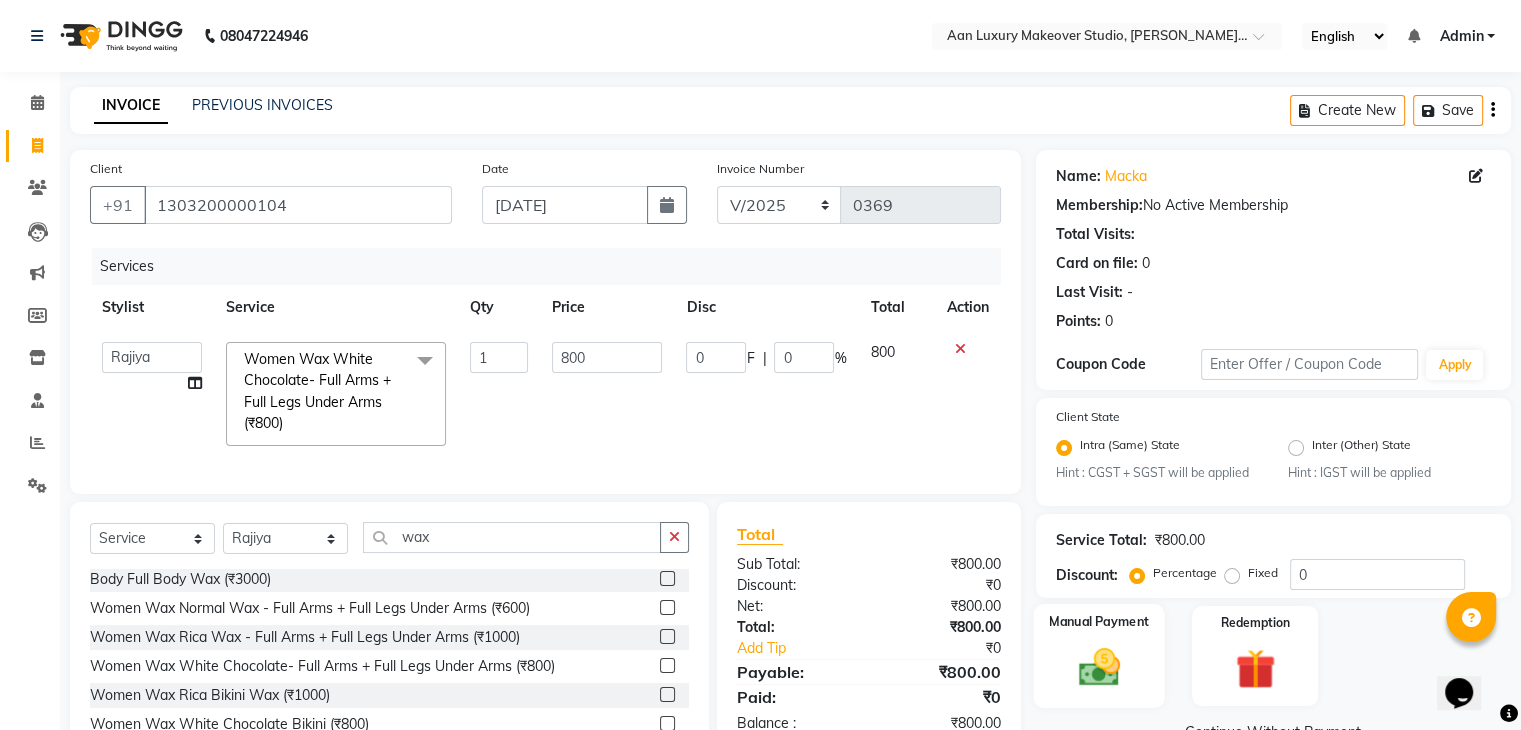 click 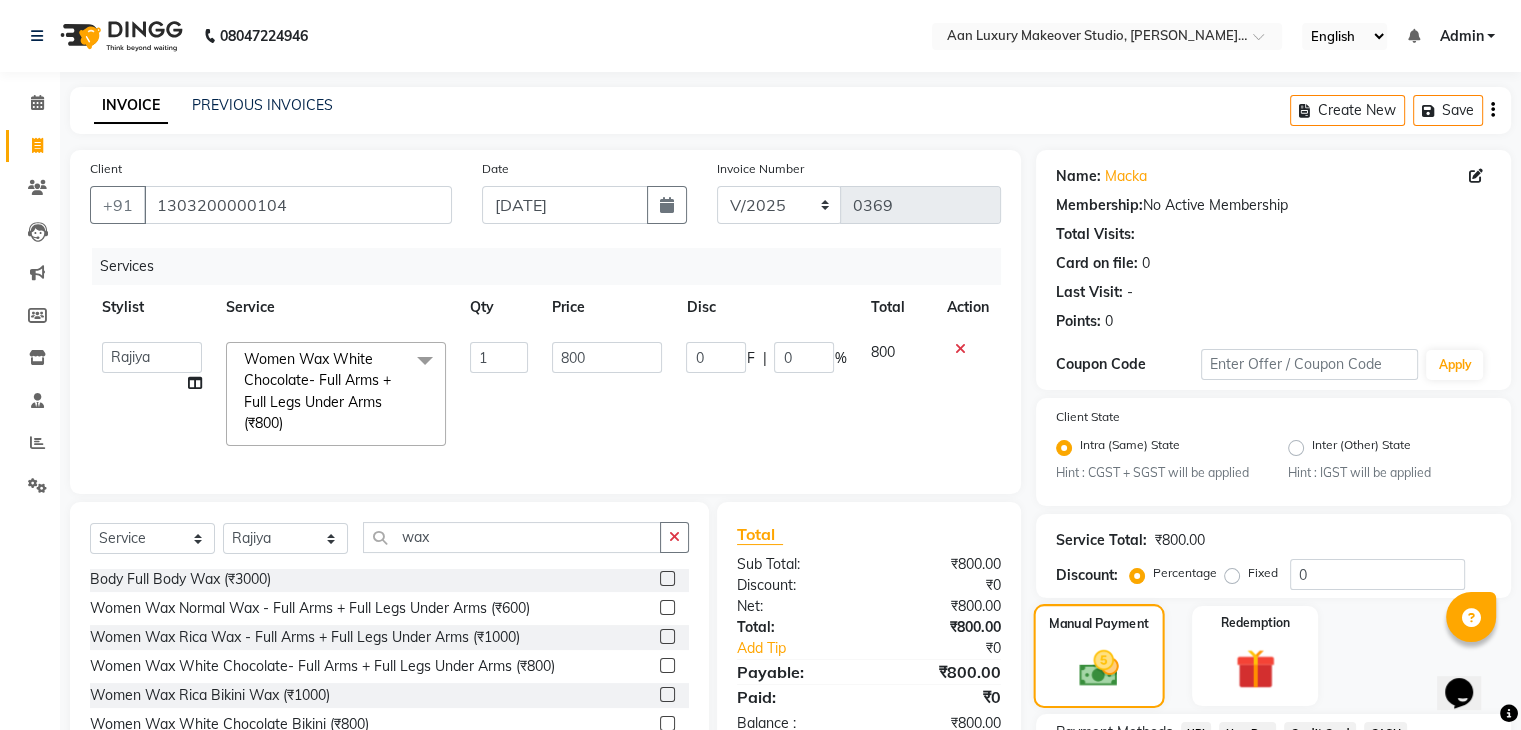 scroll, scrollTop: 177, scrollLeft: 0, axis: vertical 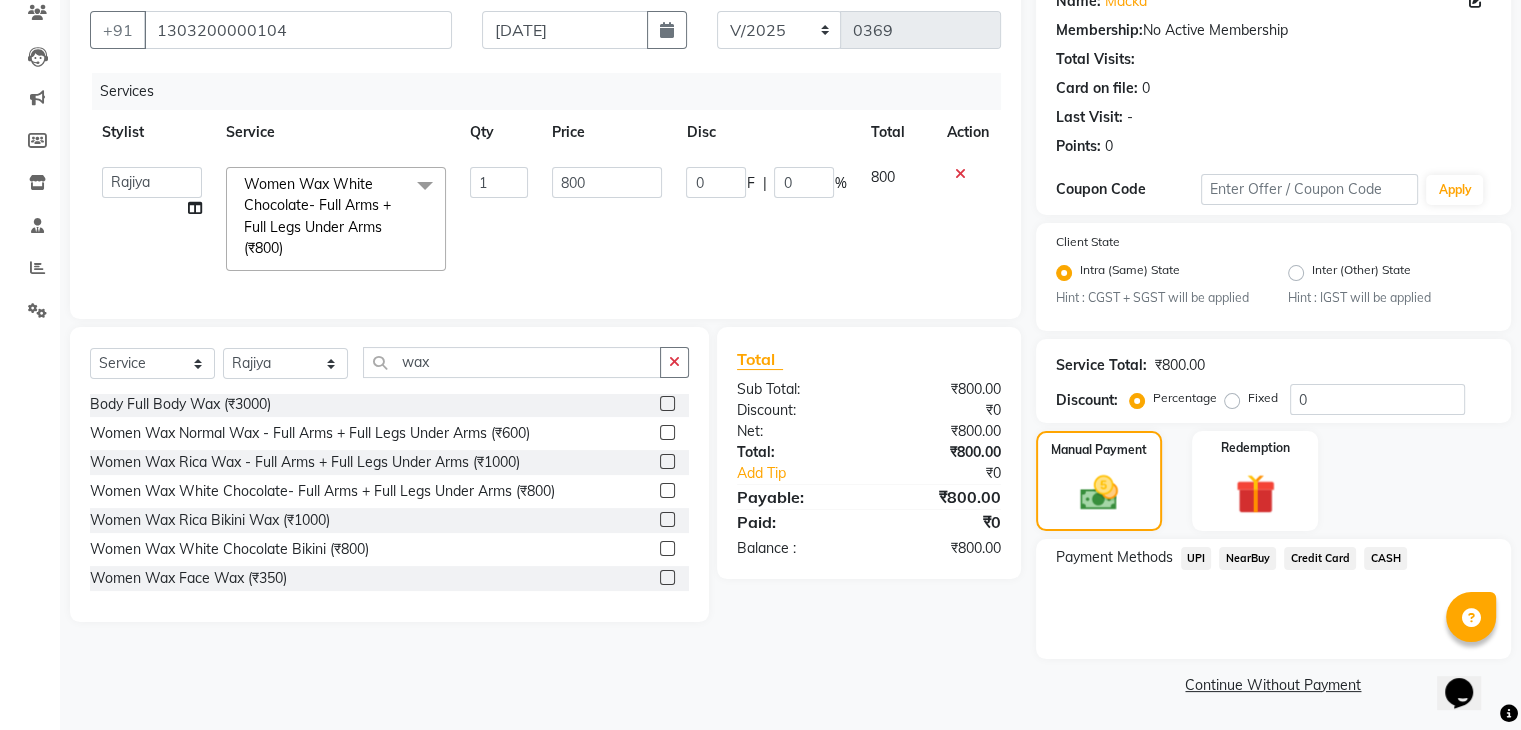 click on "CASH" 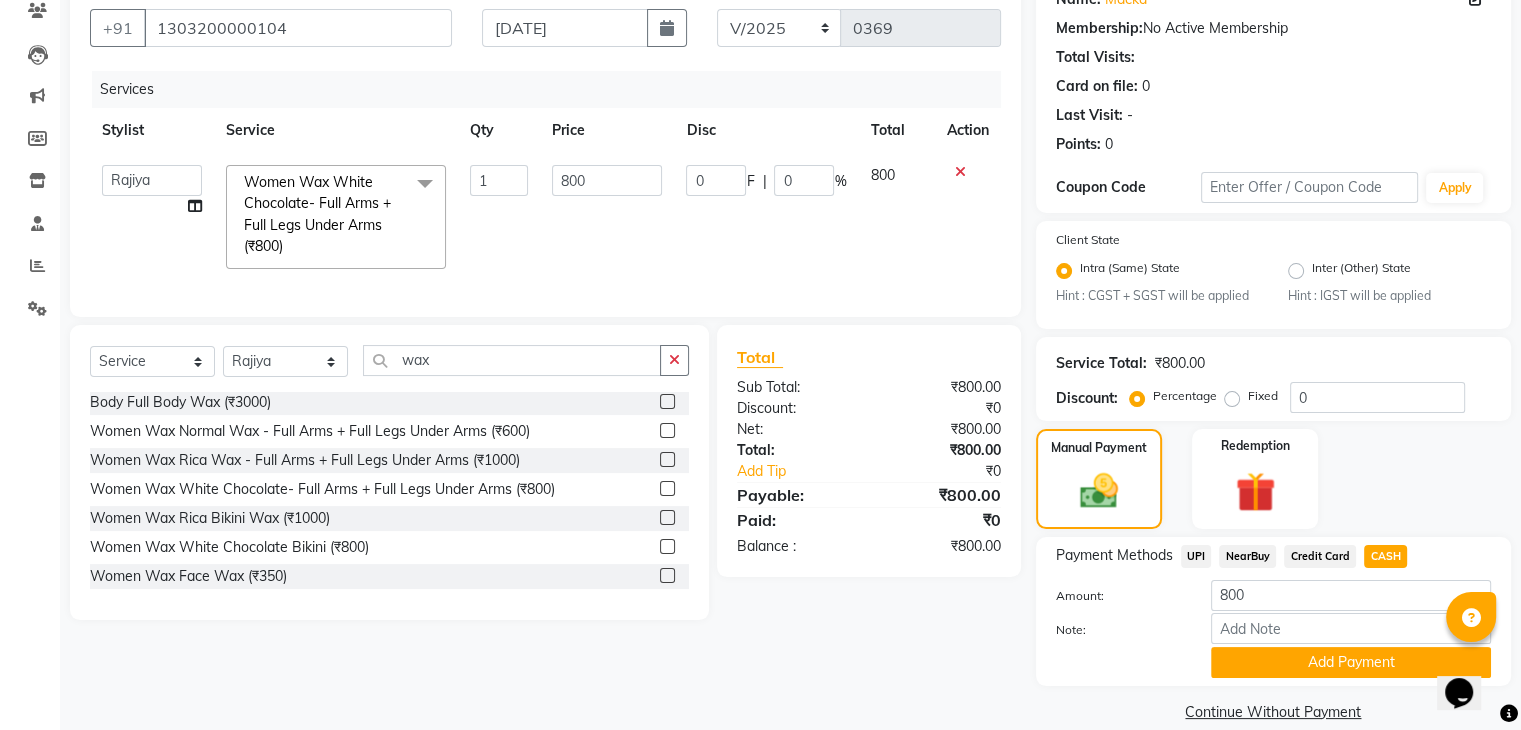 scroll, scrollTop: 208, scrollLeft: 0, axis: vertical 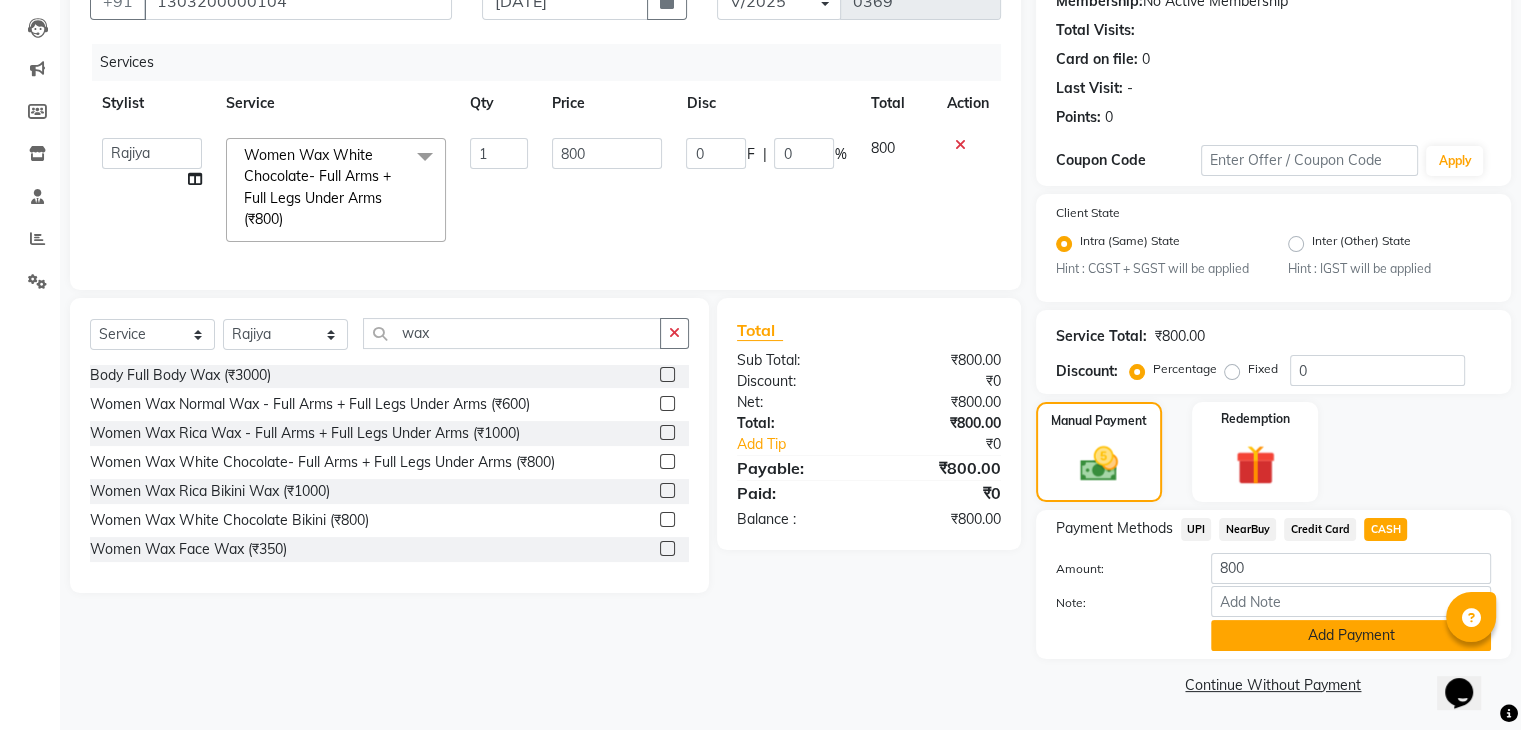 click on "Add Payment" 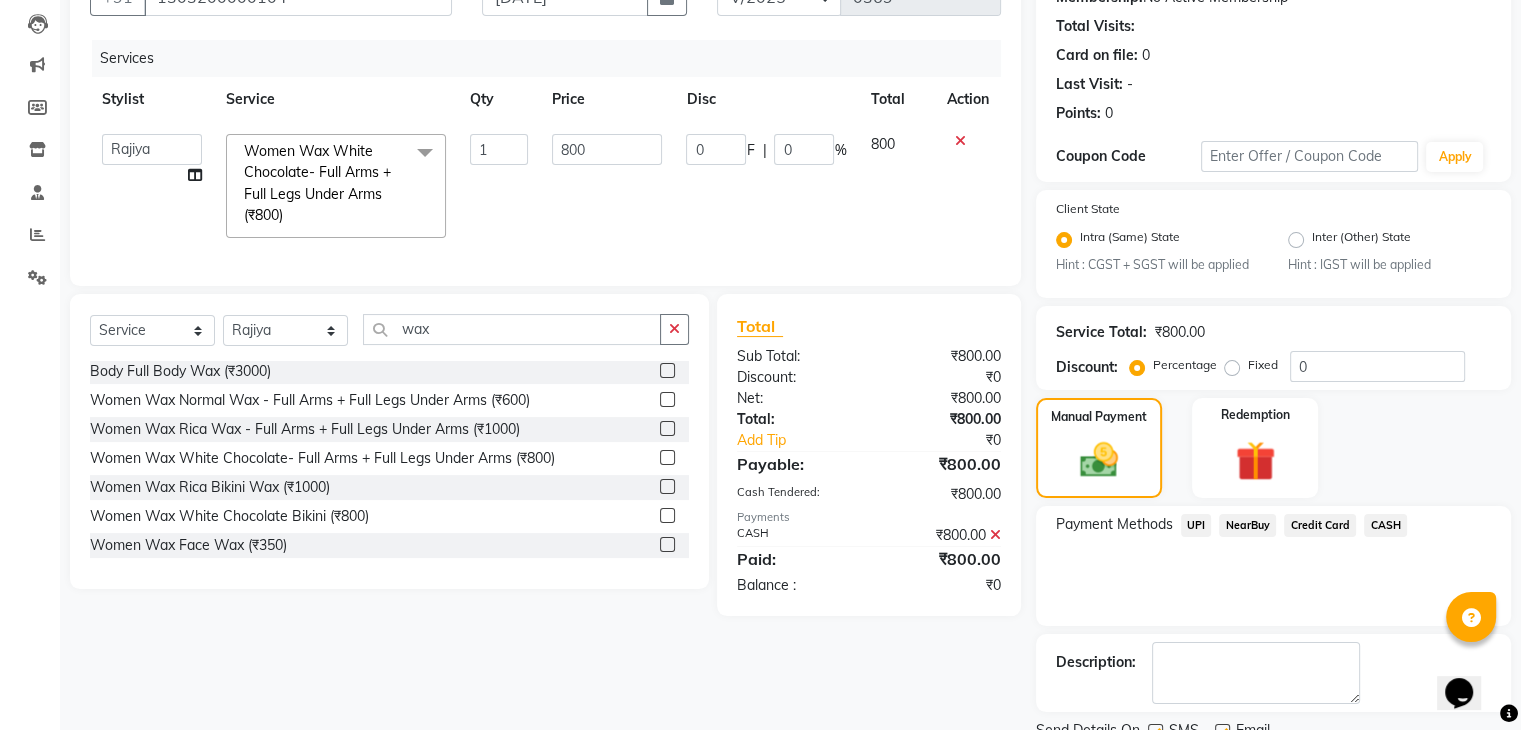 click 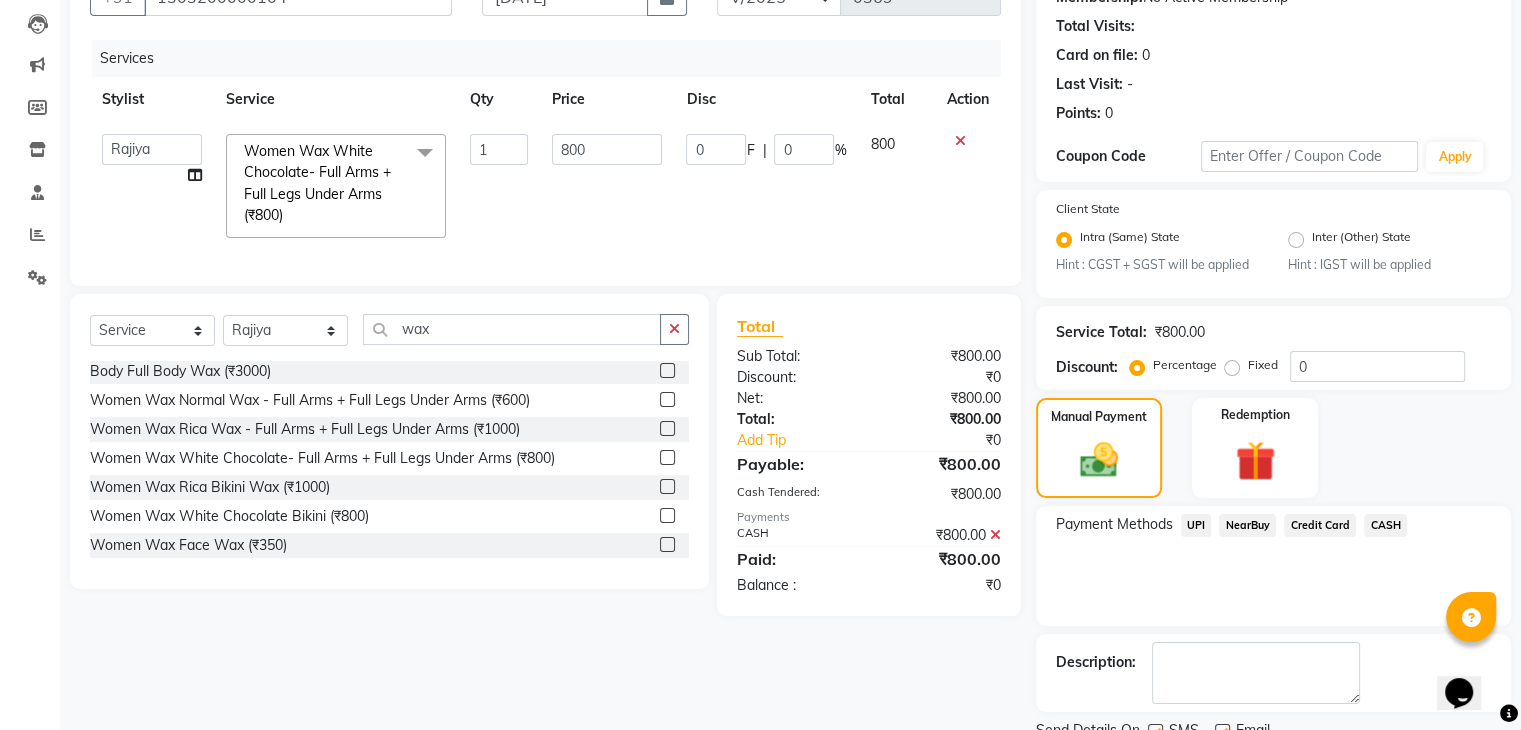 scroll, scrollTop: 289, scrollLeft: 0, axis: vertical 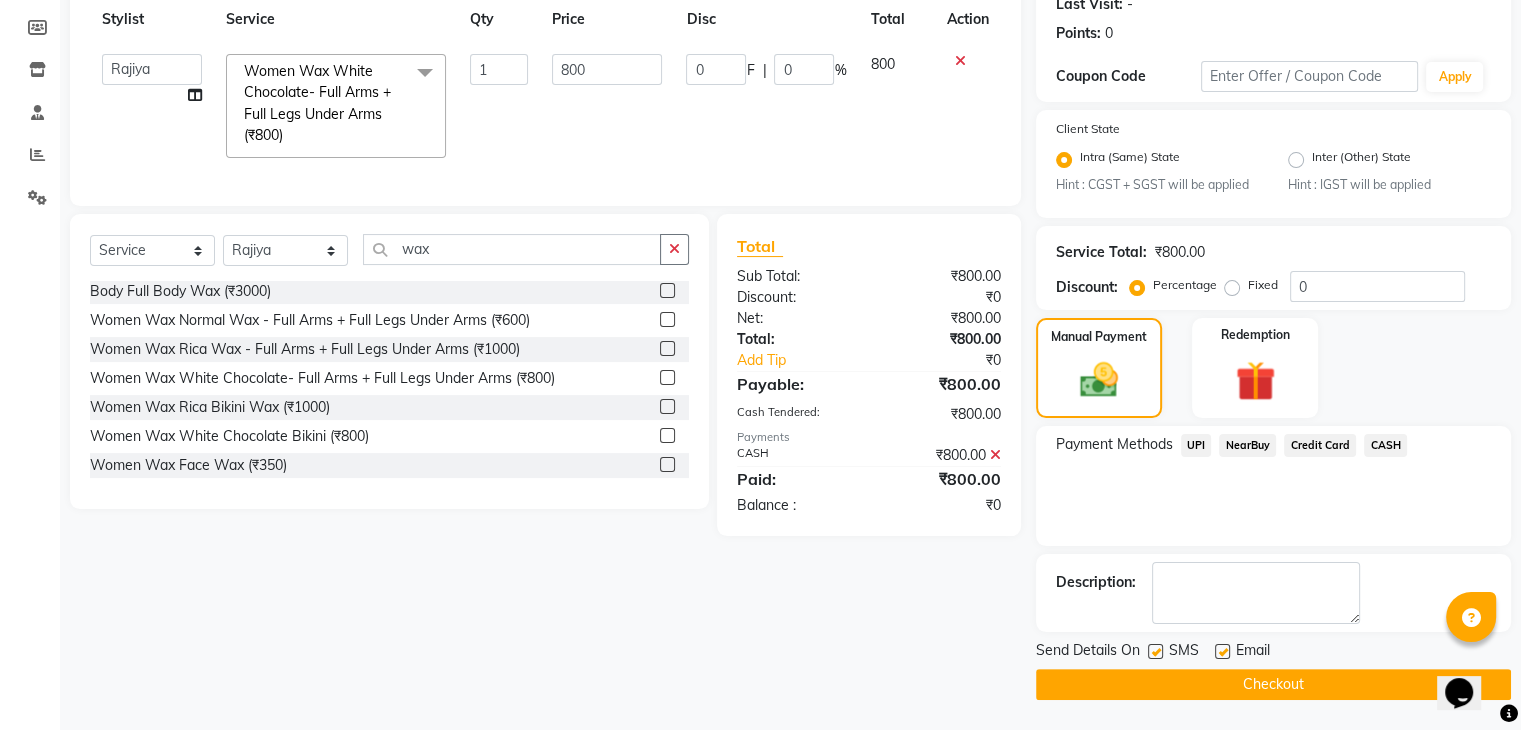 click 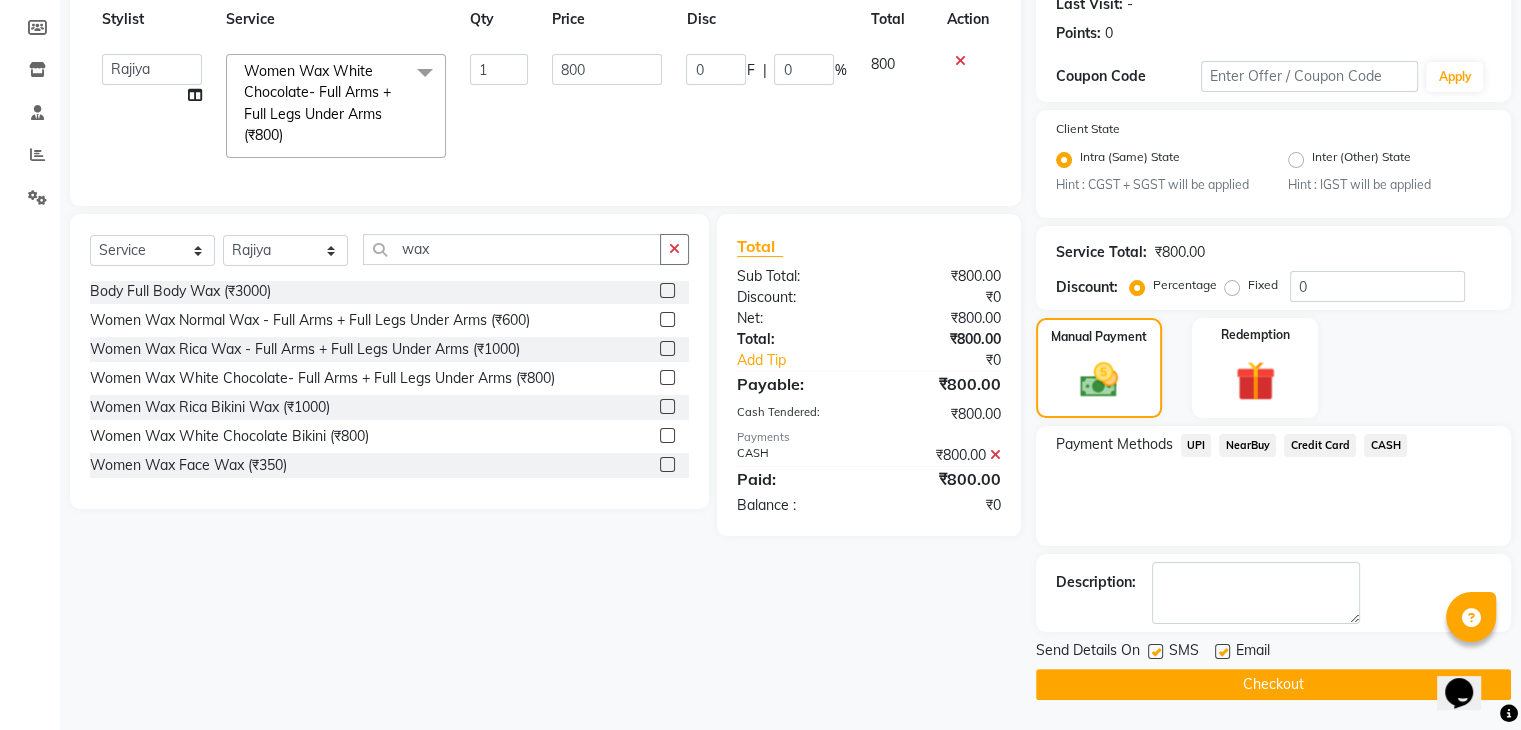 click at bounding box center [1221, 652] 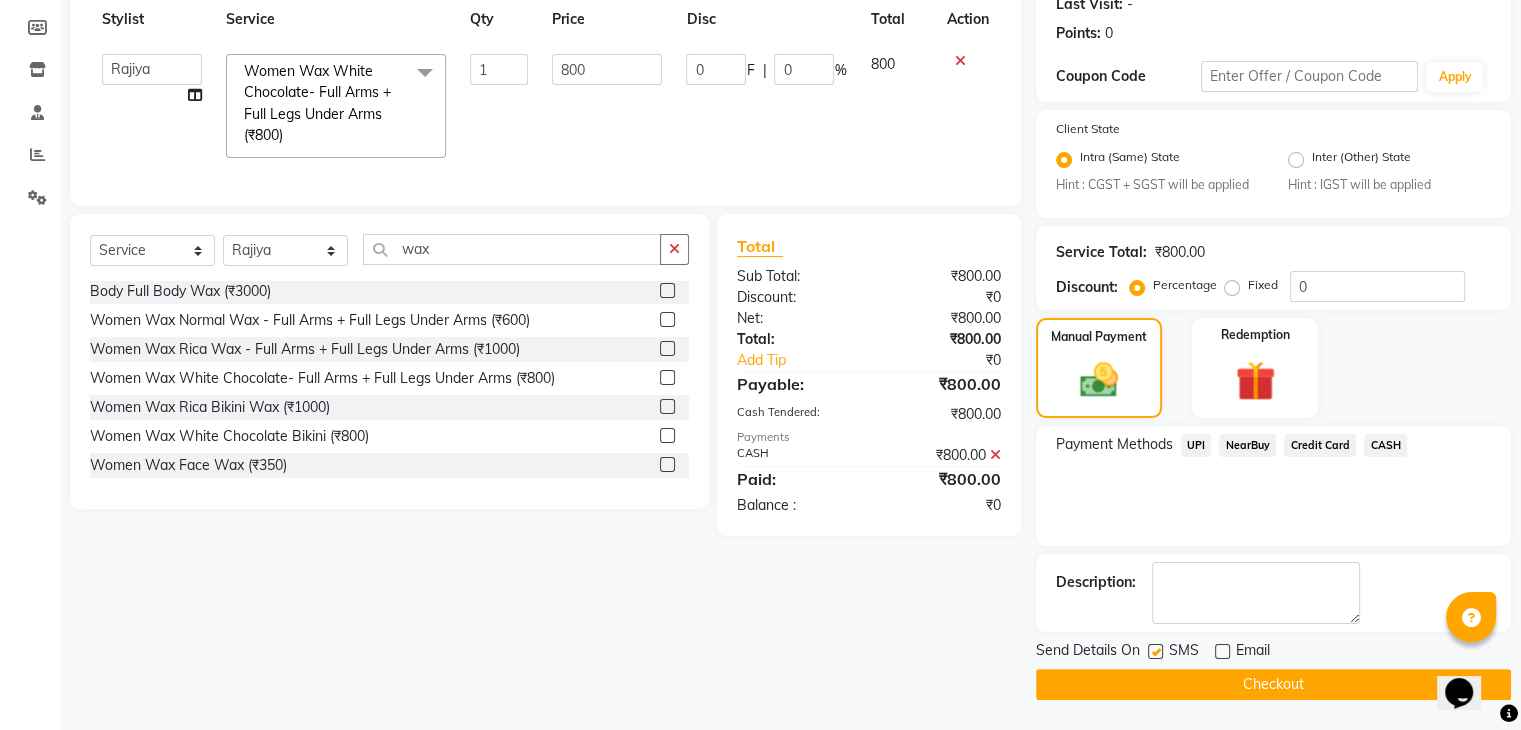 click 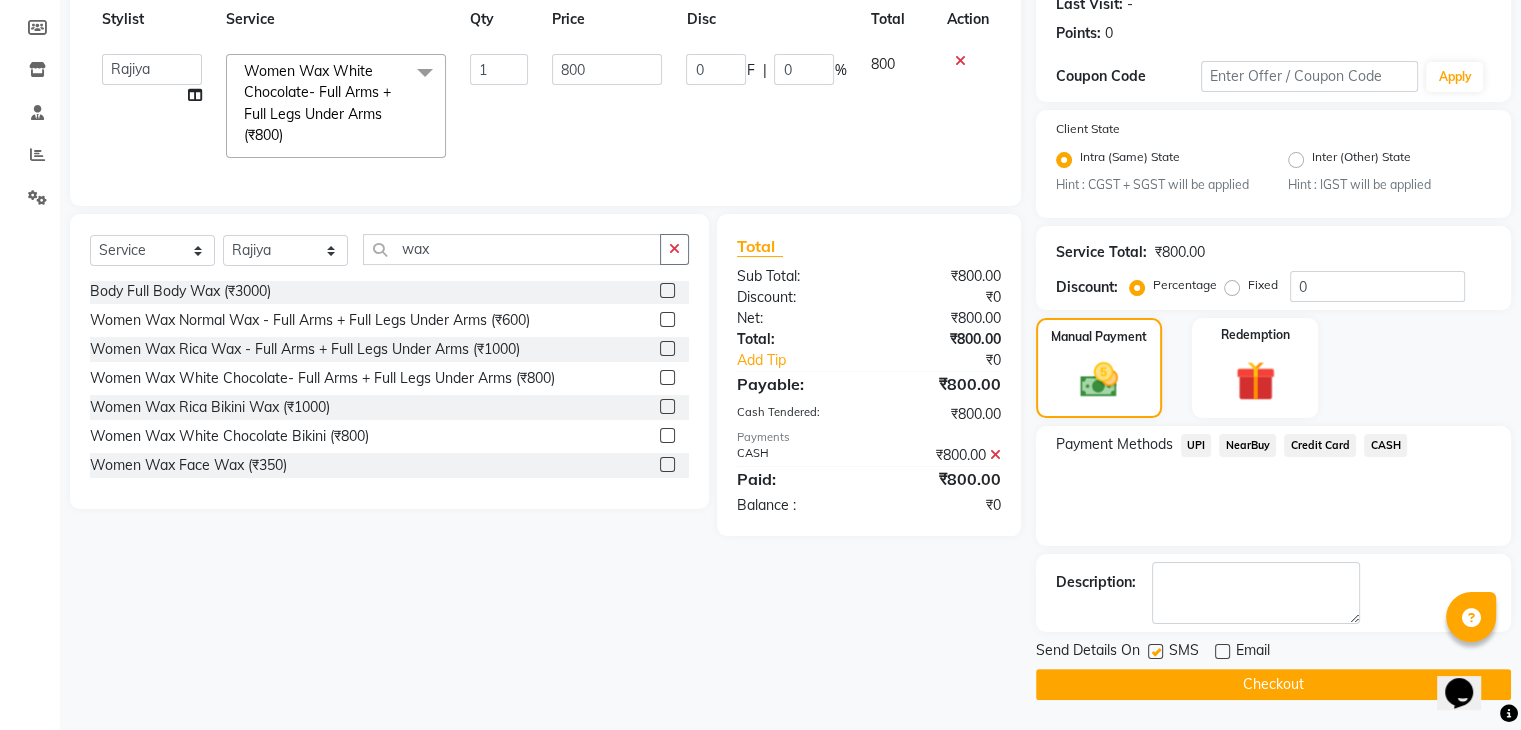 click at bounding box center [1154, 652] 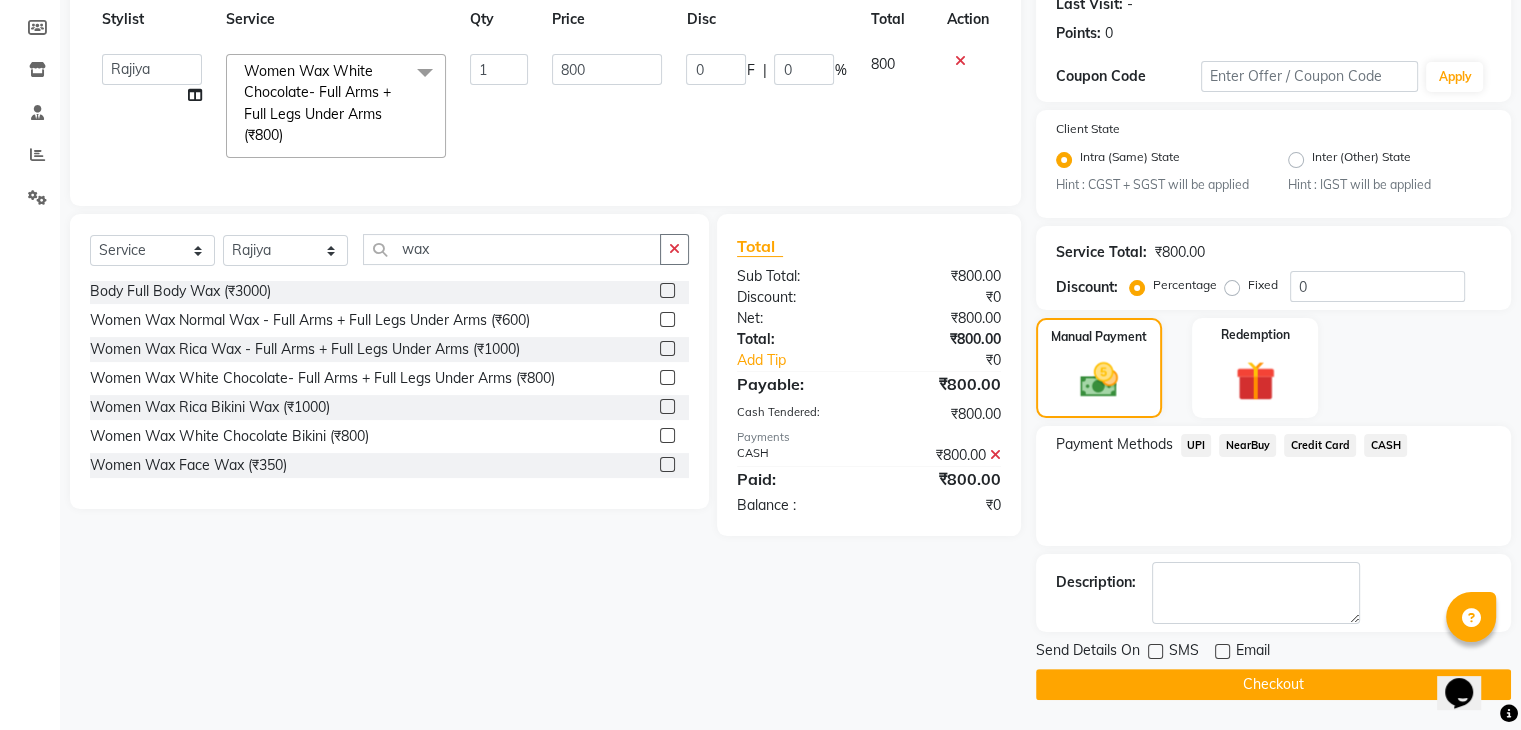 click on "Checkout" 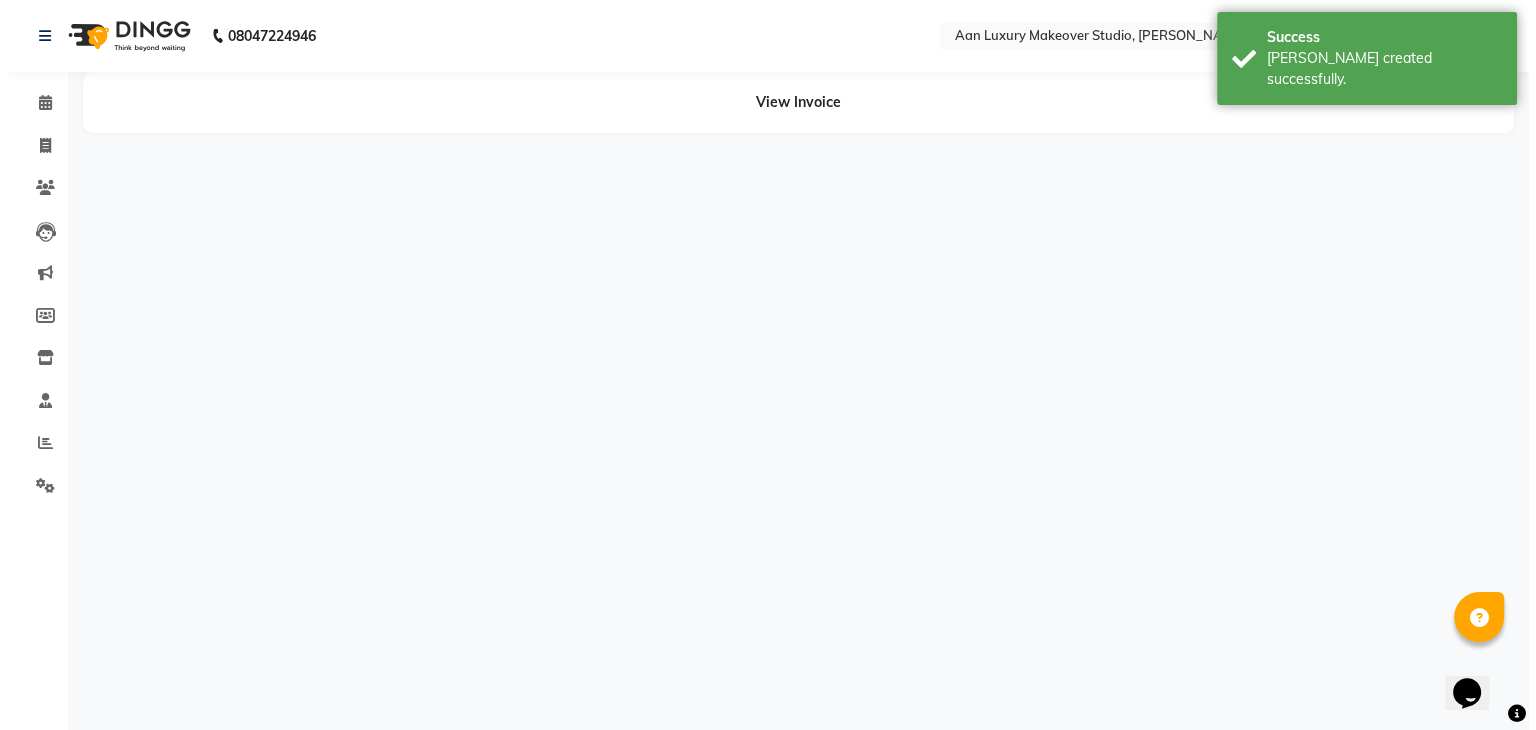 scroll, scrollTop: 0, scrollLeft: 0, axis: both 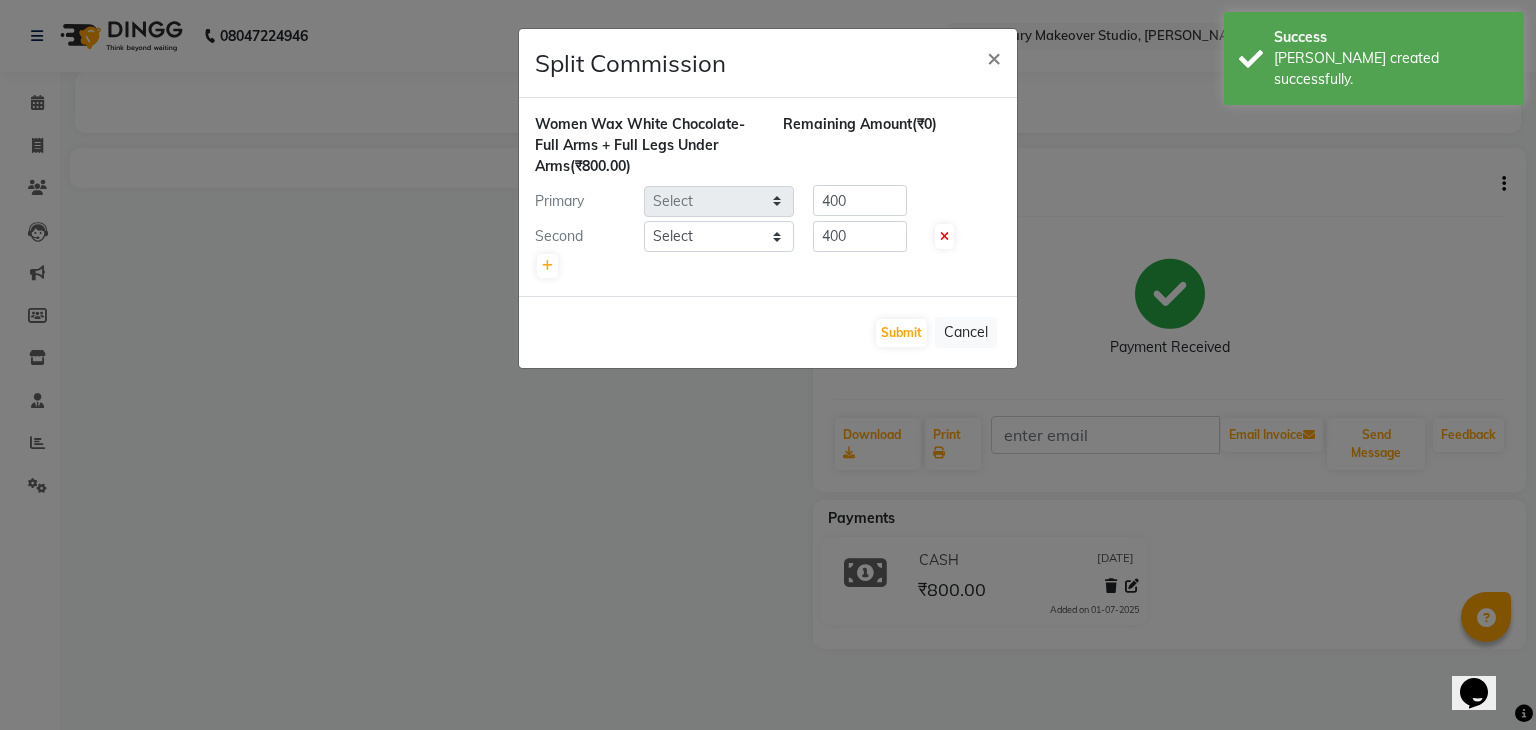 select on "62427" 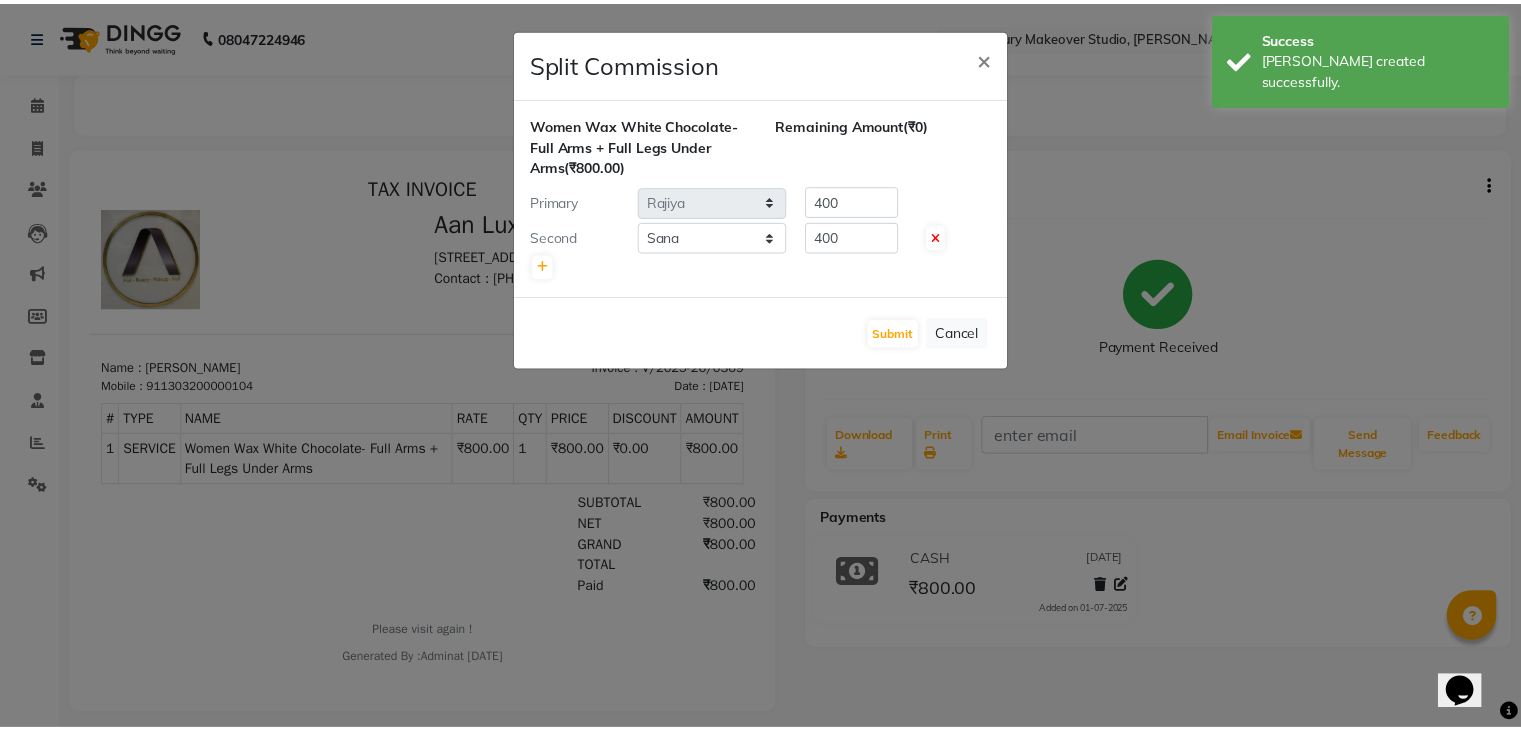 scroll, scrollTop: 0, scrollLeft: 0, axis: both 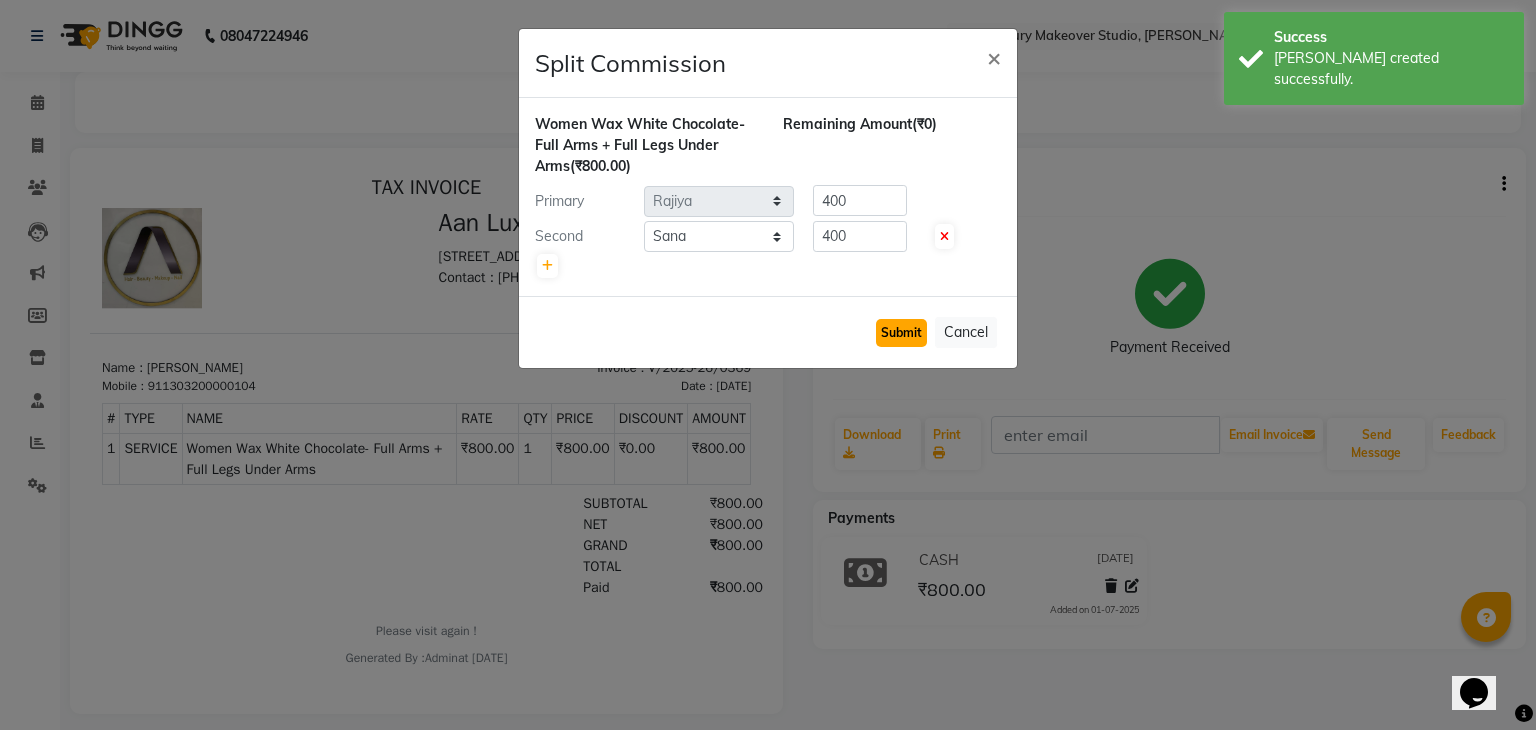 click on "Submit" 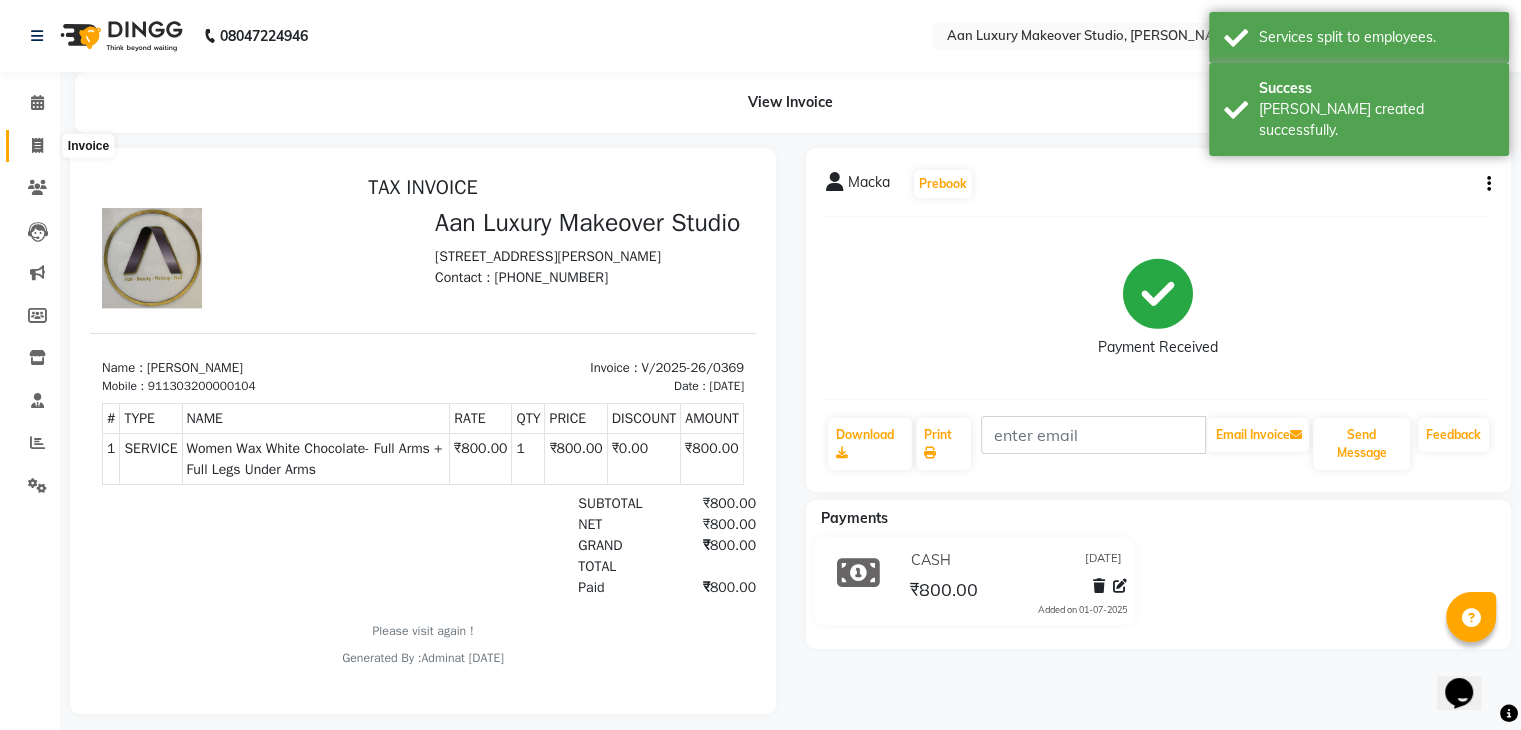 click 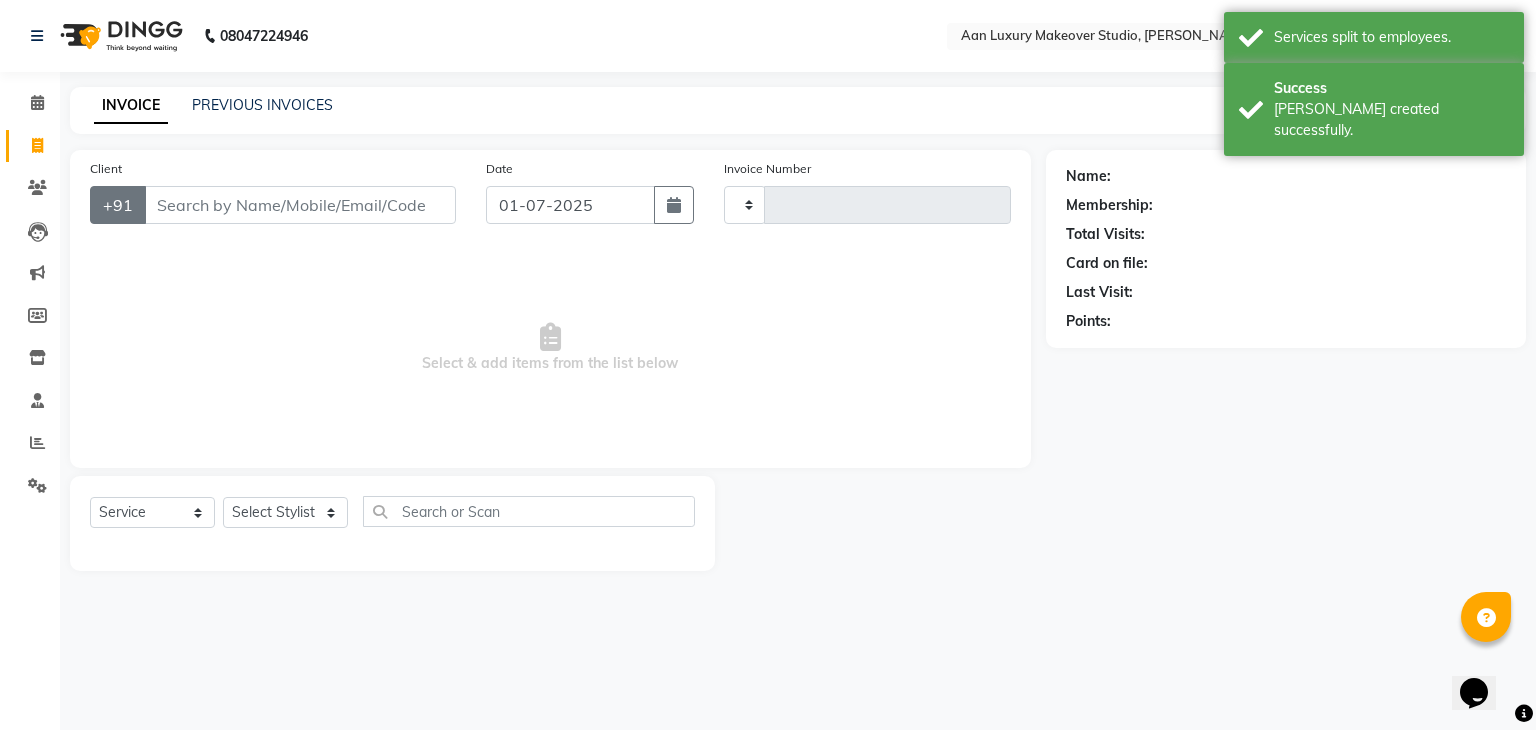 type on "0370" 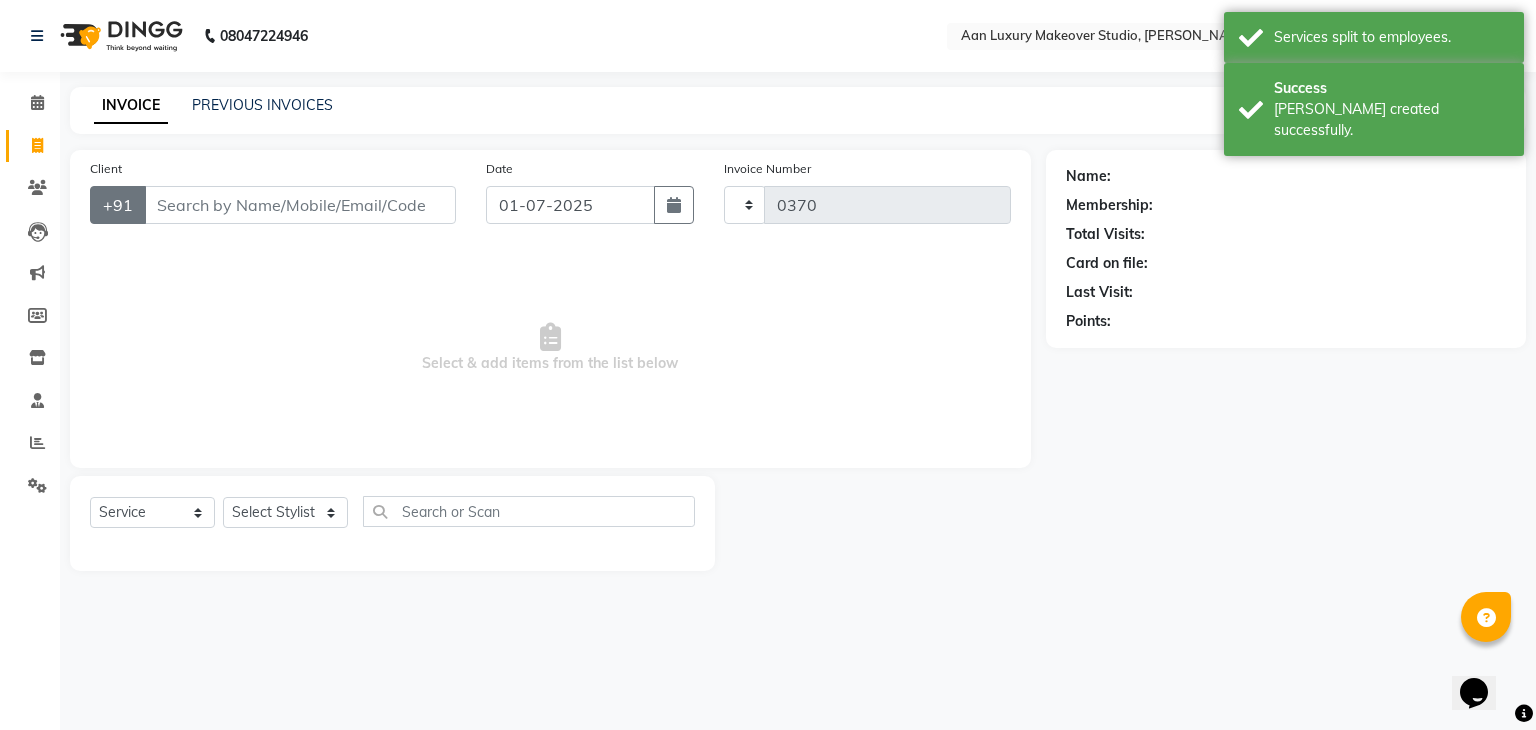 select on "6892" 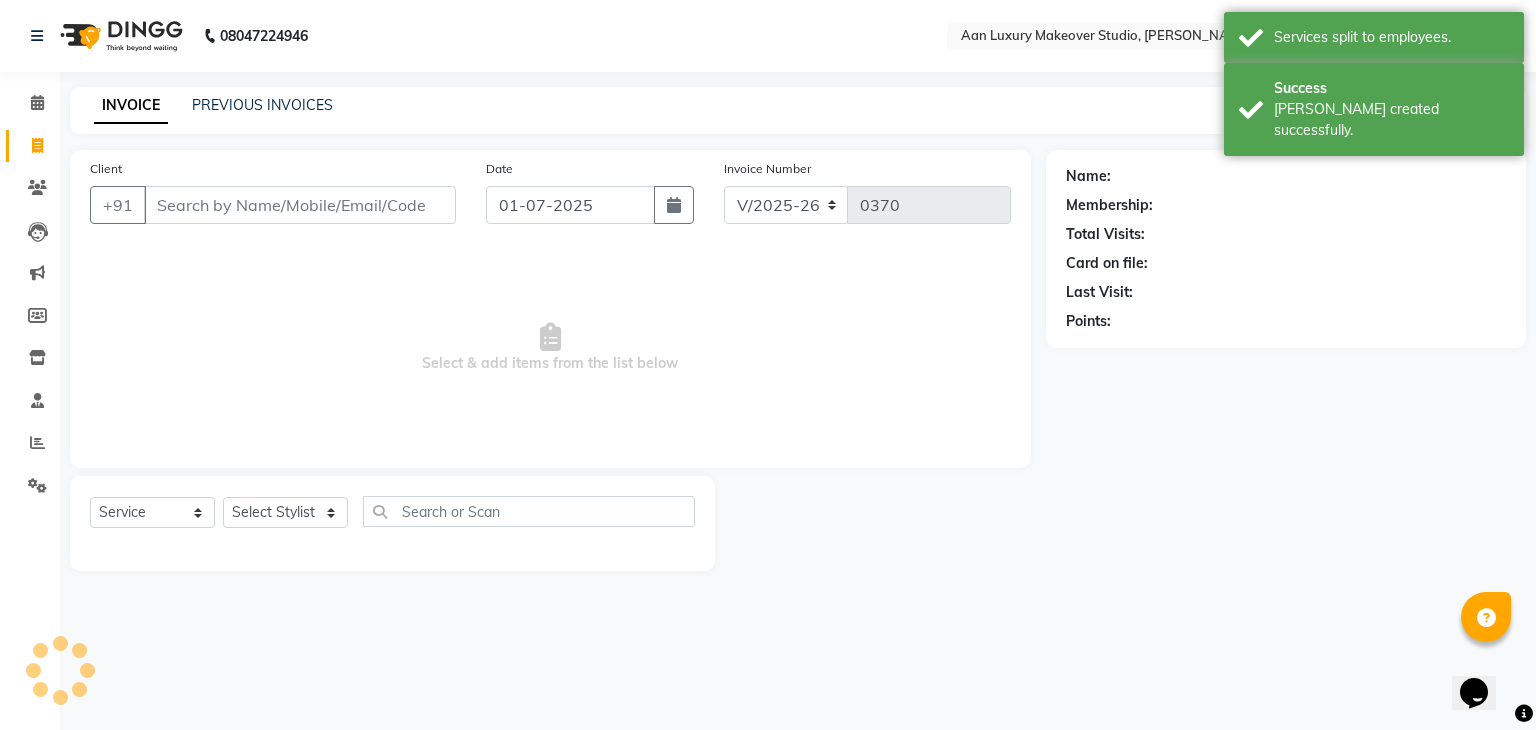 click on "Client" at bounding box center [300, 205] 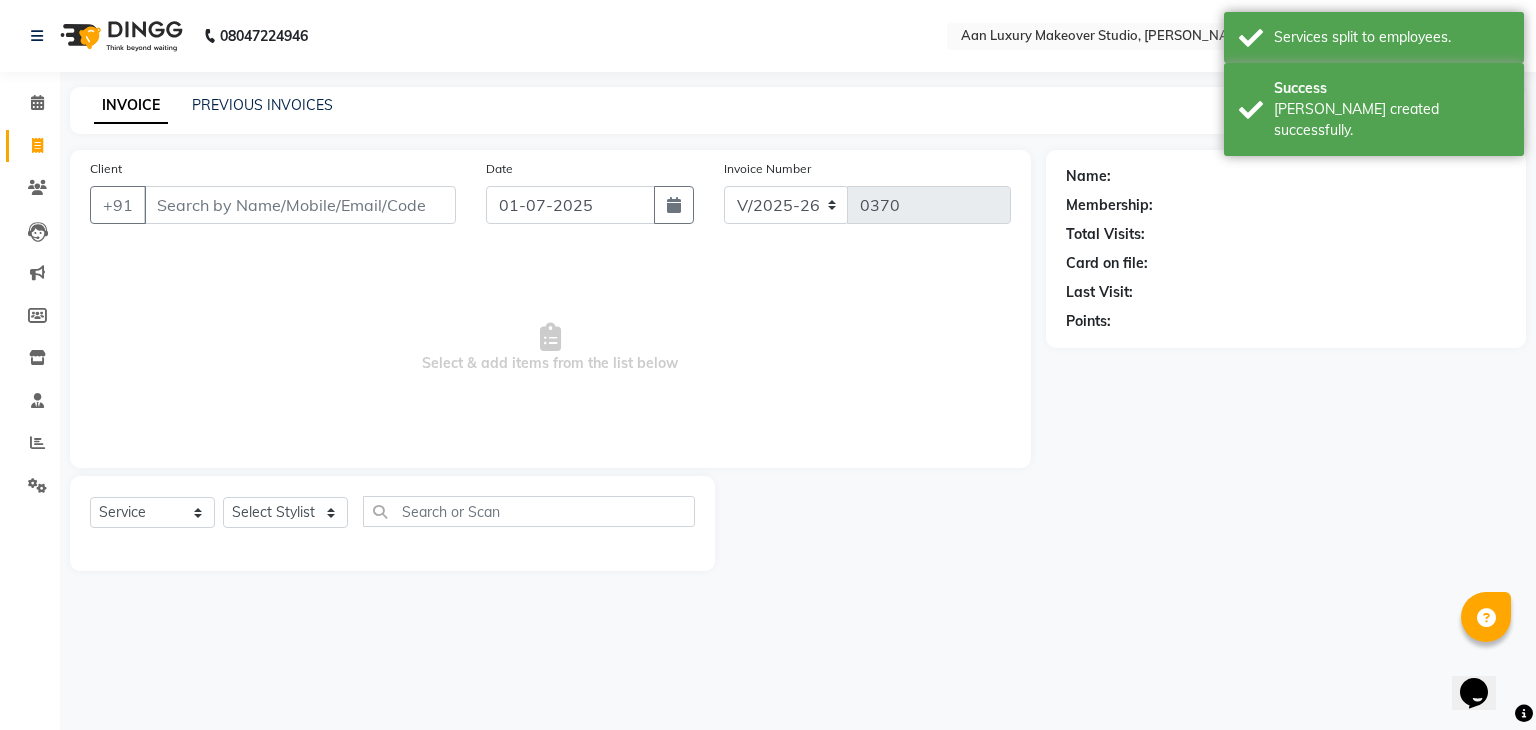 select on "product" 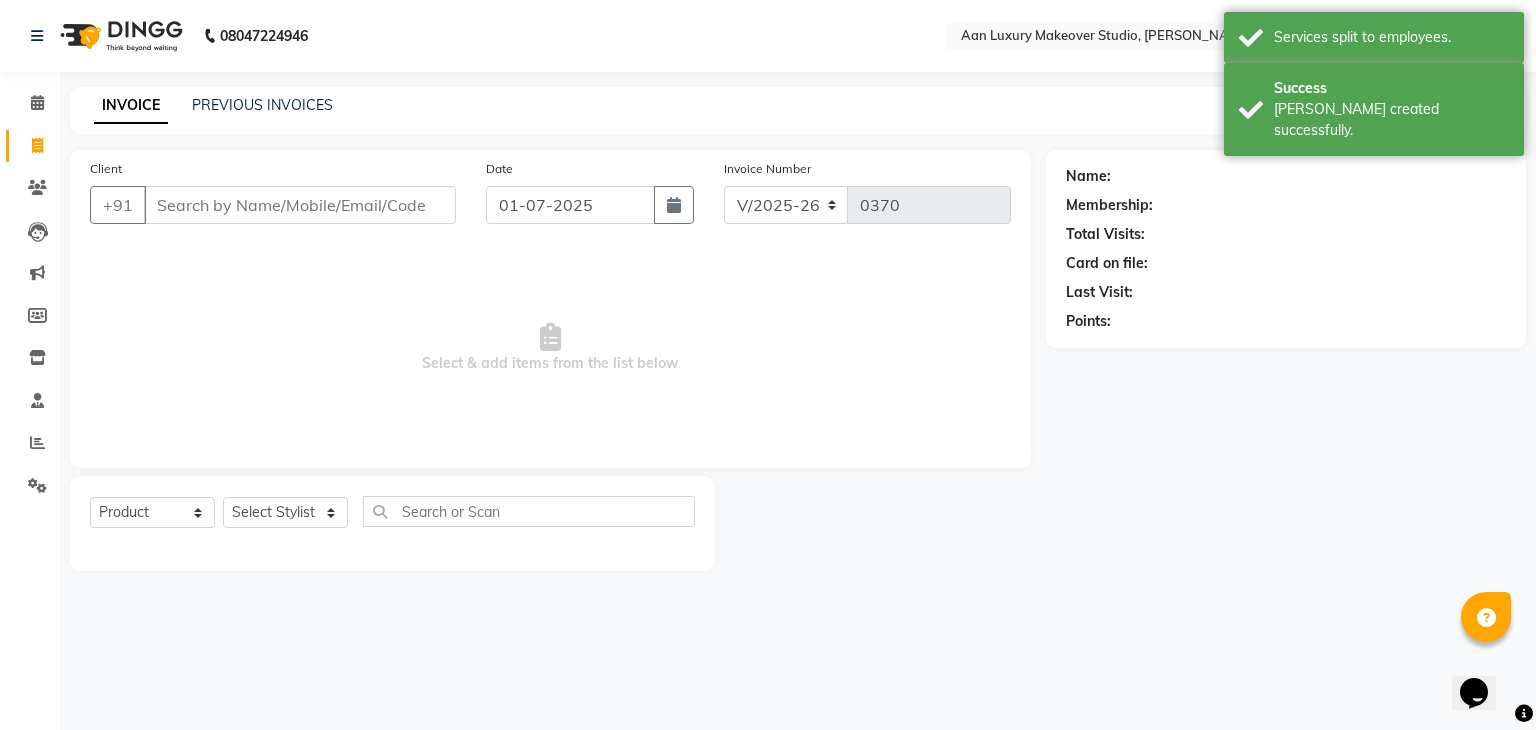 select on "54563" 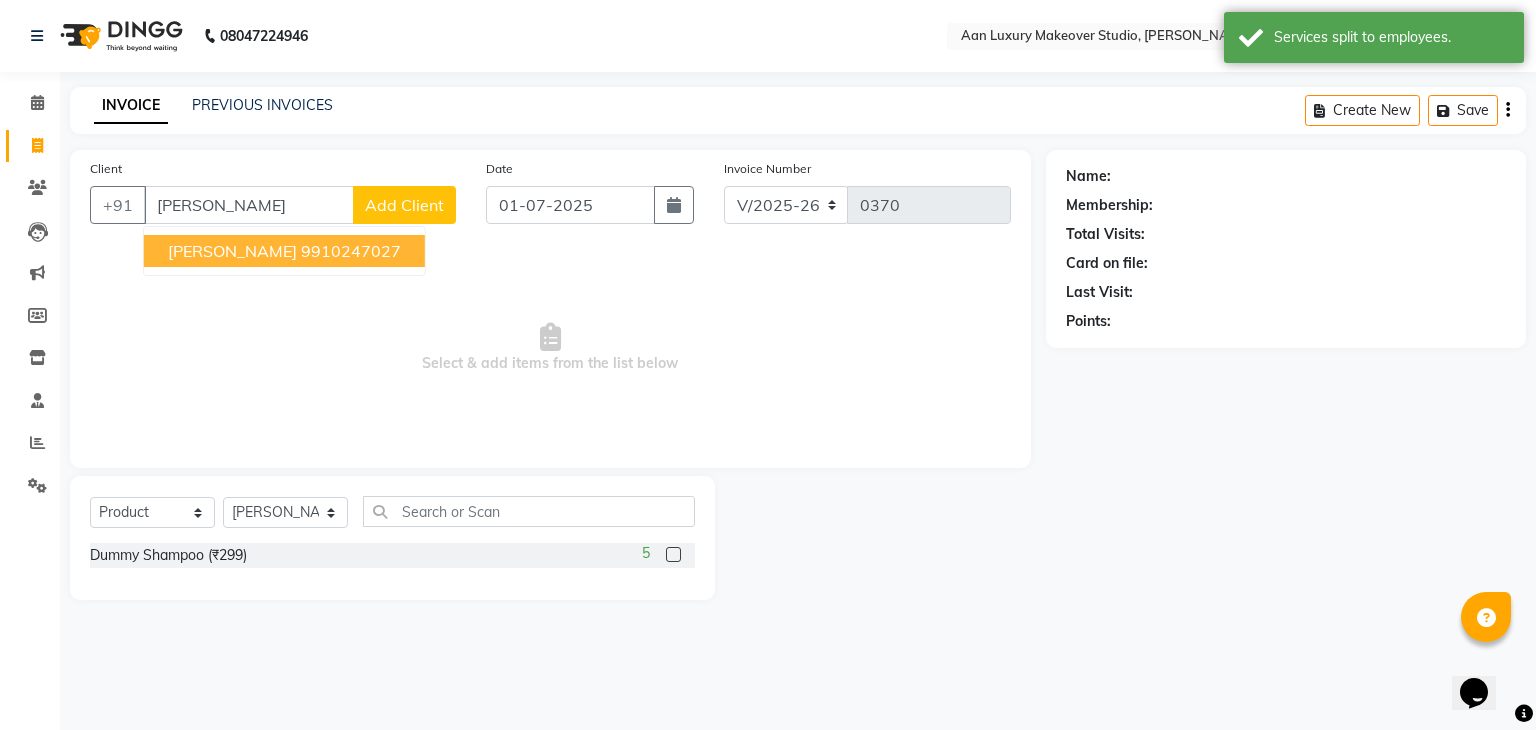 click on "[PERSON_NAME]" at bounding box center [232, 251] 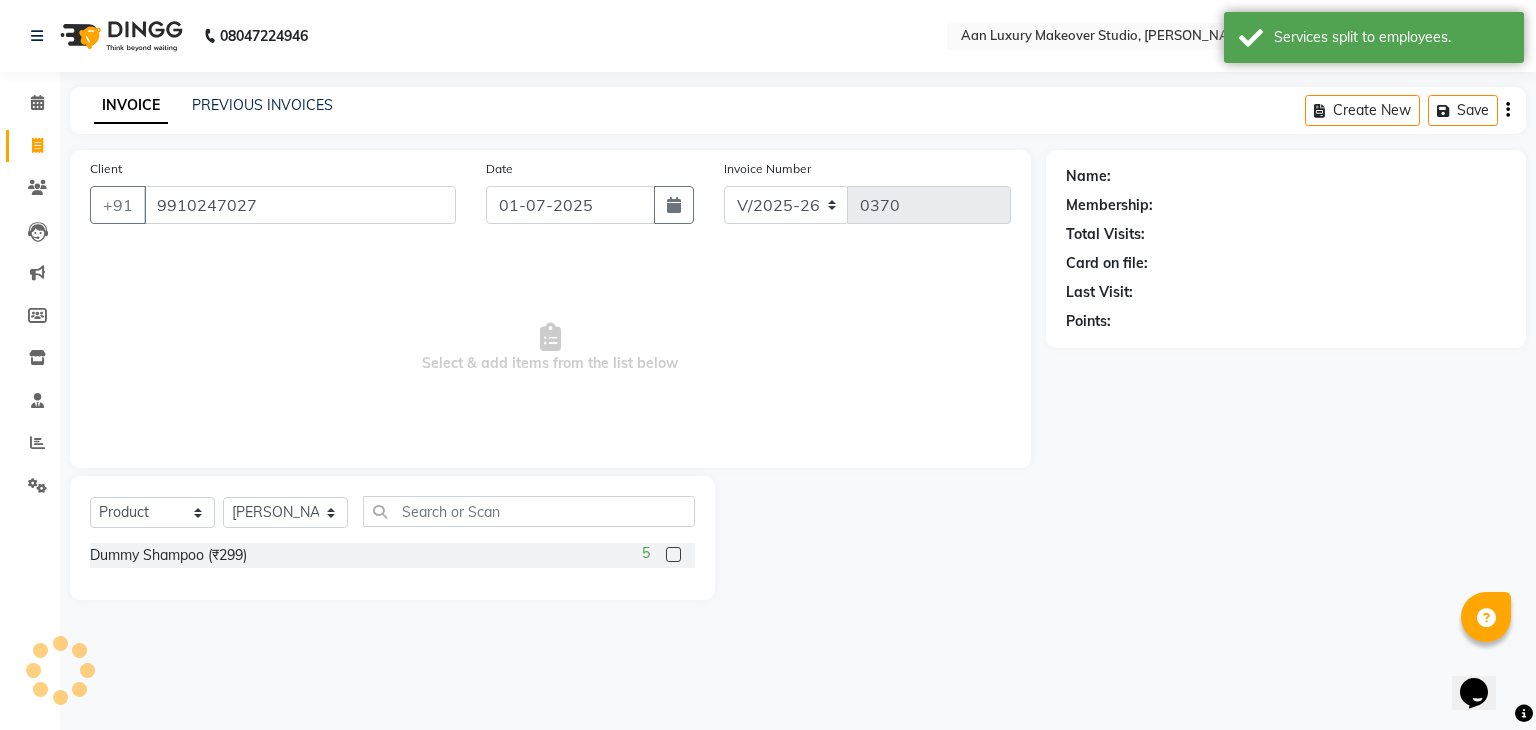 type on "9910247027" 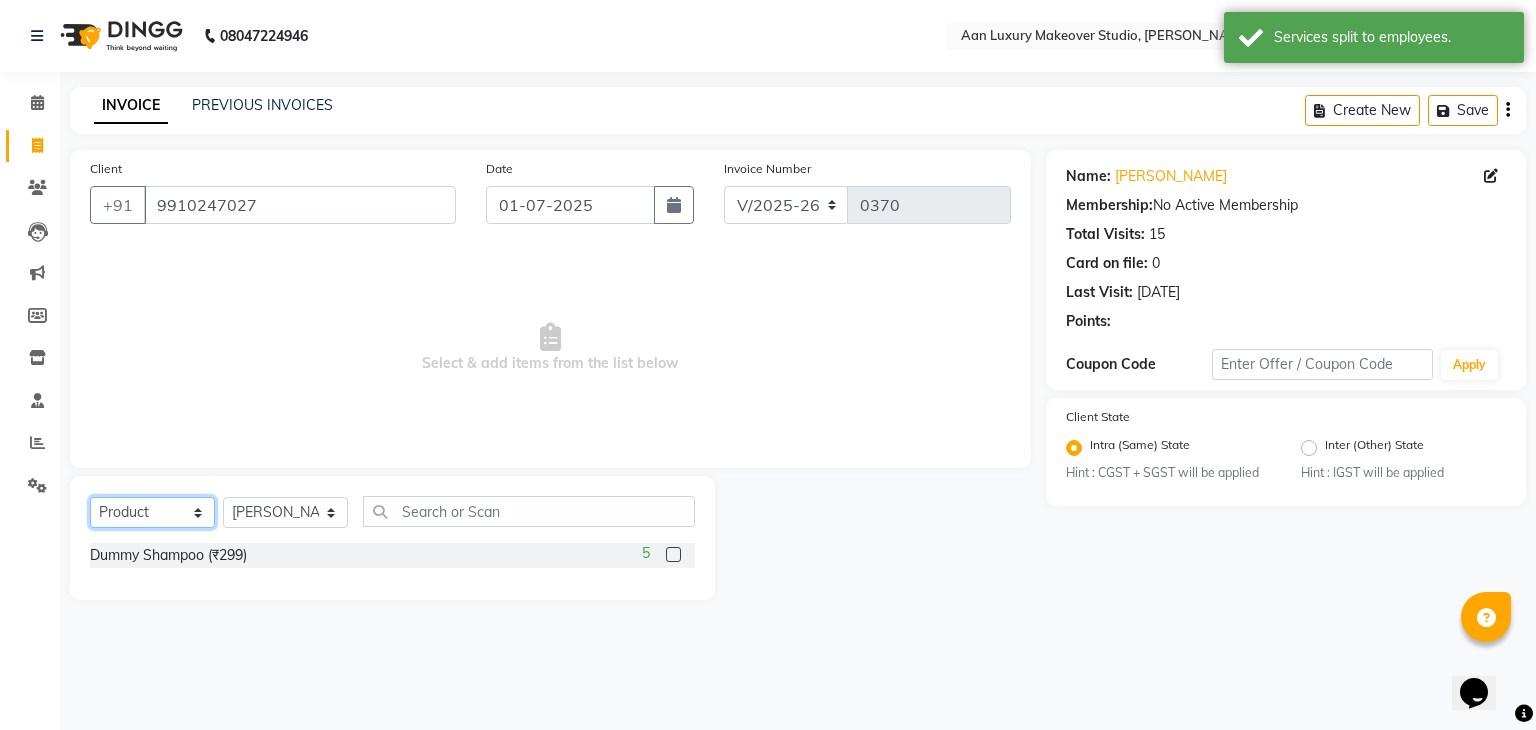 click on "Select  Service  Product  Membership  Package Voucher Prepaid Gift Card" 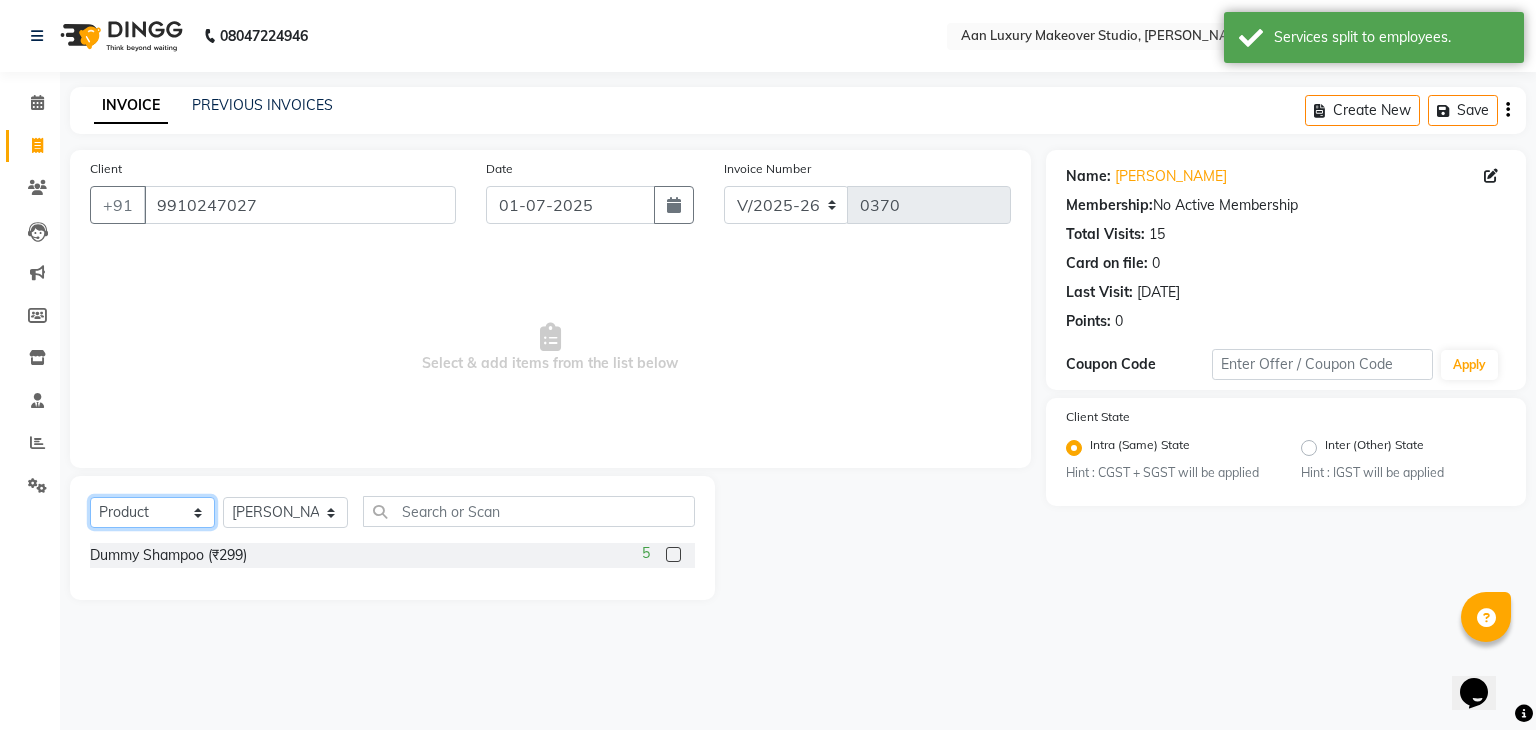 select on "service" 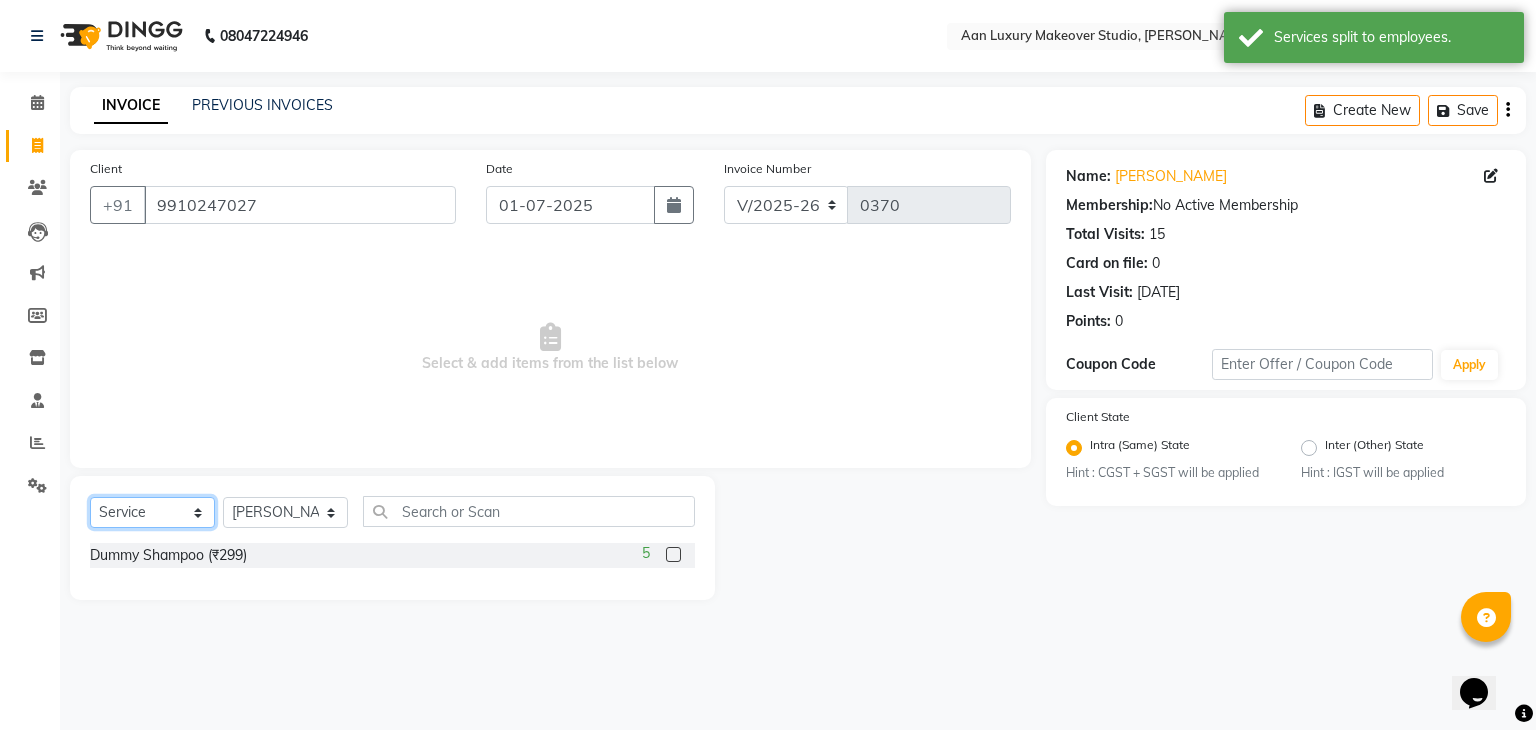 click on "Select  Service  Product  Membership  Package Voucher Prepaid Gift Card" 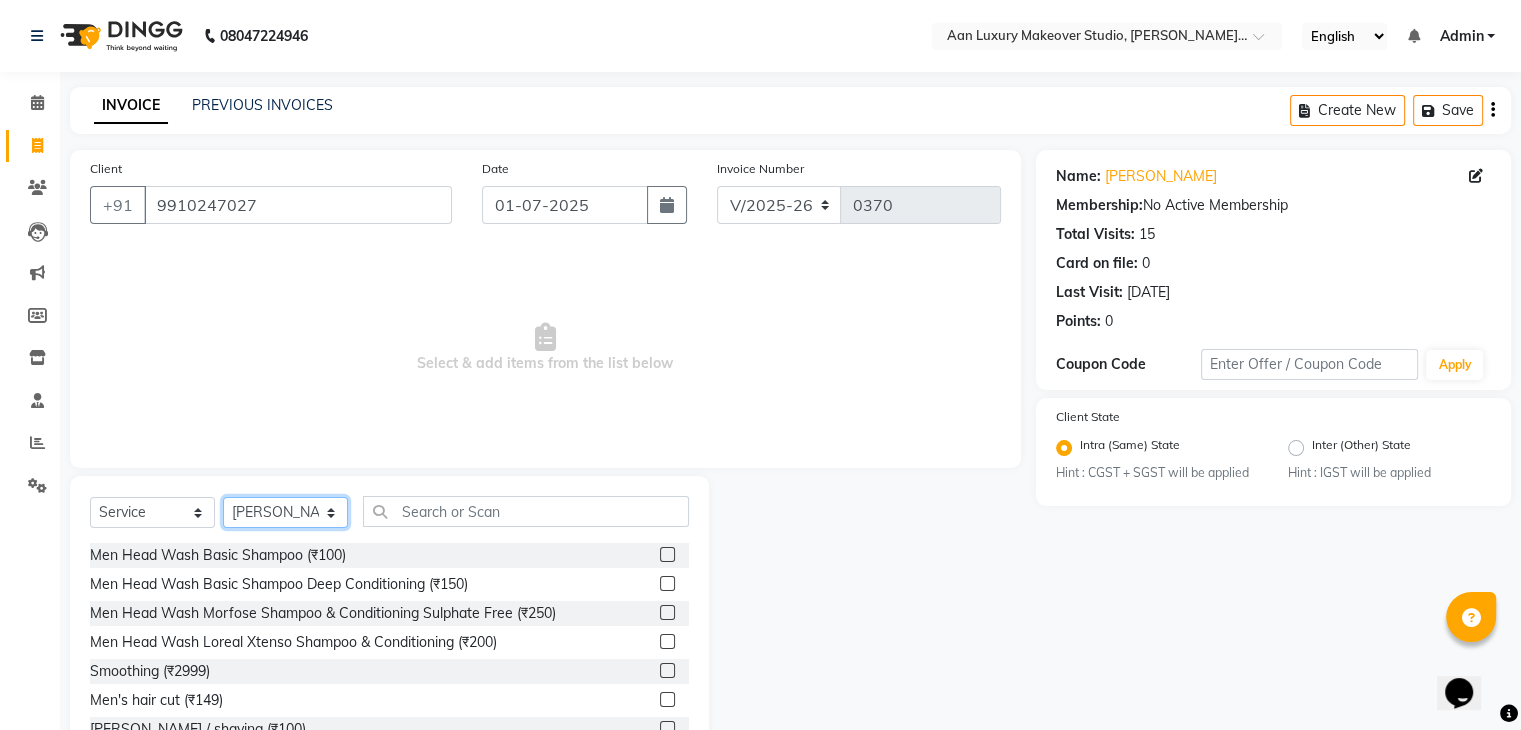 click on "Select Stylist Faiz gaurav [PERSON_NAME] Nisha ma'am  [PERSON_NAME] [PERSON_NAME] [PERSON_NAME]" 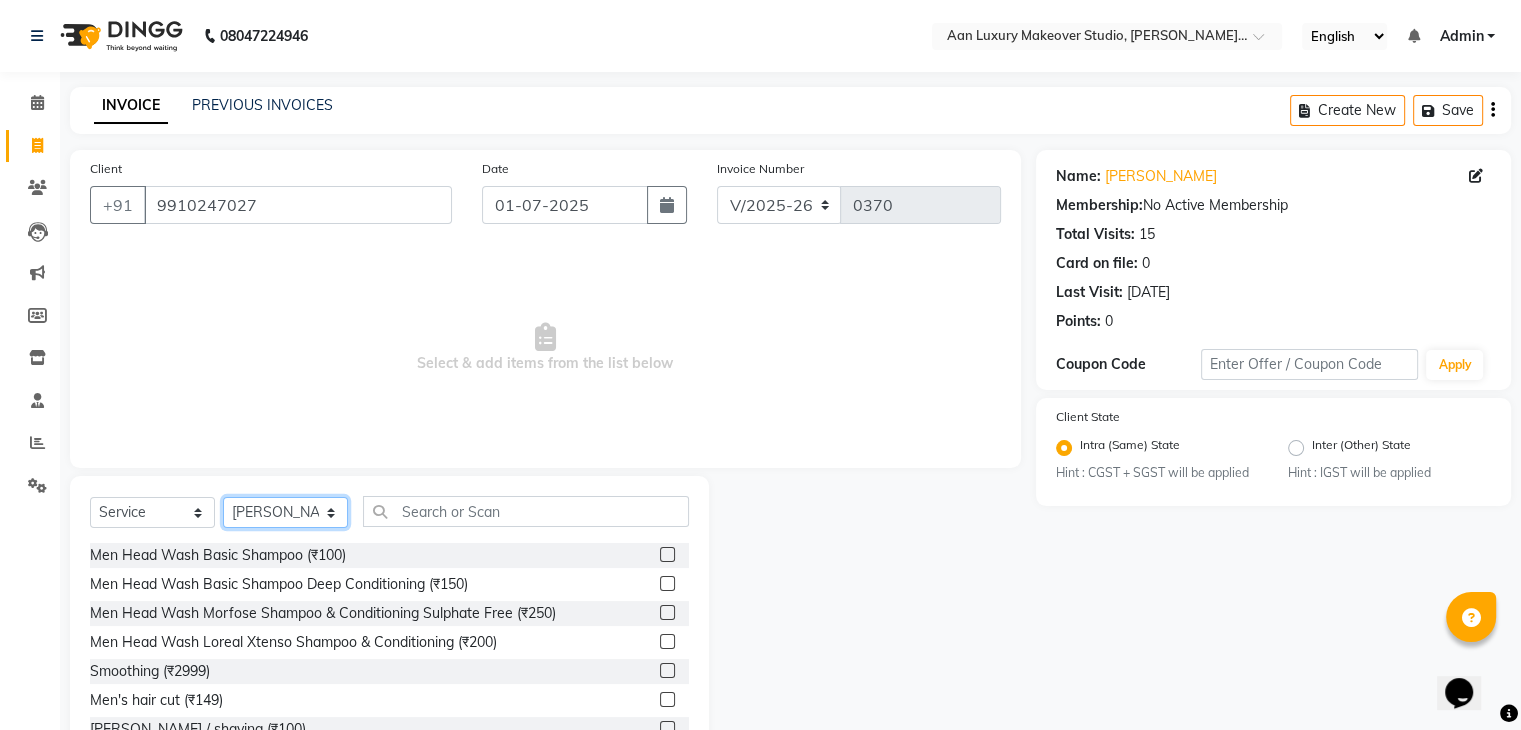 select on "61020" 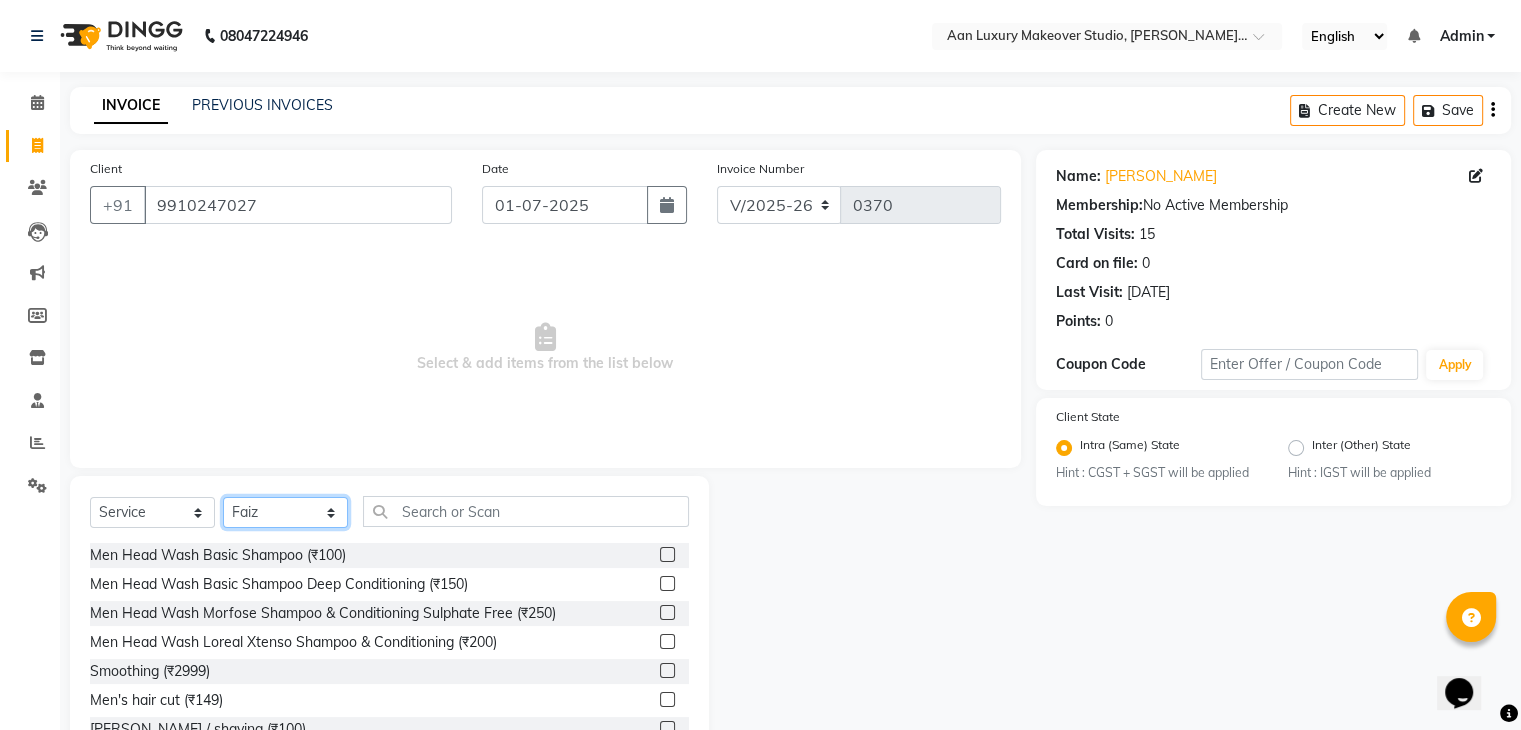 click on "Select Stylist Faiz gaurav [PERSON_NAME] Nisha ma'am  [PERSON_NAME] [PERSON_NAME] [PERSON_NAME]" 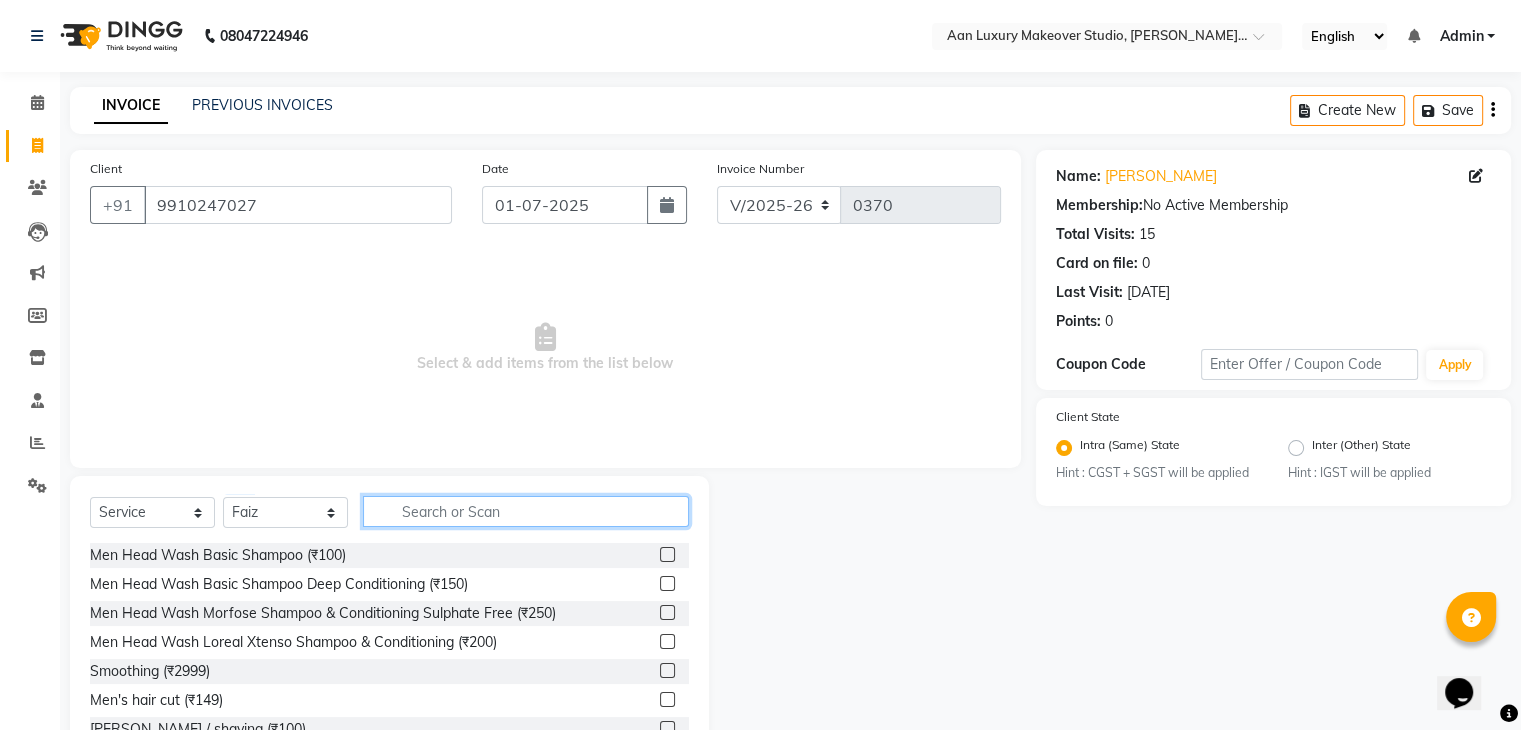 click 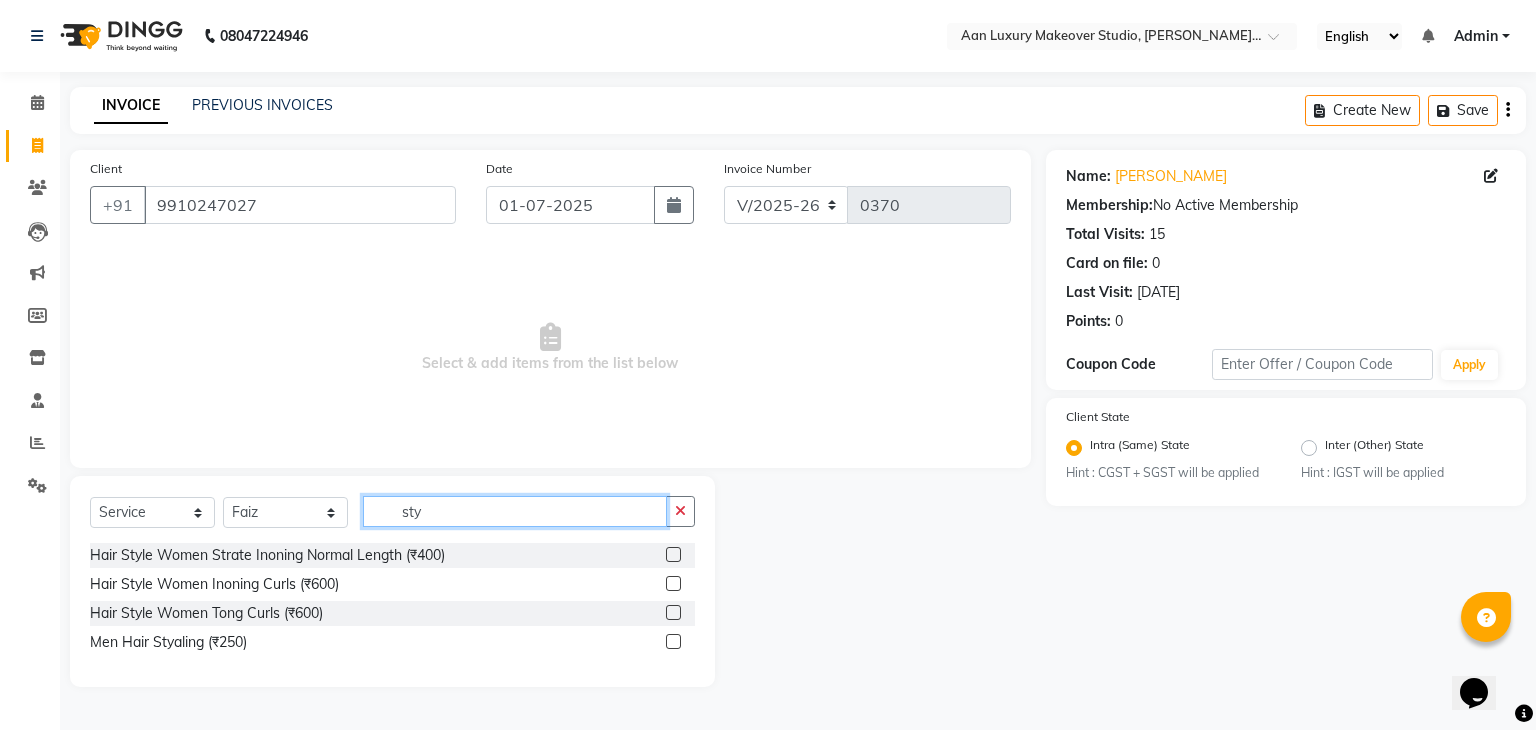type on "sty" 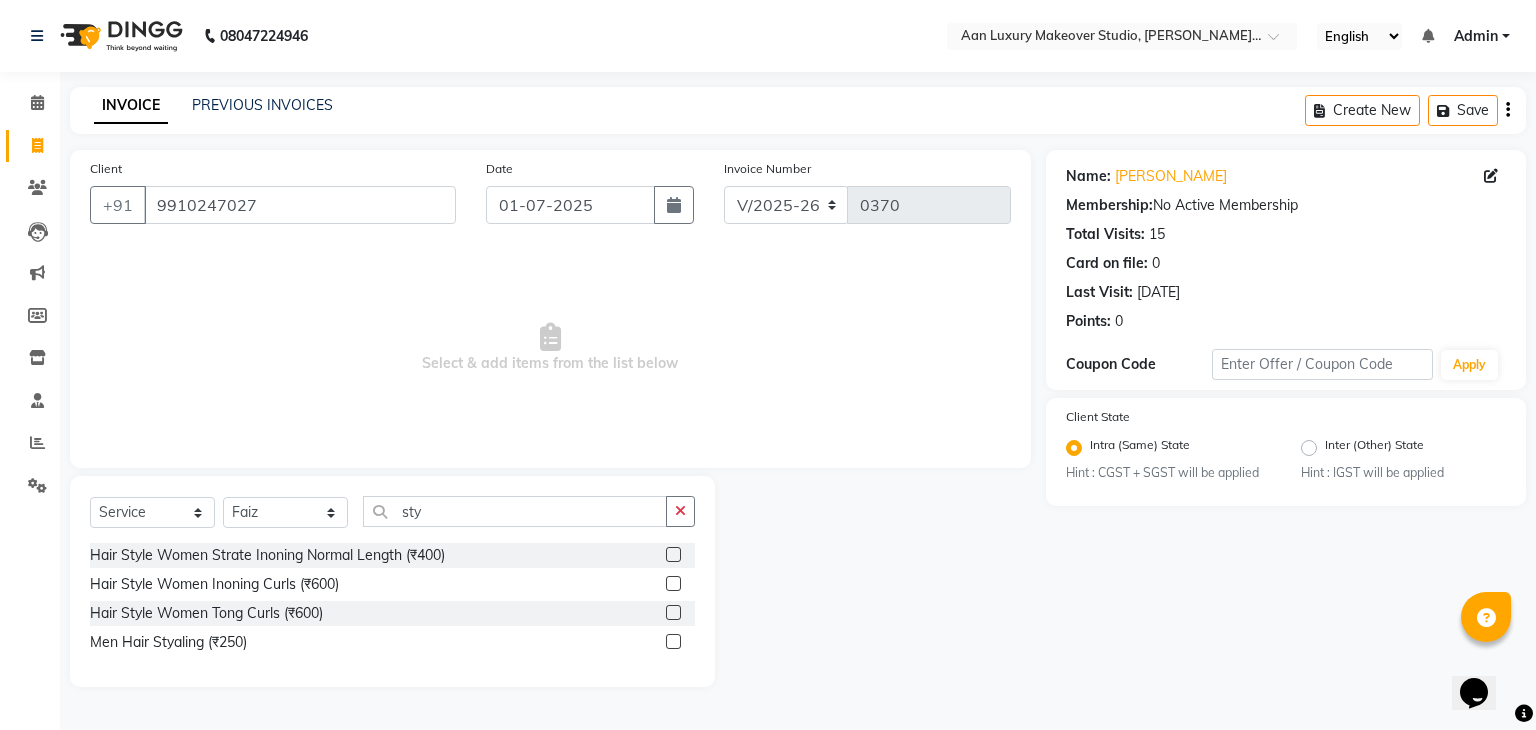 click 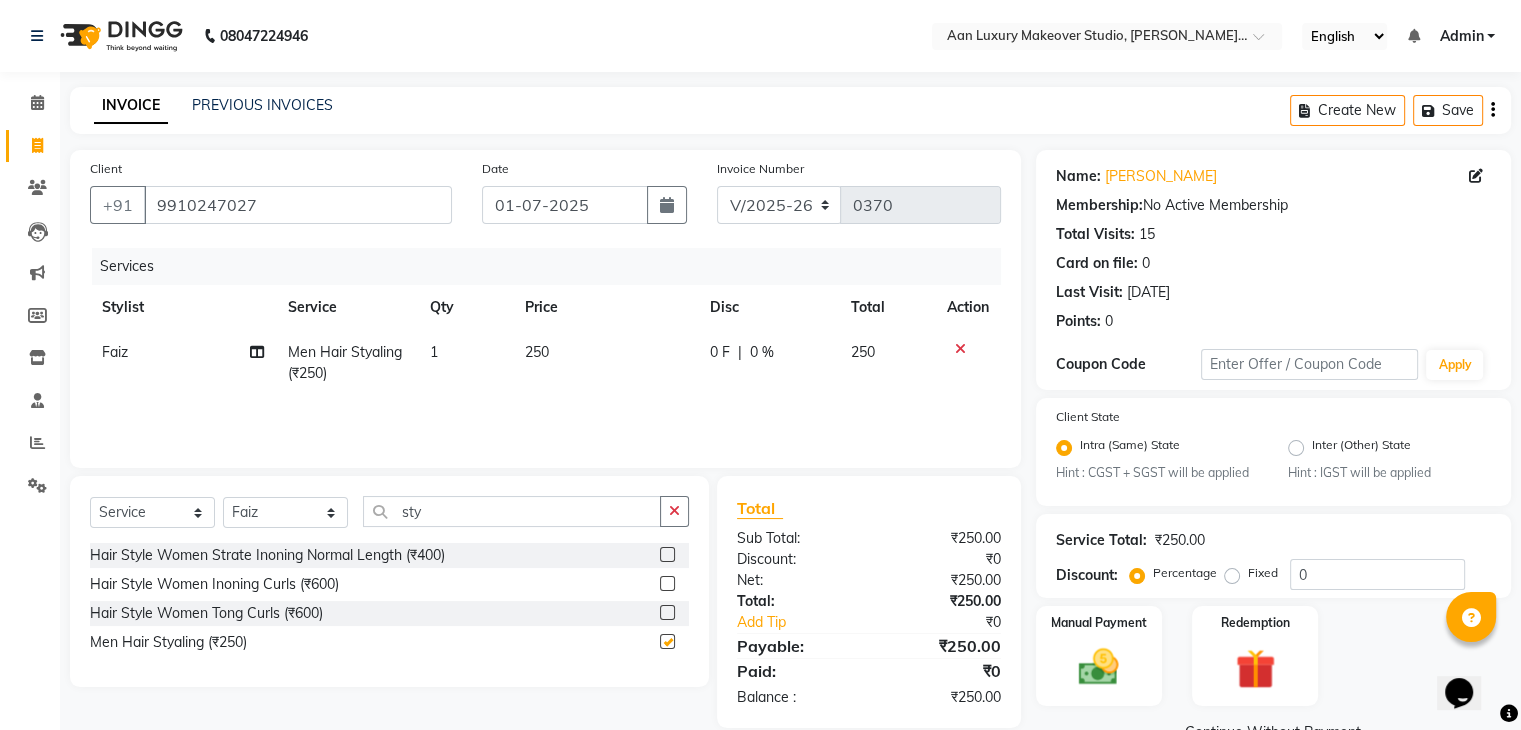 checkbox on "false" 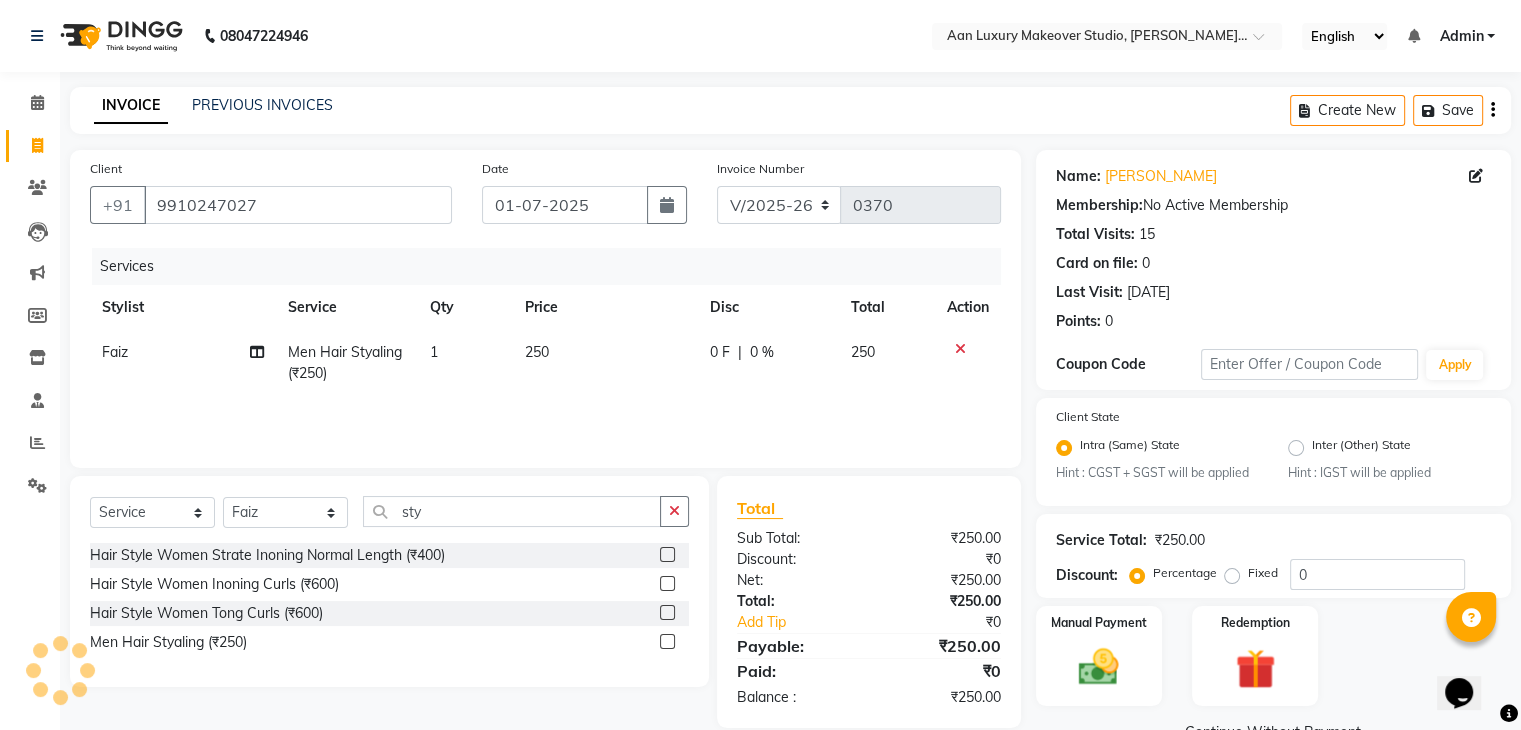 click on "250" 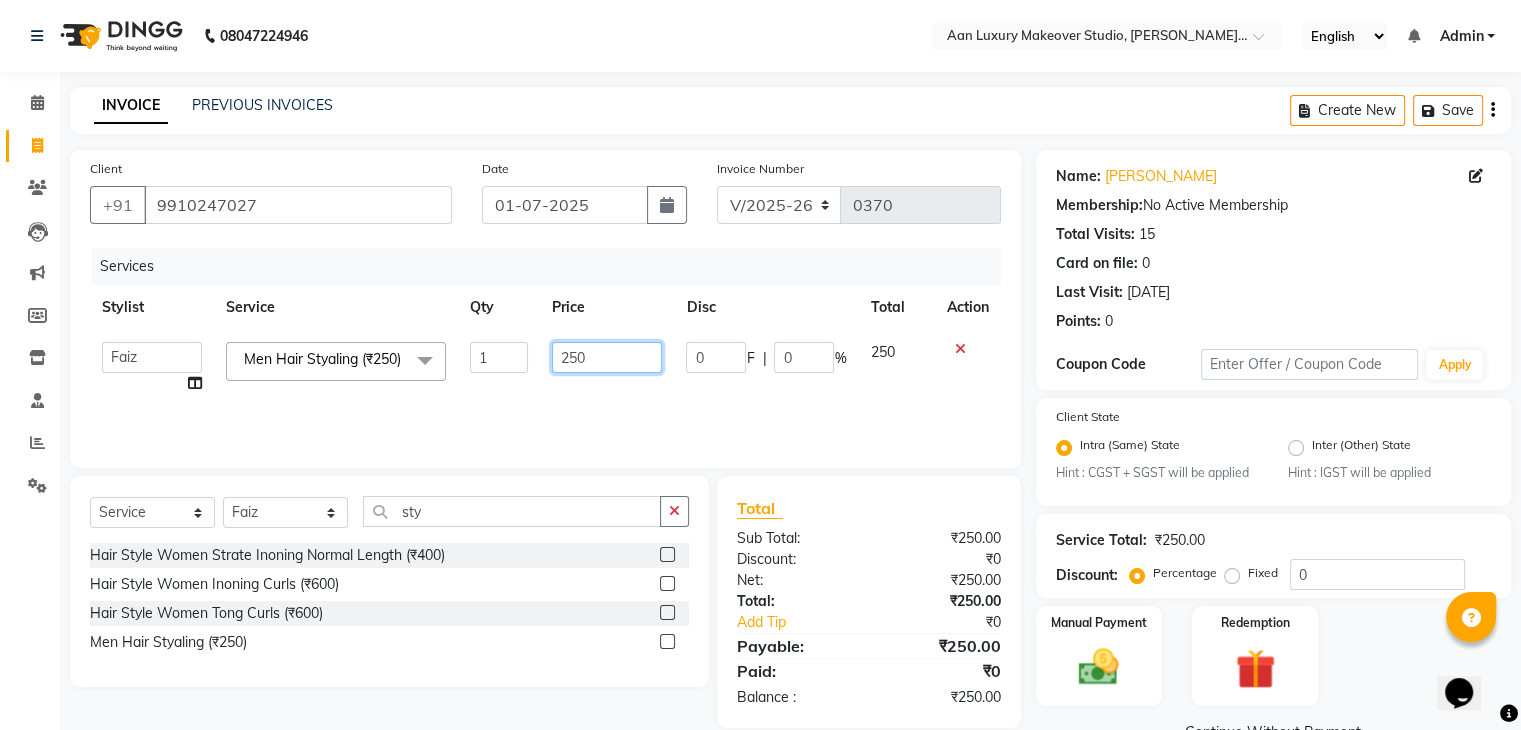 click on "250" 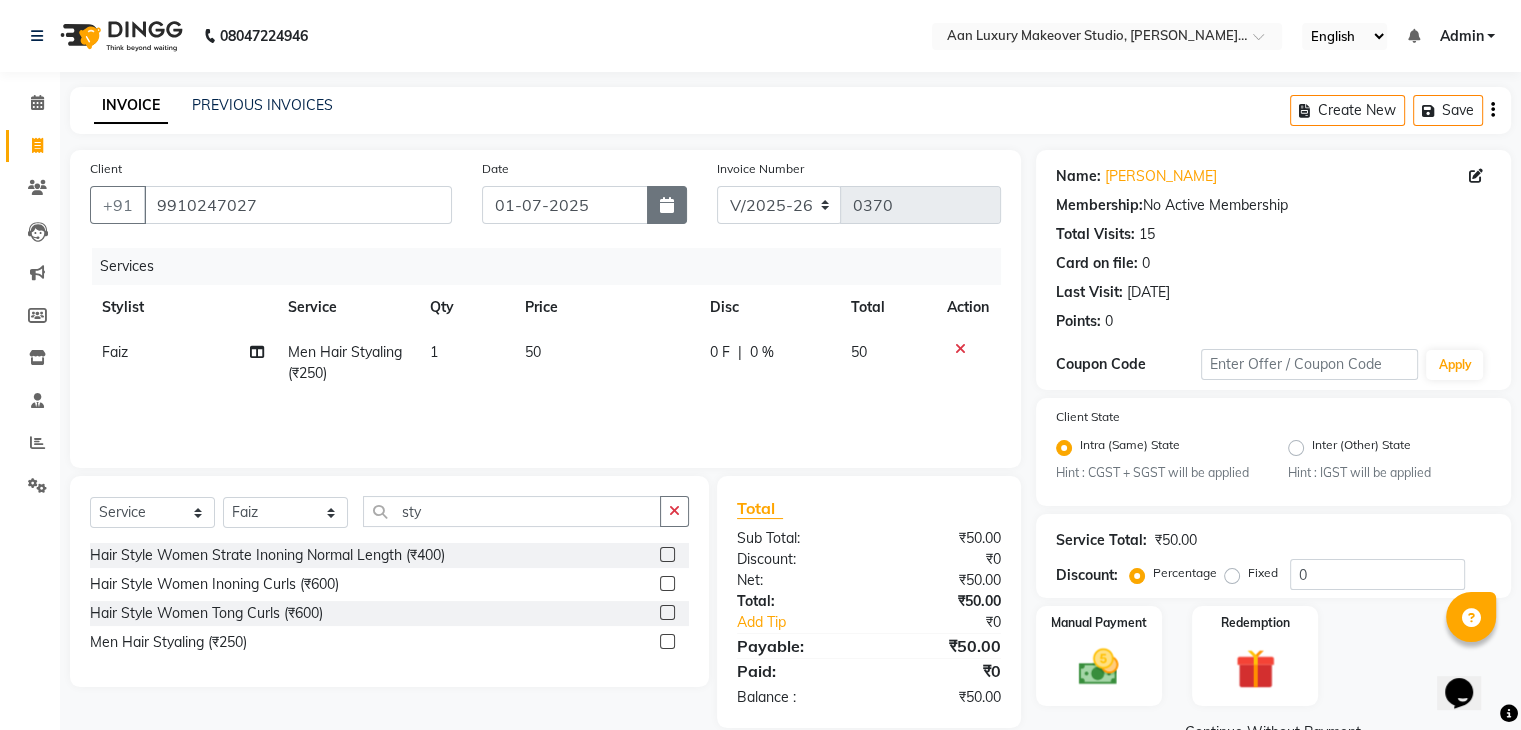 click 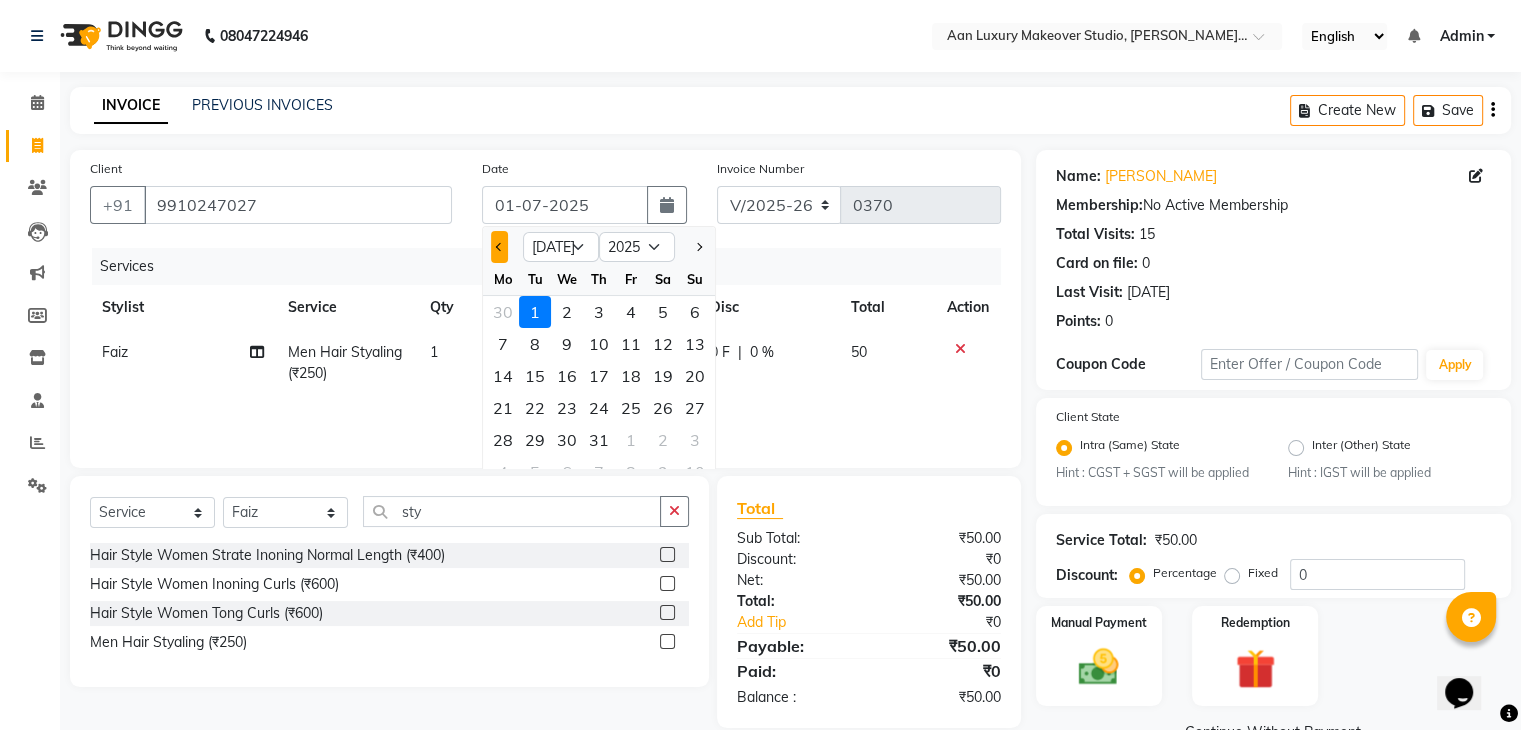 click 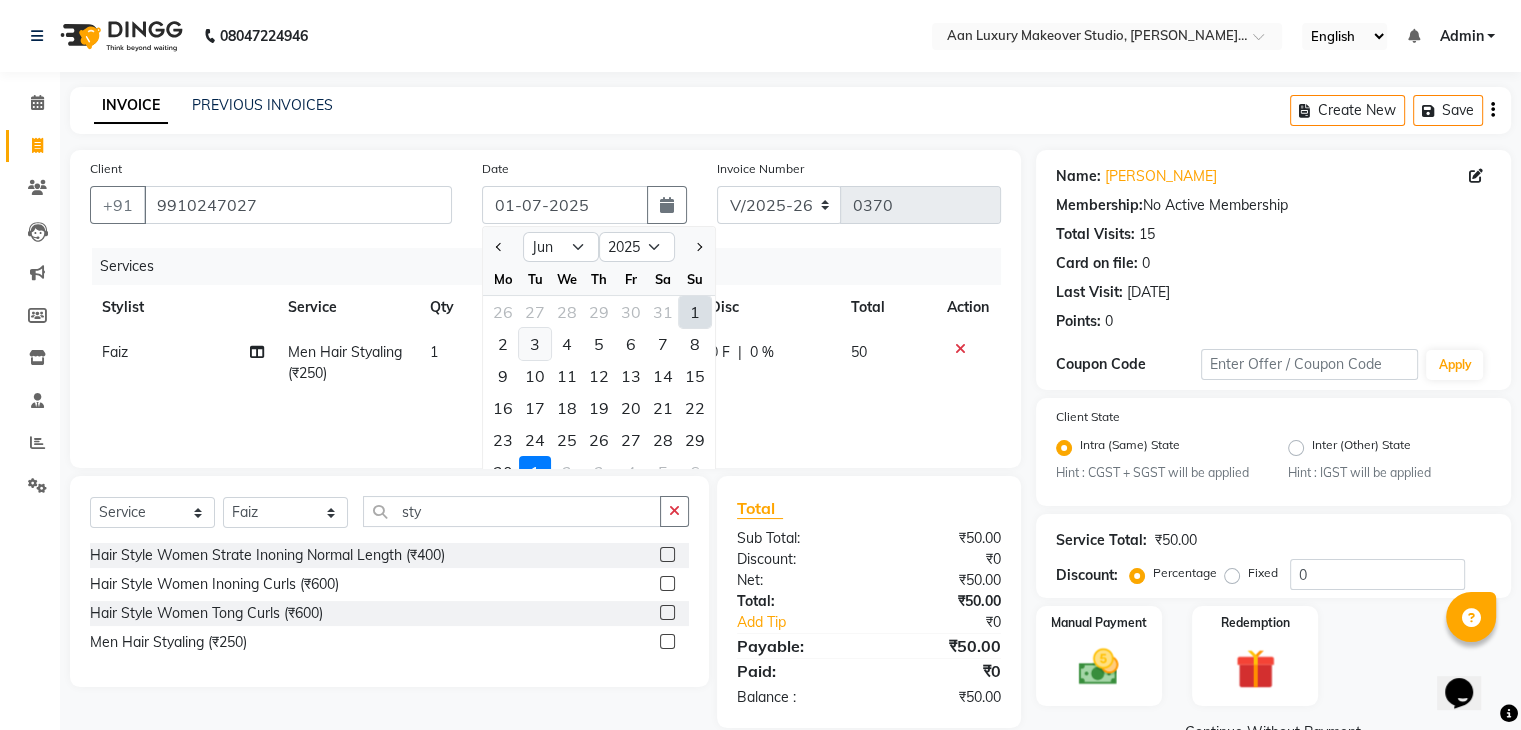 click on "3" 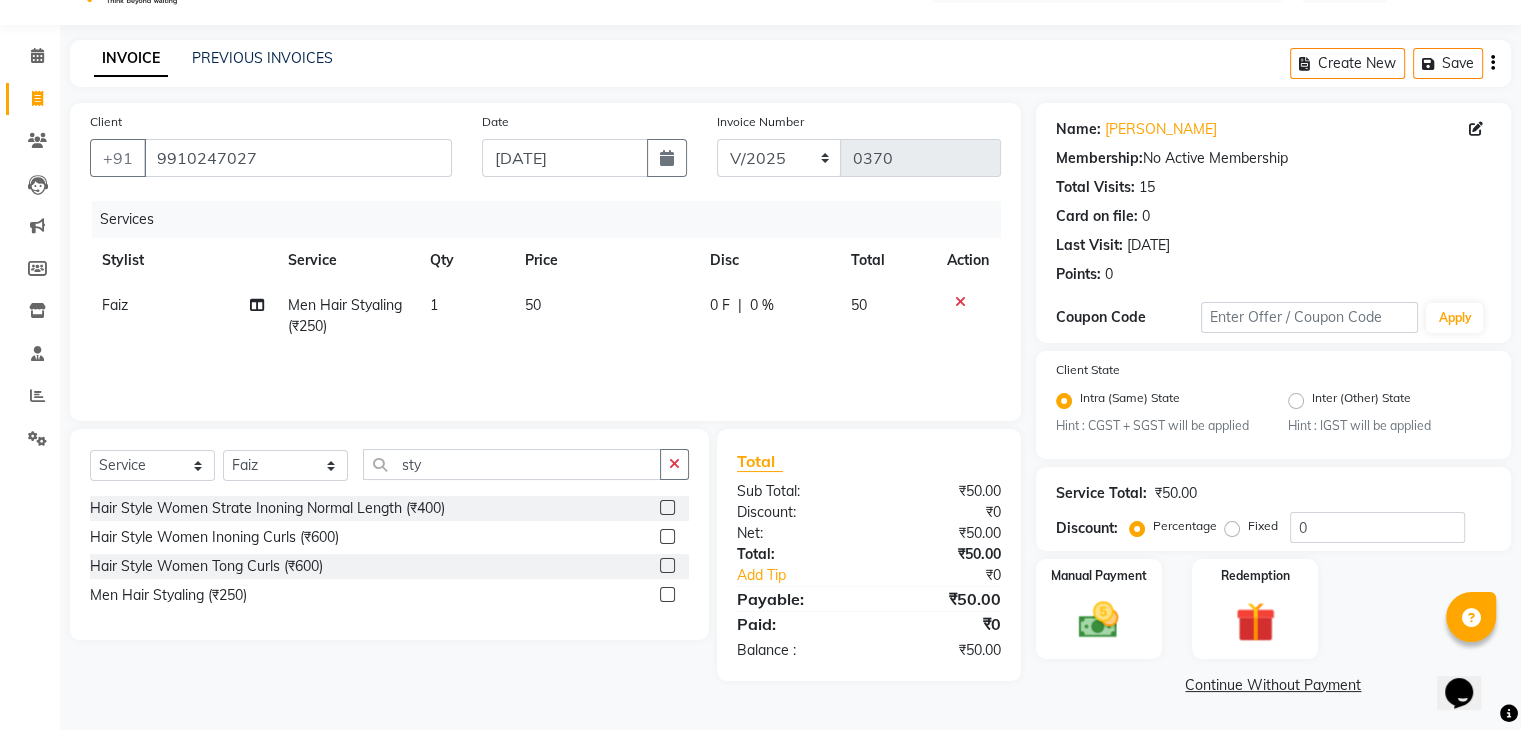 scroll, scrollTop: 48, scrollLeft: 0, axis: vertical 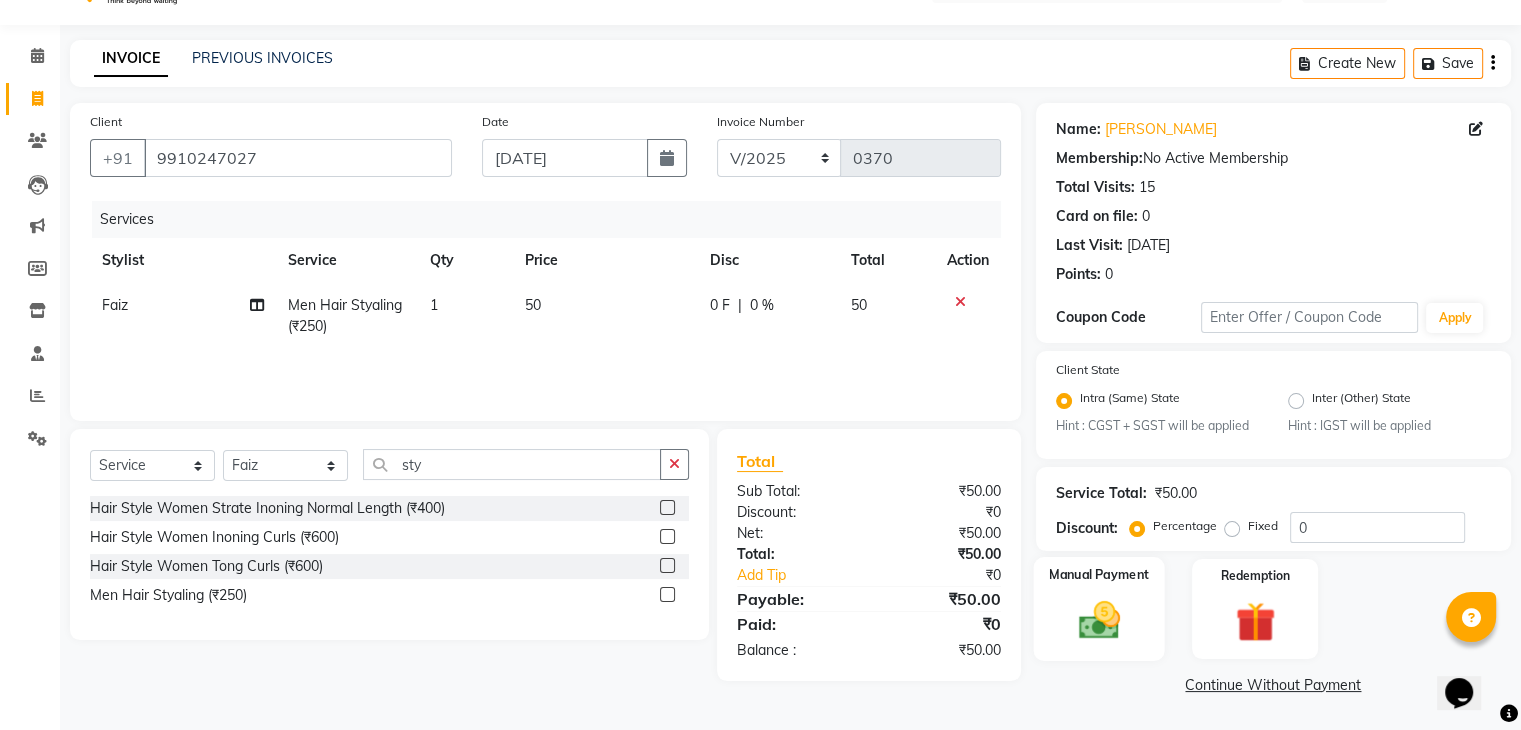 click 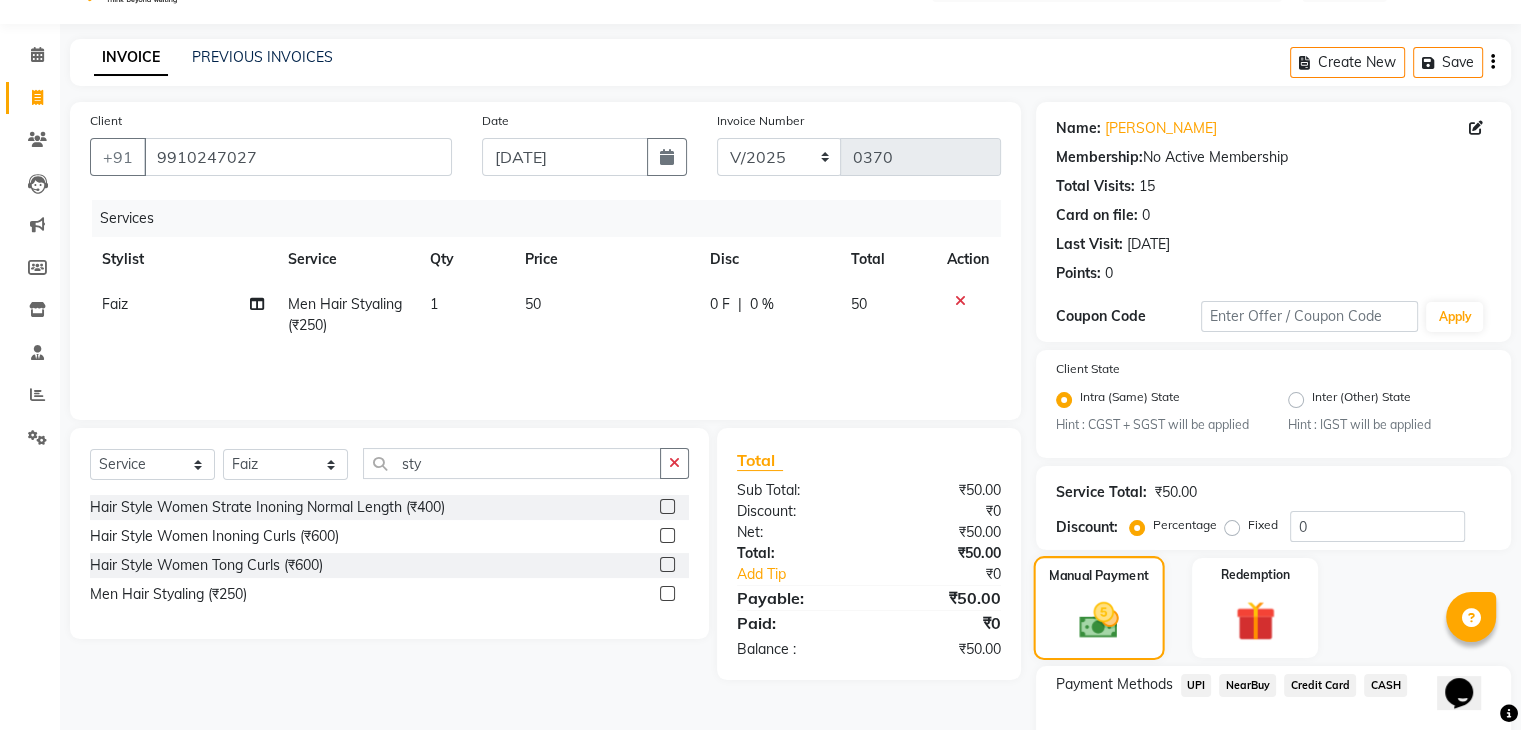 scroll, scrollTop: 177, scrollLeft: 0, axis: vertical 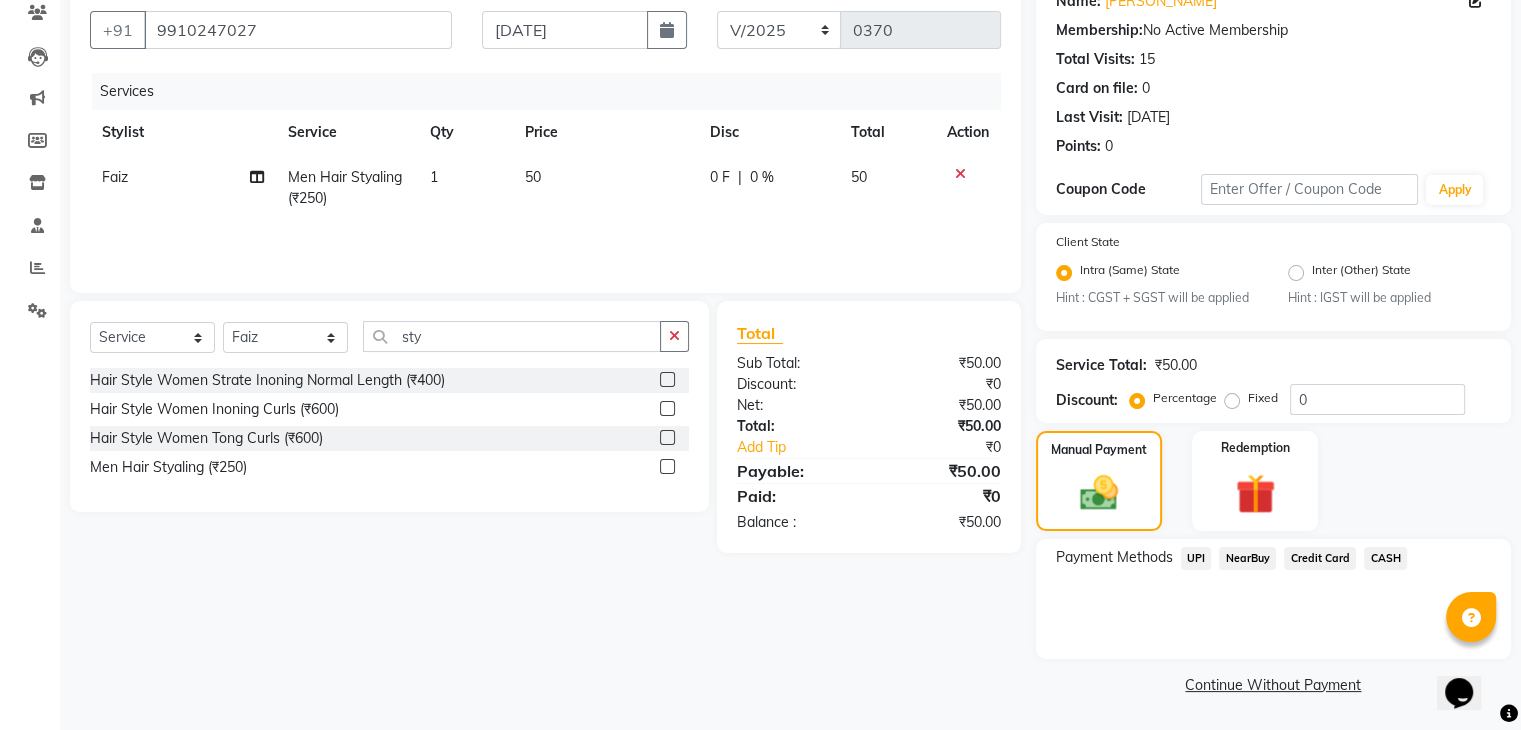 click on "CASH" 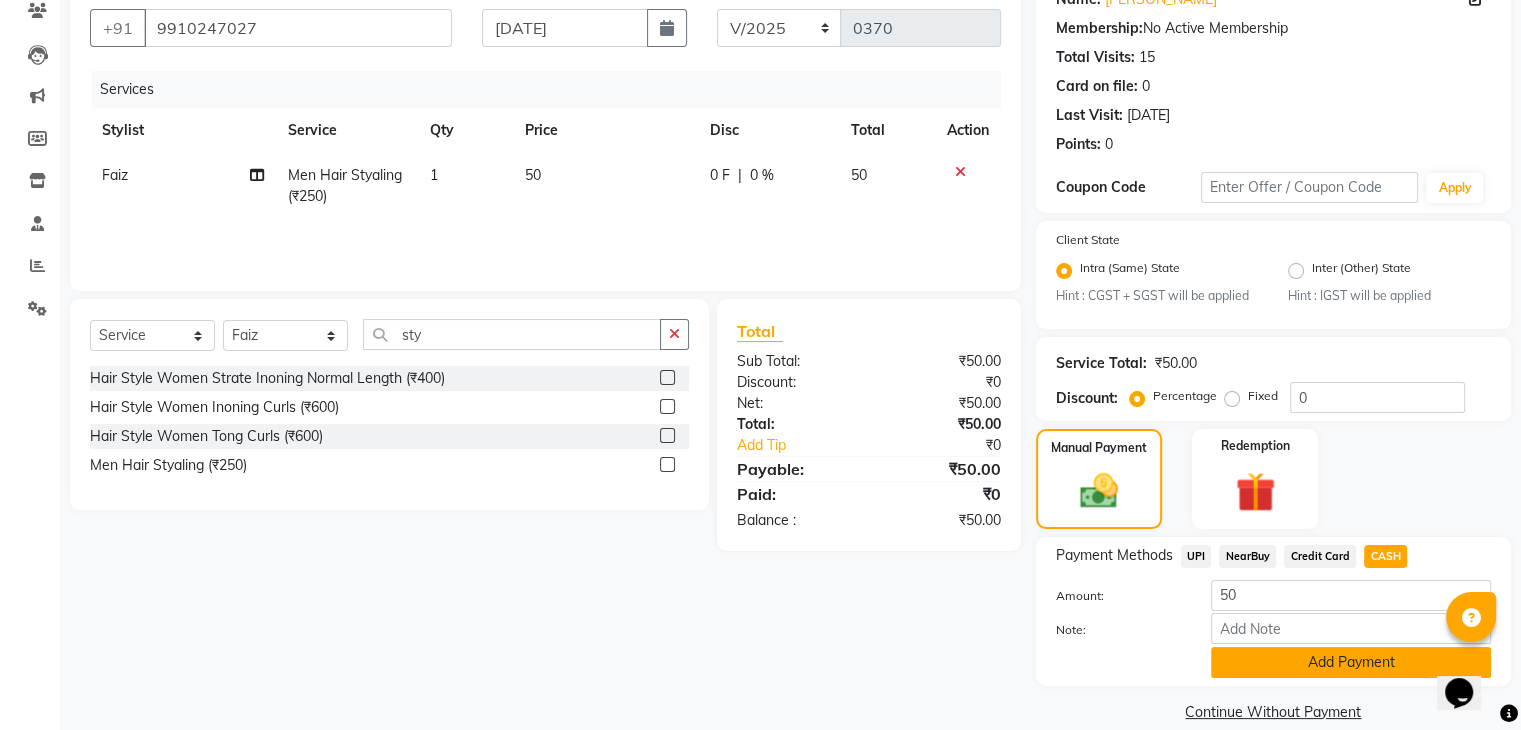 click on "Add Payment" 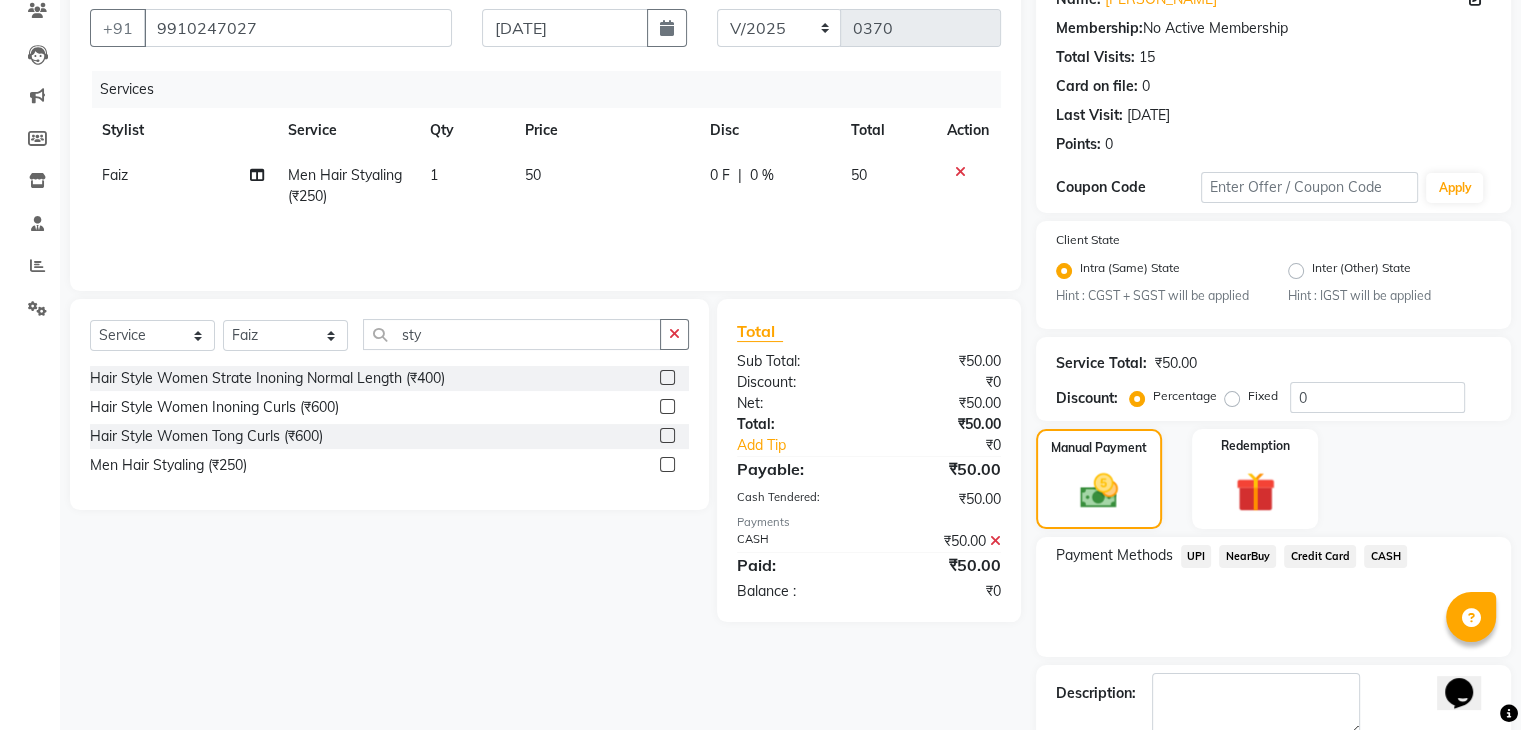 scroll, scrollTop: 289, scrollLeft: 0, axis: vertical 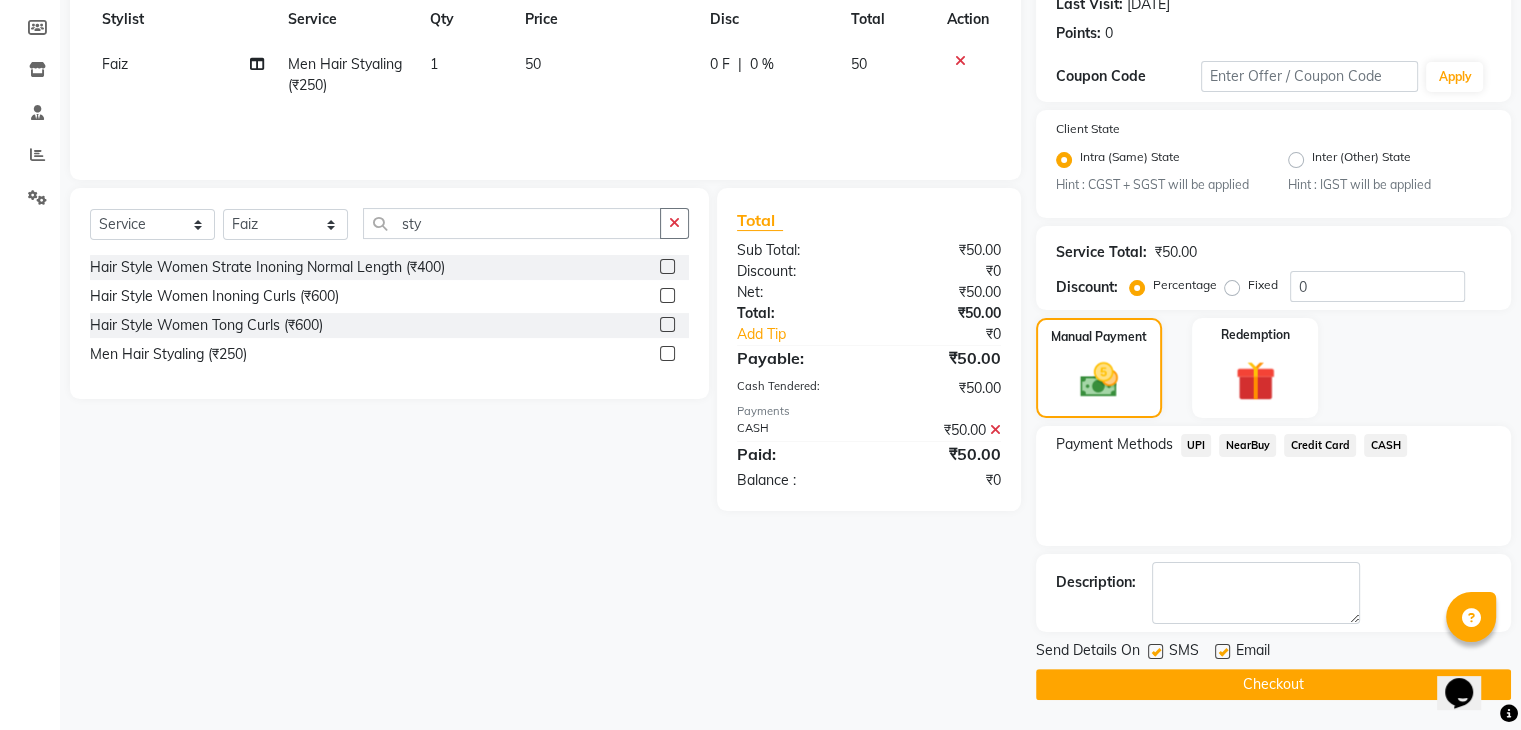 click 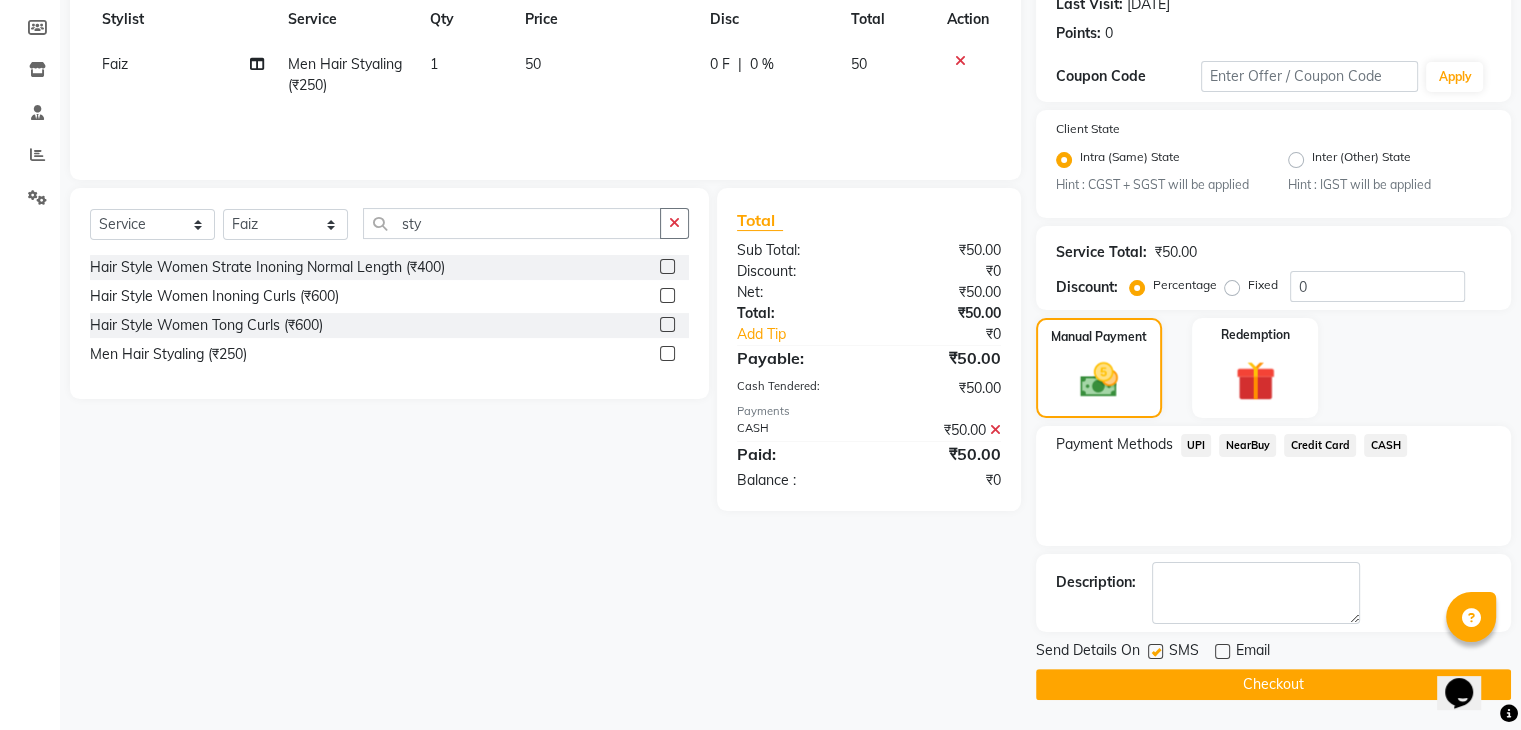 click 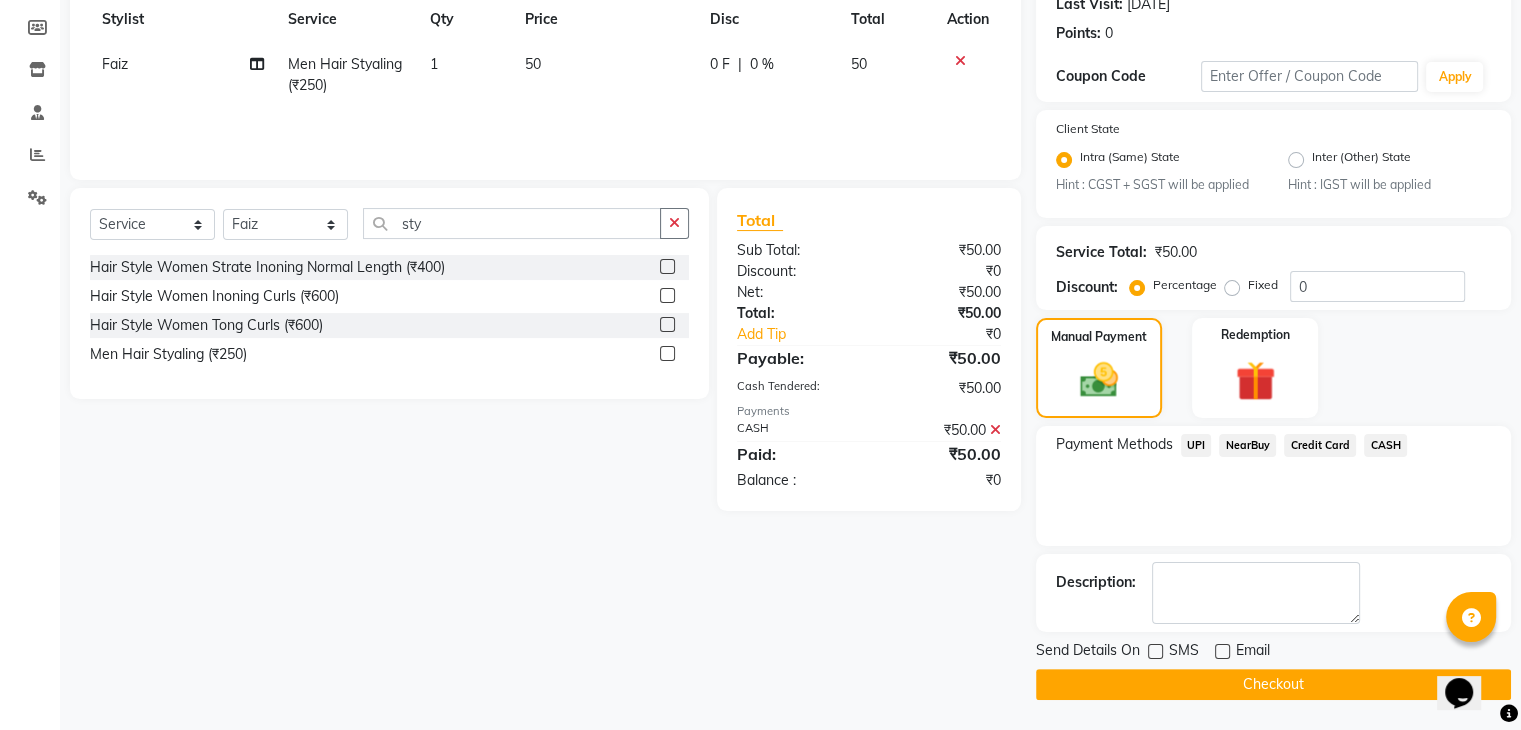 click on "Checkout" 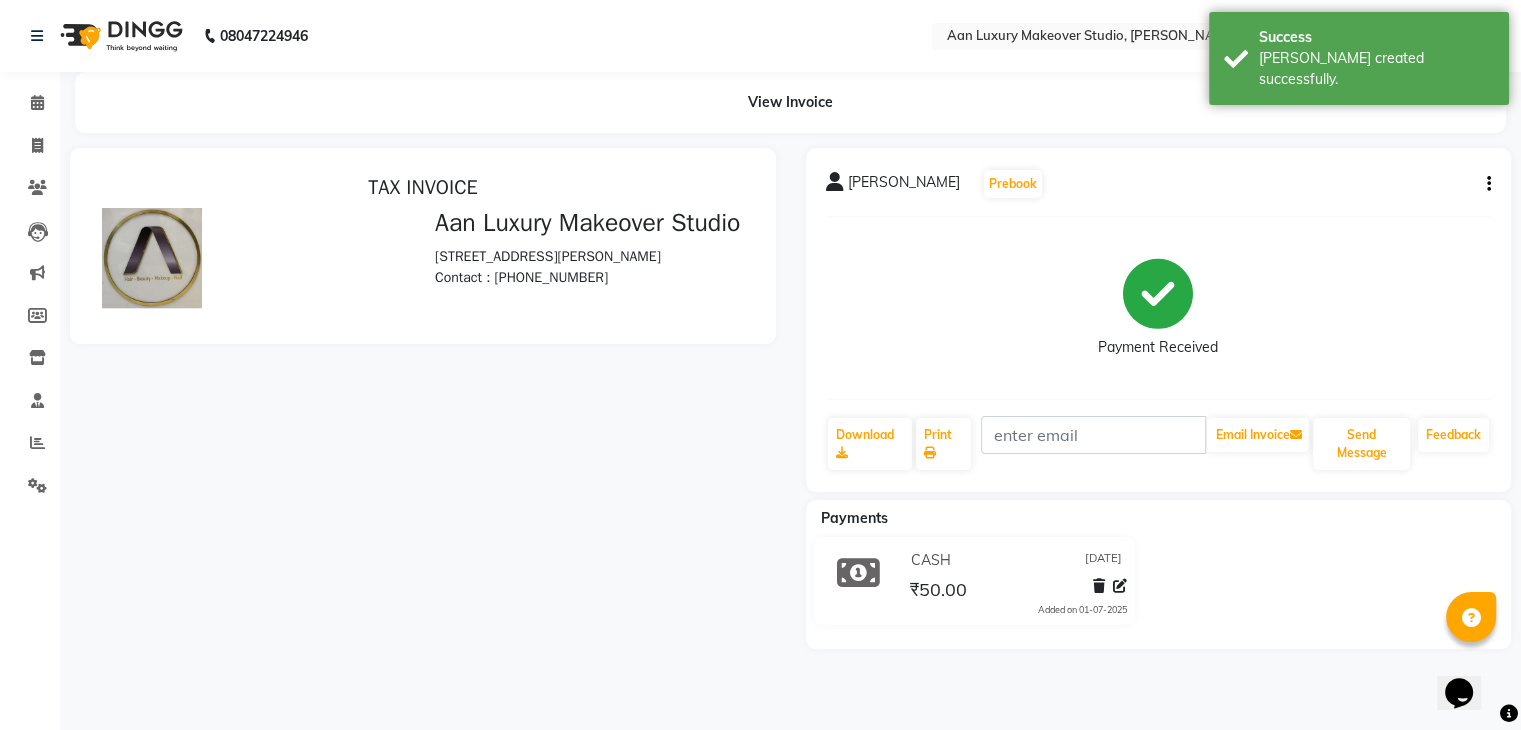 scroll, scrollTop: 0, scrollLeft: 0, axis: both 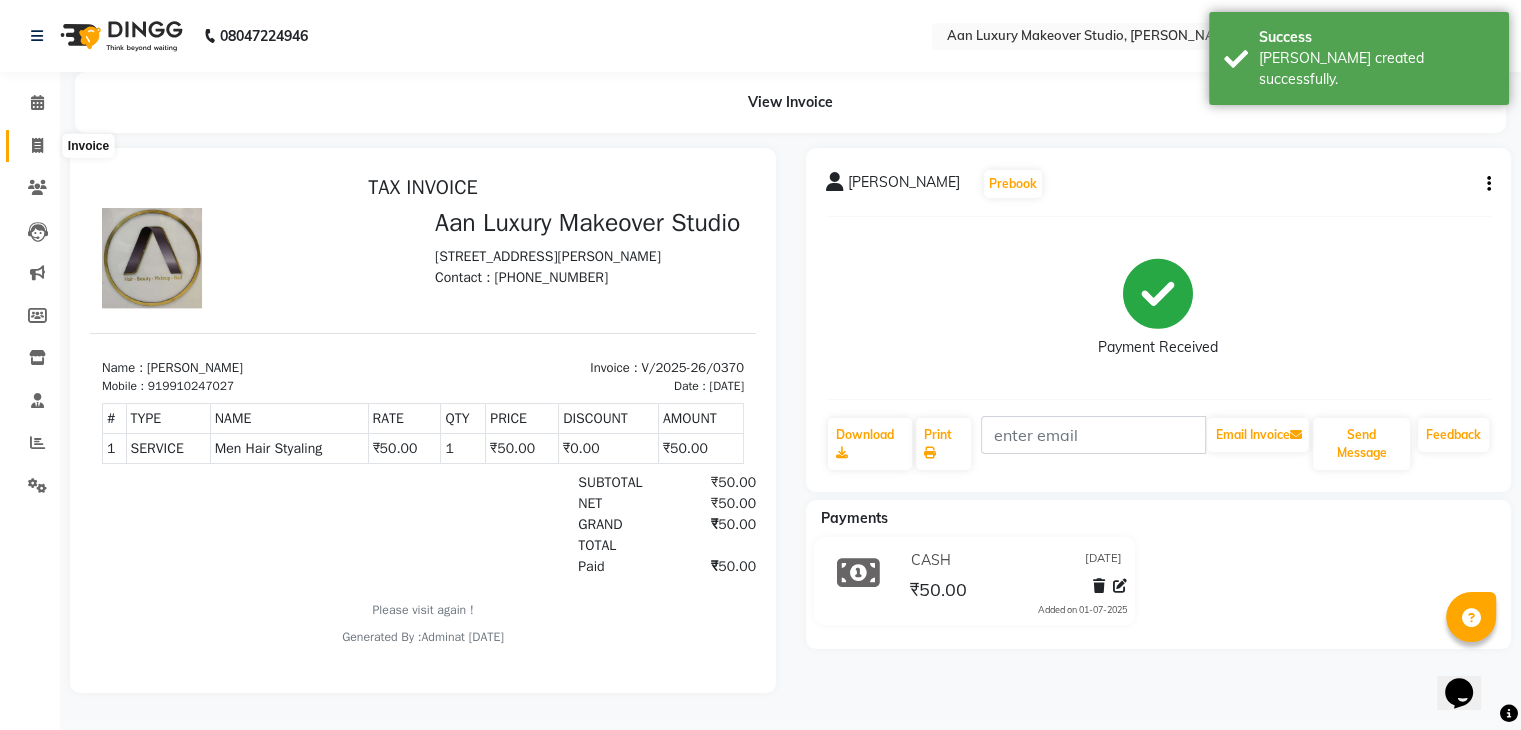 click 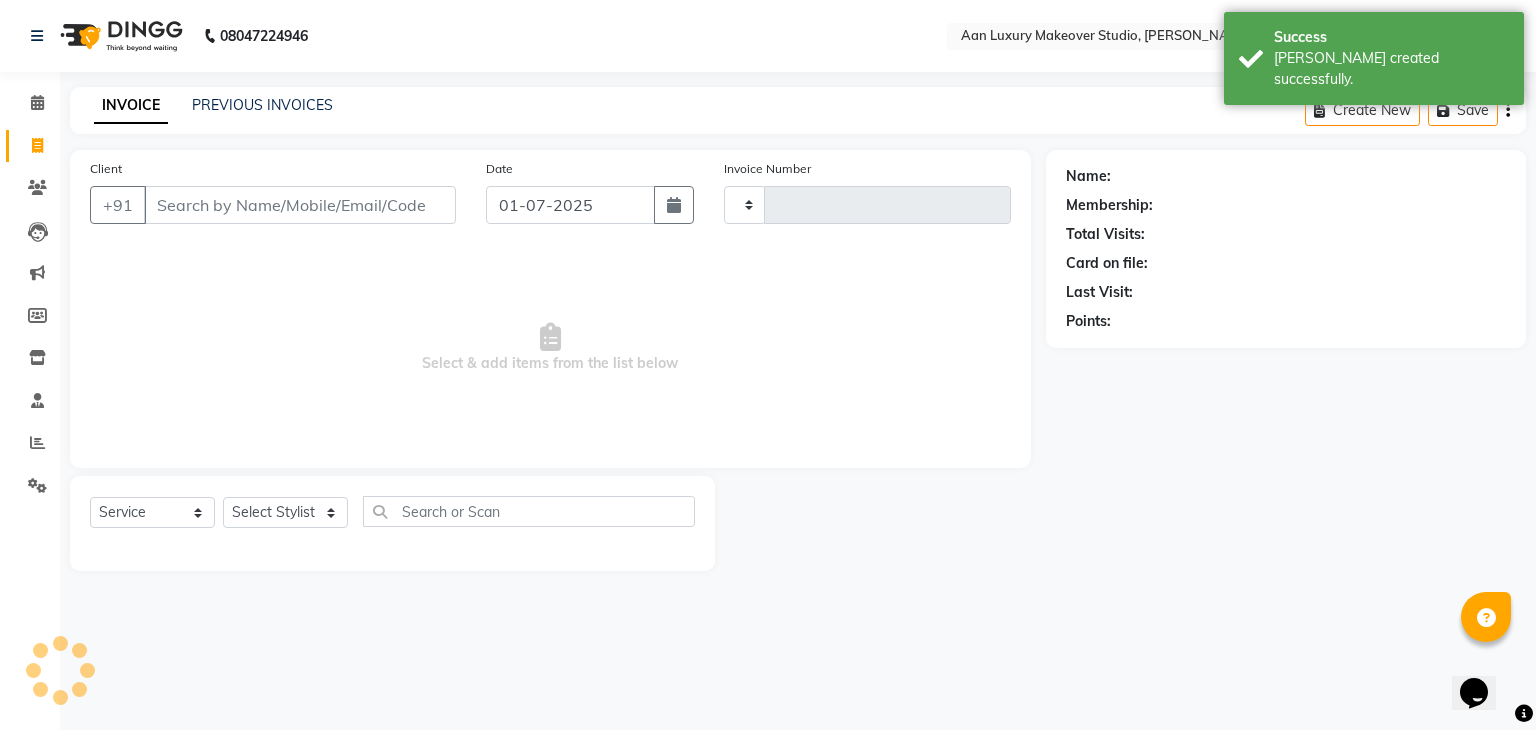 type on "0371" 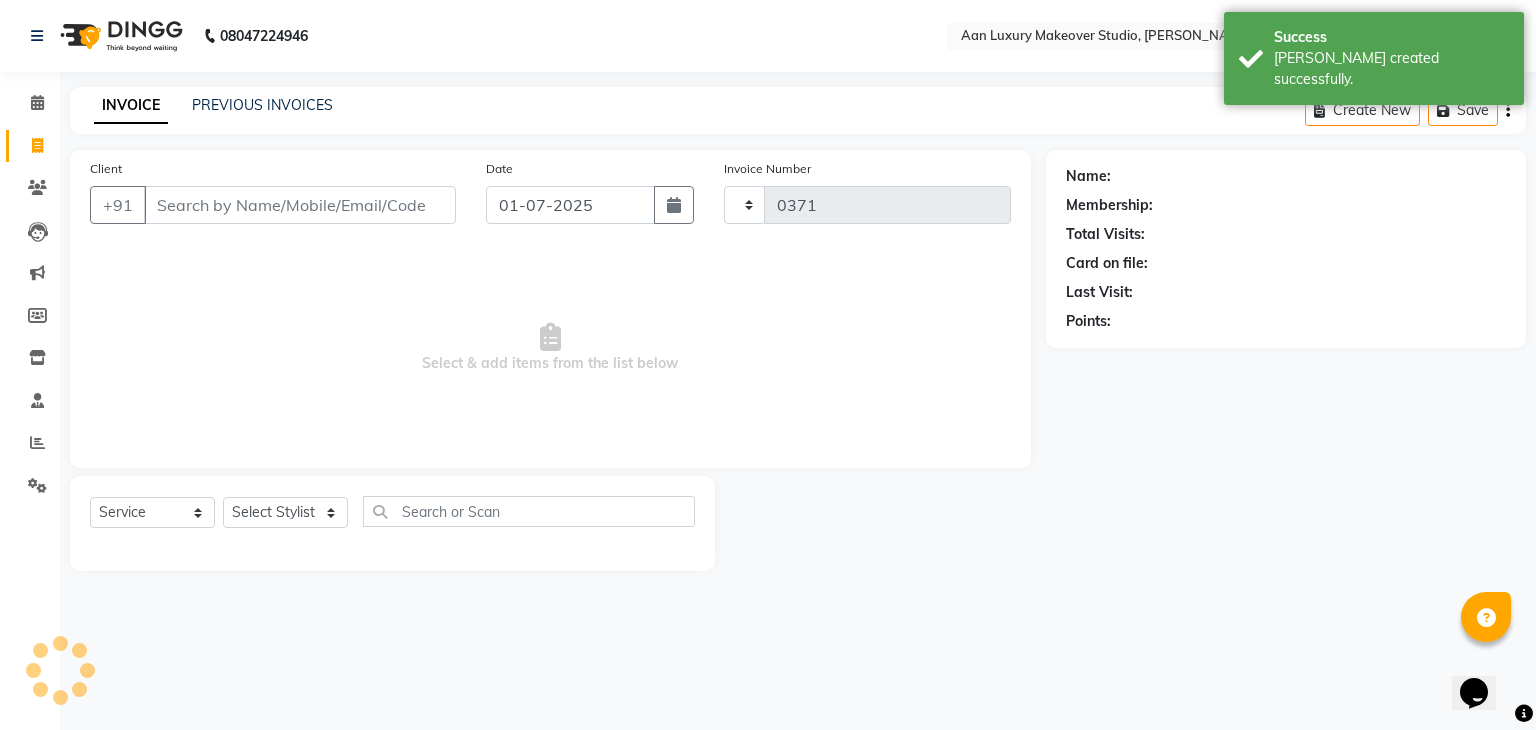 select on "6892" 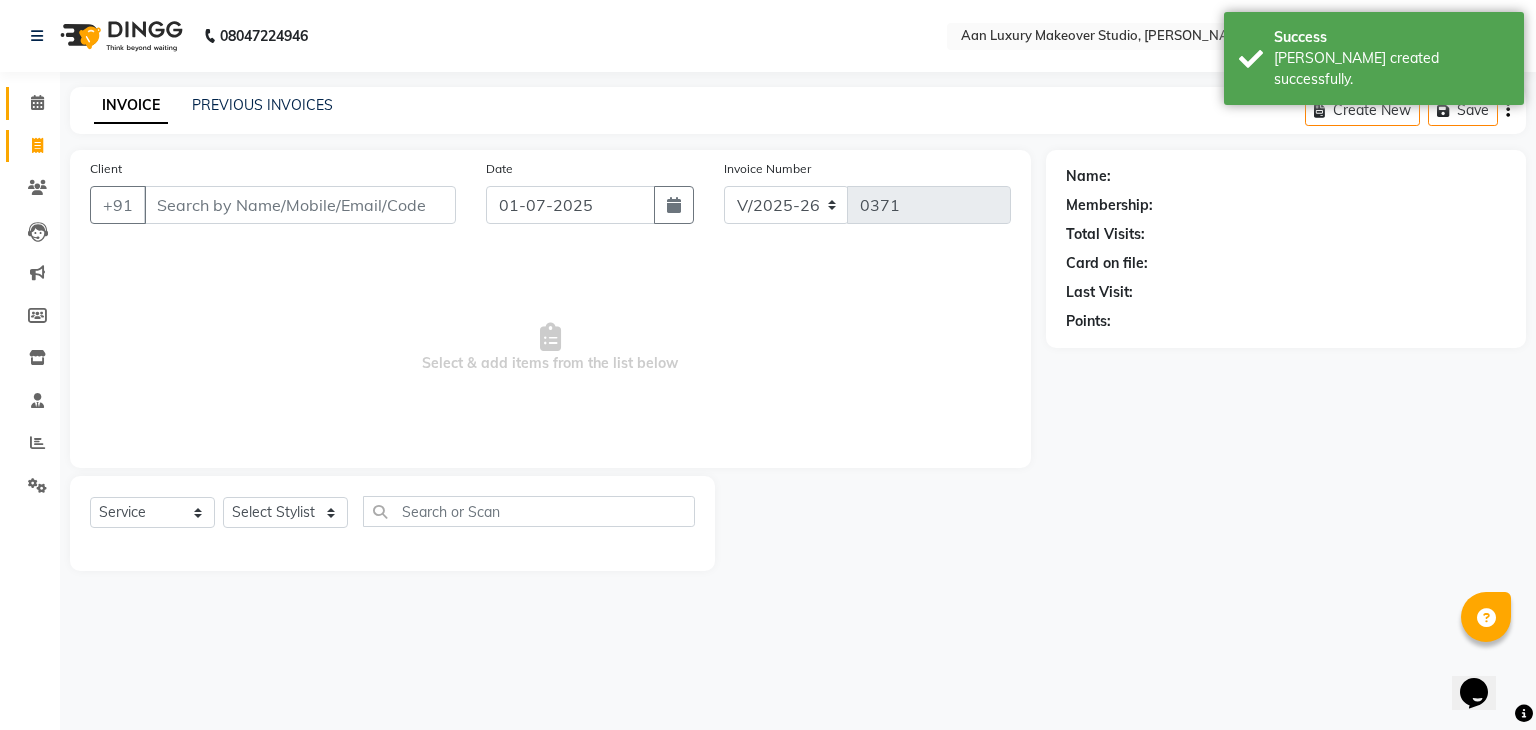 select on "product" 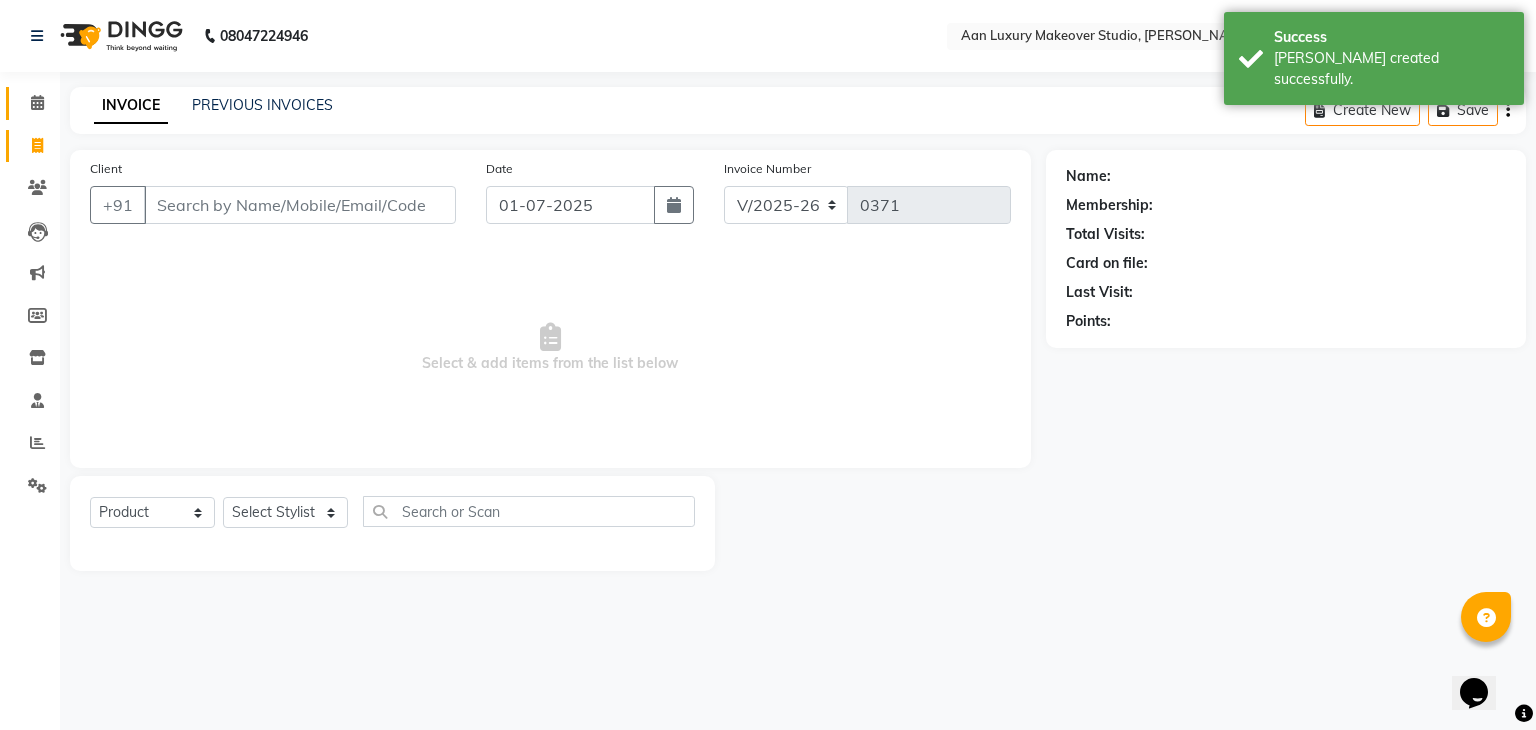 select on "54563" 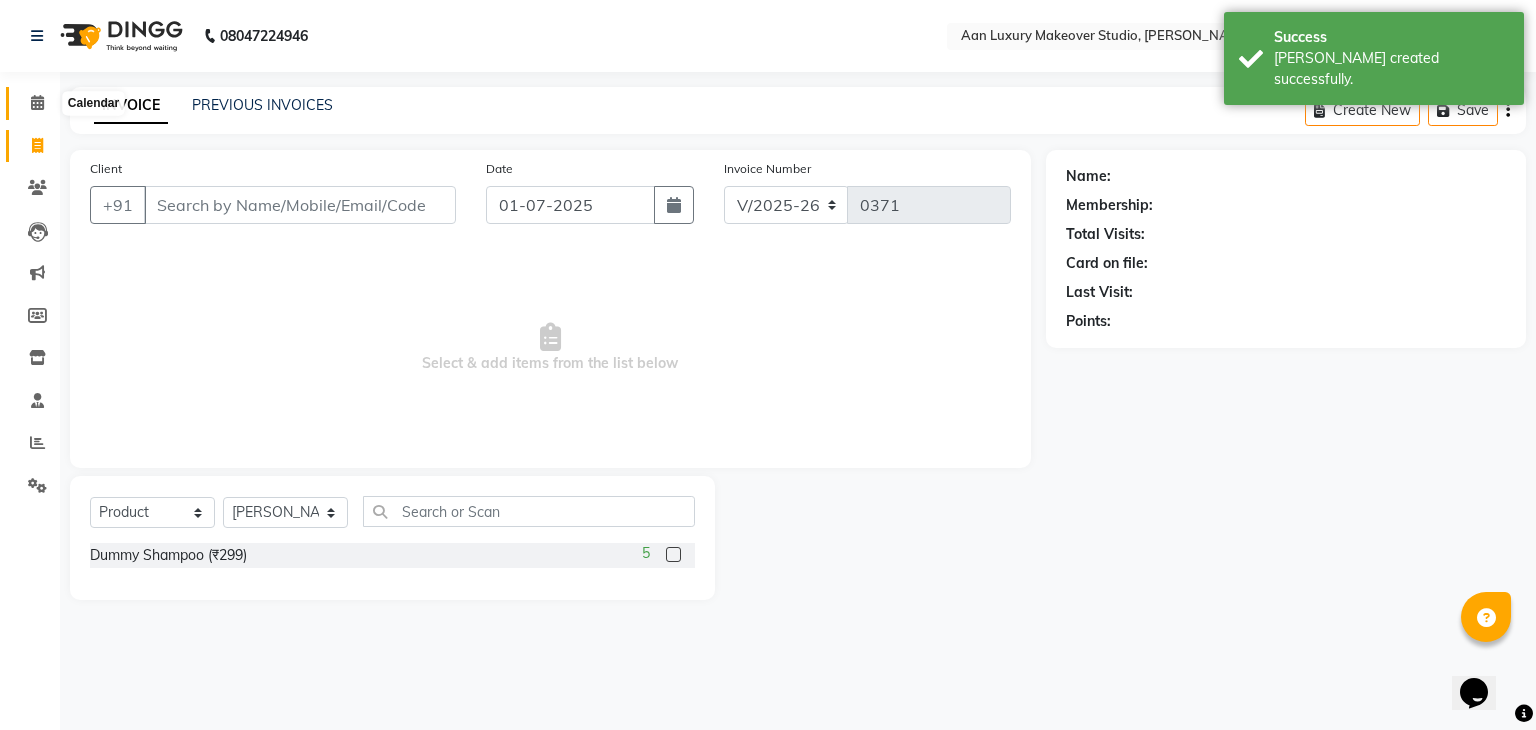 click 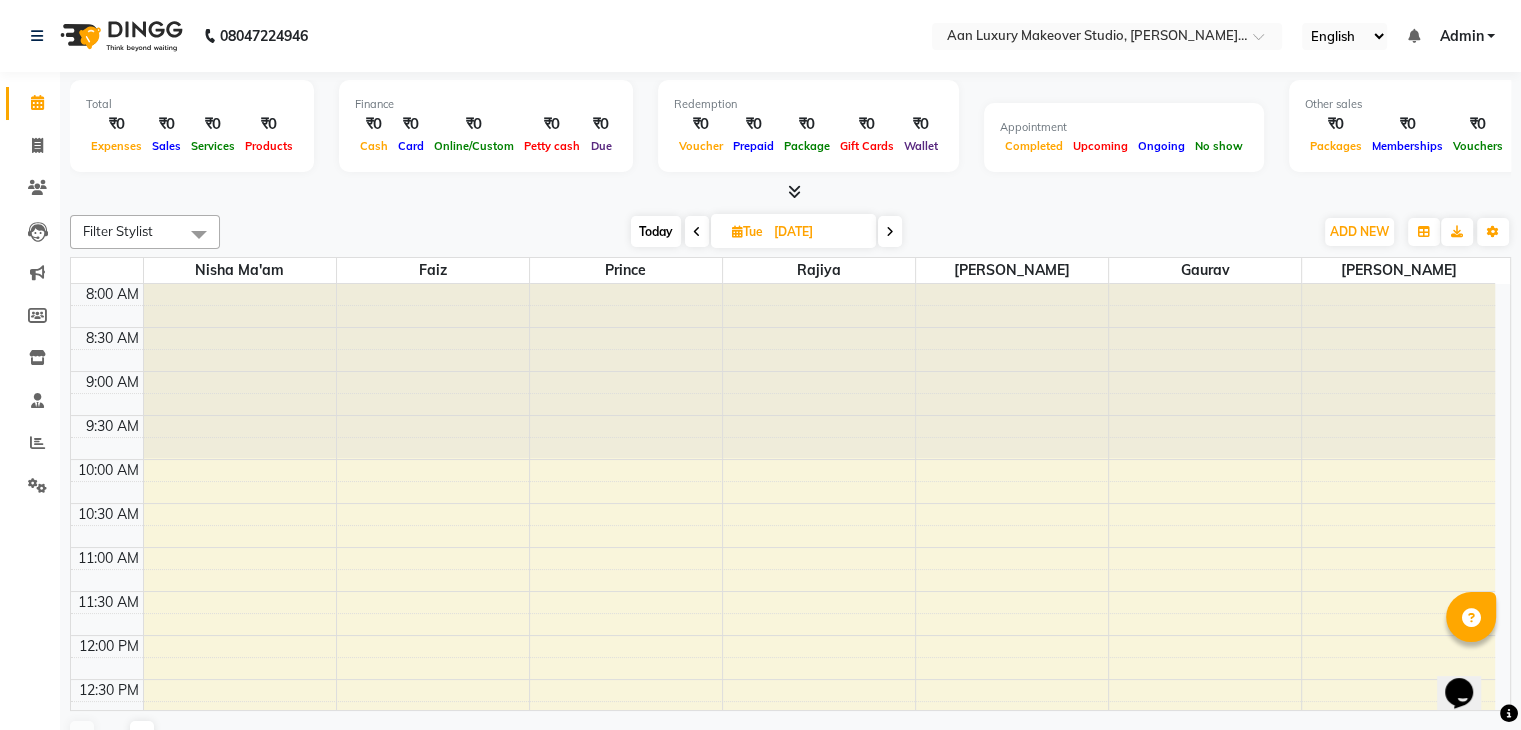 scroll, scrollTop: 0, scrollLeft: 0, axis: both 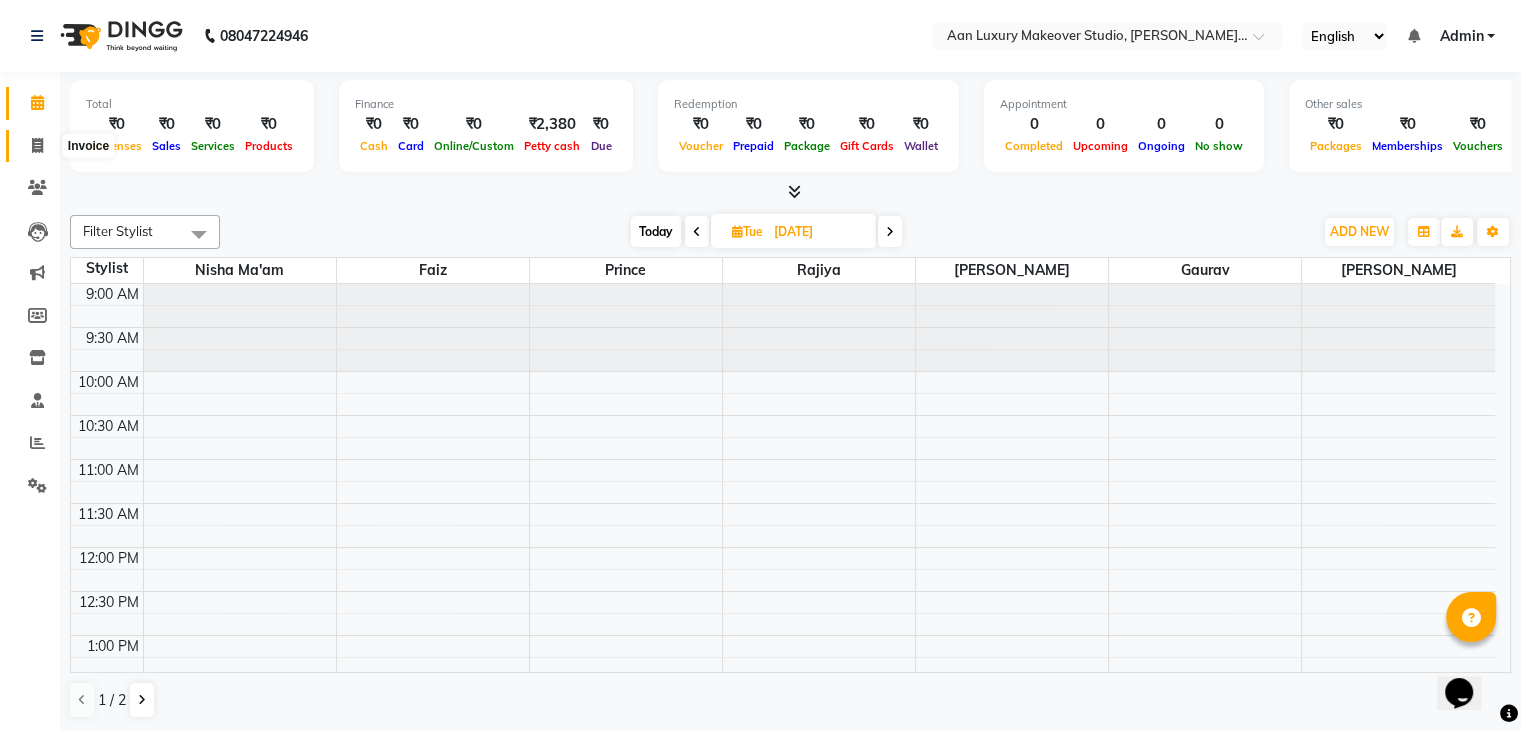 click 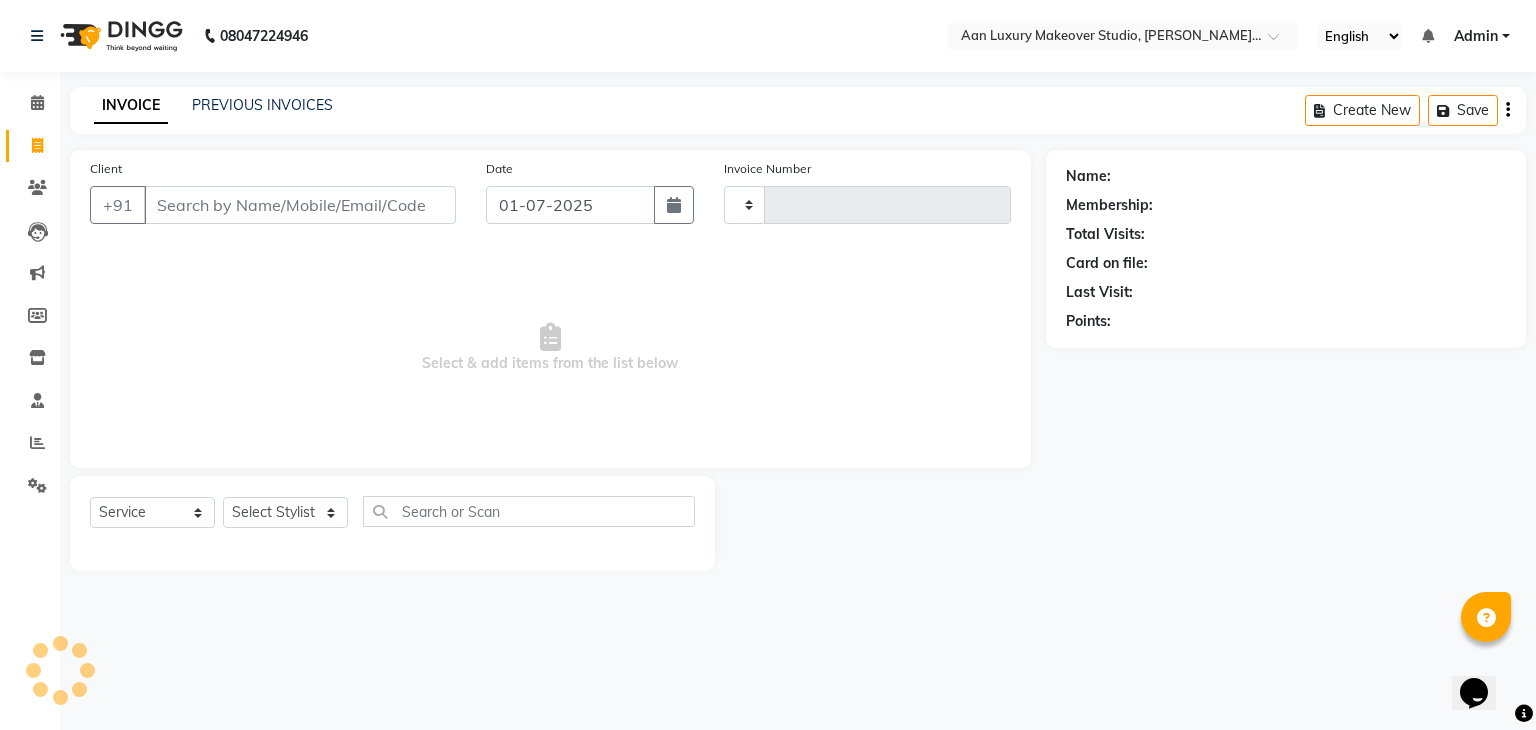 type on "0371" 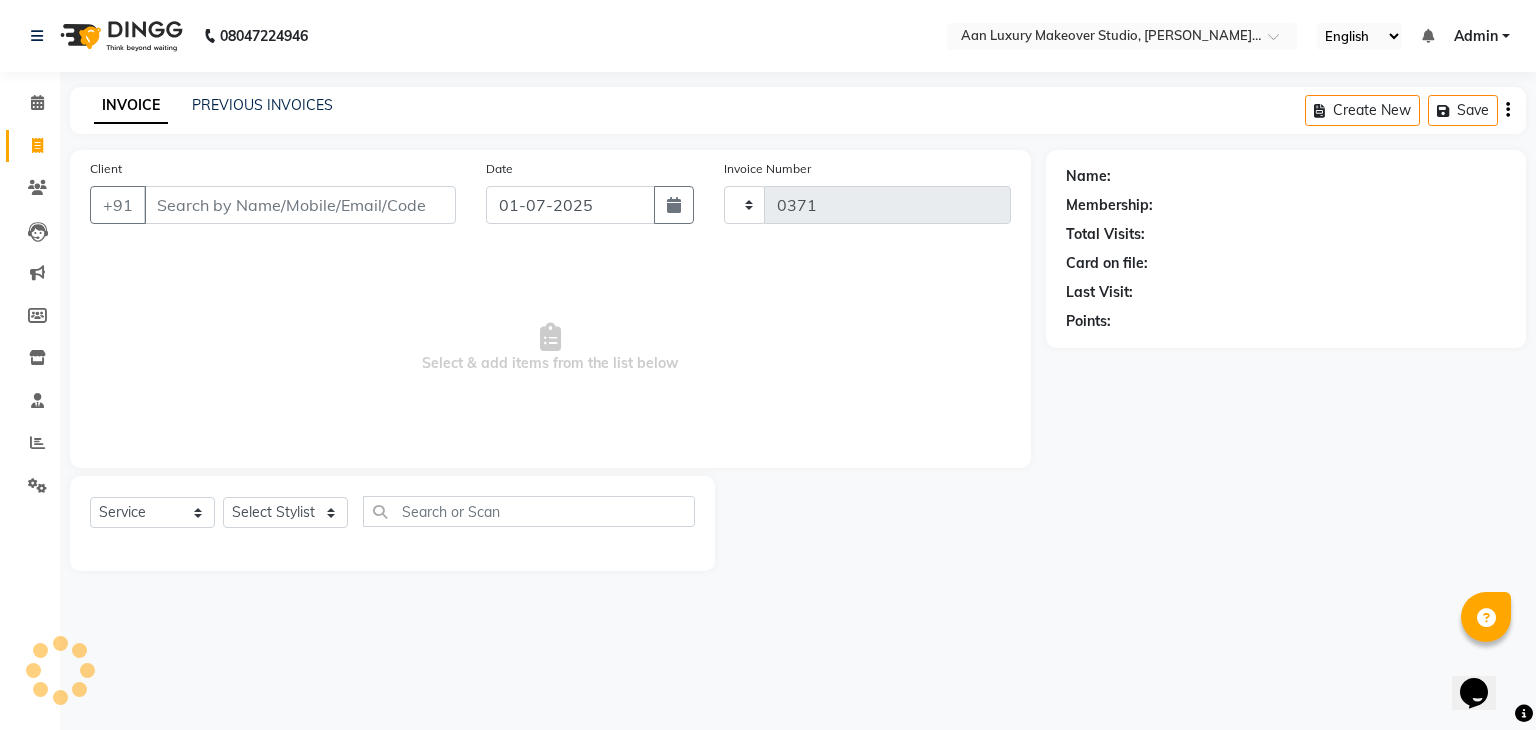 select on "6892" 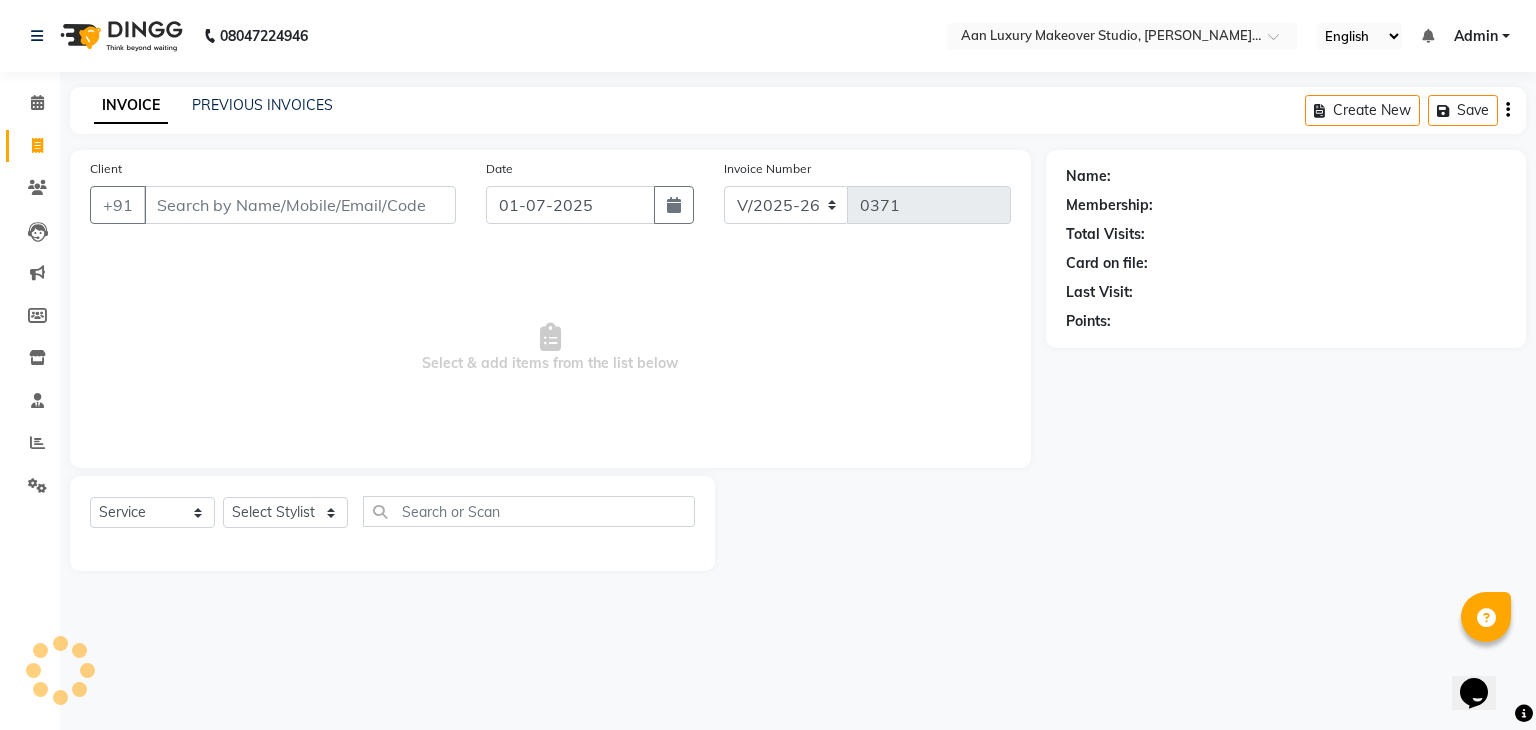 select on "product" 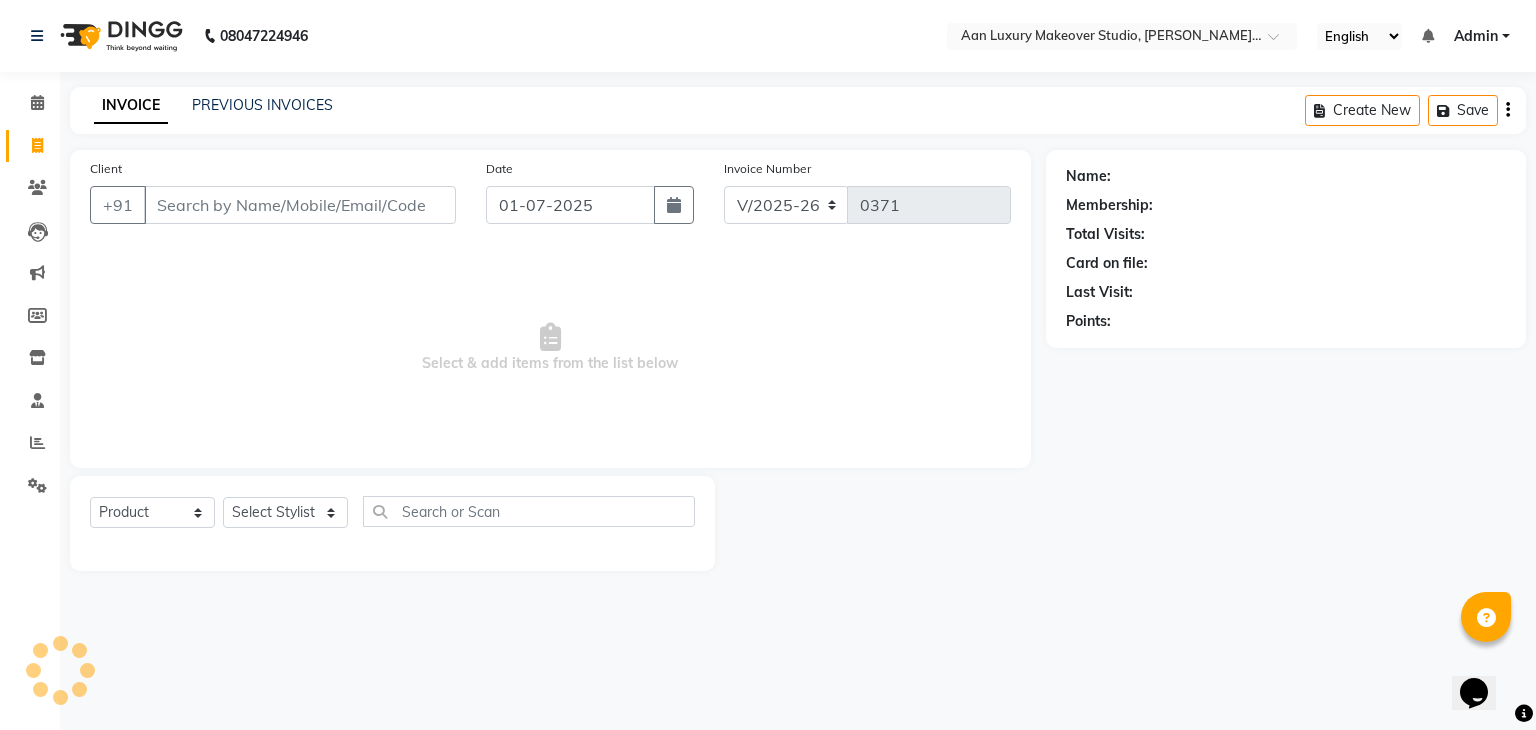 select on "54563" 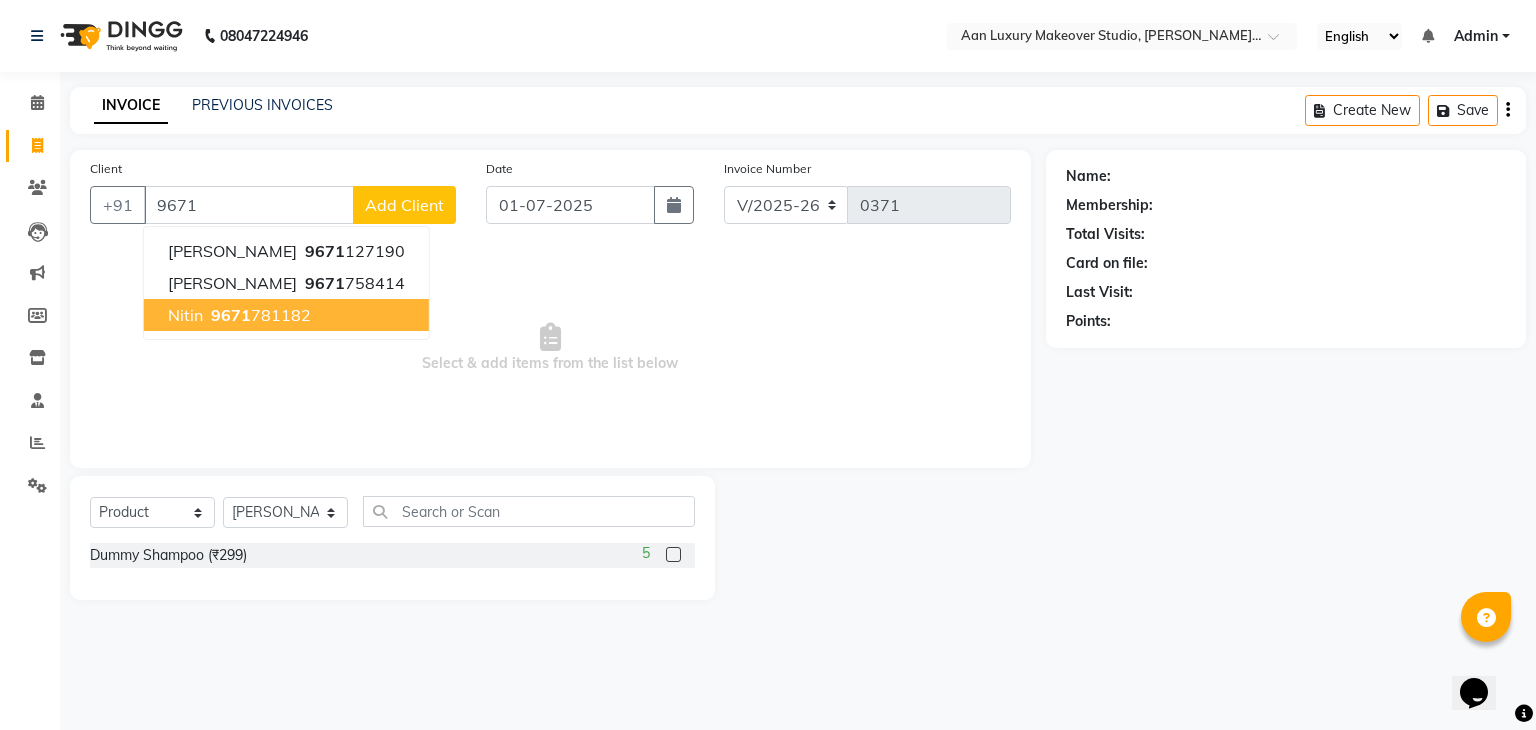 click on "Nitin   9671 781182" at bounding box center [286, 315] 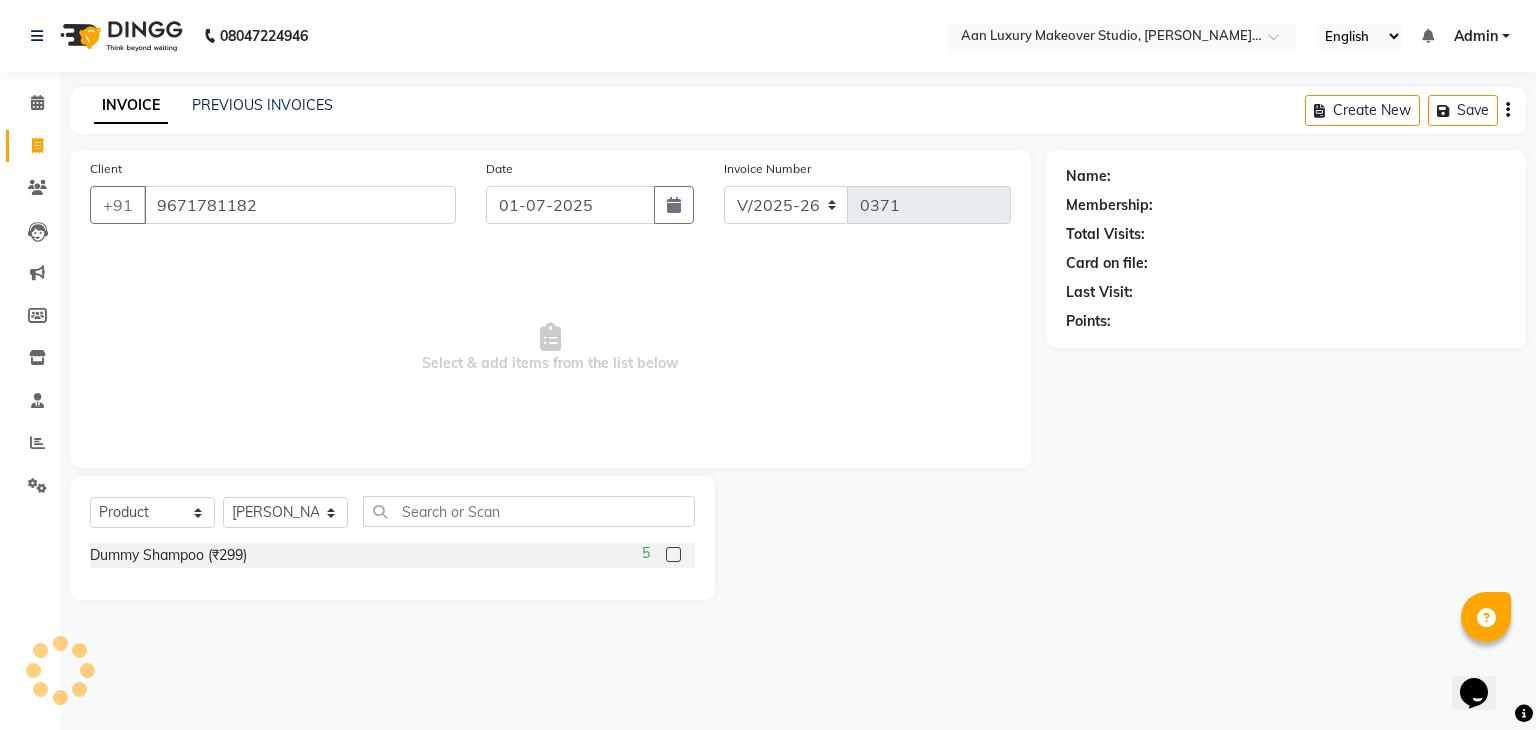 type on "9671781182" 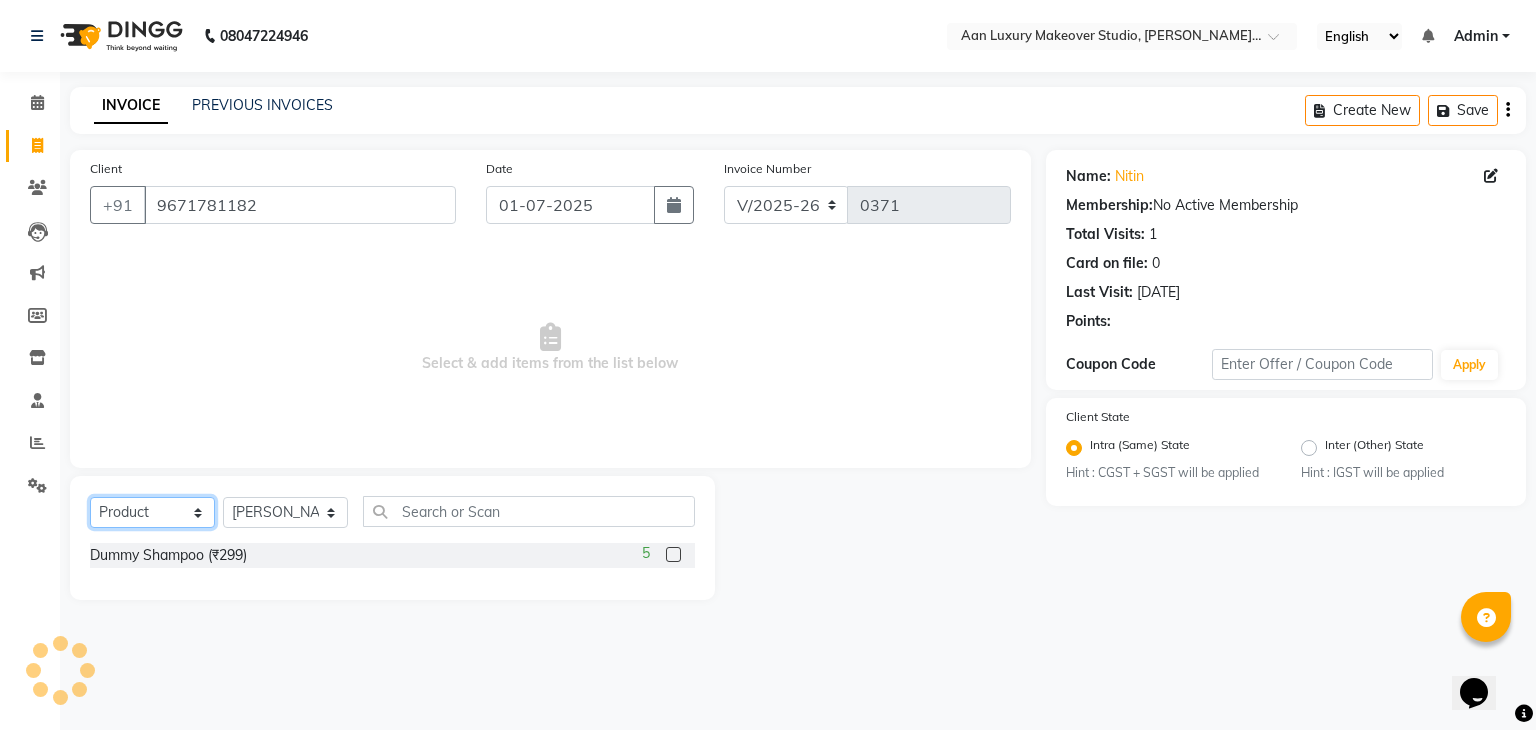 click on "Select  Service  Product  Membership  Package Voucher Prepaid Gift Card" 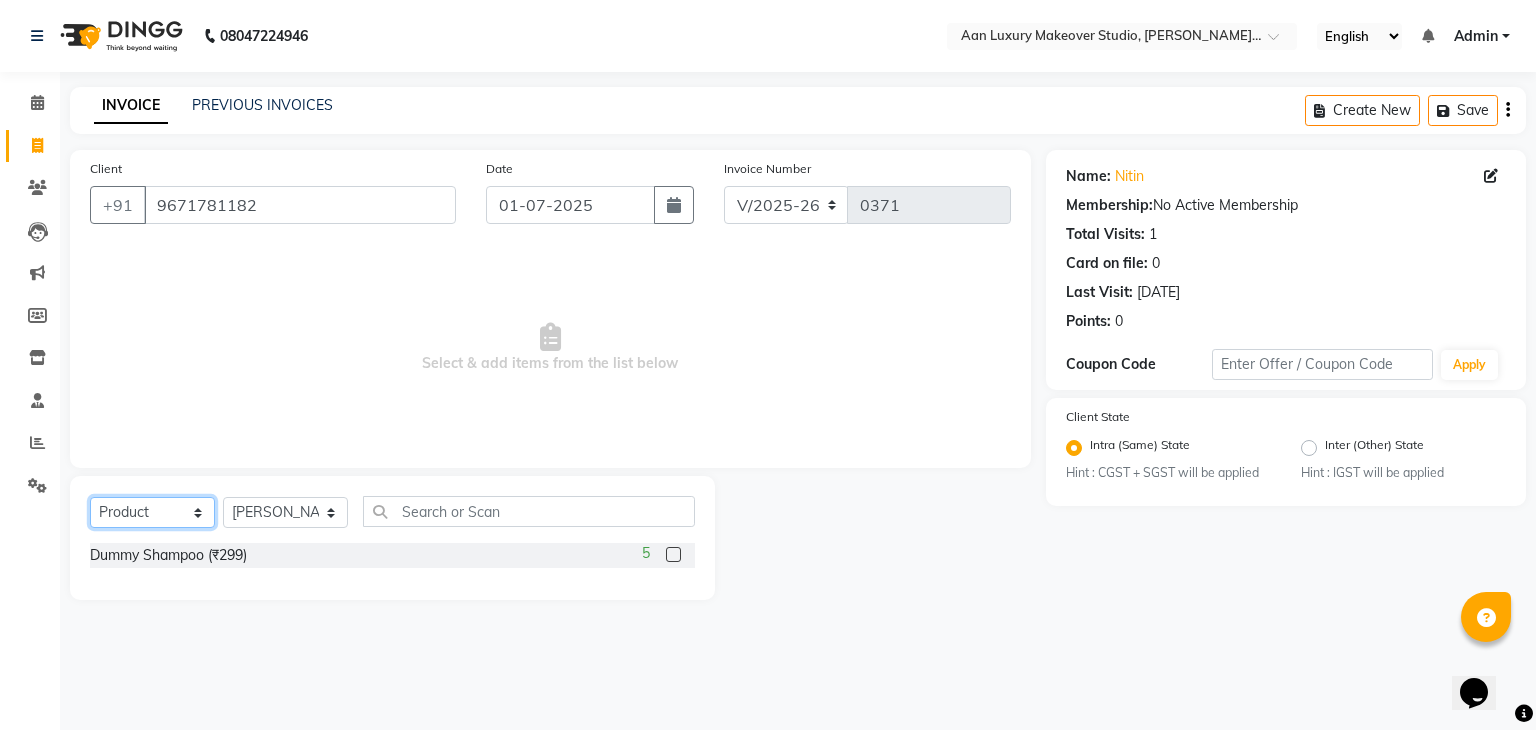 select on "service" 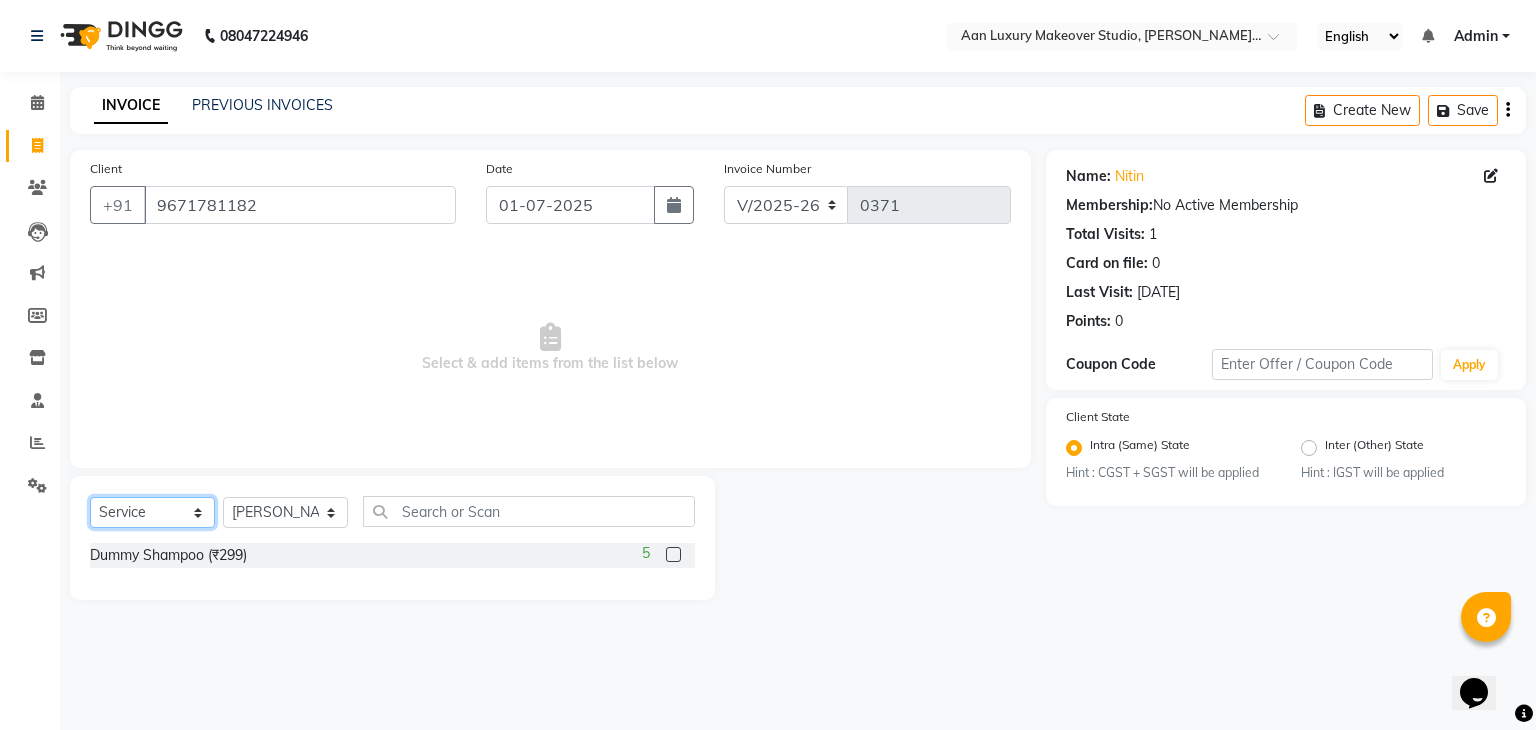 click on "Select  Service  Product  Membership  Package Voucher Prepaid Gift Card" 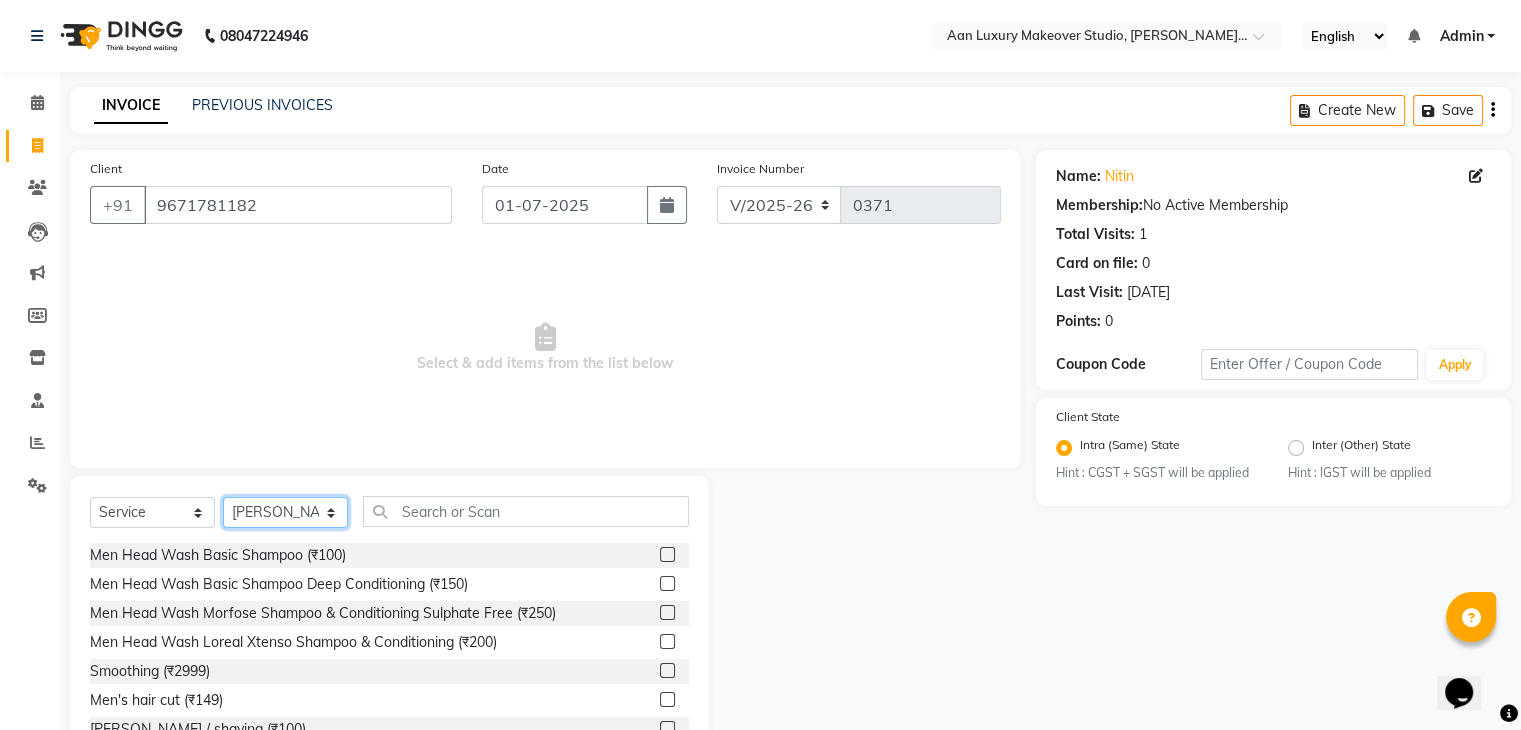 click on "Select Stylist Faiz gaurav [PERSON_NAME] Nisha ma'am  [PERSON_NAME] [PERSON_NAME] [PERSON_NAME]" 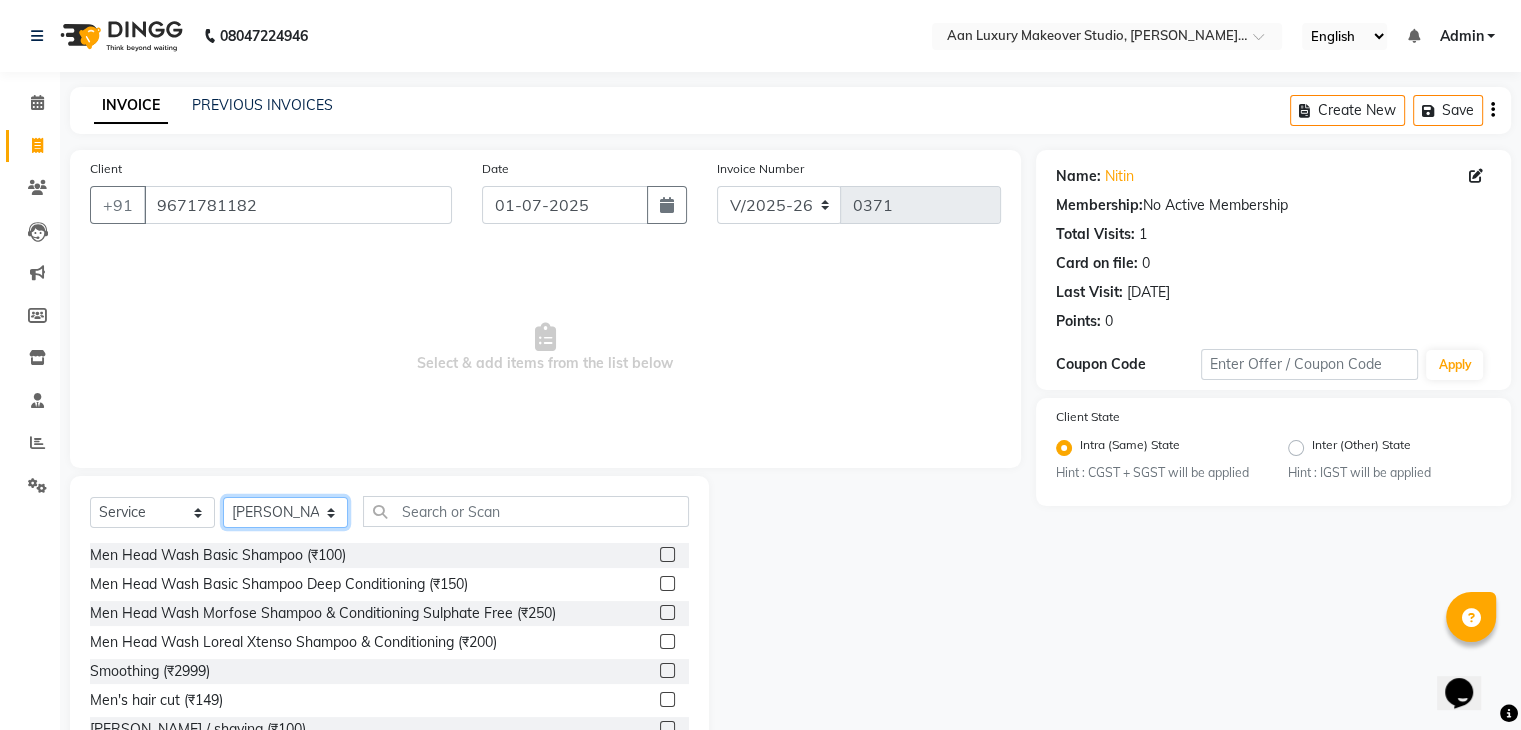 select on "82394" 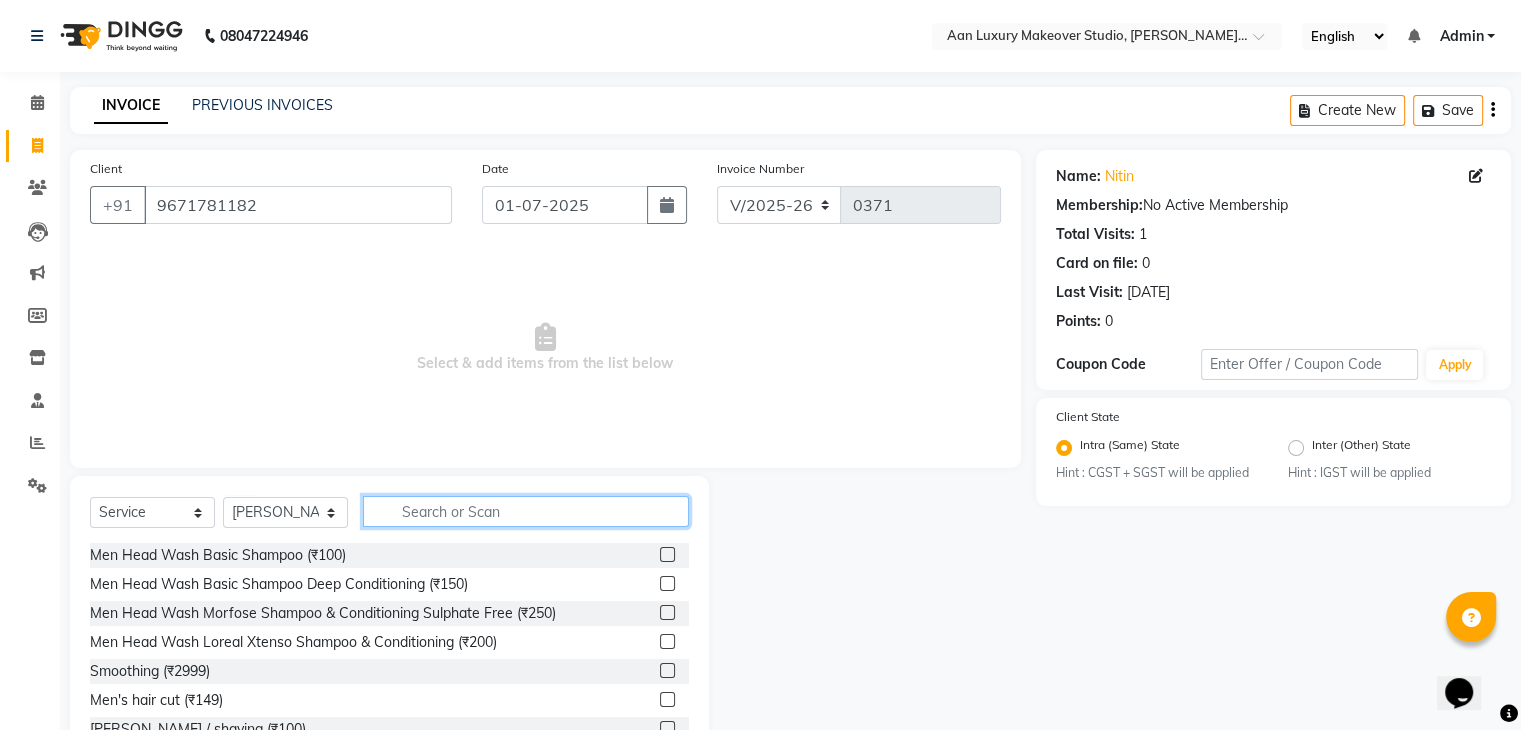 click 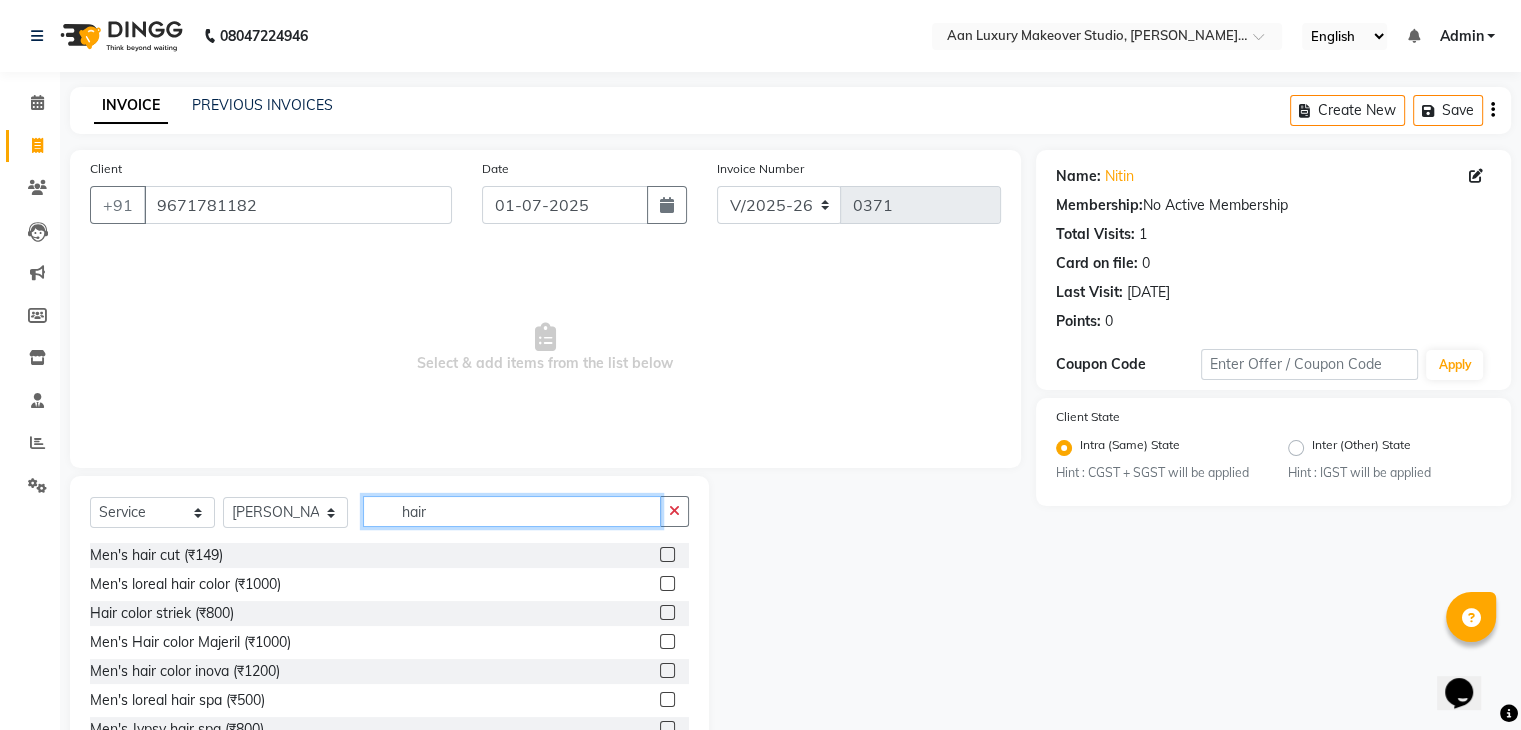 type on "hair" 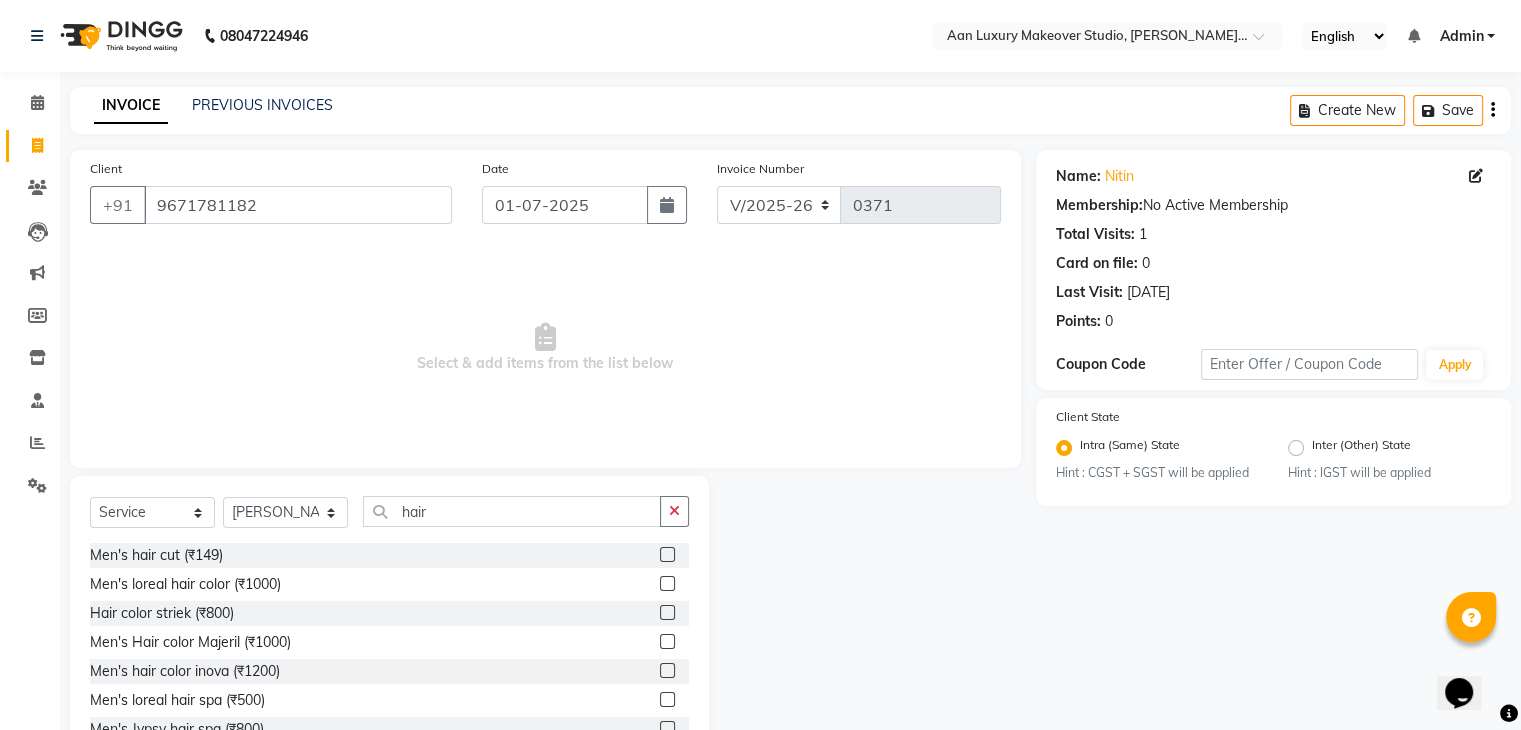 click 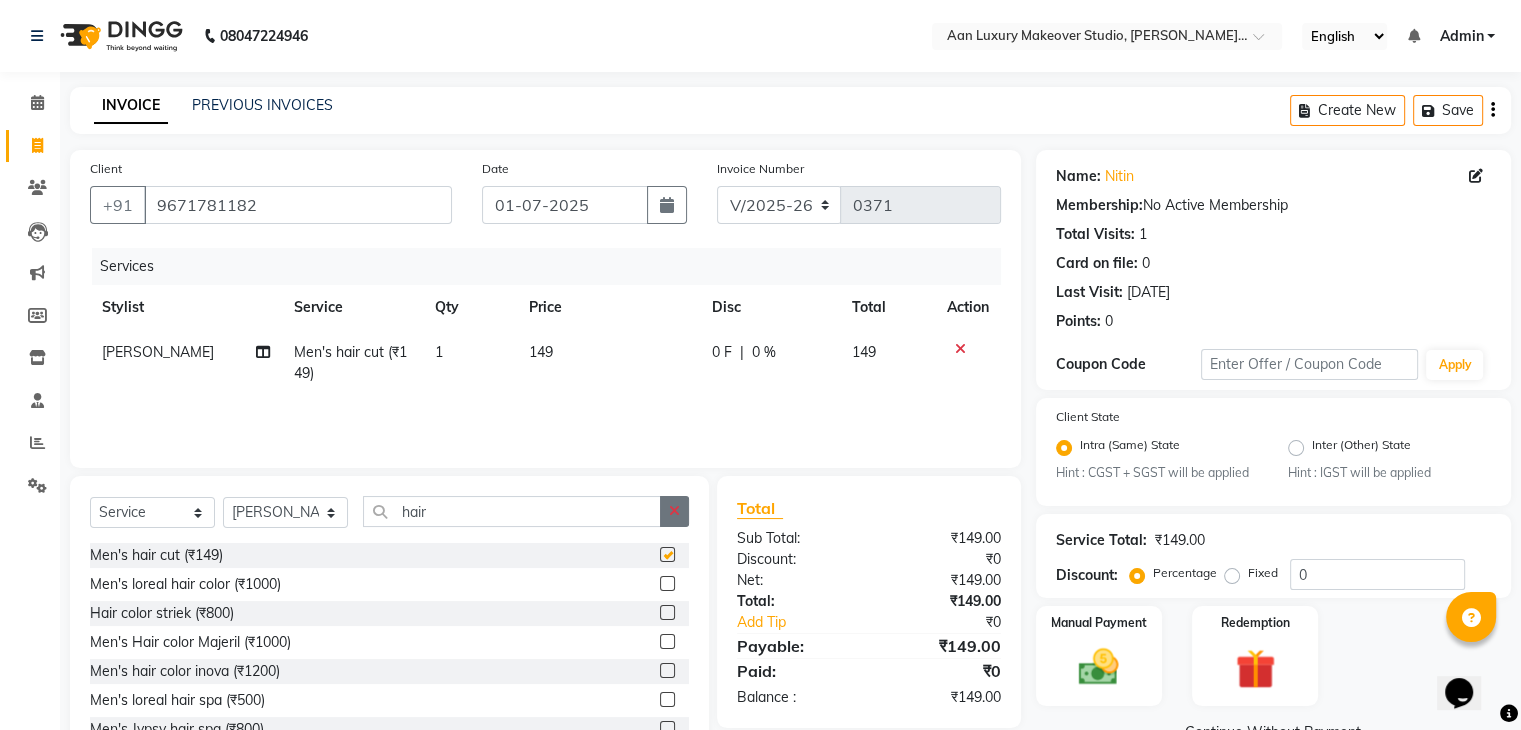 checkbox on "false" 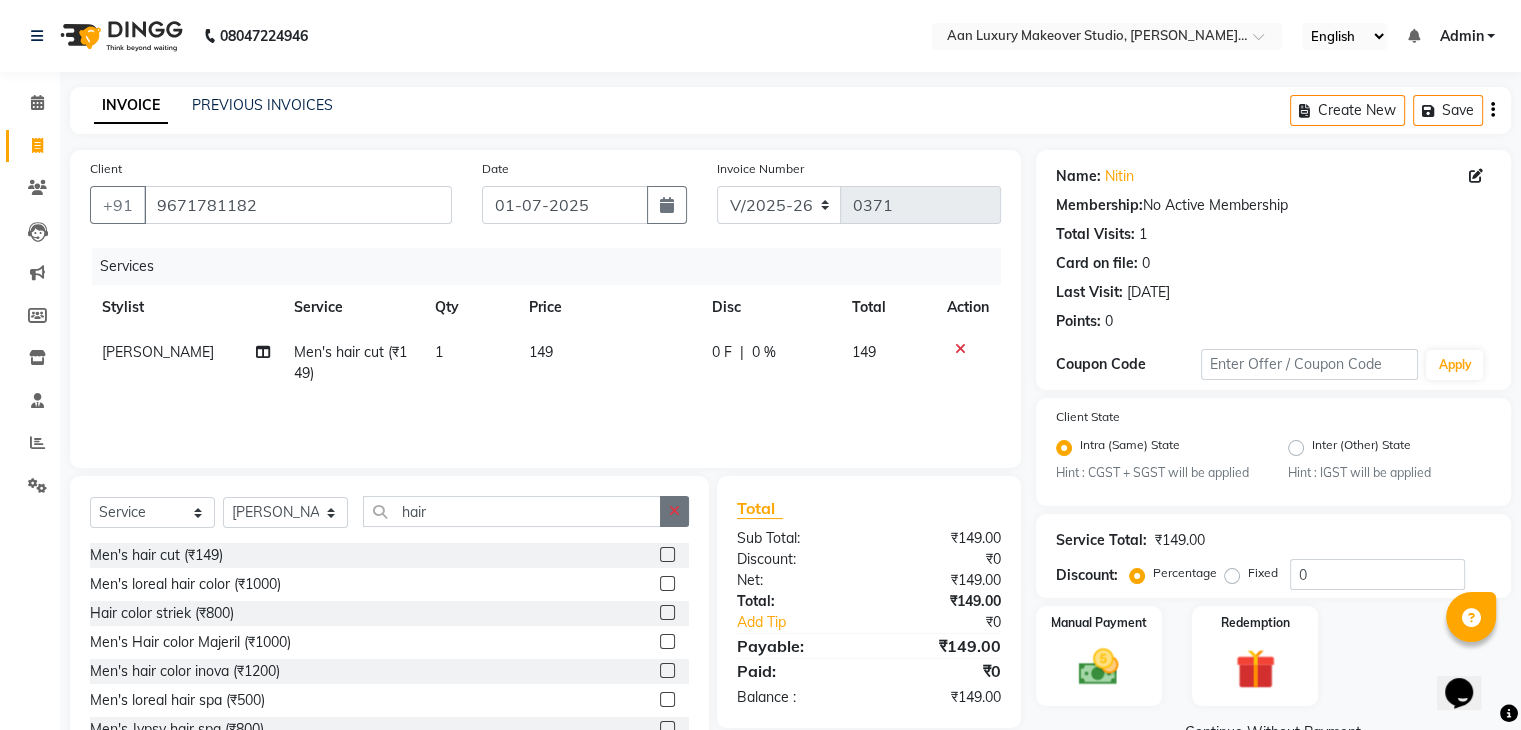 click 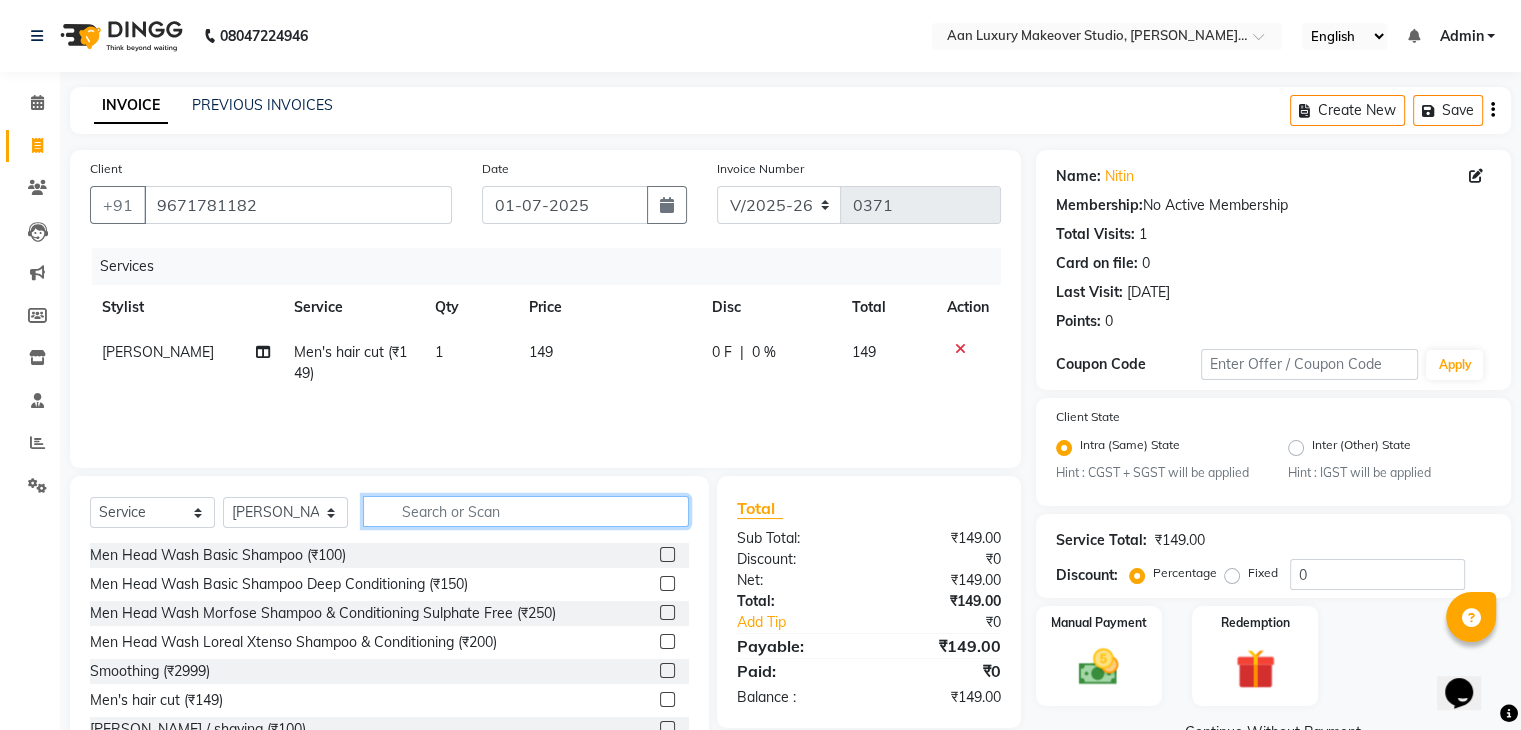 click 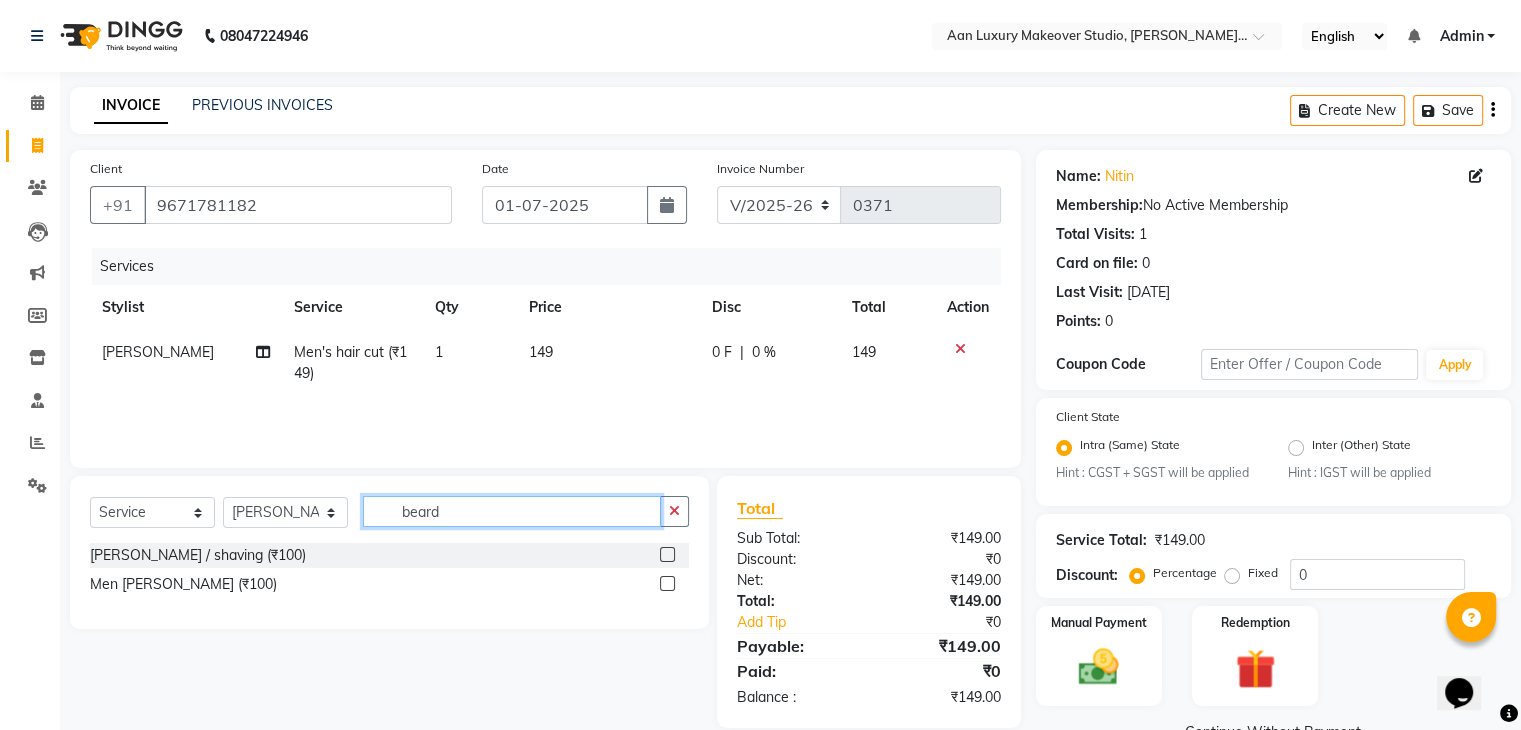 type on "beard" 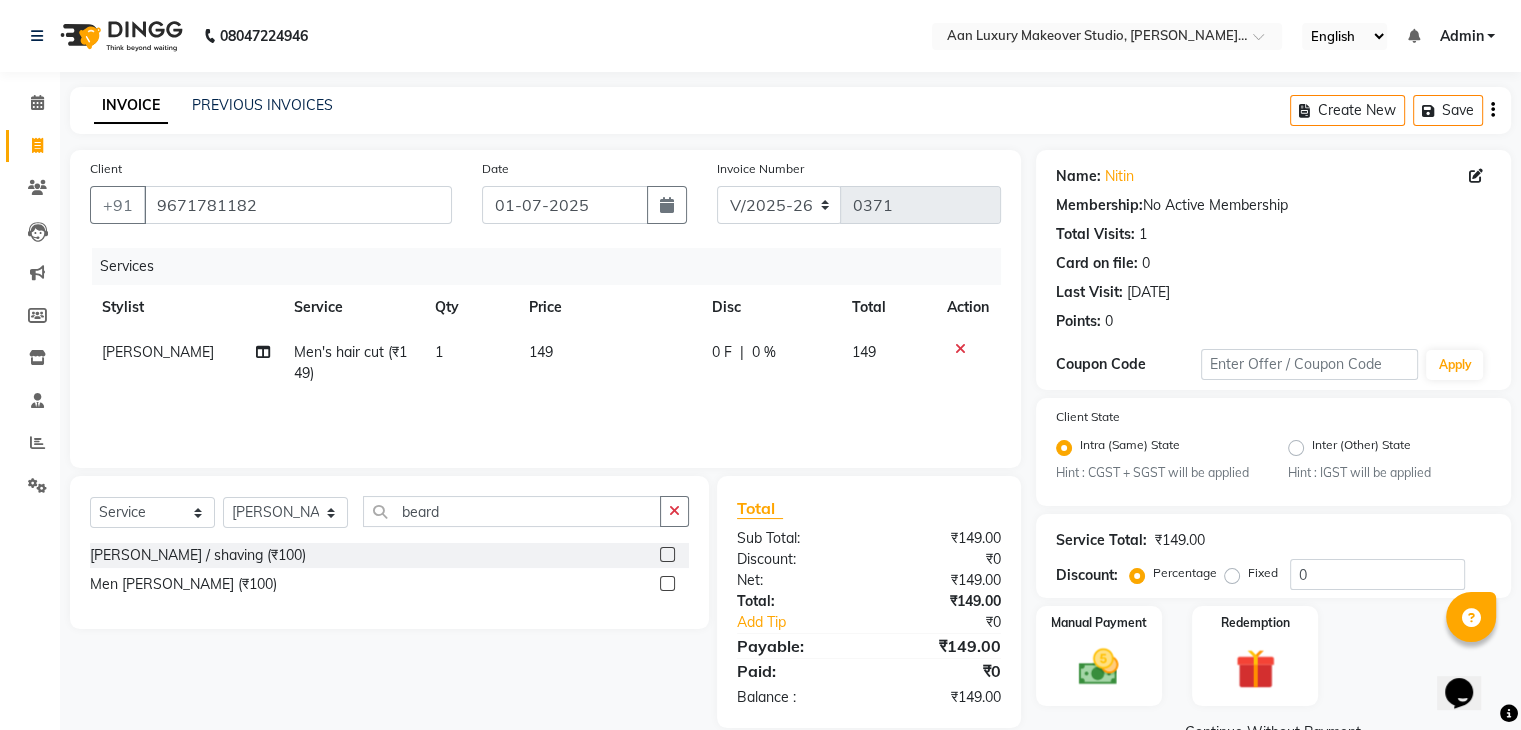 click 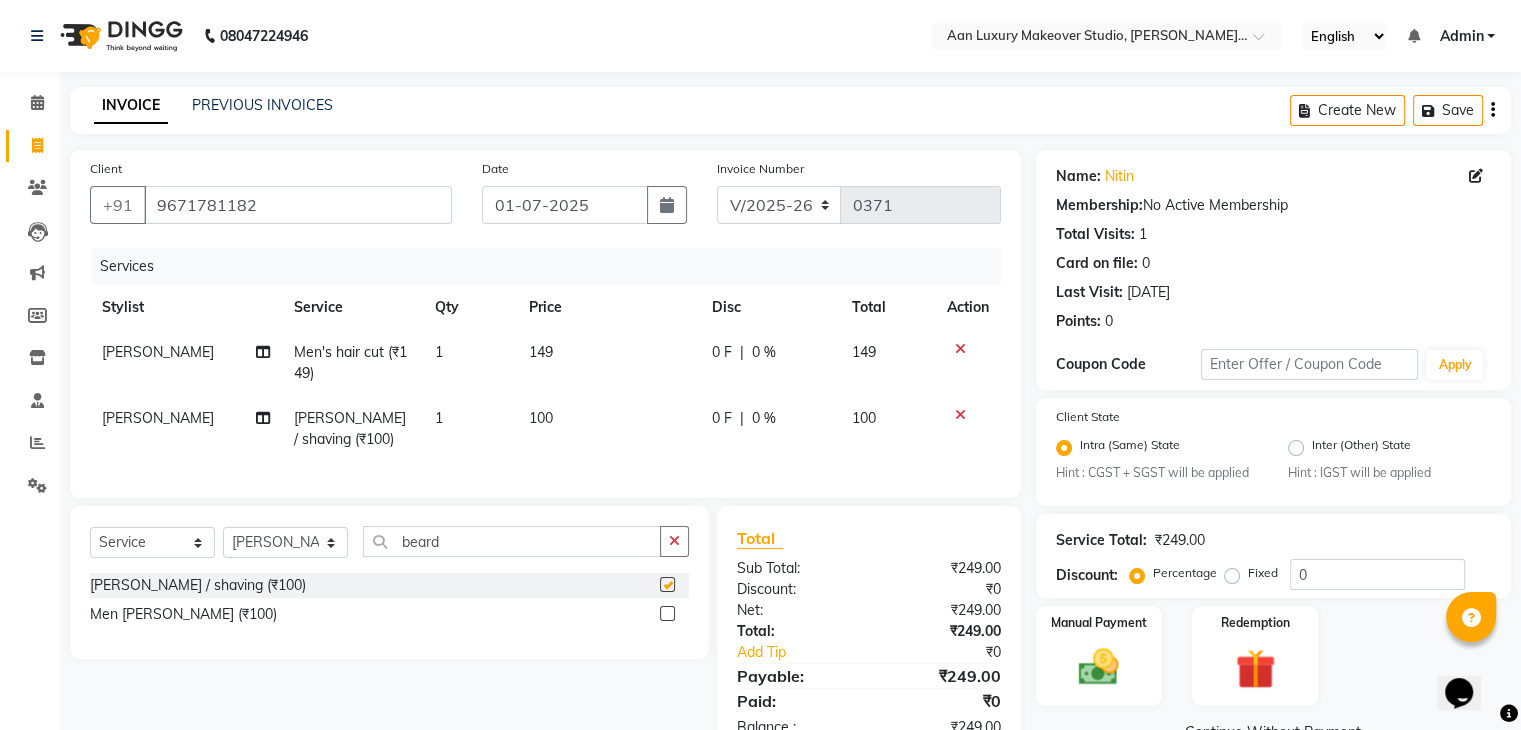 checkbox on "false" 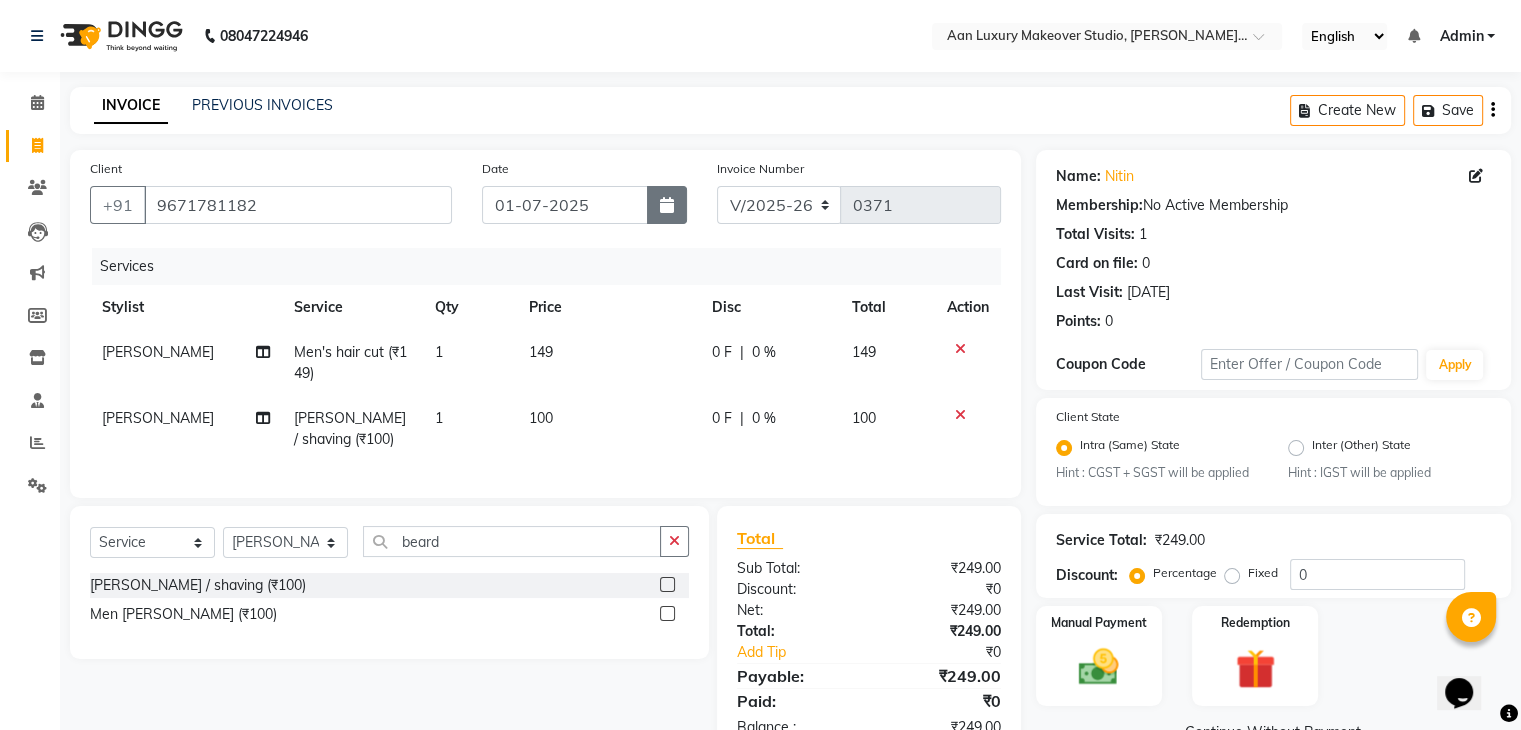 click 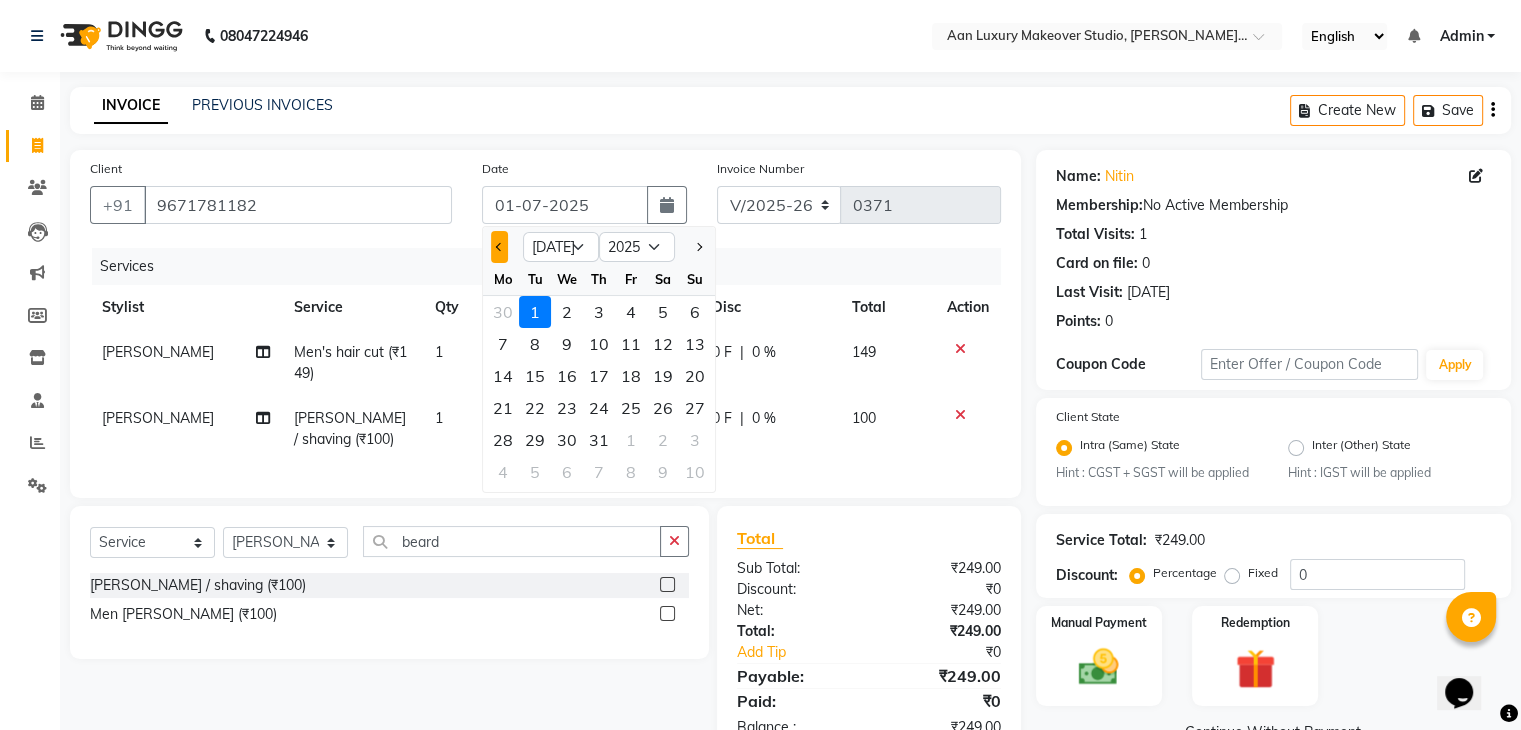 click 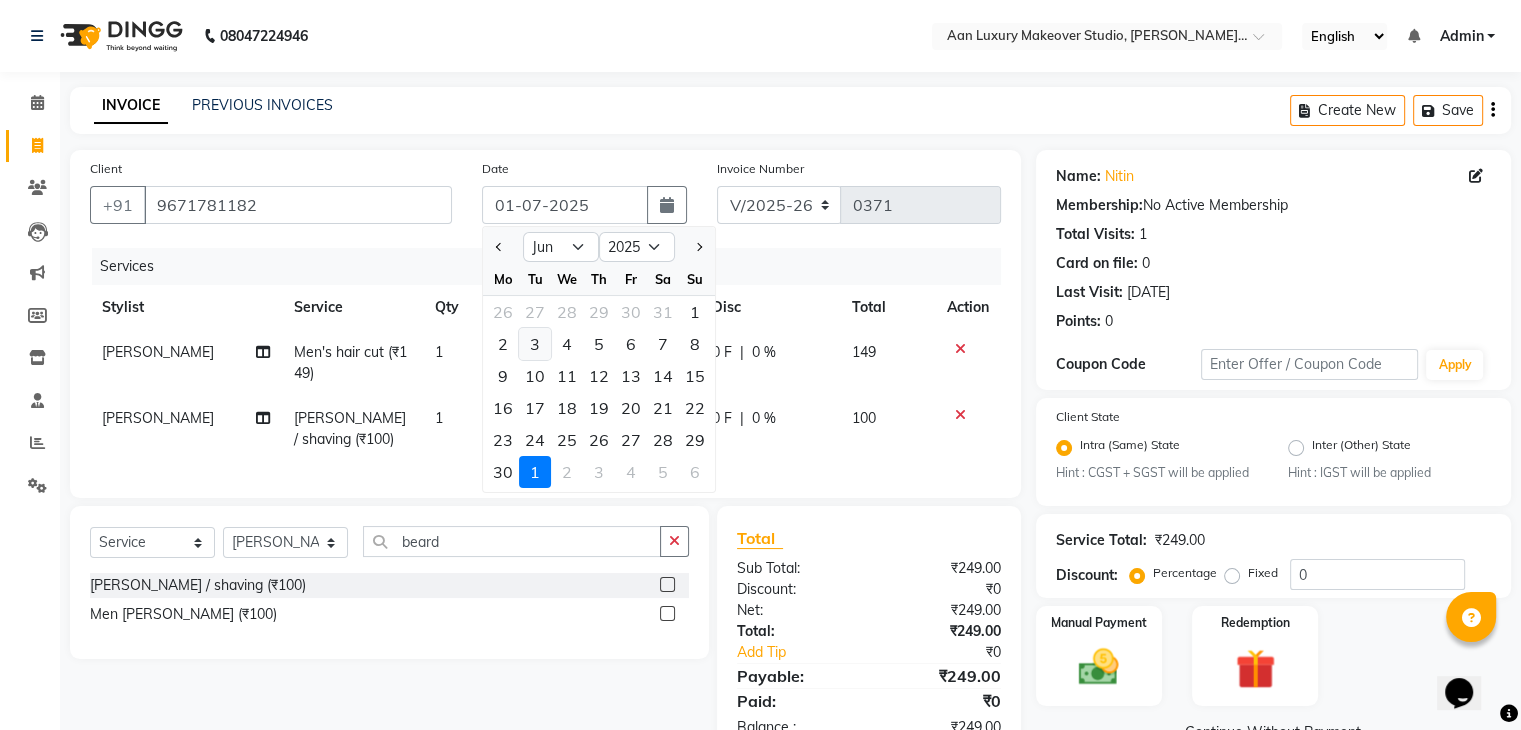 click on "3" 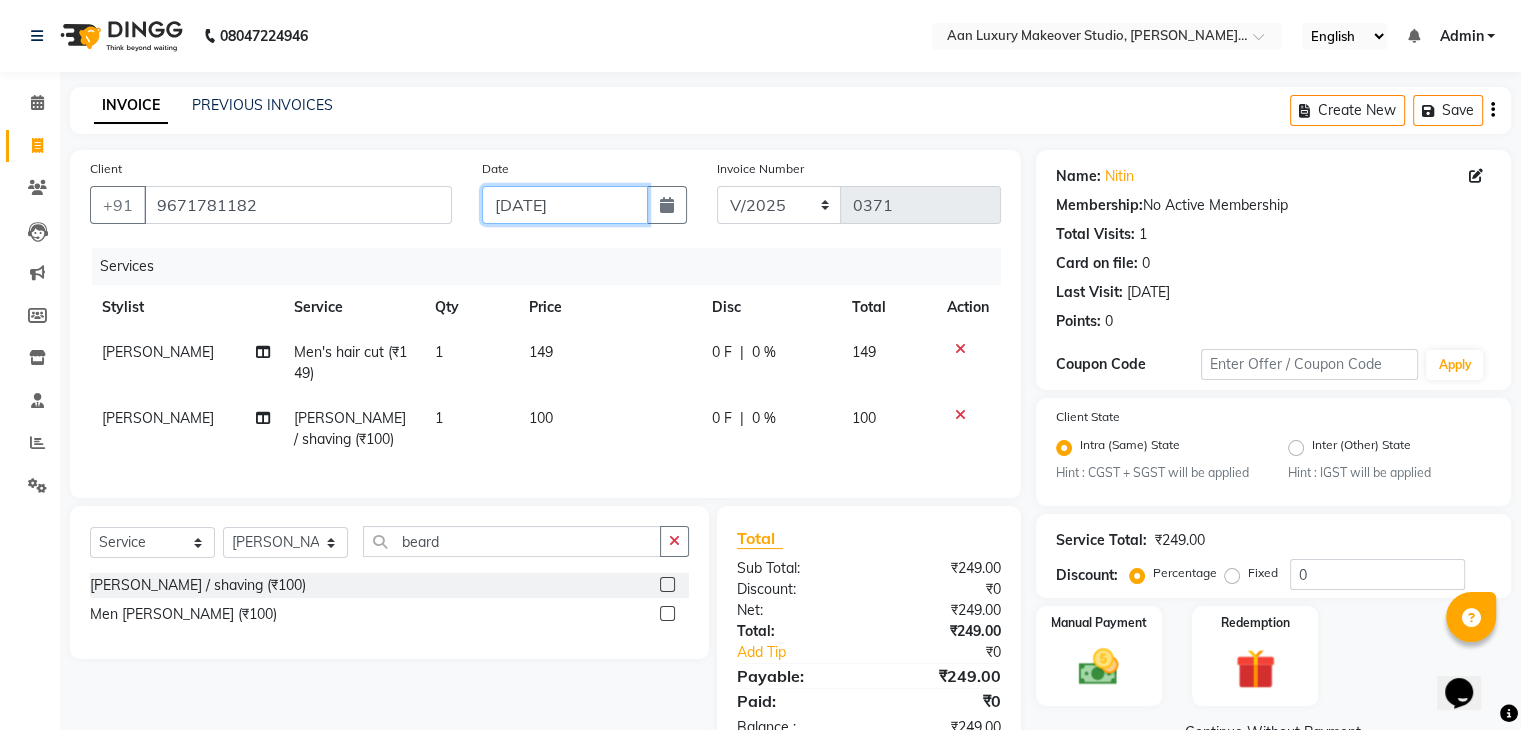 click on "[DATE]" 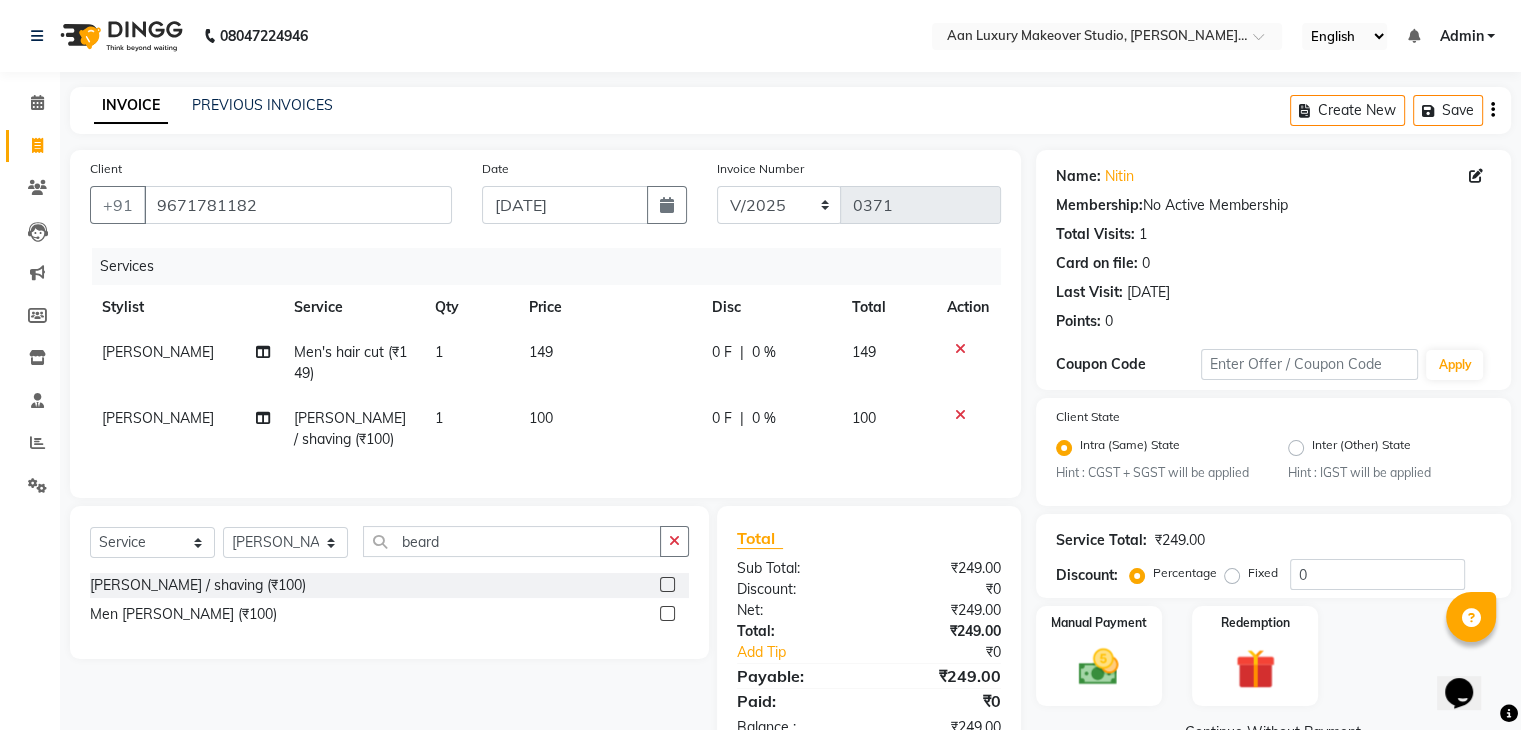 select on "6" 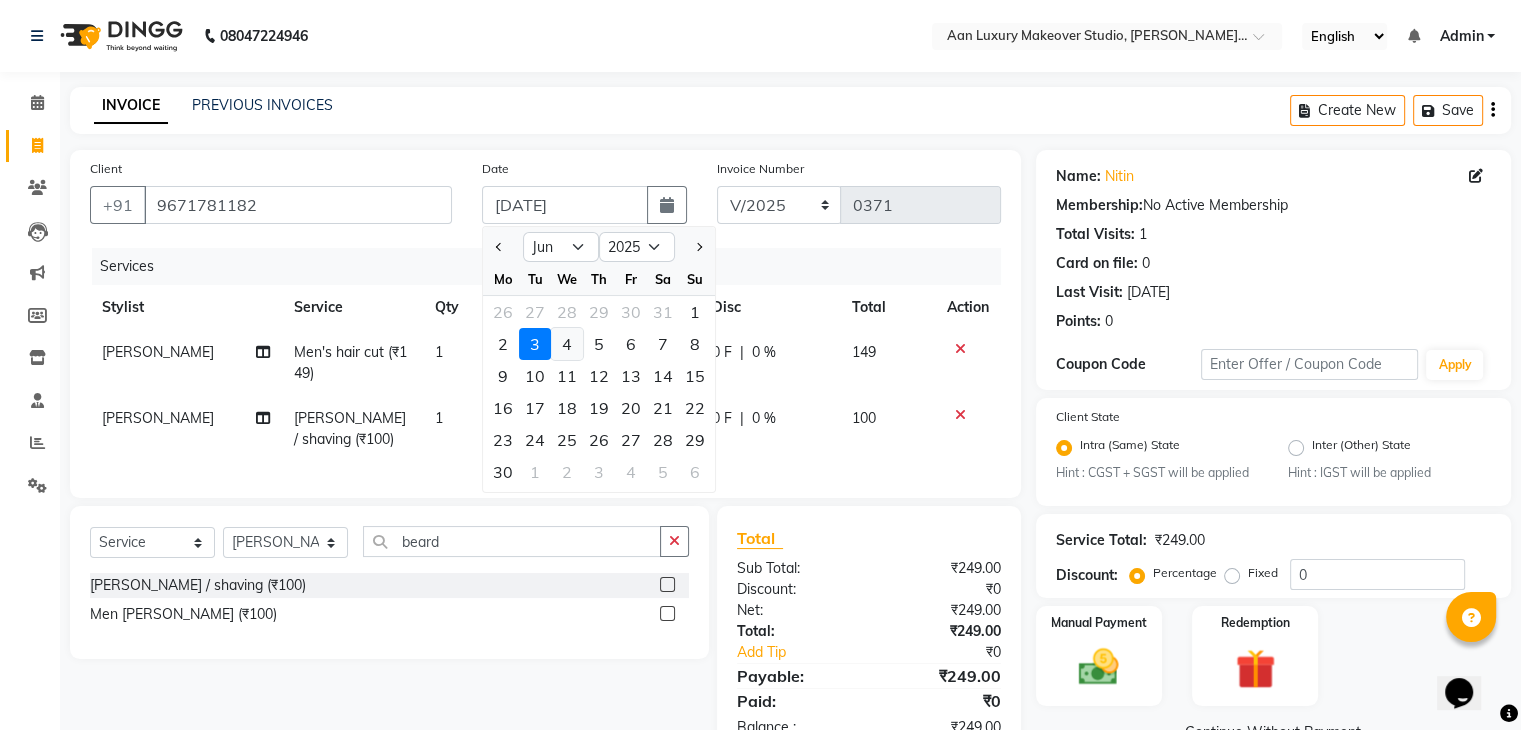 click on "4" 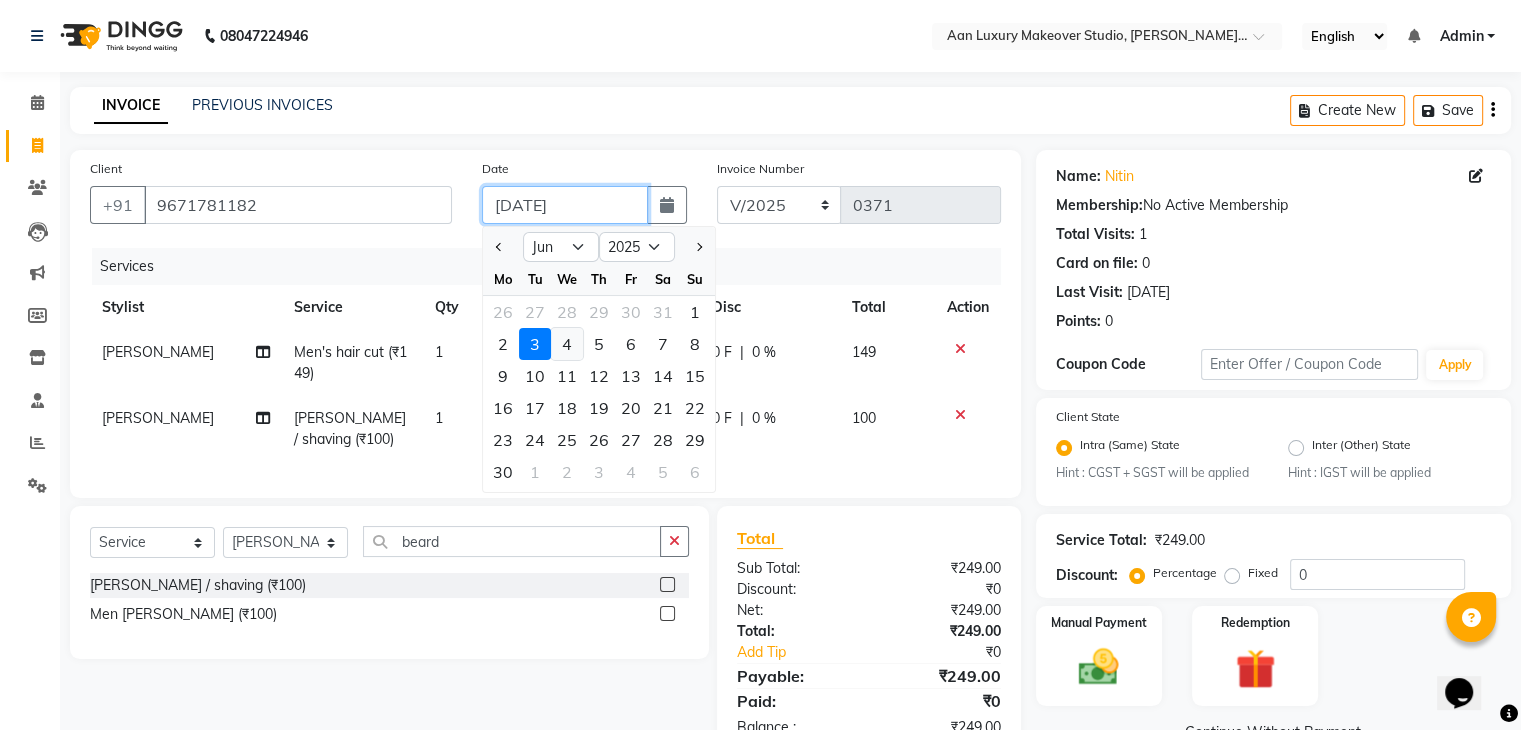 type on "[DATE]" 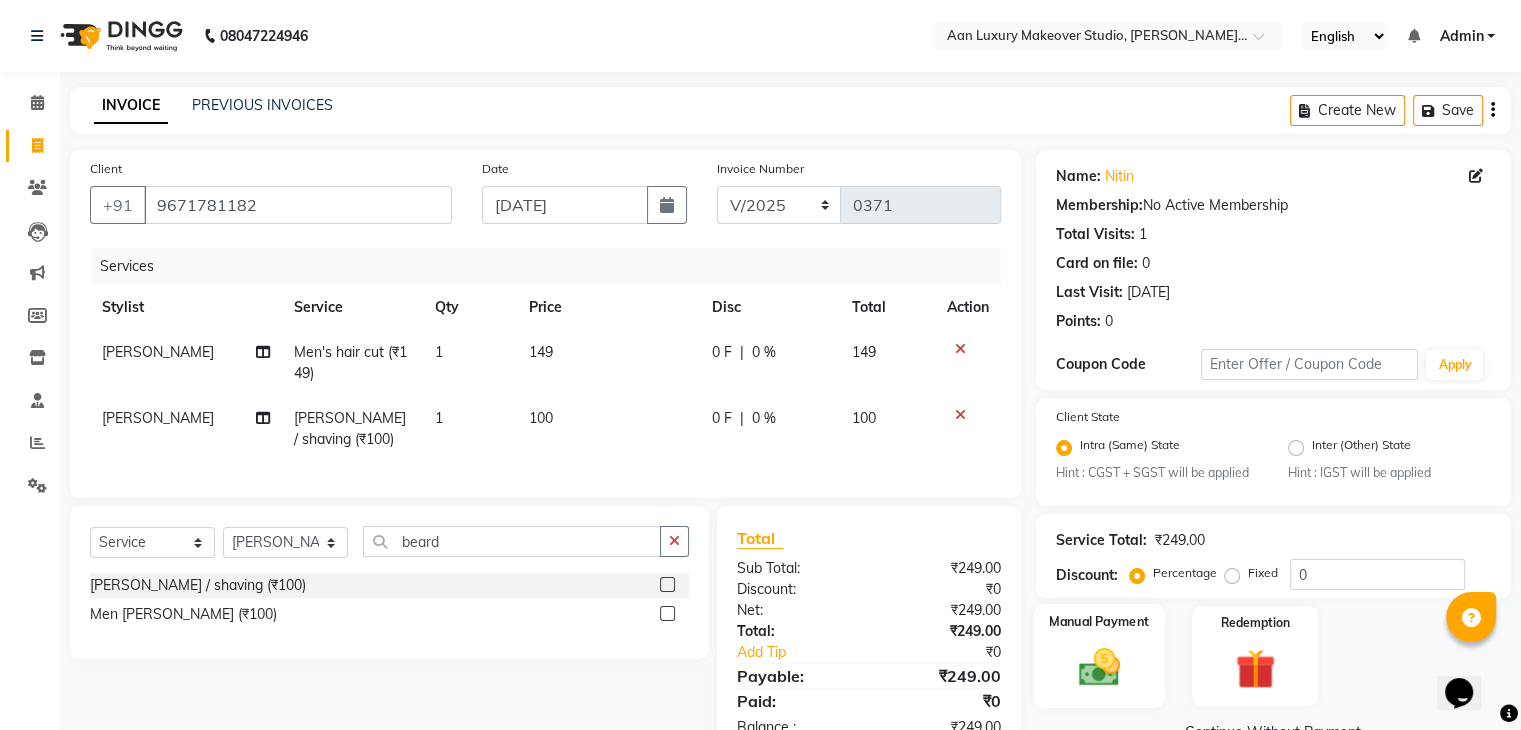 click on "Manual Payment" 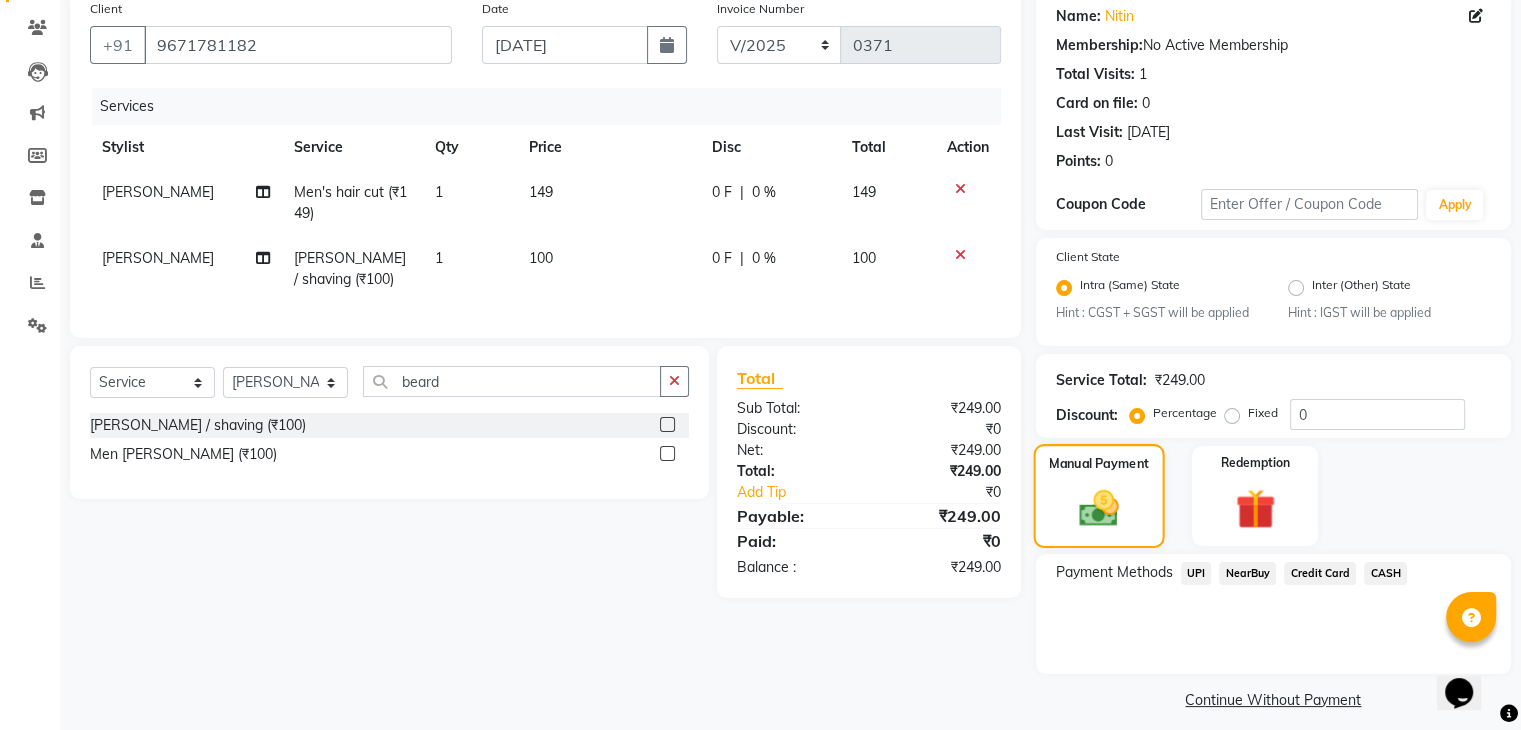 scroll, scrollTop: 177, scrollLeft: 0, axis: vertical 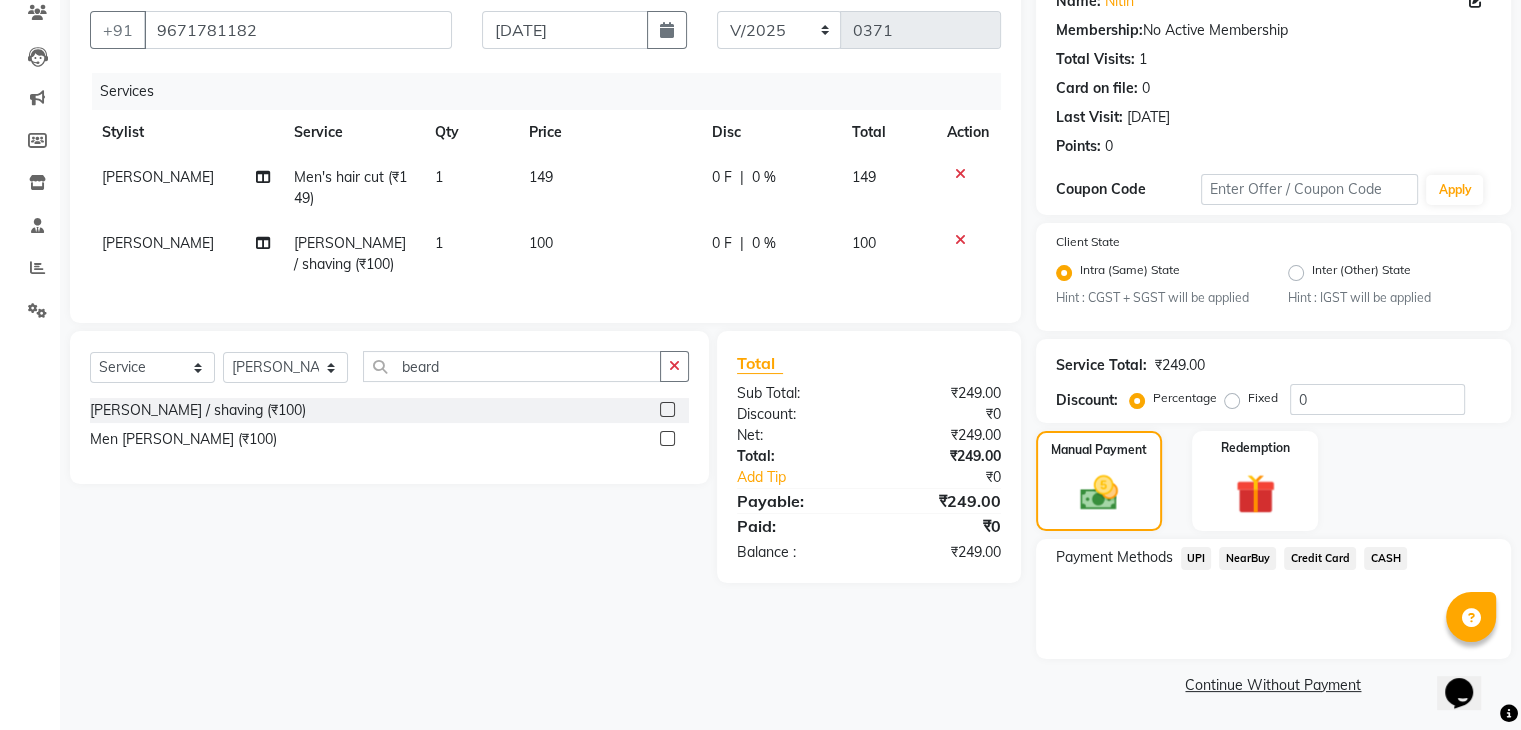 click on "UPI" 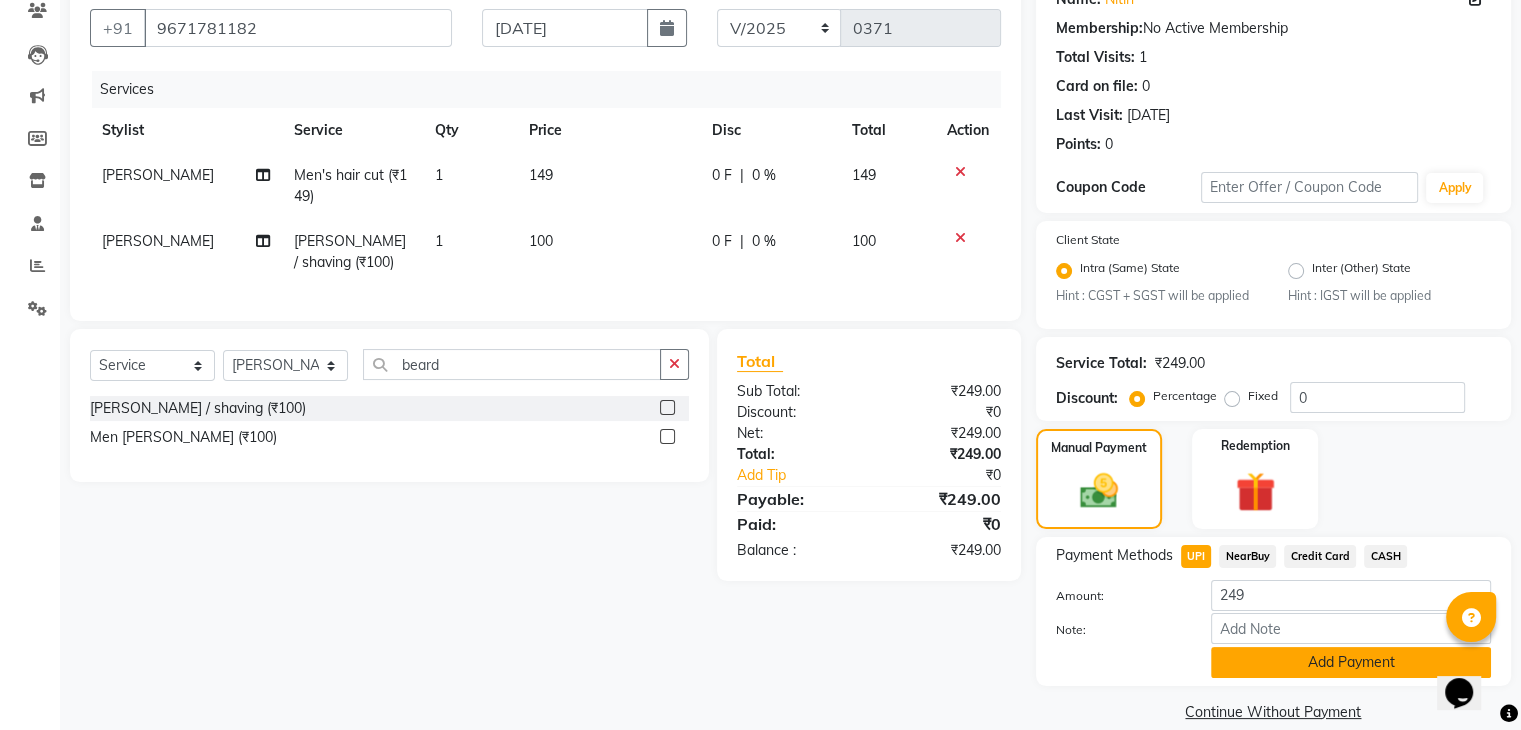 click on "Add Payment" 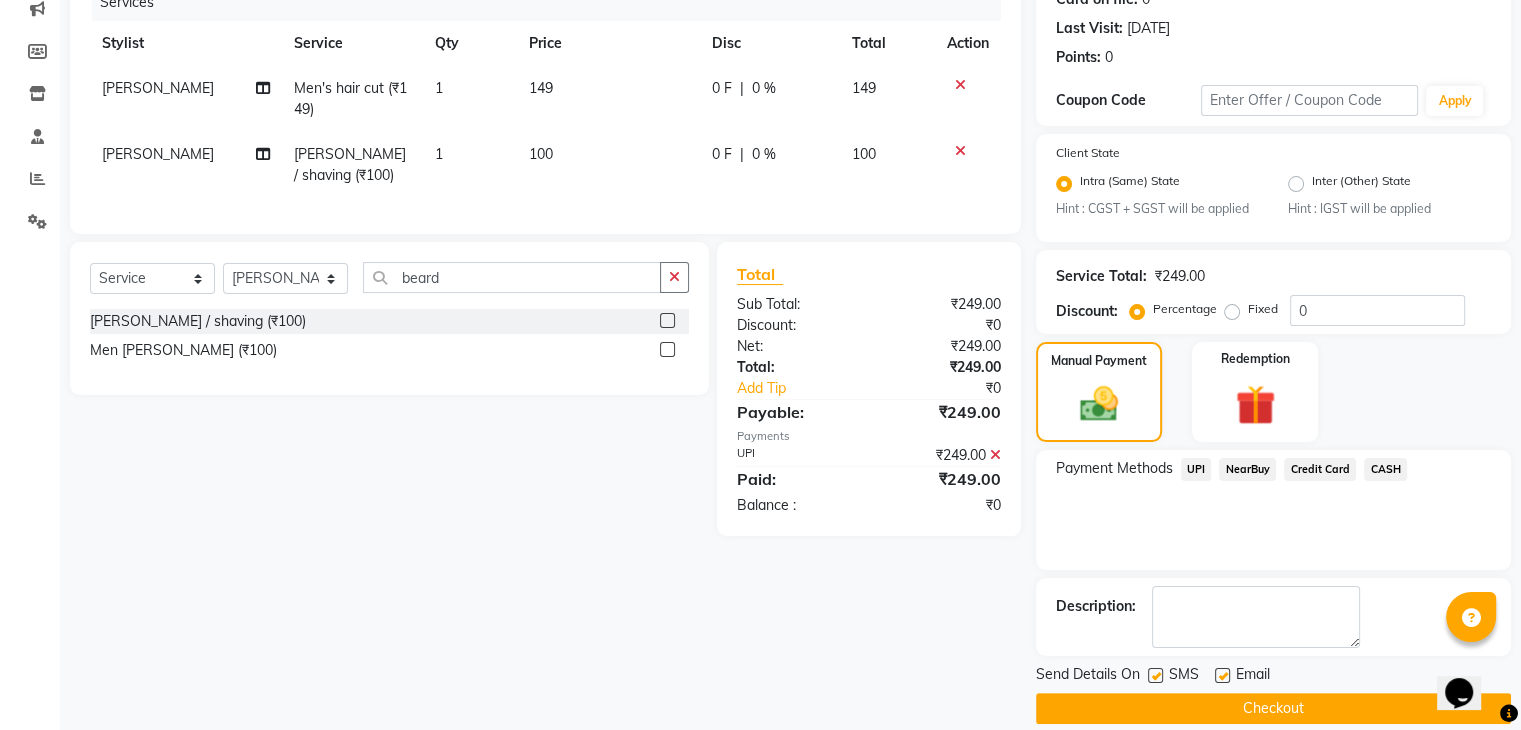 scroll, scrollTop: 289, scrollLeft: 0, axis: vertical 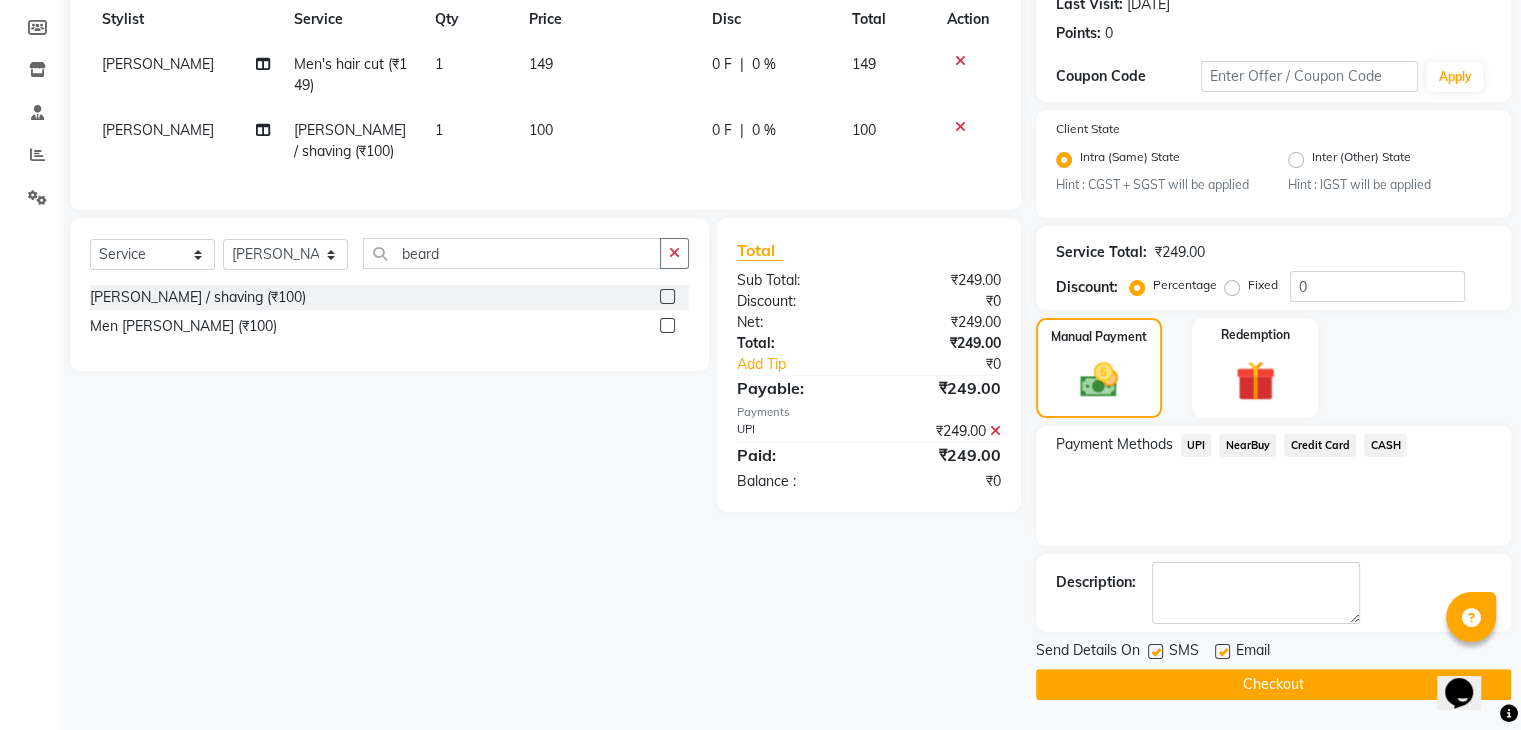click 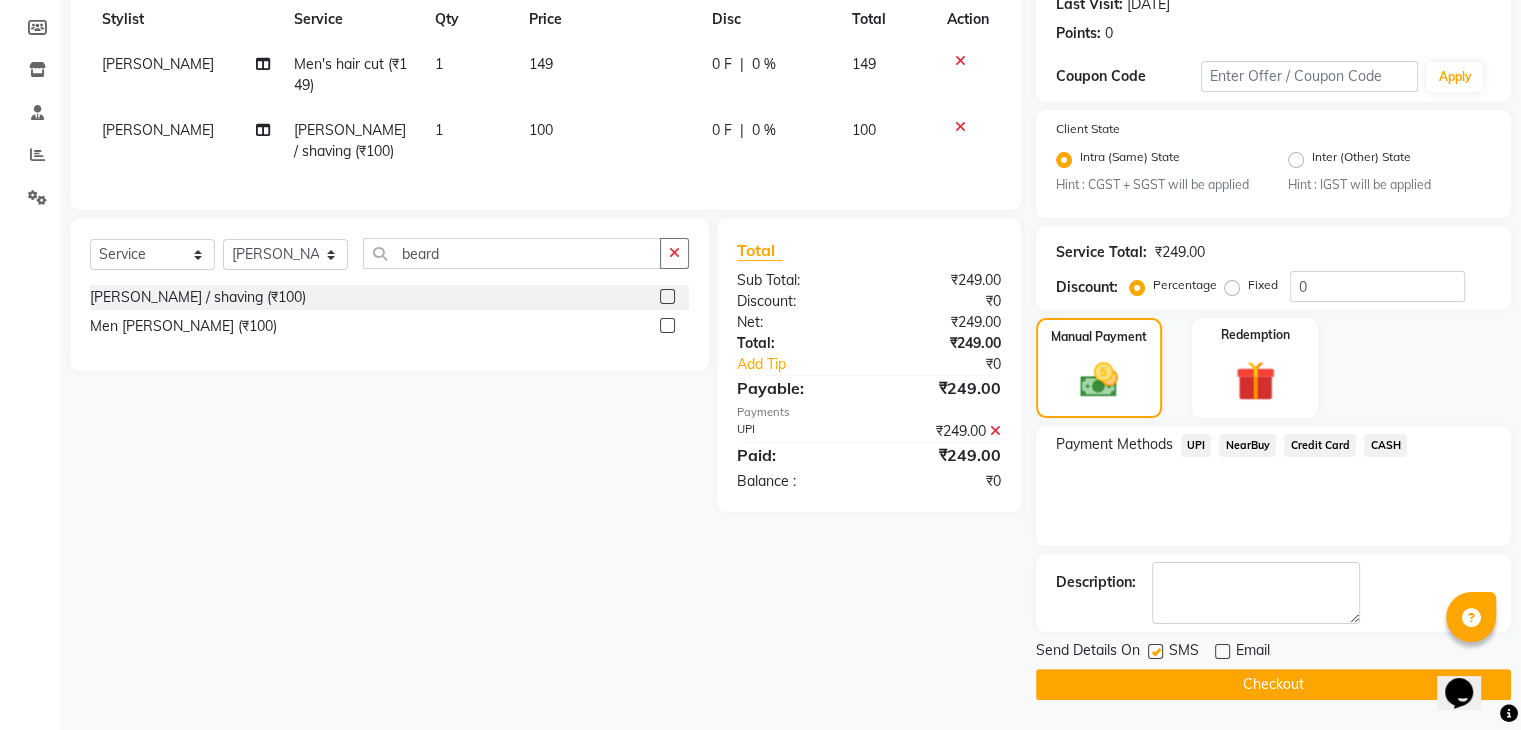 click 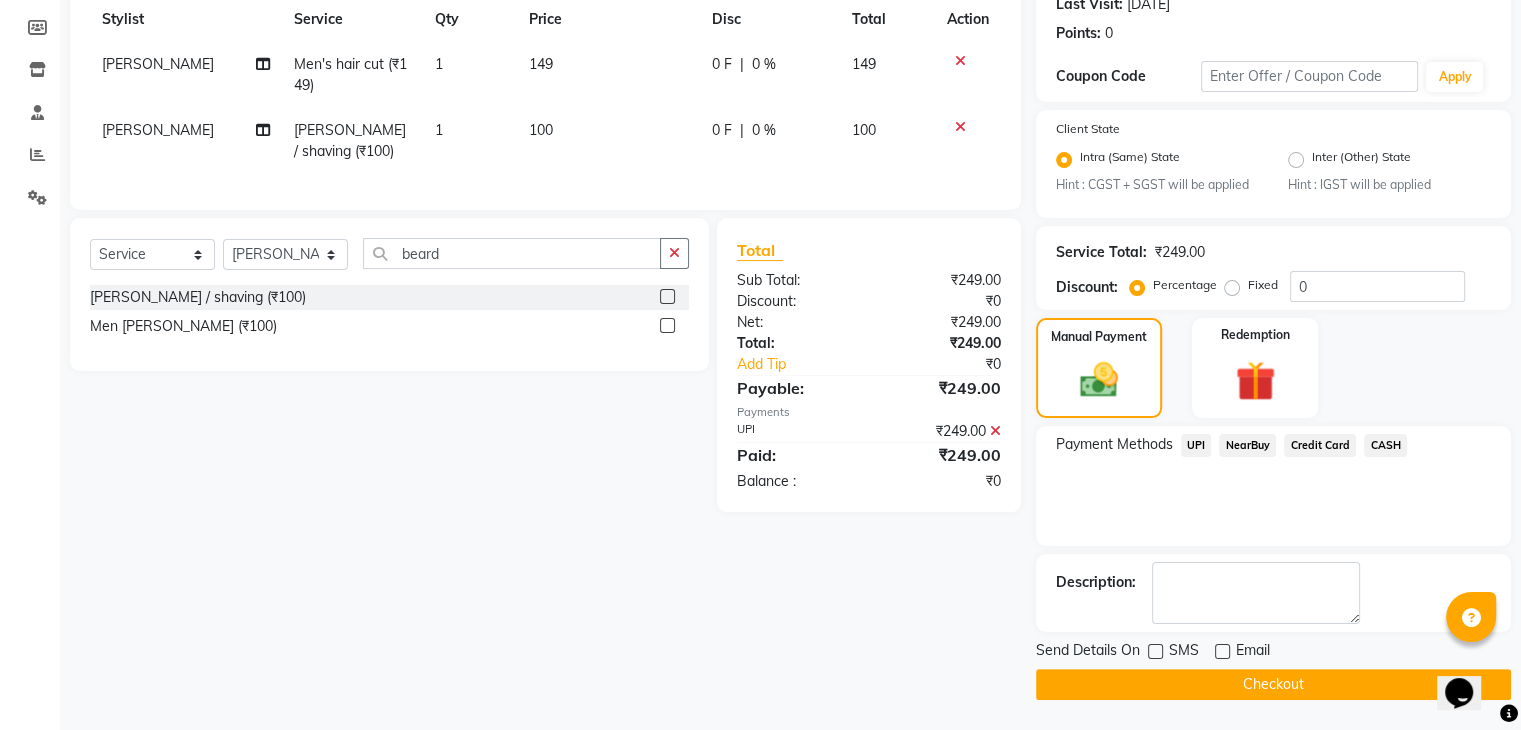 click on "Checkout" 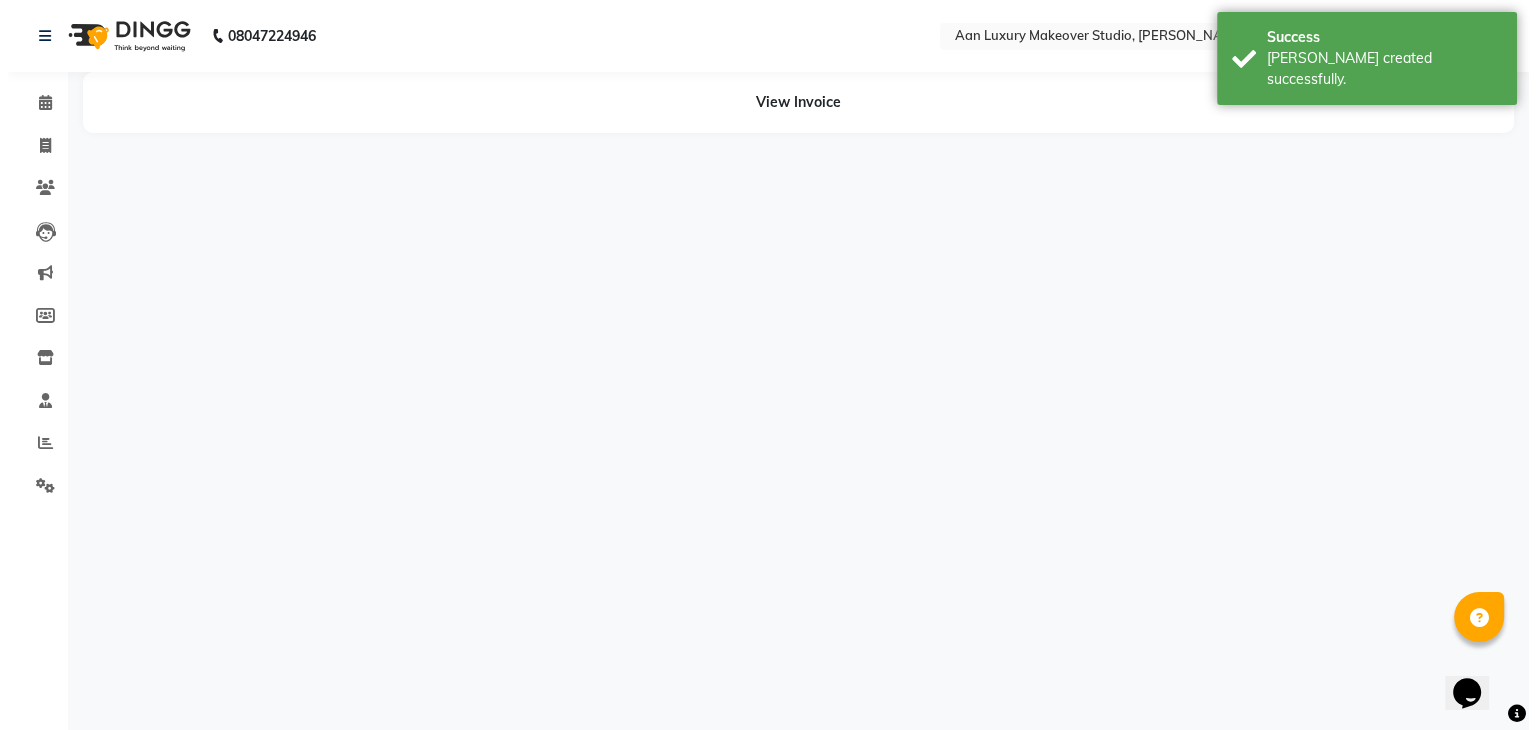 scroll, scrollTop: 0, scrollLeft: 0, axis: both 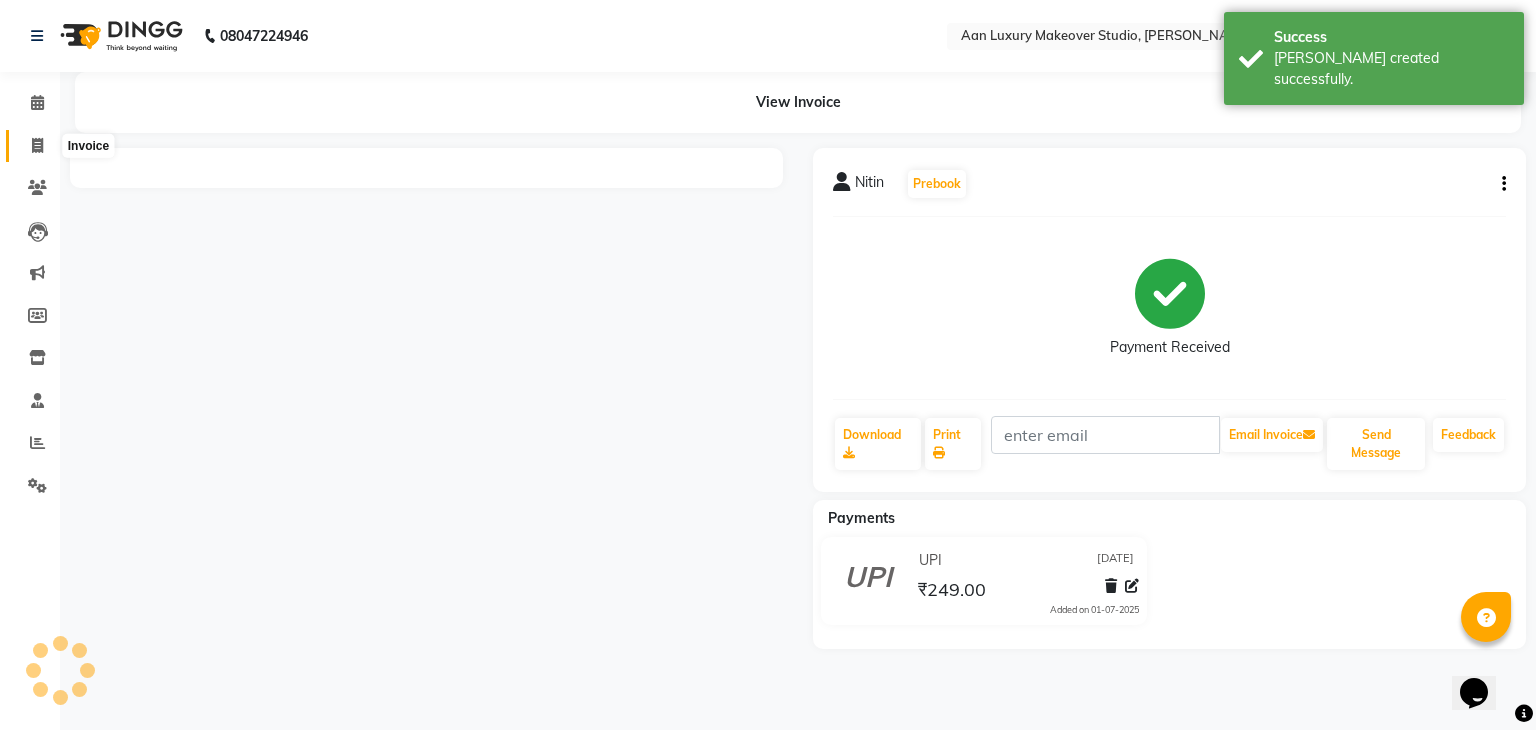click 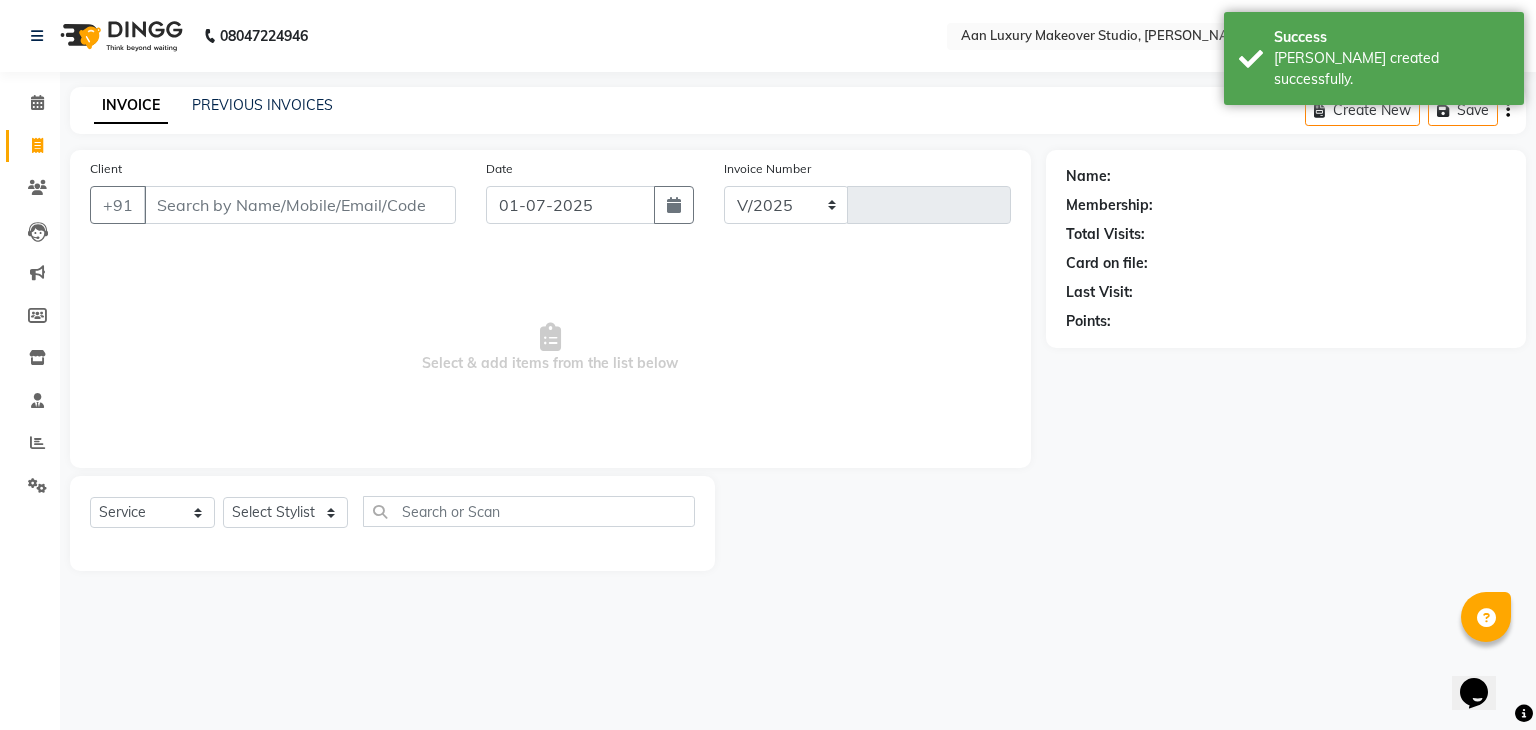 select on "6892" 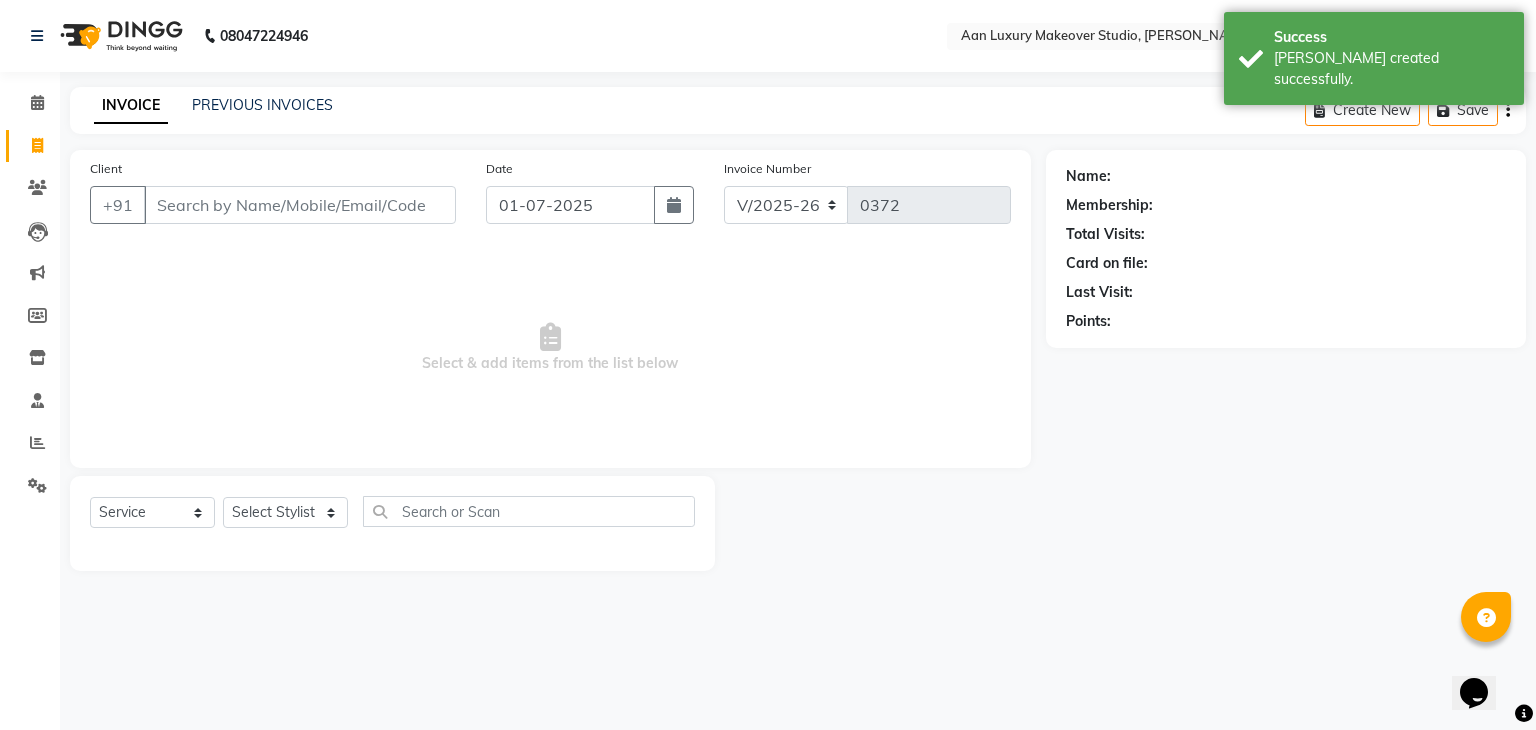 select on "product" 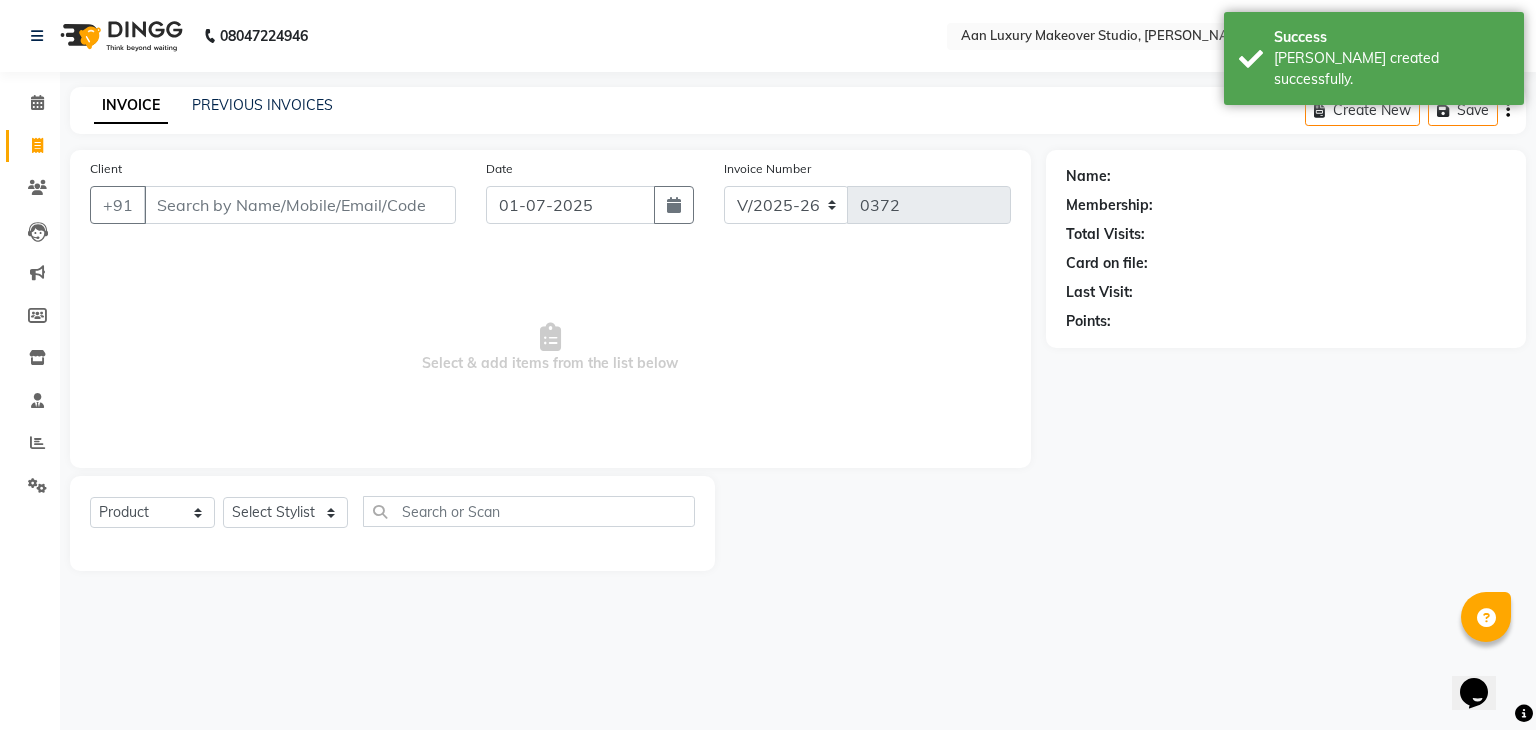 select on "54563" 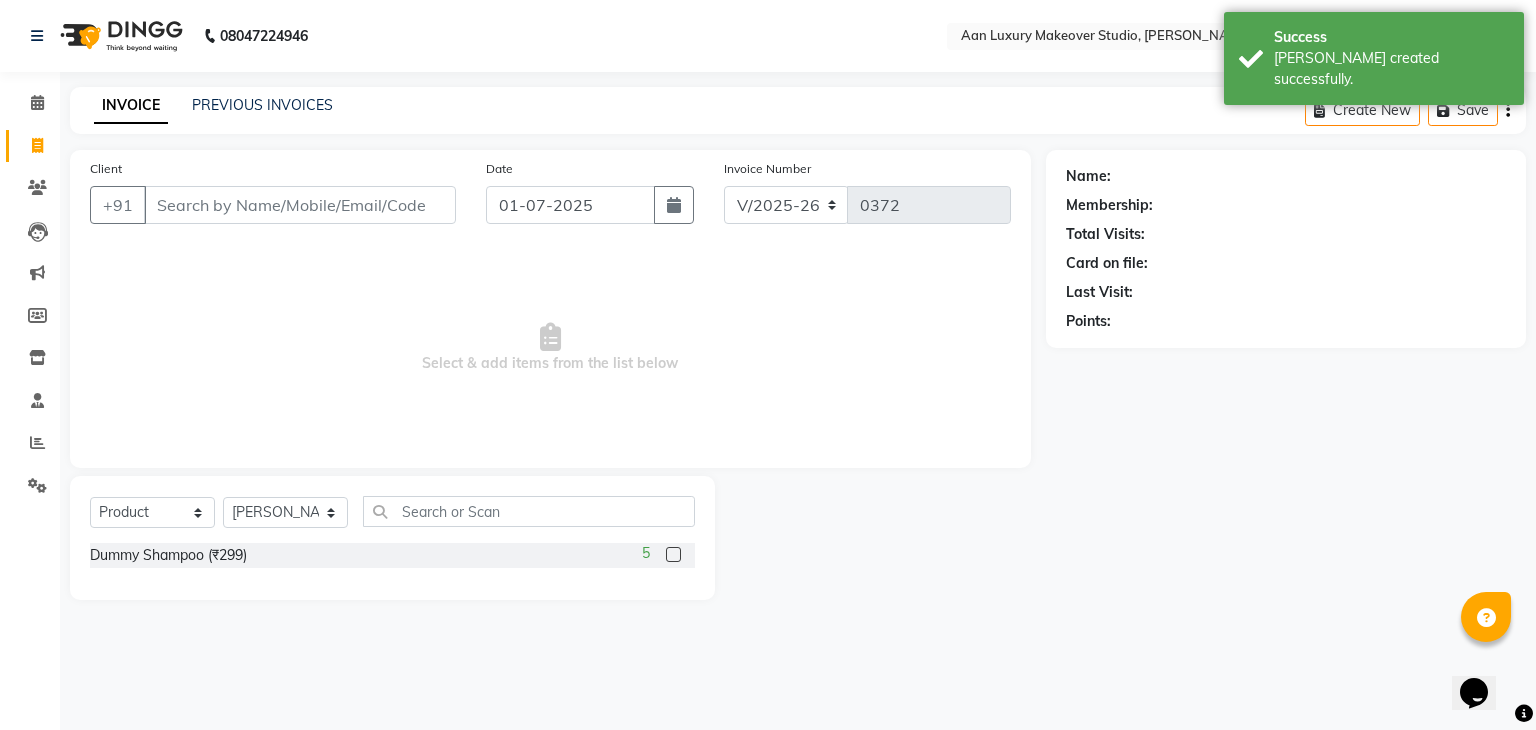 click on "Client" at bounding box center [300, 205] 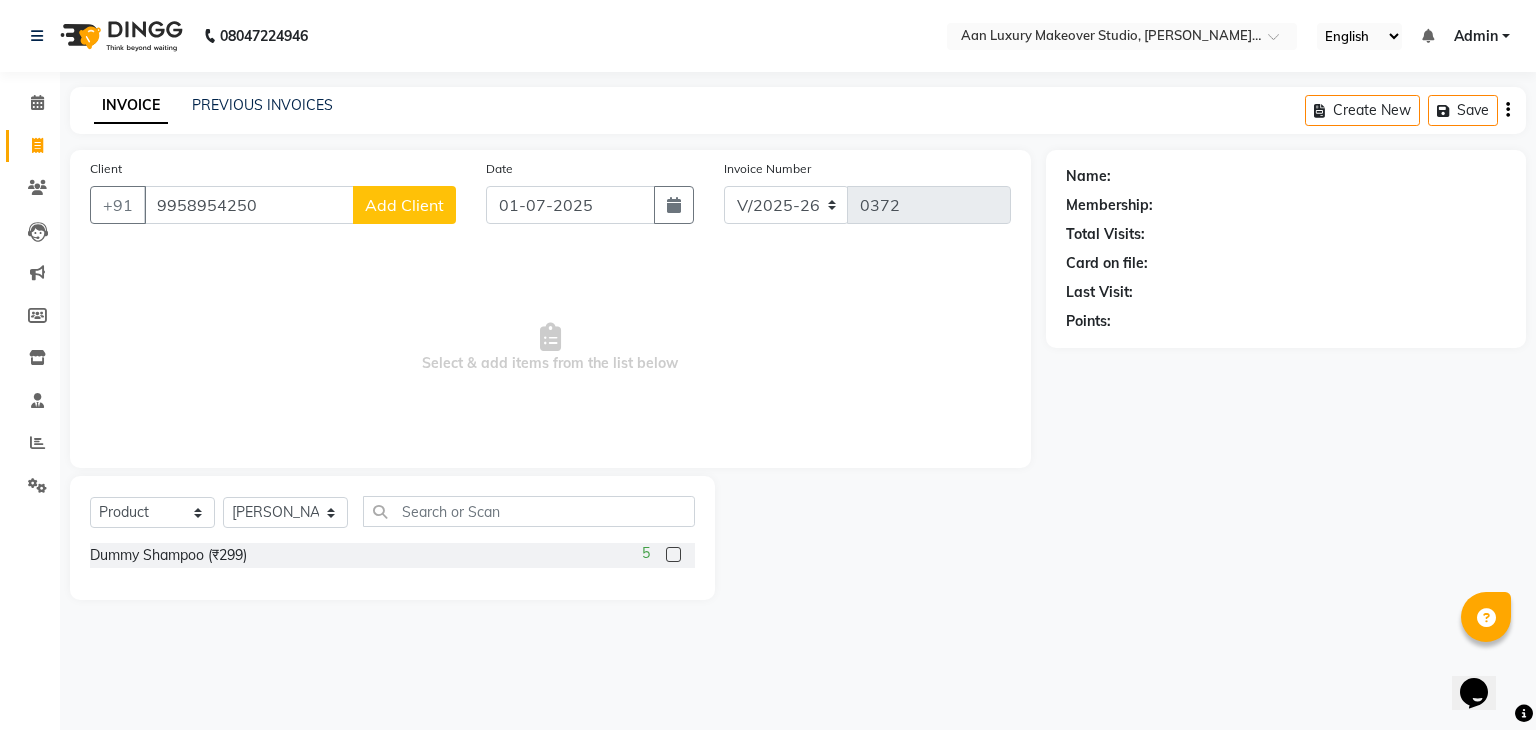 type on "9958954250" 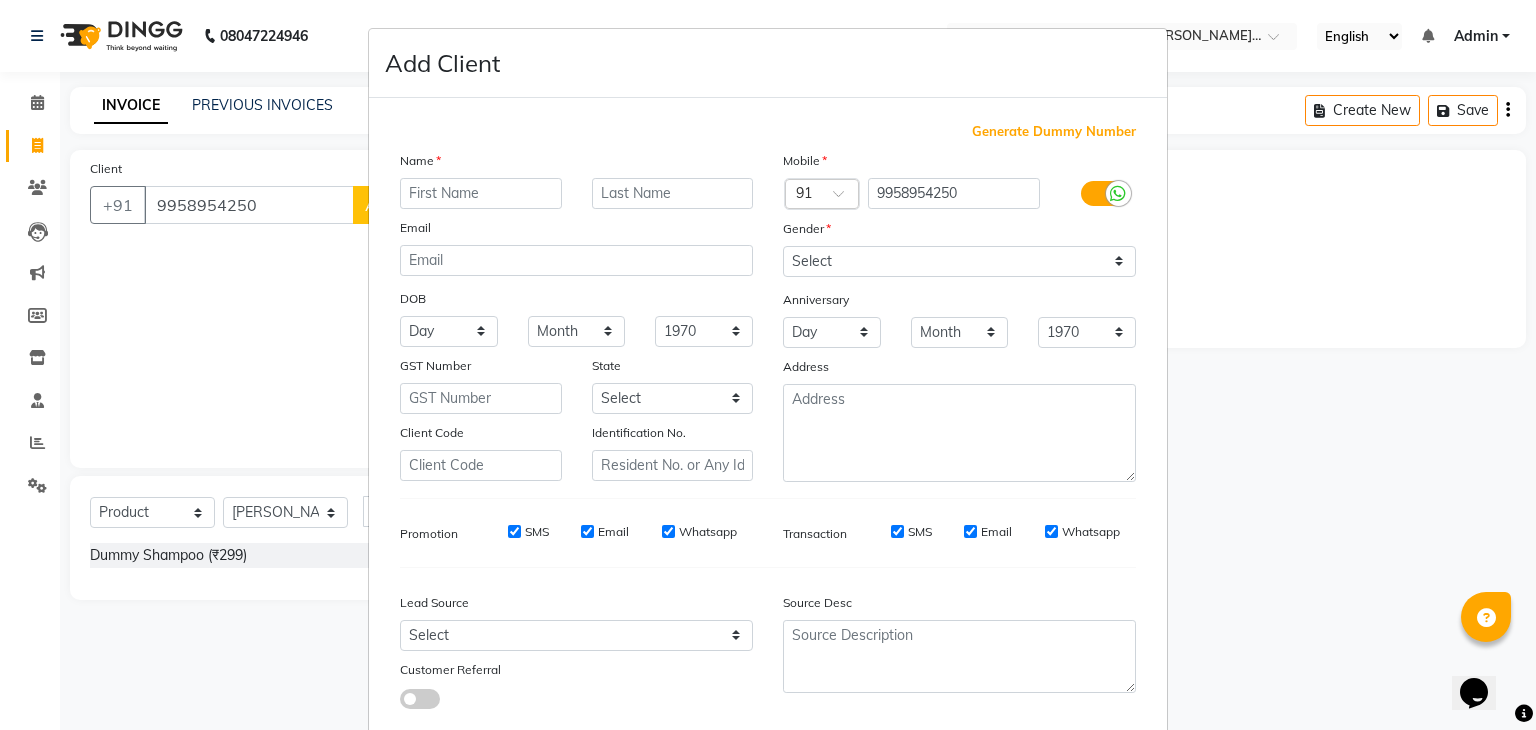 click at bounding box center [481, 193] 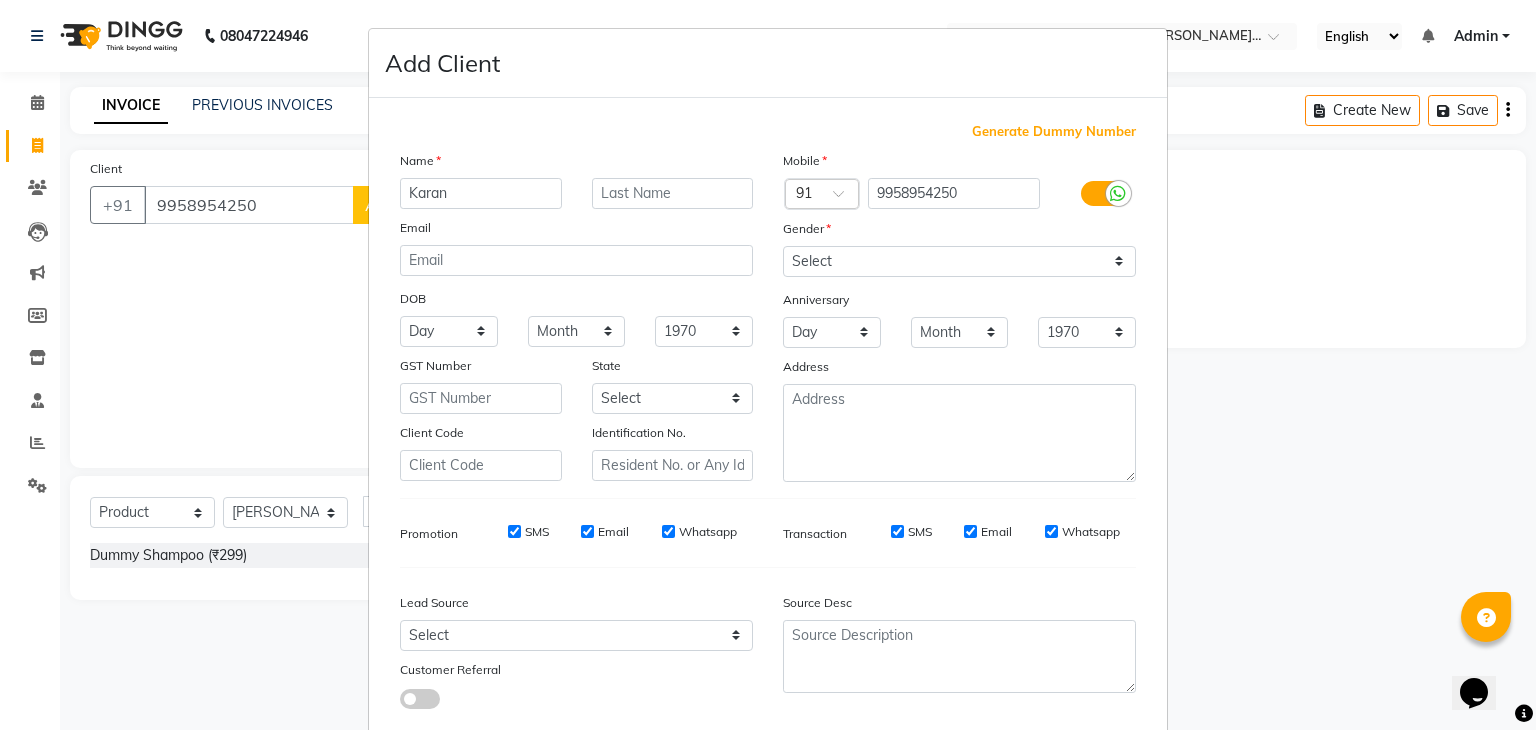 type on "Karan" 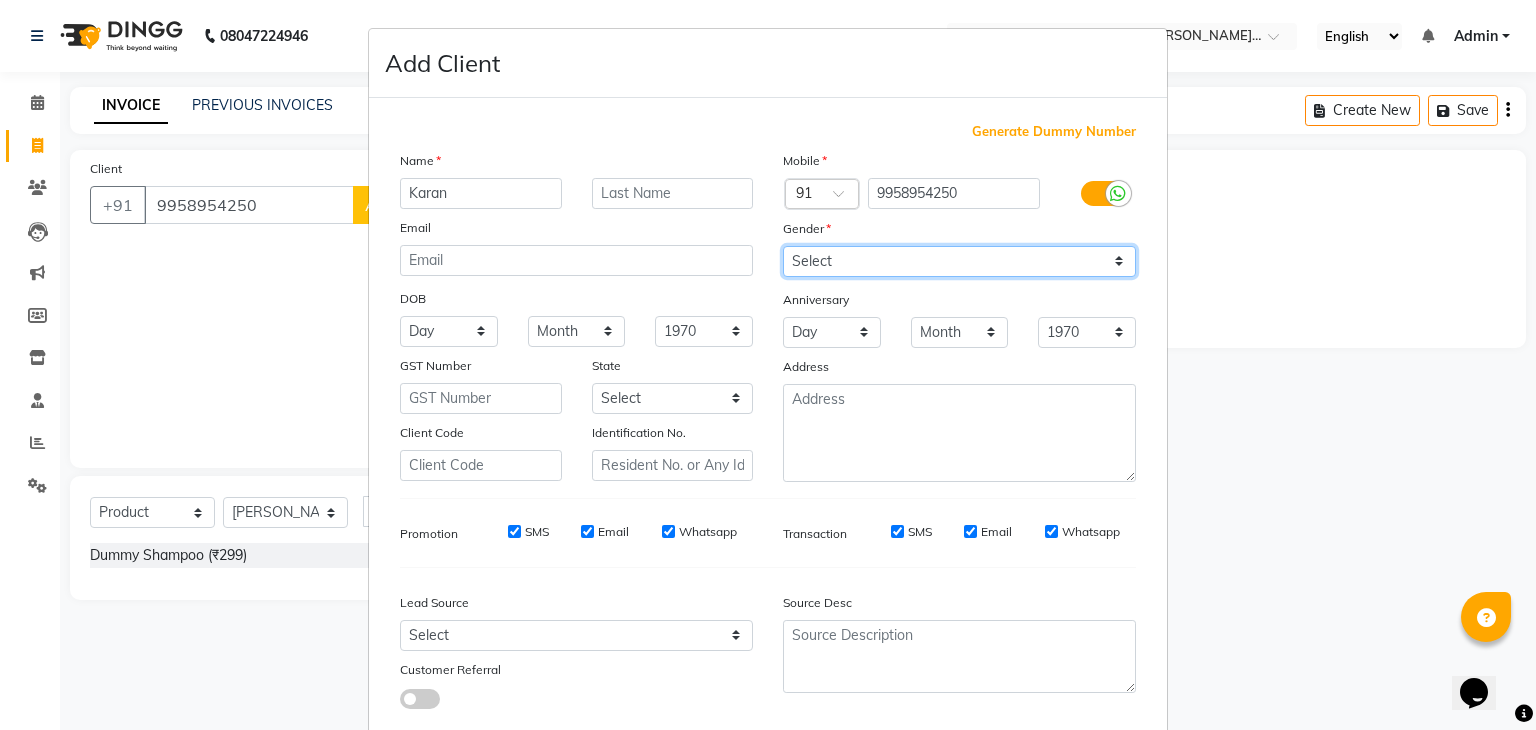 click on "Select [DEMOGRAPHIC_DATA] [DEMOGRAPHIC_DATA] Other Prefer Not To Say" at bounding box center (959, 261) 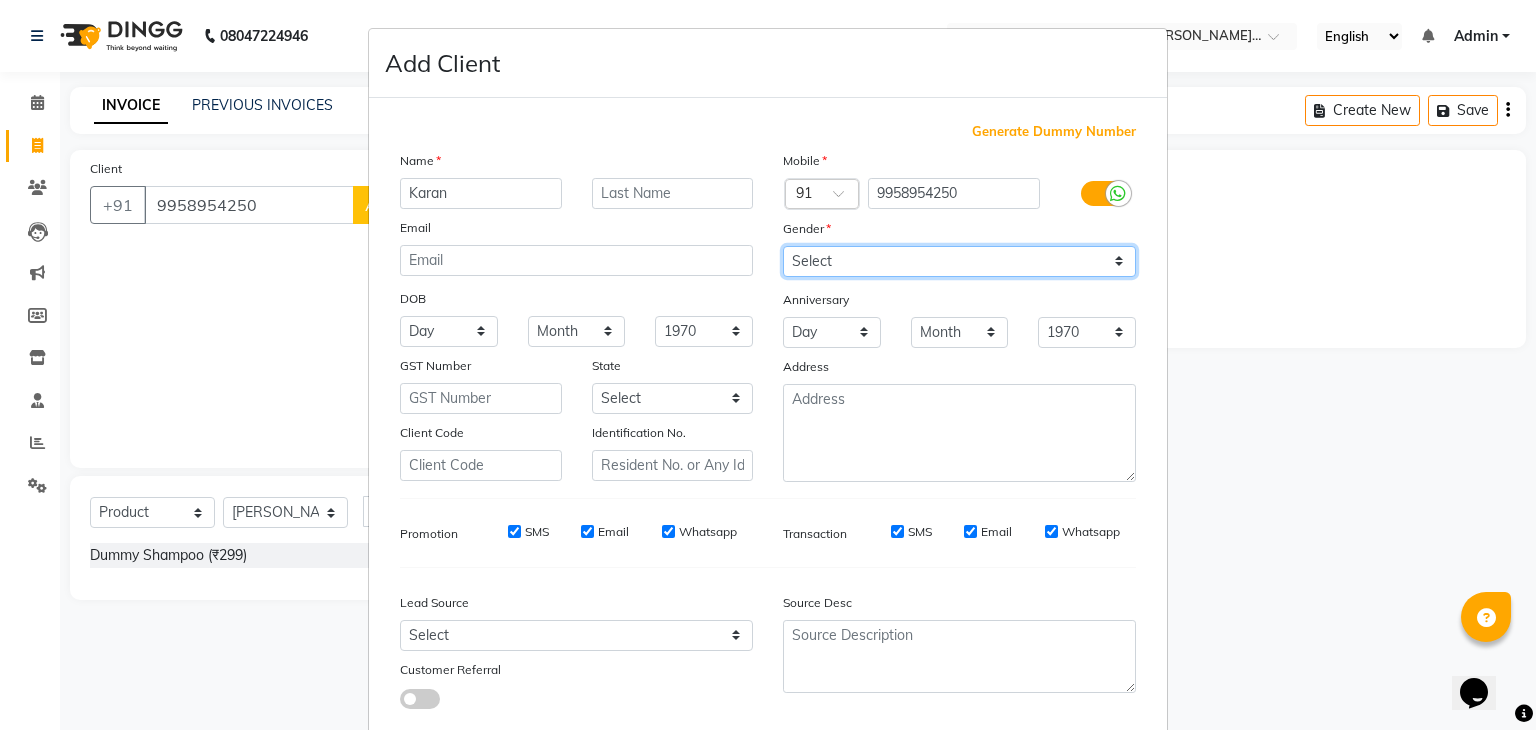 click on "Select [DEMOGRAPHIC_DATA] [DEMOGRAPHIC_DATA] Other Prefer Not To Say" at bounding box center (959, 261) 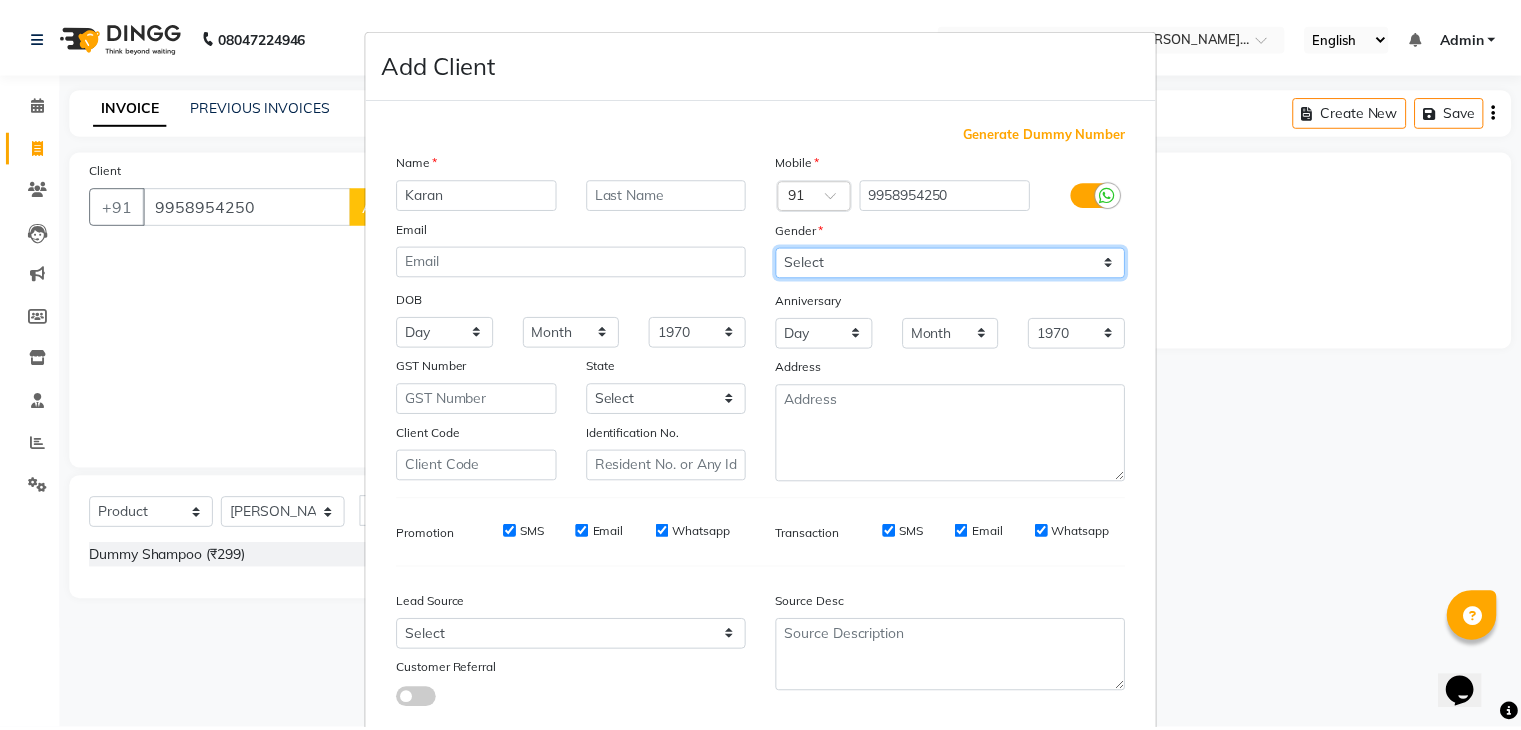 scroll, scrollTop: 127, scrollLeft: 0, axis: vertical 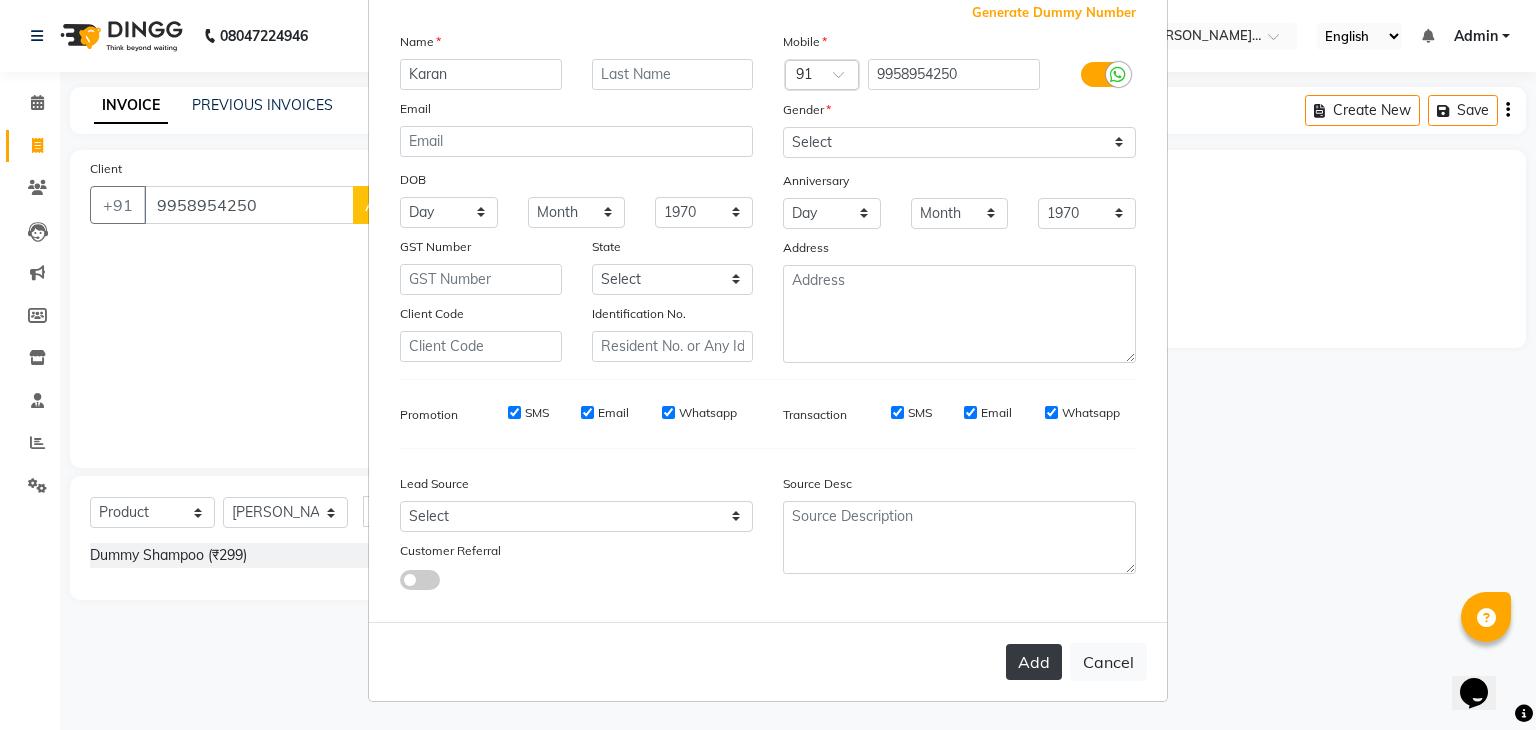 click on "Add" at bounding box center (1034, 662) 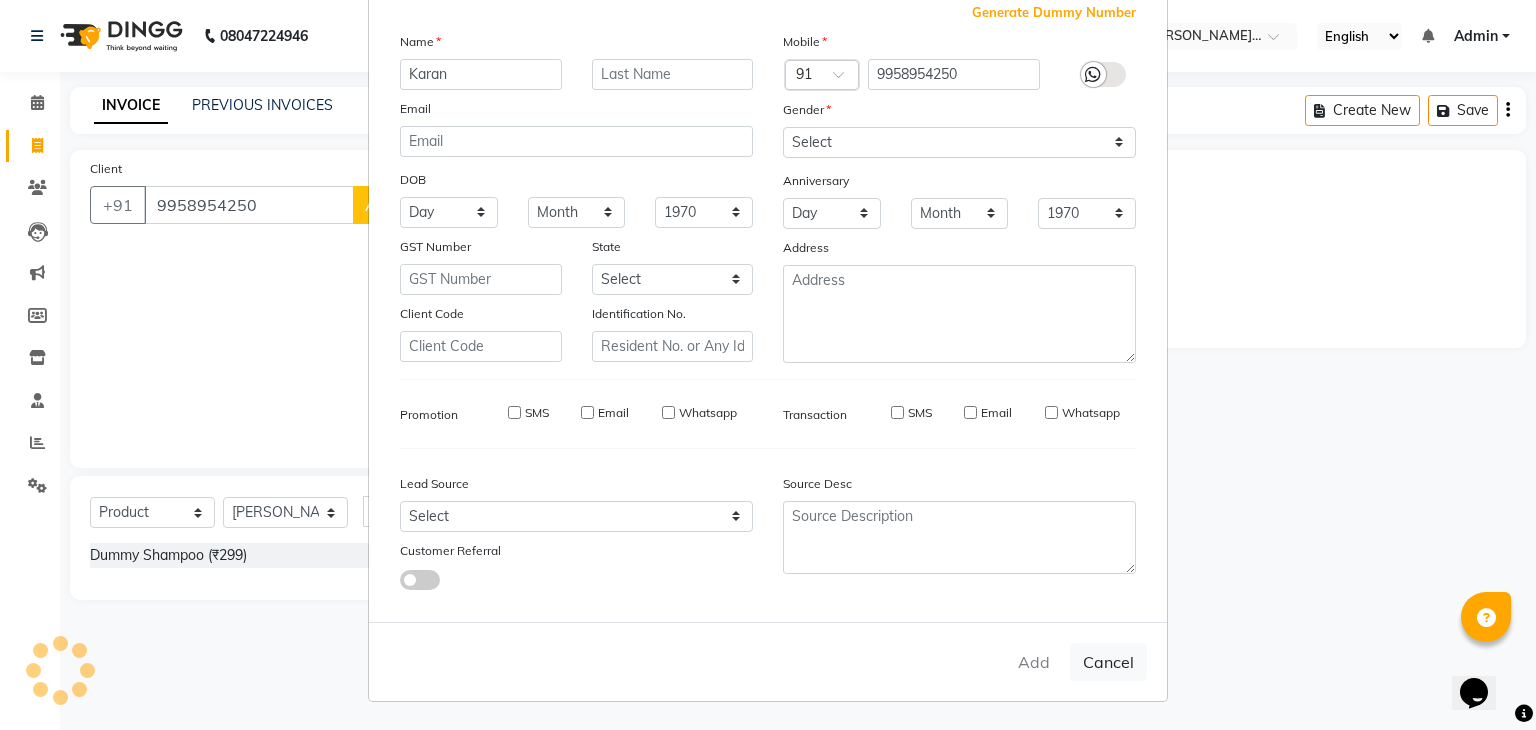 type 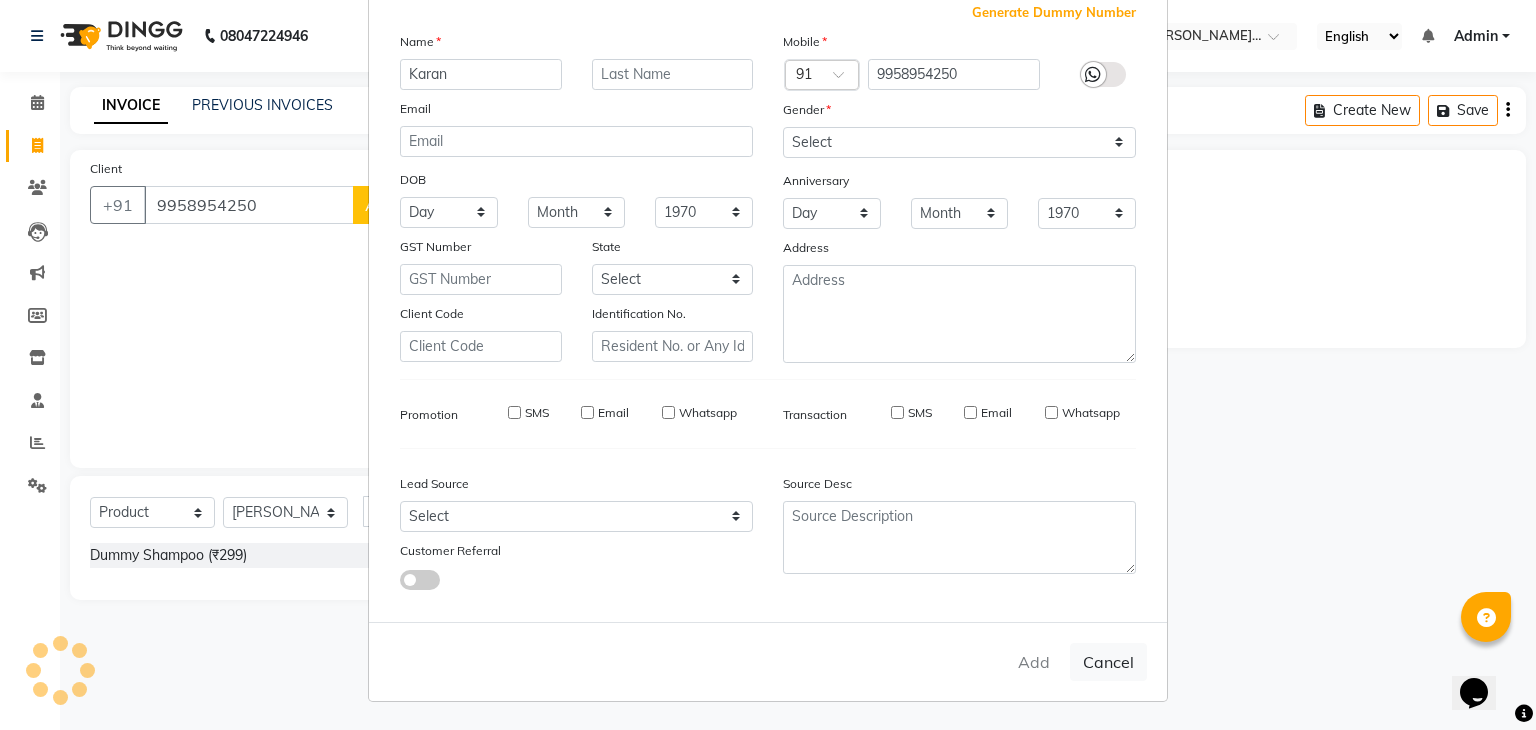 select 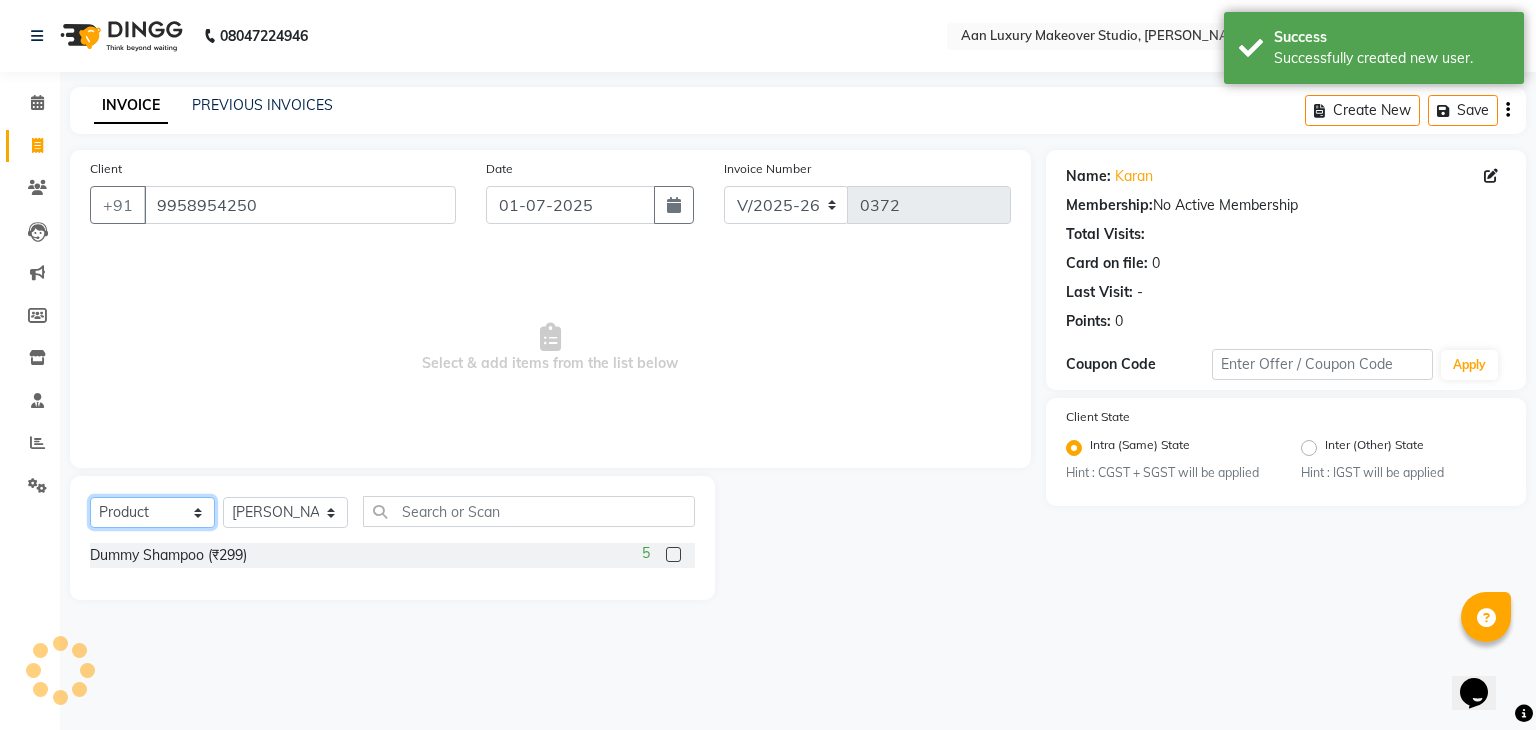 click on "Select  Service  Product  Membership  Package Voucher Prepaid Gift Card" 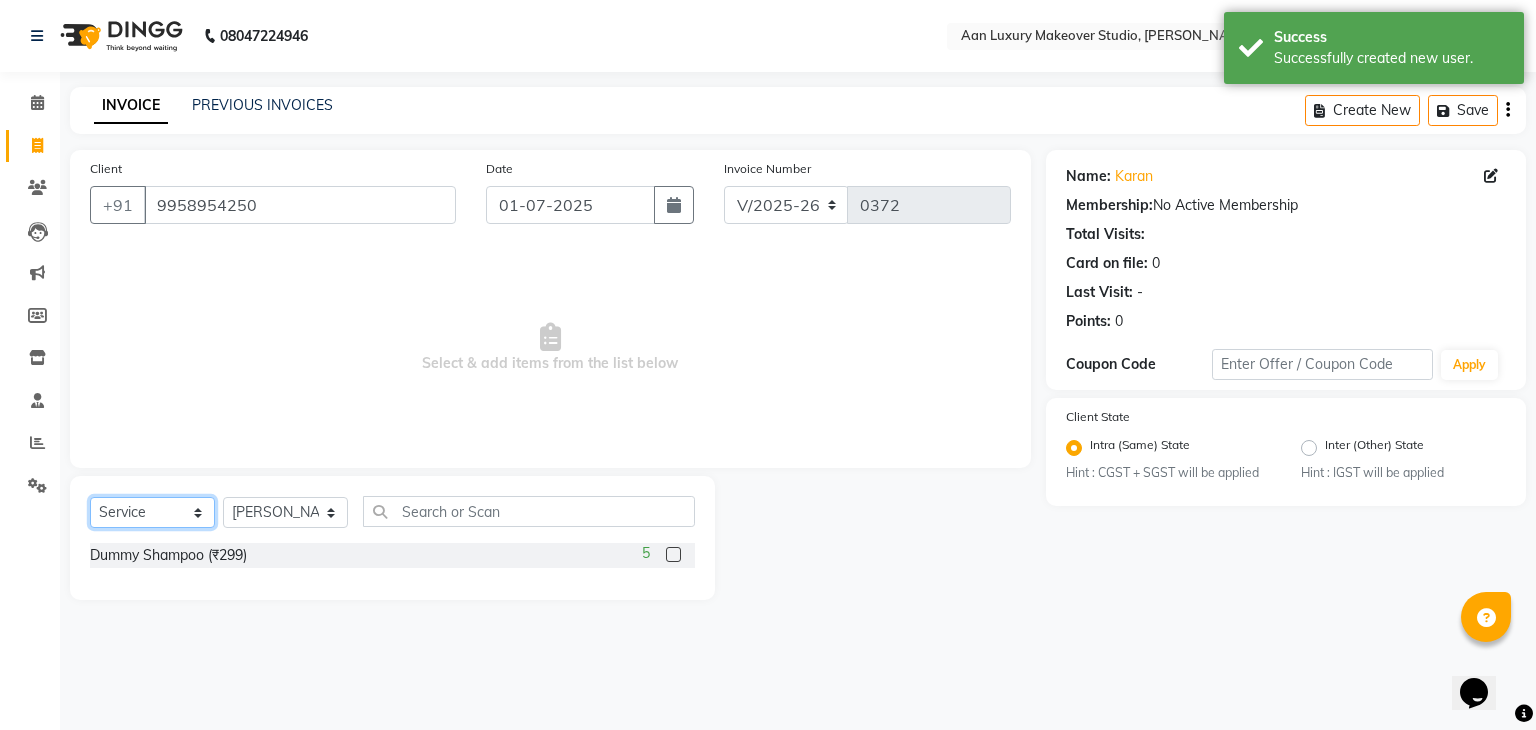 click on "Select  Service  Product  Membership  Package Voucher Prepaid Gift Card" 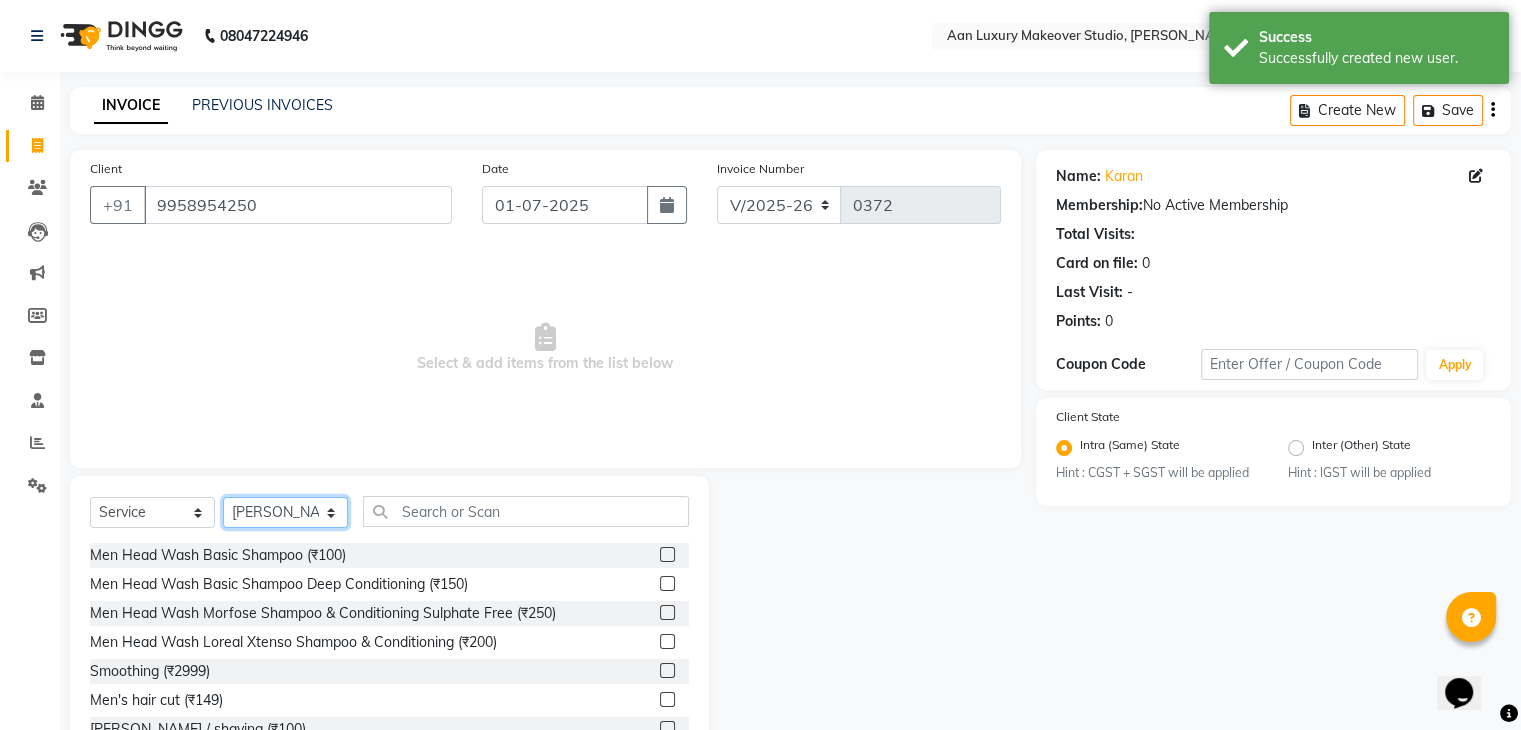 click on "Select Stylist Faiz gaurav [PERSON_NAME] Nisha ma'am  [PERSON_NAME] [PERSON_NAME] [PERSON_NAME]" 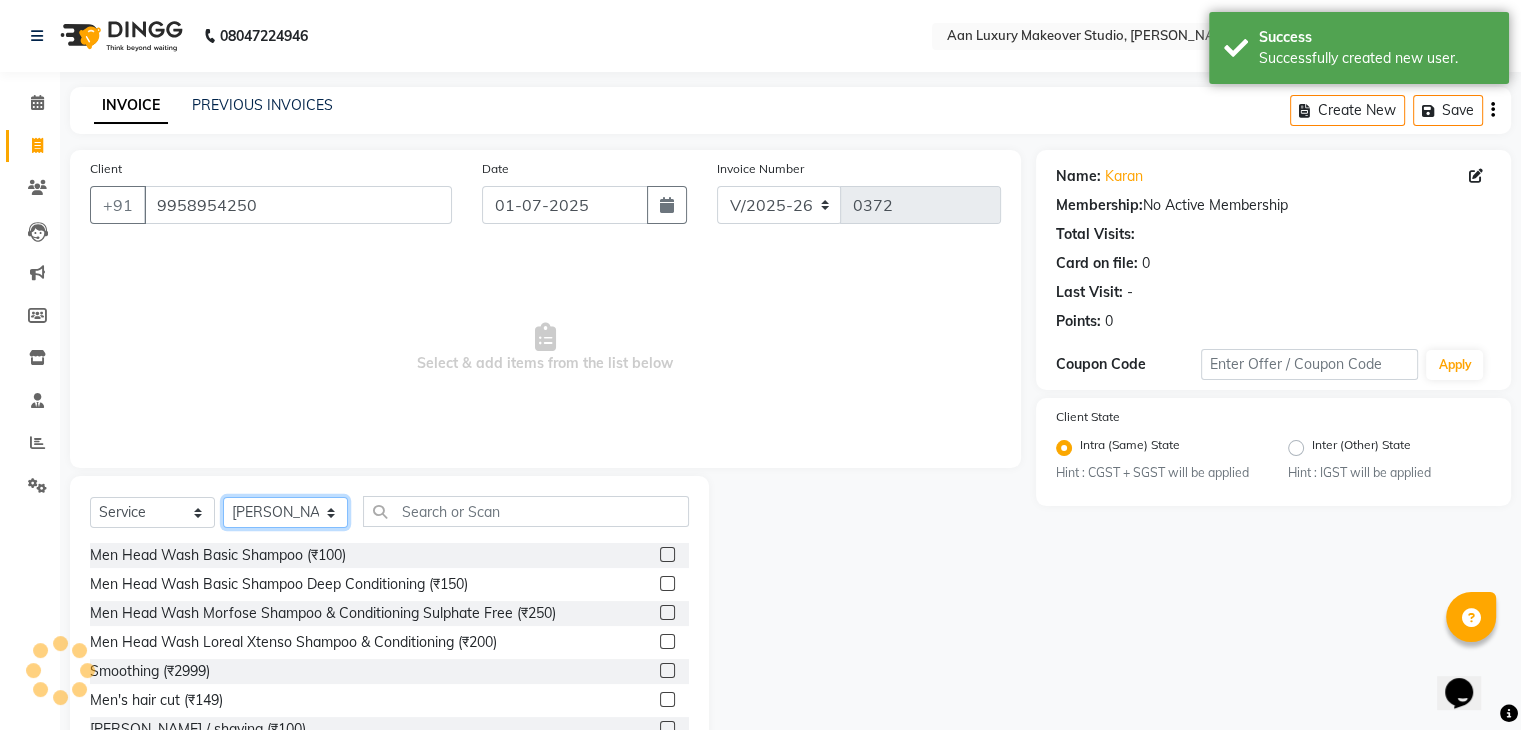 click on "Select Stylist Faiz gaurav [PERSON_NAME] Nisha ma'am  [PERSON_NAME] [PERSON_NAME] [PERSON_NAME]" 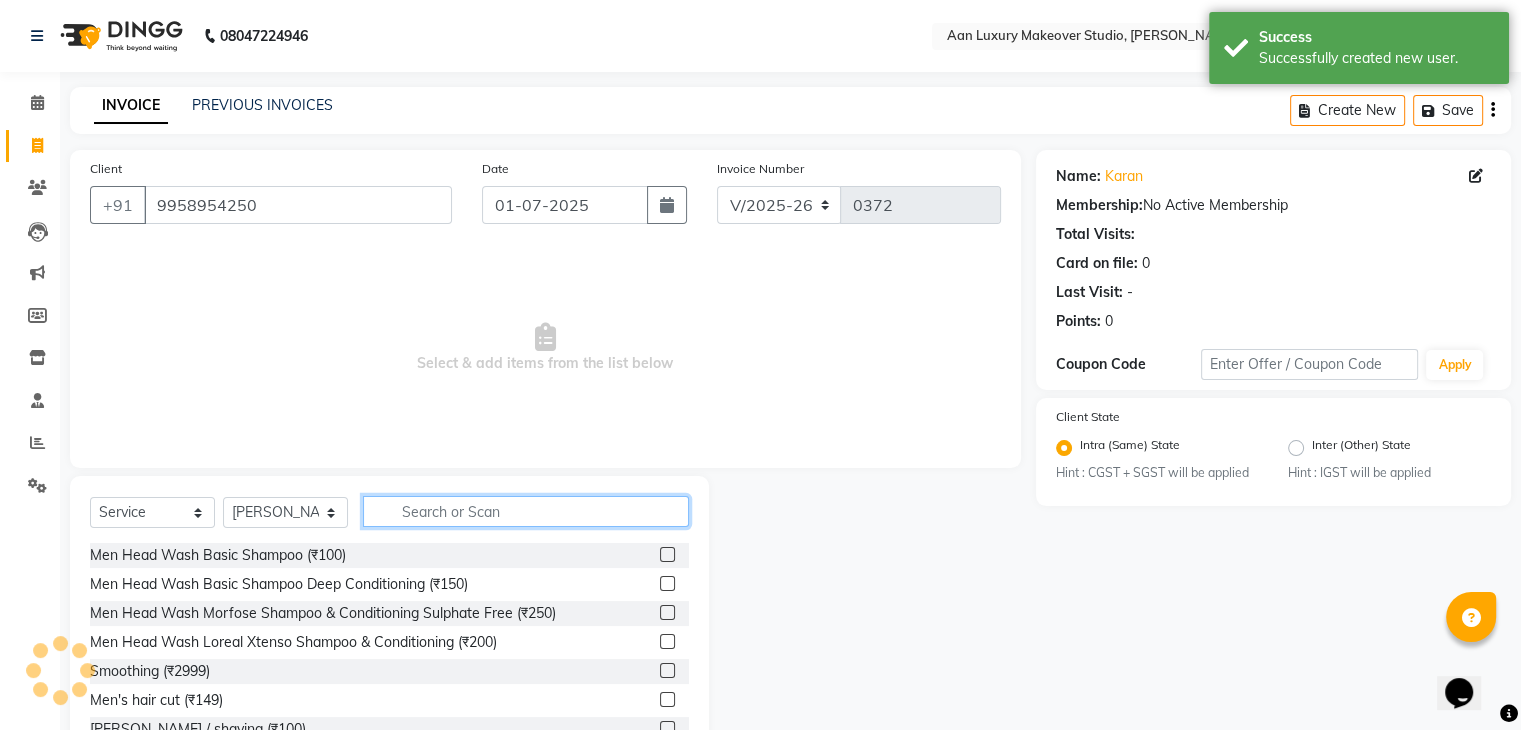 click 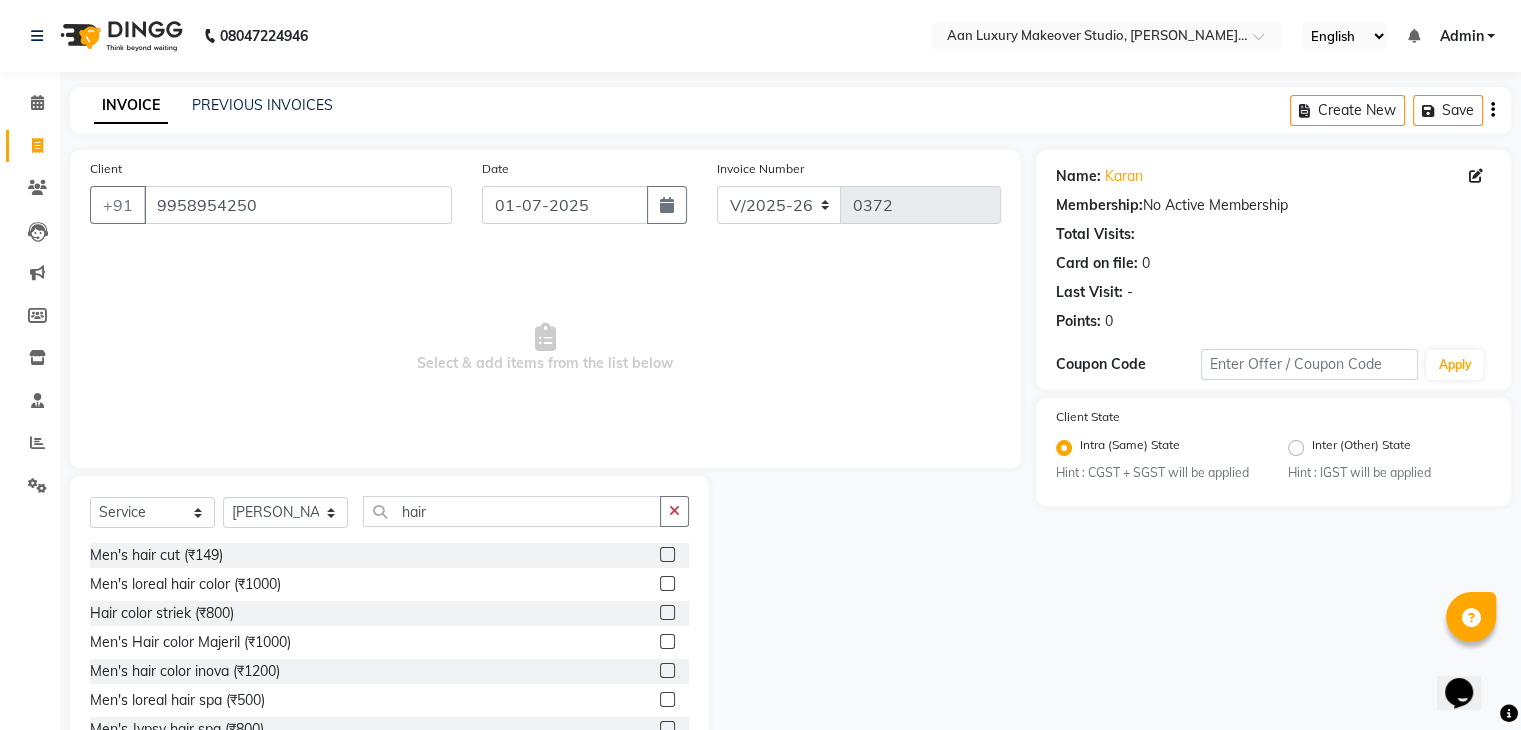 click 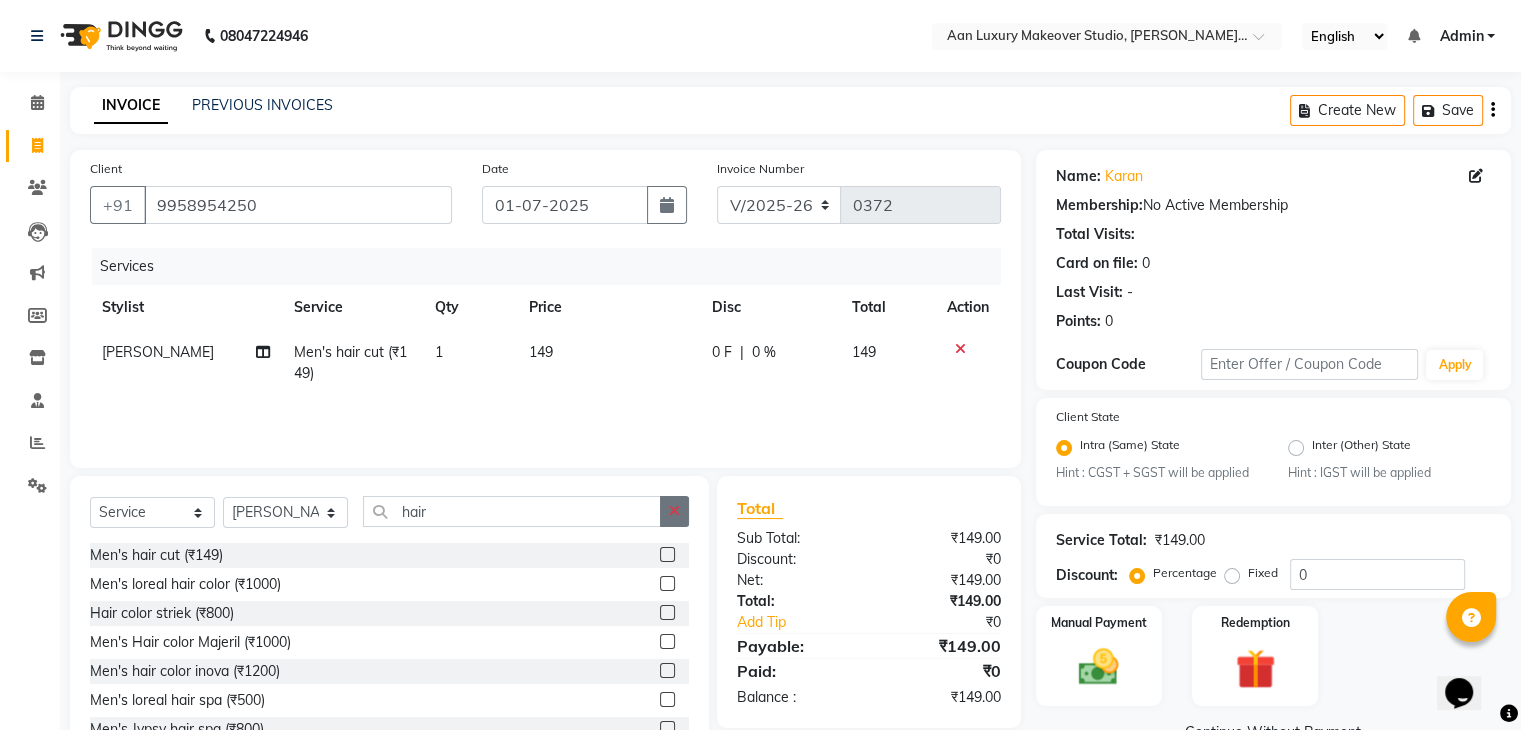 click 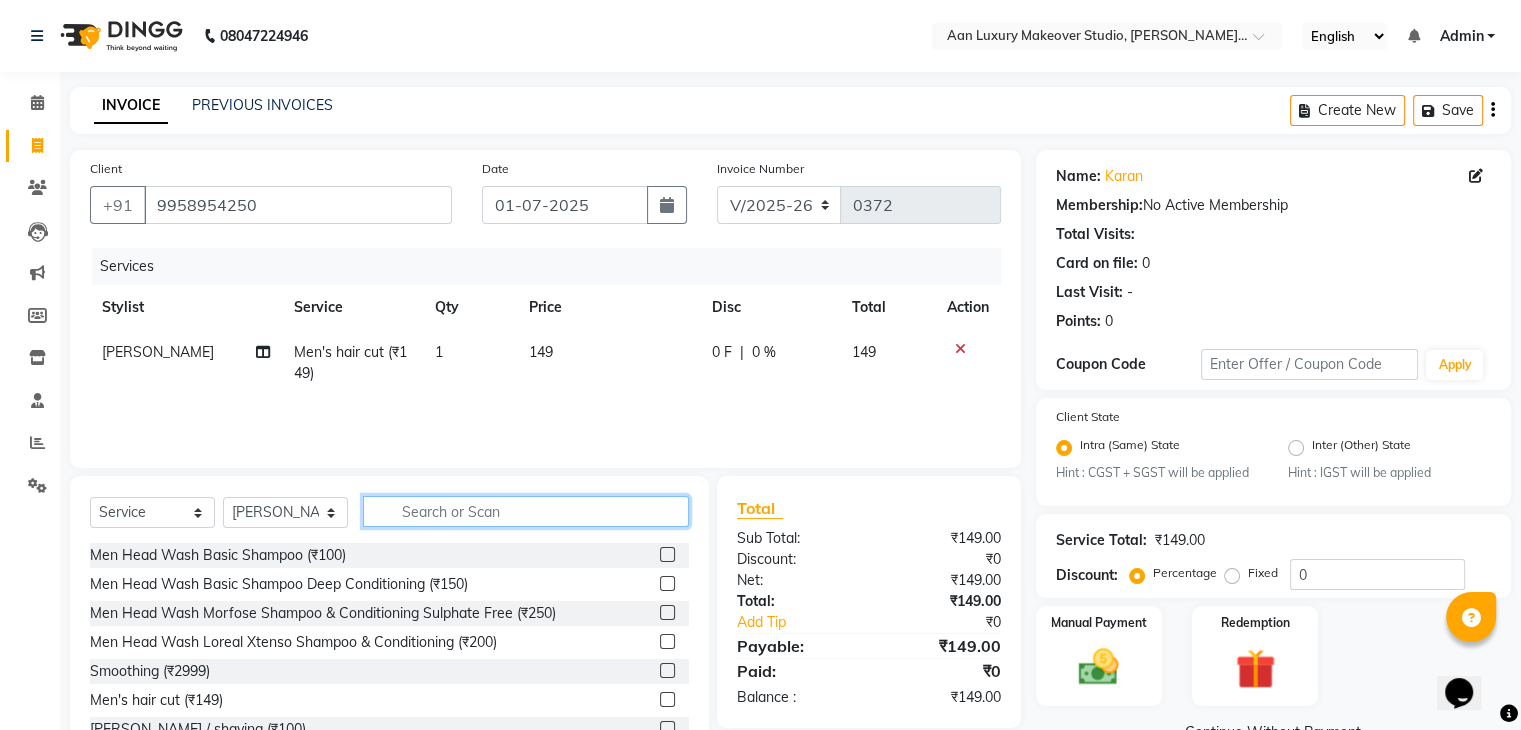 click 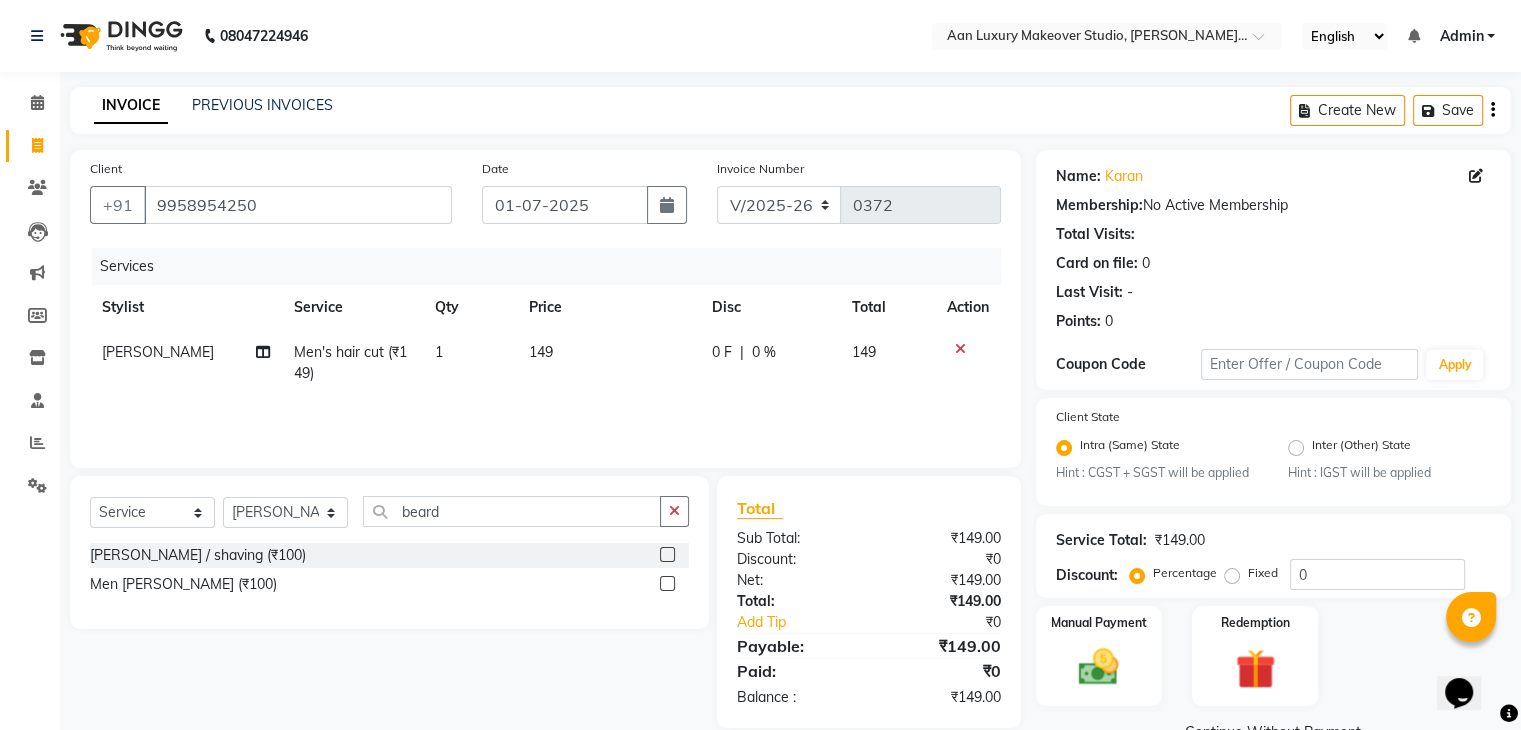 click 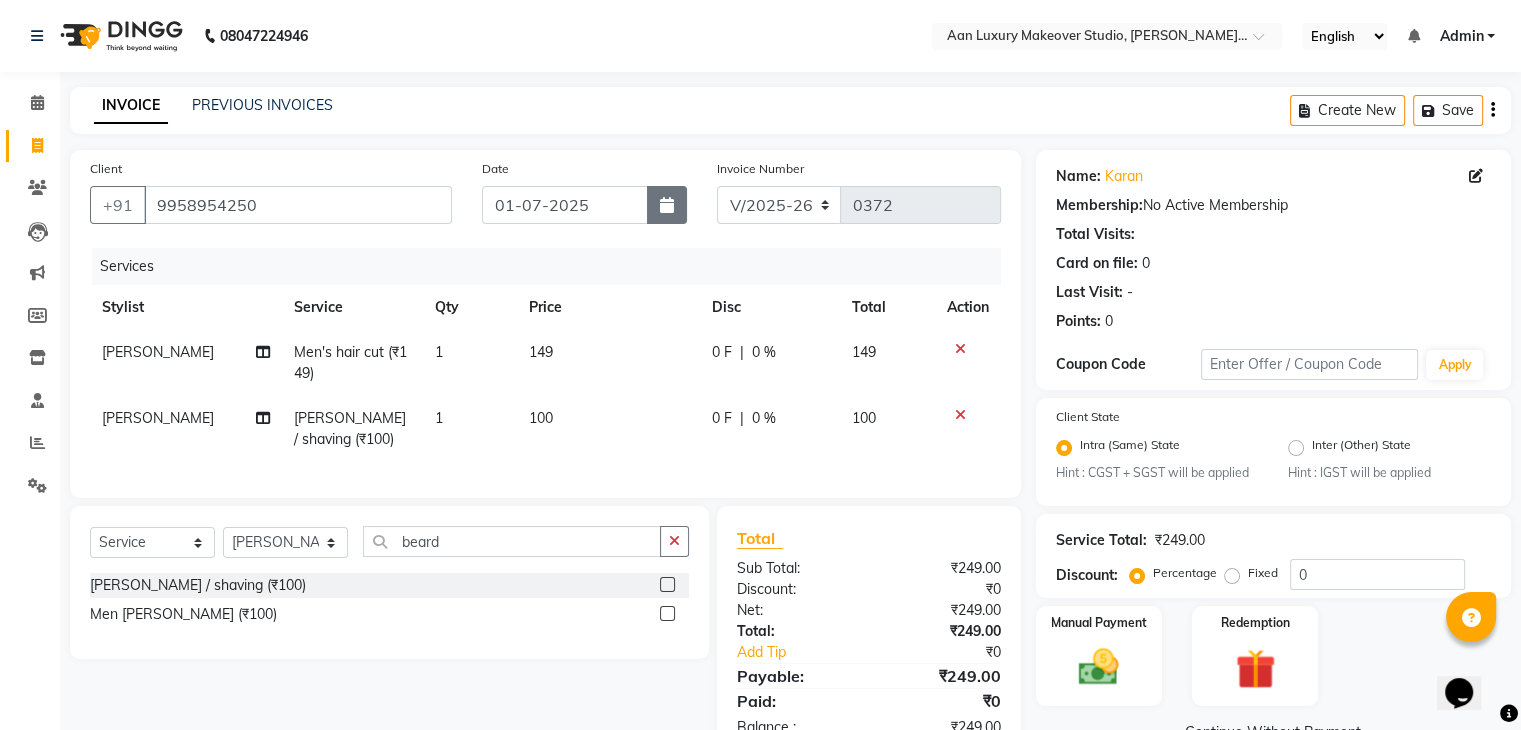 click 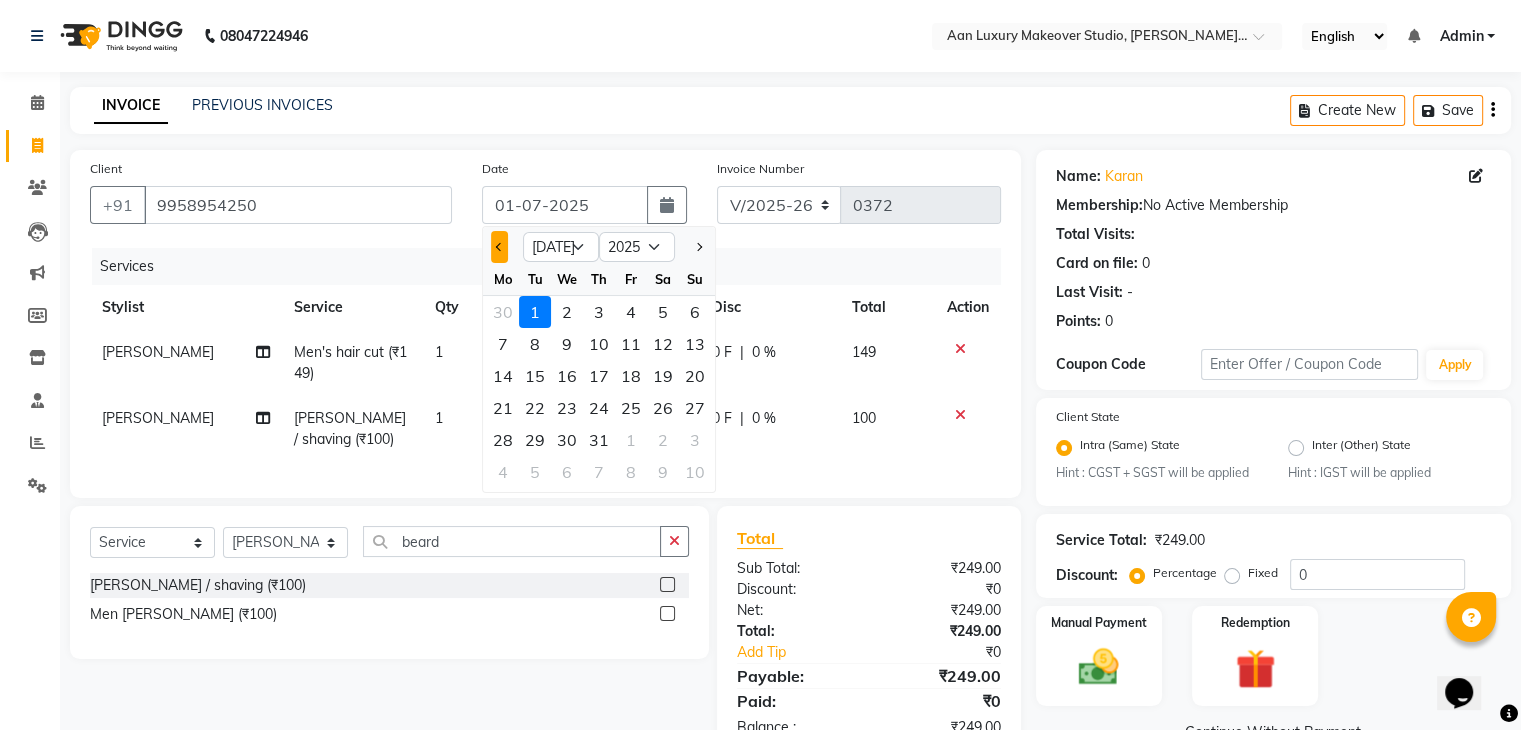 click 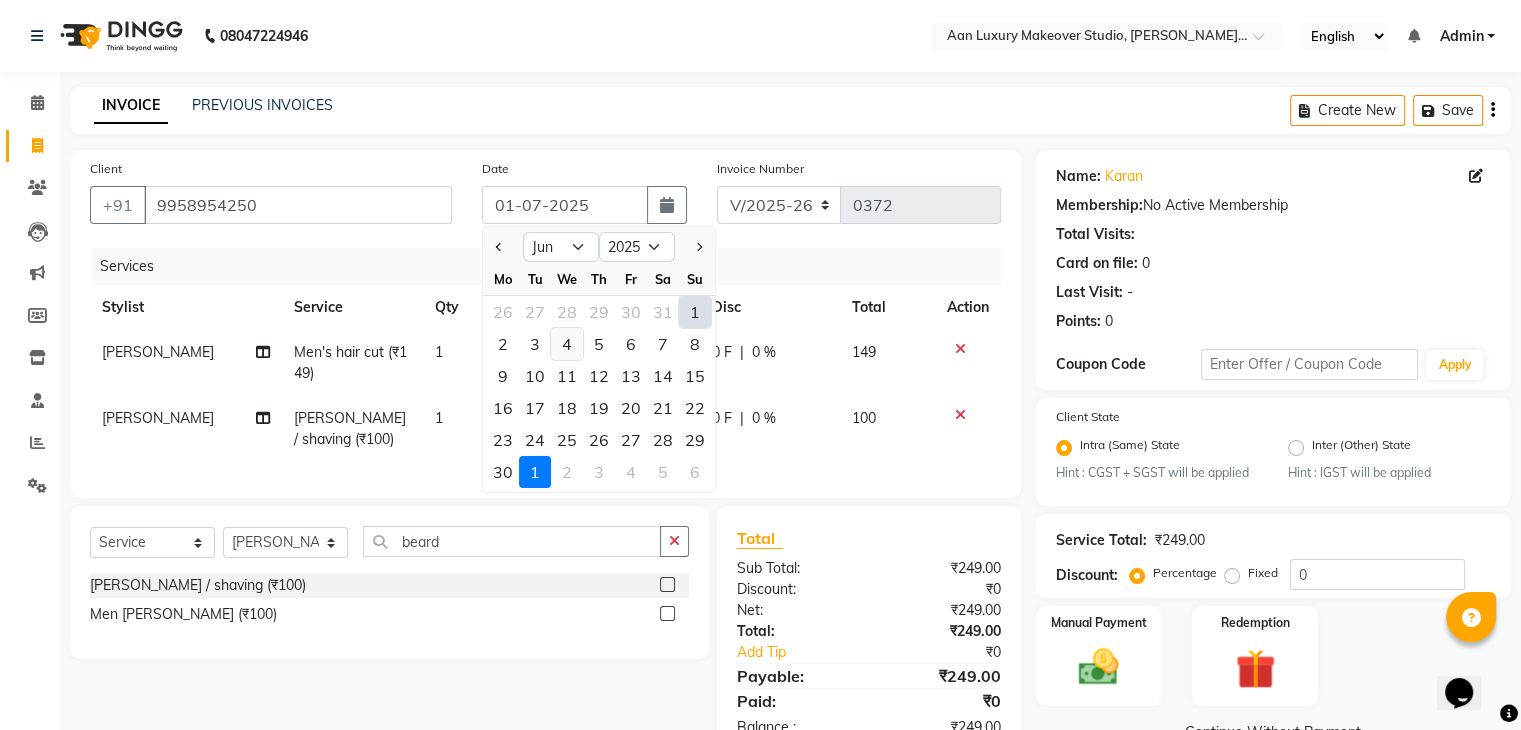 click on "4" 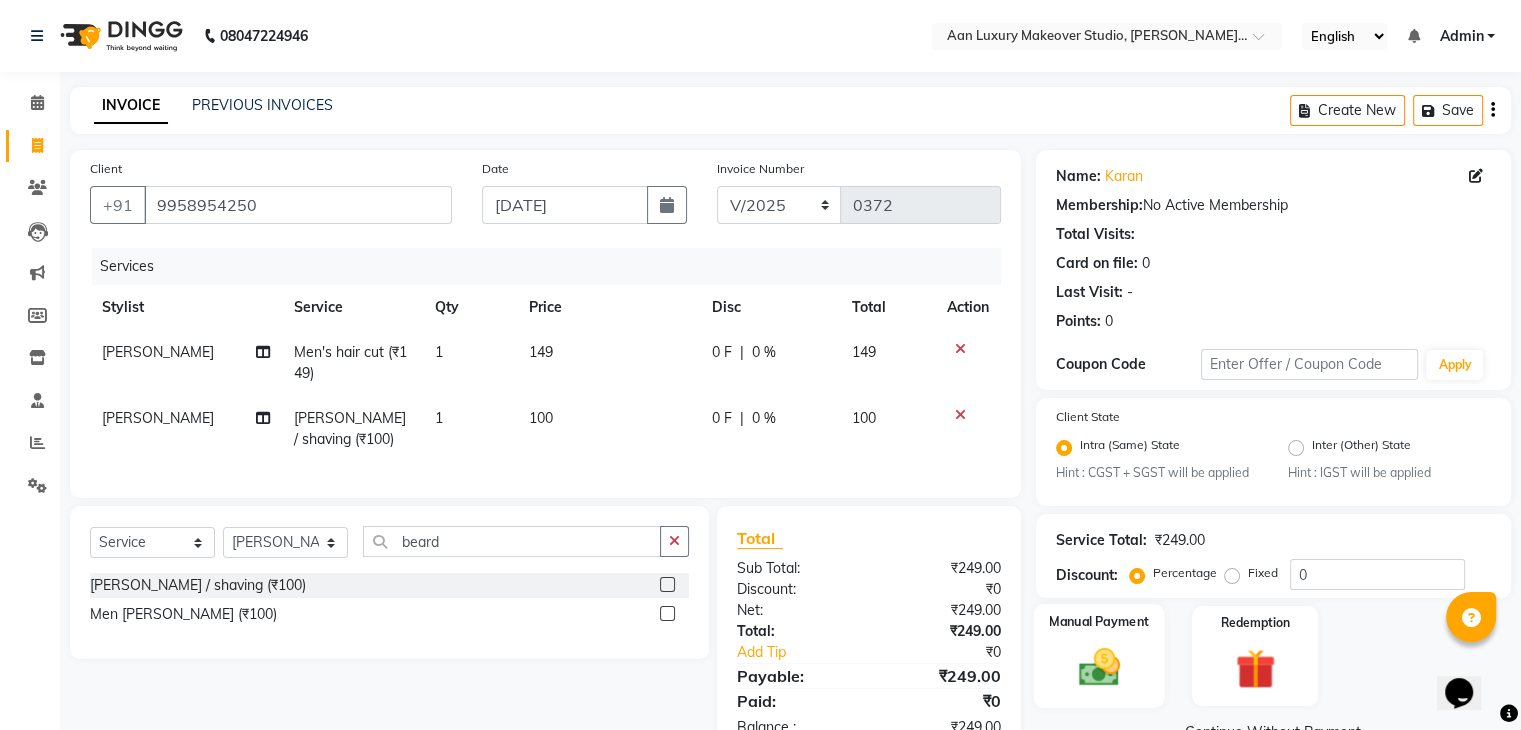 click on "Manual Payment" 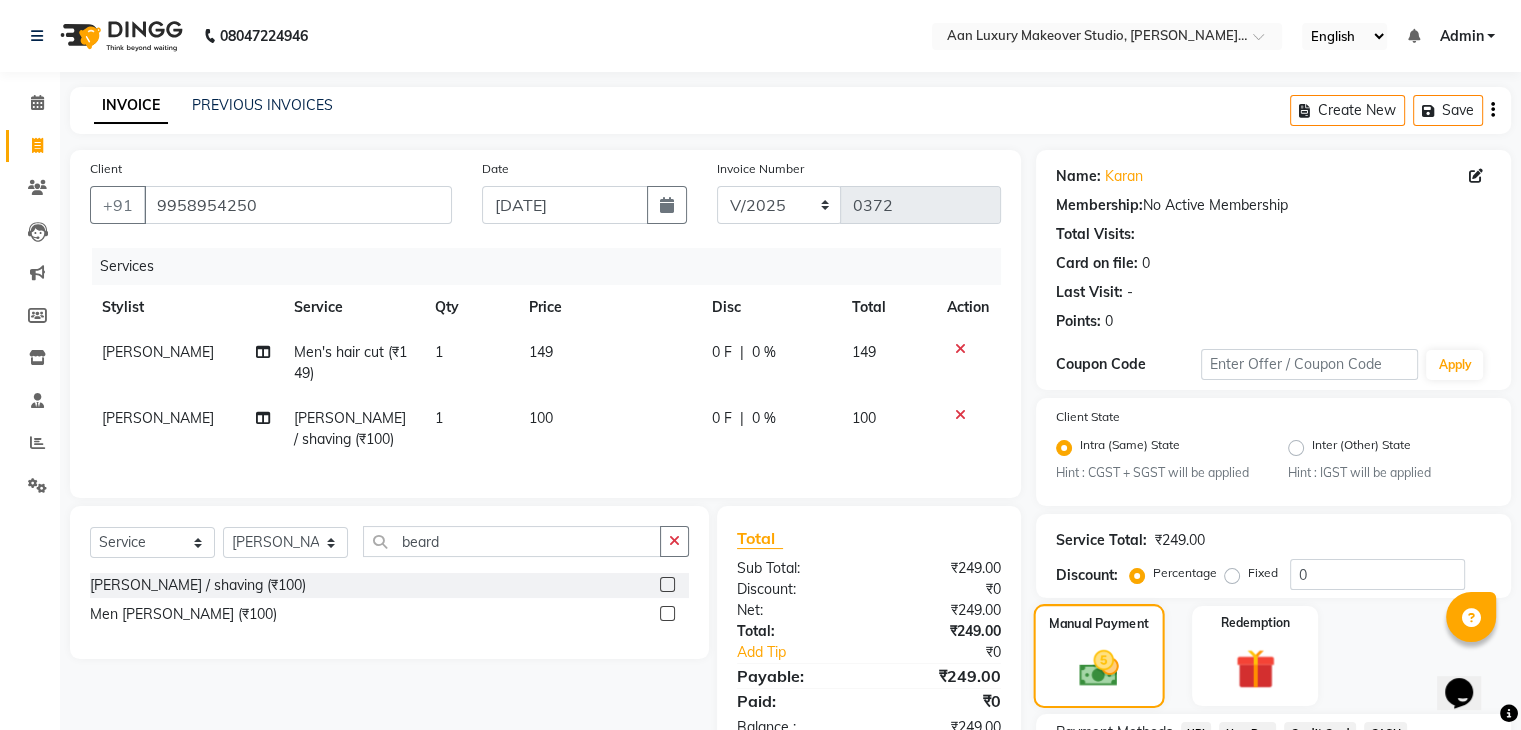 scroll, scrollTop: 177, scrollLeft: 0, axis: vertical 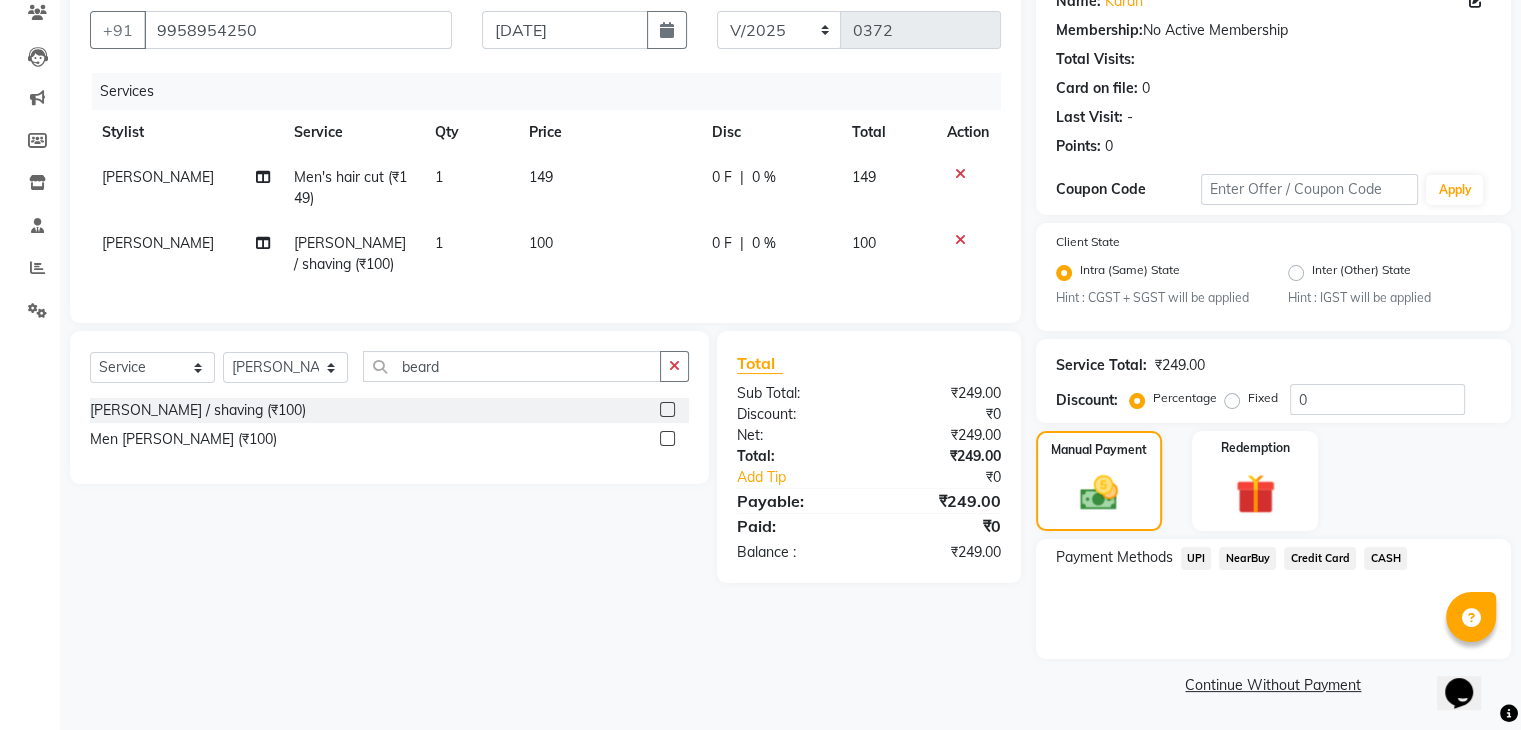click on "UPI" 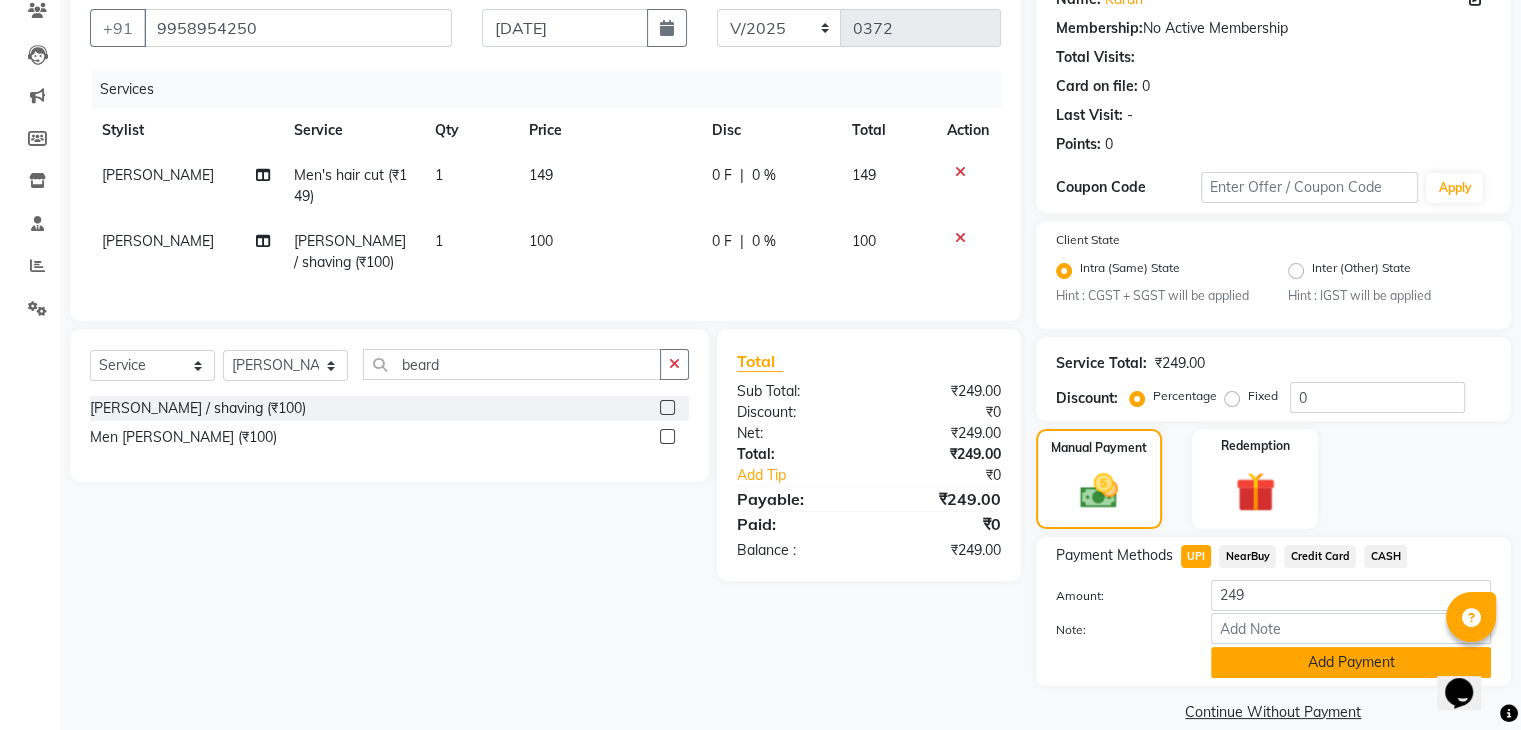click on "Add Payment" 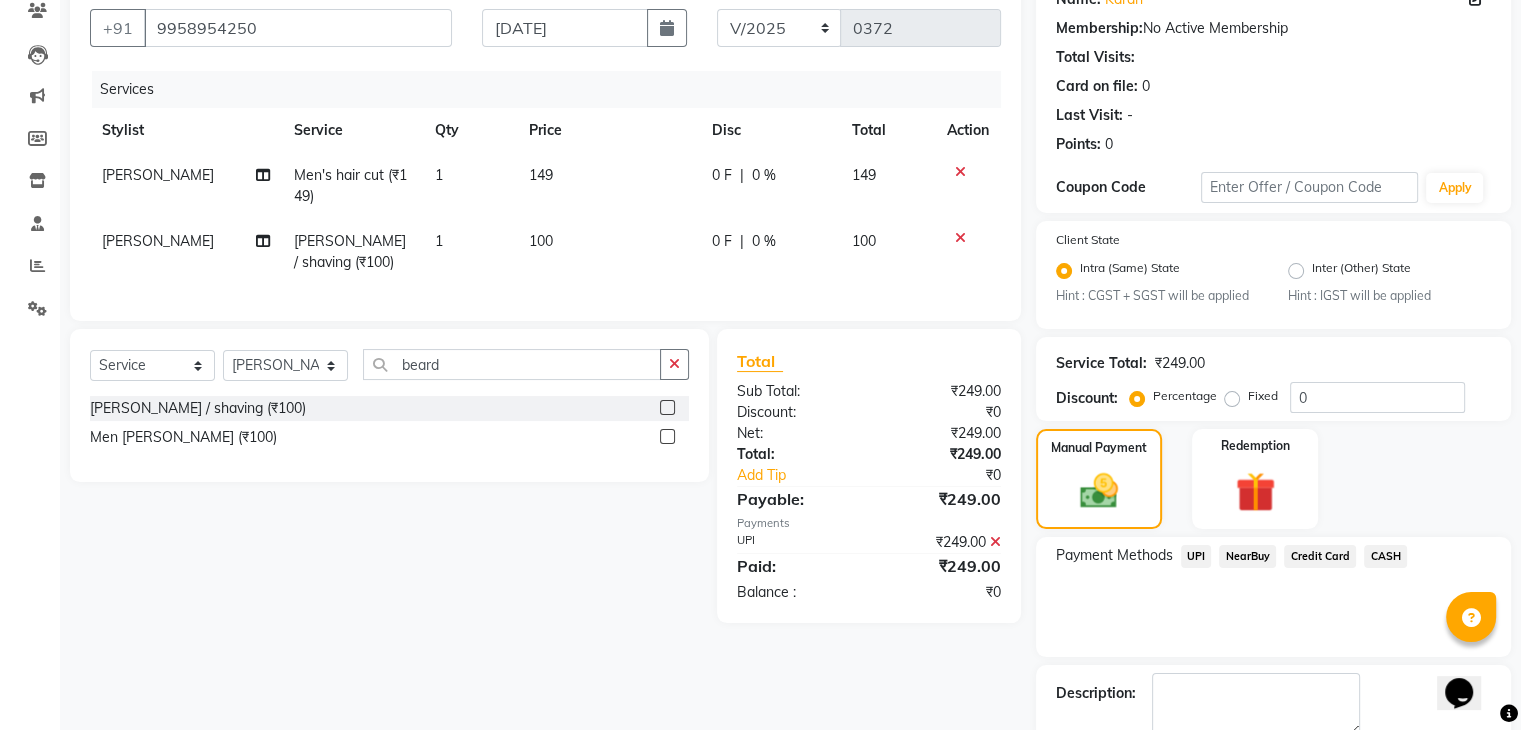 scroll, scrollTop: 289, scrollLeft: 0, axis: vertical 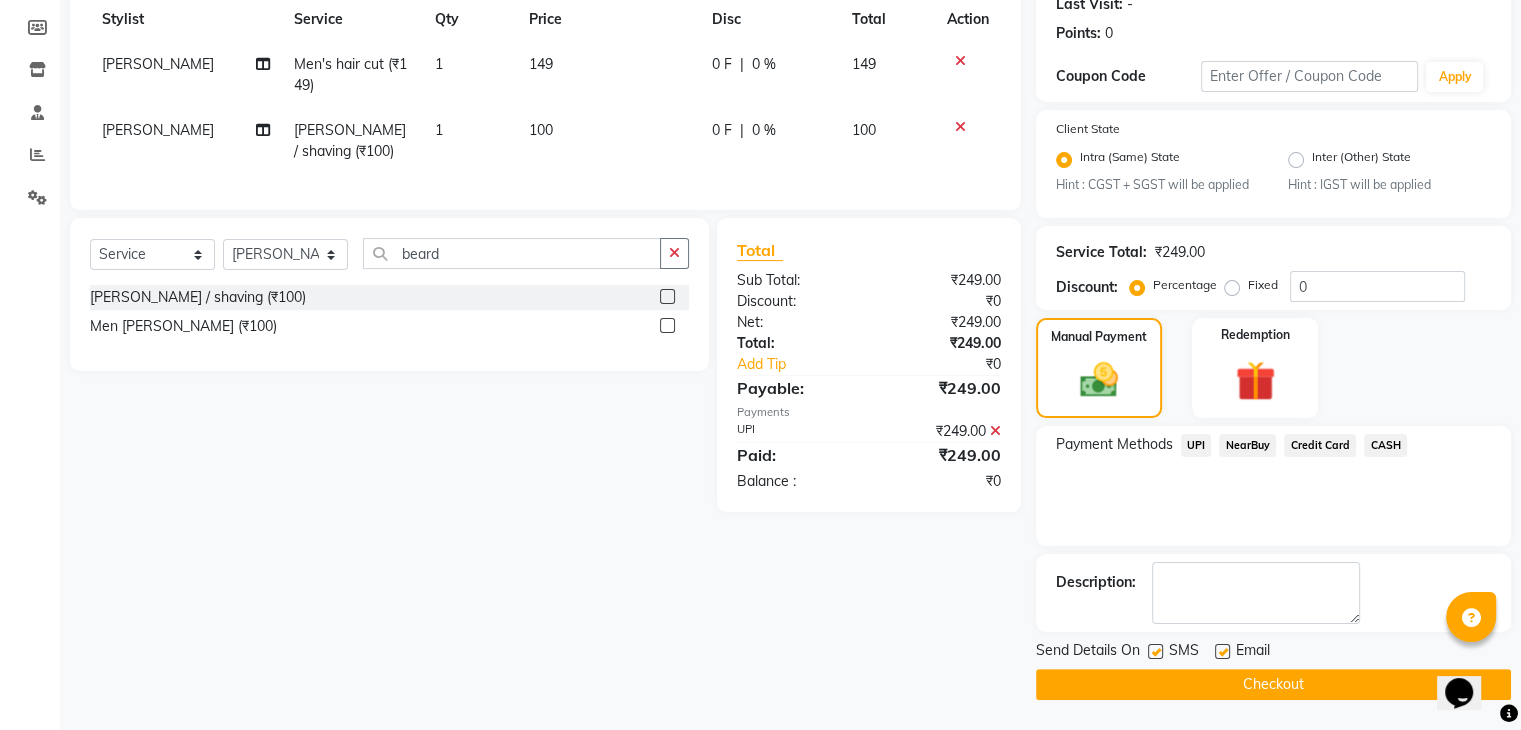 click 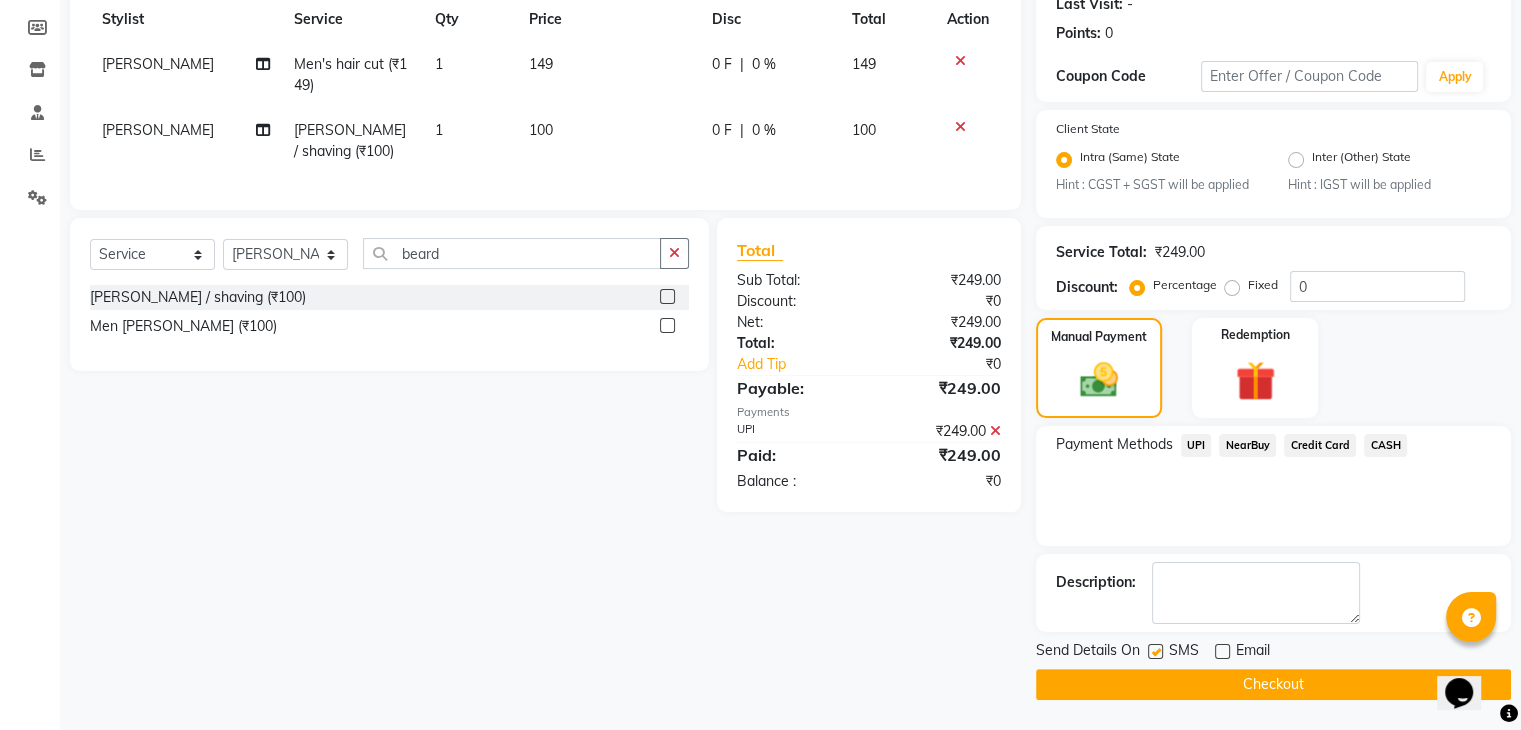 click 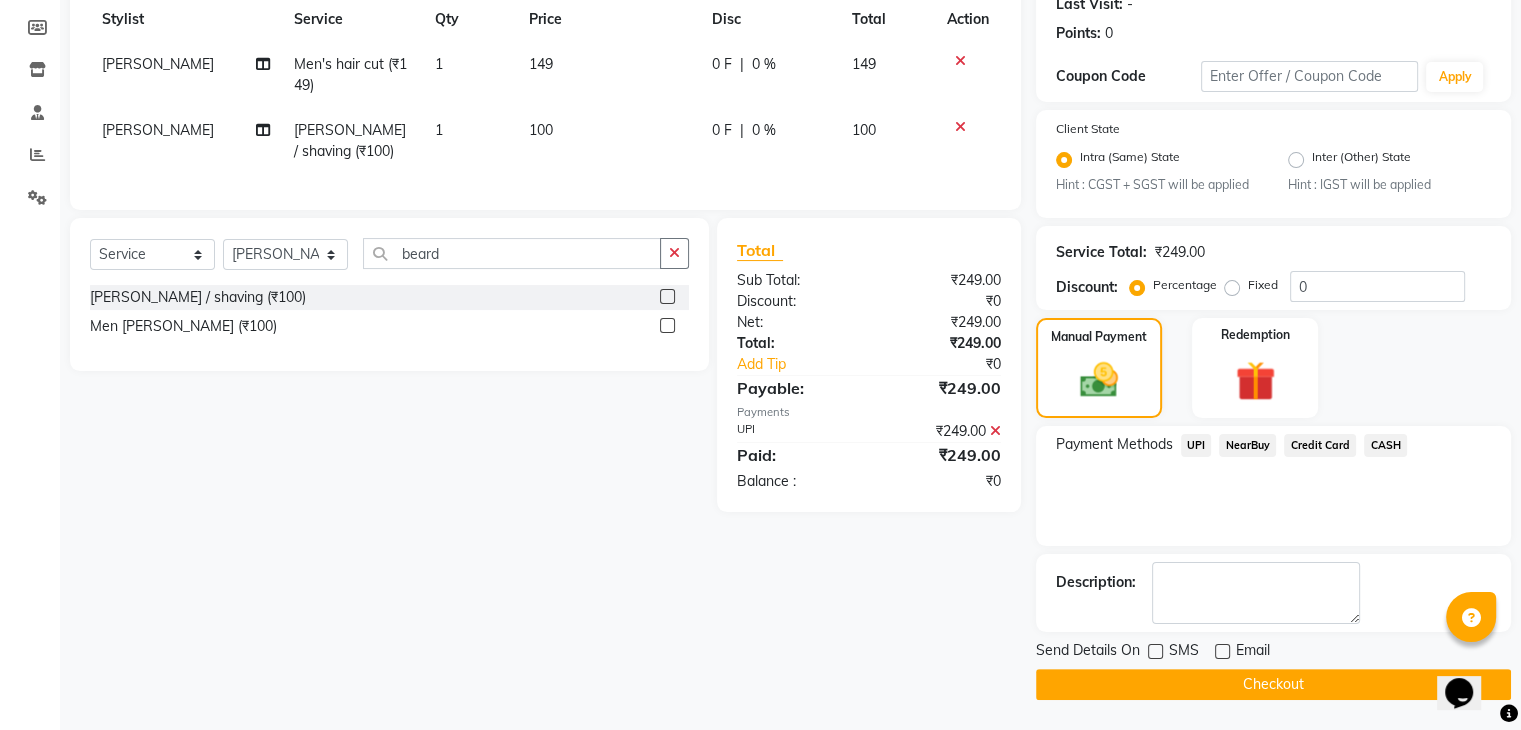 click on "Checkout" 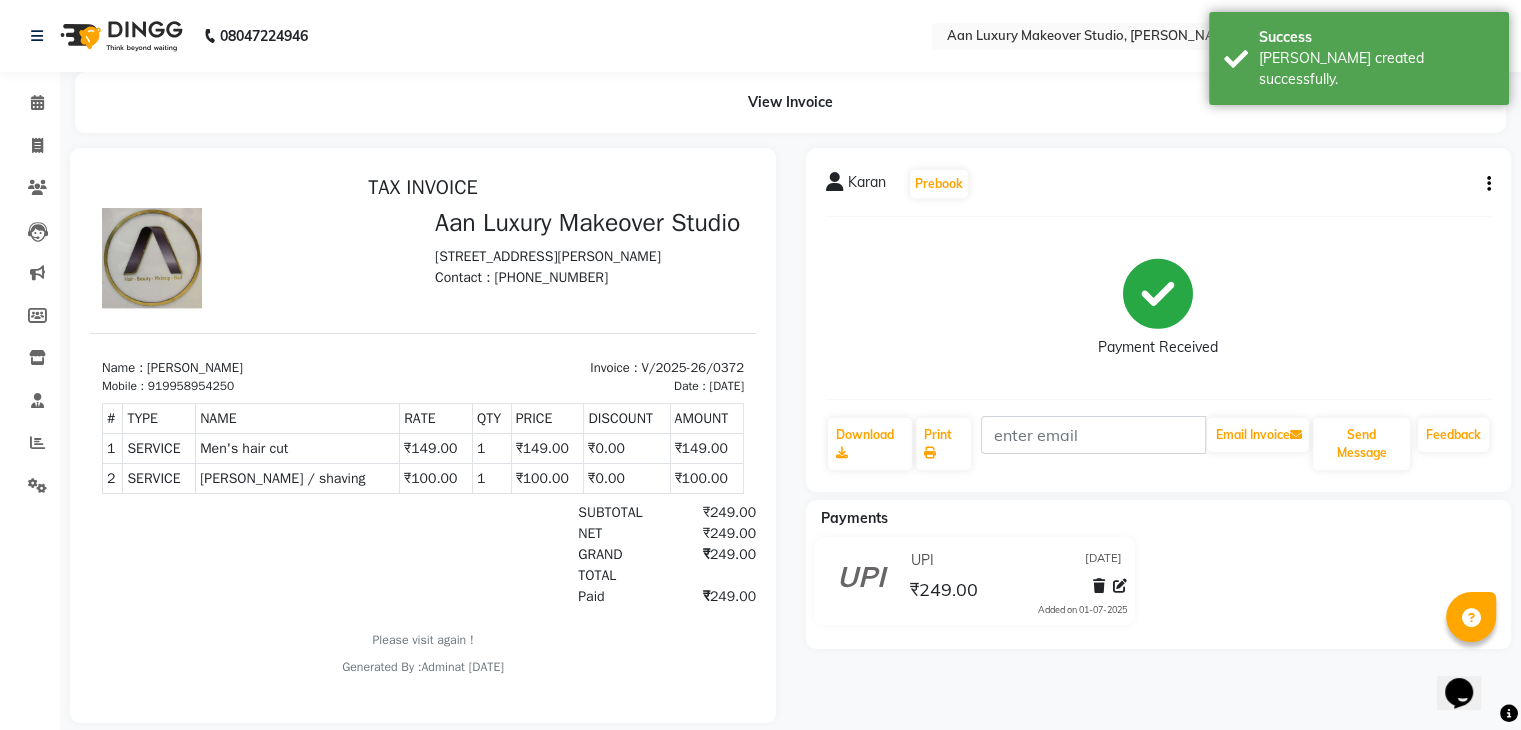 scroll, scrollTop: 0, scrollLeft: 0, axis: both 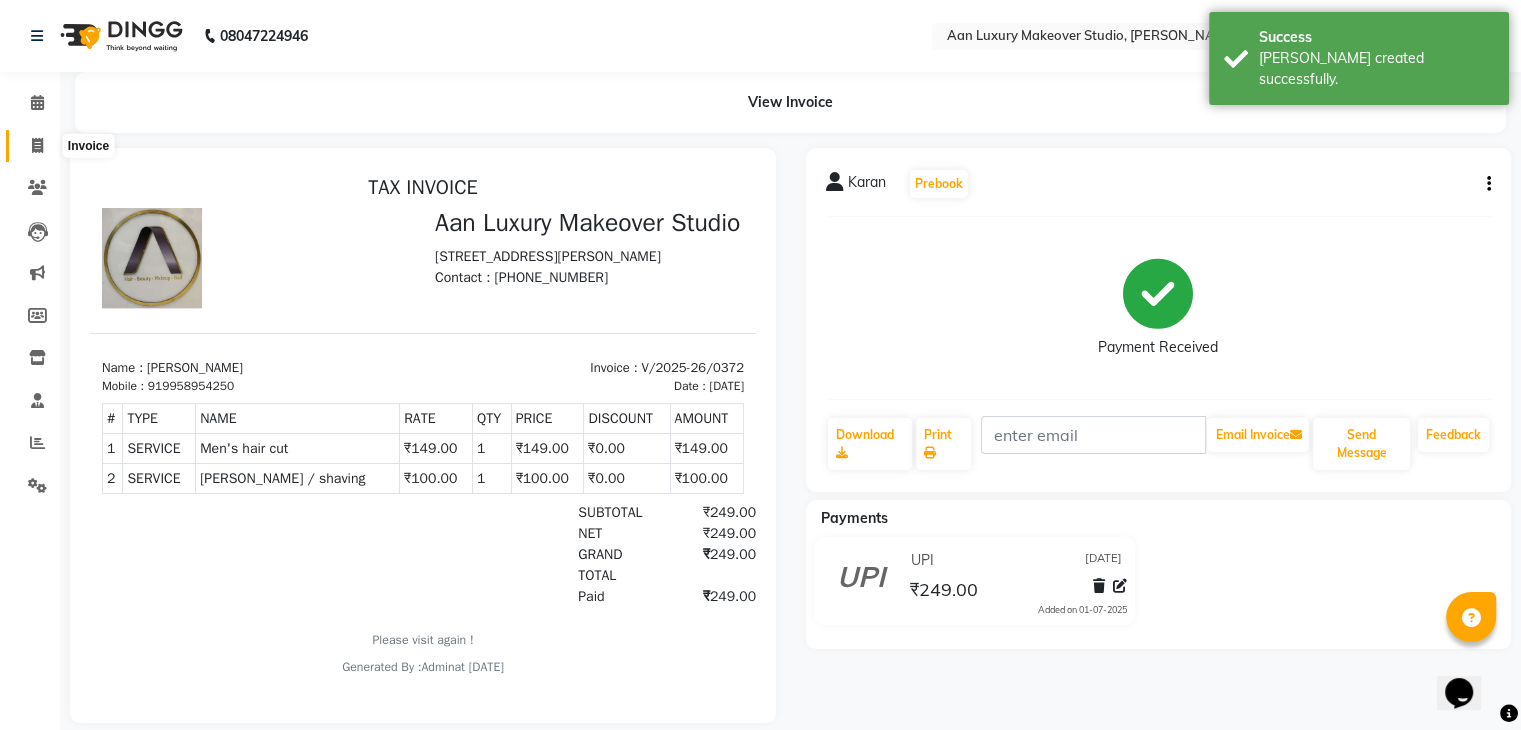click 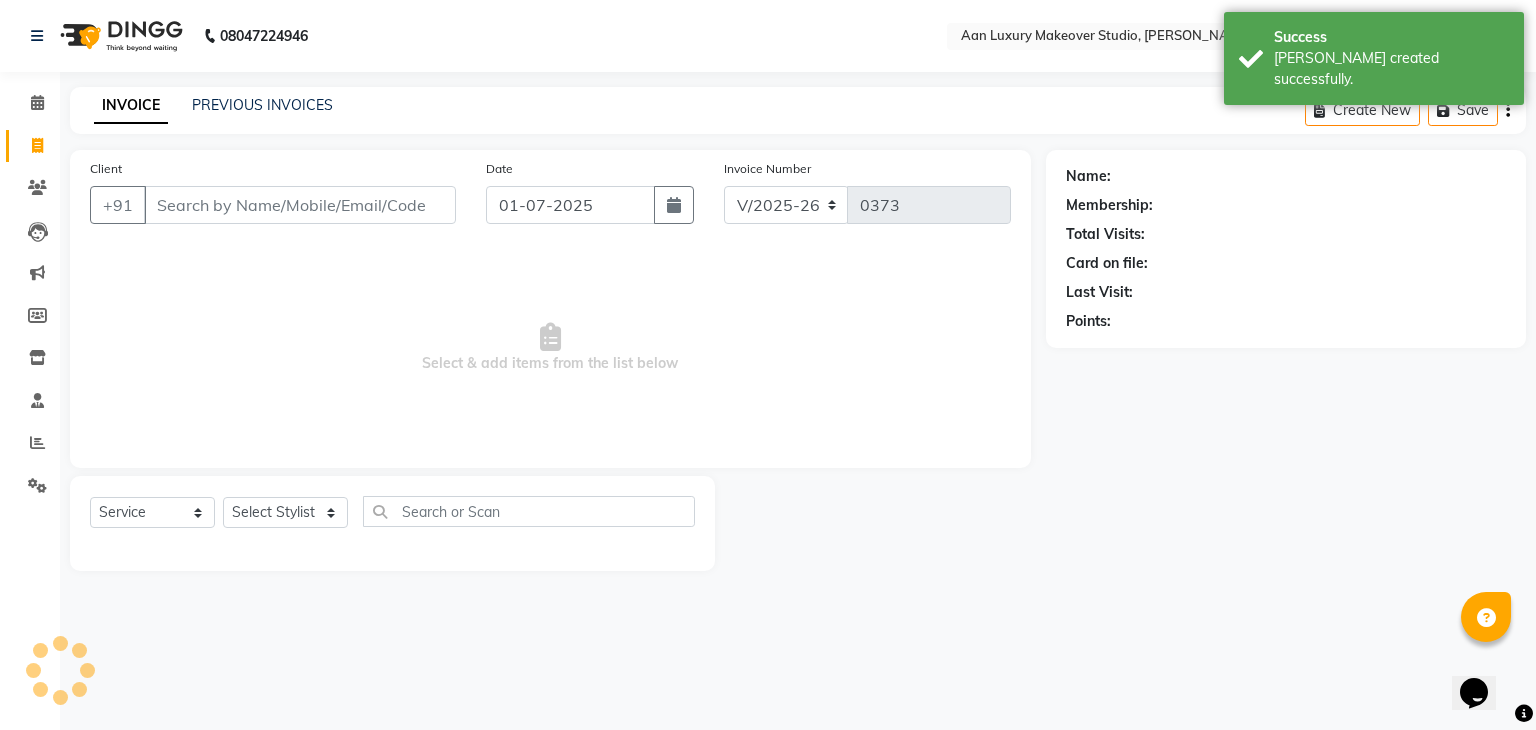 click on "Client" at bounding box center (300, 205) 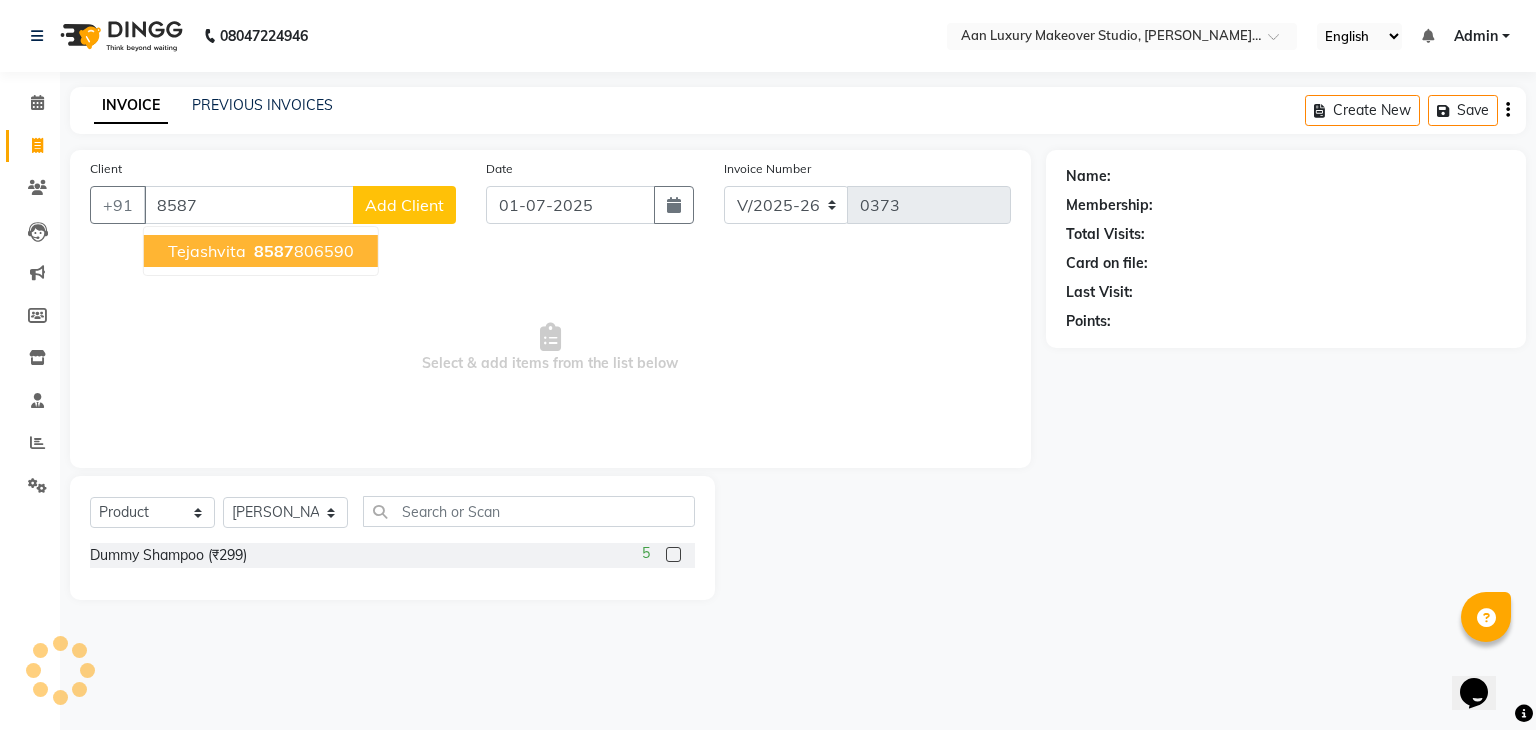 click on "Tejashvita" at bounding box center (207, 251) 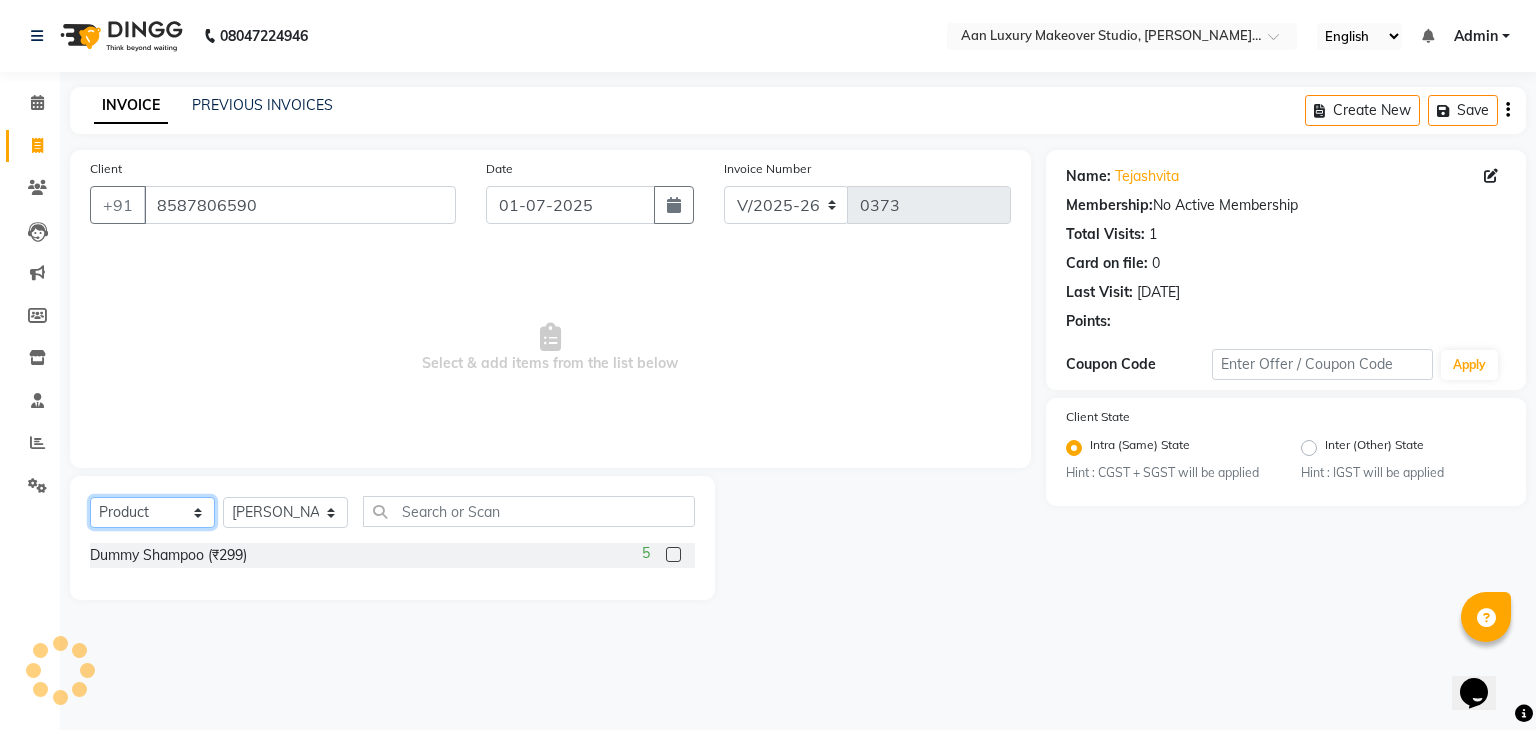 drag, startPoint x: 149, startPoint y: 524, endPoint x: 141, endPoint y: 333, distance: 191.16747 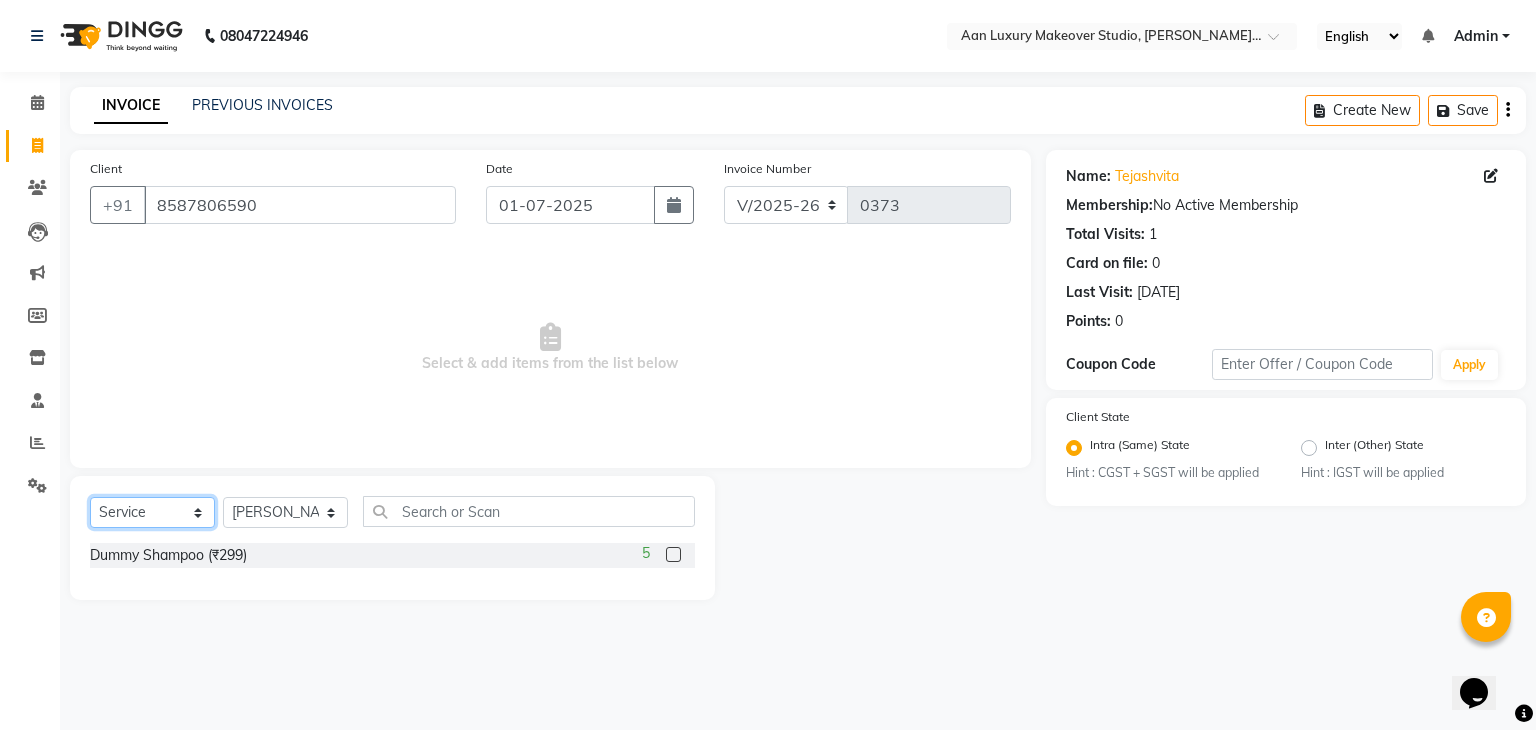 click on "Select  Service  Product  Membership  Package Voucher Prepaid Gift Card" 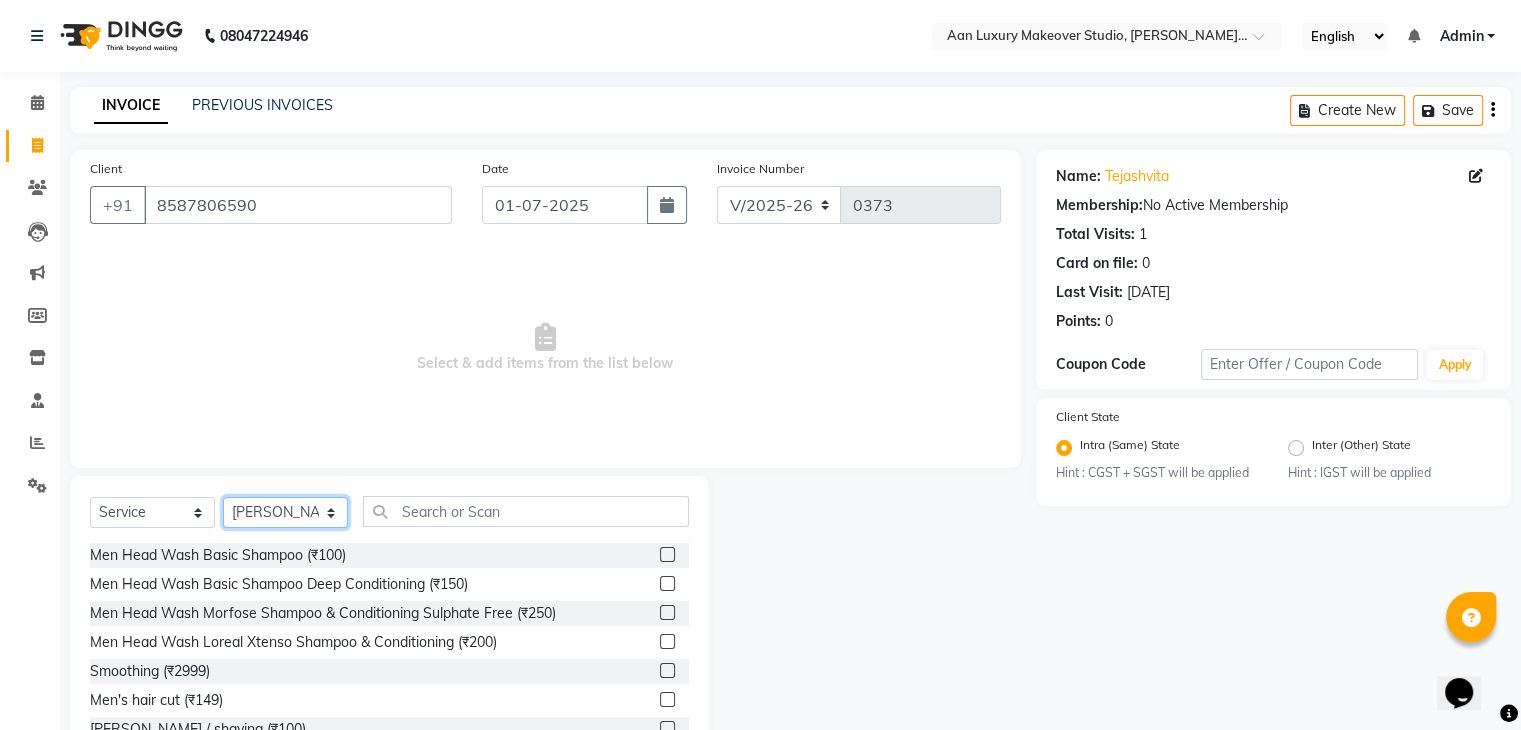 click on "Select Stylist Faiz gaurav [PERSON_NAME] Nisha ma'am  [PERSON_NAME] [PERSON_NAME] [PERSON_NAME]" 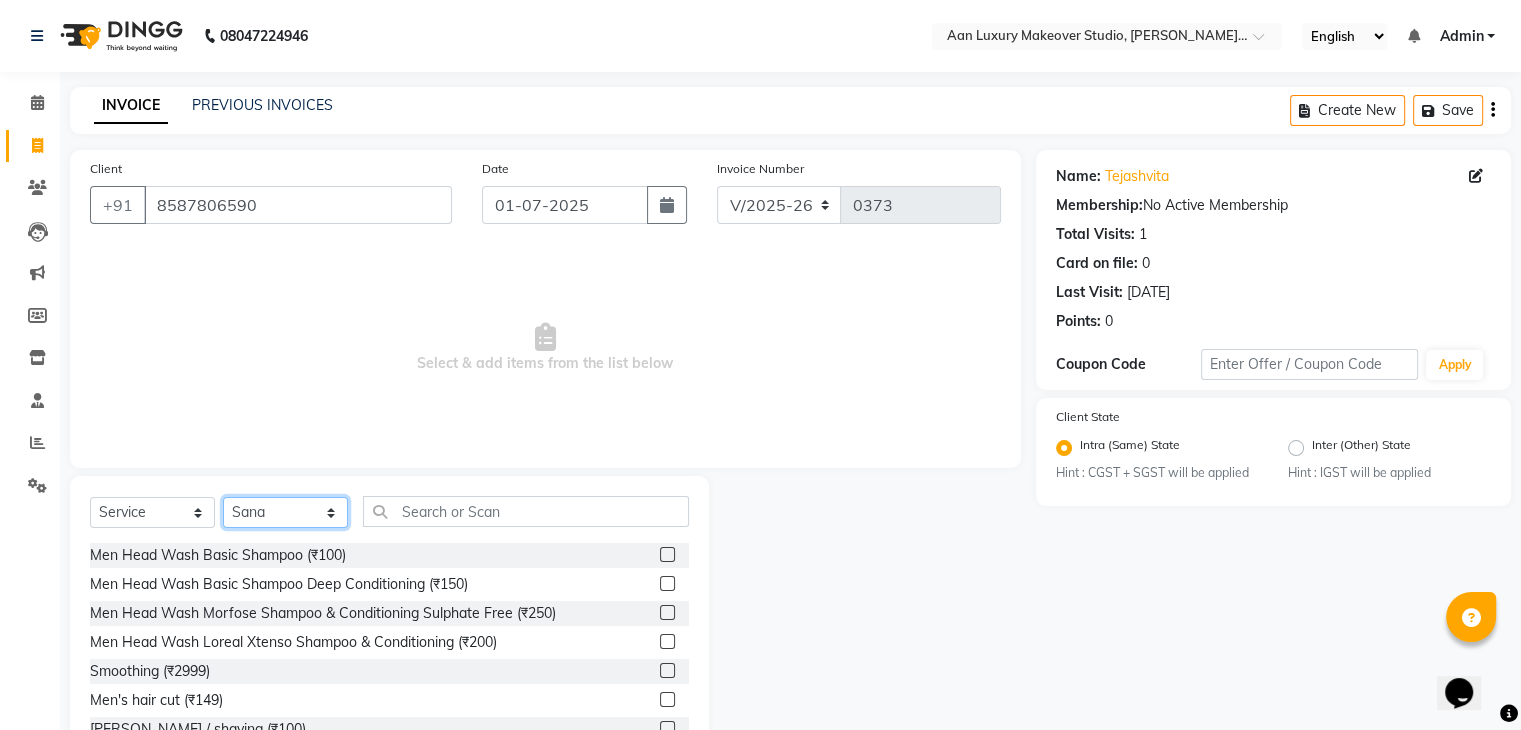 click on "Select Stylist Faiz gaurav [PERSON_NAME] Nisha ma'am  [PERSON_NAME] [PERSON_NAME] [PERSON_NAME]" 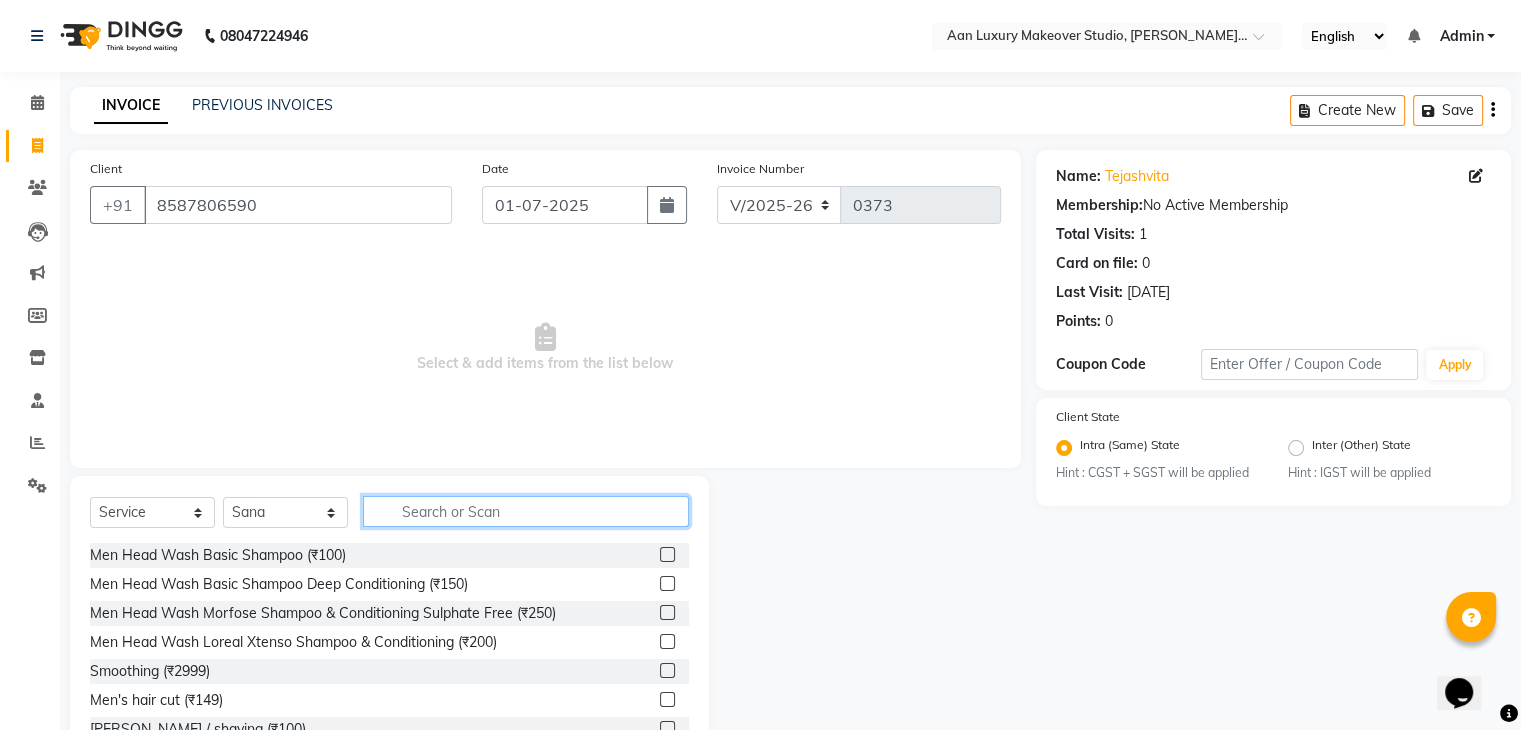 click 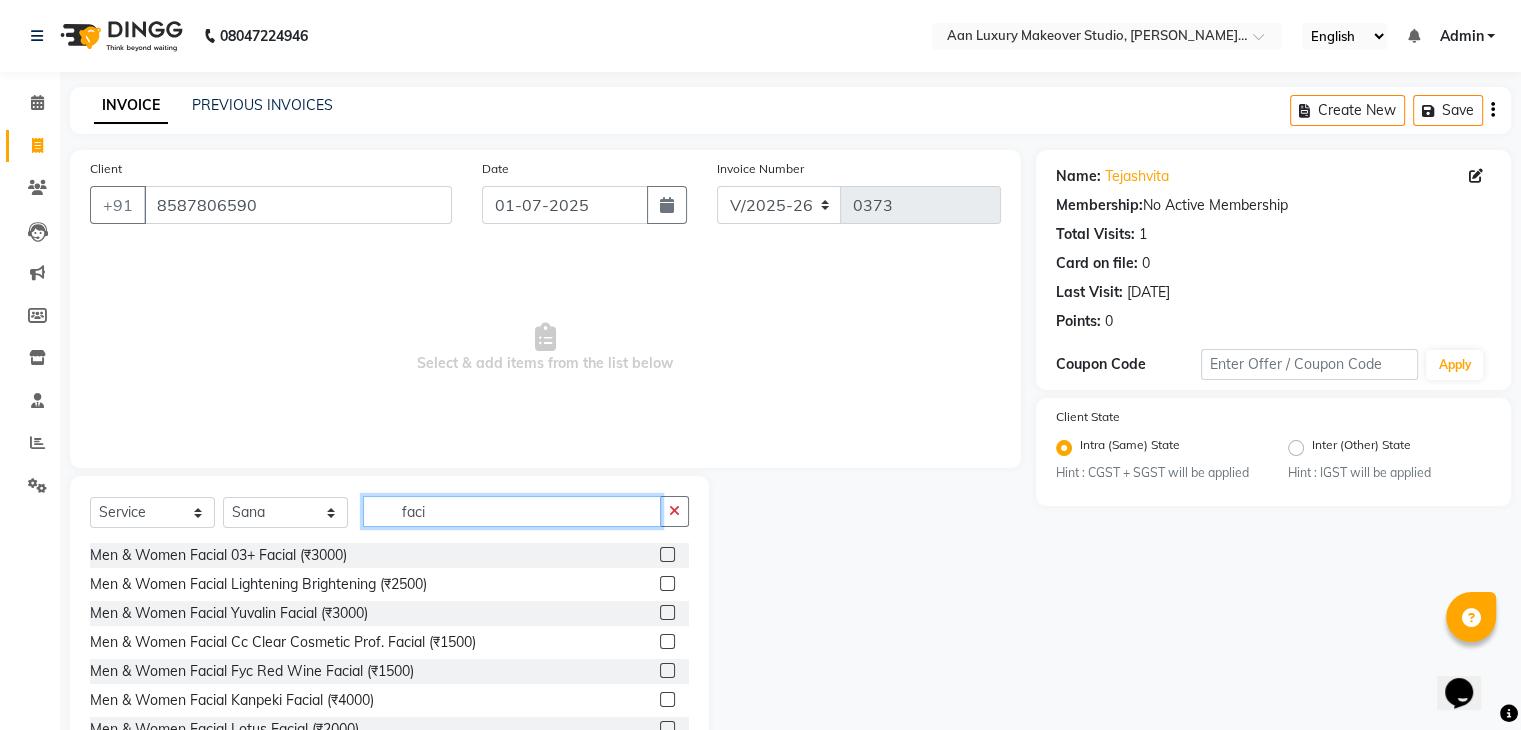 scroll, scrollTop: 72, scrollLeft: 0, axis: vertical 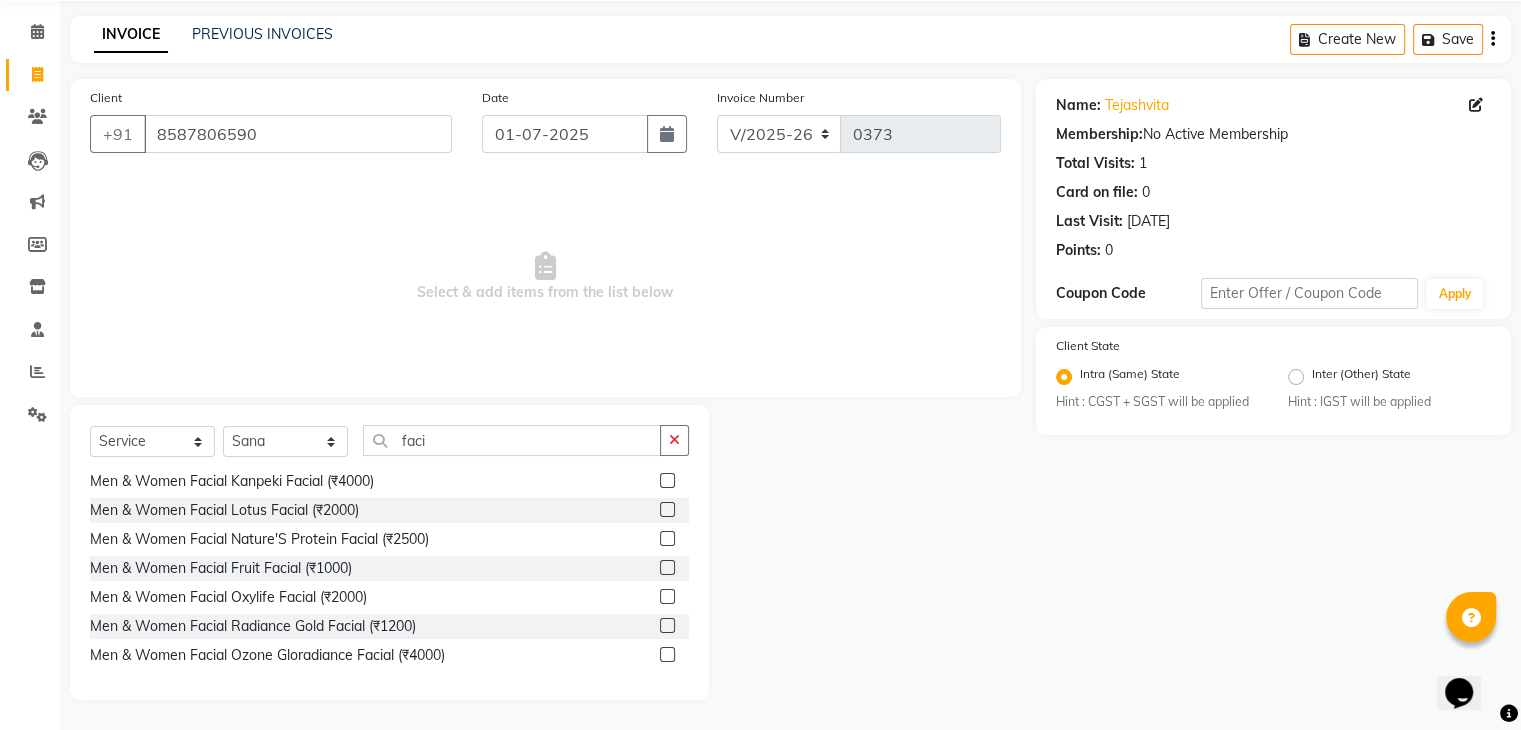 click 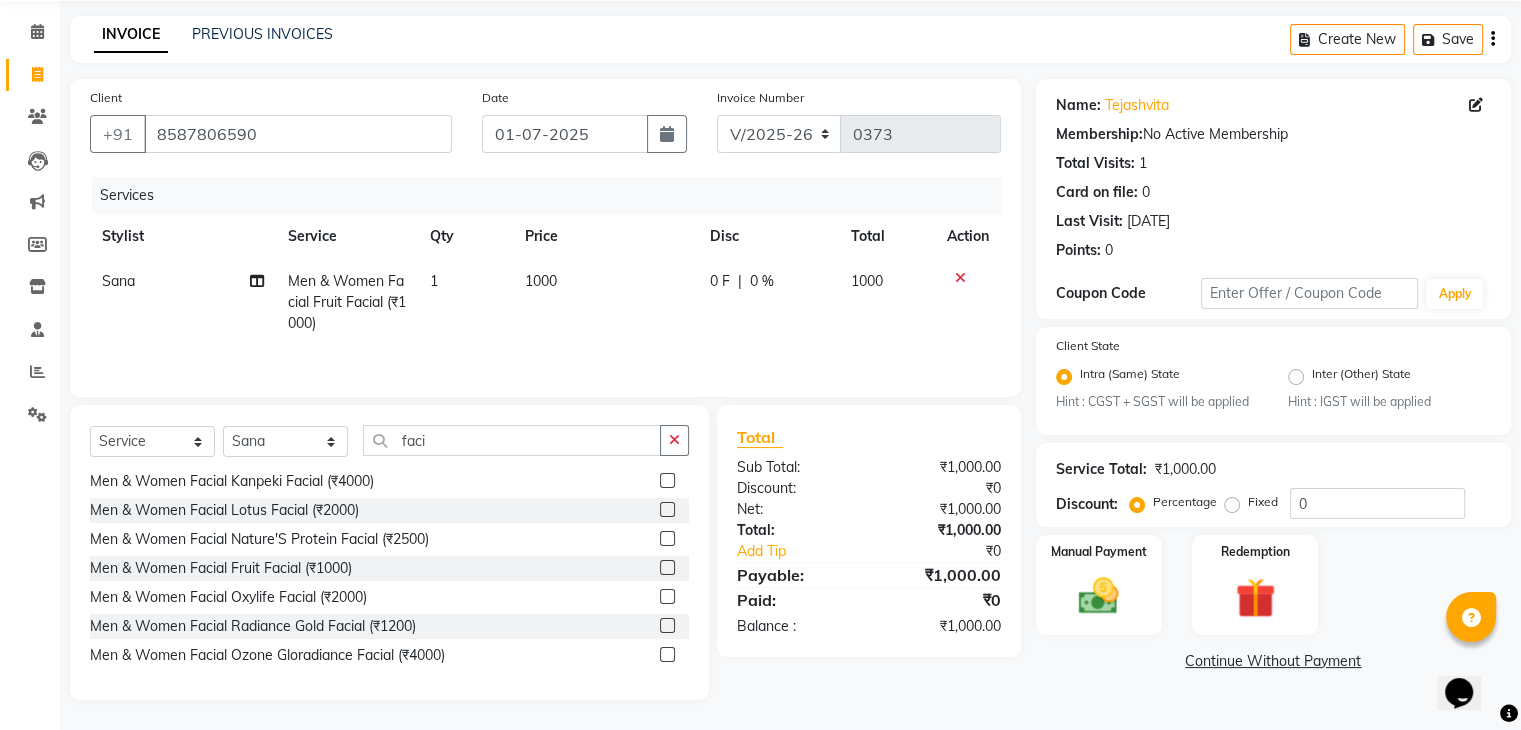 click 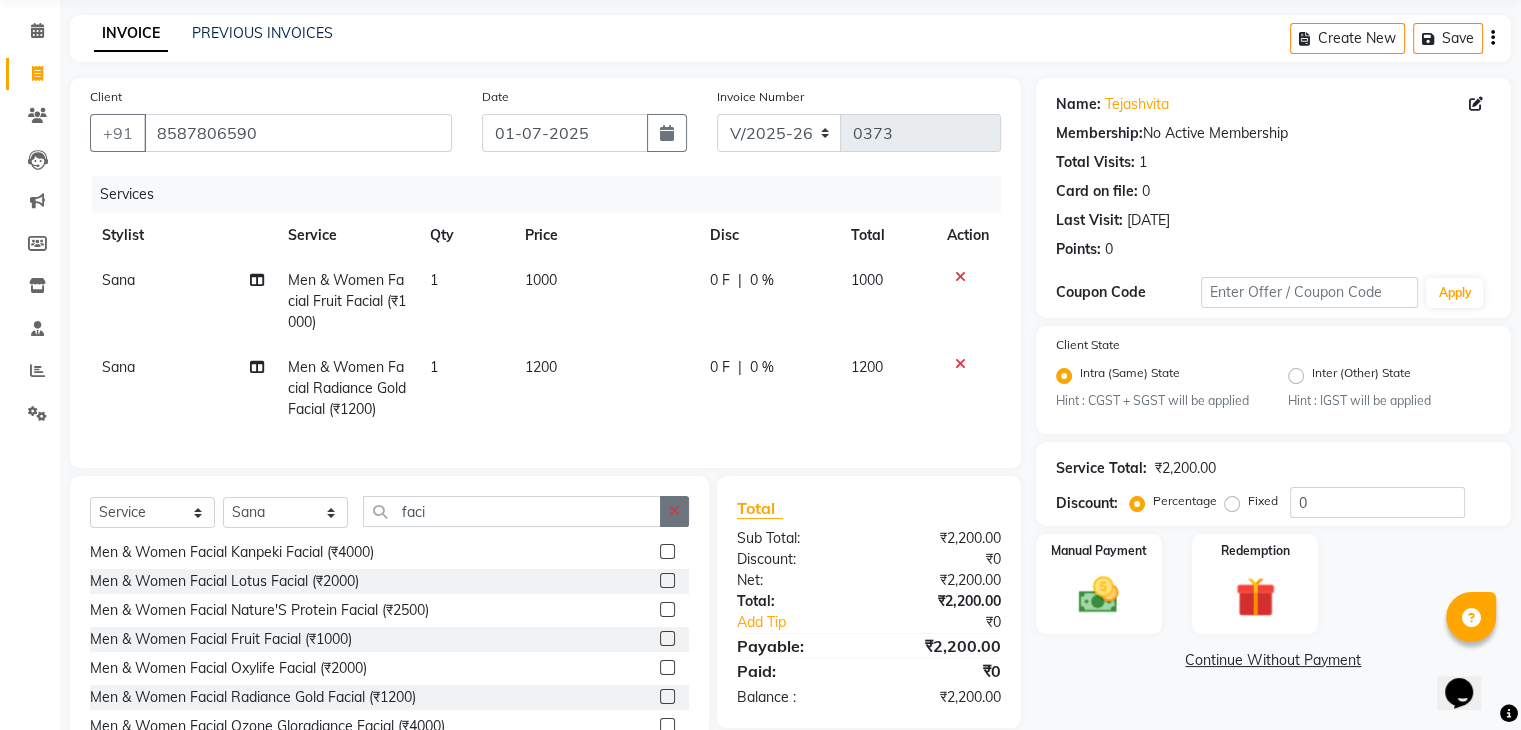 click 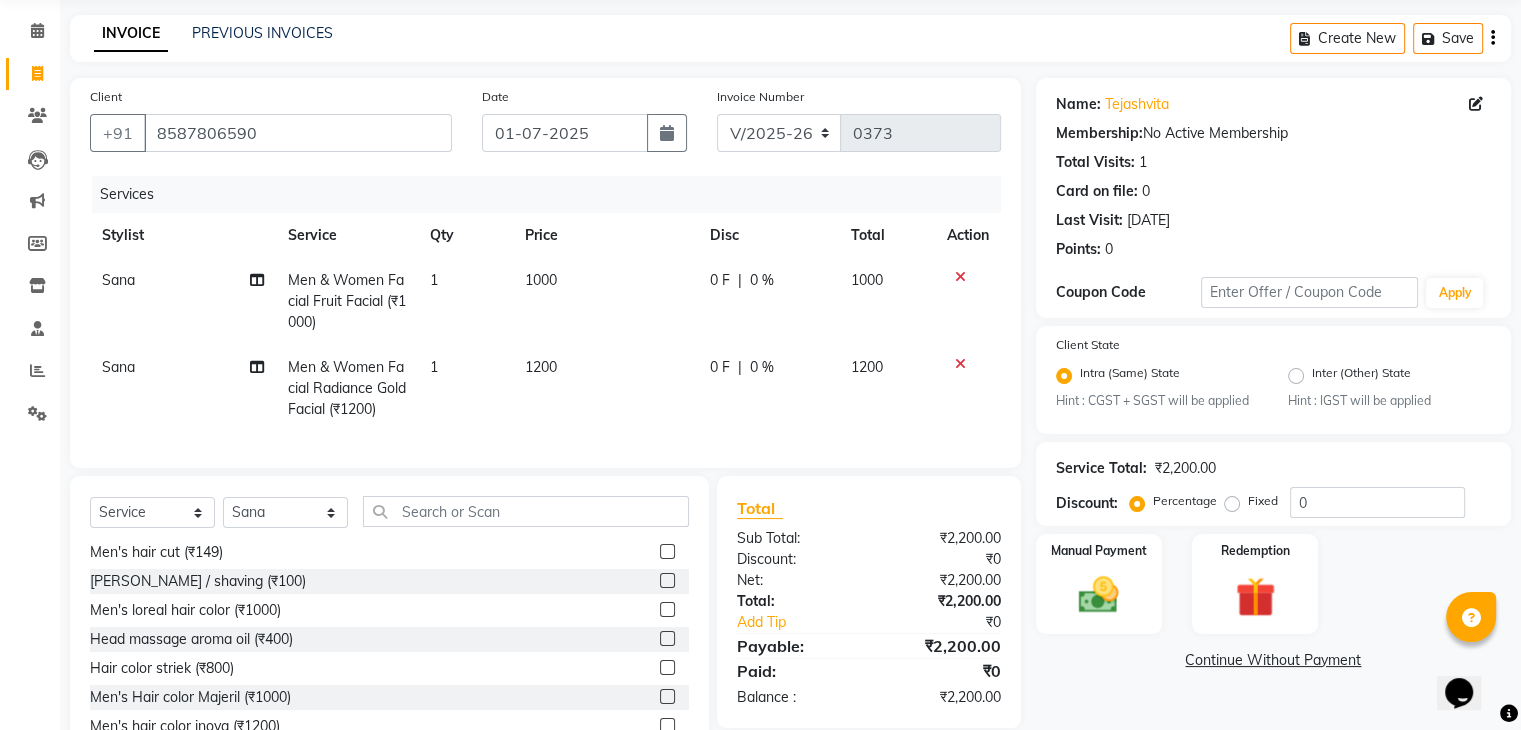 click 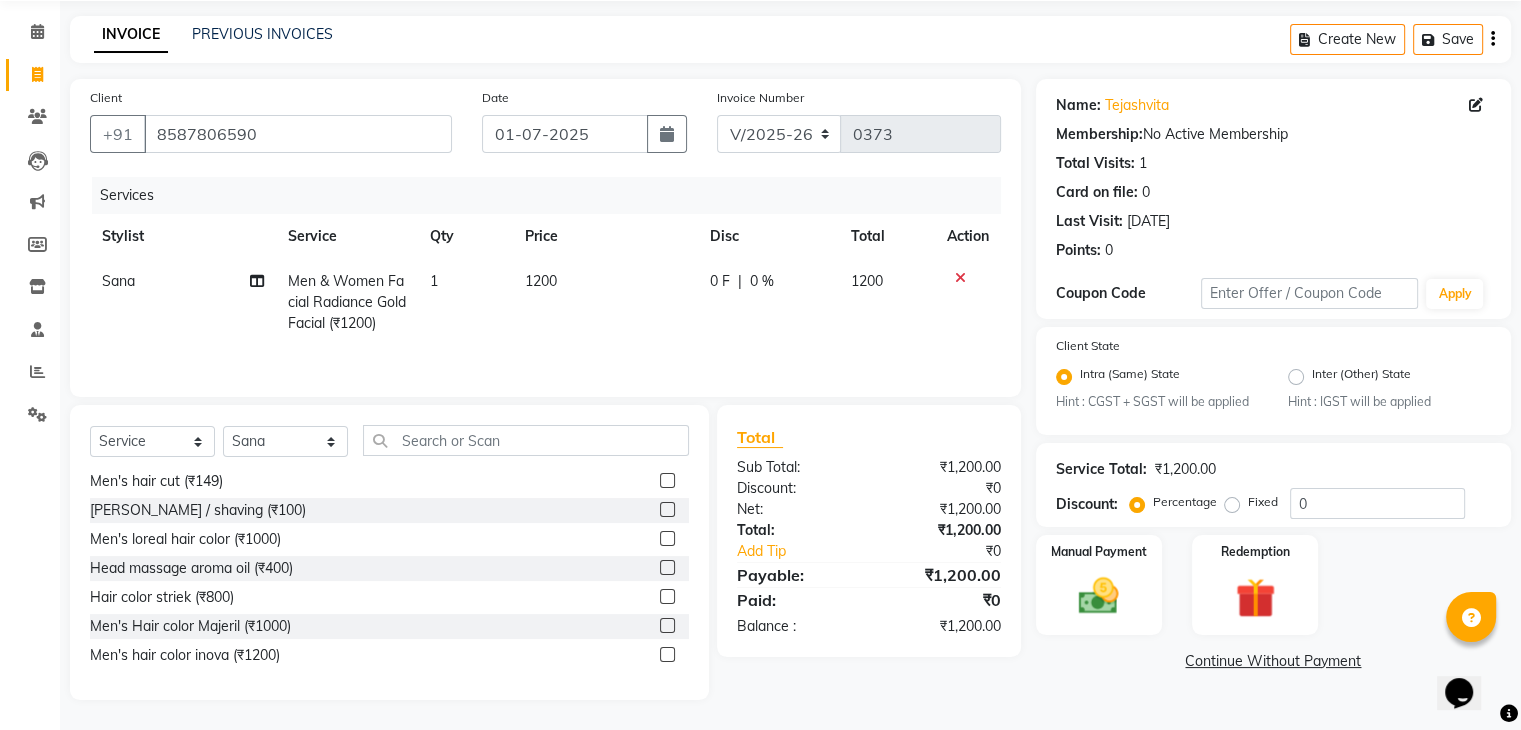 click on "1200" 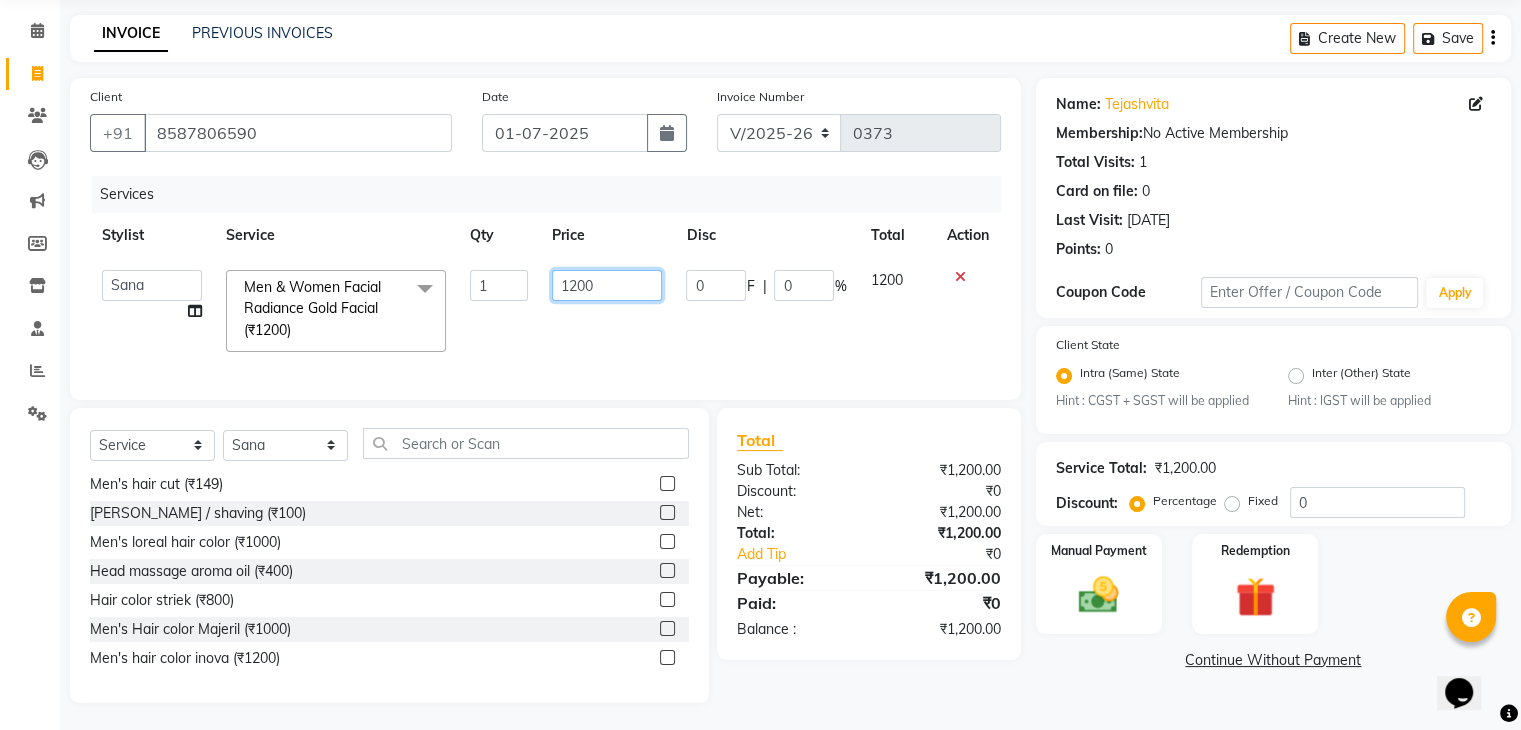 click on "1200" 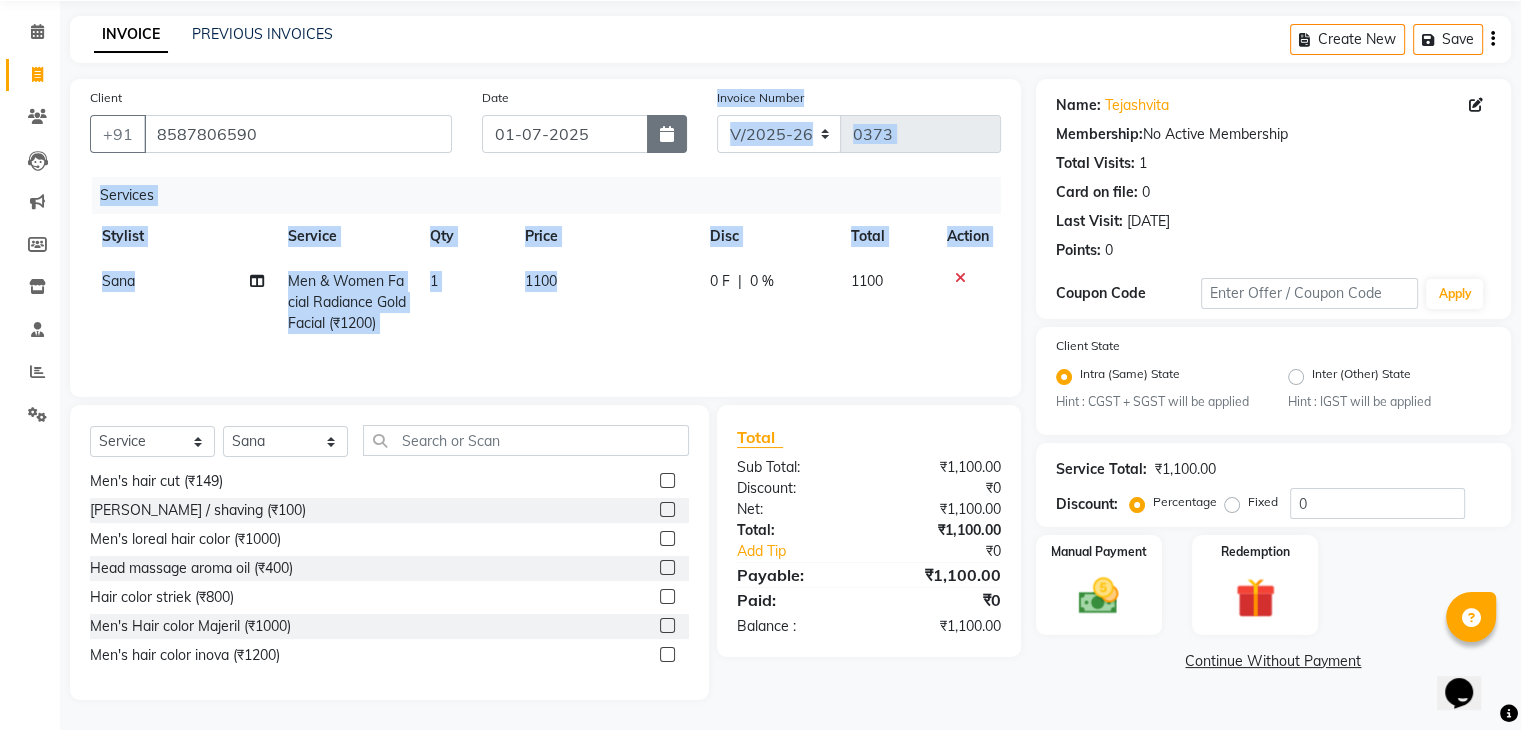 drag, startPoint x: 586, startPoint y: 332, endPoint x: 661, endPoint y: 139, distance: 207.06038 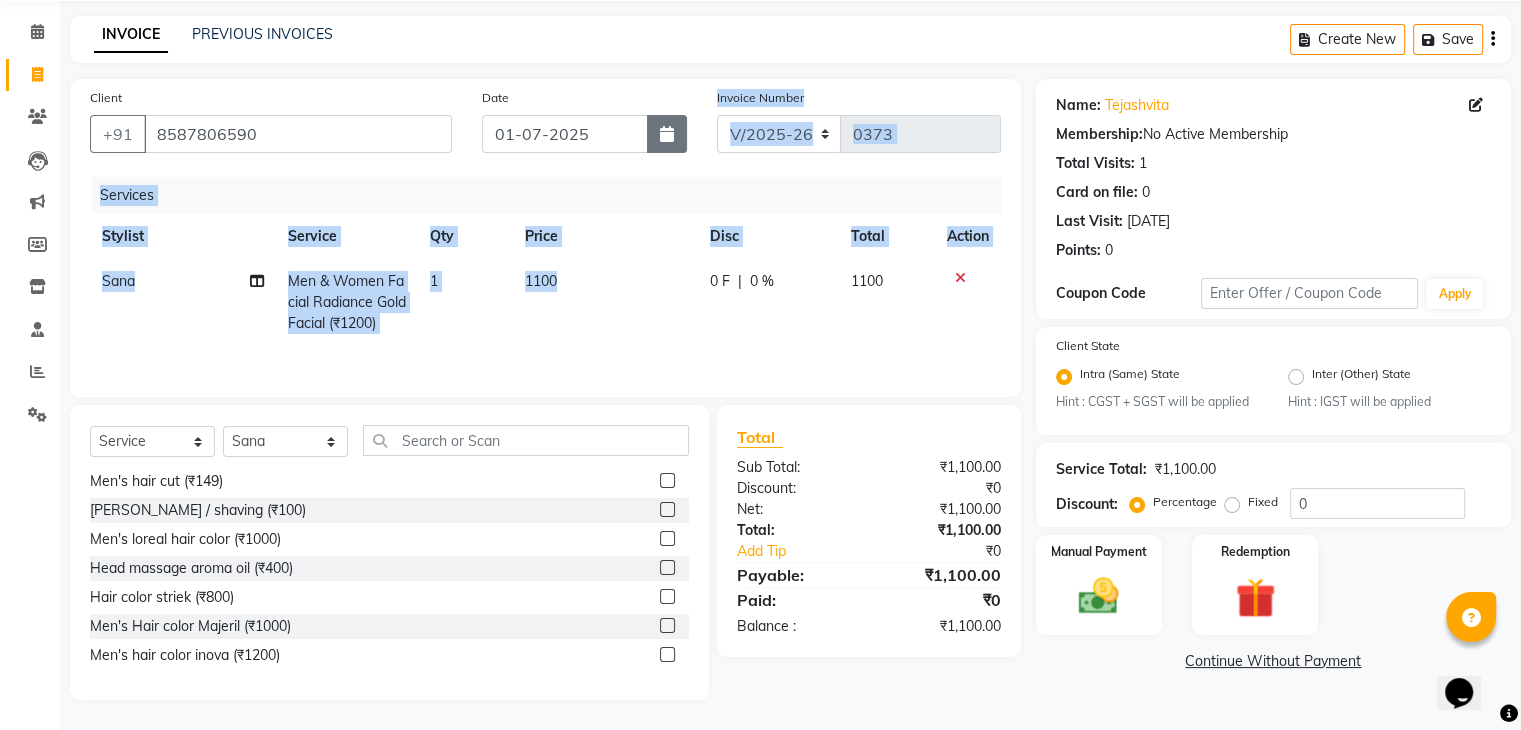 click on "Client [PHONE_NUMBER] Date [DATE] Invoice Number V/2025 V/[PHONE_NUMBER] Services Stylist Service Qty Price Disc Total Action Sana Men & Women Facial Radiance Gold Facial (₹1200) 1 1100 0 F | 0 % 1100" 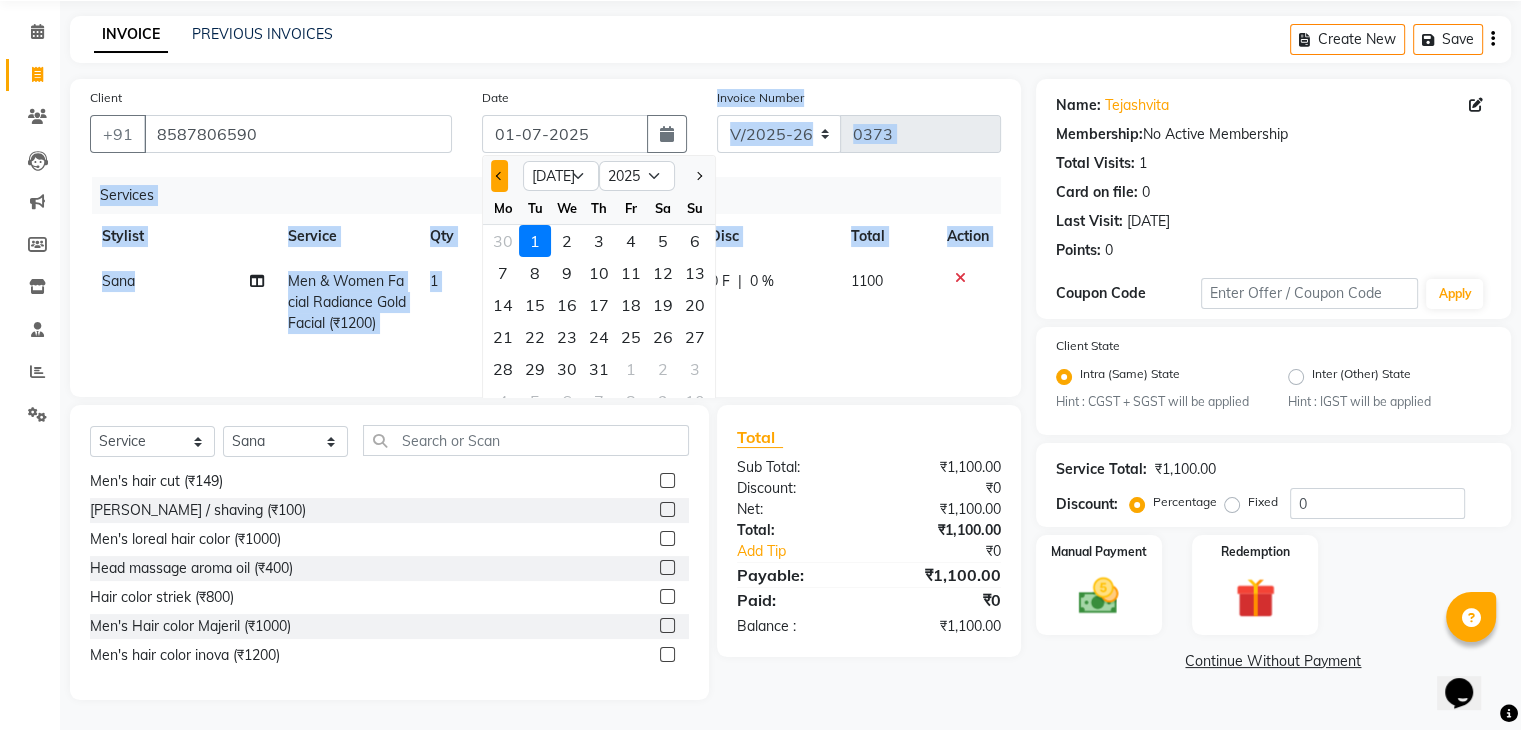 click 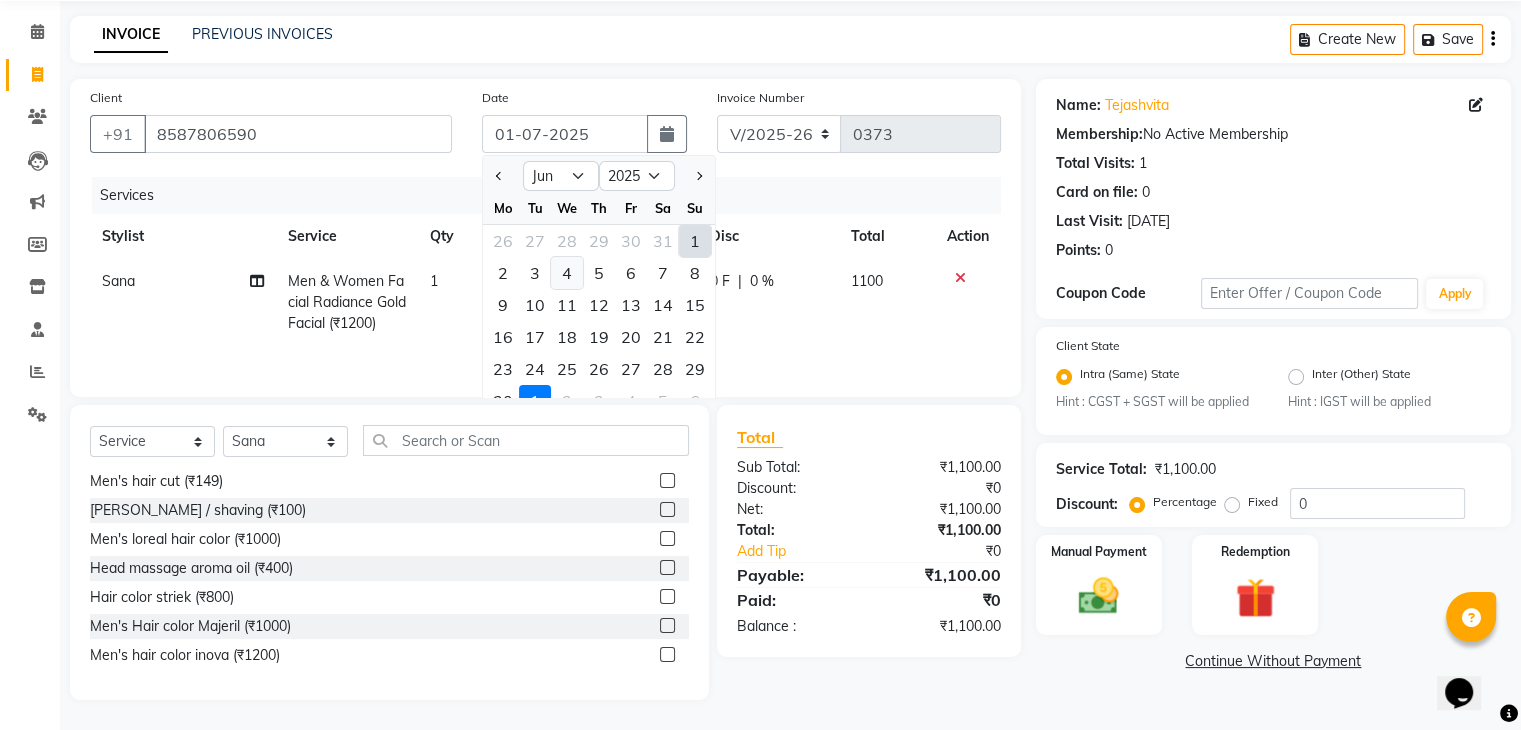 click on "4" 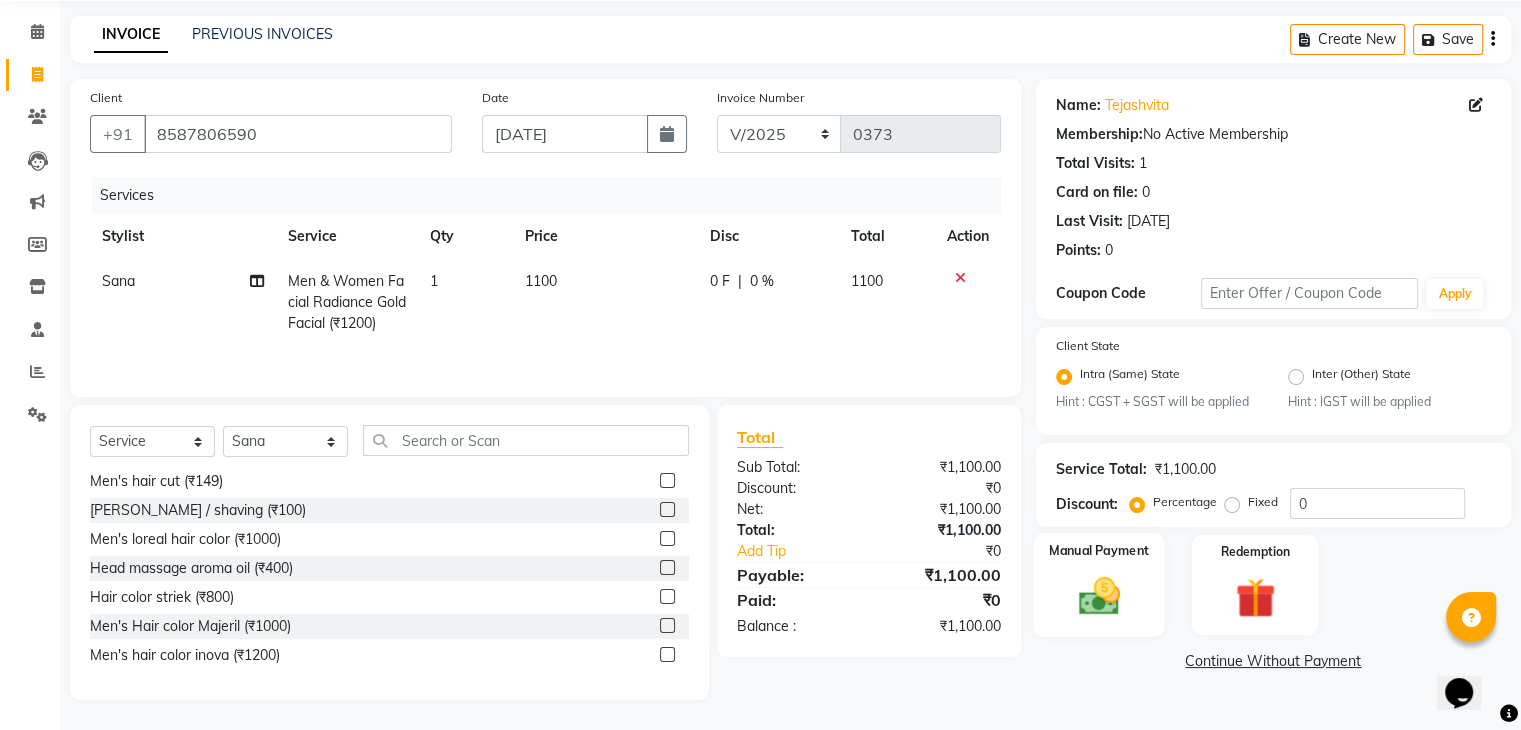 click on "Manual Payment" 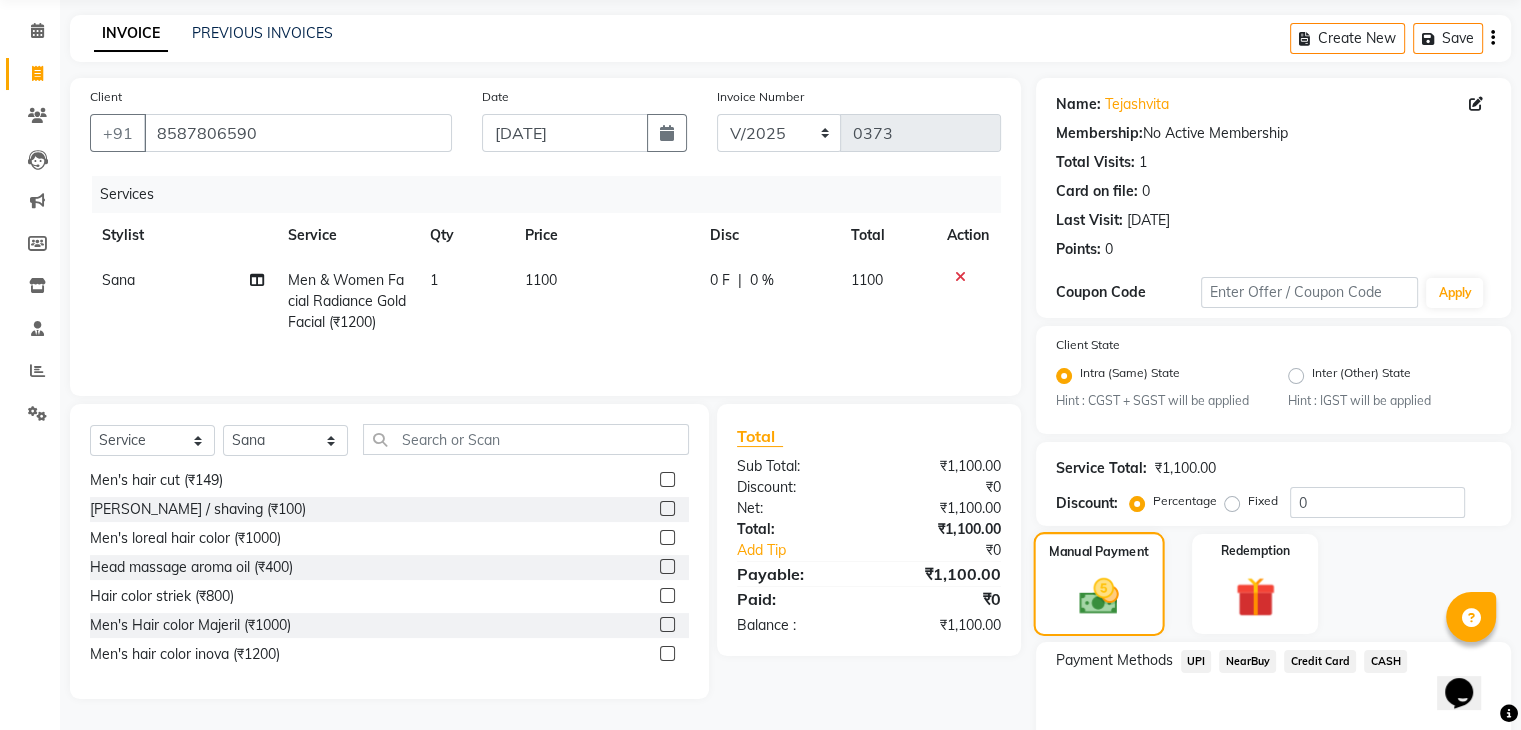 scroll, scrollTop: 177, scrollLeft: 0, axis: vertical 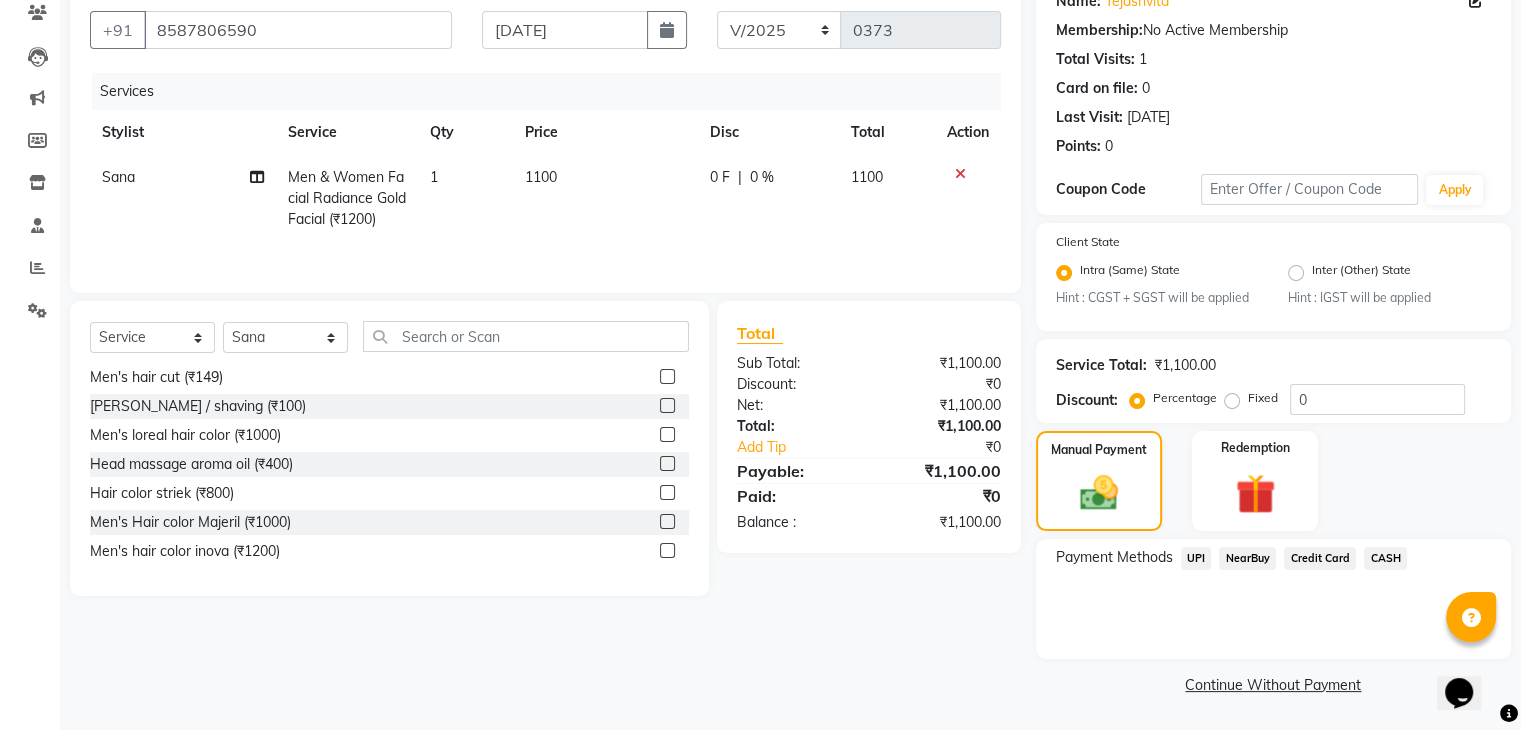click on "Credit Card" 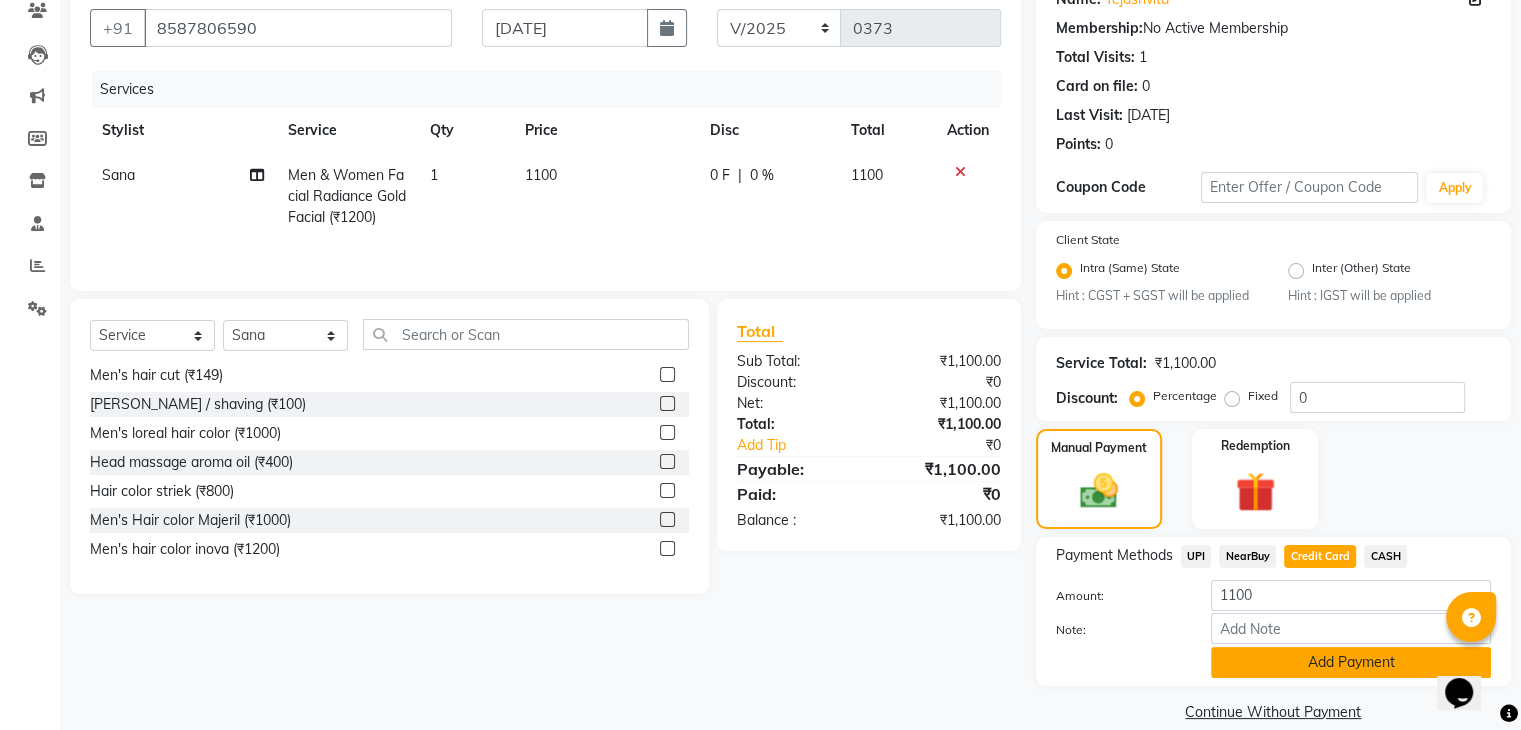 click on "Add Payment" 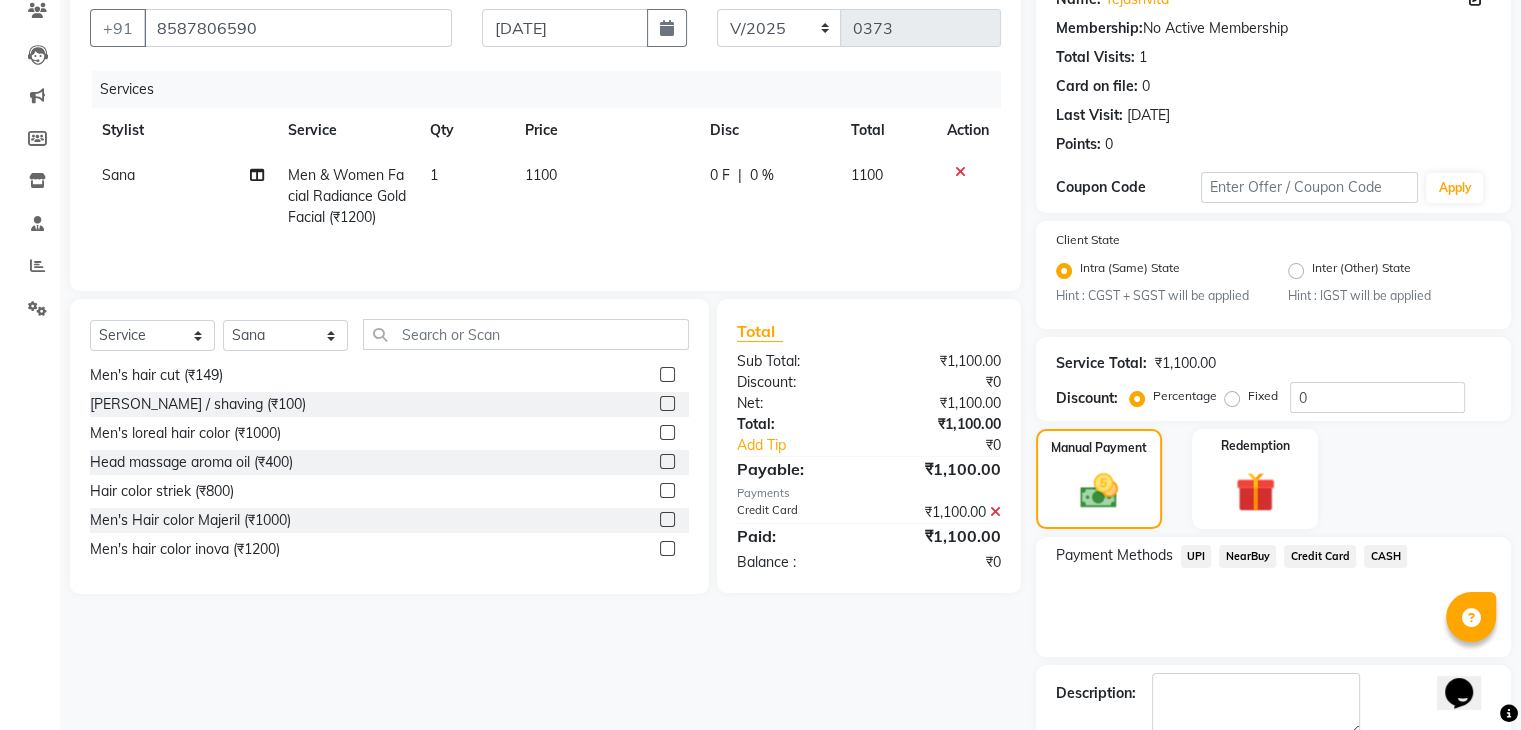 scroll, scrollTop: 289, scrollLeft: 0, axis: vertical 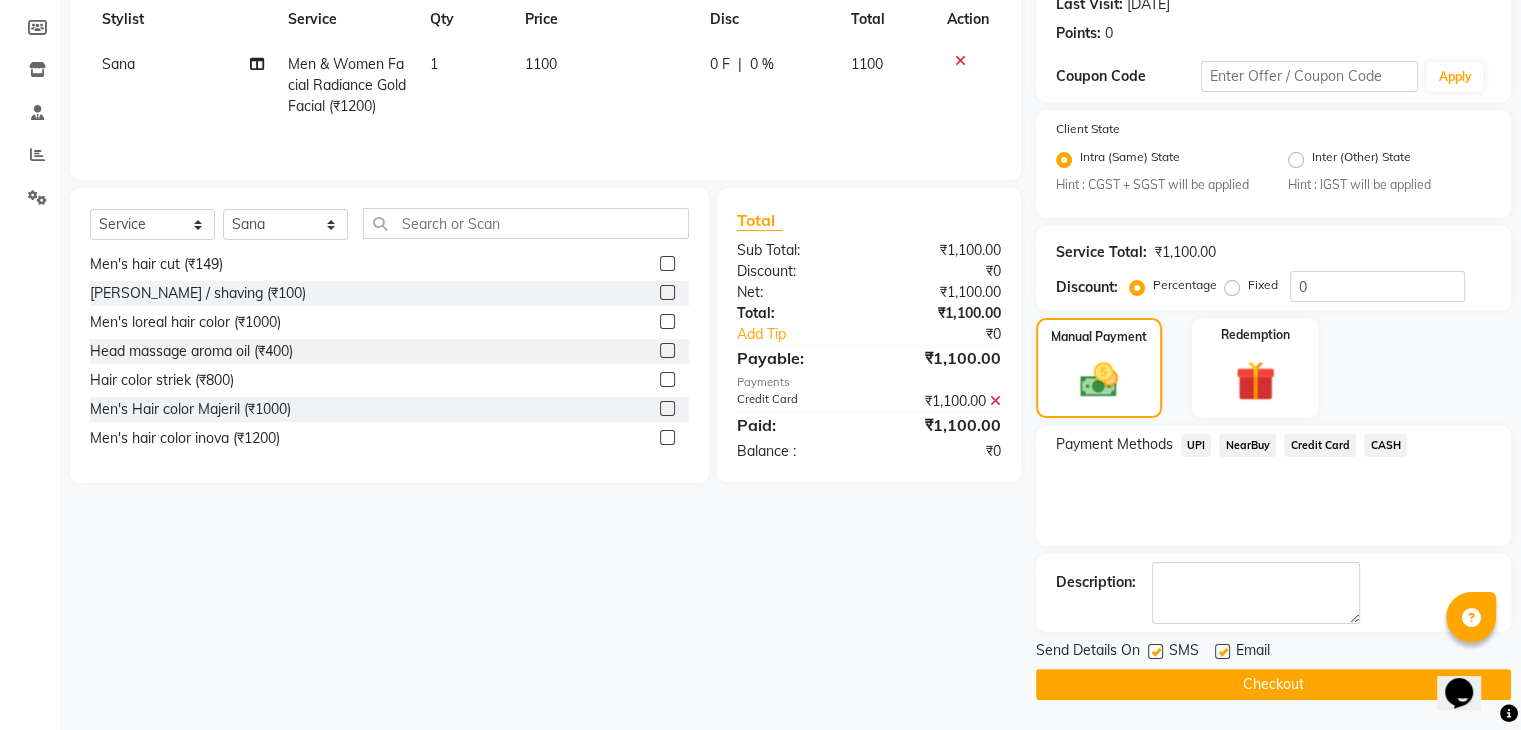 click 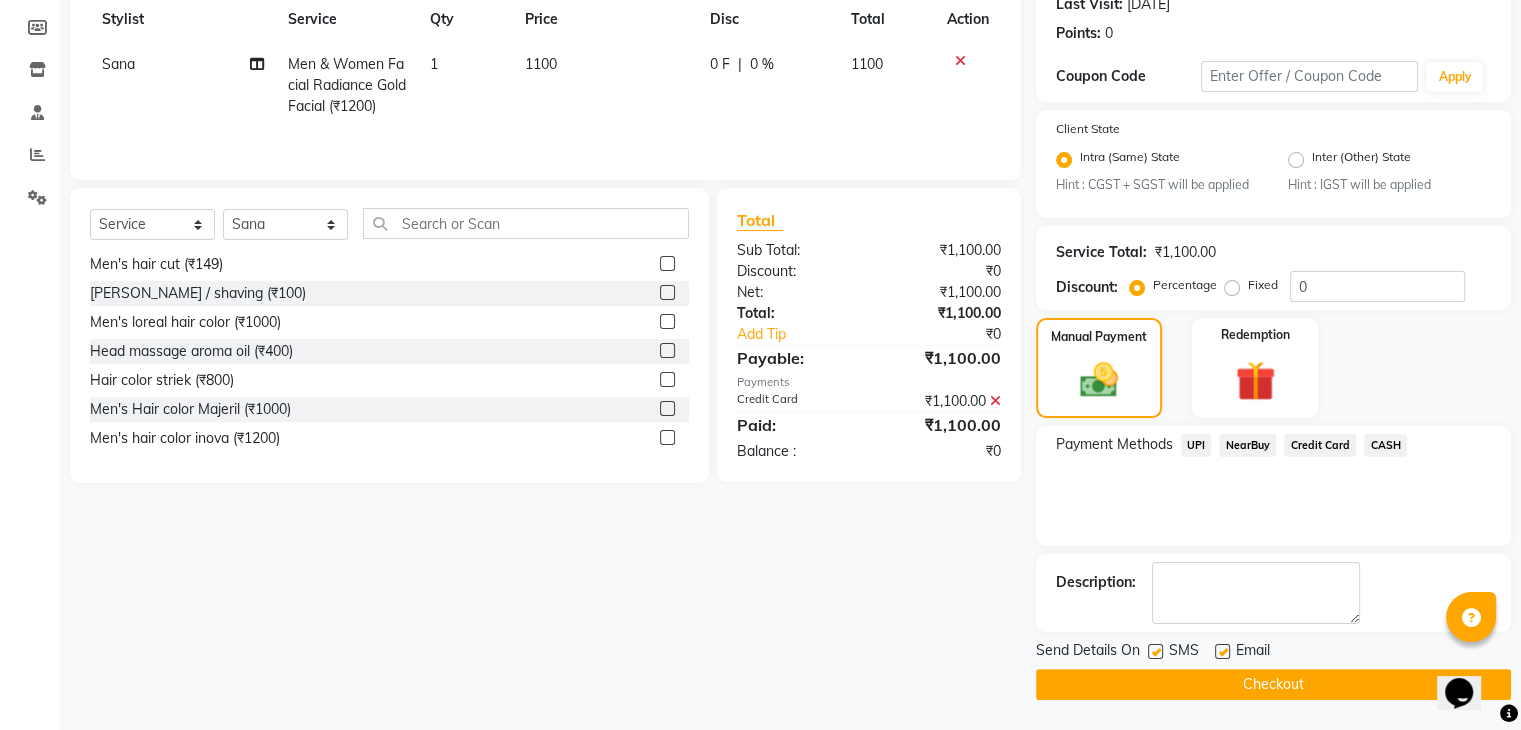 click at bounding box center (1221, 652) 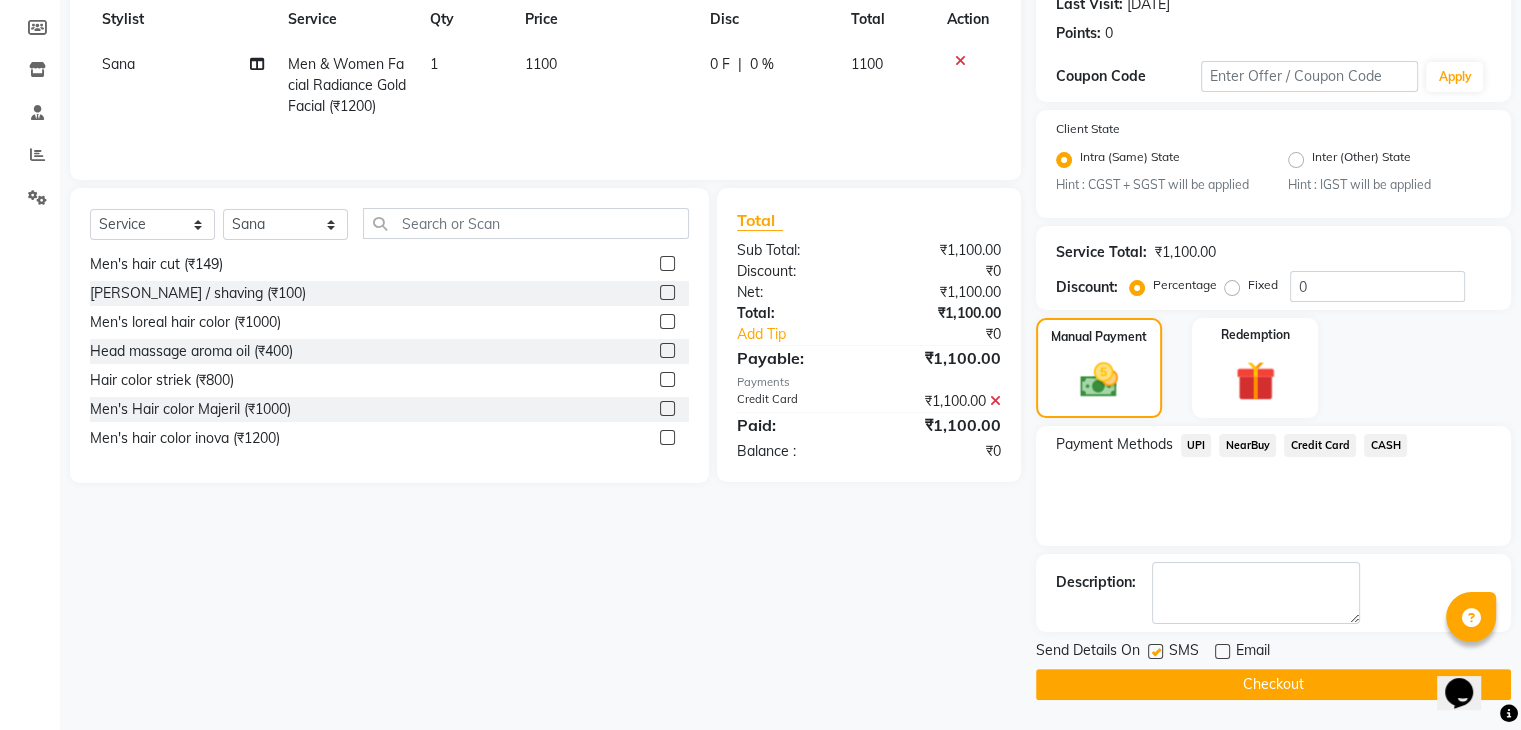 click 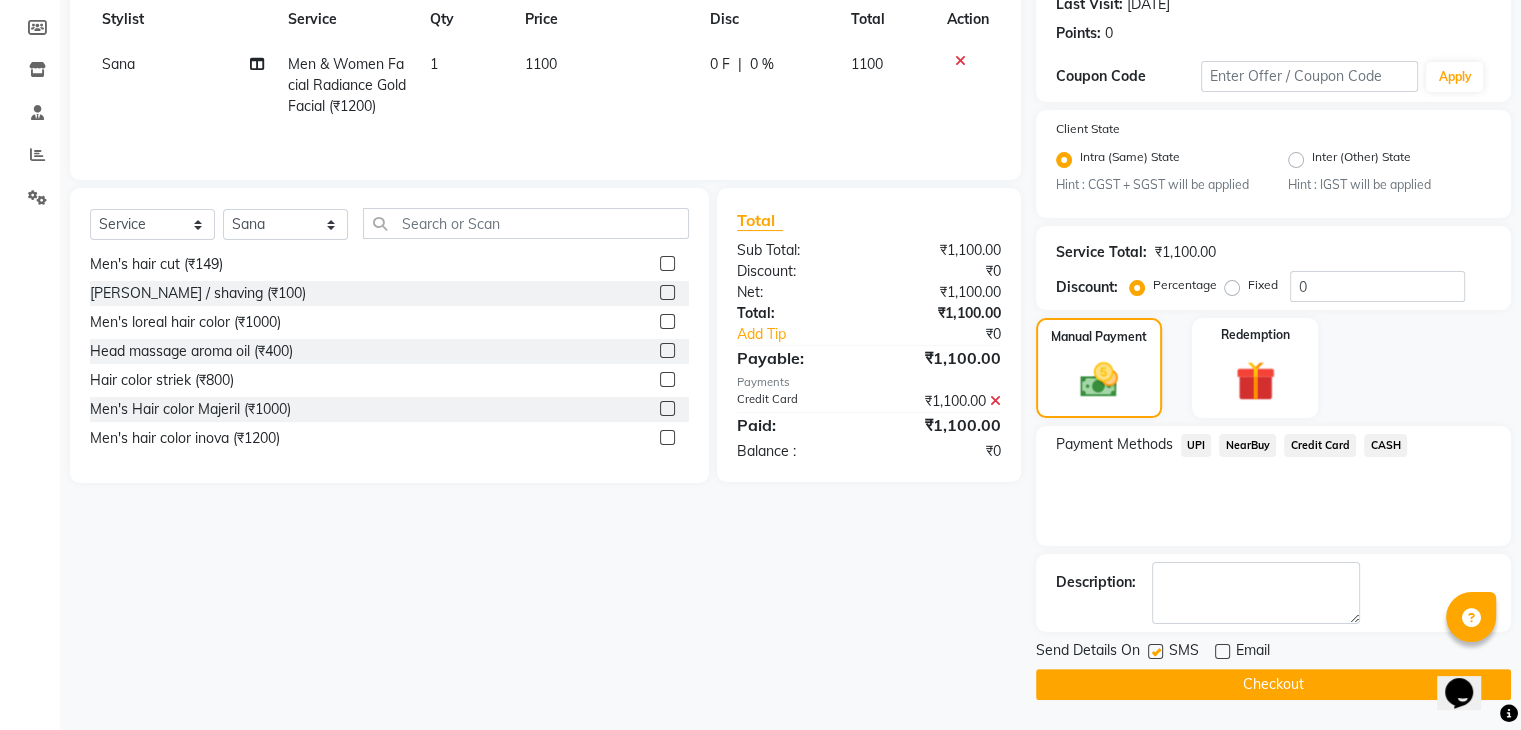 click at bounding box center [1154, 652] 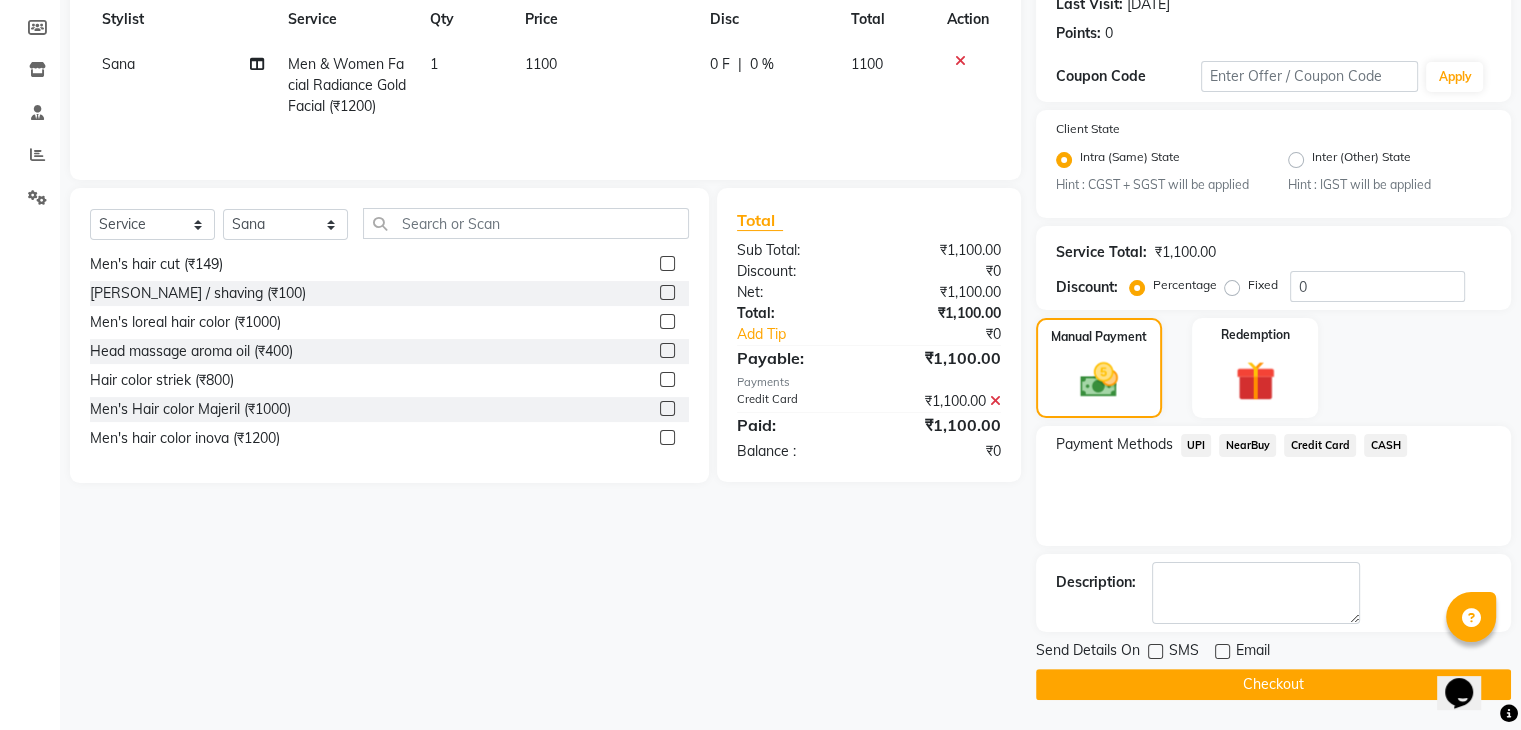 click on "Checkout" 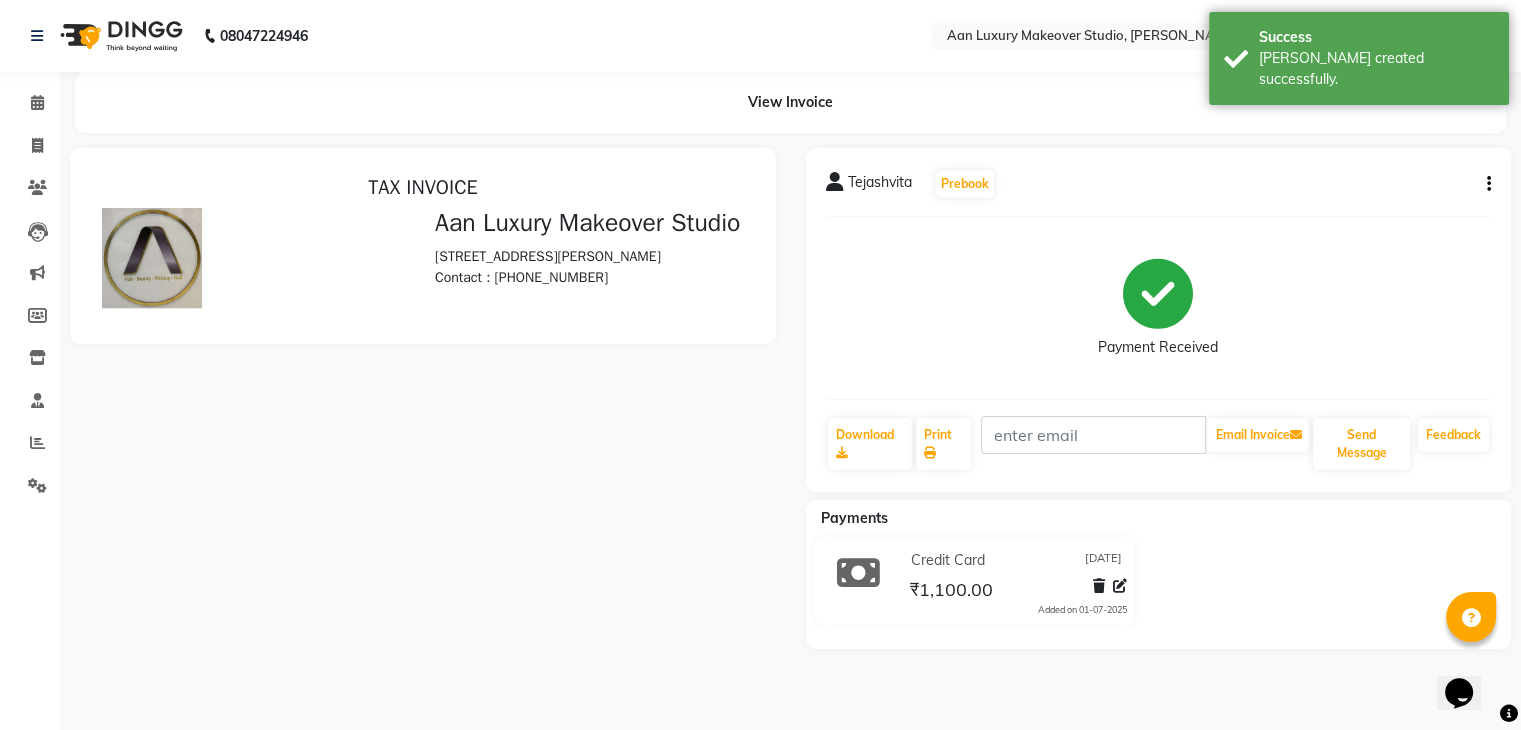 scroll, scrollTop: 0, scrollLeft: 0, axis: both 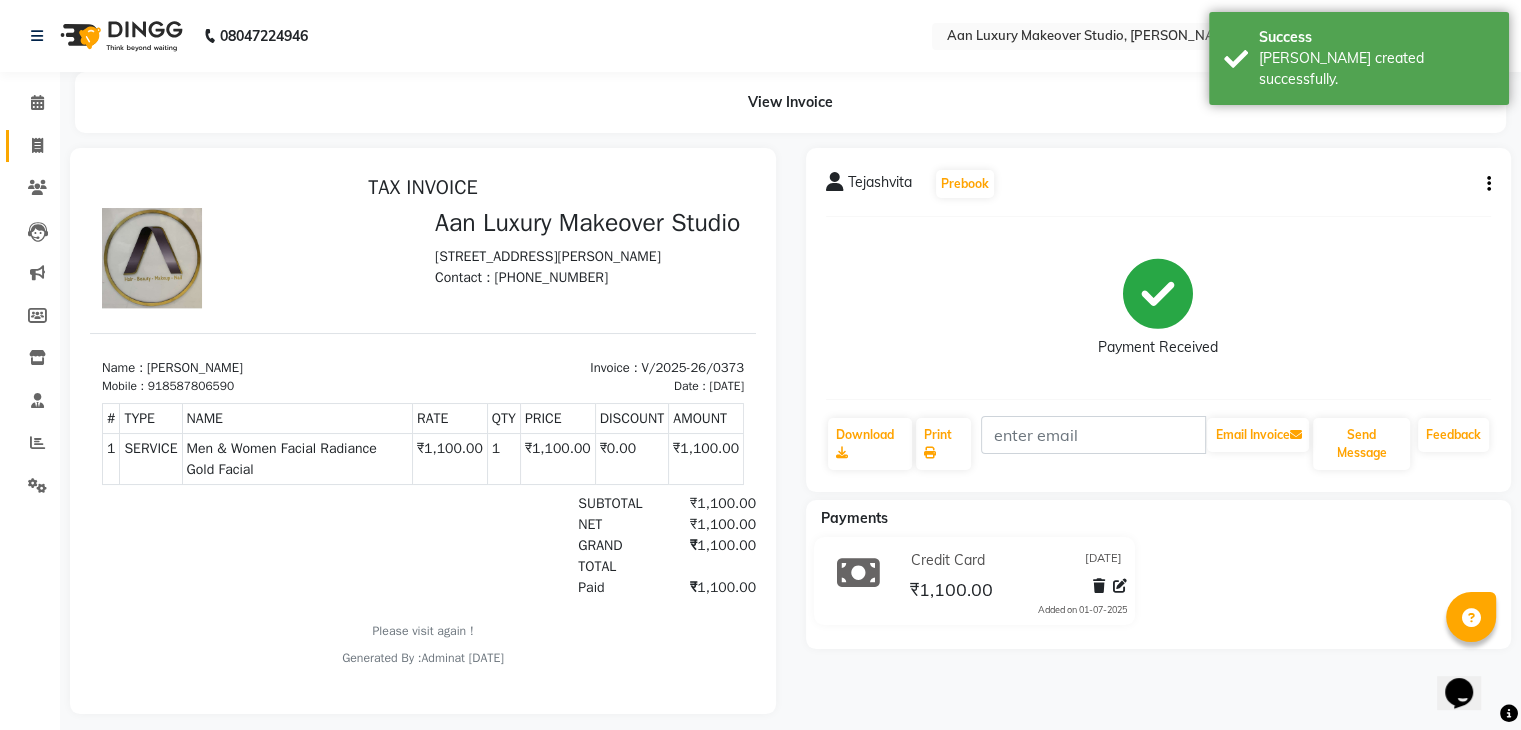 click on "Invoice" 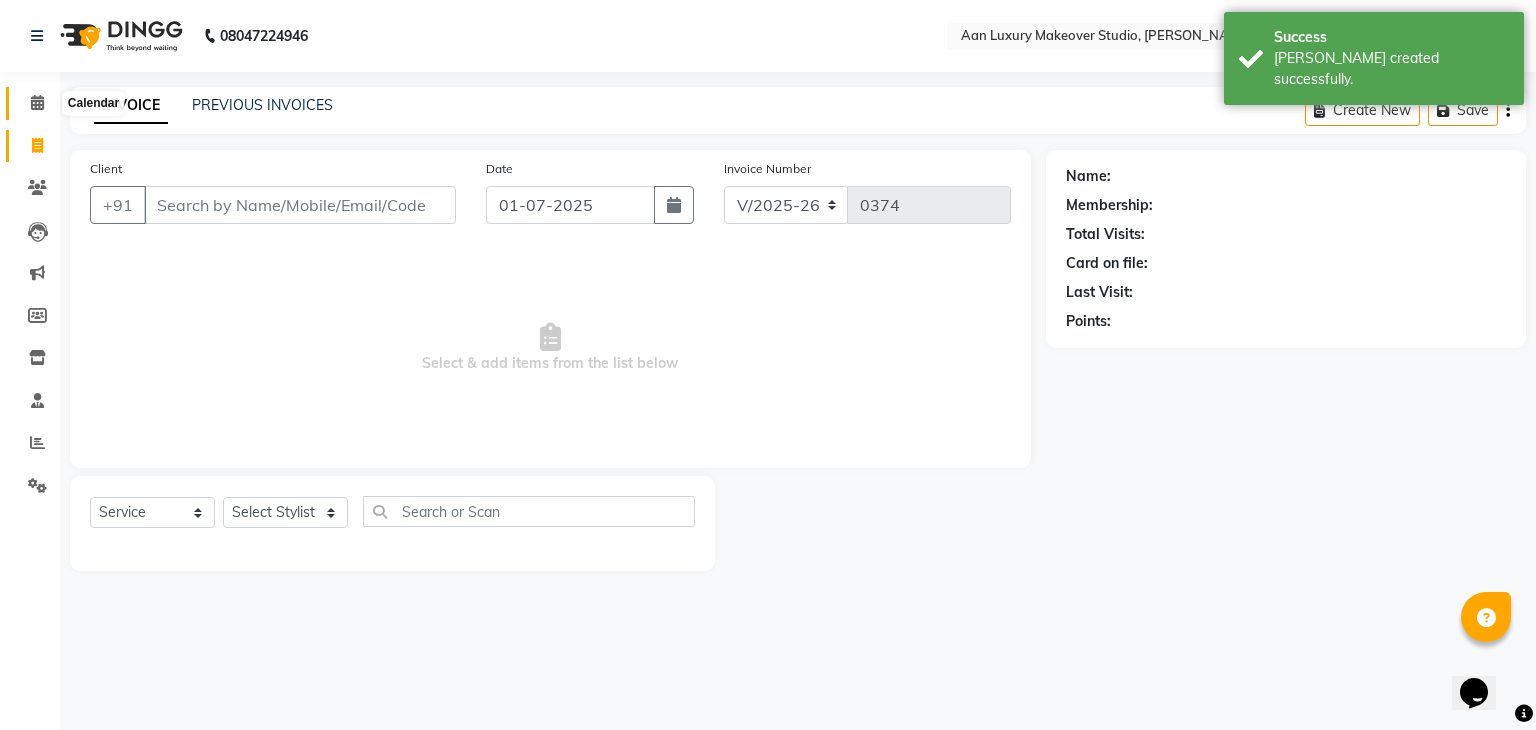 click 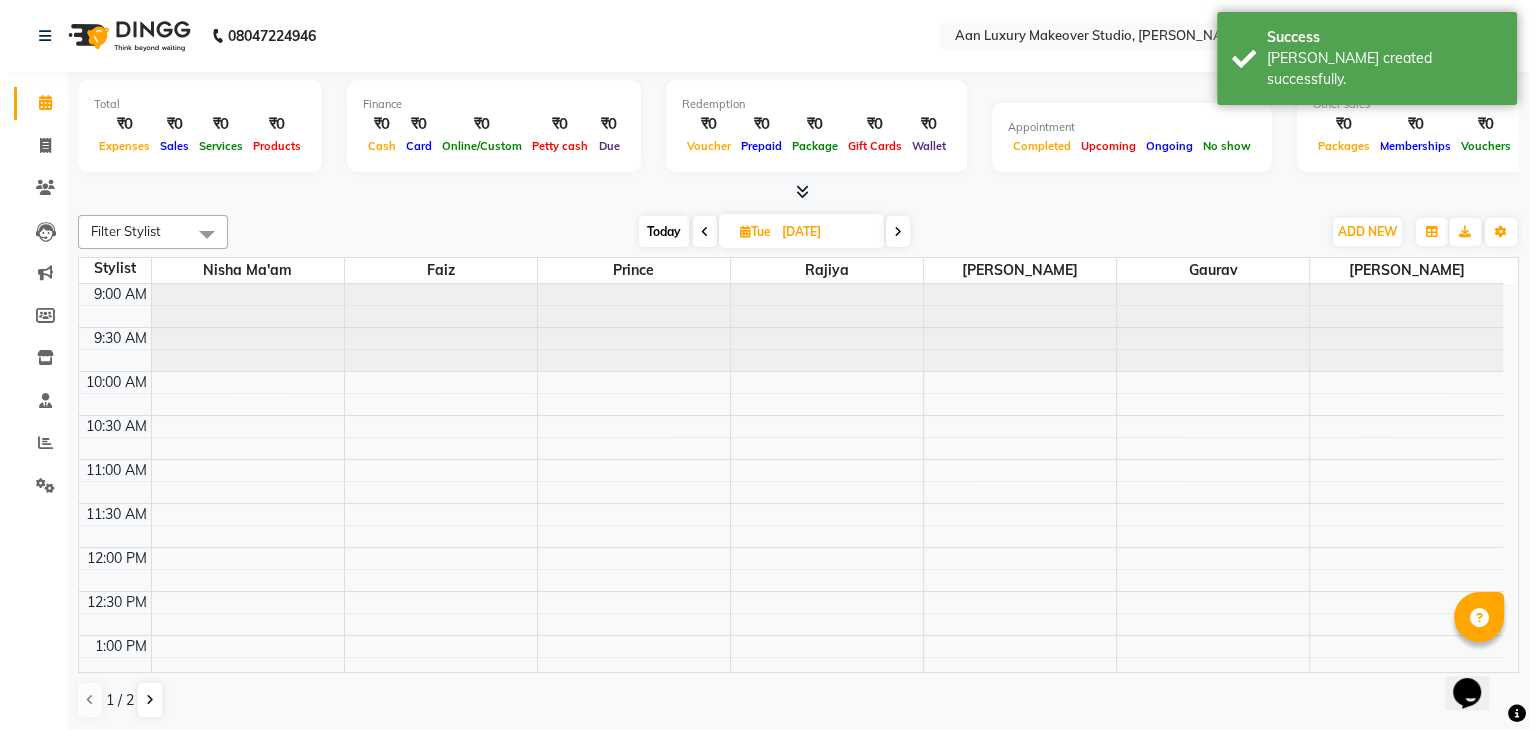 scroll, scrollTop: 0, scrollLeft: 0, axis: both 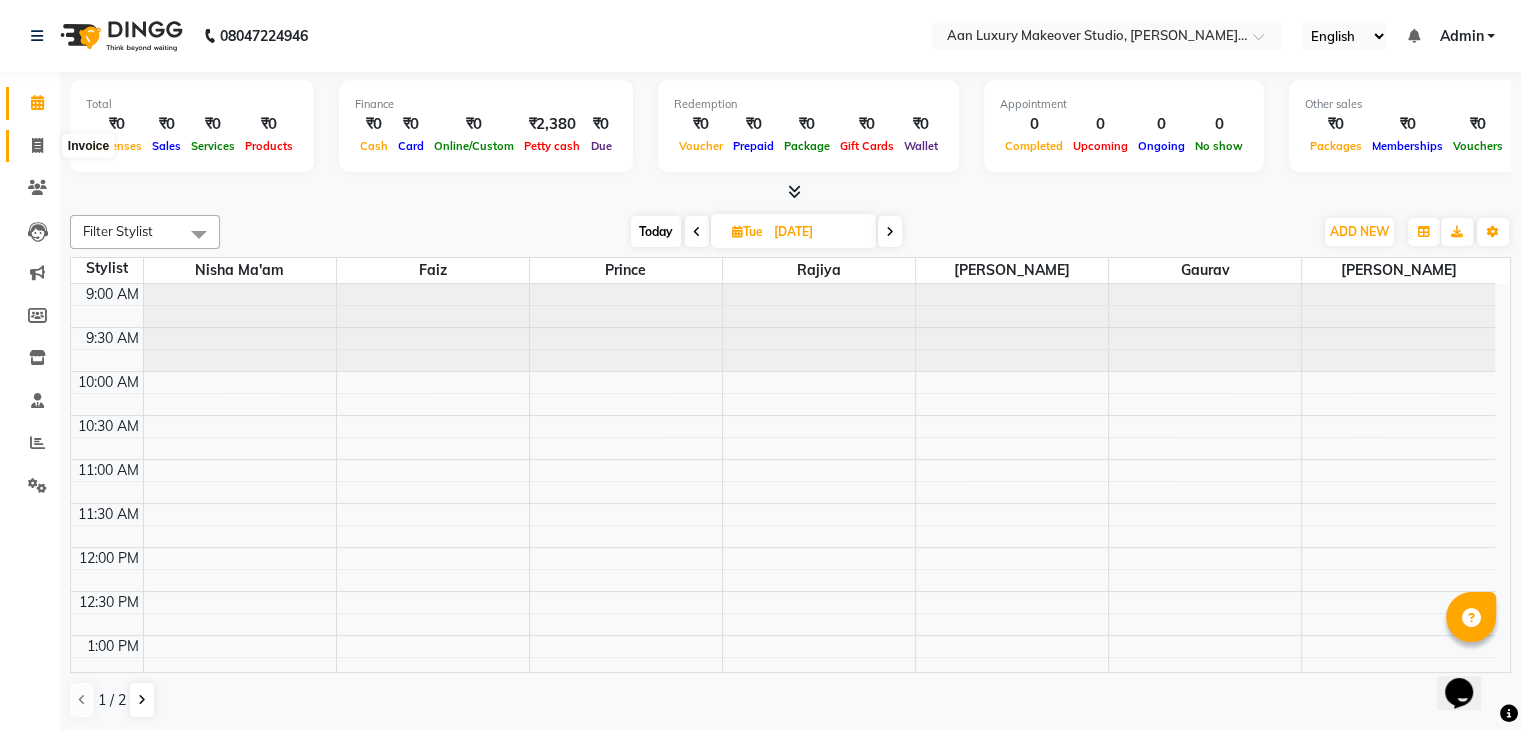 click 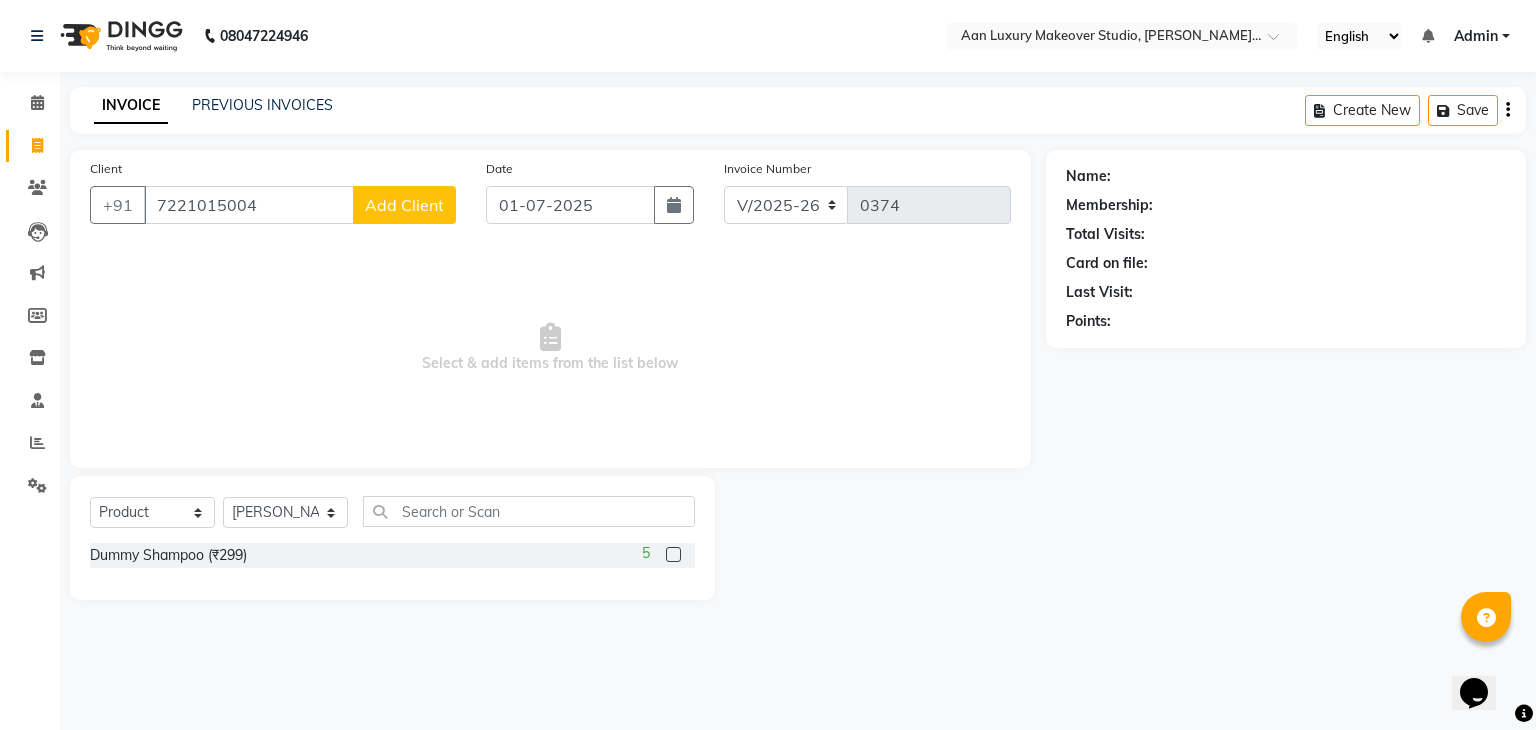 click on "Add Client" 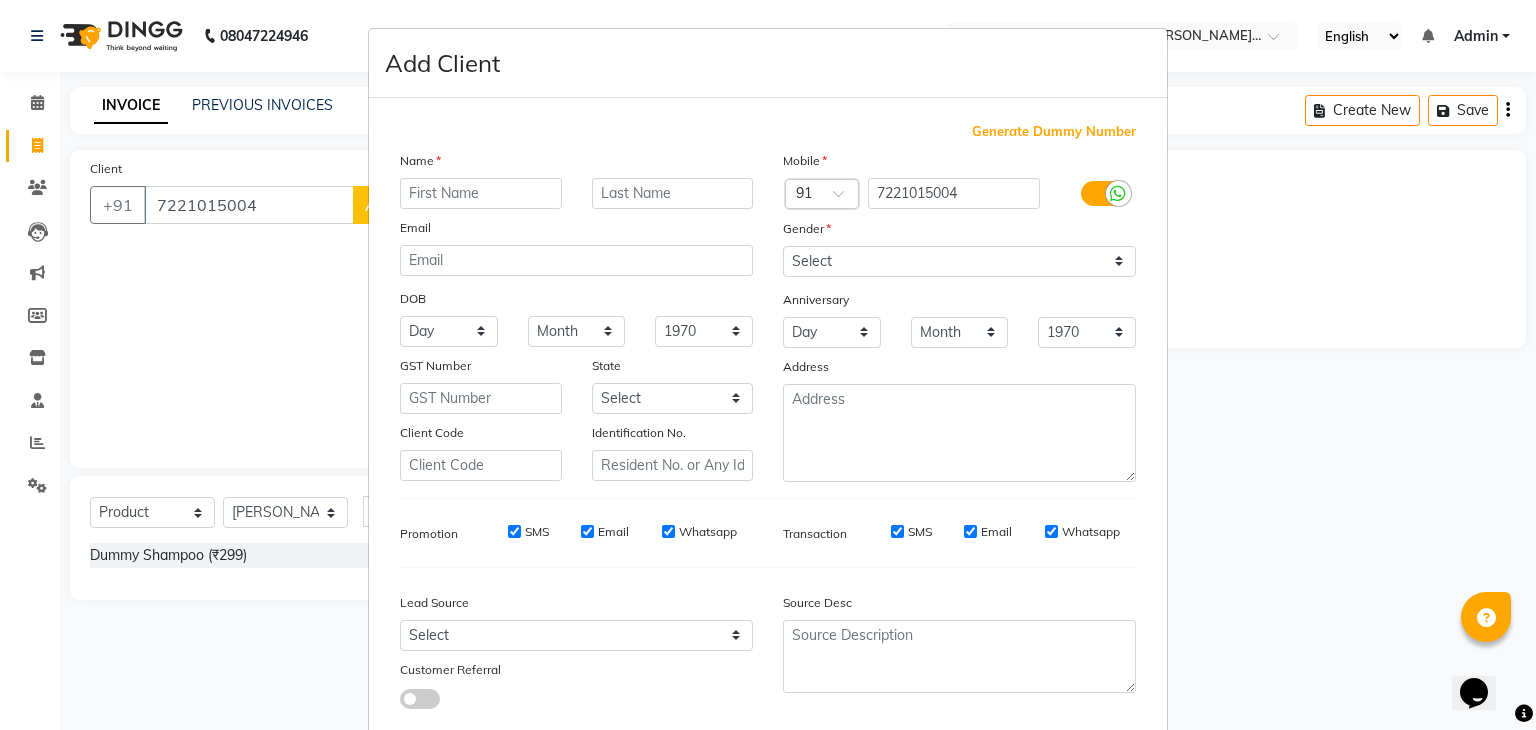 click at bounding box center (481, 193) 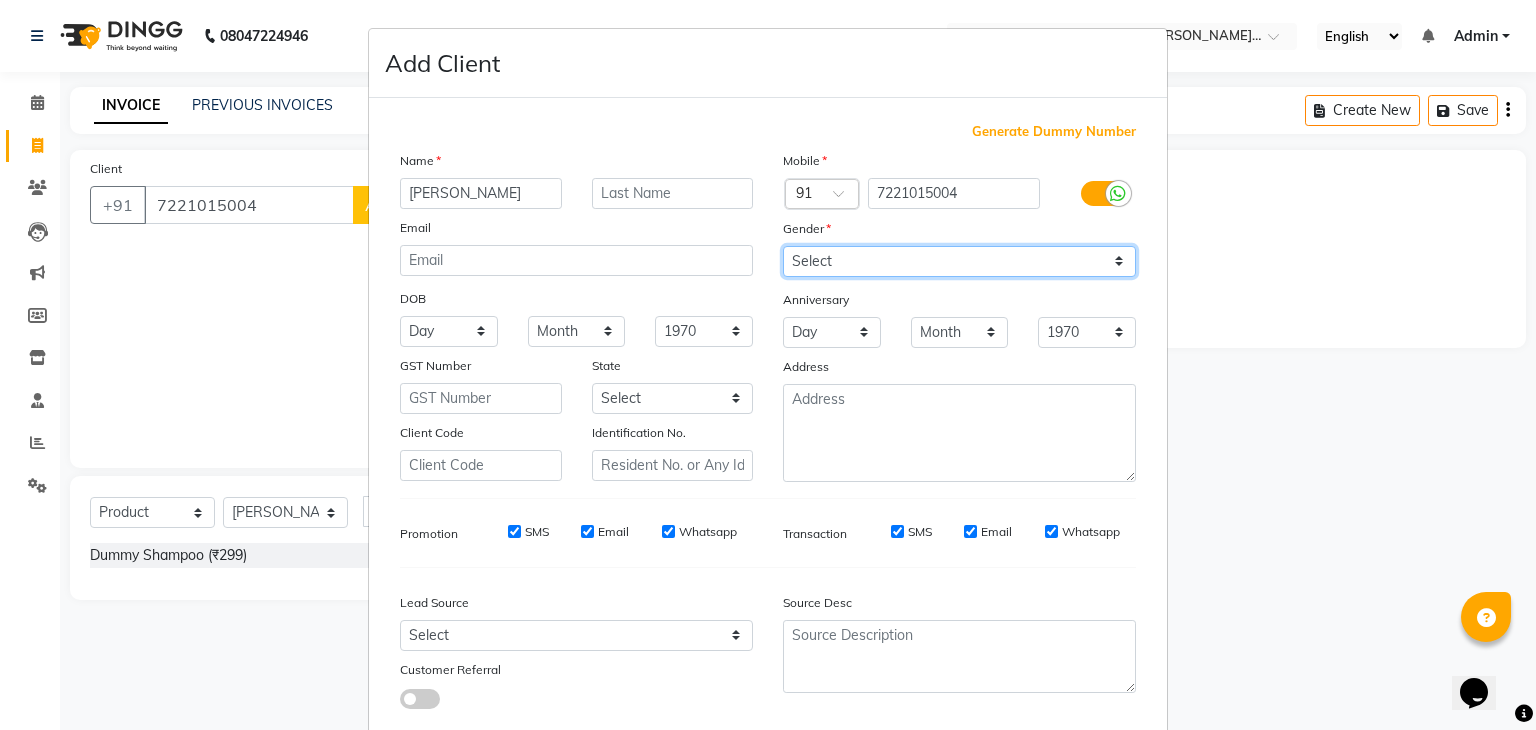click on "Select [DEMOGRAPHIC_DATA] [DEMOGRAPHIC_DATA] Other Prefer Not To Say" at bounding box center [959, 261] 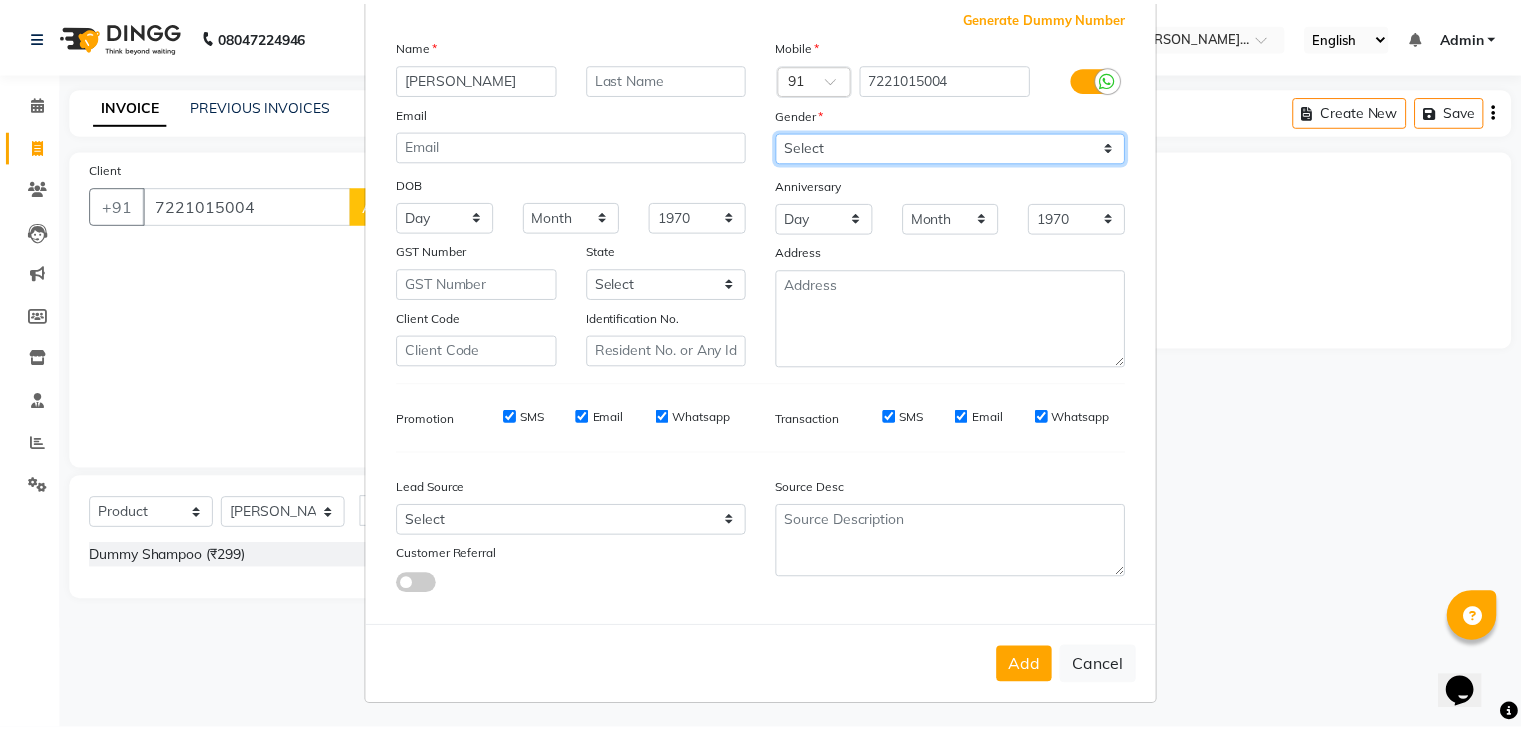 scroll, scrollTop: 127, scrollLeft: 0, axis: vertical 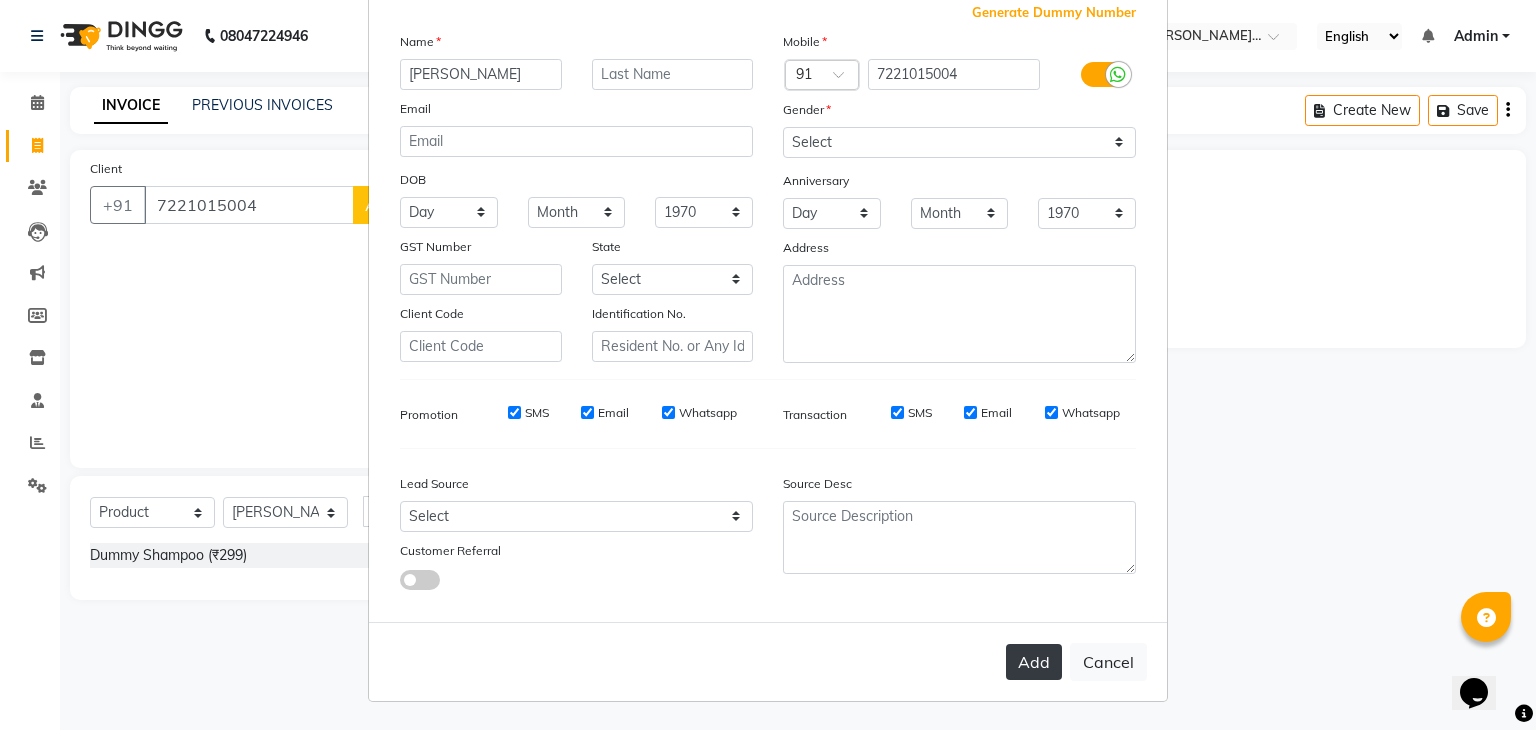 click on "Add" at bounding box center (1034, 662) 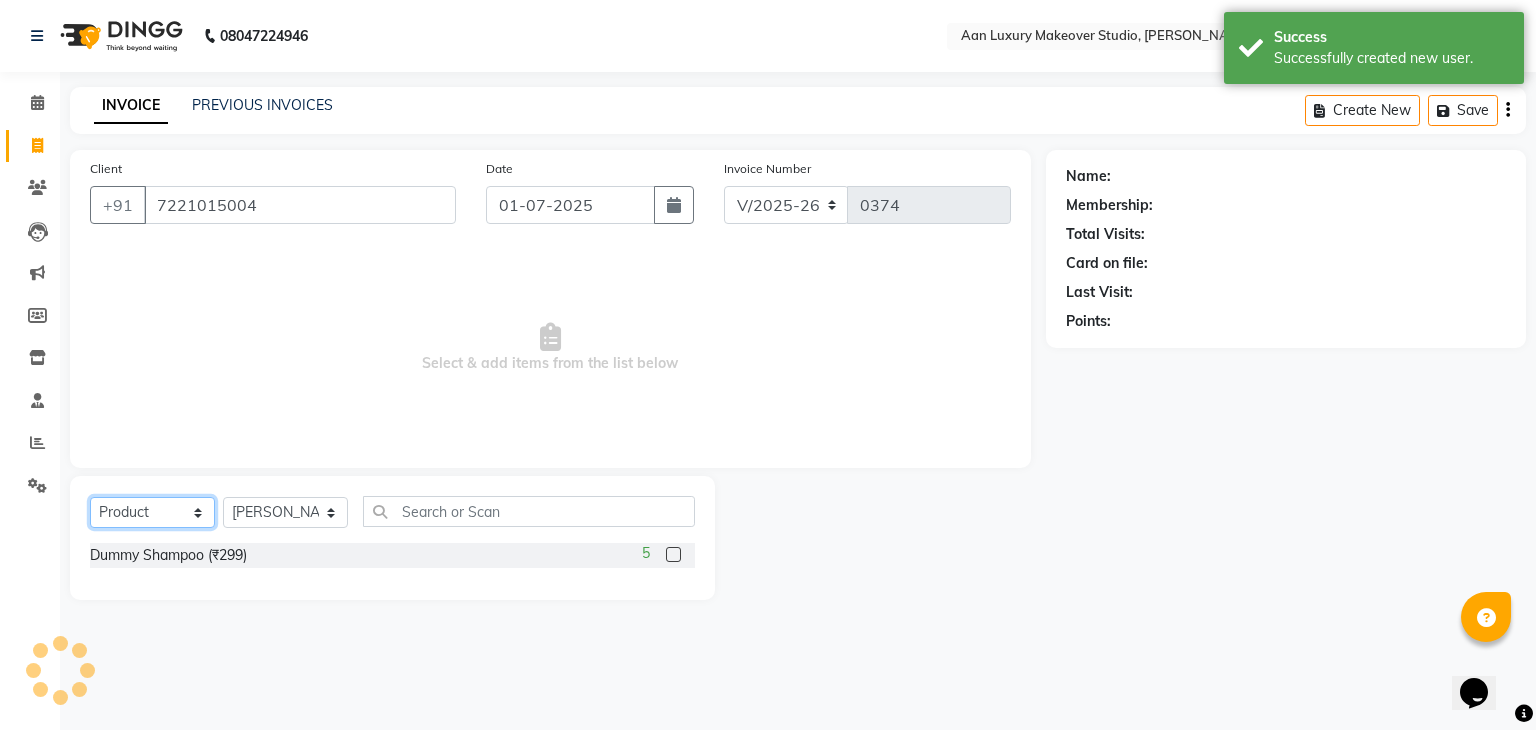 click on "Select  Service  Product  Membership  Package Voucher Prepaid Gift Card" 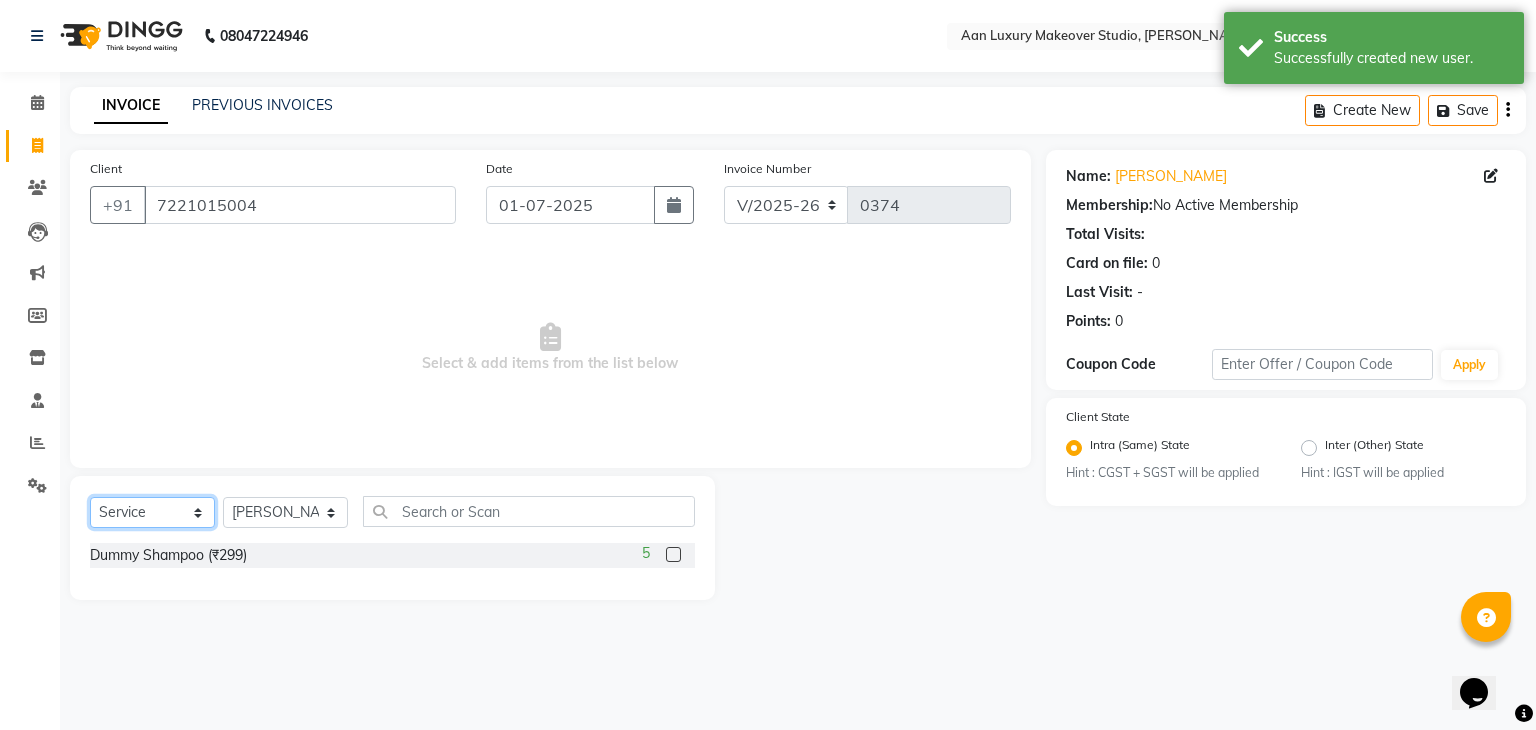 click on "Select  Service  Product  Membership  Package Voucher Prepaid Gift Card" 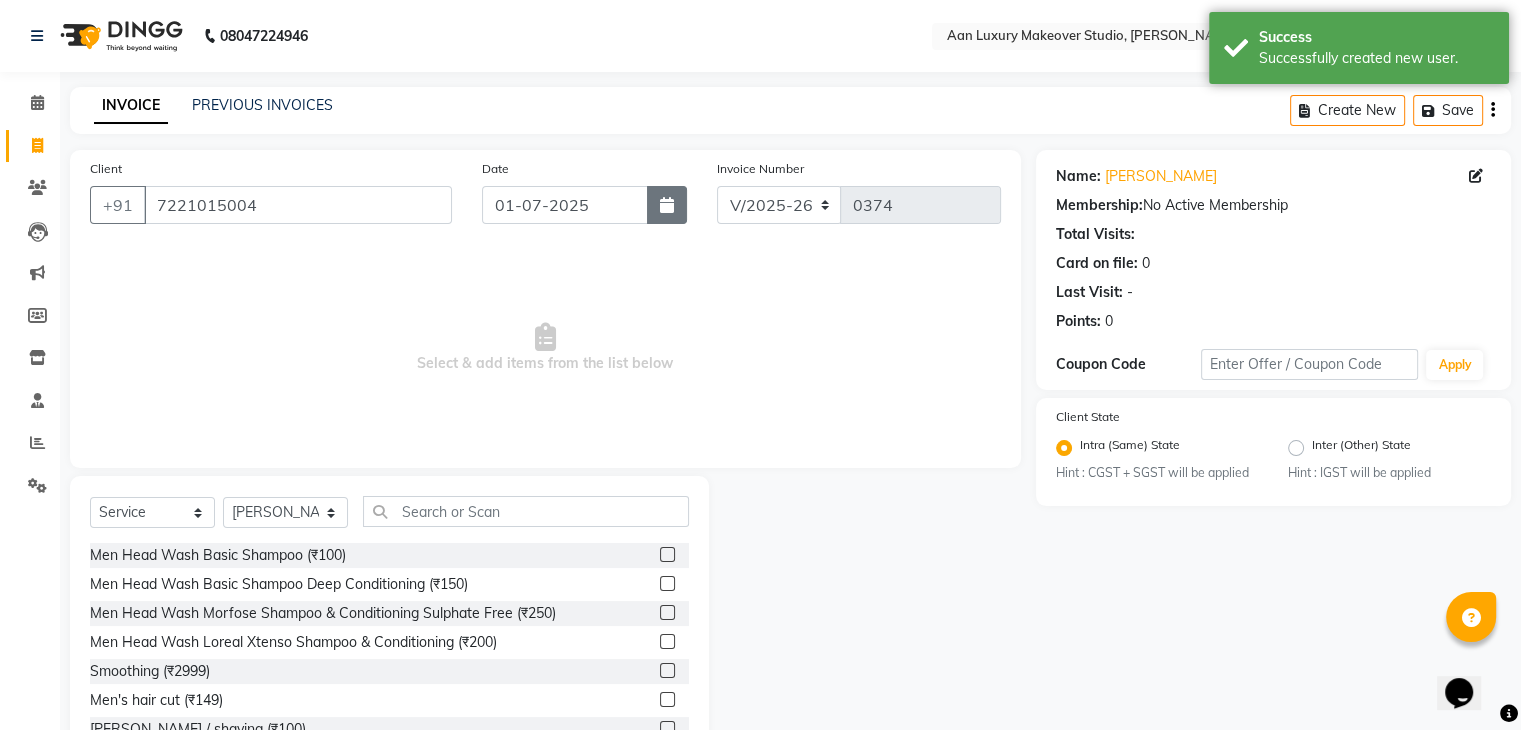 click 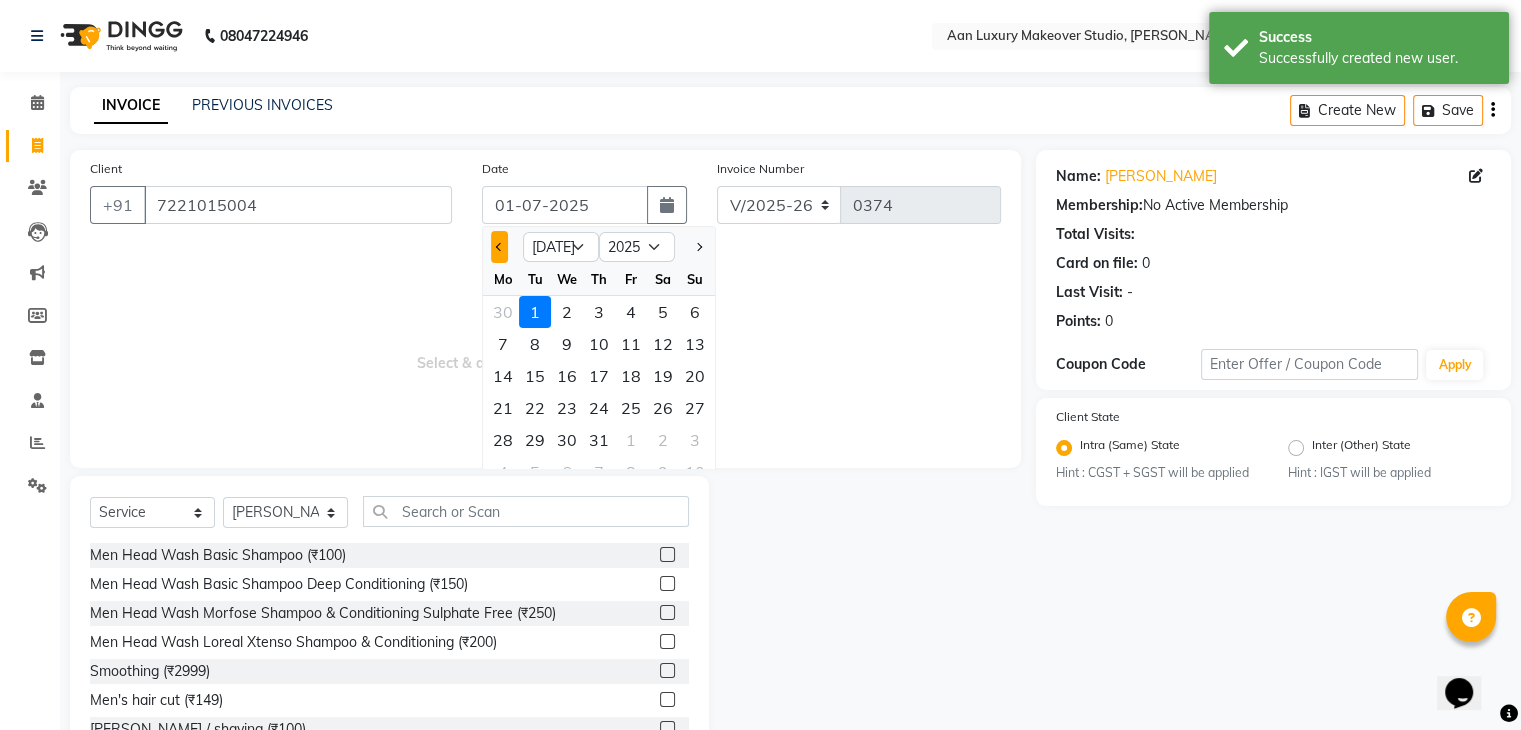 click 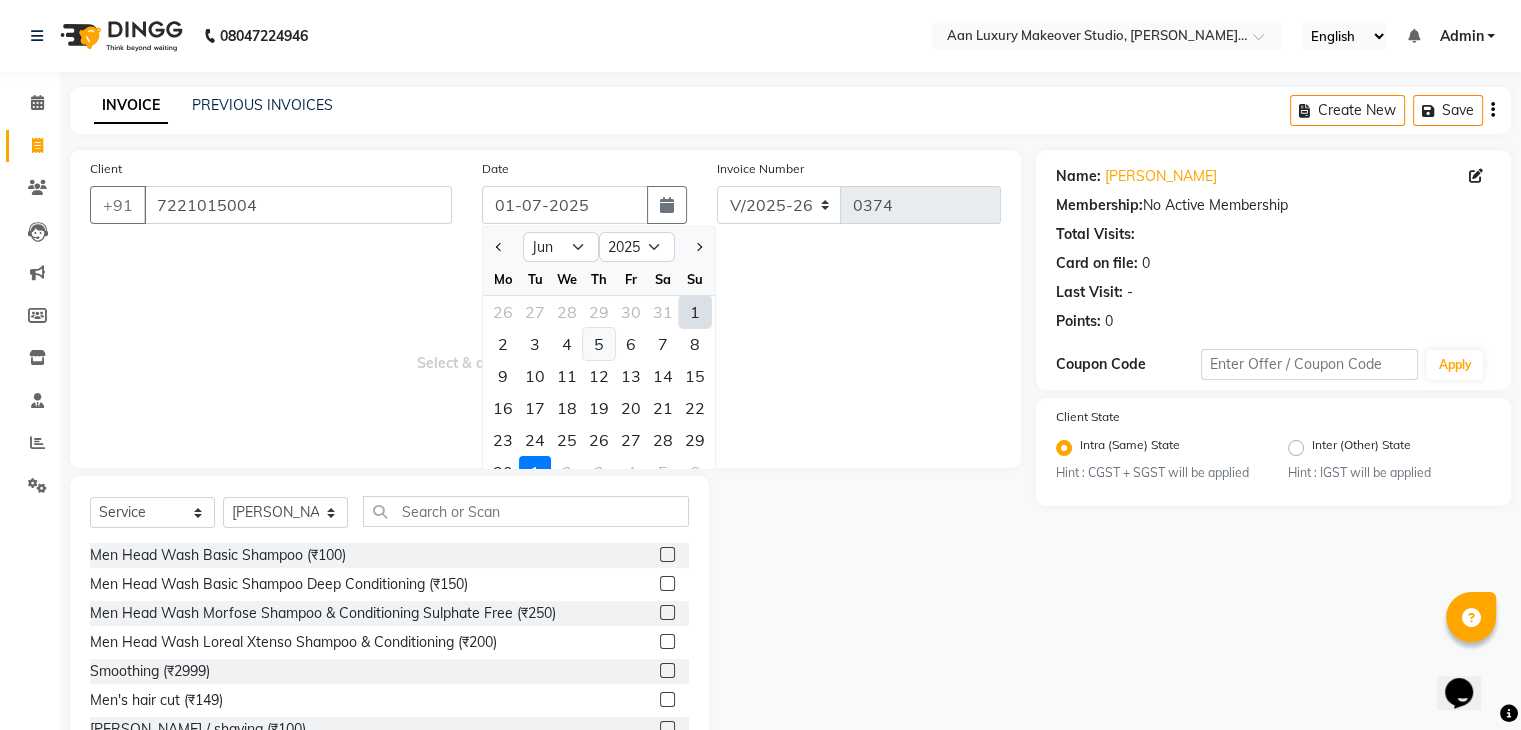 click on "5" 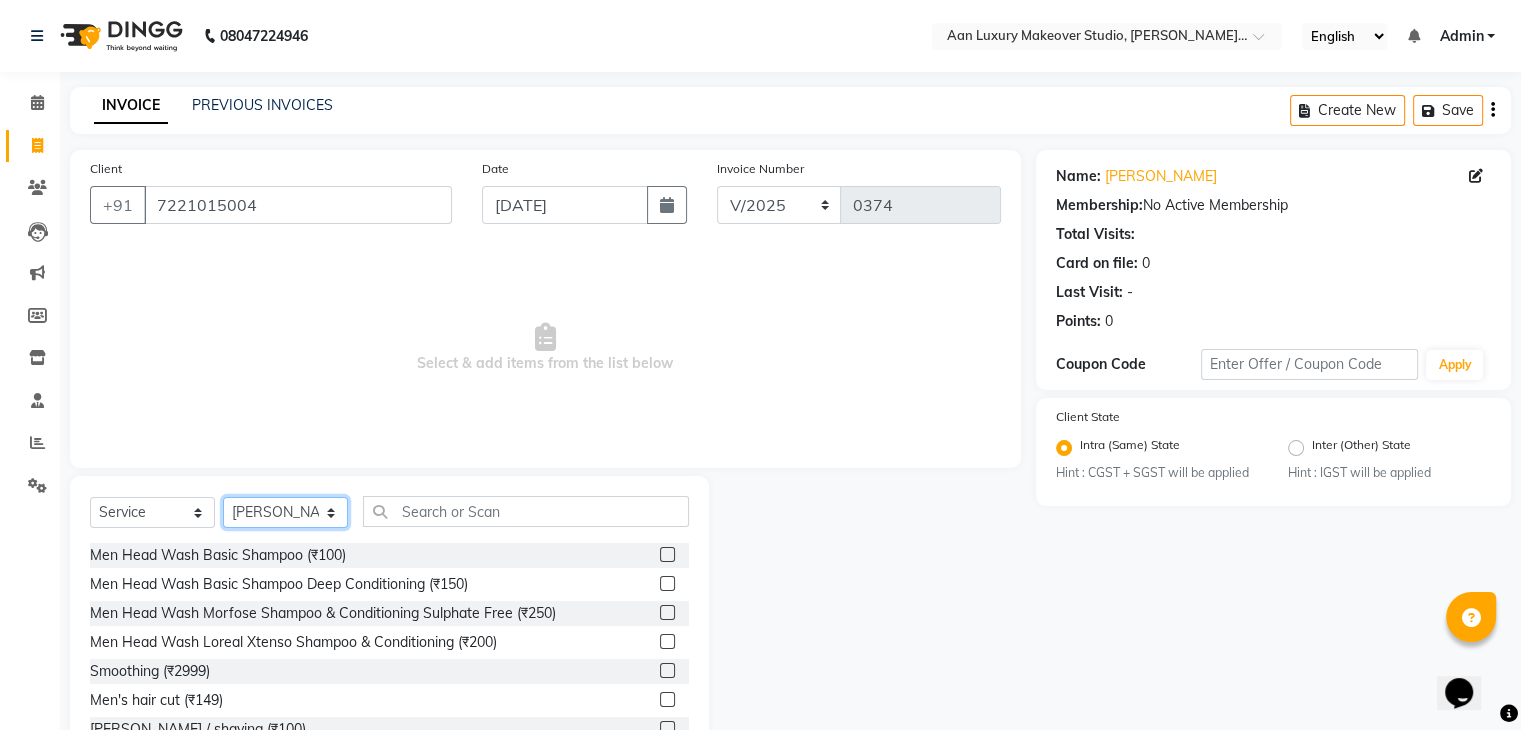 click on "Select Stylist Faiz gaurav [PERSON_NAME] Nisha ma'am  [PERSON_NAME] [PERSON_NAME] [PERSON_NAME]" 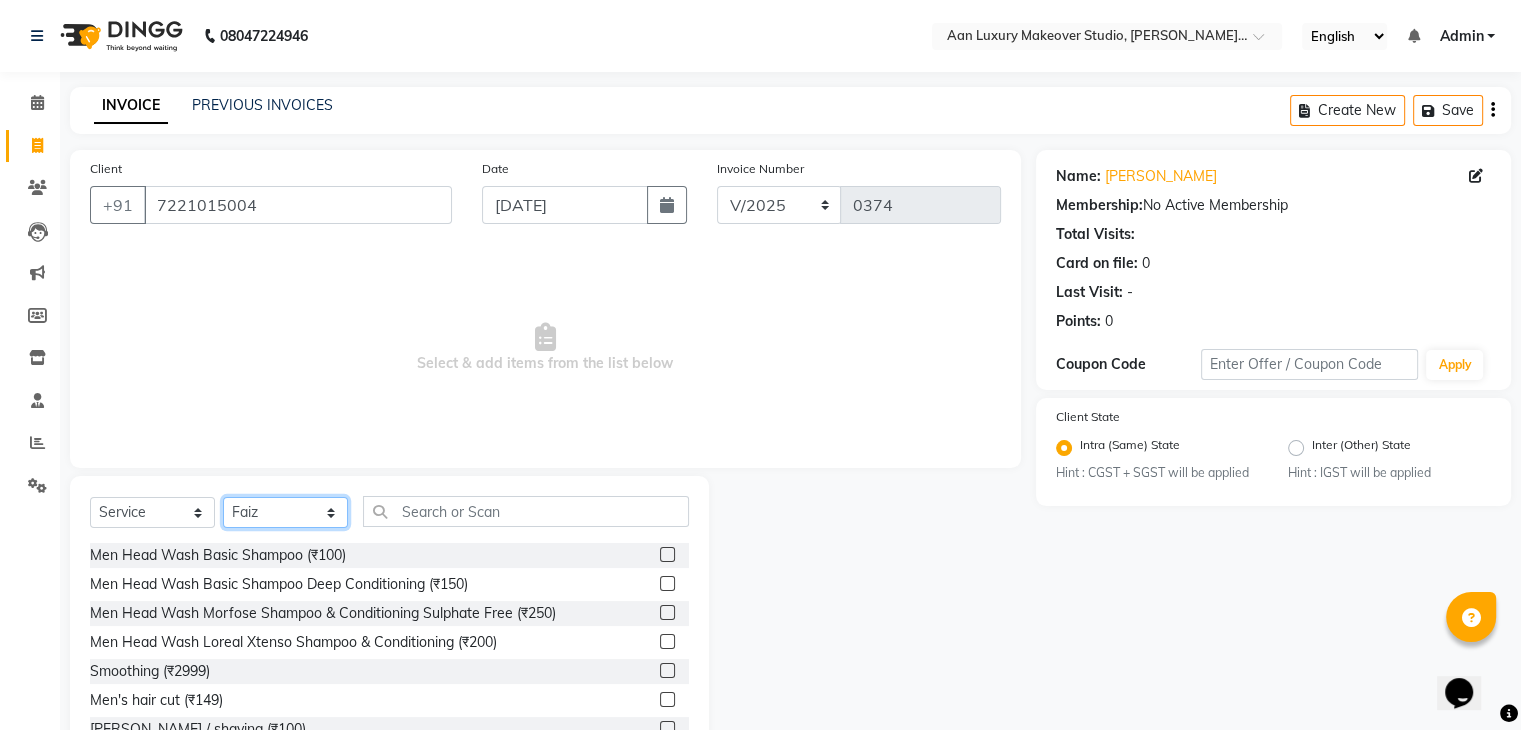 click on "Select Stylist Faiz gaurav [PERSON_NAME] Nisha ma'am  [PERSON_NAME] [PERSON_NAME] [PERSON_NAME]" 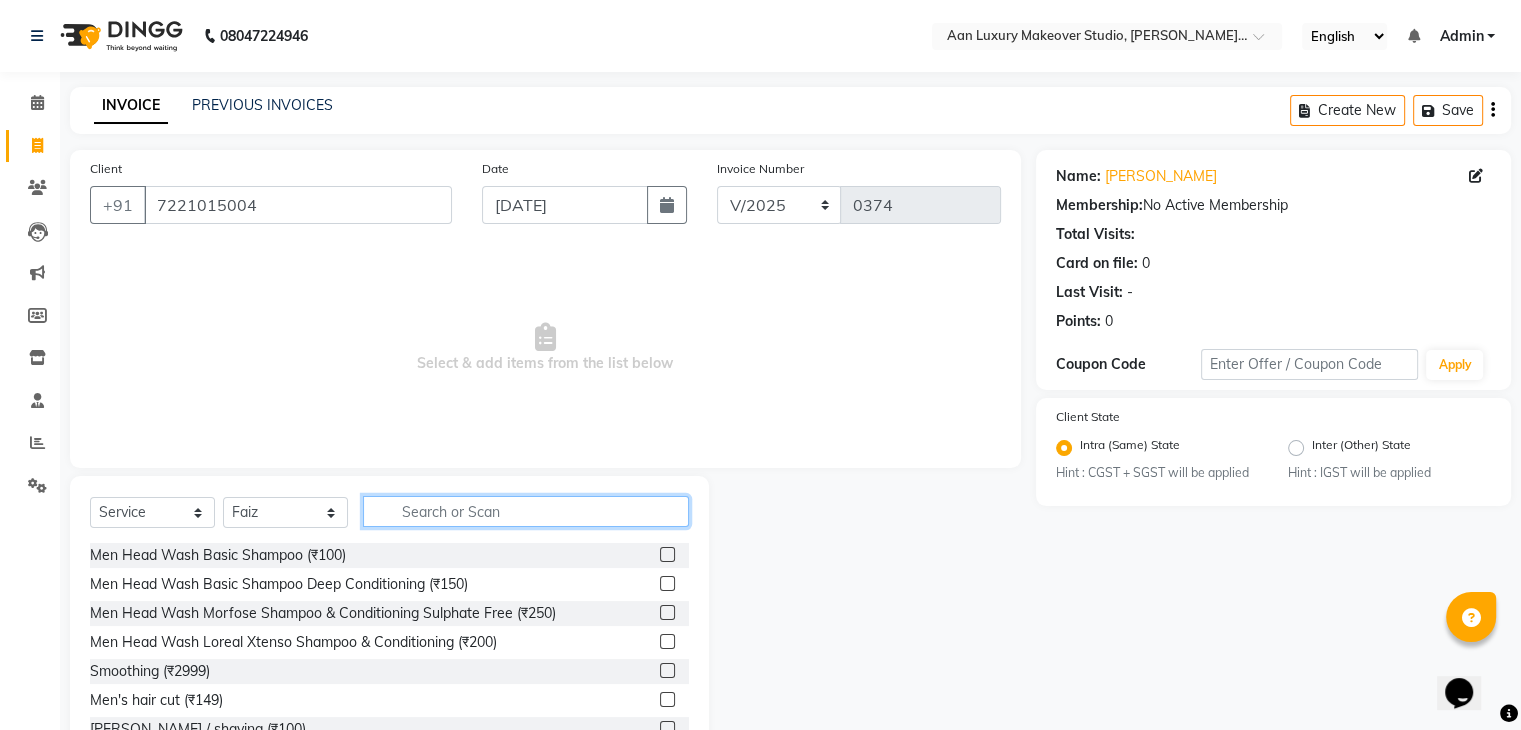click 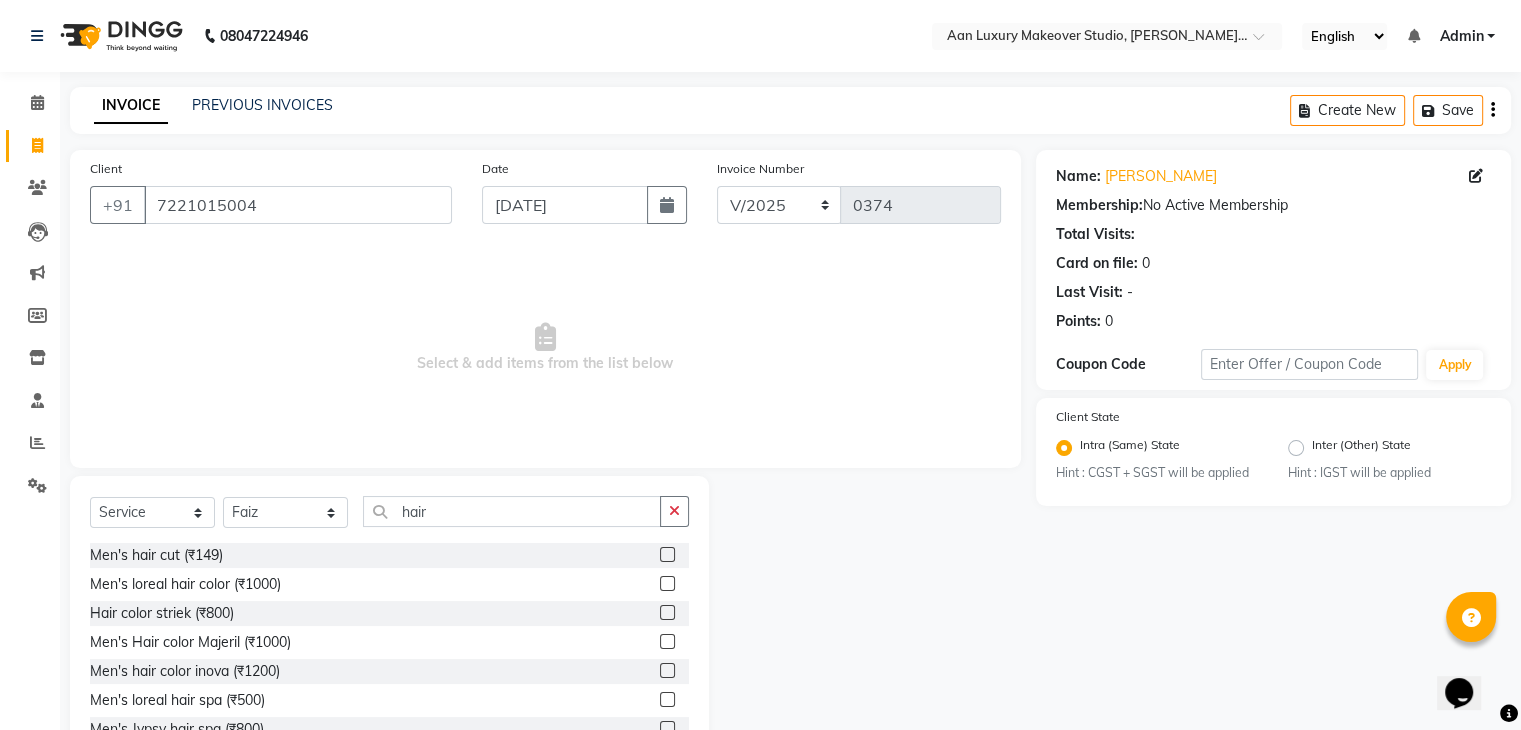 click 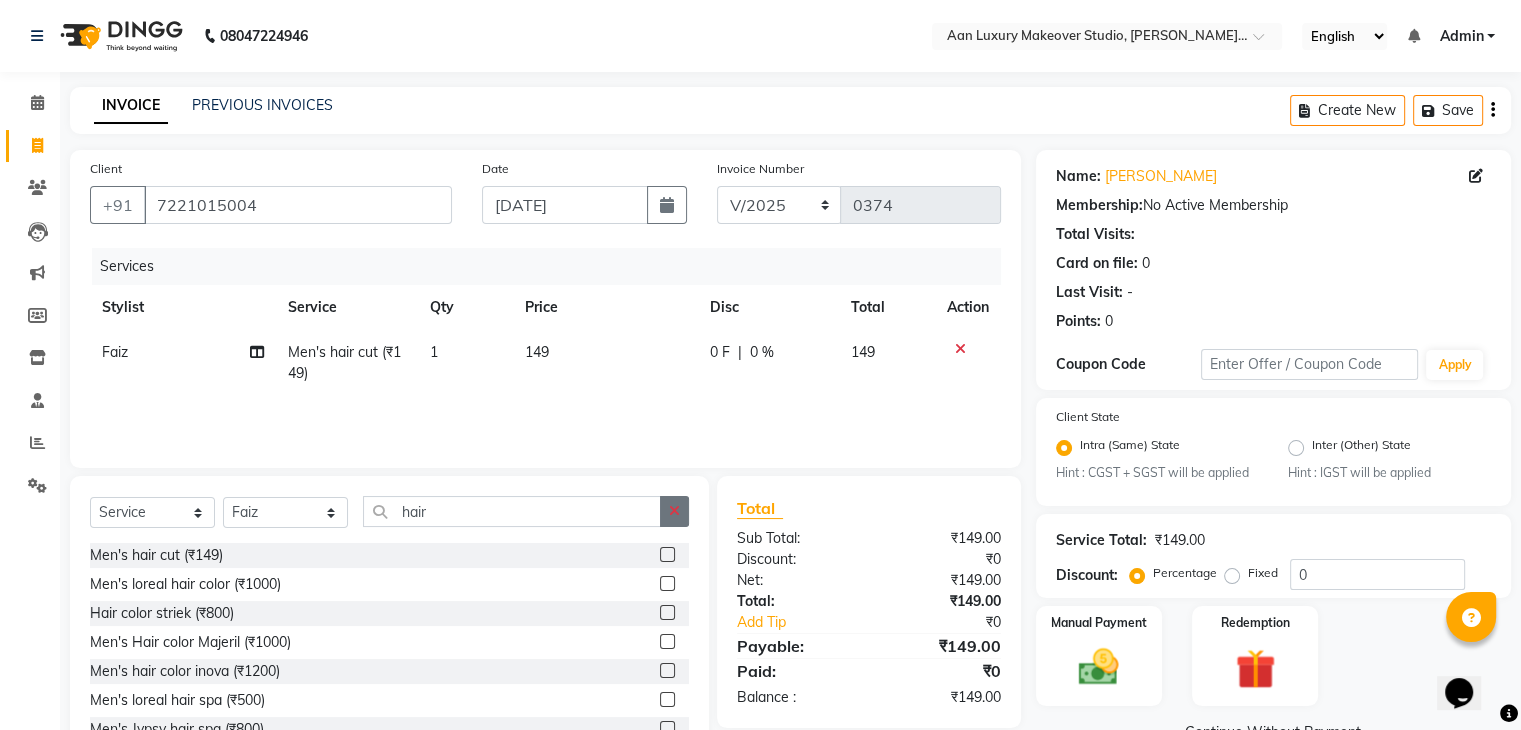 click 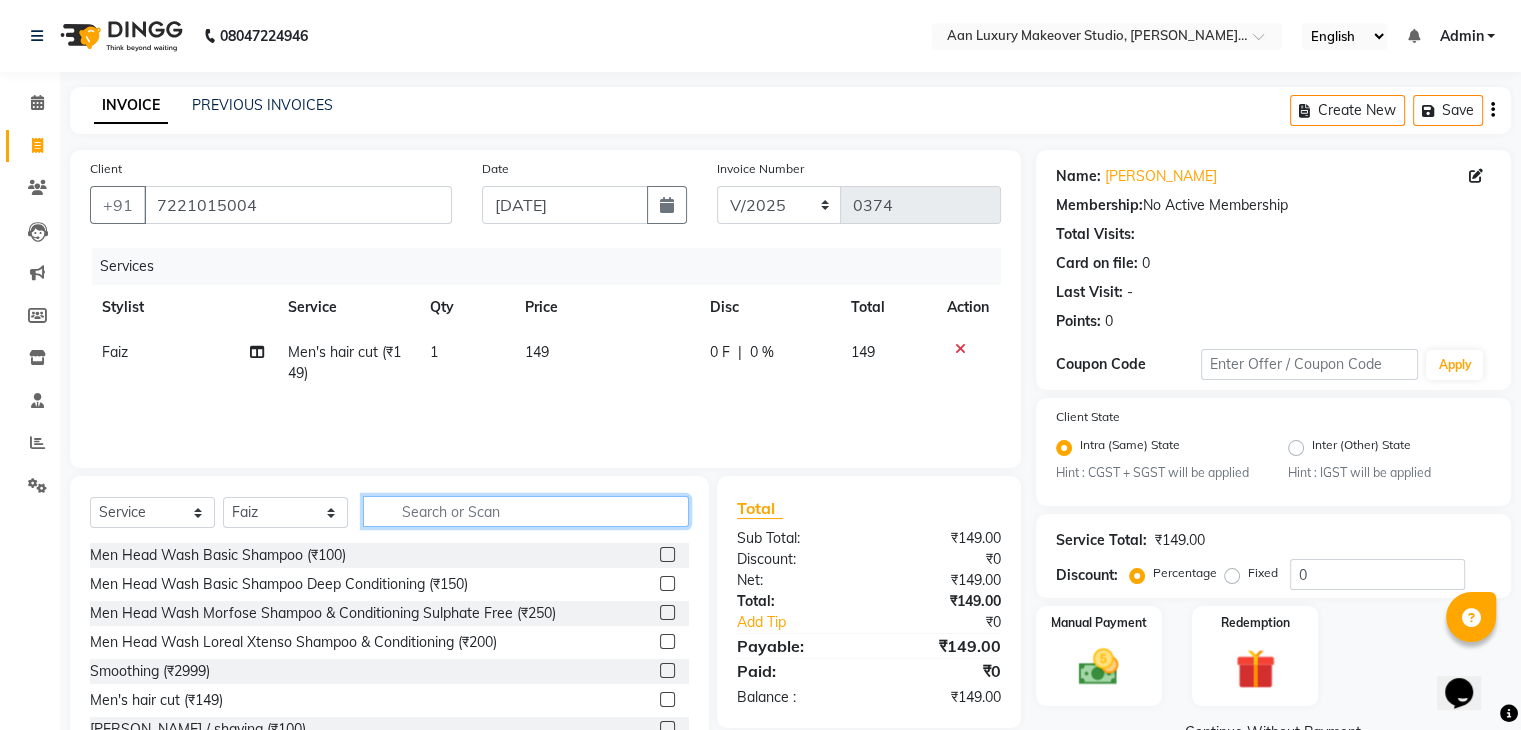 click 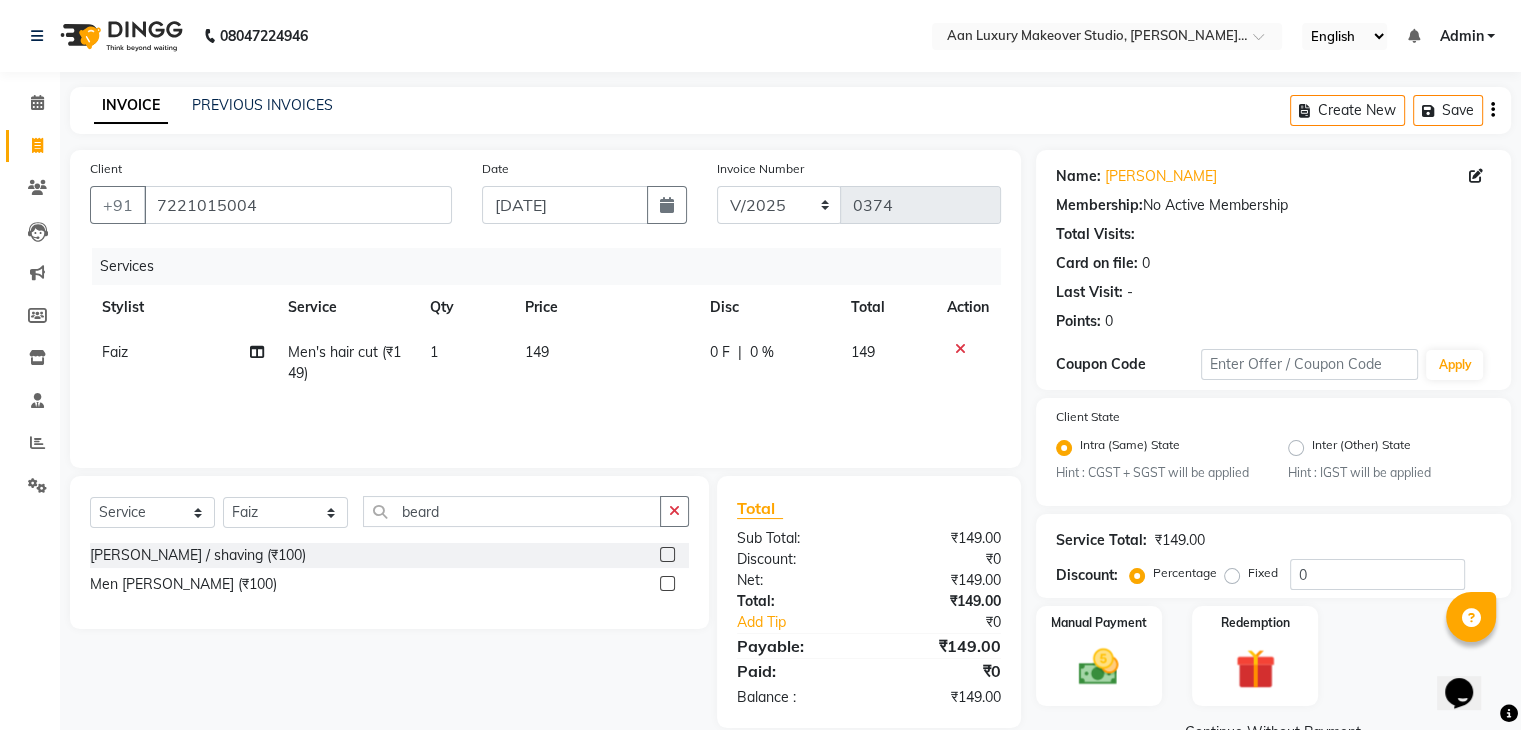 click 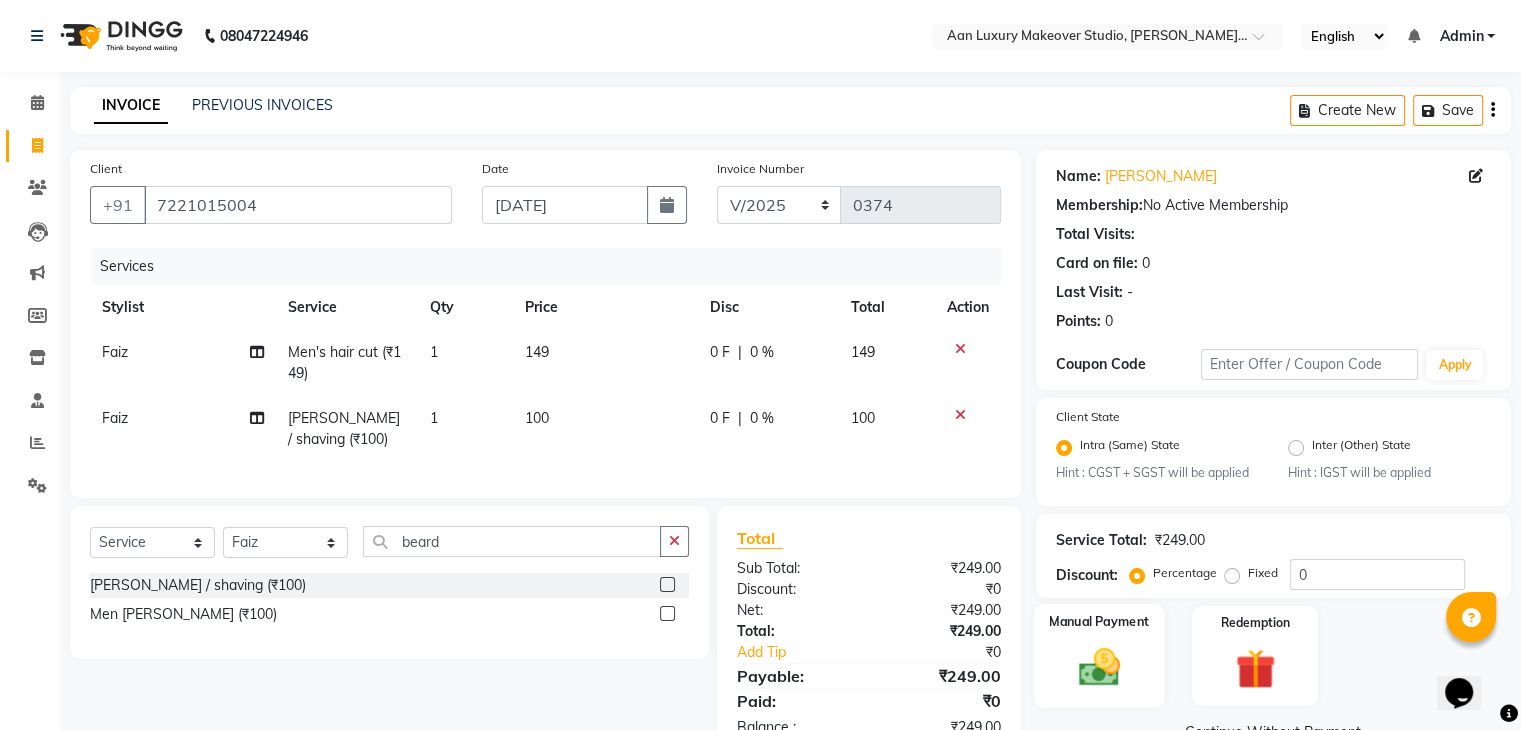 click 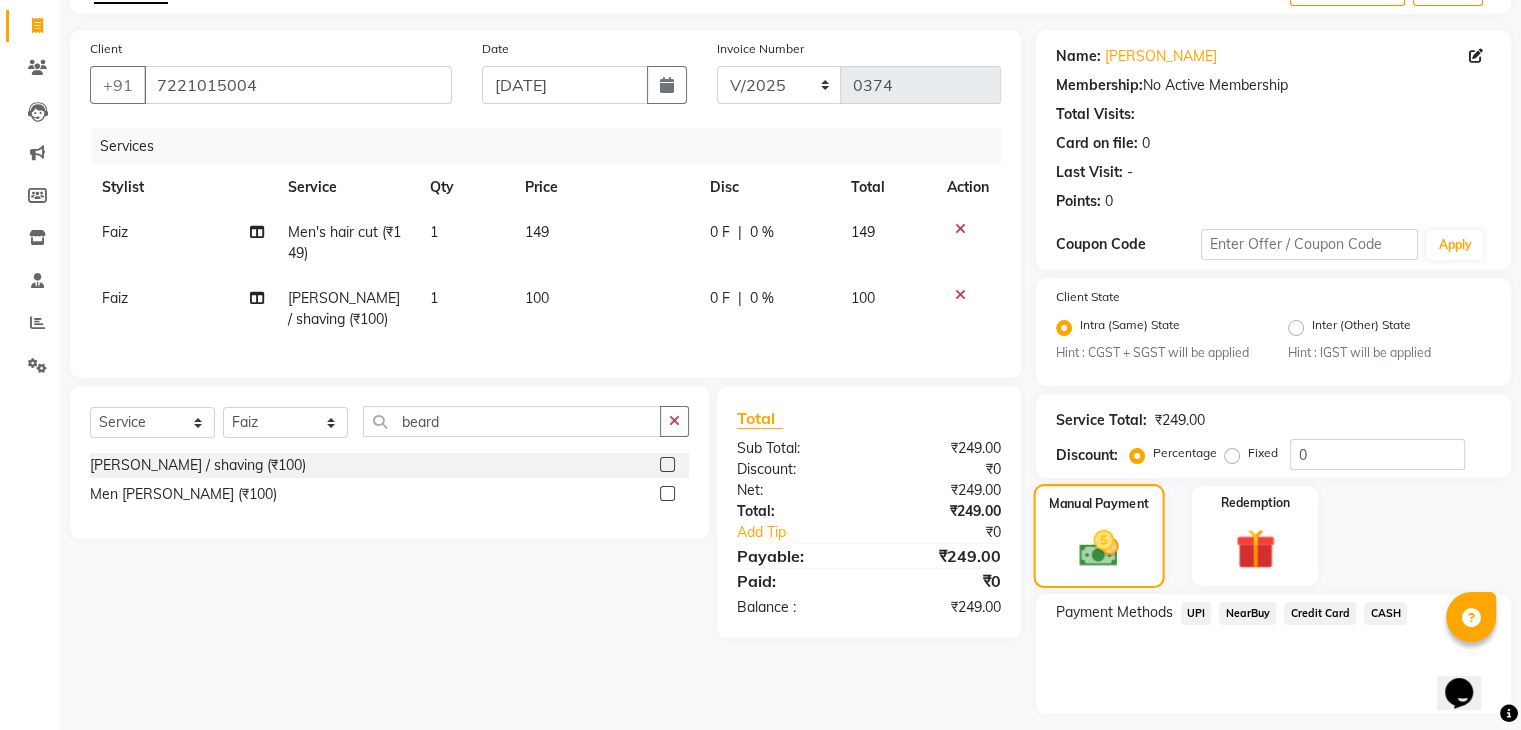 scroll, scrollTop: 177, scrollLeft: 0, axis: vertical 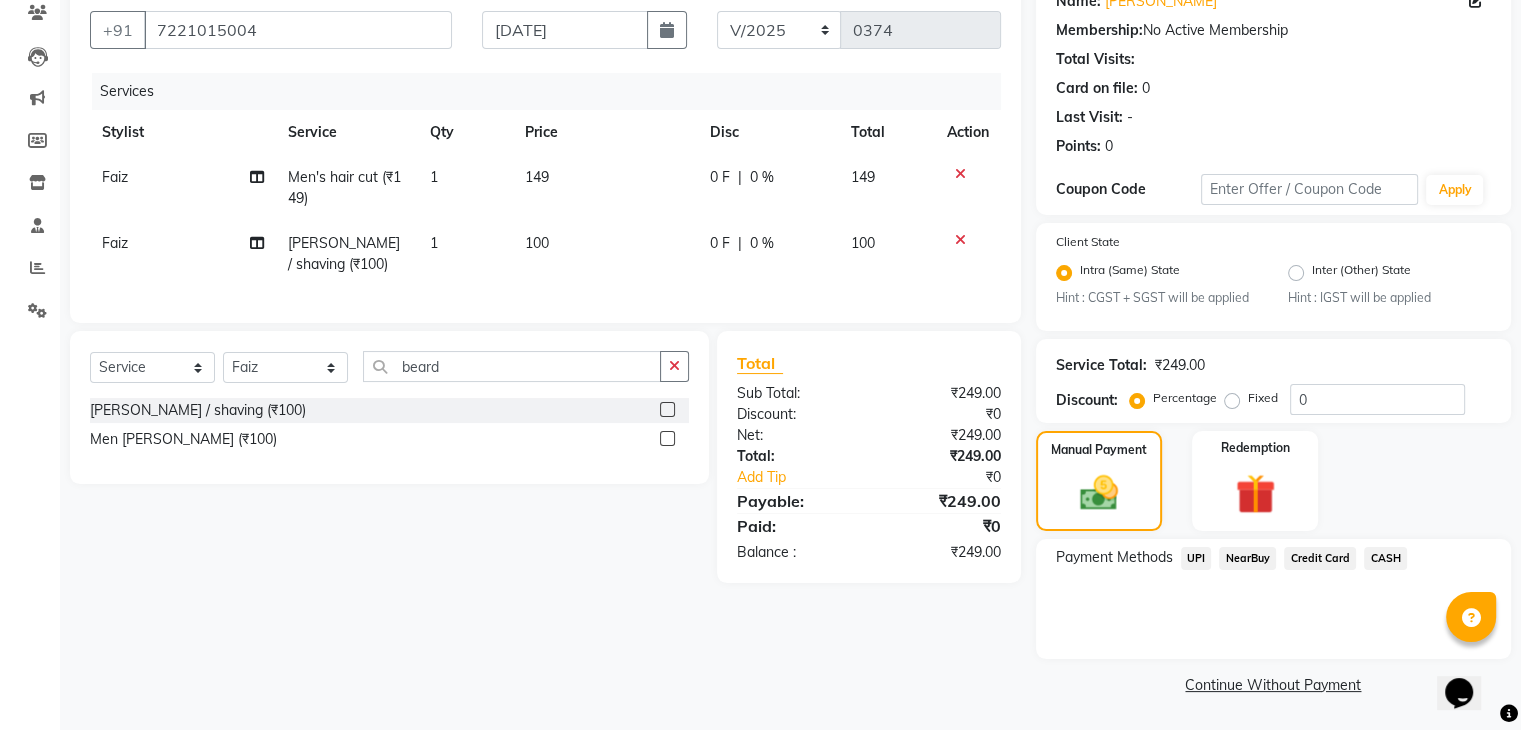 click on "UPI" 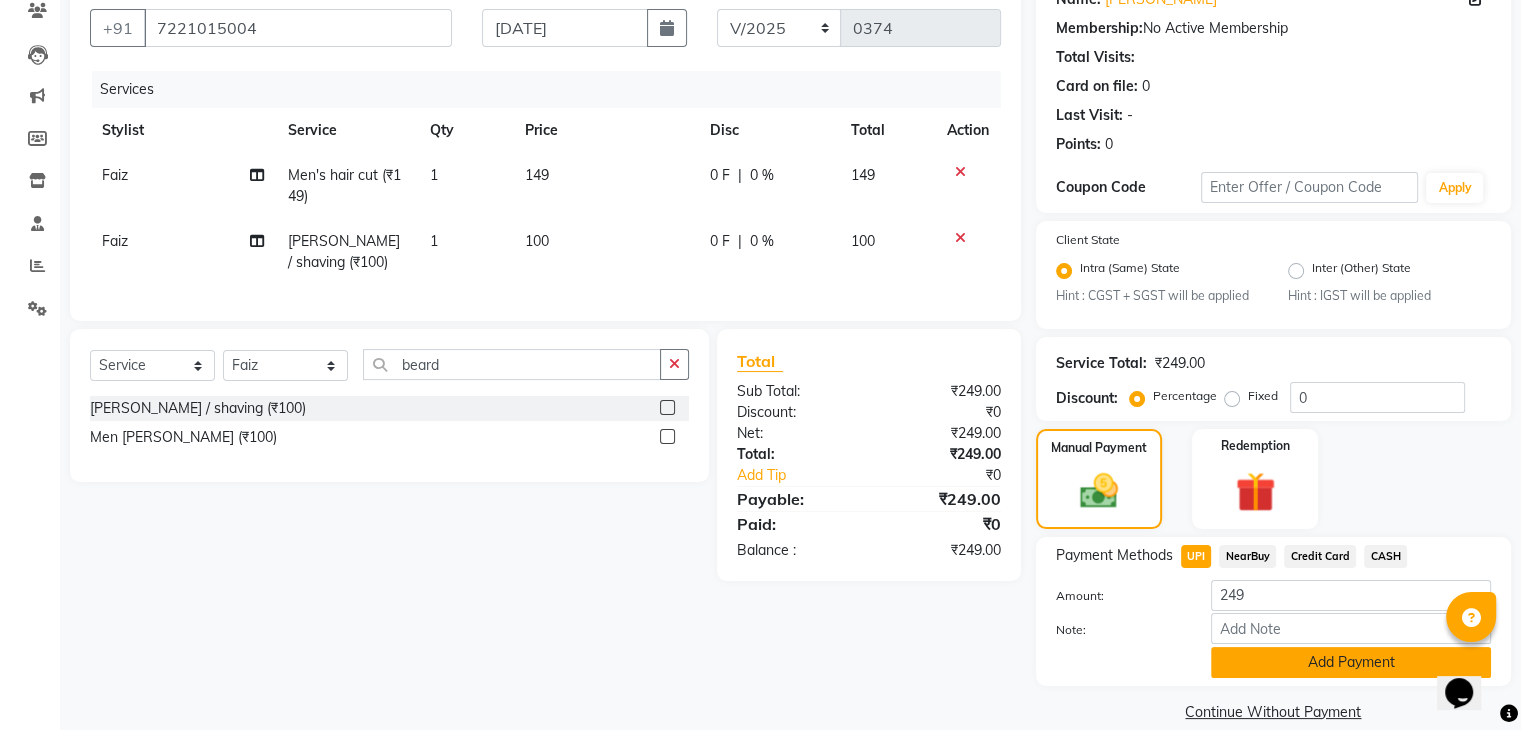 click on "Add Payment" 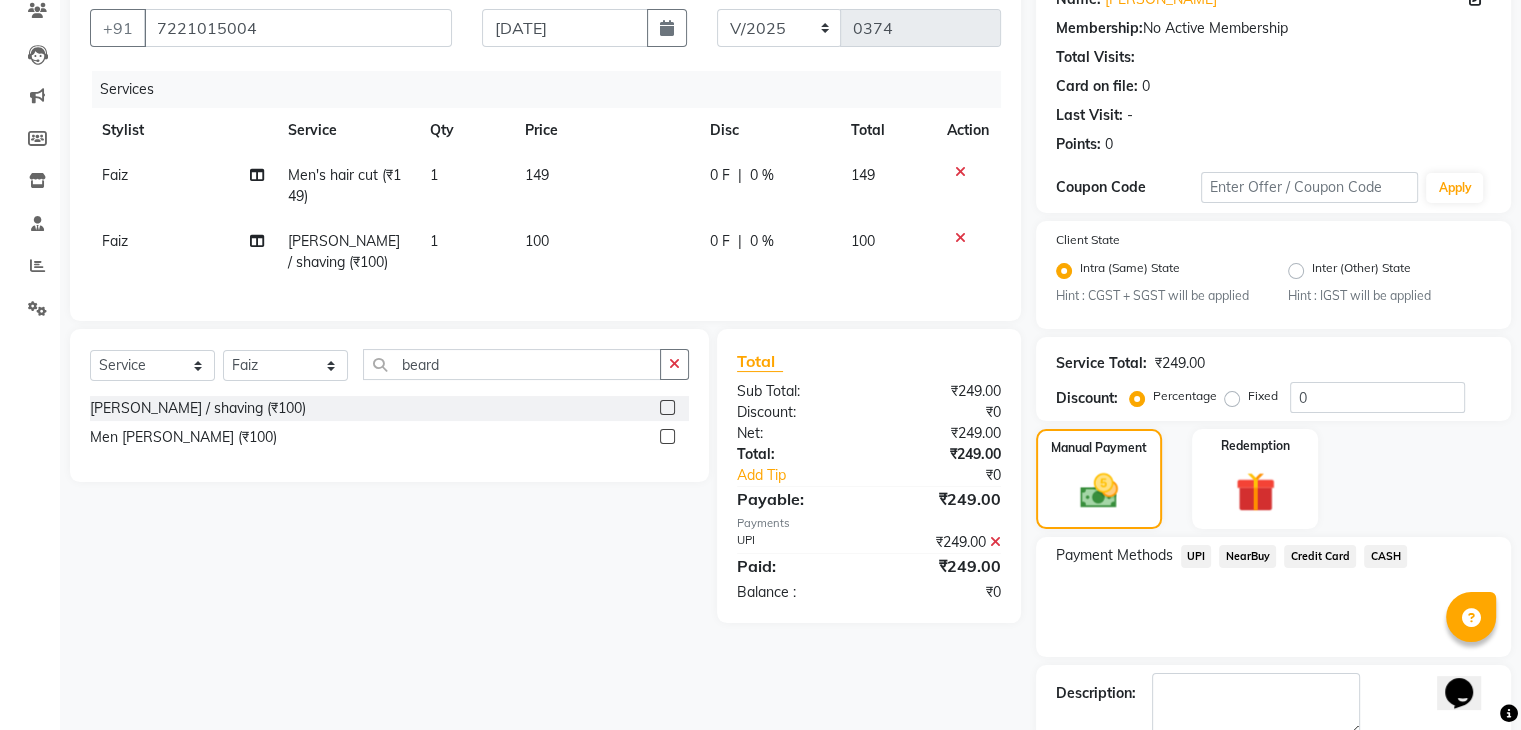 scroll, scrollTop: 289, scrollLeft: 0, axis: vertical 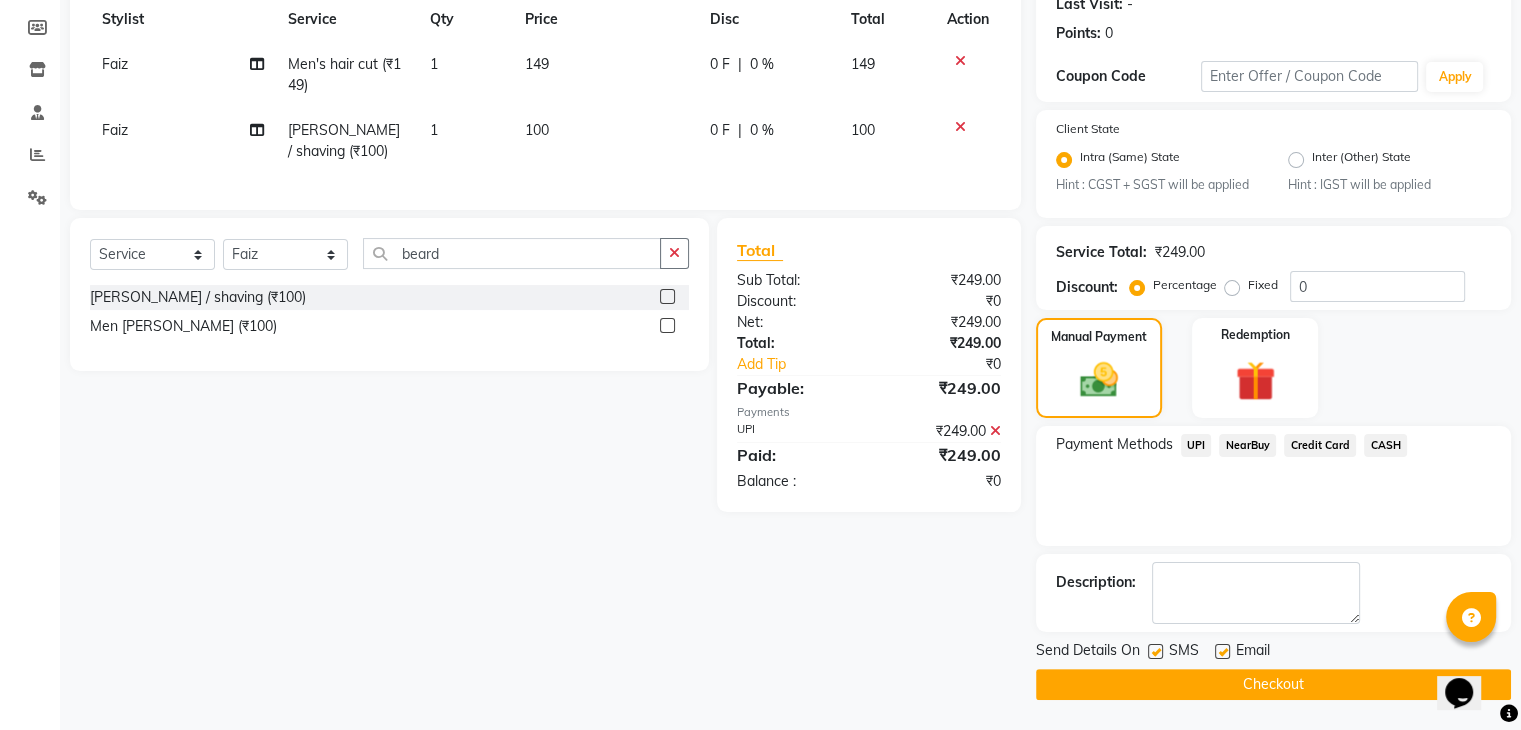 click 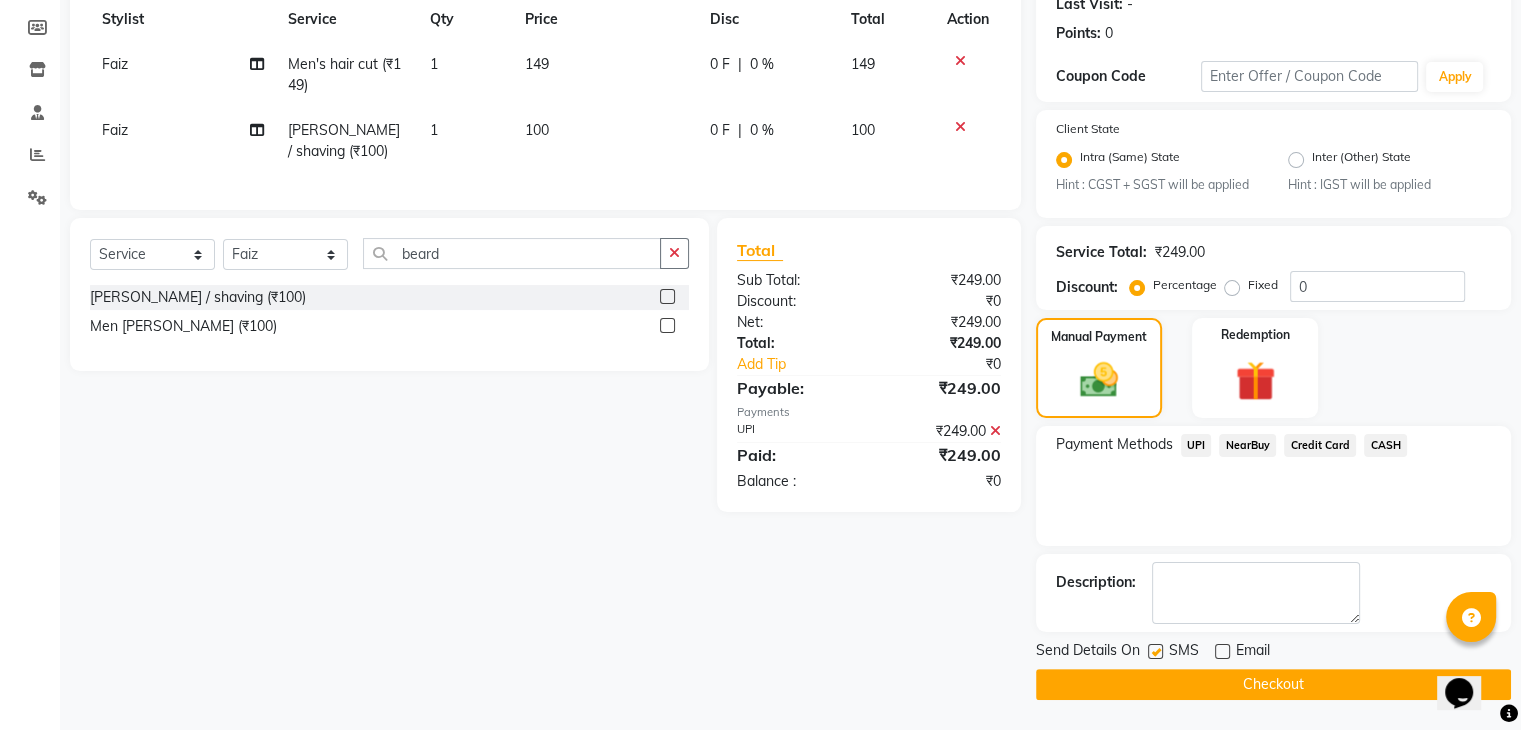 click 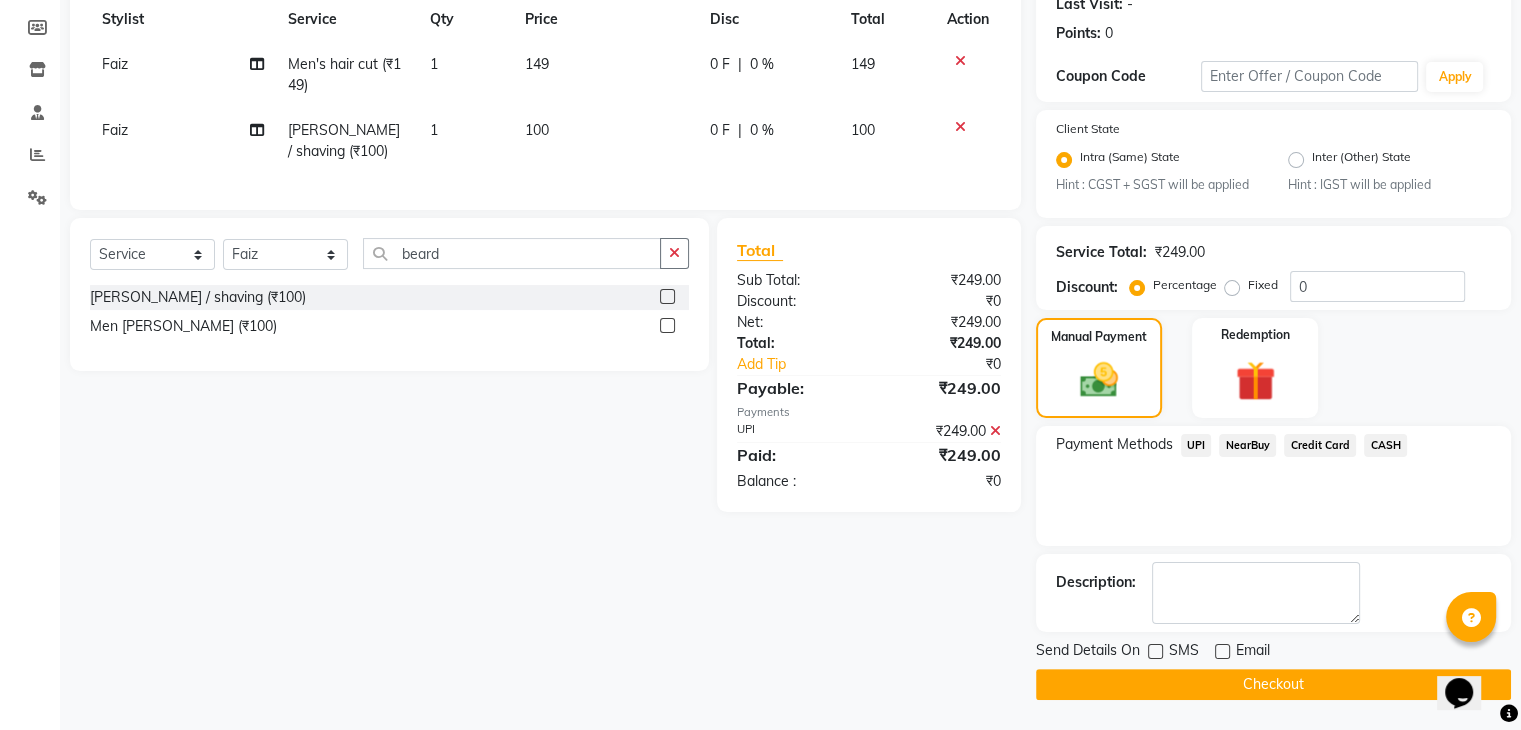click on "Checkout" 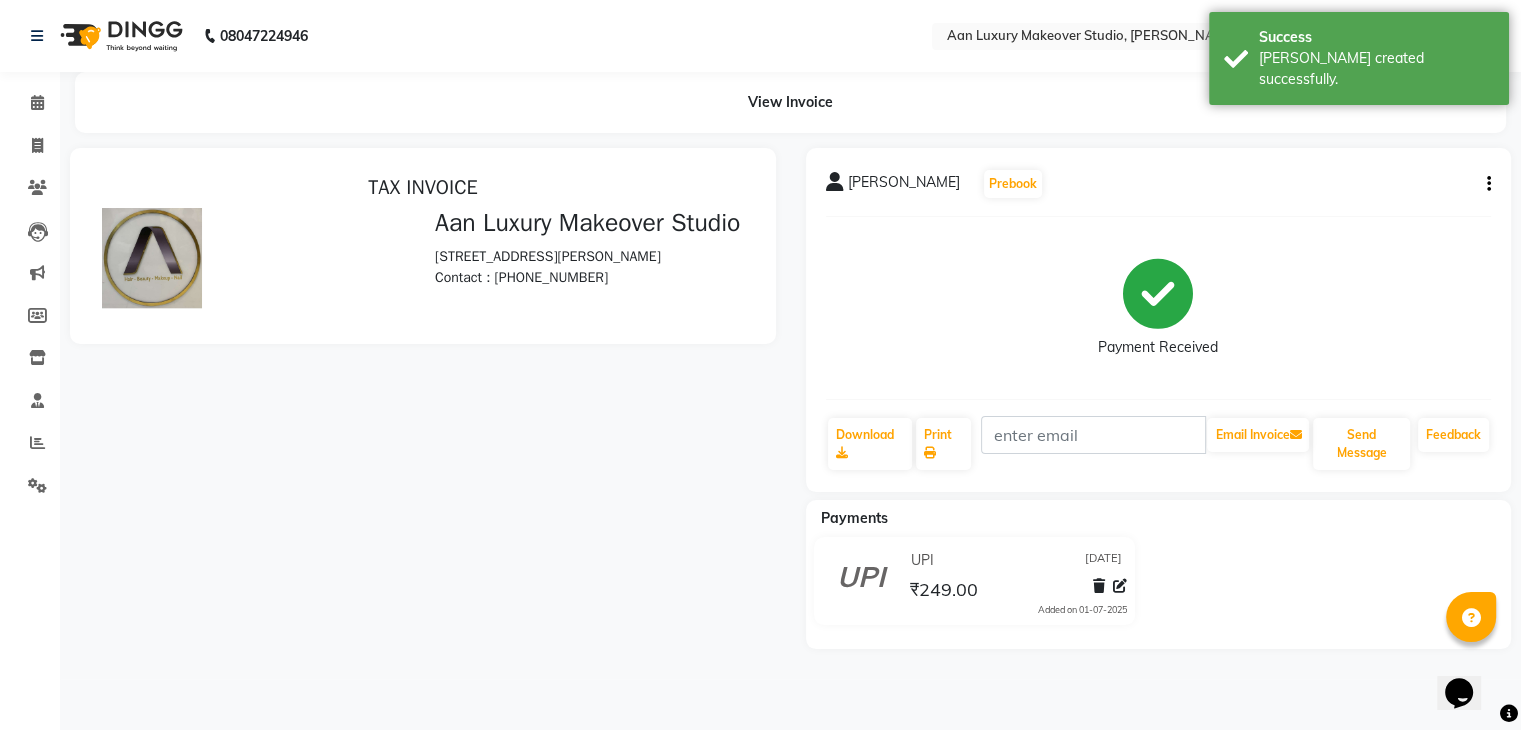 scroll, scrollTop: 0, scrollLeft: 0, axis: both 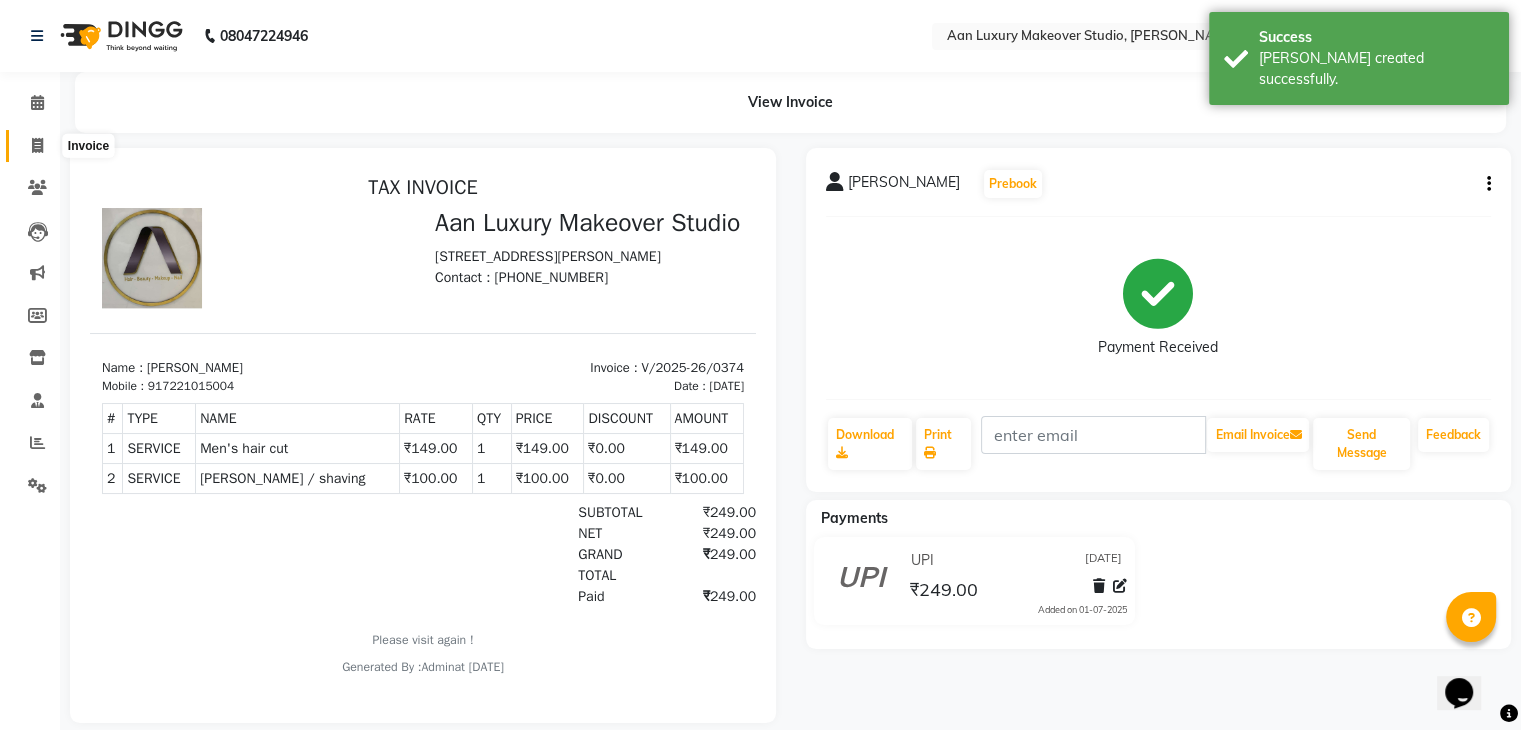 click 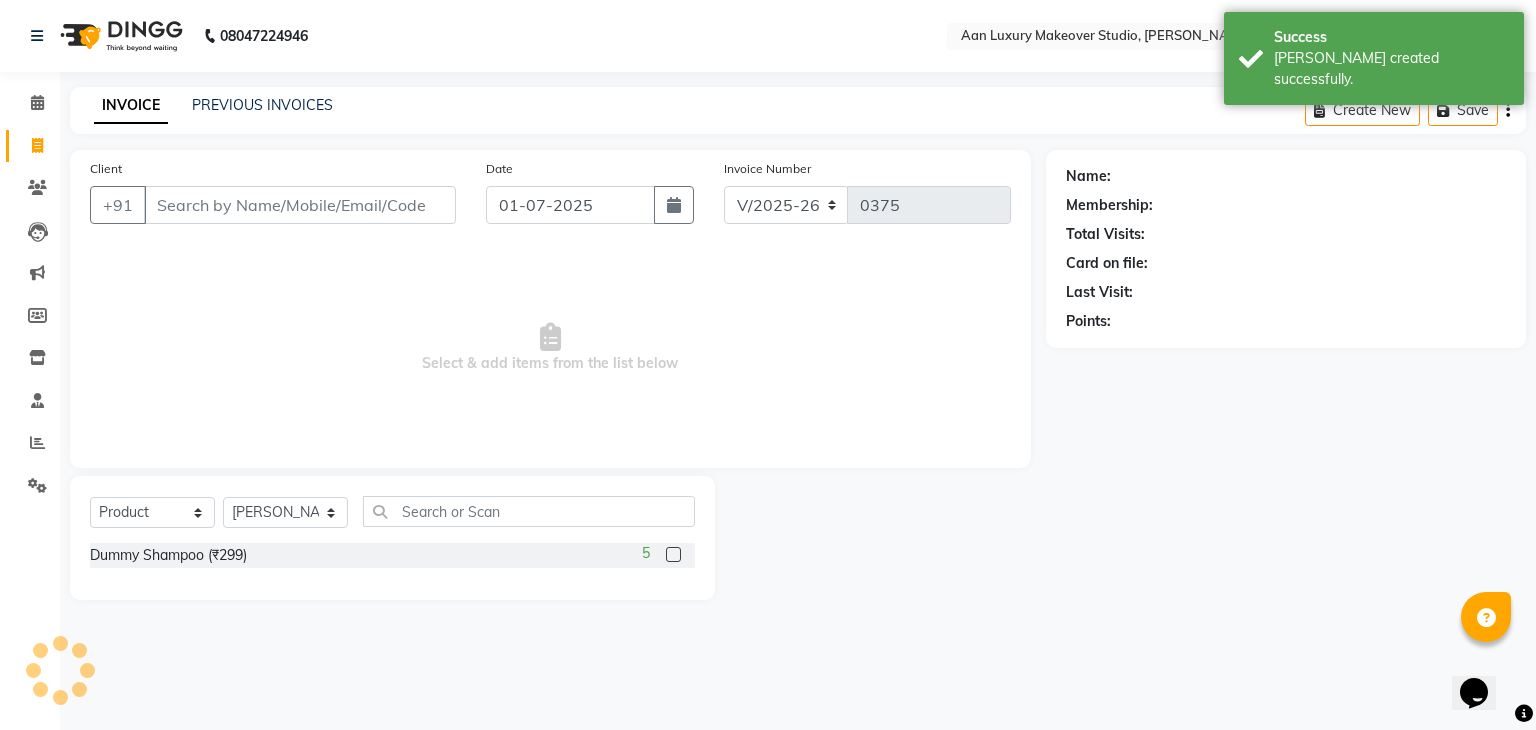 click on "Client" at bounding box center (300, 205) 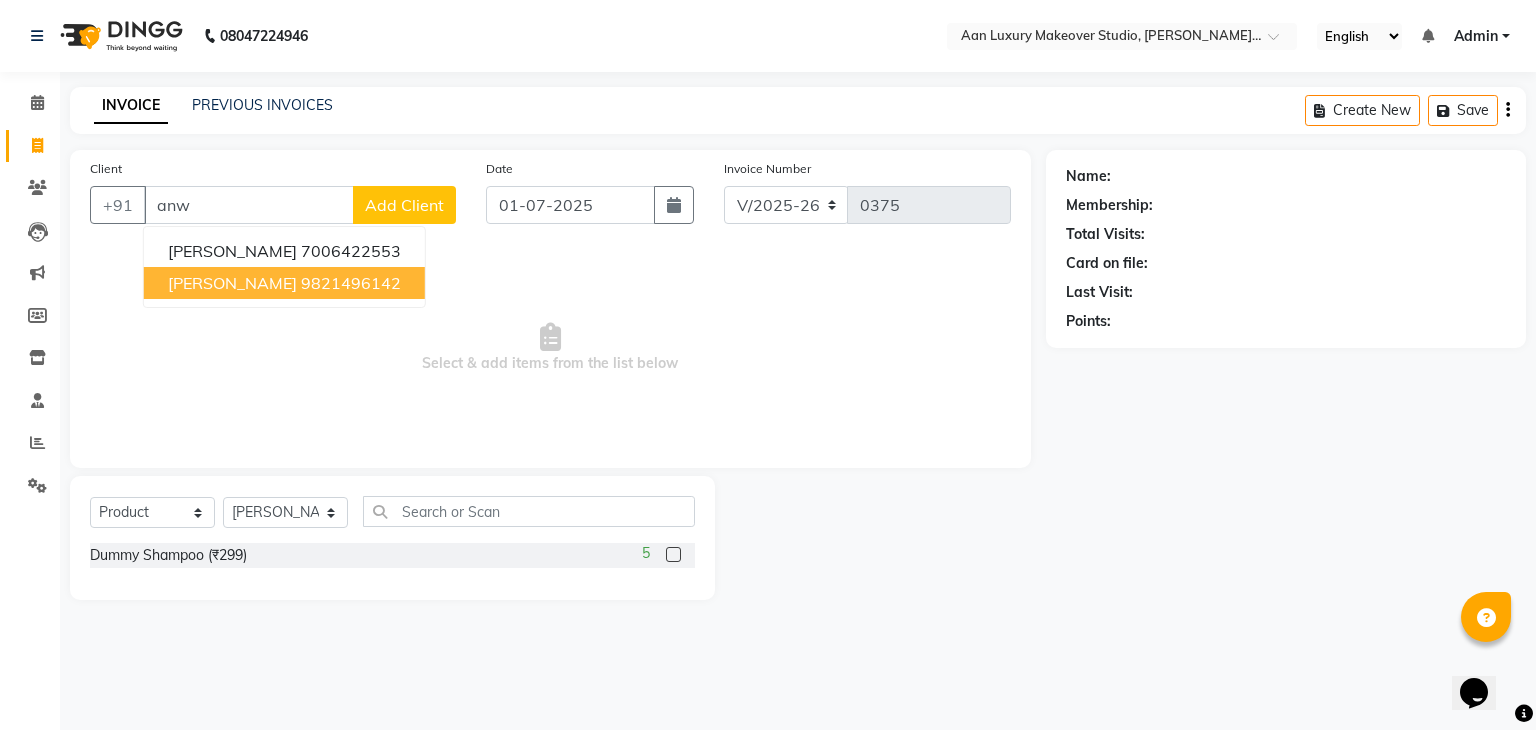 click on "9821496142" at bounding box center (351, 283) 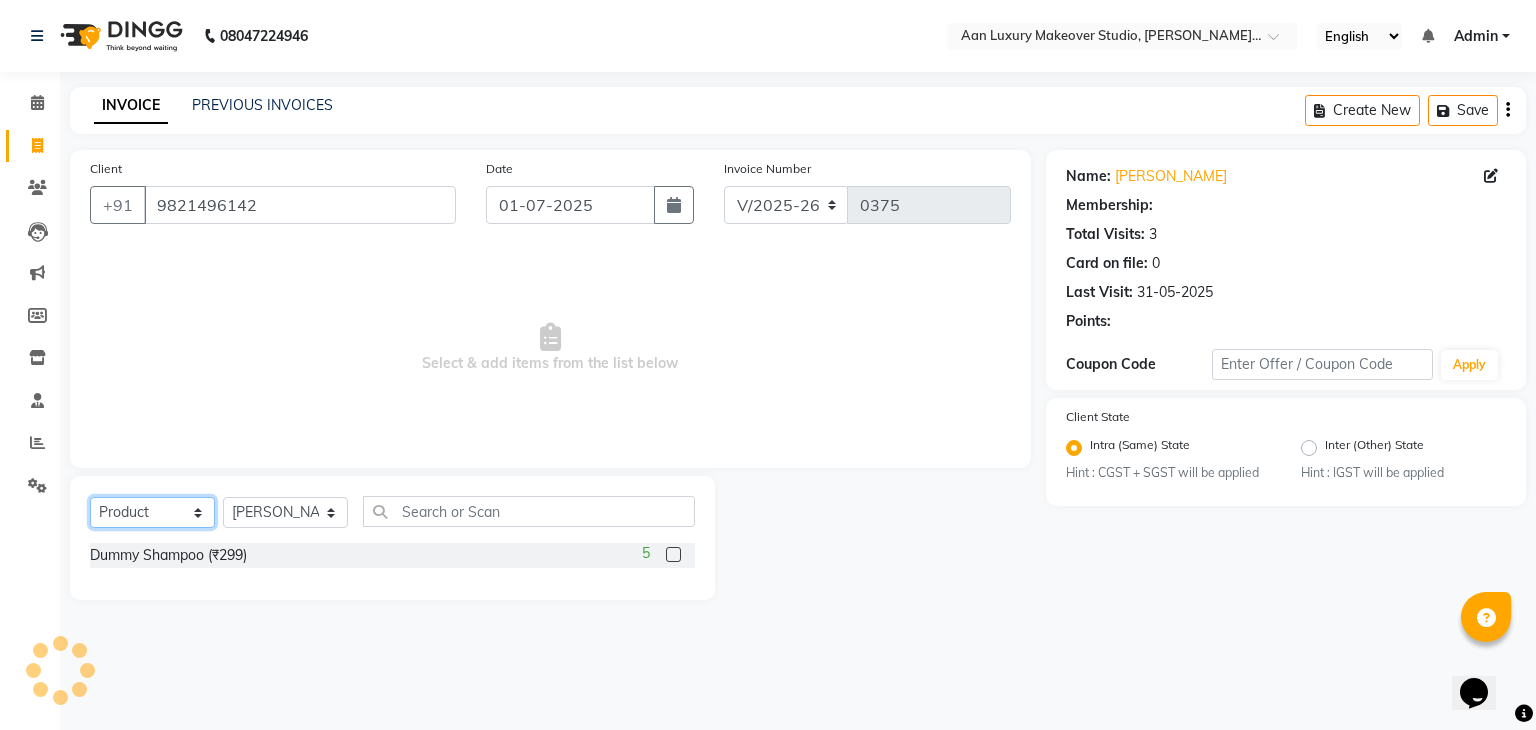 click on "Select  Service  Product  Membership  Package Voucher Prepaid Gift Card" 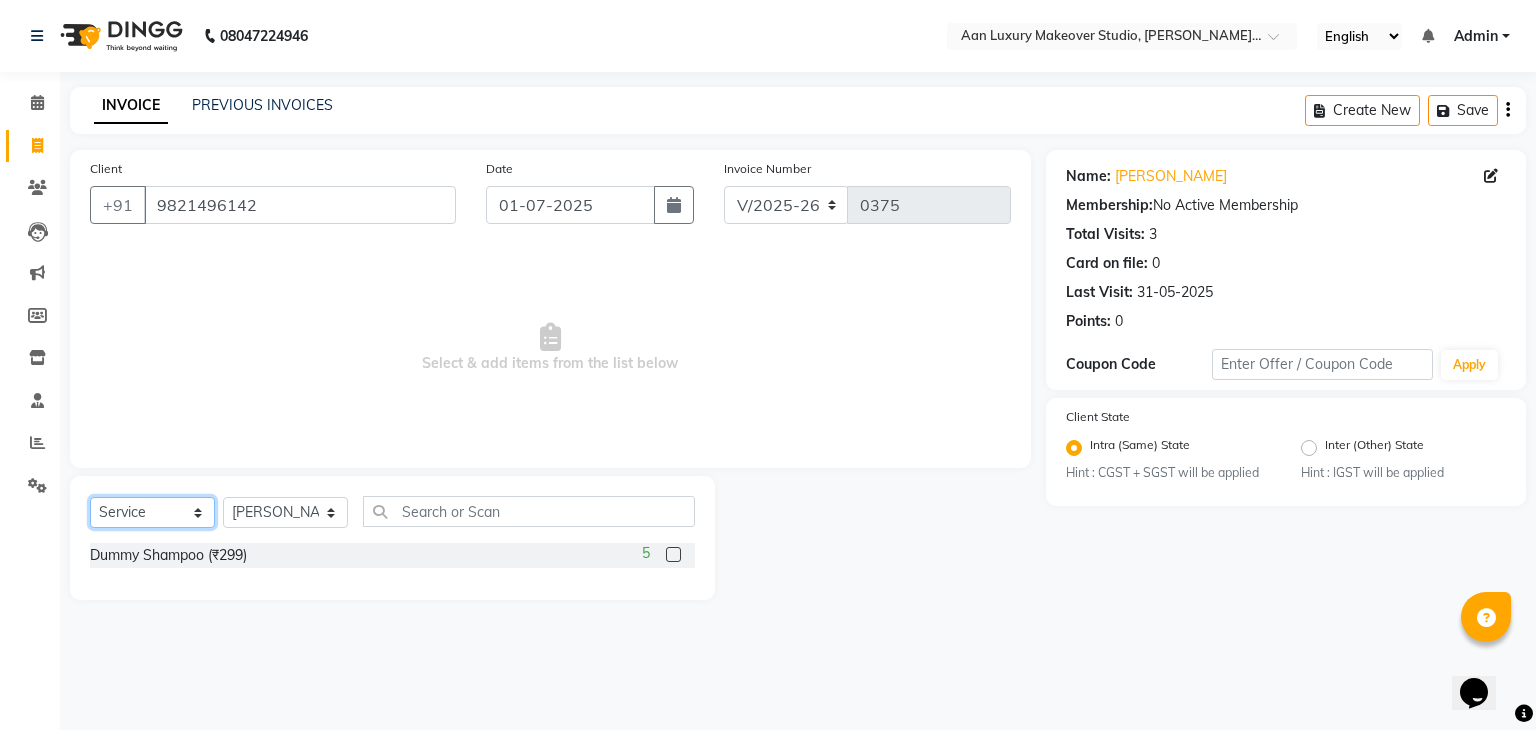 click on "Select  Service  Product  Membership  Package Voucher Prepaid Gift Card" 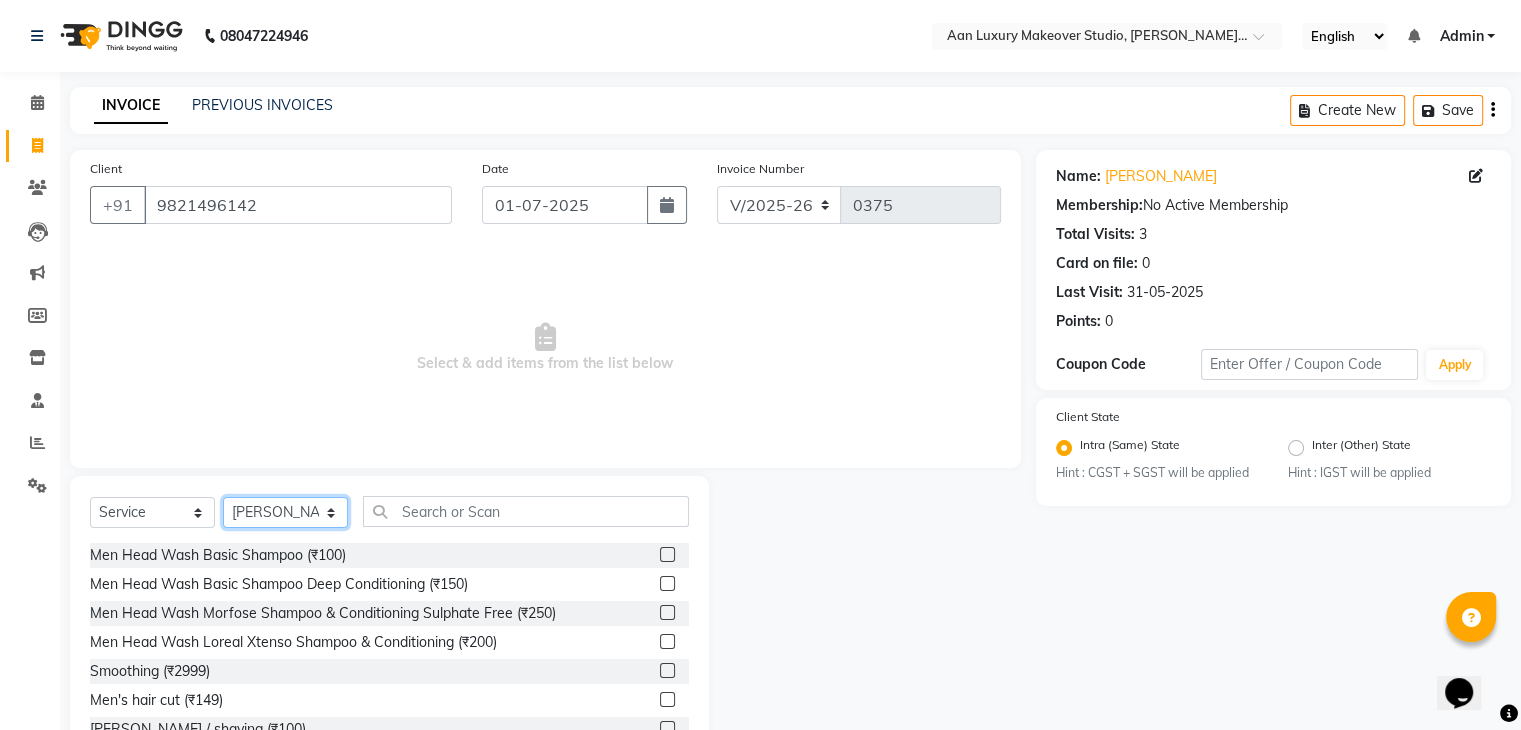 click on "Select Stylist Faiz gaurav [PERSON_NAME] Nisha ma'am  [PERSON_NAME] [PERSON_NAME] [PERSON_NAME]" 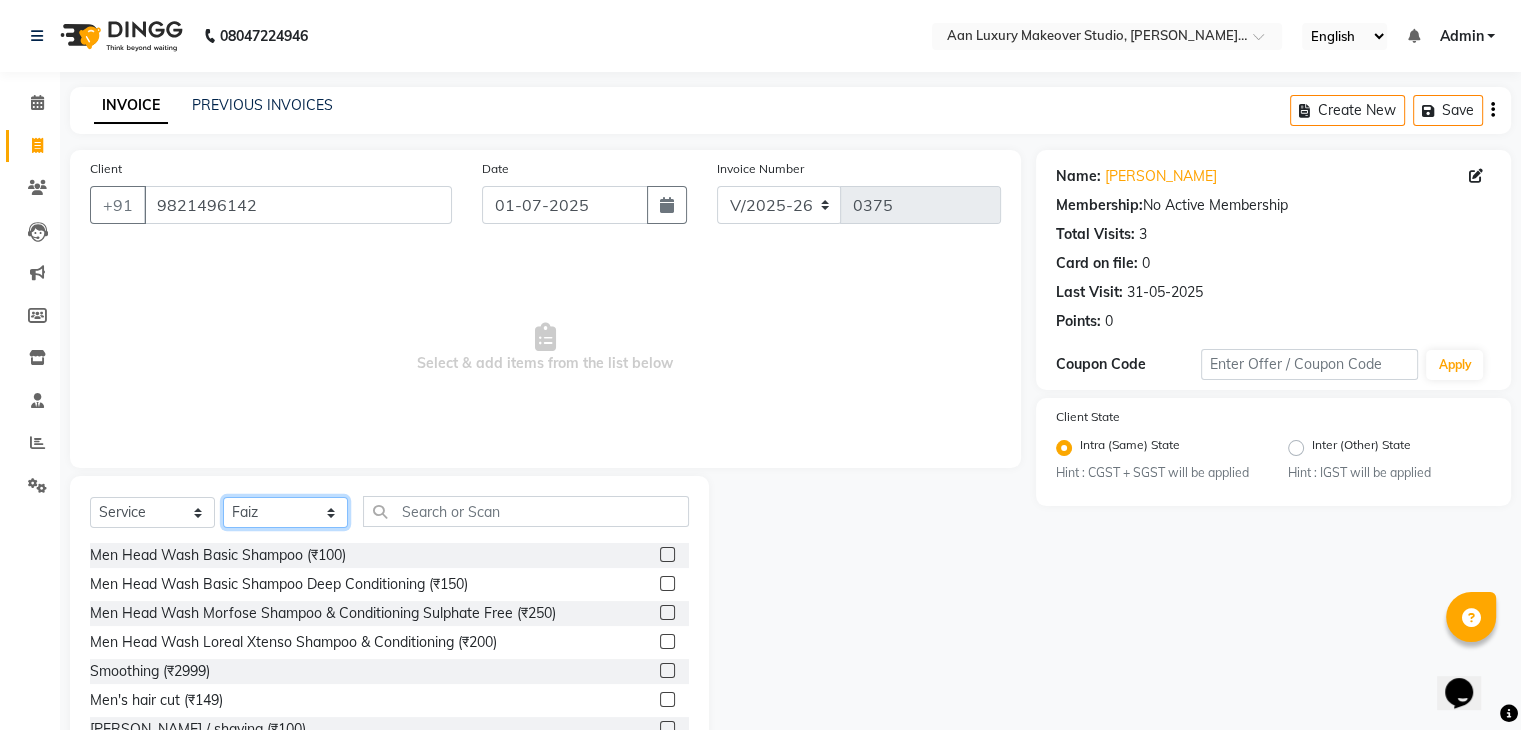 click on "Select Stylist Faiz gaurav [PERSON_NAME] Nisha ma'am  [PERSON_NAME] [PERSON_NAME] [PERSON_NAME]" 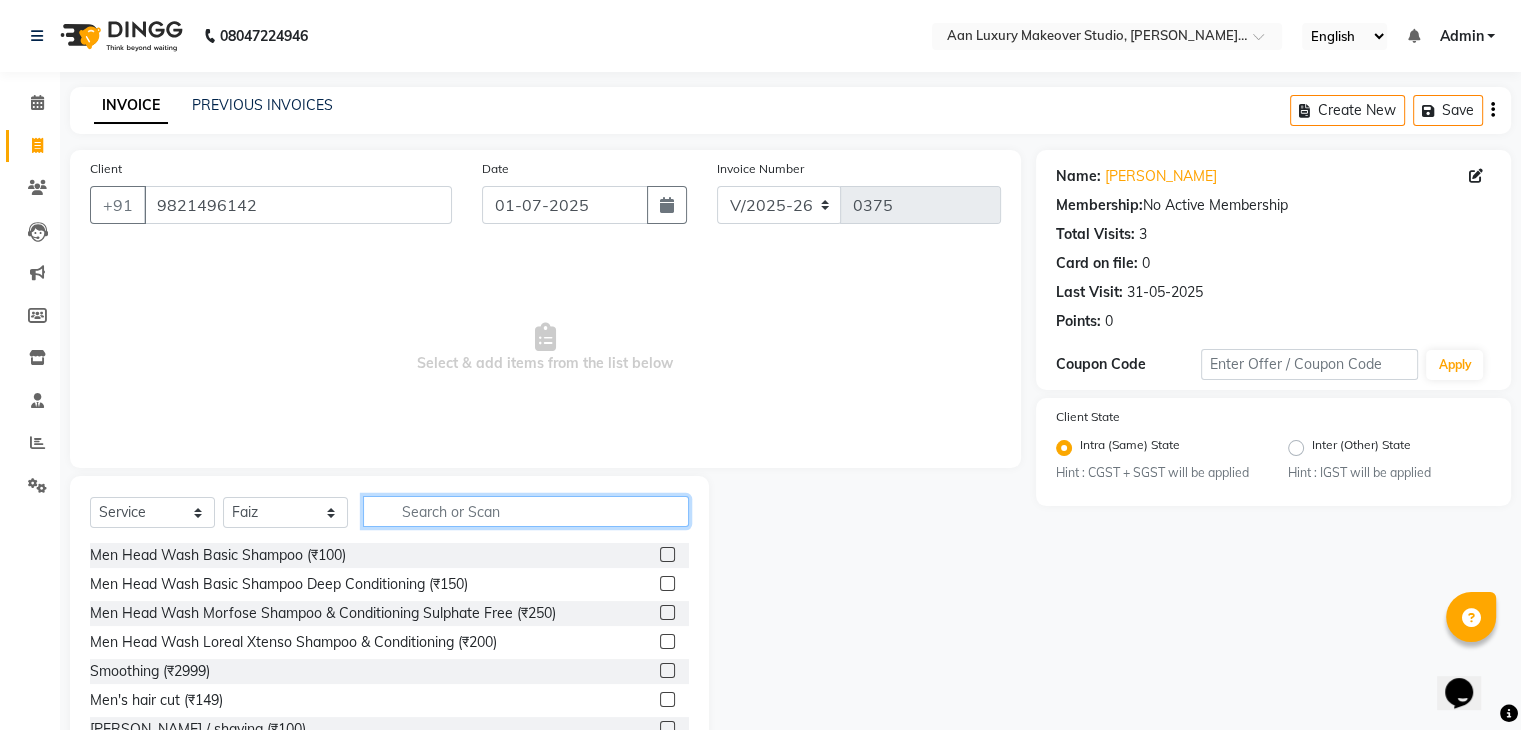 click 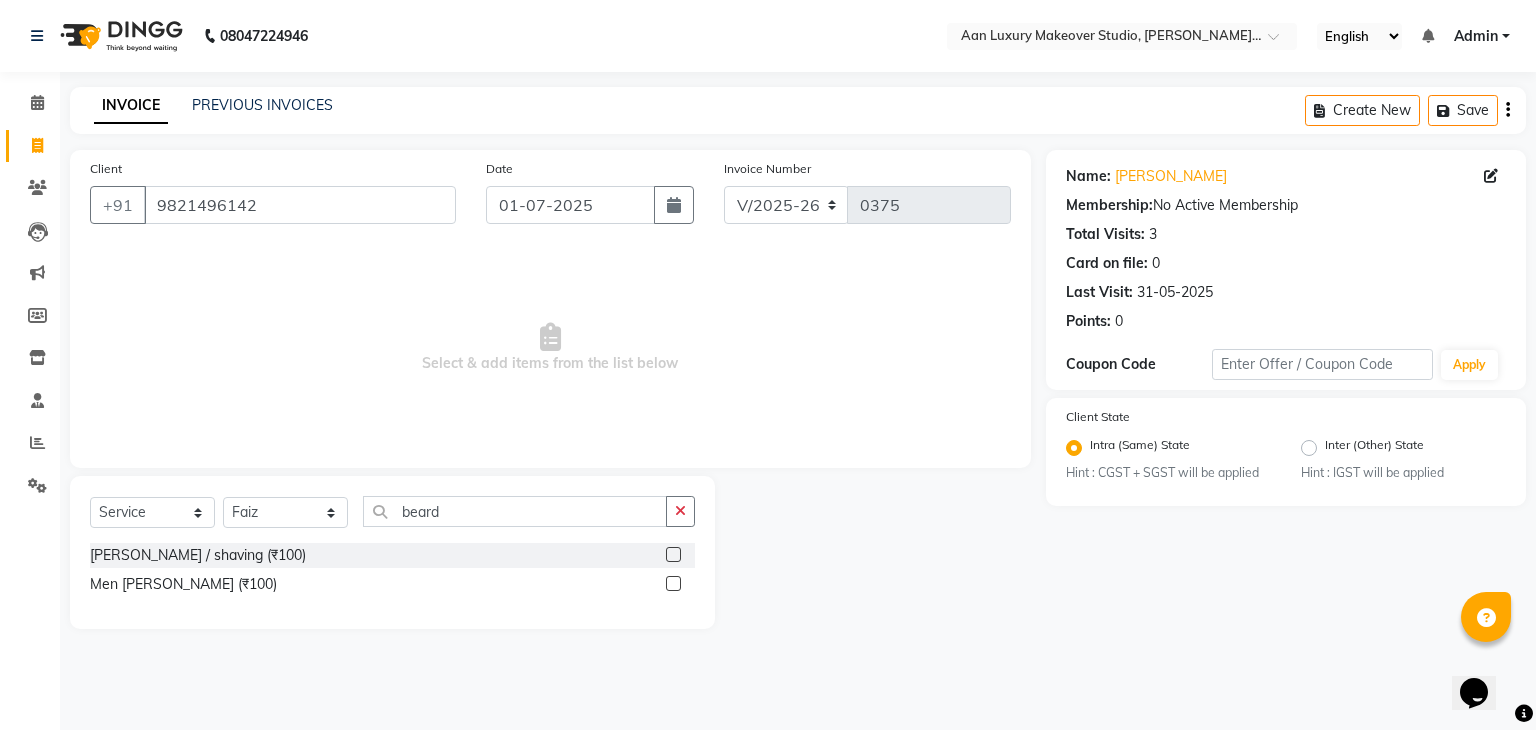 click 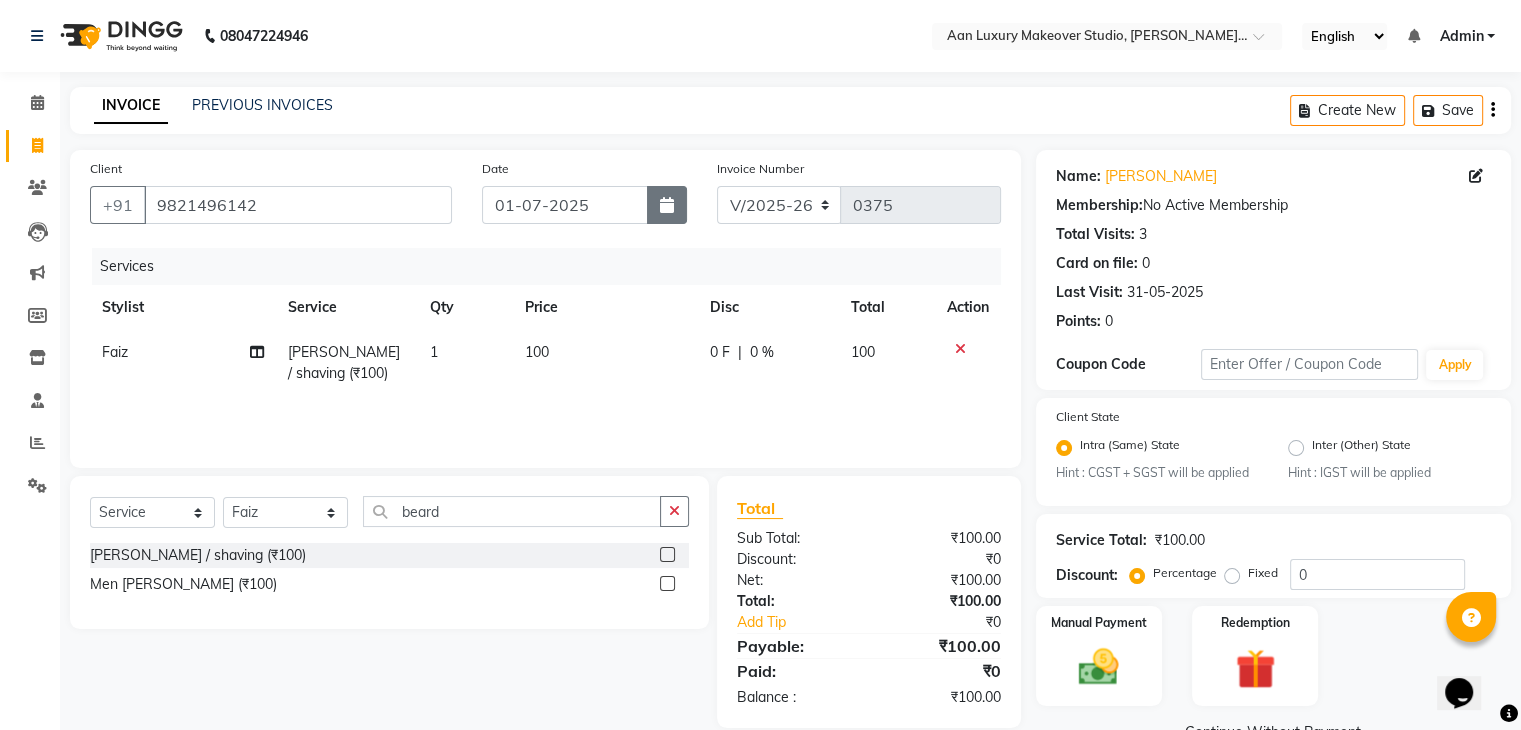 click 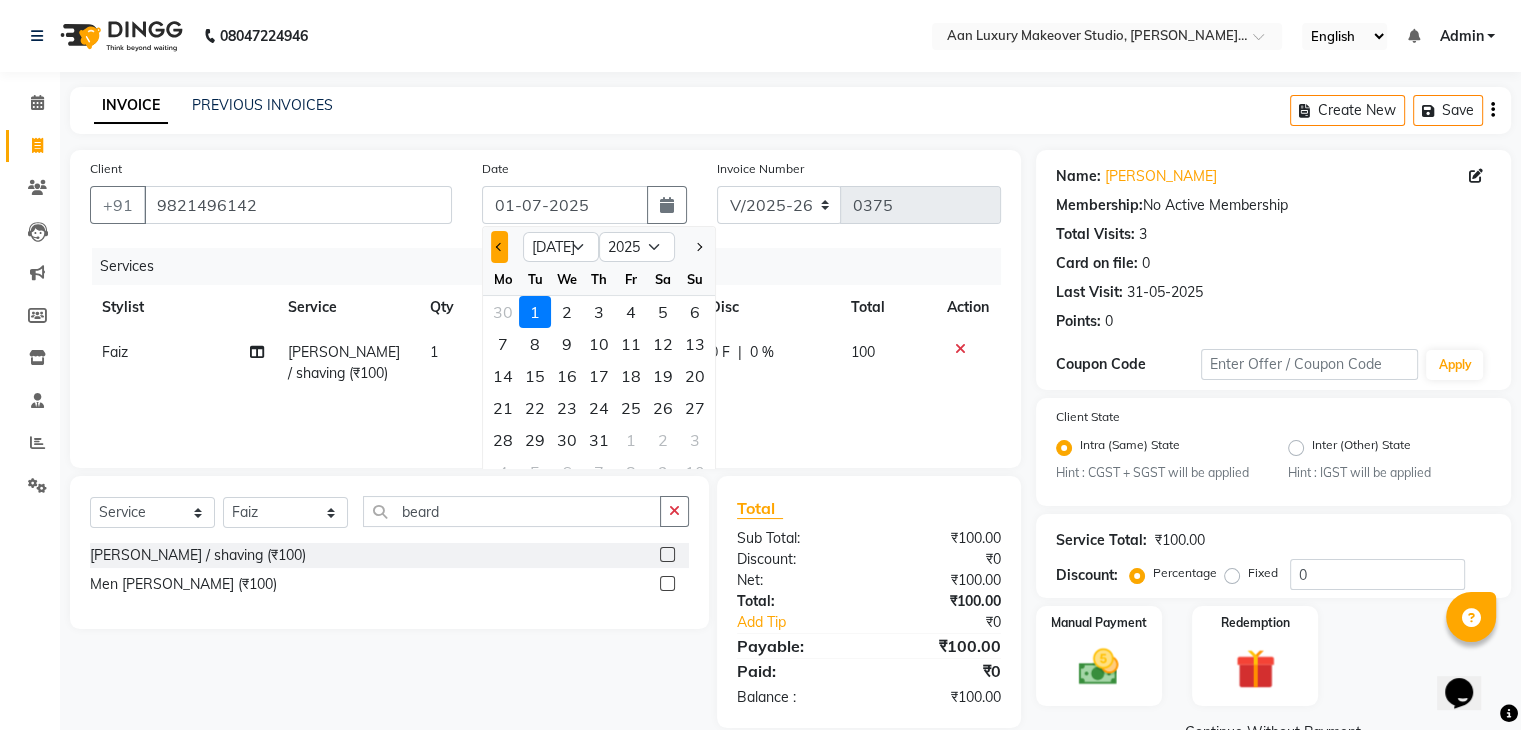 click 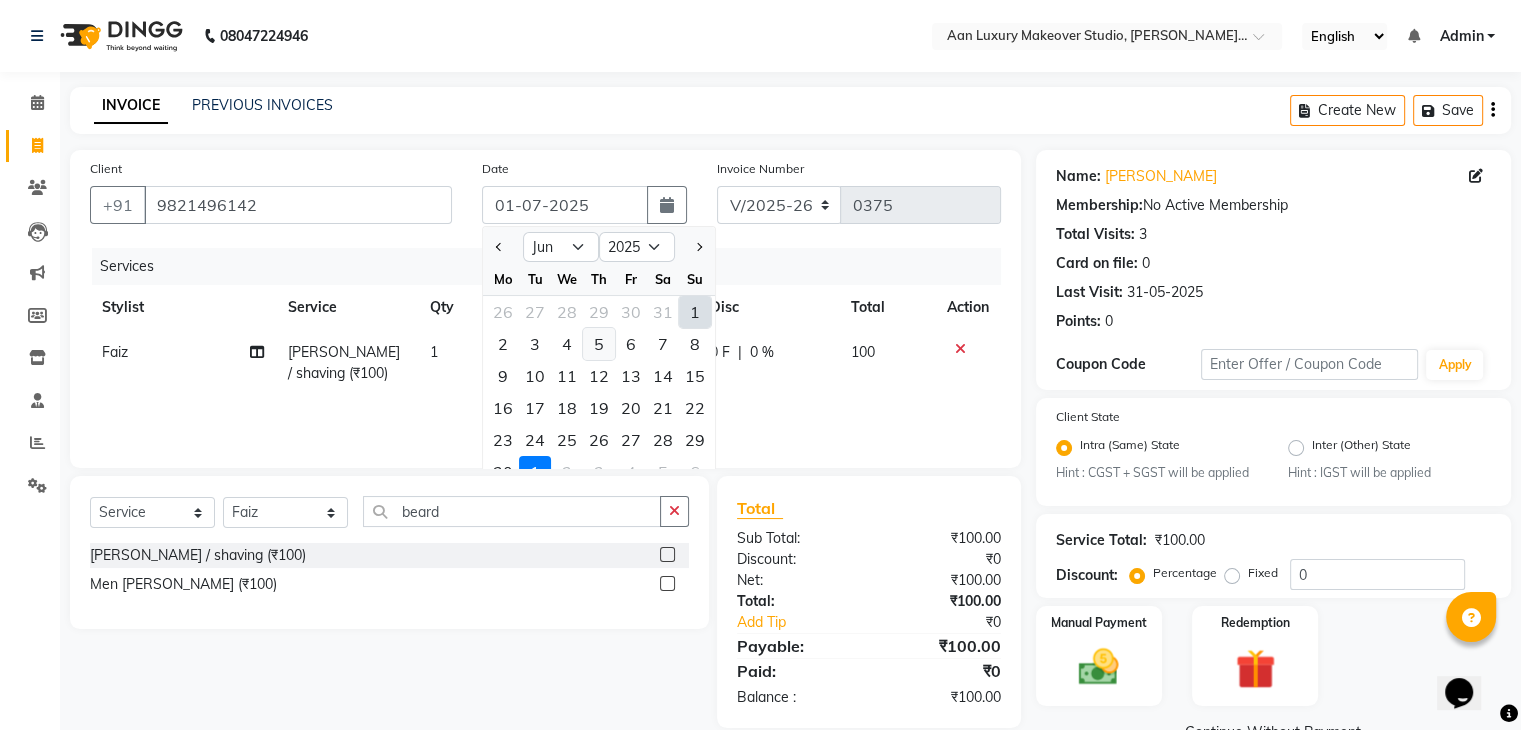 click on "5" 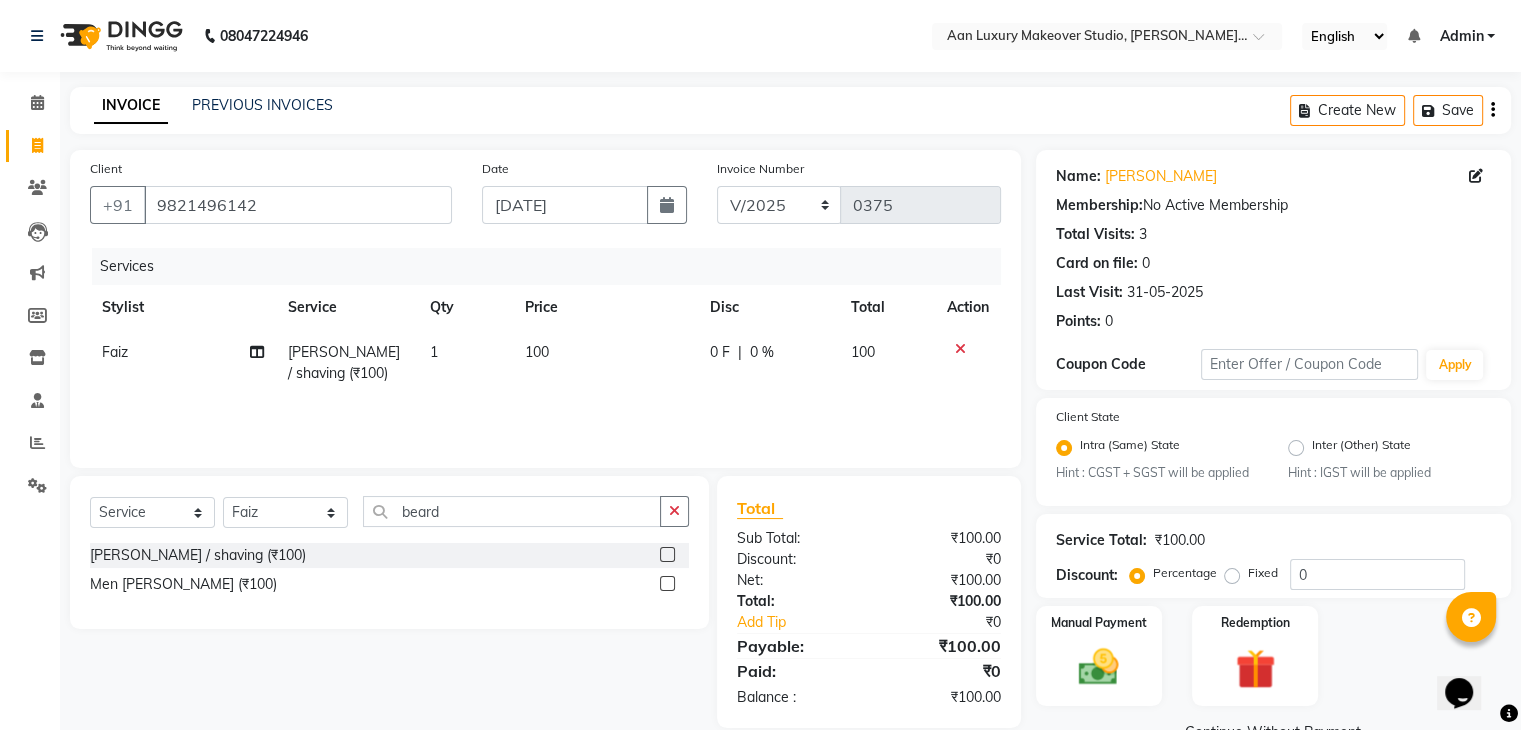 scroll, scrollTop: 49, scrollLeft: 0, axis: vertical 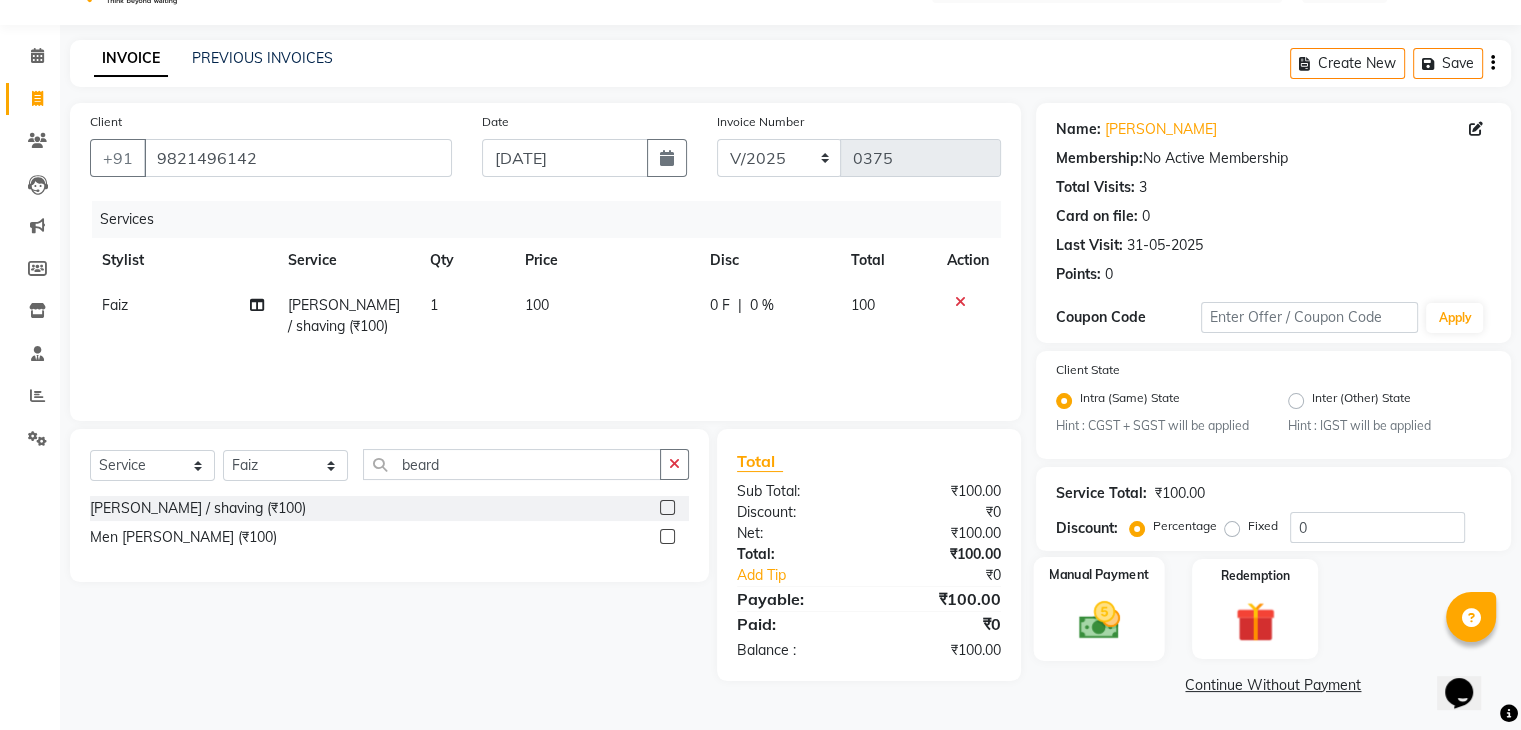 click 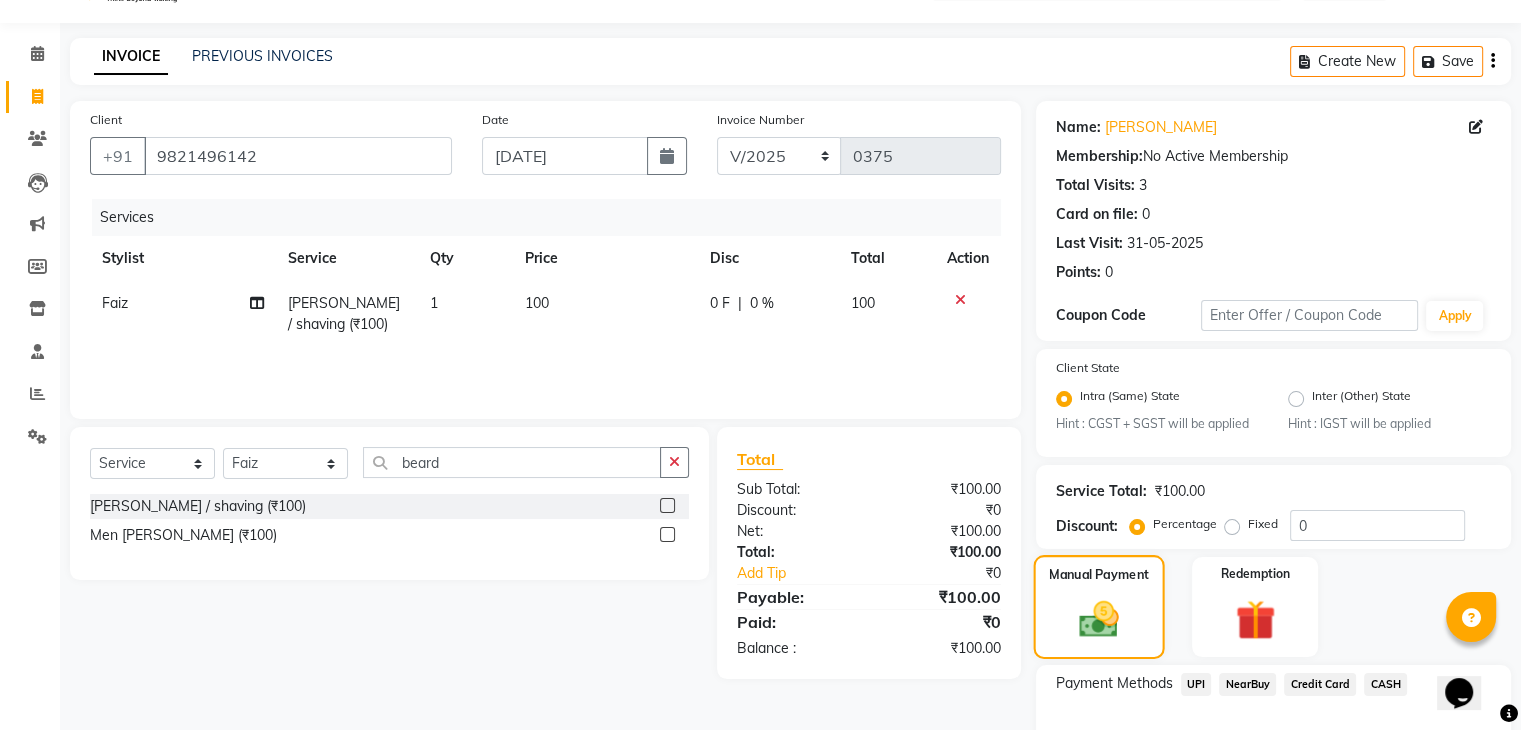 scroll, scrollTop: 177, scrollLeft: 0, axis: vertical 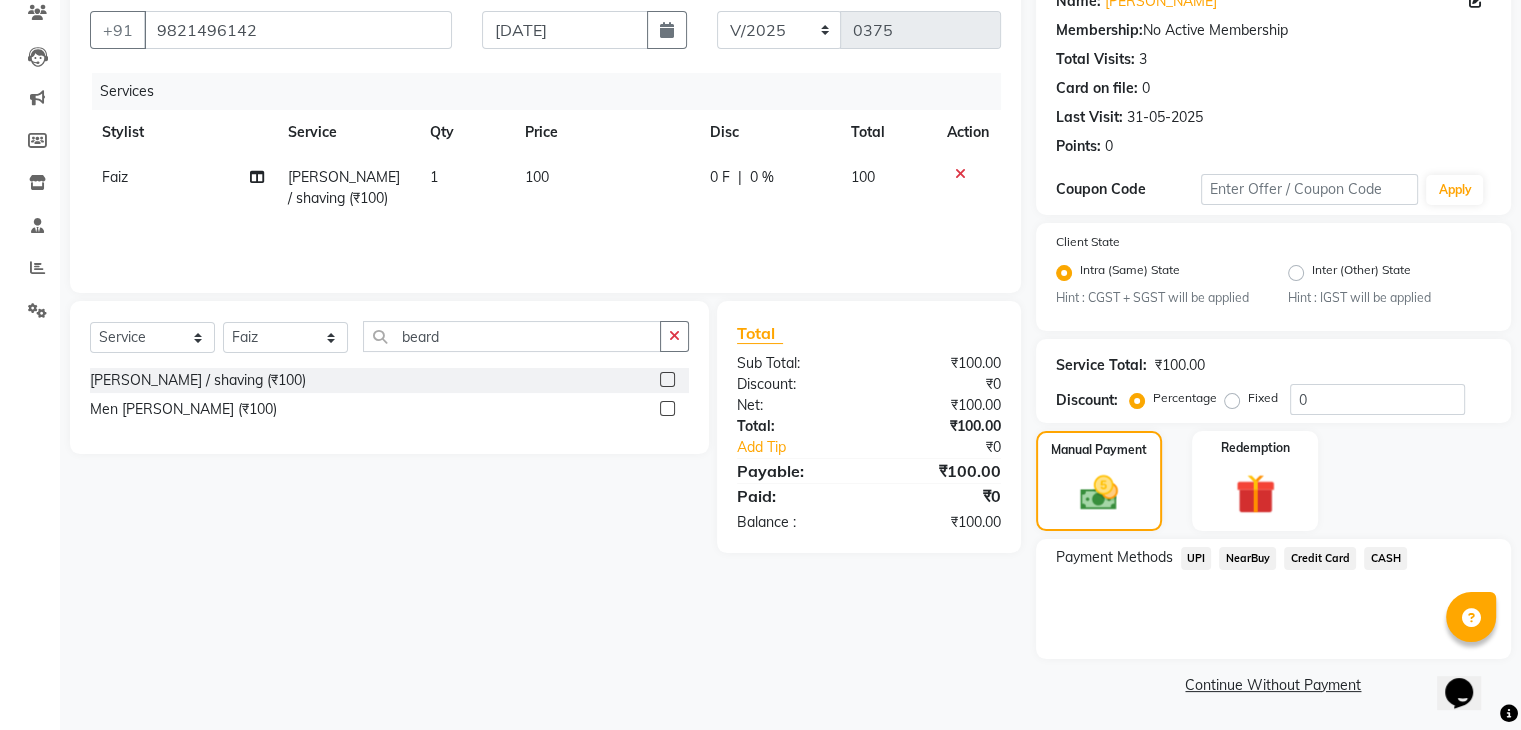 click on "CASH" 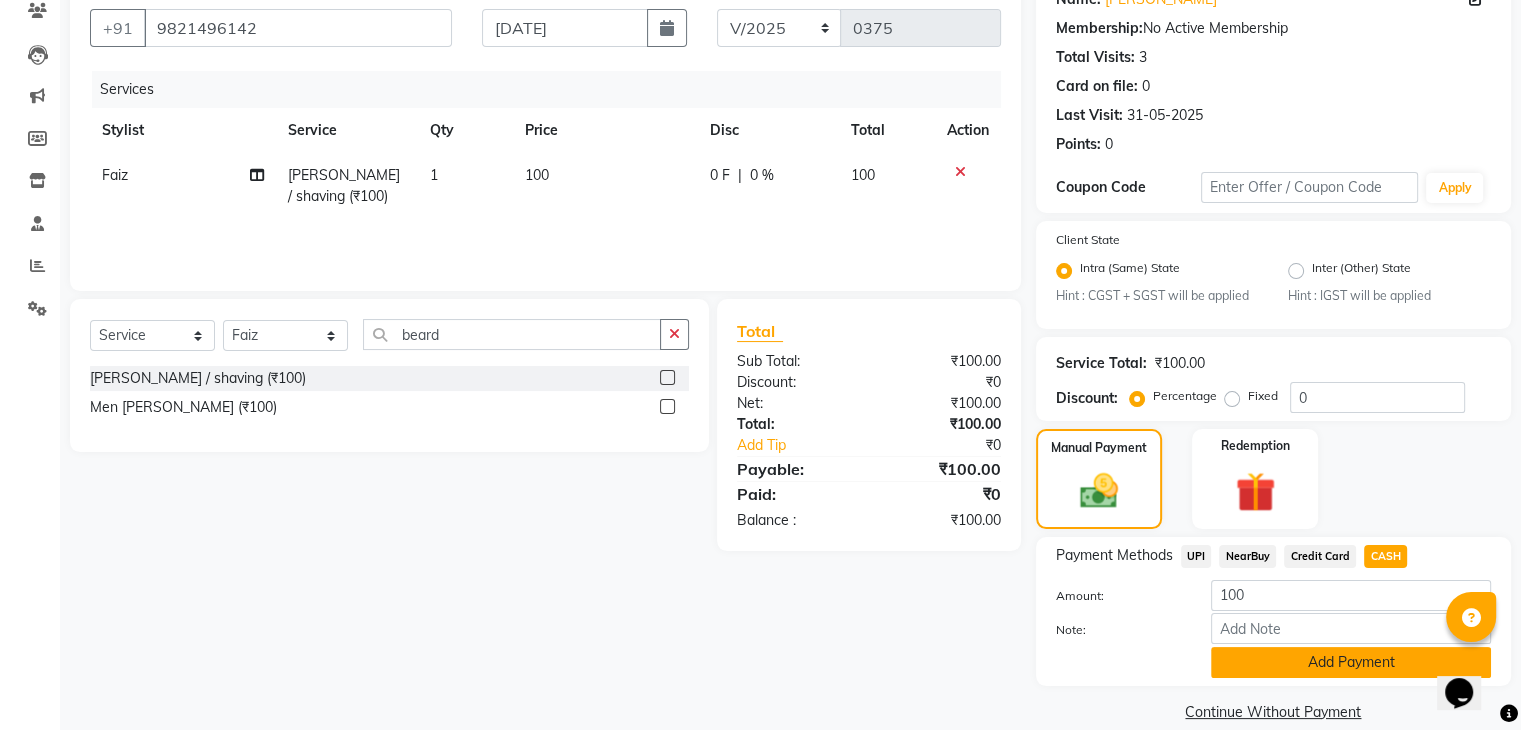 click on "Add Payment" 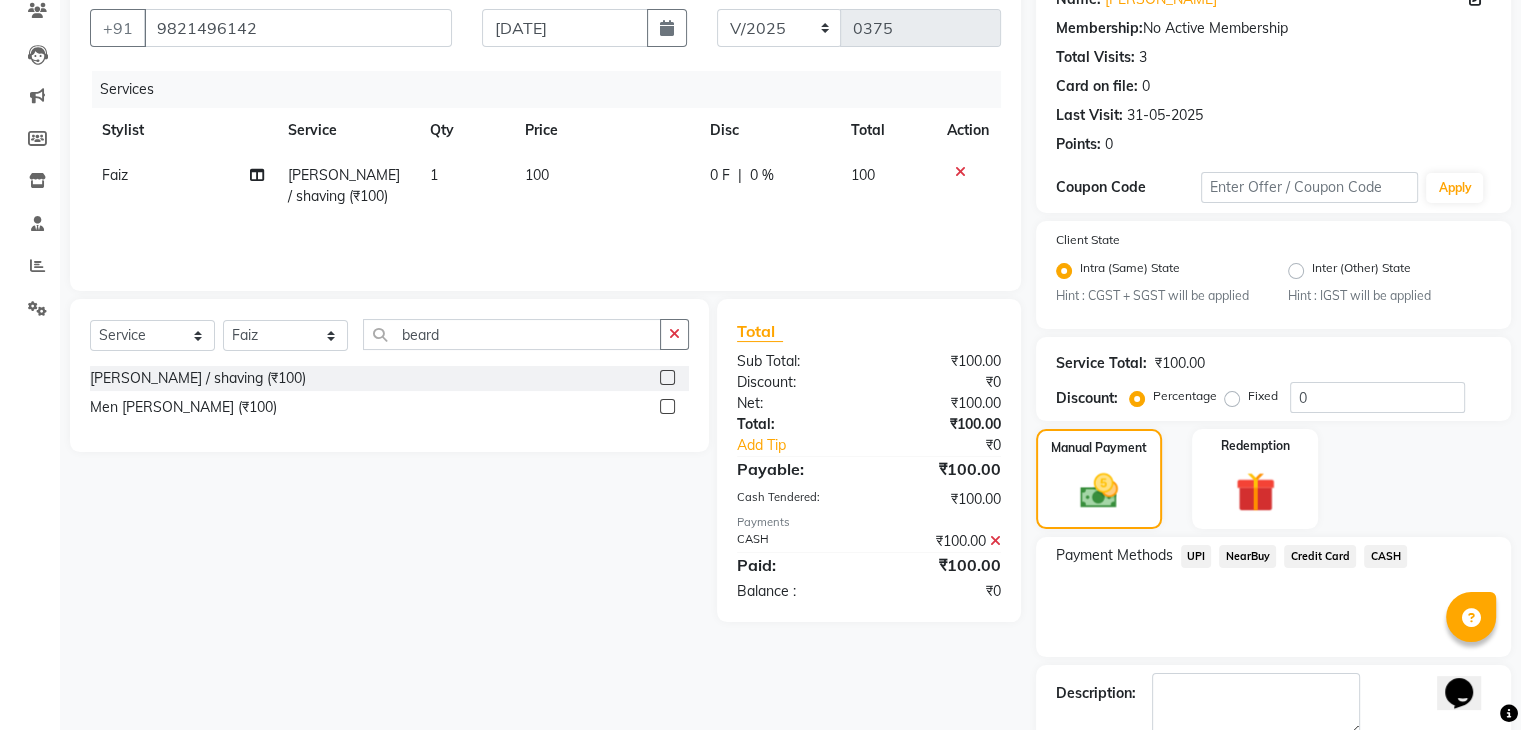 scroll, scrollTop: 289, scrollLeft: 0, axis: vertical 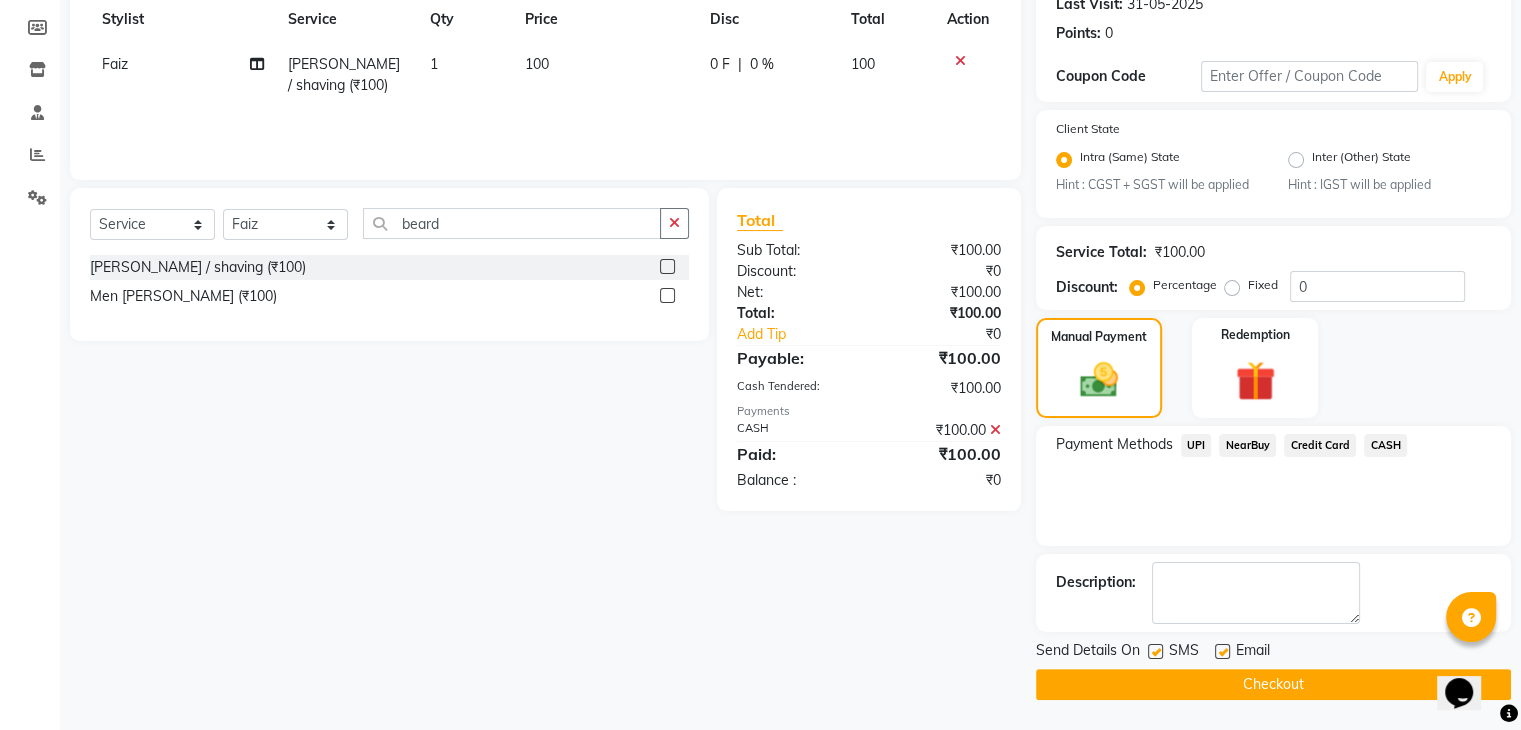 click 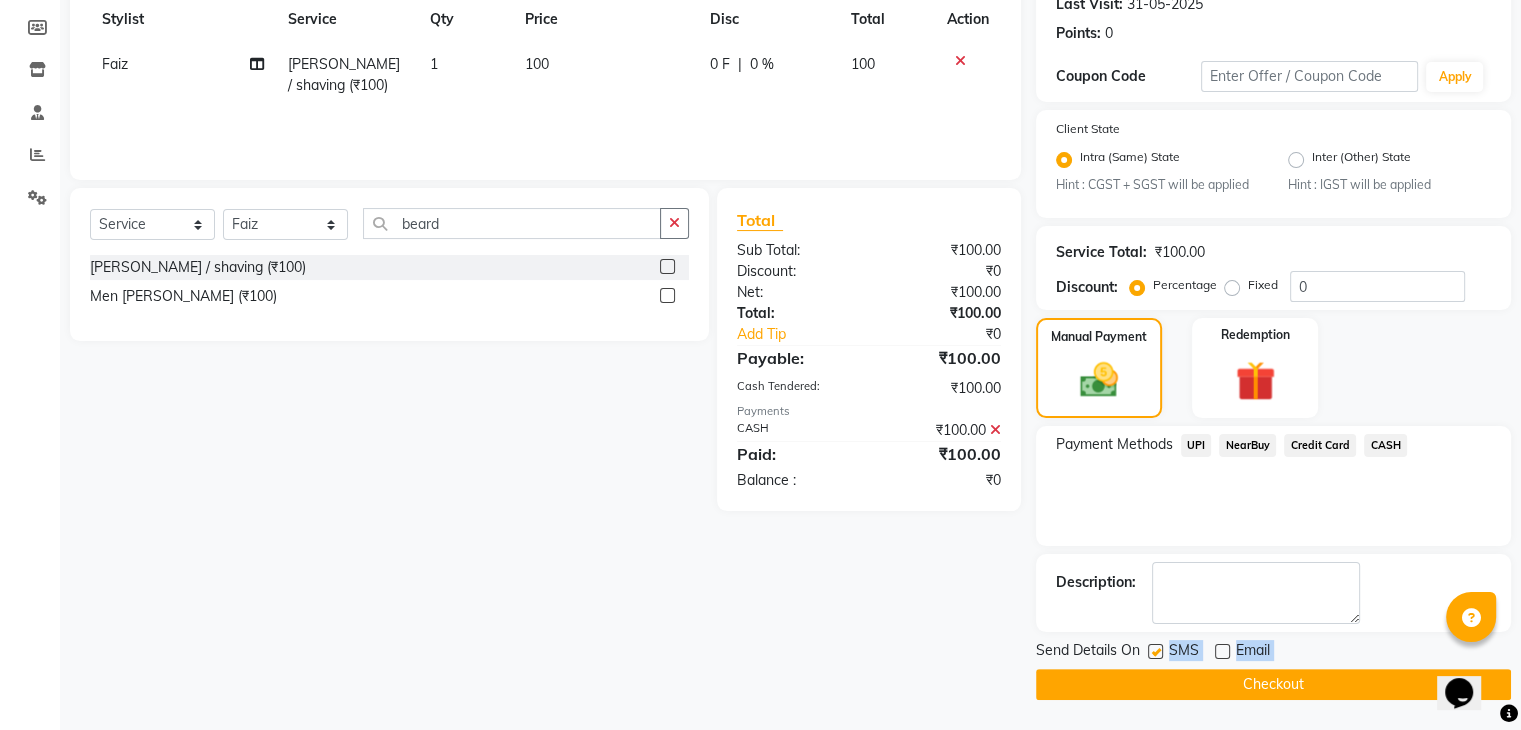 drag, startPoint x: 1158, startPoint y: 647, endPoint x: 1163, endPoint y: 685, distance: 38.327538 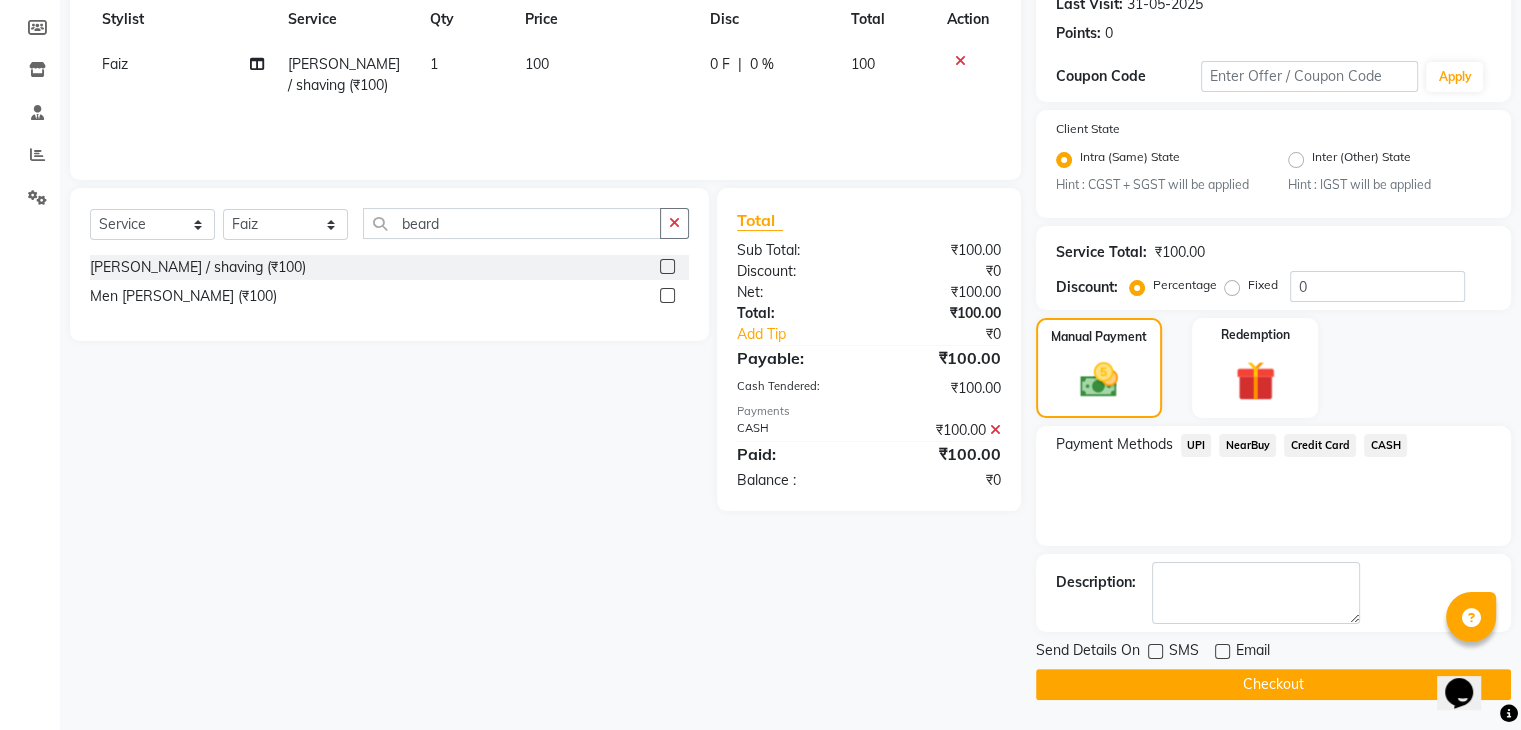 click on "Checkout" 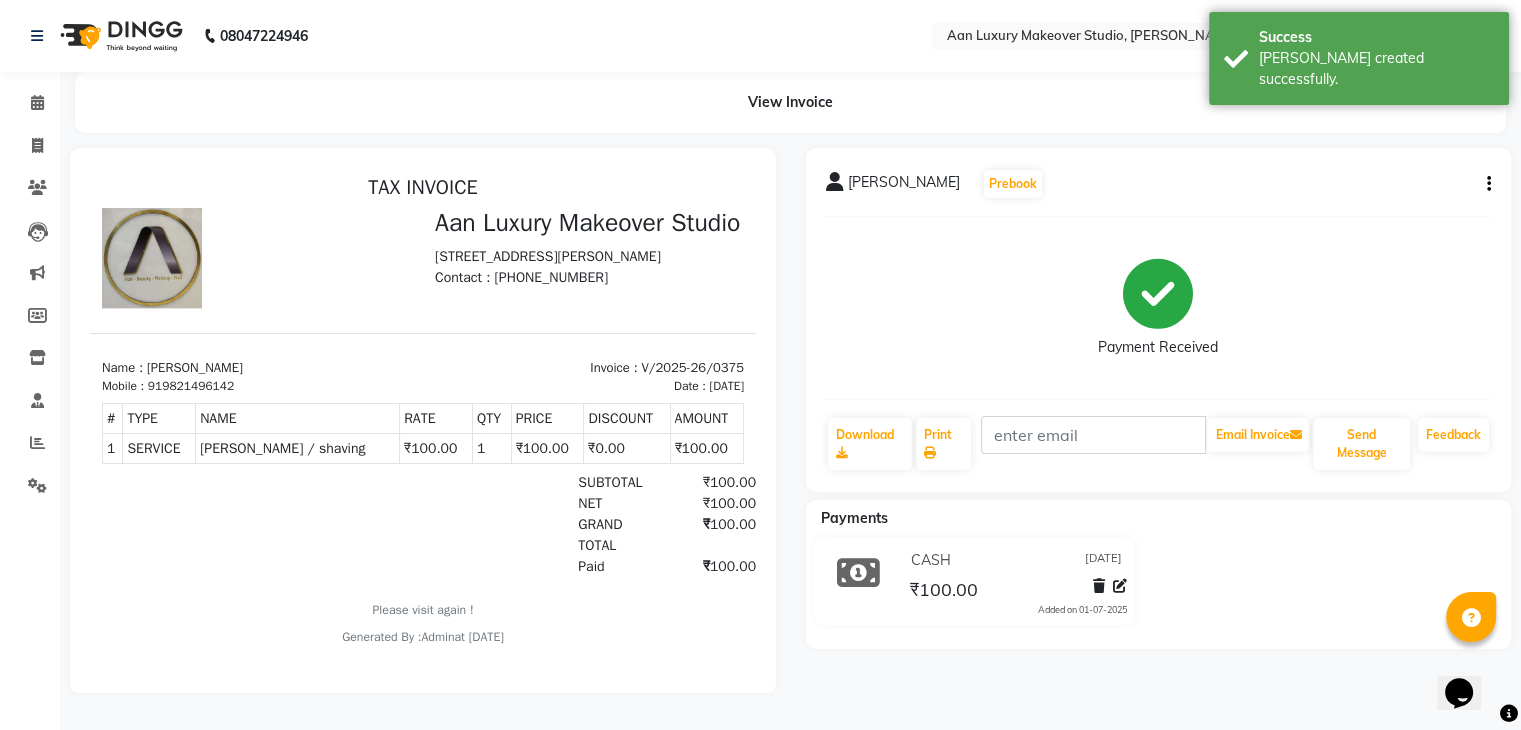 scroll, scrollTop: 0, scrollLeft: 0, axis: both 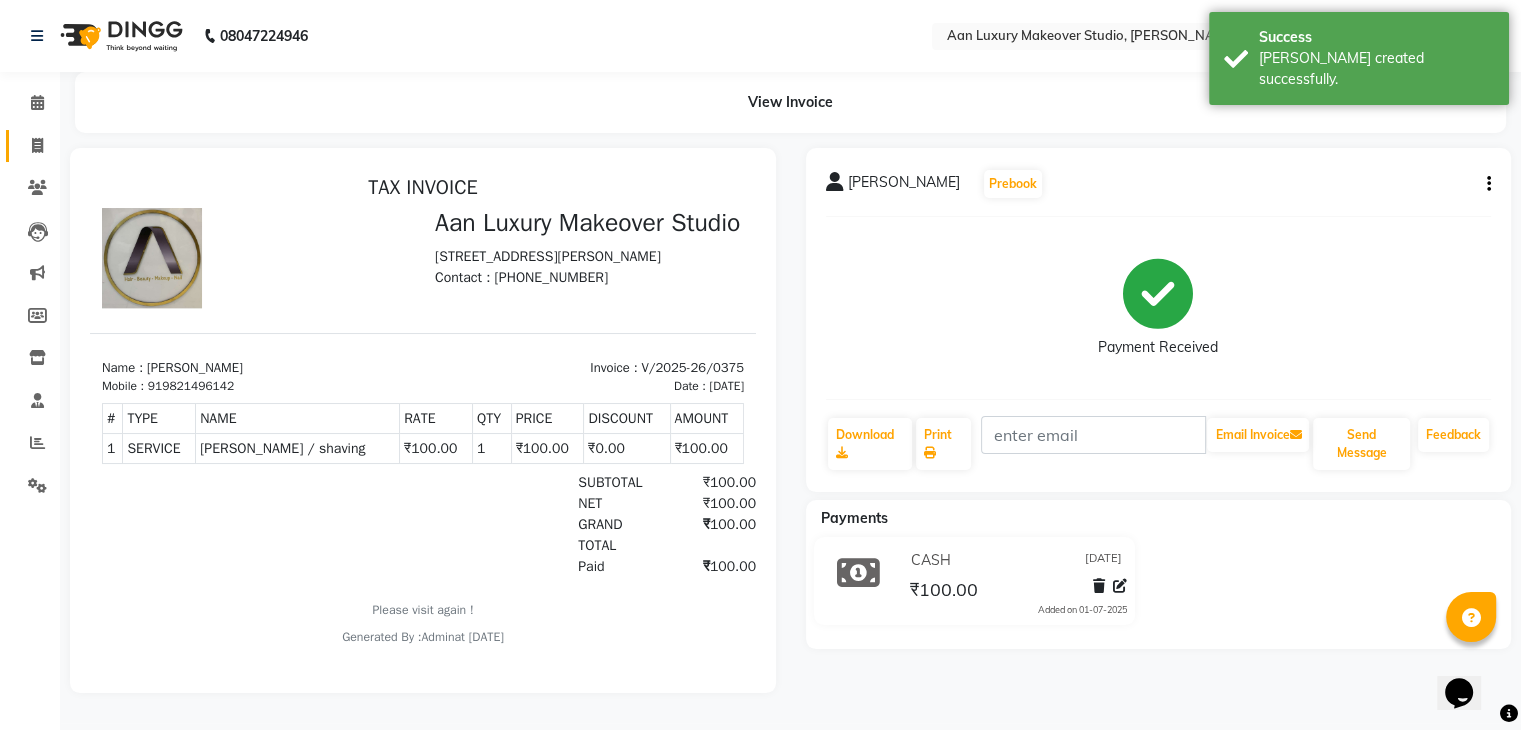 click on "Invoice" 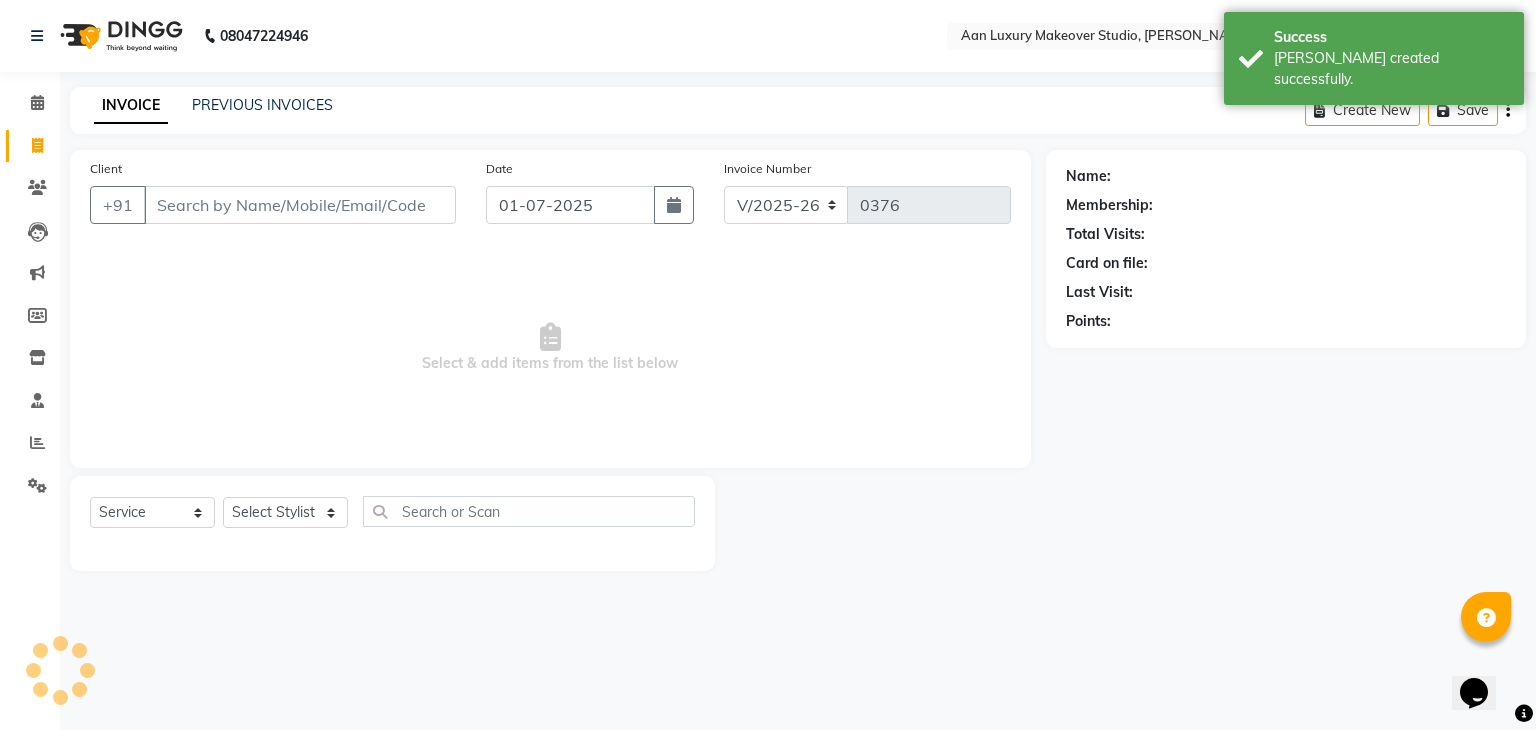 click on "Client" at bounding box center [300, 205] 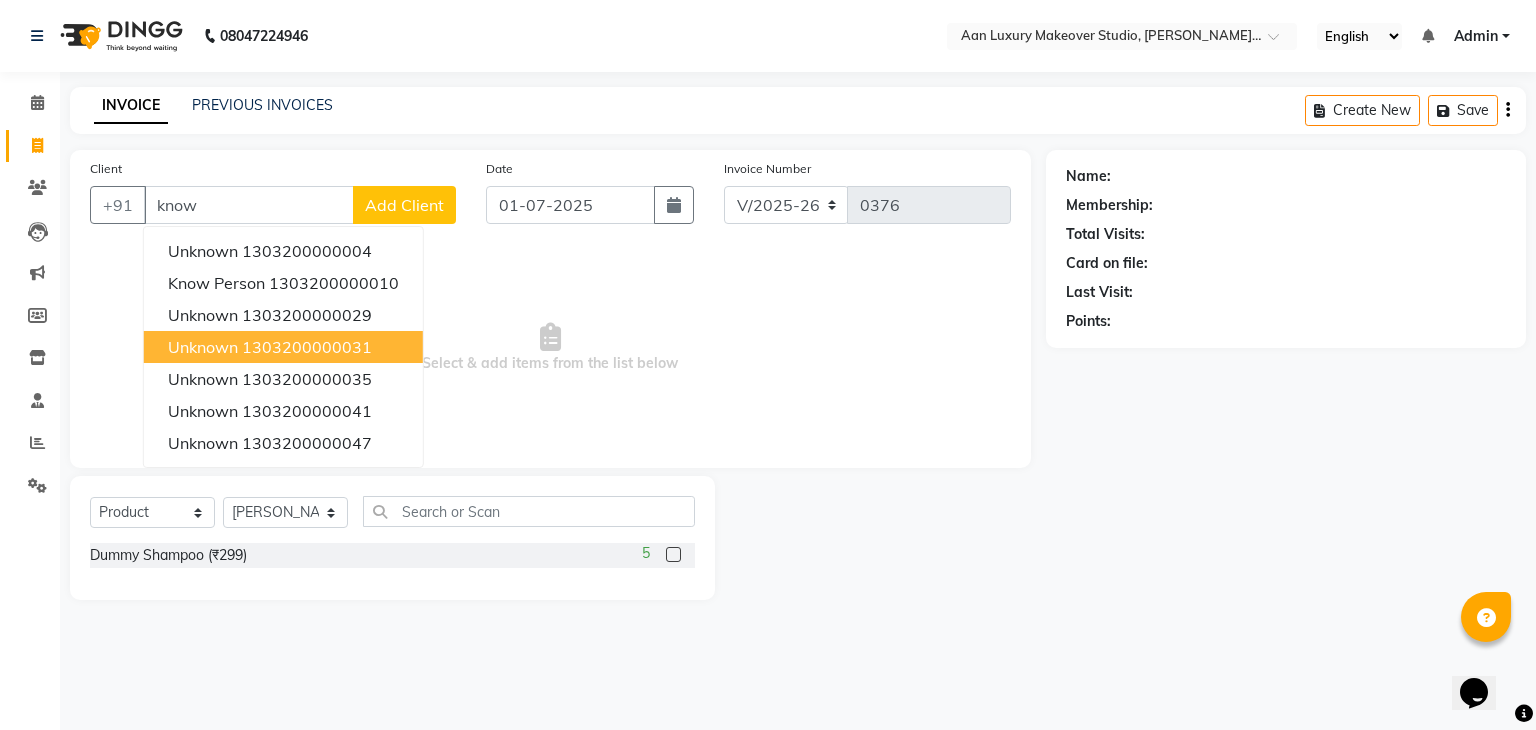 click on "1303200000031" at bounding box center [307, 347] 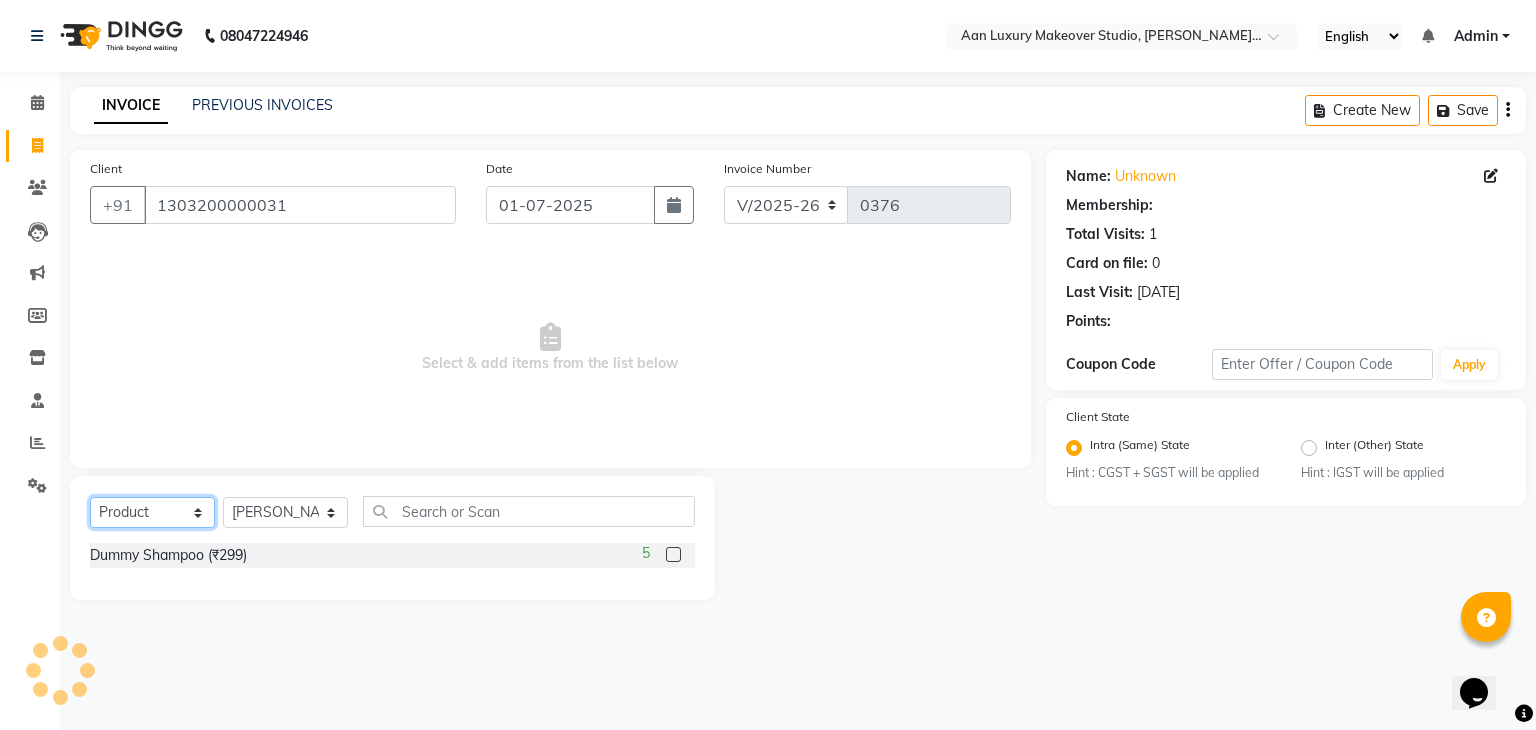 click on "Select  Service  Product  Membership  Package Voucher Prepaid Gift Card" 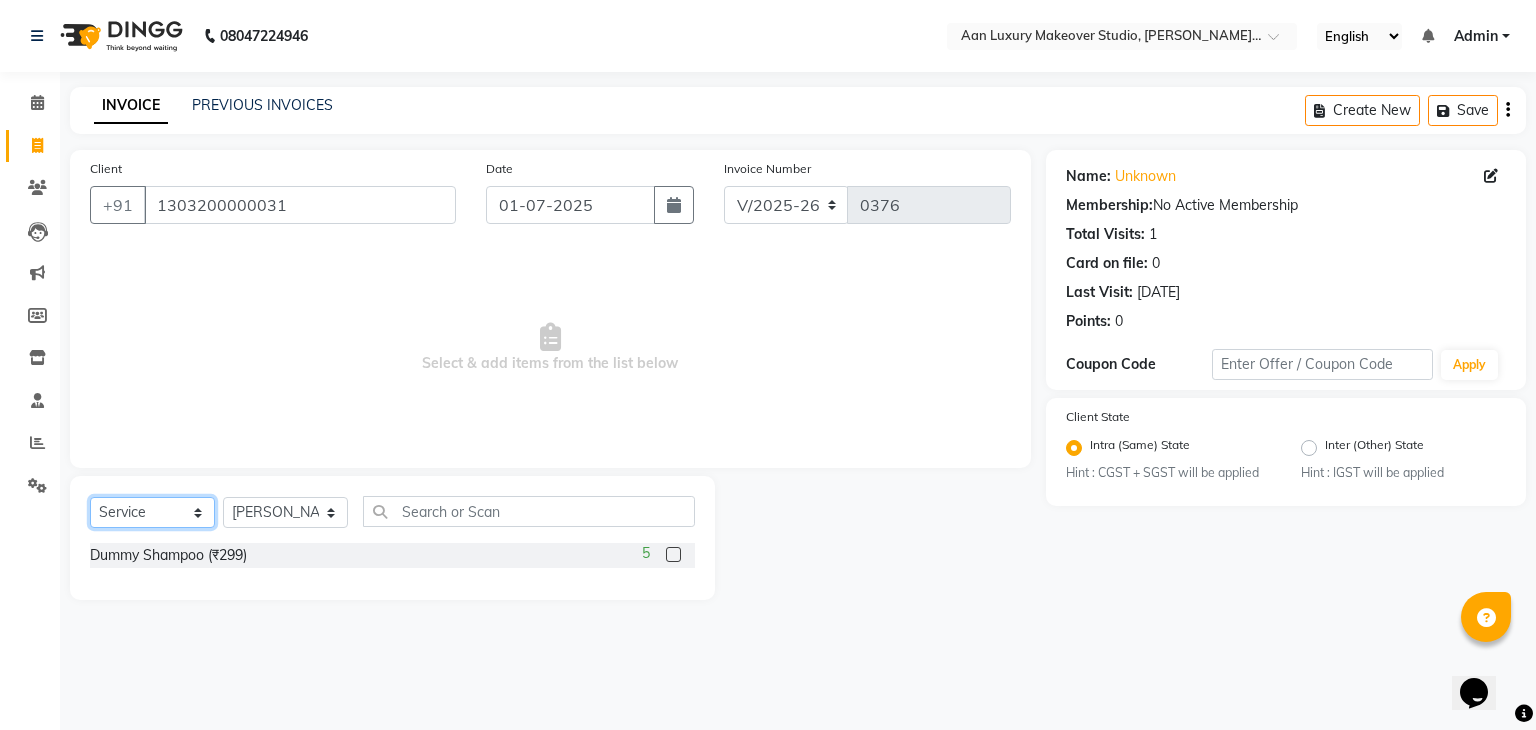 click on "Select  Service  Product  Membership  Package Voucher Prepaid Gift Card" 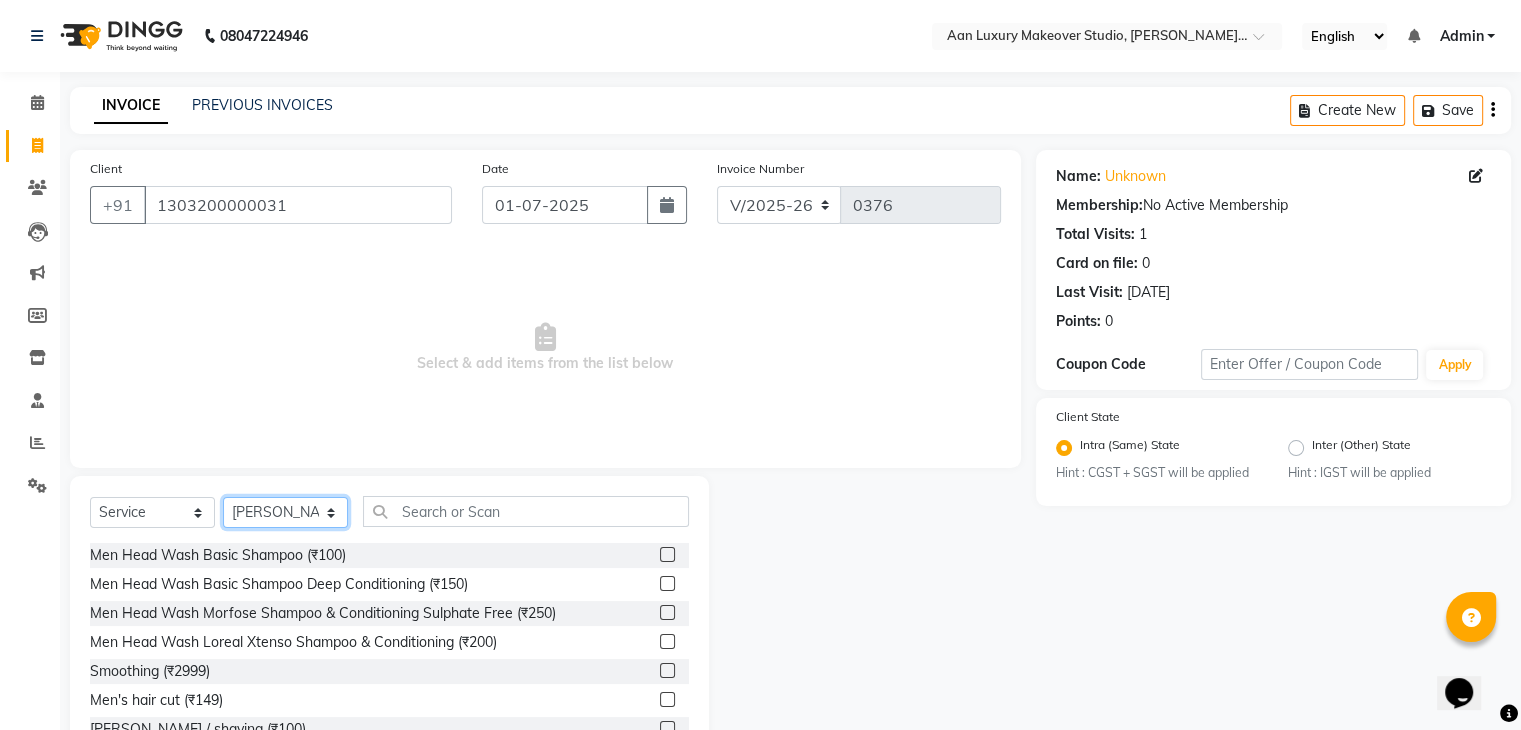 click on "Select Stylist Faiz gaurav [PERSON_NAME] Nisha ma'am  [PERSON_NAME] [PERSON_NAME] [PERSON_NAME]" 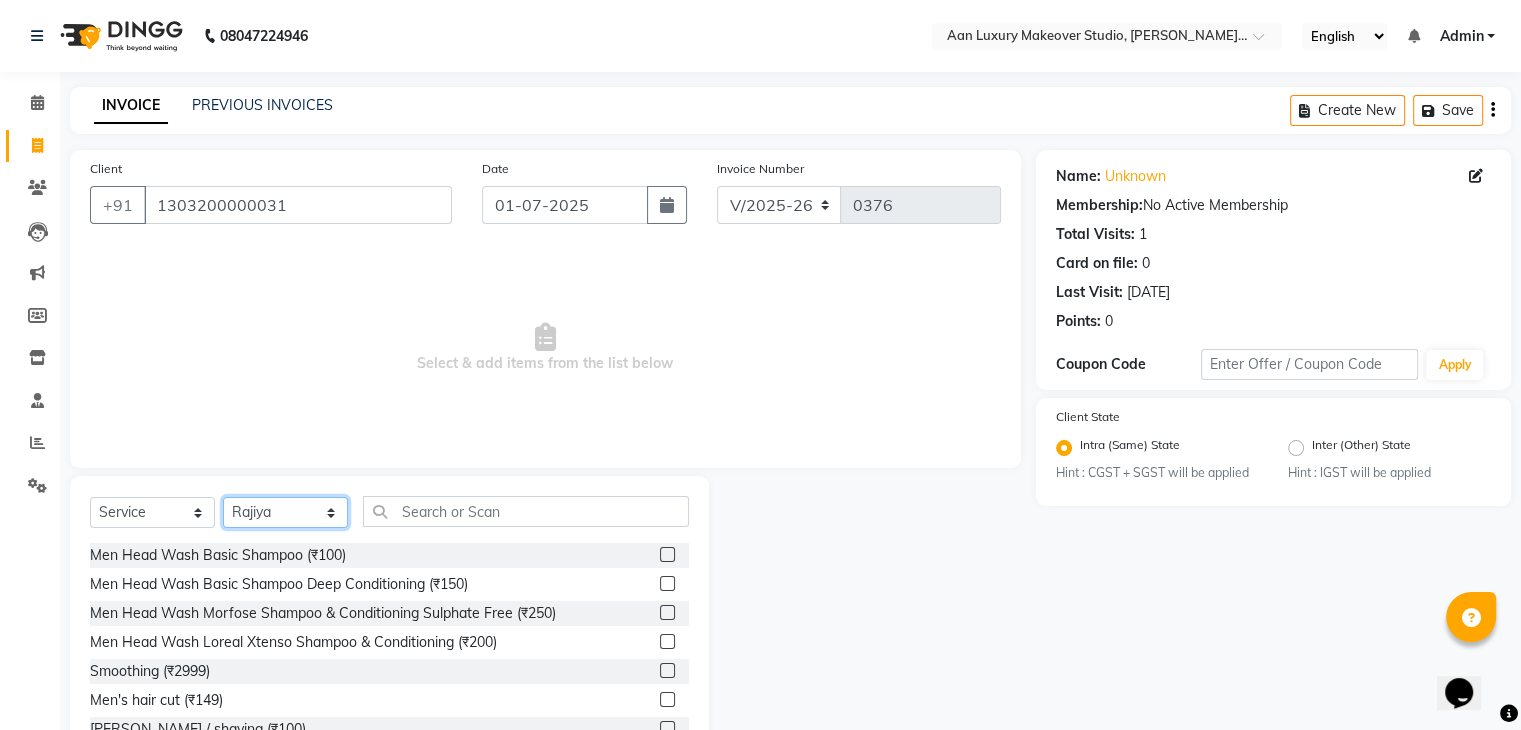 click on "Select Stylist Faiz gaurav [PERSON_NAME] Nisha ma'am  [PERSON_NAME] [PERSON_NAME] [PERSON_NAME]" 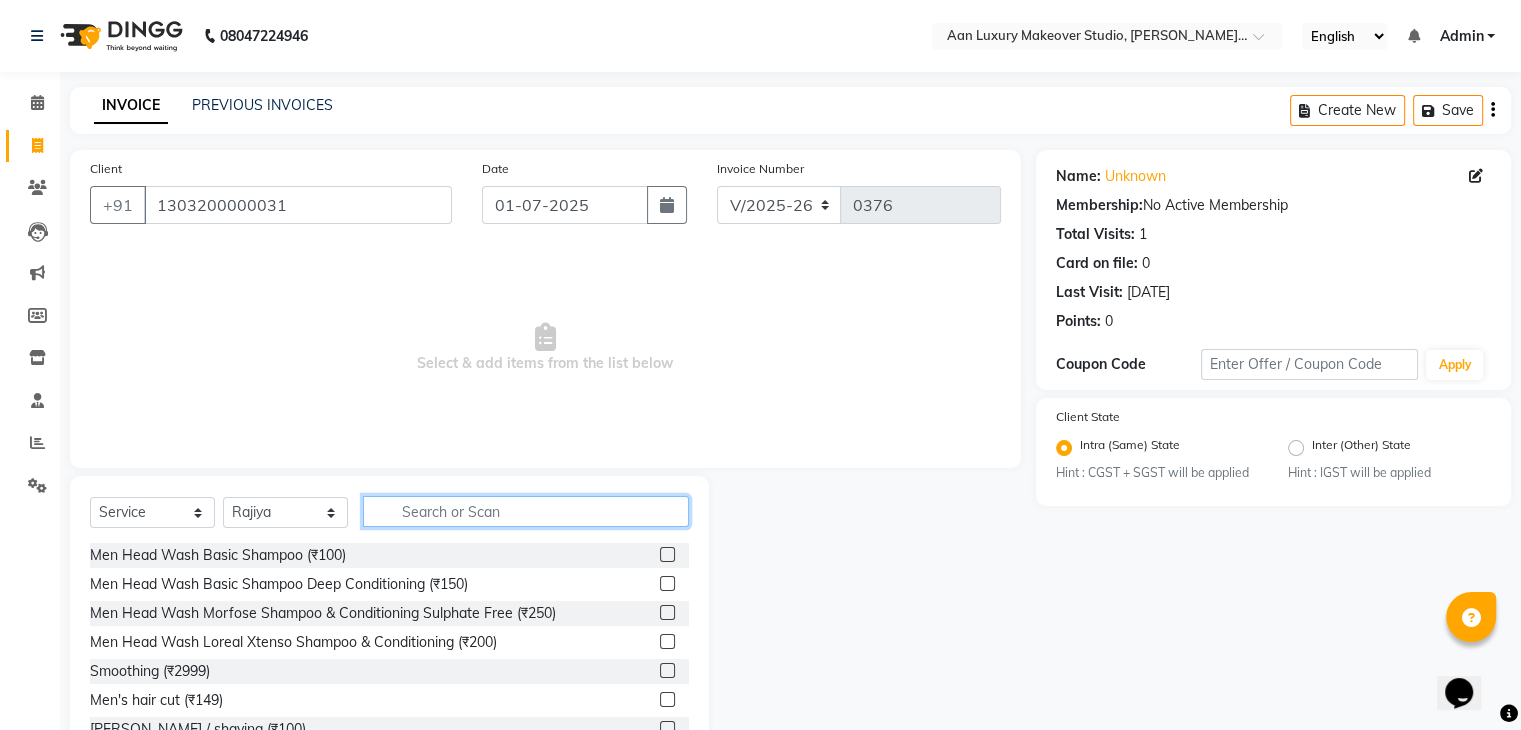 click 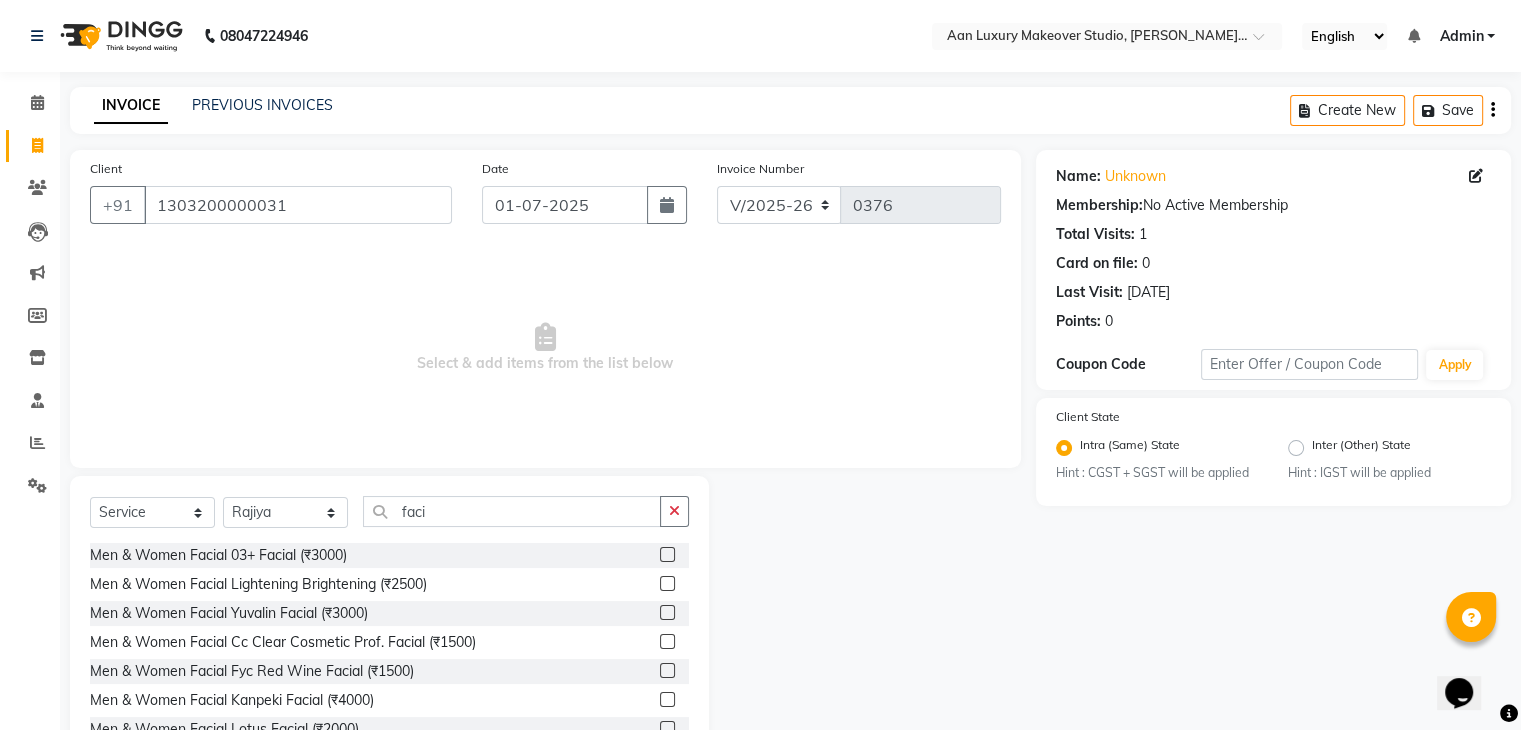 click 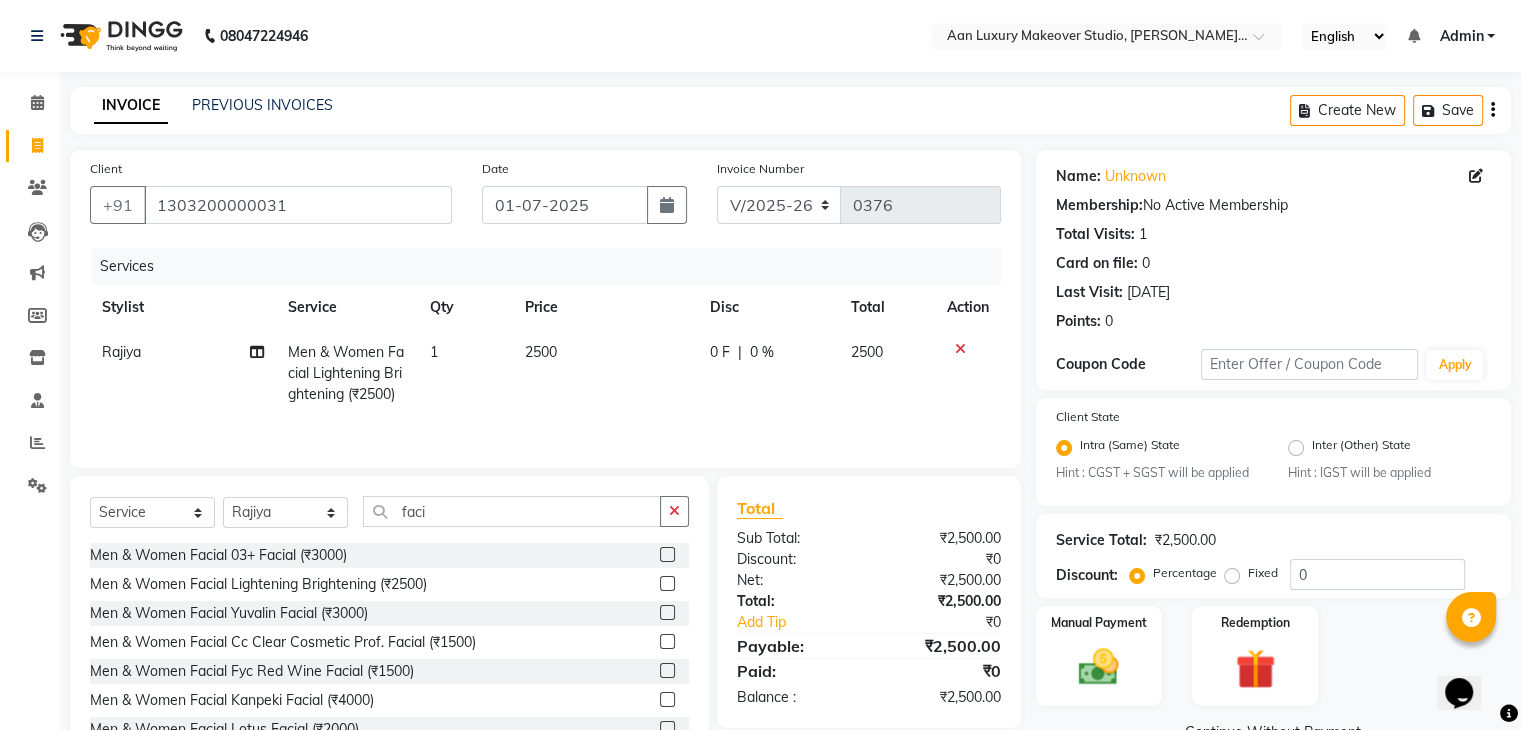 click on "2500" 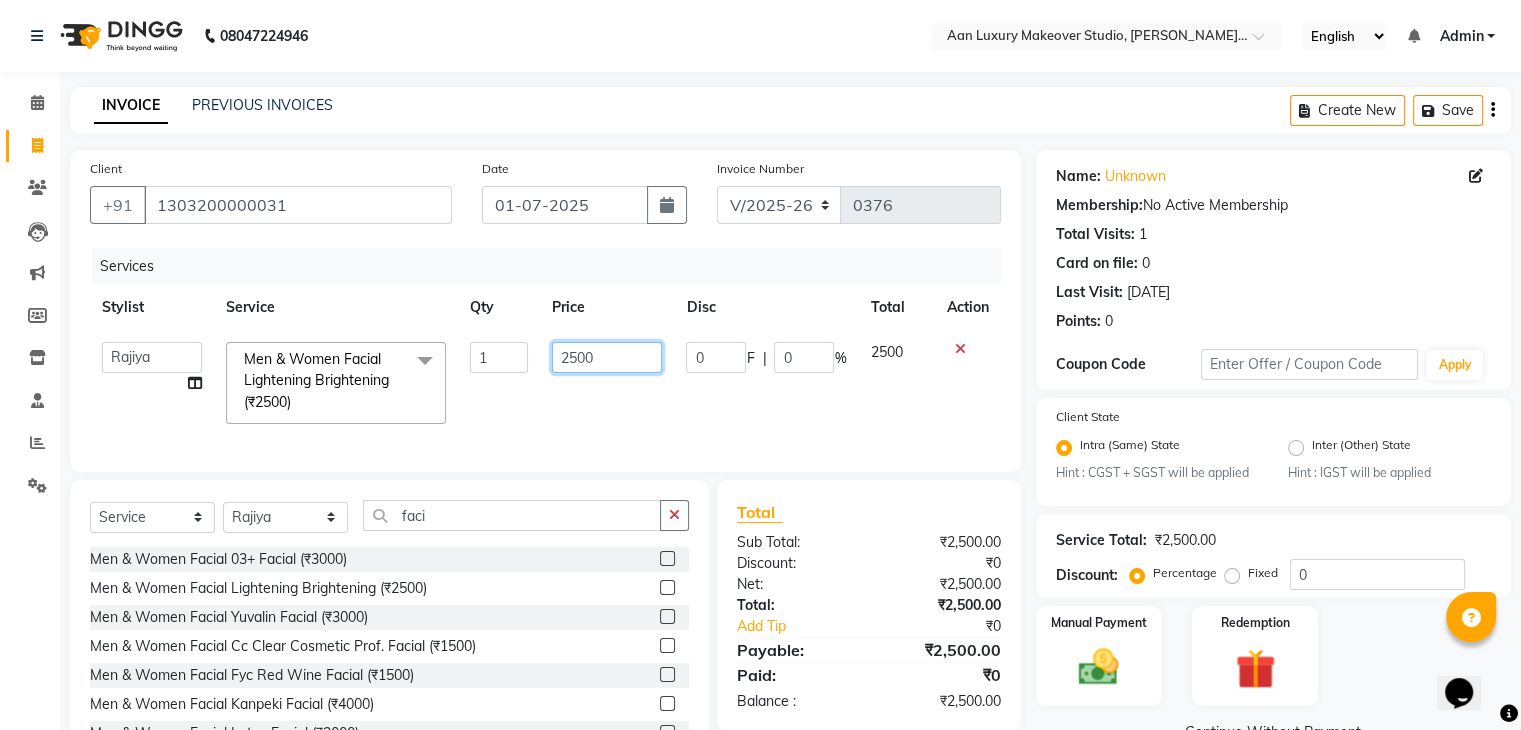 click on "2500" 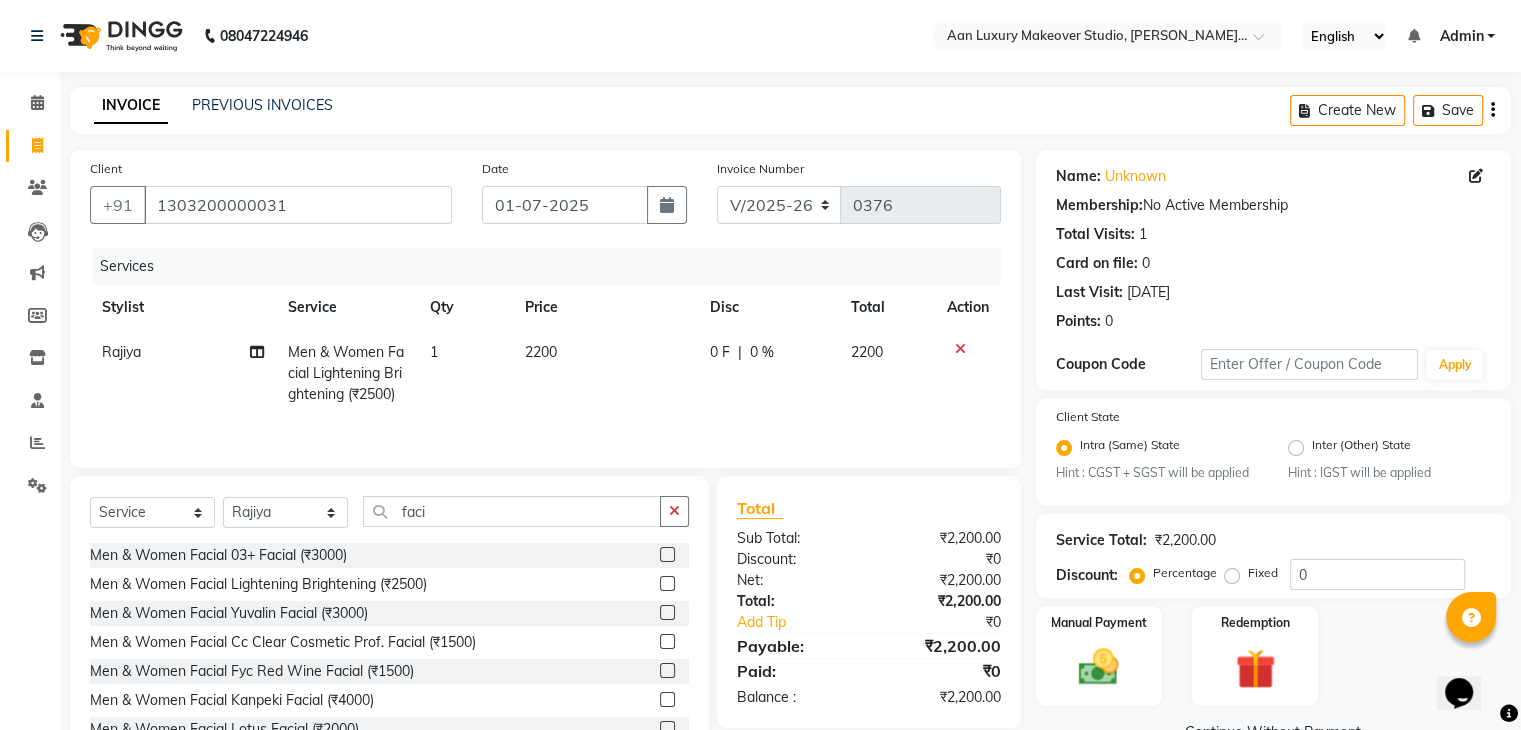 click on "2200" 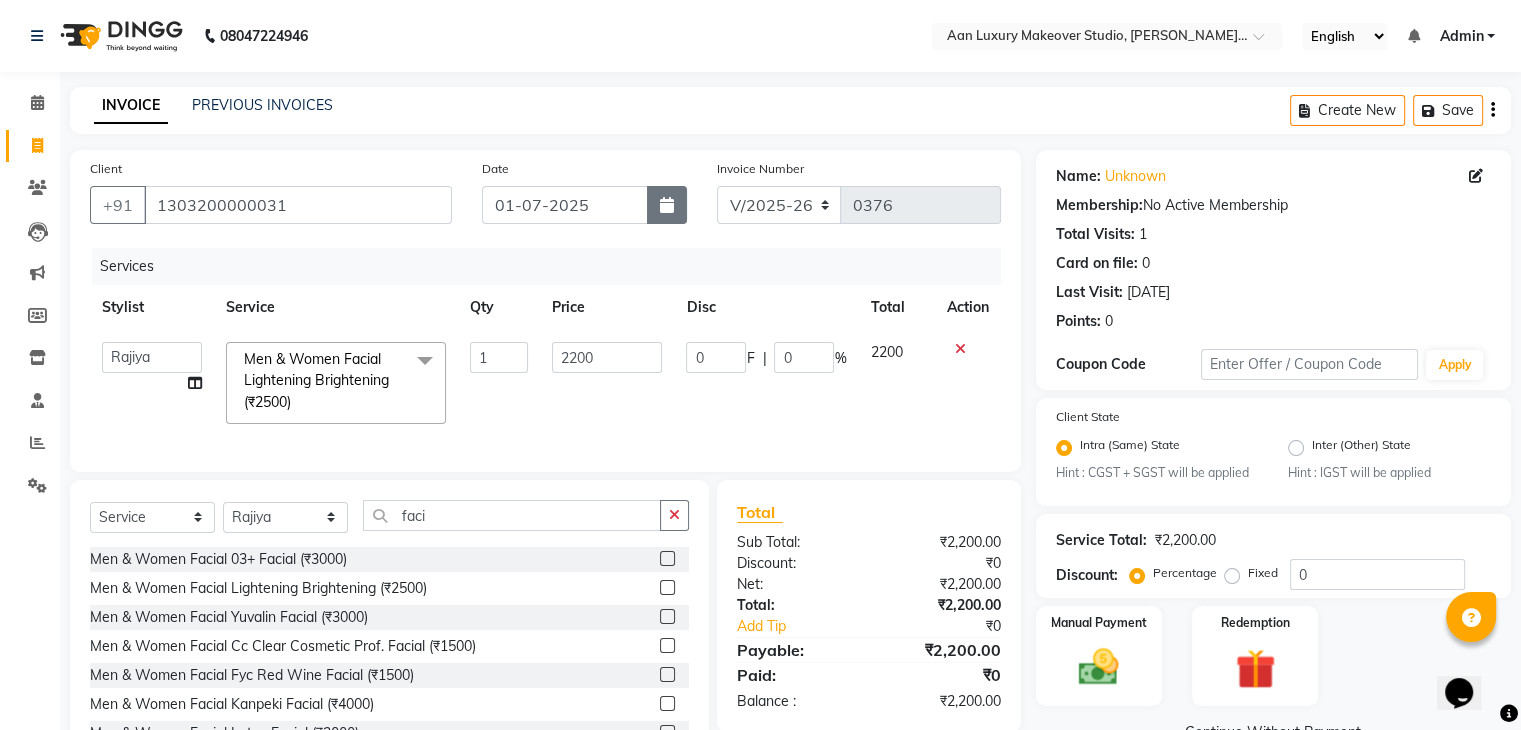 click 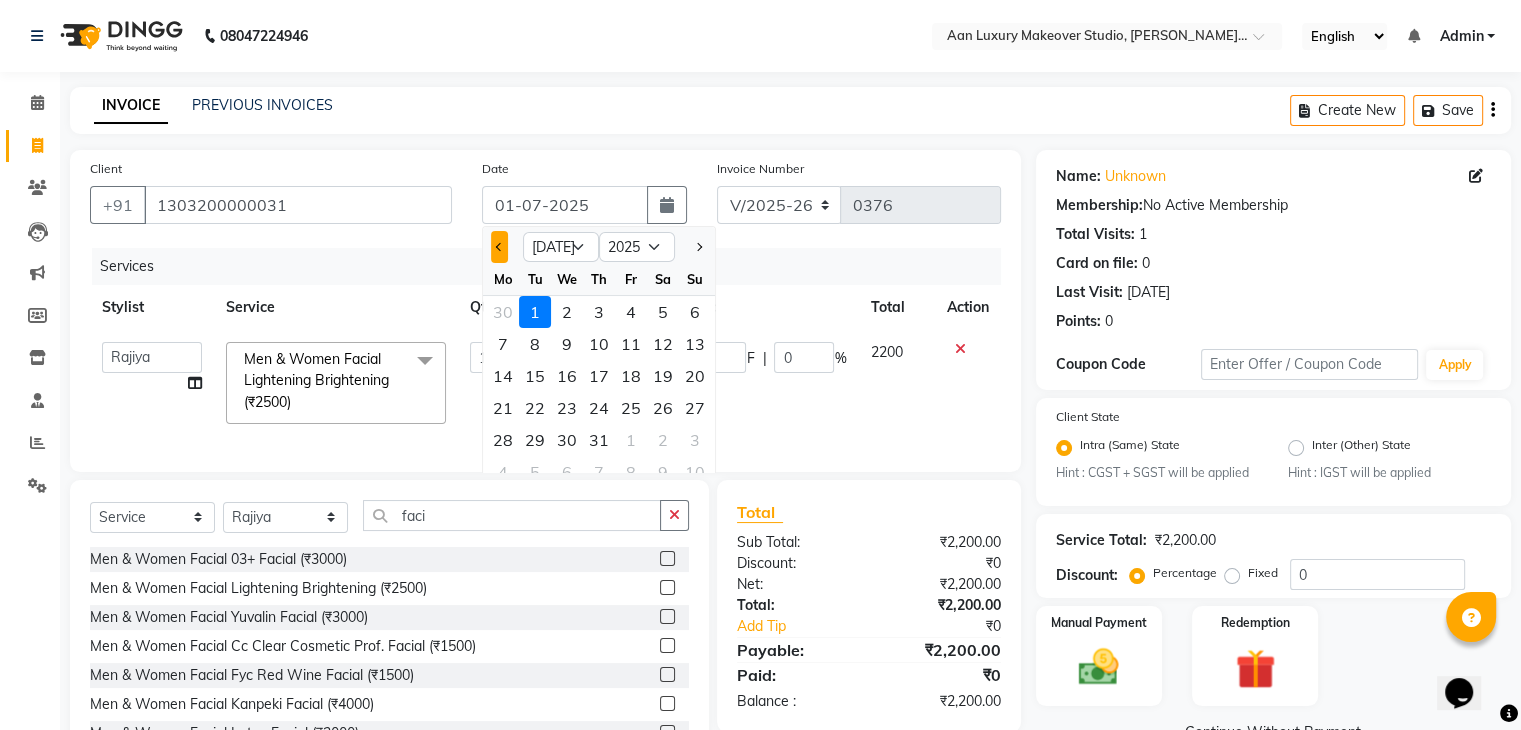 click 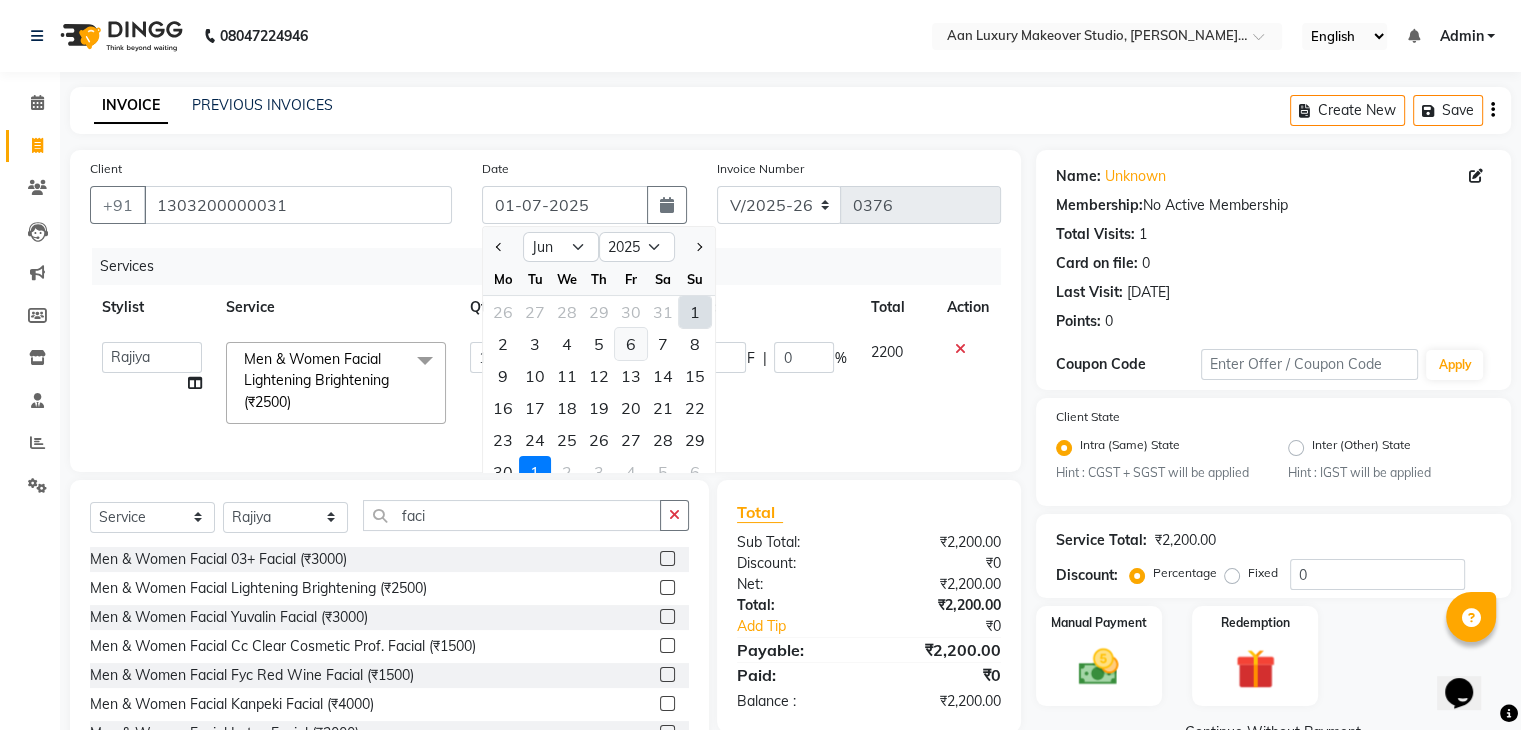 click on "6" 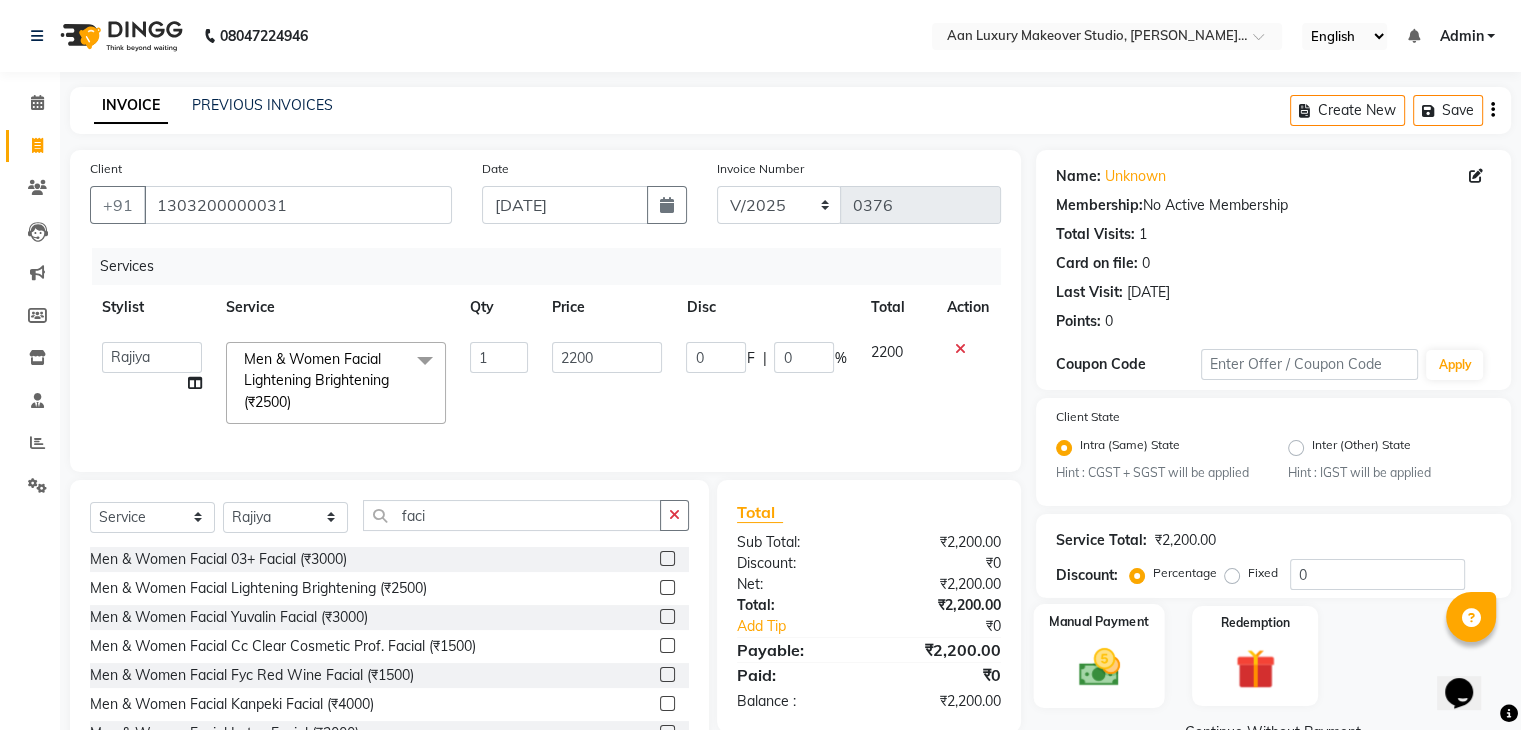 click 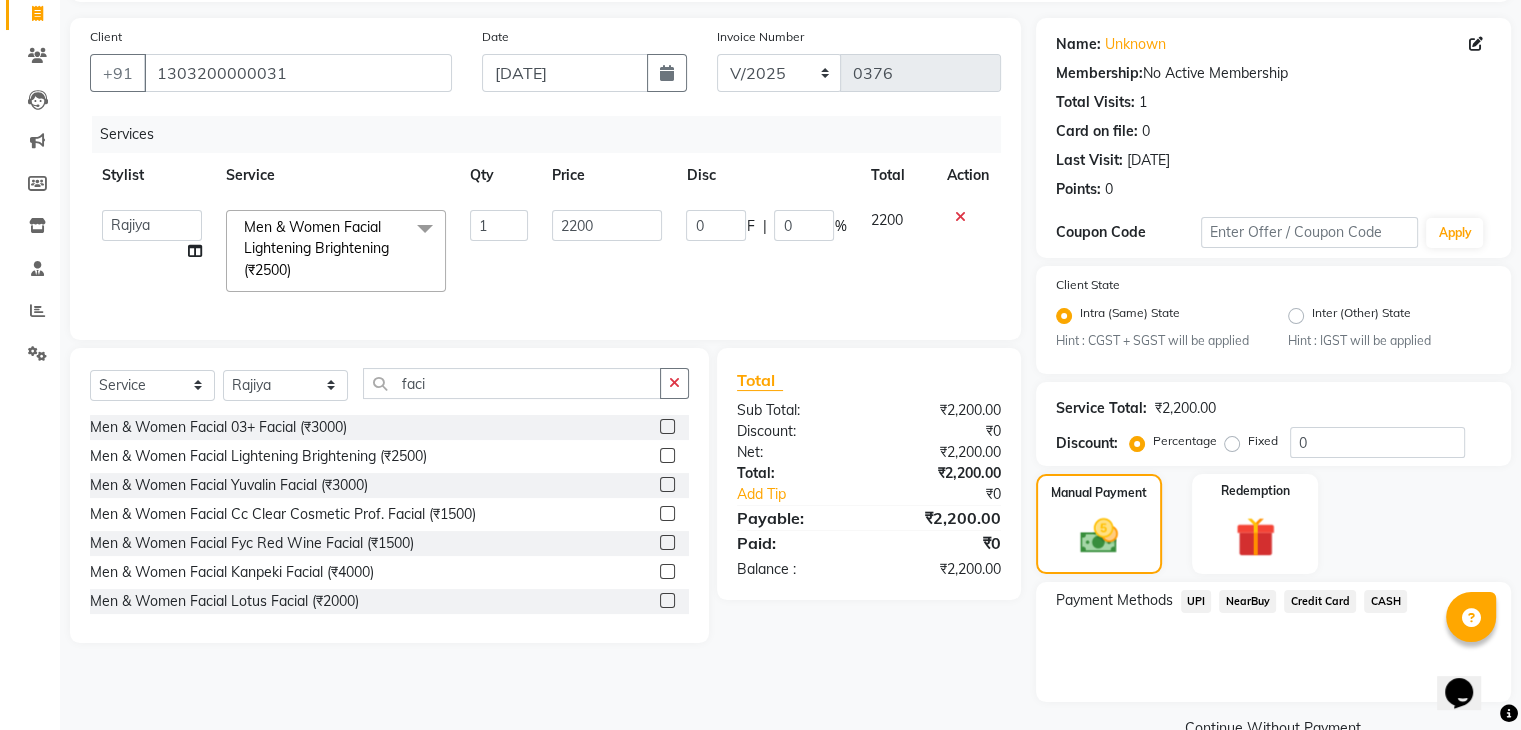 scroll, scrollTop: 177, scrollLeft: 0, axis: vertical 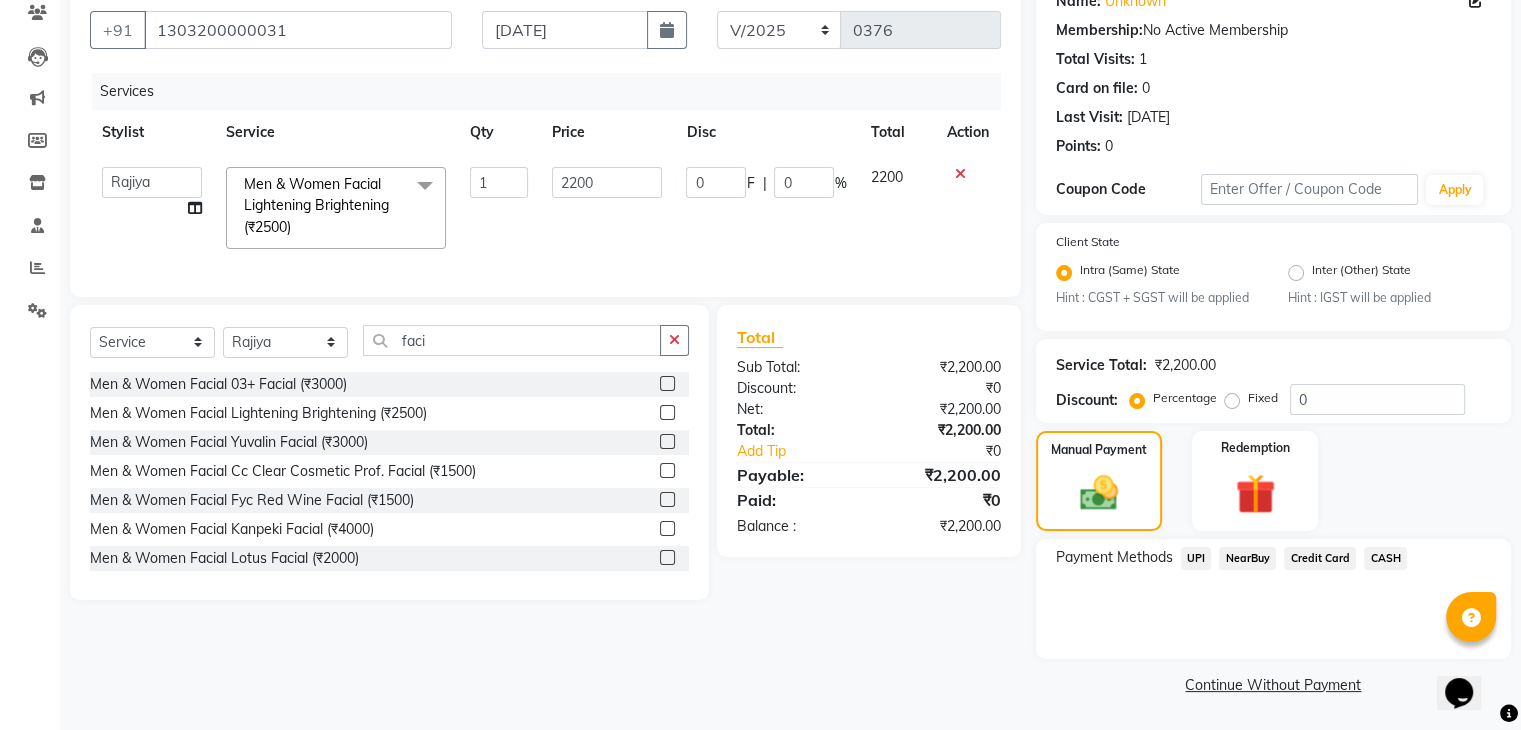 click on "CASH" 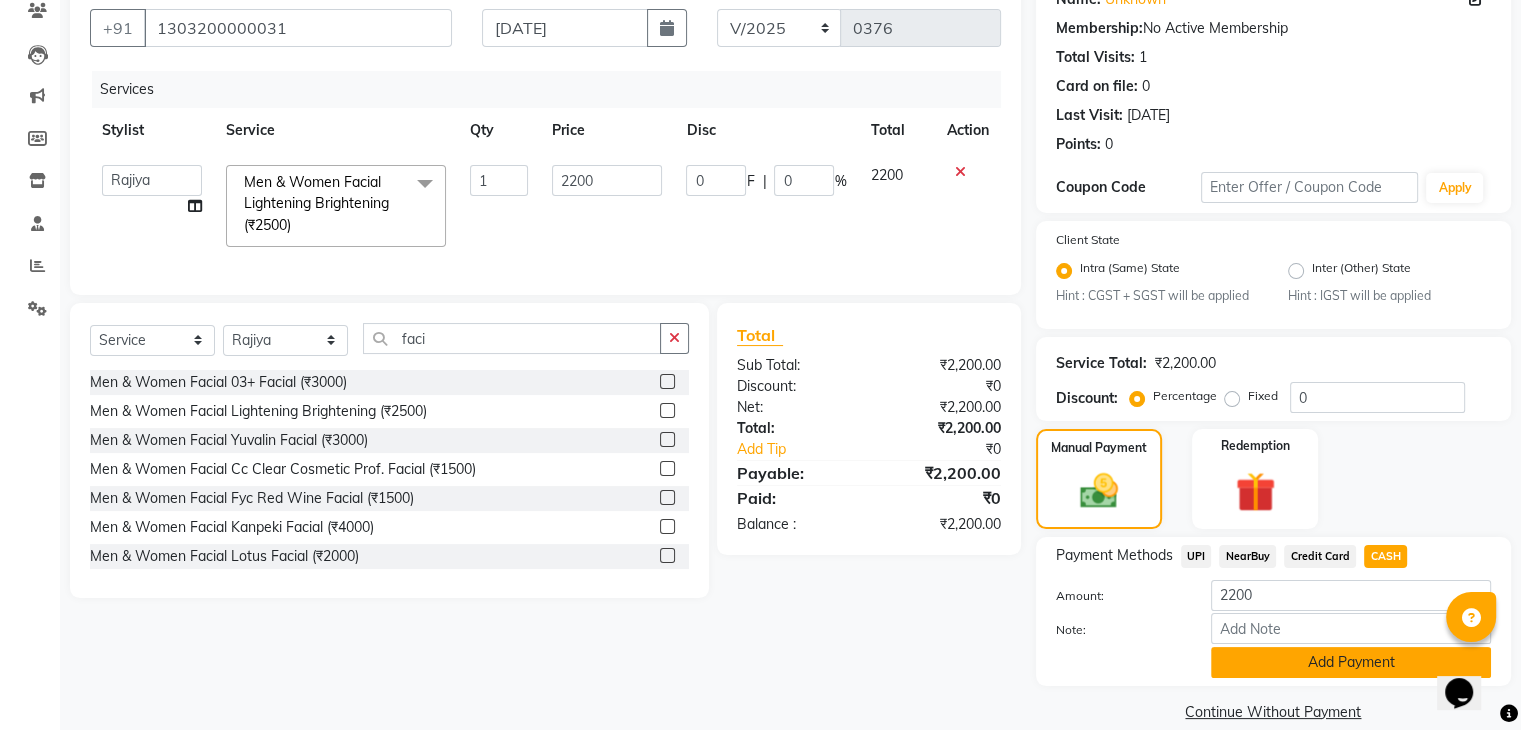 click on "Add Payment" 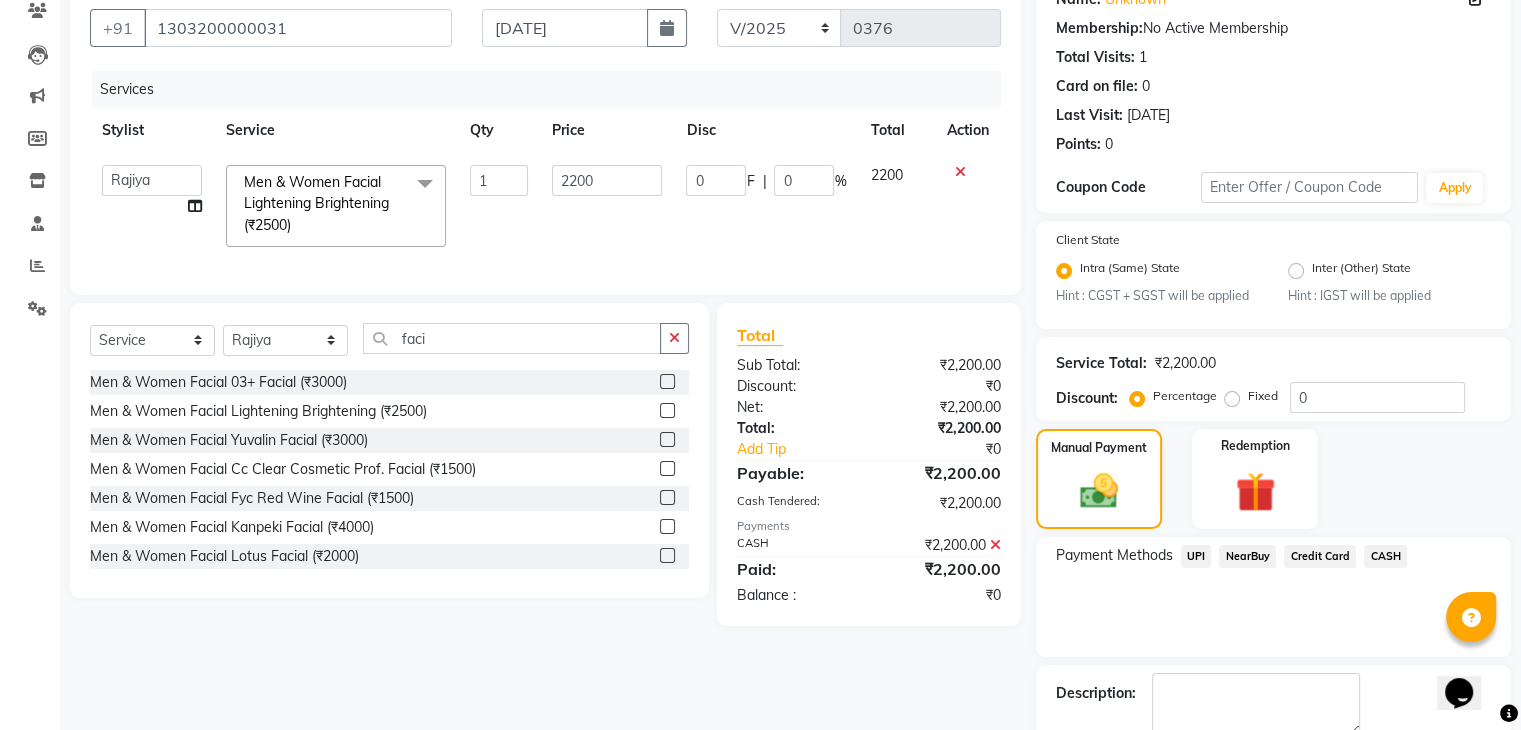 scroll, scrollTop: 289, scrollLeft: 0, axis: vertical 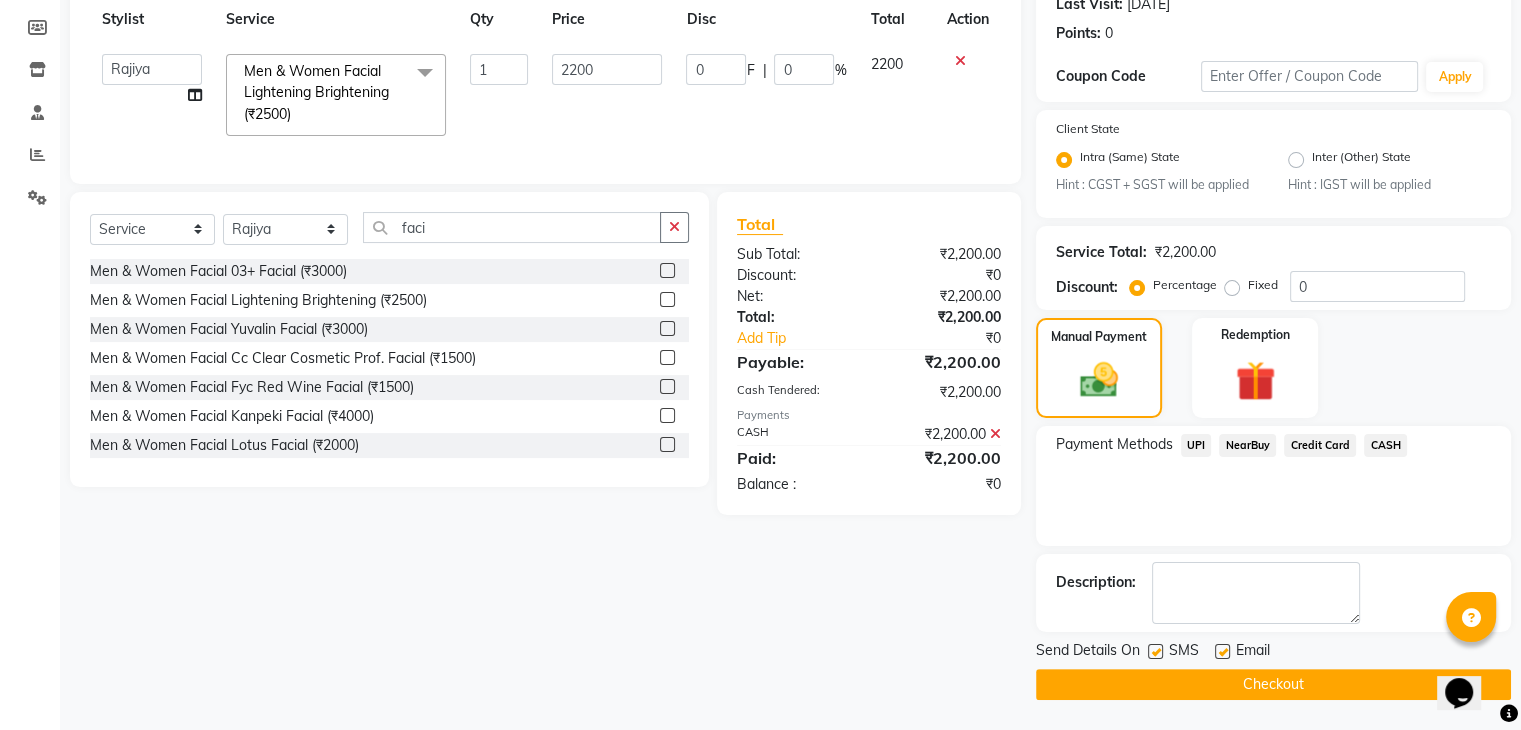 click 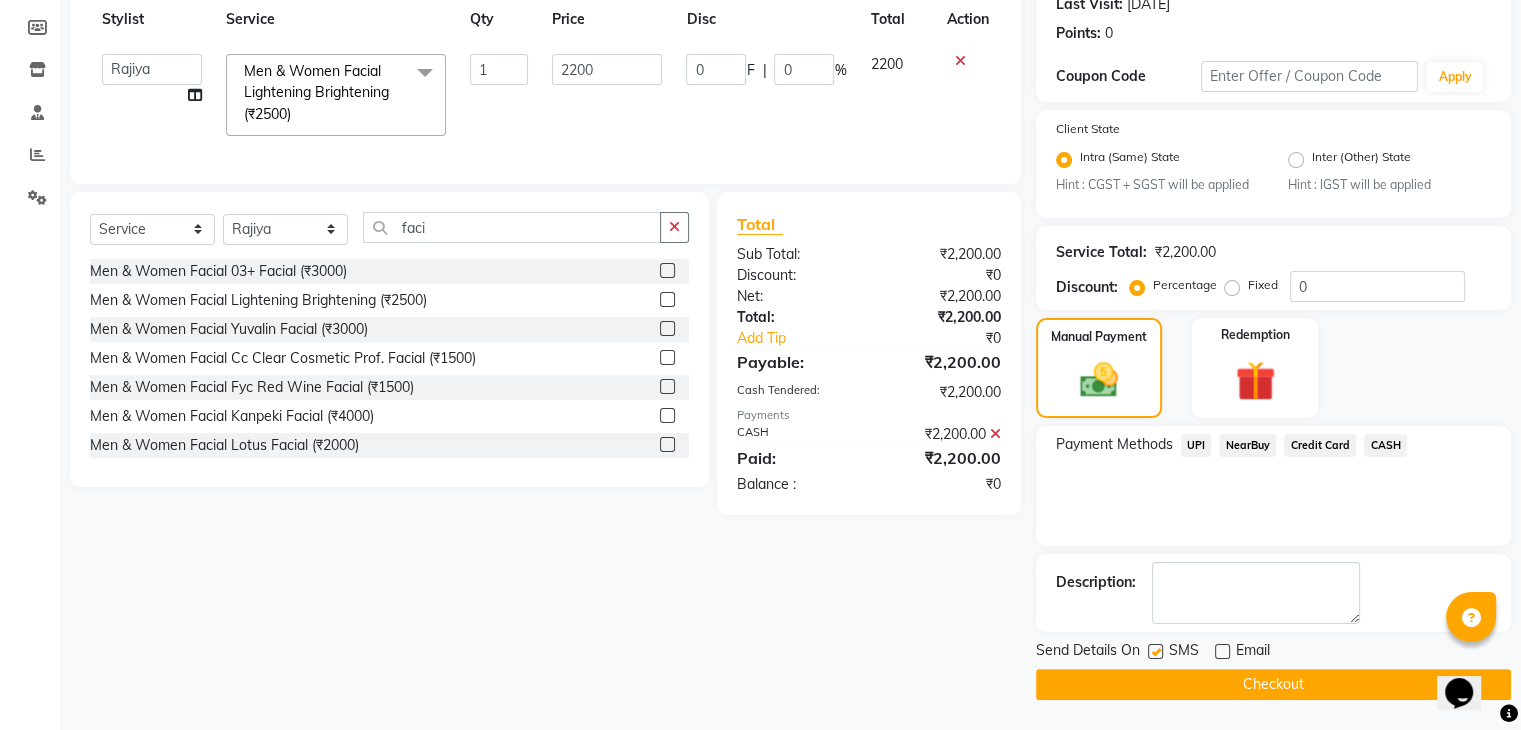 click 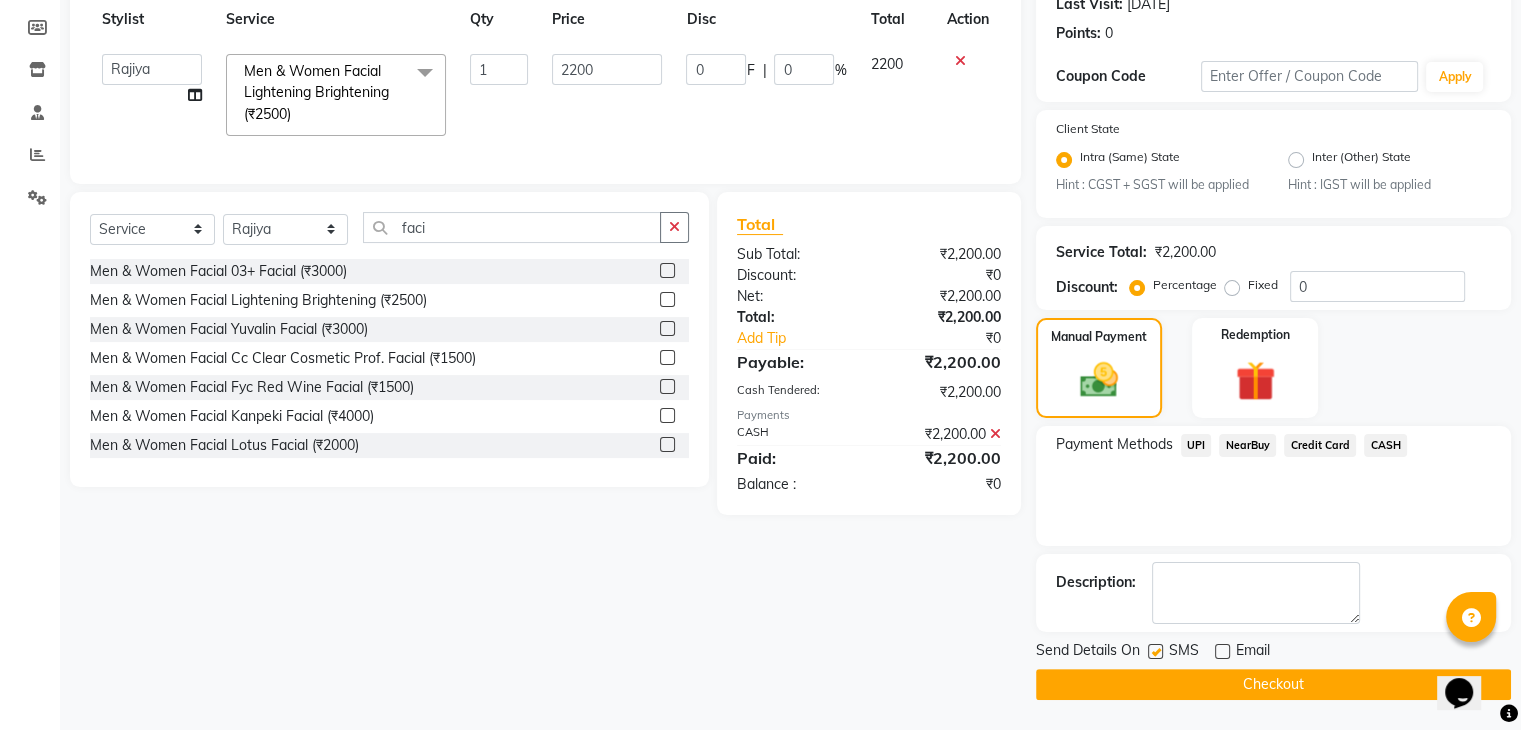 click at bounding box center [1154, 652] 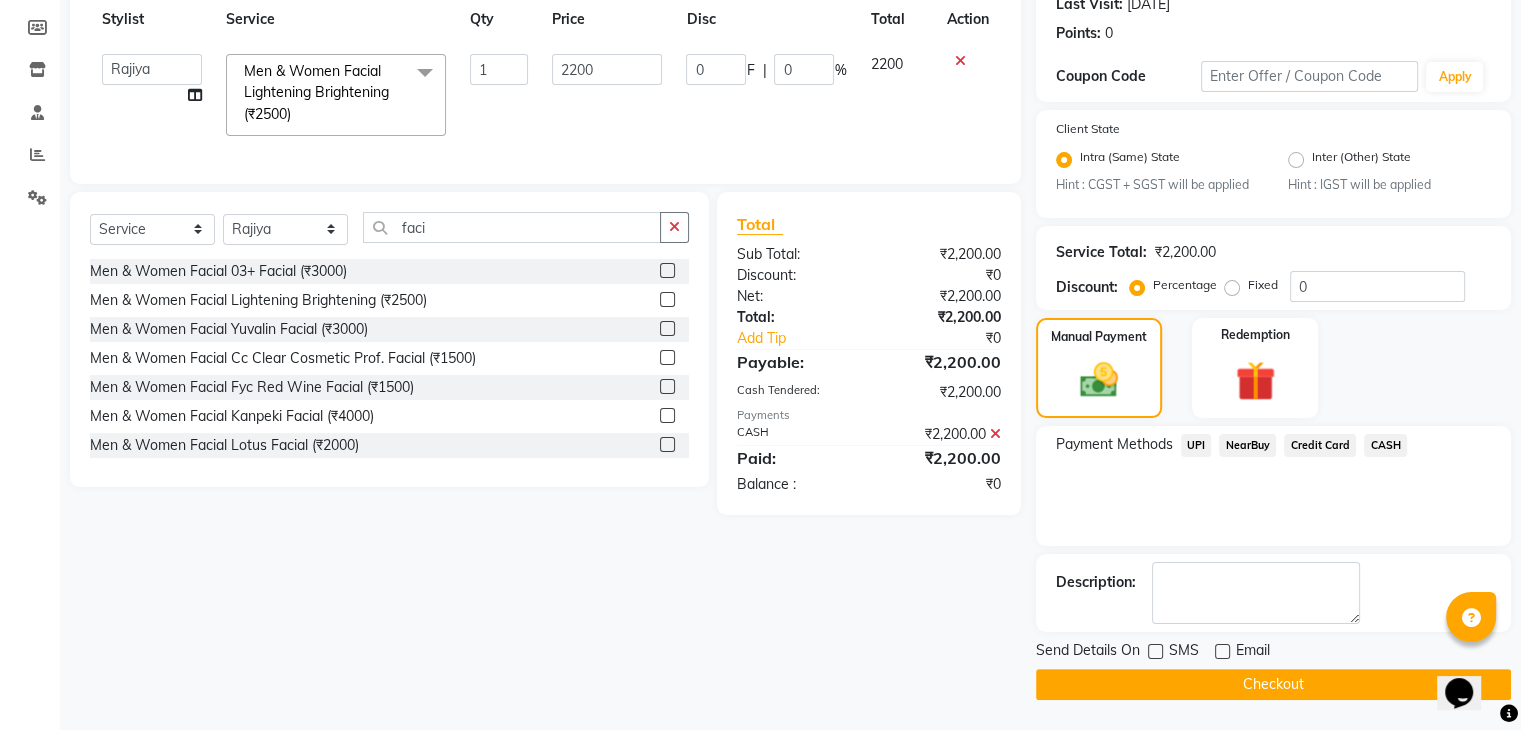 click on "Checkout" 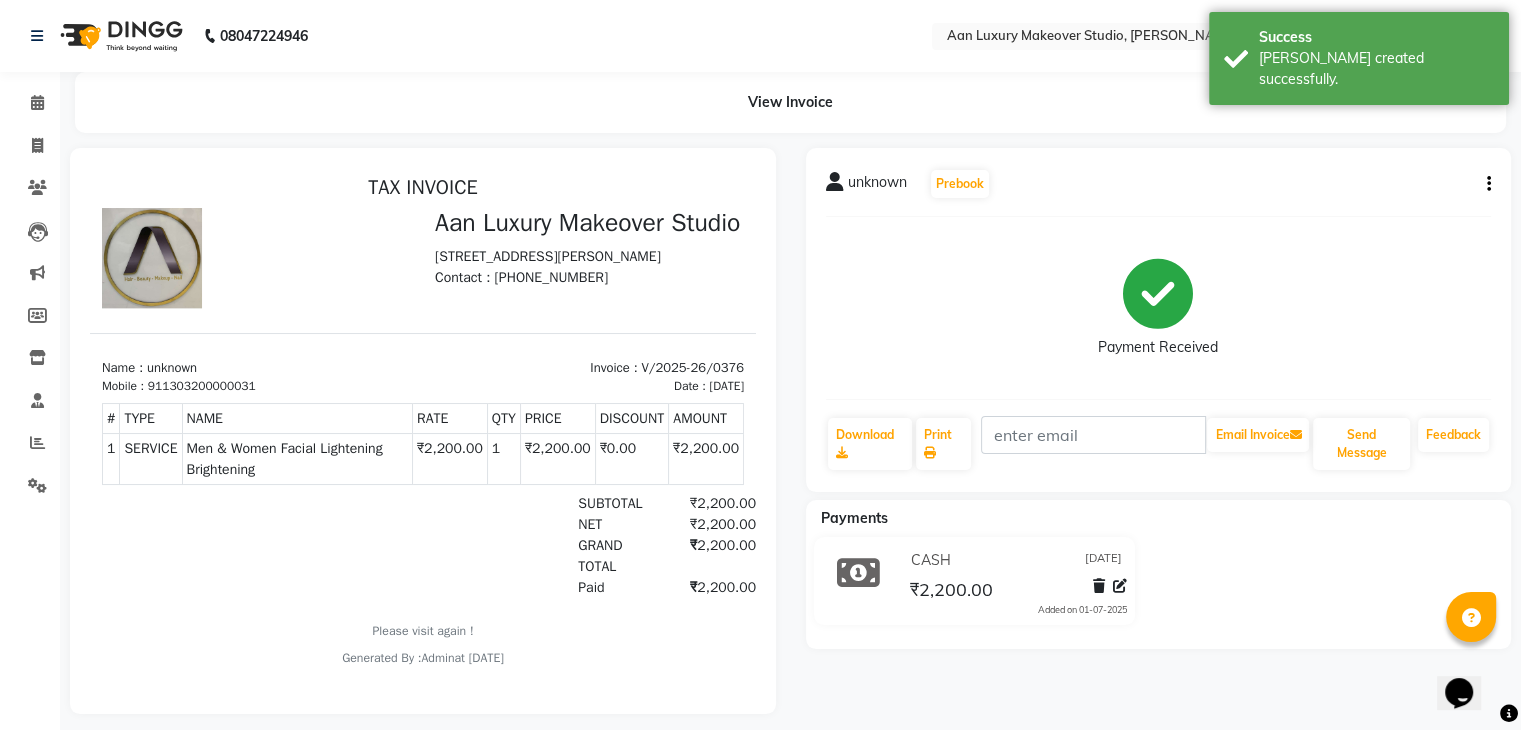 scroll, scrollTop: 0, scrollLeft: 0, axis: both 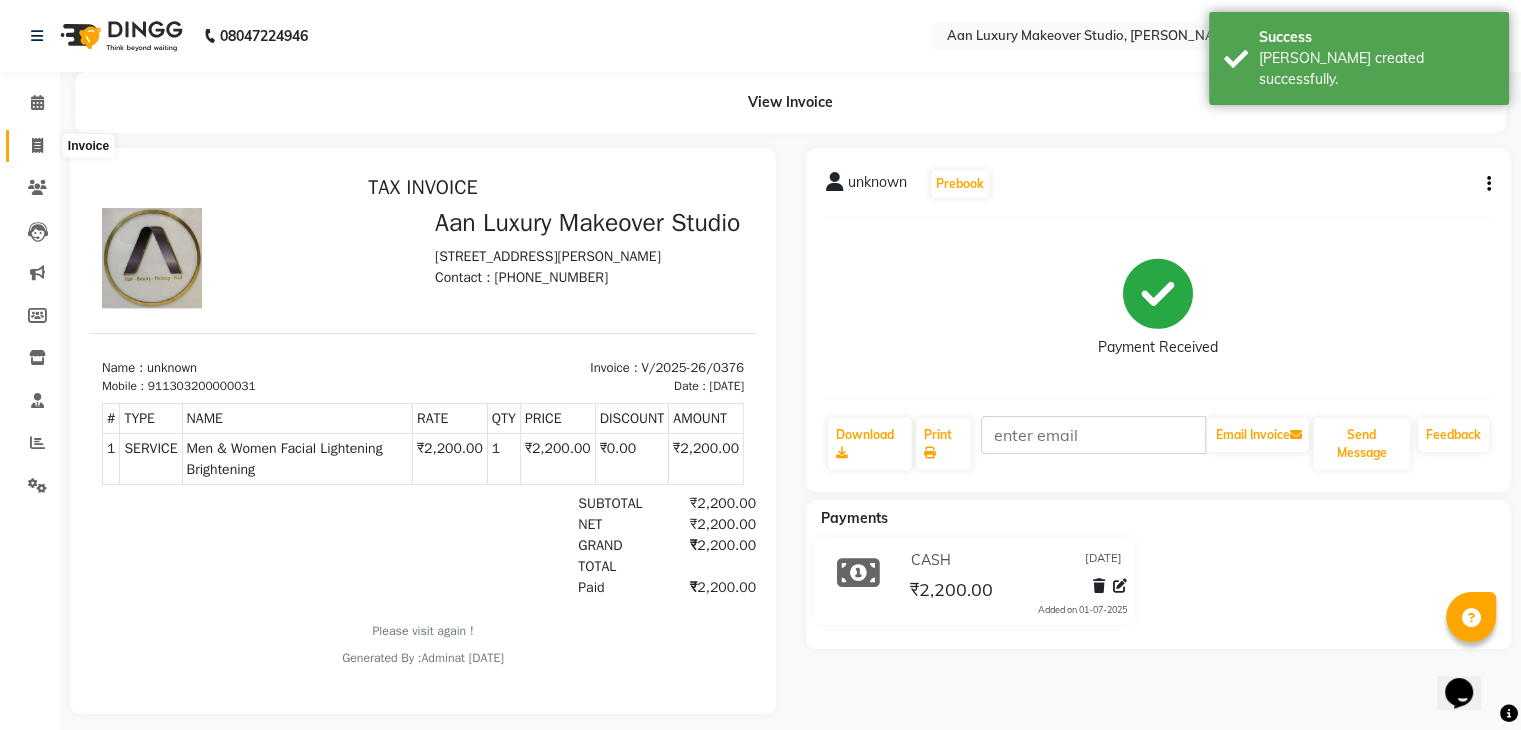 click 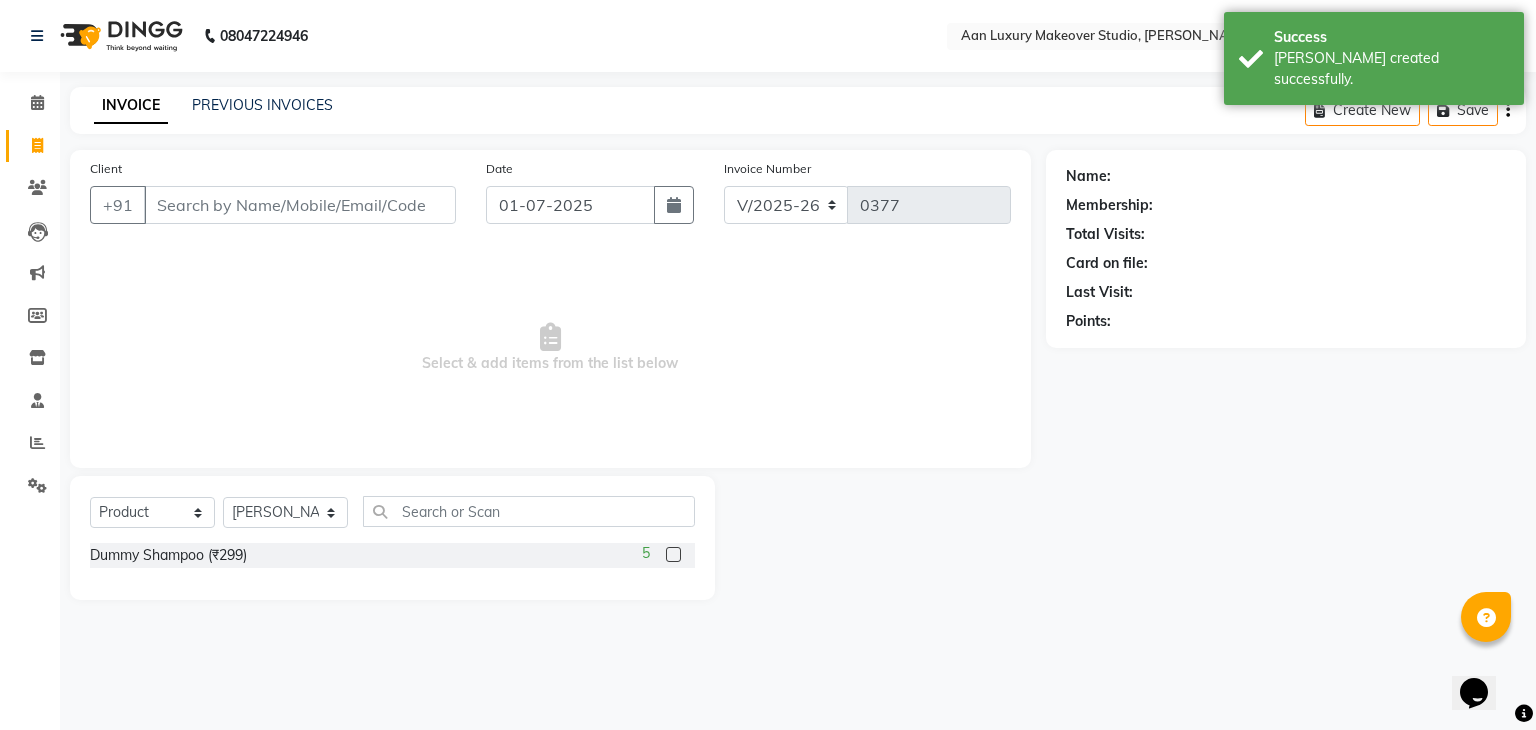 click on "Client" at bounding box center [300, 205] 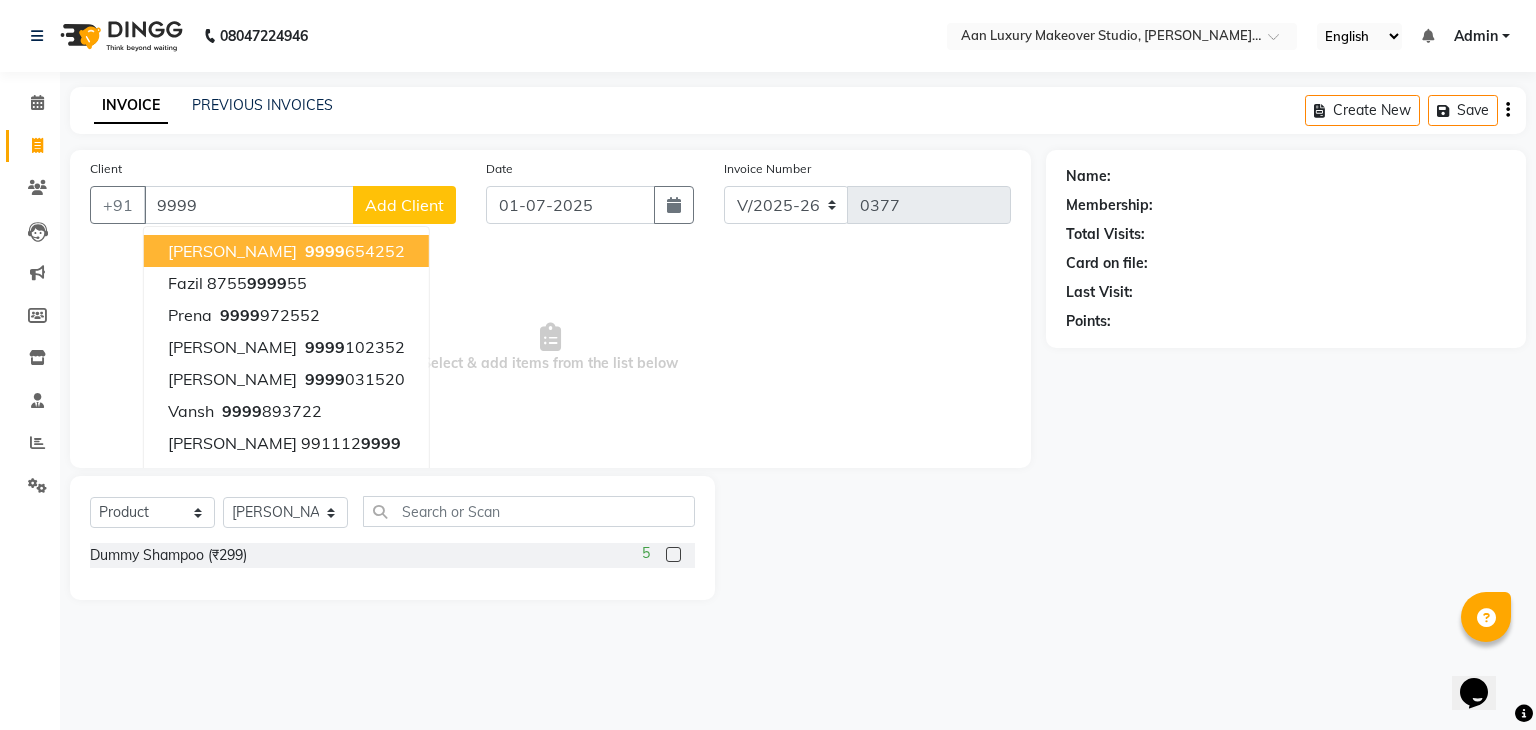 click on "9999 654252" at bounding box center (353, 251) 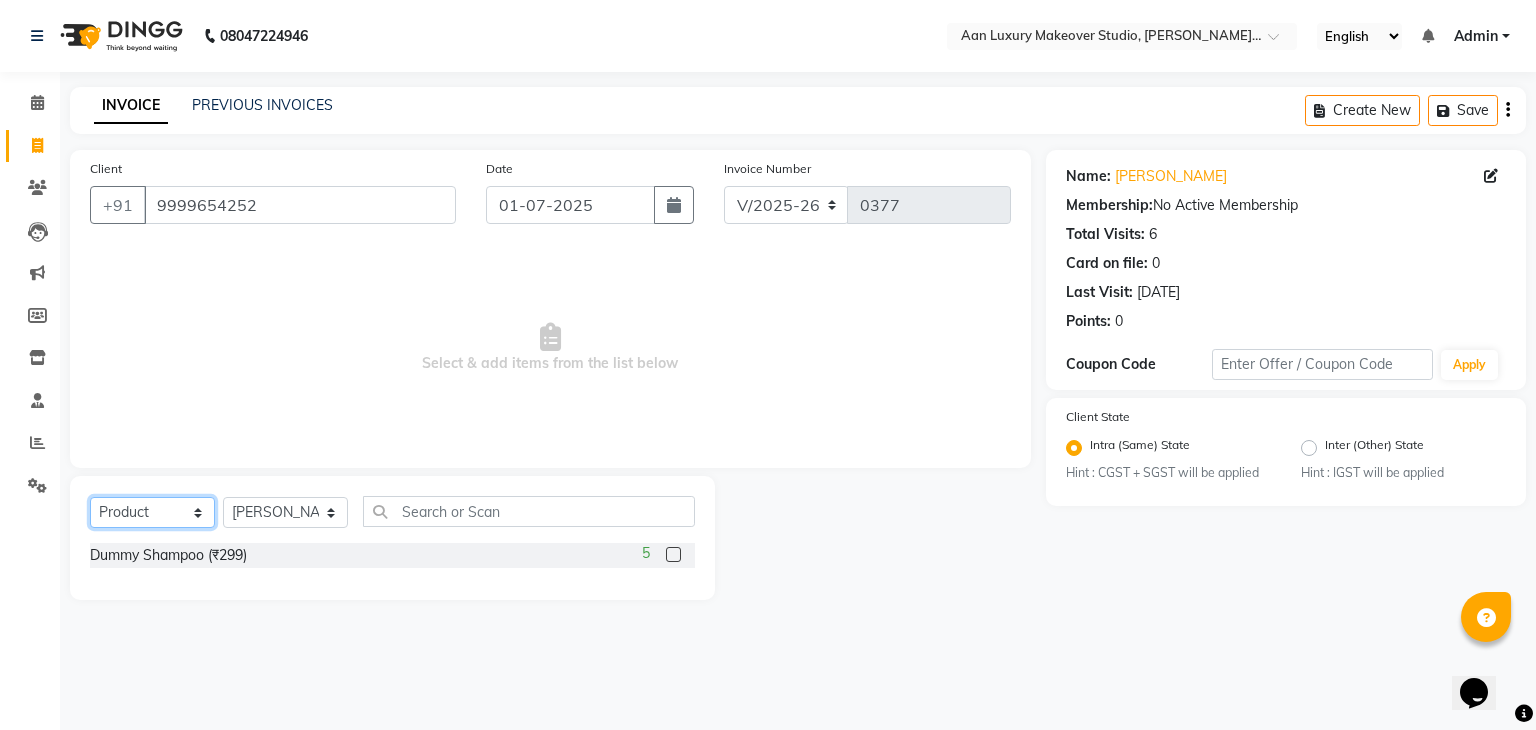 click on "Select  Service  Product  Membership  Package Voucher Prepaid Gift Card" 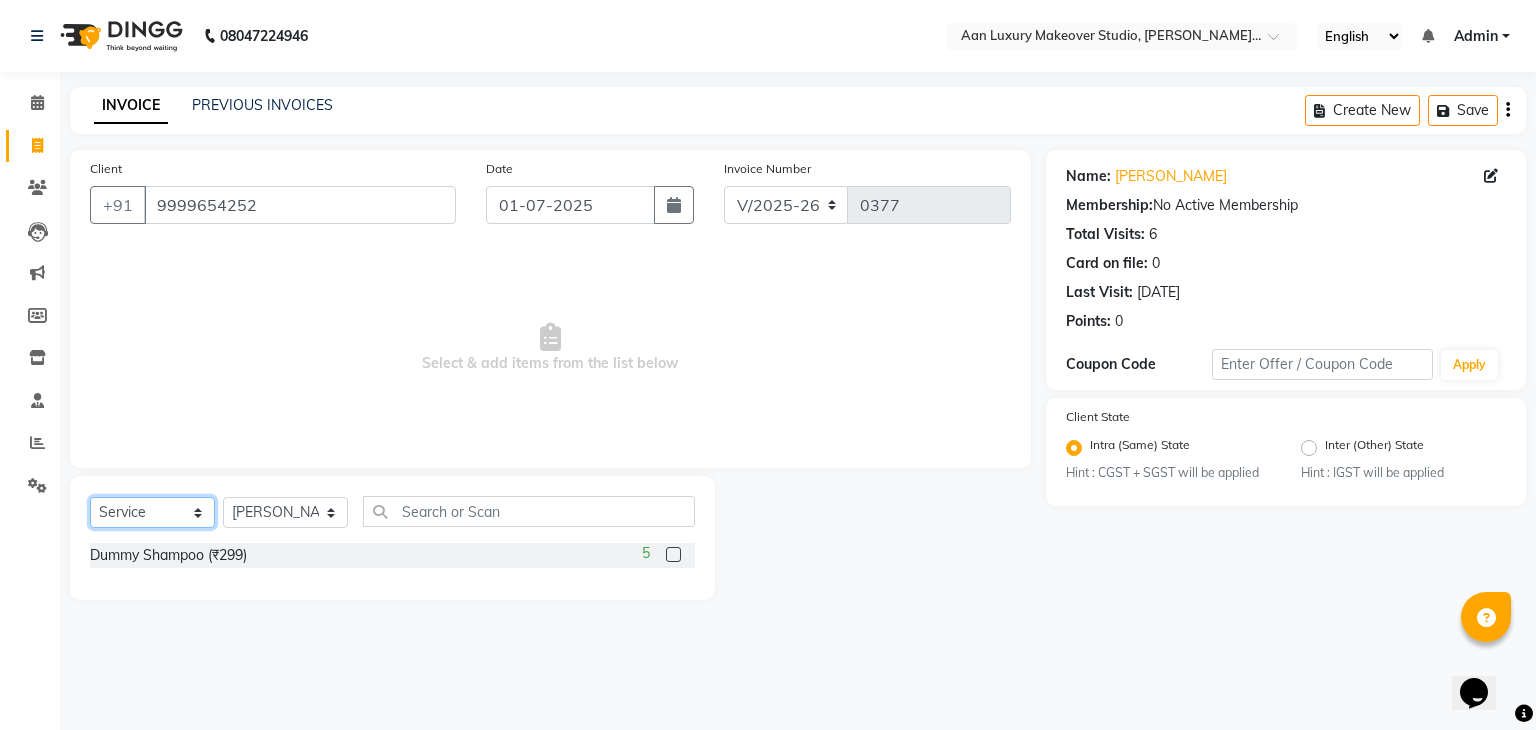 click on "Select  Service  Product  Membership  Package Voucher Prepaid Gift Card" 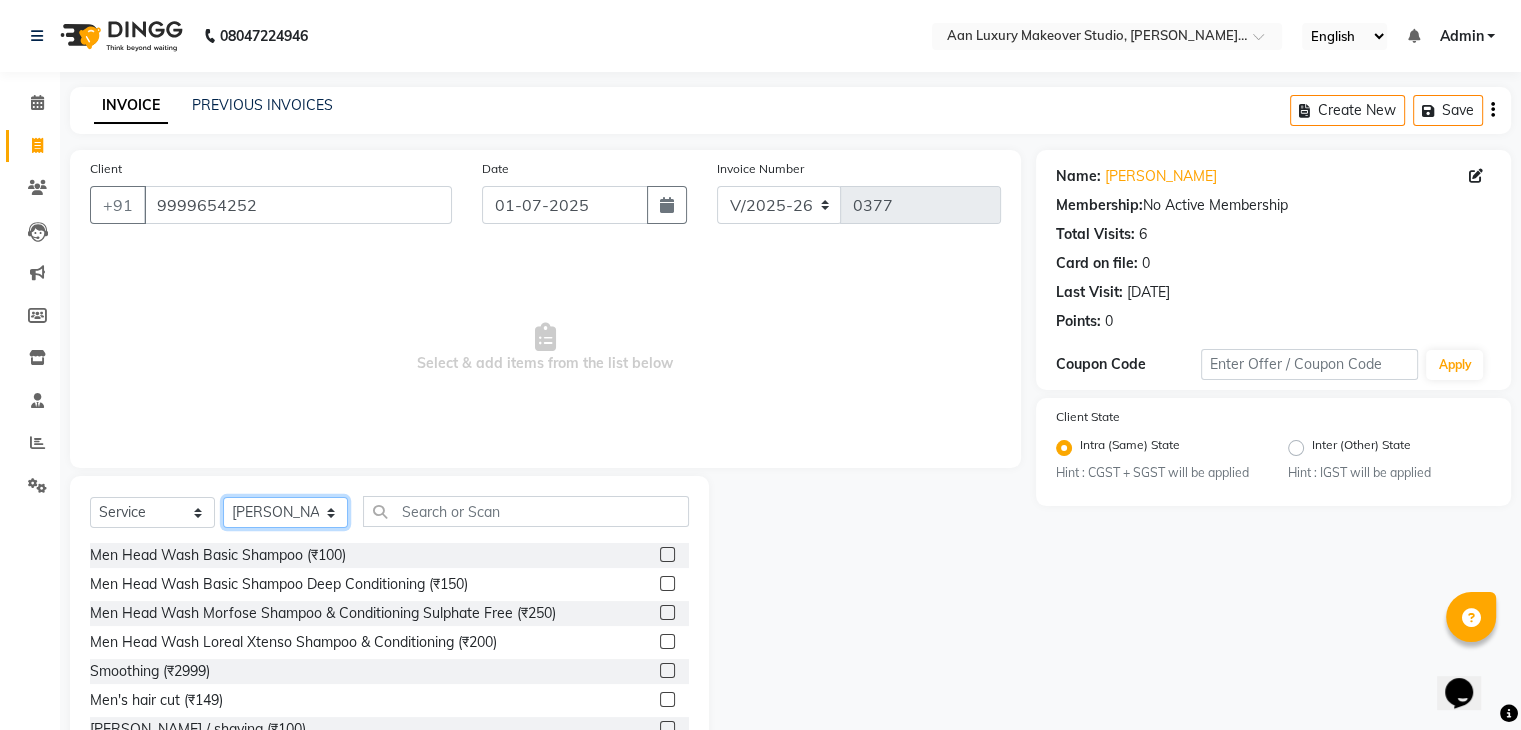 click on "Select Stylist Faiz gaurav [PERSON_NAME] Nisha ma'am  [PERSON_NAME] [PERSON_NAME] [PERSON_NAME]" 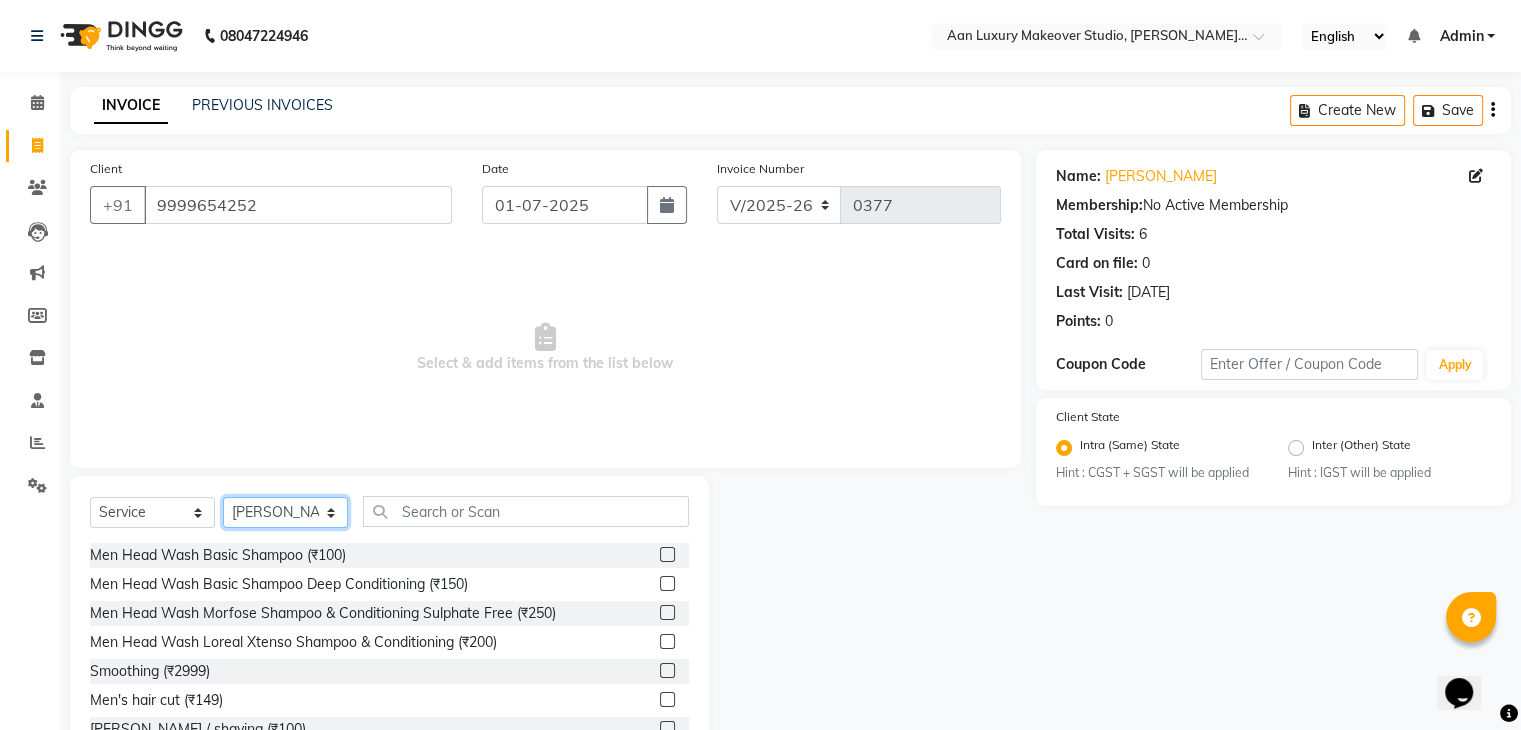 click on "Select Stylist Faiz gaurav [PERSON_NAME] Nisha ma'am  [PERSON_NAME] [PERSON_NAME] [PERSON_NAME]" 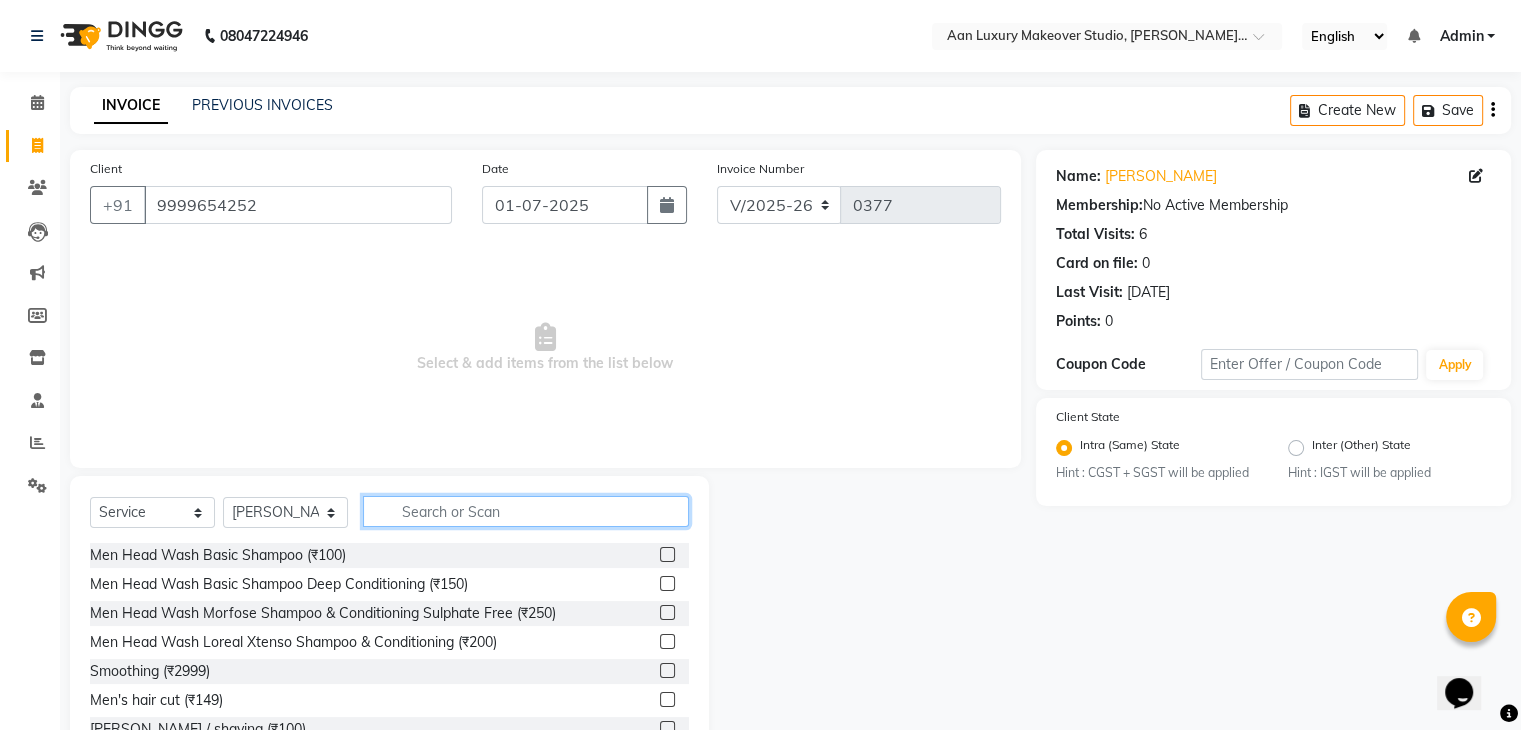 click 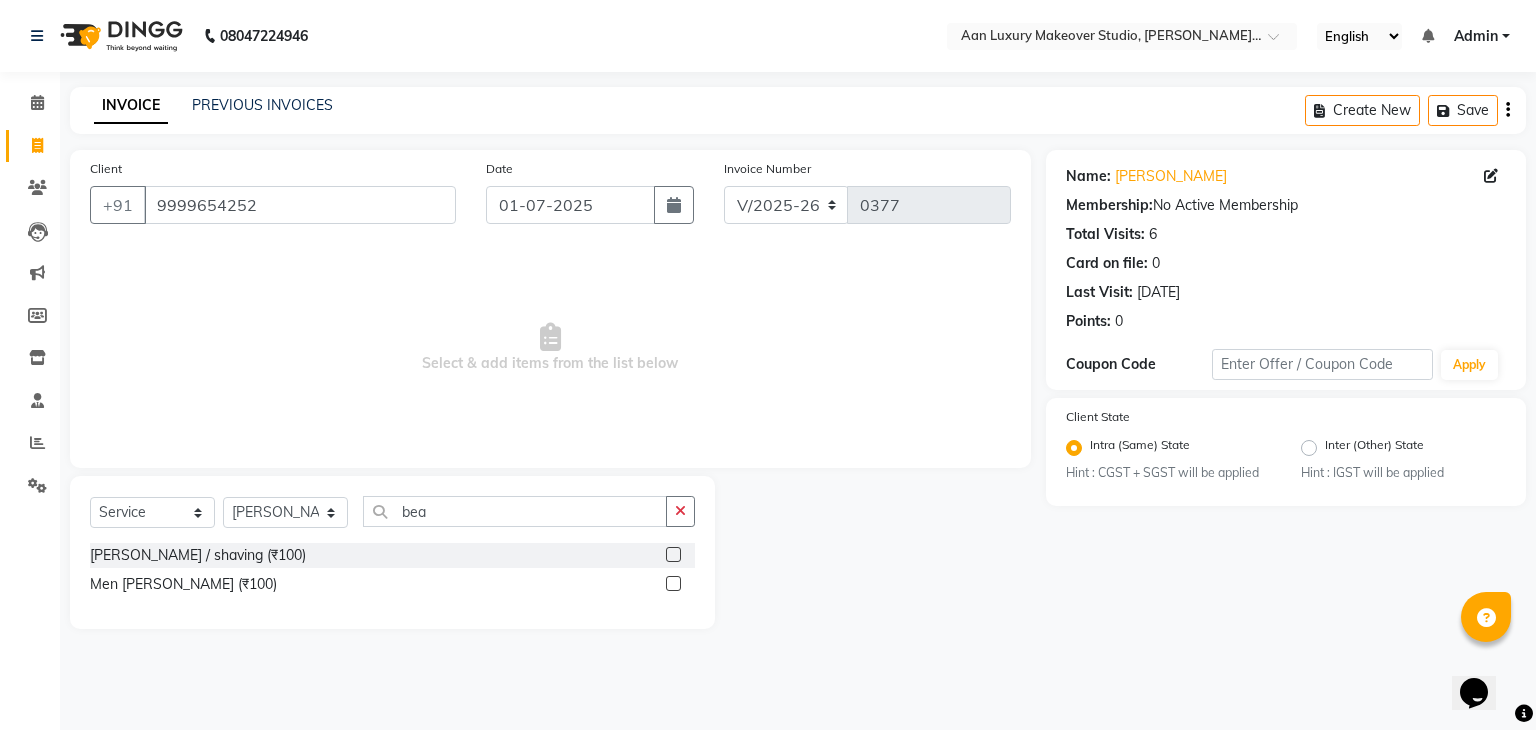 click 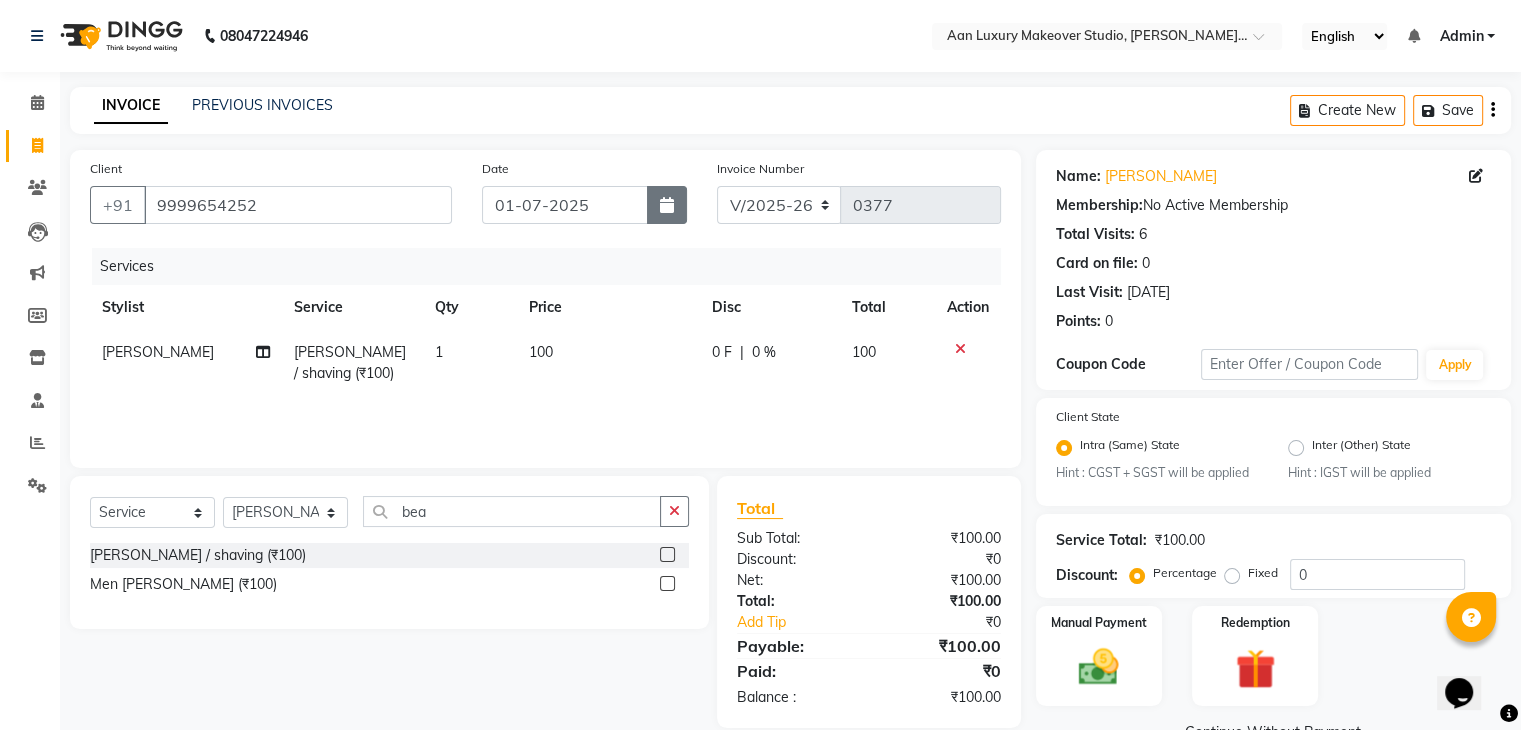 click 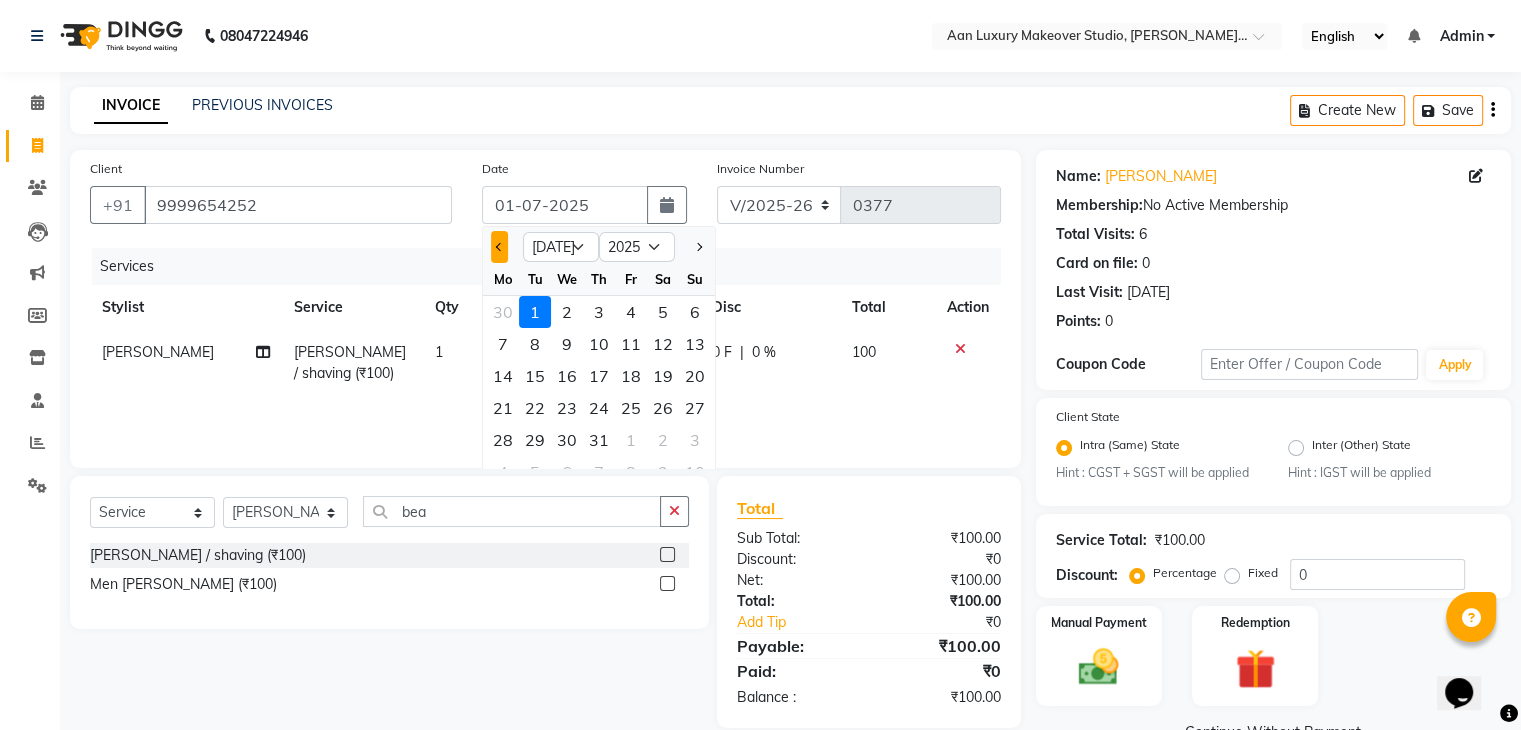 click 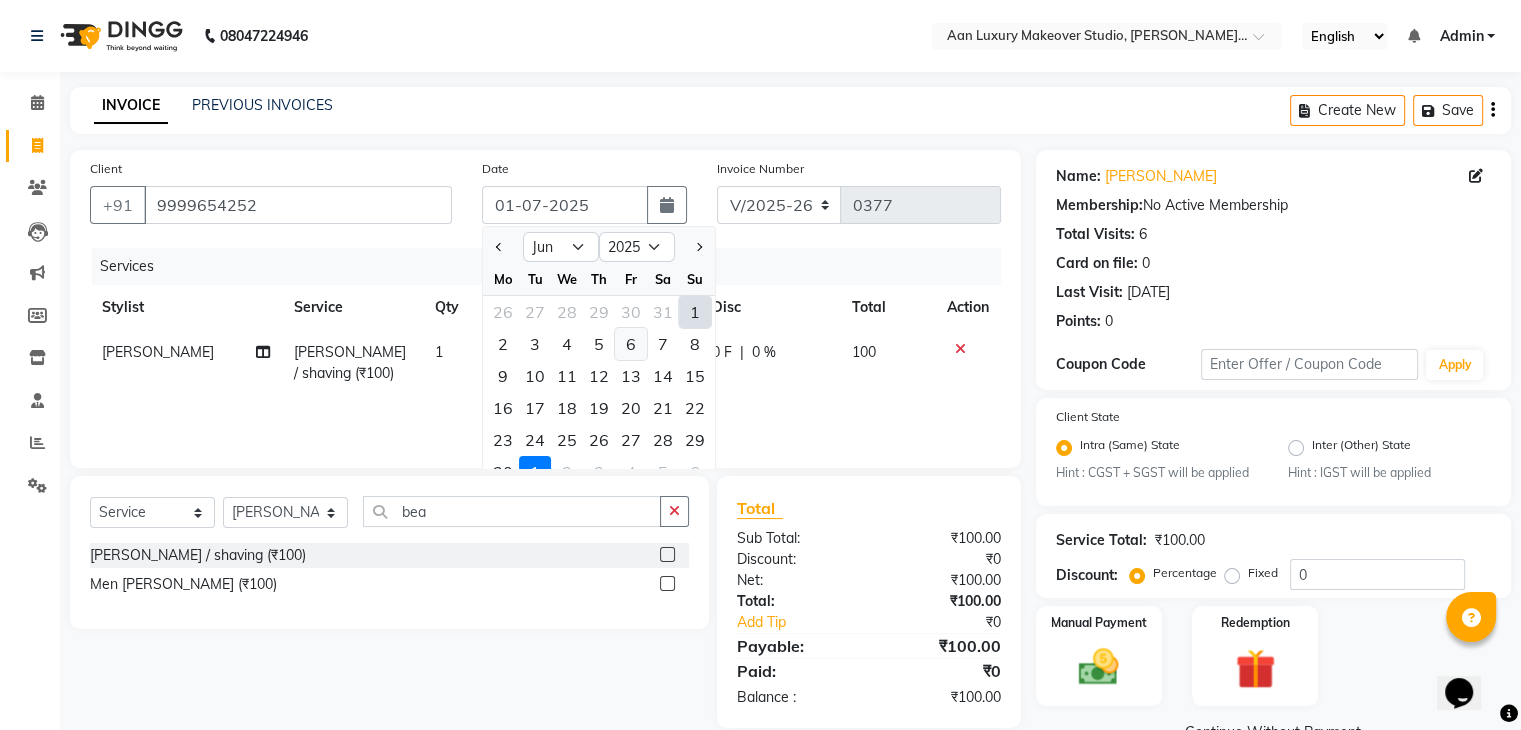 click on "6" 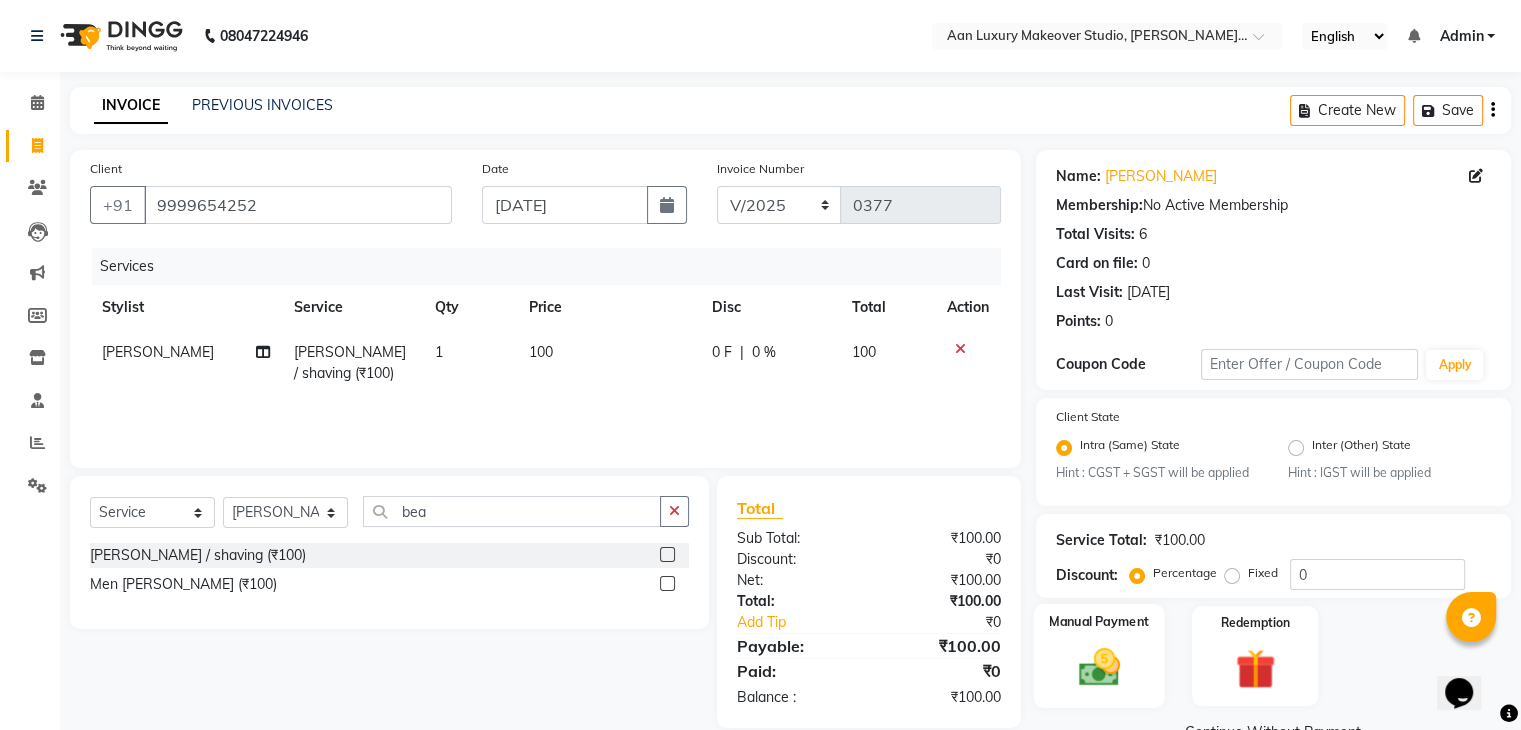 click on "Manual Payment" 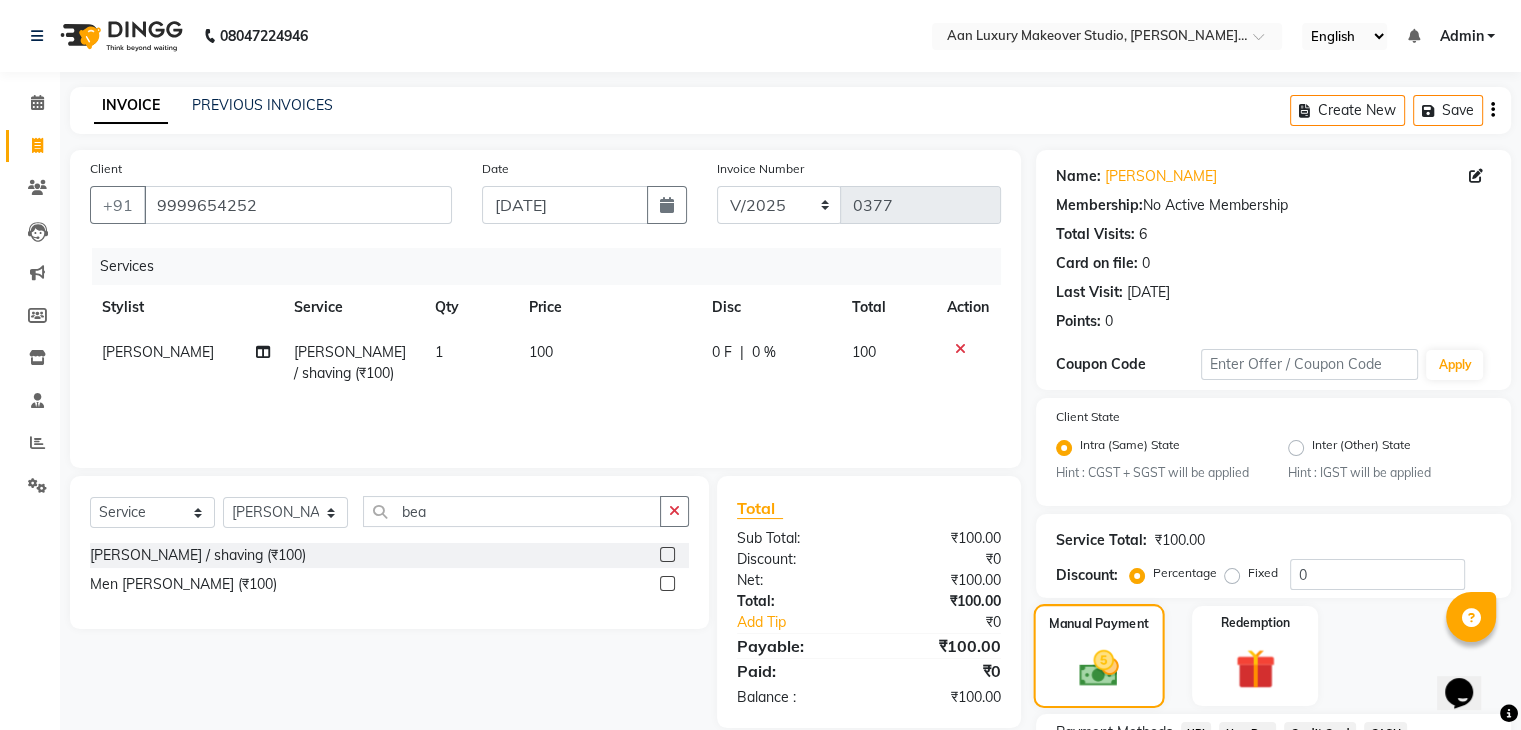 scroll, scrollTop: 177, scrollLeft: 0, axis: vertical 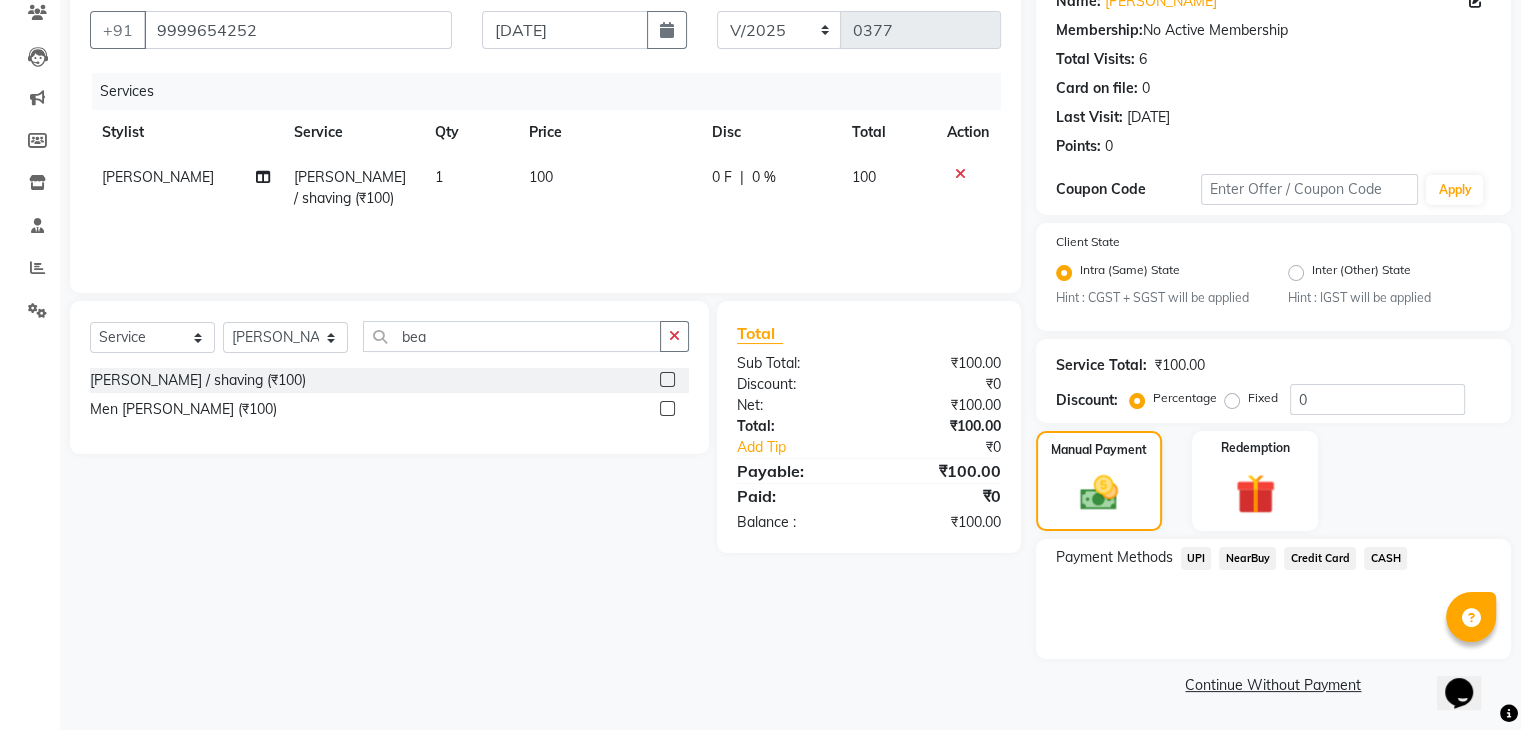 click on "CASH" 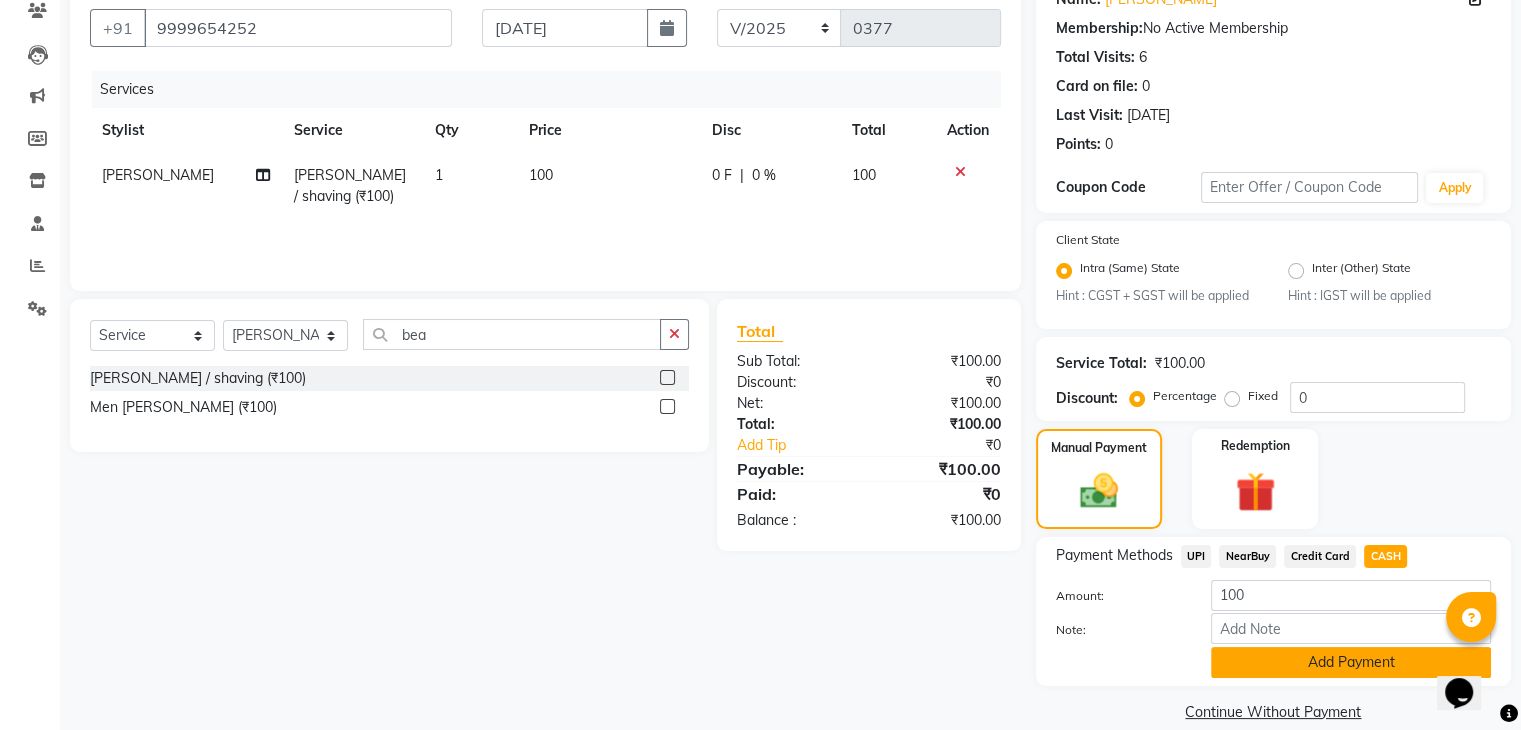 click on "Add Payment" 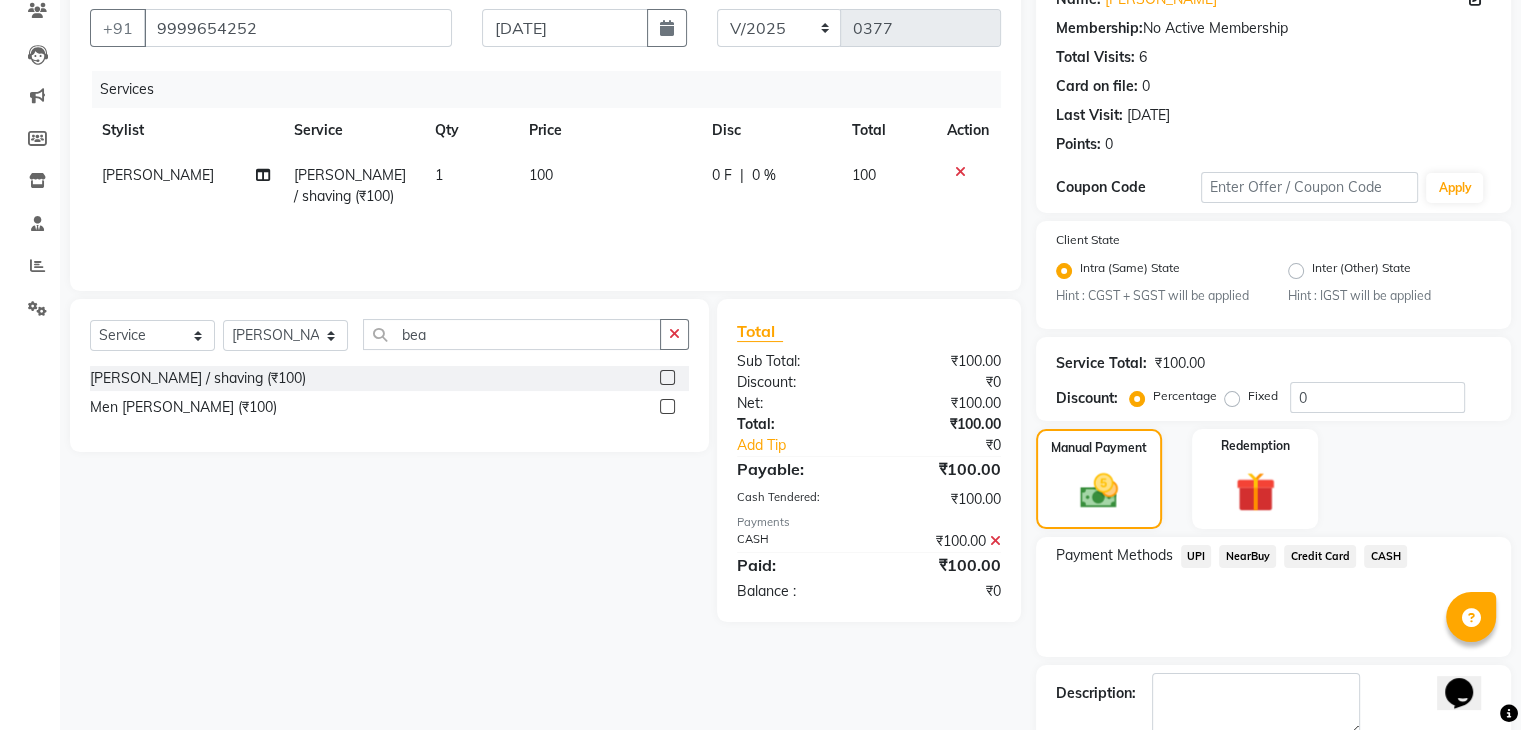 scroll, scrollTop: 289, scrollLeft: 0, axis: vertical 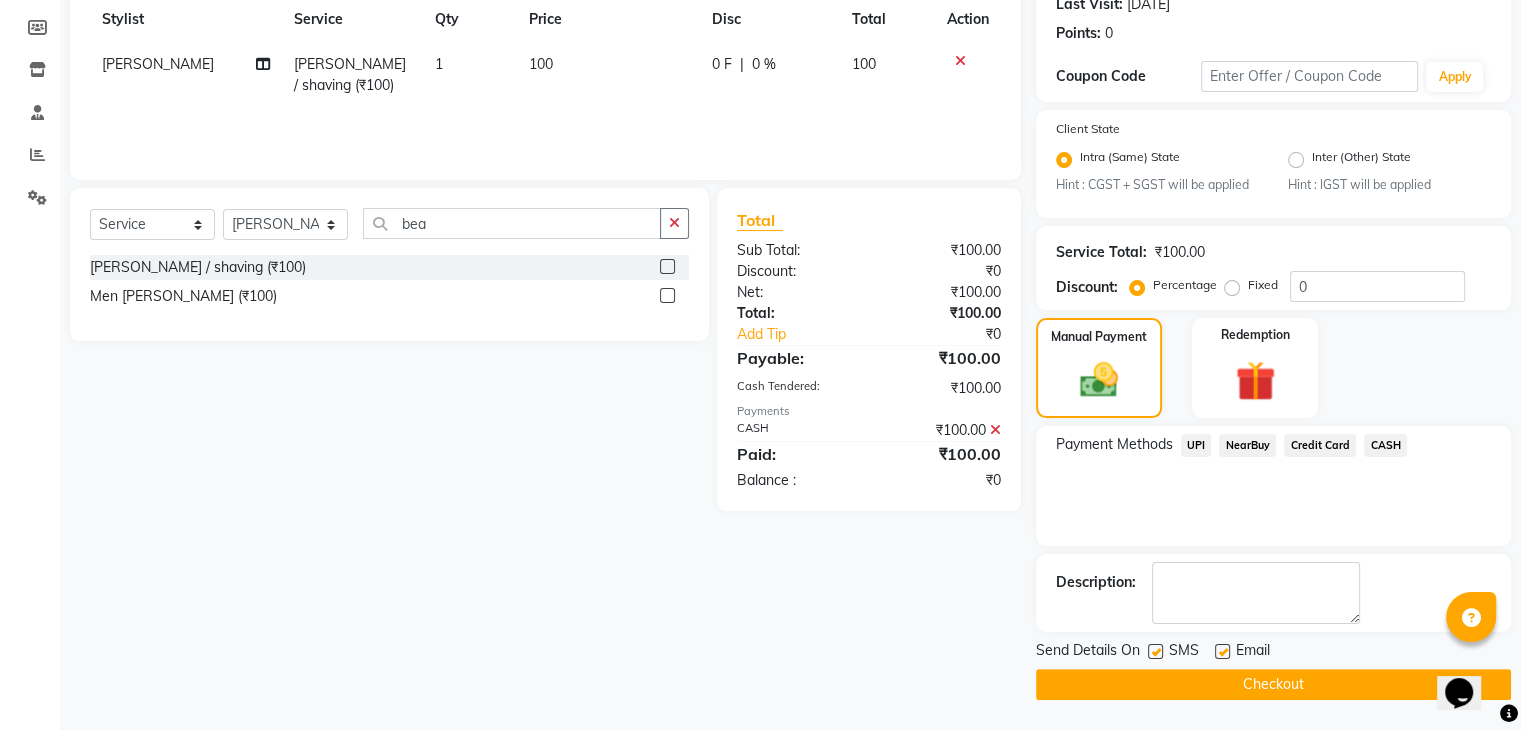 click 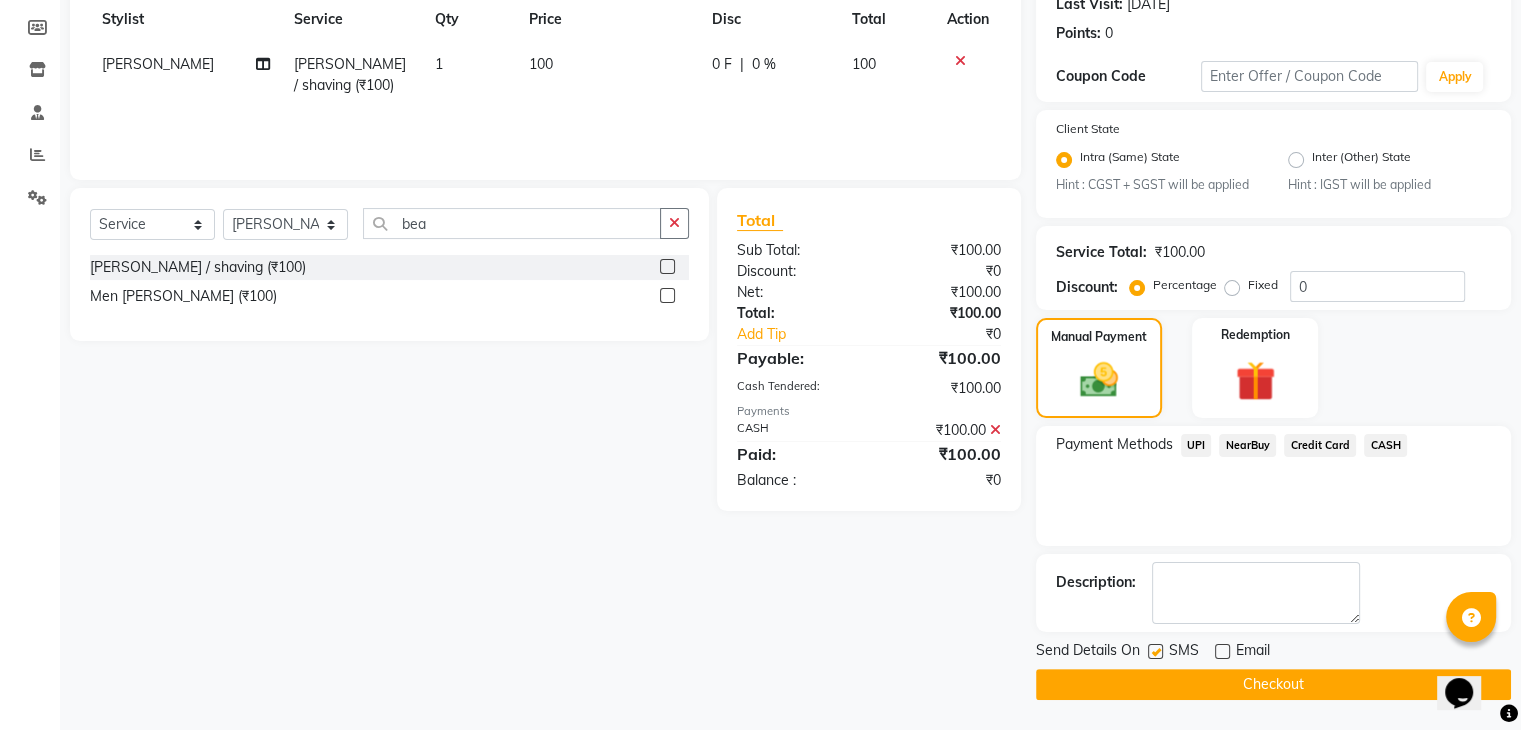 click 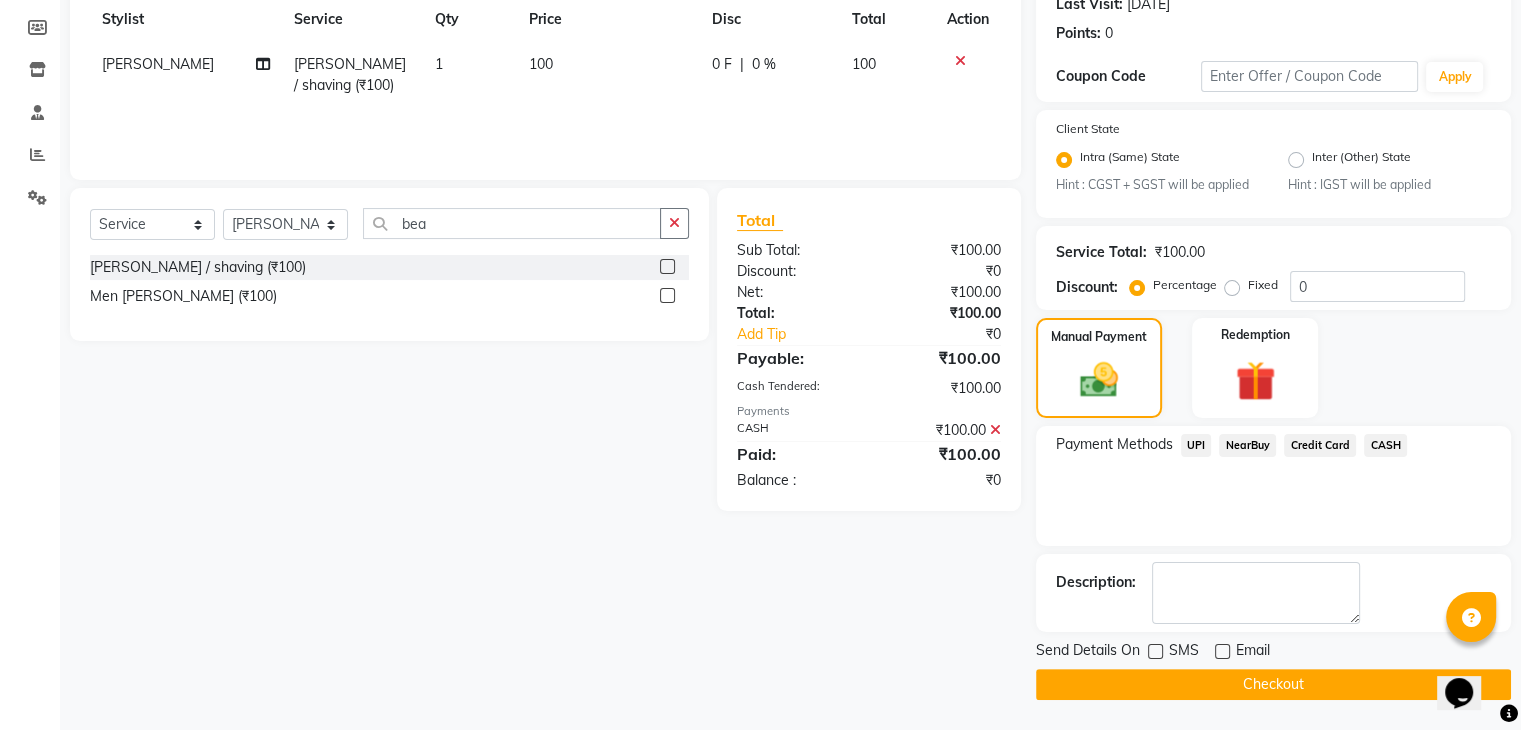 click on "Checkout" 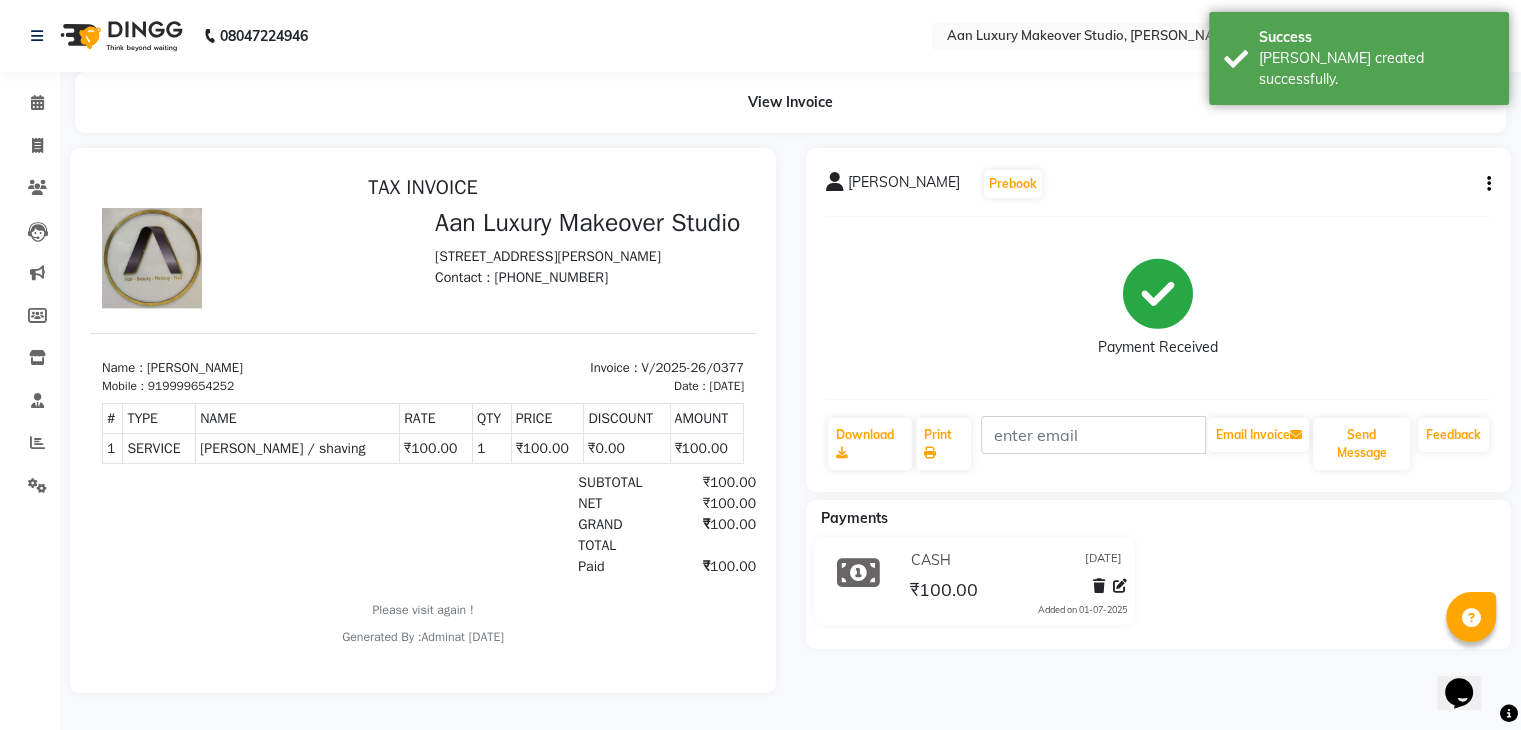 scroll, scrollTop: 0, scrollLeft: 0, axis: both 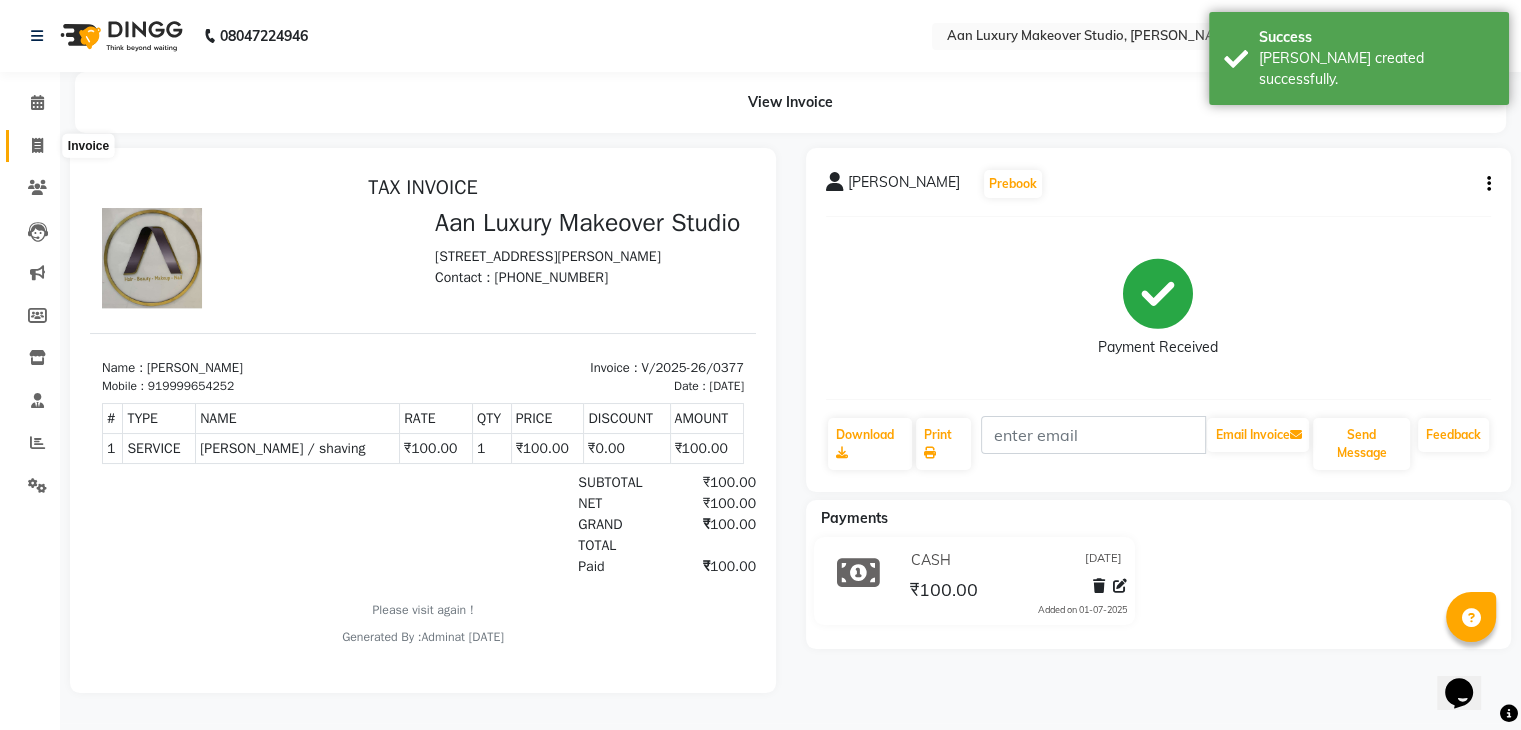 click 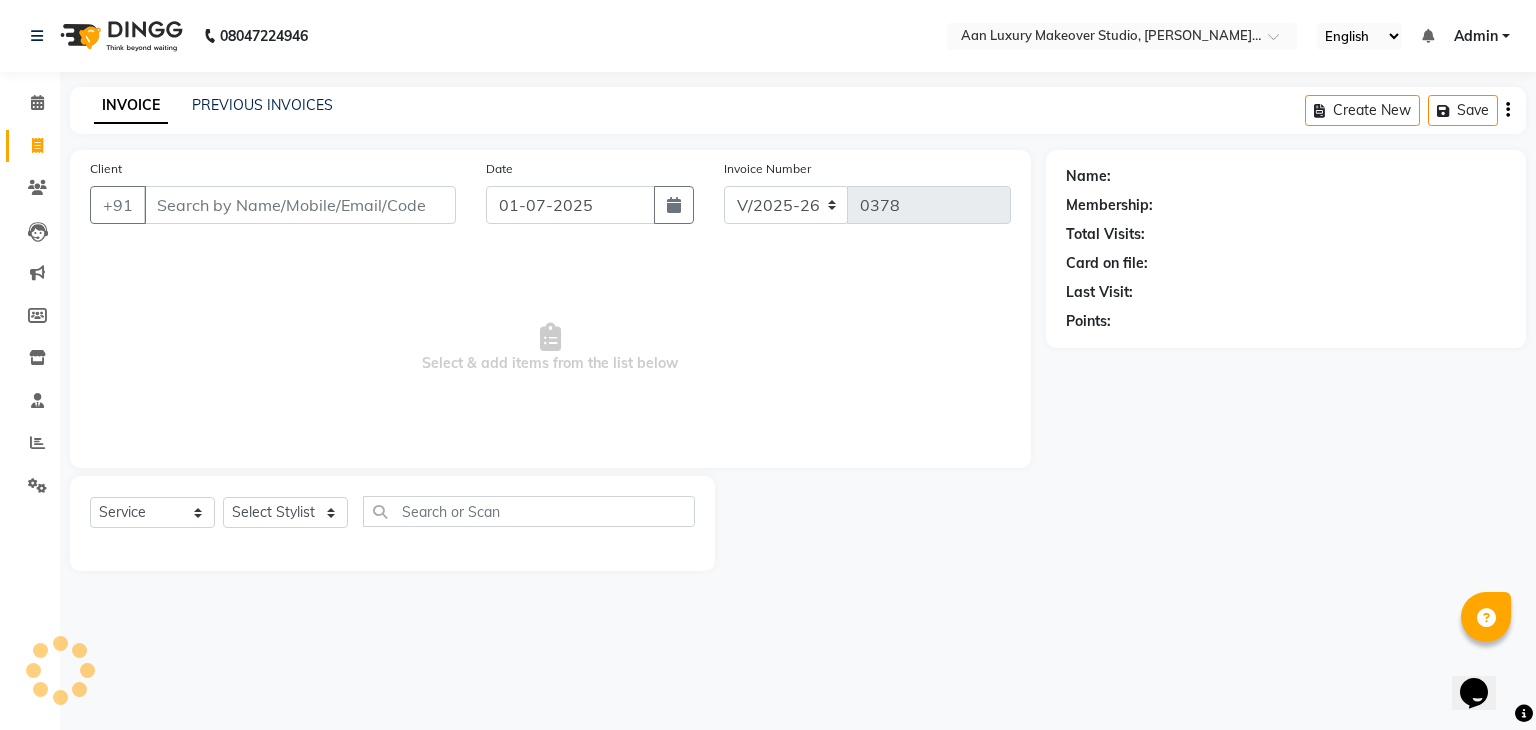 click on "Client" at bounding box center (300, 205) 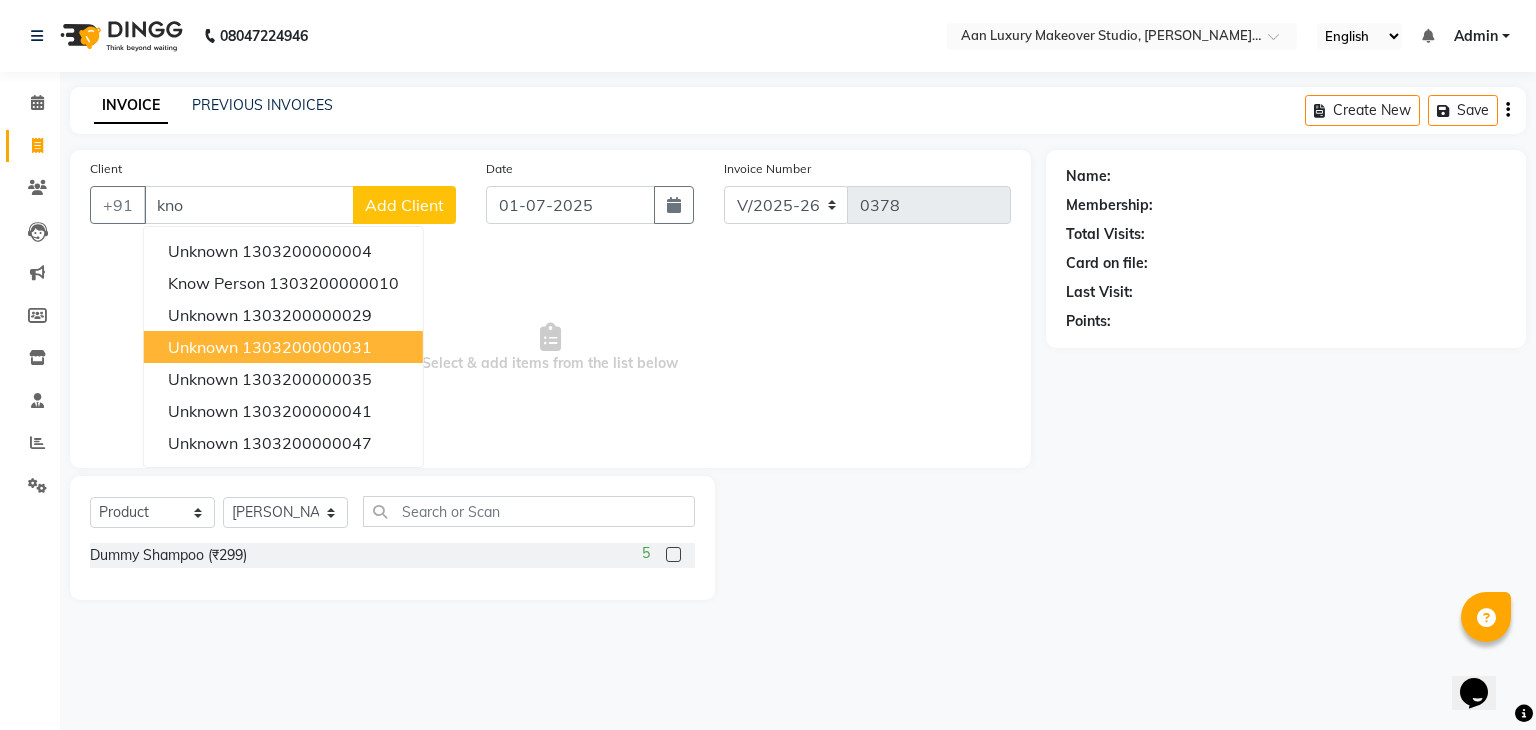 click on "unknown" at bounding box center [203, 347] 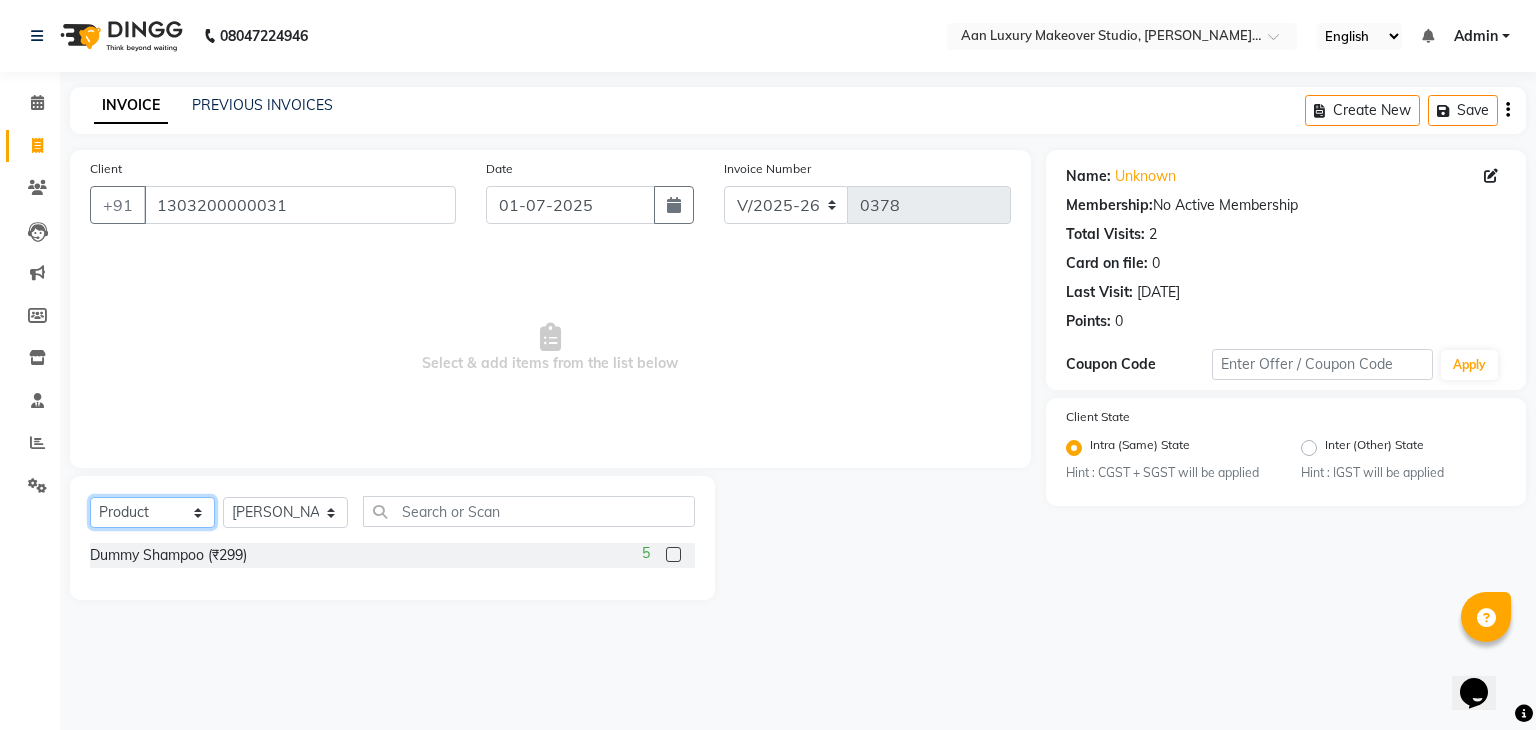 drag, startPoint x: 180, startPoint y: 513, endPoint x: 157, endPoint y: 335, distance: 179.4798 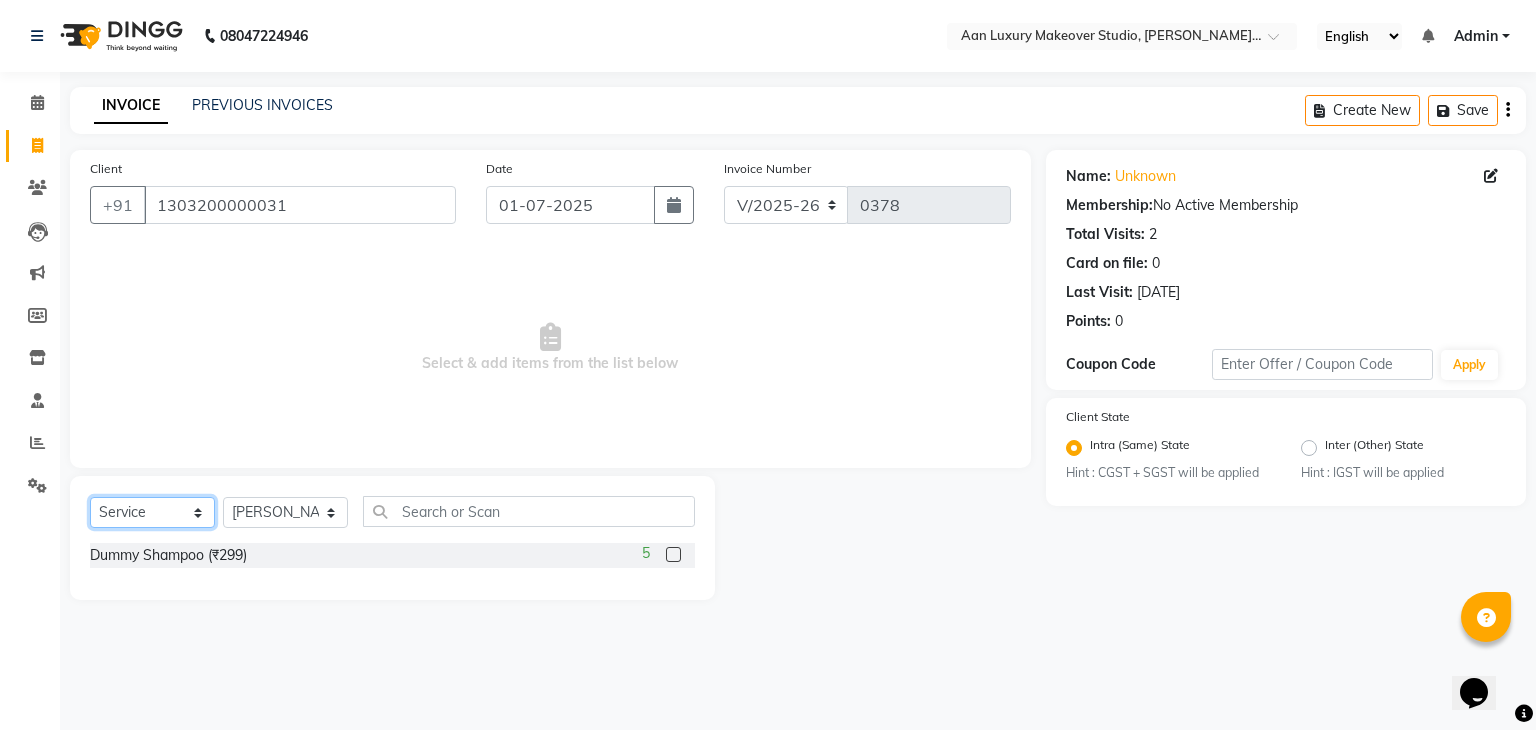 click on "Select  Service  Product  Membership  Package Voucher Prepaid Gift Card" 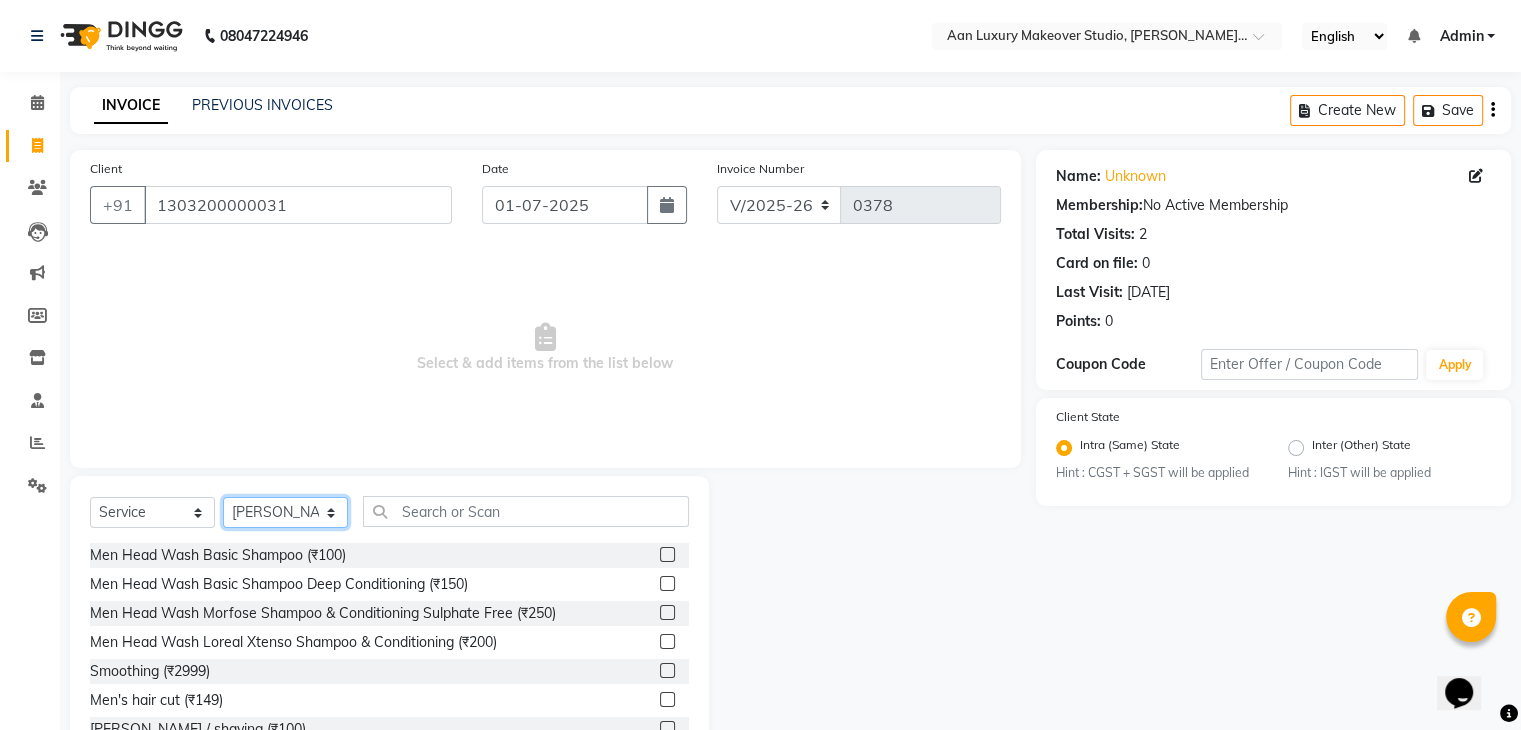 click on "Select Stylist Faiz gaurav [PERSON_NAME] Nisha ma'am  [PERSON_NAME] [PERSON_NAME] [PERSON_NAME]" 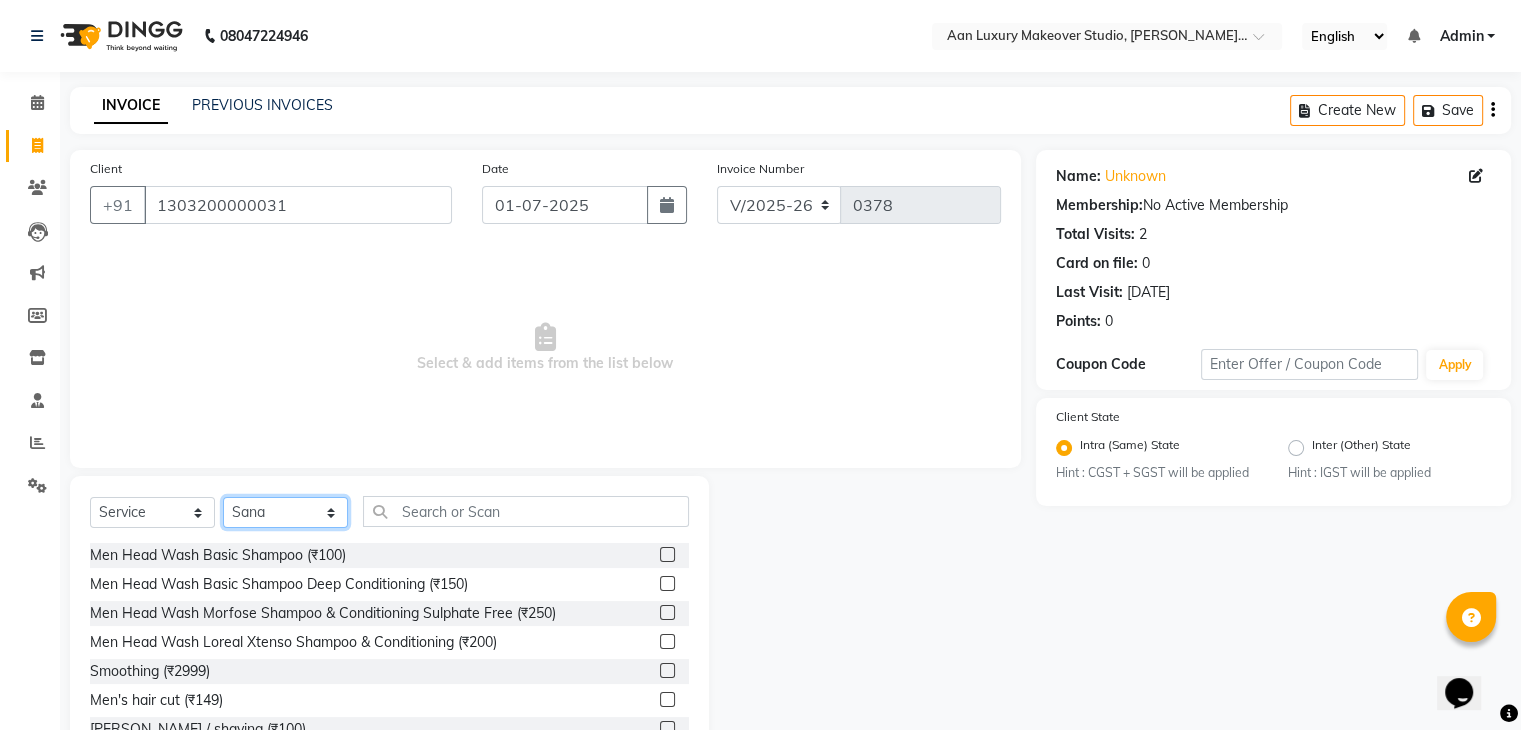 click on "Select Stylist Faiz gaurav [PERSON_NAME] Nisha ma'am  [PERSON_NAME] [PERSON_NAME] [PERSON_NAME]" 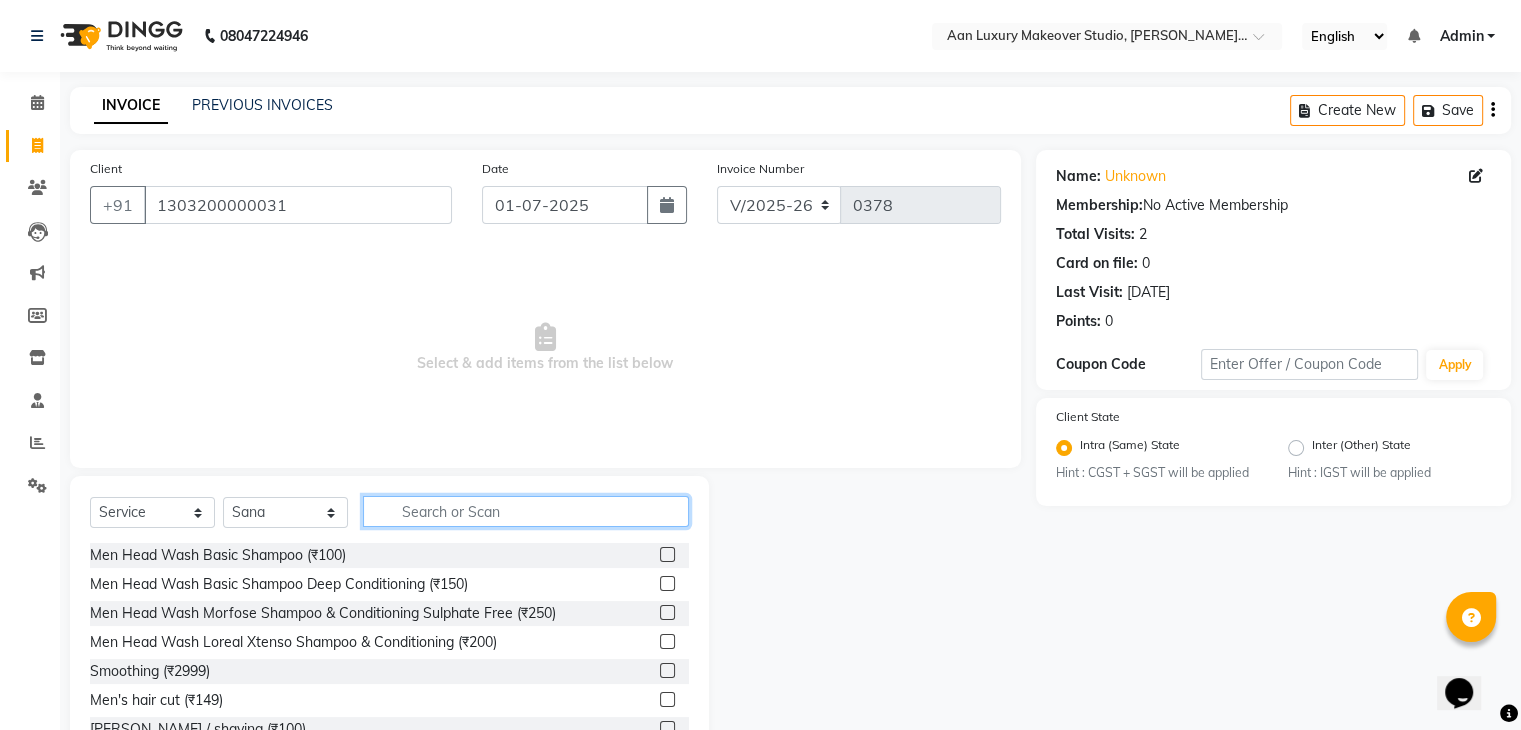 click 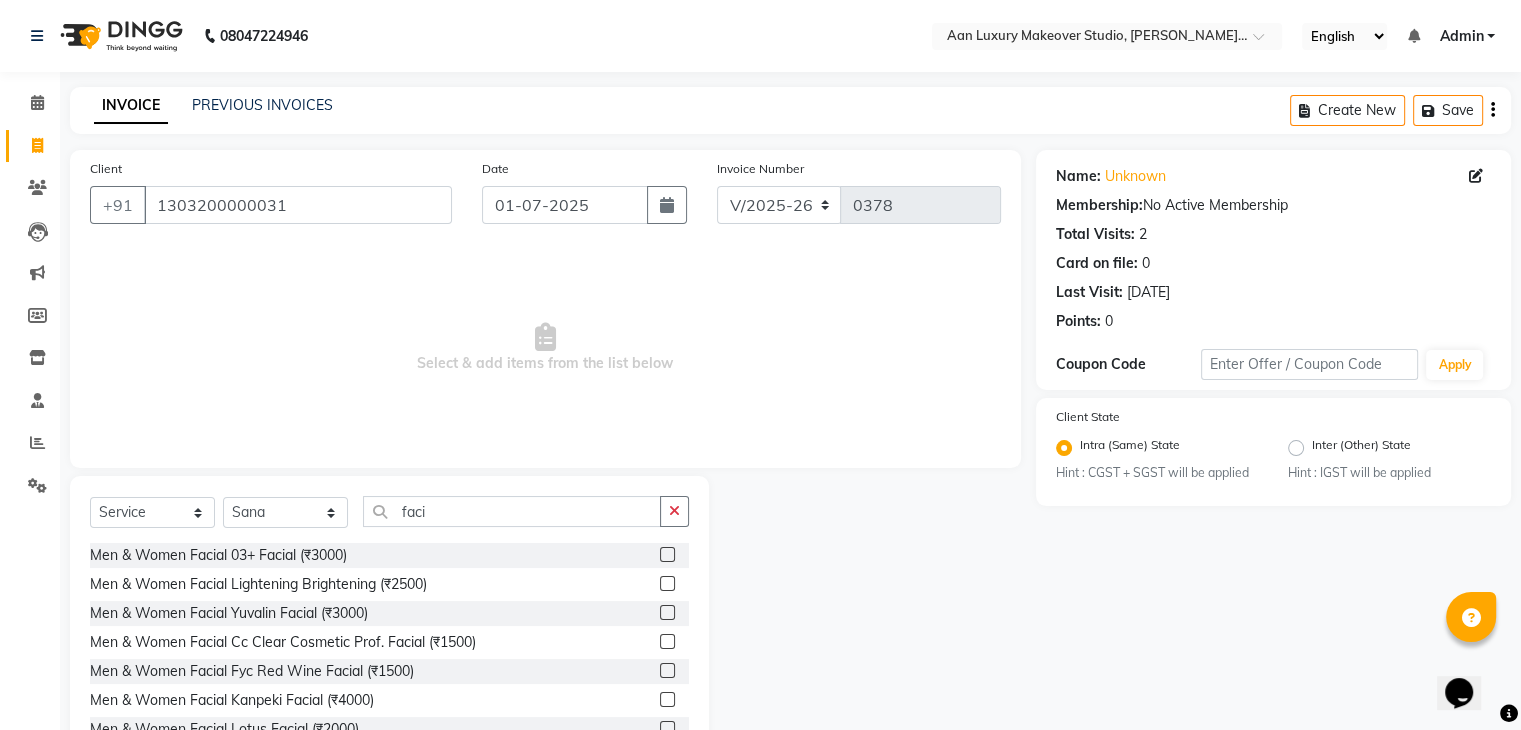 click 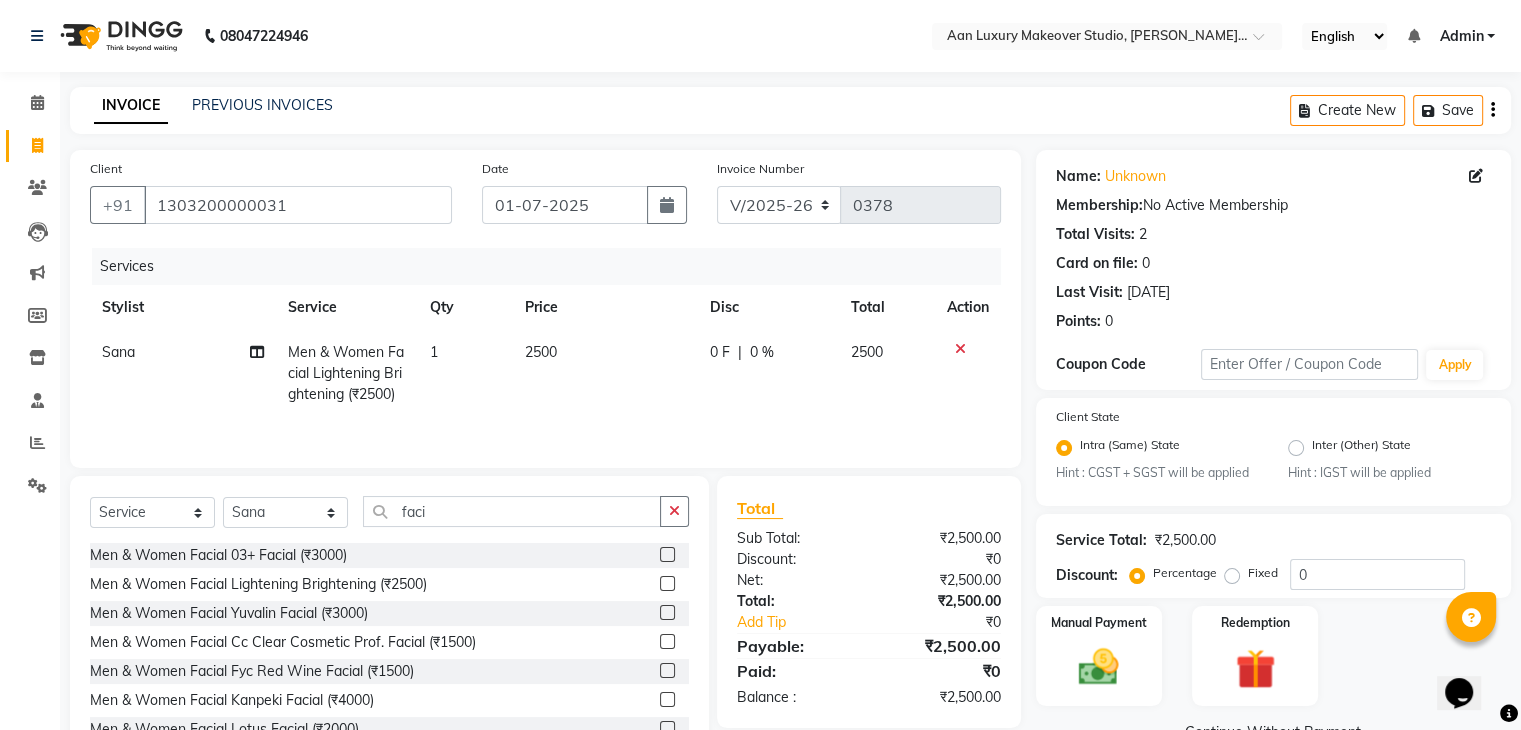 click on "2500" 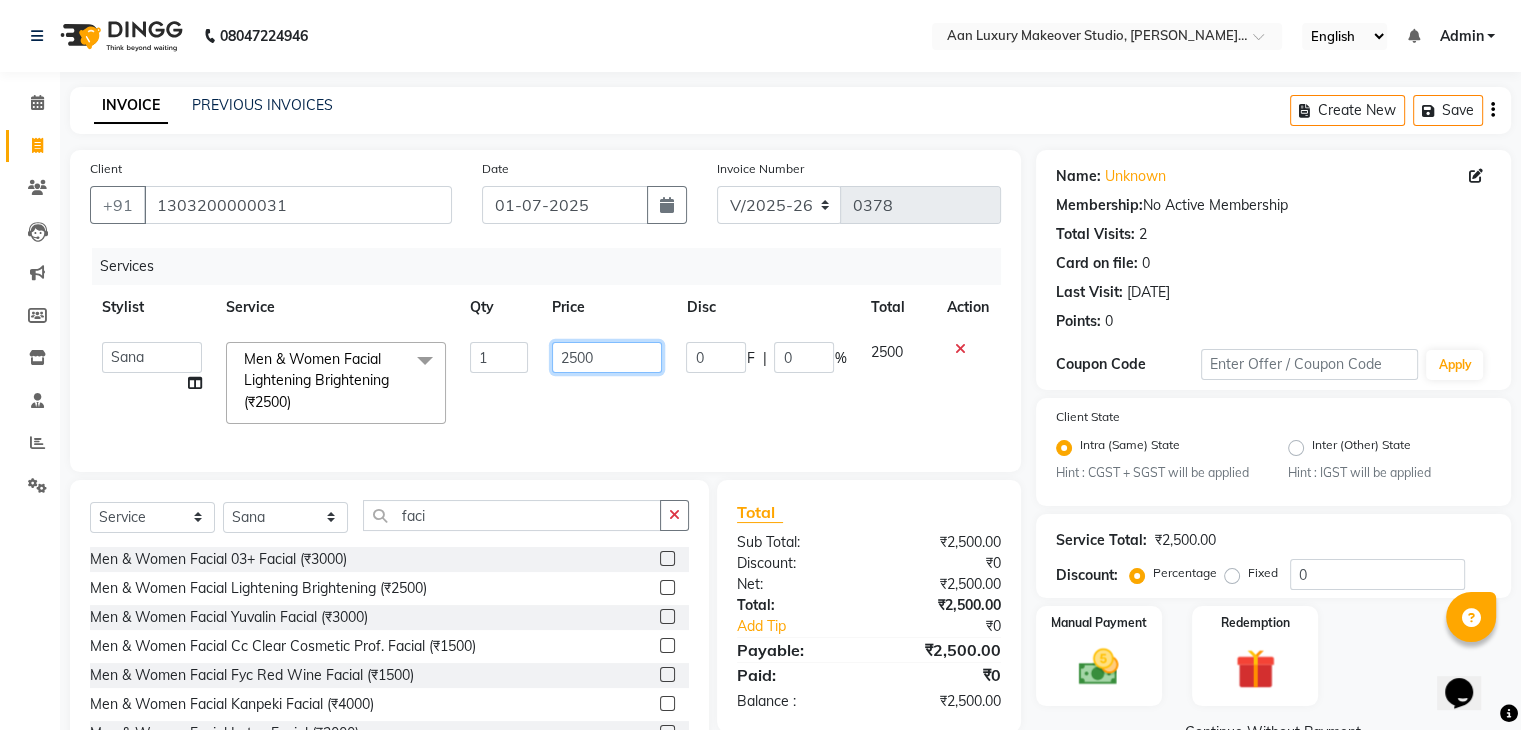 click on "2500" 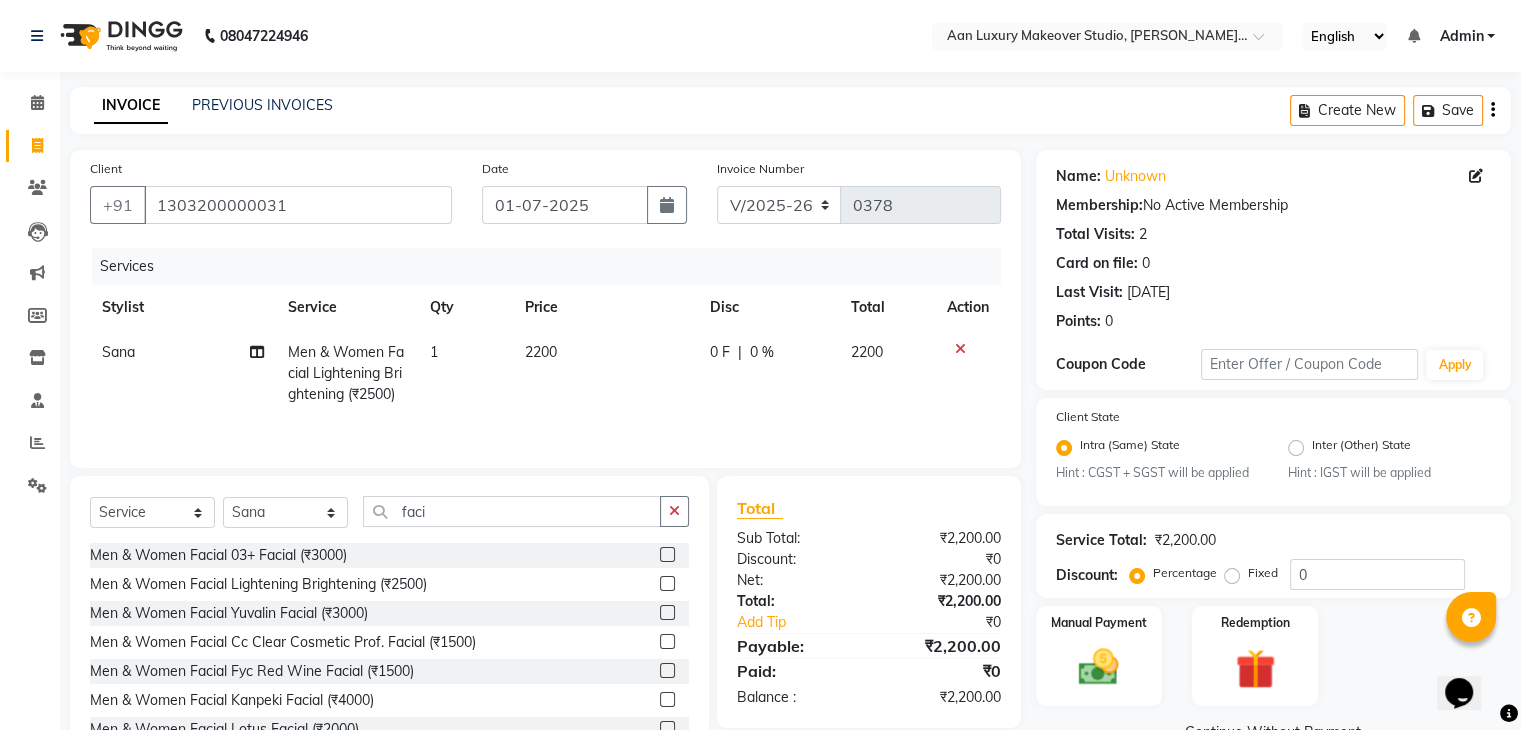 click on "Sana Men & Women Facial Lightening Brightening (₹2500) 1 2200 0 F | 0 % 2200" 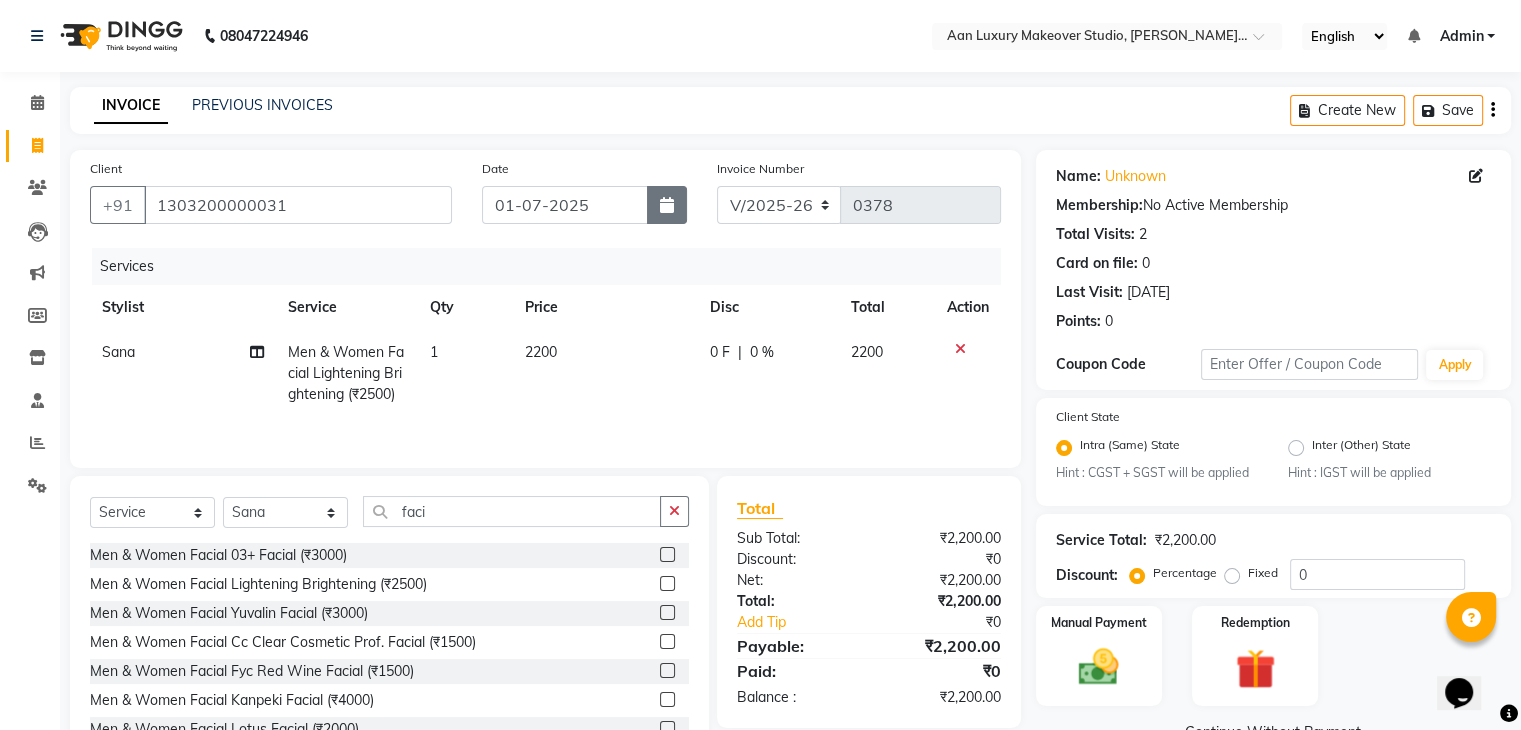 click 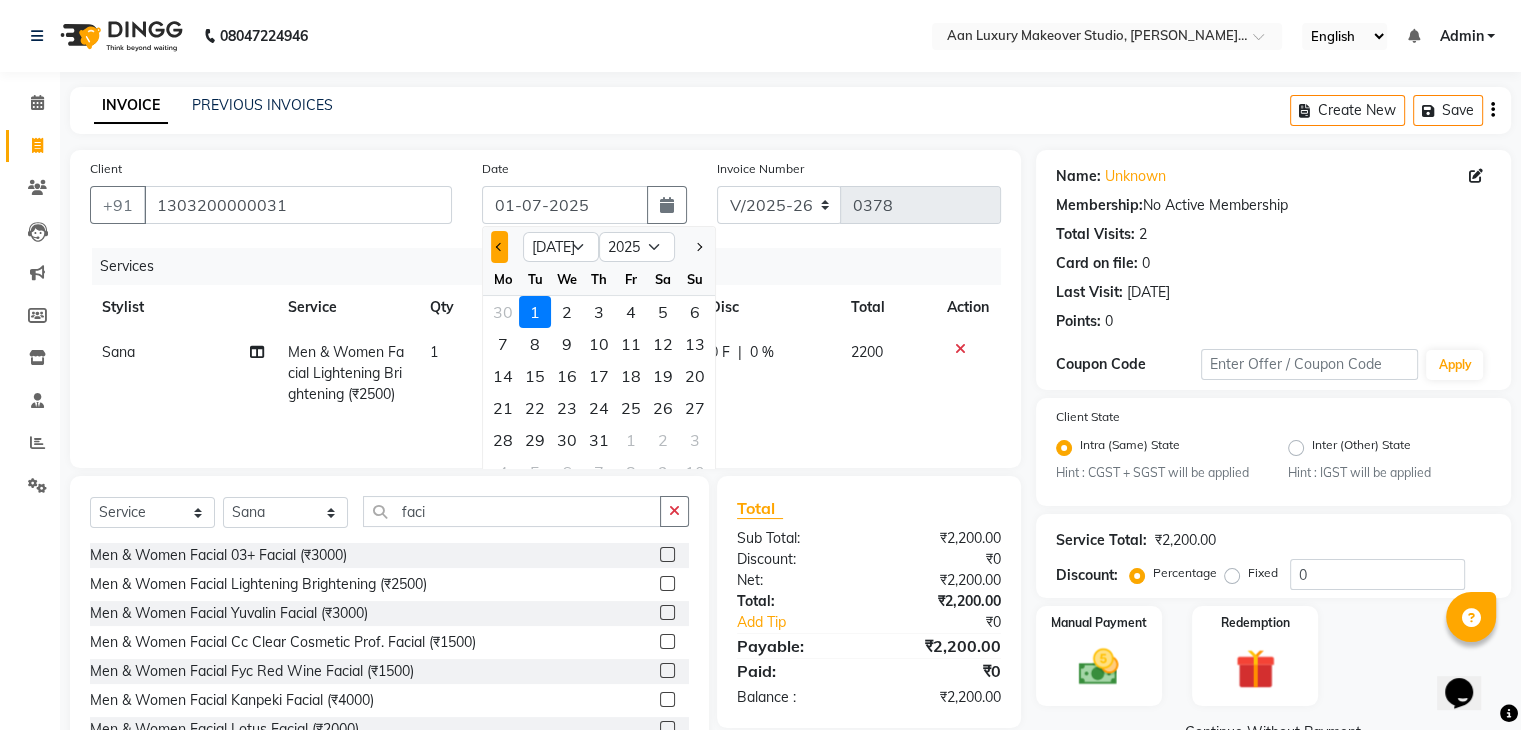 click 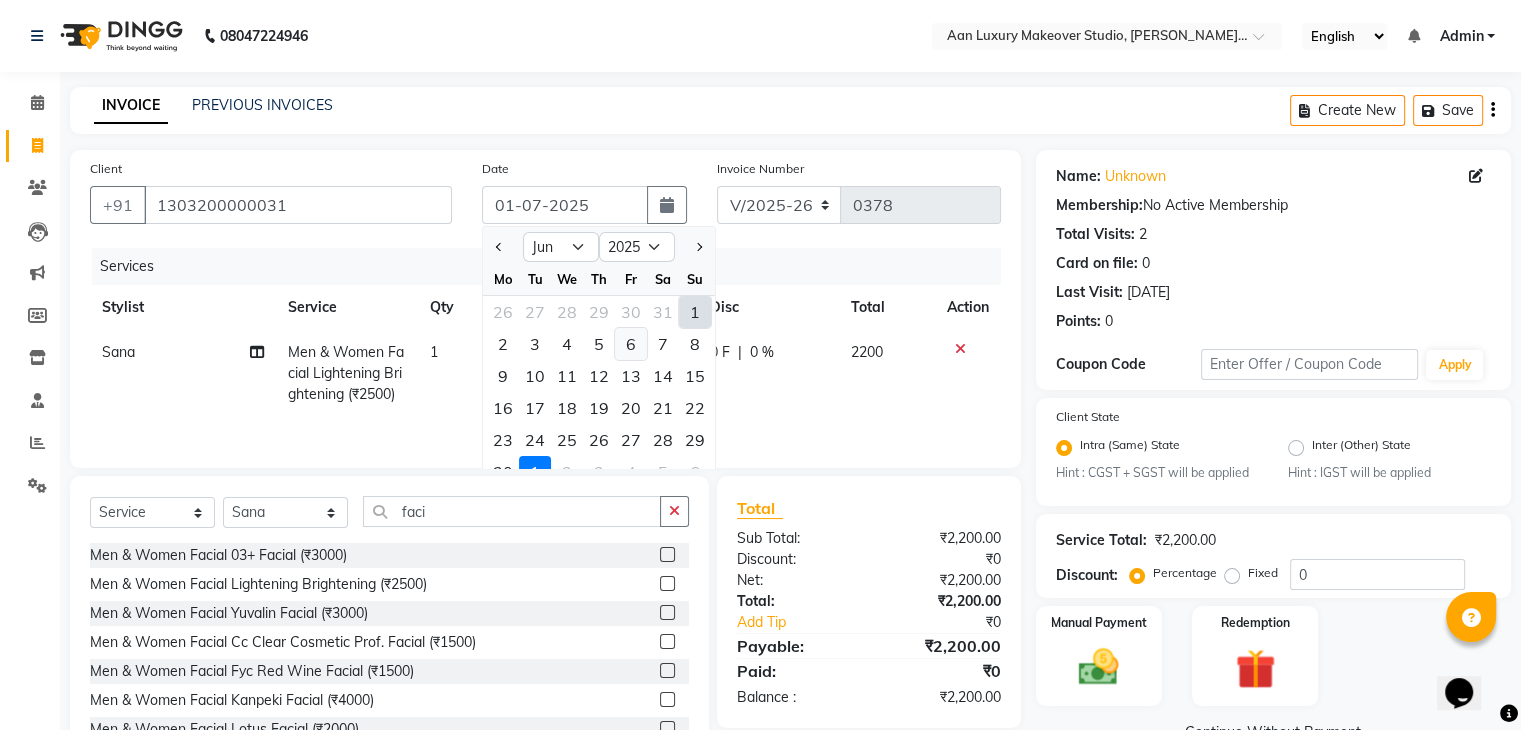 click on "6" 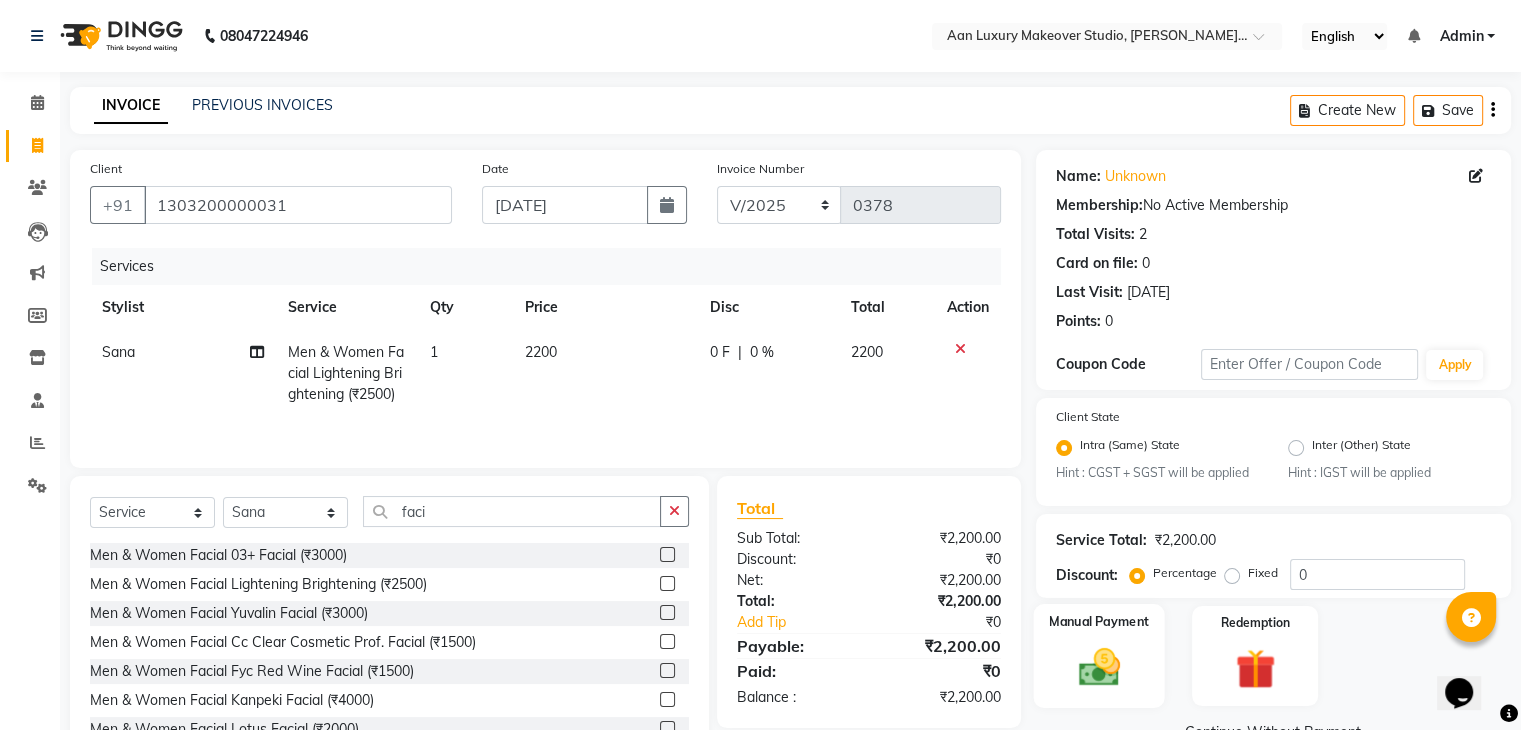 click 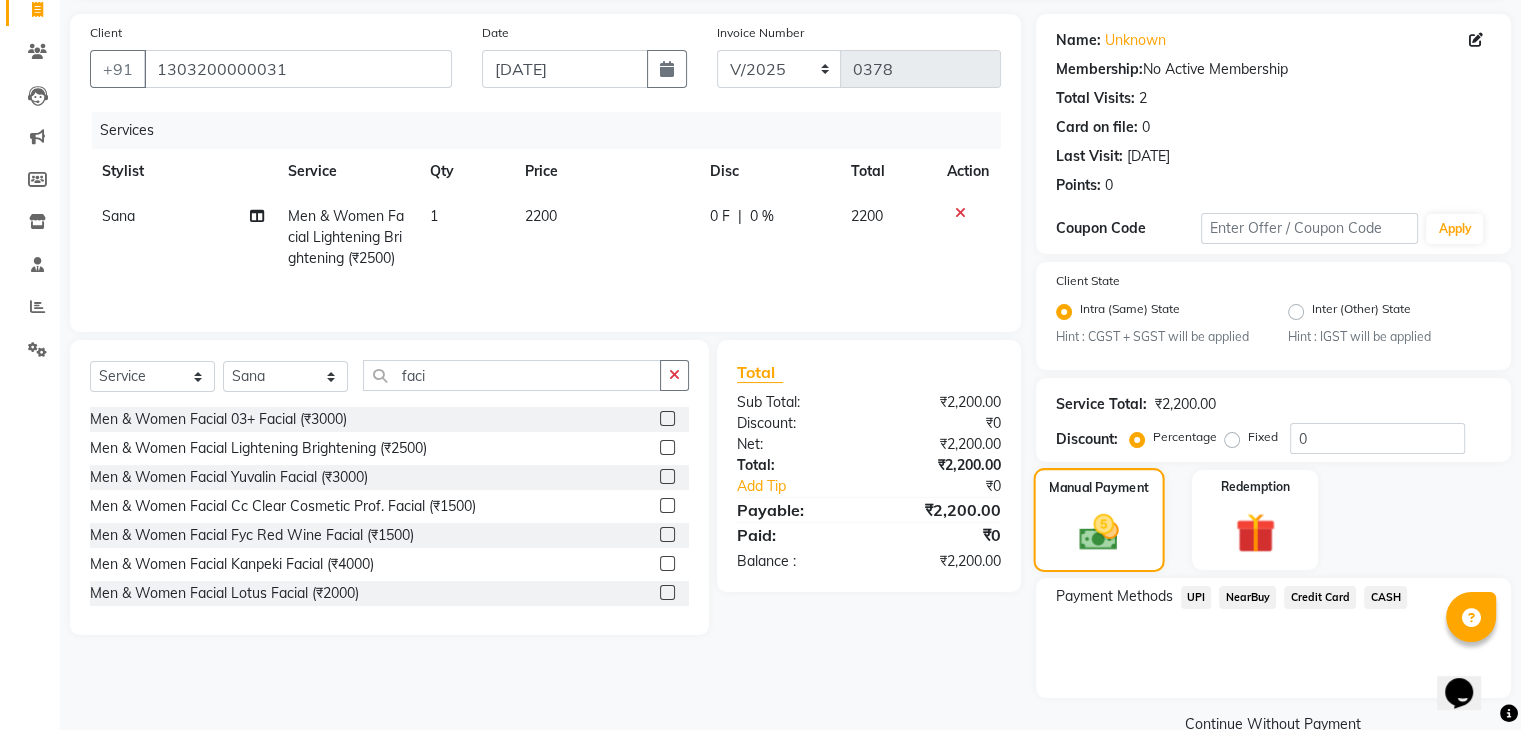 scroll, scrollTop: 177, scrollLeft: 0, axis: vertical 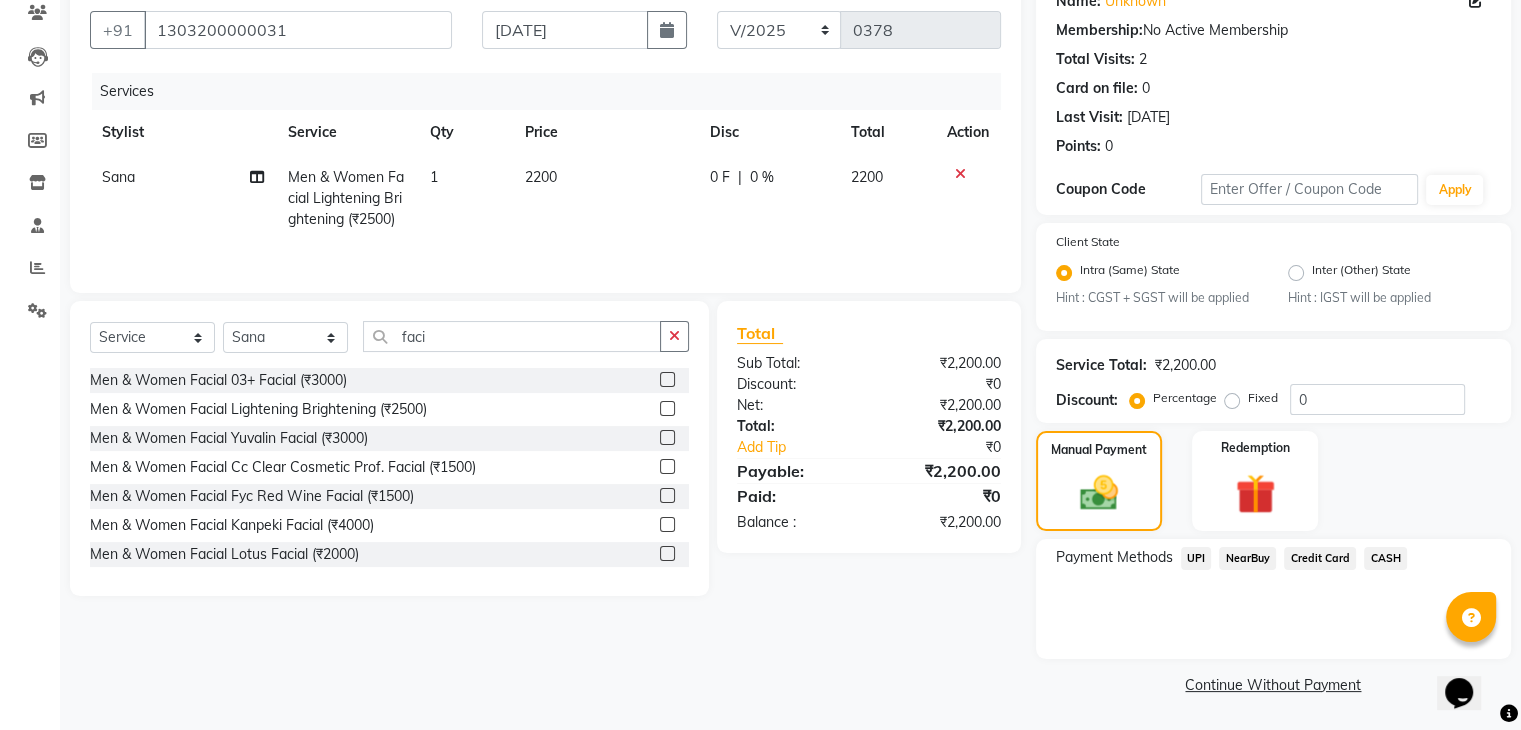 click on "CASH" 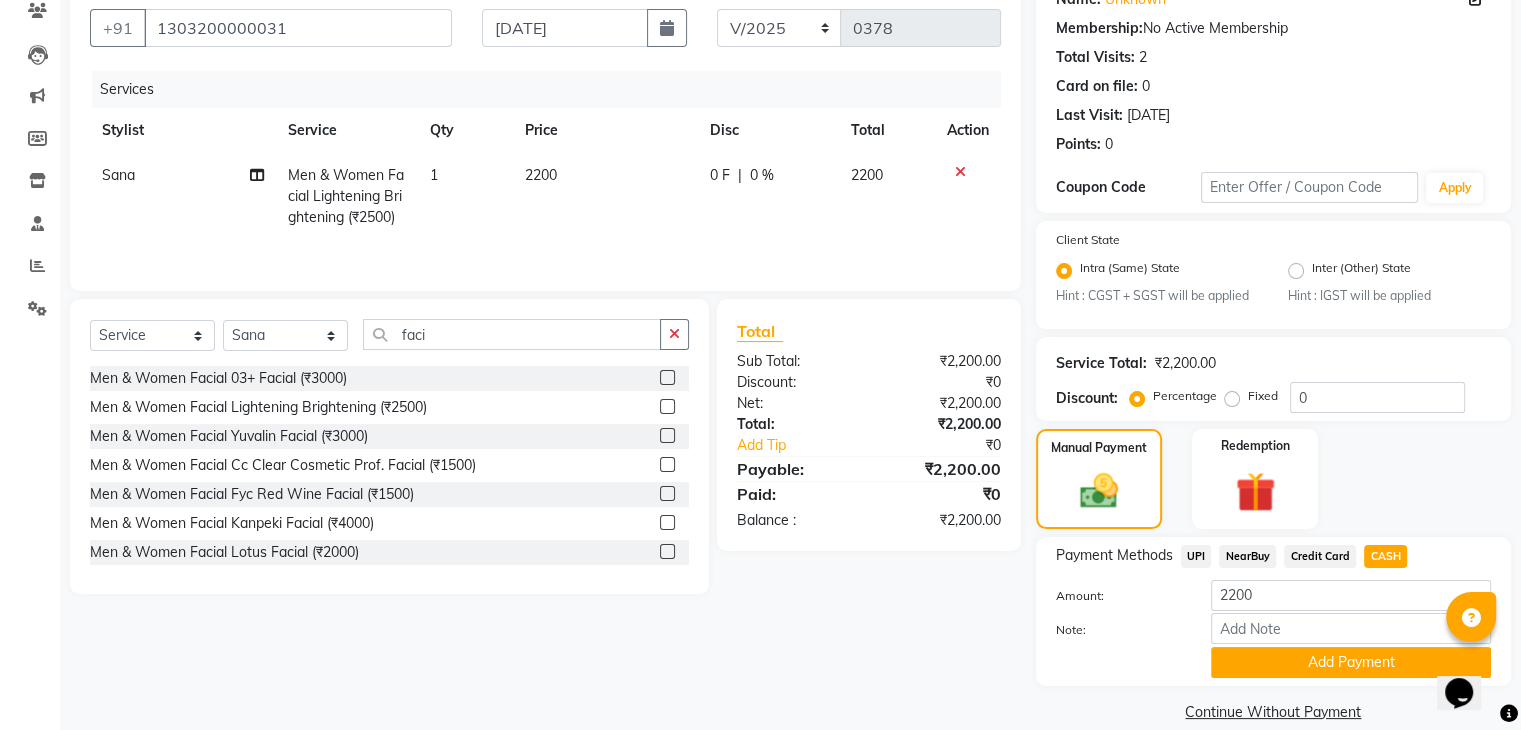 click on "Payment Methods  UPI   NearBuy   Credit Card   CASH  Amount: 2200 Note: Add Payment" 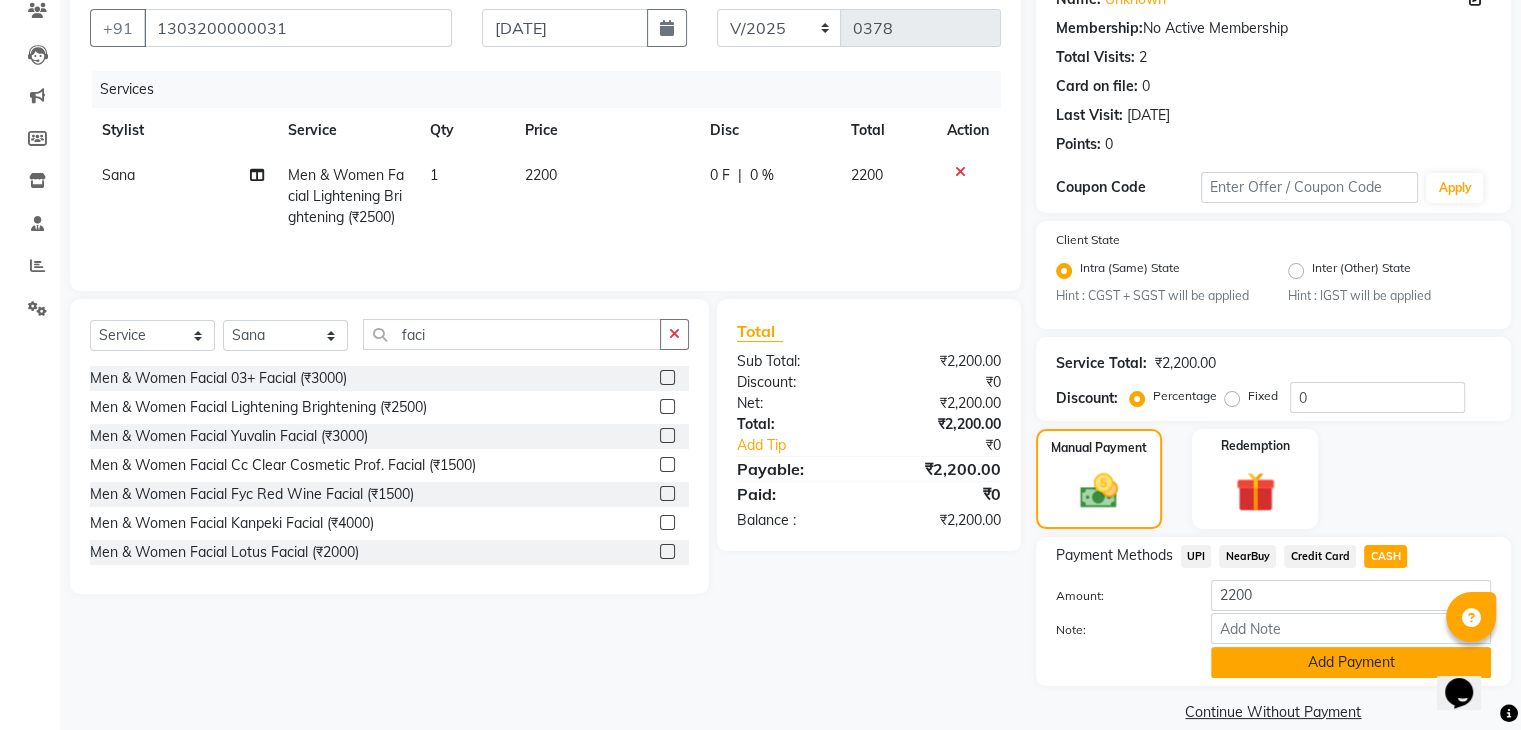 click on "Add Payment" 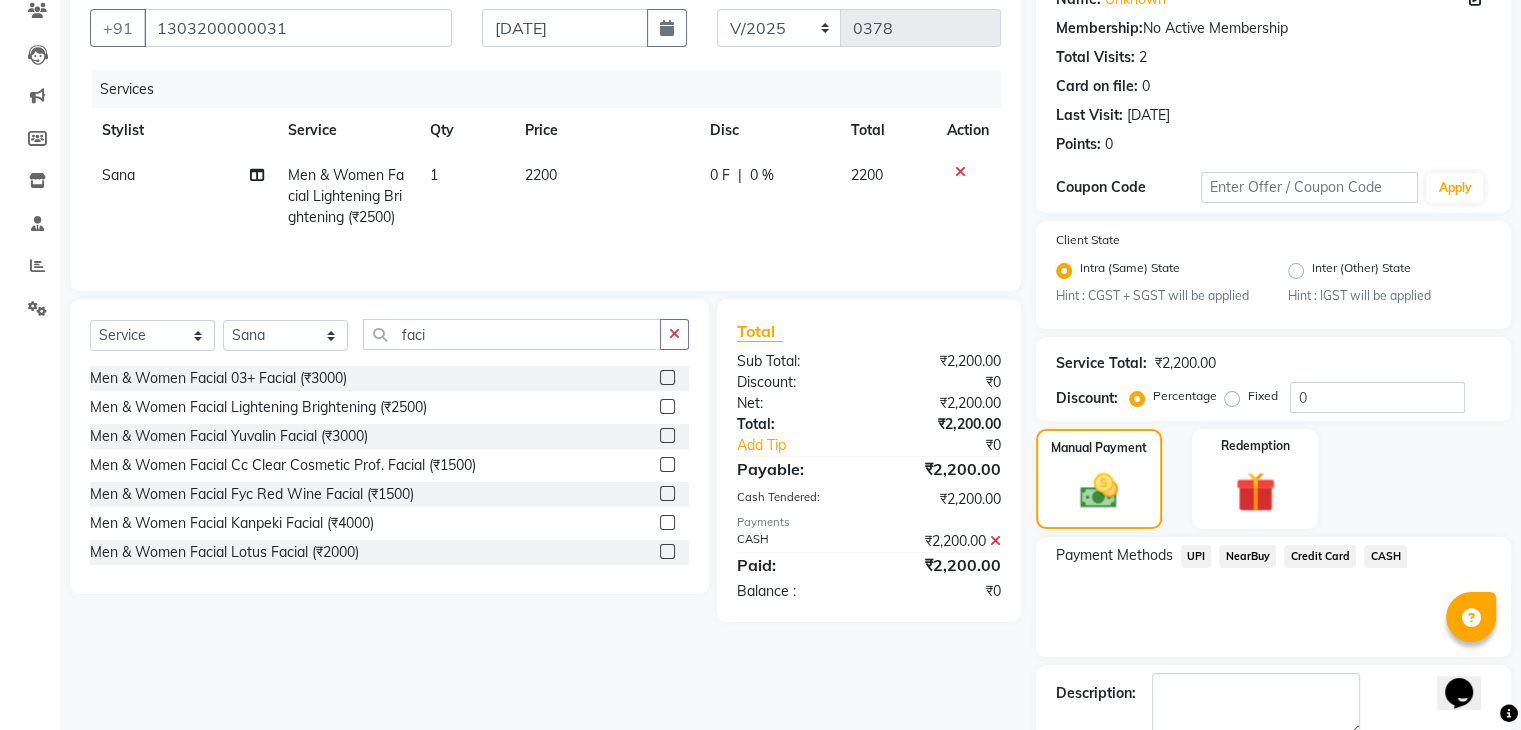 scroll, scrollTop: 289, scrollLeft: 0, axis: vertical 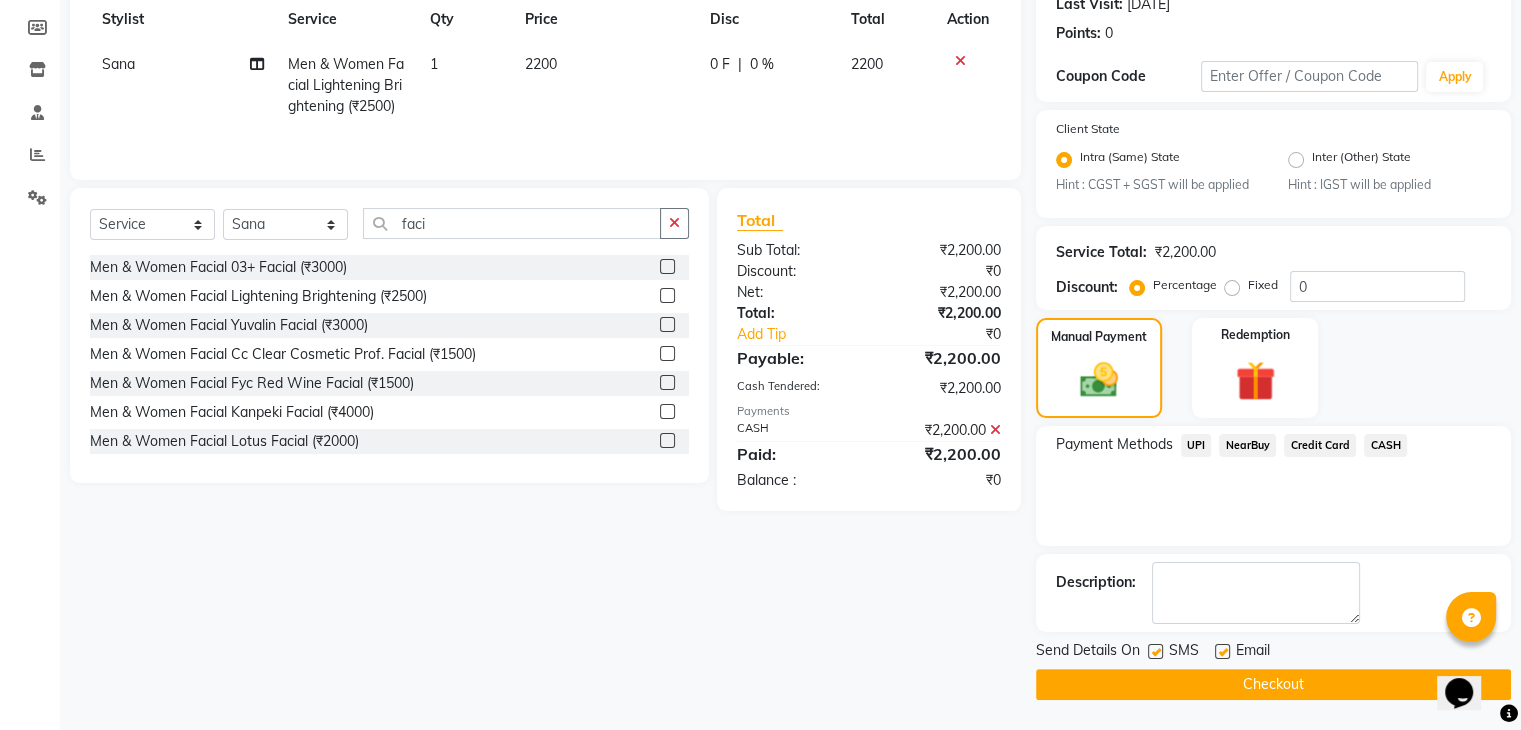 click on "Email" 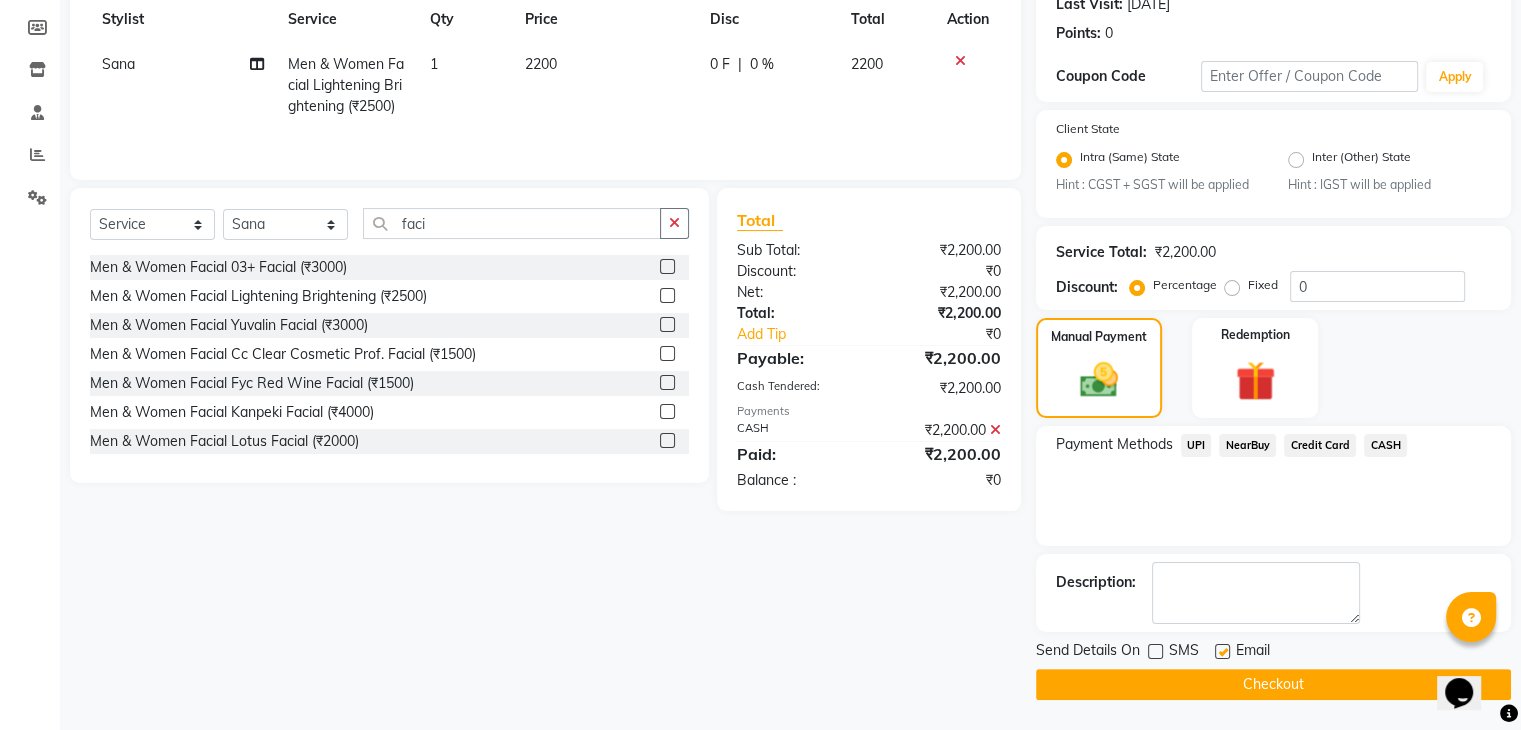 click 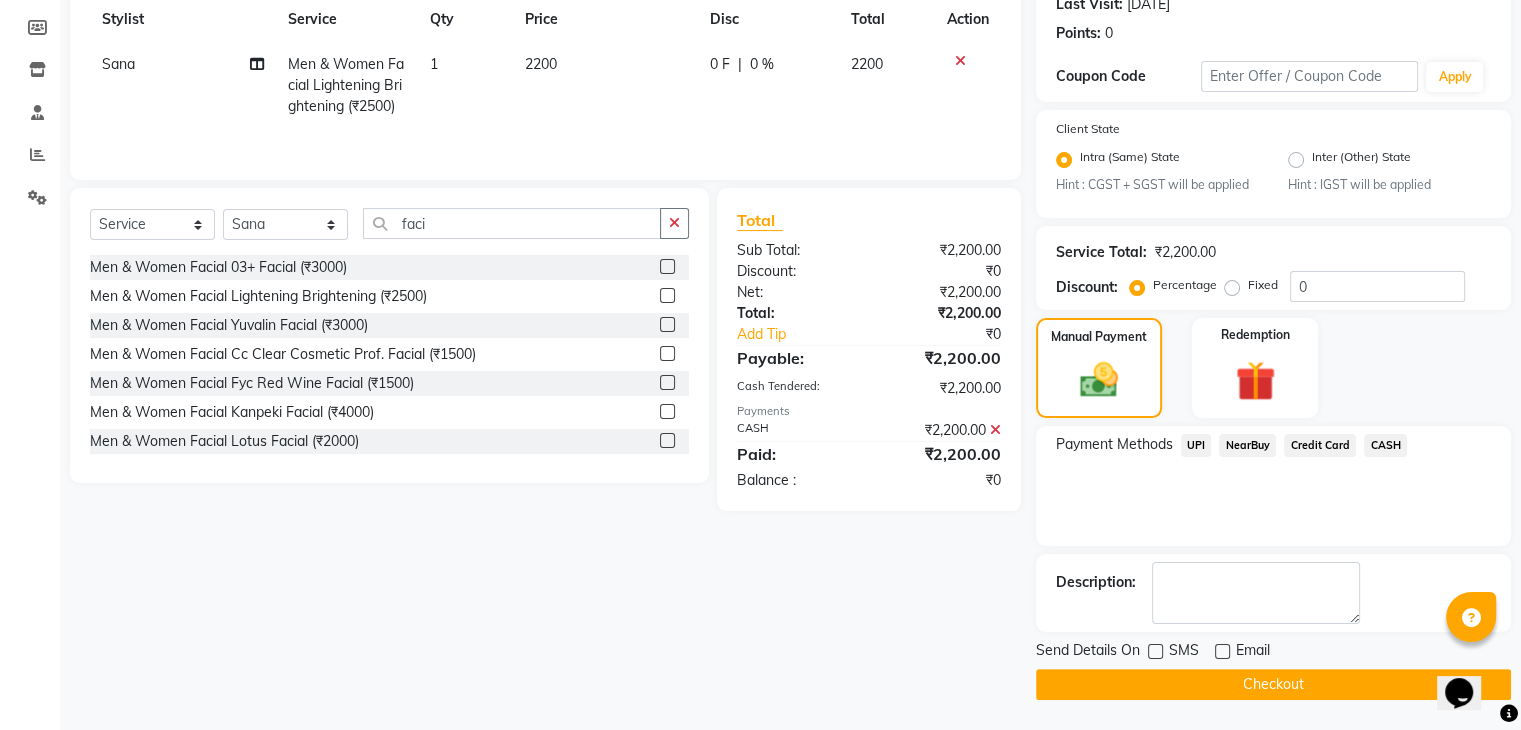 click on "Checkout" 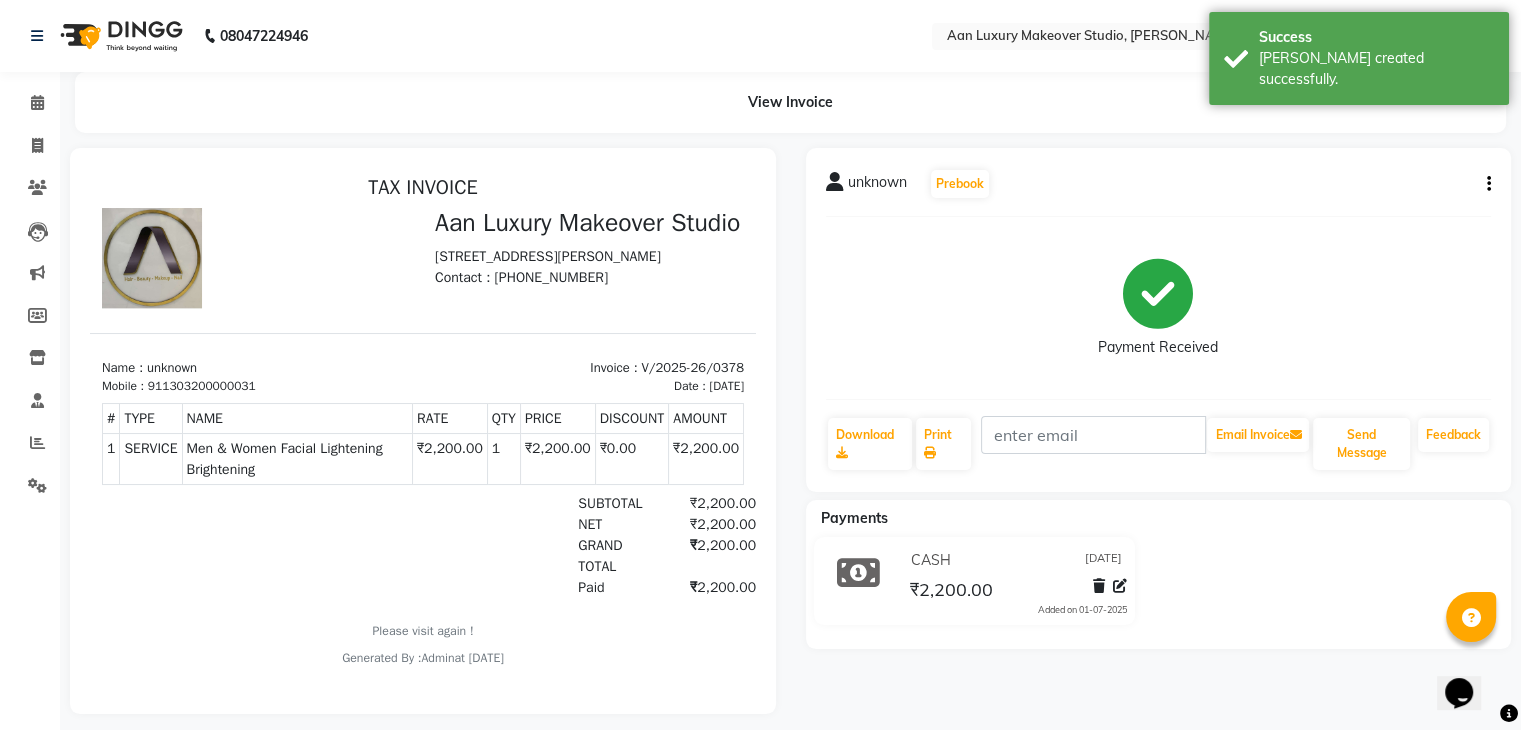 scroll, scrollTop: 0, scrollLeft: 0, axis: both 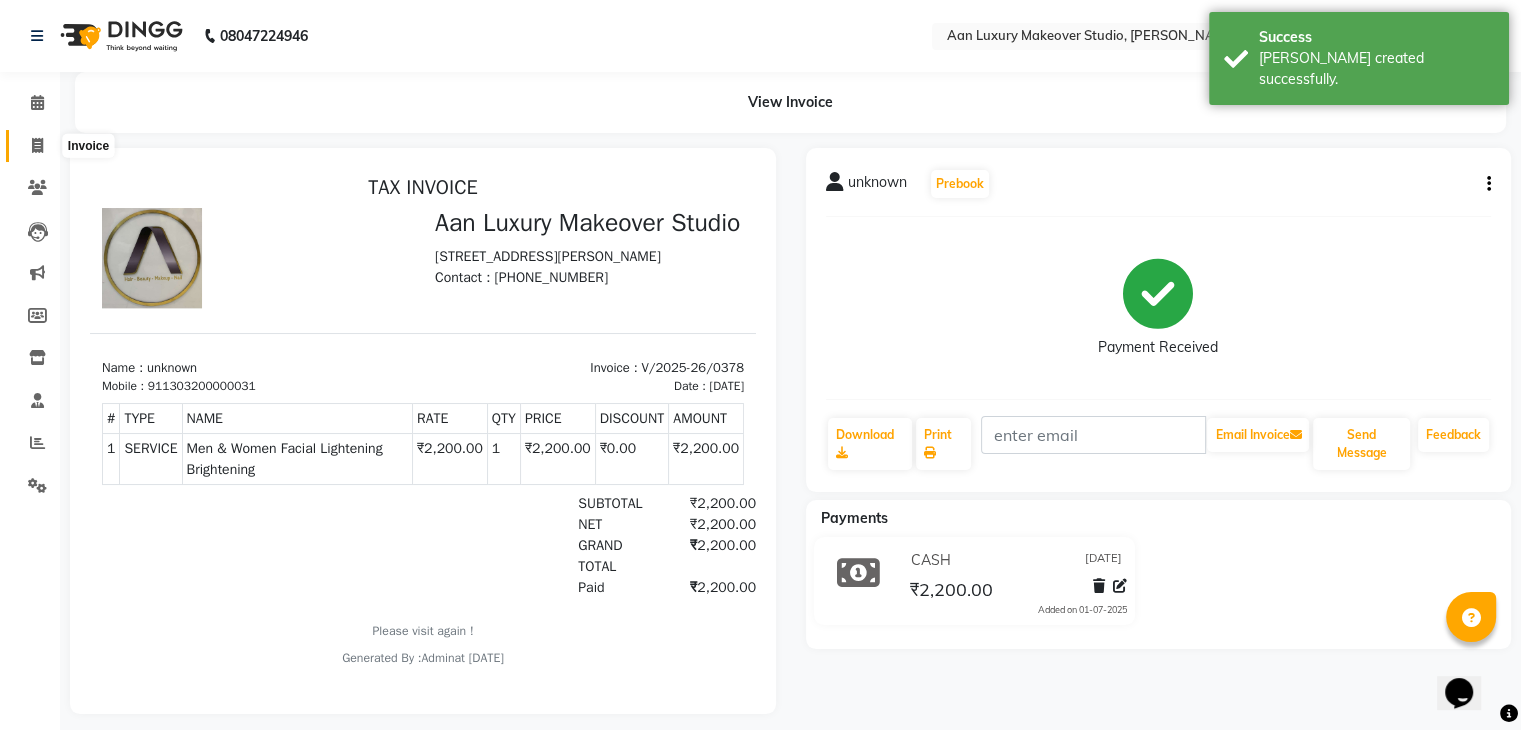click 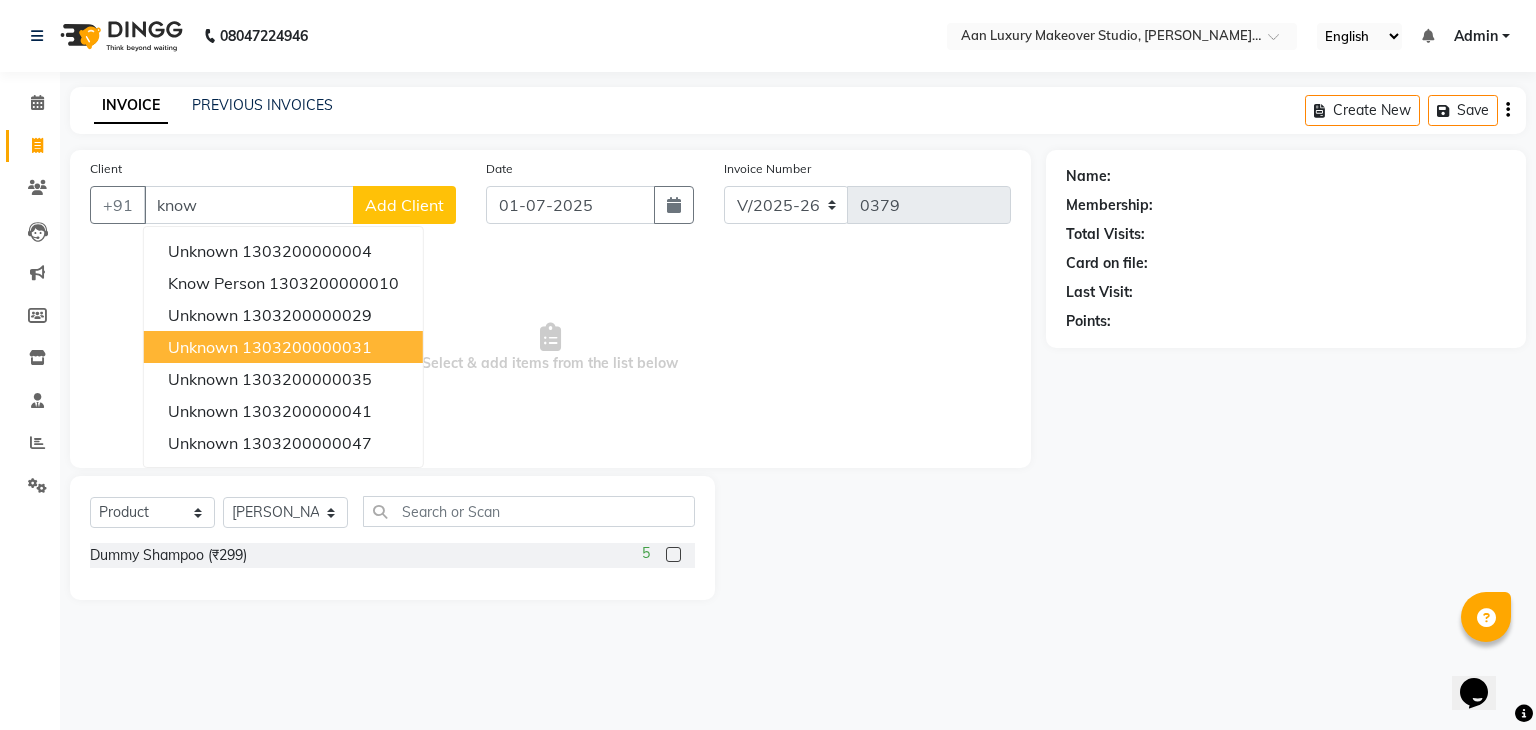 click on "1303200000031" at bounding box center [307, 347] 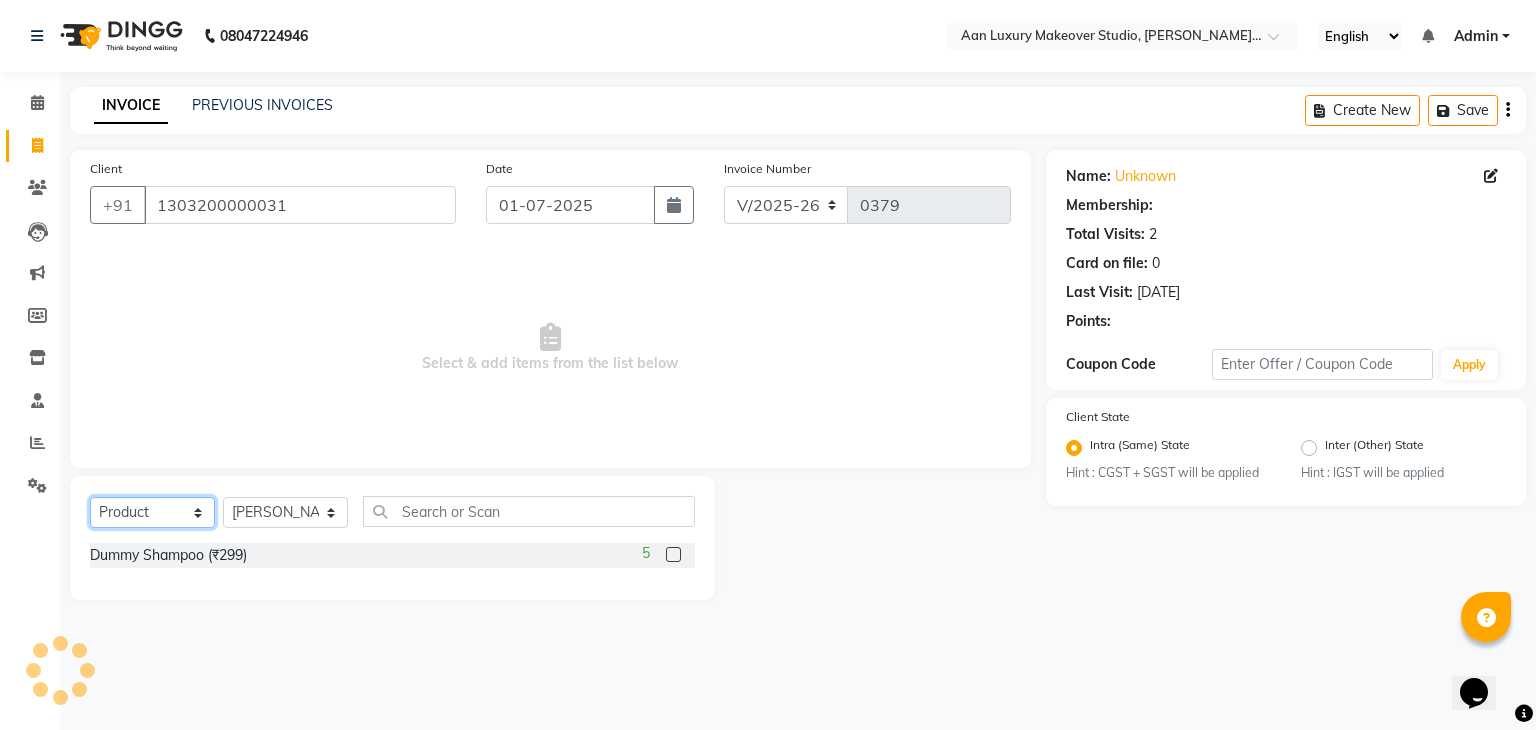 click on "Select  Service  Product  Membership  Package Voucher Prepaid Gift Card" 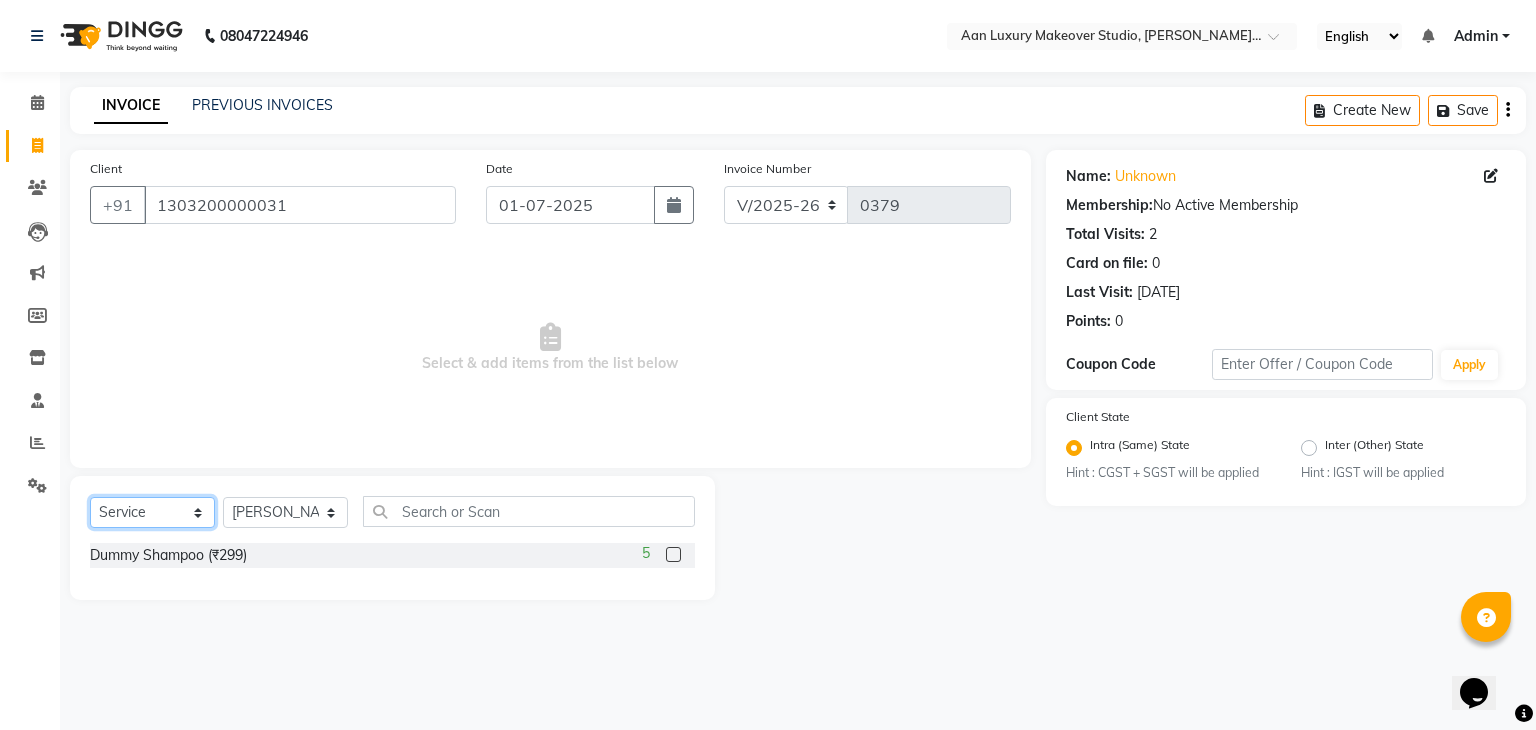 click on "Select  Service  Product  Membership  Package Voucher Prepaid Gift Card" 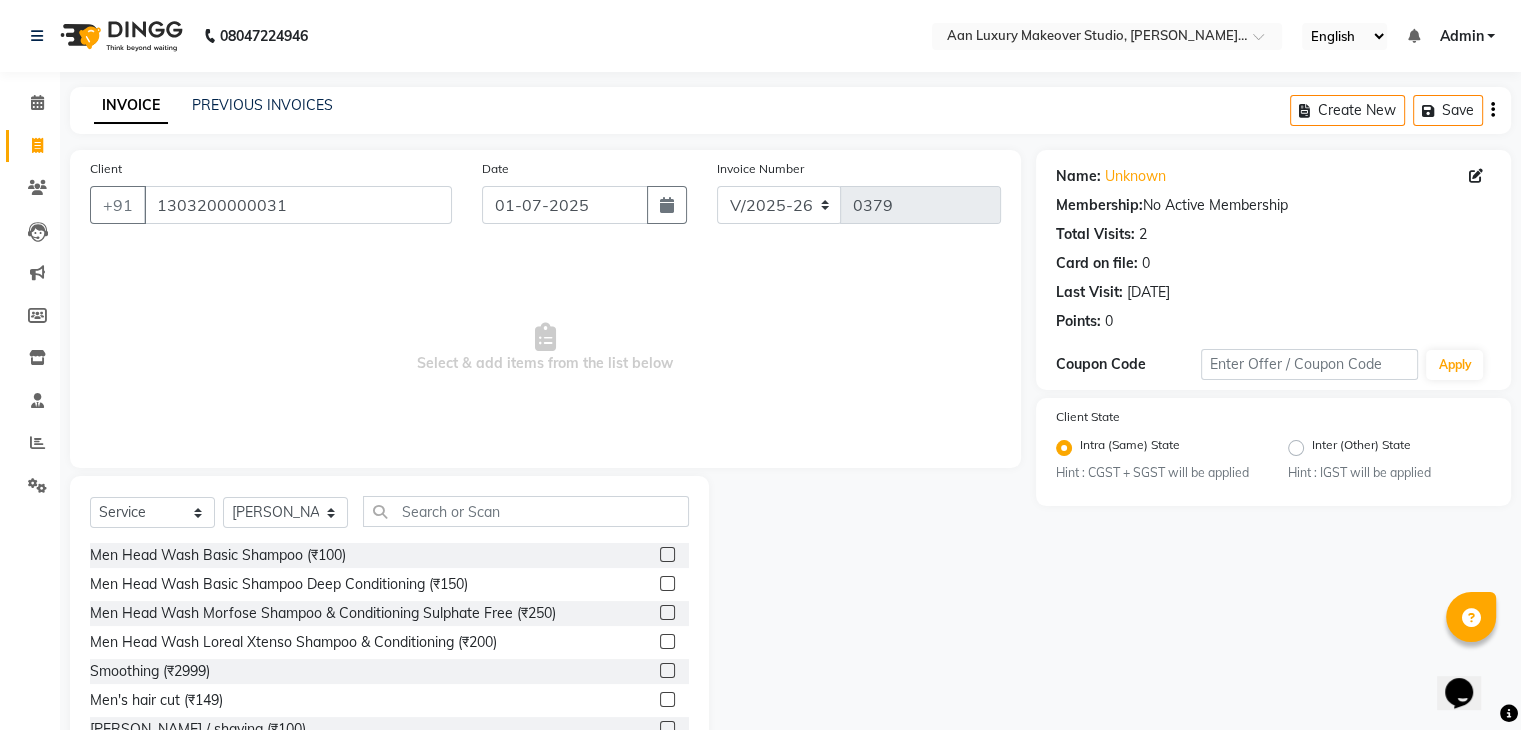 click on "Select  Service  Product  Membership  Package Voucher Prepaid Gift Card  Select Stylist Faiz gaurav [PERSON_NAME] Nisha ma'am  [PERSON_NAME] [PERSON_NAME] [PERSON_NAME]" 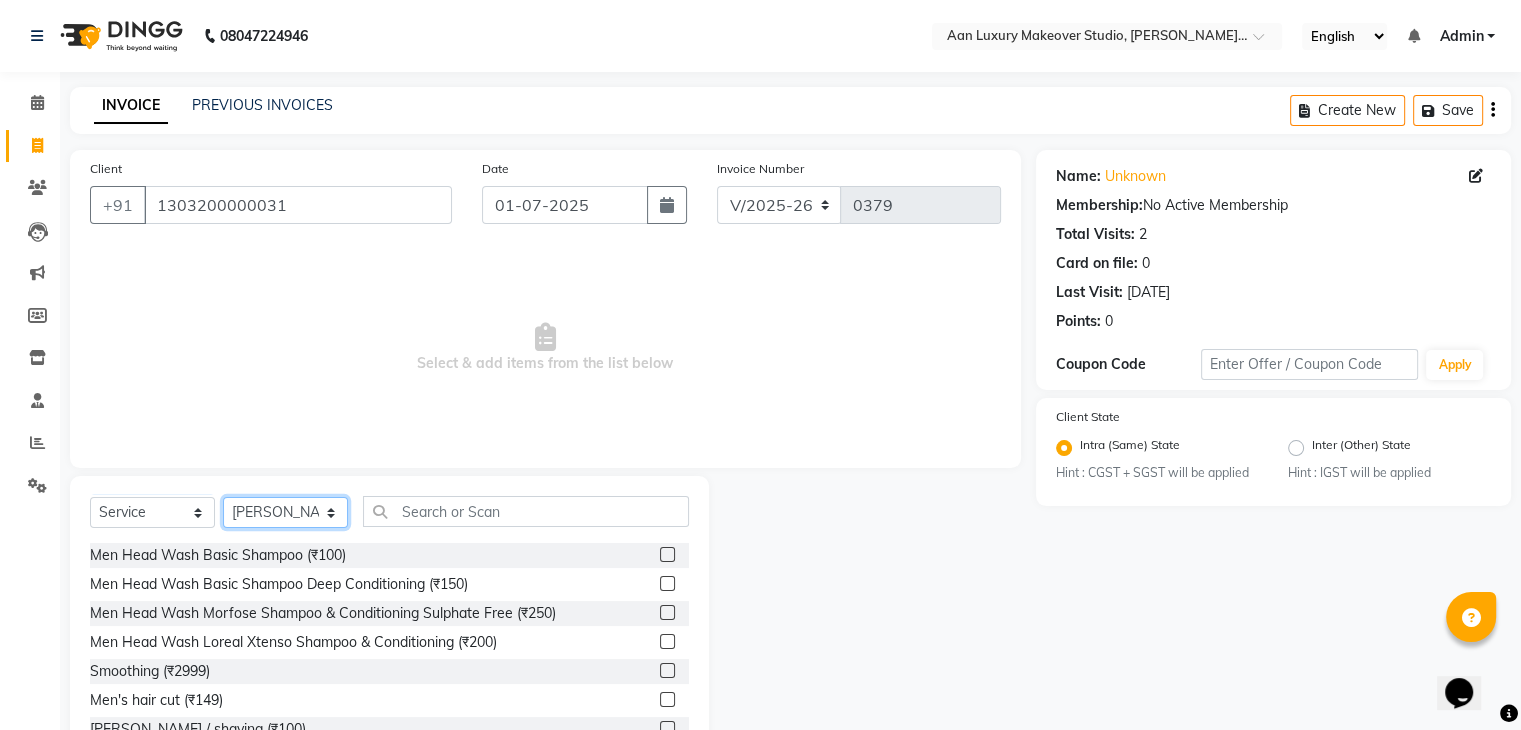 click on "Select Stylist Faiz gaurav [PERSON_NAME] Nisha ma'am  [PERSON_NAME] [PERSON_NAME] [PERSON_NAME]" 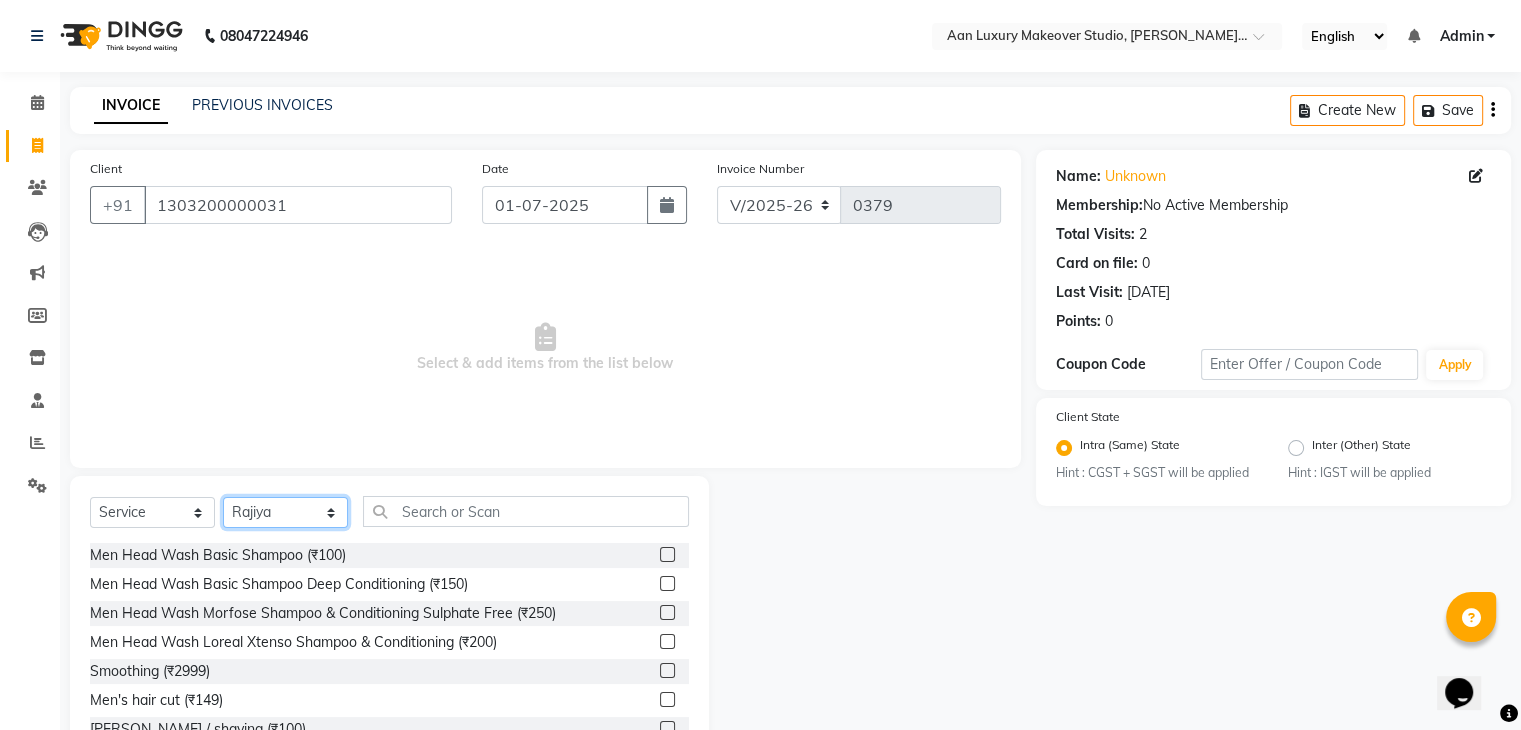 click on "Select Stylist Faiz gaurav [PERSON_NAME] Nisha ma'am  [PERSON_NAME] [PERSON_NAME] [PERSON_NAME]" 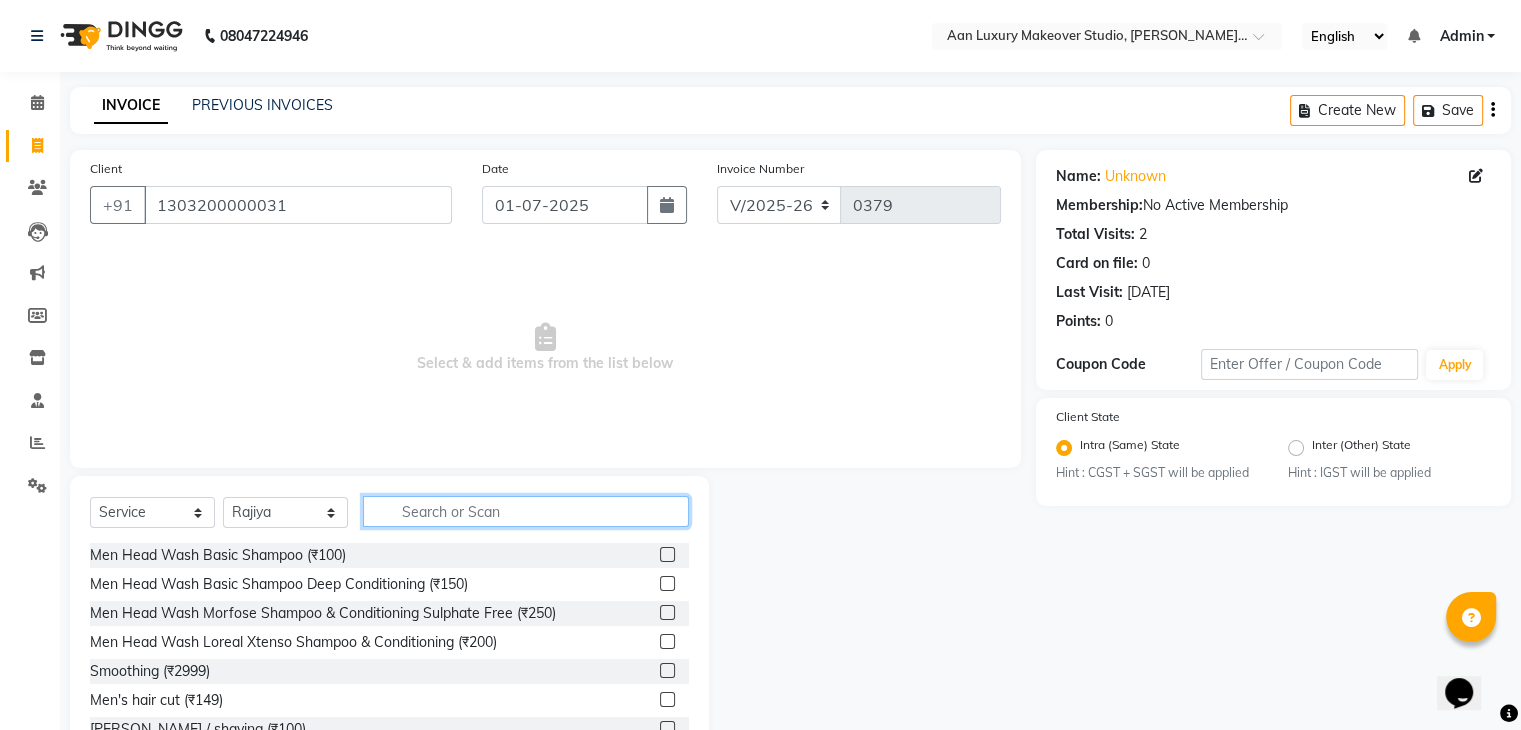 click 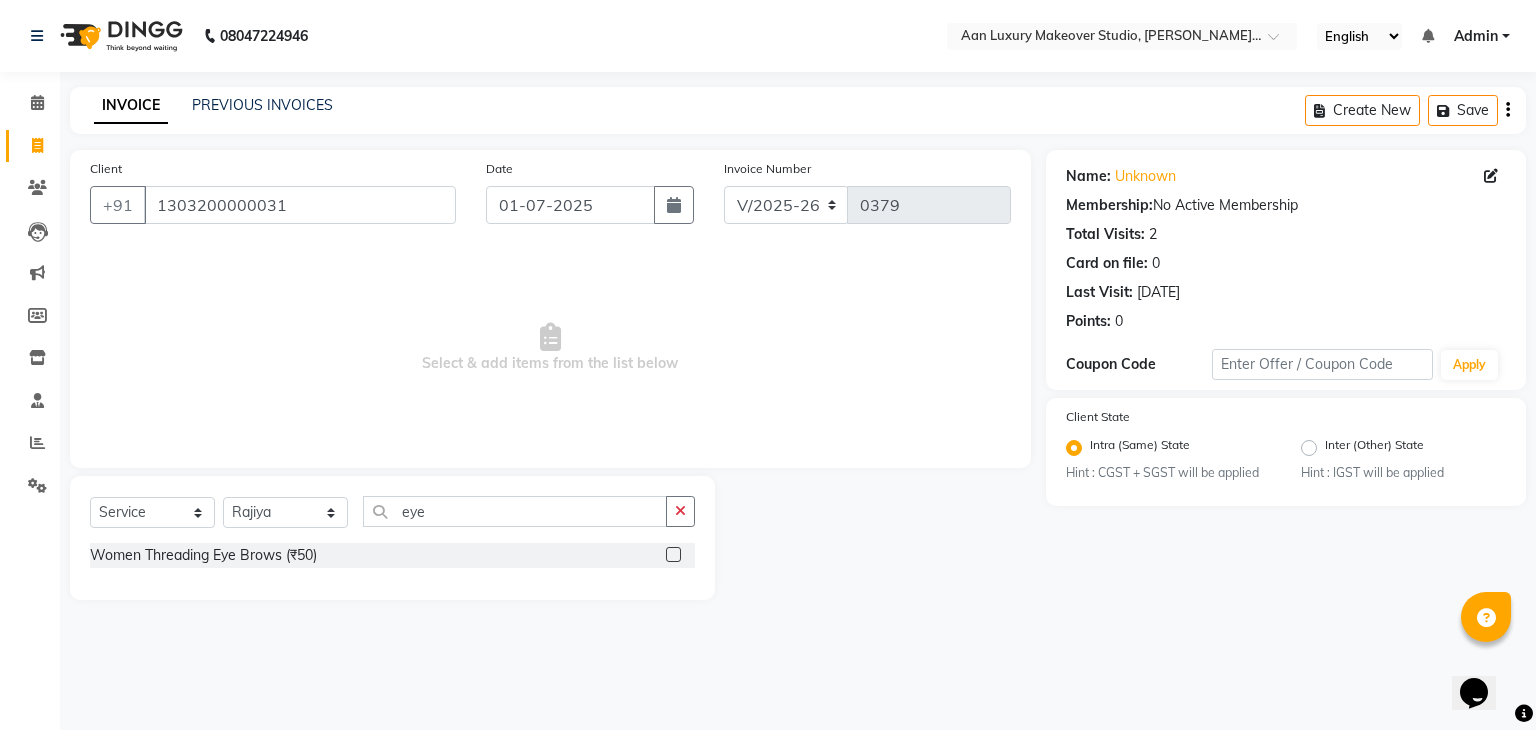 click 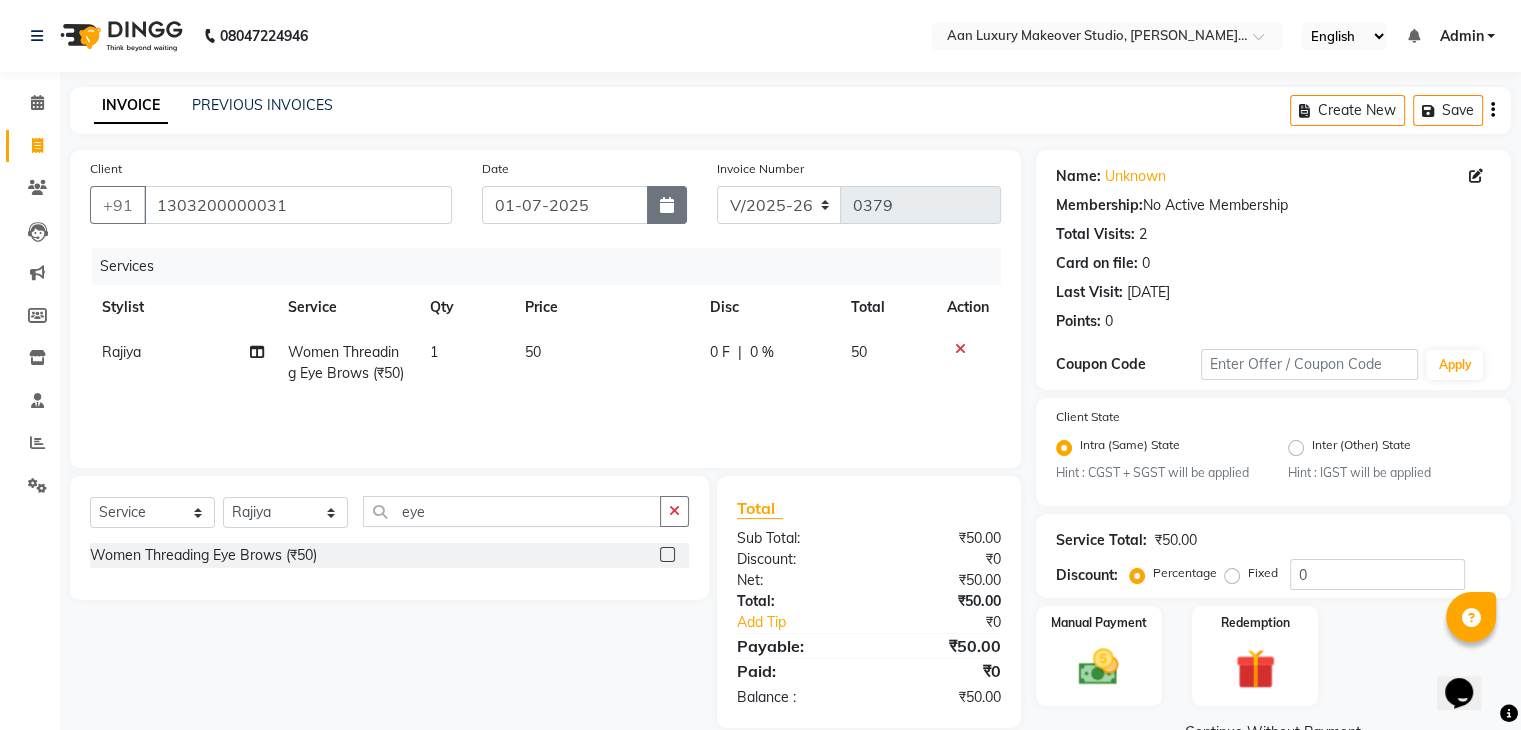 click 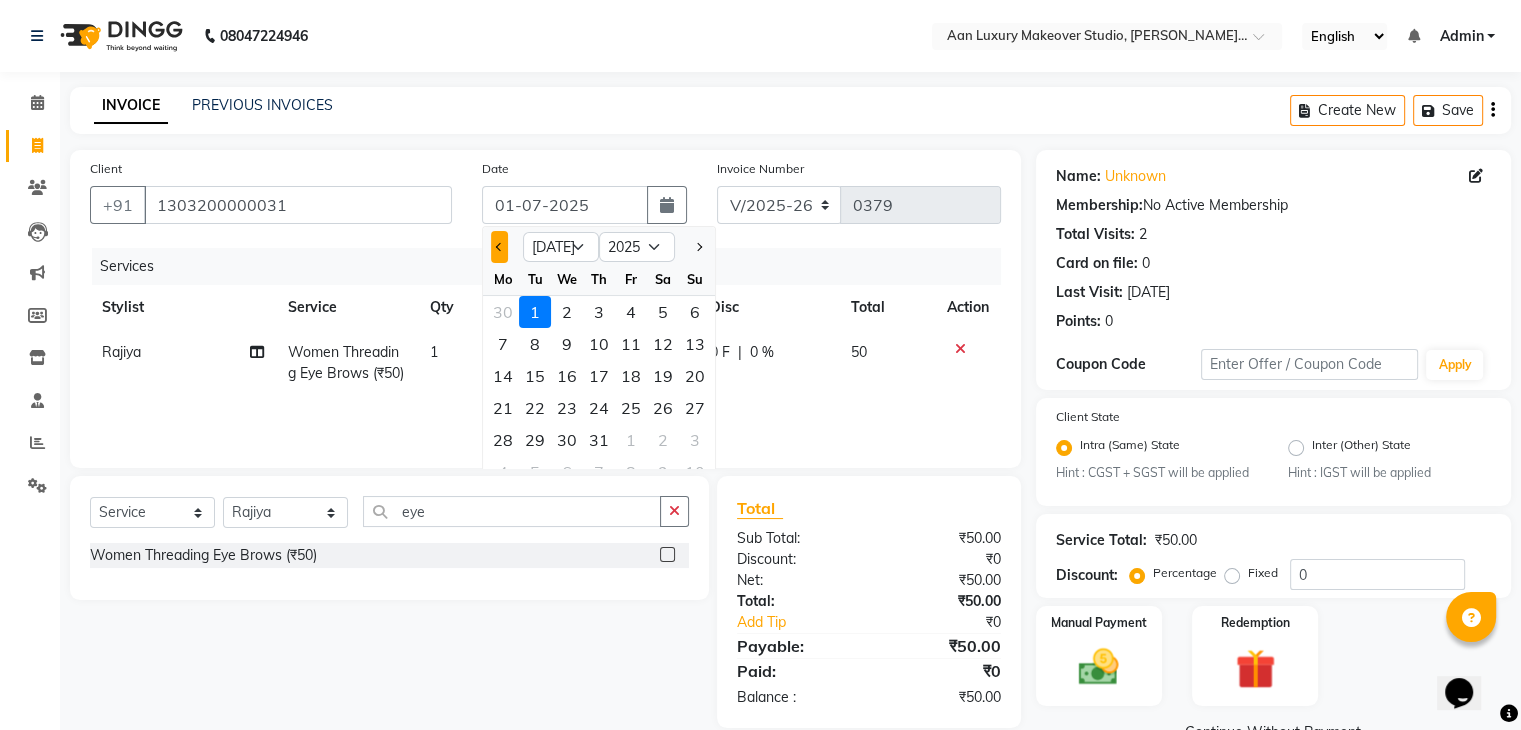 click 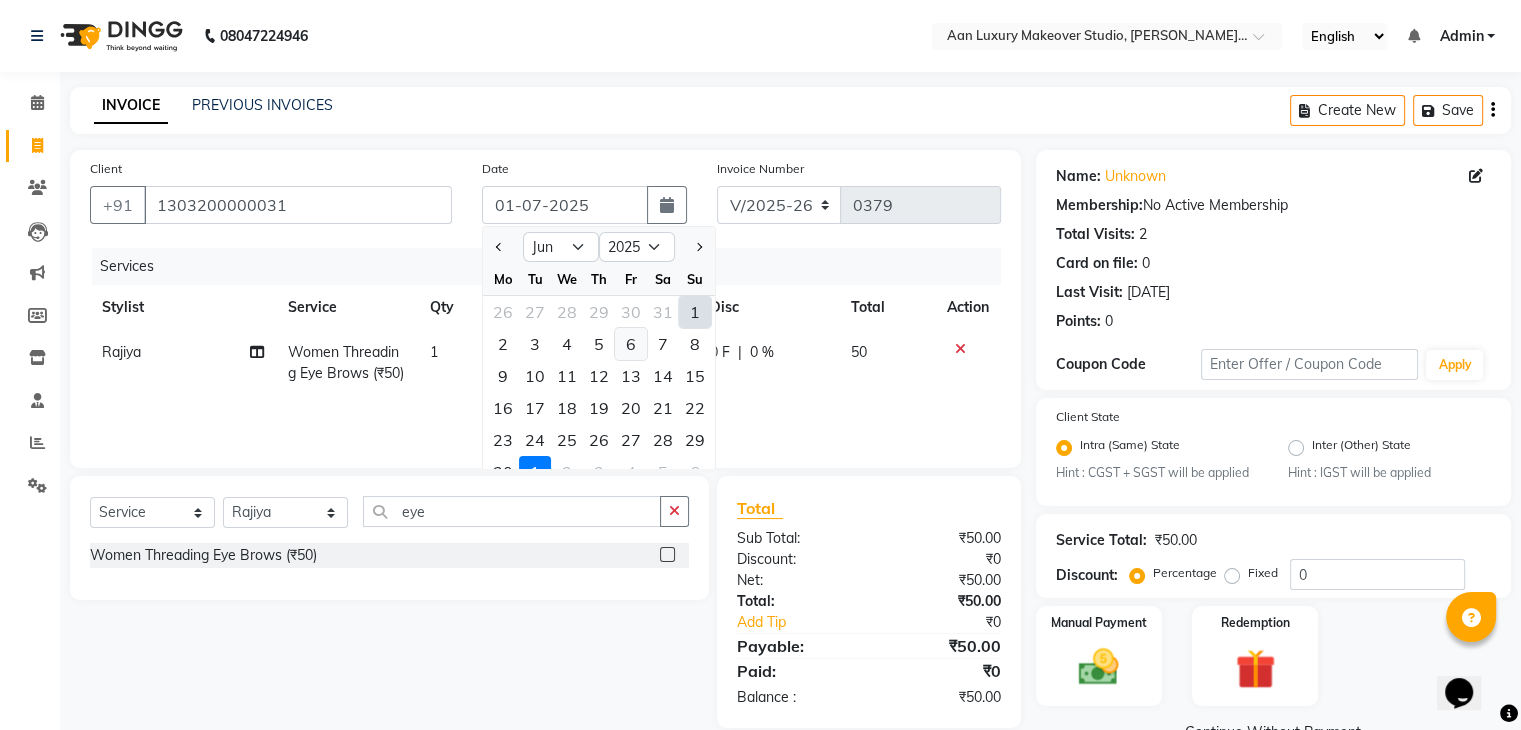 click on "6" 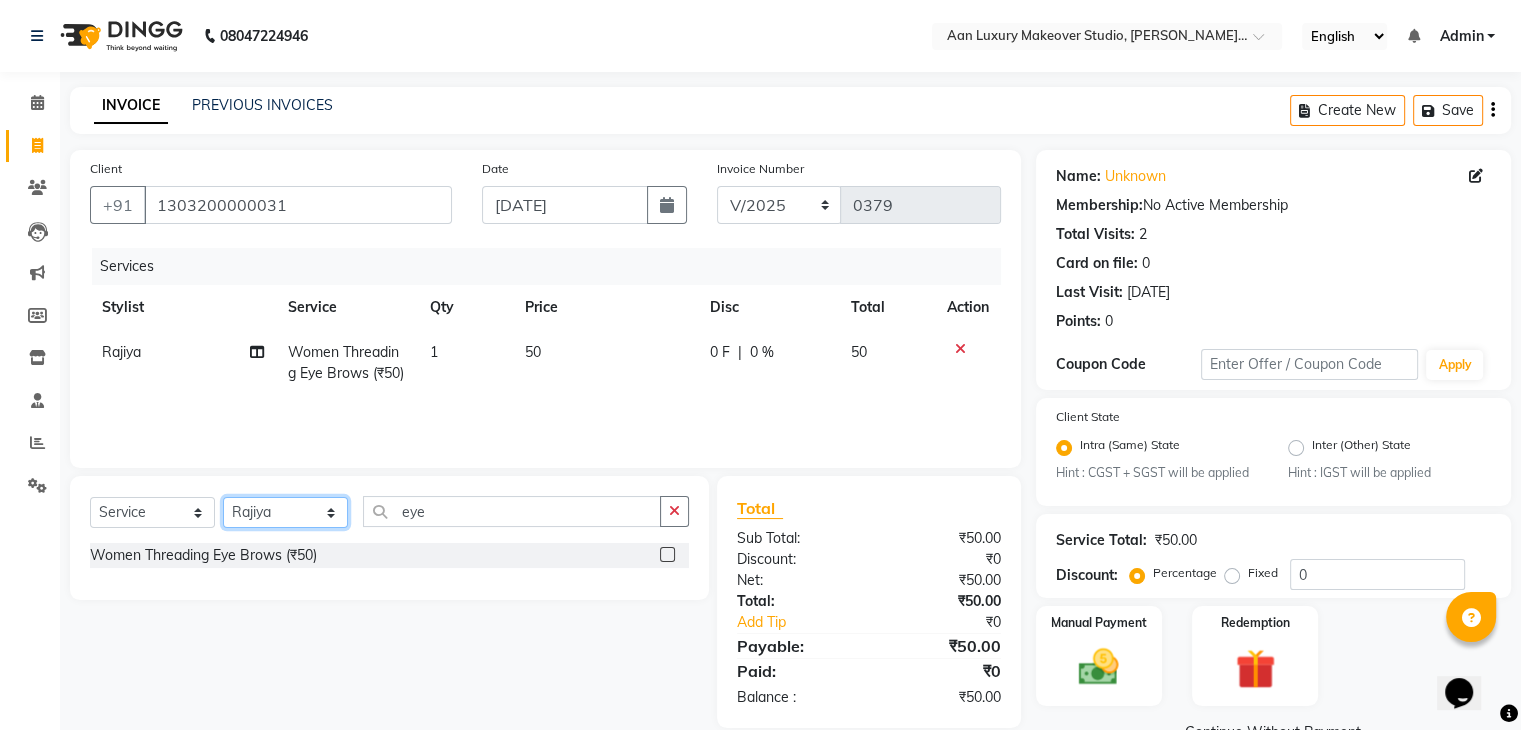 click on "Select Stylist Faiz gaurav [PERSON_NAME] Nisha ma'am  [PERSON_NAME] [PERSON_NAME] [PERSON_NAME]" 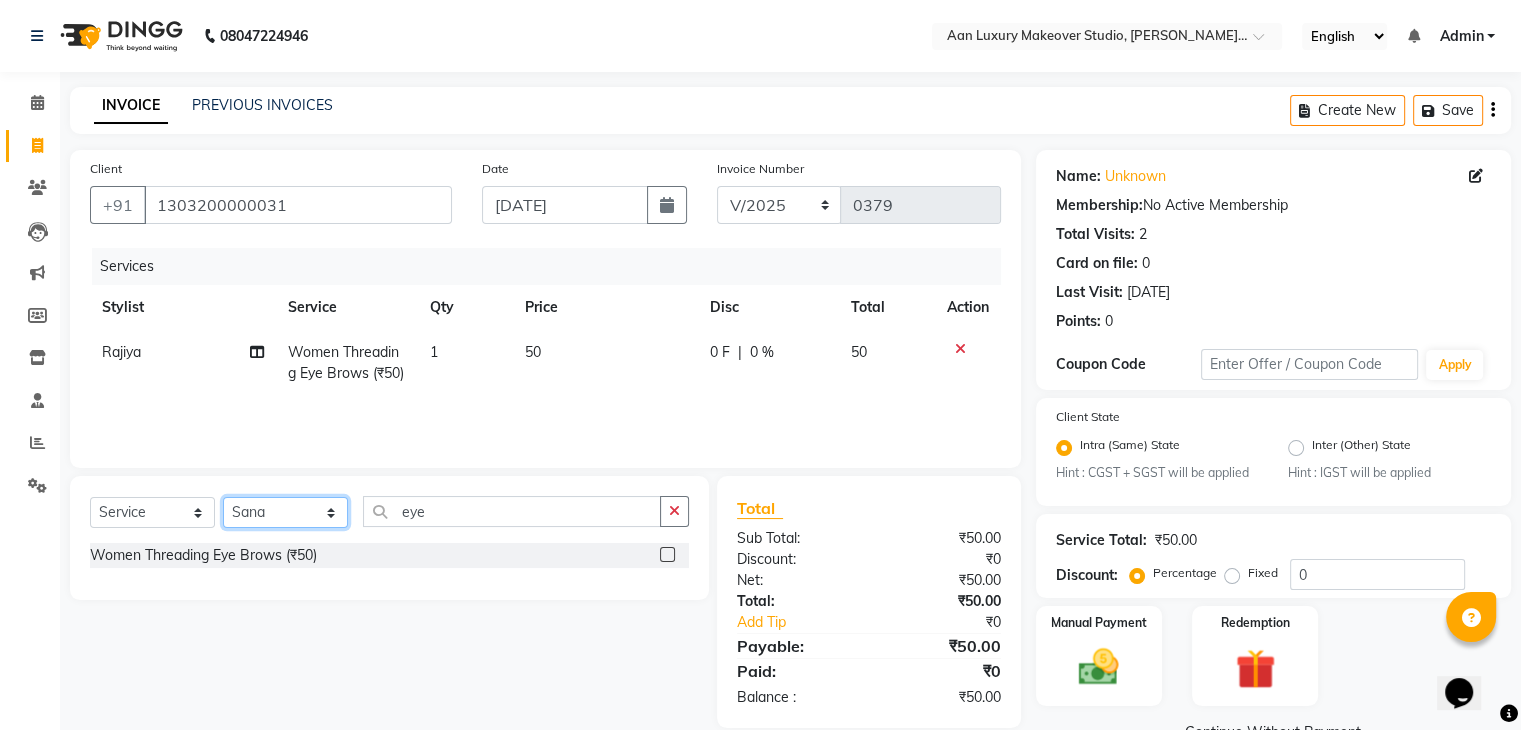 click on "Select Stylist Faiz gaurav [PERSON_NAME] Nisha ma'am  [PERSON_NAME] [PERSON_NAME] [PERSON_NAME]" 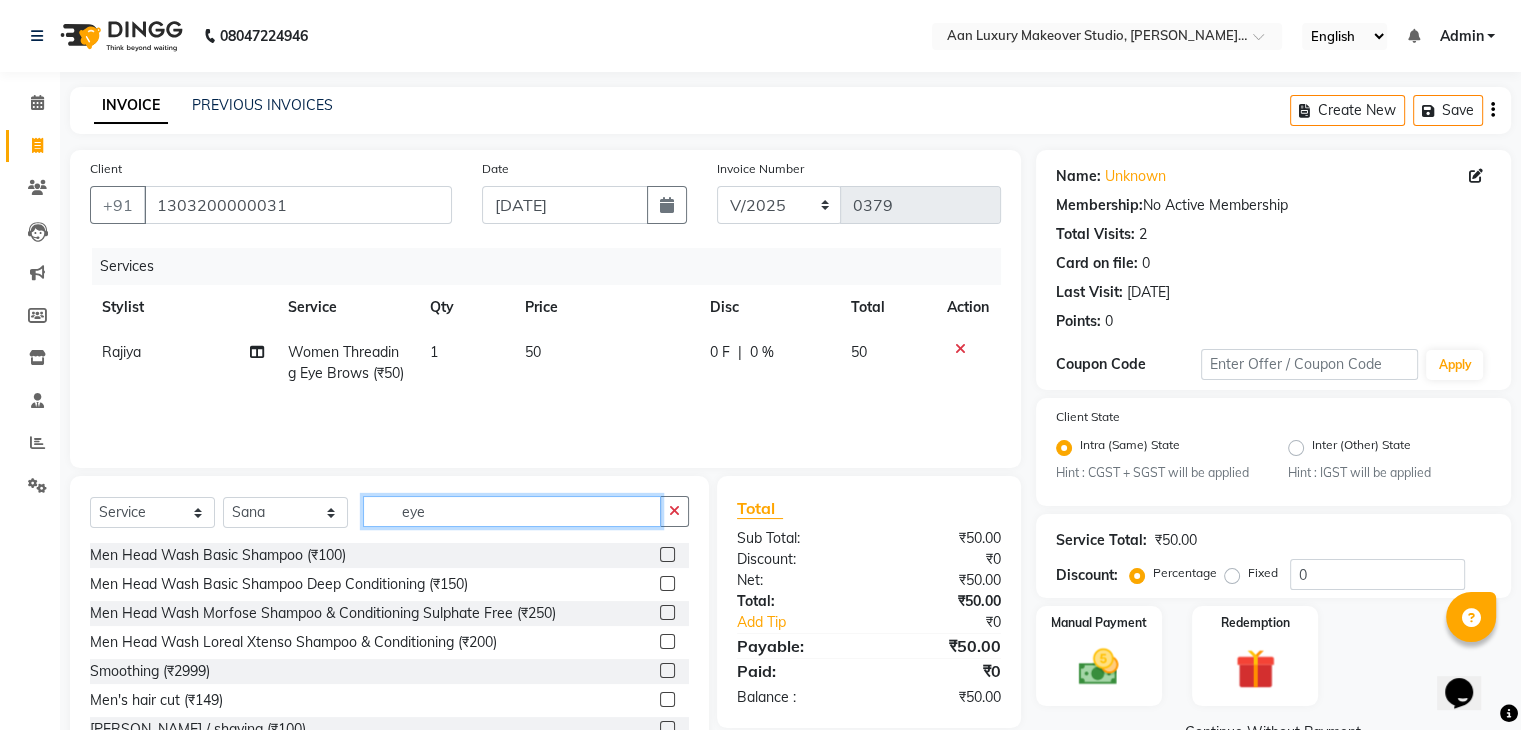 click on "eye" 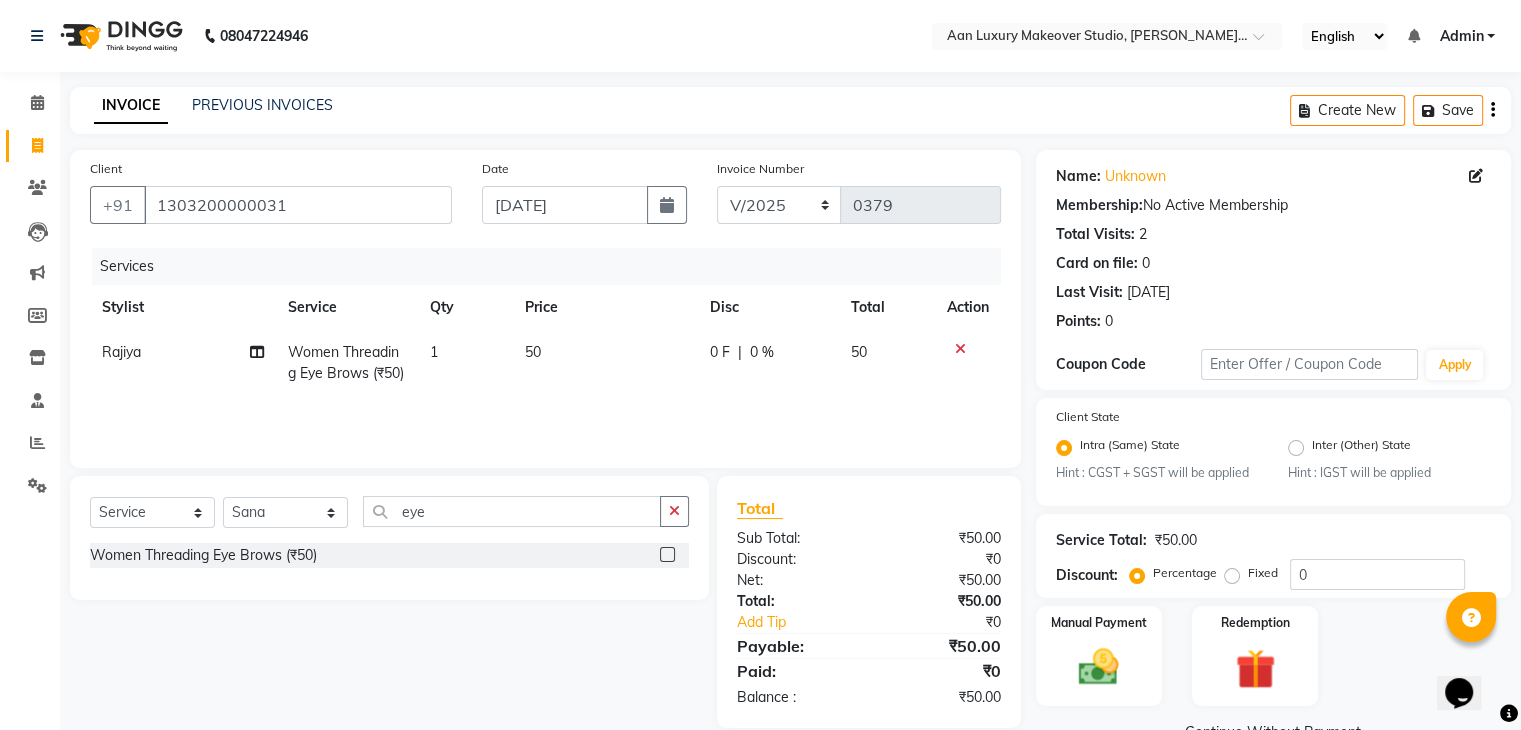 click 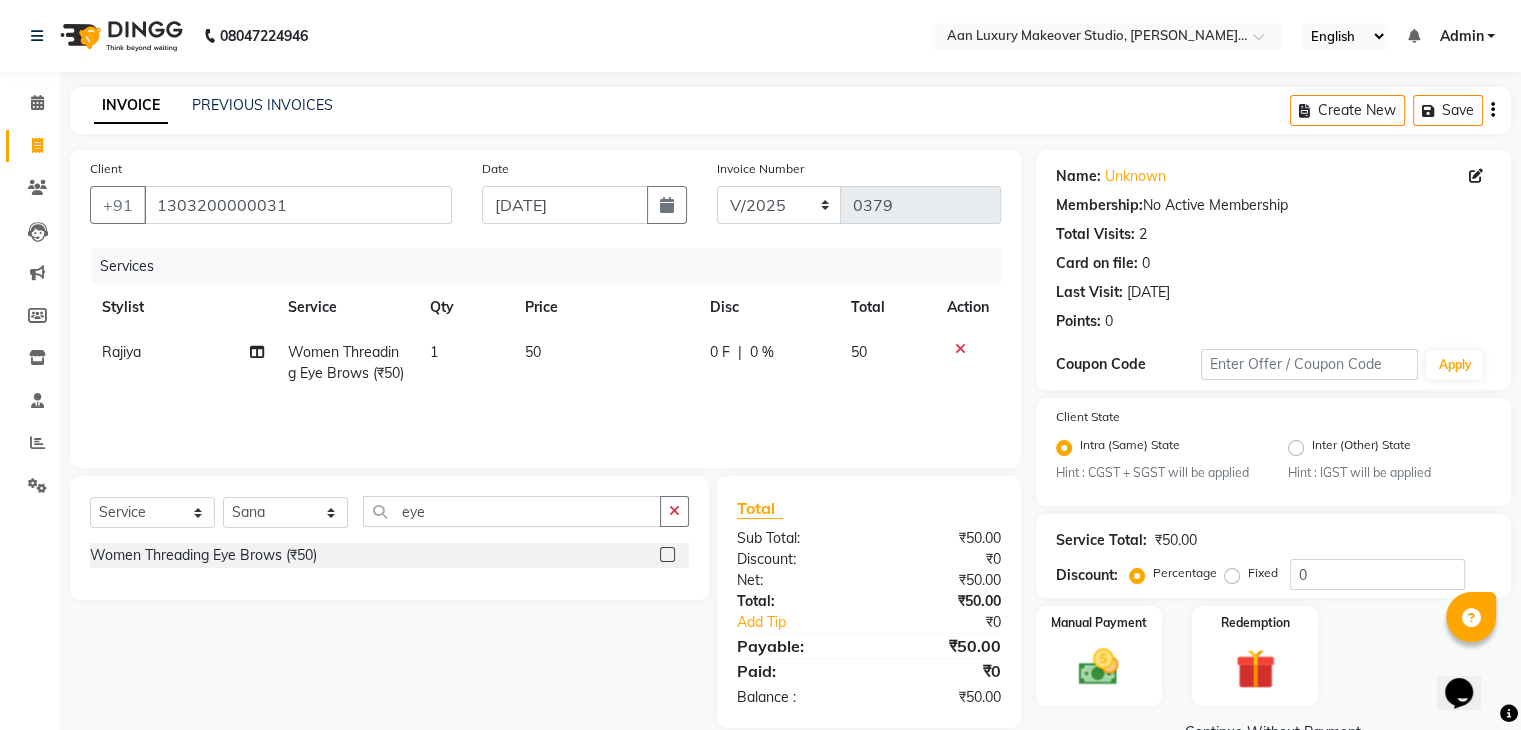 click 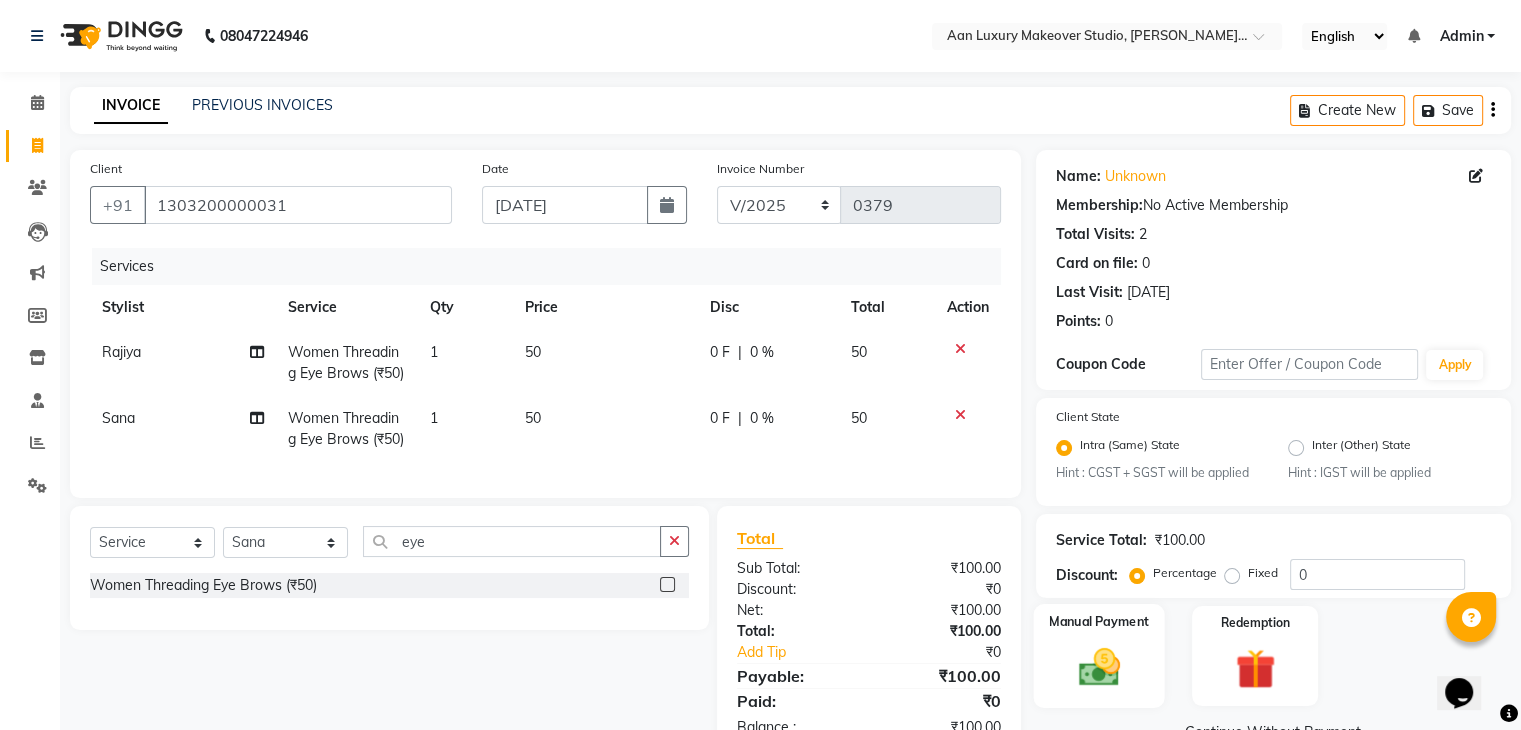 click 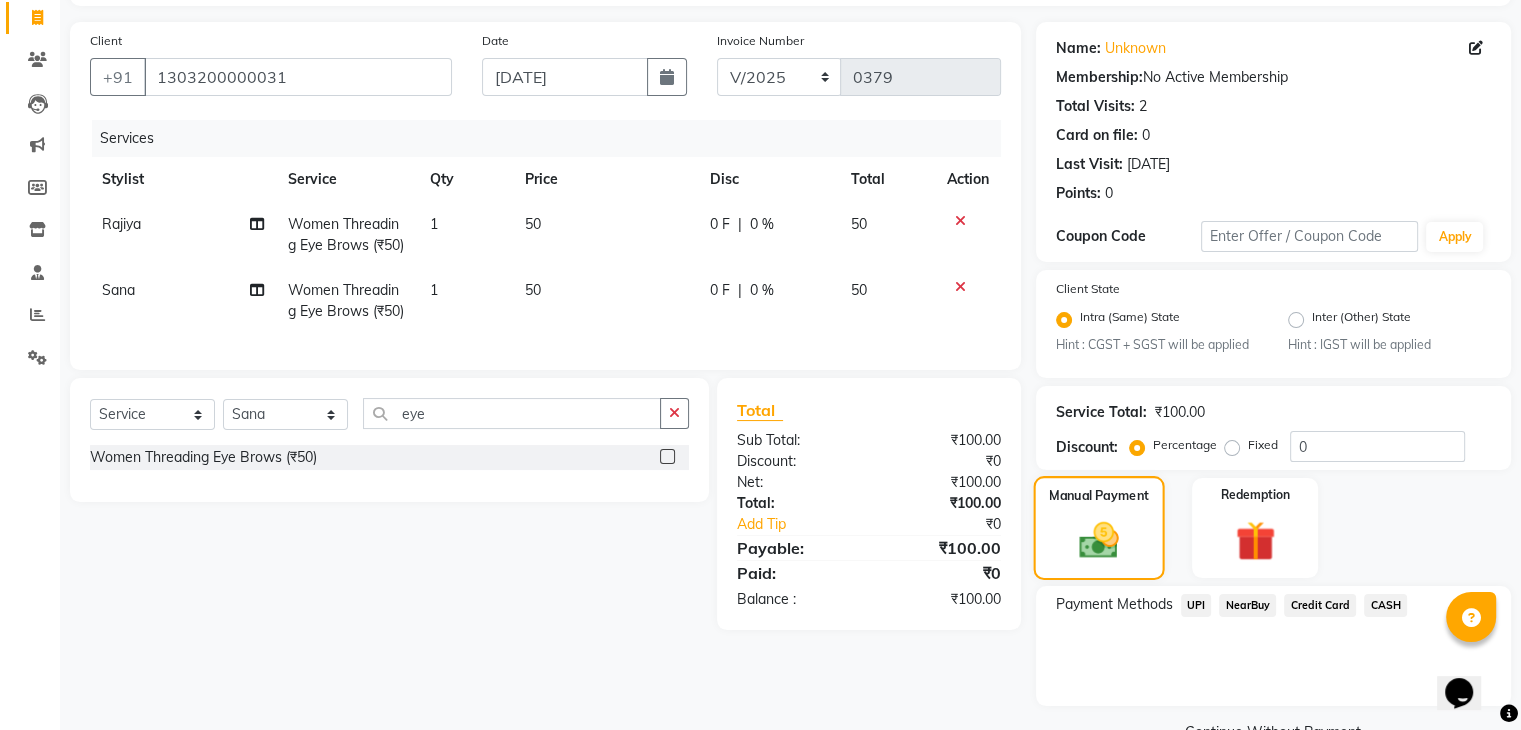 scroll, scrollTop: 136, scrollLeft: 0, axis: vertical 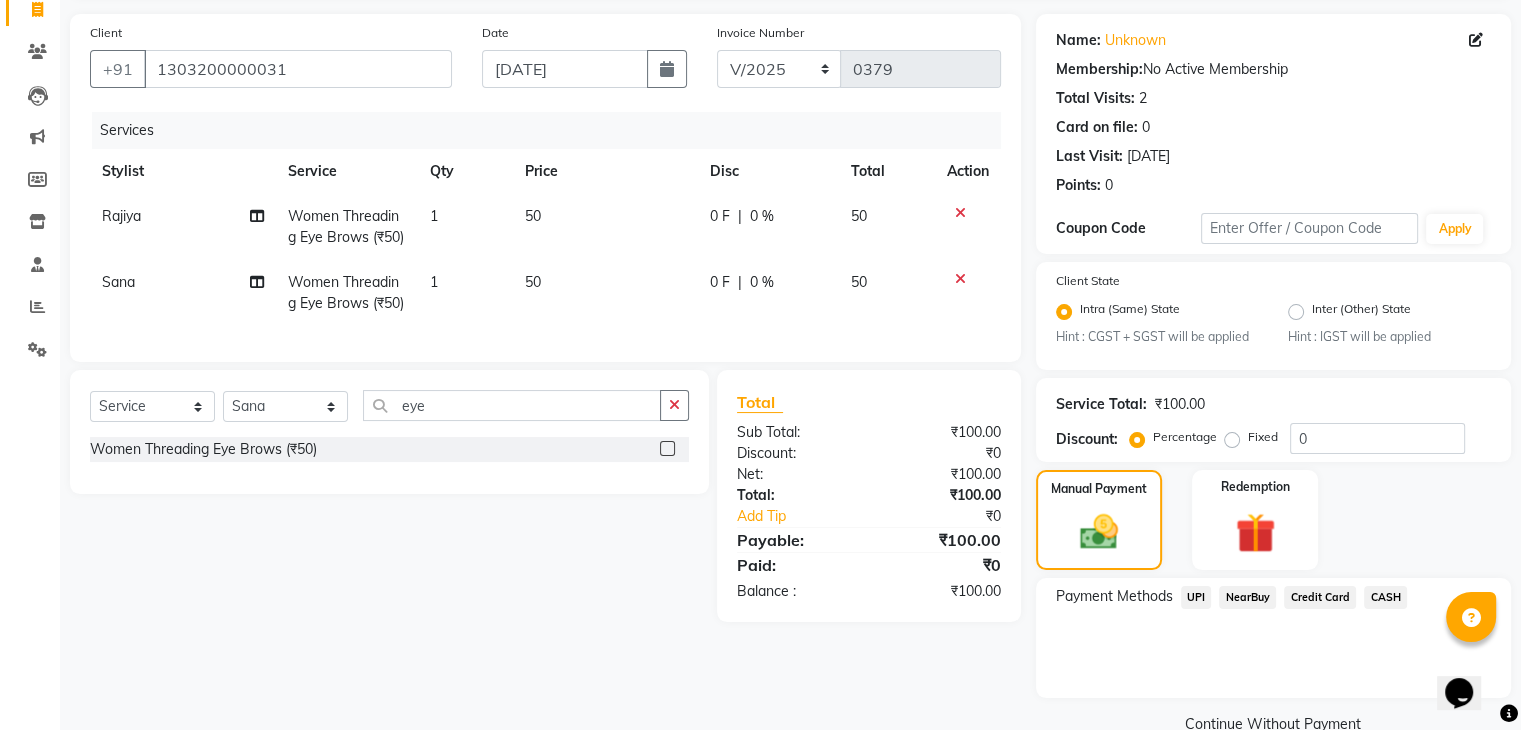 click on "CASH" 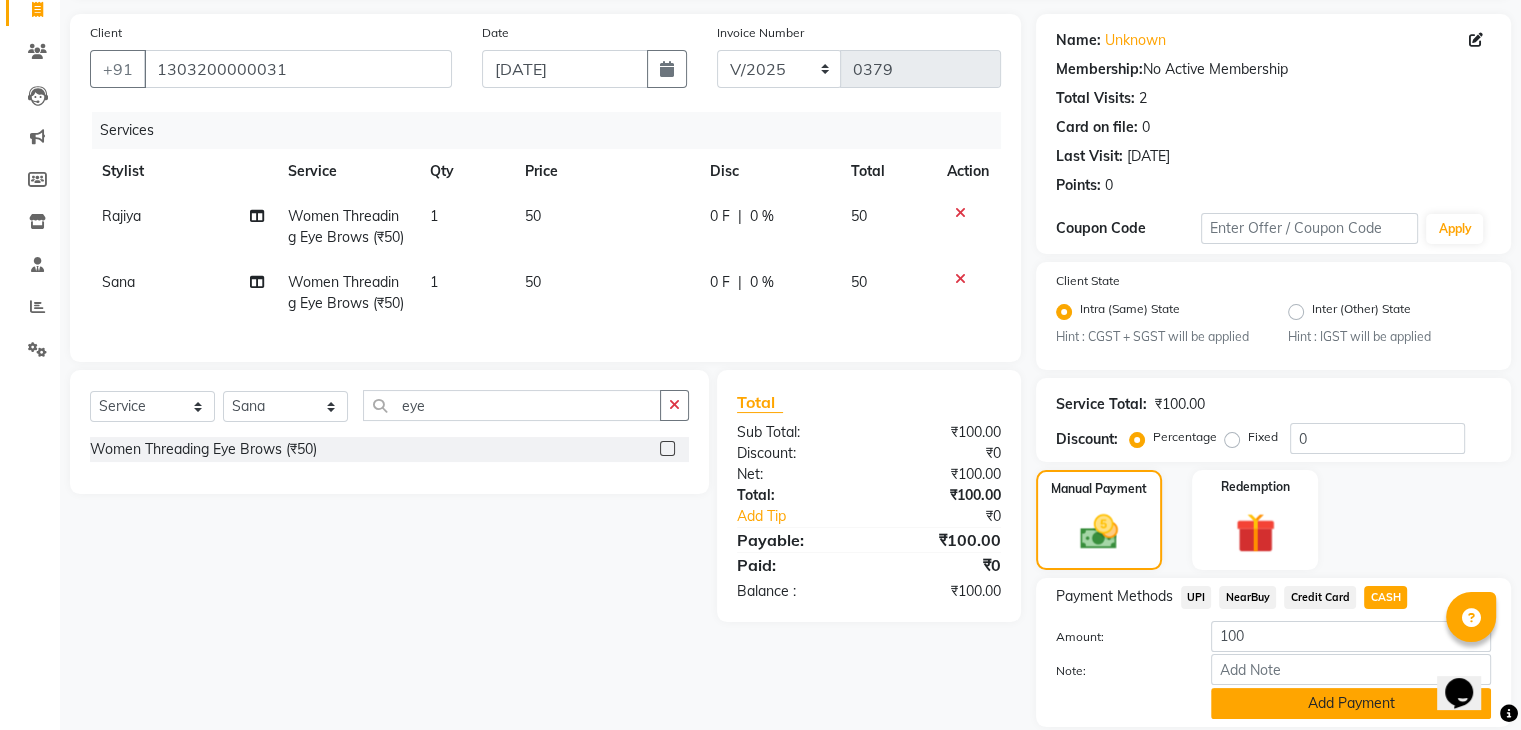 click on "Add Payment" 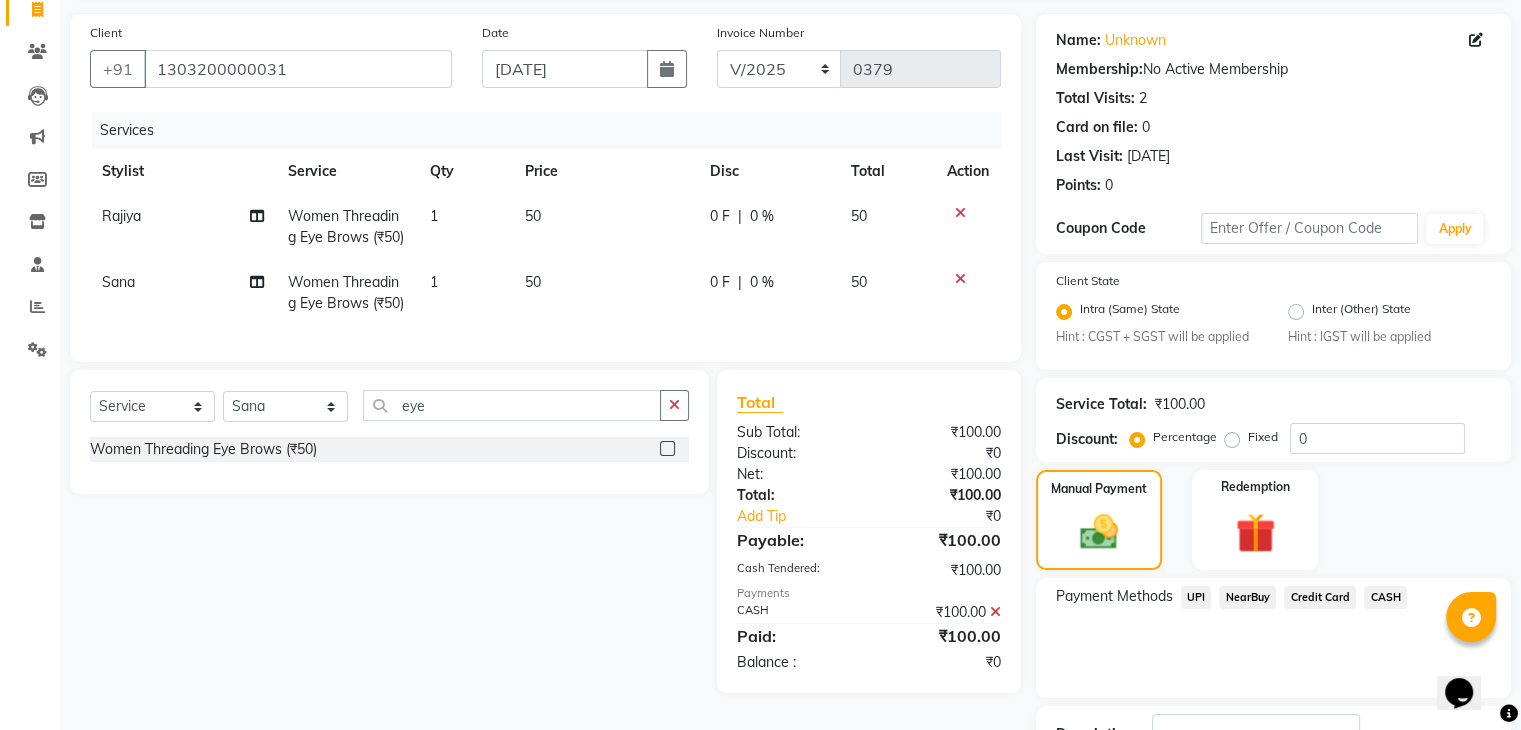 scroll, scrollTop: 289, scrollLeft: 0, axis: vertical 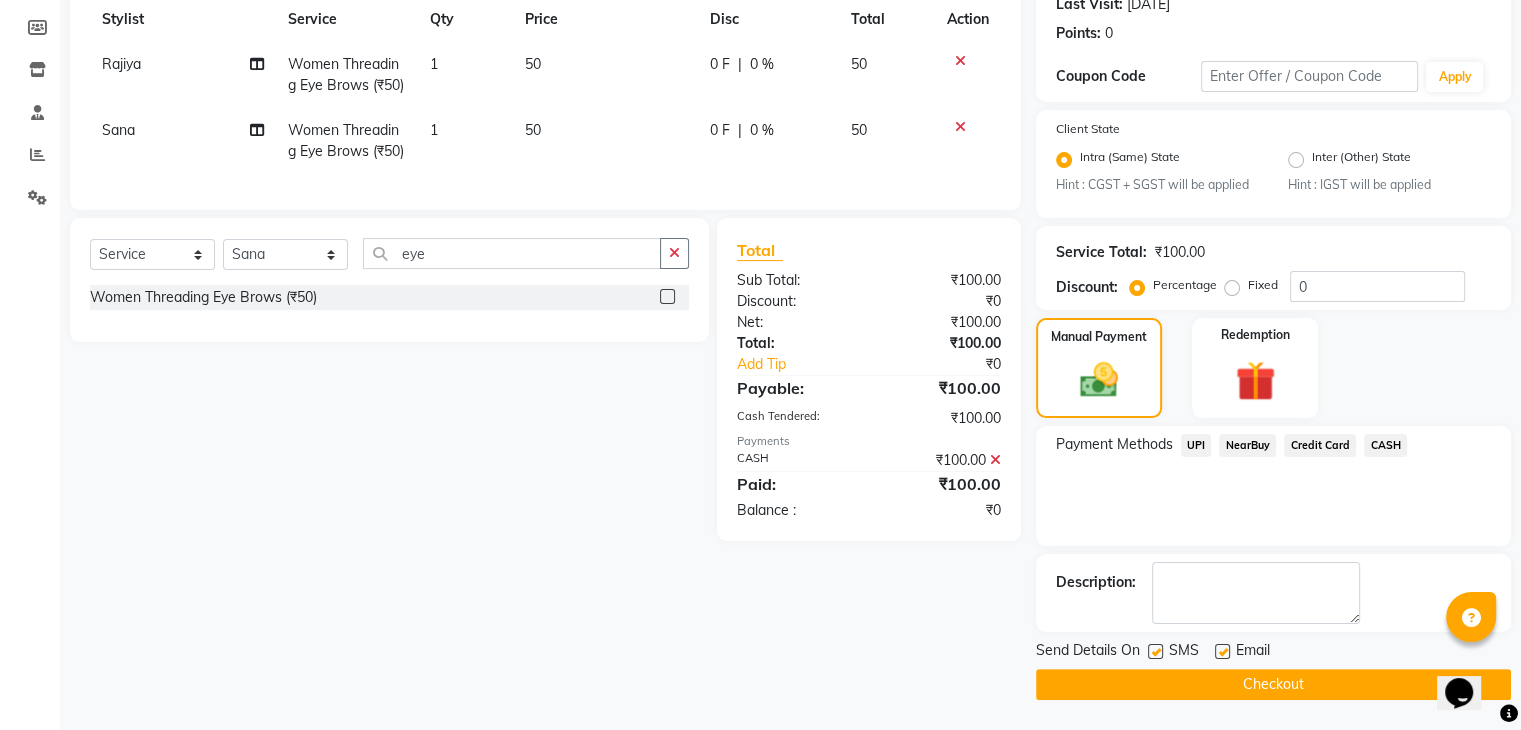 click 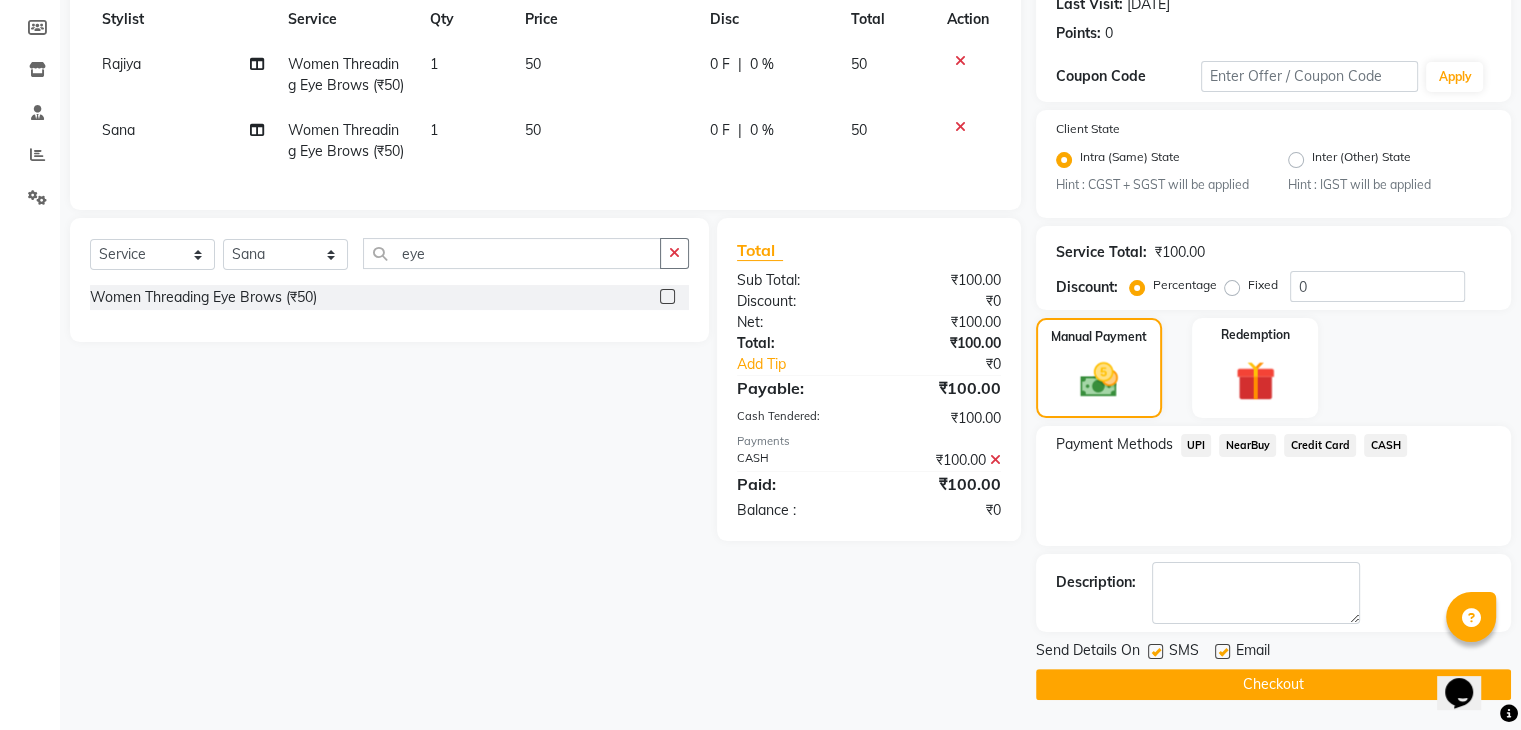 click at bounding box center [1221, 652] 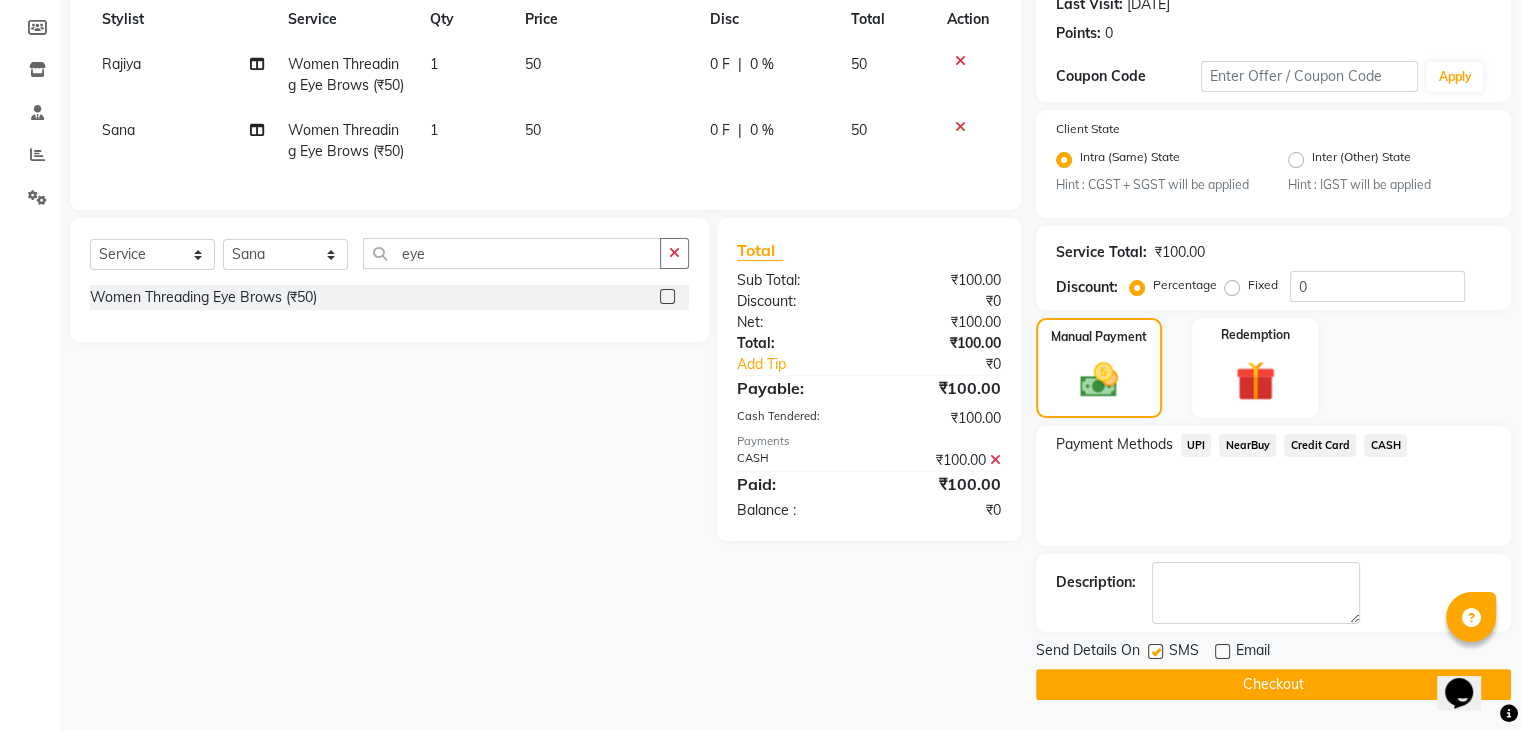 click 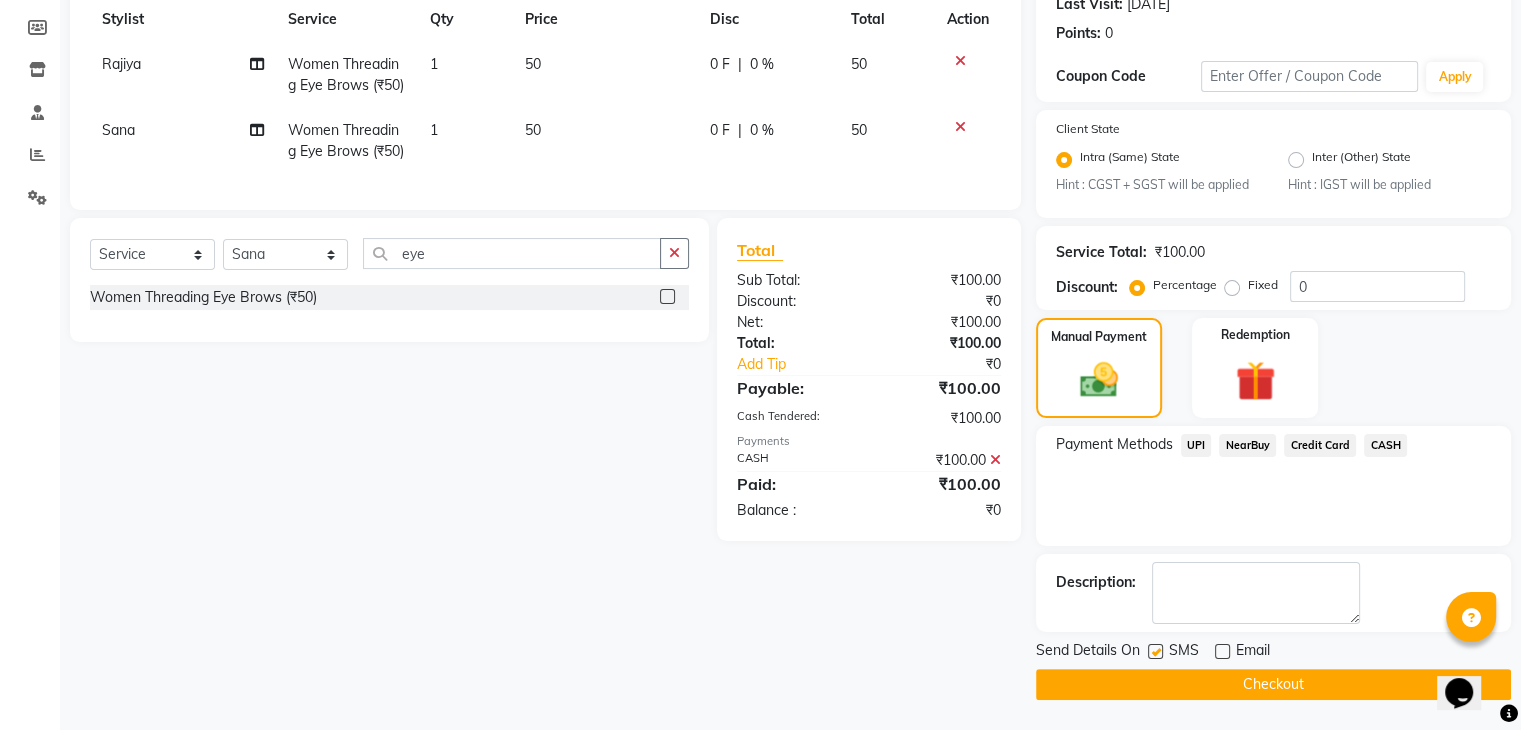 click at bounding box center [1154, 652] 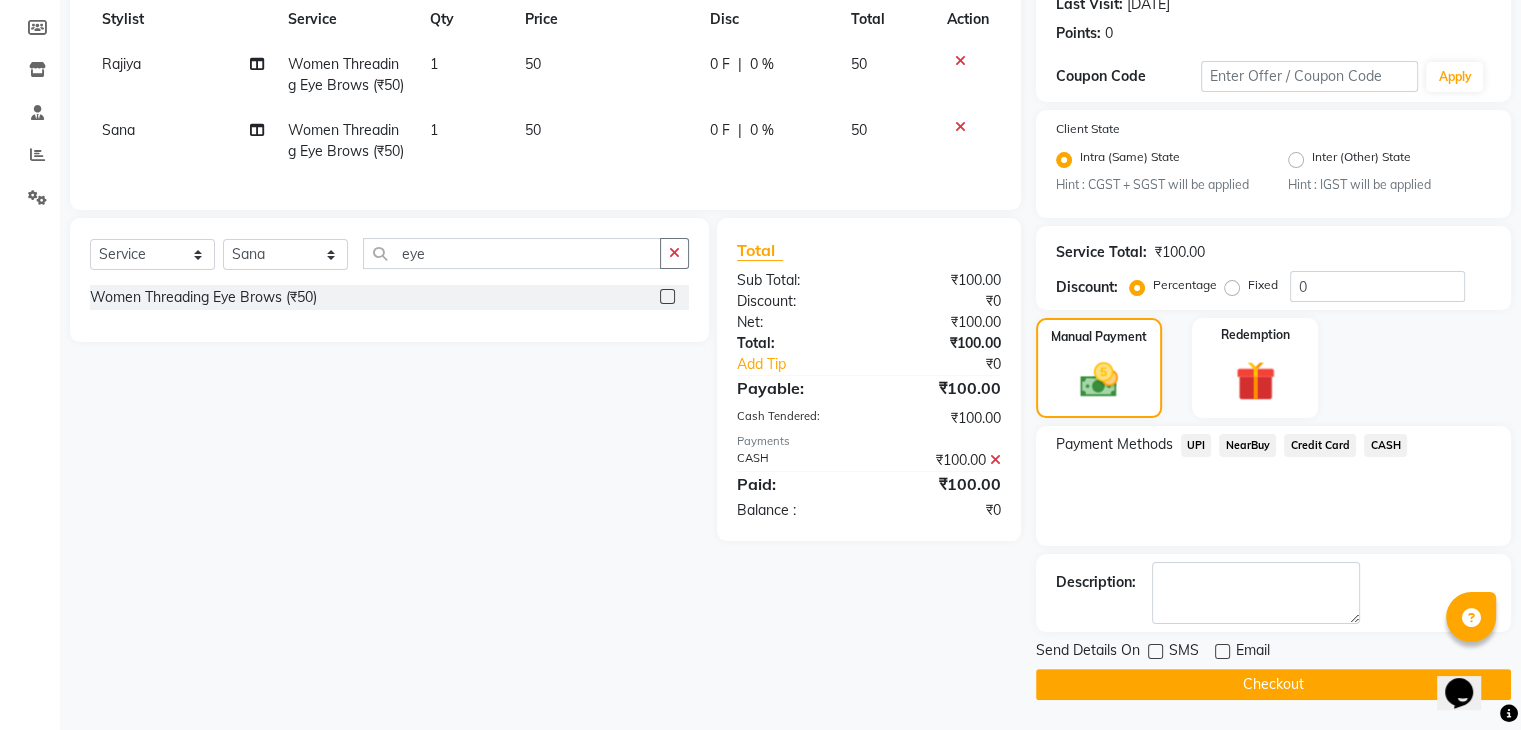 click on "Checkout" 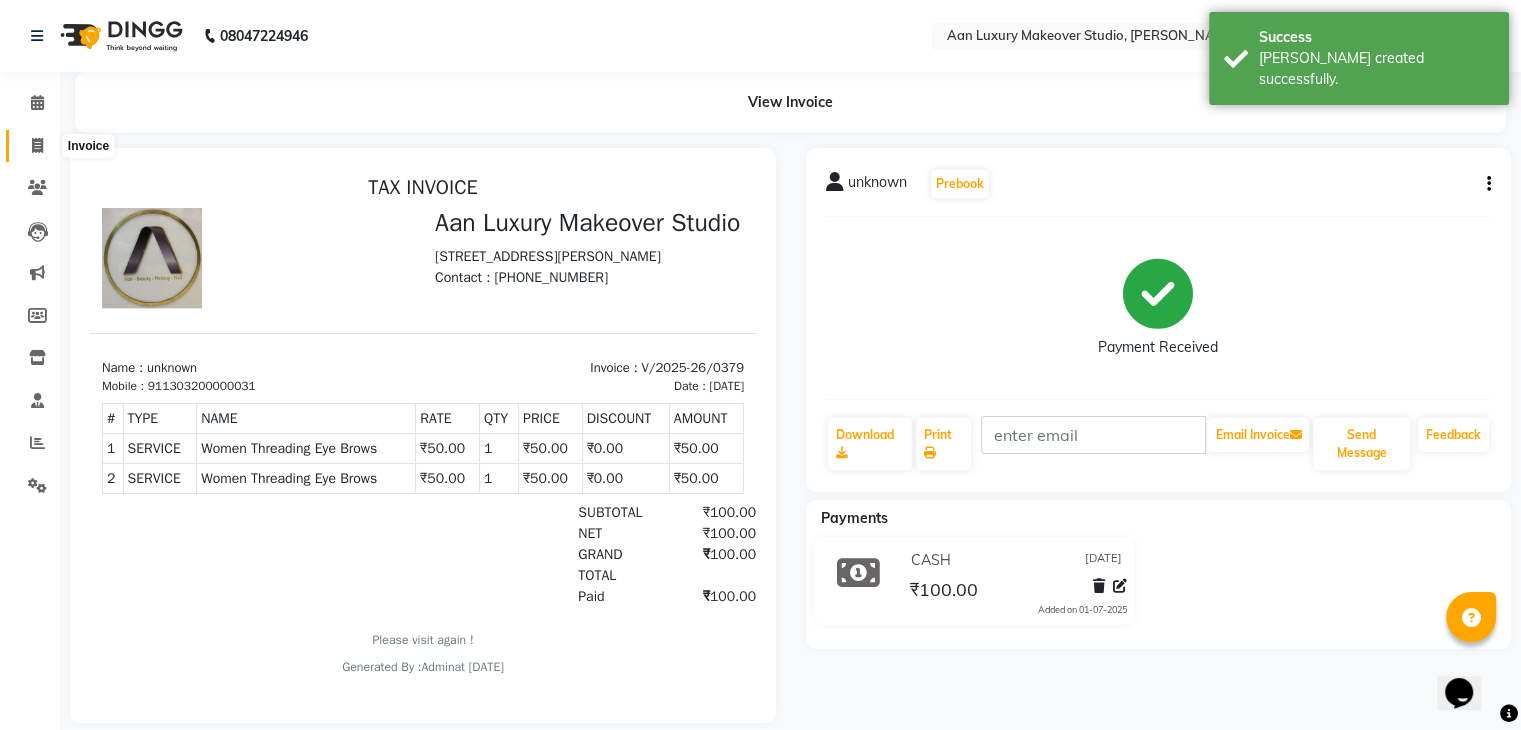 scroll, scrollTop: 0, scrollLeft: 0, axis: both 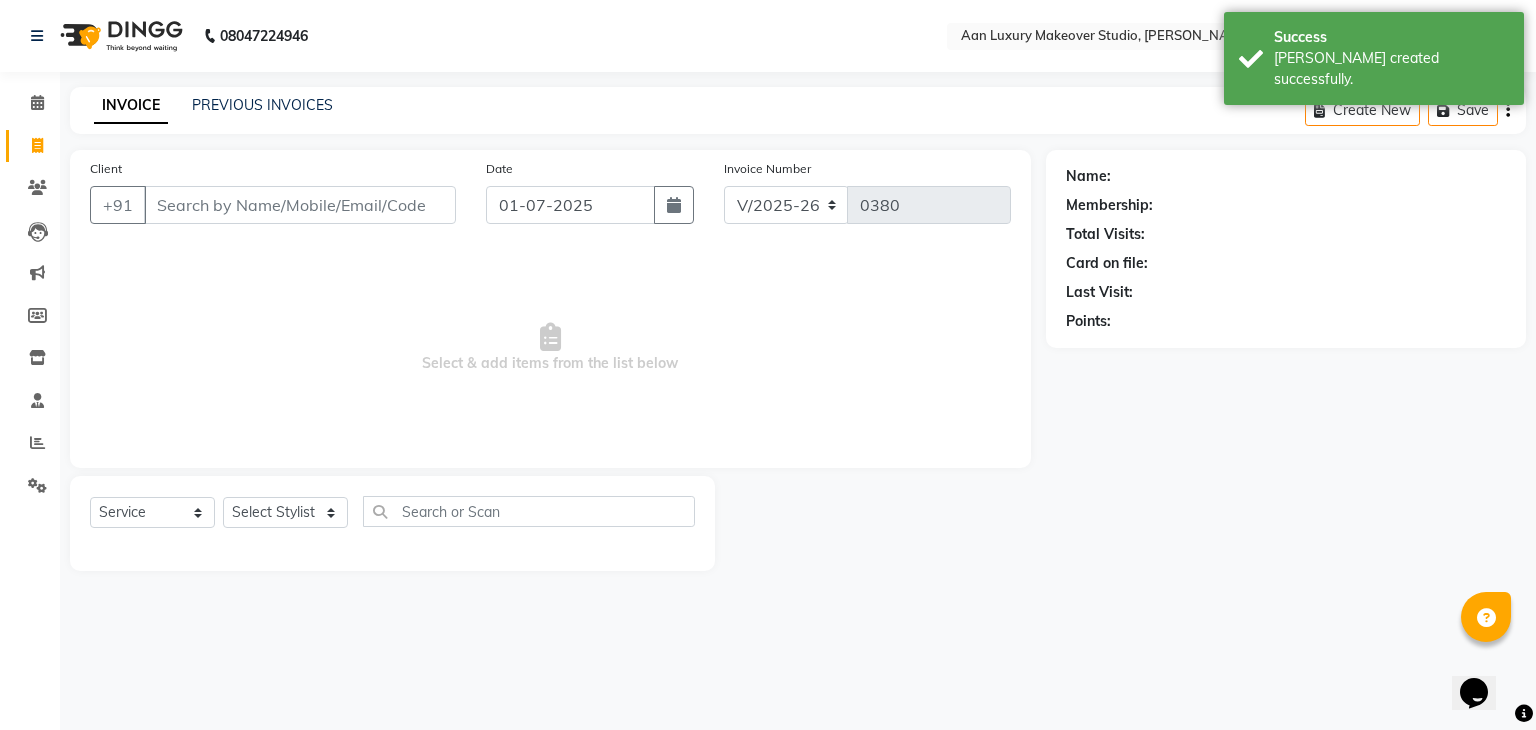 click on "Client" at bounding box center (300, 205) 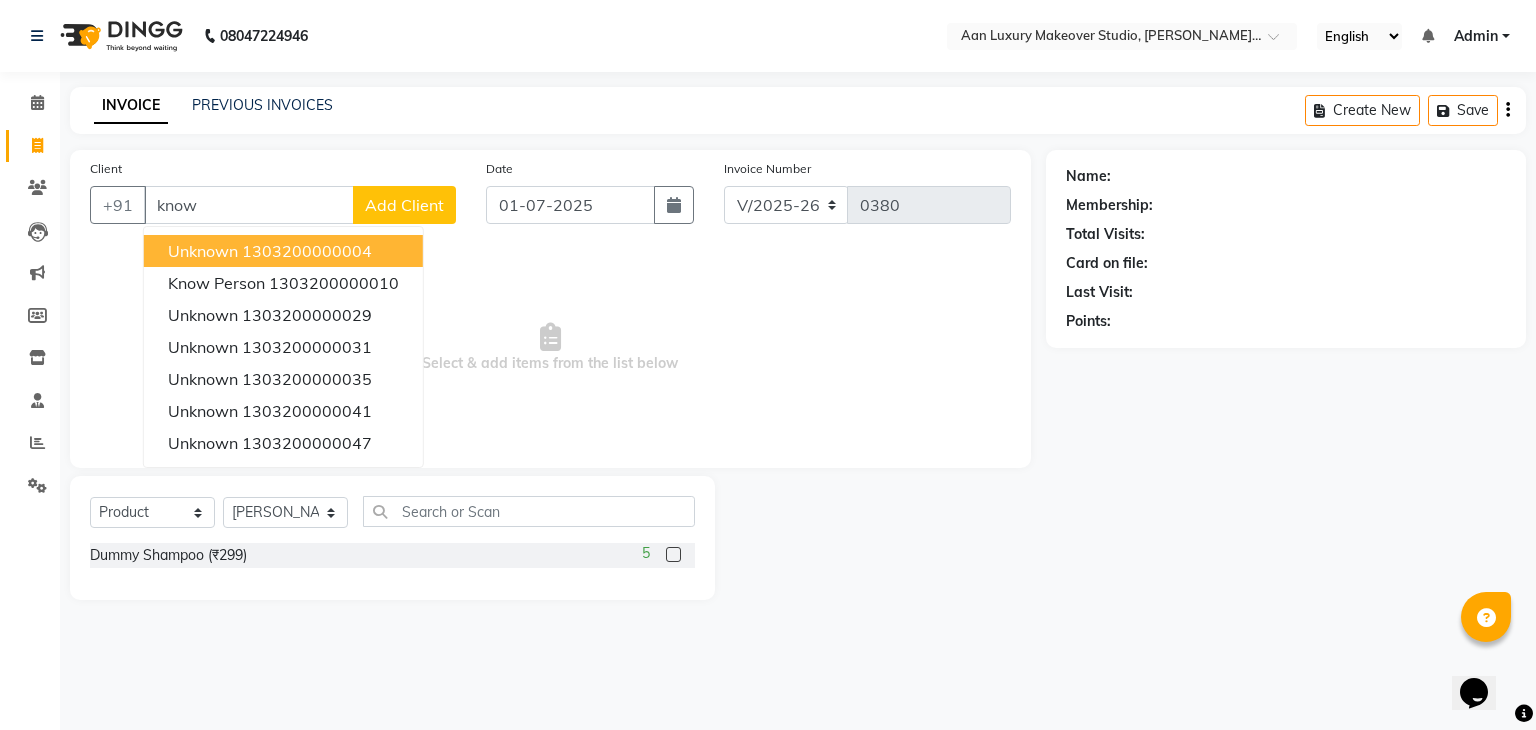 click on "Unknown  1303200000004" at bounding box center [283, 251] 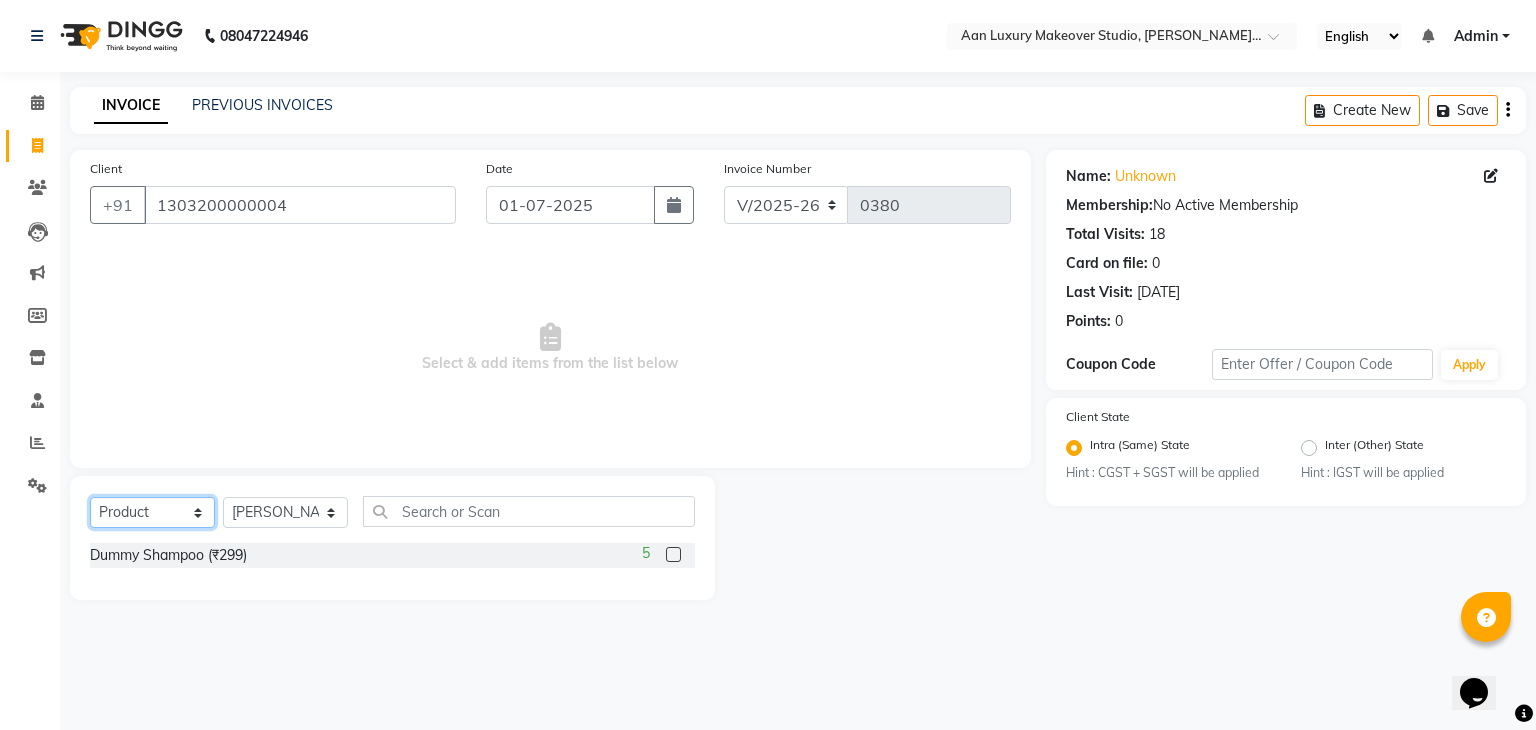 drag, startPoint x: 134, startPoint y: 509, endPoint x: 136, endPoint y: 332, distance: 177.01129 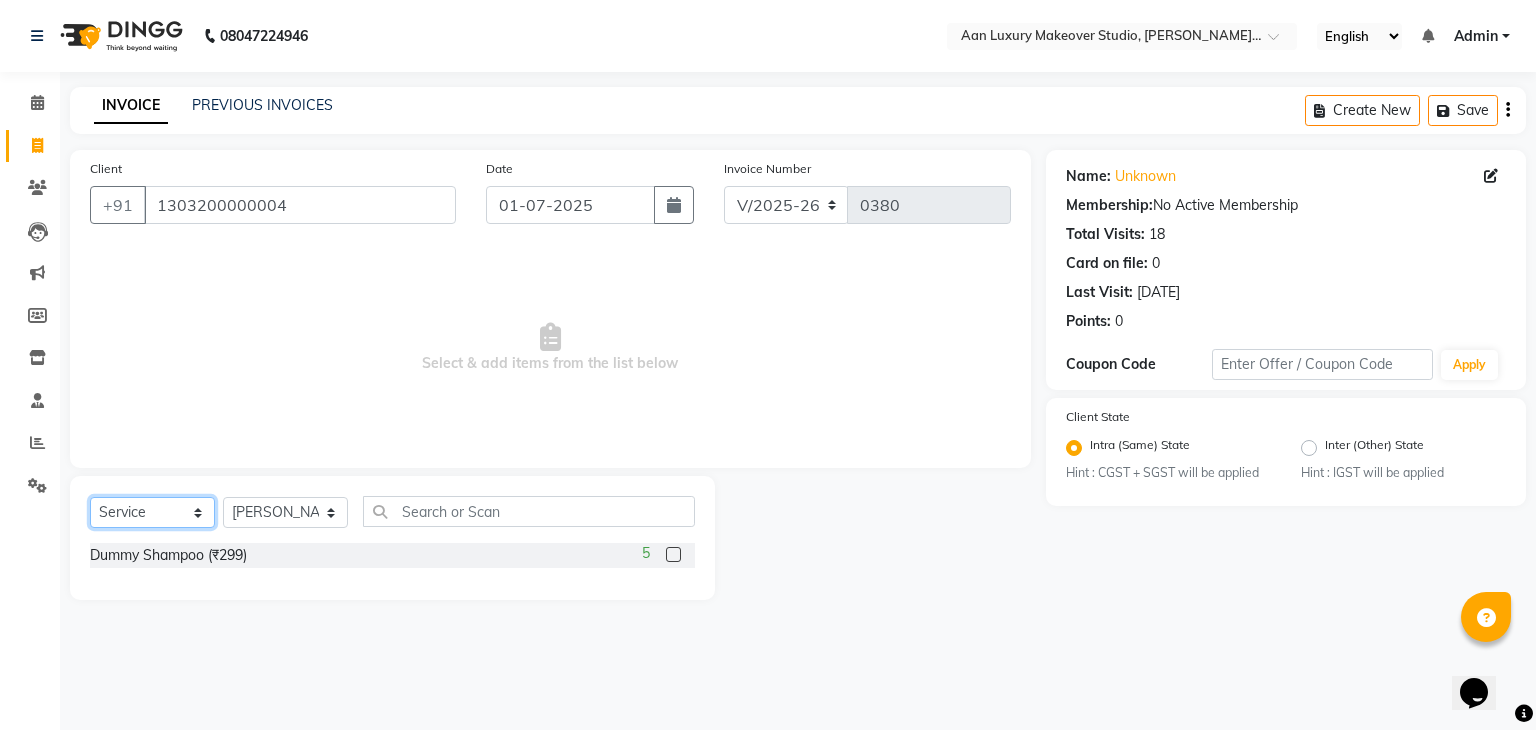 click on "Select  Service  Product  Membership  Package Voucher Prepaid Gift Card" 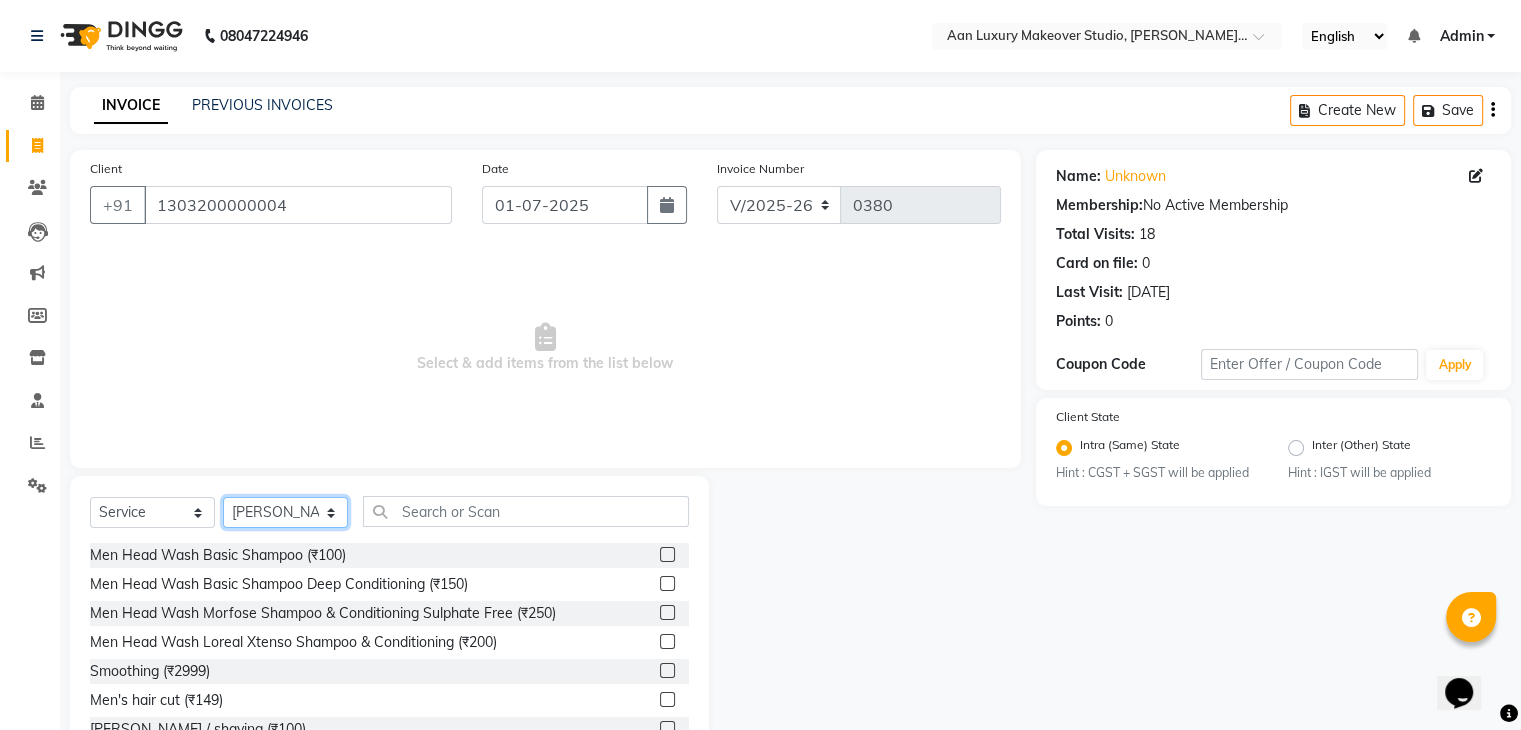click on "Select Stylist Faiz gaurav [PERSON_NAME] Nisha ma'am  [PERSON_NAME] [PERSON_NAME] [PERSON_NAME]" 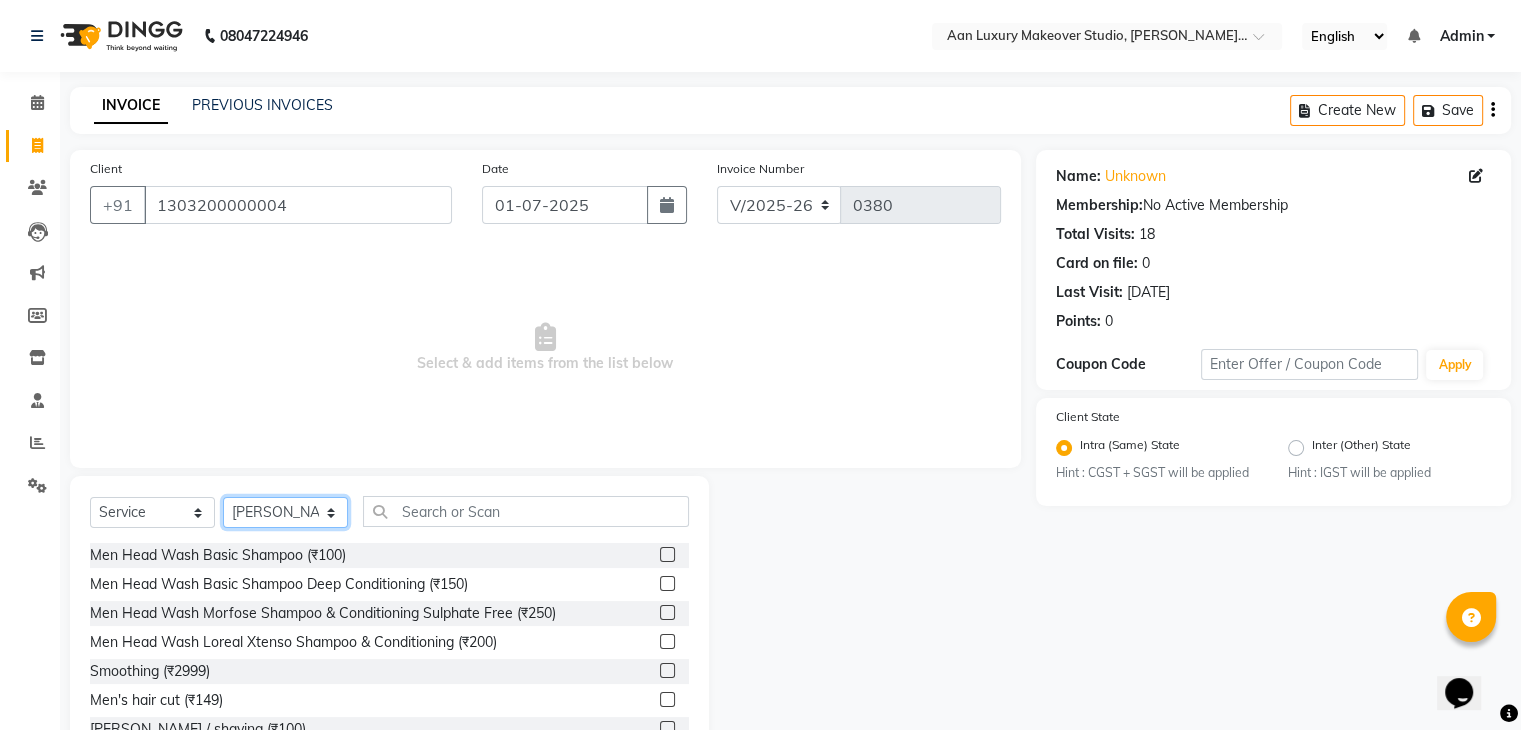 click on "Select Stylist Faiz gaurav [PERSON_NAME] Nisha ma'am  [PERSON_NAME] [PERSON_NAME] [PERSON_NAME]" 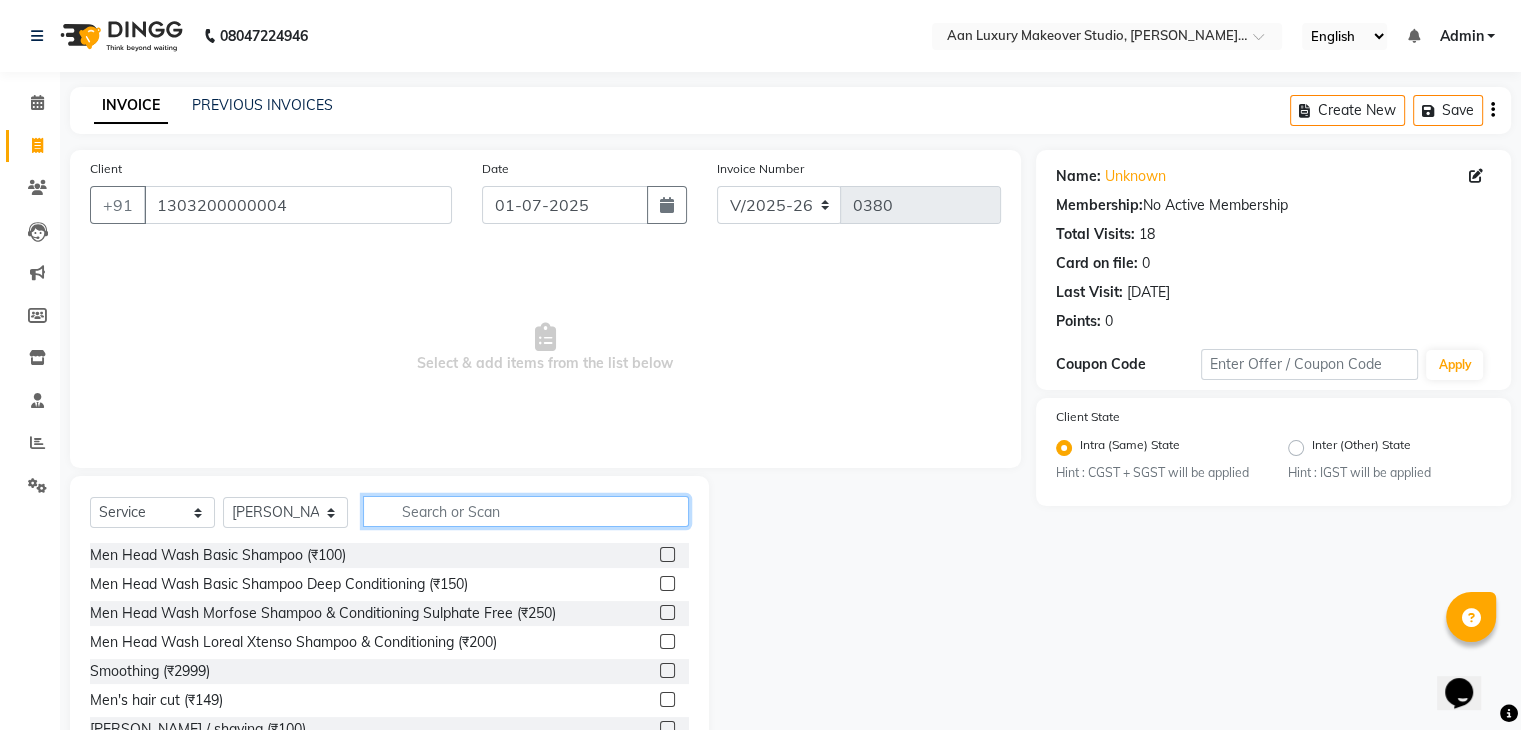 click 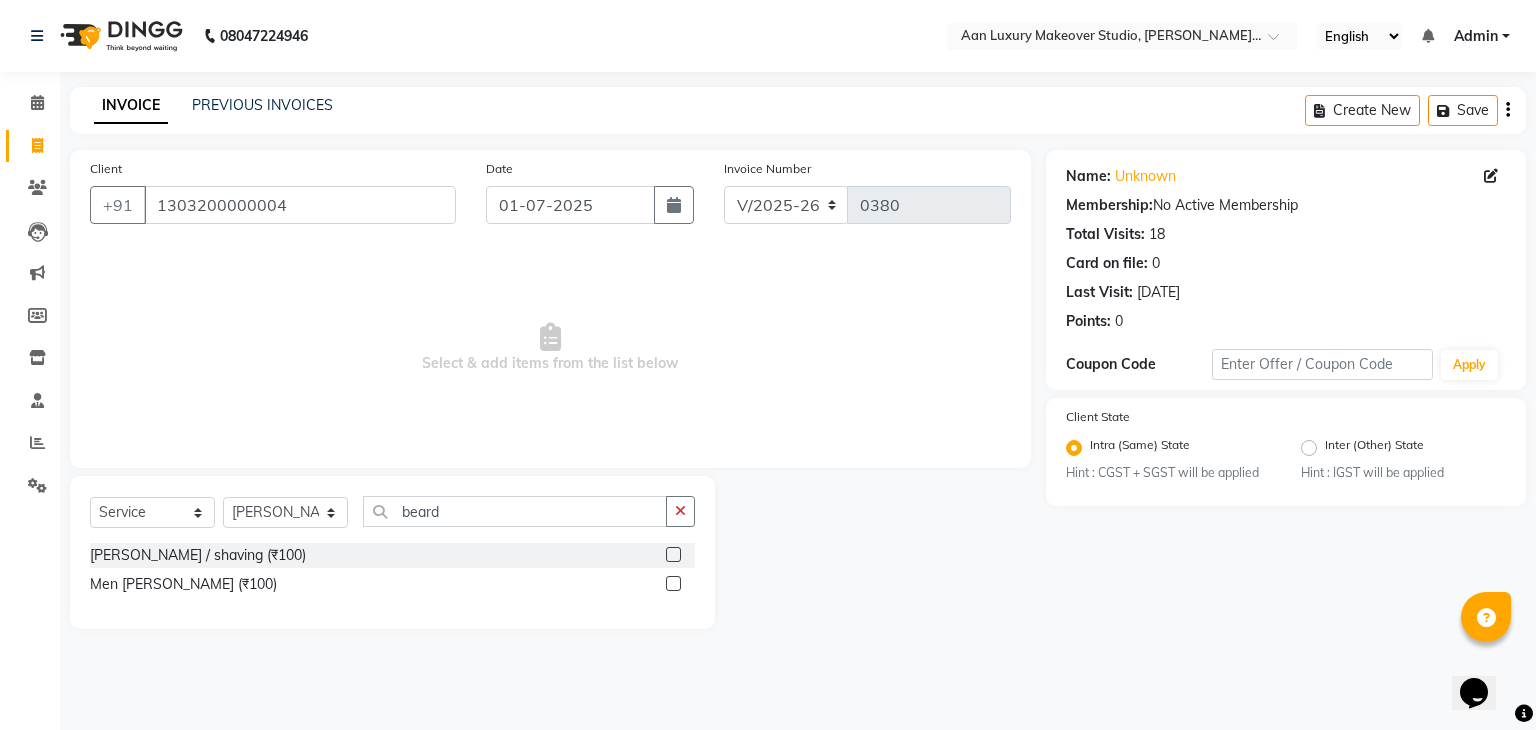 click 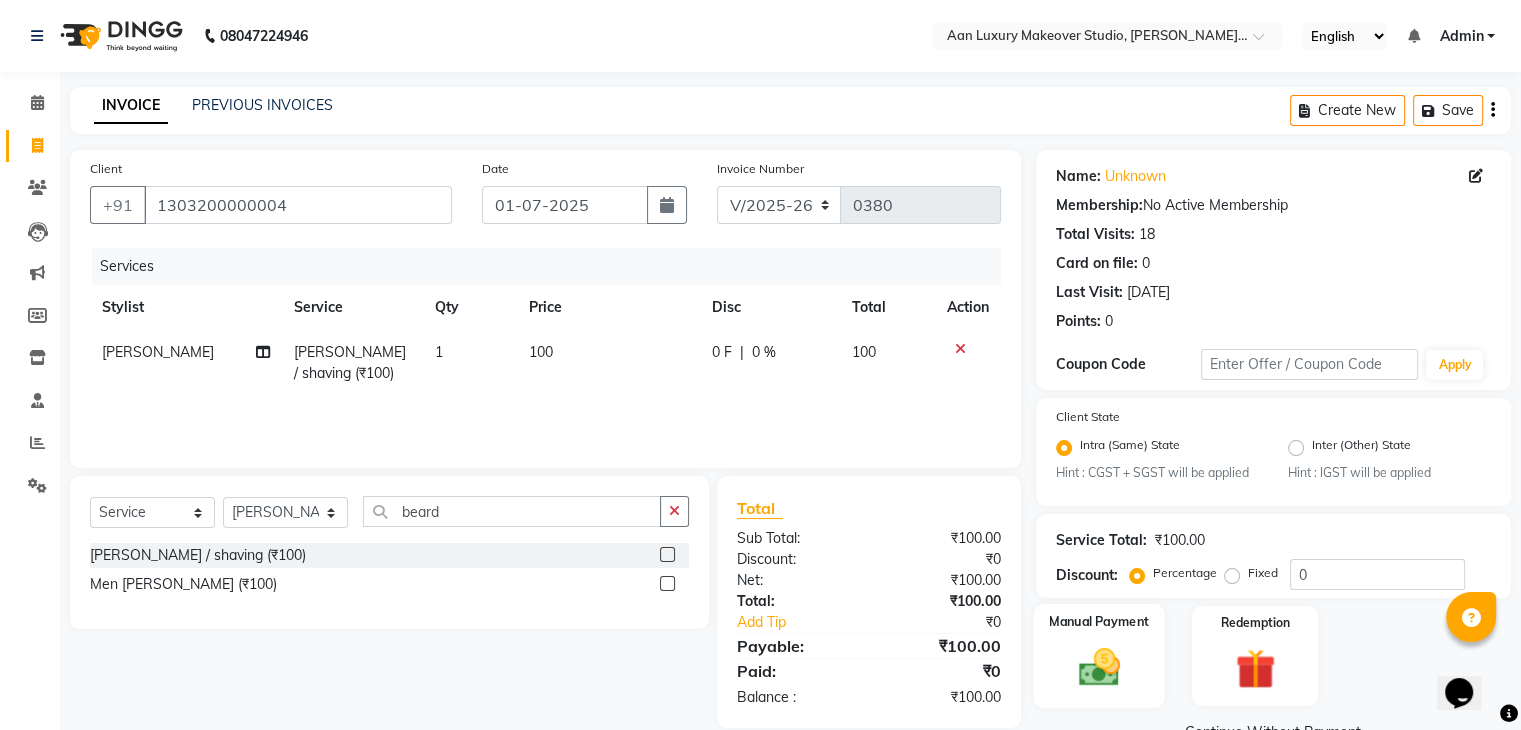 click on "Manual Payment" 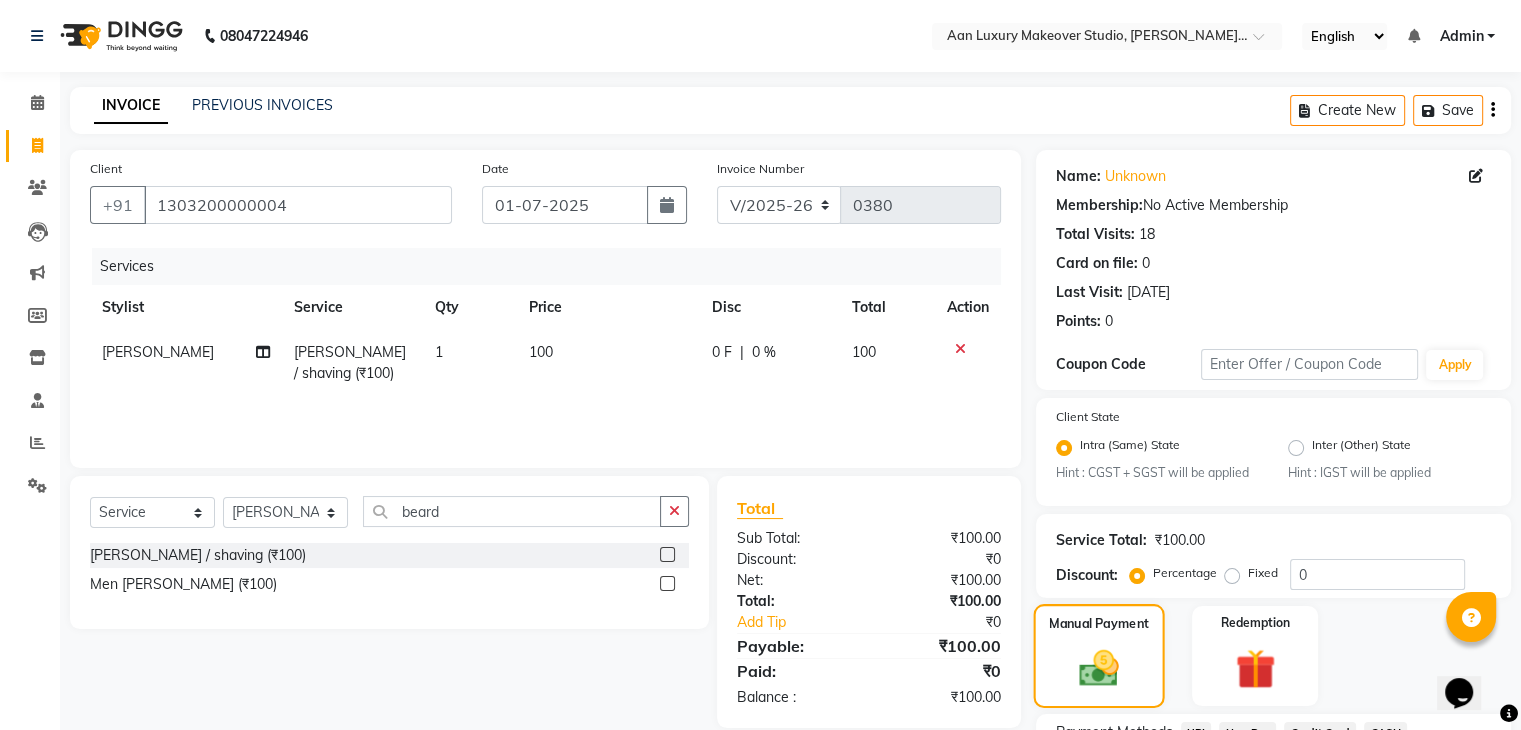 scroll, scrollTop: 177, scrollLeft: 0, axis: vertical 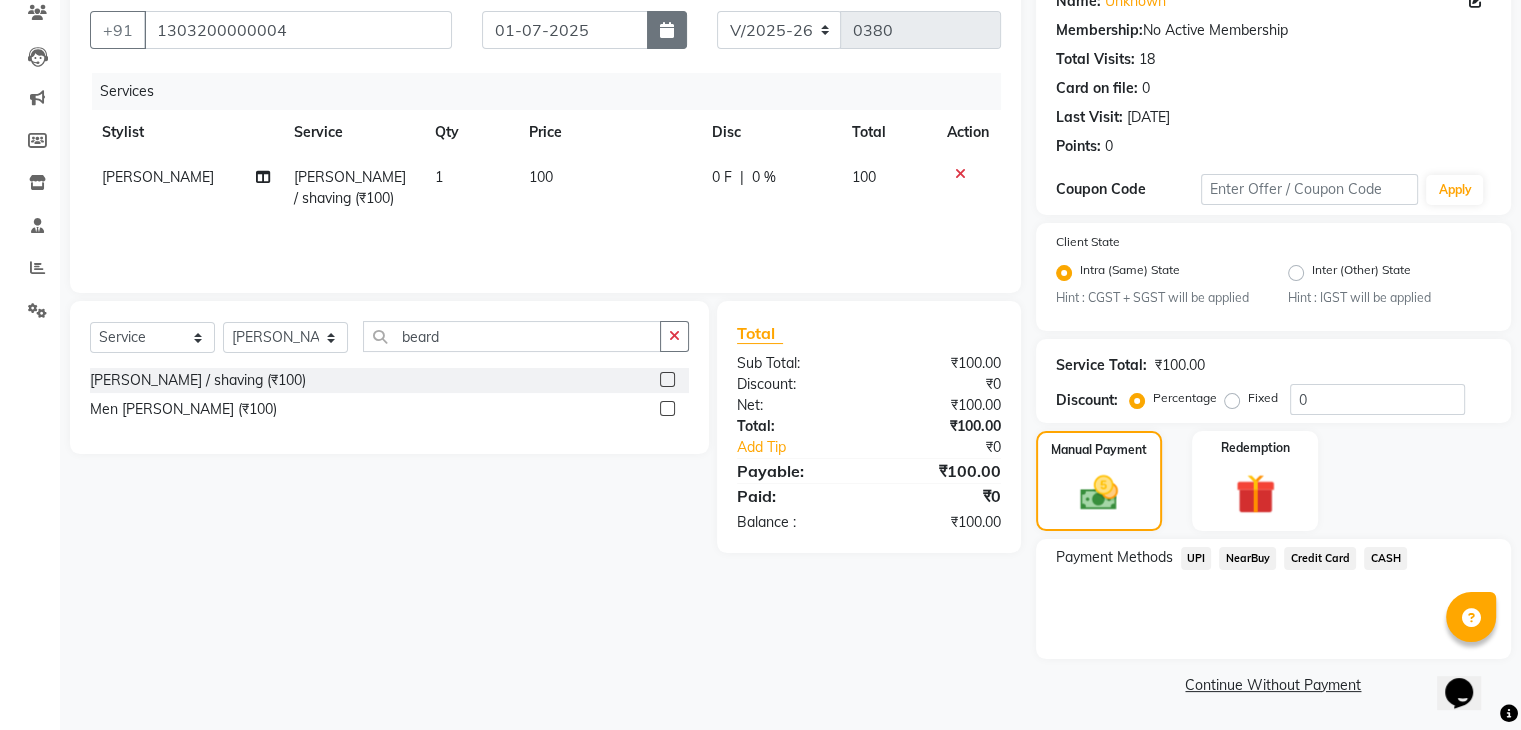 click 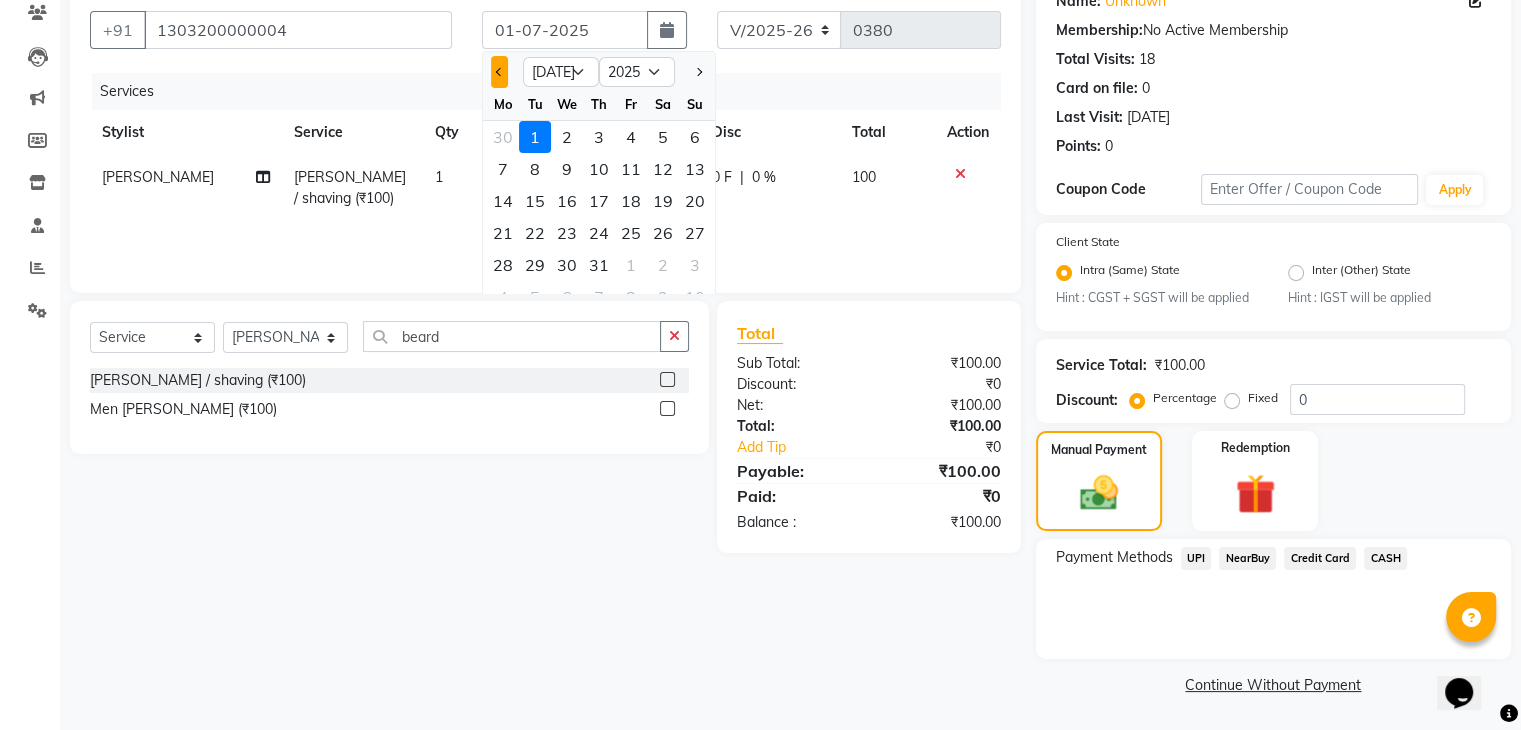 click 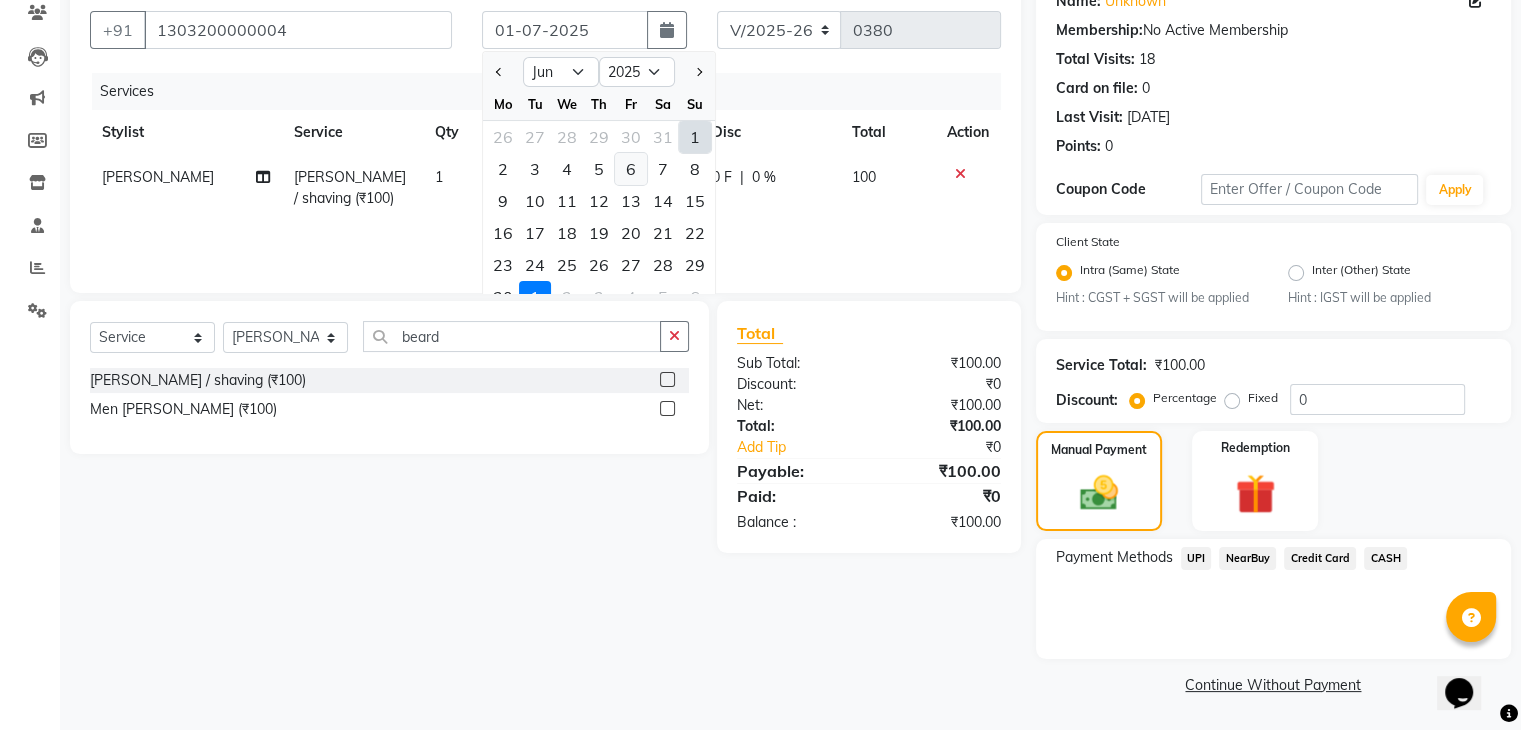 click on "6" 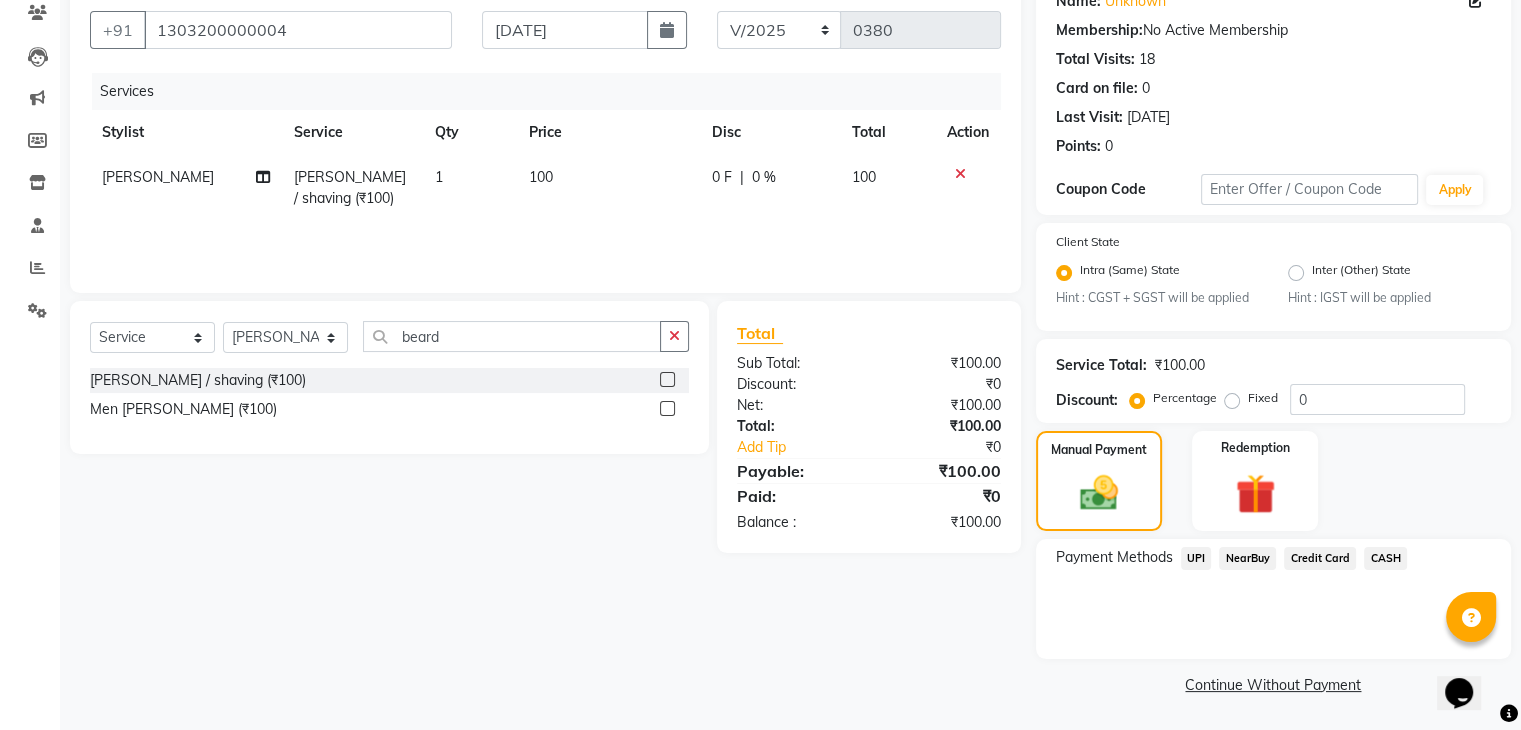 click on "CASH" 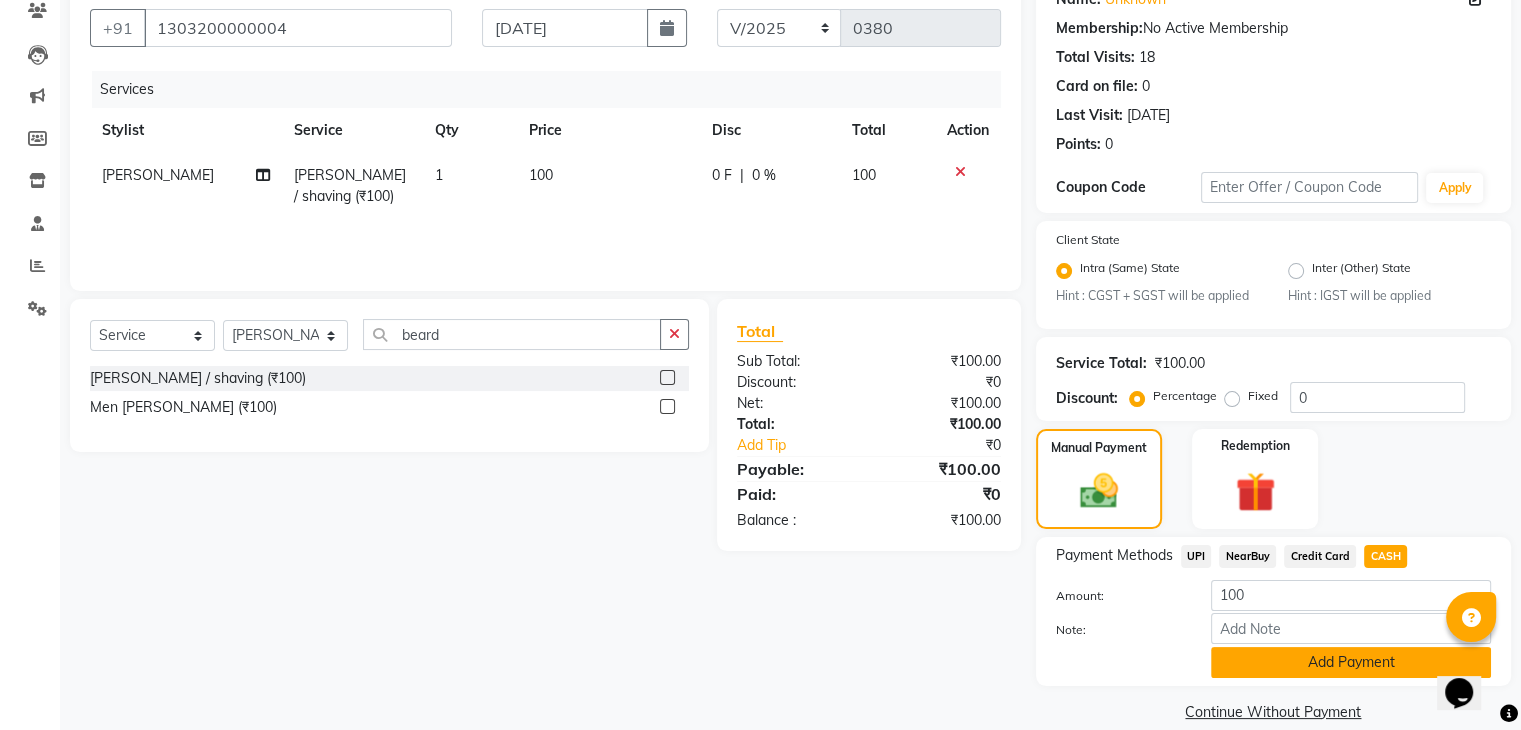click on "Add Payment" 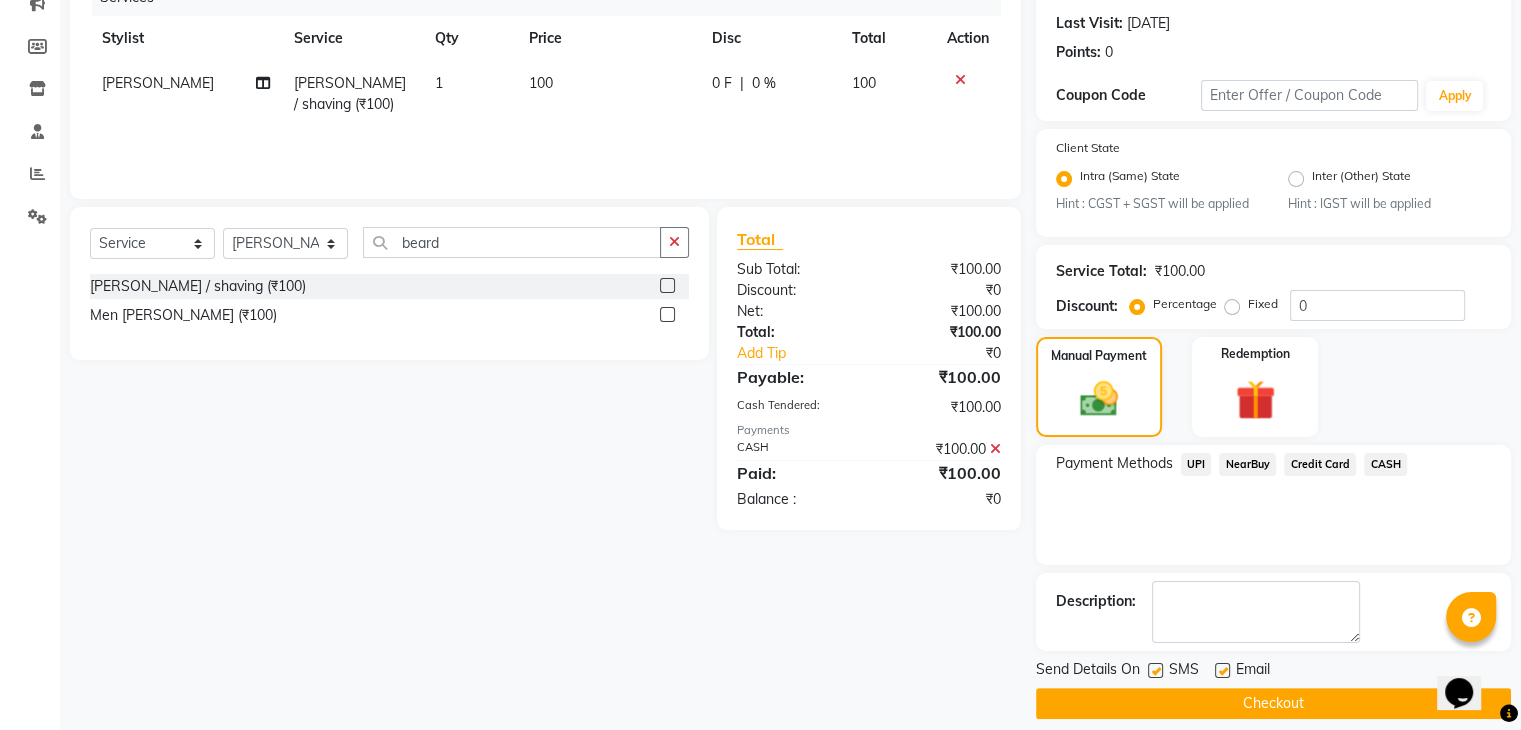 scroll, scrollTop: 289, scrollLeft: 0, axis: vertical 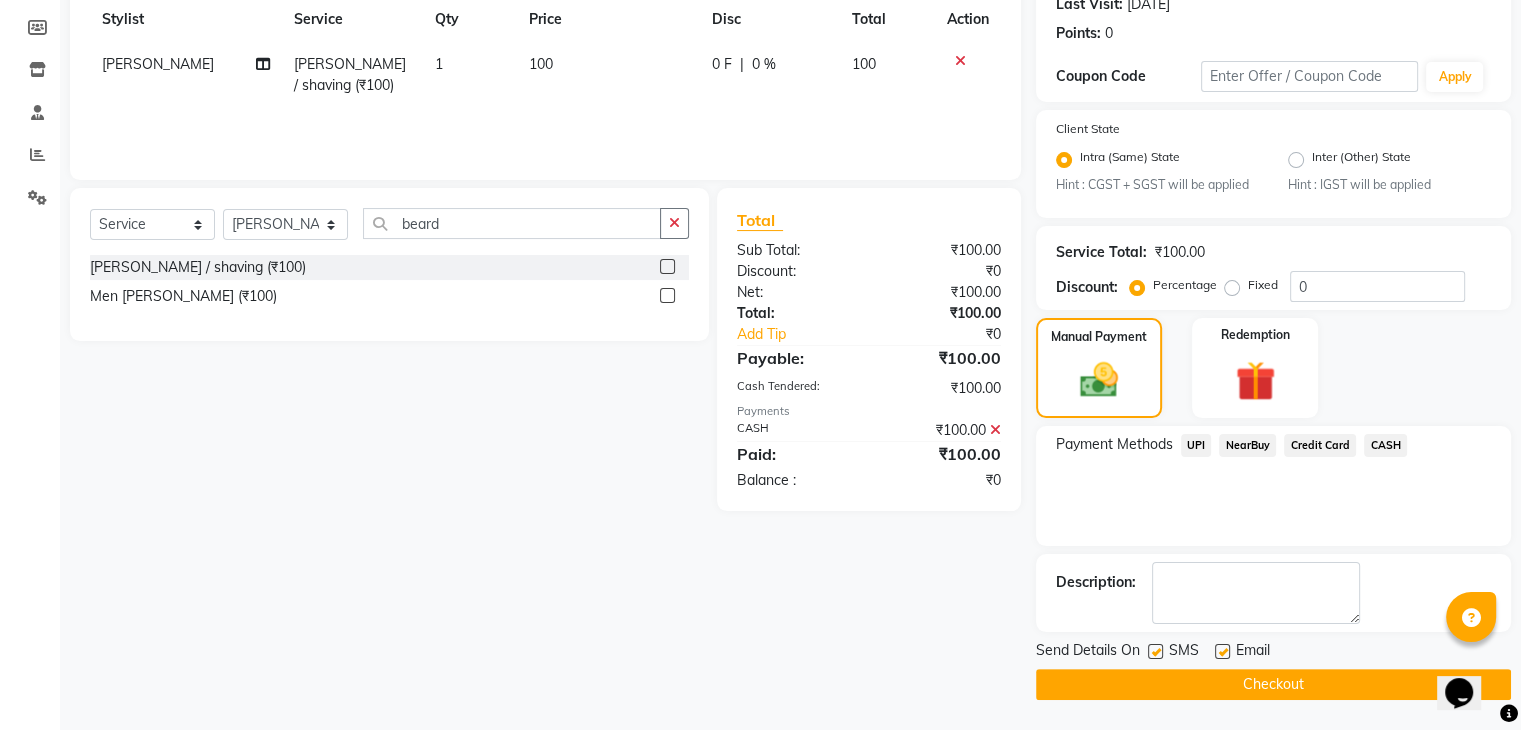 click 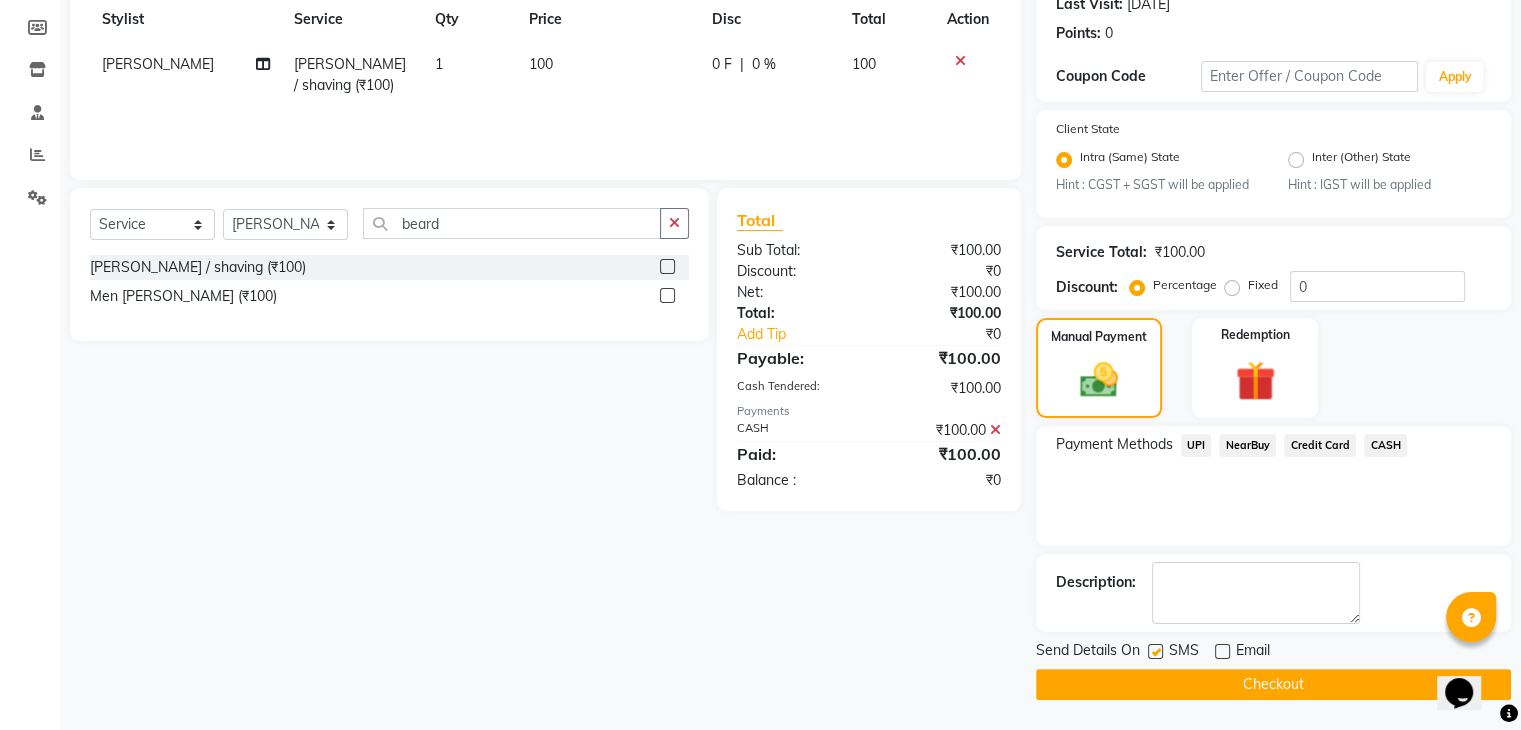 click 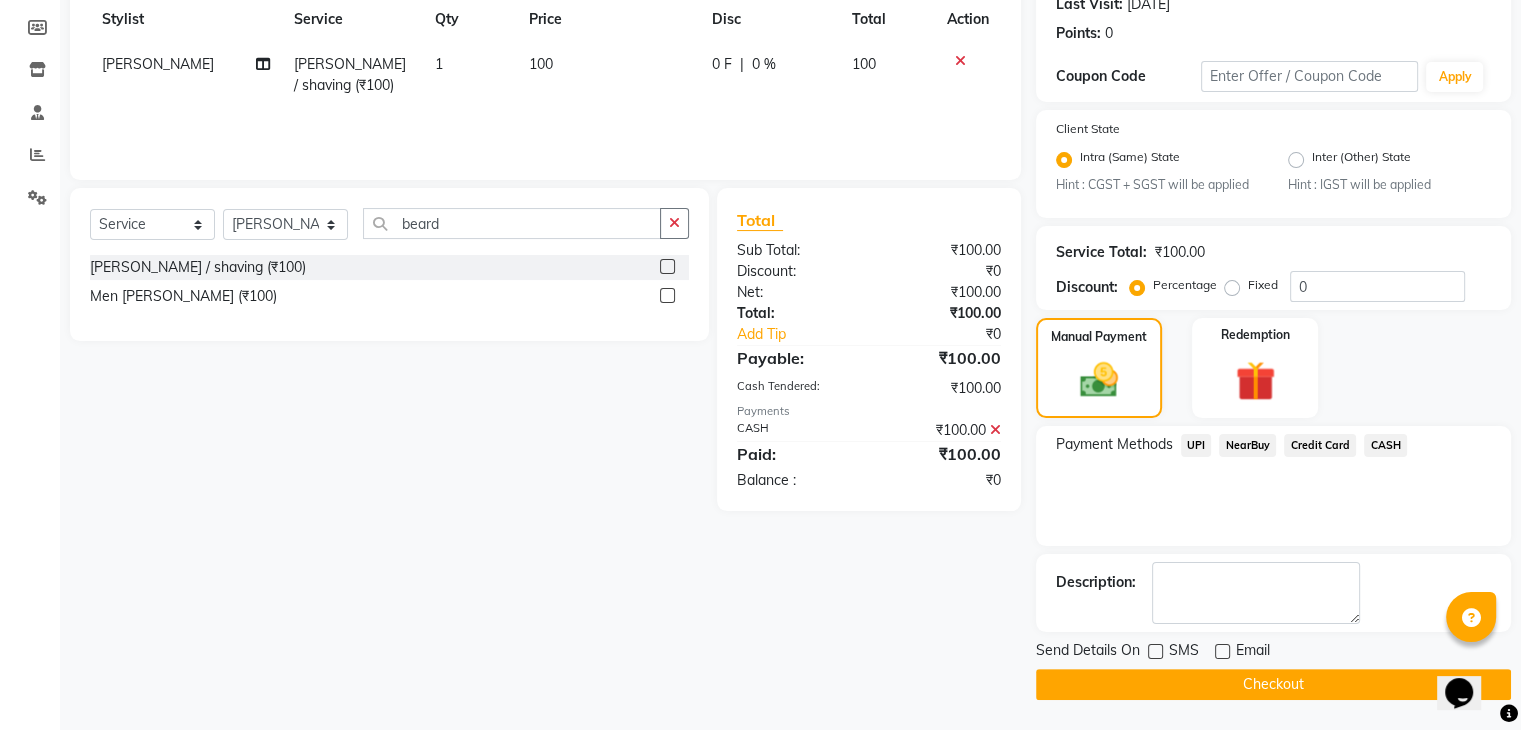 click on "Checkout" 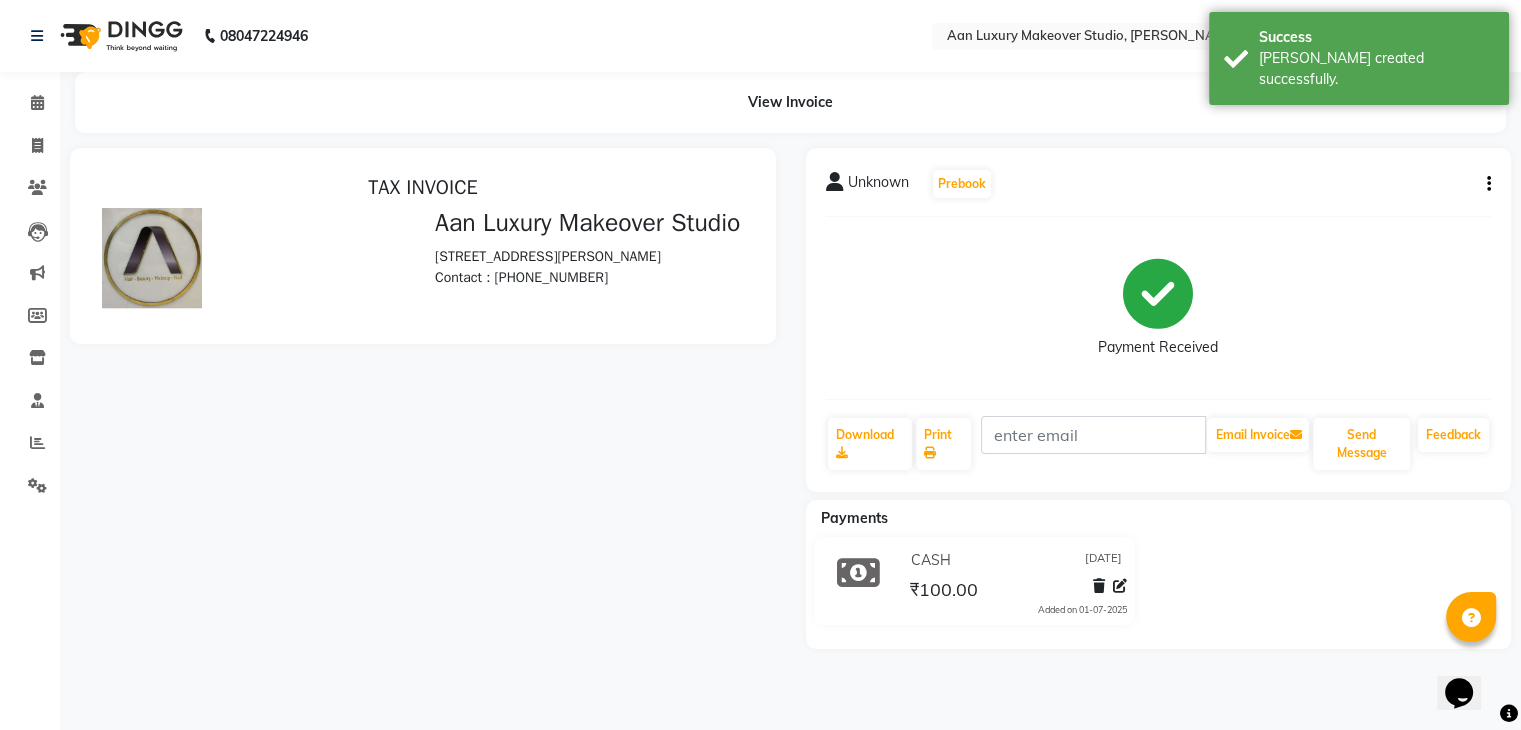 scroll, scrollTop: 0, scrollLeft: 0, axis: both 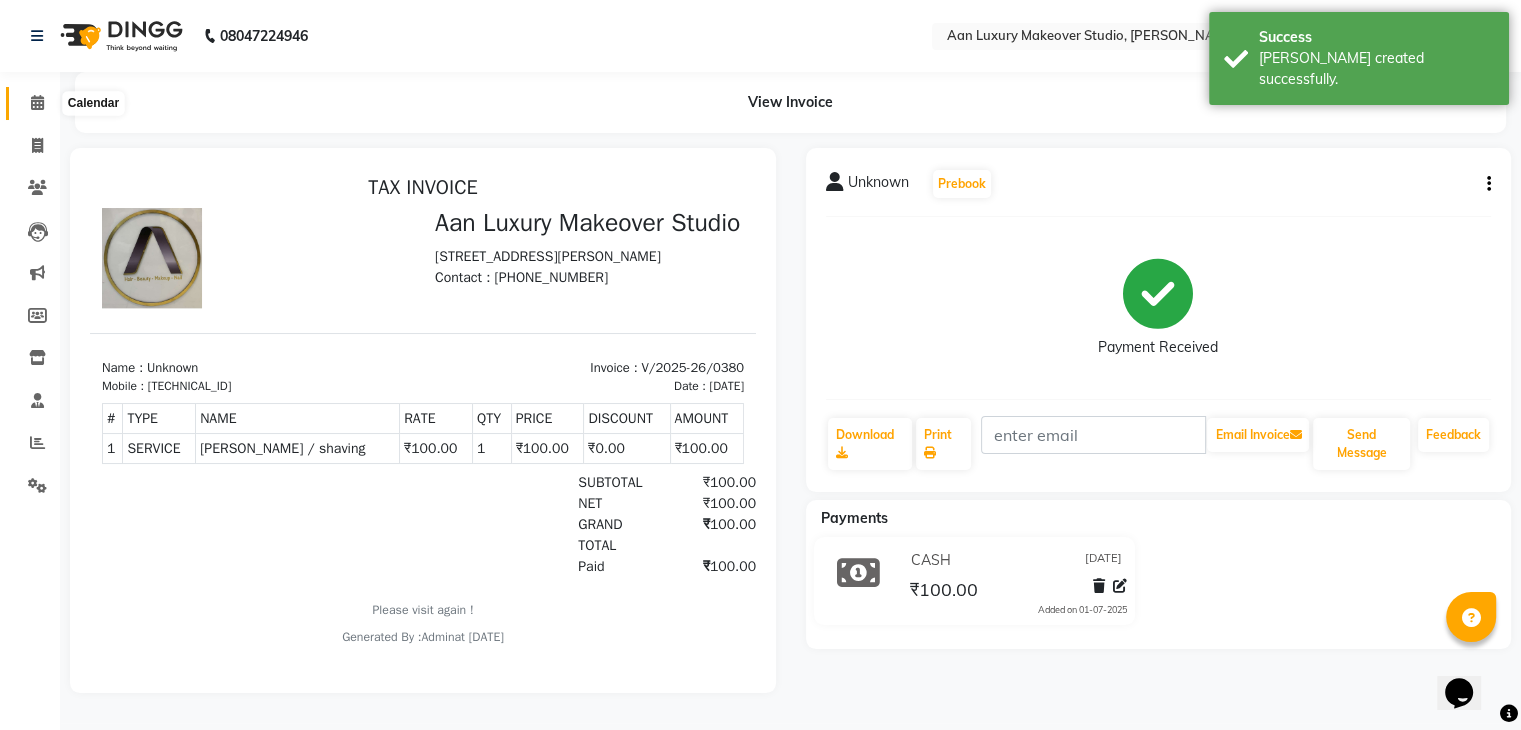click 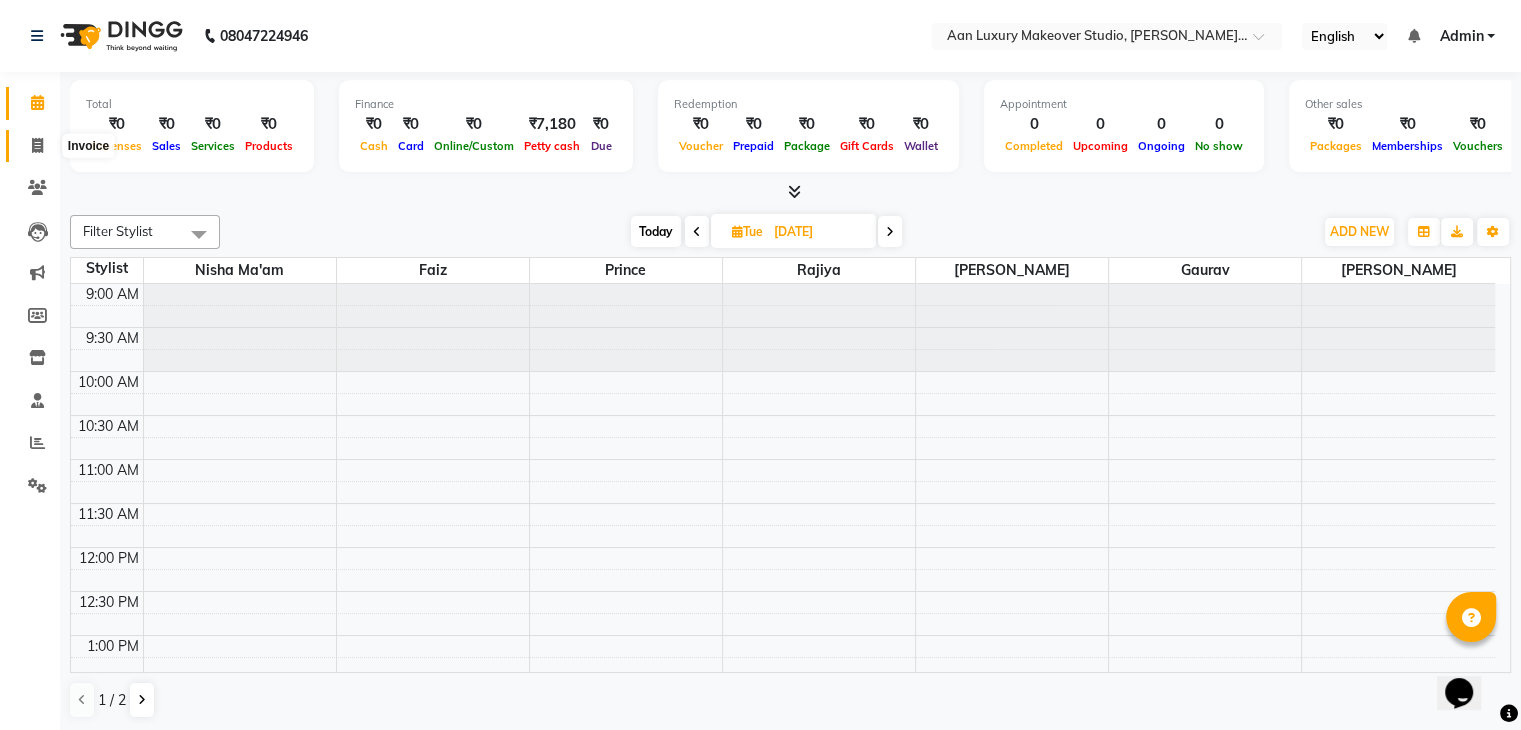 click 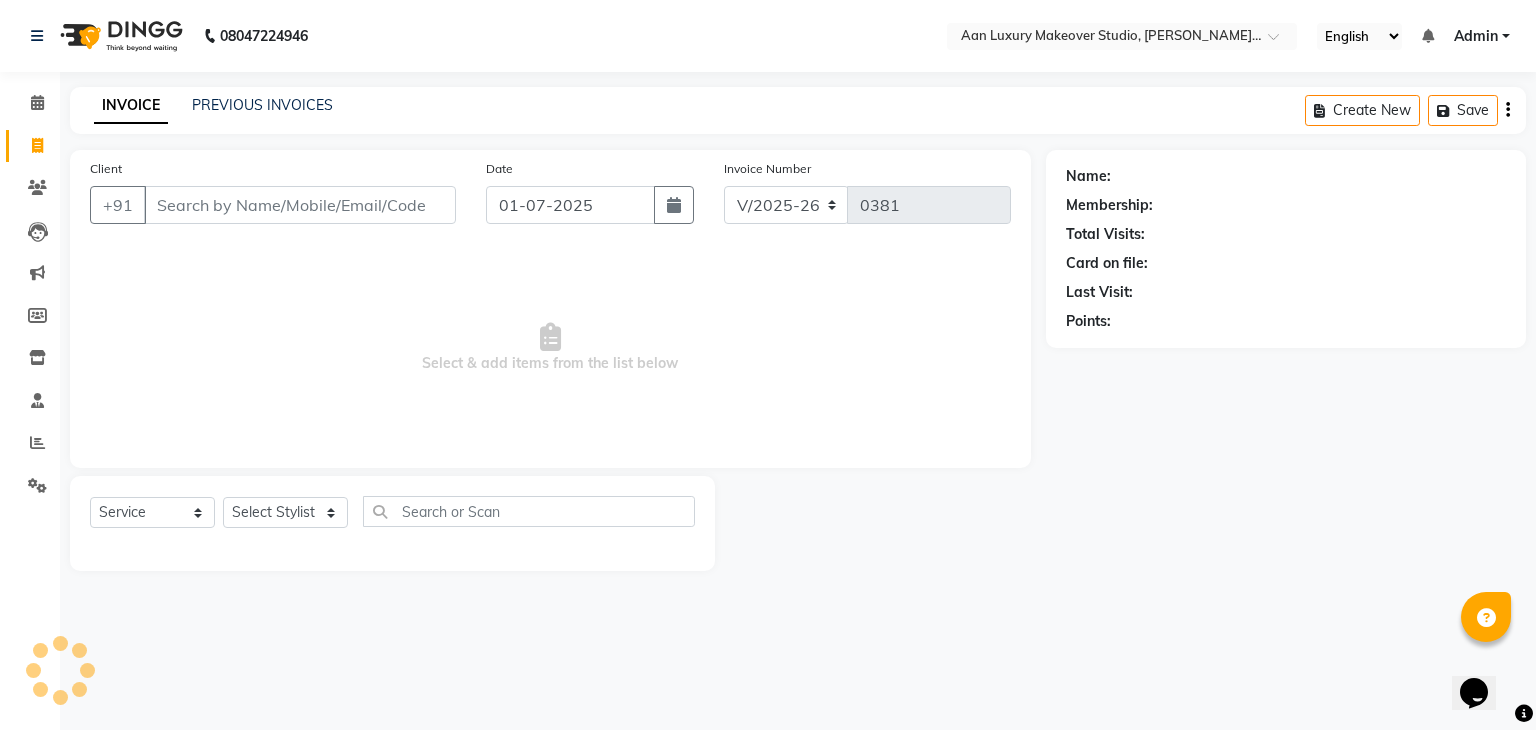 click on "Client" at bounding box center (300, 205) 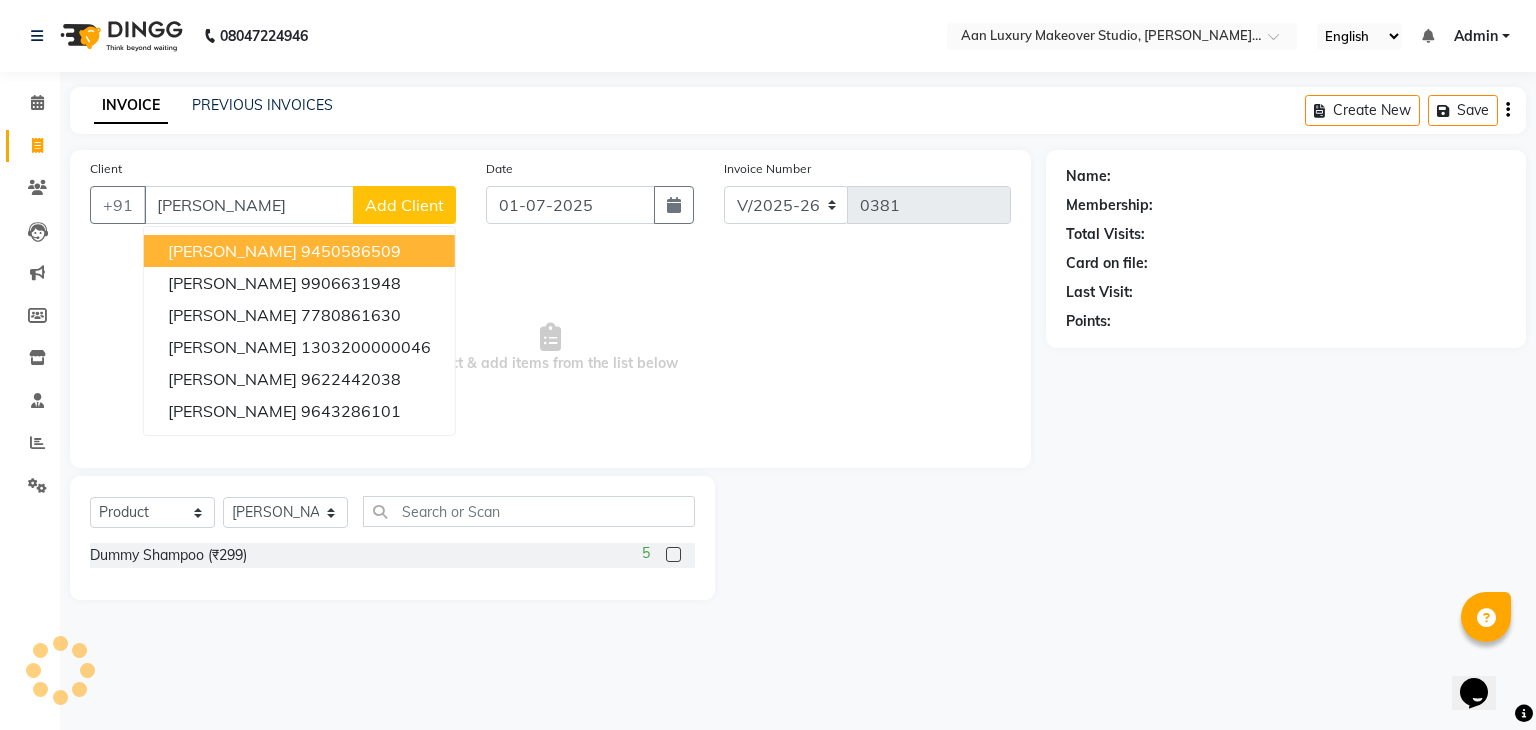 click on "9450586509" at bounding box center [351, 251] 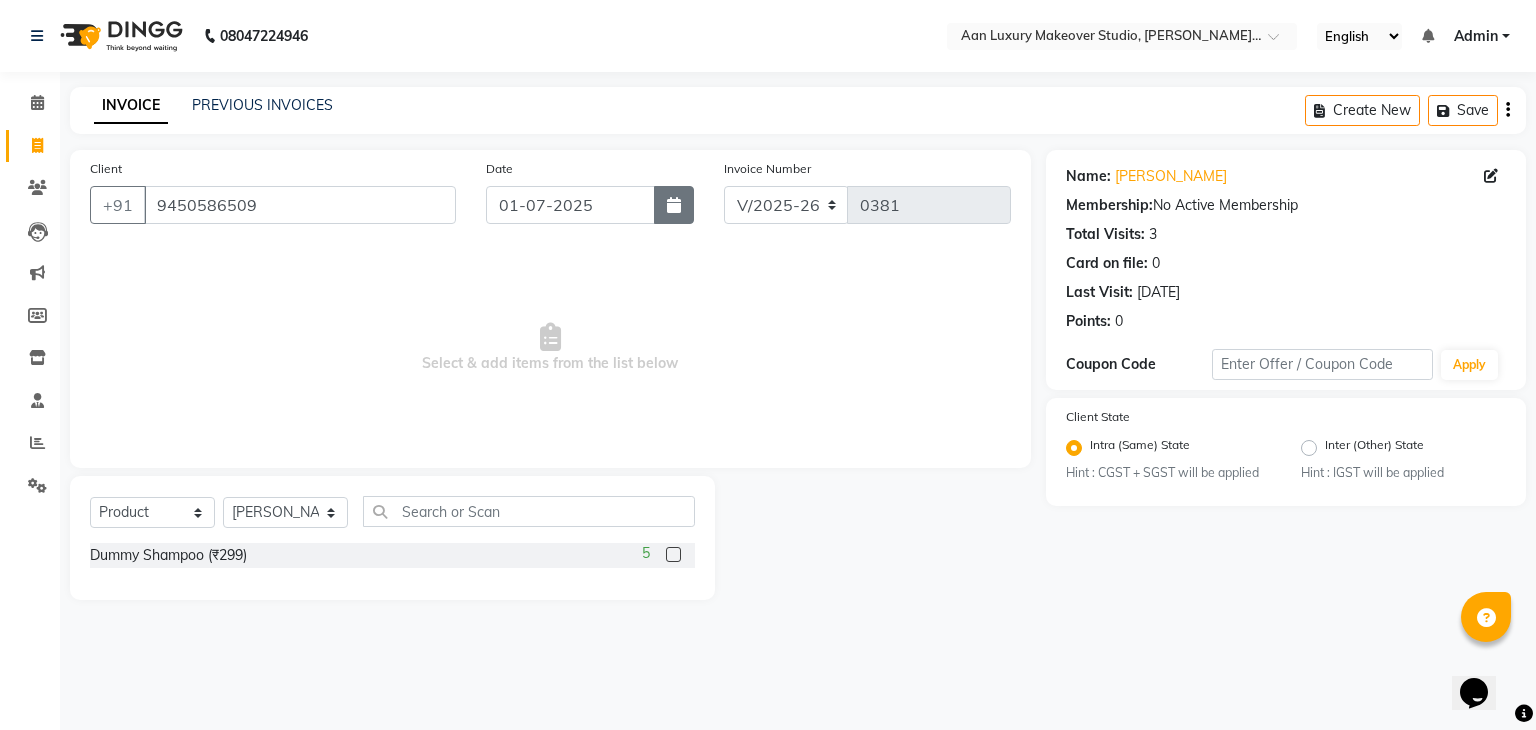 click 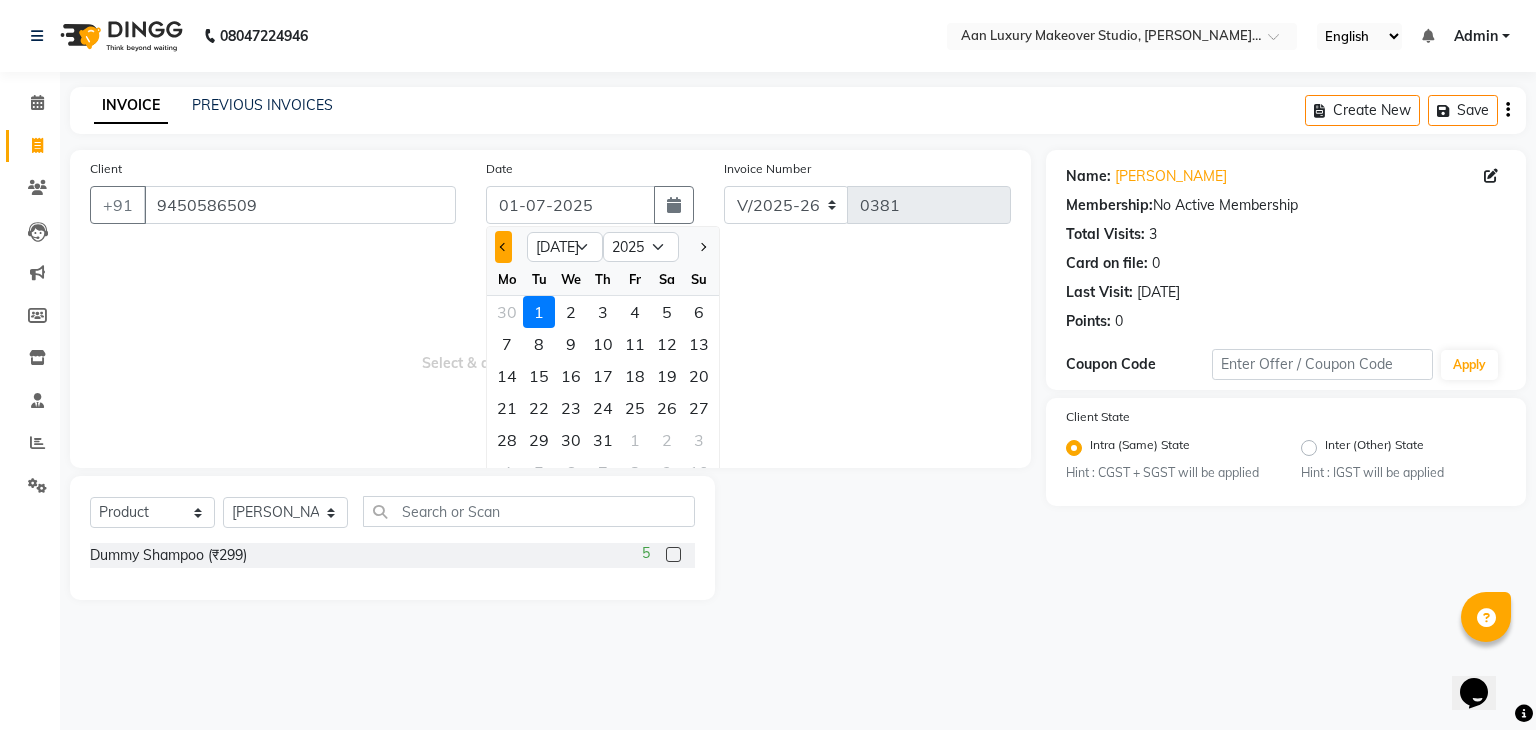 click 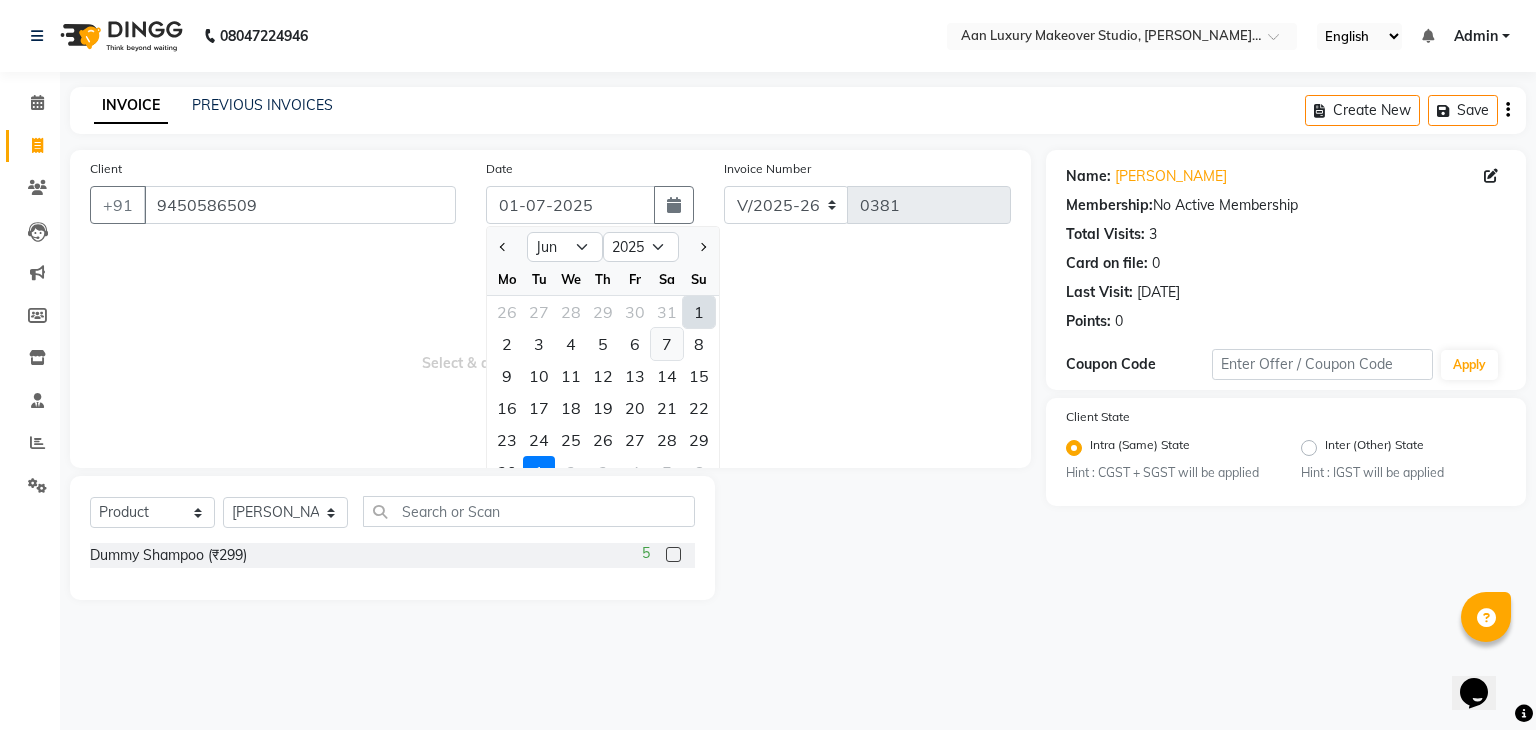 click on "7" 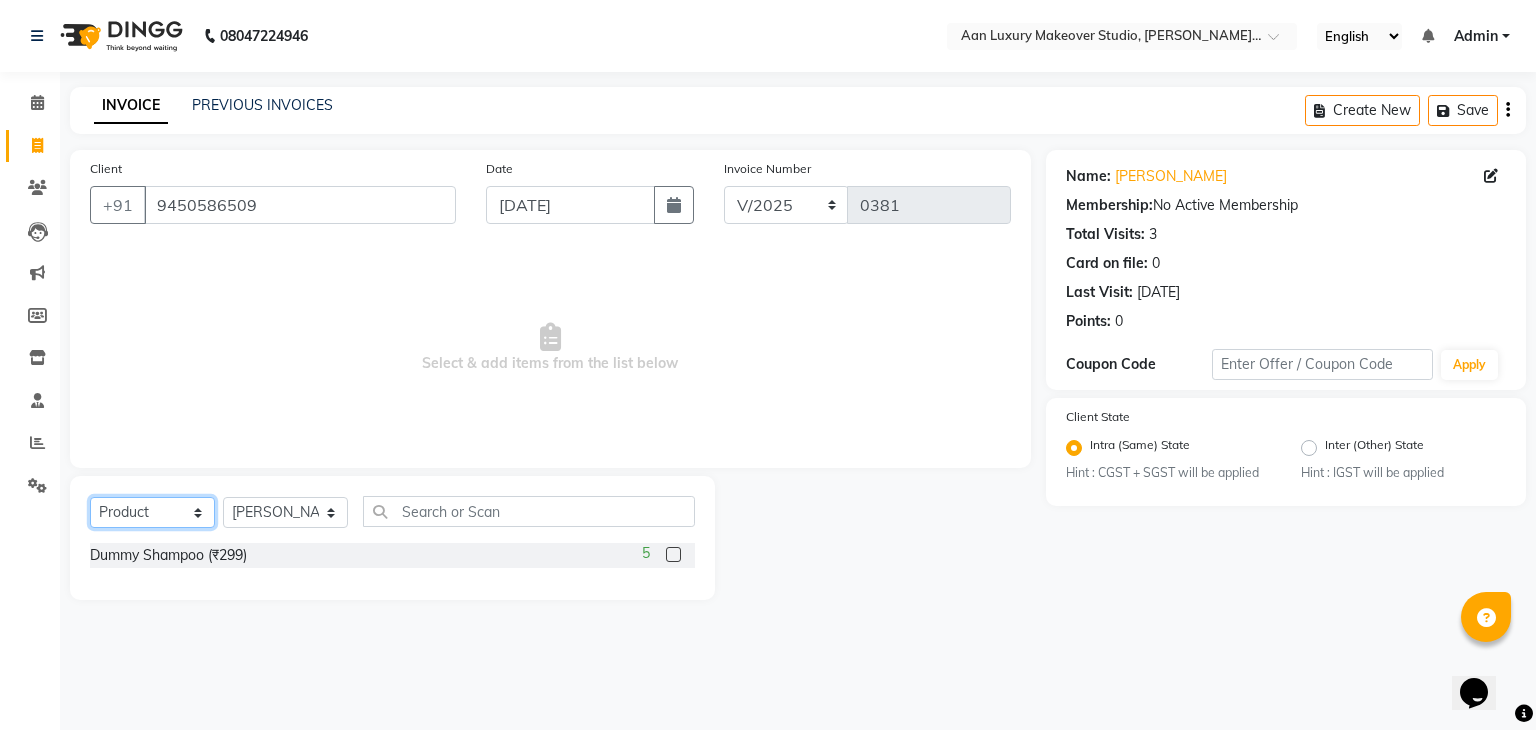 click on "Select  Service  Product  Membership  Package Voucher Prepaid Gift Card" 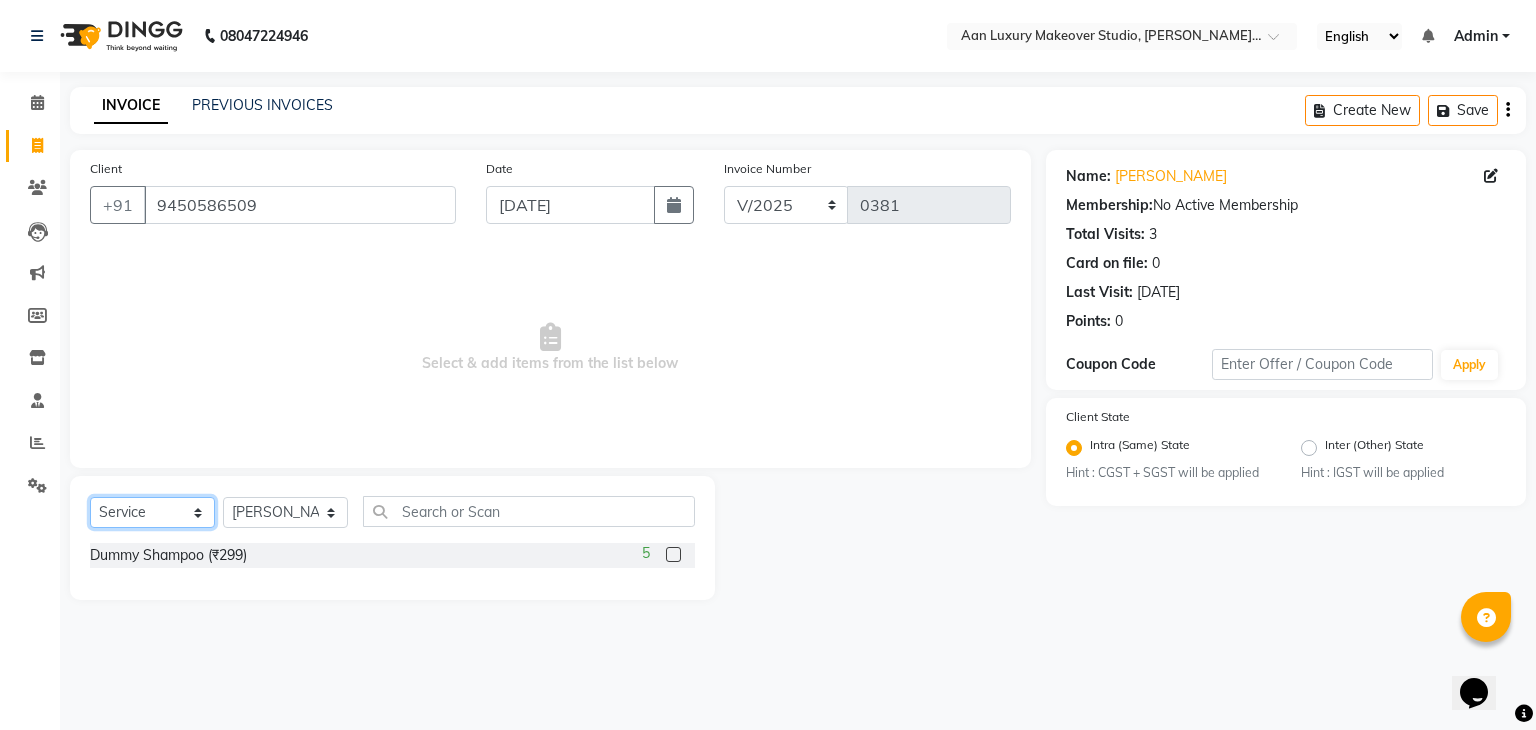 click on "Select  Service  Product  Membership  Package Voucher Prepaid Gift Card" 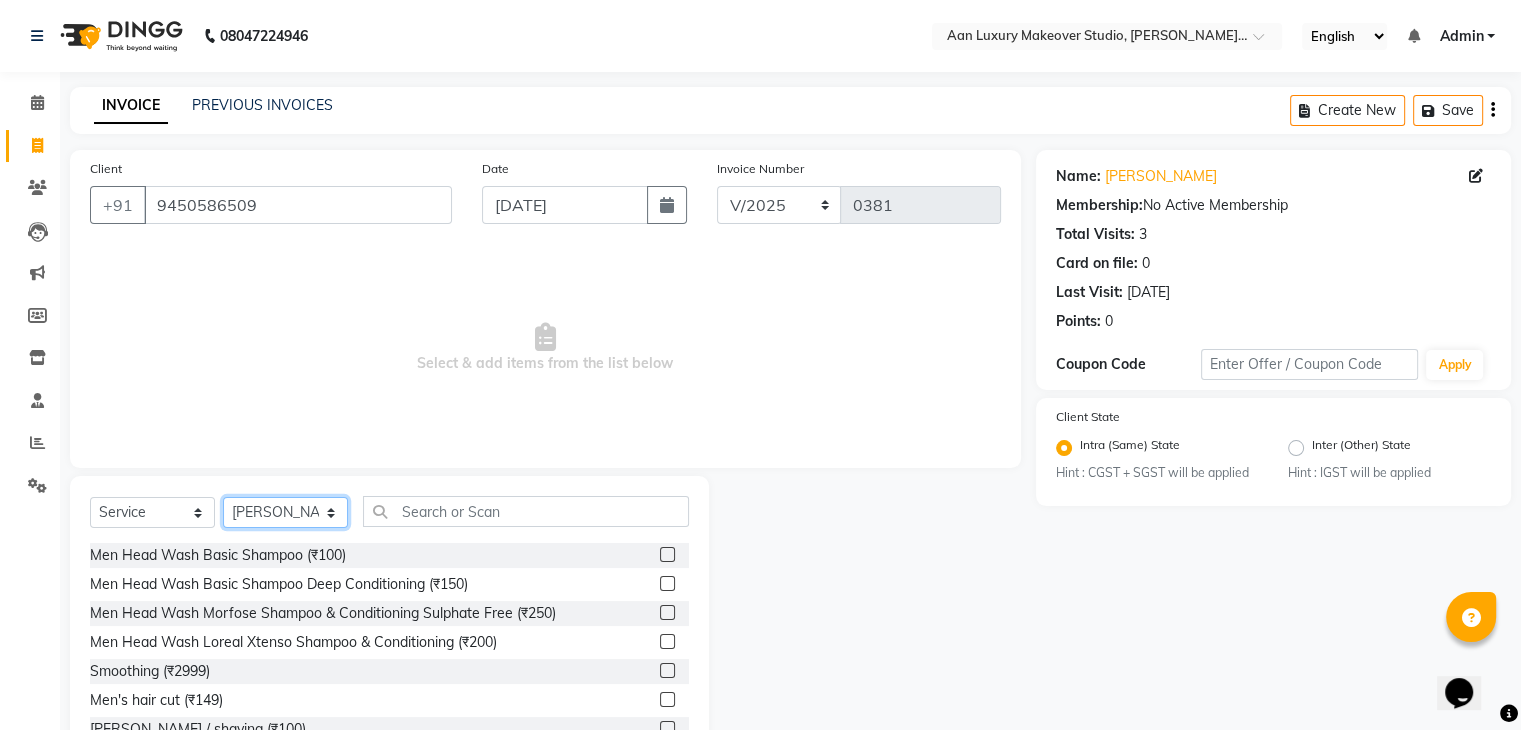 click on "Select Stylist Faiz gaurav [PERSON_NAME] Nisha ma'am  [PERSON_NAME] [PERSON_NAME] [PERSON_NAME]" 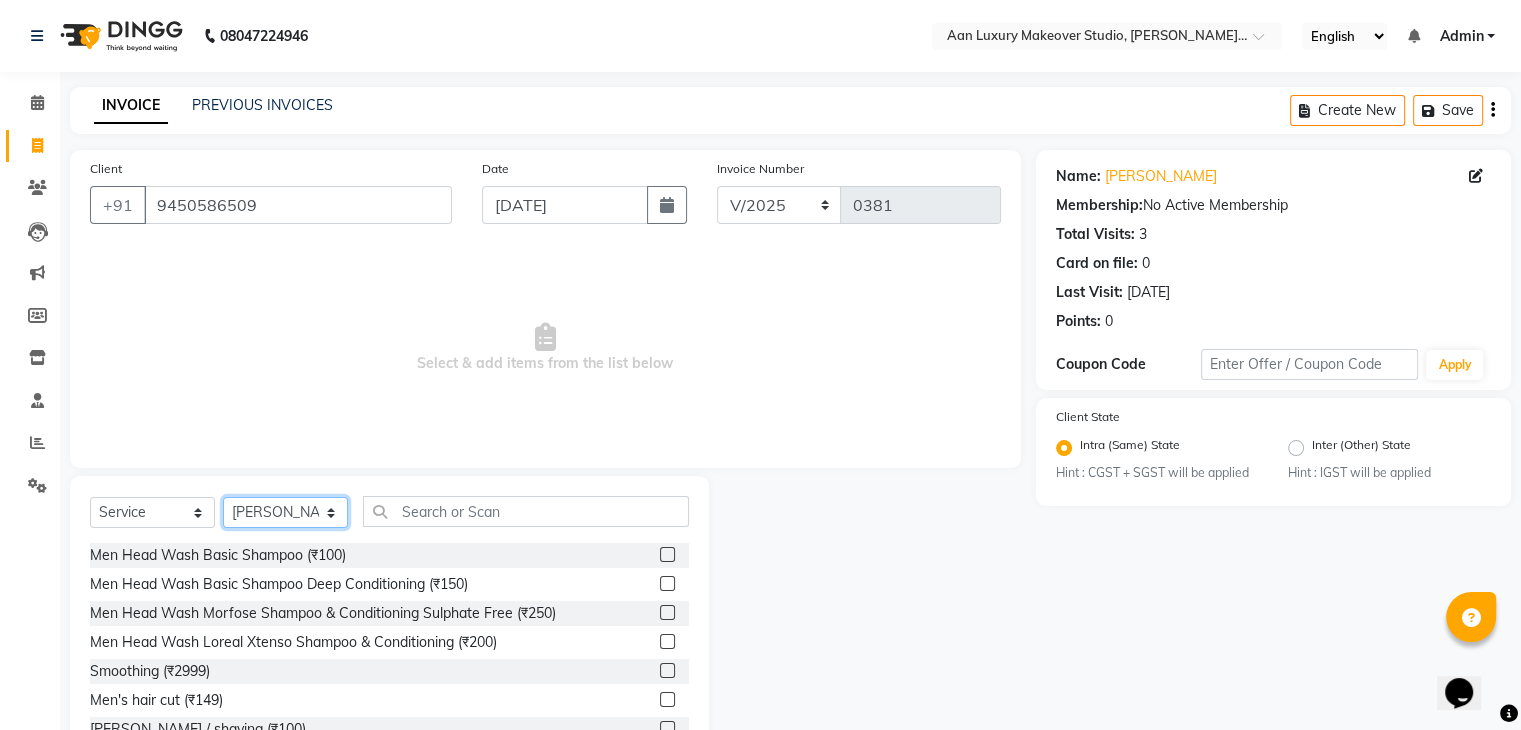 click on "Select Stylist Faiz gaurav [PERSON_NAME] Nisha ma'am  [PERSON_NAME] [PERSON_NAME] [PERSON_NAME]" 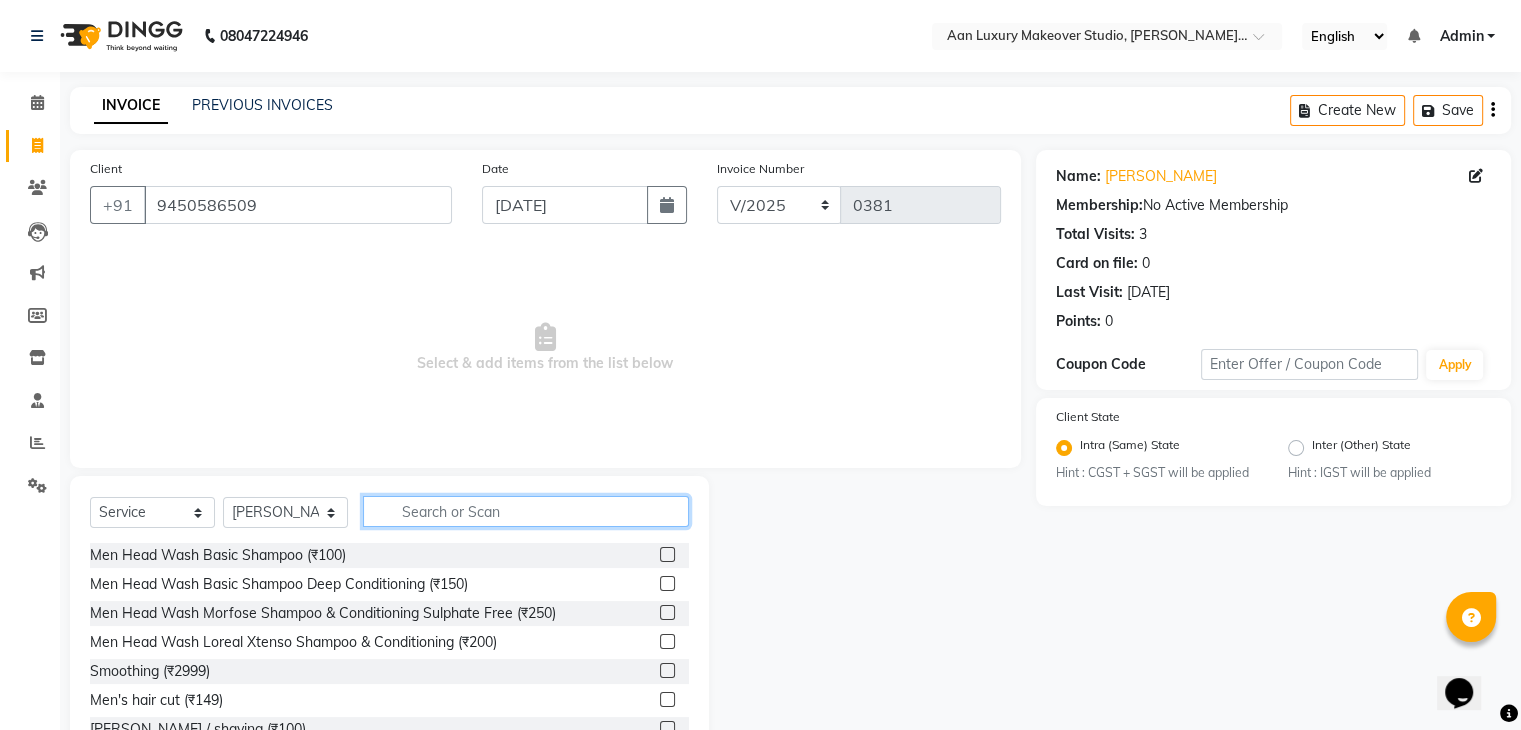 click 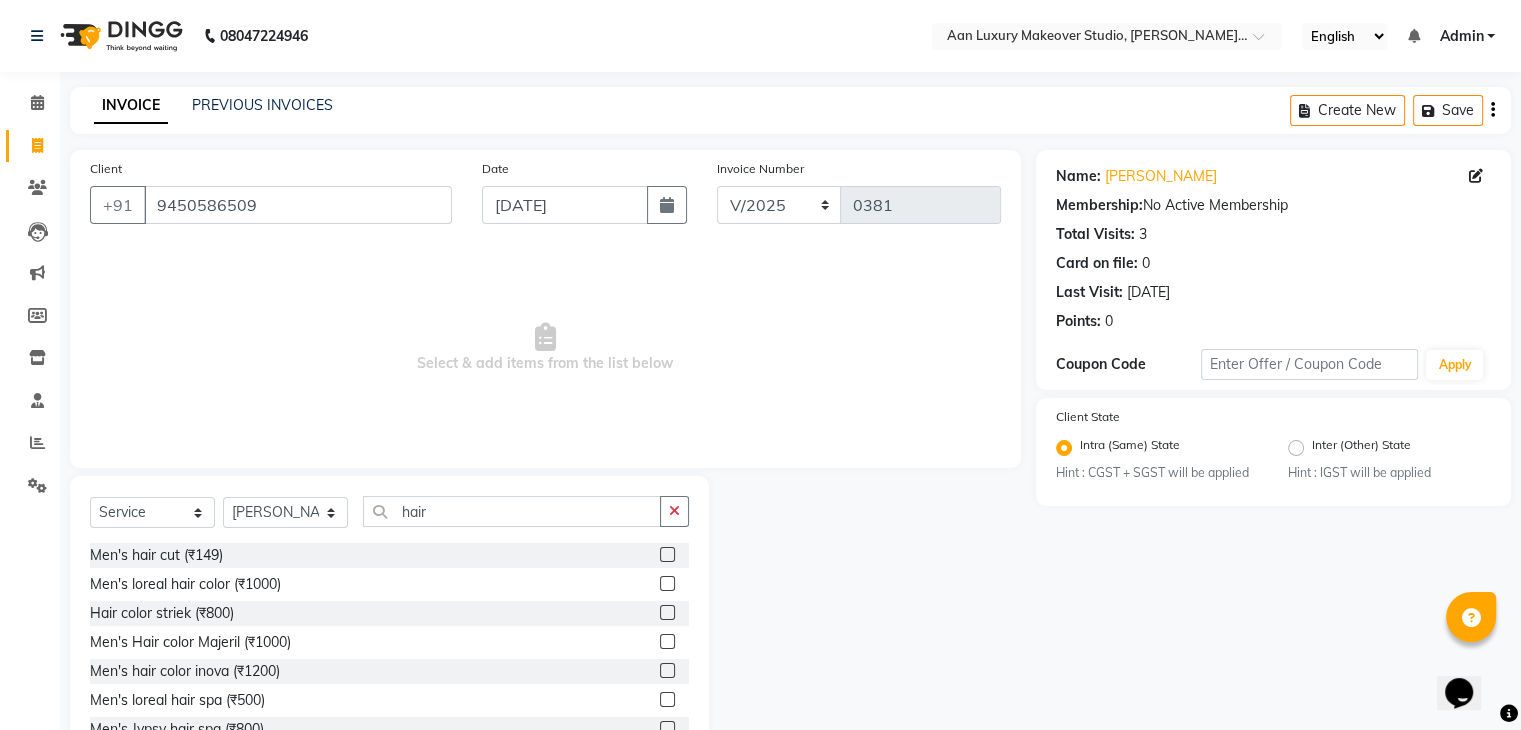 click 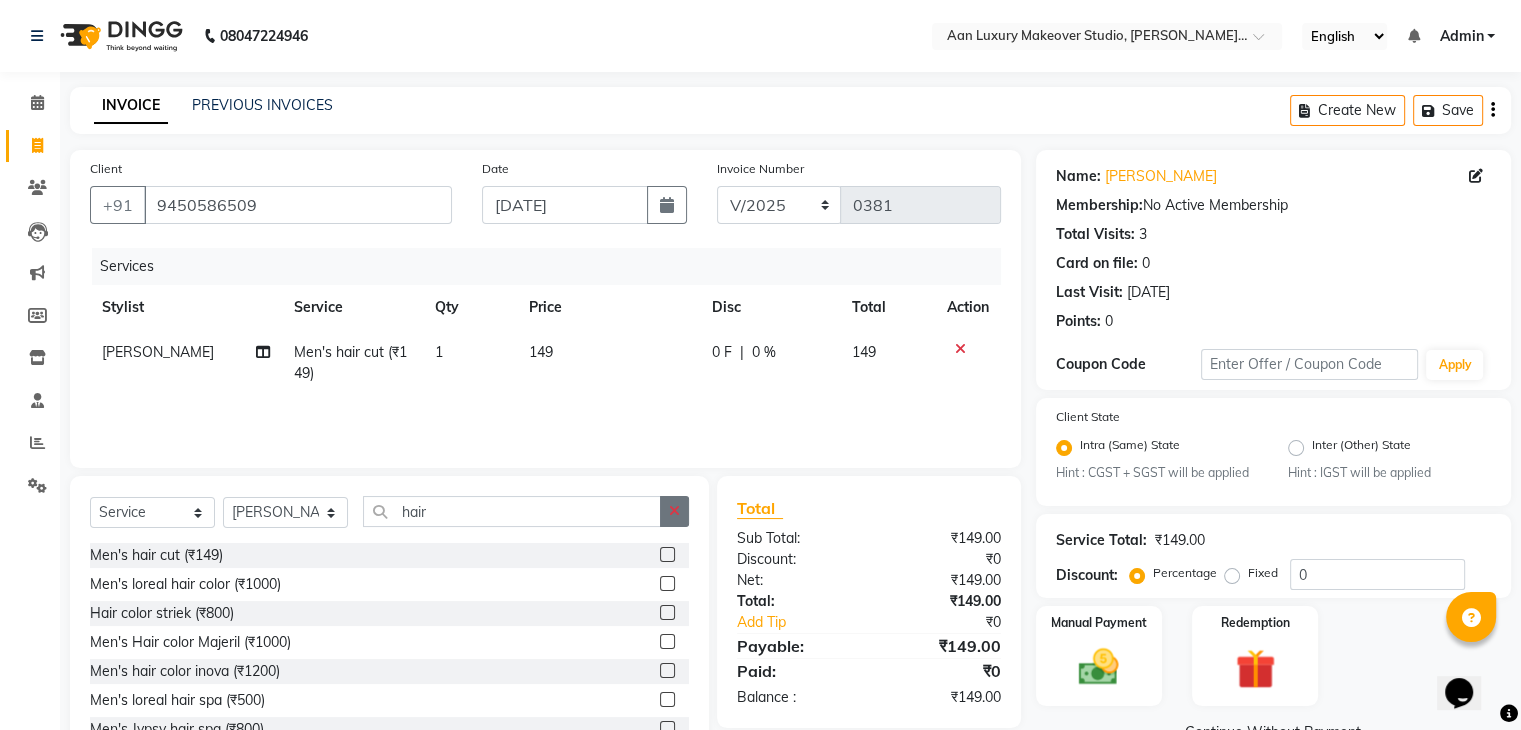 click 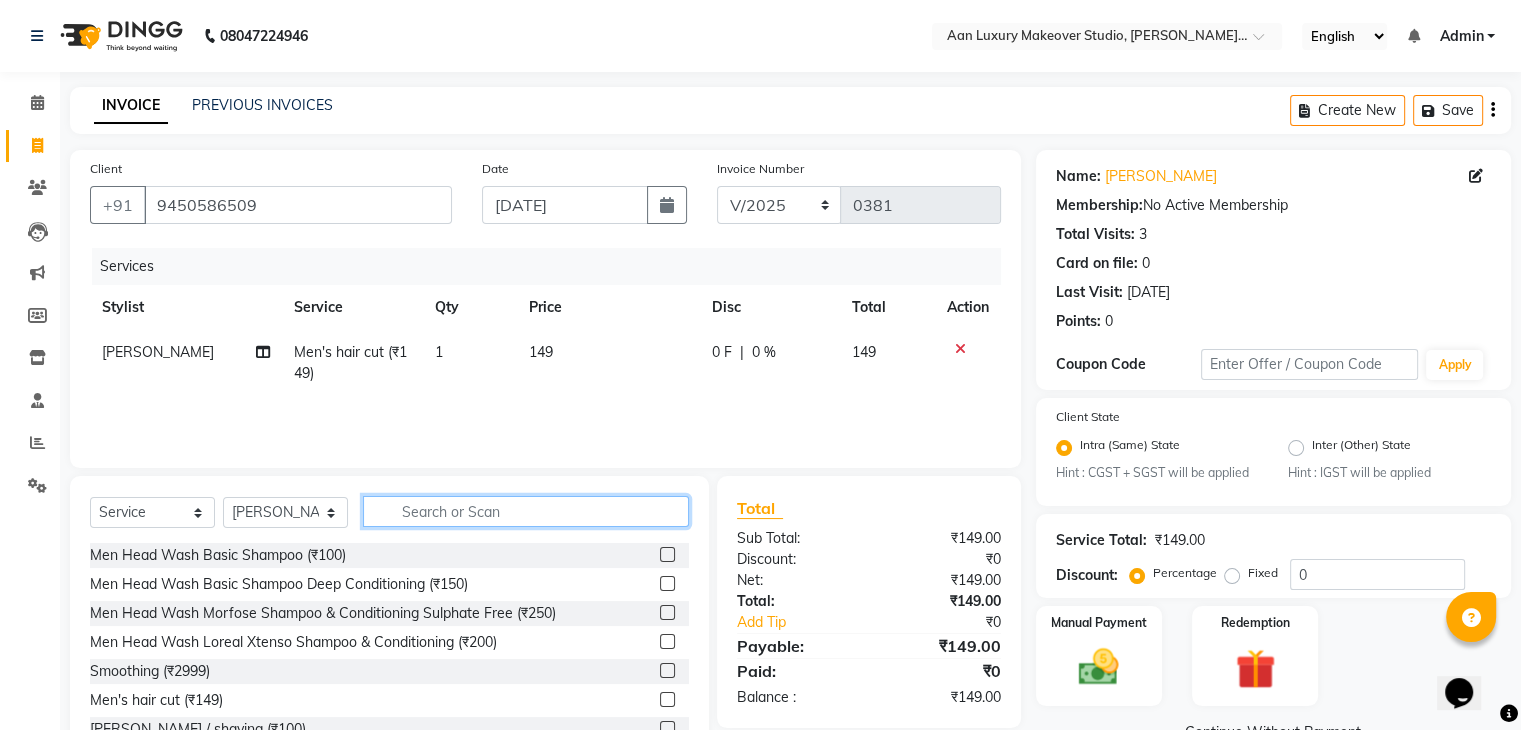 click 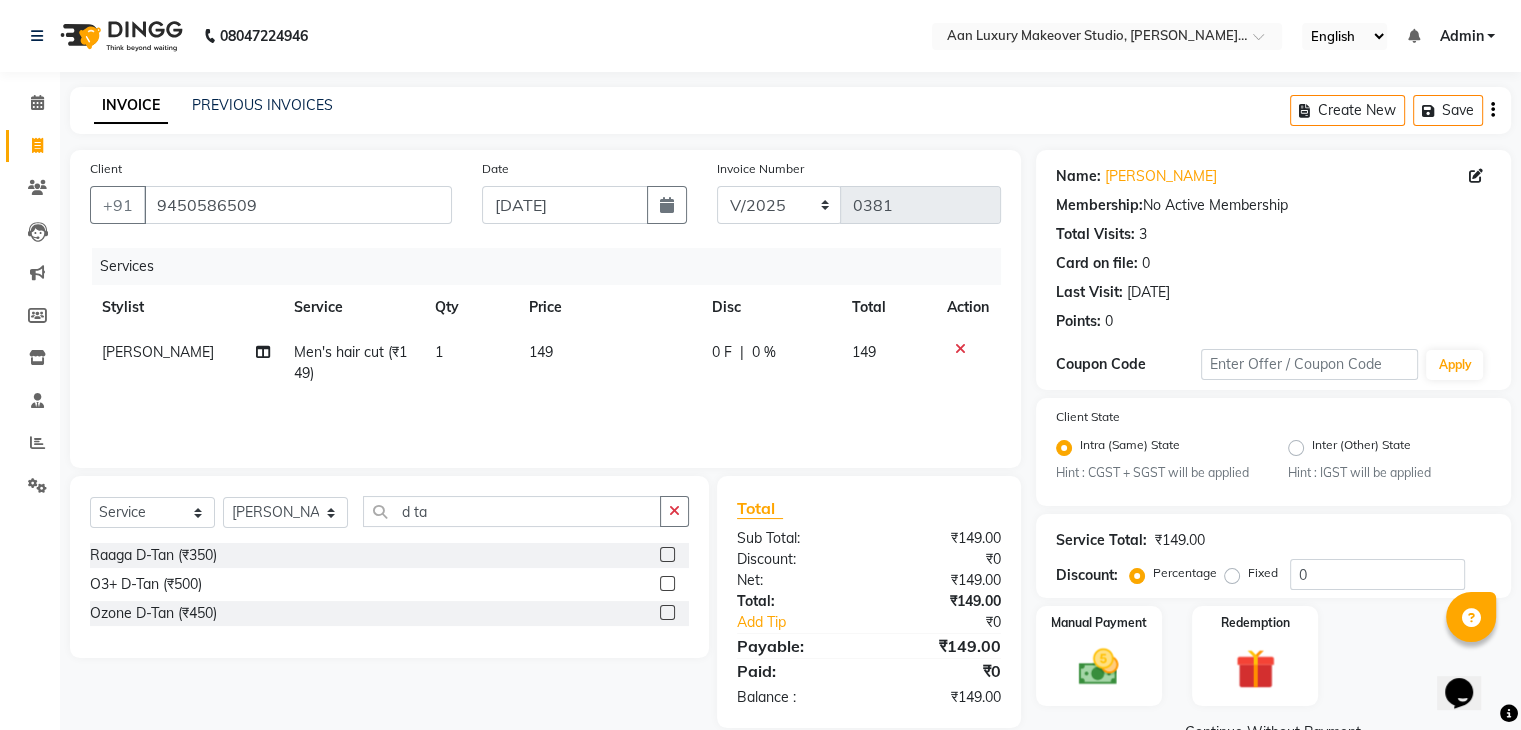 click 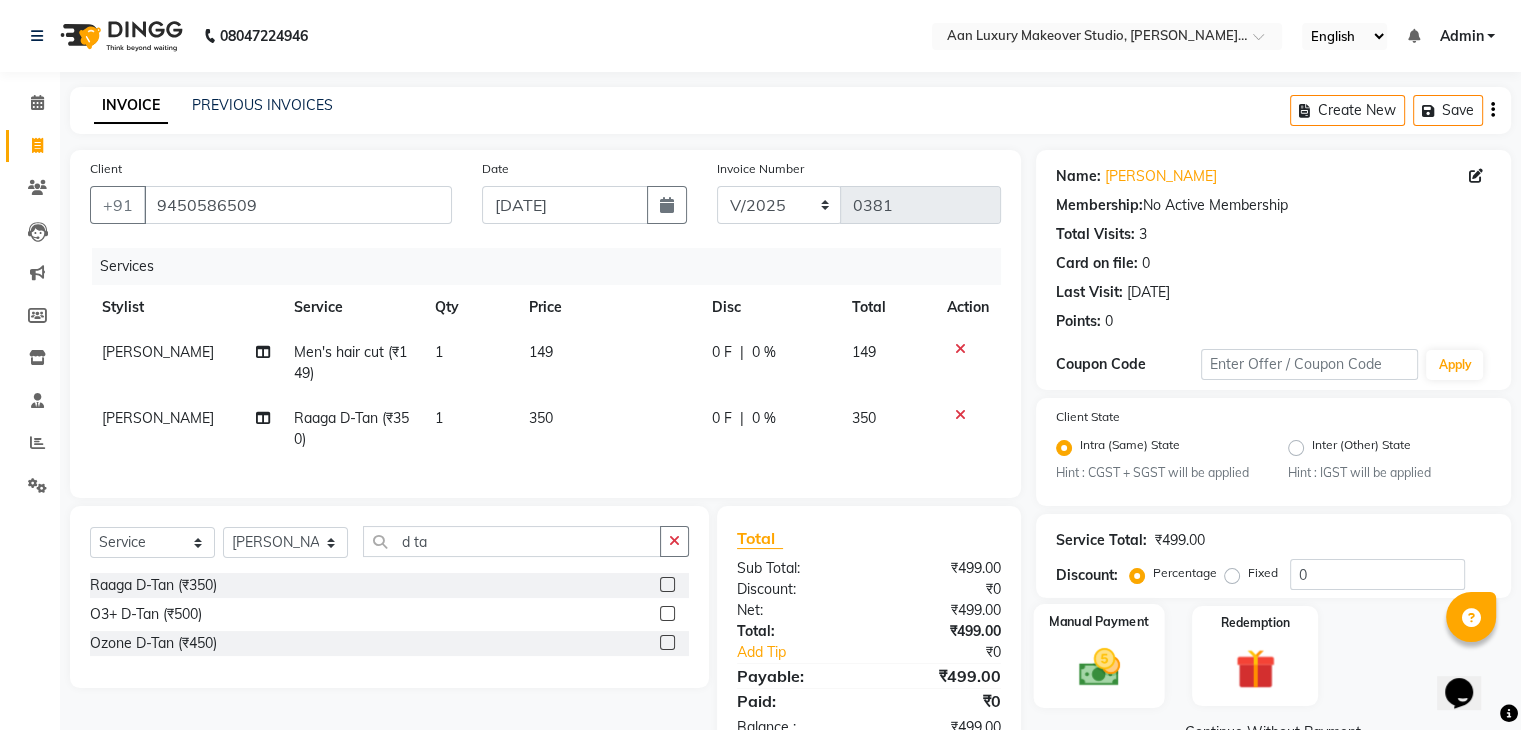 click on "Manual Payment" 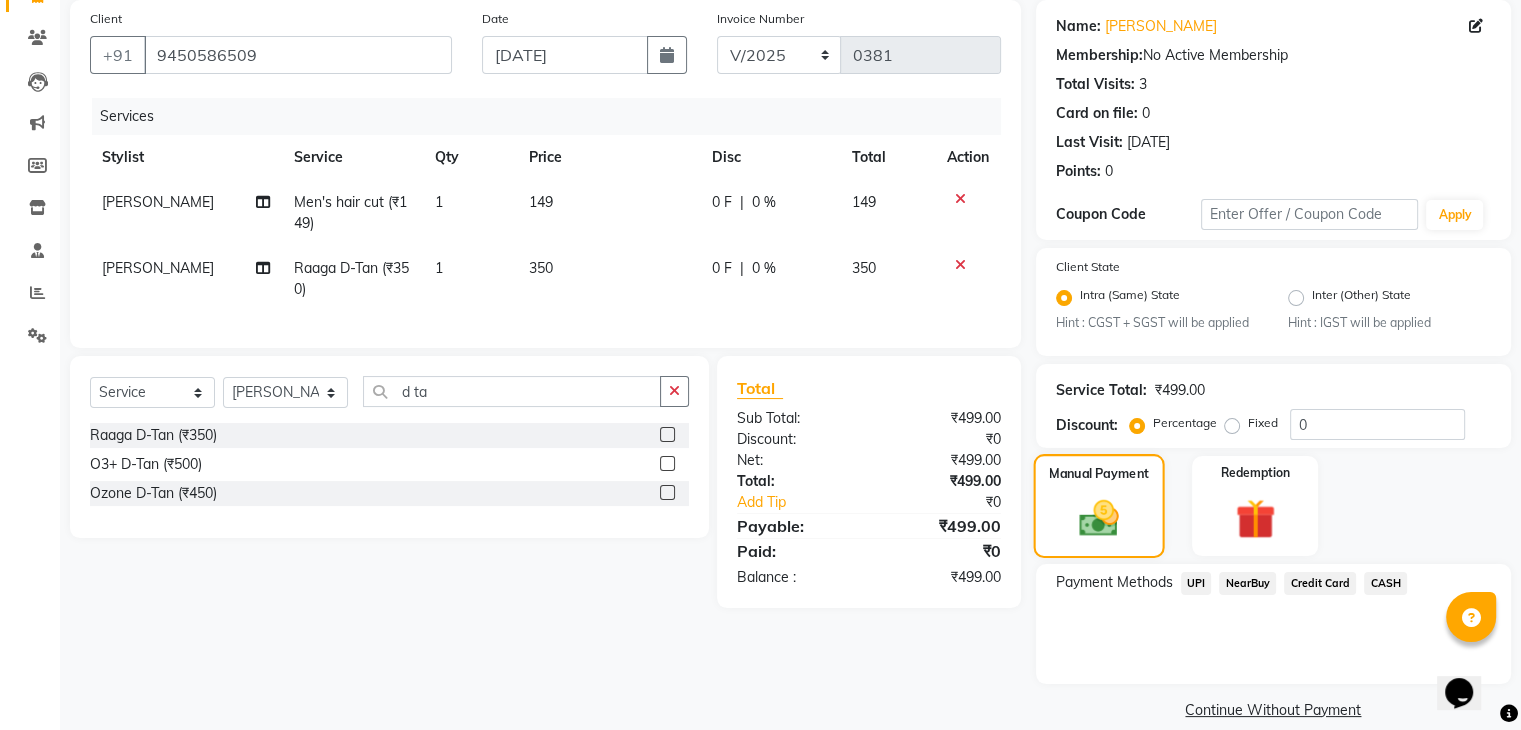 scroll, scrollTop: 177, scrollLeft: 0, axis: vertical 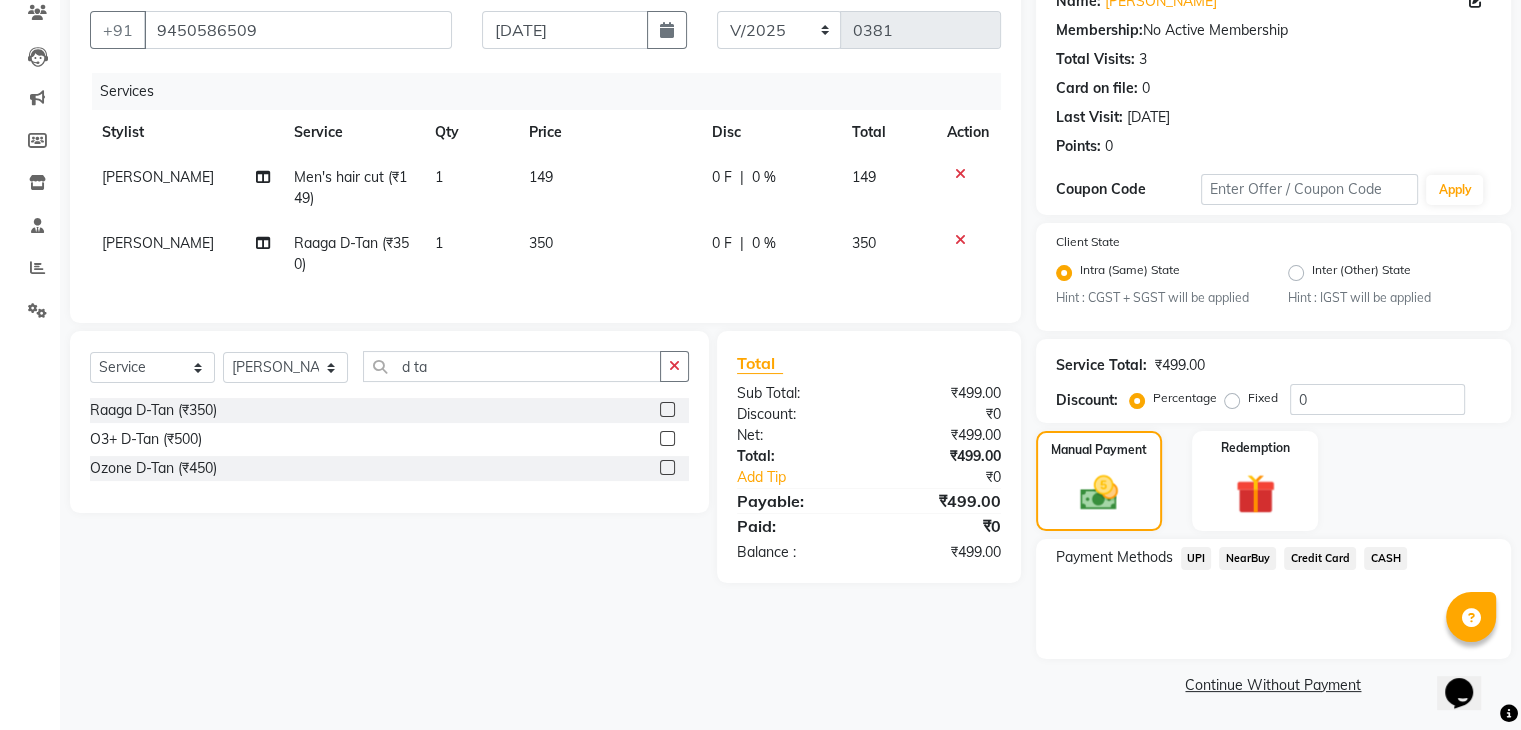drag, startPoint x: 1356, startPoint y: 557, endPoint x: 1415, endPoint y: 557, distance: 59 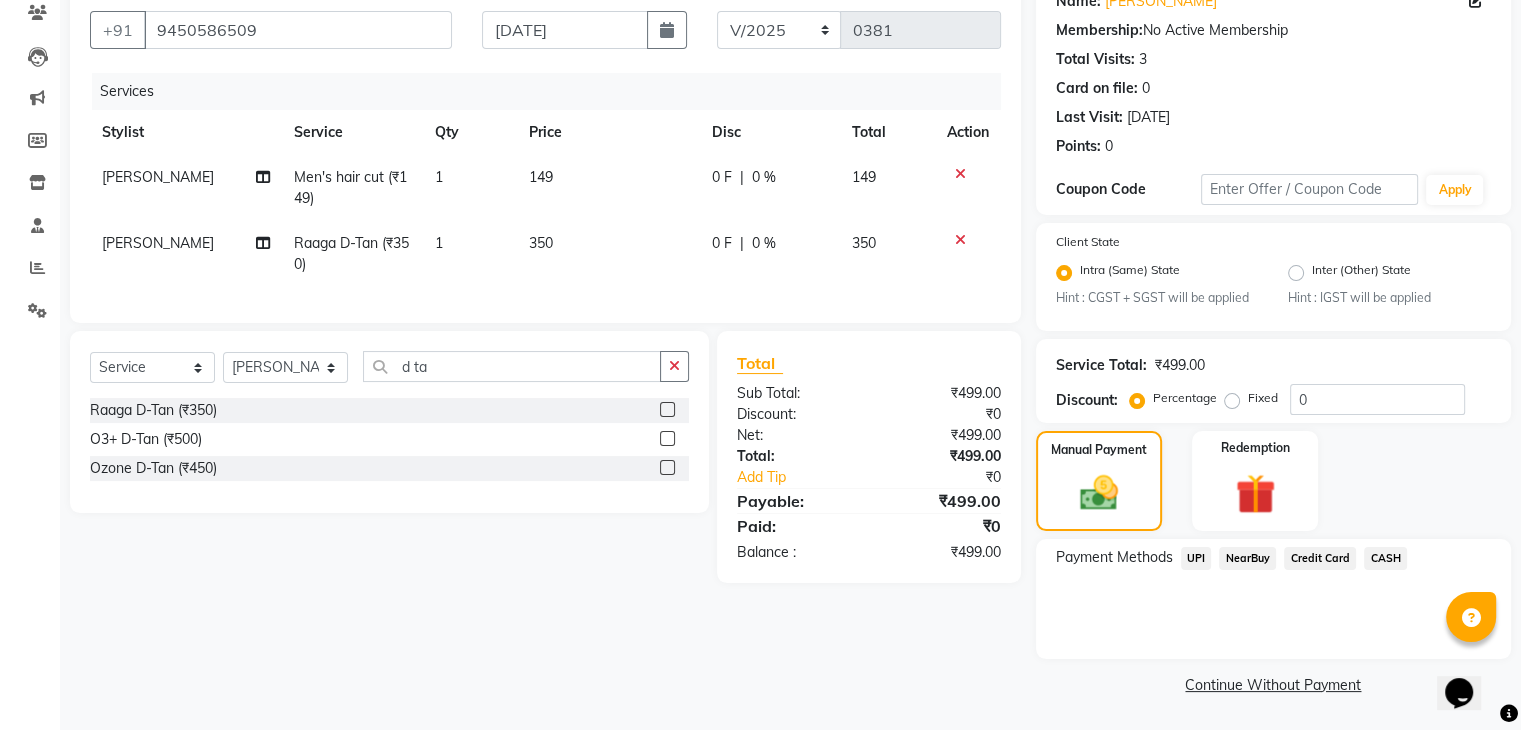 click on "Payment Methods  UPI   NearBuy   Credit Card   CASH" 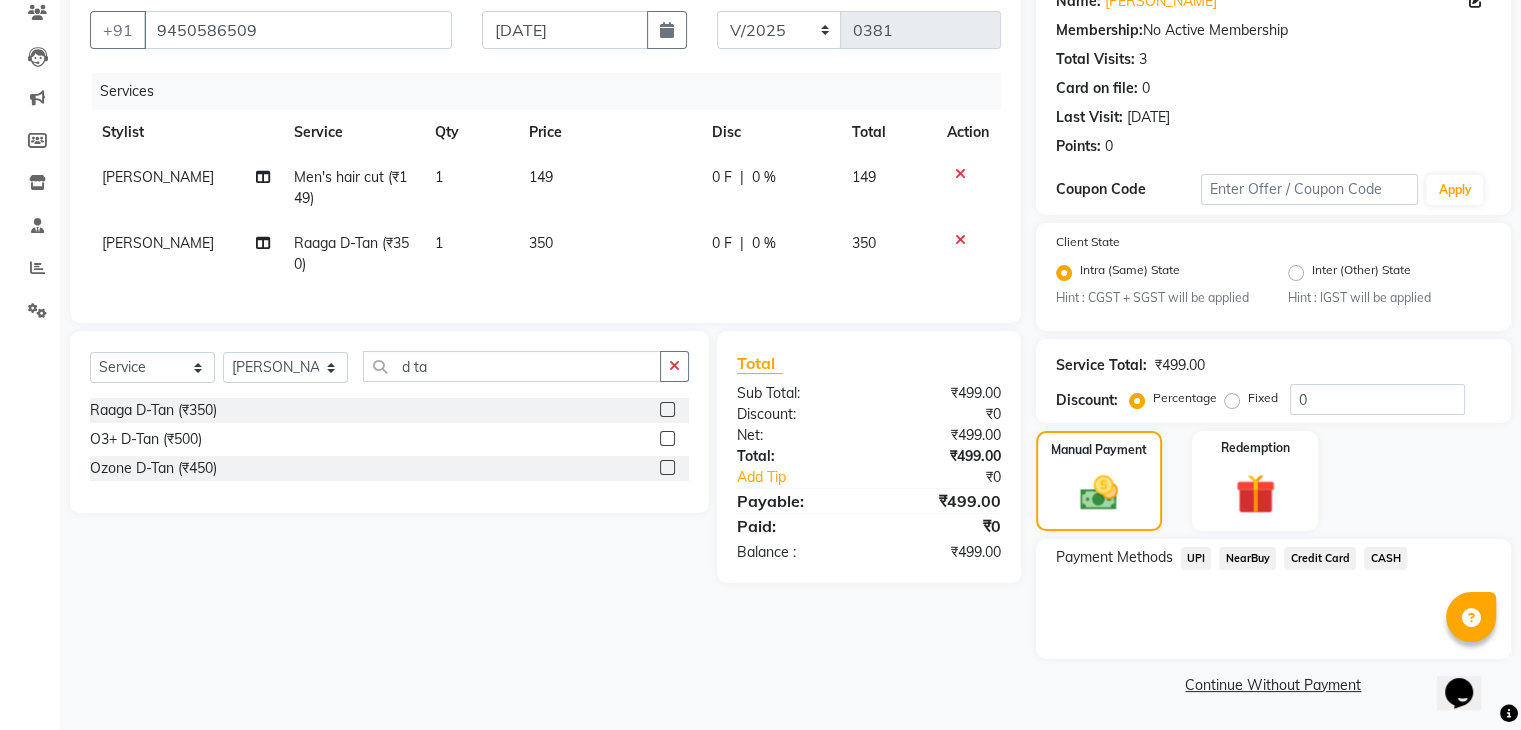 click on "CASH" 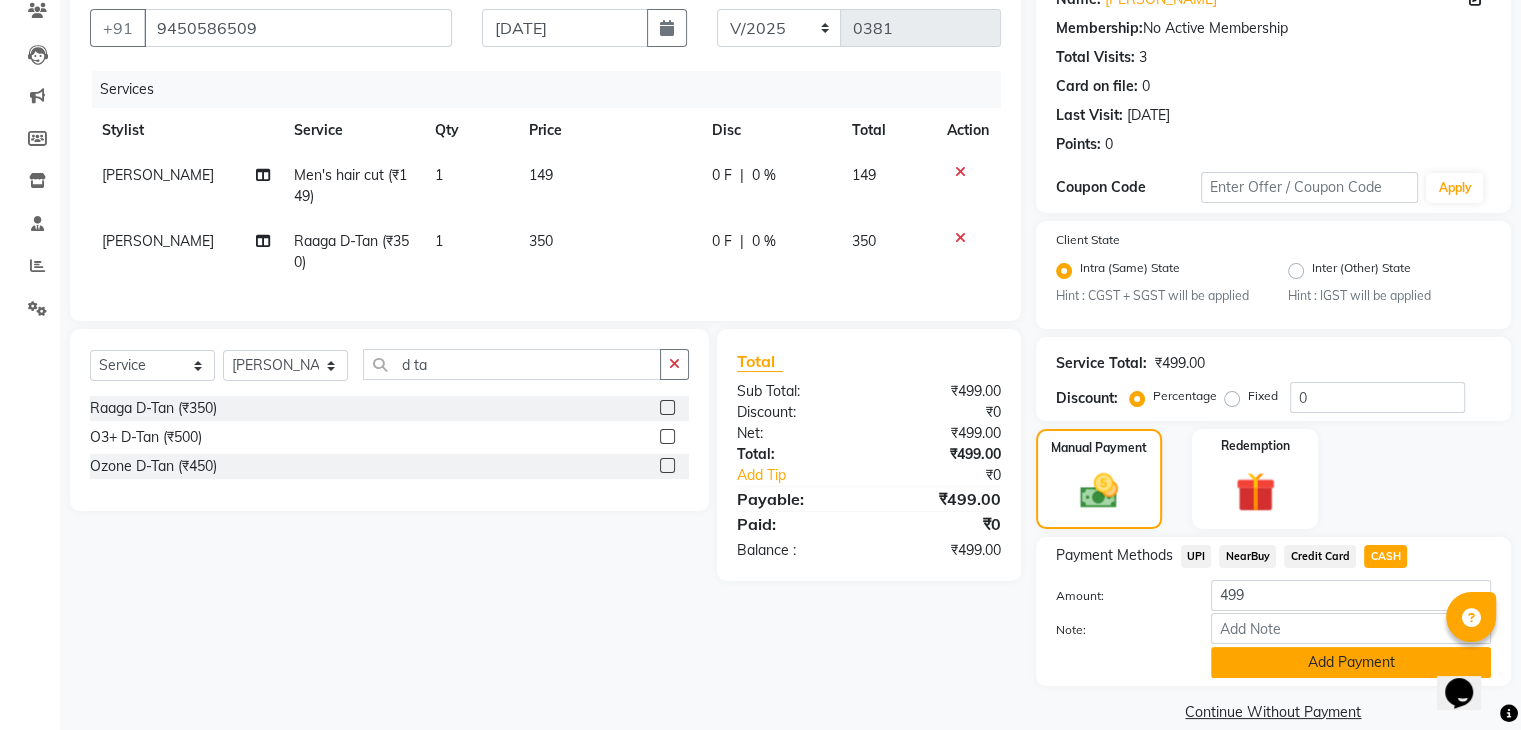 click on "Add Payment" 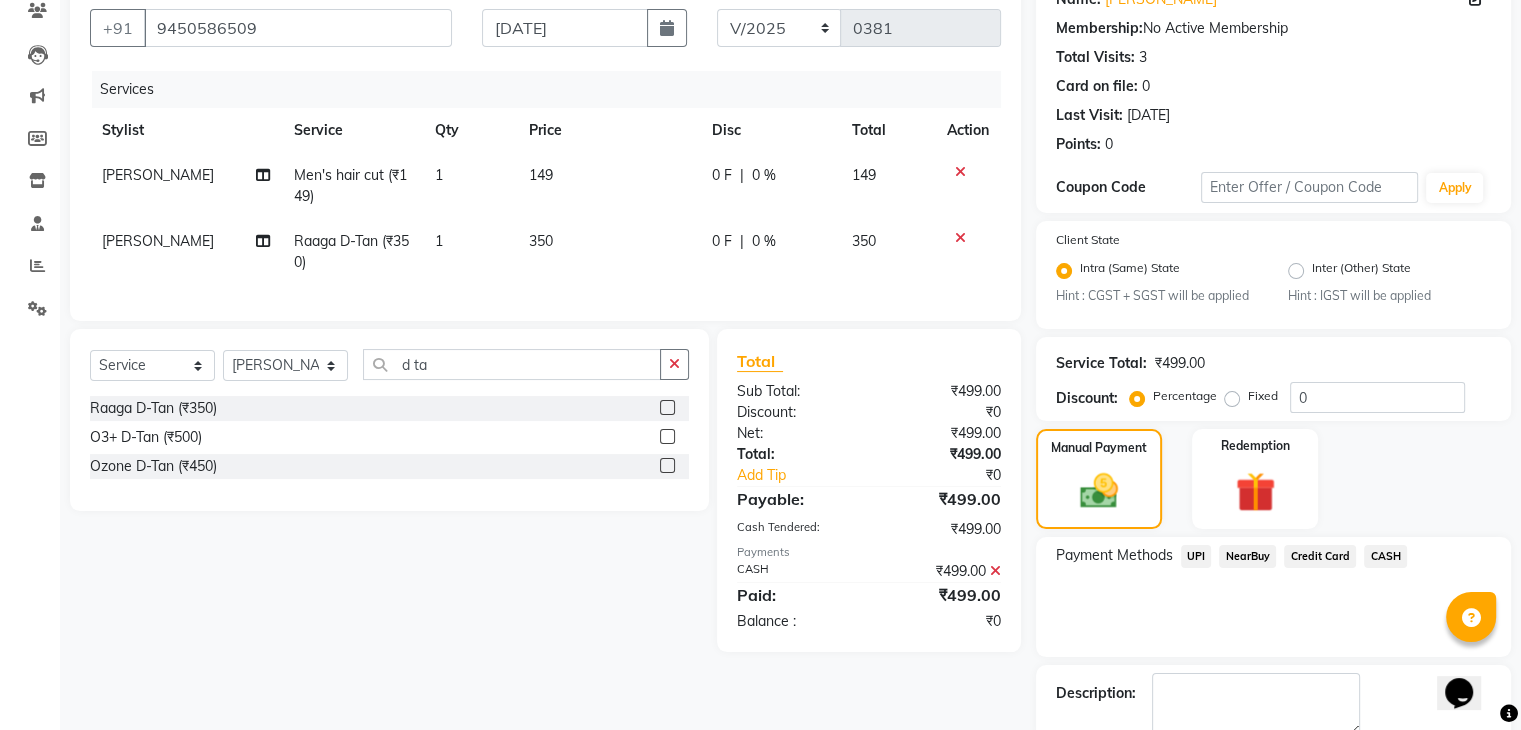 scroll, scrollTop: 289, scrollLeft: 0, axis: vertical 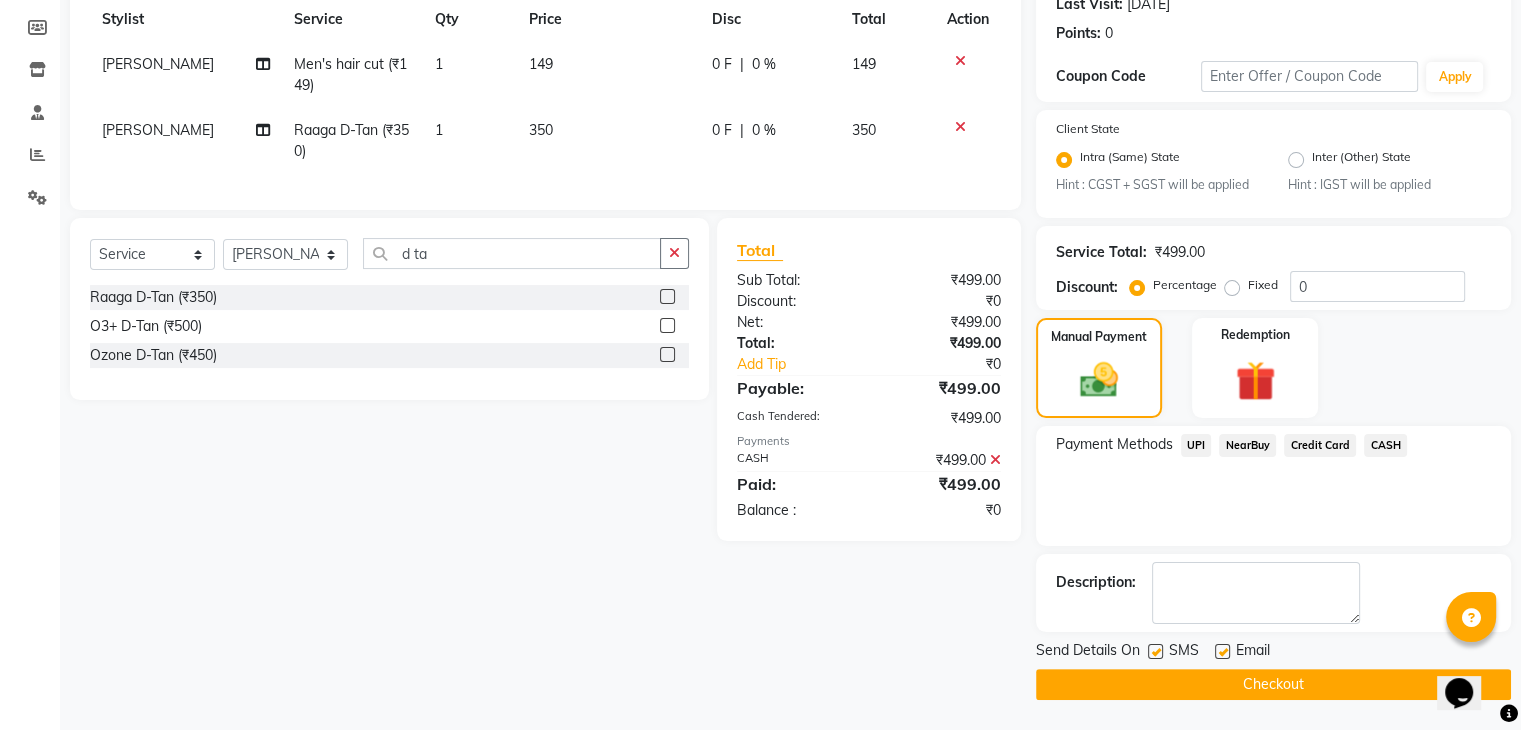 click 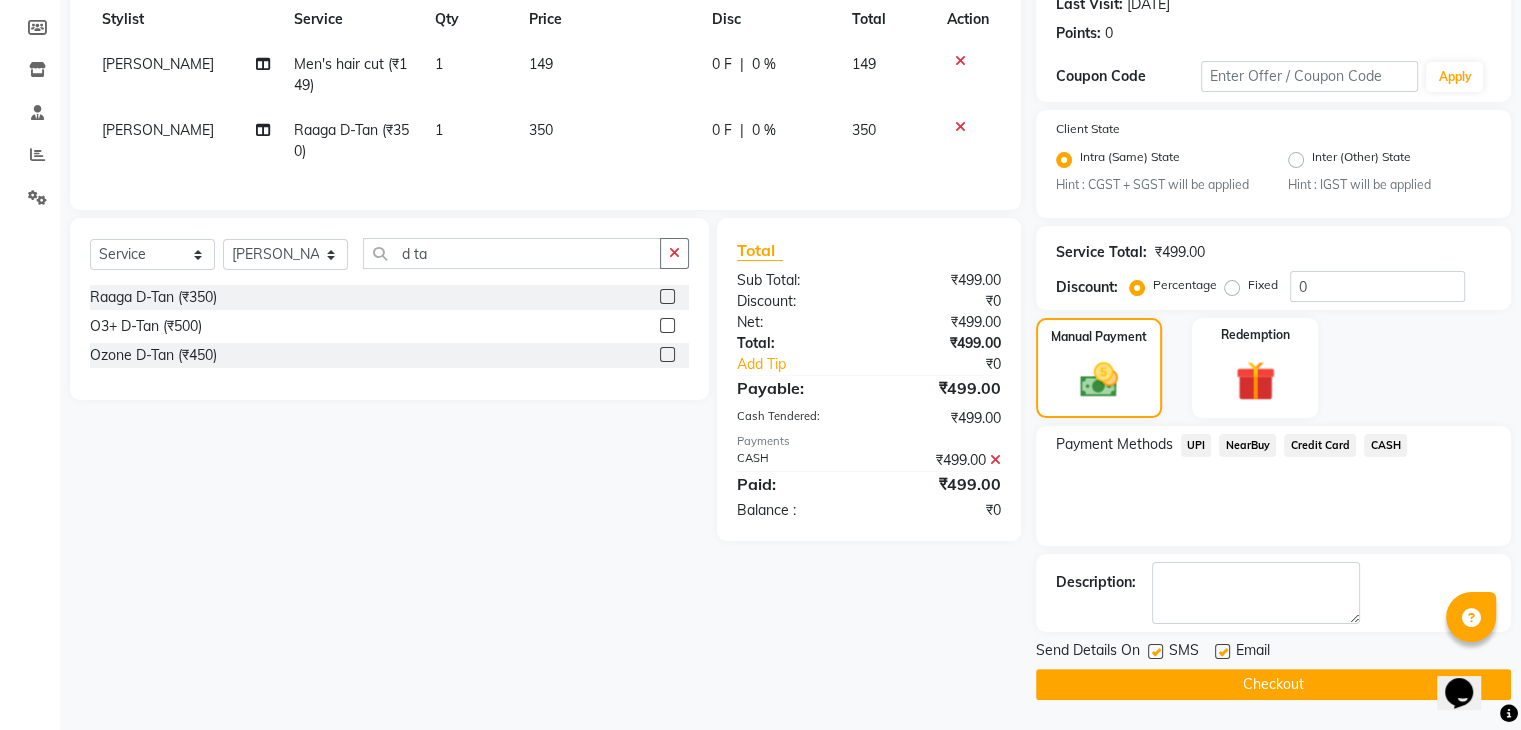 click at bounding box center (1221, 652) 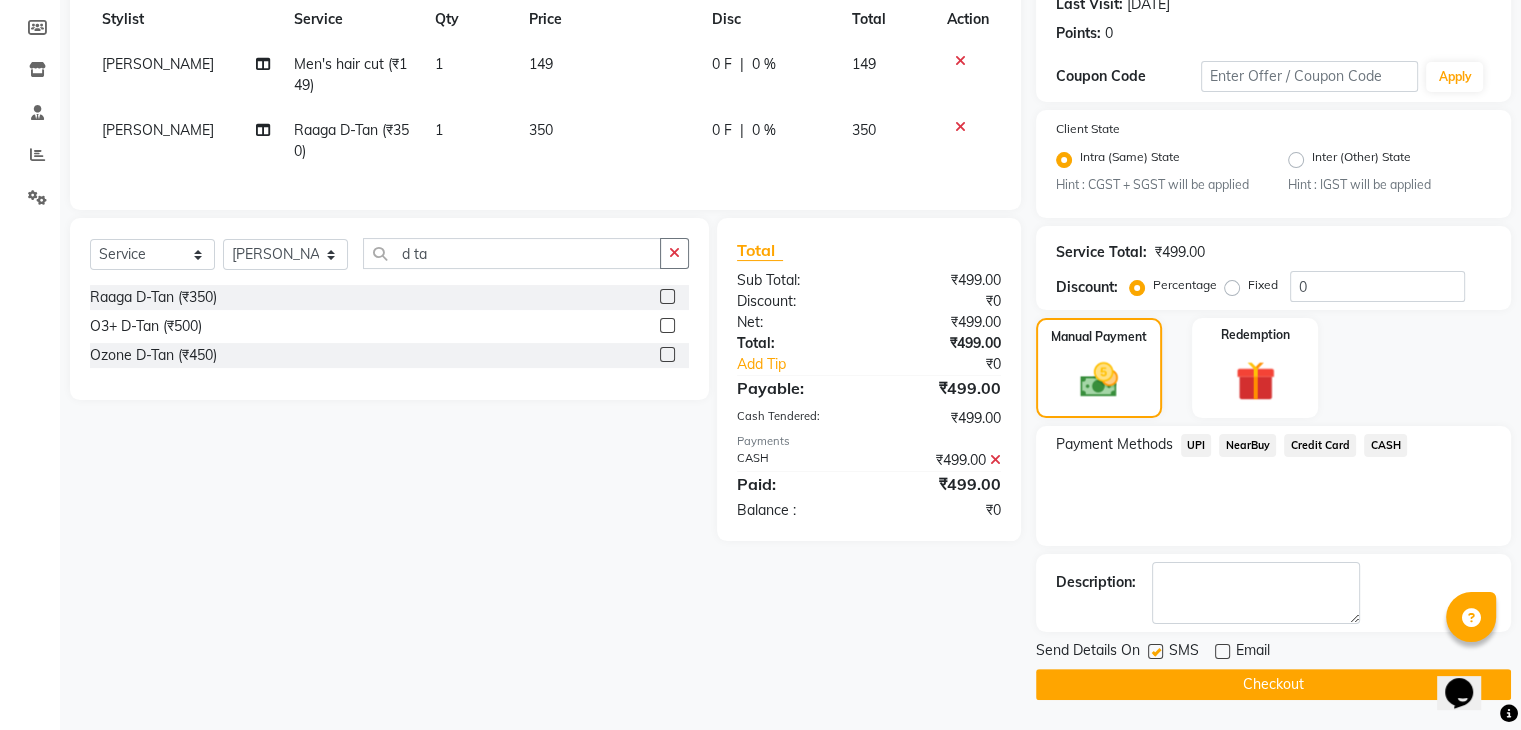 click 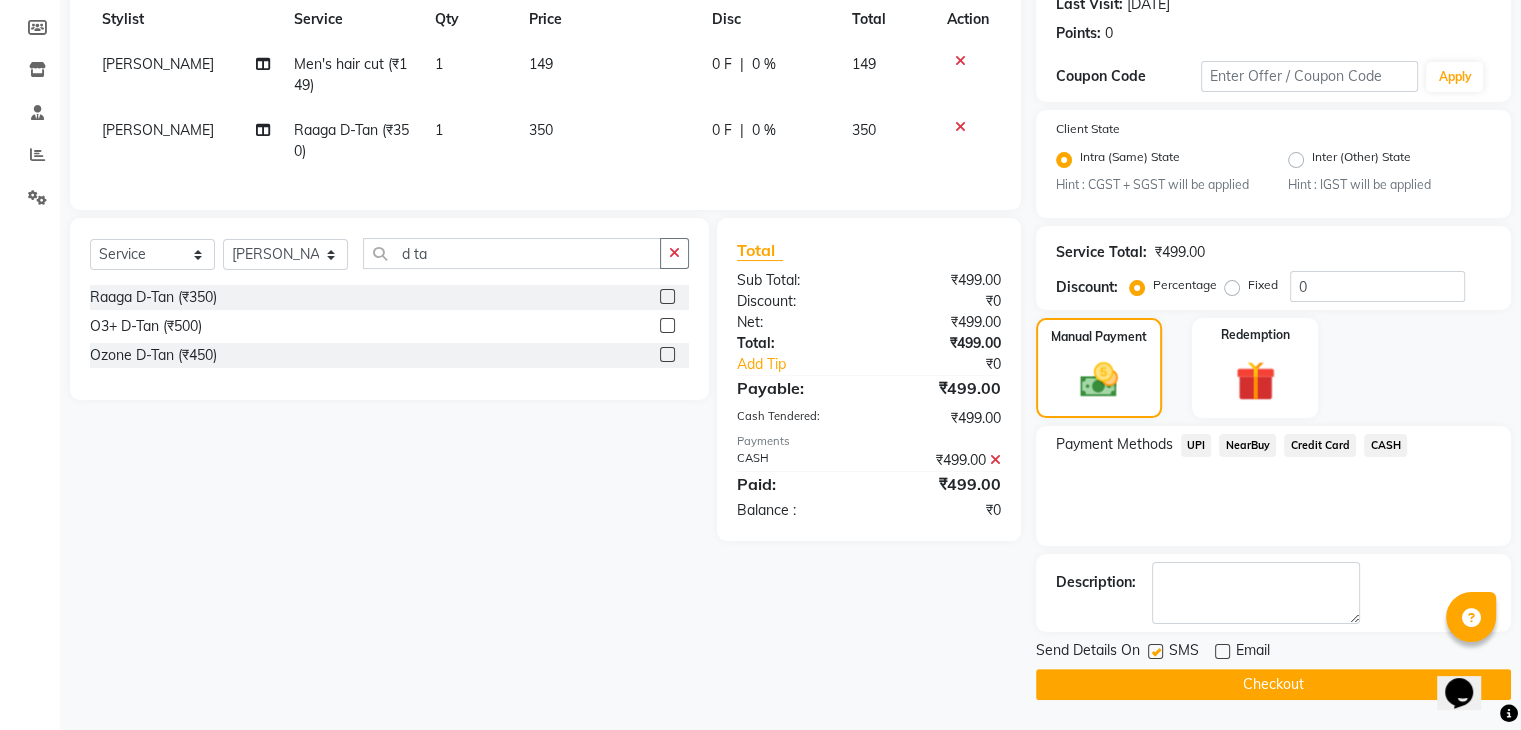 click at bounding box center (1154, 652) 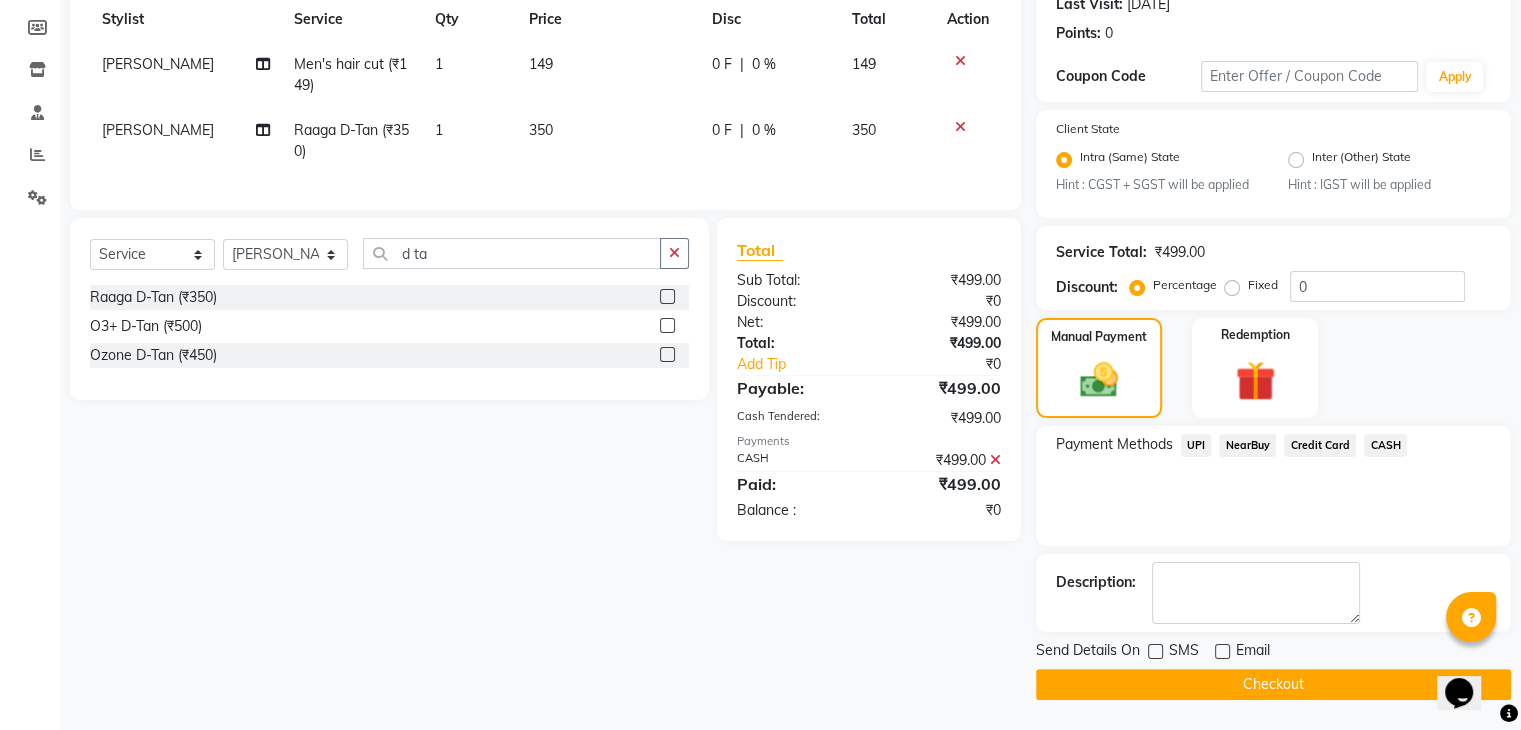 click on "Send Details On SMS Email  Checkout" 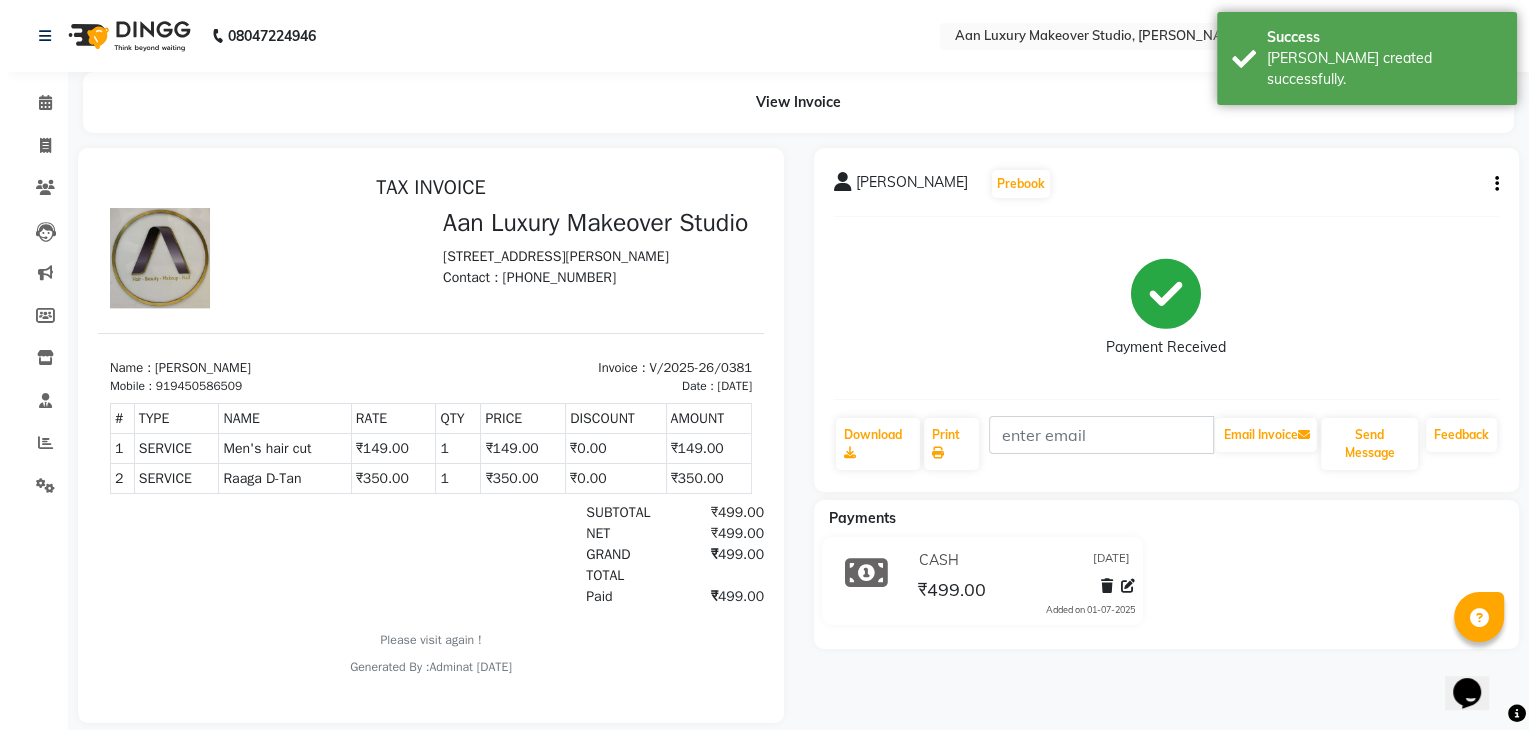 scroll, scrollTop: 0, scrollLeft: 0, axis: both 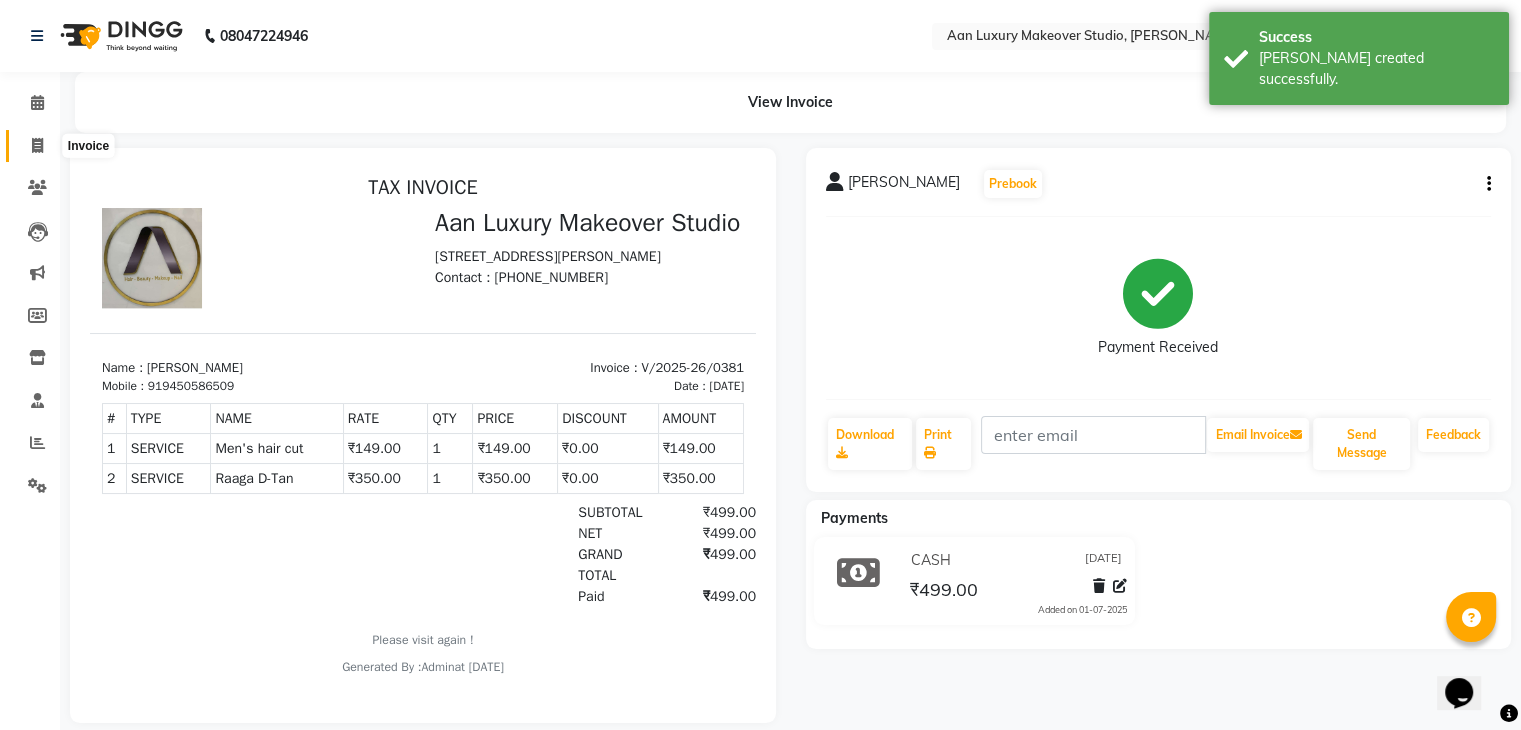 click 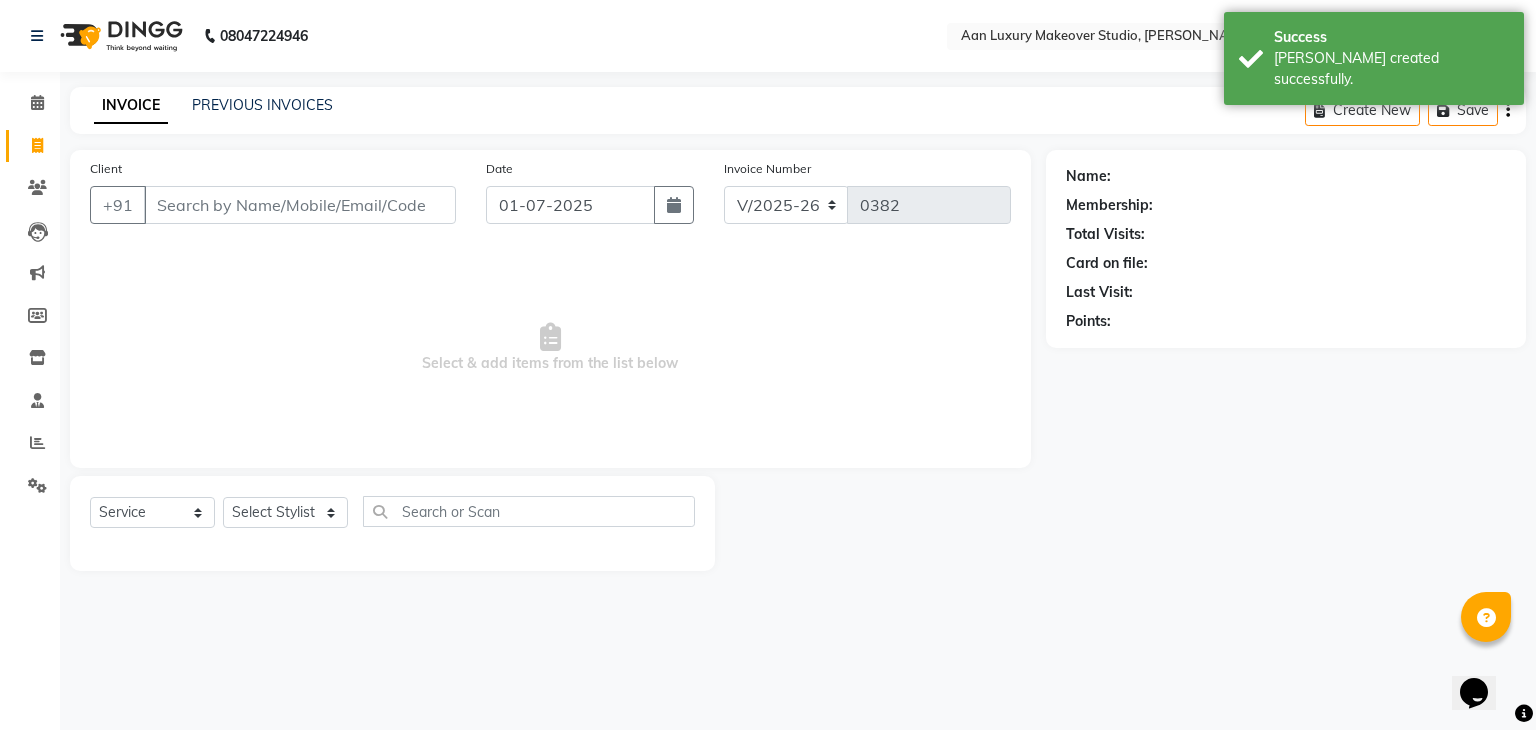 click on "Client" at bounding box center [300, 205] 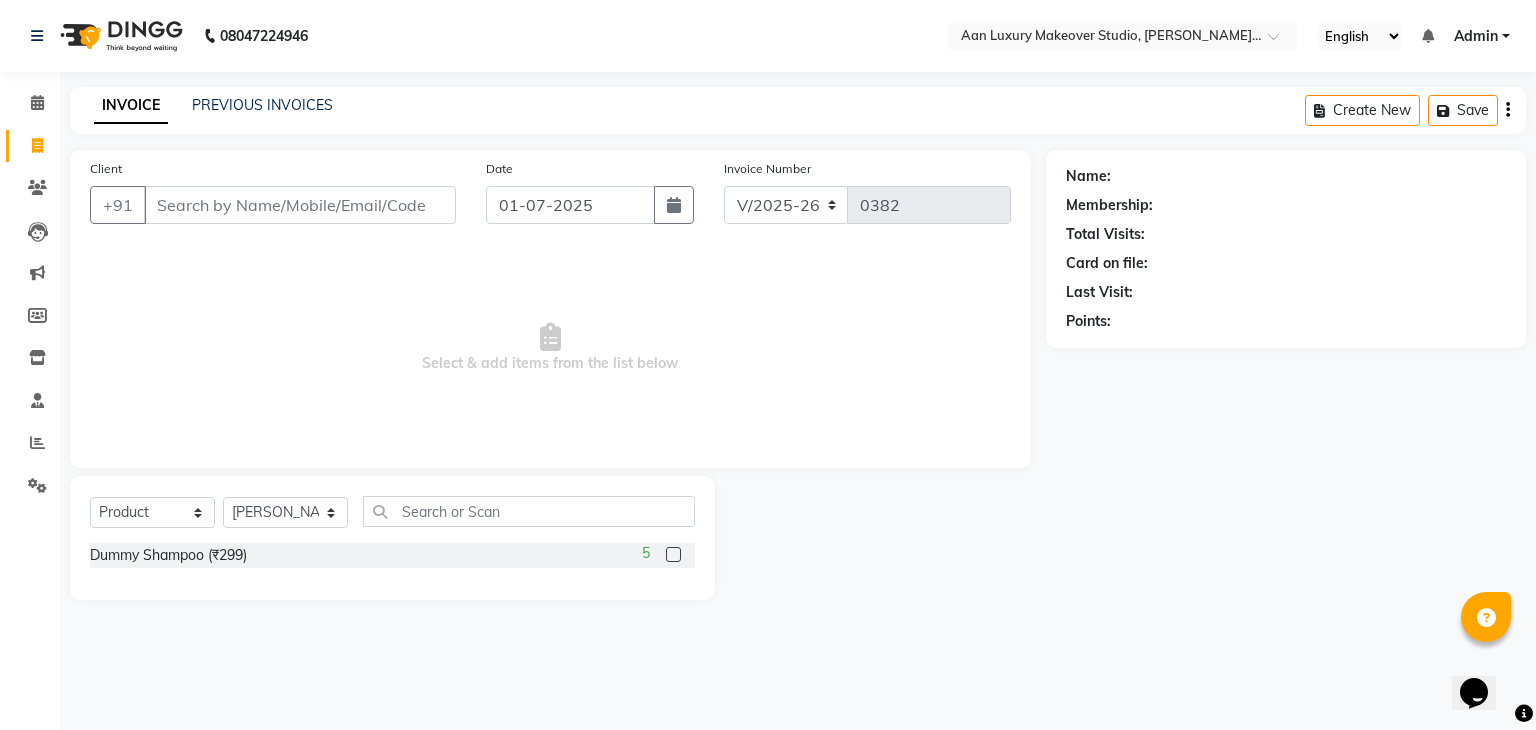 click on "Client" at bounding box center [300, 205] 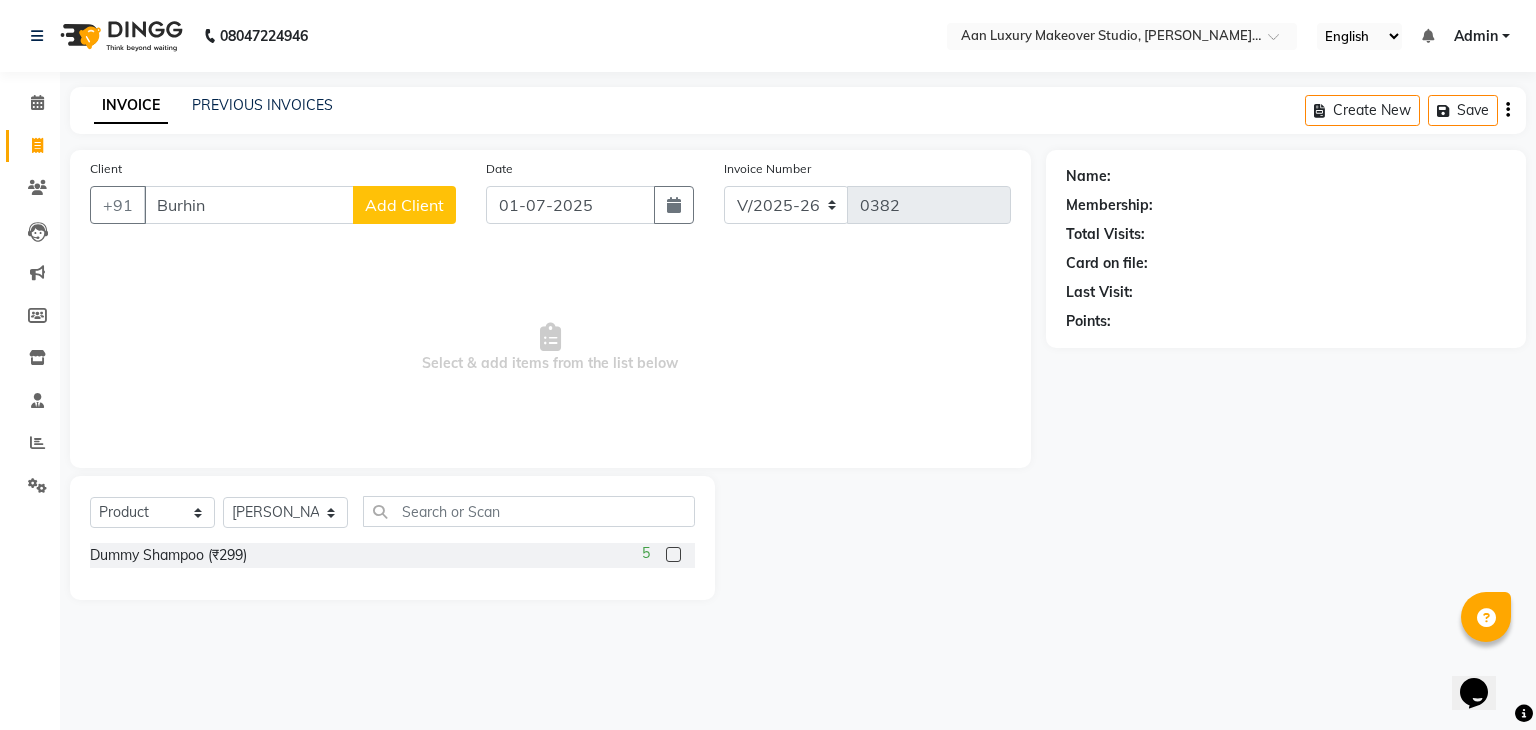 click on "Add Client" 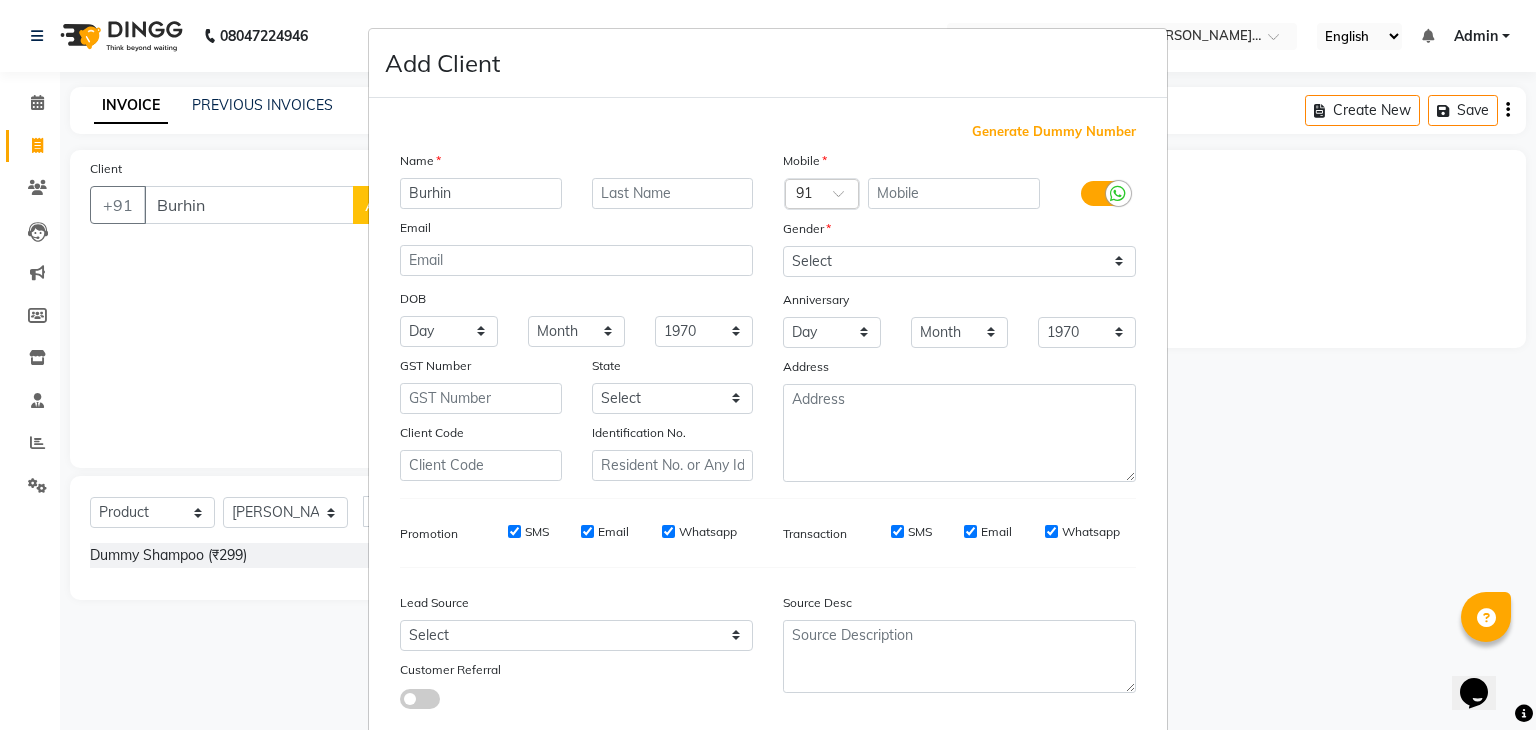 click on "Generate Dummy Number" at bounding box center [1054, 132] 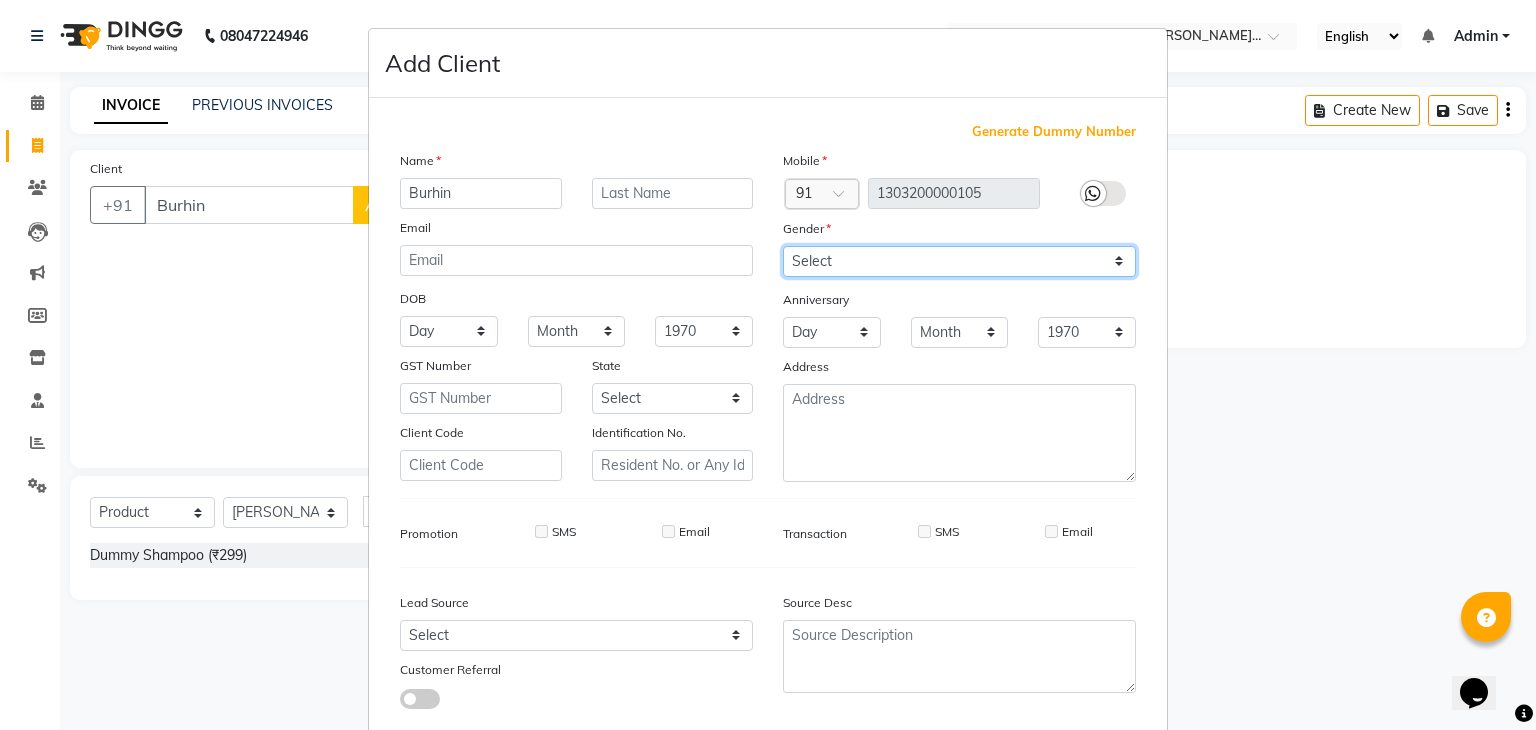 click on "Select [DEMOGRAPHIC_DATA] [DEMOGRAPHIC_DATA] Other Prefer Not To Say" at bounding box center [959, 261] 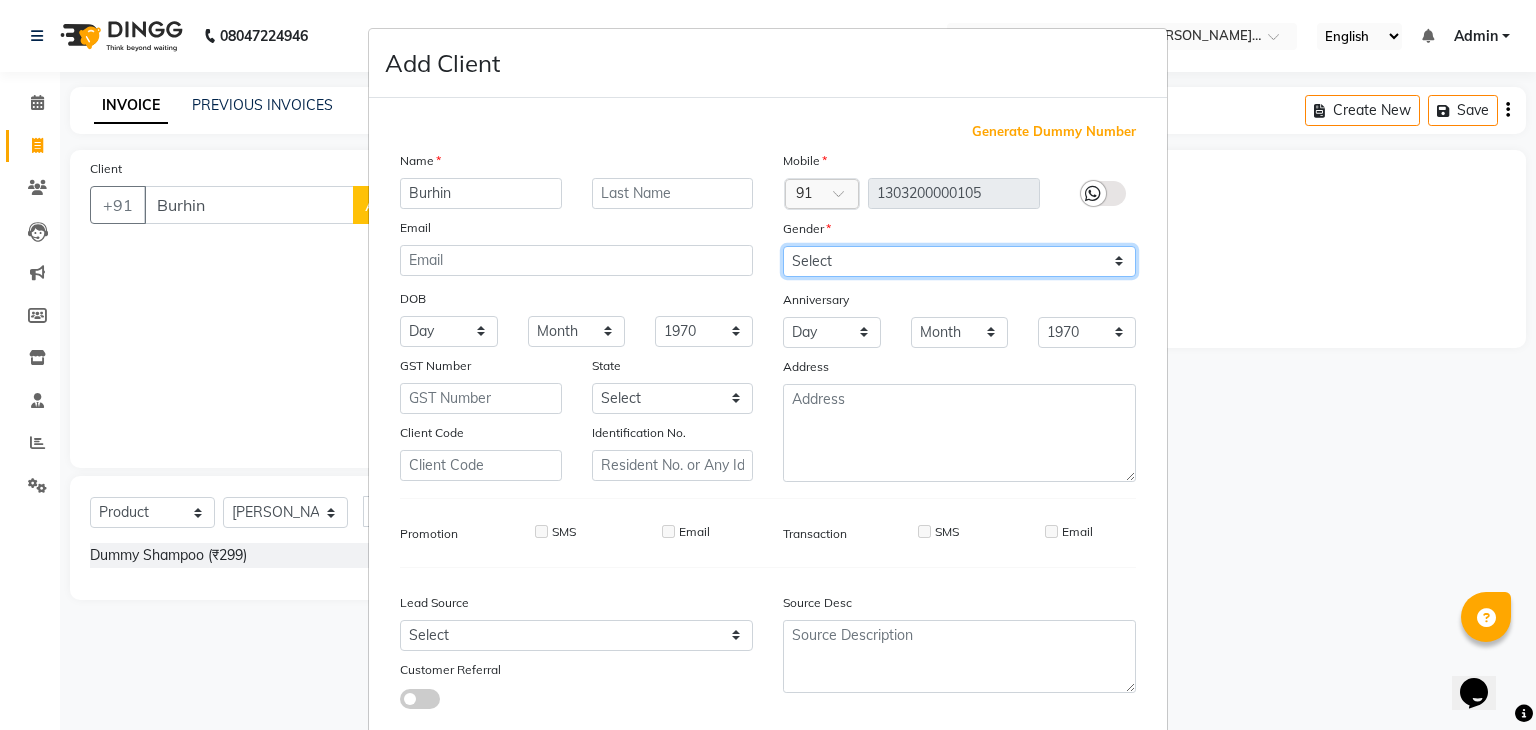 click on "Select [DEMOGRAPHIC_DATA] [DEMOGRAPHIC_DATA] Other Prefer Not To Say" at bounding box center (959, 261) 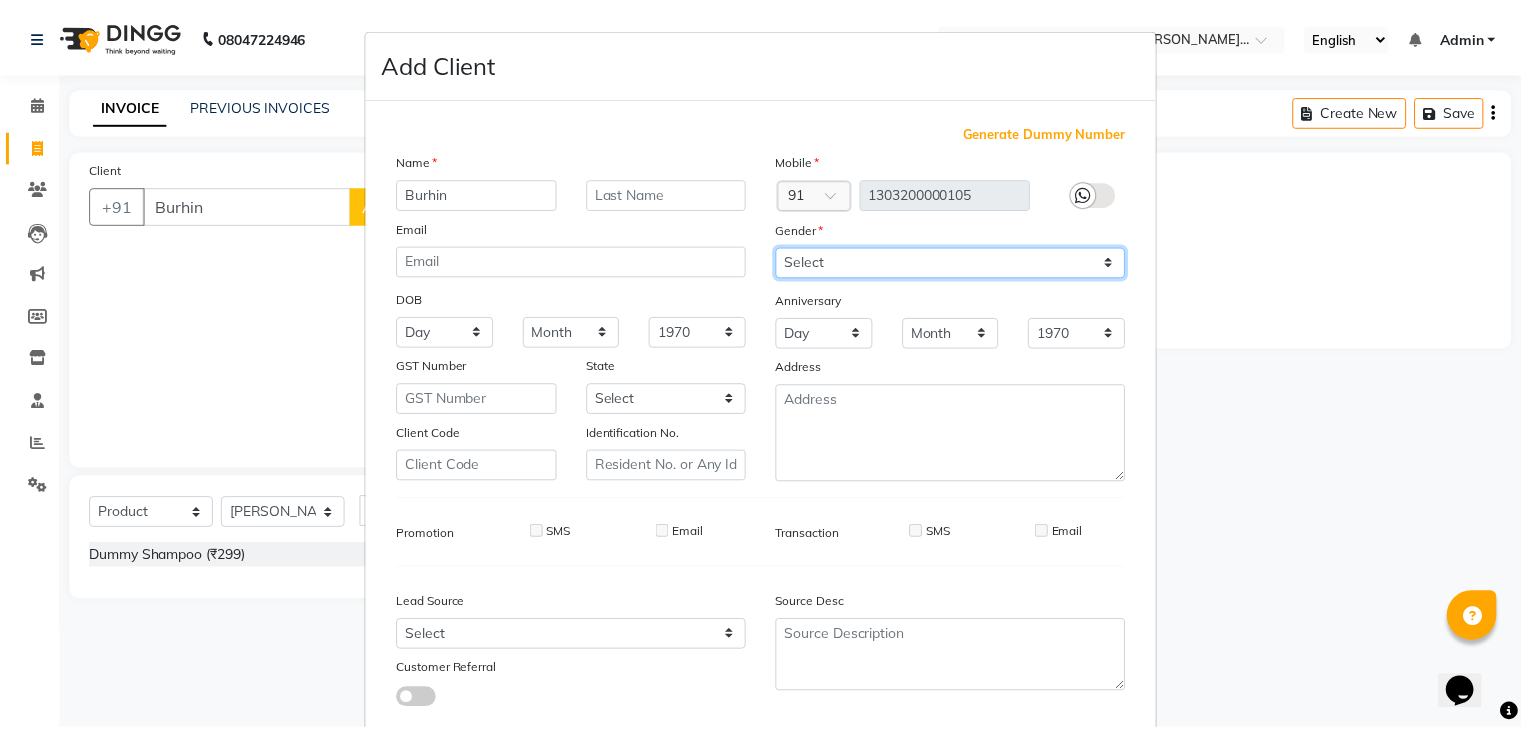 scroll, scrollTop: 127, scrollLeft: 0, axis: vertical 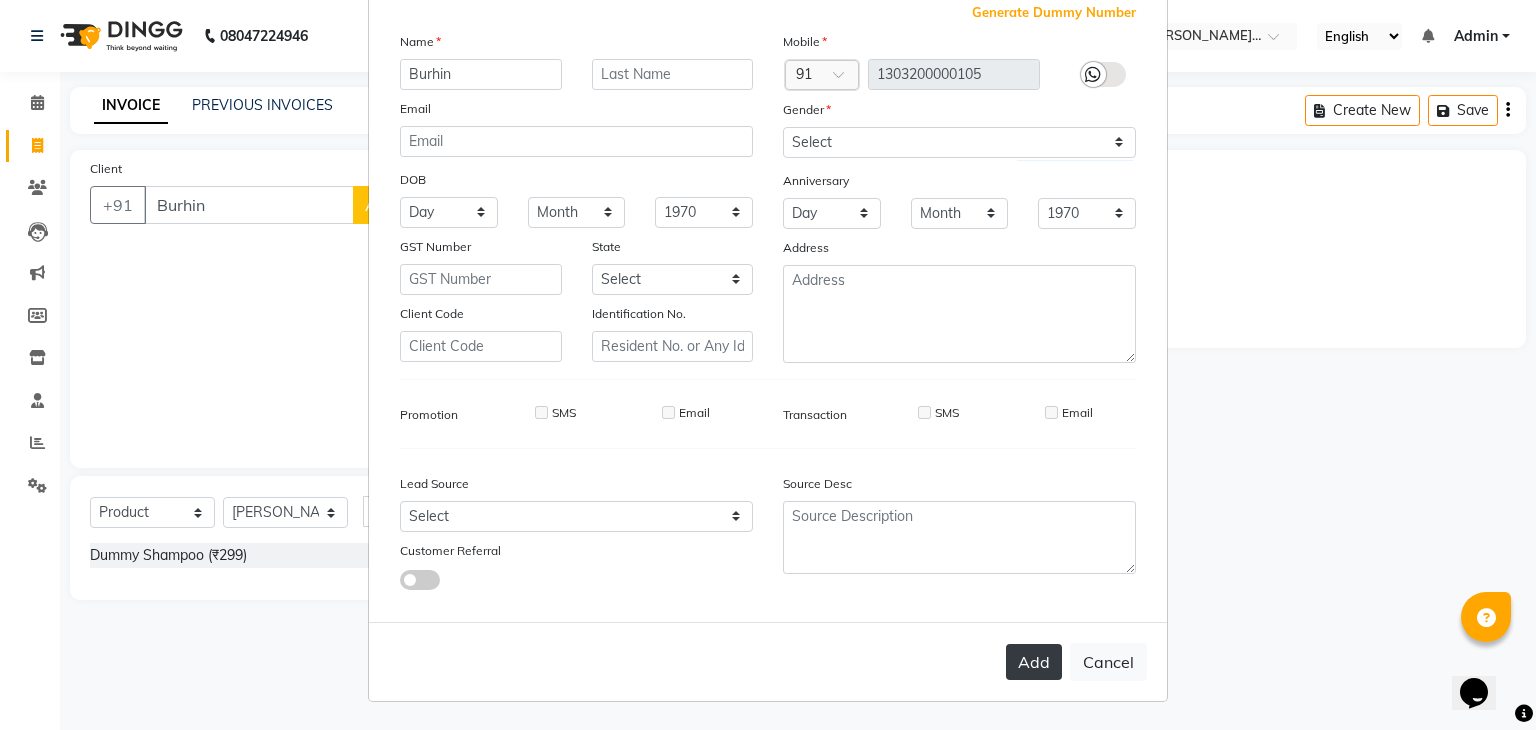 click on "Add" at bounding box center (1034, 662) 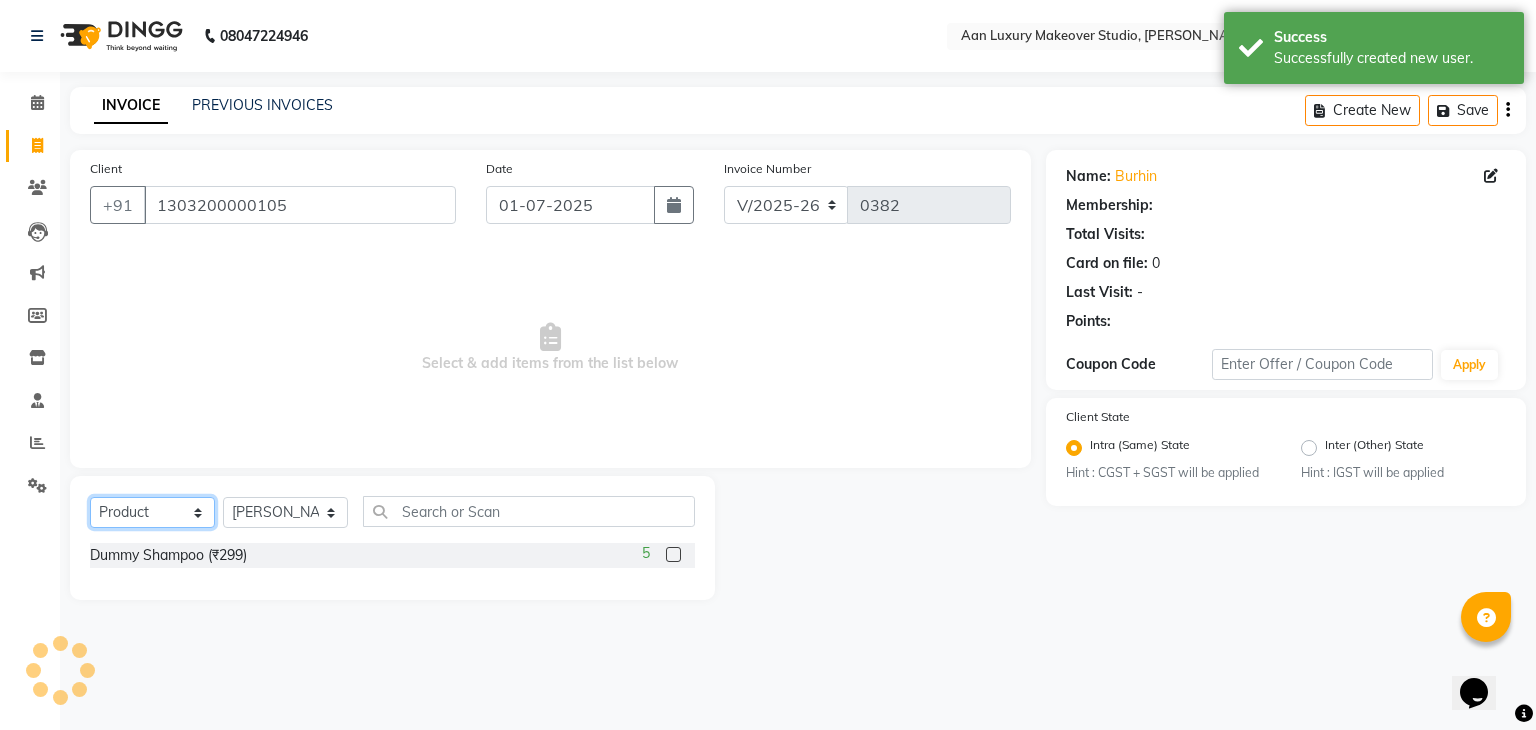 click on "Select  Service  Product  Membership  Package Voucher Prepaid Gift Card" 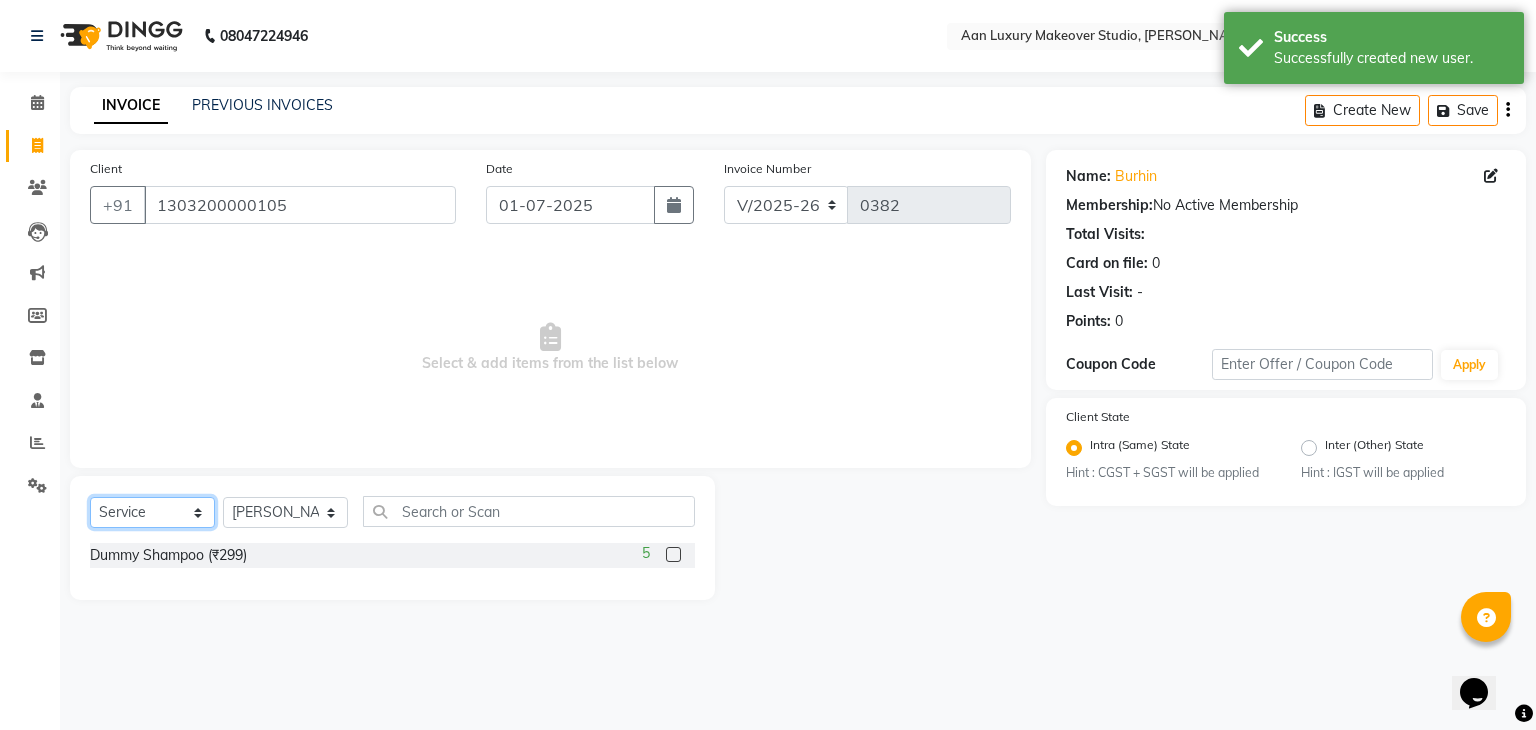 click on "Select  Service  Product  Membership  Package Voucher Prepaid Gift Card" 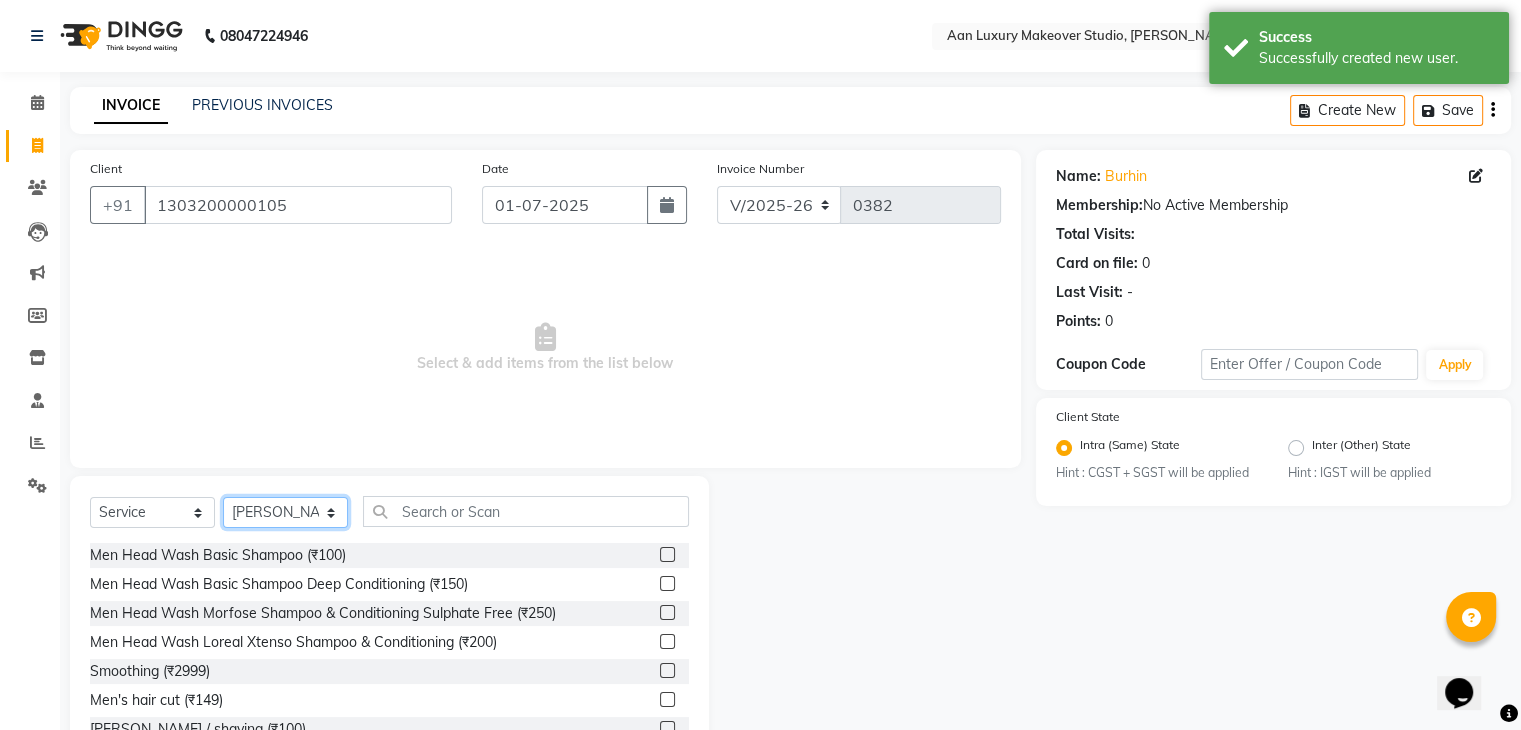 click on "Select Stylist Faiz gaurav [PERSON_NAME] Nisha ma'am  [PERSON_NAME] [PERSON_NAME] [PERSON_NAME]" 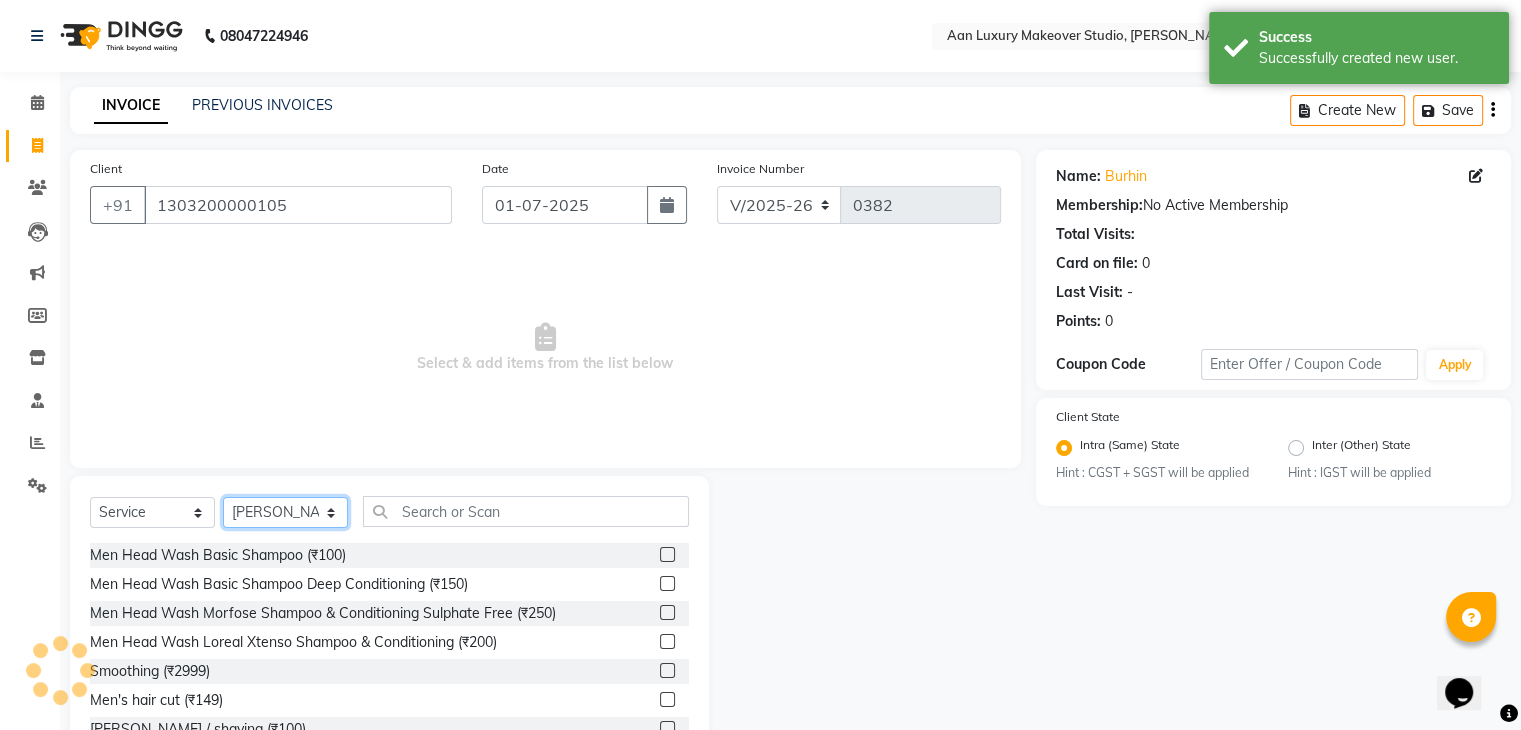click on "Select Stylist Faiz gaurav [PERSON_NAME] Nisha ma'am  [PERSON_NAME] [PERSON_NAME] [PERSON_NAME]" 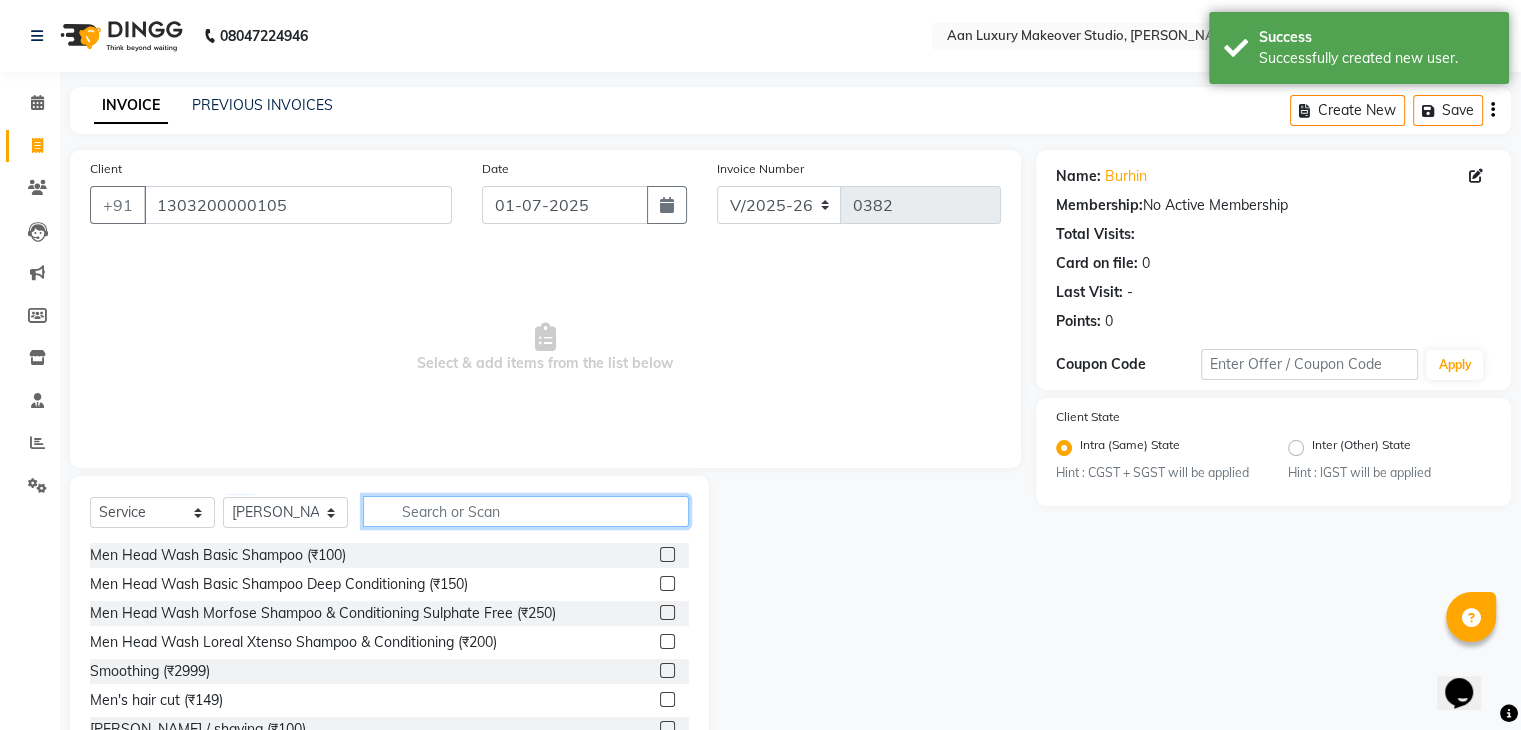 click 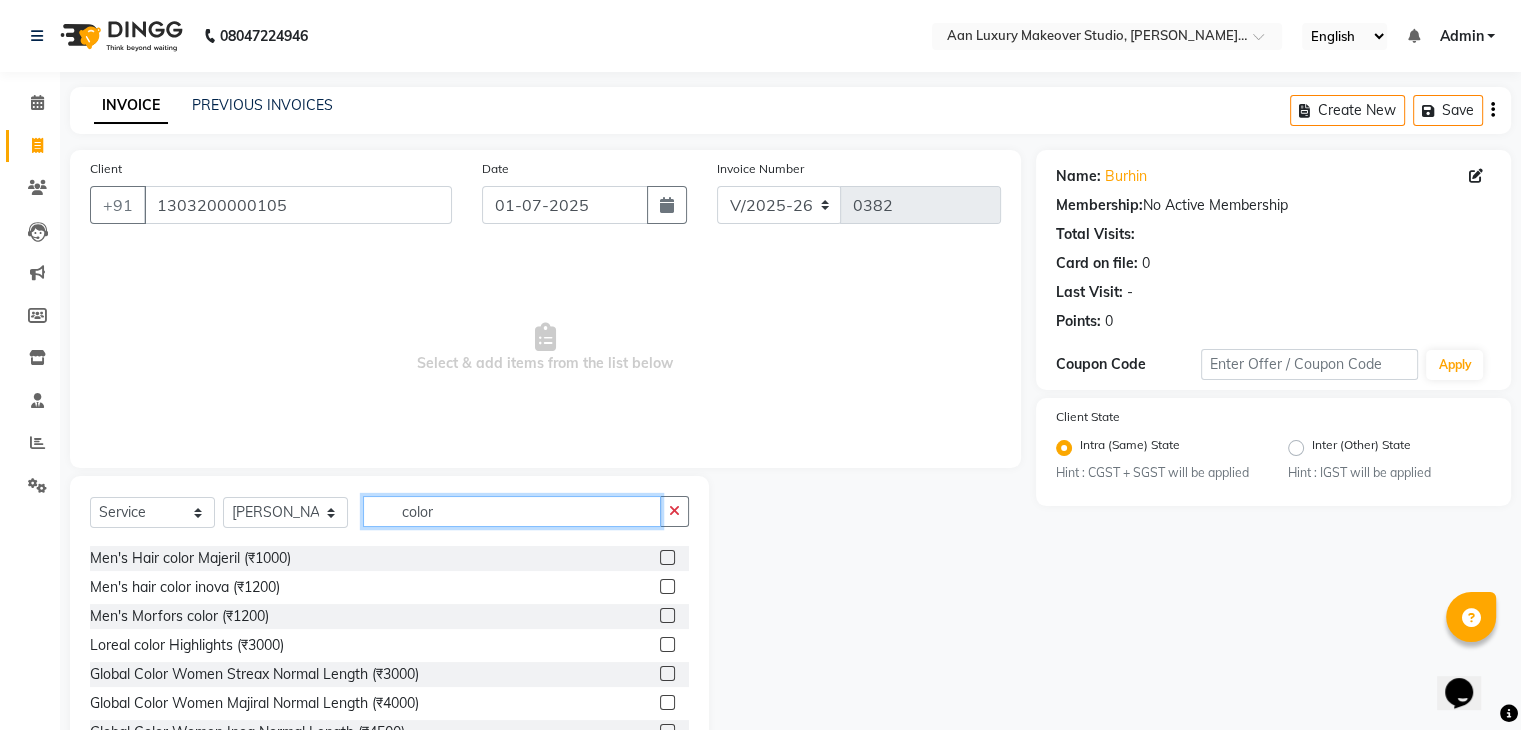 scroll, scrollTop: 58, scrollLeft: 0, axis: vertical 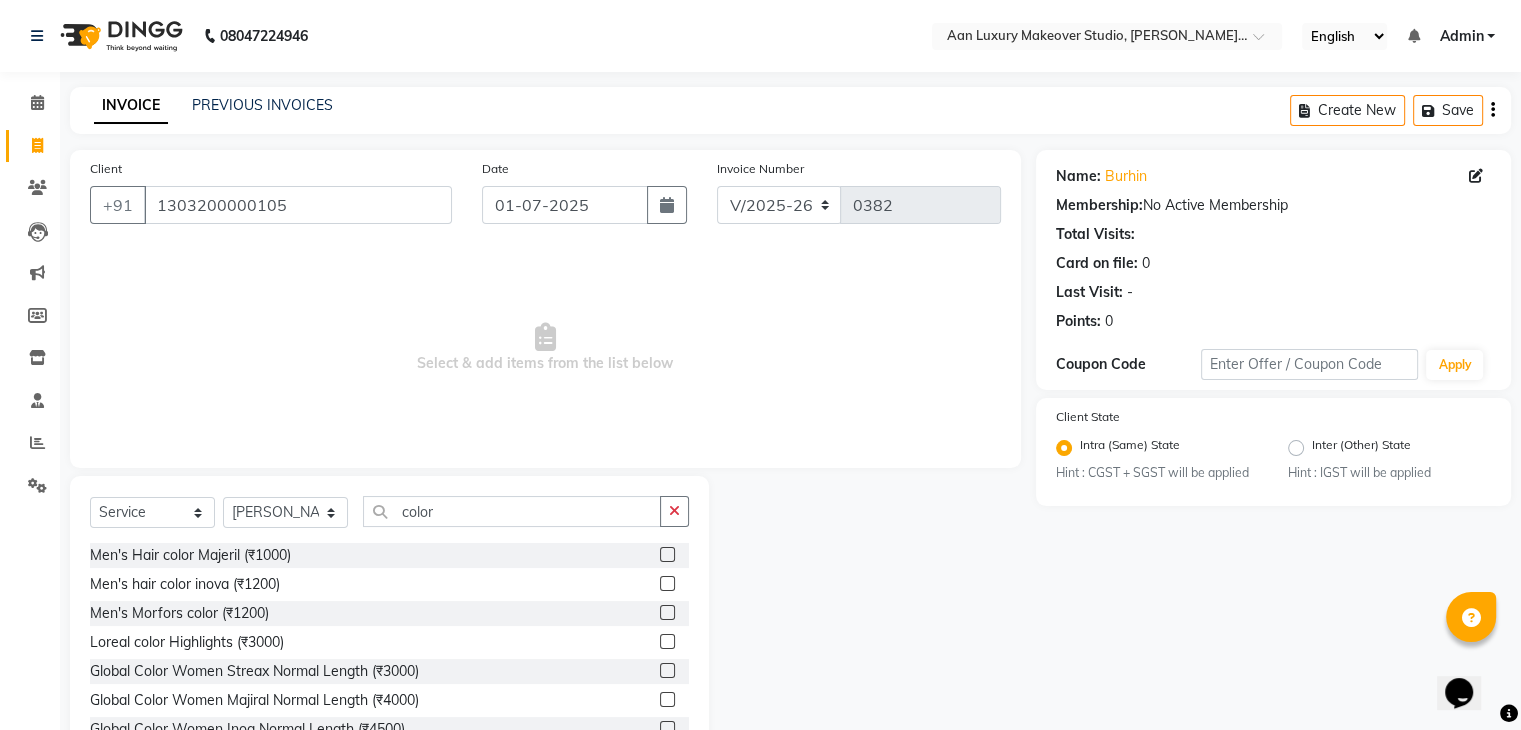 click 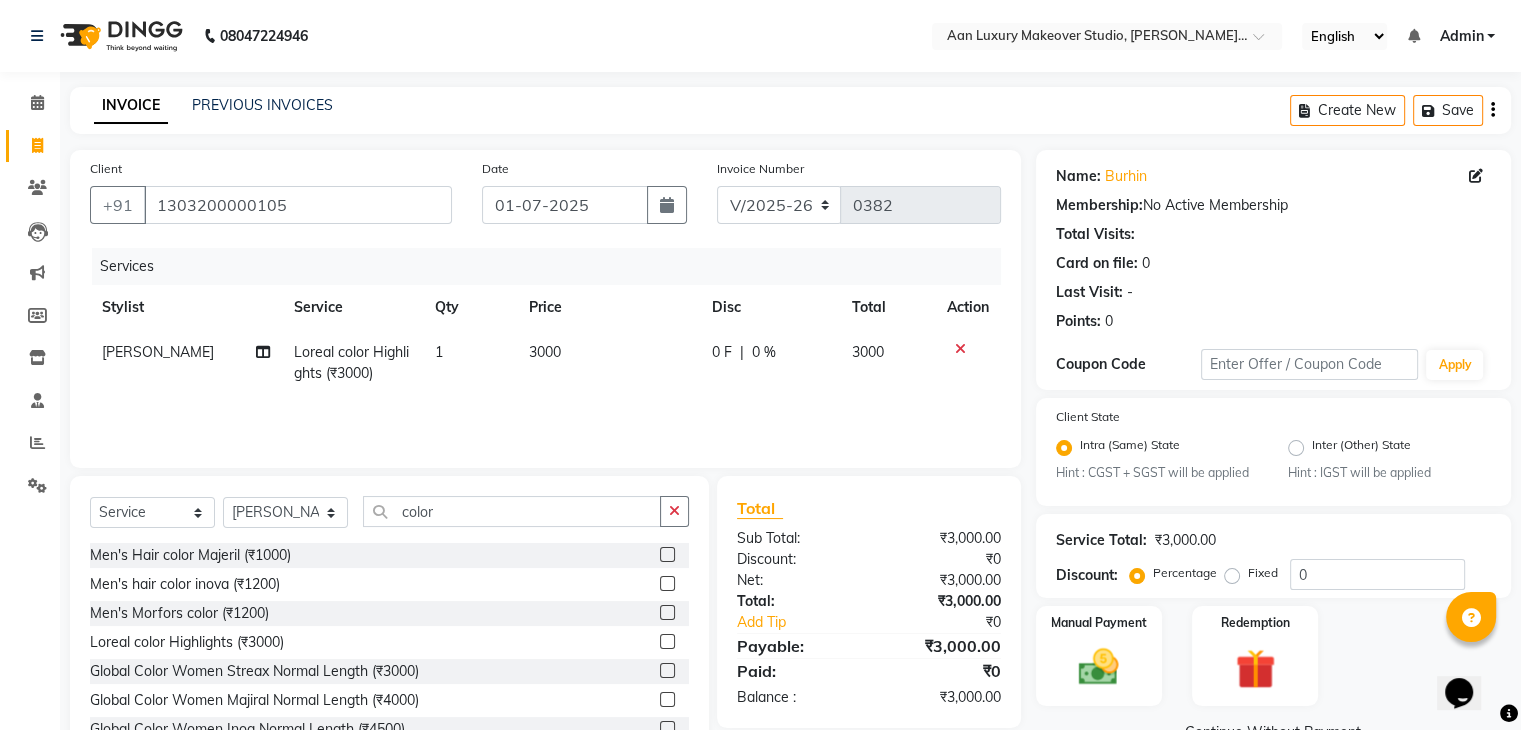 click on "3000" 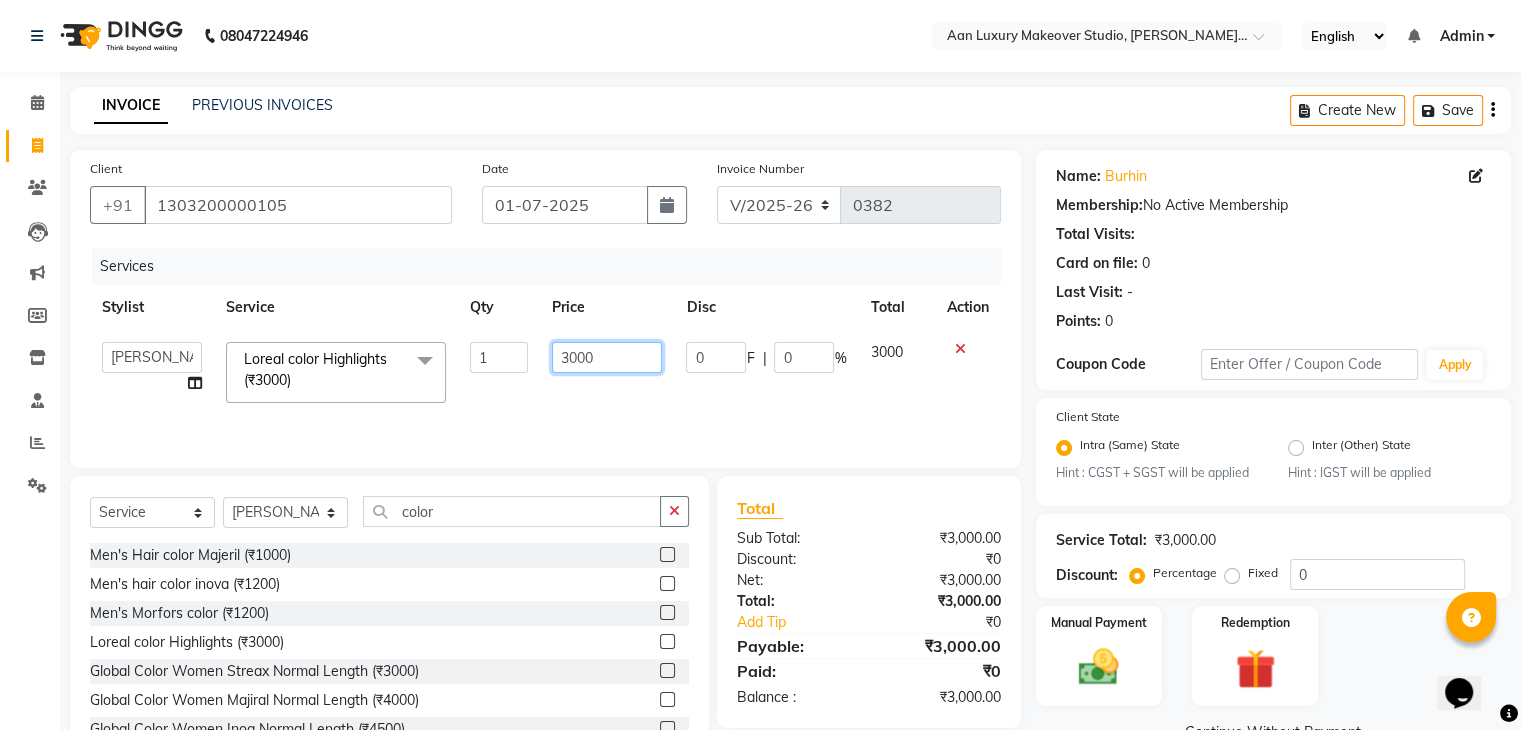 click on "3000" 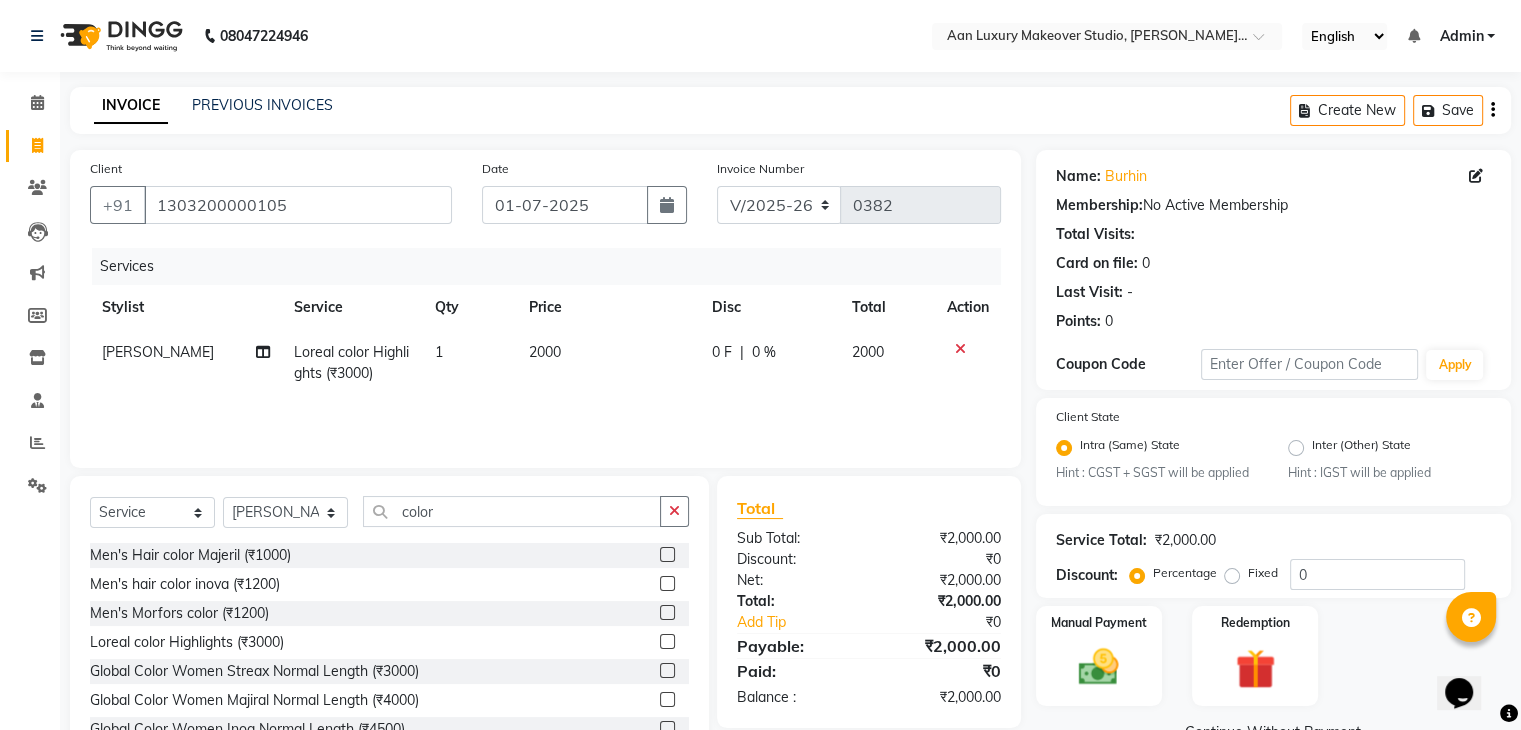 click on "2000" 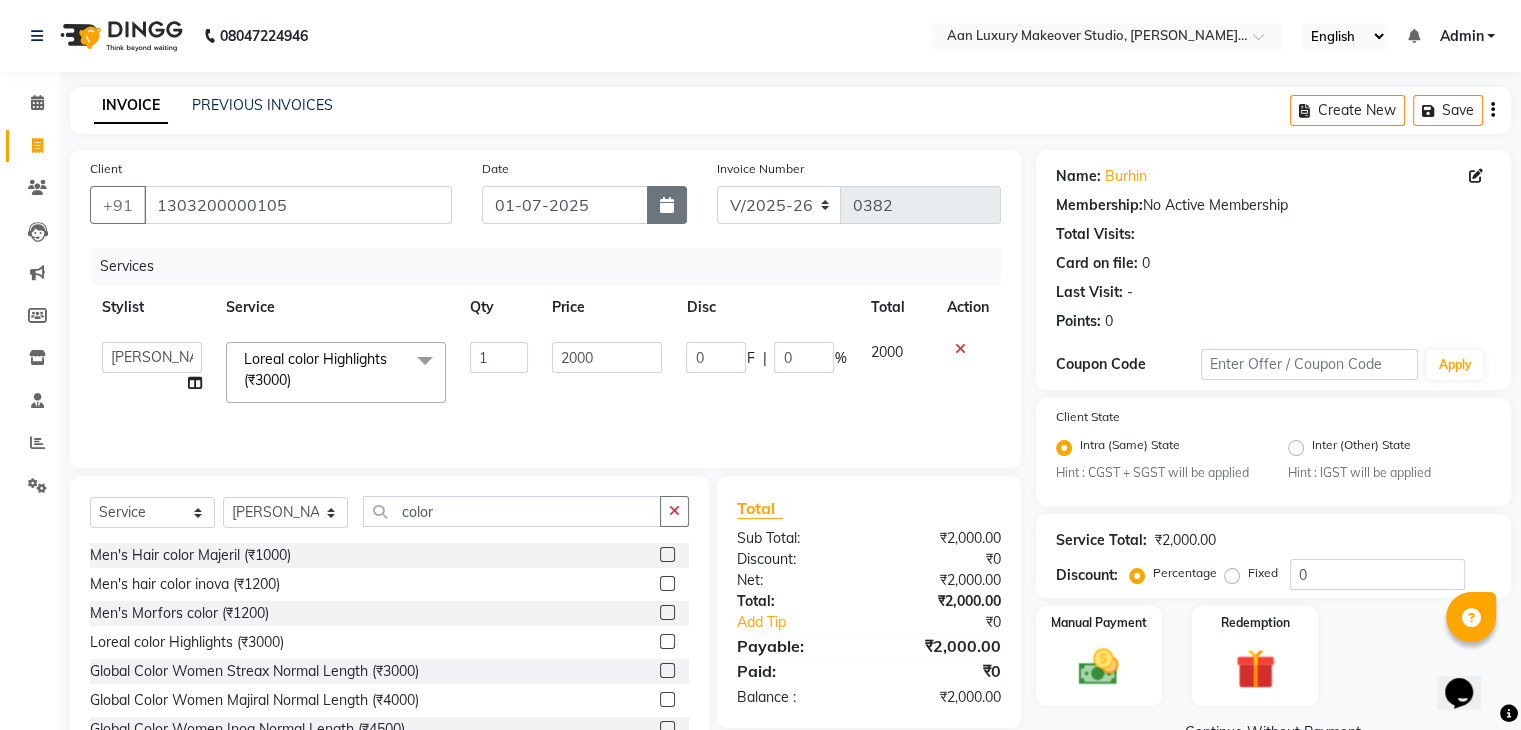 click 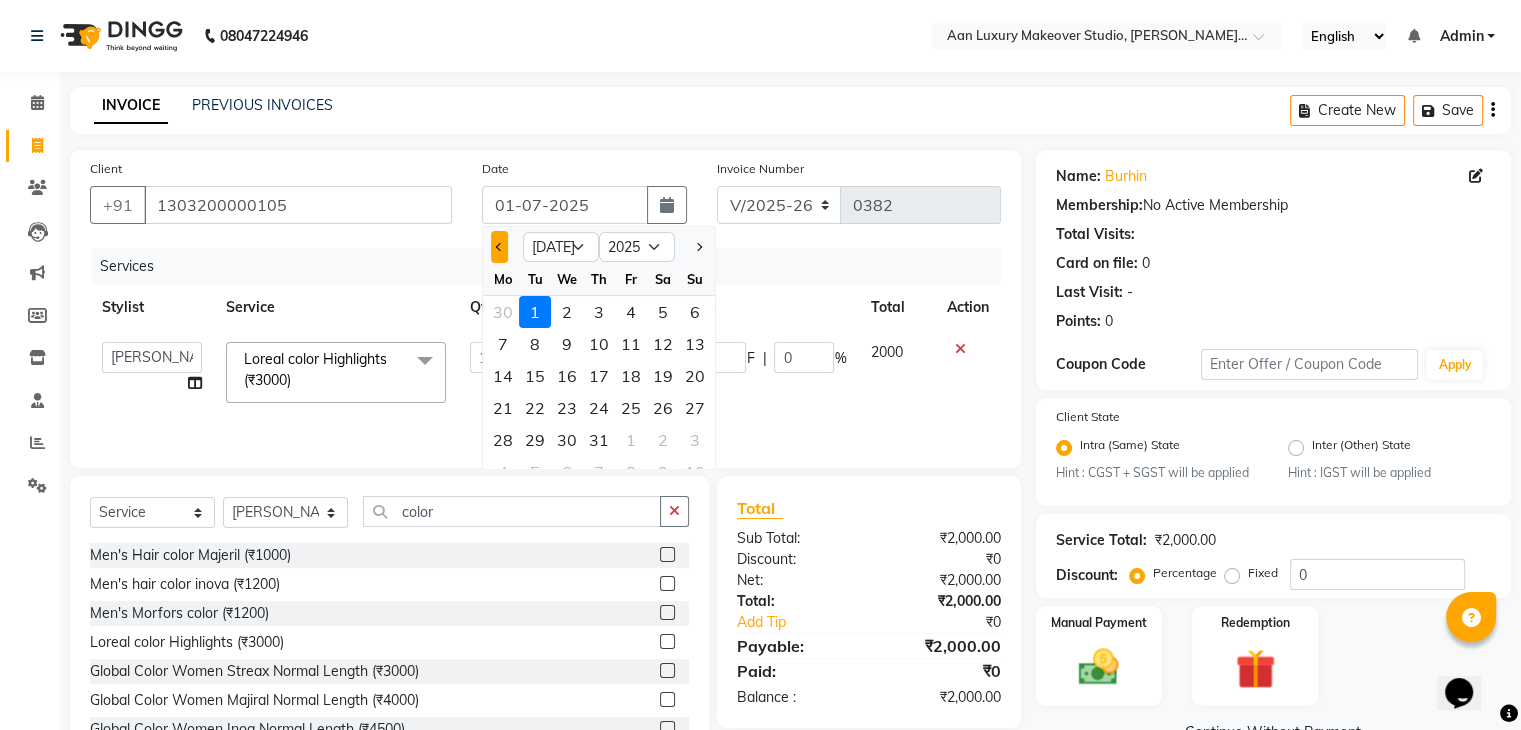 click 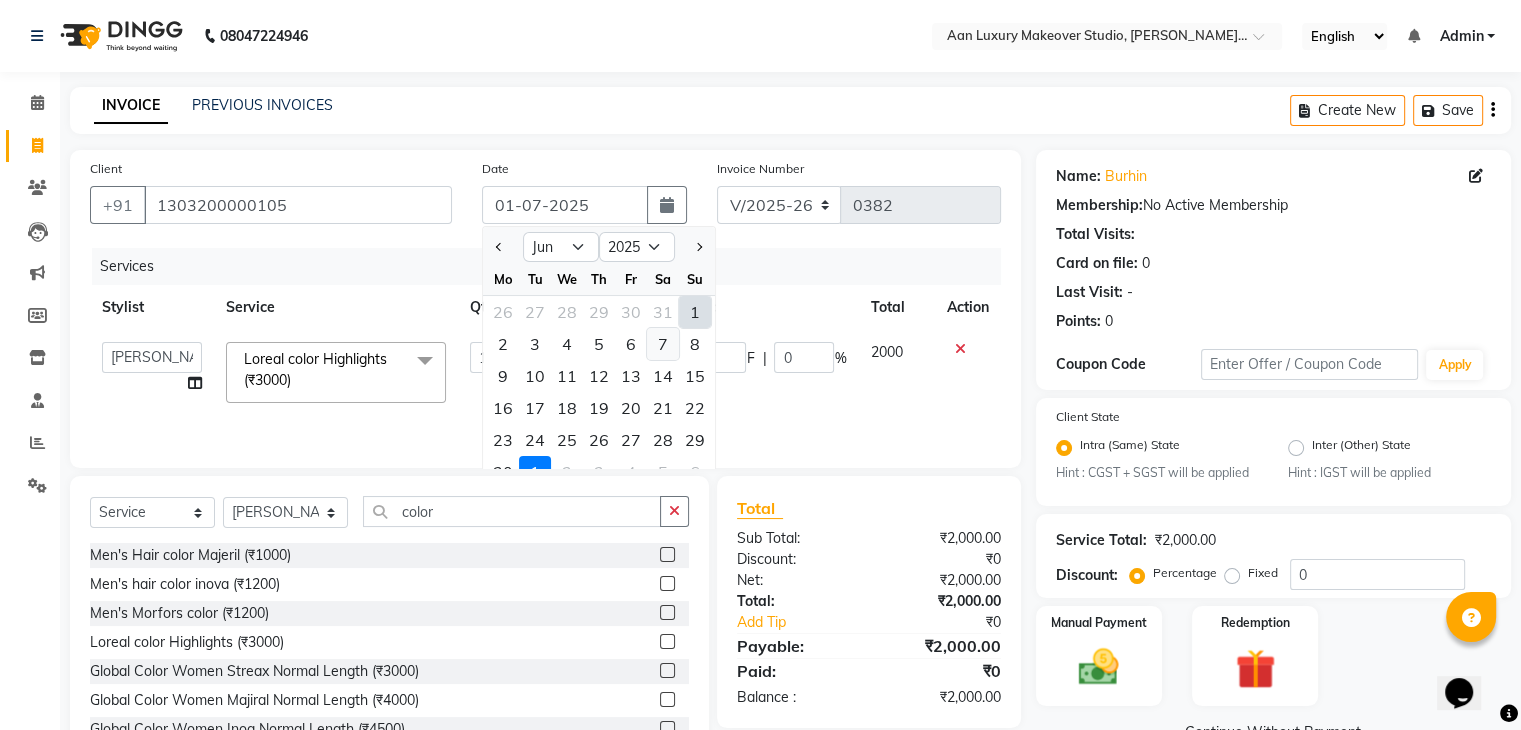 click on "7" 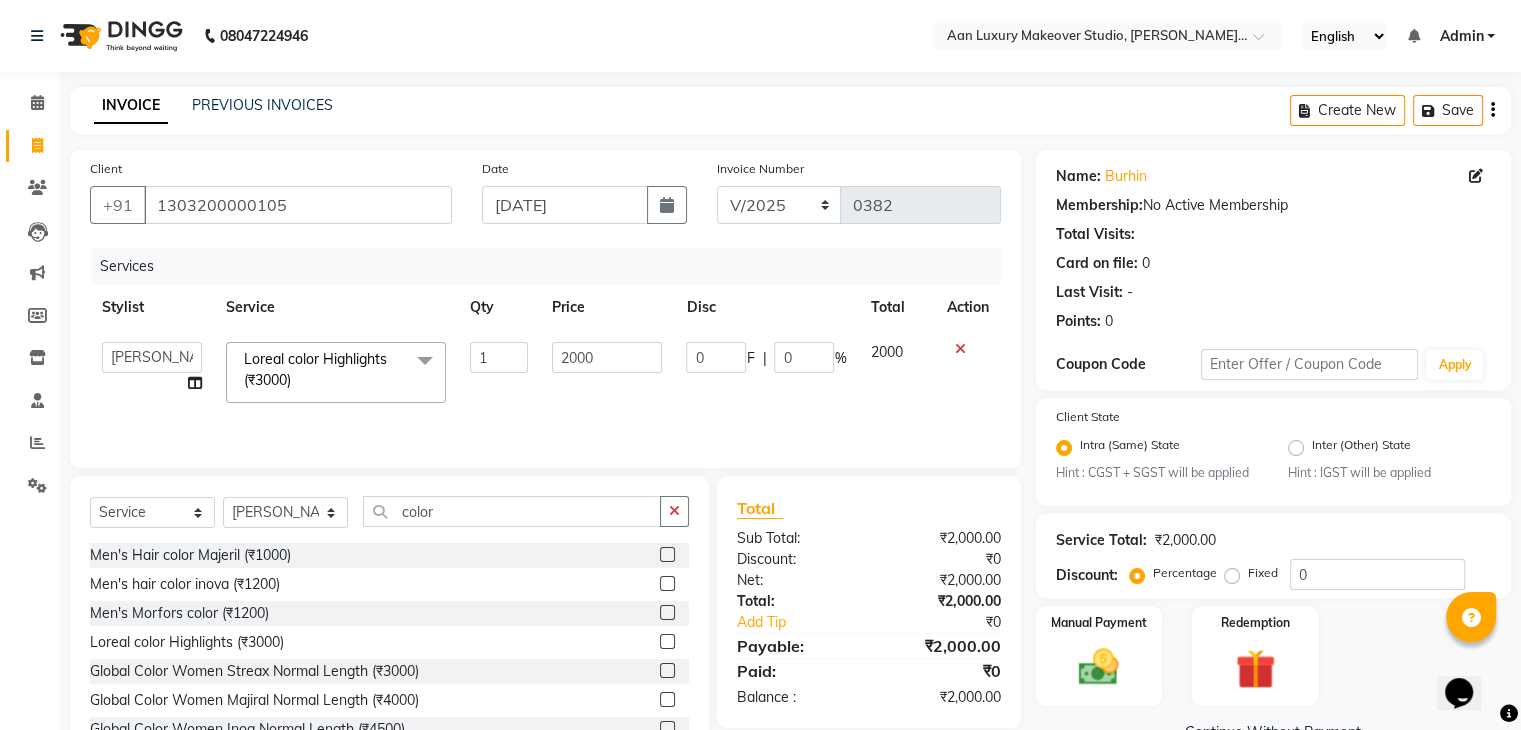 scroll, scrollTop: 72, scrollLeft: 0, axis: vertical 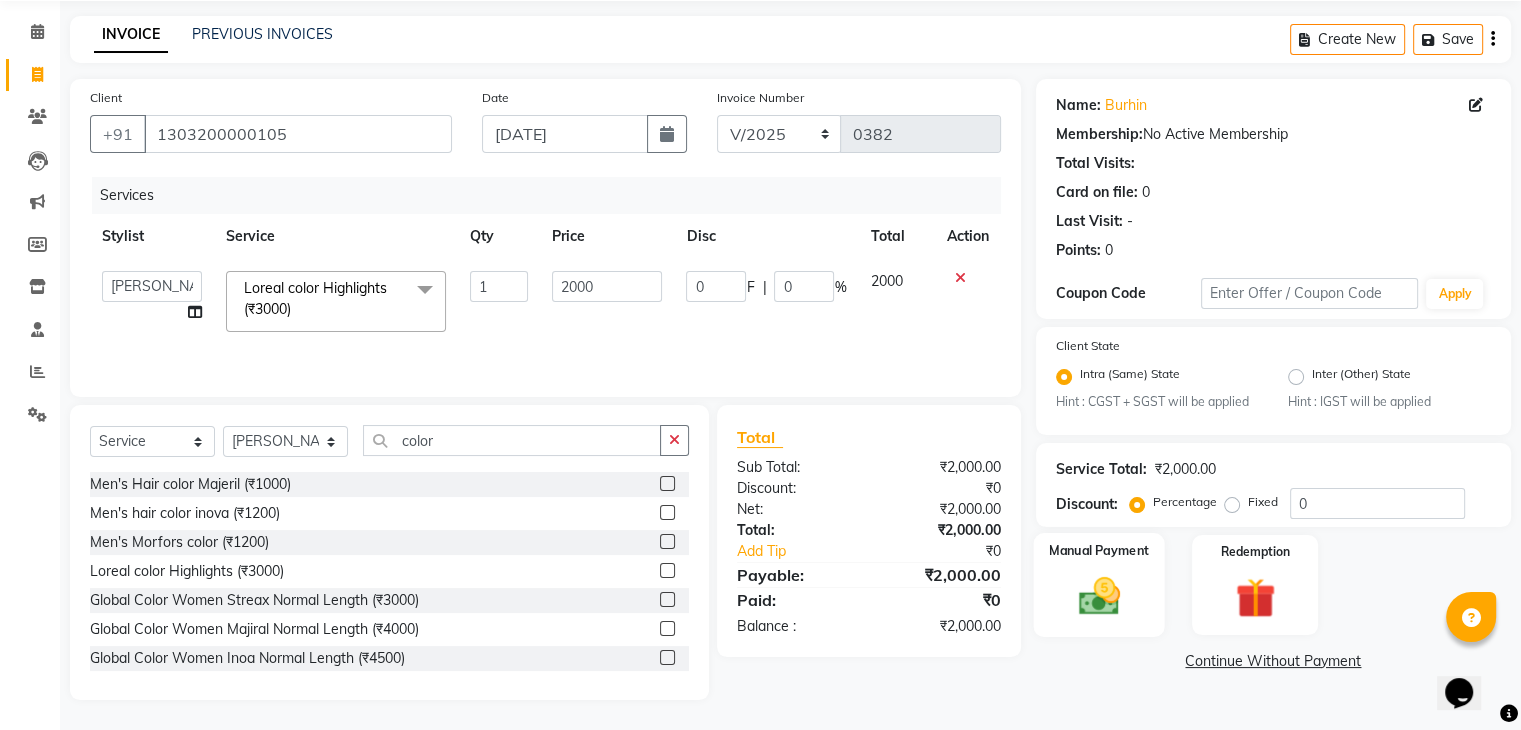 click on "Manual Payment" 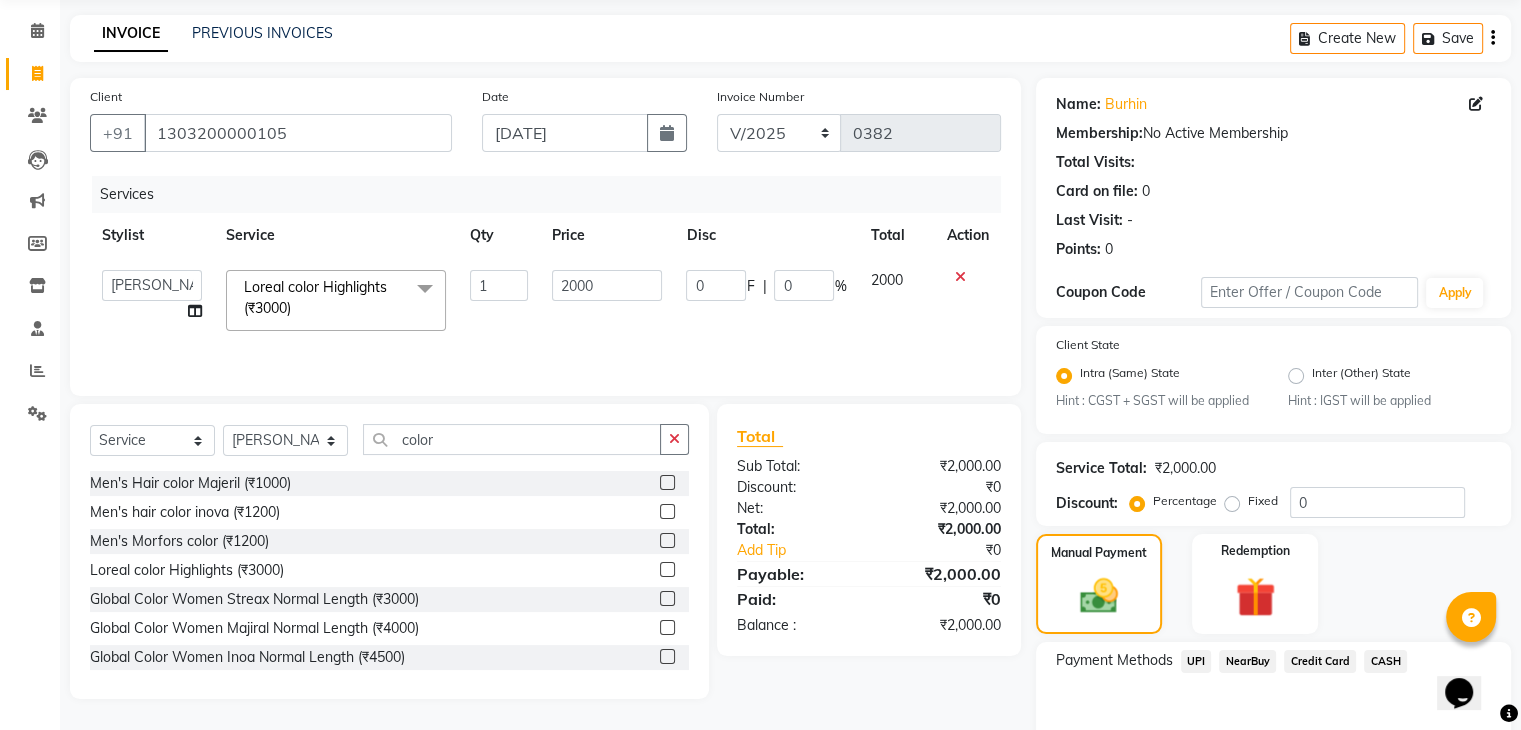 click on "CASH" 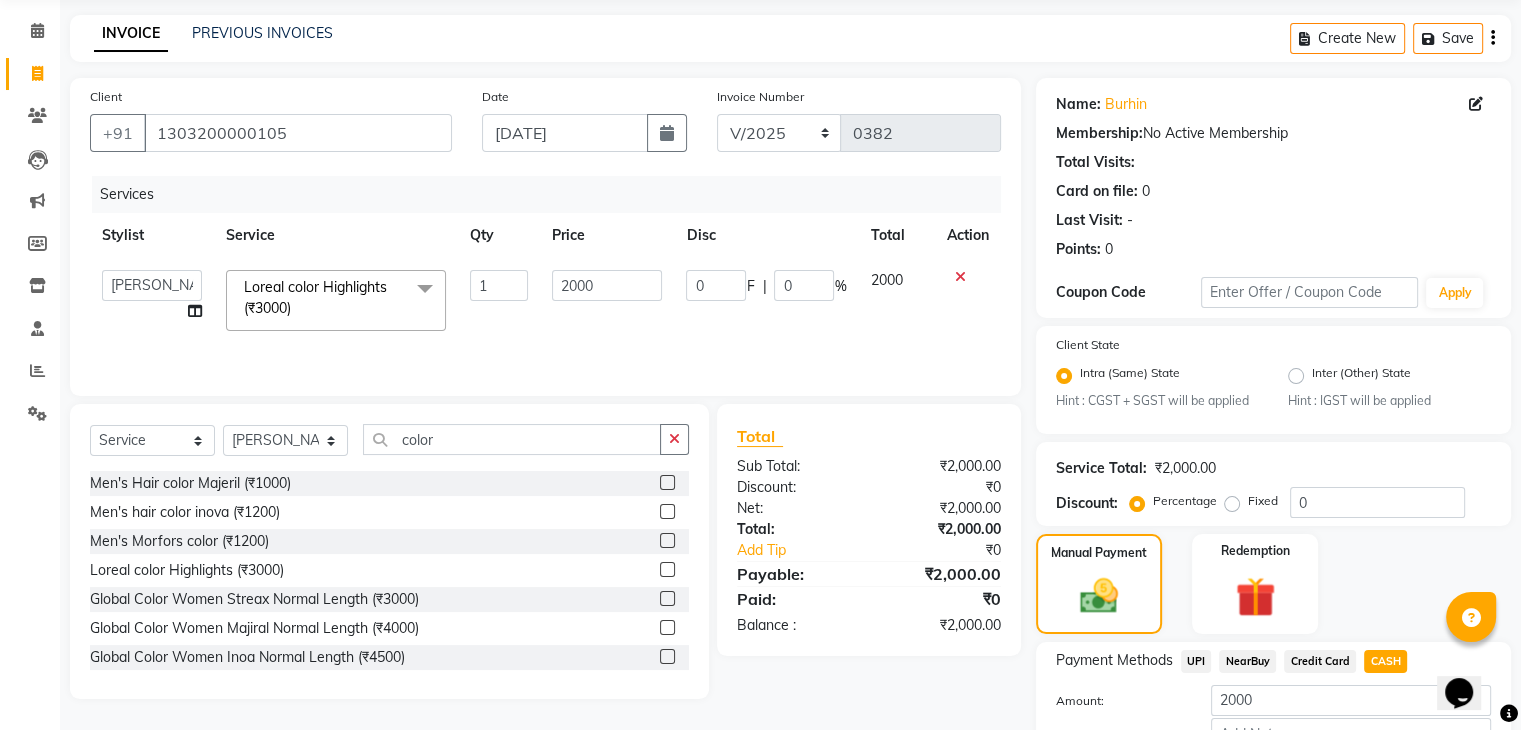 scroll, scrollTop: 208, scrollLeft: 0, axis: vertical 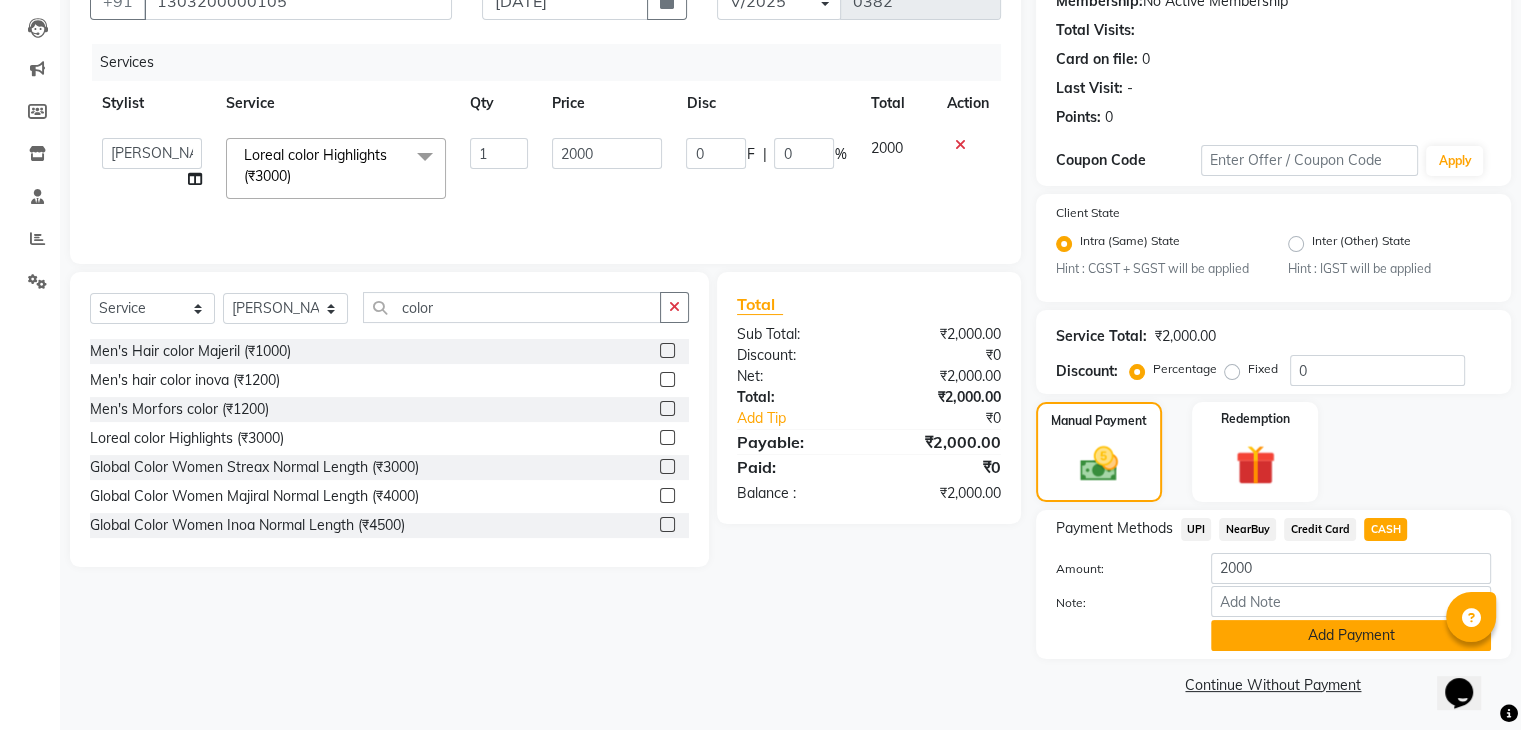 click on "Add Payment" 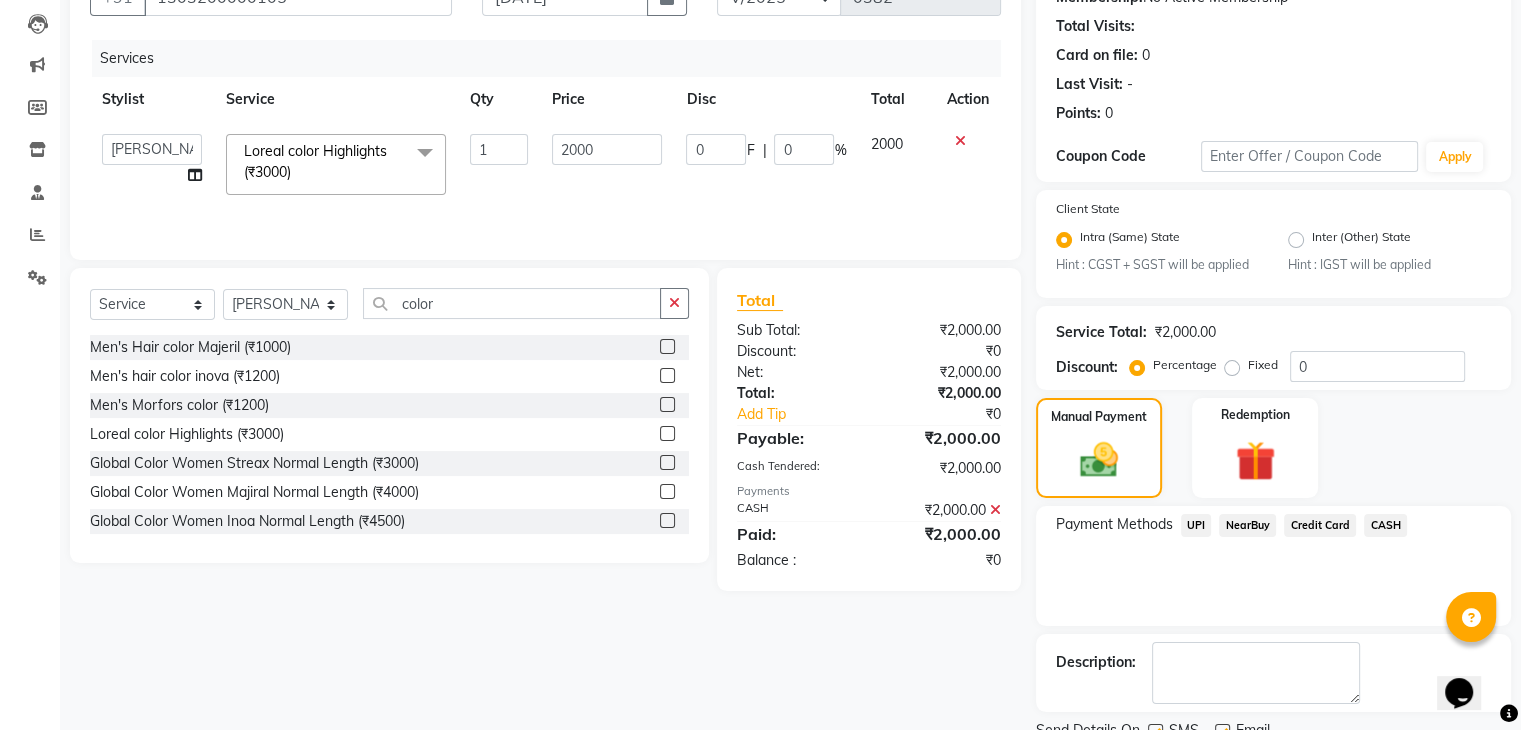 scroll, scrollTop: 289, scrollLeft: 0, axis: vertical 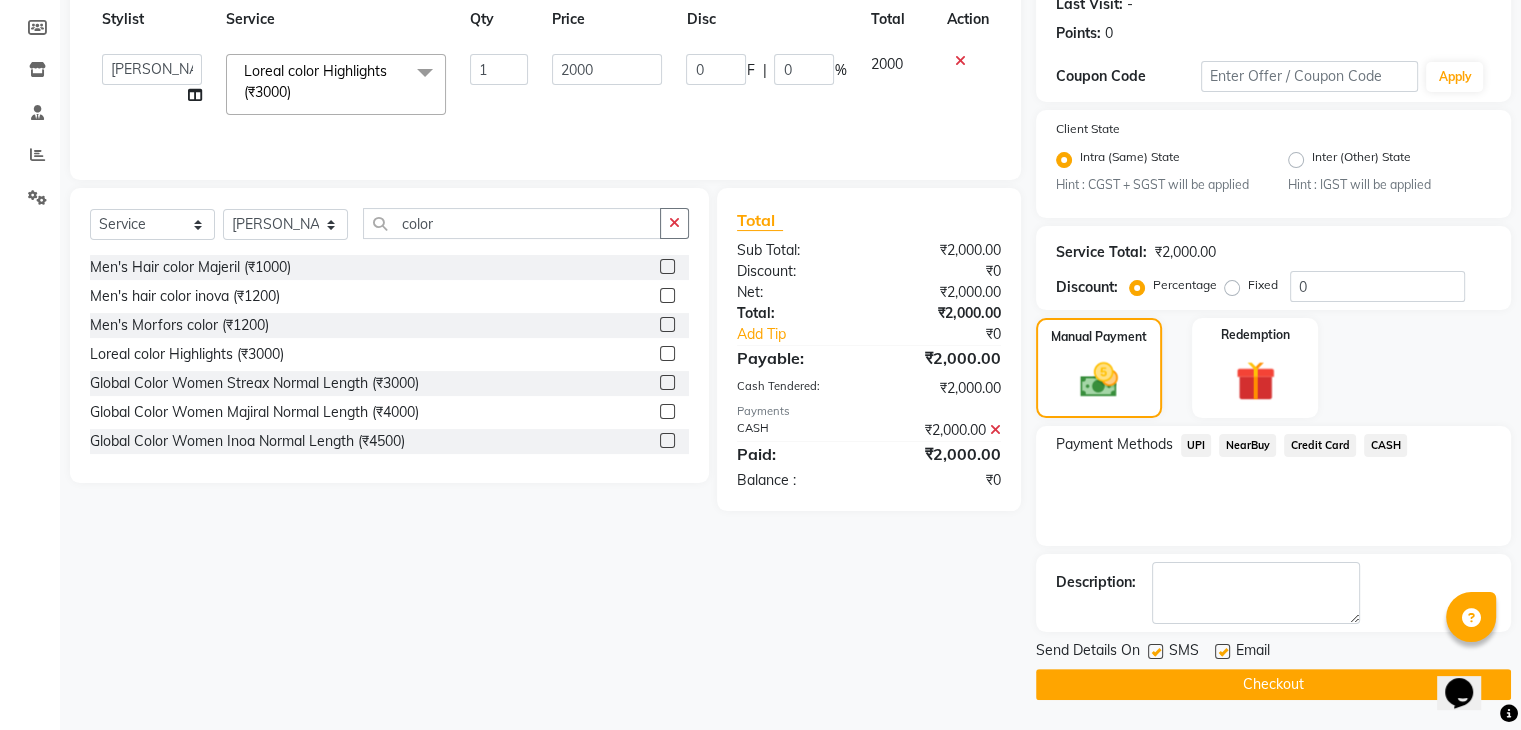 click 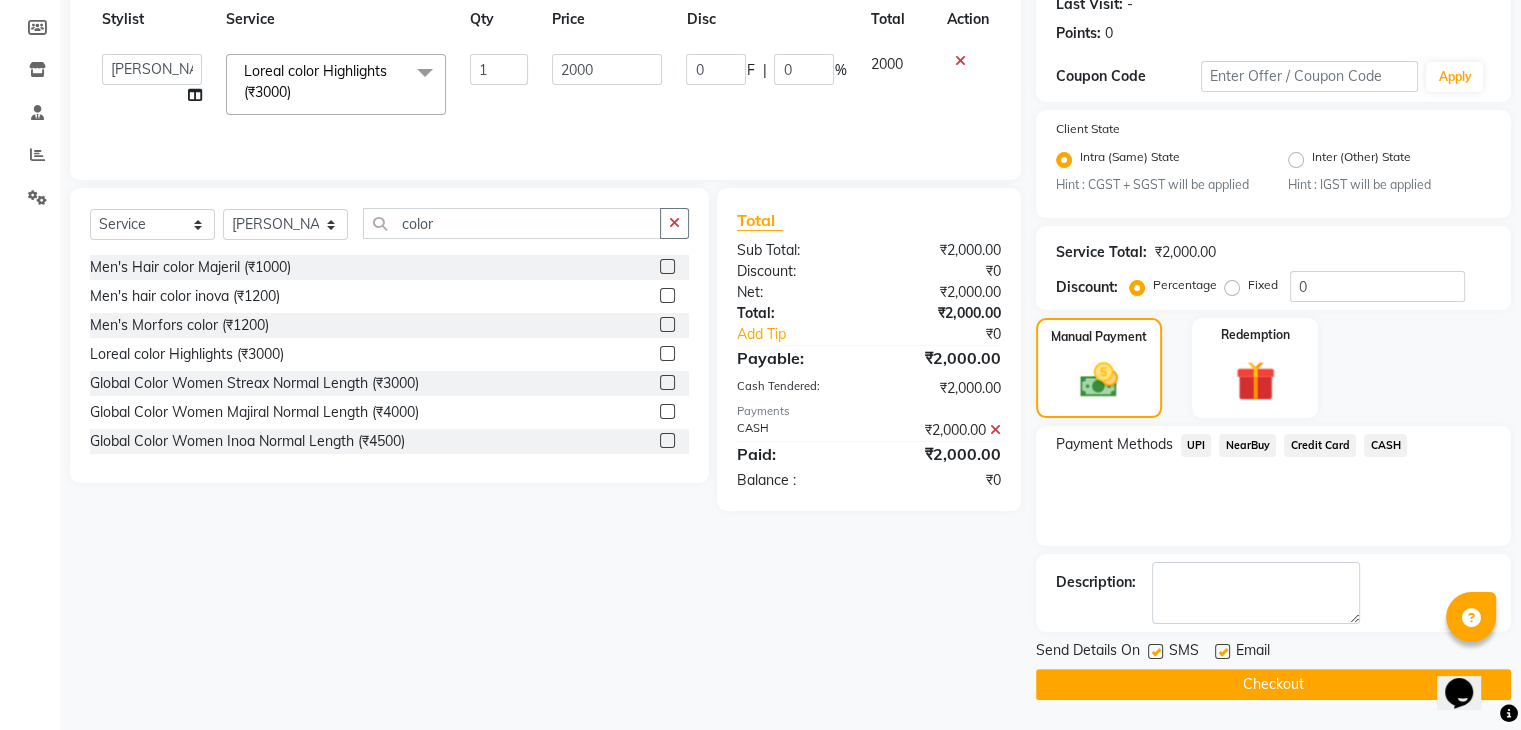 click at bounding box center (1221, 652) 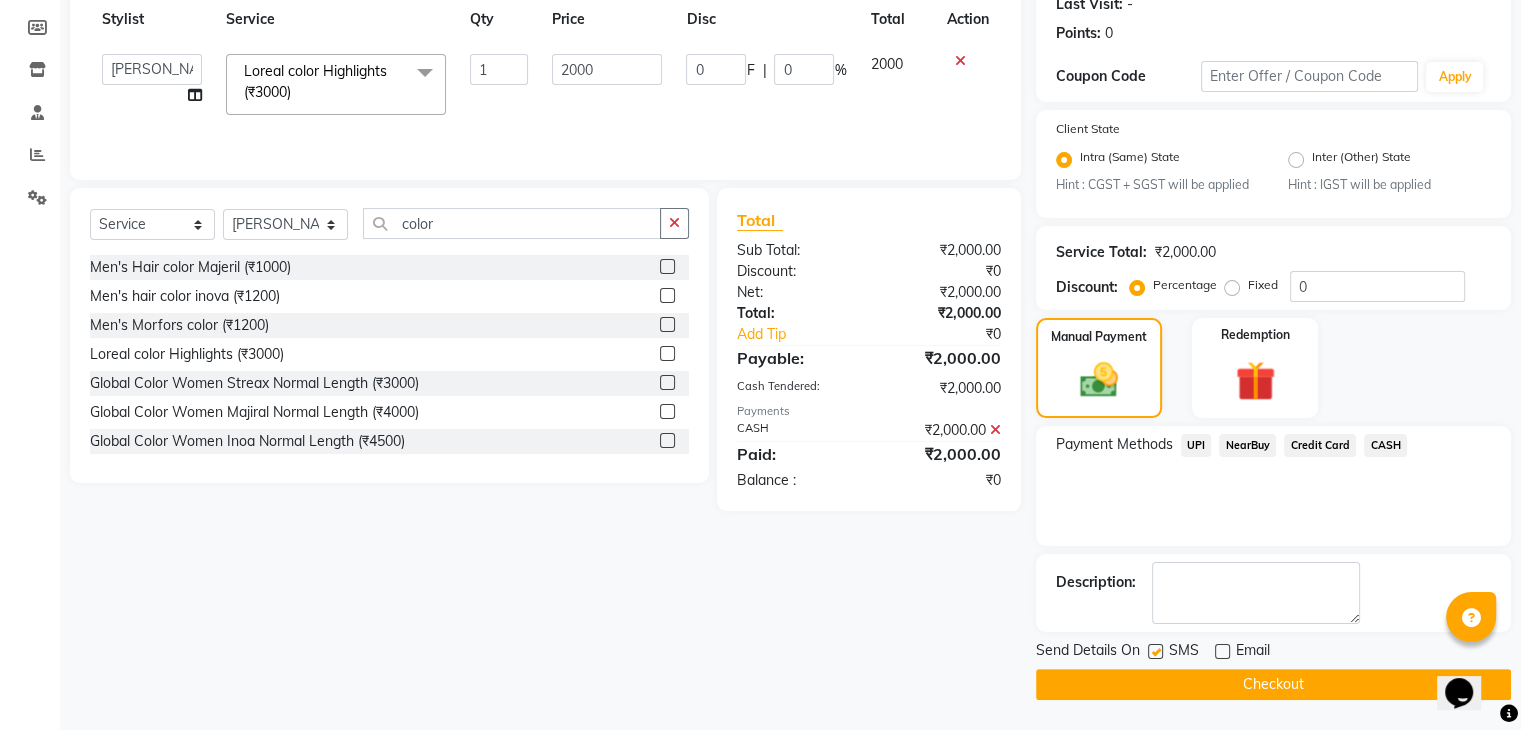 click 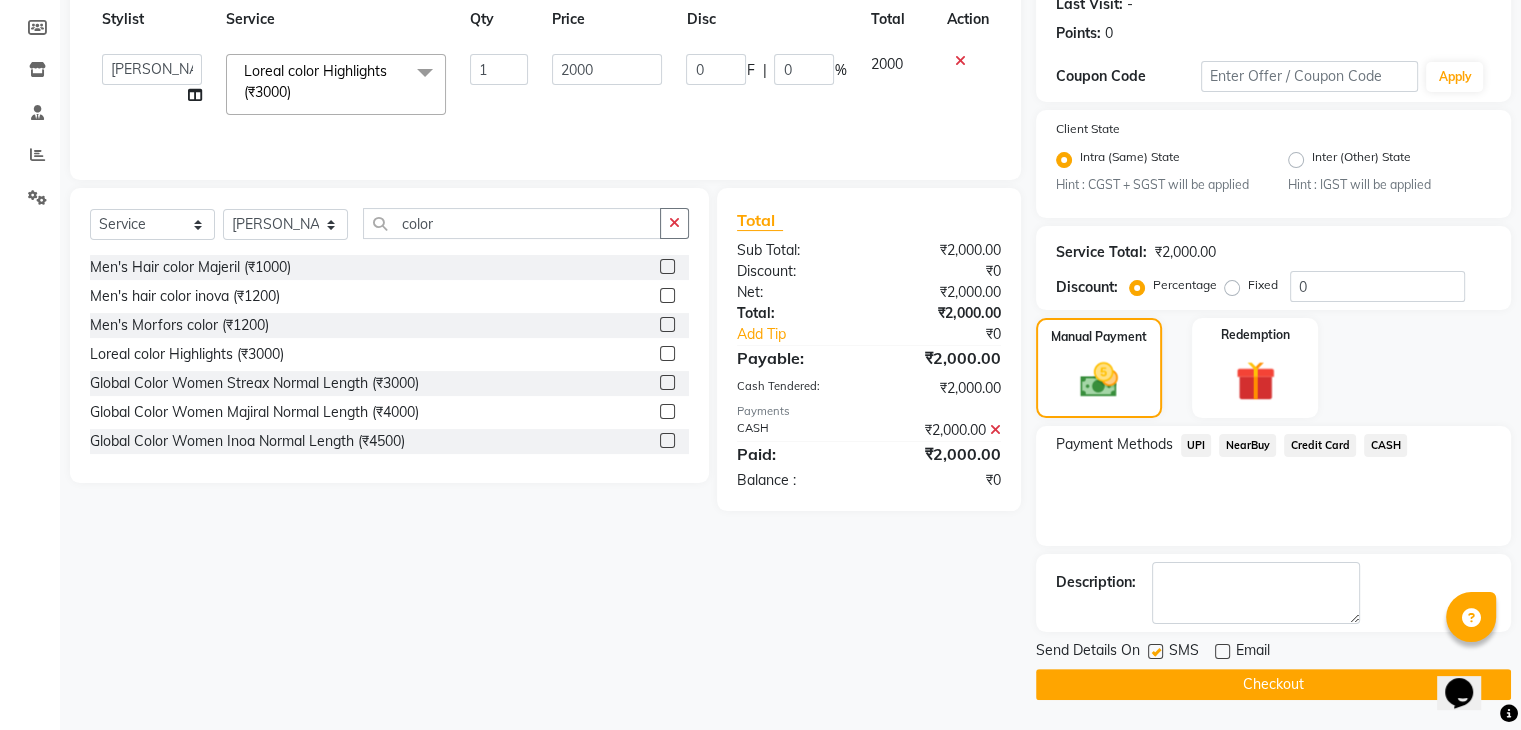click at bounding box center (1154, 652) 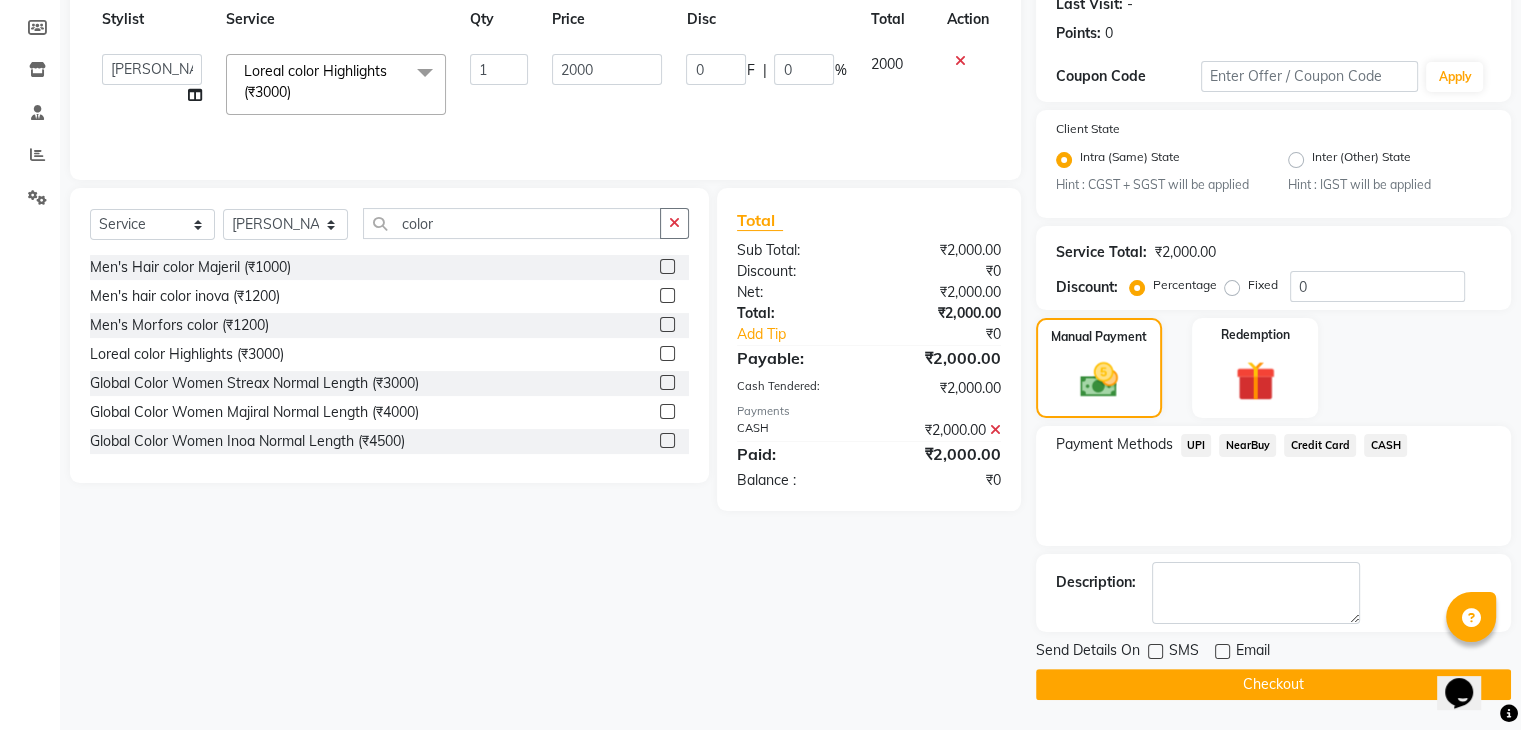 click on "Checkout" 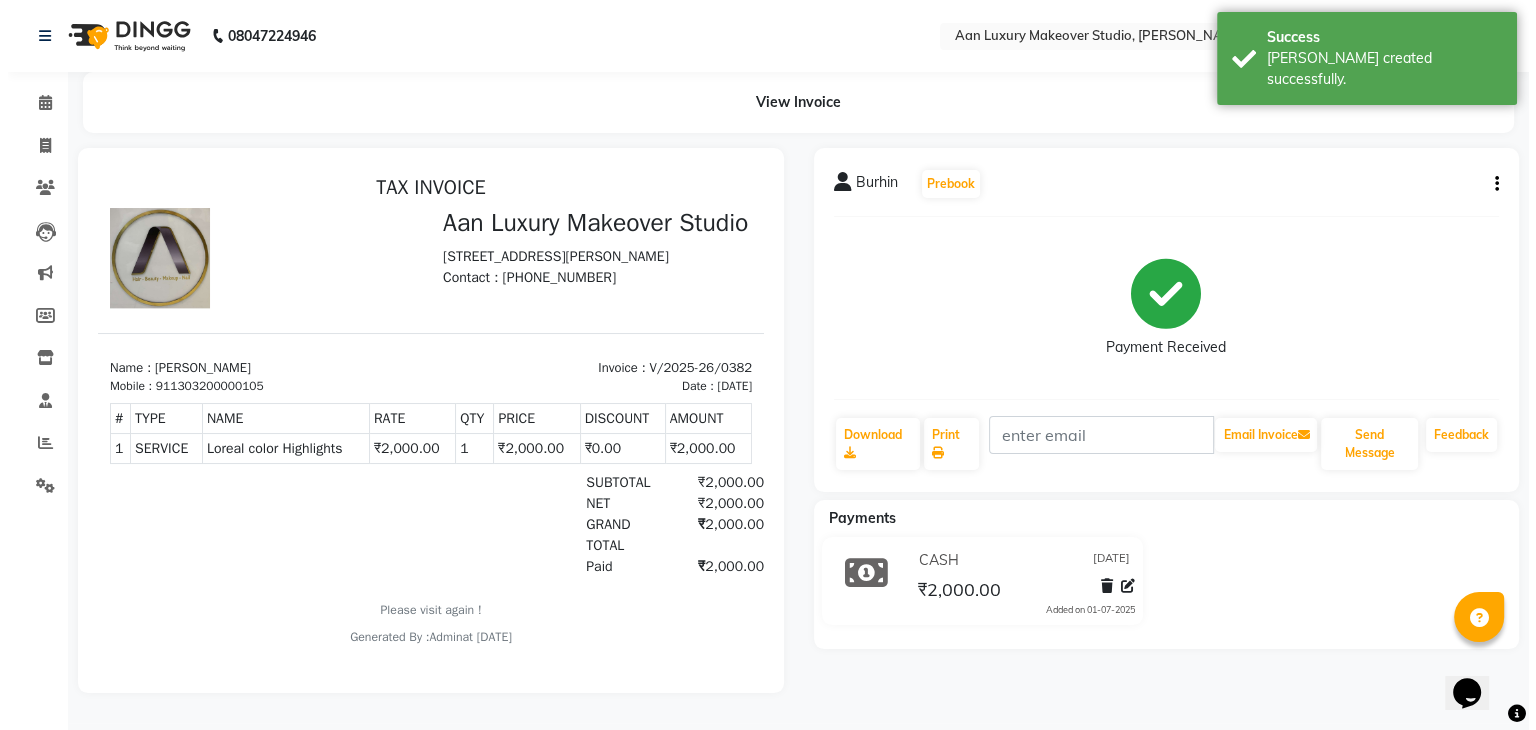 scroll, scrollTop: 0, scrollLeft: 0, axis: both 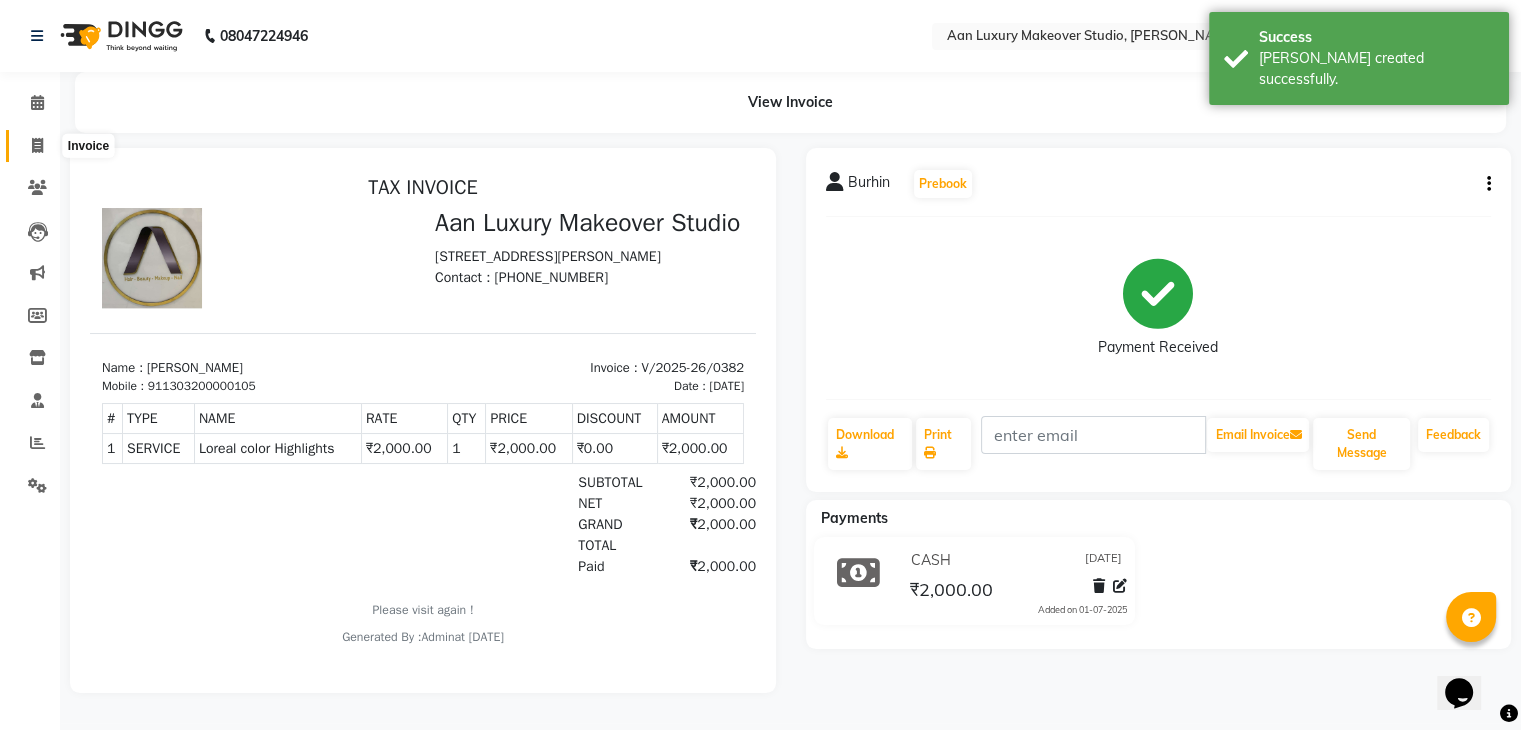 click 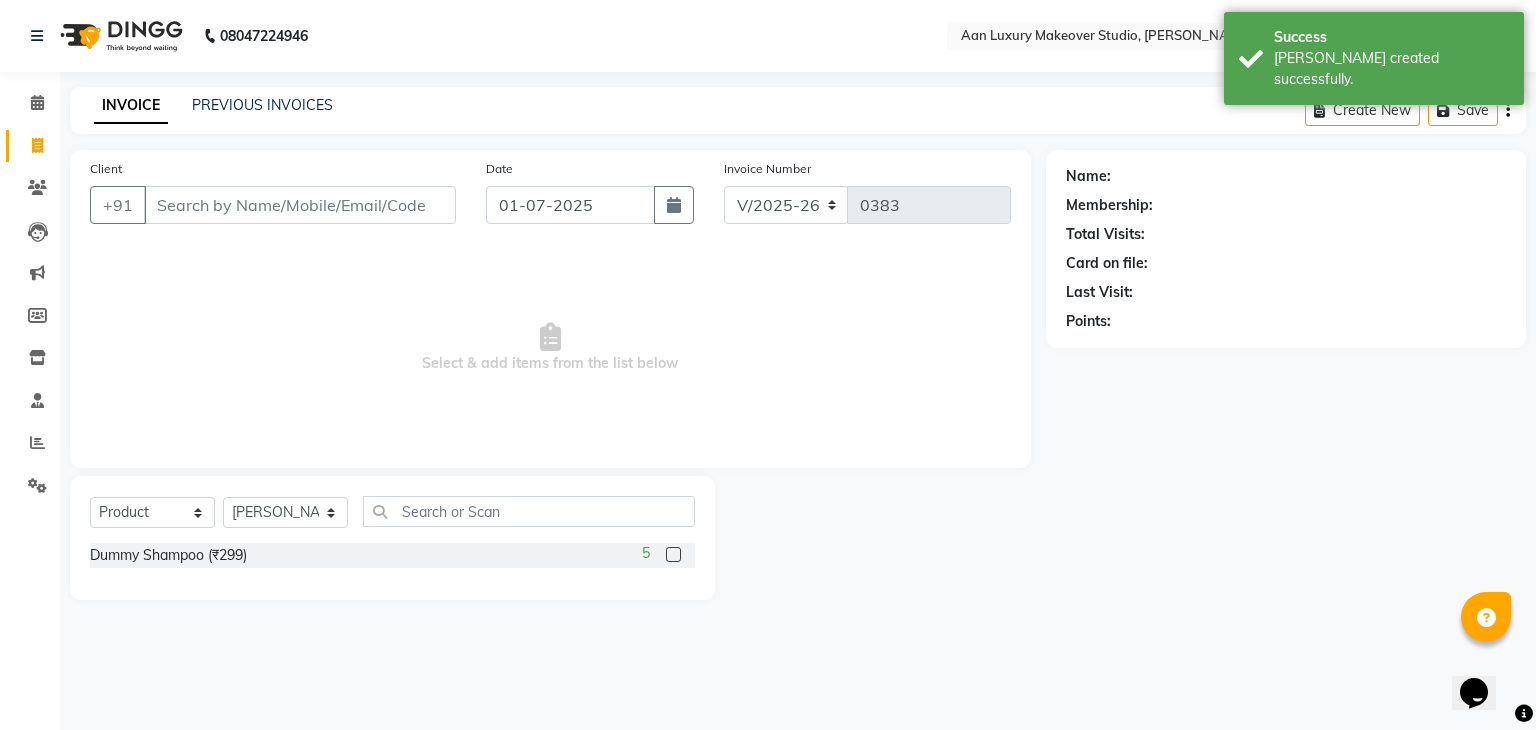 click on "Client" at bounding box center (300, 205) 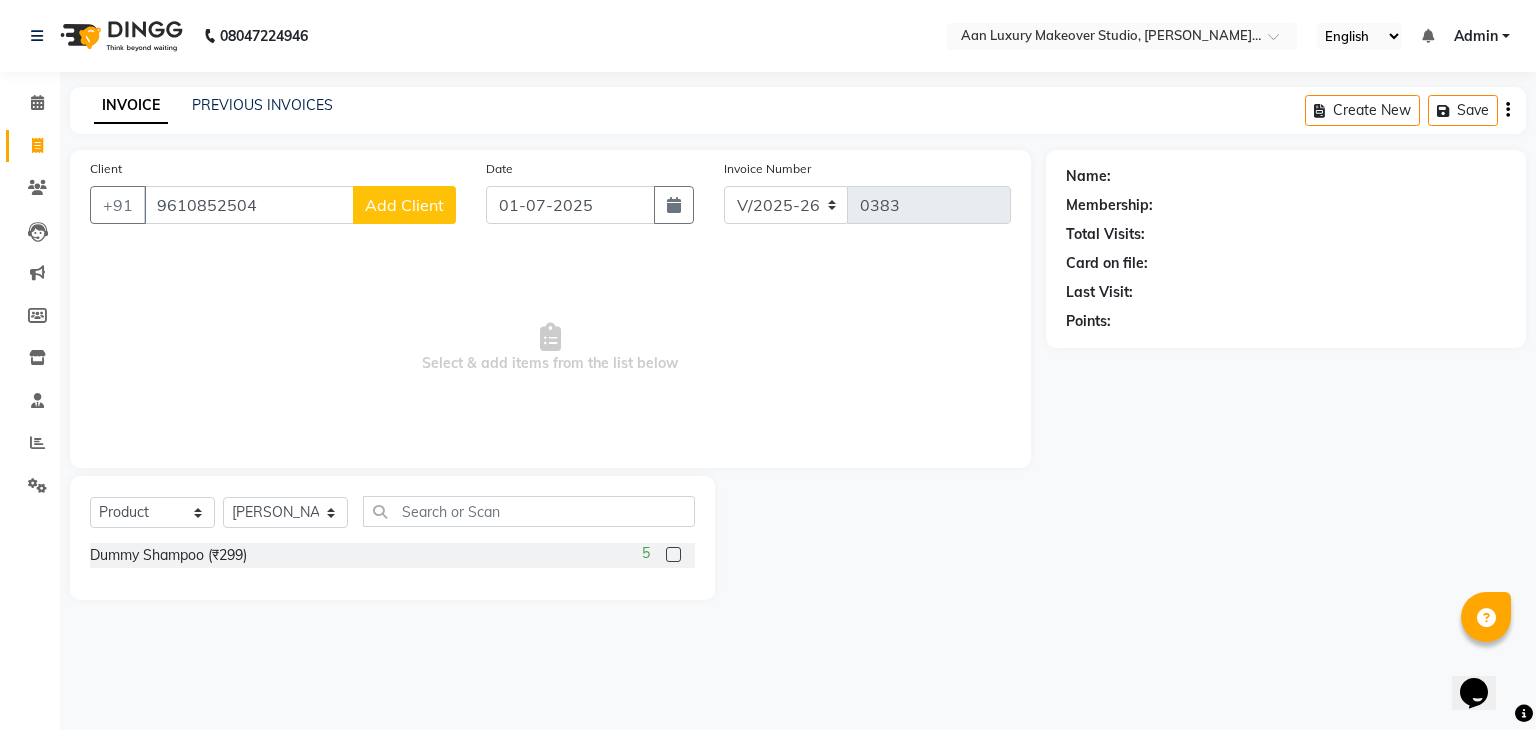 click on "Add Client" 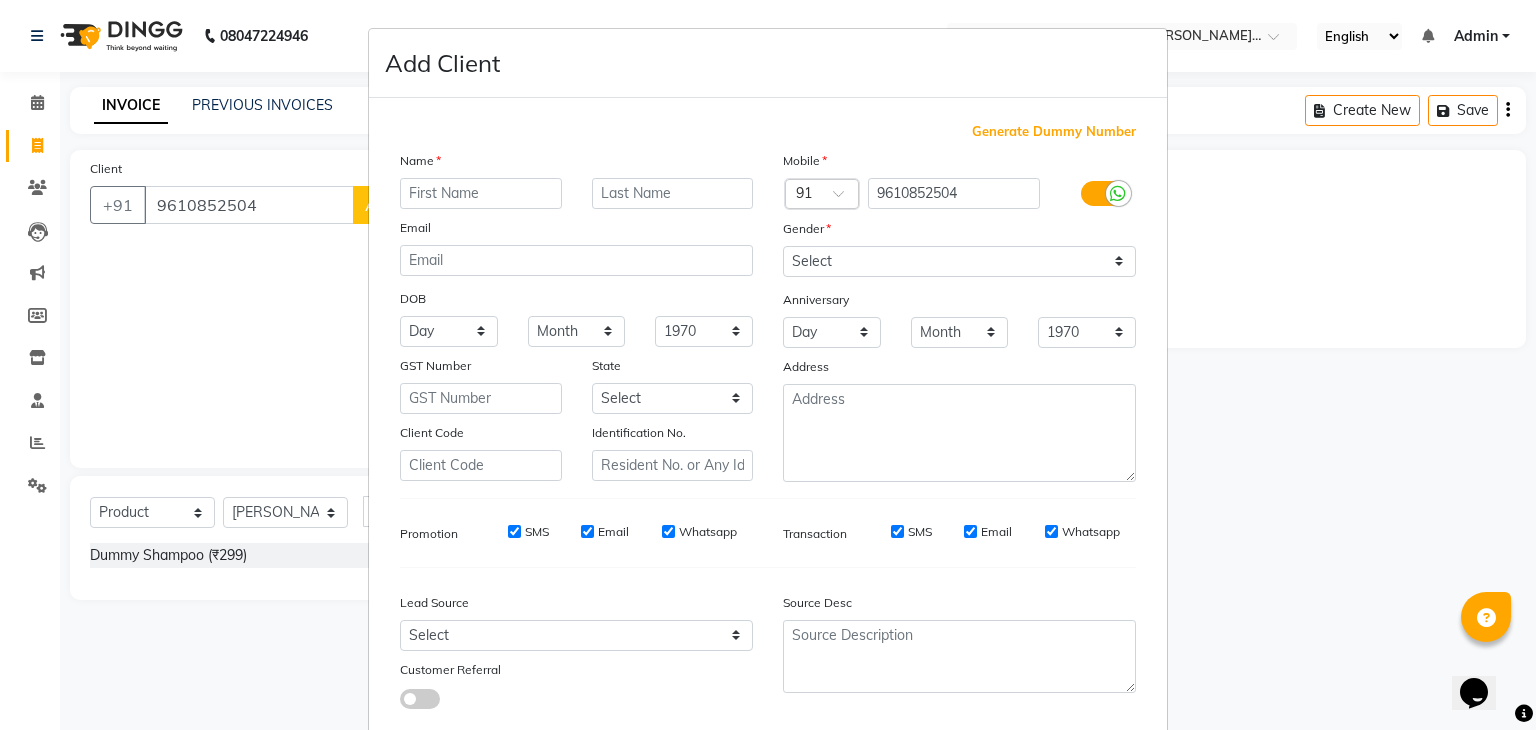 click at bounding box center (481, 193) 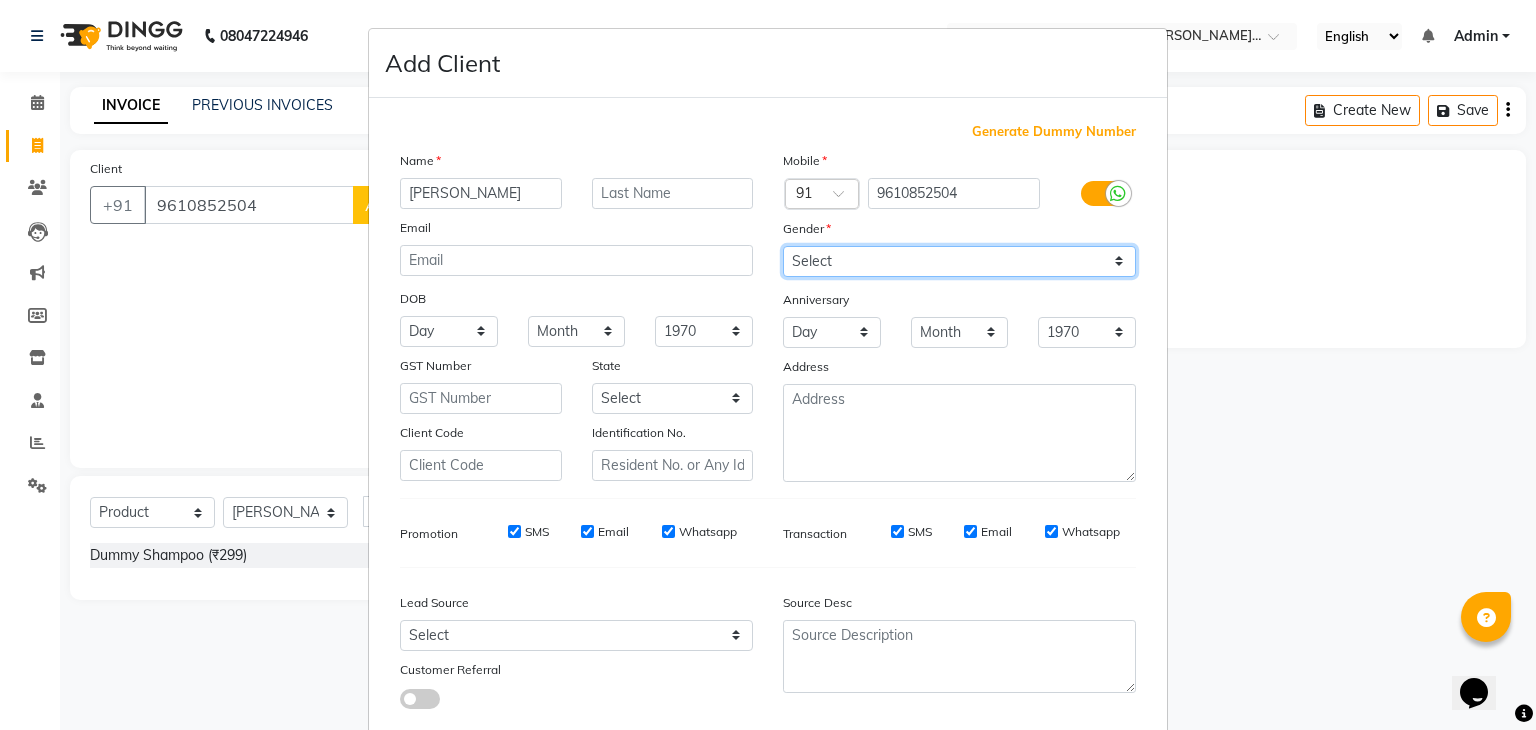 click on "Select [DEMOGRAPHIC_DATA] [DEMOGRAPHIC_DATA] Other Prefer Not To Say" at bounding box center (959, 261) 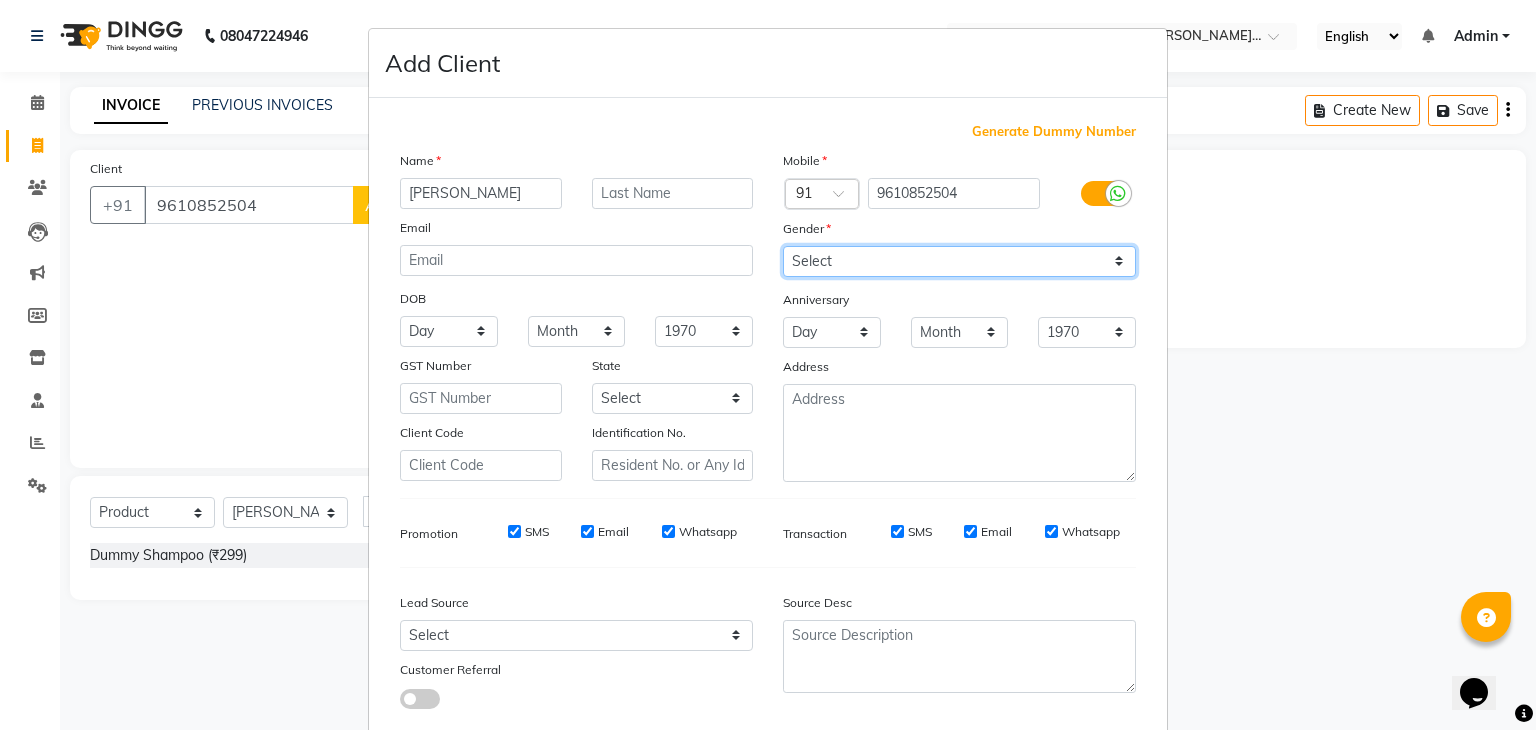 click on "Select [DEMOGRAPHIC_DATA] [DEMOGRAPHIC_DATA] Other Prefer Not To Say" at bounding box center [959, 261] 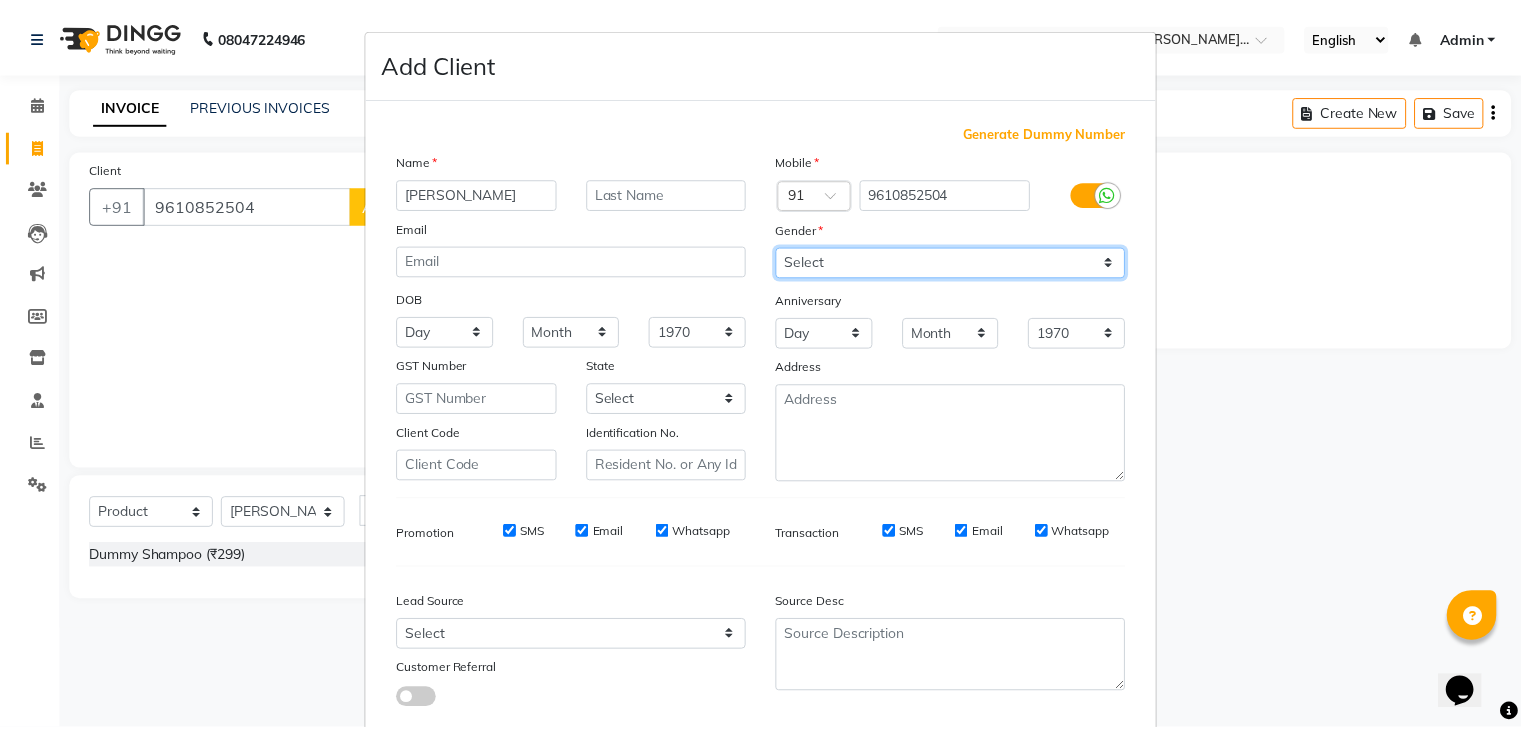 scroll, scrollTop: 127, scrollLeft: 0, axis: vertical 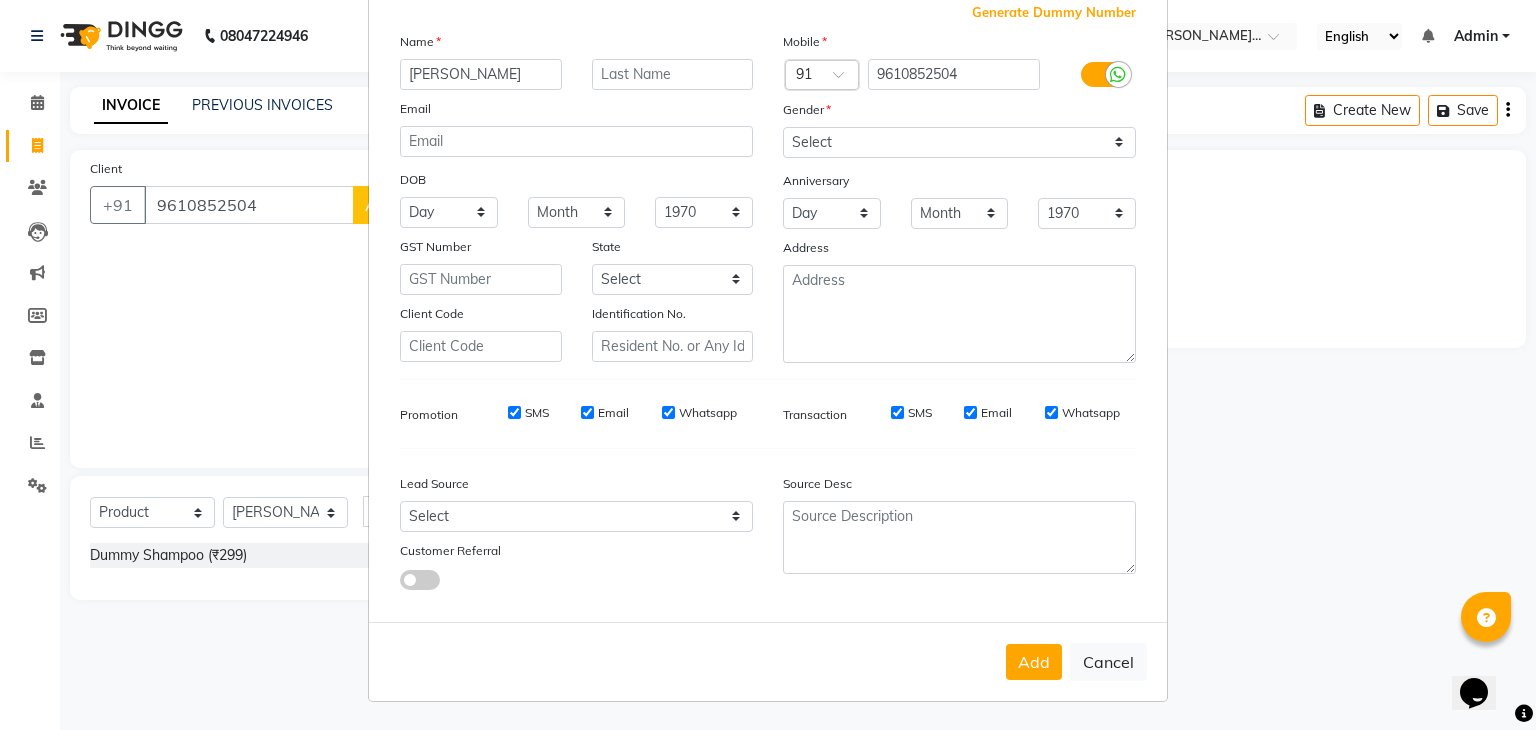click on "Add   Cancel" at bounding box center [768, 661] 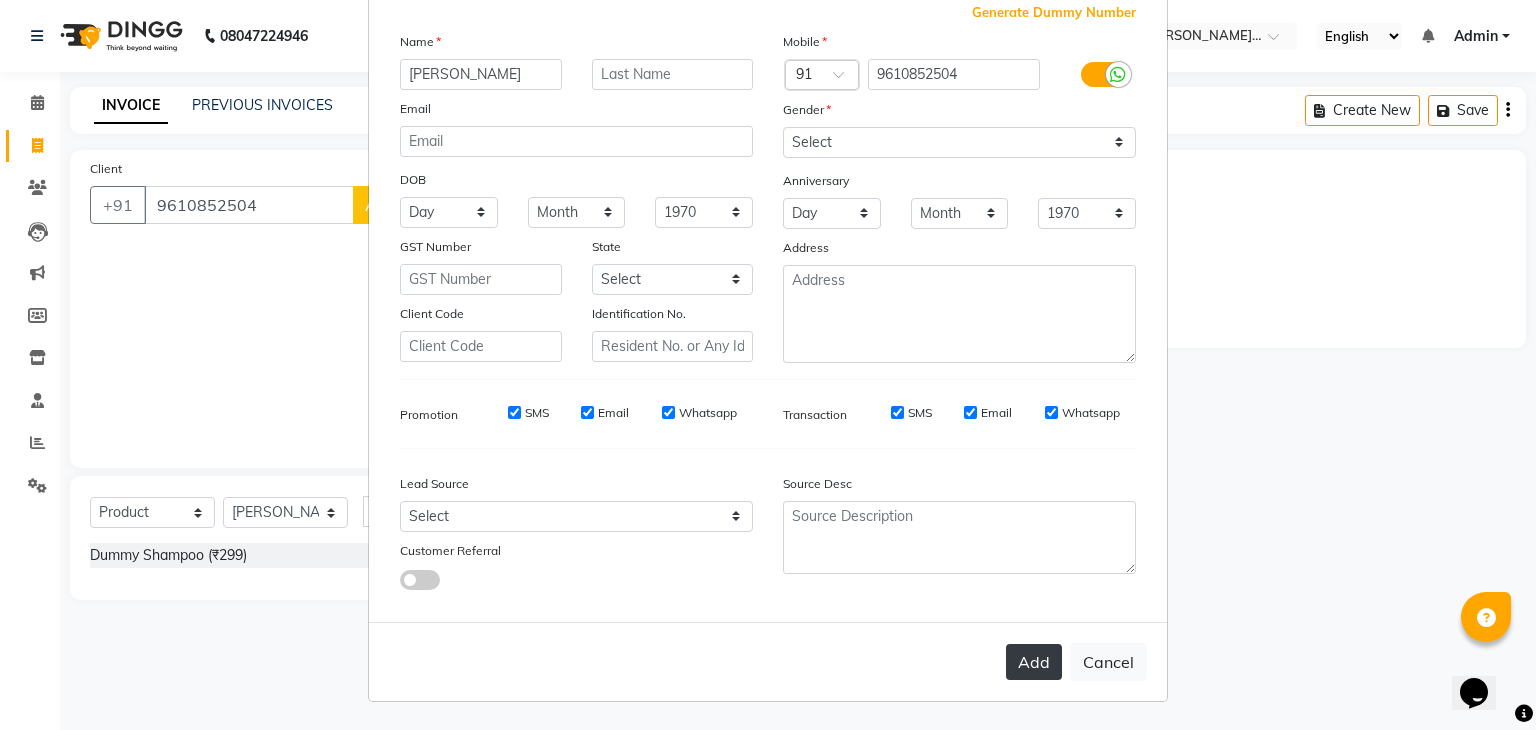 click on "Add" at bounding box center [1034, 662] 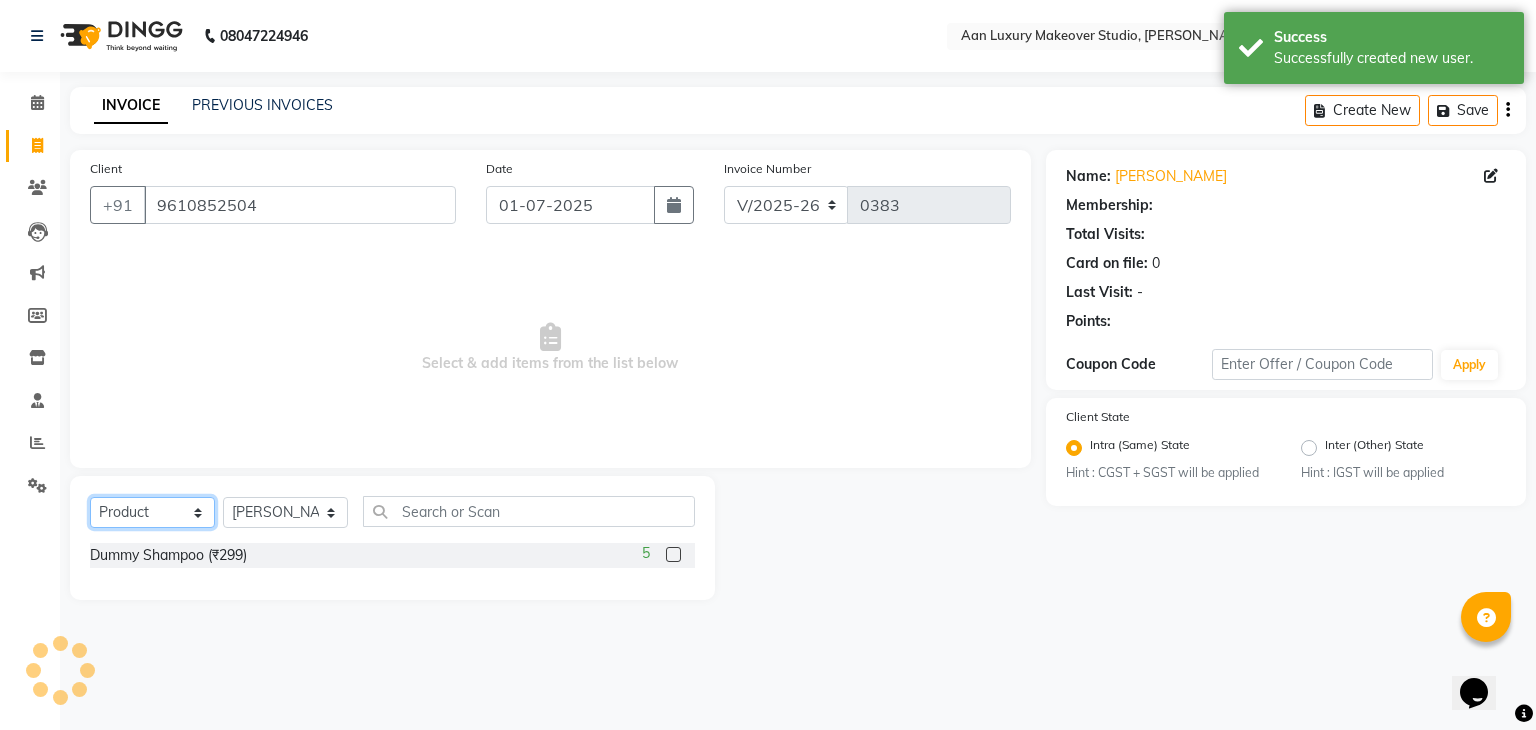 click on "Select  Service  Product  Membership  Package Voucher Prepaid Gift Card" 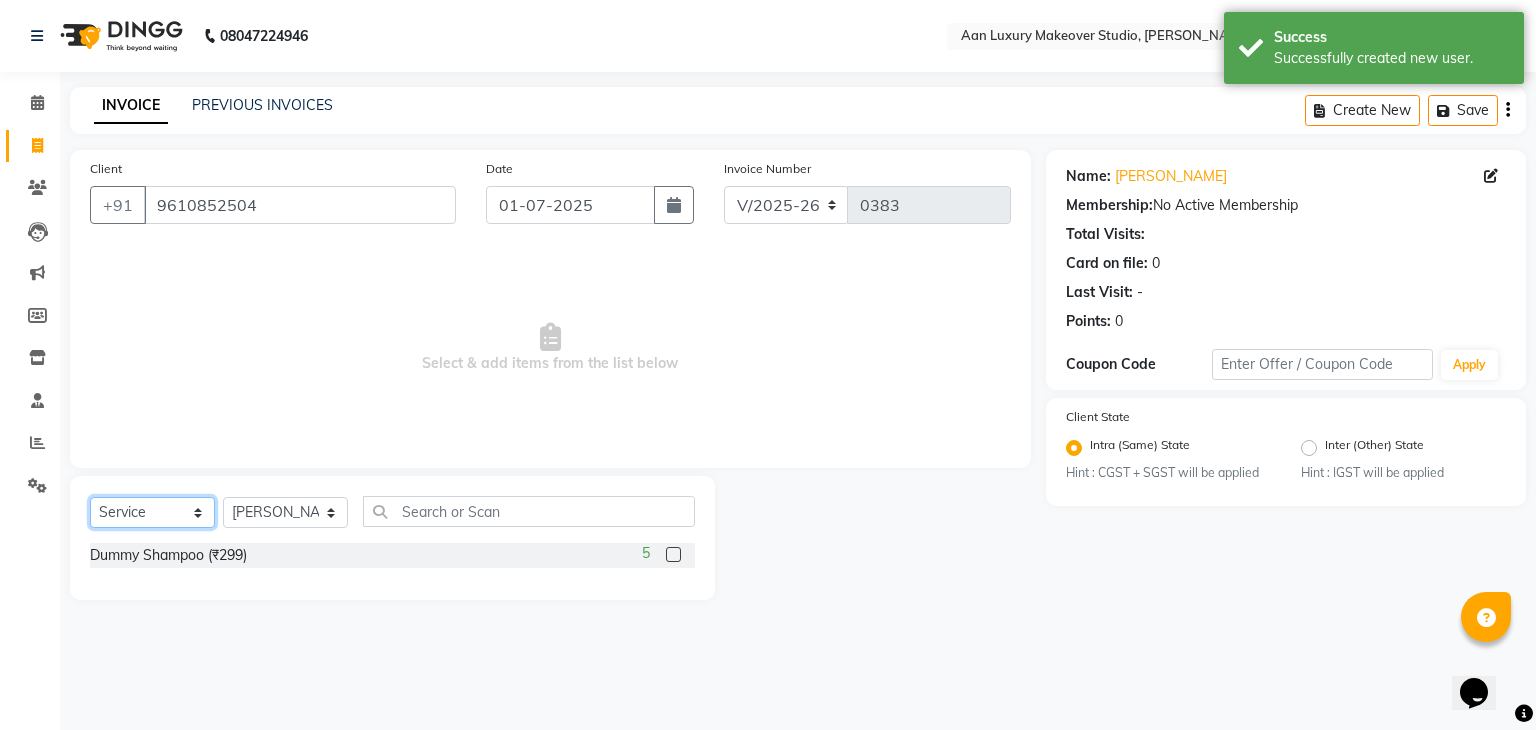 click on "Select  Service  Product  Membership  Package Voucher Prepaid Gift Card" 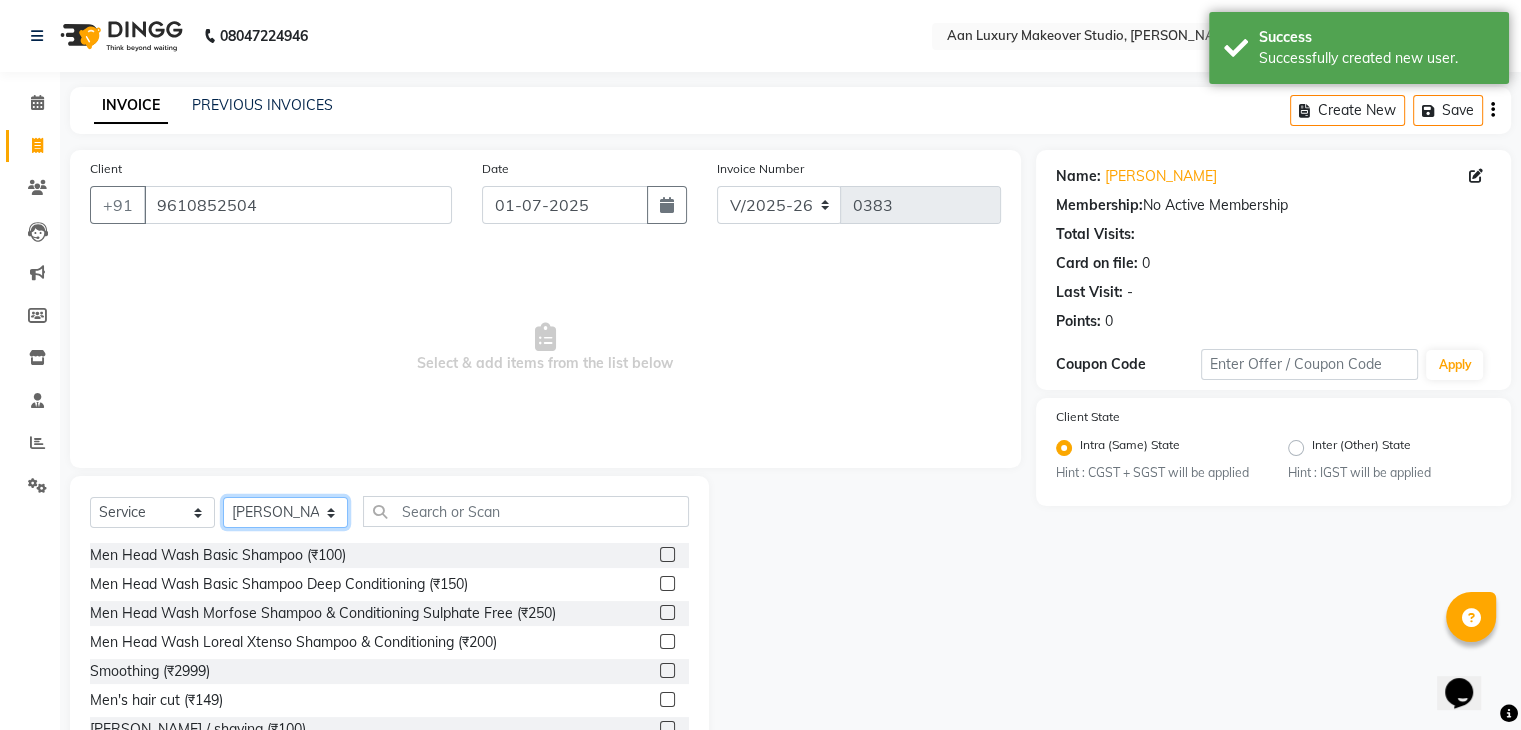 drag, startPoint x: 270, startPoint y: 516, endPoint x: 252, endPoint y: 319, distance: 197.82063 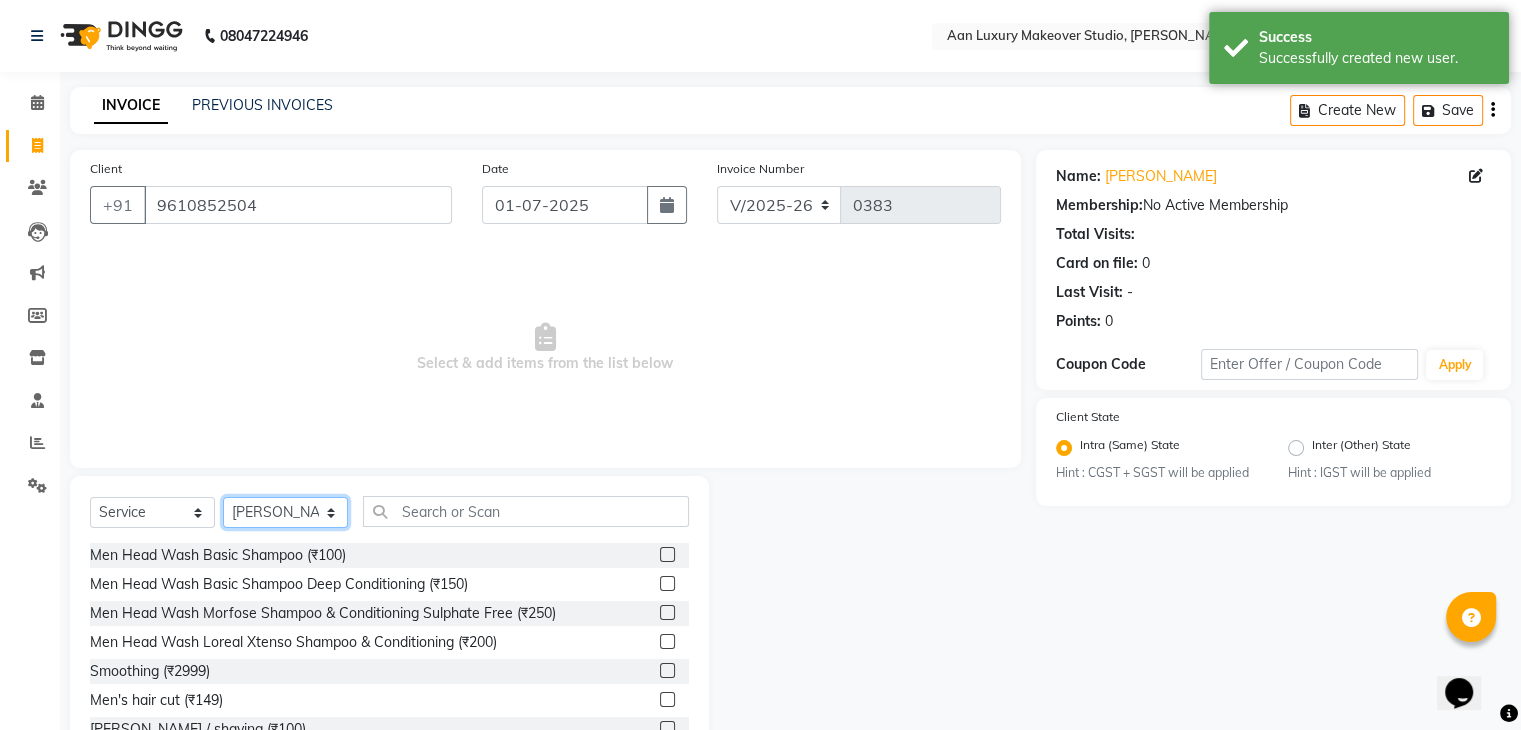 click on "Client [PHONE_NUMBER] Date [DATE] Invoice Number V/2025 V/[PHONE_NUMBER]  Select & add items from the list below  Select  Service  Product  Membership  Package Voucher Prepaid Gift Card  Select Stylist Faiz gaurav [PERSON_NAME] Nisha ma'am  [PERSON_NAME] [PERSON_NAME] [PERSON_NAME] Men Head Wash Basic Shampoo (₹100)  Men Head Wash Basic Shampoo Deep Conditioning (₹150)  Men Head Wash Morfose Shampoo & Conditioning Sulphate Free (₹250)  Men Head Wash Loreal Xtenso Shampoo & Conditioning (₹200)  Smoothing  (₹2999)  Men's hair cut (₹149)  [PERSON_NAME] / shaving (₹100)  Men's loreal hair color (₹1000)  Head massage aroma oil (₹400)  Hair color striek  (₹800)  Men's Hair color Majeril  (₹1000)  Men's hair color inova (₹1200)  Men's Morfors color  (₹1200)  Men's loreal hair spa (₹500)  Men's Jypsy hair spa (₹800)  Raaga D-Tan (₹350)  O3+ D-Tan  (₹500)  Ozone D-Tan (₹450)  Mango Bleach  (₹350)  O3+ Bleach  (₹500)  Oxy Bleach  (₹400)  Keratin  (₹3000)  [PERSON_NAME] up (₹1500)" 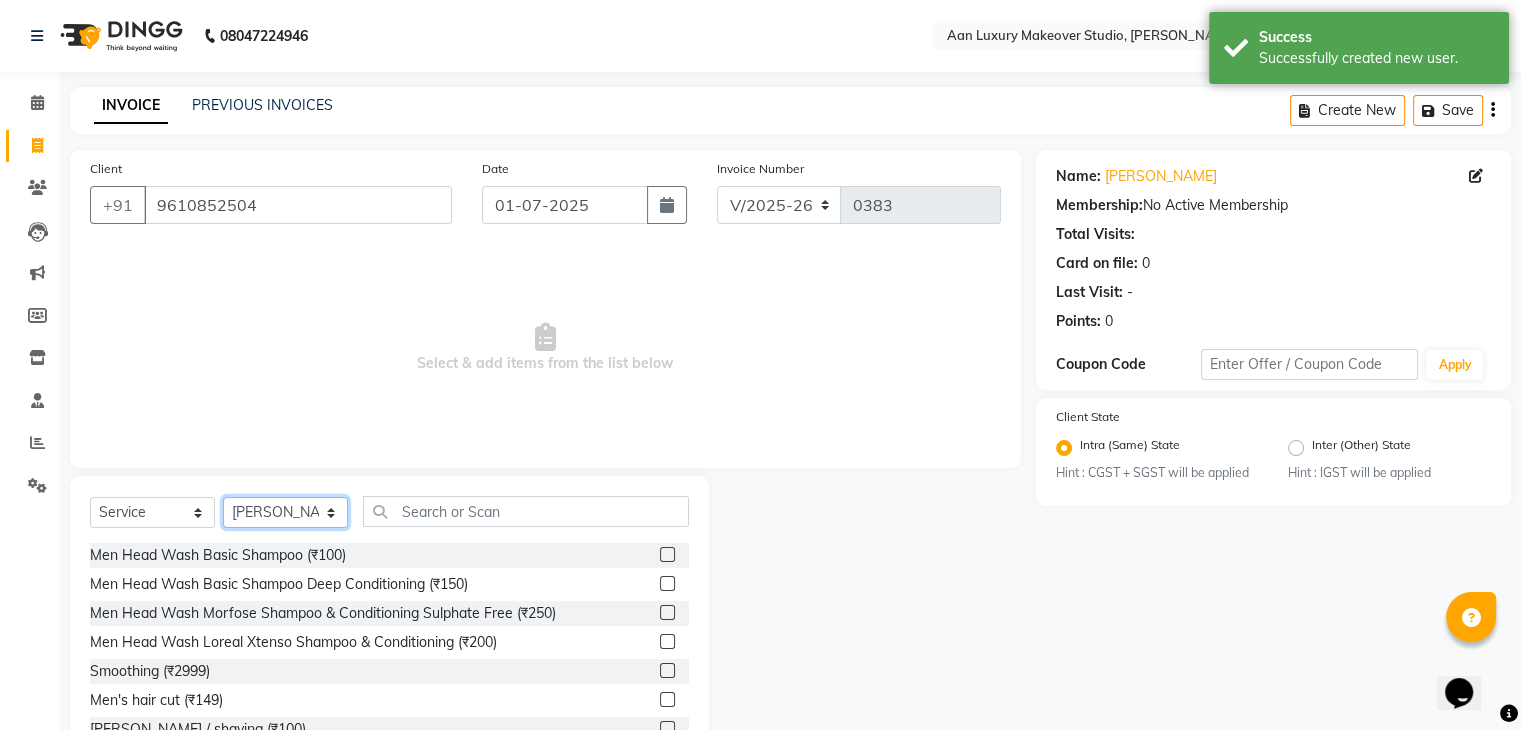 click on "Select Stylist Faiz gaurav [PERSON_NAME] Nisha ma'am  [PERSON_NAME] [PERSON_NAME] [PERSON_NAME]" 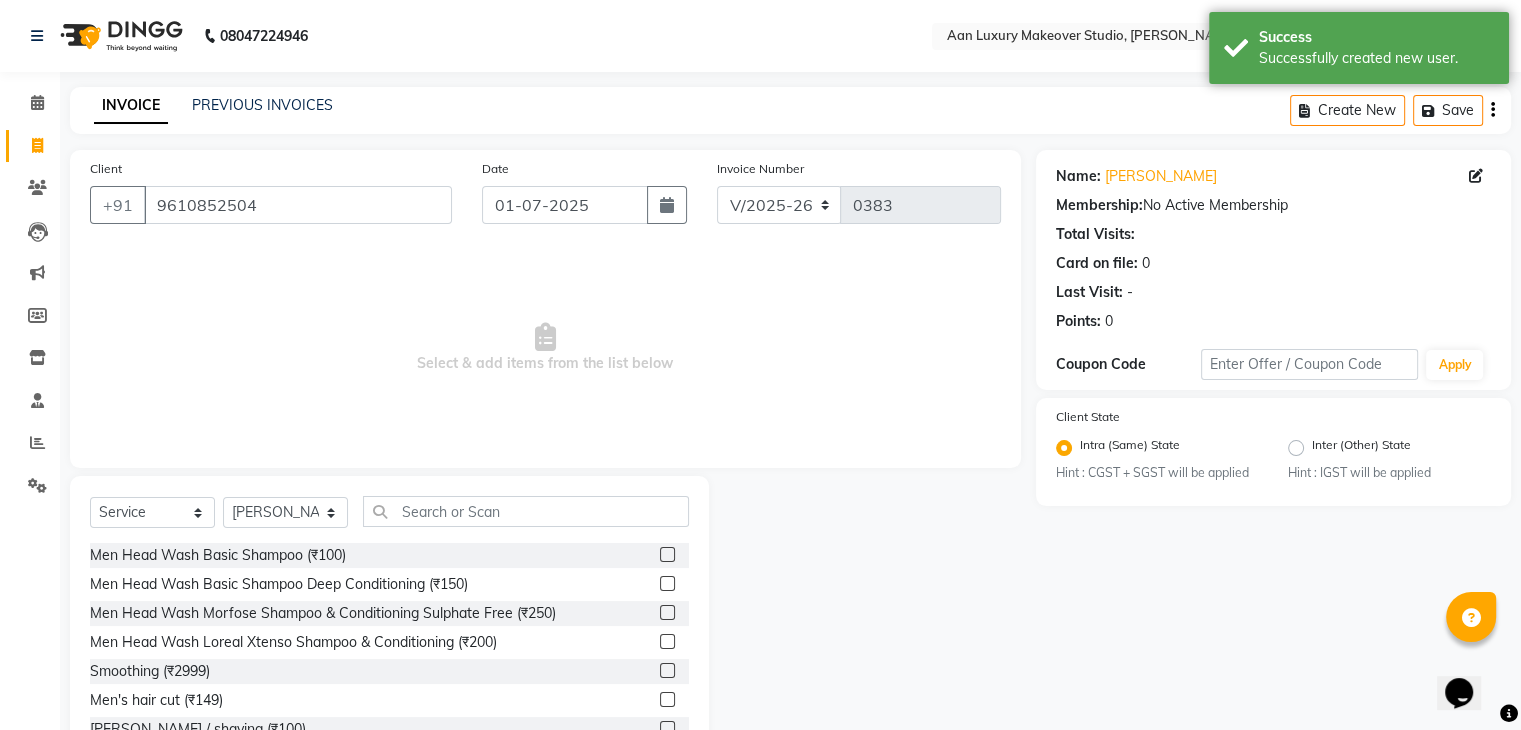 click on "Select  Service  Product  Membership  Package Voucher Prepaid Gift Card  Select Stylist Faiz gaurav [PERSON_NAME] Nisha ma'am  [PERSON_NAME] [PERSON_NAME] [PERSON_NAME] Men Head Wash Basic Shampoo (₹100)  Men Head Wash Basic Shampoo Deep Conditioning (₹150)  Men Head Wash Morfose Shampoo & Conditioning Sulphate Free (₹250)  Men Head Wash Loreal Xtenso Shampoo & Conditioning (₹200)  Smoothing  (₹2999)  Men's hair cut (₹149)  [PERSON_NAME] / shaving (₹100)  Men's loreal hair color (₹1000)  Head massage aroma oil (₹400)  Hair color striek  (₹800)  Men's Hair color Majeril  (₹1000)  Men's hair color inova (₹1200)  Men's Morfors color  (₹1200)  Men's loreal hair spa (₹500)  Men's Jypsy hair spa (₹800)  Raaga D-Tan (₹350)  O3+ D-Tan  (₹500)  Ozone D-Tan (₹450)  Mango Bleach  (₹350)  O3+ Bleach  (₹500)  Oxy Bleach  (₹400)  Keratin  (₹3000)  [PERSON_NAME] up (₹1500)  Woman hair cut (₹500)  Women Head Wash Basic Shampoo (₹250)  Hair Spa Loreal Spa (₹500)  Dryer Normal (₹250)" 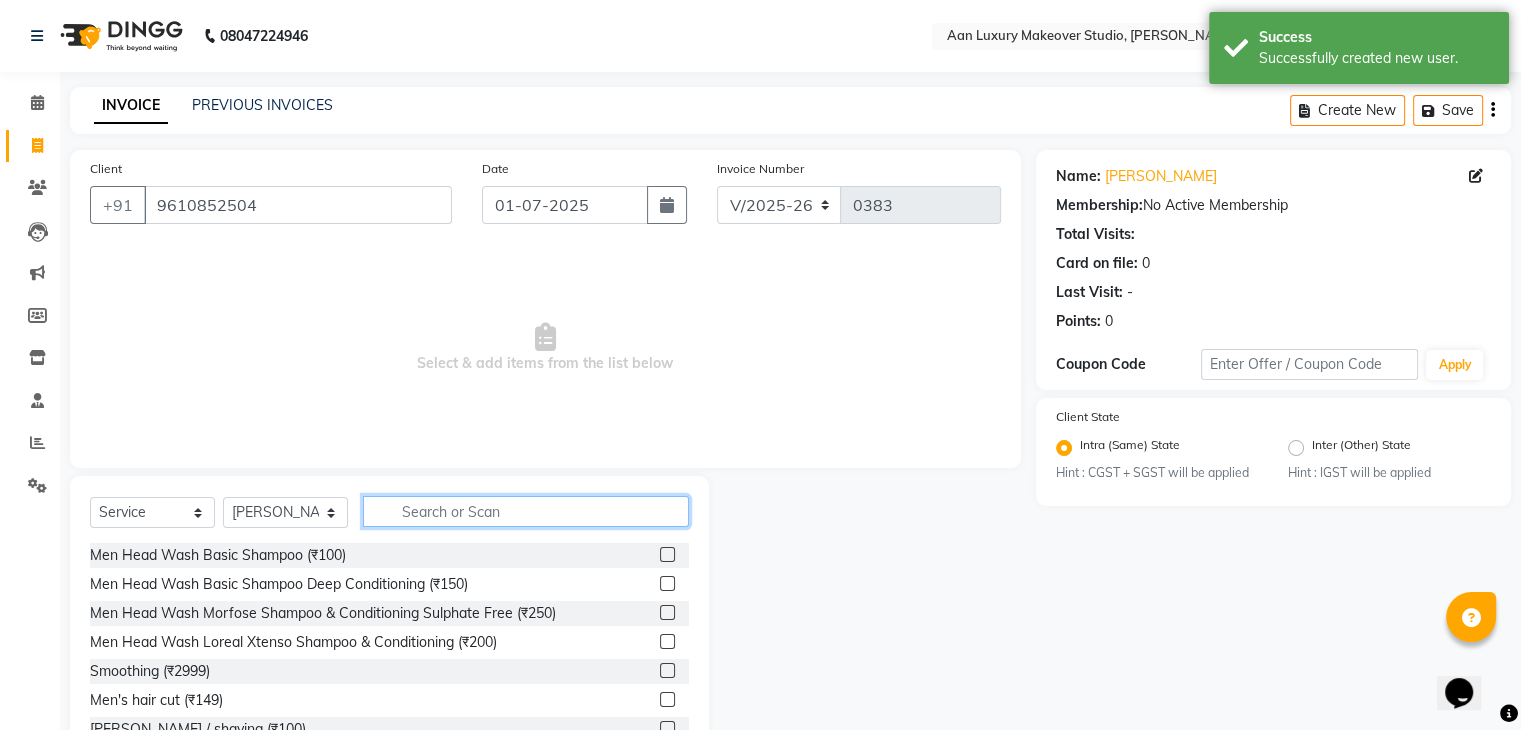 click 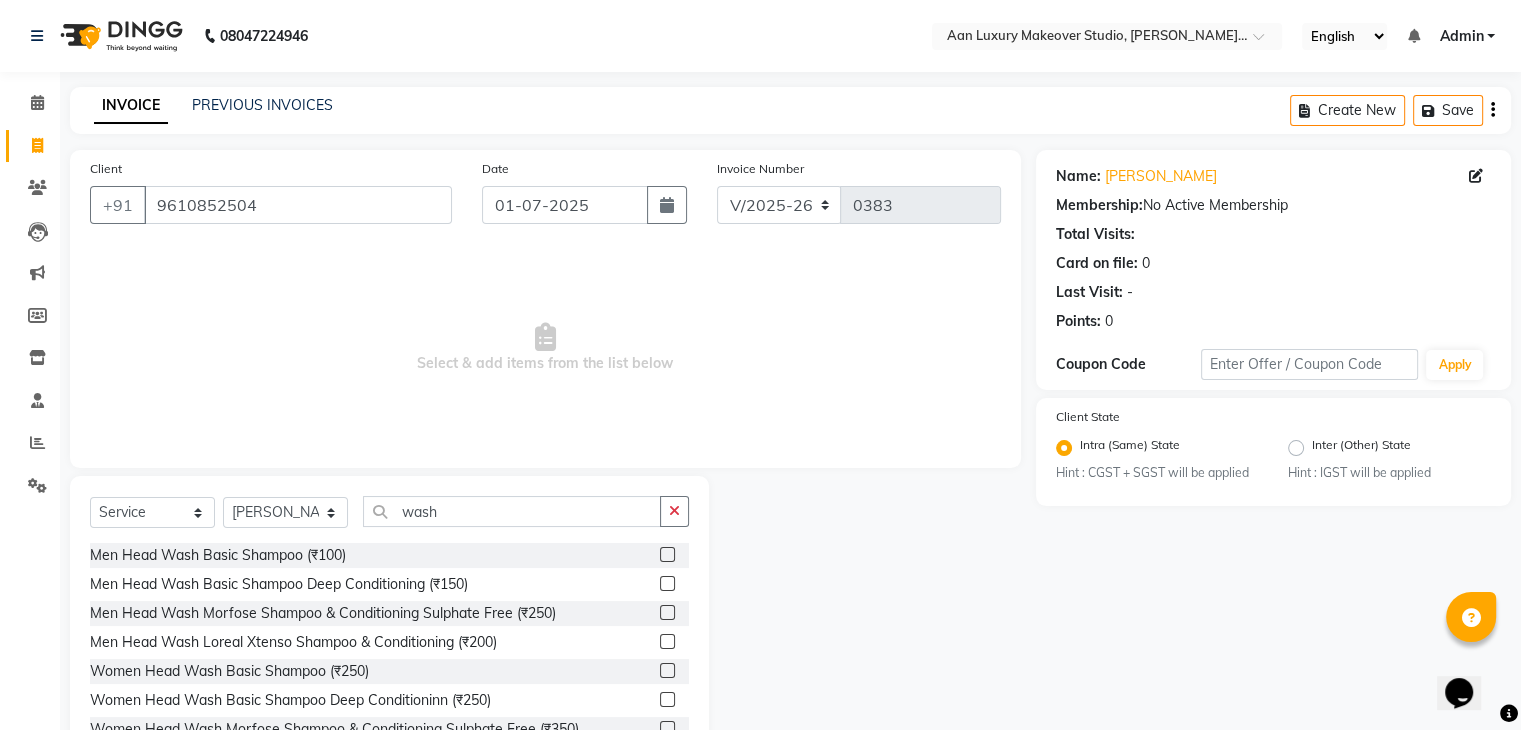 click 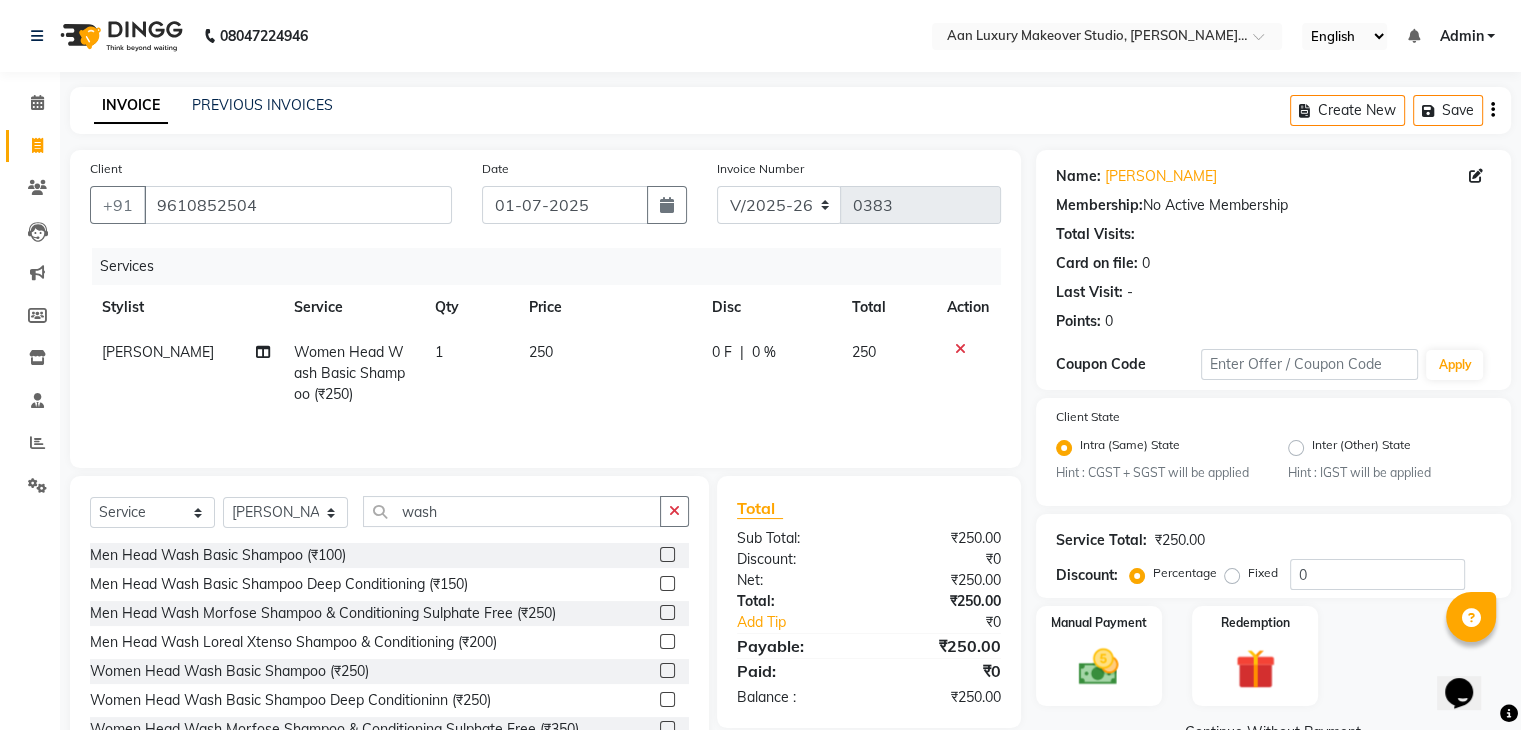 click on "250" 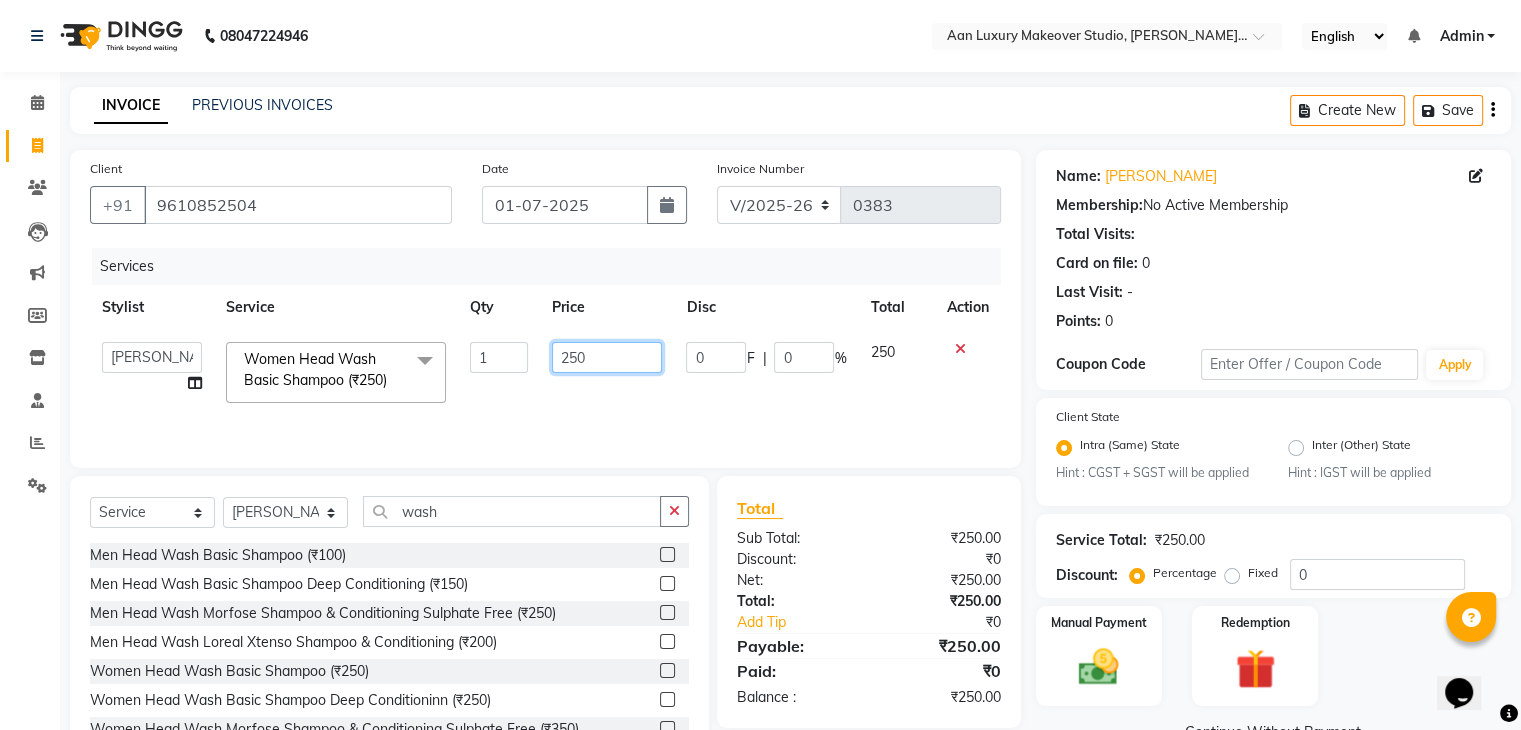 click on "250" 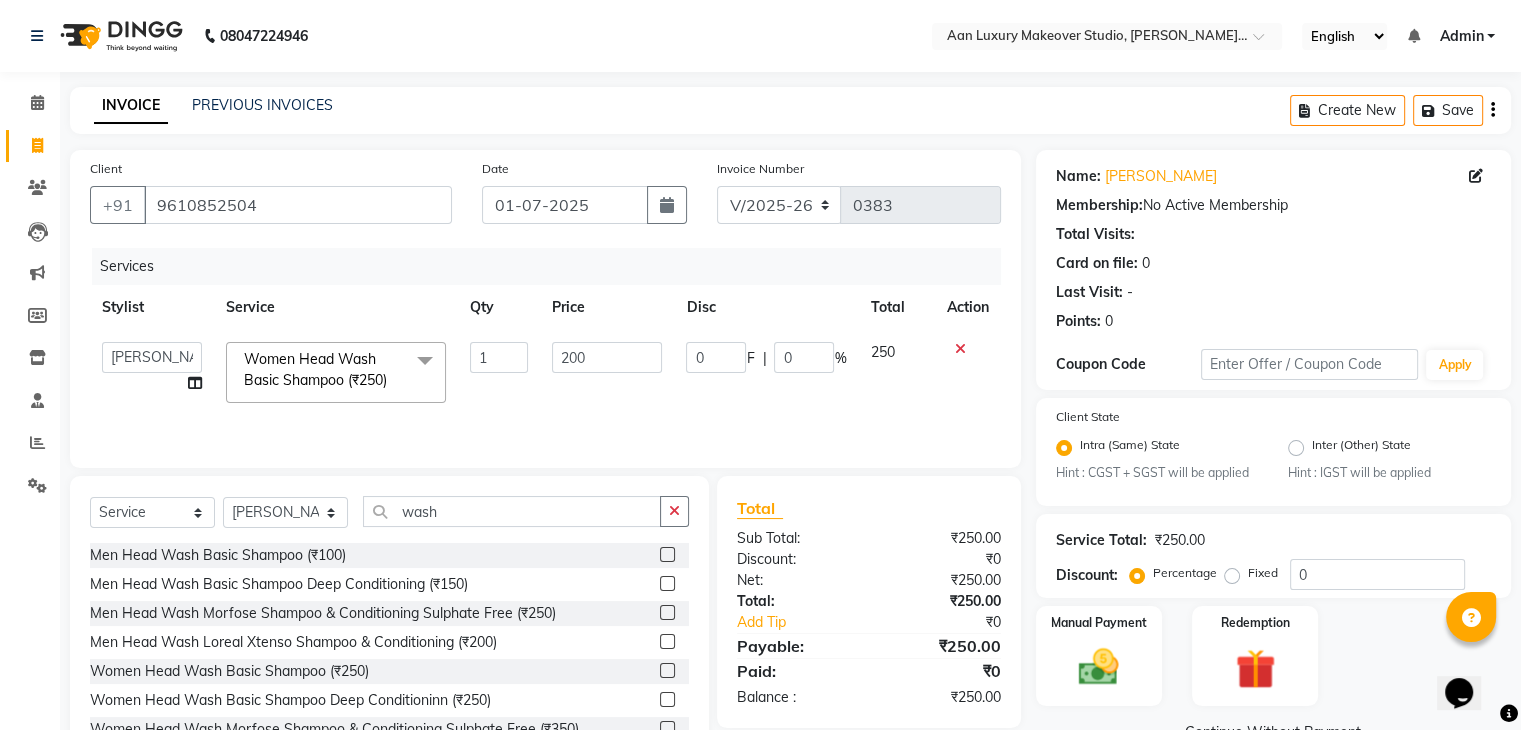 click on "200" 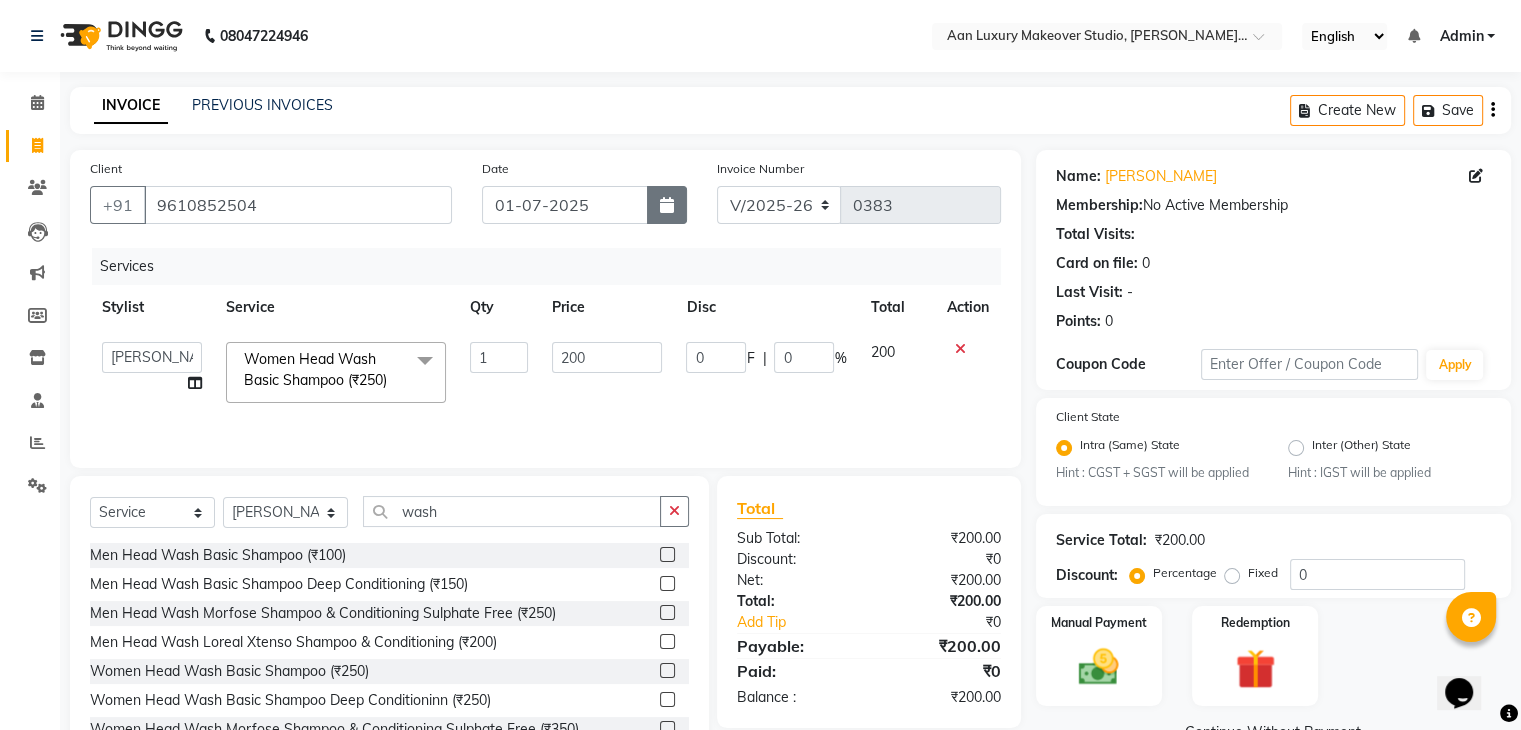 click 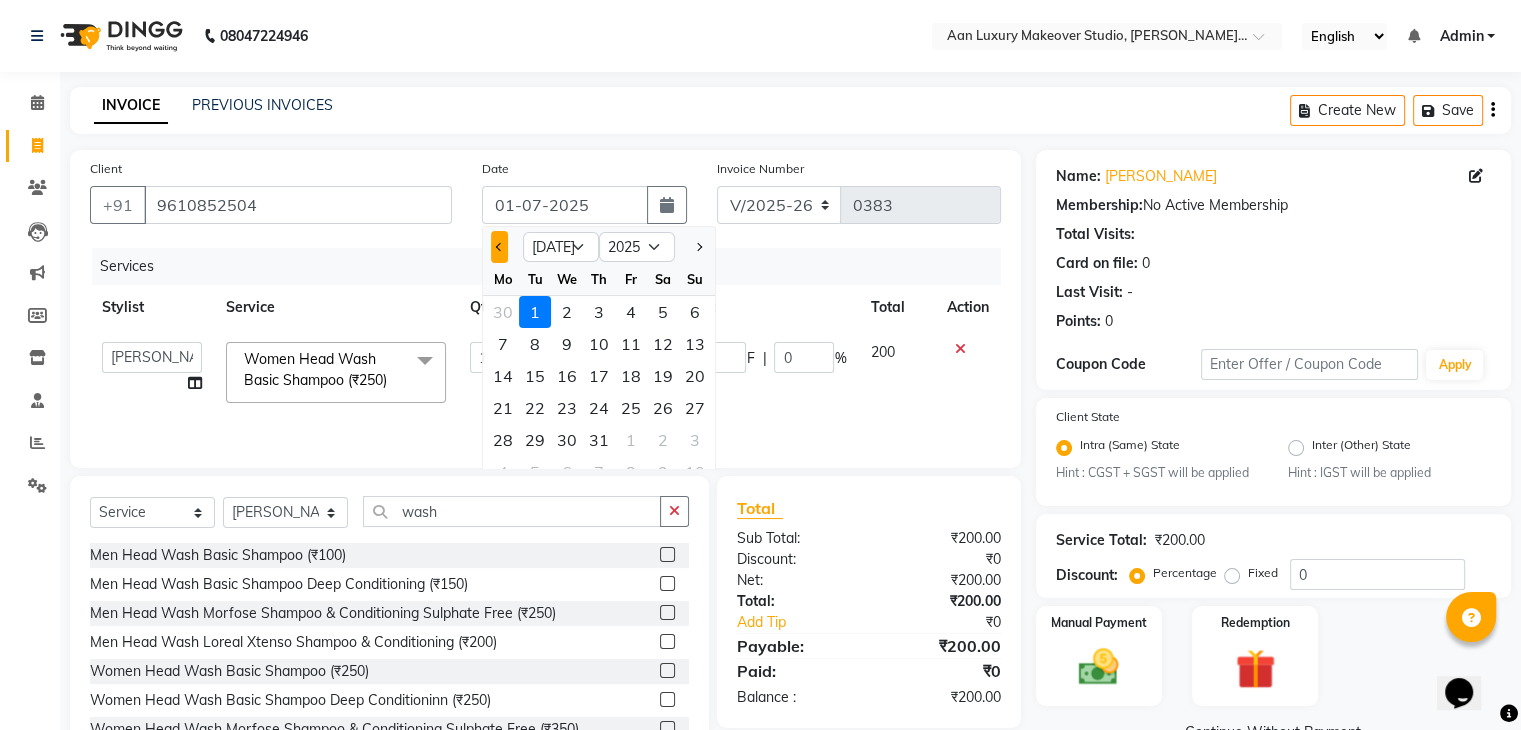 click 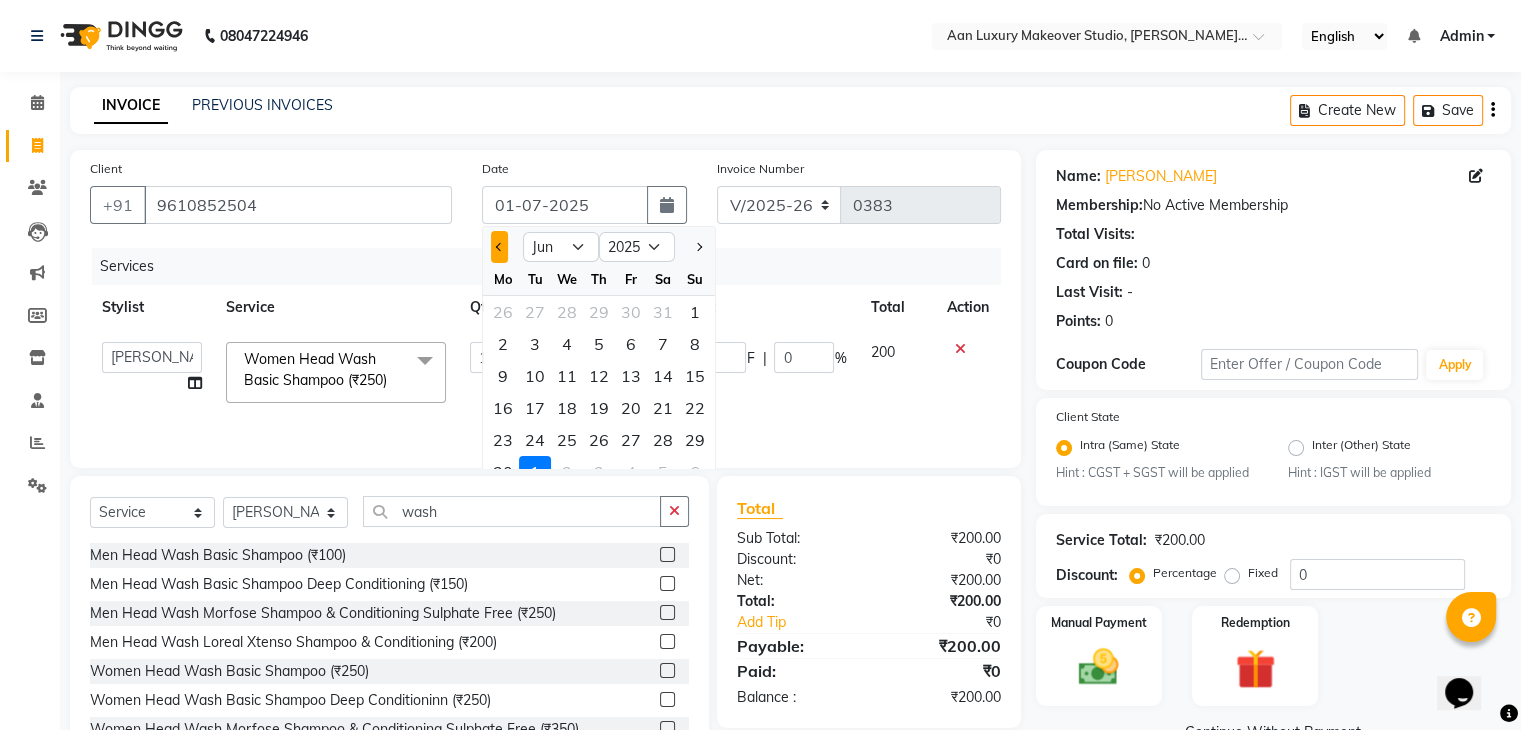 click 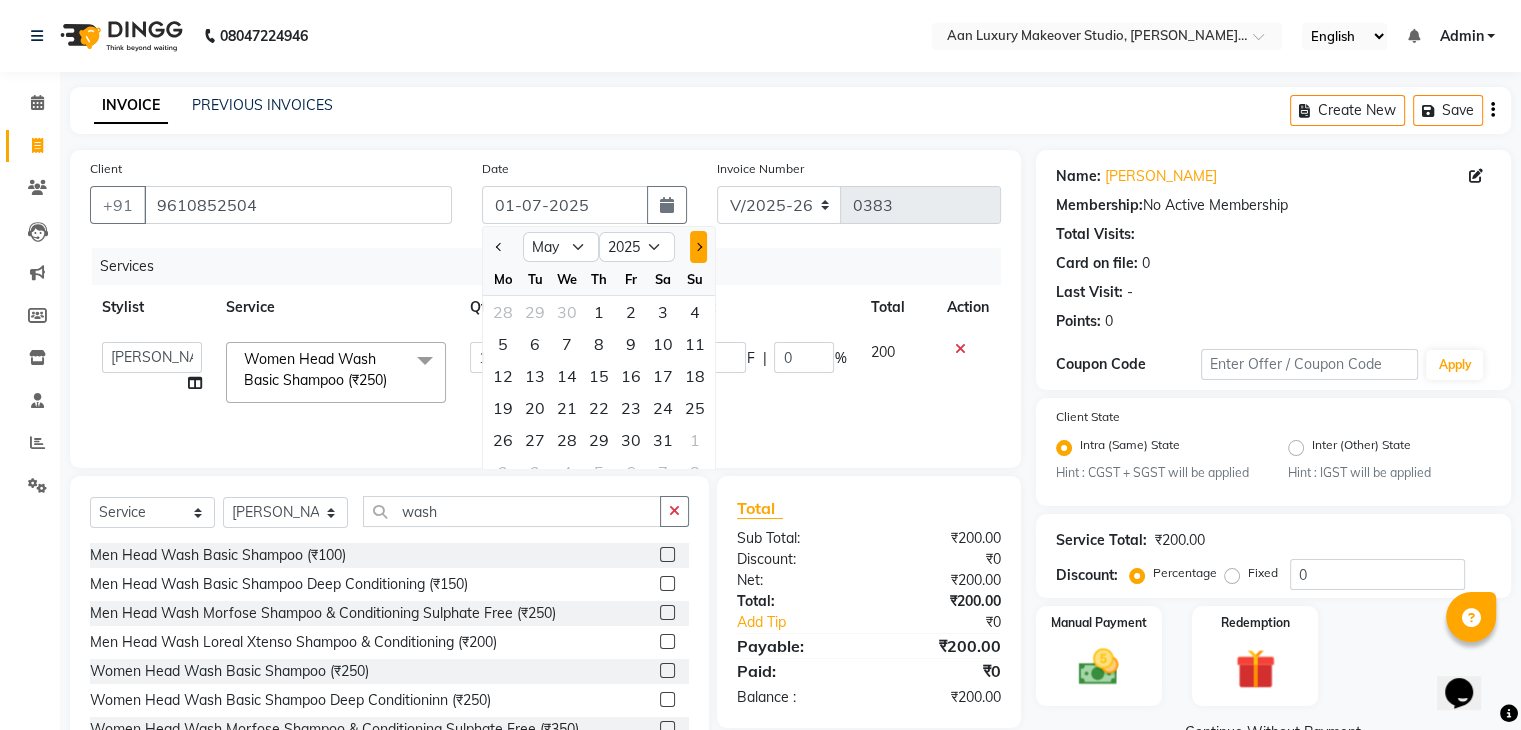 click 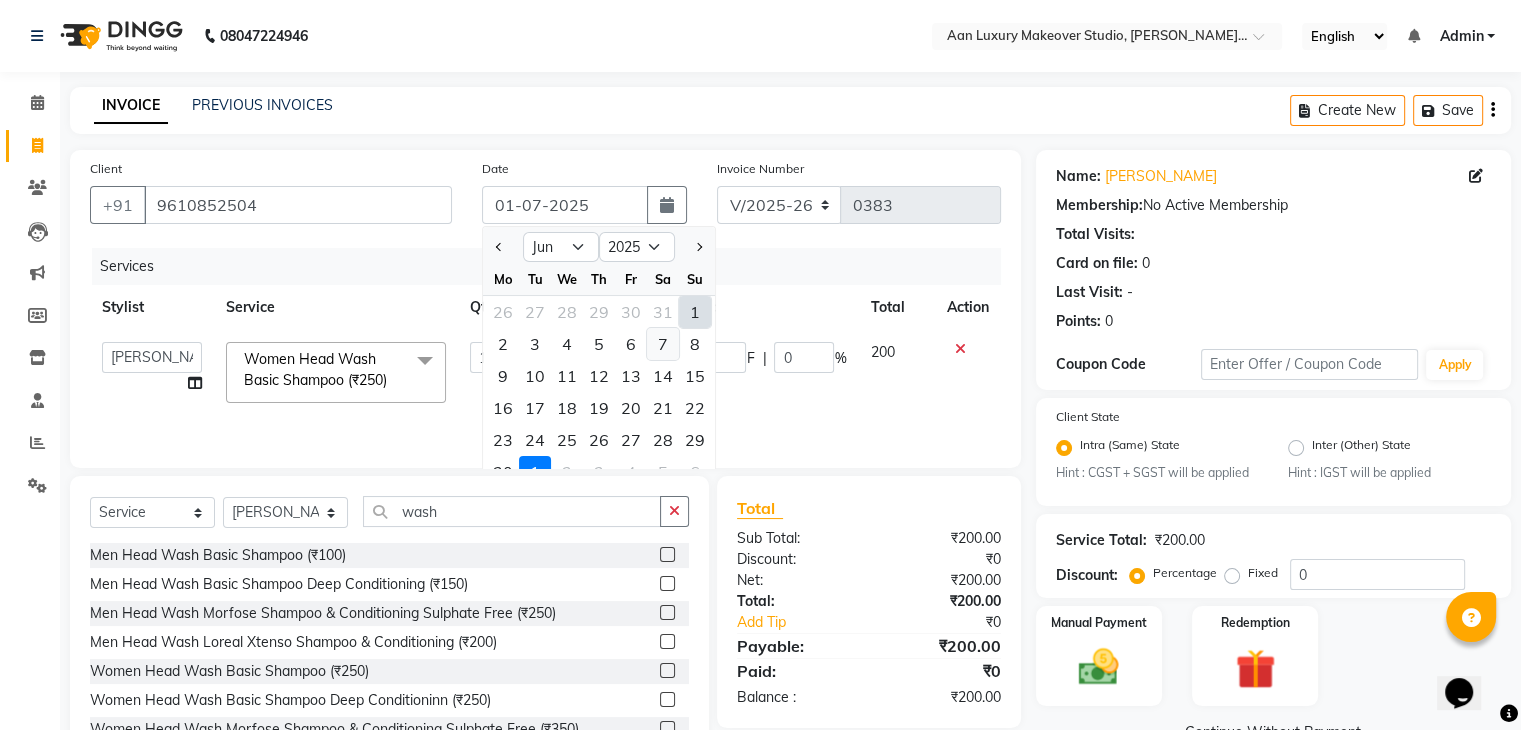 click on "7" 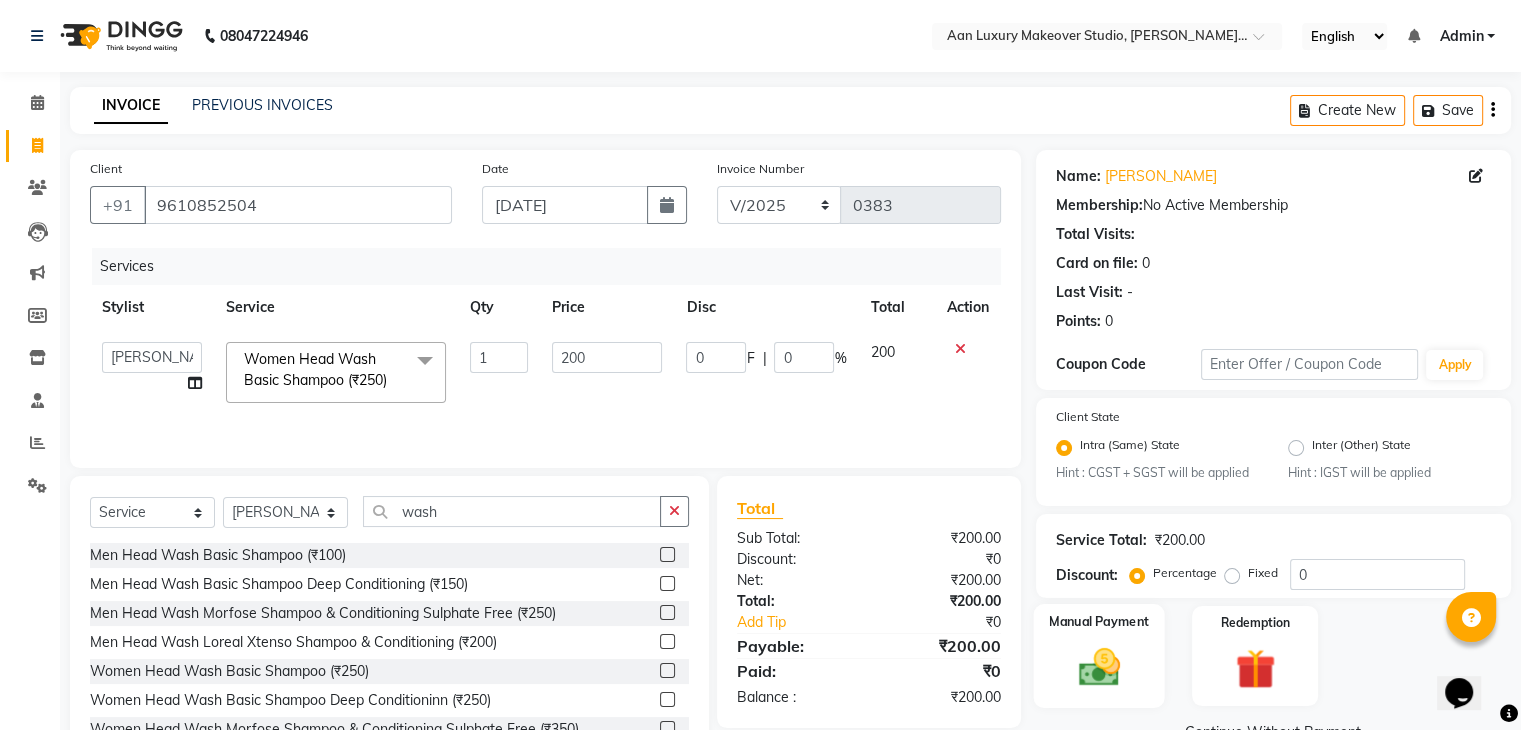 click on "Manual Payment" 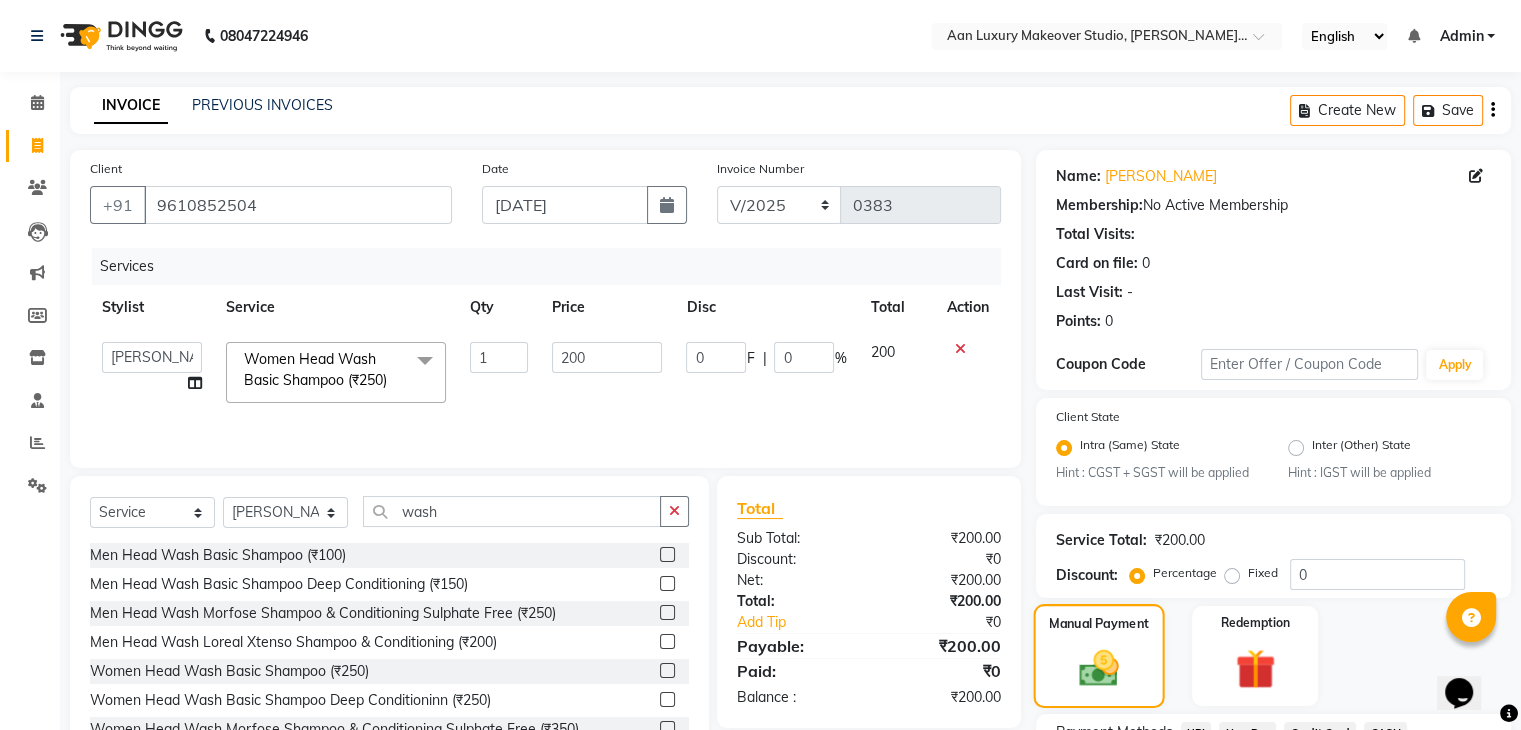 scroll, scrollTop: 177, scrollLeft: 0, axis: vertical 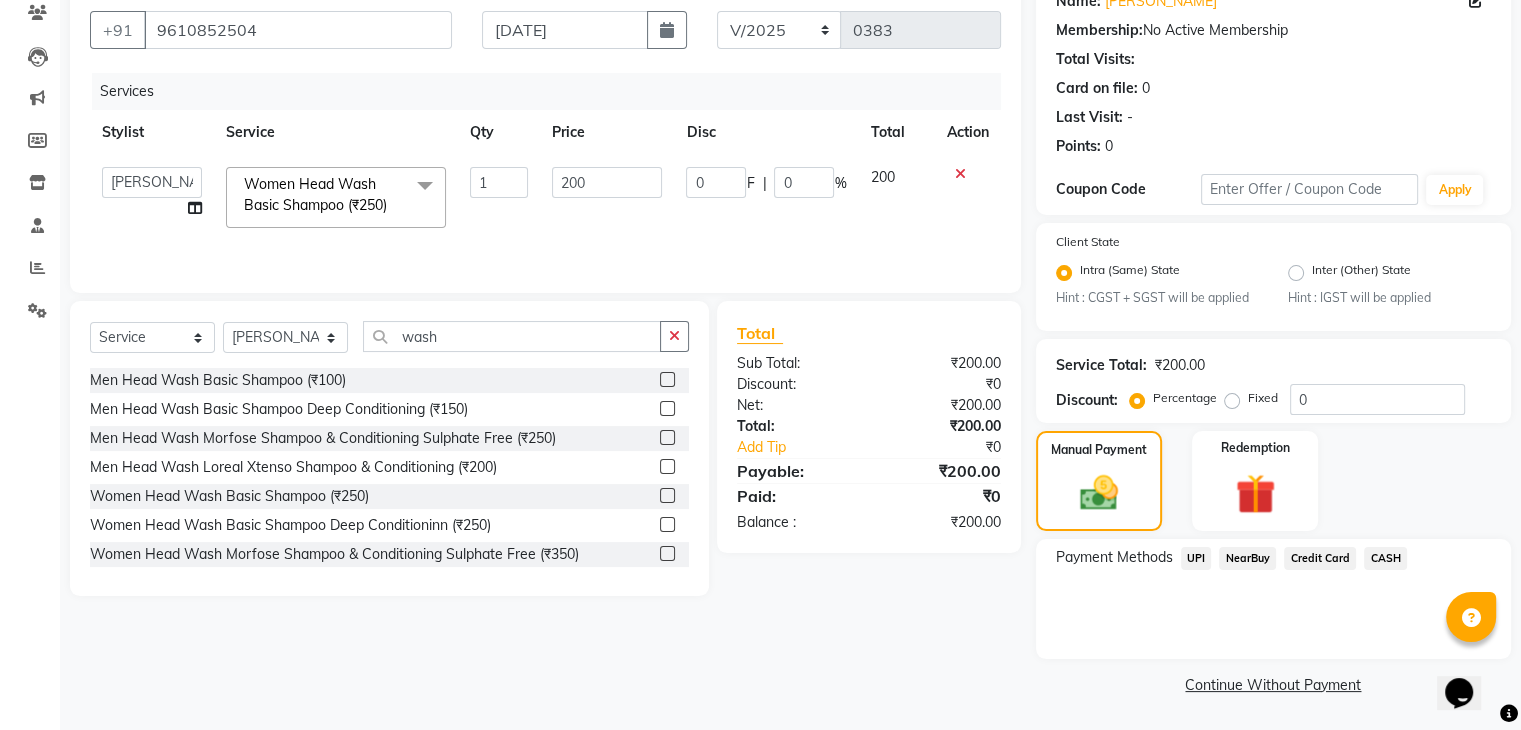 click on "UPI" 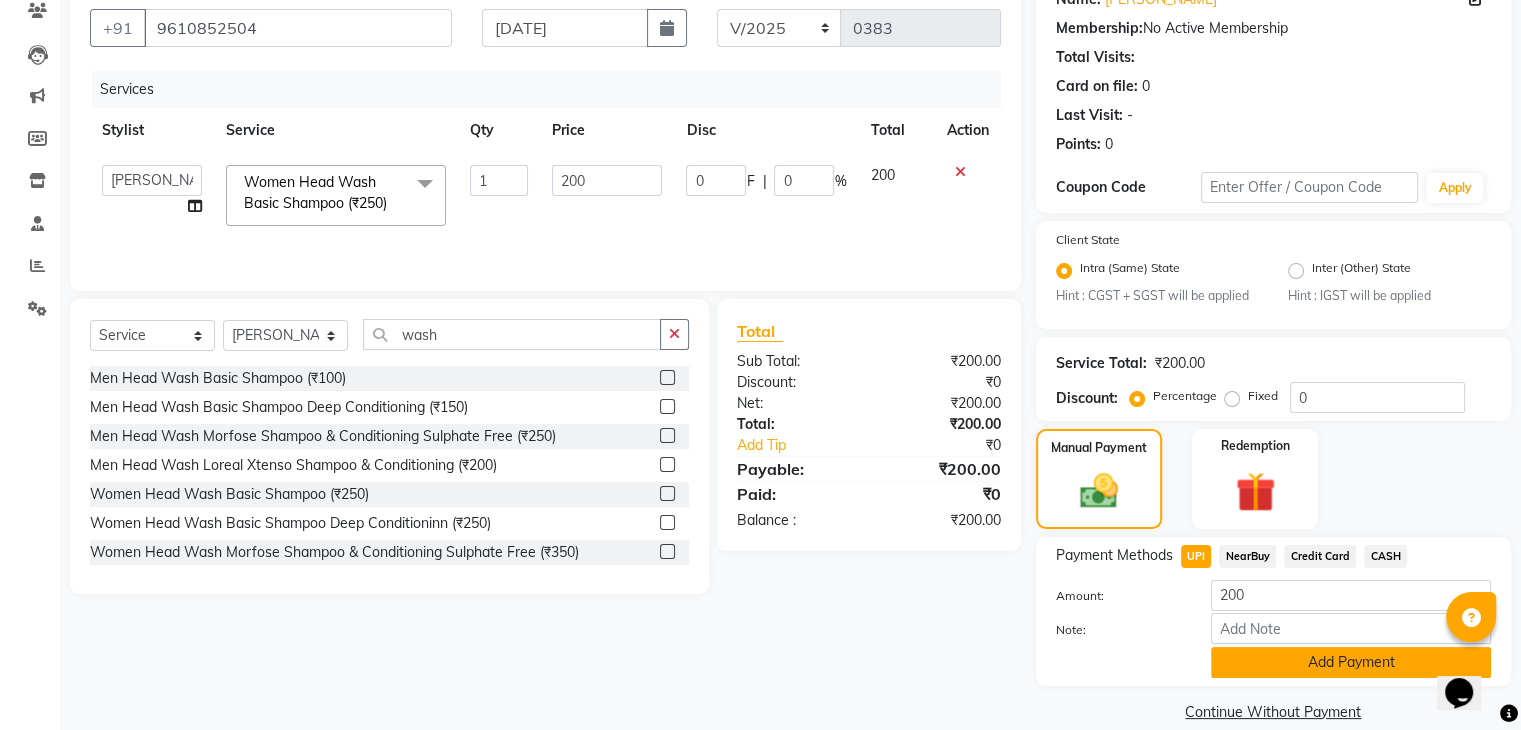 click on "Add Payment" 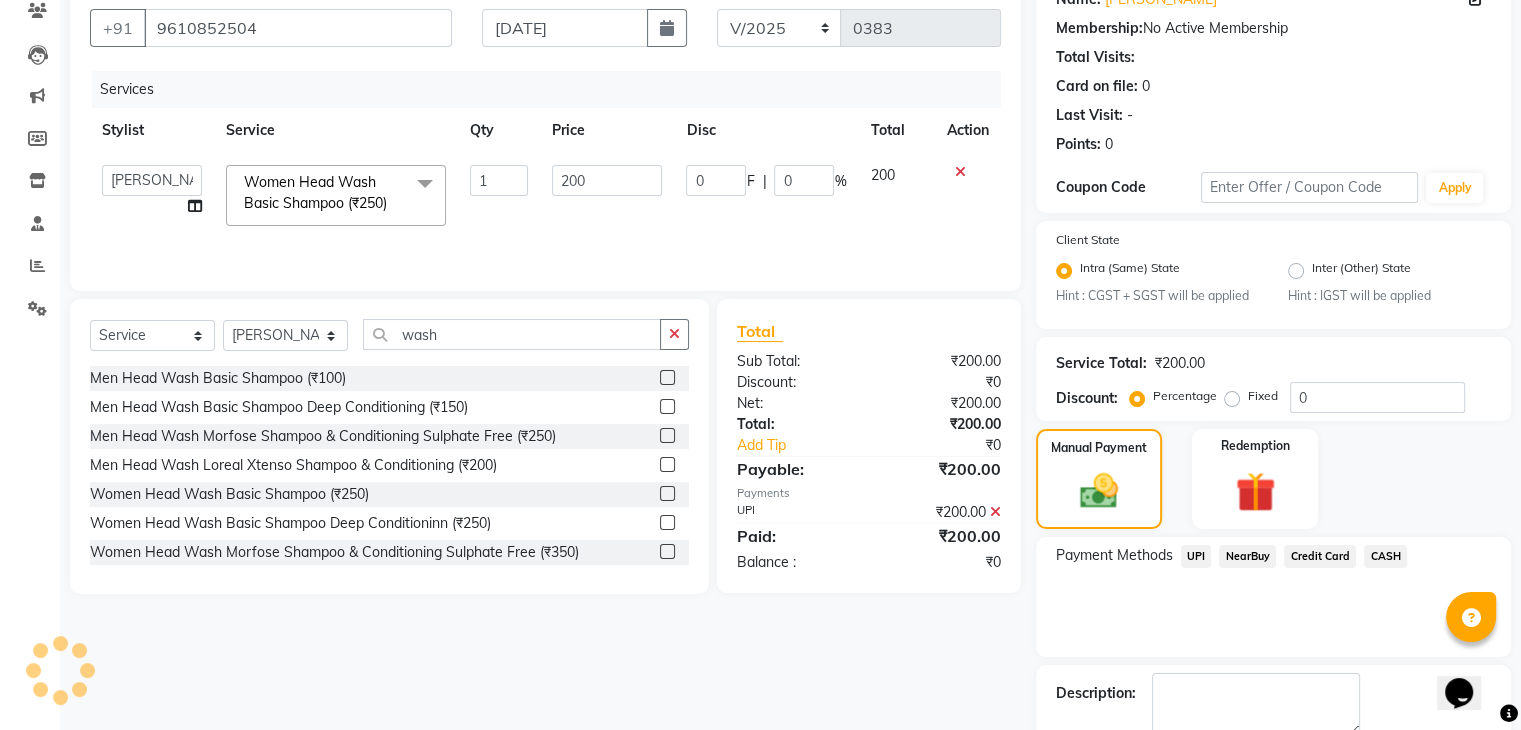 scroll, scrollTop: 289, scrollLeft: 0, axis: vertical 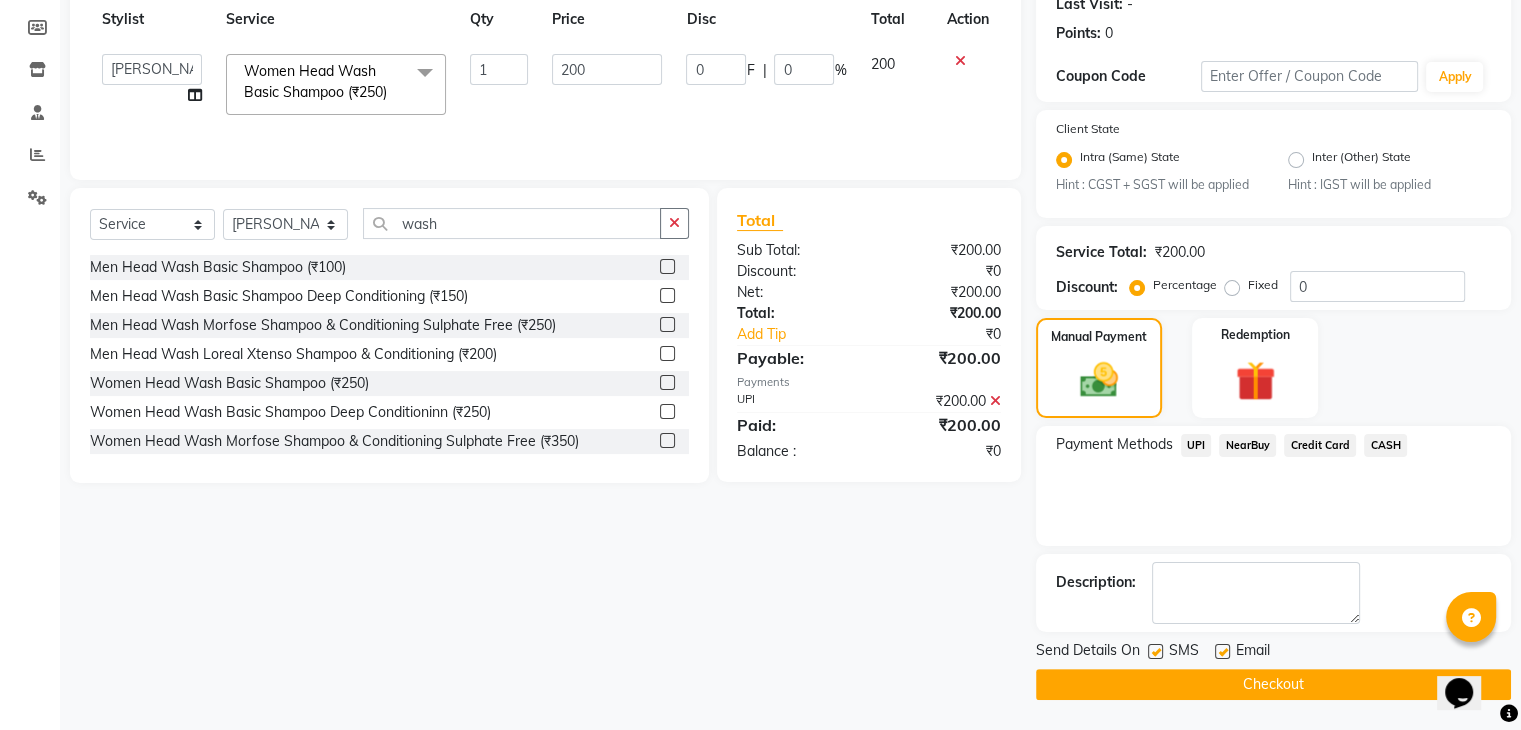 click 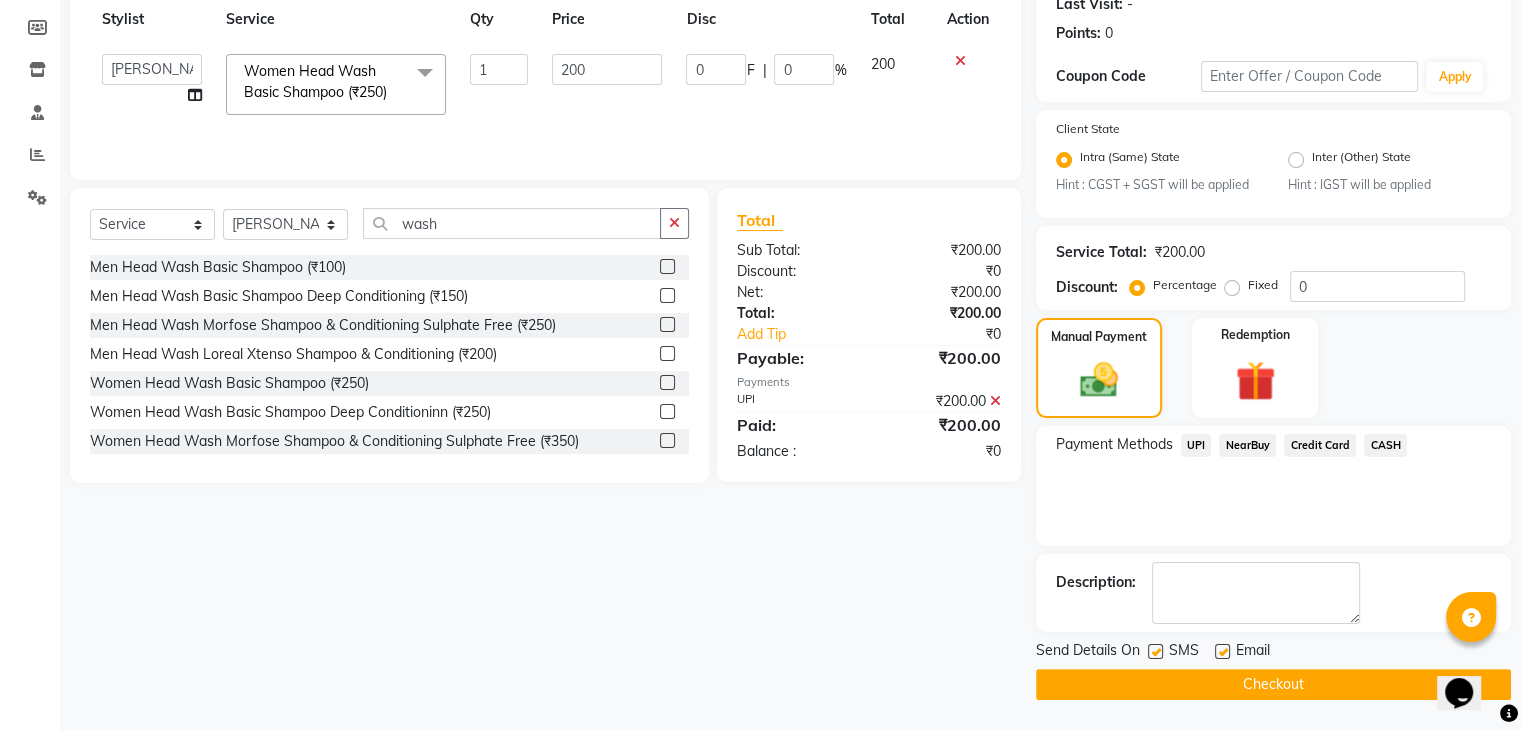 click at bounding box center [1221, 652] 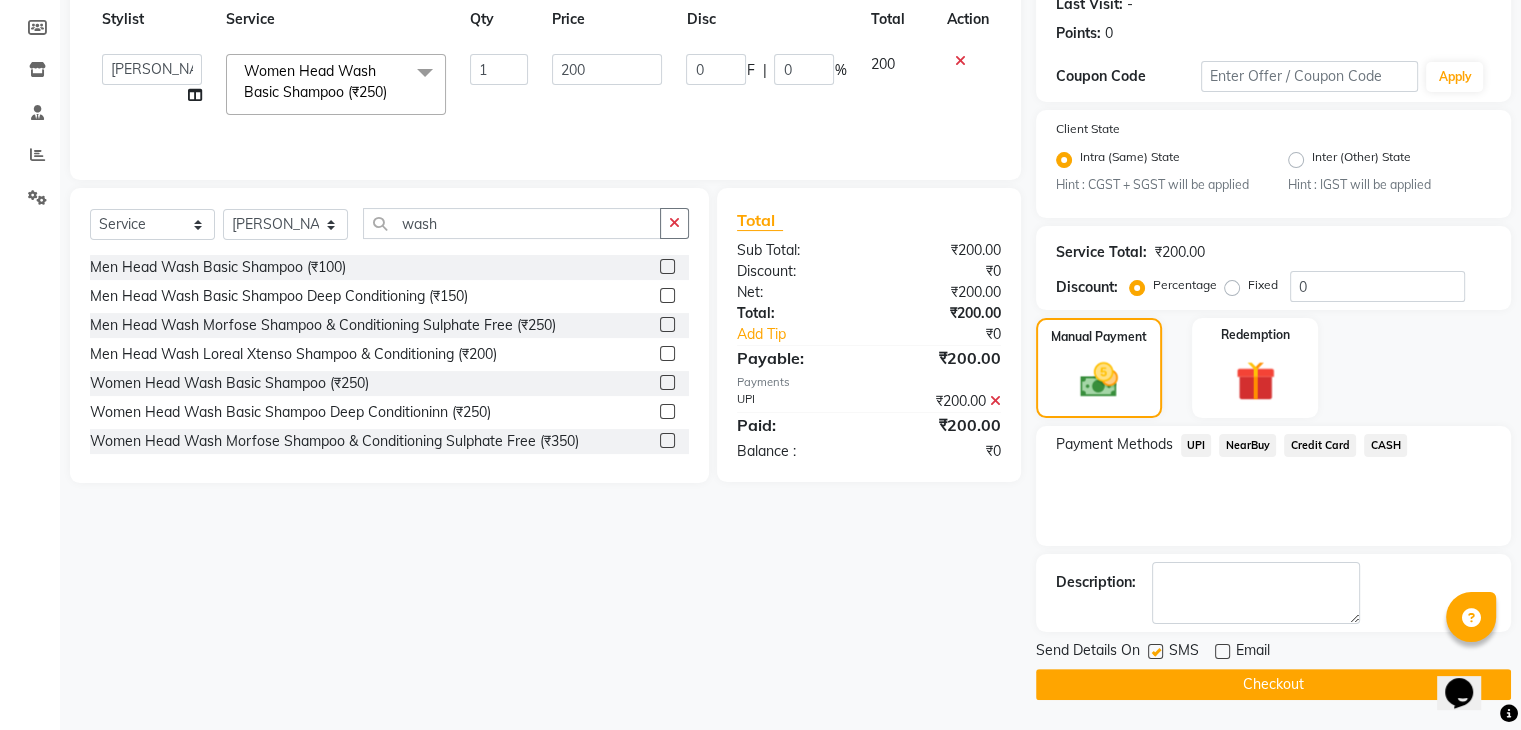 click 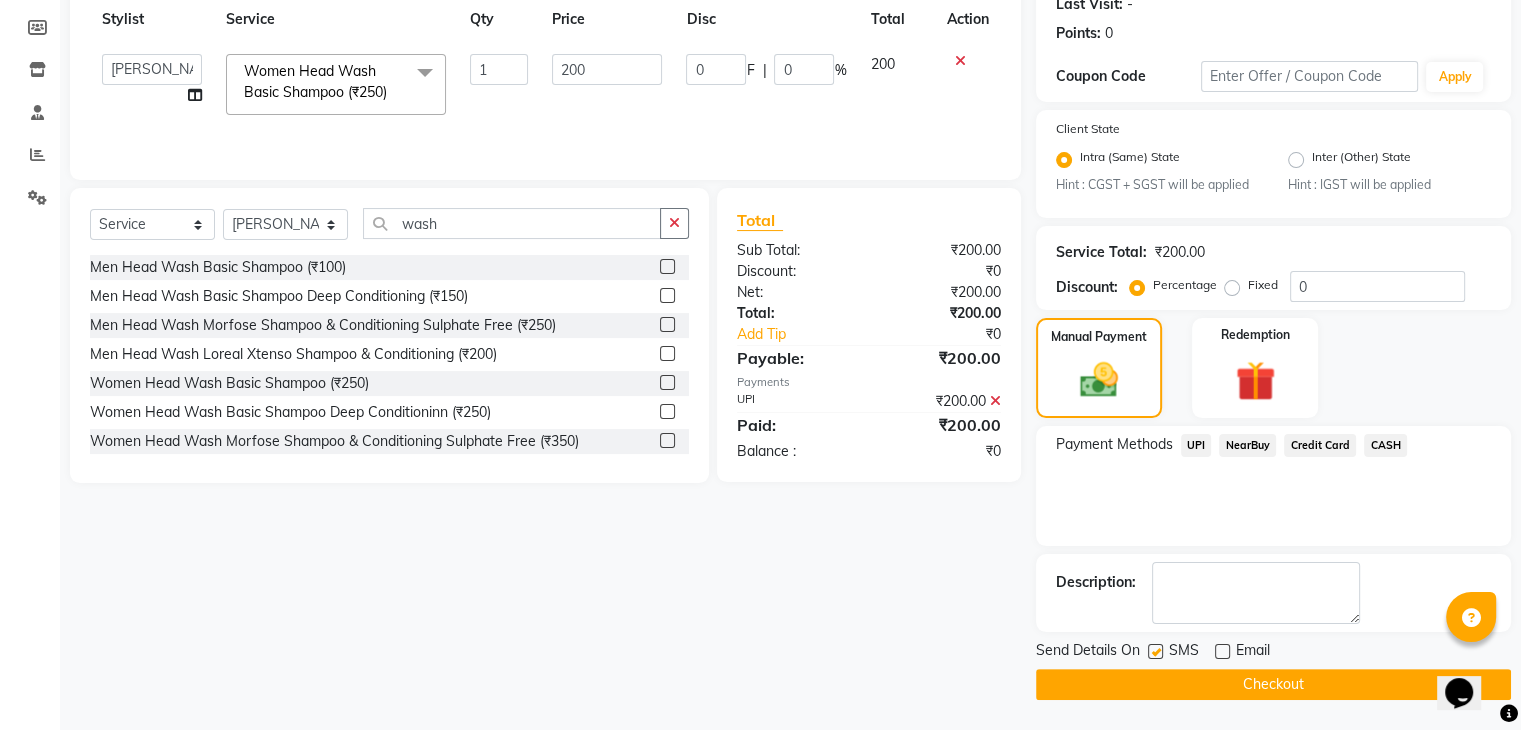 click at bounding box center (1154, 652) 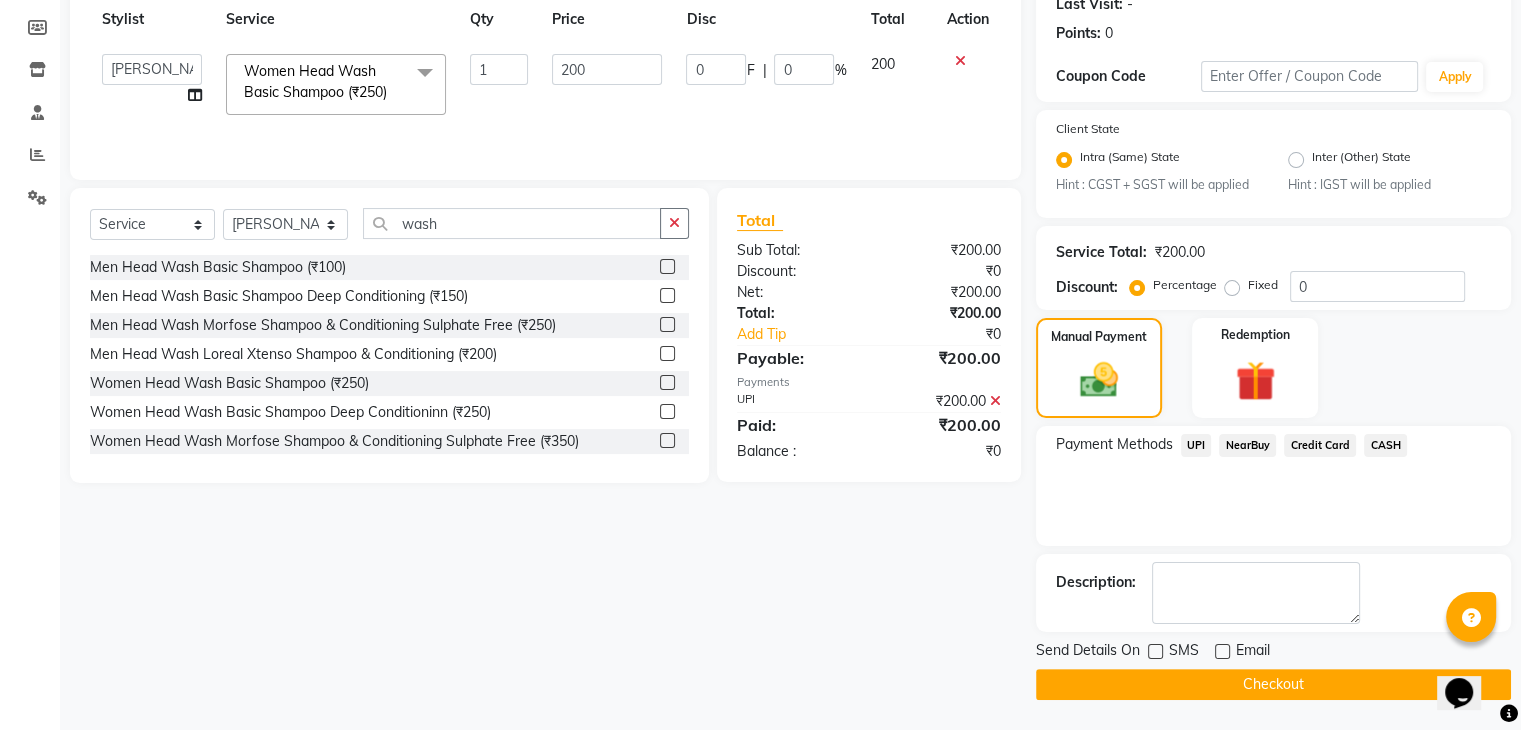 click on "Checkout" 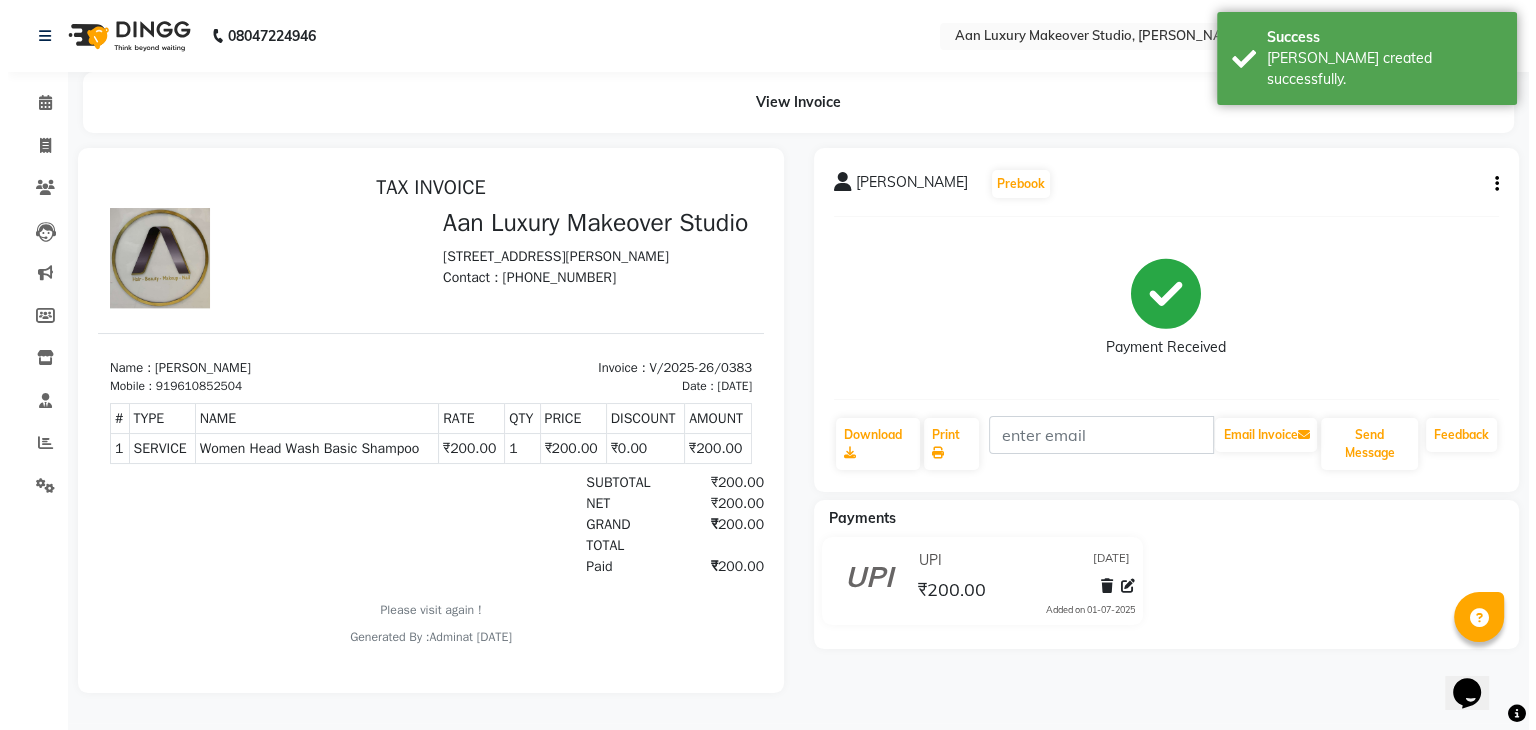 scroll, scrollTop: 0, scrollLeft: 0, axis: both 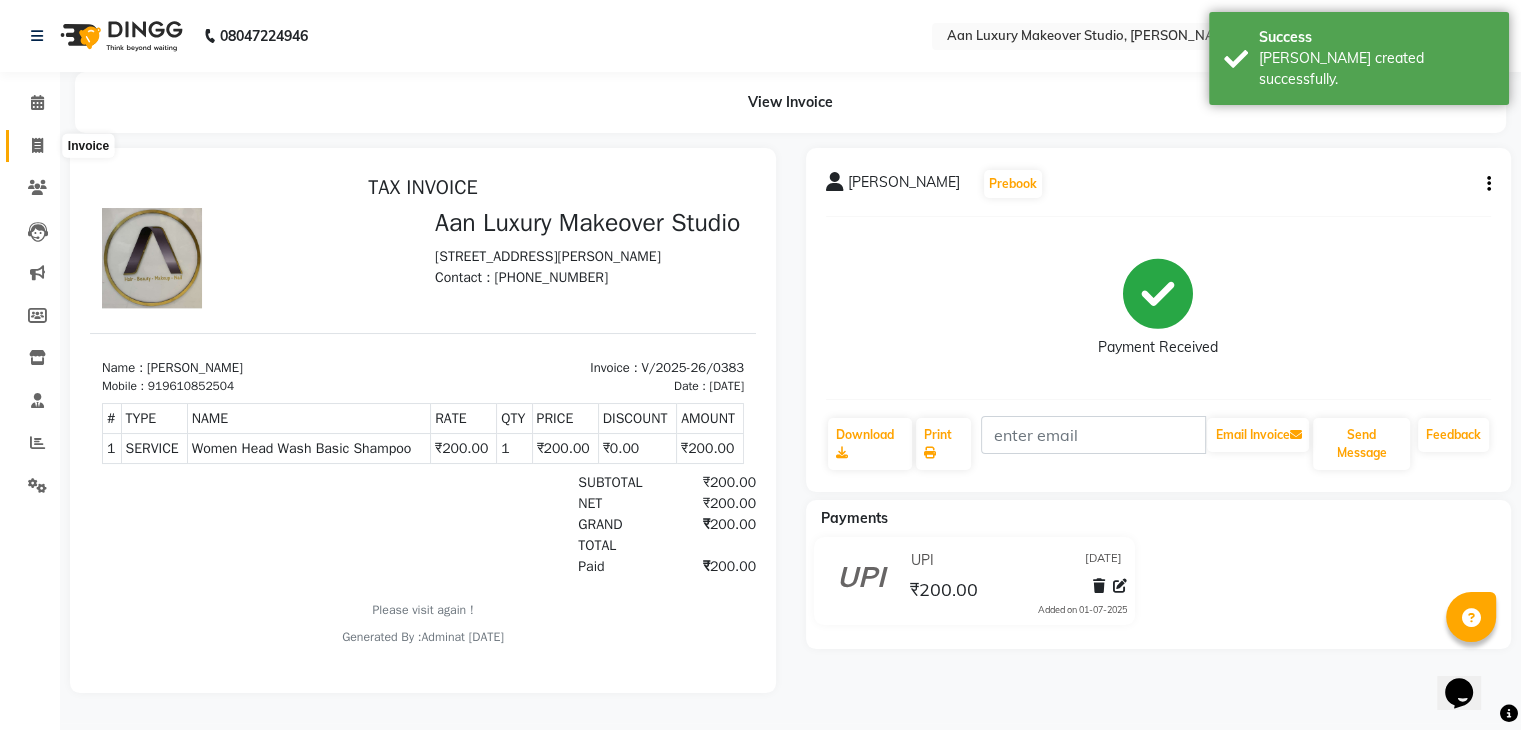 click 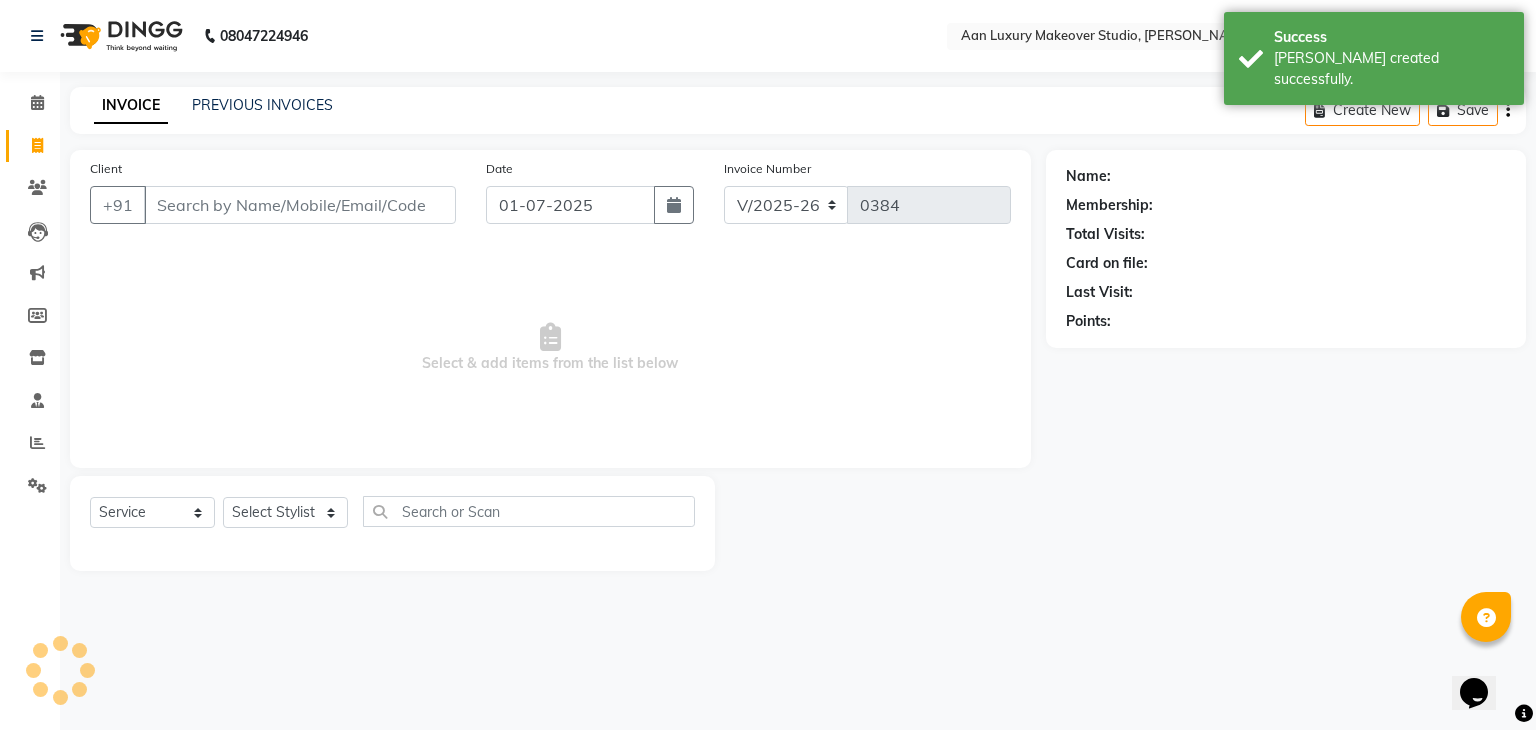 click on "Client" at bounding box center (300, 205) 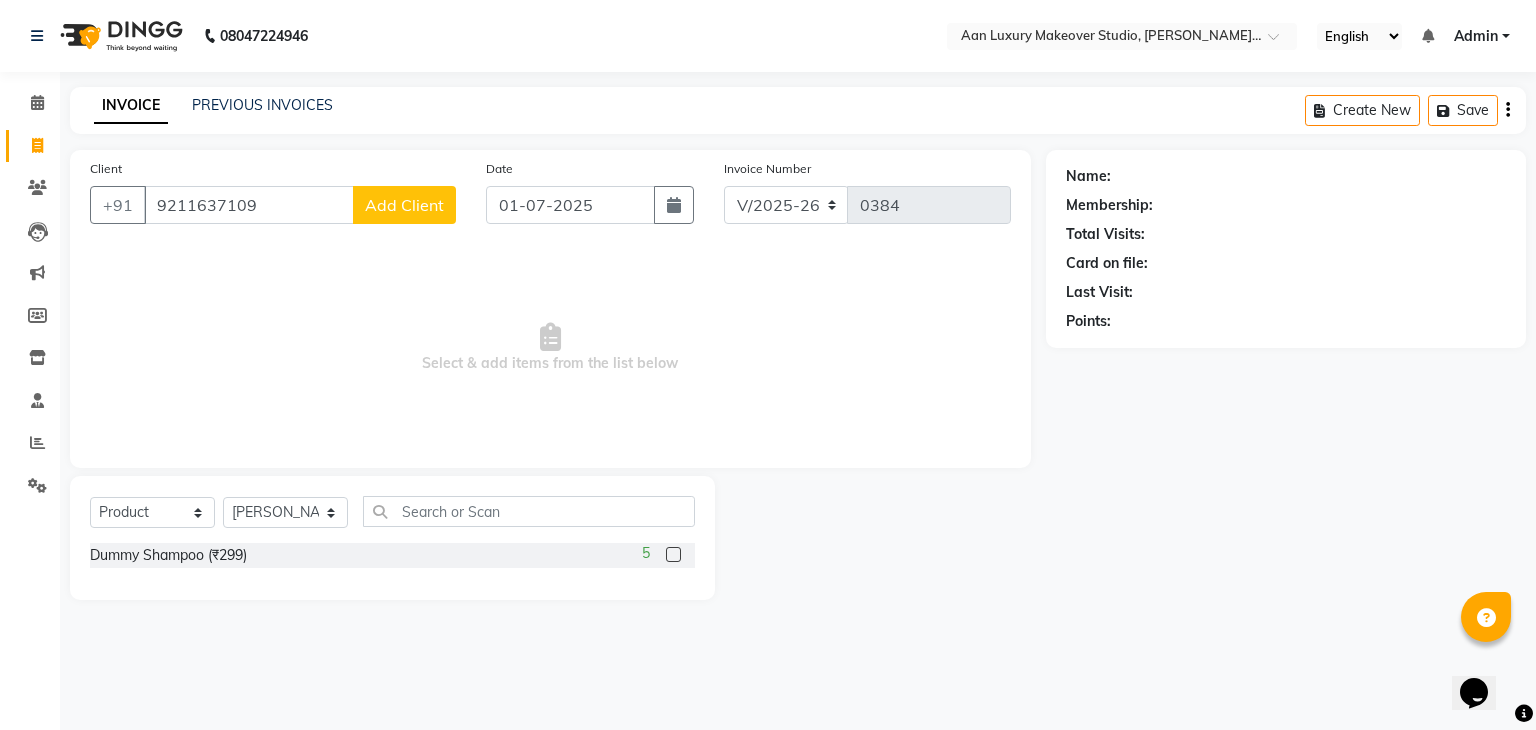 click on "Add Client" 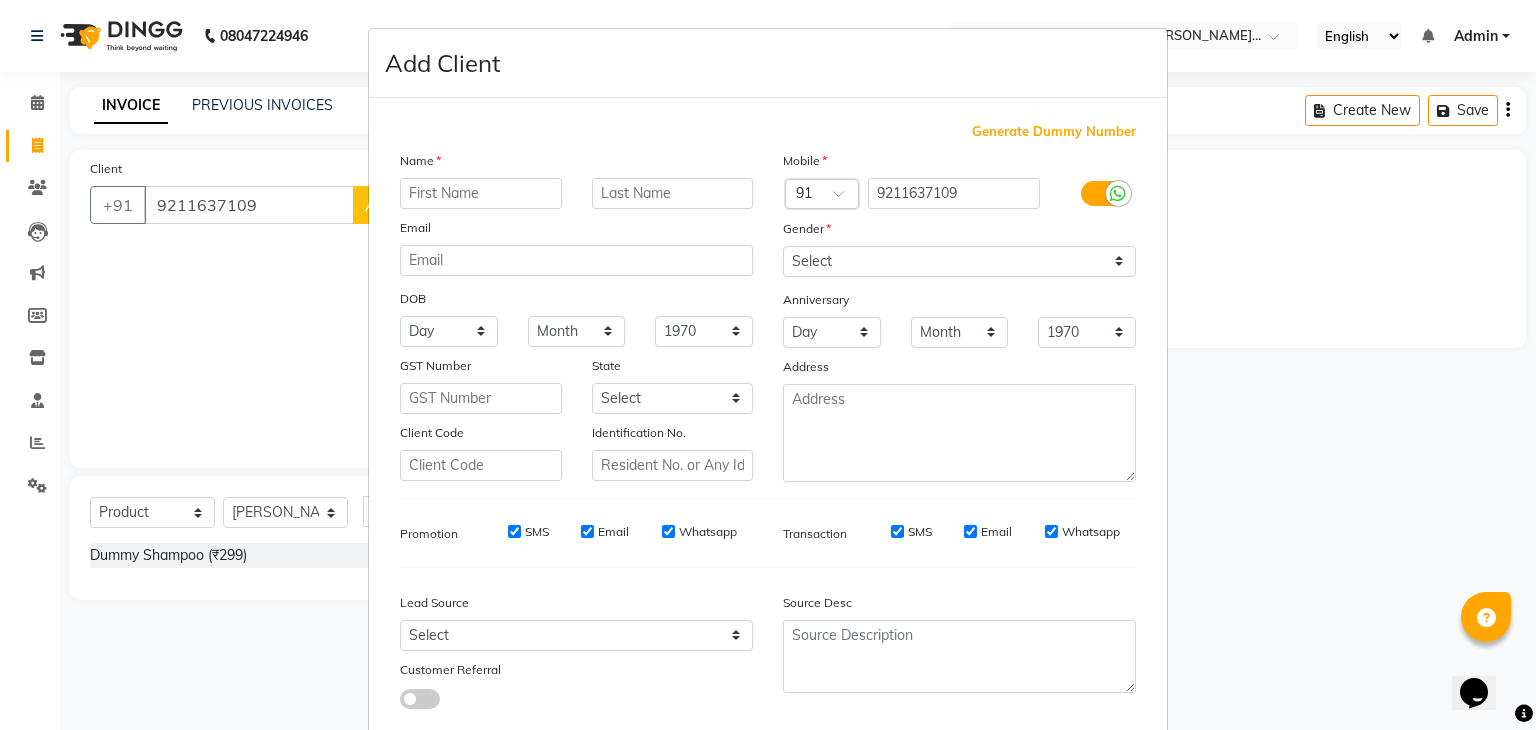 click at bounding box center [481, 193] 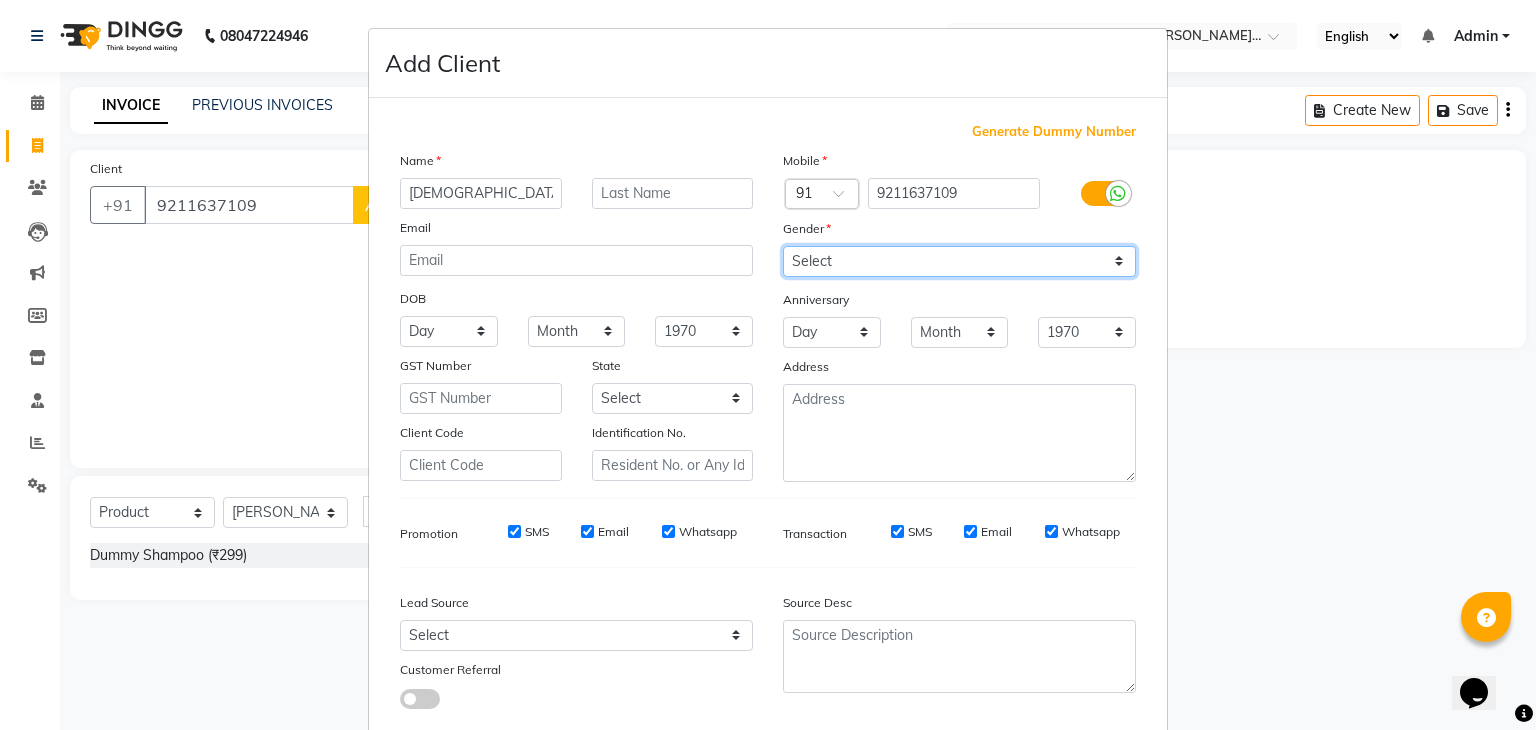 click on "Select [DEMOGRAPHIC_DATA] [DEMOGRAPHIC_DATA] Other Prefer Not To Say" at bounding box center [959, 261] 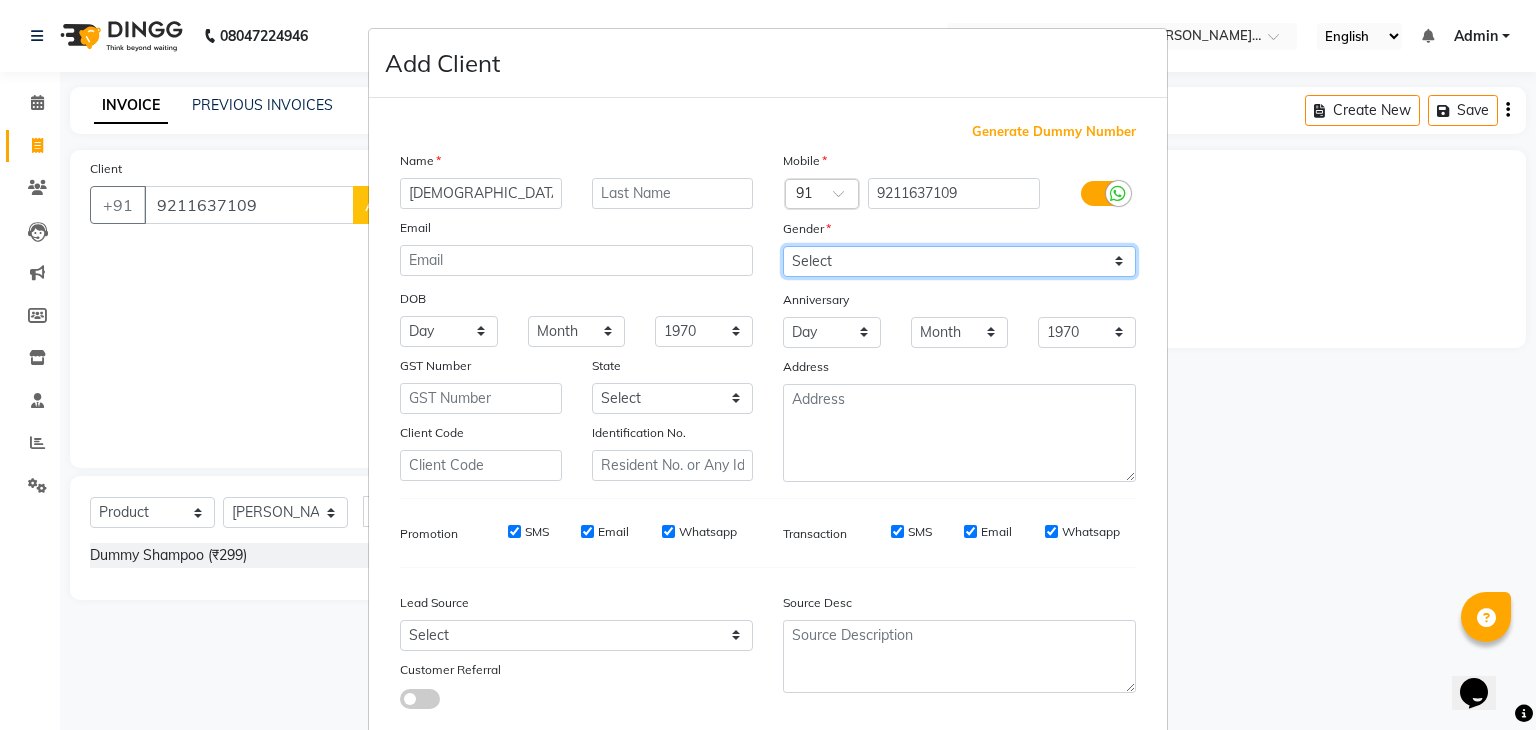 click on "Select [DEMOGRAPHIC_DATA] [DEMOGRAPHIC_DATA] Other Prefer Not To Say" at bounding box center [959, 261] 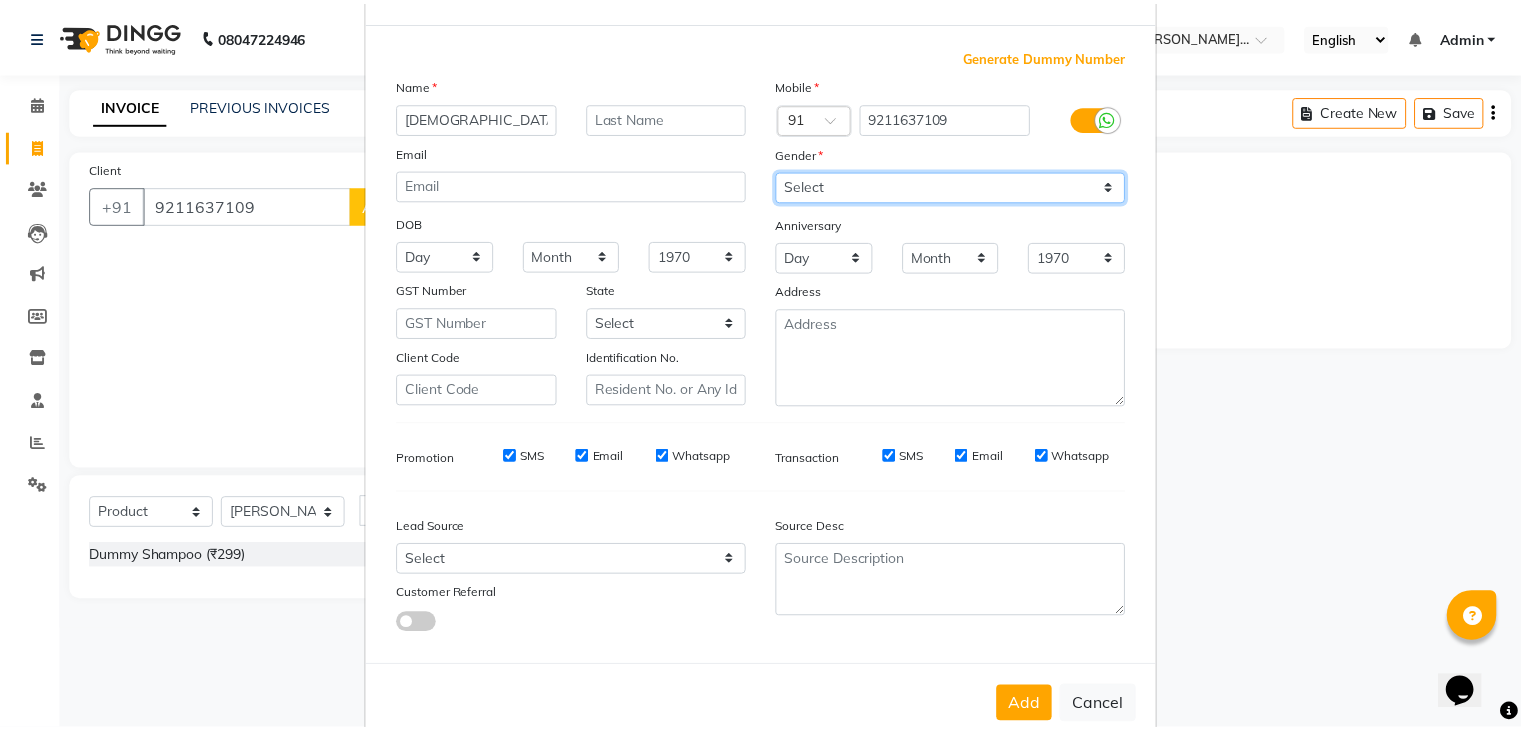 scroll, scrollTop: 127, scrollLeft: 0, axis: vertical 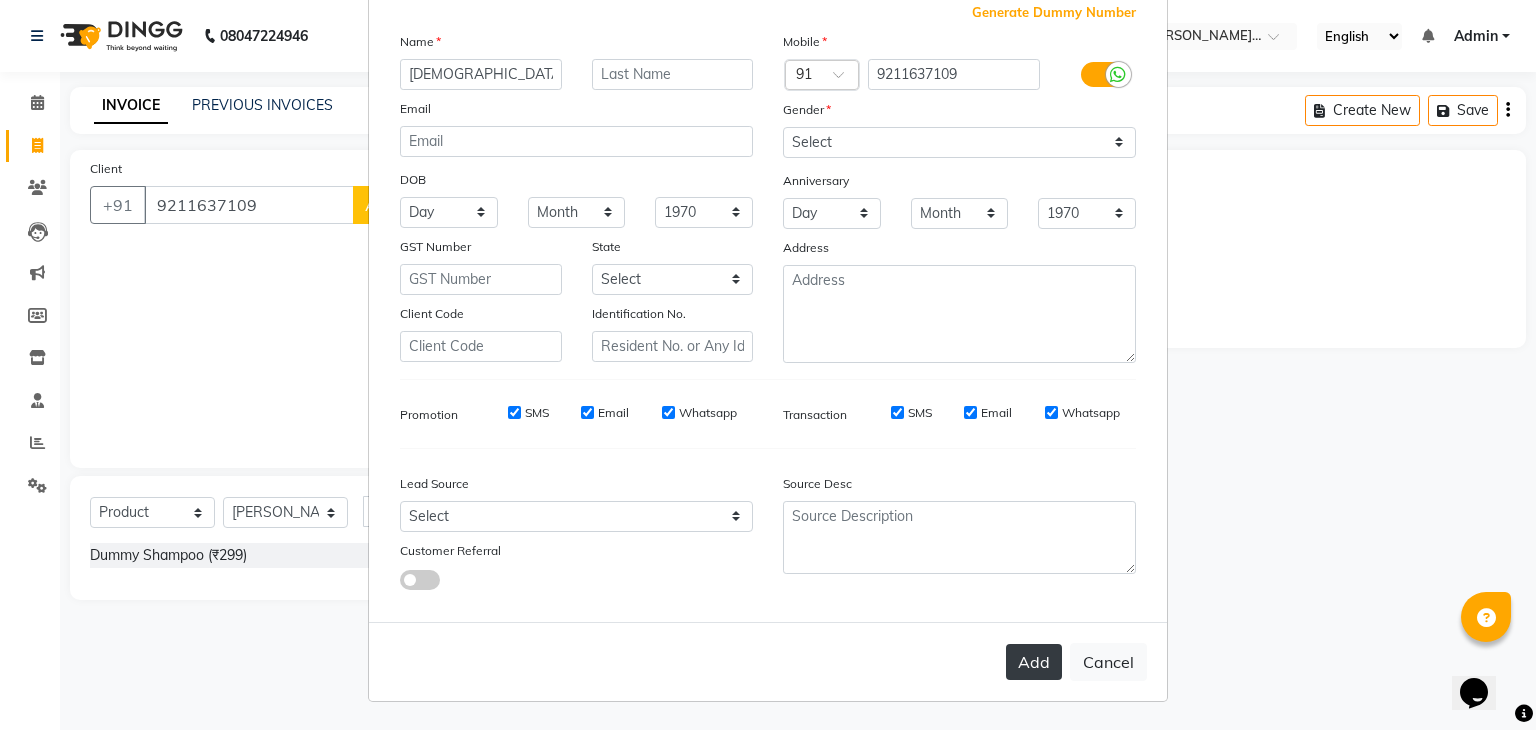 click on "Add" at bounding box center (1034, 662) 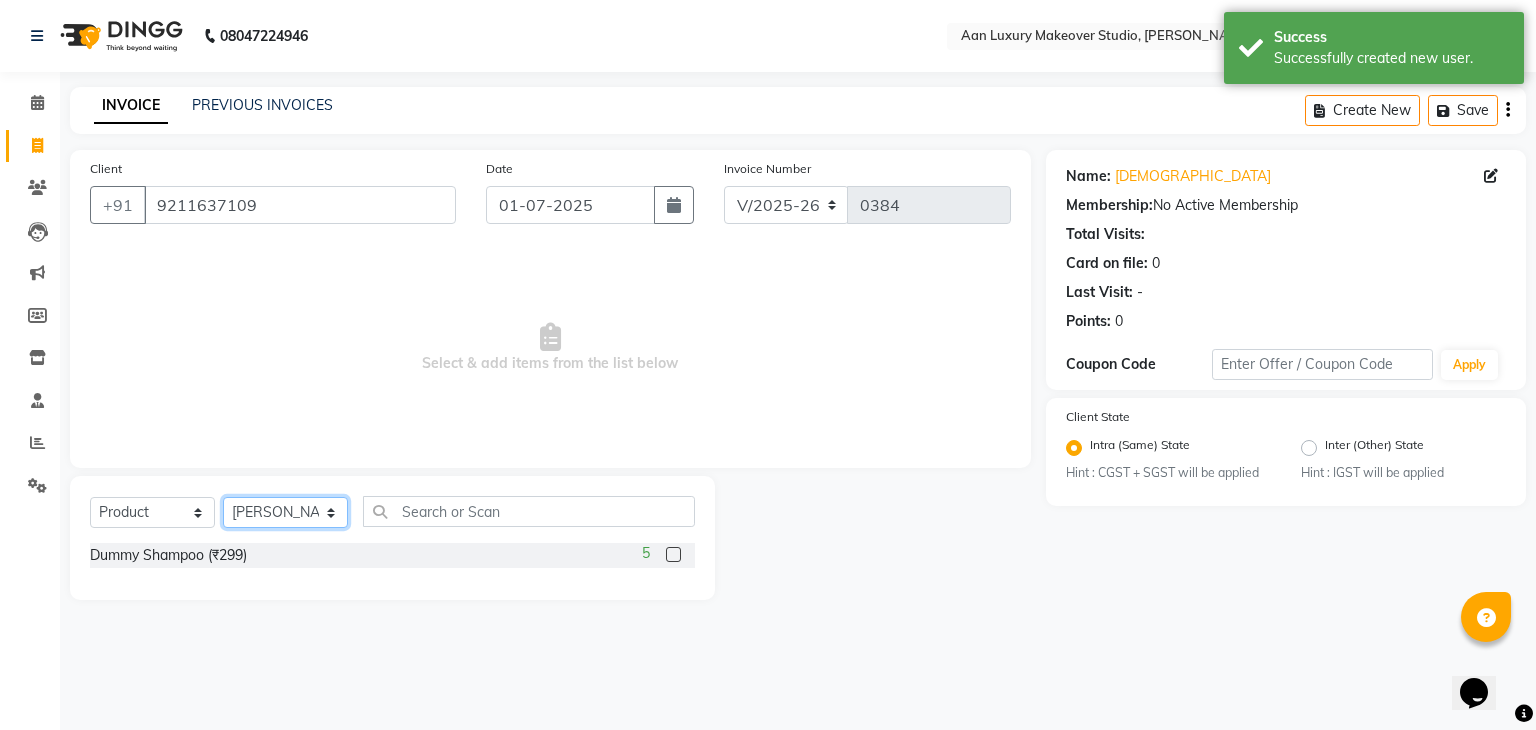 click on "Select Stylist Faiz gaurav [PERSON_NAME] Nisha ma'am  [PERSON_NAME] [PERSON_NAME] [PERSON_NAME]" 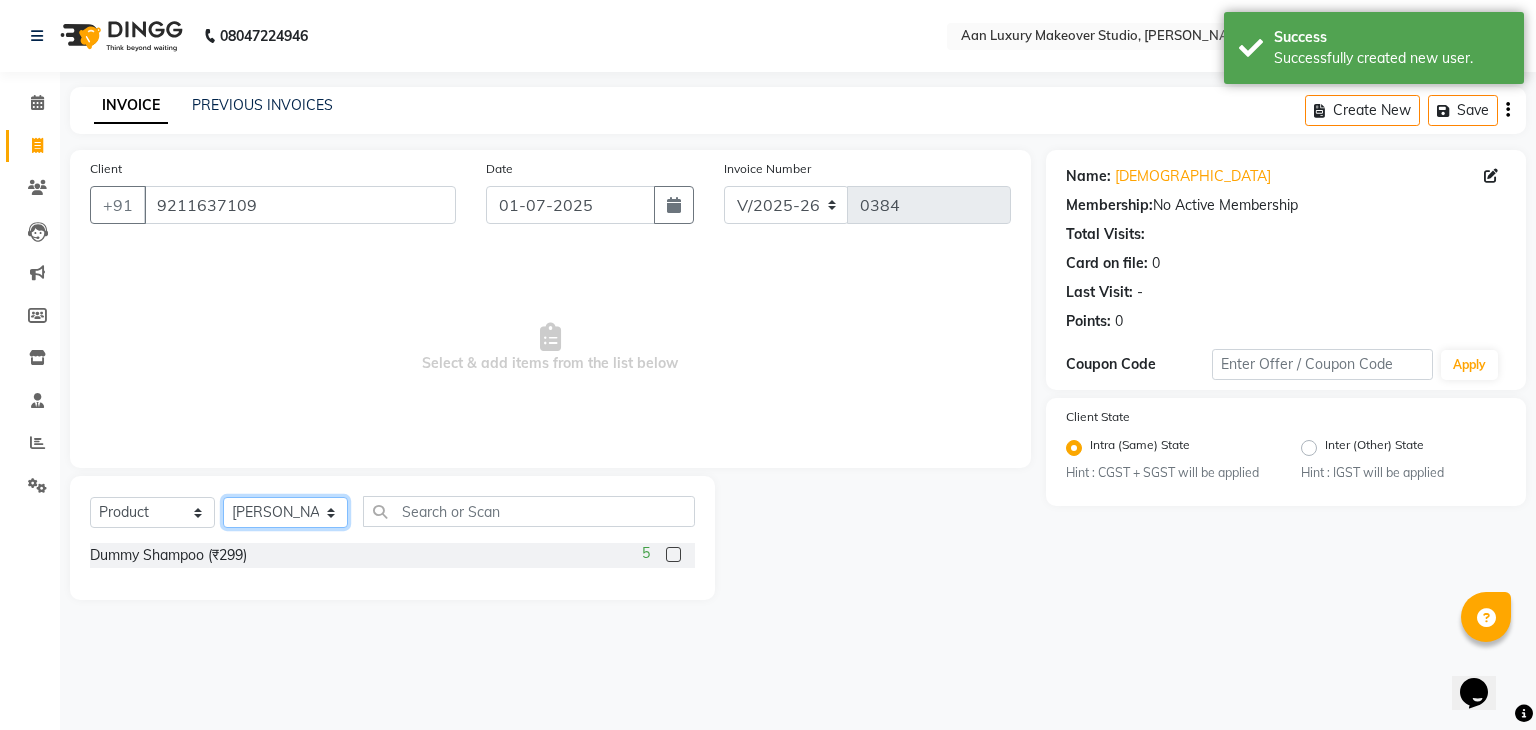 click on "Select Stylist Faiz gaurav [PERSON_NAME] Nisha ma'am  [PERSON_NAME] [PERSON_NAME] [PERSON_NAME]" 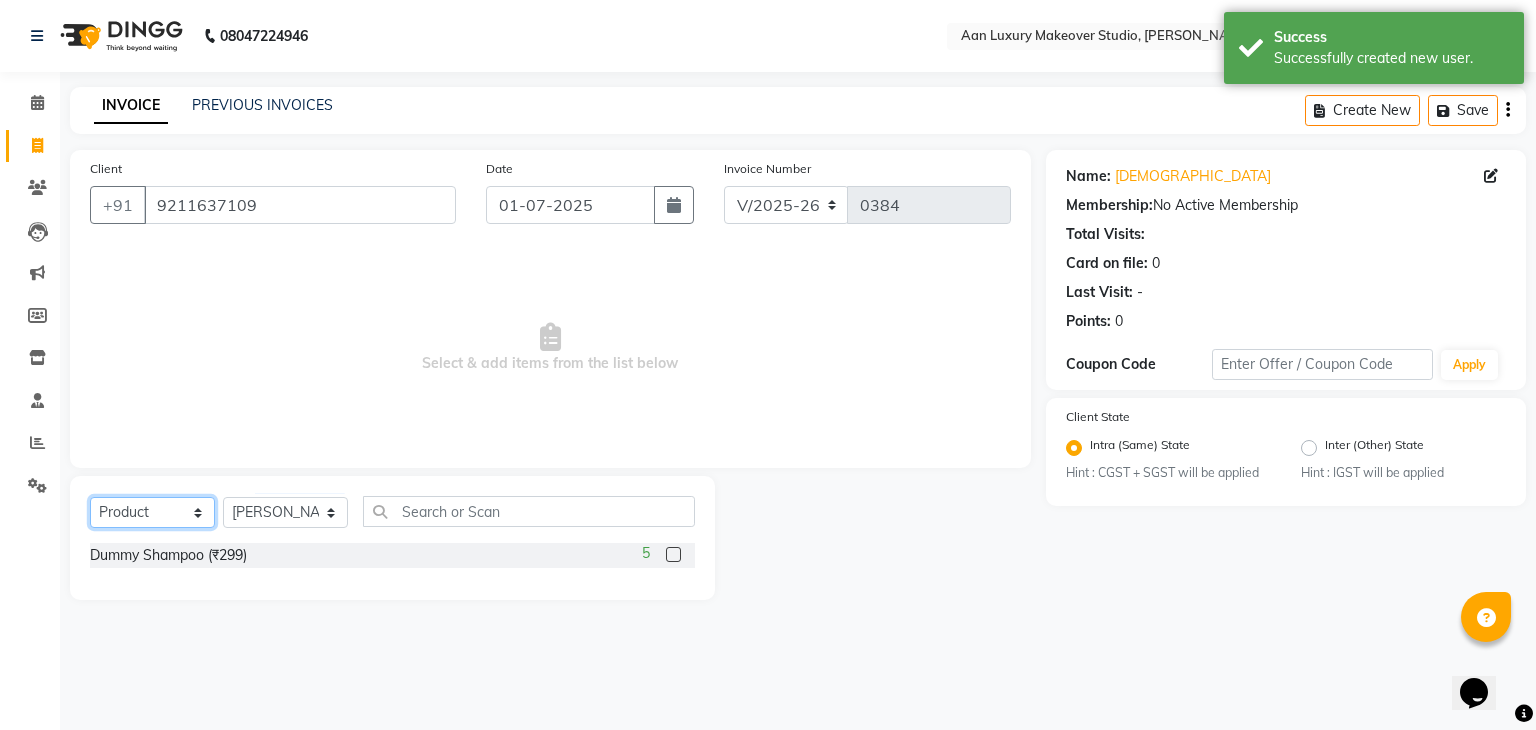 drag, startPoint x: 164, startPoint y: 509, endPoint x: 171, endPoint y: 320, distance: 189.12958 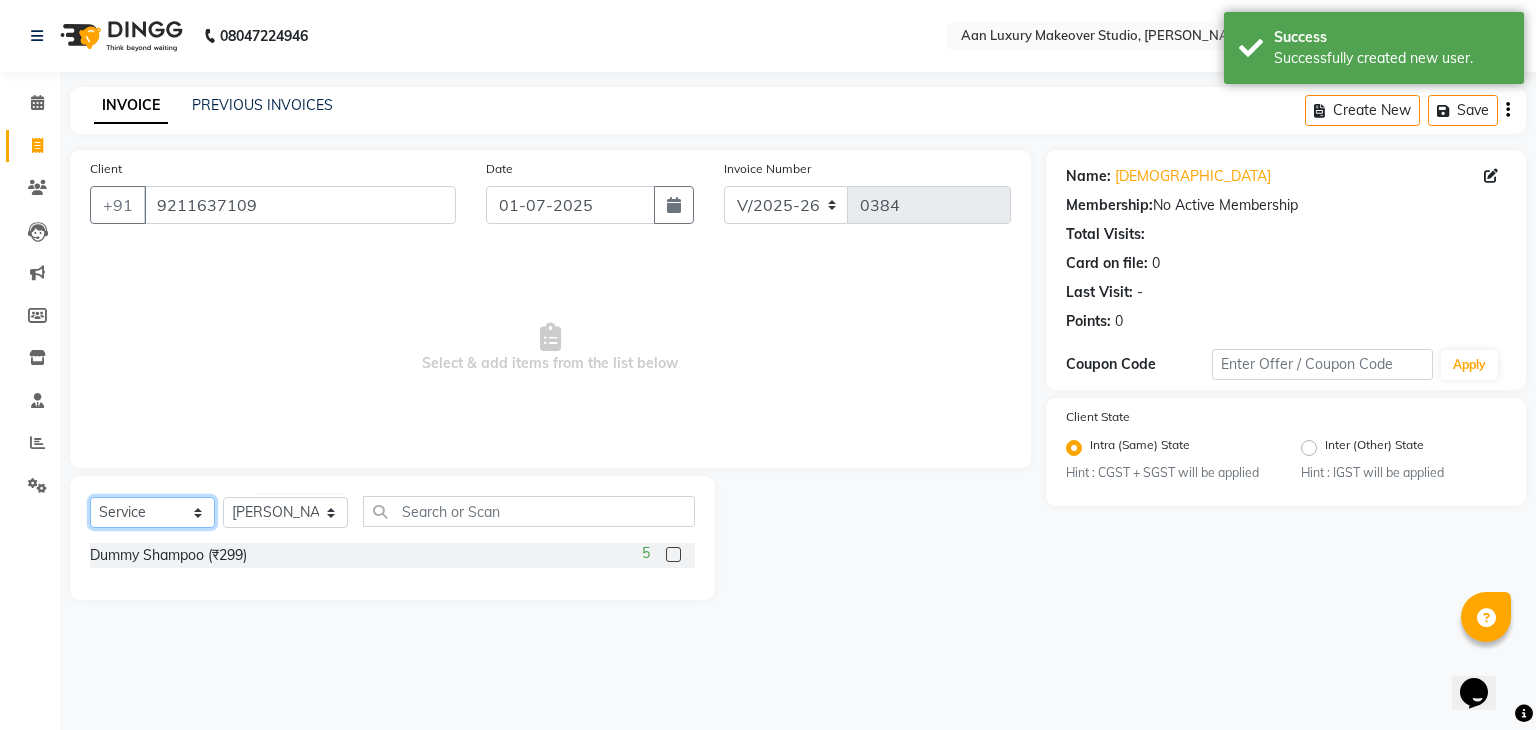 click on "Select  Service  Product  Membership  Package Voucher Prepaid Gift Card" 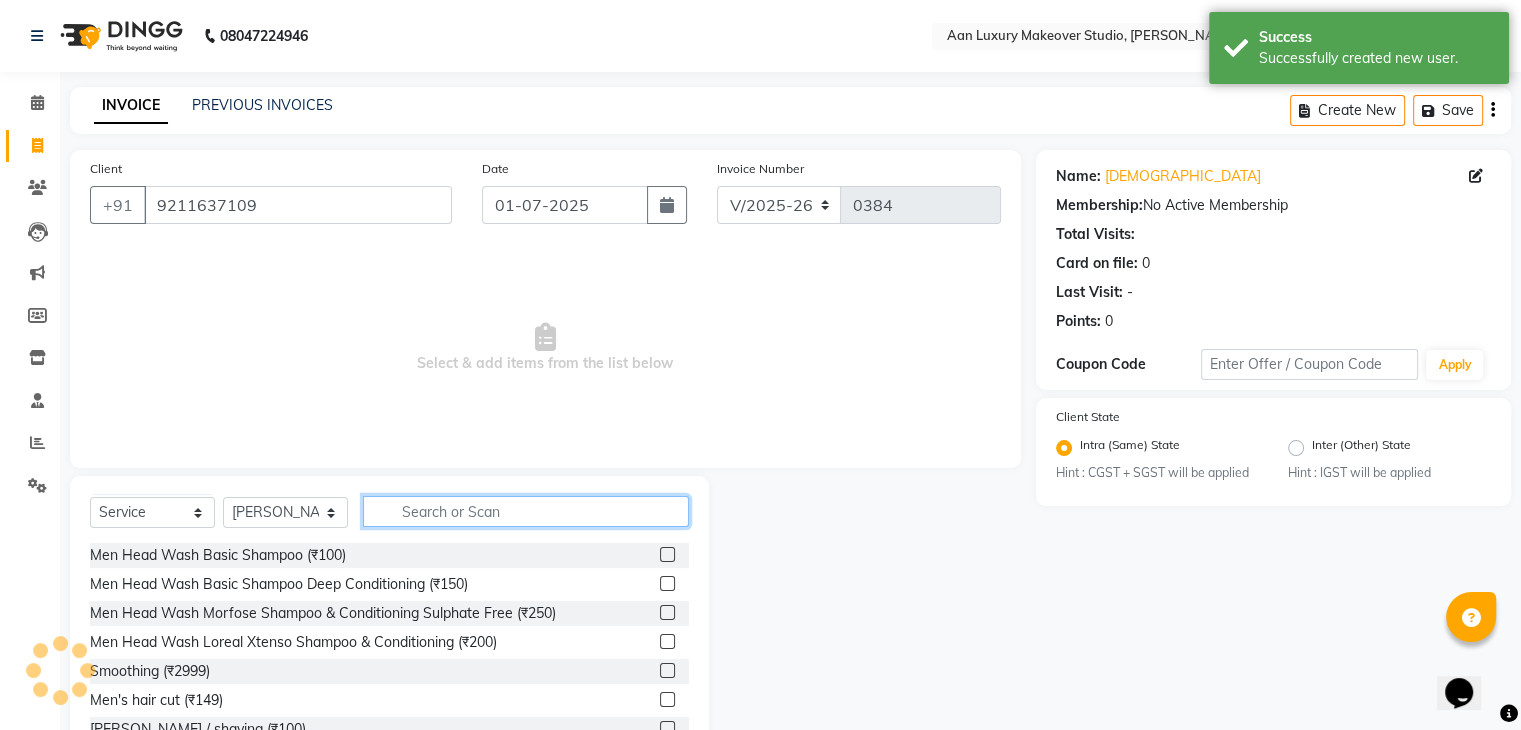 click 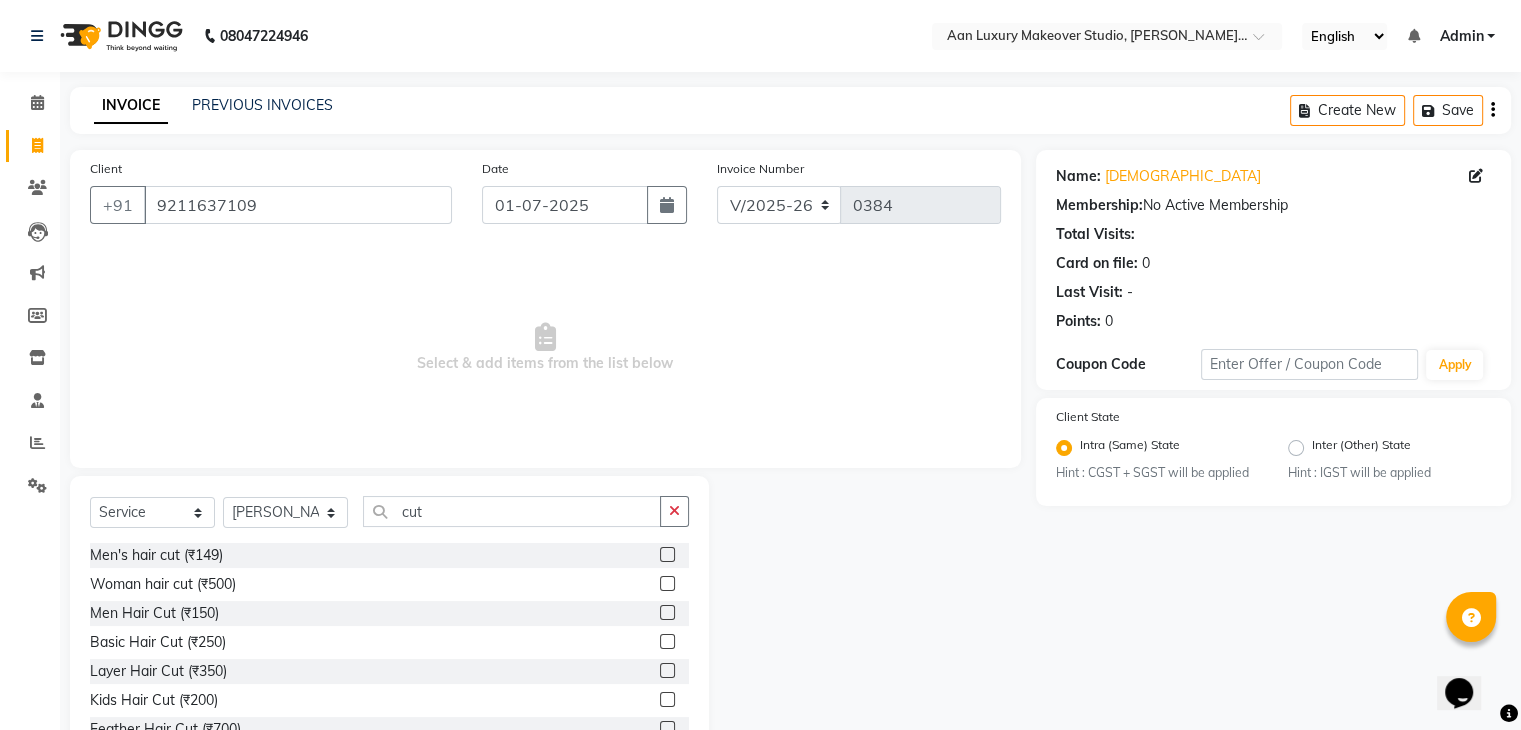 click 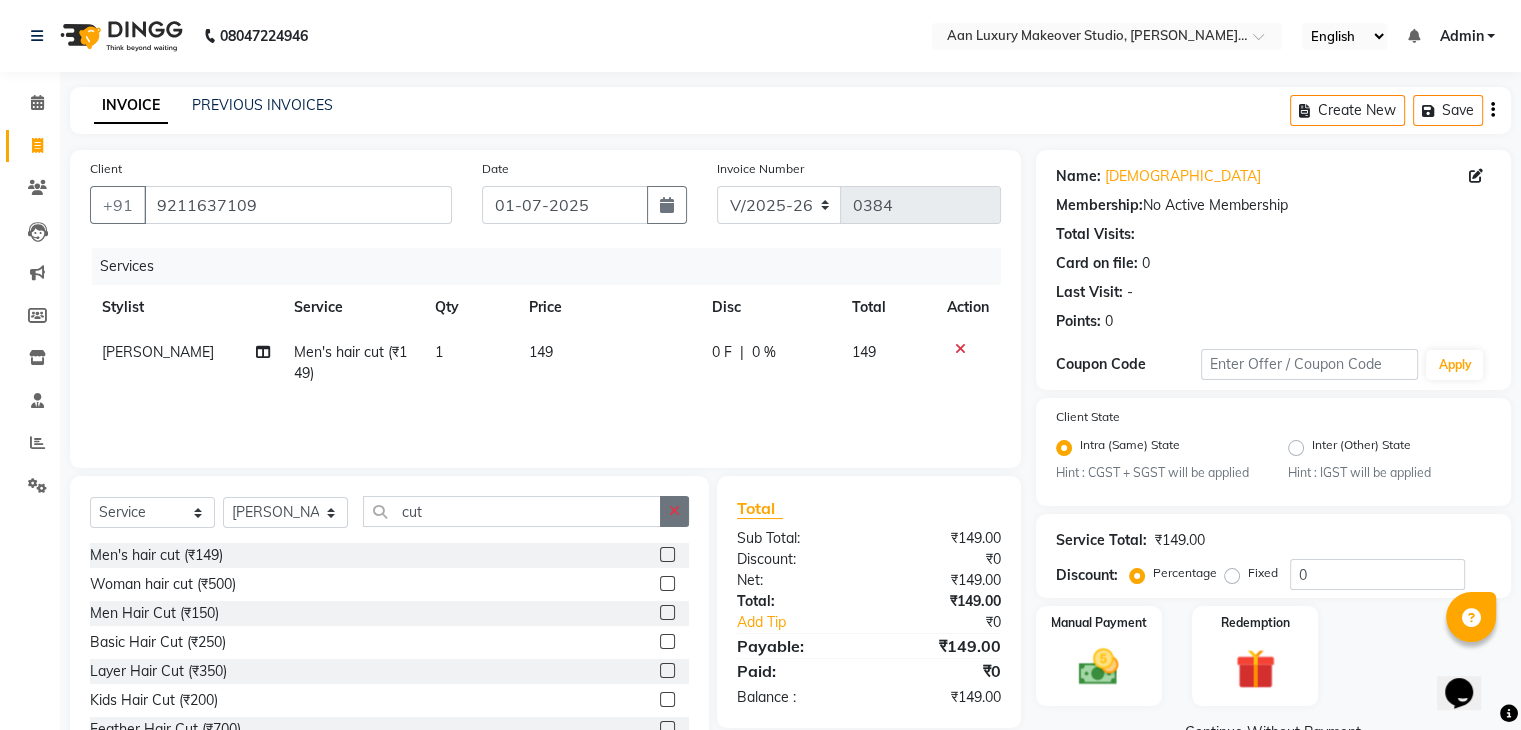 click 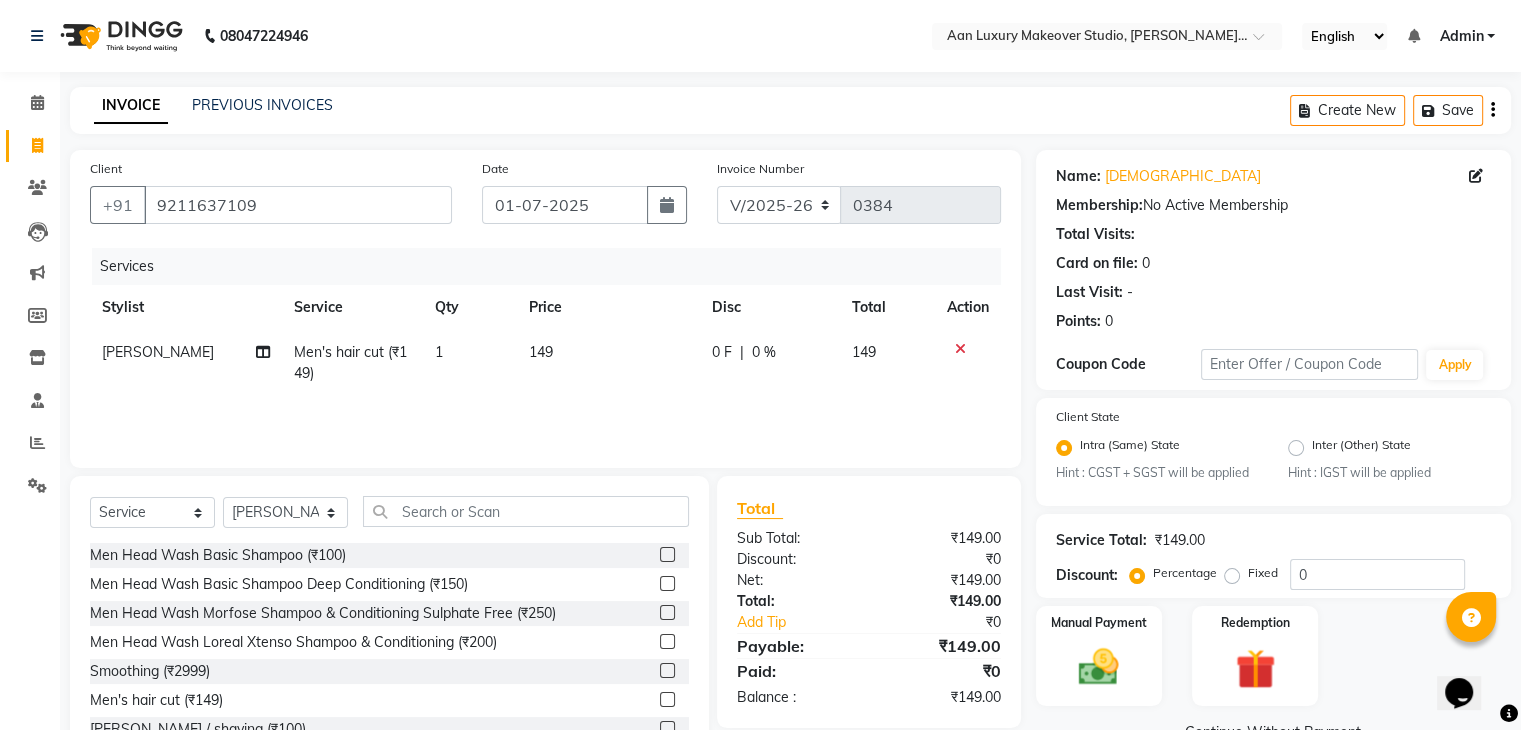 click on "149" 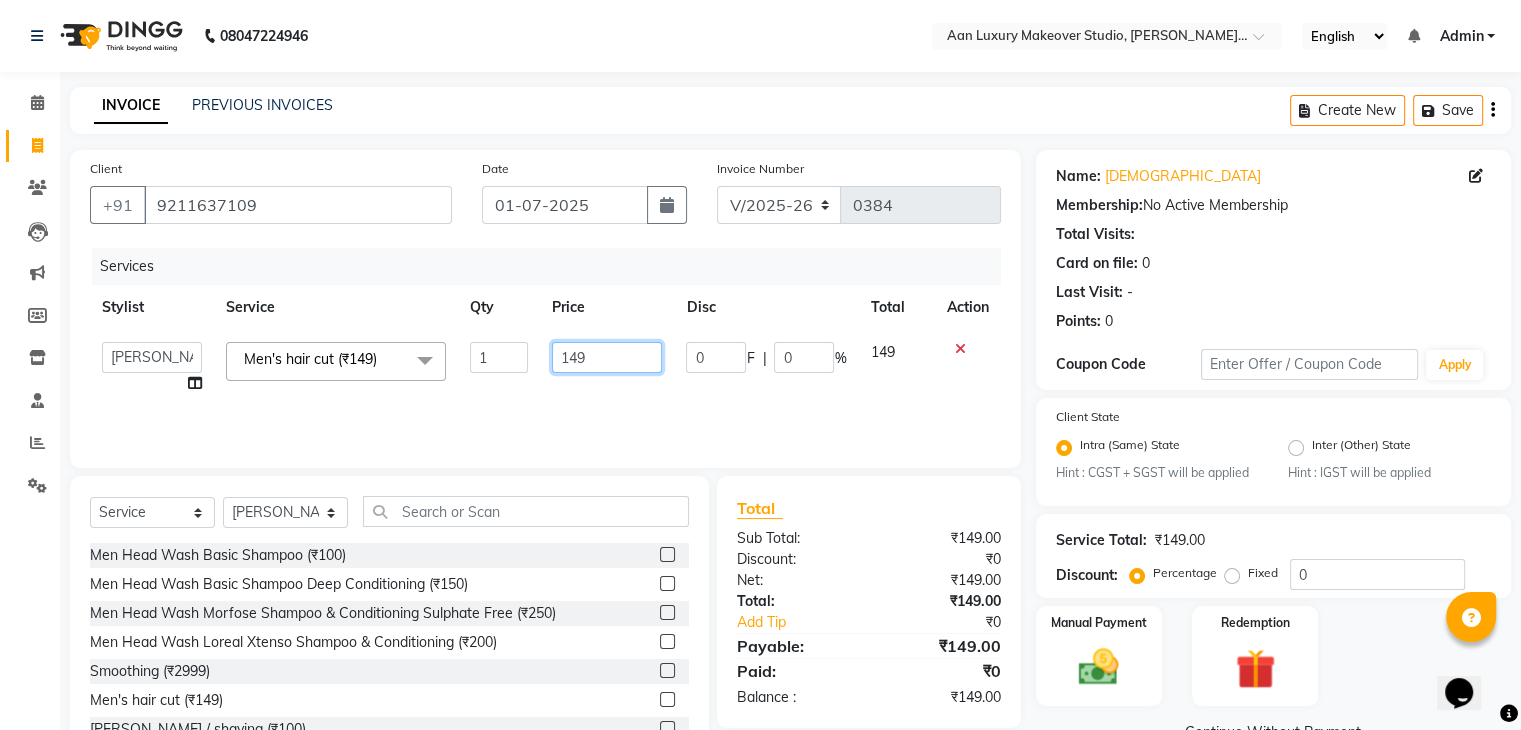 click on "149" 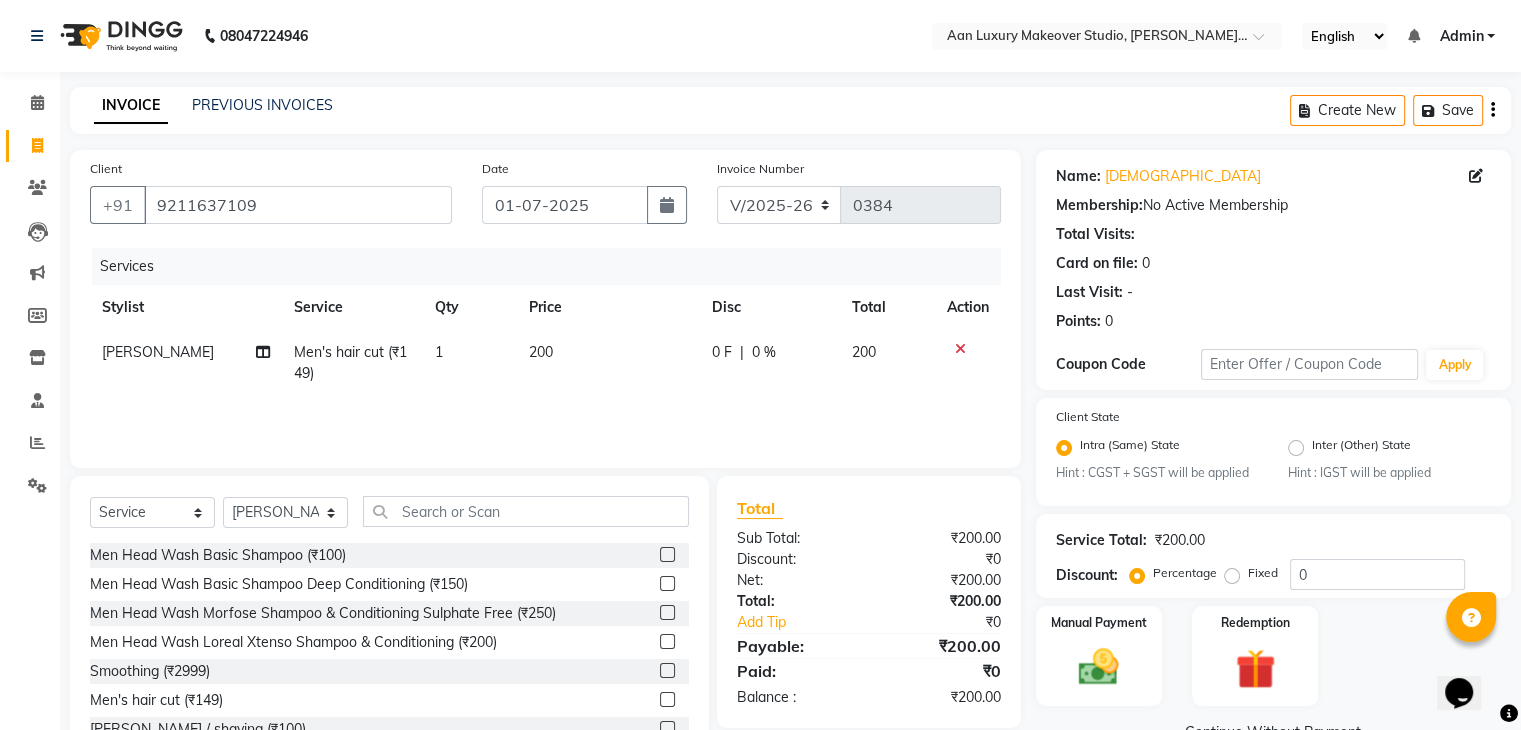 click on "Services Stylist Service Qty Price Disc Total Action [PERSON_NAME] Men's hair cut (₹149) 1 200 0 F | 0 % 200" 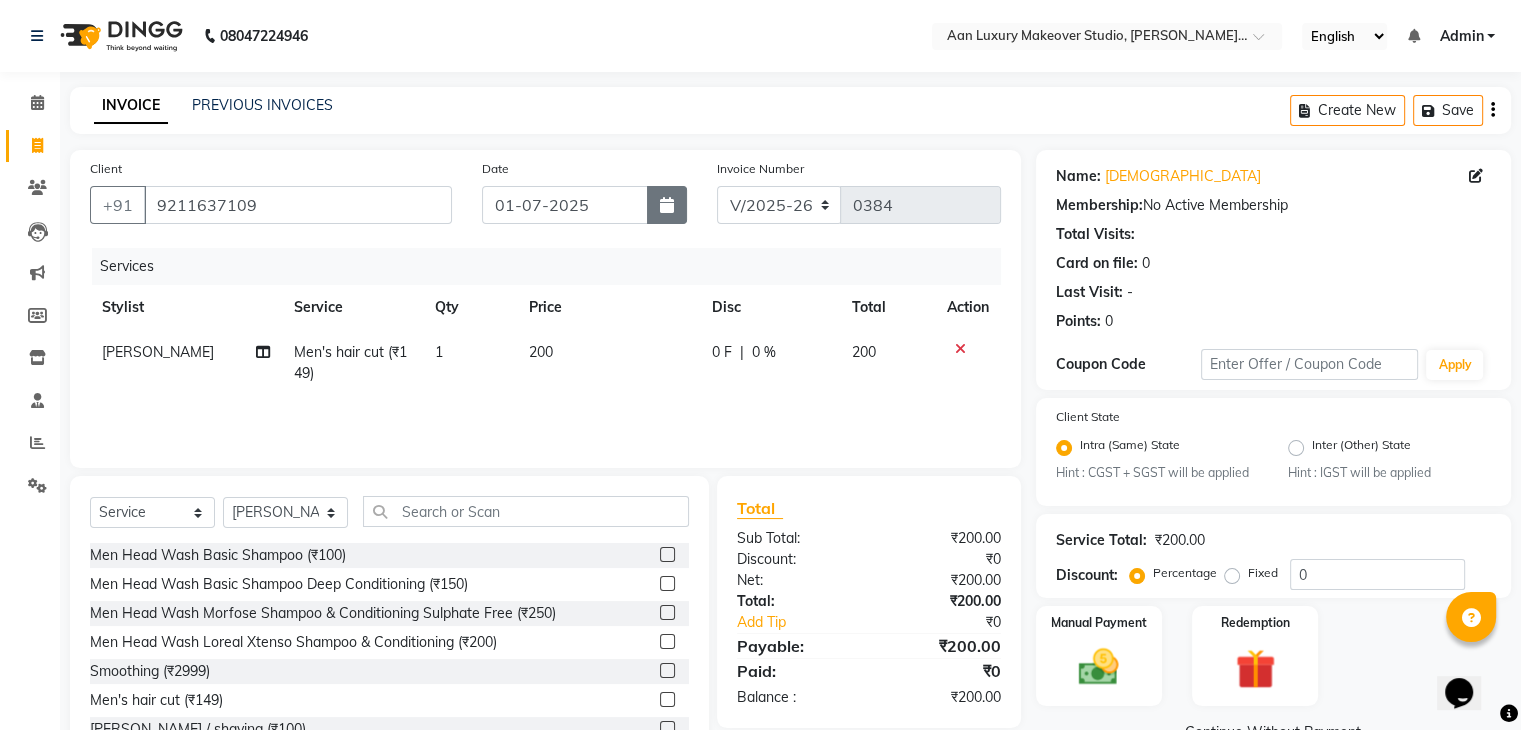 click 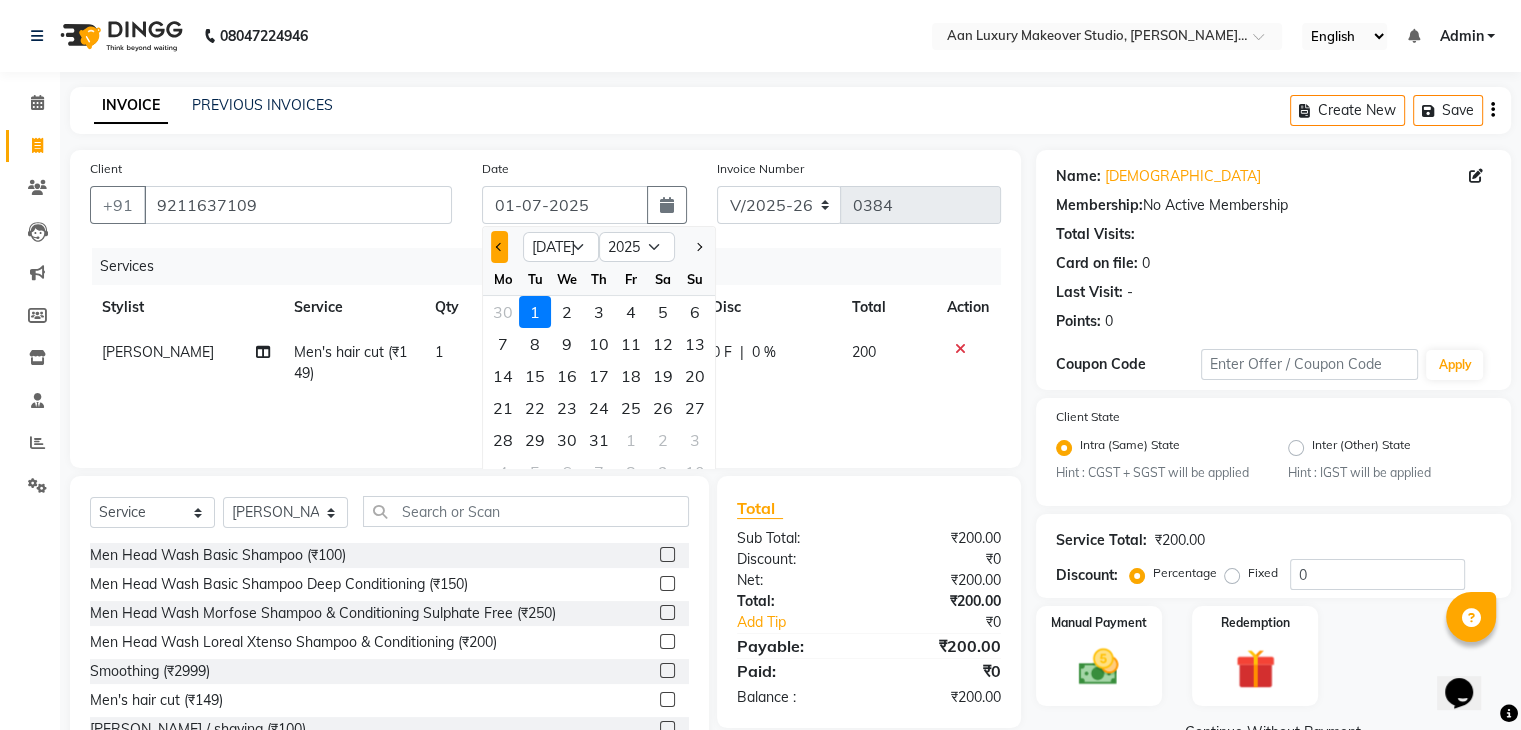 click 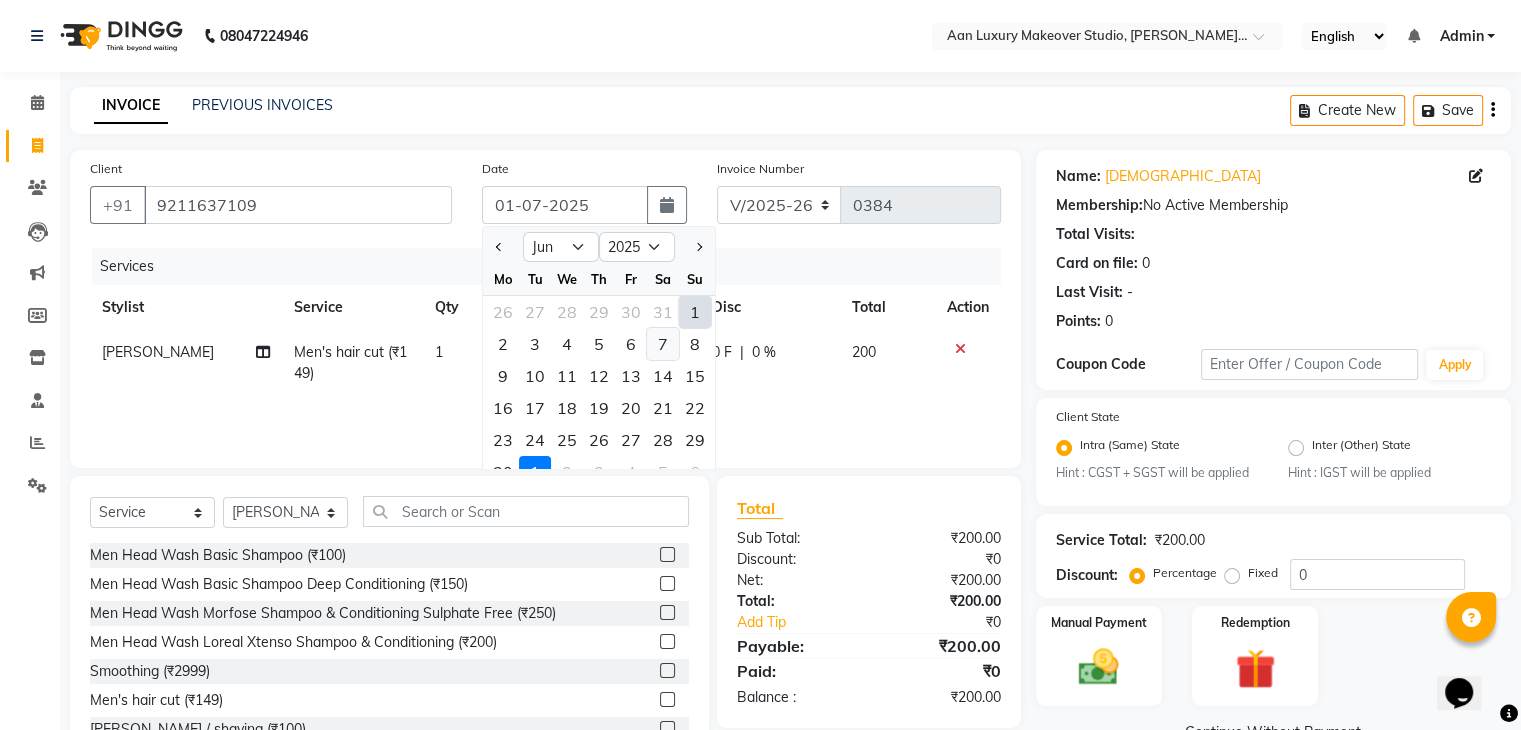 click on "7" 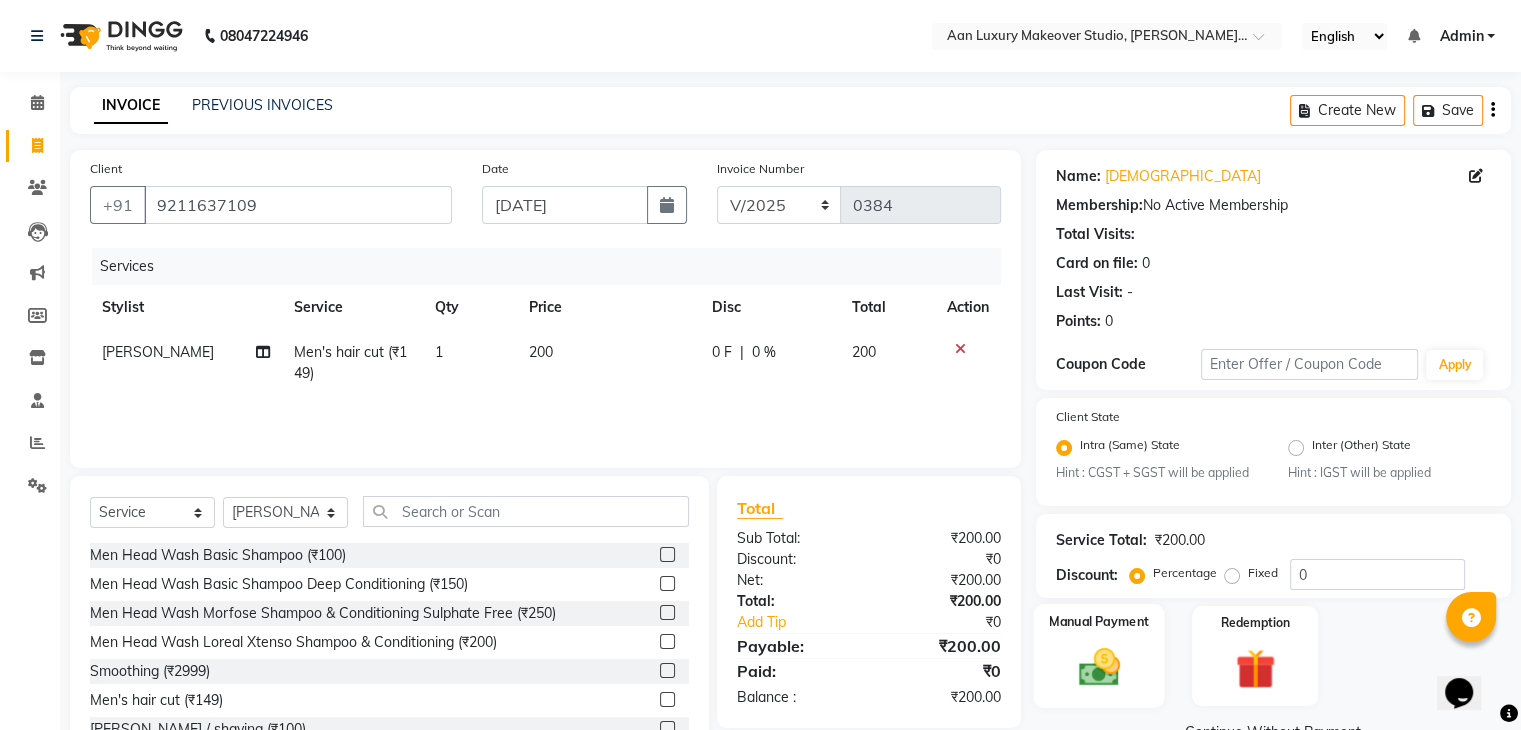 click on "Manual Payment" 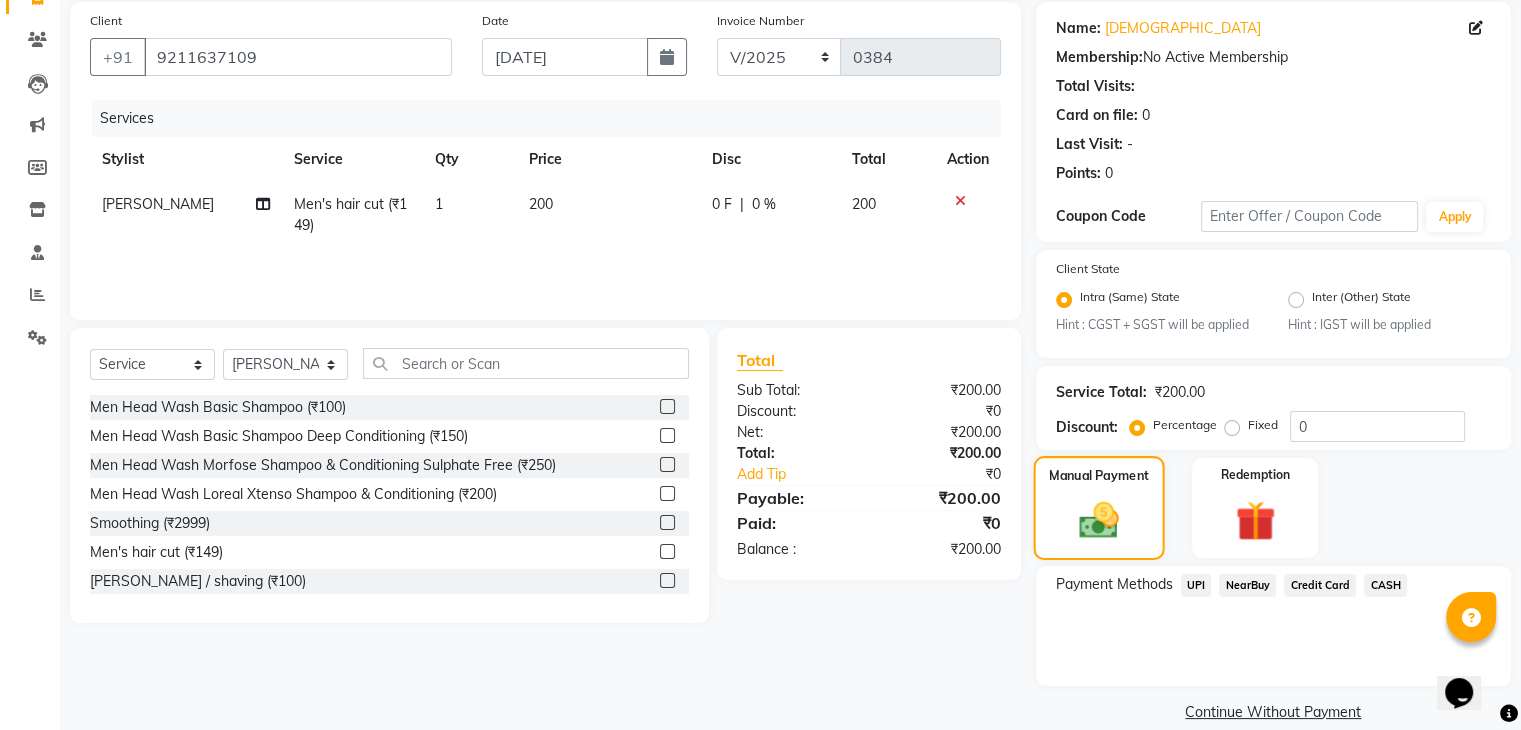 scroll, scrollTop: 155, scrollLeft: 0, axis: vertical 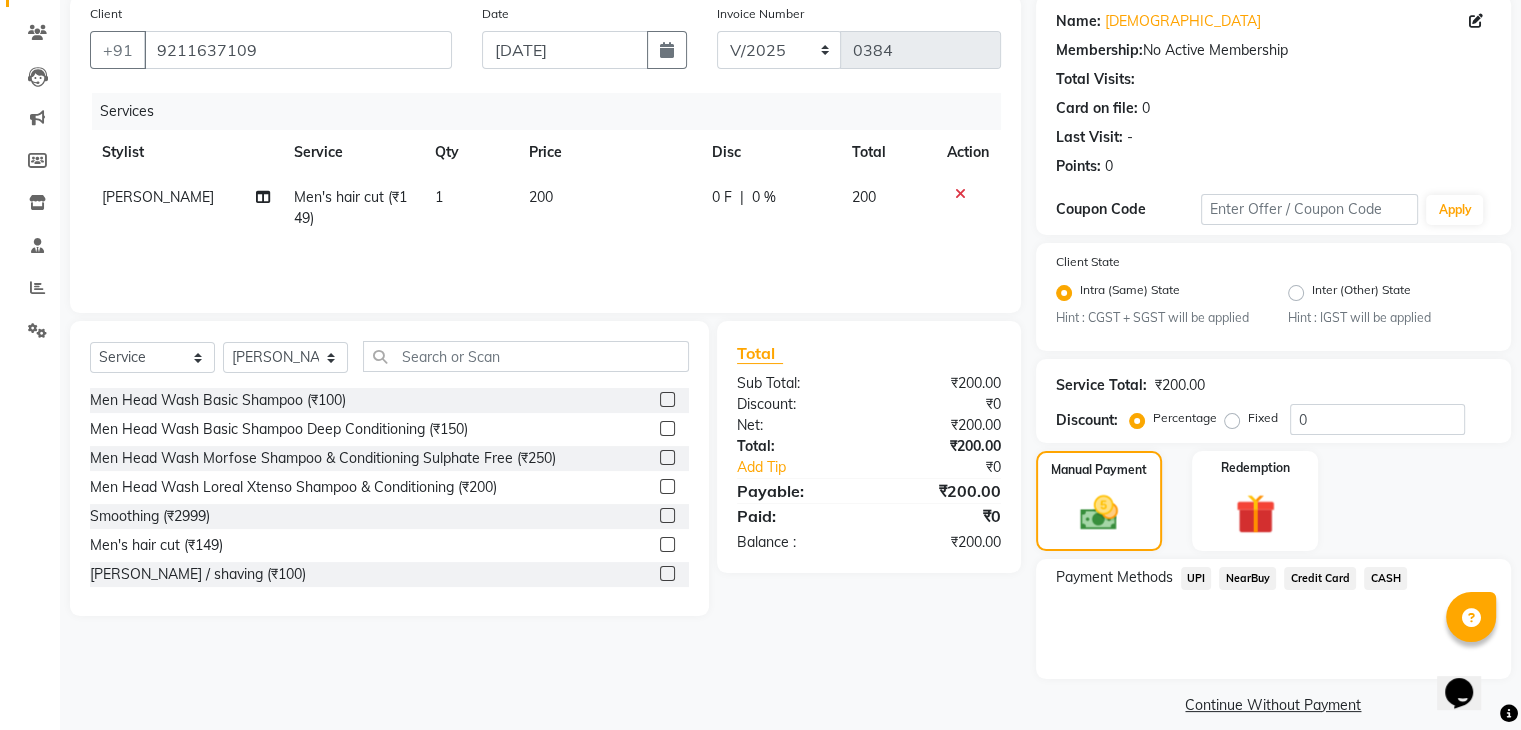 click on "CASH" 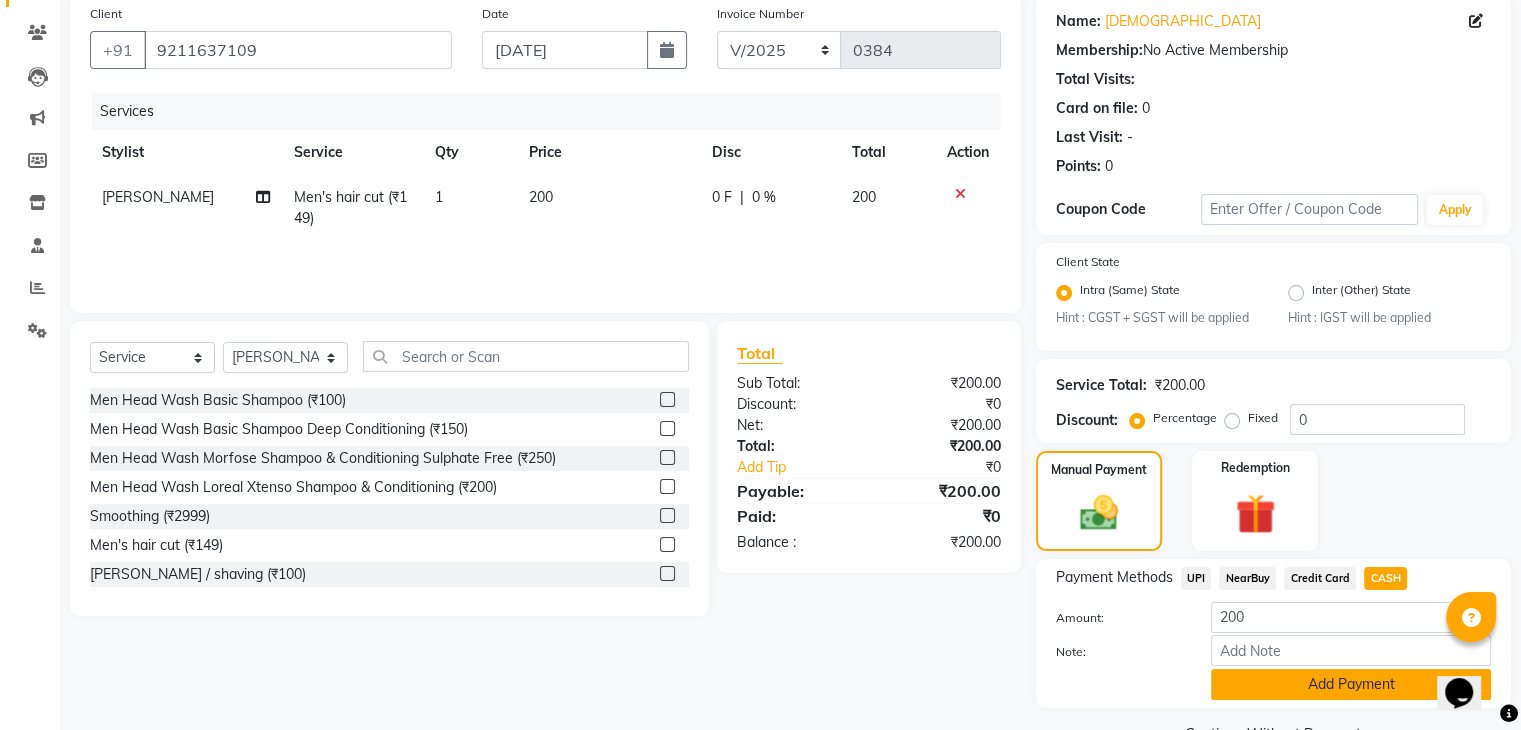 click on "Add Payment" 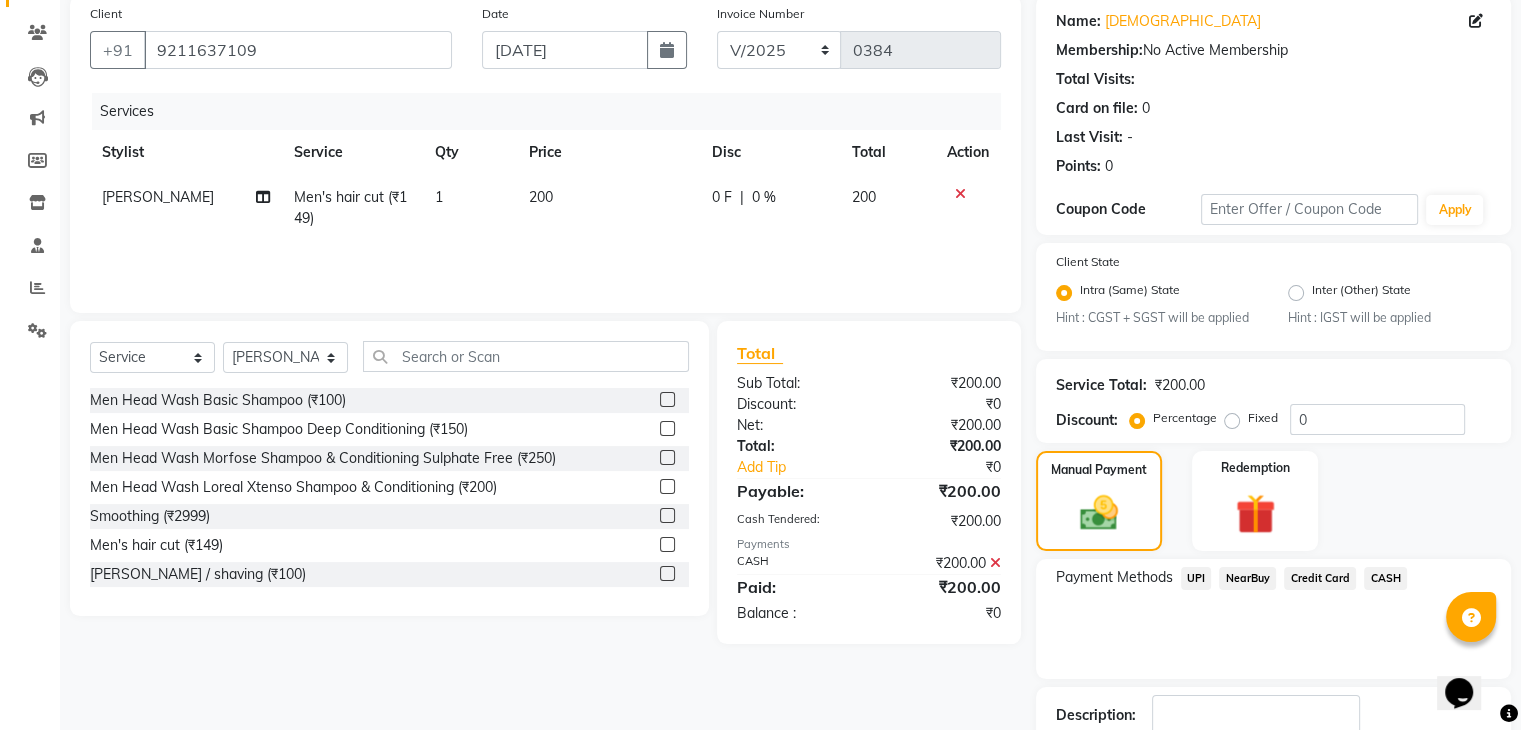 scroll, scrollTop: 289, scrollLeft: 0, axis: vertical 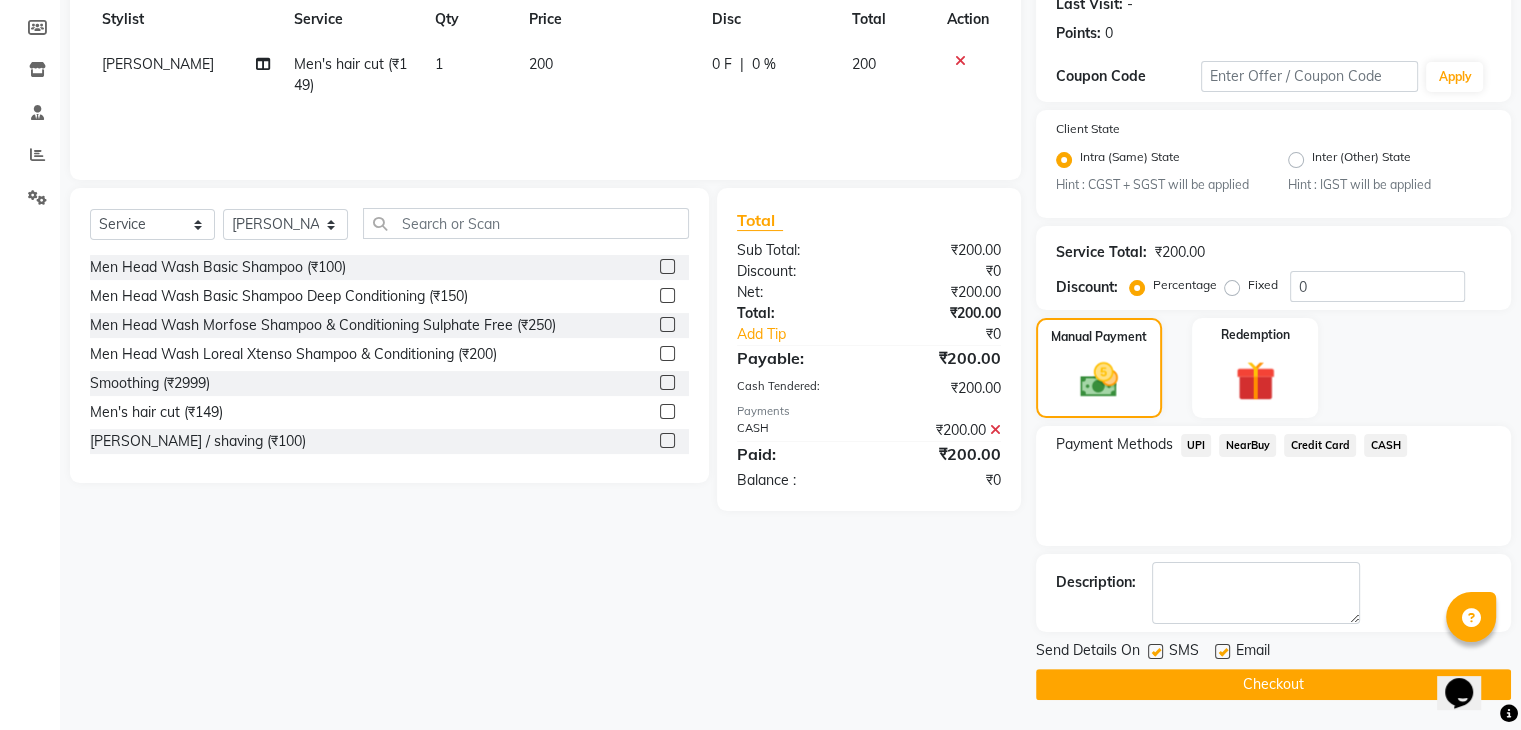 click 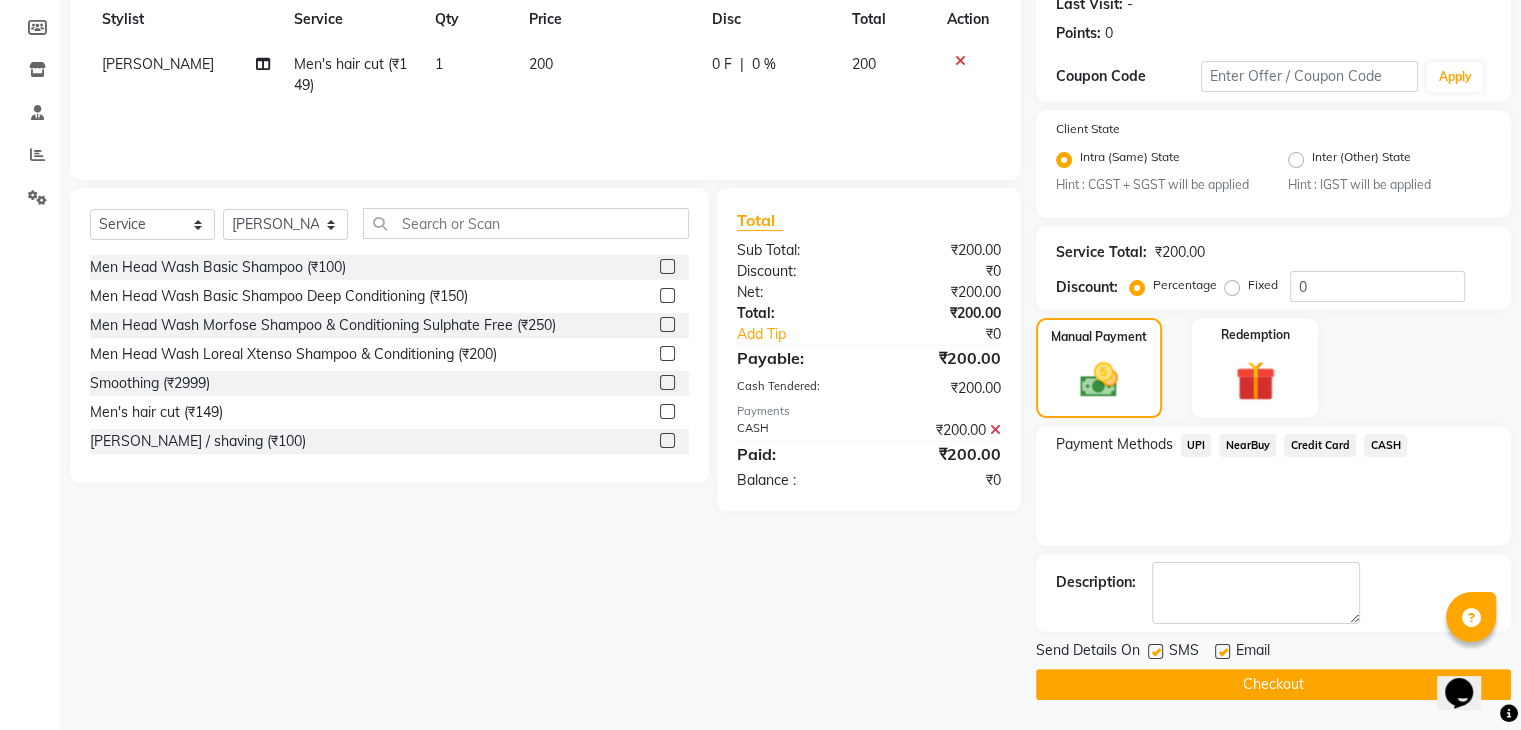 click at bounding box center (1221, 652) 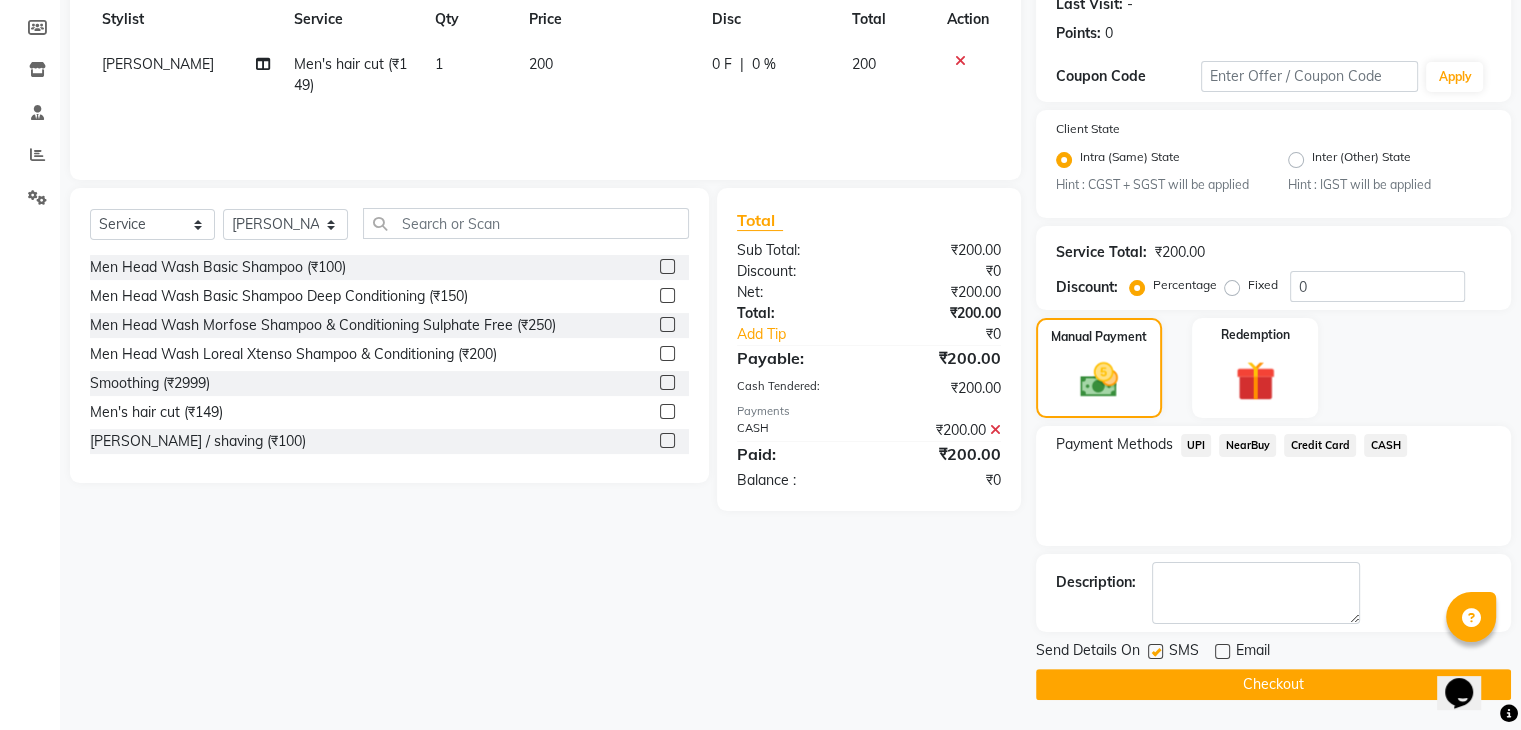 click 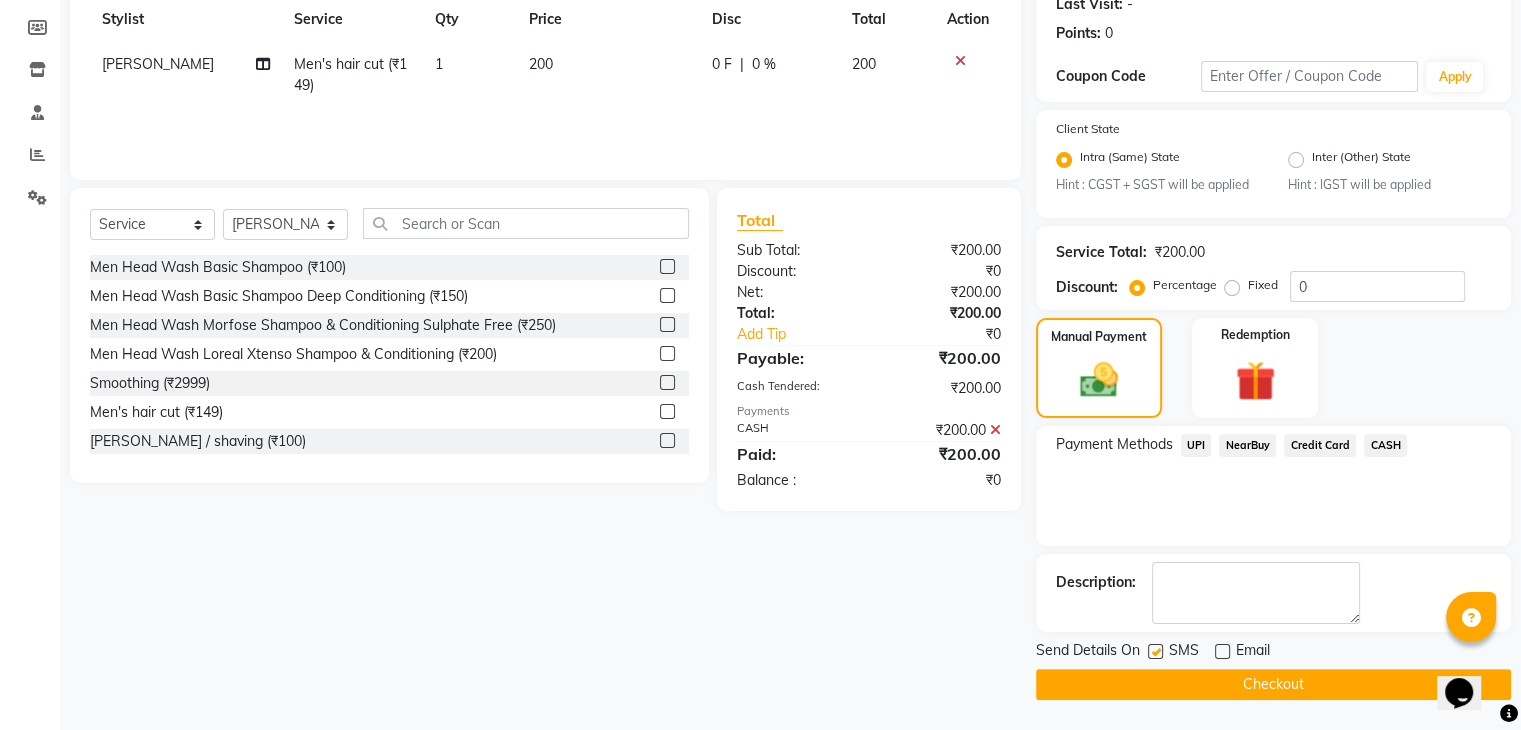 click at bounding box center (1154, 652) 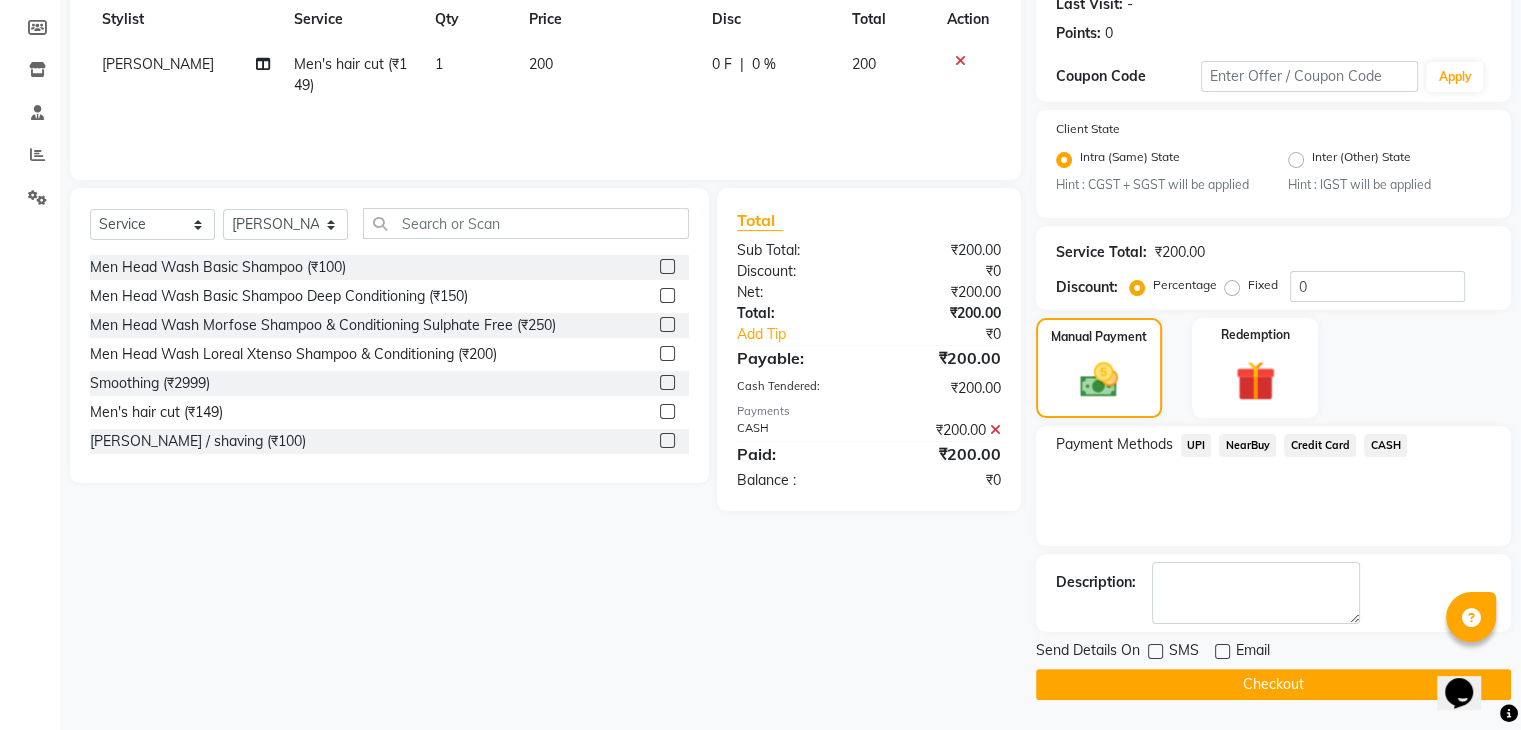 click on "Checkout" 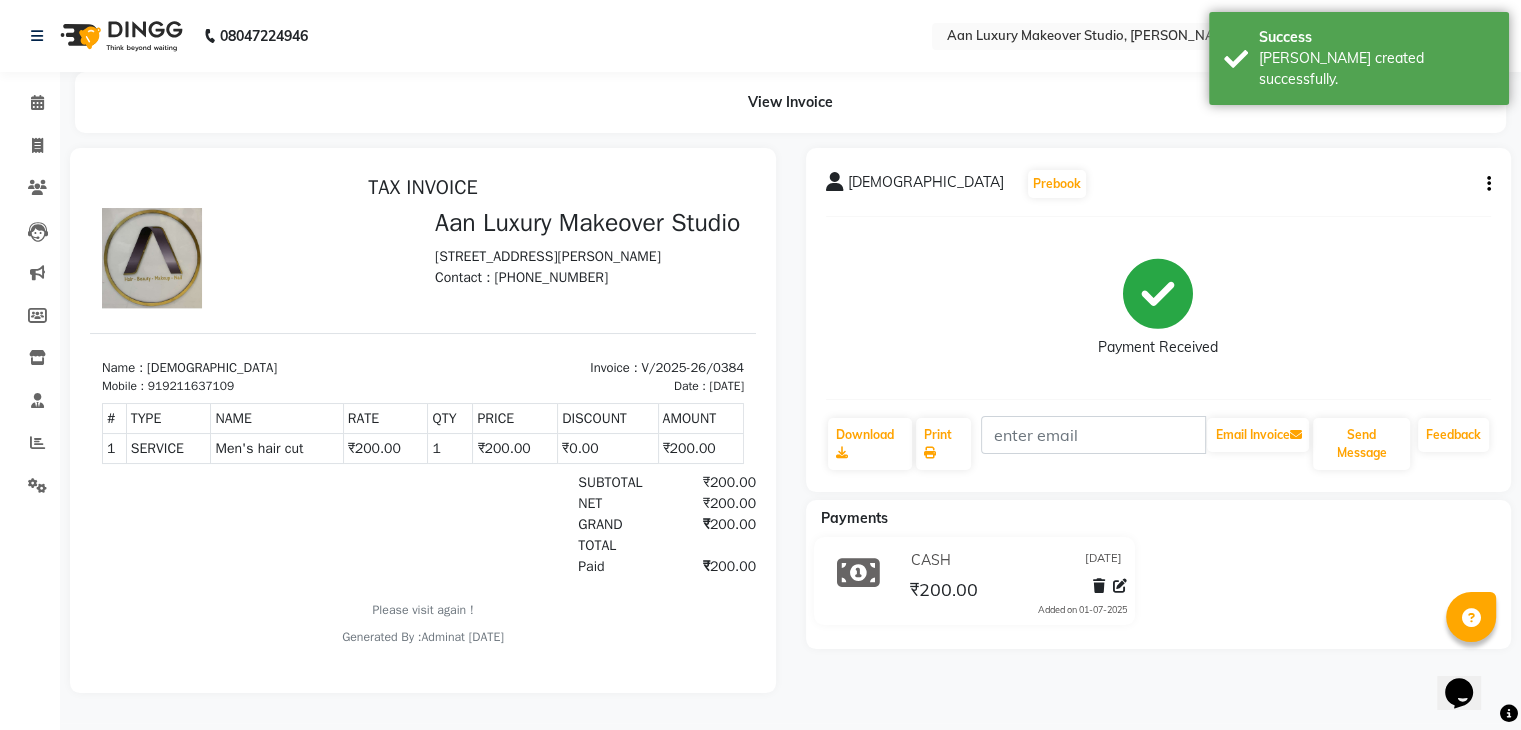 scroll, scrollTop: 0, scrollLeft: 0, axis: both 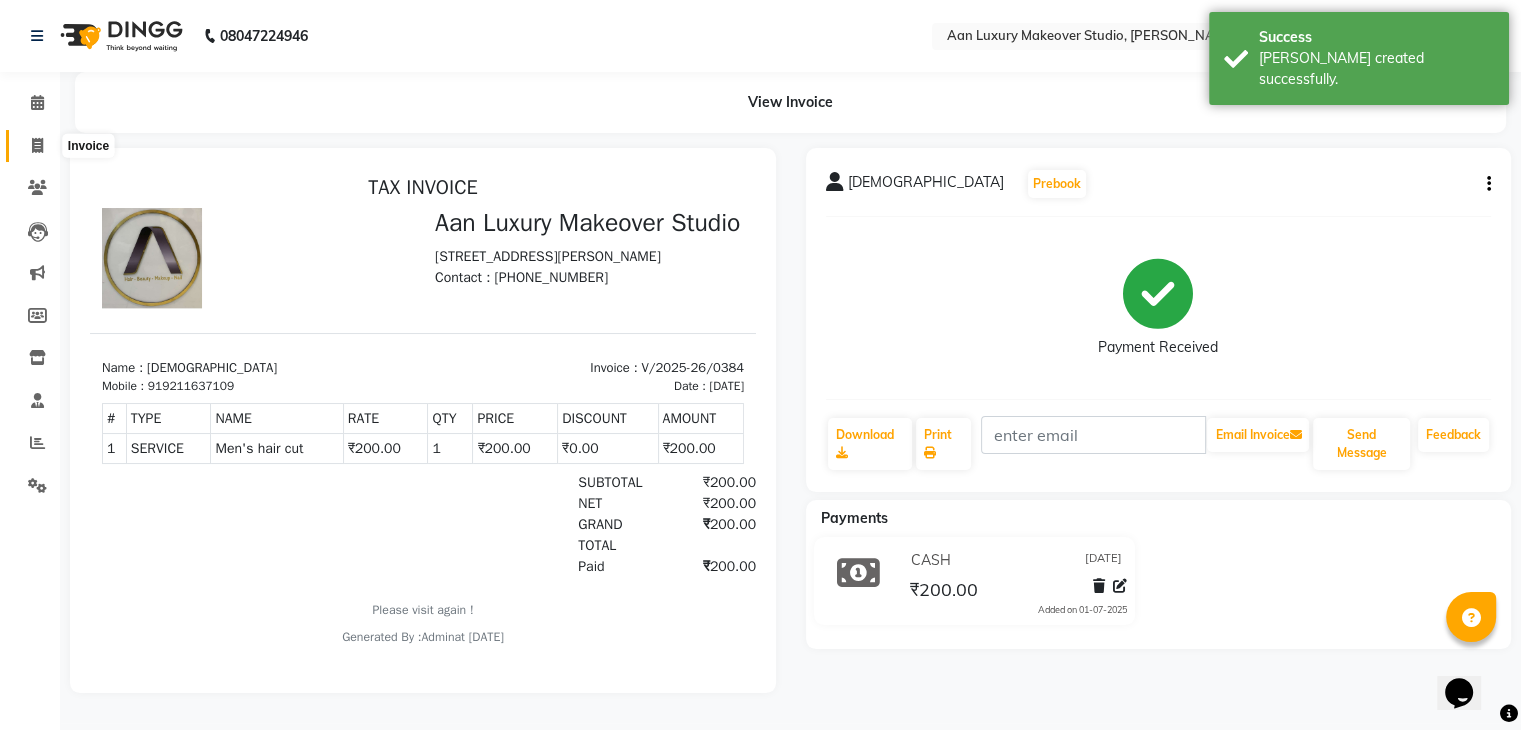 click 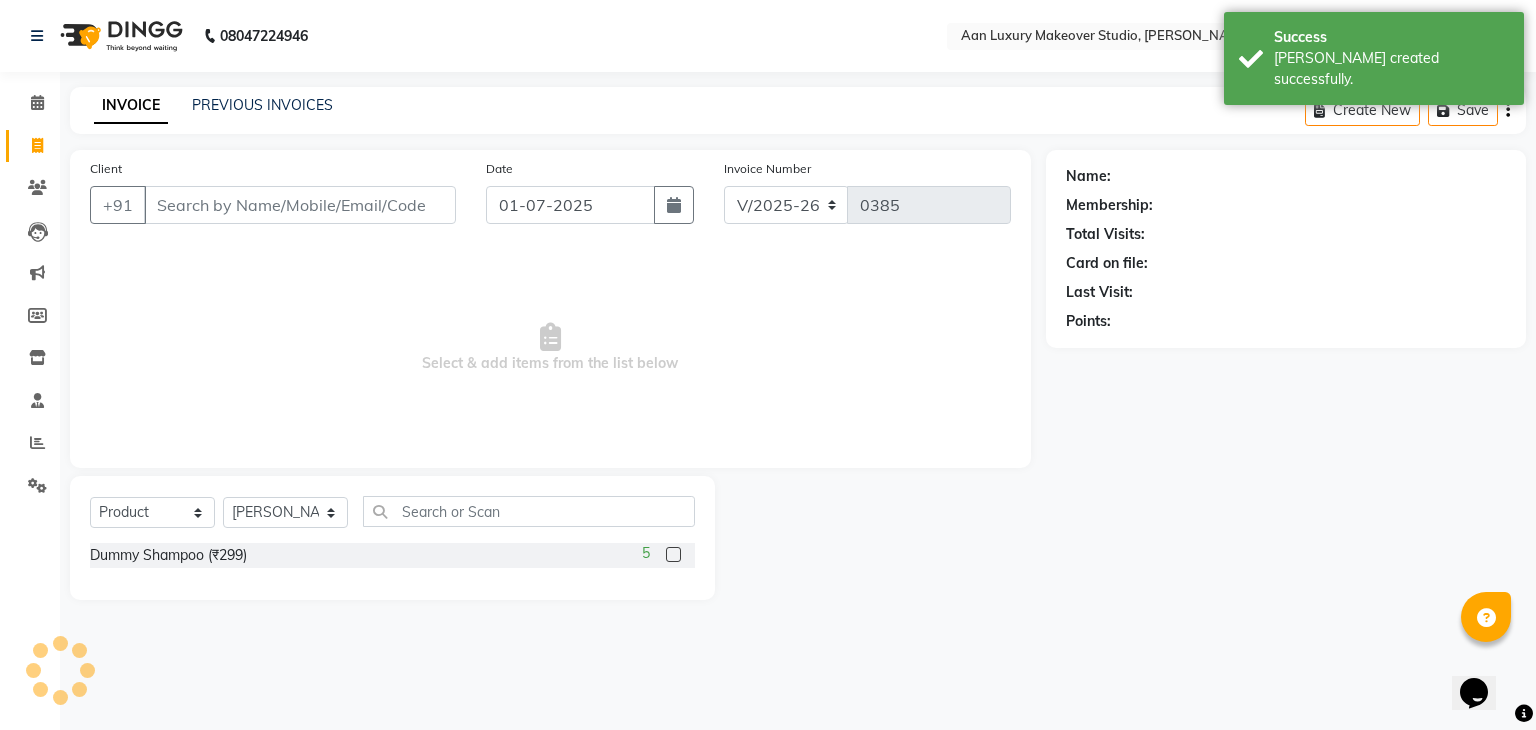click on "Client" at bounding box center [300, 205] 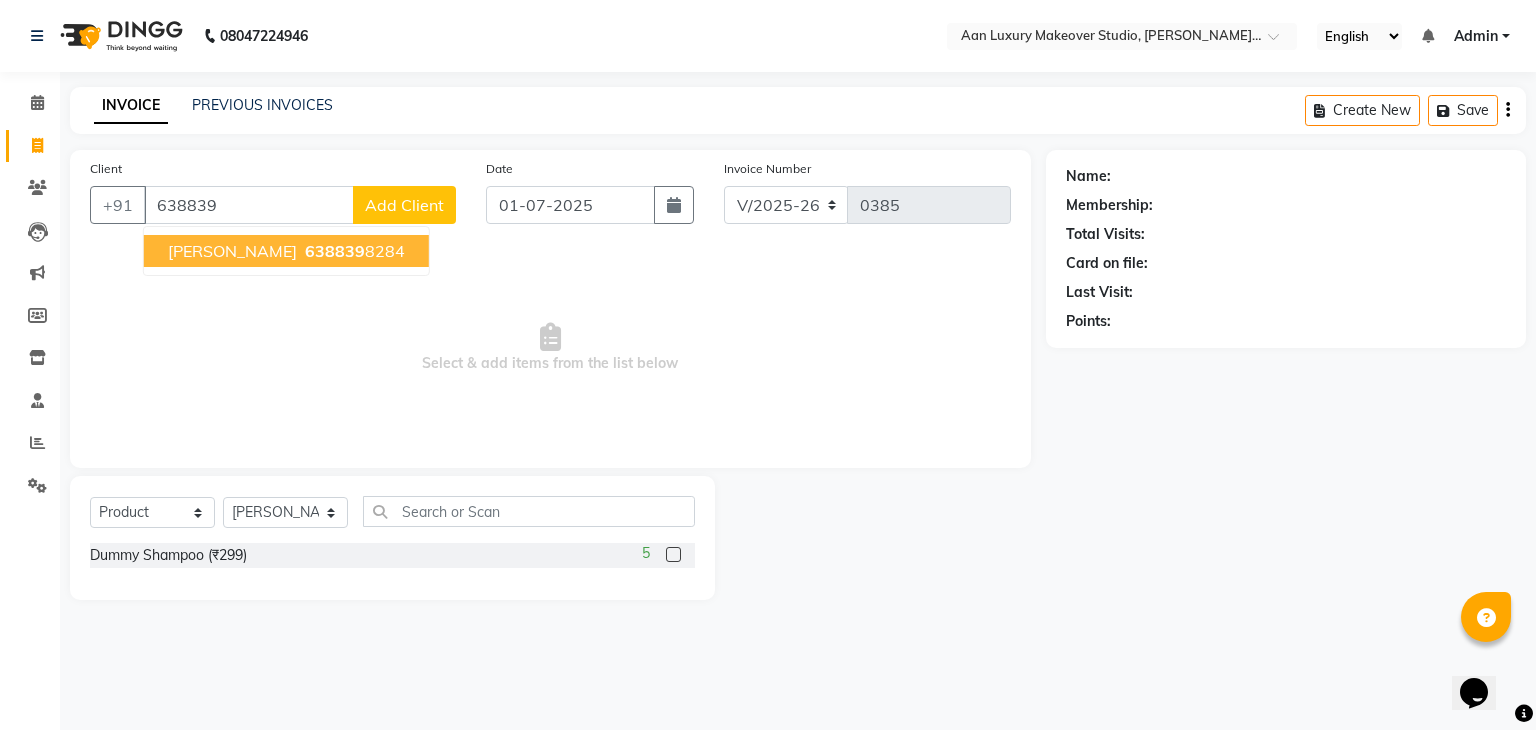 click on "638839" at bounding box center (335, 251) 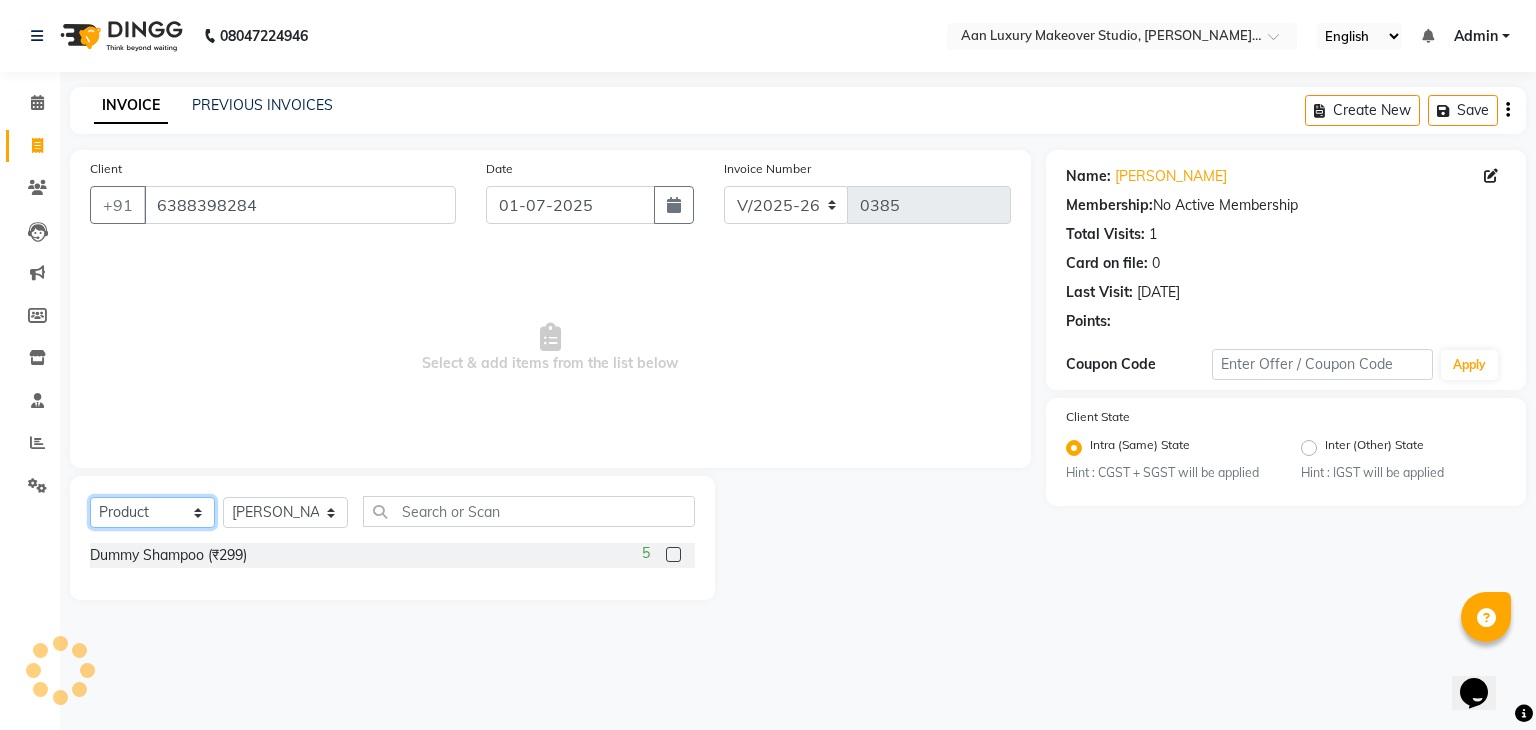 click on "Select  Service  Product  Membership  Package Voucher Prepaid Gift Card" 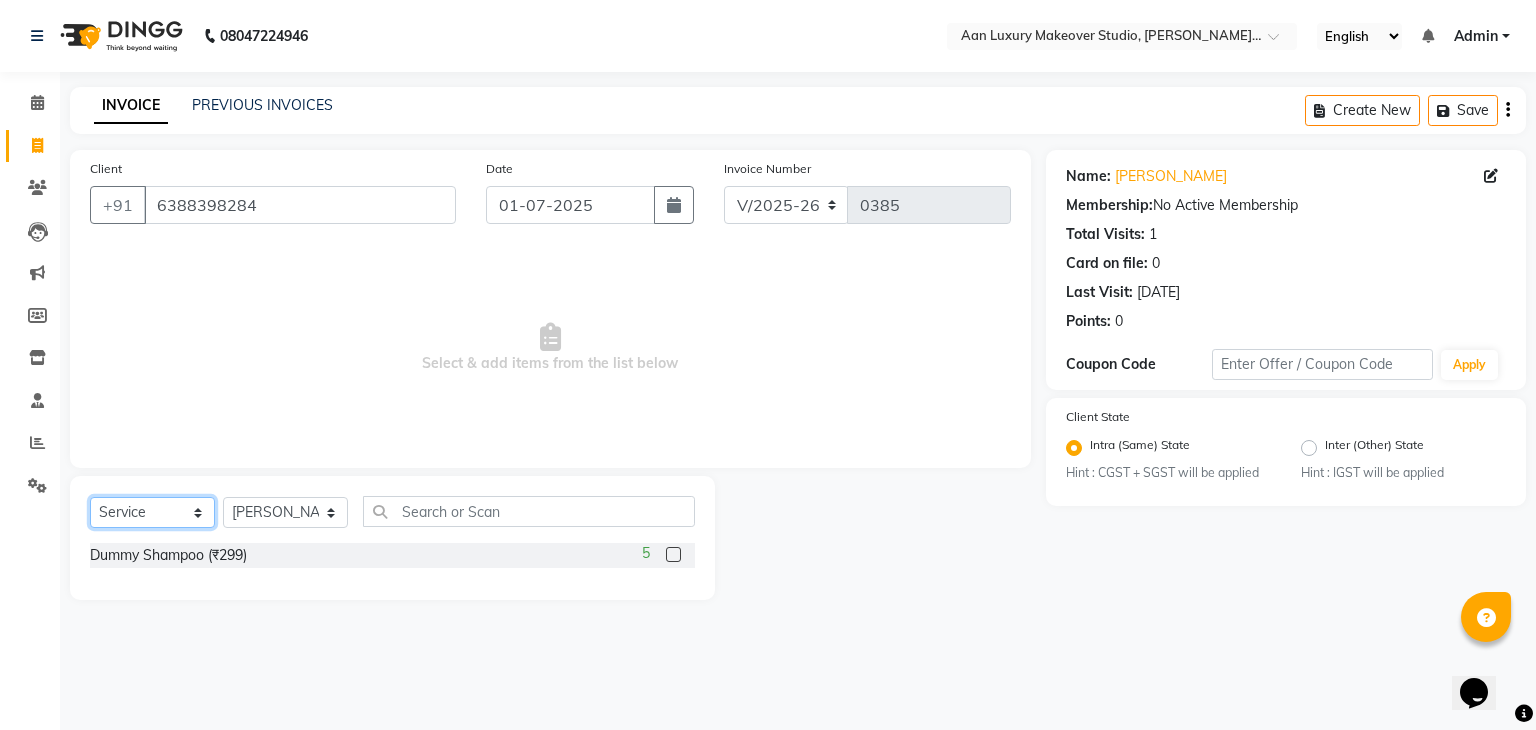 click on "Select  Service  Product  Membership  Package Voucher Prepaid Gift Card" 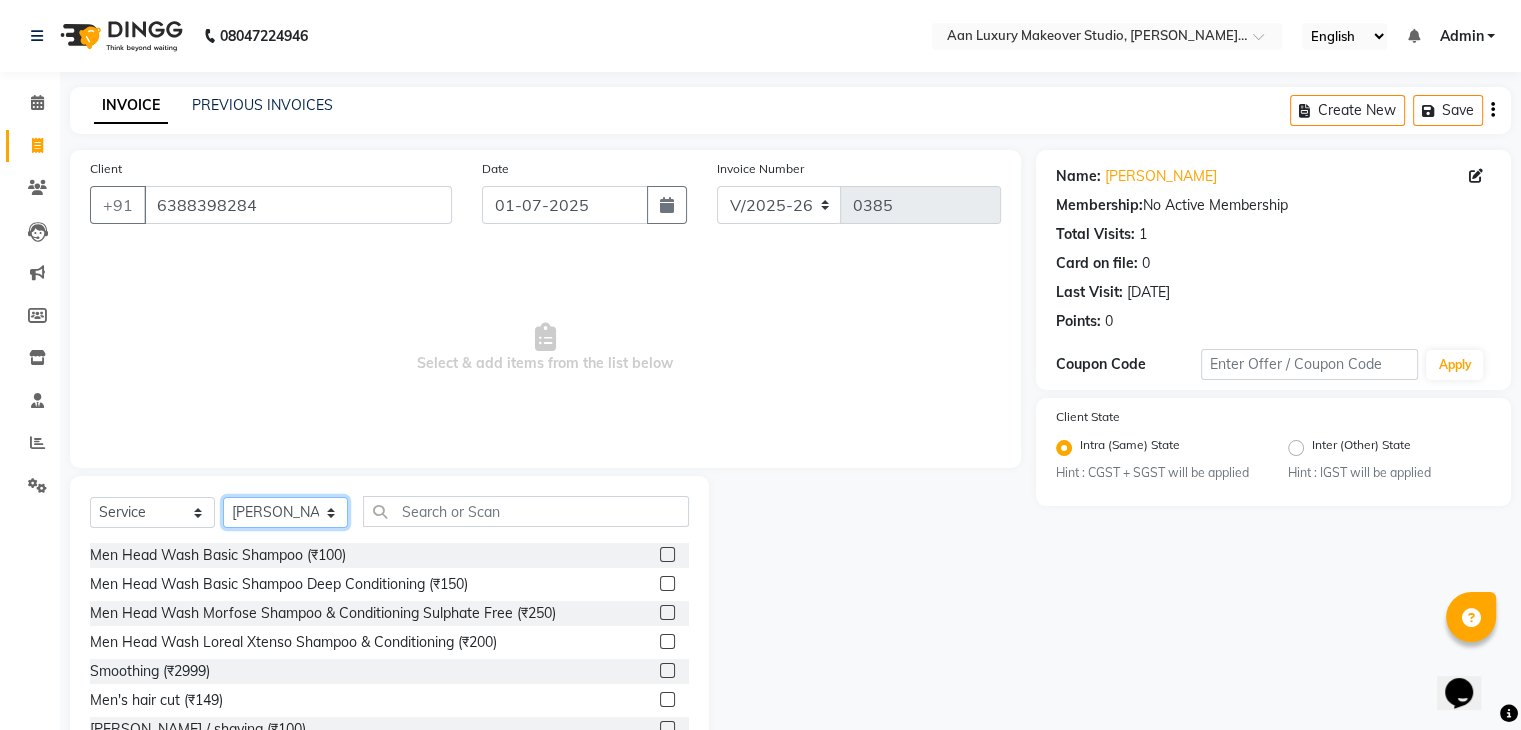 click on "Select Stylist Faiz gaurav [PERSON_NAME] Nisha ma'am  [PERSON_NAME] [PERSON_NAME] [PERSON_NAME]" 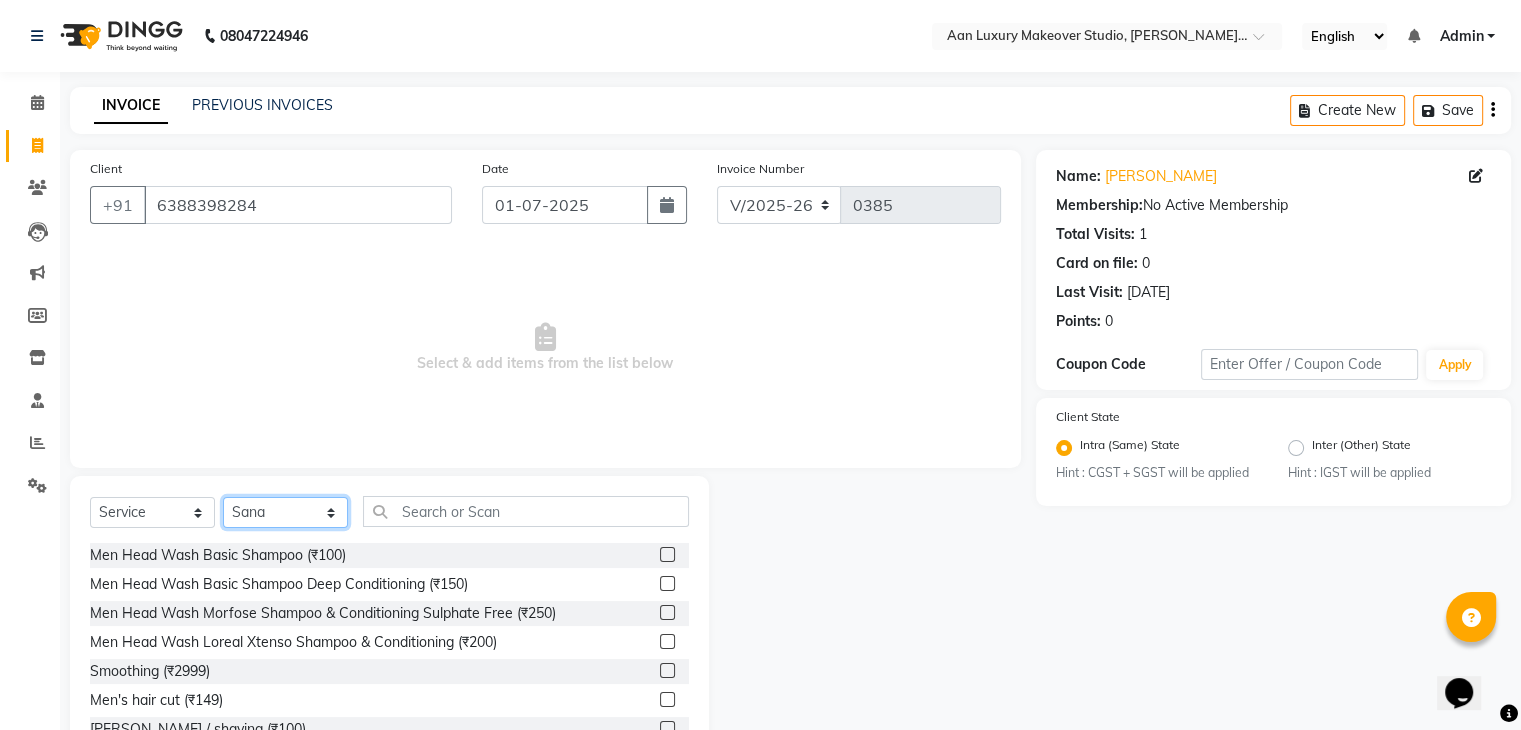 click on "Select Stylist Faiz gaurav [PERSON_NAME] Nisha ma'am  [PERSON_NAME] [PERSON_NAME] [PERSON_NAME]" 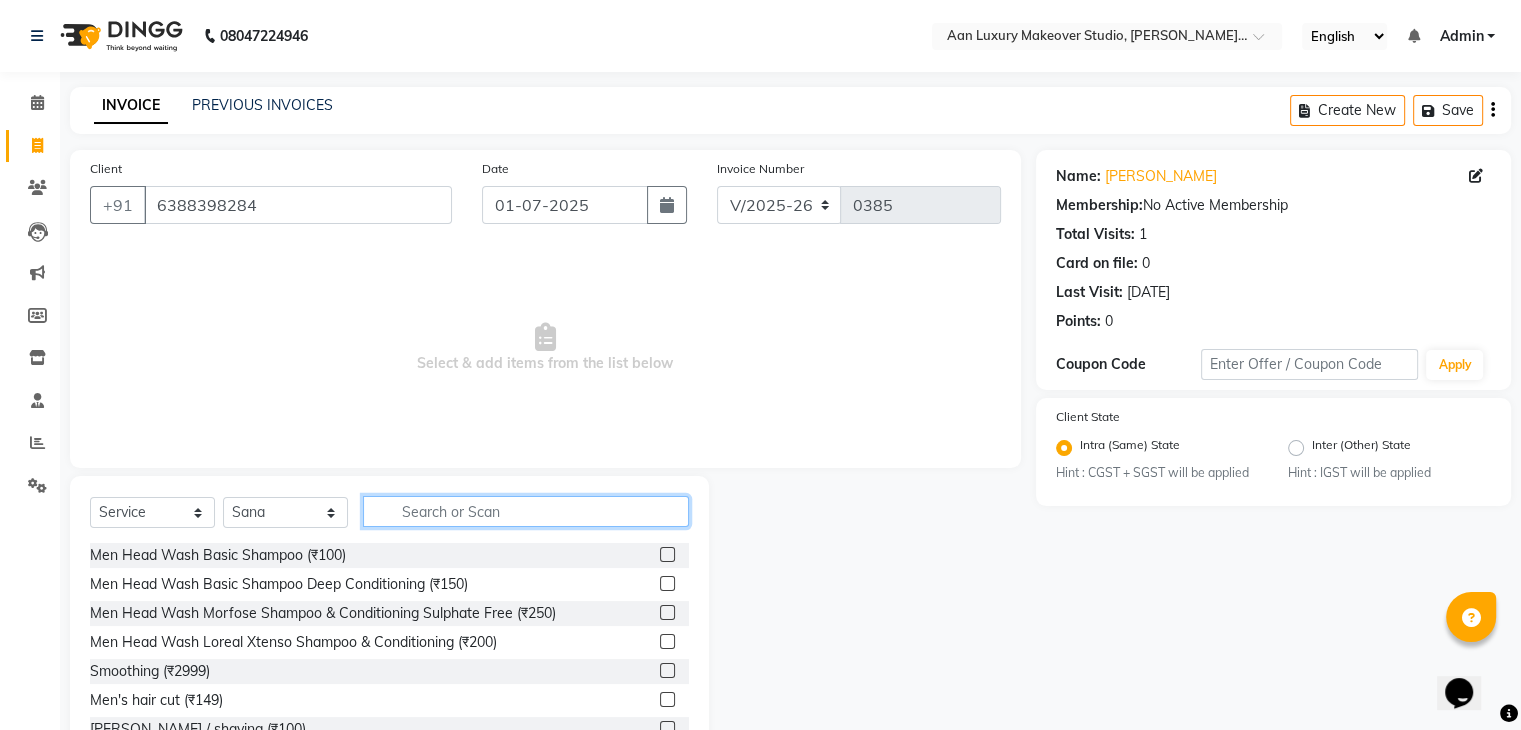 click 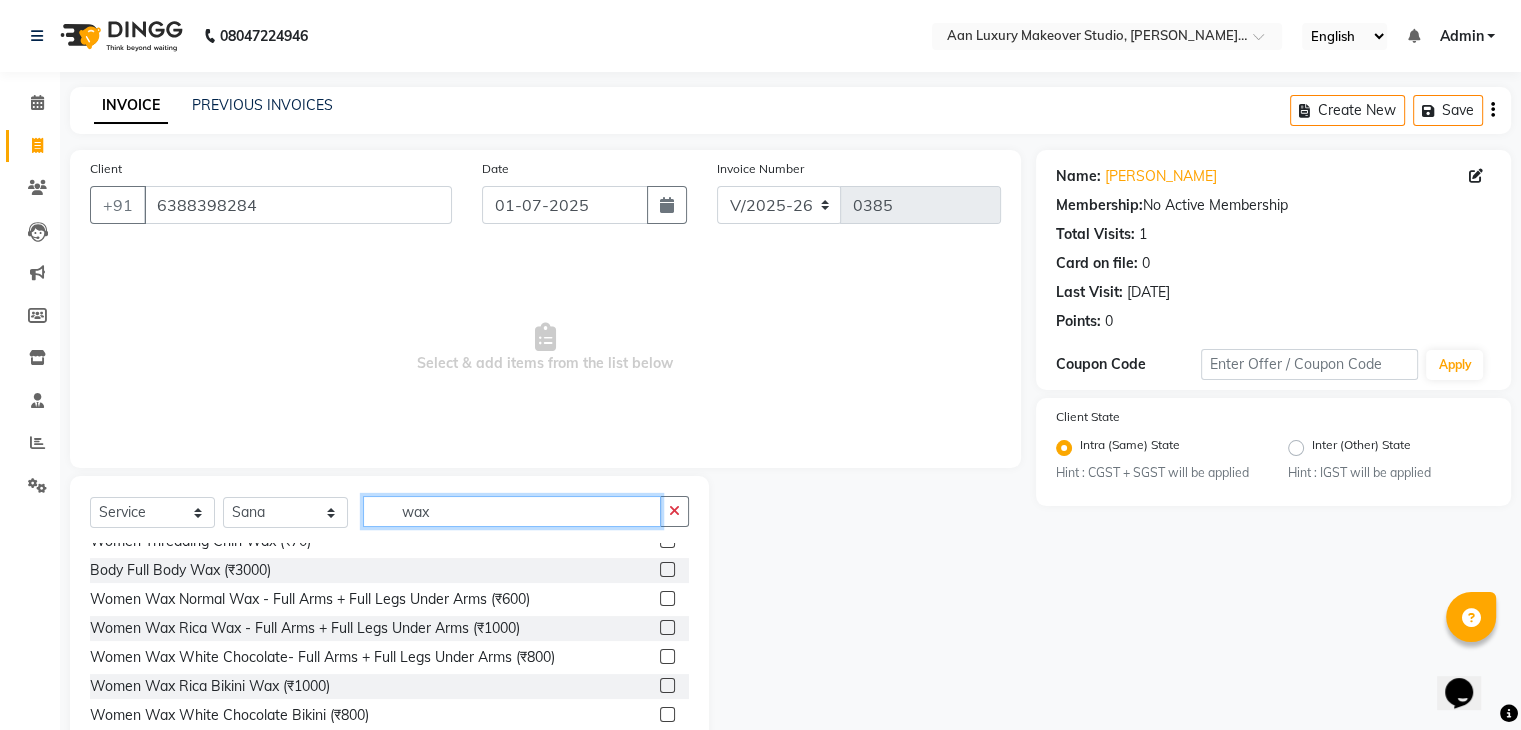 scroll, scrollTop: 60, scrollLeft: 0, axis: vertical 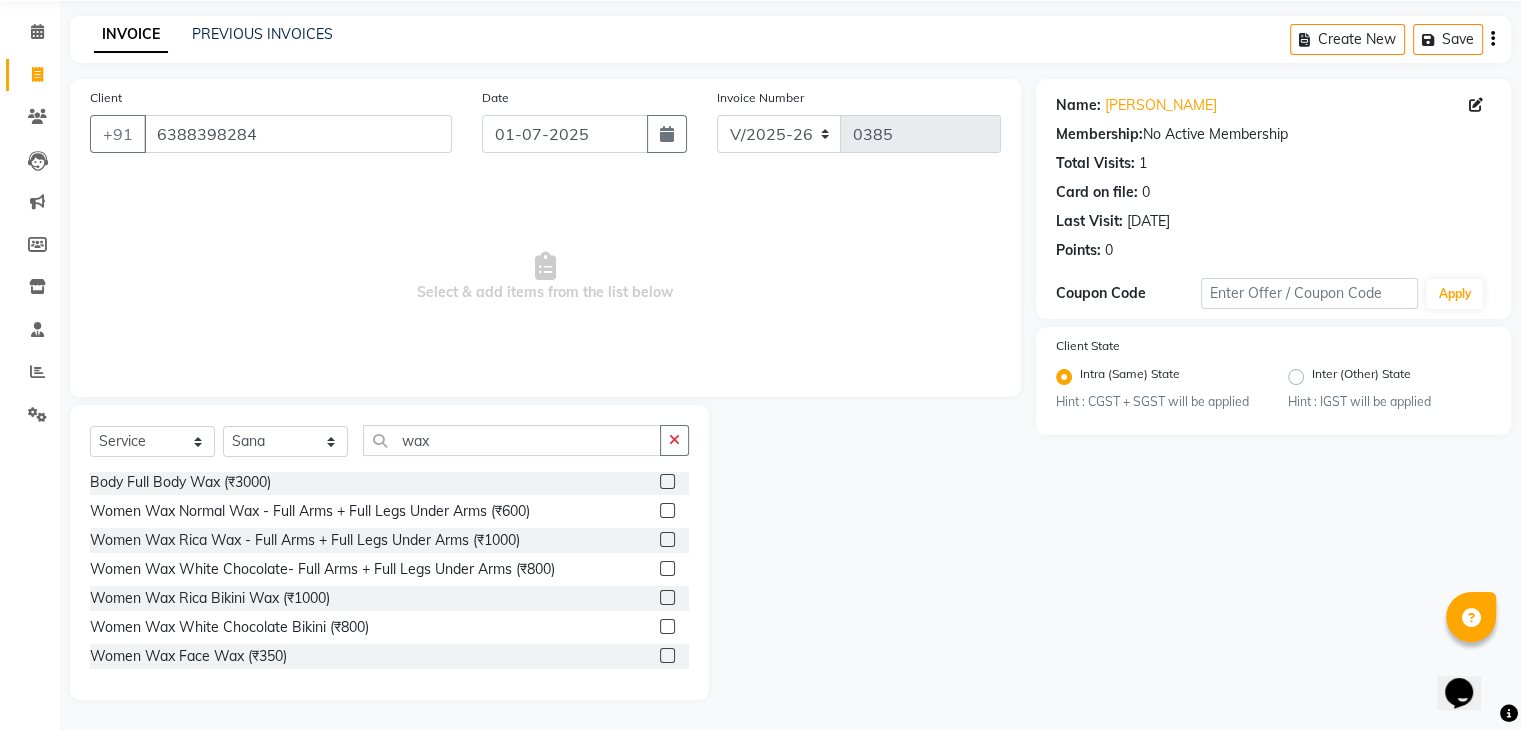 click 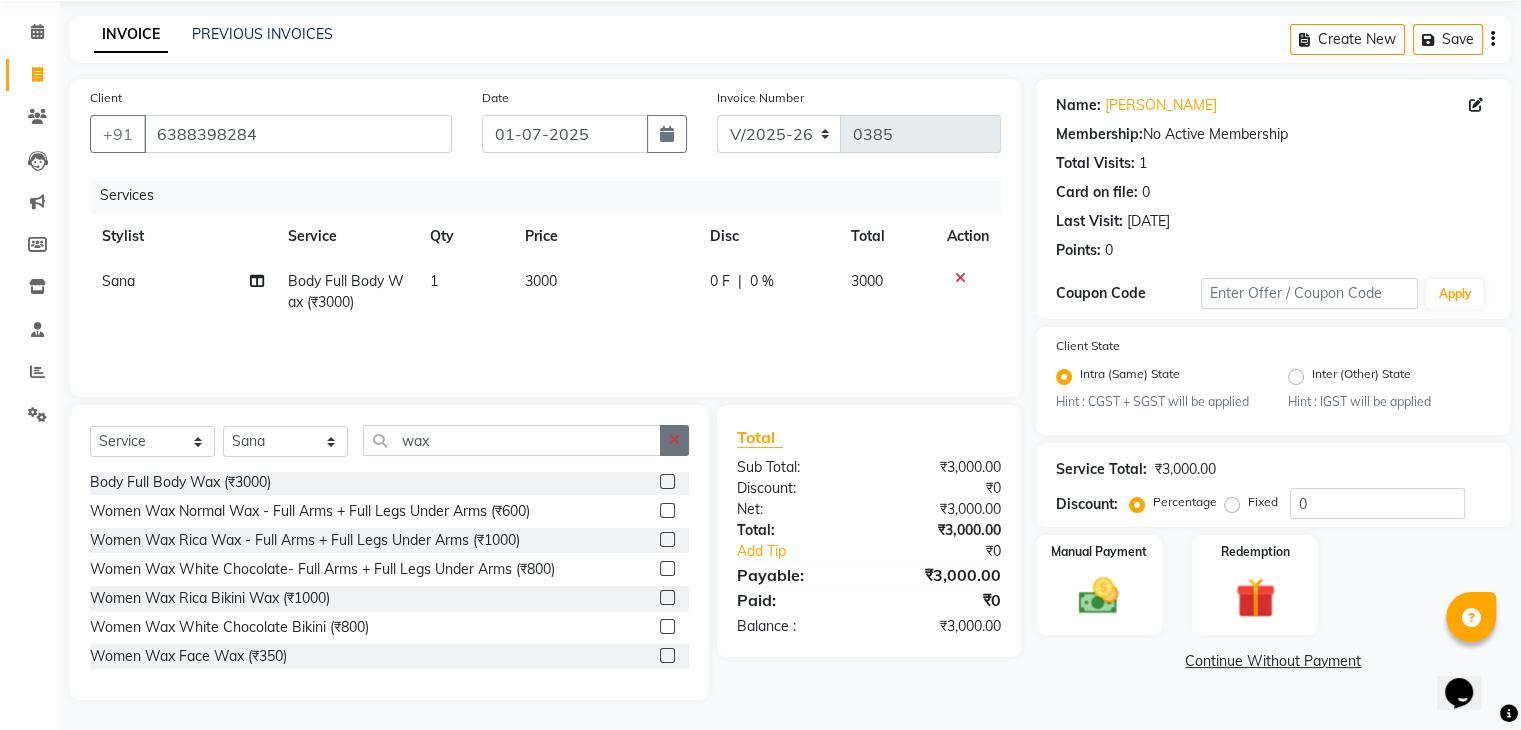 click 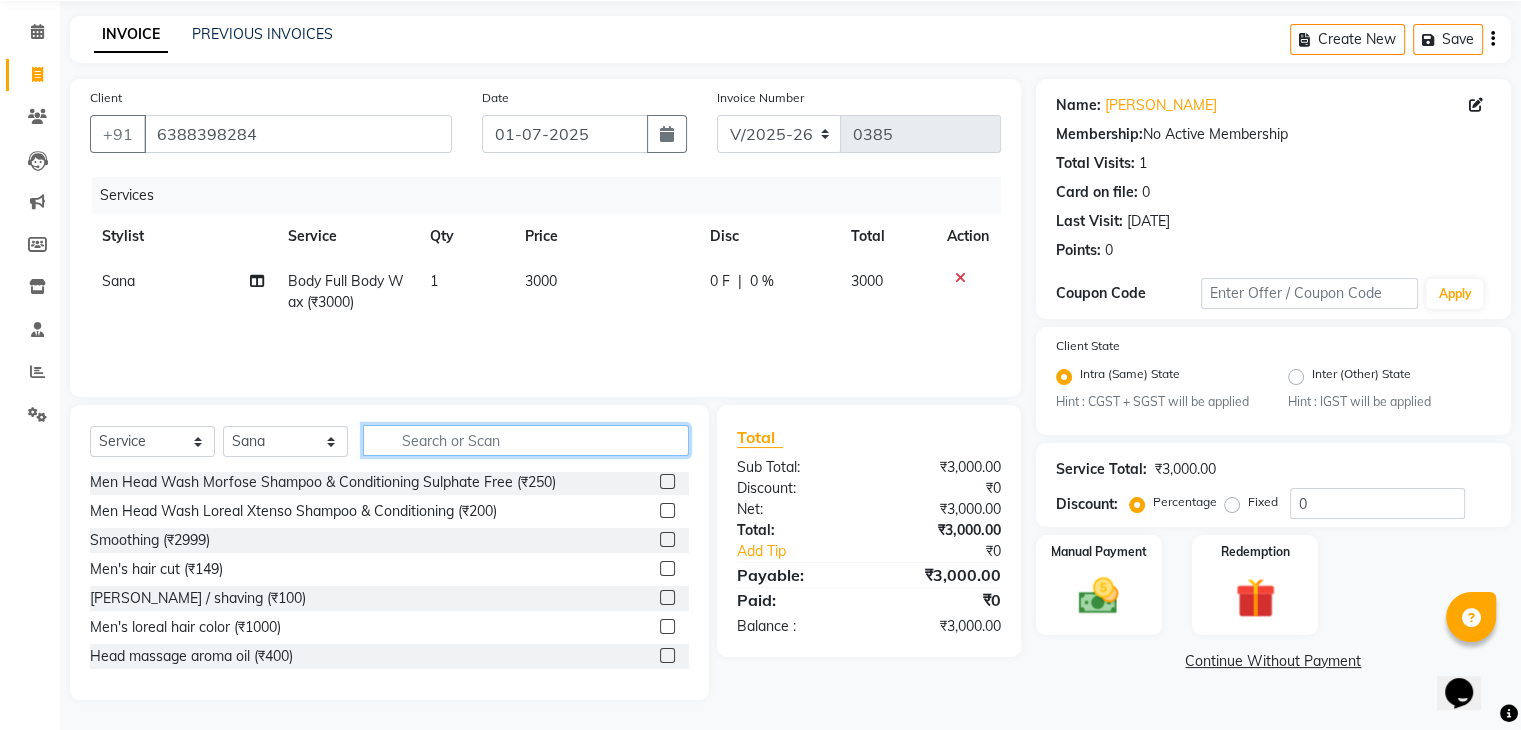 click 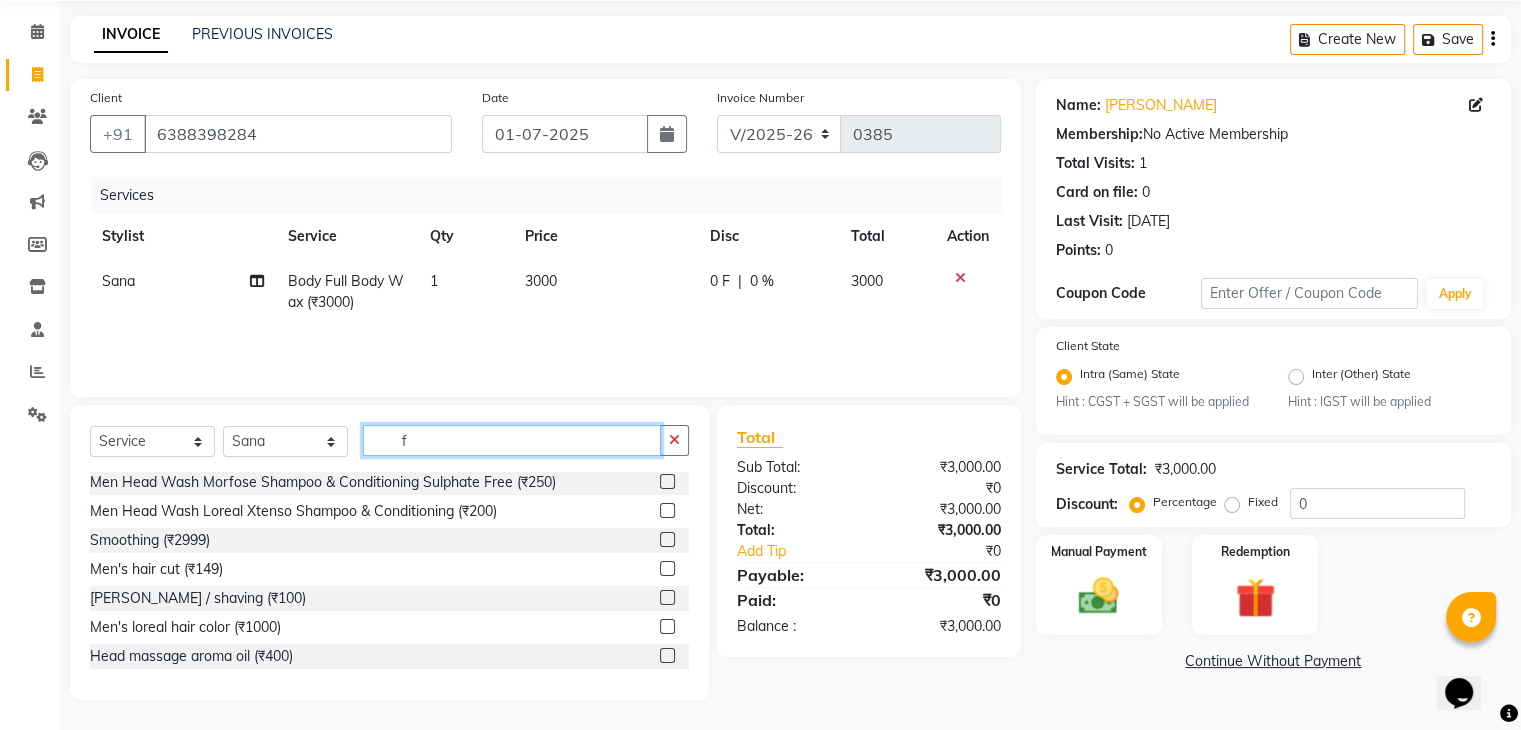 scroll, scrollTop: 3, scrollLeft: 0, axis: vertical 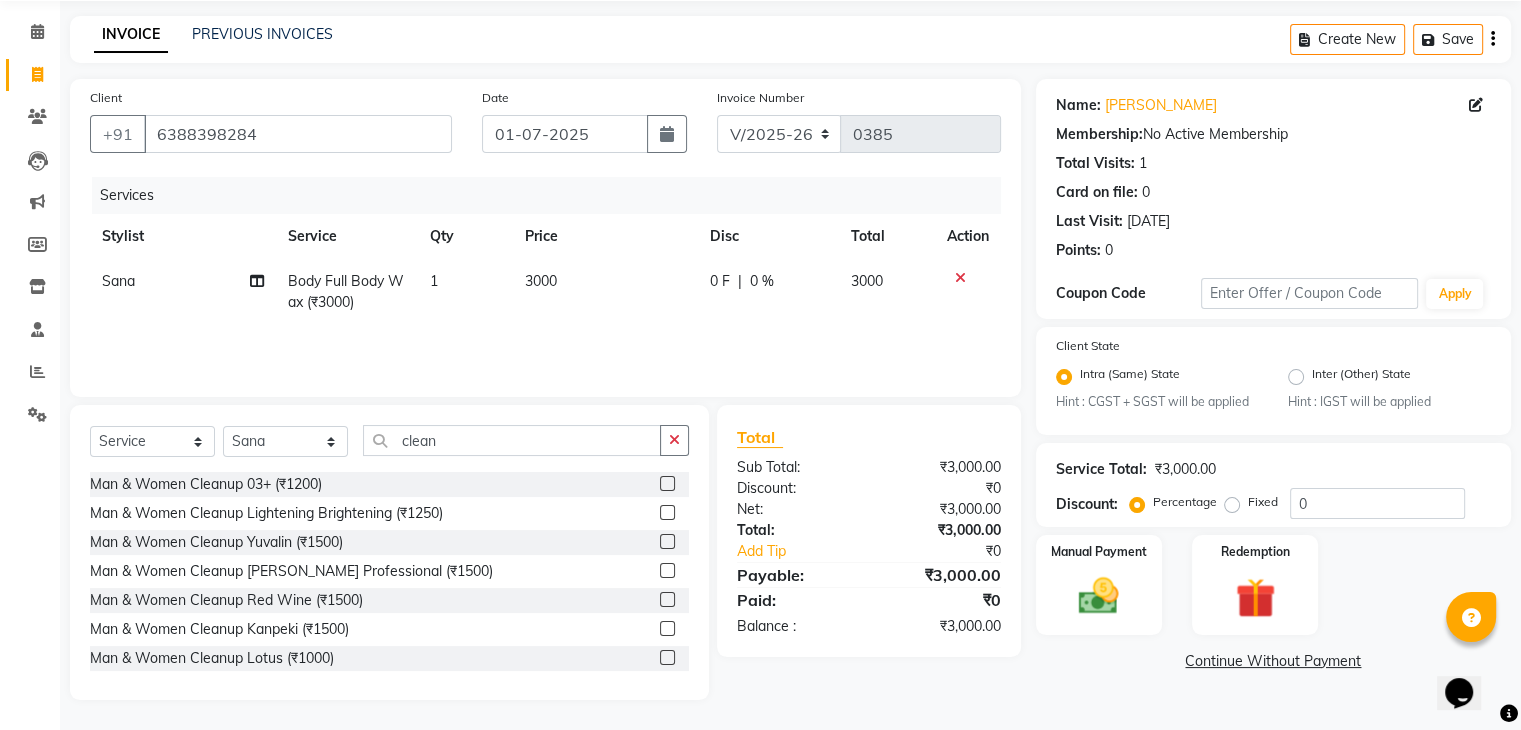 click 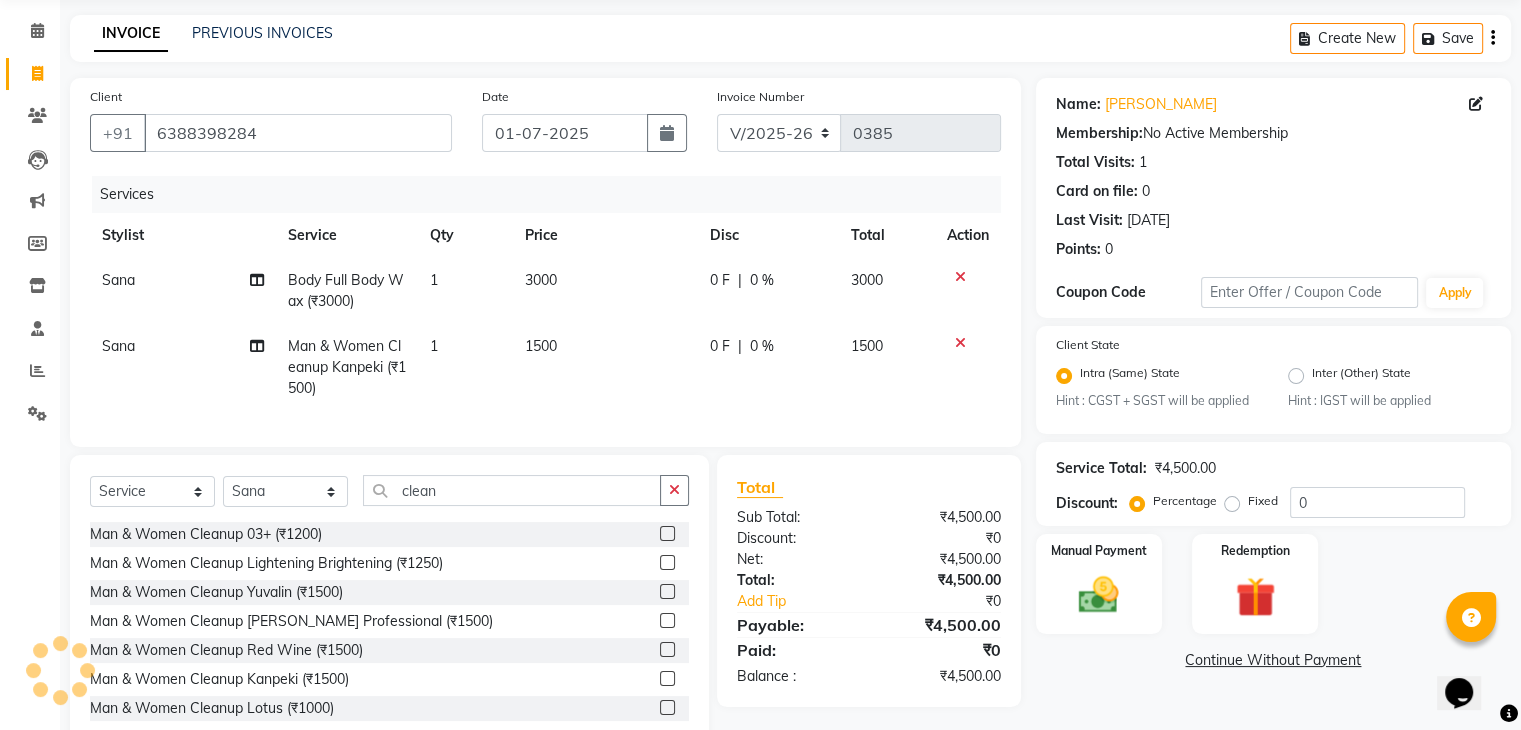 click on "1500" 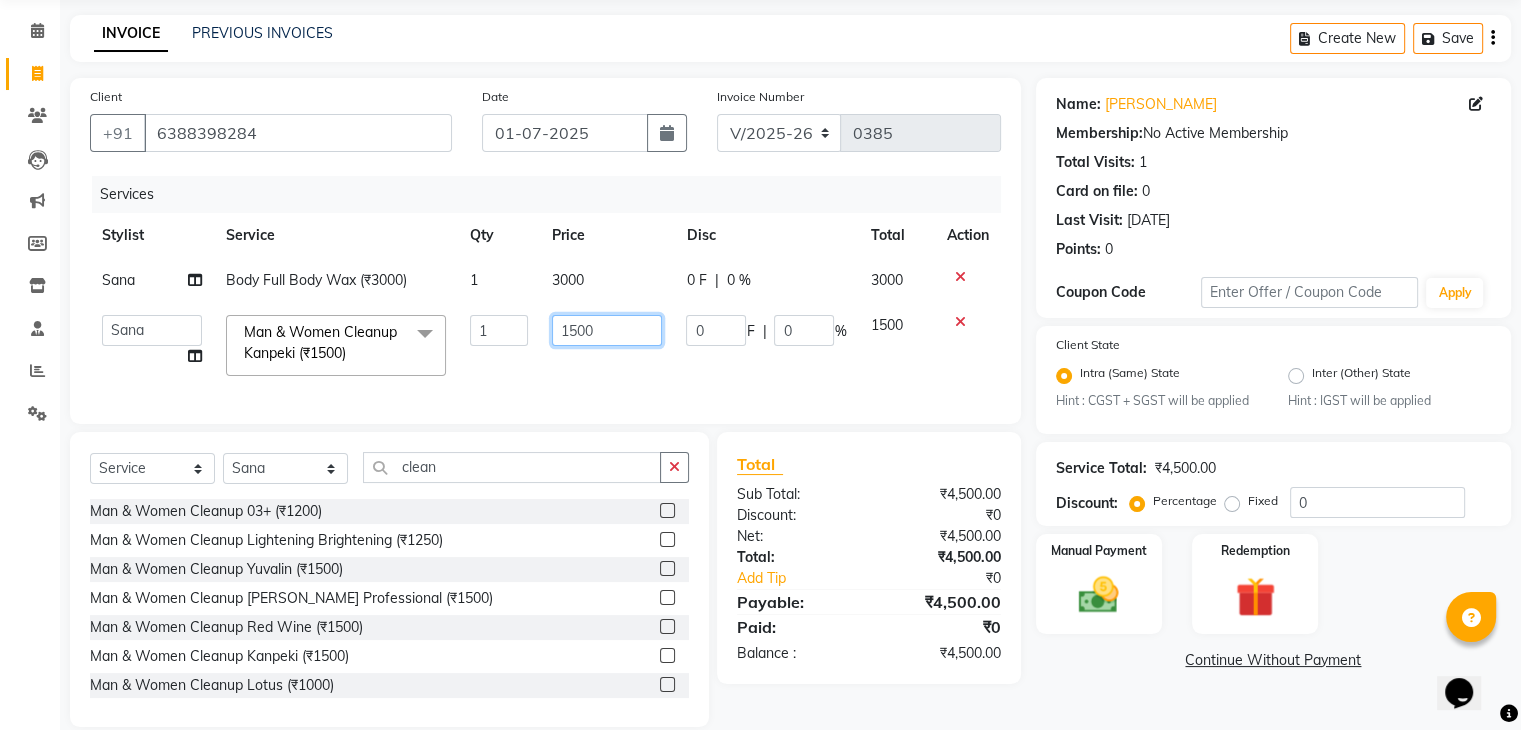click on "1500" 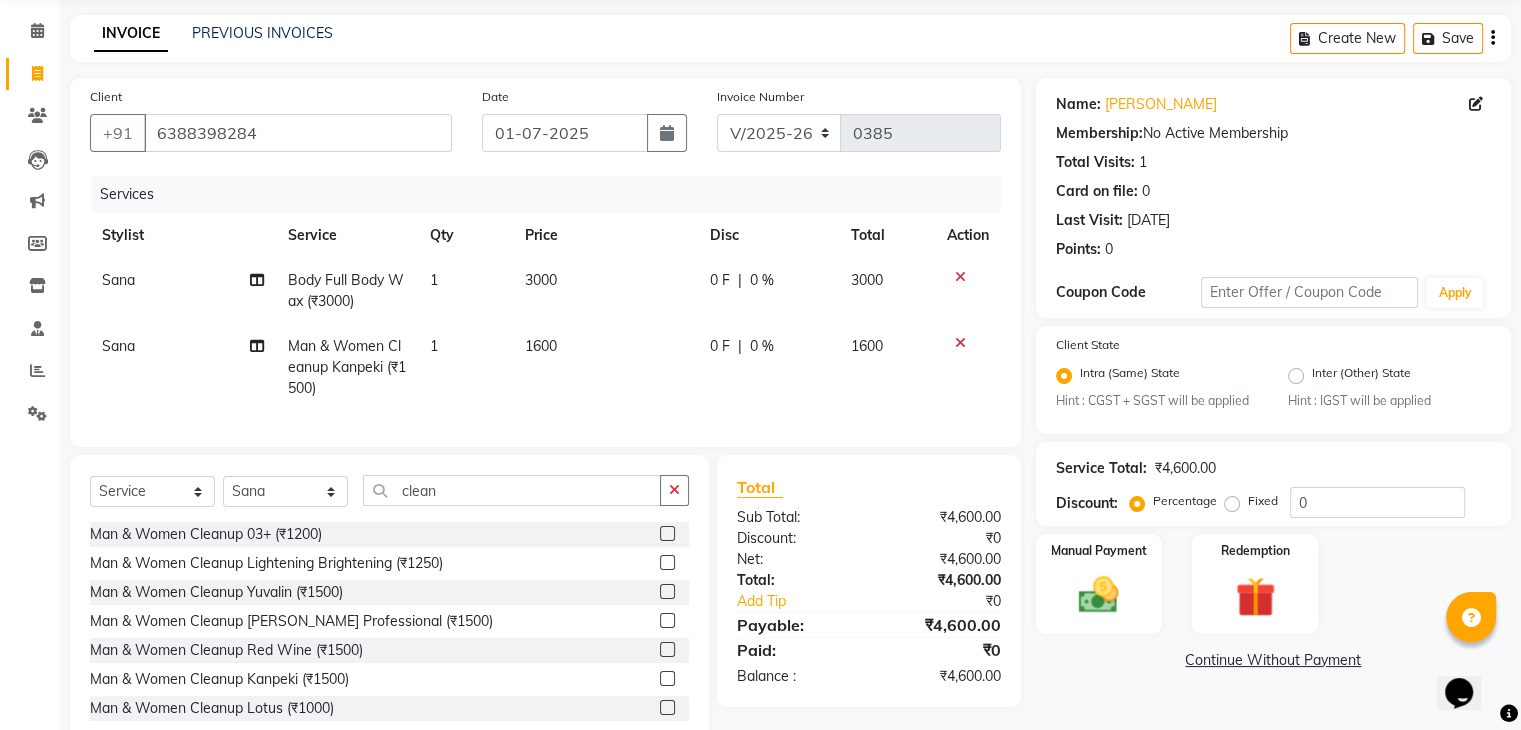 click on "1600" 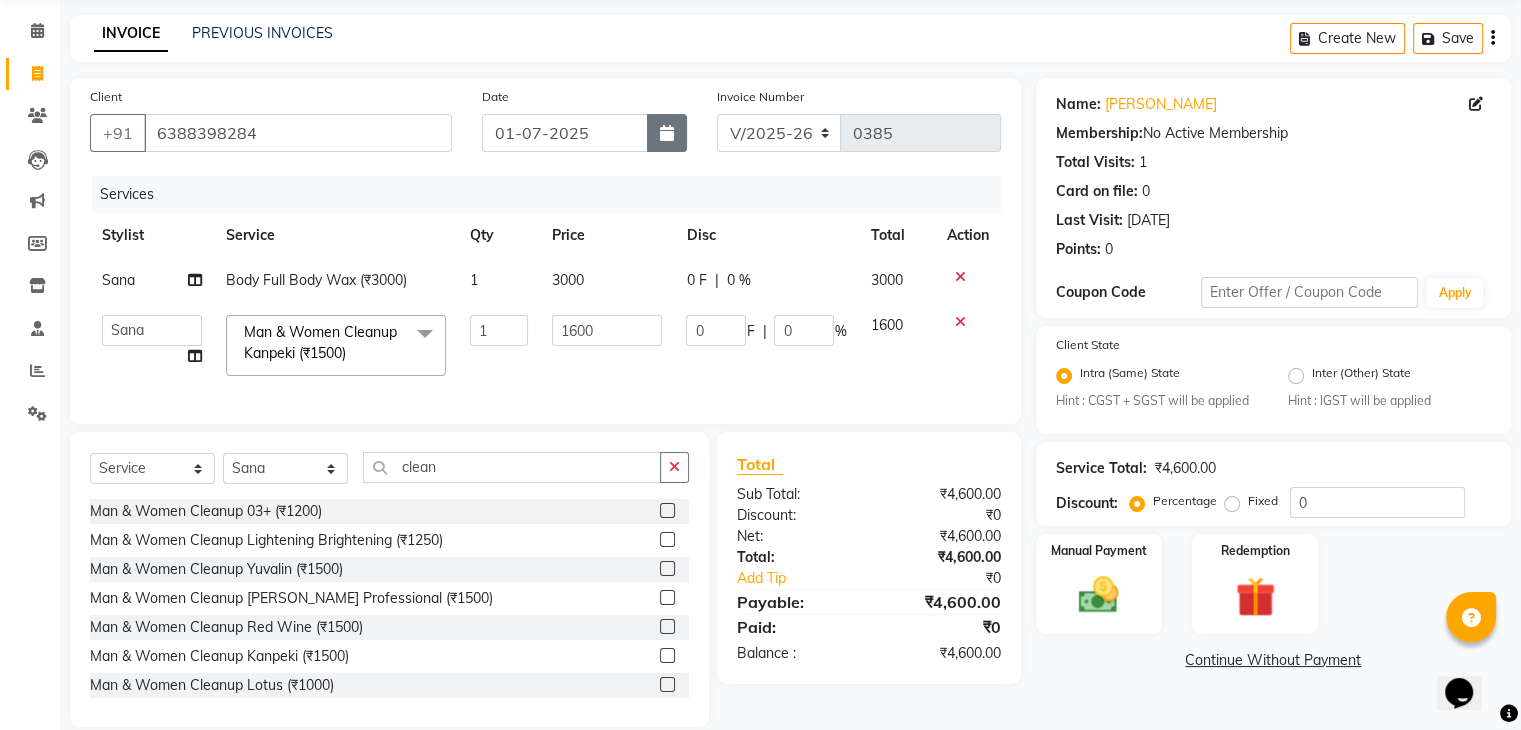 click 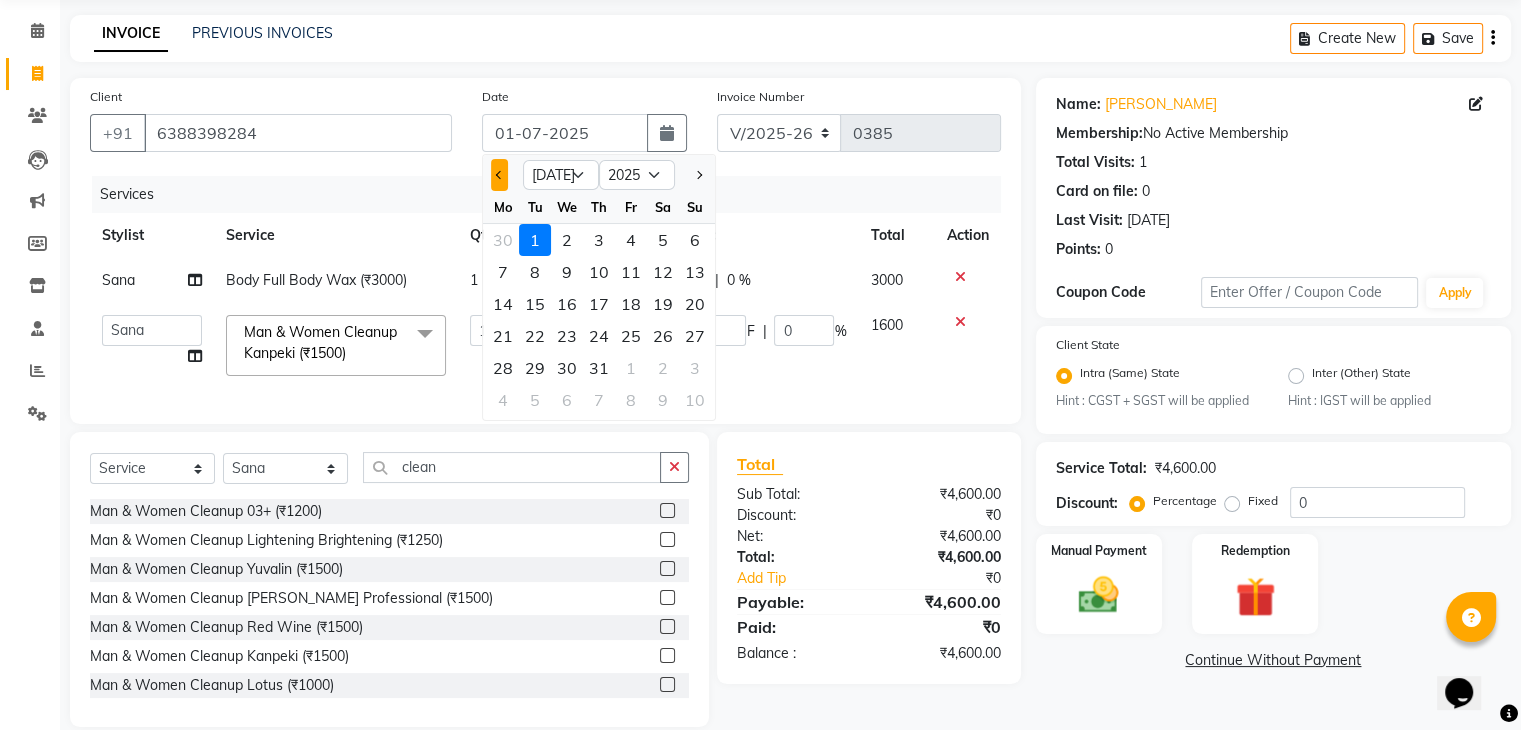 click 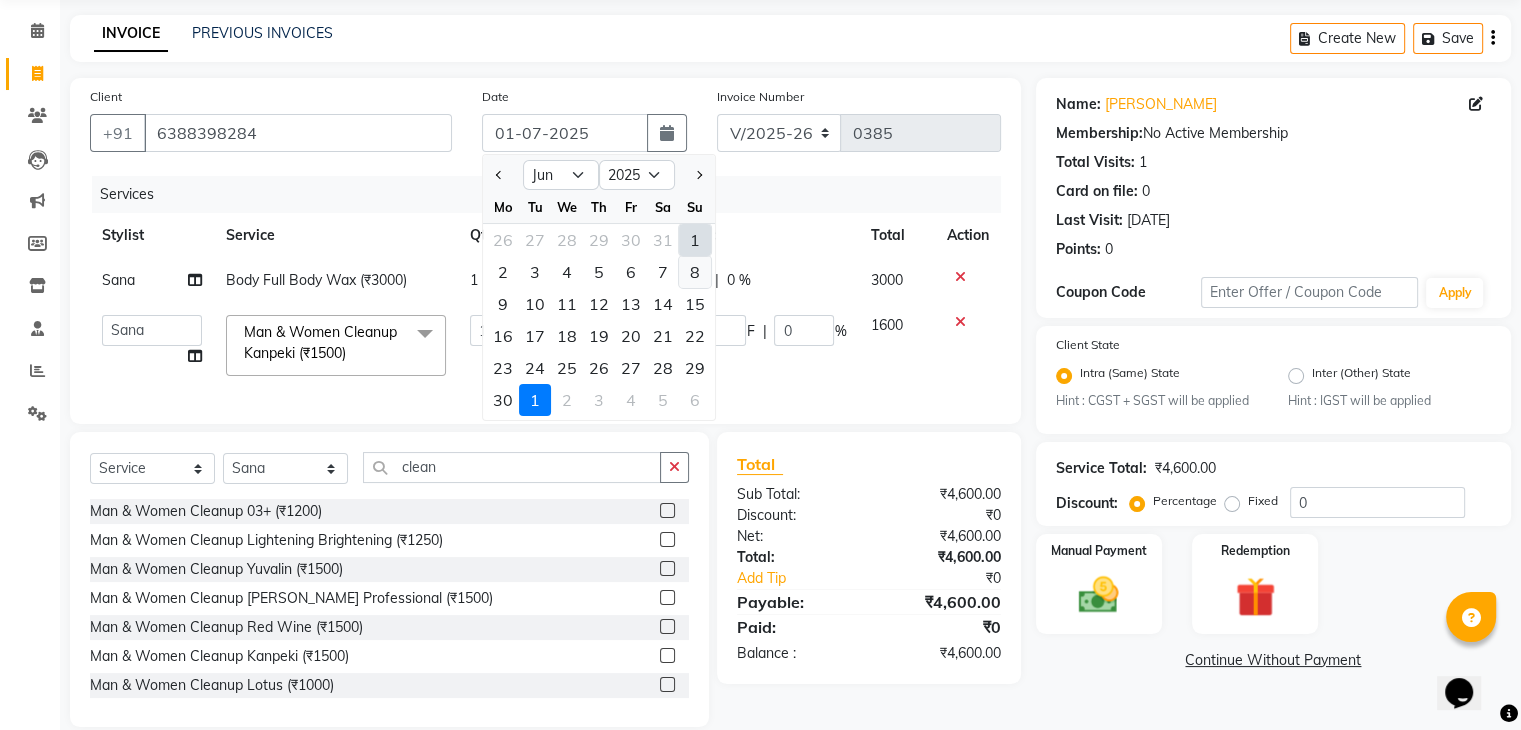 click on "8" 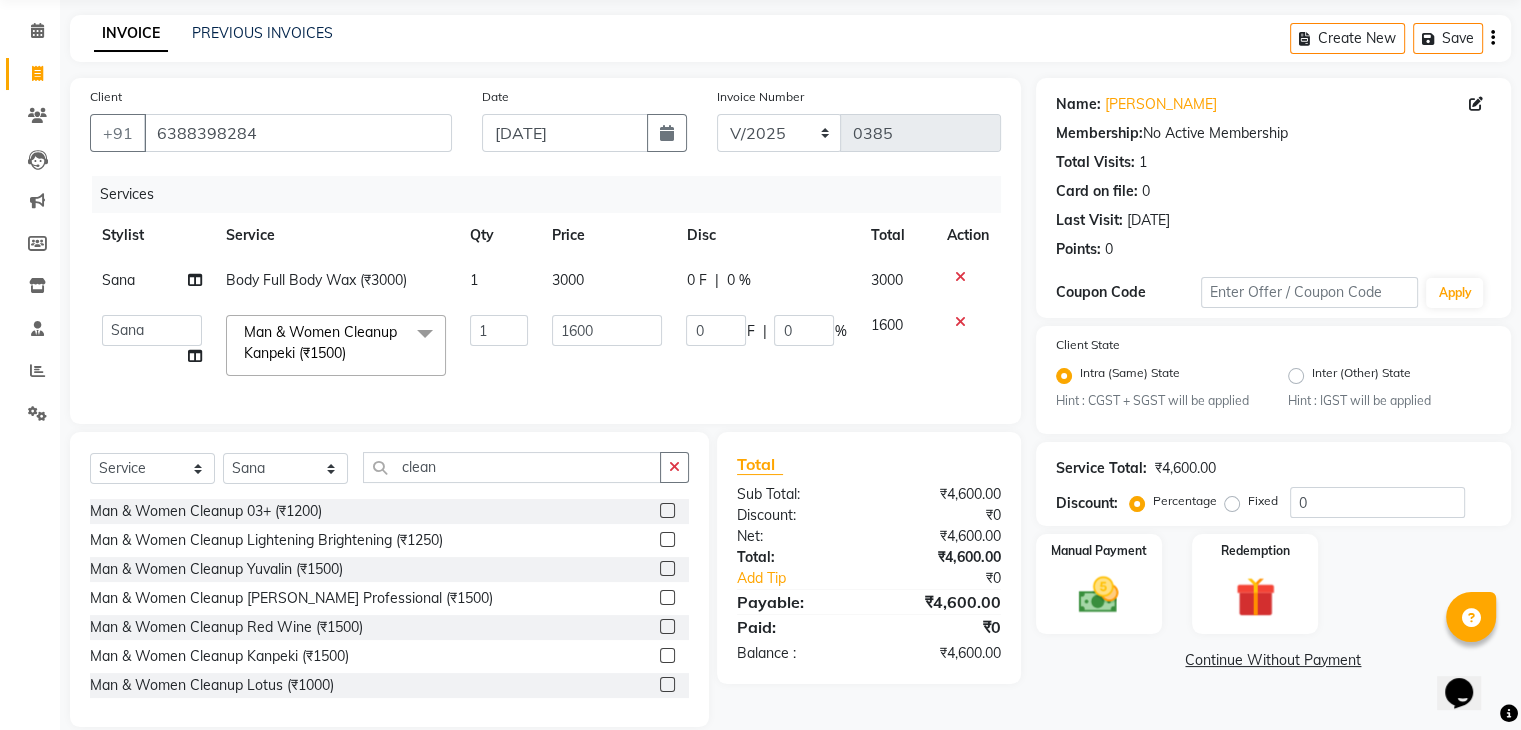 scroll, scrollTop: 115, scrollLeft: 0, axis: vertical 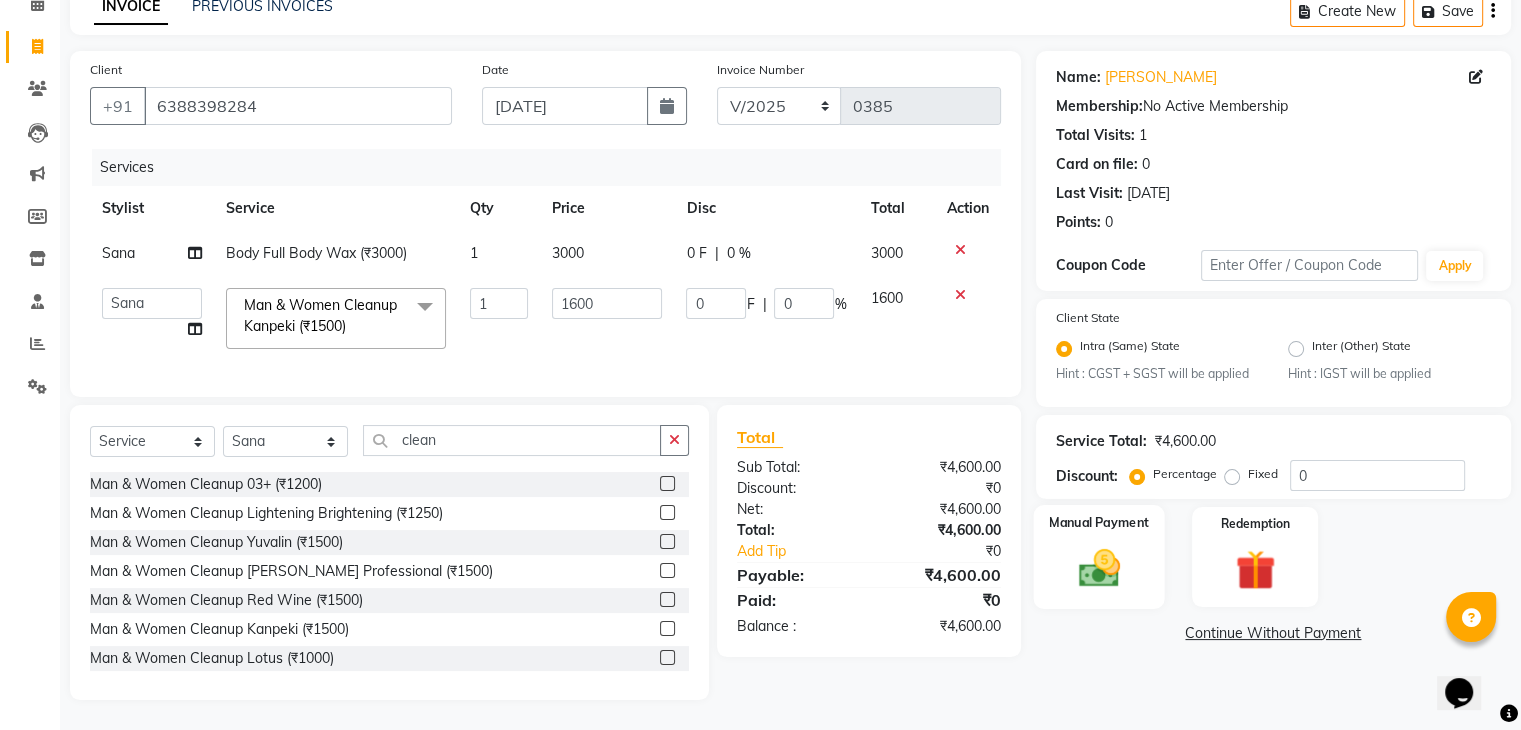 click on "Manual Payment" 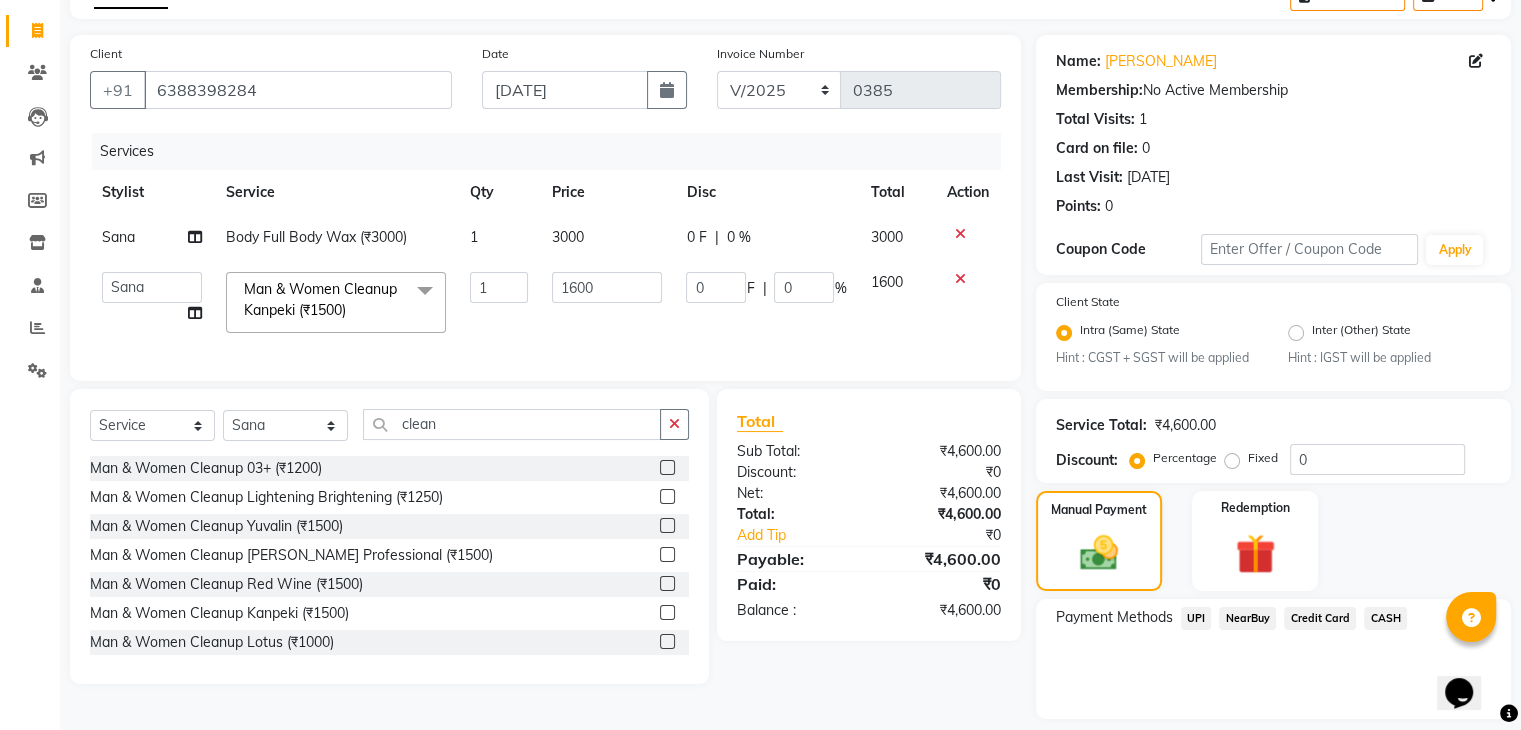 click on "UPI" 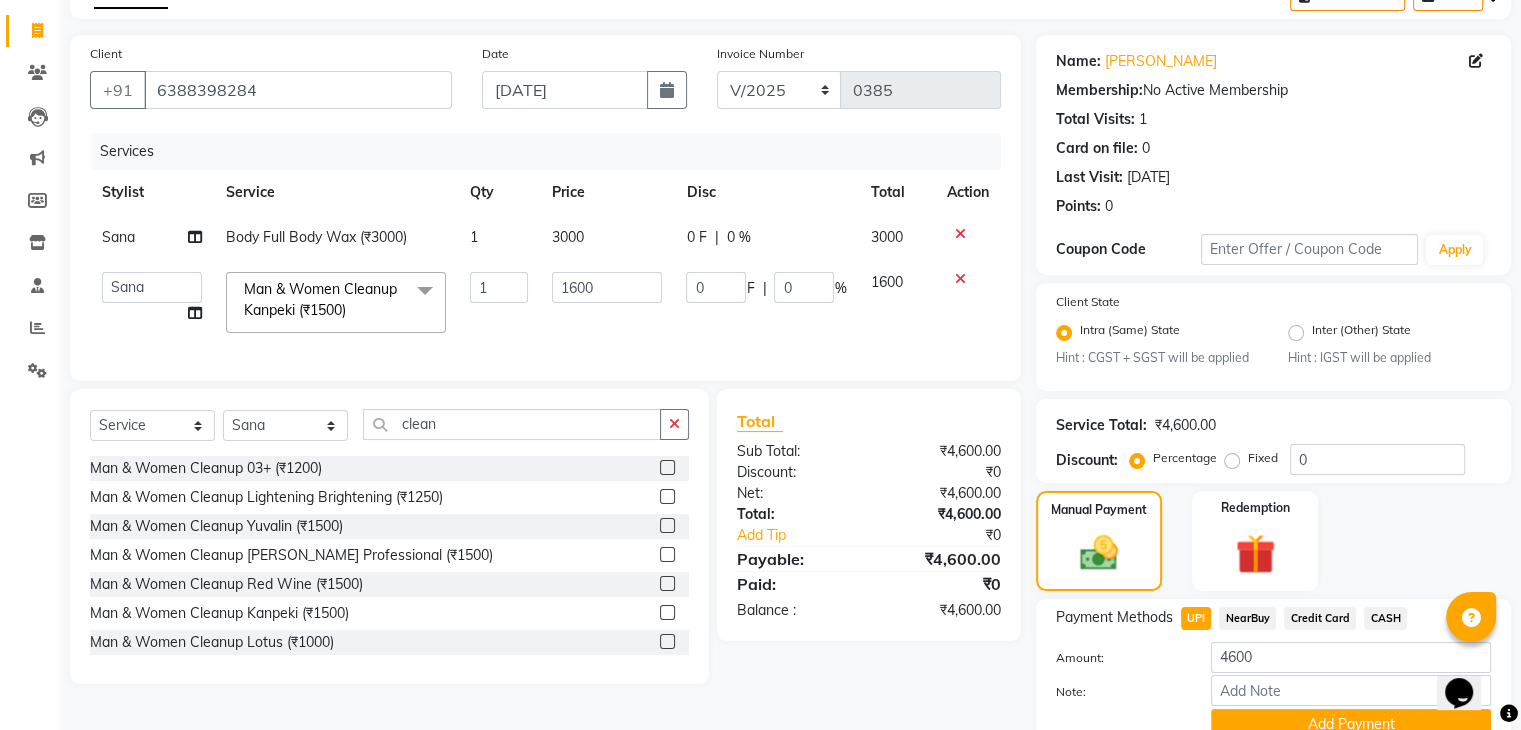 scroll, scrollTop: 208, scrollLeft: 0, axis: vertical 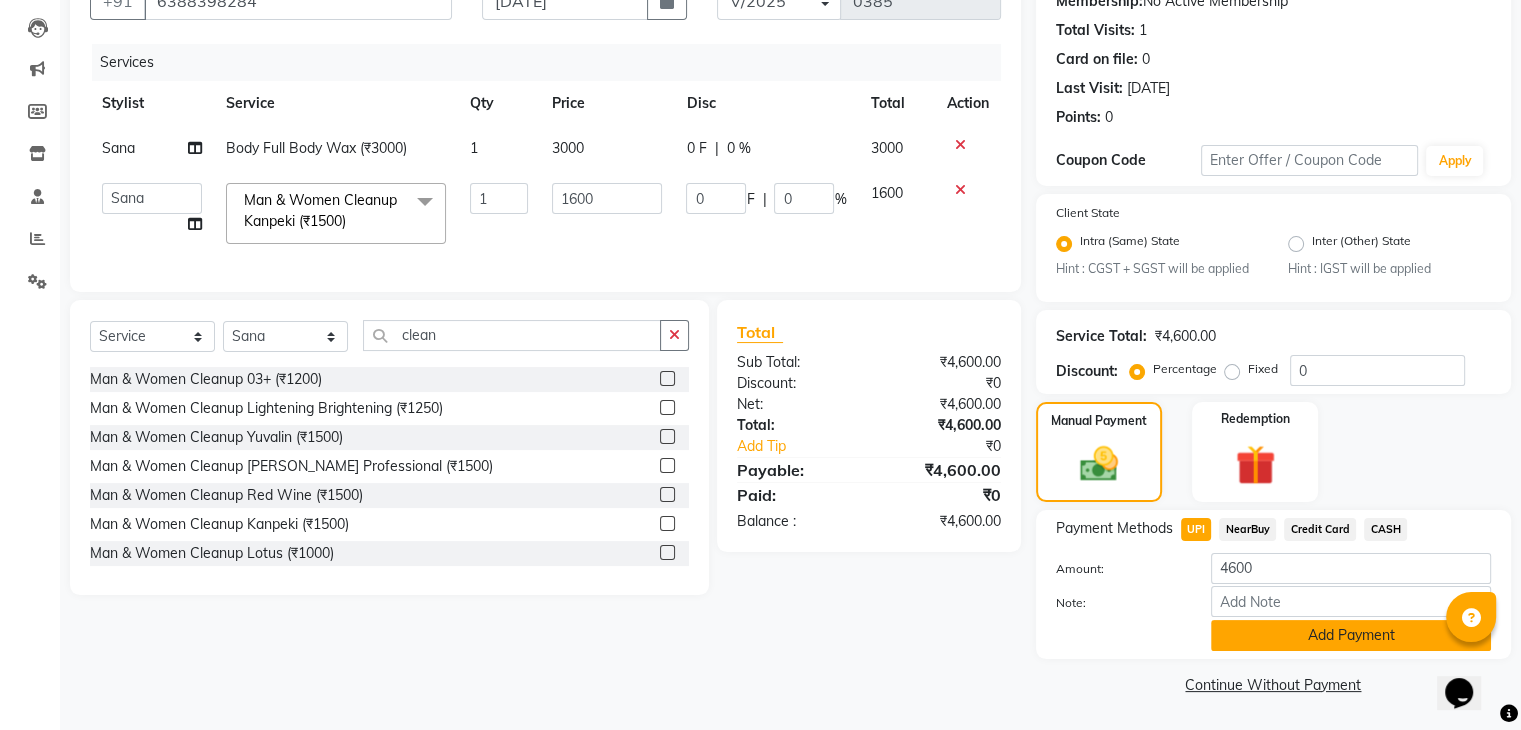 click on "Add Payment" 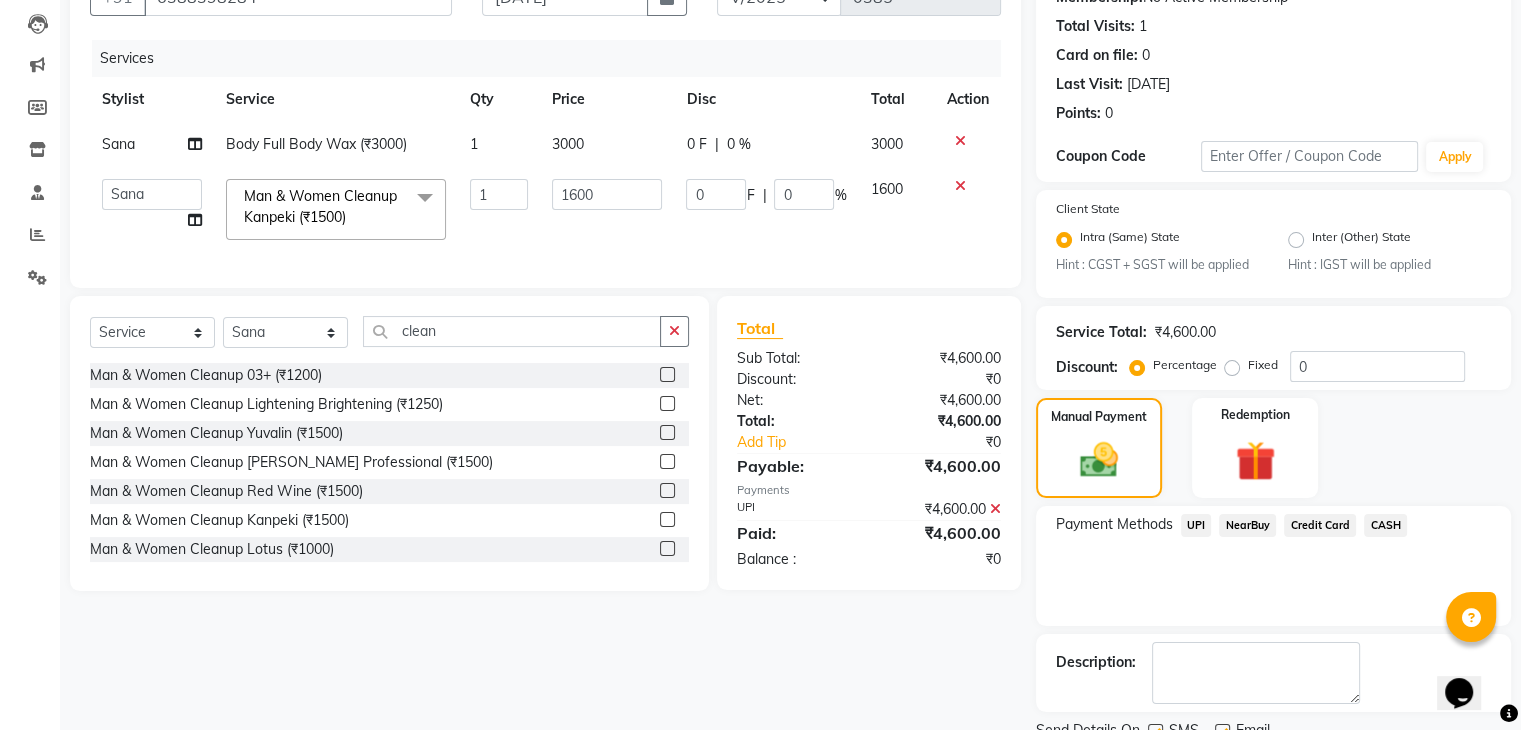 scroll, scrollTop: 289, scrollLeft: 0, axis: vertical 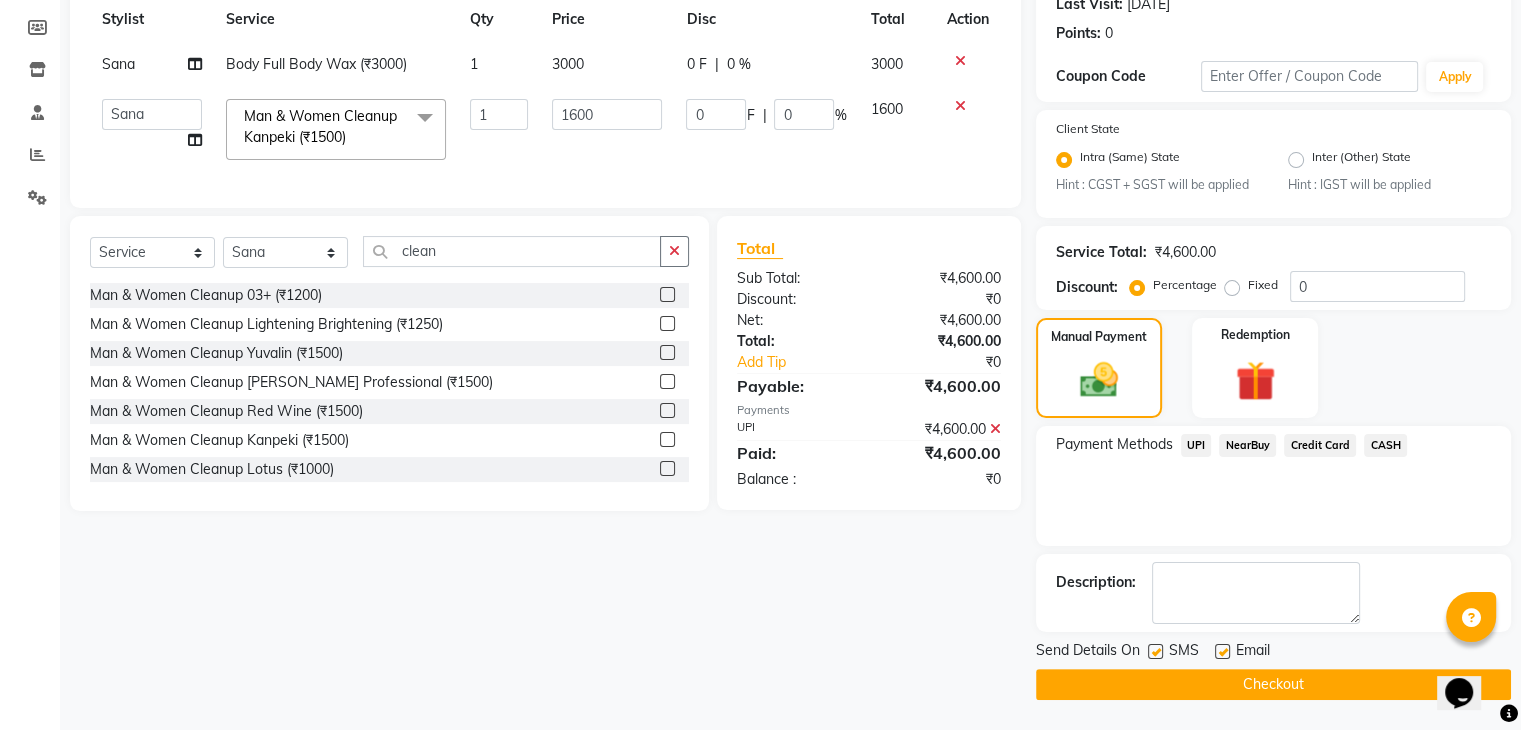 click 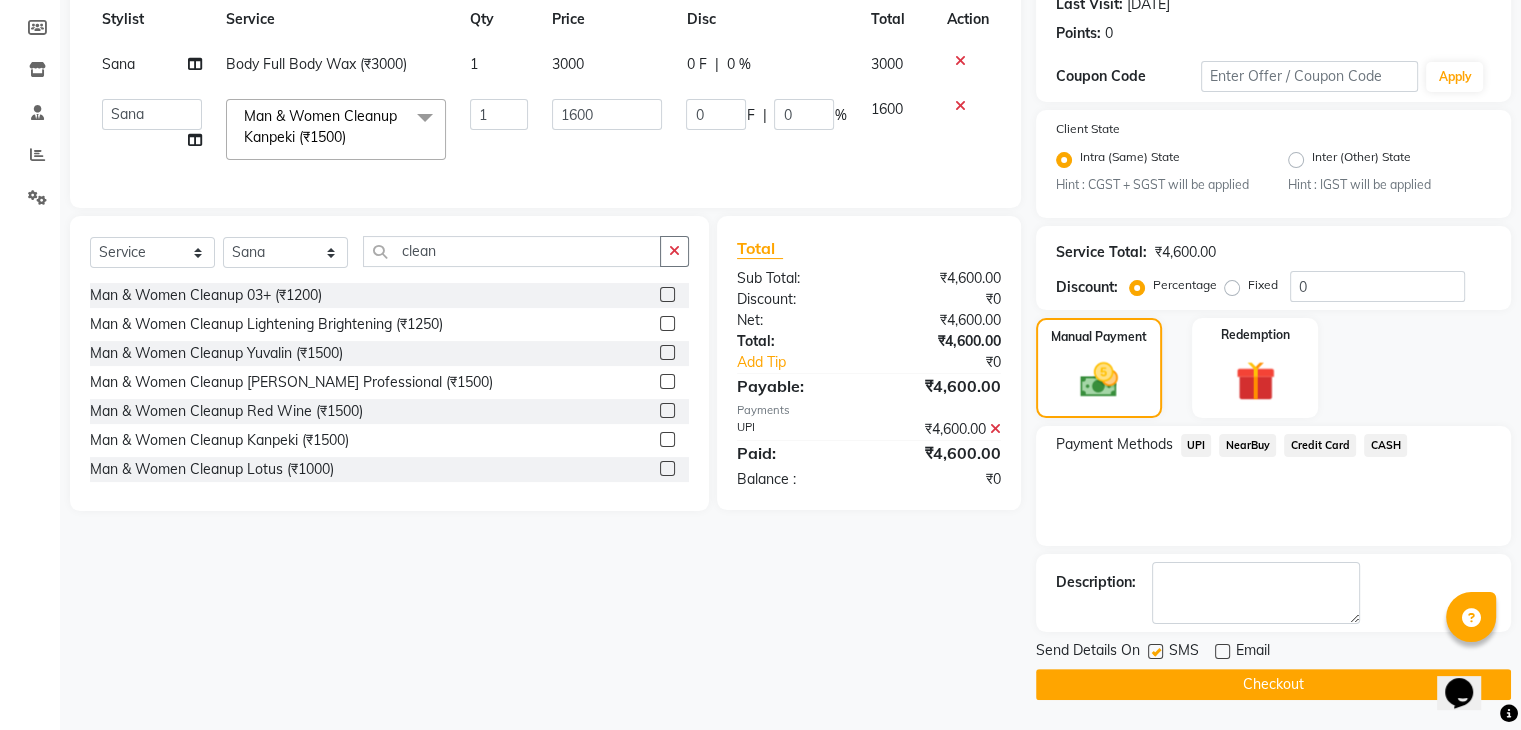 click 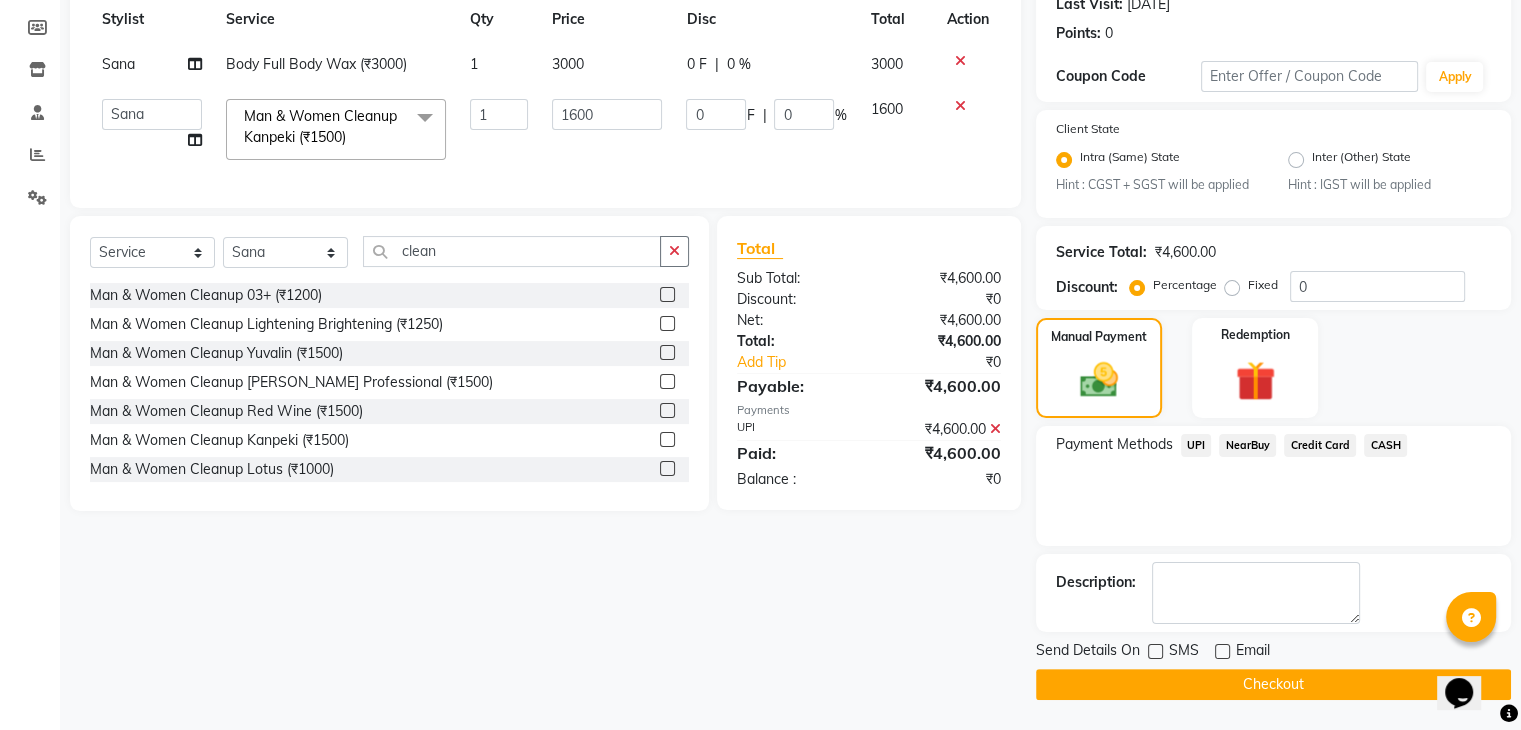 click on "Checkout" 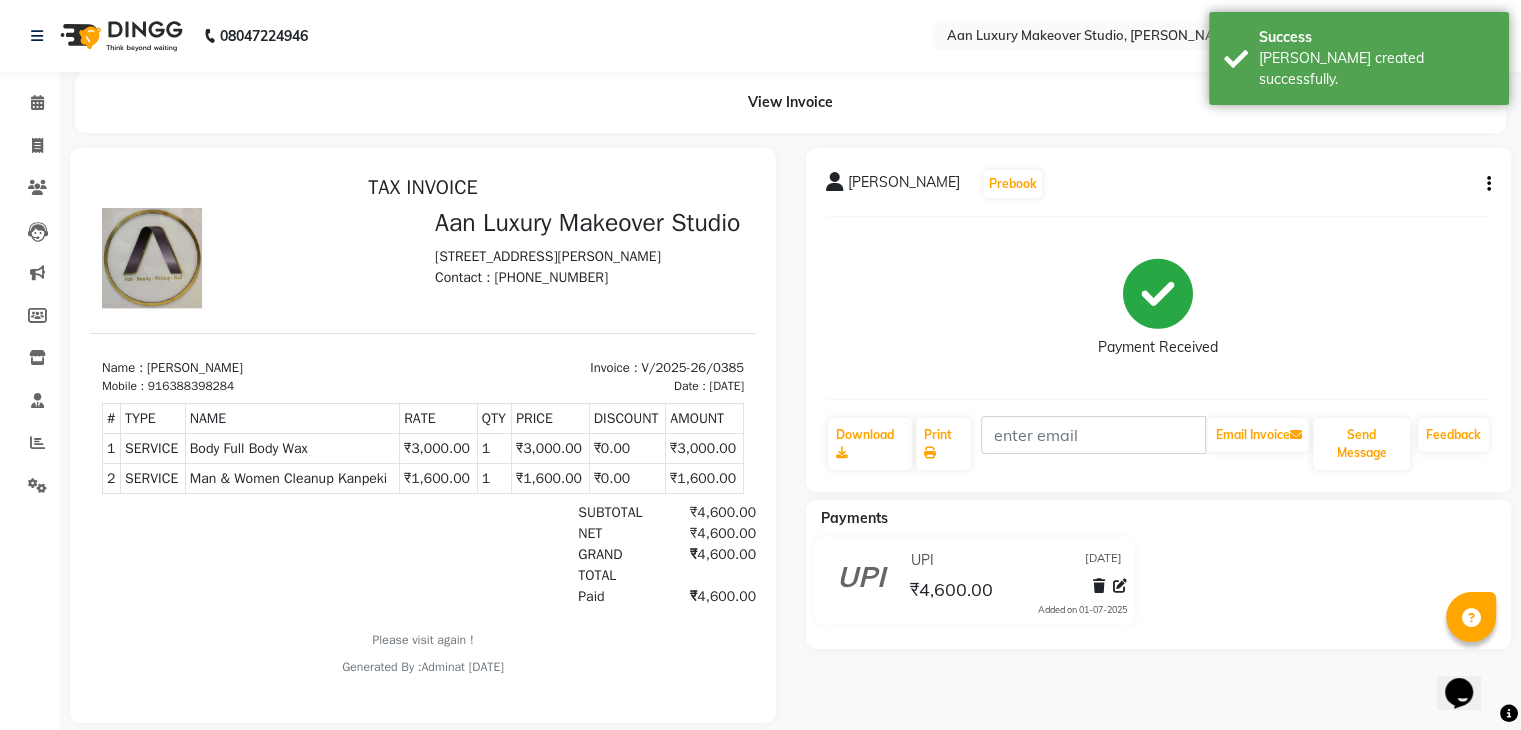 scroll, scrollTop: 0, scrollLeft: 0, axis: both 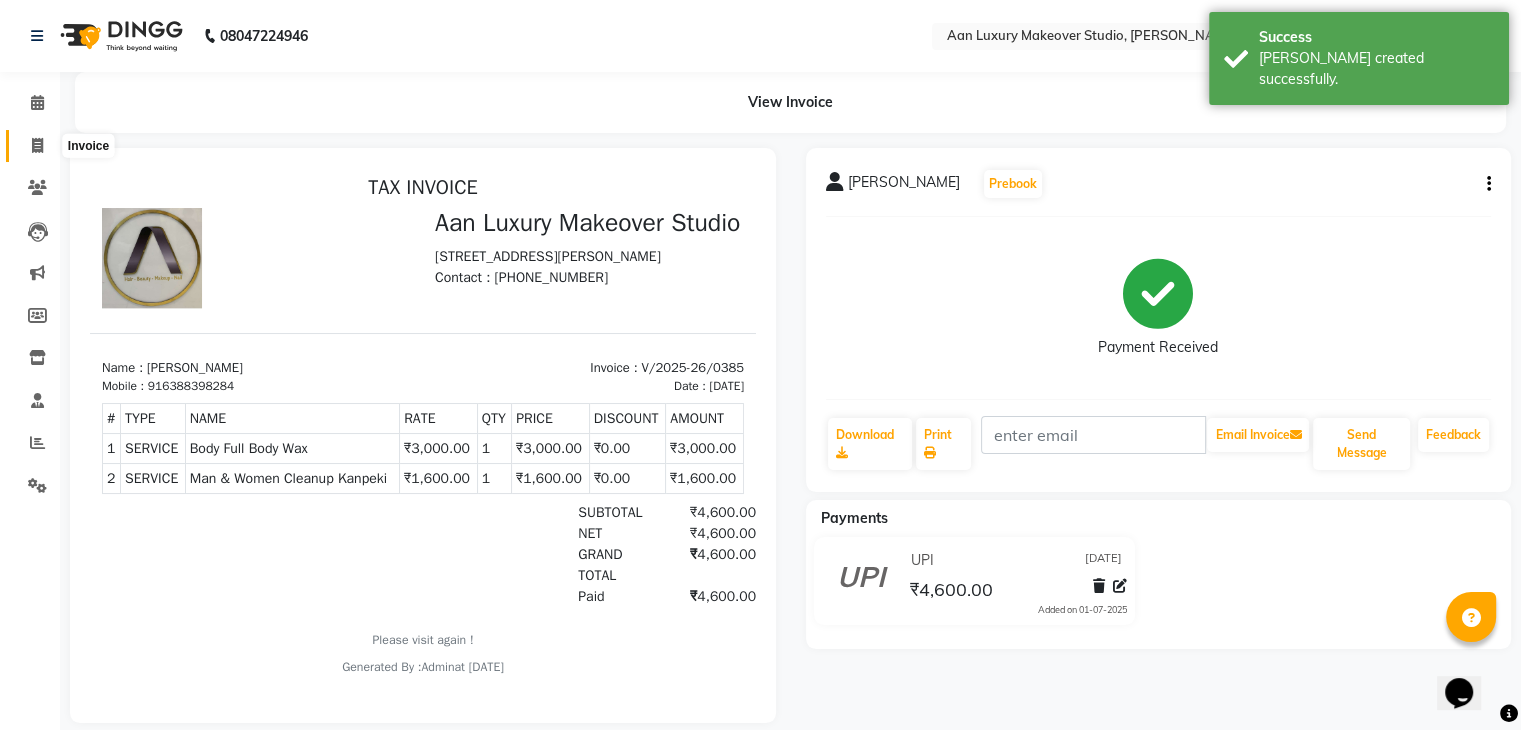 click 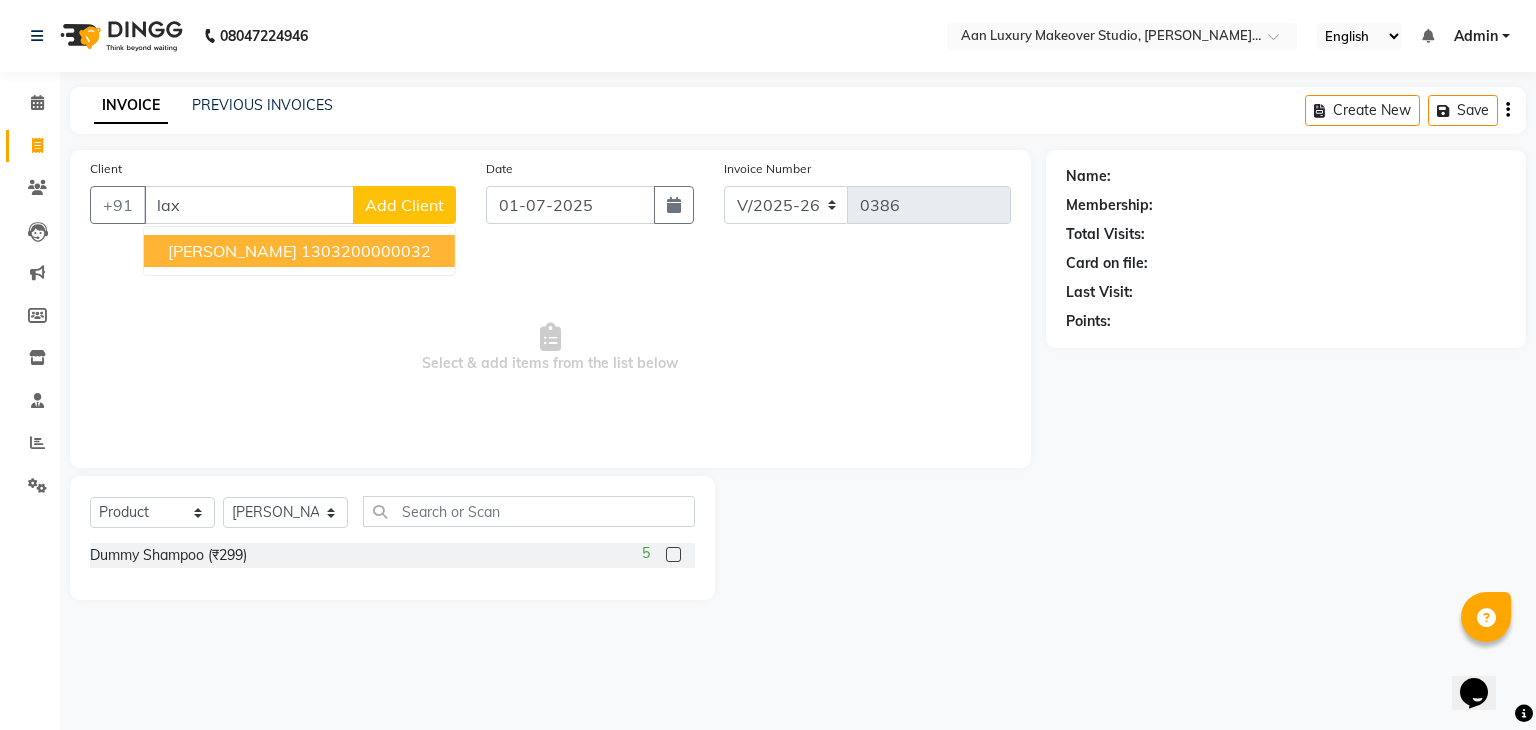 click on "1303200000032" at bounding box center [366, 251] 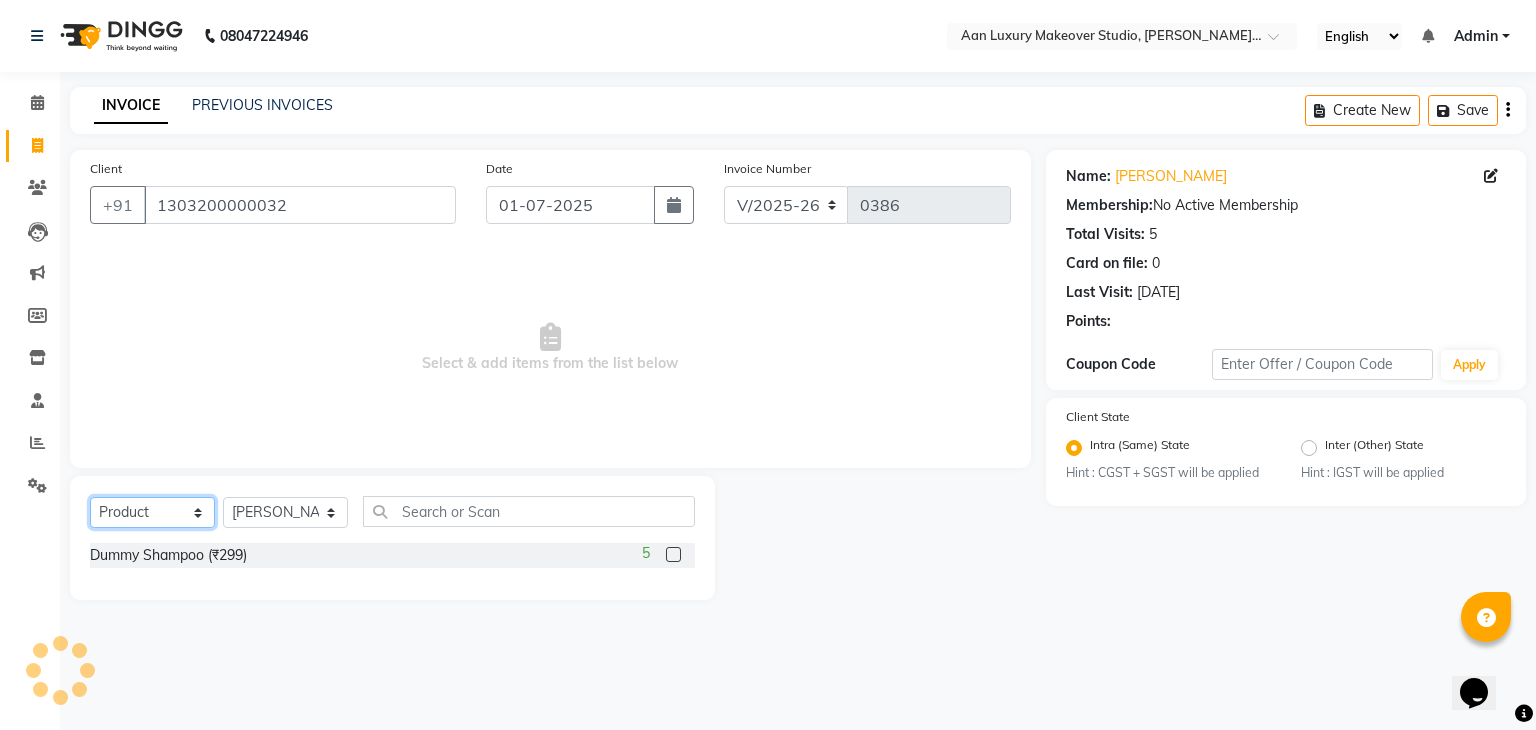 click on "Select  Service  Product  Membership  Package Voucher Prepaid Gift Card" 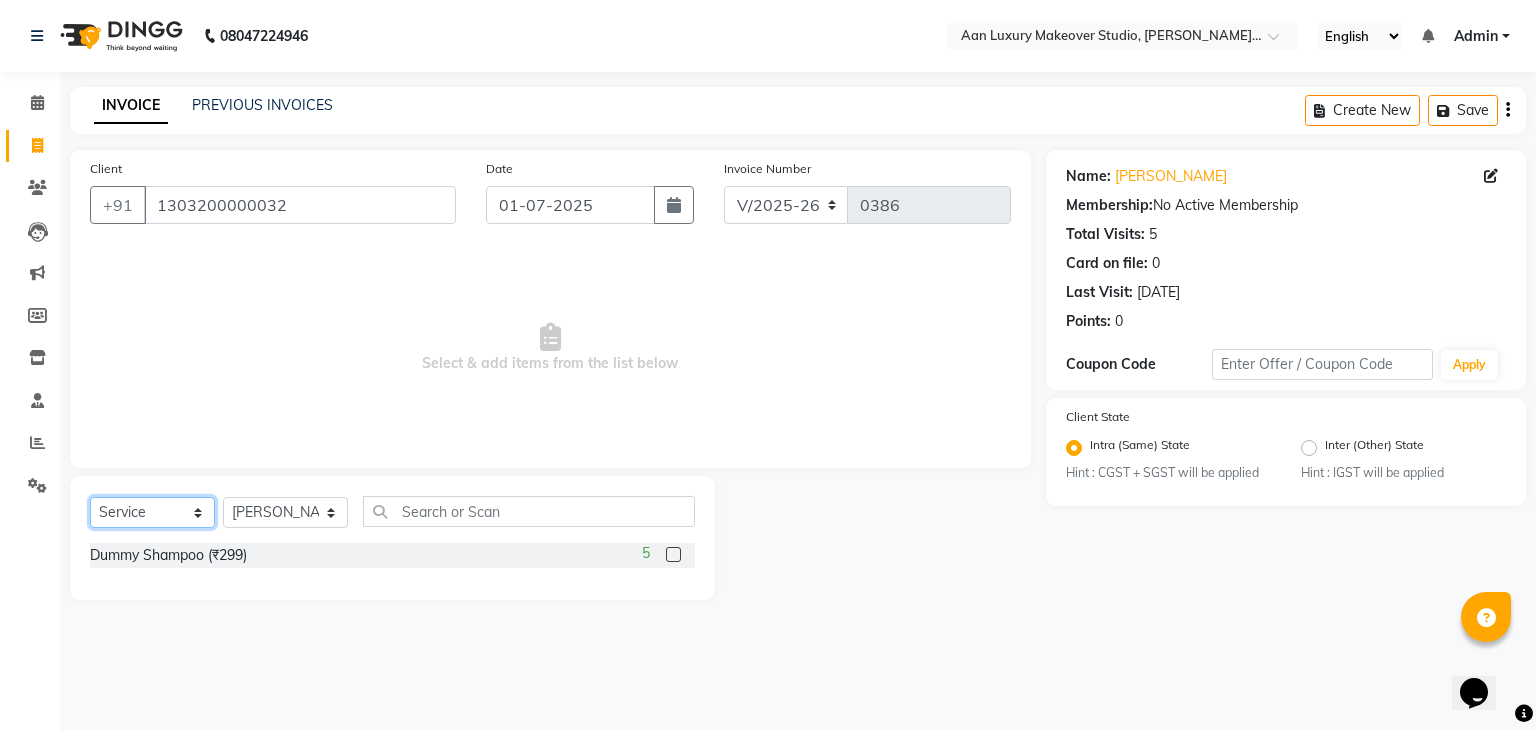 click on "Select  Service  Product  Membership  Package Voucher Prepaid Gift Card" 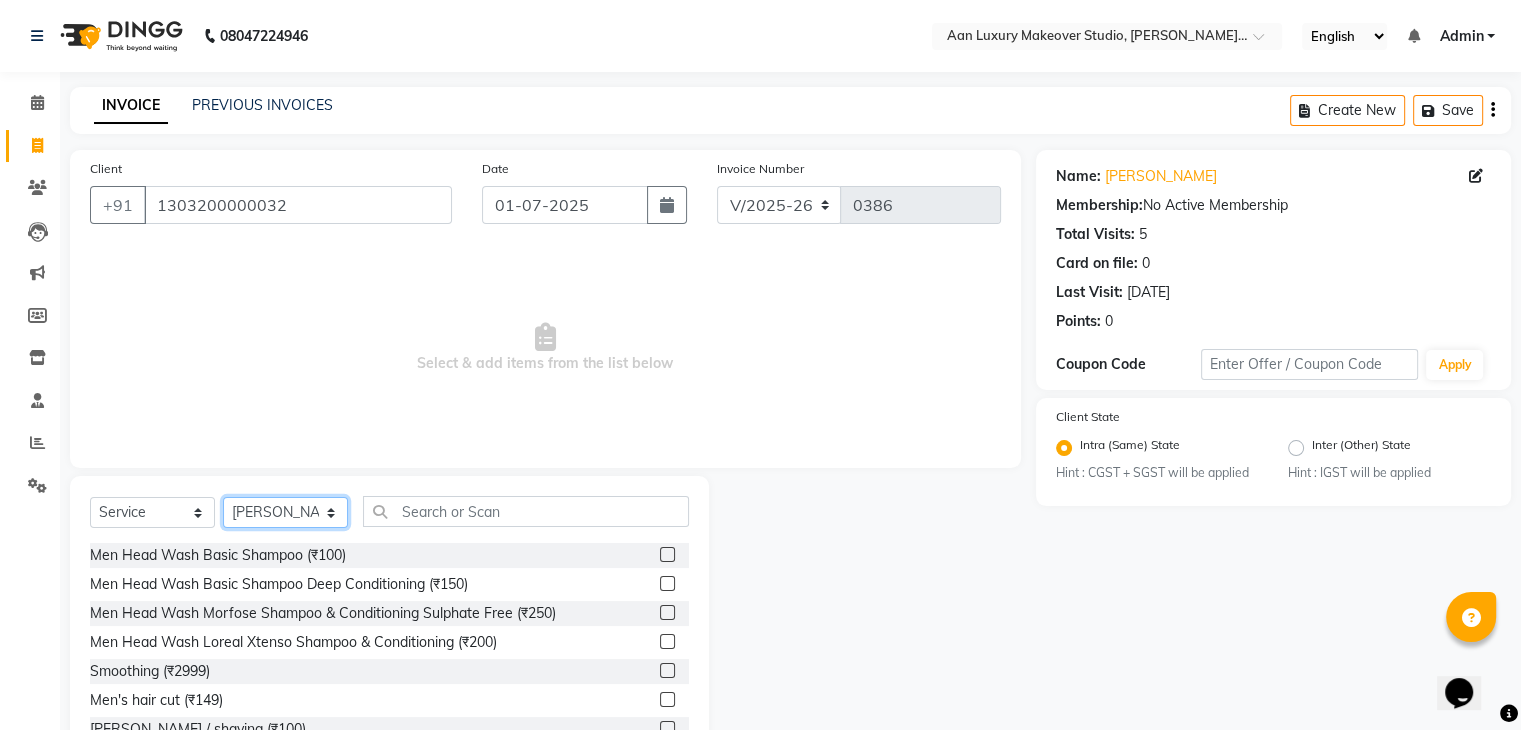 click on "Select Stylist Faiz gaurav [PERSON_NAME] Nisha ma'am  [PERSON_NAME] [PERSON_NAME] [PERSON_NAME]" 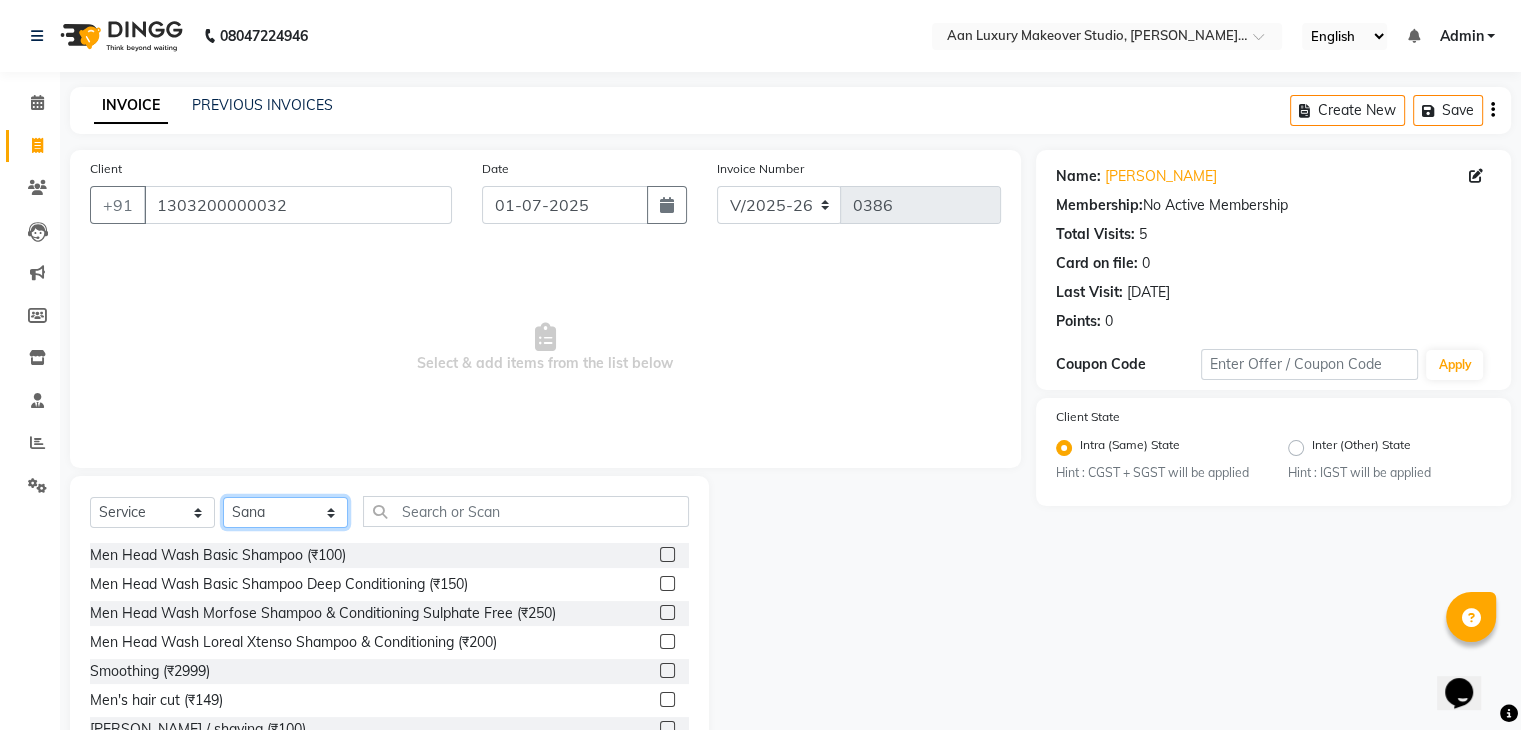 click on "Select Stylist Faiz gaurav [PERSON_NAME] Nisha ma'am  [PERSON_NAME] [PERSON_NAME] [PERSON_NAME]" 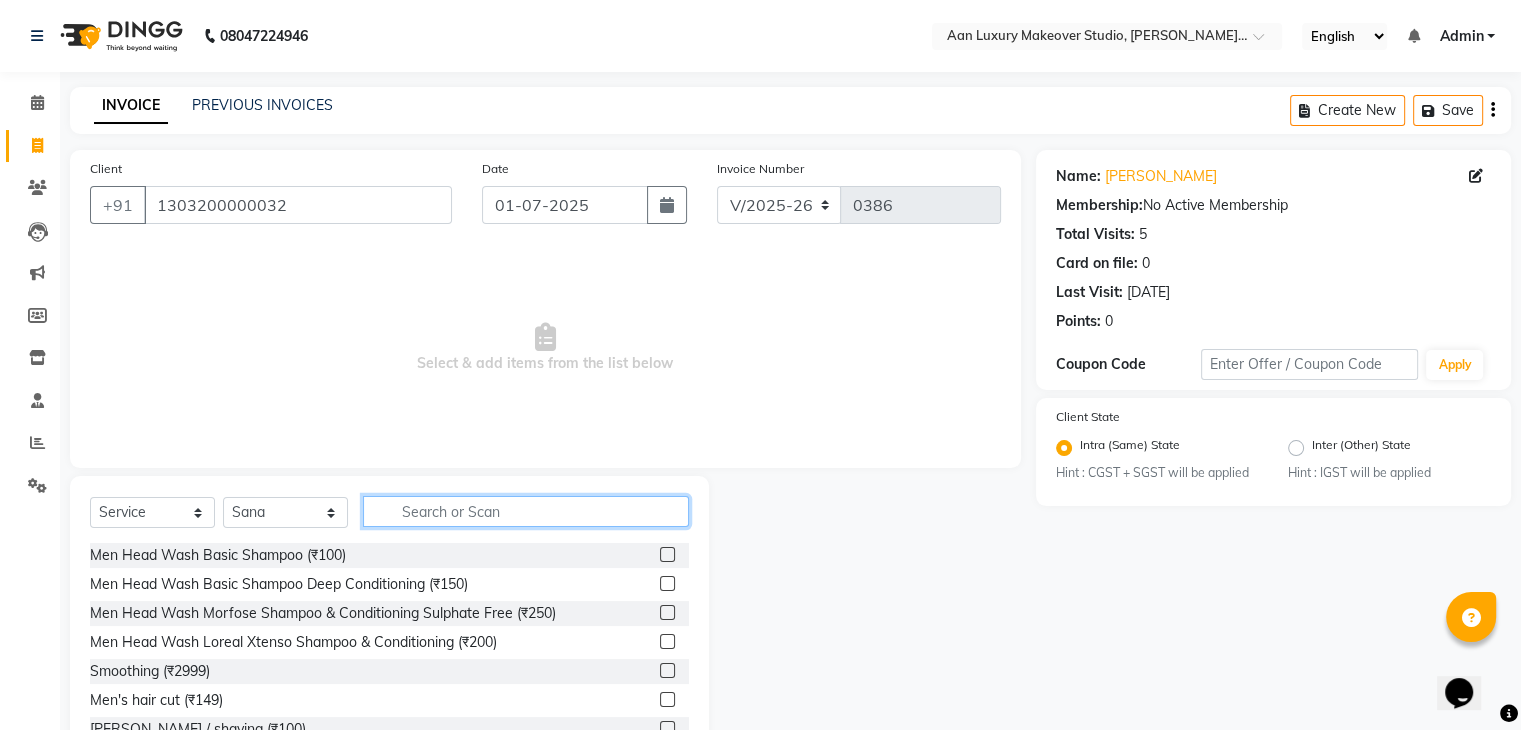 click 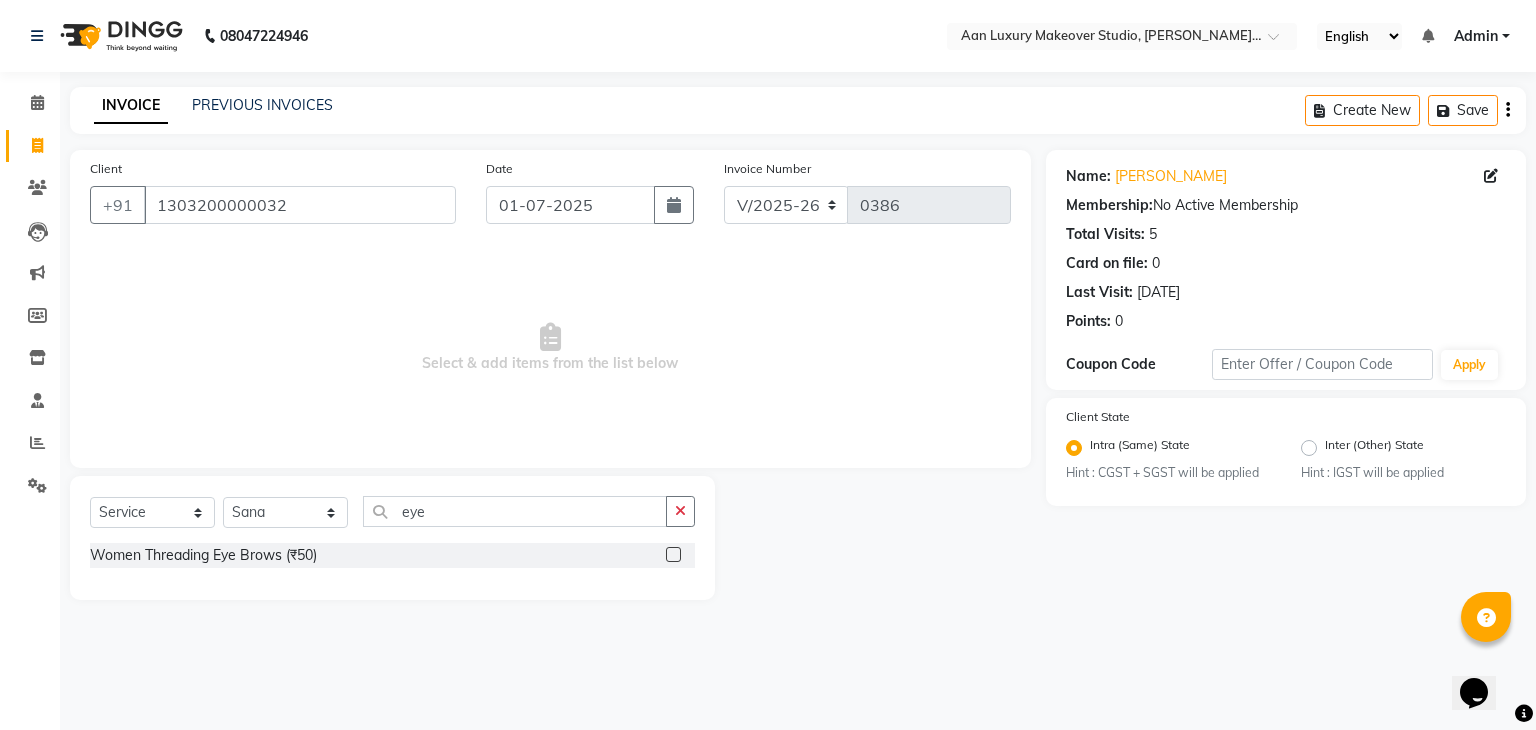click 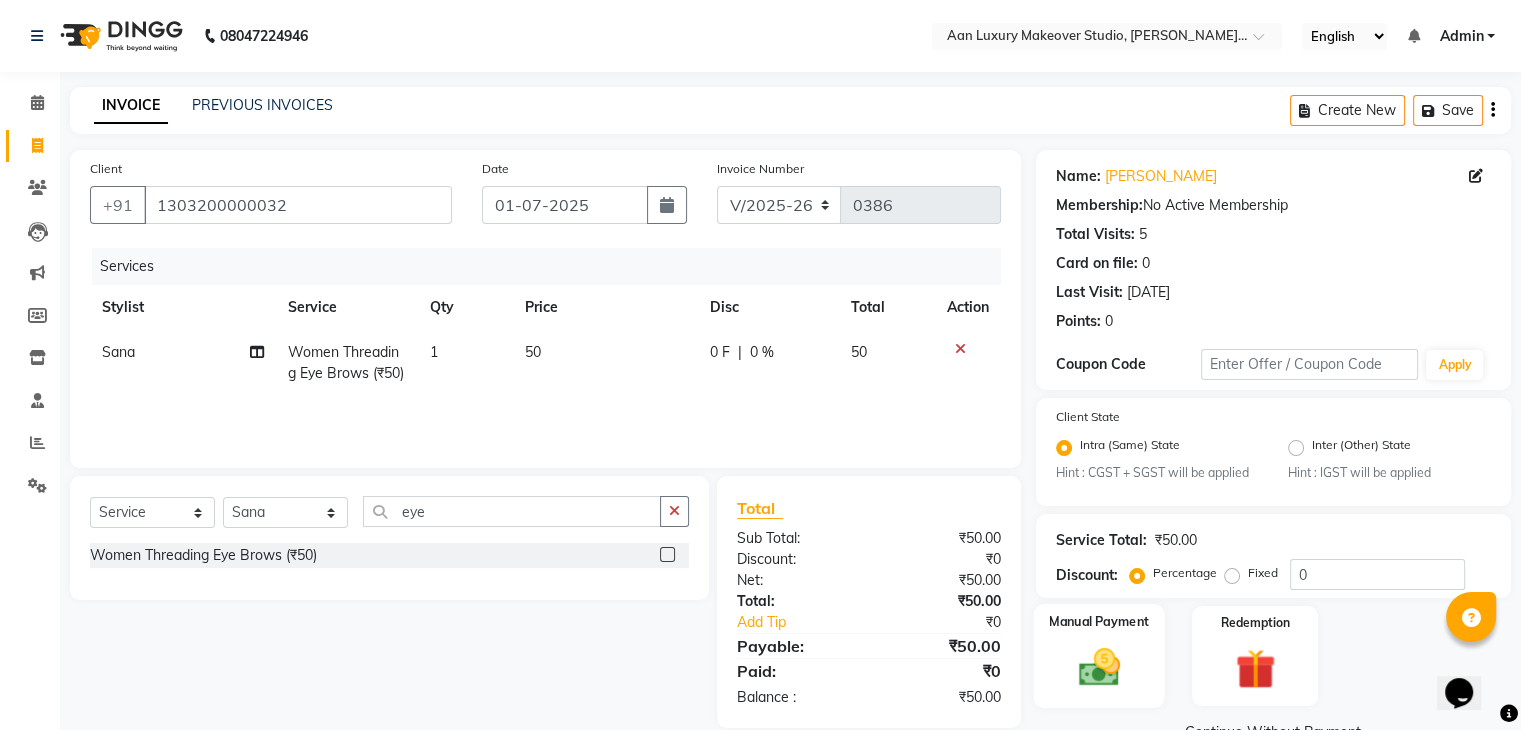 click 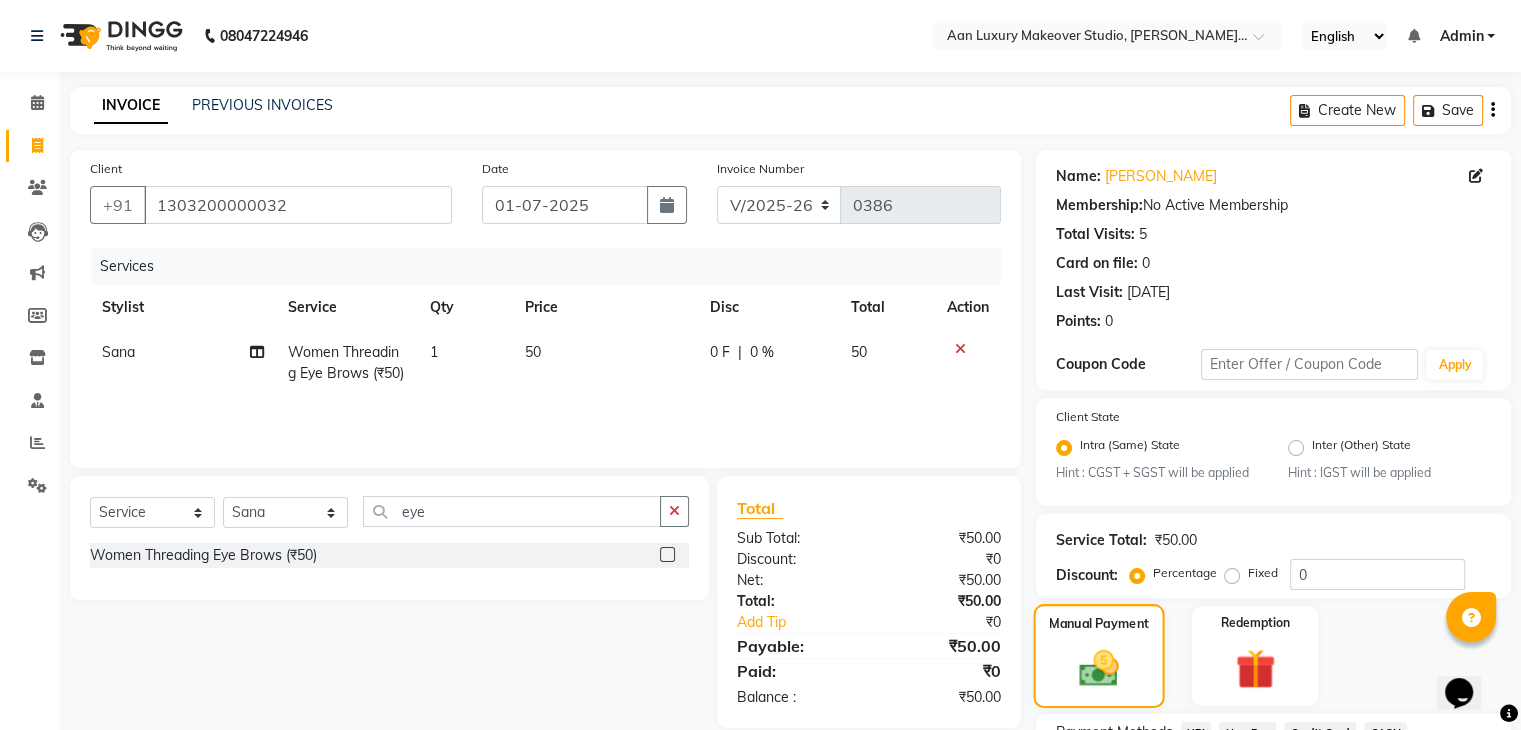 scroll, scrollTop: 177, scrollLeft: 0, axis: vertical 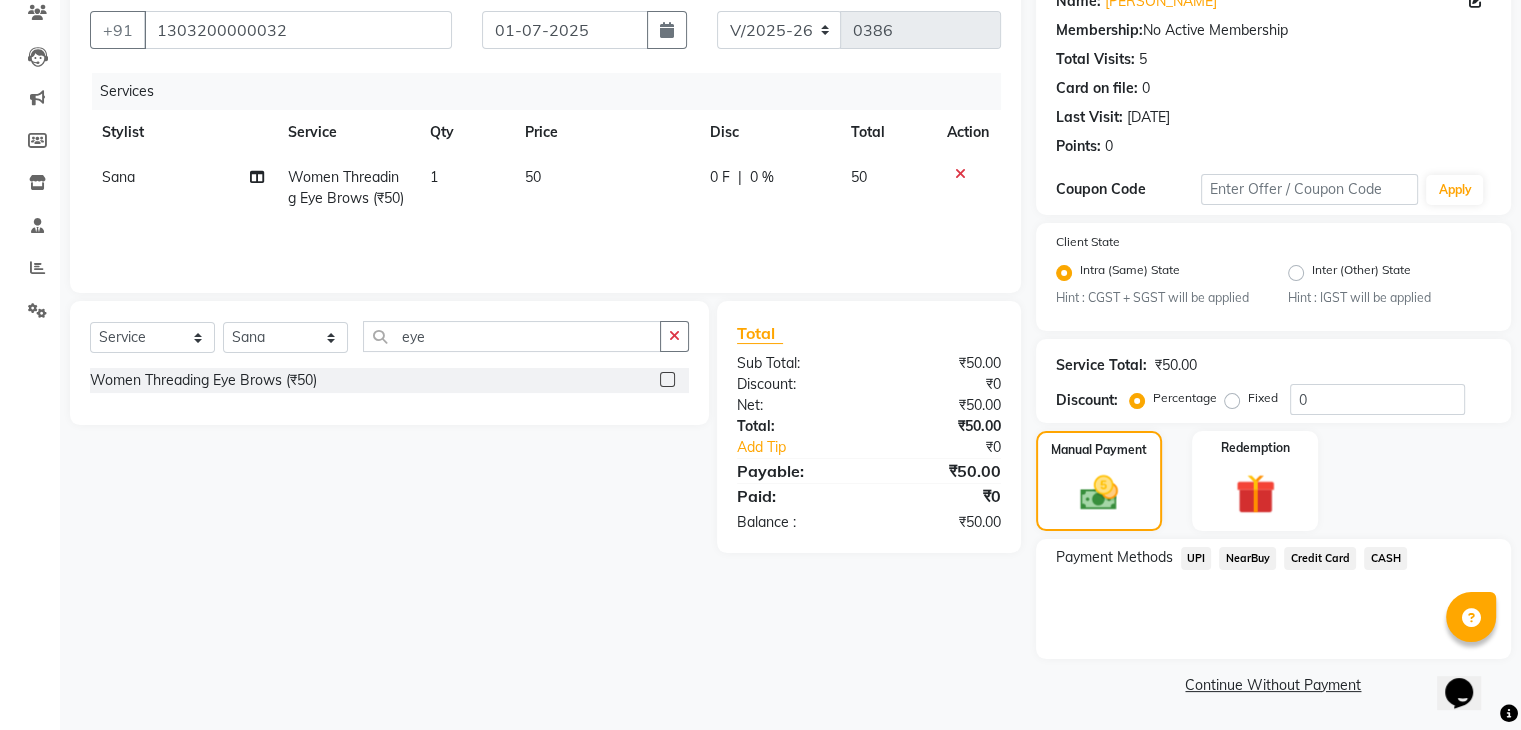 click on "50" 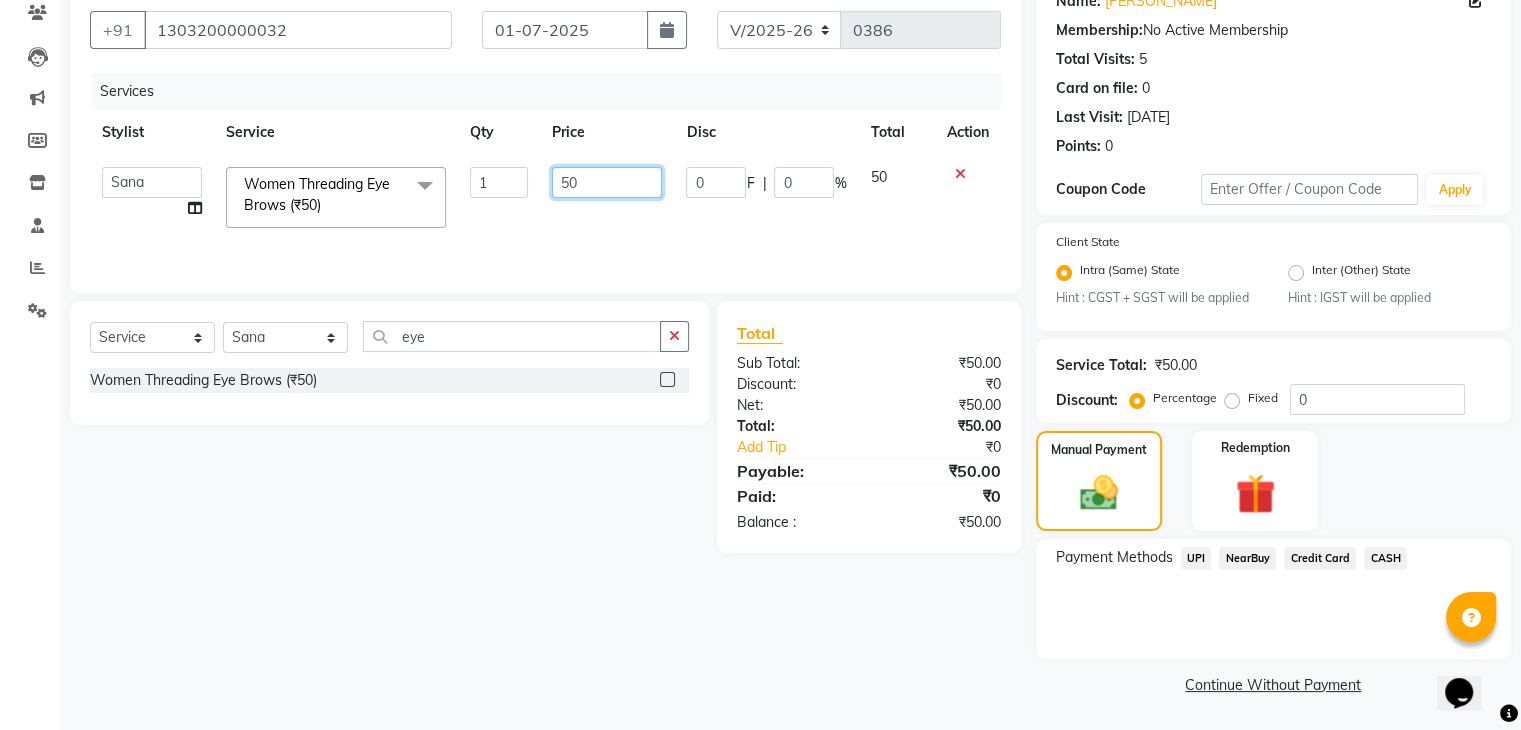 click on "50" 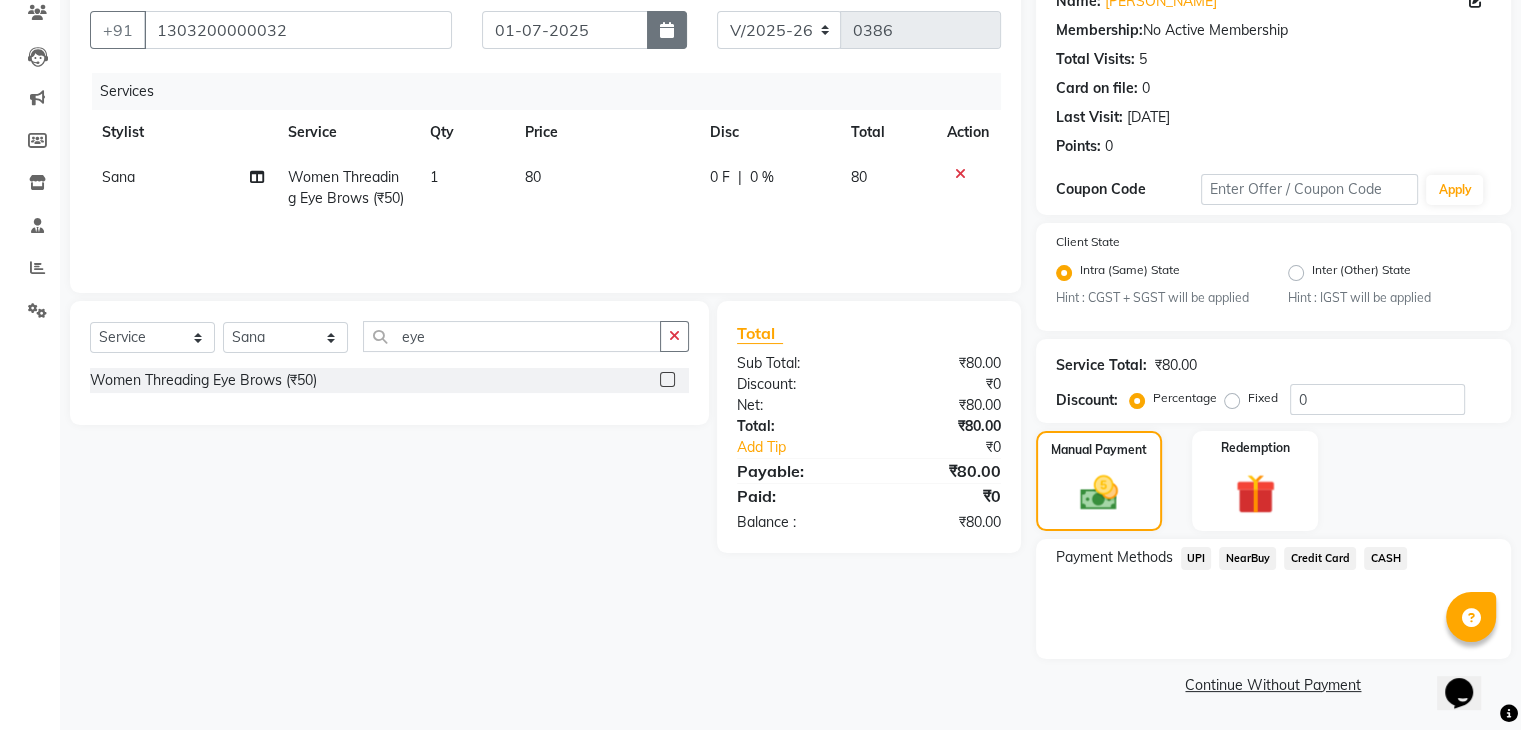 click 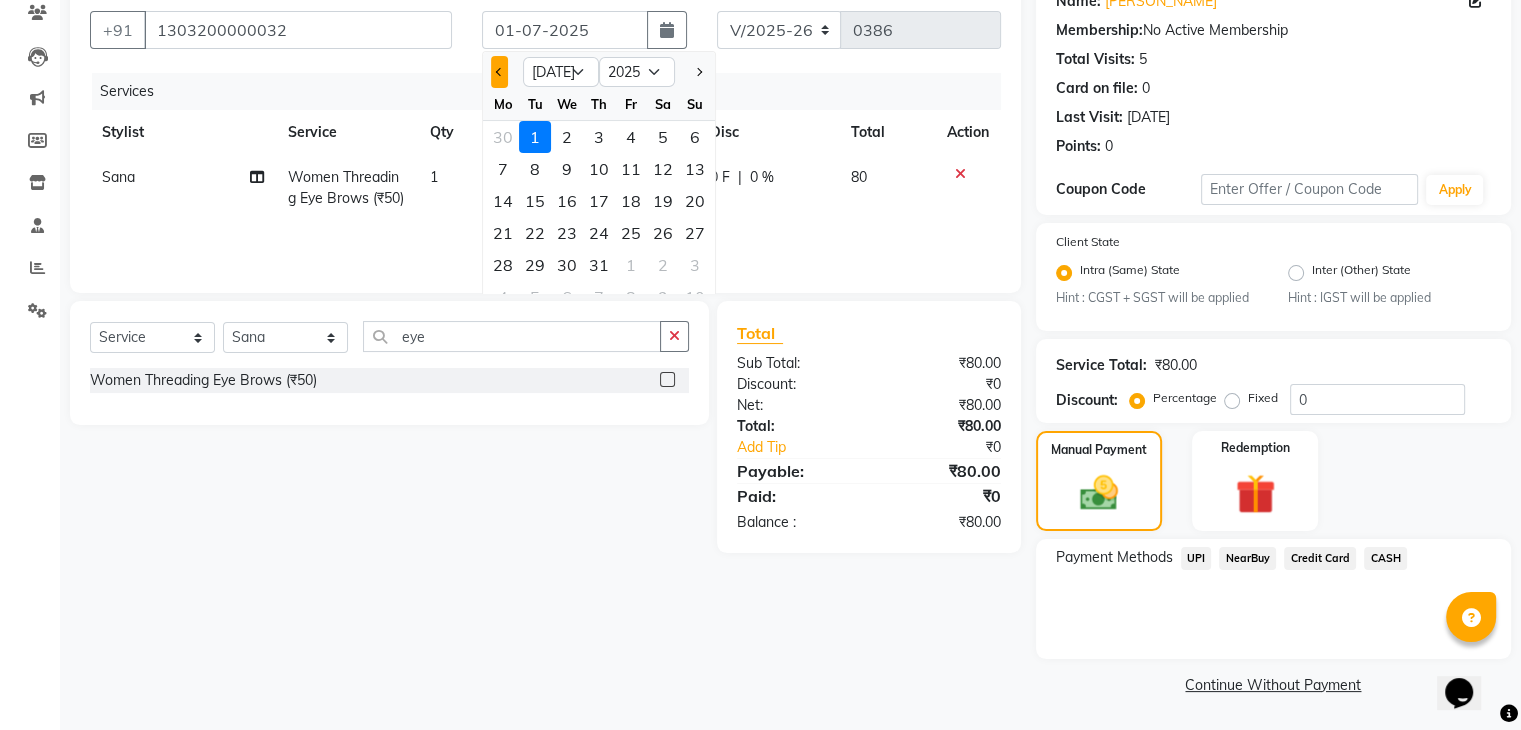 click 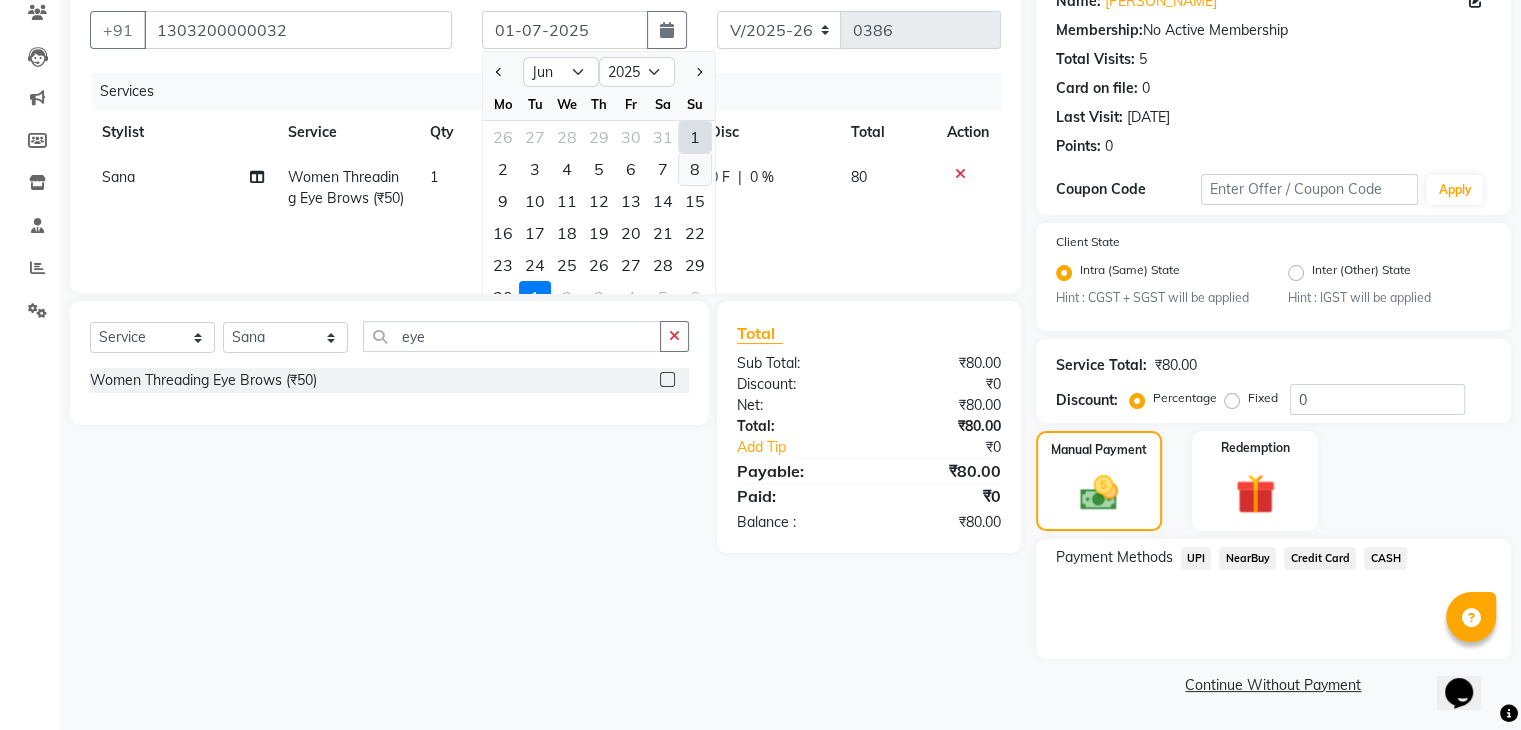 click on "8" 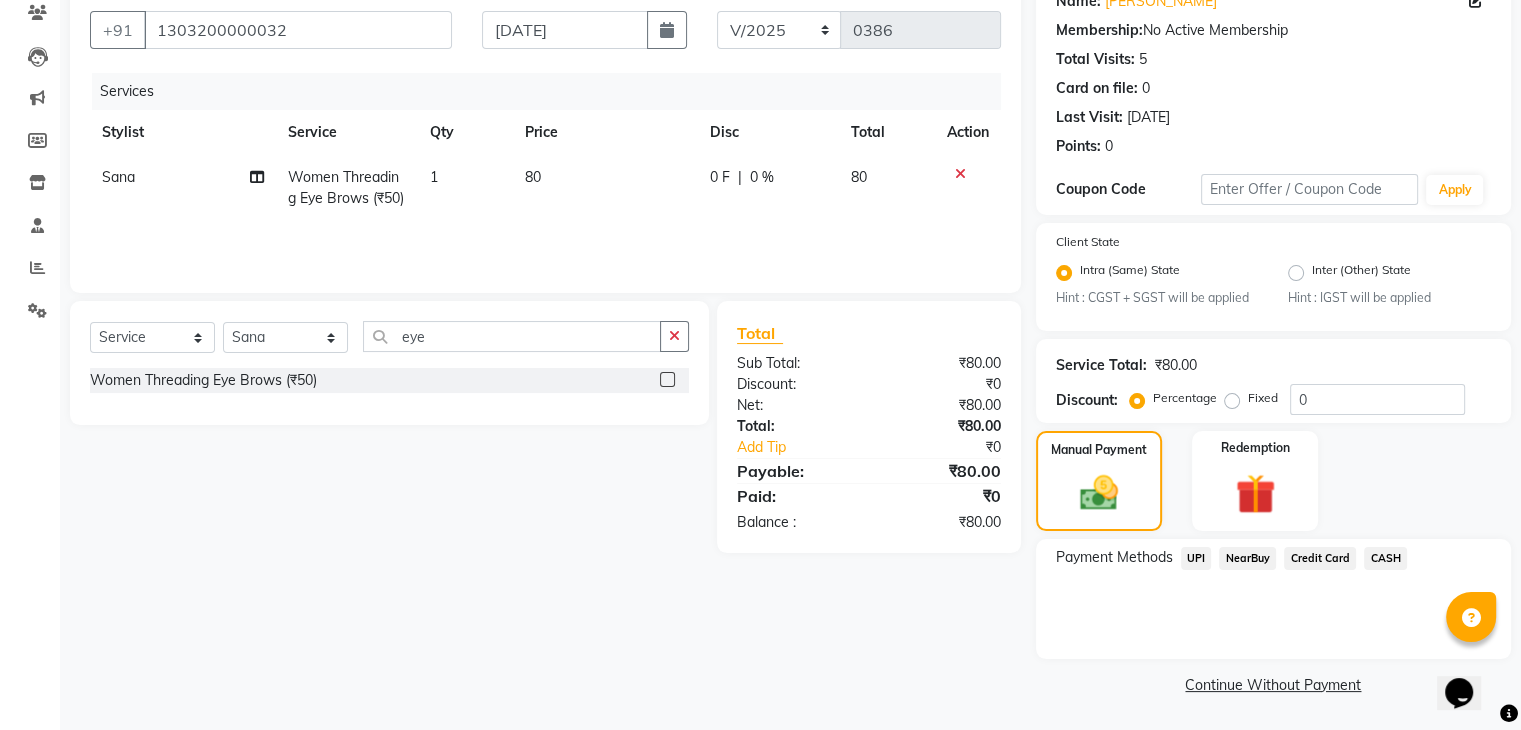 click on "CASH" 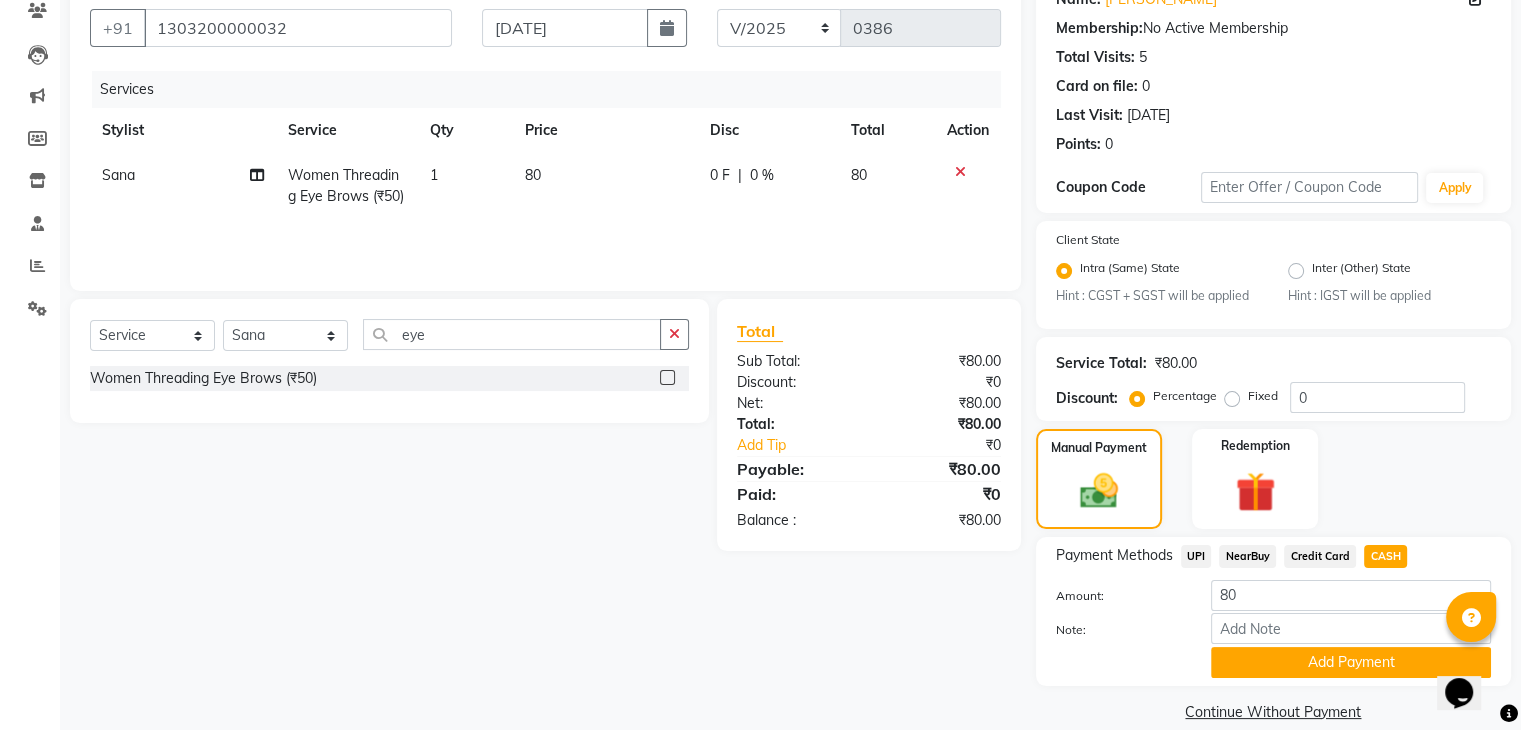 scroll, scrollTop: 208, scrollLeft: 0, axis: vertical 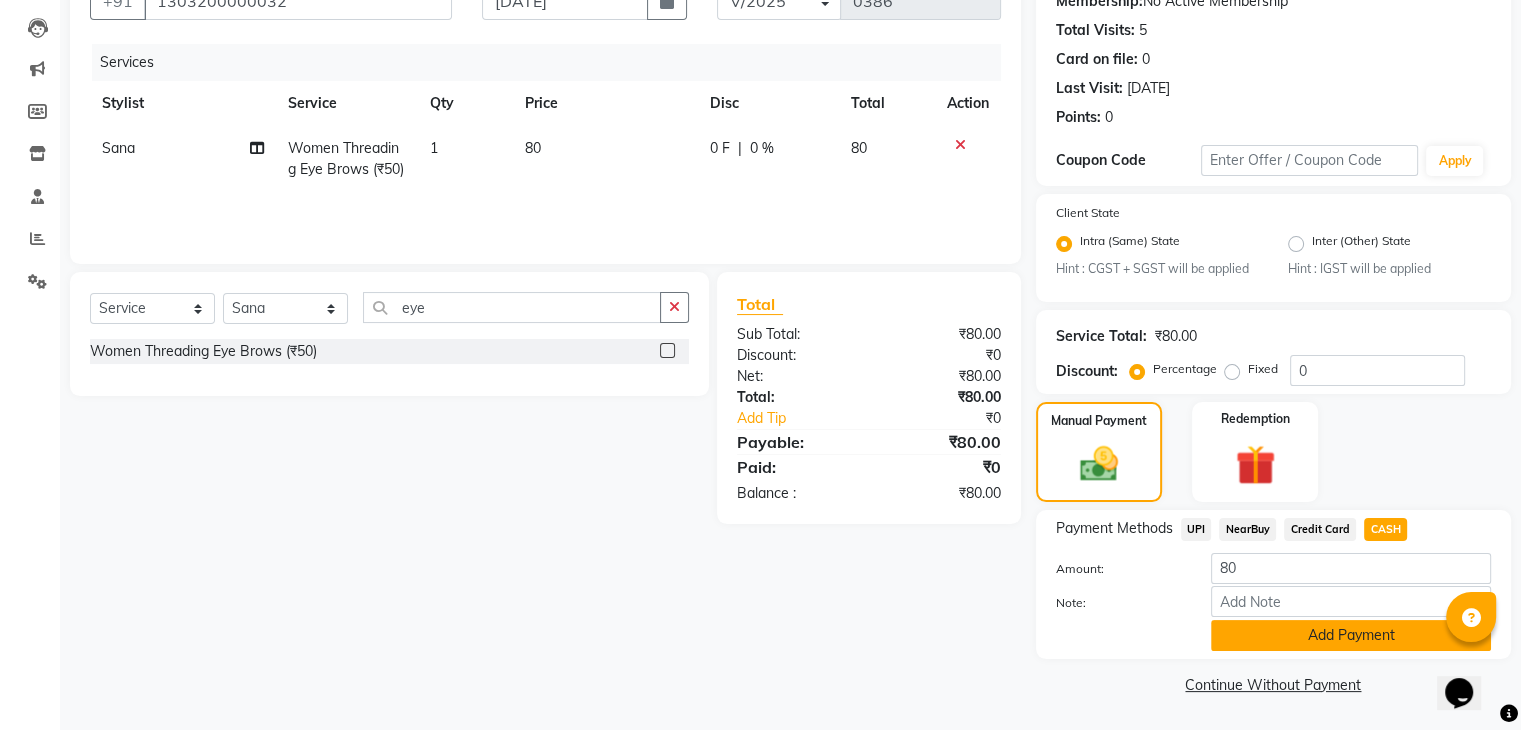 click on "Add Payment" 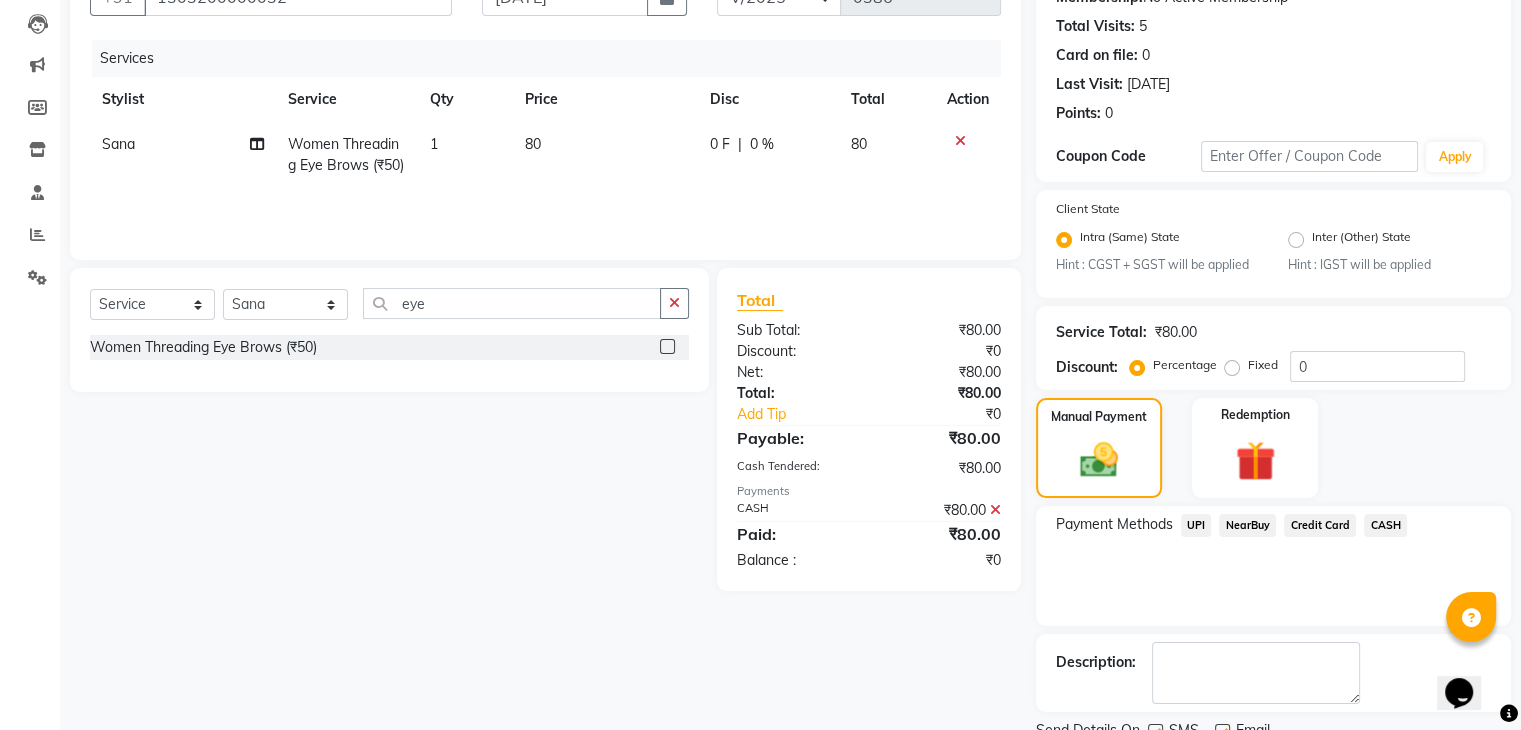 scroll, scrollTop: 289, scrollLeft: 0, axis: vertical 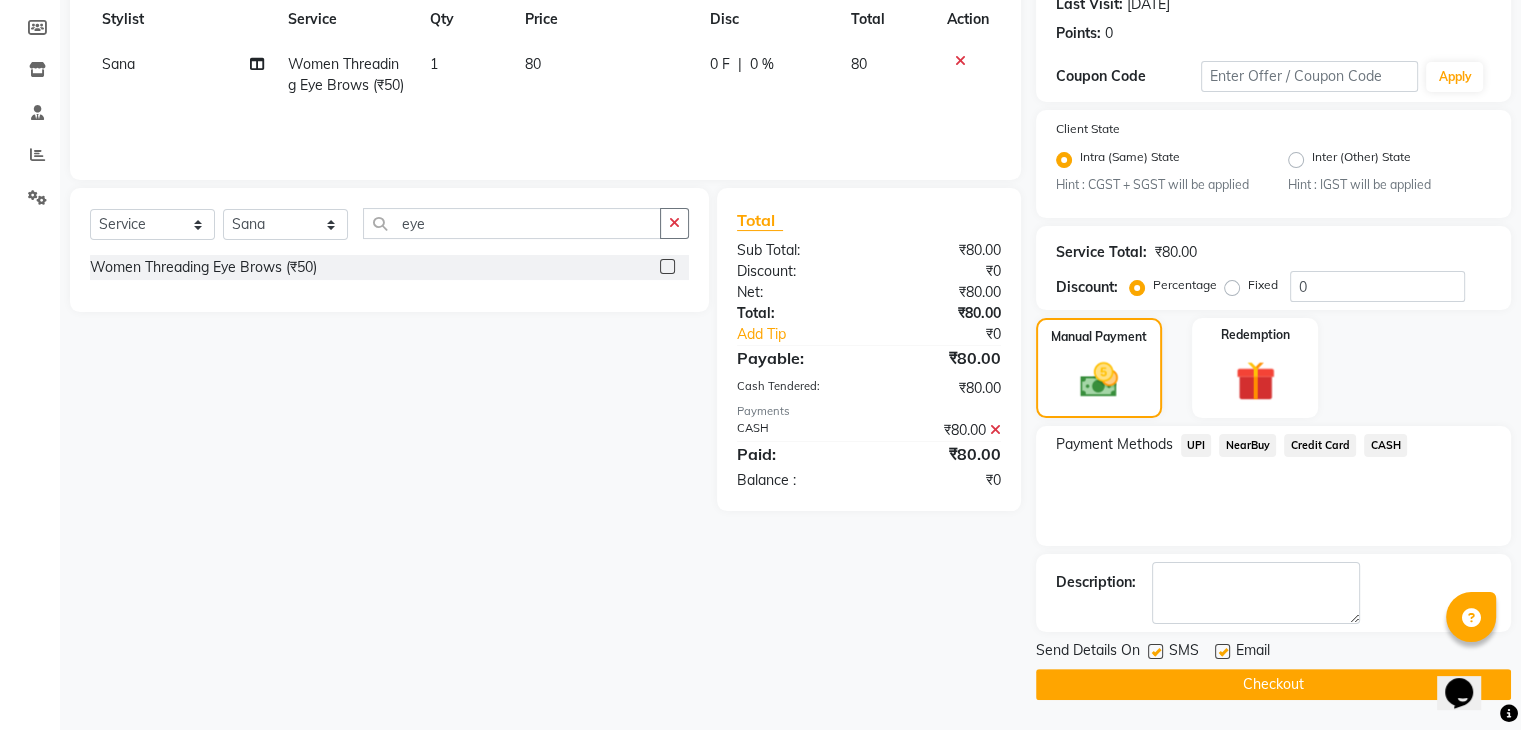 click 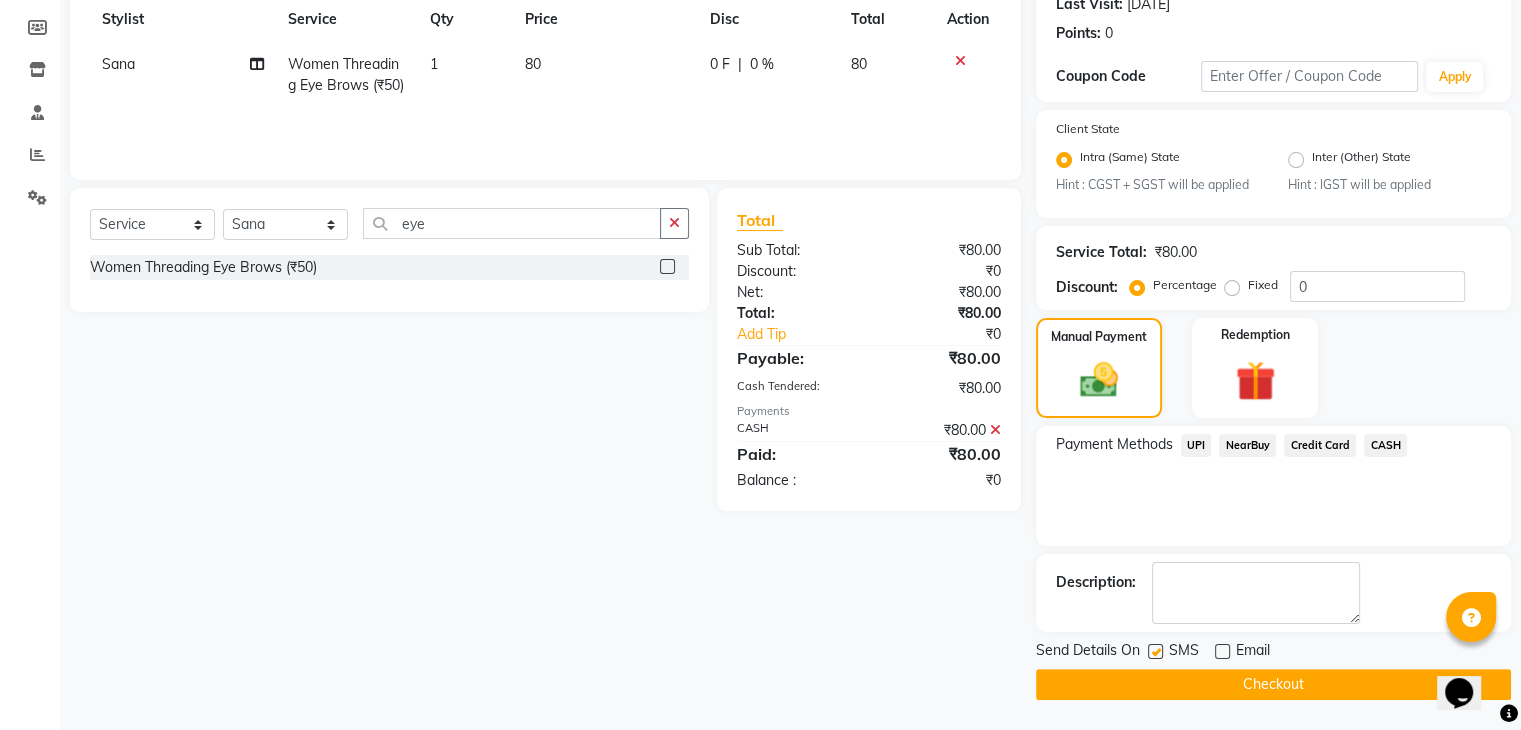 click 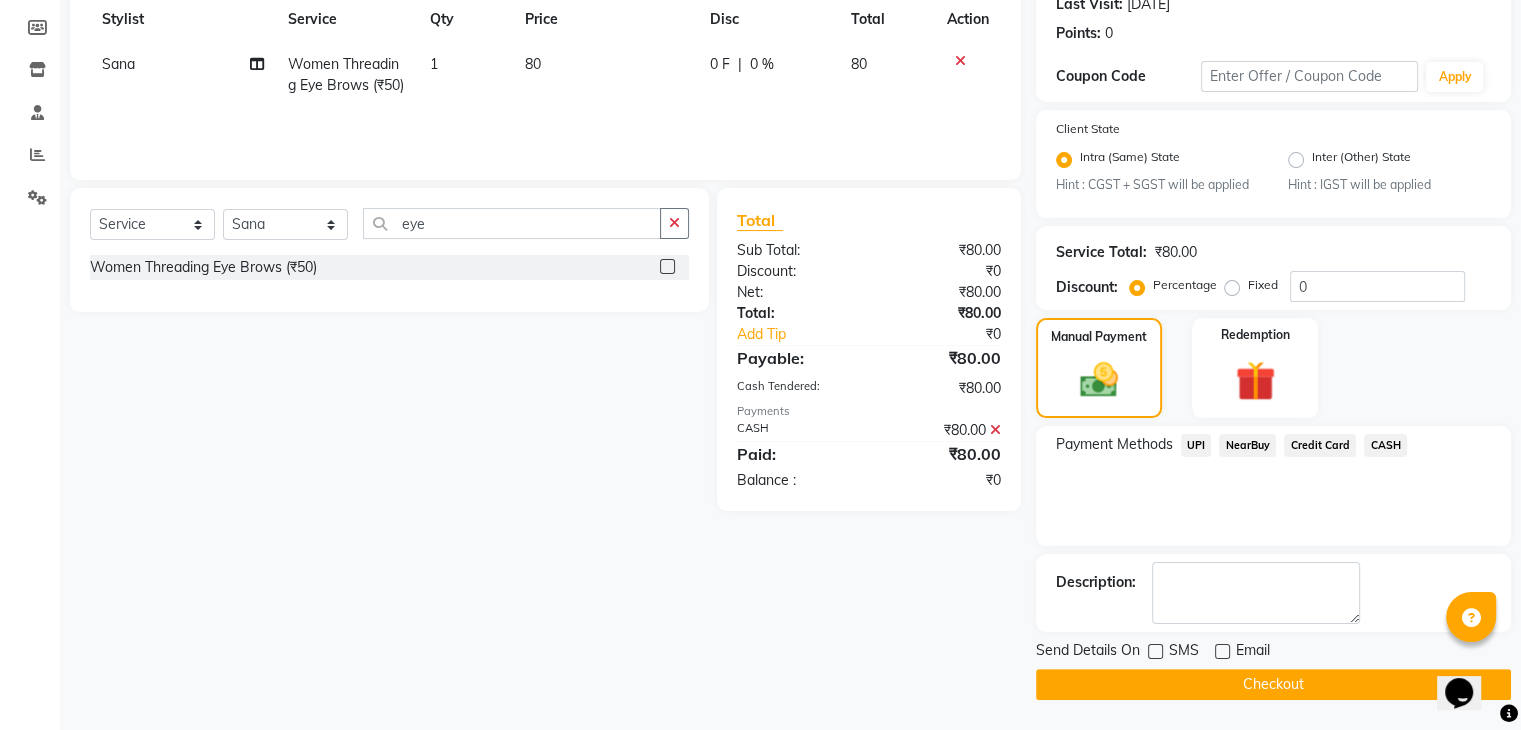 click on "Checkout" 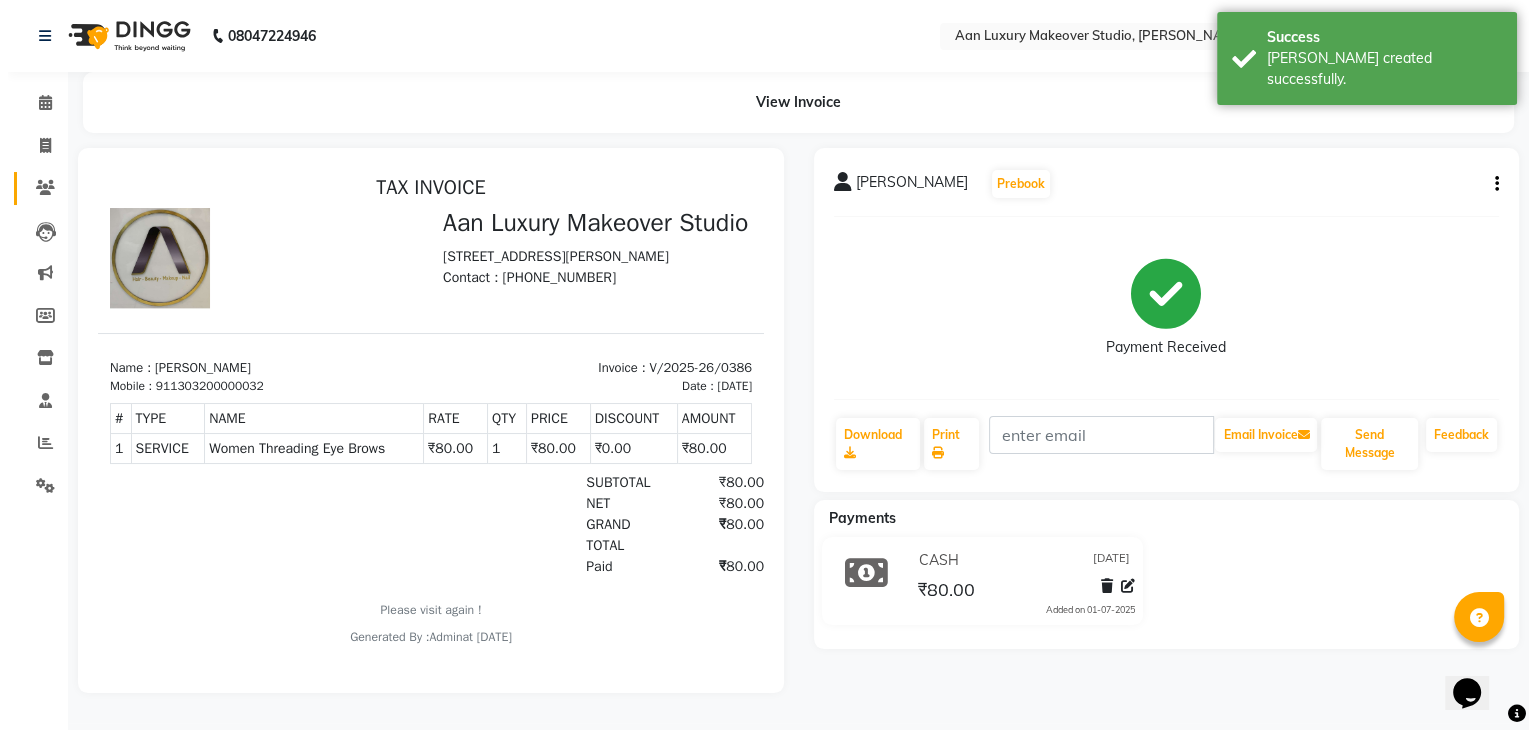 scroll, scrollTop: 0, scrollLeft: 0, axis: both 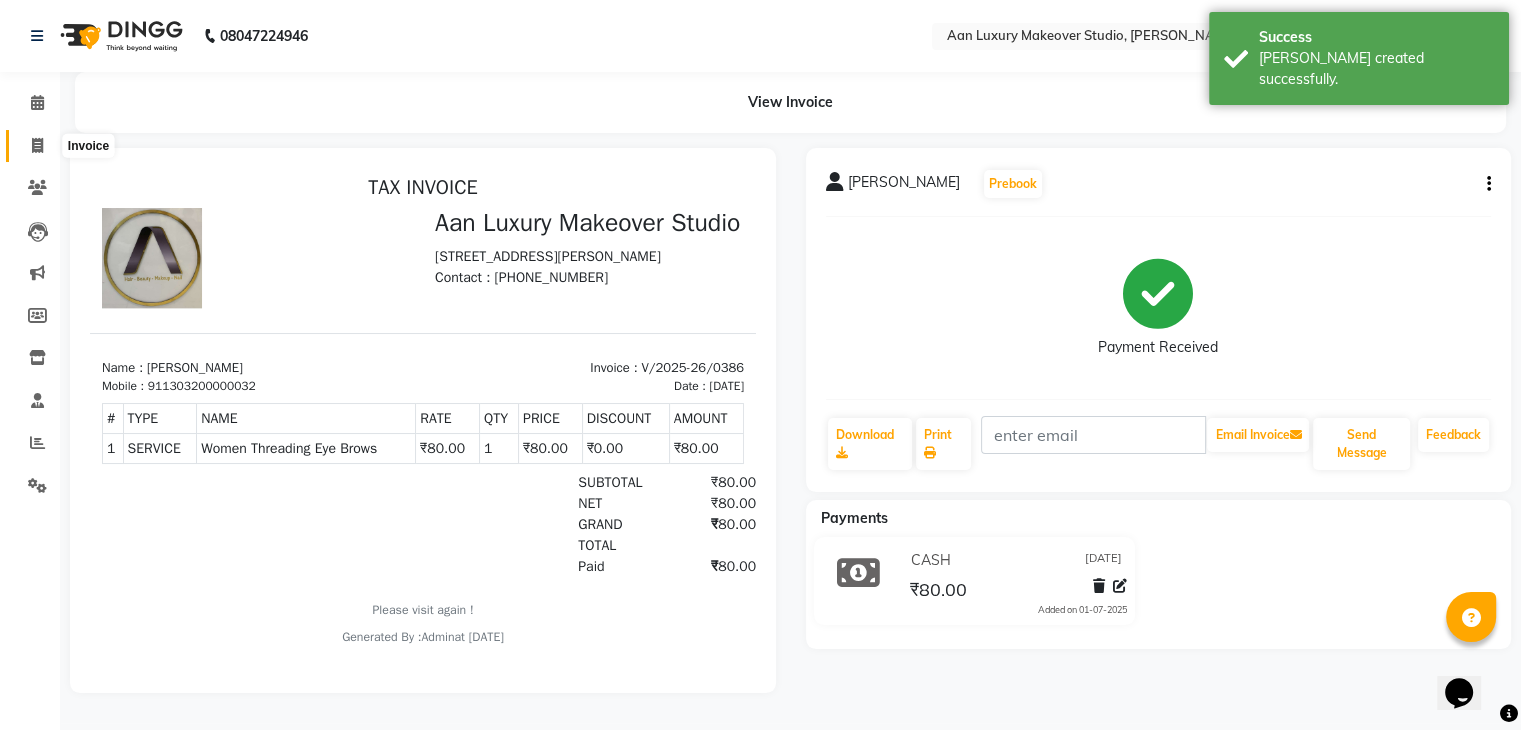 click 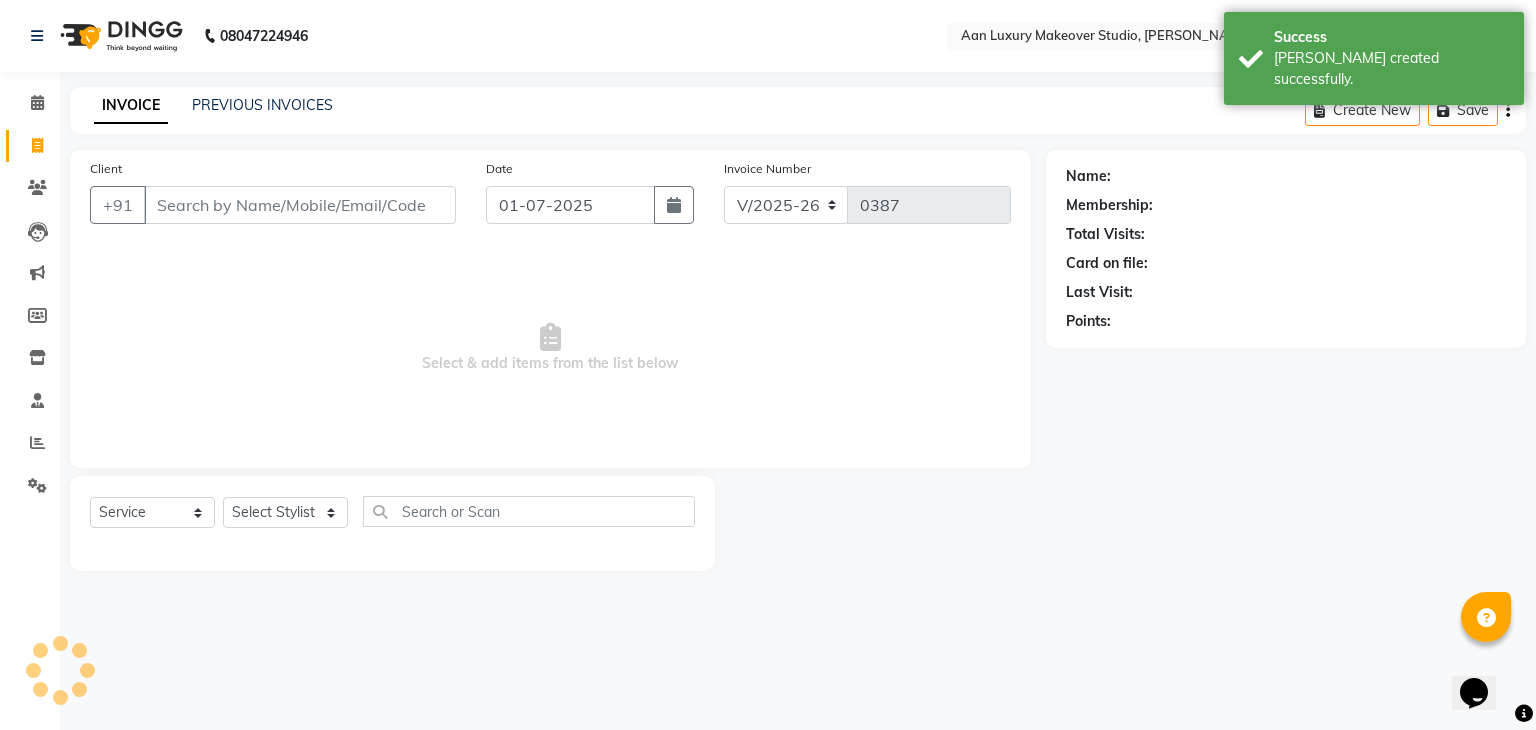 click on "Client" at bounding box center (300, 205) 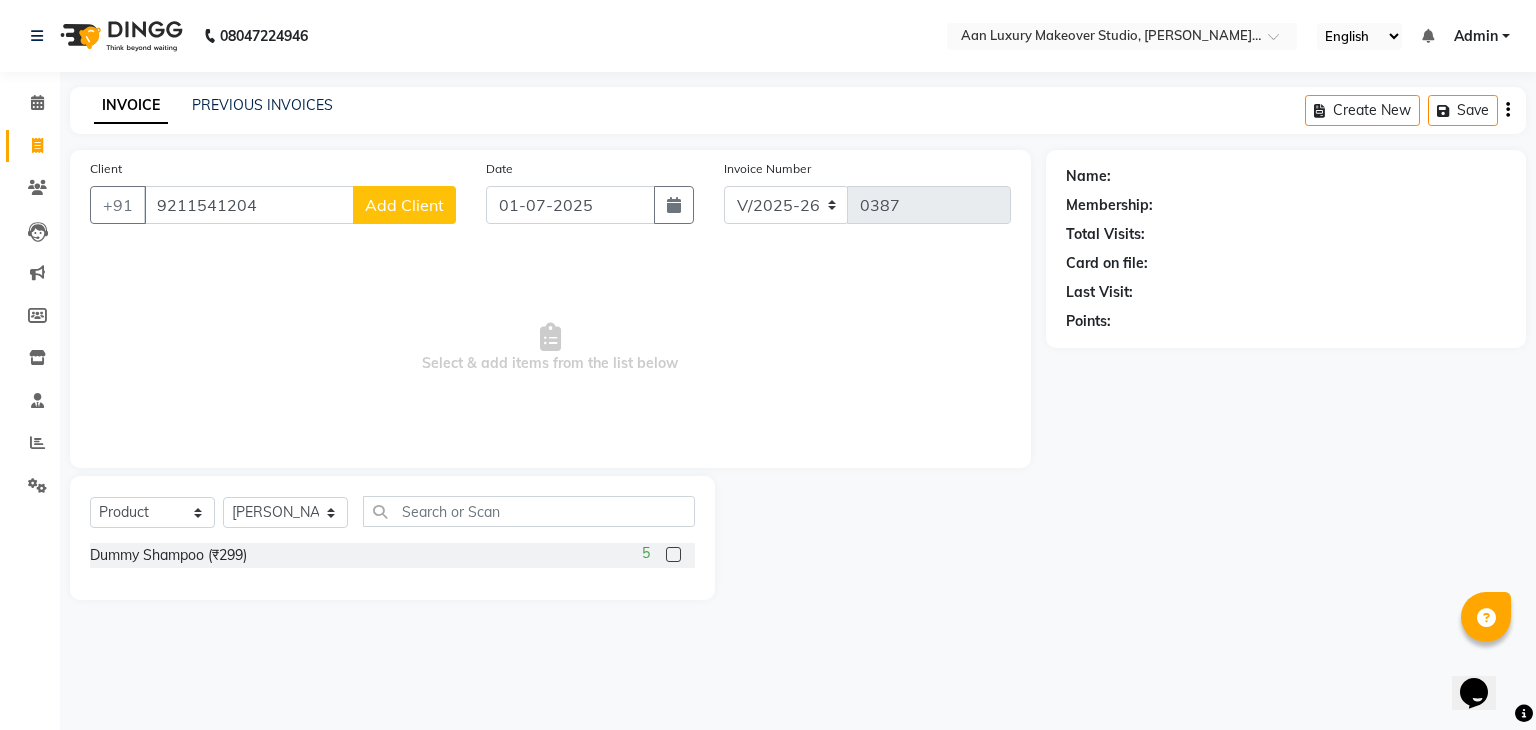 click on "Client [PHONE_NUMBER] Add Client" 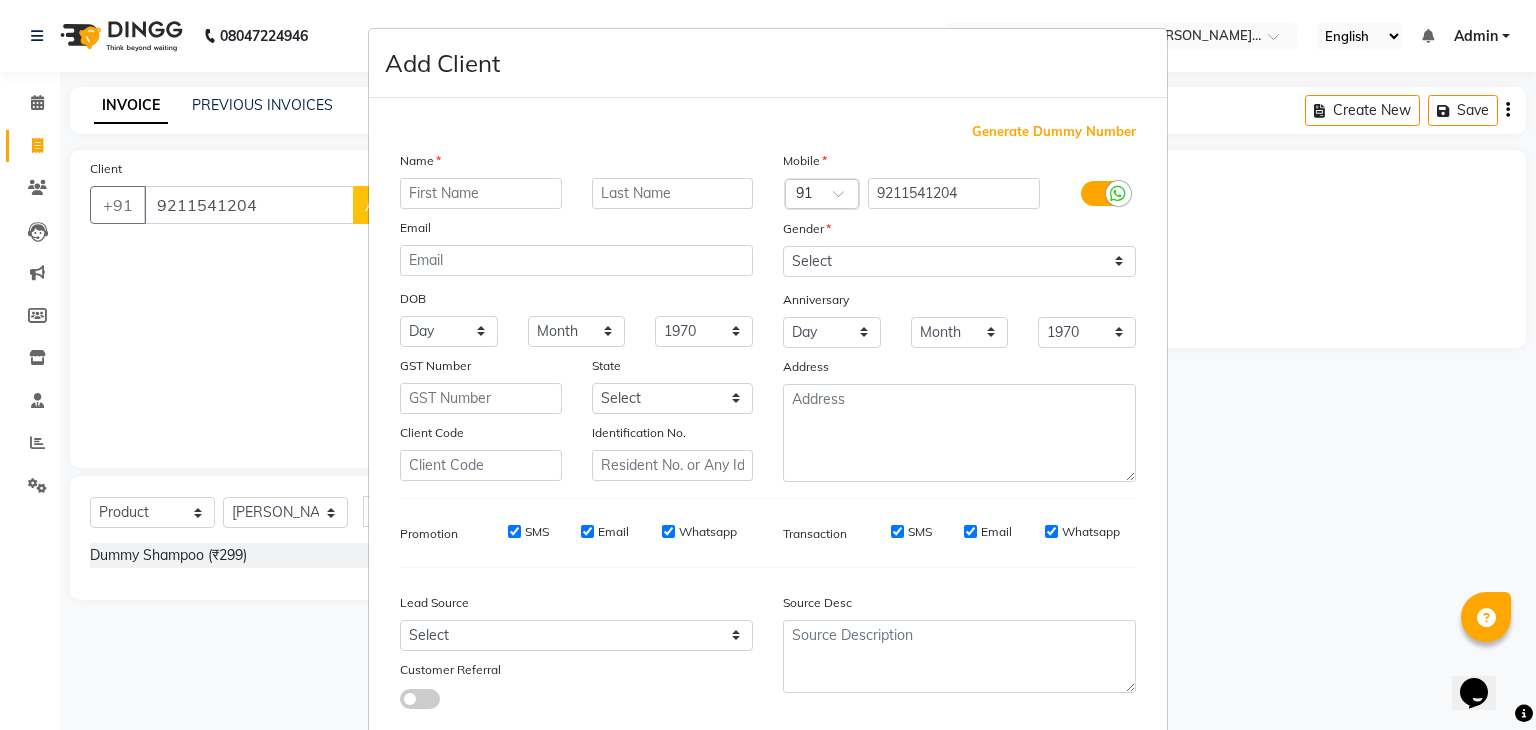 click at bounding box center [481, 193] 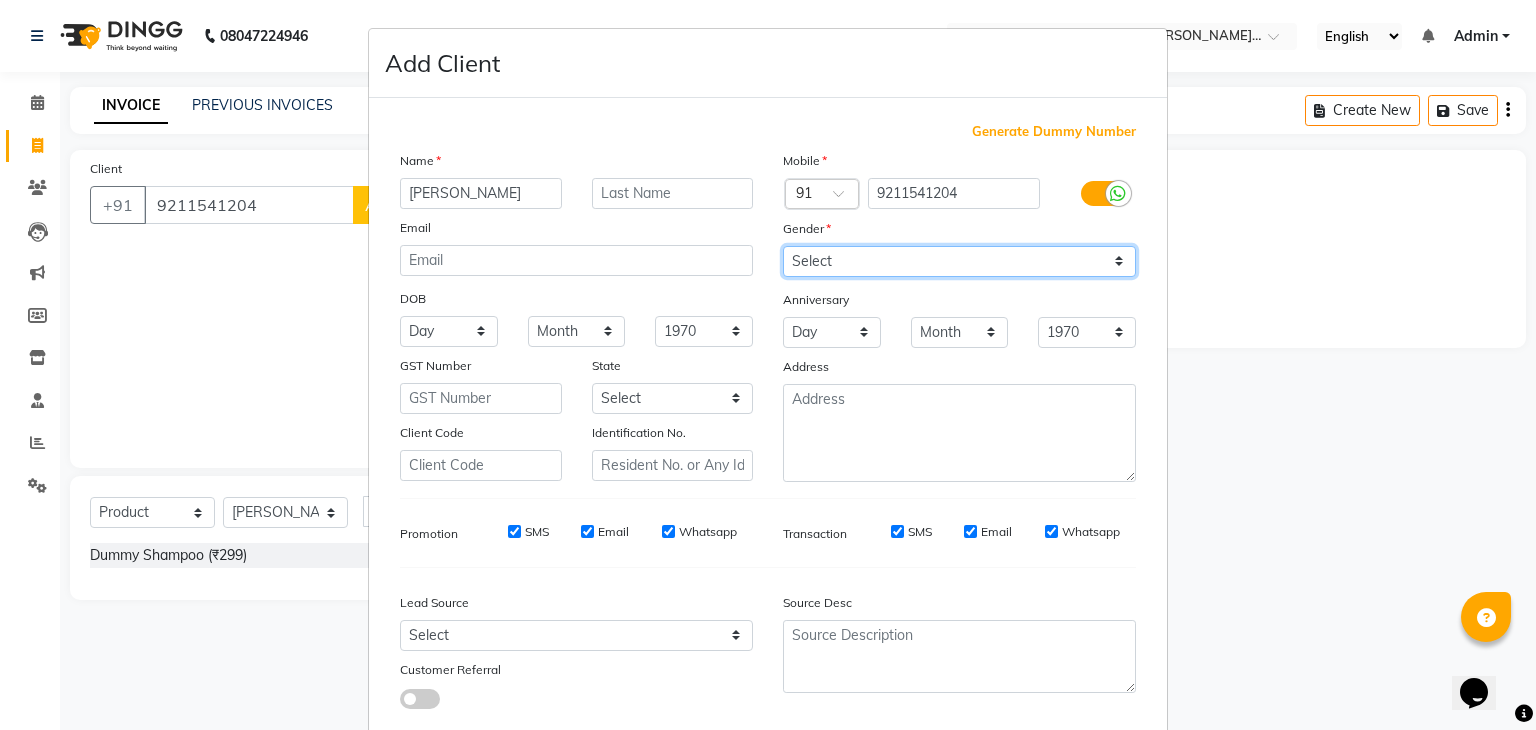 click on "Select [DEMOGRAPHIC_DATA] [DEMOGRAPHIC_DATA] Other Prefer Not To Say" at bounding box center [959, 261] 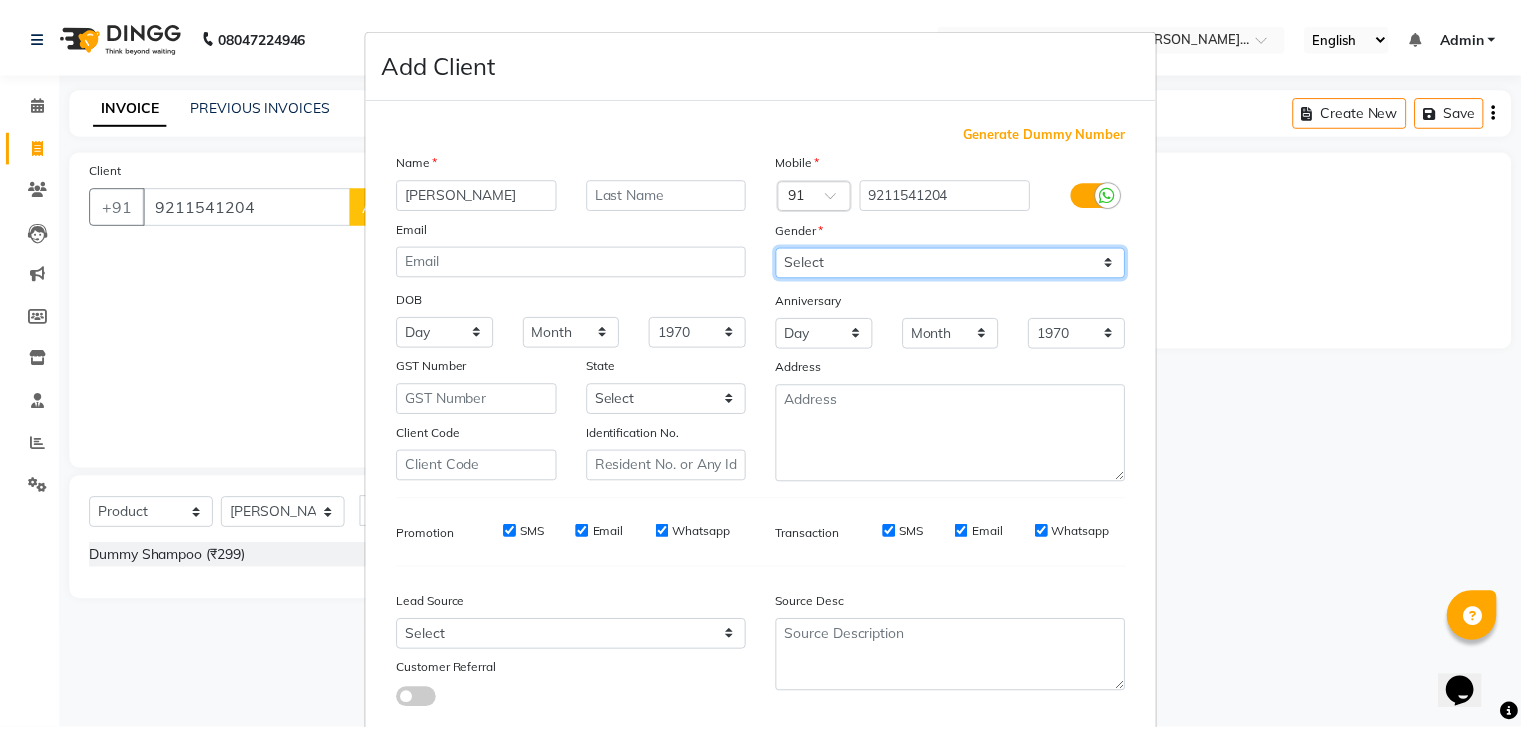 scroll, scrollTop: 127, scrollLeft: 0, axis: vertical 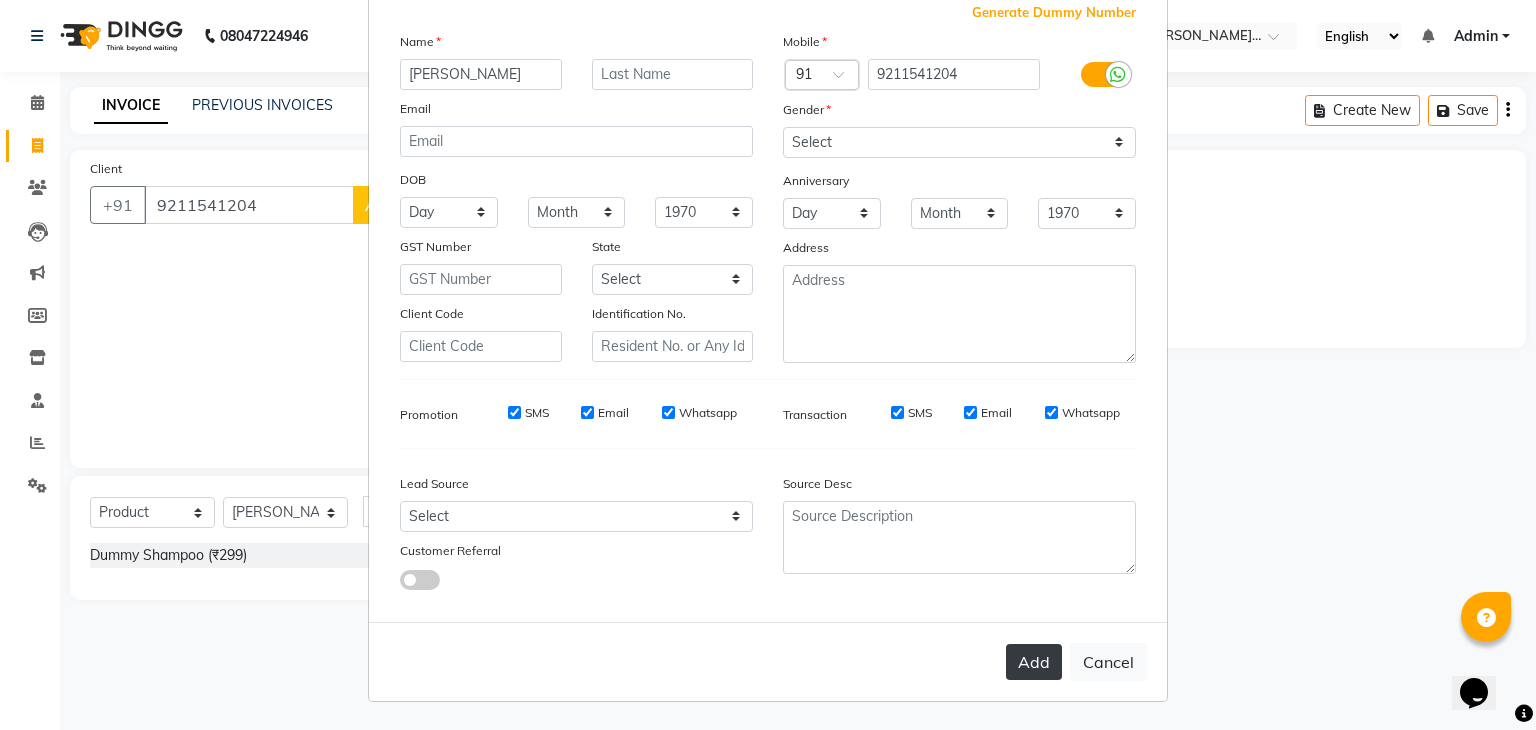 click on "Add" at bounding box center (1034, 662) 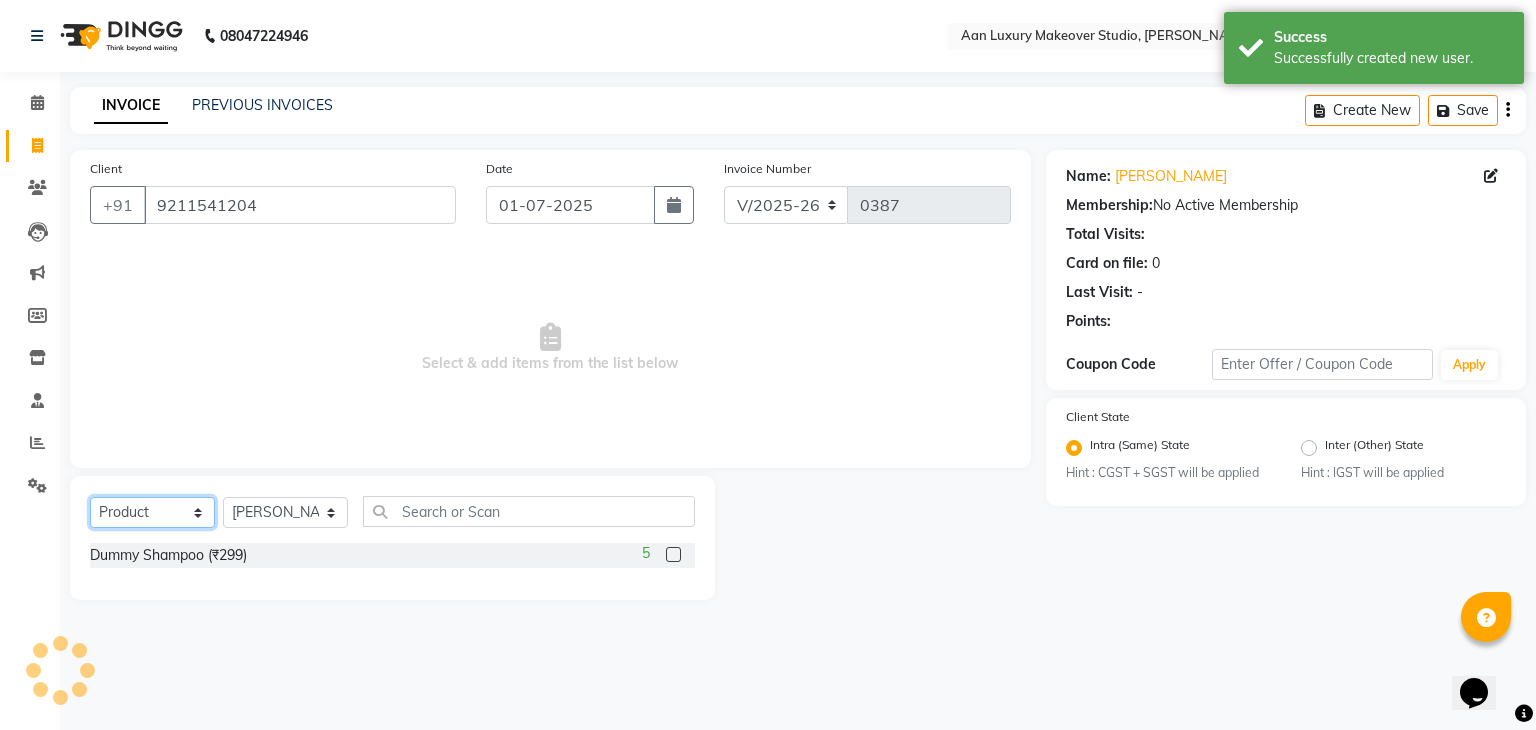 click on "Select  Service  Product  Membership  Package Voucher Prepaid Gift Card" 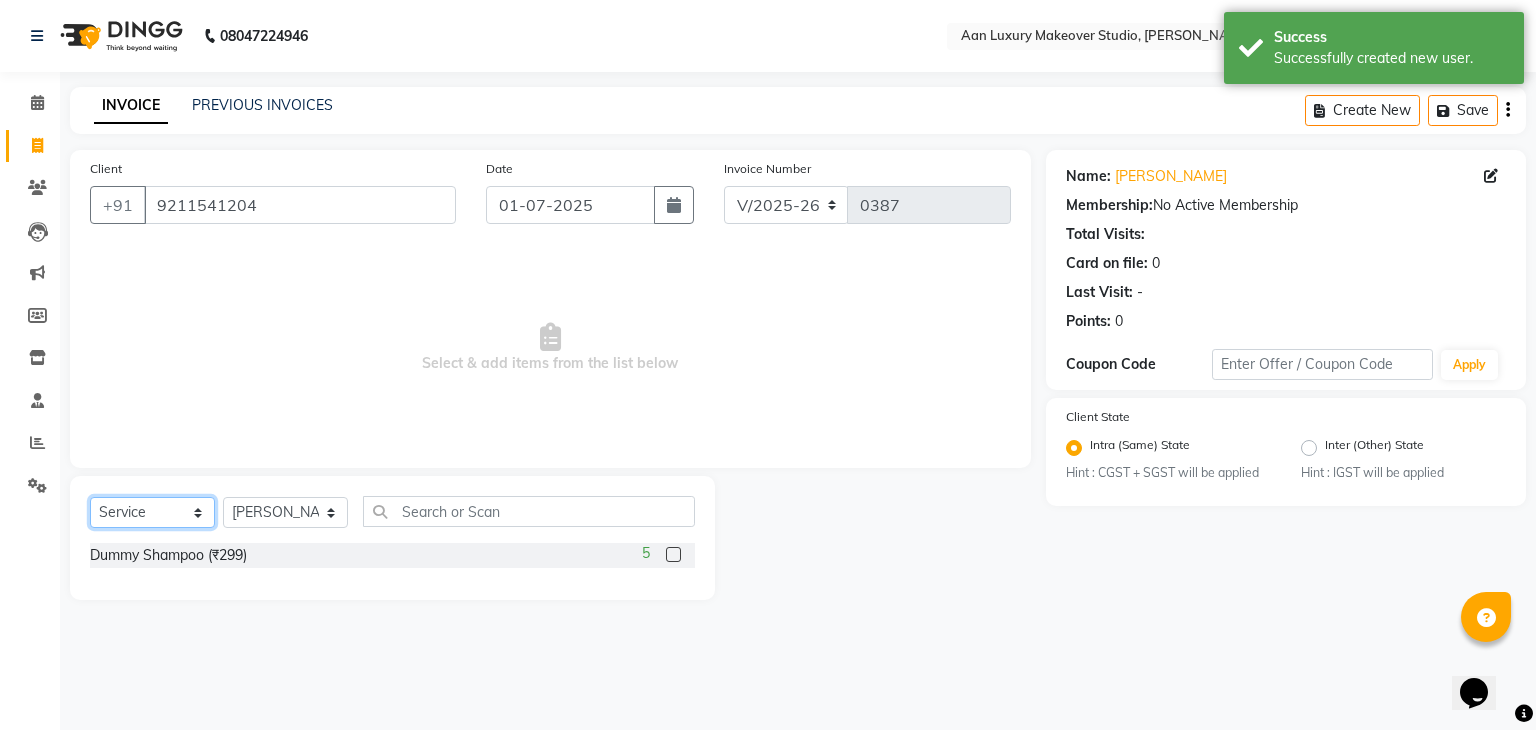click on "Select  Service  Product  Membership  Package Voucher Prepaid Gift Card" 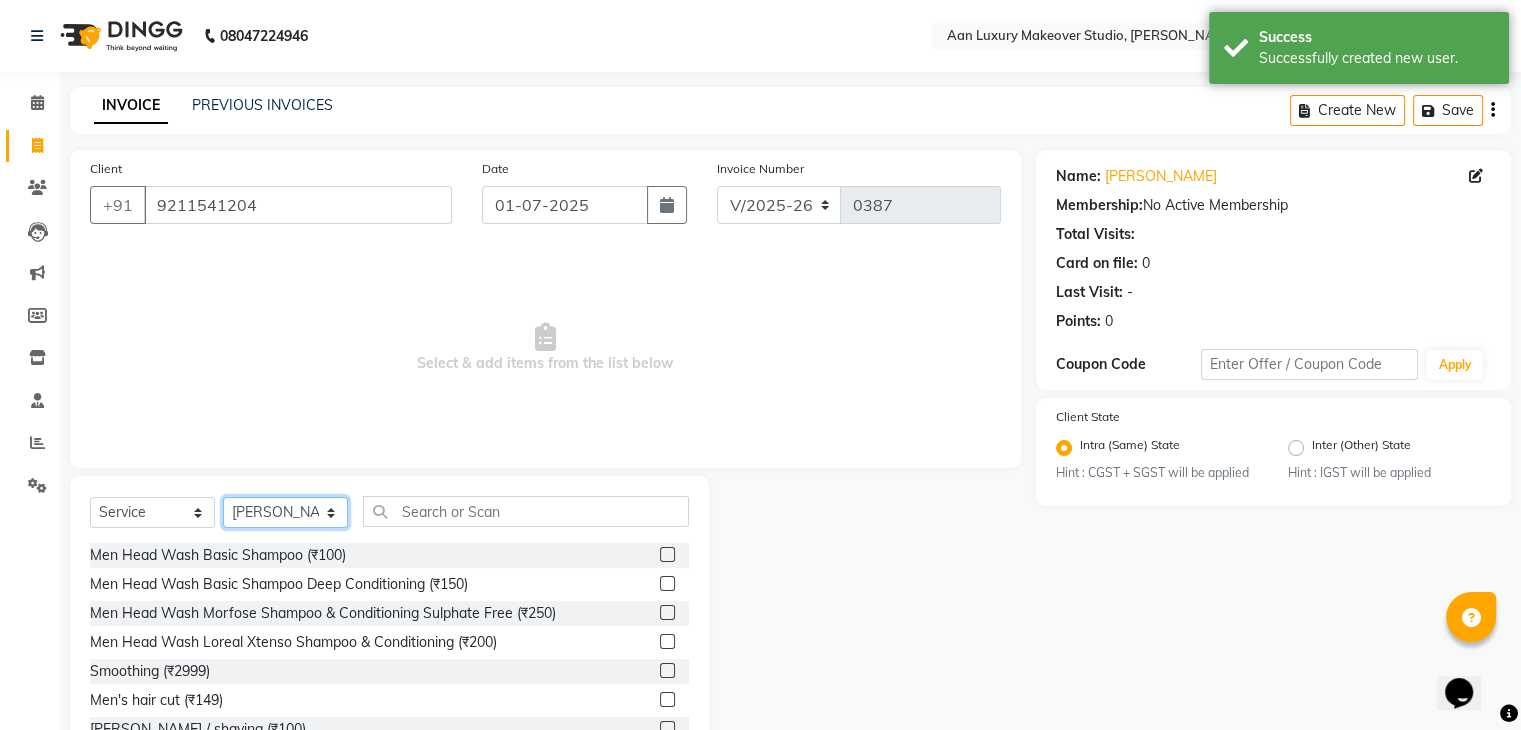 drag, startPoint x: 280, startPoint y: 512, endPoint x: 265, endPoint y: 329, distance: 183.61372 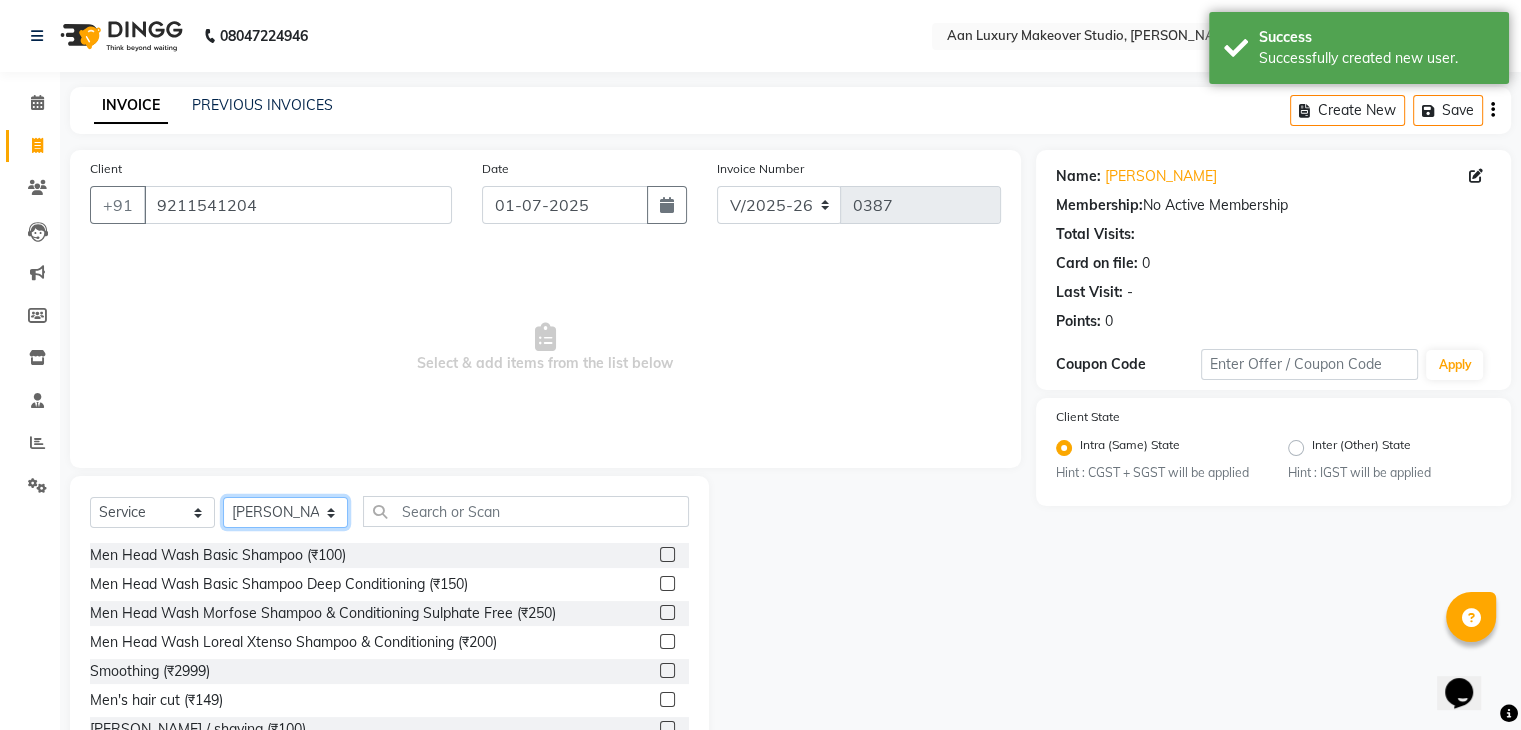 click on "Client [PHONE_NUMBER] Date [DATE] Invoice Number V/2025 V/[PHONE_NUMBER]  Select & add items from the list below  Select  Service  Product  Membership  Package Voucher Prepaid Gift Card  Select Stylist Faiz gaurav [PERSON_NAME] Nisha ma'am  [PERSON_NAME] [PERSON_NAME] [PERSON_NAME] Men Head Wash Basic Shampoo (₹100)  Men Head Wash Basic Shampoo Deep Conditioning (₹150)  Men Head Wash Morfose Shampoo & Conditioning Sulphate Free (₹250)  Men Head Wash Loreal Xtenso Shampoo & Conditioning (₹200)  Smoothing  (₹2999)  Men's hair cut (₹149)  [PERSON_NAME] / shaving (₹100)  Men's loreal hair color (₹1000)  Head massage aroma oil (₹400)  Hair color striek  (₹800)  Men's Hair color Majeril  (₹1000)  Men's hair color inova (₹1200)  Men's Morfors color  (₹1200)  Men's loreal hair spa (₹500)  Men's Jypsy hair spa (₹800)  Raaga D-Tan (₹350)  O3+ D-Tan  (₹500)  Ozone D-Tan (₹450)  Mango Bleach  (₹350)  O3+ Bleach  (₹500)  Oxy Bleach  (₹400)  Keratin  (₹3000)  [PERSON_NAME] up (₹1500)" 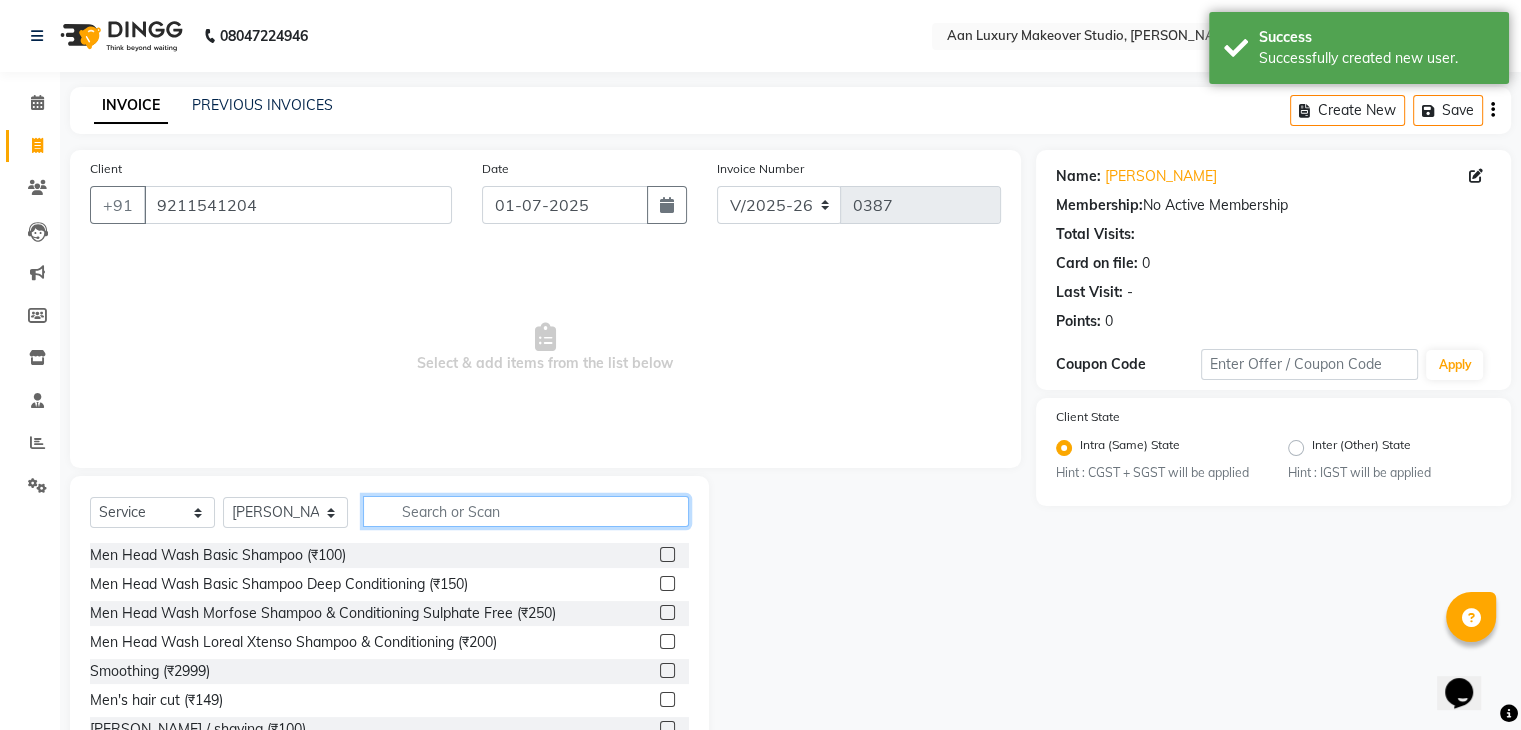 click 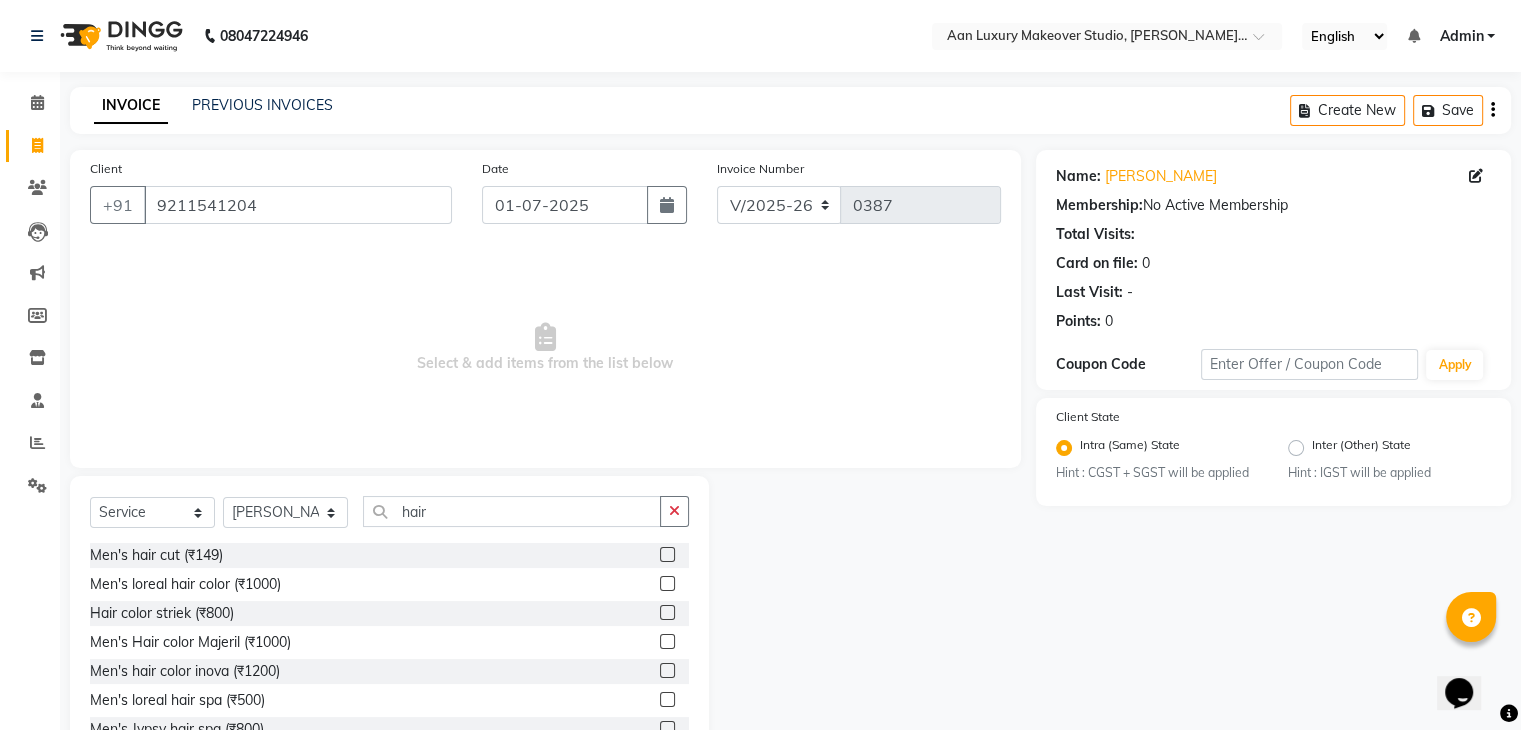 click 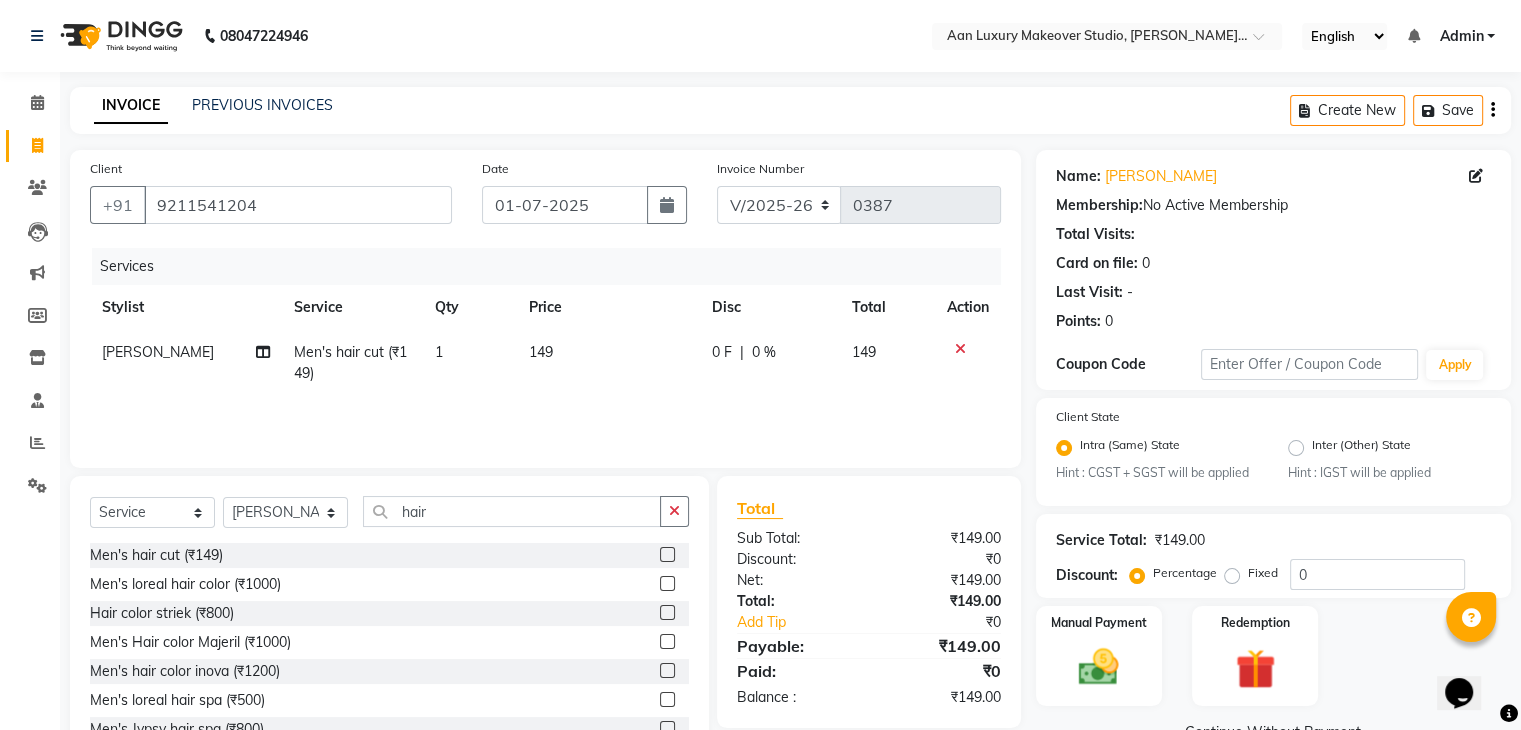 drag, startPoint x: 672, startPoint y: 513, endPoint x: 641, endPoint y: 517, distance: 31.257 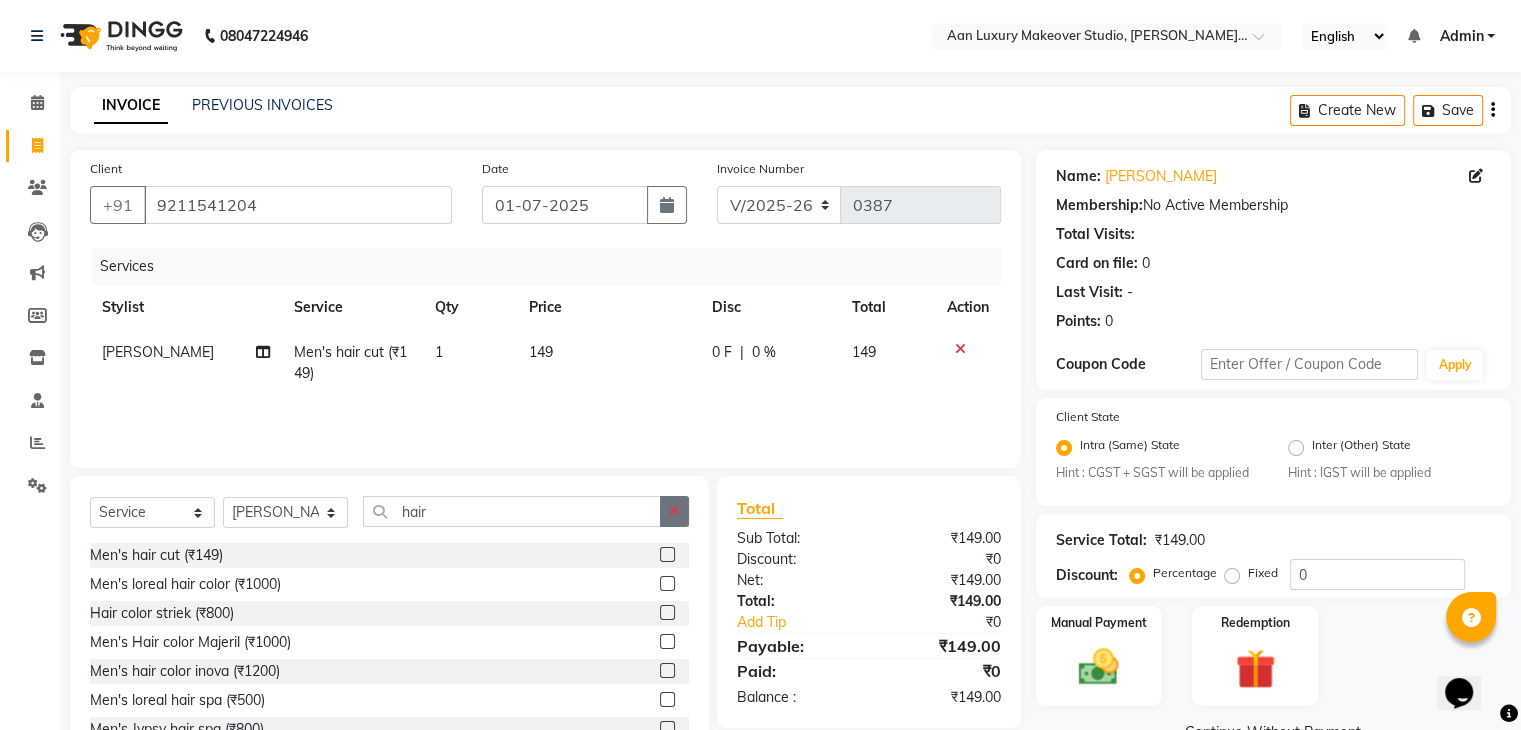 click 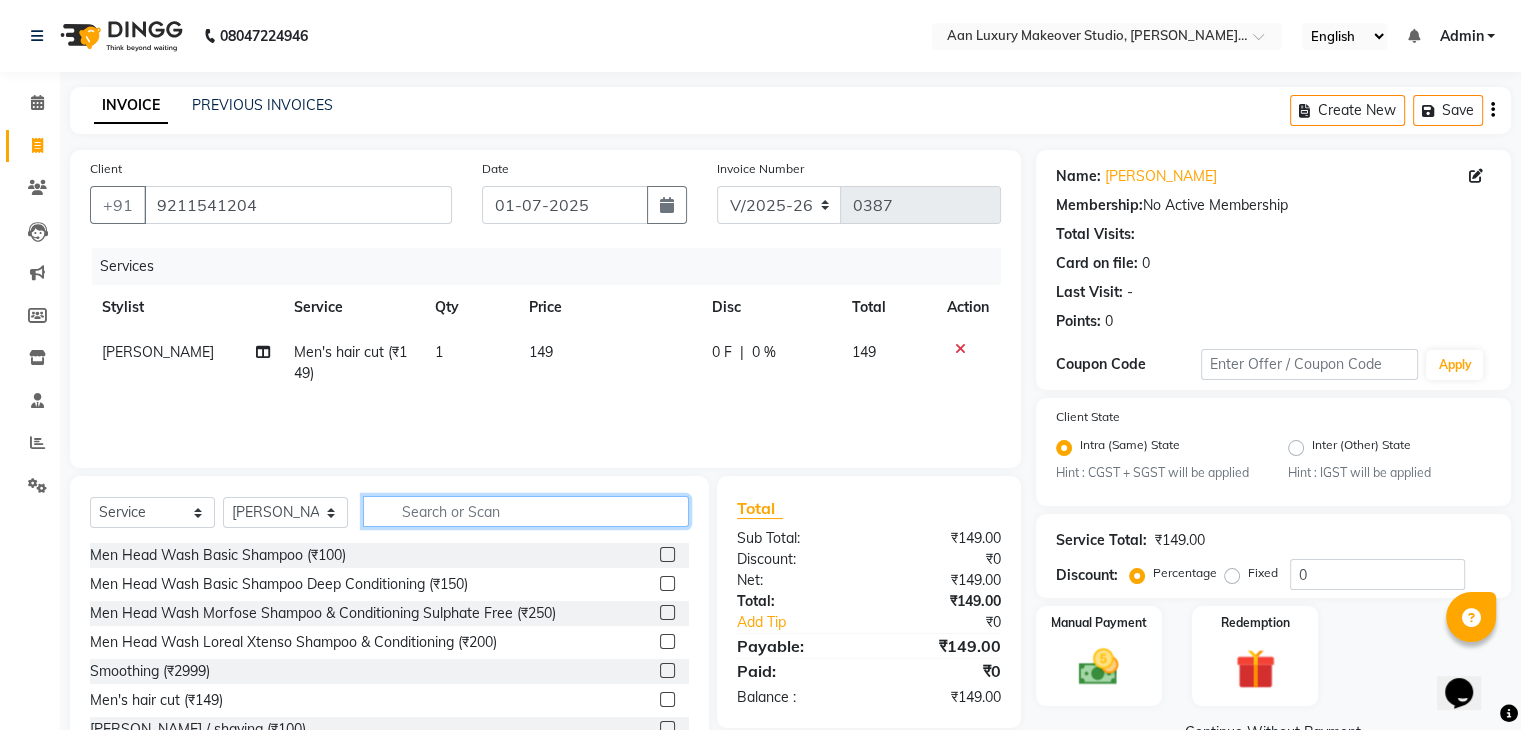 click 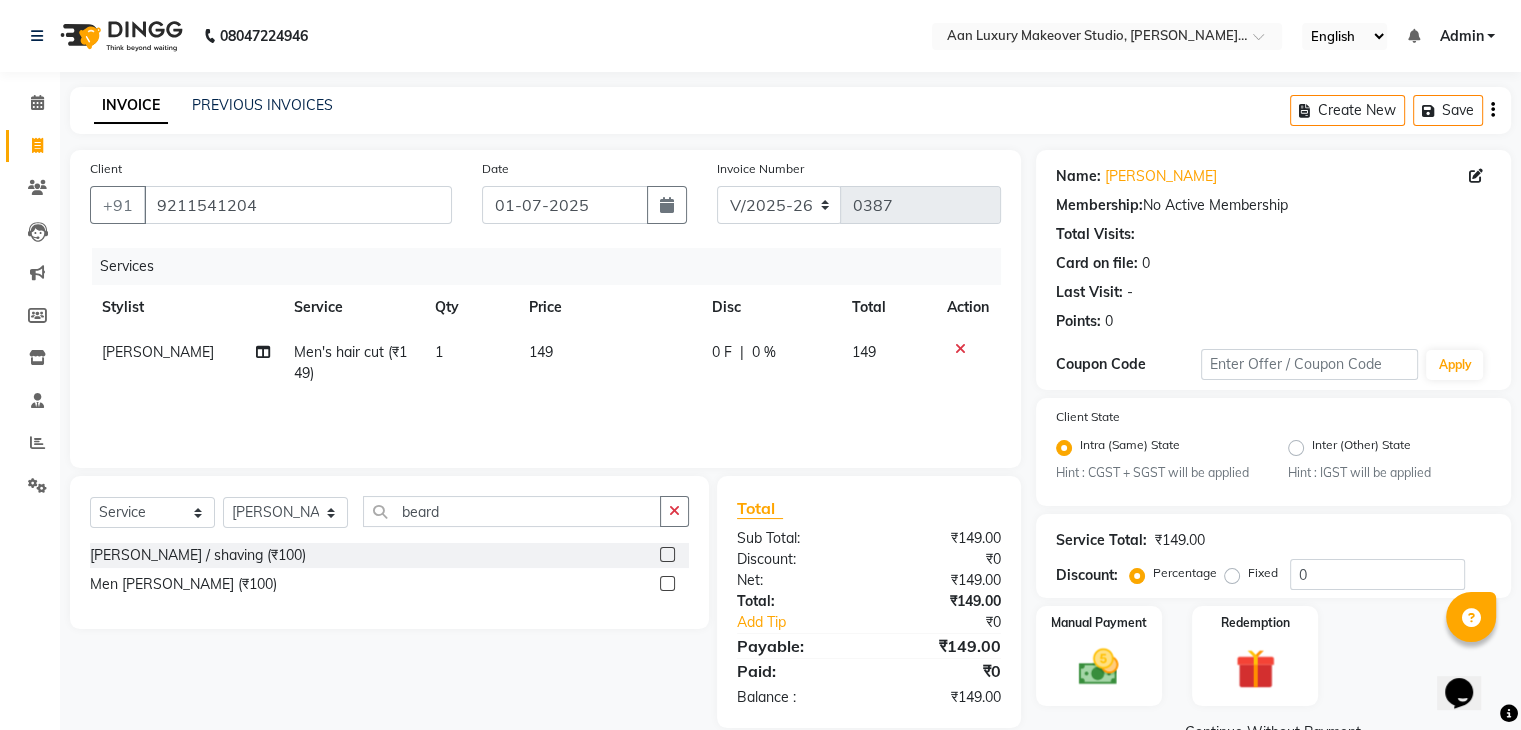 click 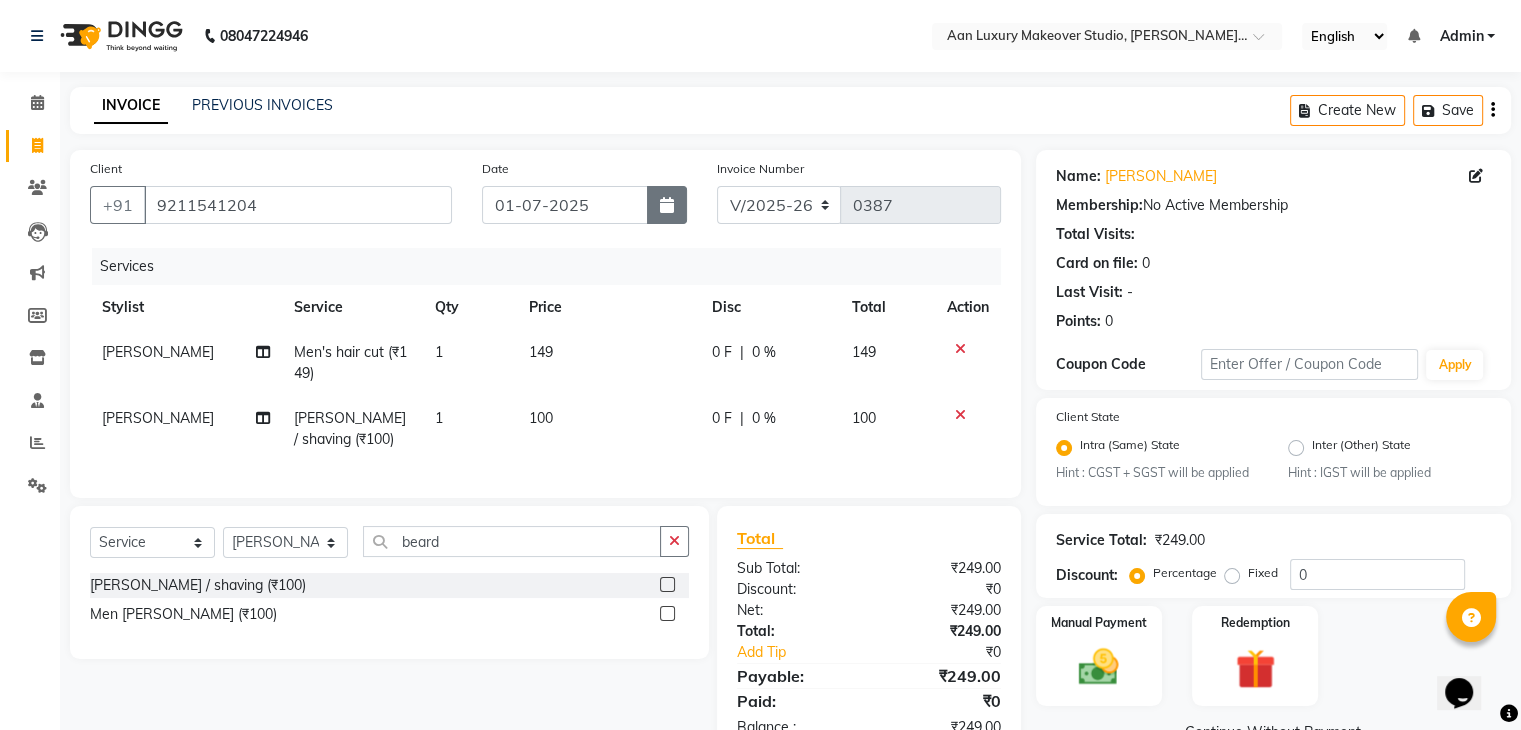 click 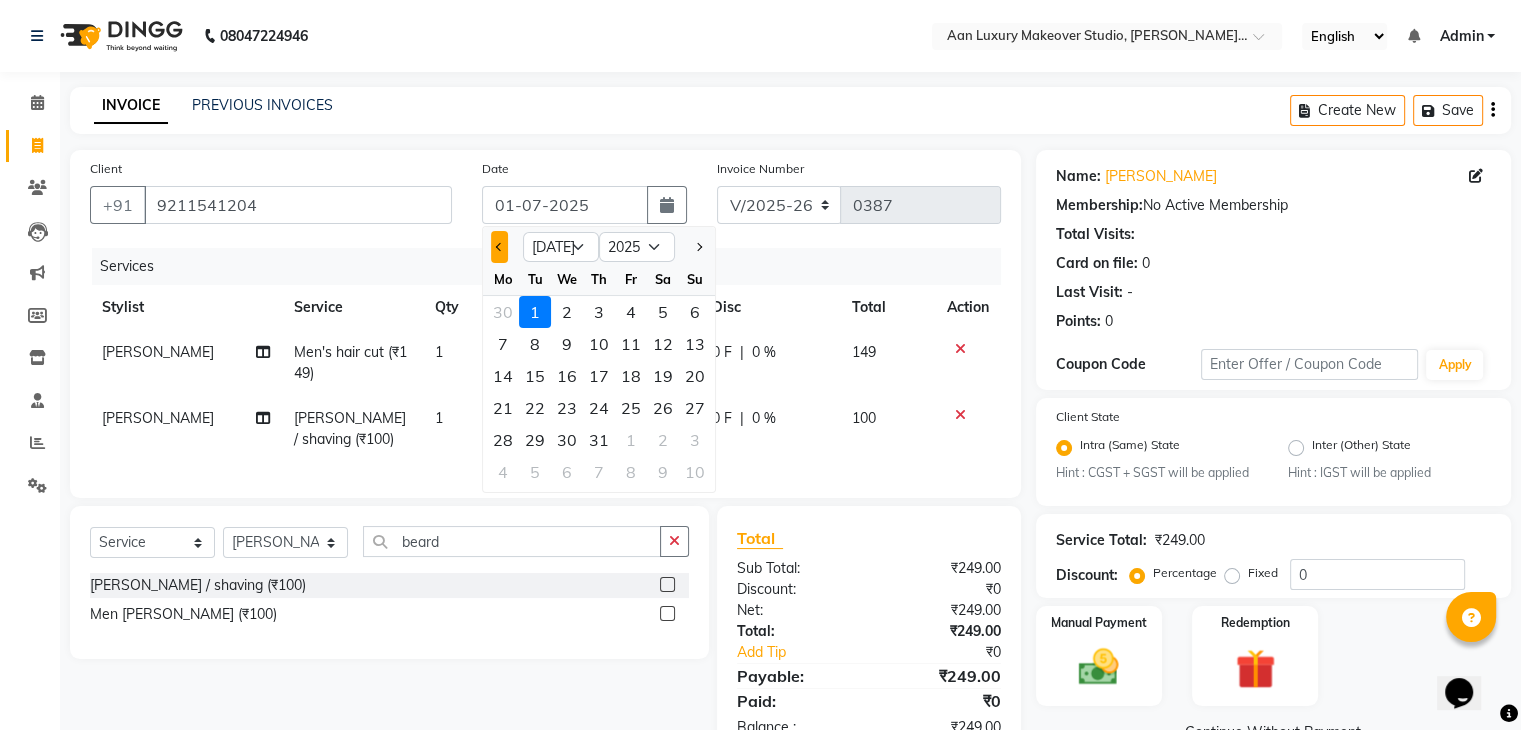 click 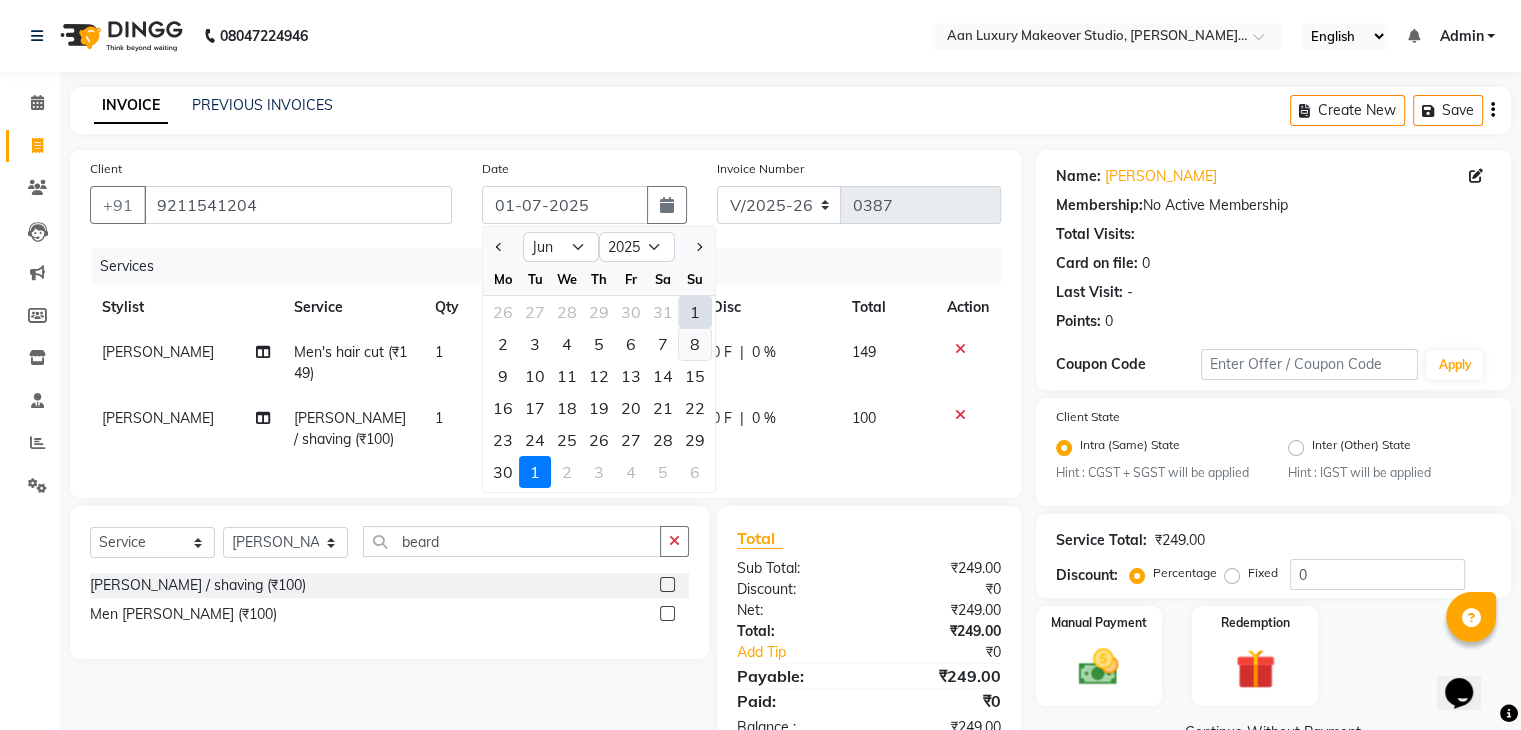 click on "8" 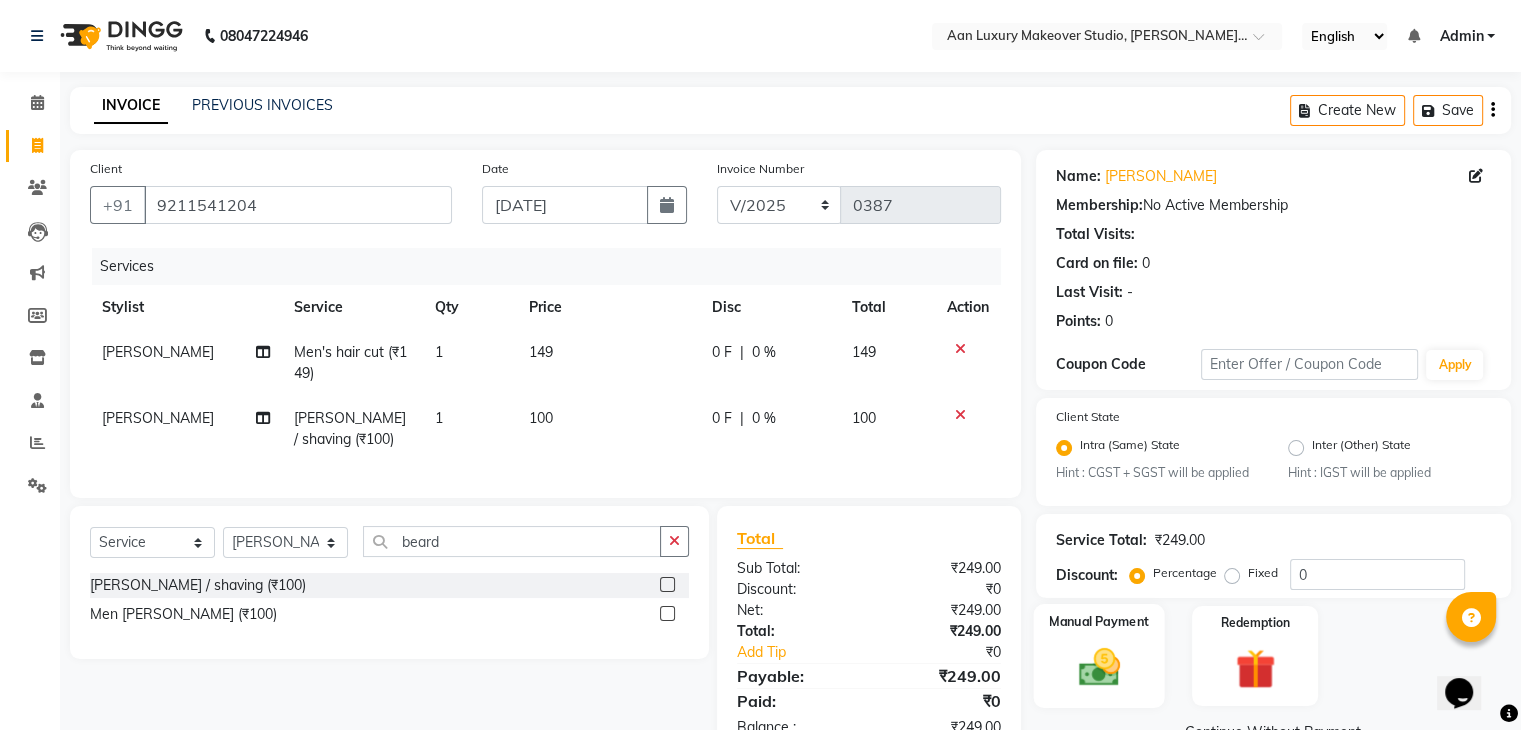 click on "Manual Payment" 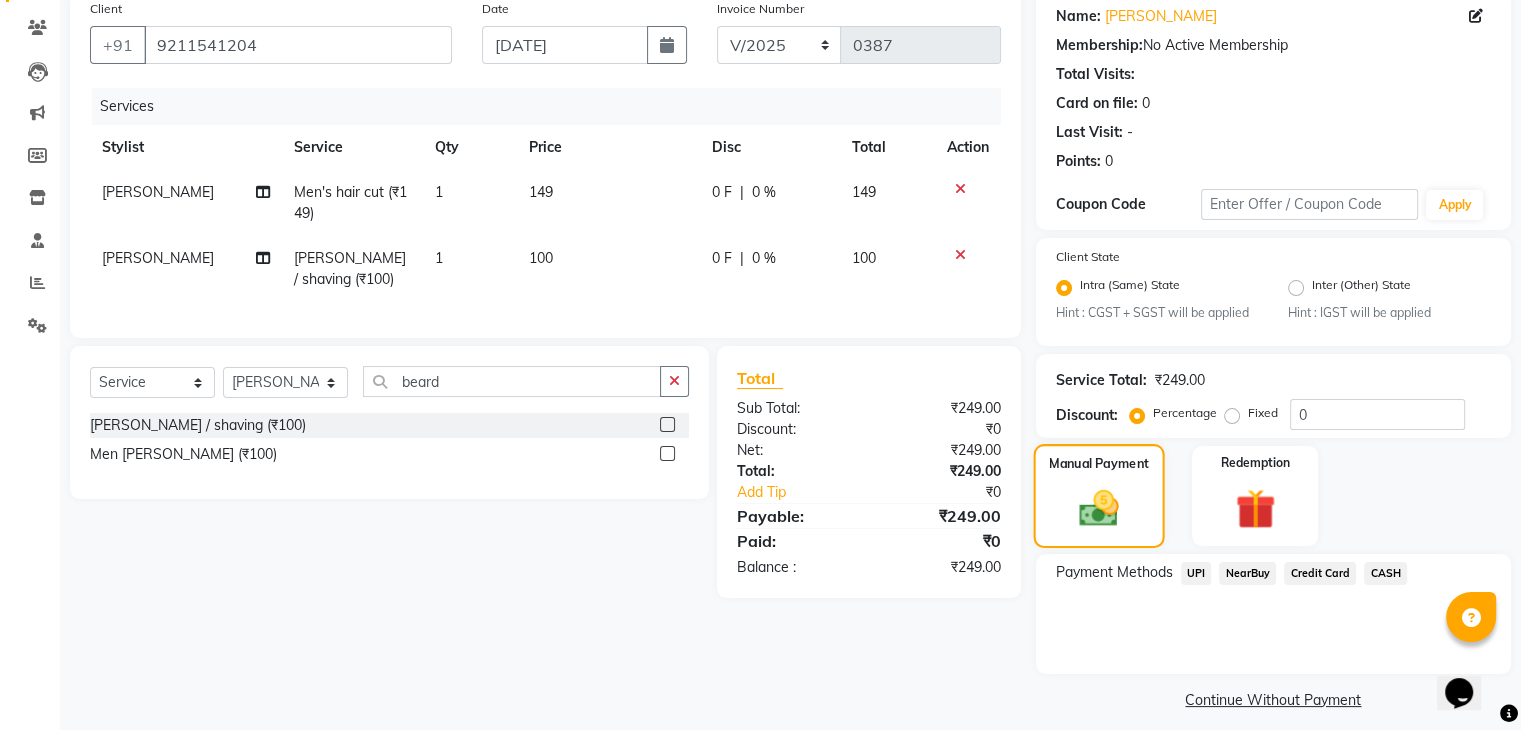 scroll, scrollTop: 177, scrollLeft: 0, axis: vertical 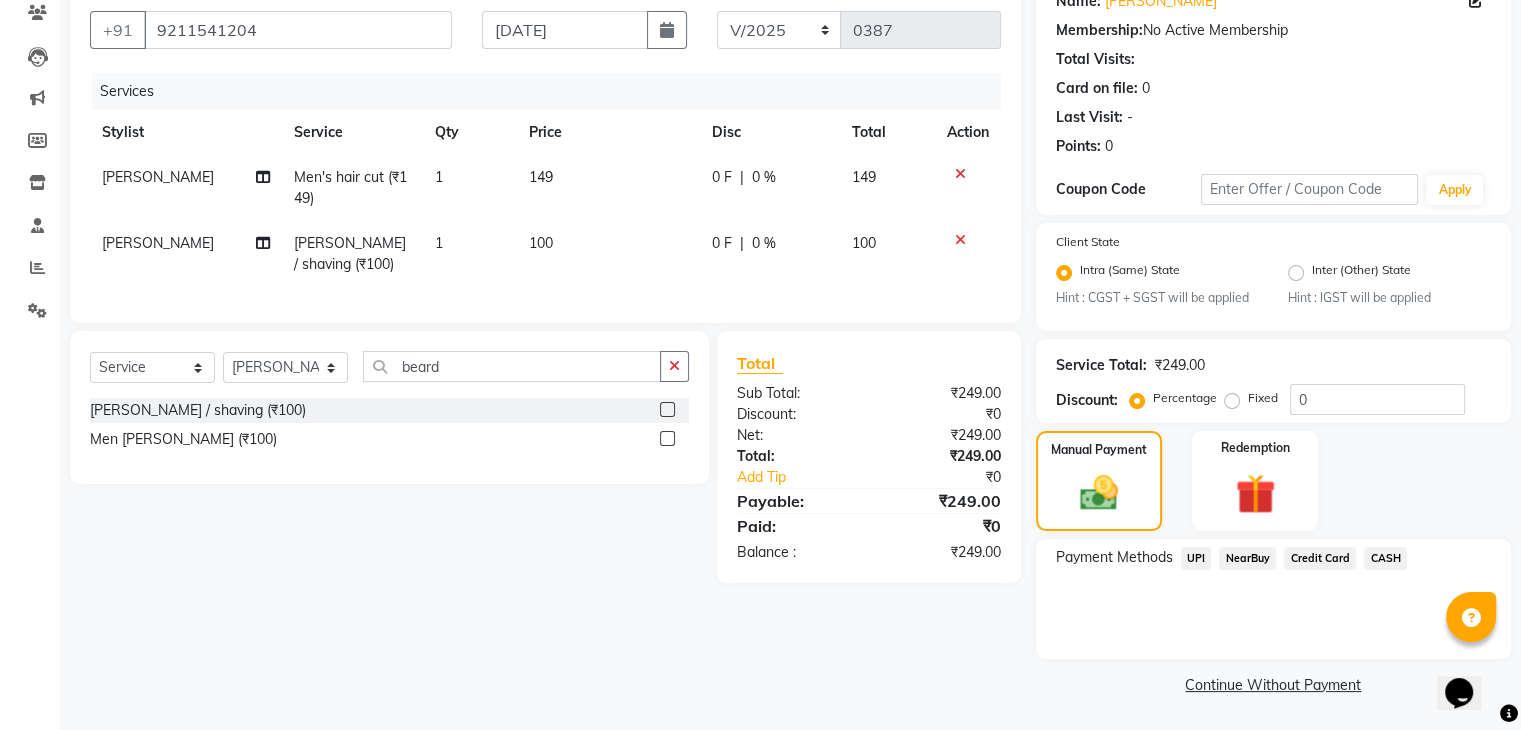 click on "CASH" 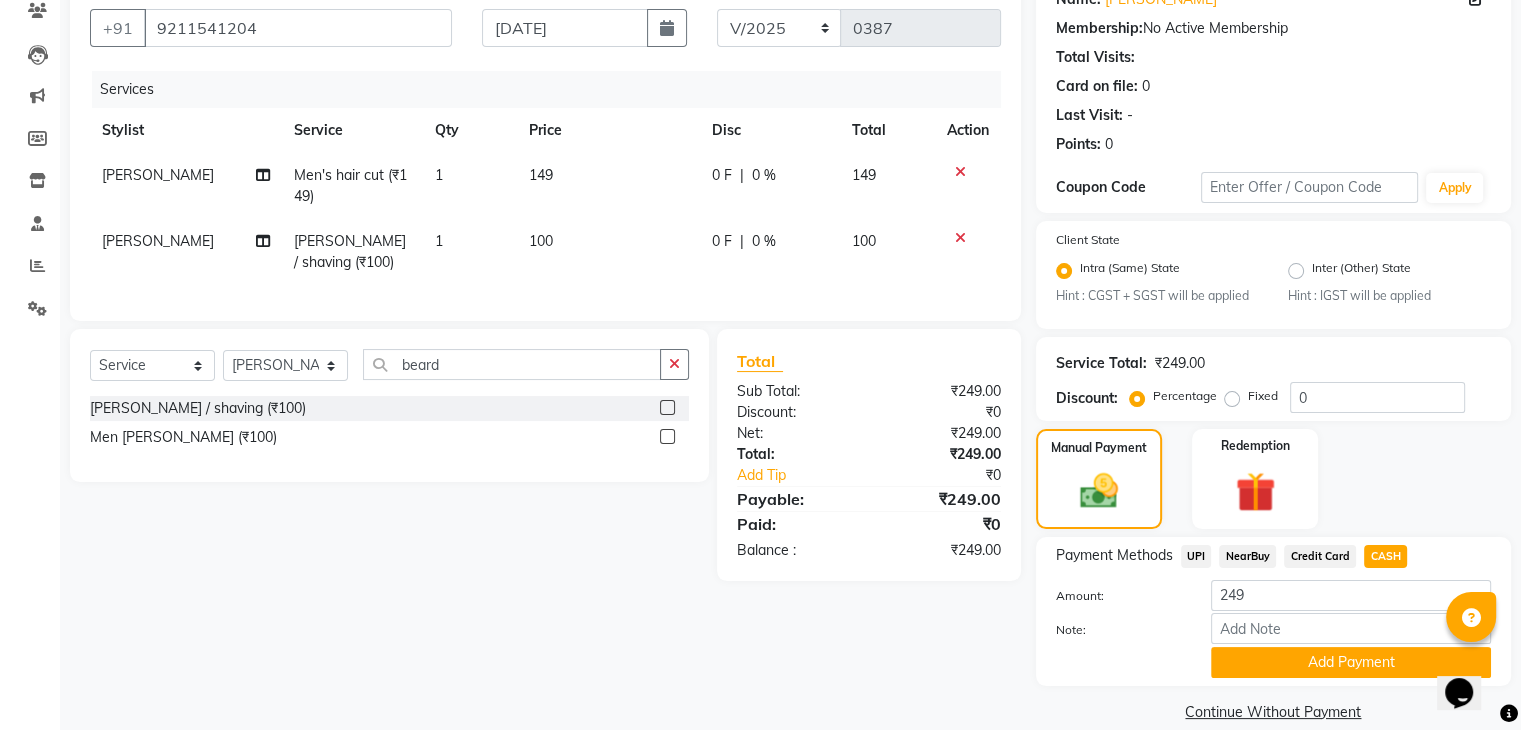 scroll, scrollTop: 208, scrollLeft: 0, axis: vertical 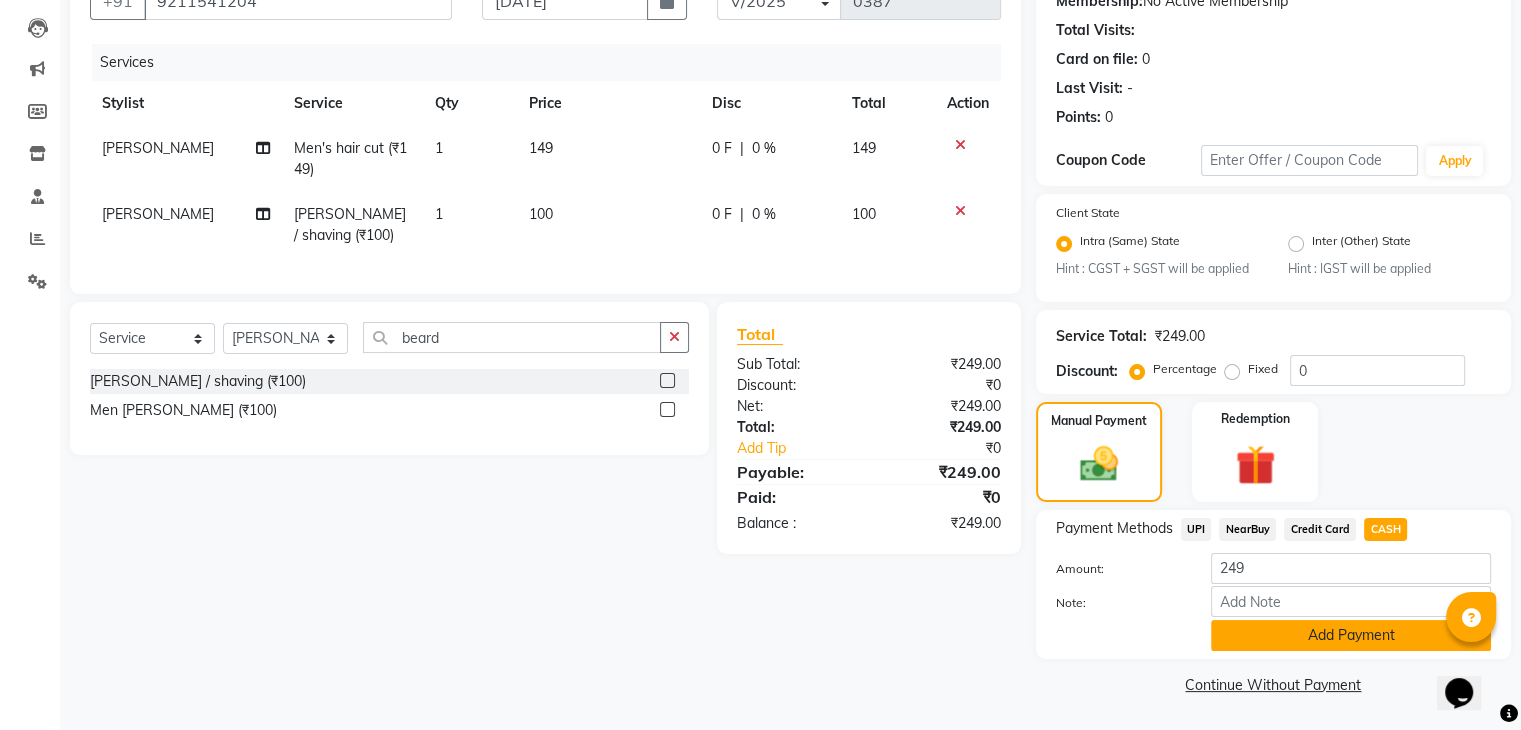 click on "Add Payment" 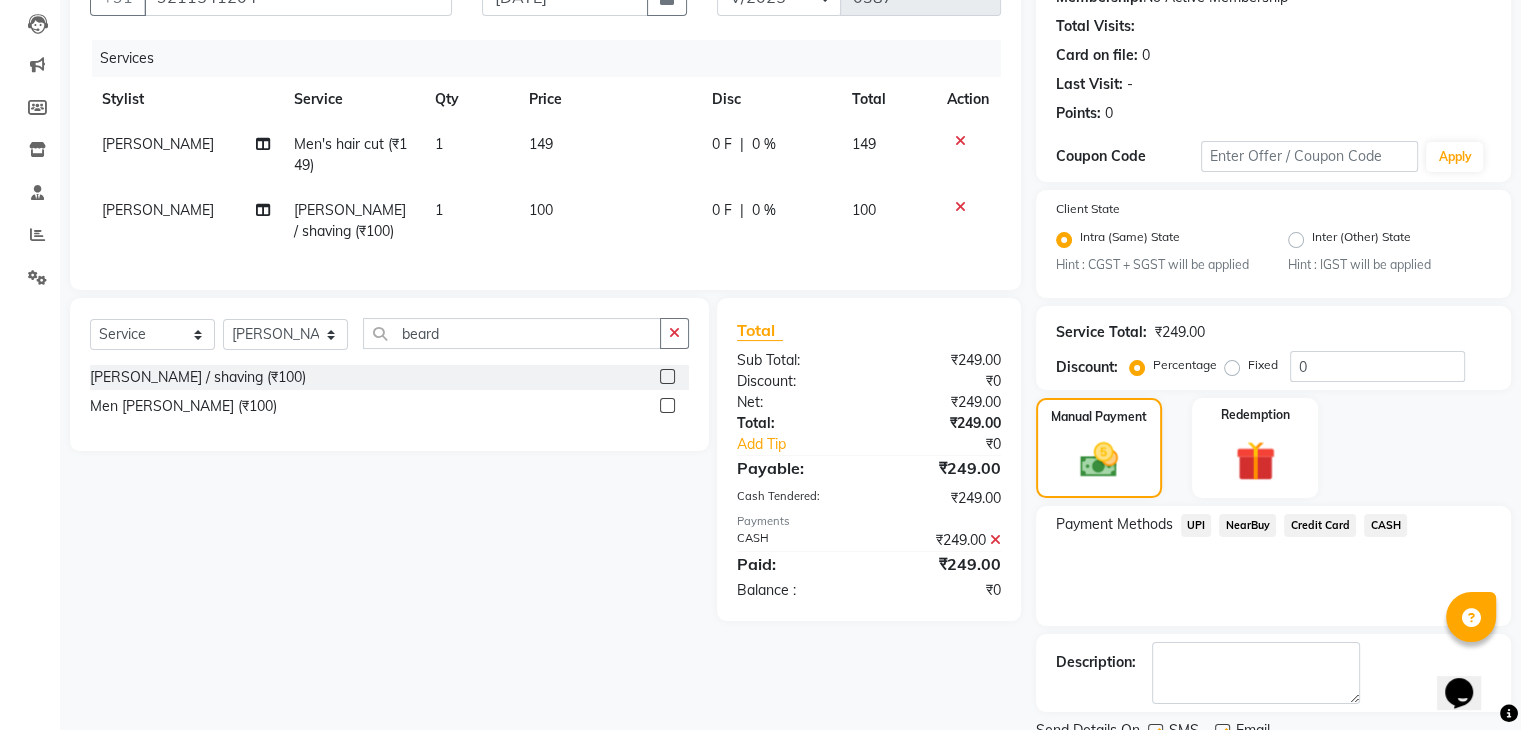scroll, scrollTop: 289, scrollLeft: 0, axis: vertical 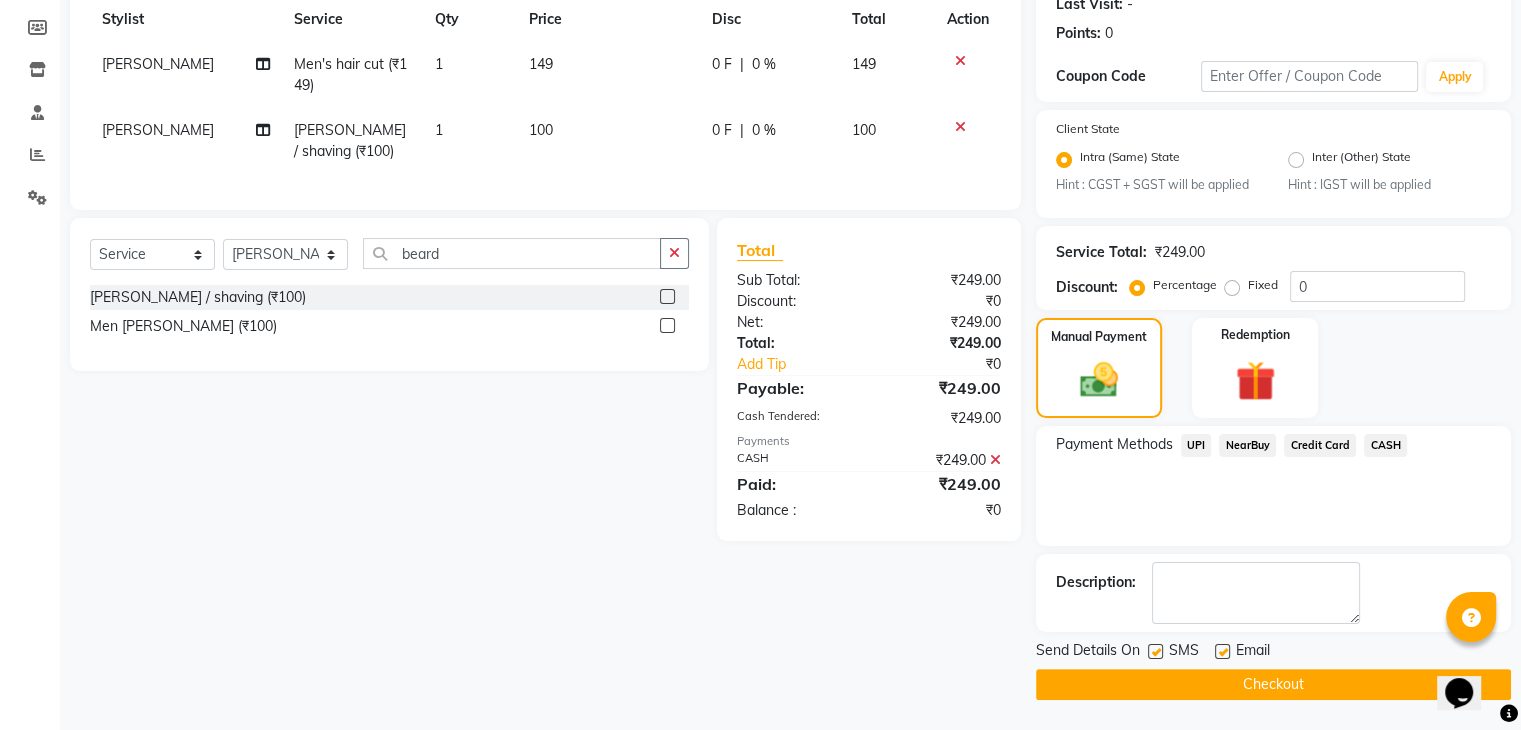 click 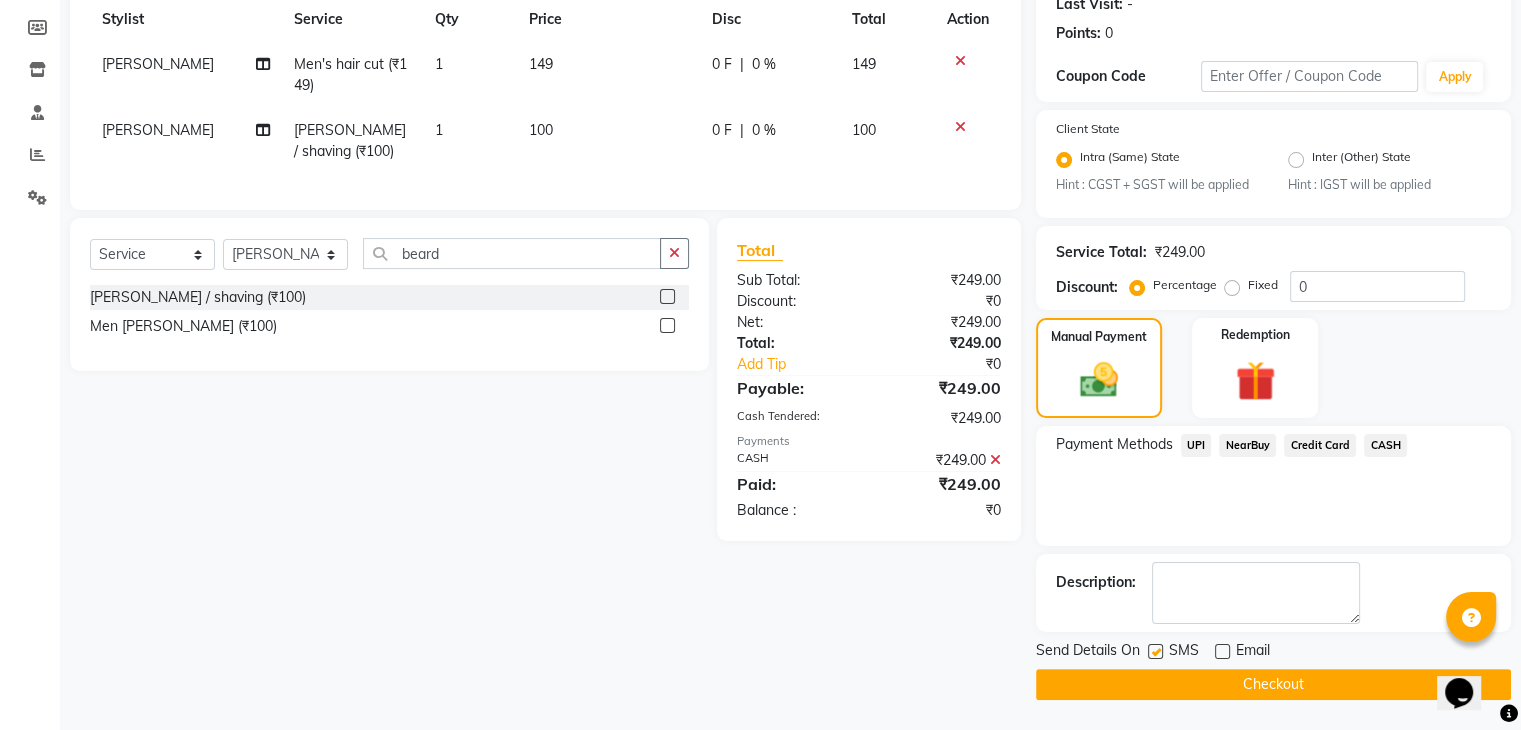 click 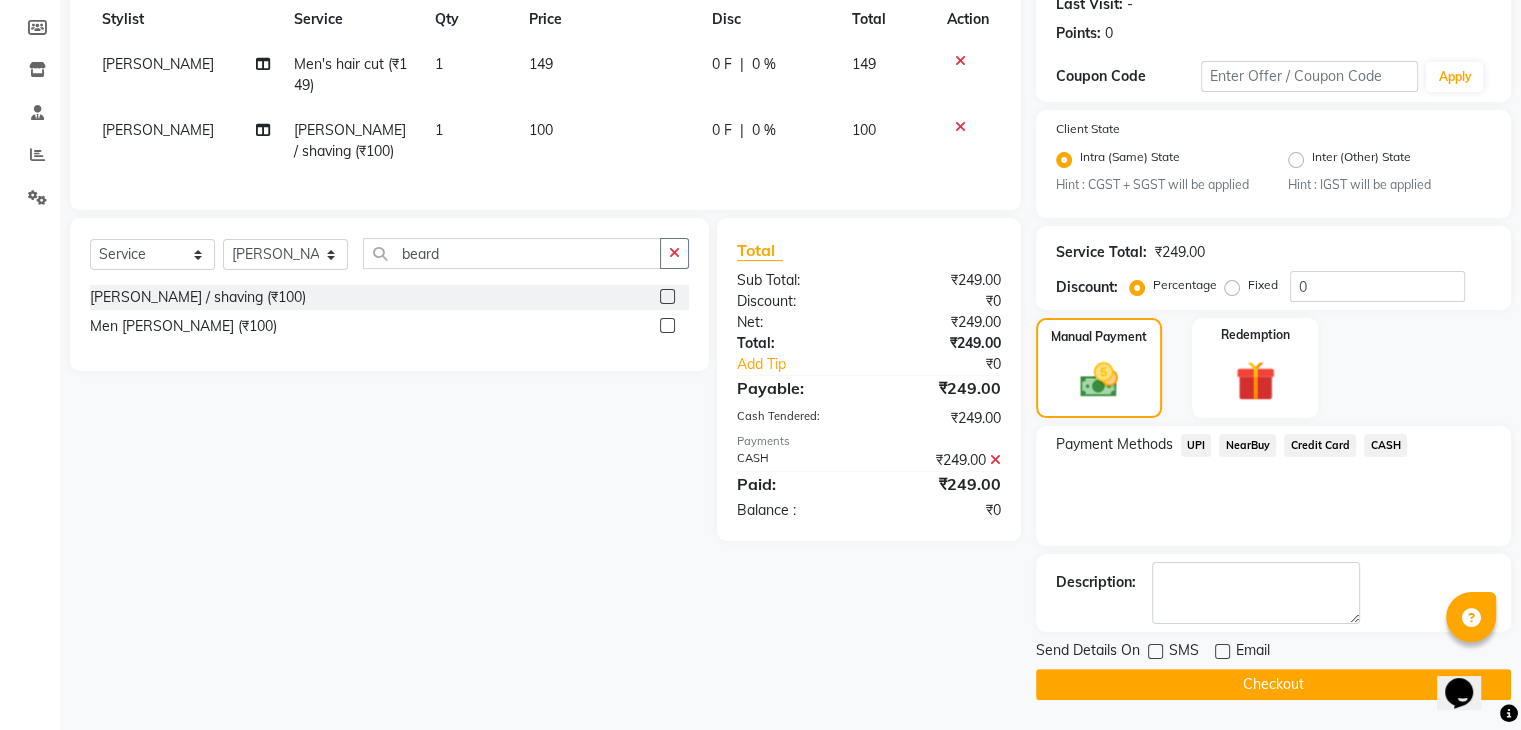 click on "Send Details On SMS Email  Checkout" 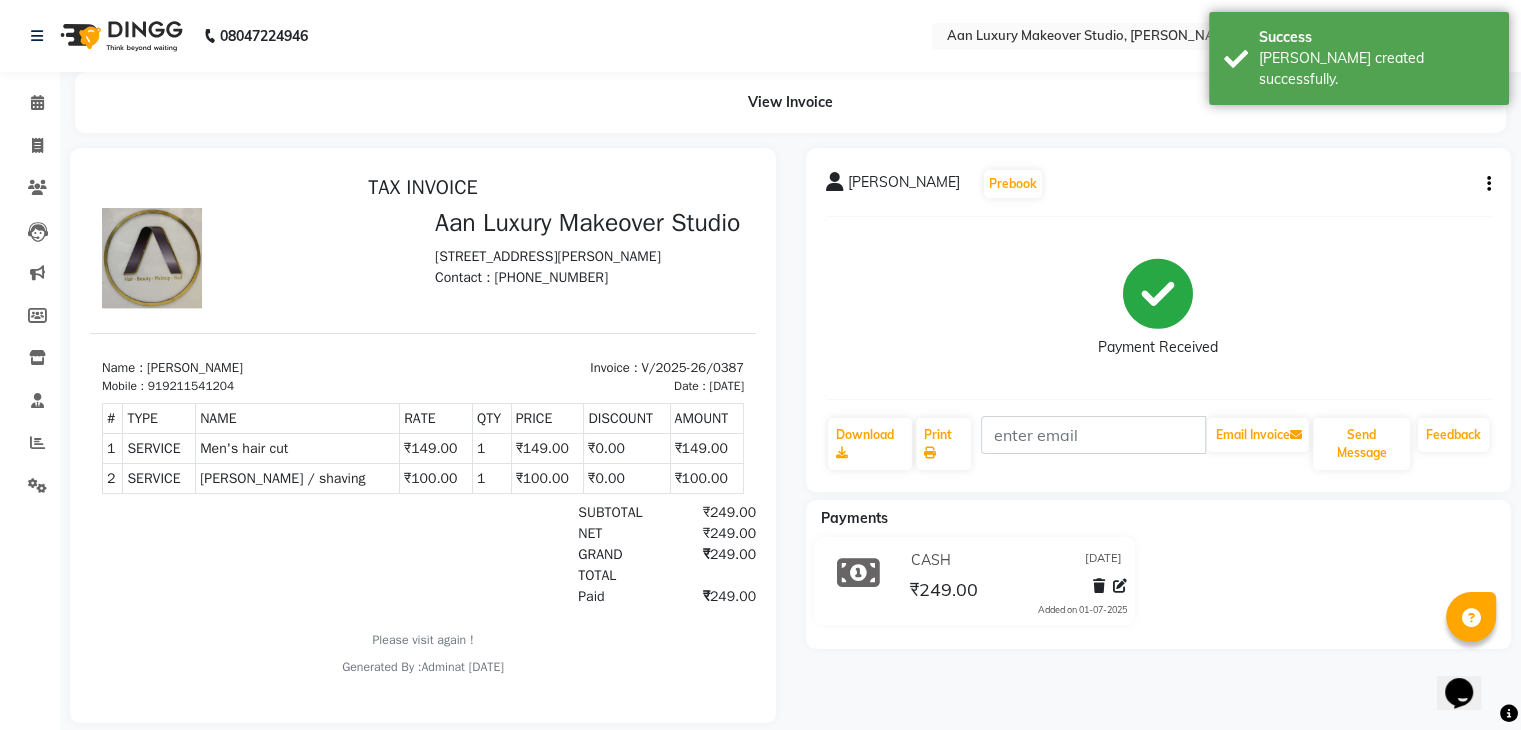 scroll, scrollTop: 0, scrollLeft: 0, axis: both 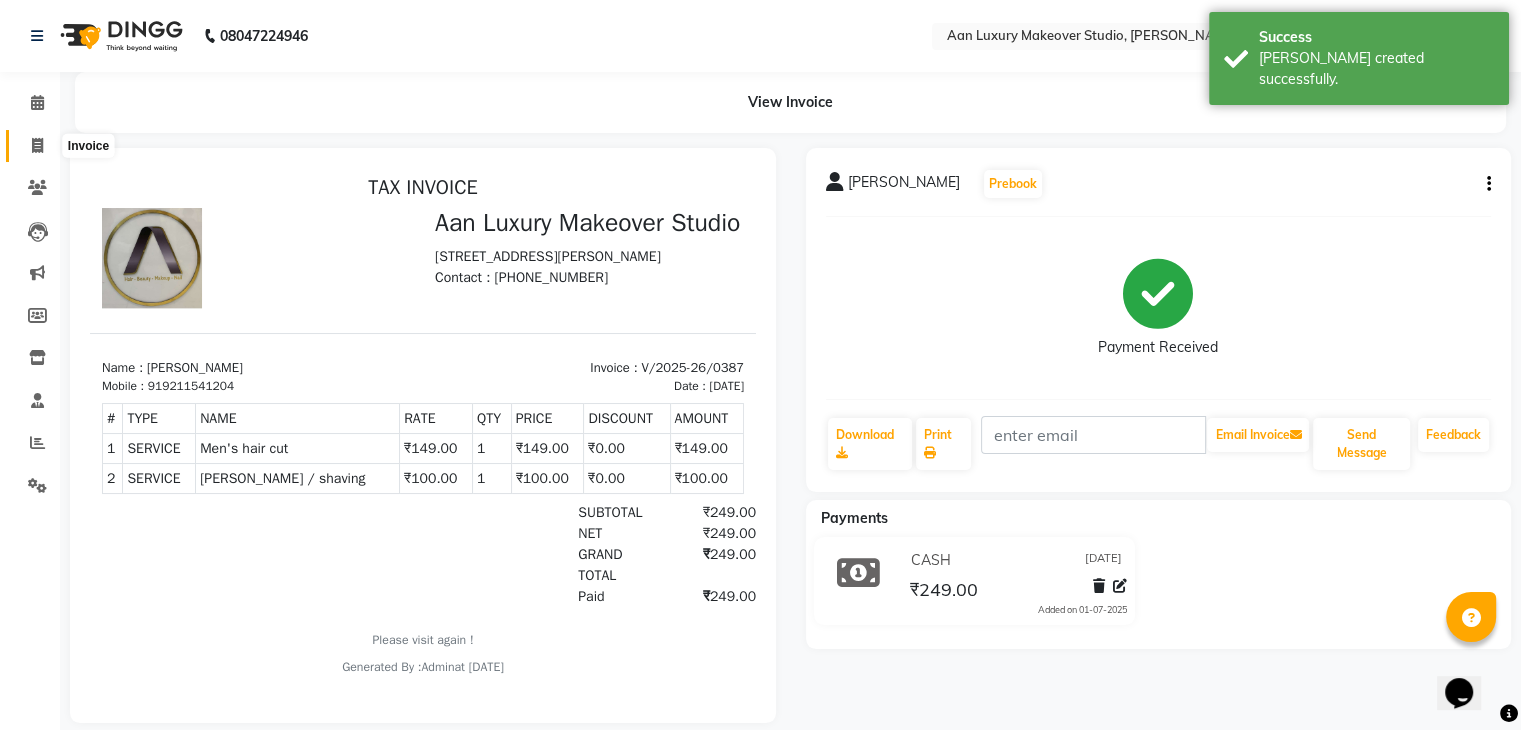 click 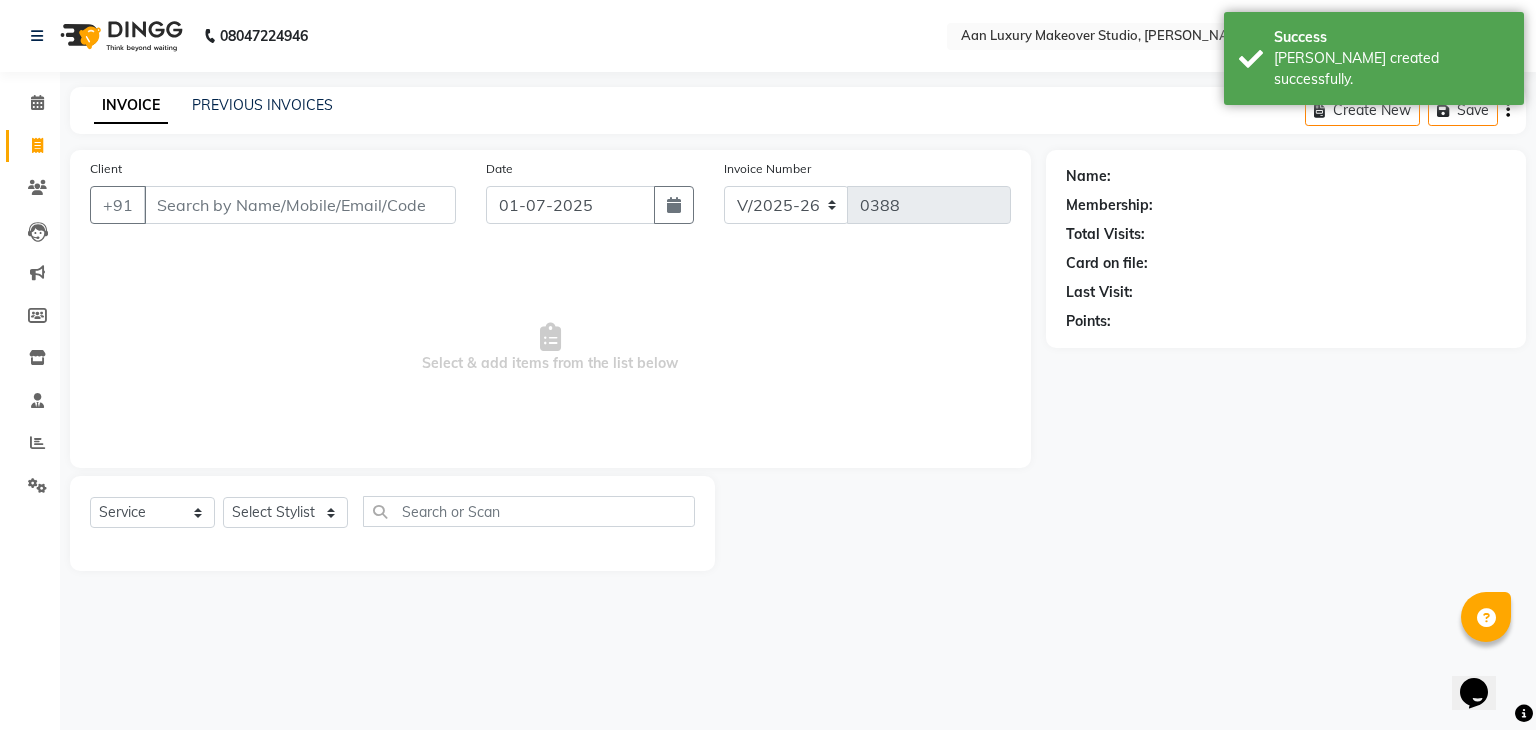 click on "Client" at bounding box center [300, 205] 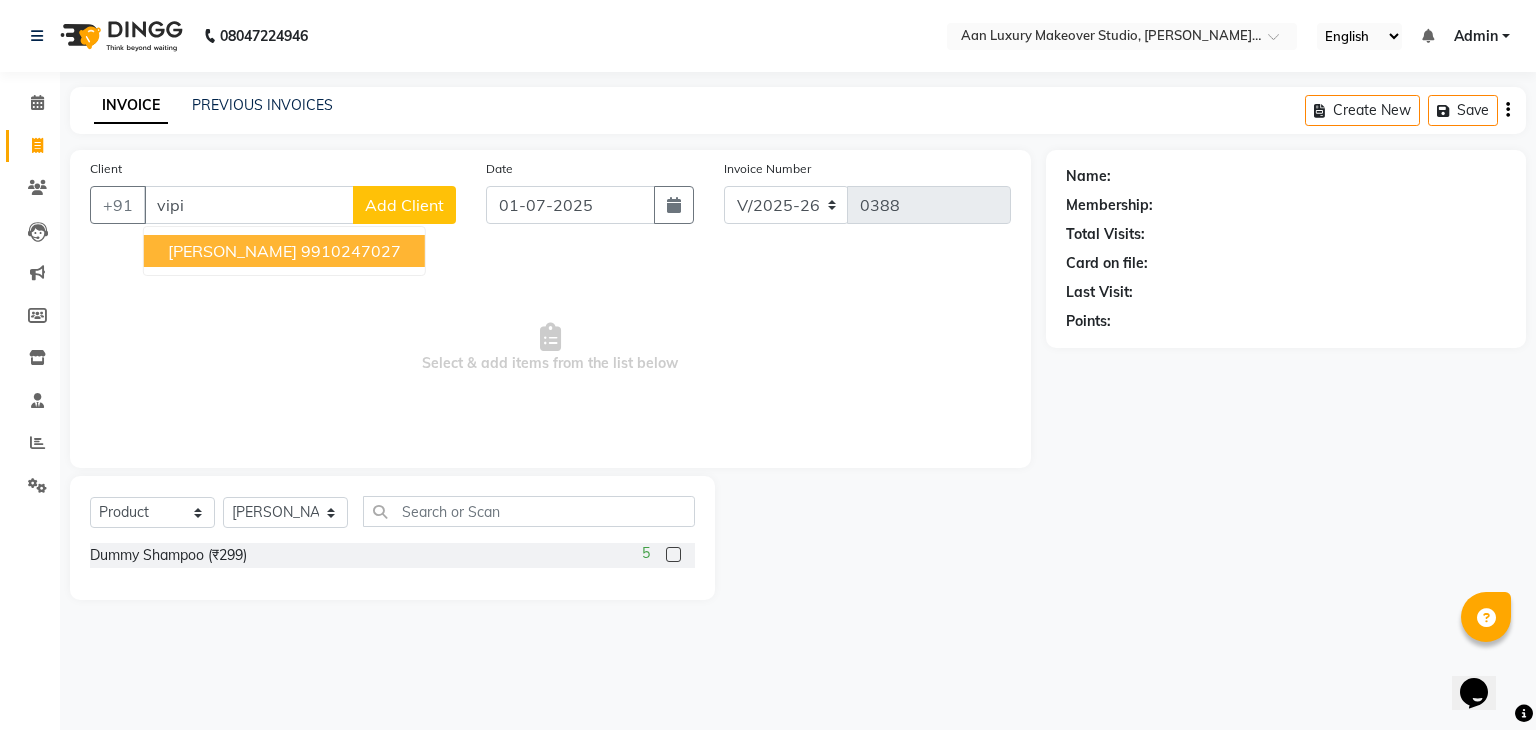 click on "9910247027" at bounding box center [351, 251] 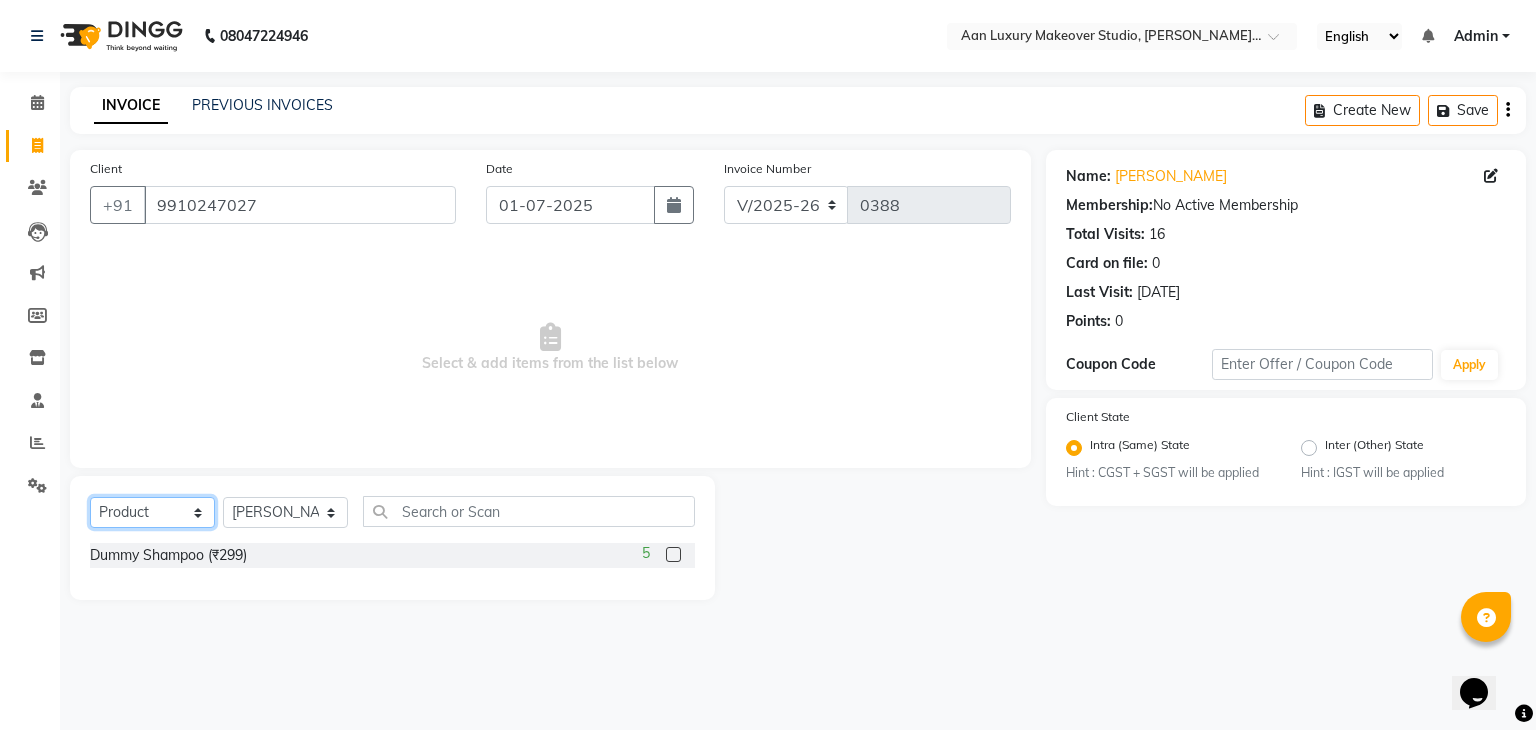 drag, startPoint x: 154, startPoint y: 510, endPoint x: 152, endPoint y: 331, distance: 179.01117 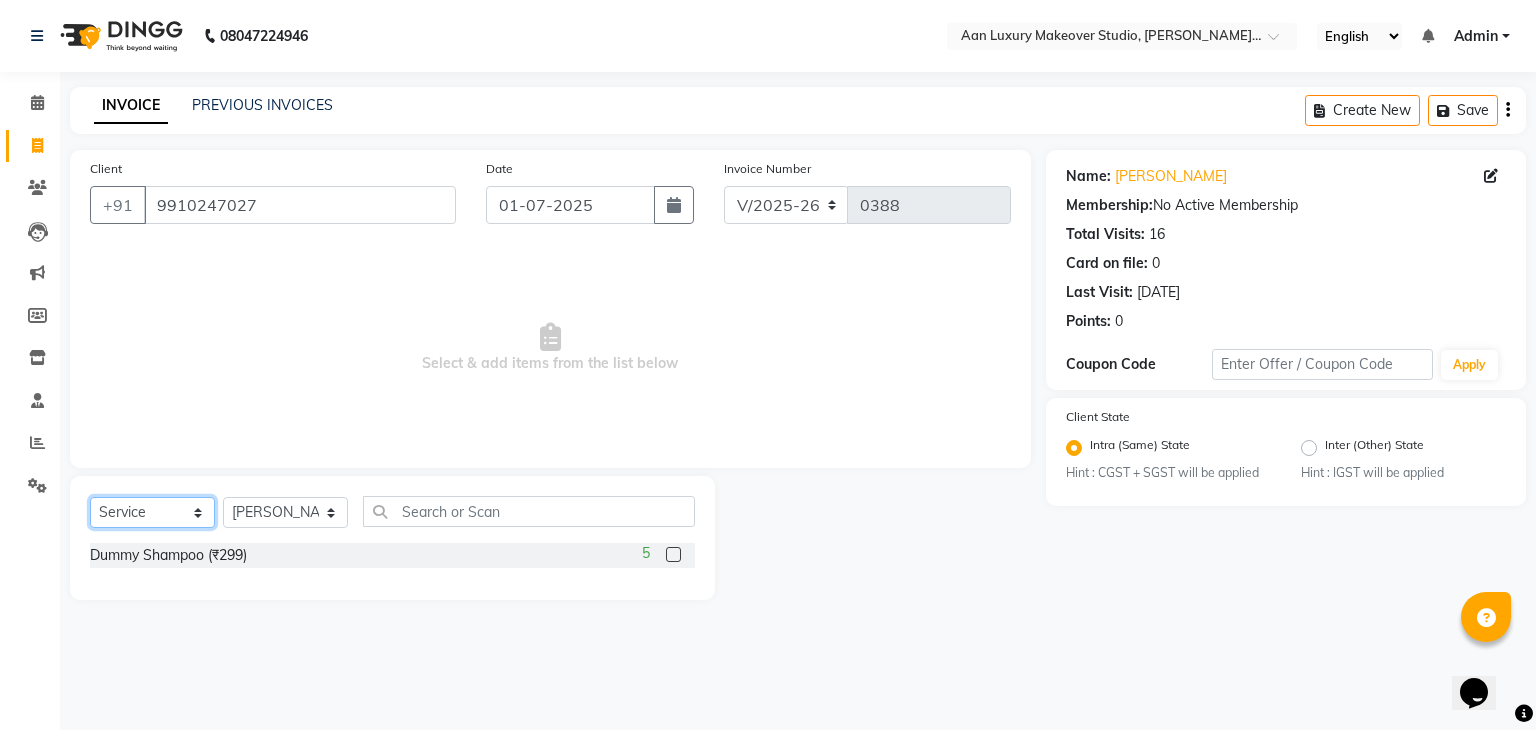 click on "Select  Service  Product  Membership  Package Voucher Prepaid Gift Card" 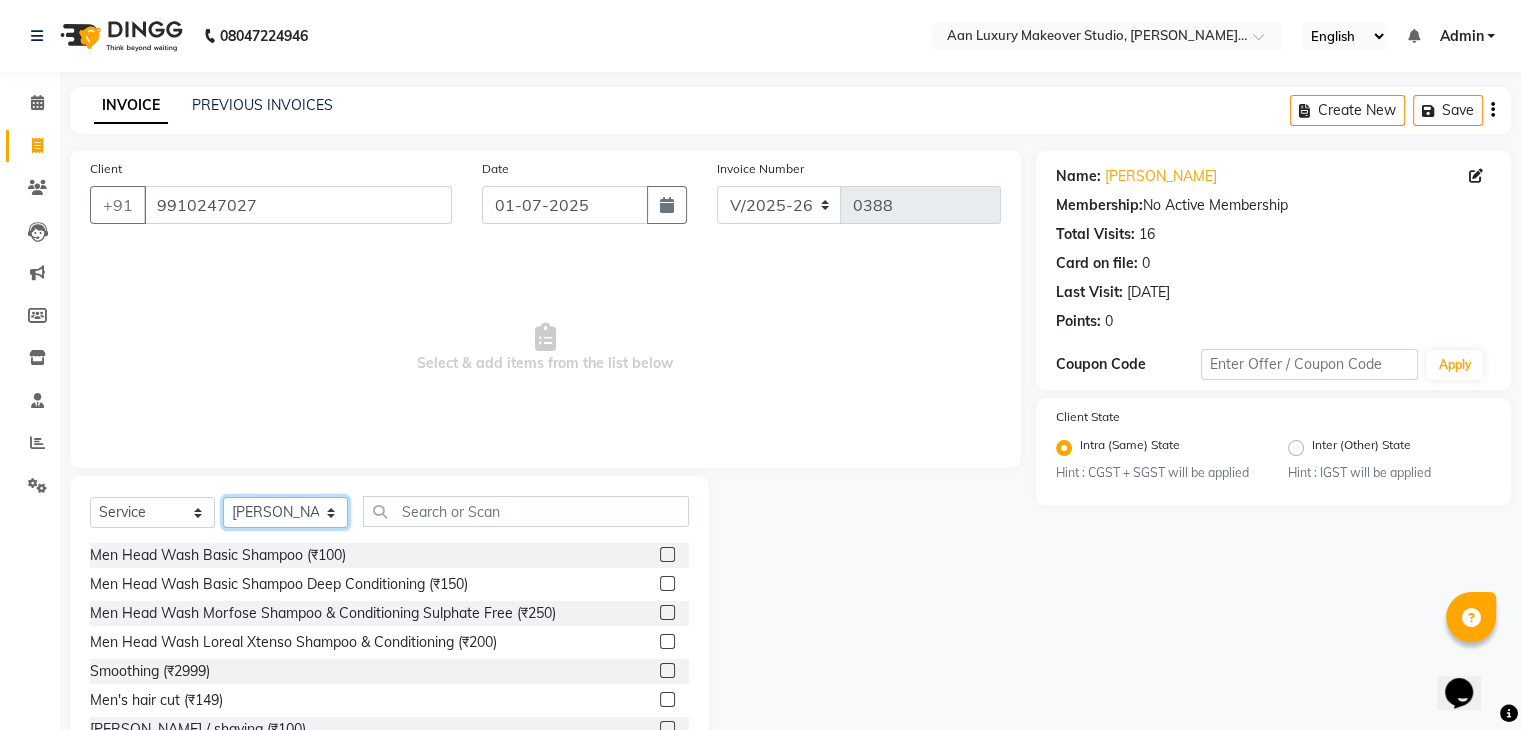 click on "Select Stylist Faiz gaurav [PERSON_NAME] Nisha ma'am  [PERSON_NAME] [PERSON_NAME] [PERSON_NAME]" 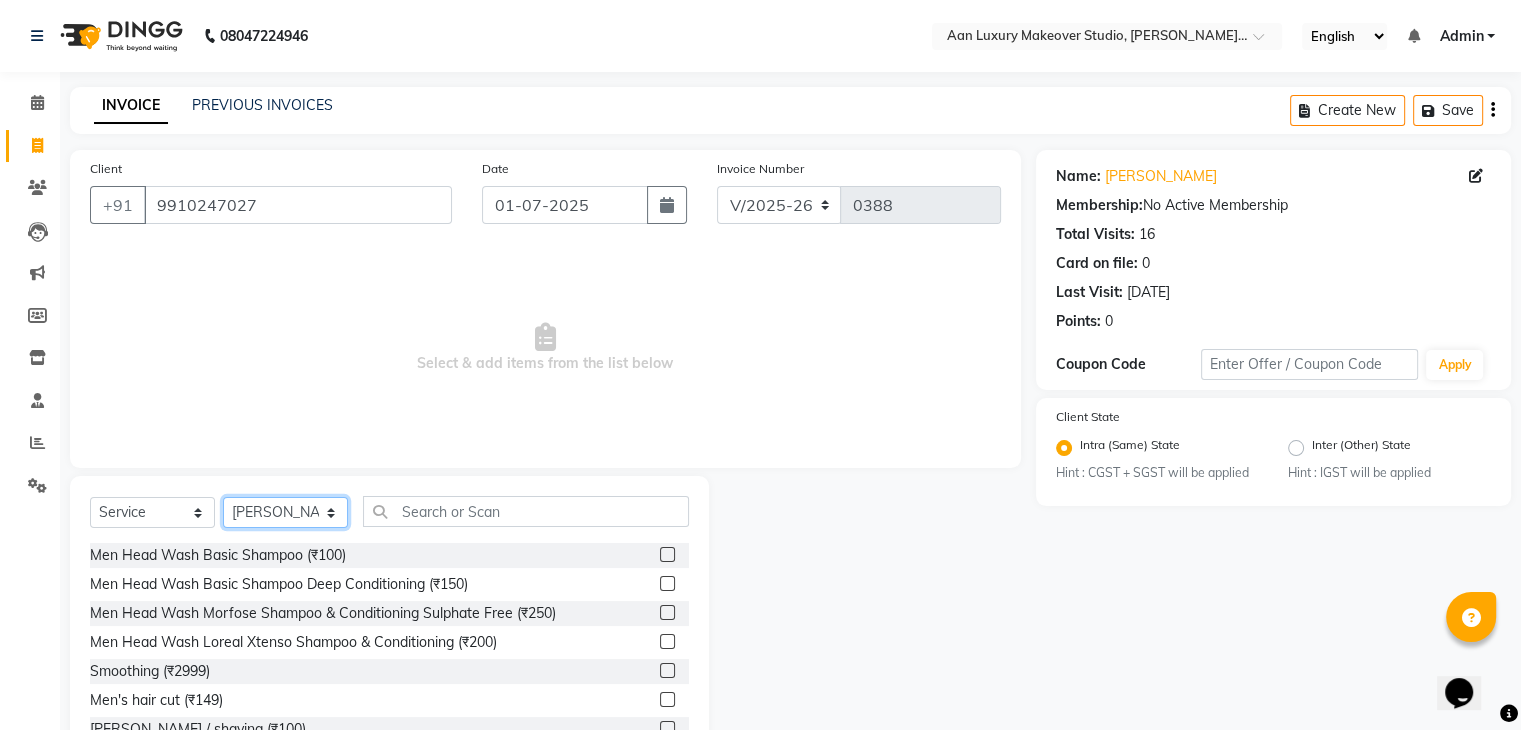 click on "Select Stylist Faiz gaurav [PERSON_NAME] Nisha ma'am  [PERSON_NAME] [PERSON_NAME] [PERSON_NAME]" 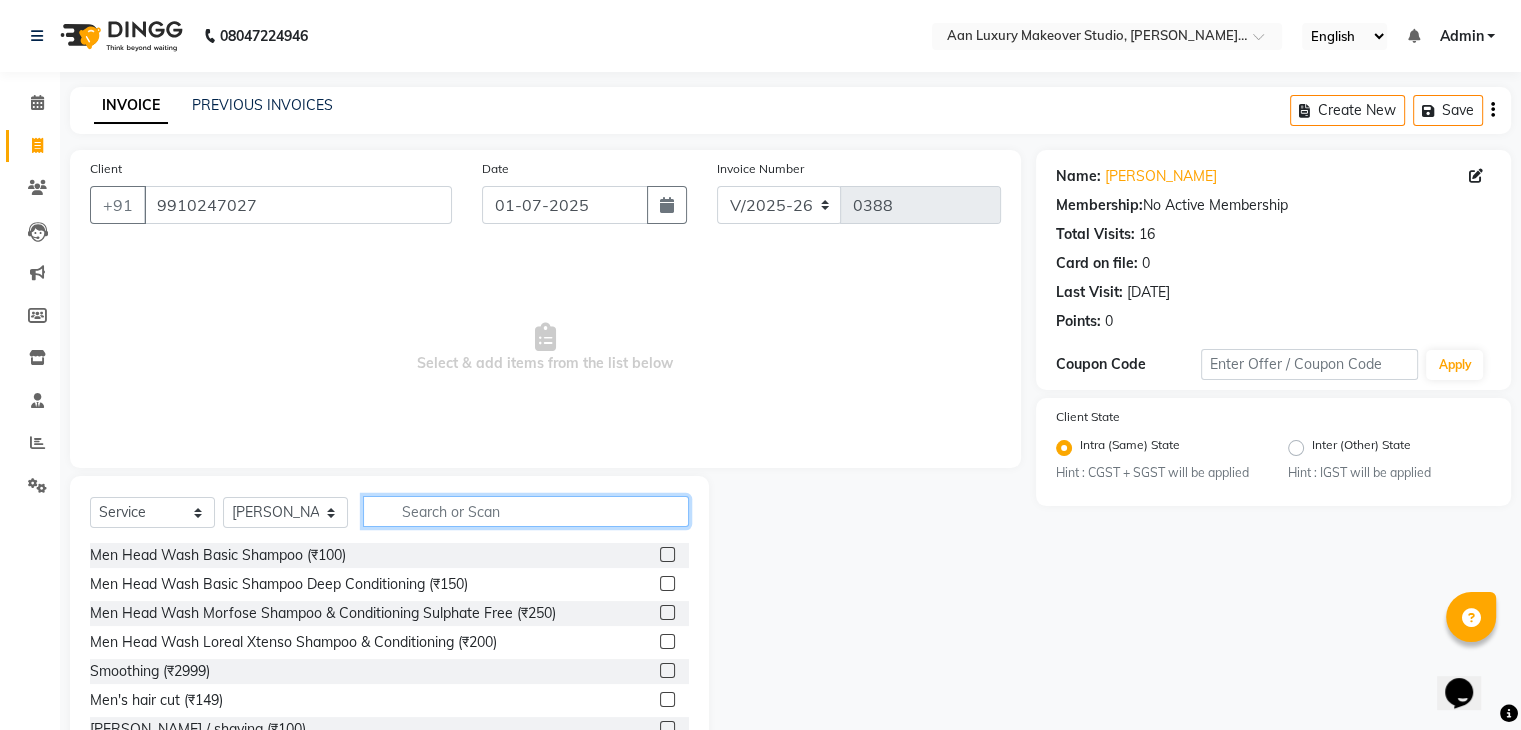 click 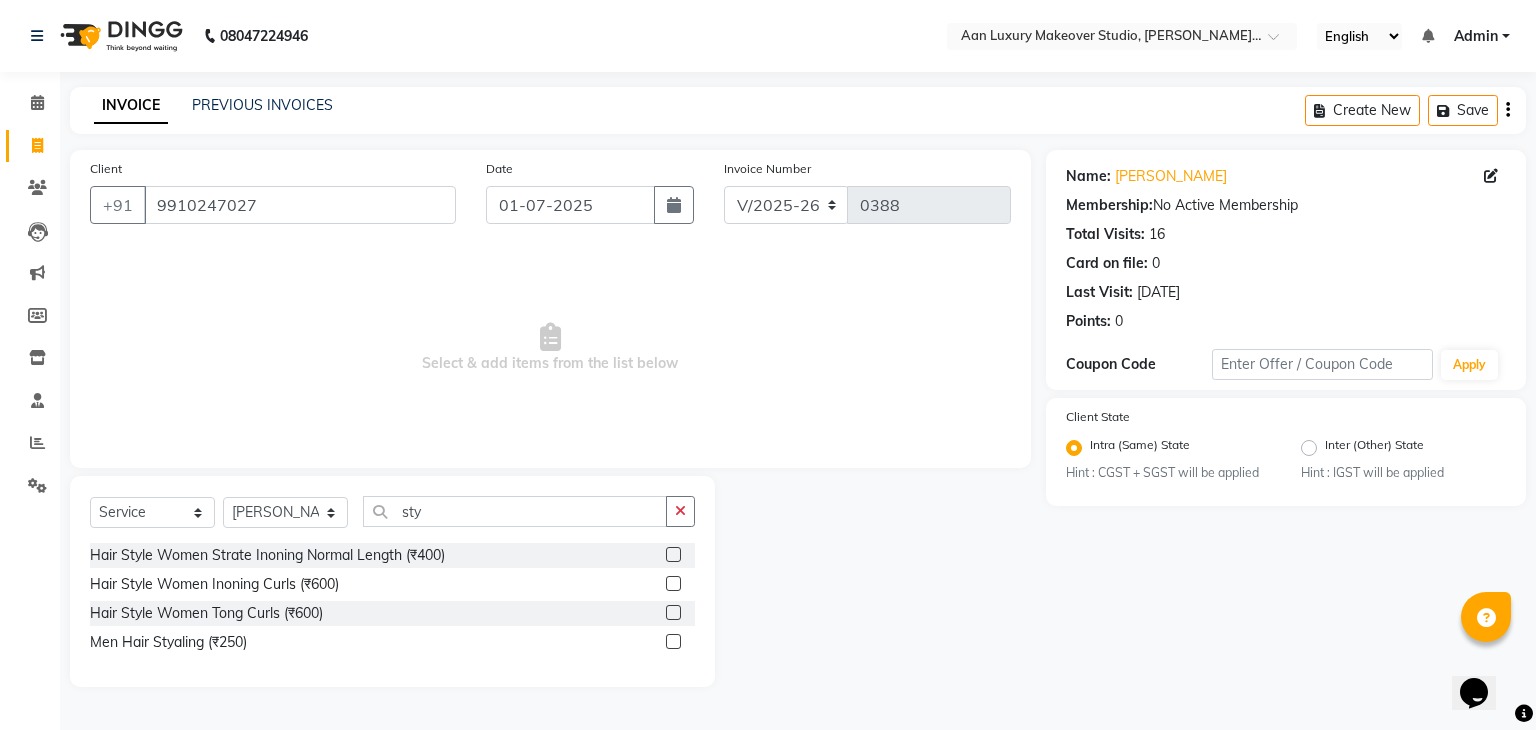 click 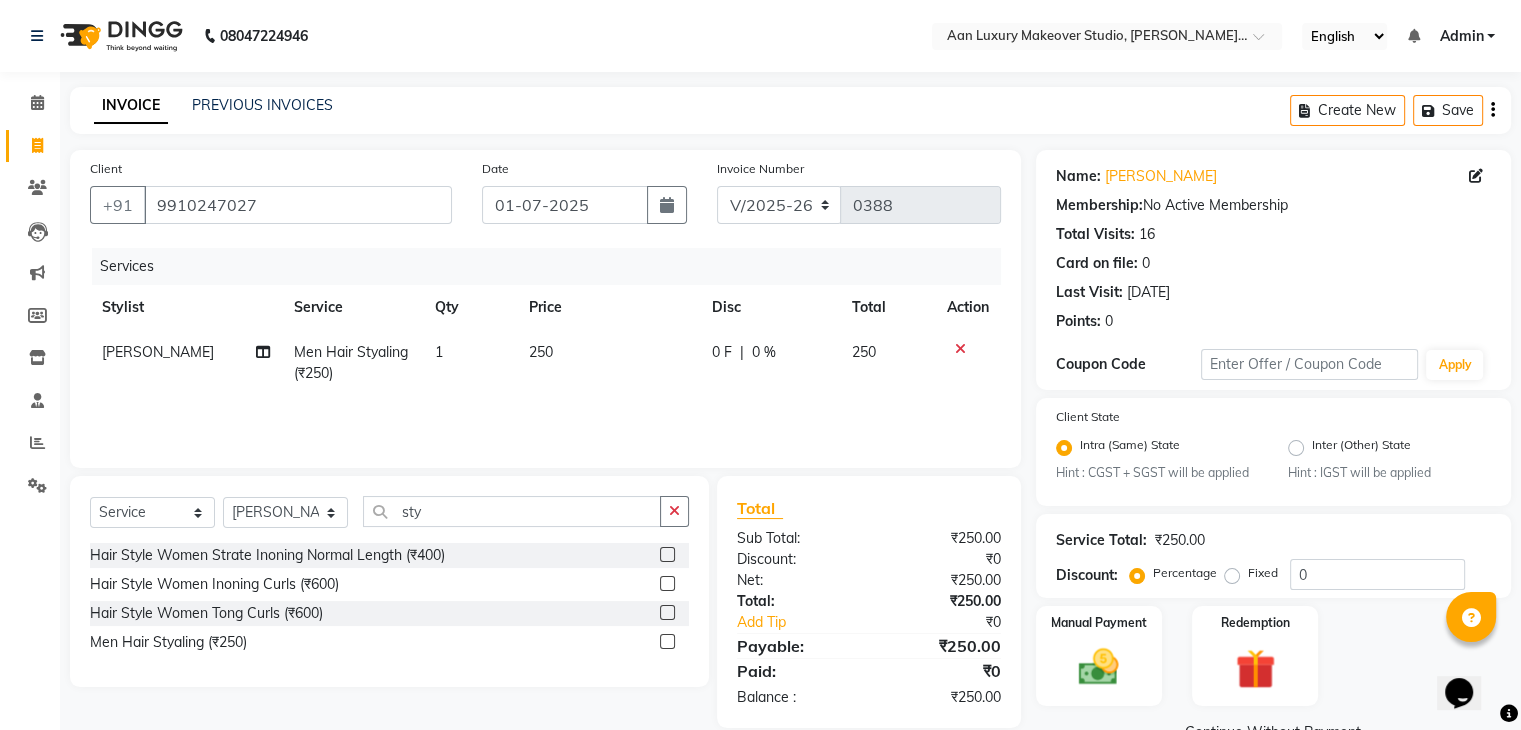 click on "250" 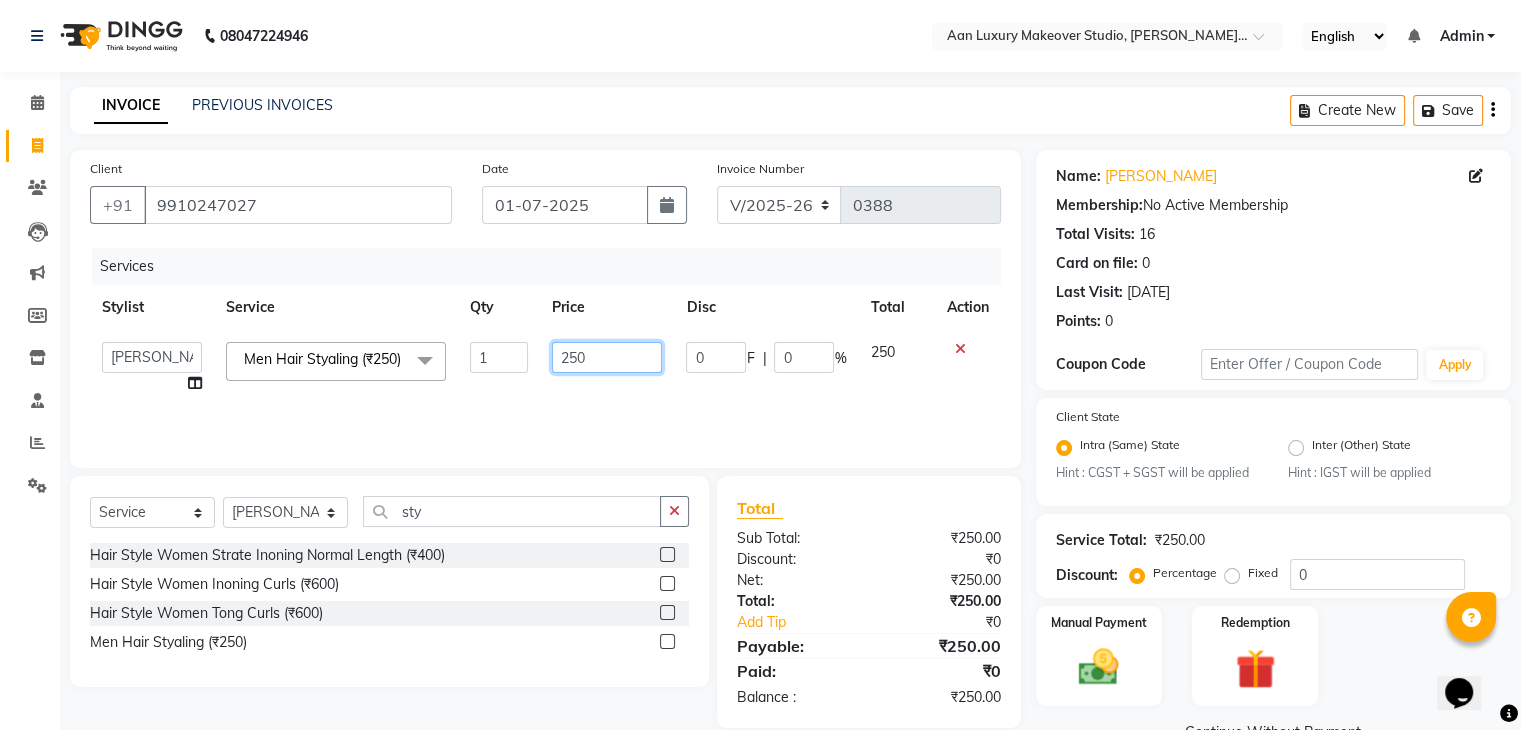 click on "250" 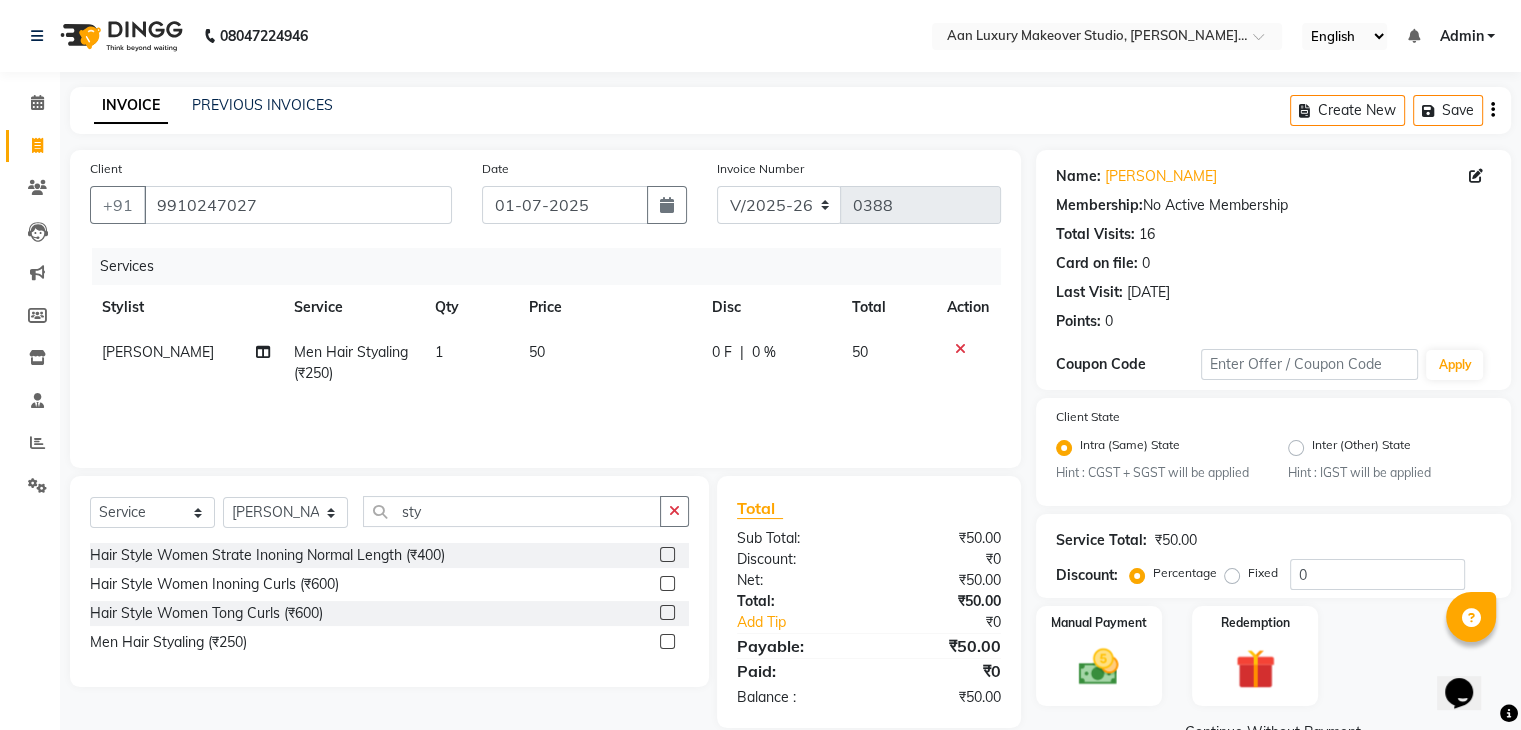 click on "50" 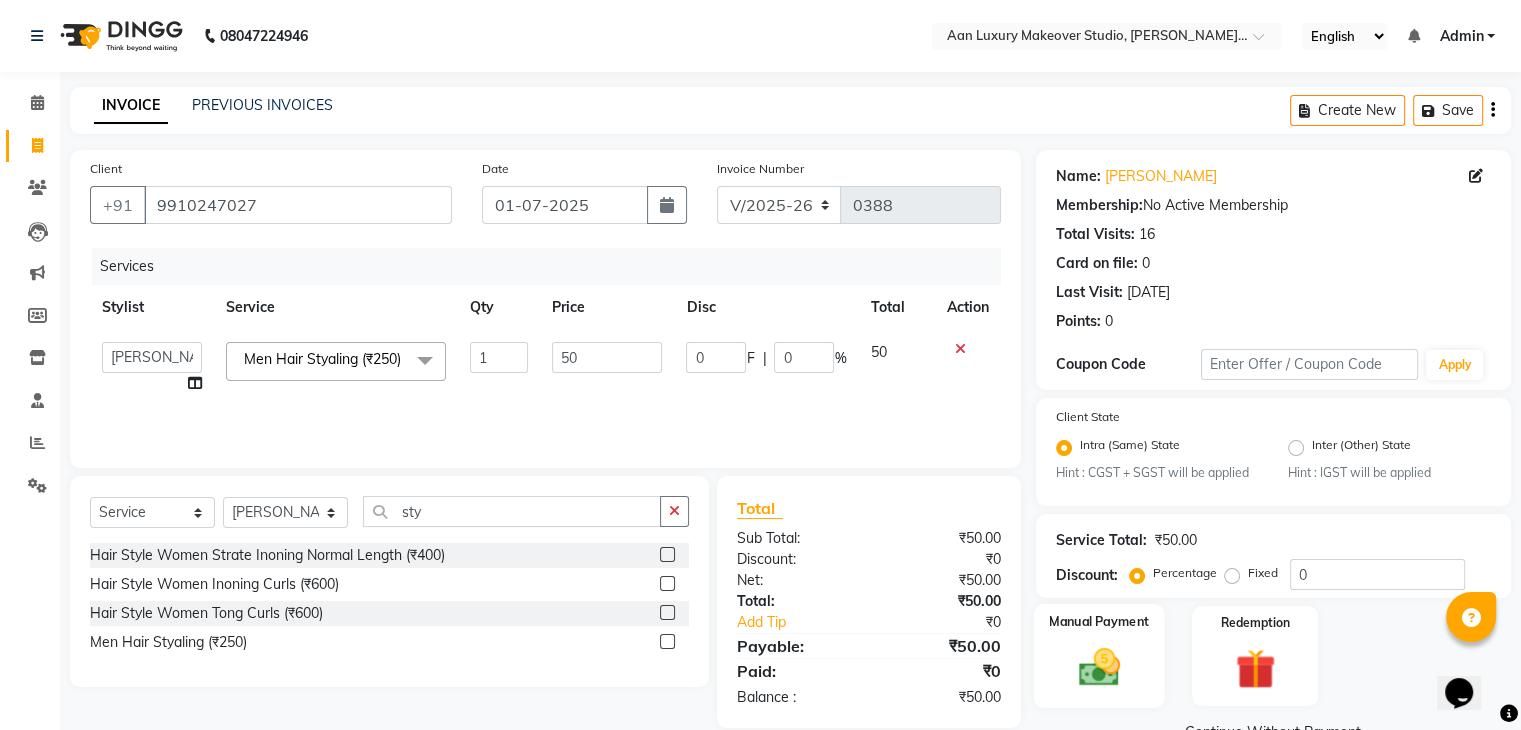 click on "Manual Payment" 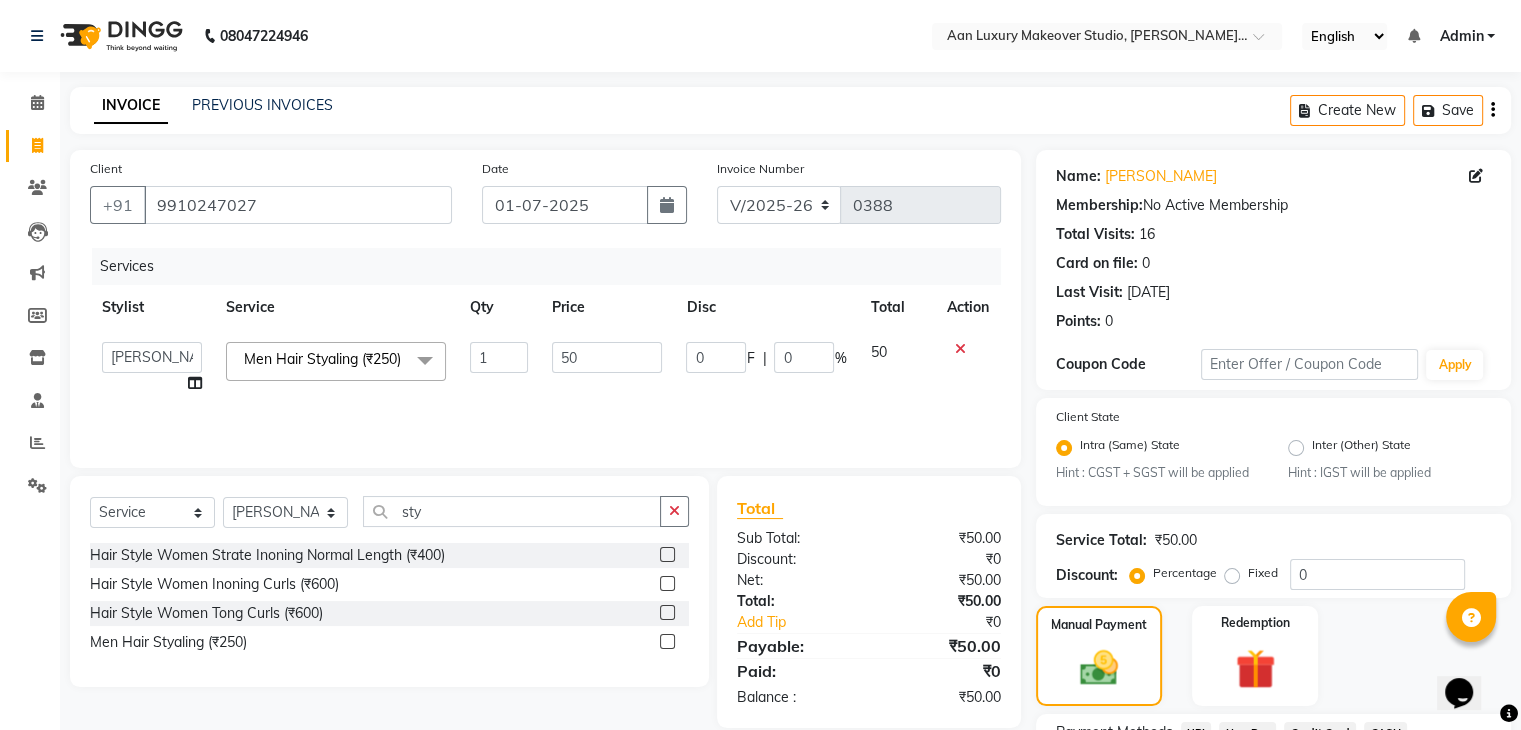 scroll, scrollTop: 0, scrollLeft: 0, axis: both 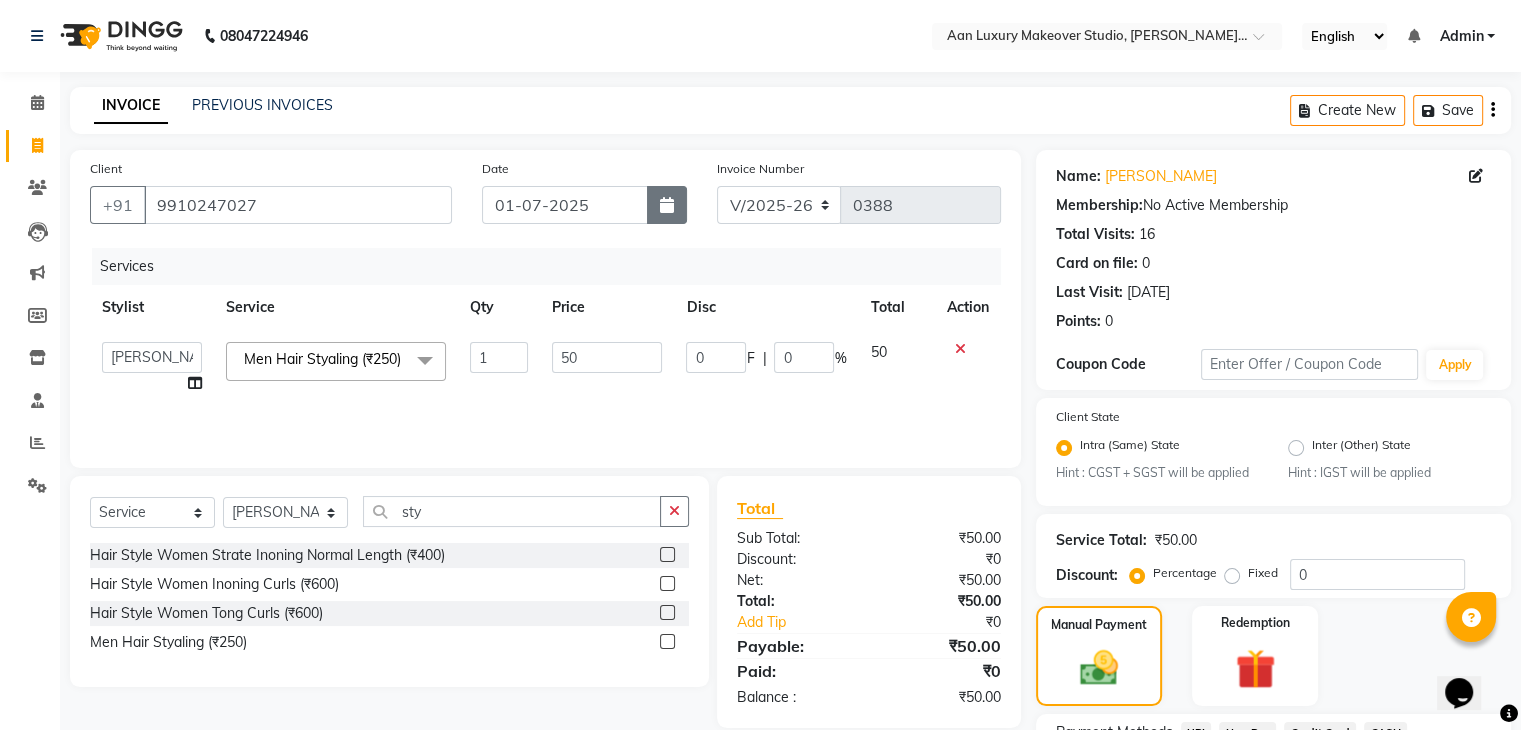 click 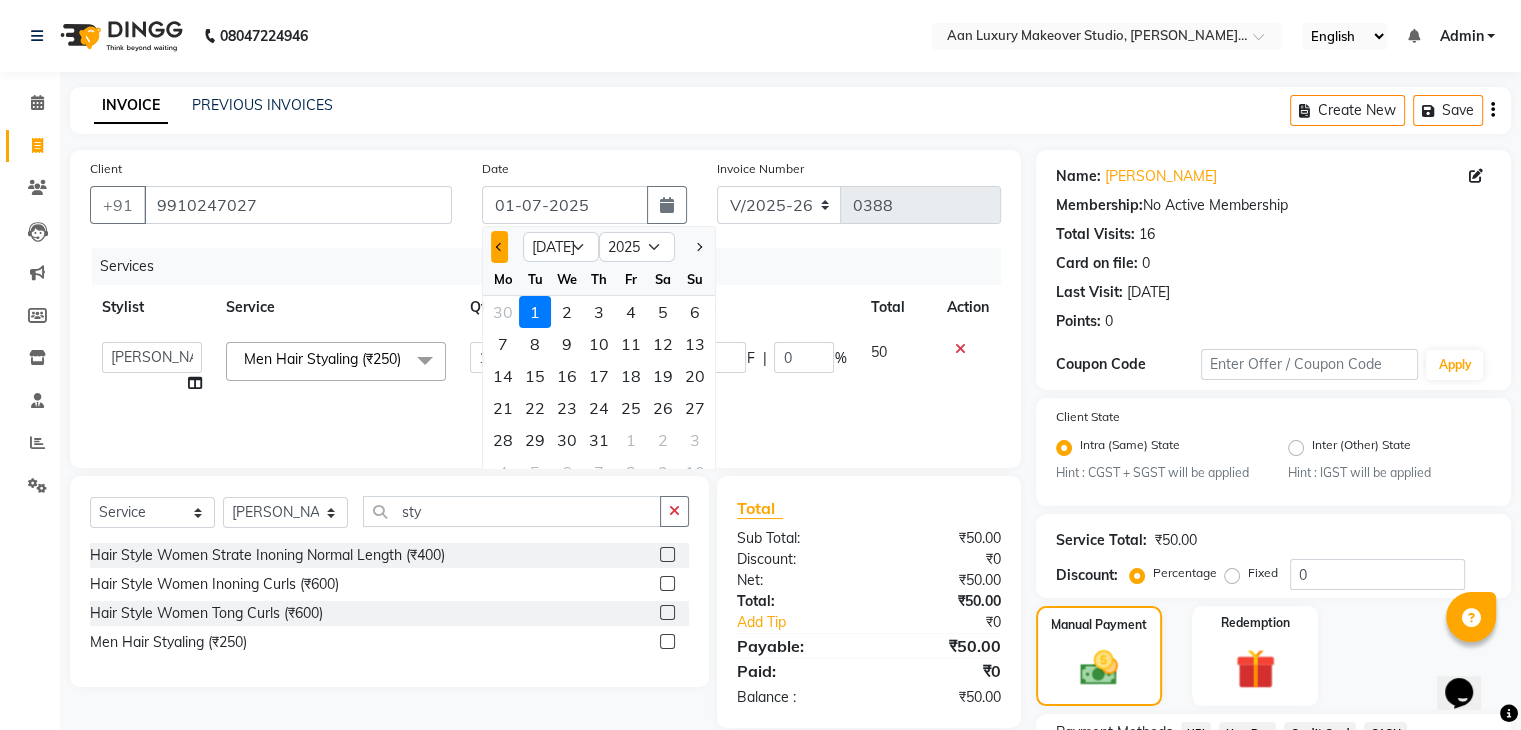 click 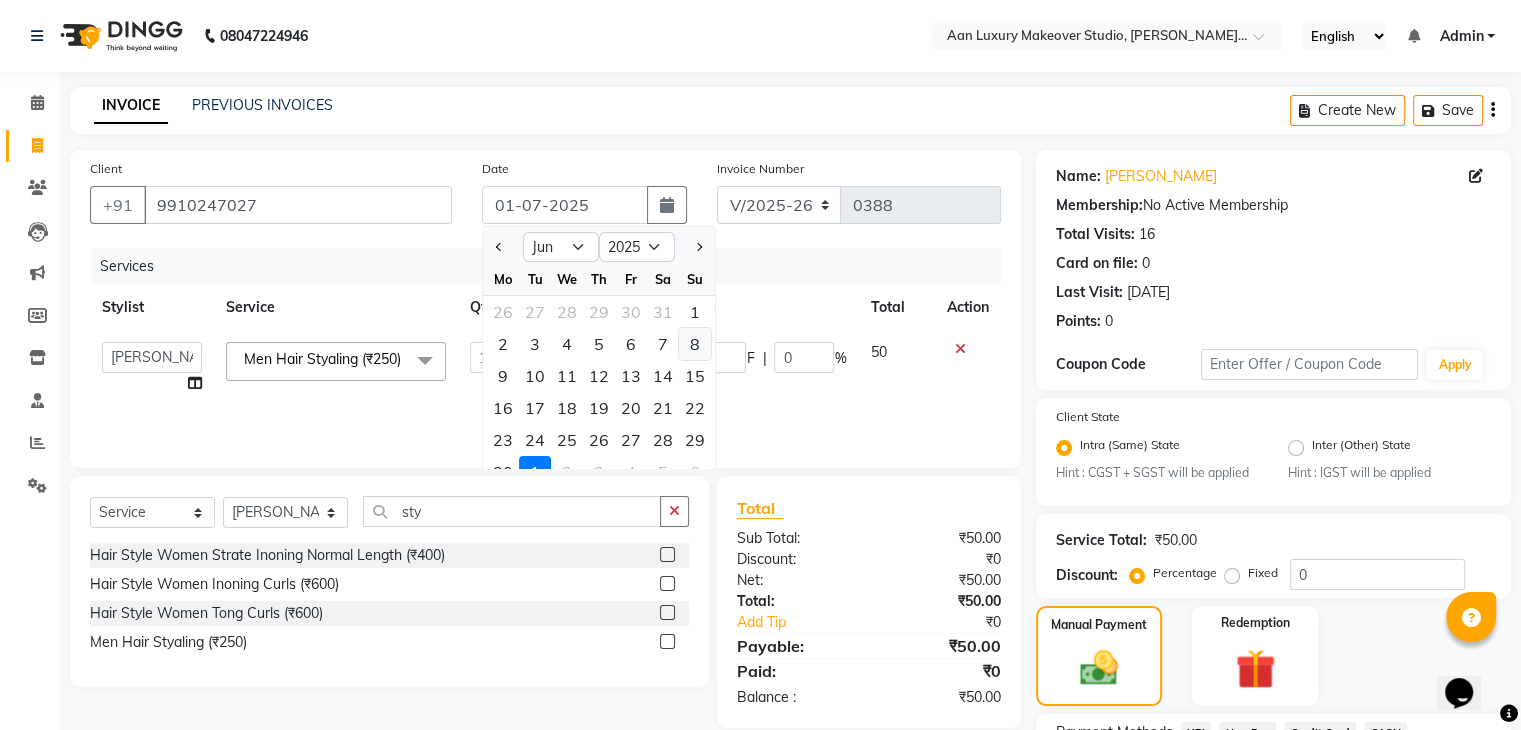 click on "8" 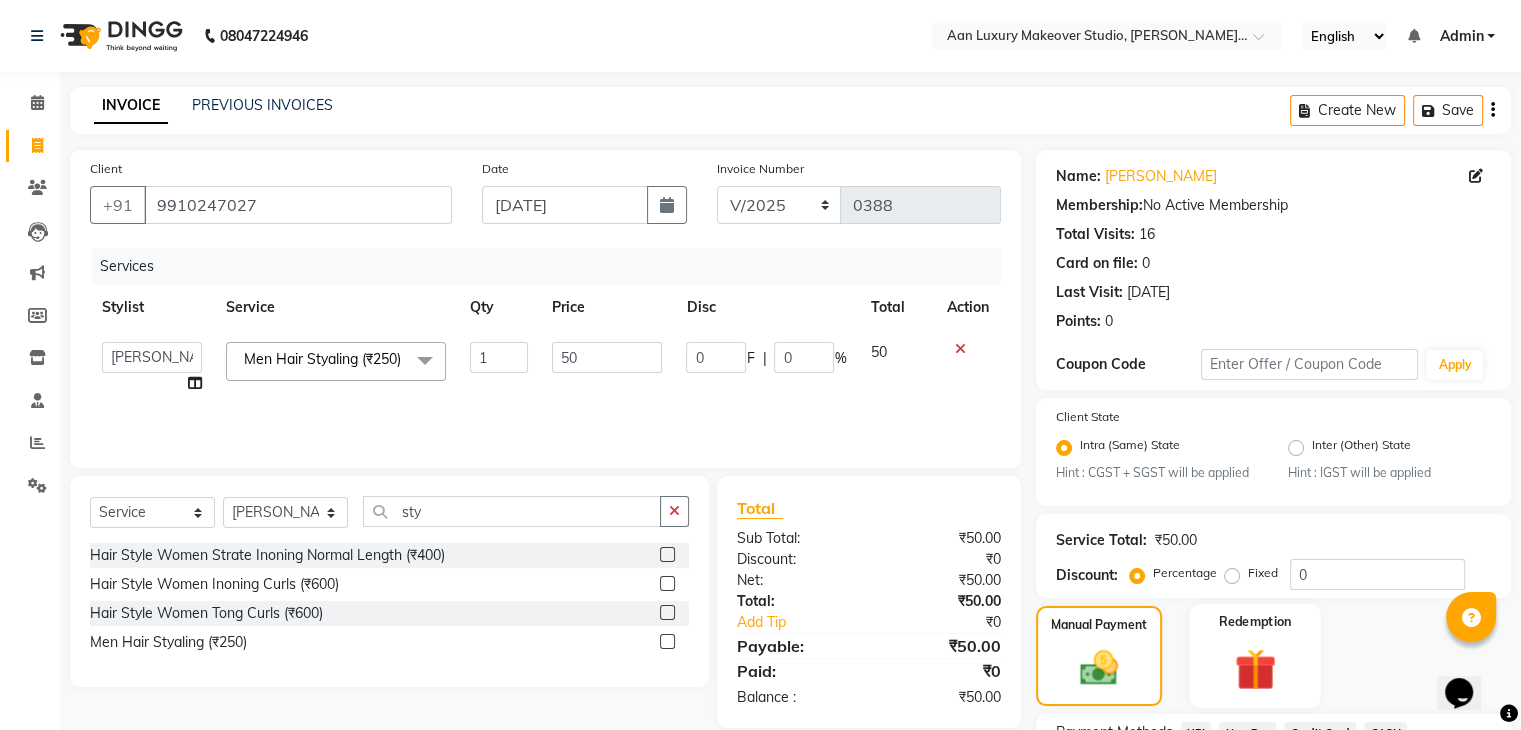 scroll, scrollTop: 177, scrollLeft: 0, axis: vertical 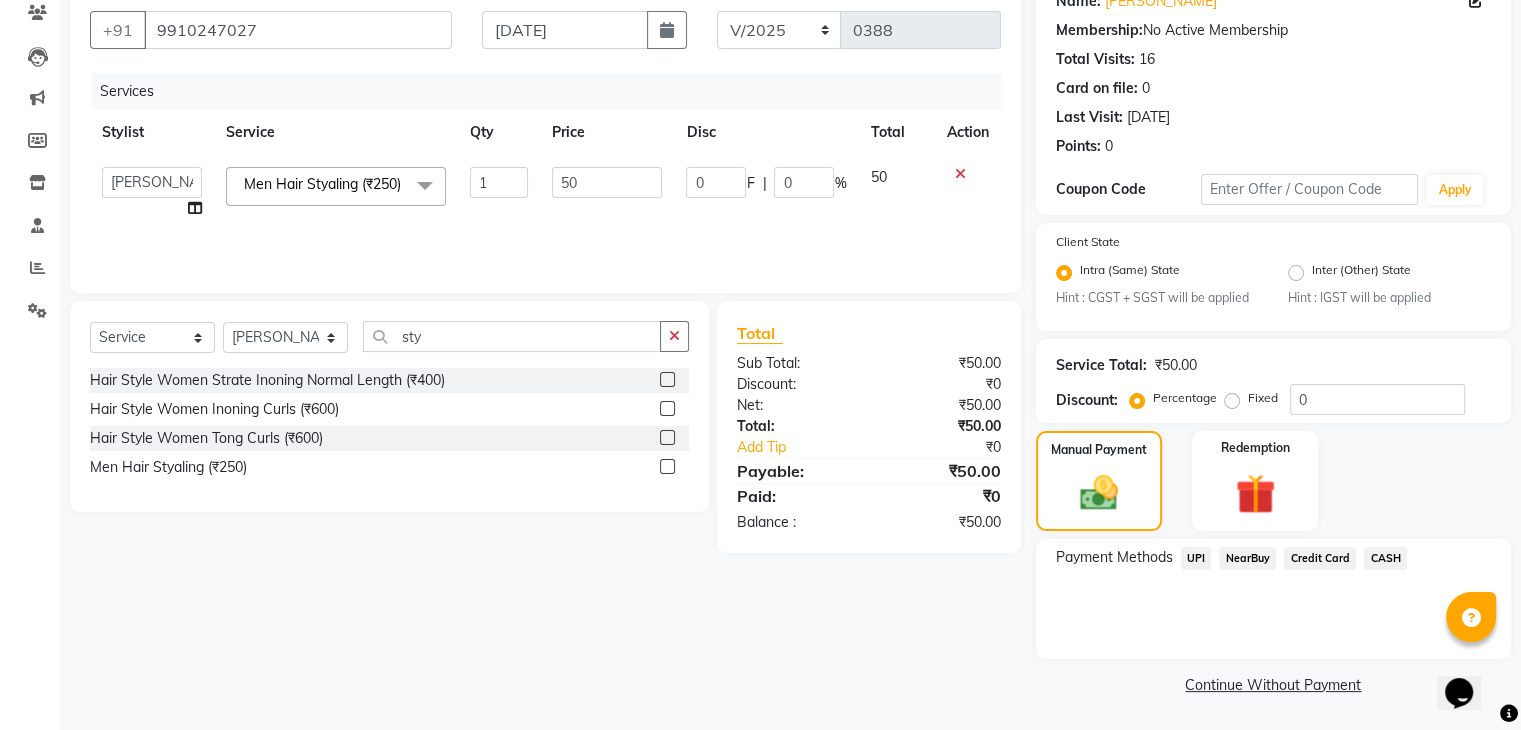 click on "UPI" 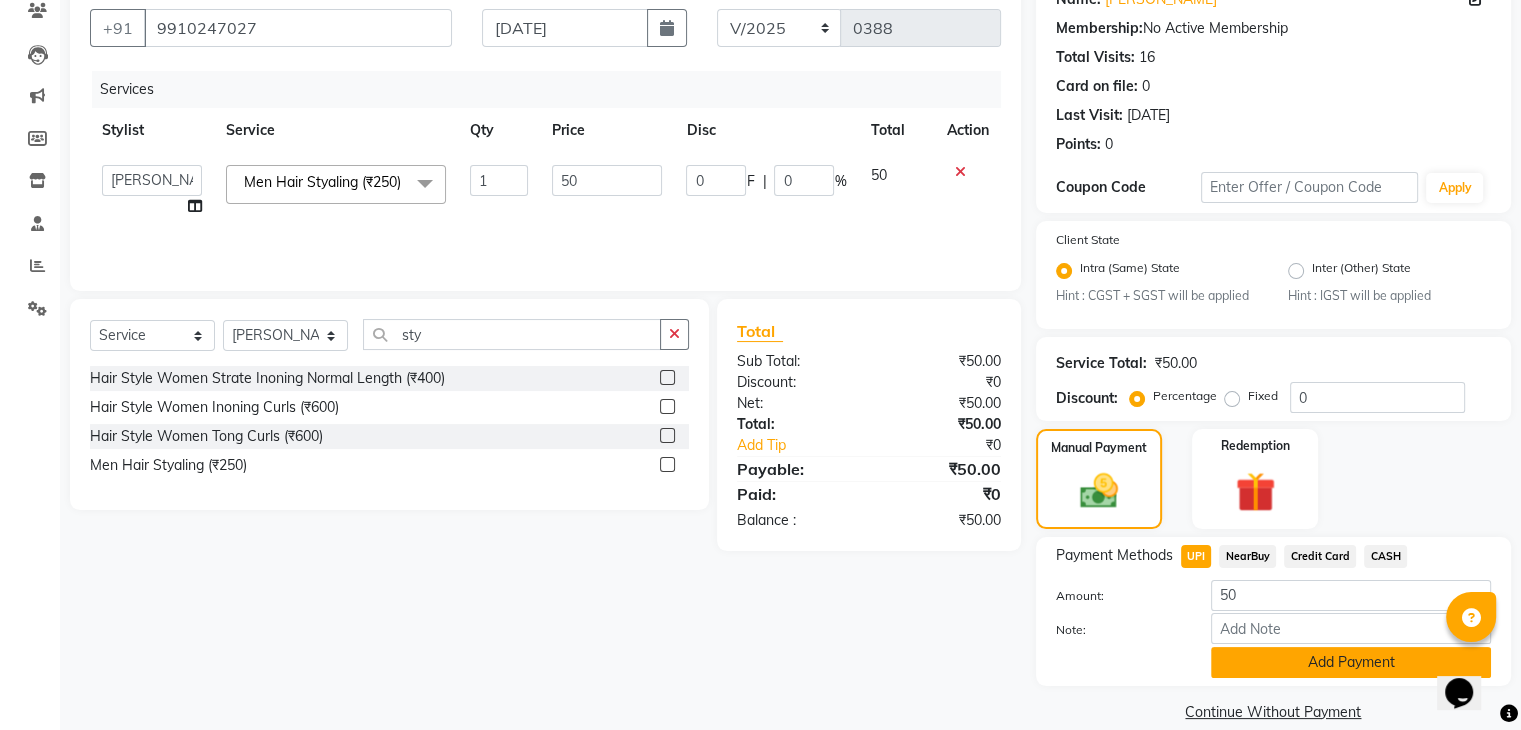 click on "Add Payment" 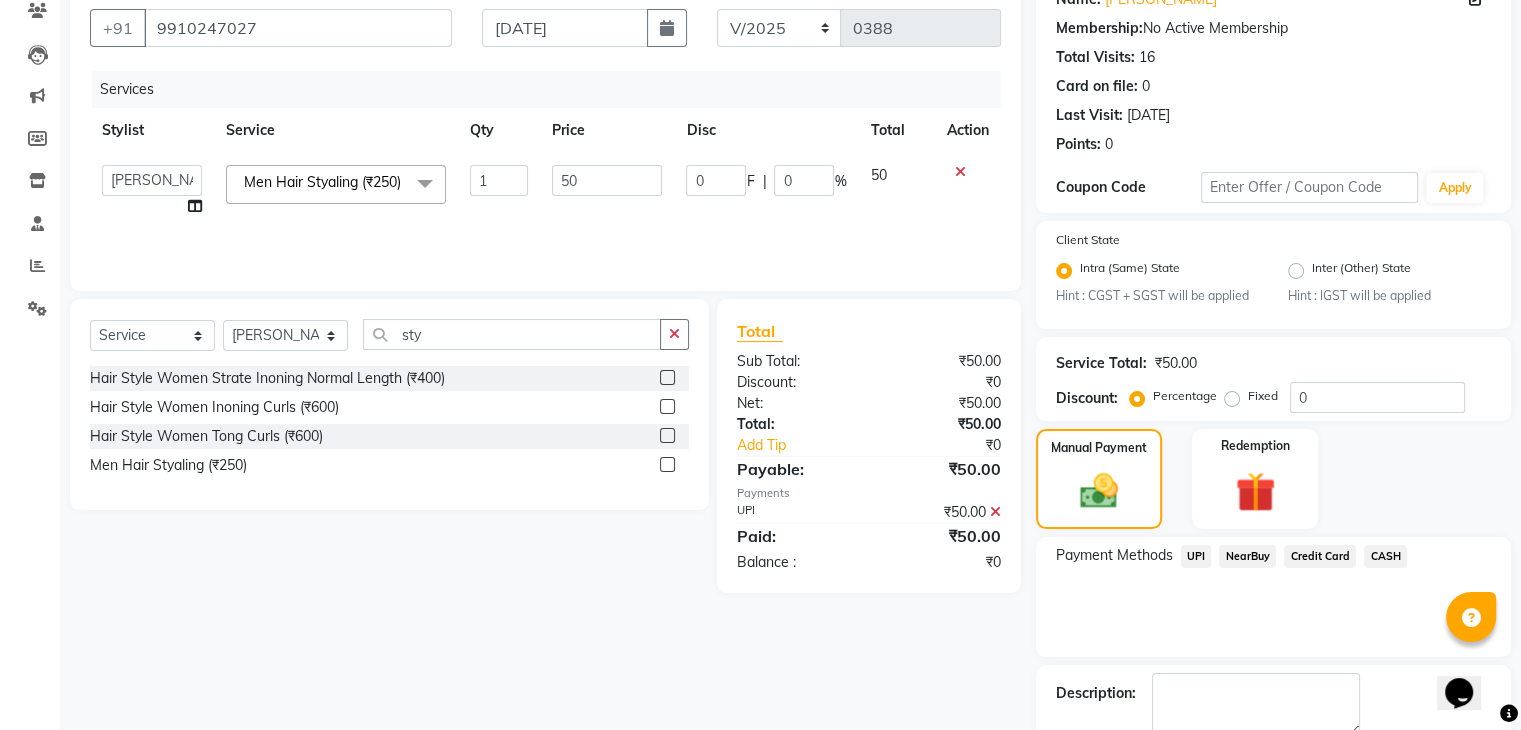 scroll, scrollTop: 289, scrollLeft: 0, axis: vertical 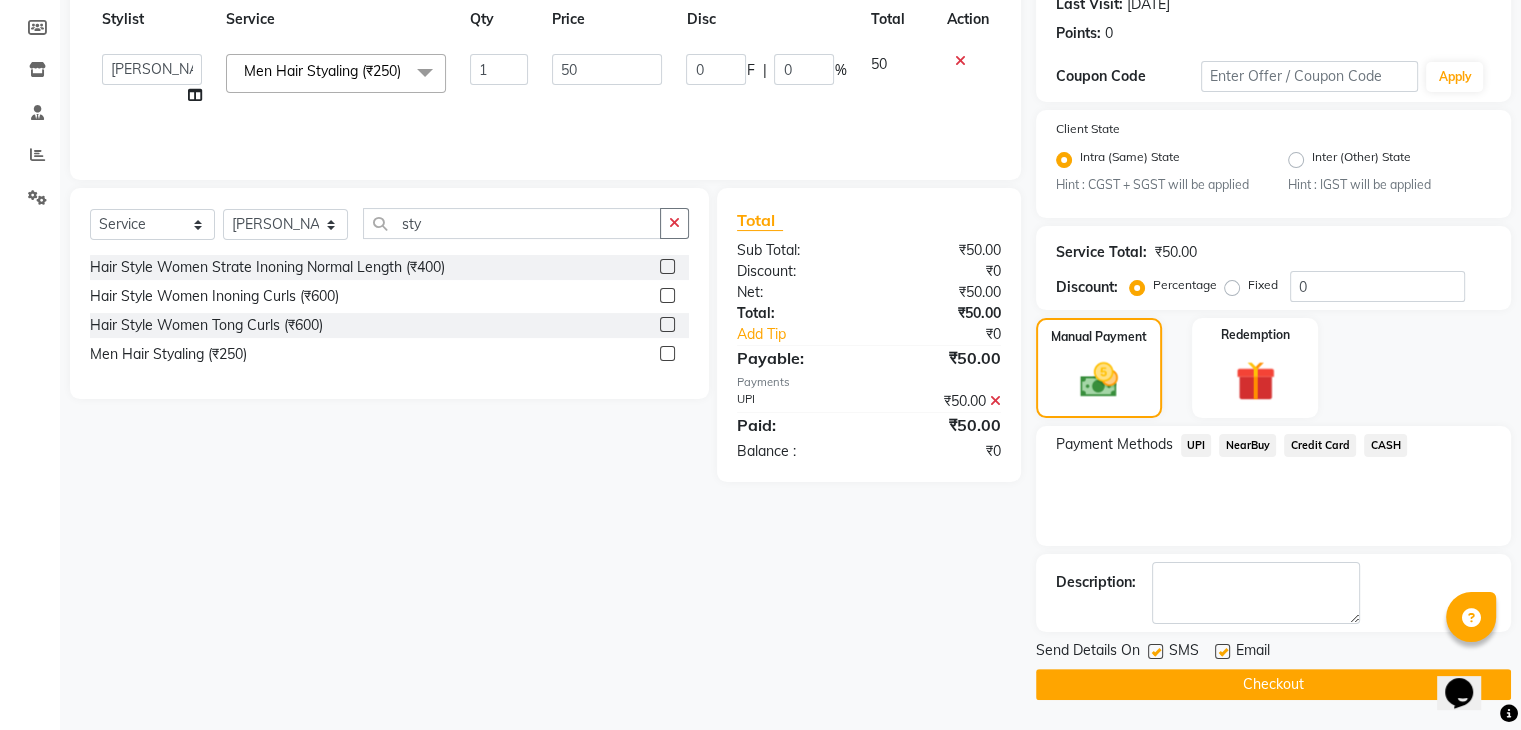 click 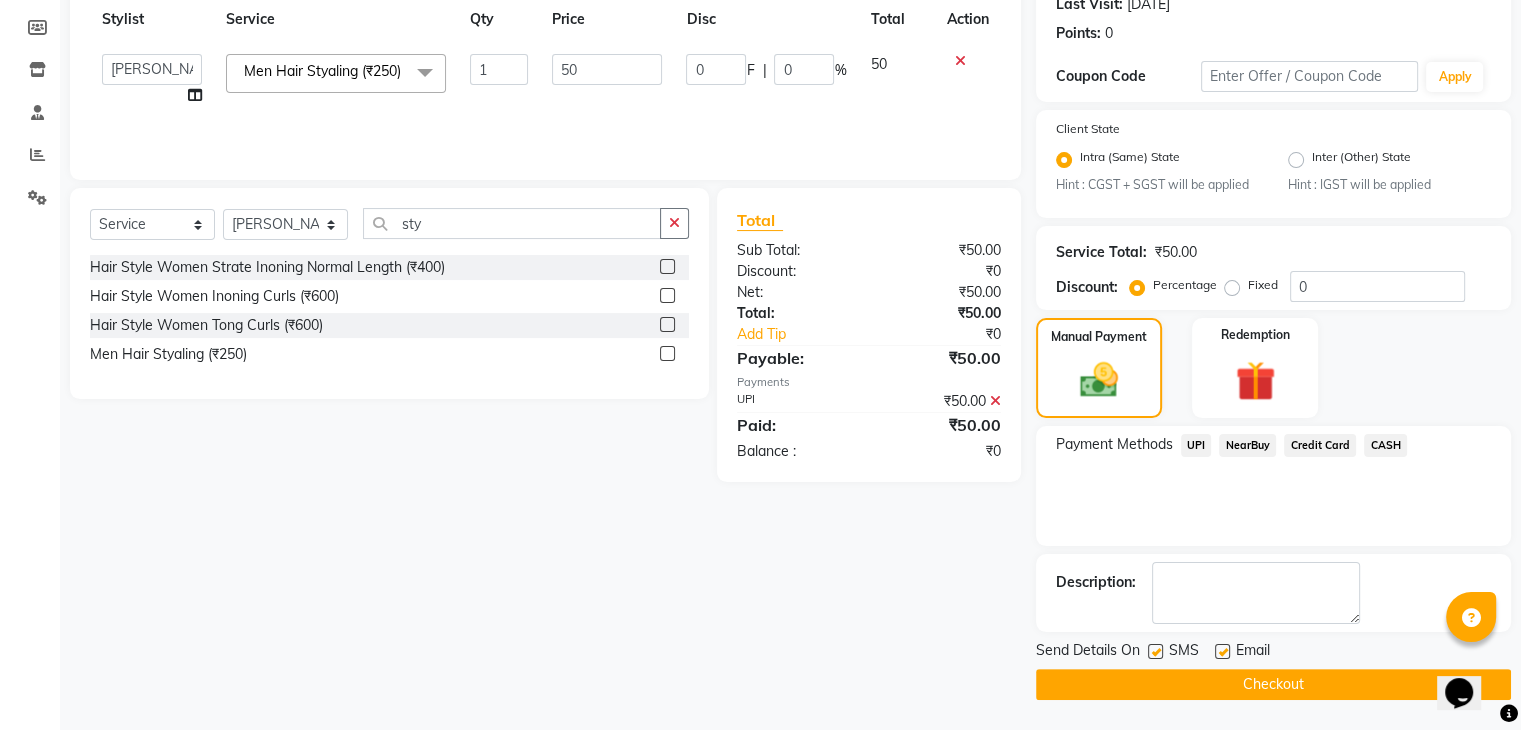 click at bounding box center (1221, 652) 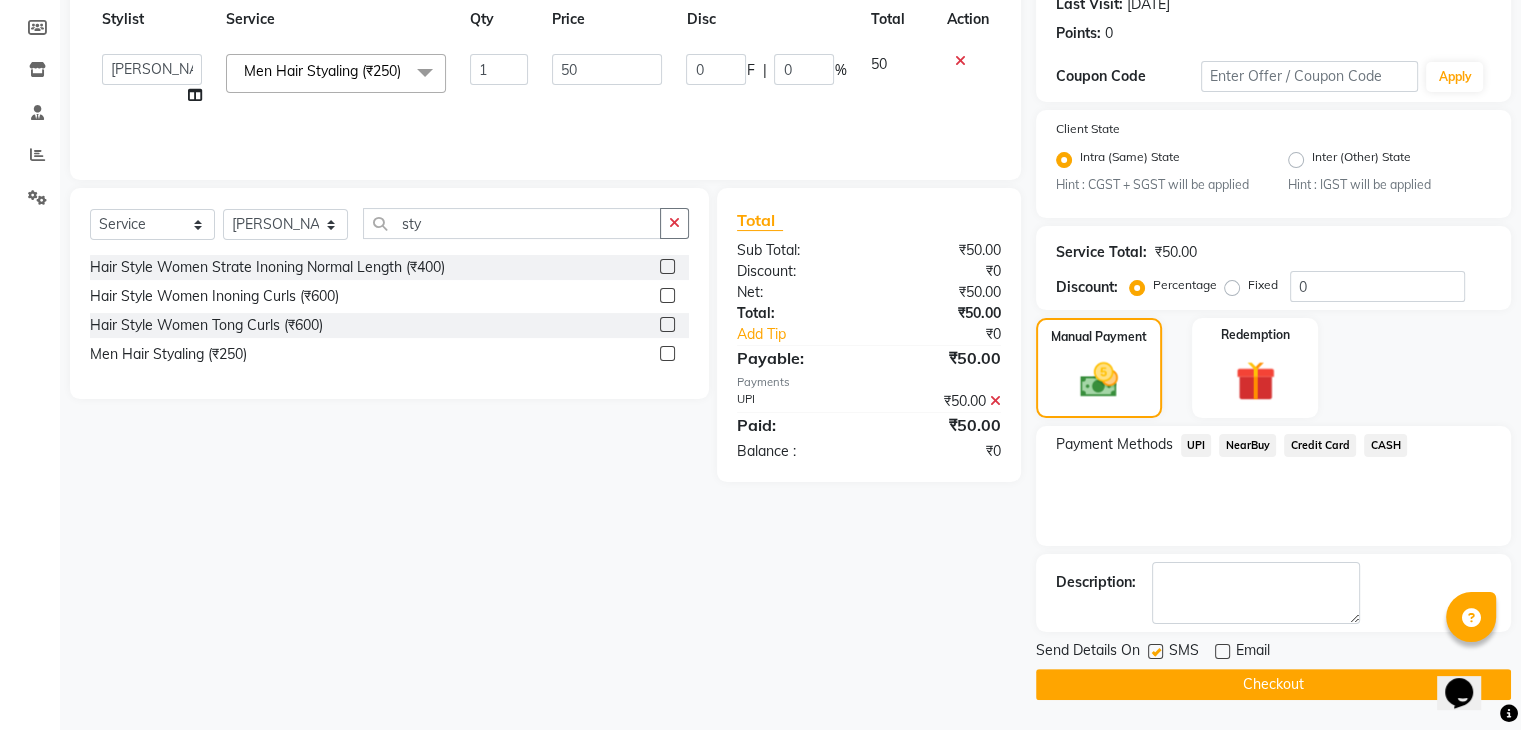 click 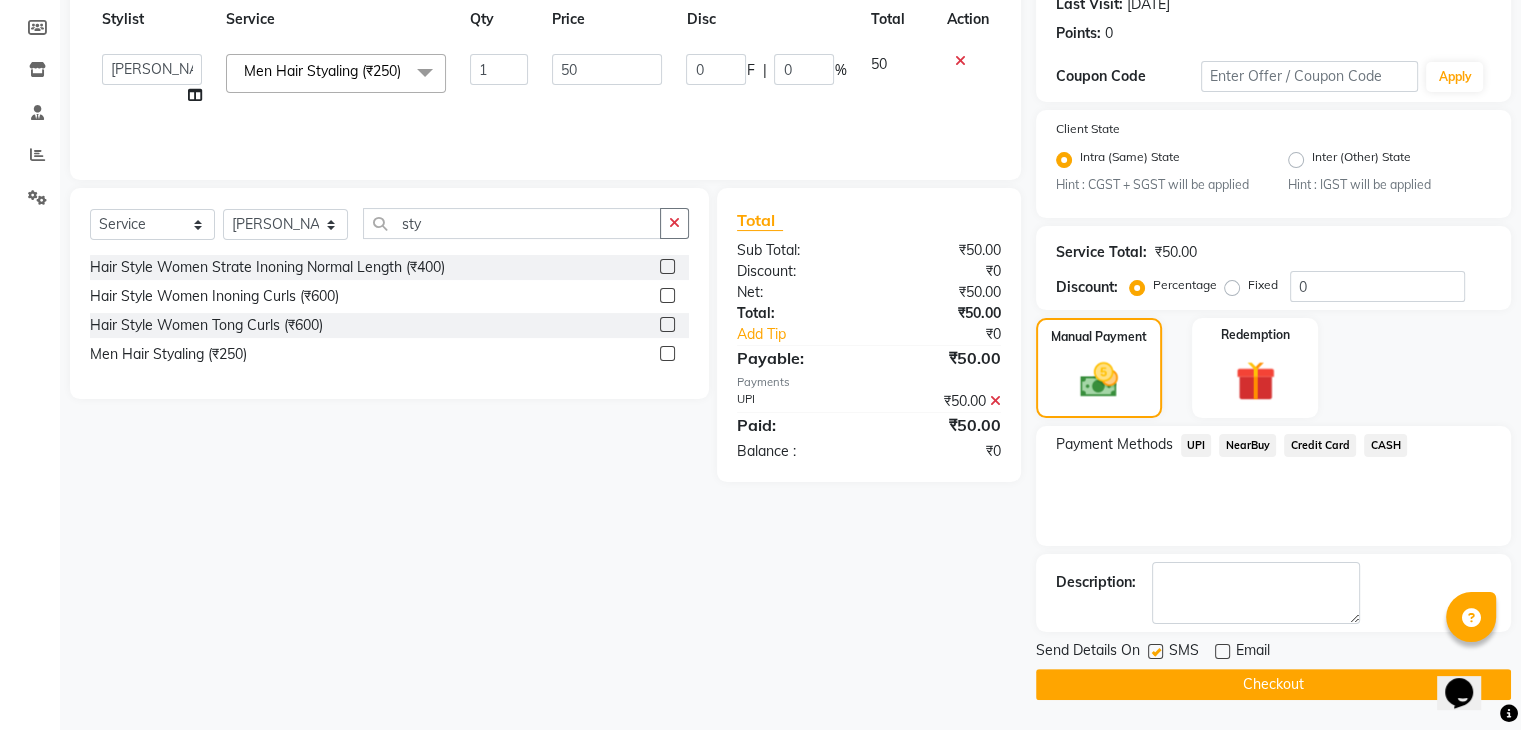 click at bounding box center [1154, 652] 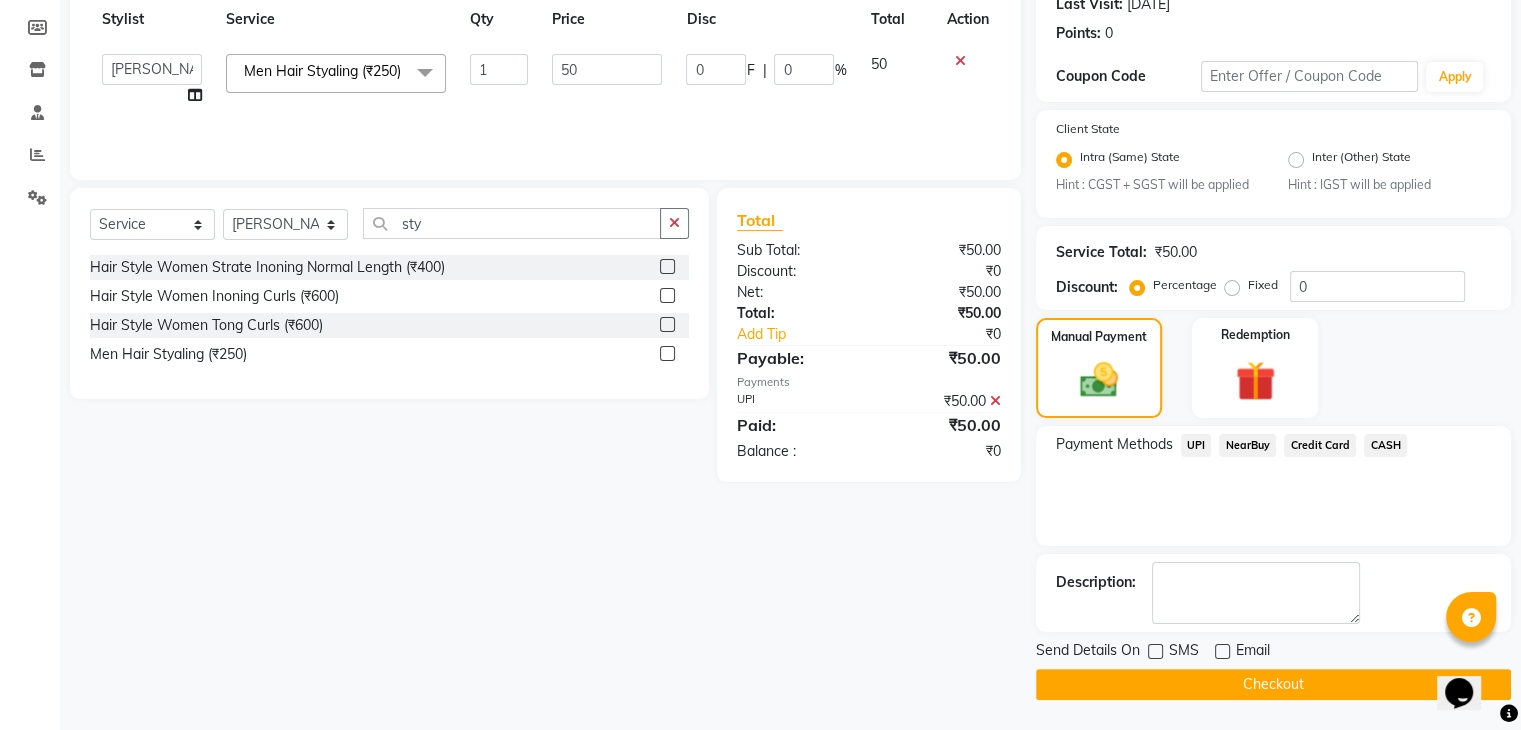 click on "Checkout" 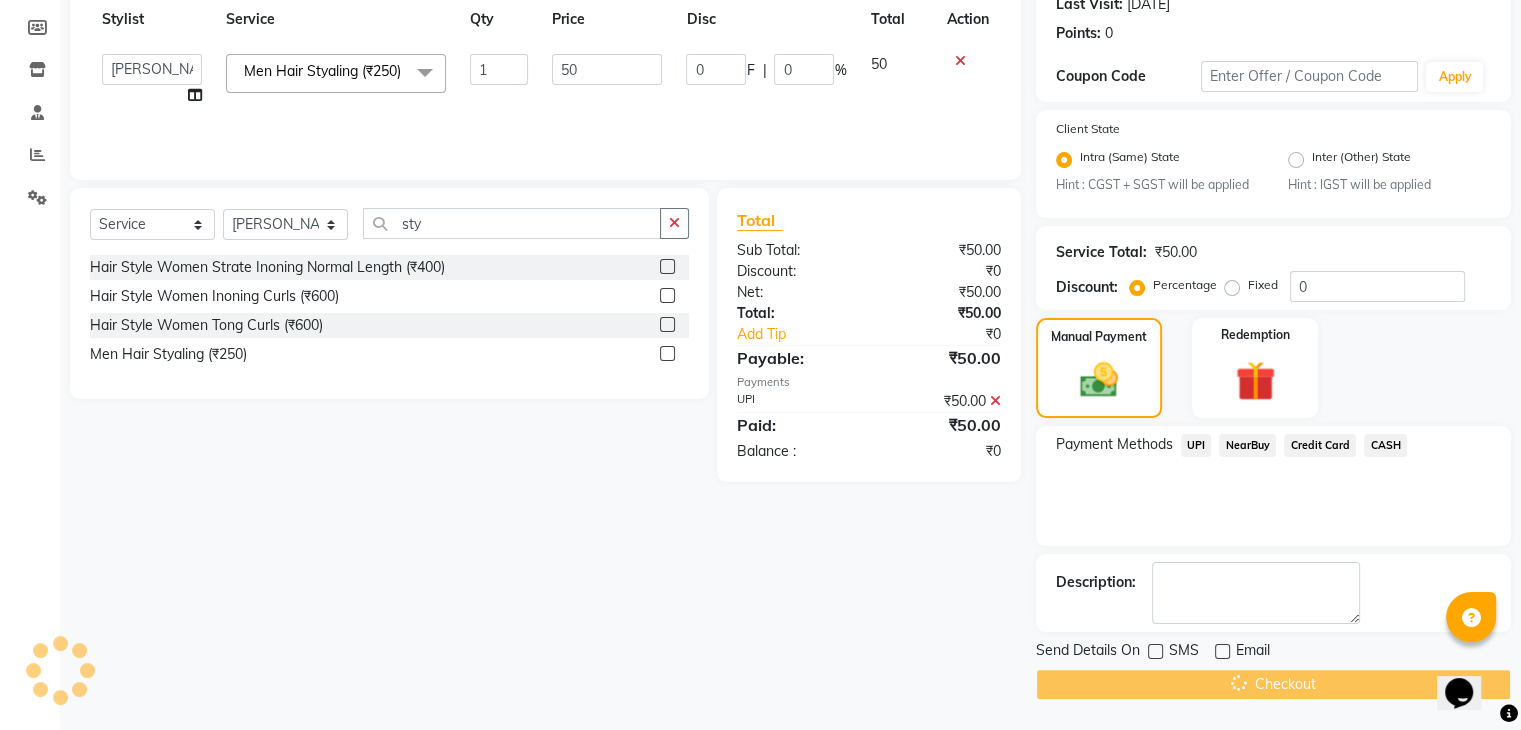 click on "Checkout" 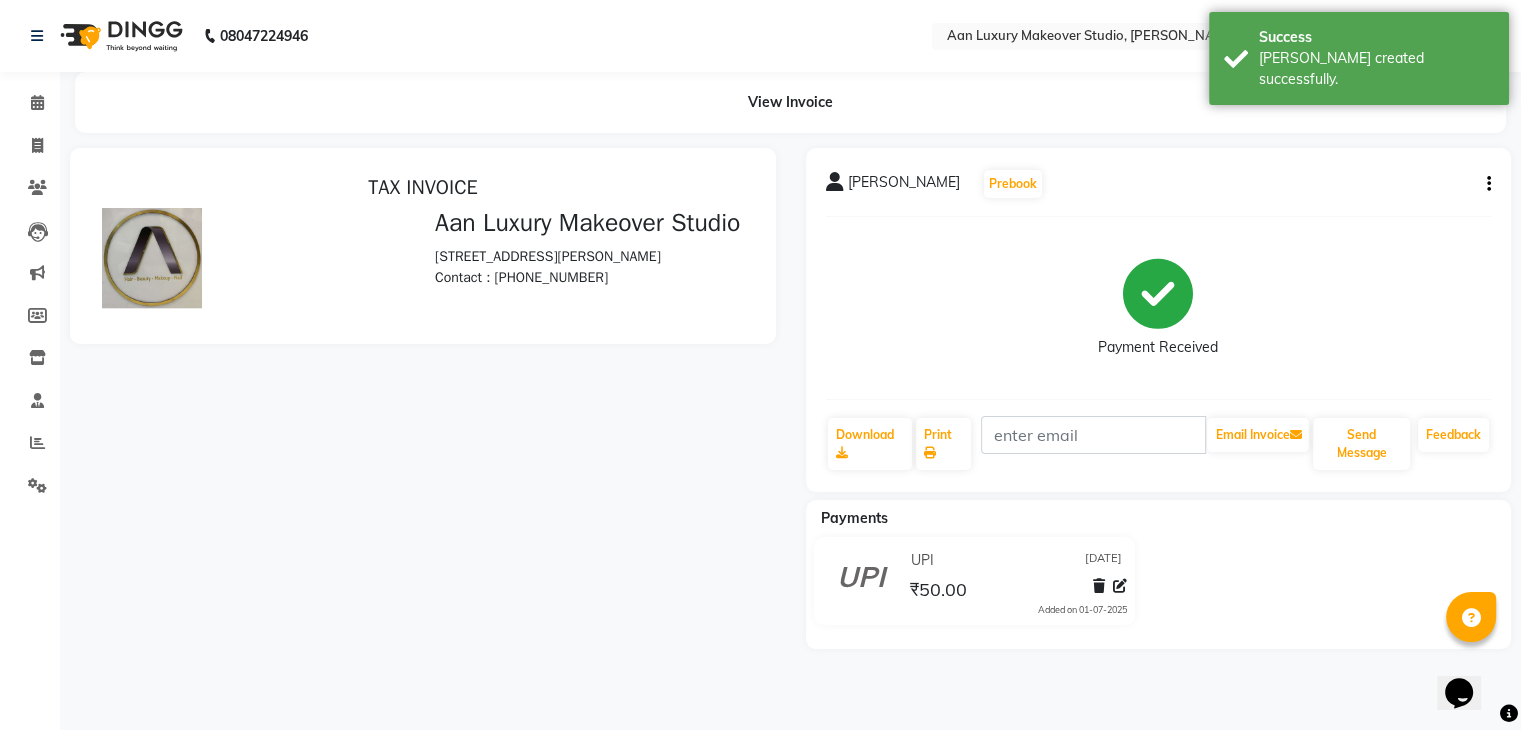 scroll, scrollTop: 0, scrollLeft: 0, axis: both 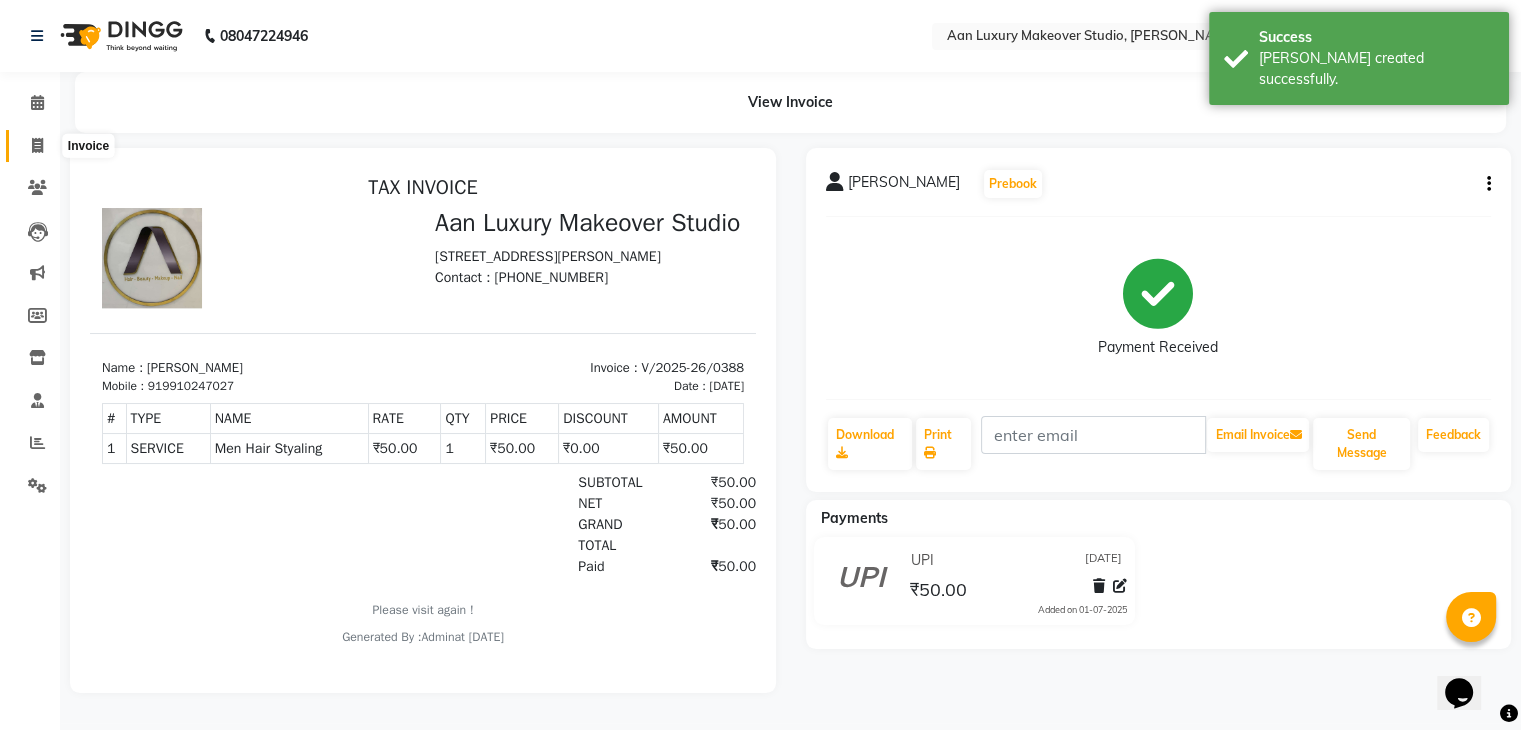 click 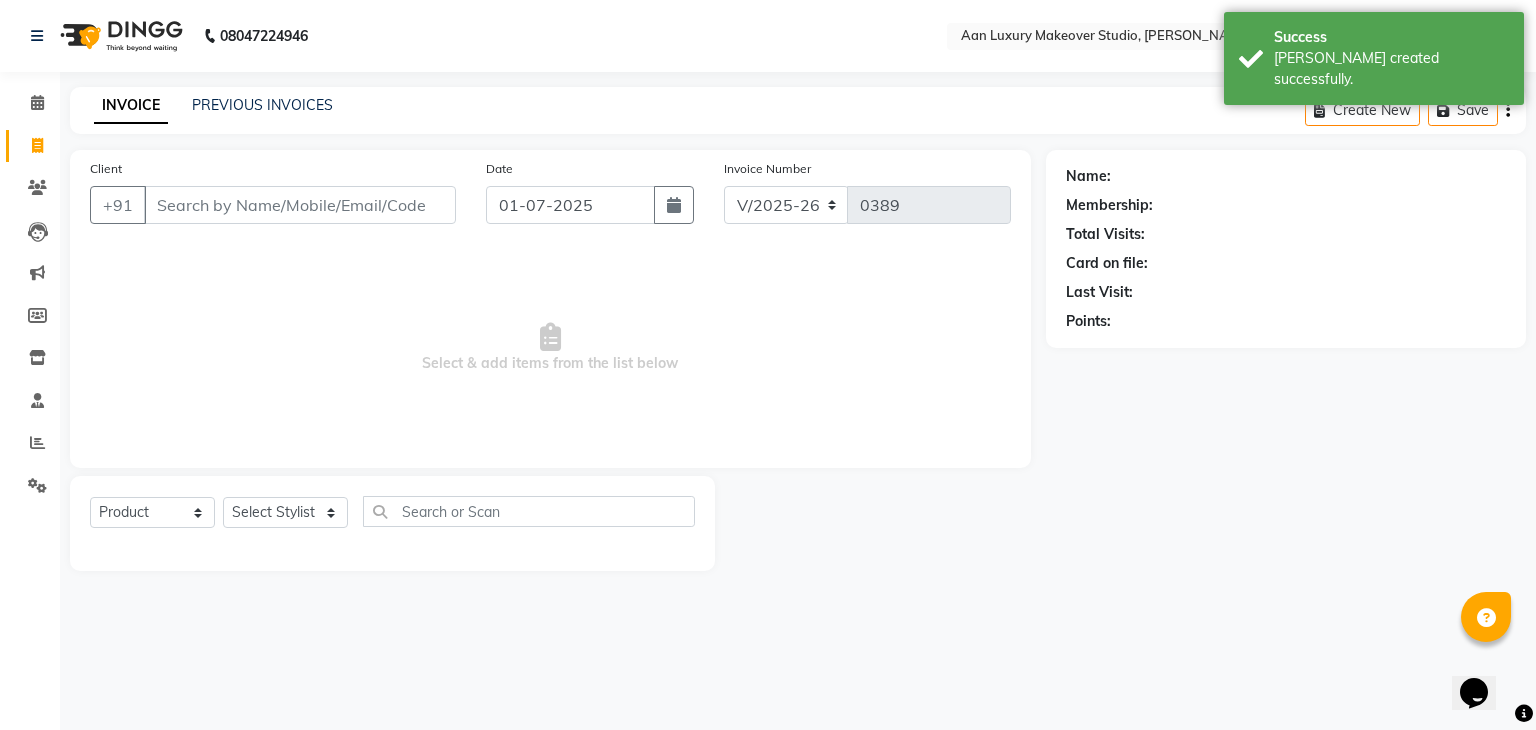 click on "Client" at bounding box center [300, 205] 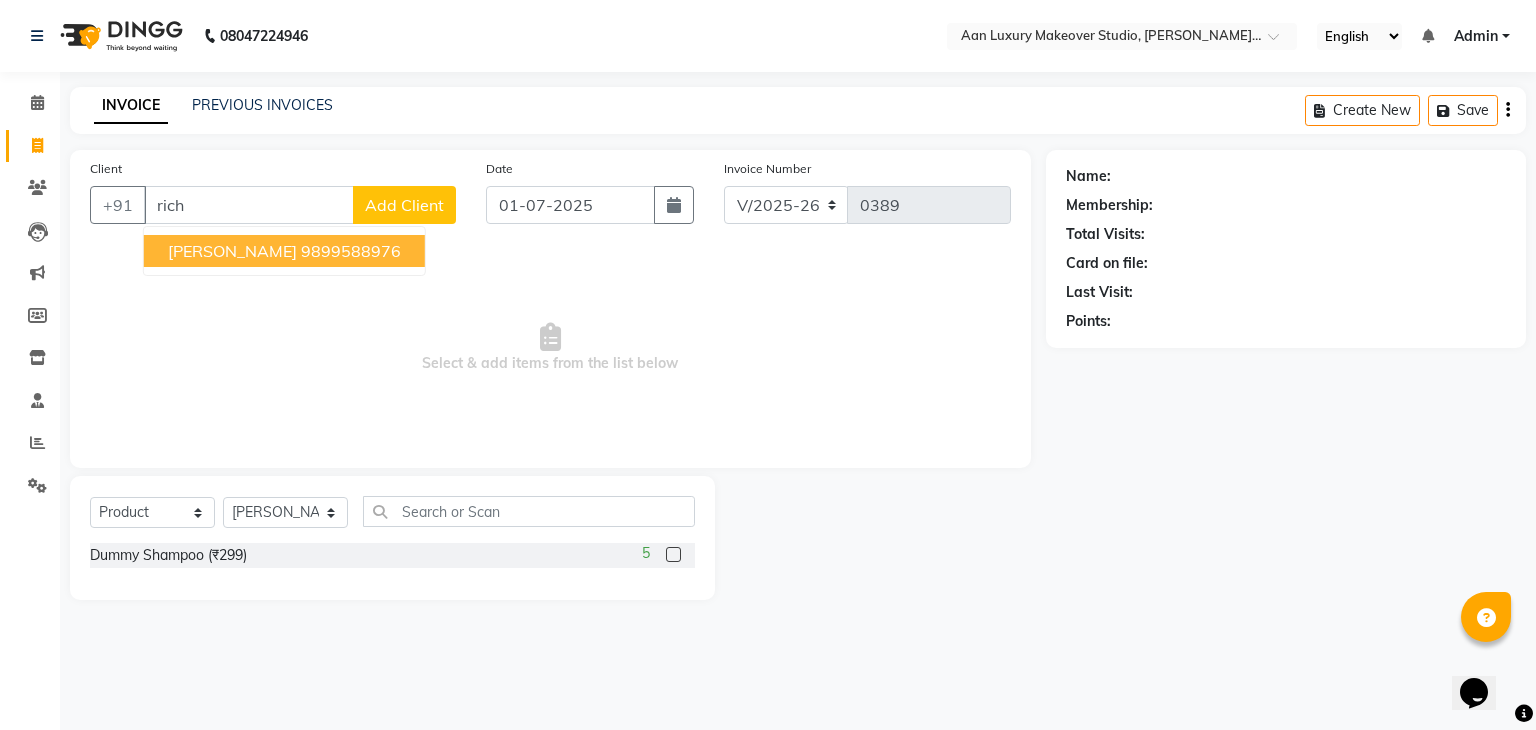 click on "9899588976" at bounding box center [351, 251] 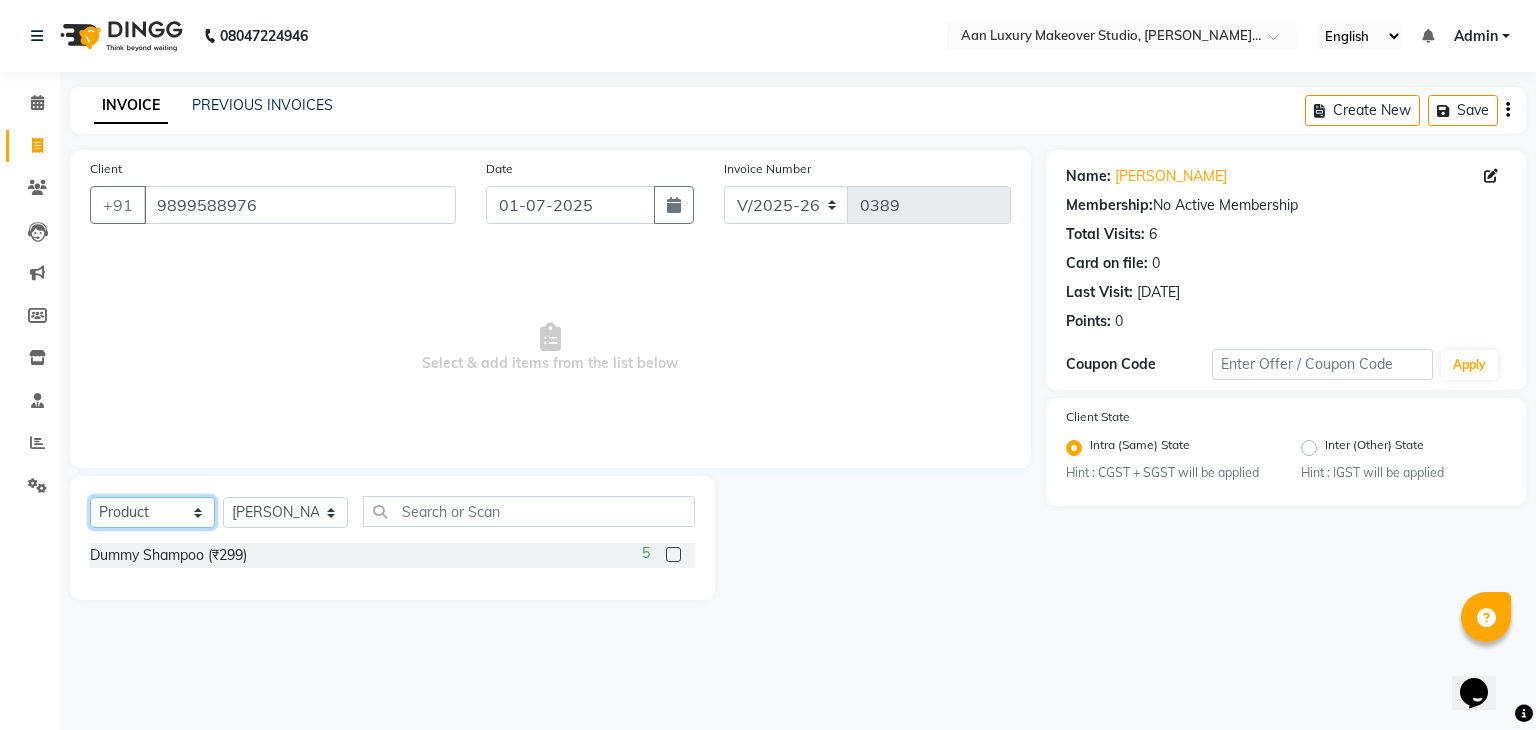 click on "Select  Service  Product  Membership  Package Voucher Prepaid Gift Card" 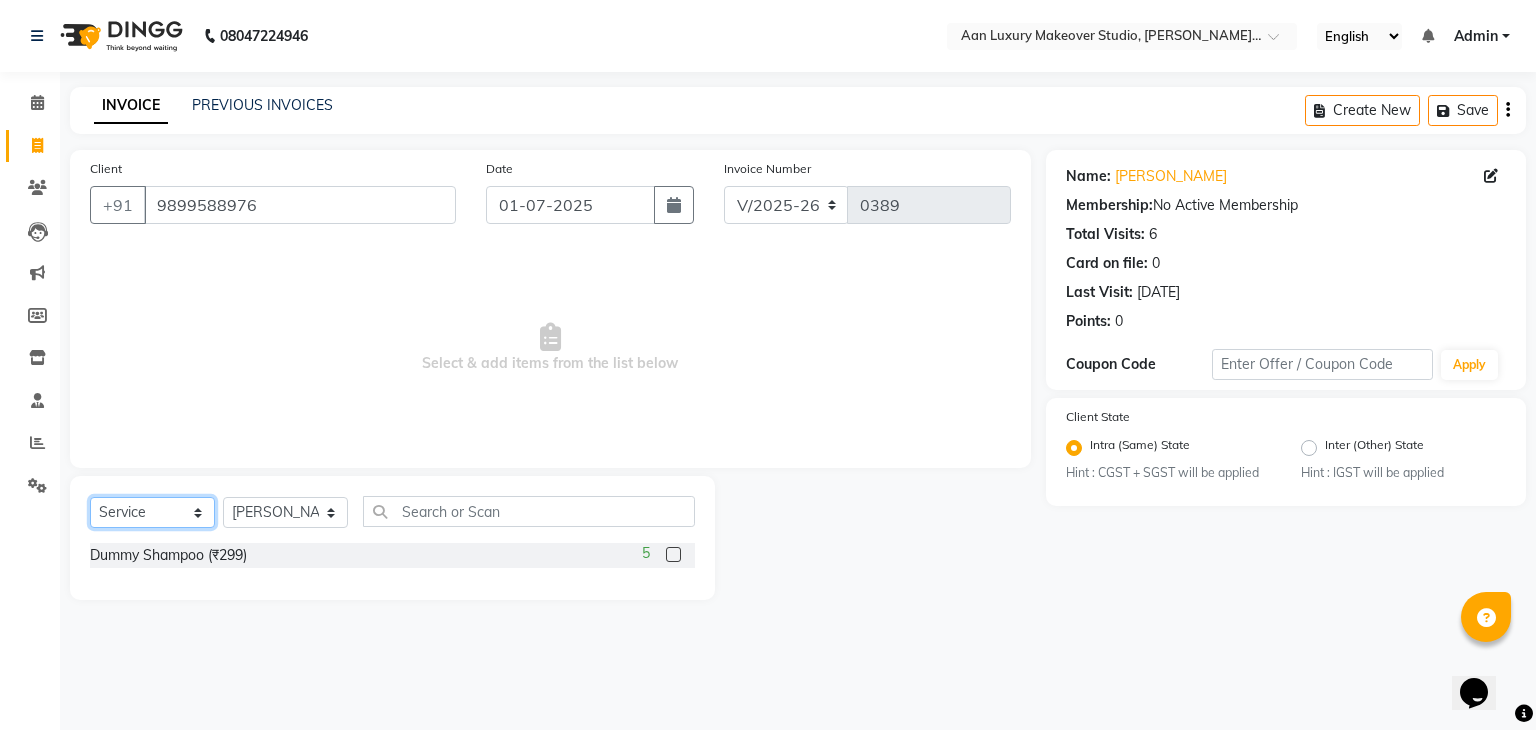 click on "Select  Service  Product  Membership  Package Voucher Prepaid Gift Card" 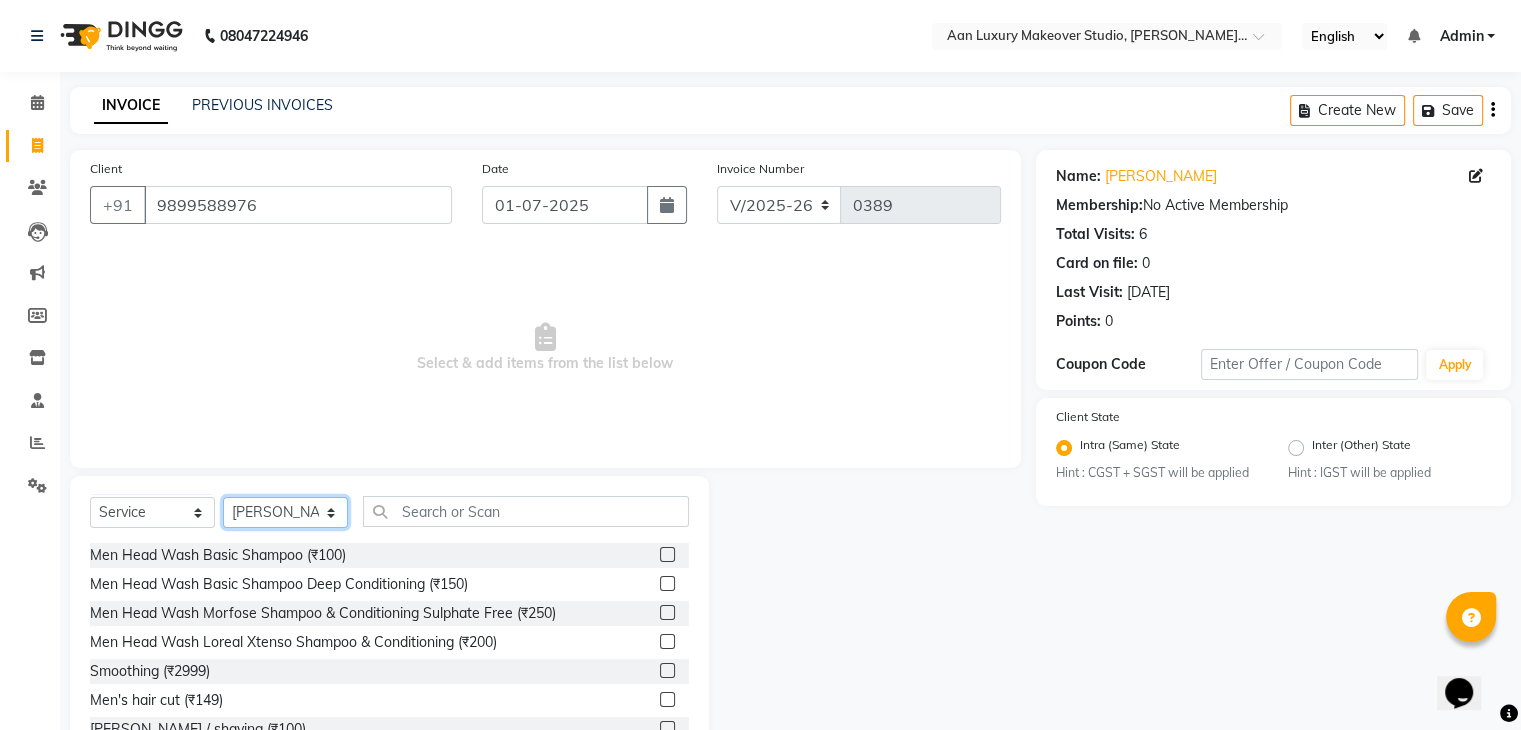 click on "Select Stylist Faiz gaurav [PERSON_NAME] Nisha ma'am  [PERSON_NAME] [PERSON_NAME] [PERSON_NAME]" 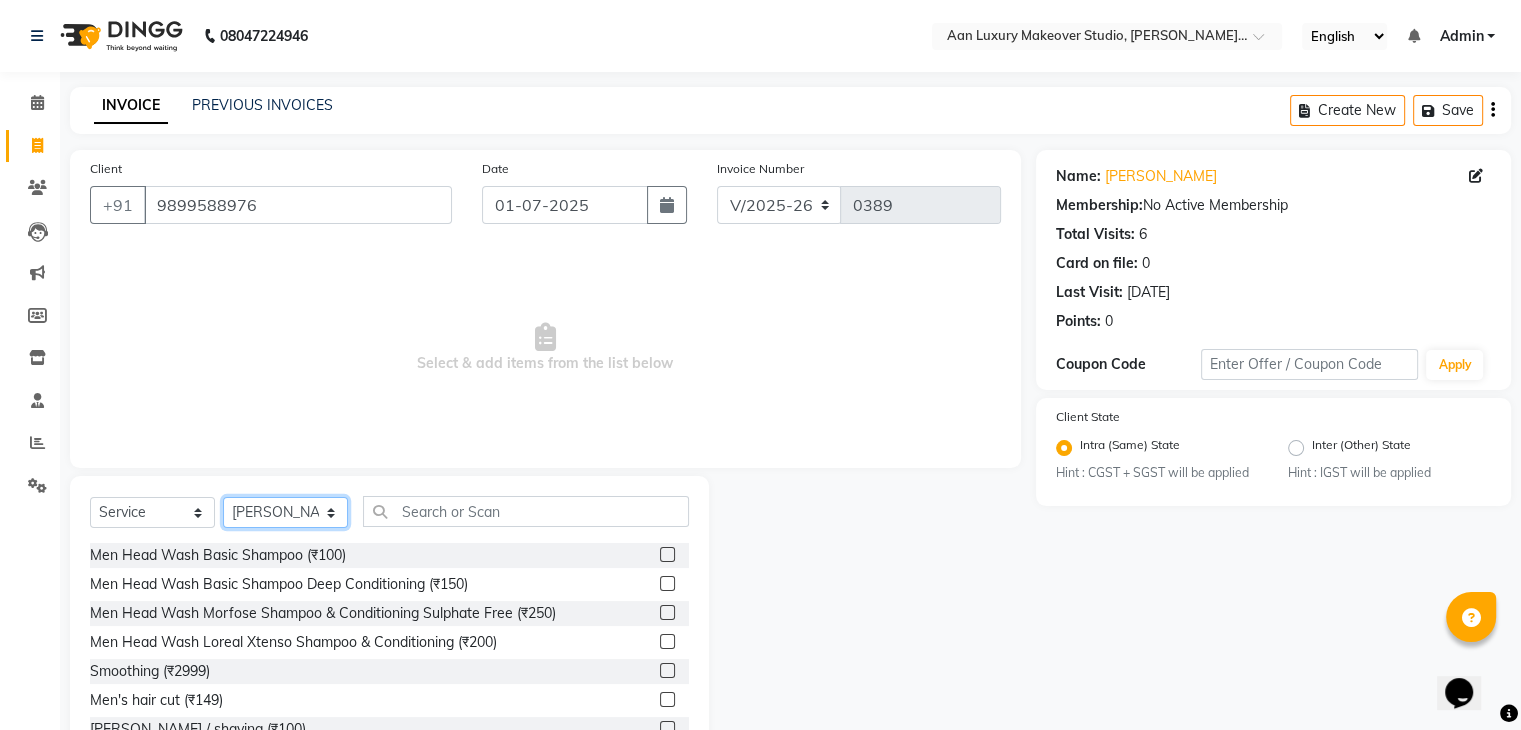 click on "Select Stylist Faiz gaurav [PERSON_NAME] Nisha ma'am  [PERSON_NAME] [PERSON_NAME] [PERSON_NAME]" 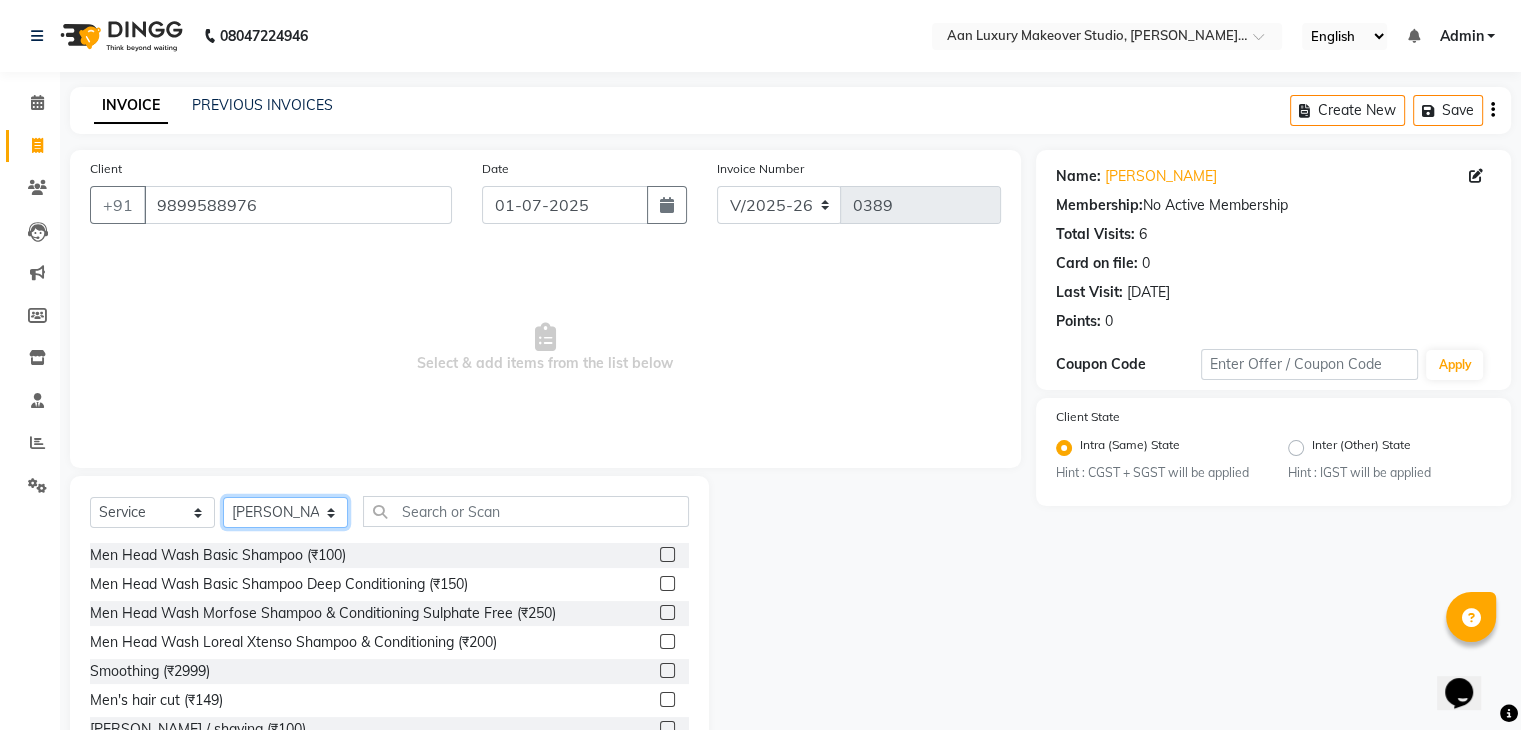 click on "Select Stylist Faiz gaurav [PERSON_NAME] Nisha ma'am  [PERSON_NAME] [PERSON_NAME] [PERSON_NAME]" 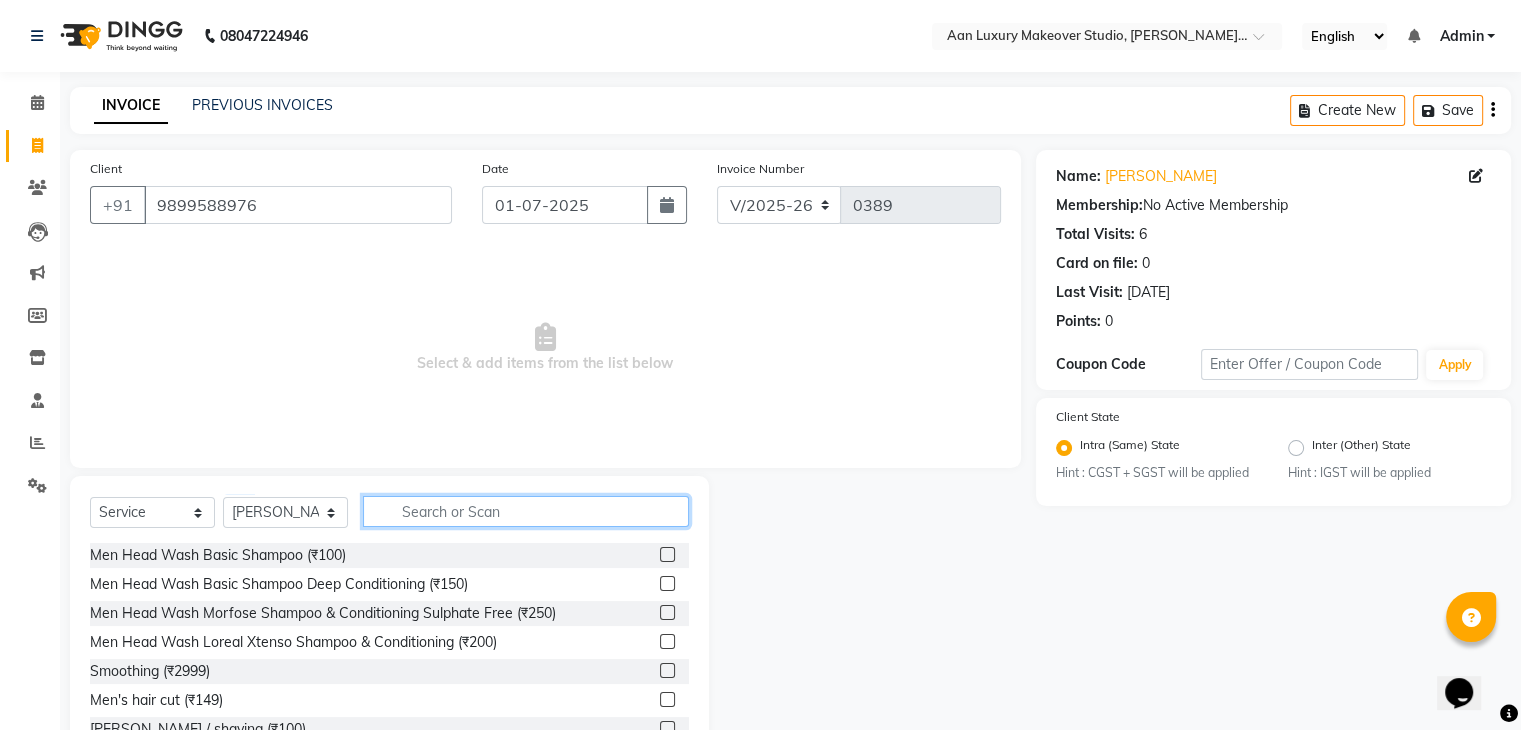 click 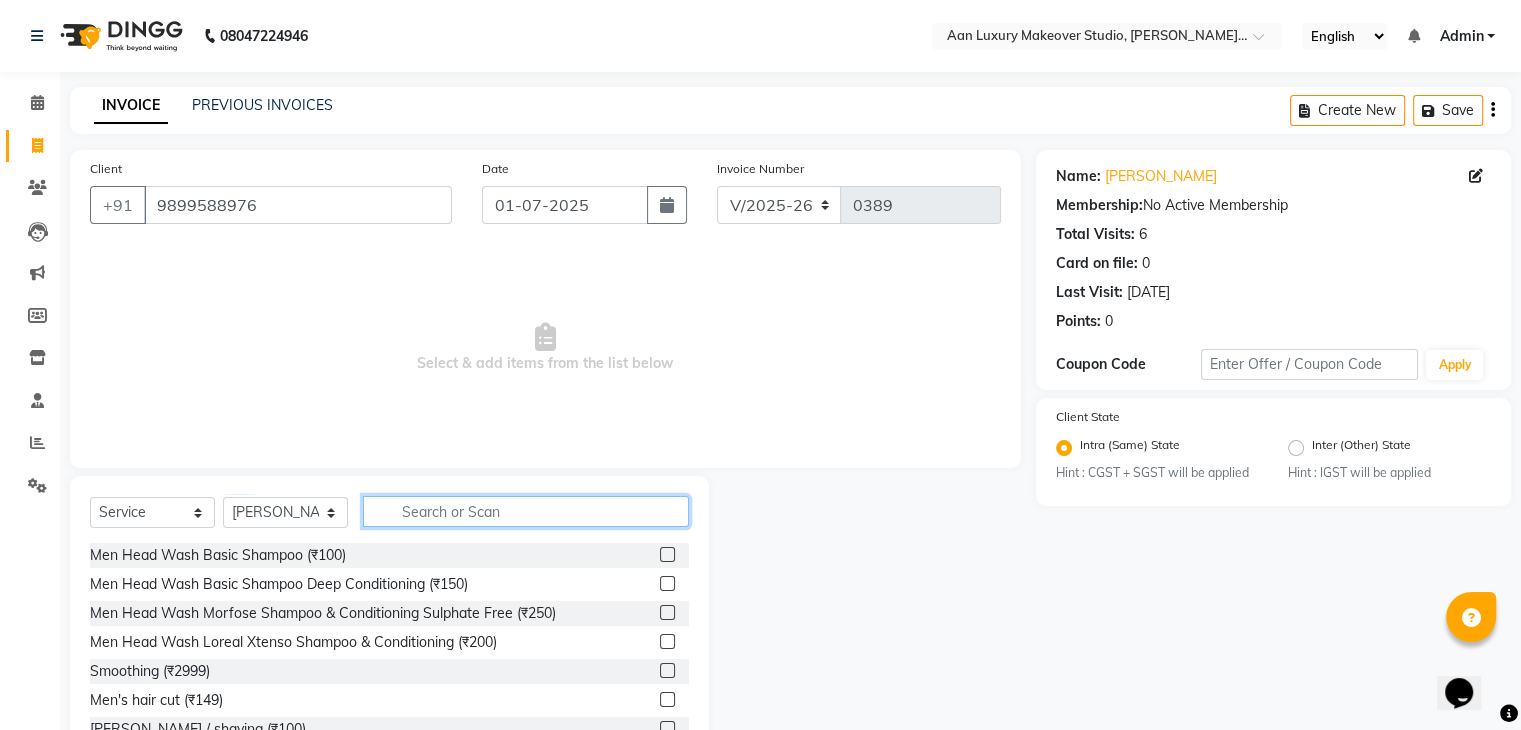 click 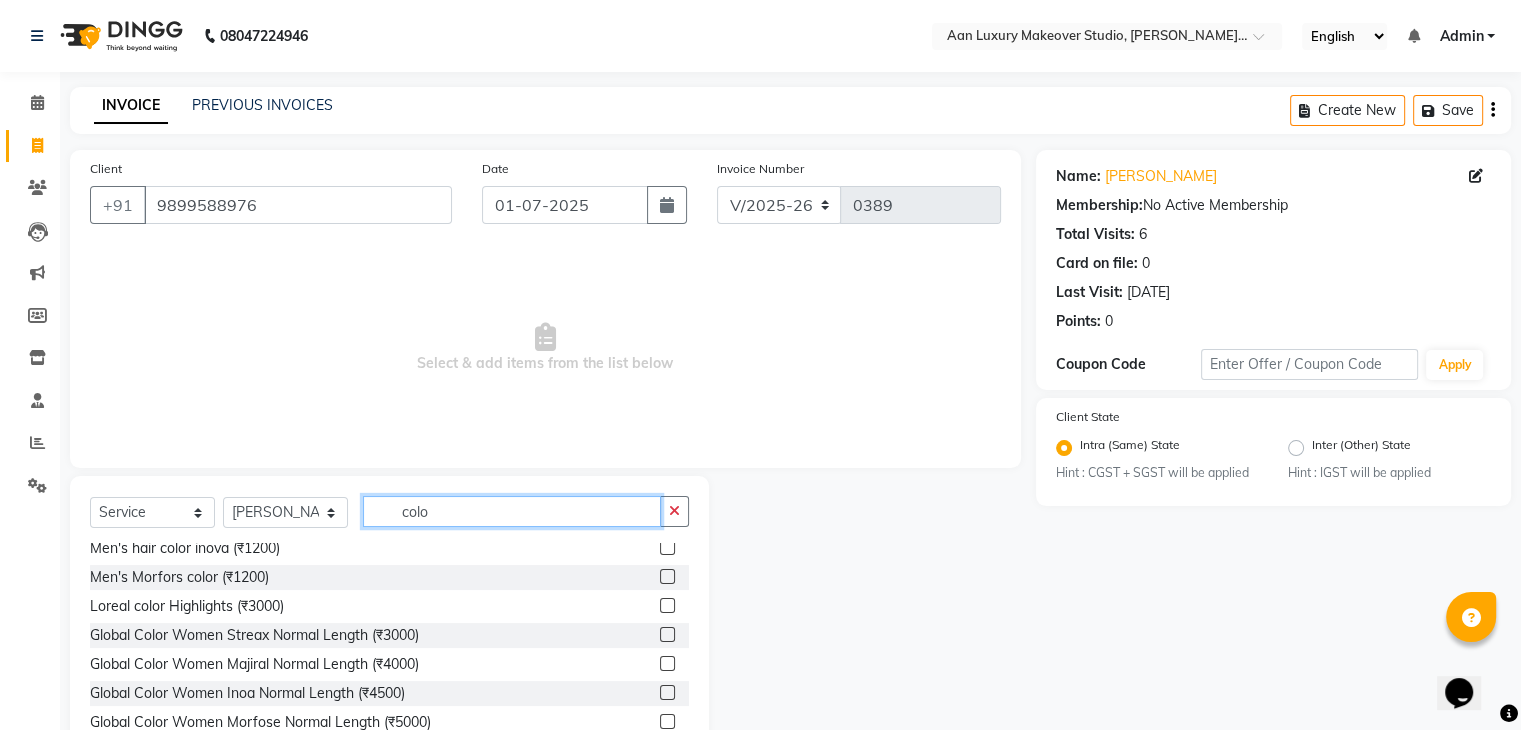 scroll, scrollTop: 95, scrollLeft: 0, axis: vertical 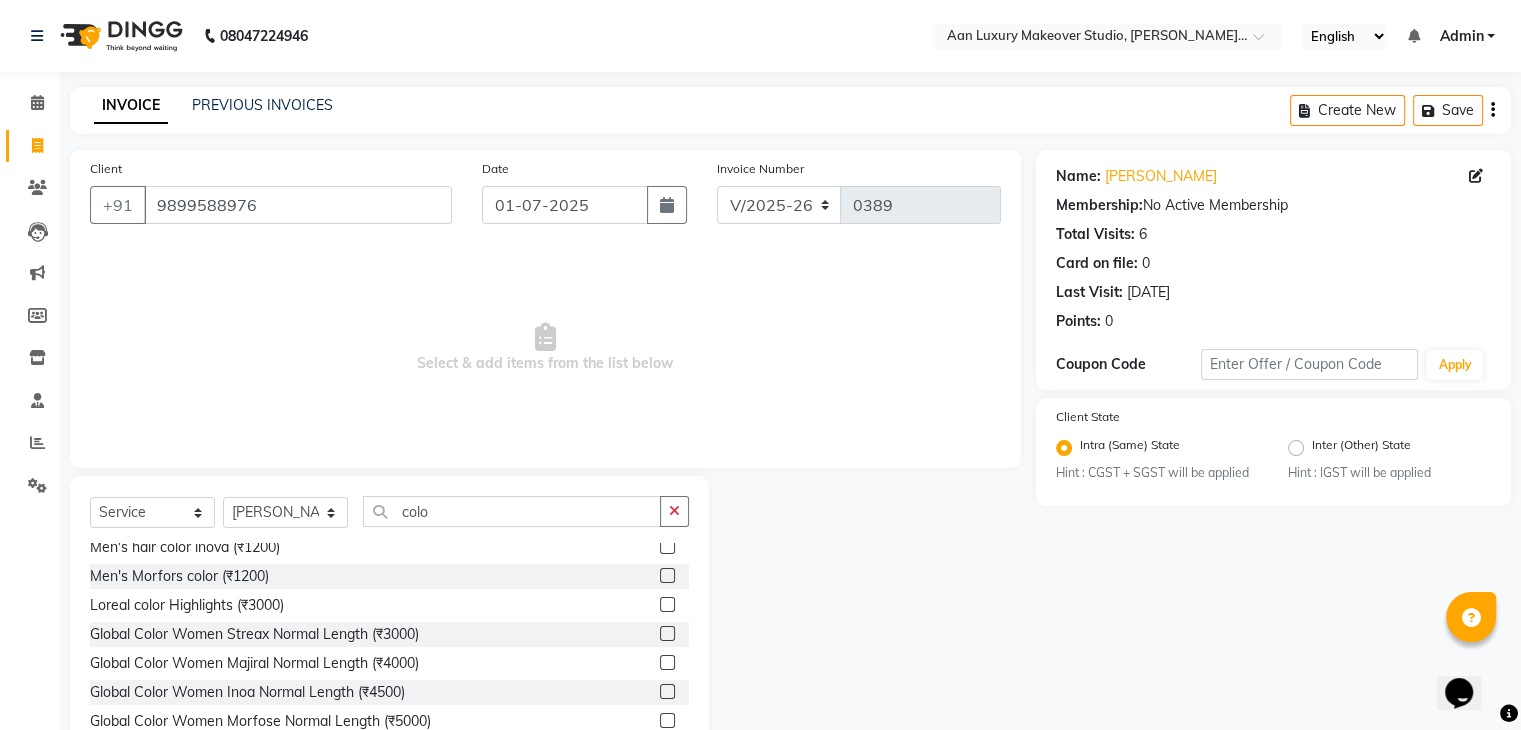 click 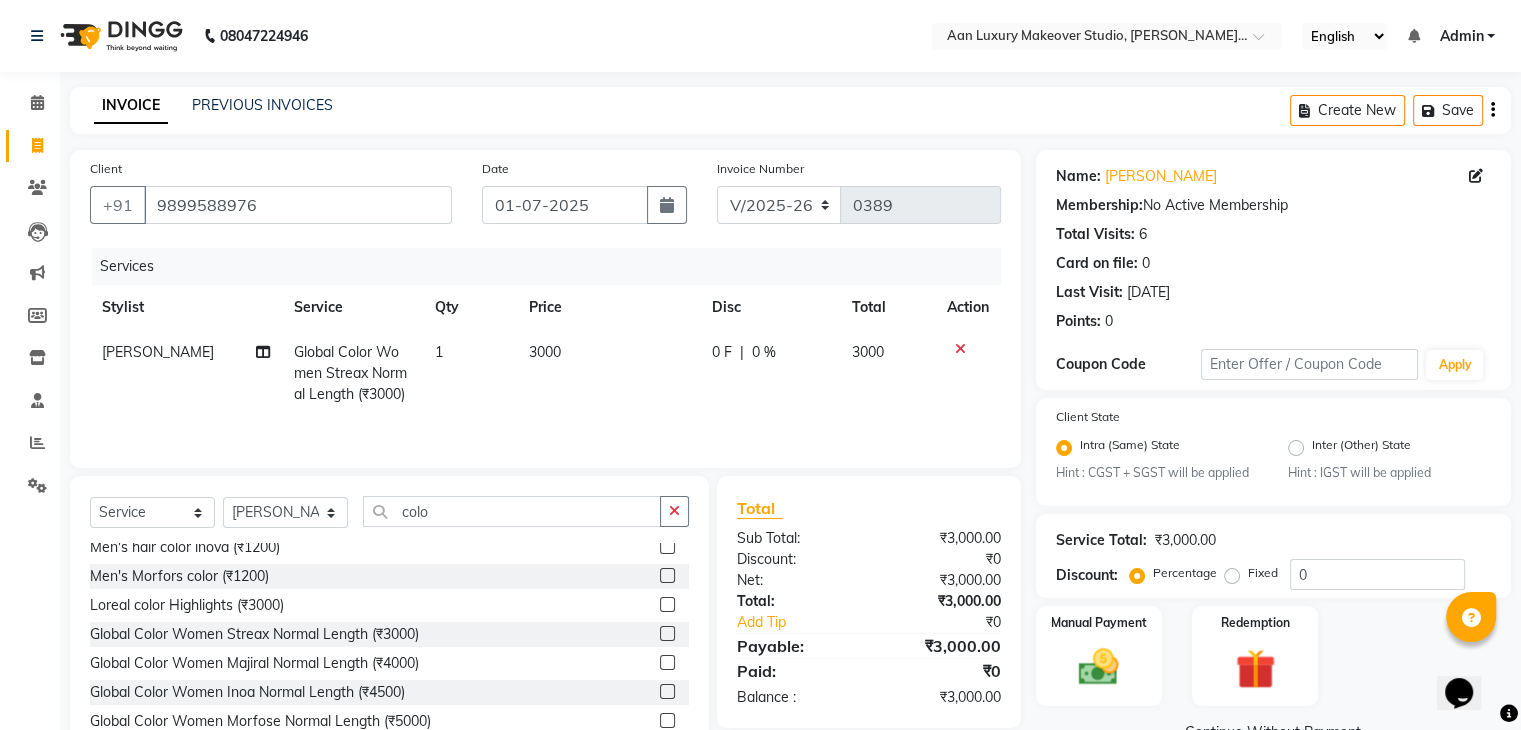 click on "Select  Service  Product  Membership  Package Voucher Prepaid Gift Card  Select Stylist Faiz gaurav [PERSON_NAME] Nisha ma'am  [PERSON_NAME] [PERSON_NAME] [PERSON_NAME] colo Men's loreal hair color (₹1000)  Hair color striek  (₹800)  Men's Hair color Majeril  (₹1000)  Men's hair color inova (₹1200)  Men's Morfors color  (₹1200)  Loreal color Highlights  (₹3000)  Global Color Women Streax Normal Length (₹3000)  Global Color Women Majiral Normal Length (₹4000)  Global Color Women Inoa Normal Length (₹4500)  Global Color Women Morfose Normal Length (₹5000)  Men Hair Color Striek (₹800)  Men Hair Color Majeril (₹1000)  Men Hair Color Inova (₹1200)  Men Hair Color Morfors (₹1200)" 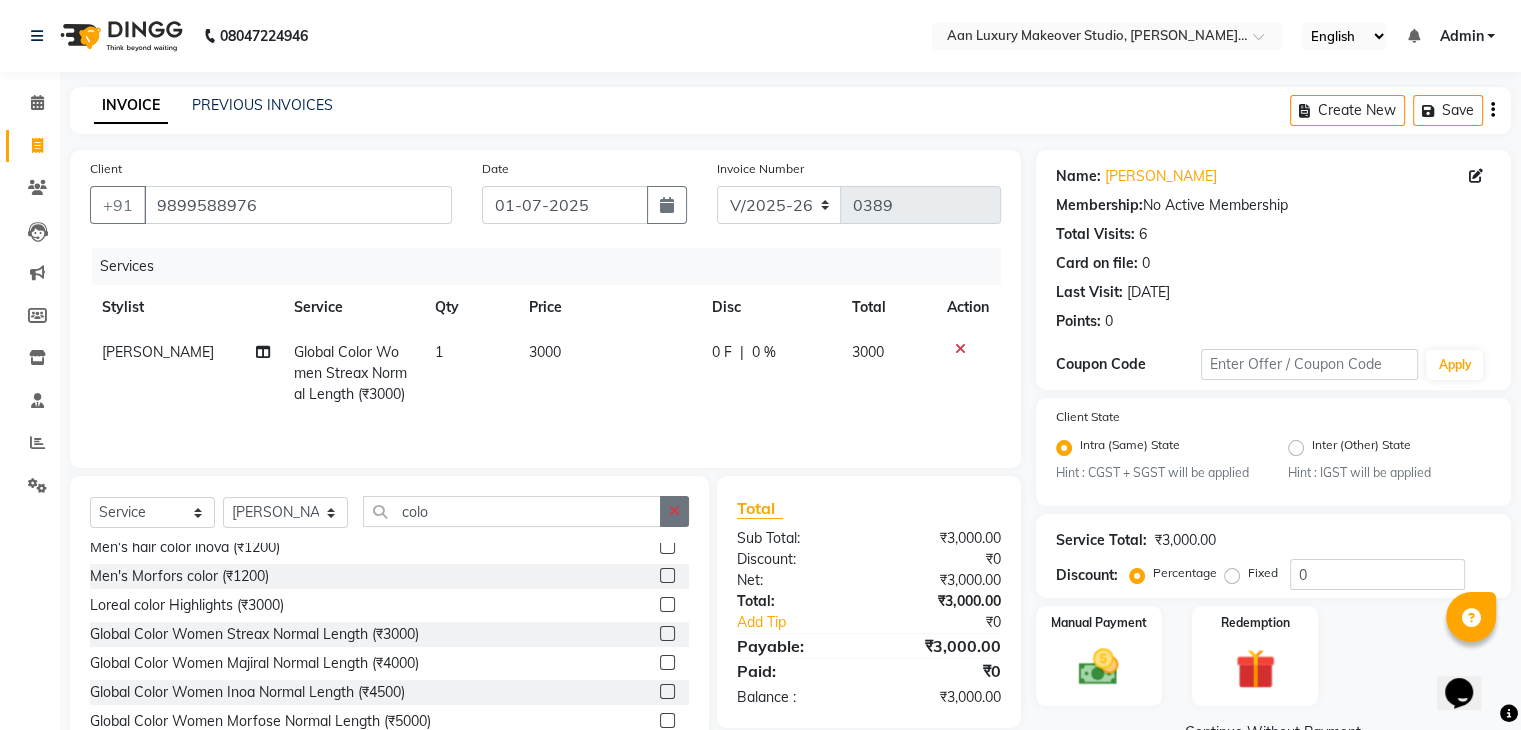 click 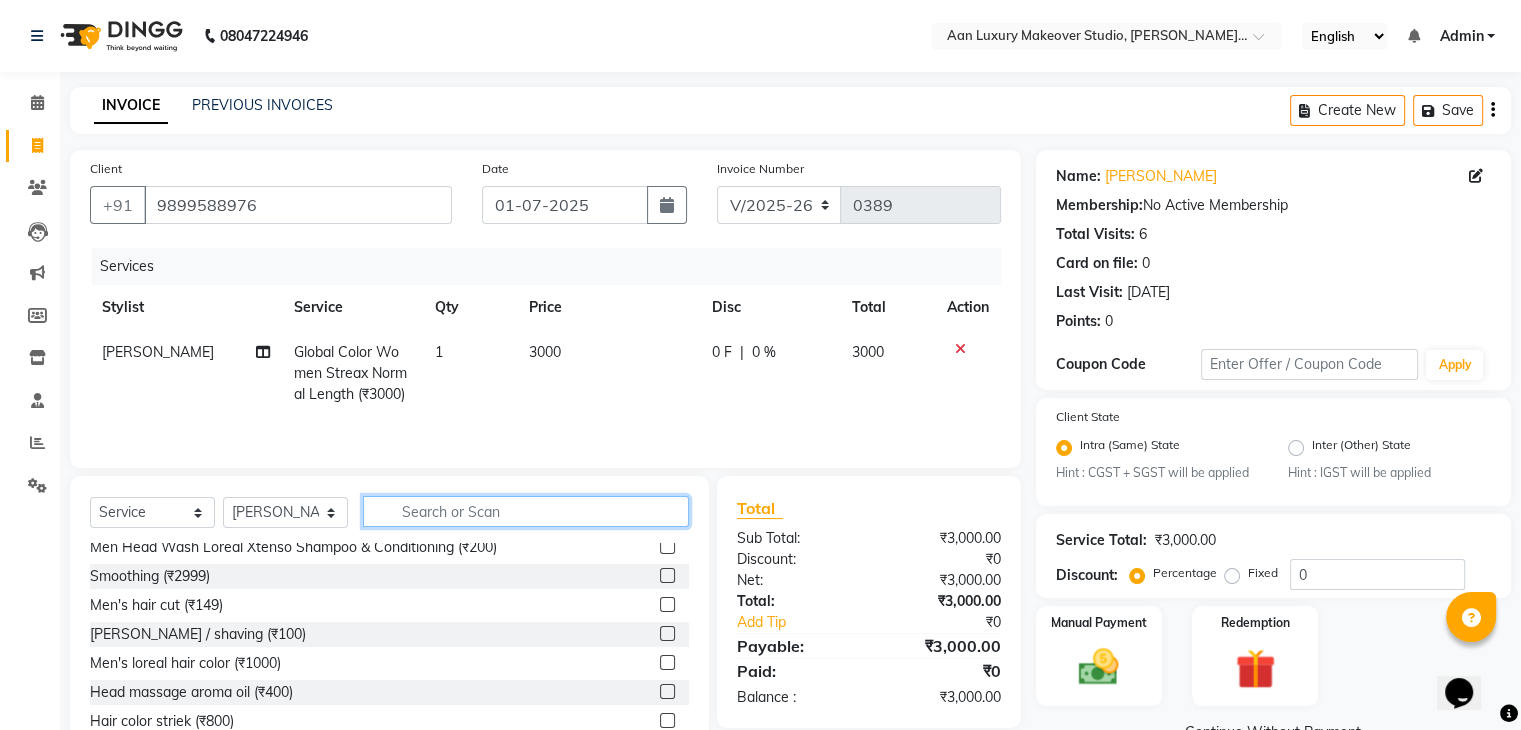 scroll, scrollTop: 327, scrollLeft: 0, axis: vertical 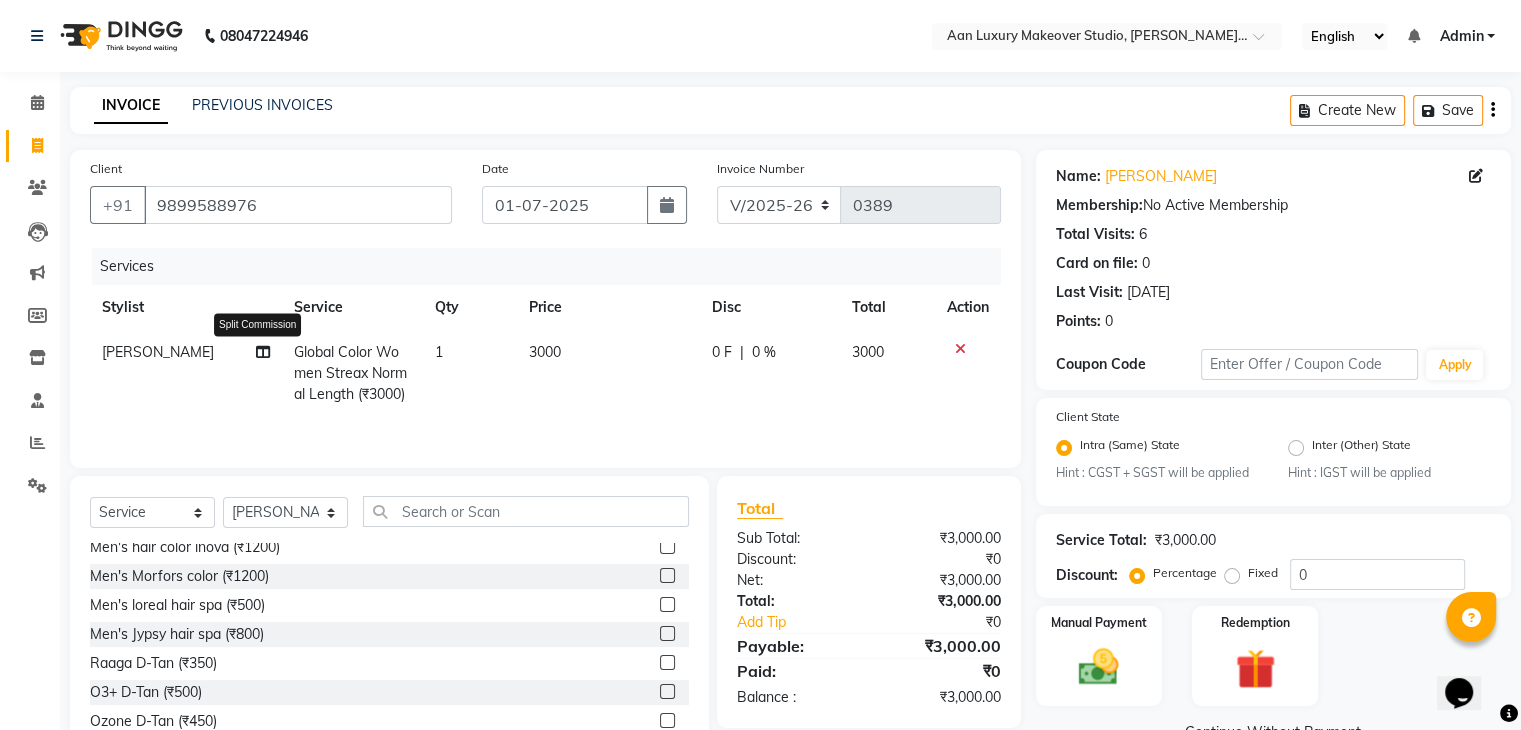 click 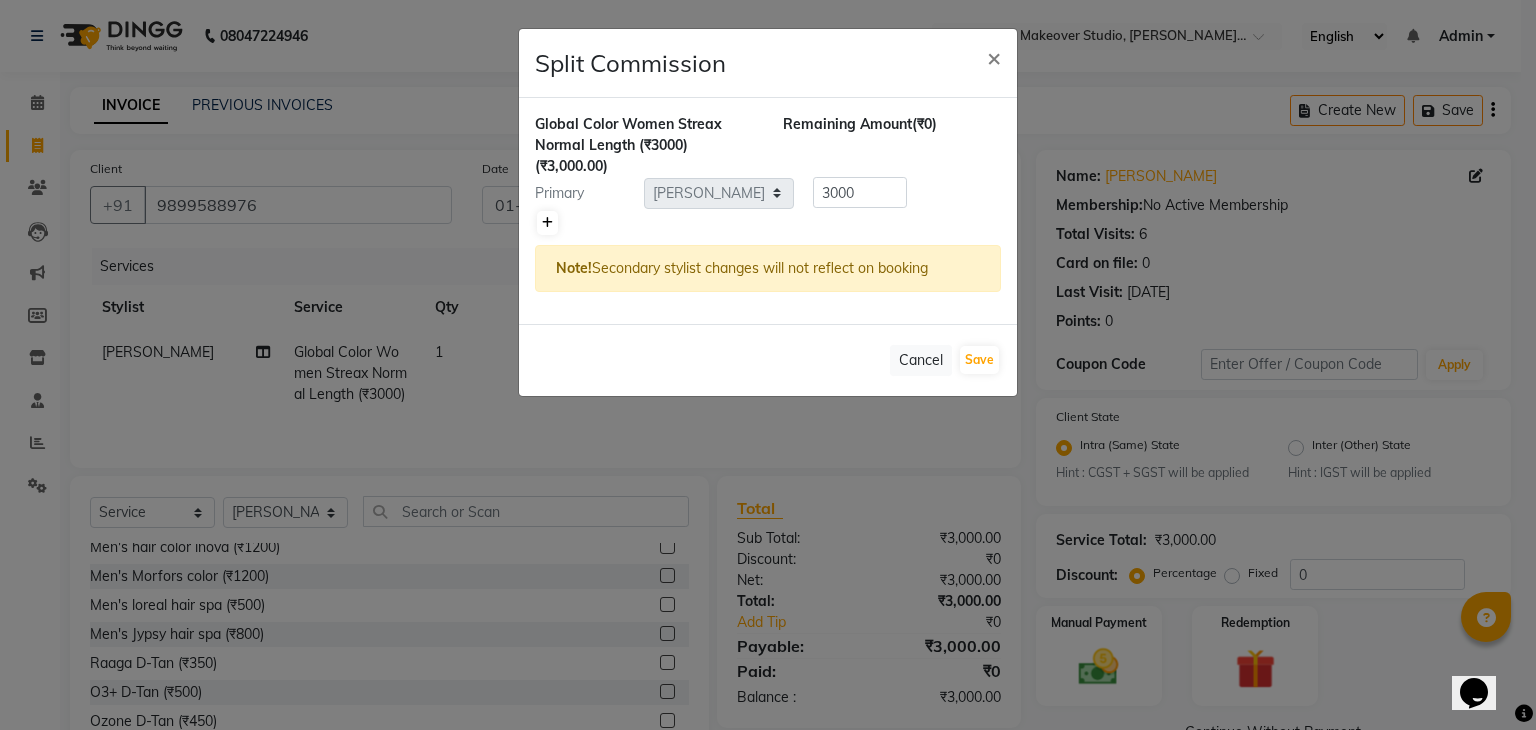 click 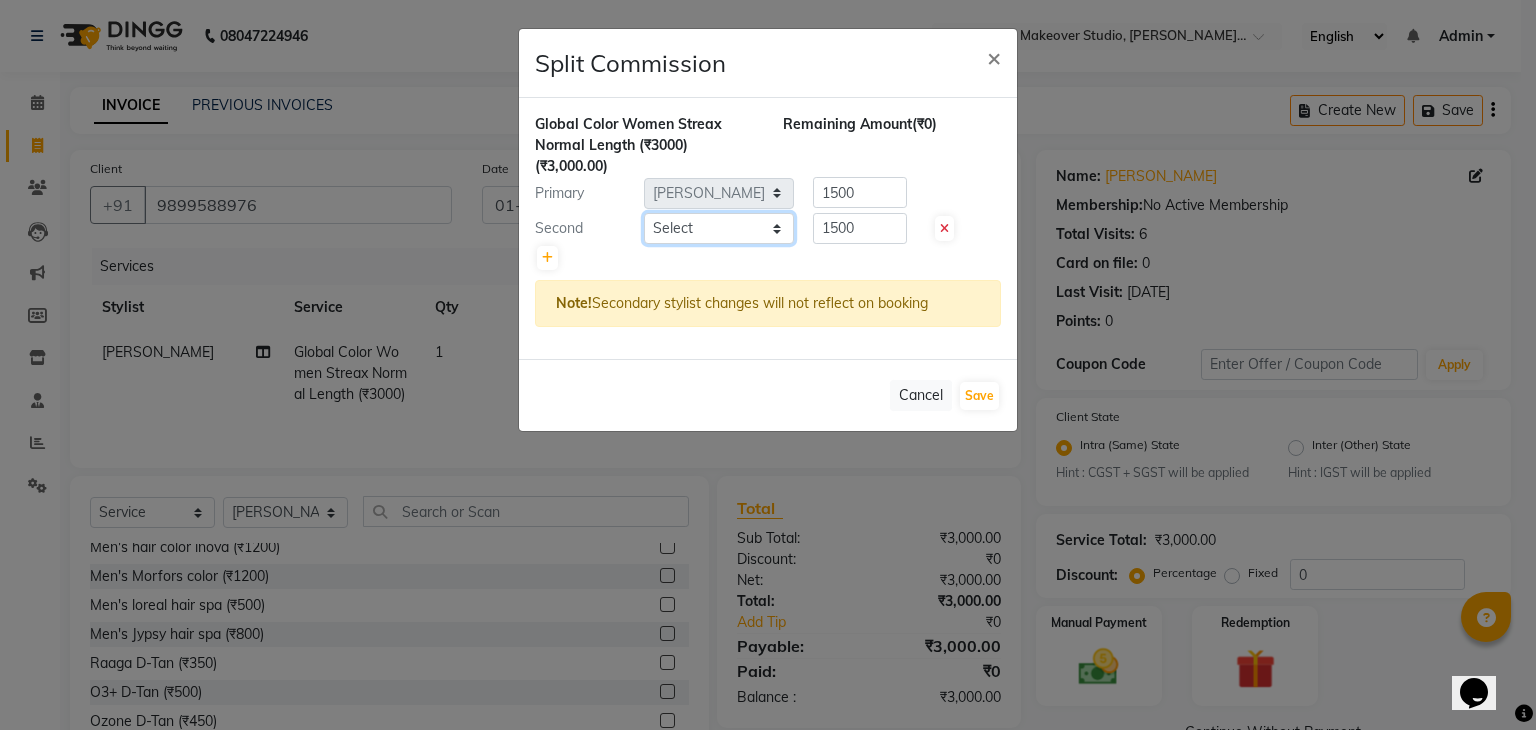 click on "Select  Faiz   gaurav   [PERSON_NAME]   Nisha ma'am    [PERSON_NAME]   [PERSON_NAME]   [PERSON_NAME]" 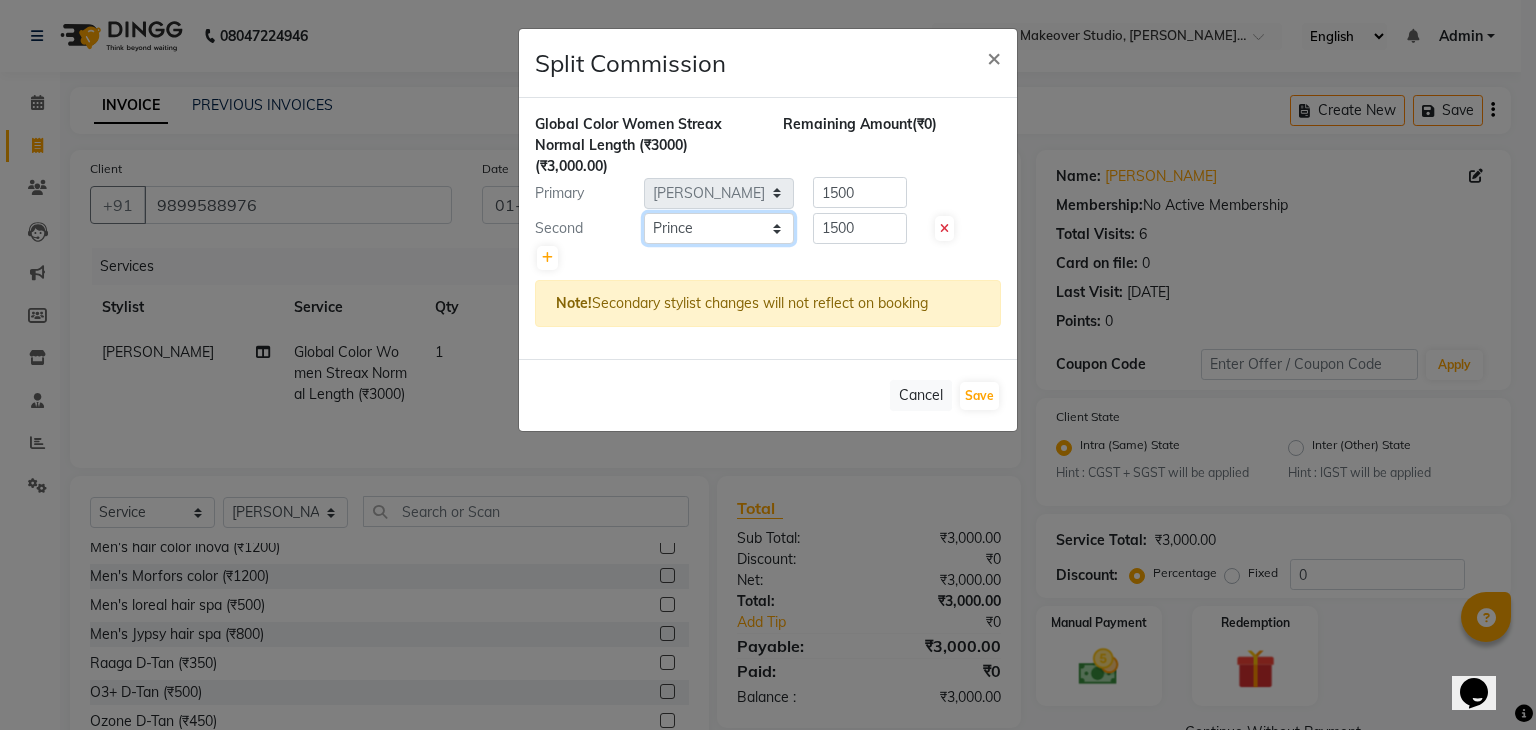 click on "Select  Faiz   gaurav   [PERSON_NAME]   Nisha ma'am    [PERSON_NAME]   [PERSON_NAME]   [PERSON_NAME]" 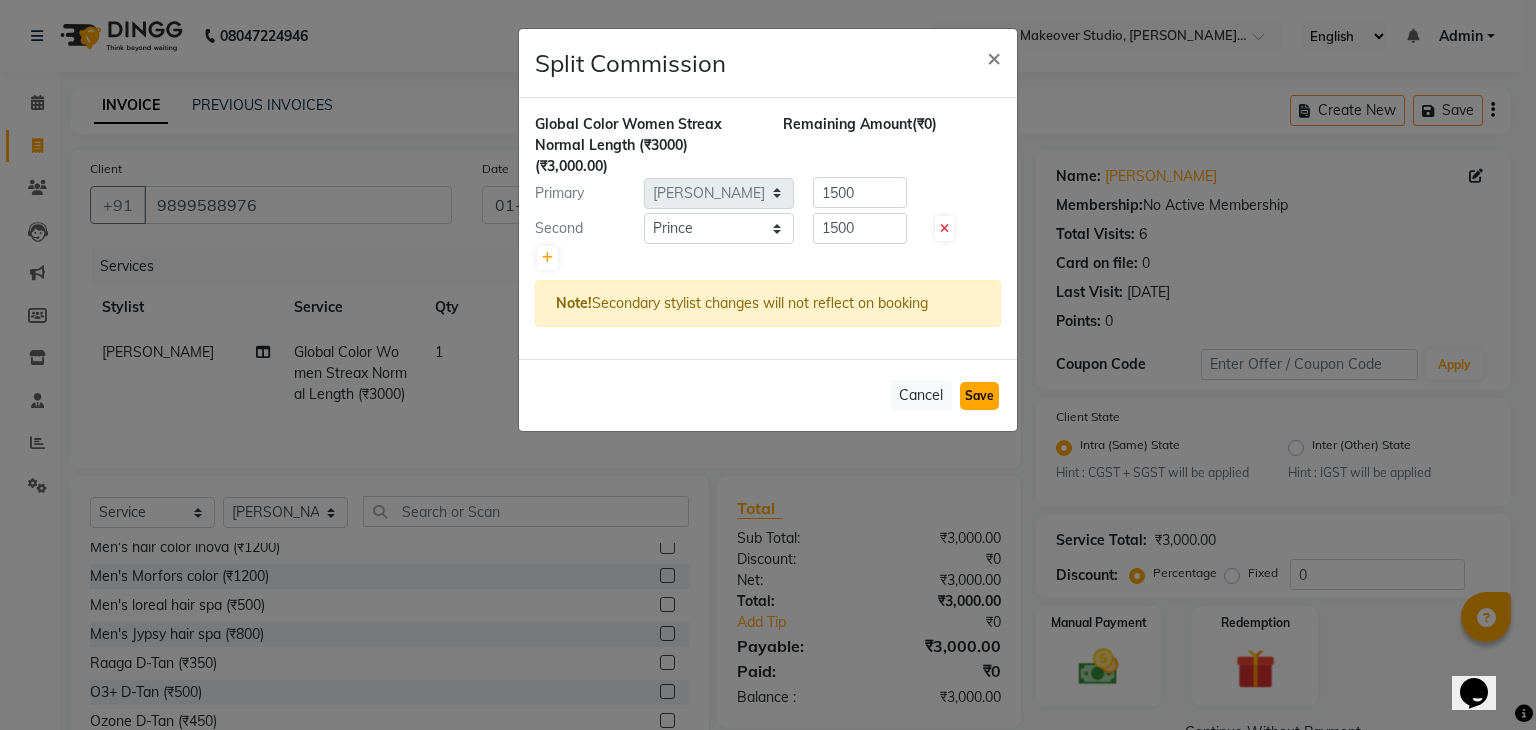 click on "Save" 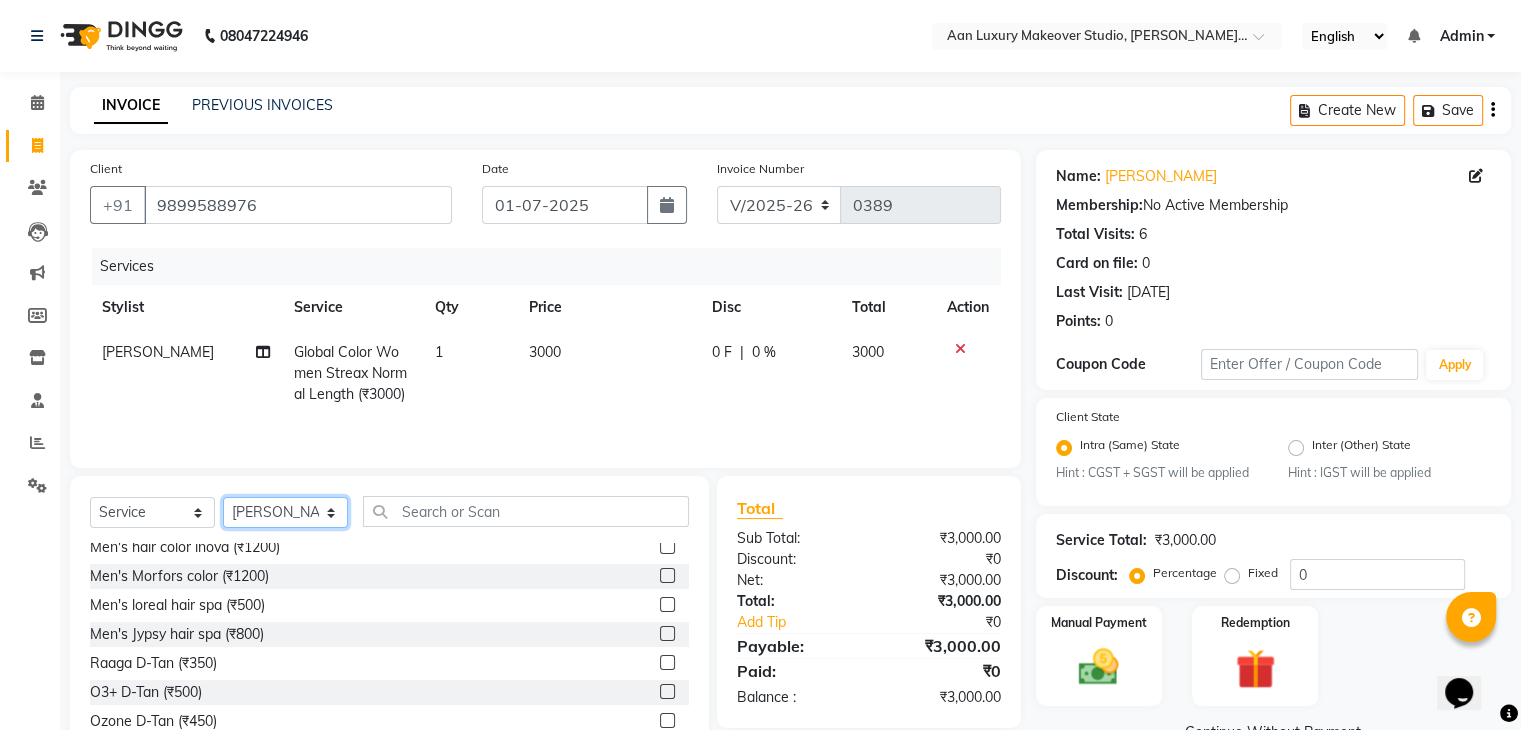click on "Select Stylist Faiz gaurav [PERSON_NAME] Nisha ma'am  [PERSON_NAME] [PERSON_NAME] [PERSON_NAME]" 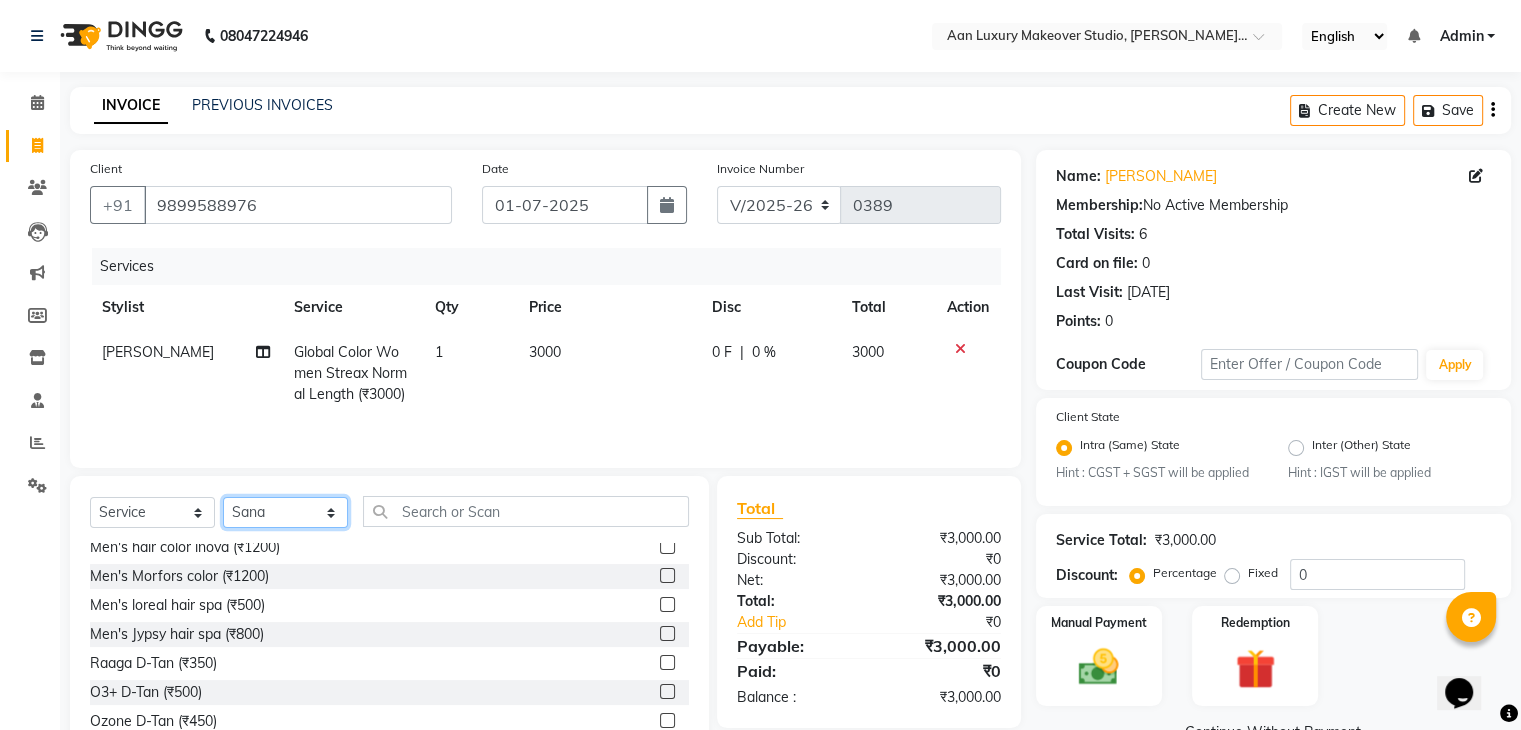 click on "Select Stylist Faiz gaurav [PERSON_NAME] Nisha ma'am  [PERSON_NAME] [PERSON_NAME] [PERSON_NAME]" 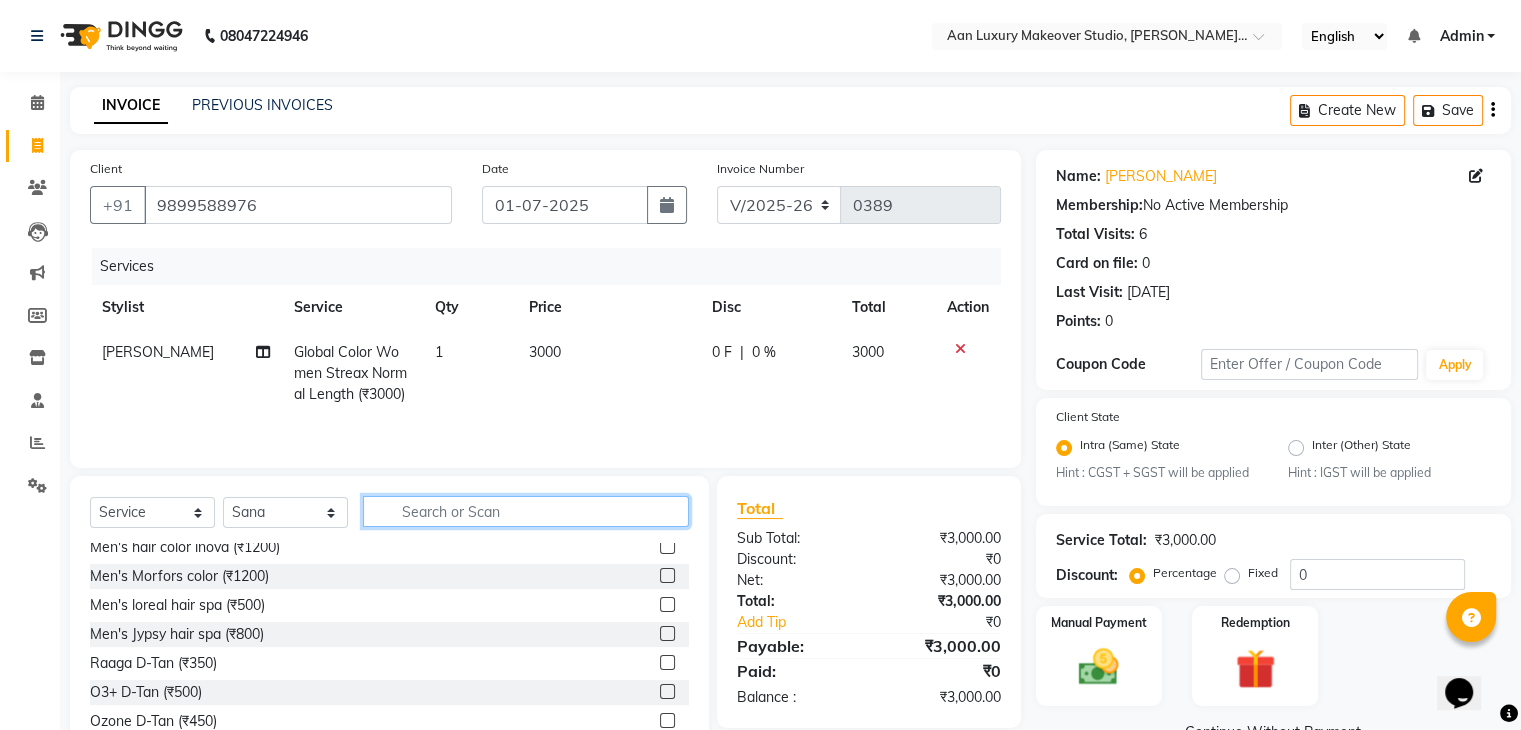 click 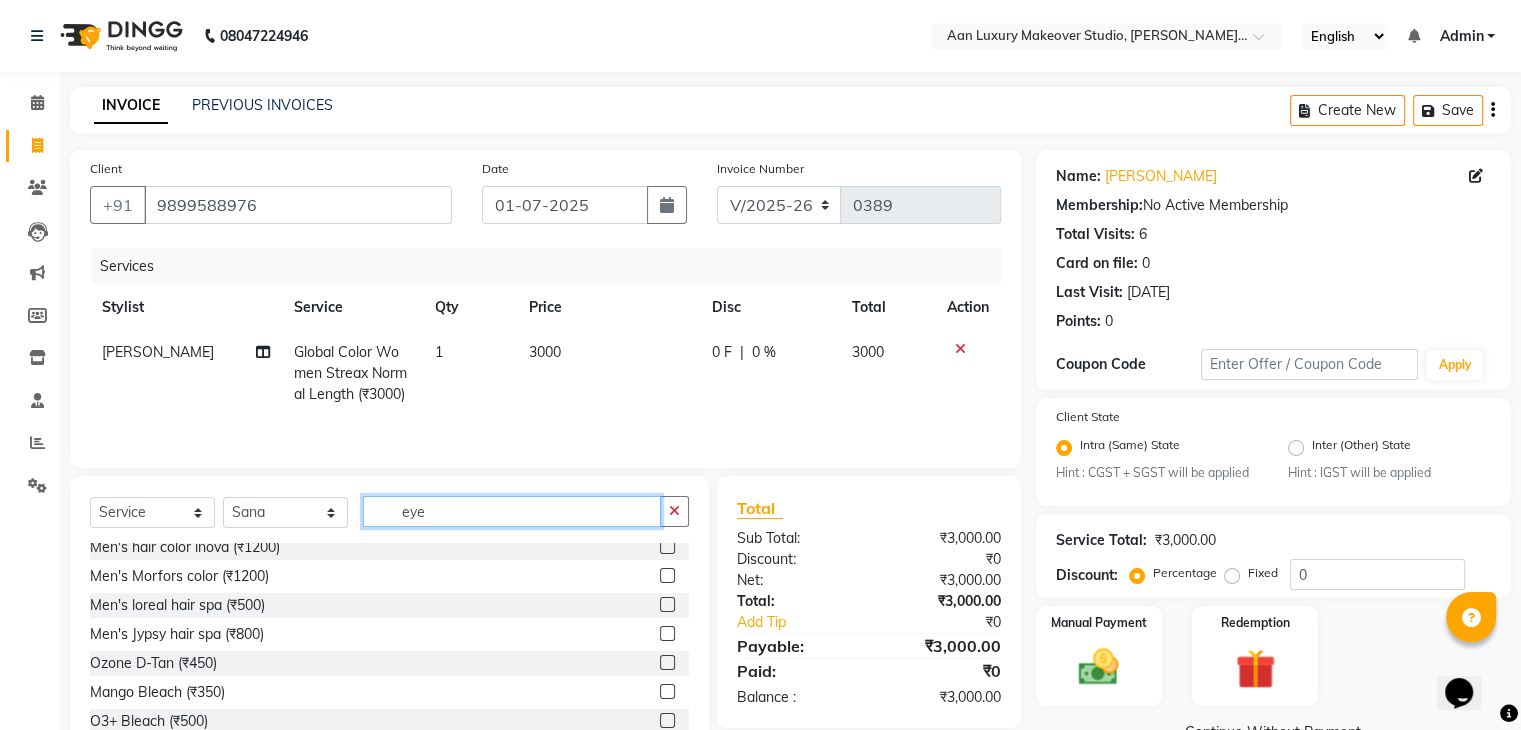 scroll, scrollTop: 0, scrollLeft: 0, axis: both 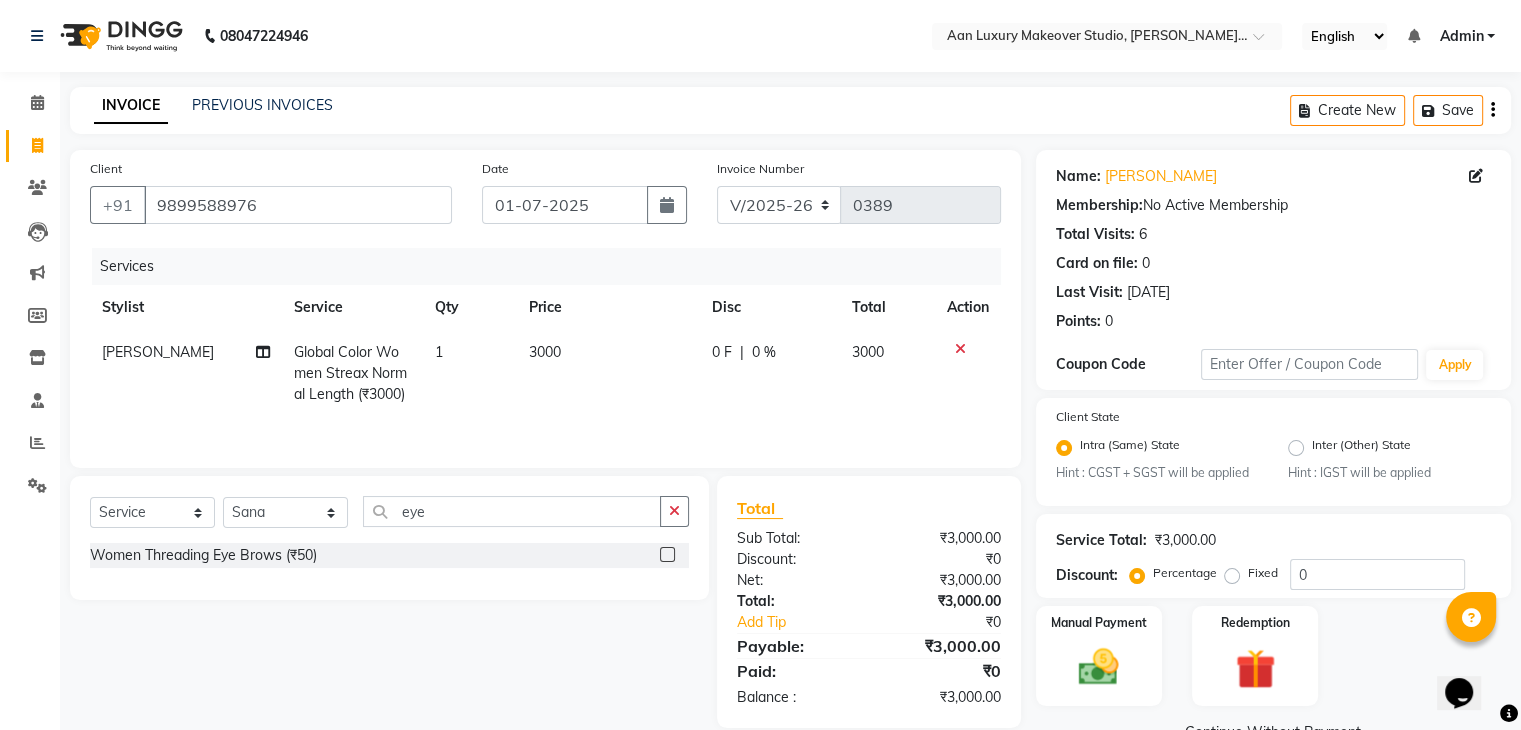 click 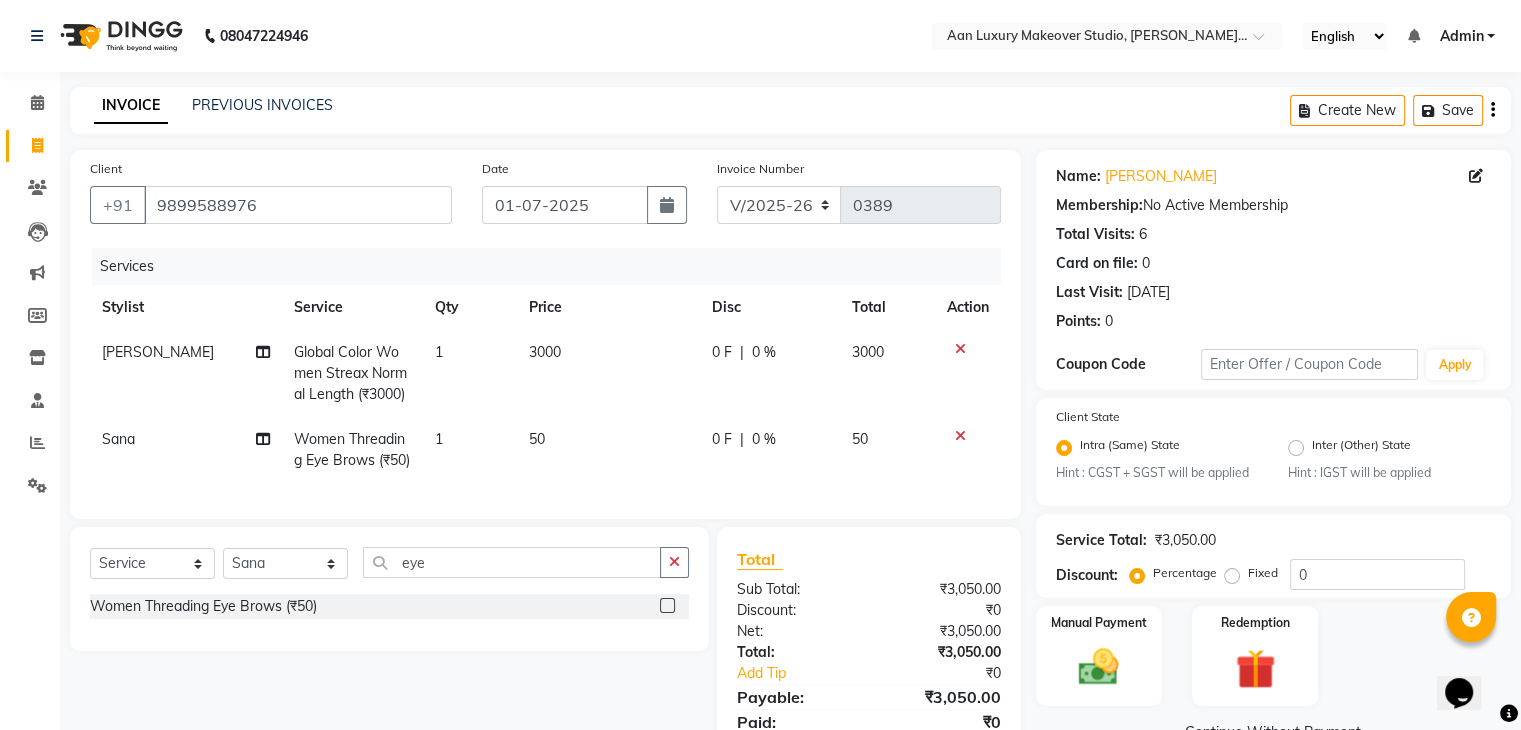 click on "50" 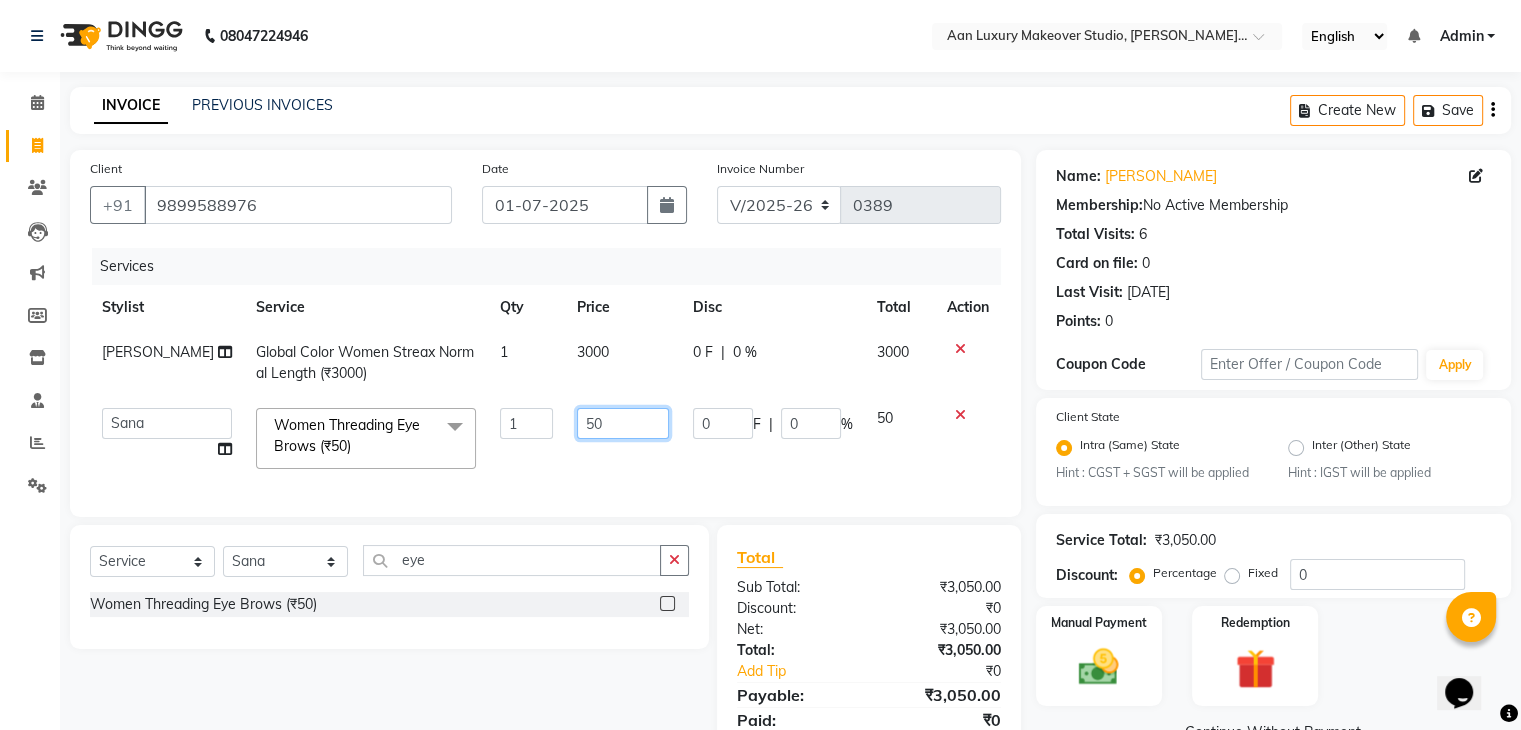 click on "50" 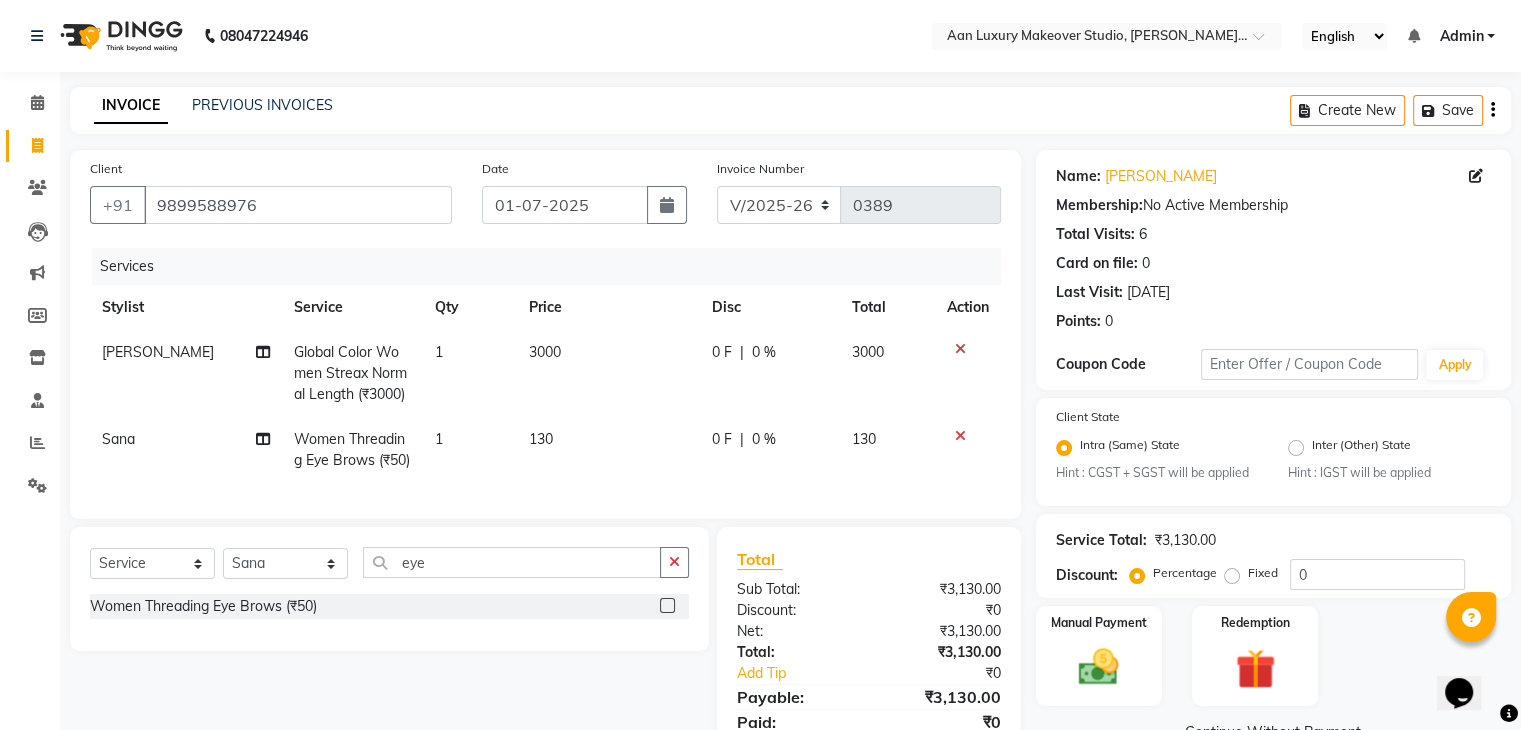 click on "130" 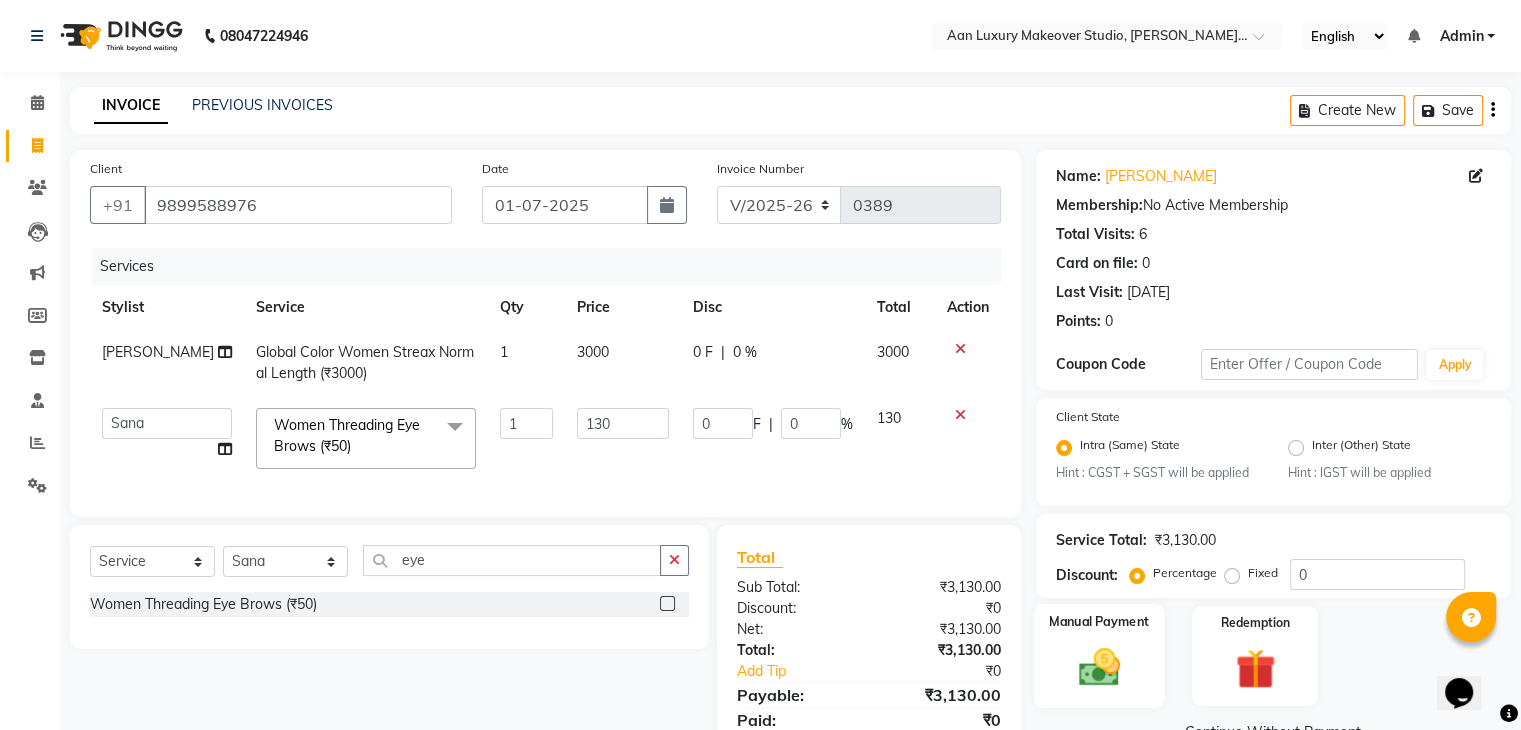 click on "Manual Payment" 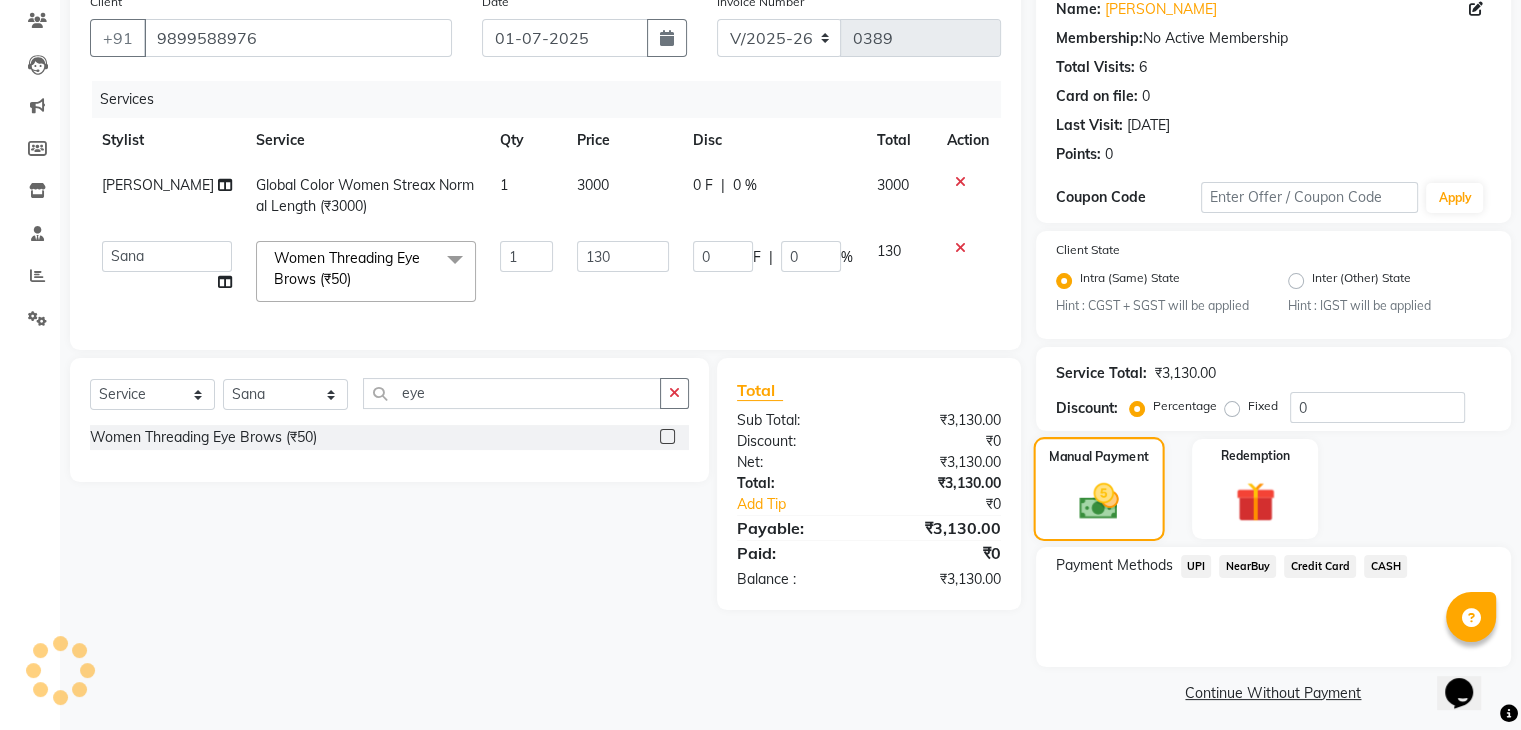 scroll, scrollTop: 168, scrollLeft: 0, axis: vertical 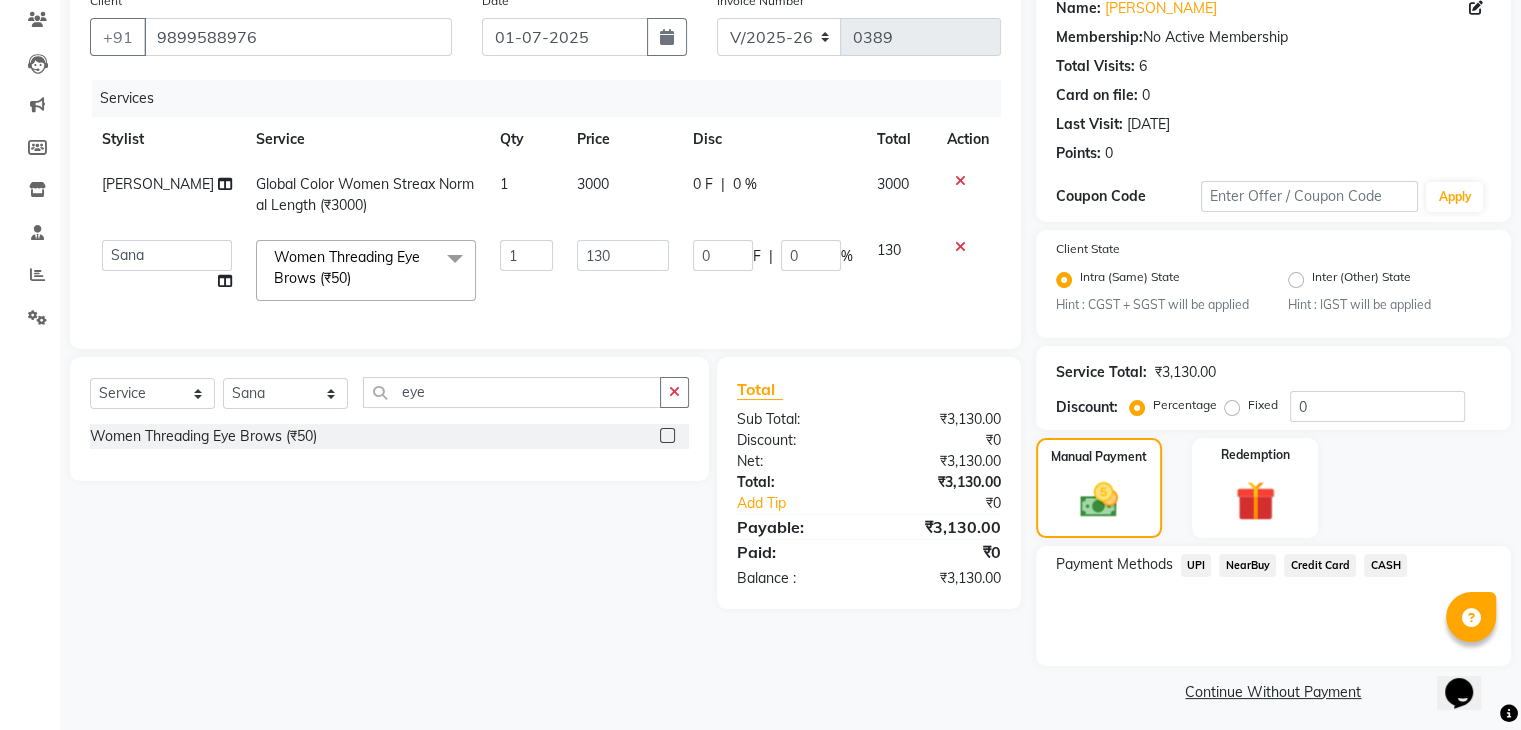 click on "Credit Card" 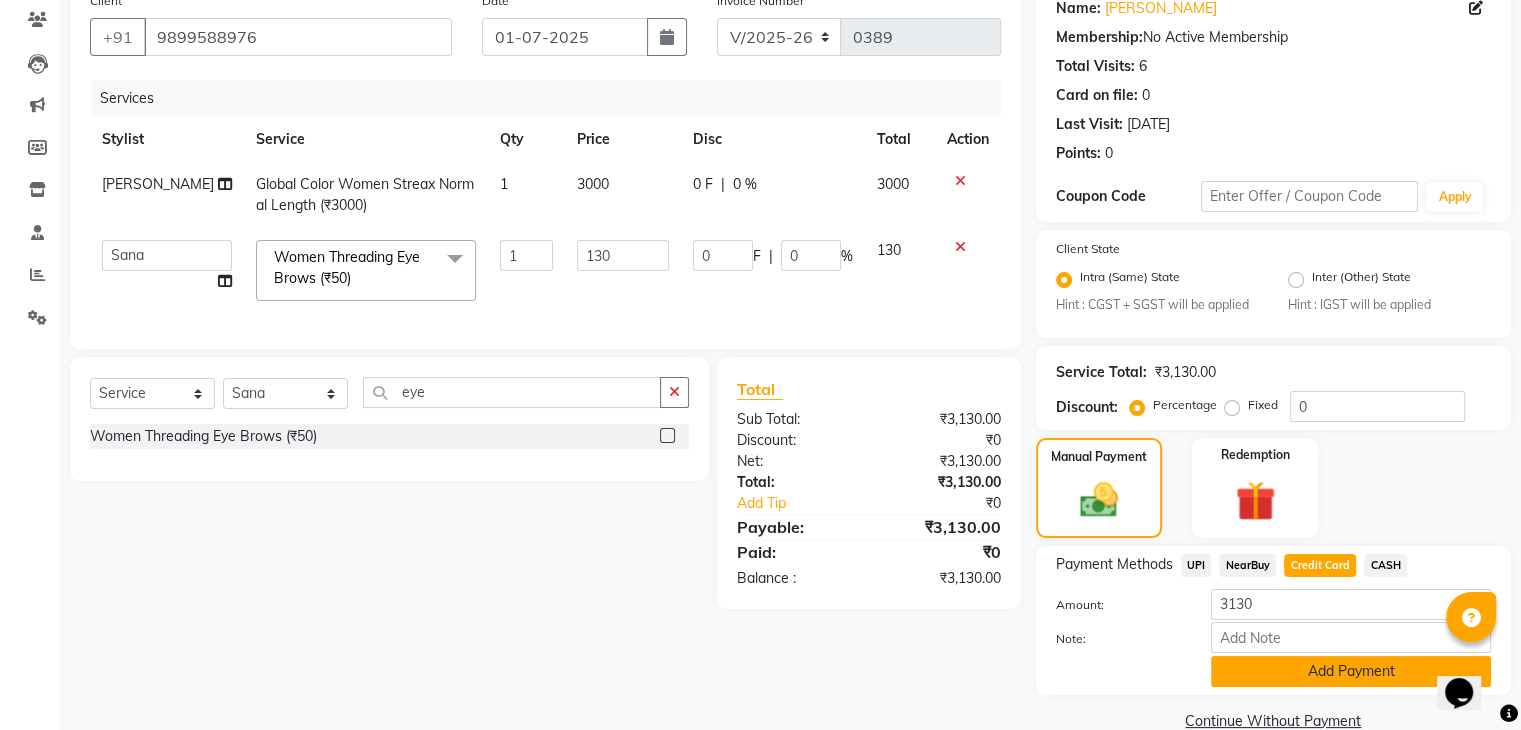 click on "Add Payment" 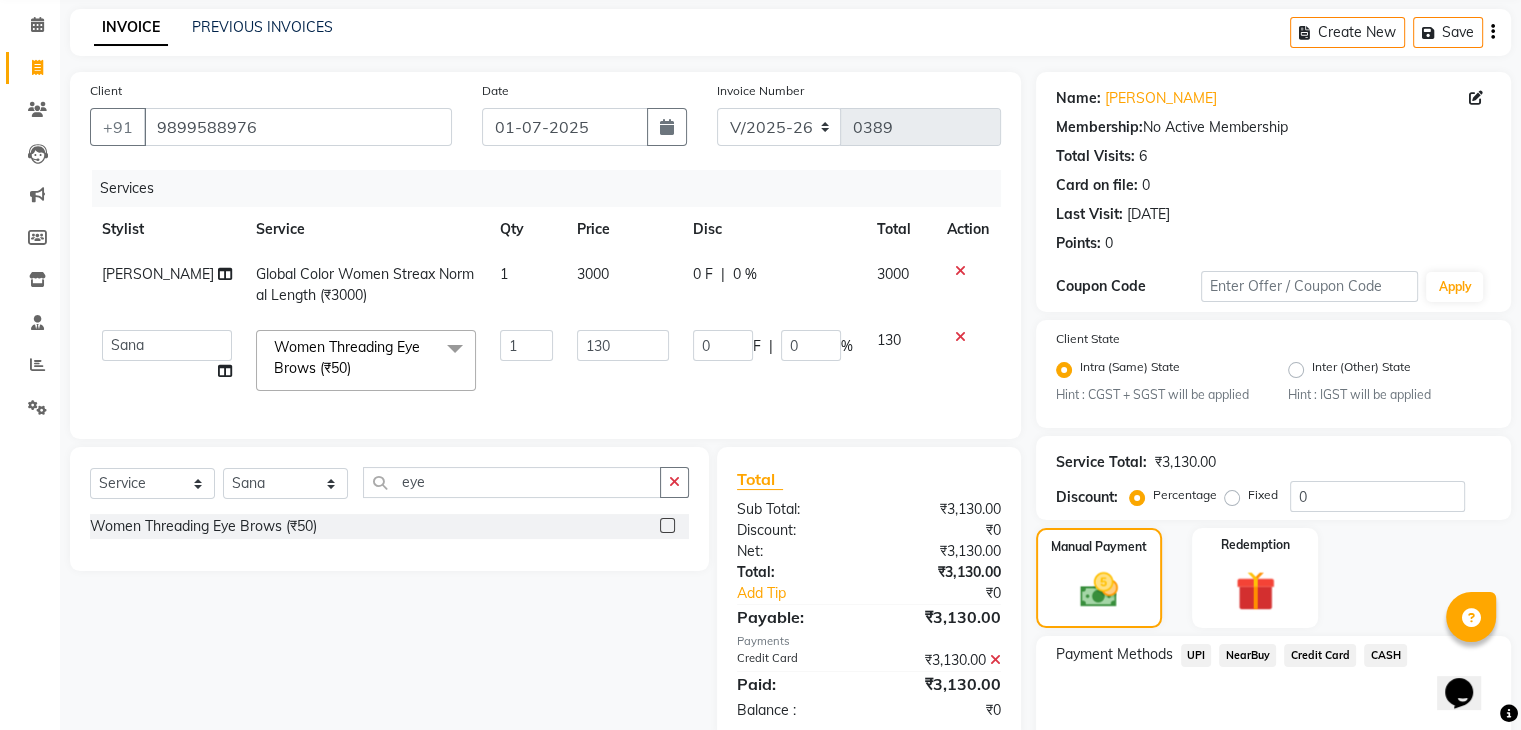 scroll, scrollTop: 0, scrollLeft: 0, axis: both 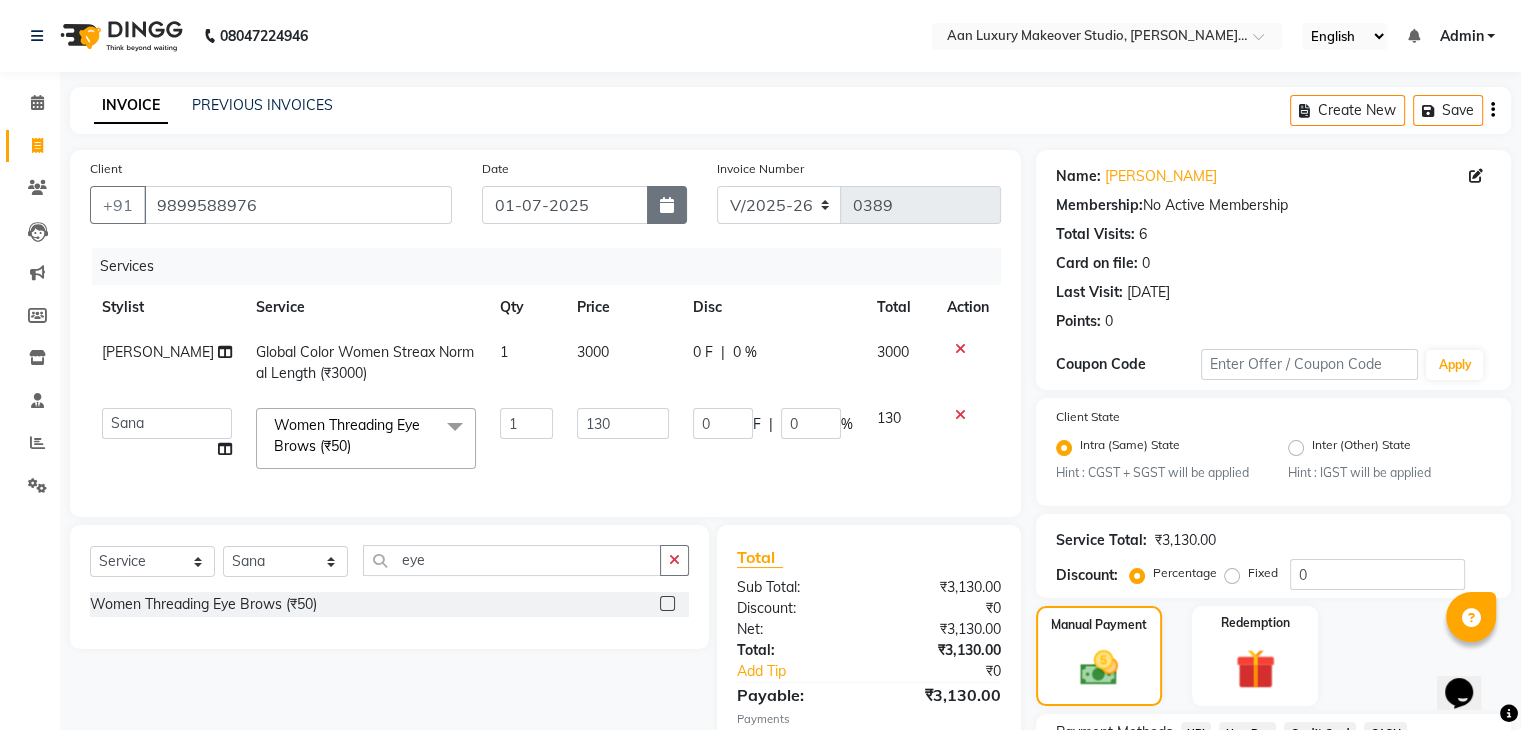 click 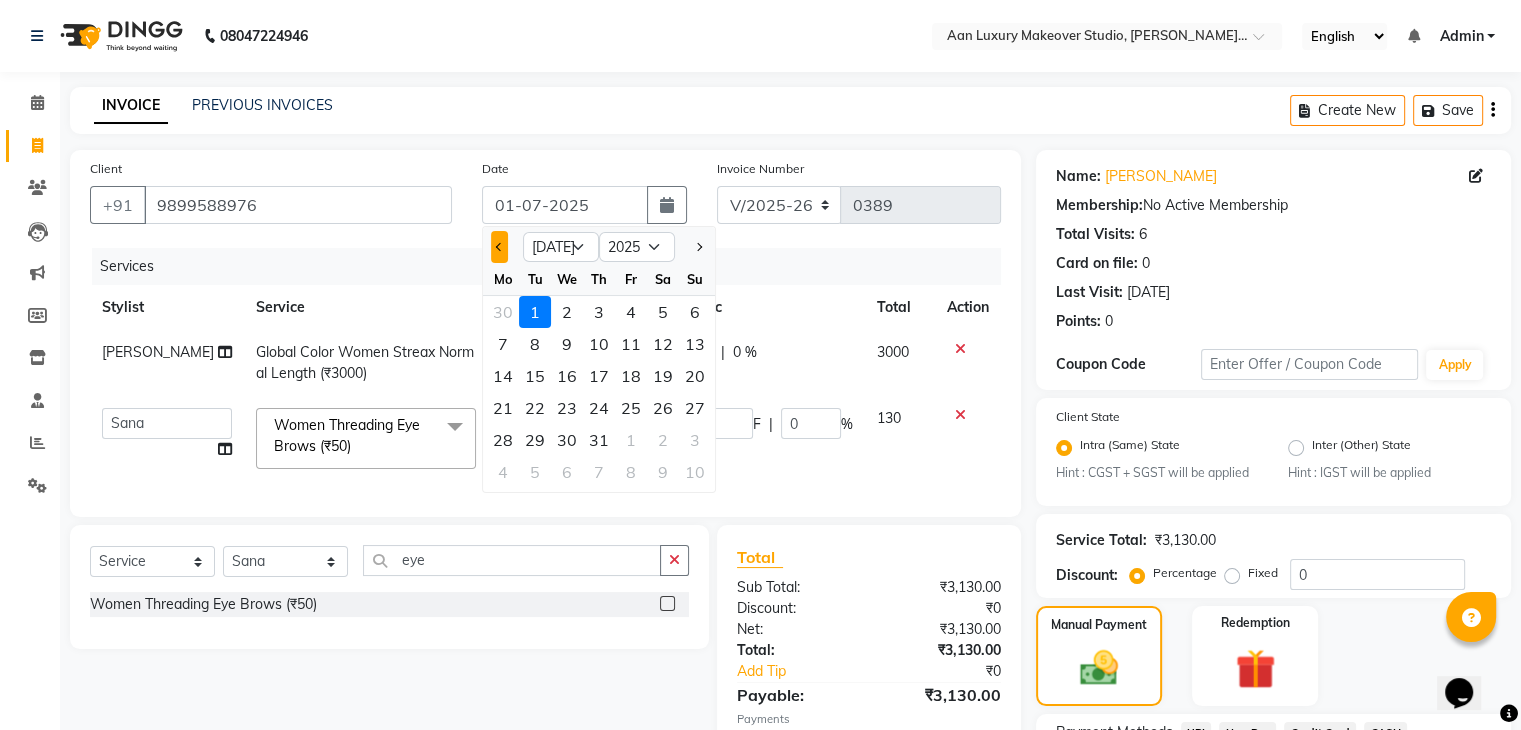 click 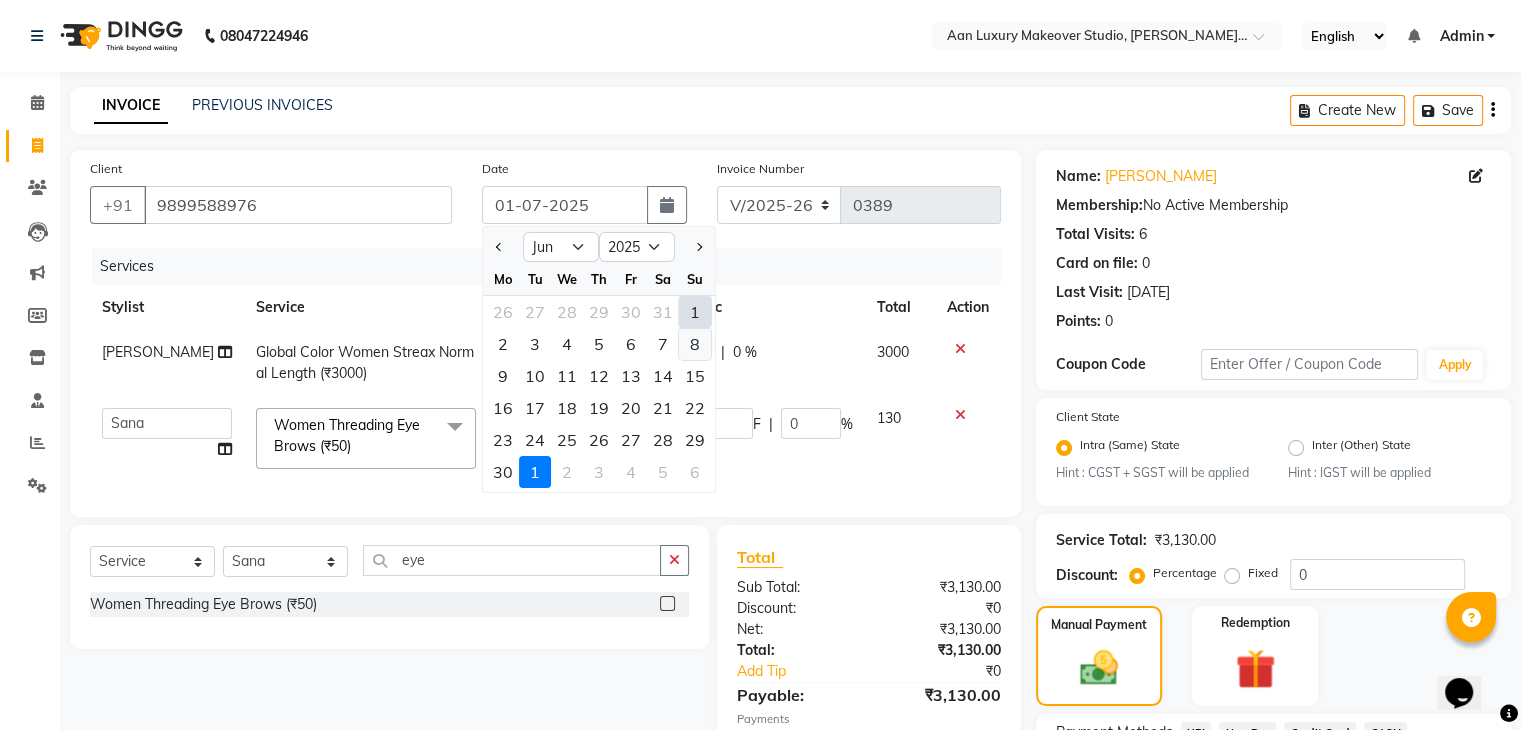 click on "8" 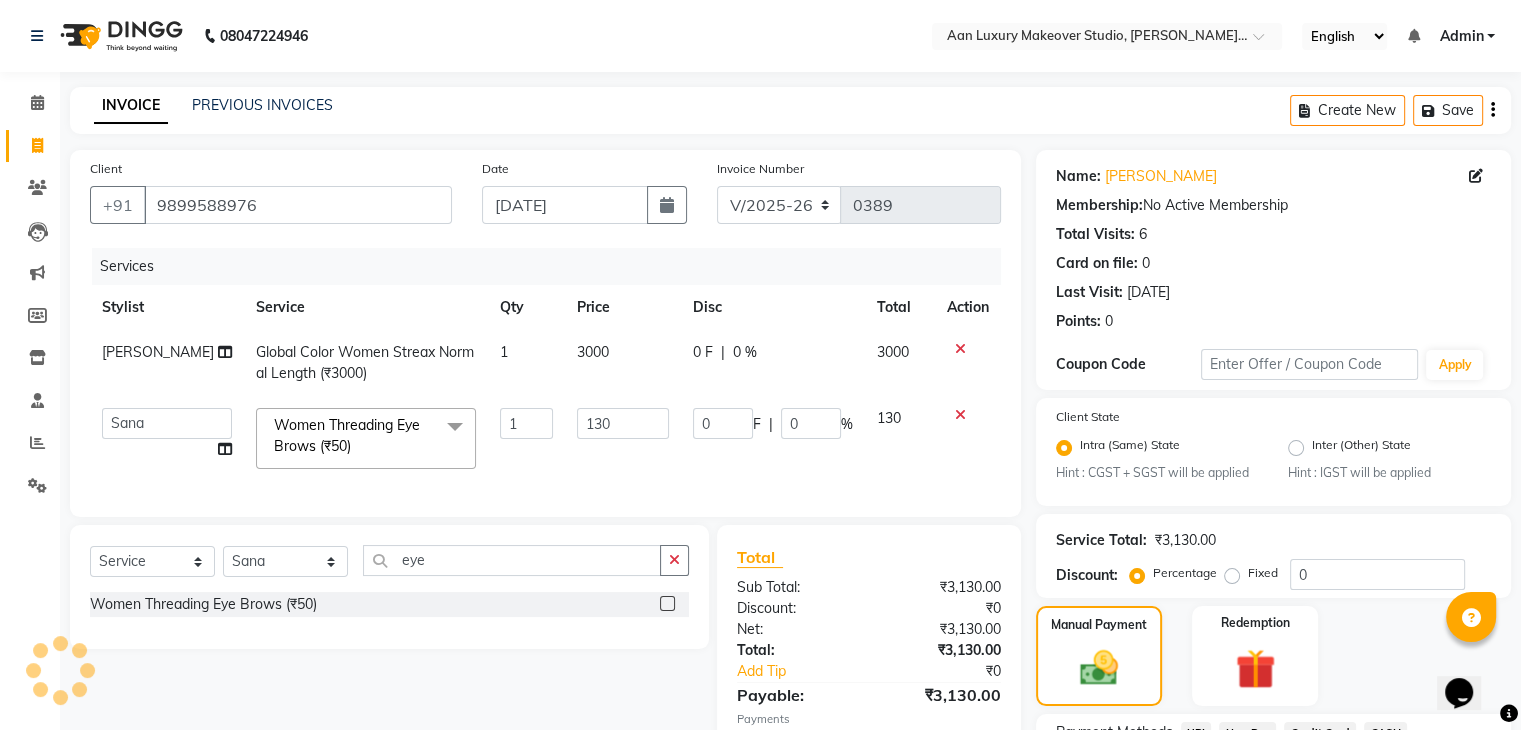 scroll, scrollTop: 289, scrollLeft: 0, axis: vertical 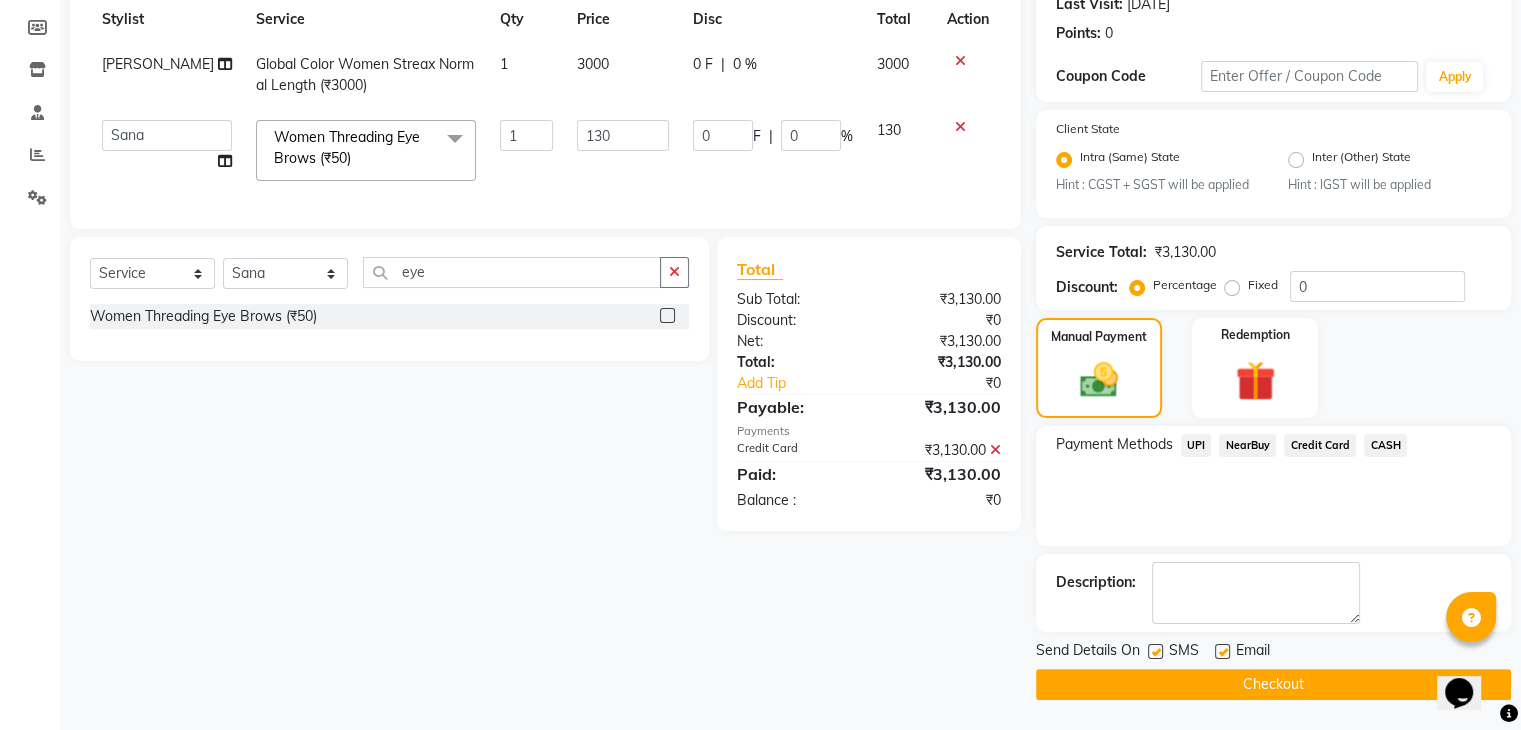 click 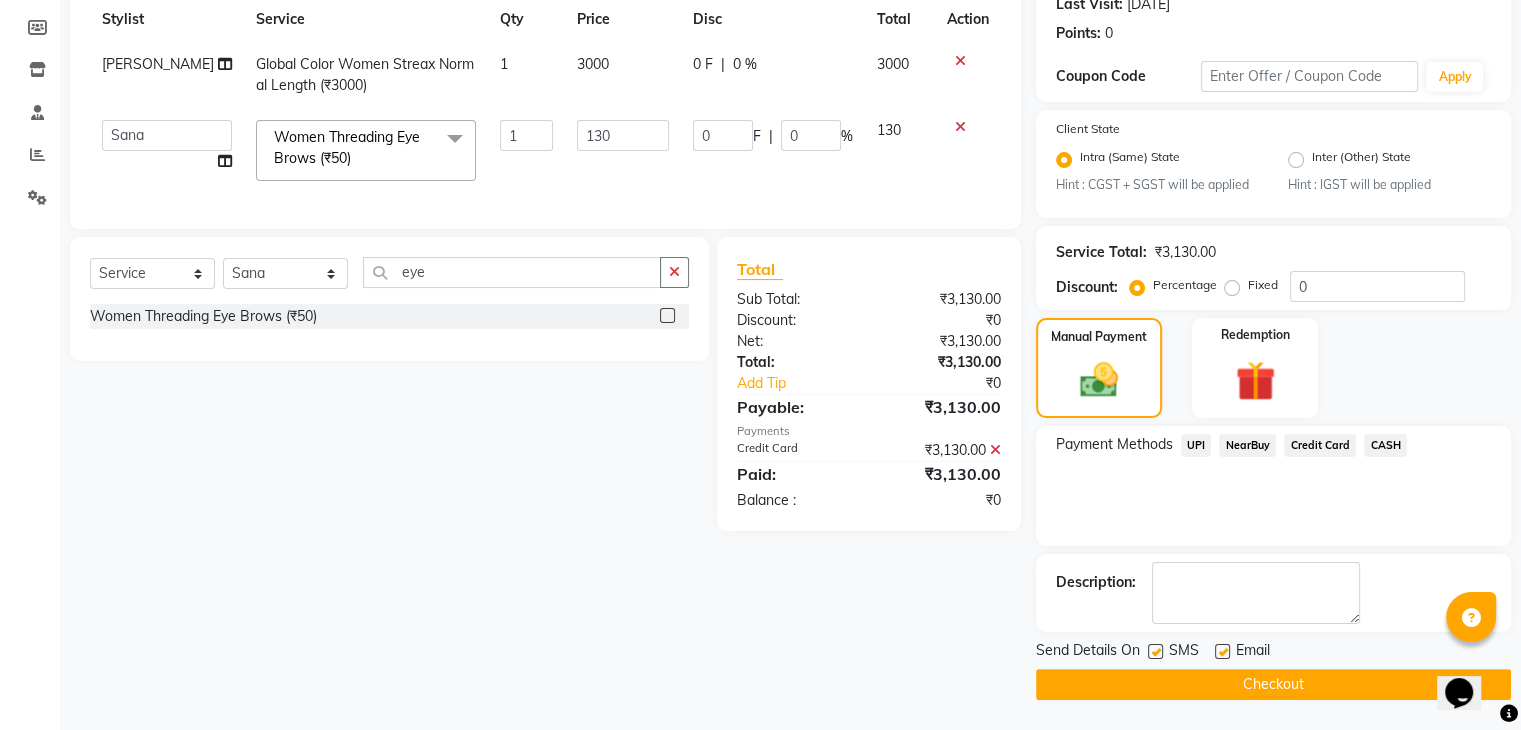 click at bounding box center [1154, 652] 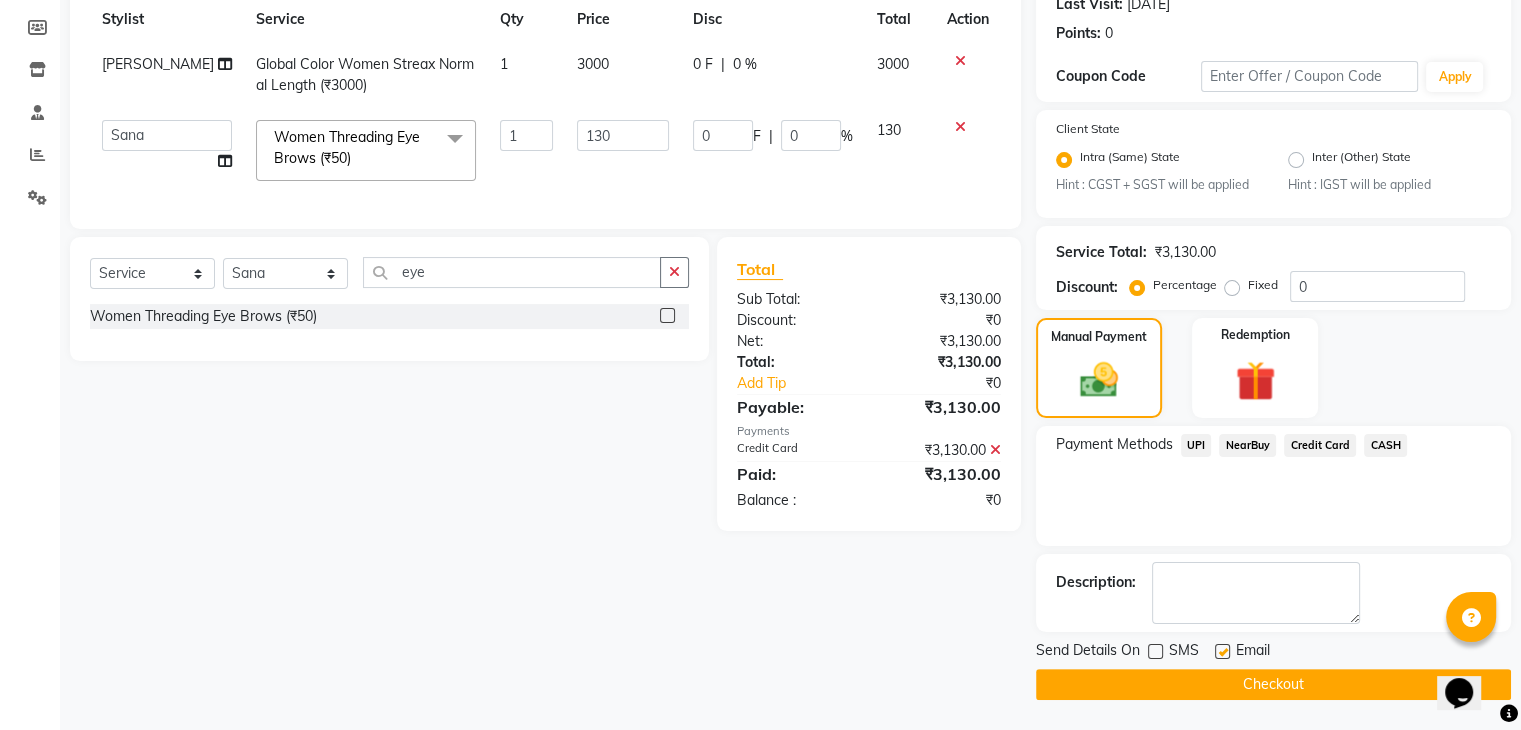 click 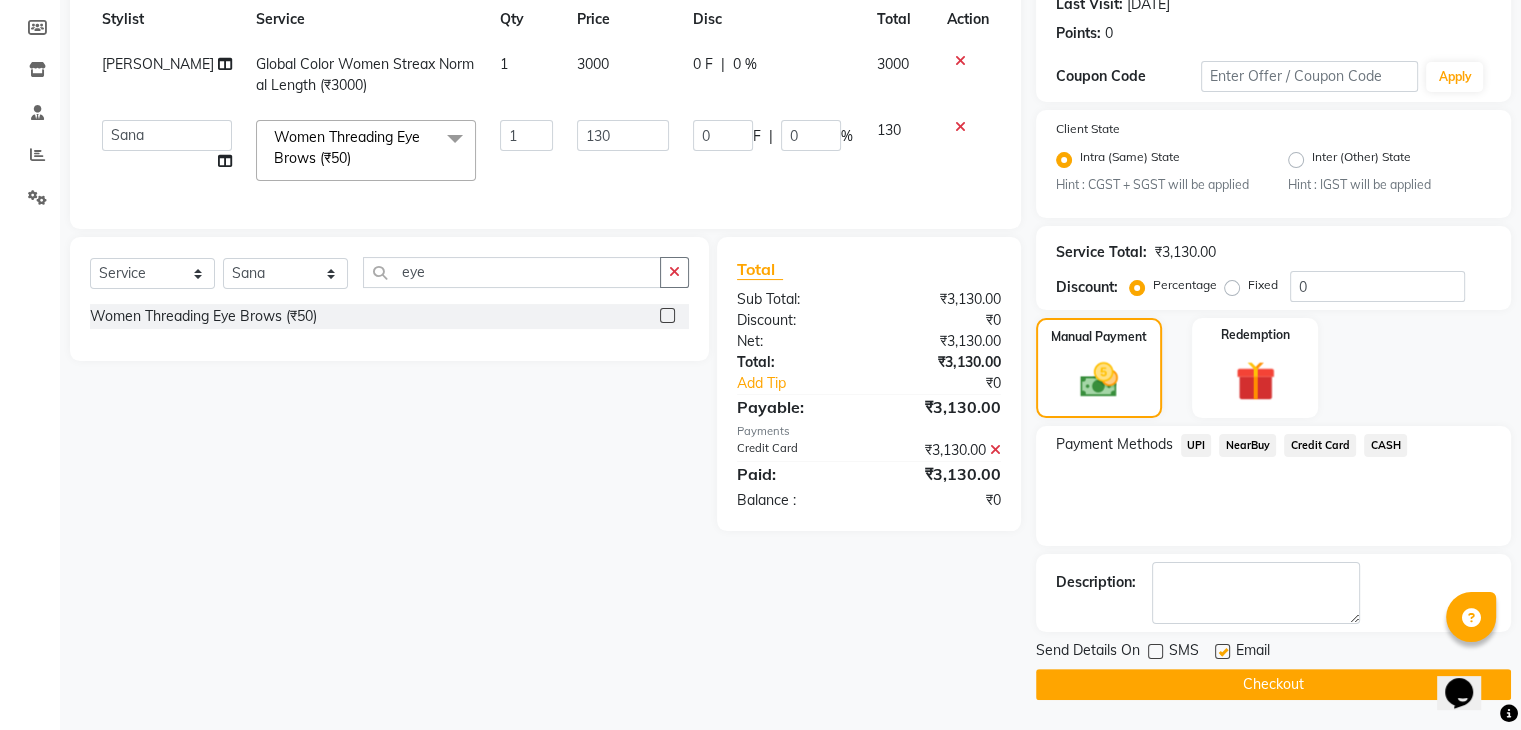click at bounding box center [1221, 652] 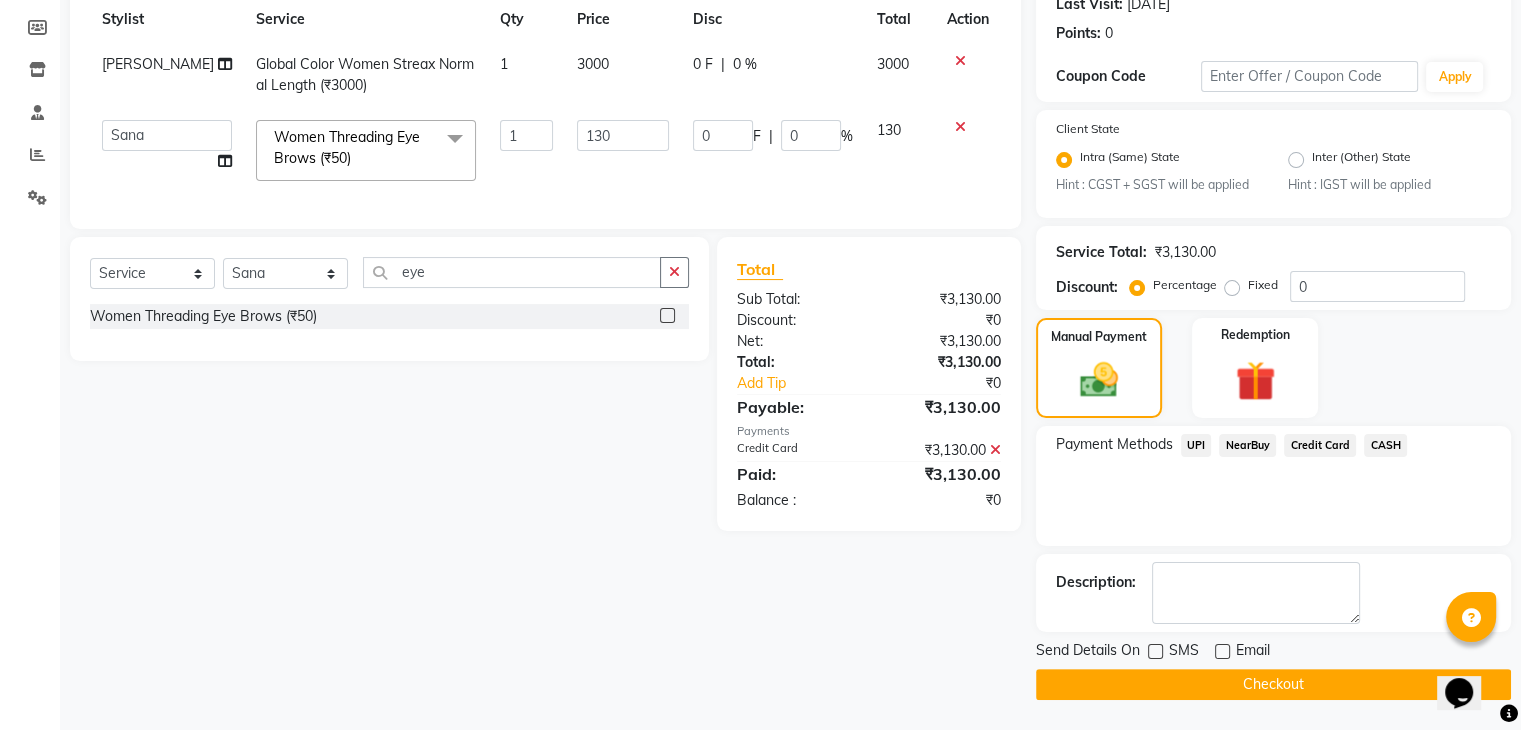 click on "Checkout" 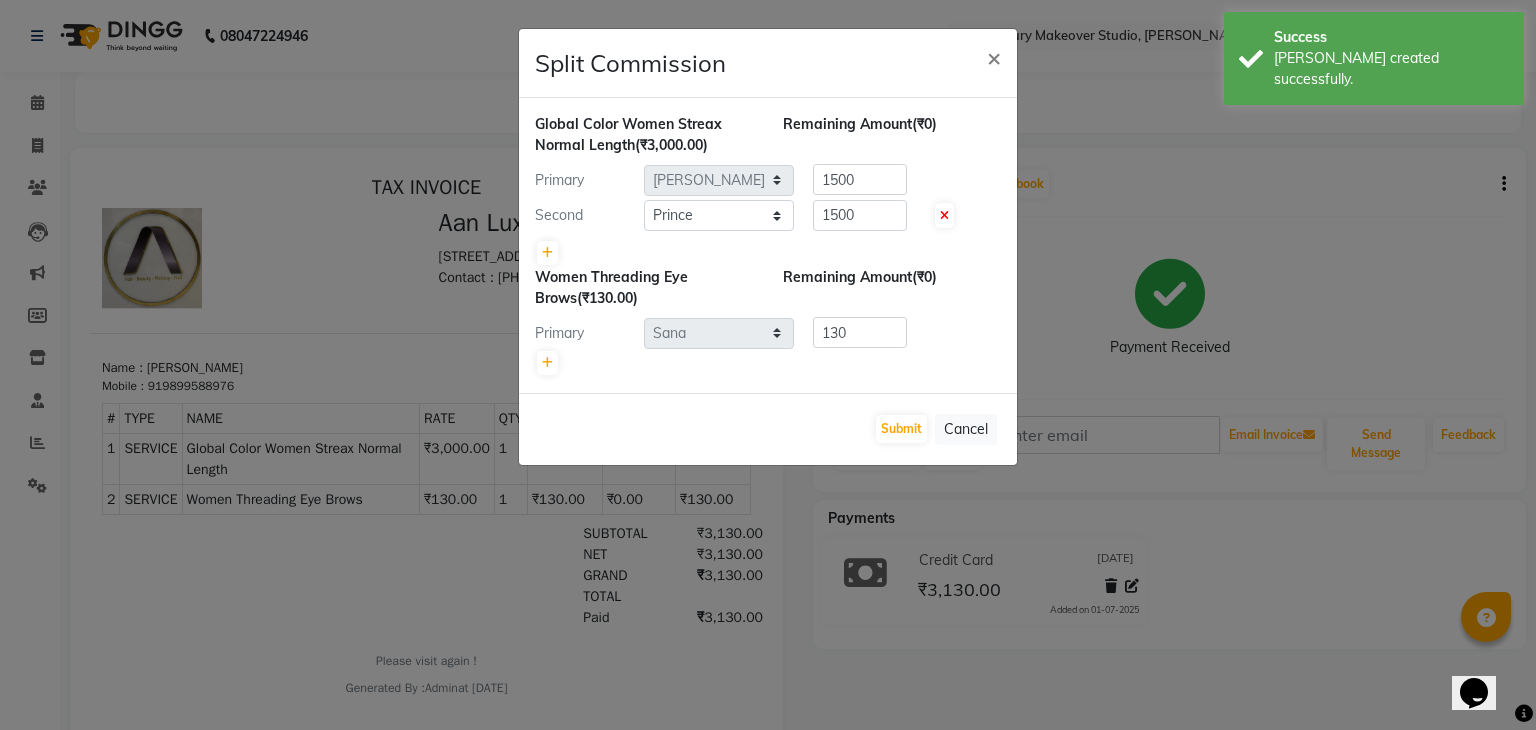scroll, scrollTop: 0, scrollLeft: 0, axis: both 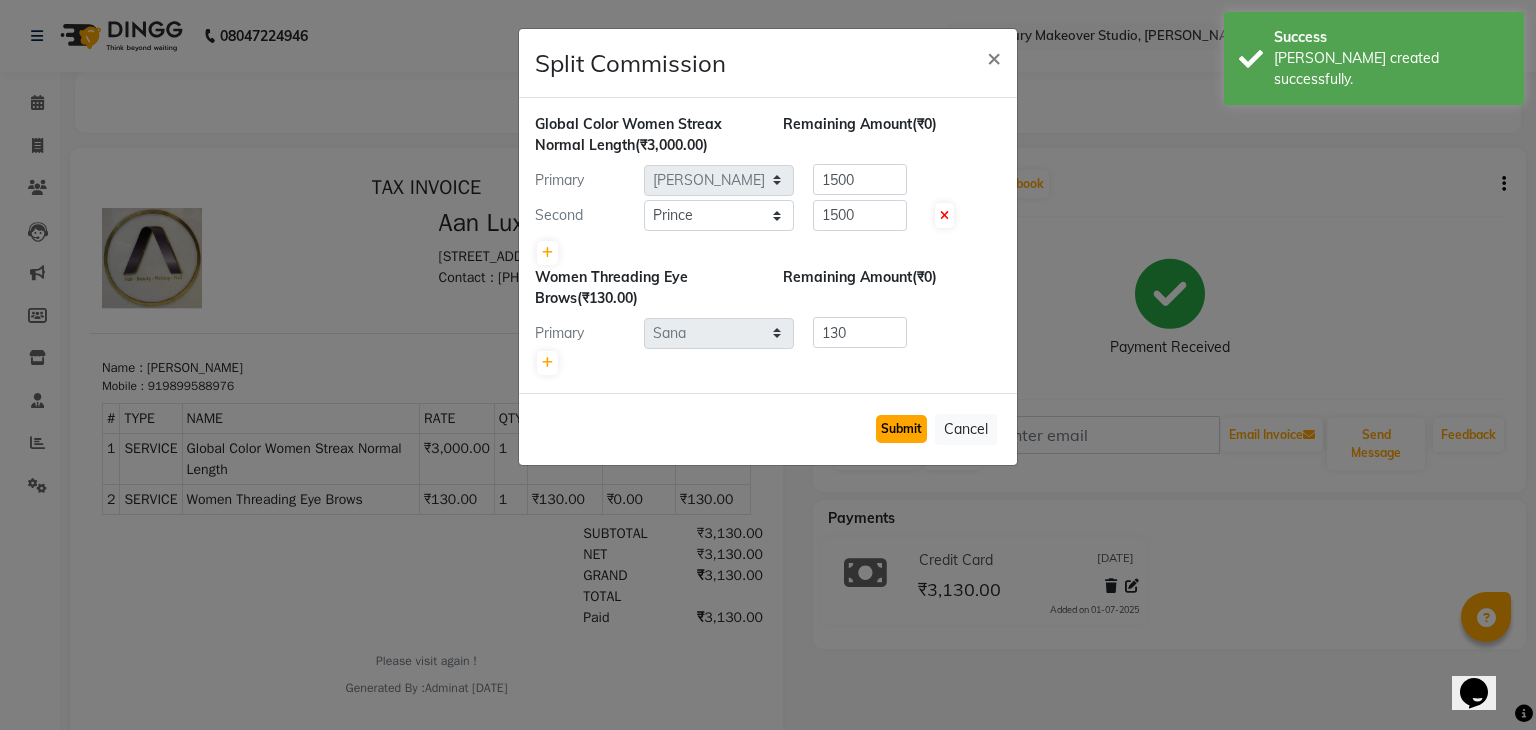 click on "Submit" 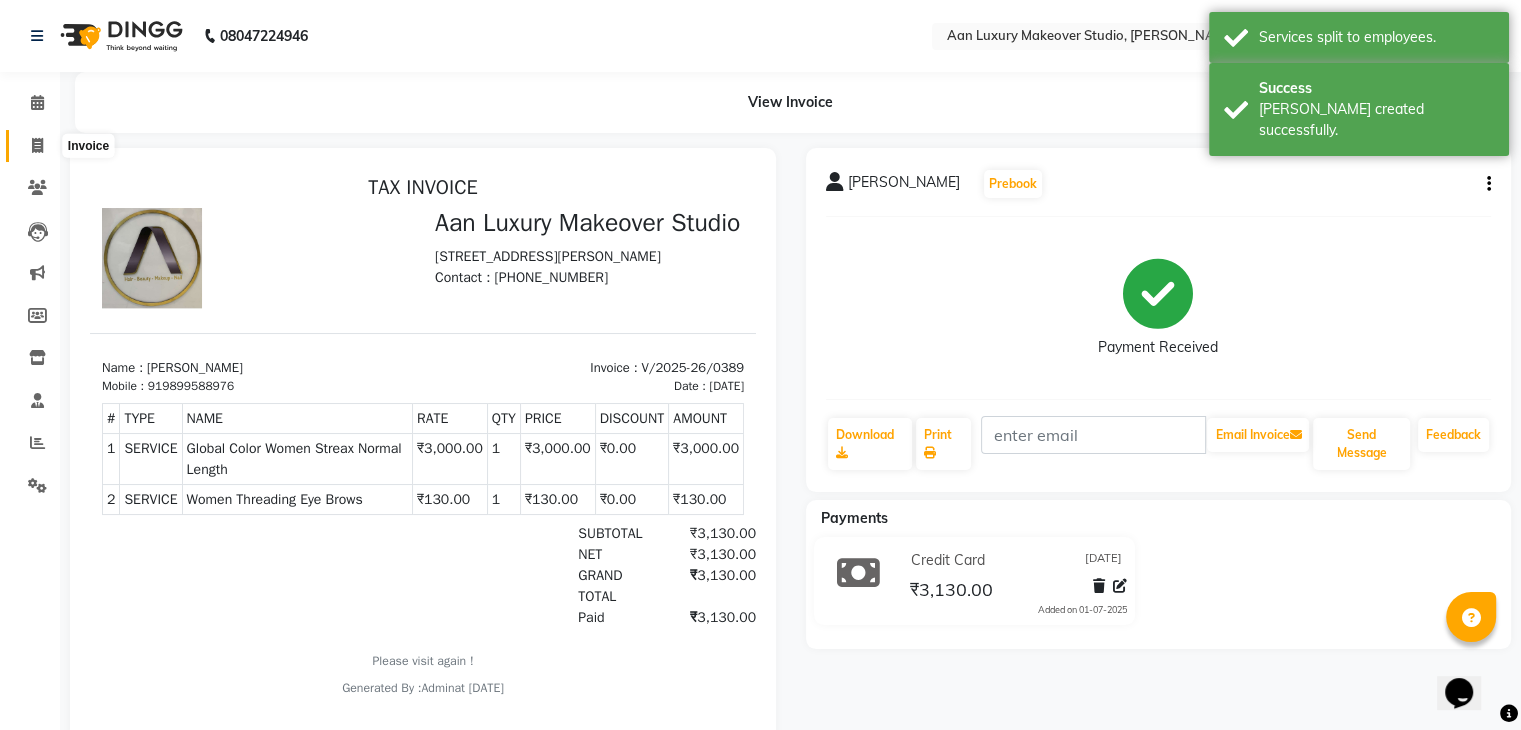 click 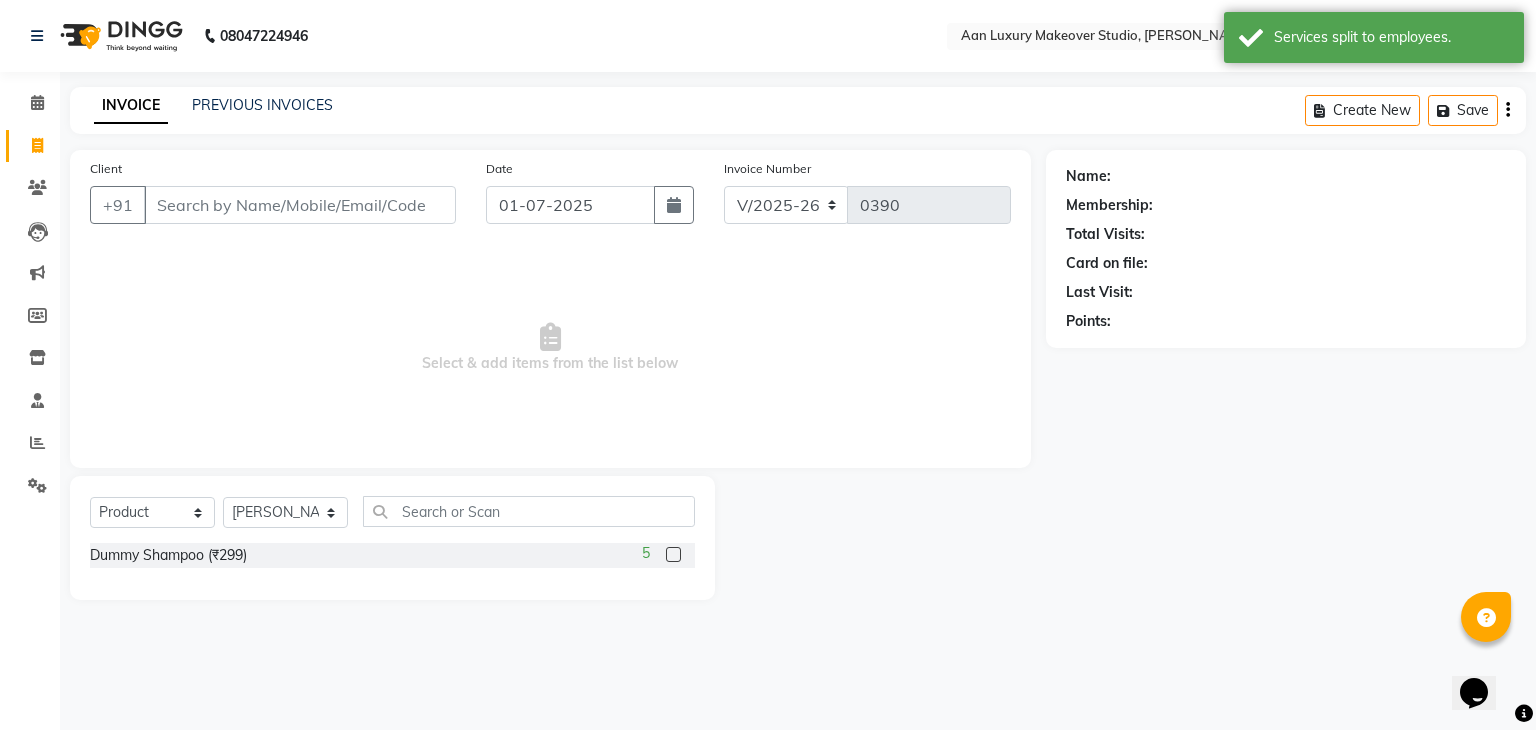 click on "Client" at bounding box center (300, 205) 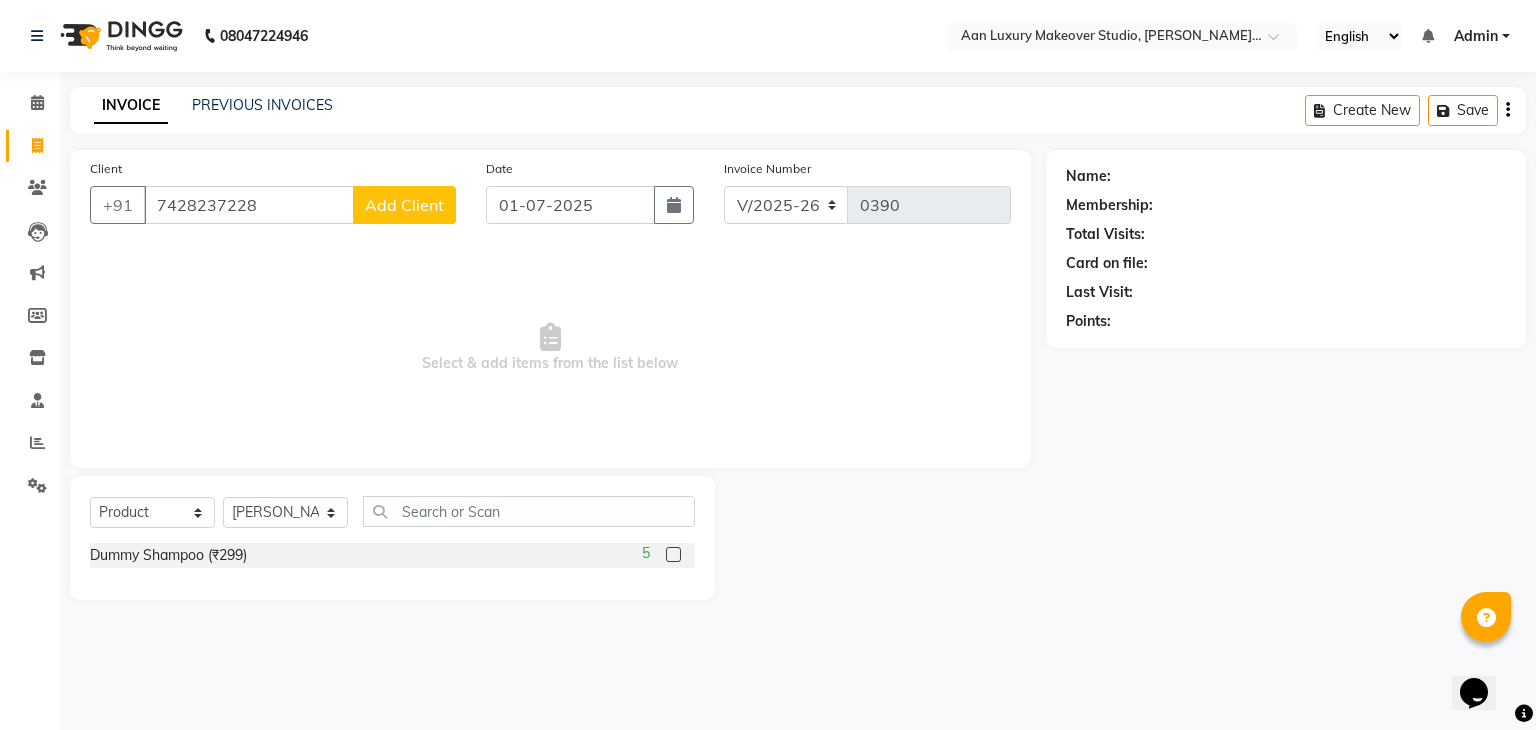 click on "Add Client" 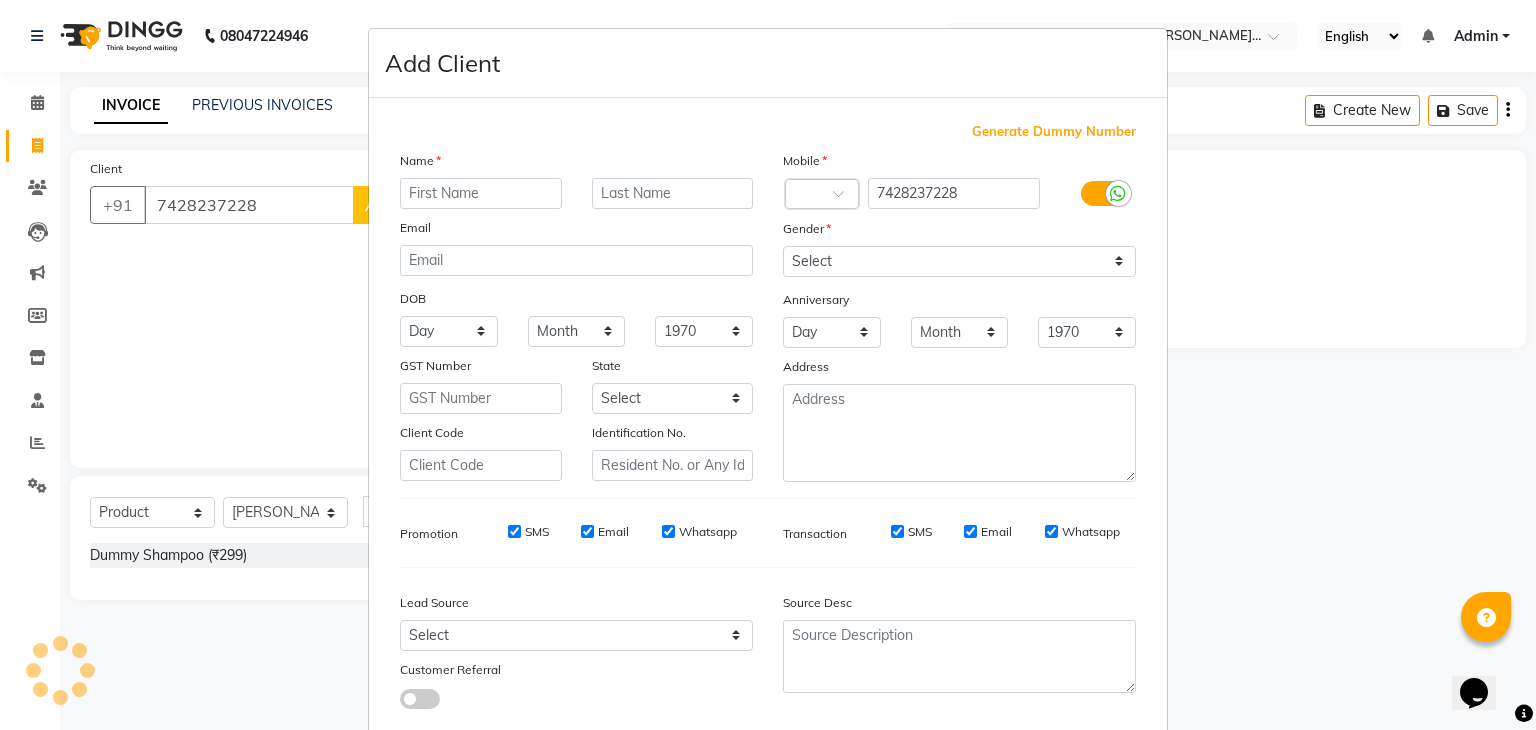 click at bounding box center [481, 193] 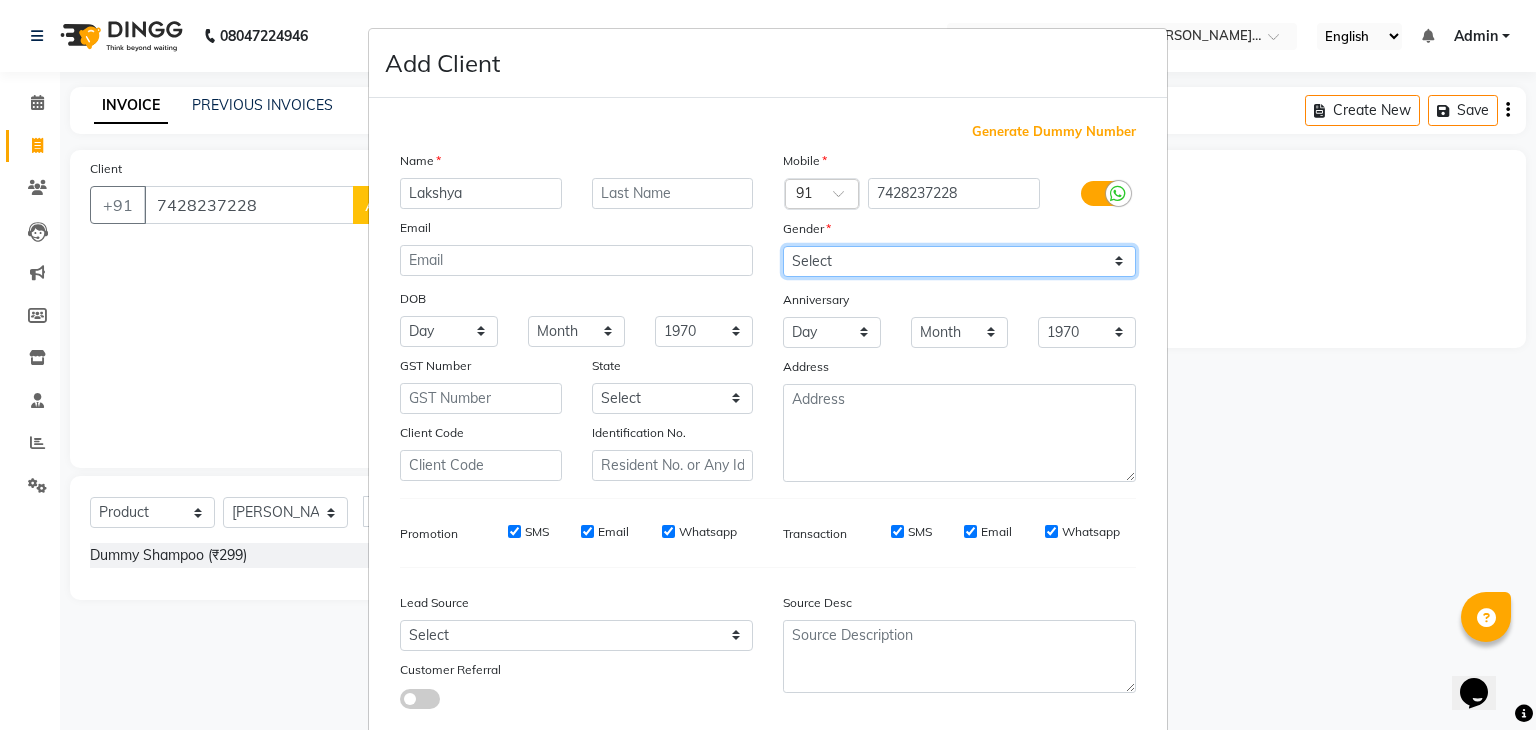 click on "Select [DEMOGRAPHIC_DATA] [DEMOGRAPHIC_DATA] Other Prefer Not To Say" at bounding box center (959, 261) 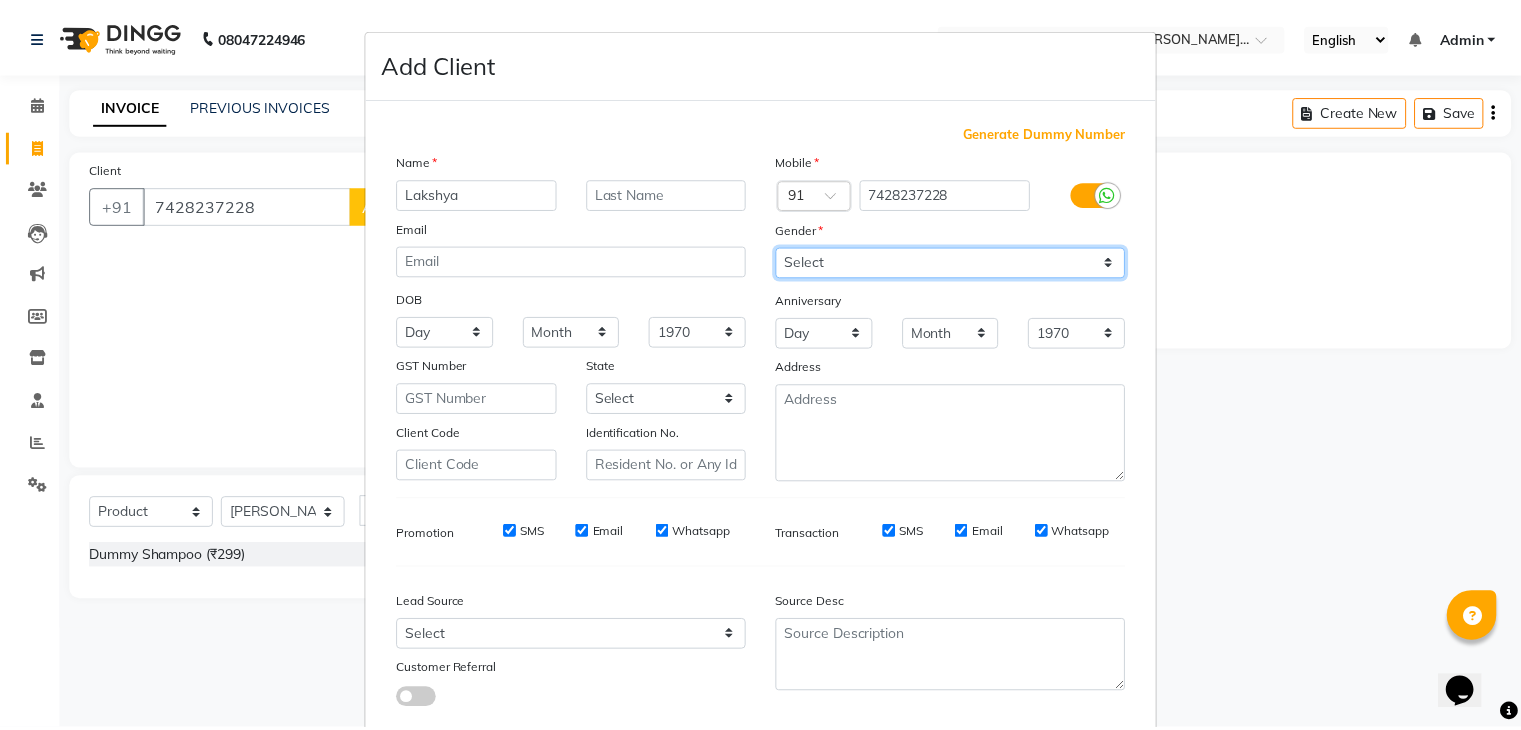 scroll, scrollTop: 127, scrollLeft: 0, axis: vertical 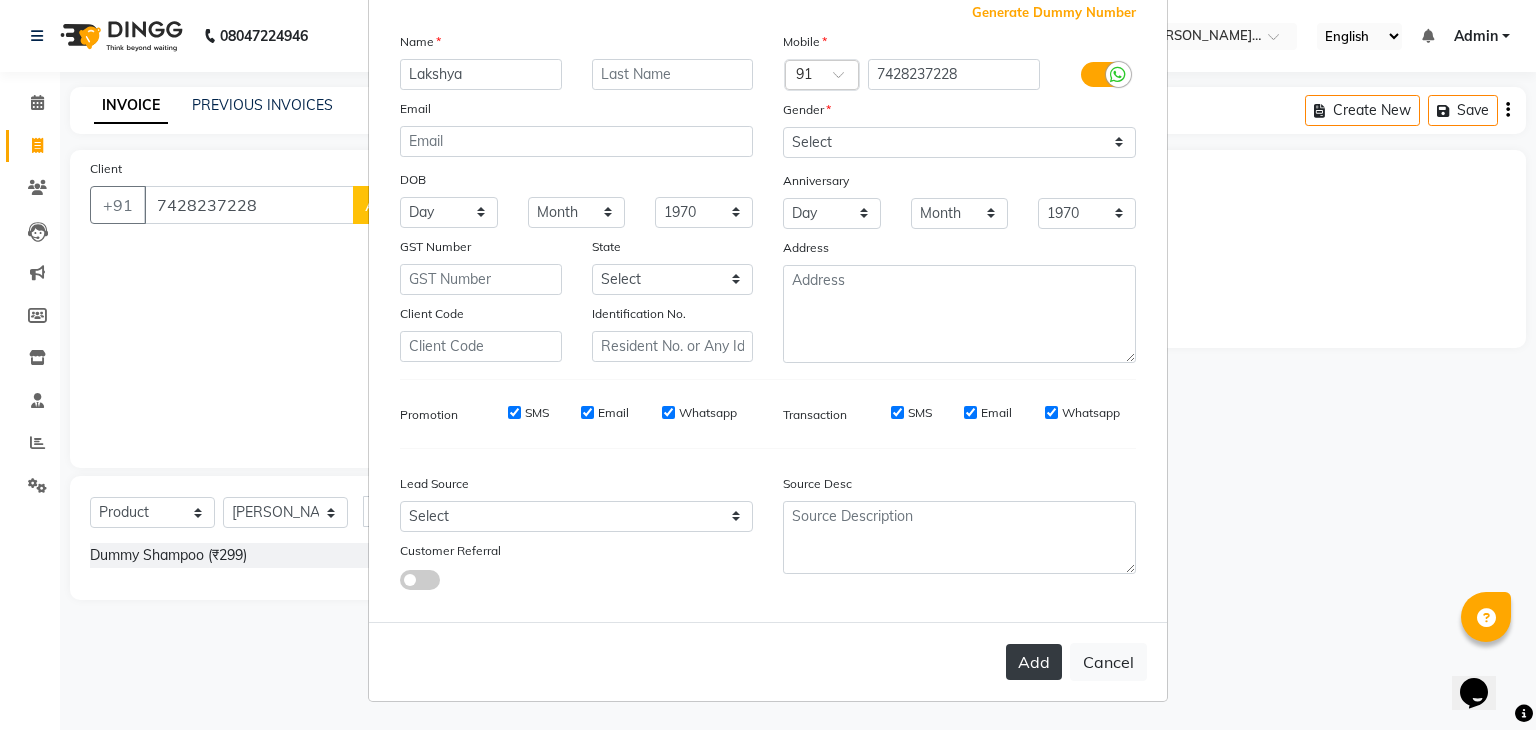 click on "Add" at bounding box center (1034, 662) 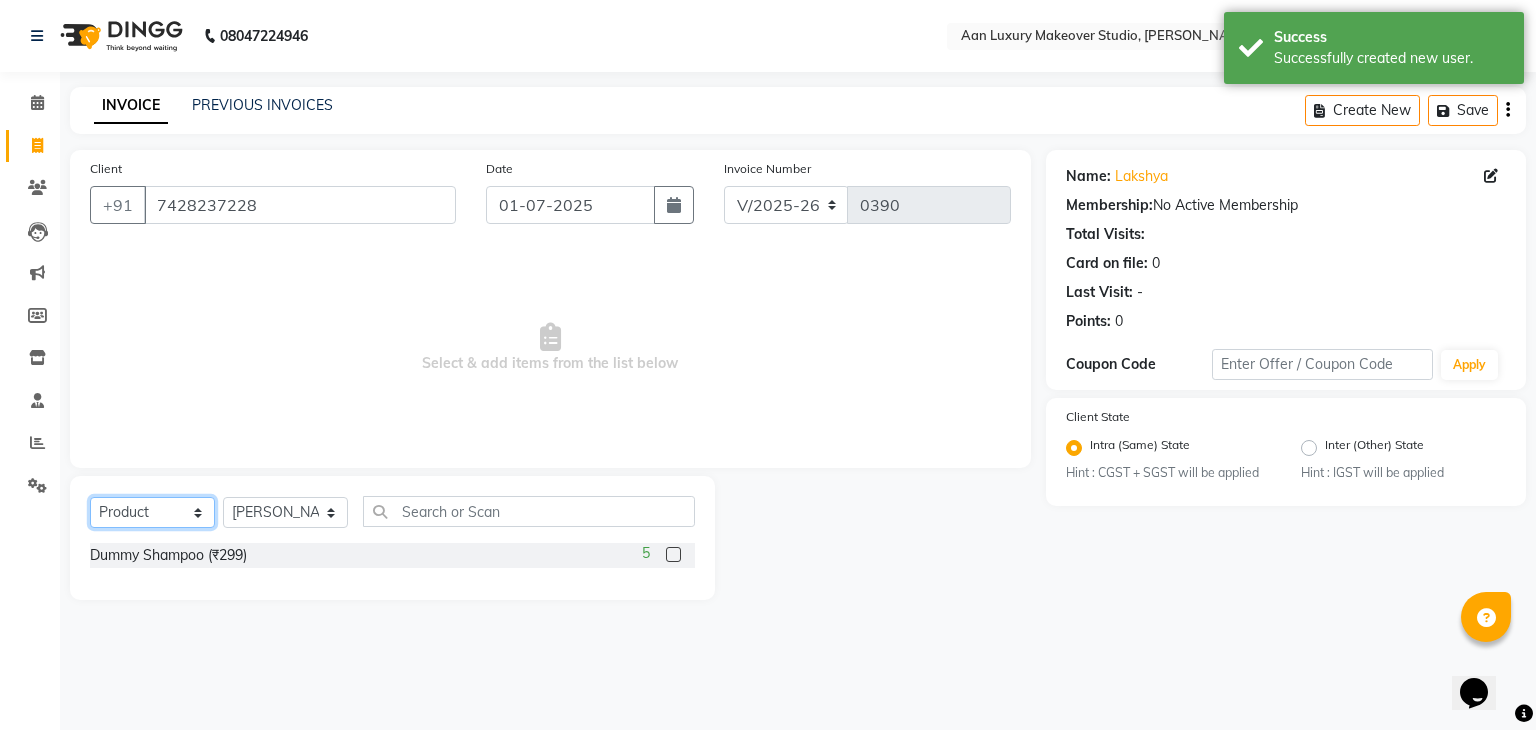 click on "Select  Service  Product  Membership  Package Voucher Prepaid Gift Card" 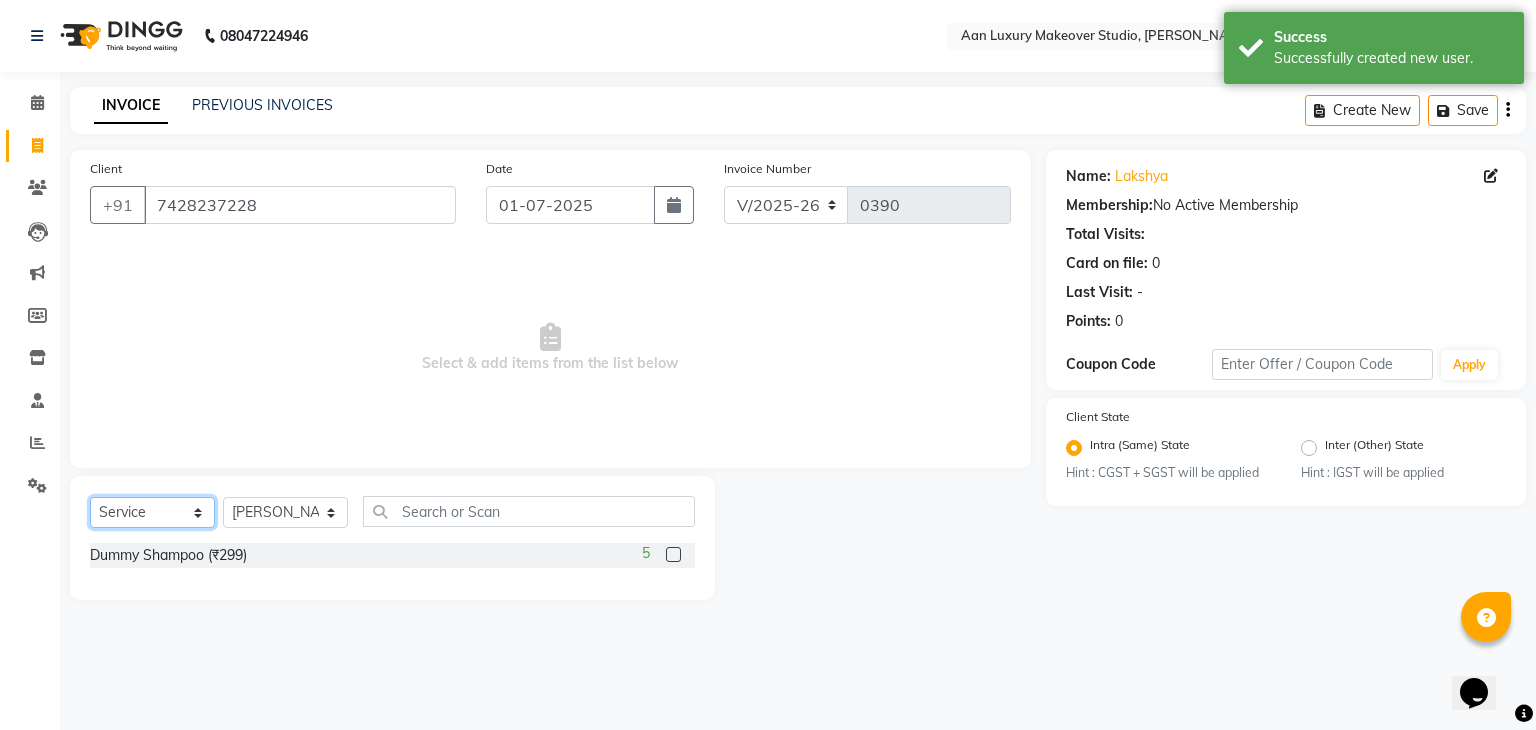 click on "Select  Service  Product  Membership  Package Voucher Prepaid Gift Card" 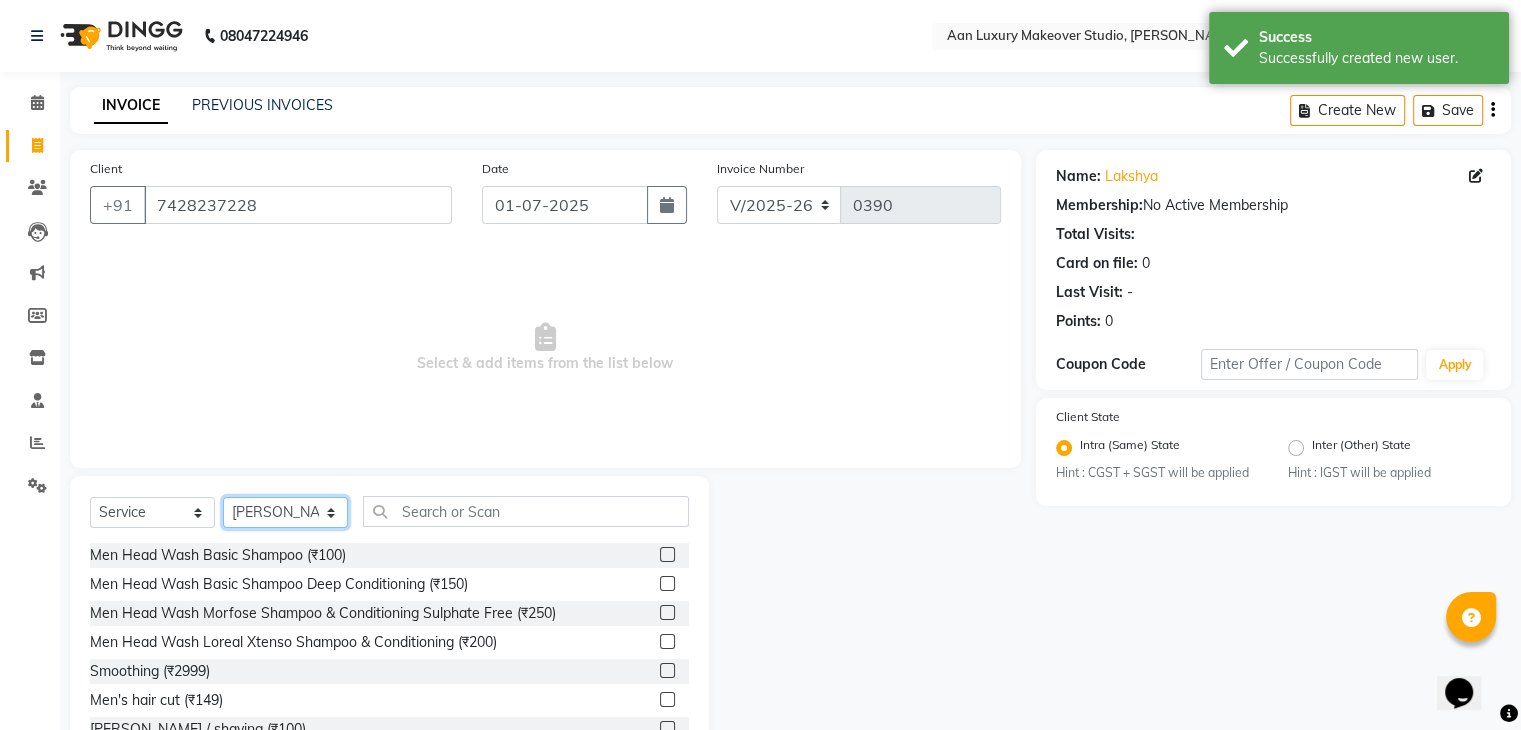 click on "Select Stylist Faiz gaurav [PERSON_NAME] Nisha ma'am  [PERSON_NAME] [PERSON_NAME] [PERSON_NAME]" 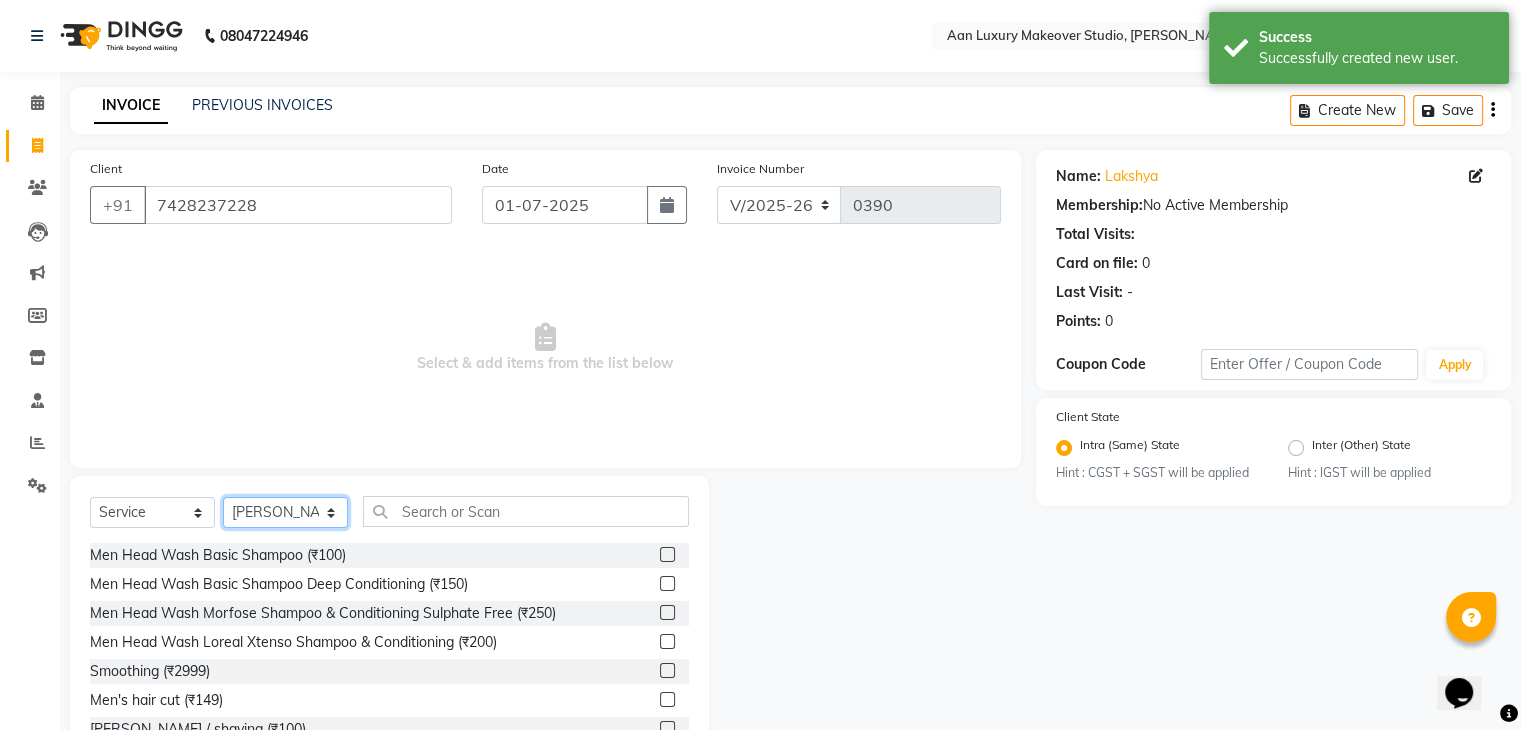 click on "Select Stylist Faiz gaurav [PERSON_NAME] Nisha ma'am  [PERSON_NAME] [PERSON_NAME] [PERSON_NAME]" 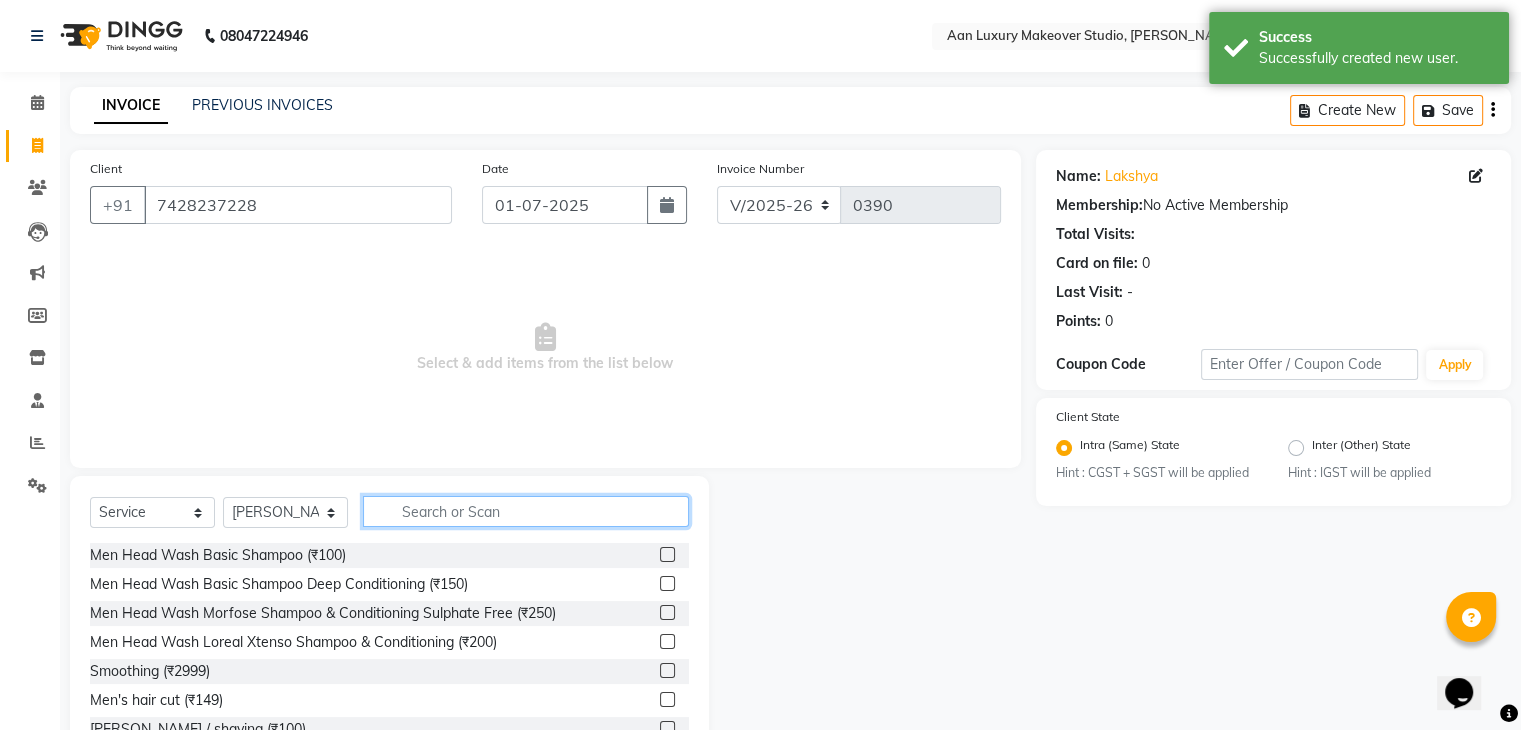 click 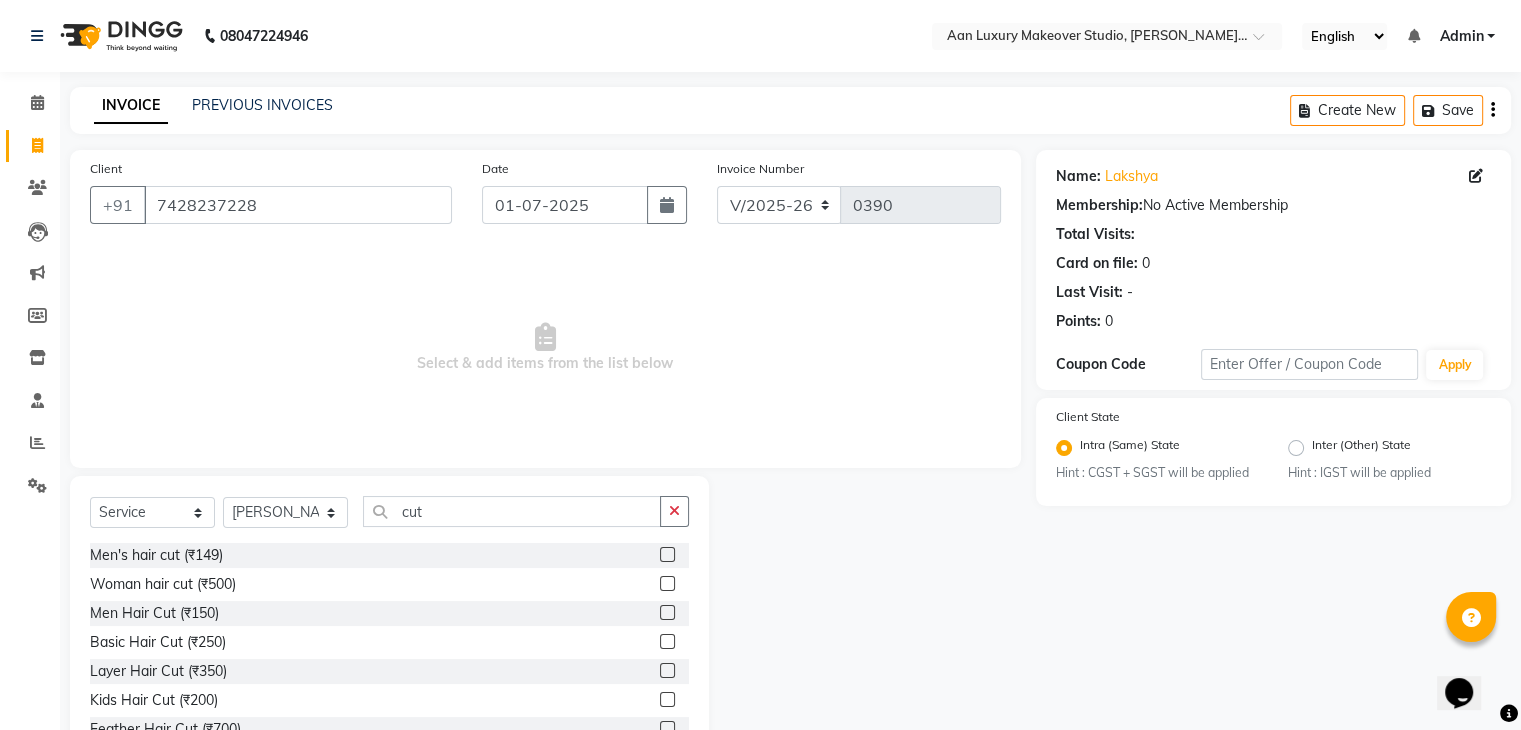 click 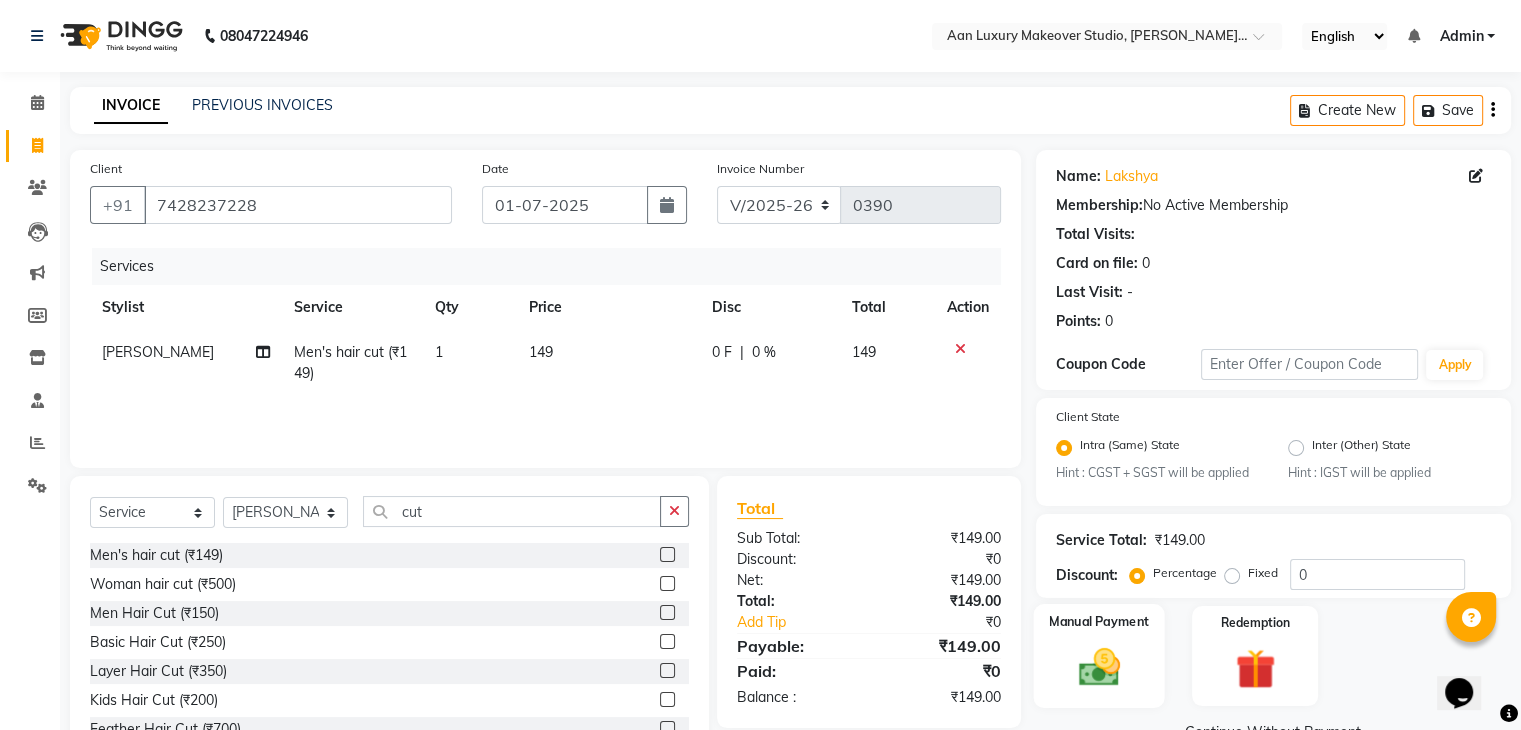 click 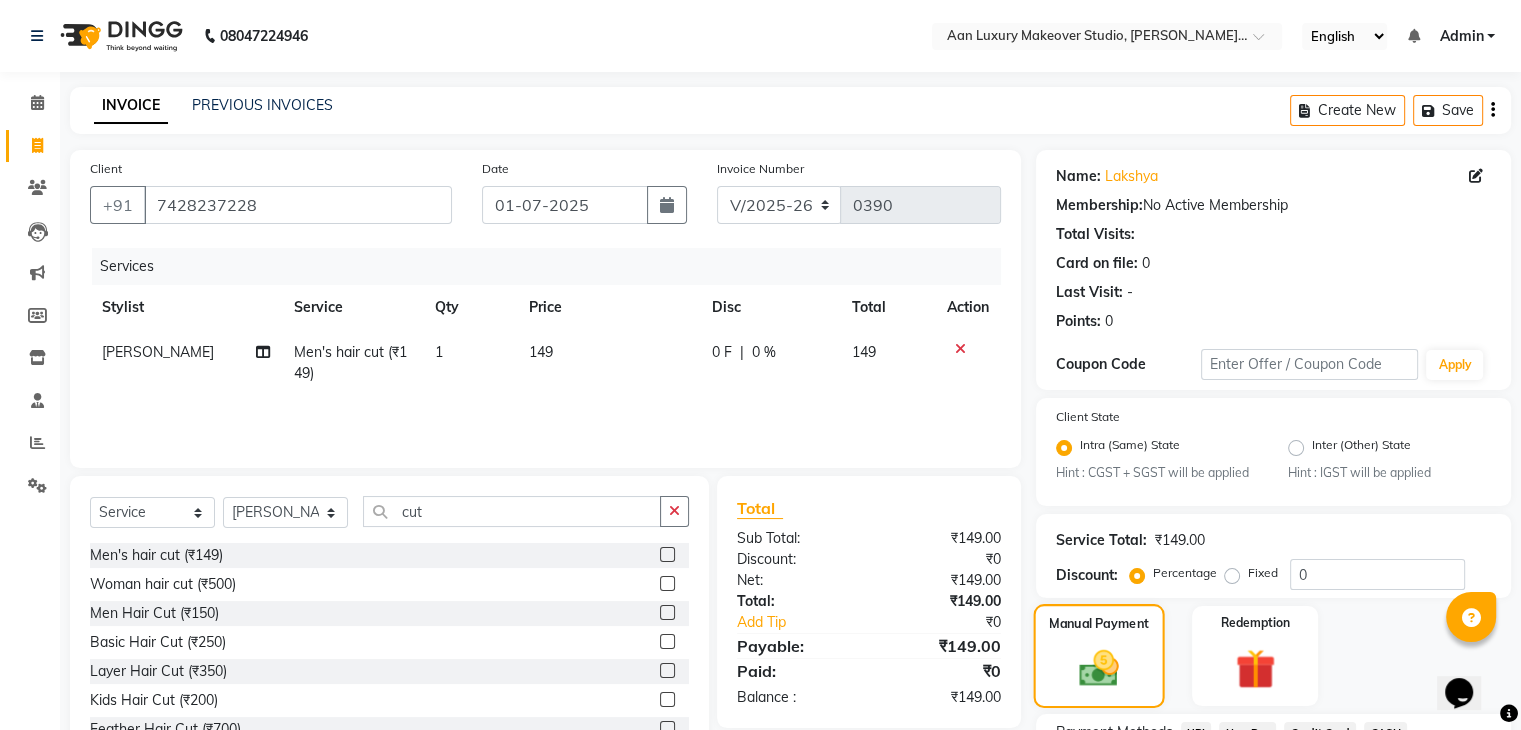 scroll, scrollTop: 177, scrollLeft: 0, axis: vertical 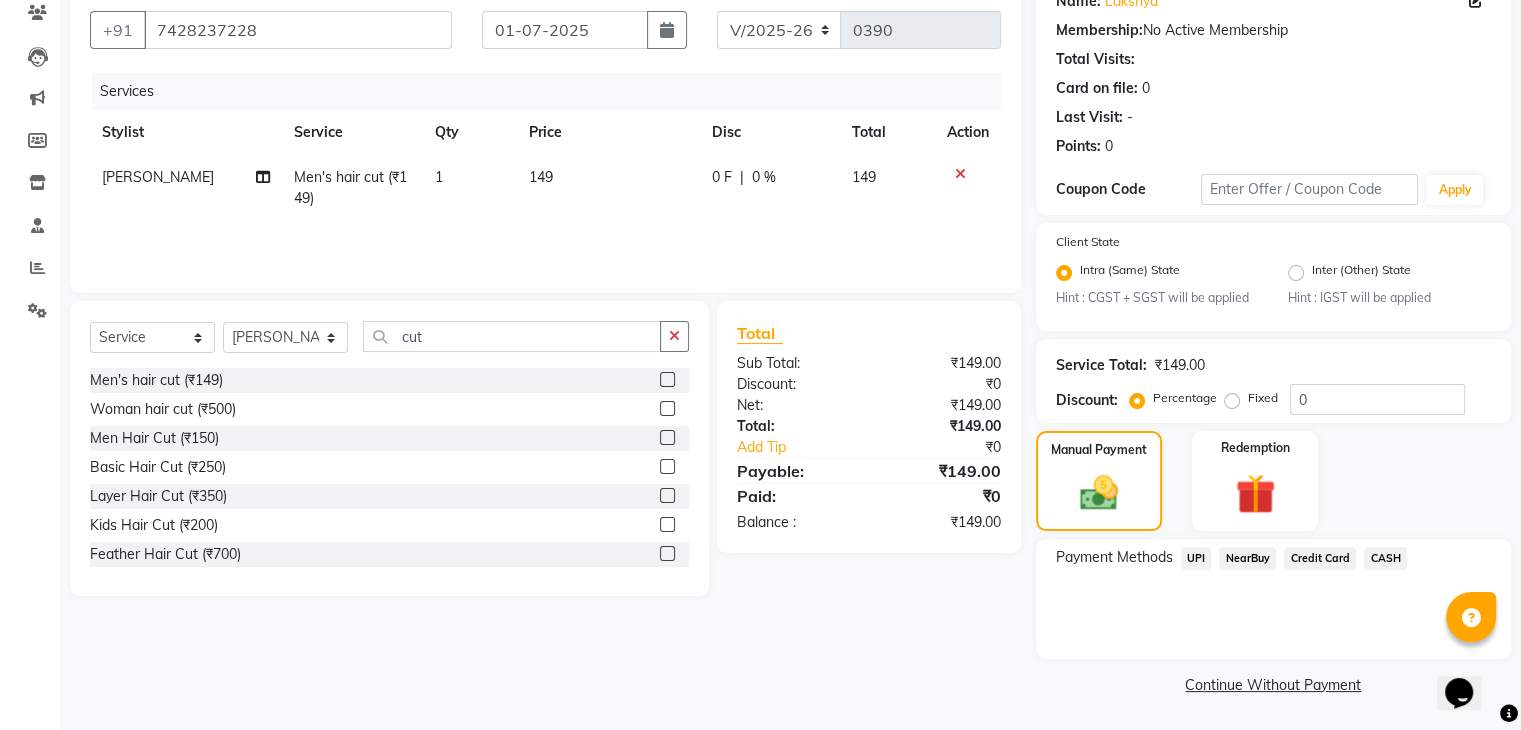 click on "UPI" 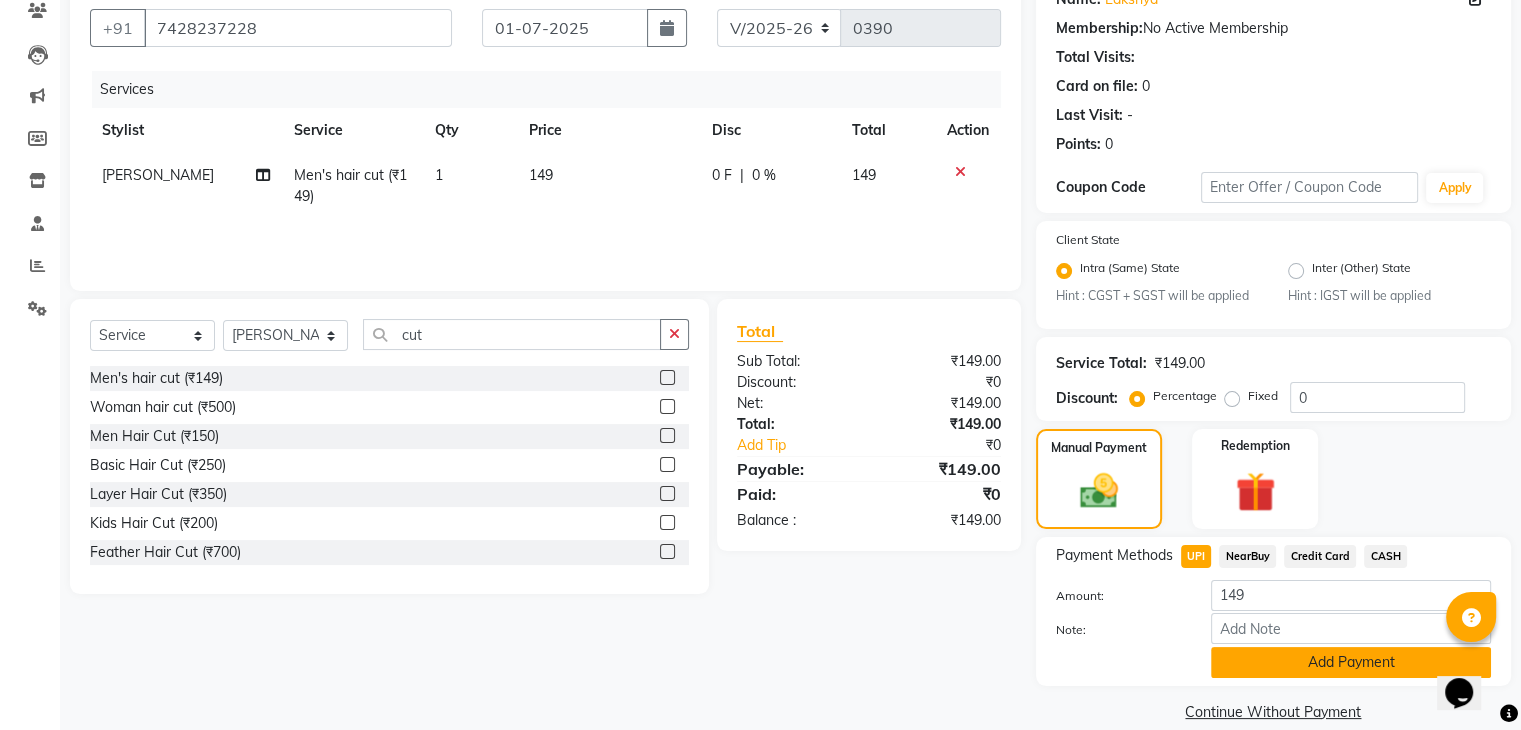 click on "Add Payment" 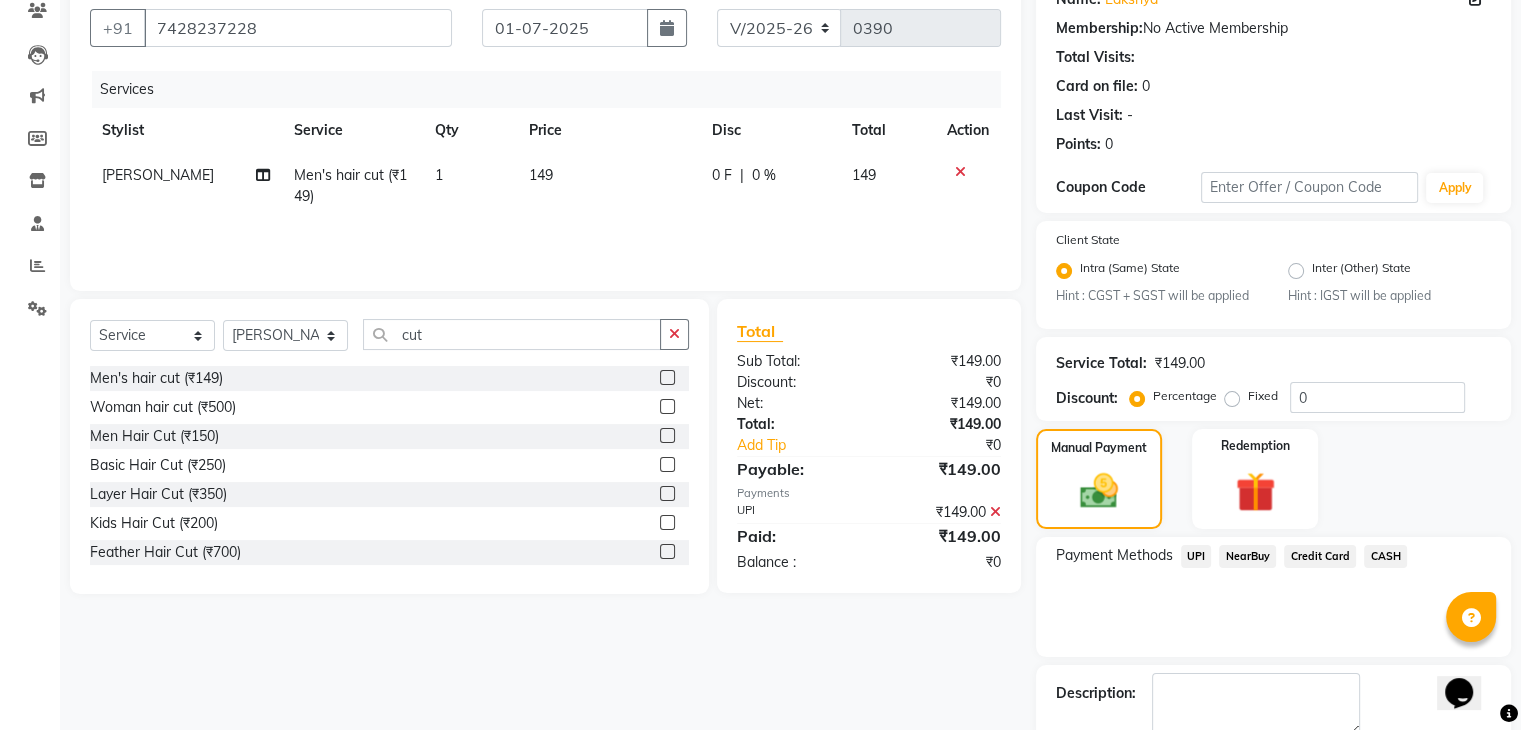 scroll, scrollTop: 289, scrollLeft: 0, axis: vertical 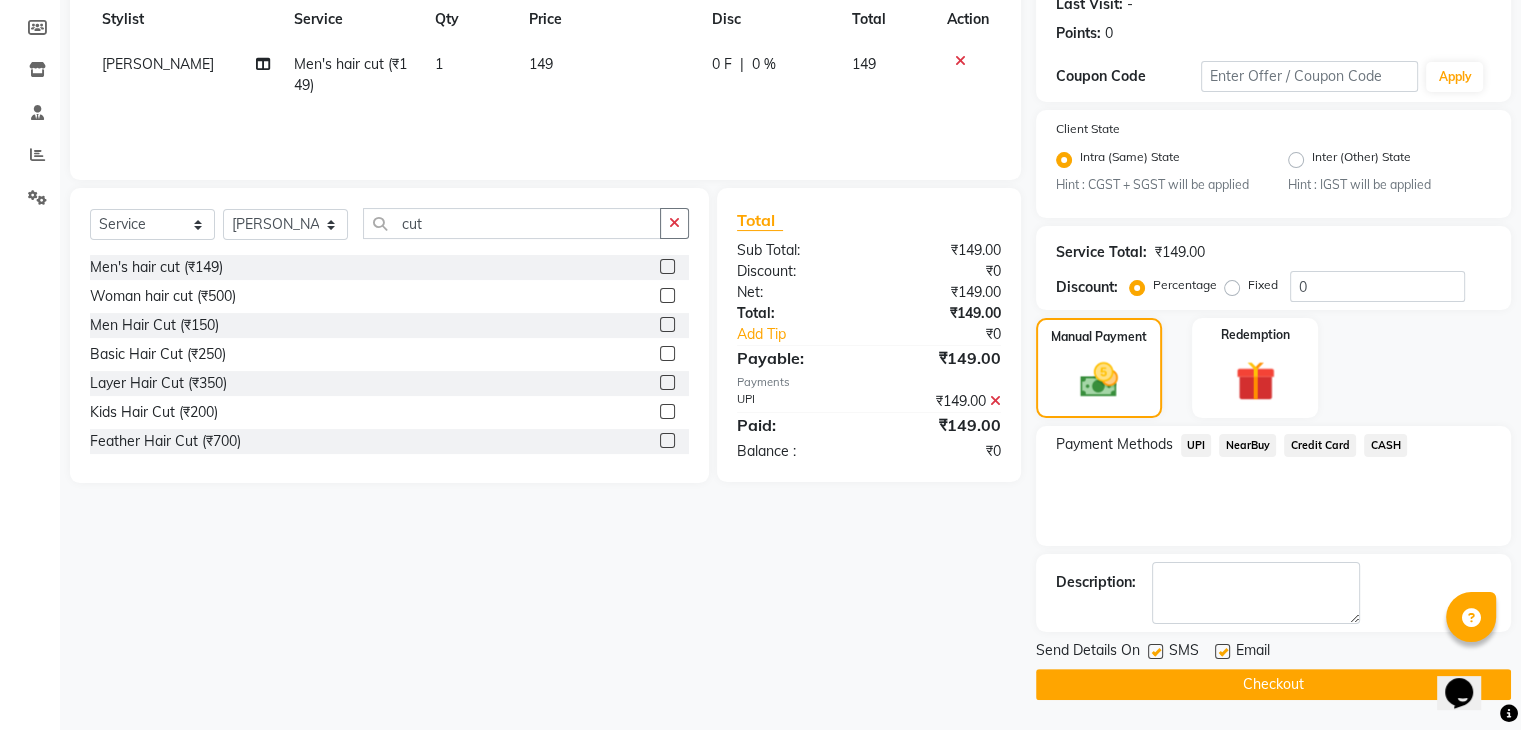 click 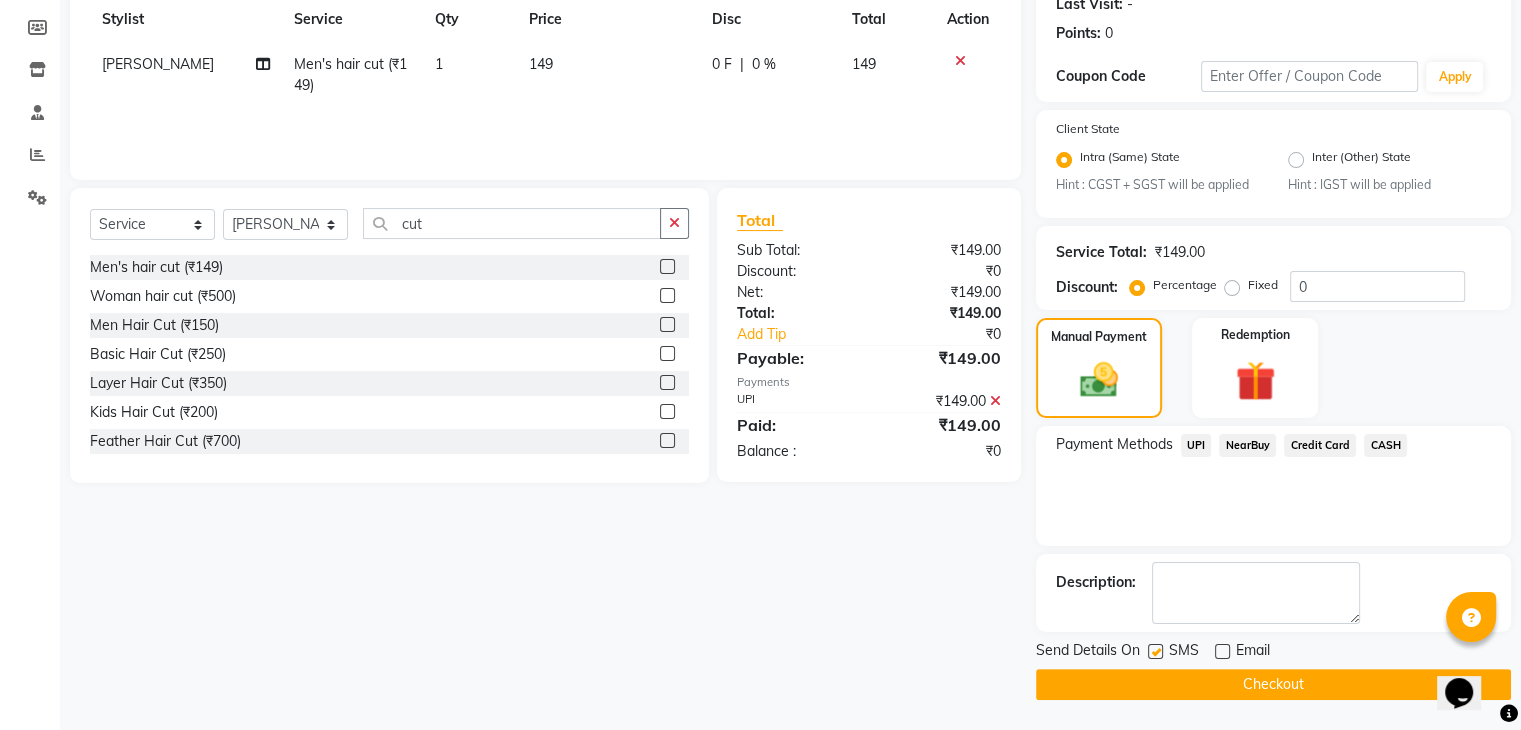 click 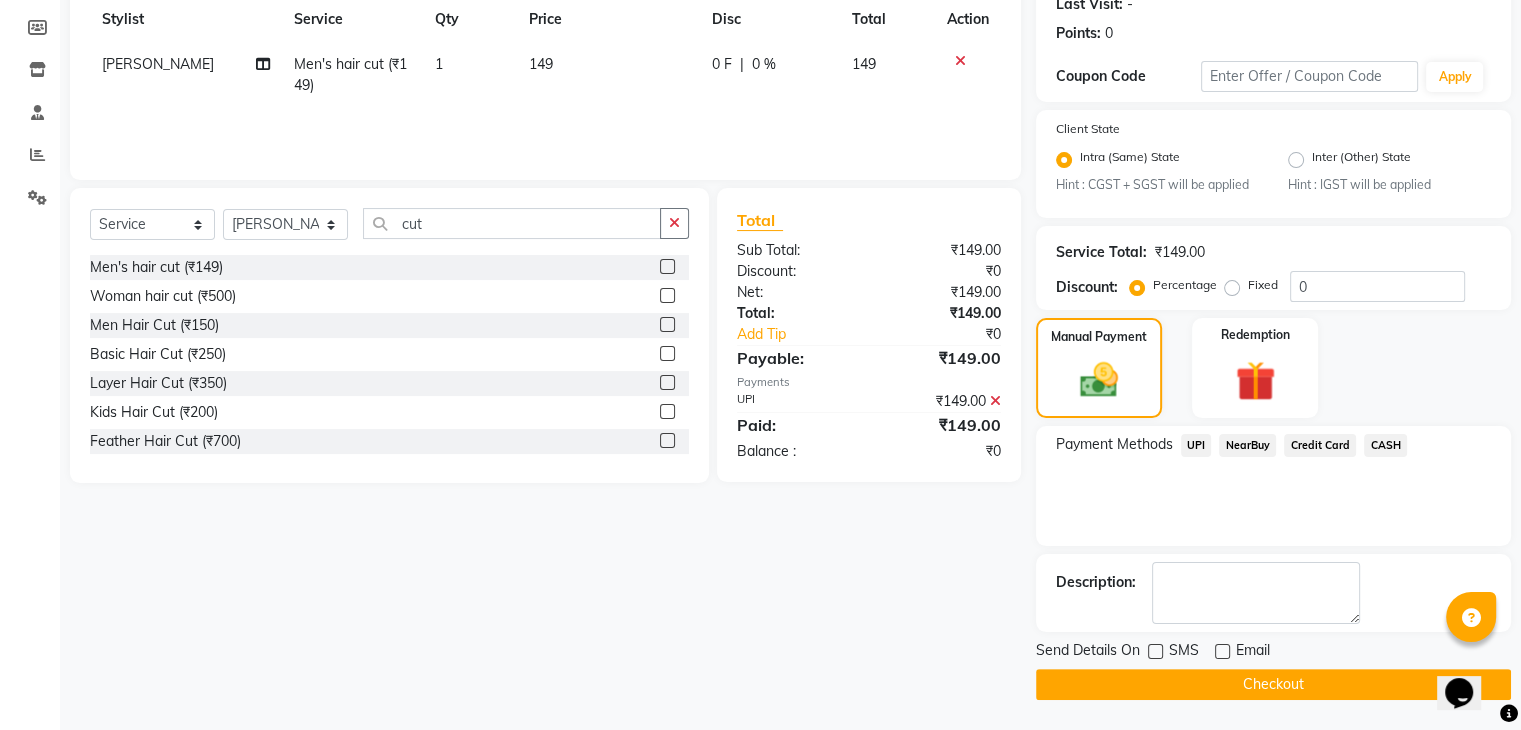 scroll, scrollTop: 0, scrollLeft: 0, axis: both 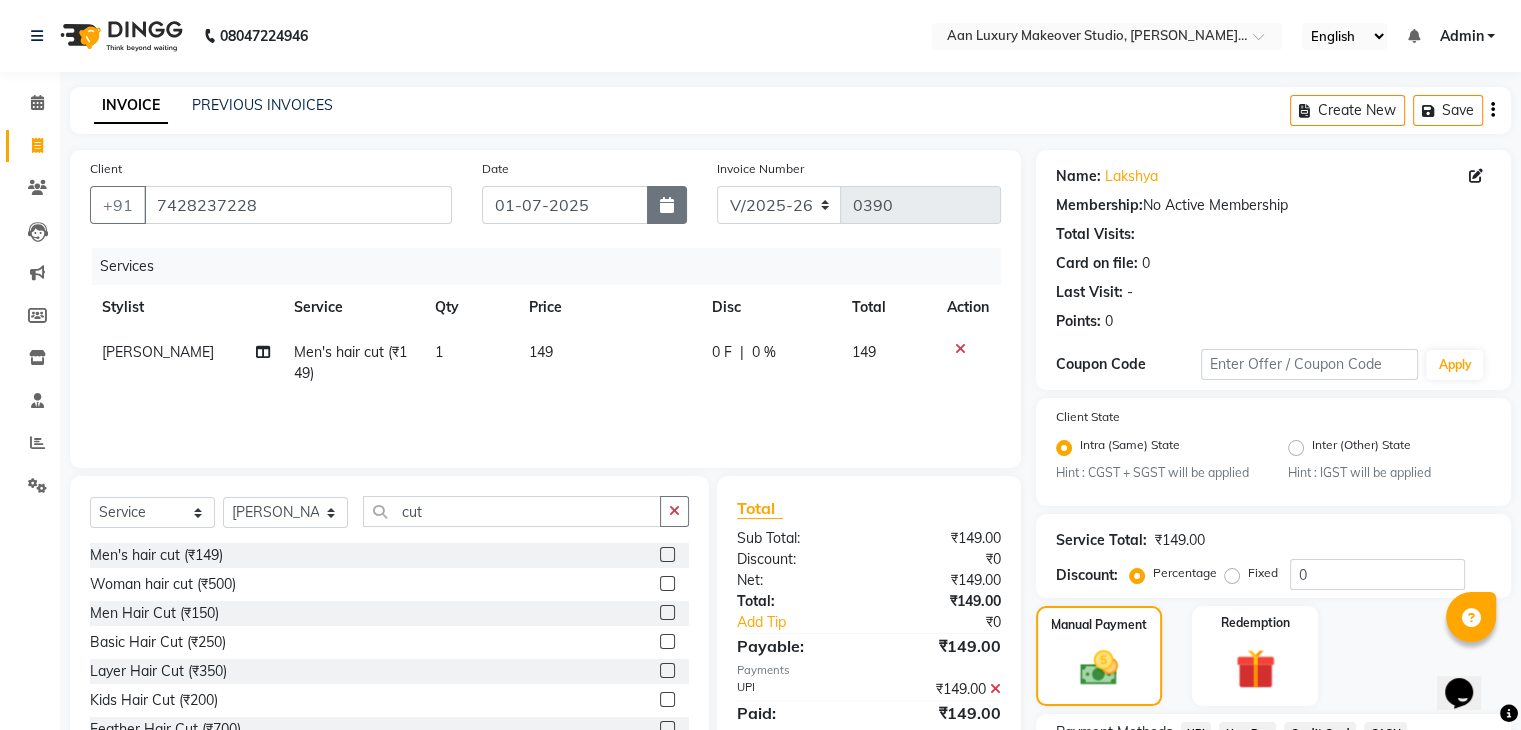 click 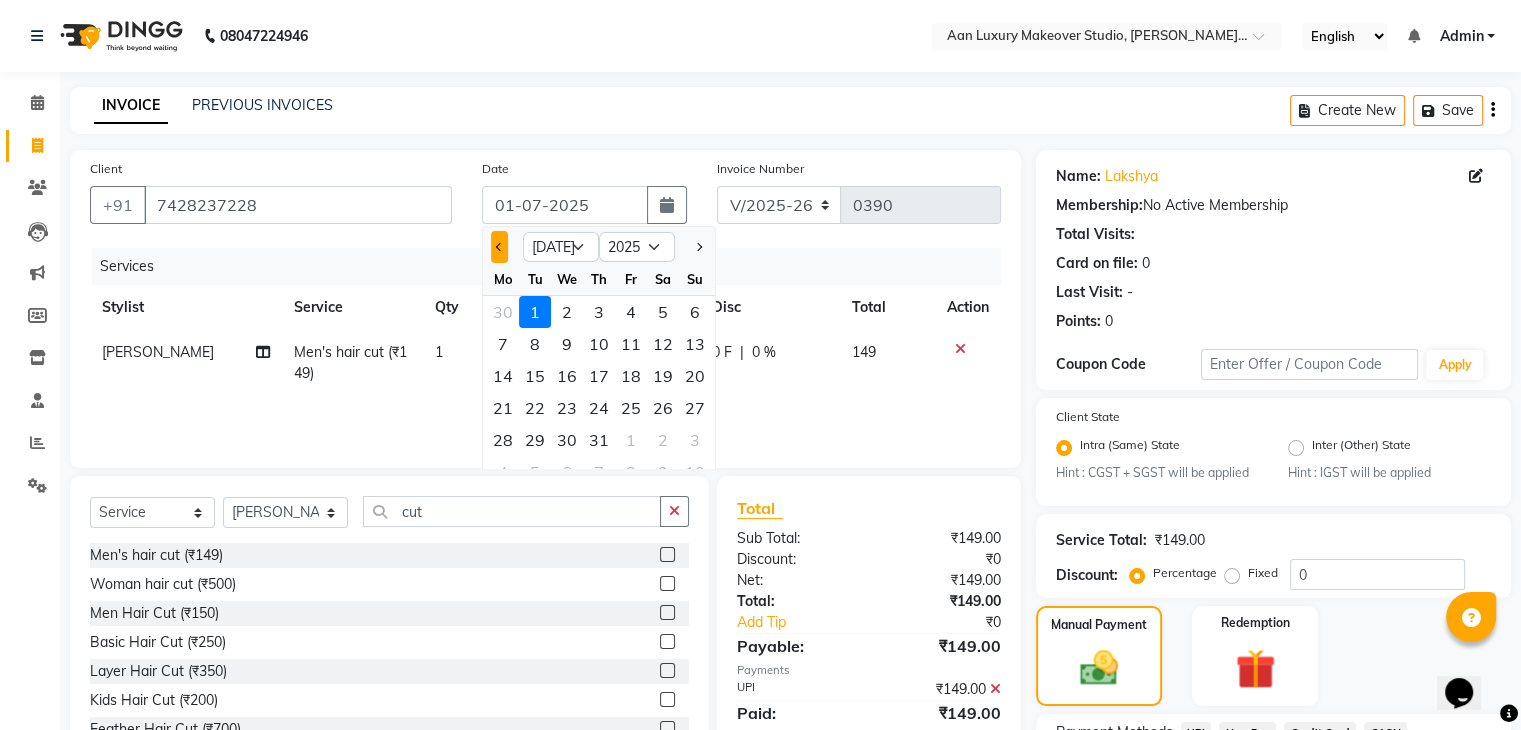 click 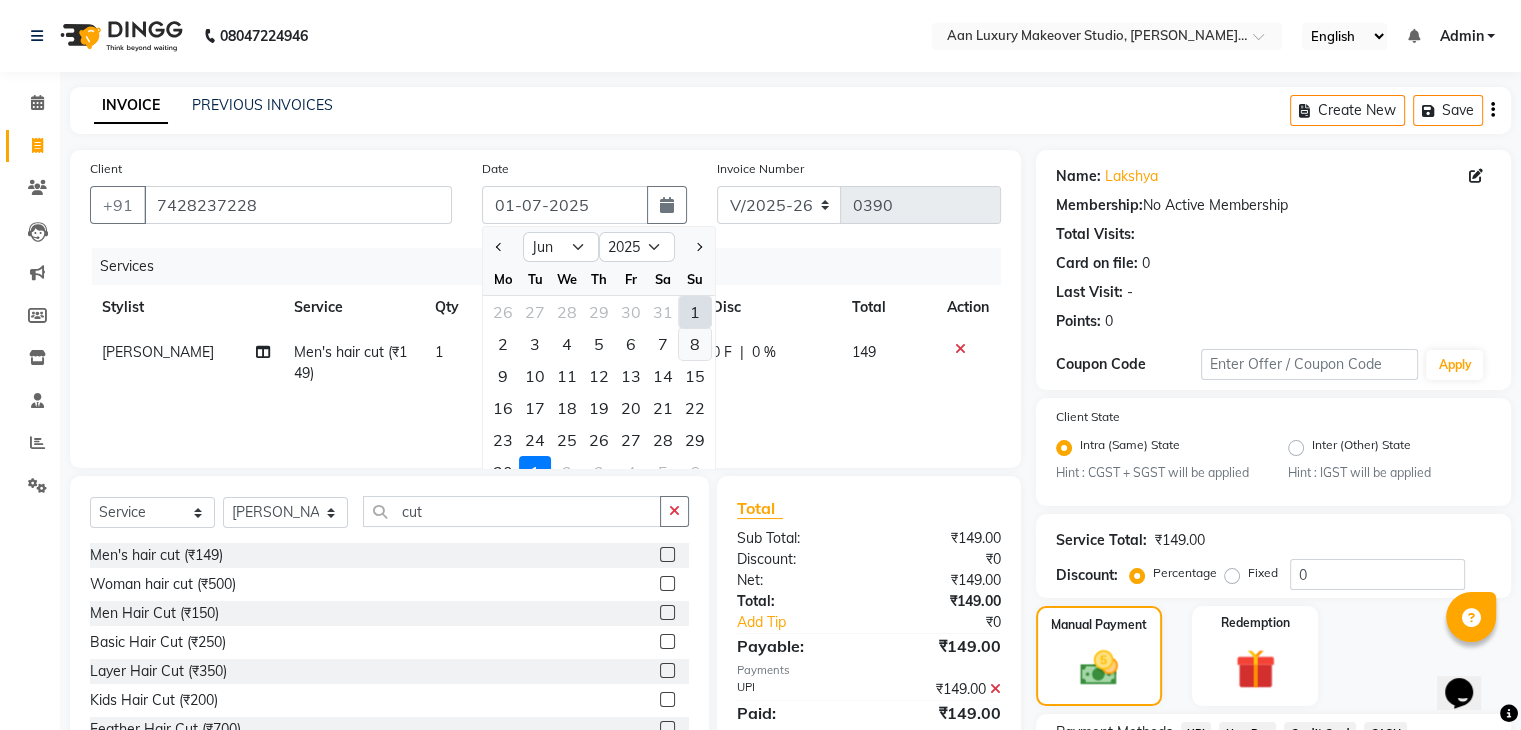 click on "8" 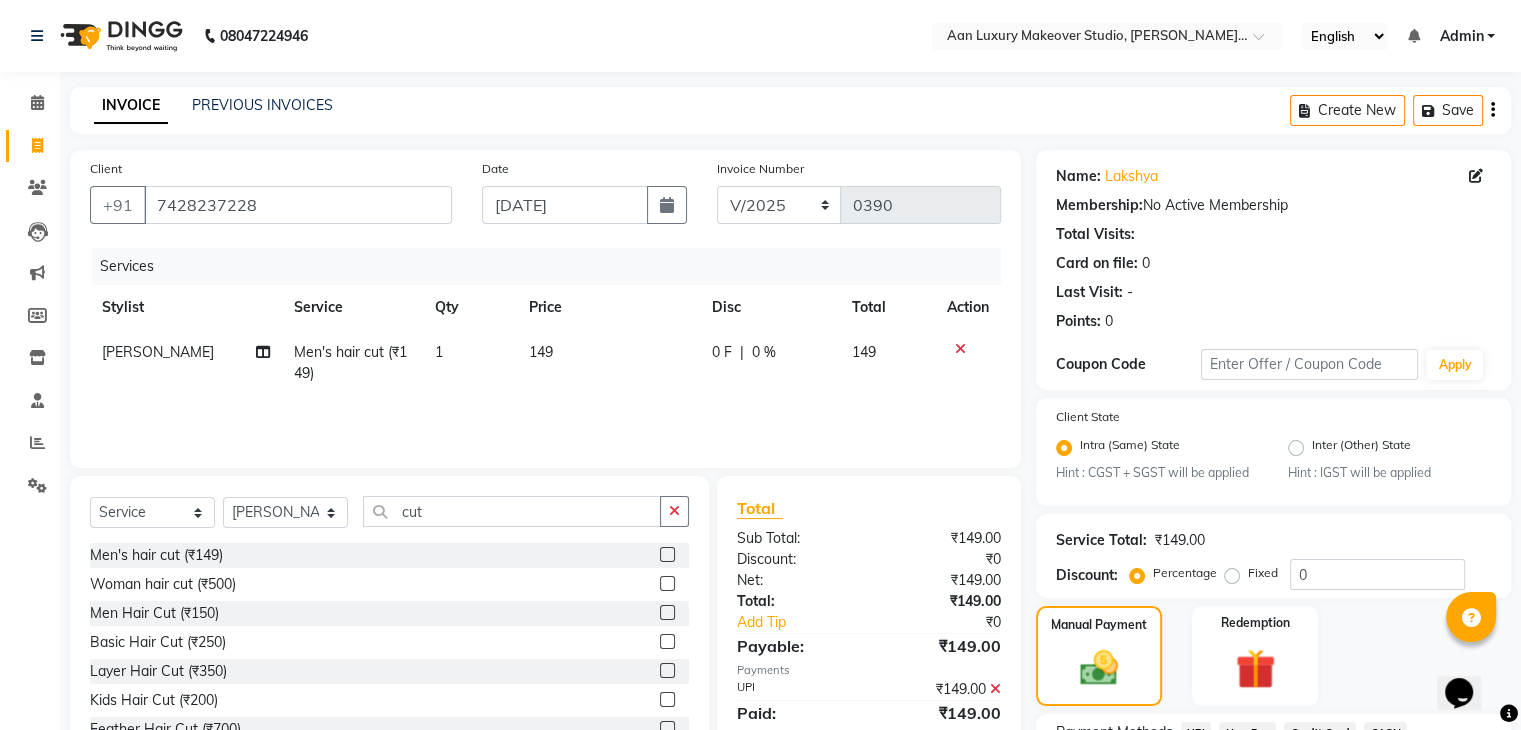 scroll, scrollTop: 289, scrollLeft: 0, axis: vertical 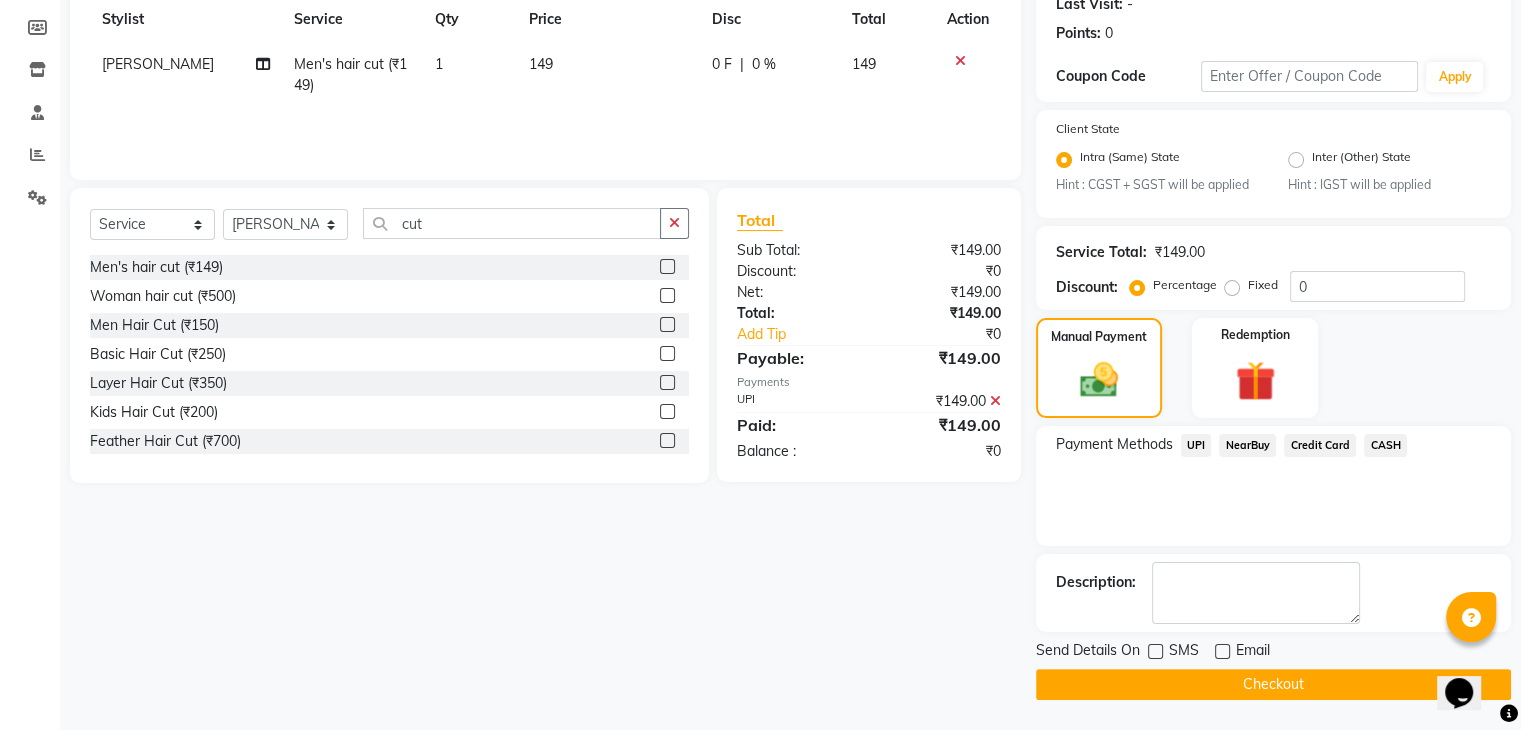 click on "Checkout" 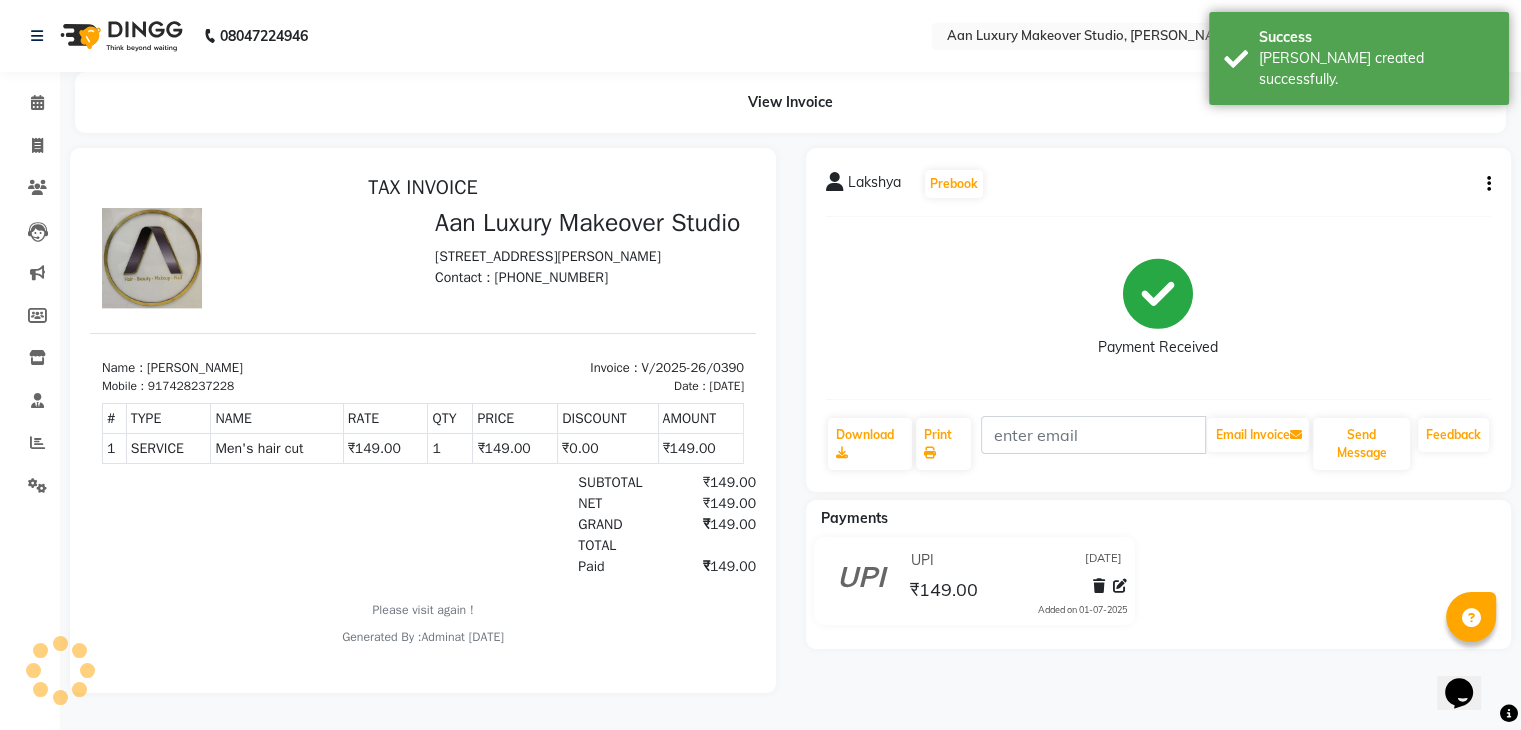 scroll, scrollTop: 0, scrollLeft: 0, axis: both 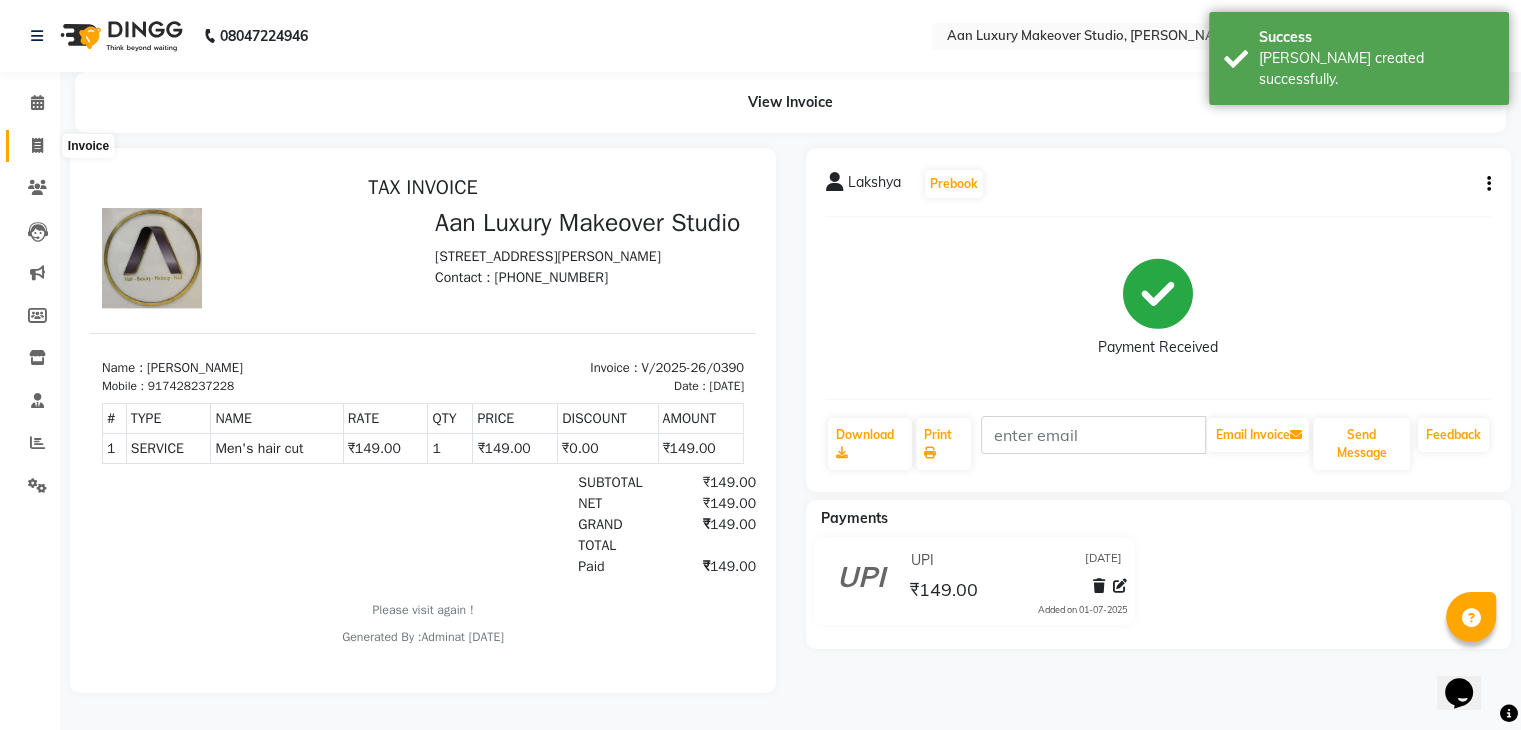 click 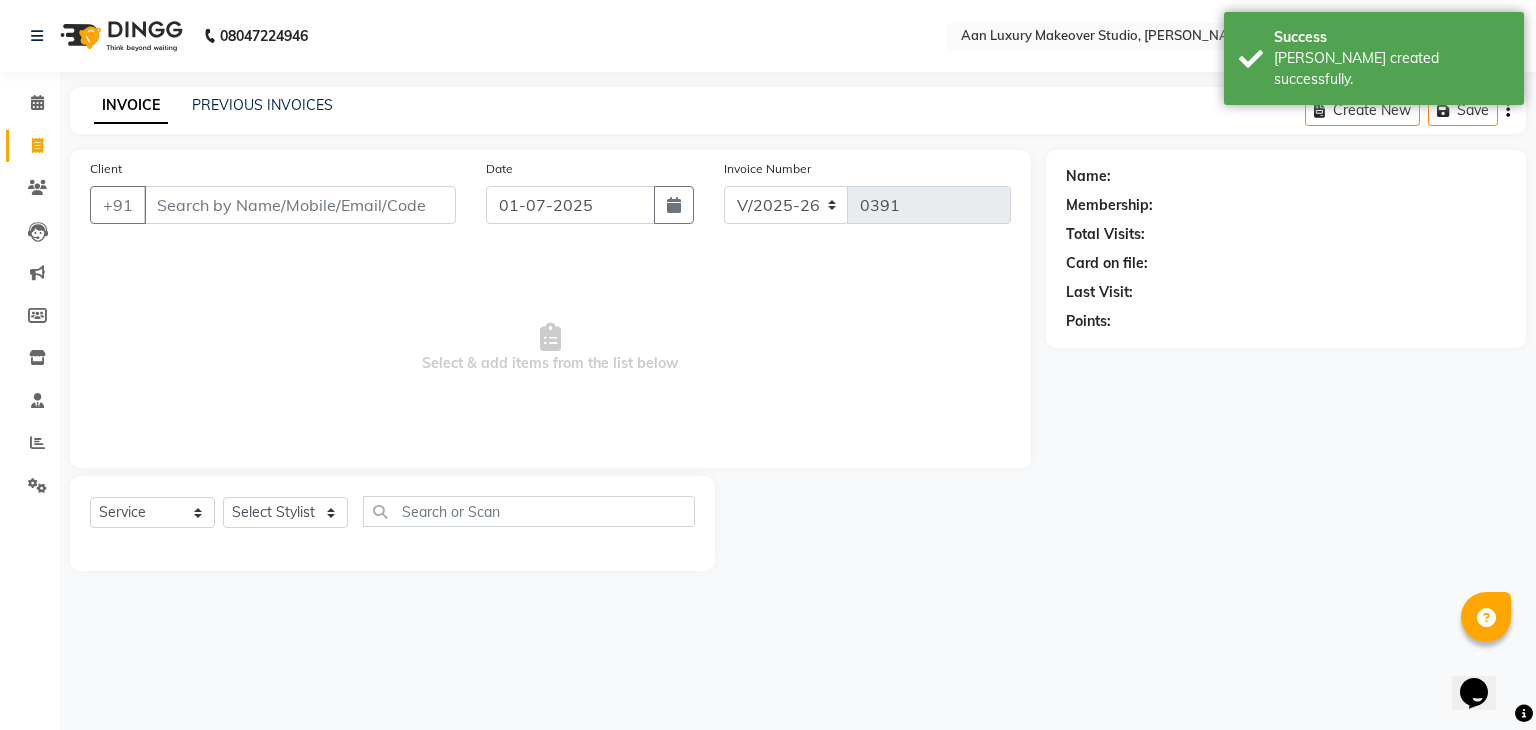 click on "Client" at bounding box center (300, 205) 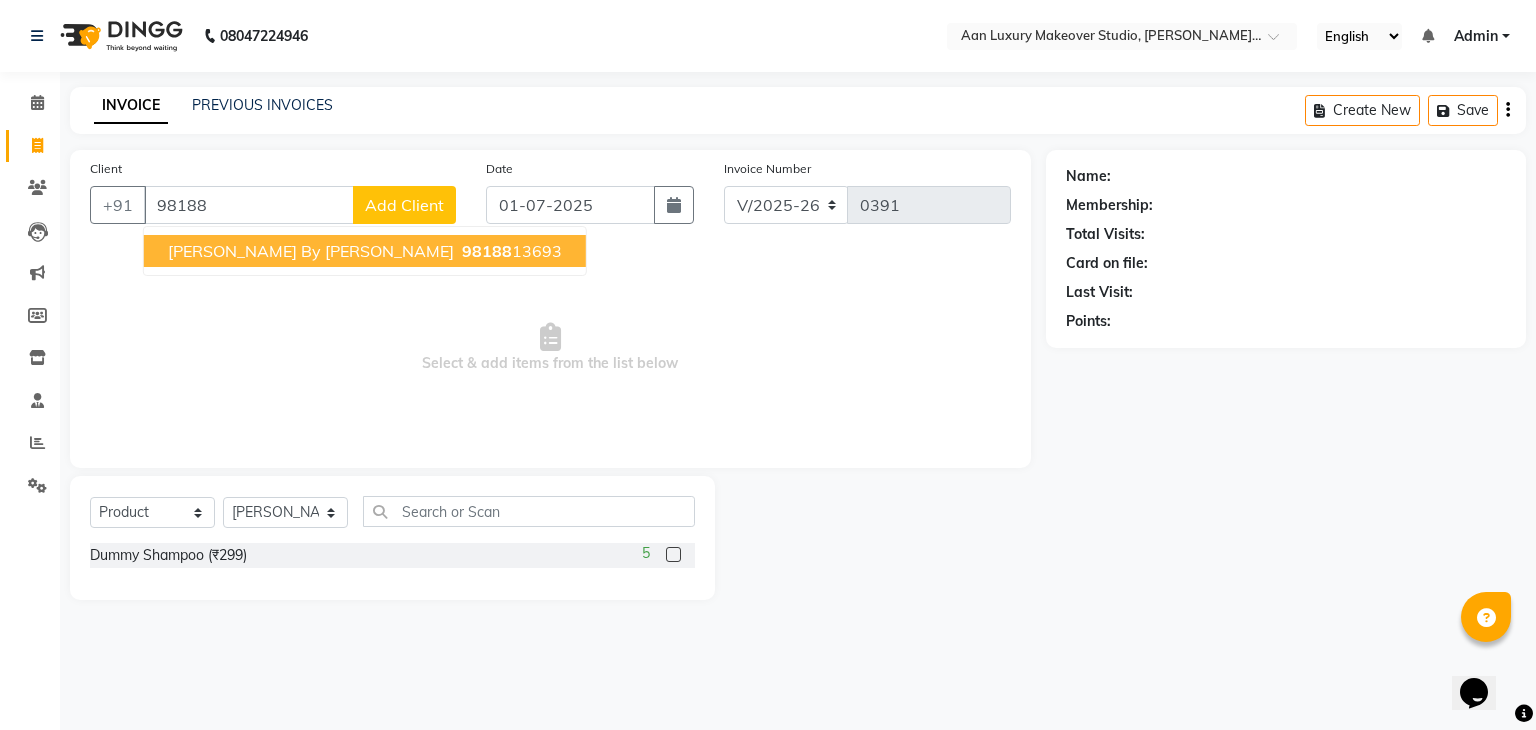 click on "[PERSON_NAME] by [PERSON_NAME]" at bounding box center [311, 251] 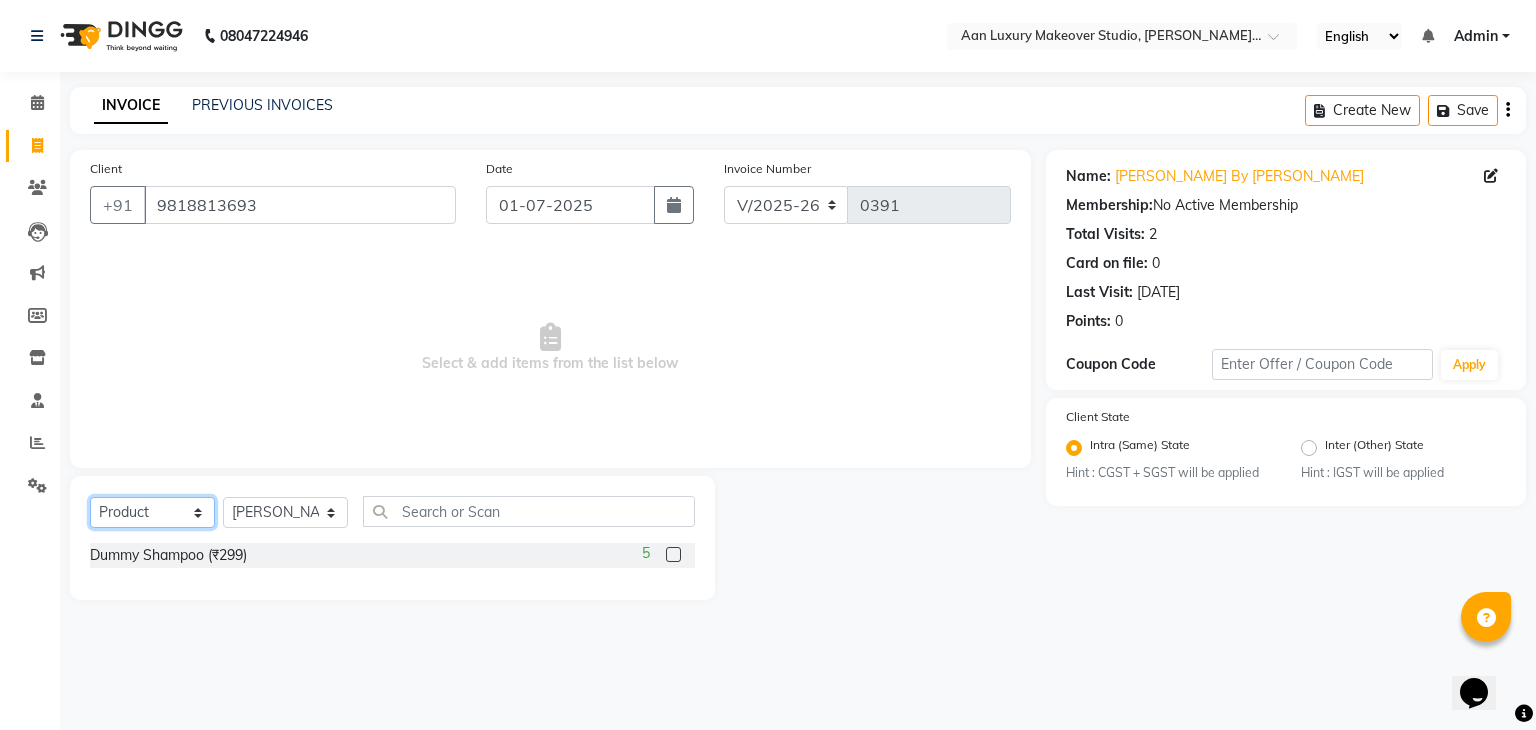 click on "Select  Service  Product  Membership  Package Voucher Prepaid Gift Card" 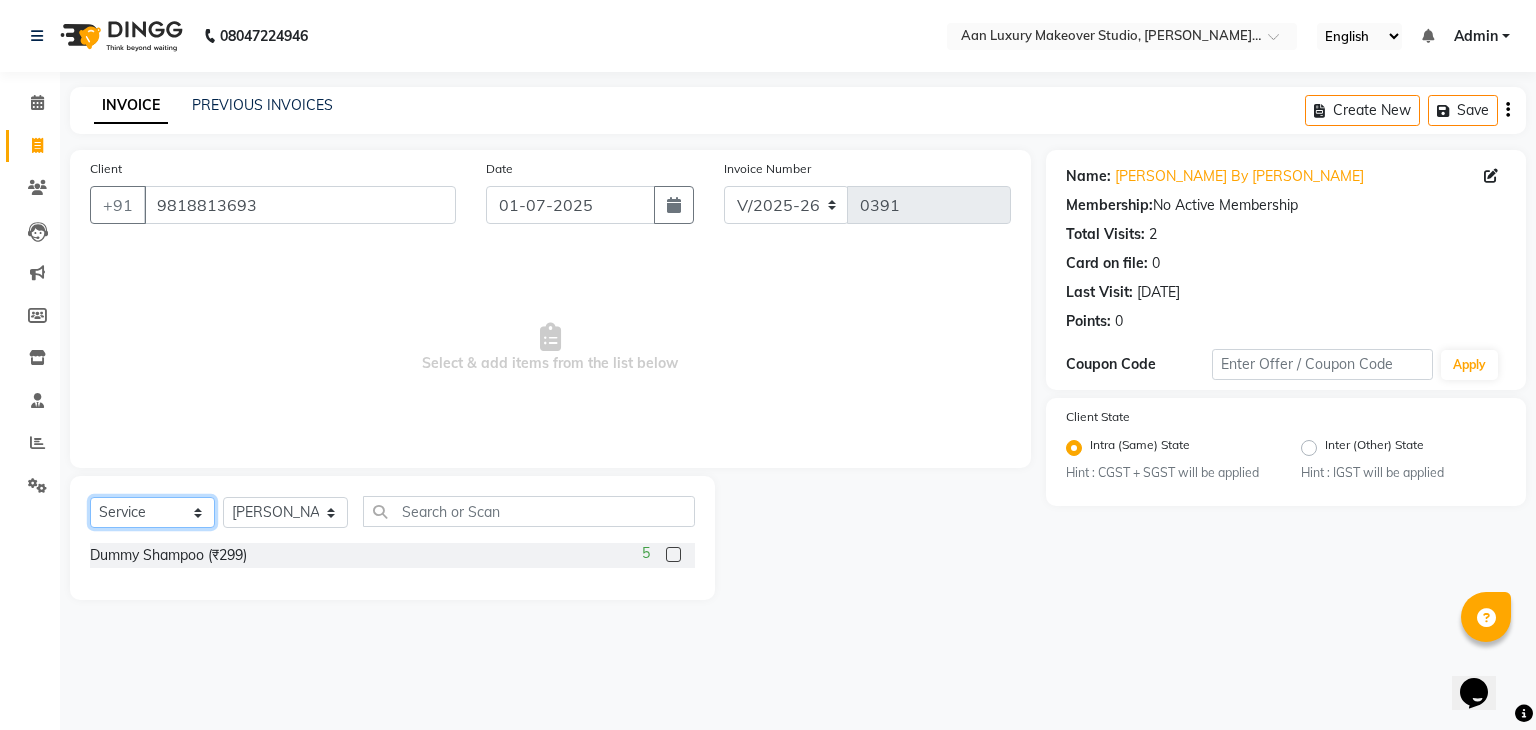 click on "Select  Service  Product  Membership  Package Voucher Prepaid Gift Card" 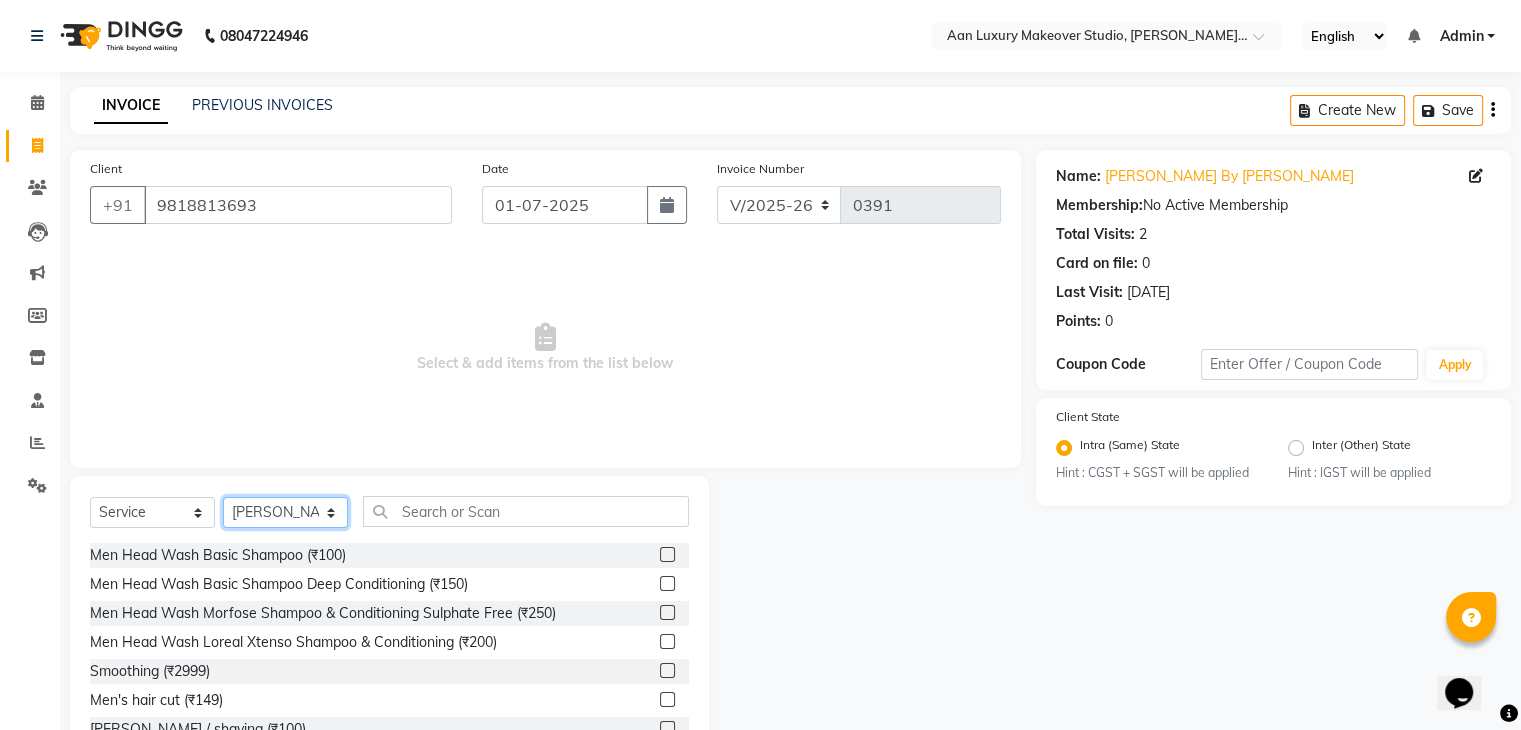 click on "Select Stylist Faiz gaurav [PERSON_NAME] Nisha ma'am  [PERSON_NAME] [PERSON_NAME] [PERSON_NAME]" 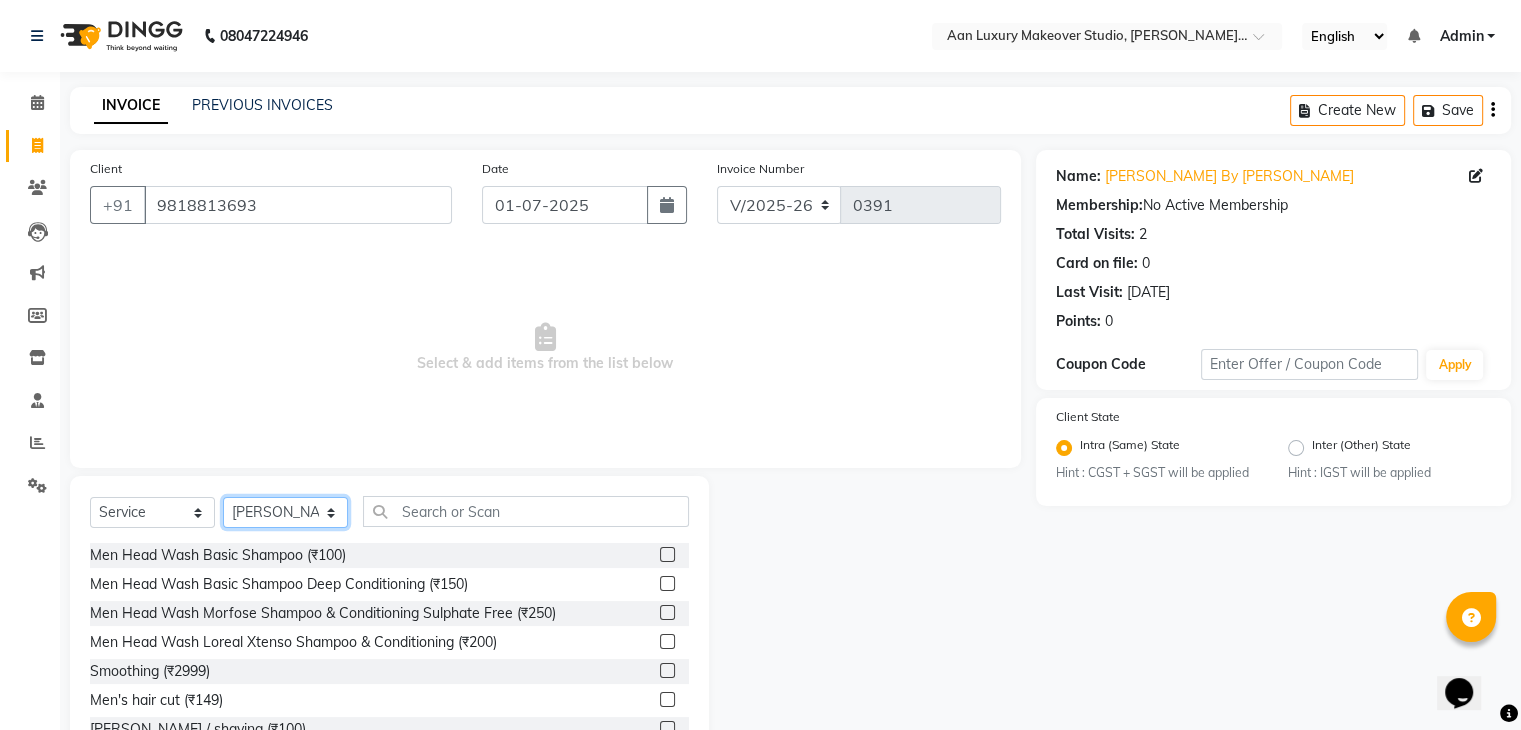 click on "Select Stylist Faiz gaurav [PERSON_NAME] Nisha ma'am  [PERSON_NAME] [PERSON_NAME] [PERSON_NAME]" 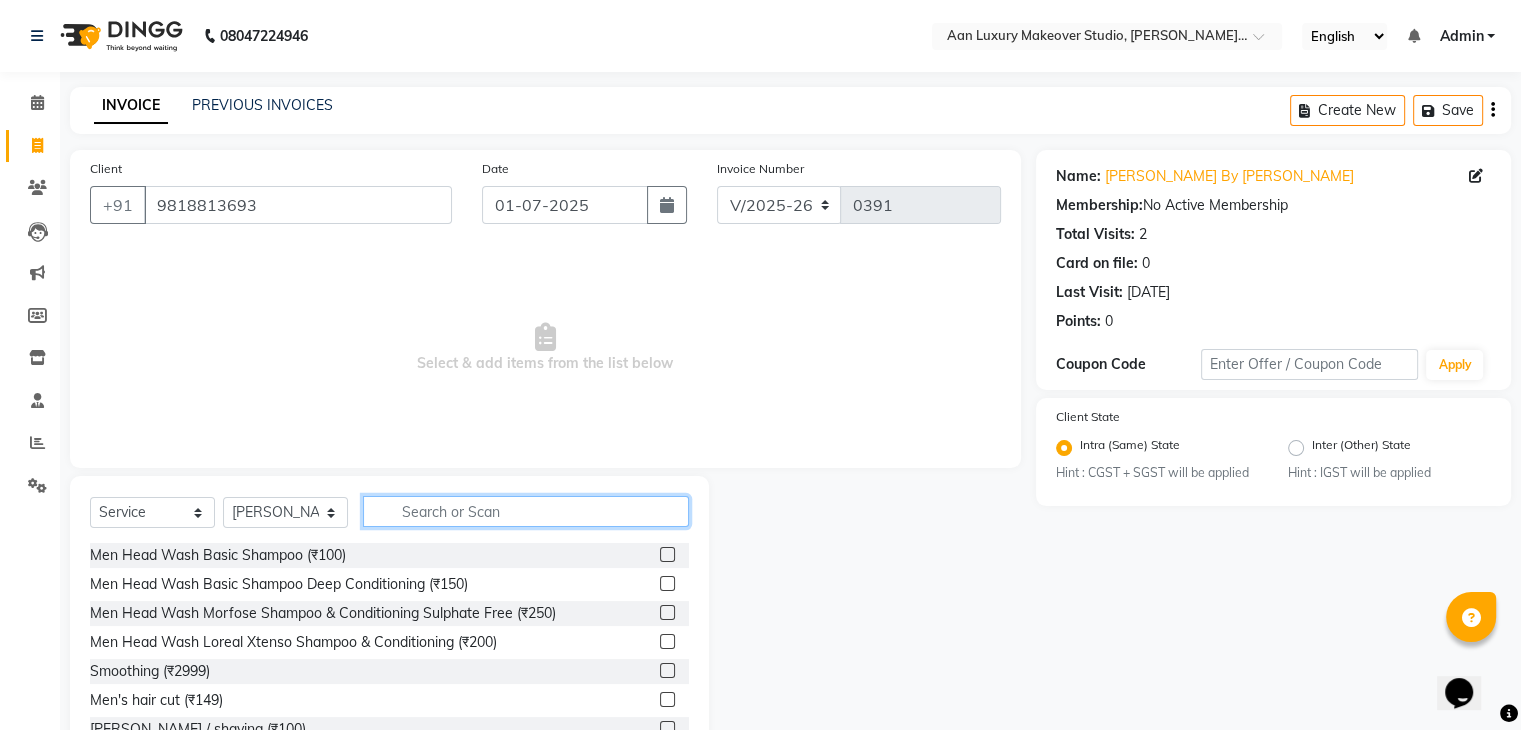 click 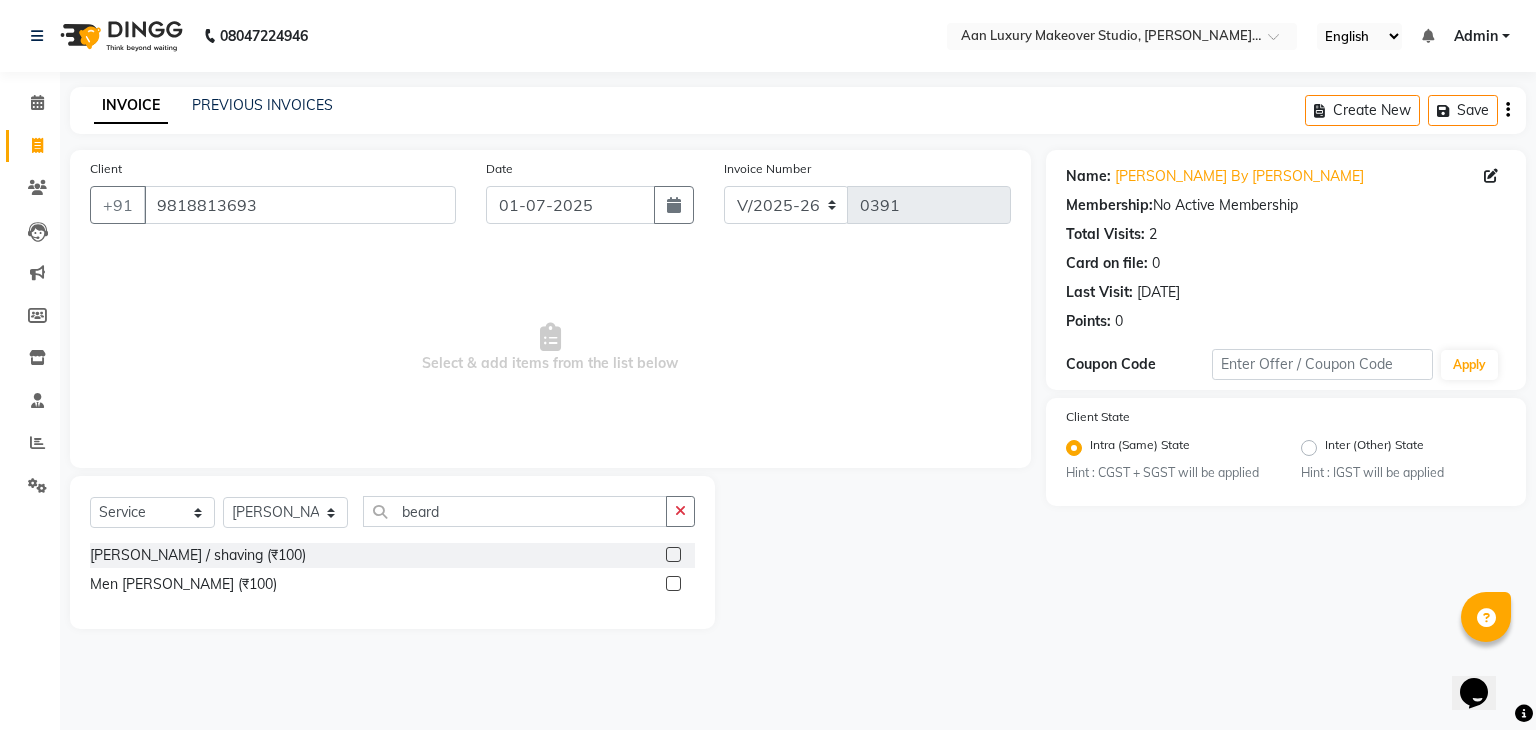 click 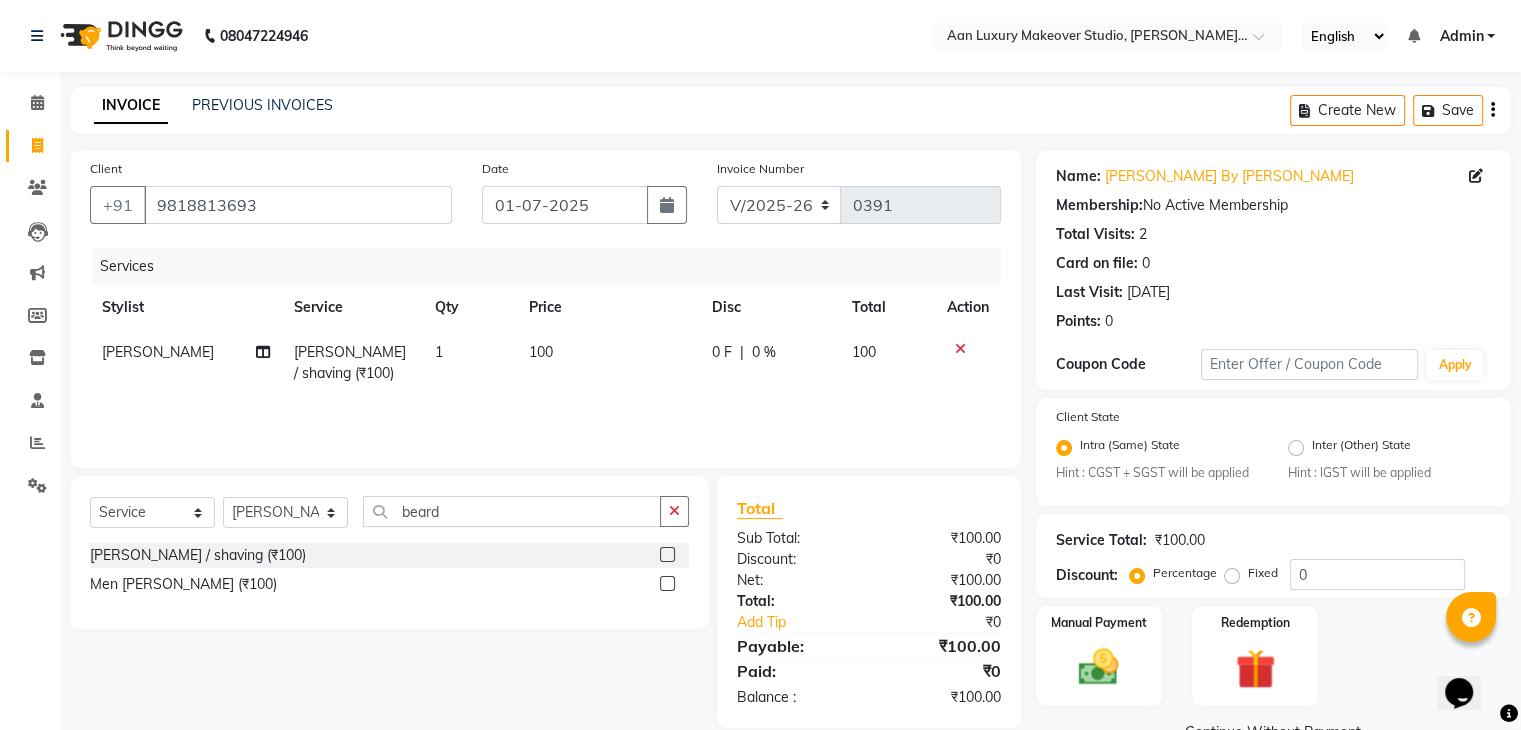 click on "Date [DATE]" 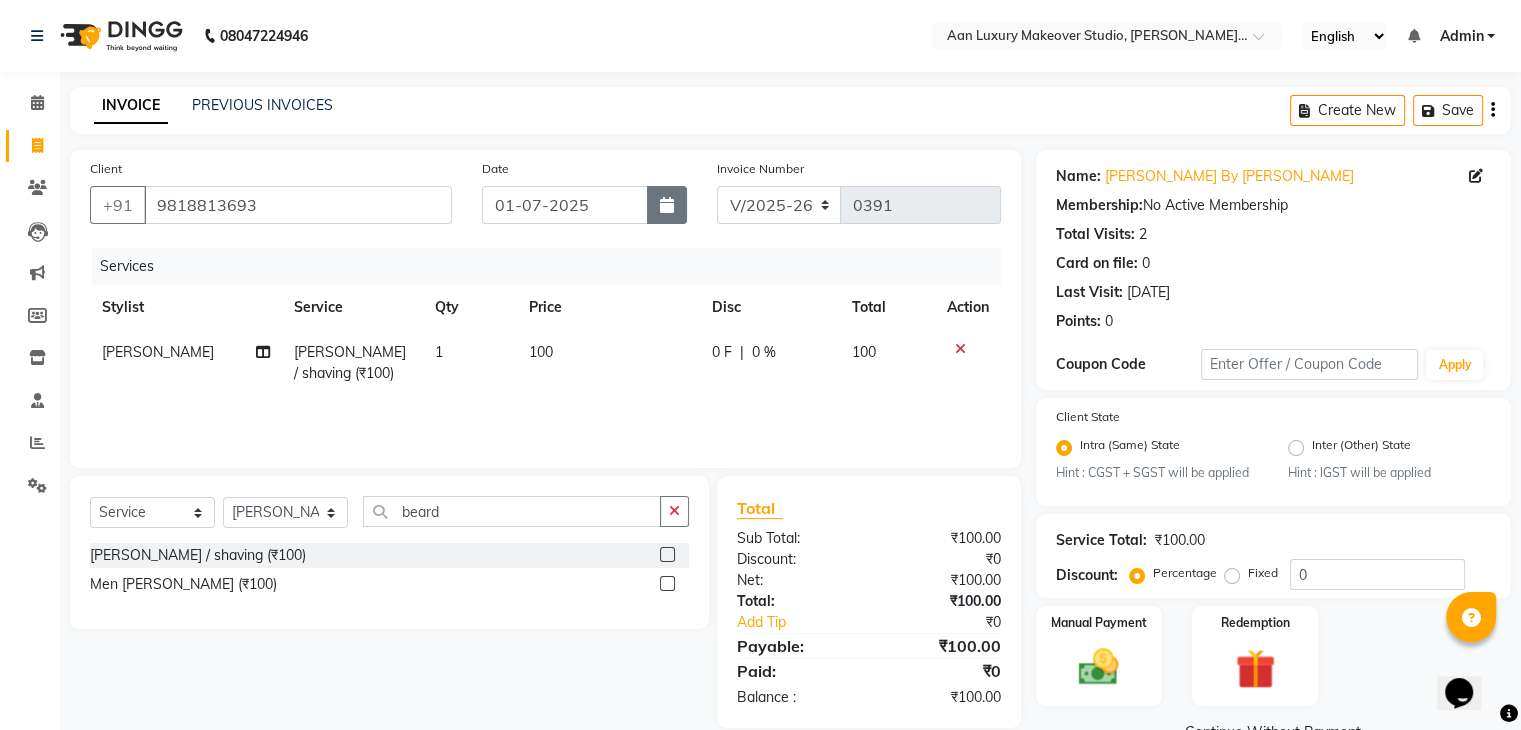 click 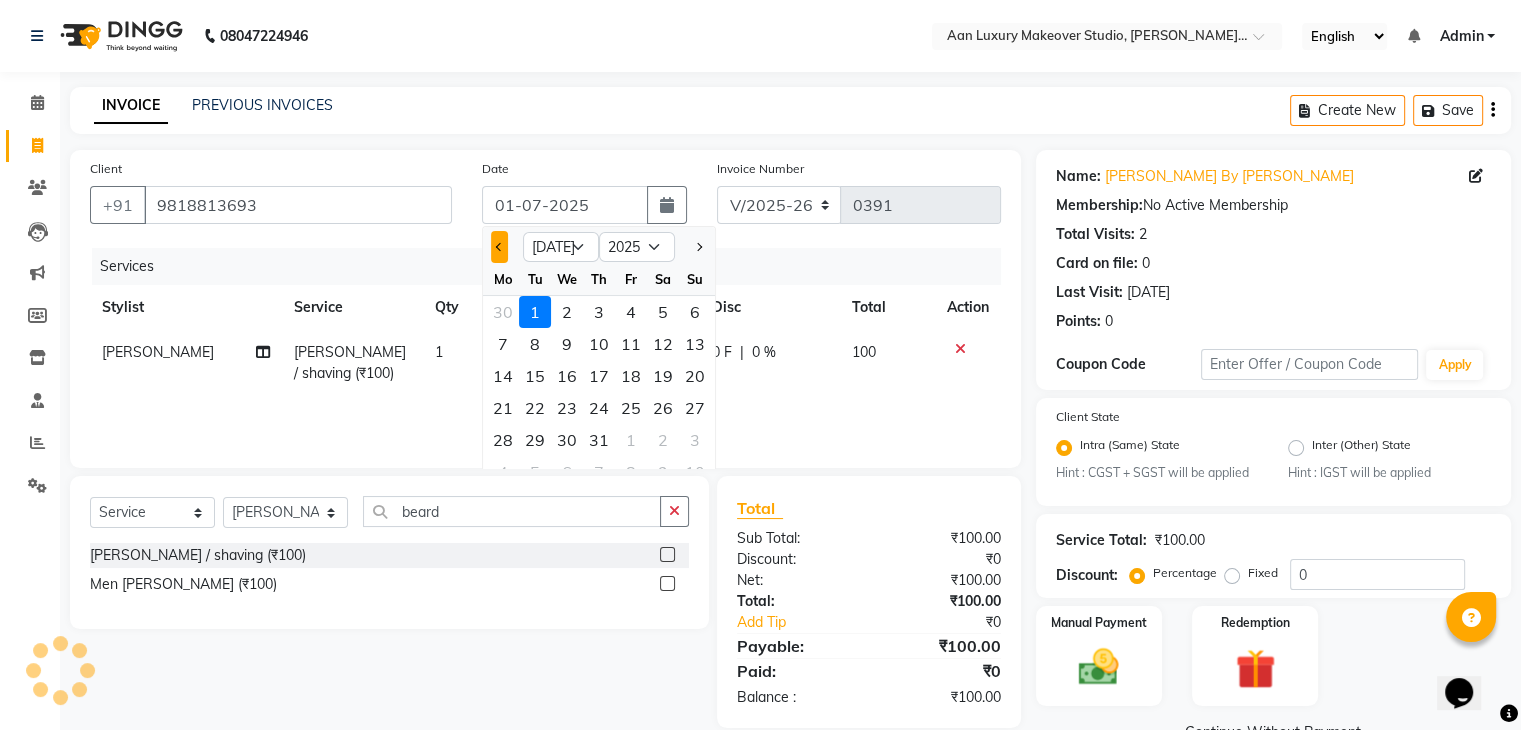 click 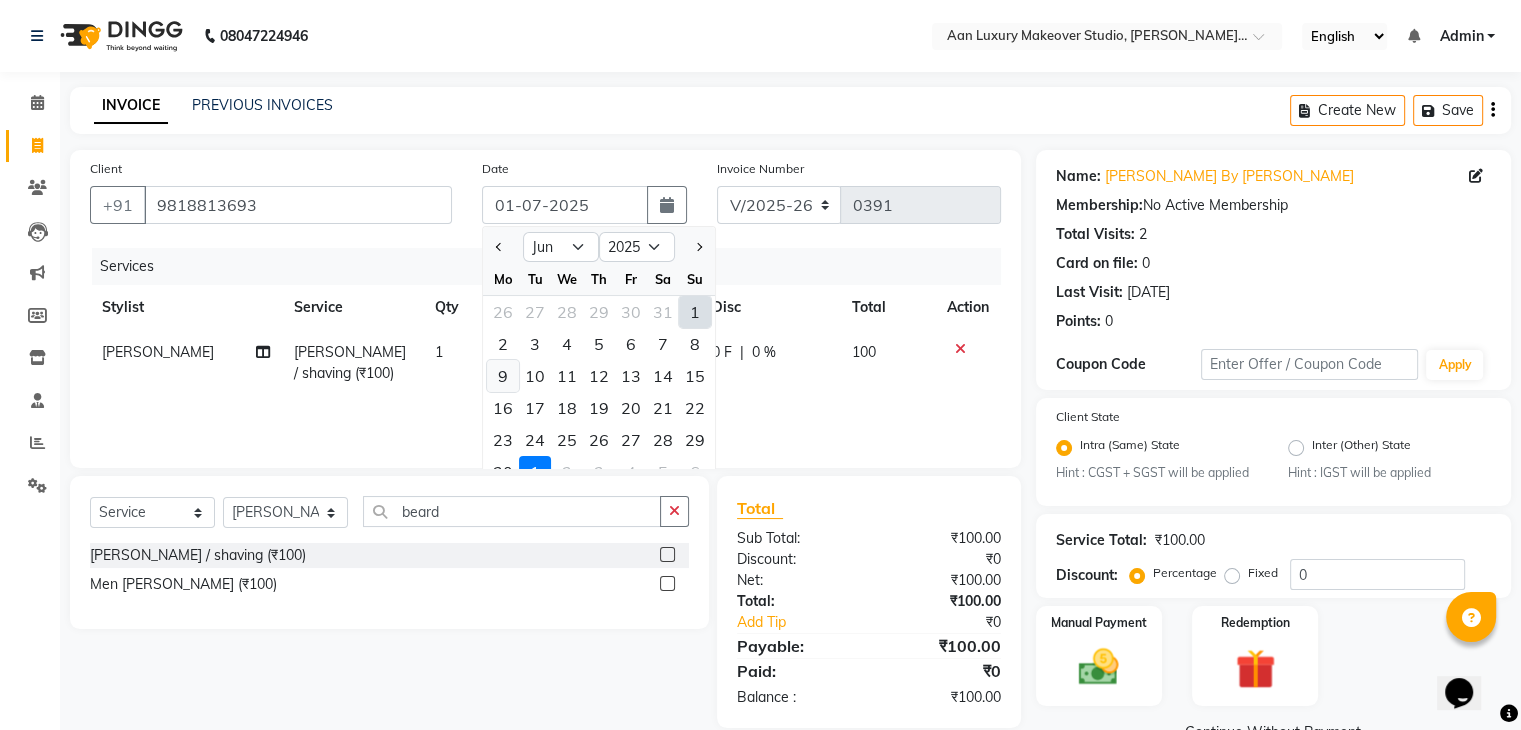 click on "9" 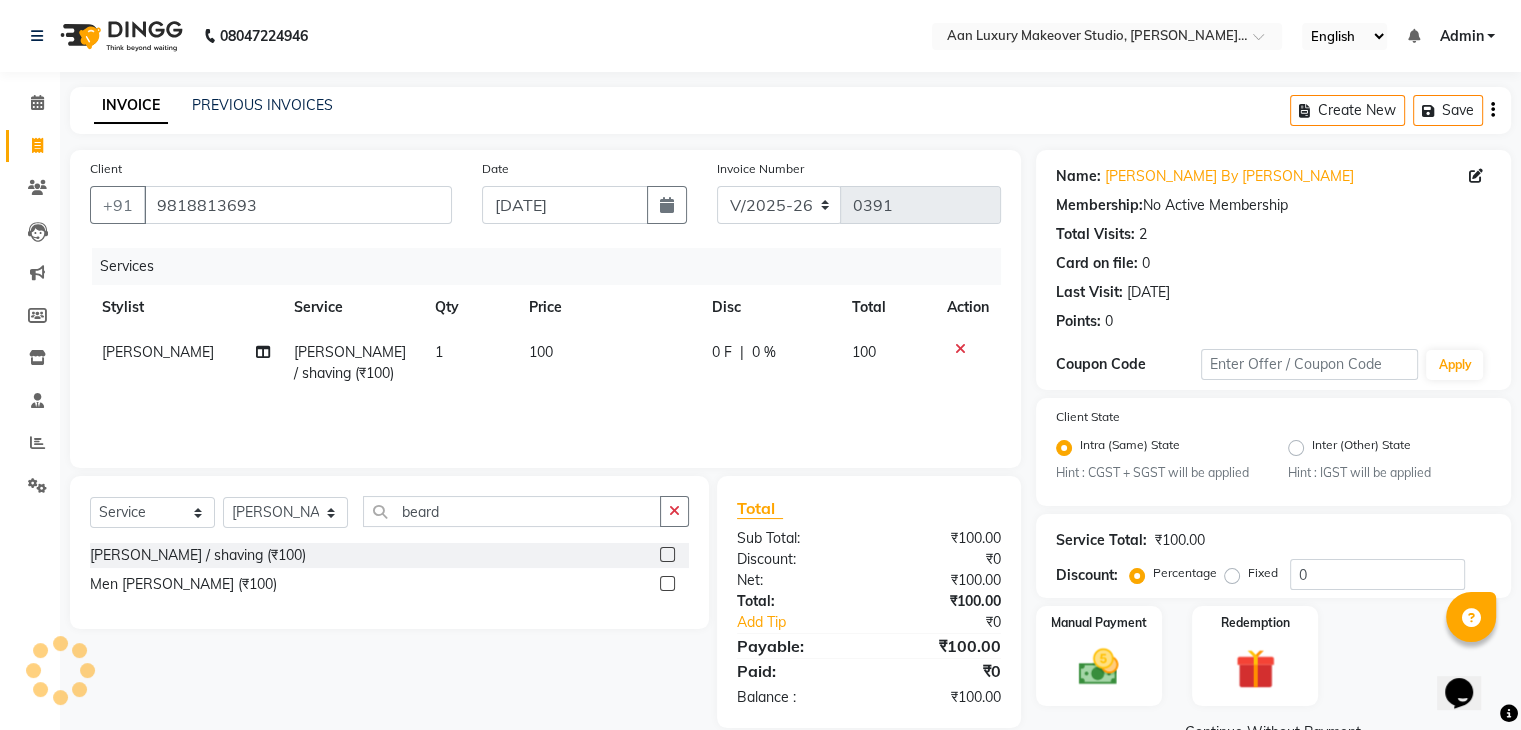 scroll, scrollTop: 49, scrollLeft: 0, axis: vertical 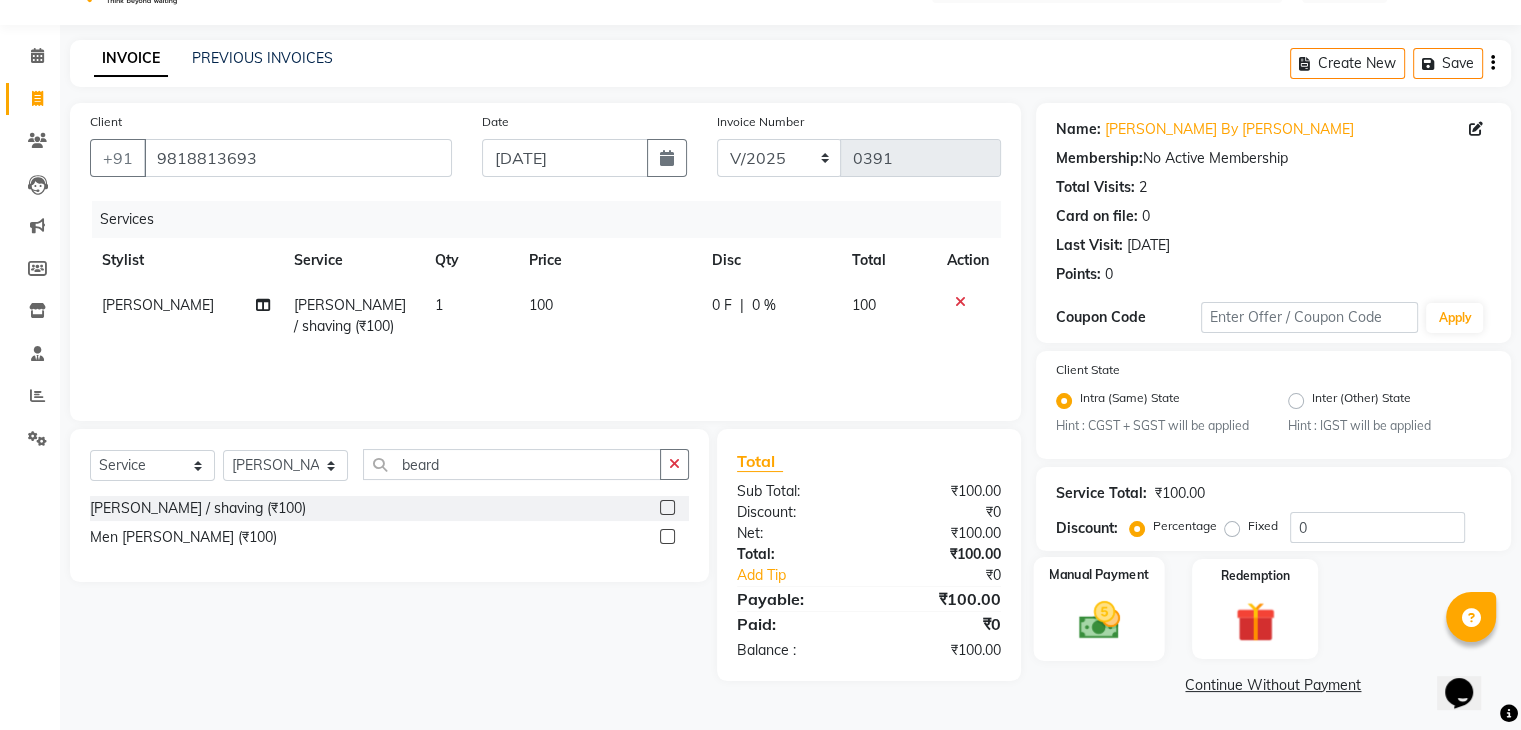 click on "Manual Payment" 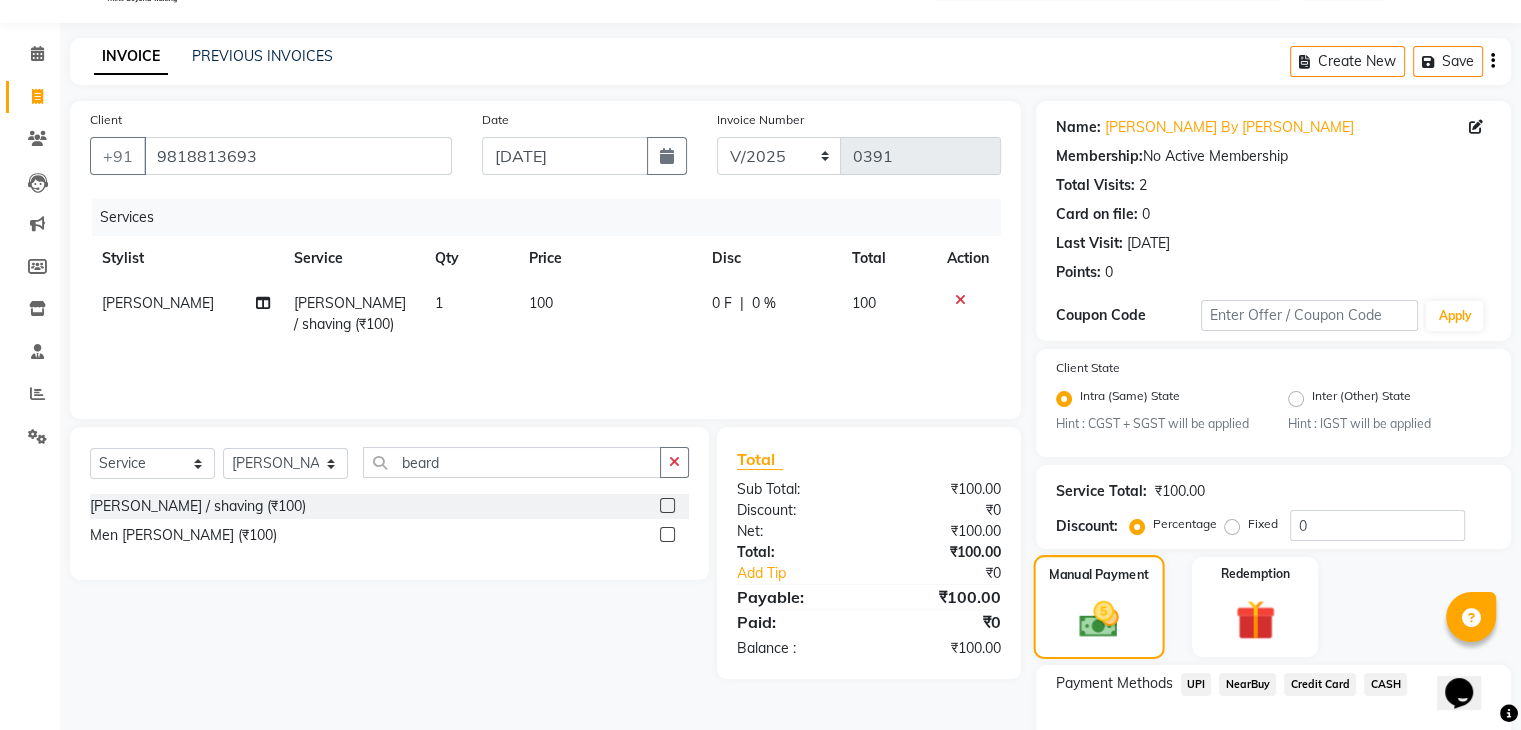 scroll, scrollTop: 177, scrollLeft: 0, axis: vertical 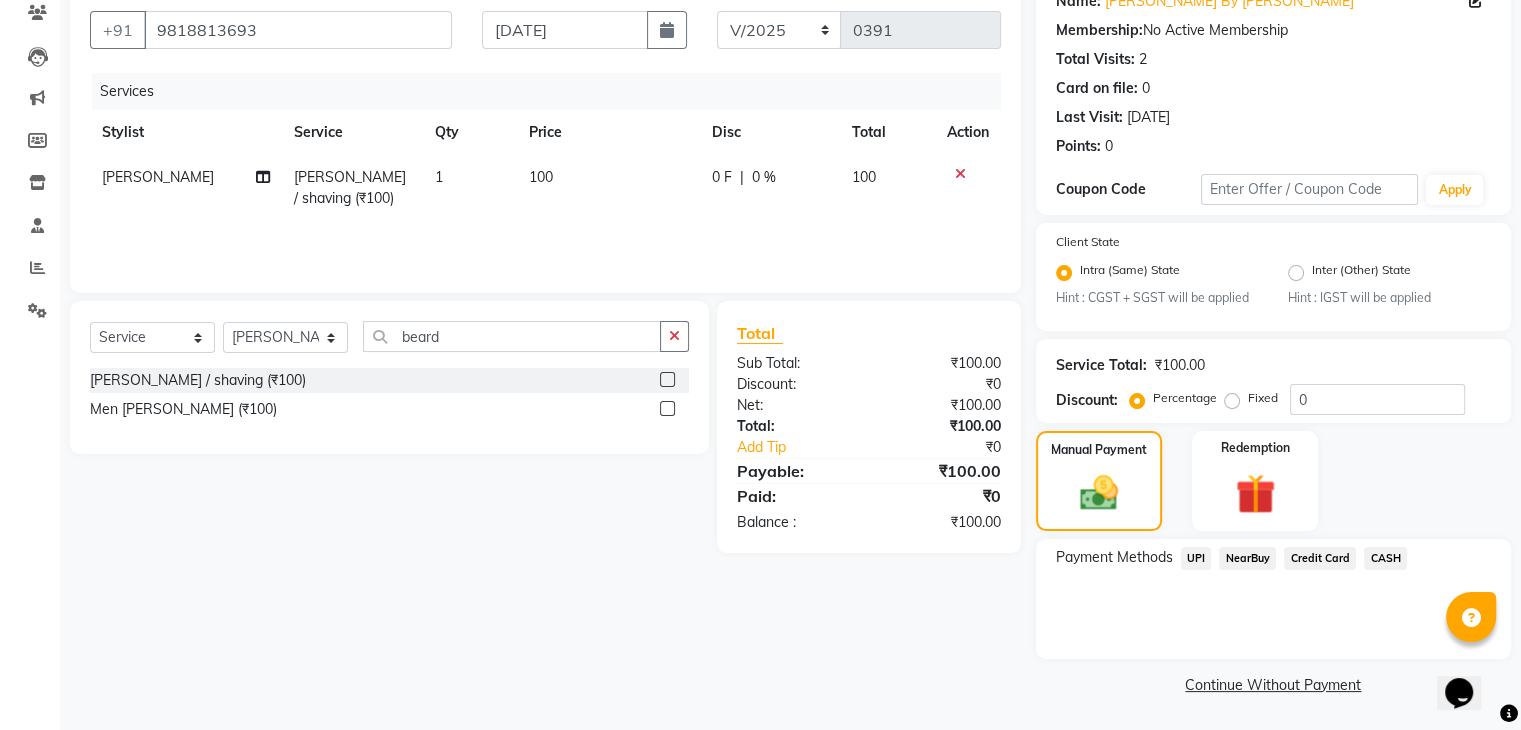 click on "CASH" 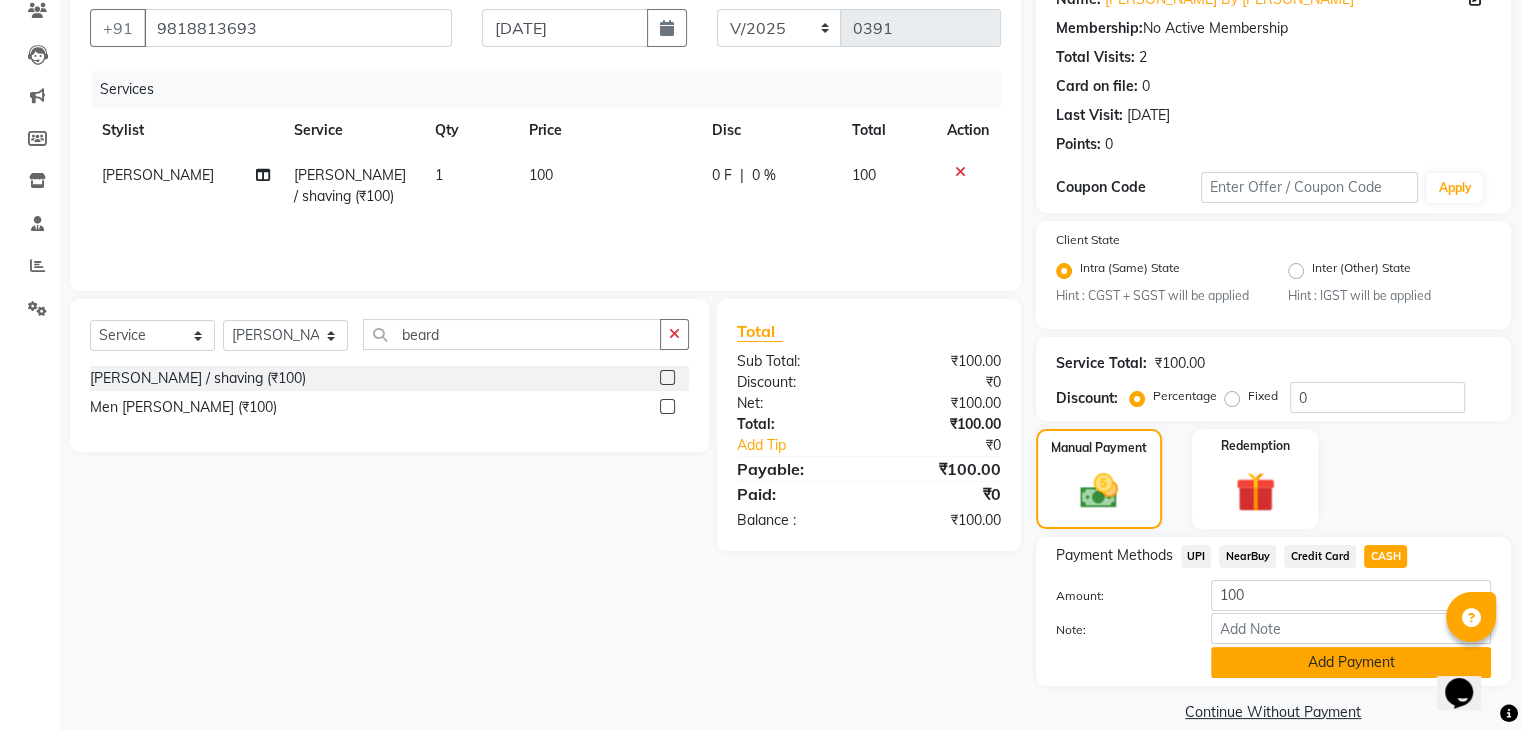 click on "Add Payment" 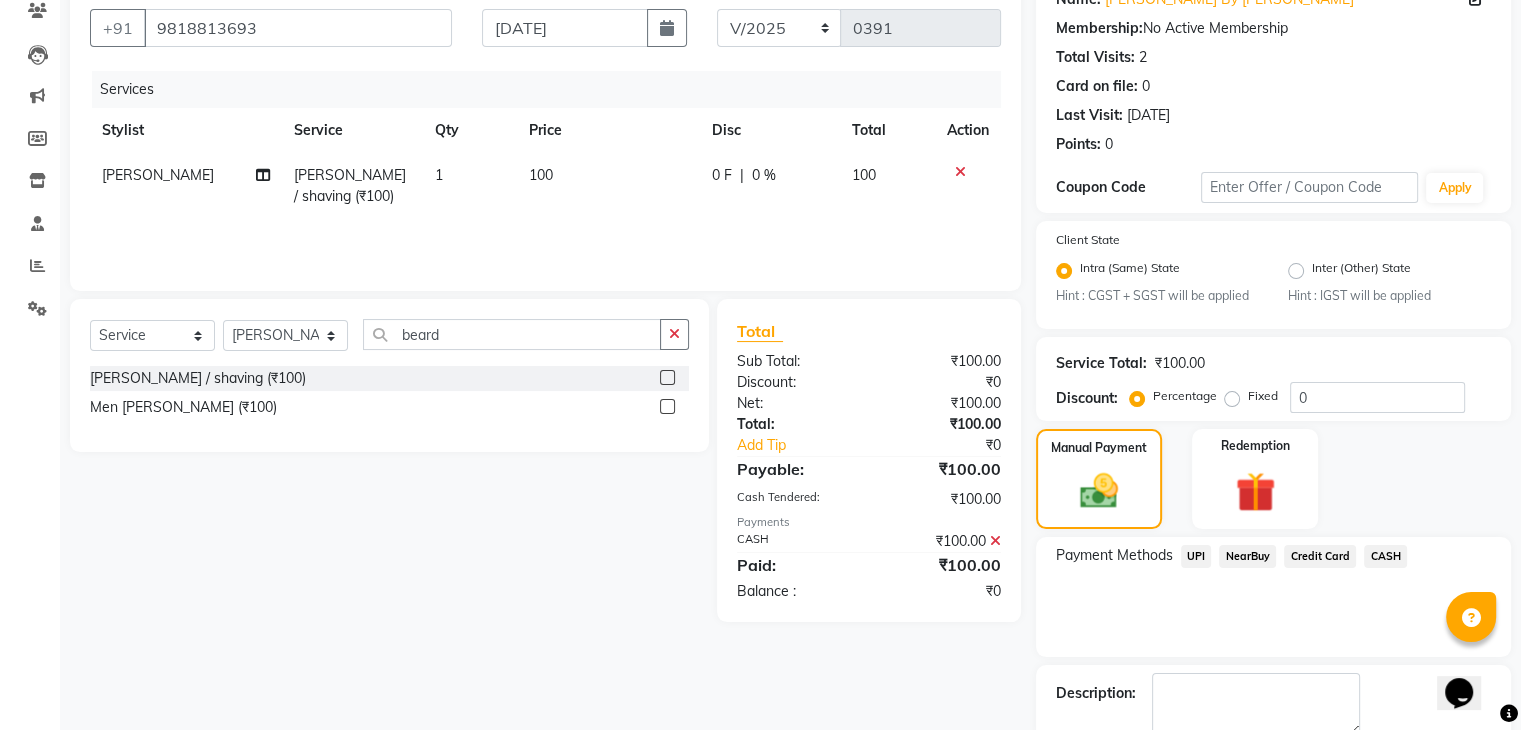 scroll, scrollTop: 289, scrollLeft: 0, axis: vertical 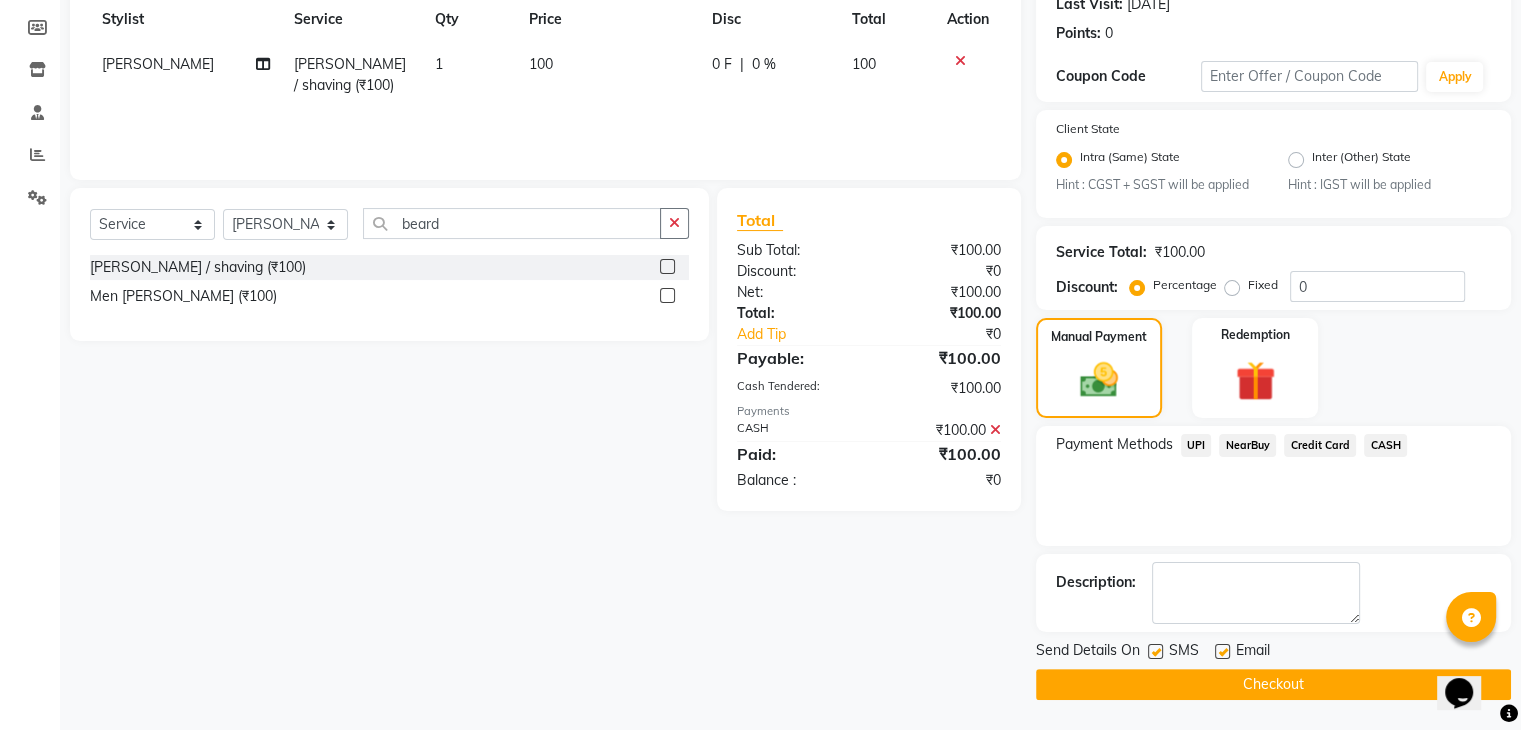 click 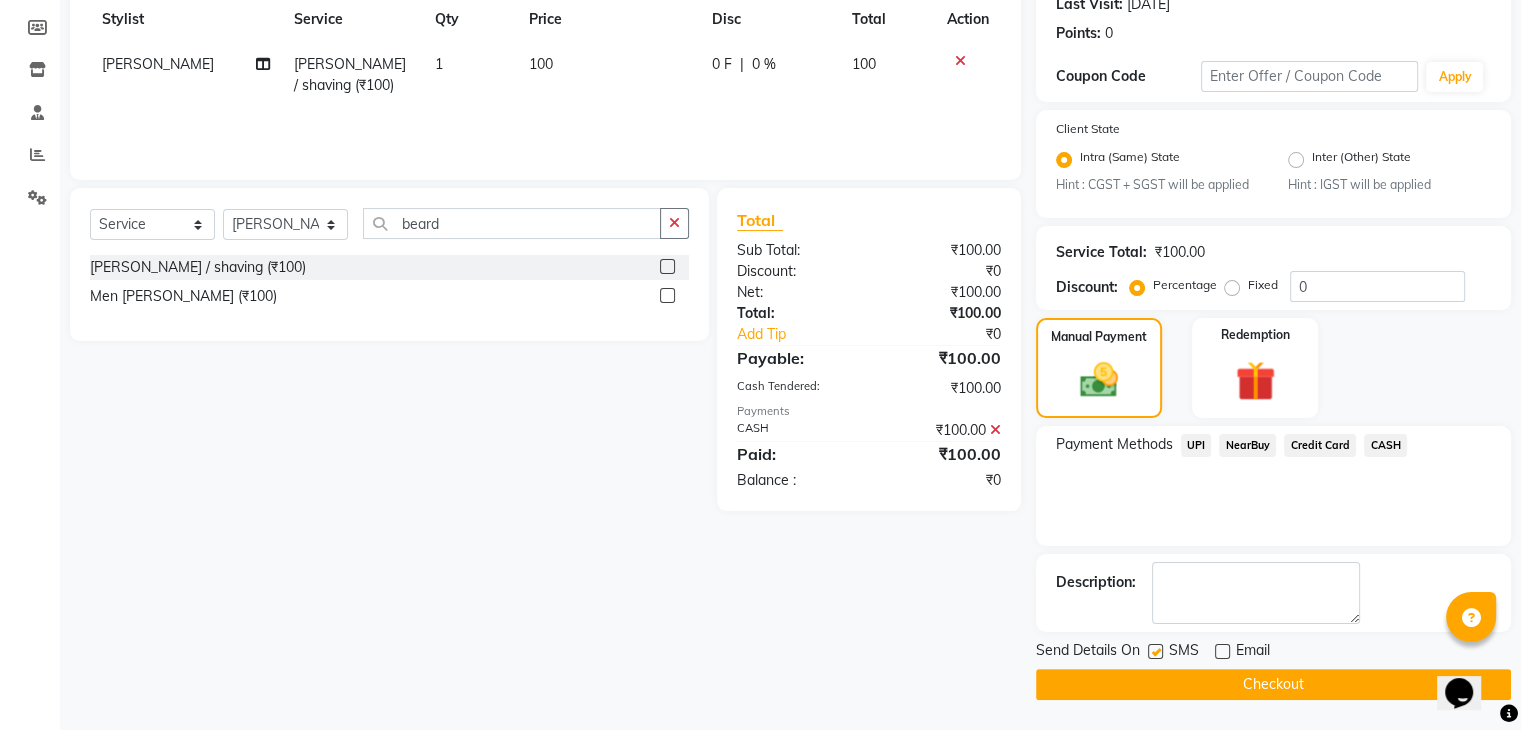 click 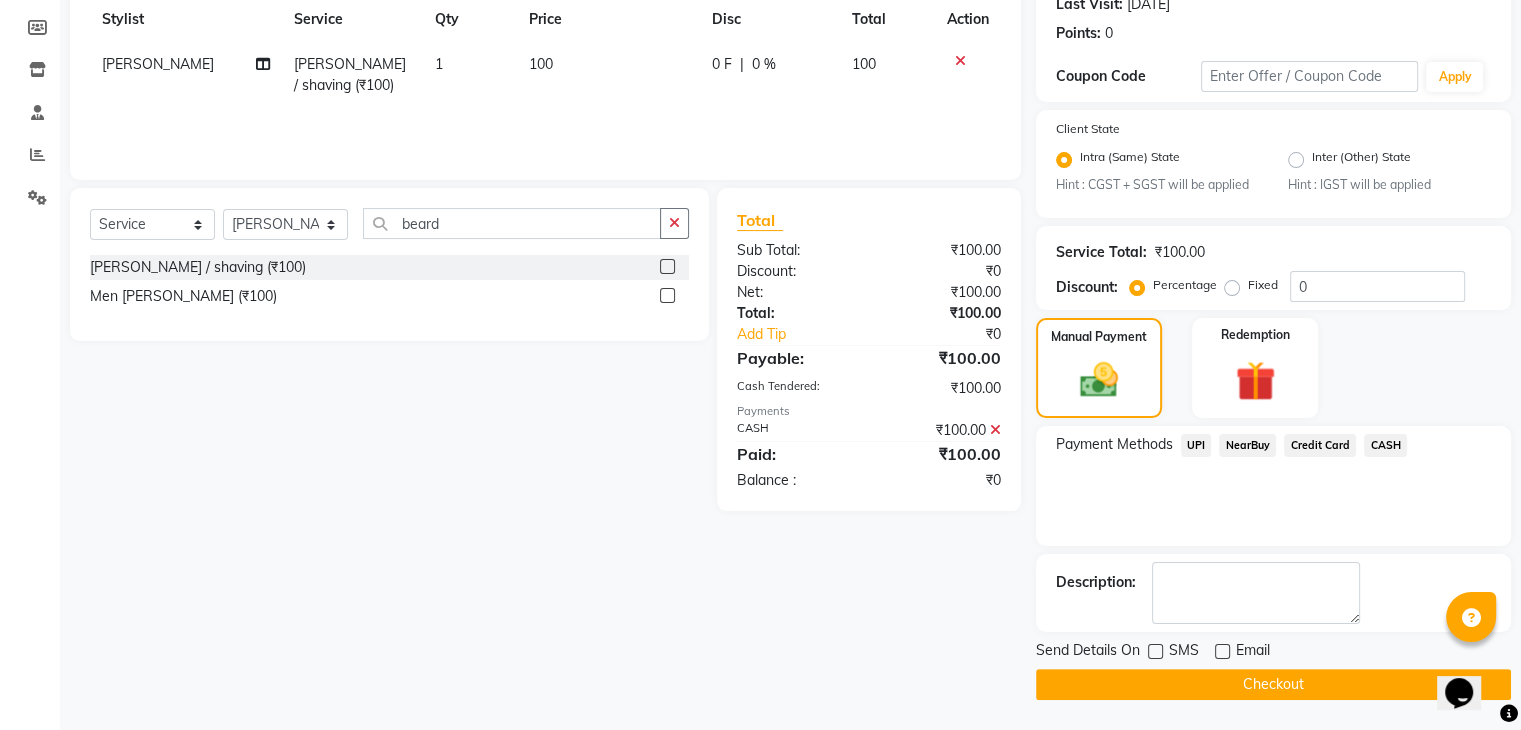 click on "Checkout" 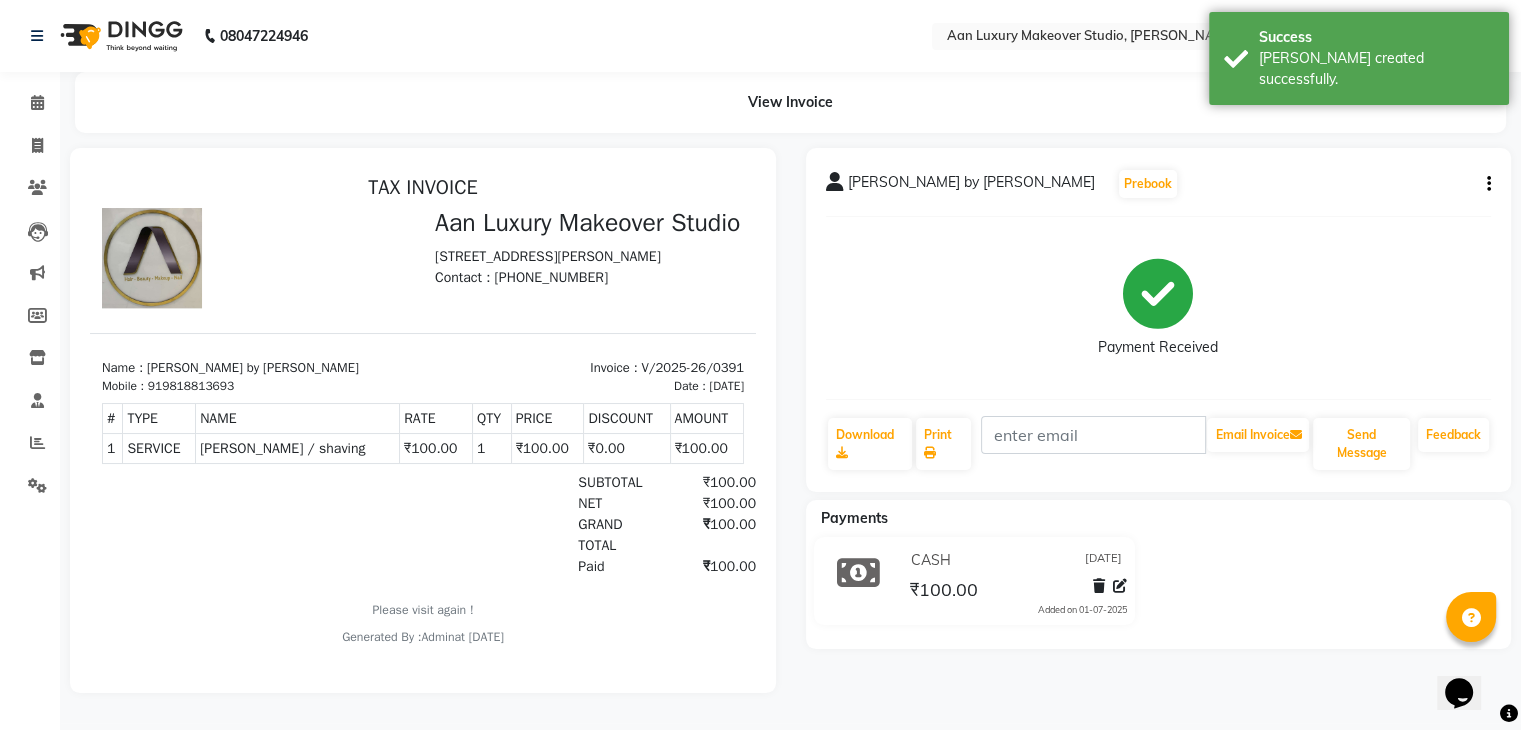 scroll, scrollTop: 0, scrollLeft: 0, axis: both 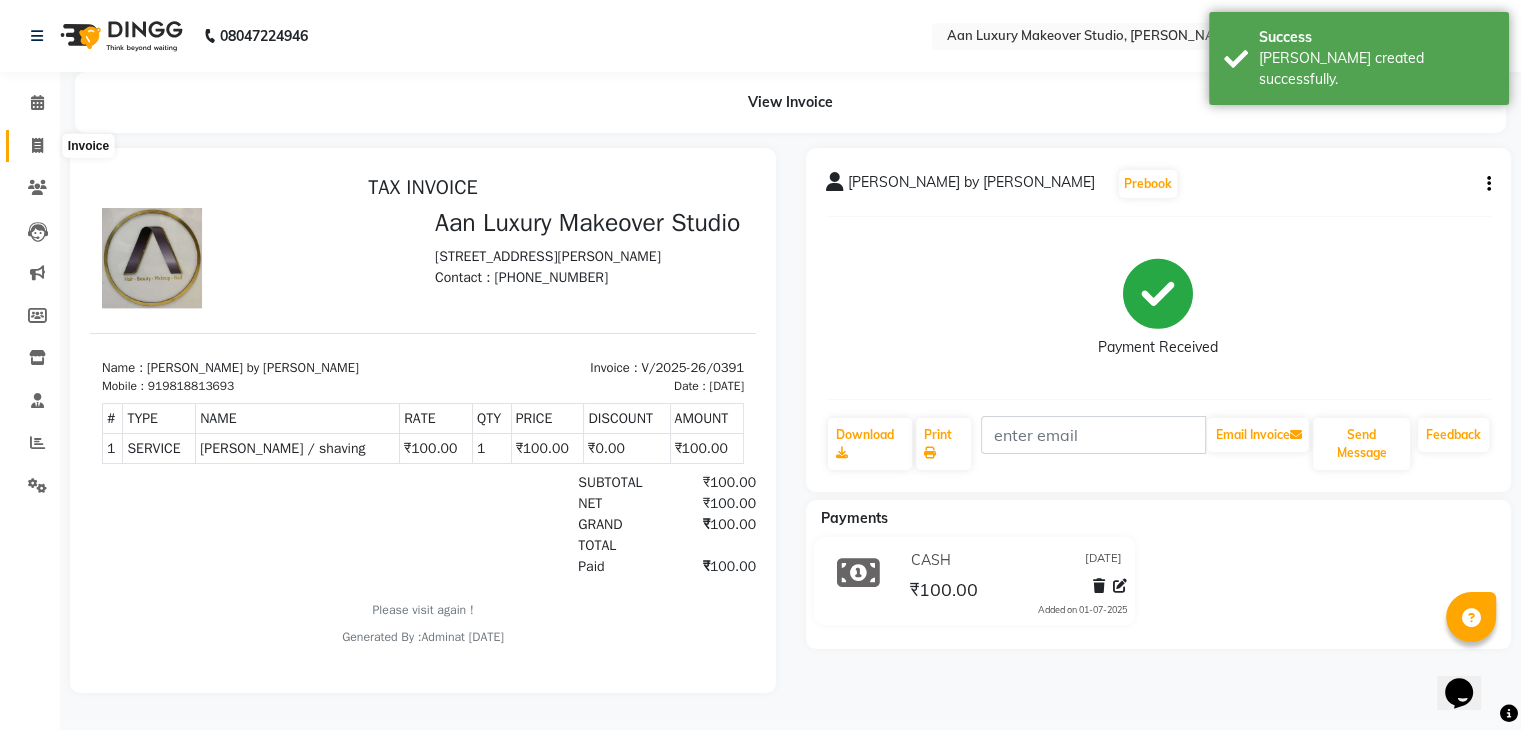 click 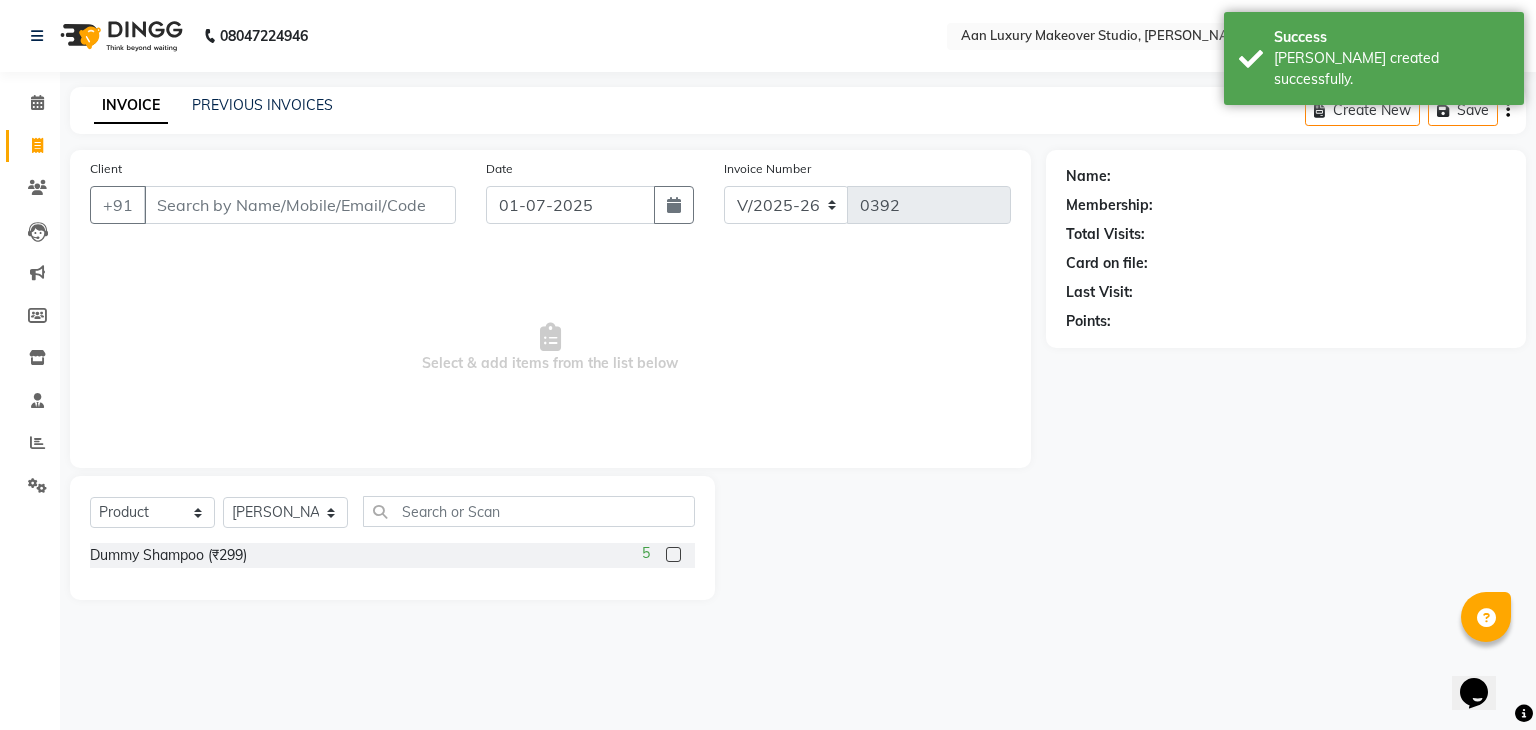 click on "Client" at bounding box center (300, 205) 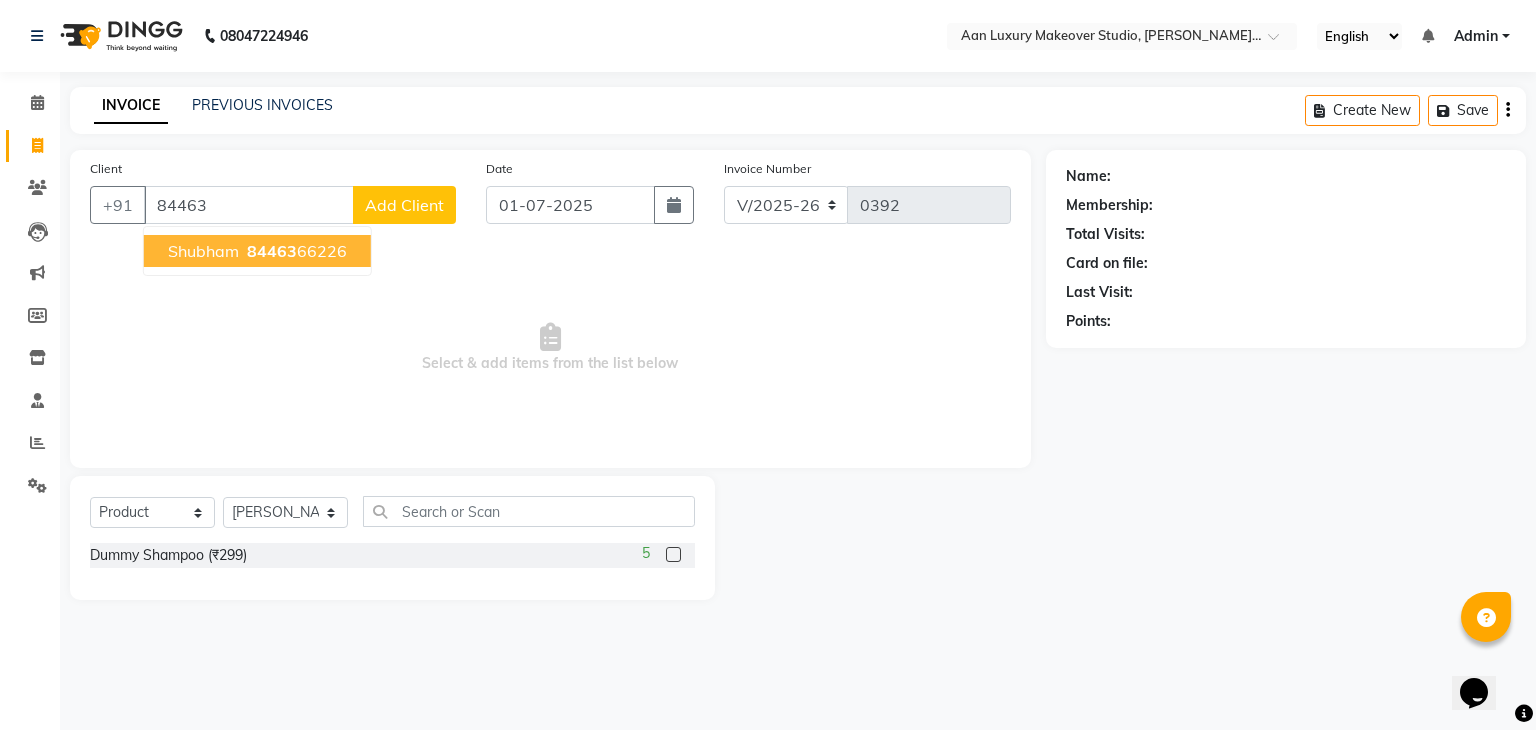 click on "84463" at bounding box center [272, 251] 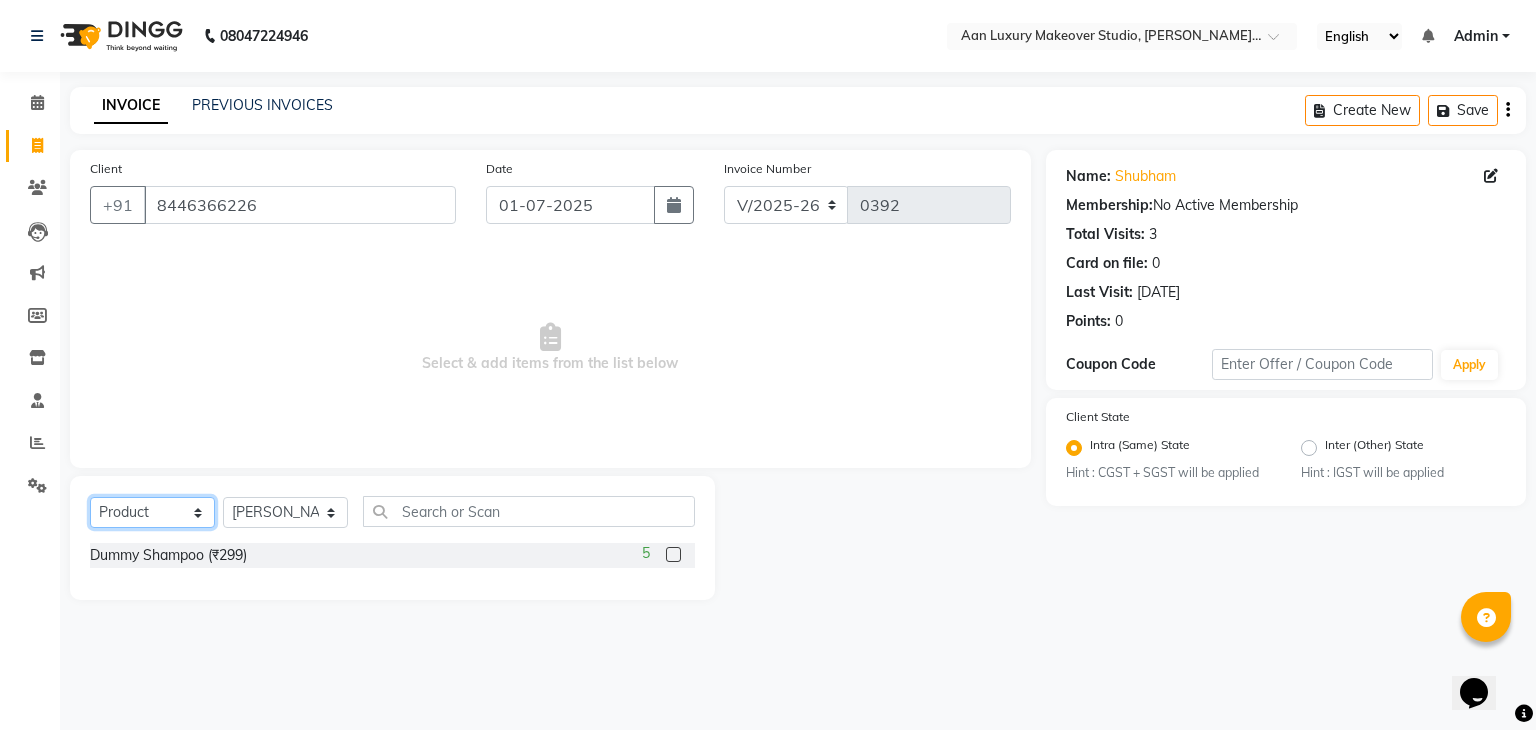 drag, startPoint x: 154, startPoint y: 507, endPoint x: 144, endPoint y: 333, distance: 174.28712 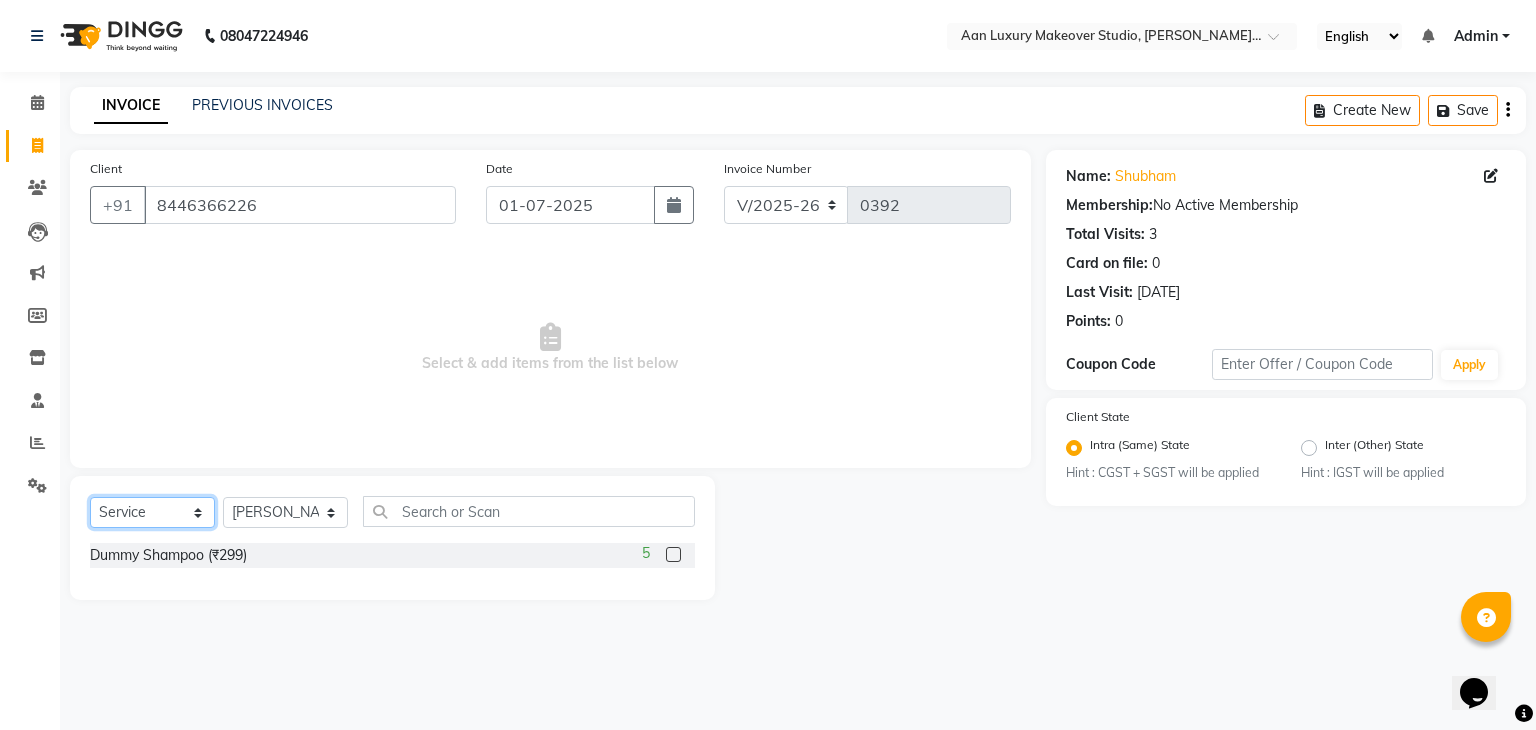 click on "Select  Service  Product  Membership  Package Voucher Prepaid Gift Card" 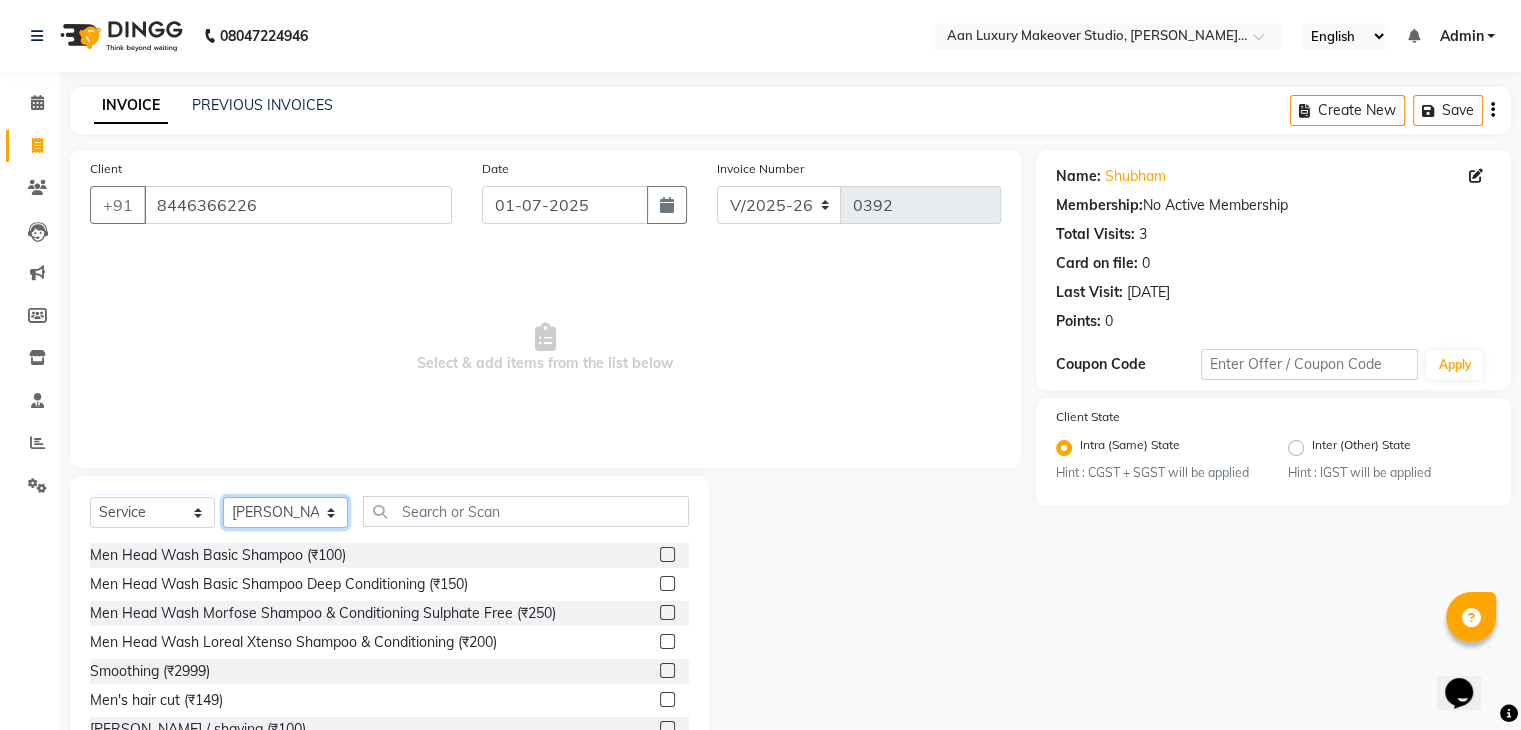 click on "Select Stylist Faiz gaurav [PERSON_NAME] Nisha ma'am  [PERSON_NAME] [PERSON_NAME] [PERSON_NAME]" 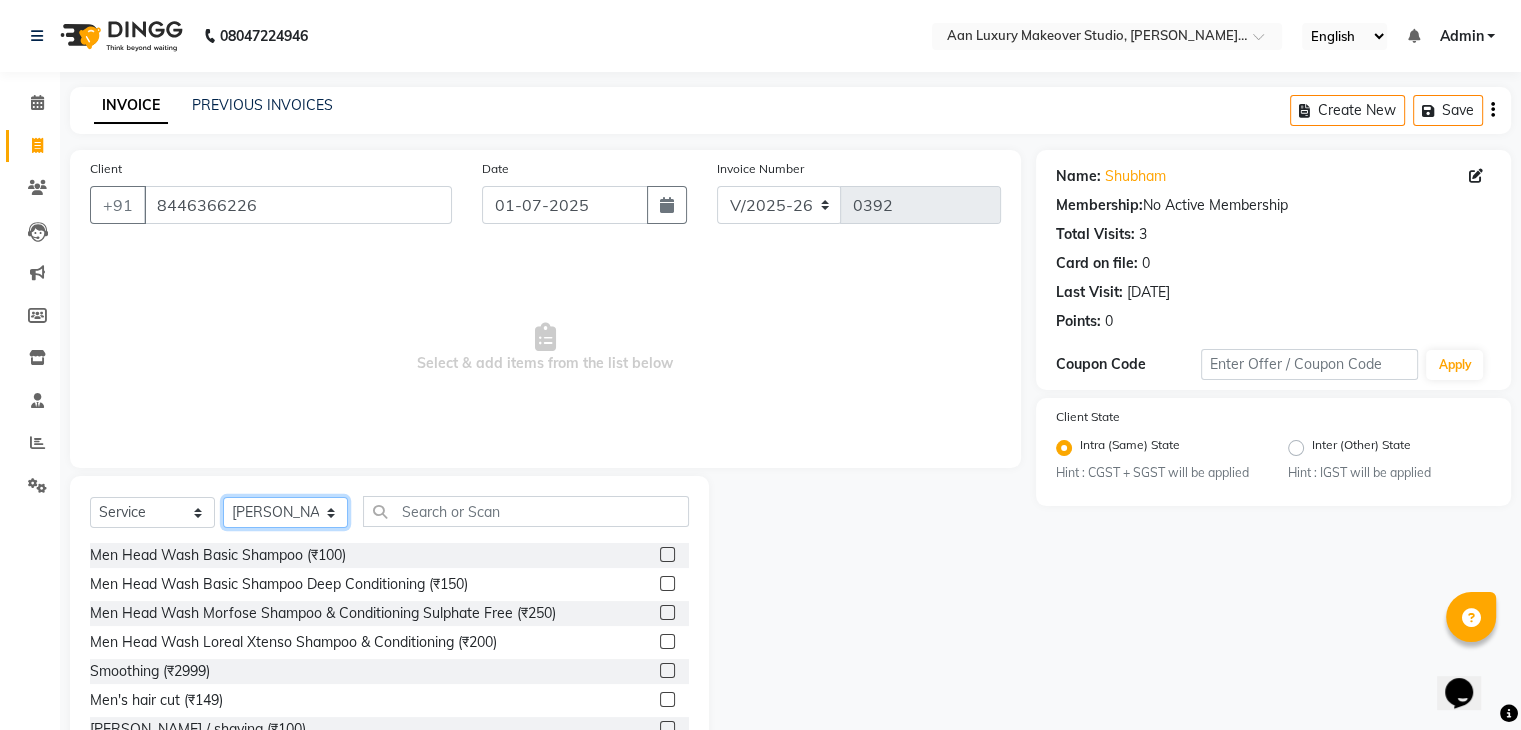 click on "Select Stylist Faiz gaurav [PERSON_NAME] Nisha ma'am  [PERSON_NAME] [PERSON_NAME] [PERSON_NAME]" 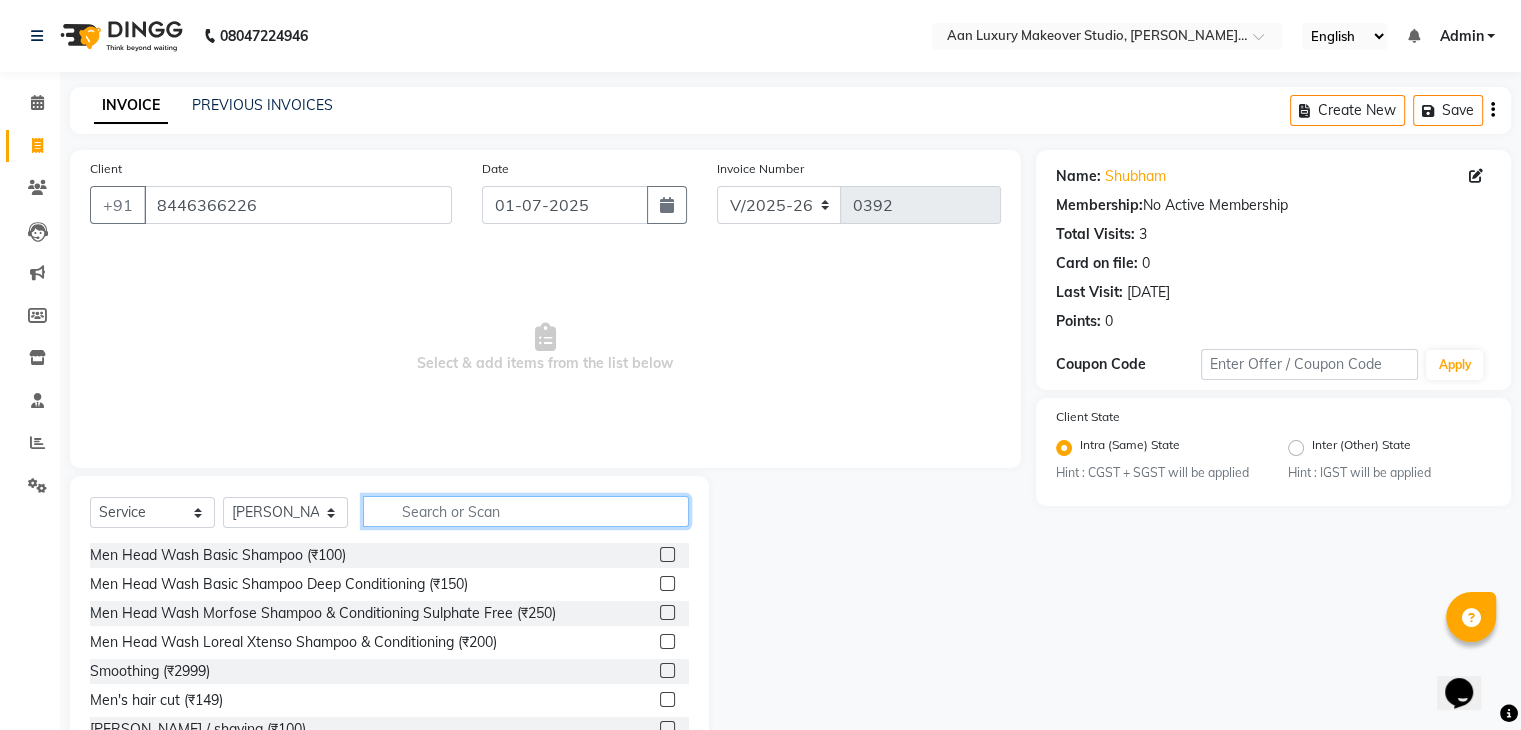 click 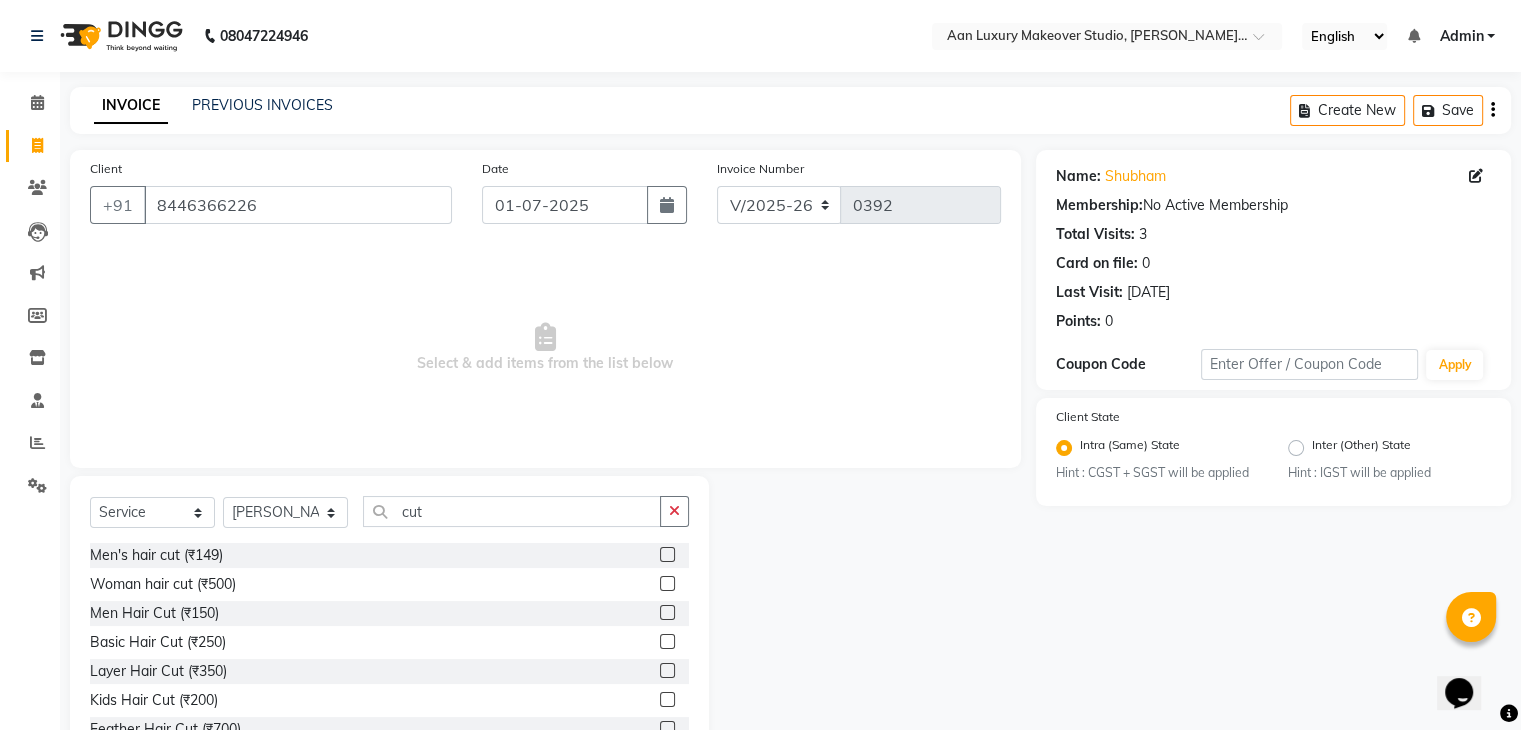 click 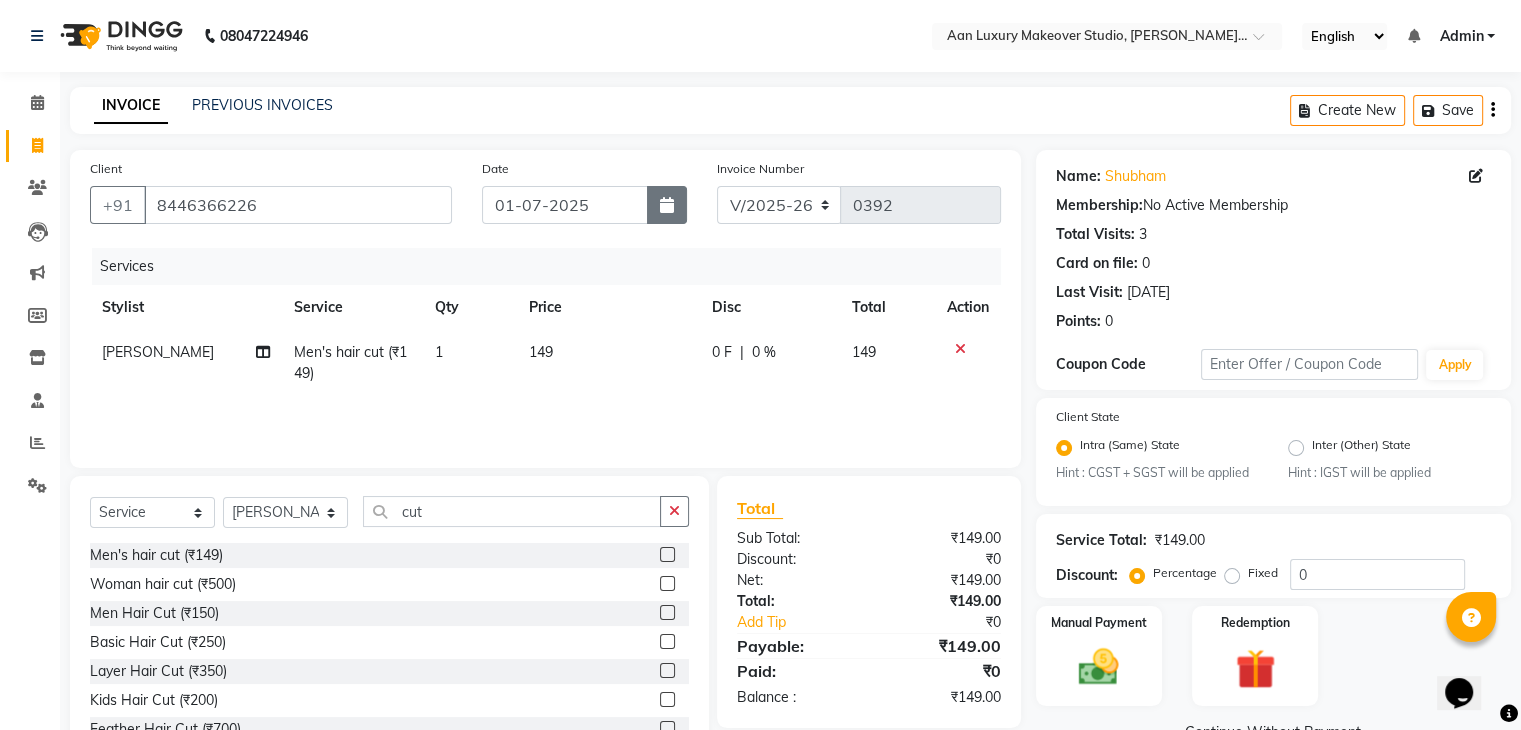 click 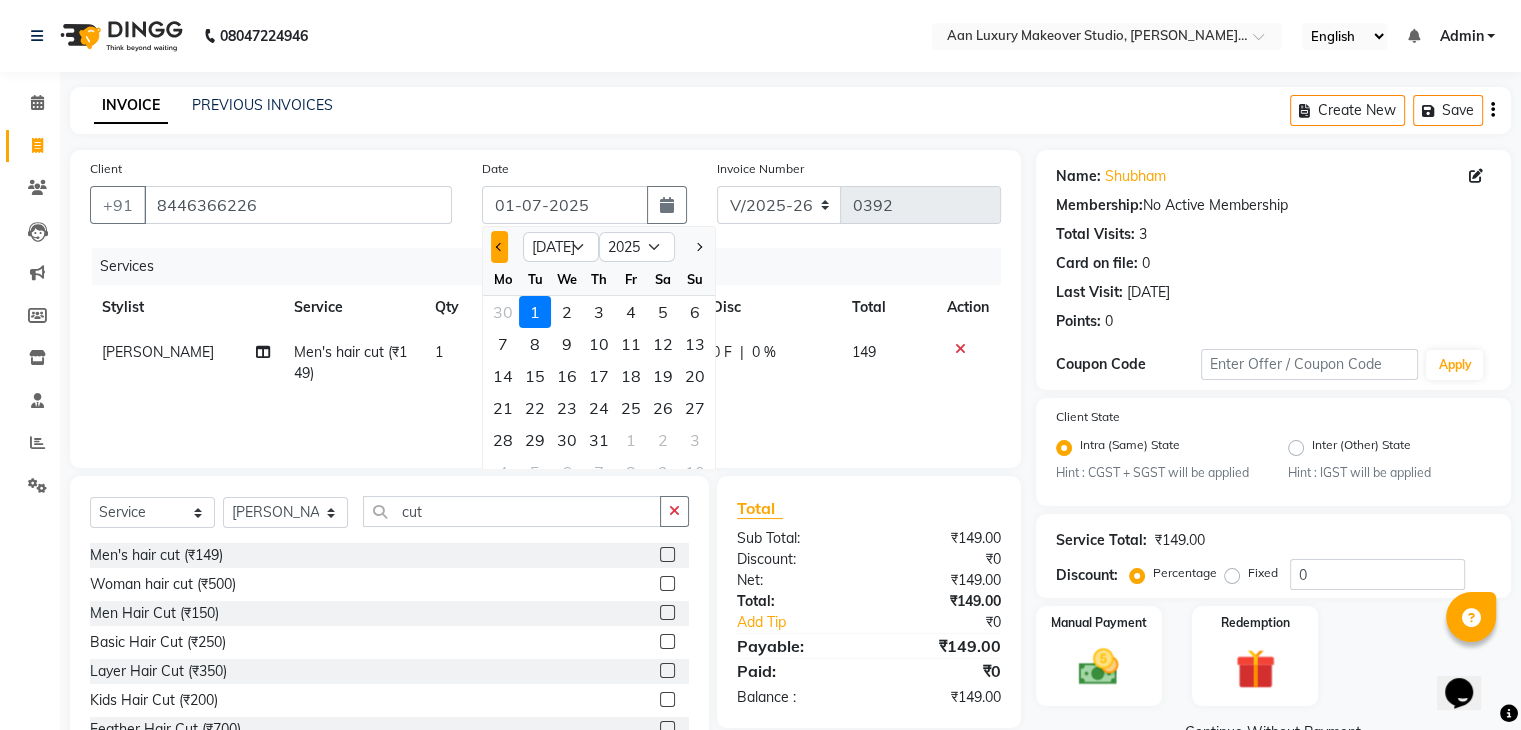click 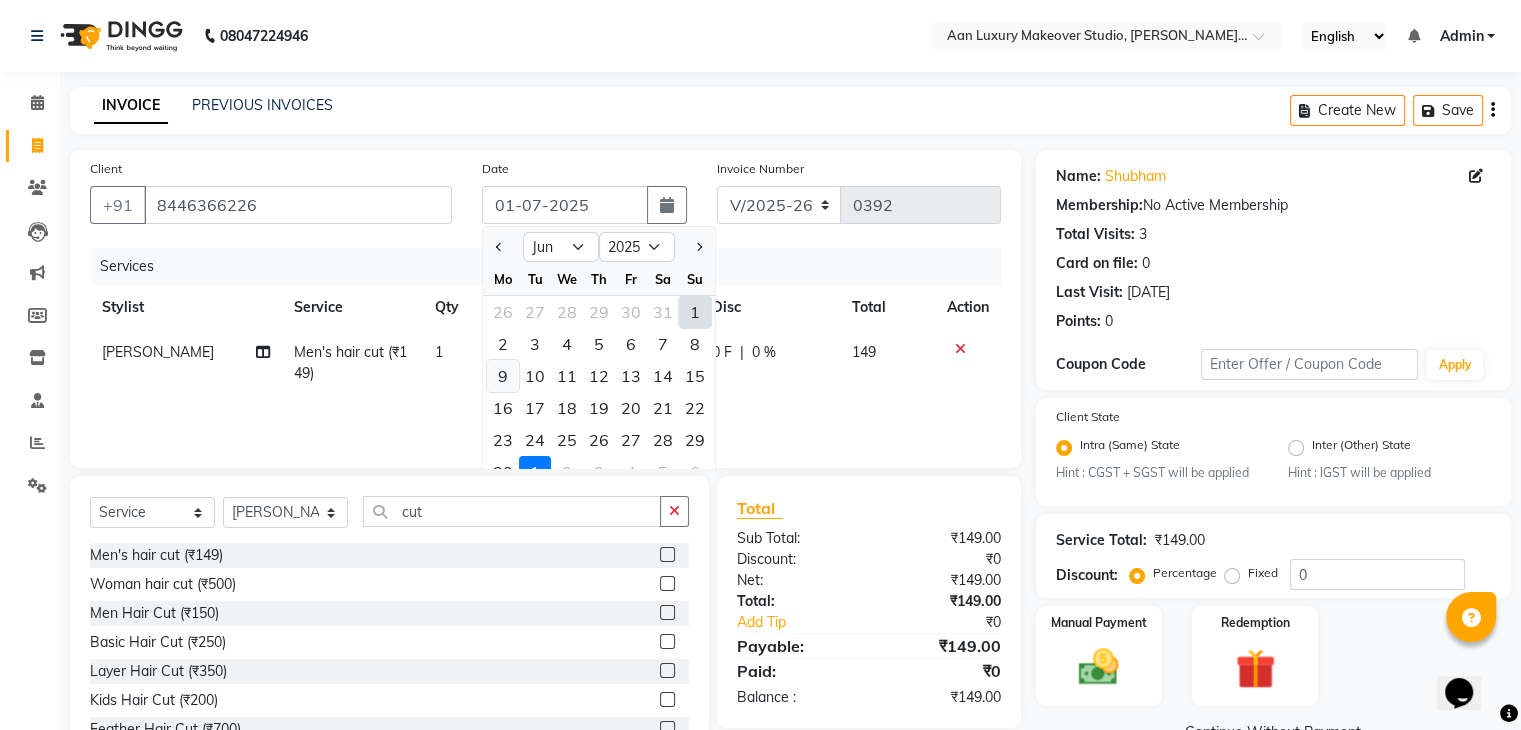 click on "9" 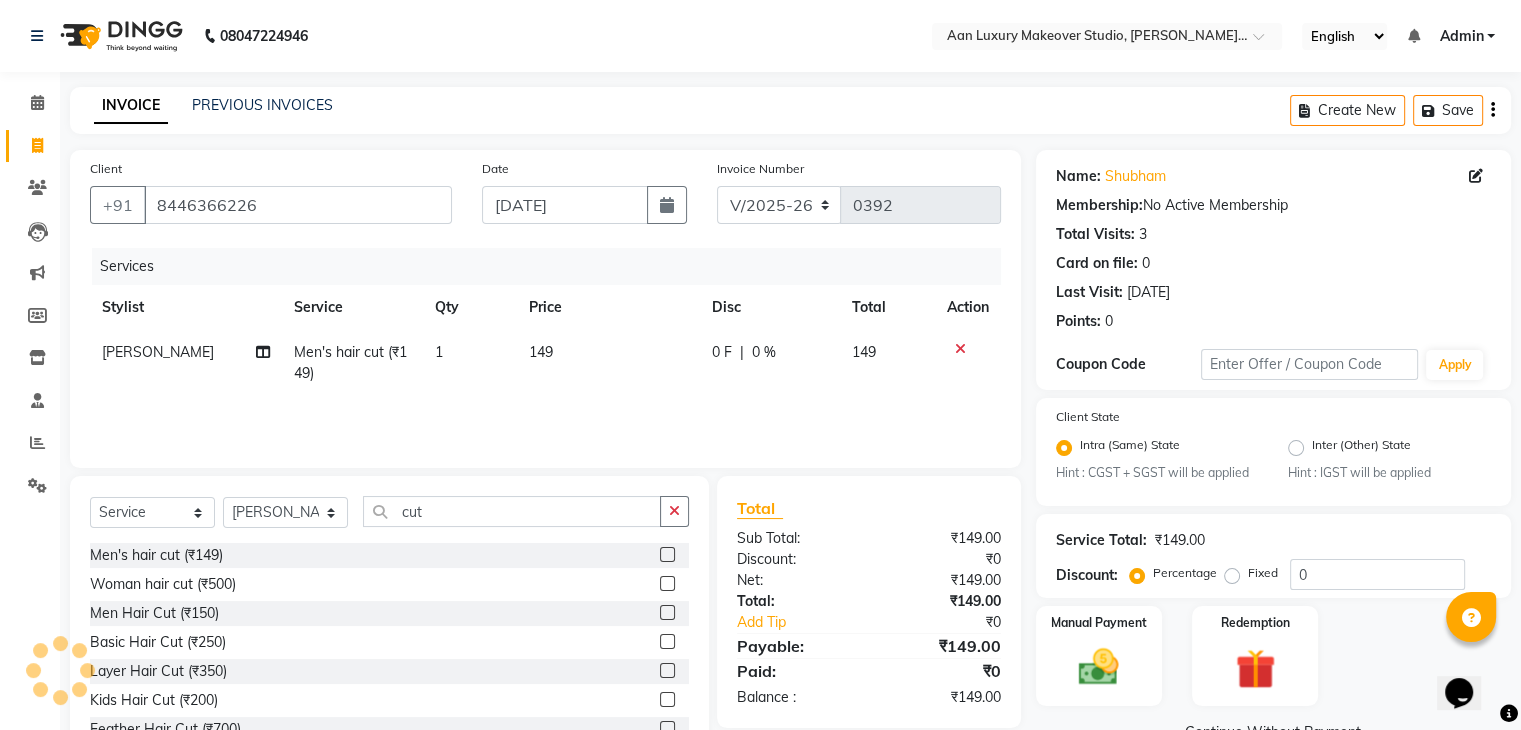 scroll, scrollTop: 72, scrollLeft: 0, axis: vertical 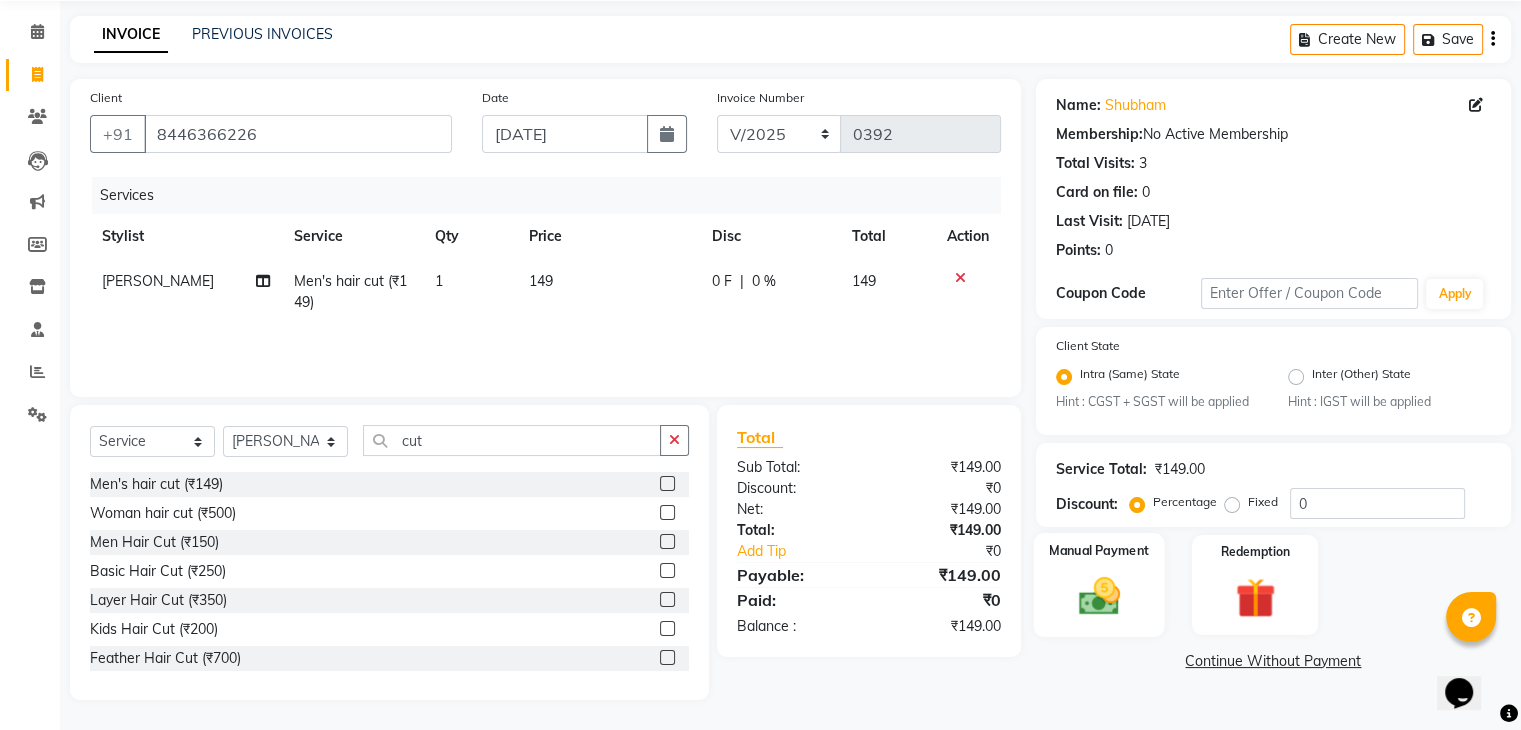 click on "Manual Payment" 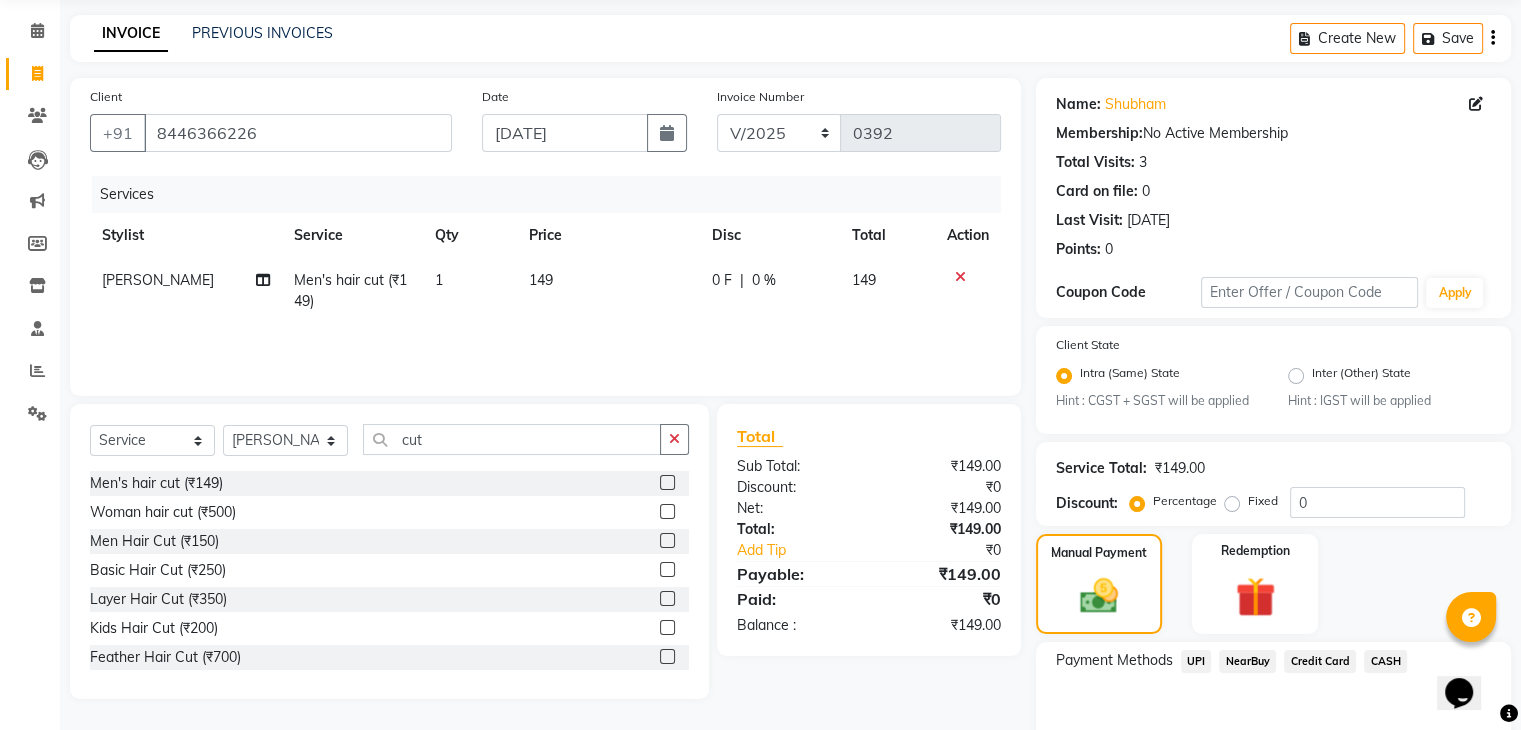 click on "CASH" 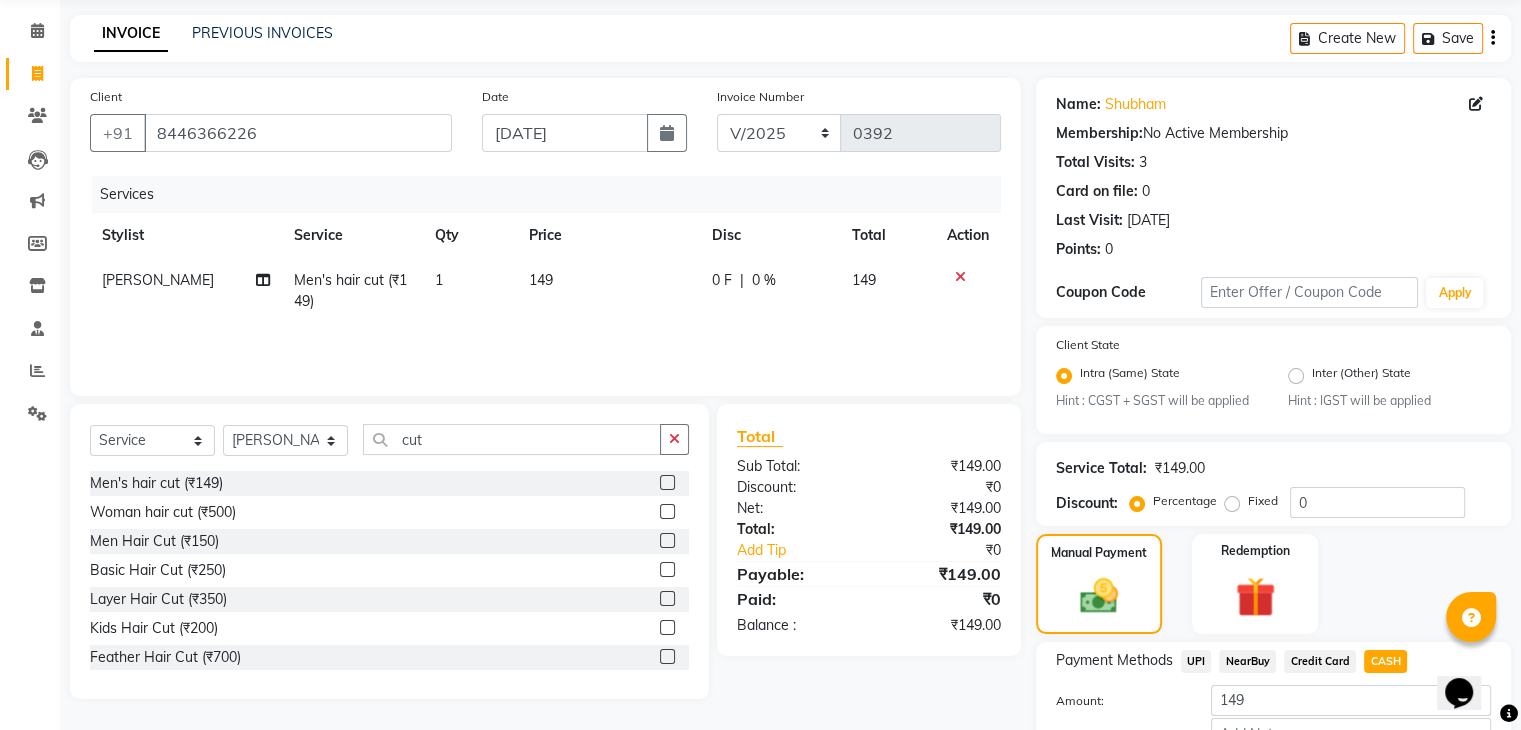 scroll, scrollTop: 208, scrollLeft: 0, axis: vertical 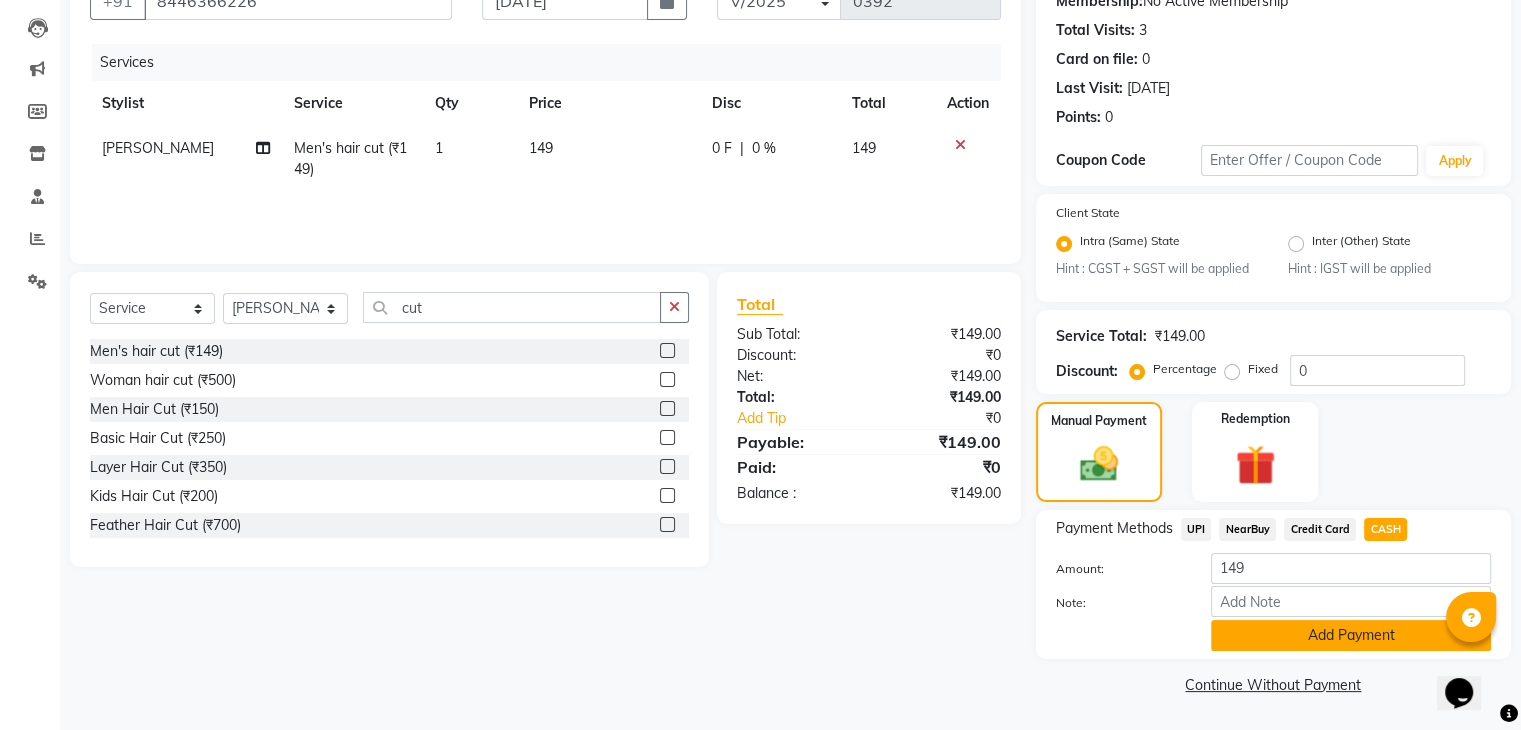 click on "Add Payment" 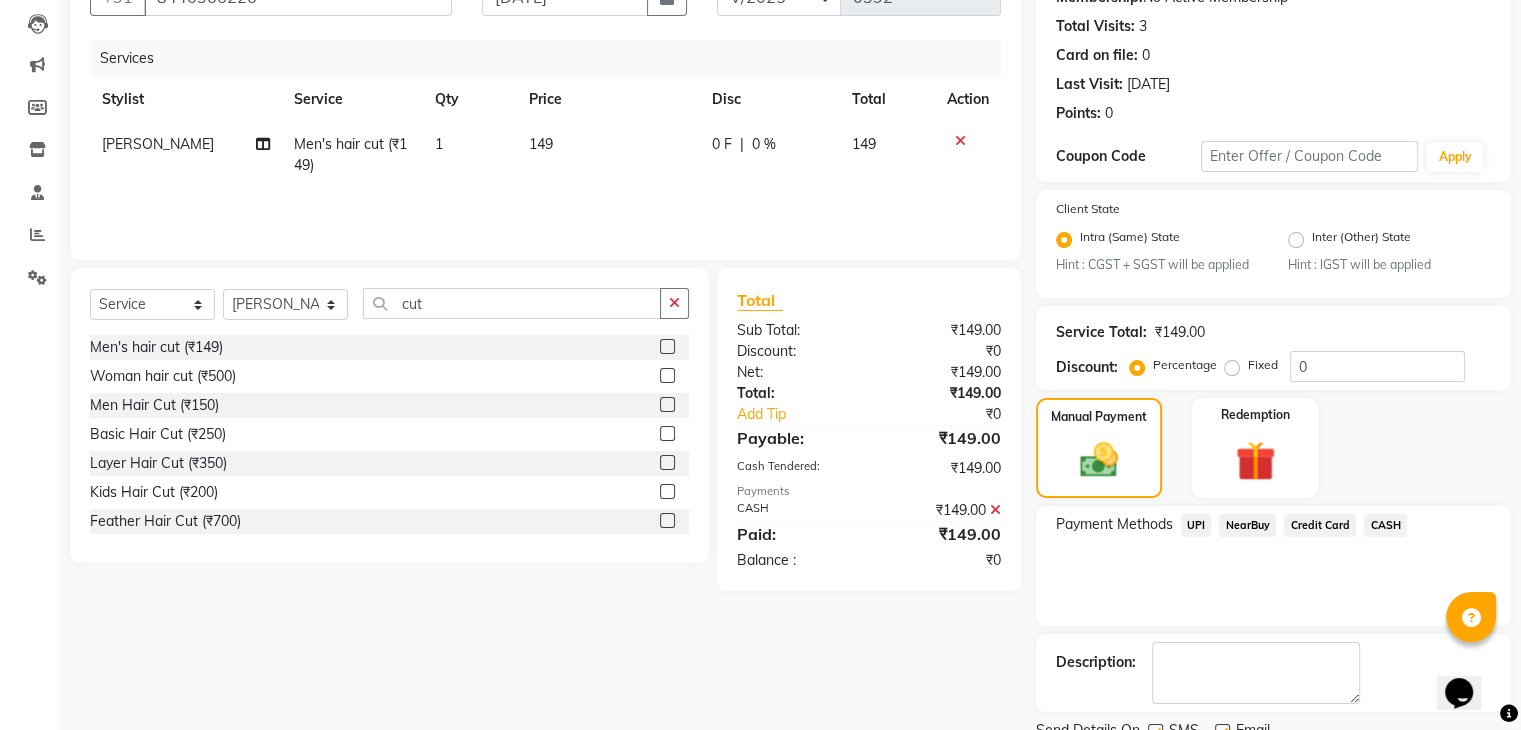 scroll, scrollTop: 289, scrollLeft: 0, axis: vertical 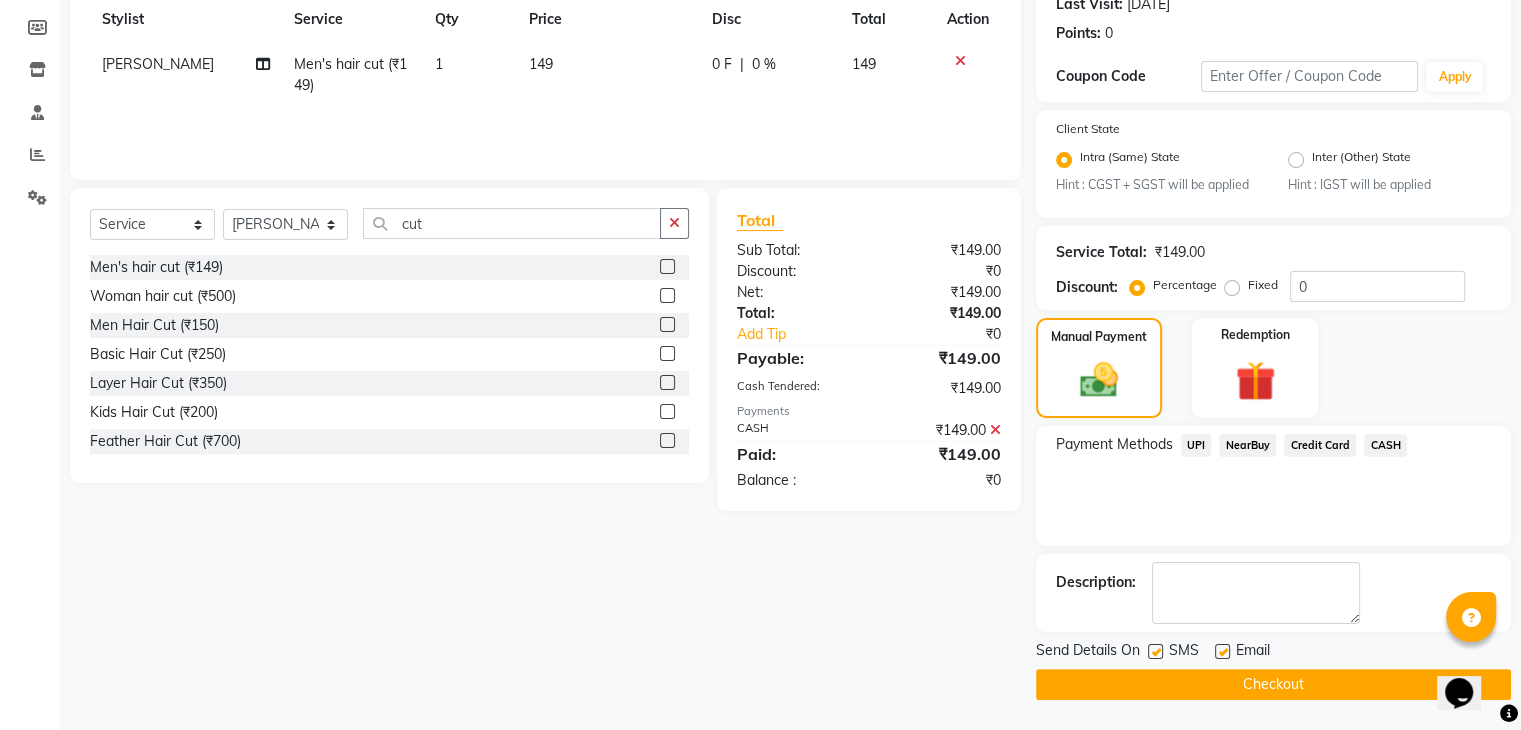 click 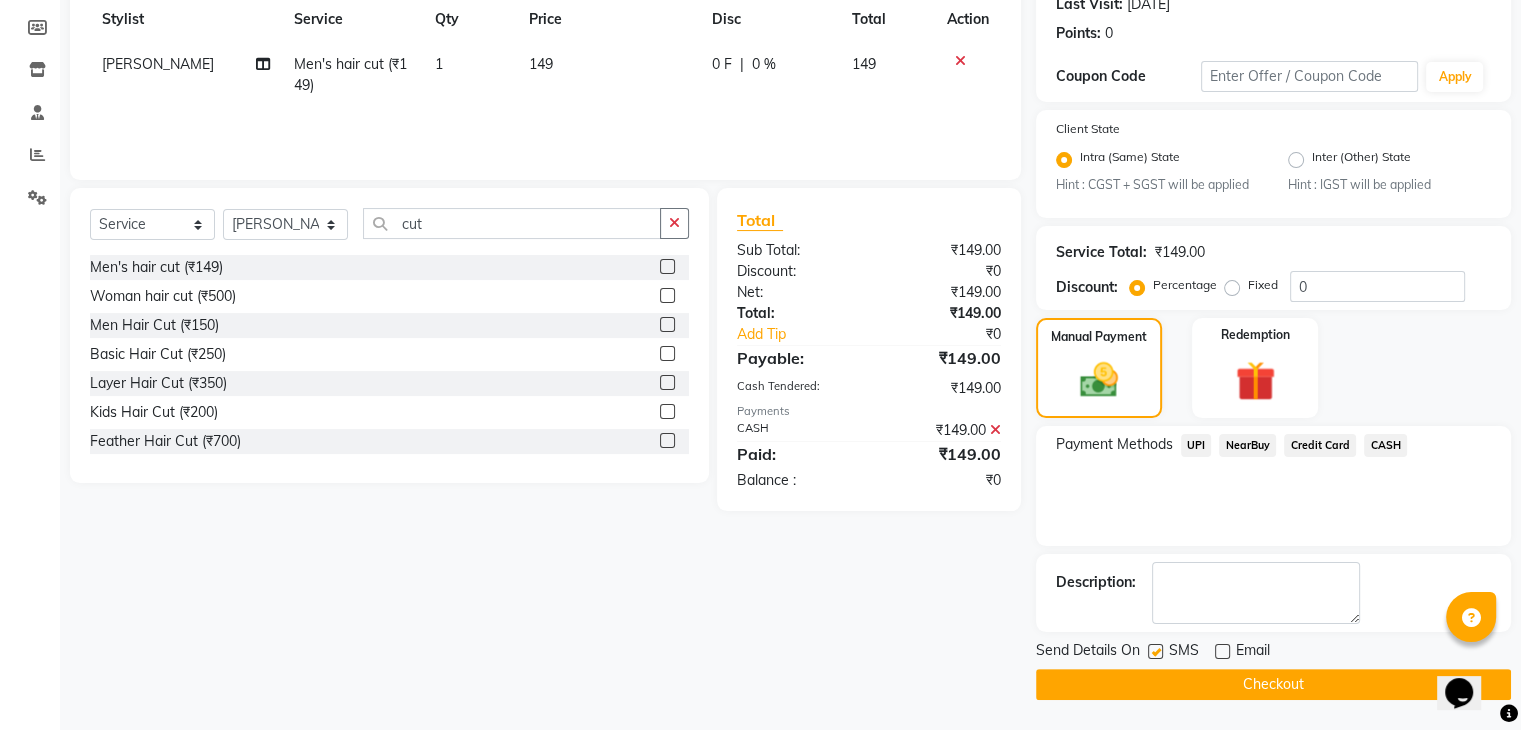 click 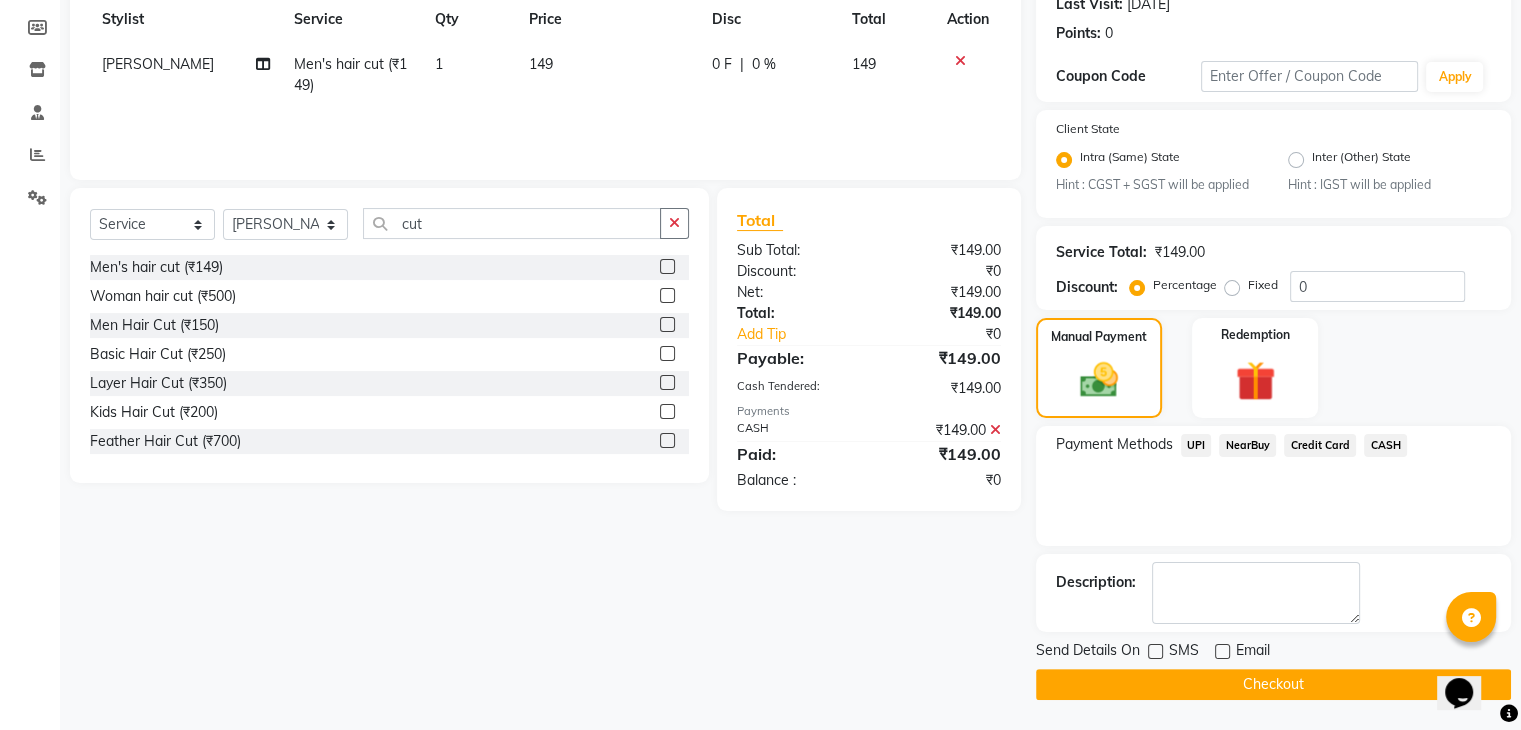 click on "Checkout" 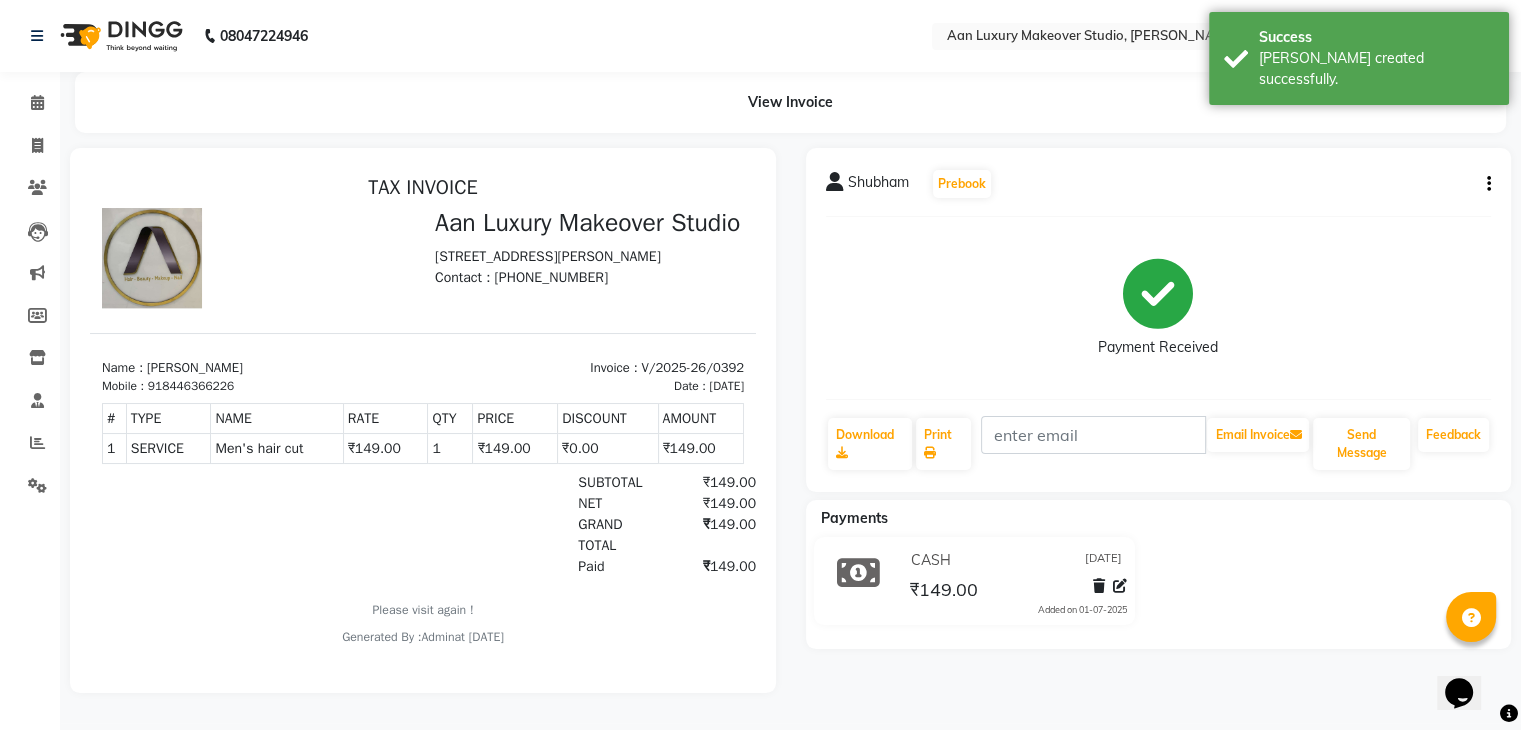 scroll, scrollTop: 0, scrollLeft: 0, axis: both 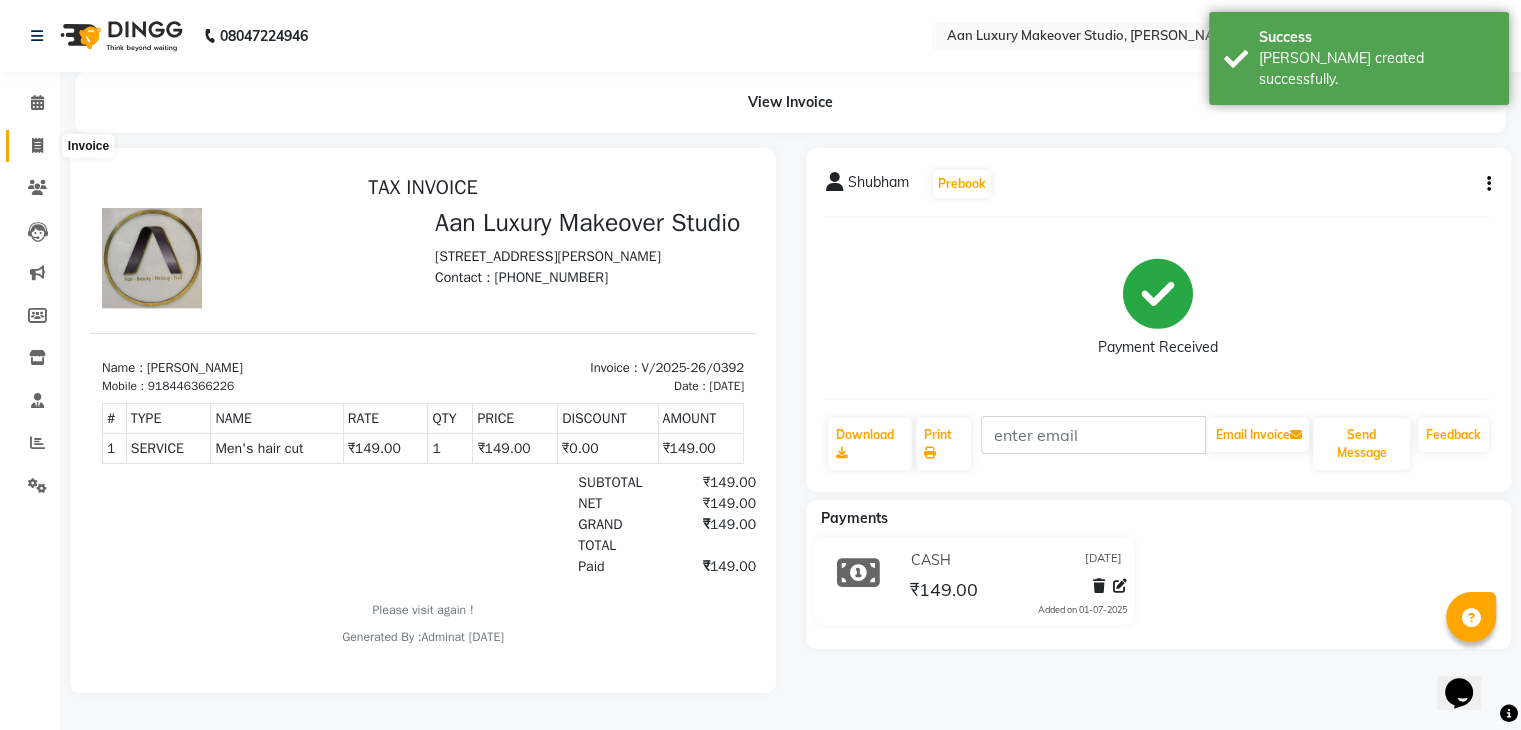 click 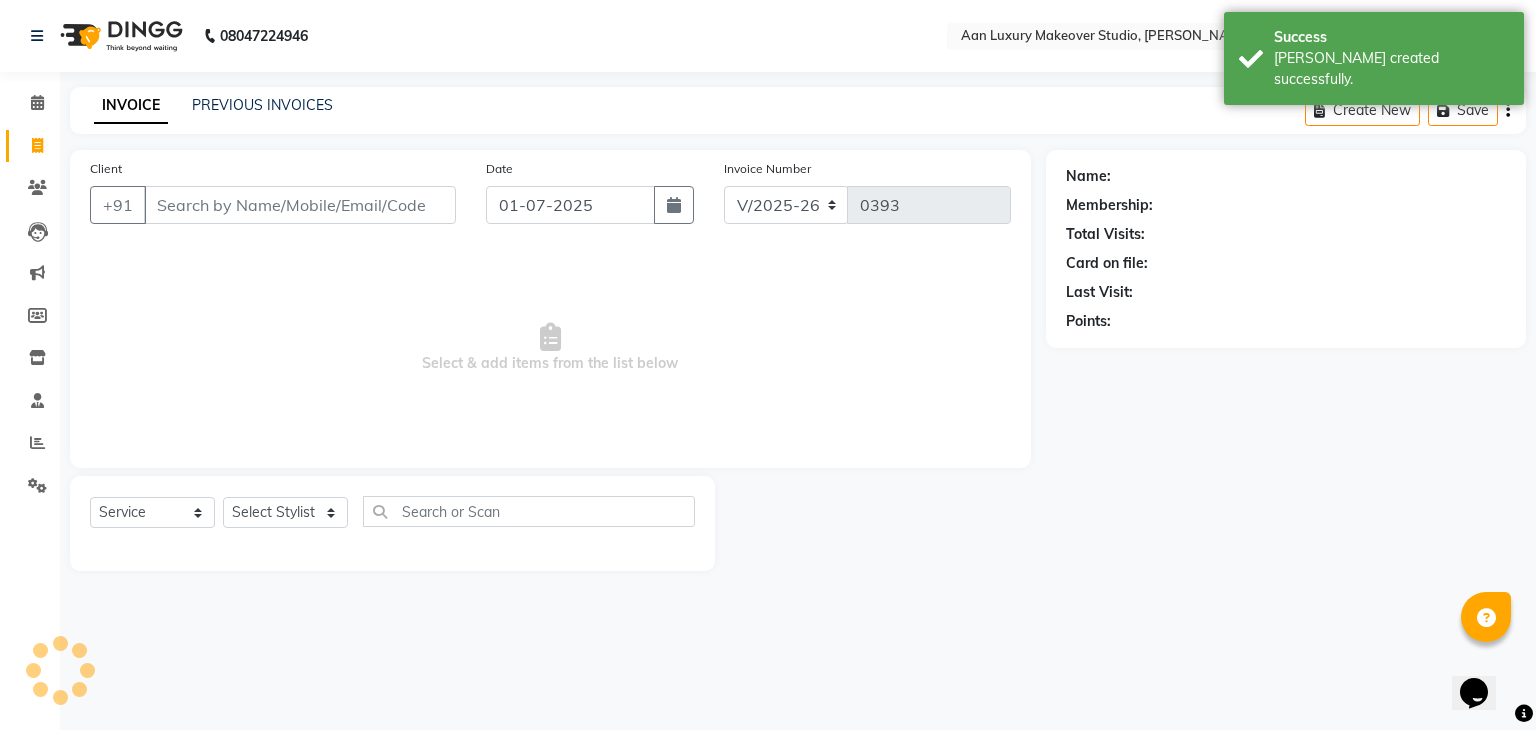 click on "Client" at bounding box center [300, 205] 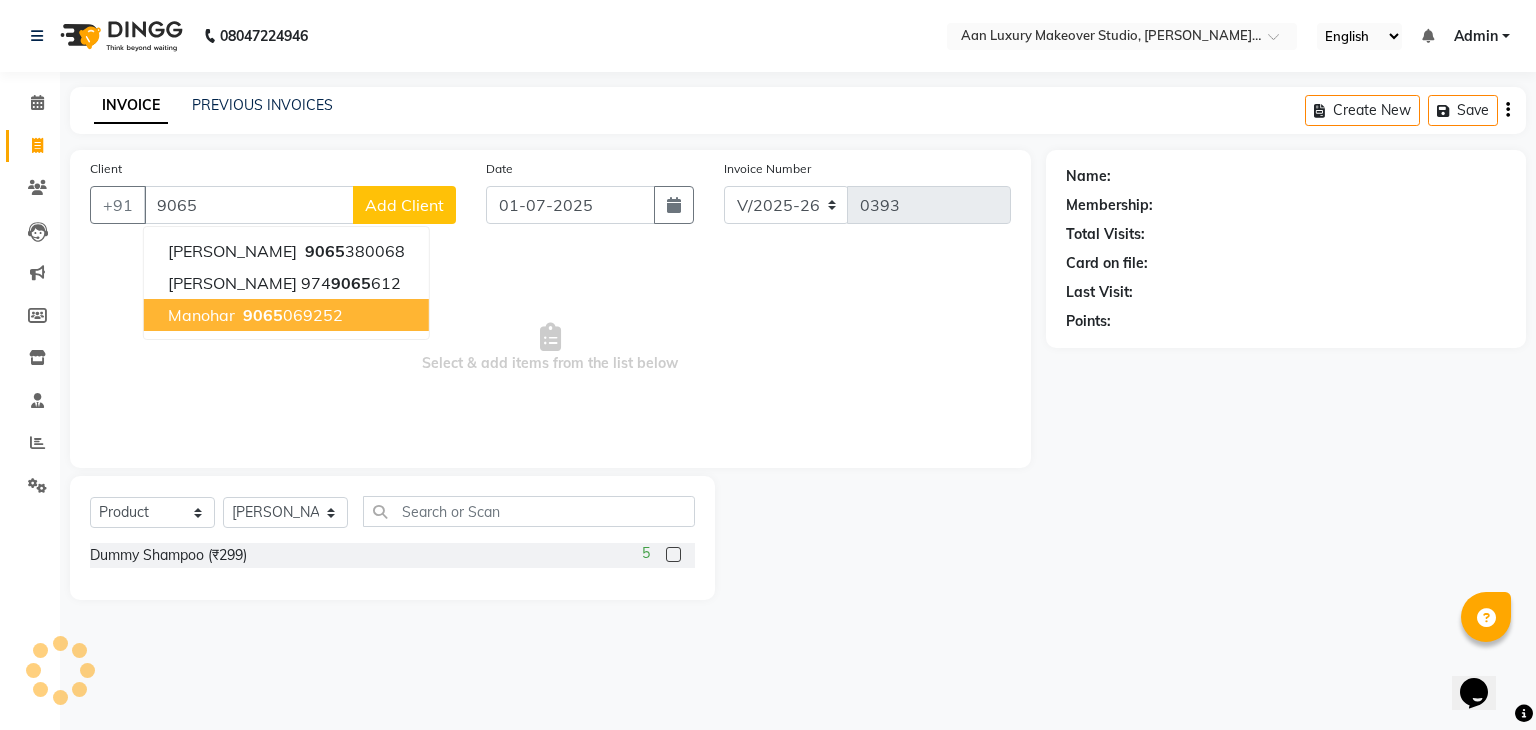 click on "9065" at bounding box center [263, 315] 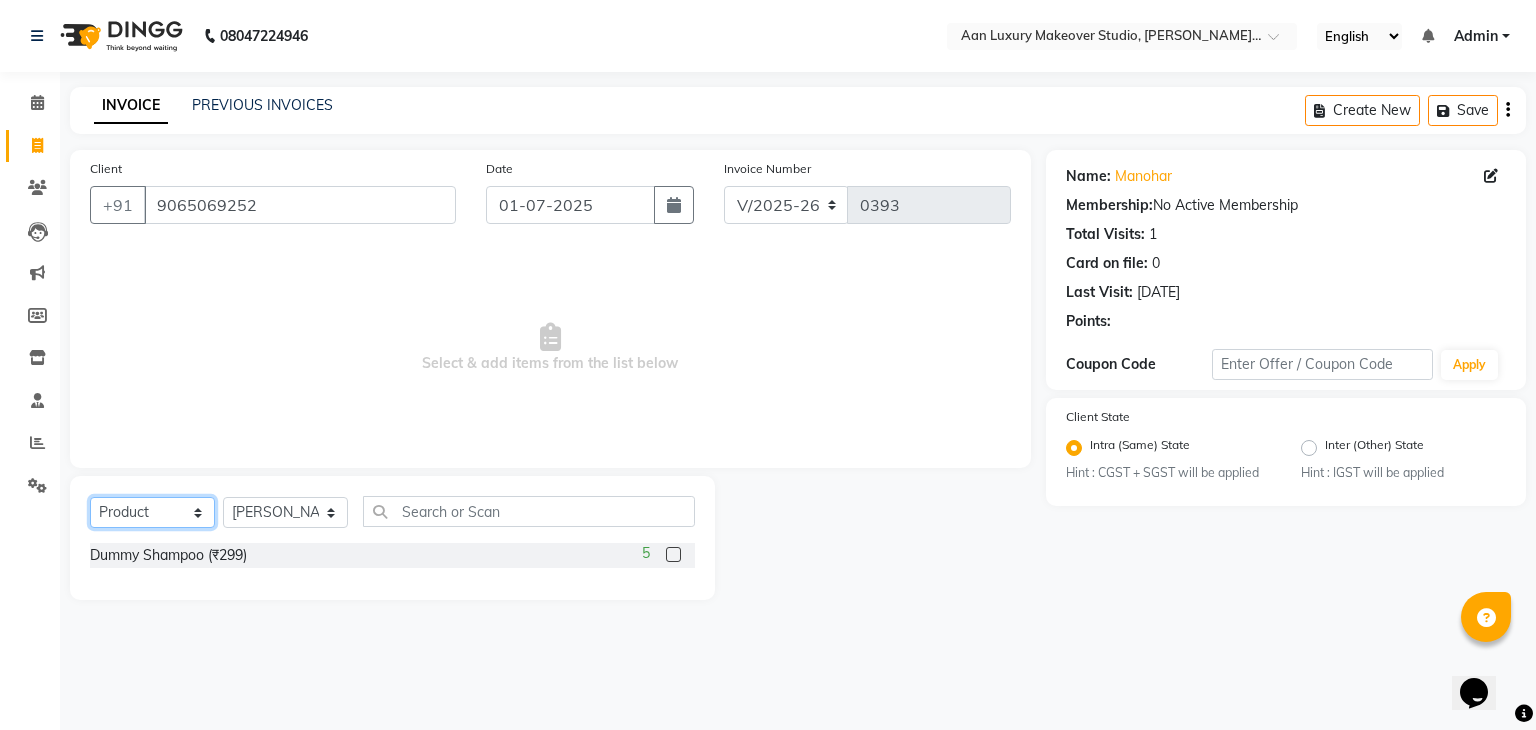 click on "Select  Service  Product  Membership  Package Voucher Prepaid Gift Card" 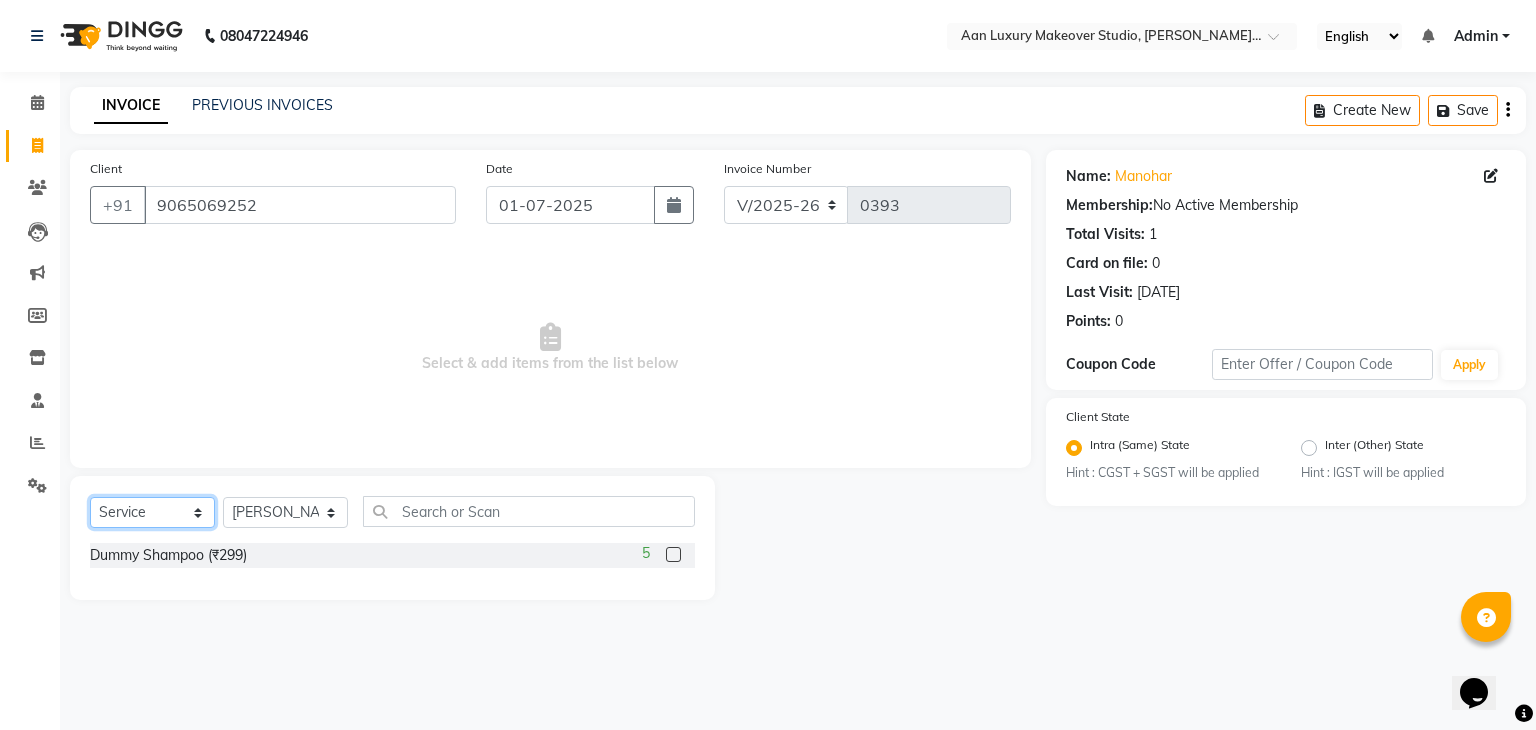 click on "Select  Service  Product  Membership  Package Voucher Prepaid Gift Card" 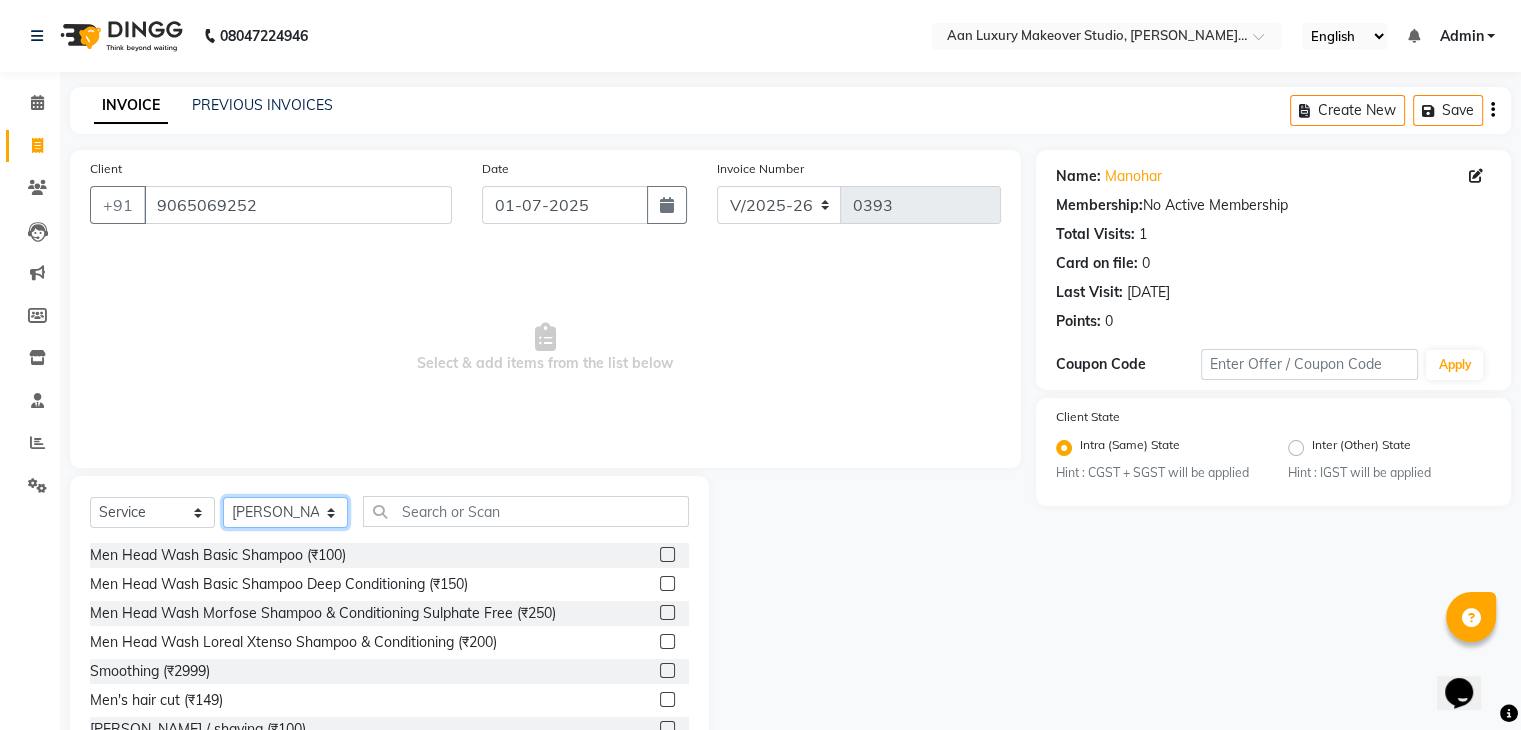 click on "Select Stylist Faiz gaurav [PERSON_NAME] Nisha ma'am  [PERSON_NAME] [PERSON_NAME] [PERSON_NAME]" 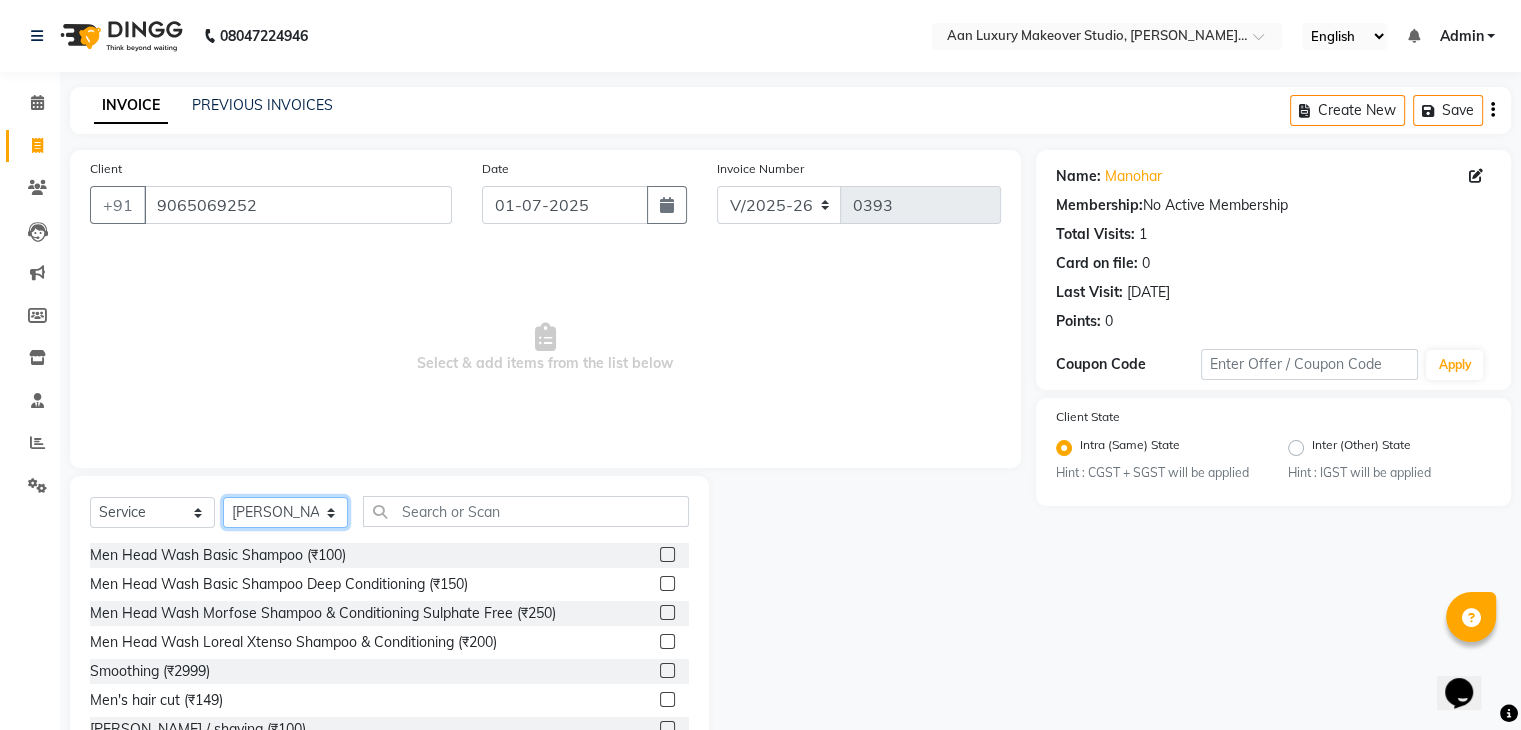 click on "Select Stylist Faiz gaurav [PERSON_NAME] Nisha ma'am  [PERSON_NAME] [PERSON_NAME] [PERSON_NAME]" 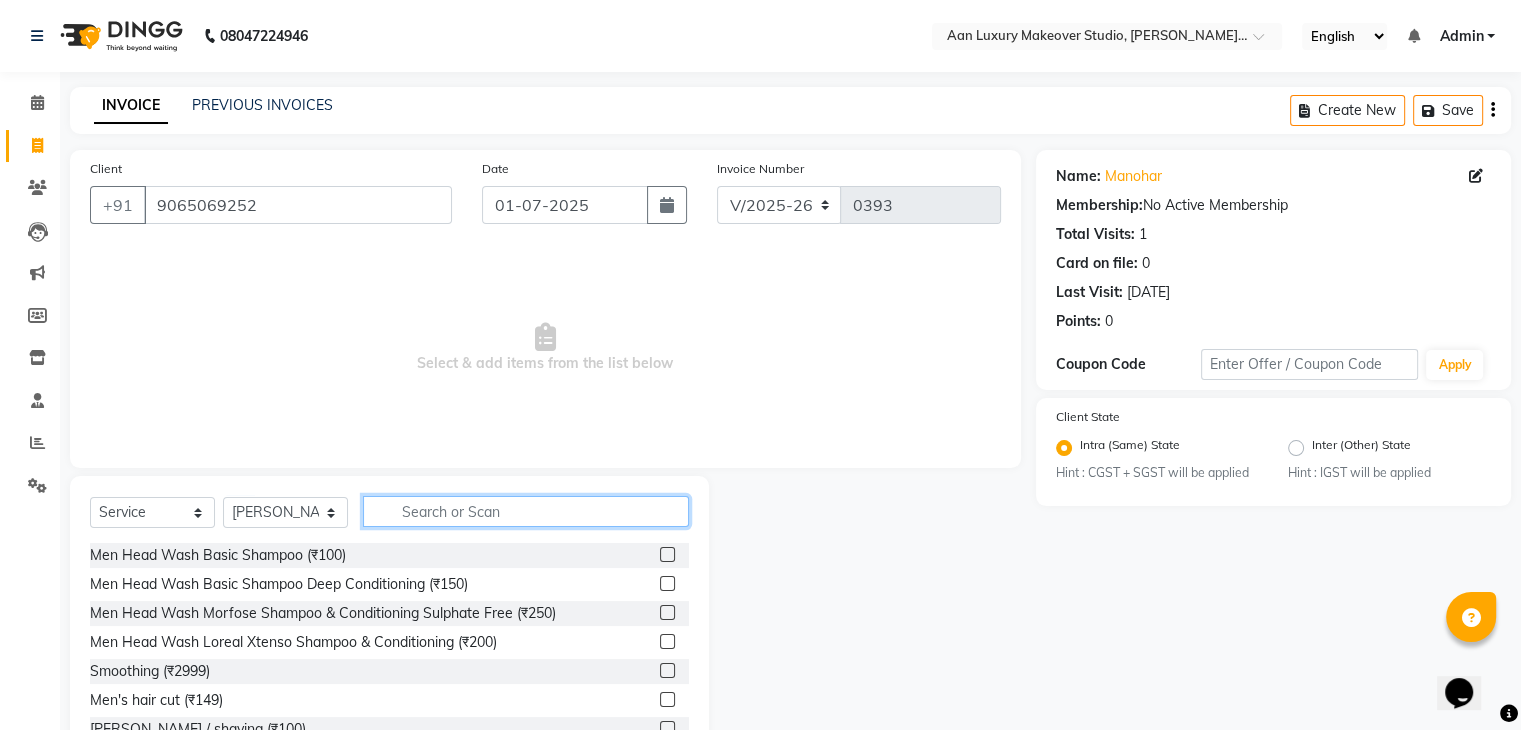click 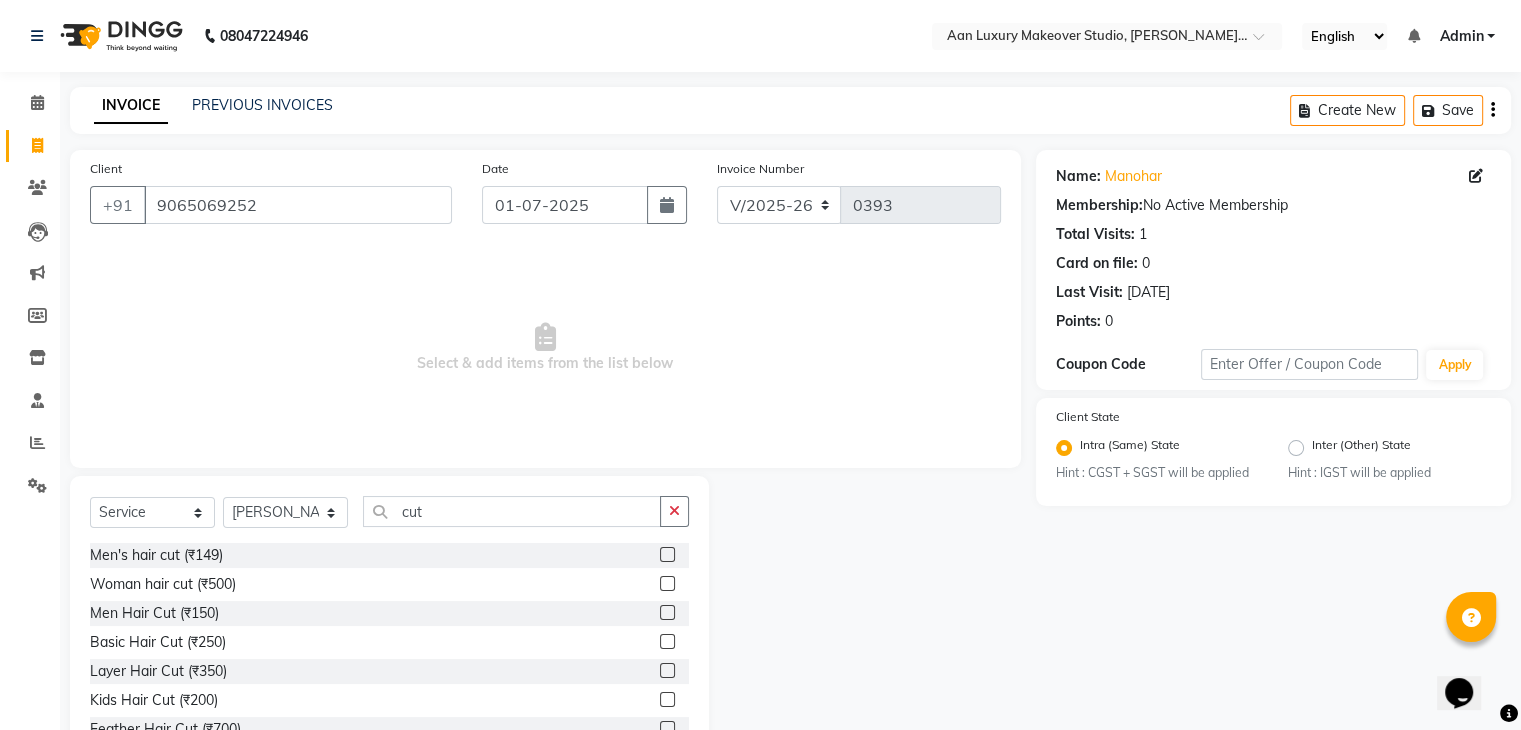 click 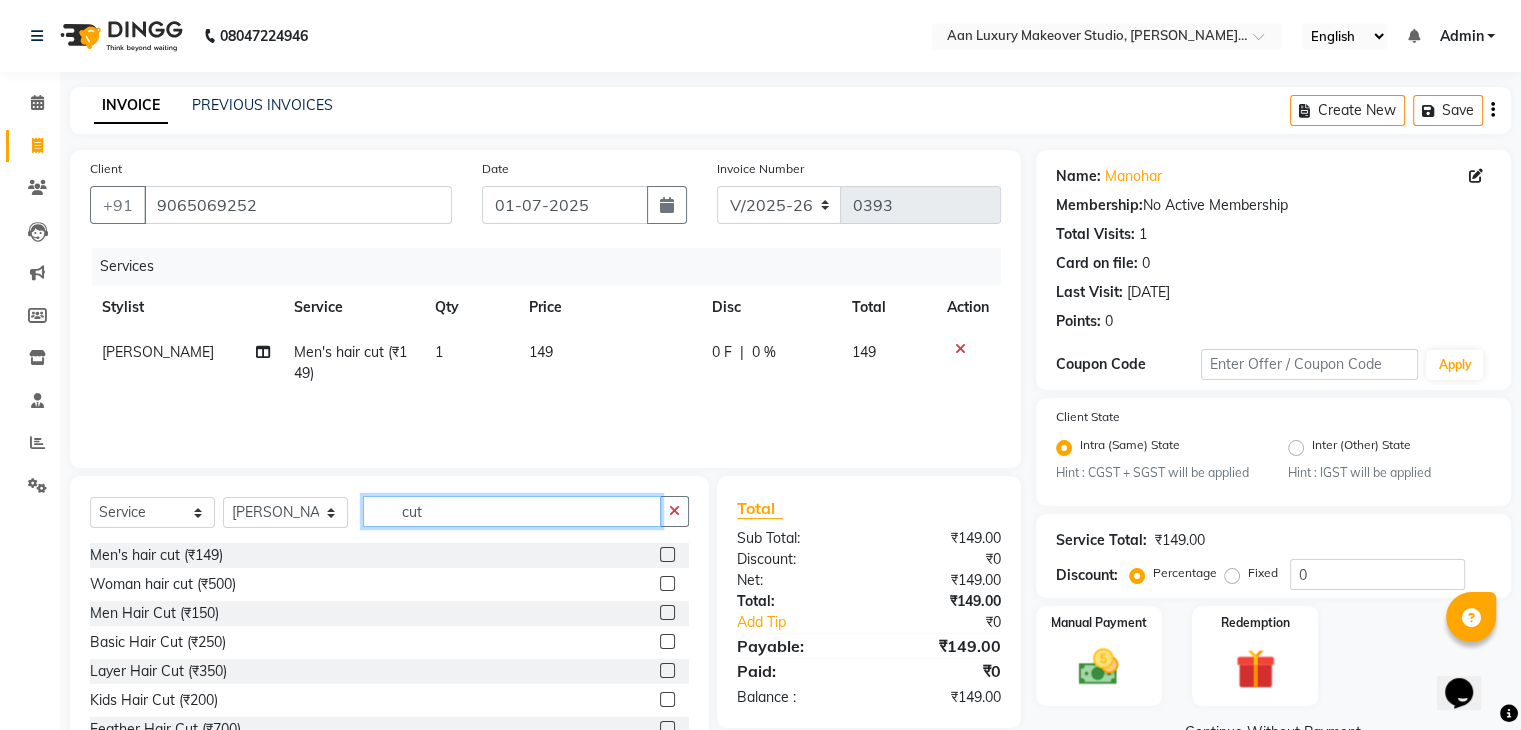 click on "cut" 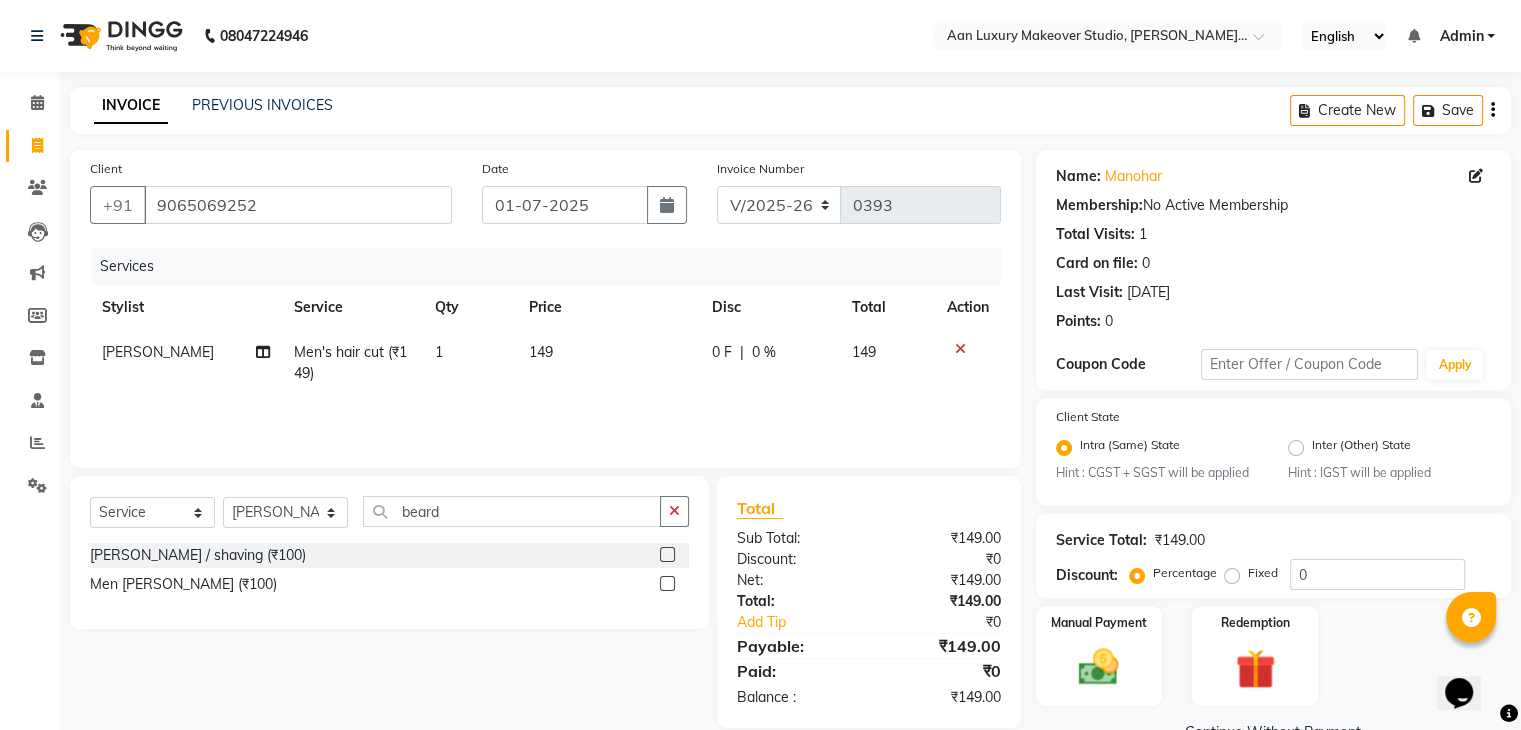 click 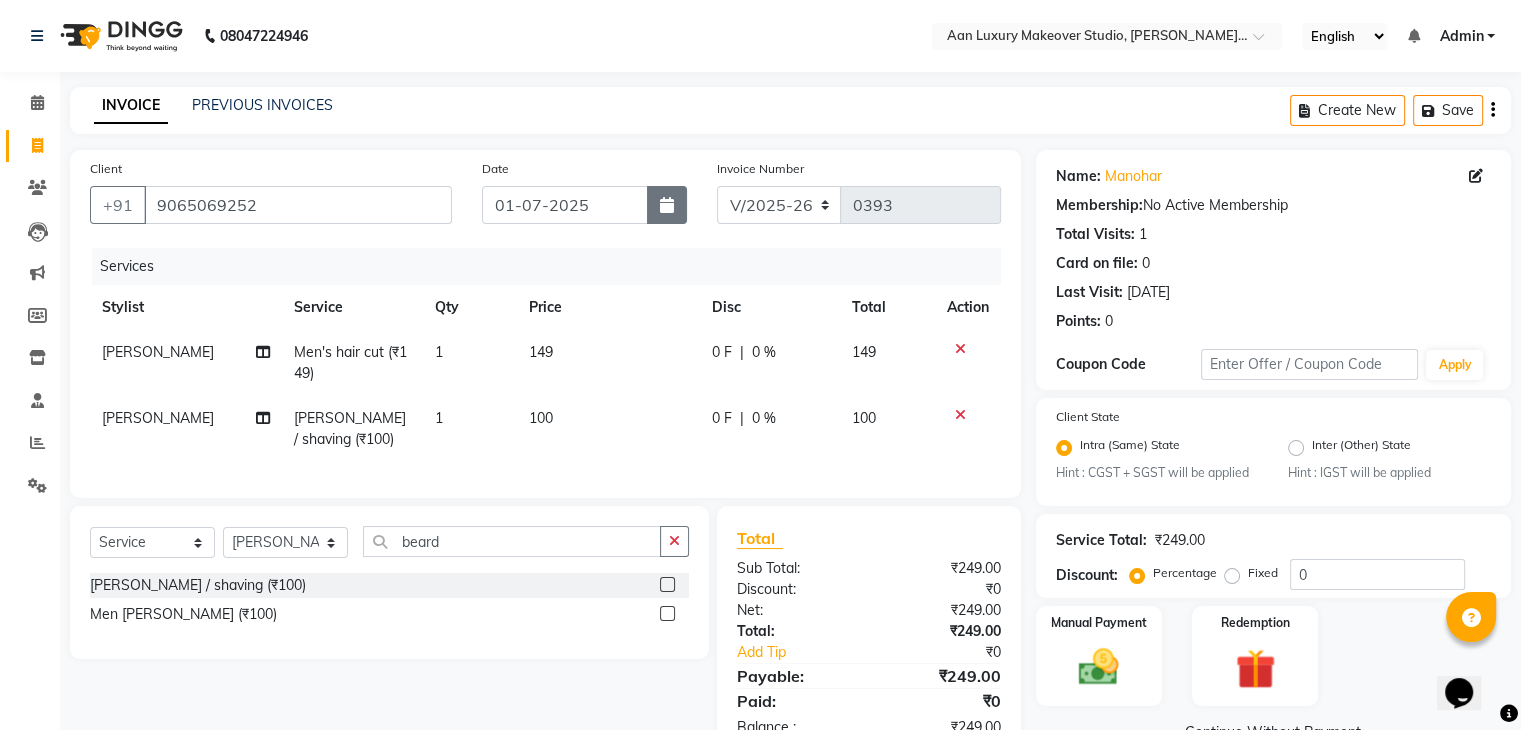 click 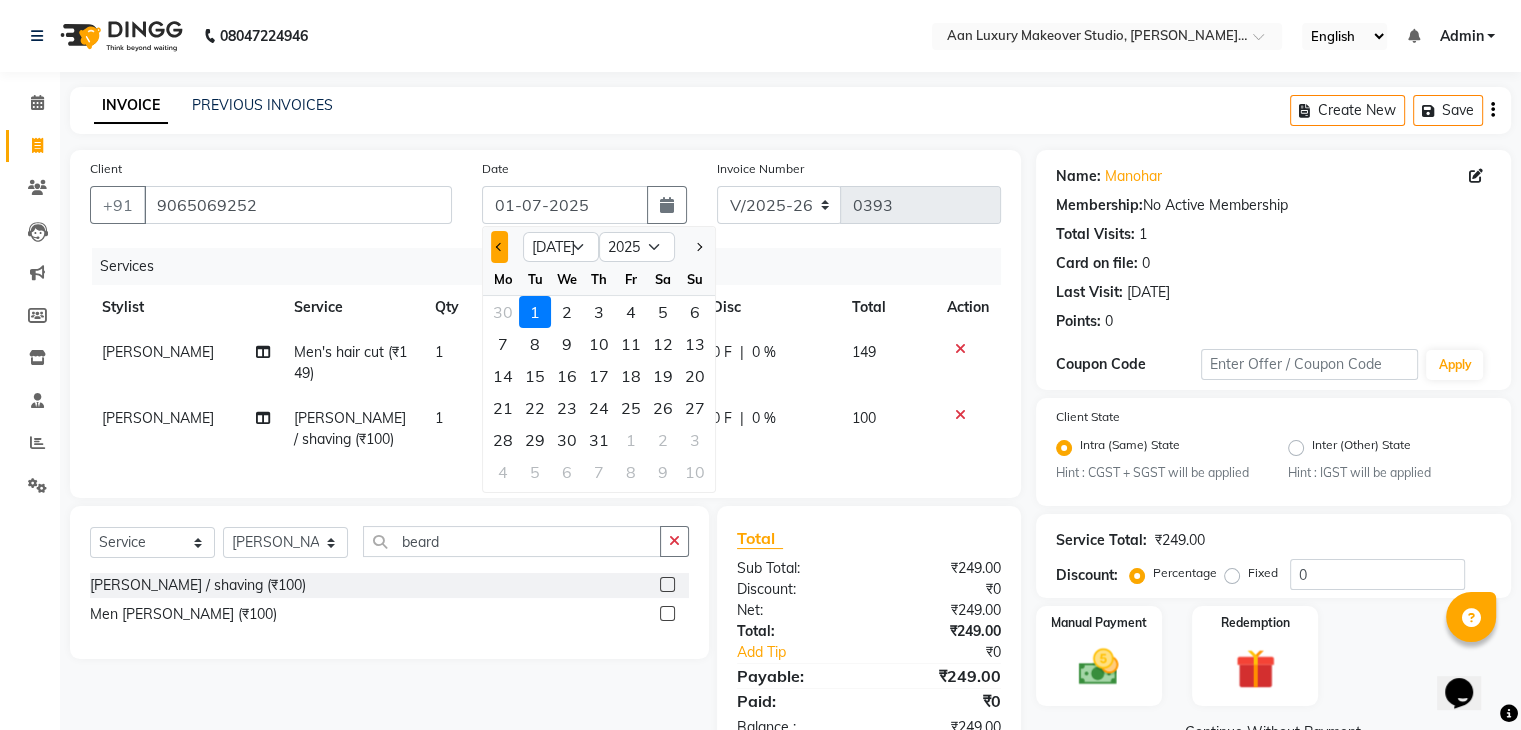 click 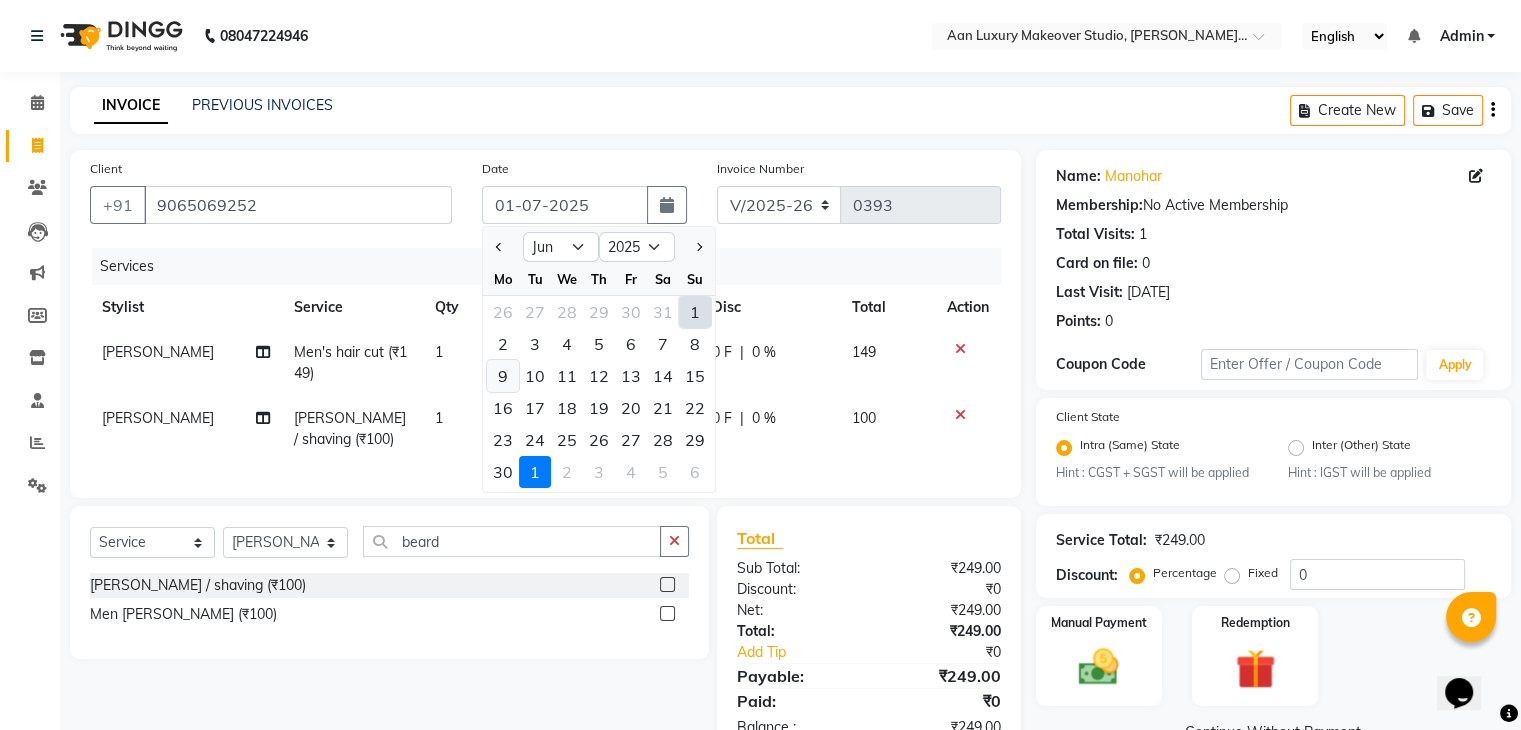click on "9" 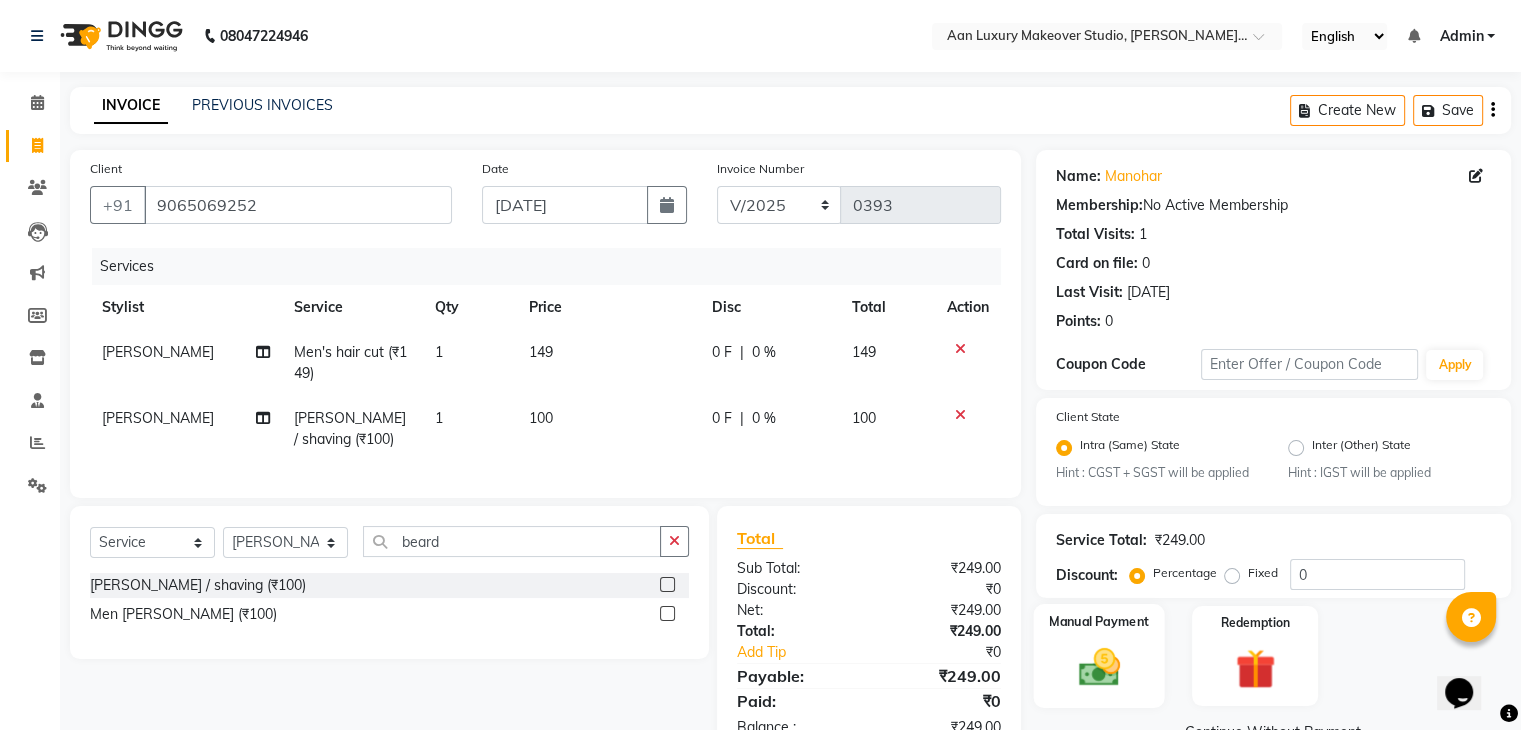 click 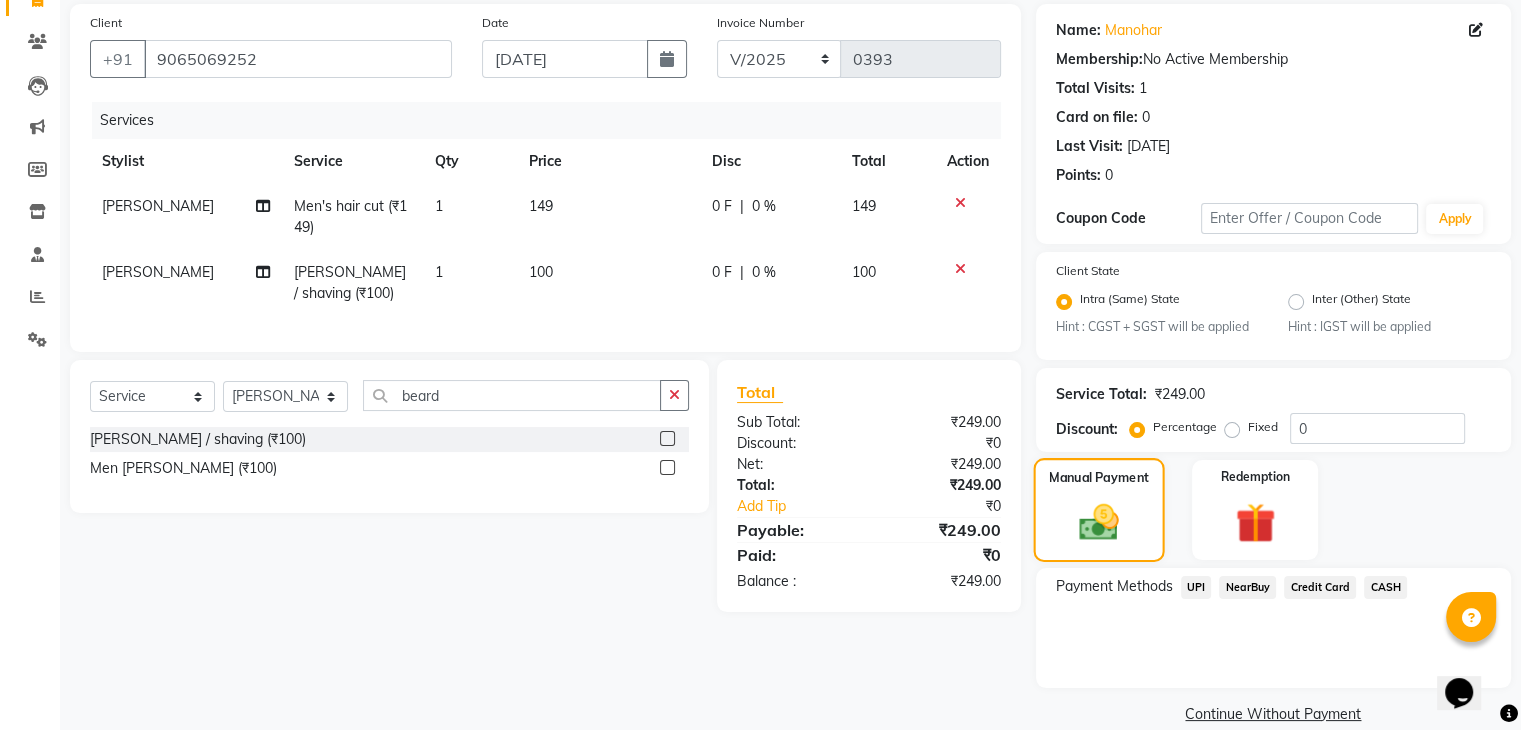 scroll, scrollTop: 177, scrollLeft: 0, axis: vertical 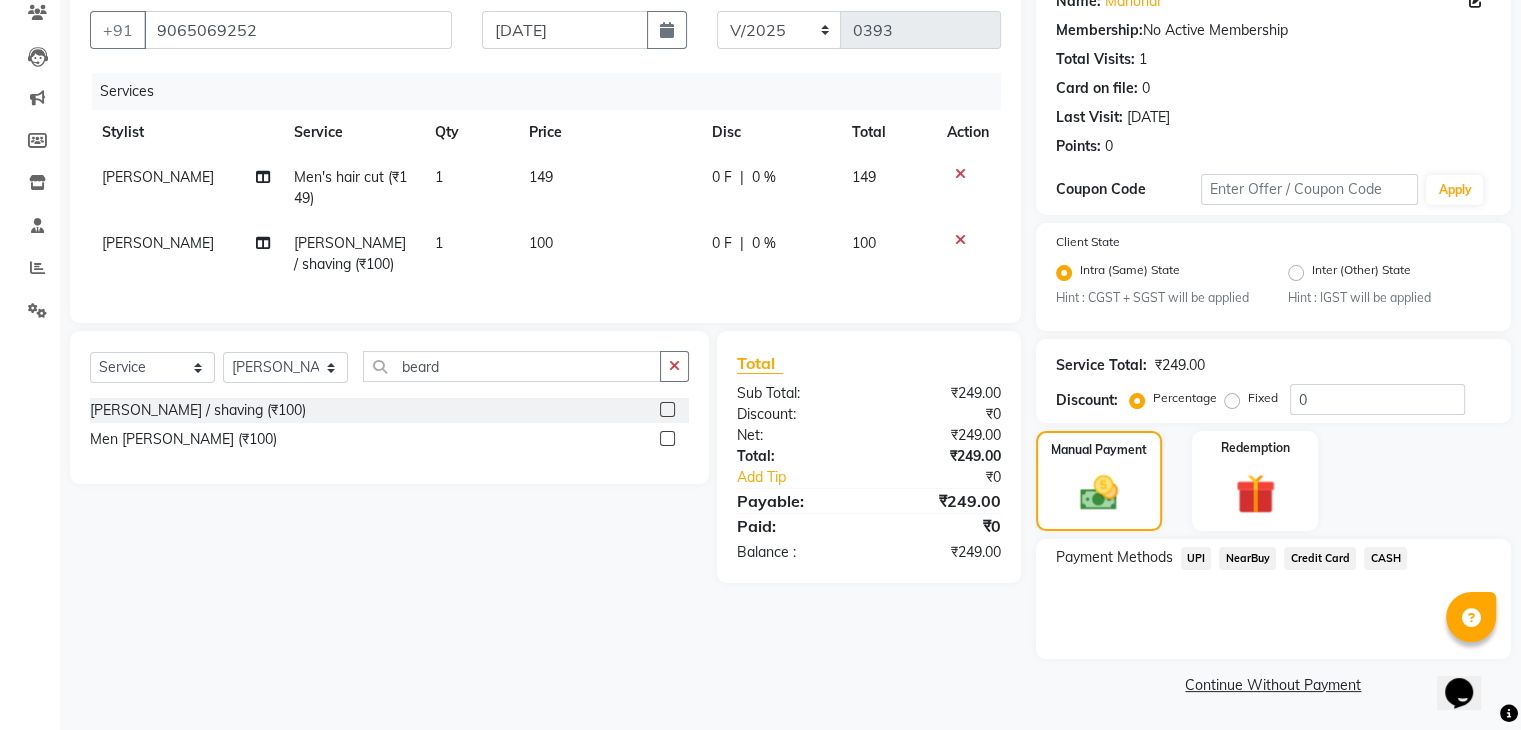 click on "CASH" 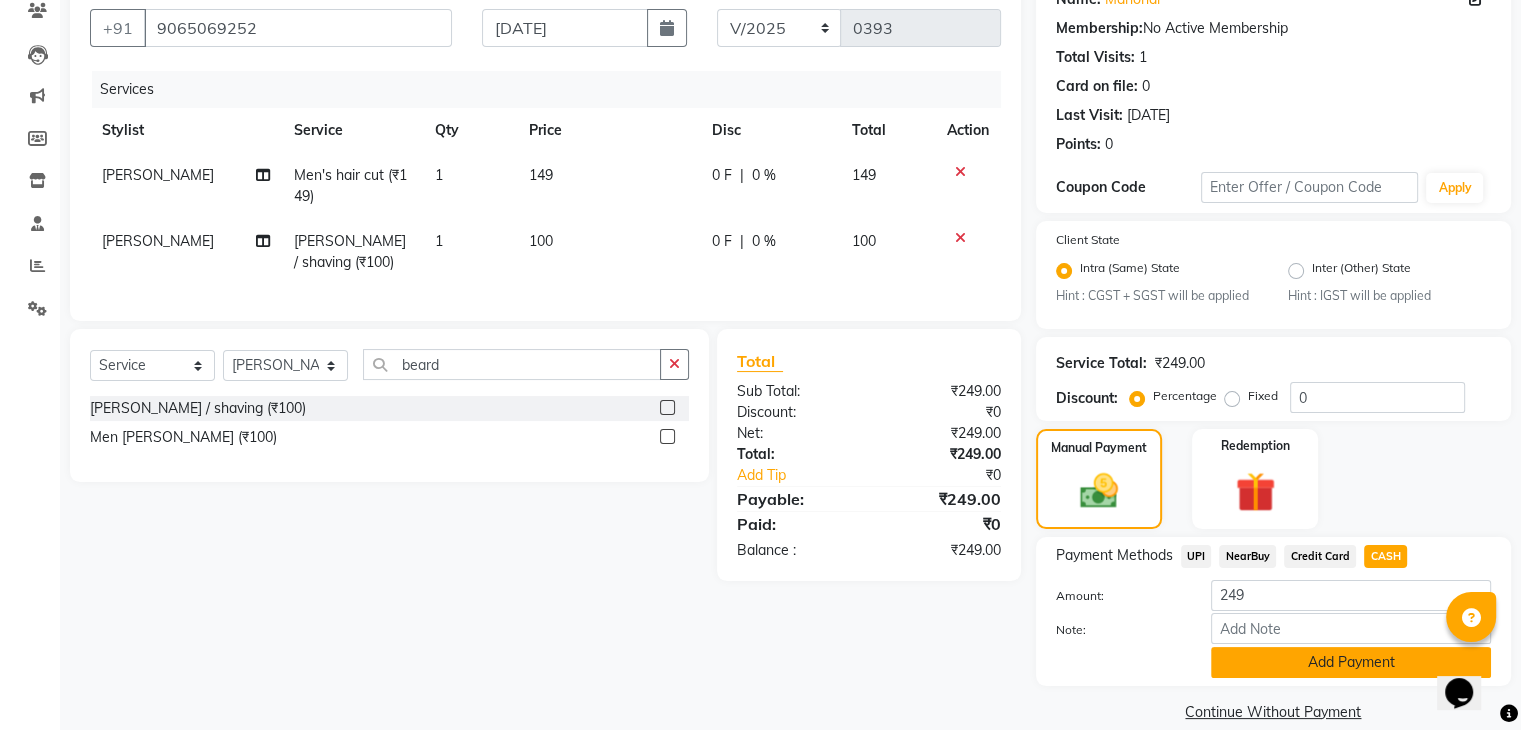 click on "Add Payment" 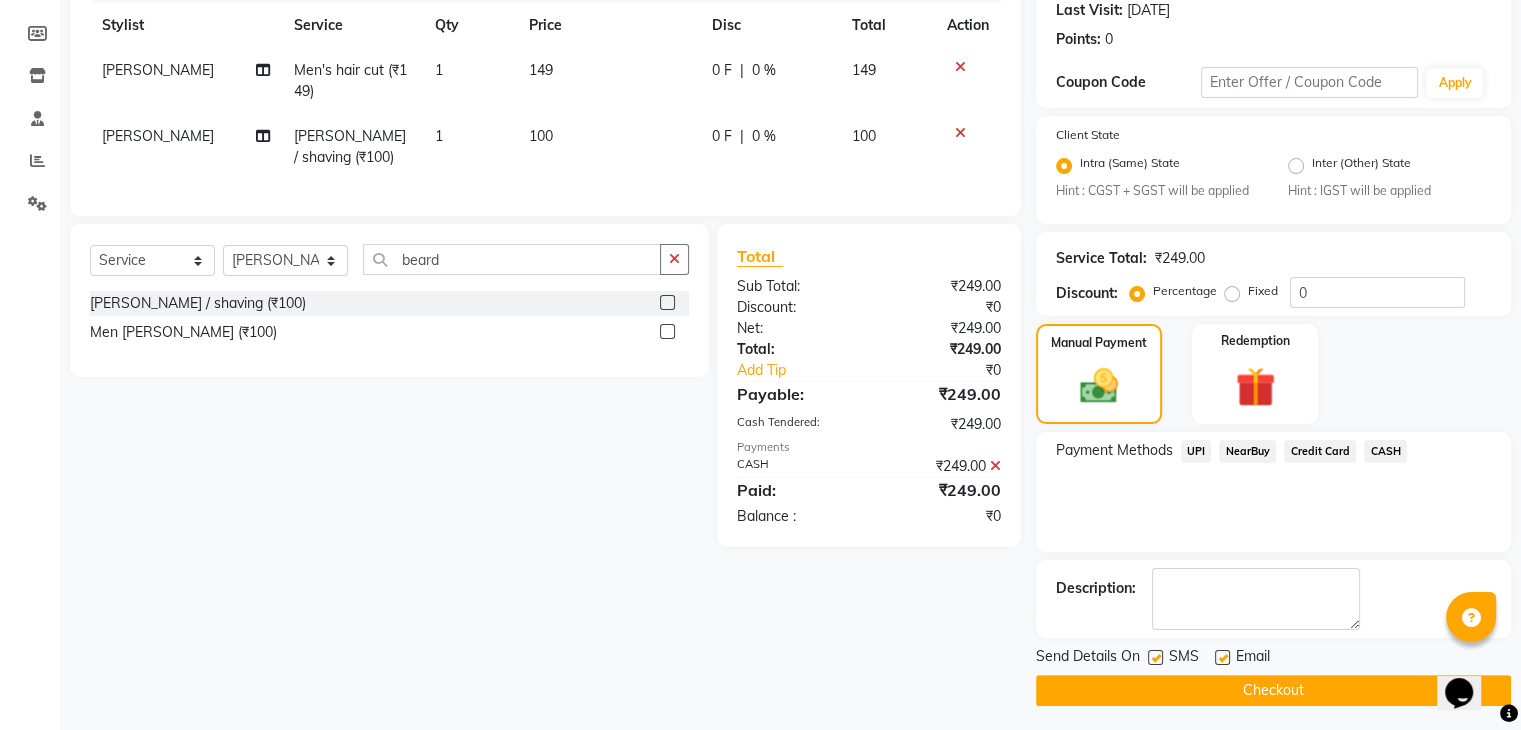 scroll, scrollTop: 289, scrollLeft: 0, axis: vertical 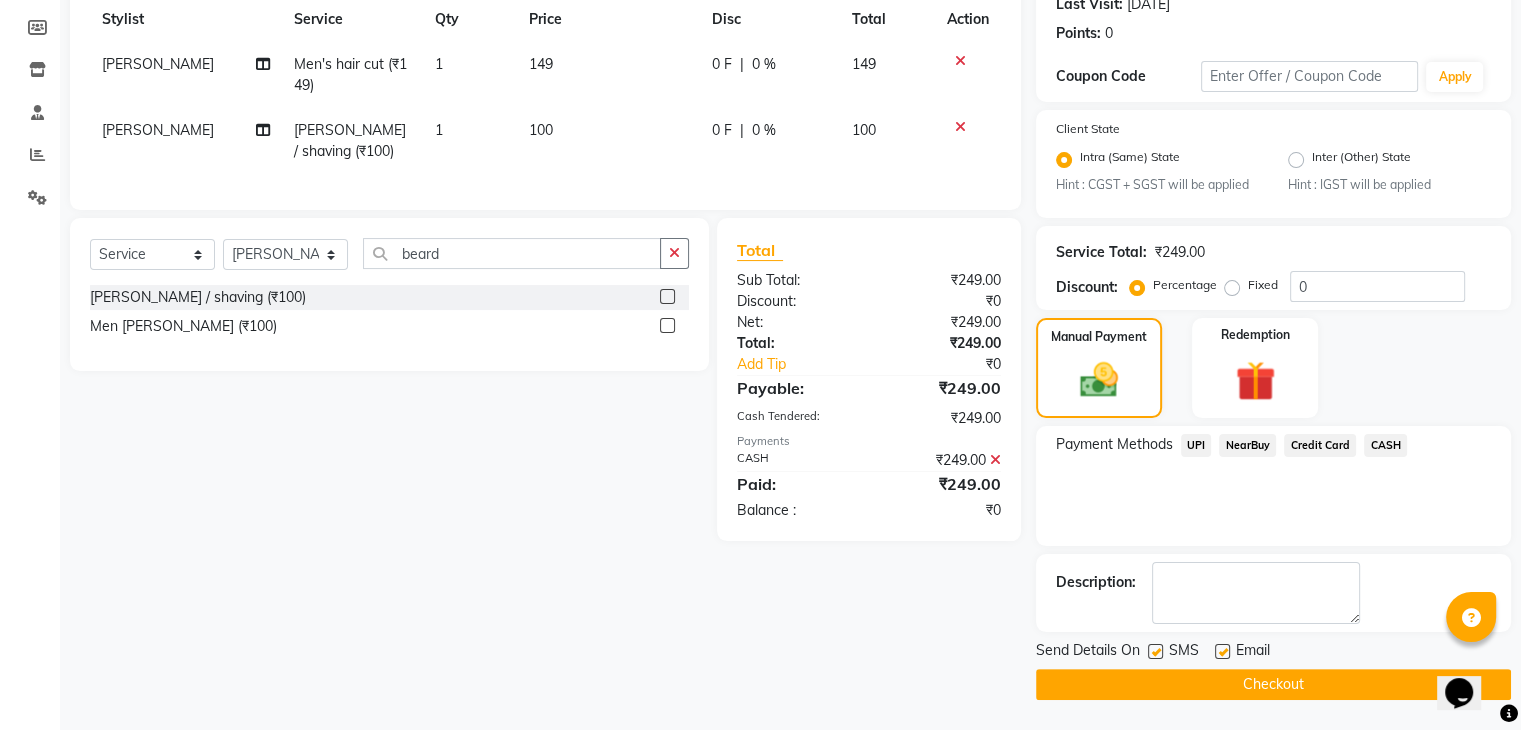 click 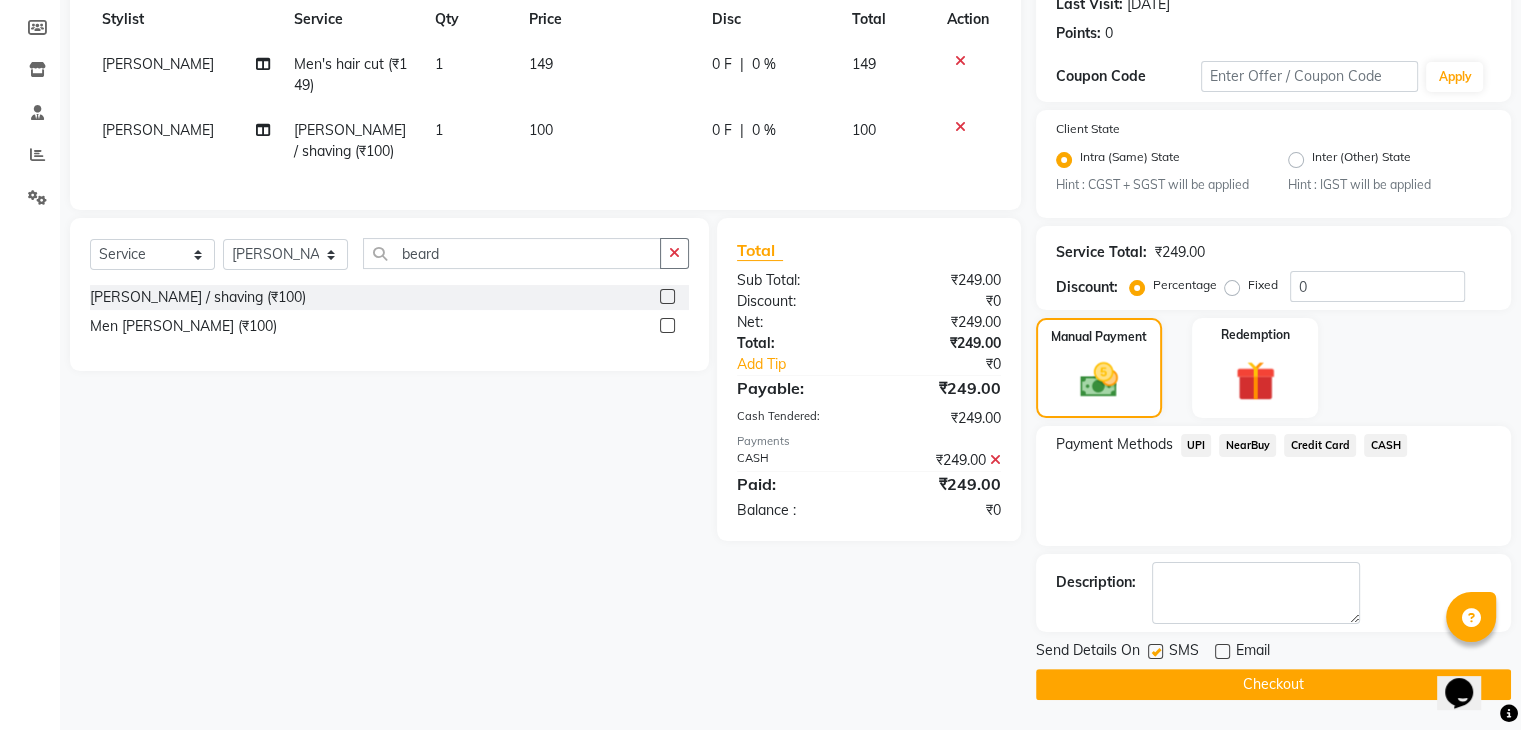 click 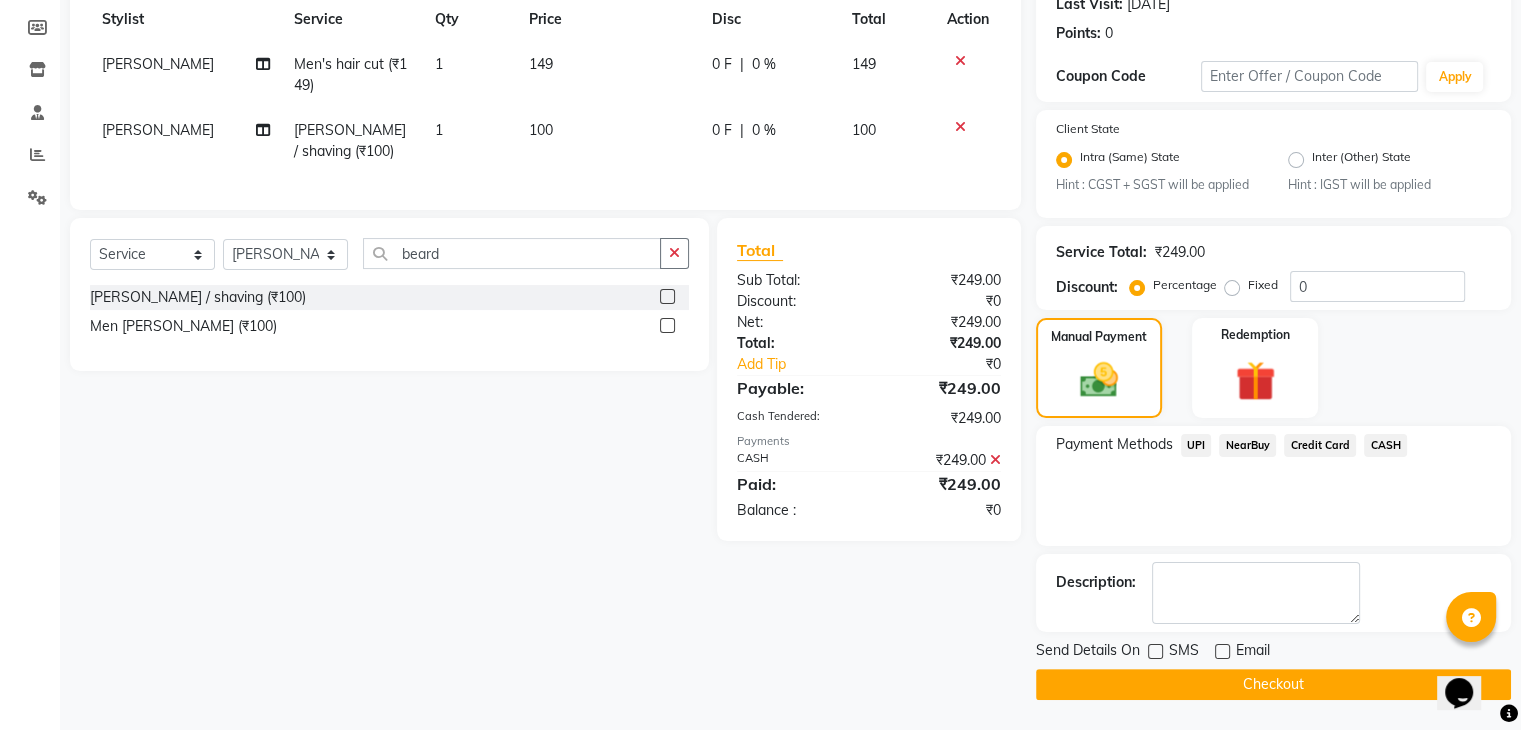 click on "Checkout" 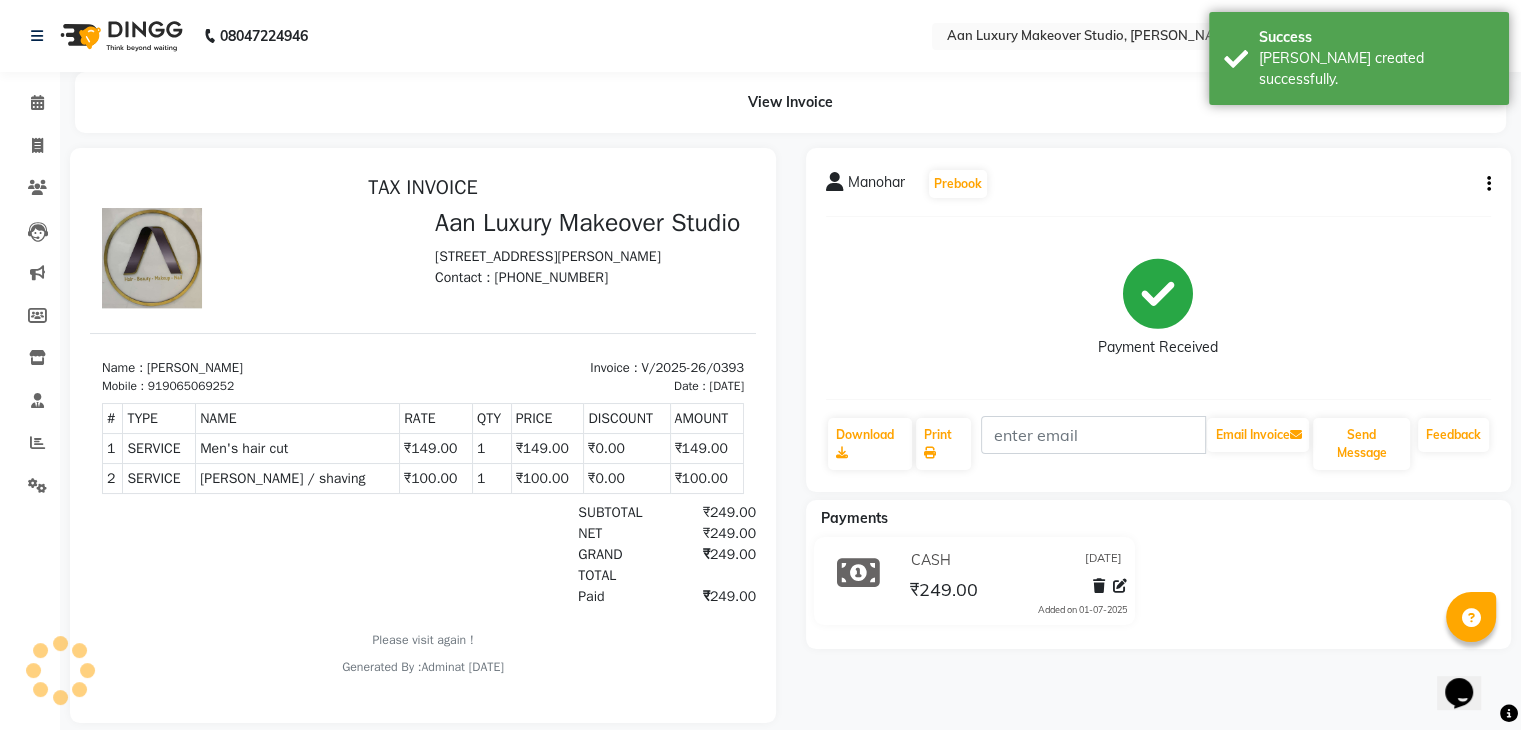 scroll, scrollTop: 0, scrollLeft: 0, axis: both 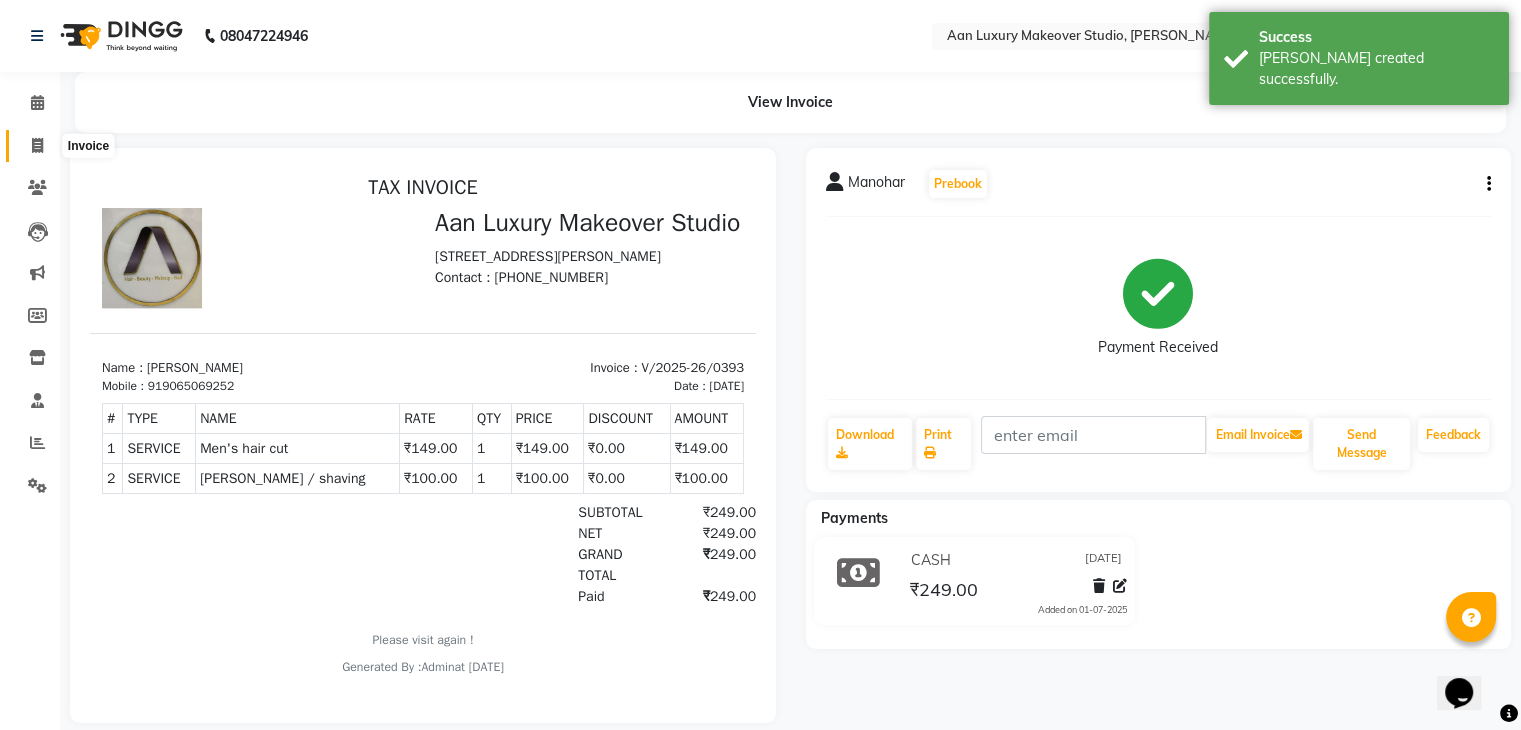 click 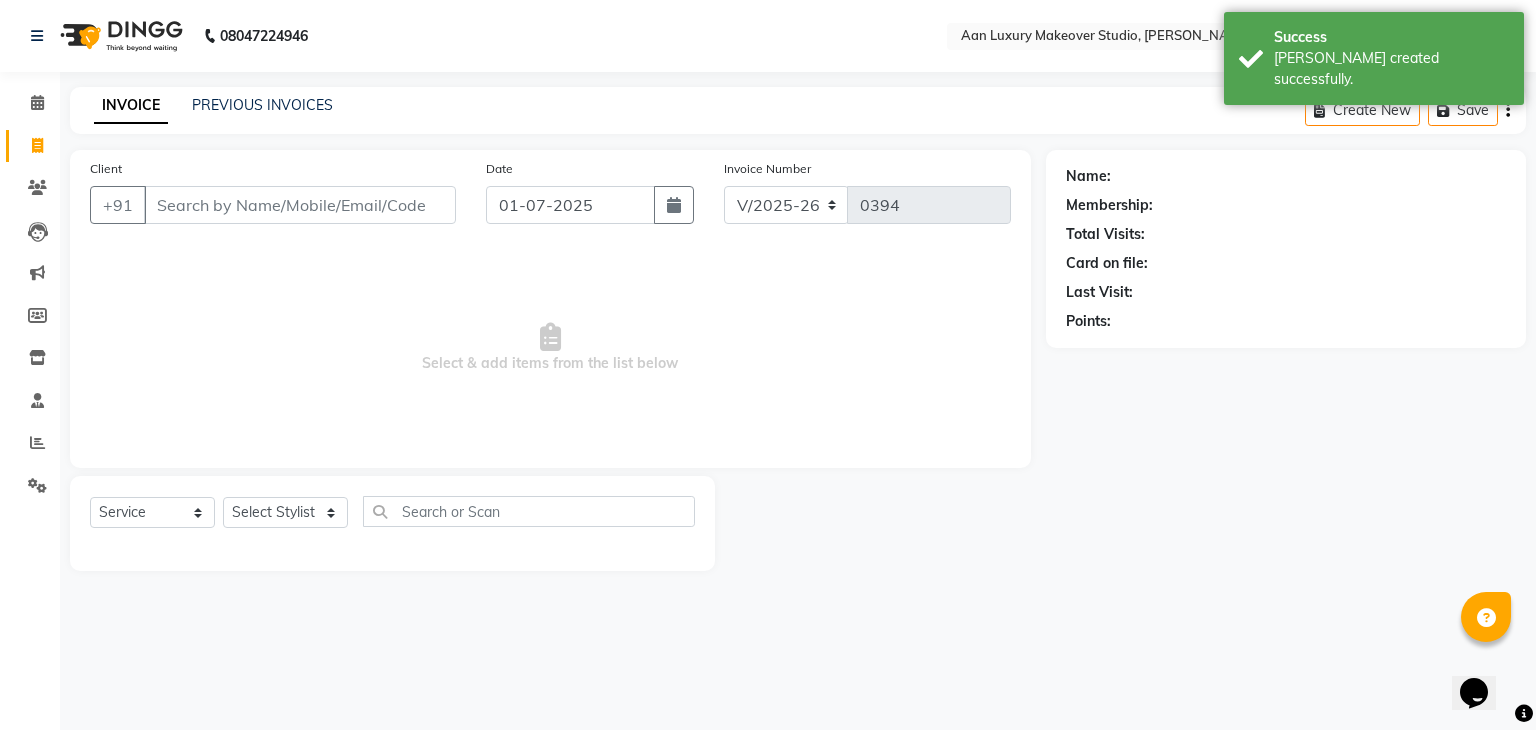 click on "Client" at bounding box center (300, 205) 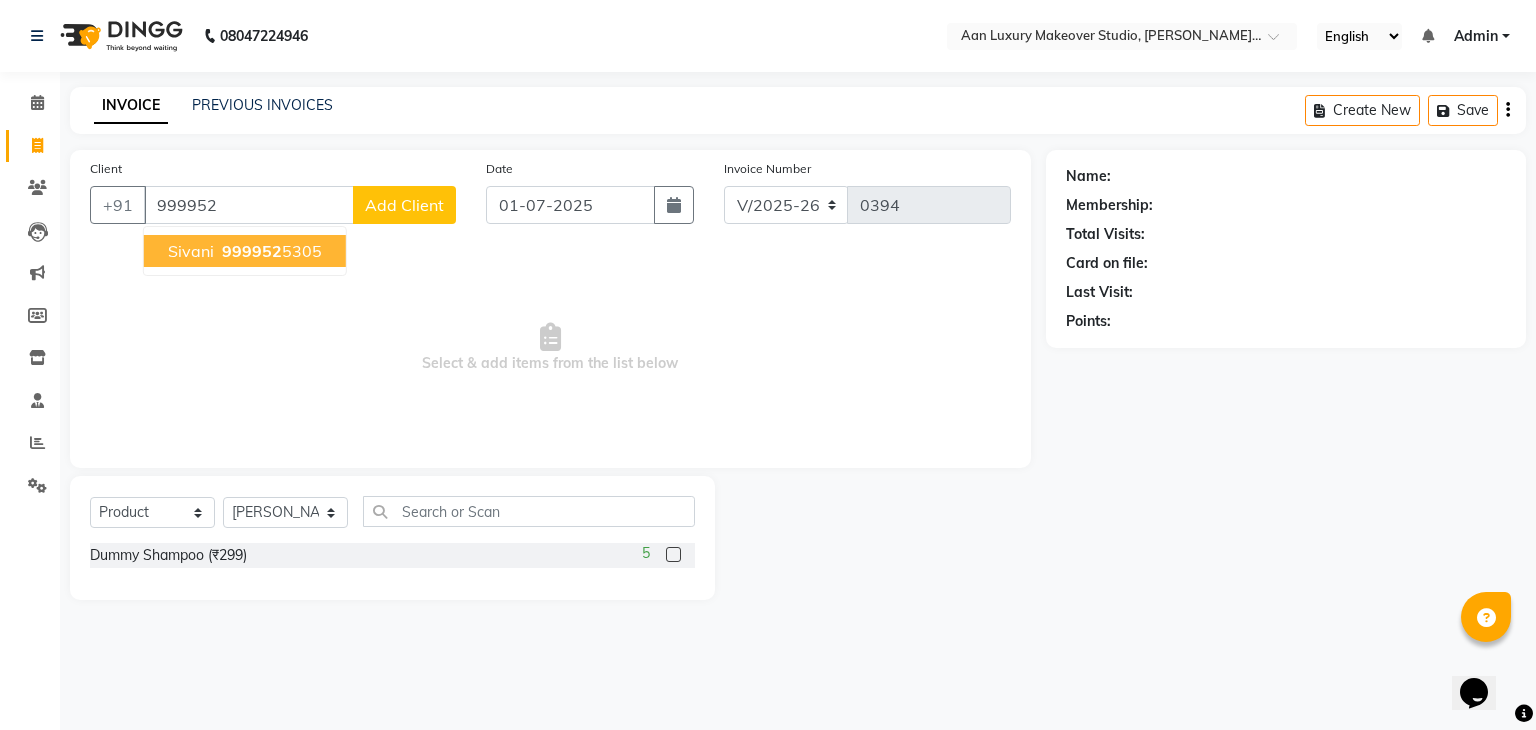 click on "999952" at bounding box center [252, 251] 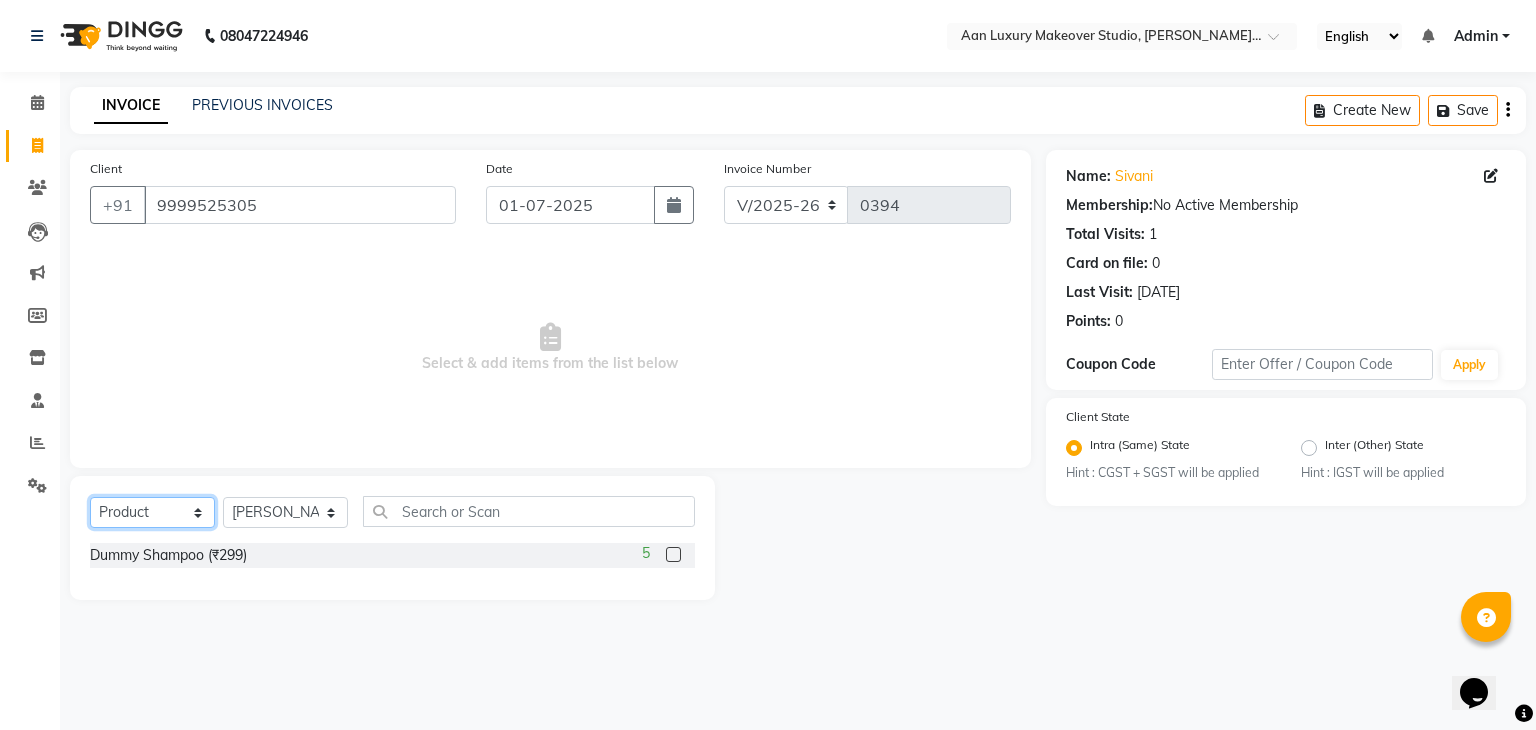 click on "Select  Service  Product  Membership  Package Voucher Prepaid Gift Card" 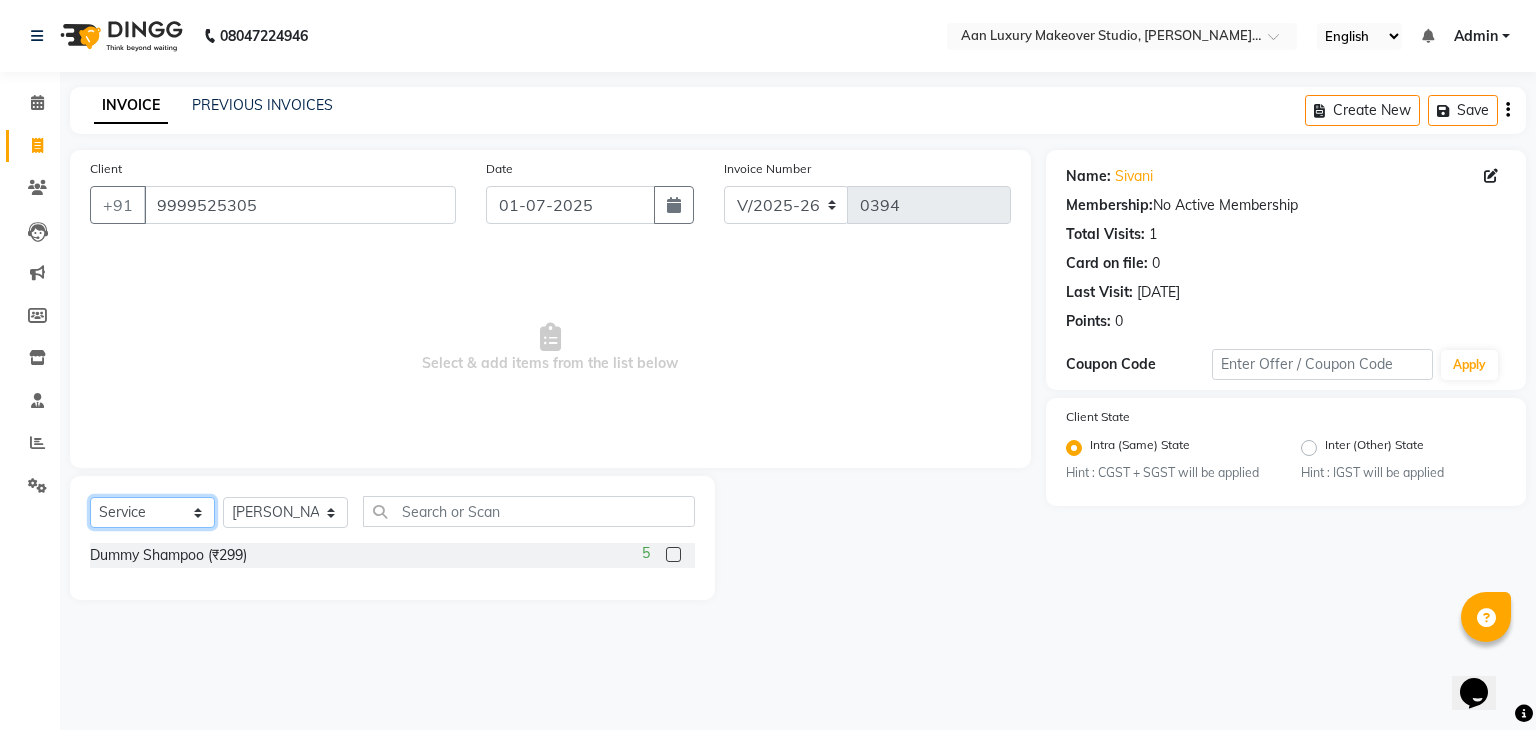 click on "Select  Service  Product  Membership  Package Voucher Prepaid Gift Card" 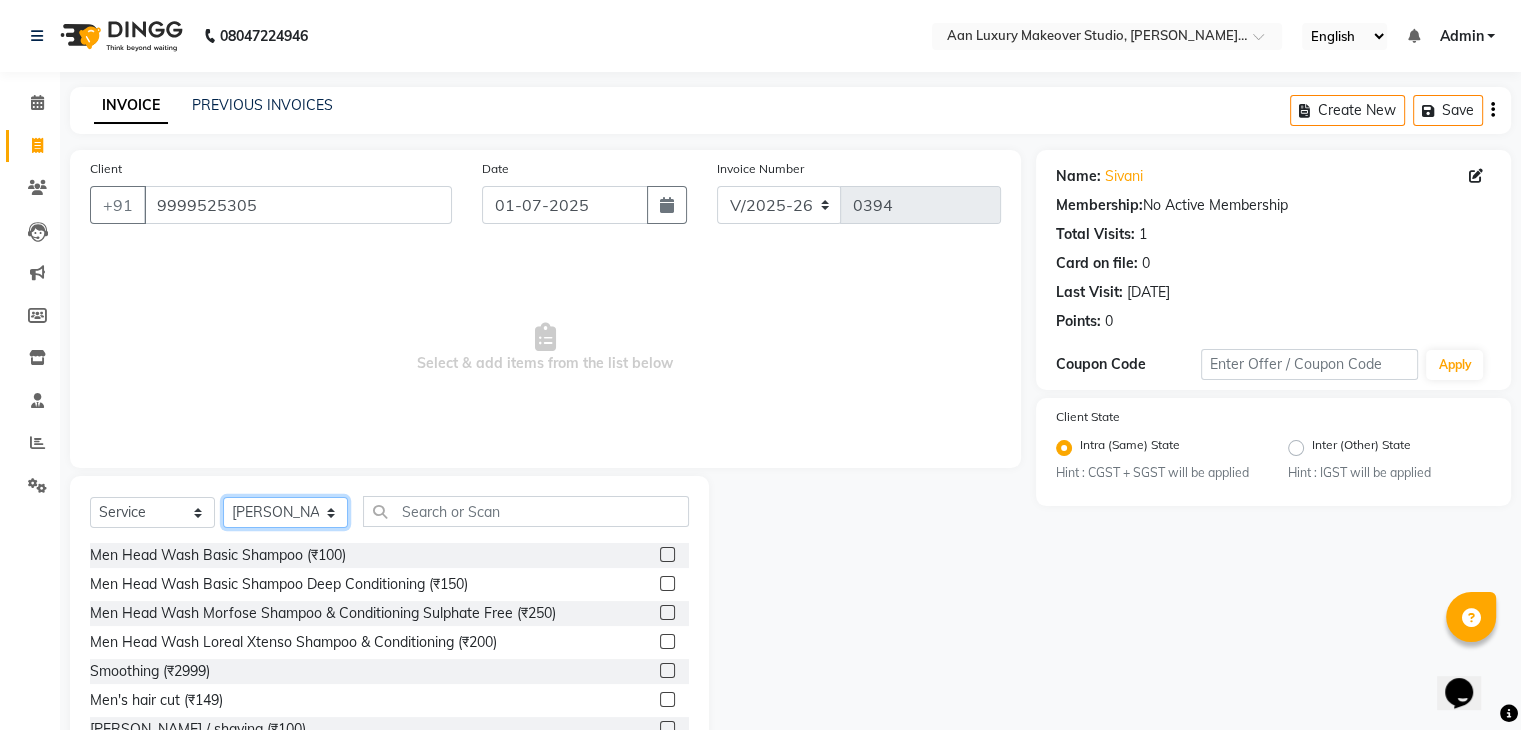 click on "Select Stylist Faiz gaurav [PERSON_NAME] Nisha ma'am  [PERSON_NAME] [PERSON_NAME] [PERSON_NAME]" 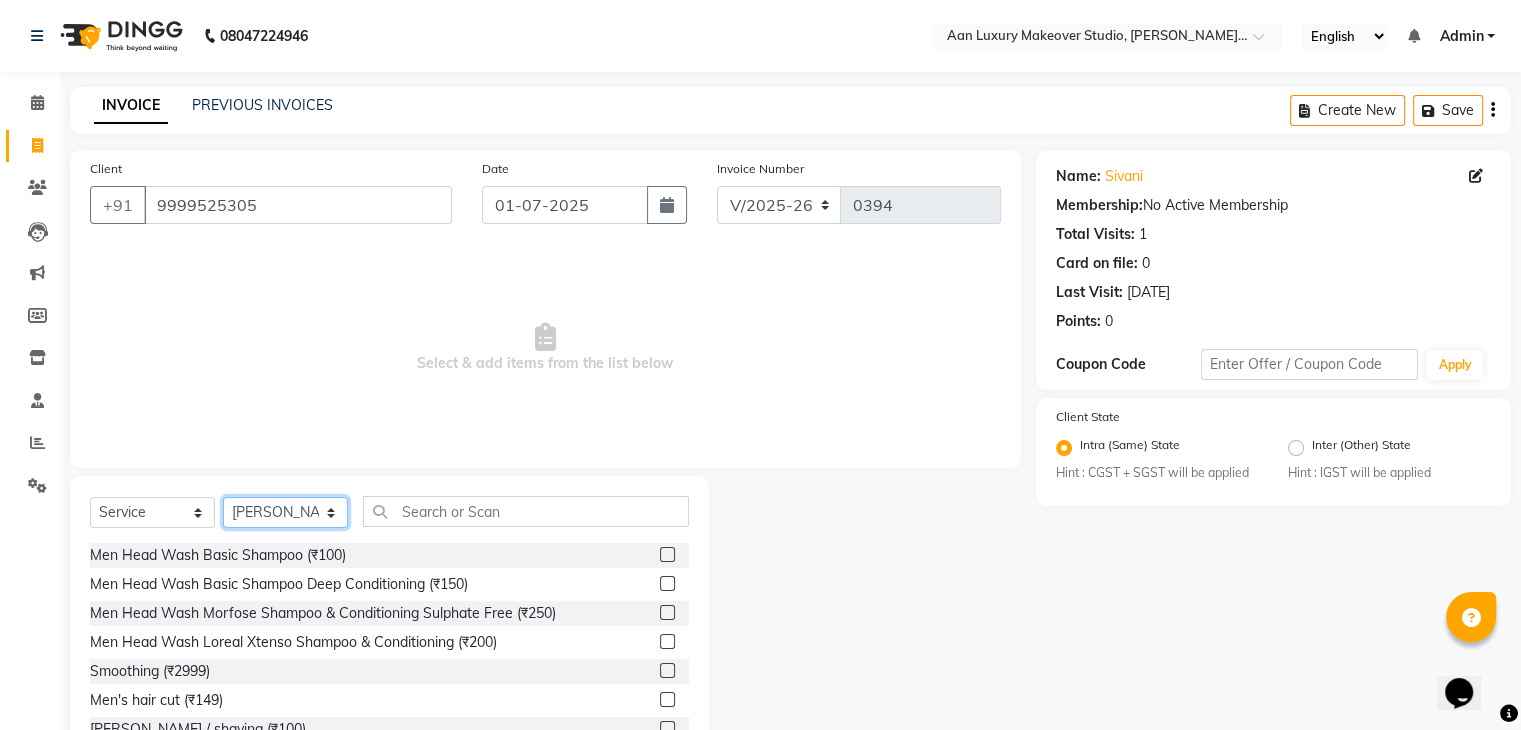 click on "Select Stylist Faiz gaurav [PERSON_NAME] Nisha ma'am  [PERSON_NAME] [PERSON_NAME] [PERSON_NAME]" 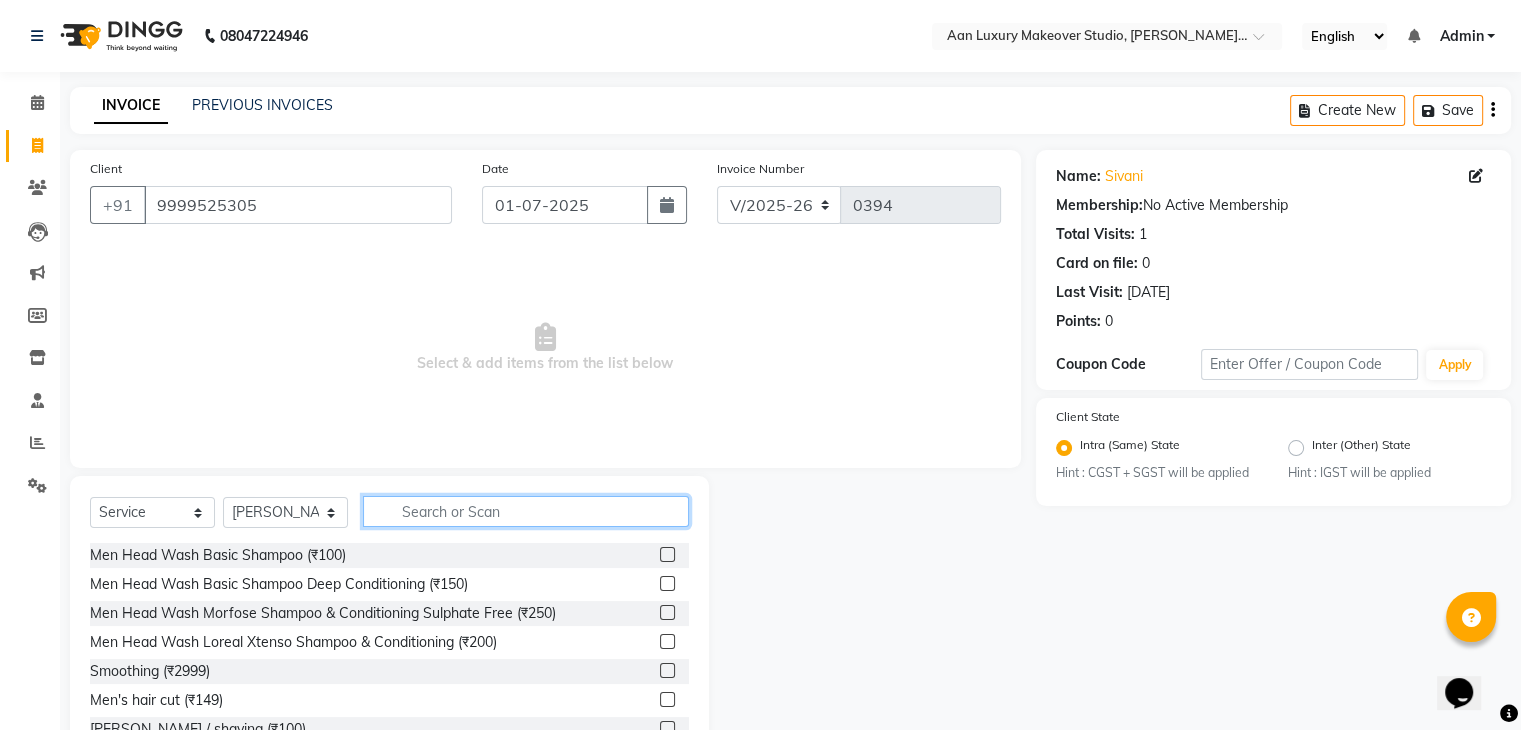 click 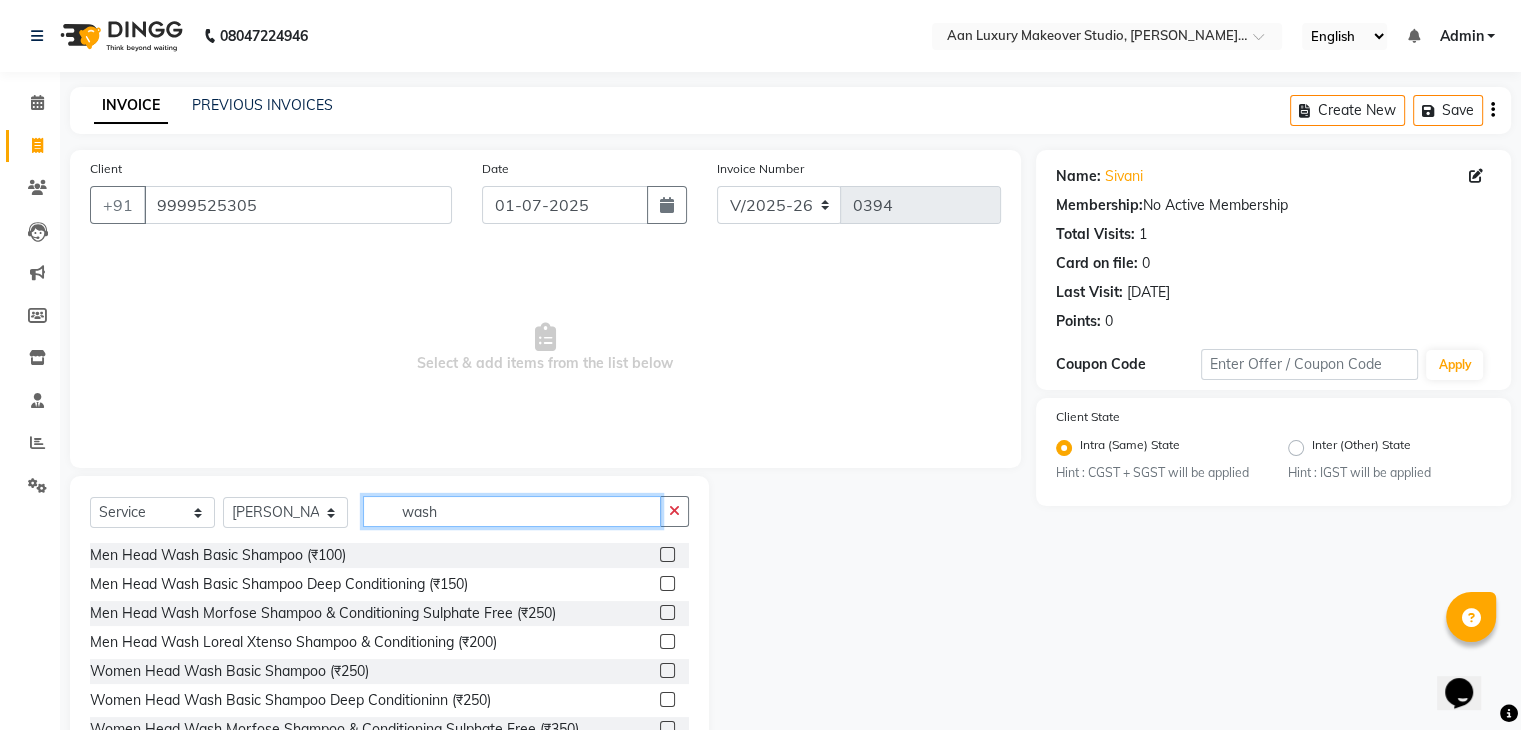 click on "wash" 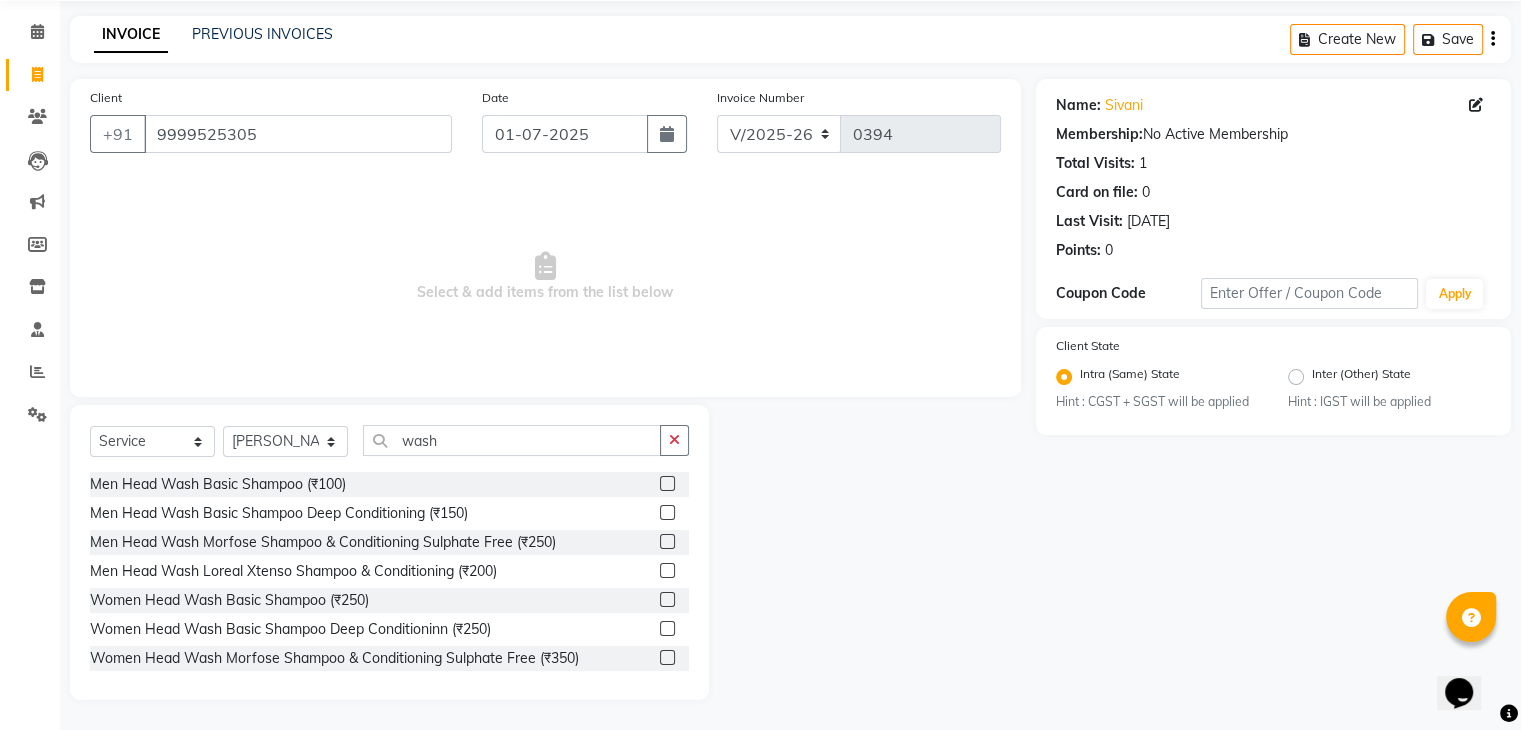 click 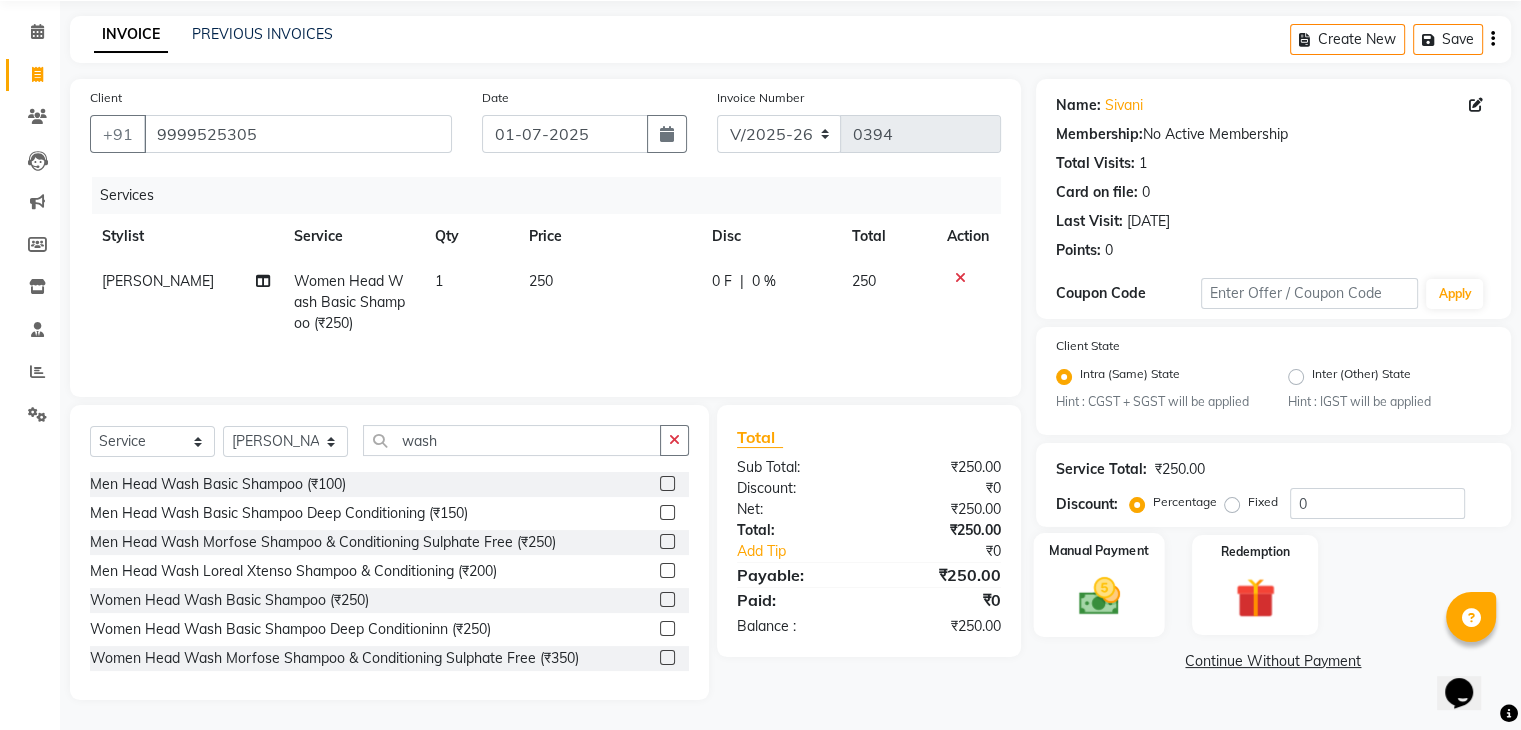 click 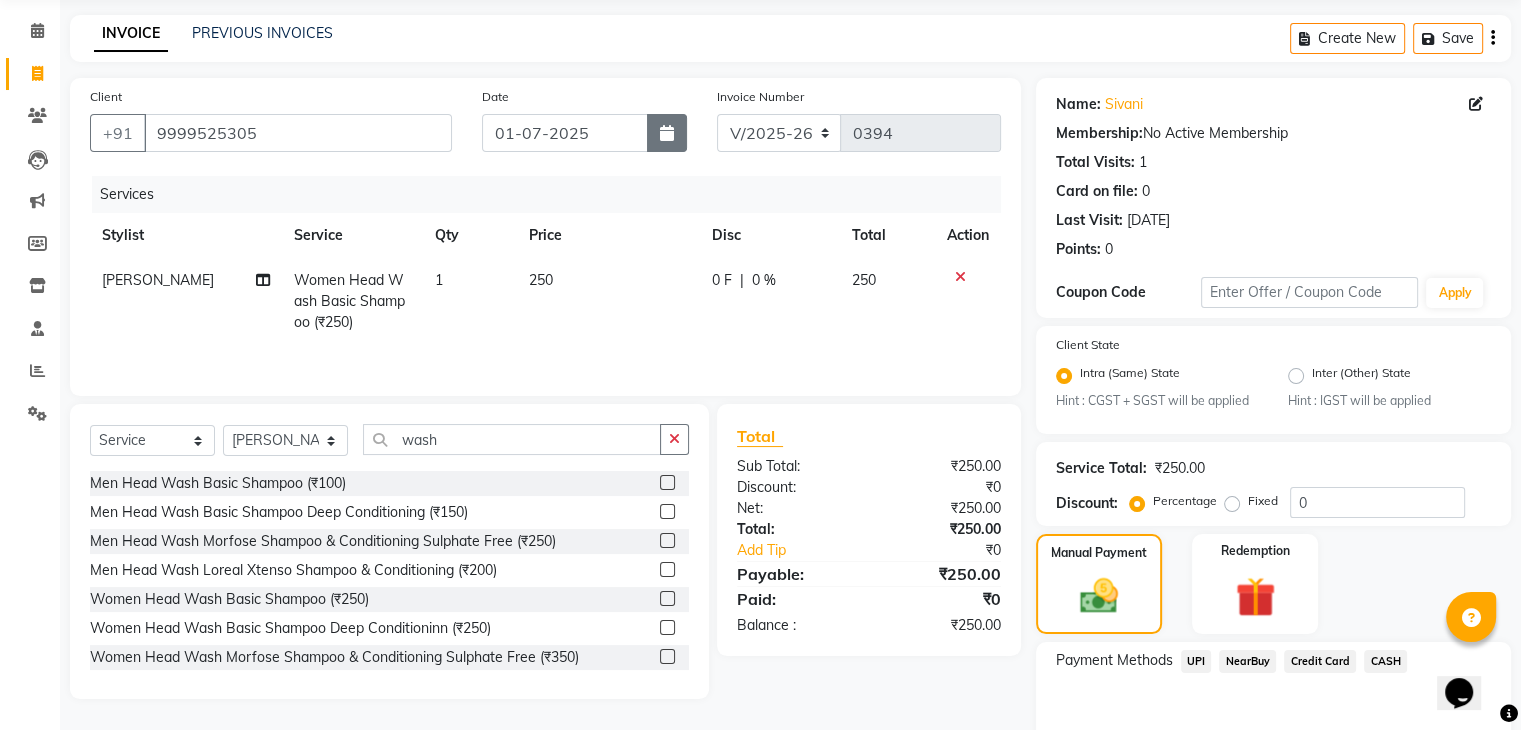 click 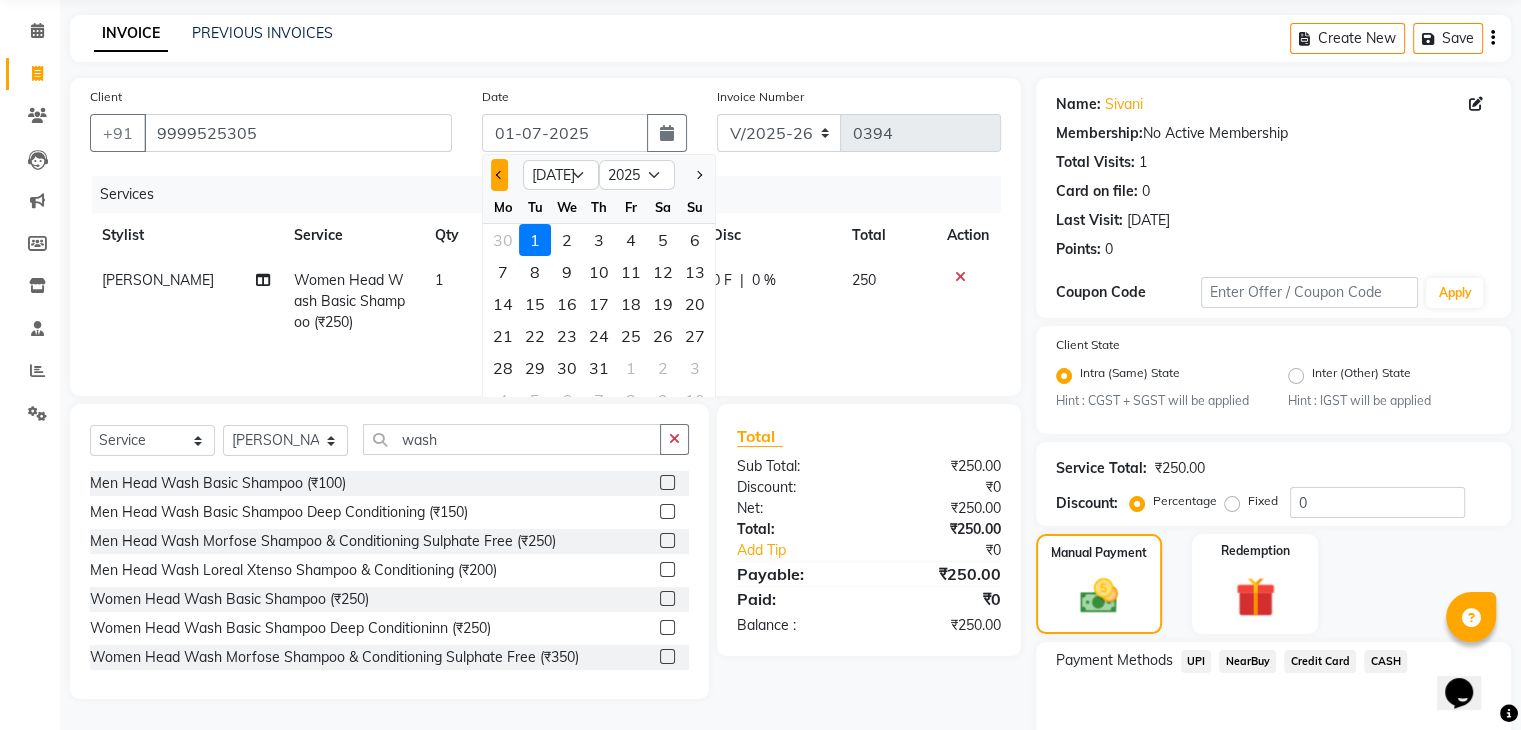 click 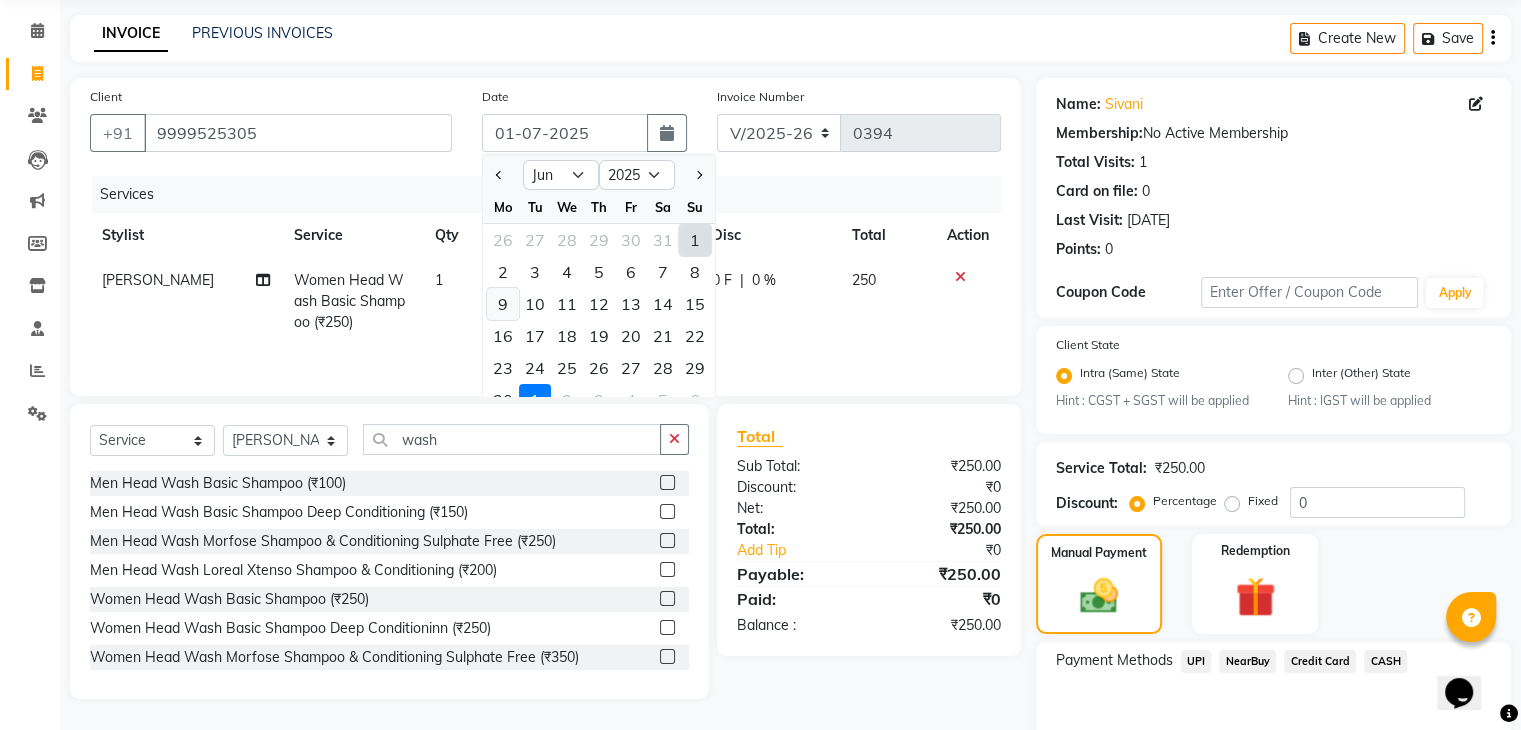 click on "9" 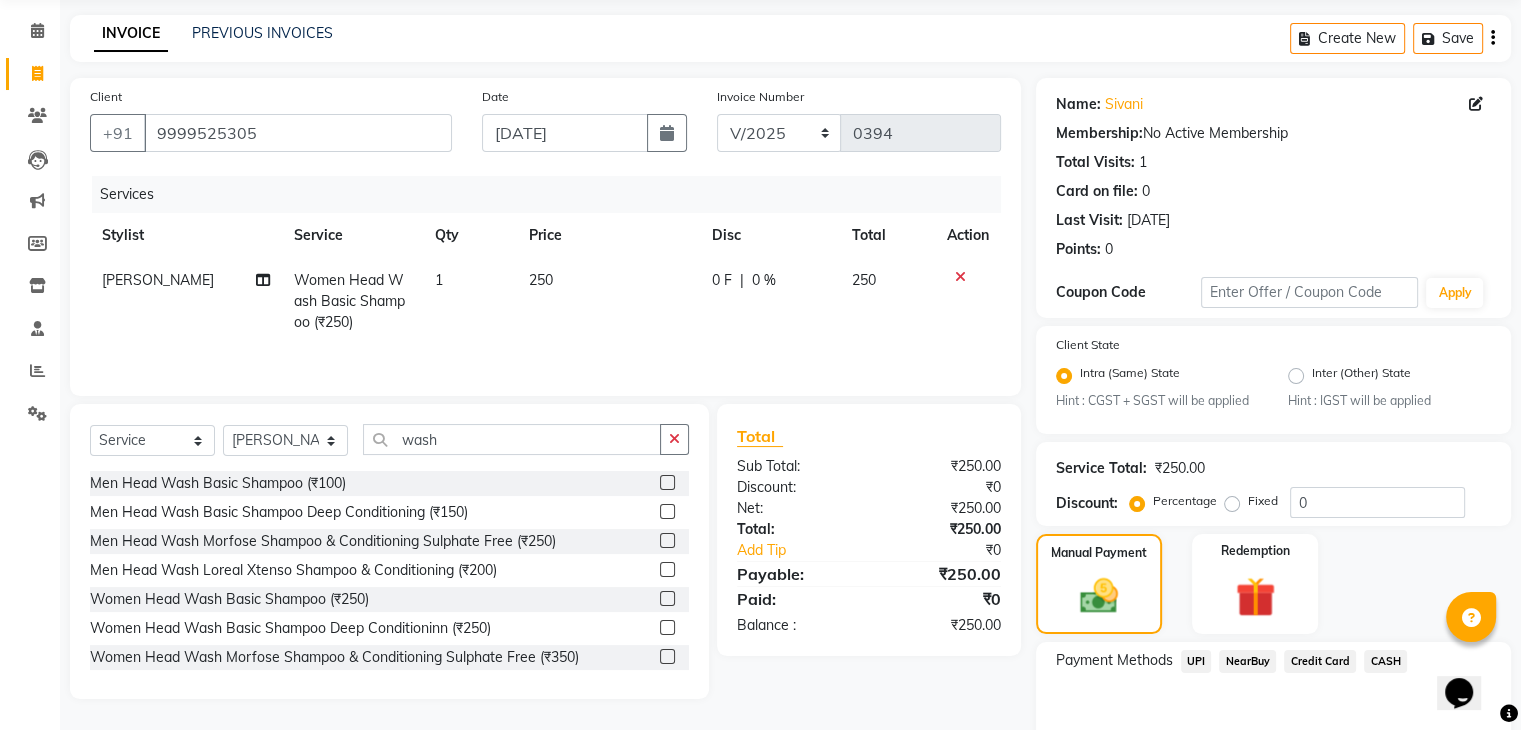 click on "UPI" 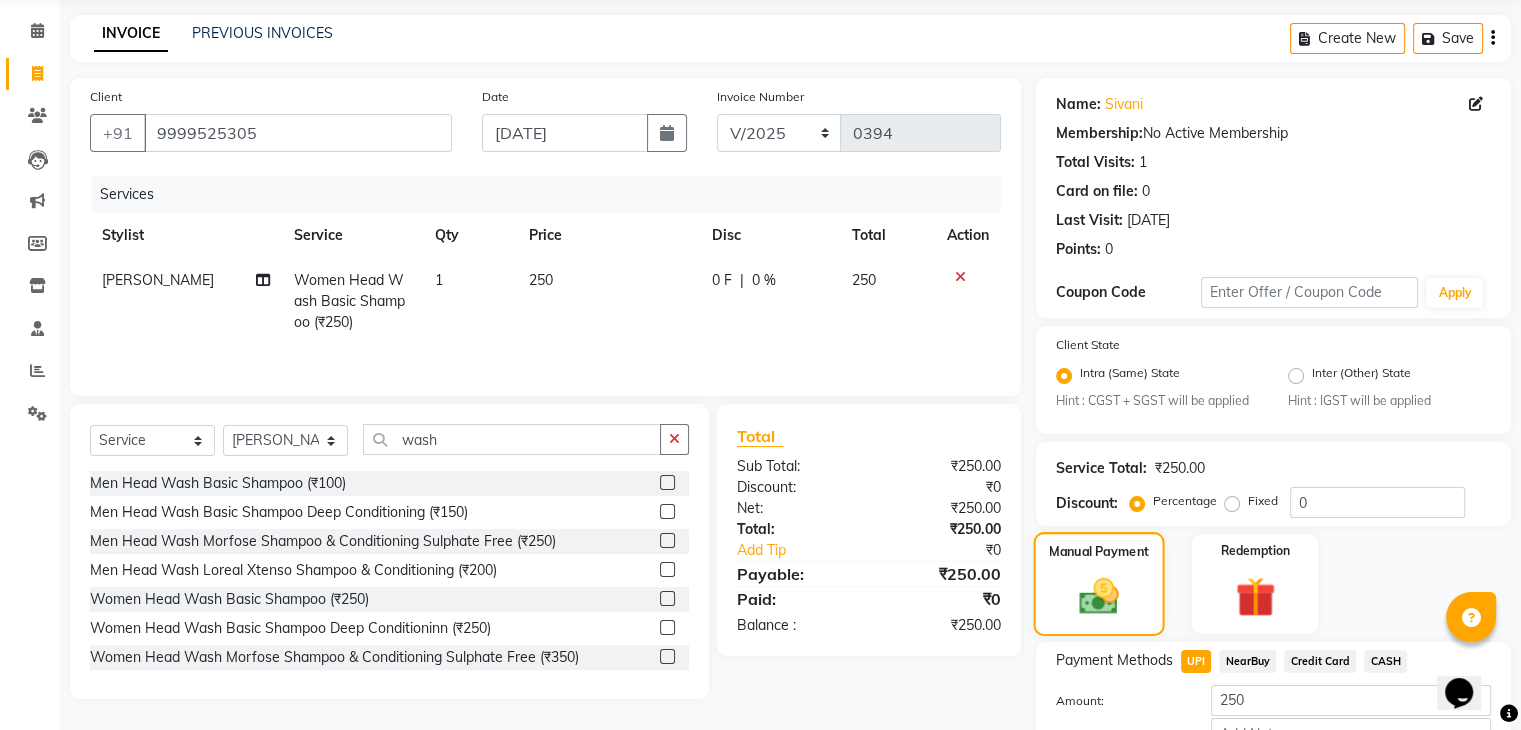 scroll, scrollTop: 208, scrollLeft: 0, axis: vertical 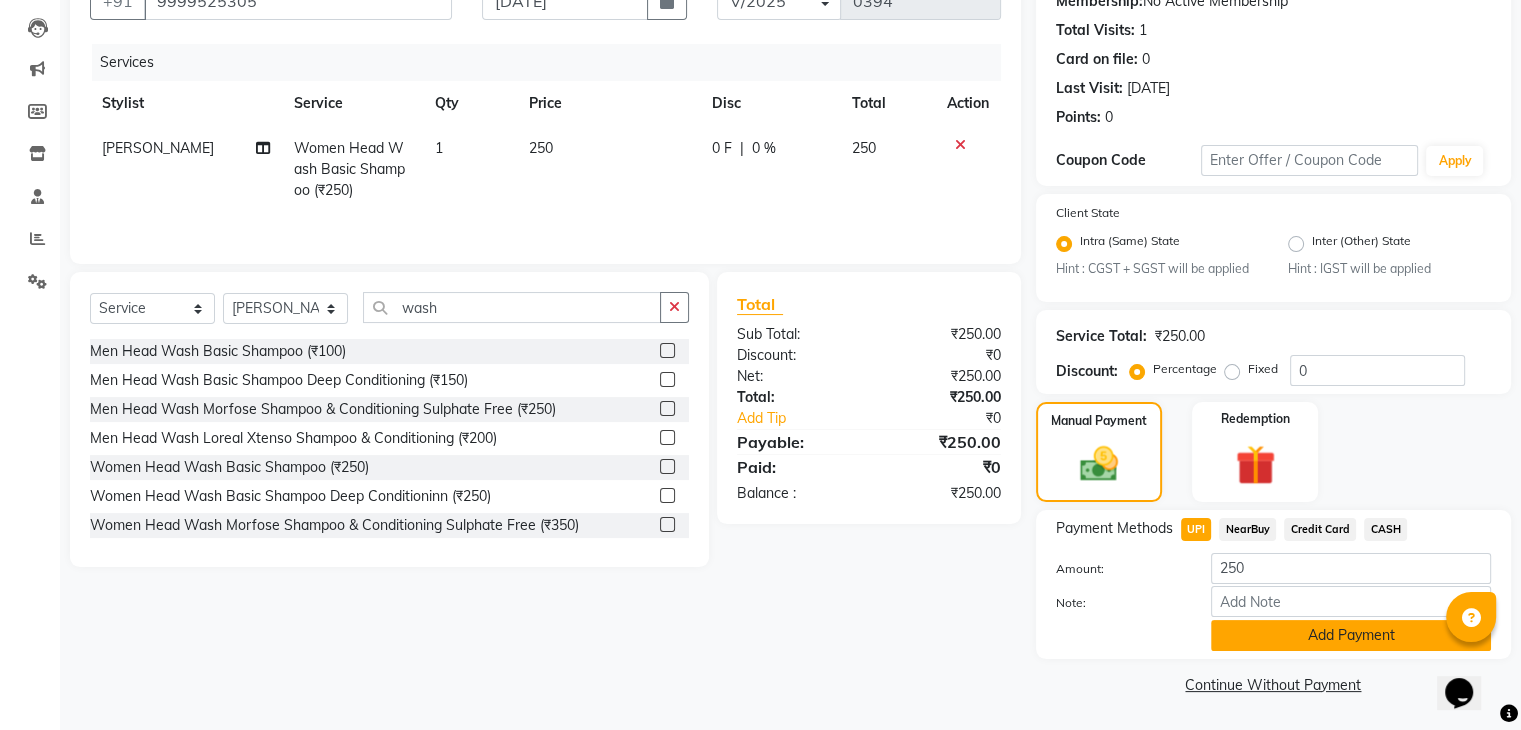 click on "Add Payment" 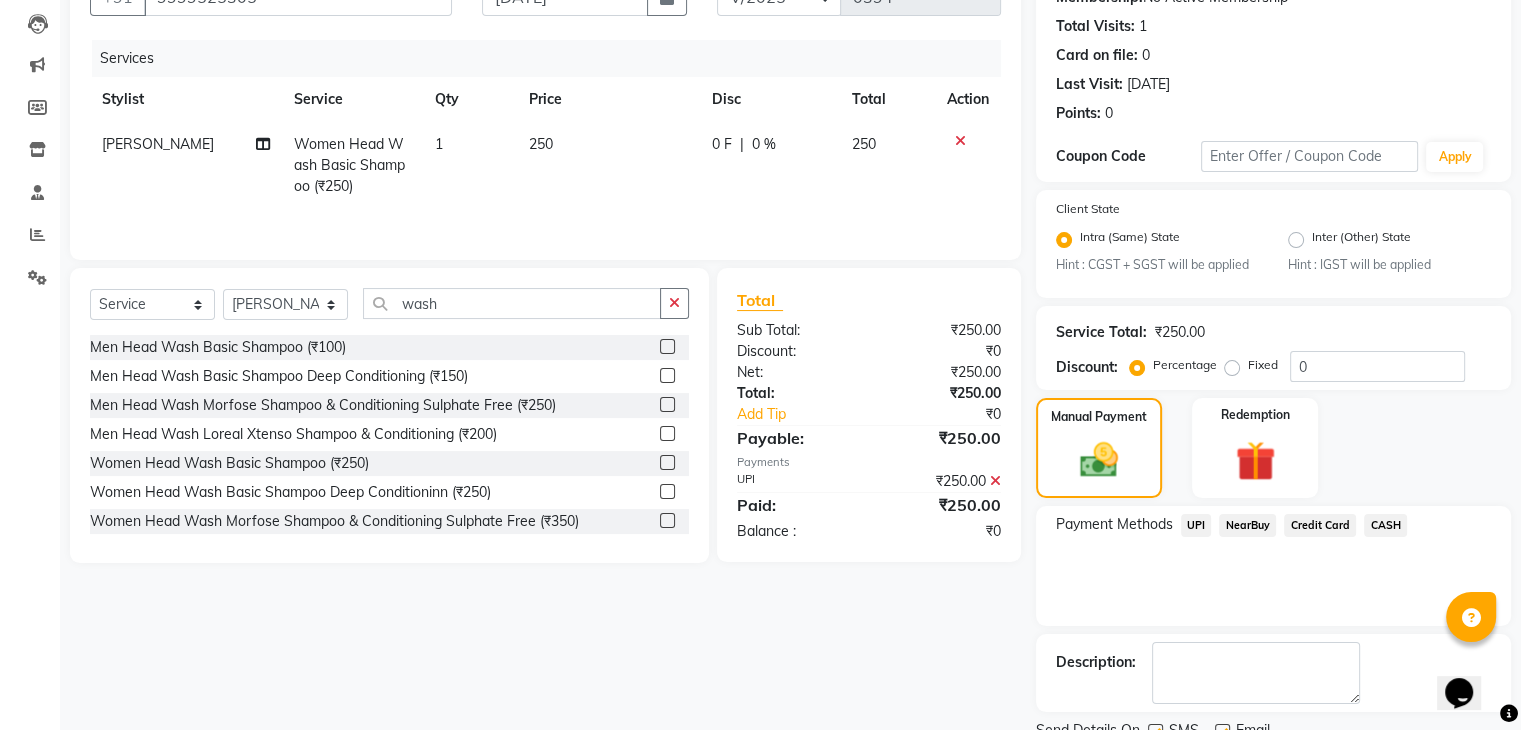 scroll, scrollTop: 289, scrollLeft: 0, axis: vertical 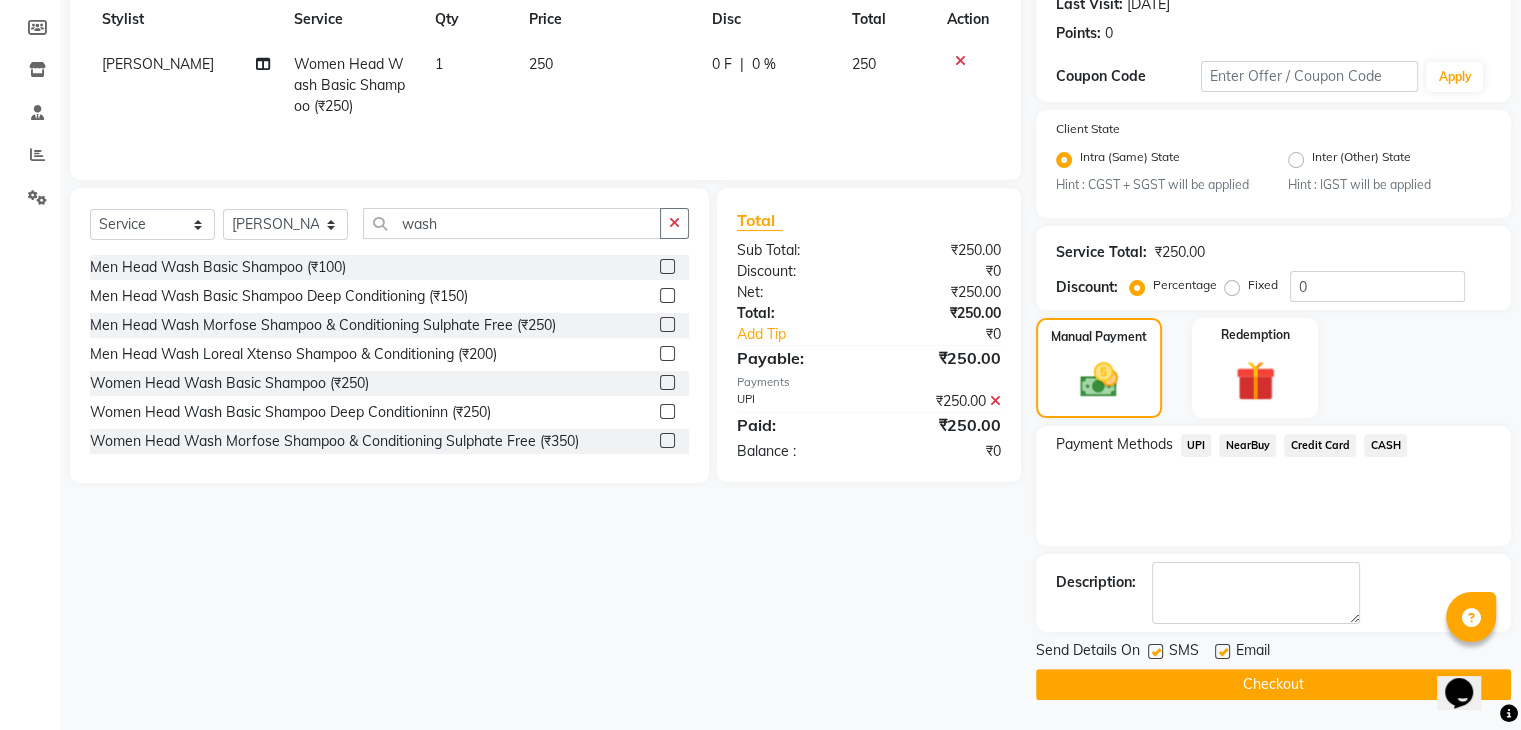 click 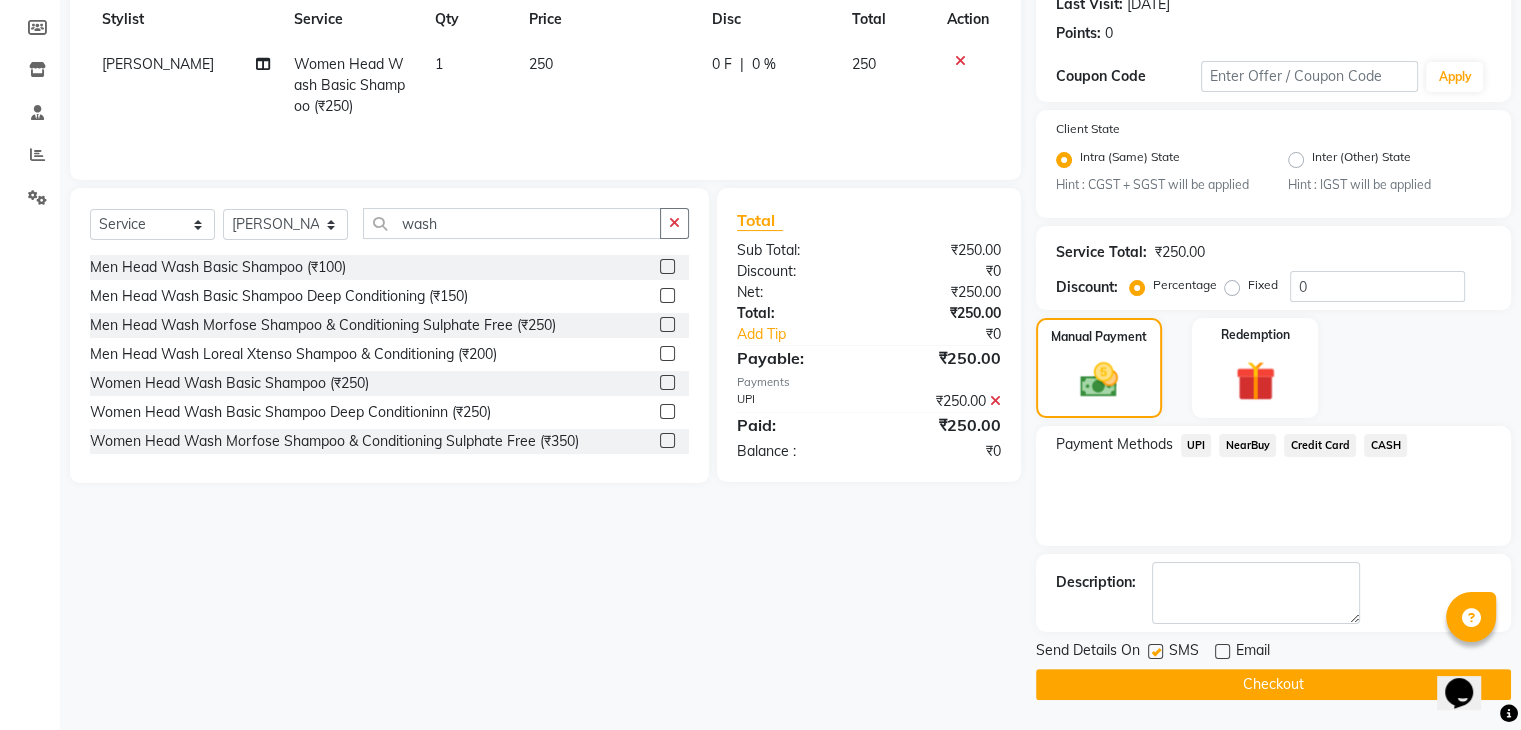 click 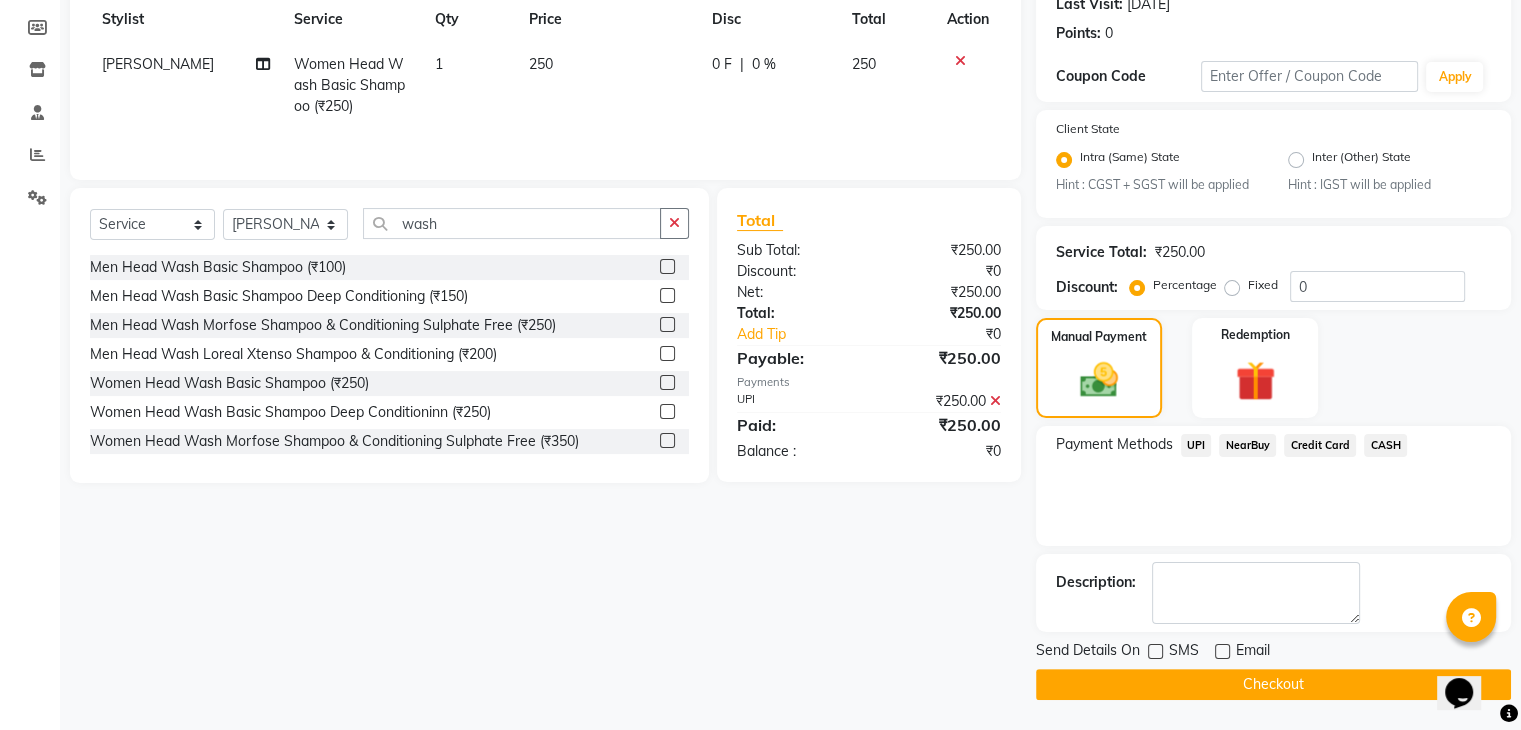 click on "Checkout" 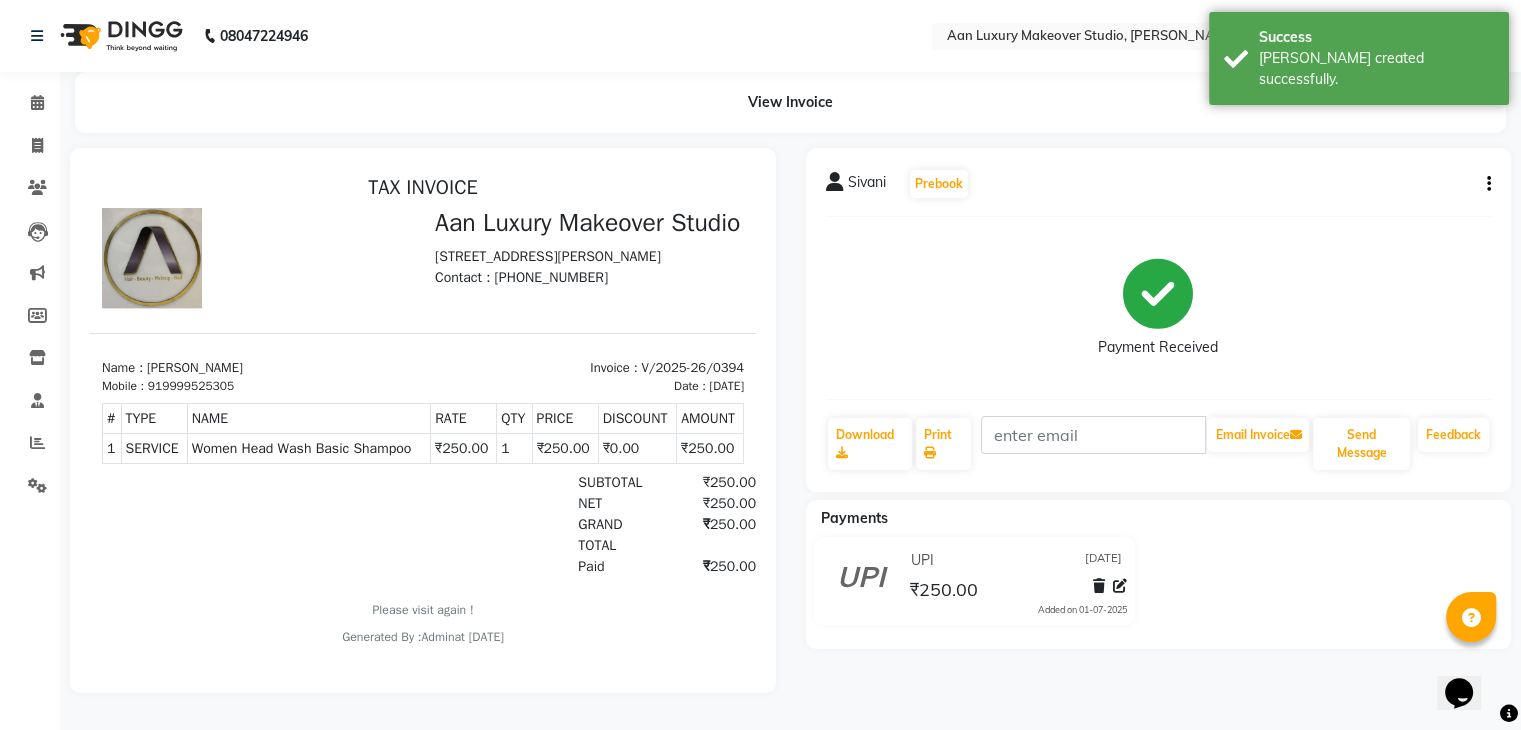 scroll, scrollTop: 0, scrollLeft: 0, axis: both 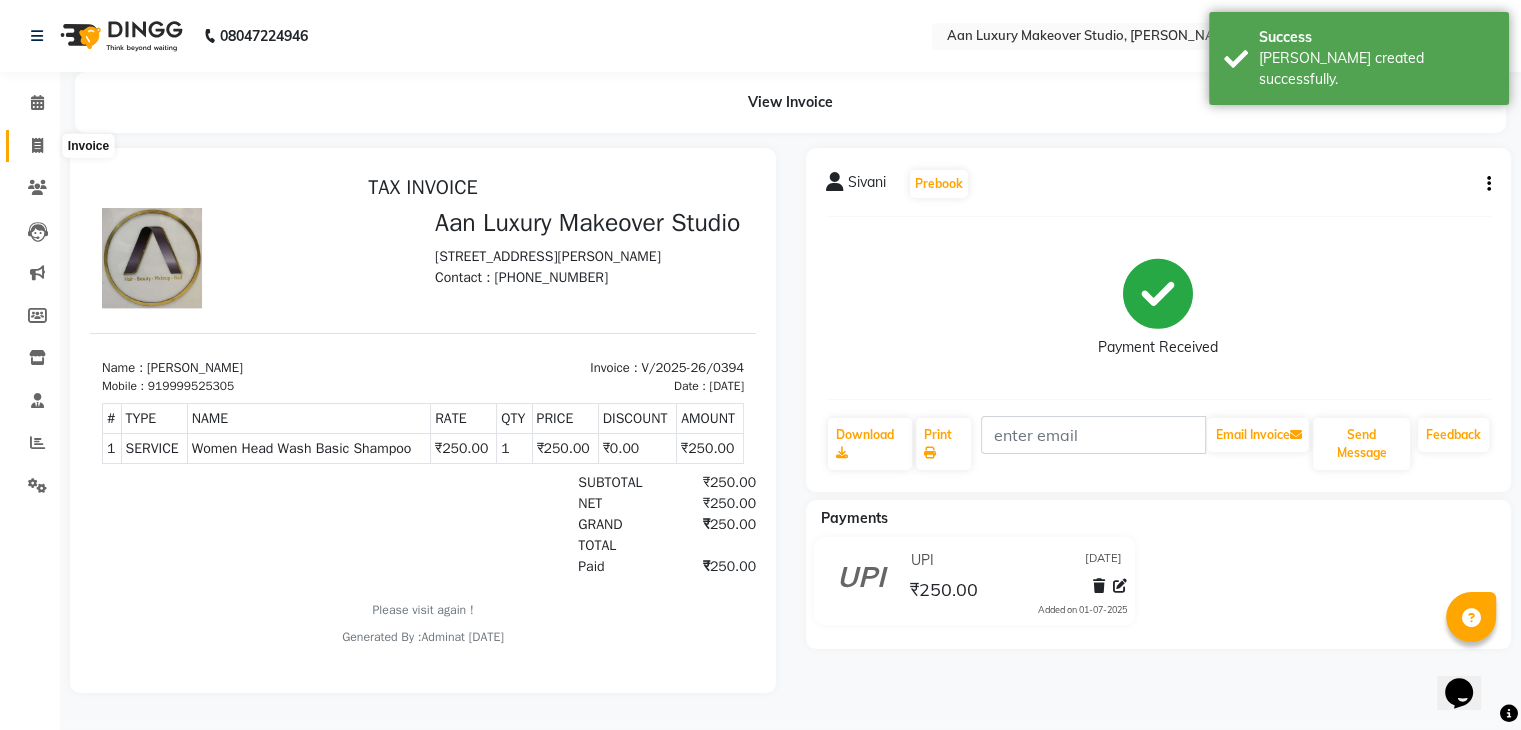 click 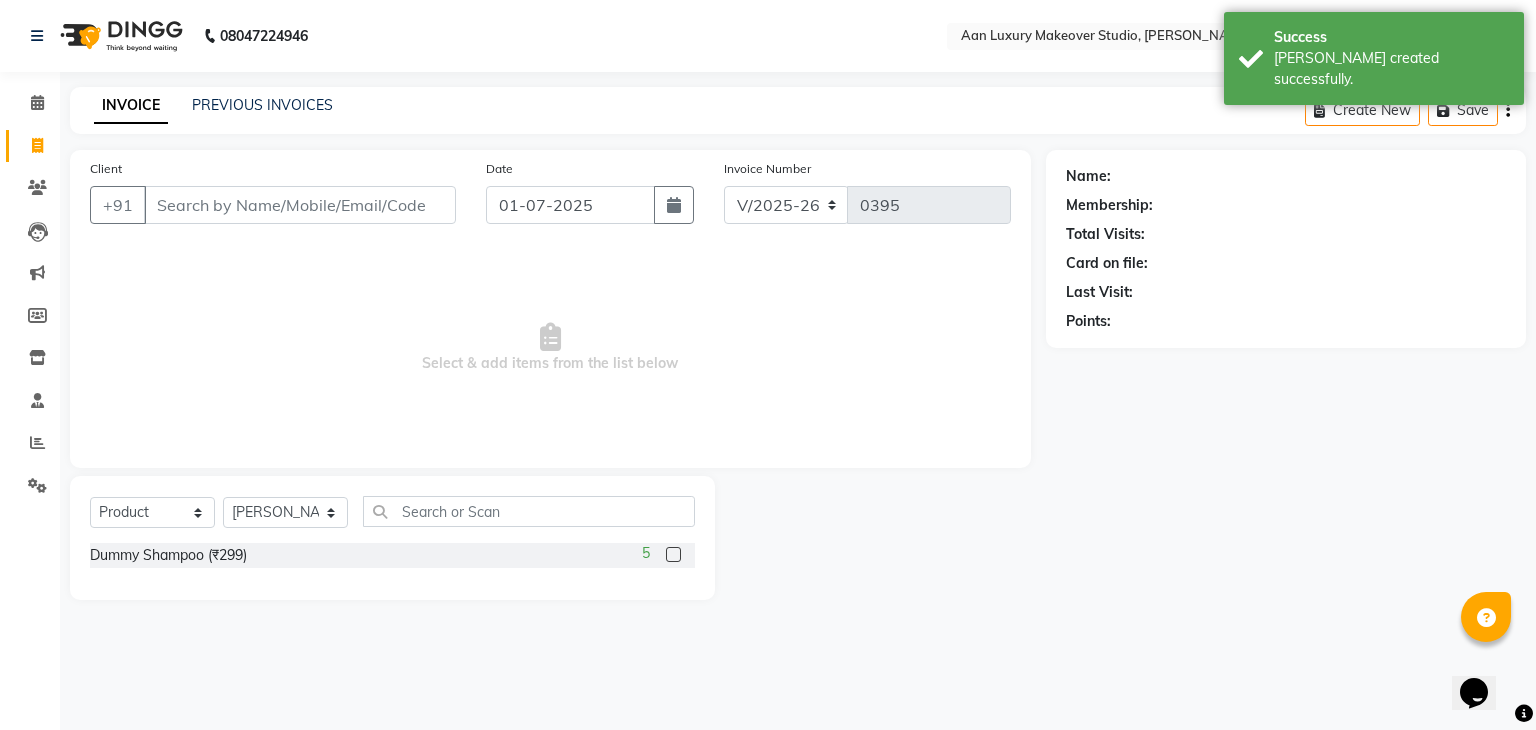 click on "Client" at bounding box center [300, 205] 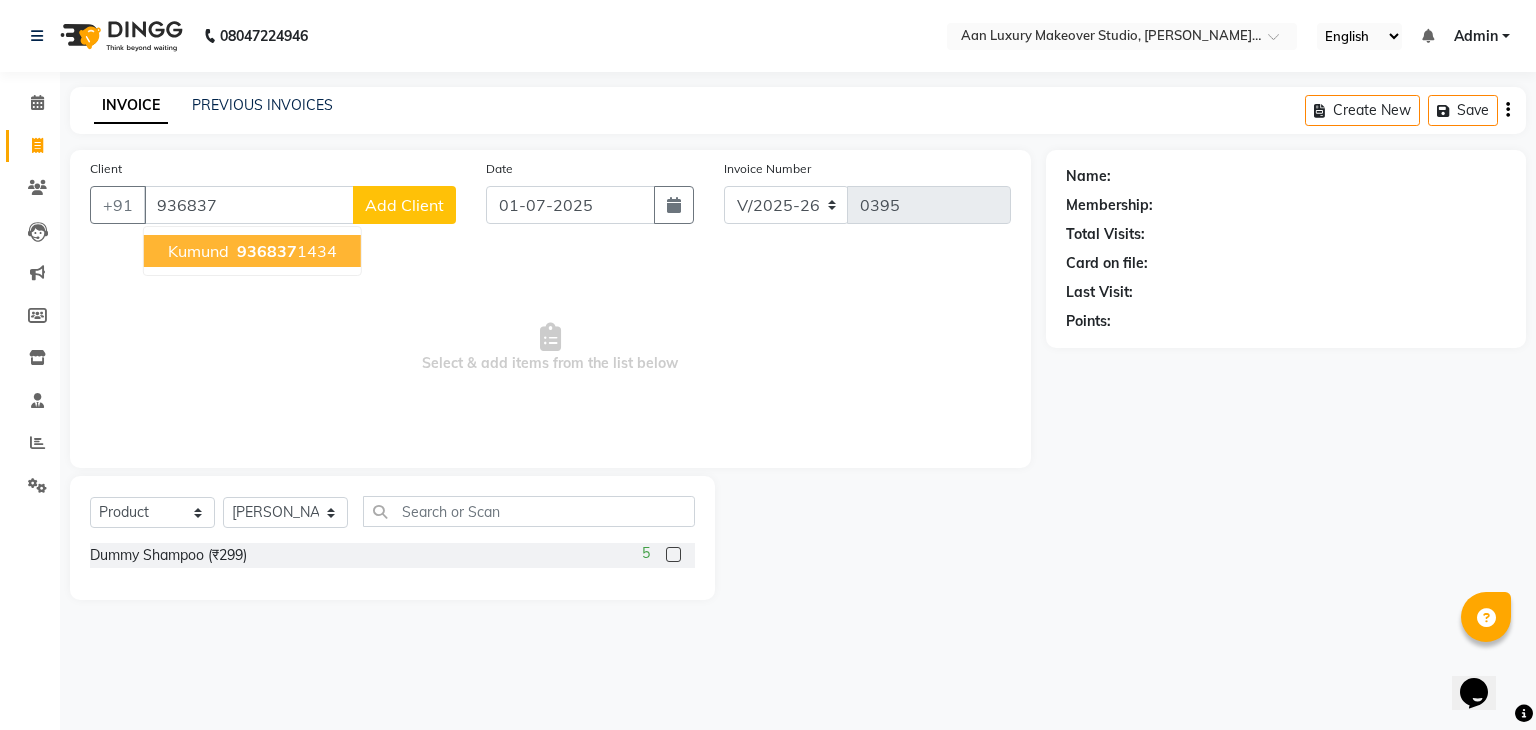 click on "Kumund" at bounding box center (198, 251) 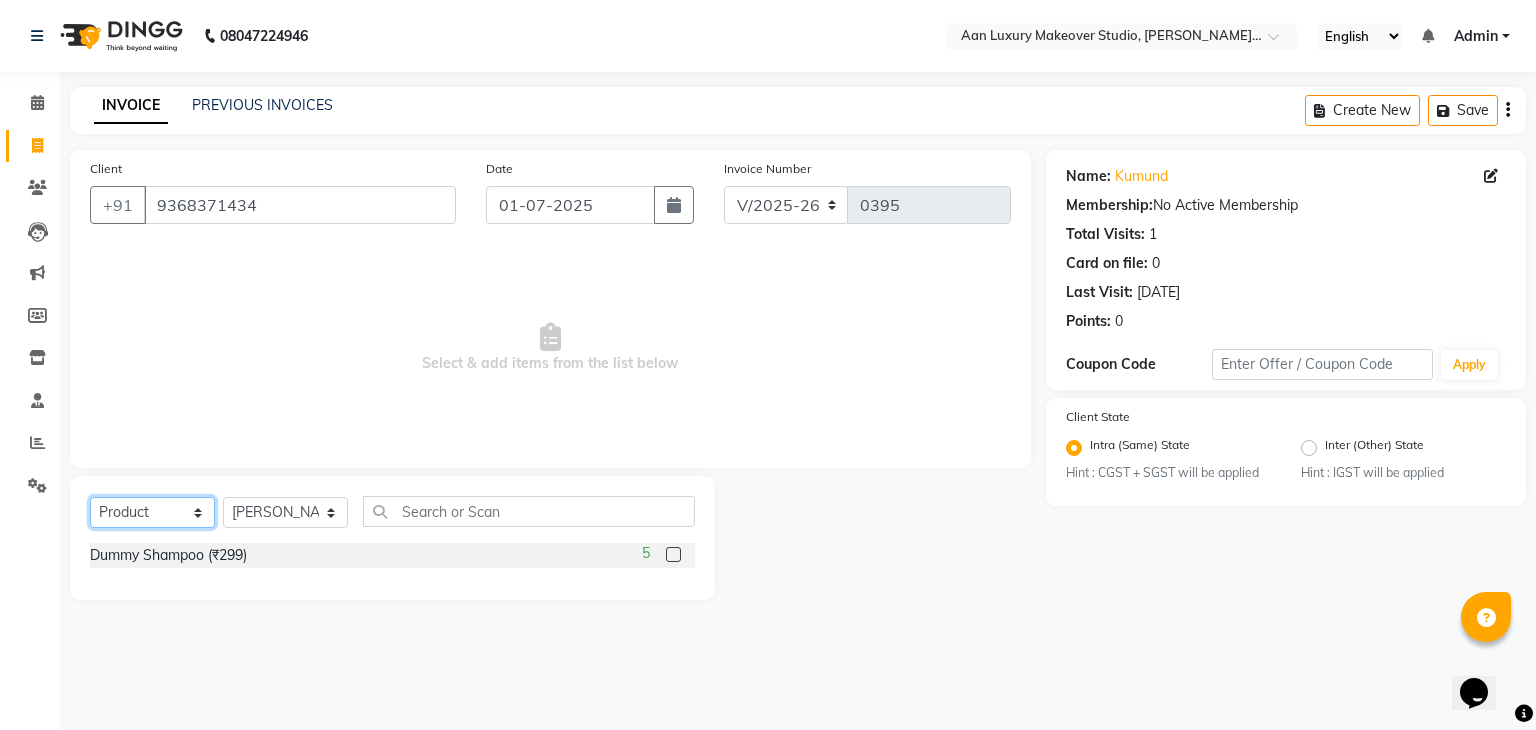 click on "Select  Service  Product  Membership  Package Voucher Prepaid Gift Card" 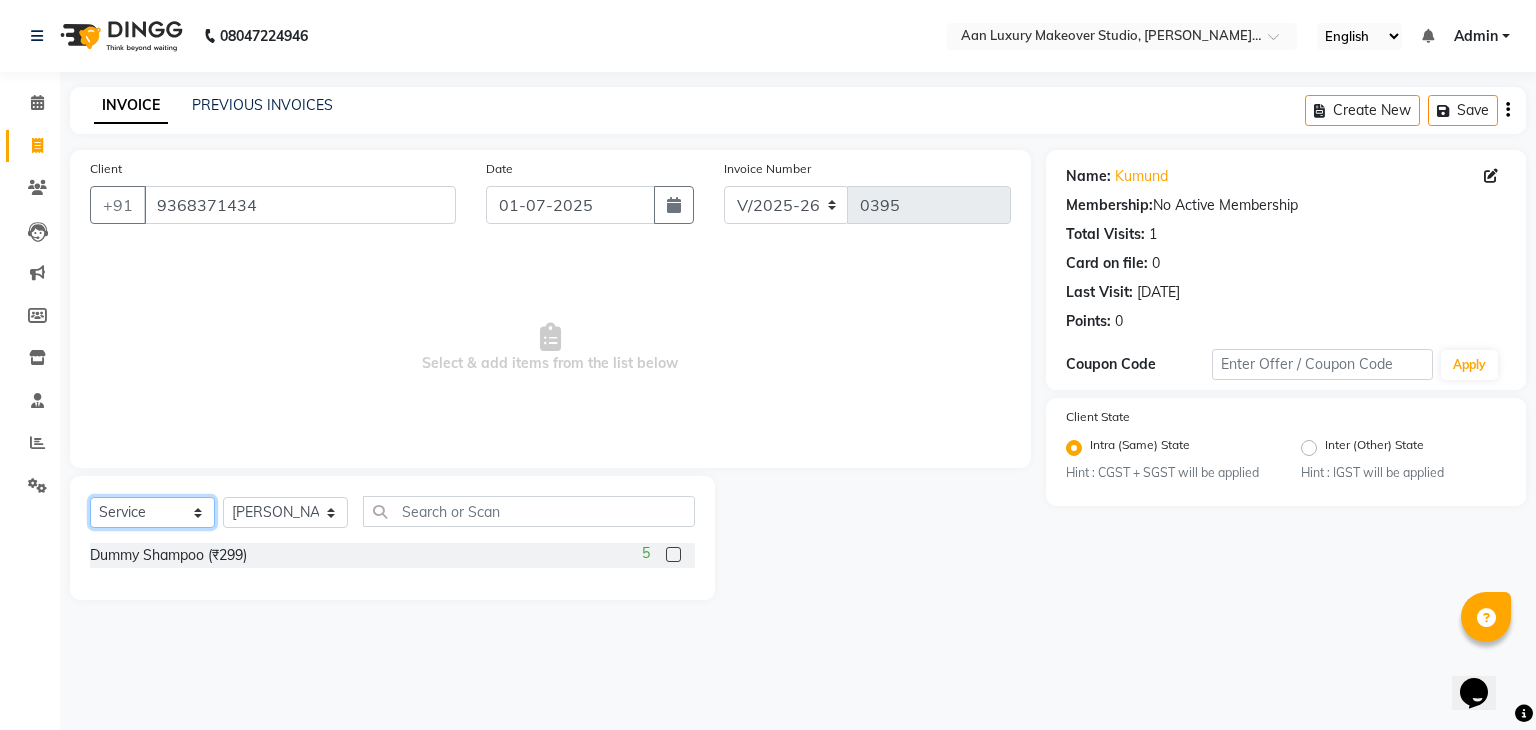 click on "Select  Service  Product  Membership  Package Voucher Prepaid Gift Card" 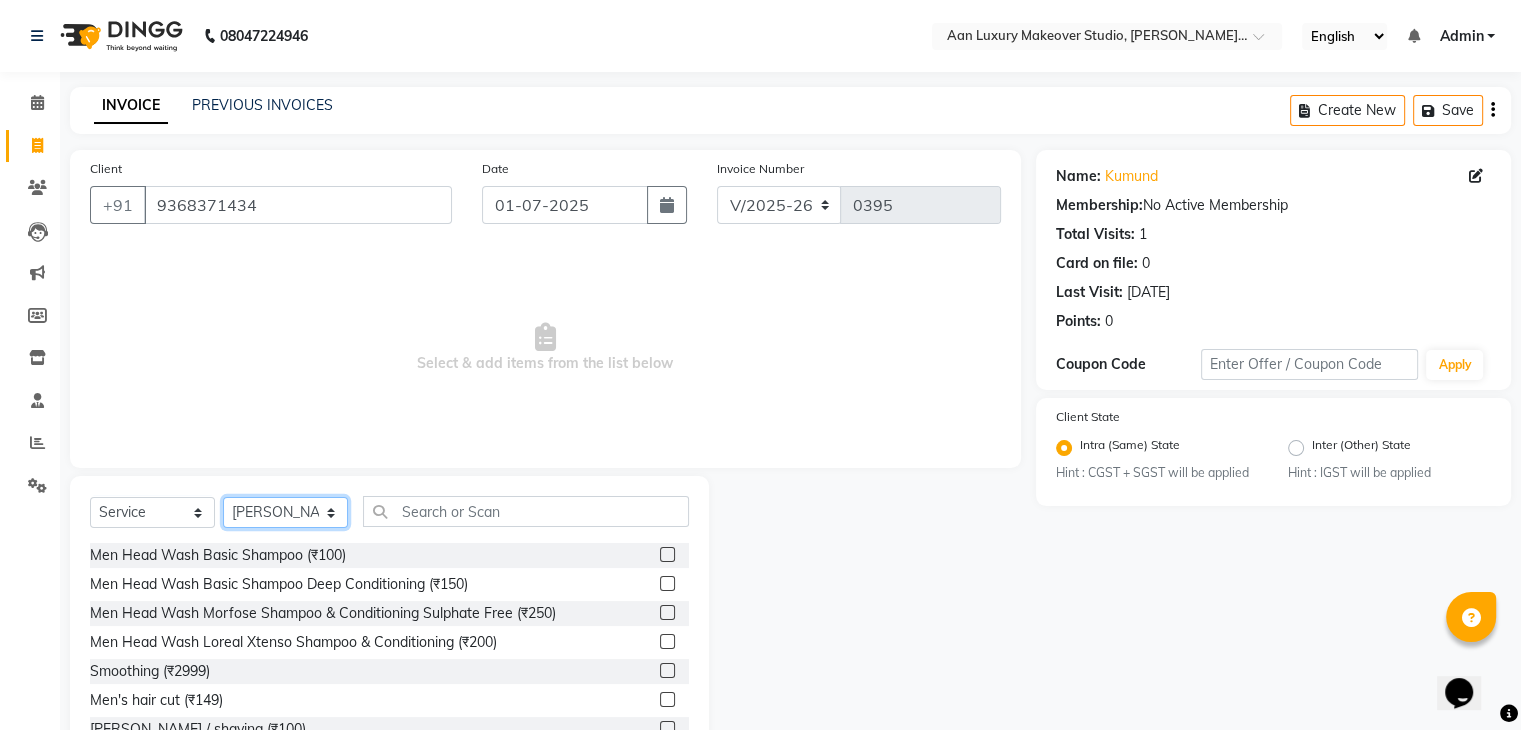 click on "Select Stylist Faiz gaurav [PERSON_NAME] Nisha ma'am  [PERSON_NAME] [PERSON_NAME] [PERSON_NAME]" 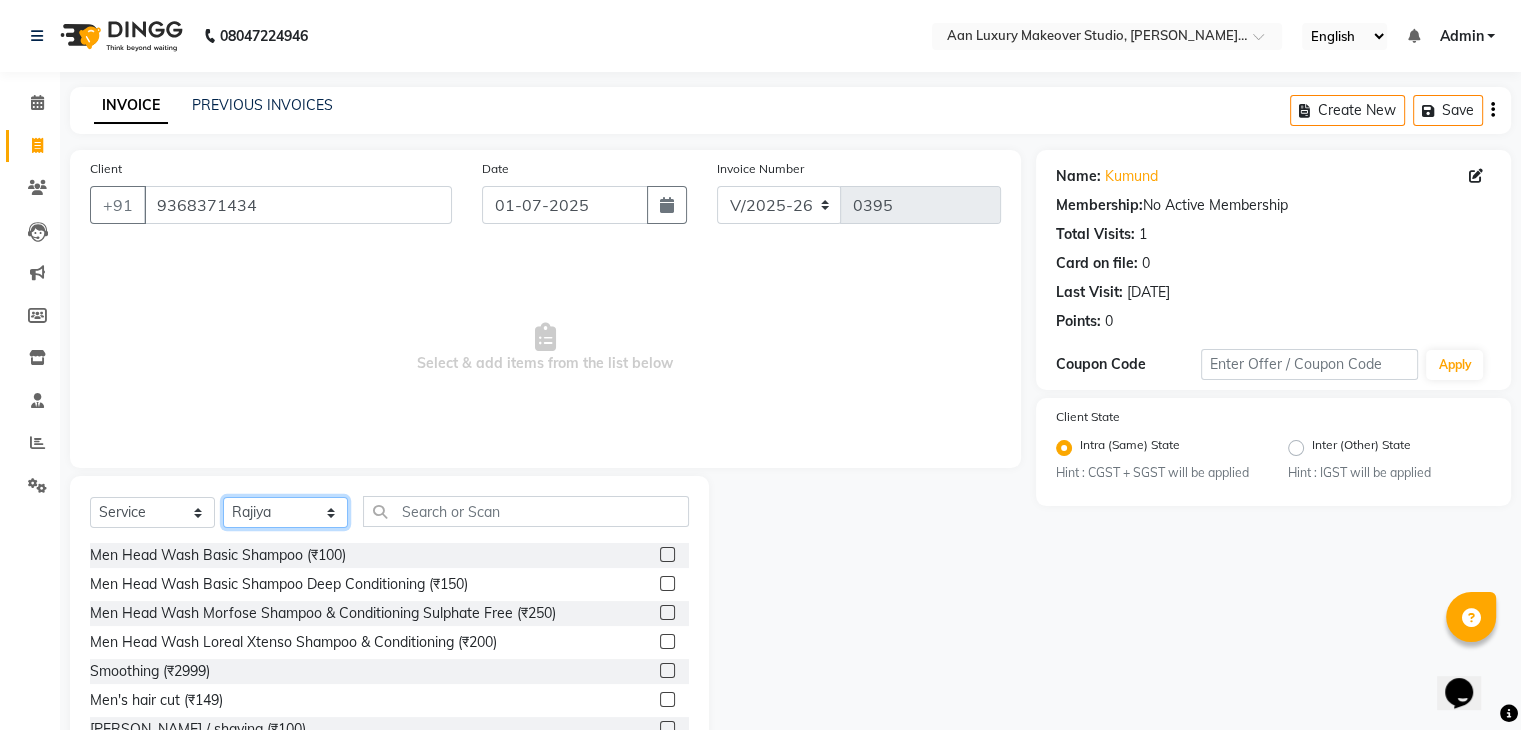 click on "Select Stylist Faiz gaurav [PERSON_NAME] Nisha ma'am  [PERSON_NAME] [PERSON_NAME] [PERSON_NAME]" 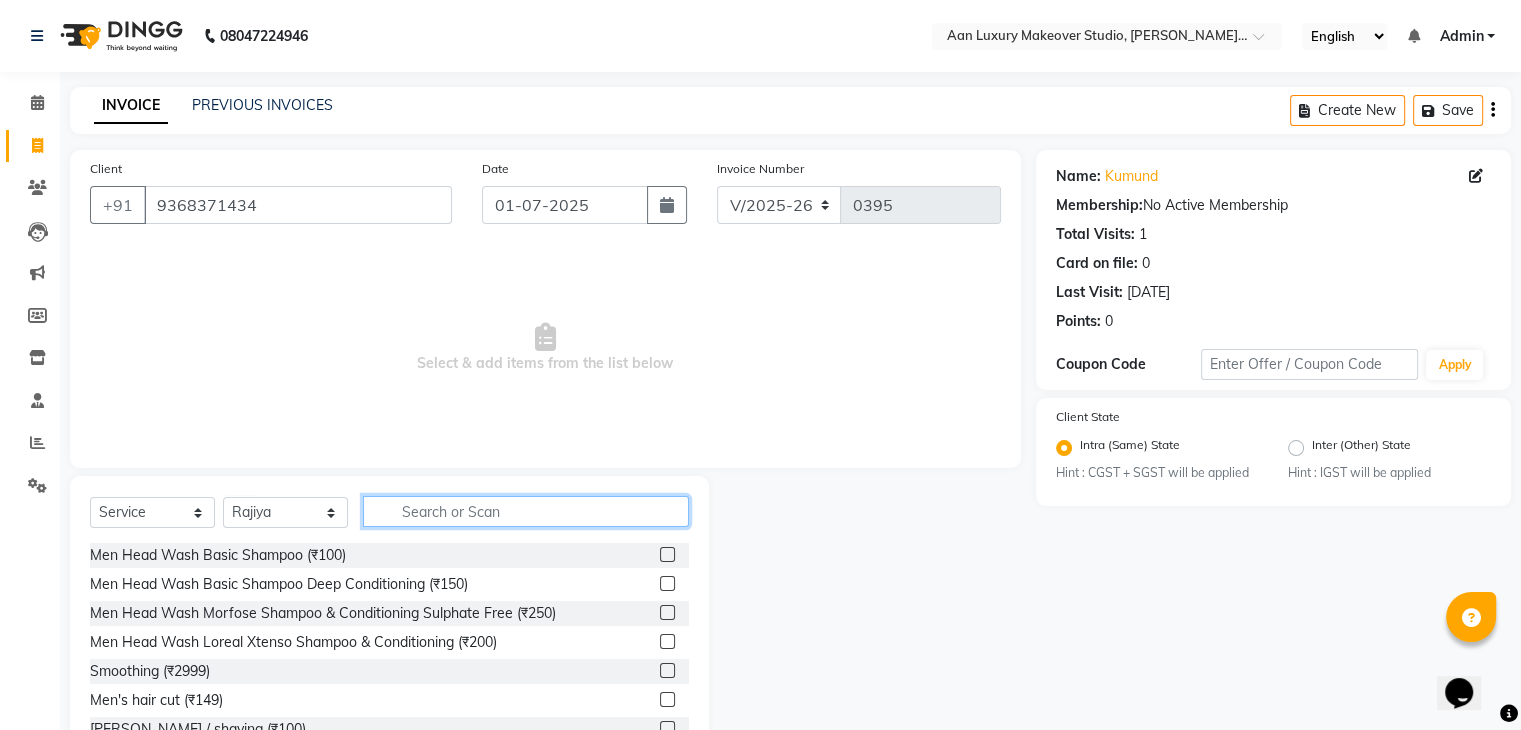 click 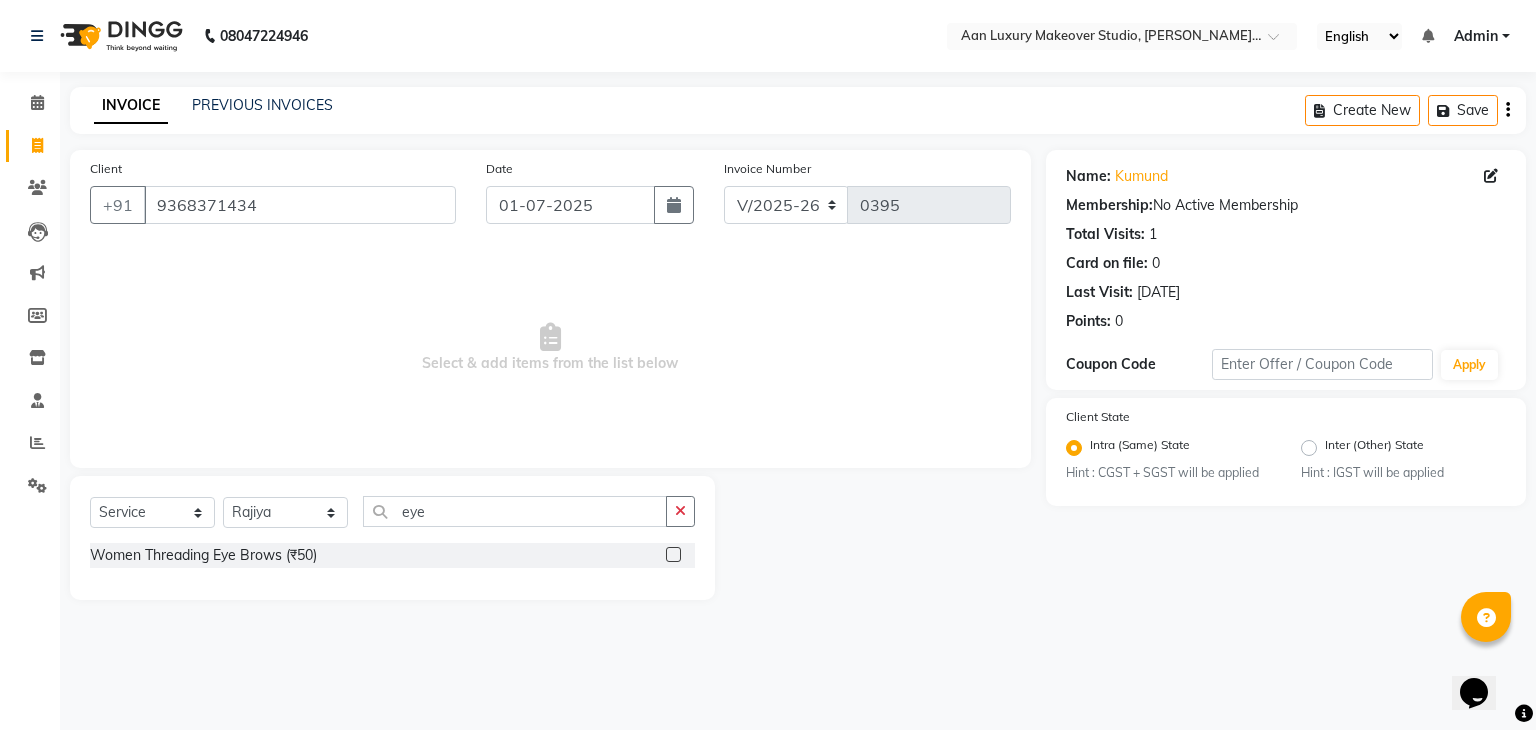 click 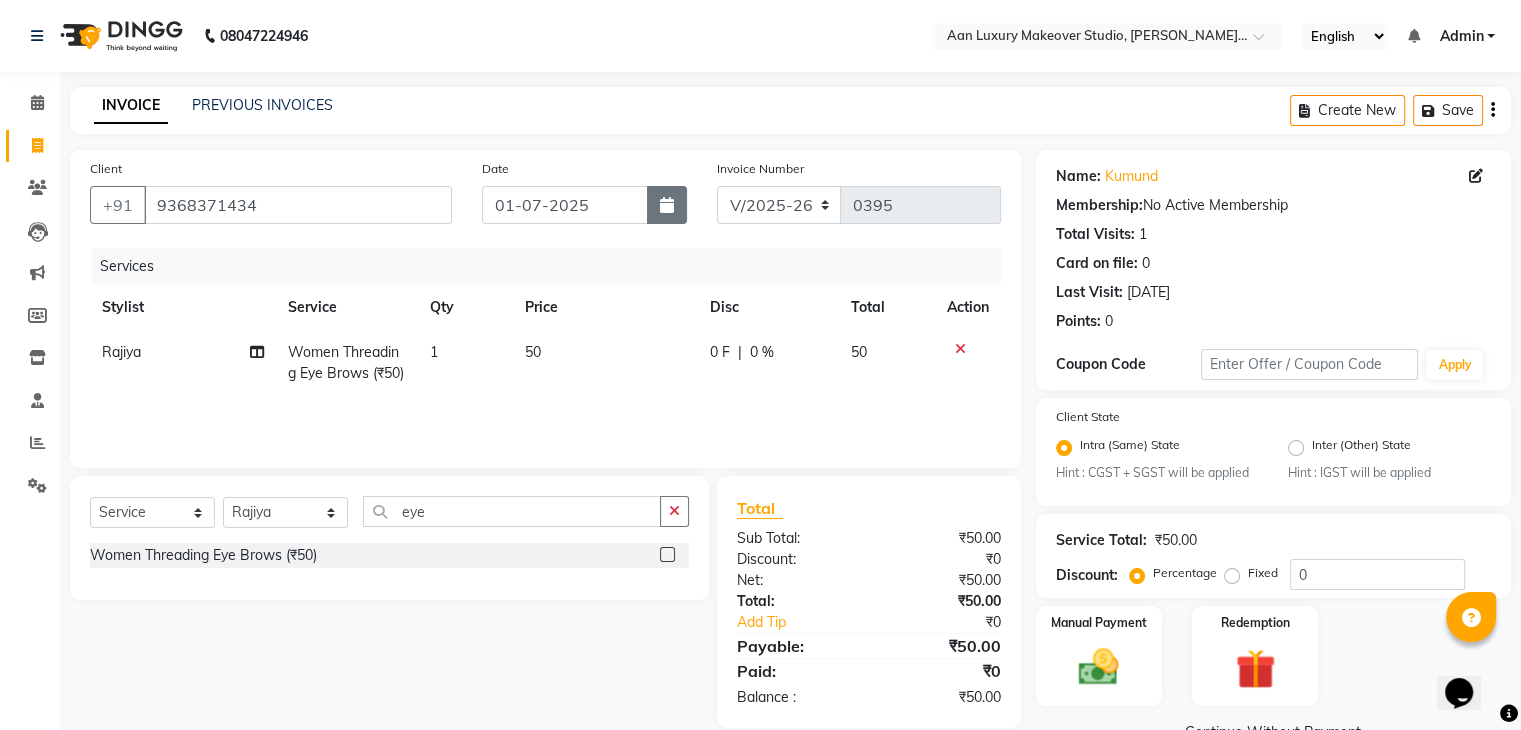 click 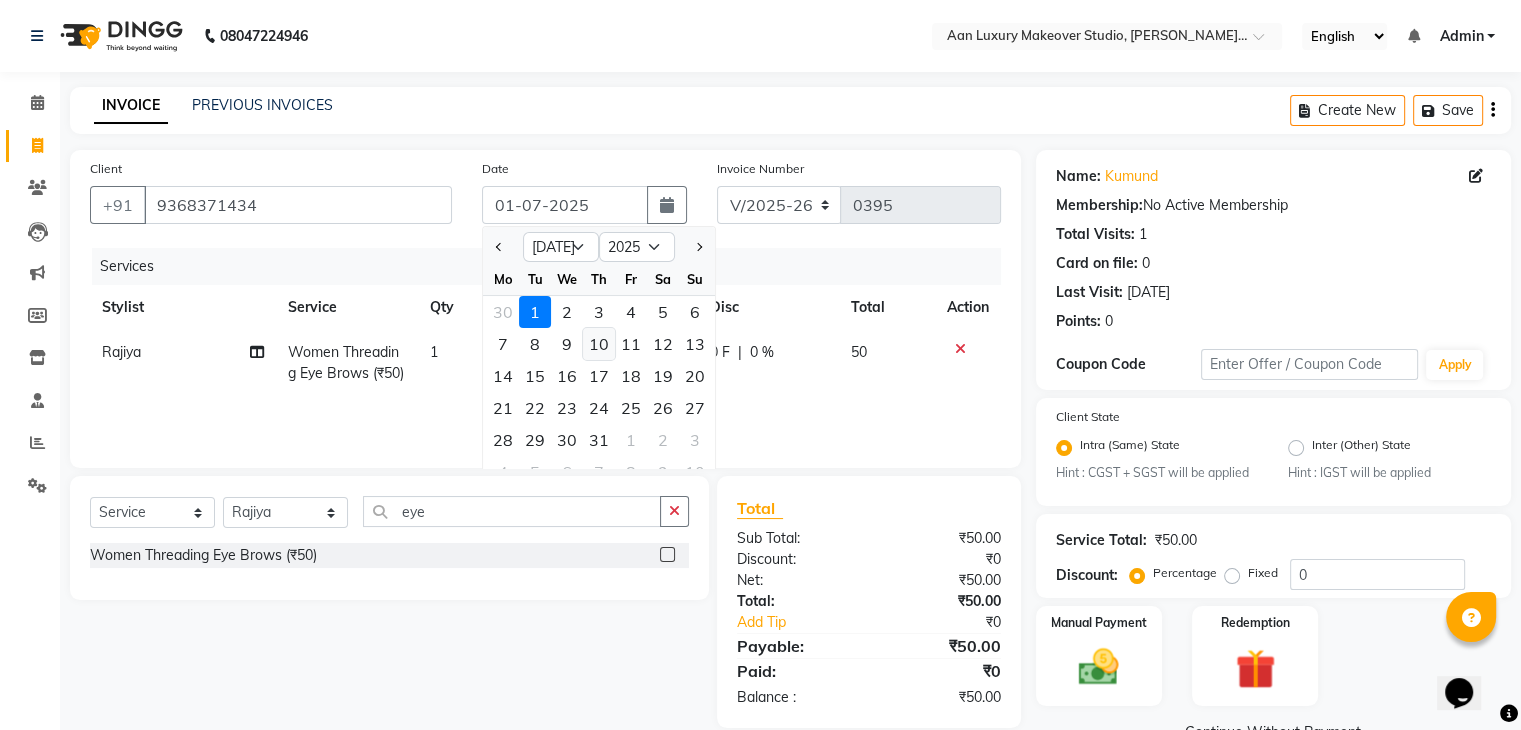 click on "10" 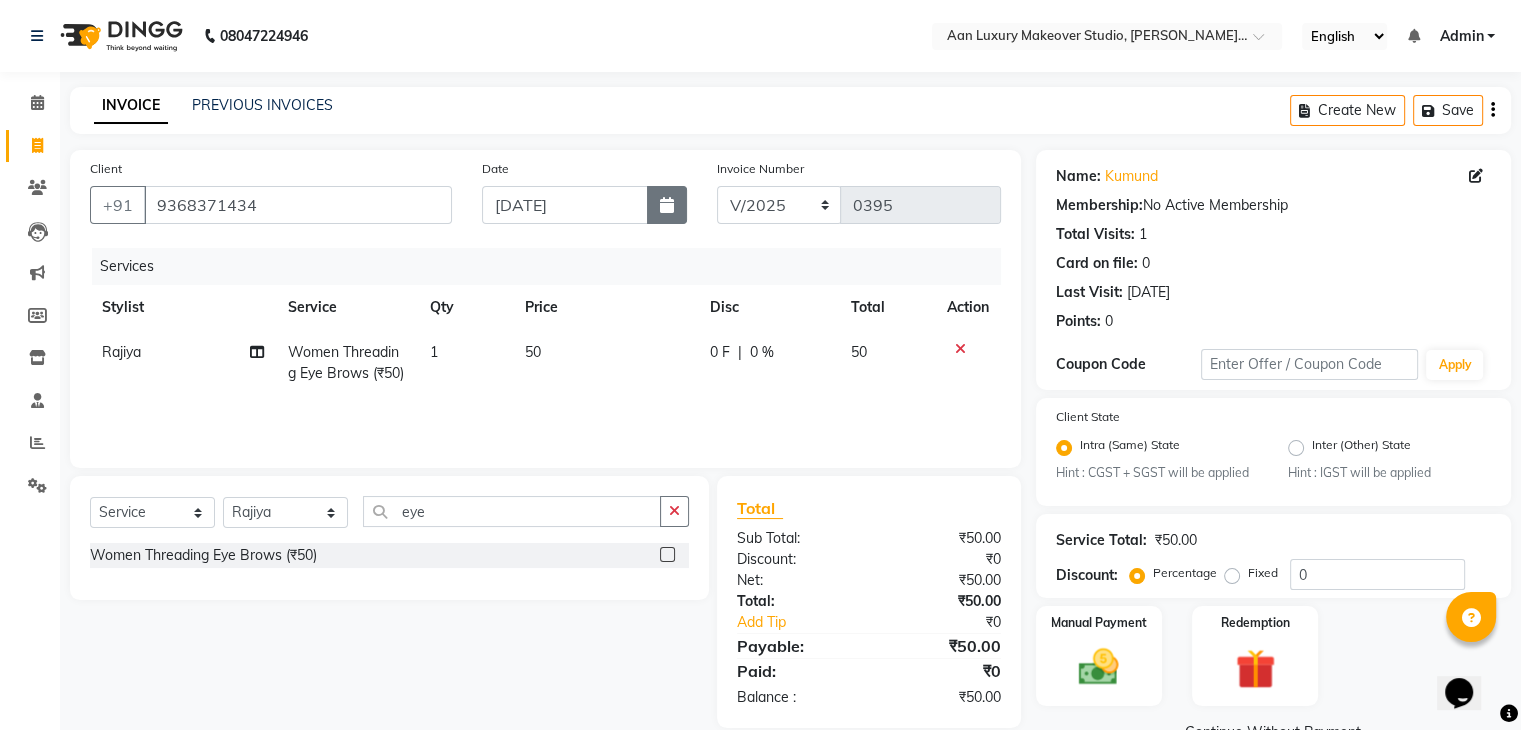 click 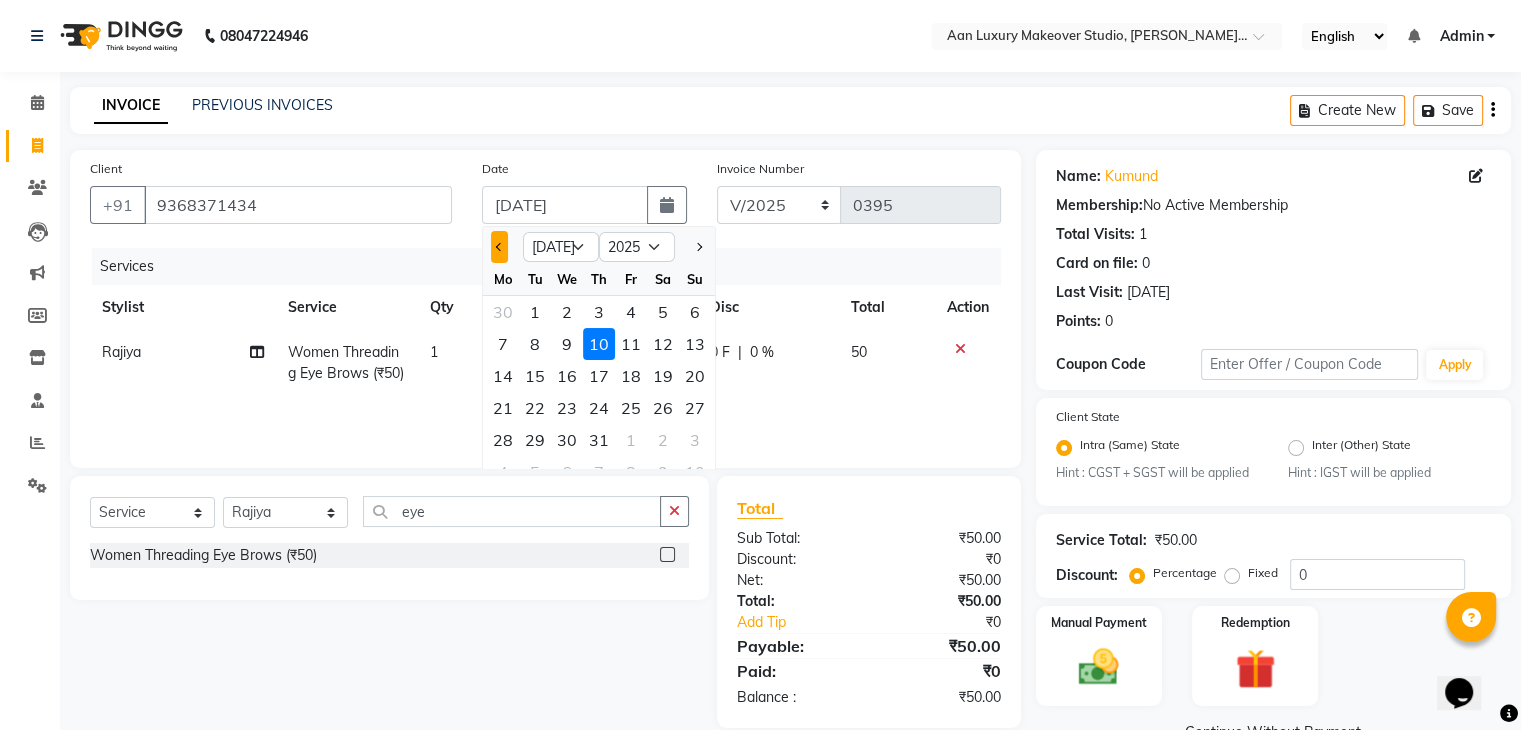 click 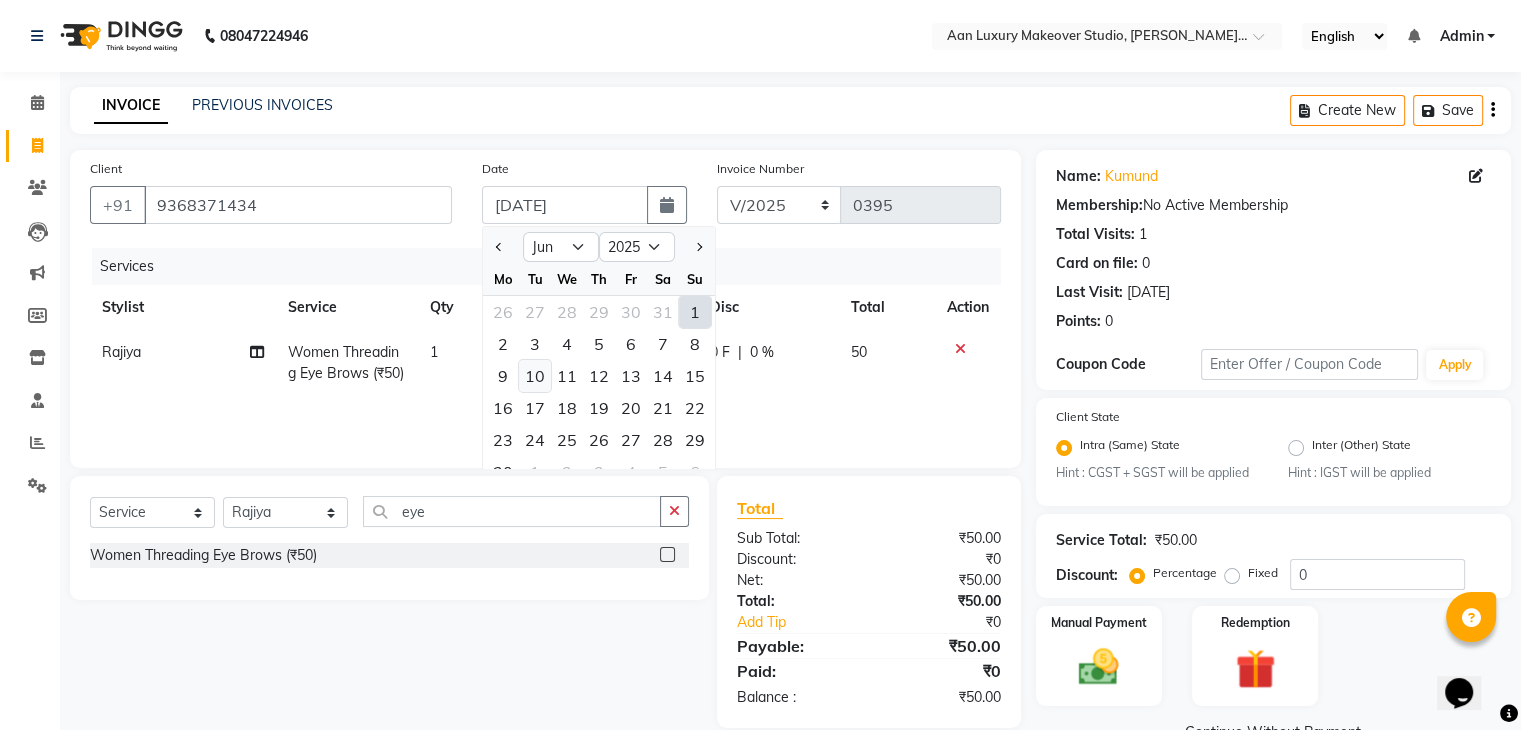 click on "10" 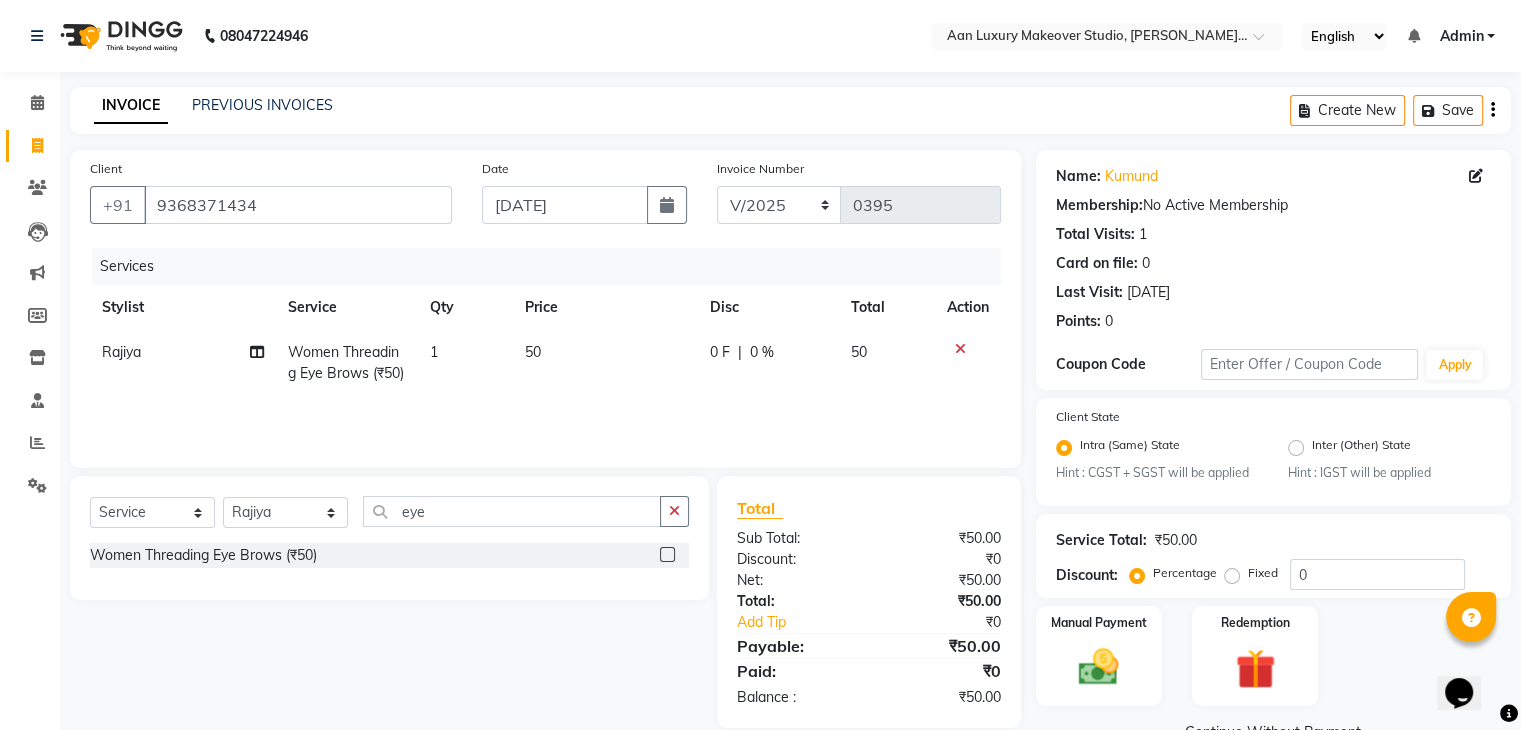 scroll, scrollTop: 49, scrollLeft: 0, axis: vertical 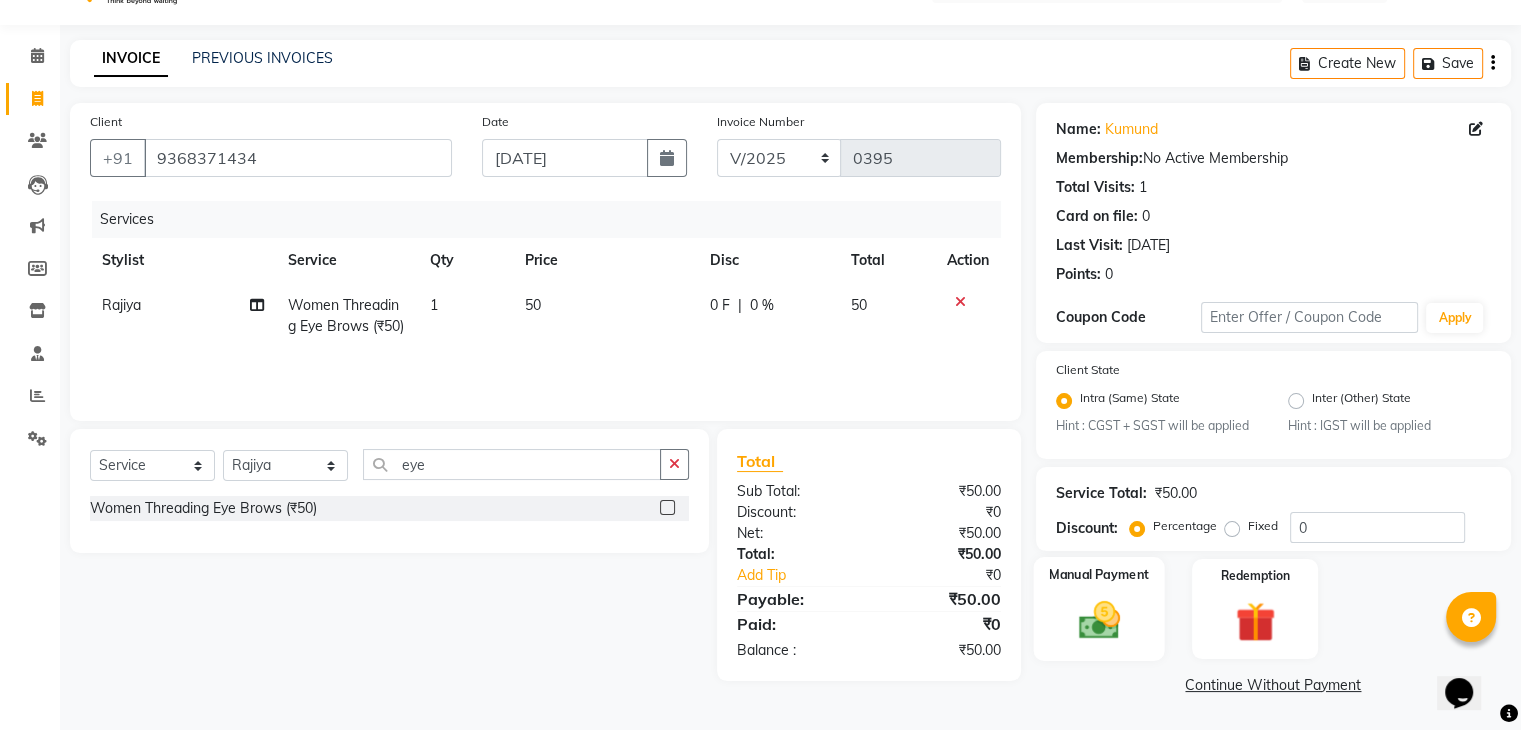 click on "Manual Payment" 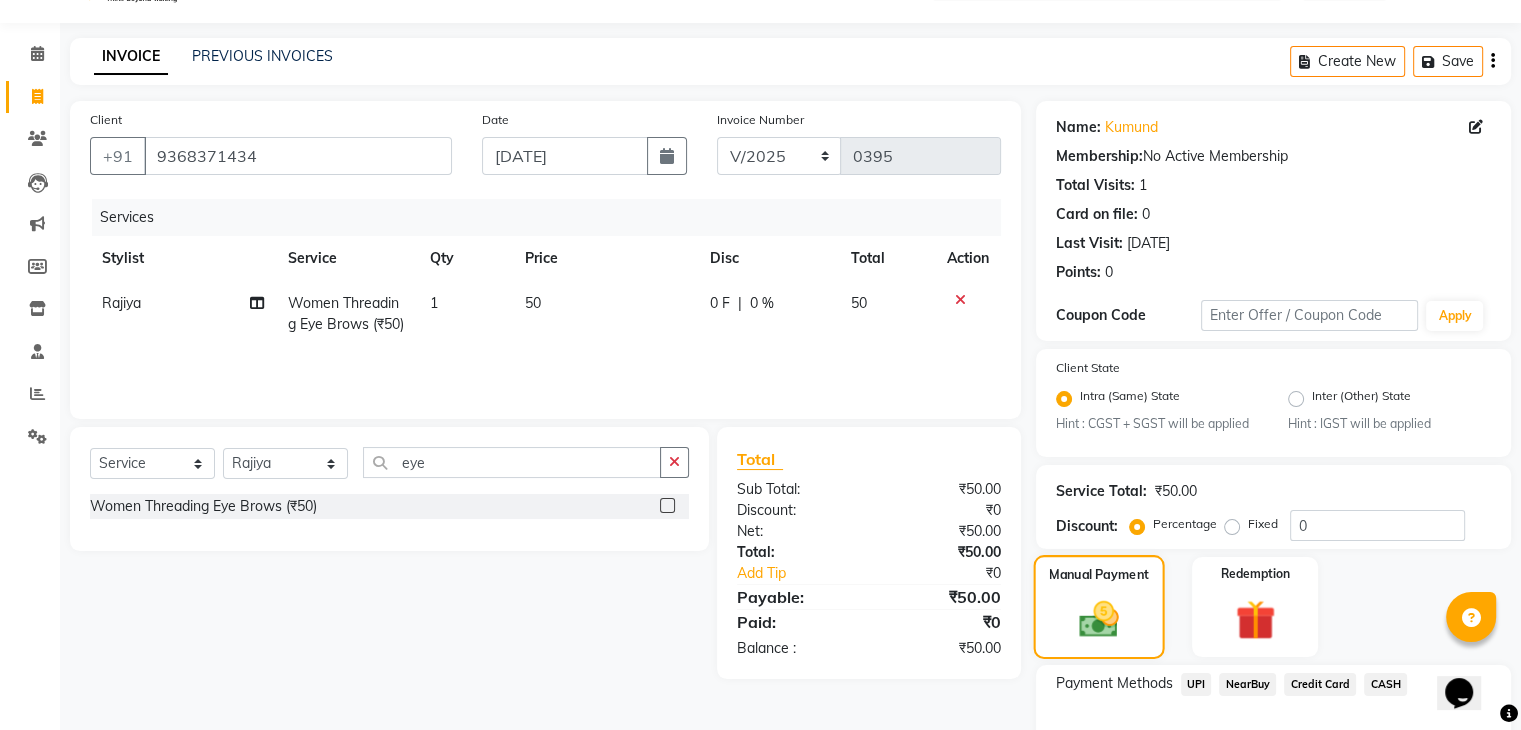 scroll, scrollTop: 177, scrollLeft: 0, axis: vertical 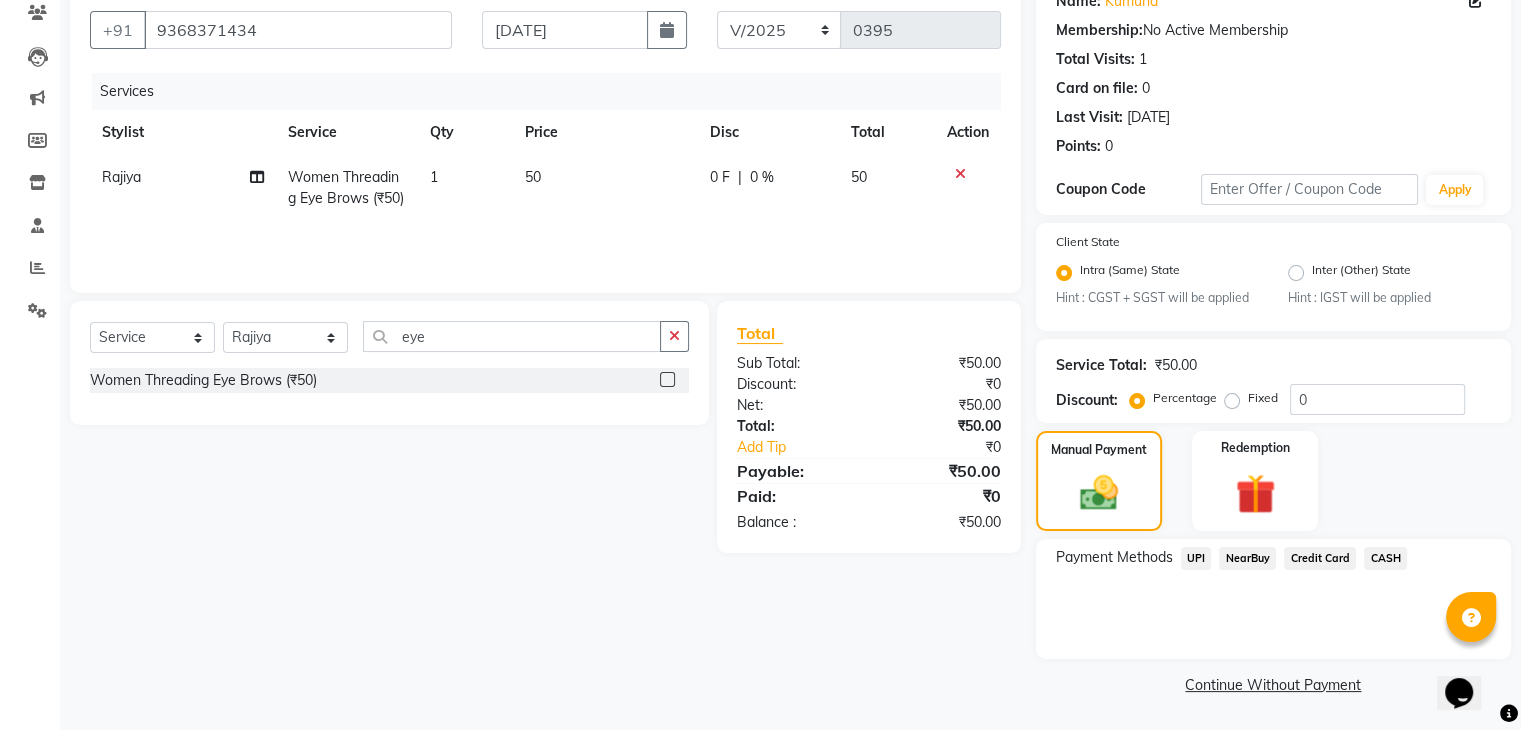 click on "UPI" 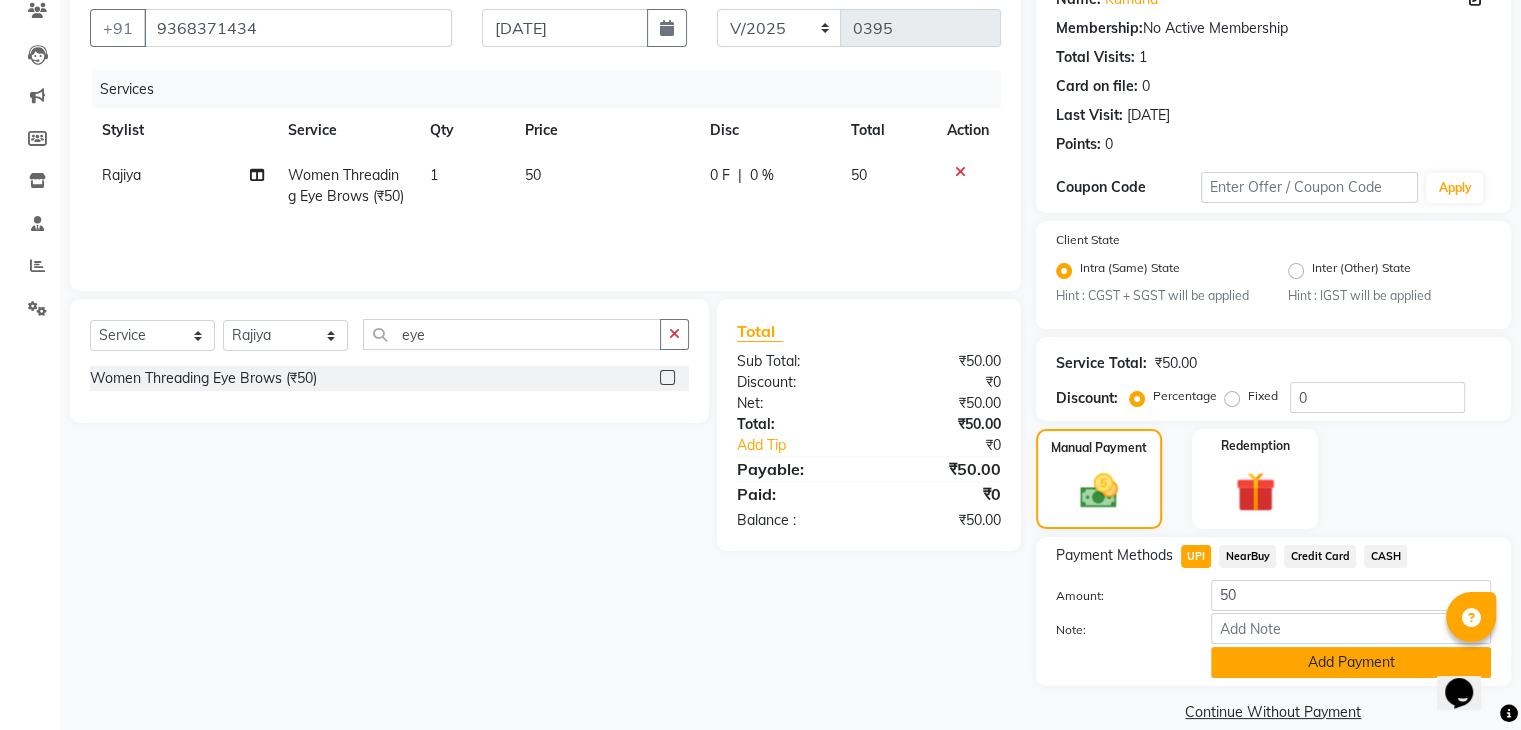 click on "Add Payment" 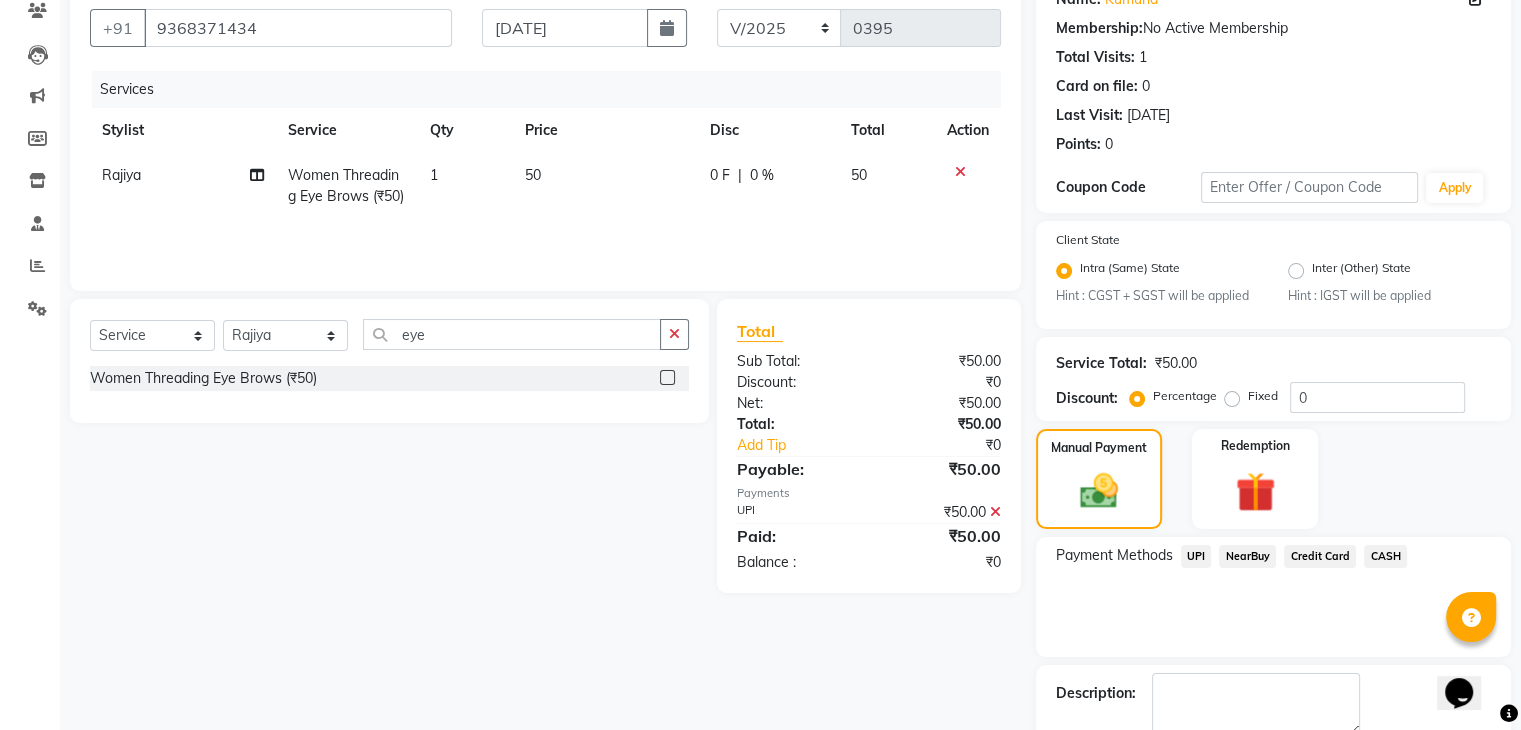 scroll, scrollTop: 289, scrollLeft: 0, axis: vertical 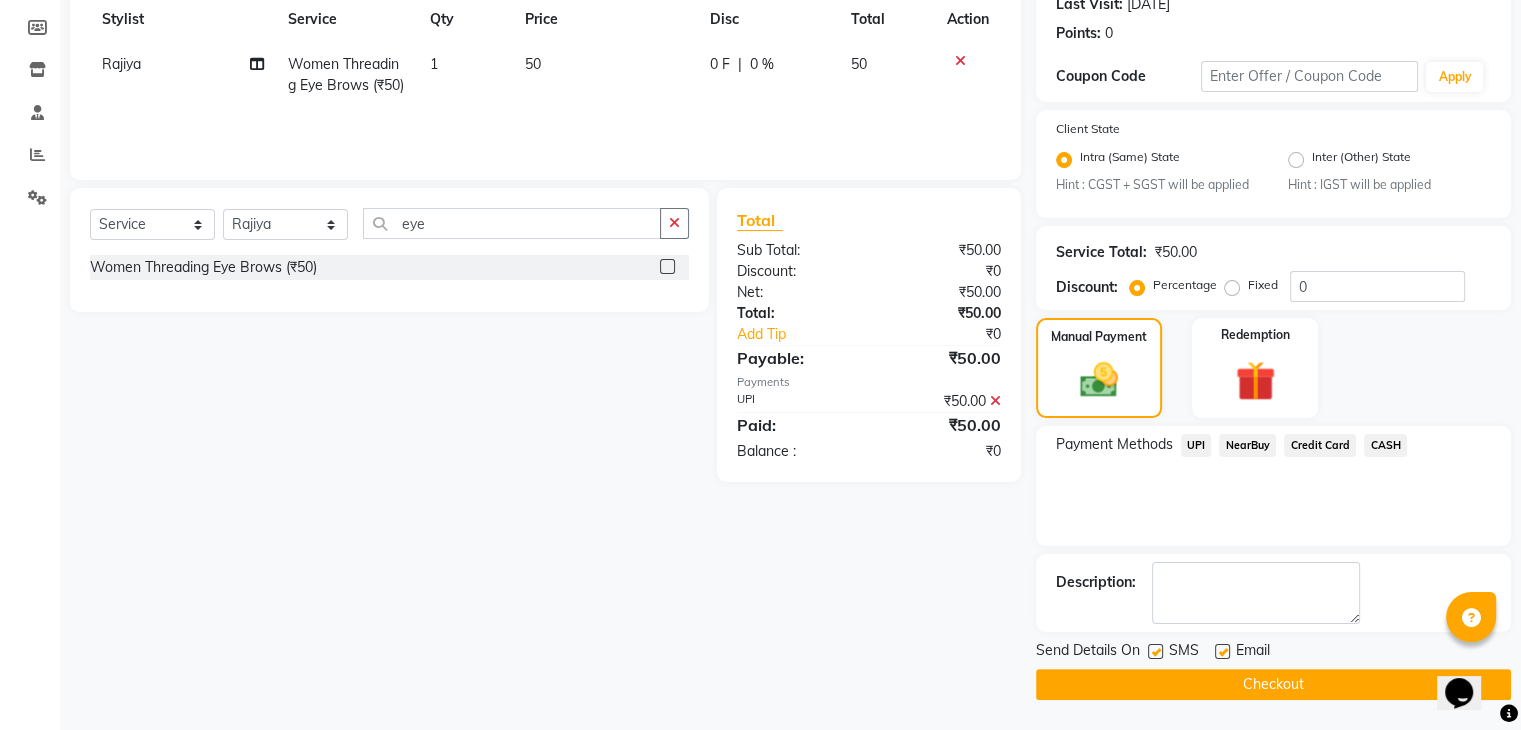 click 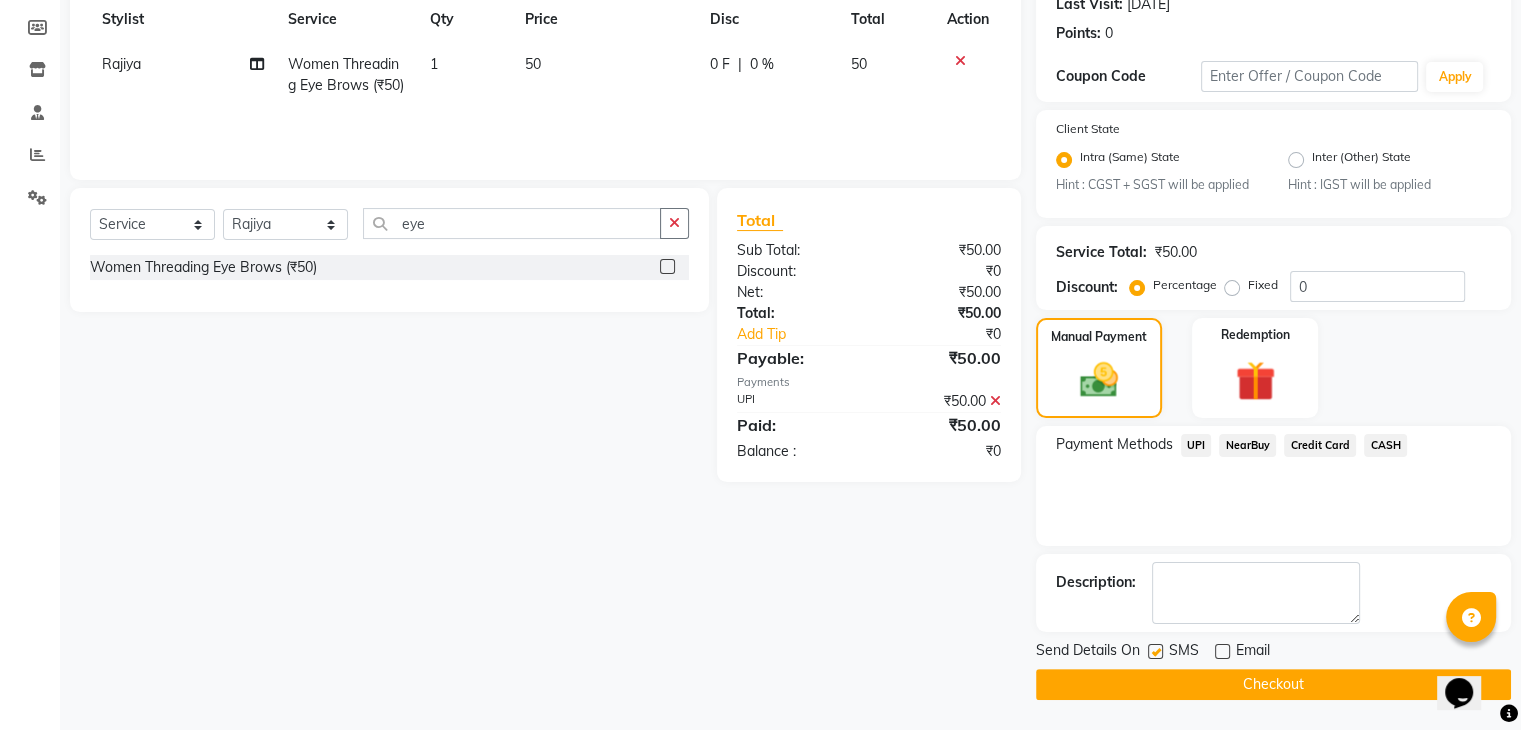 click 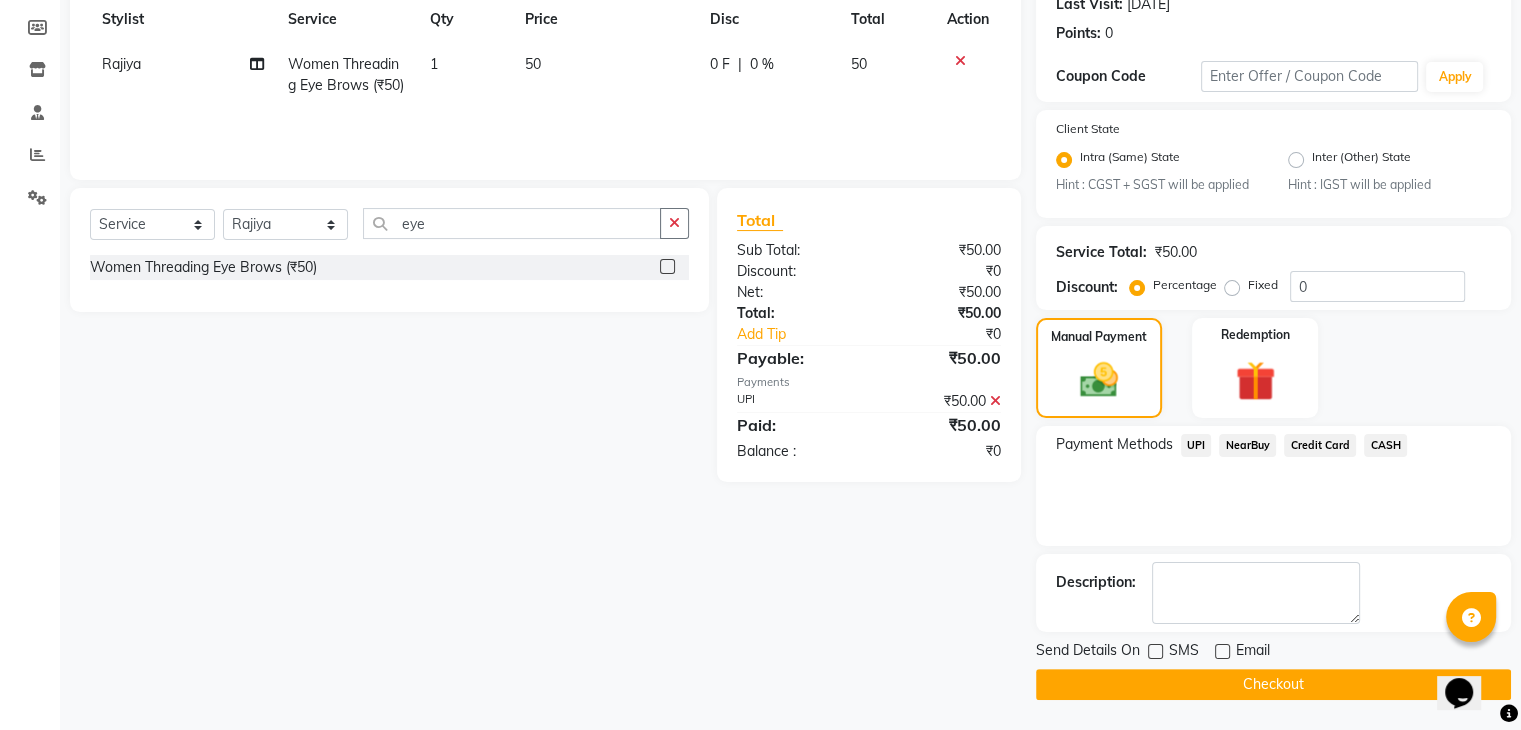 click on "Checkout" 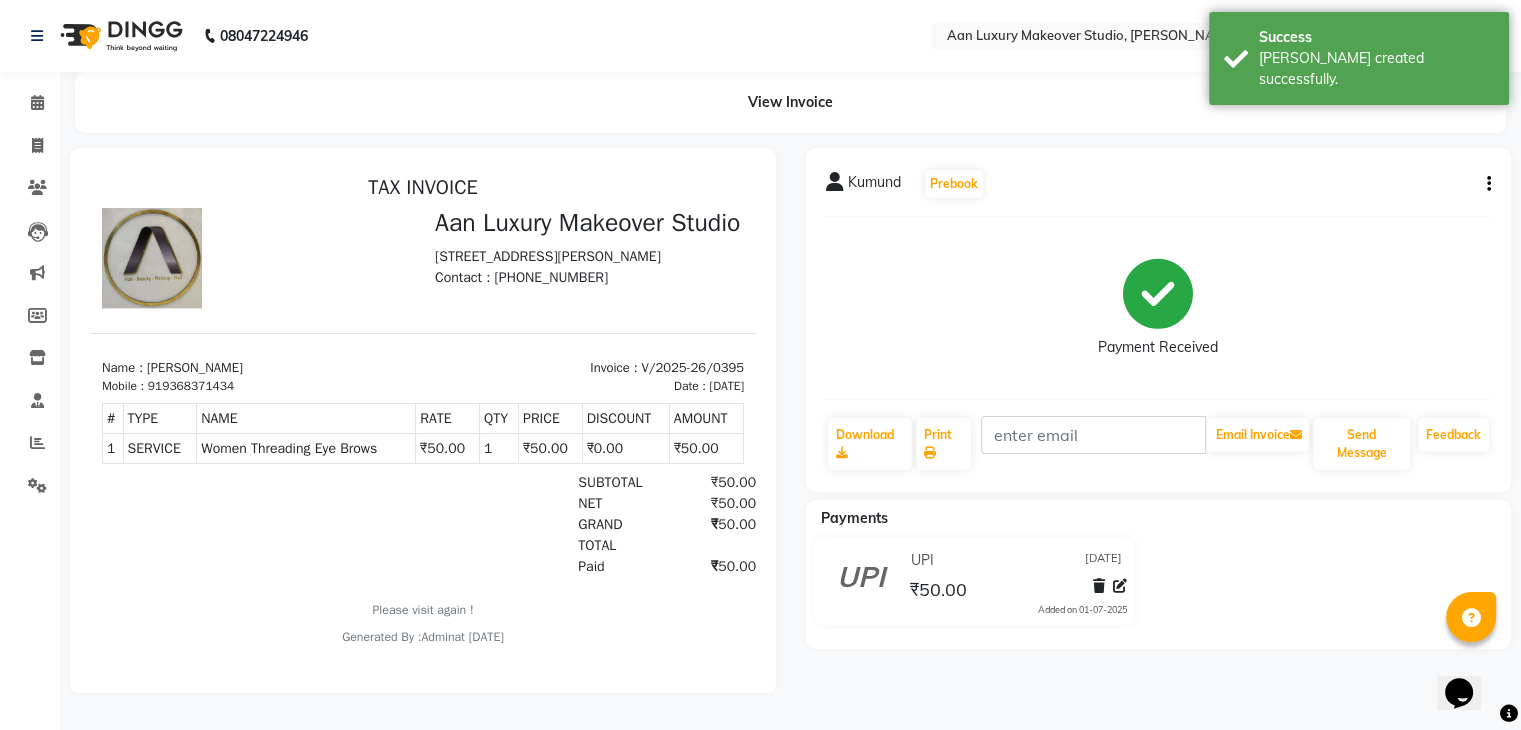scroll, scrollTop: 8, scrollLeft: 0, axis: vertical 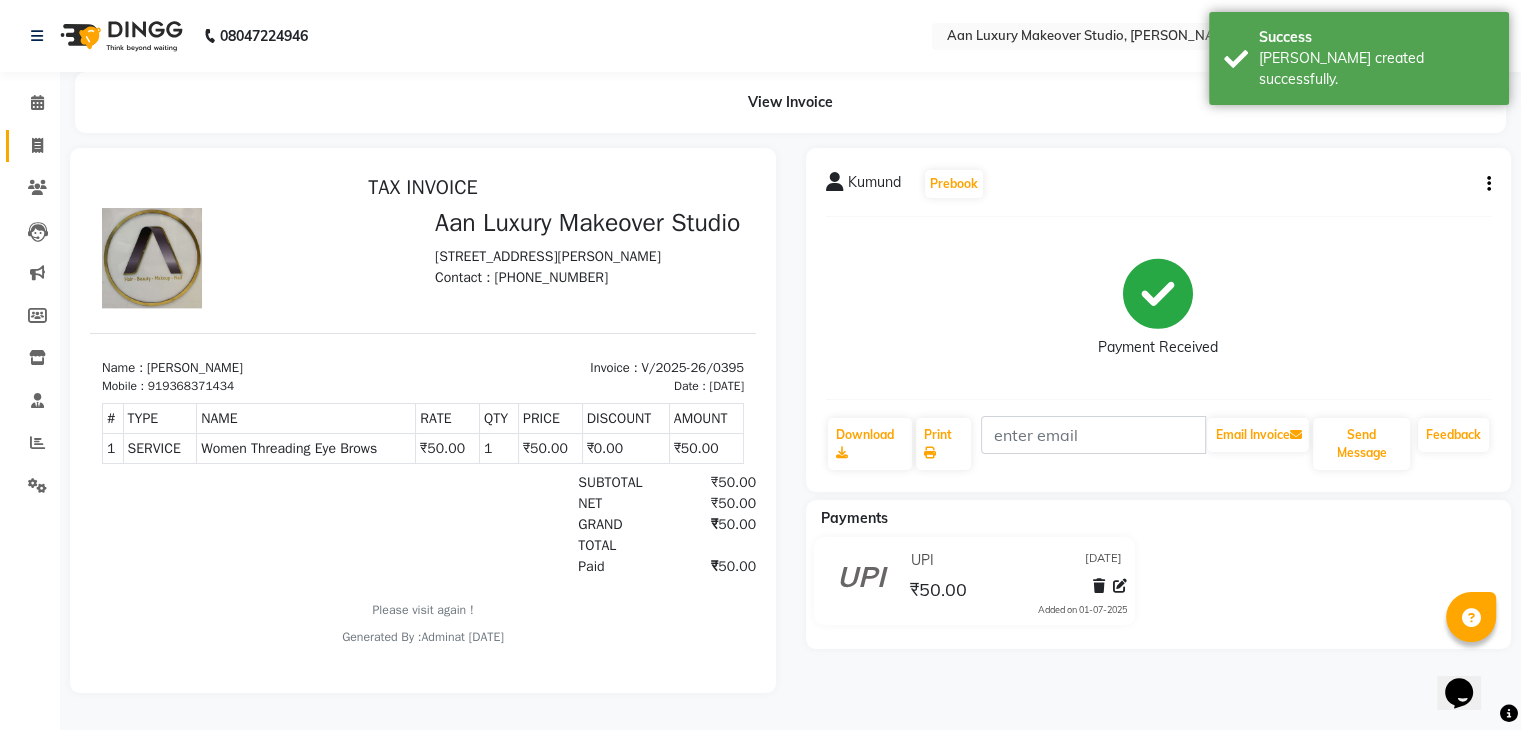 click on "Invoice" 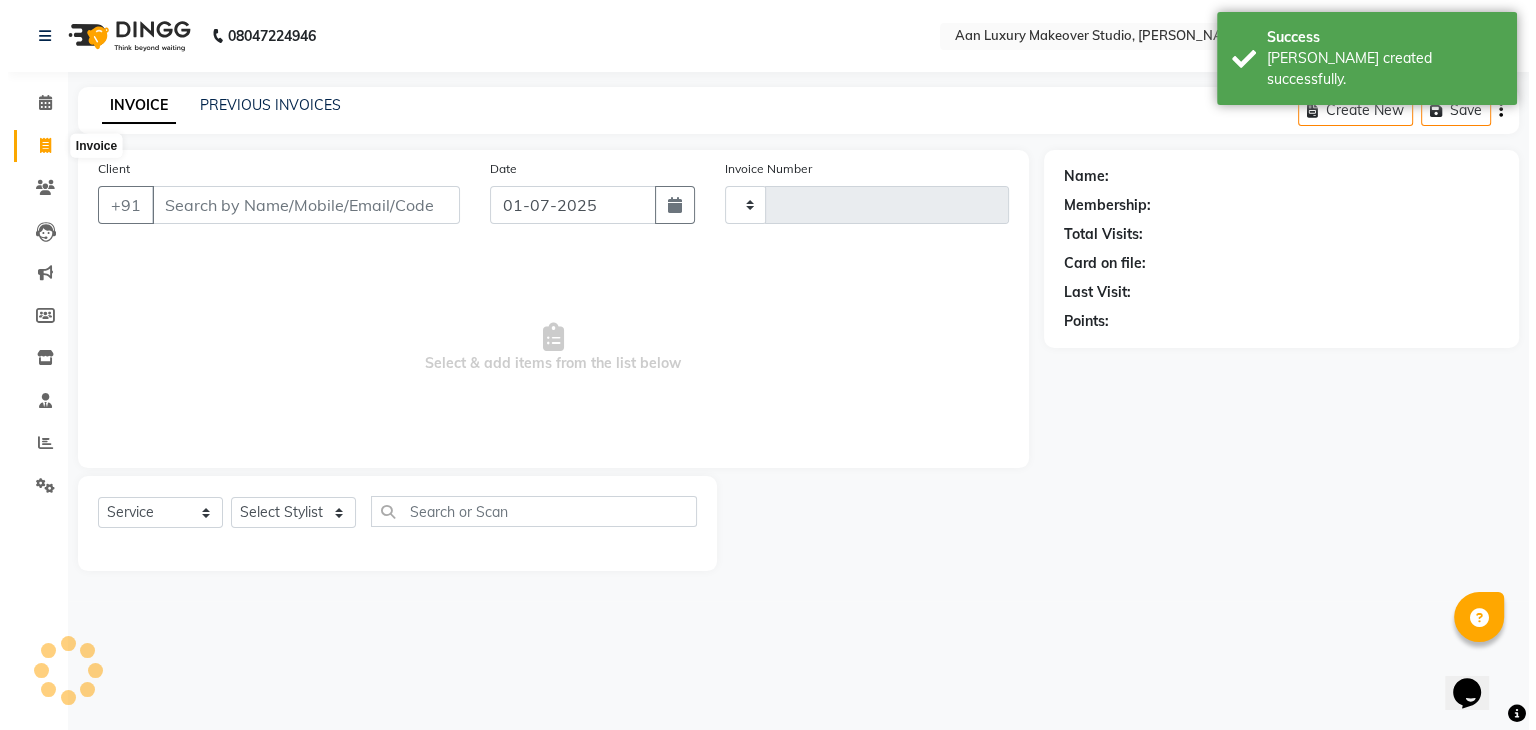 scroll, scrollTop: 0, scrollLeft: 0, axis: both 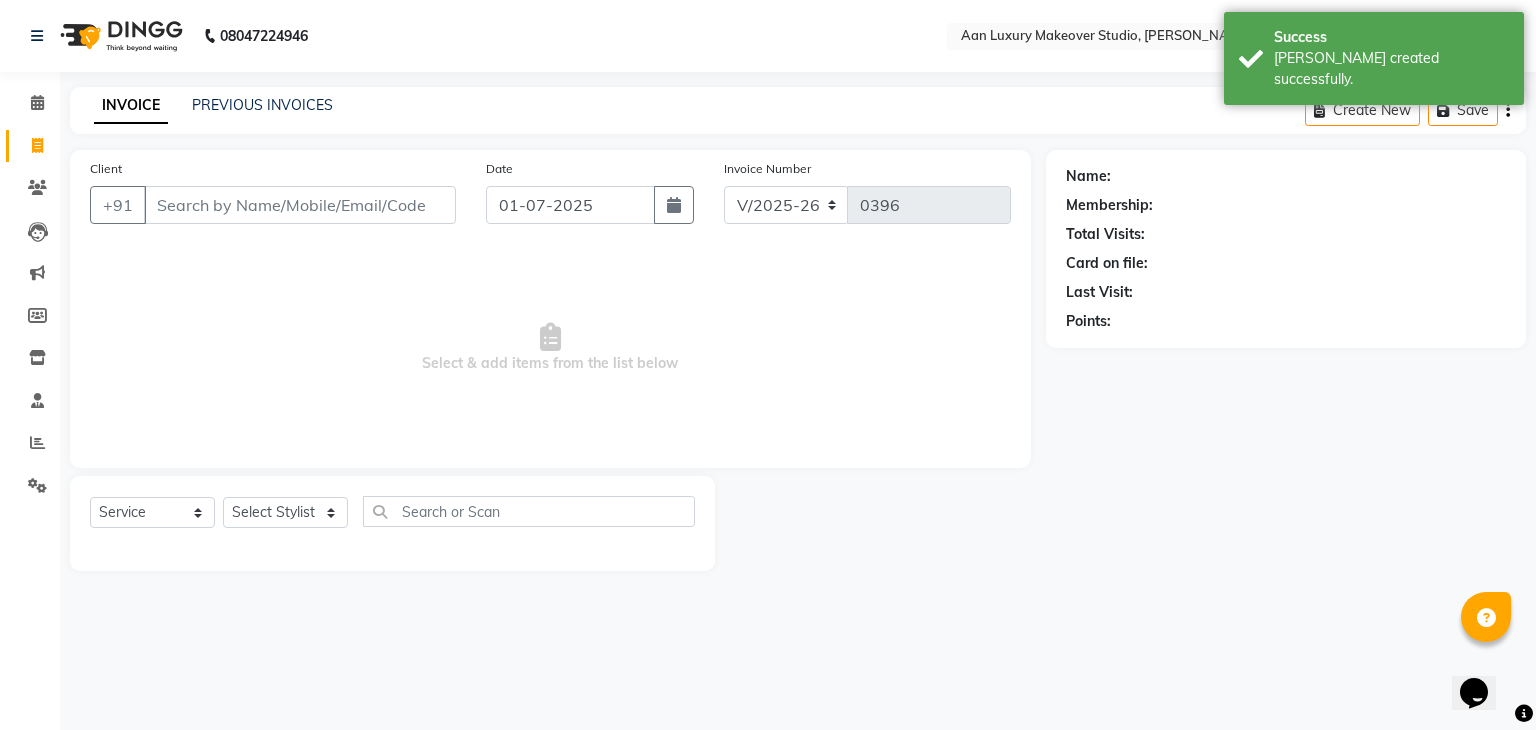 click on "Client" at bounding box center [300, 205] 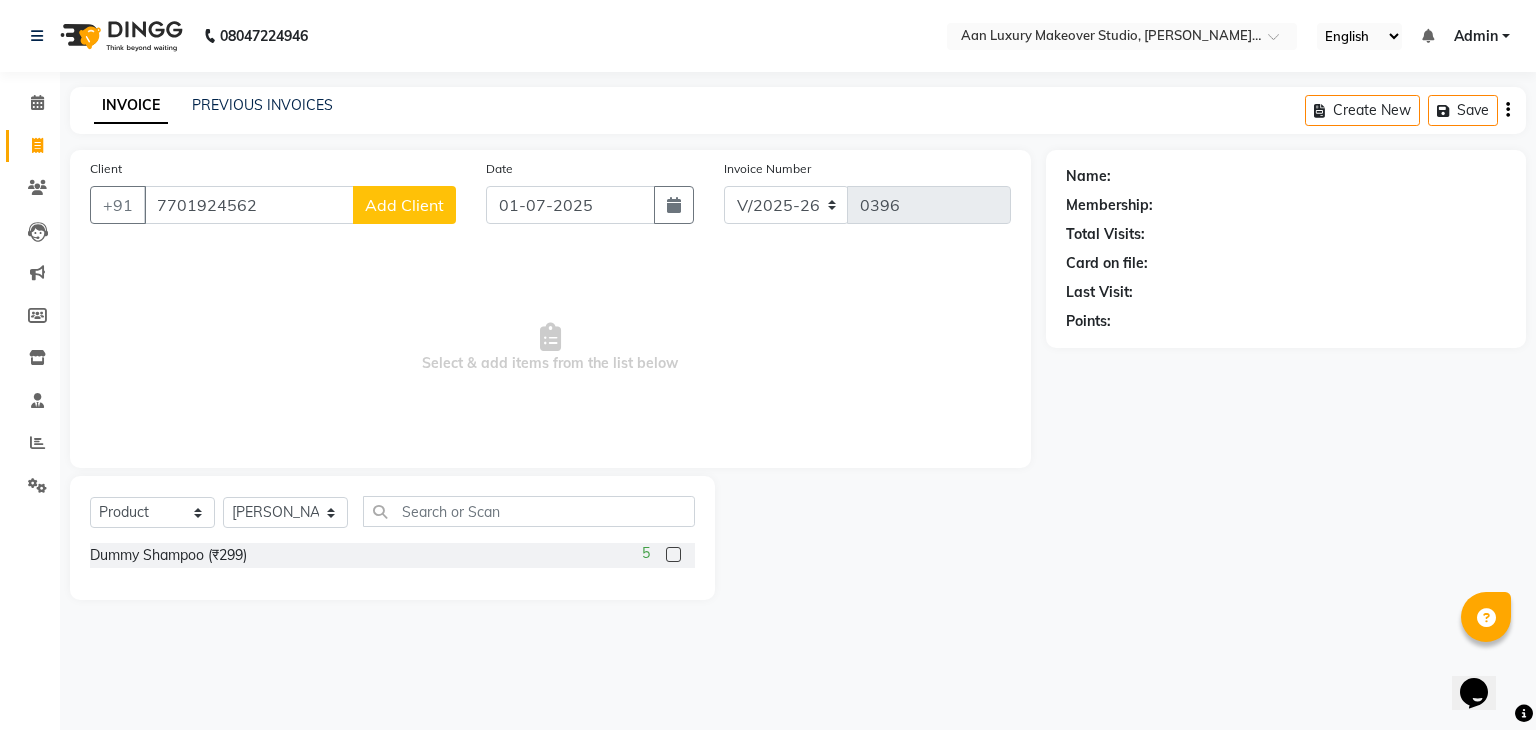 click on "Add Client" 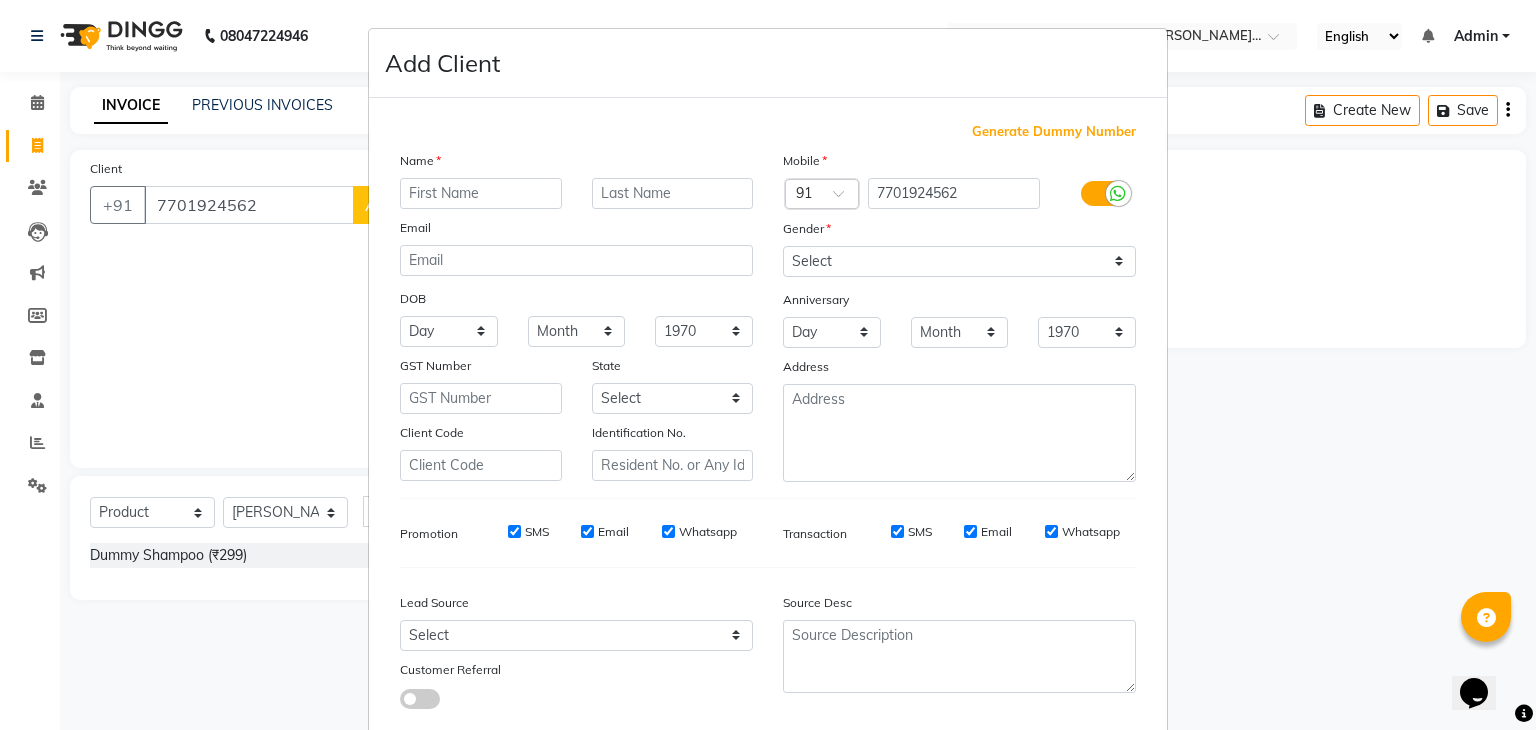 click at bounding box center (481, 193) 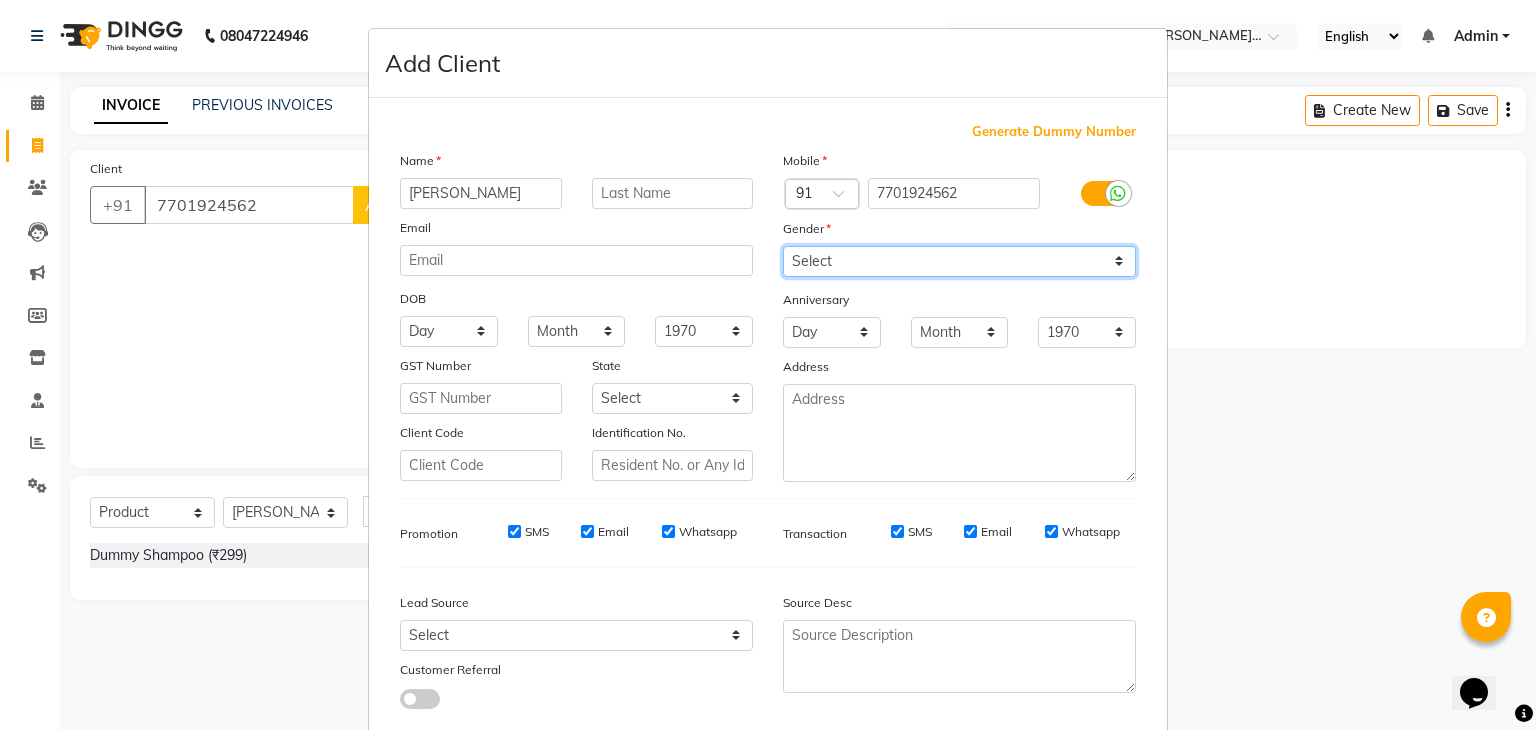 click on "Select [DEMOGRAPHIC_DATA] [DEMOGRAPHIC_DATA] Other Prefer Not To Say" at bounding box center (959, 261) 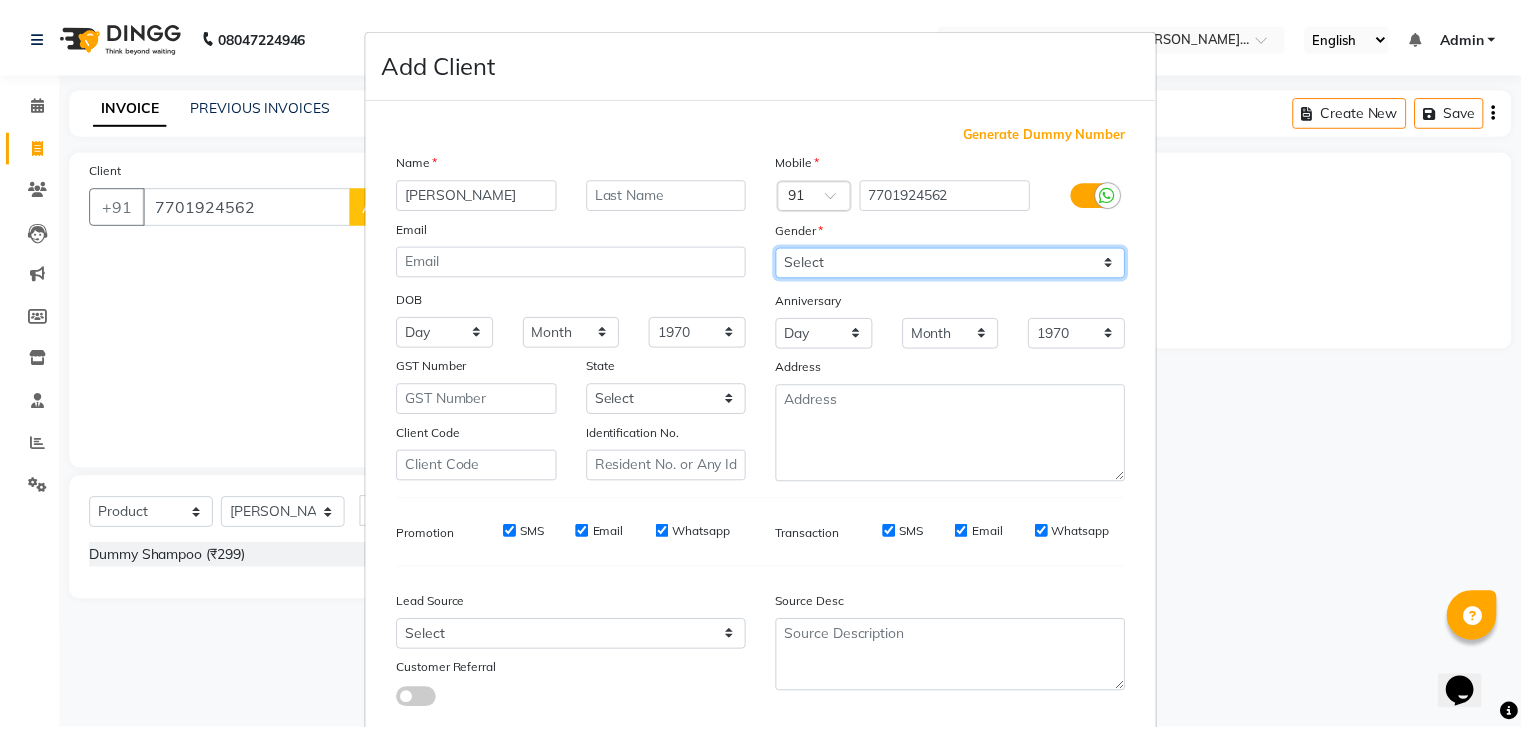 scroll, scrollTop: 127, scrollLeft: 0, axis: vertical 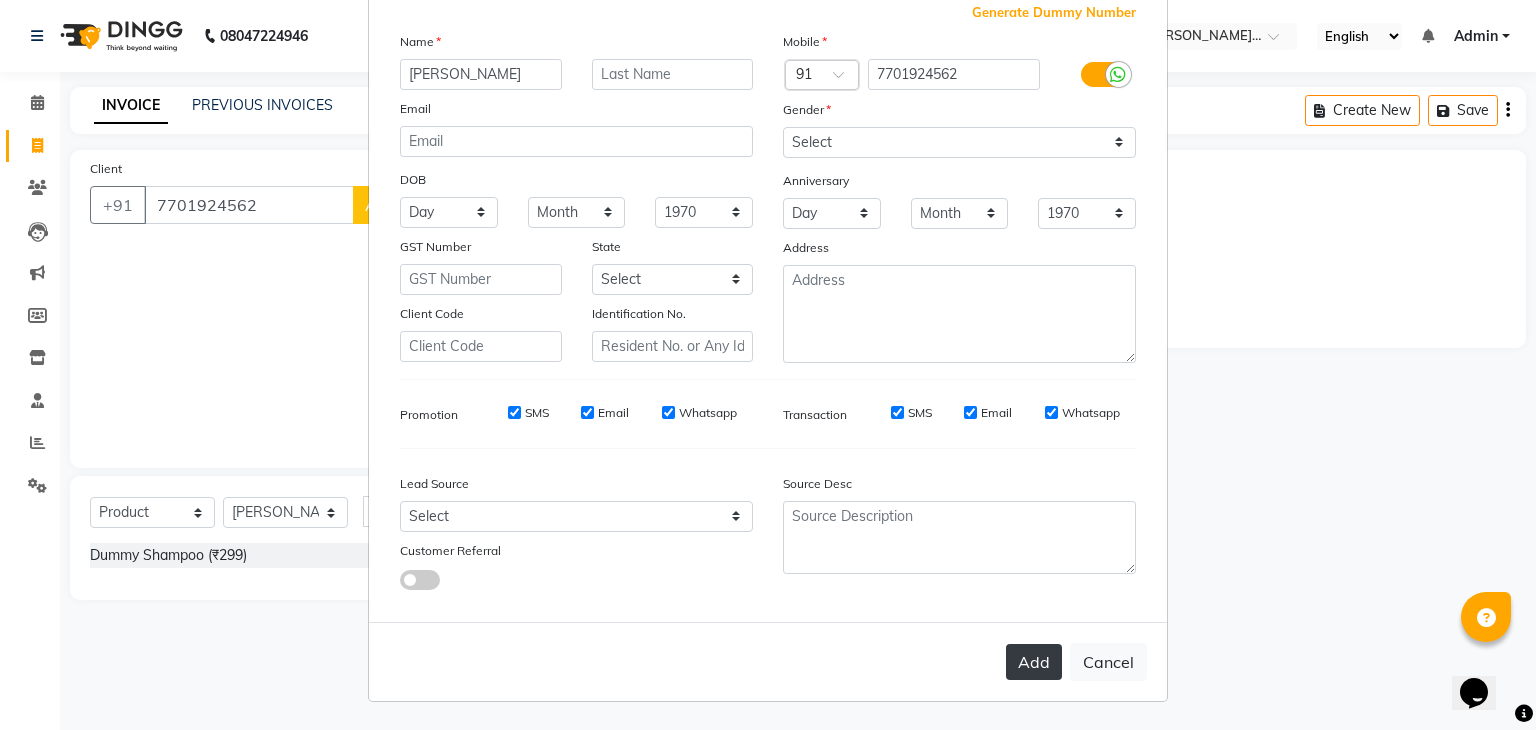 click on "Add" at bounding box center [1034, 662] 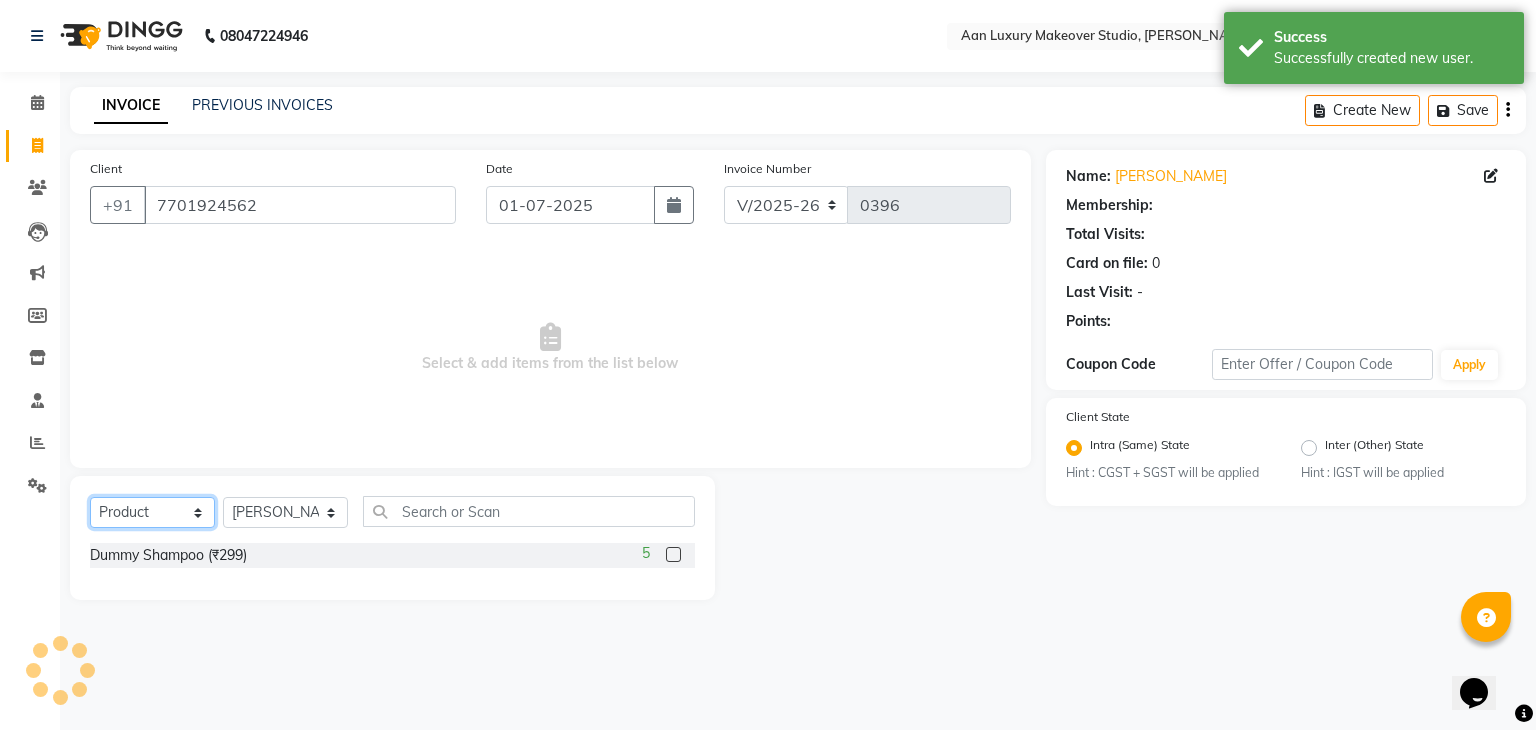 click on "Select  Service  Product  Membership  Package Voucher Prepaid Gift Card" 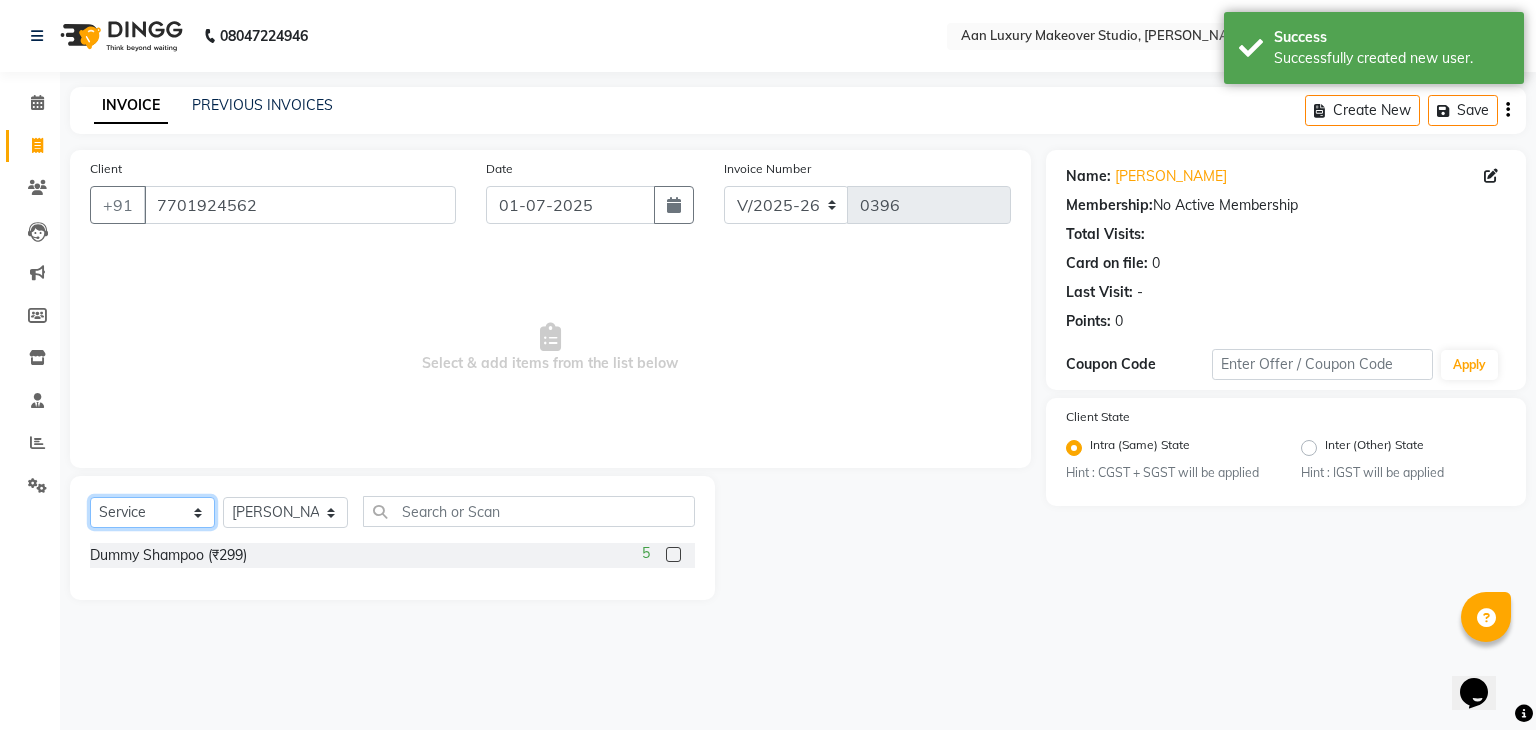 click on "Select  Service  Product  Membership  Package Voucher Prepaid Gift Card" 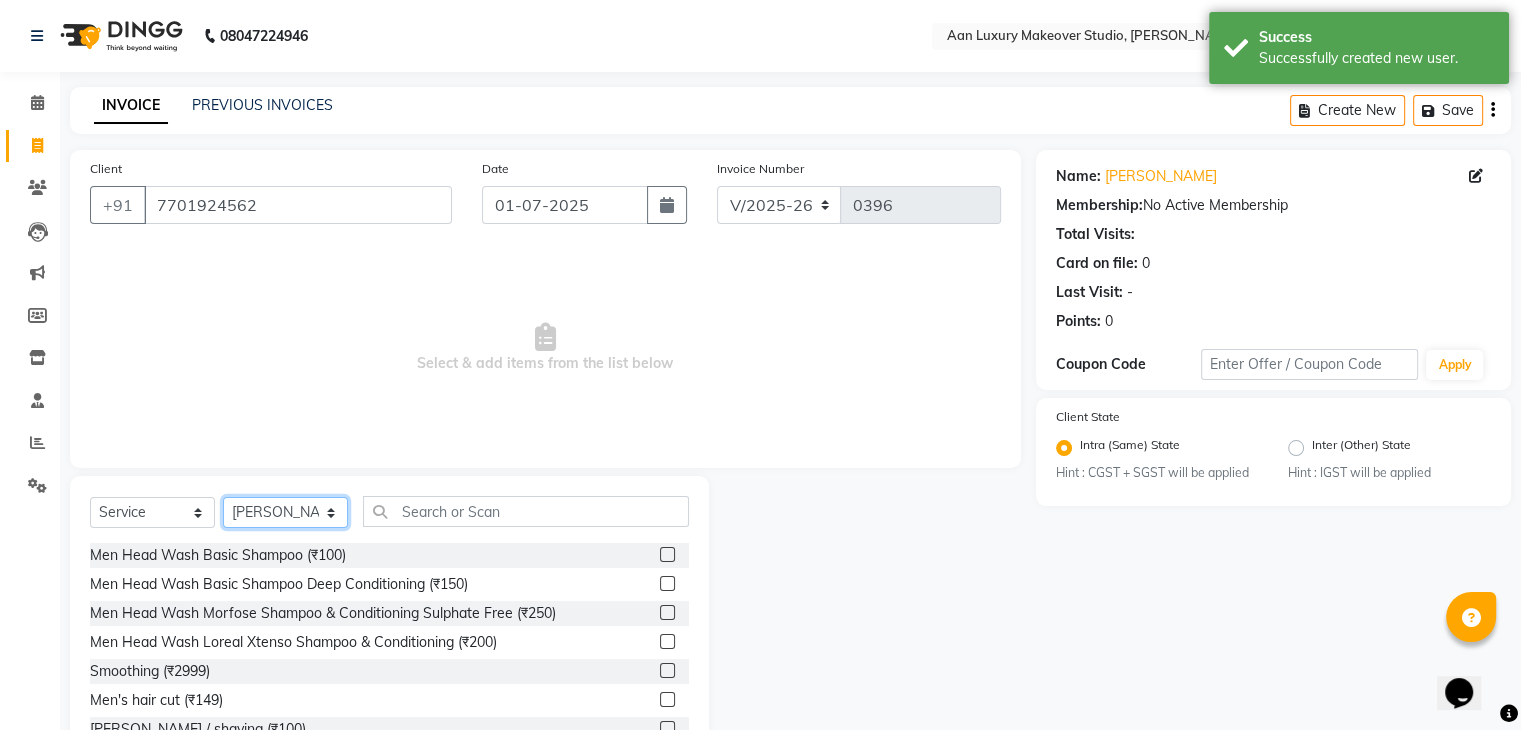 click on "Select Stylist Faiz gaurav [PERSON_NAME] Nisha ma'am  [PERSON_NAME] [PERSON_NAME] [PERSON_NAME]" 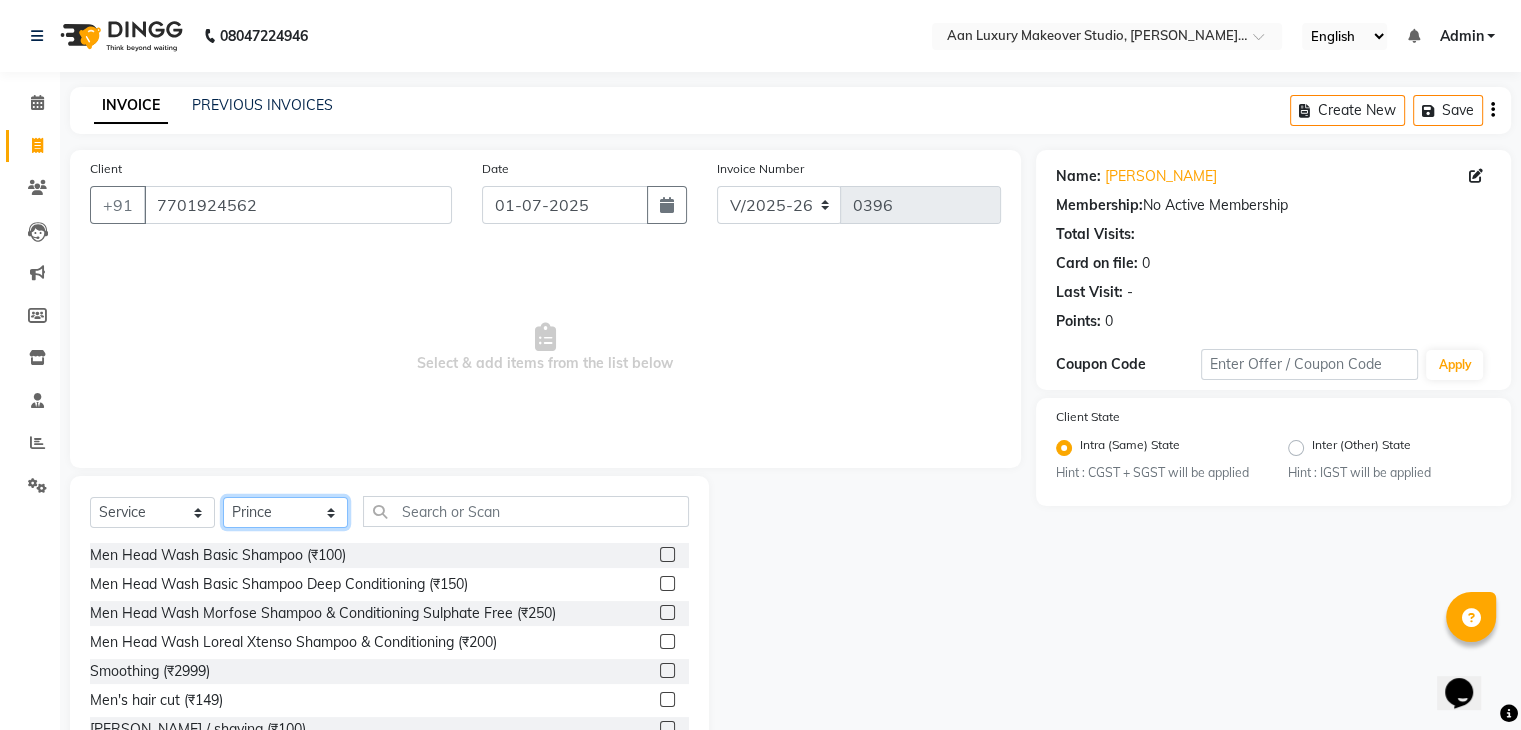 click on "Select Stylist Faiz gaurav [PERSON_NAME] Nisha ma'am  [PERSON_NAME] [PERSON_NAME] [PERSON_NAME]" 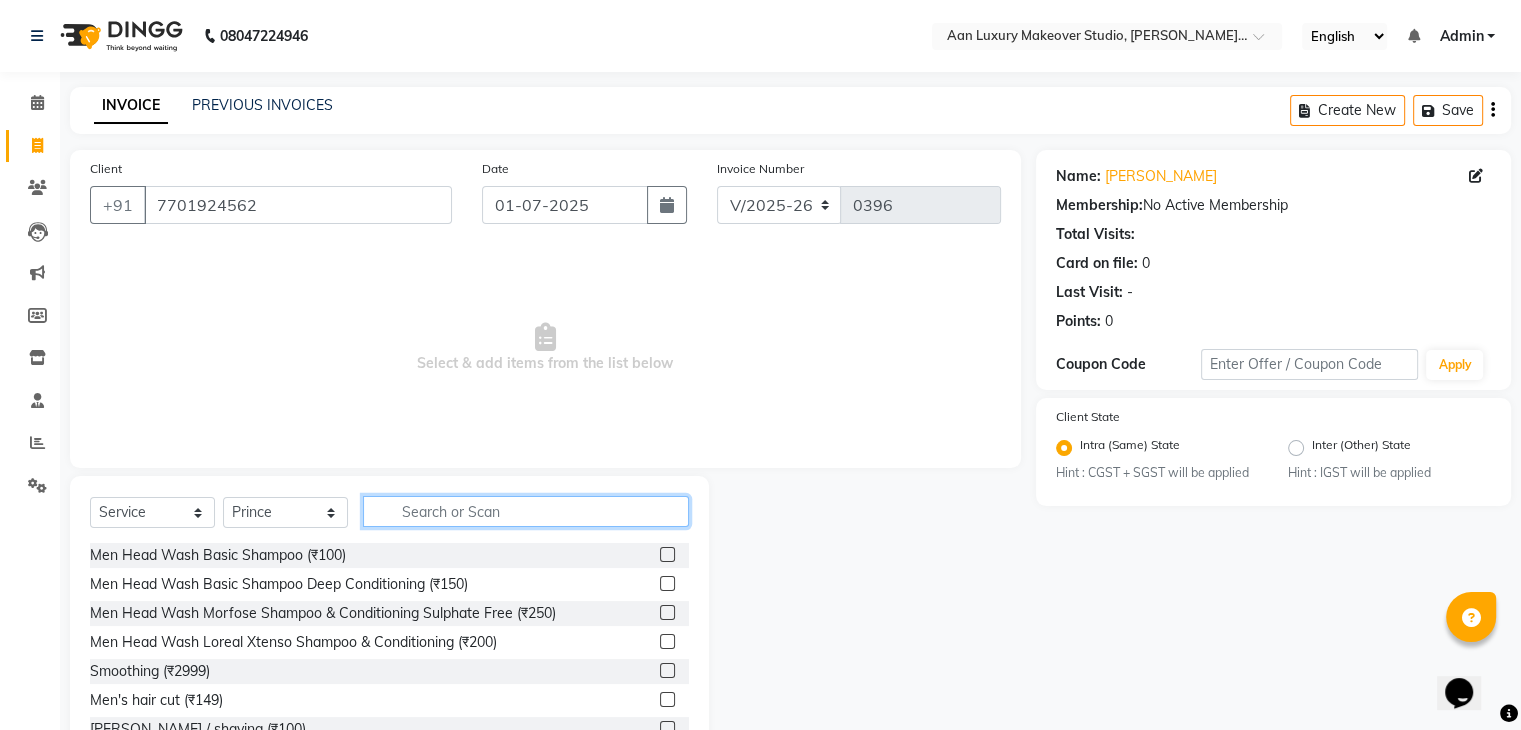 click 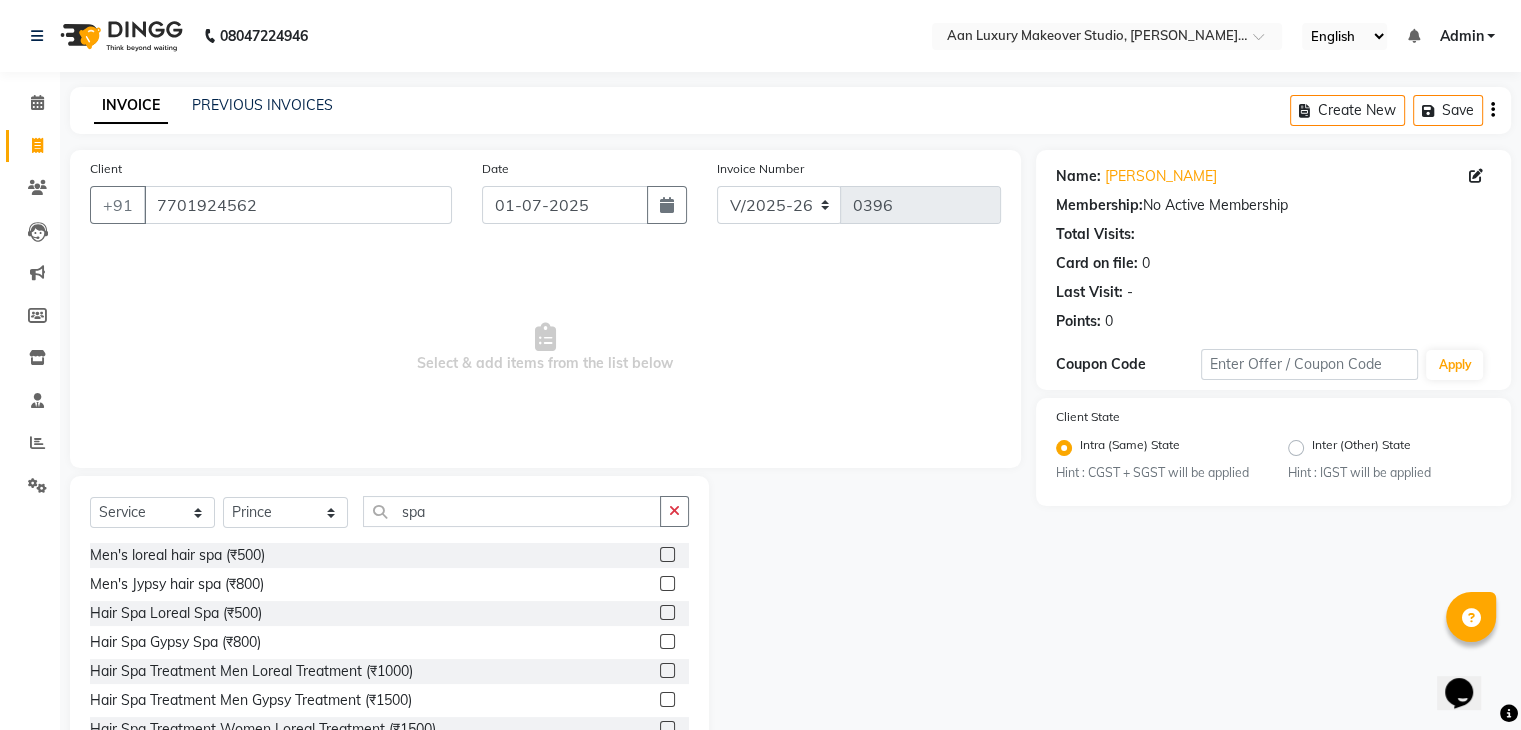 click 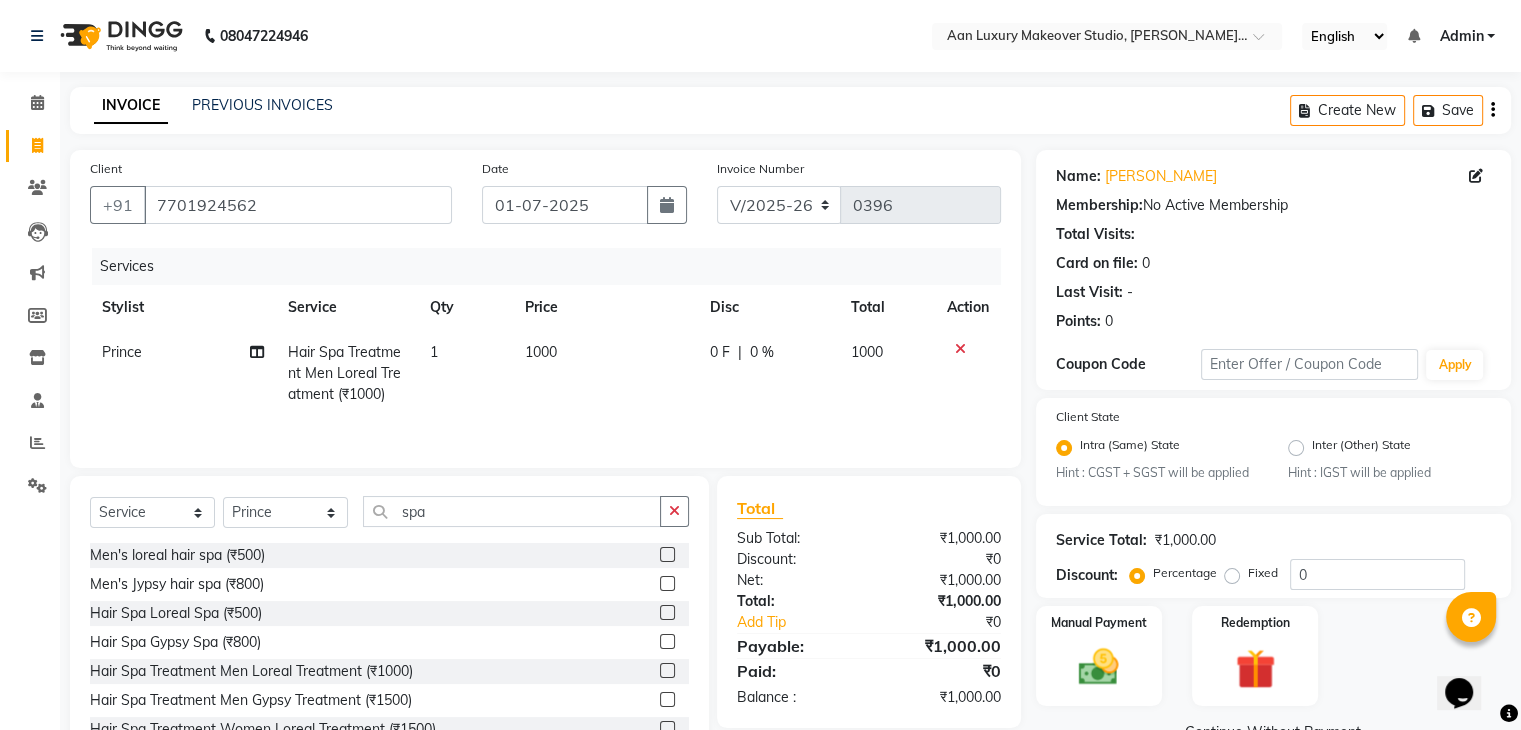 scroll, scrollTop: 119, scrollLeft: 0, axis: vertical 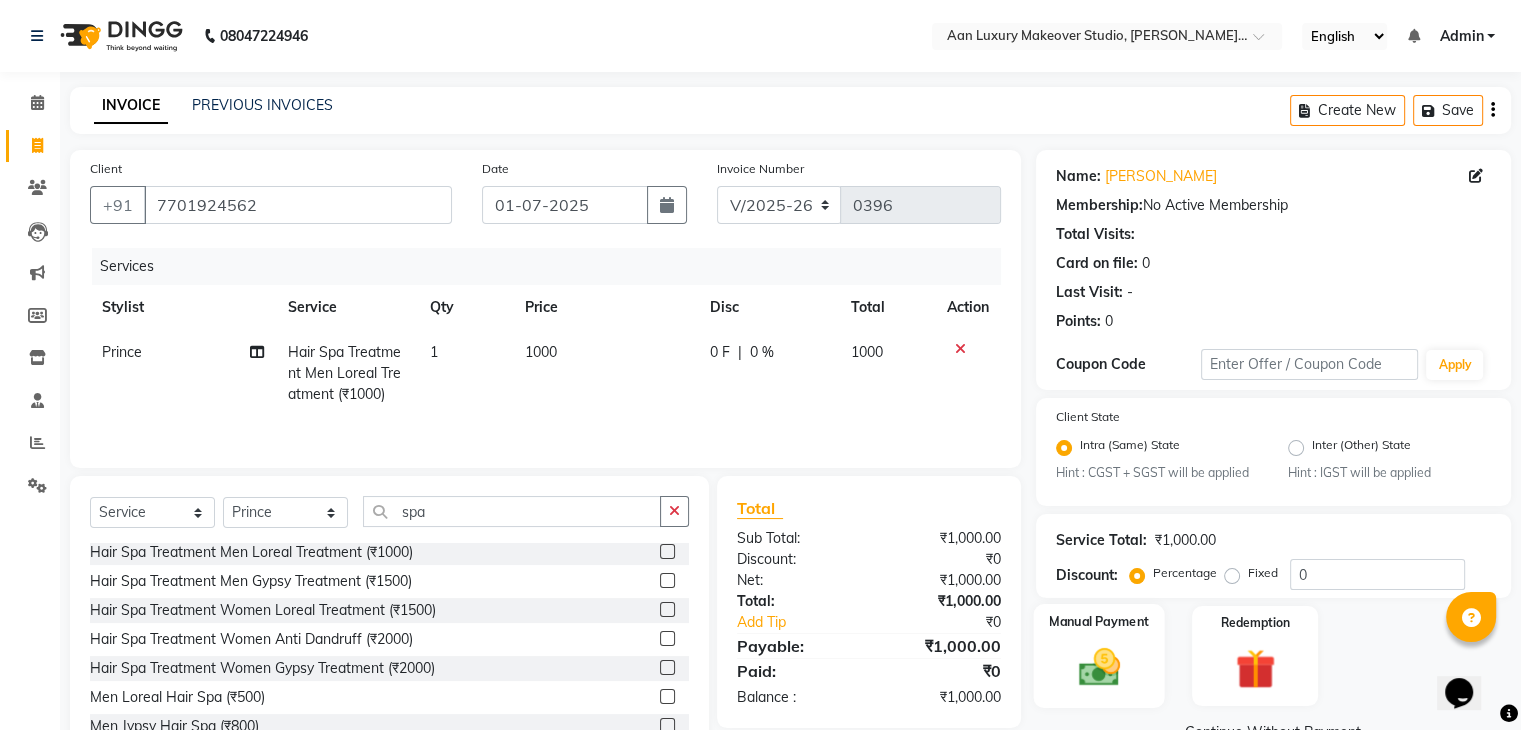 click 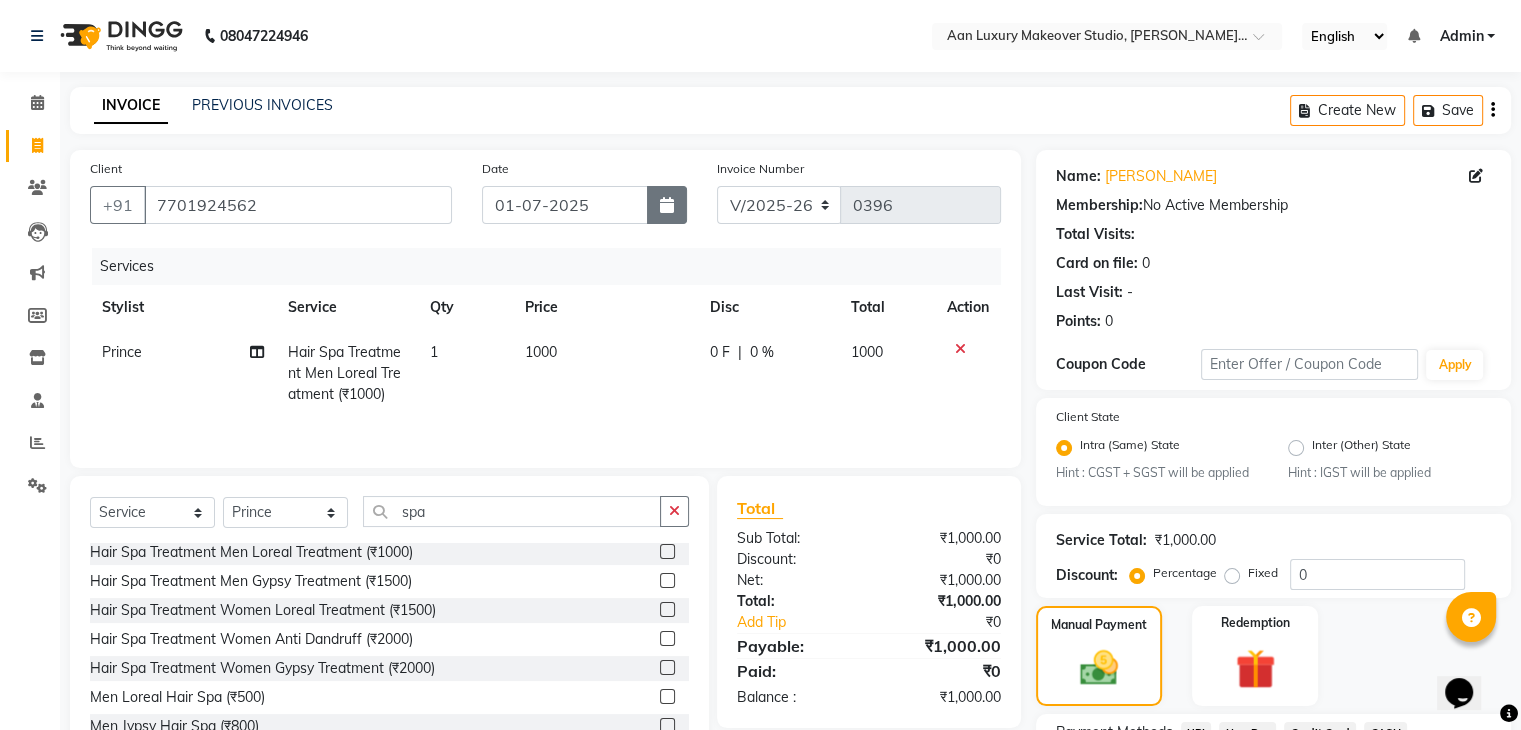 click 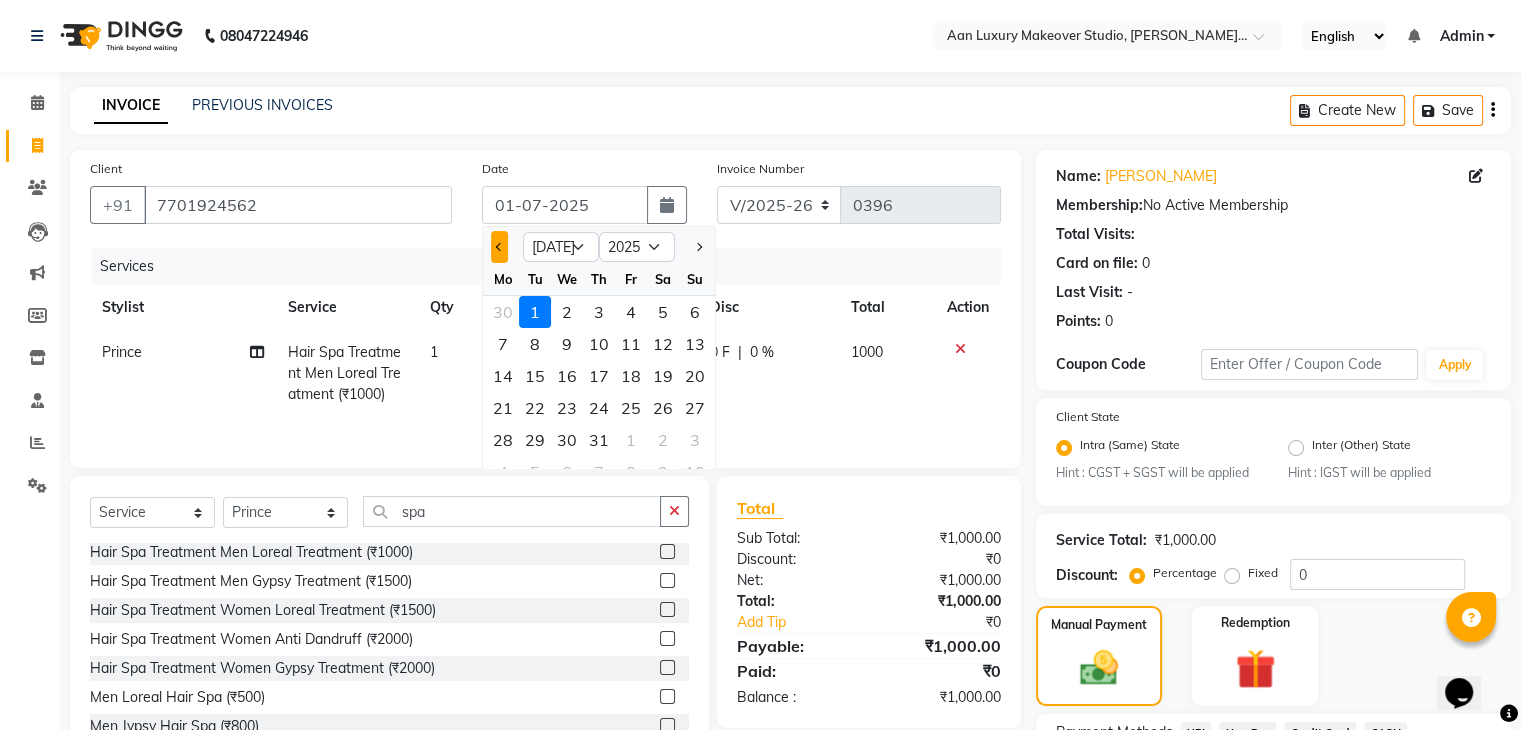 click 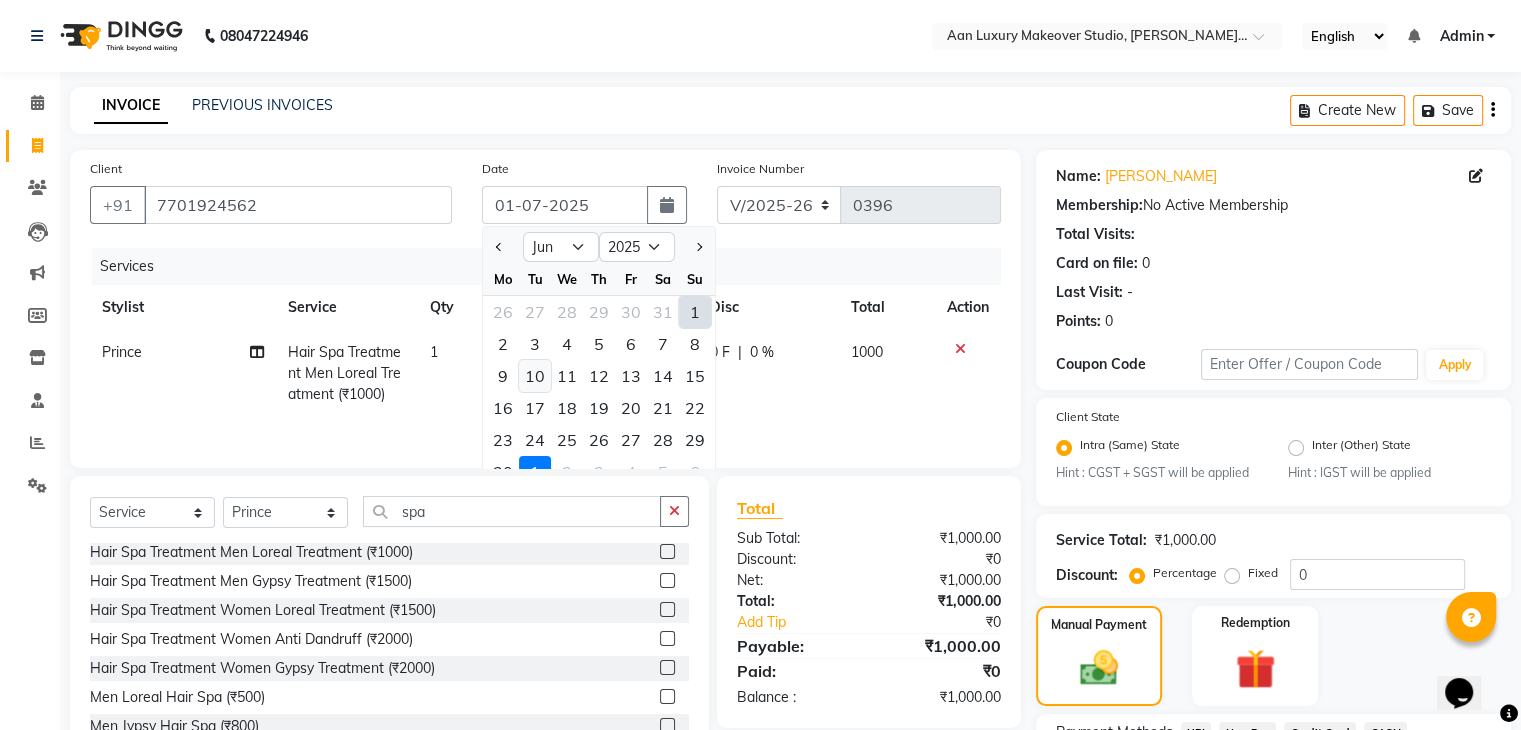 click on "10" 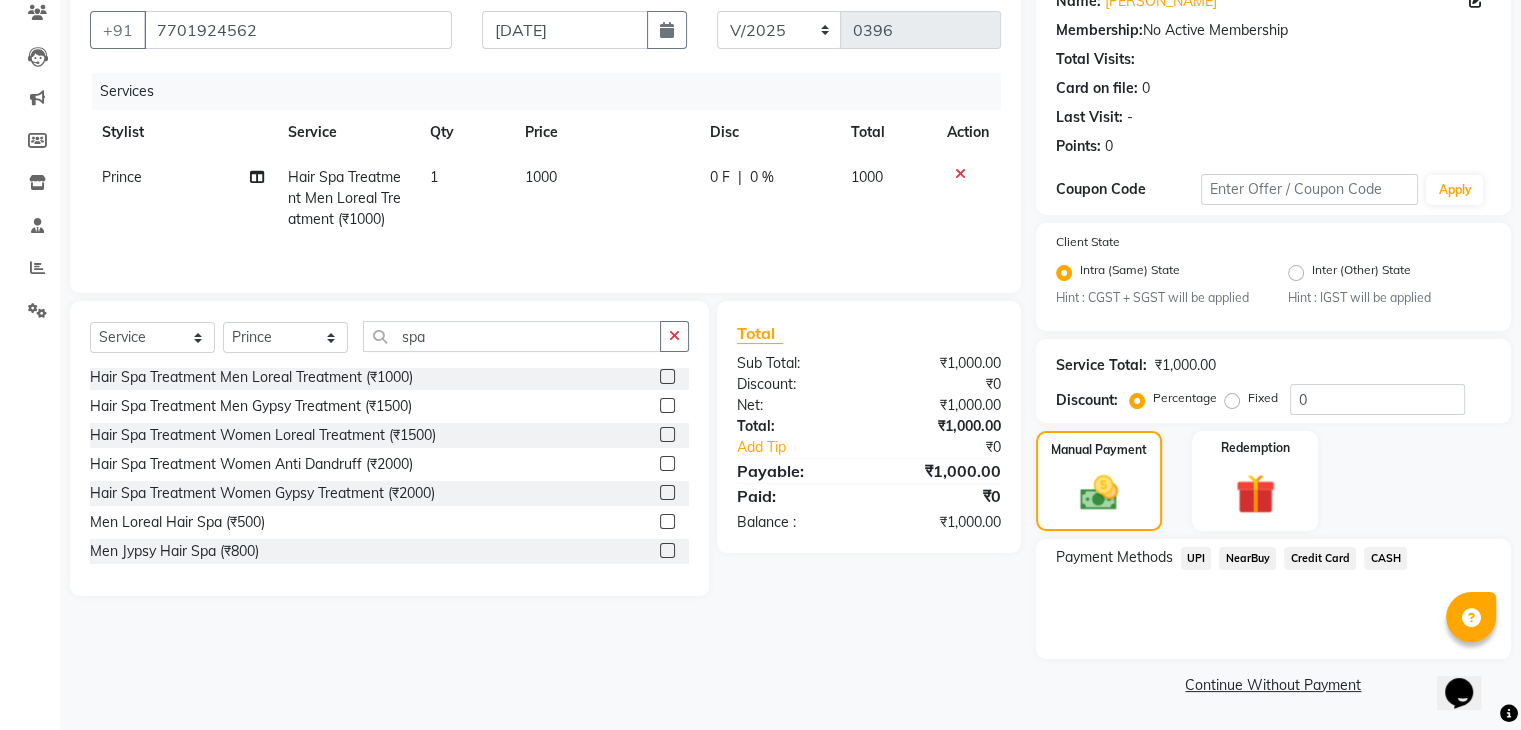 scroll, scrollTop: 177, scrollLeft: 0, axis: vertical 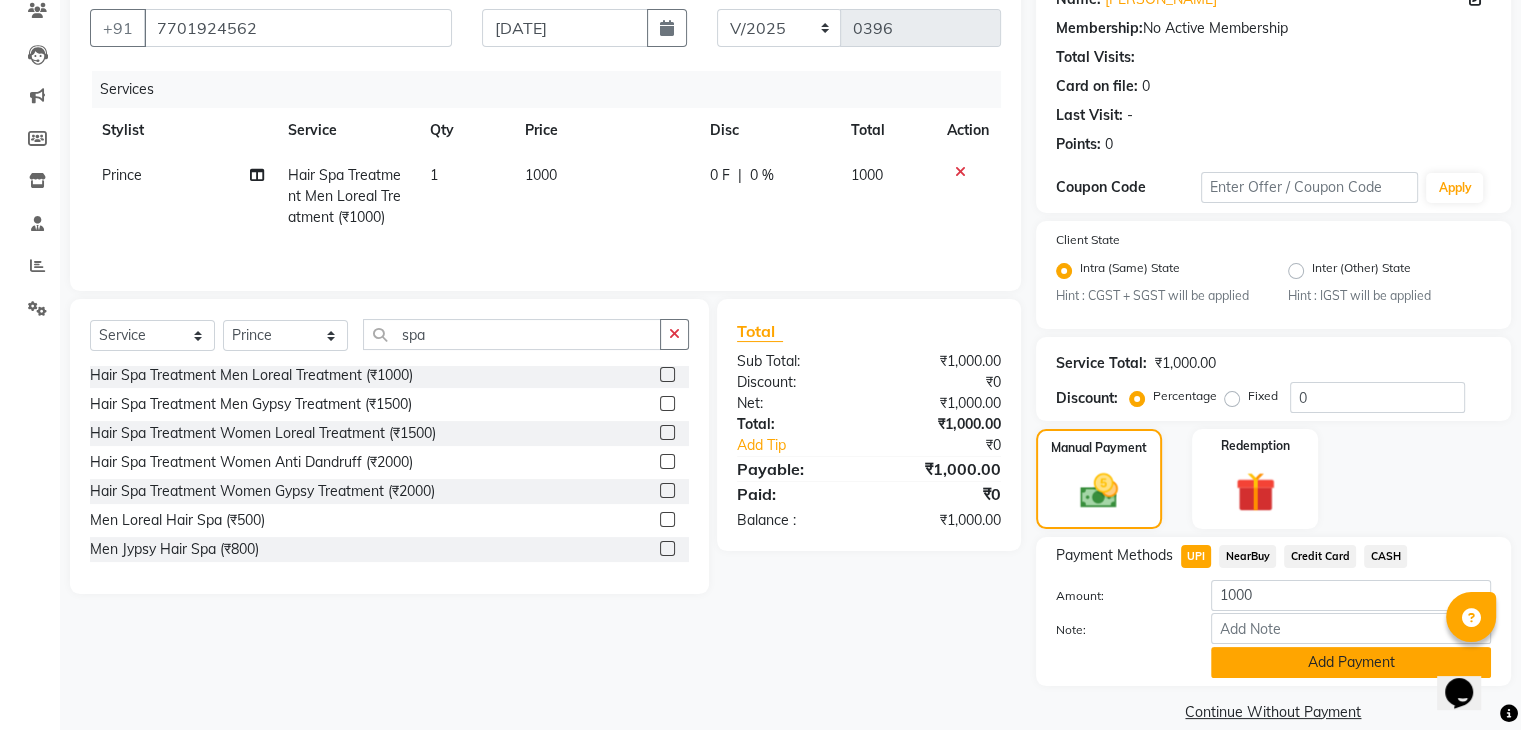 click on "Add Payment" 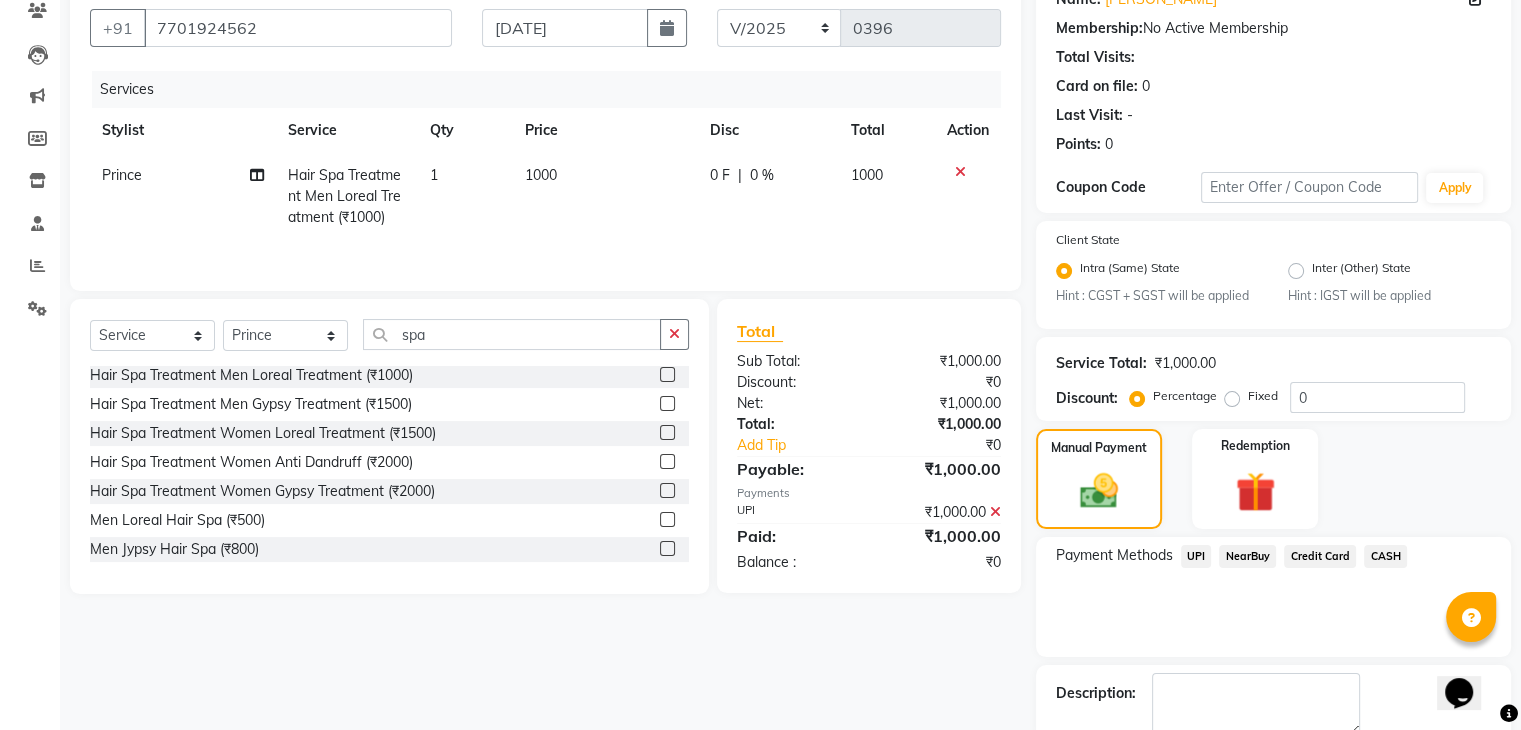 scroll, scrollTop: 289, scrollLeft: 0, axis: vertical 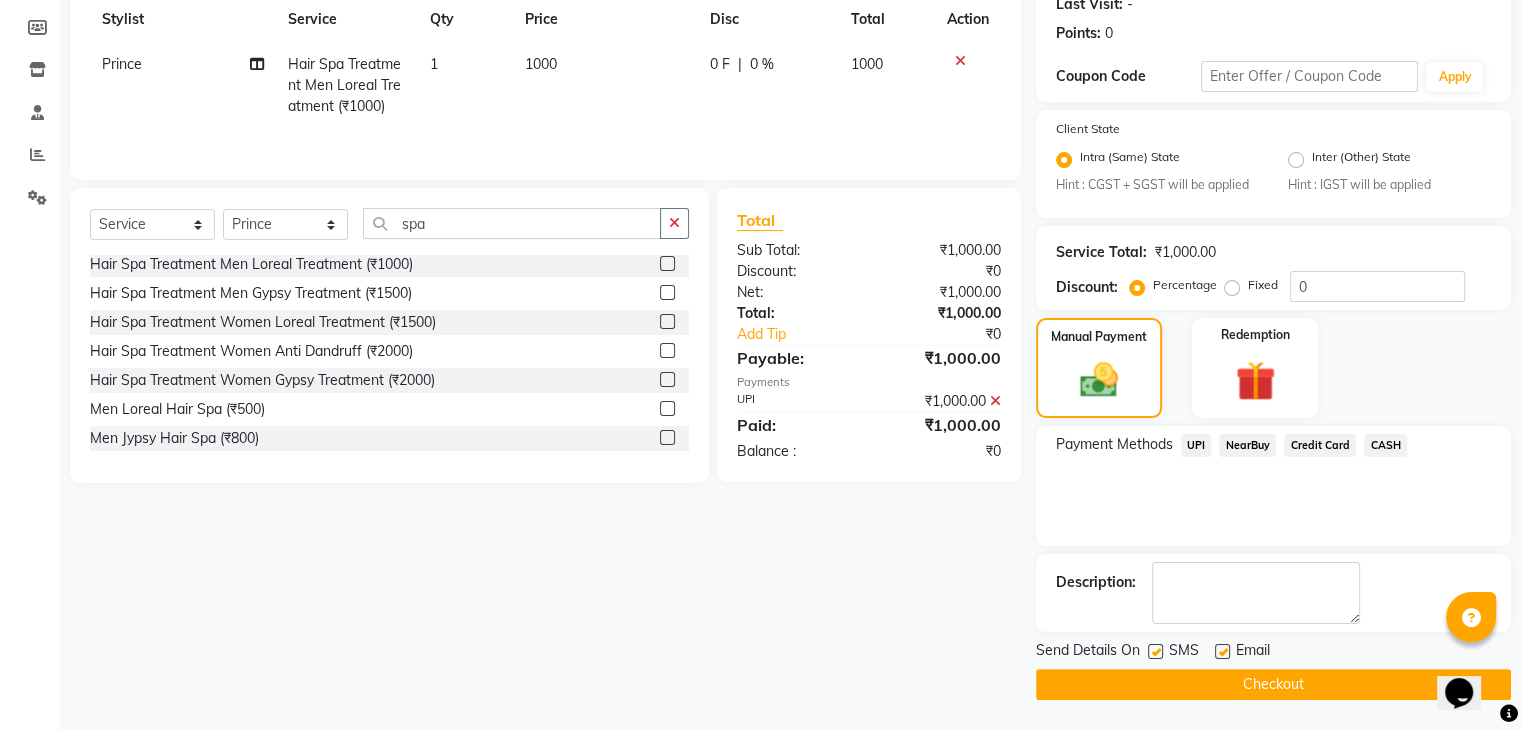click 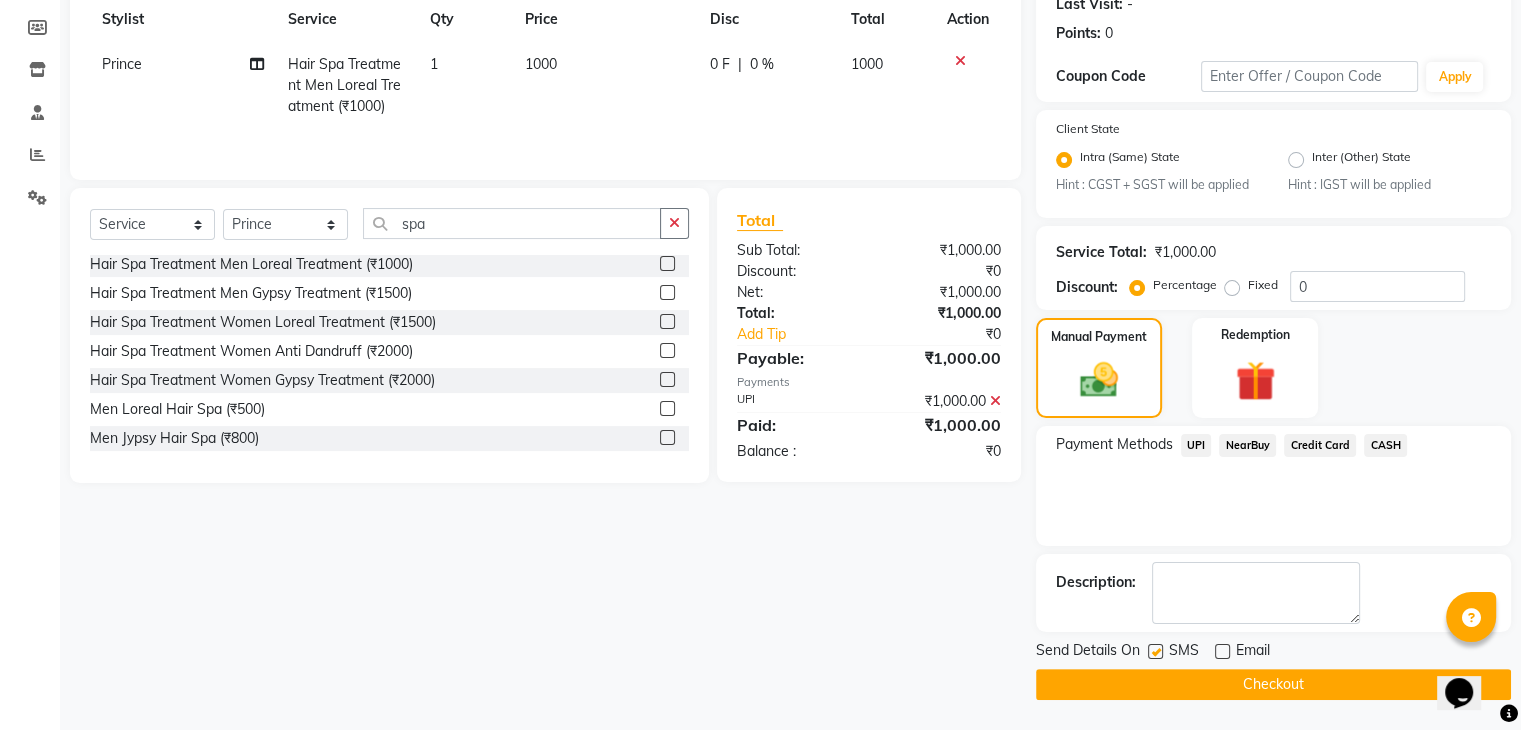 click 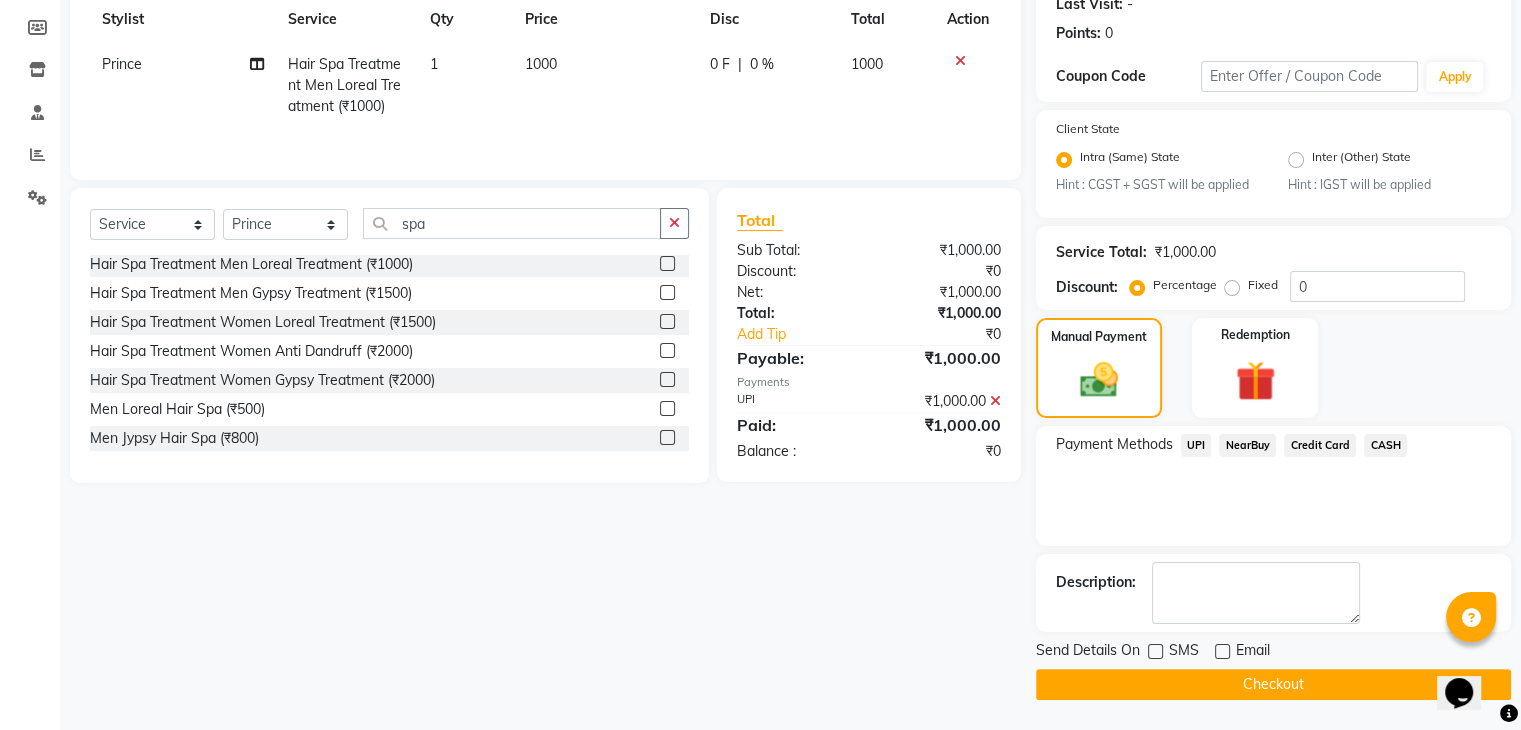 click on "Checkout" 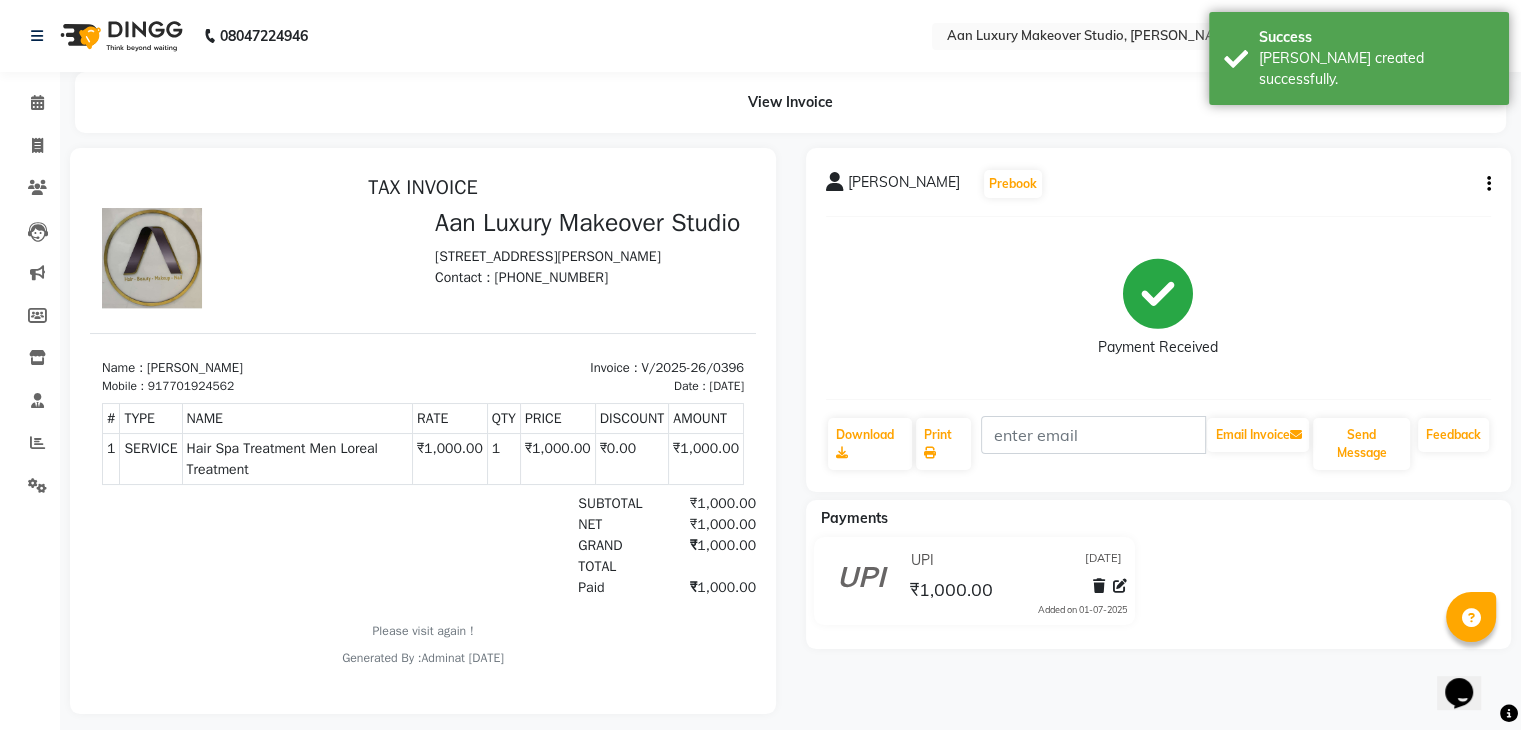 scroll, scrollTop: 0, scrollLeft: 0, axis: both 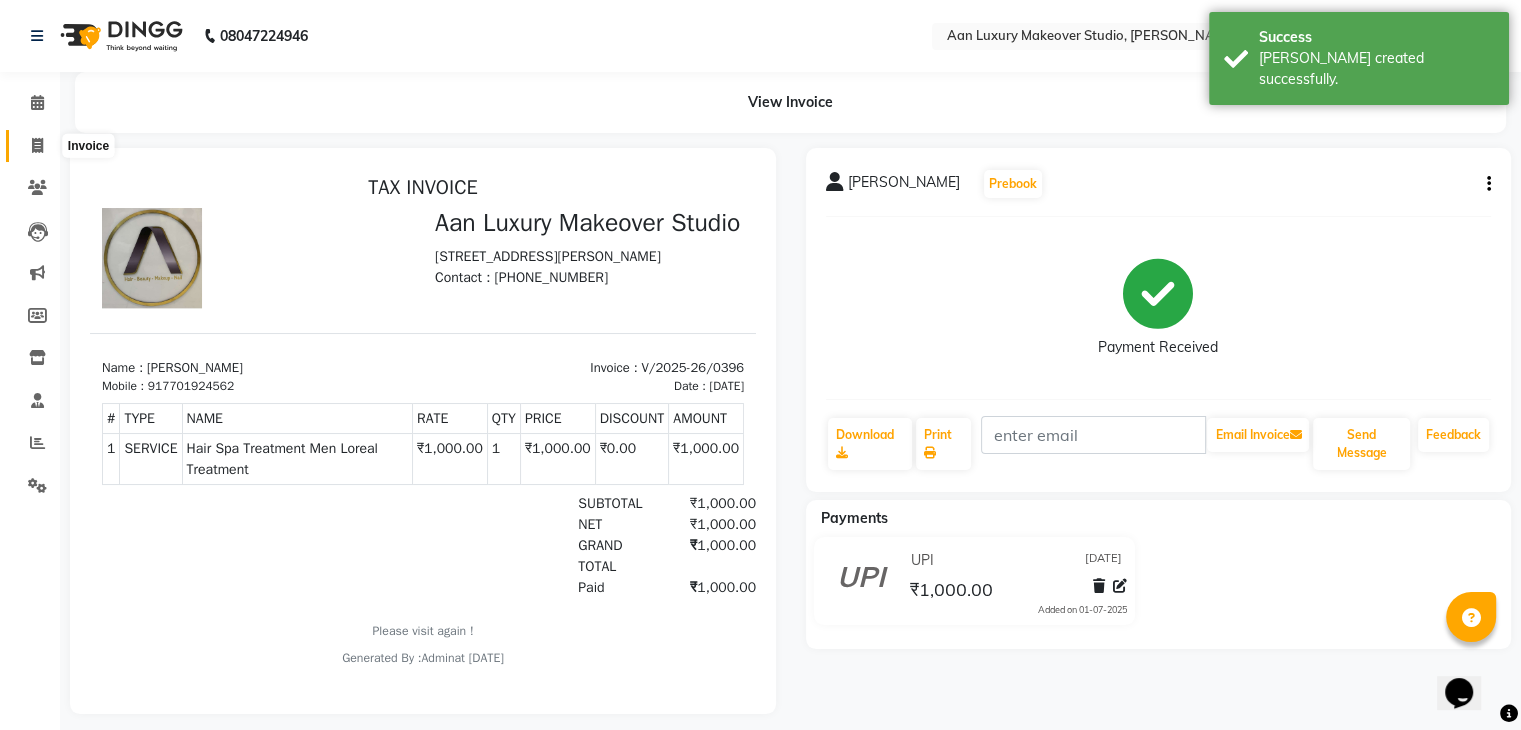 click 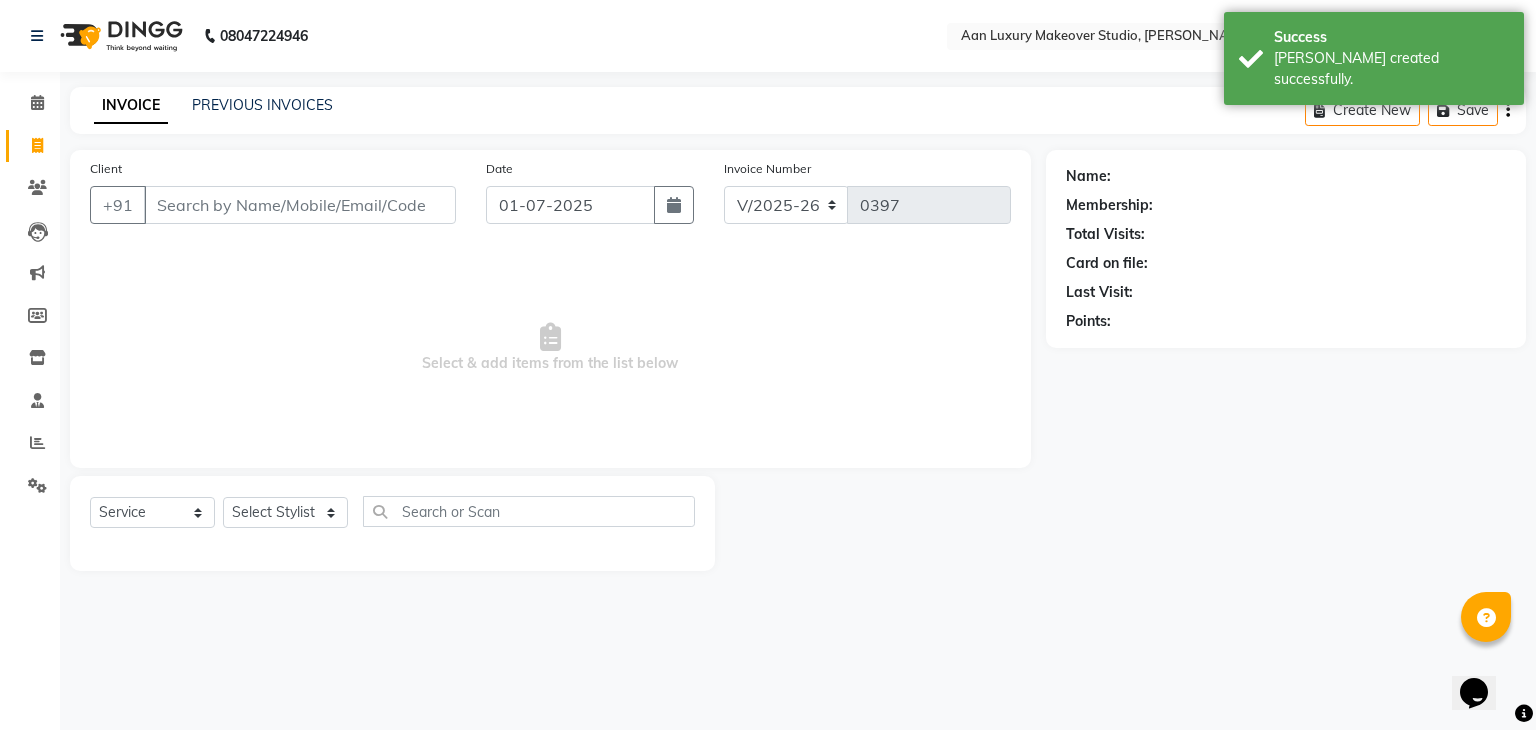 click on "Client" at bounding box center [300, 205] 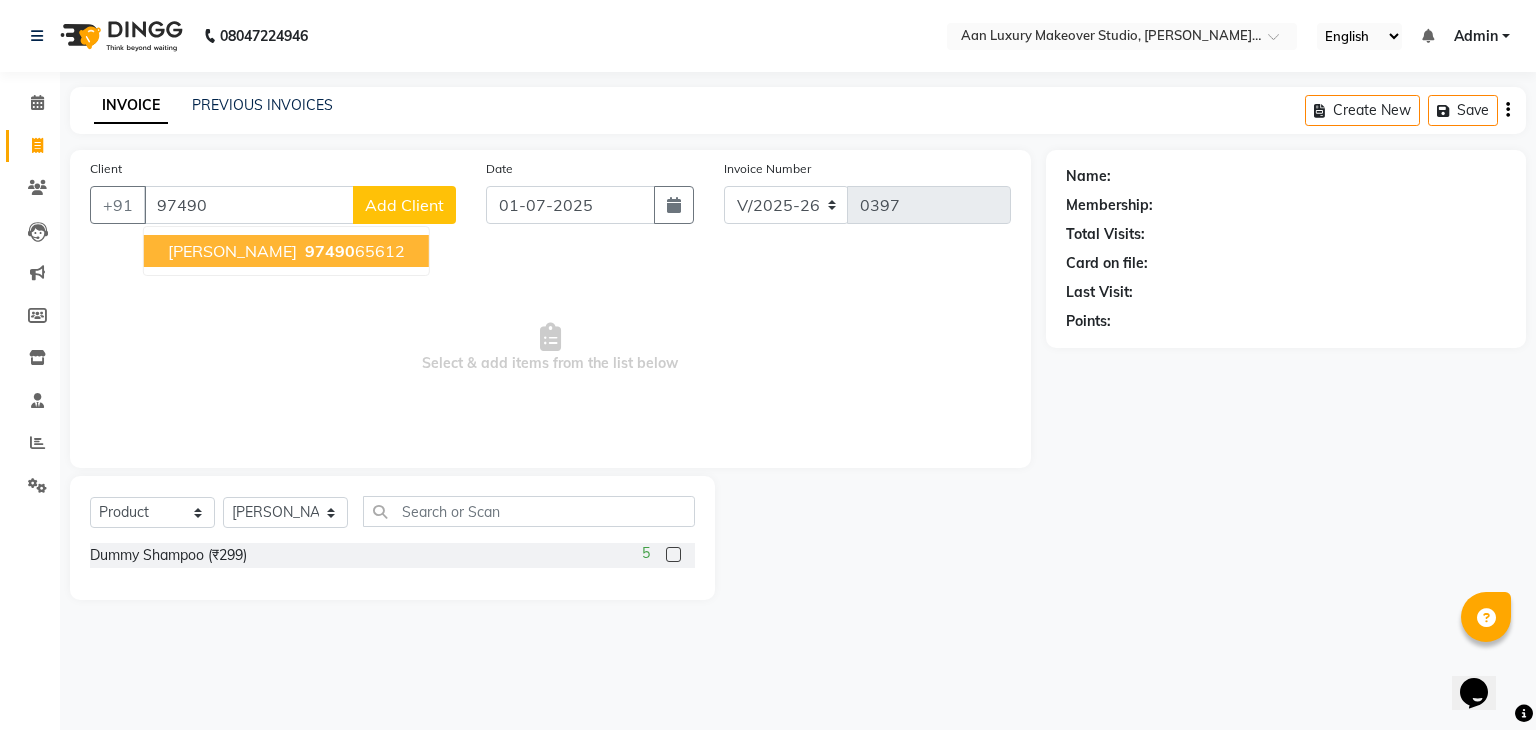 click on "97490 65612" at bounding box center [353, 251] 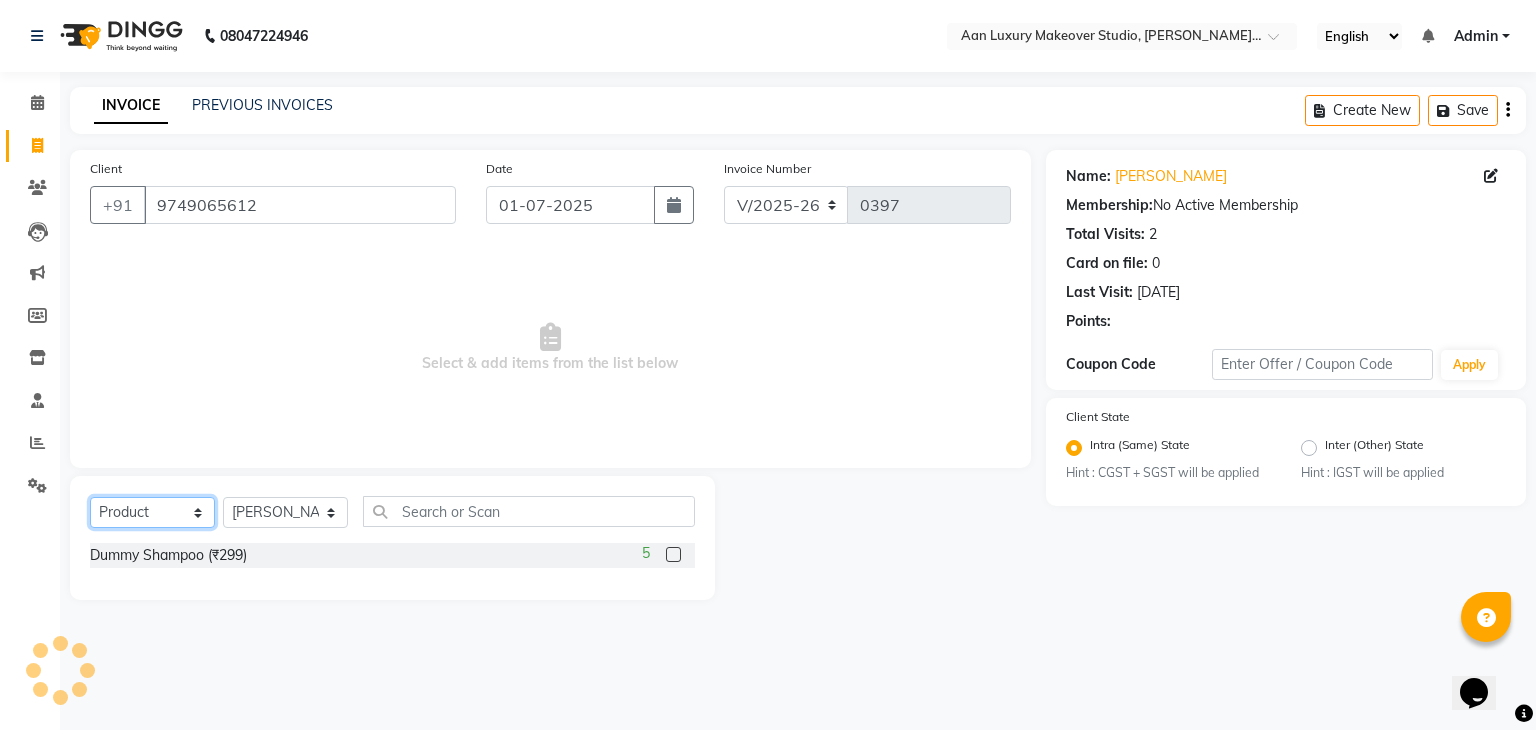 click on "Select  Service  Product  Membership  Package Voucher Prepaid Gift Card" 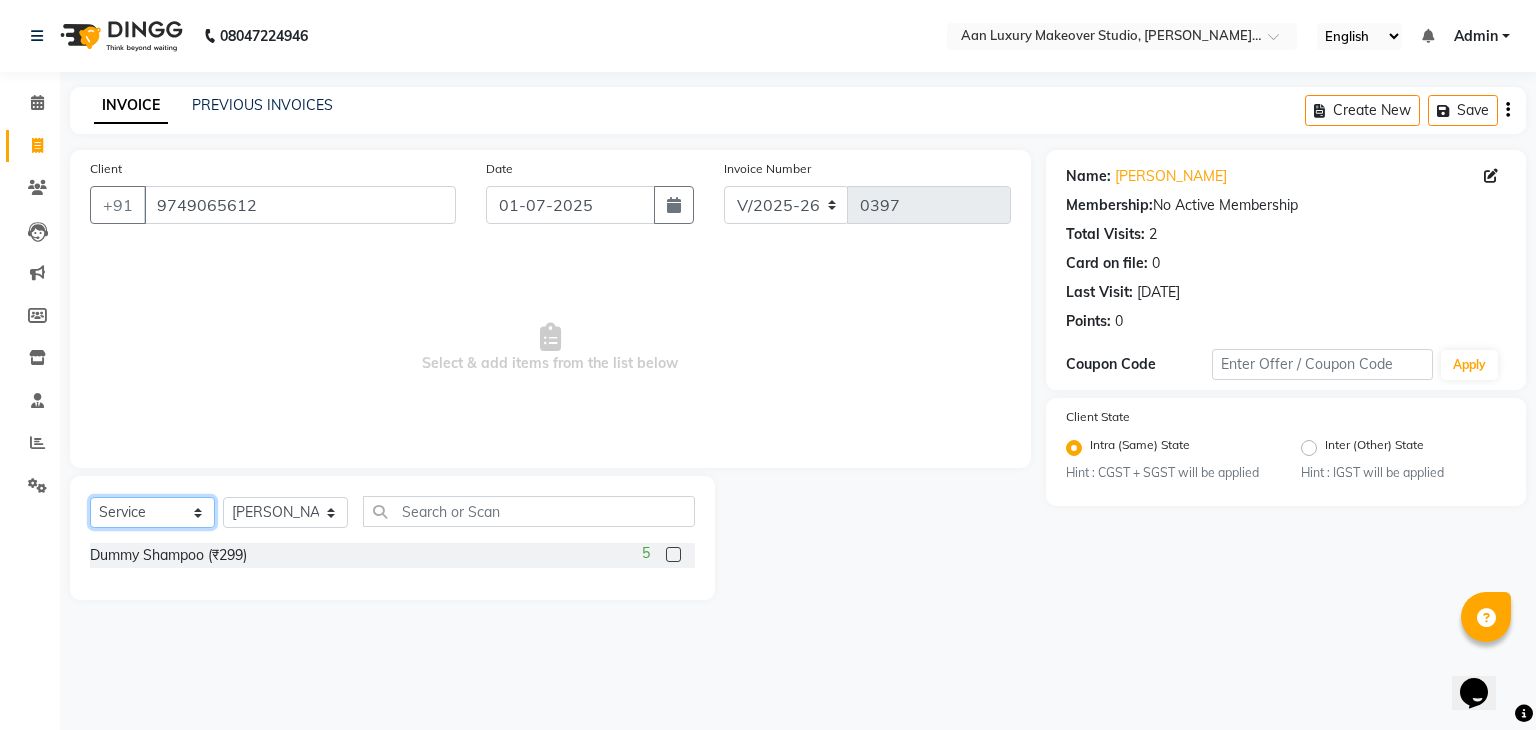click on "Select  Service  Product  Membership  Package Voucher Prepaid Gift Card" 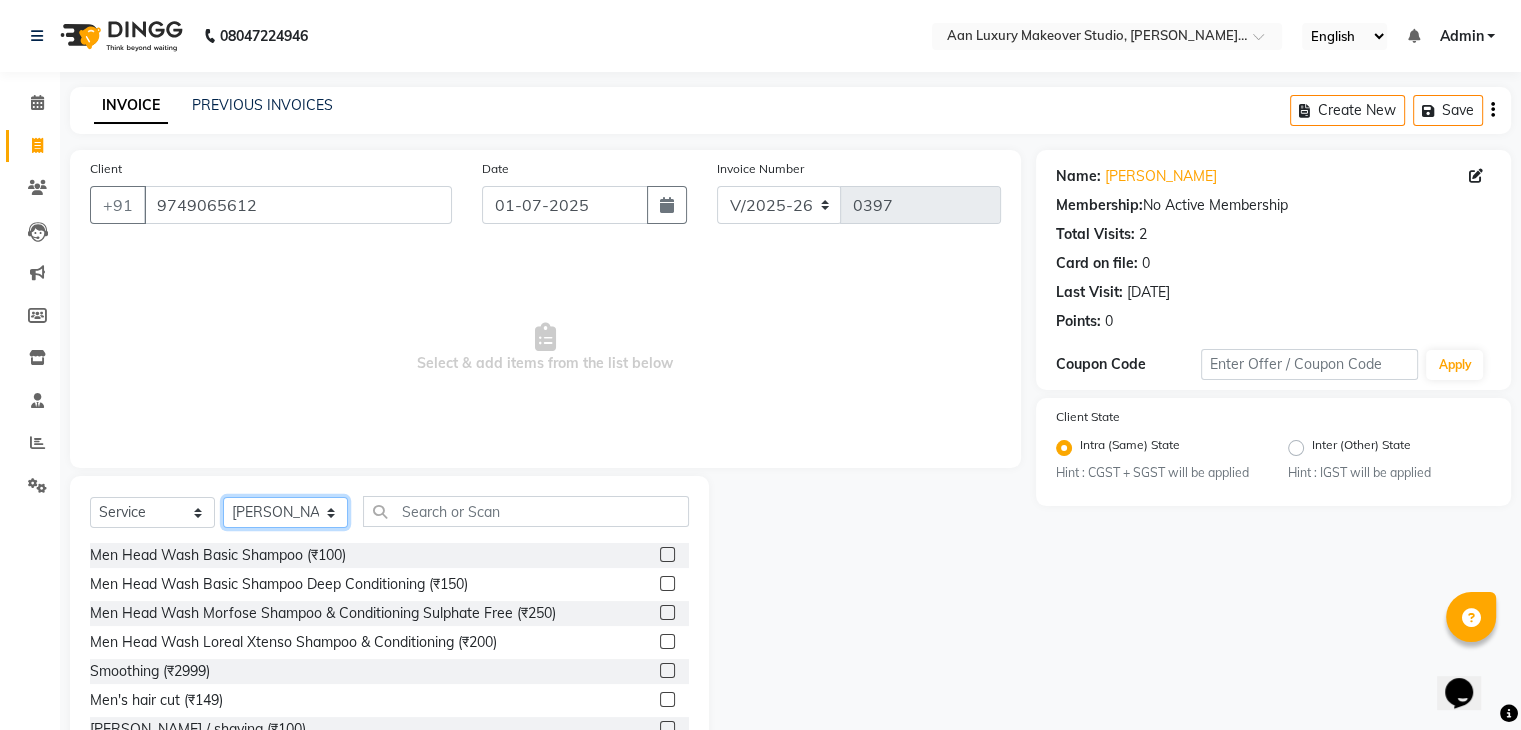 click on "Select Stylist Faiz gaurav [PERSON_NAME] Nisha ma'am  [PERSON_NAME] [PERSON_NAME] [PERSON_NAME]" 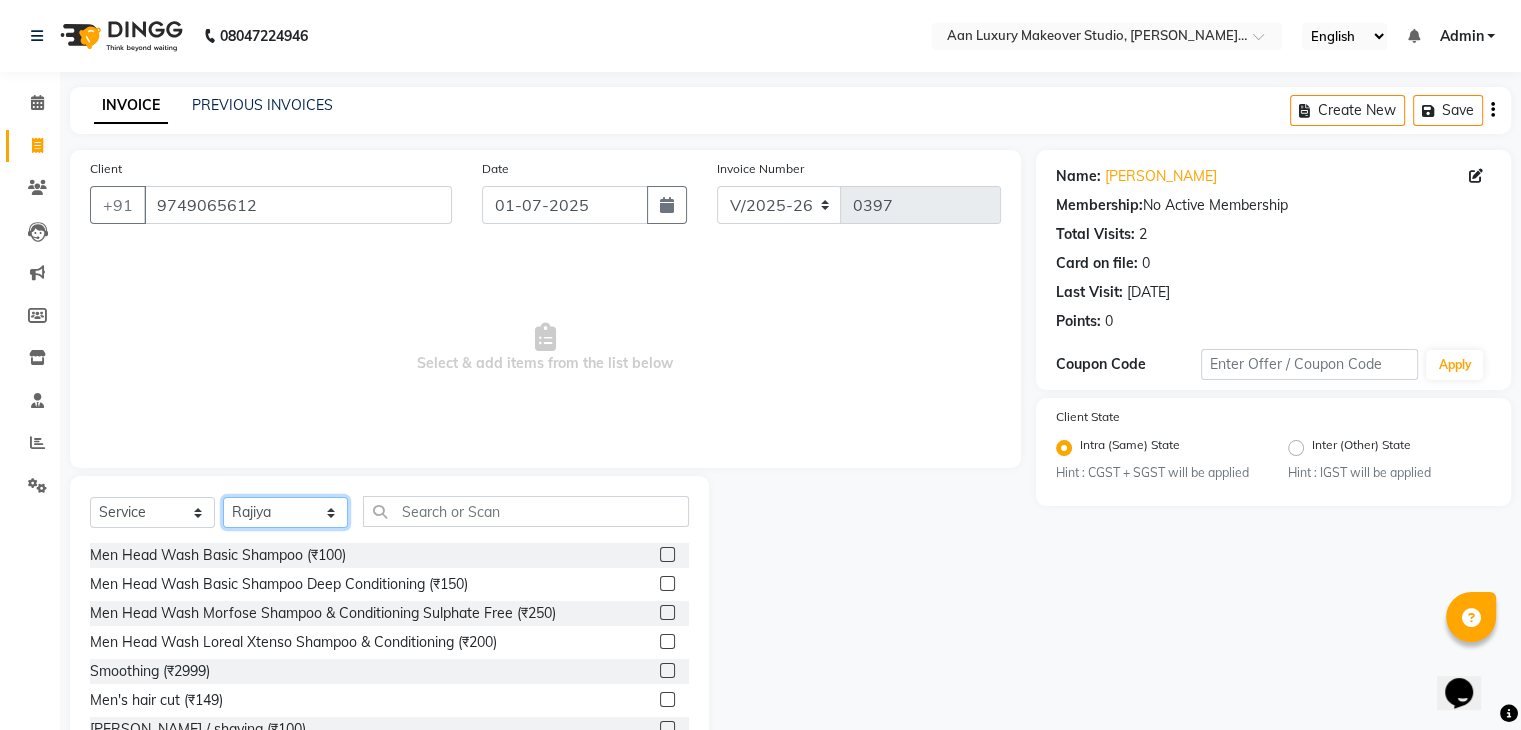 click on "Select Stylist Faiz gaurav [PERSON_NAME] Nisha ma'am  [PERSON_NAME] [PERSON_NAME] [PERSON_NAME]" 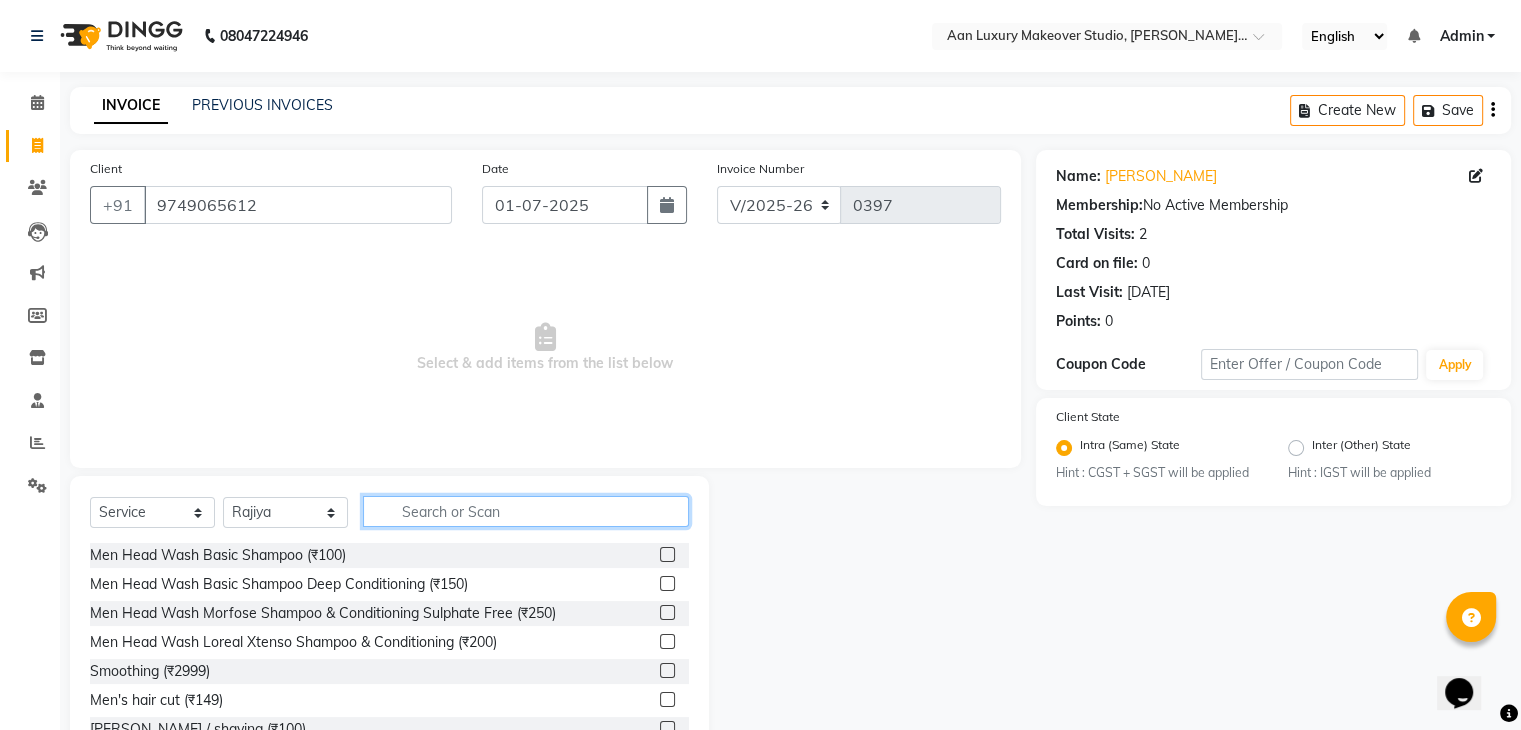 click 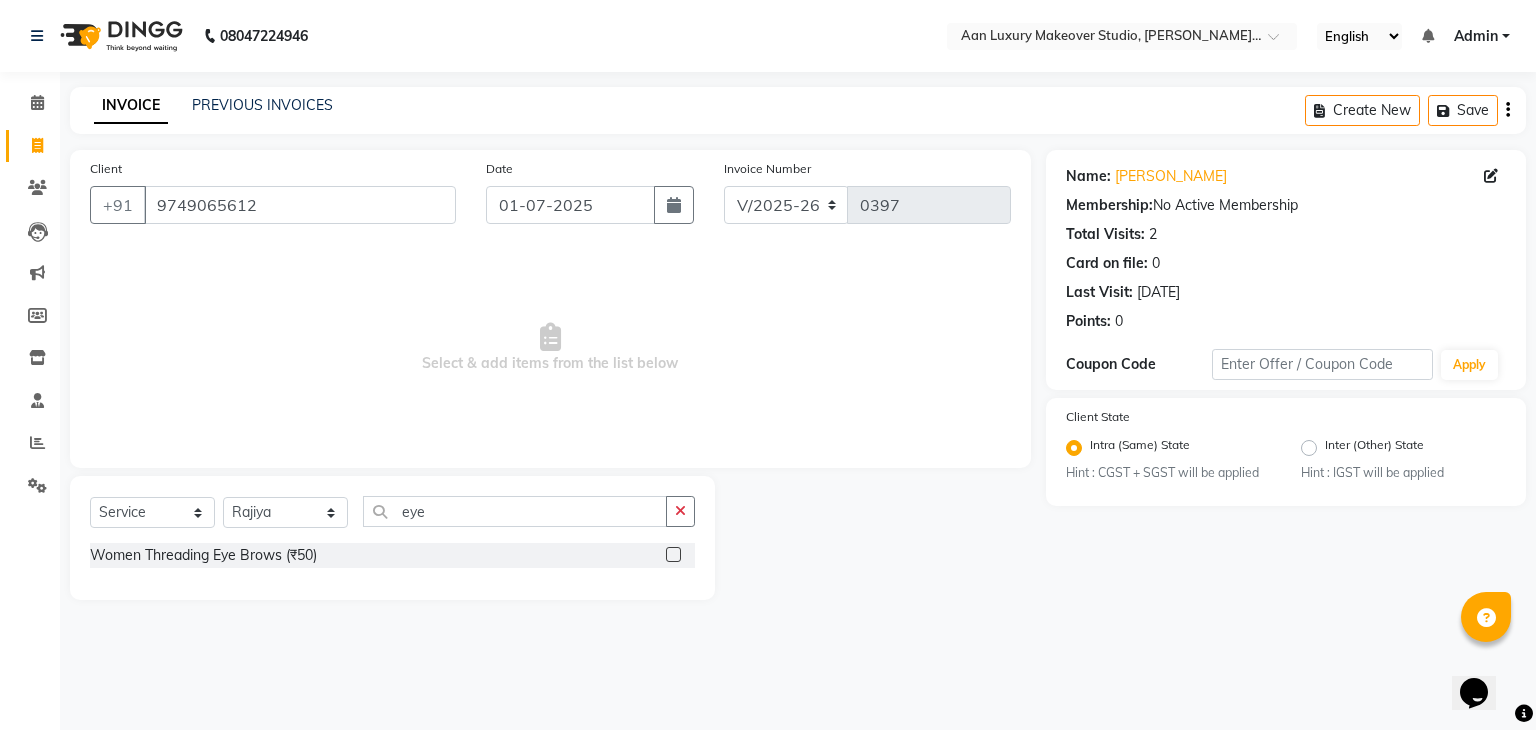 click 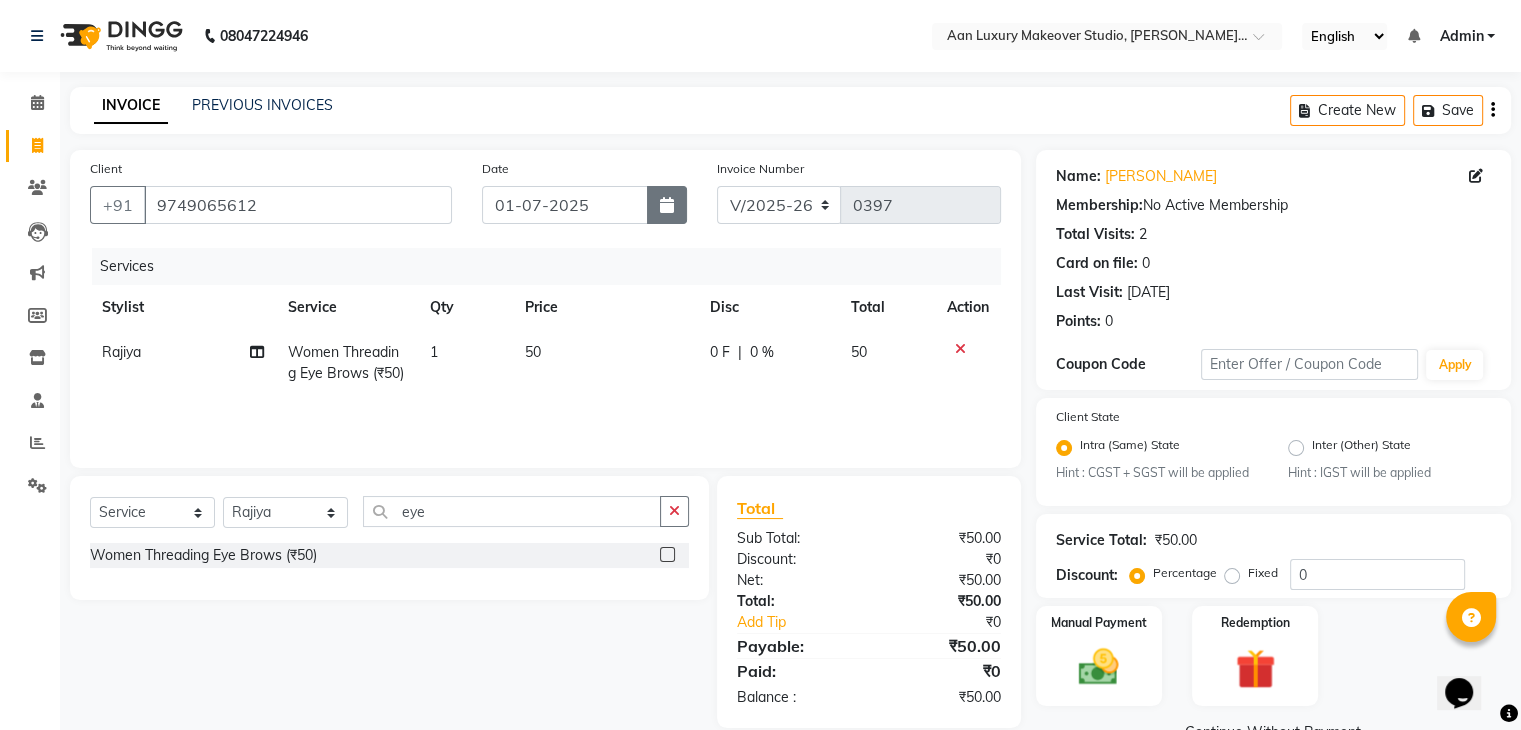 click 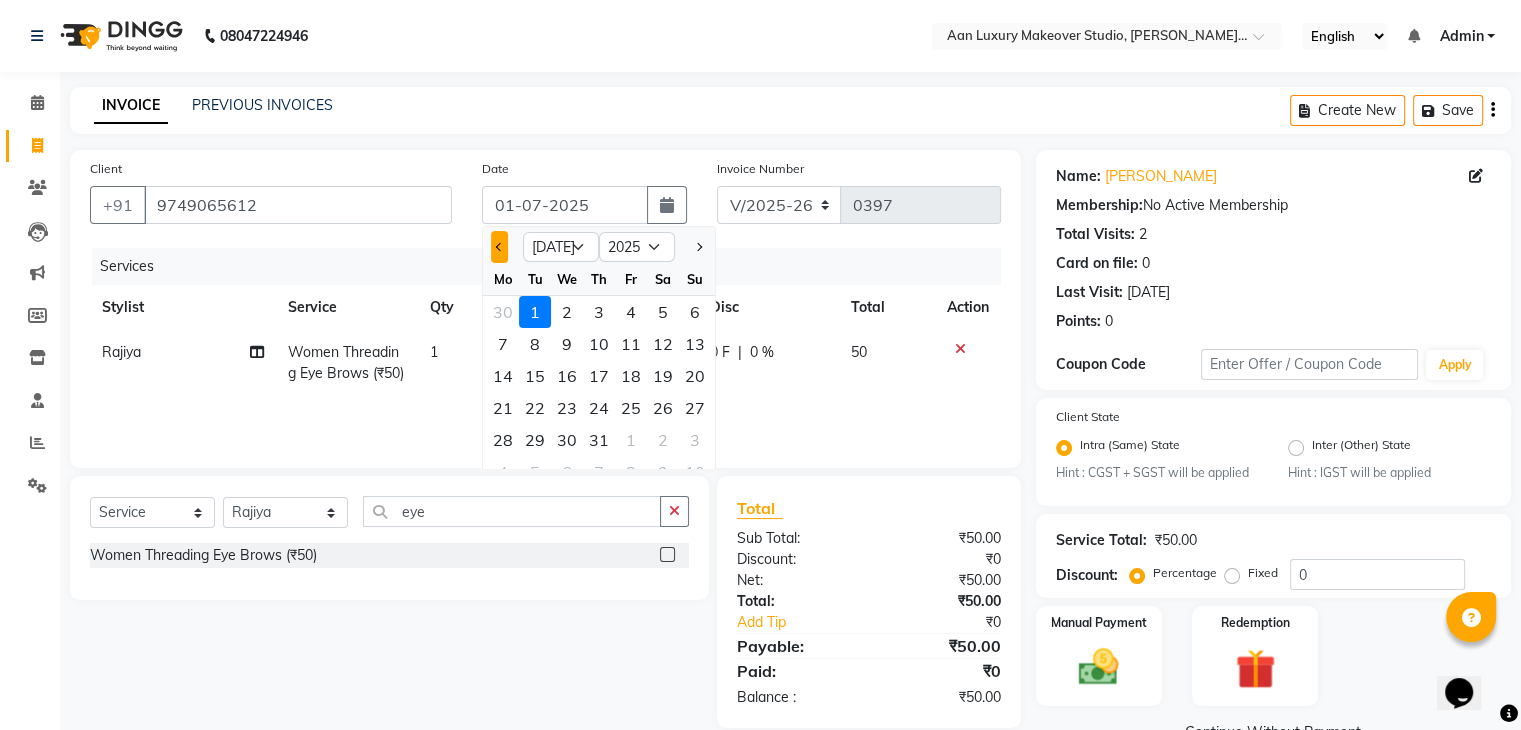 click 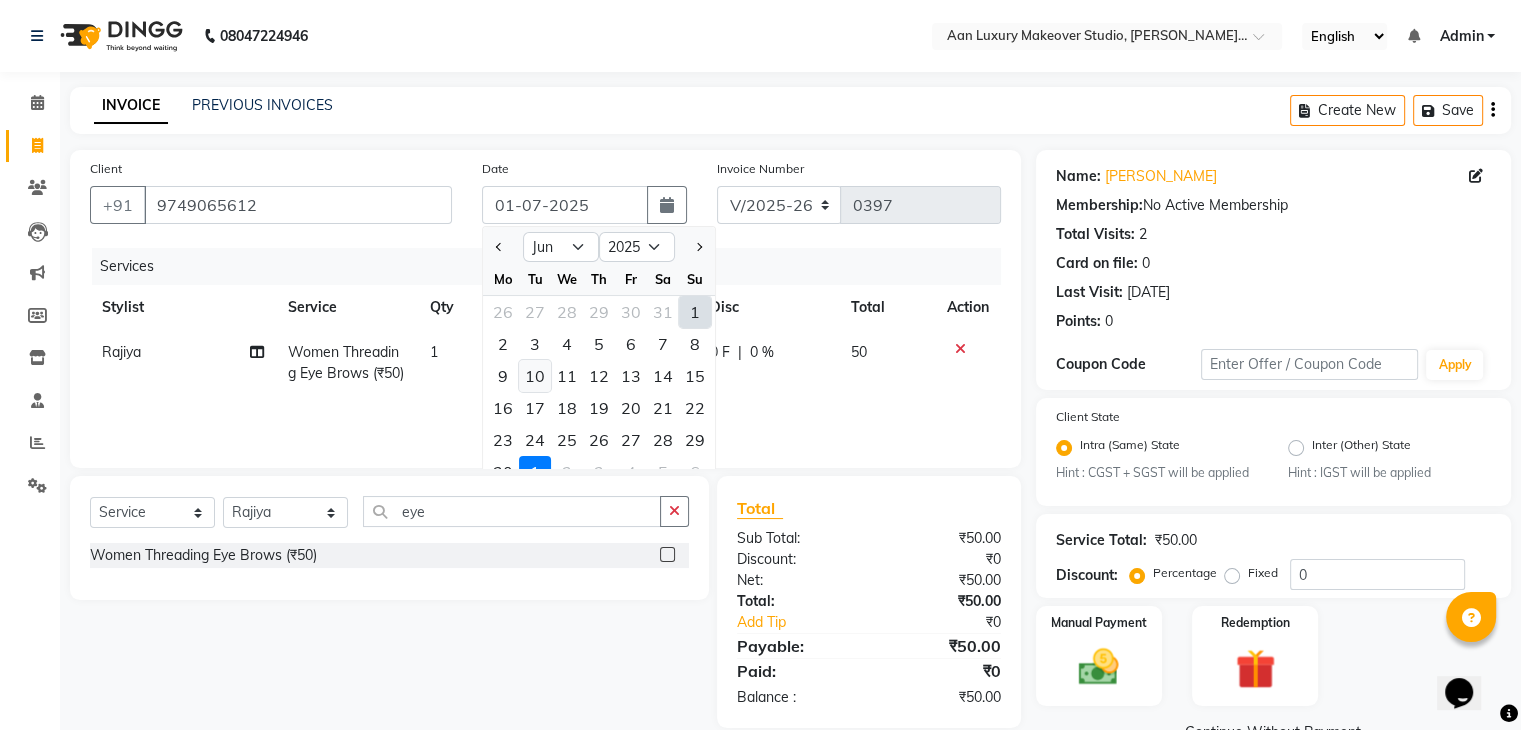 click on "10" 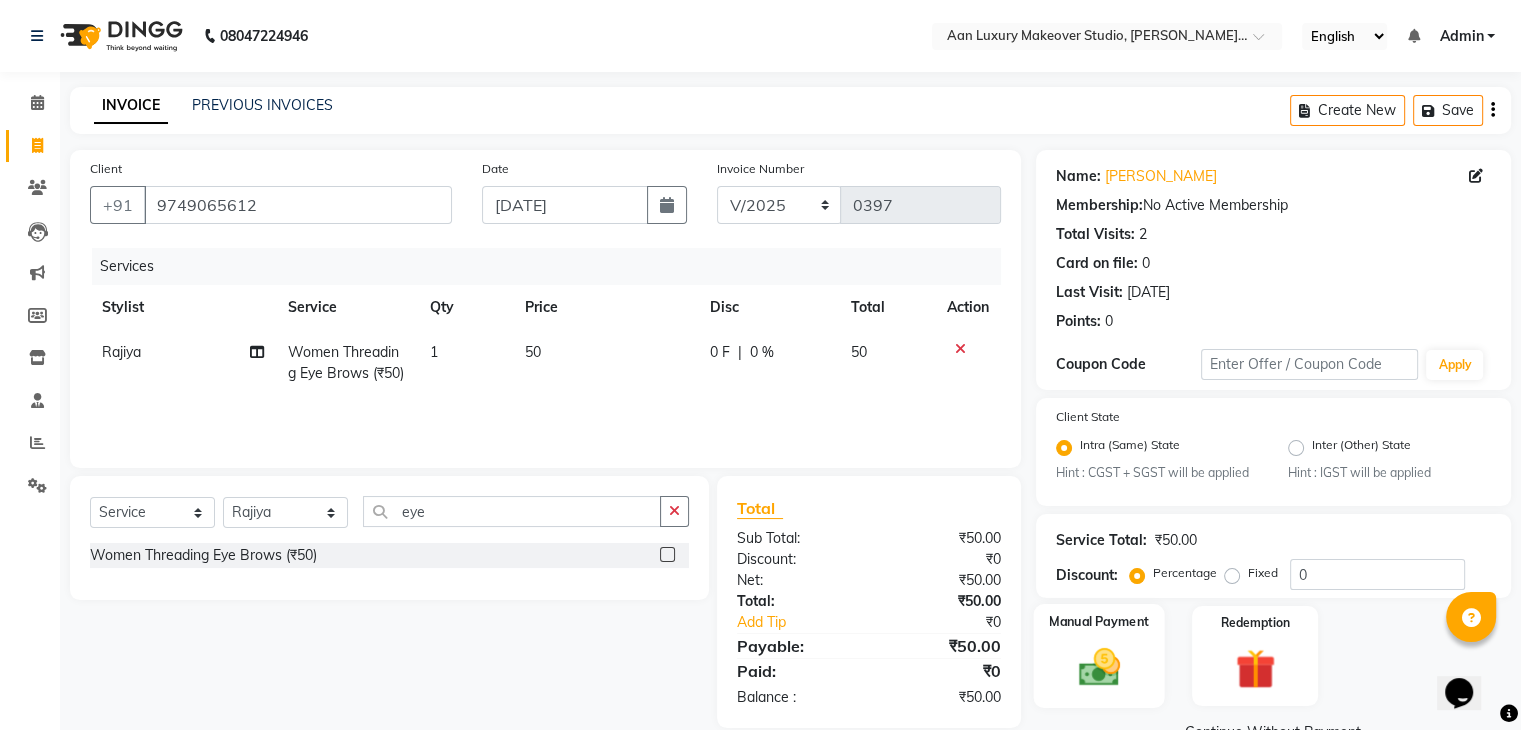 click on "Manual Payment" 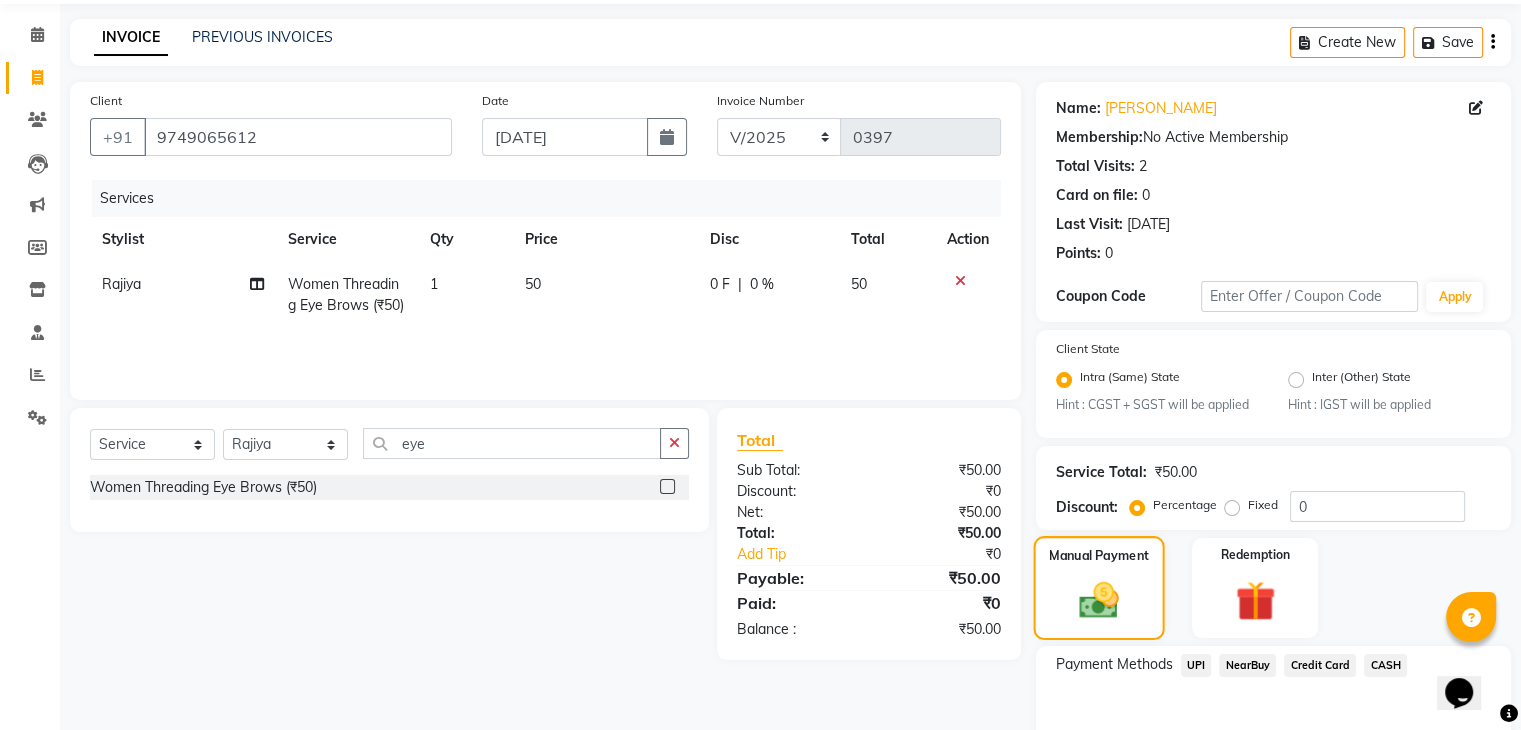 scroll, scrollTop: 177, scrollLeft: 0, axis: vertical 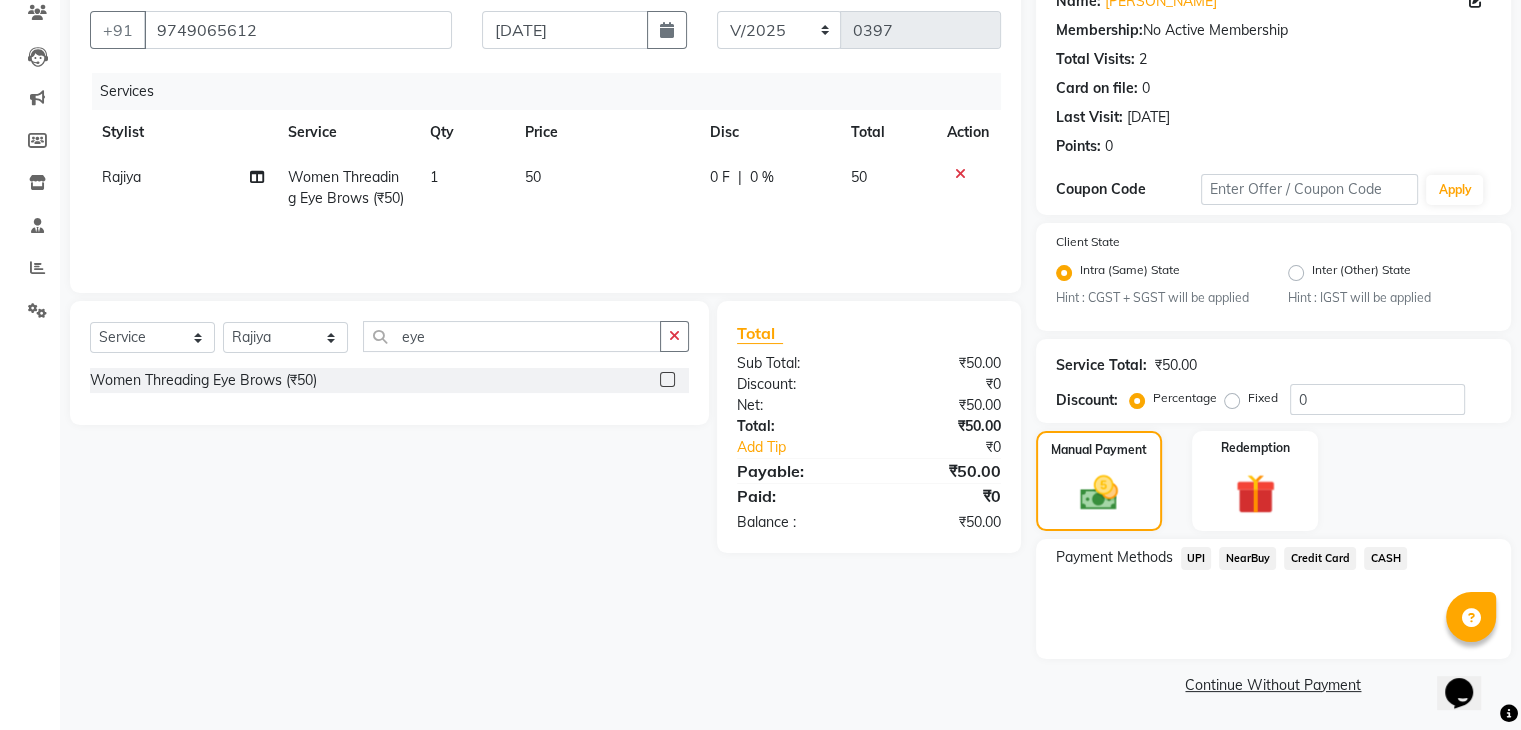 click on "UPI" 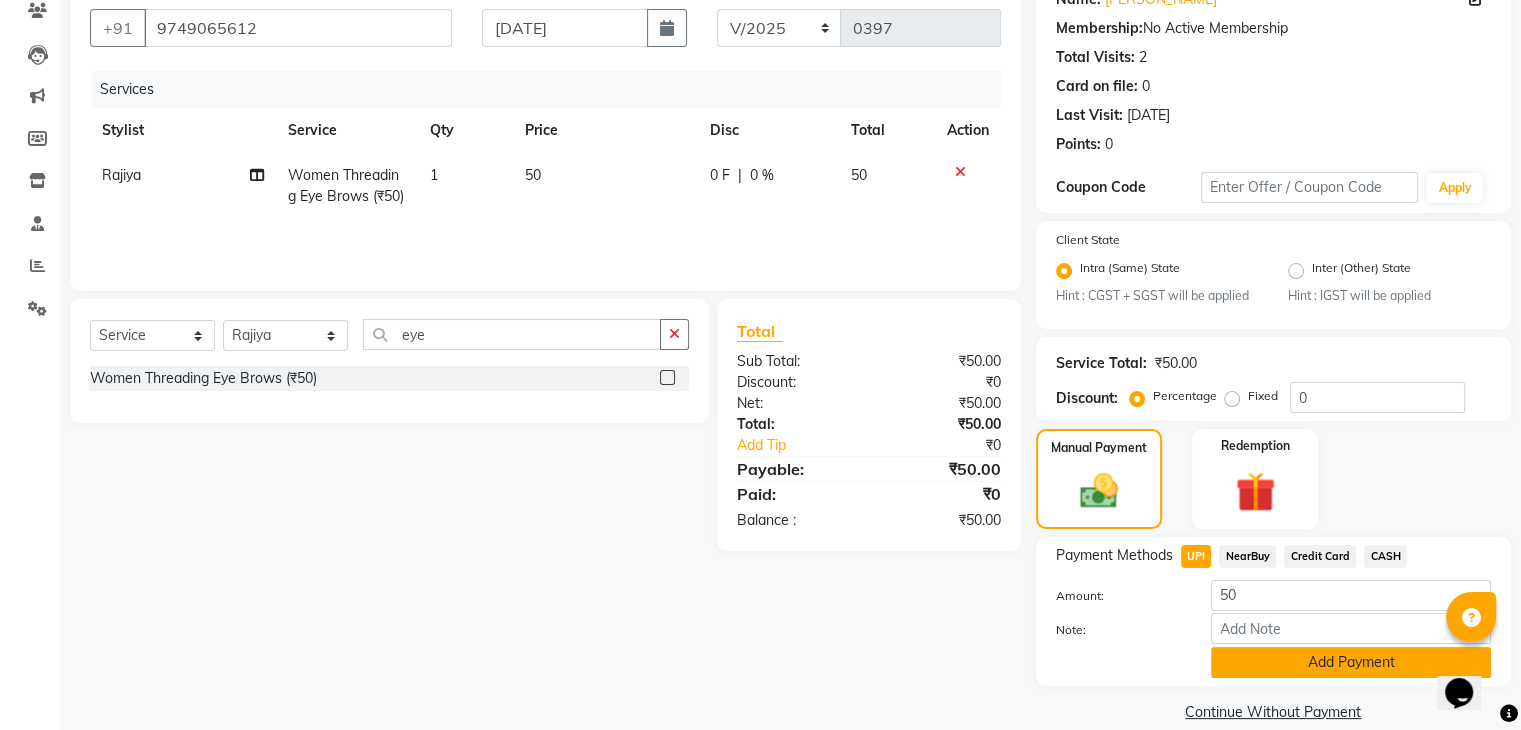 click on "Add Payment" 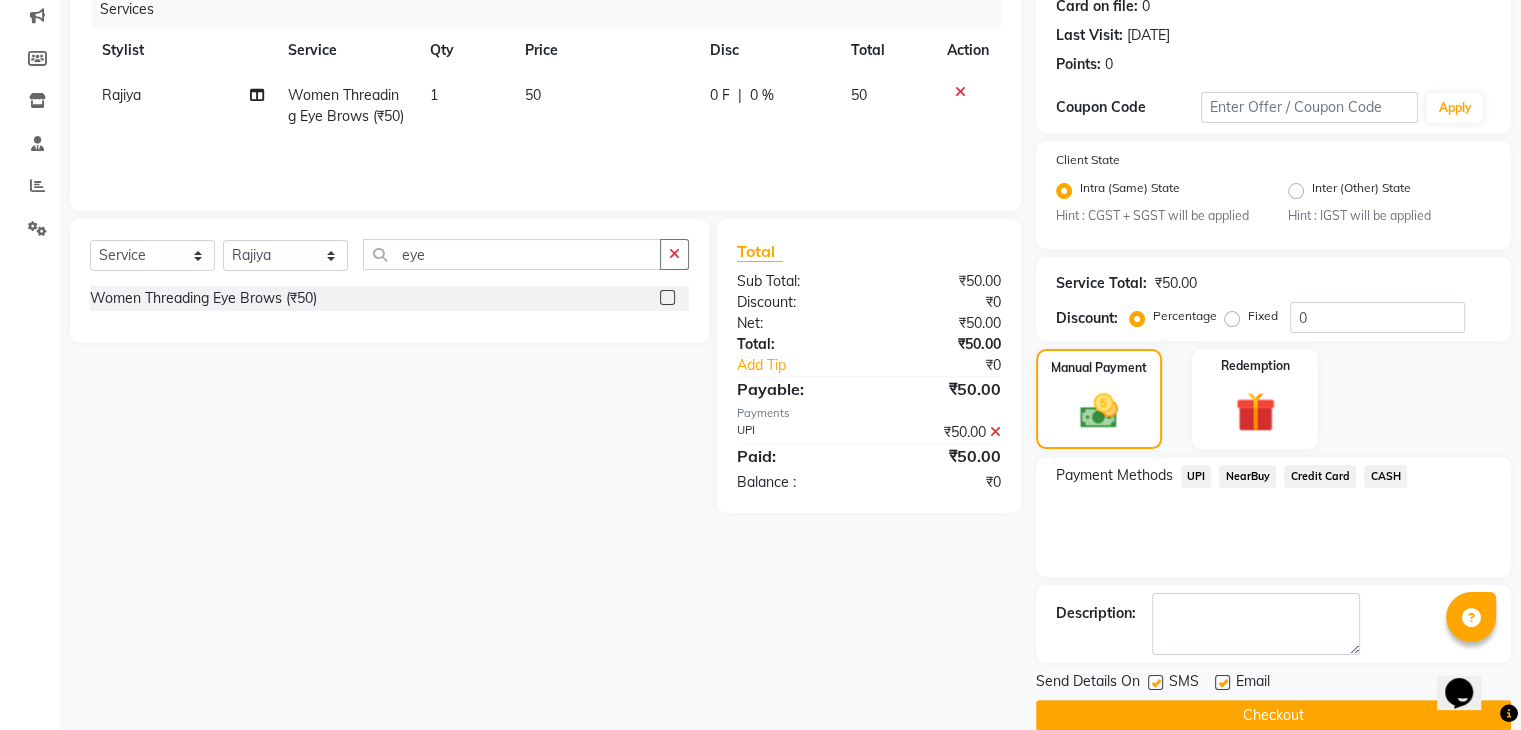 scroll, scrollTop: 289, scrollLeft: 0, axis: vertical 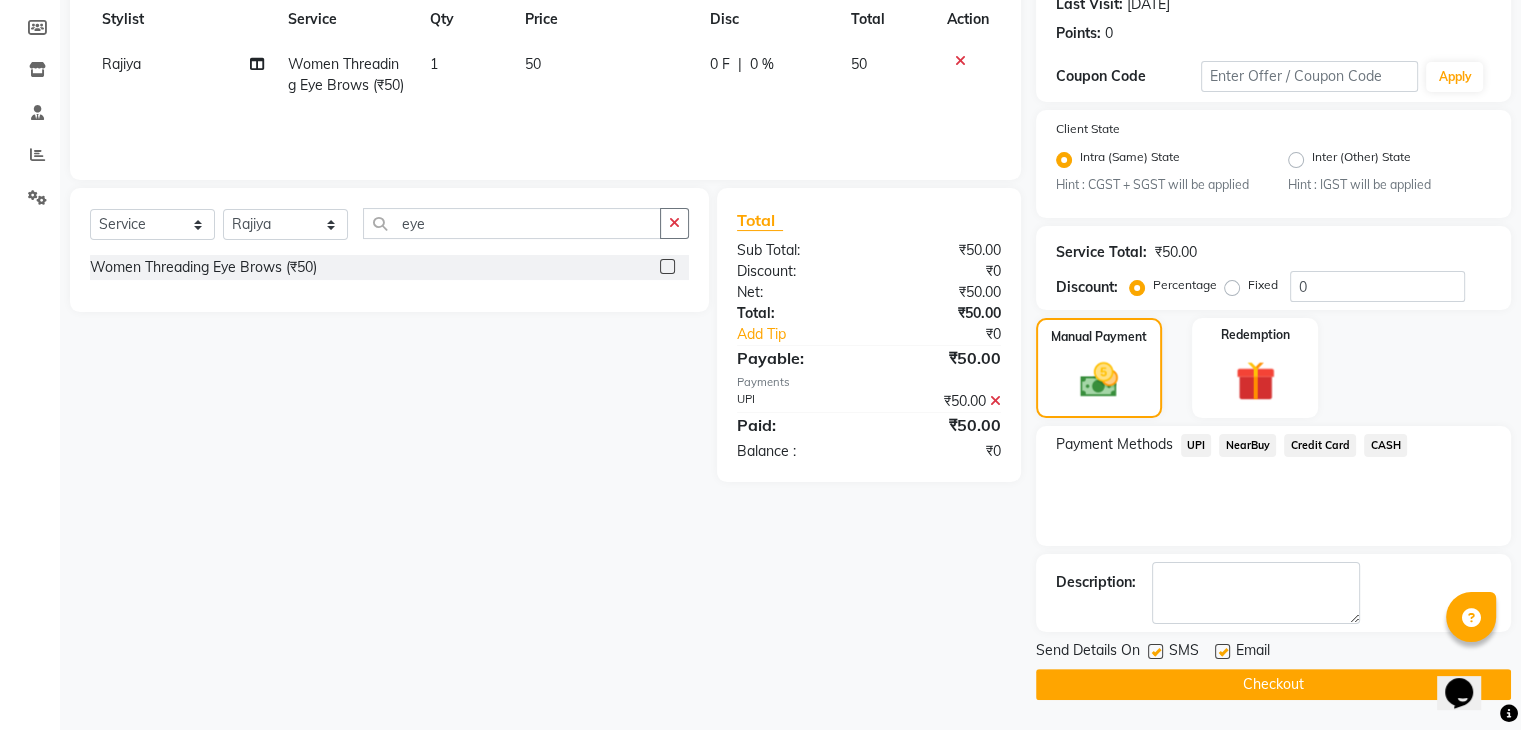 click 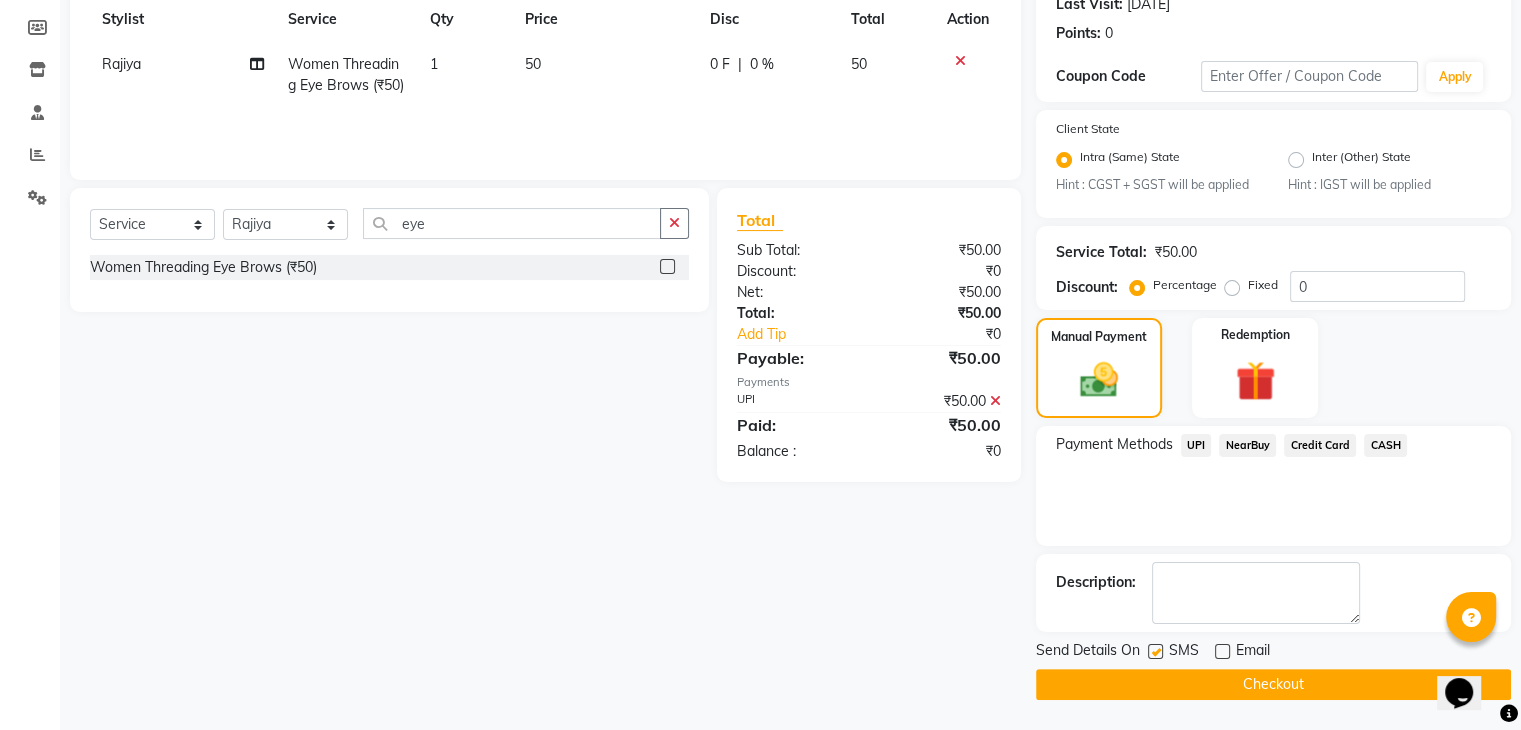 click 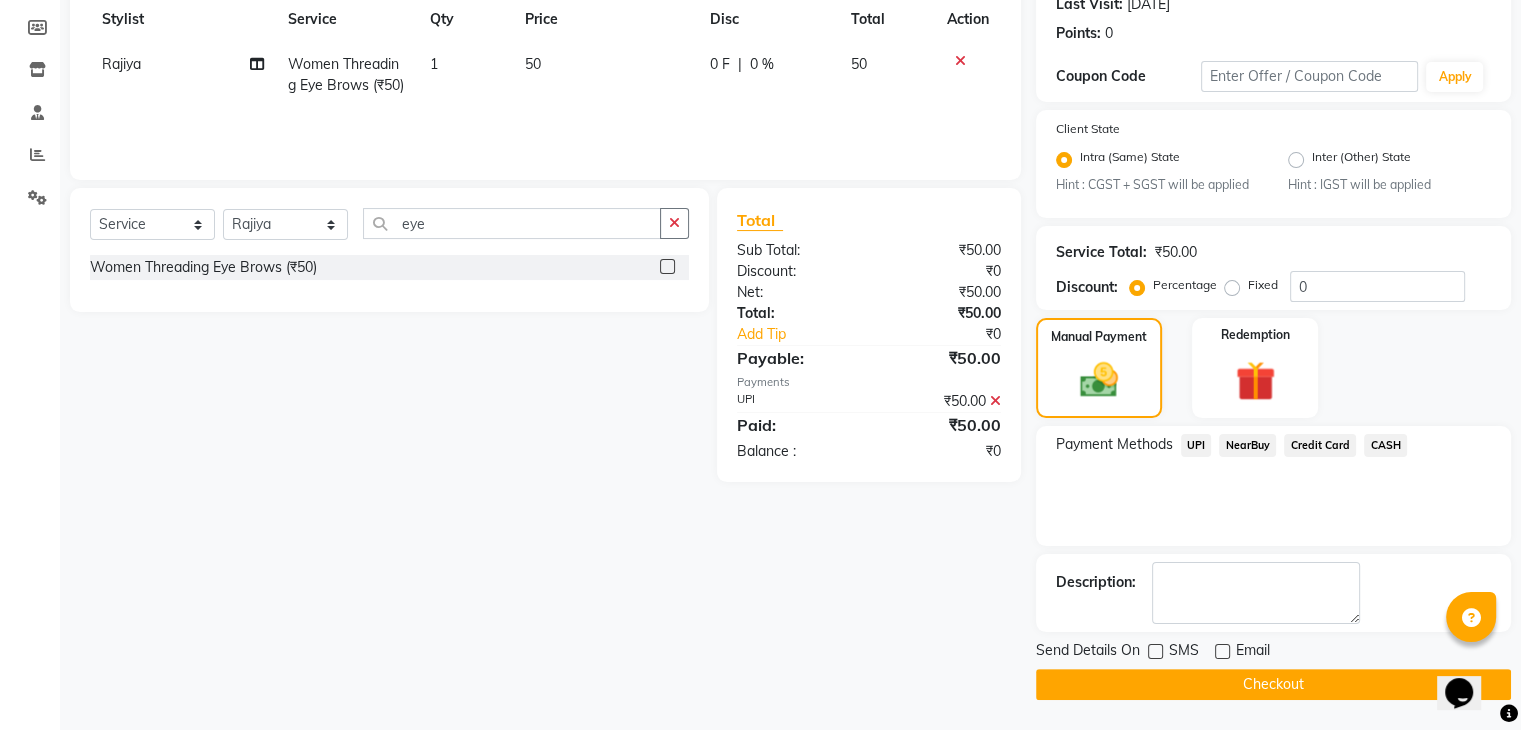 click on "Checkout" 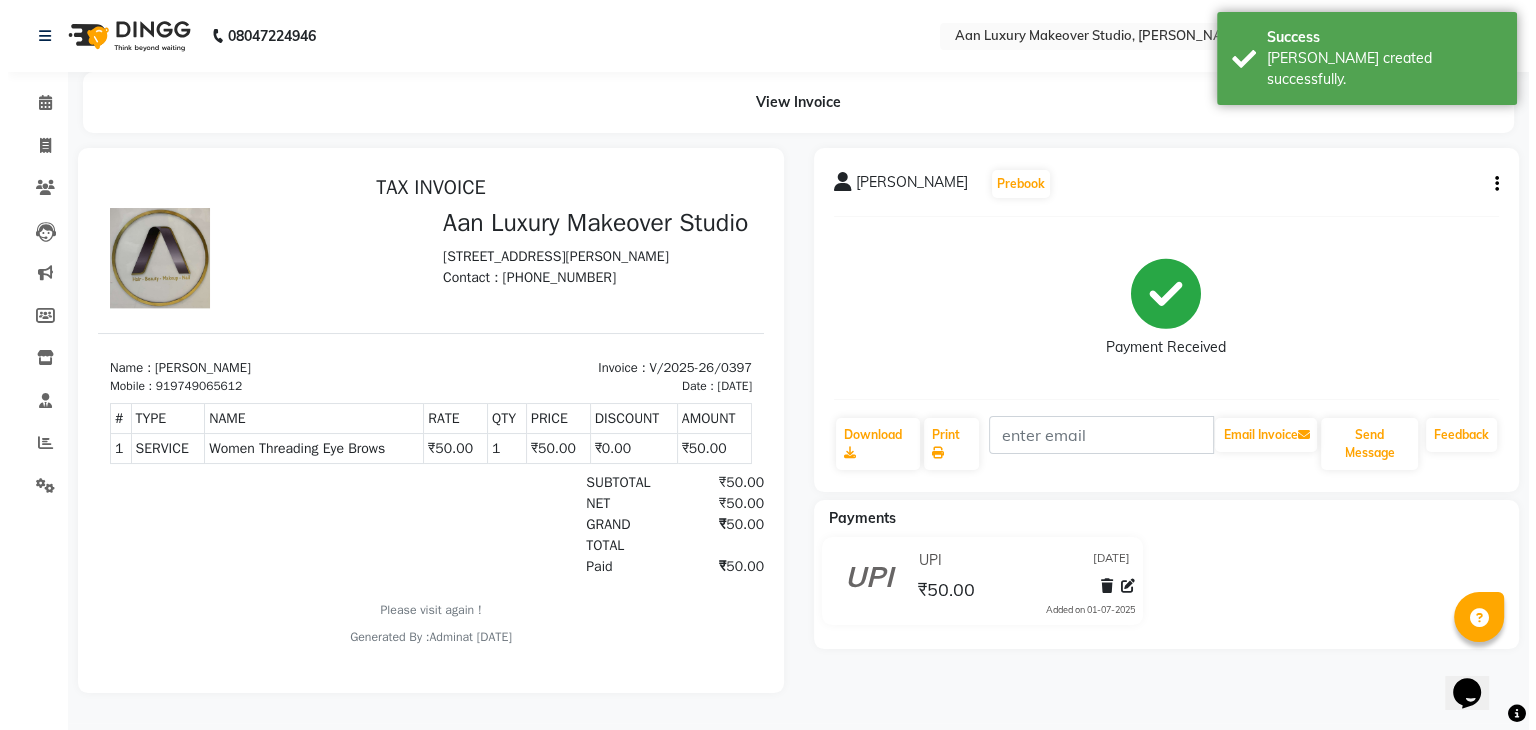 scroll, scrollTop: 0, scrollLeft: 0, axis: both 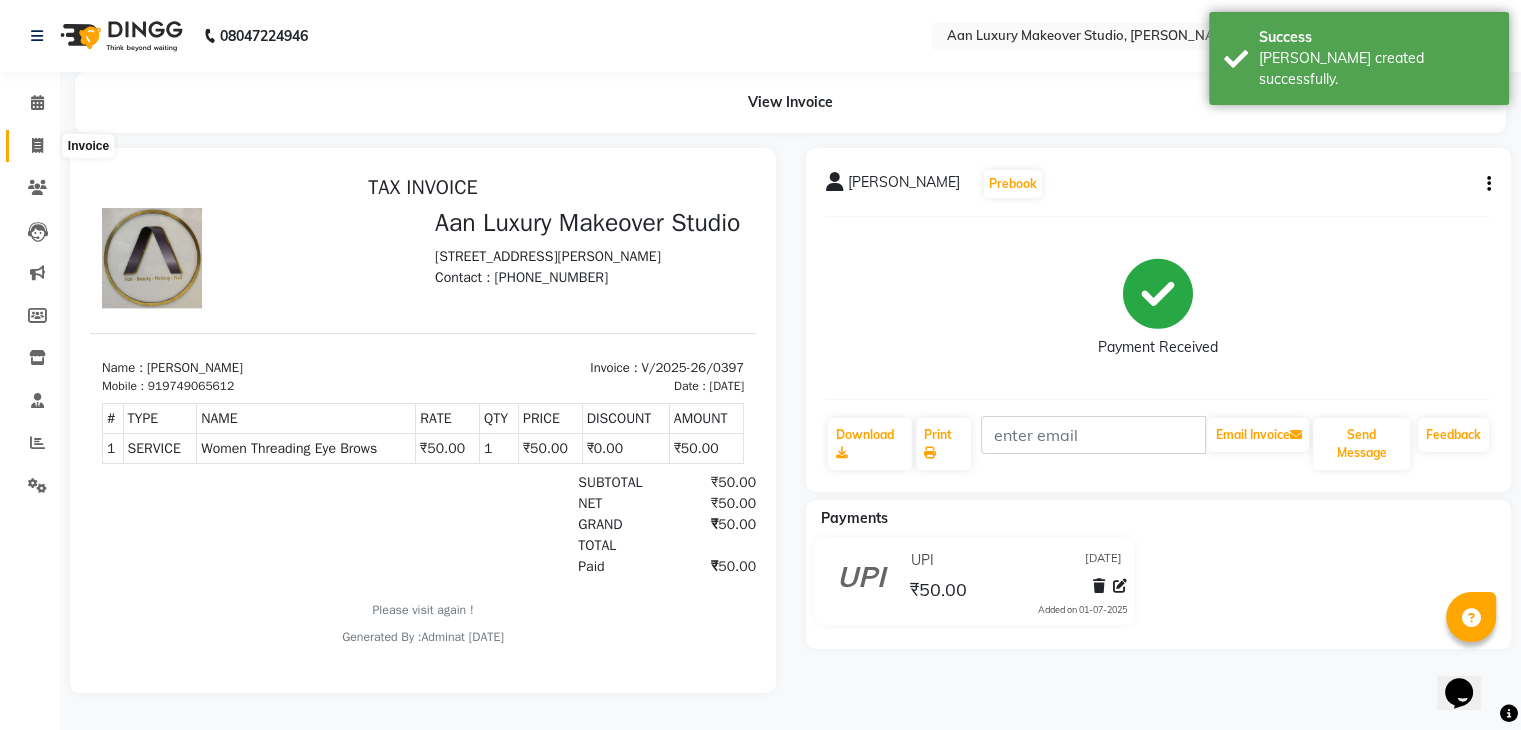 click 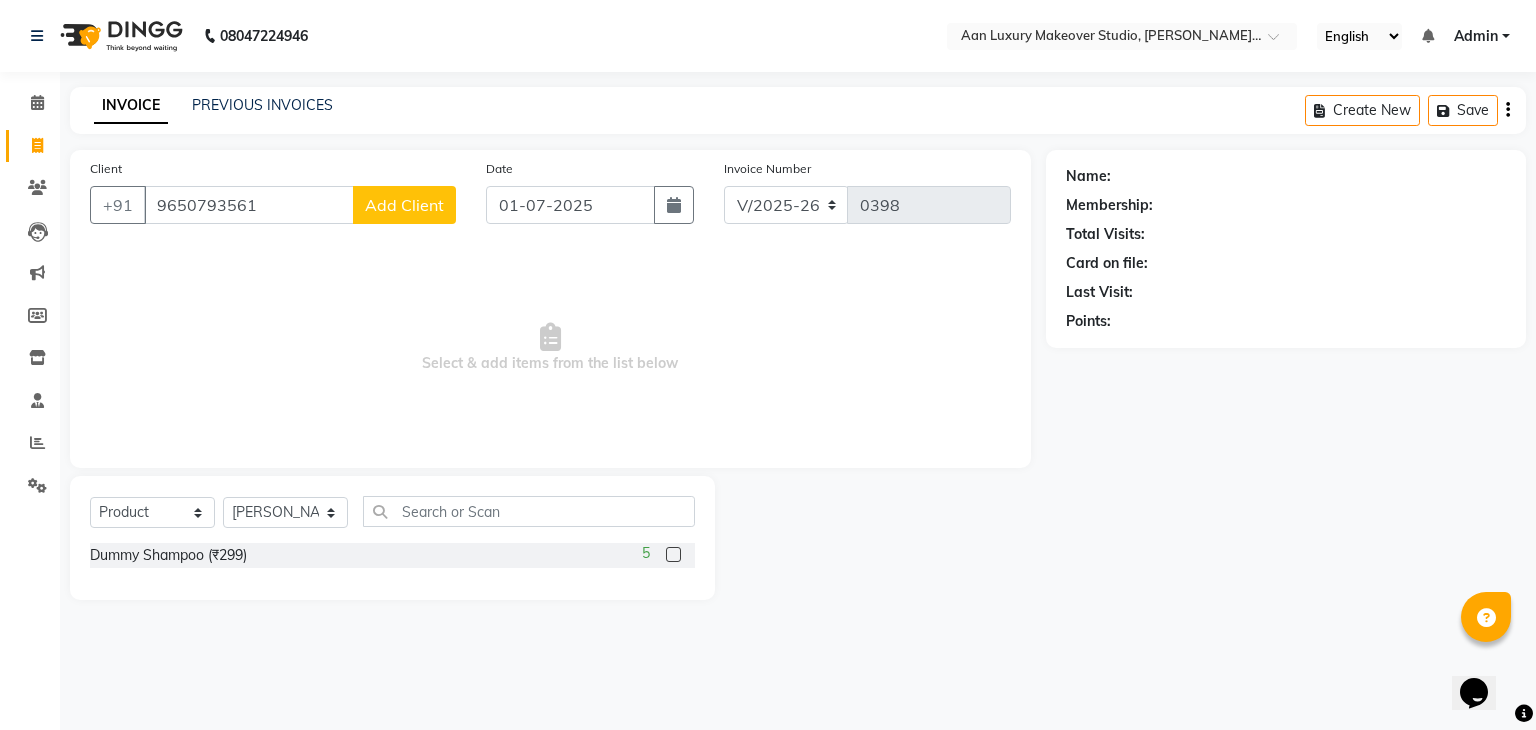 click on "Add Client" 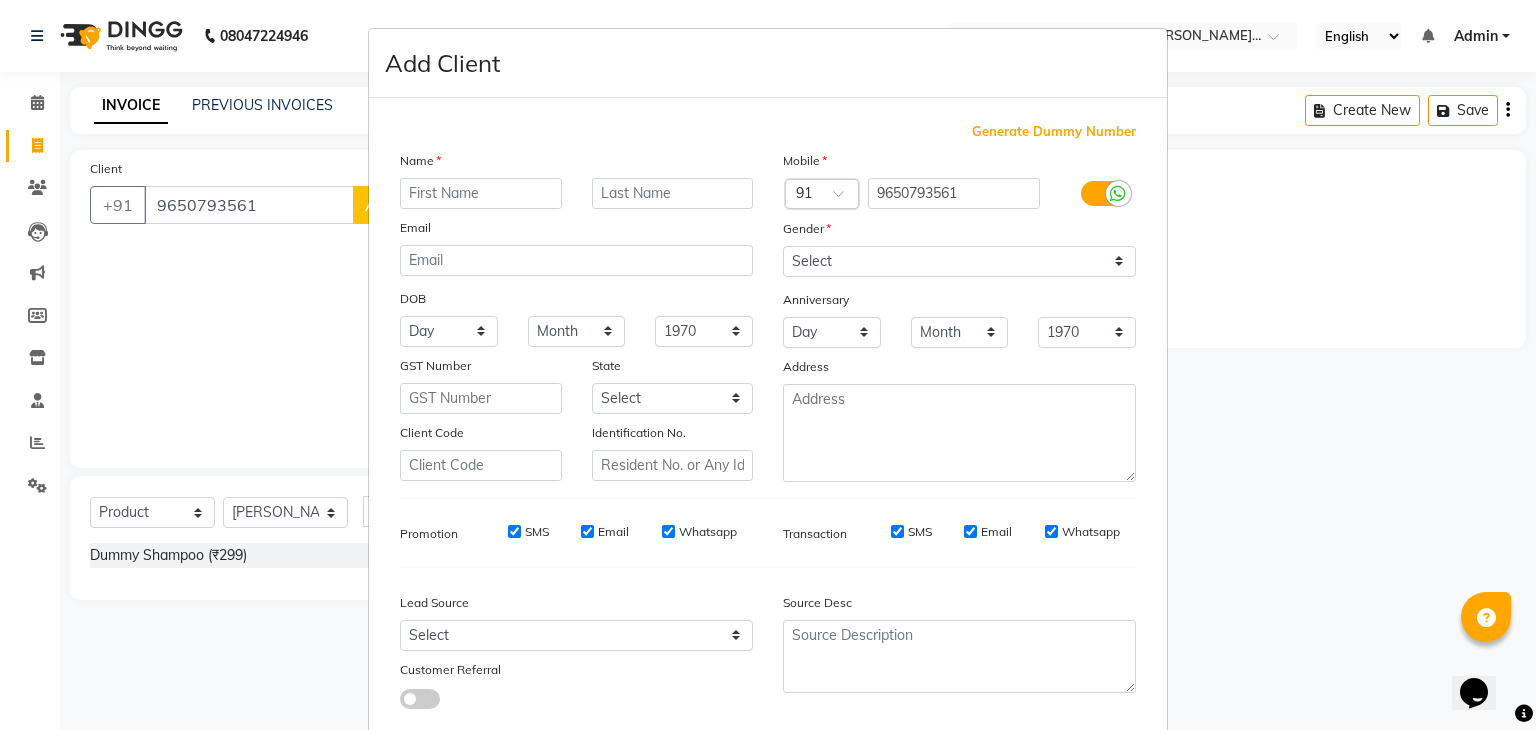 click at bounding box center [481, 193] 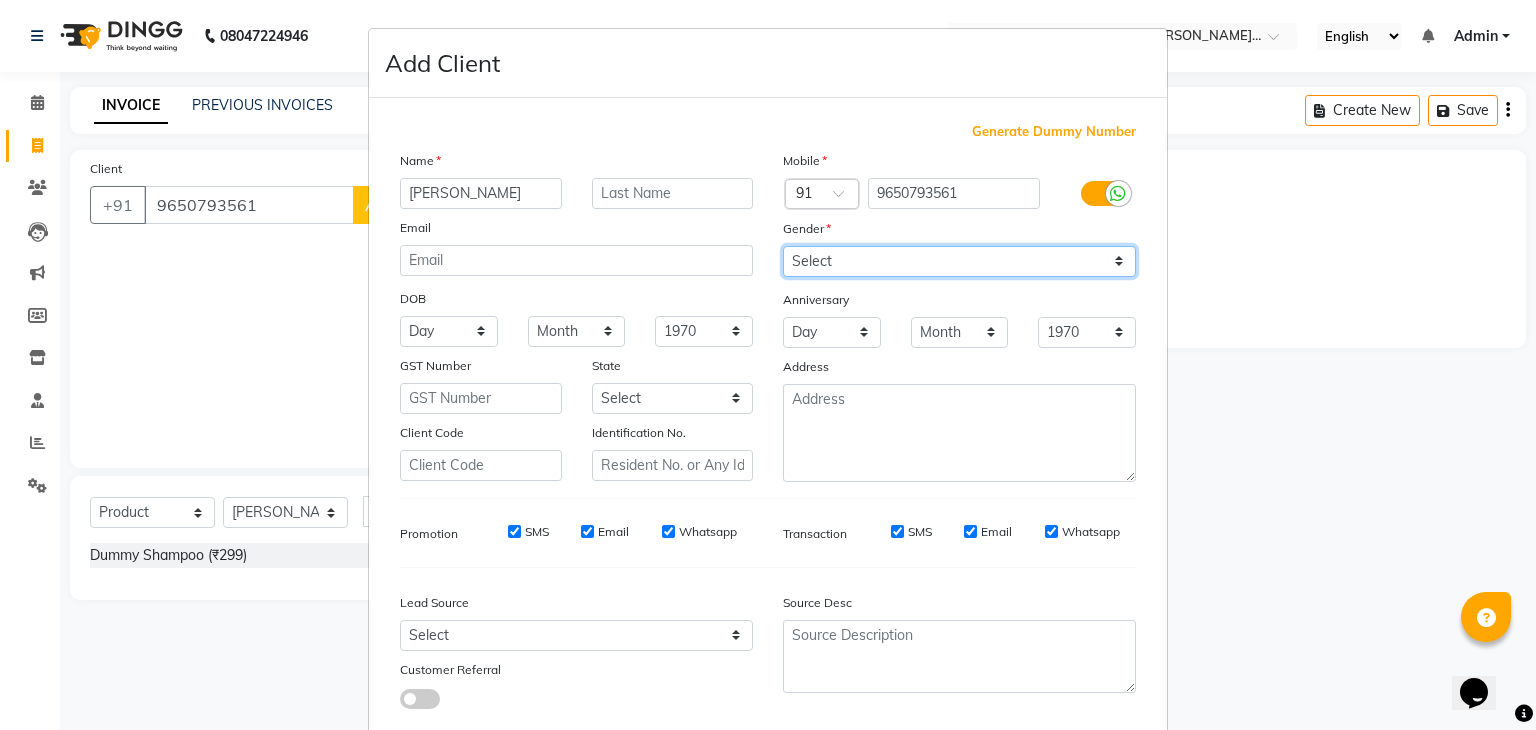 click on "Select [DEMOGRAPHIC_DATA] [DEMOGRAPHIC_DATA] Other Prefer Not To Say" at bounding box center [959, 261] 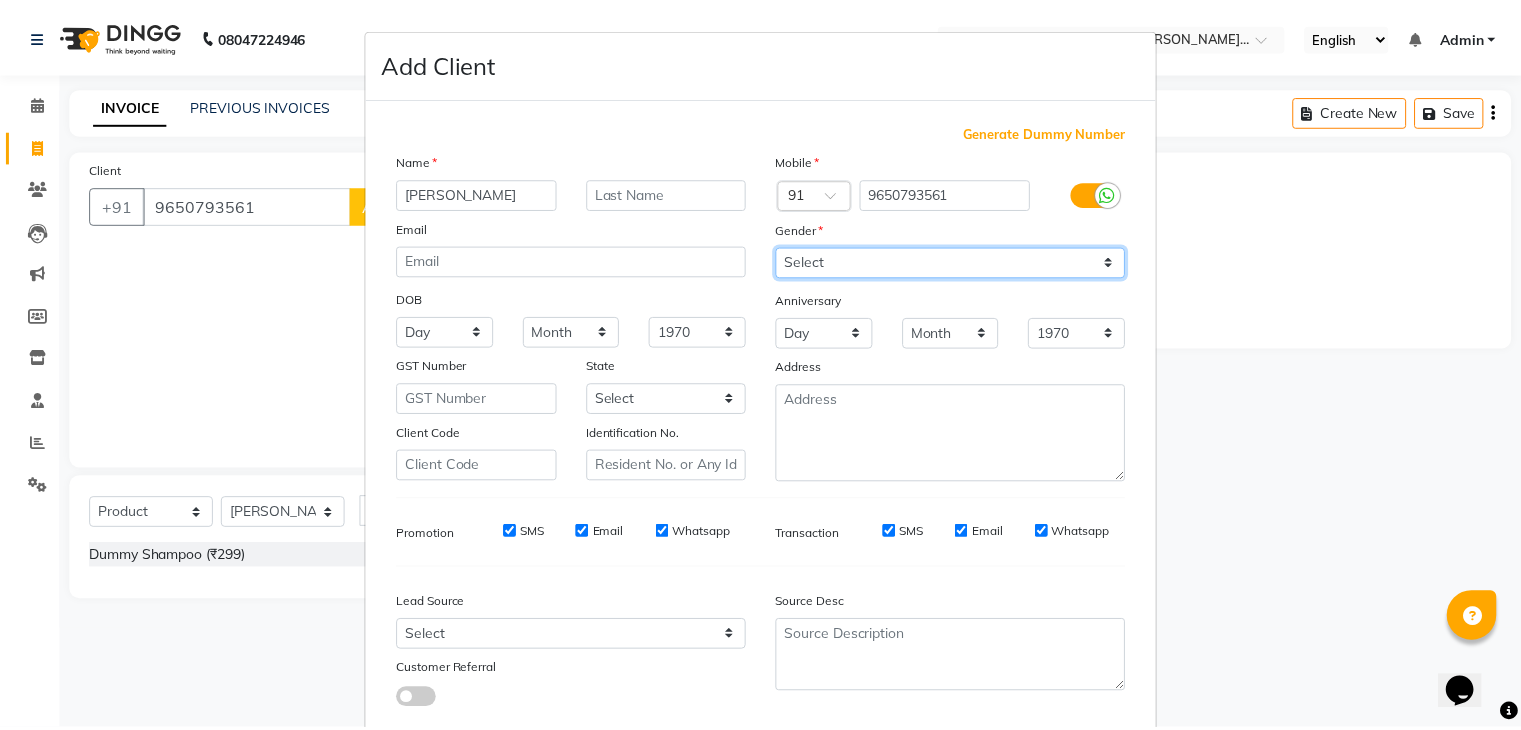 scroll, scrollTop: 127, scrollLeft: 0, axis: vertical 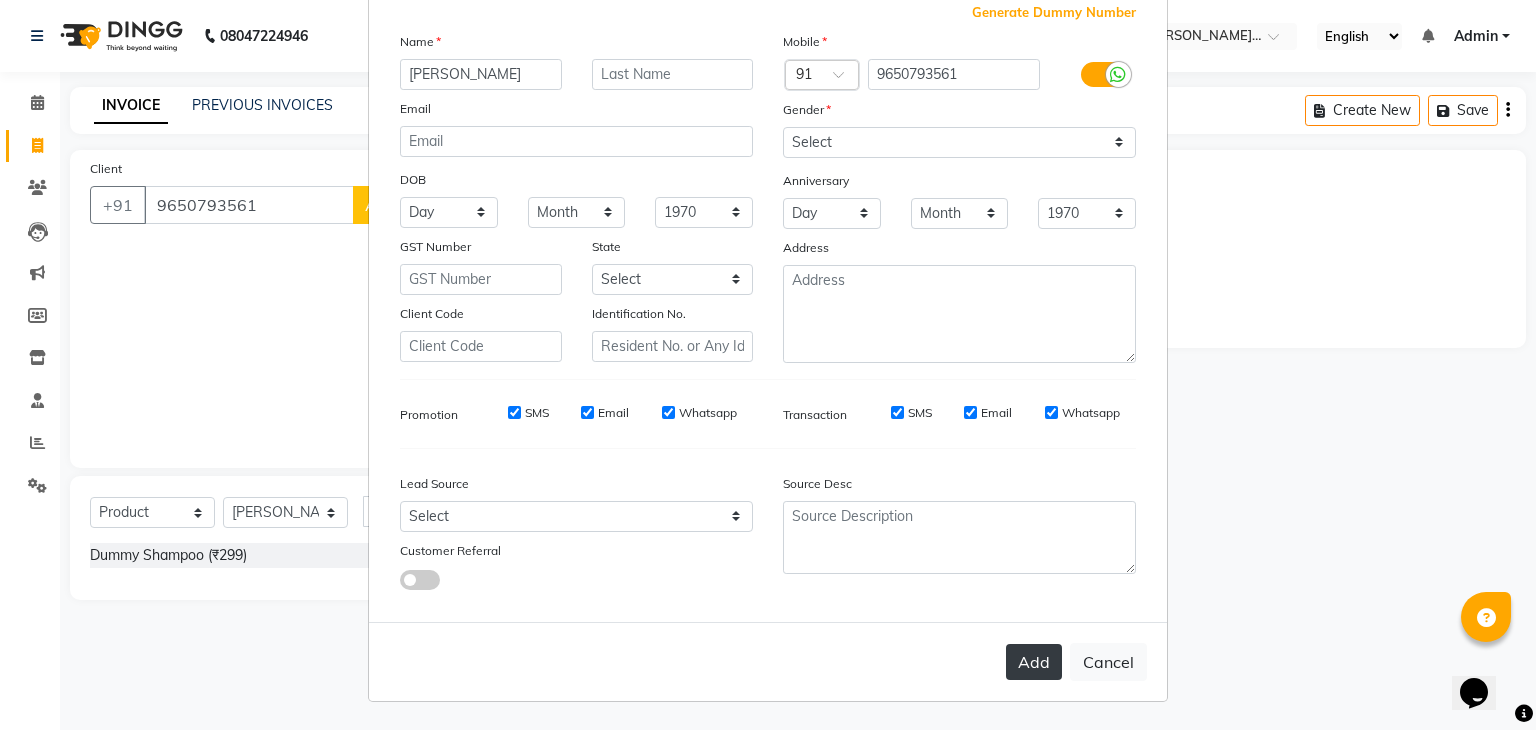 click on "Add" at bounding box center (1034, 662) 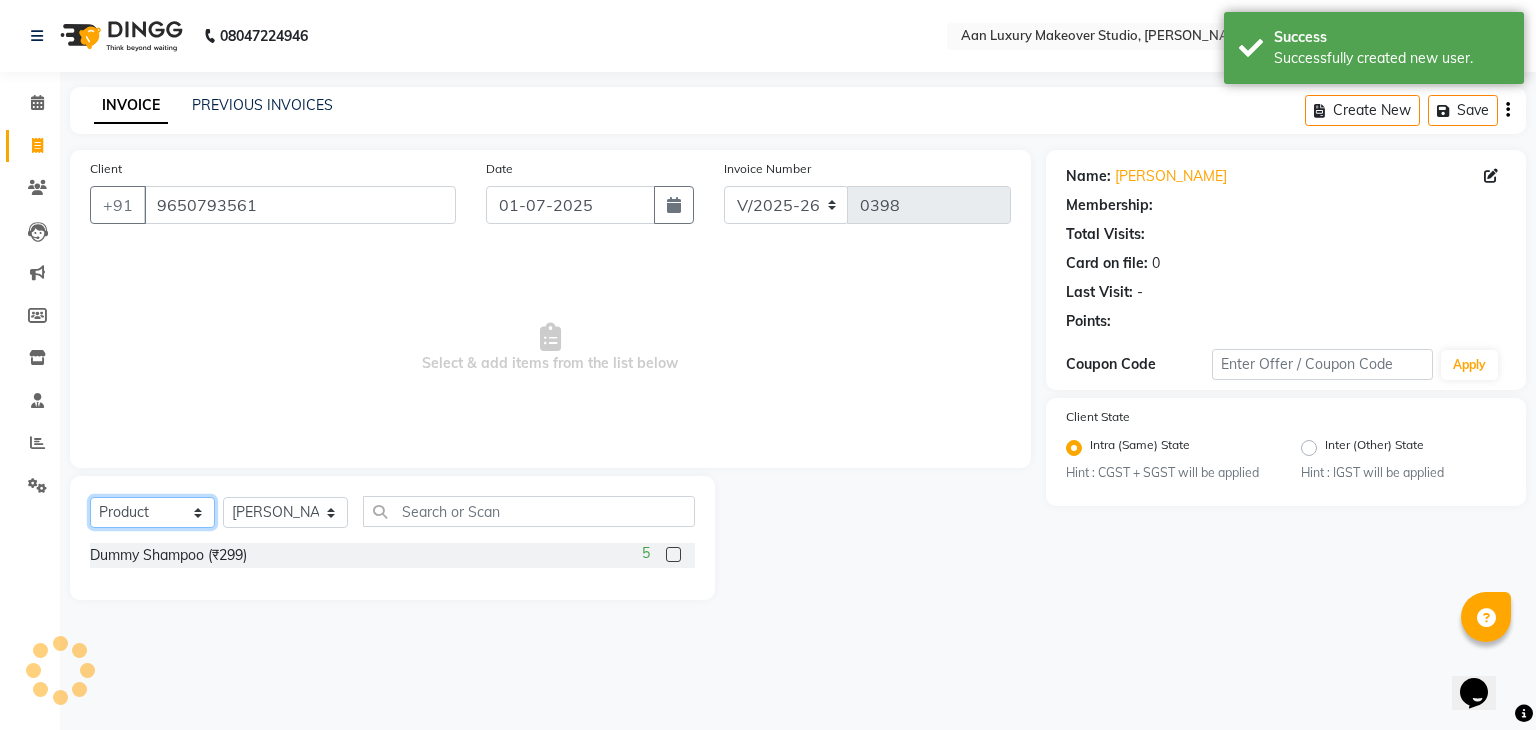 click on "Select  Service  Product  Membership  Package Voucher Prepaid Gift Card" 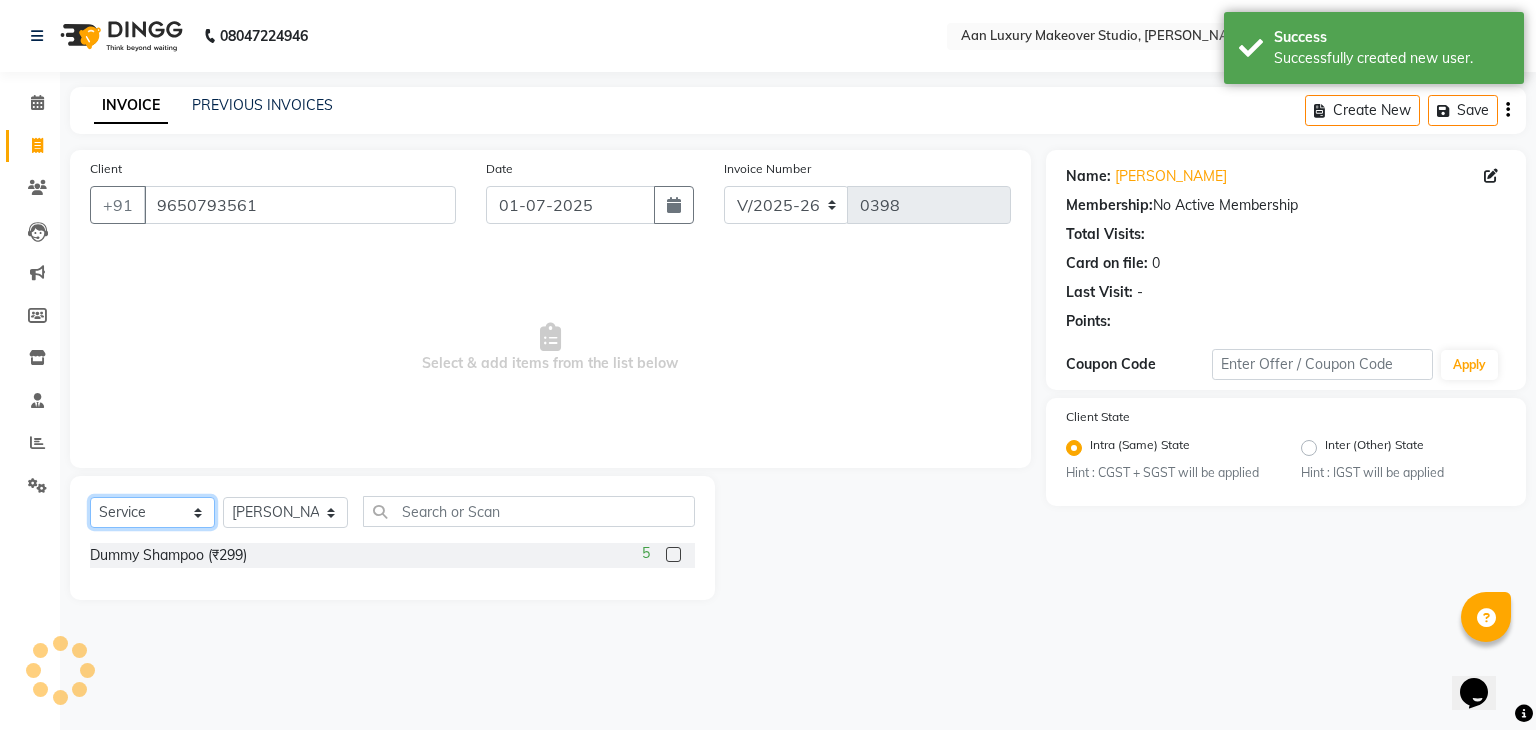 click on "Select  Service  Product  Membership  Package Voucher Prepaid Gift Card" 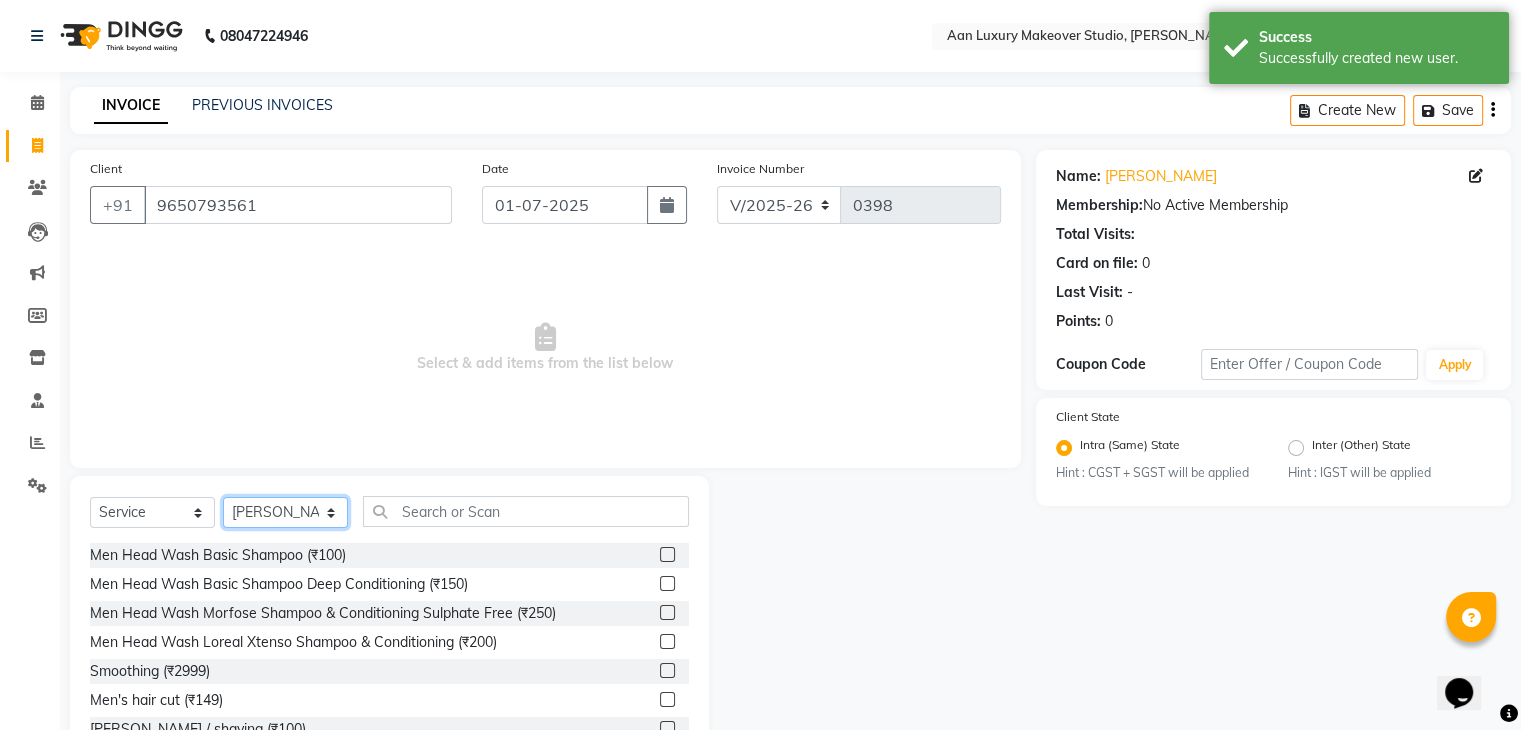click on "Select Stylist Faiz gaurav [PERSON_NAME] Nisha ma'am  [PERSON_NAME] [PERSON_NAME] [PERSON_NAME]" 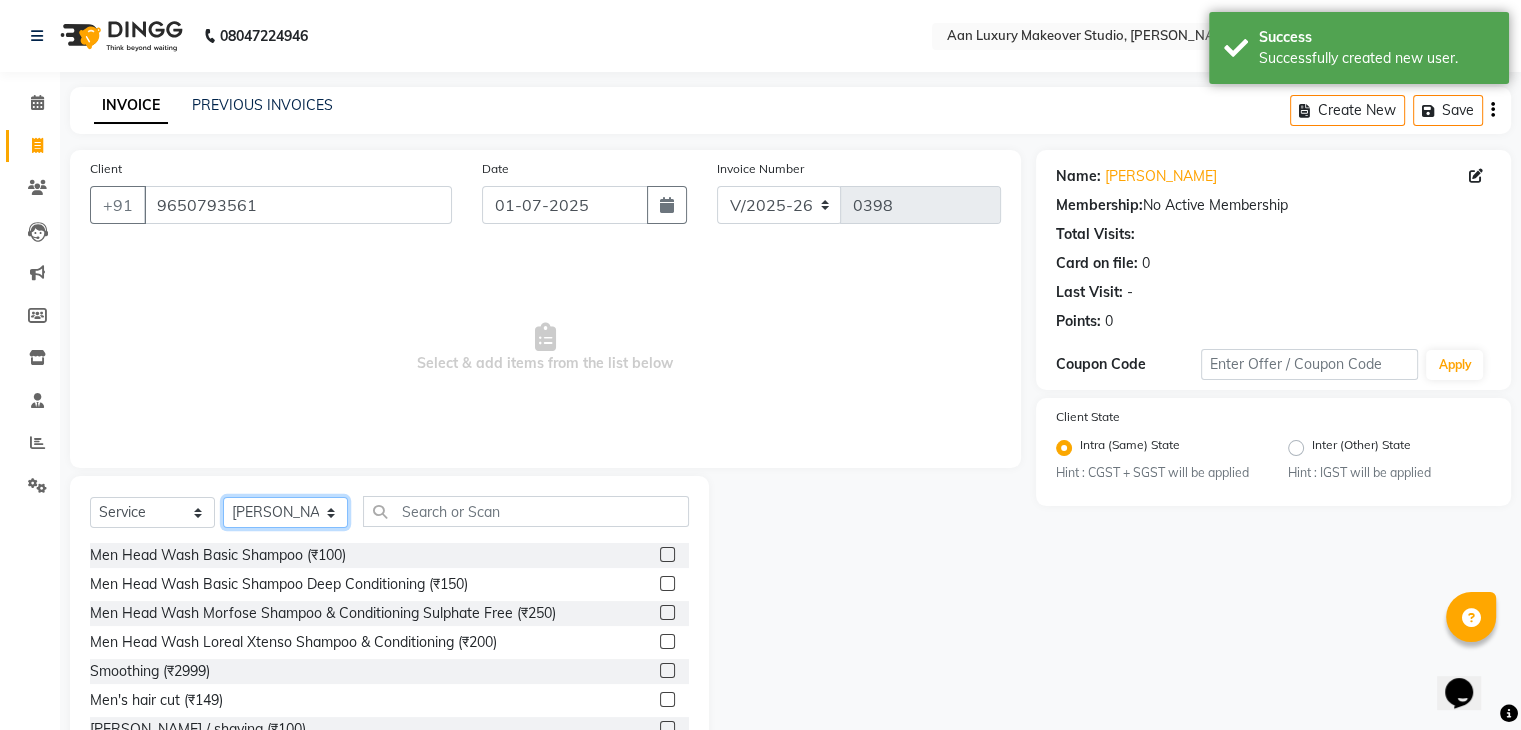 click on "Select Stylist Faiz gaurav [PERSON_NAME] Nisha ma'am  [PERSON_NAME] [PERSON_NAME] [PERSON_NAME]" 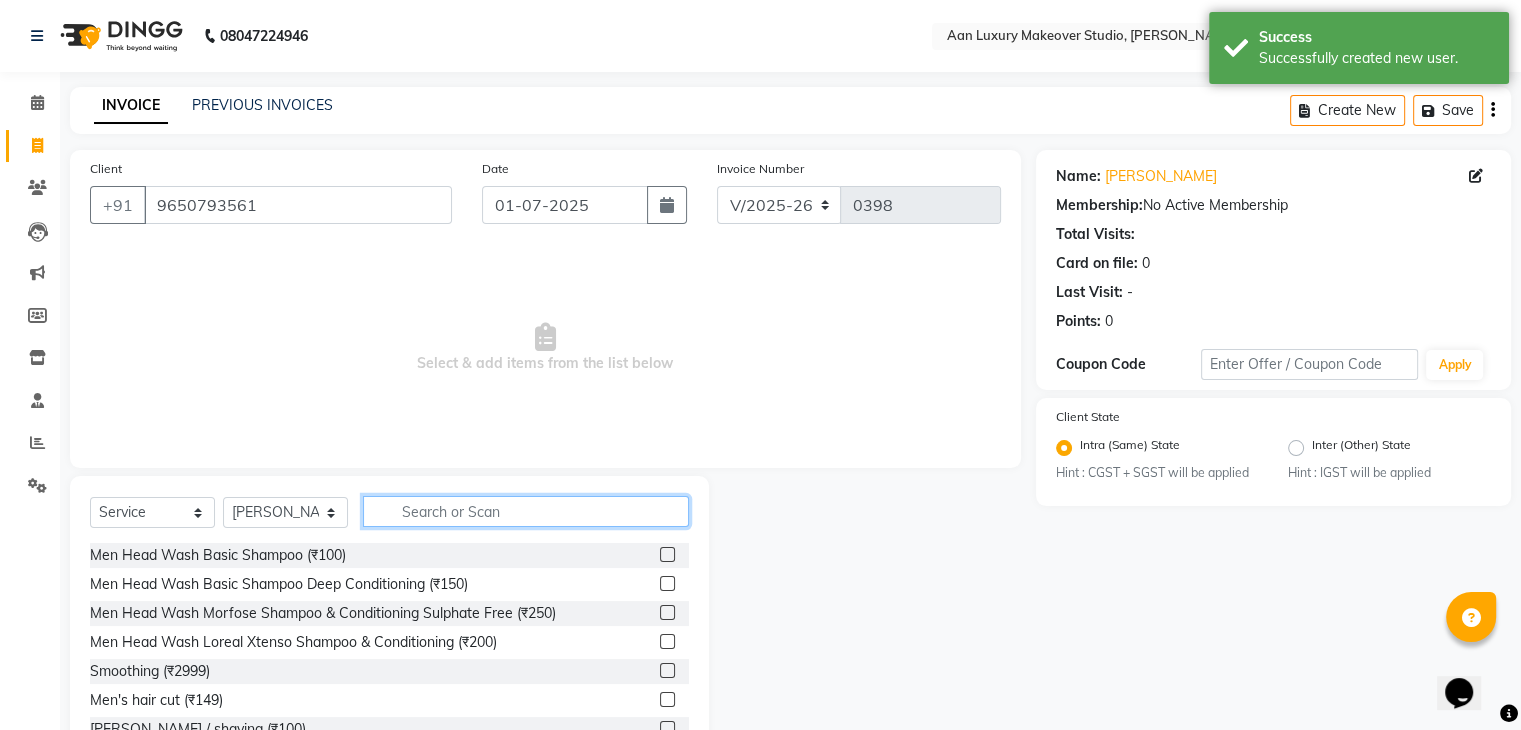 click 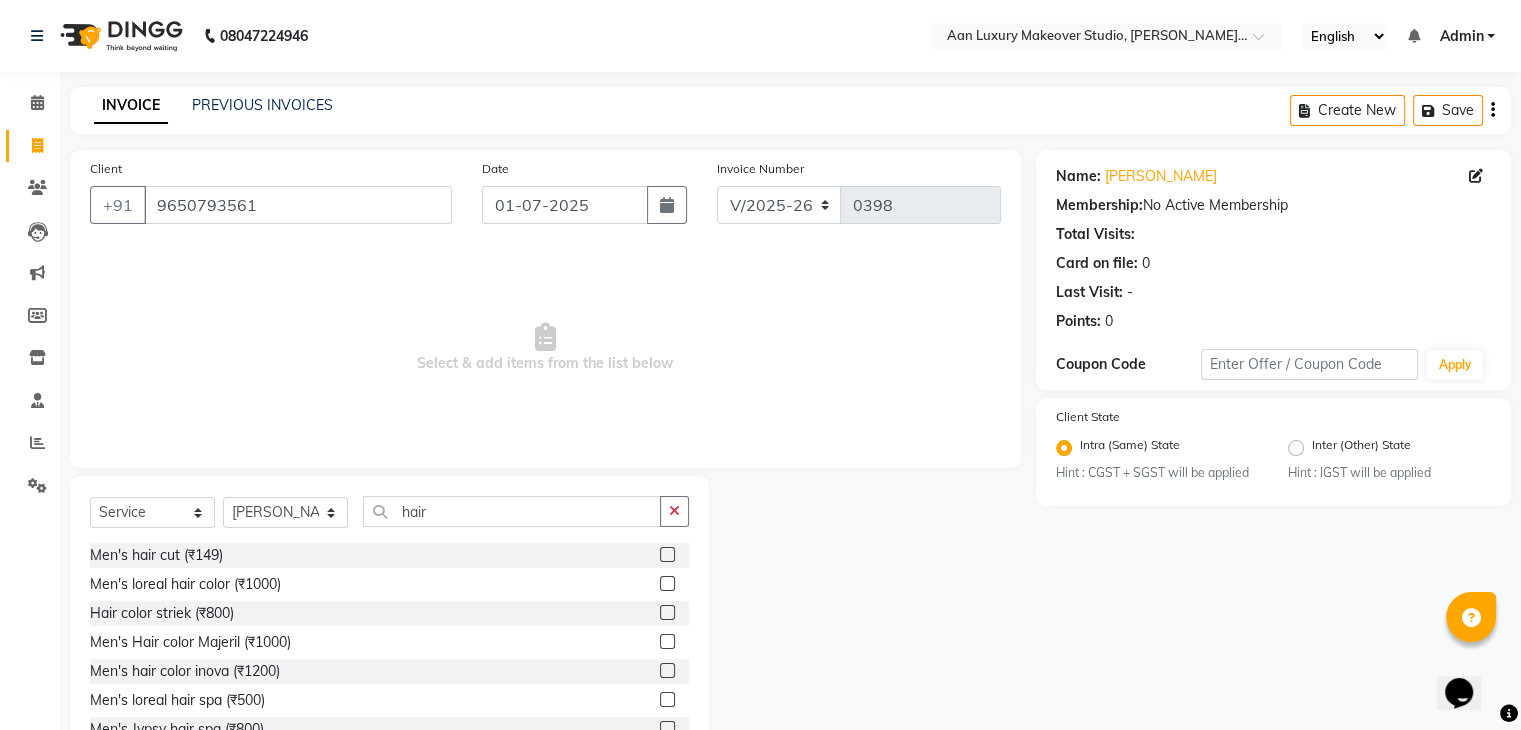 click 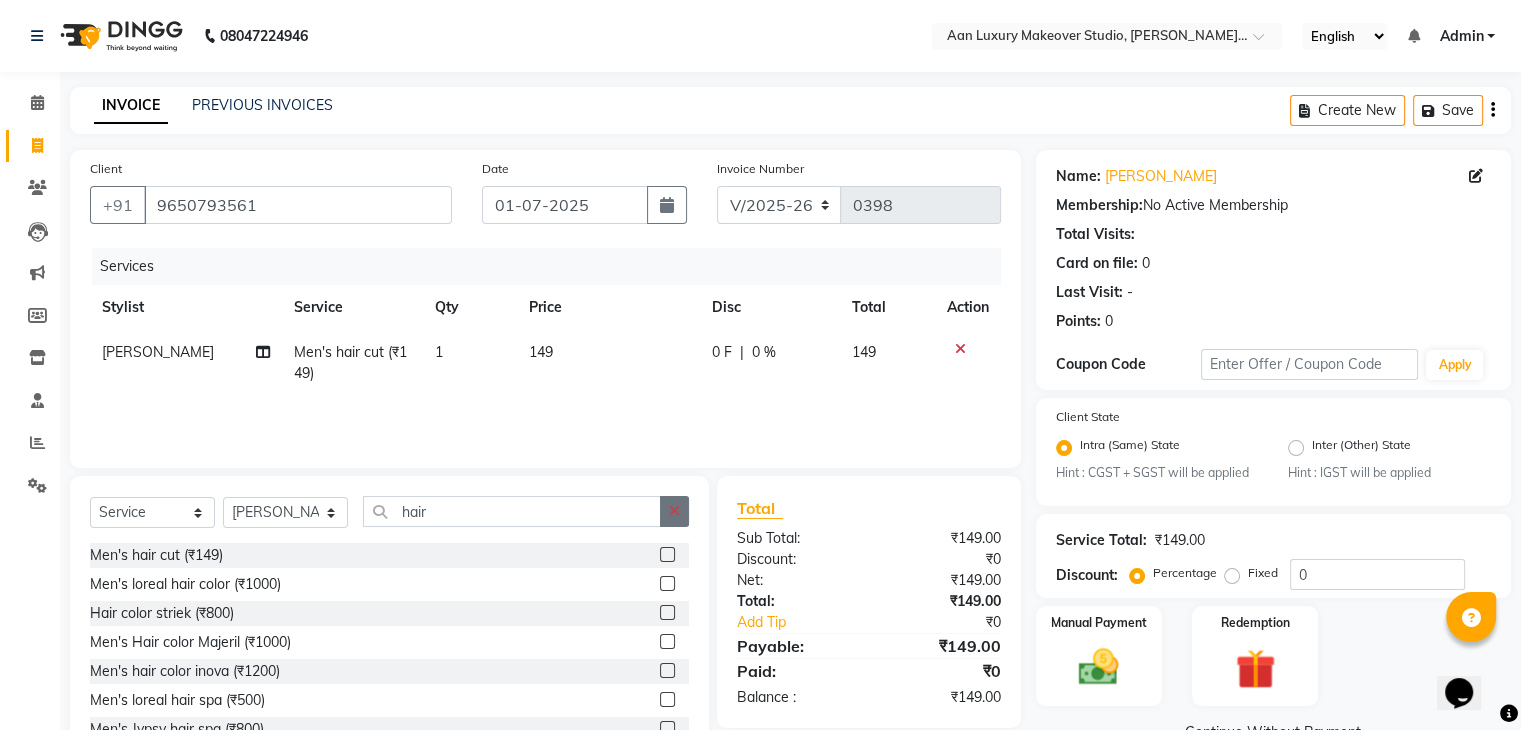 click 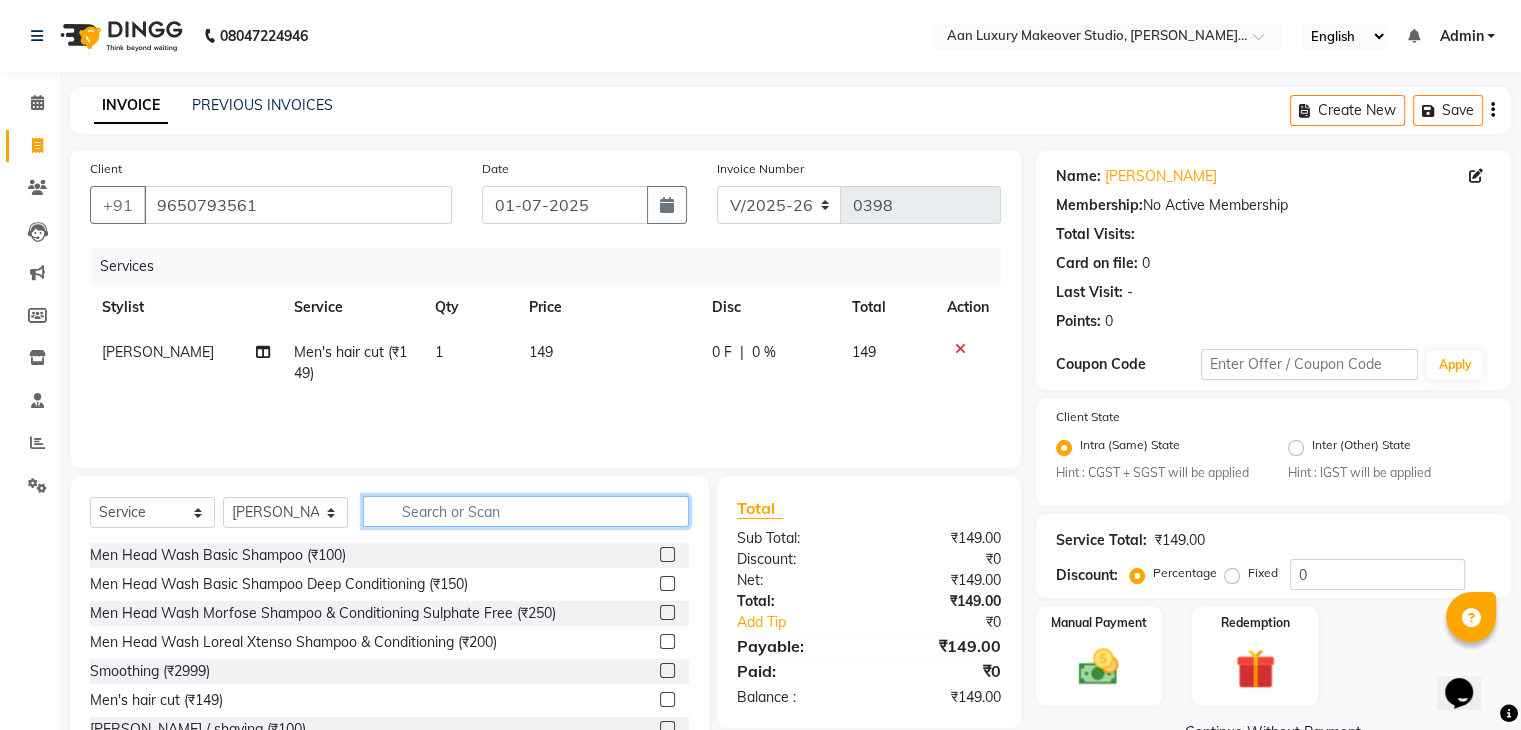 click 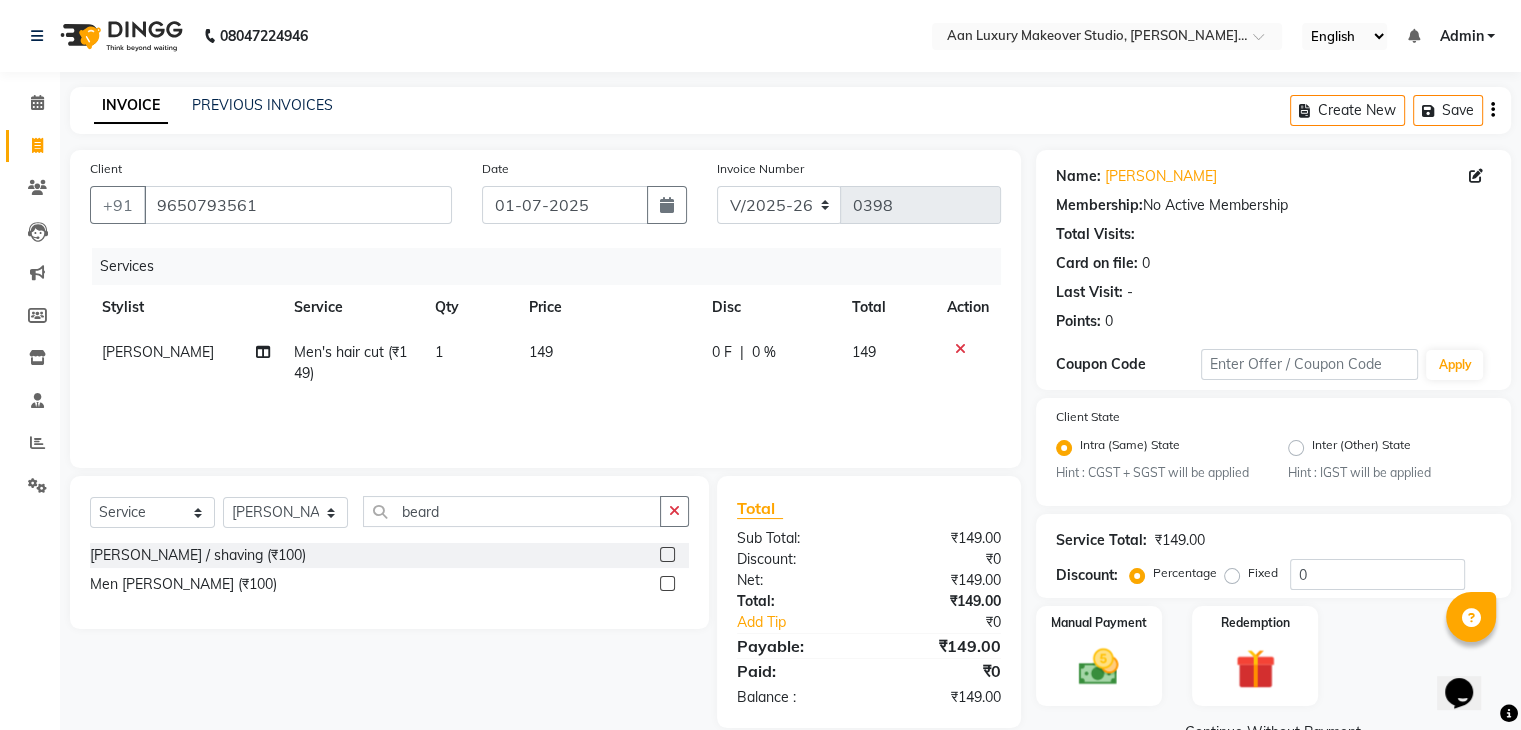 click 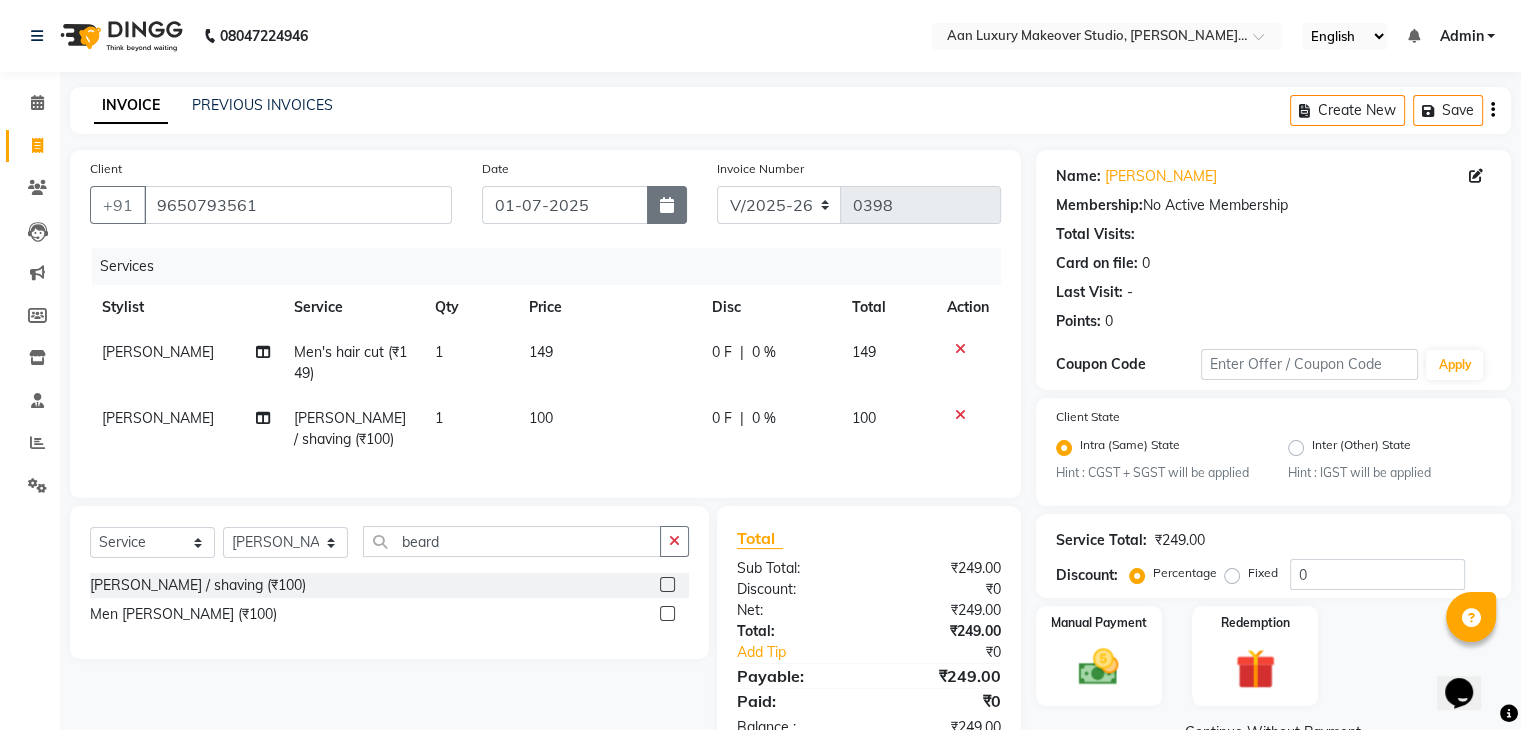 click 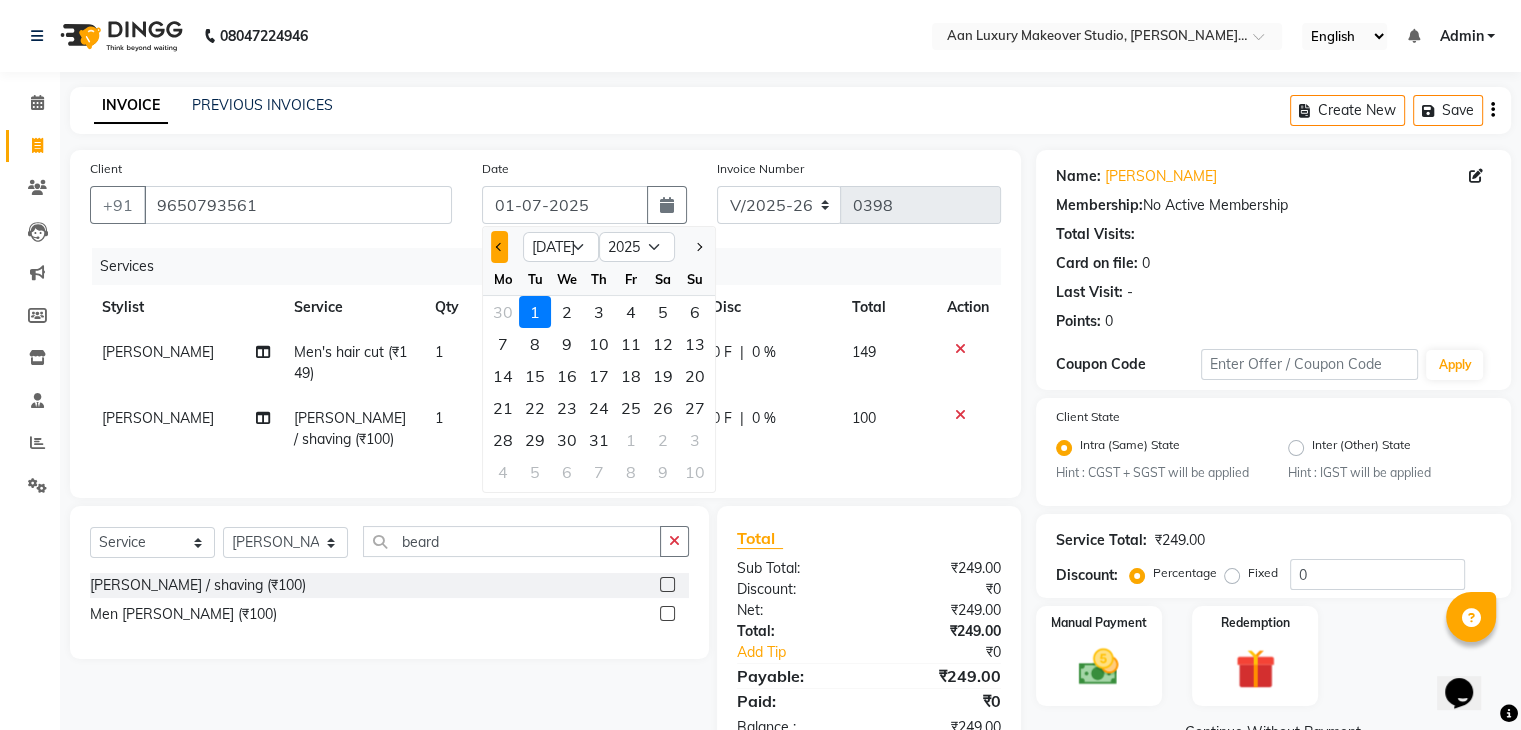 click 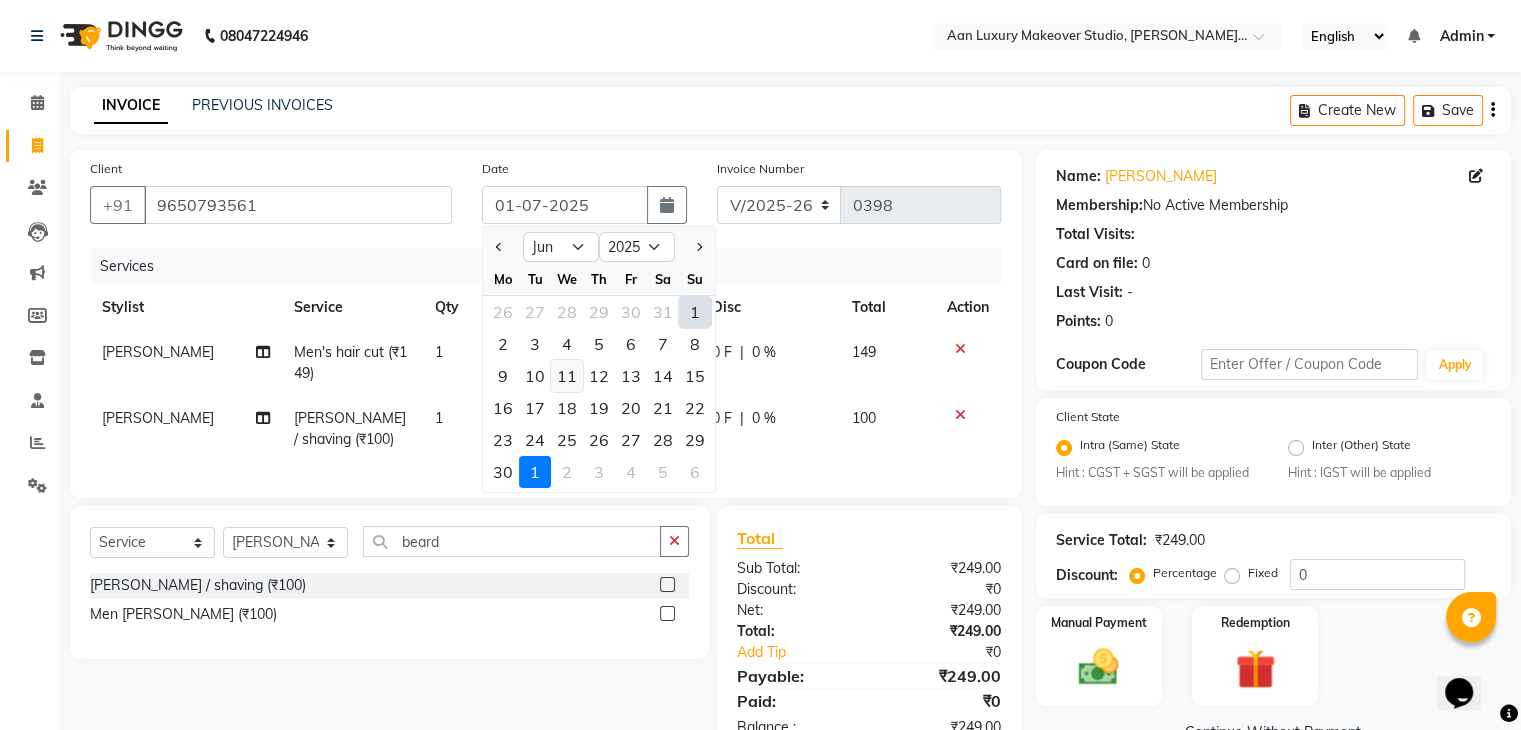 click on "11" 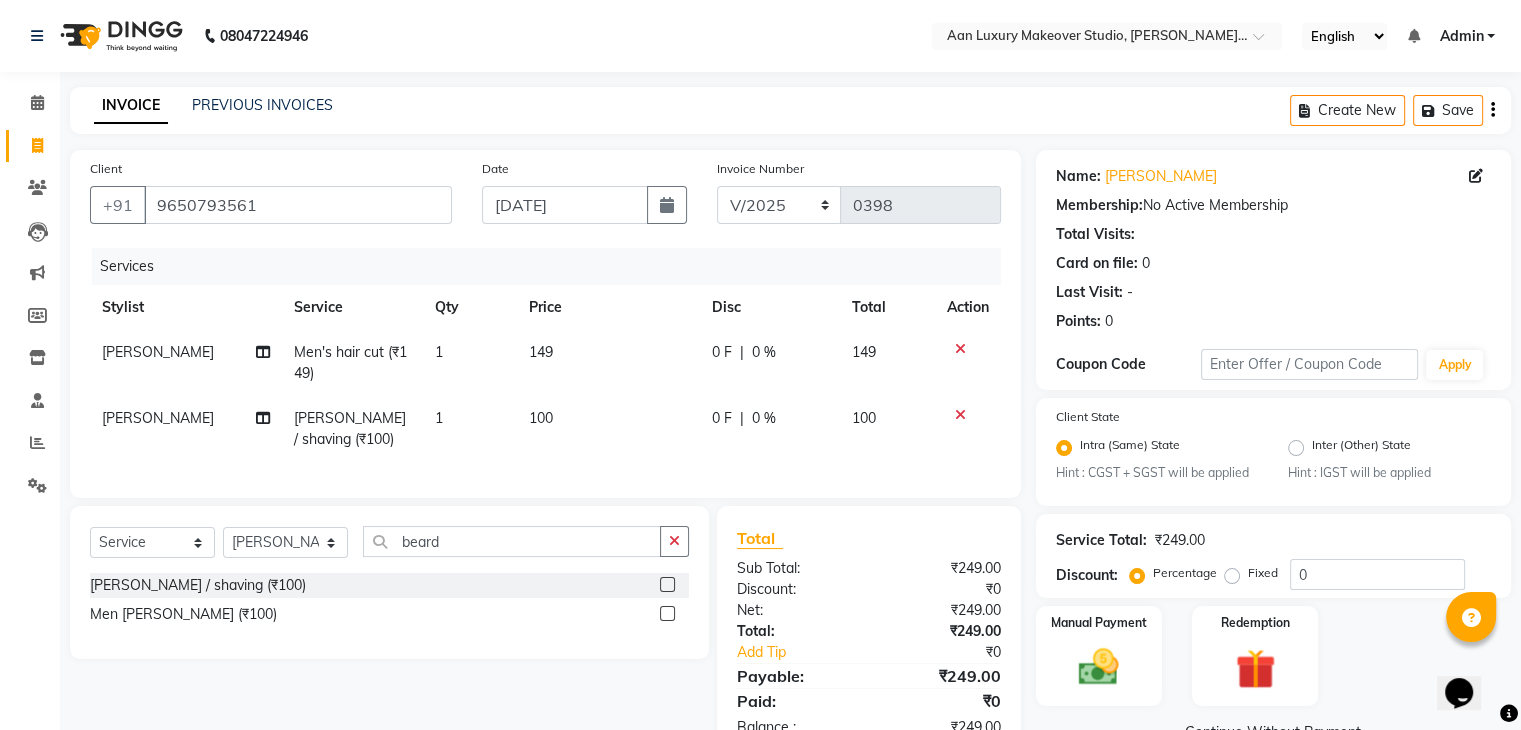 scroll, scrollTop: 74, scrollLeft: 0, axis: vertical 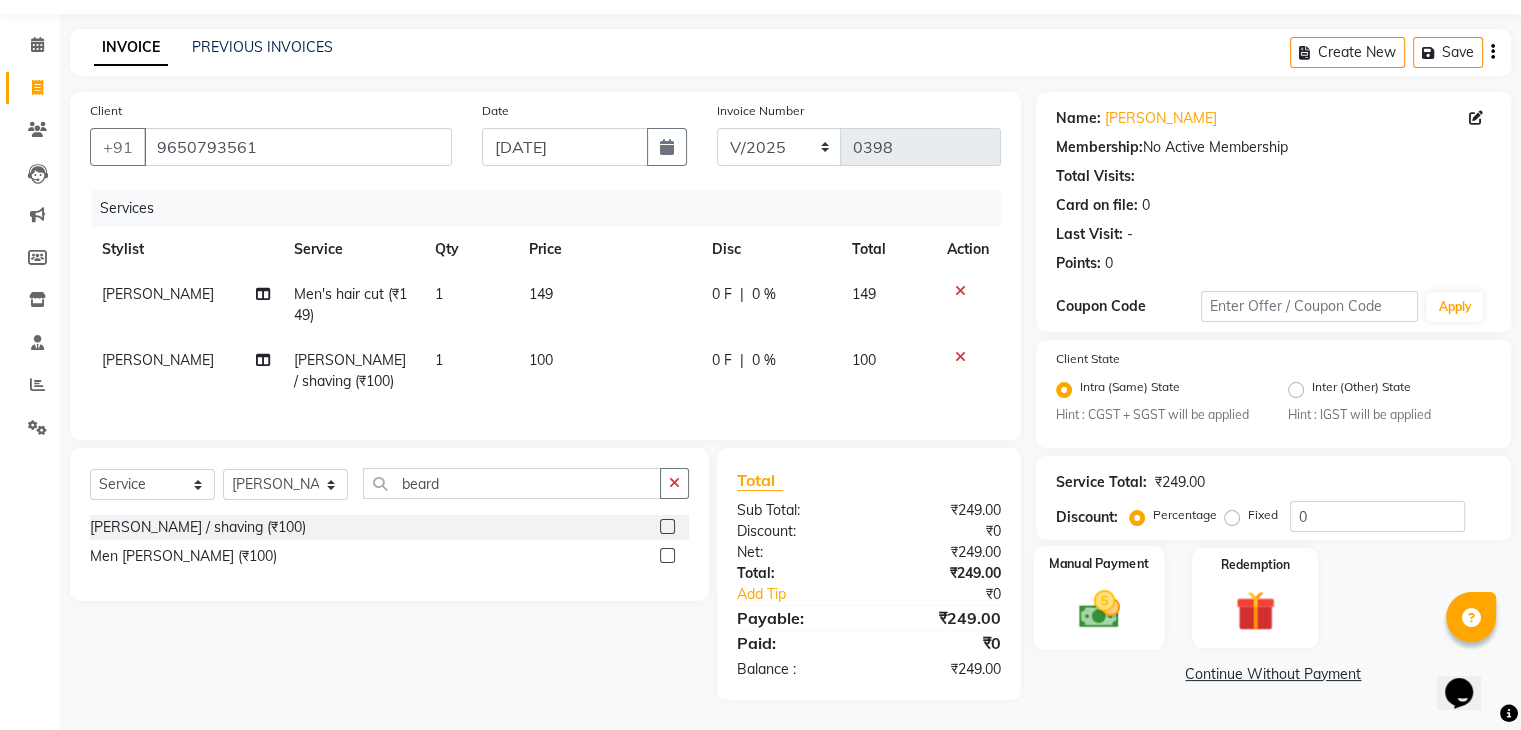 click on "Manual Payment" 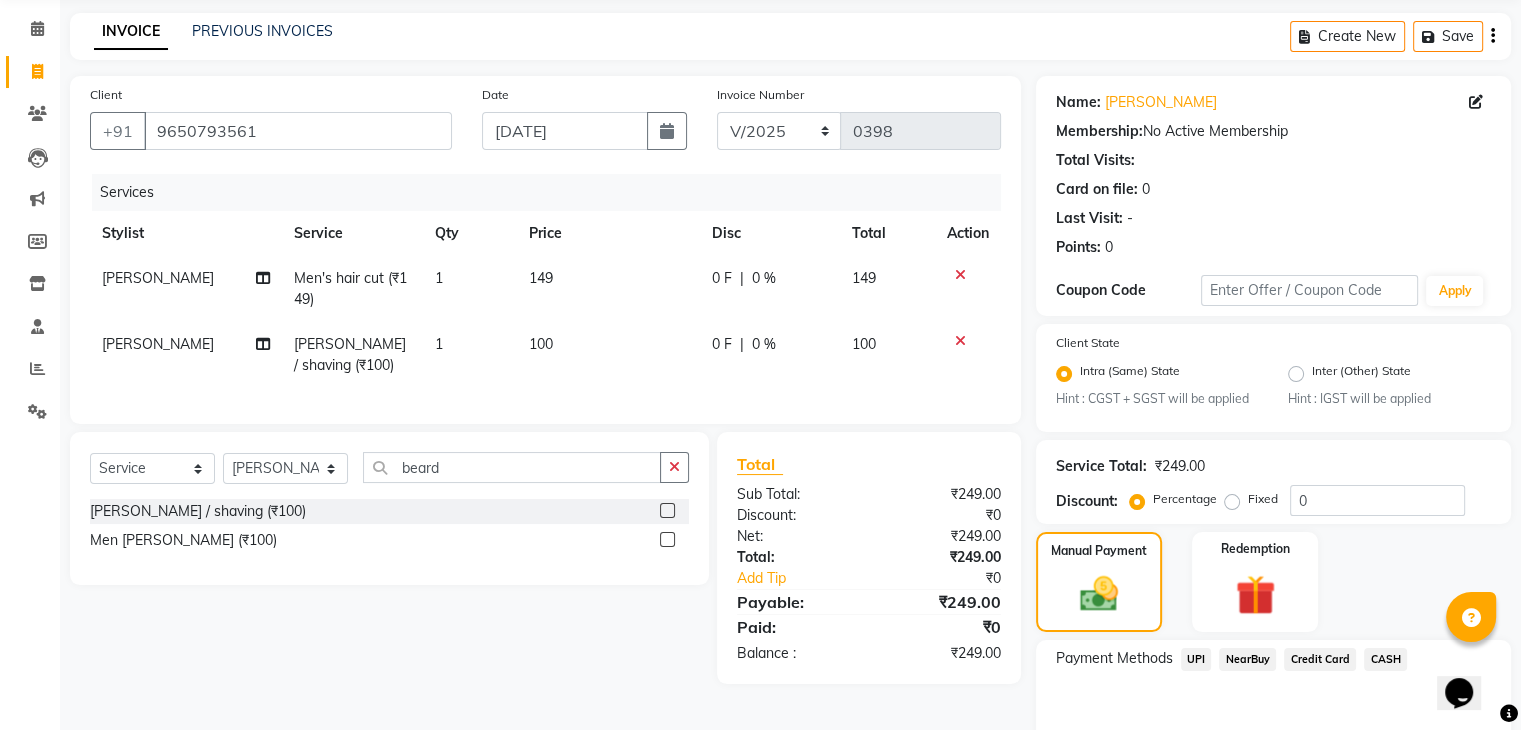 click on "CASH" 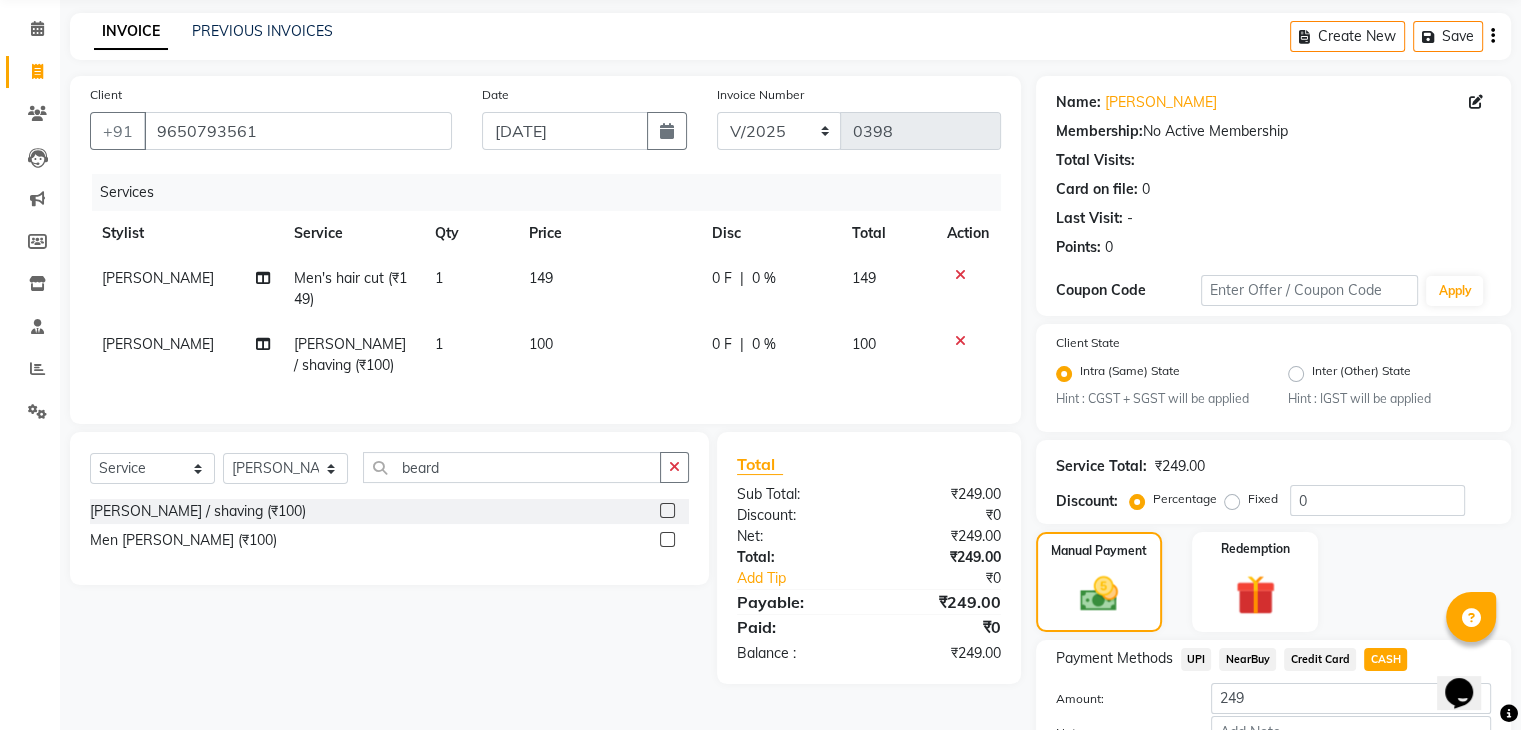 scroll, scrollTop: 208, scrollLeft: 0, axis: vertical 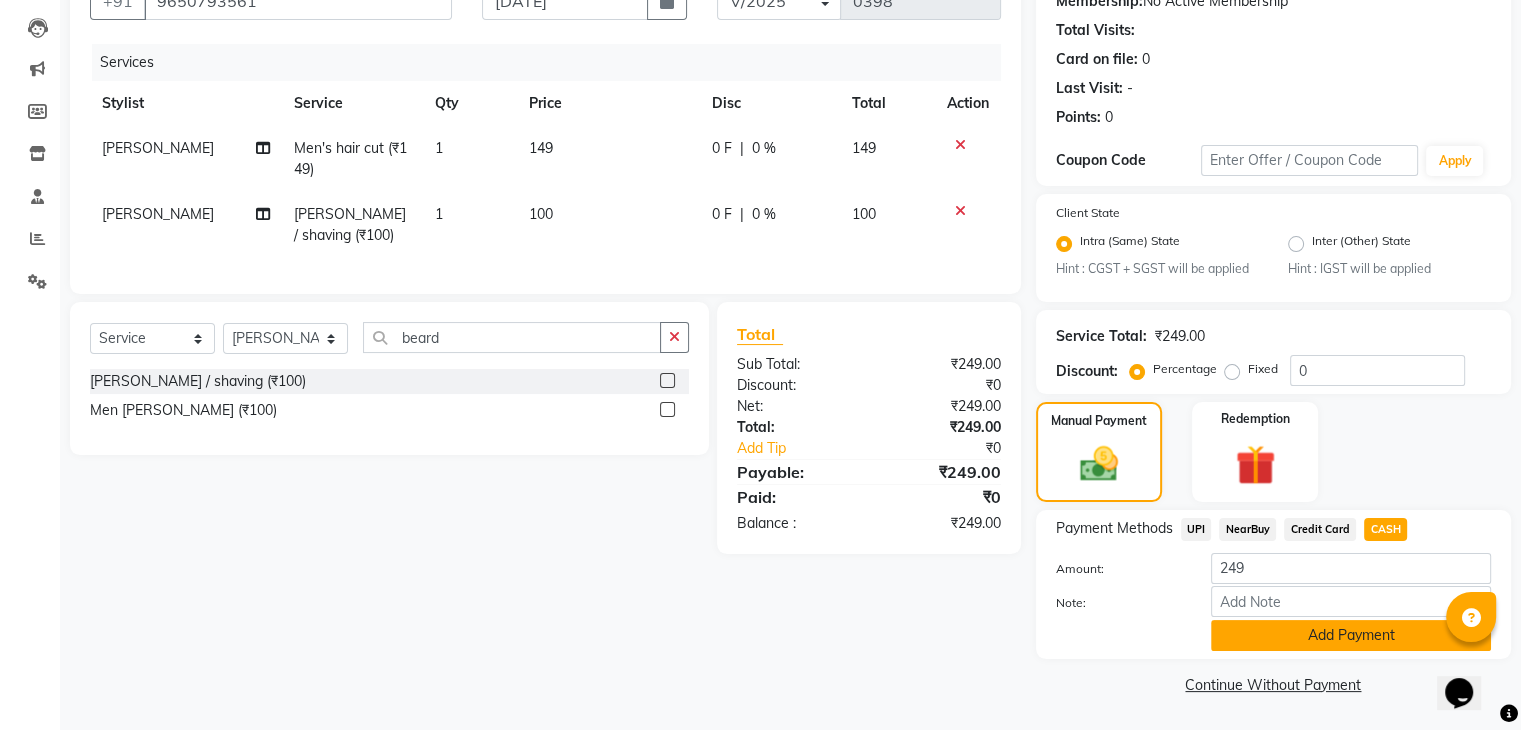 click on "Add Payment" 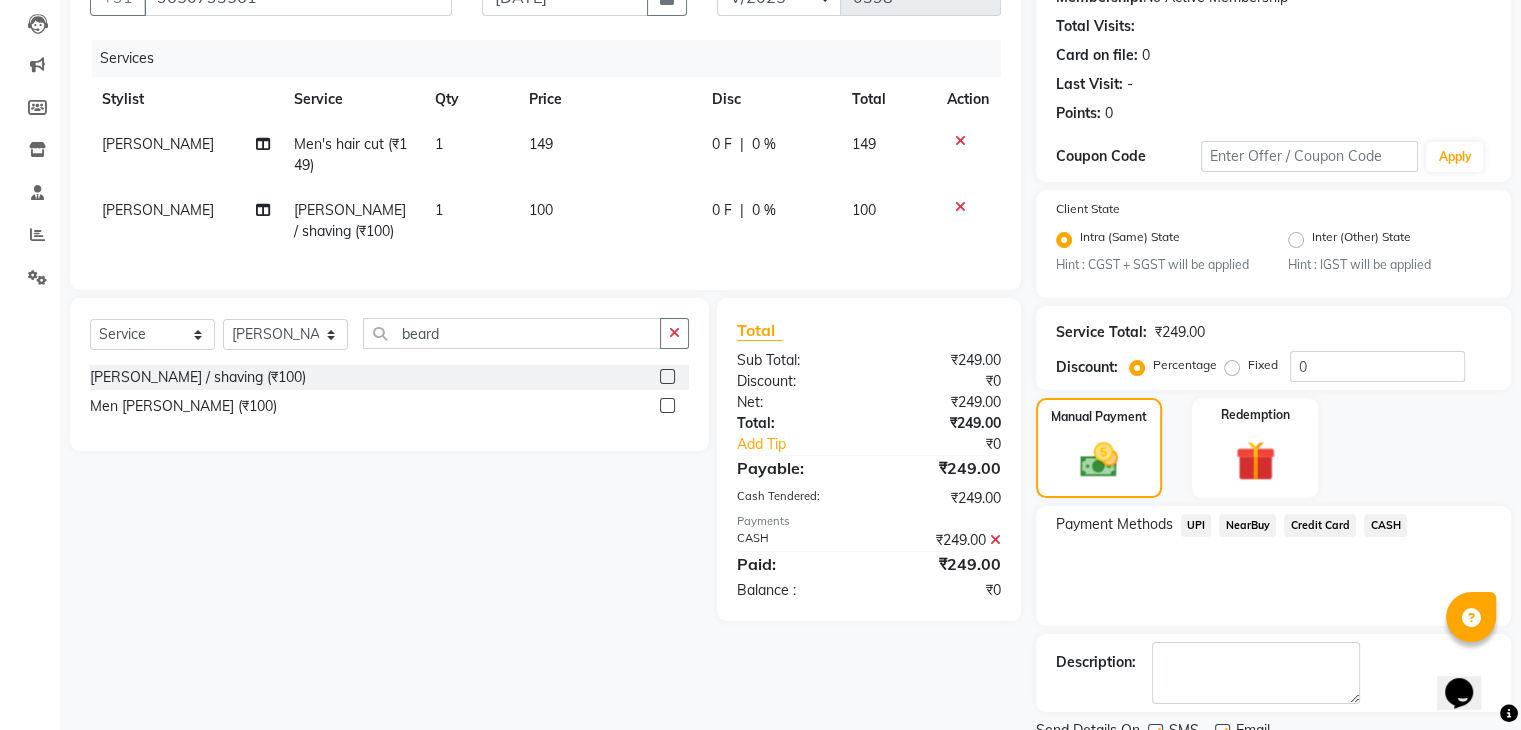 scroll, scrollTop: 289, scrollLeft: 0, axis: vertical 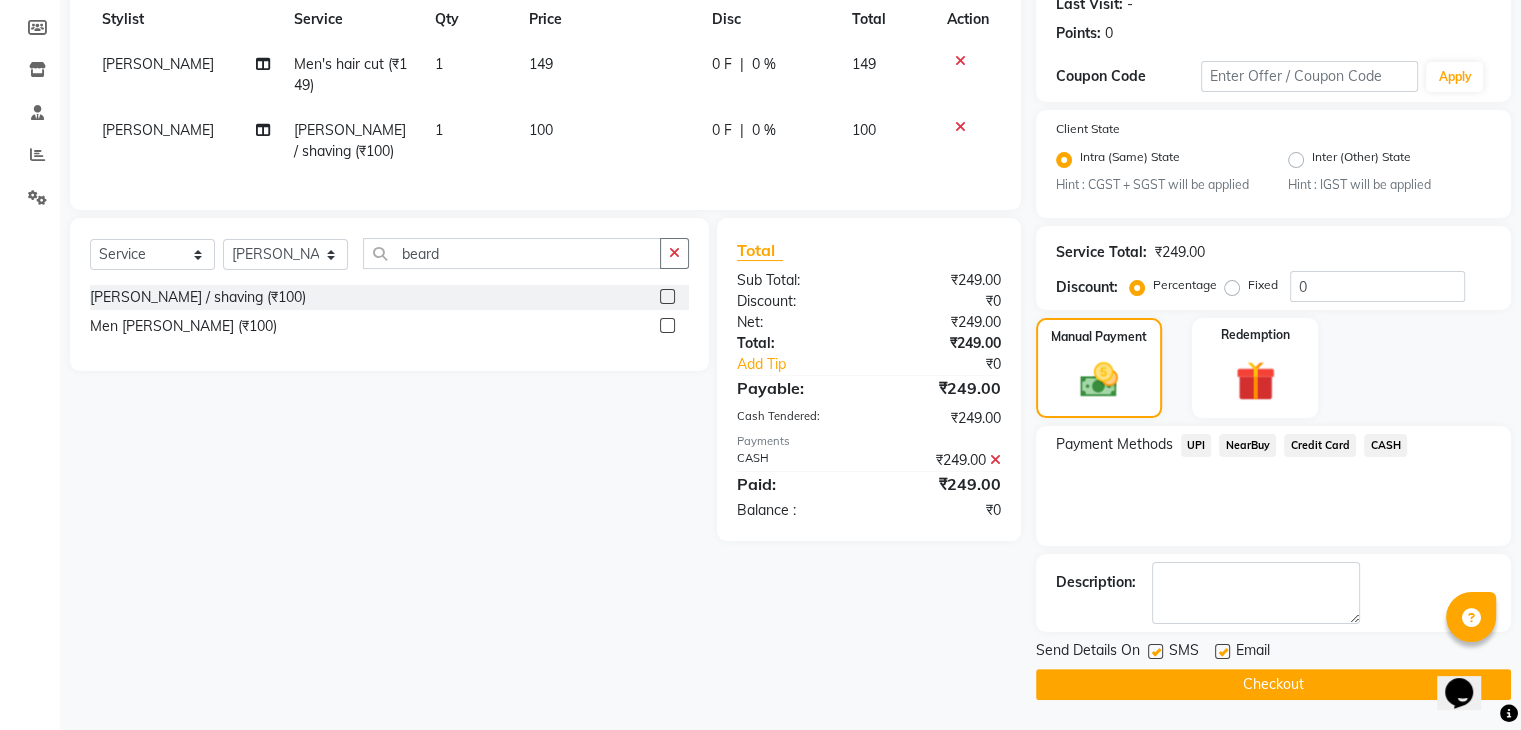 click 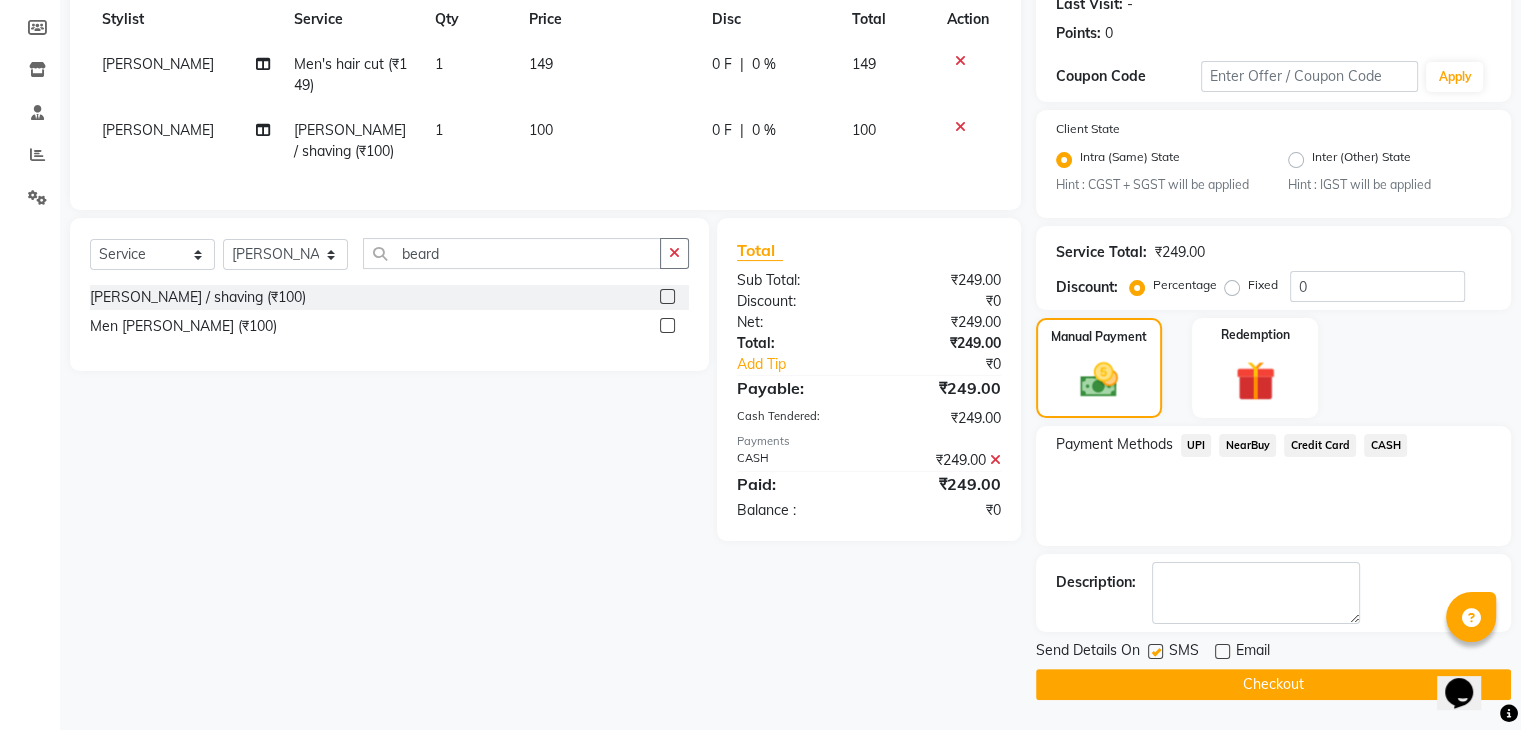 click 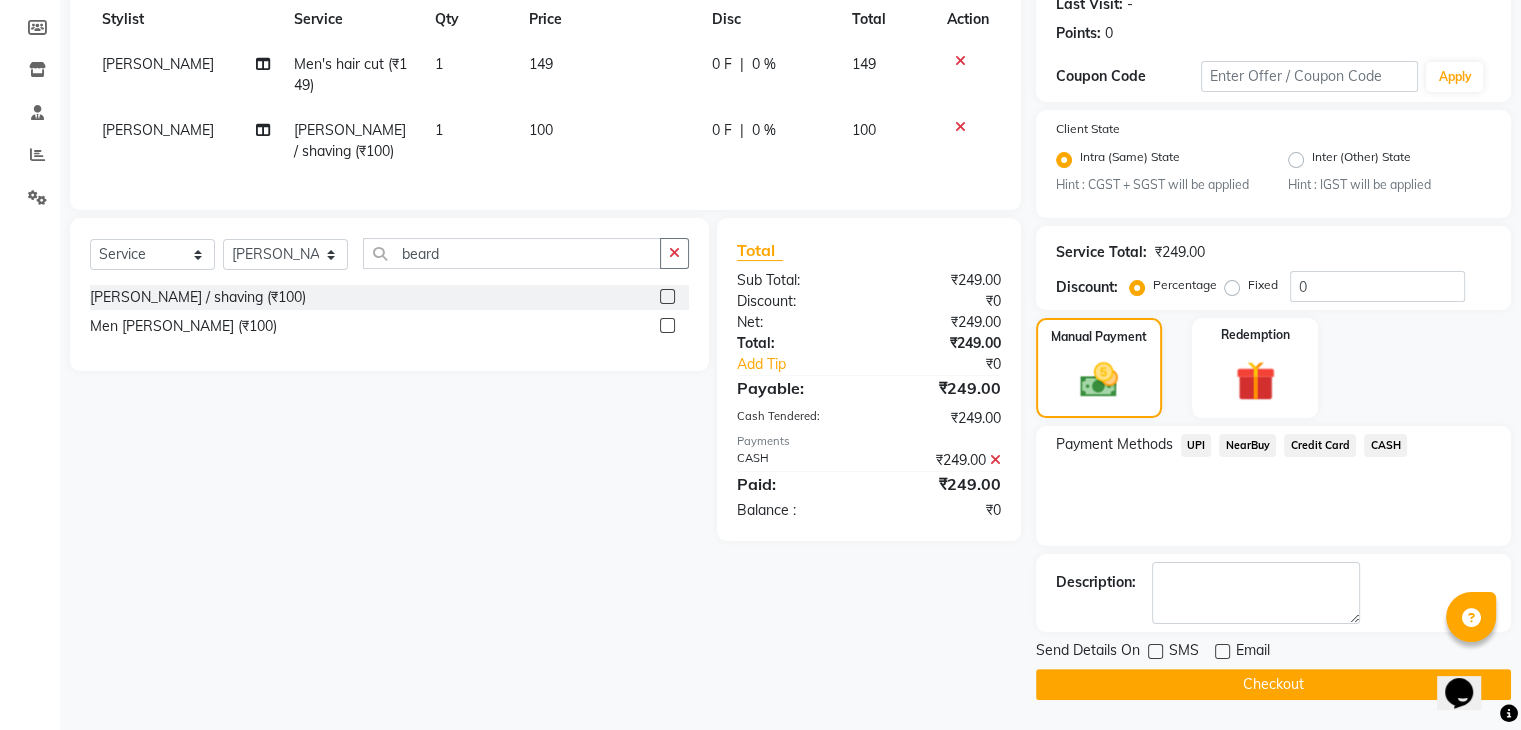 click on "Checkout" 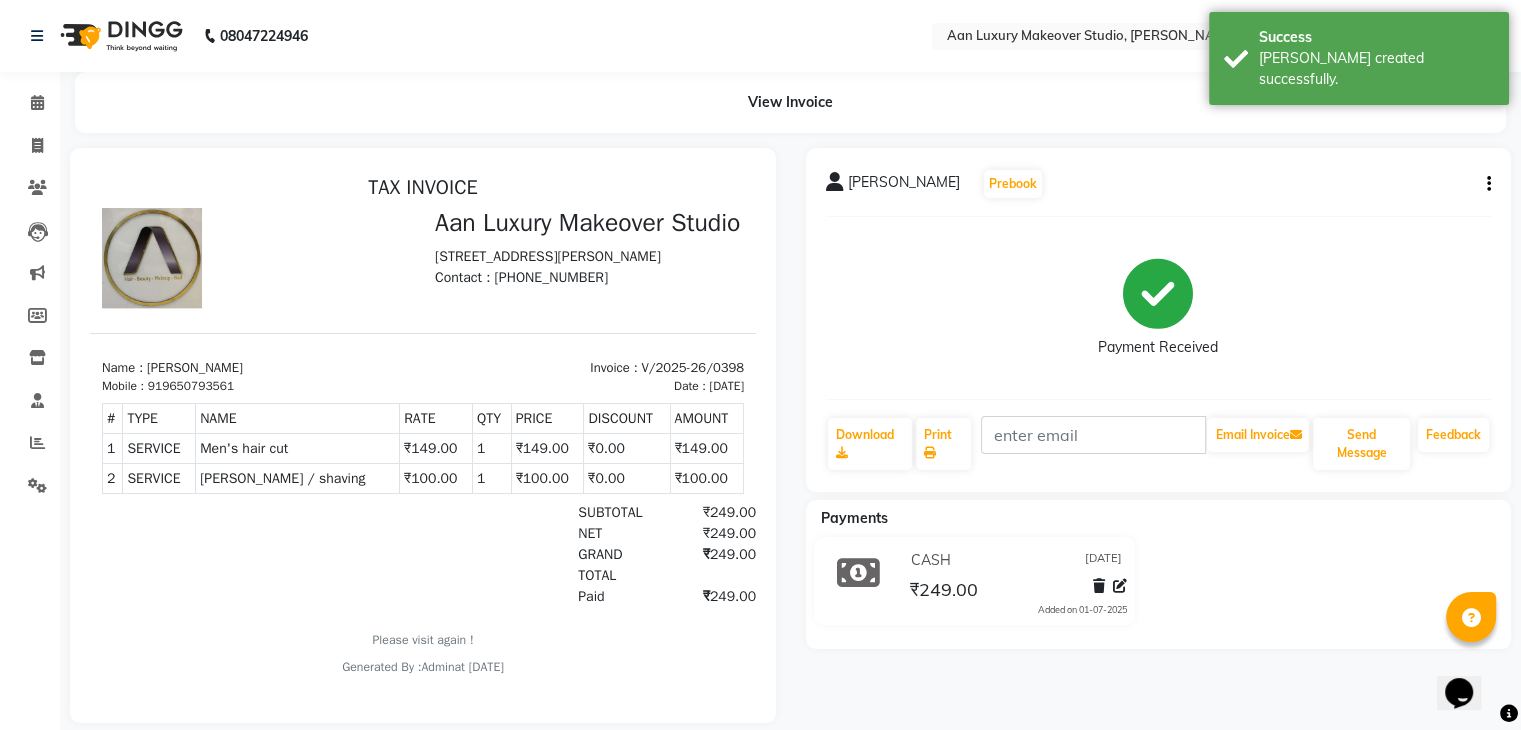 scroll, scrollTop: 0, scrollLeft: 0, axis: both 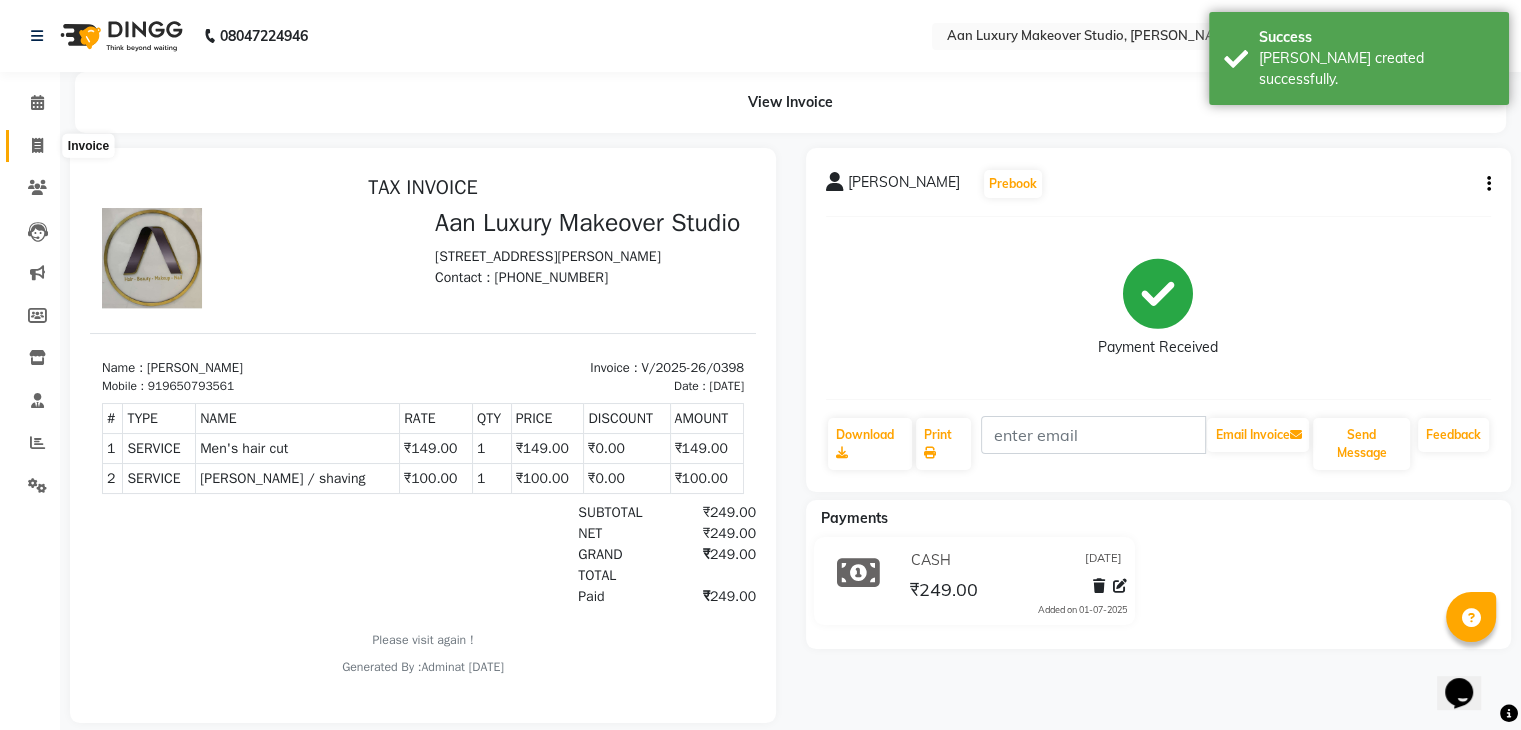 click 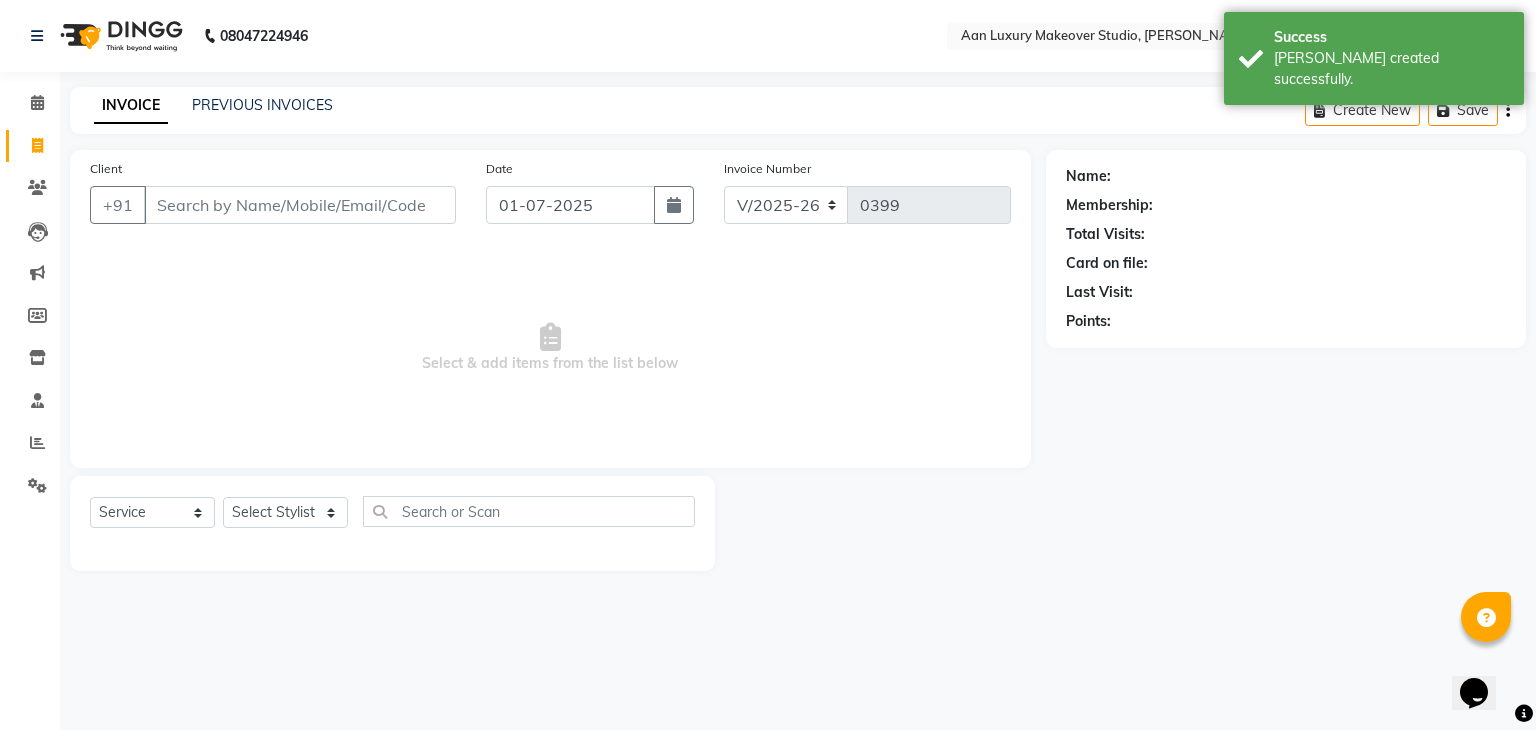 click on "Client" at bounding box center (300, 205) 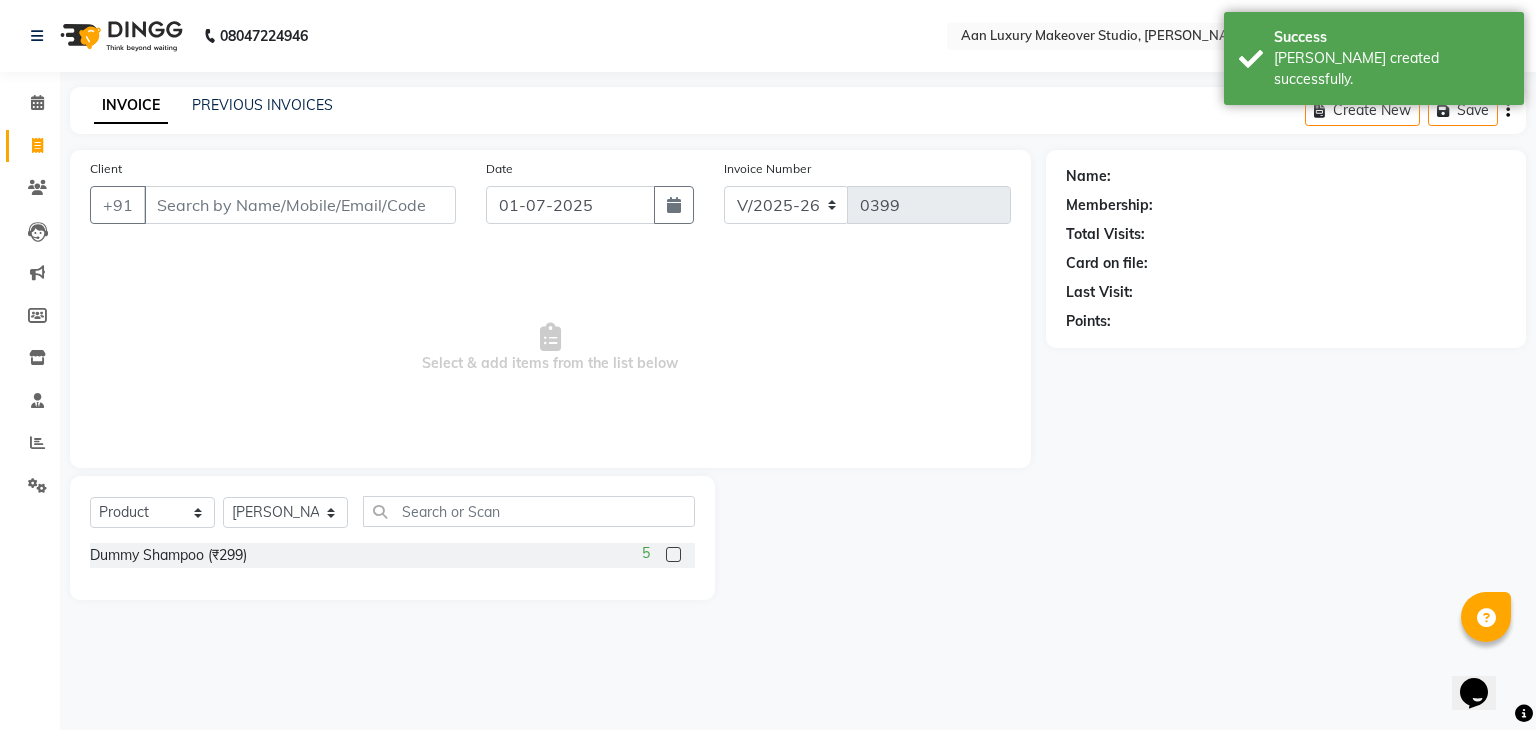 click on "Client" at bounding box center [300, 205] 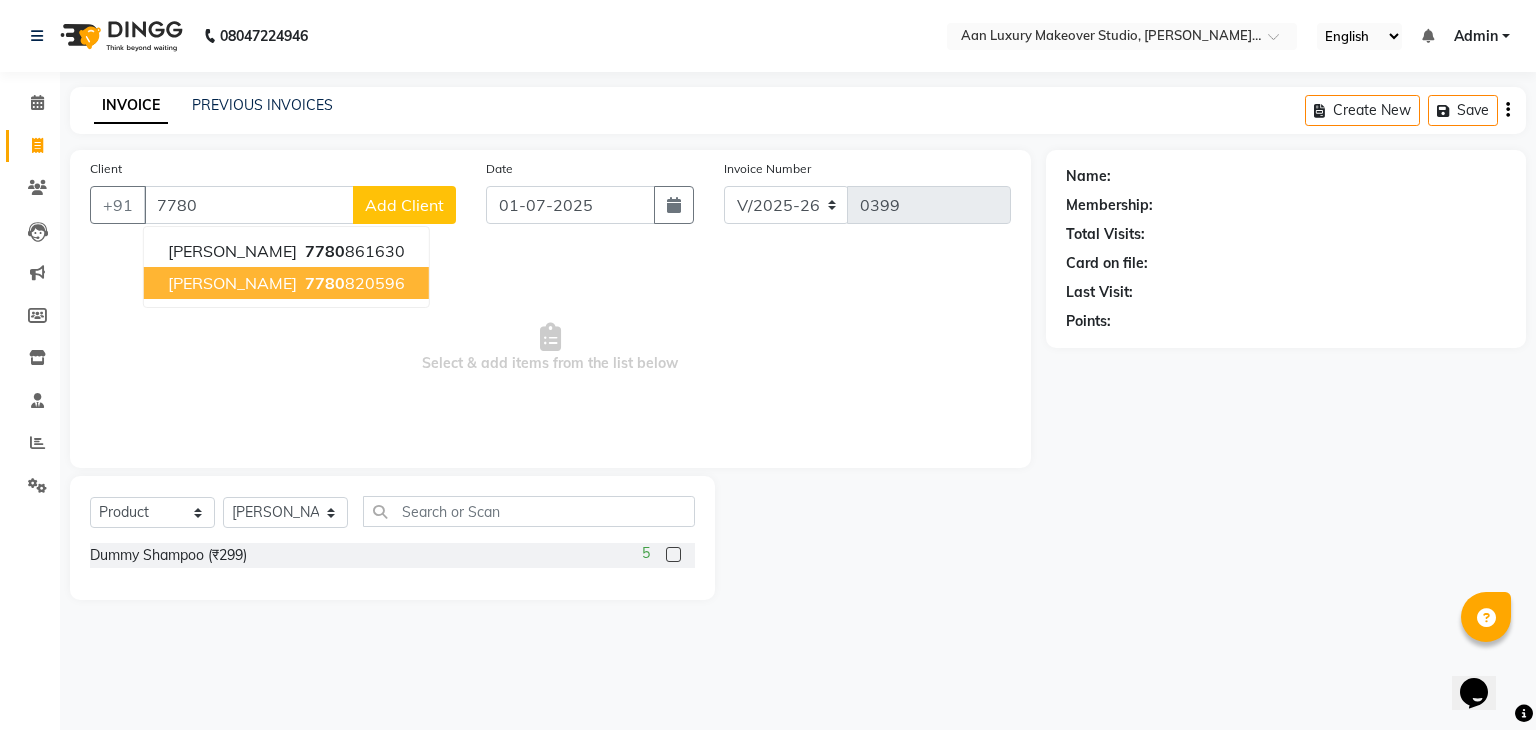 click on "[PERSON_NAME]   7780 820596" at bounding box center (286, 283) 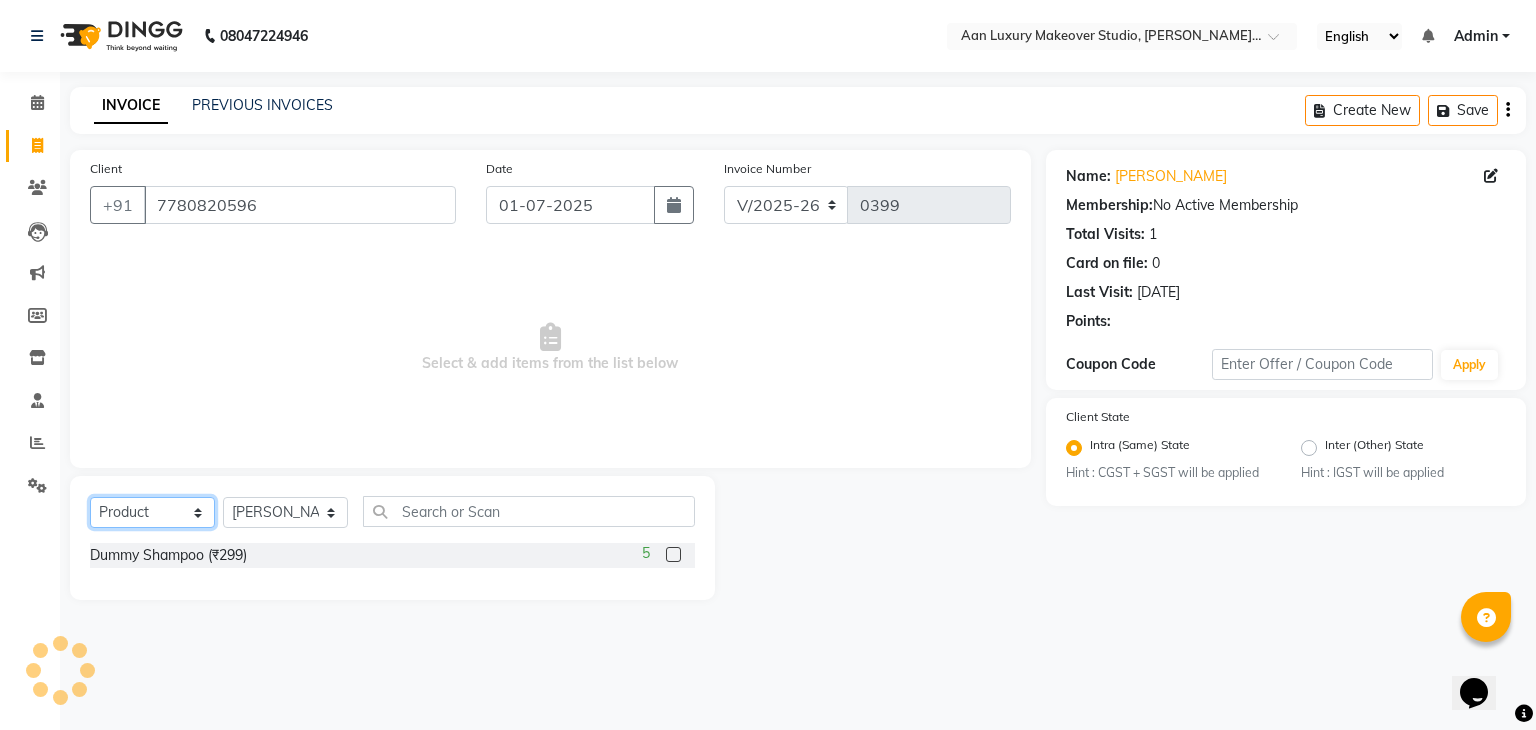 drag, startPoint x: 168, startPoint y: 511, endPoint x: 150, endPoint y: 326, distance: 185.87361 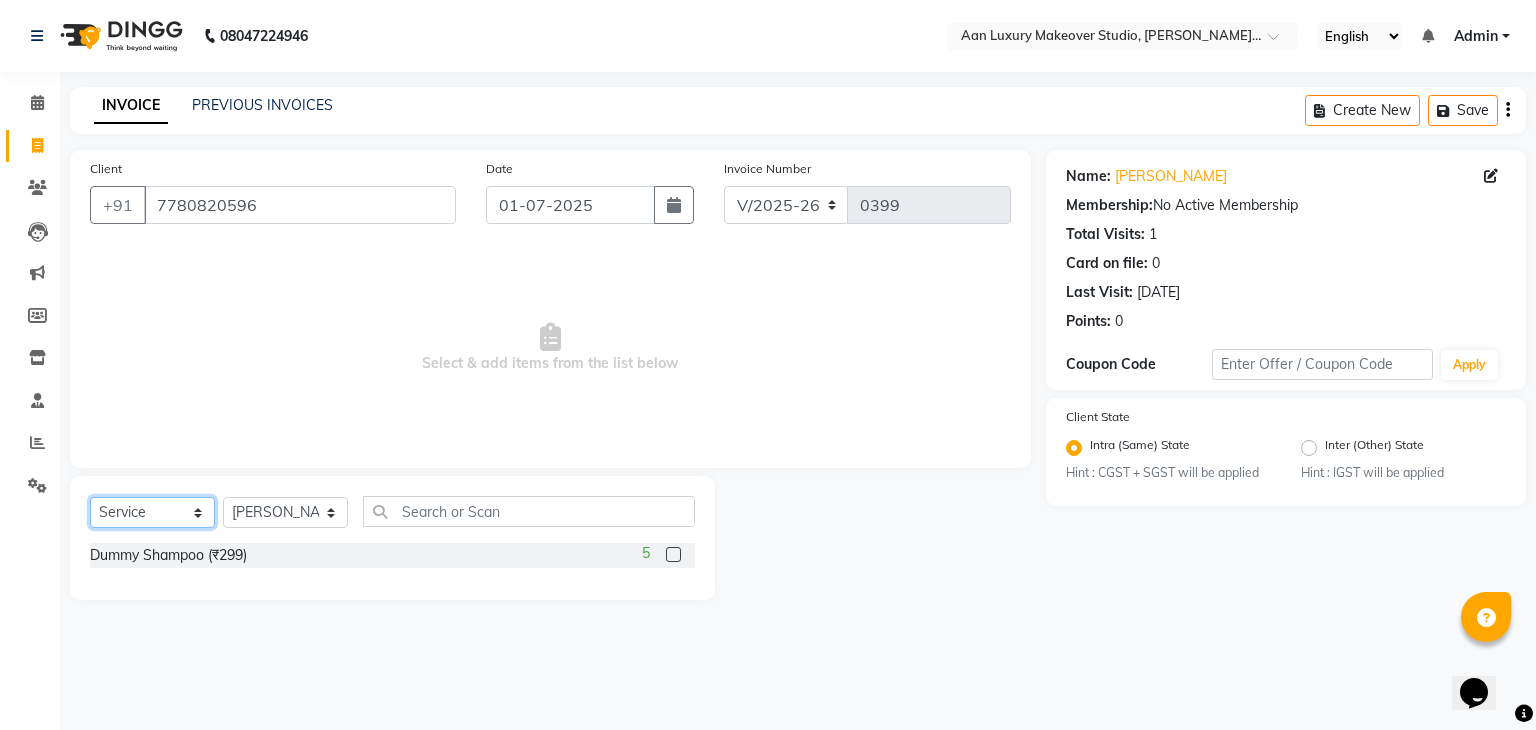 click on "Select  Service  Product  Membership  Package Voucher Prepaid Gift Card" 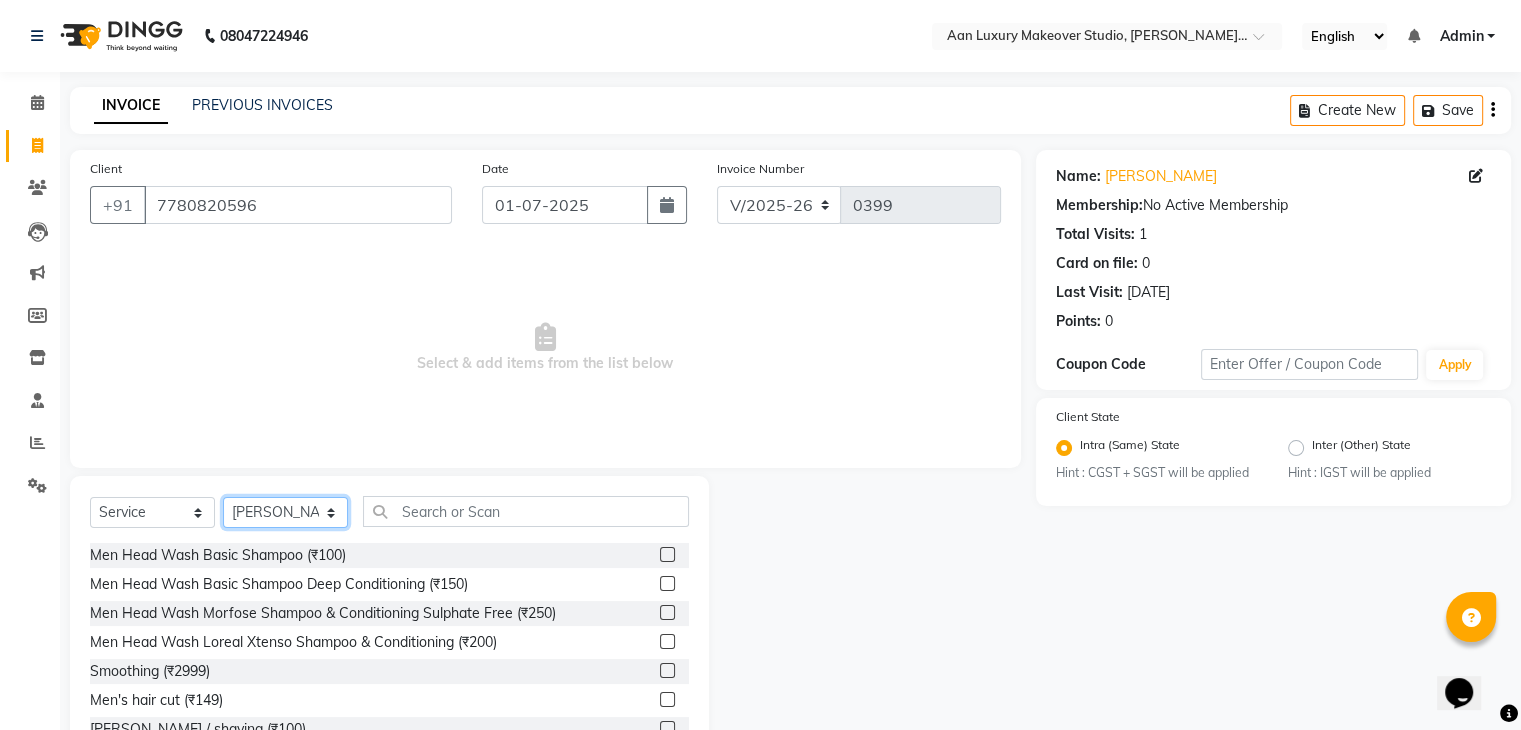 click on "Select Stylist Faiz gaurav [PERSON_NAME] Nisha ma'am  [PERSON_NAME] [PERSON_NAME] [PERSON_NAME]" 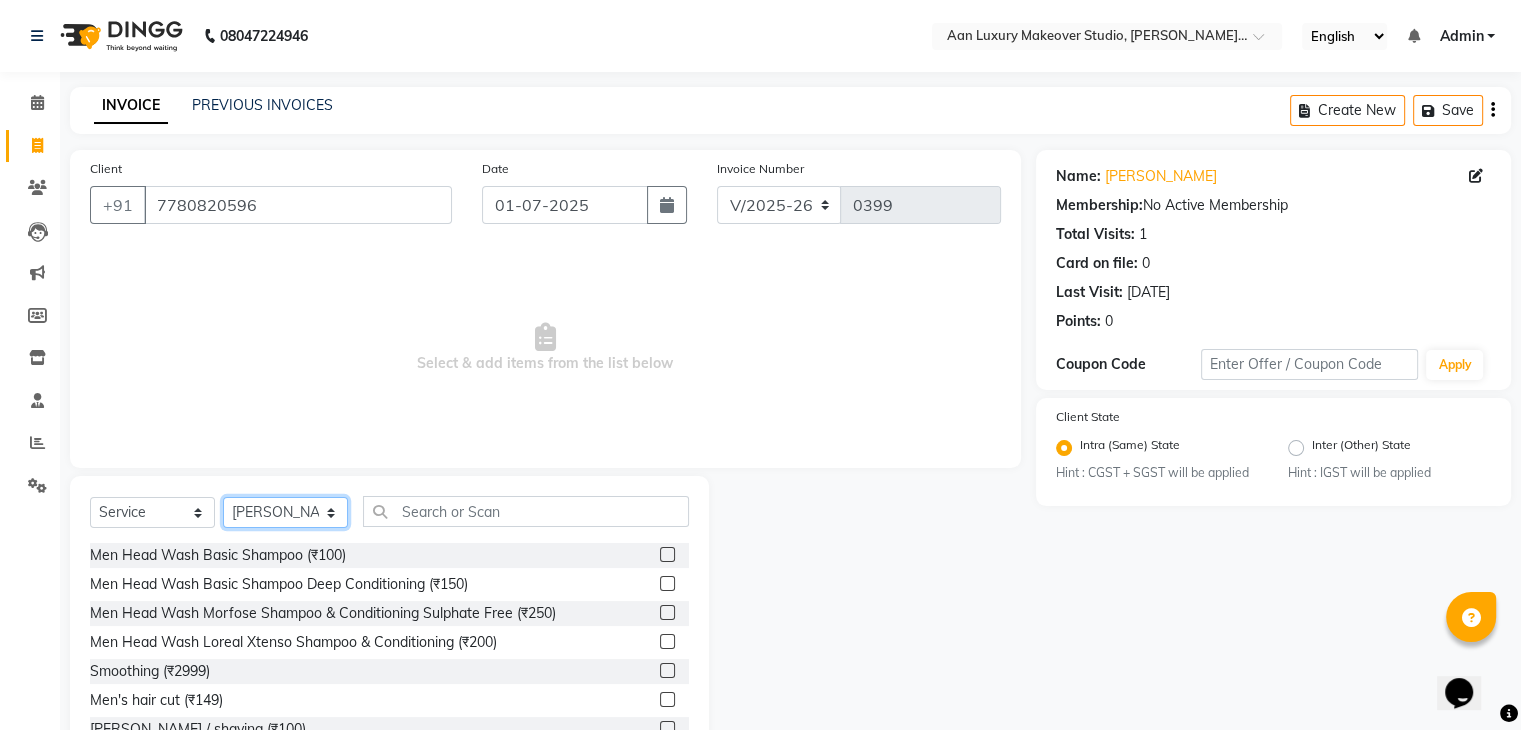 click on "Select Stylist Faiz gaurav [PERSON_NAME] Nisha ma'am  [PERSON_NAME] [PERSON_NAME] [PERSON_NAME]" 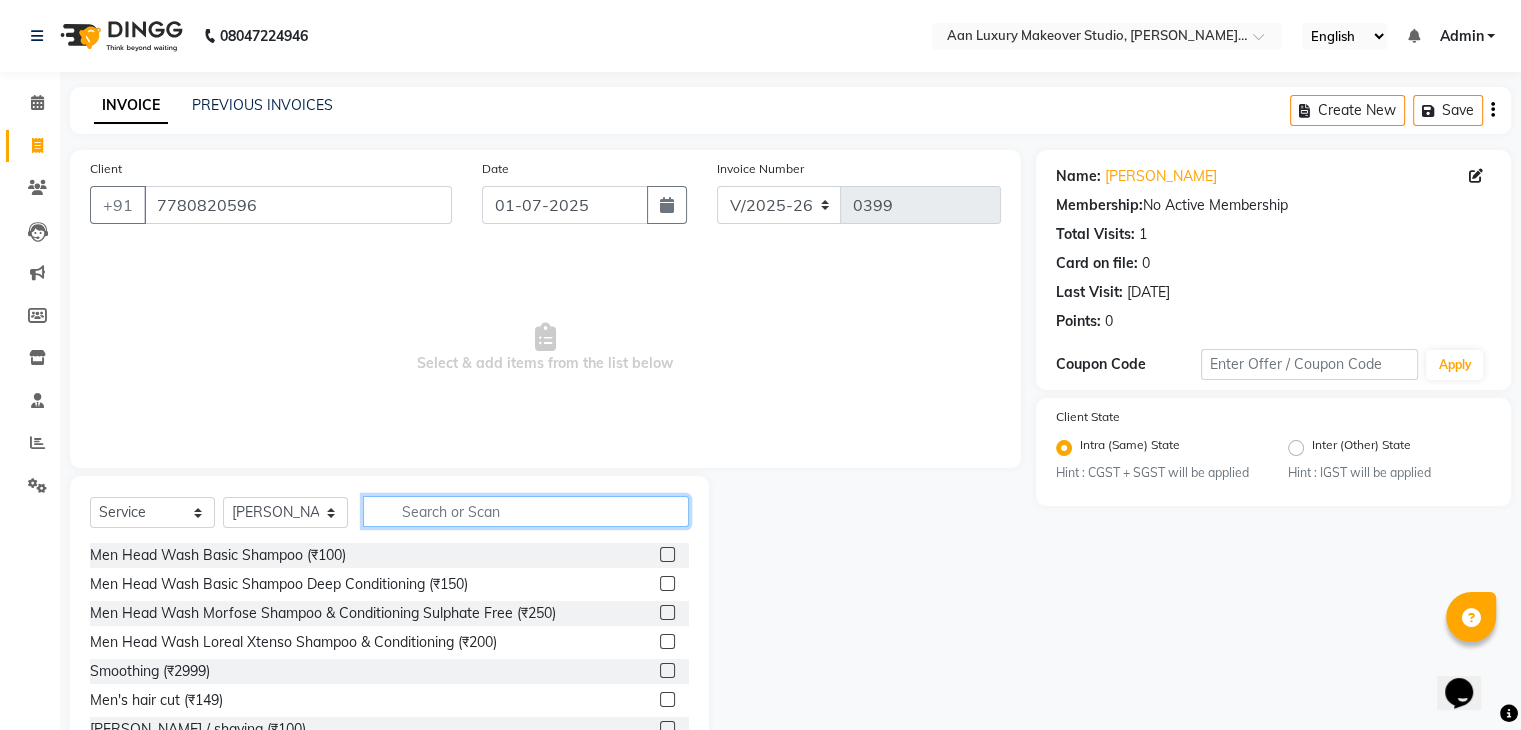 click 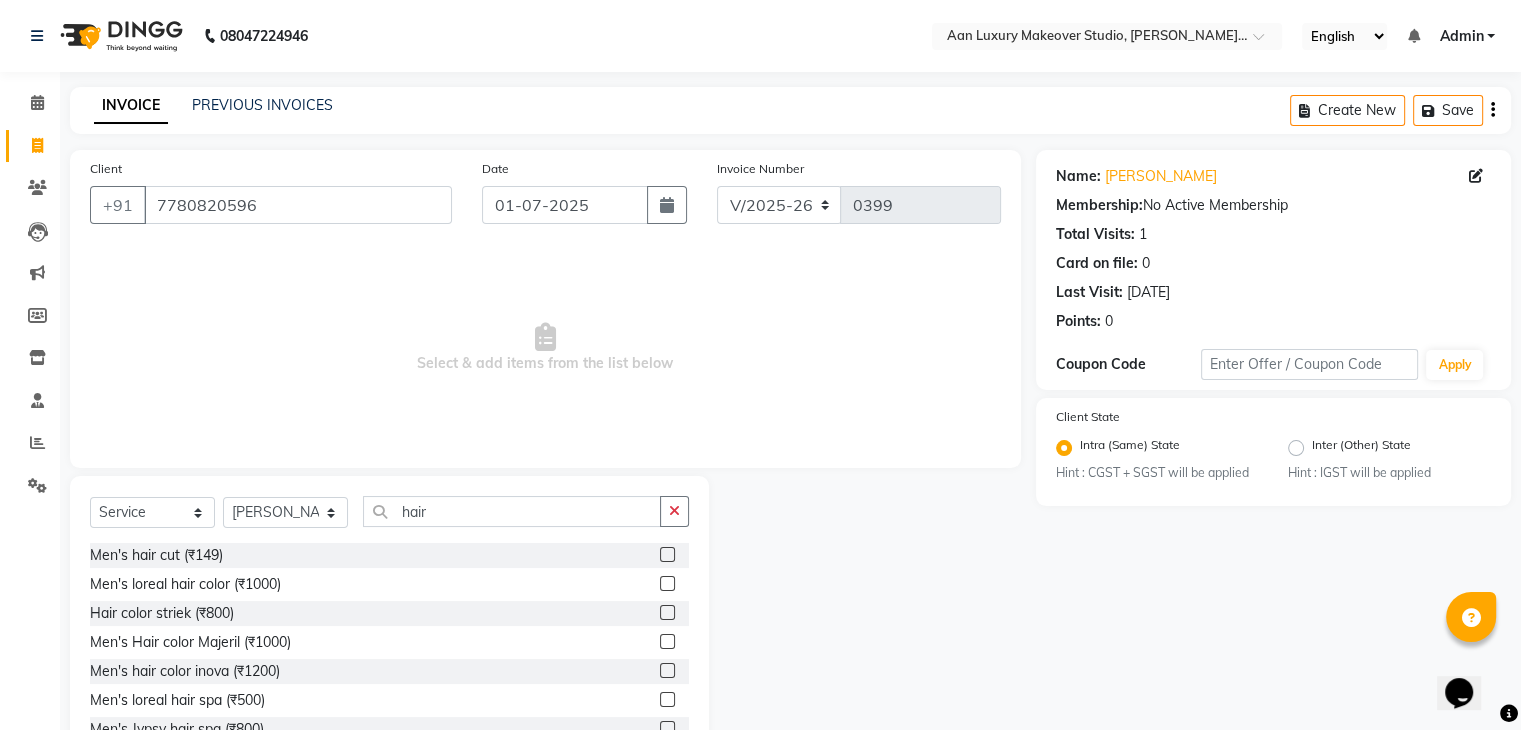 click 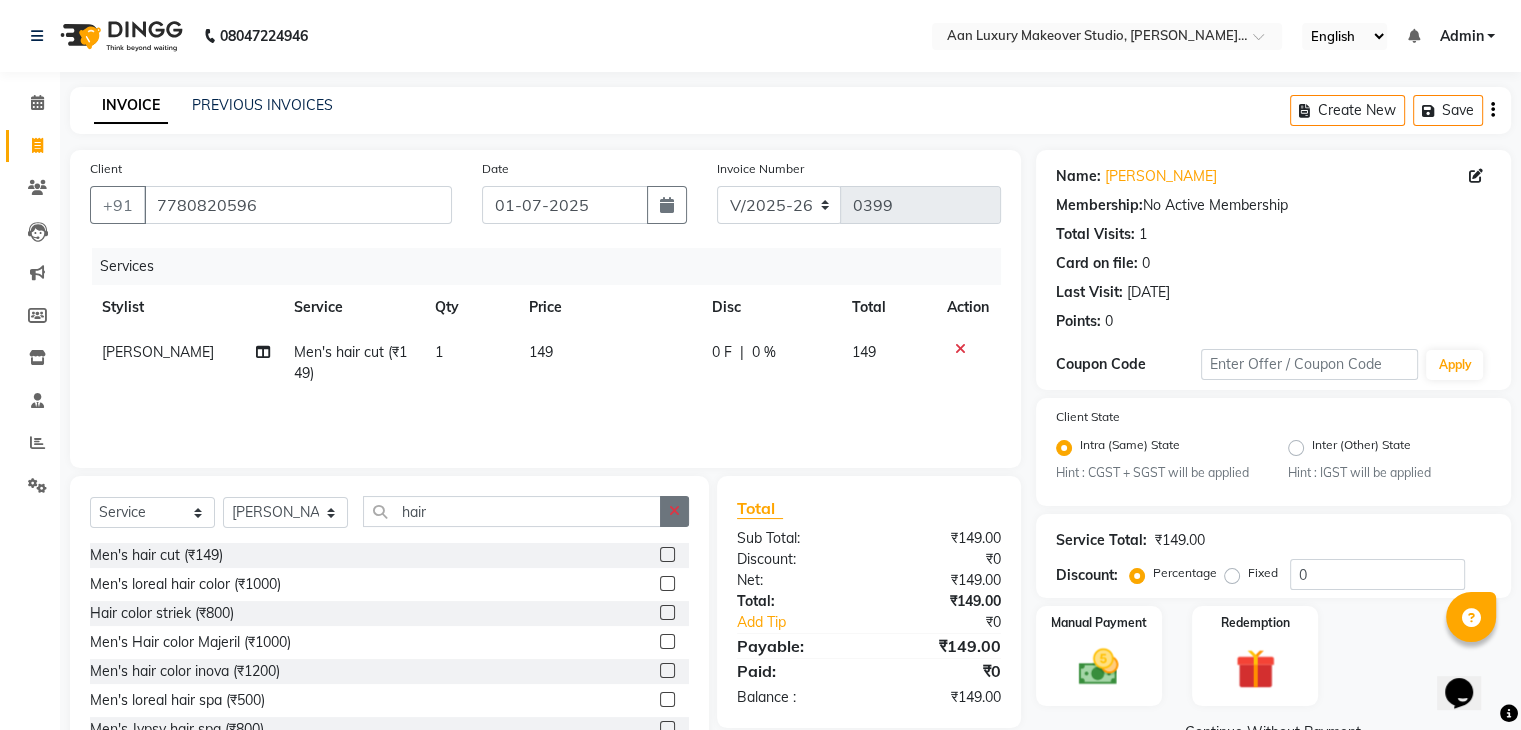 click 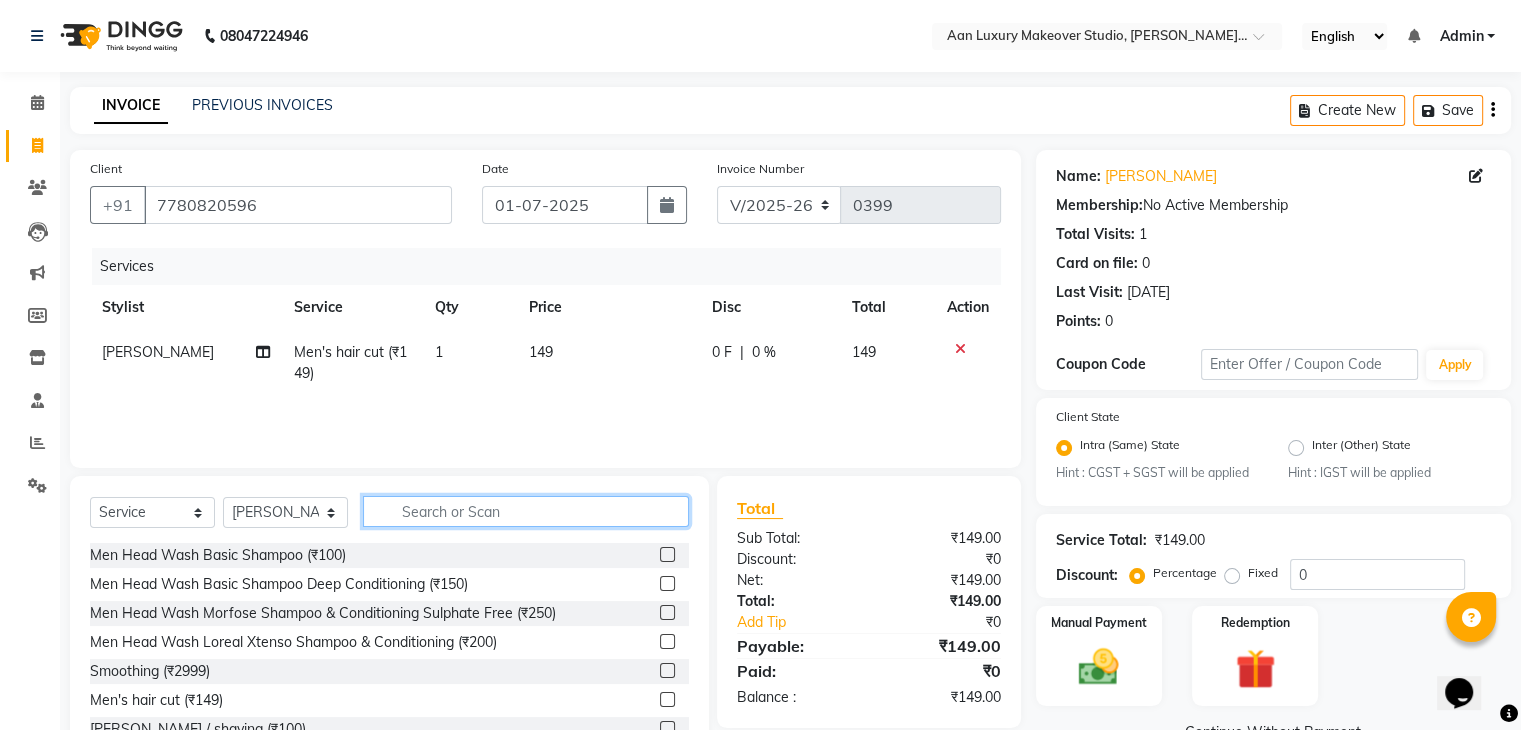 click 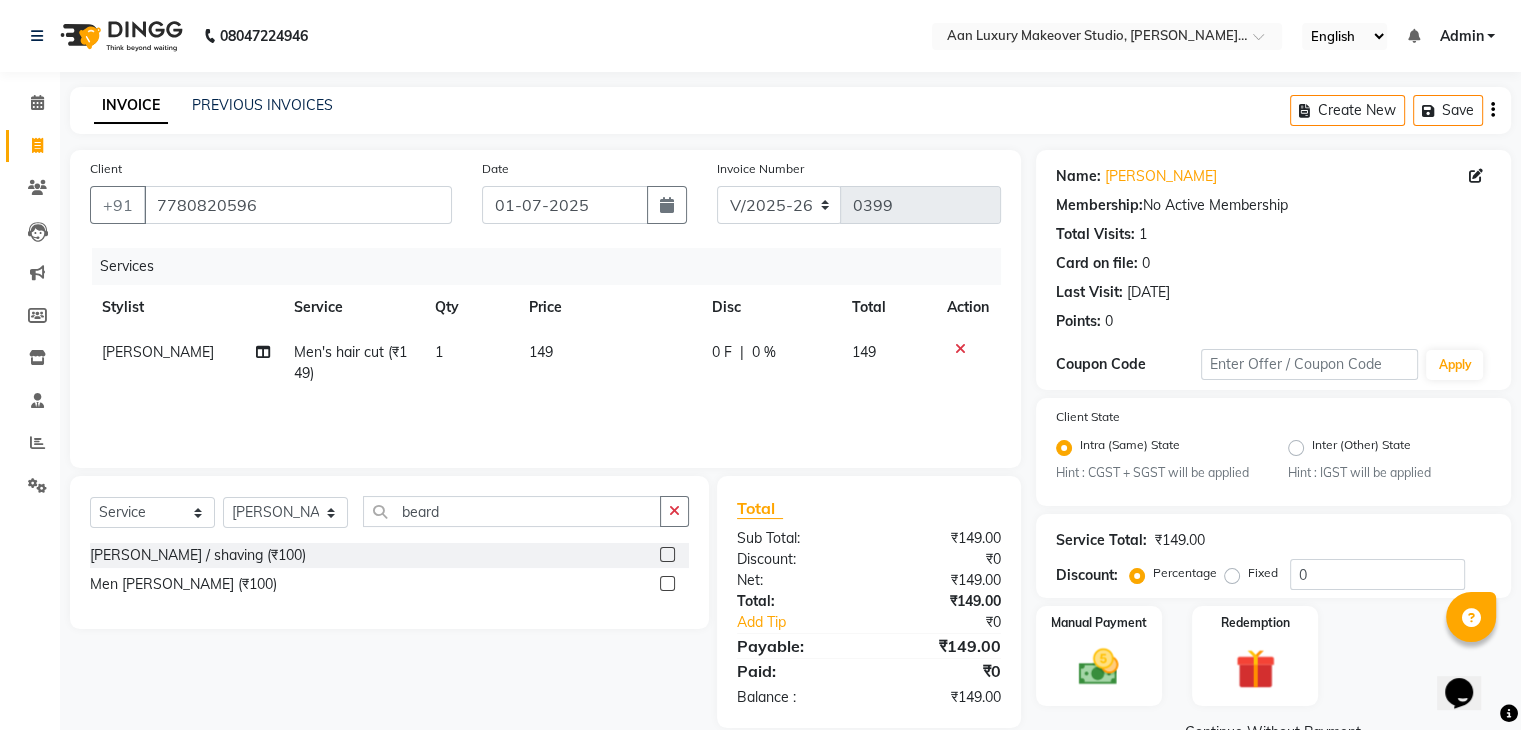 click 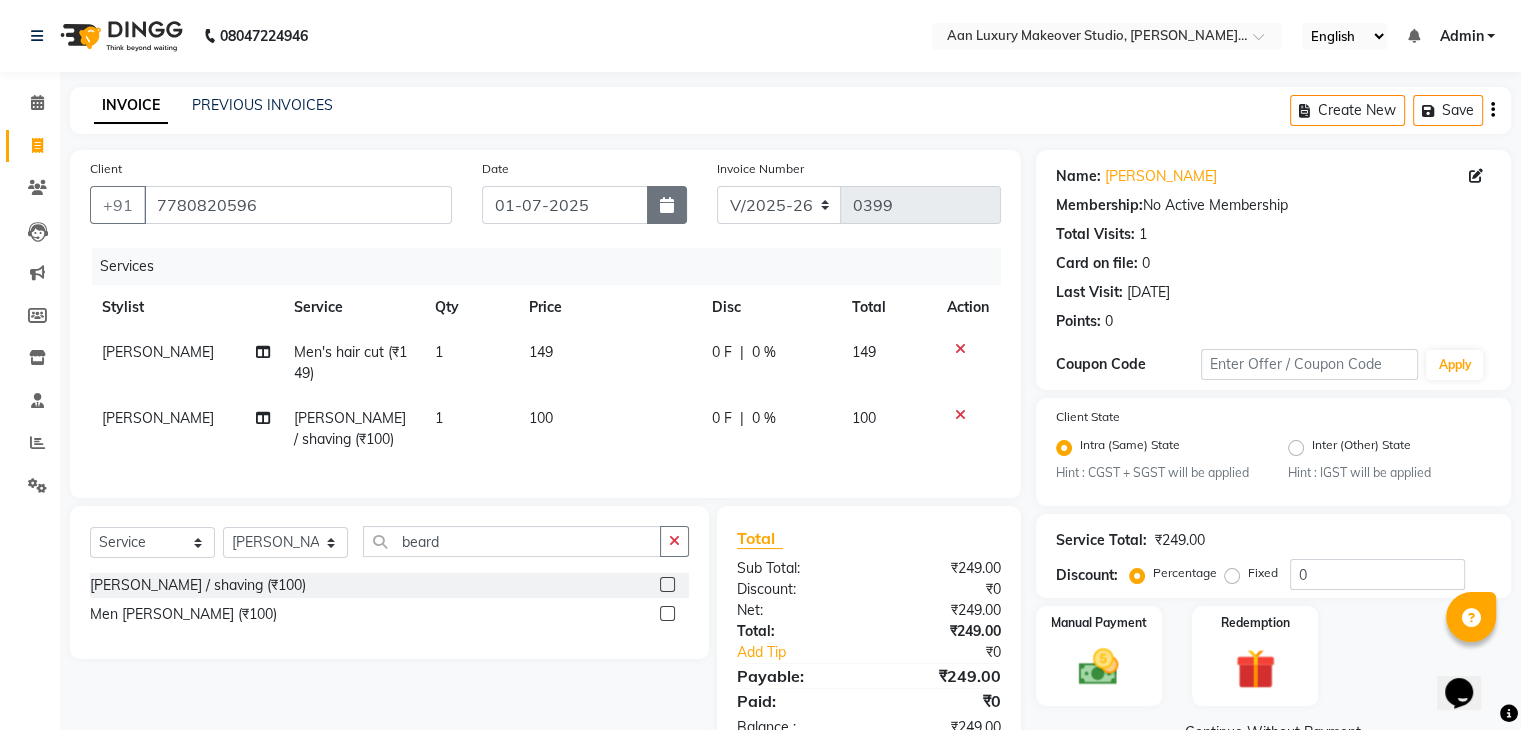 click 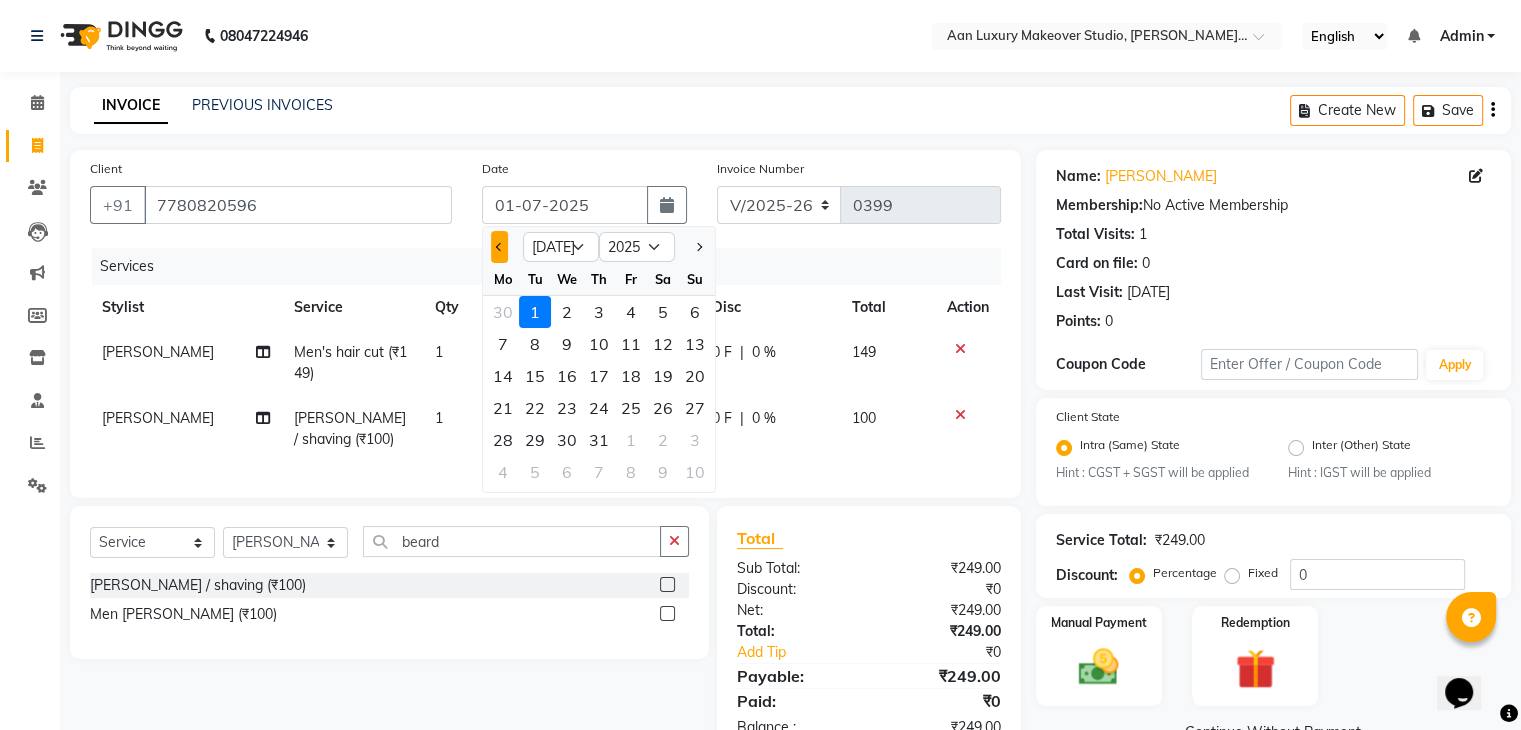 click 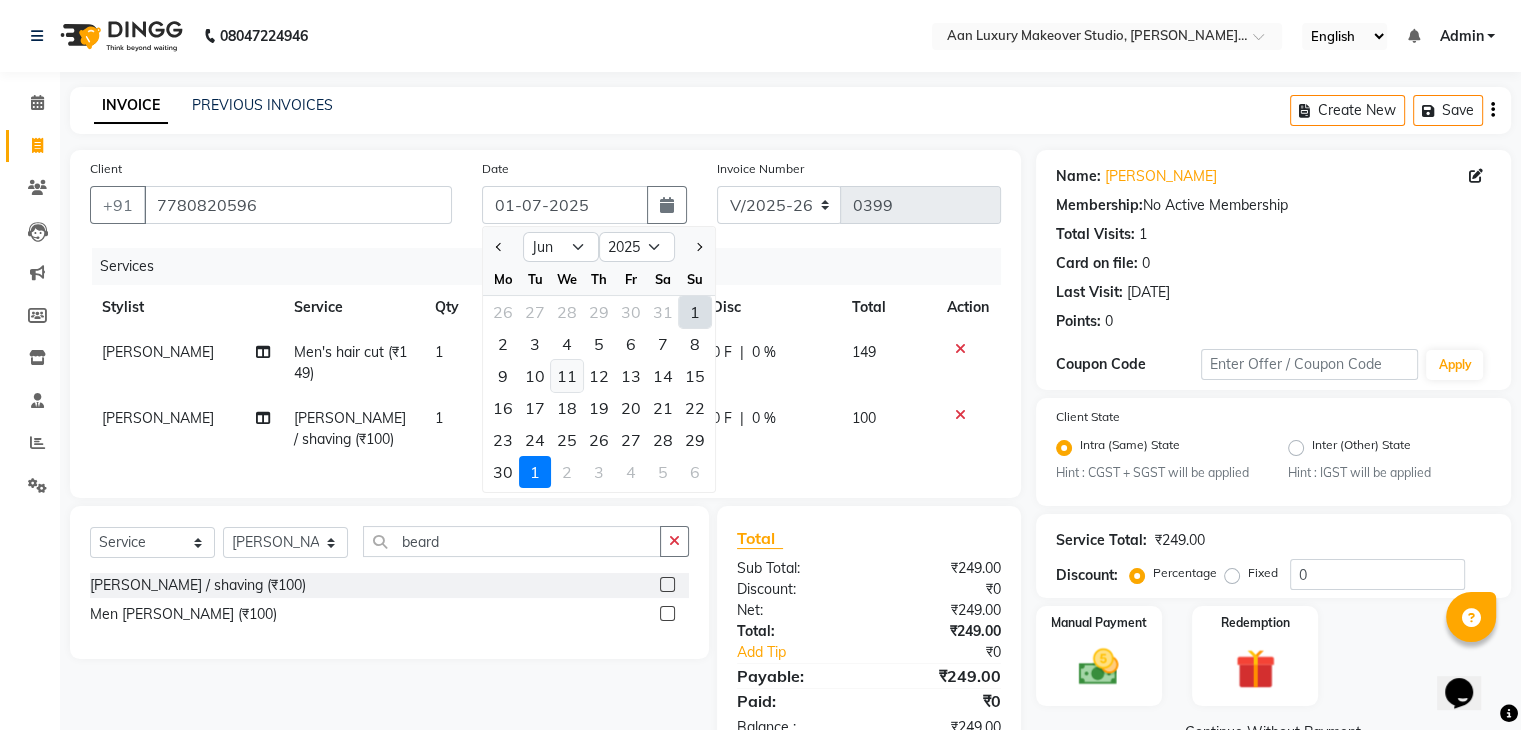 click on "11" 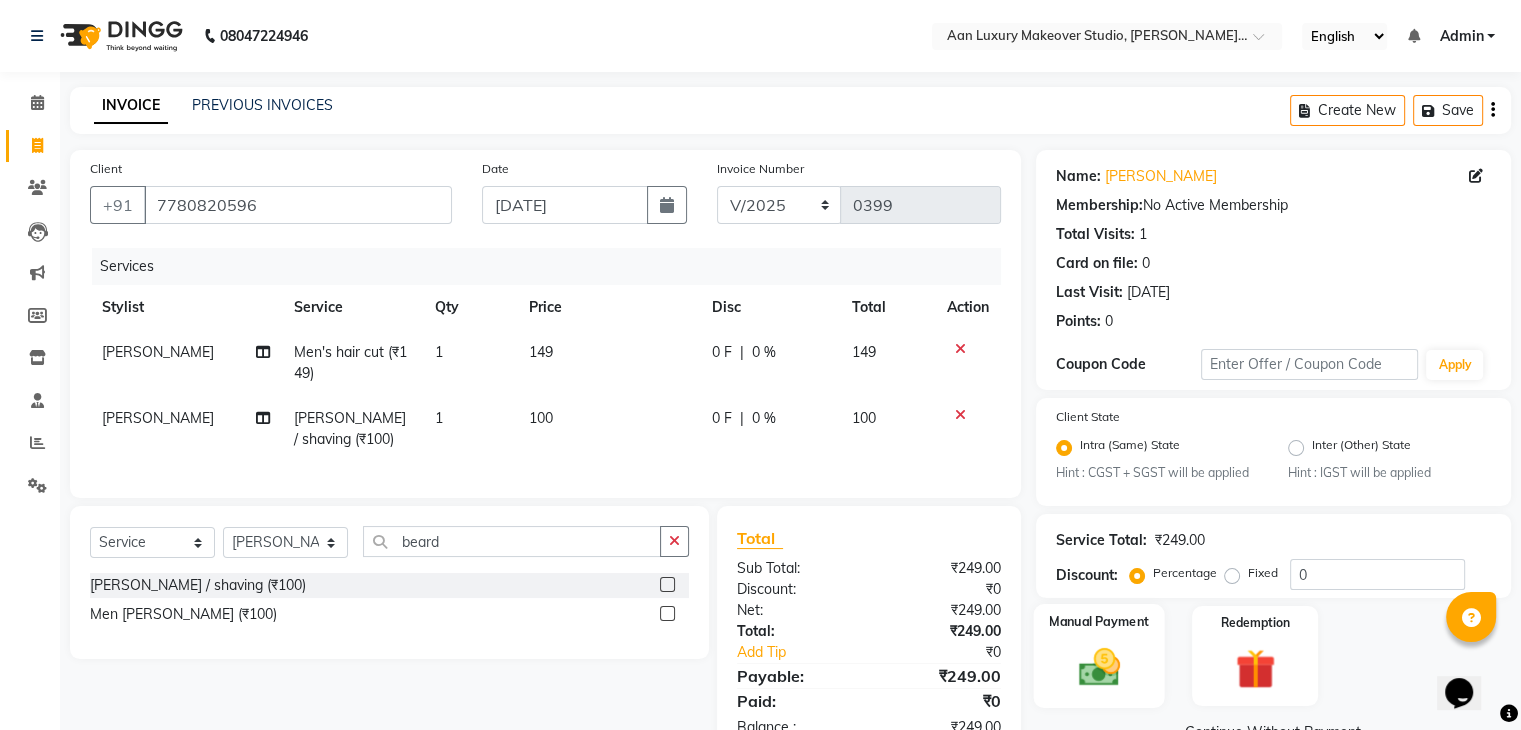 click 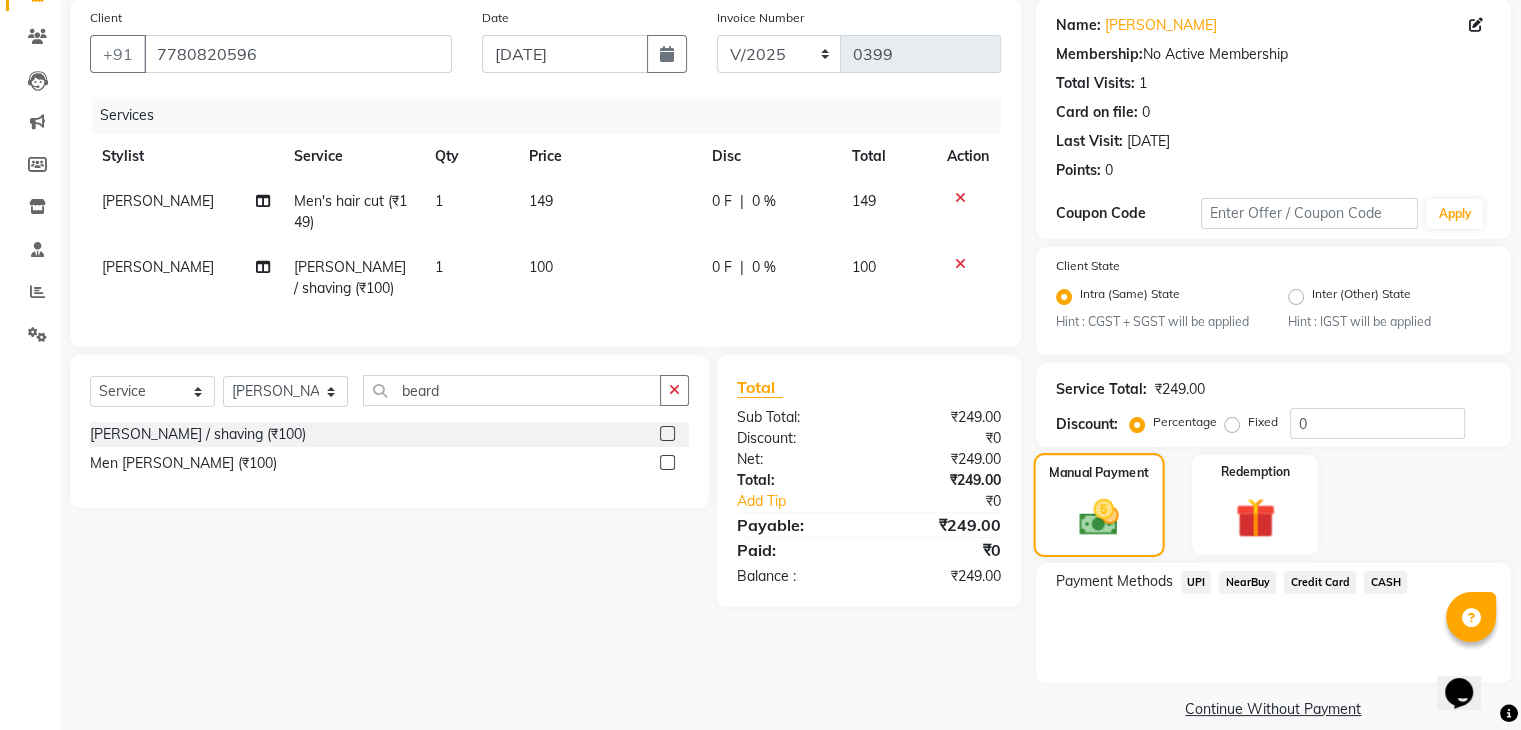 scroll, scrollTop: 152, scrollLeft: 0, axis: vertical 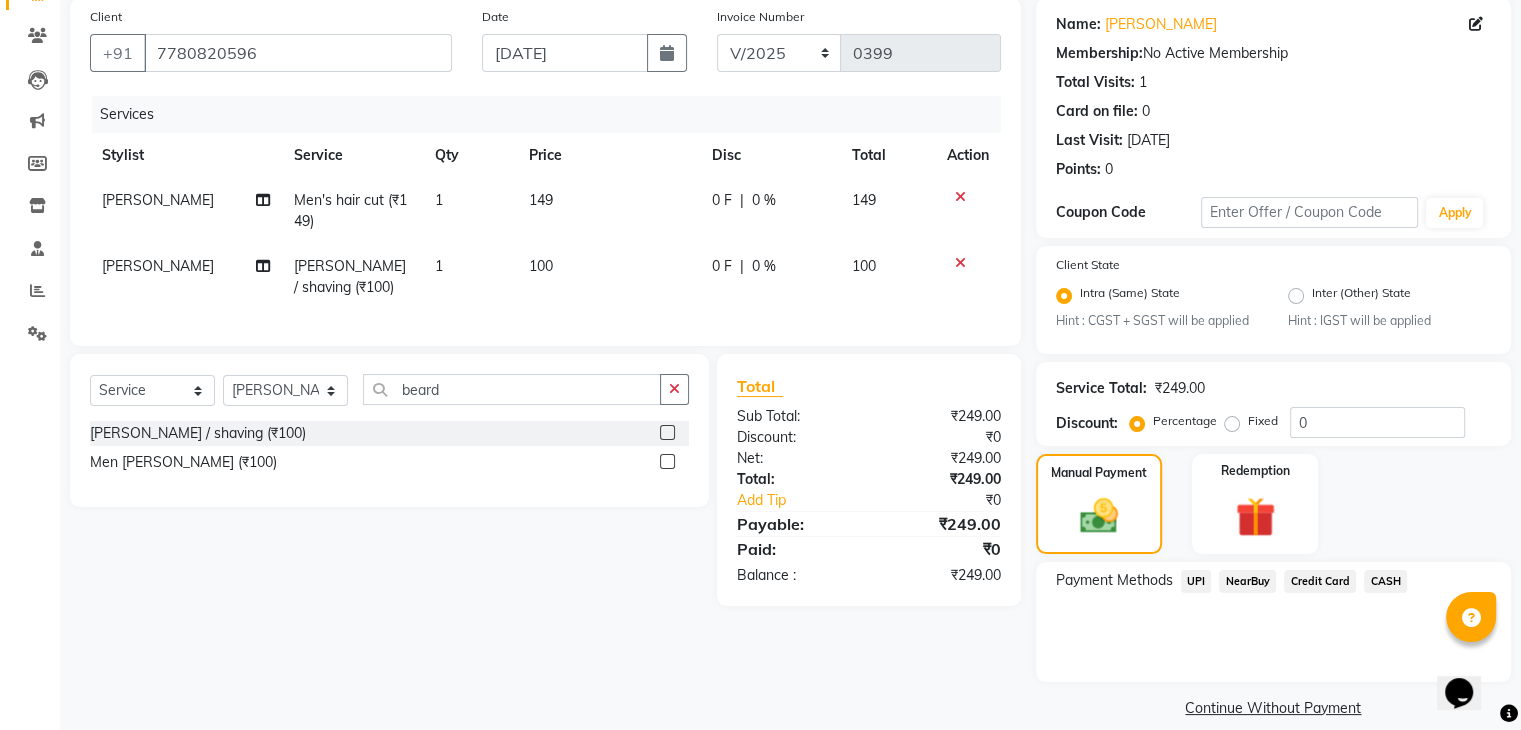 click on "UPI" 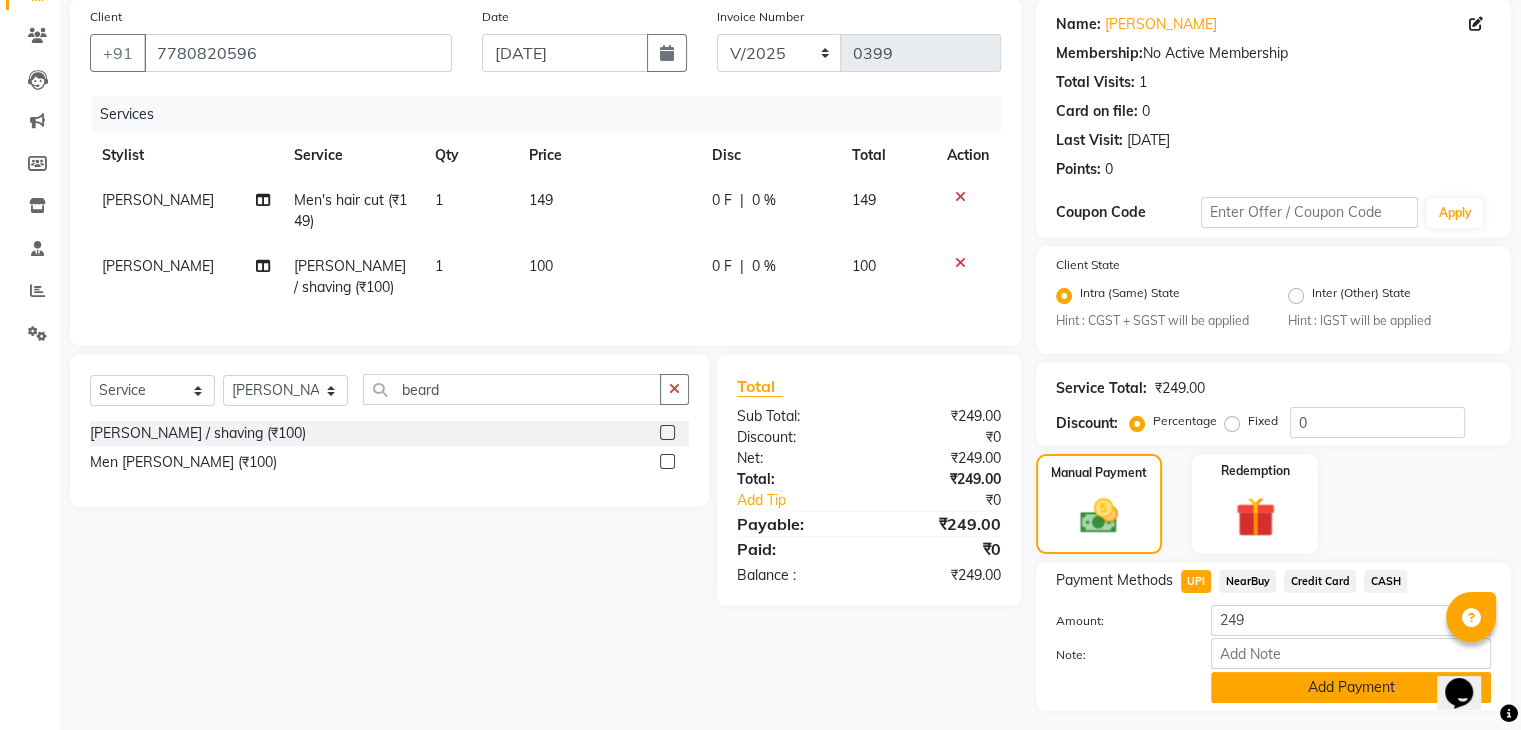 click on "Add Payment" 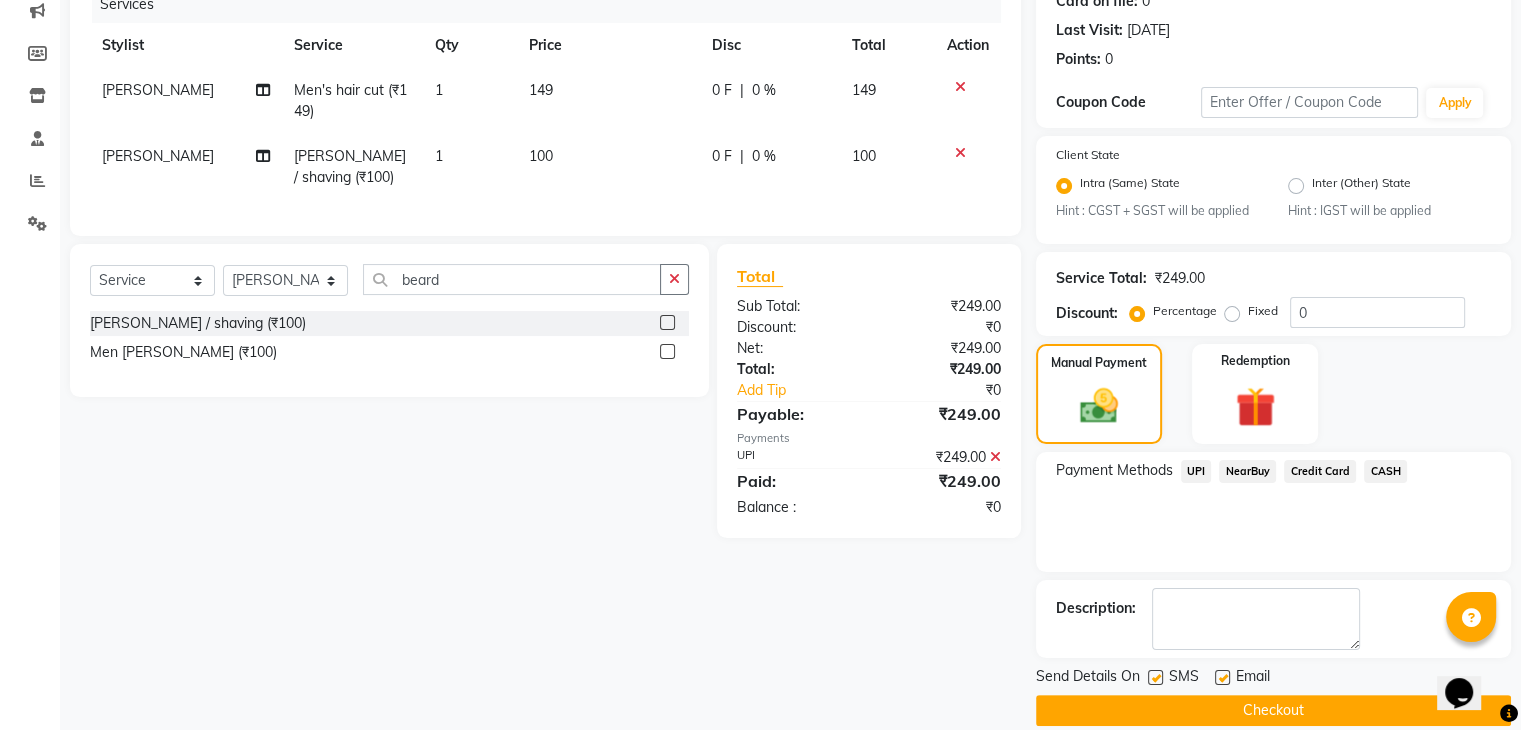 scroll, scrollTop: 289, scrollLeft: 0, axis: vertical 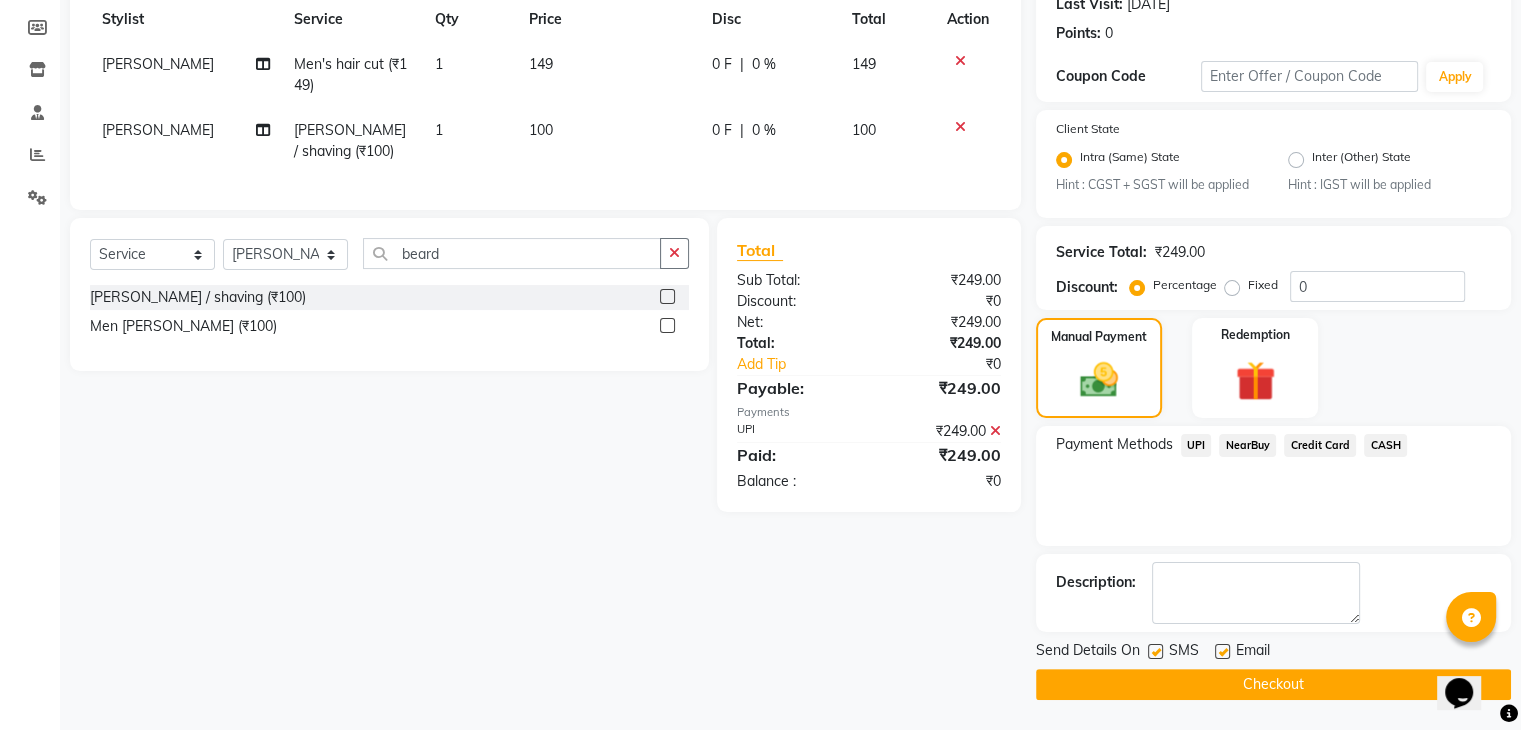 click 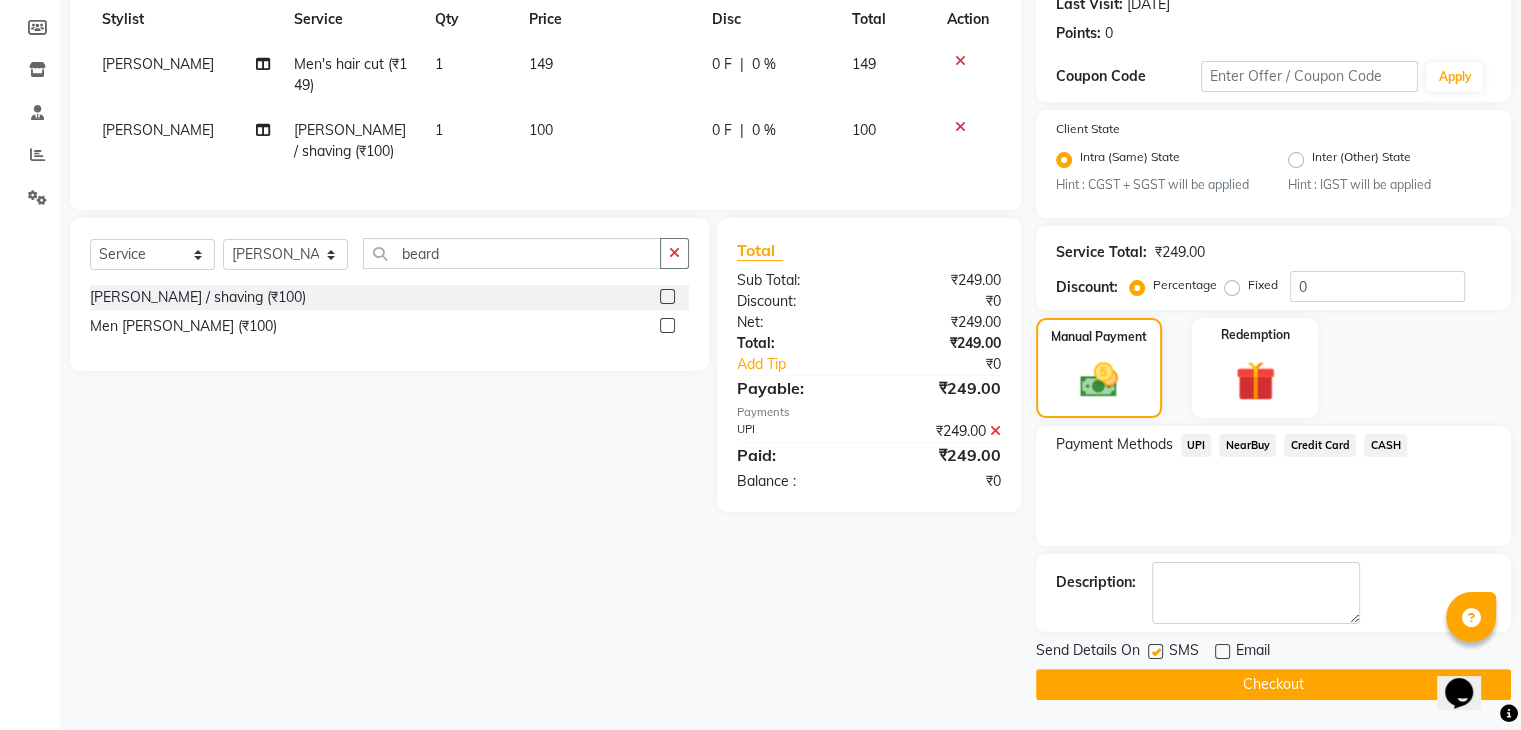 click 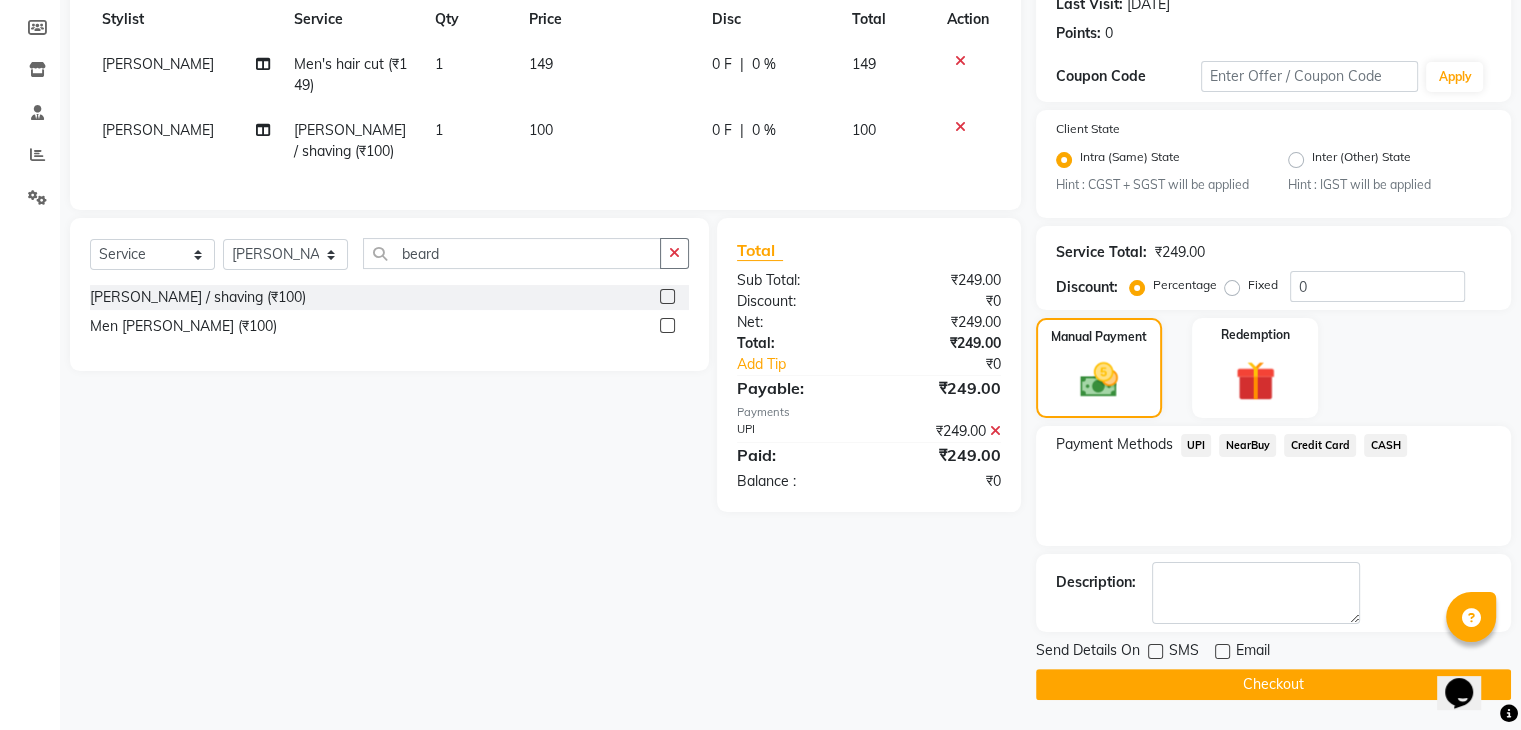 click on "Checkout" 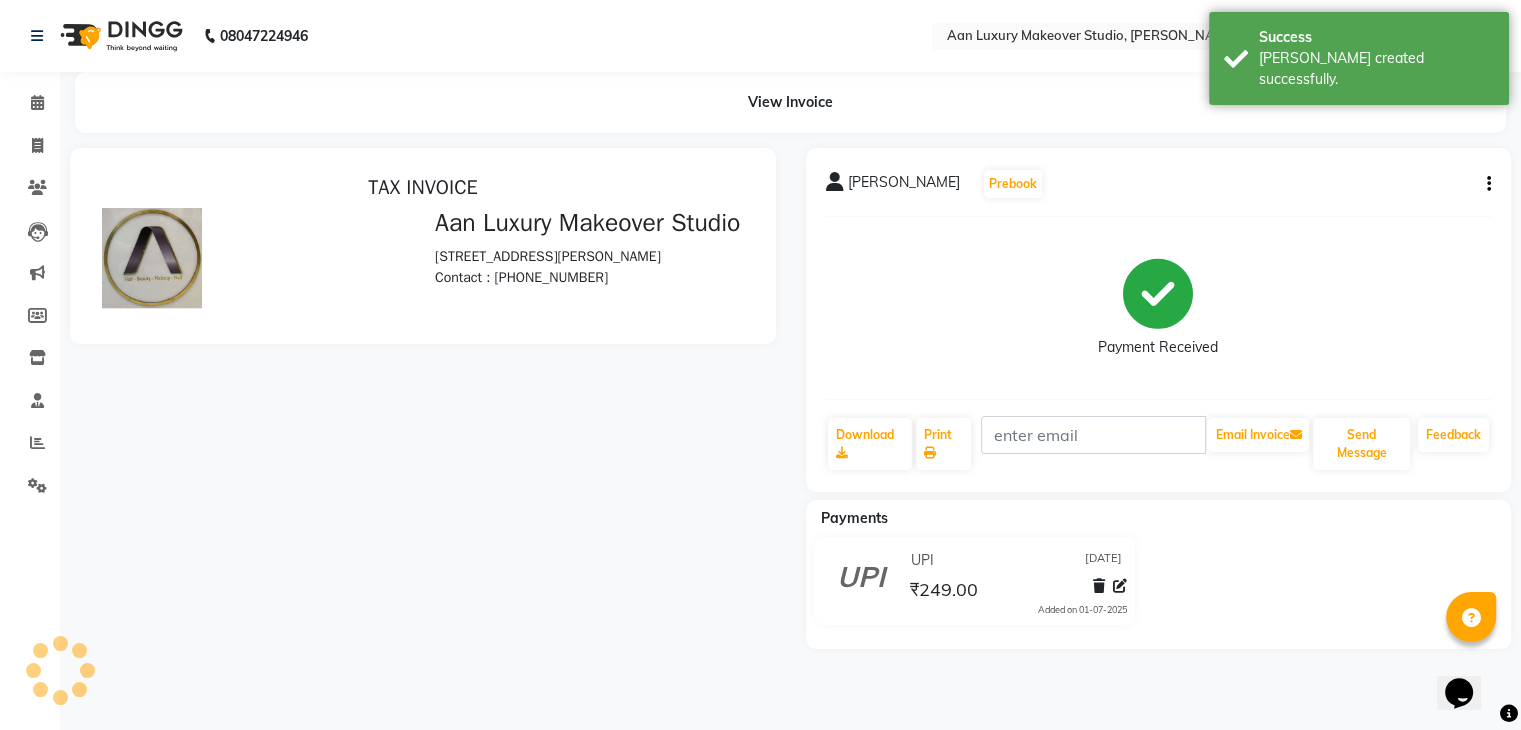 scroll, scrollTop: 0, scrollLeft: 0, axis: both 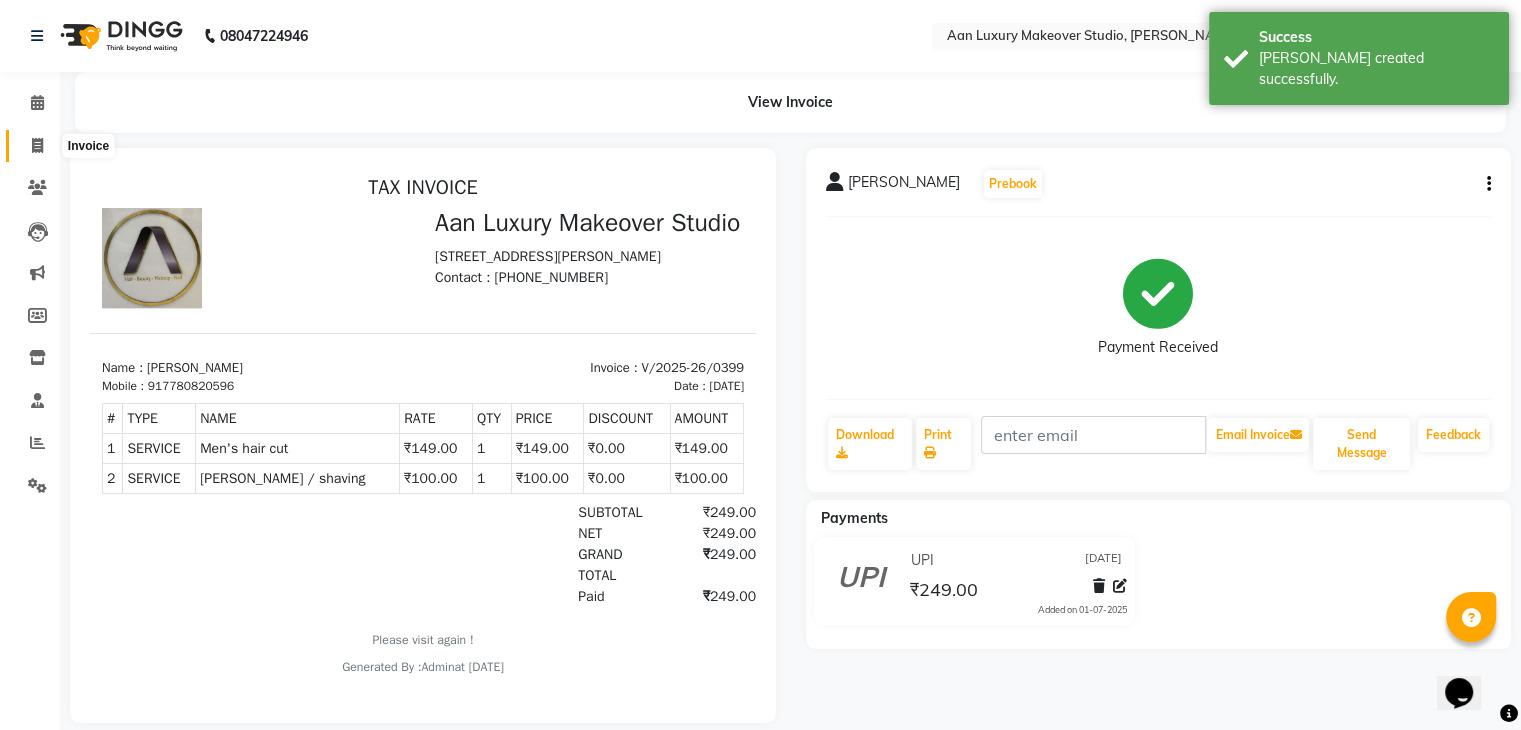 click 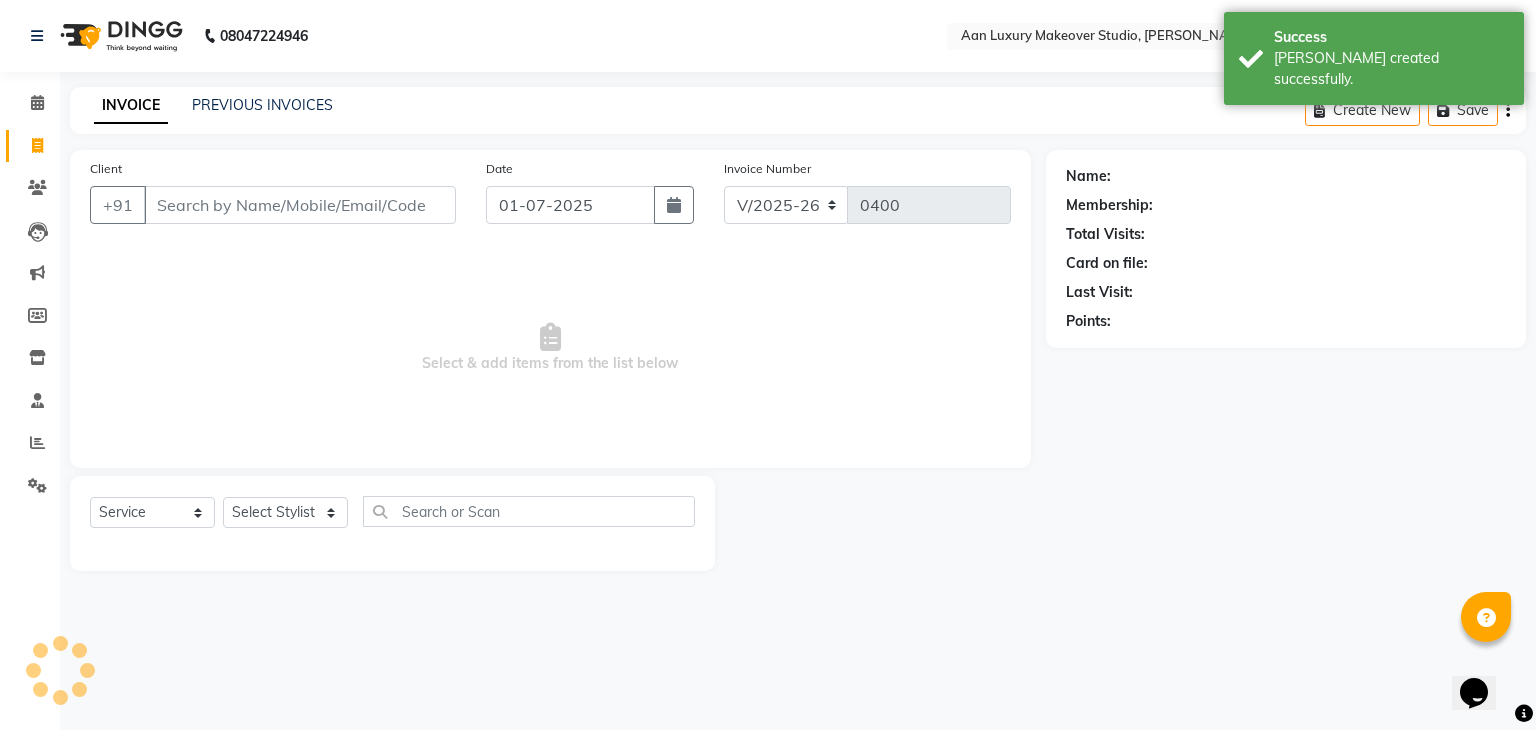 click on "Client" at bounding box center (300, 205) 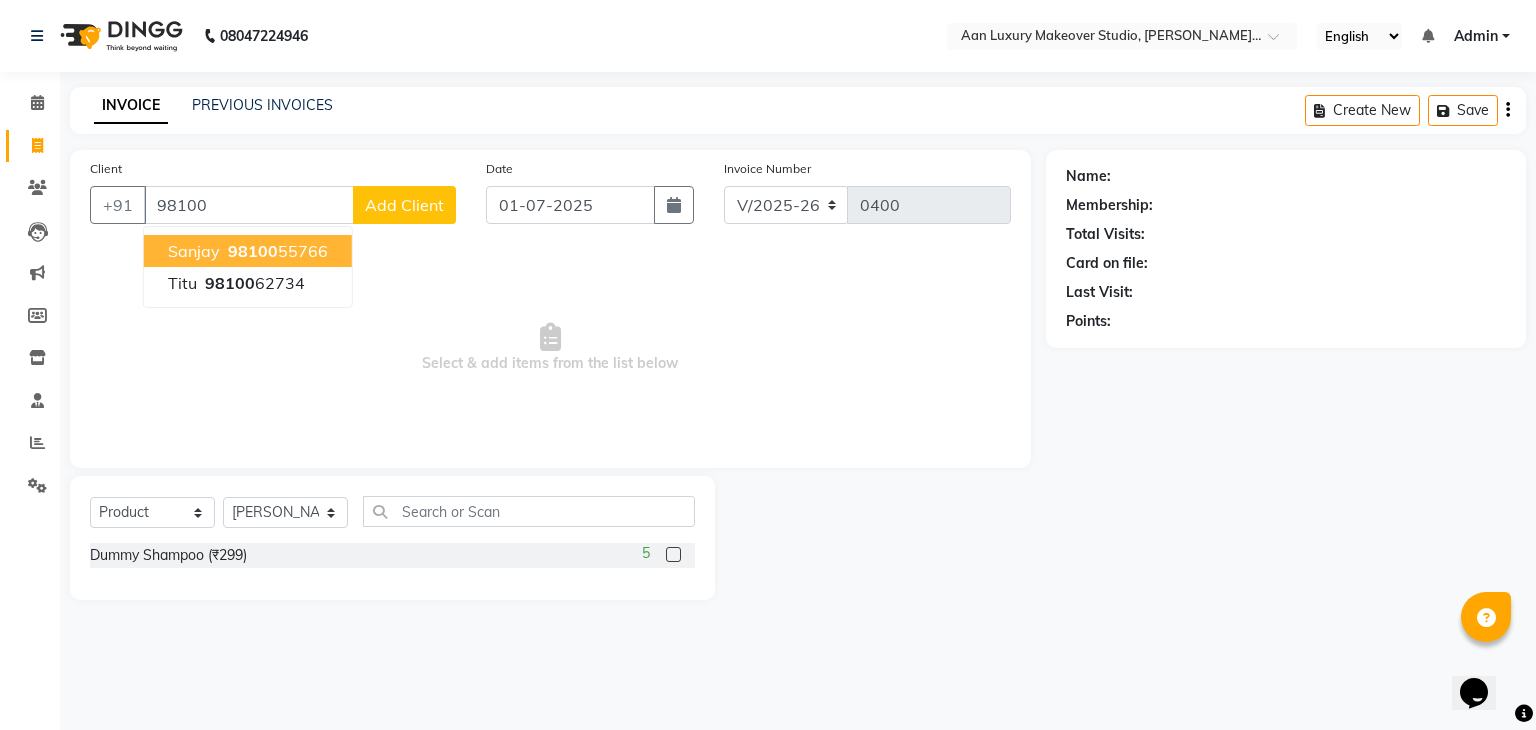 click on "98100 55766" at bounding box center (276, 251) 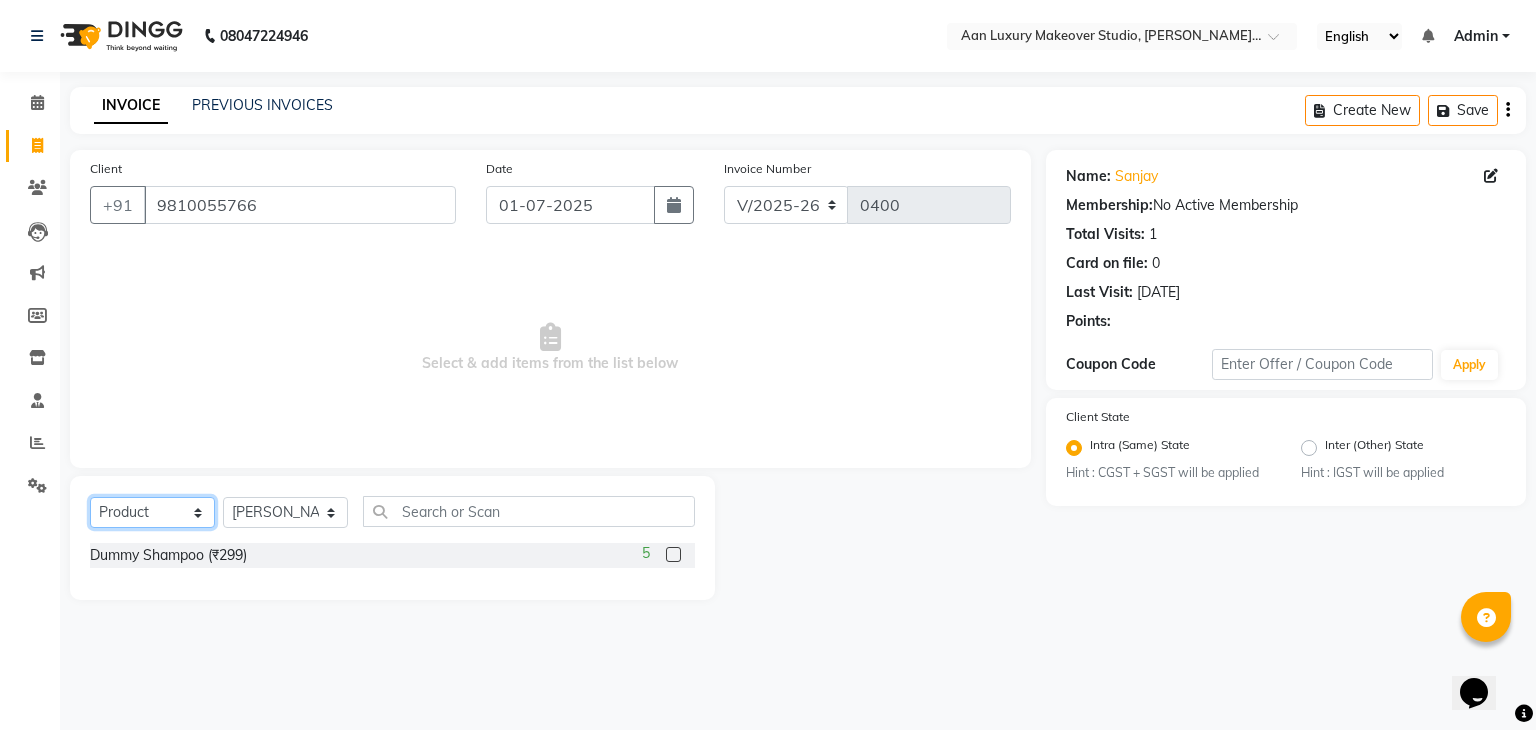 click on "Select  Service  Product  Membership  Package Voucher Prepaid Gift Card" 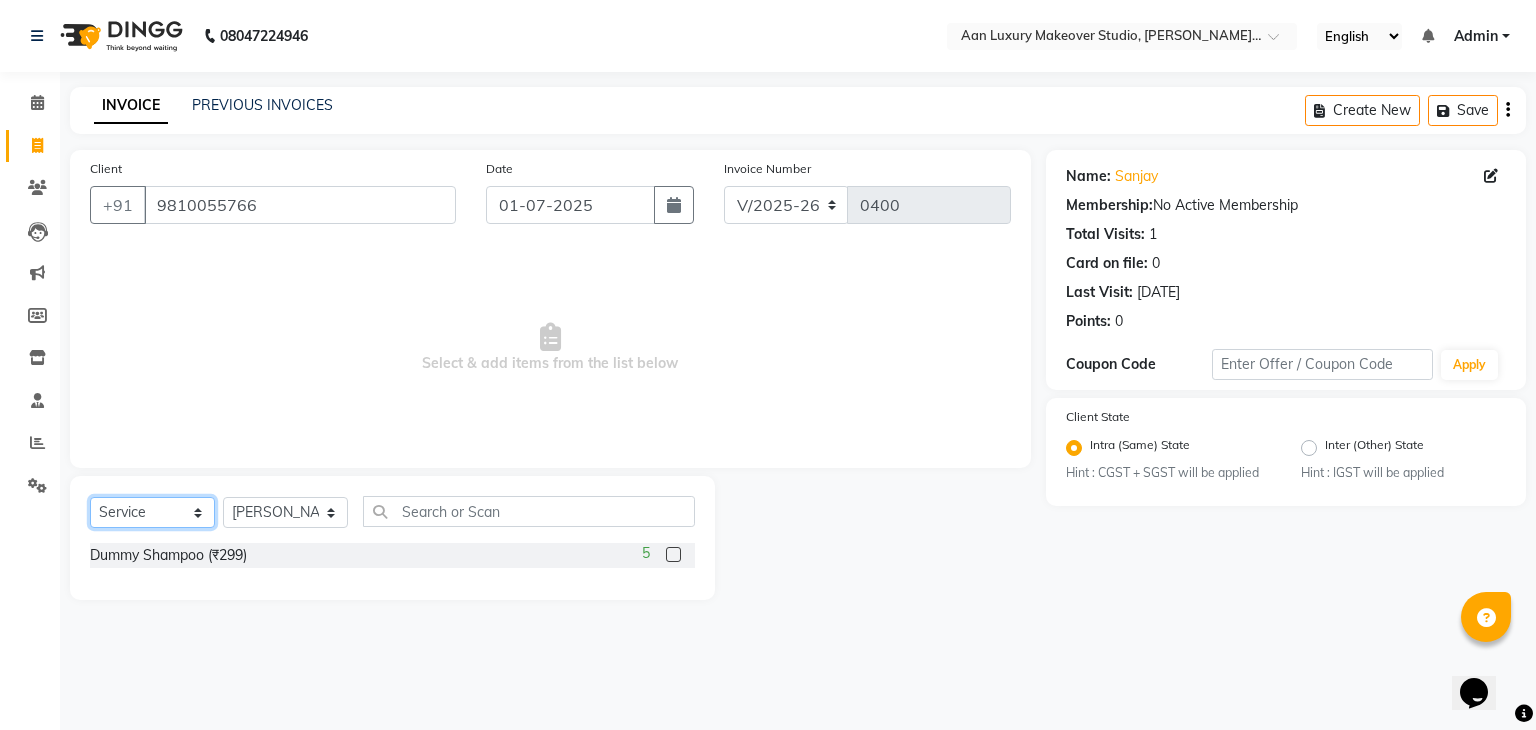 click on "Select  Service  Product  Membership  Package Voucher Prepaid Gift Card" 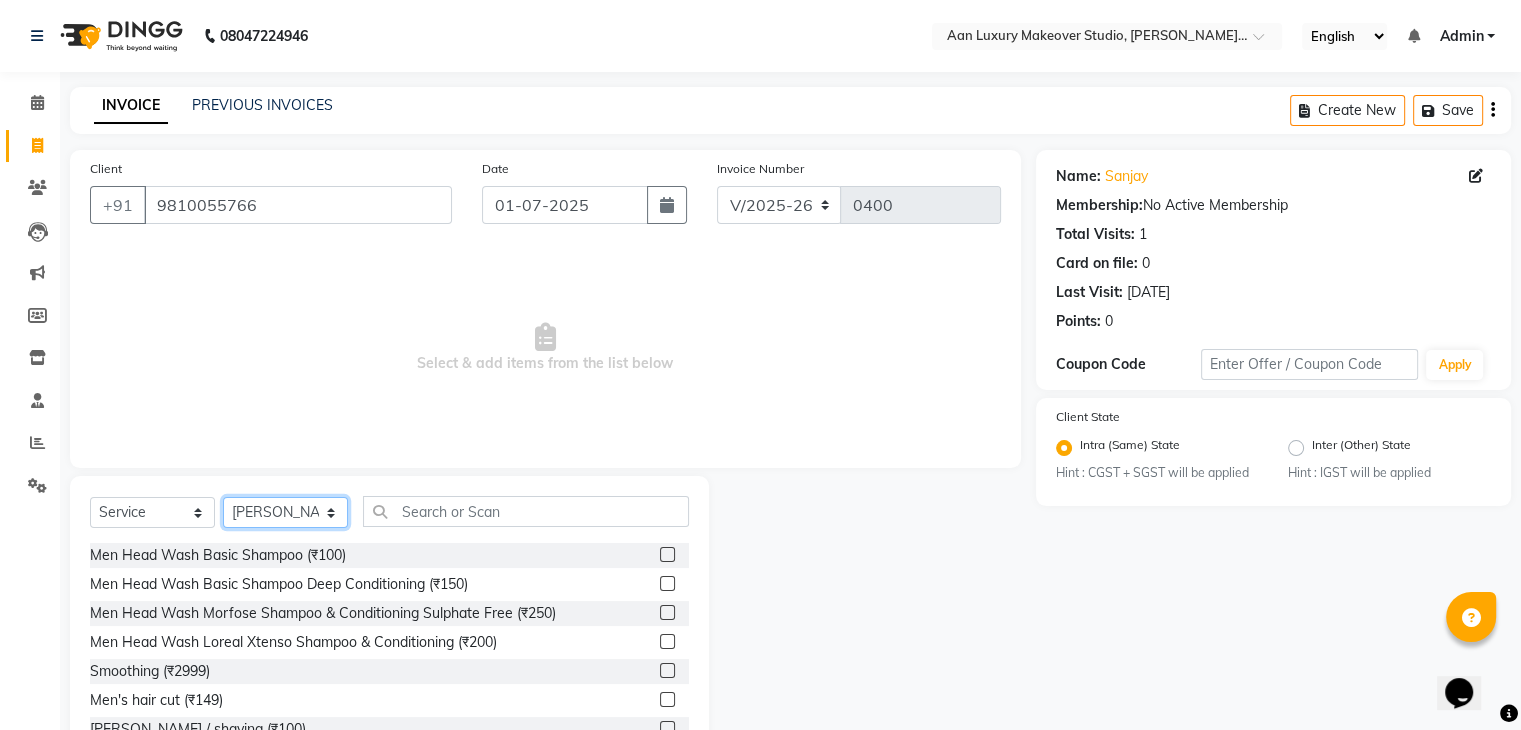 click on "Select Stylist Faiz gaurav [PERSON_NAME] Nisha ma'am  [PERSON_NAME] [PERSON_NAME] [PERSON_NAME]" 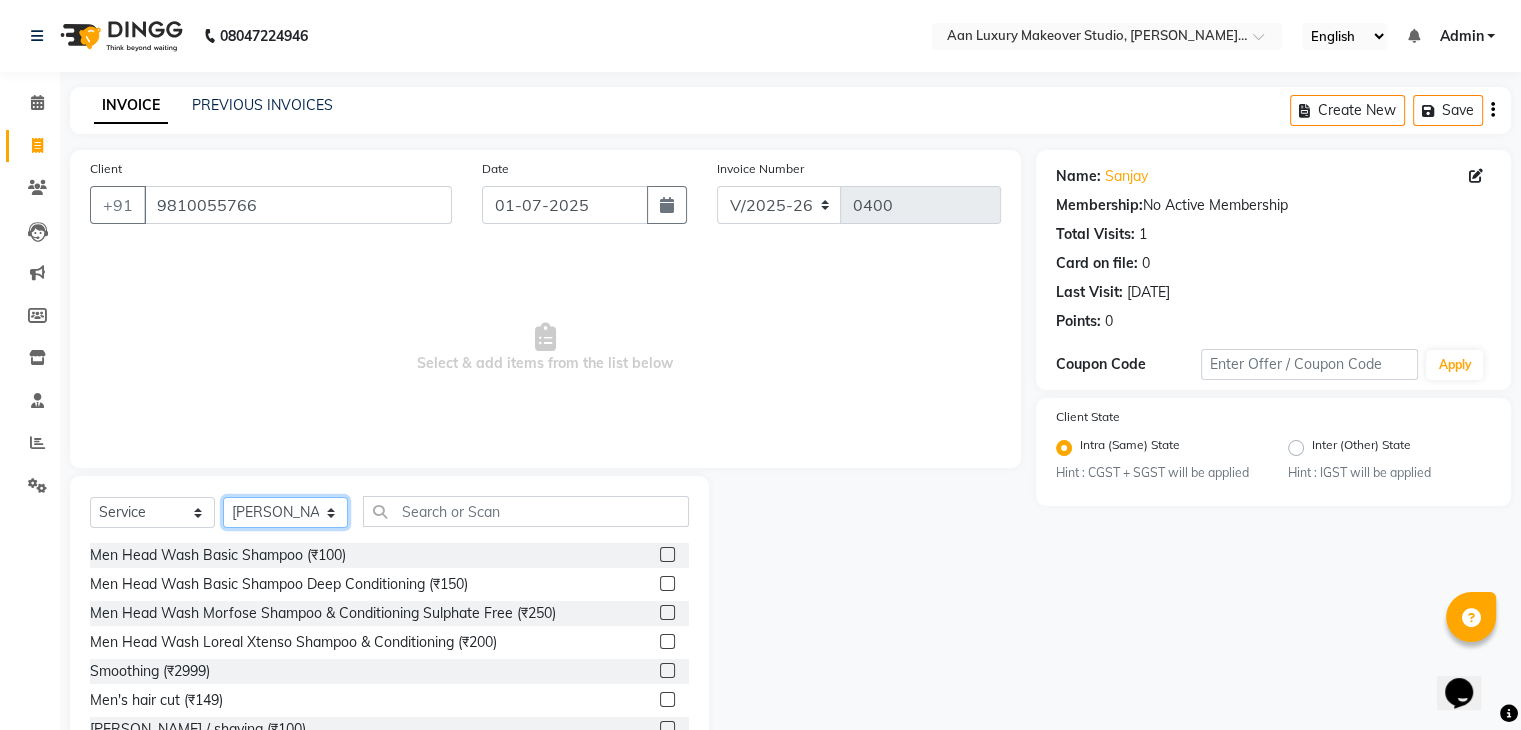 click on "Select Stylist Faiz gaurav [PERSON_NAME] Nisha ma'am  [PERSON_NAME] [PERSON_NAME] [PERSON_NAME]" 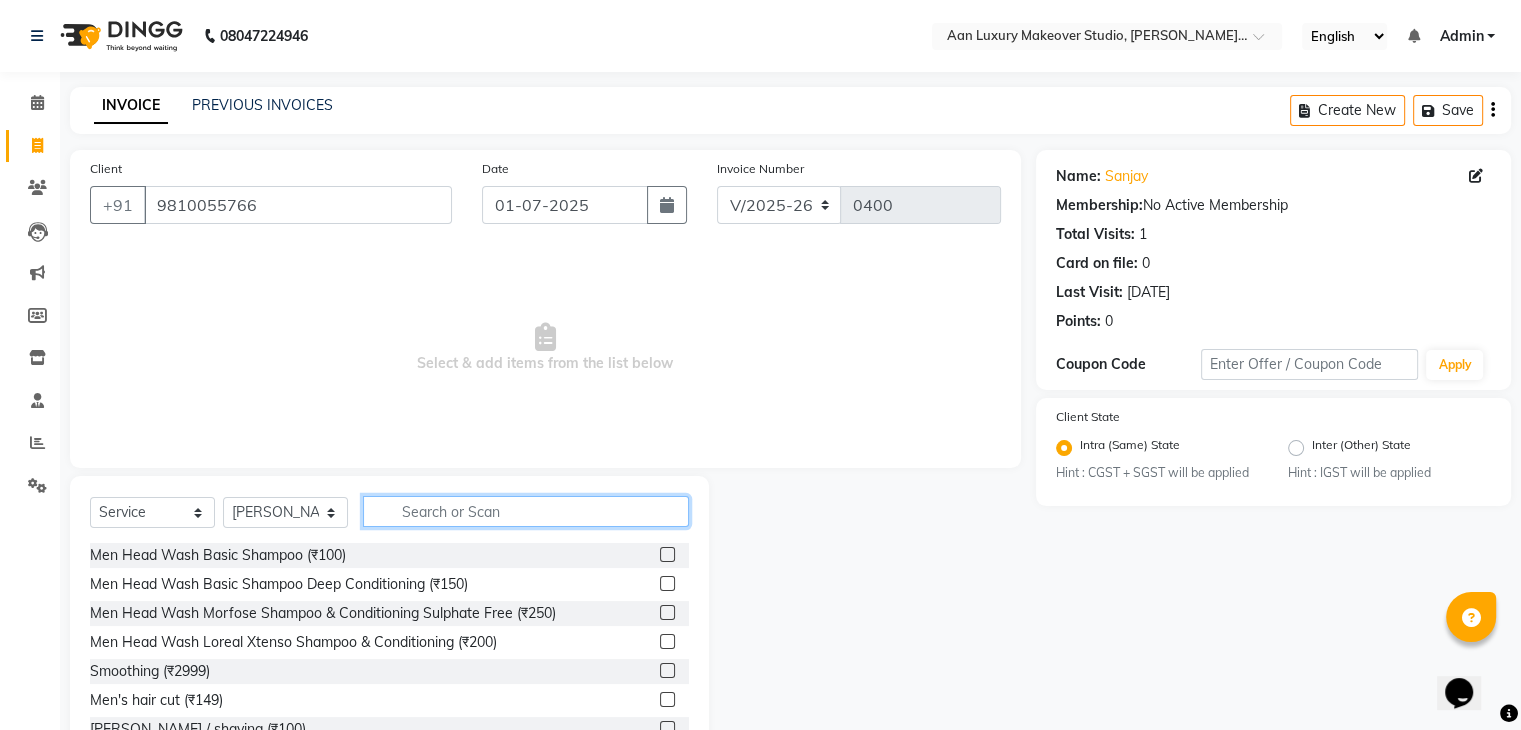 click 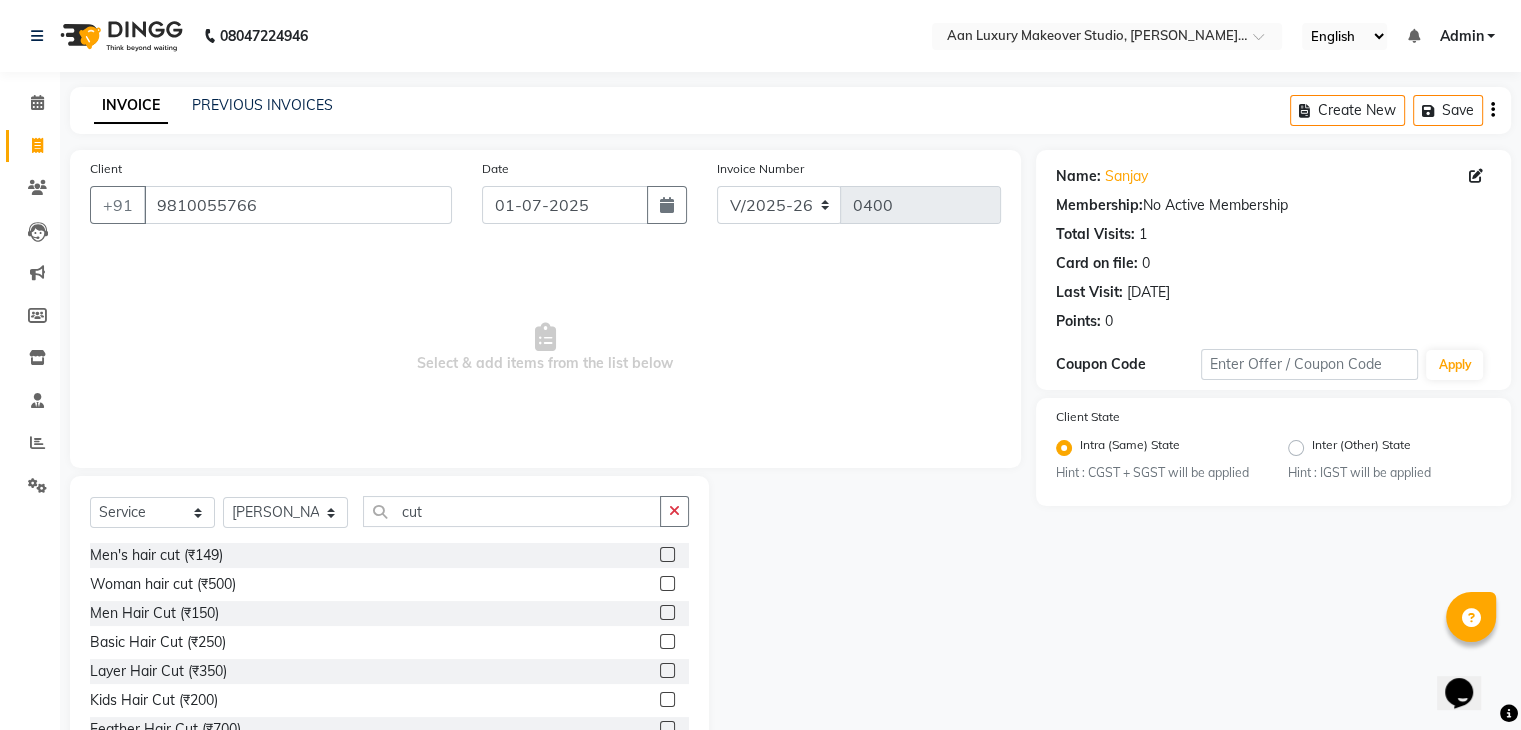 click 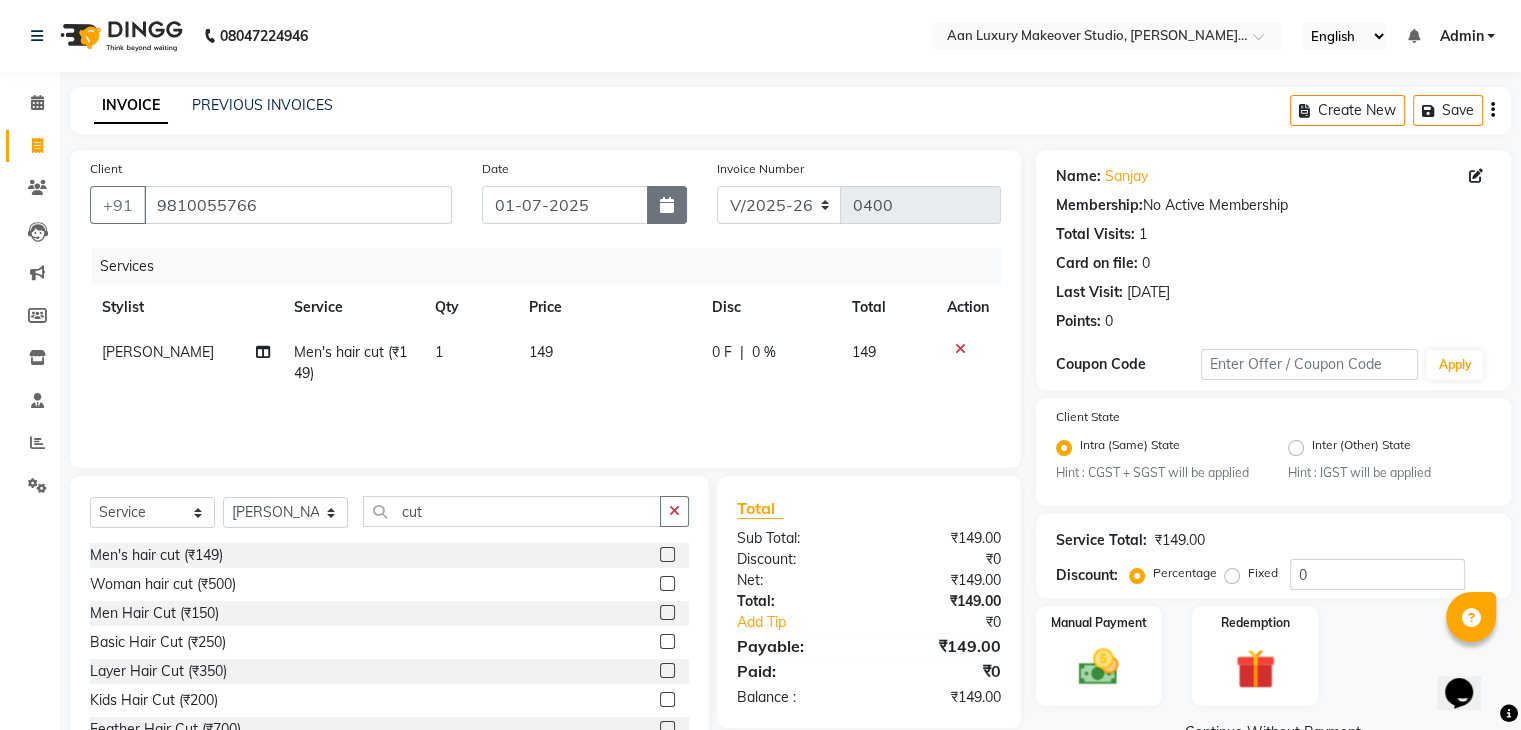 click 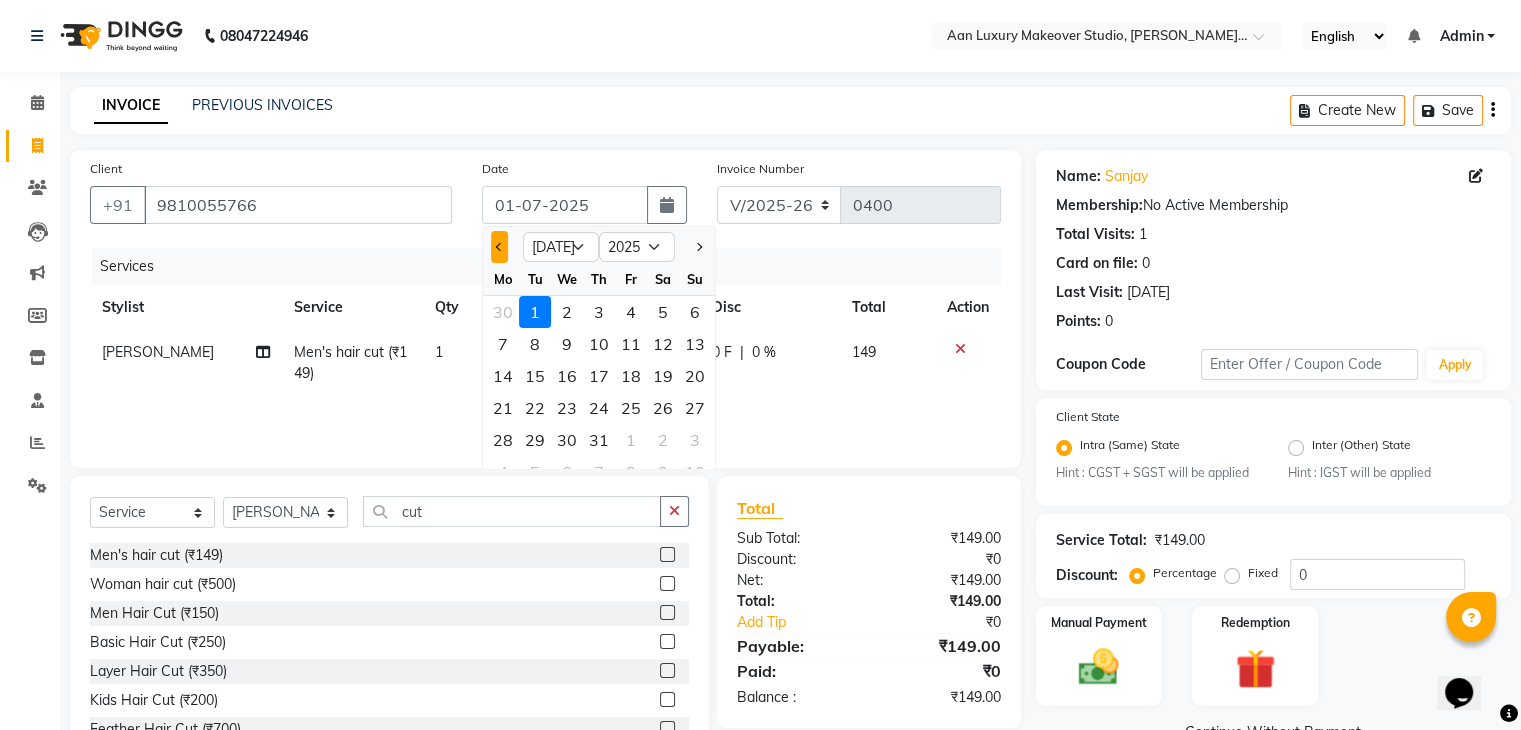 click 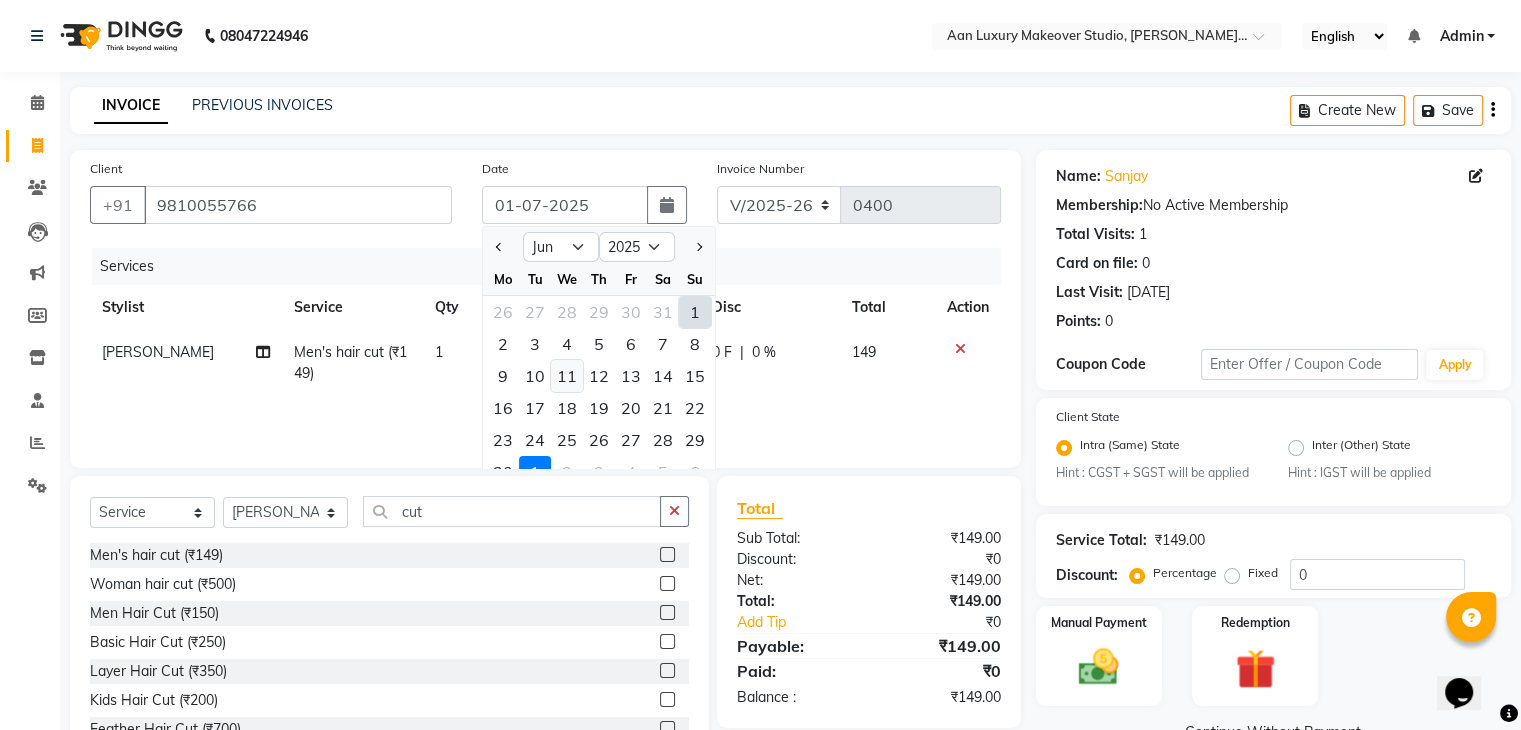 click on "11" 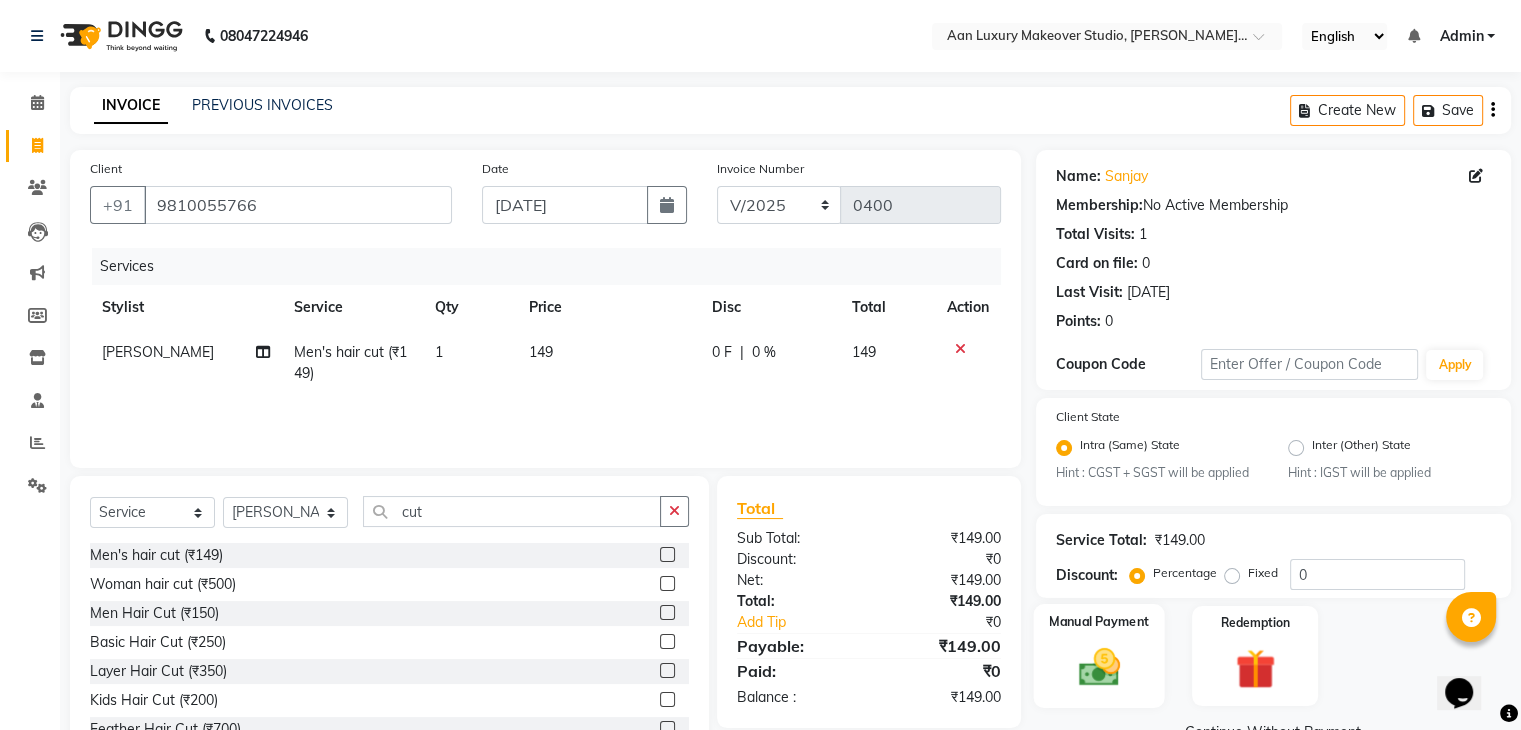click on "Manual Payment" 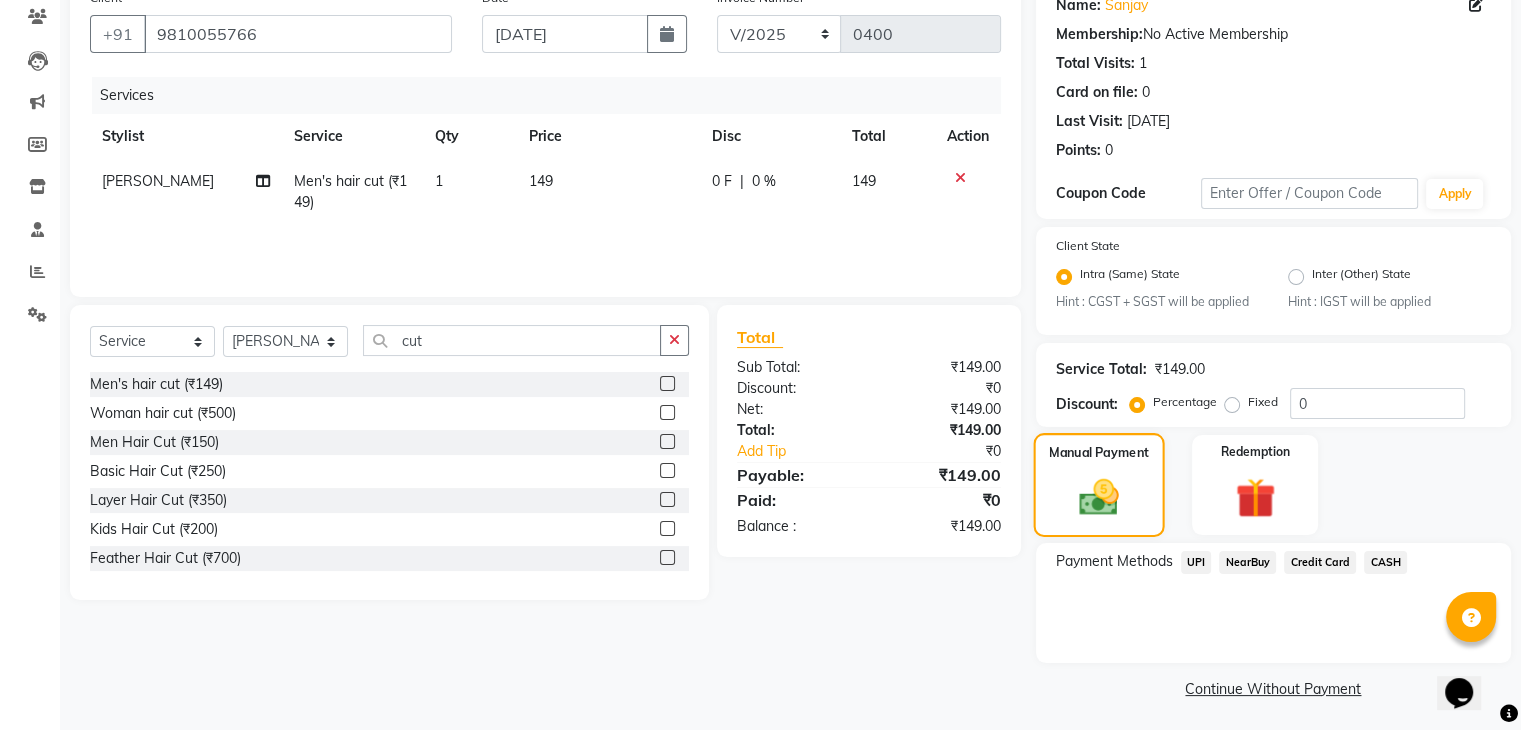 scroll, scrollTop: 177, scrollLeft: 0, axis: vertical 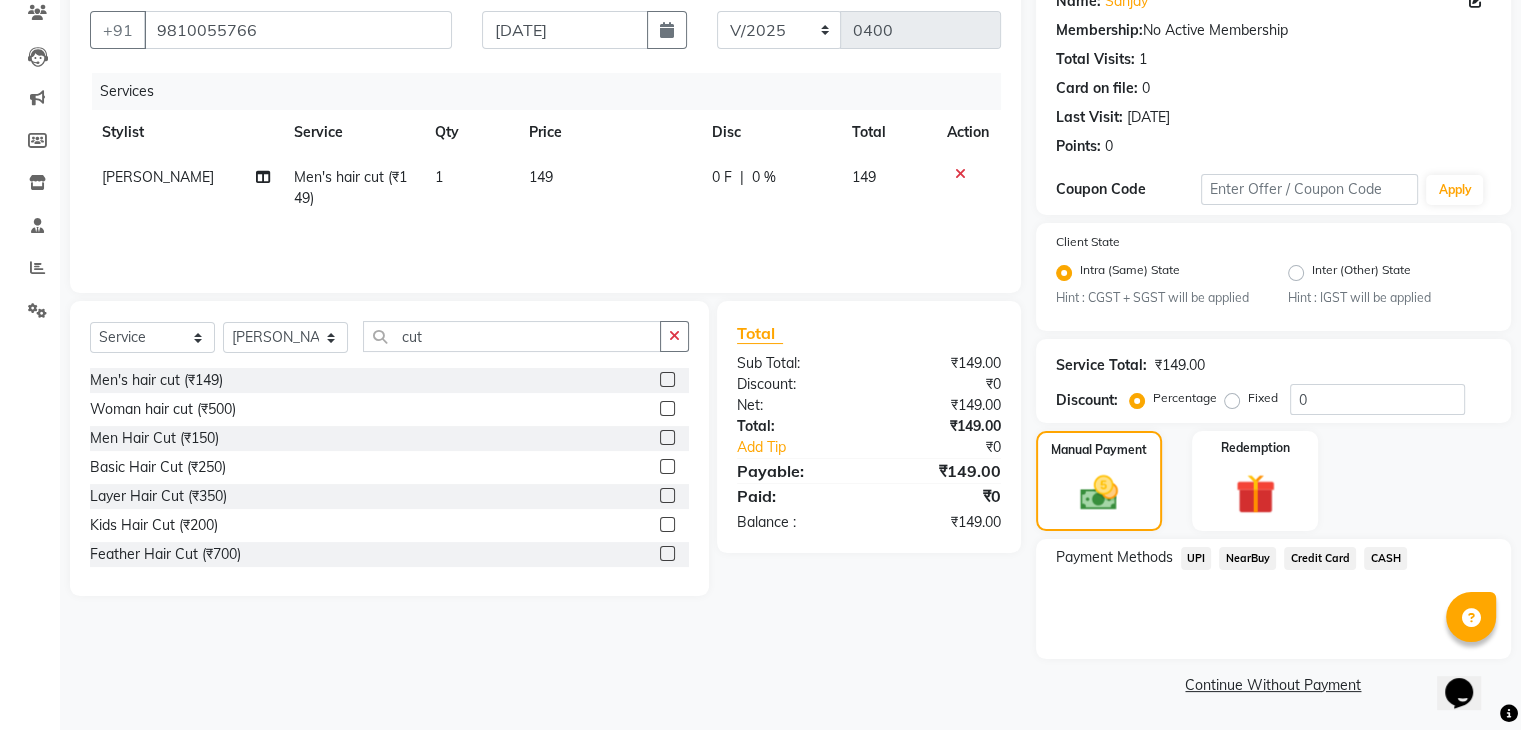 click on "UPI" 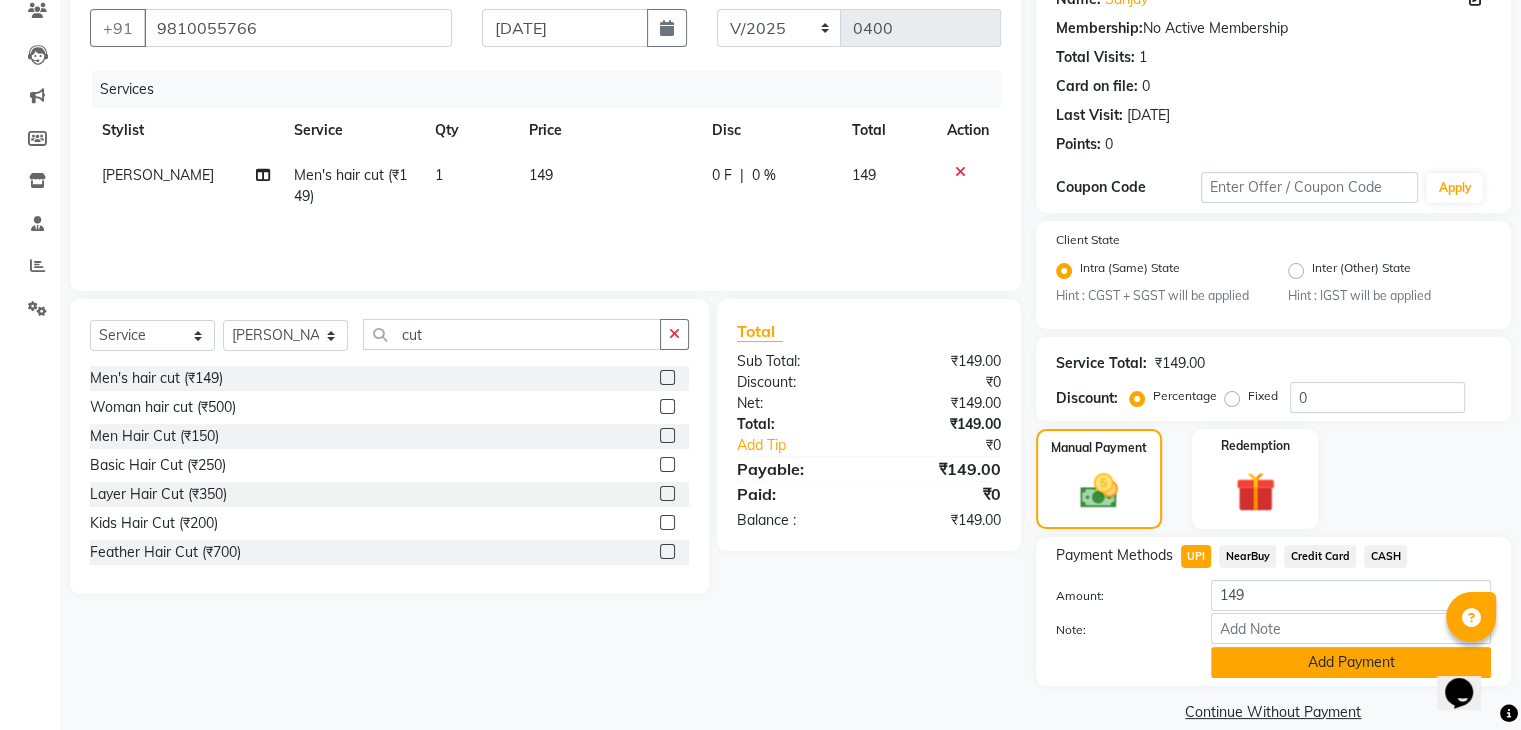 click on "Payment Methods  UPI   NearBuy   Credit Card   CASH  Amount: 149 Note: Add Payment" 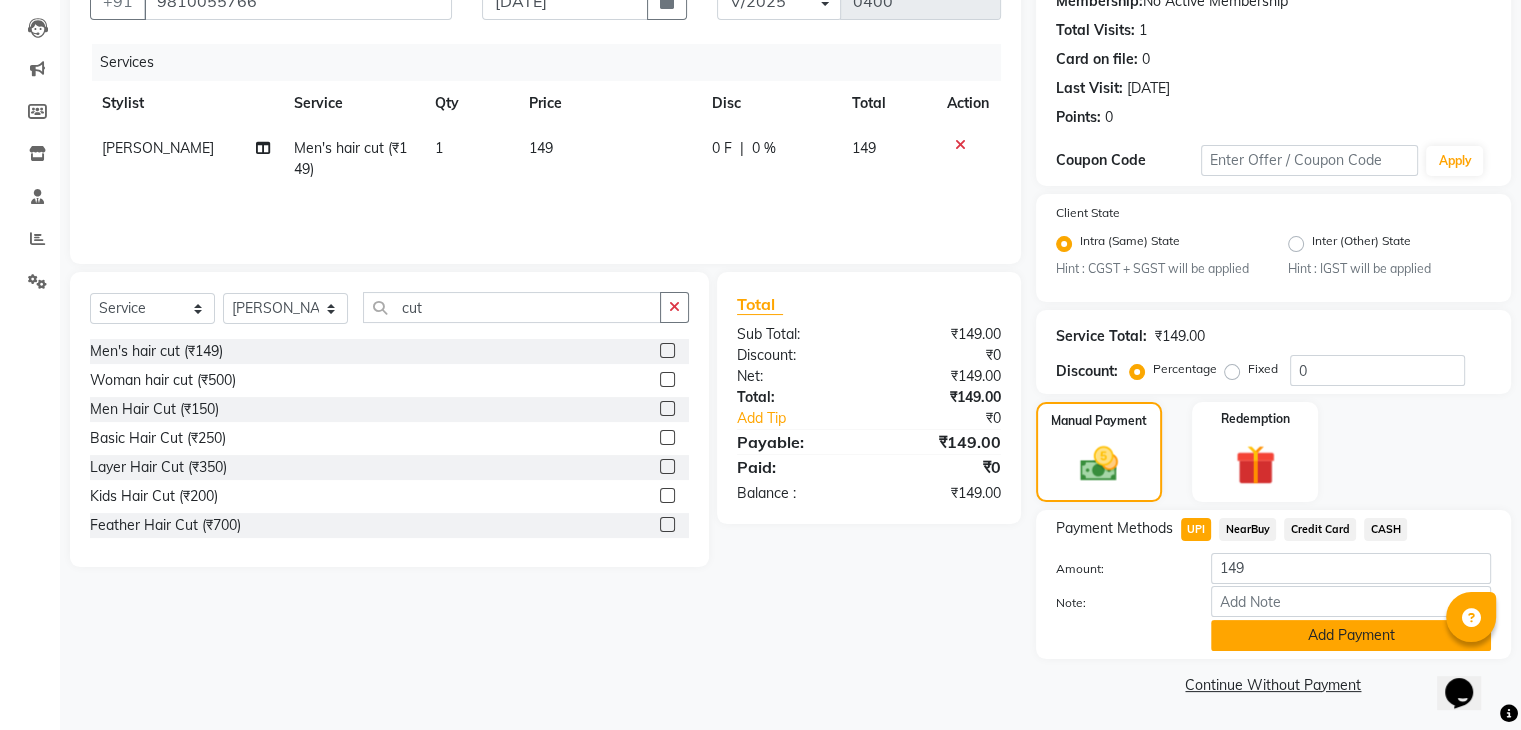 click on "Add Payment" 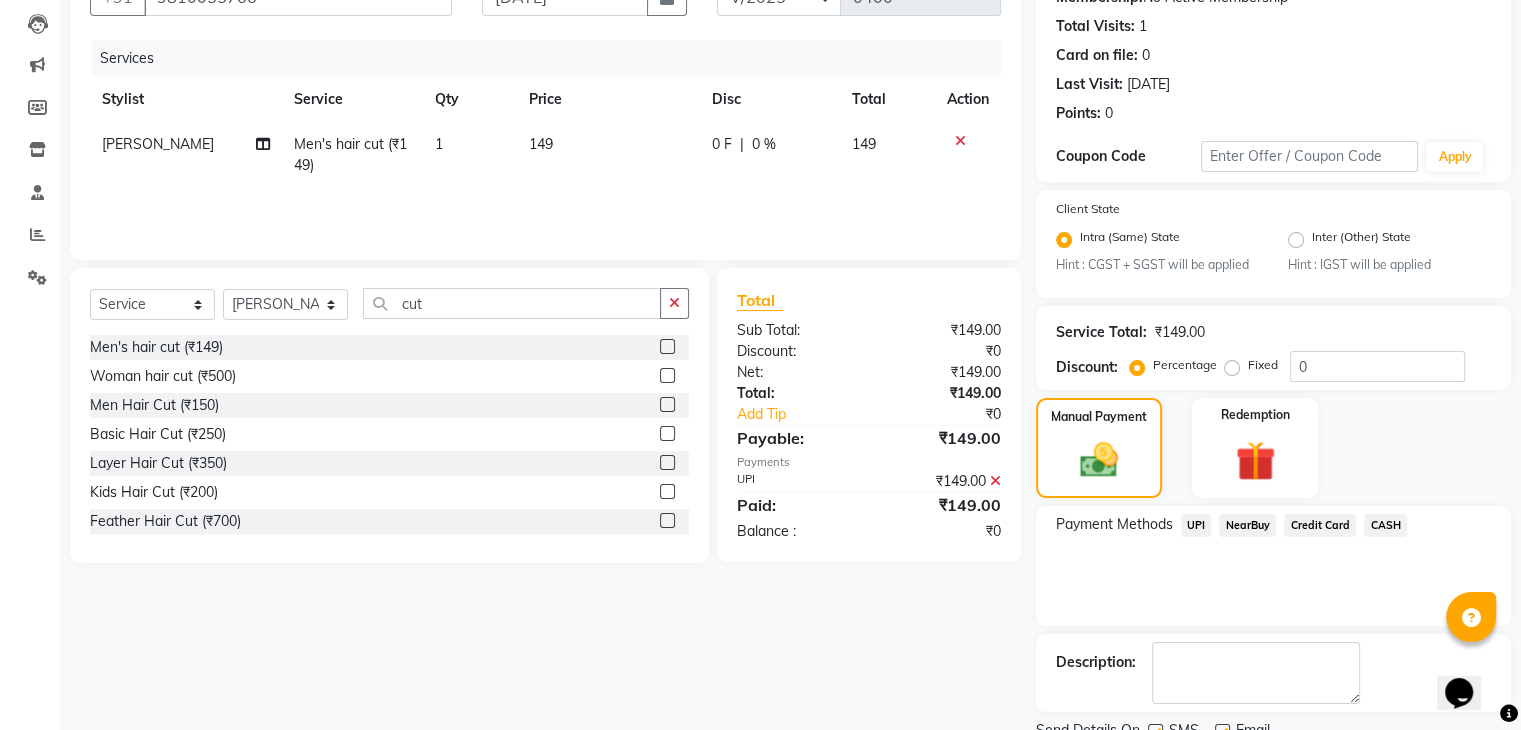 scroll, scrollTop: 289, scrollLeft: 0, axis: vertical 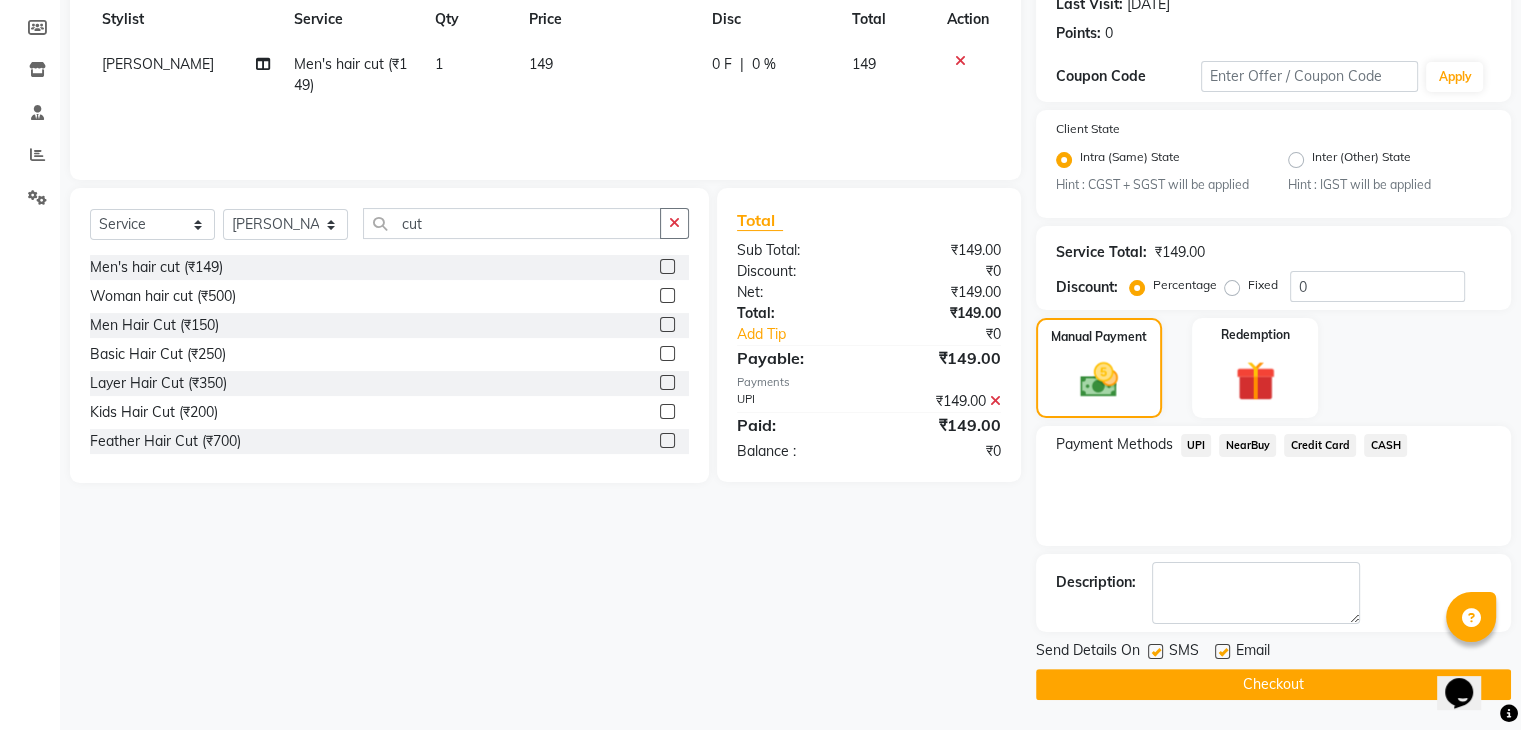 click 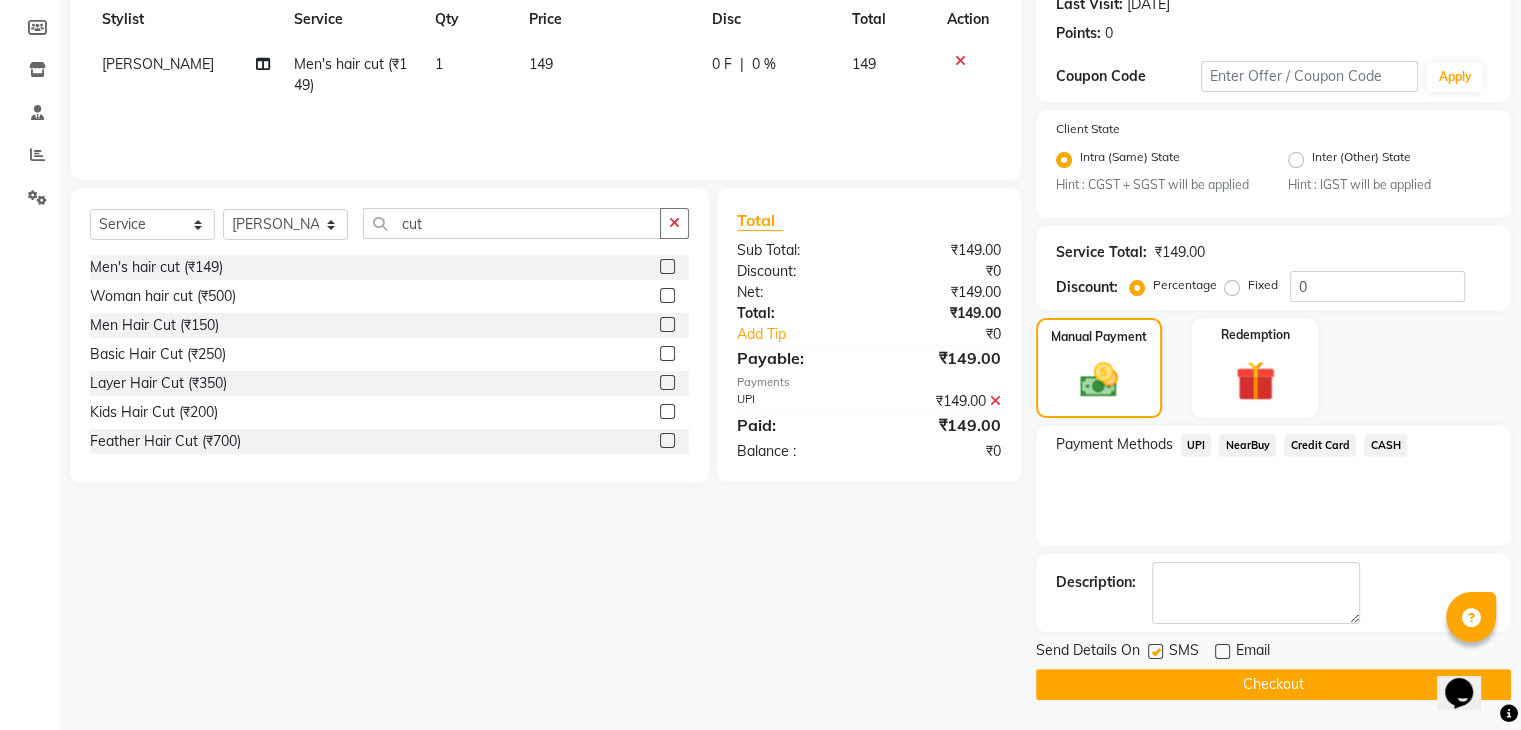 click 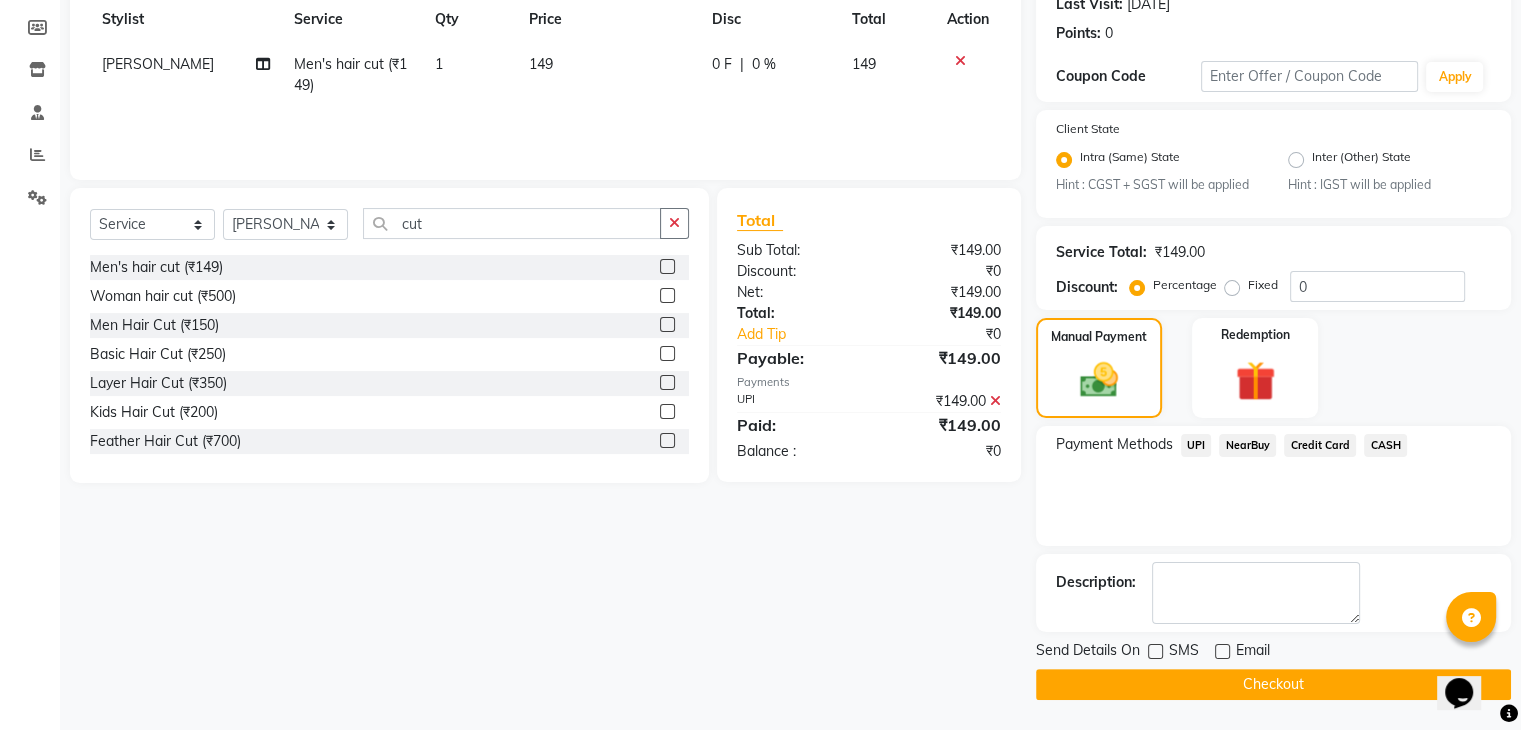 click on "Send Details On SMS Email  Checkout" 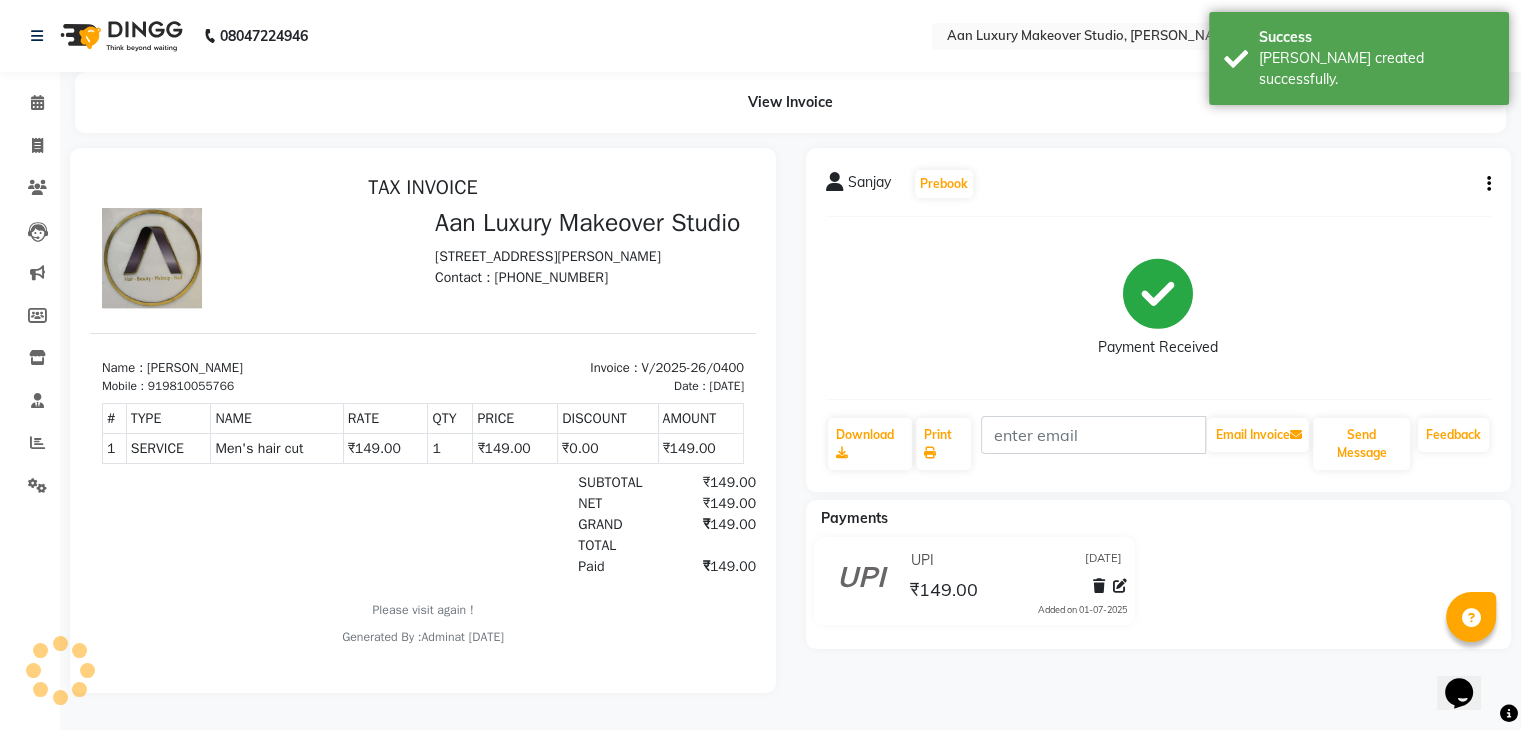scroll, scrollTop: 0, scrollLeft: 0, axis: both 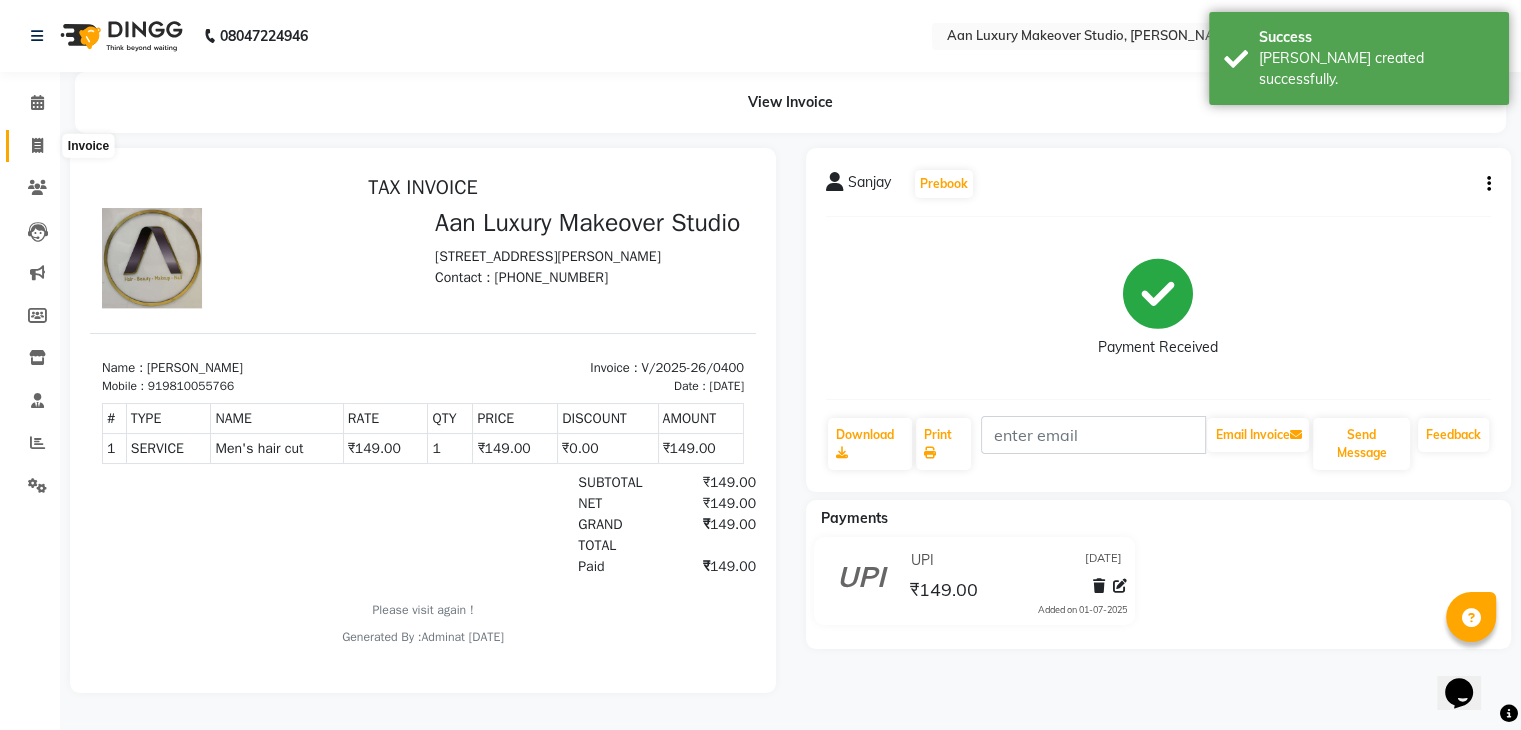 click 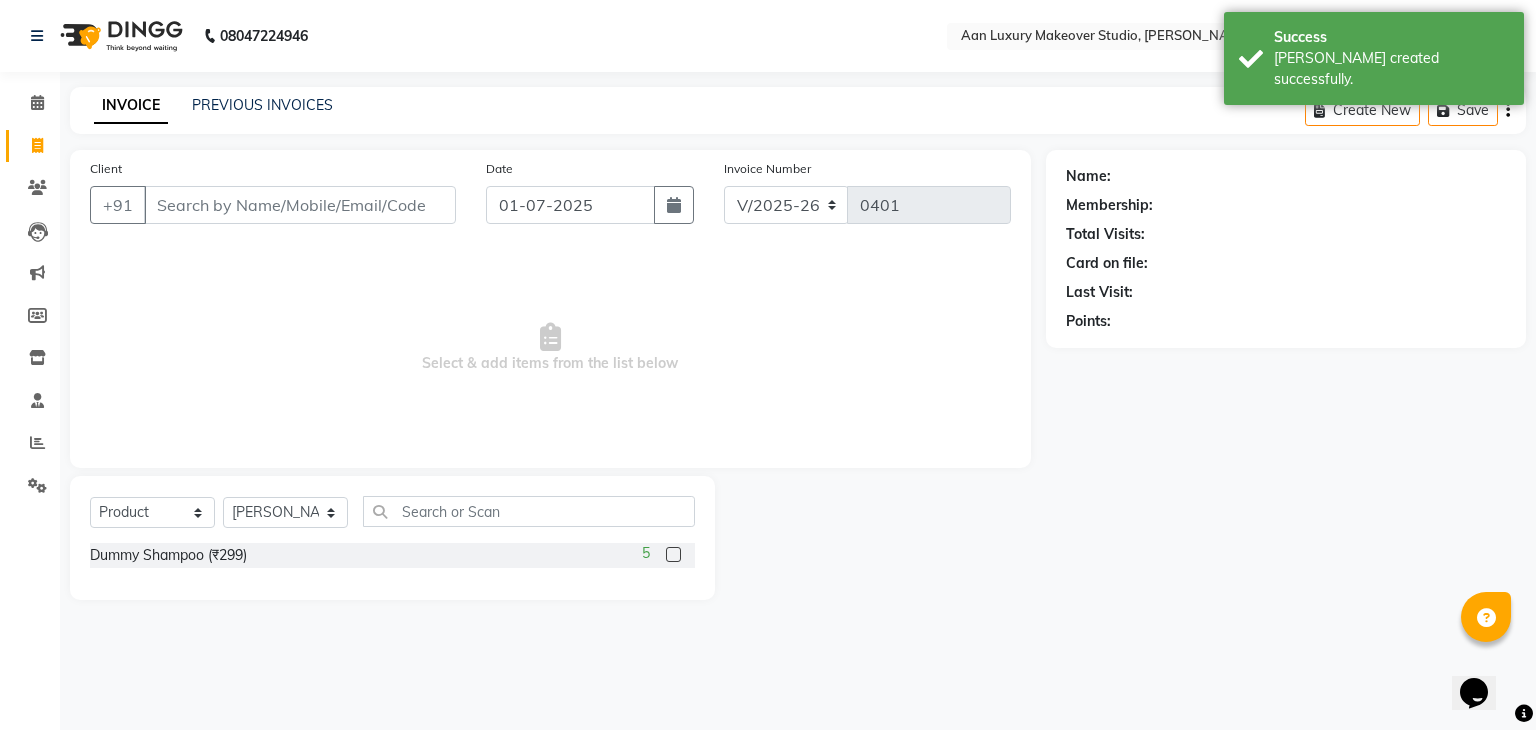 click on "Client" at bounding box center (300, 205) 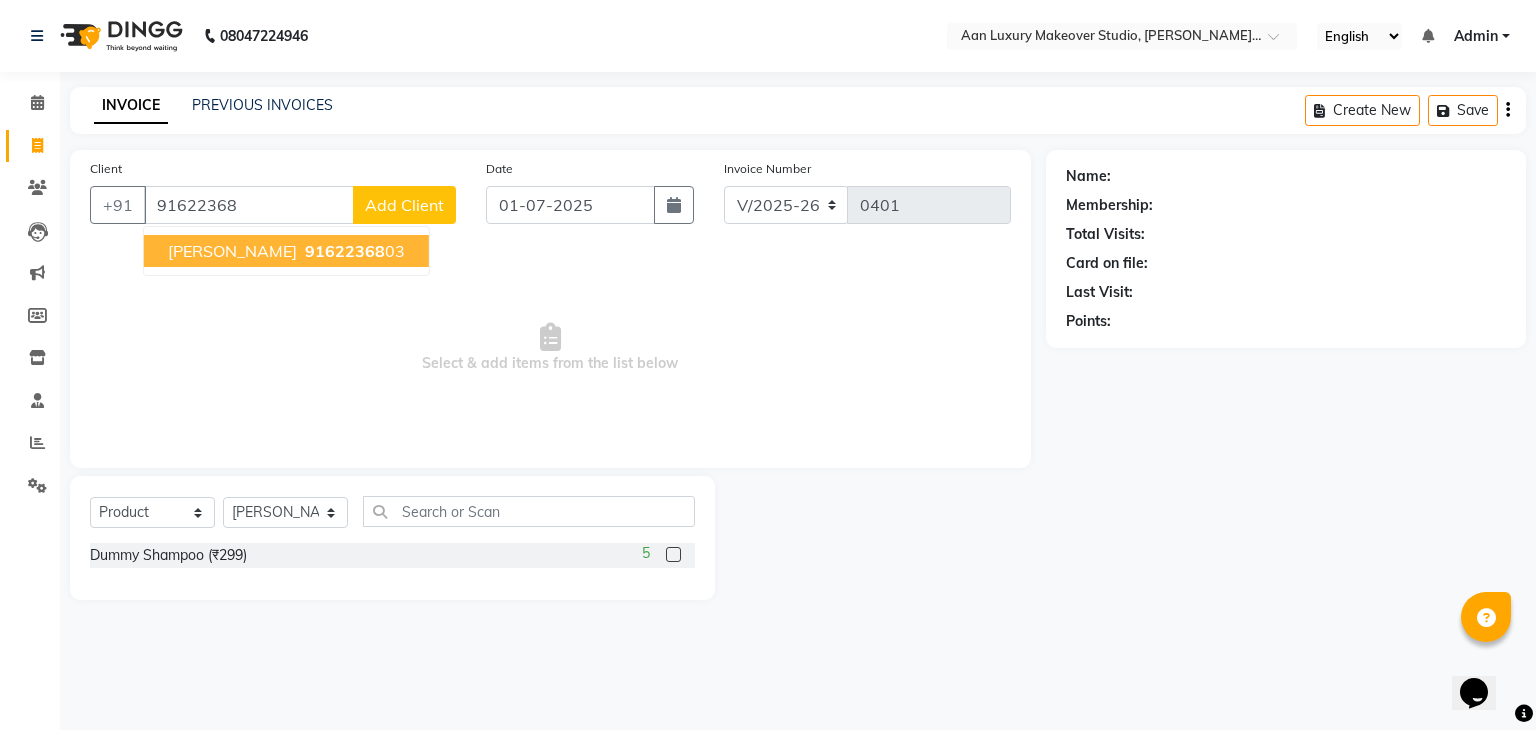 click on "91622368" at bounding box center [345, 251] 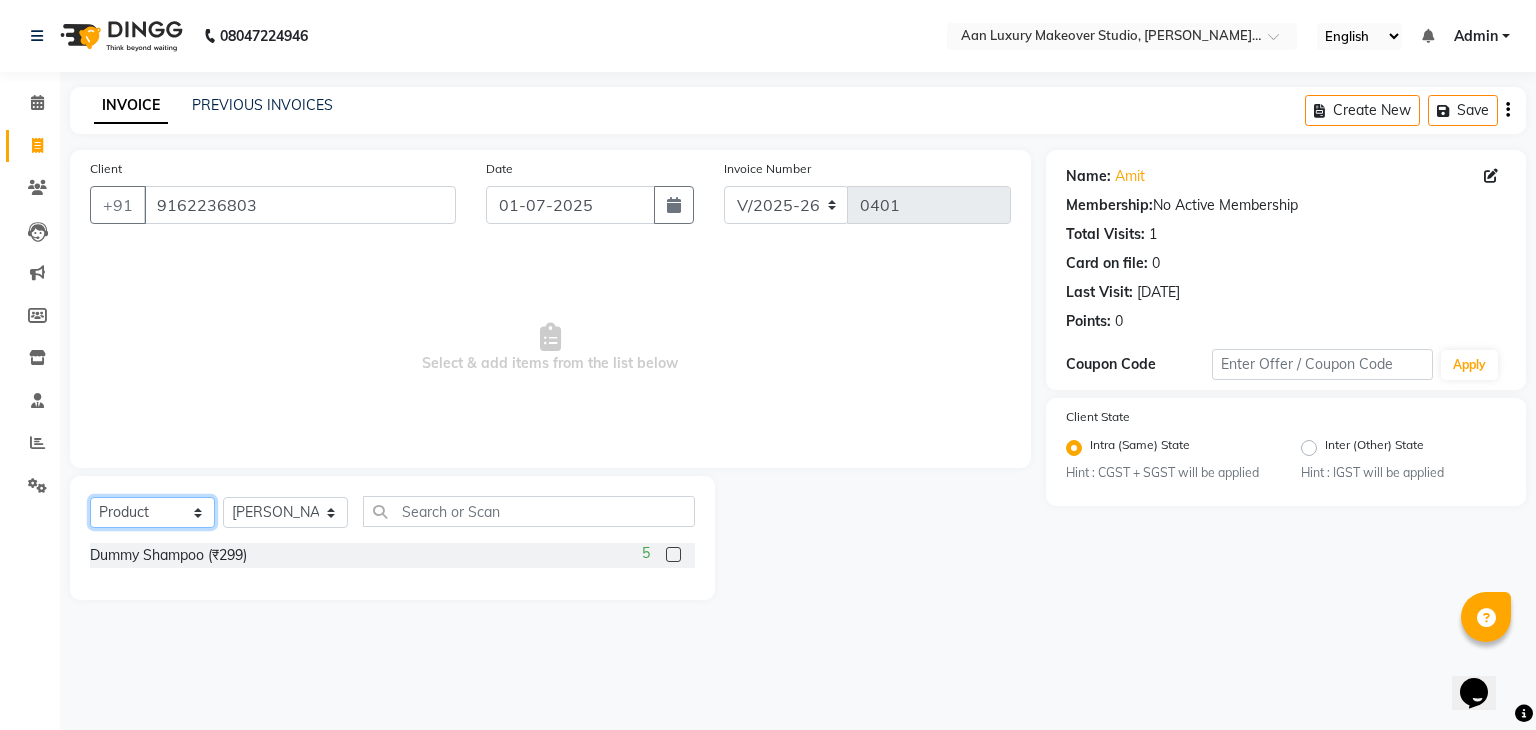 click on "Select  Service  Product  Membership  Package Voucher Prepaid Gift Card" 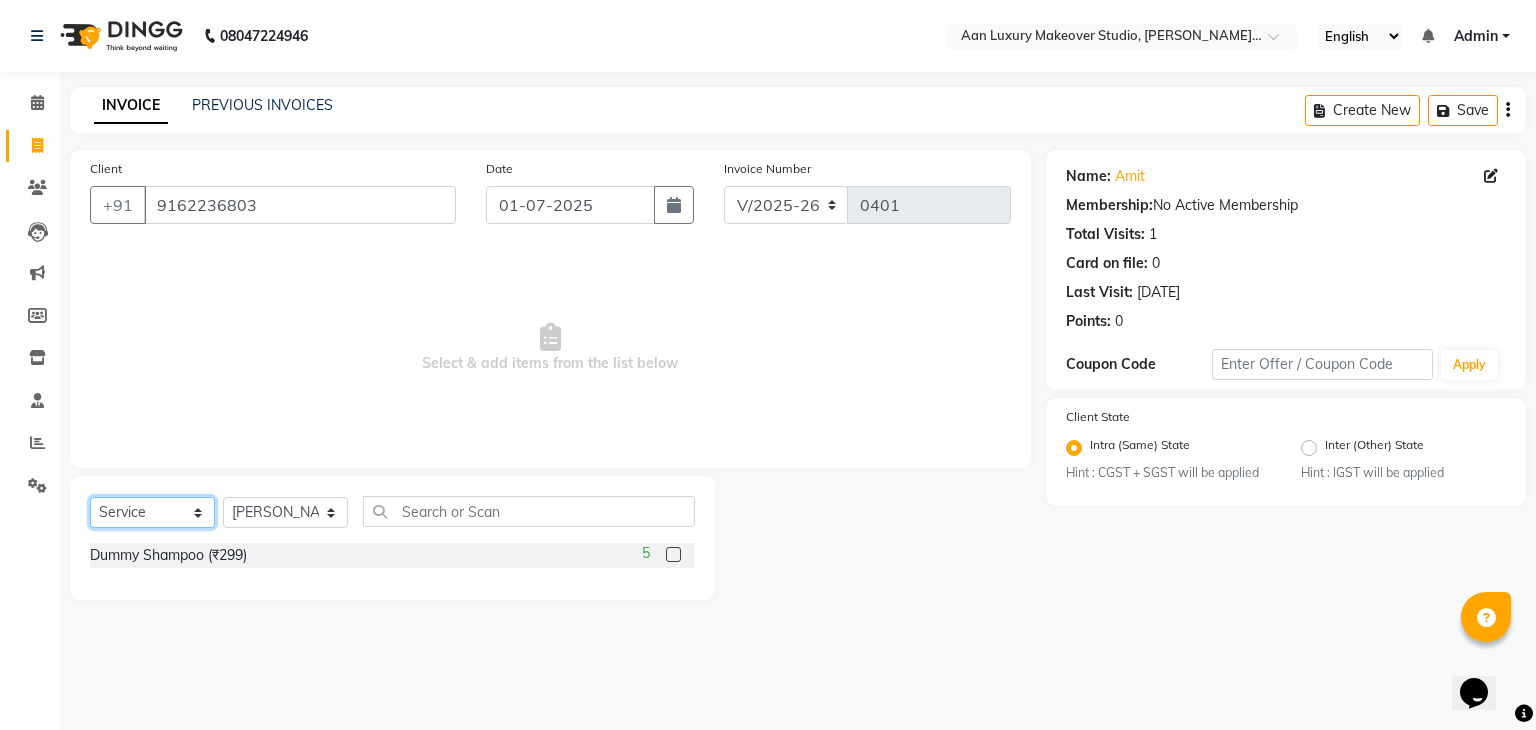click on "Select  Service  Product  Membership  Package Voucher Prepaid Gift Card" 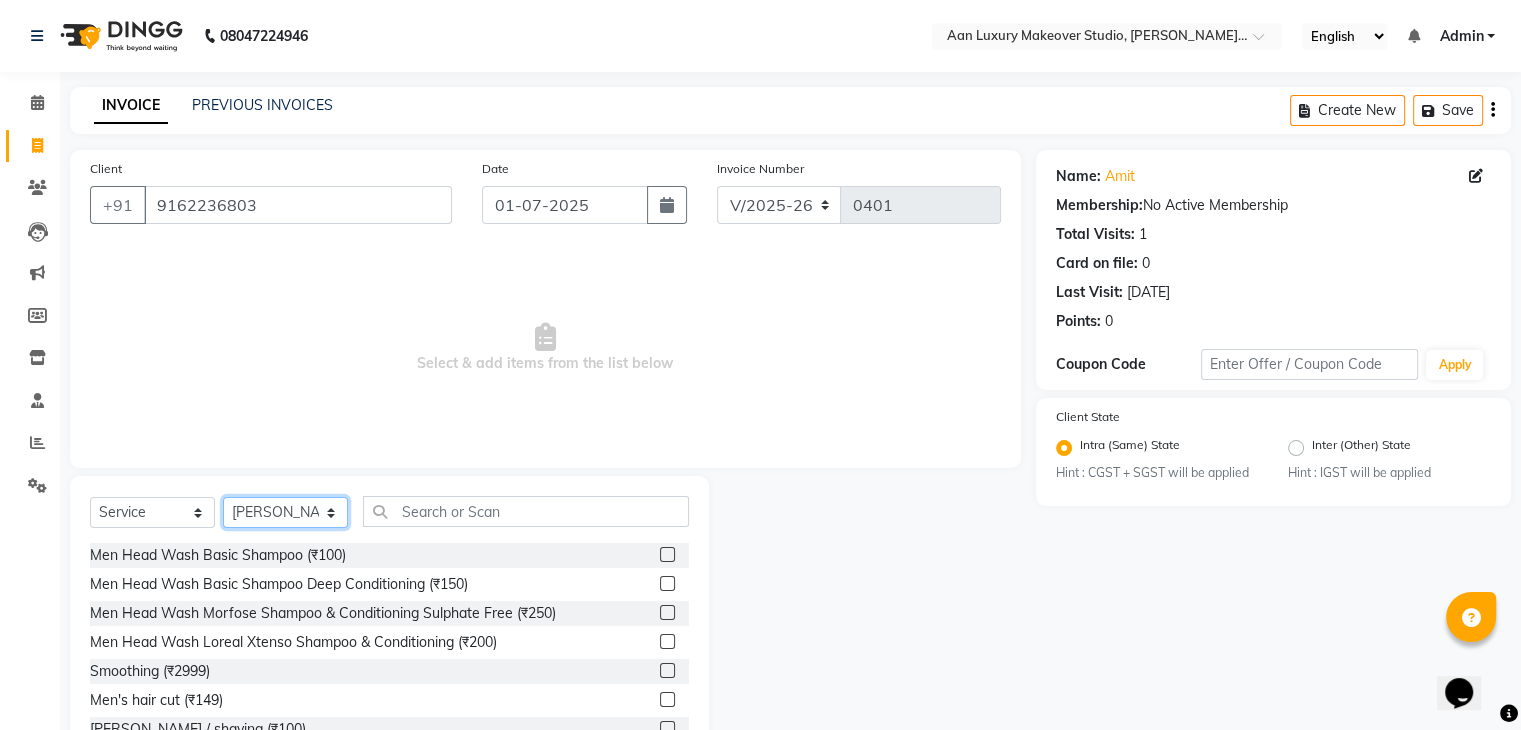 click on "Select Stylist Faiz gaurav [PERSON_NAME] Nisha ma'am  [PERSON_NAME] [PERSON_NAME] [PERSON_NAME]" 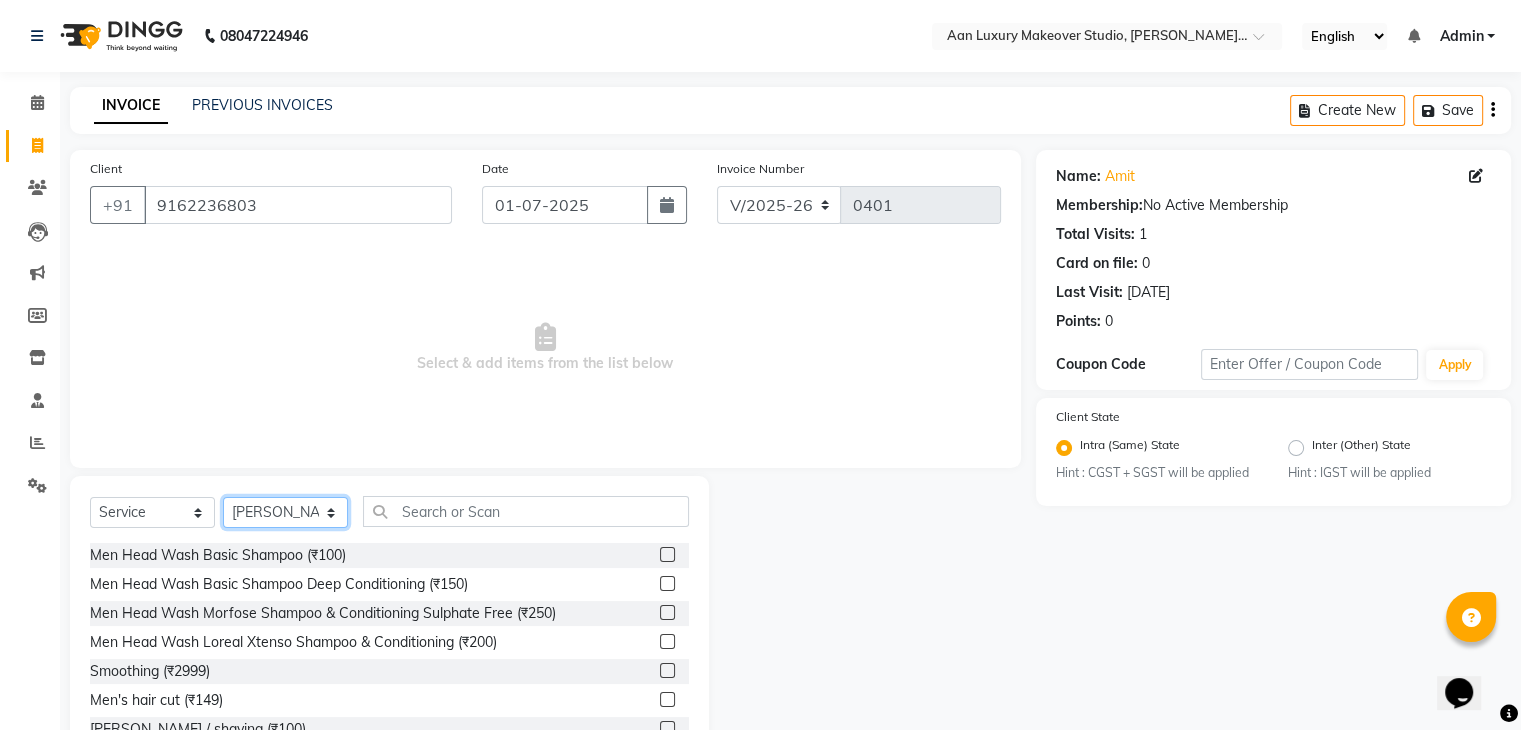 click on "Select Stylist Faiz gaurav [PERSON_NAME] Nisha ma'am  [PERSON_NAME] [PERSON_NAME] [PERSON_NAME]" 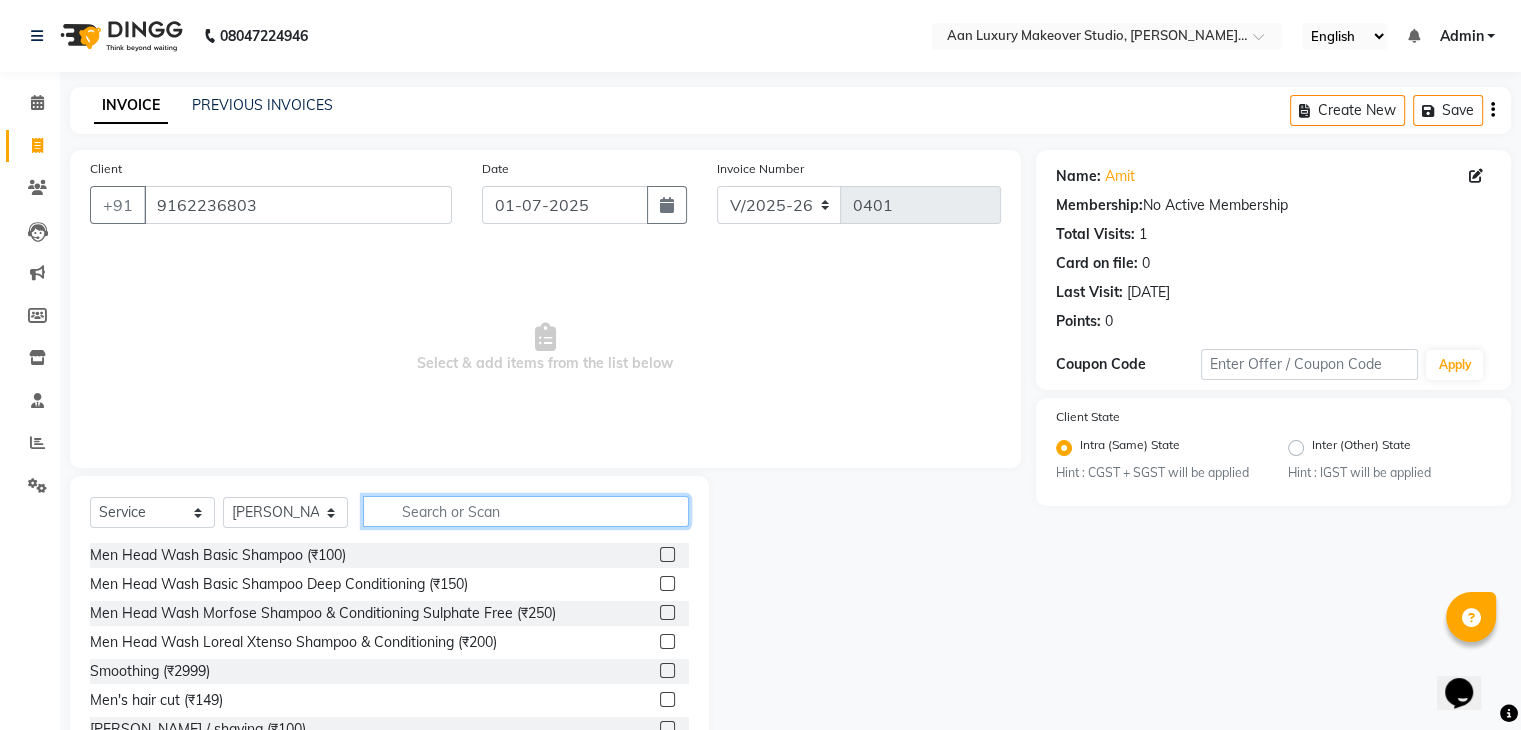 click 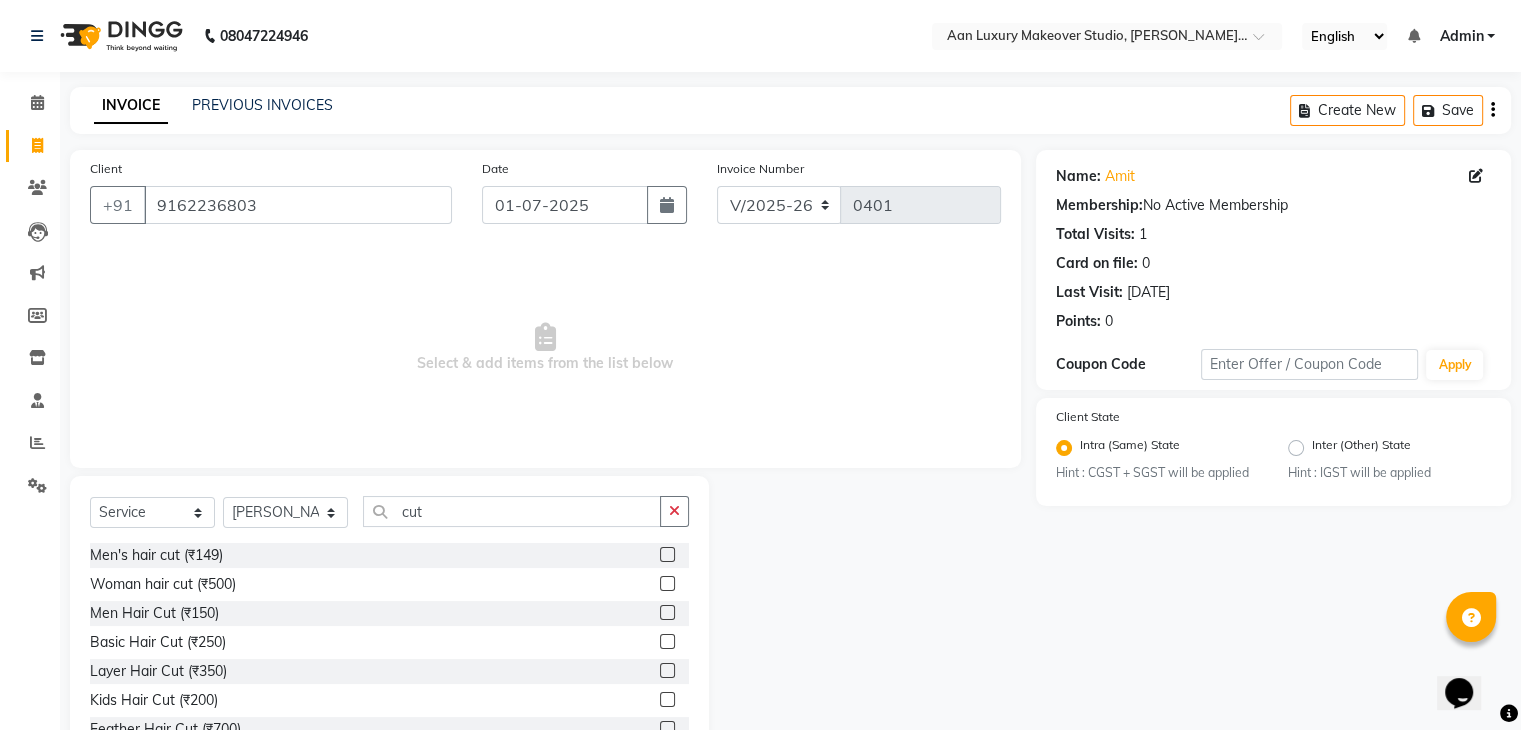 click 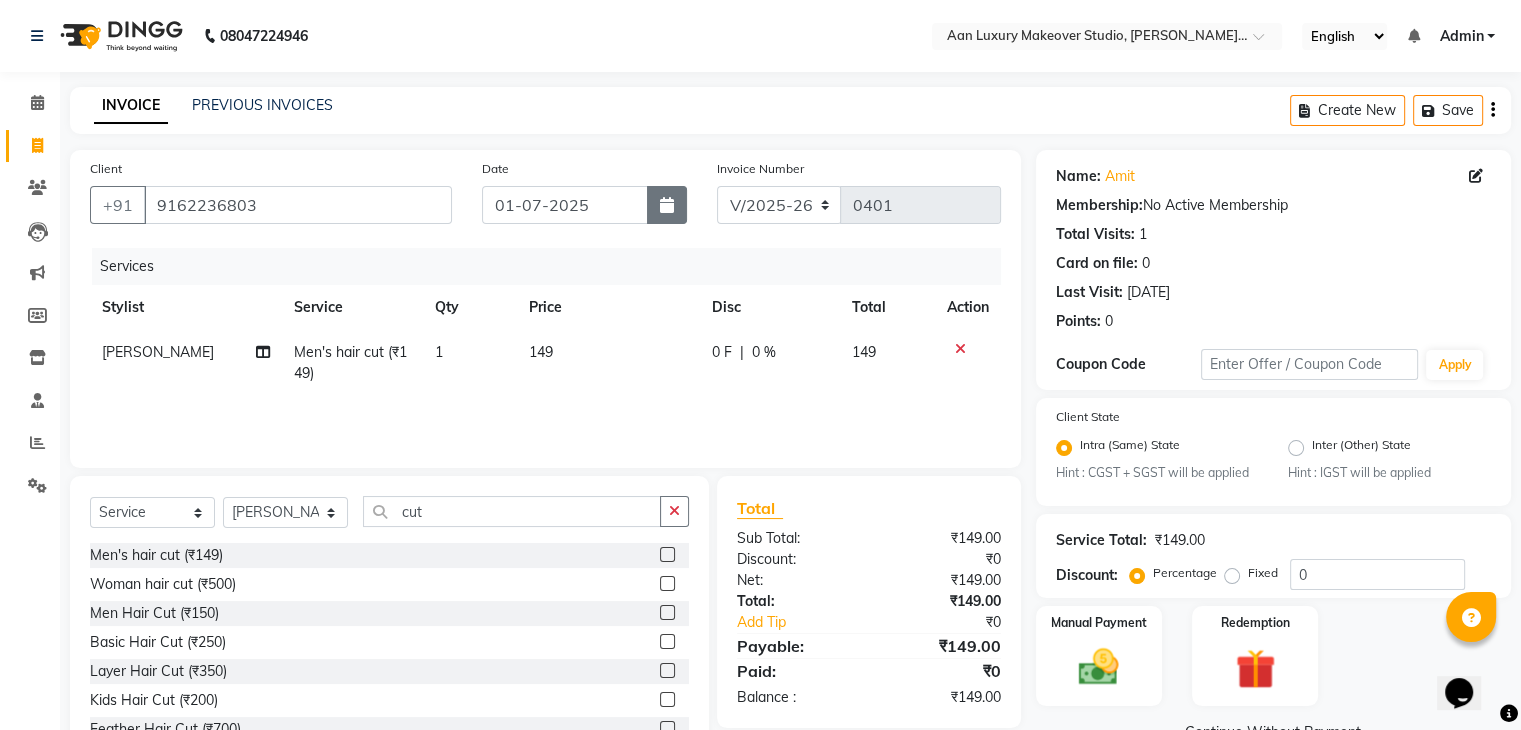 click 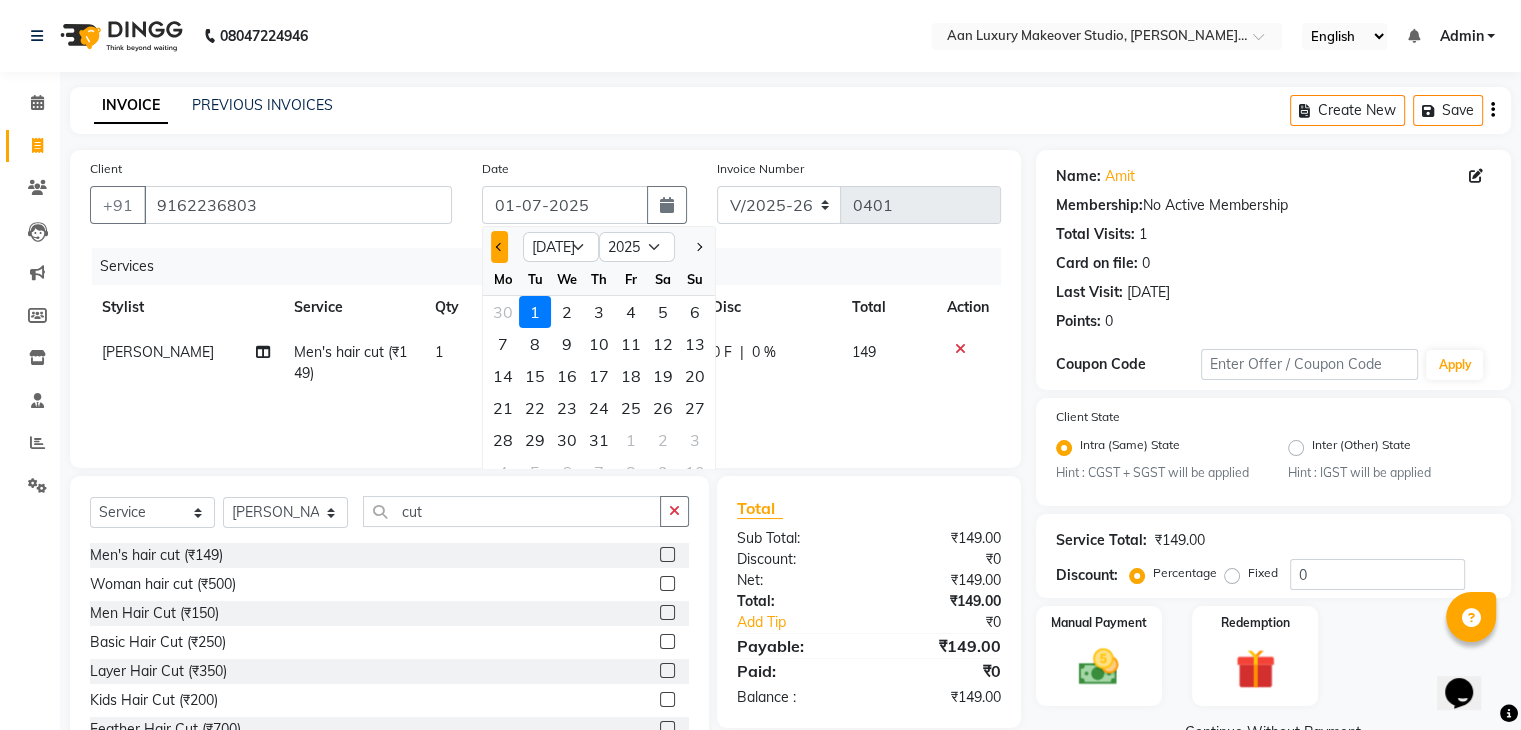 click 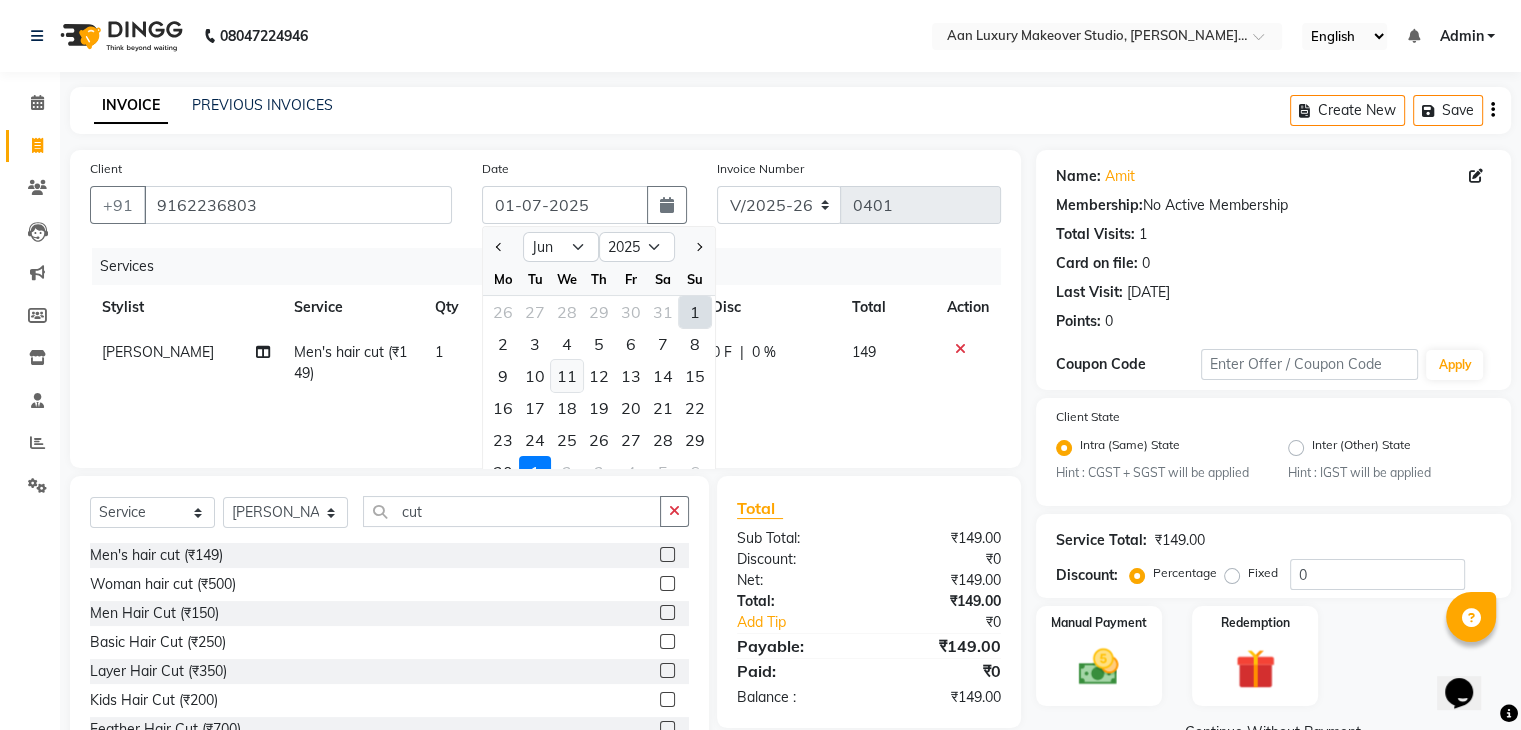 click on "11" 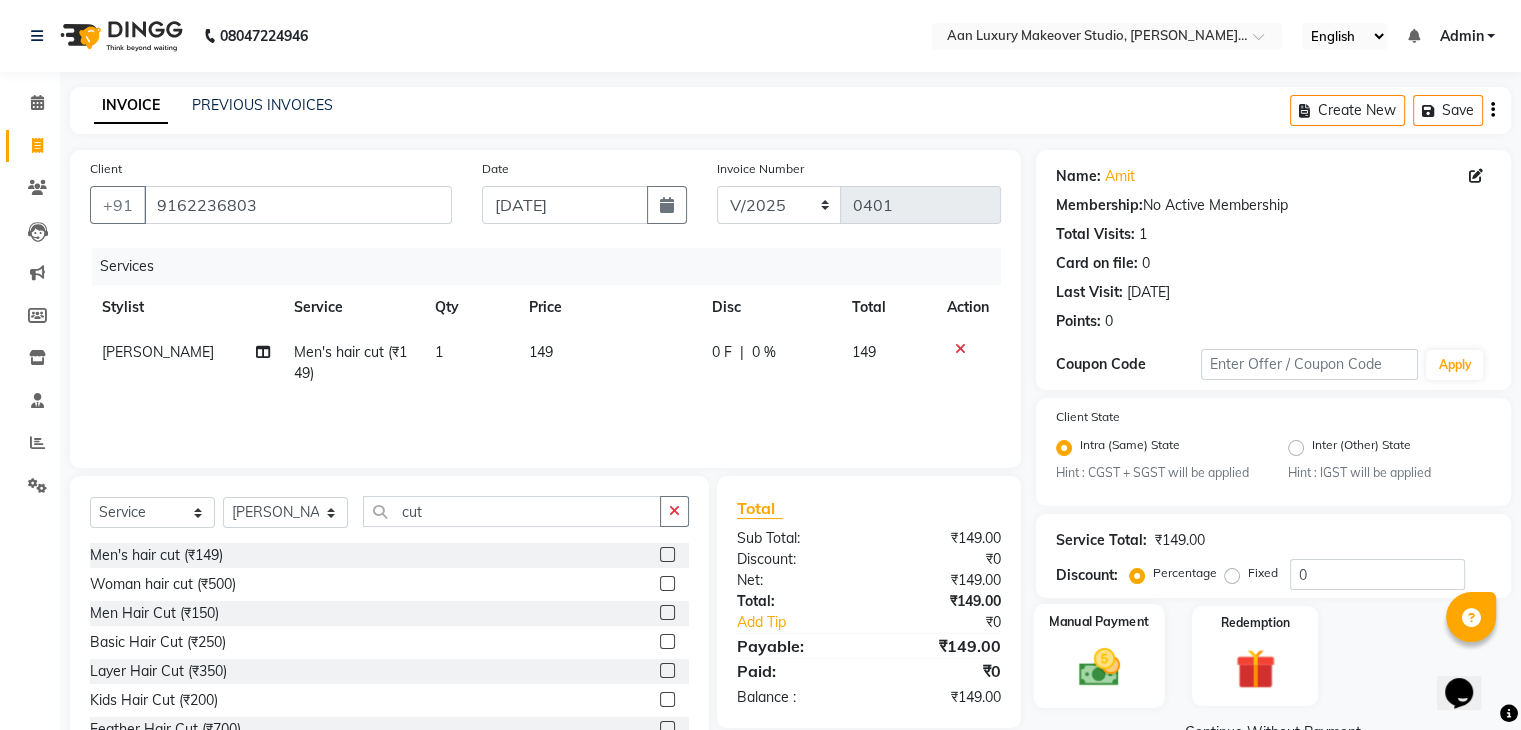 click 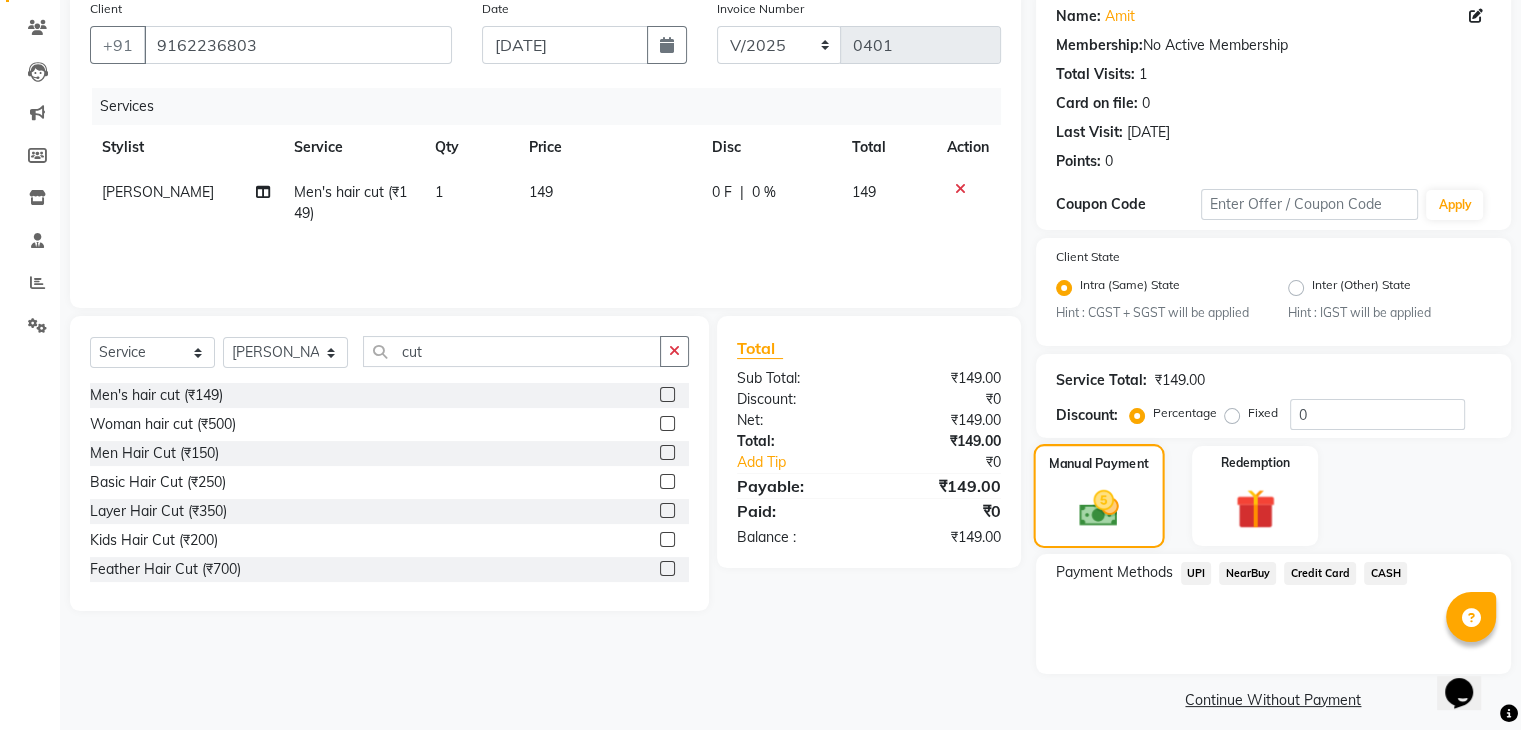 scroll, scrollTop: 172, scrollLeft: 0, axis: vertical 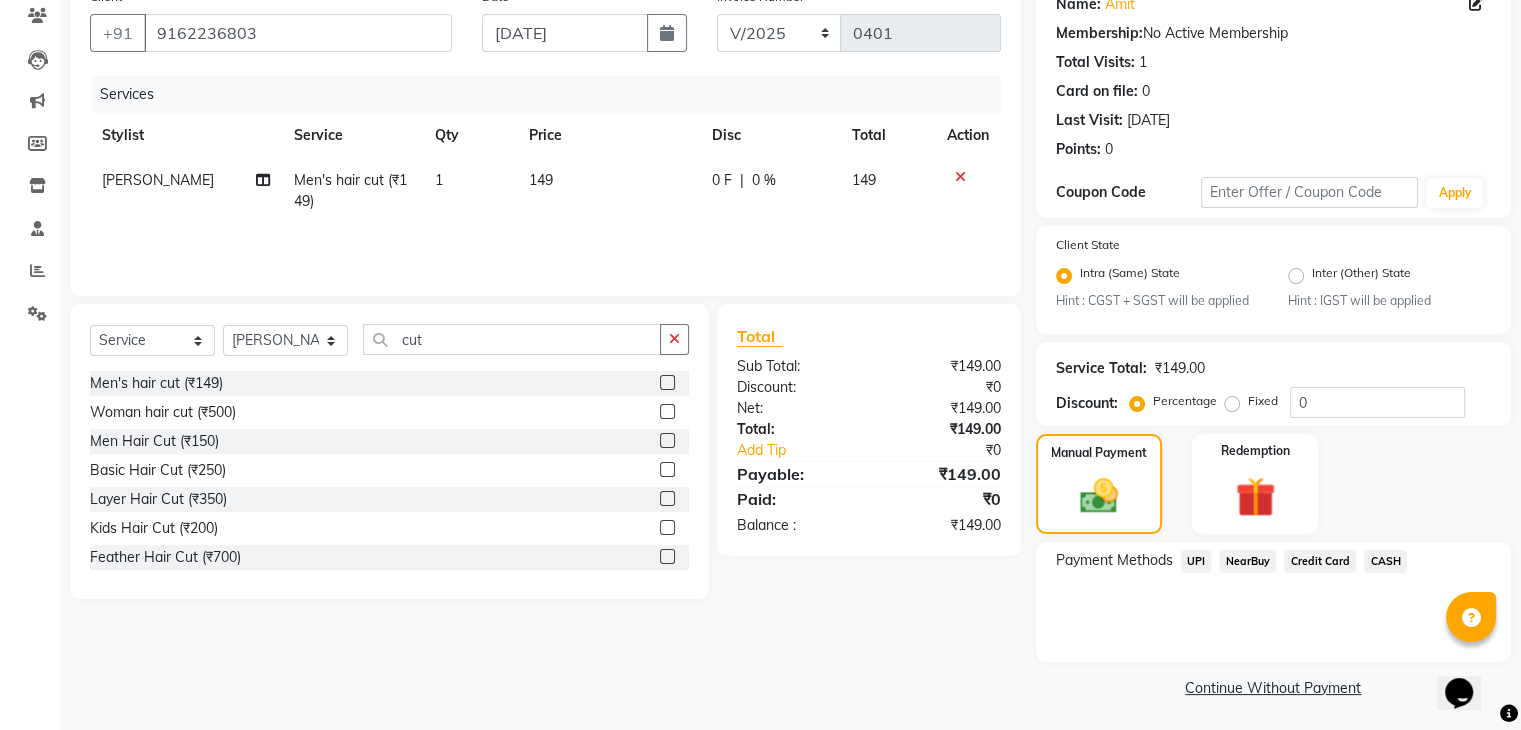 click on "UPI" 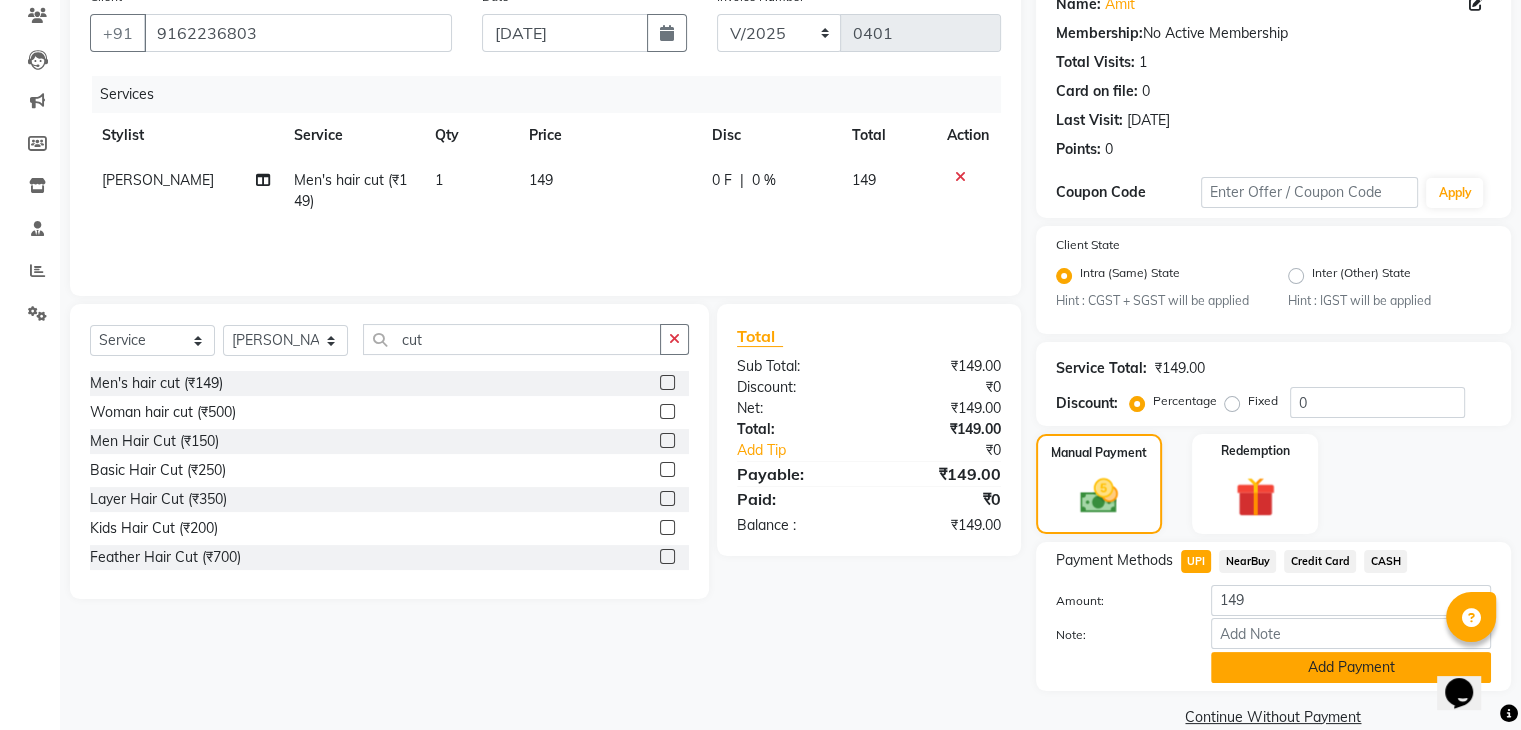 click on "Add Payment" 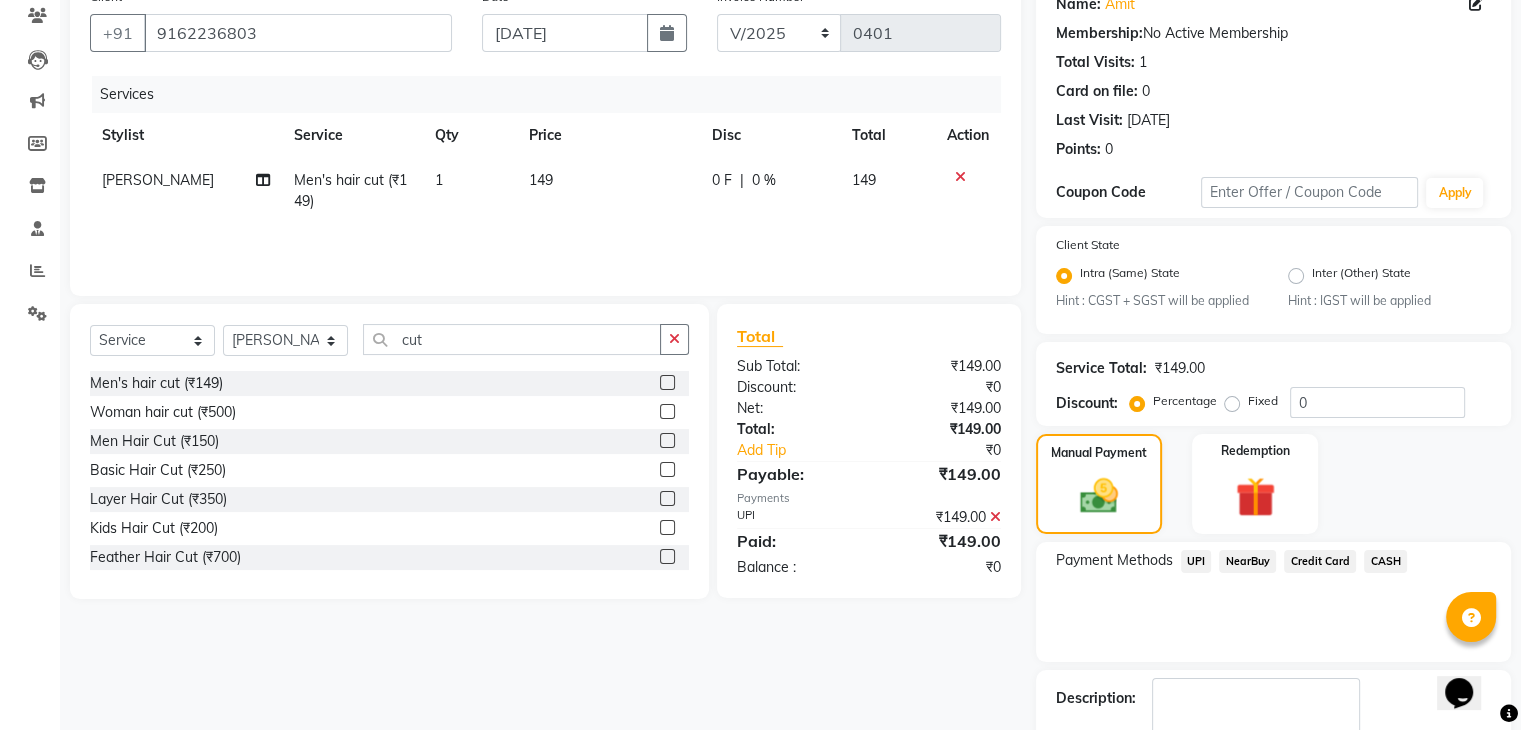scroll, scrollTop: 289, scrollLeft: 0, axis: vertical 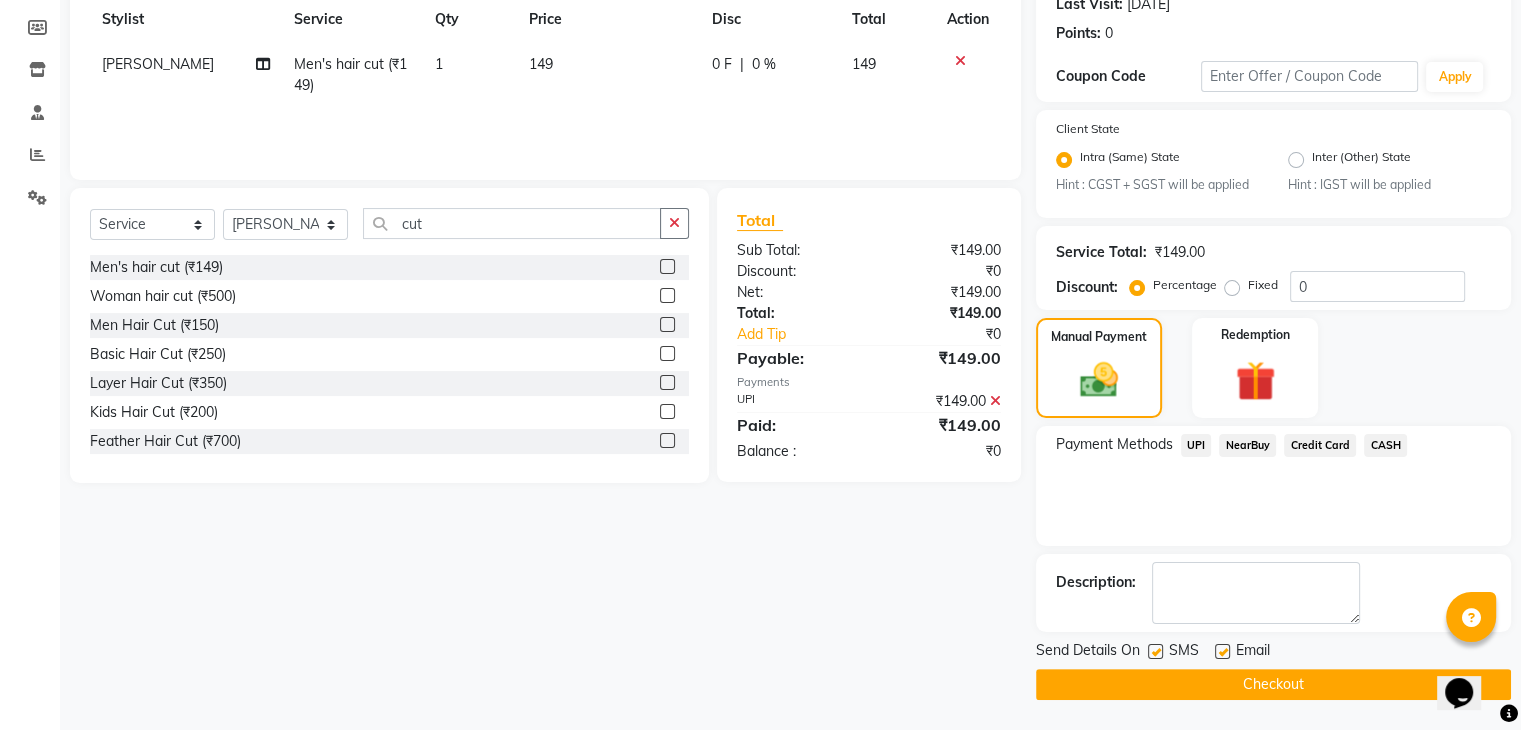 click 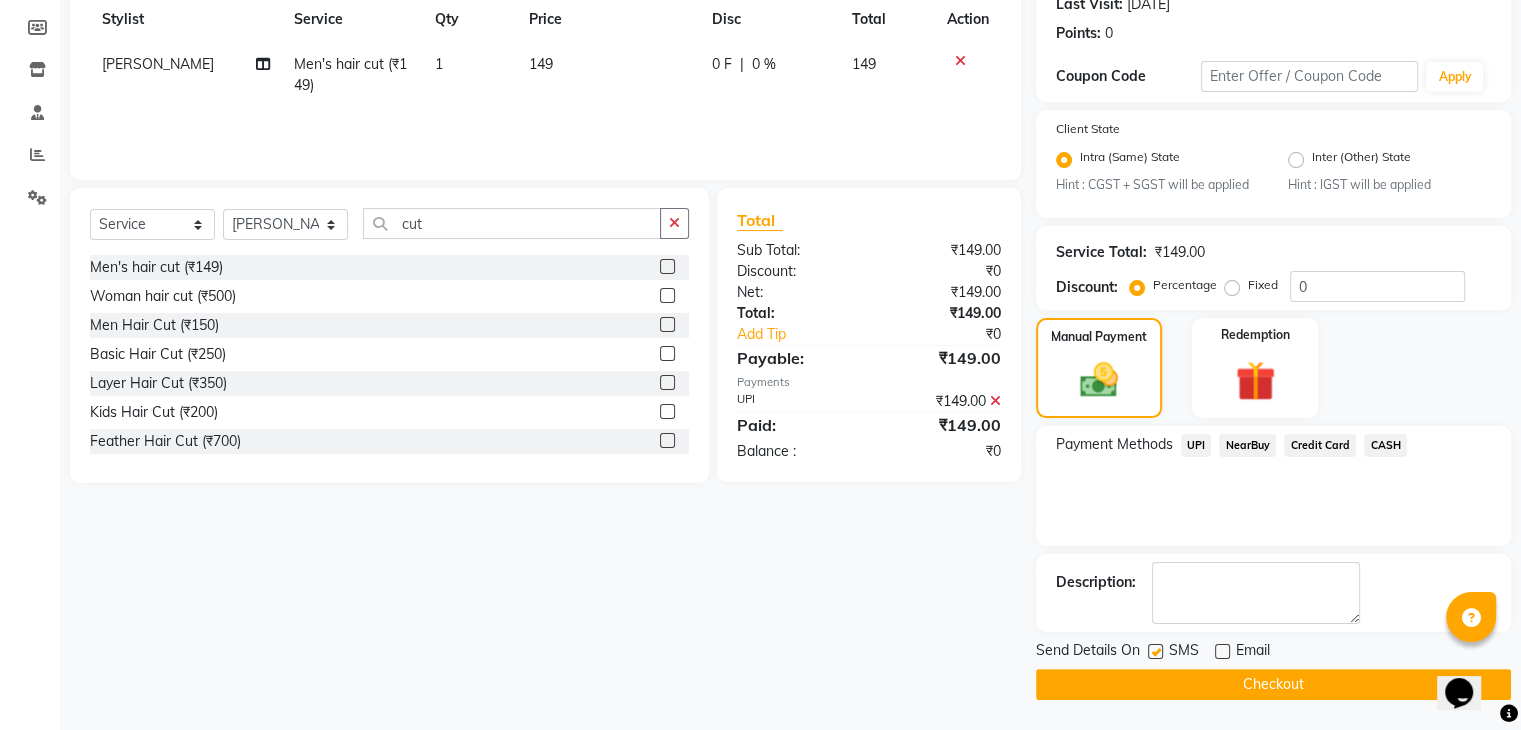 click 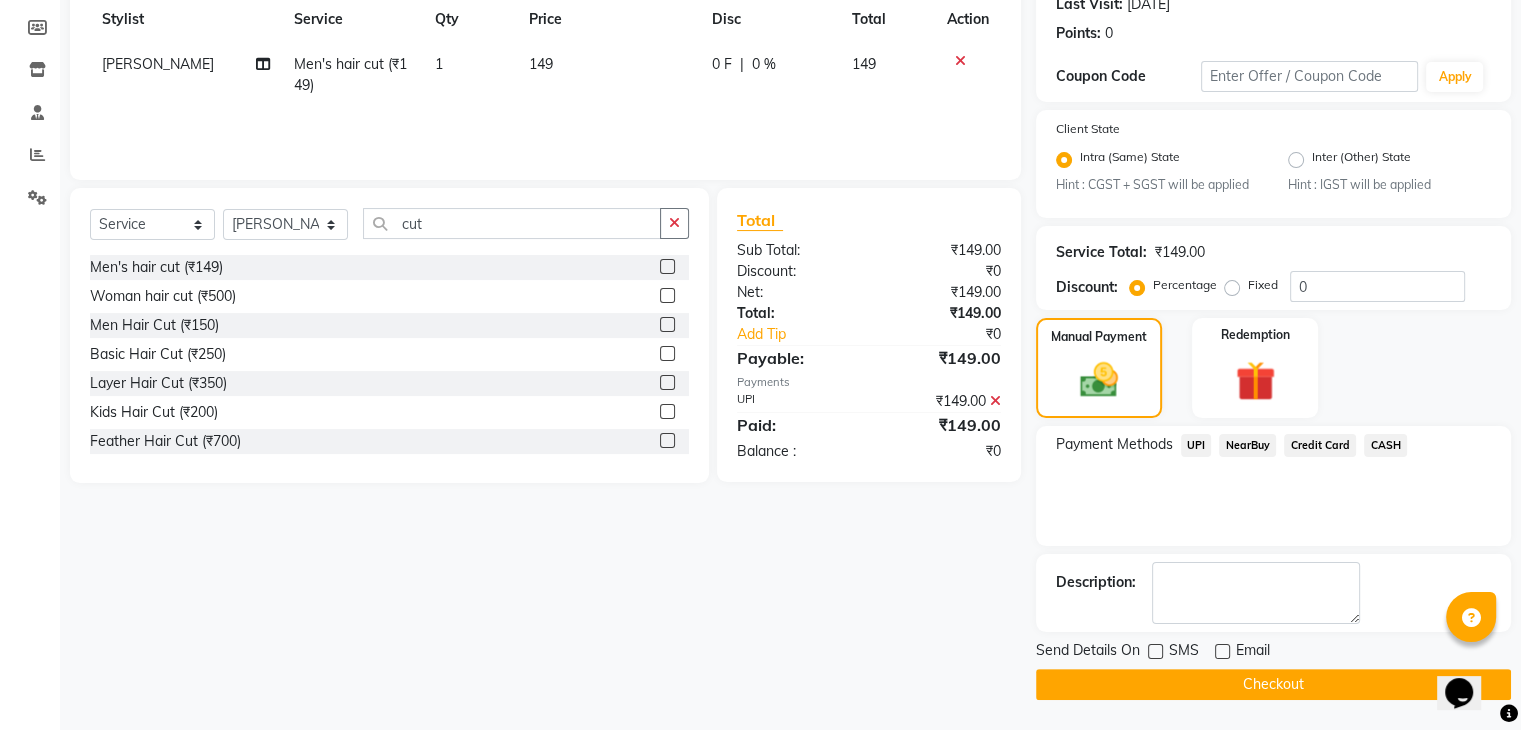 click on "Checkout" 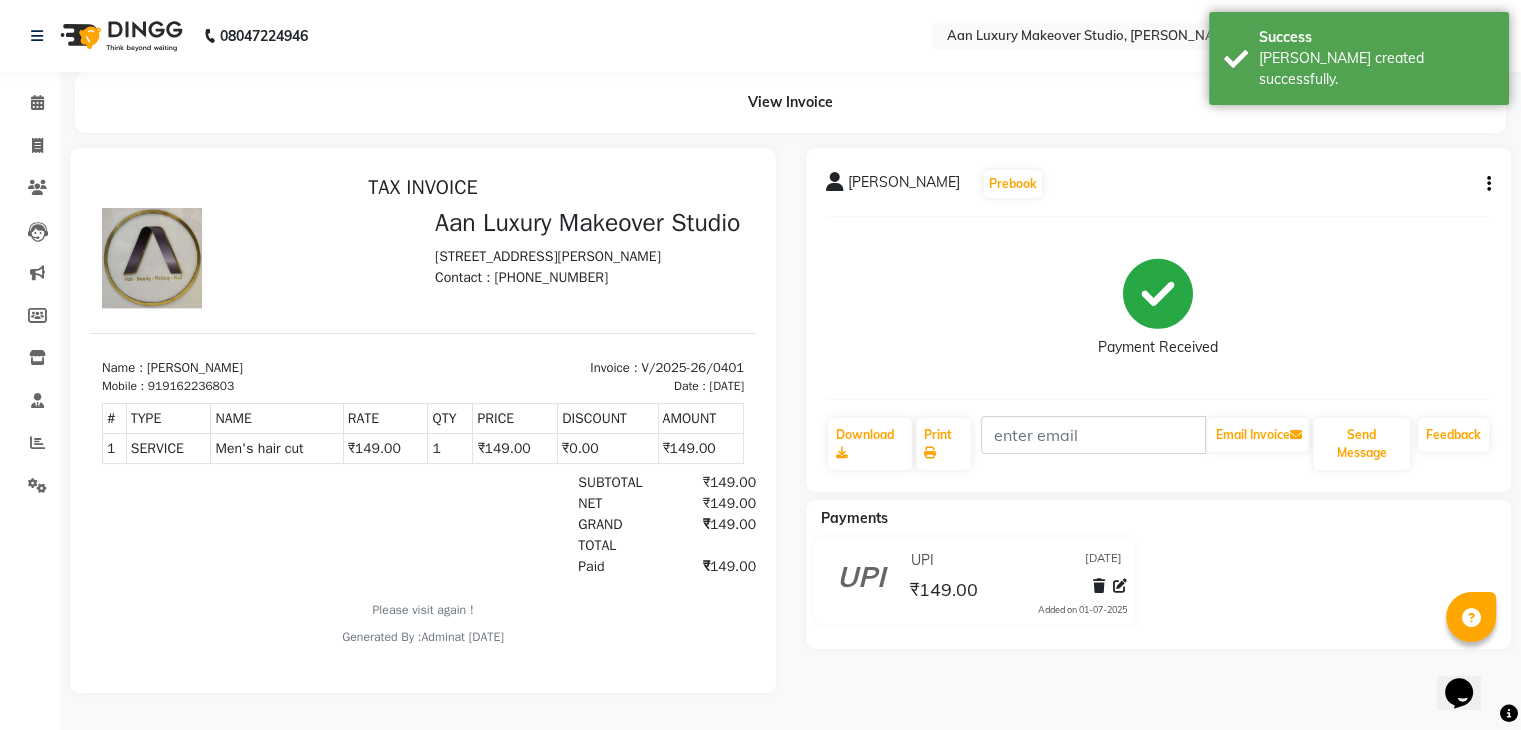 scroll, scrollTop: 0, scrollLeft: 0, axis: both 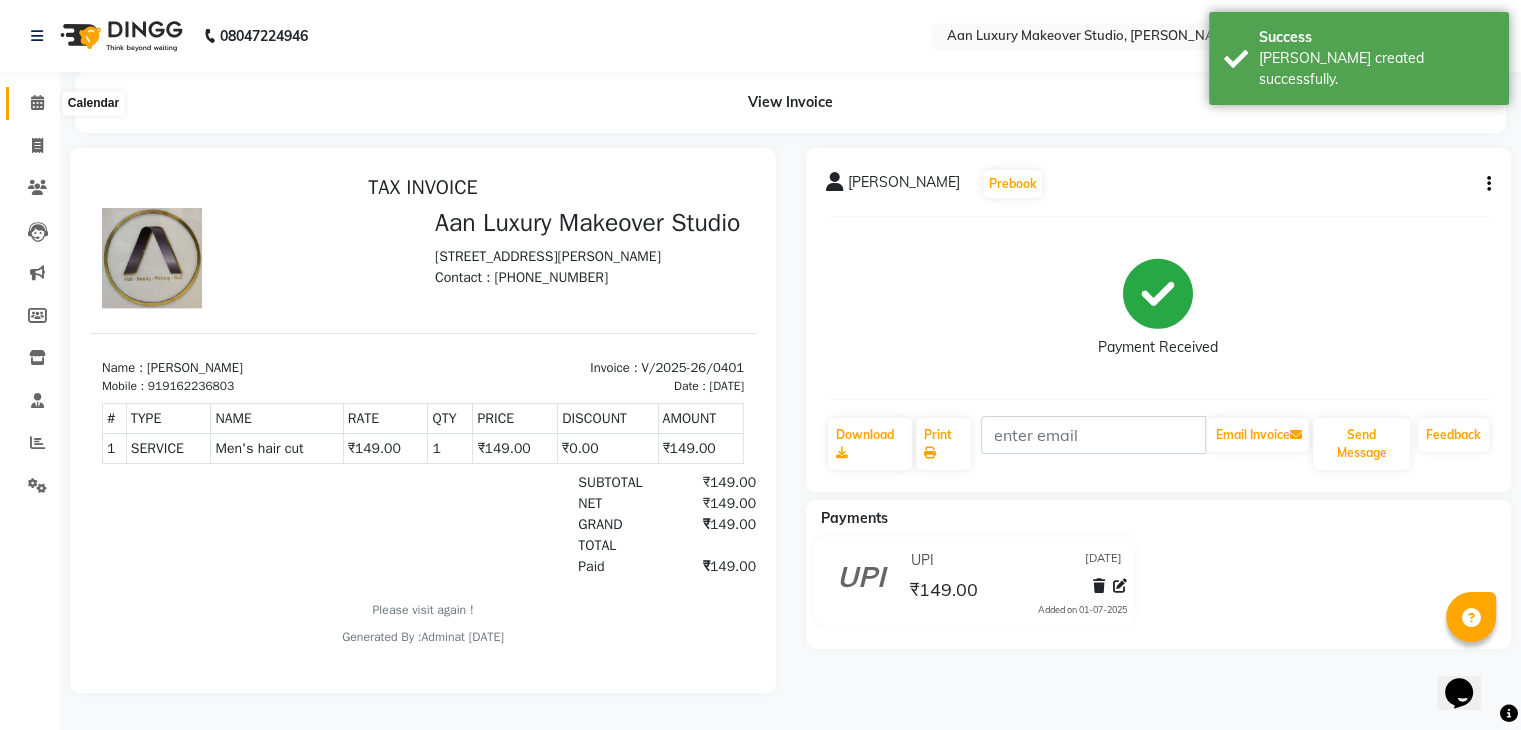 click 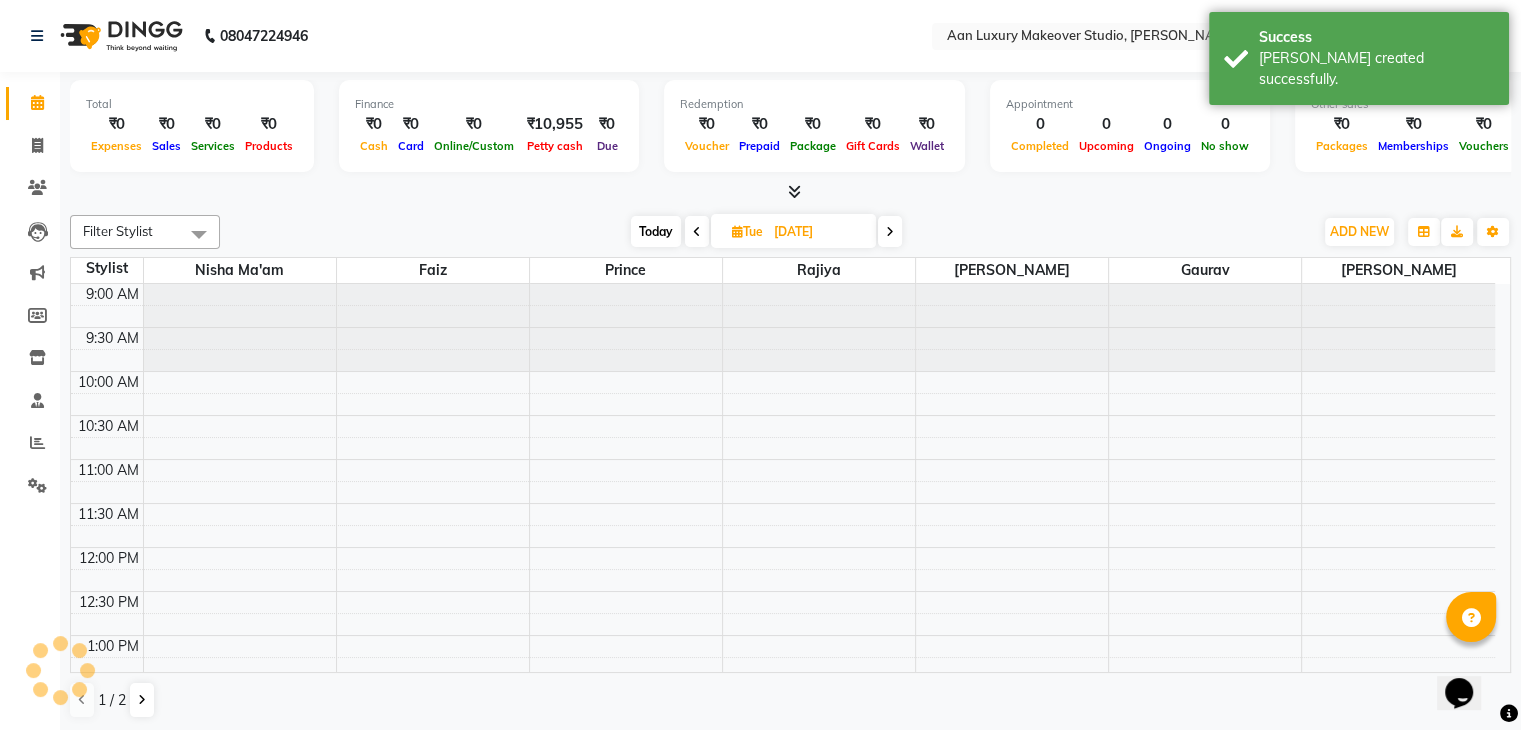 scroll, scrollTop: 0, scrollLeft: 0, axis: both 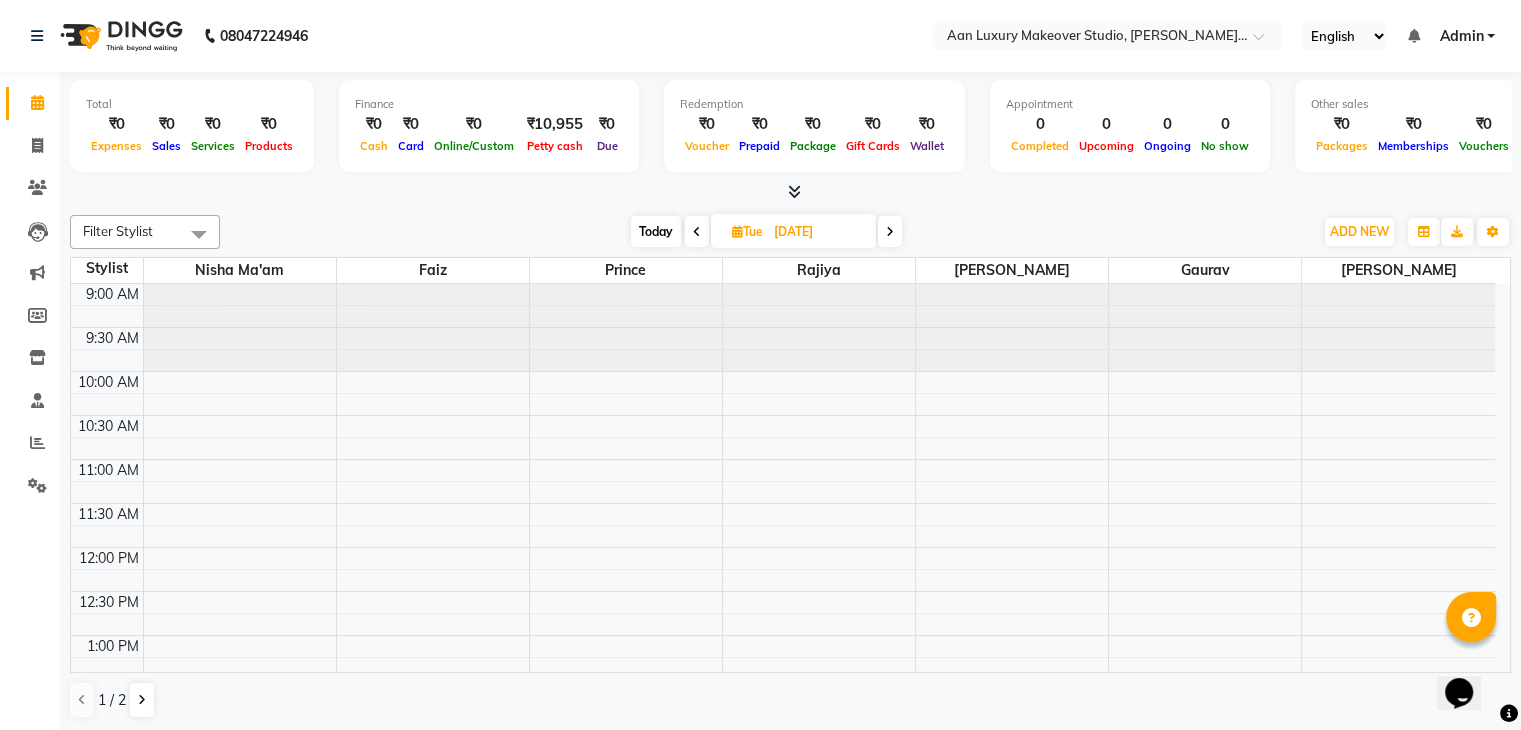 click at bounding box center [794, 191] 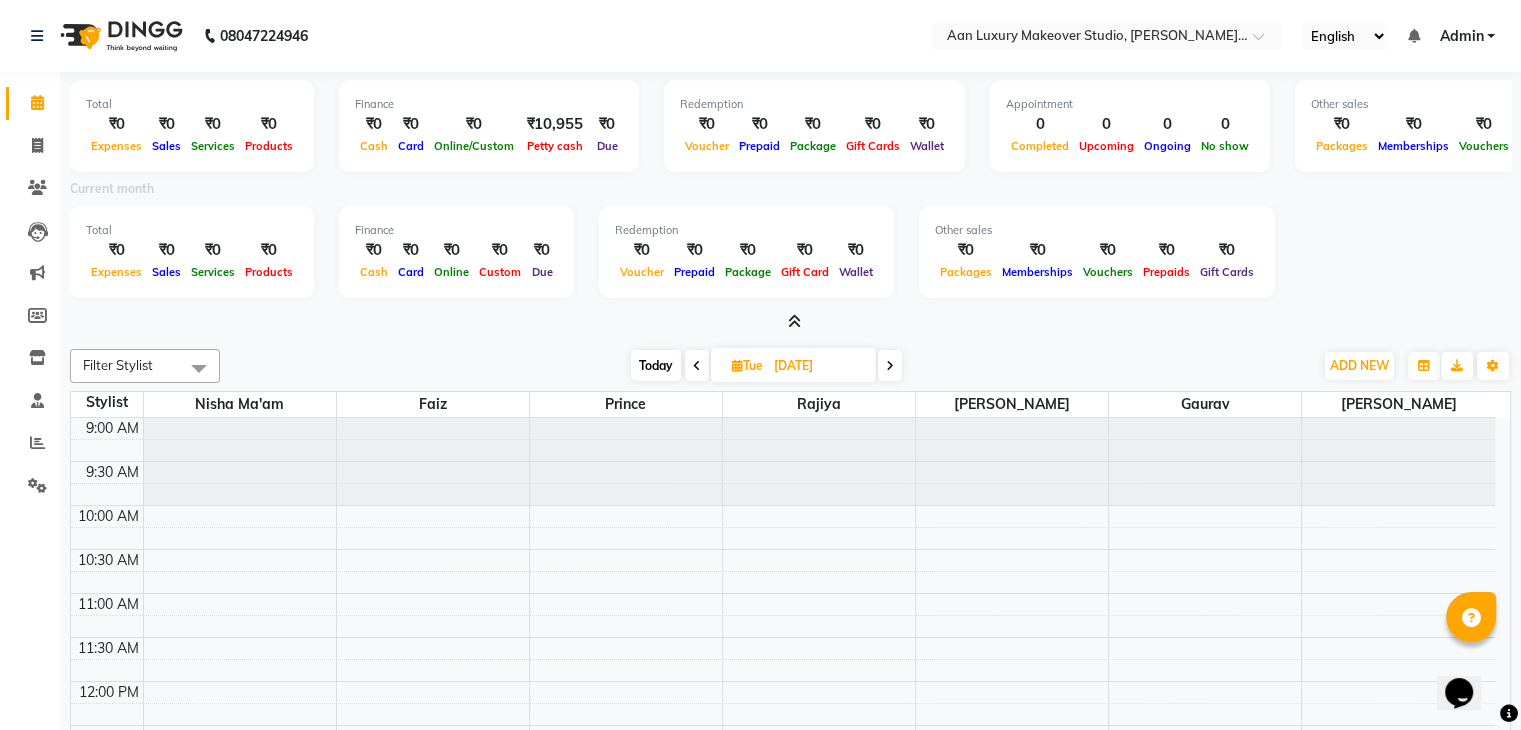 click at bounding box center (697, 366) 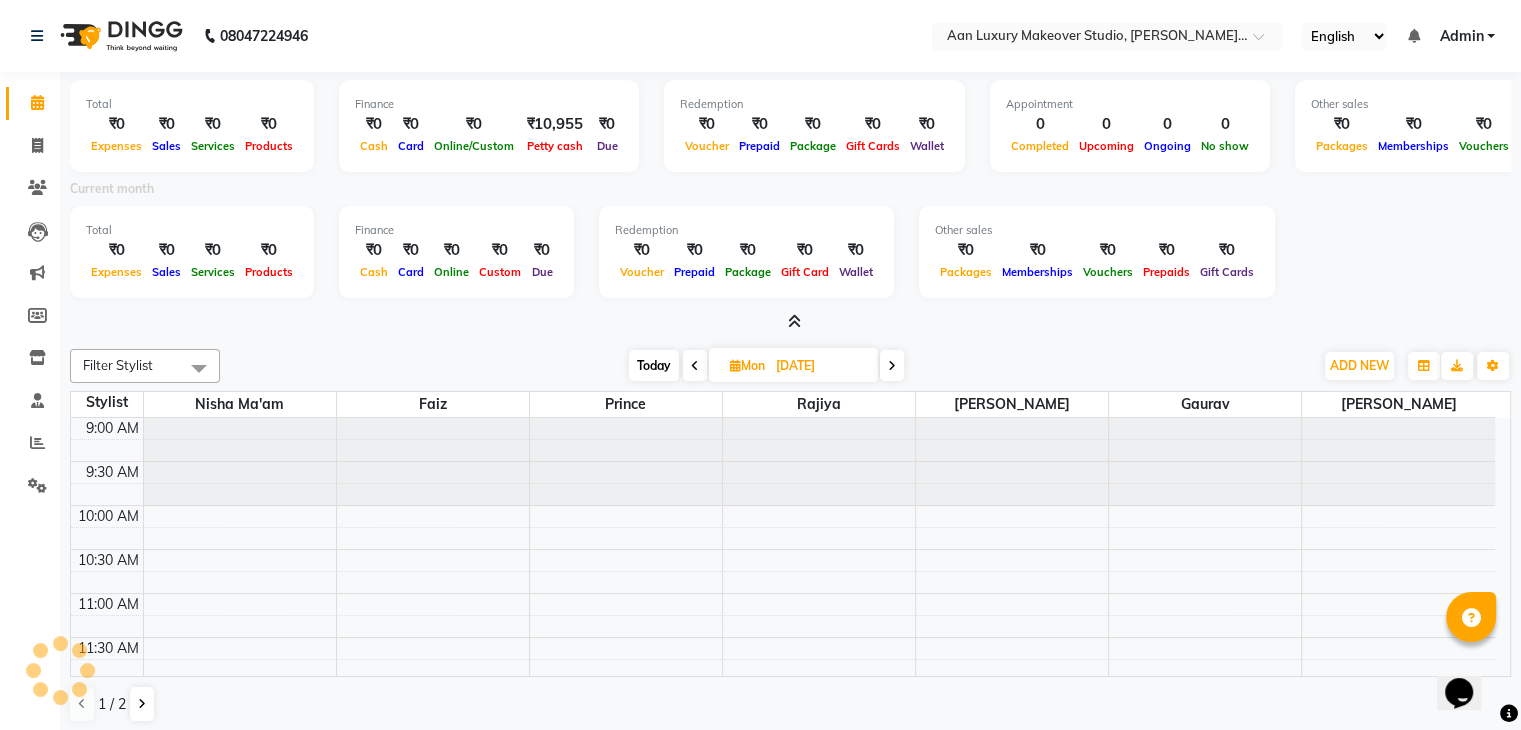scroll, scrollTop: 699, scrollLeft: 0, axis: vertical 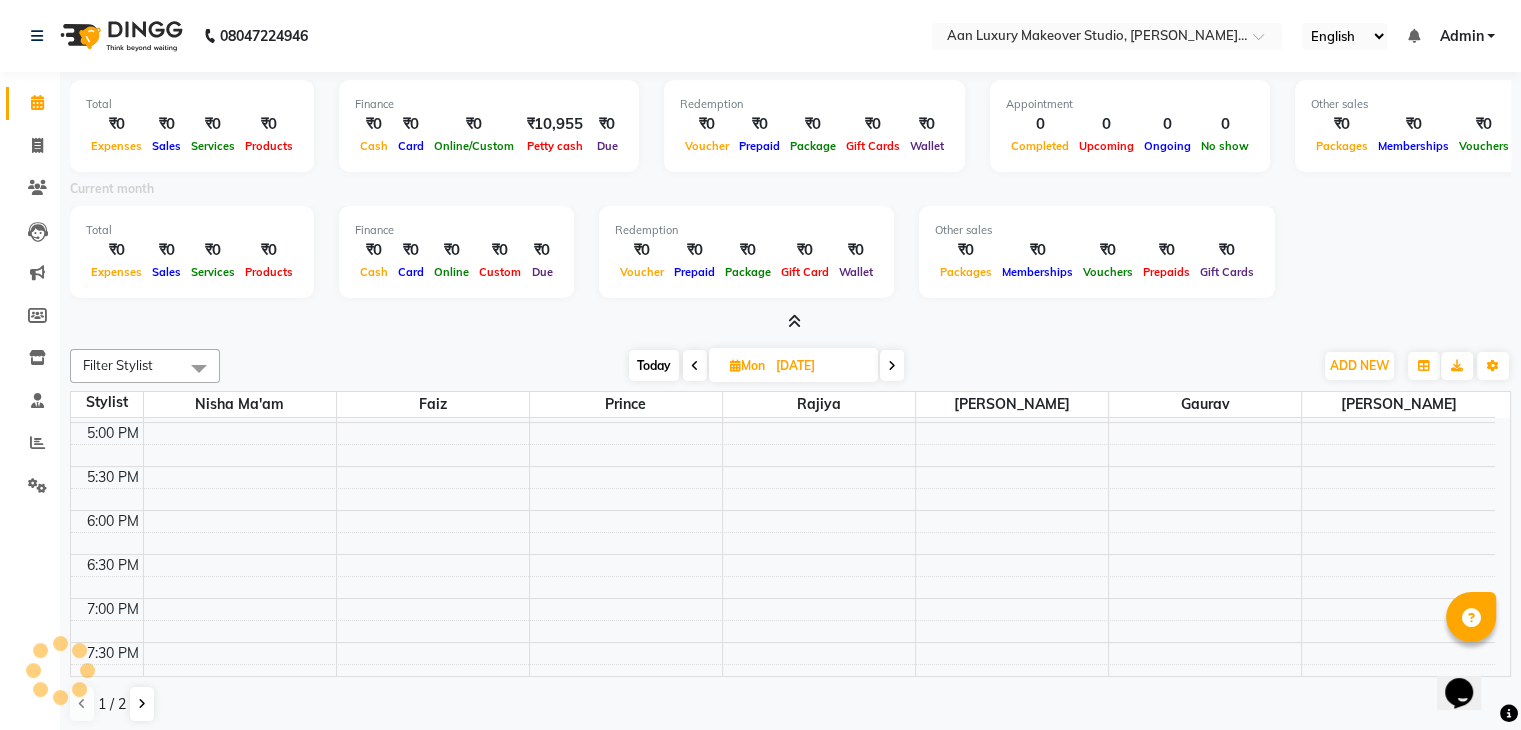 click at bounding box center (695, 365) 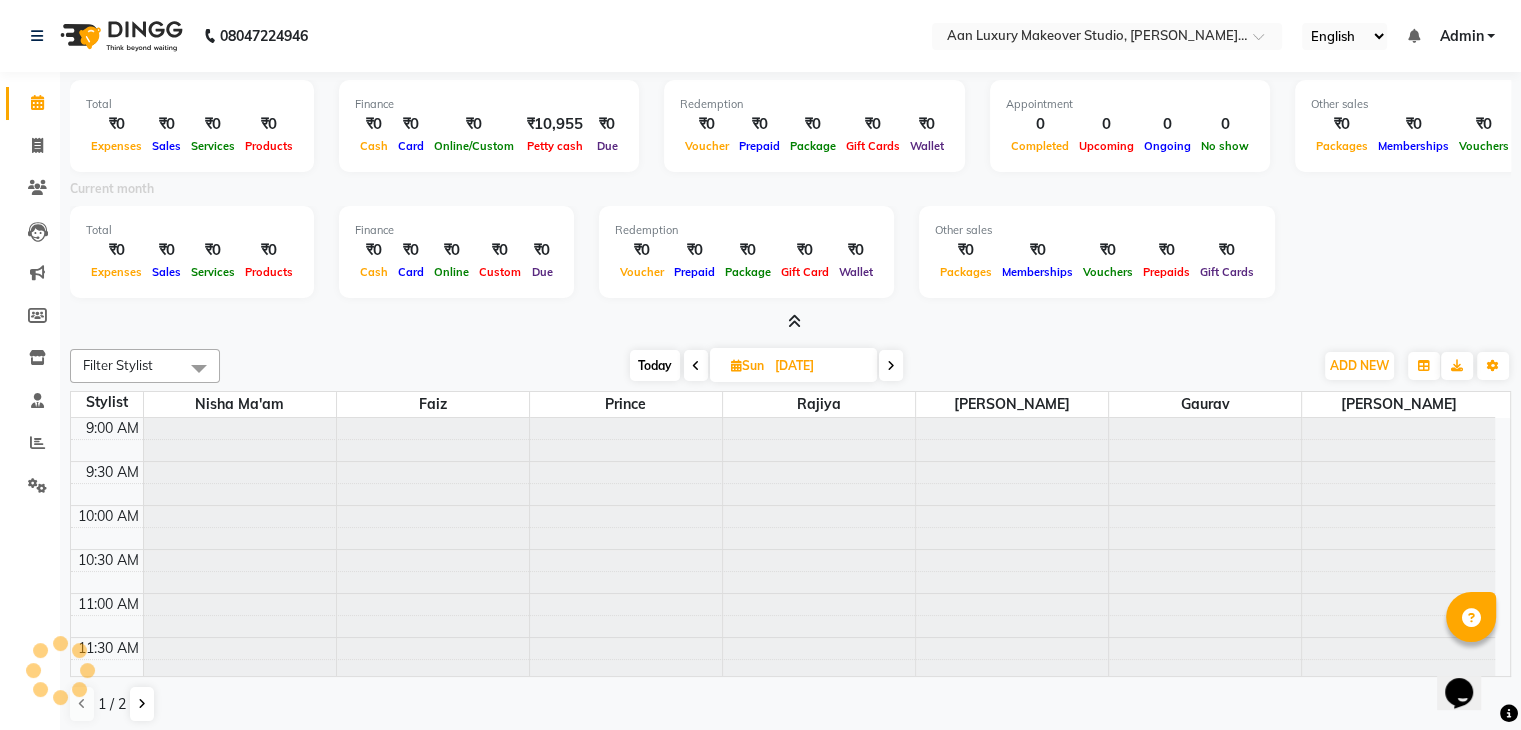 scroll, scrollTop: 699, scrollLeft: 0, axis: vertical 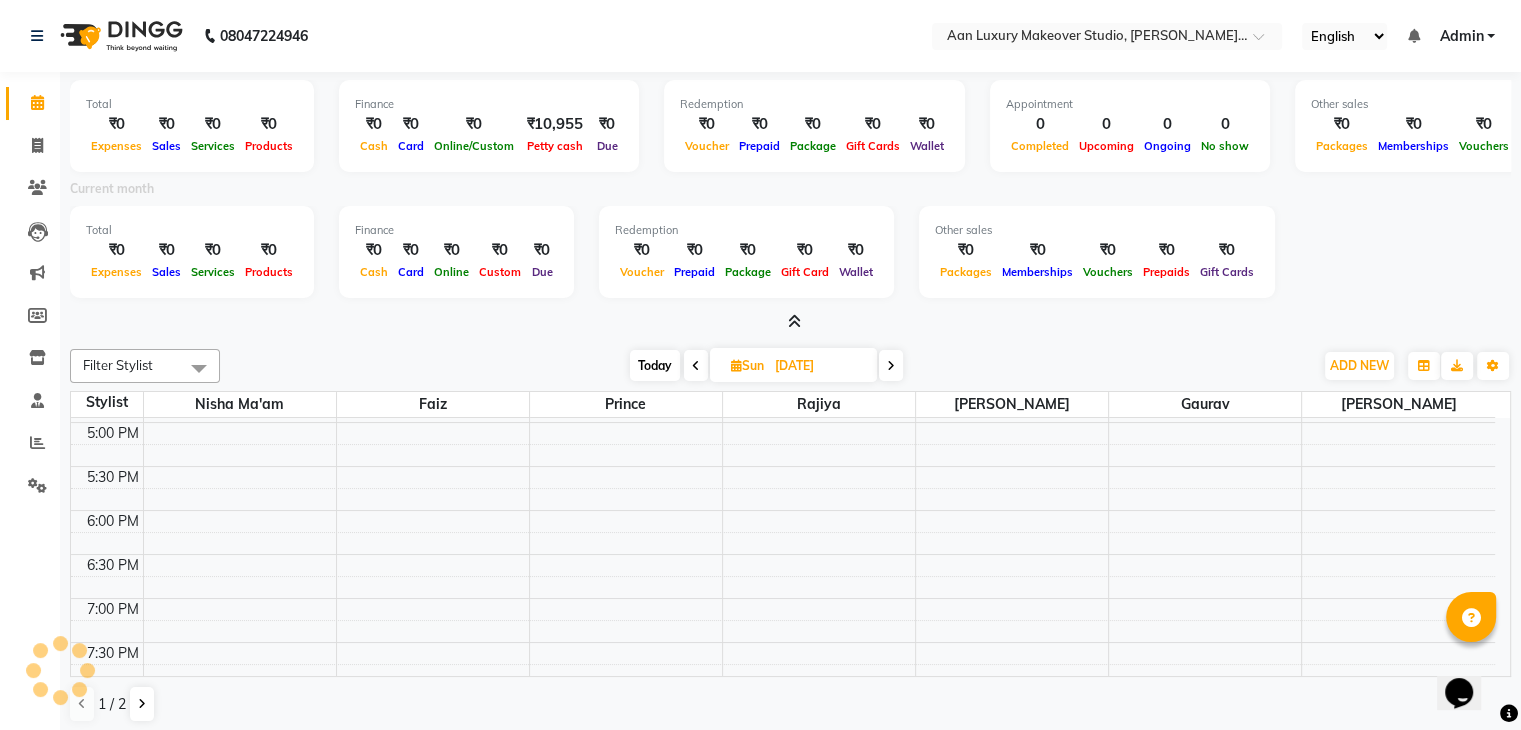click at bounding box center (696, 366) 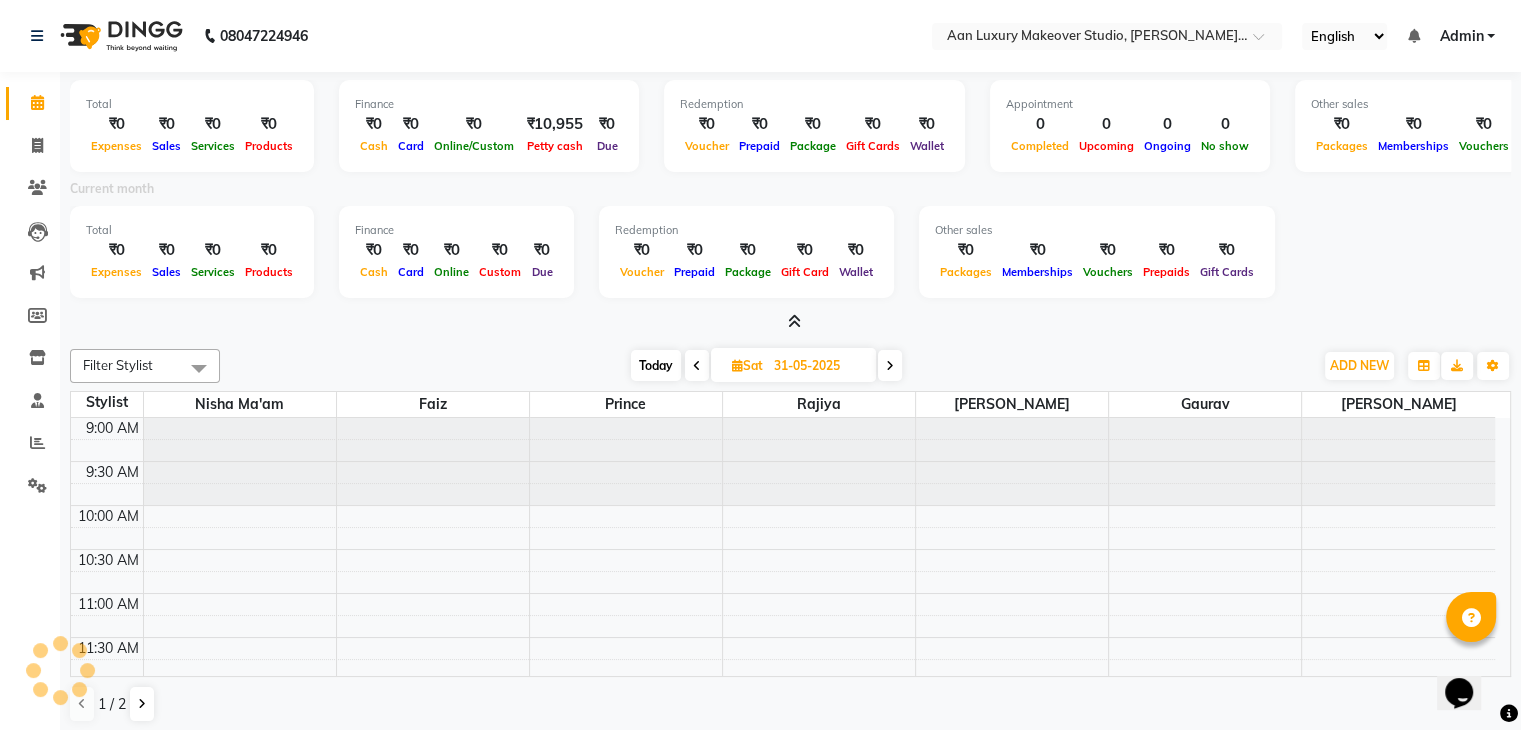 scroll, scrollTop: 699, scrollLeft: 0, axis: vertical 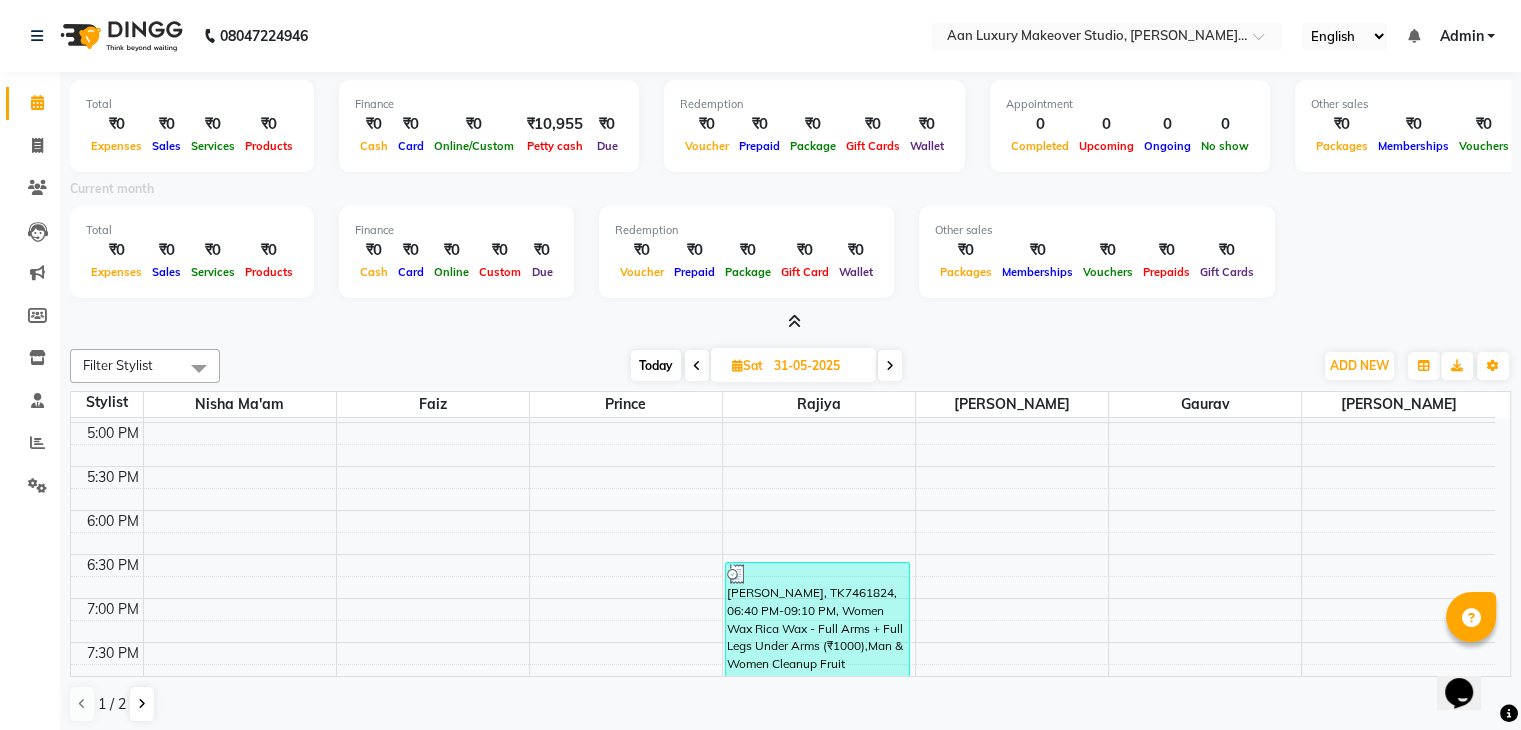 click at bounding box center [890, 365] 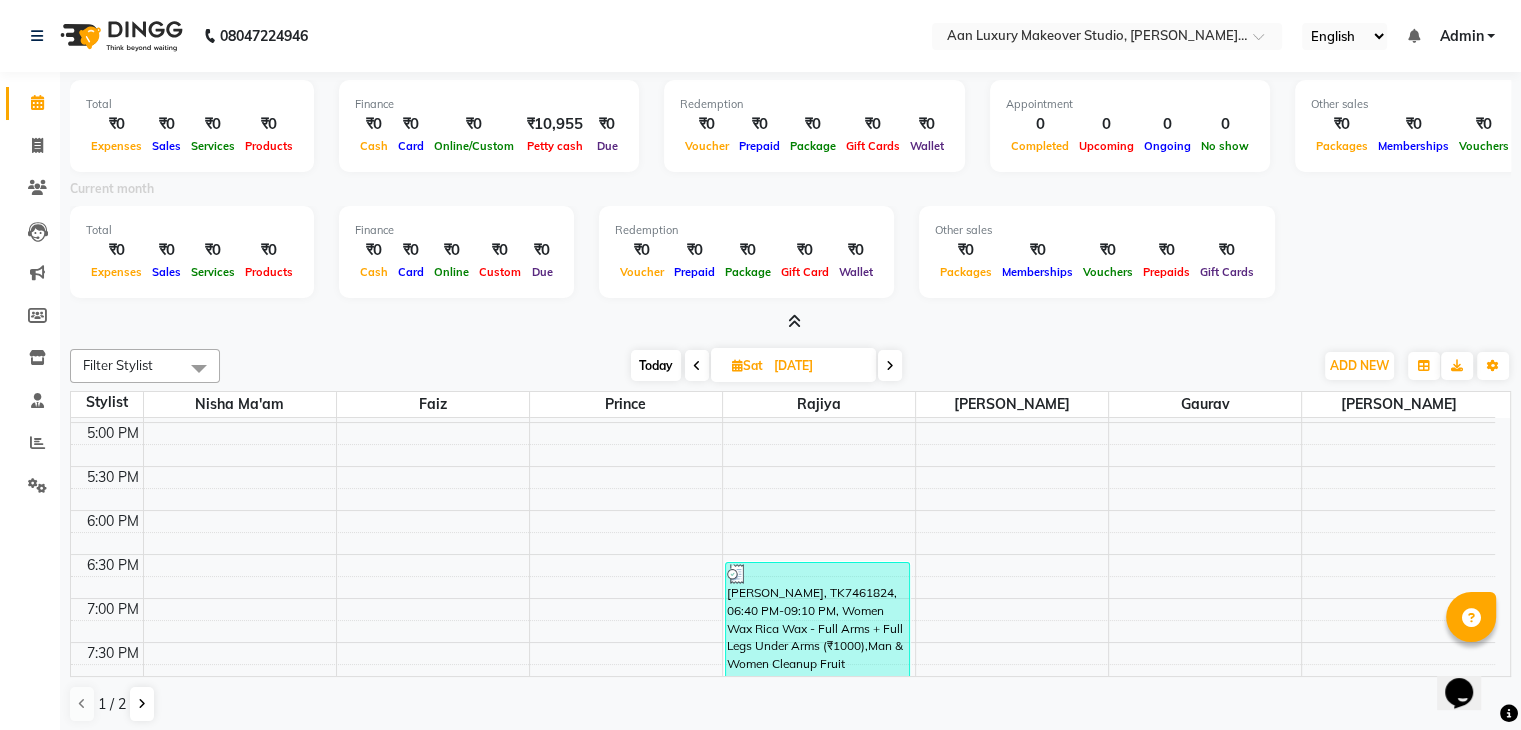 click at bounding box center (890, 365) 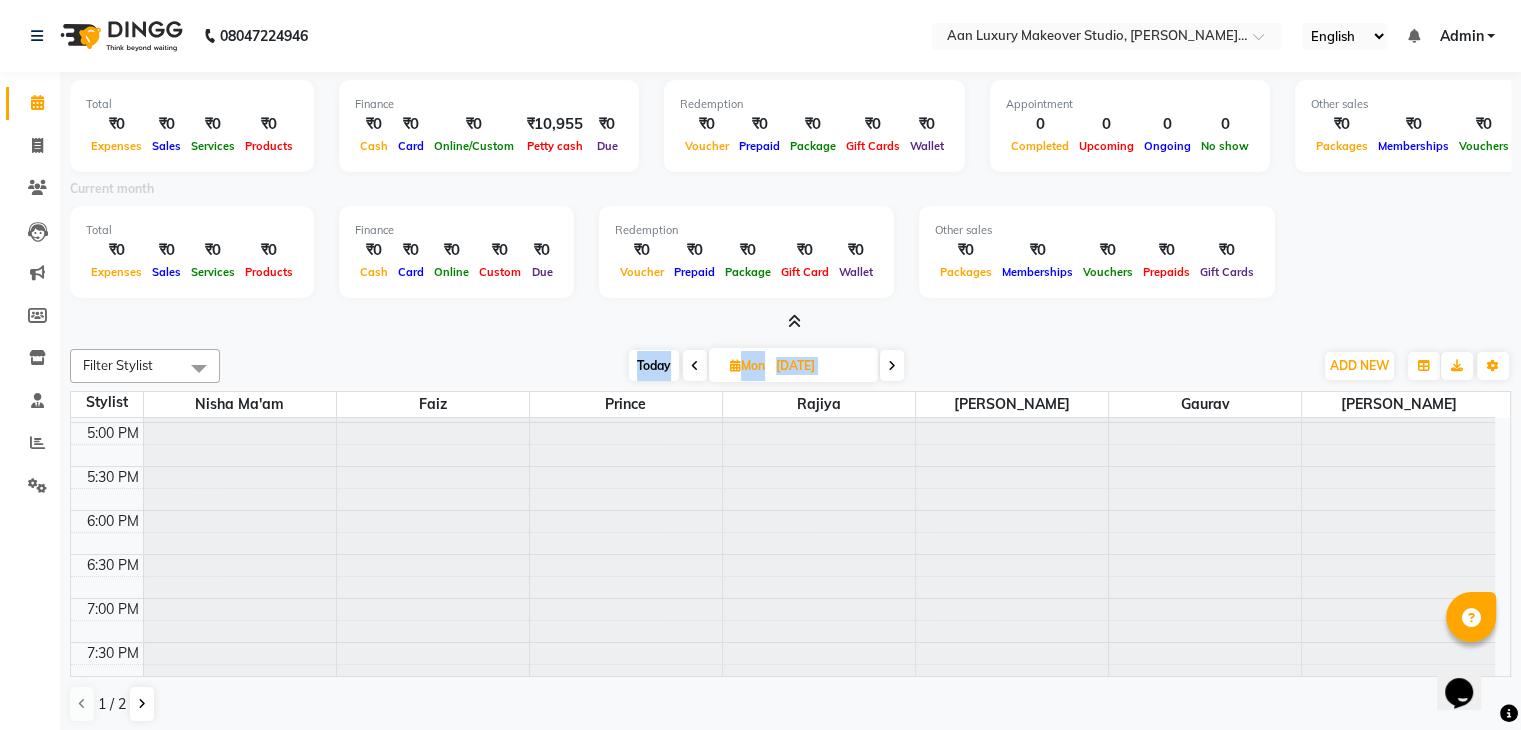 click at bounding box center (892, 365) 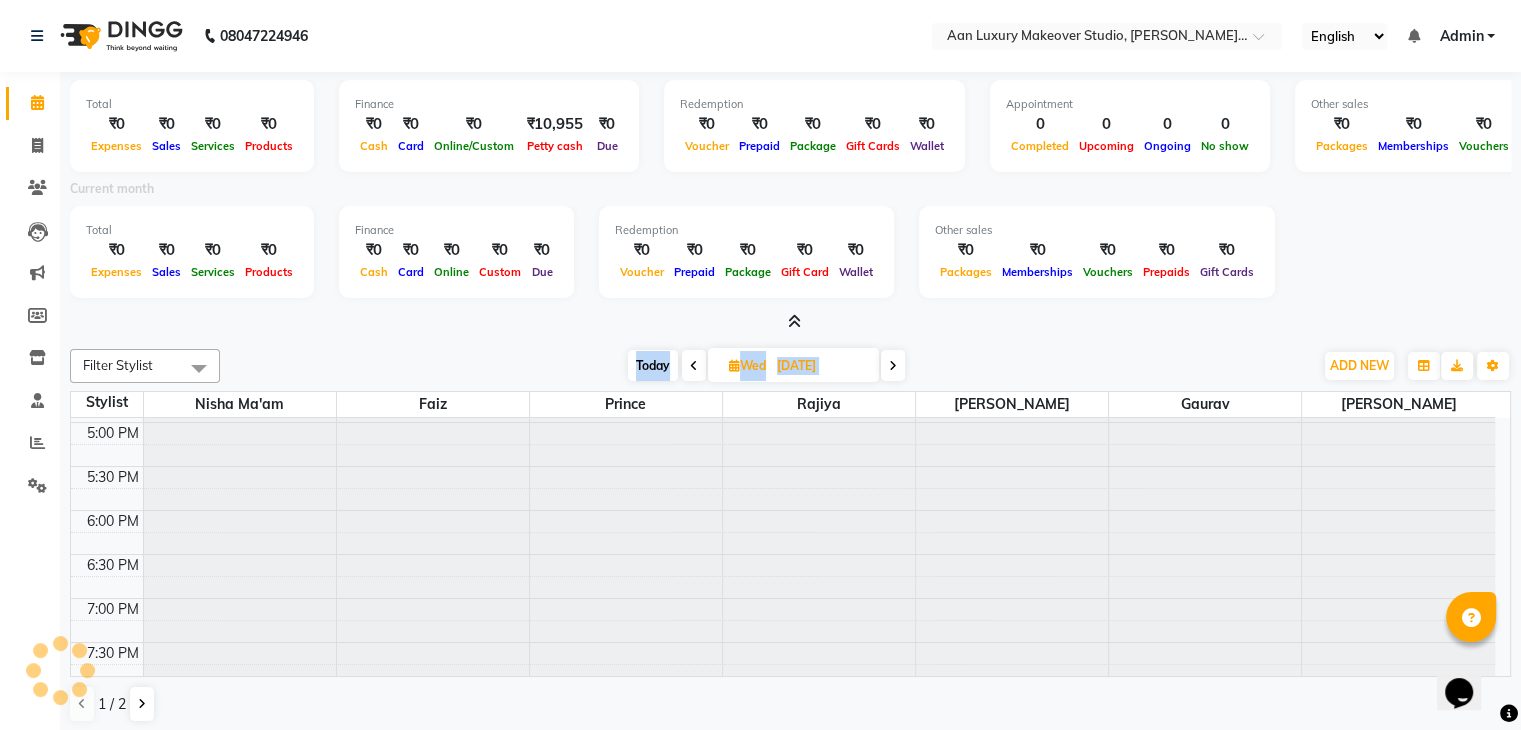 click at bounding box center (893, 365) 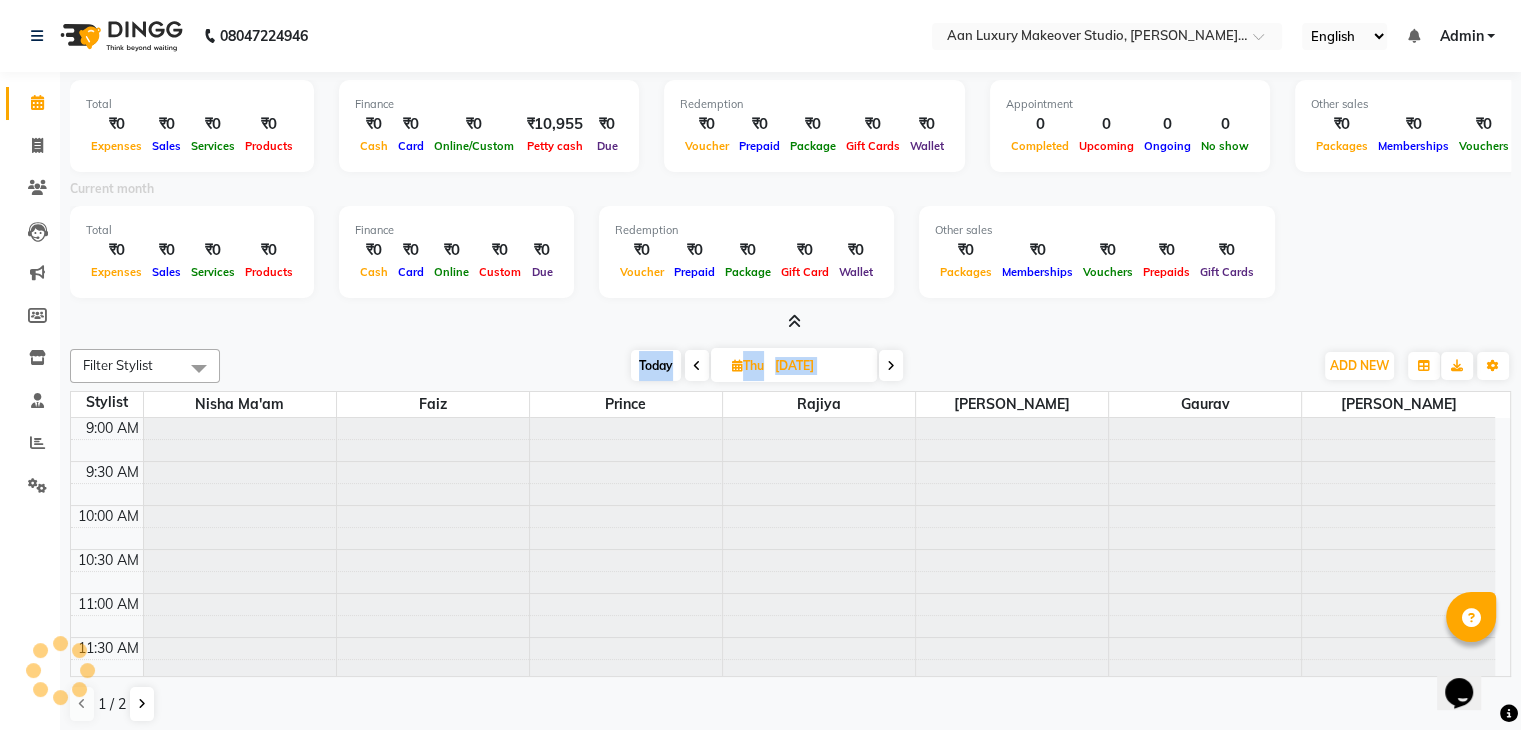 scroll, scrollTop: 699, scrollLeft: 0, axis: vertical 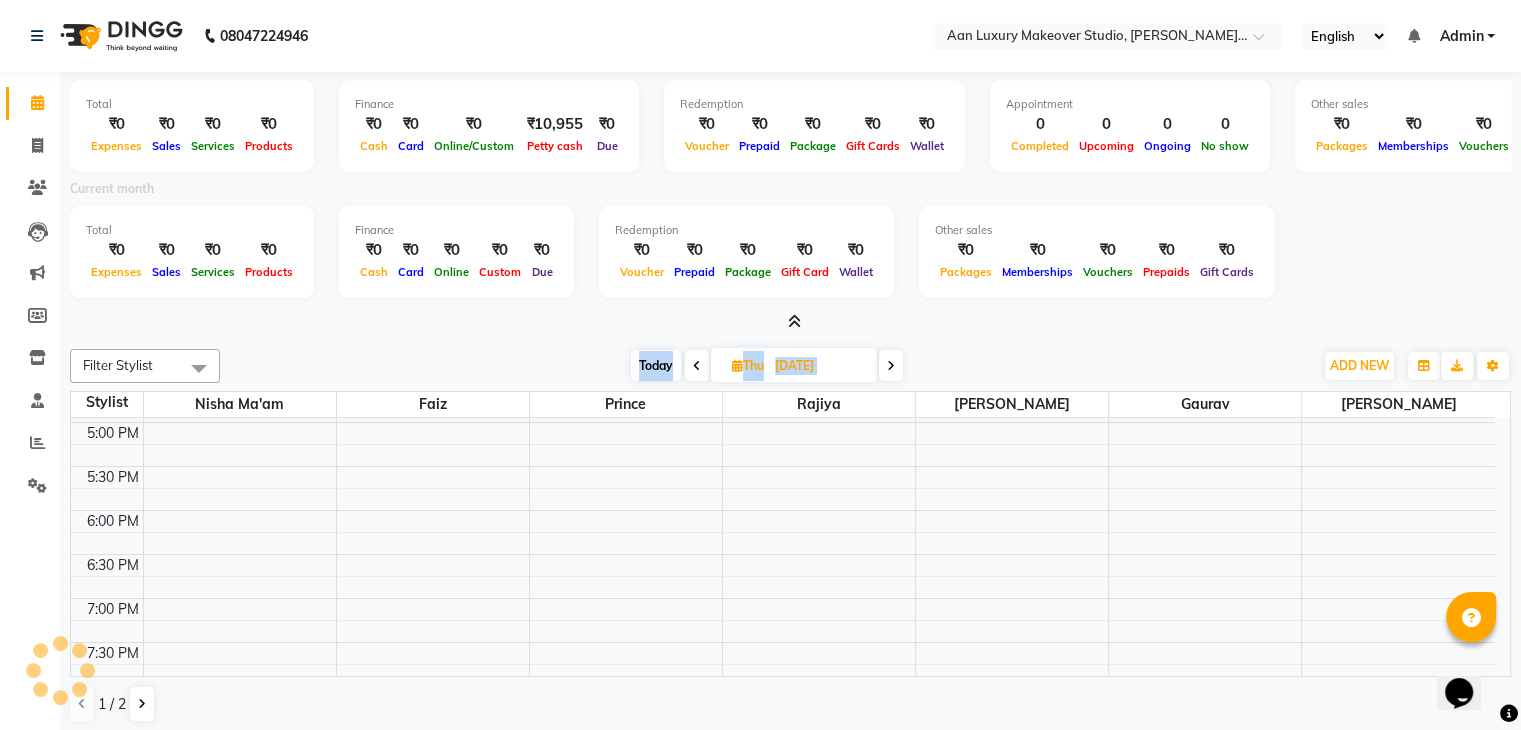 click at bounding box center (891, 365) 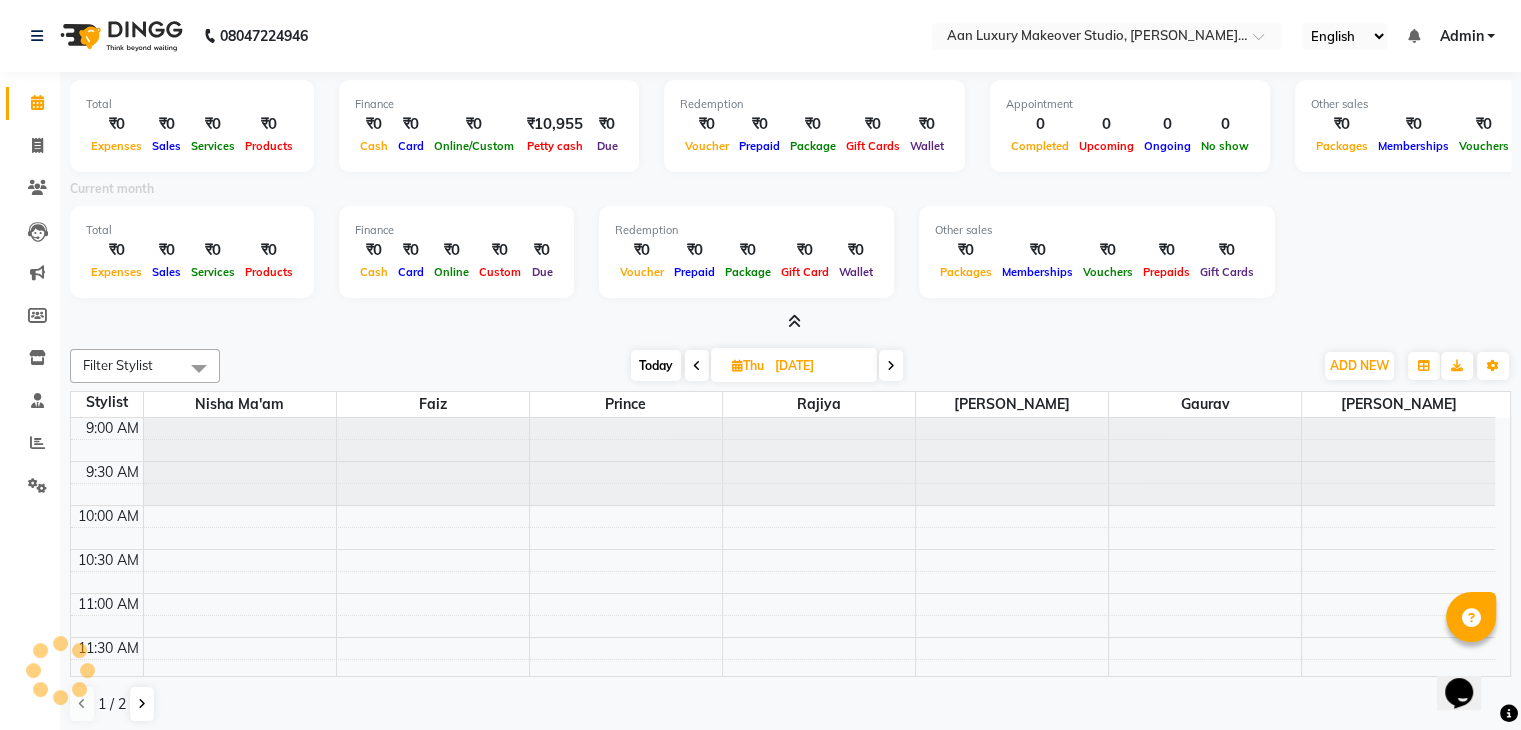 click at bounding box center [891, 366] 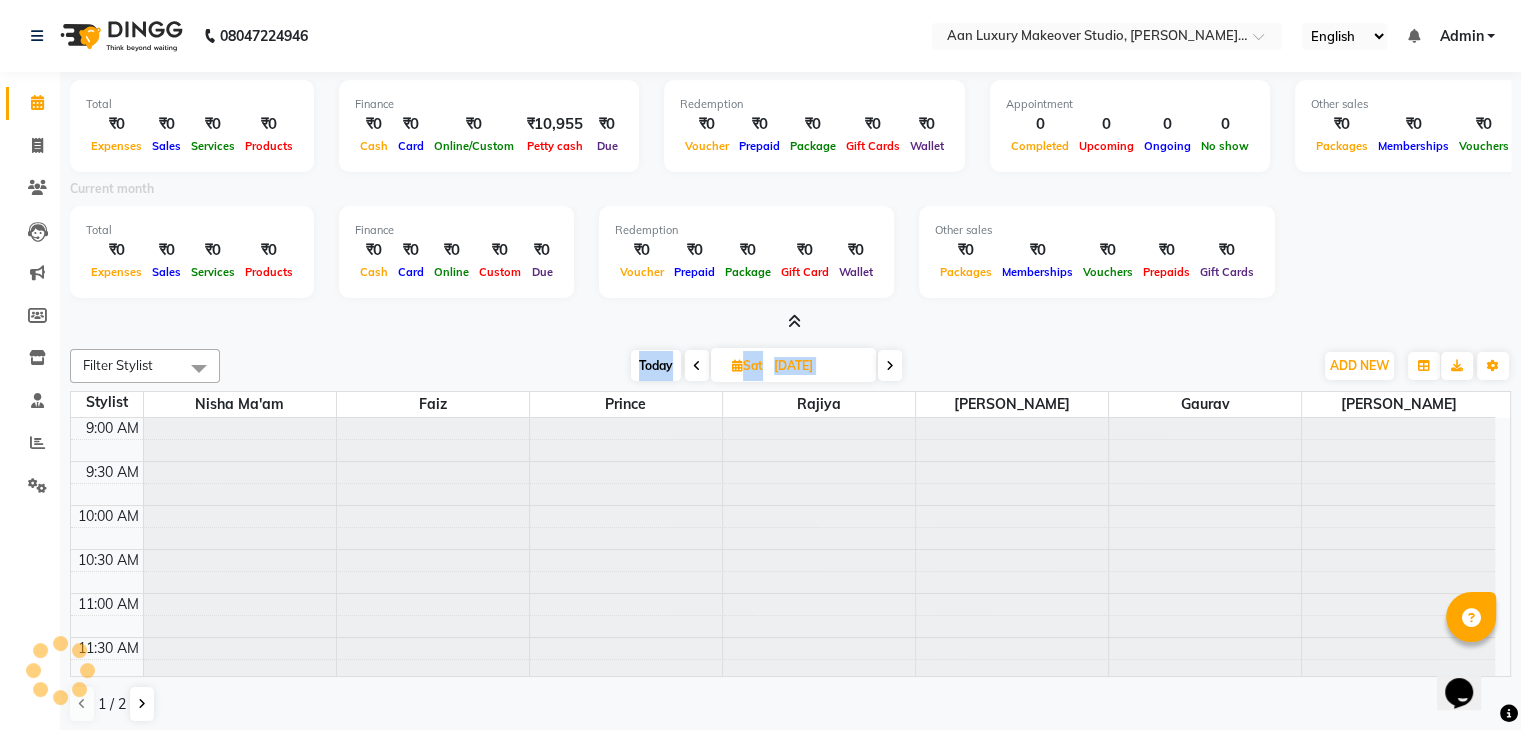 click at bounding box center (890, 365) 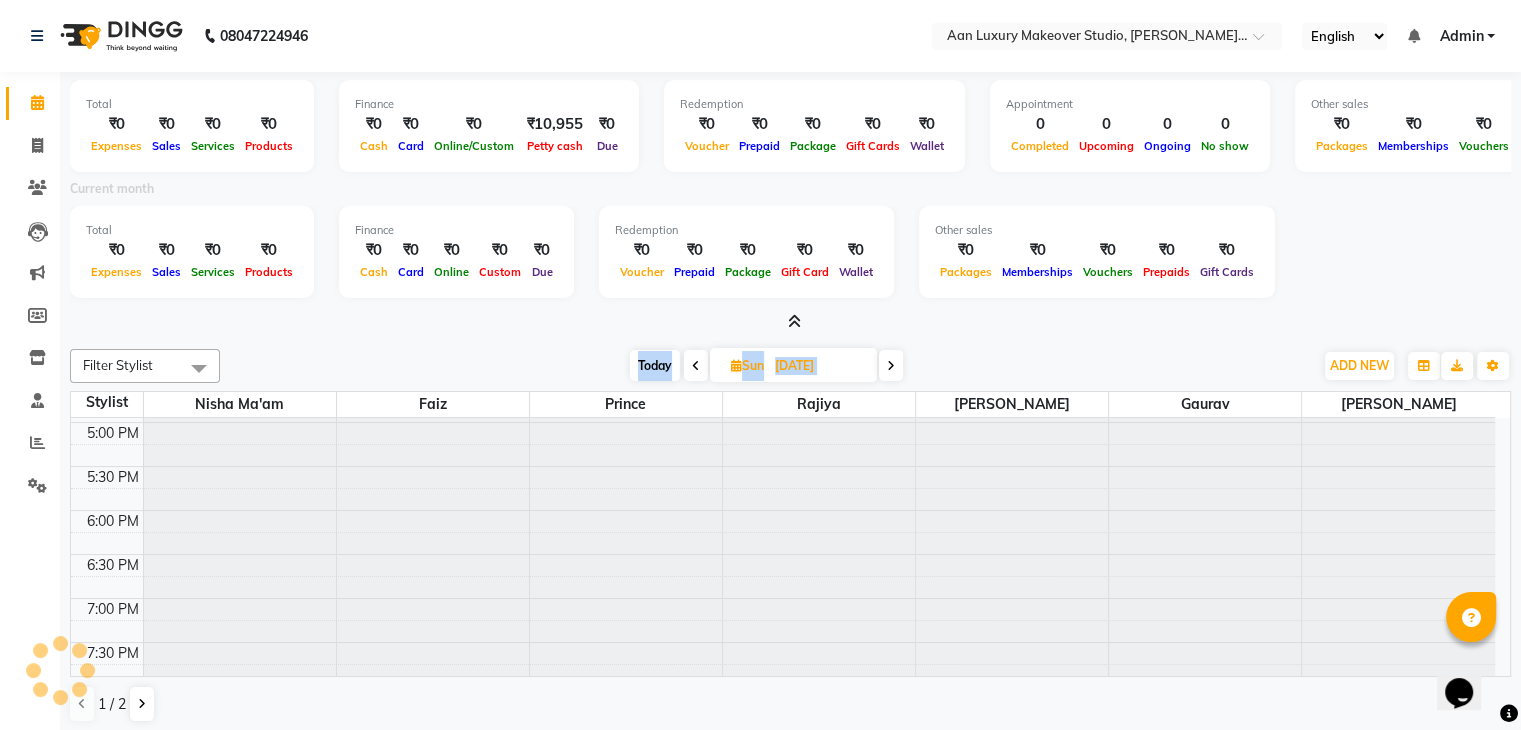 click at bounding box center [891, 365] 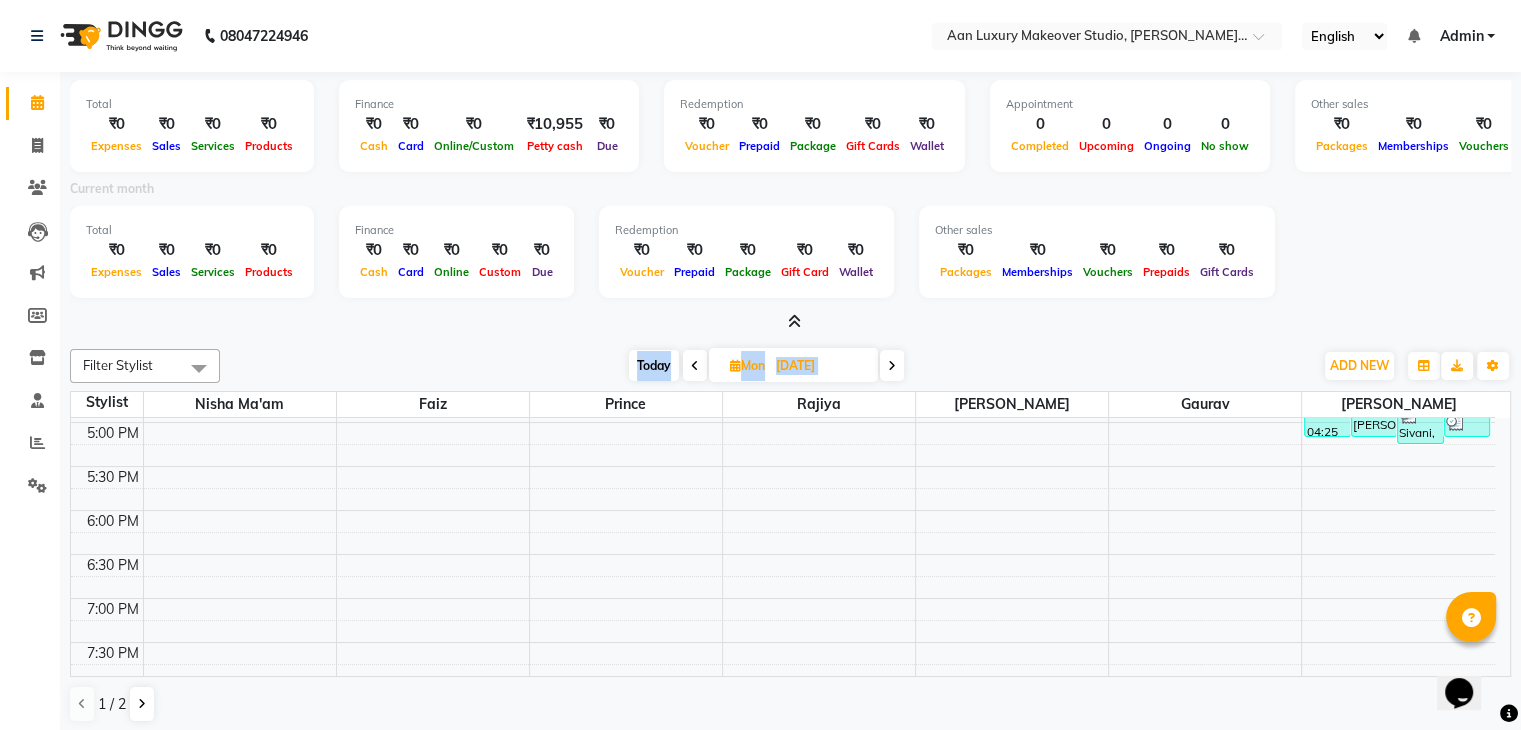 click on "[DATE]  [DATE]" at bounding box center [766, 366] 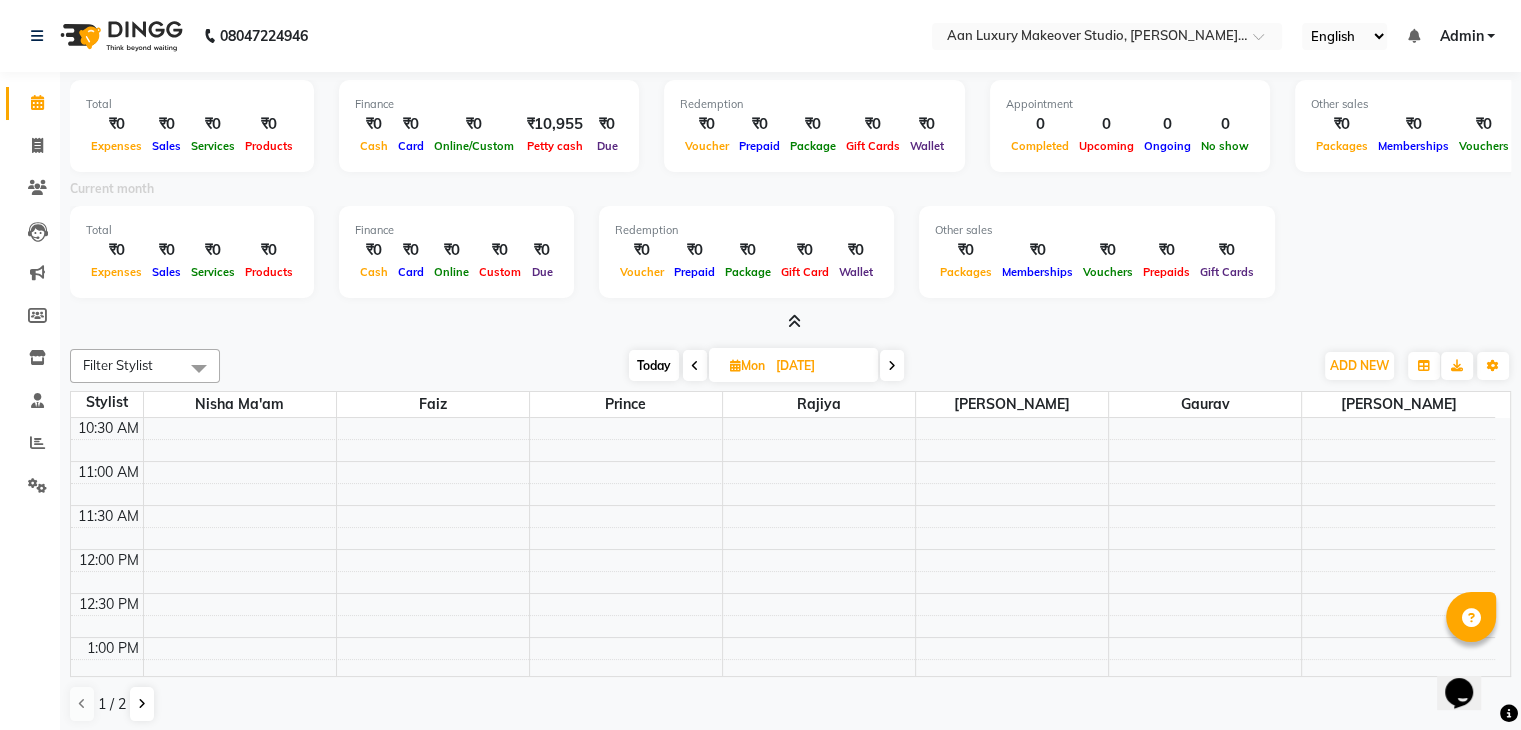 scroll, scrollTop: 0, scrollLeft: 0, axis: both 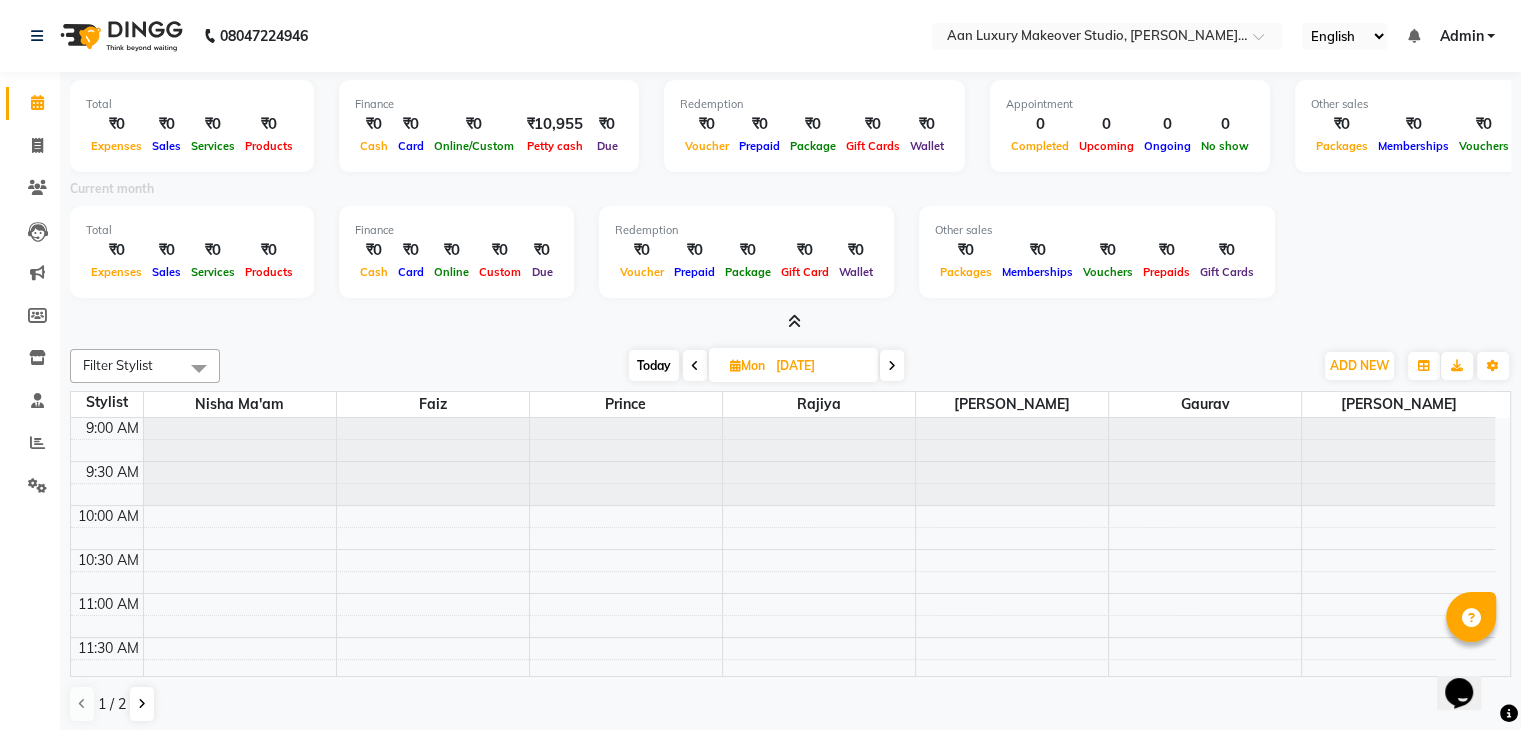 click at bounding box center [892, 366] 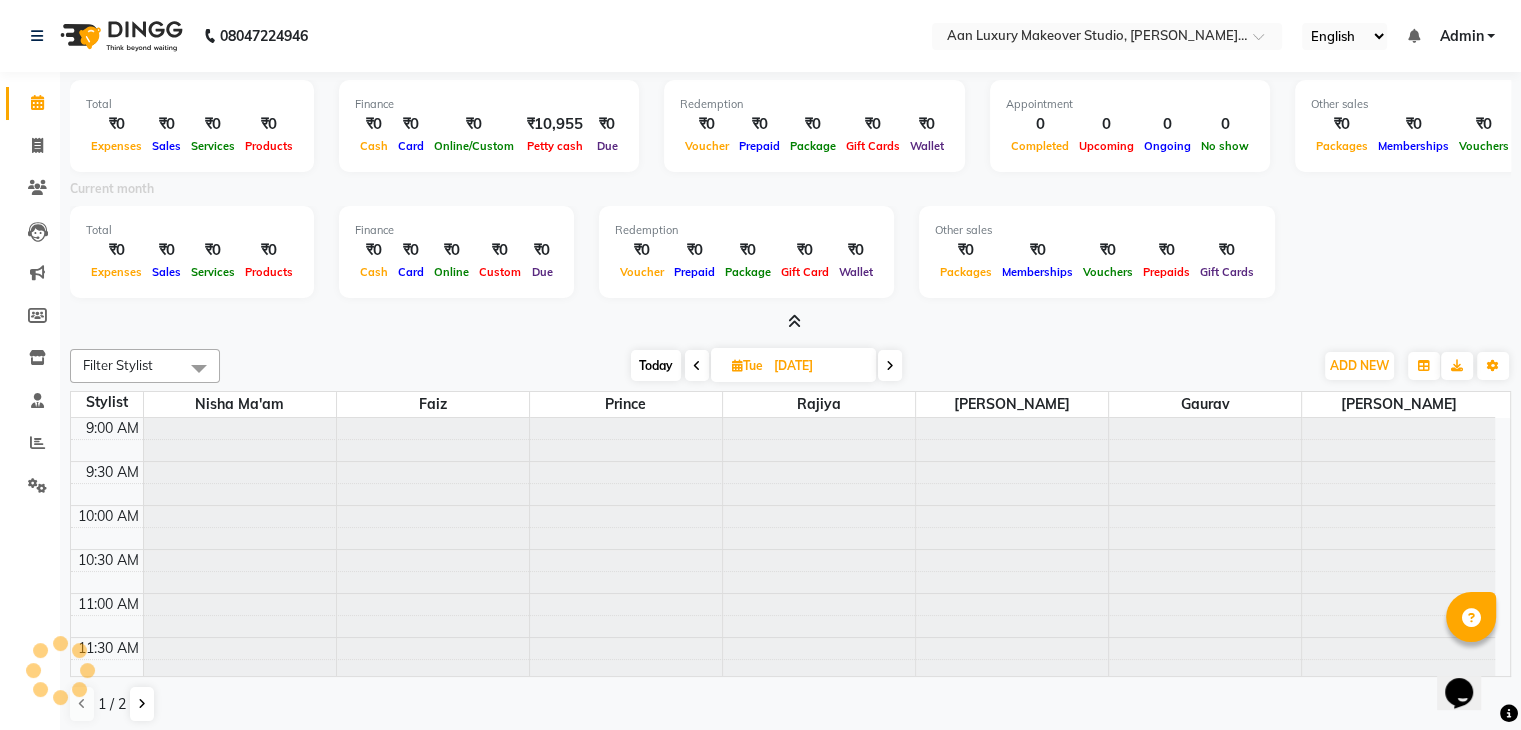 scroll, scrollTop: 699, scrollLeft: 0, axis: vertical 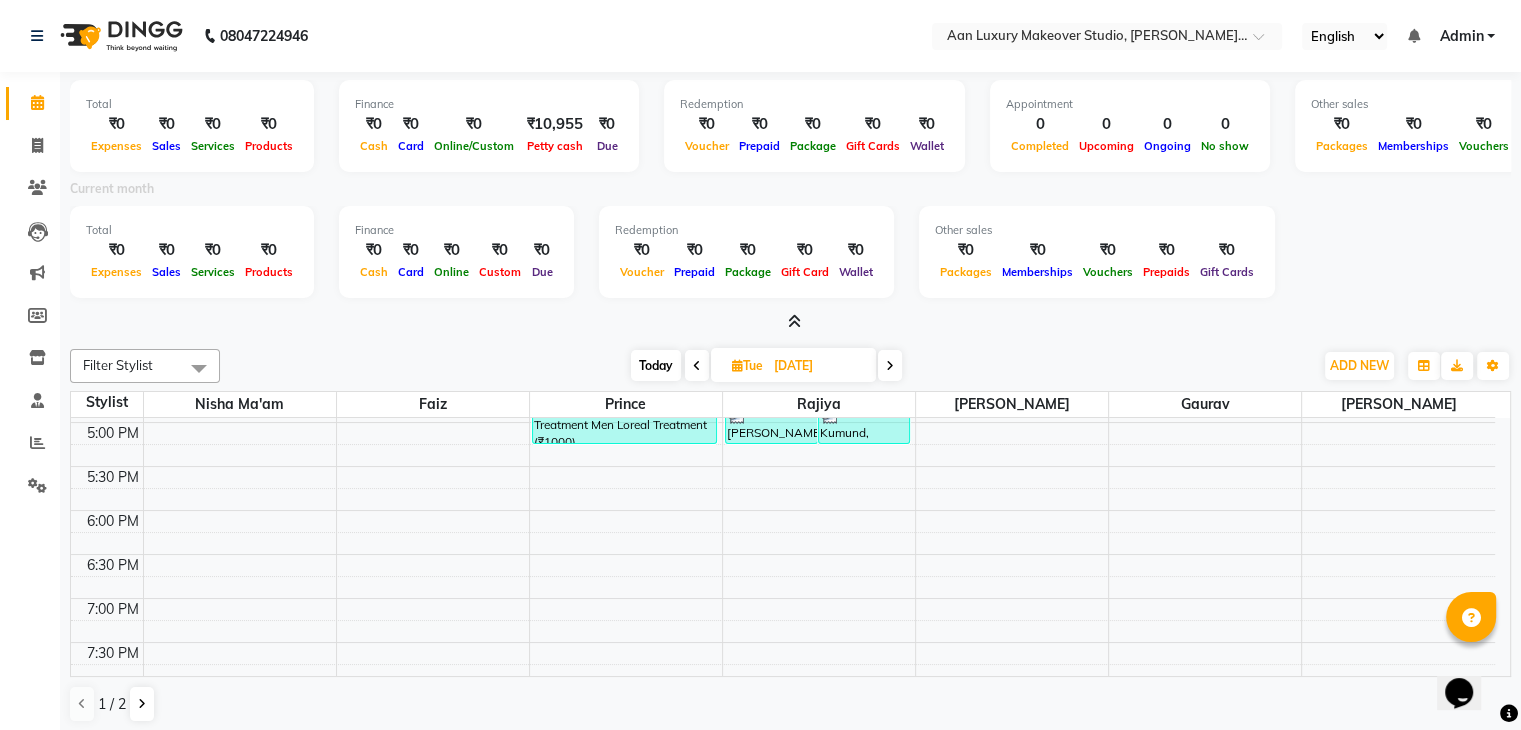 click at bounding box center [890, 365] 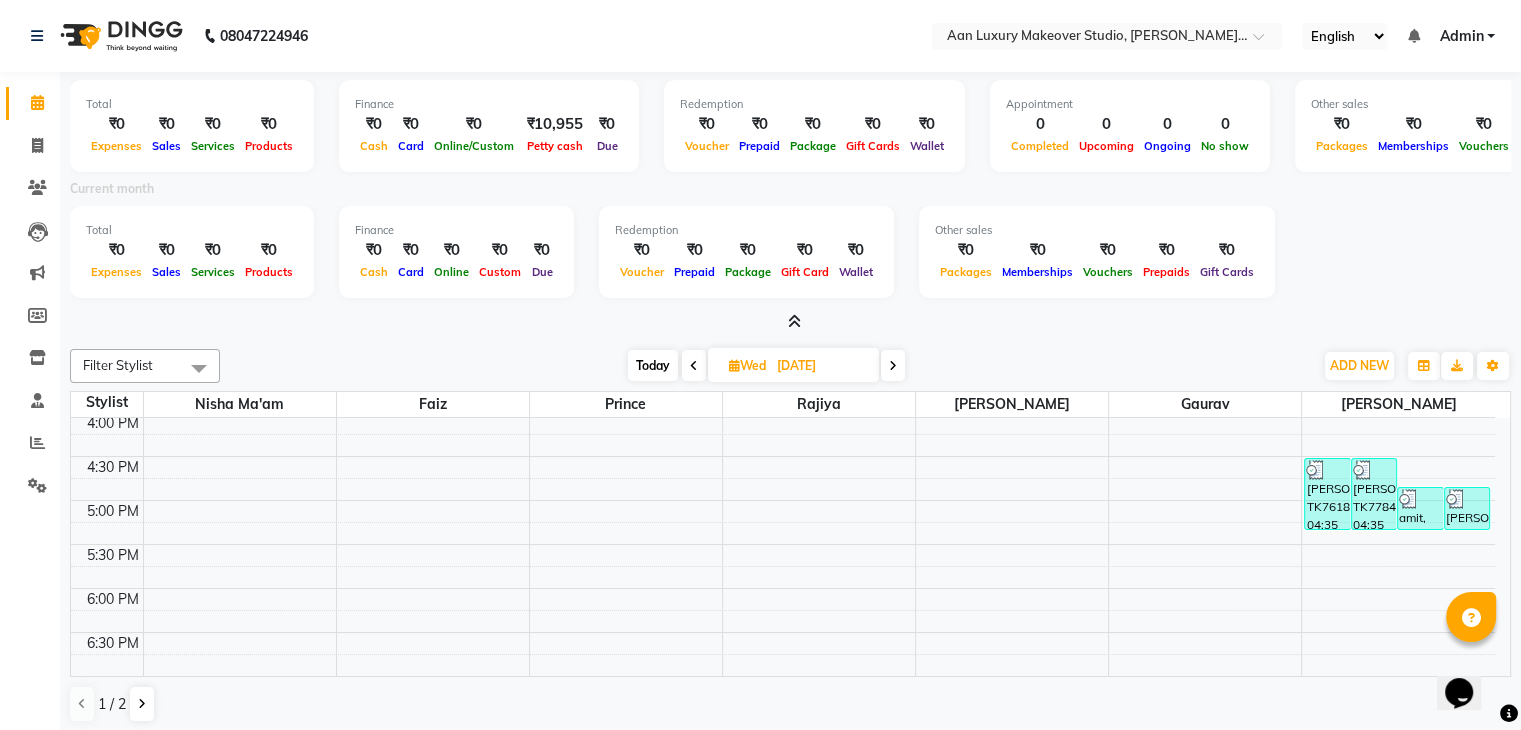 scroll, scrollTop: 623, scrollLeft: 0, axis: vertical 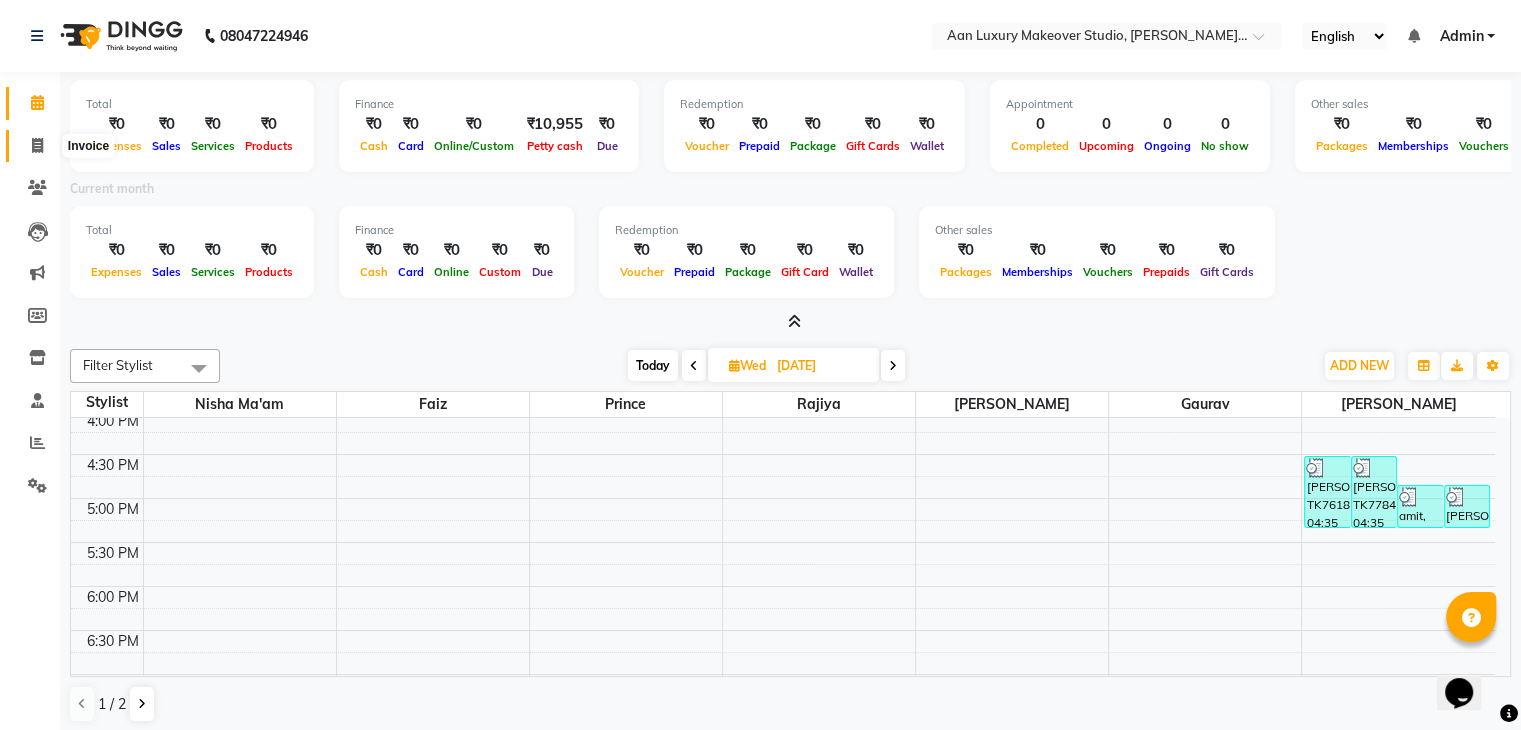 click 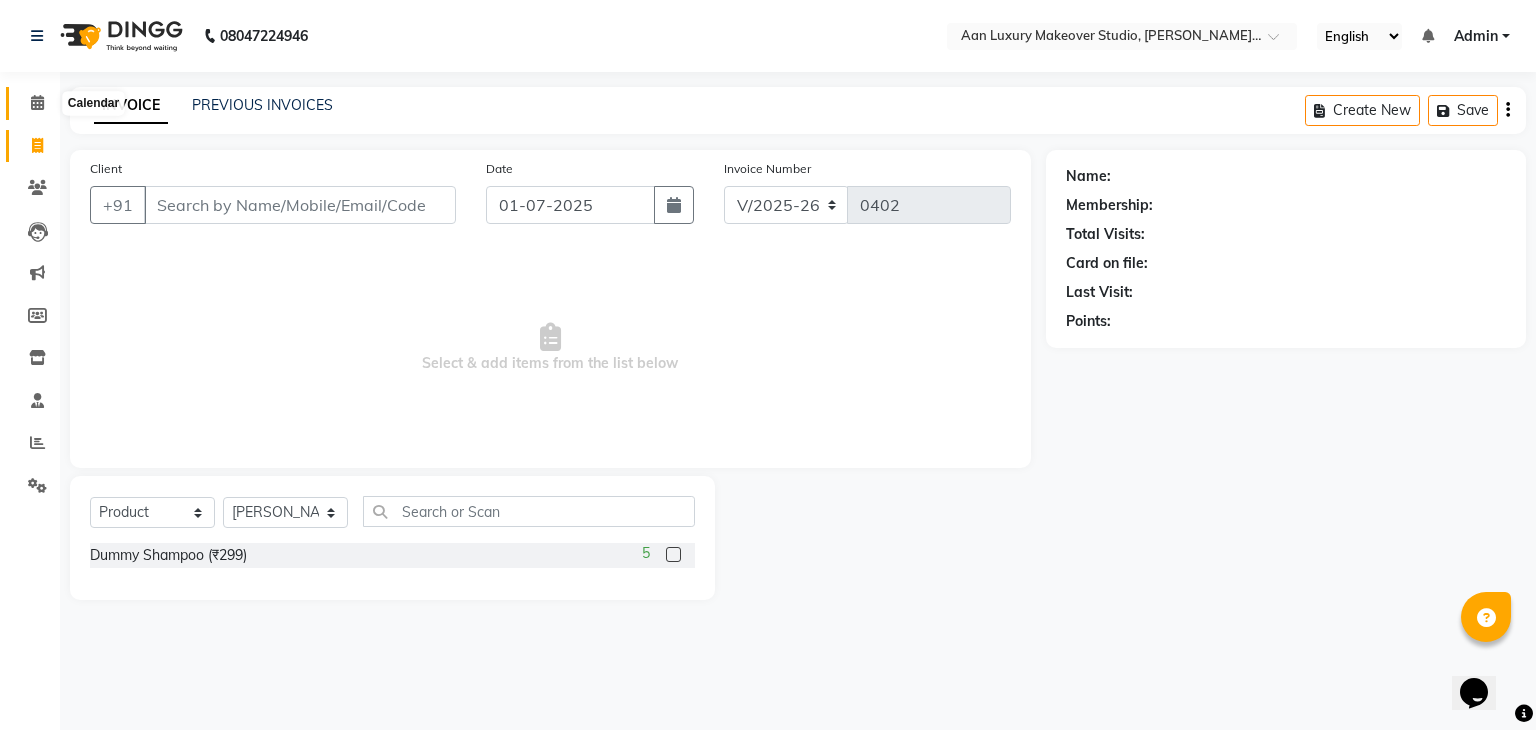 click 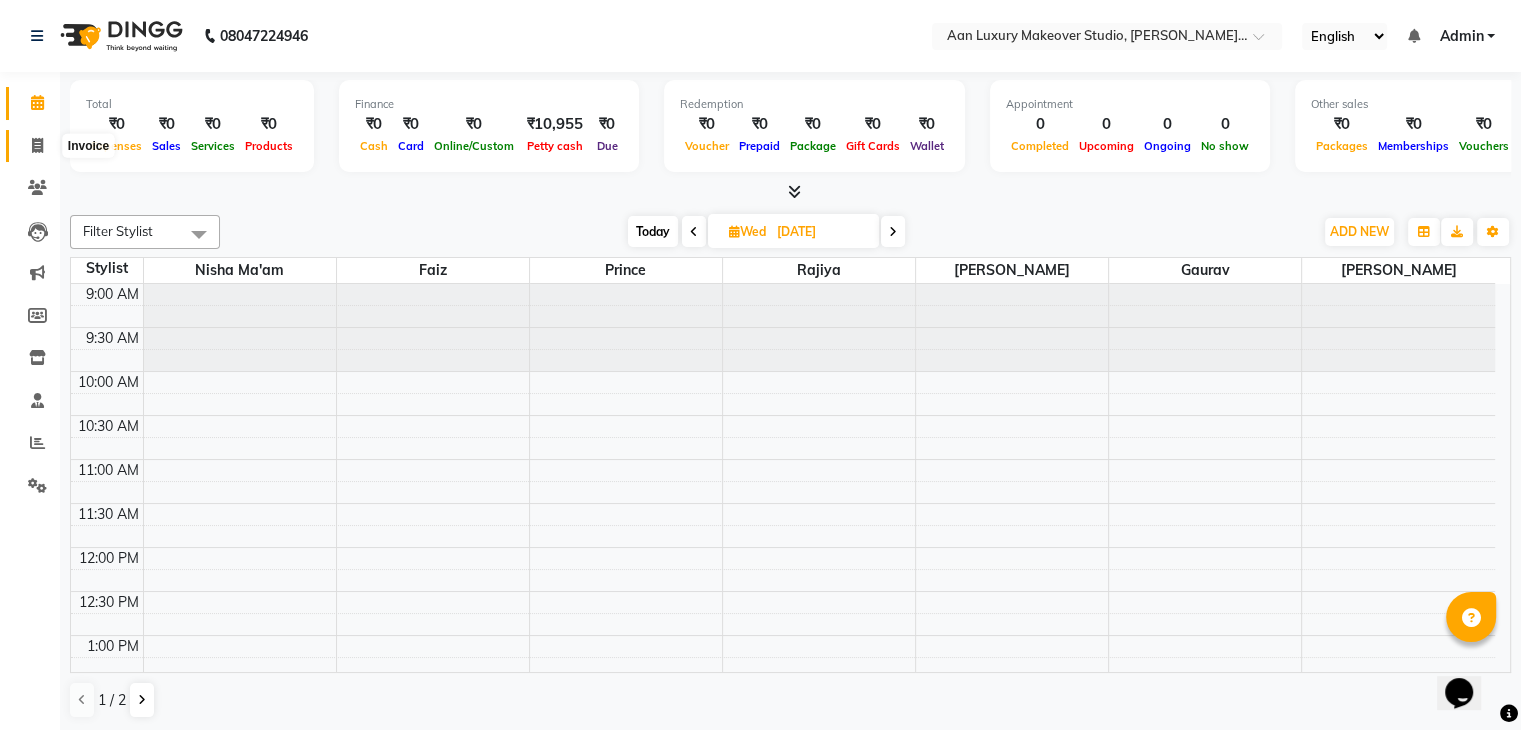 click 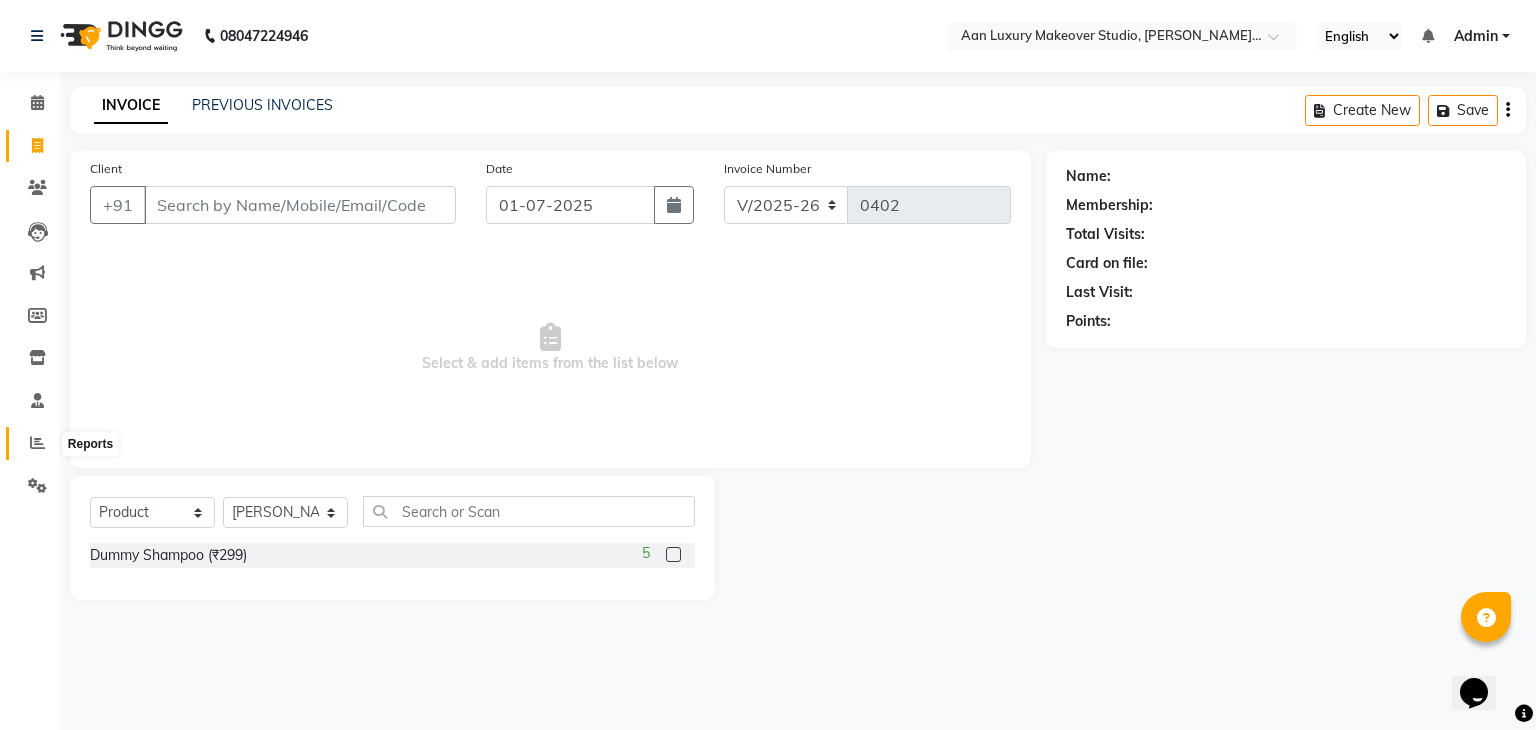 click 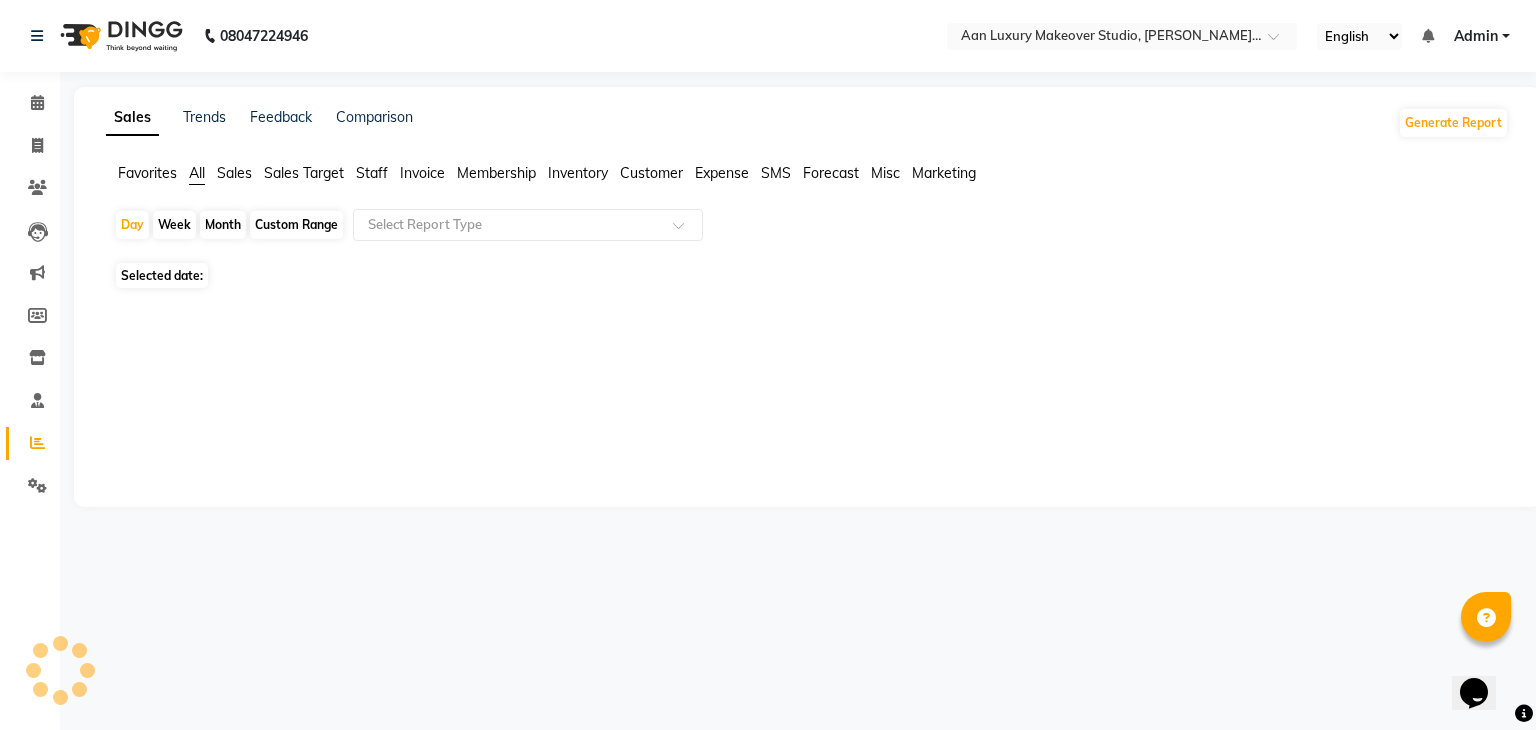 click on "Month" 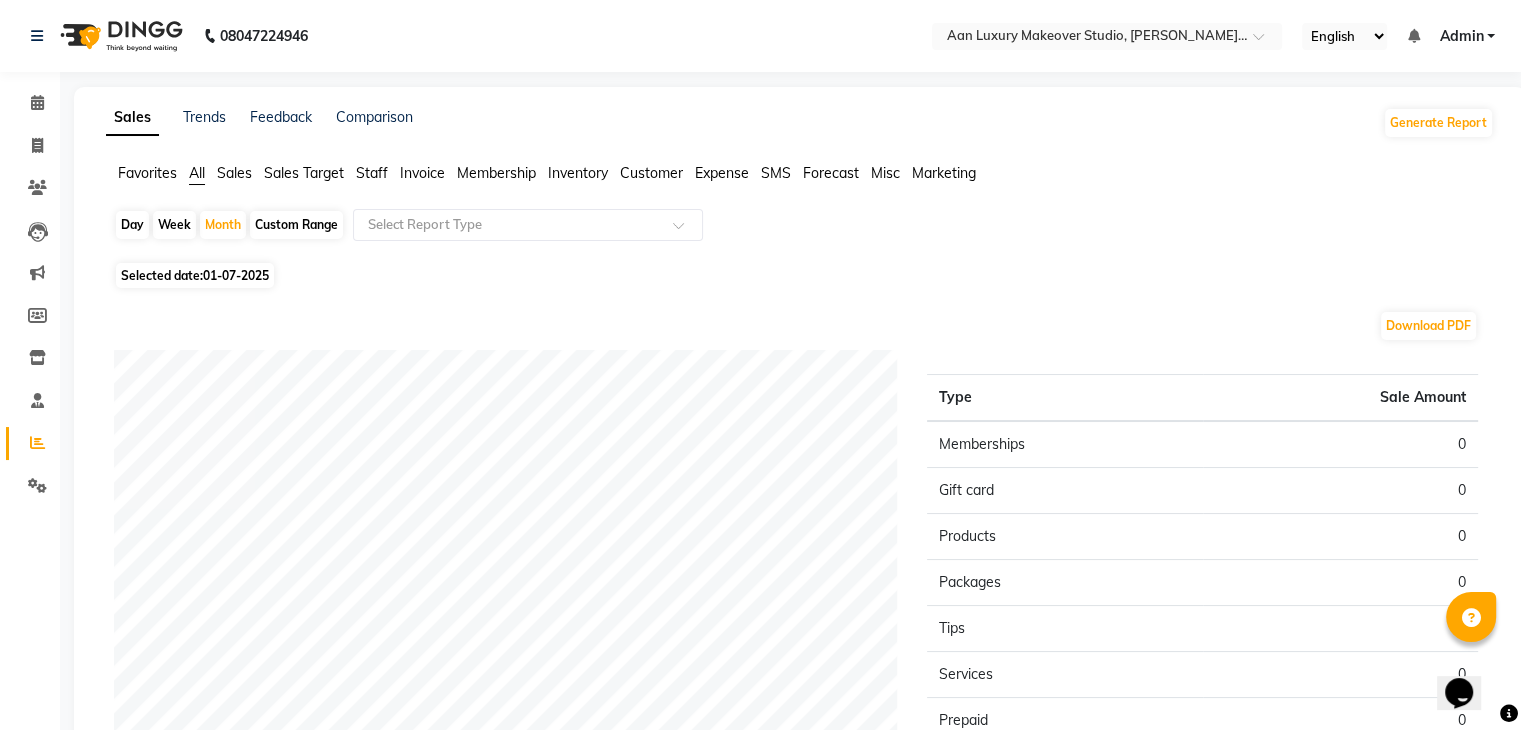 click on "Selected date:  [DATE]" 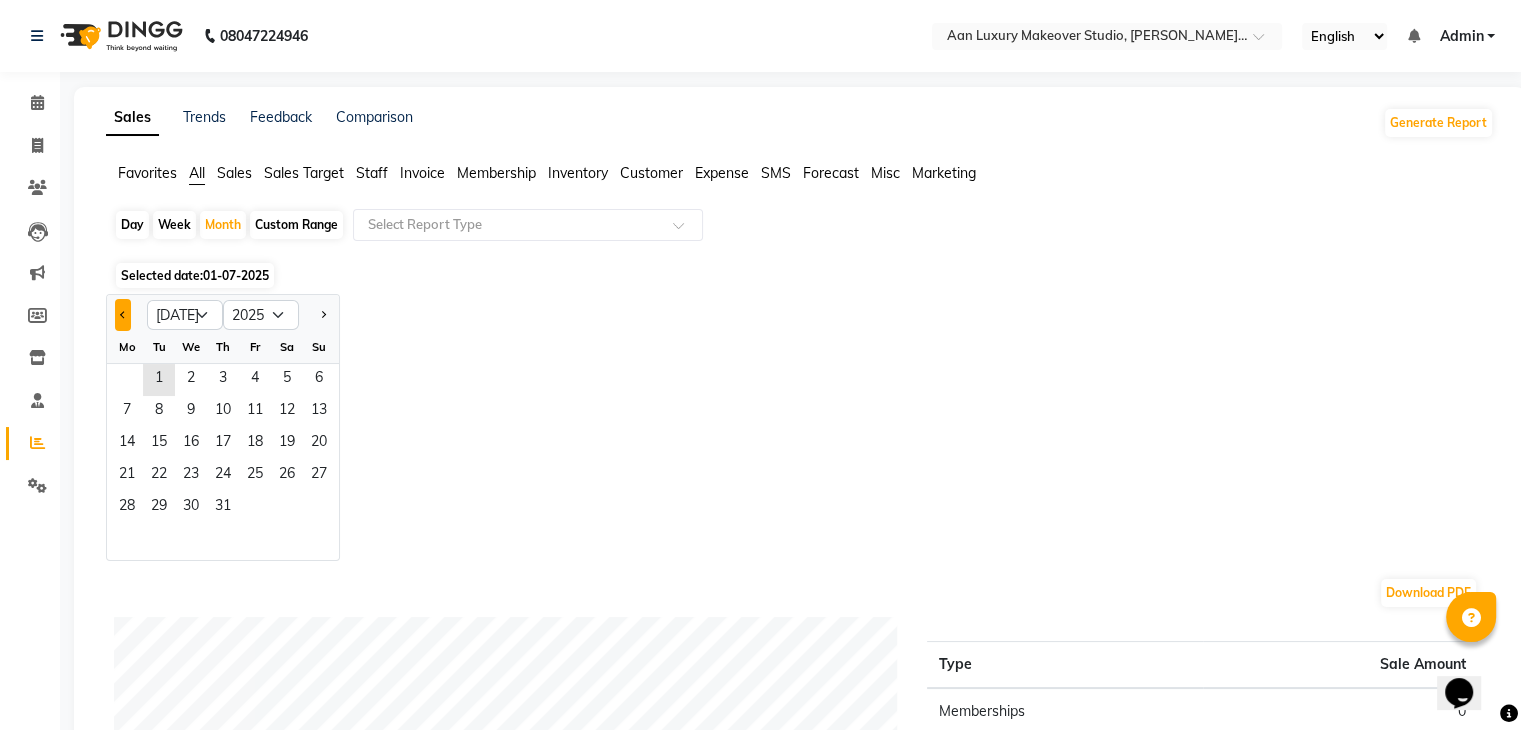 click 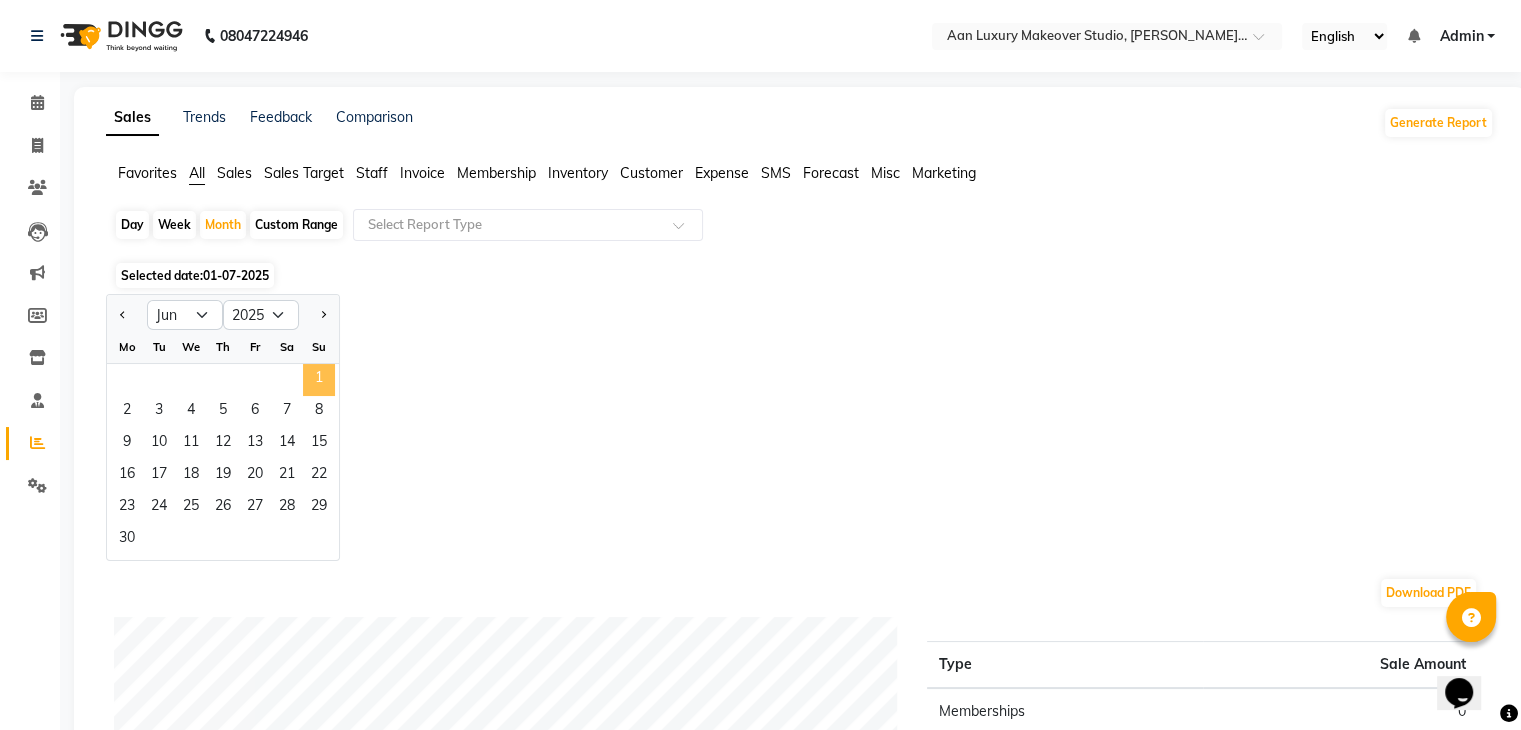 click on "1" 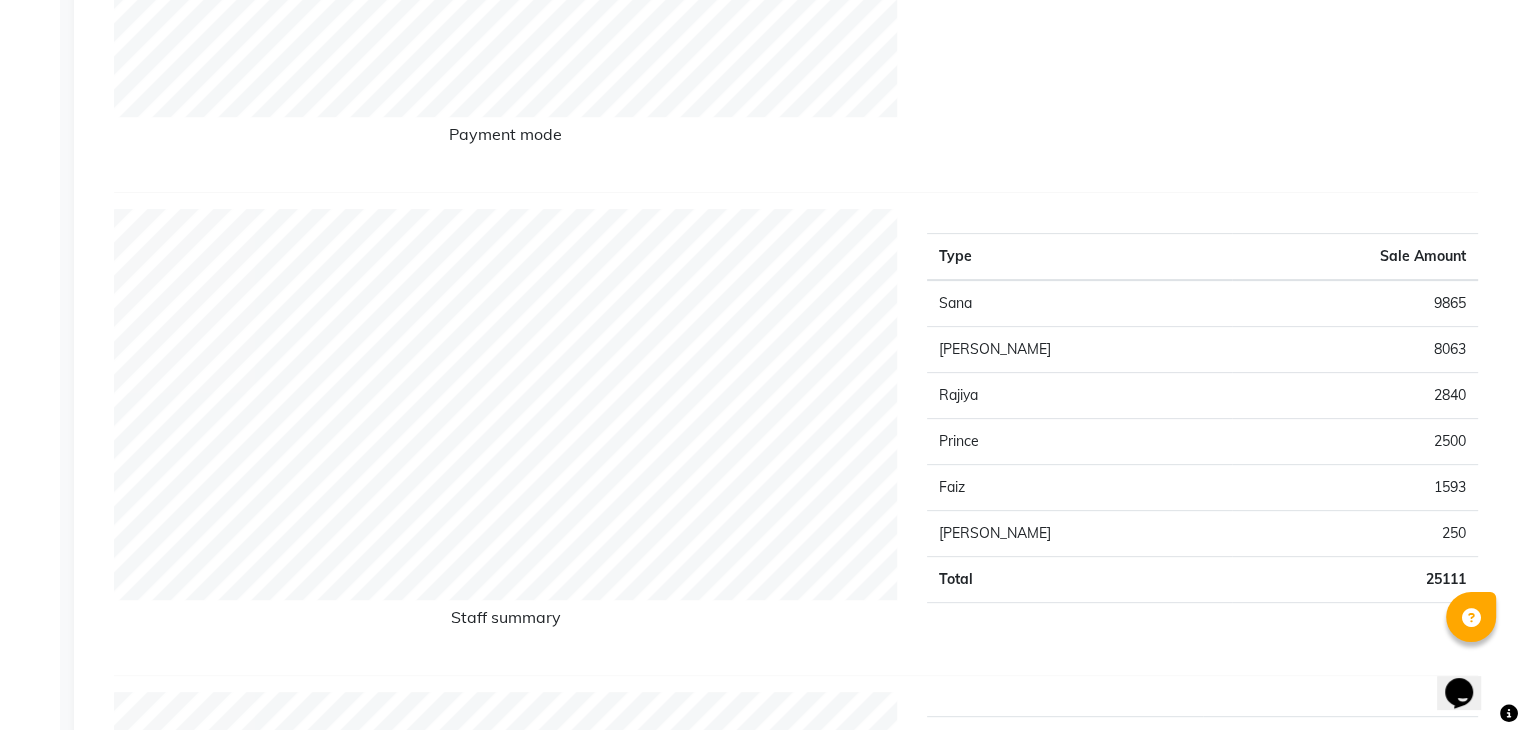 scroll, scrollTop: 0, scrollLeft: 0, axis: both 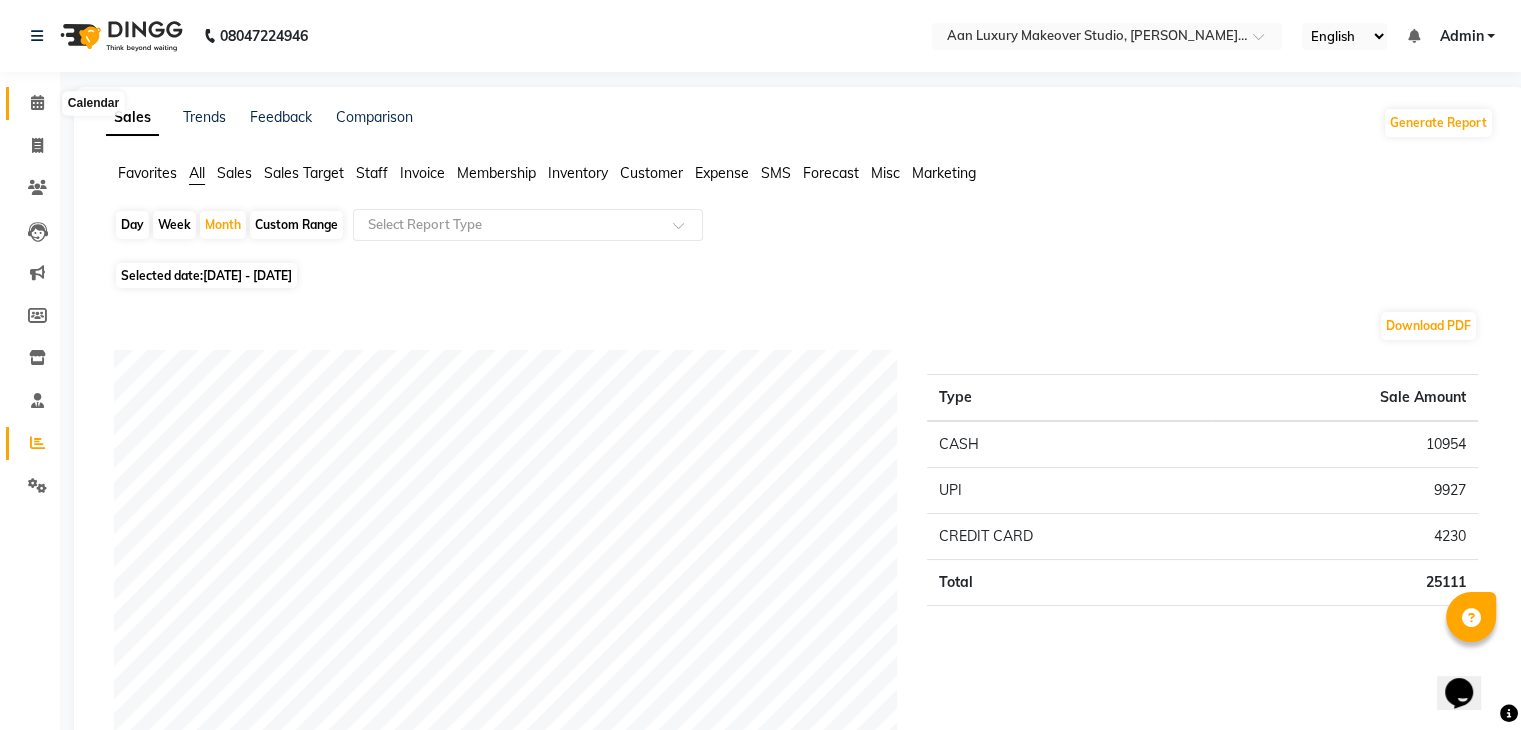 click 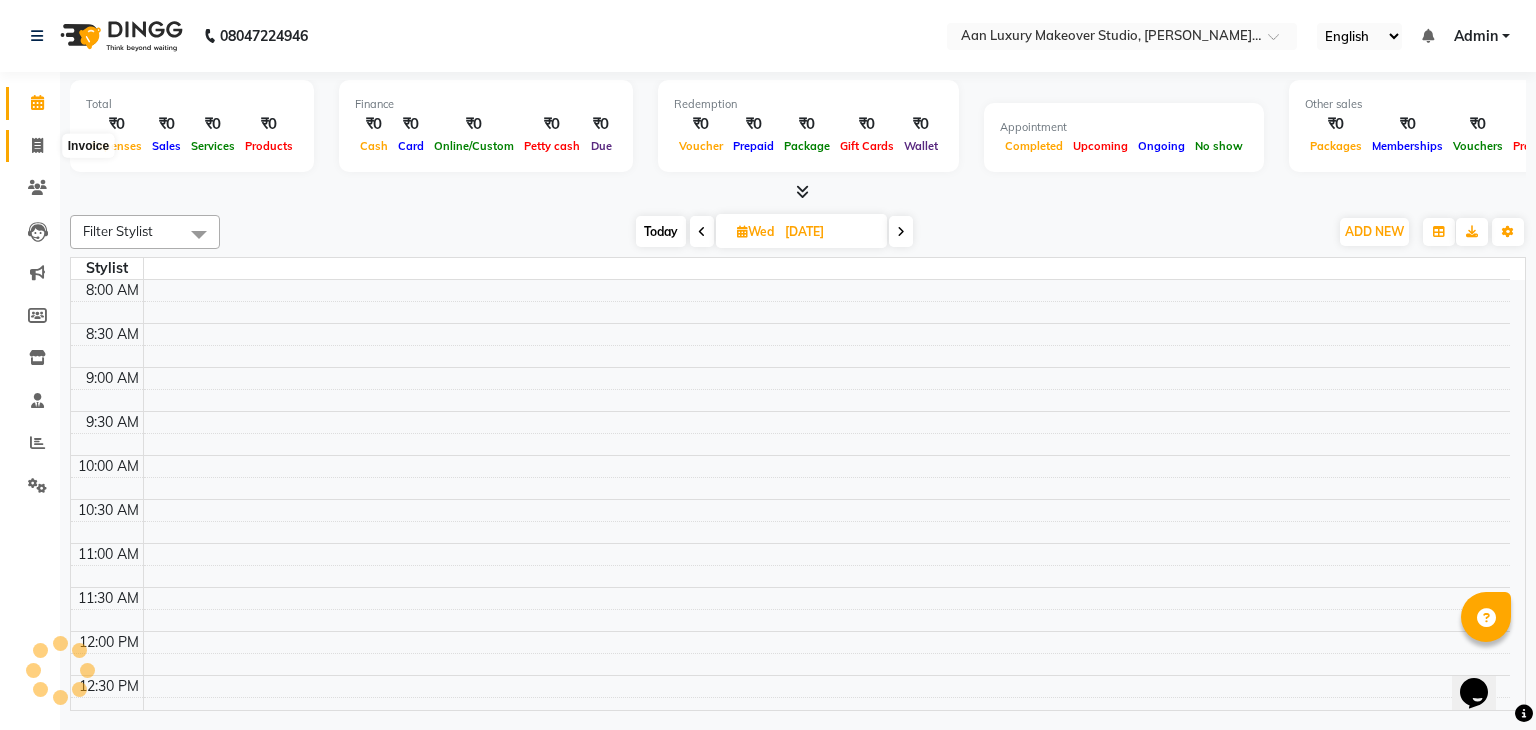 click 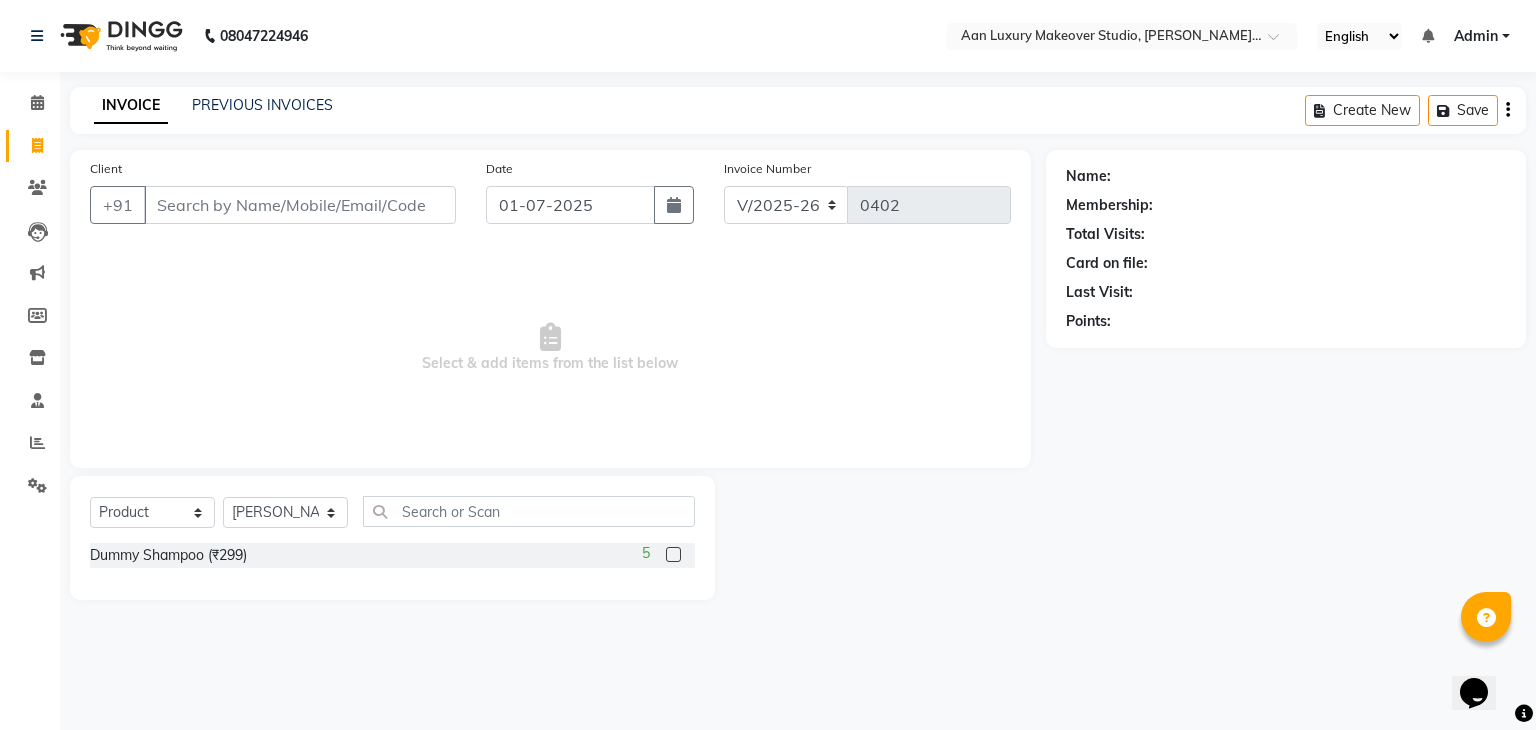 click on "Client" at bounding box center [300, 205] 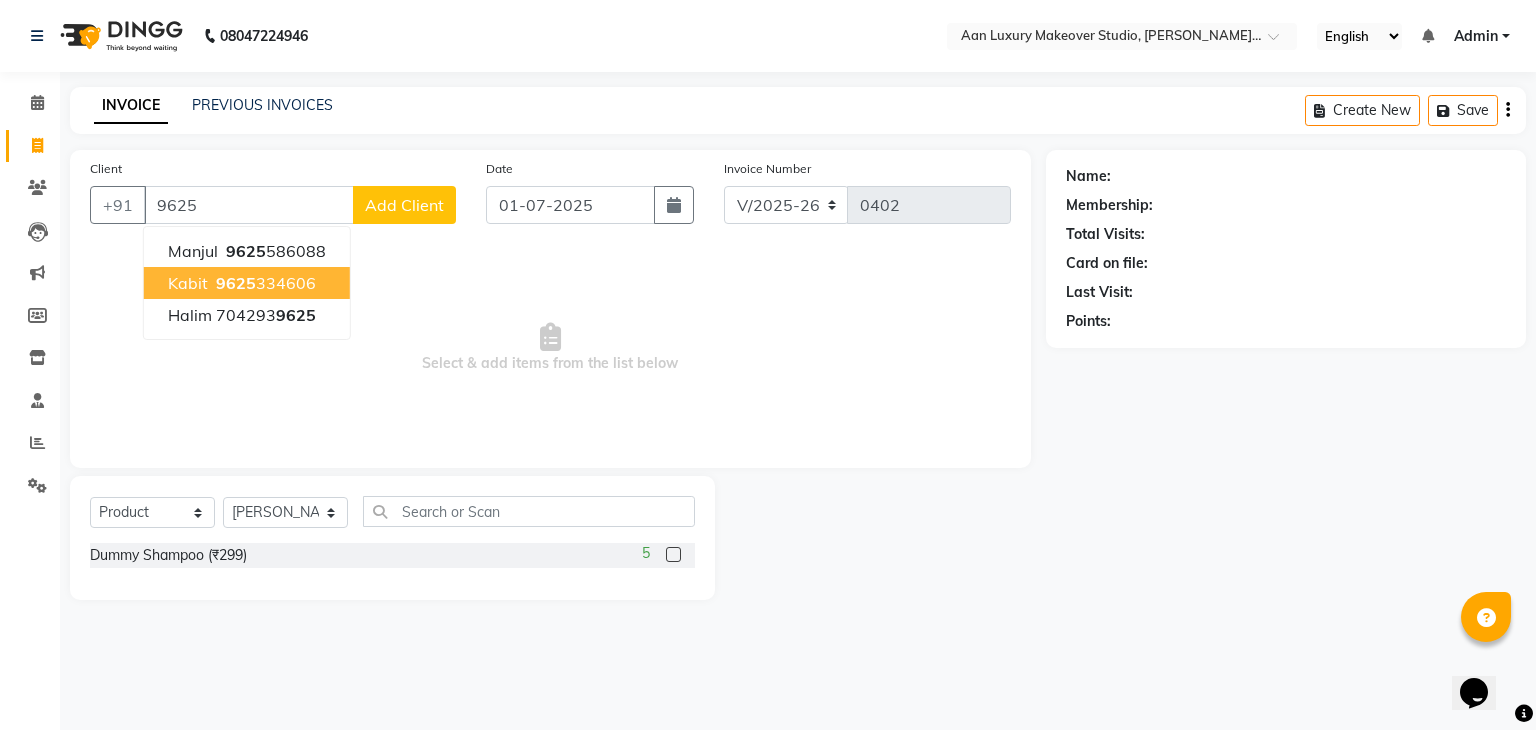 click on "Kabit   9625 334606" at bounding box center [247, 283] 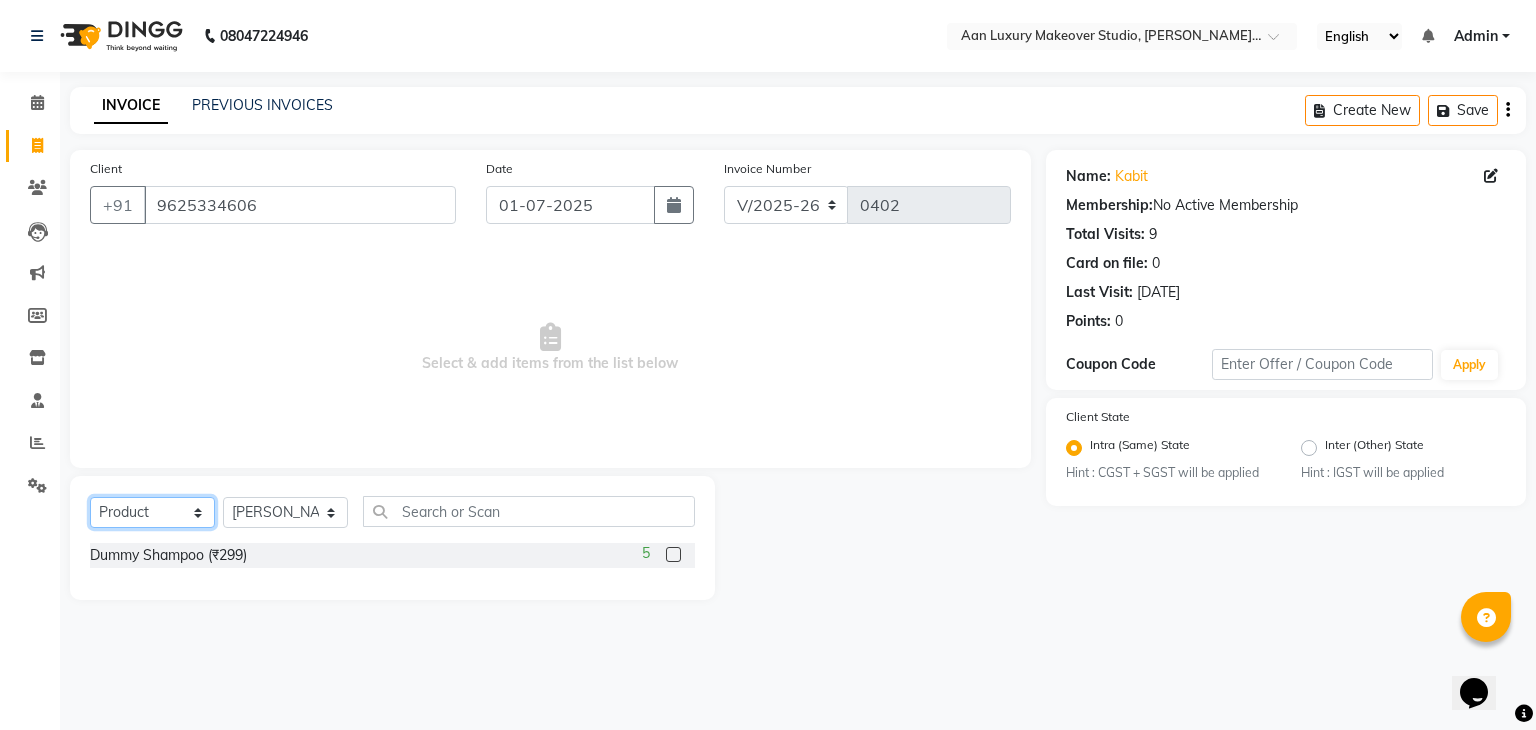 click on "Select  Service  Product  Membership  Package Voucher Prepaid Gift Card" 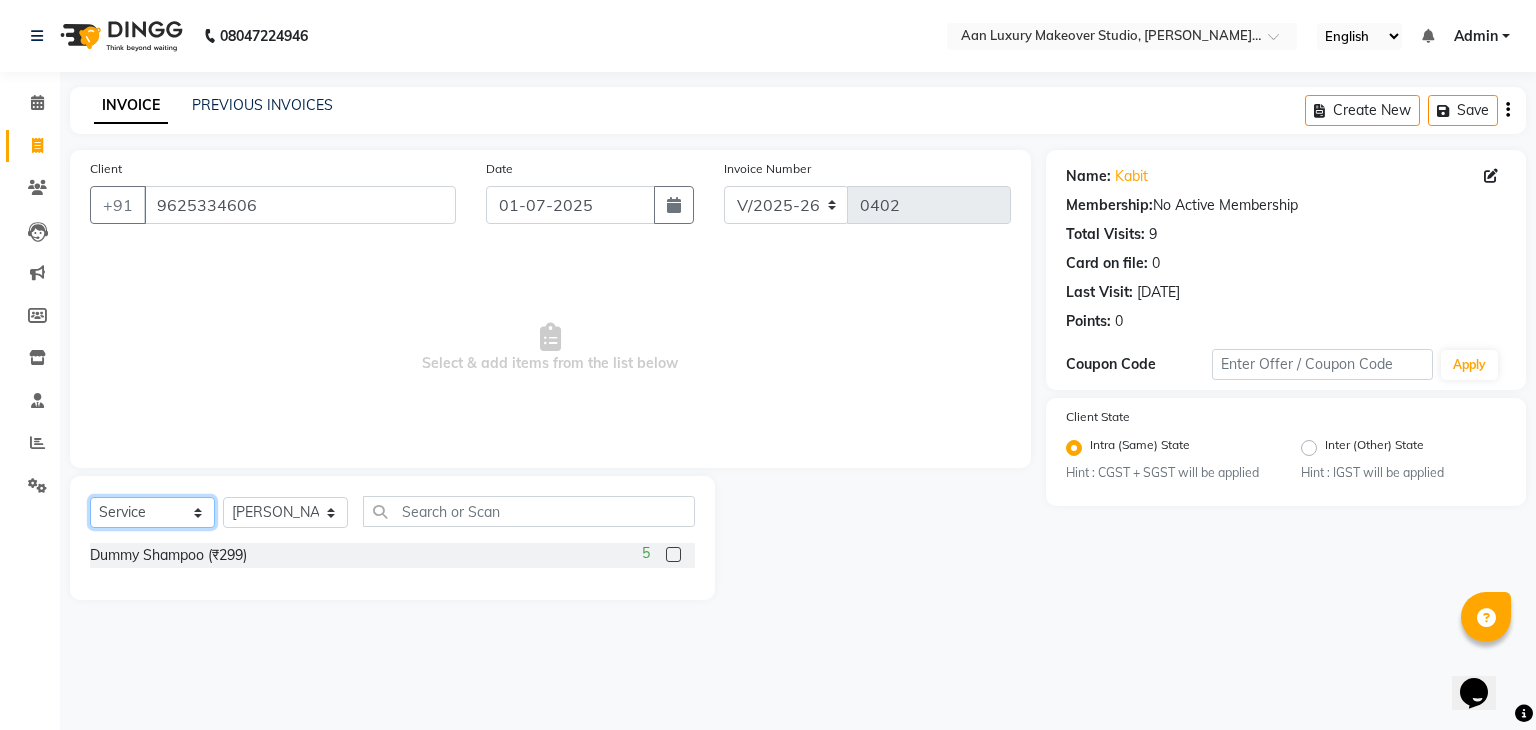 click on "Select  Service  Product  Membership  Package Voucher Prepaid Gift Card" 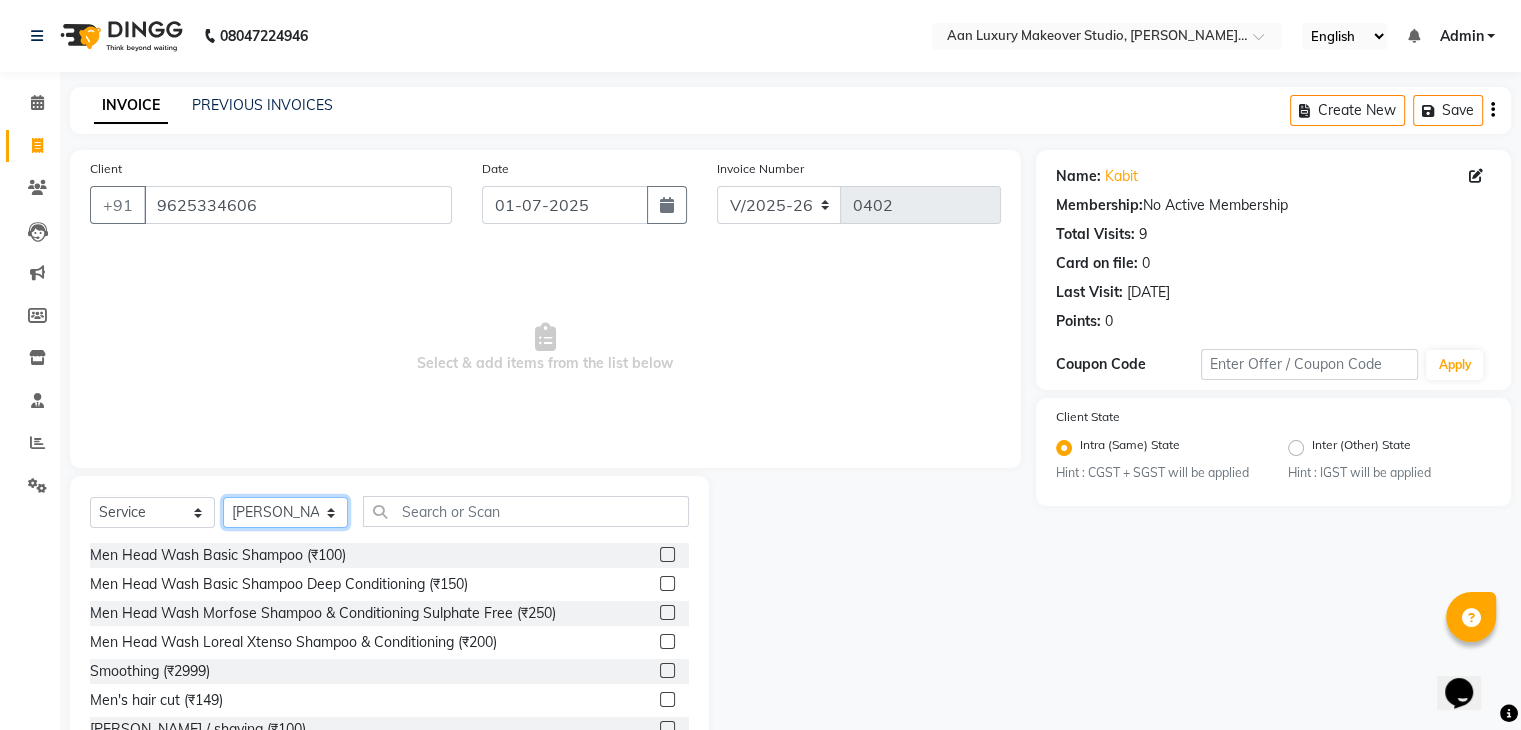 click on "Select Stylist Faiz gaurav [PERSON_NAME] Nisha ma'am  [PERSON_NAME] [PERSON_NAME] [PERSON_NAME]" 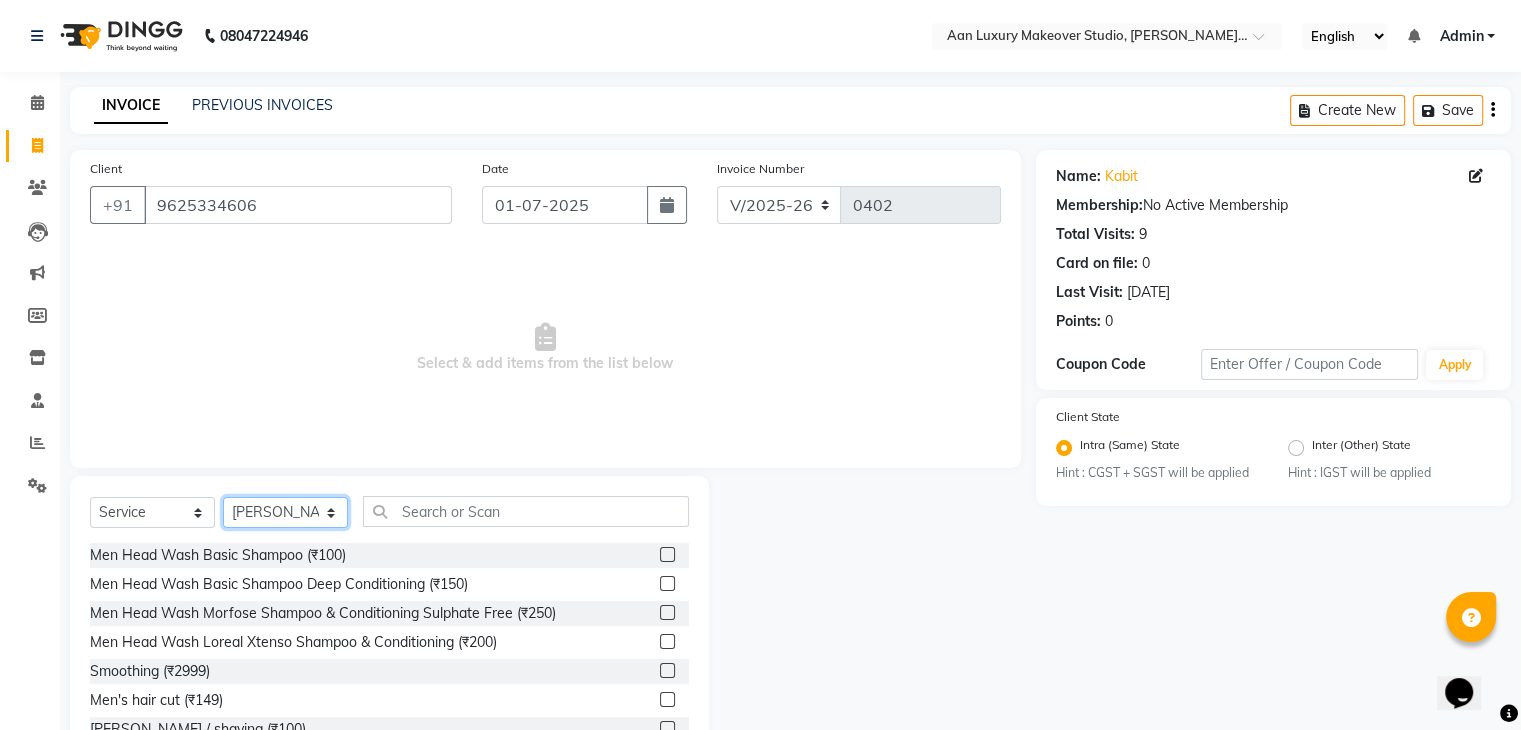 click on "Select Stylist Faiz gaurav [PERSON_NAME] Nisha ma'am  [PERSON_NAME] [PERSON_NAME] [PERSON_NAME]" 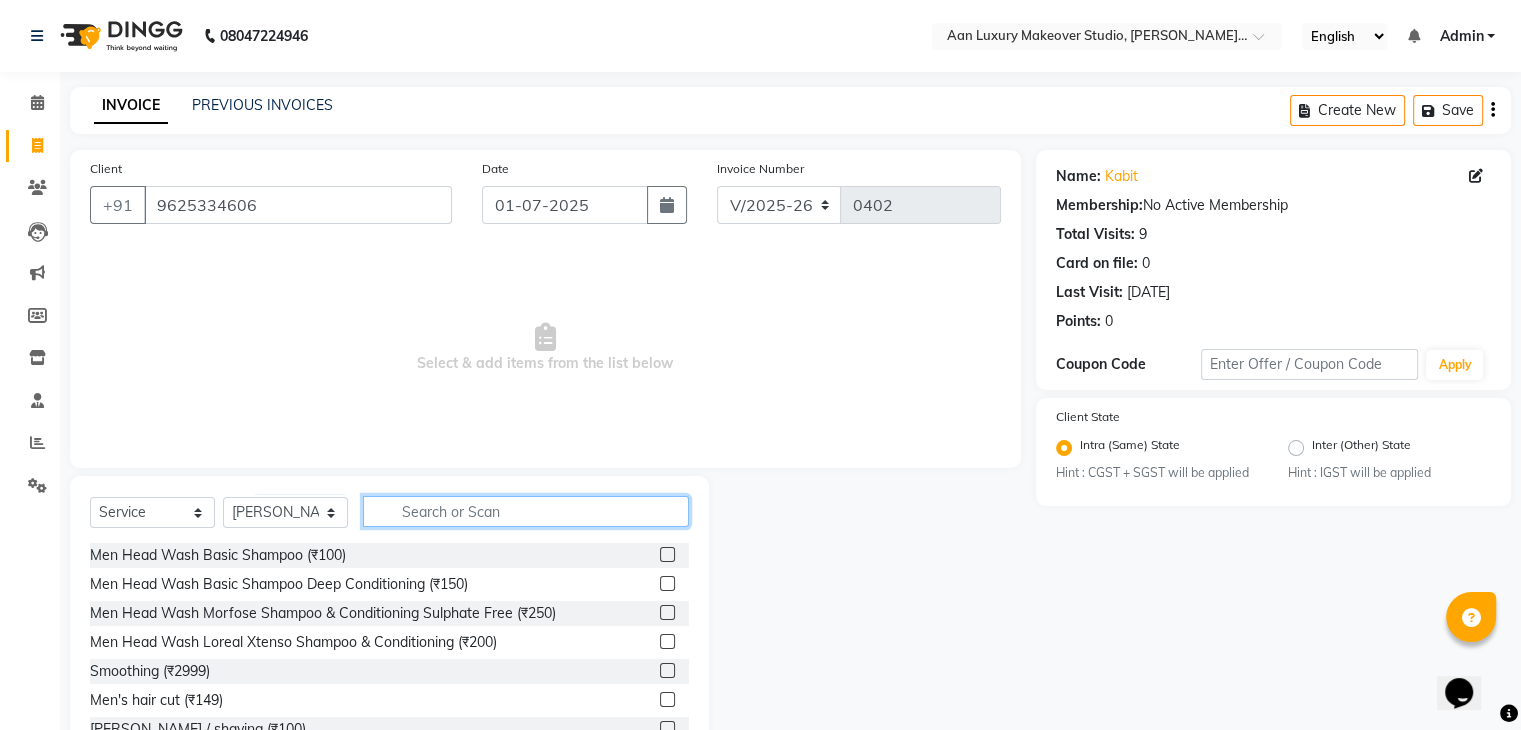 click 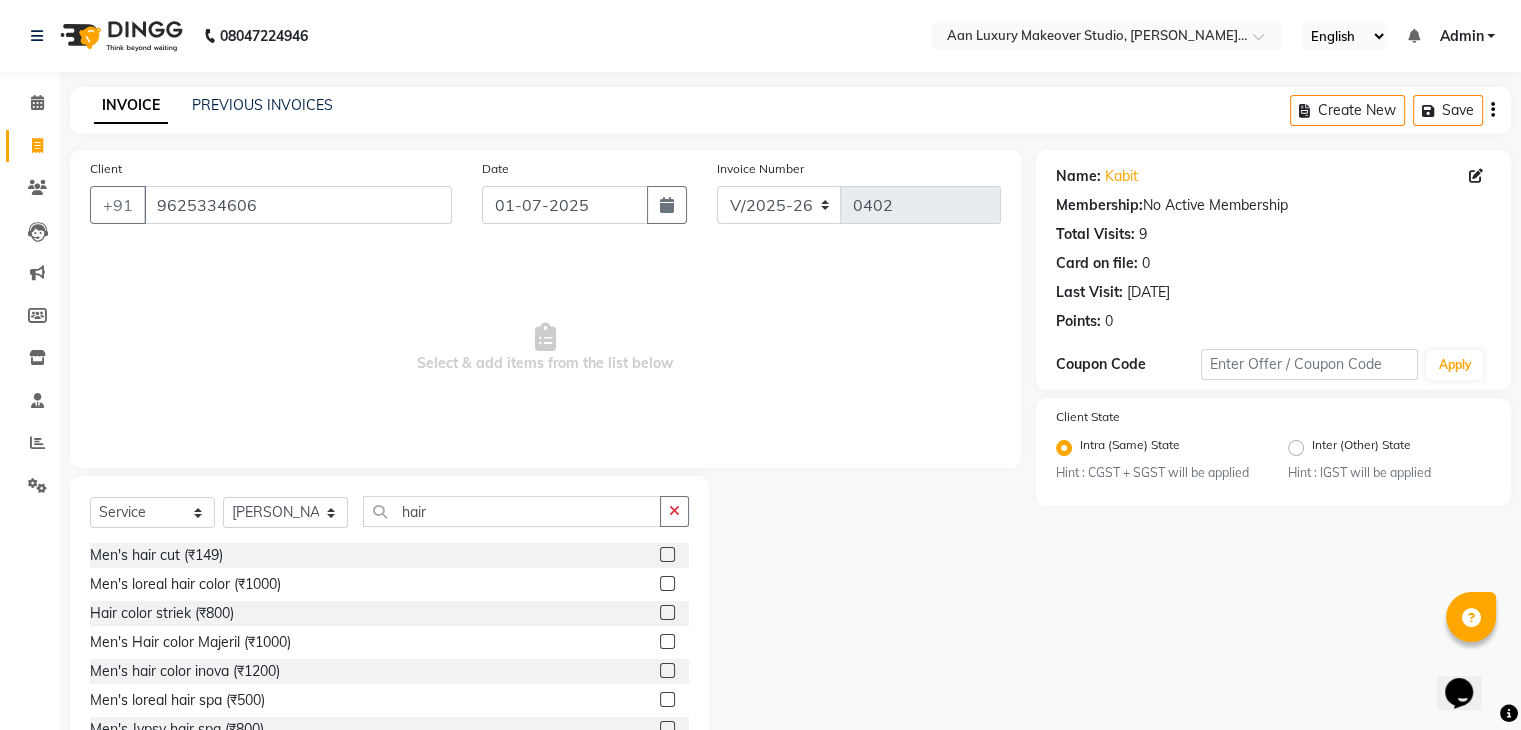 click 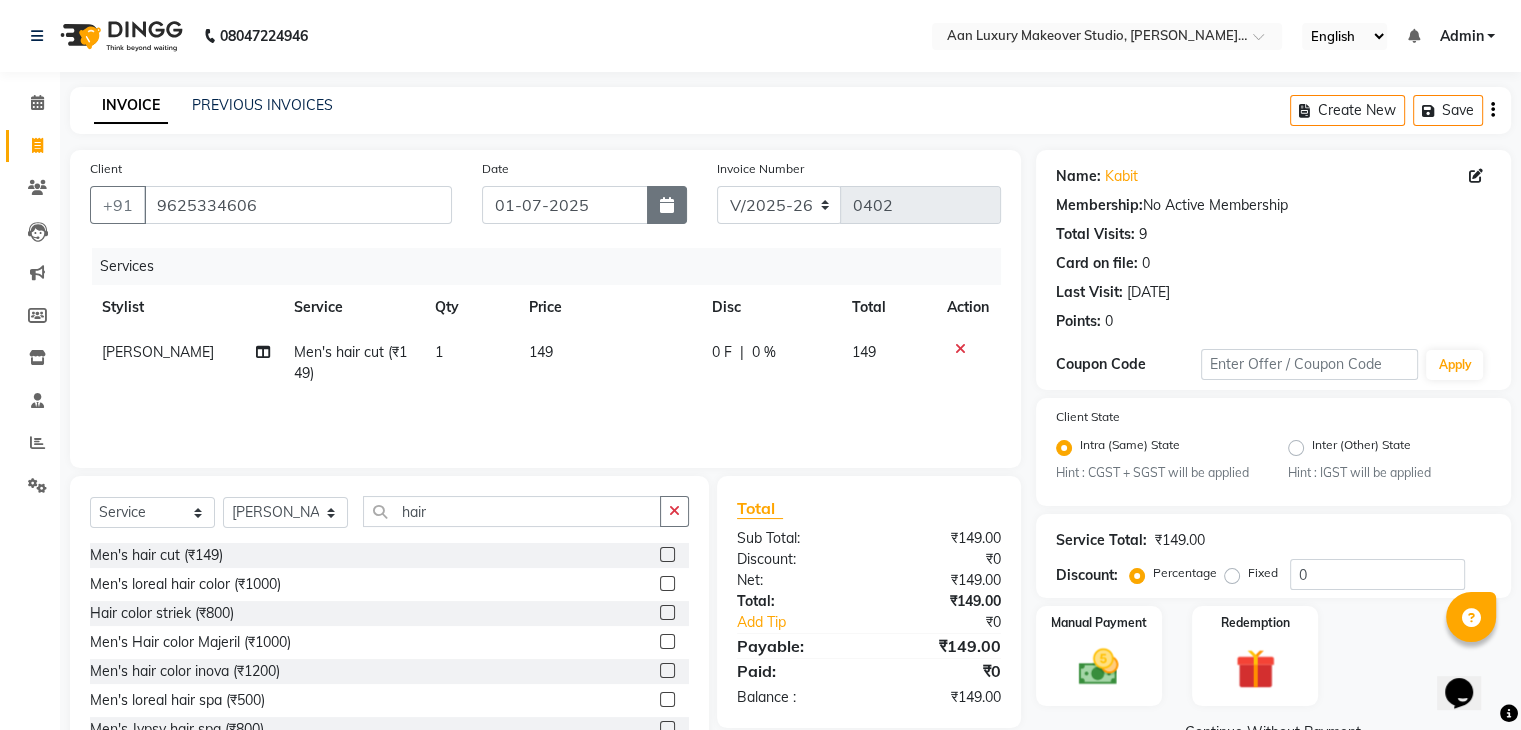 click 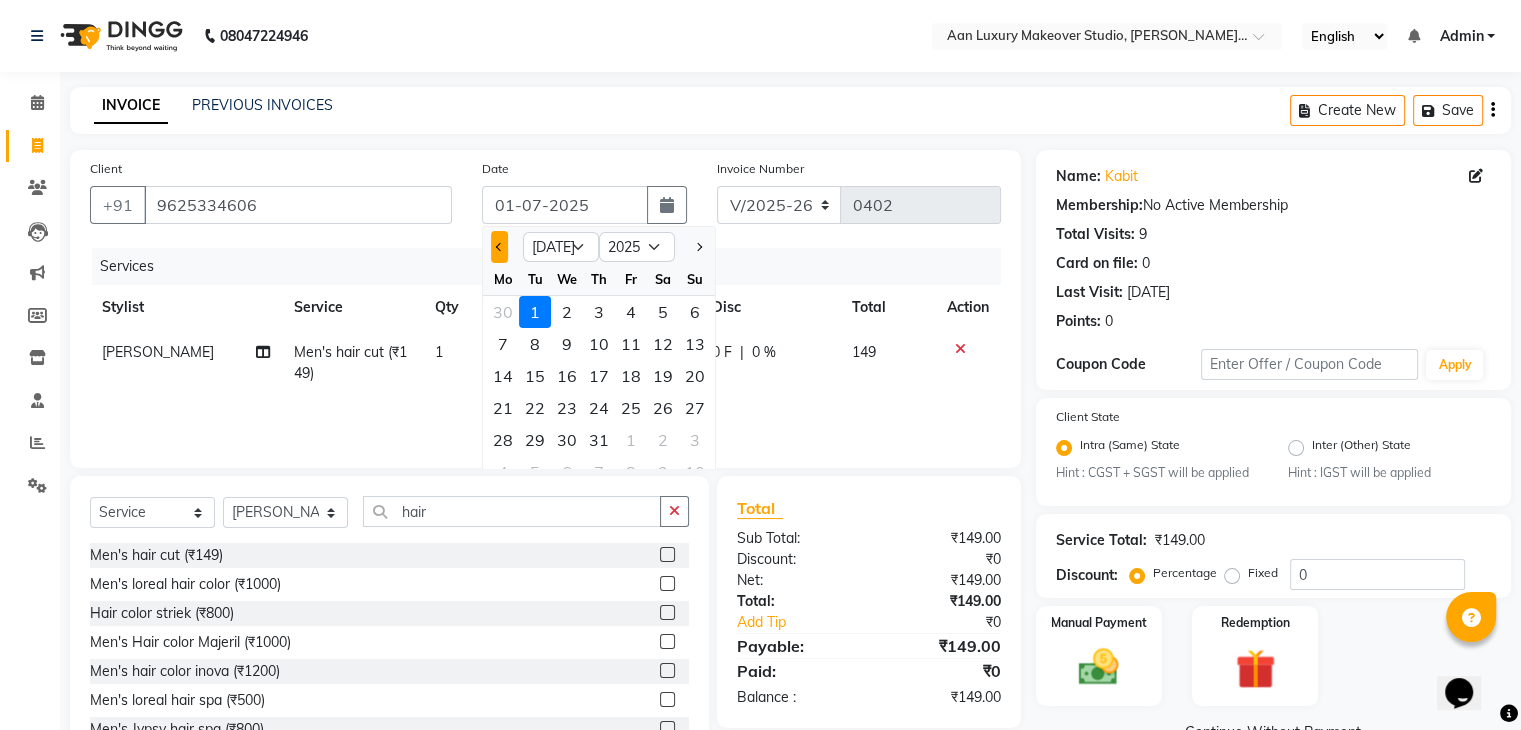 click 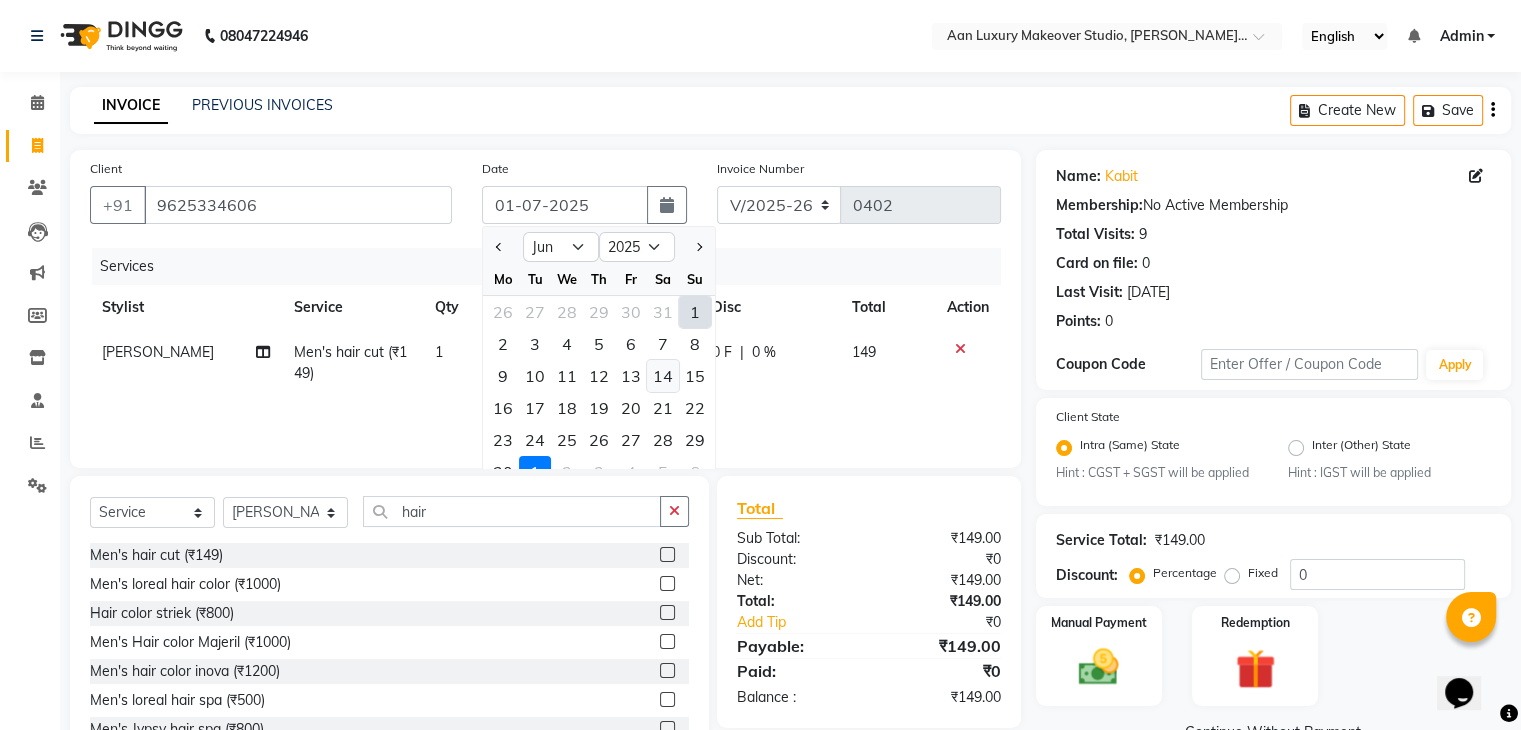 click on "14" 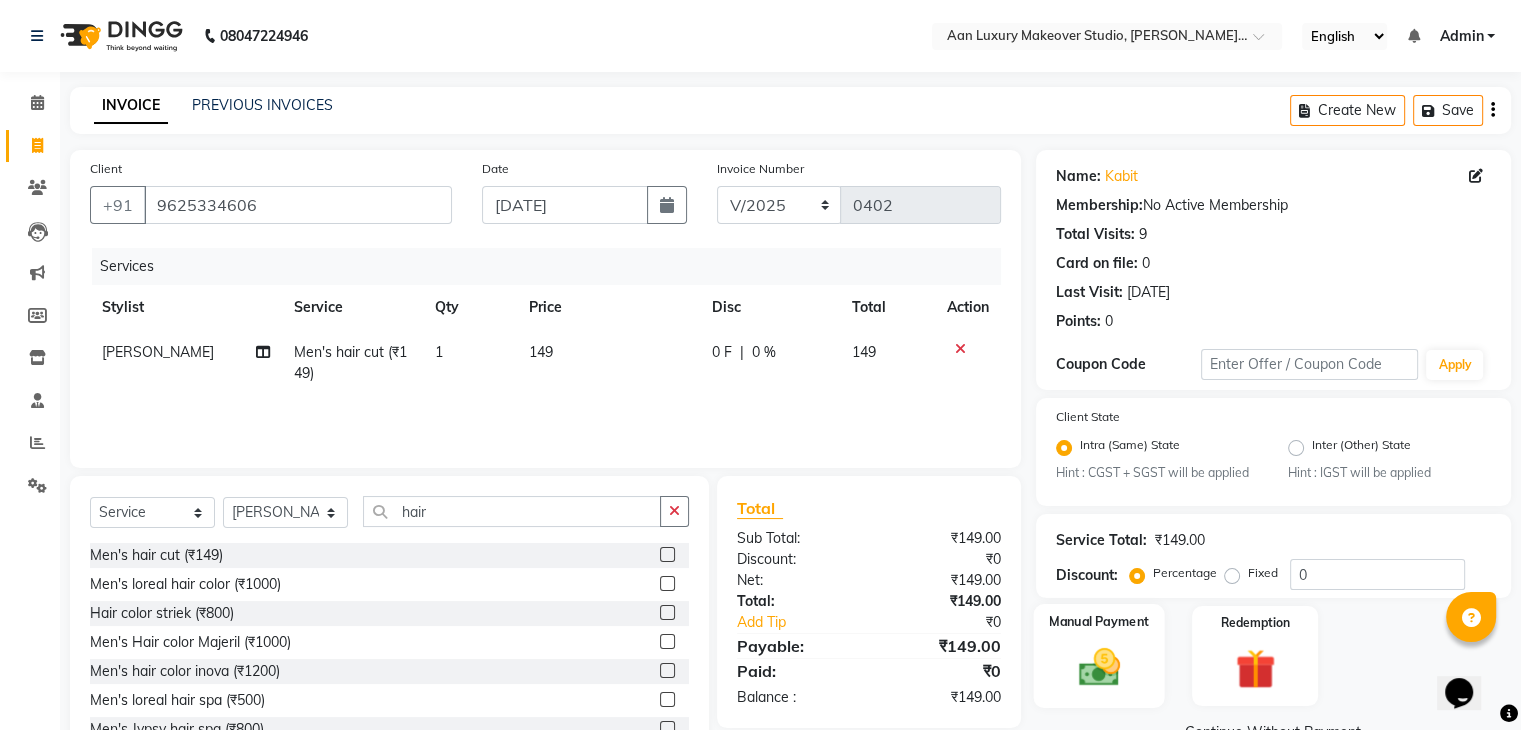 click 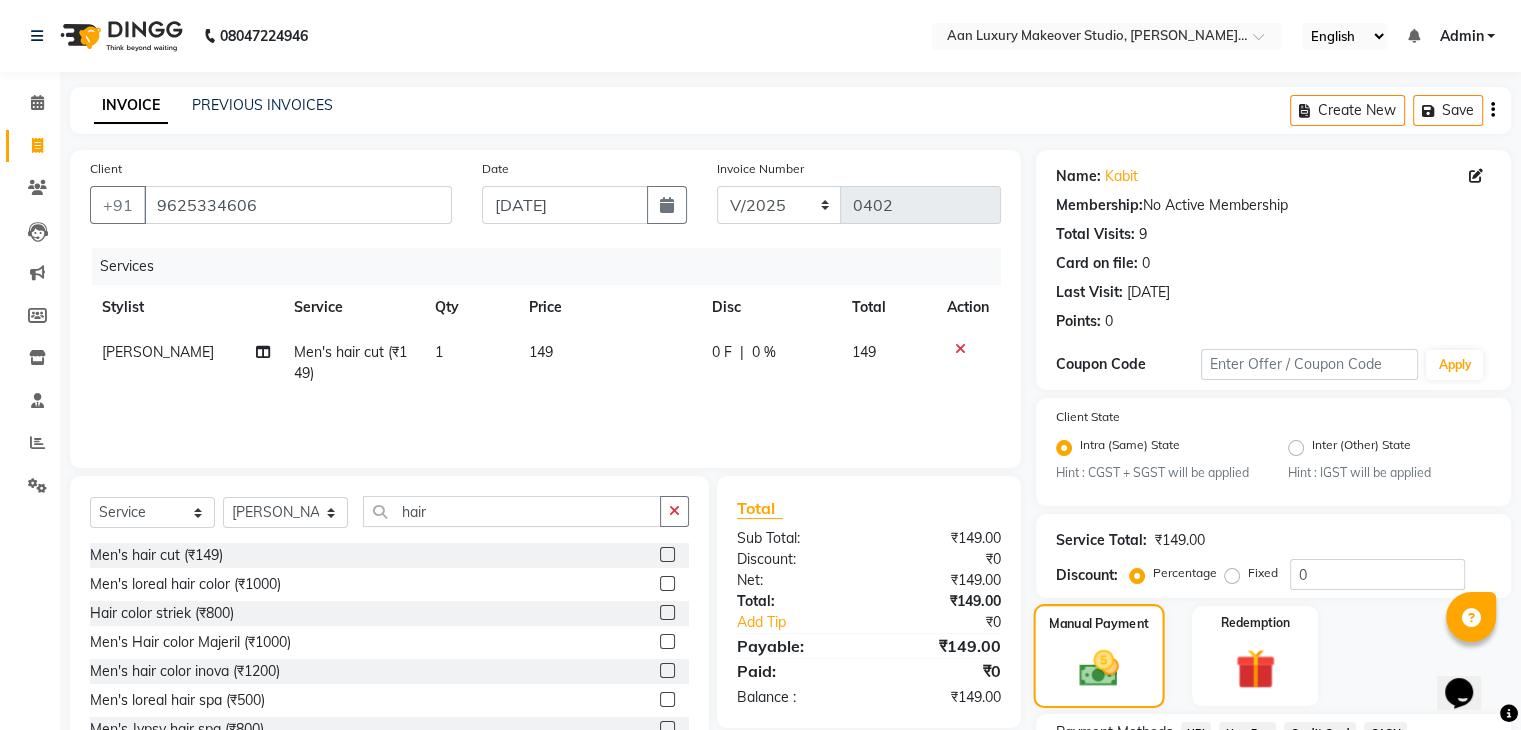 scroll, scrollTop: 152, scrollLeft: 0, axis: vertical 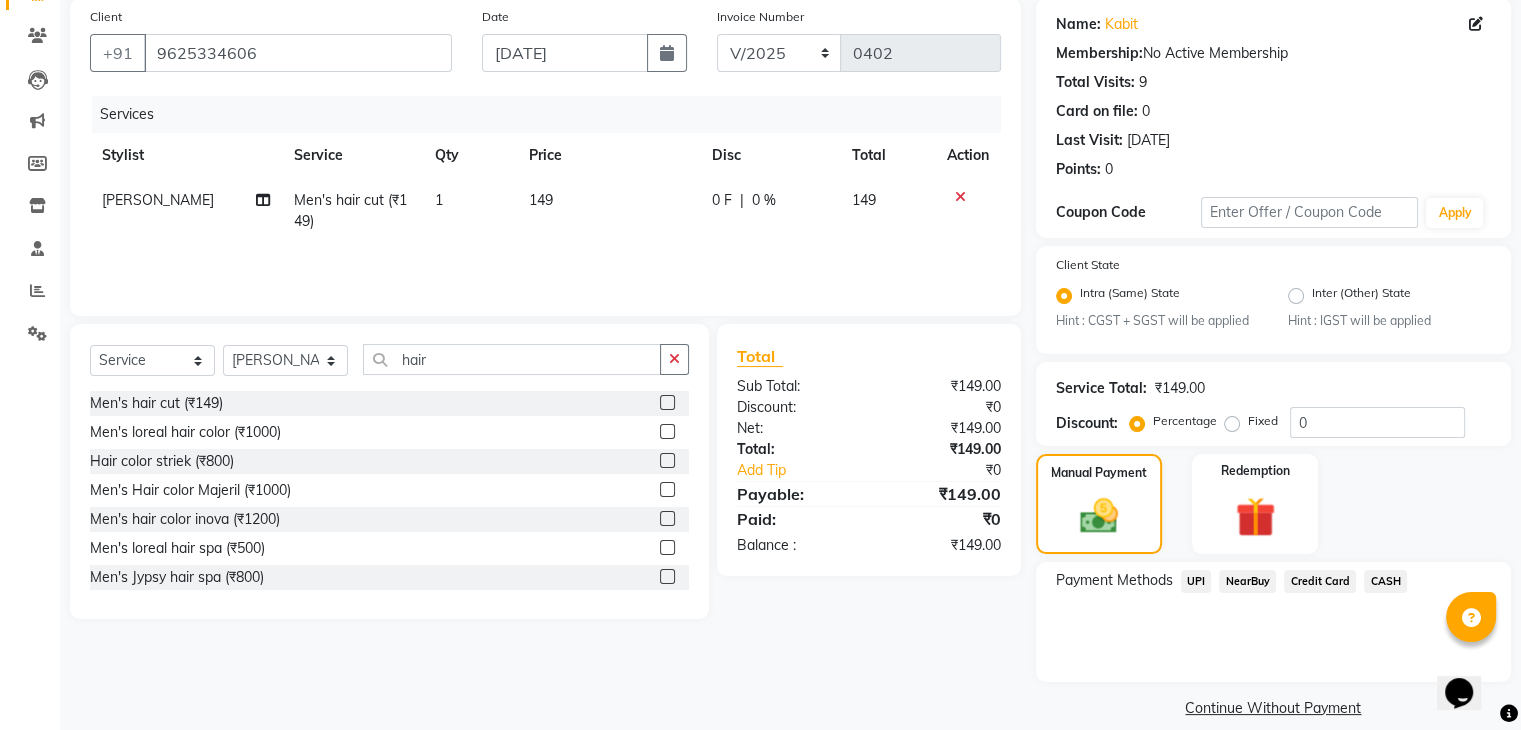 click on "UPI" 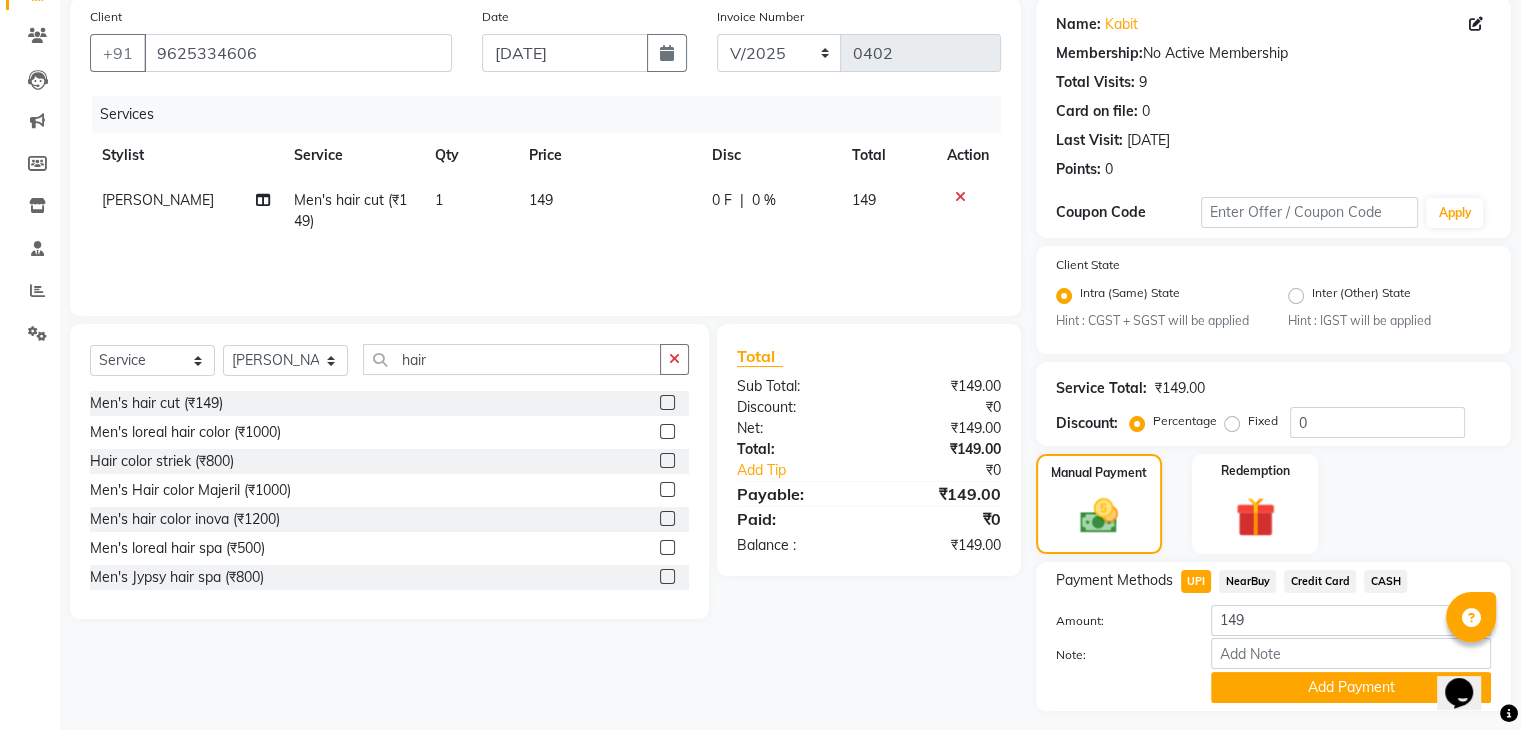 click on "CASH" 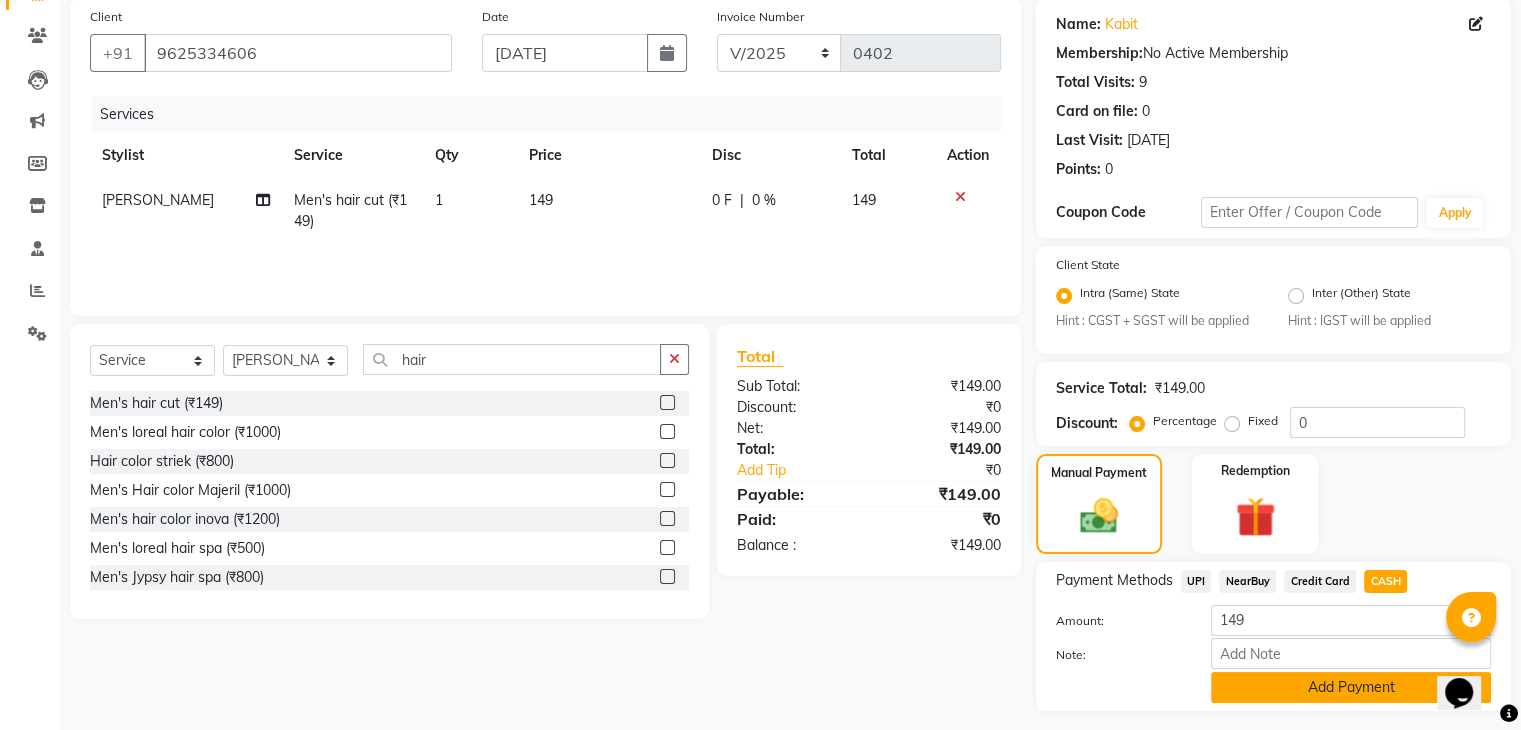 click on "Add Payment" 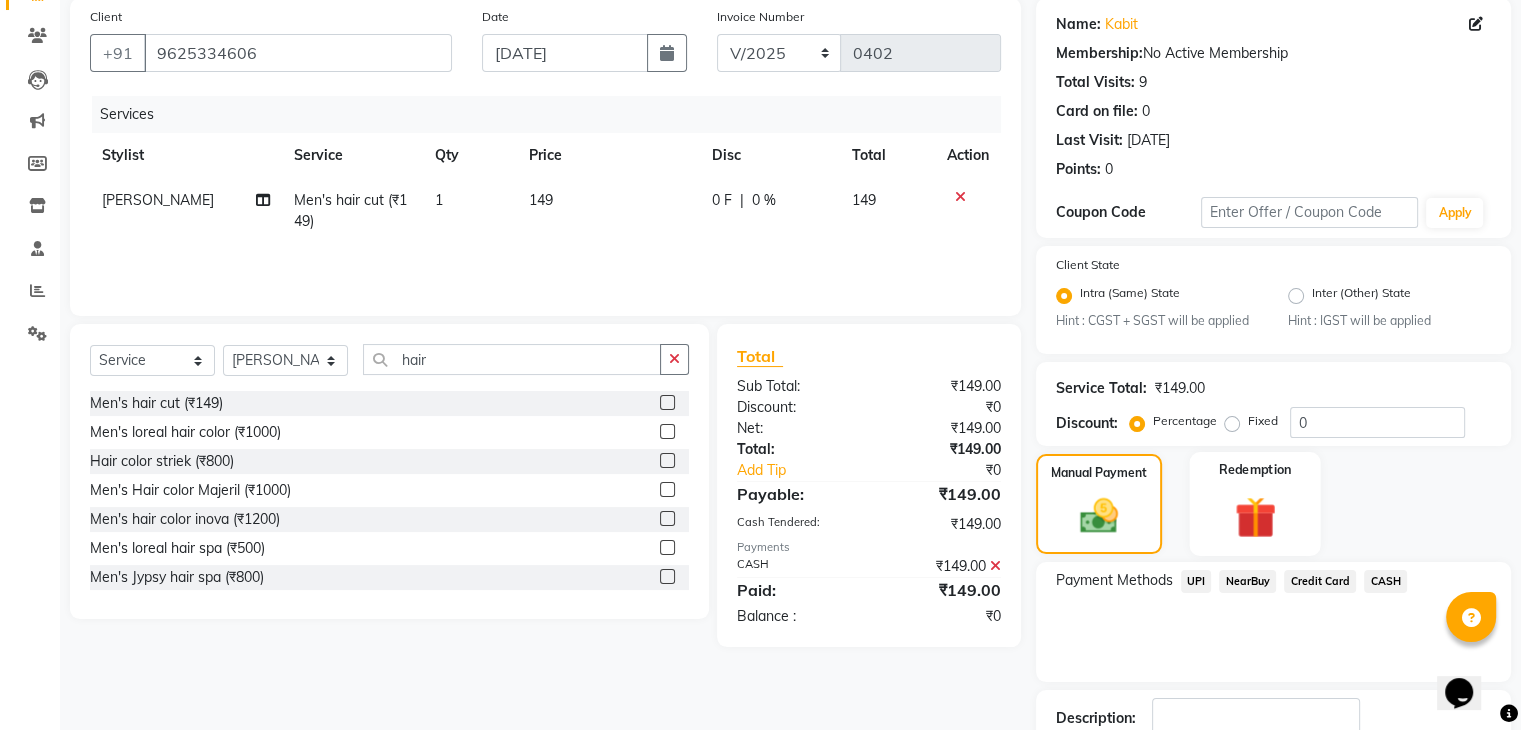scroll, scrollTop: 289, scrollLeft: 0, axis: vertical 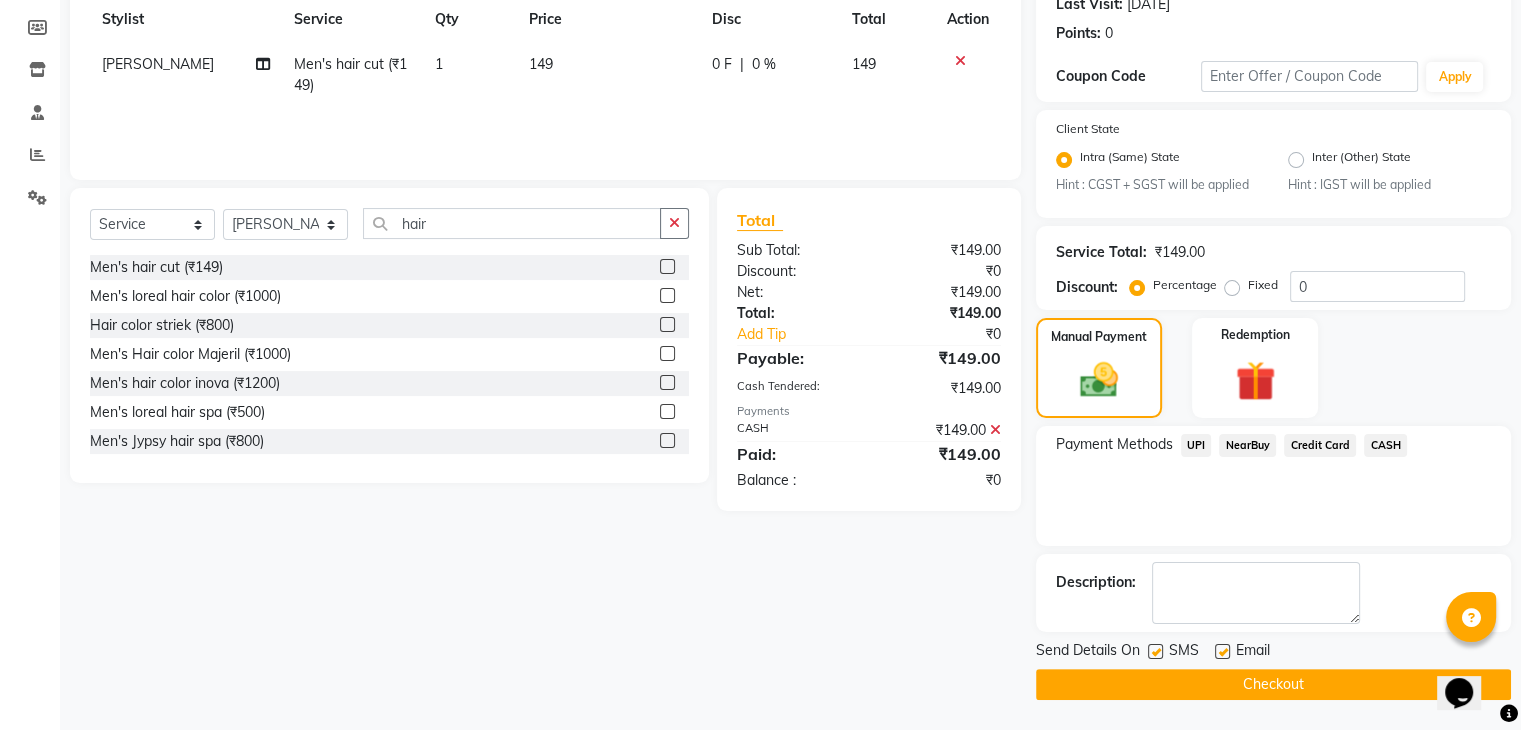 click 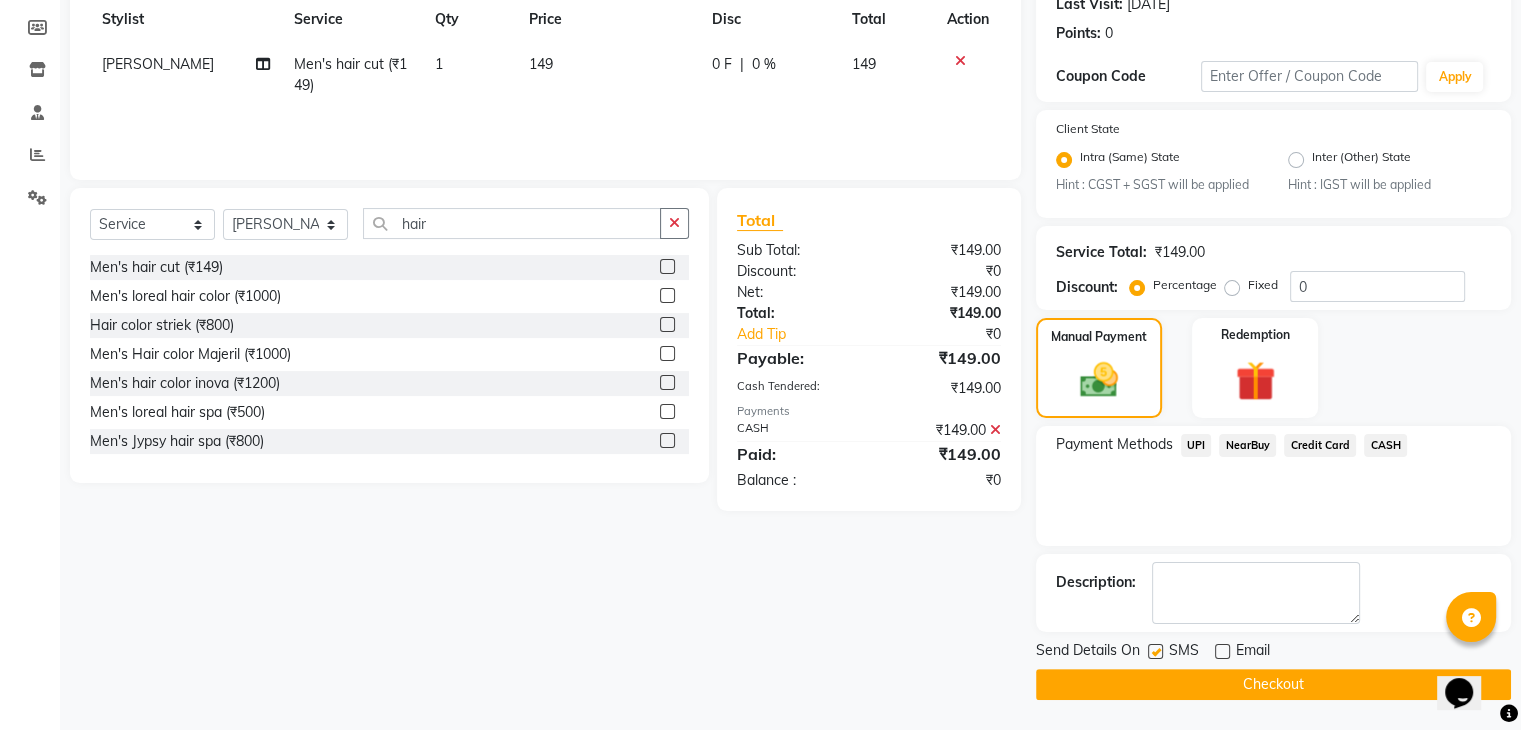 click 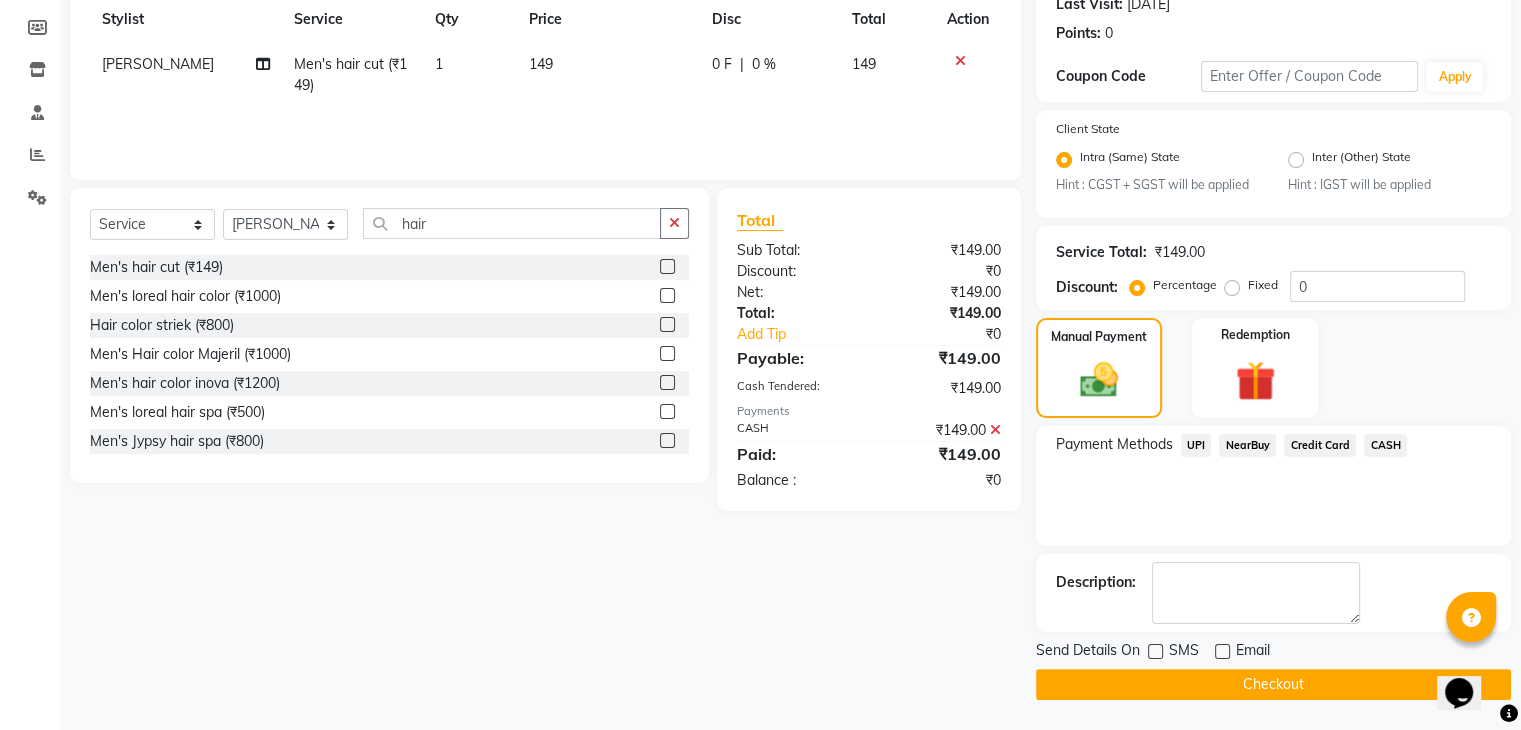 click on "Checkout" 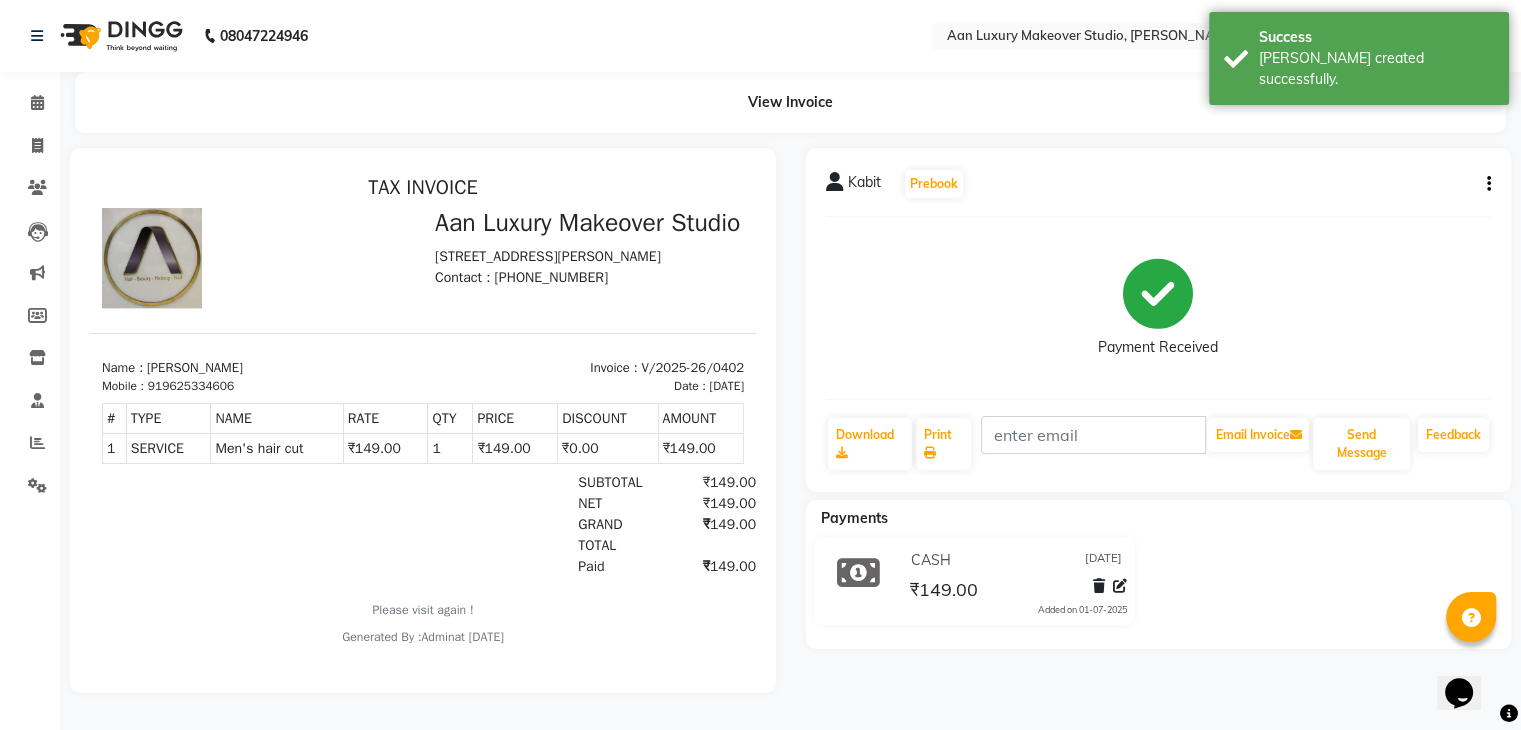 scroll, scrollTop: 0, scrollLeft: 0, axis: both 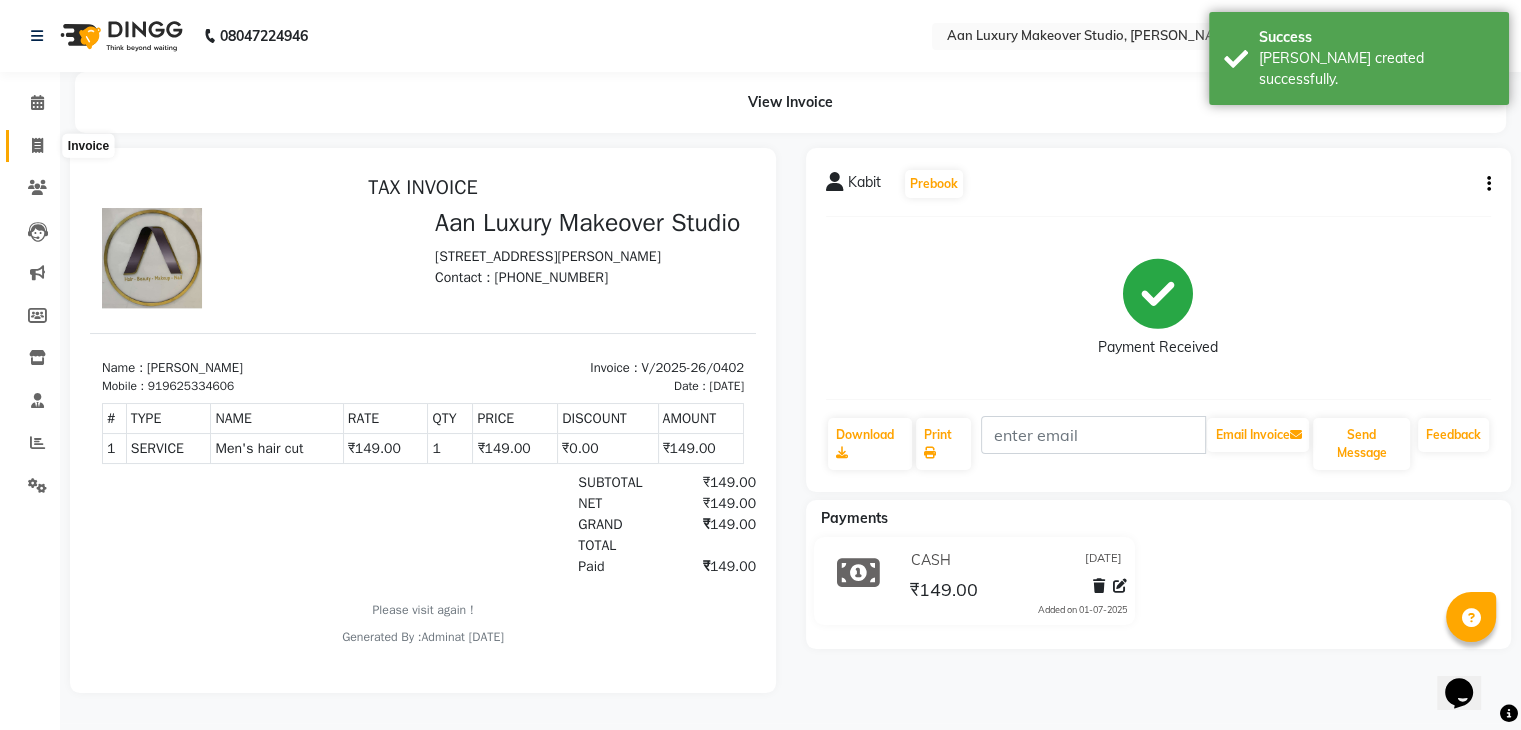 click 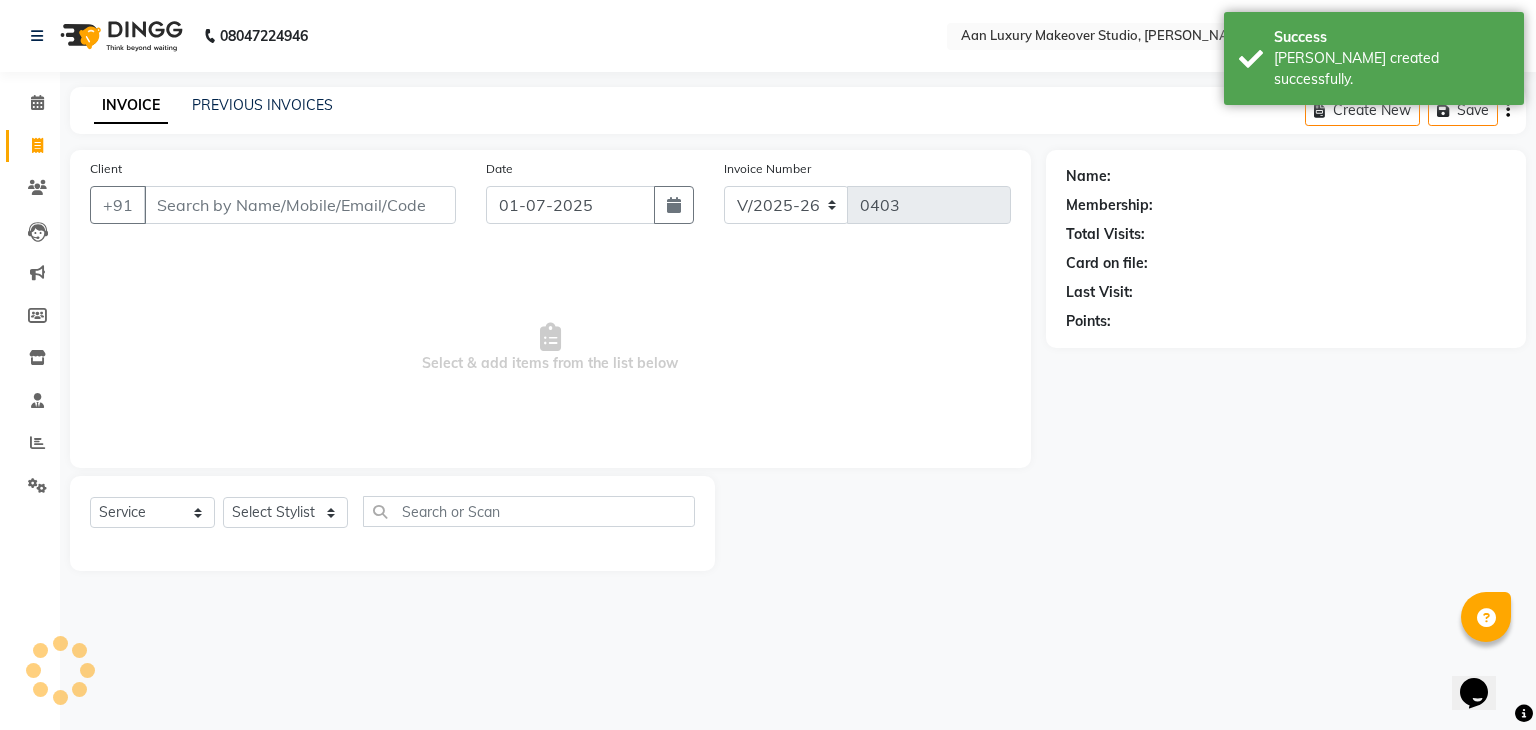 click on "Client" at bounding box center [300, 205] 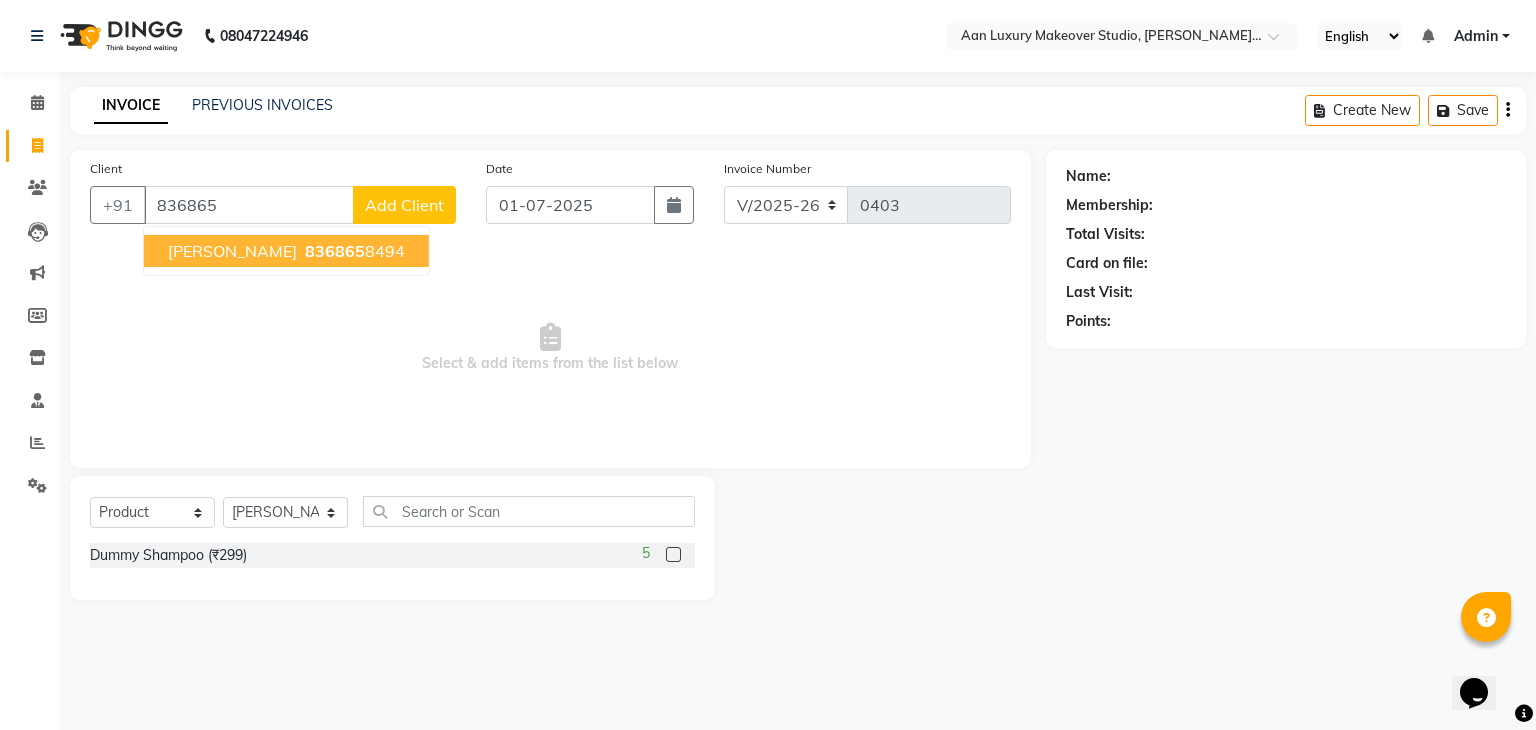 click on "836865" at bounding box center (335, 251) 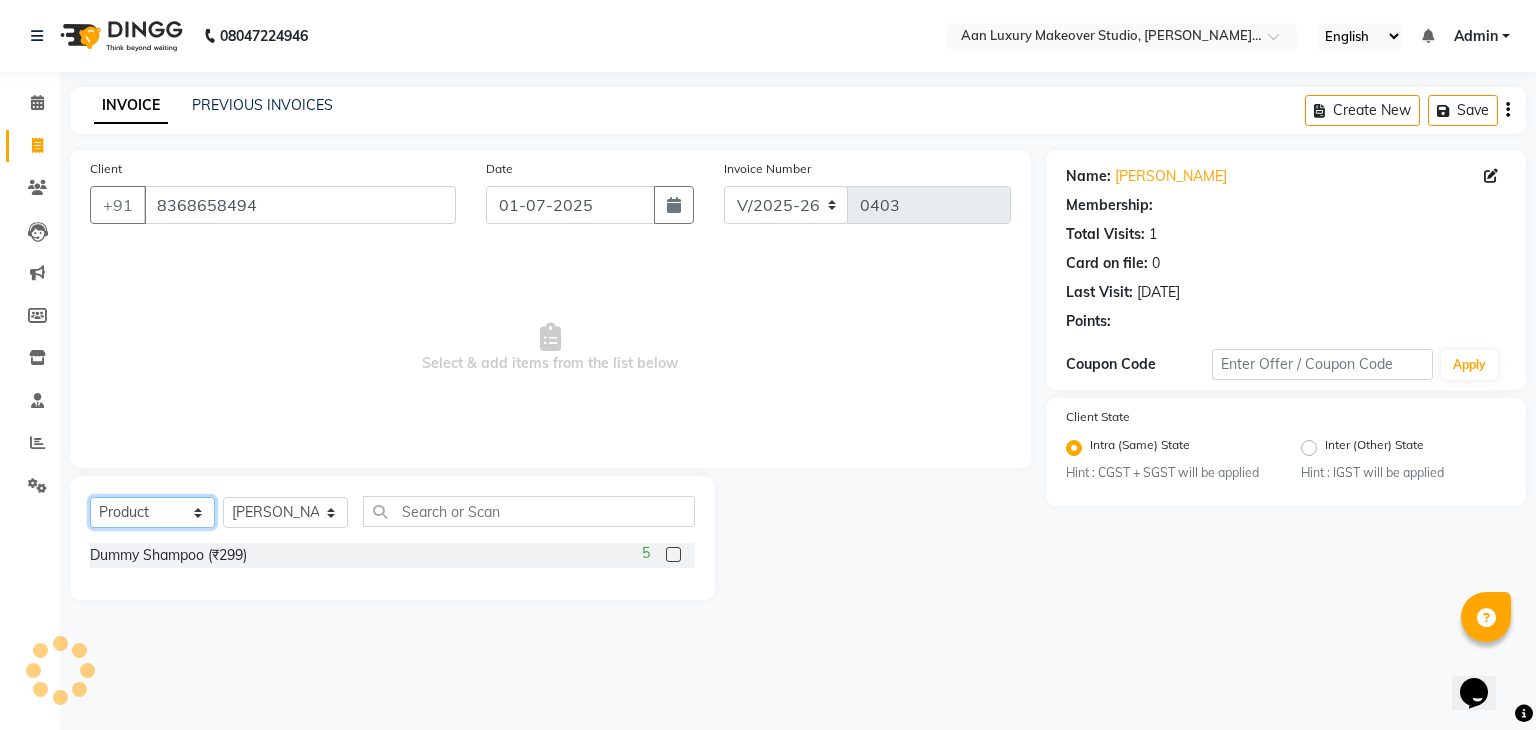 click on "Select  Service  Product  Membership  Package Voucher Prepaid Gift Card" 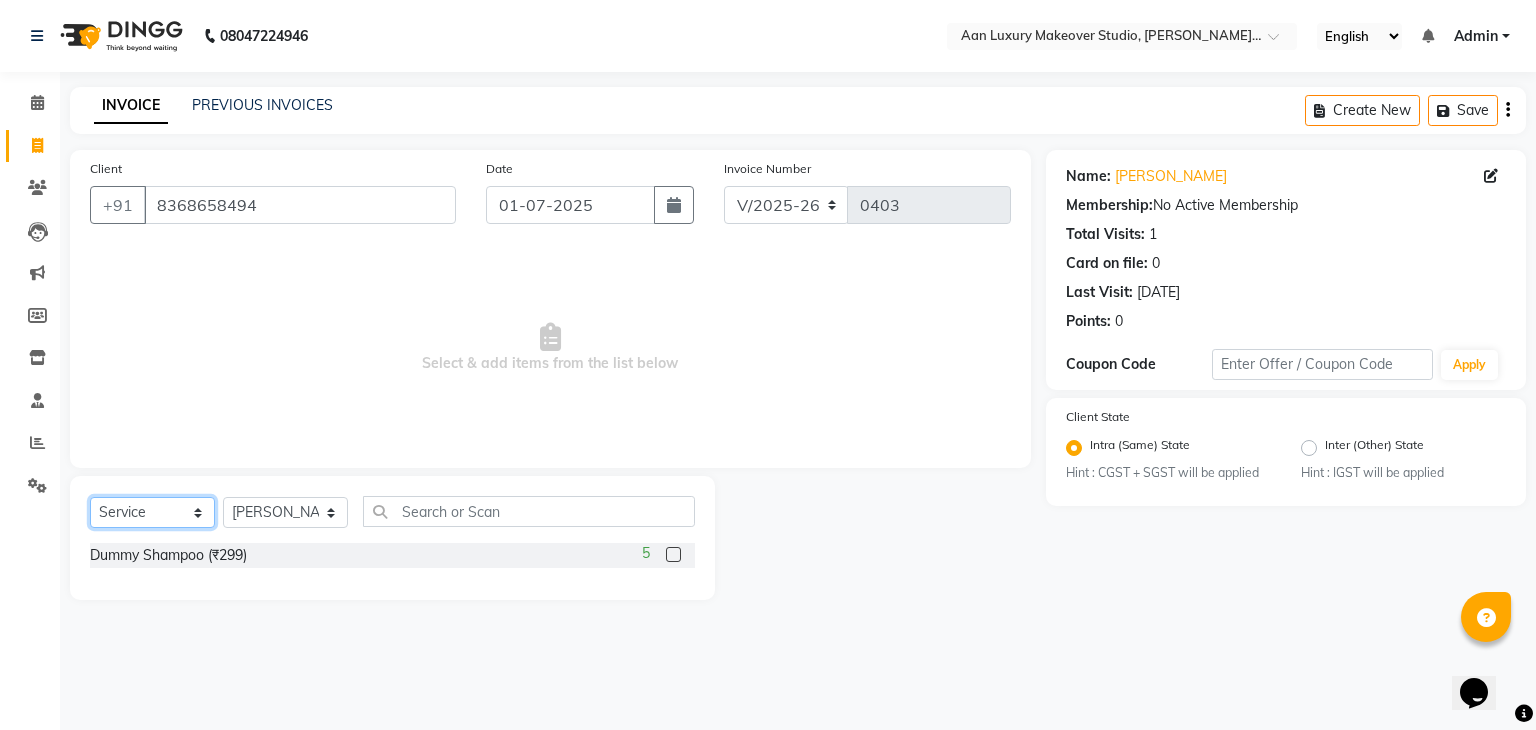 click on "Select  Service  Product  Membership  Package Voucher Prepaid Gift Card" 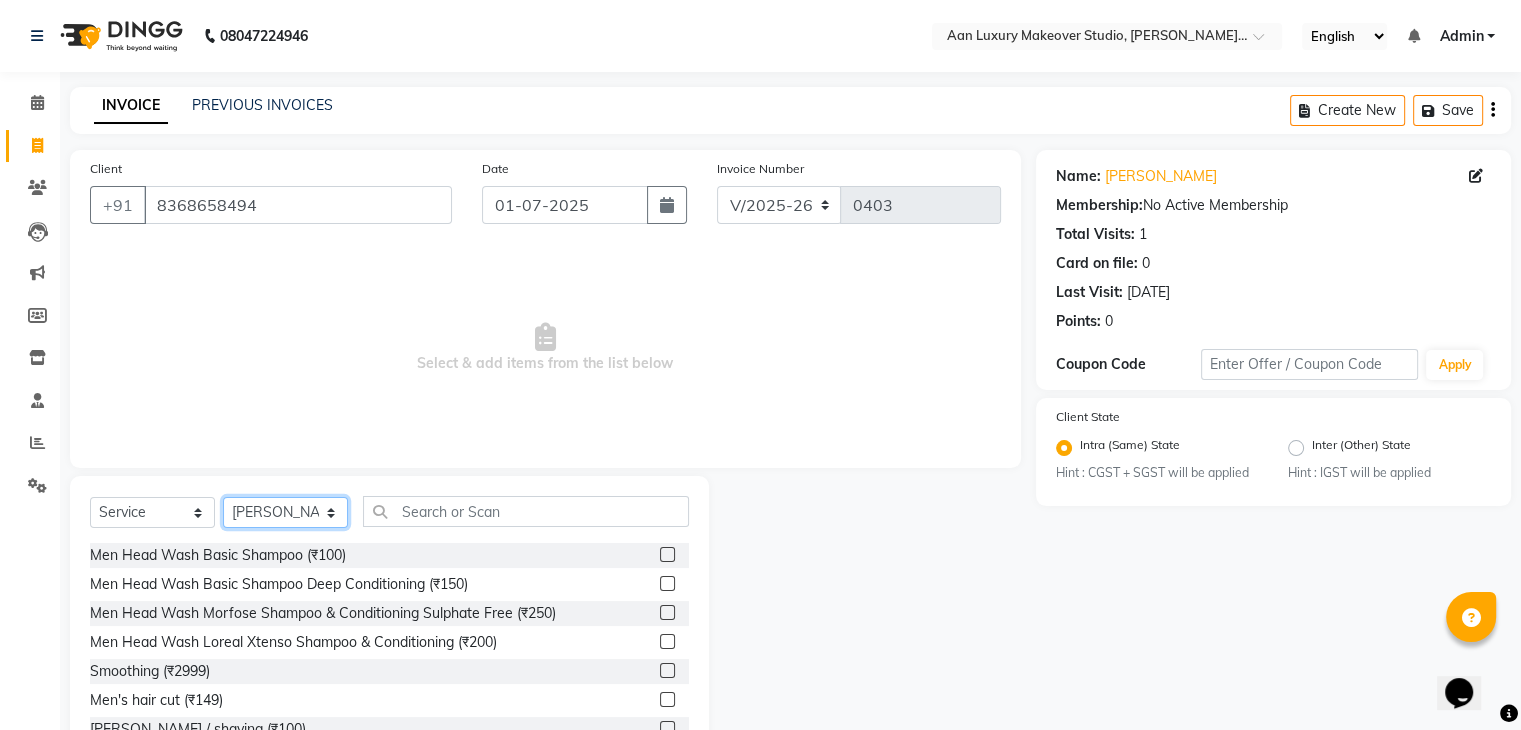 click on "Select Stylist Faiz gaurav [PERSON_NAME] Nisha ma'am  [PERSON_NAME] [PERSON_NAME] [PERSON_NAME]" 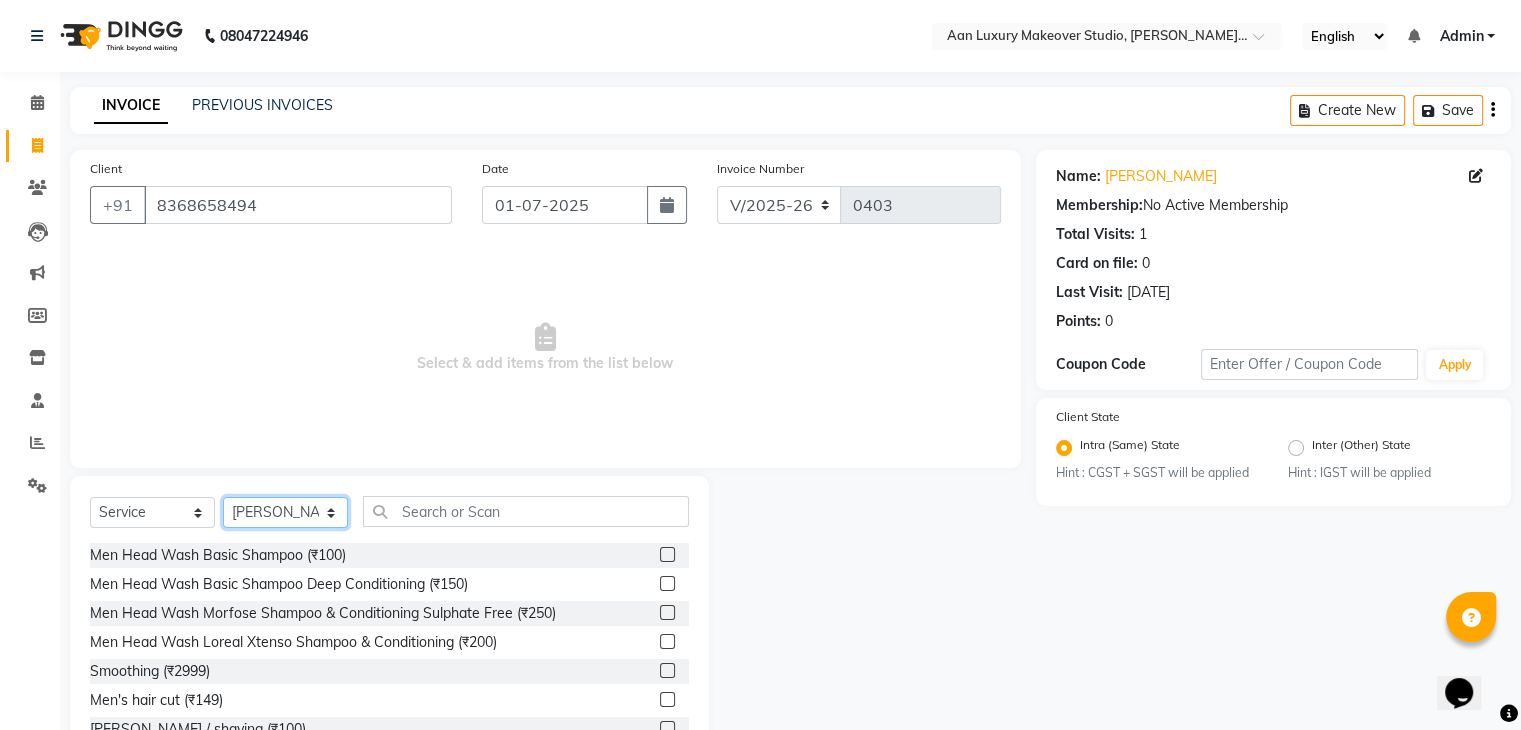 click on "Select Stylist Faiz gaurav [PERSON_NAME] Nisha ma'am  [PERSON_NAME] [PERSON_NAME] [PERSON_NAME]" 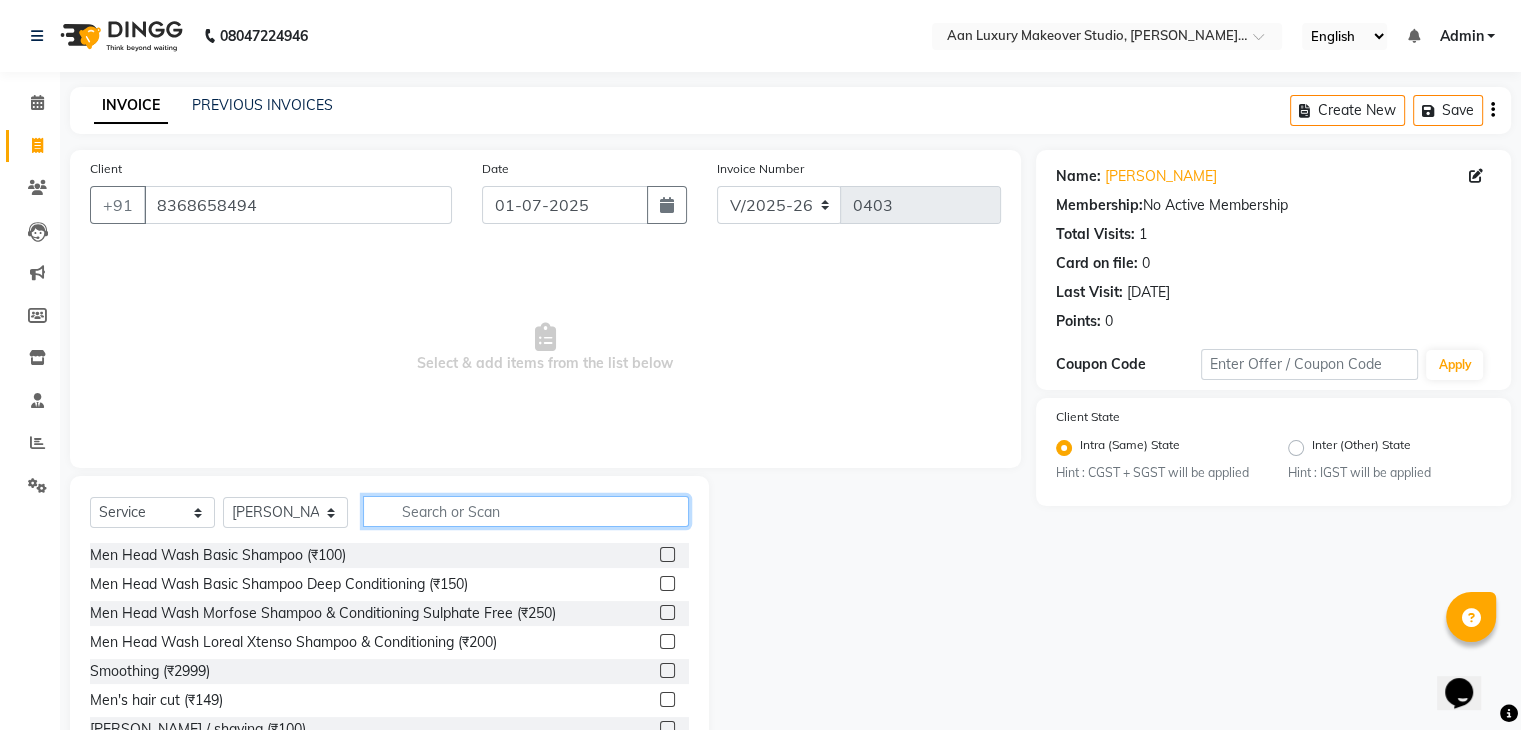 click 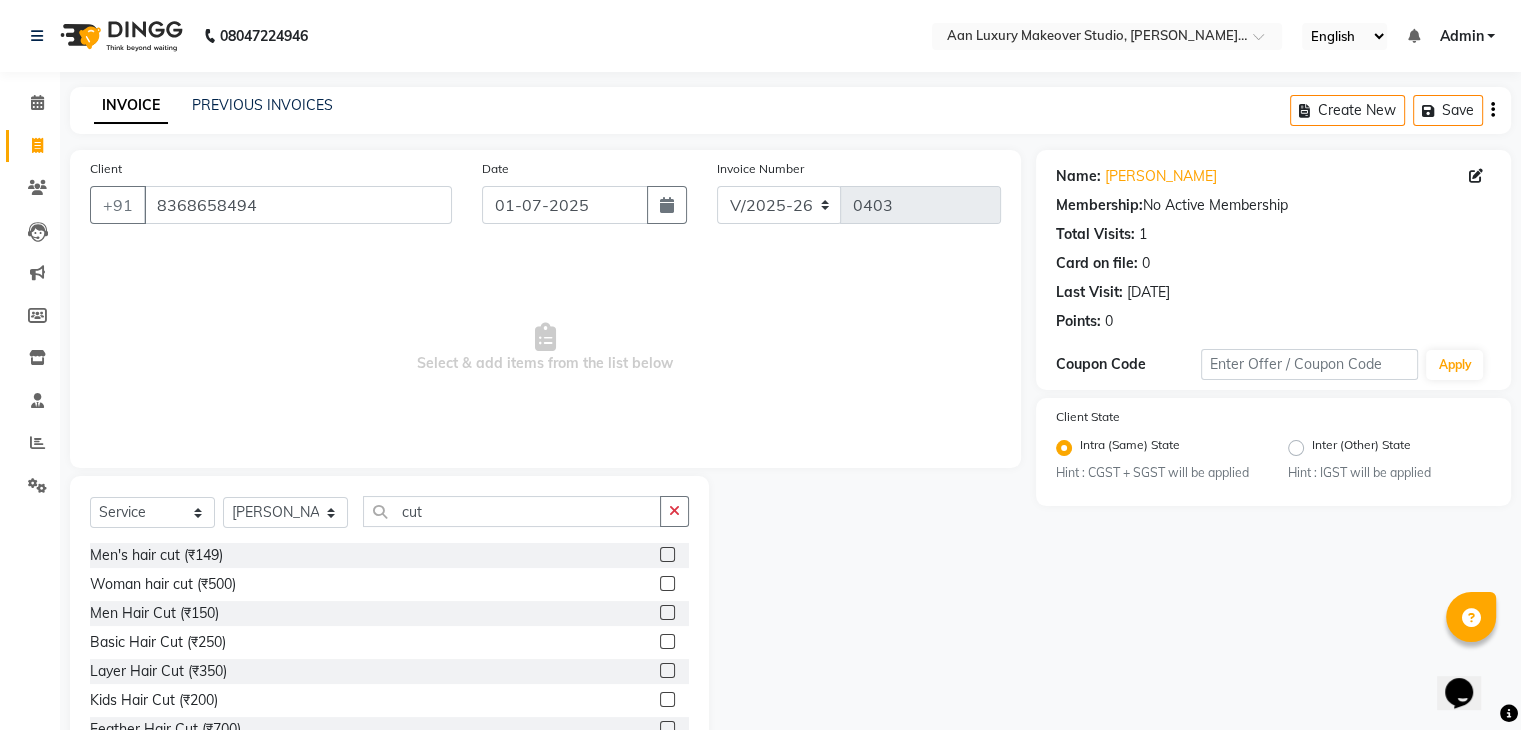 click 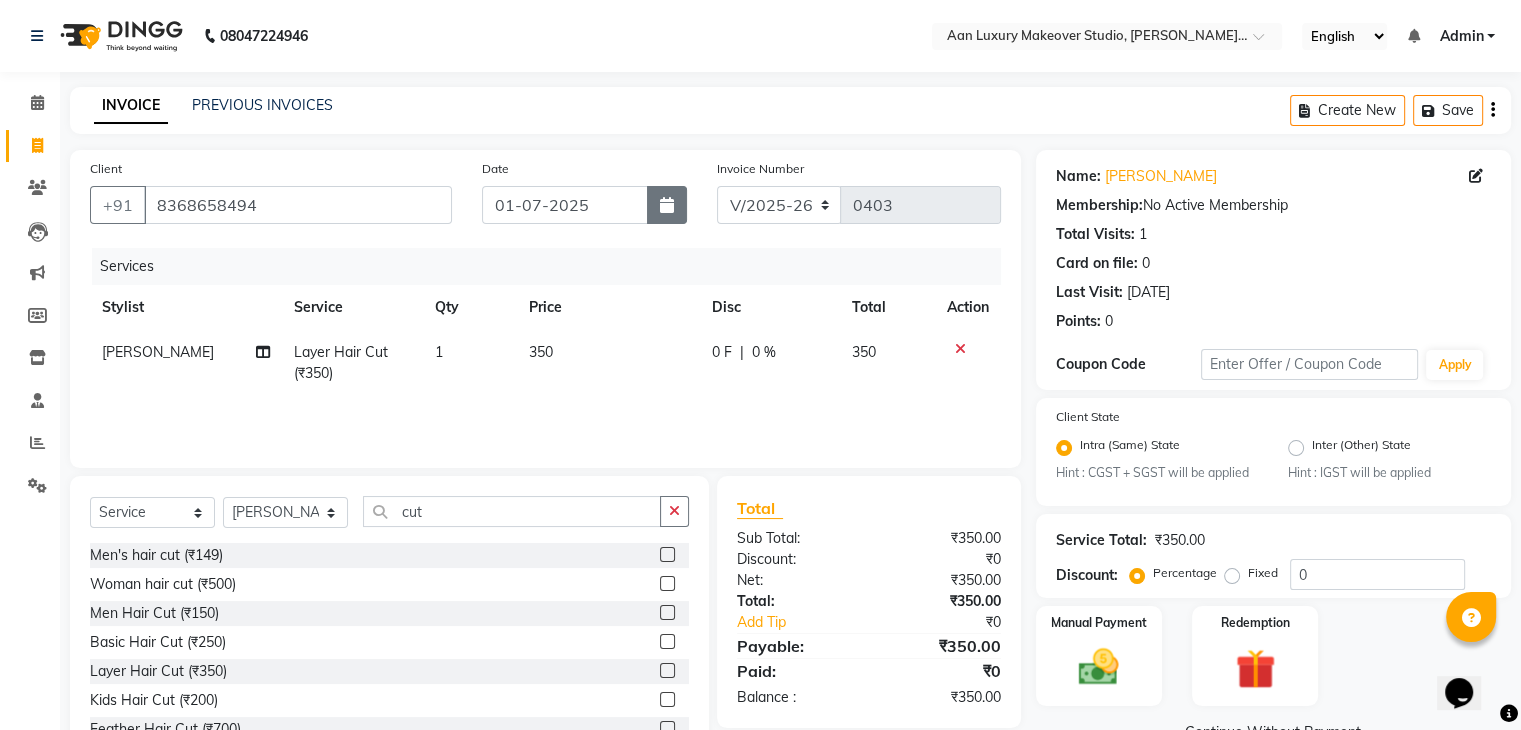 click 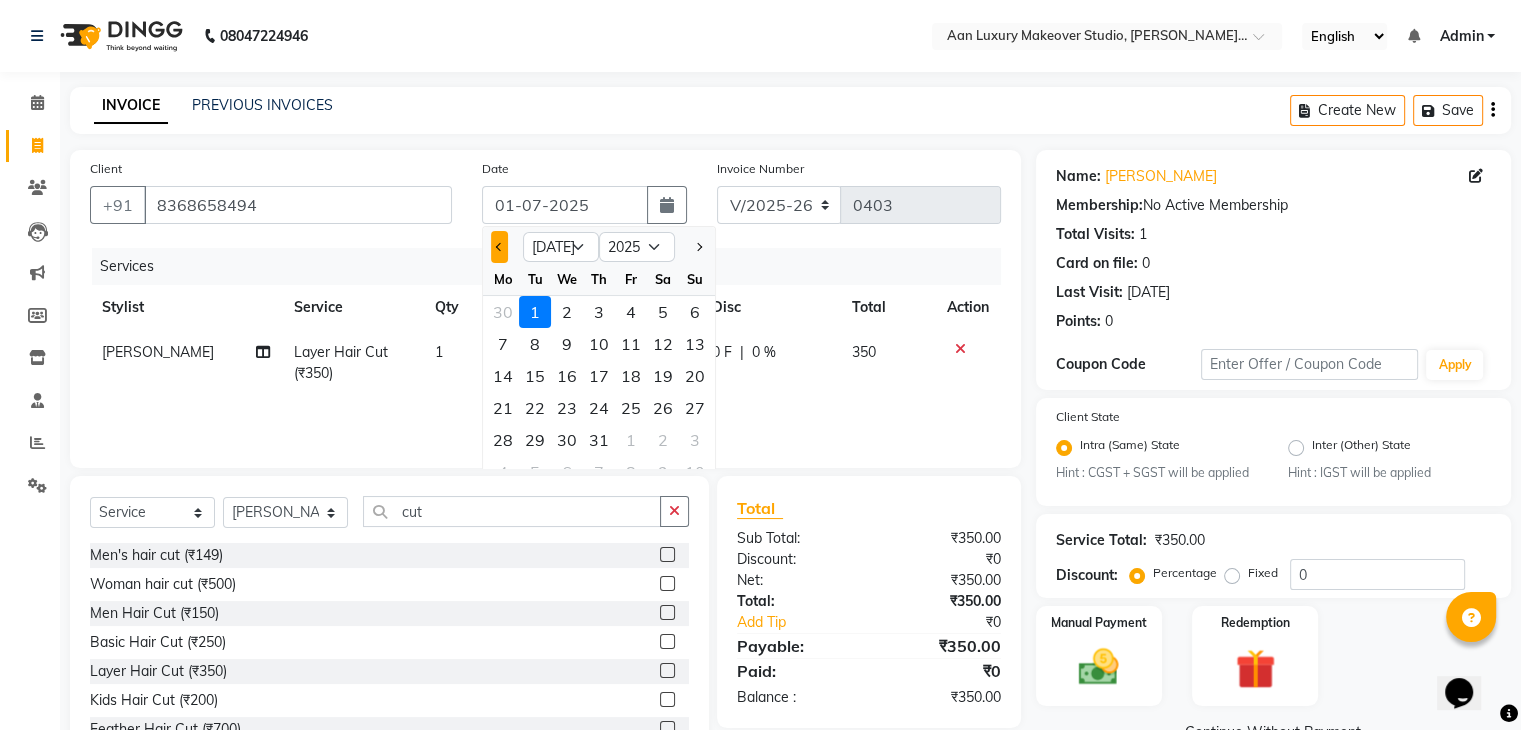click 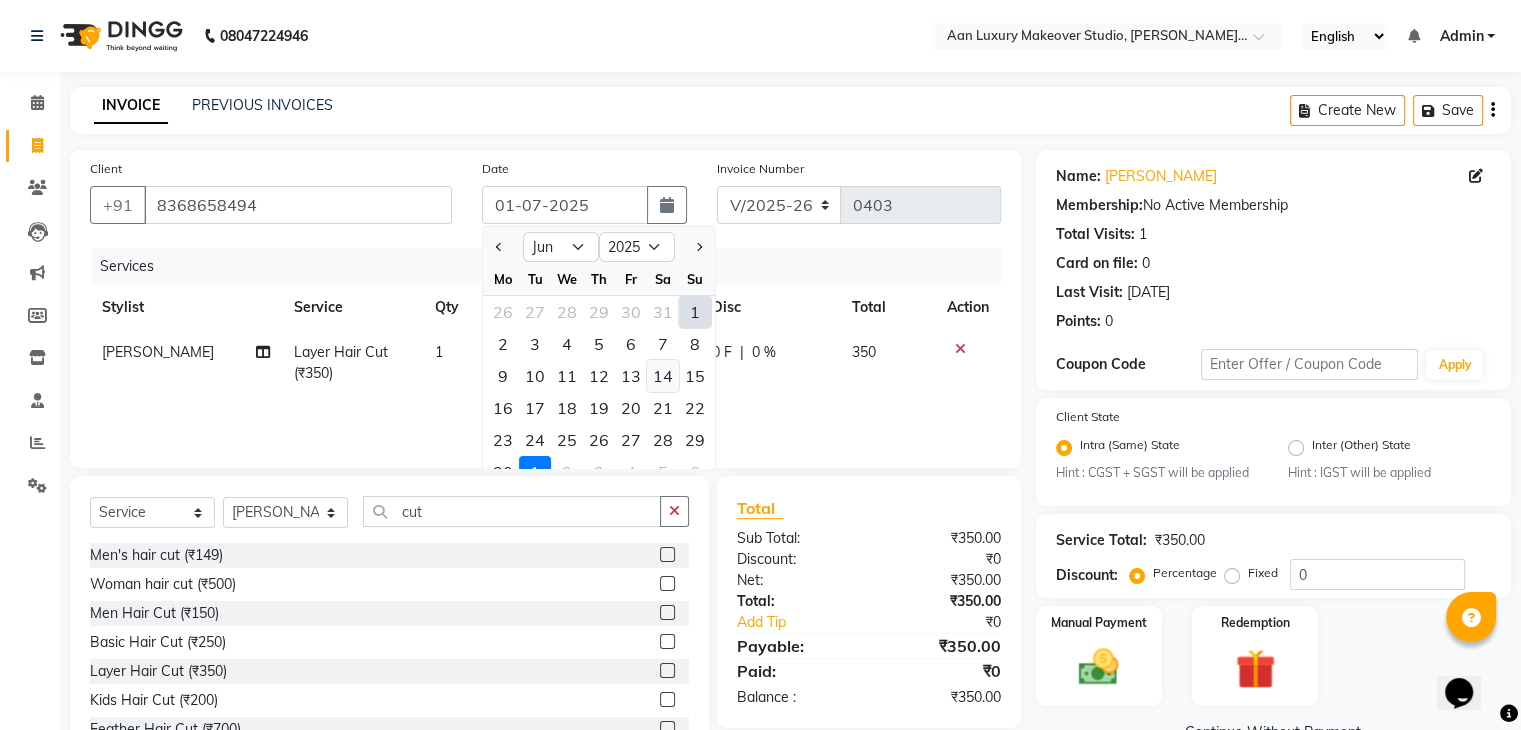 click on "14" 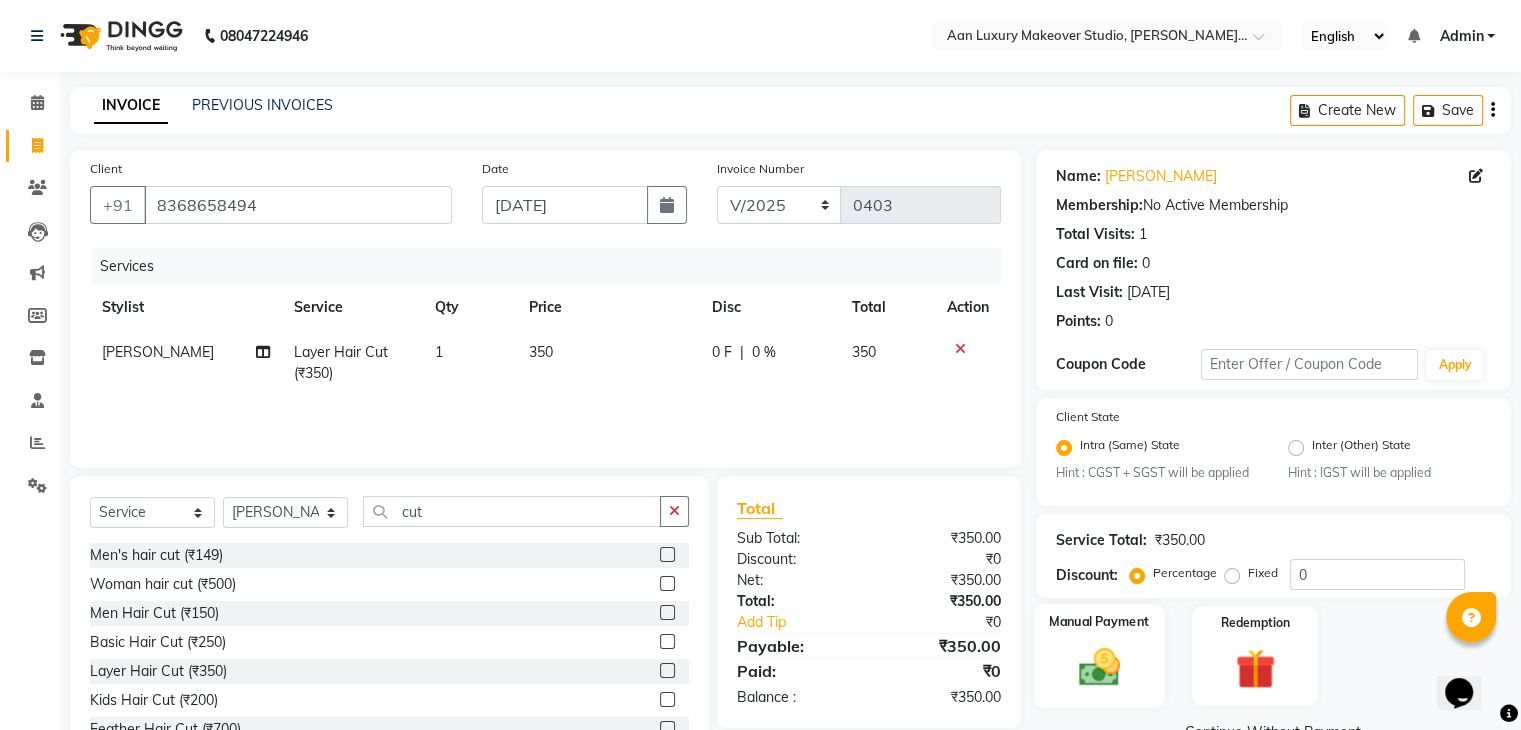 click on "Manual Payment" 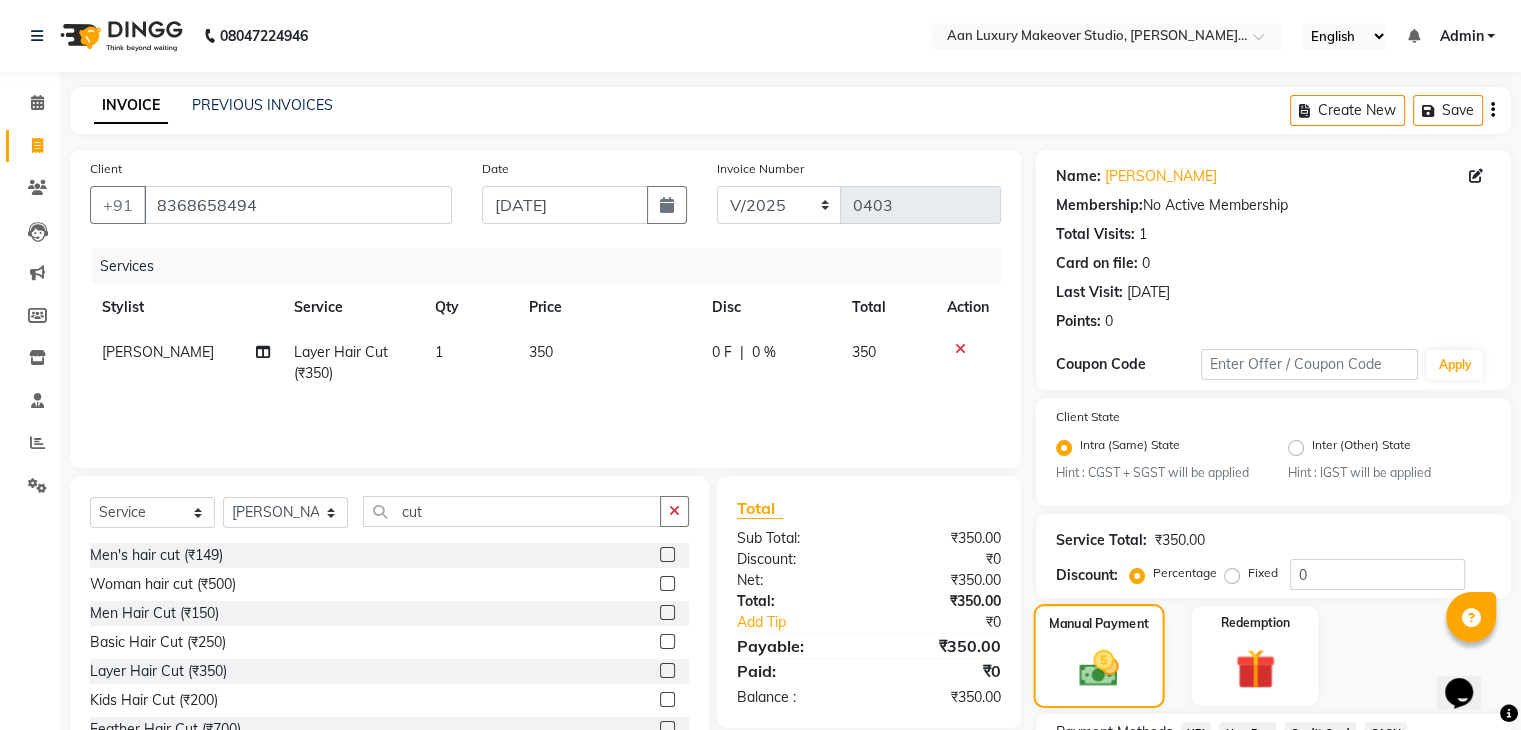 scroll, scrollTop: 177, scrollLeft: 0, axis: vertical 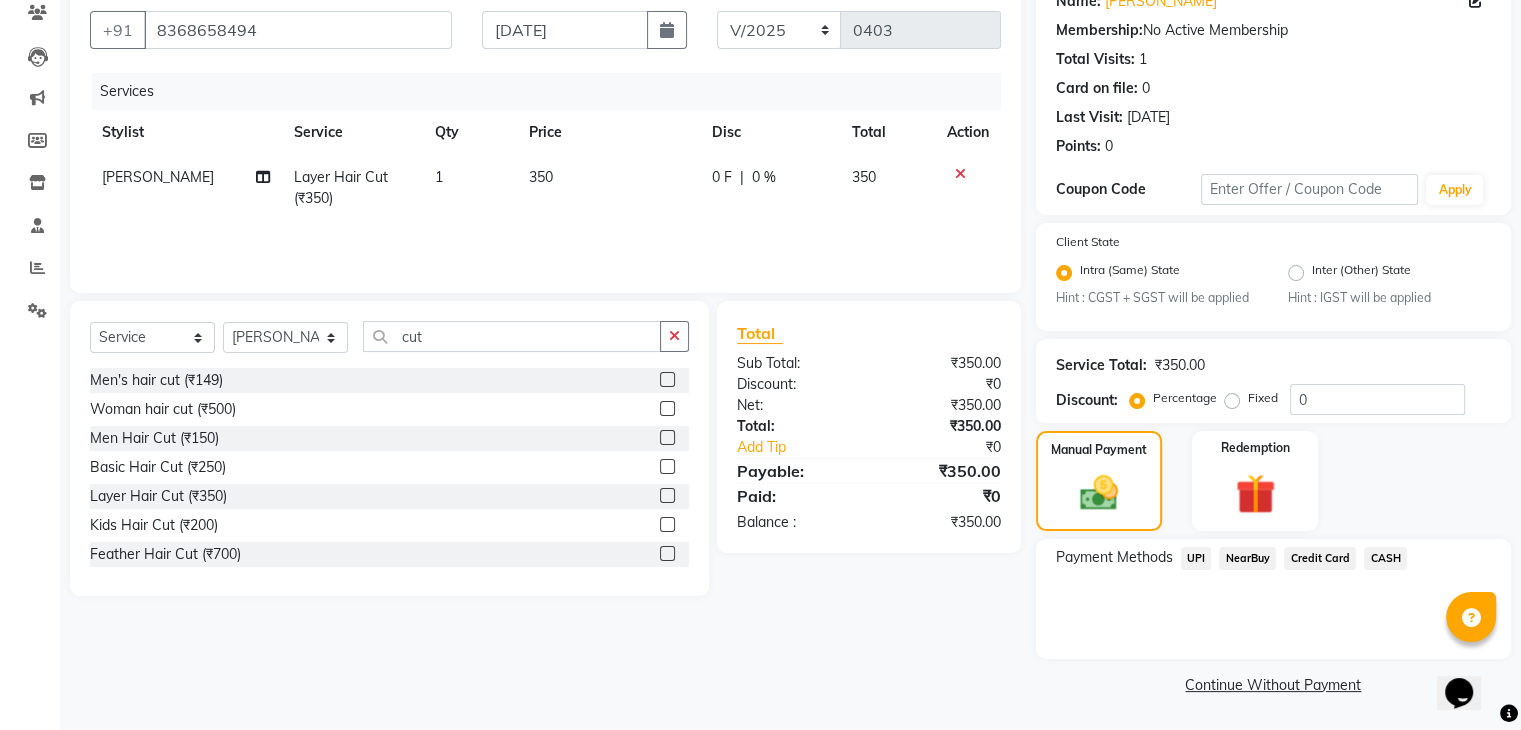click on "UPI" 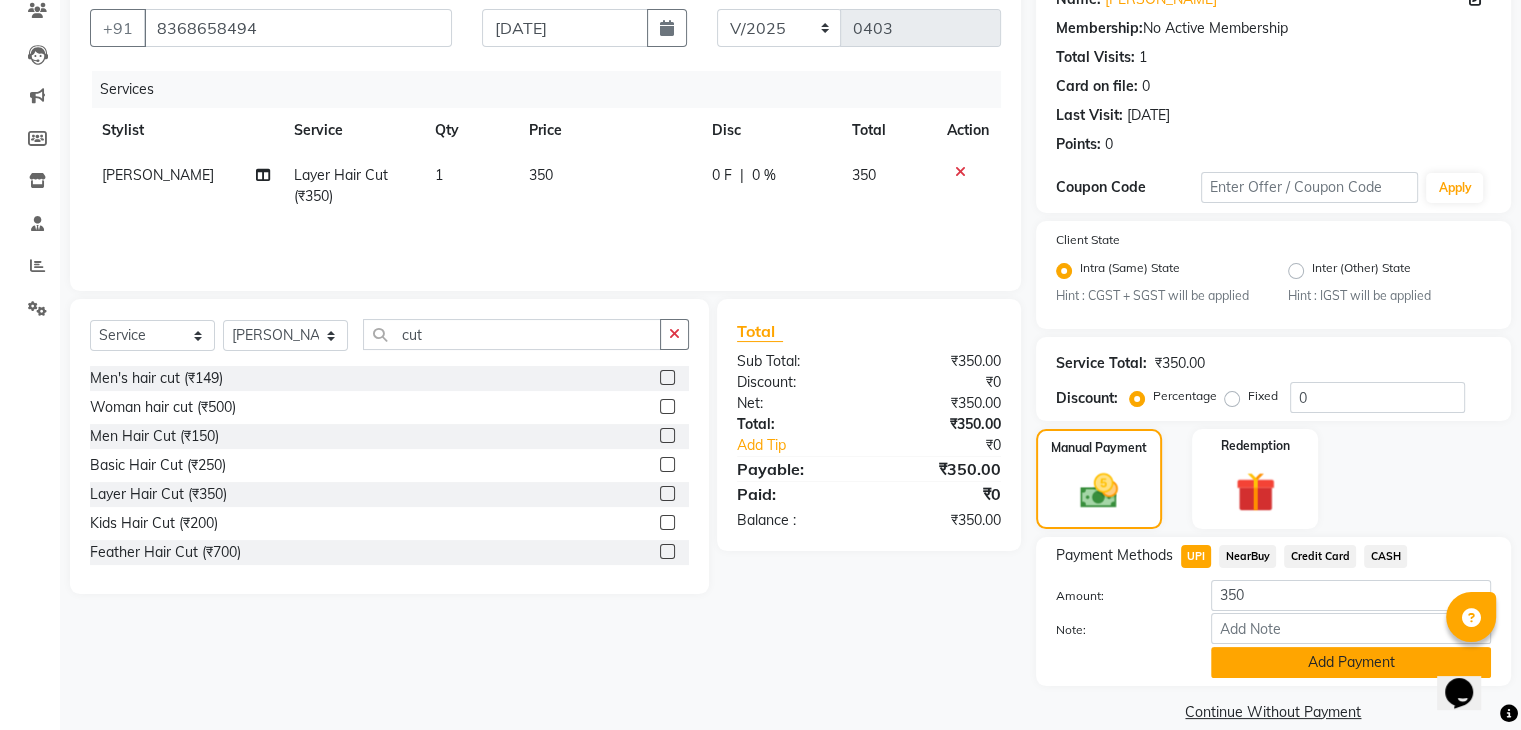 click on "Add Payment" 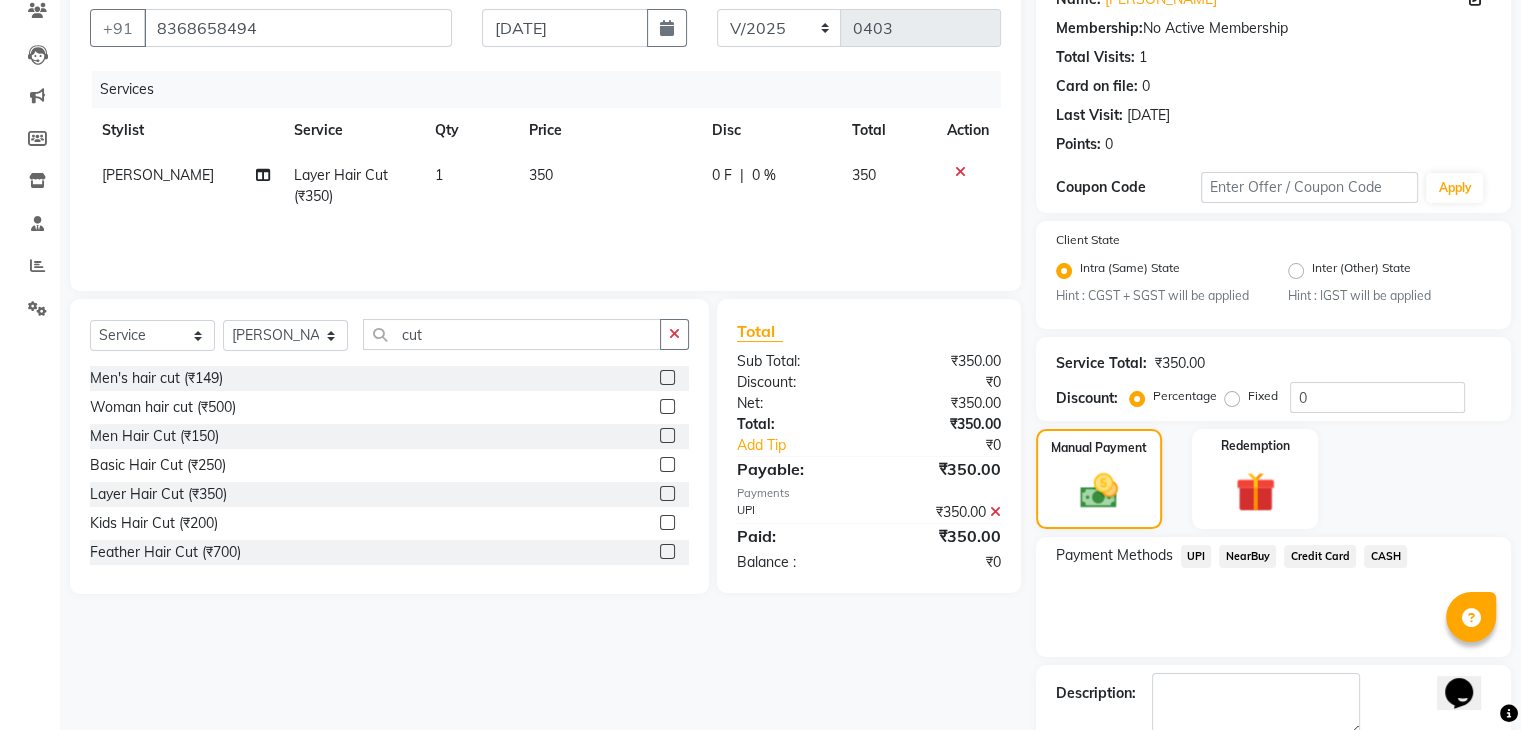 scroll, scrollTop: 289, scrollLeft: 0, axis: vertical 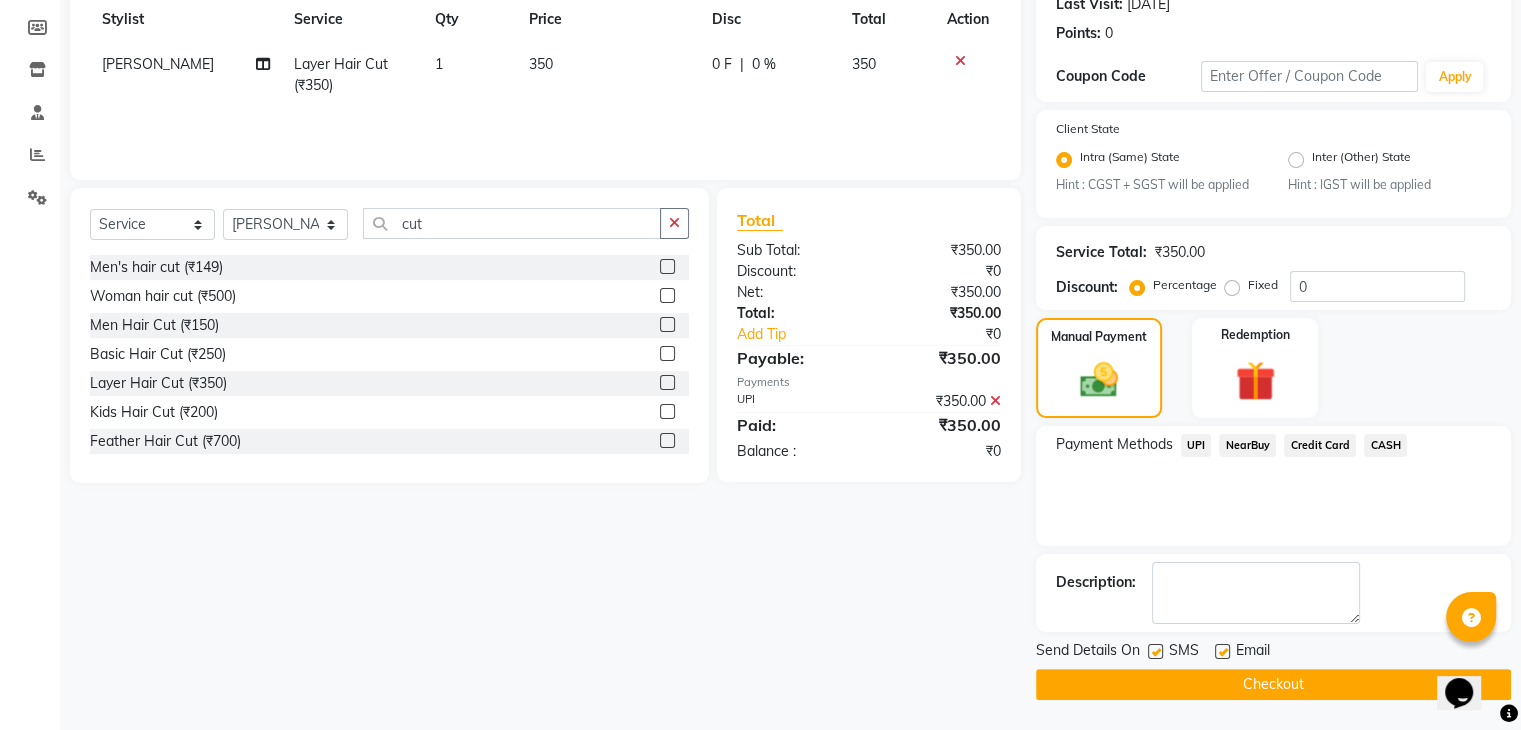 click 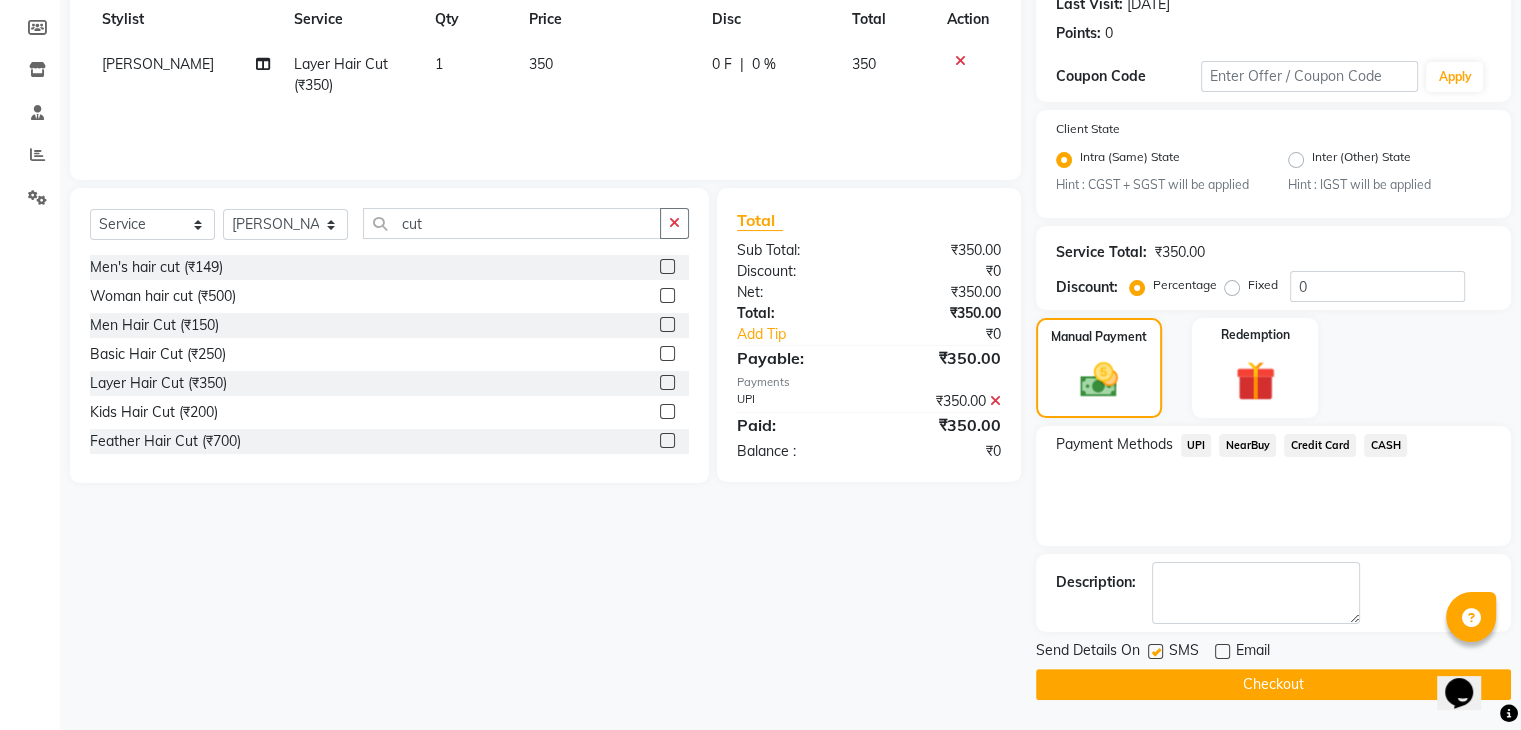 click 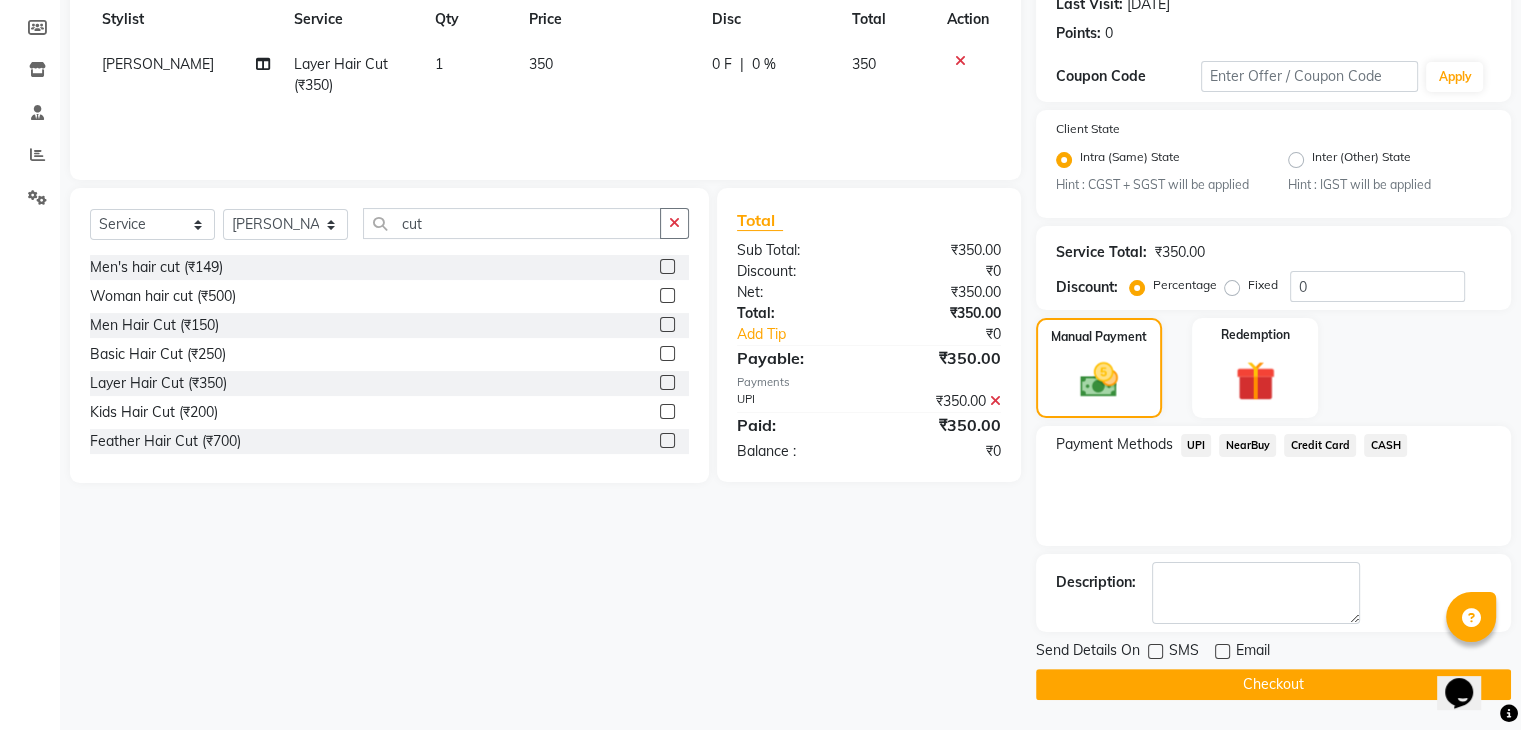 click on "Checkout" 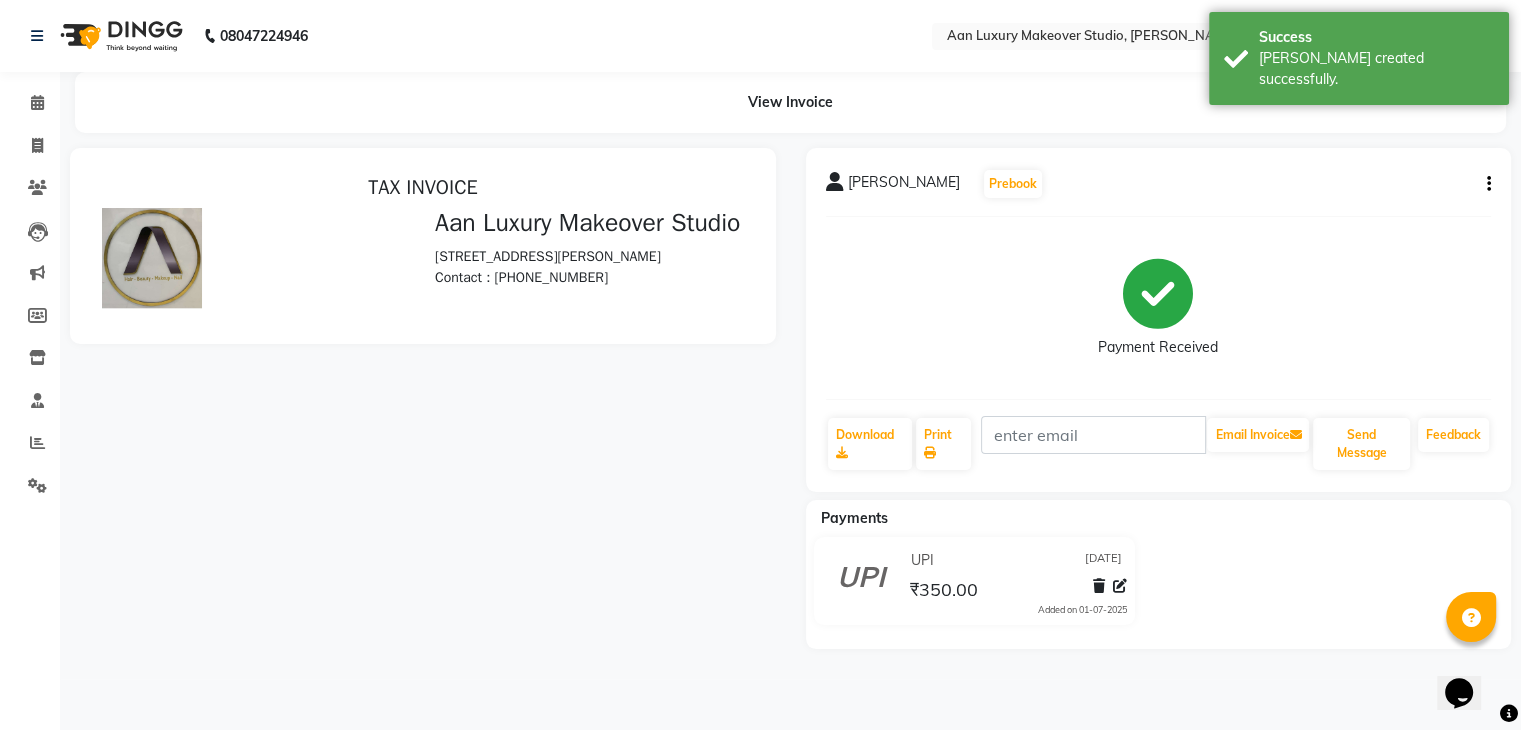scroll, scrollTop: 0, scrollLeft: 0, axis: both 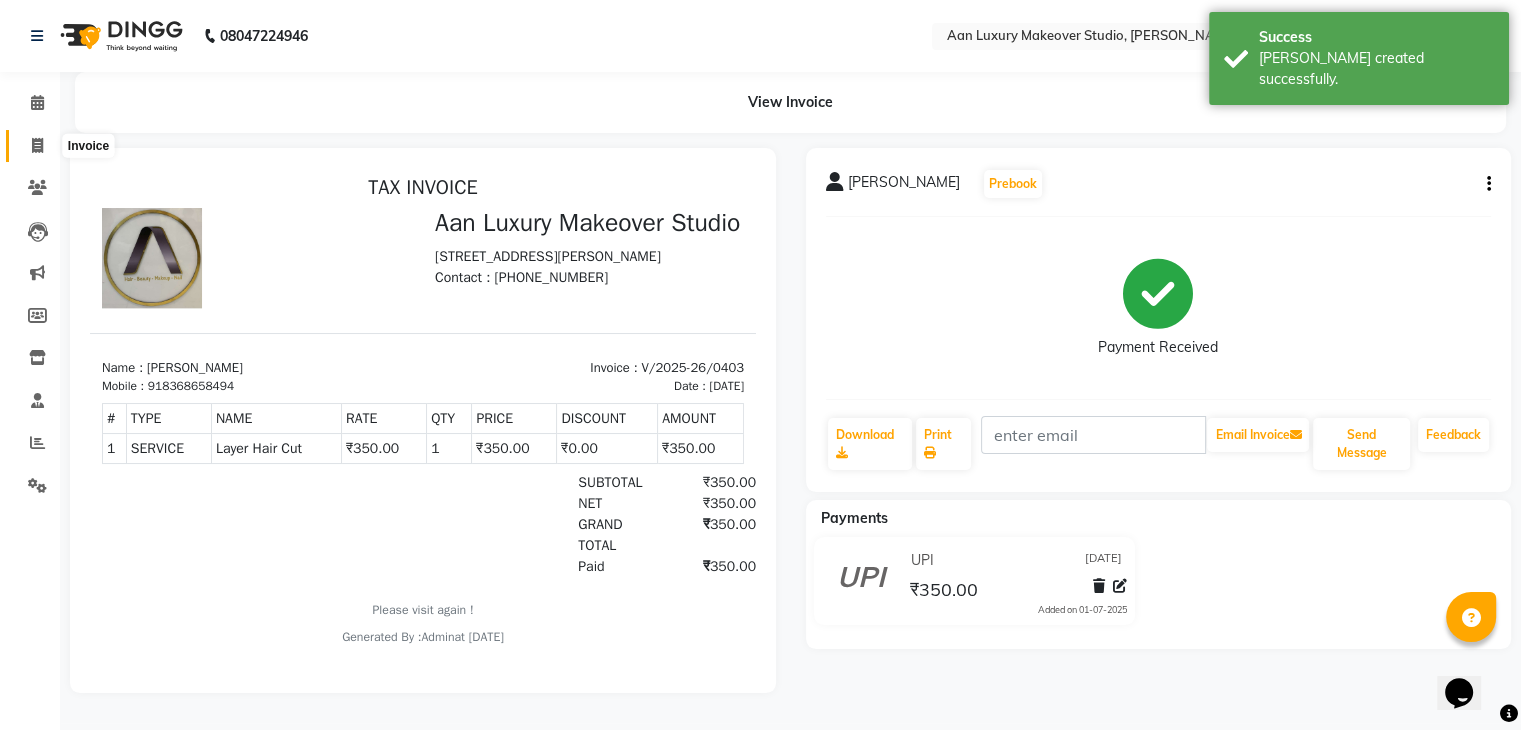 click 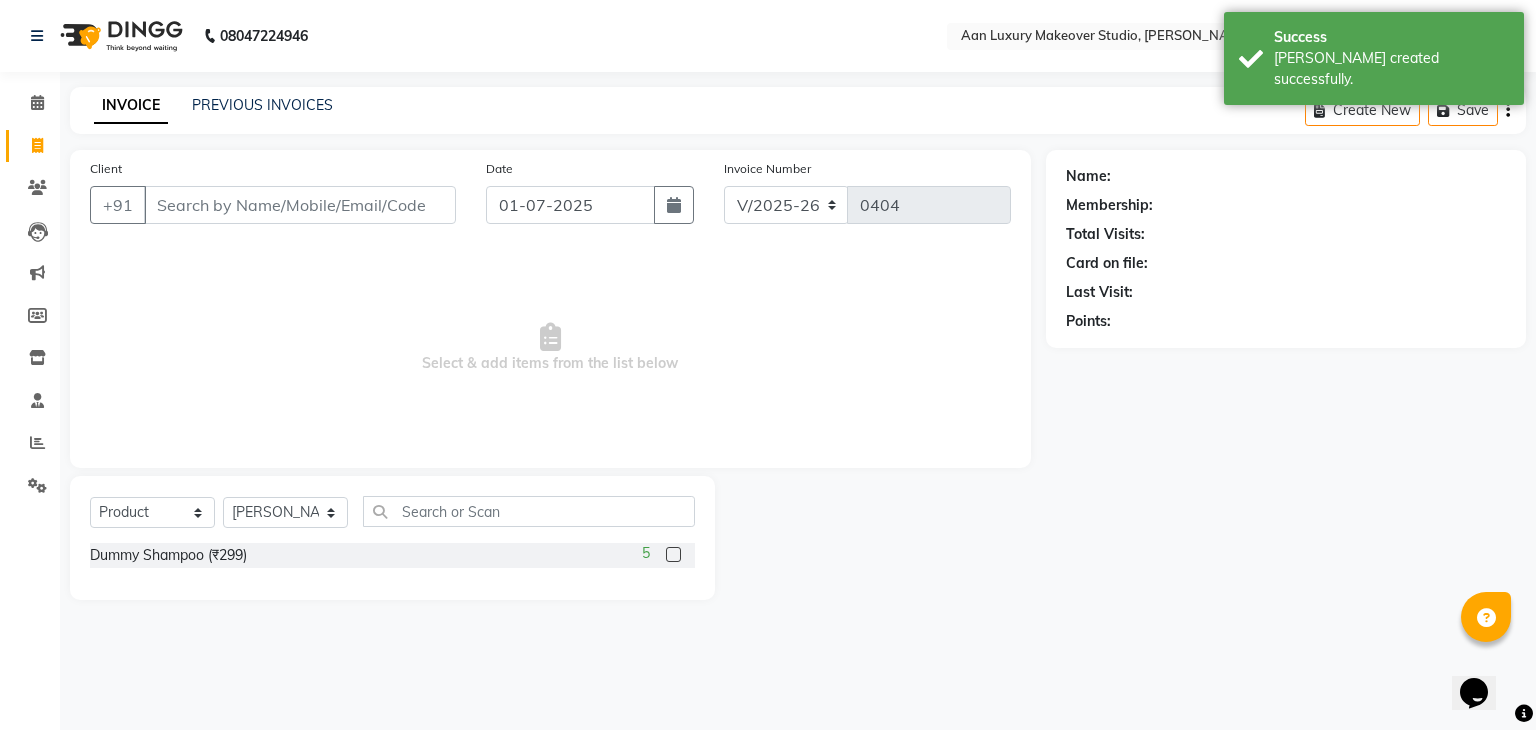 click on "Client" at bounding box center [300, 205] 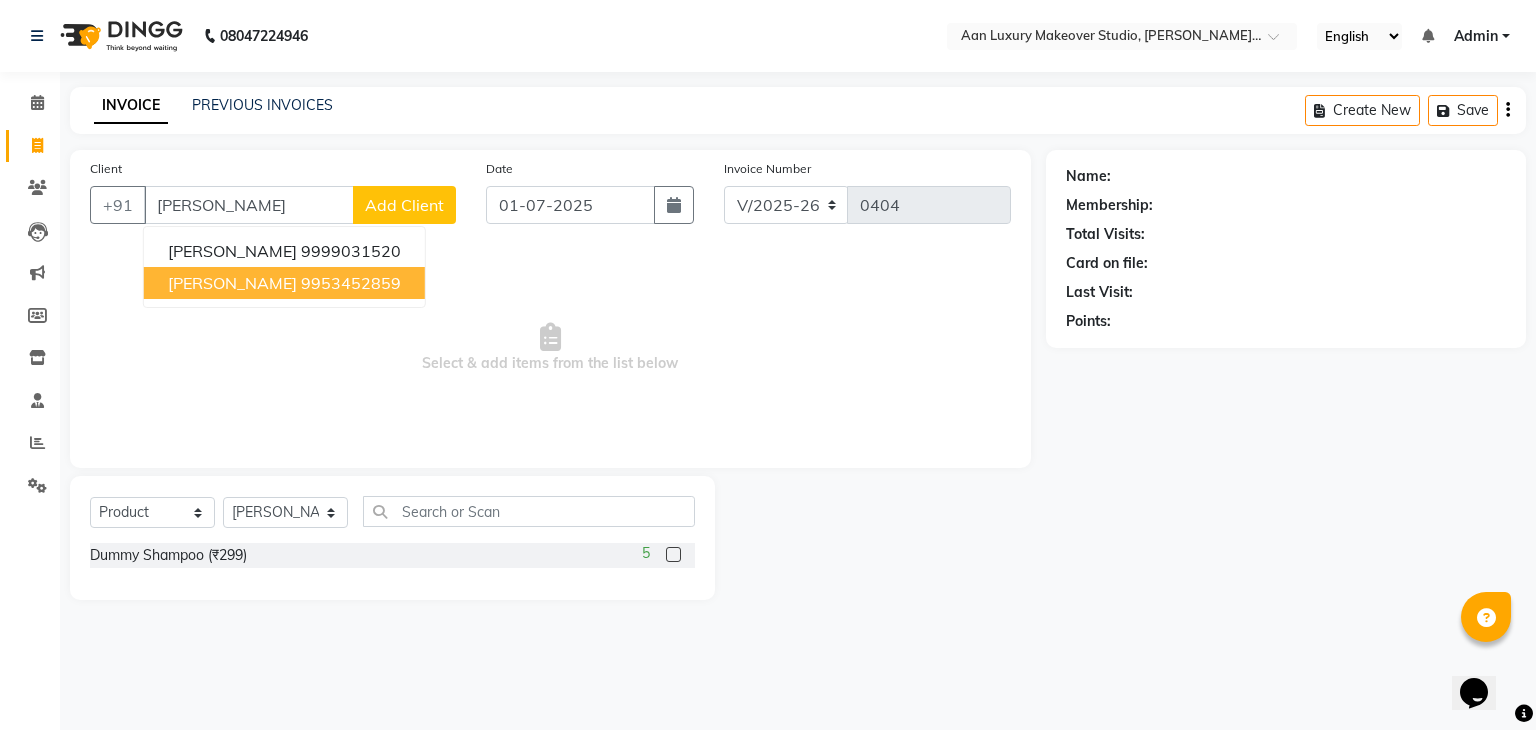 click on "[PERSON_NAME]" at bounding box center (232, 283) 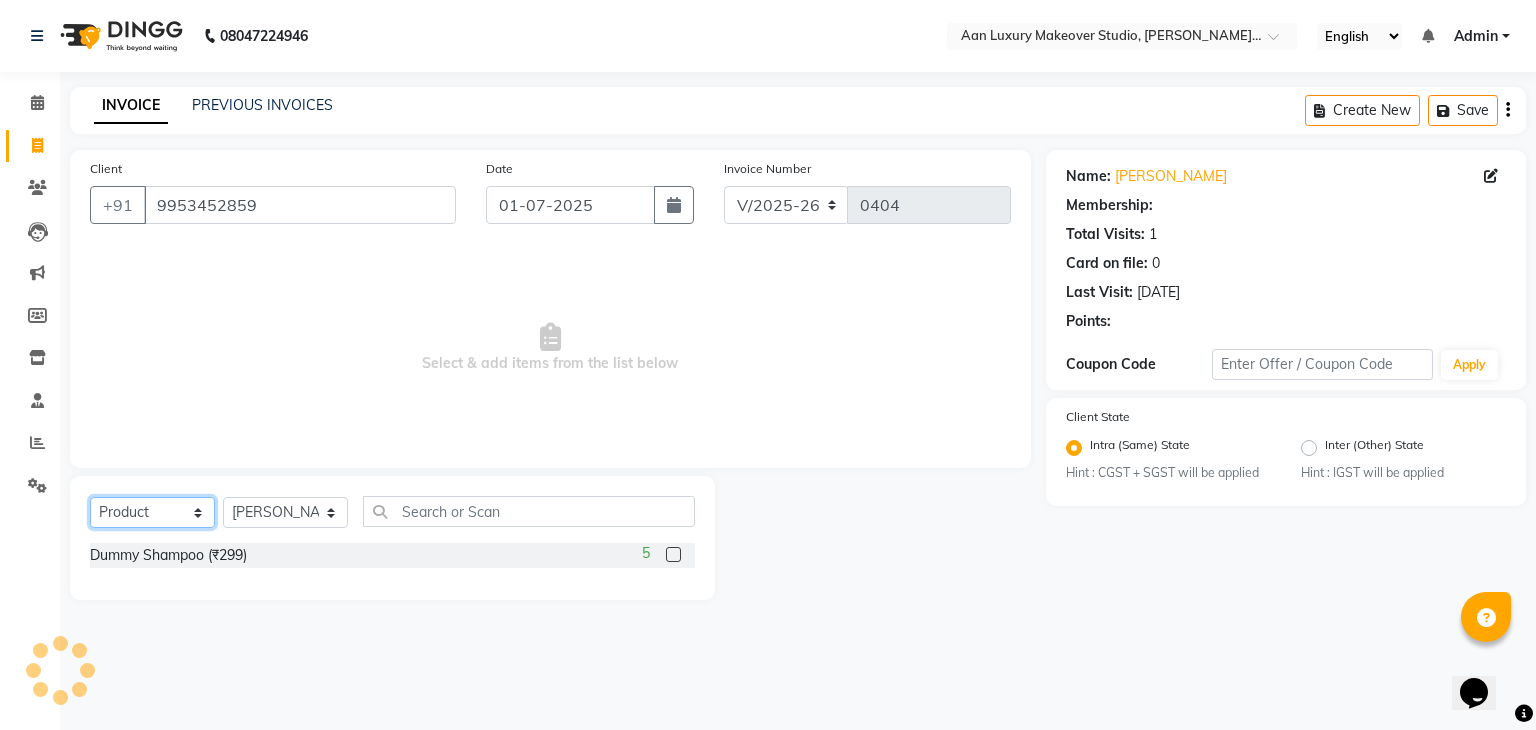 click on "Select  Service  Product  Membership  Package Voucher Prepaid Gift Card" 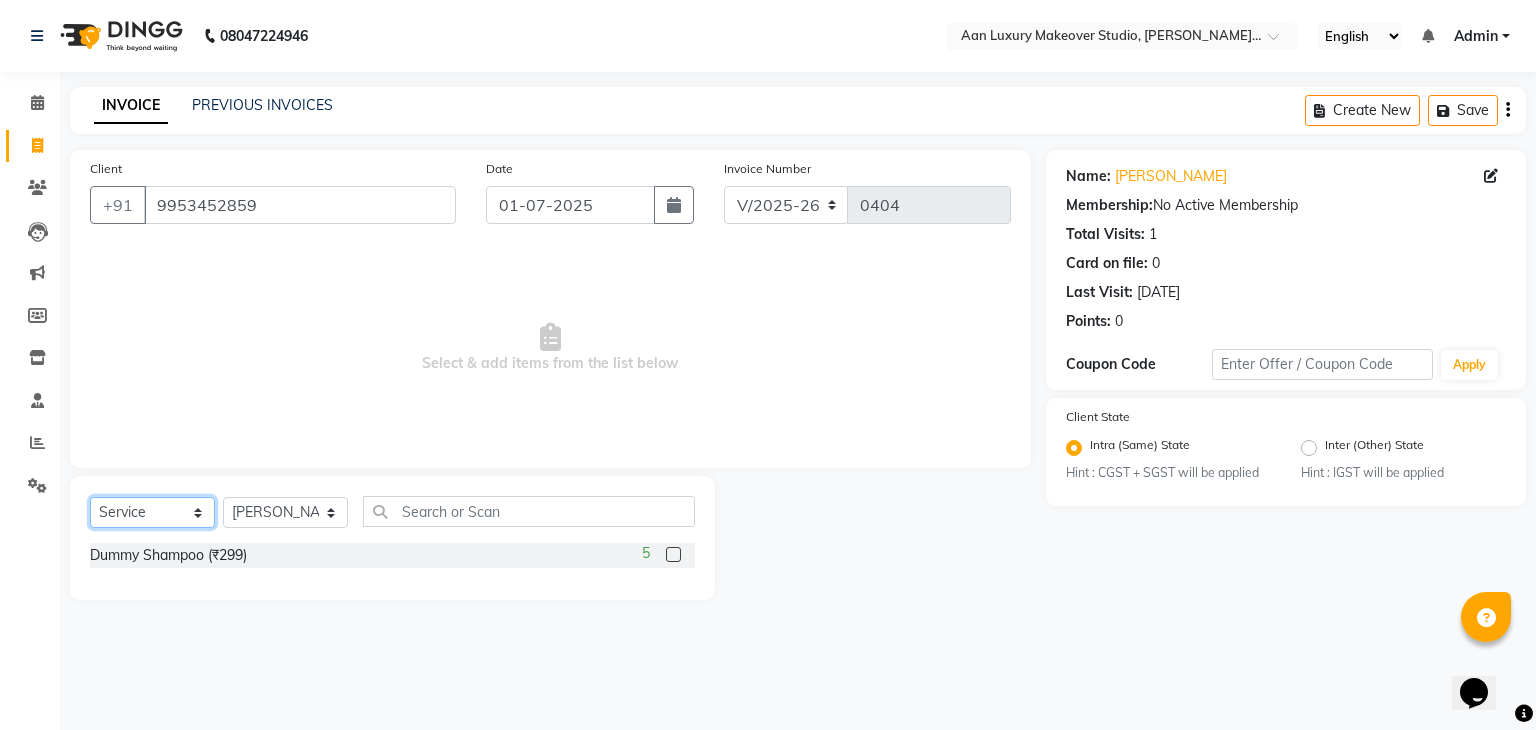 click on "Select  Service  Product  Membership  Package Voucher Prepaid Gift Card" 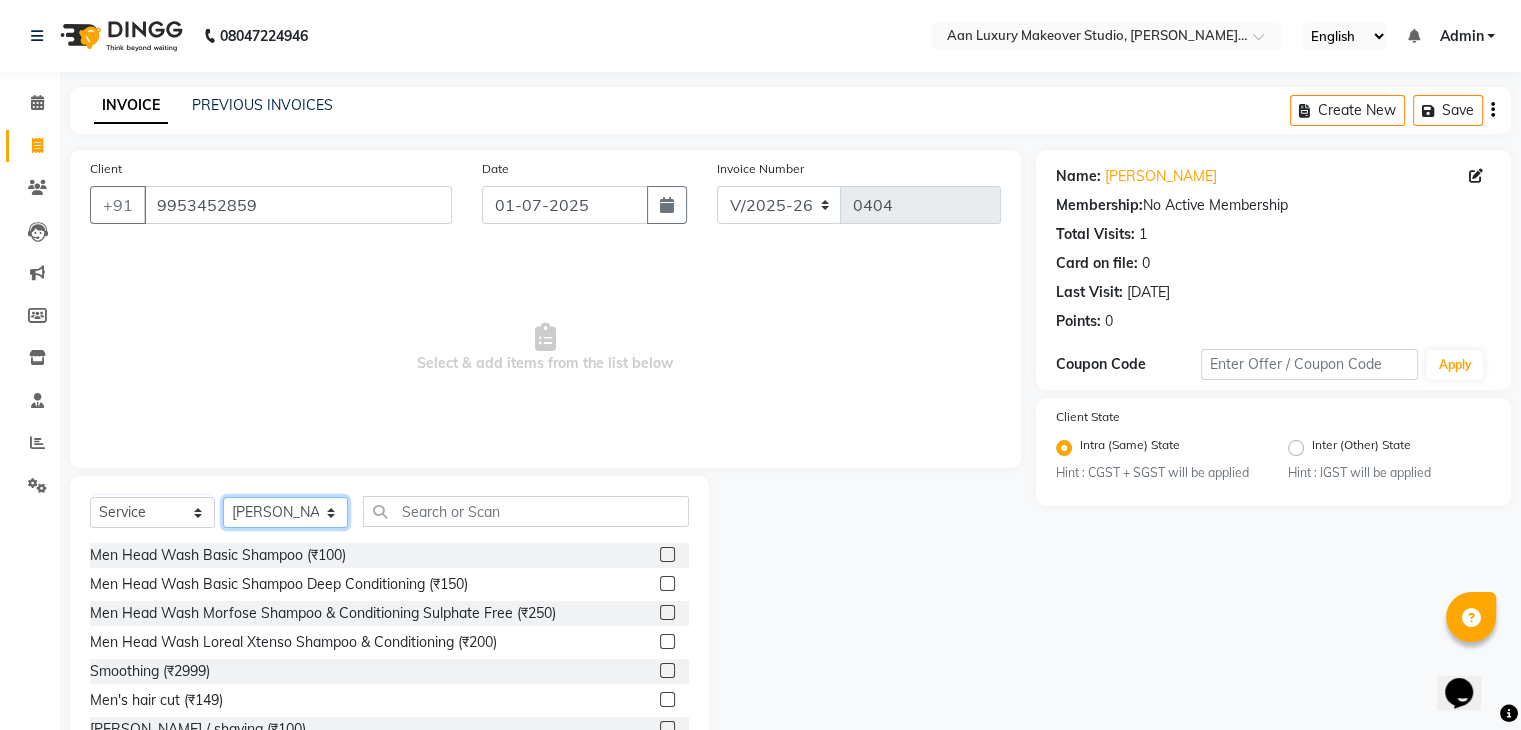 click on "Select Stylist Faiz gaurav [PERSON_NAME] Nisha ma'am  [PERSON_NAME] [PERSON_NAME] [PERSON_NAME]" 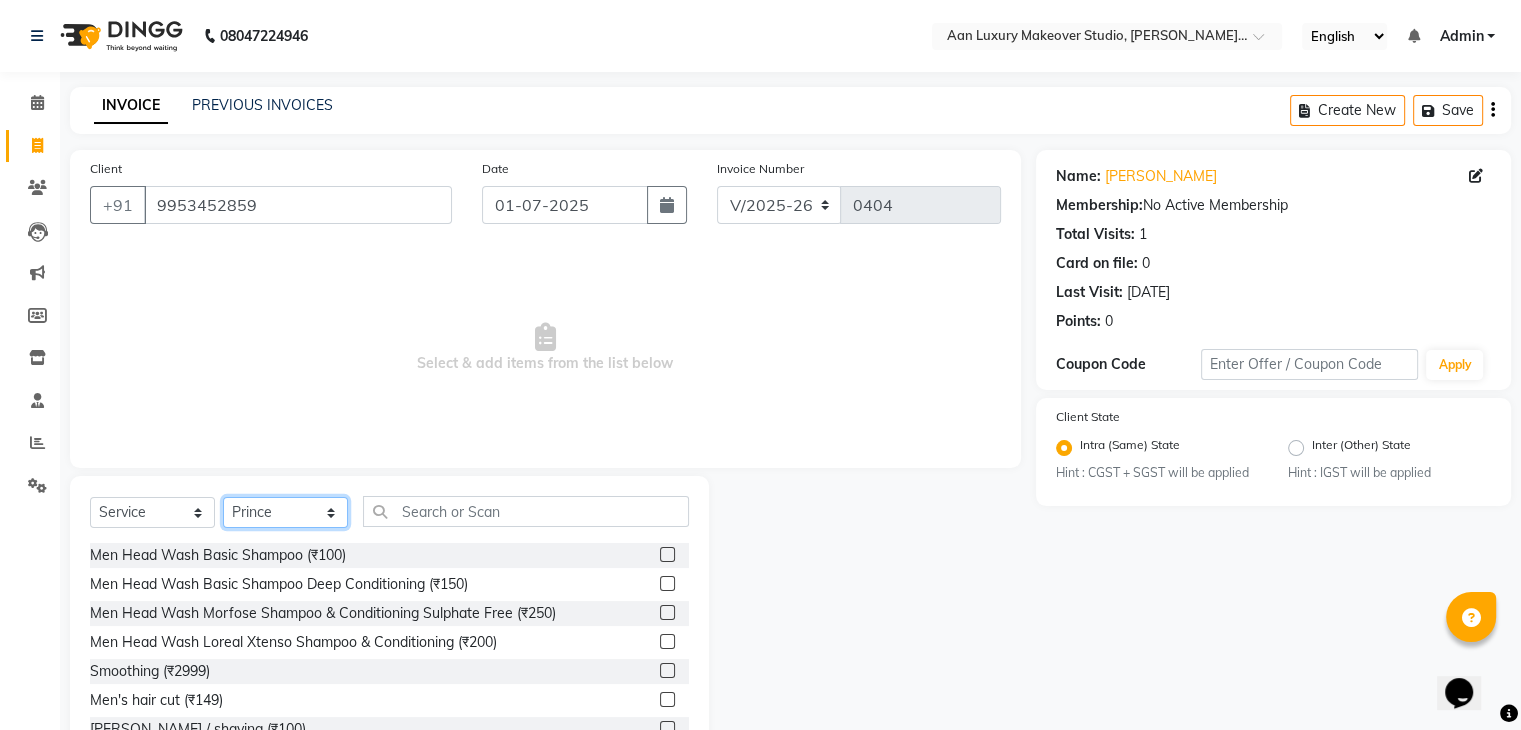 click on "Select Stylist Faiz gaurav [PERSON_NAME] Nisha ma'am  [PERSON_NAME] [PERSON_NAME] [PERSON_NAME]" 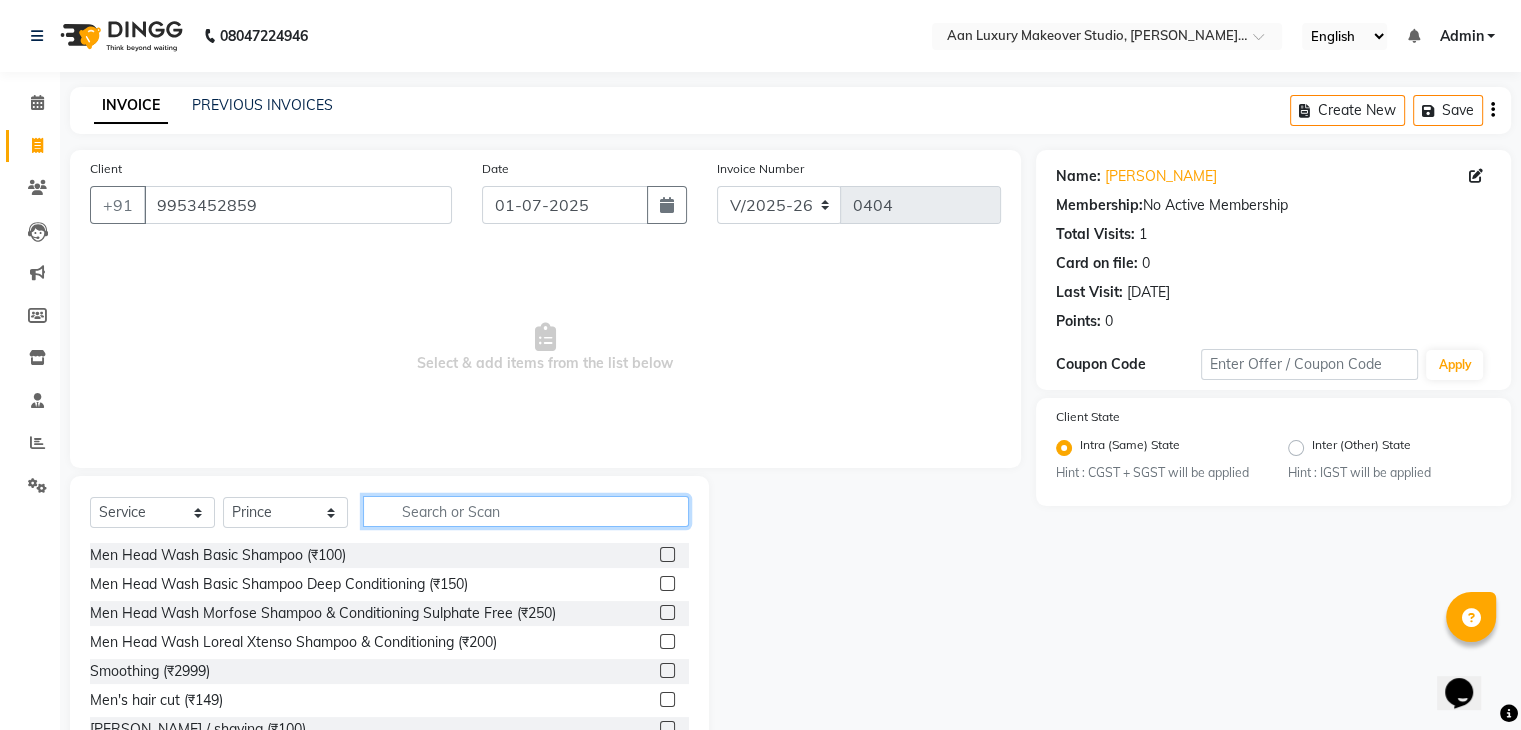 click 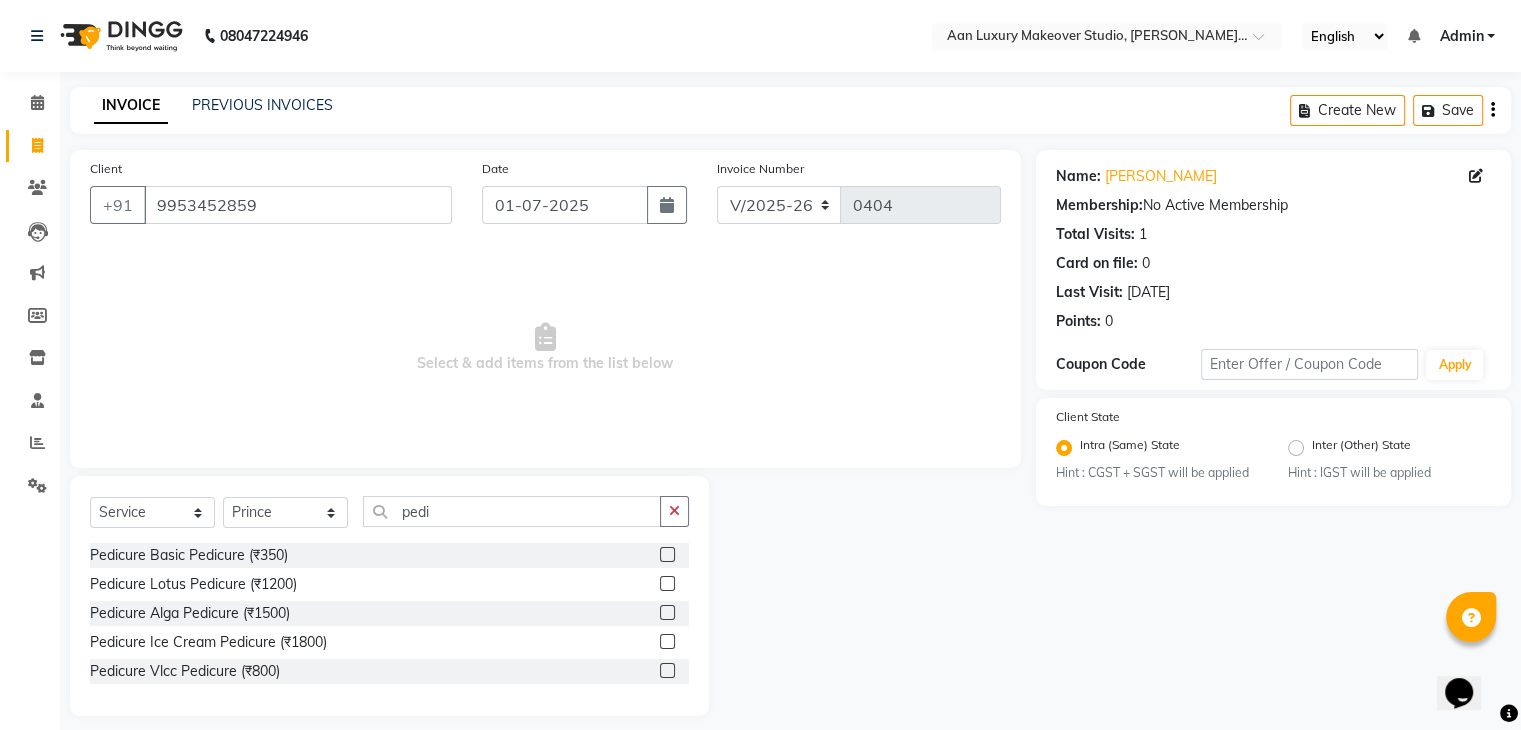click 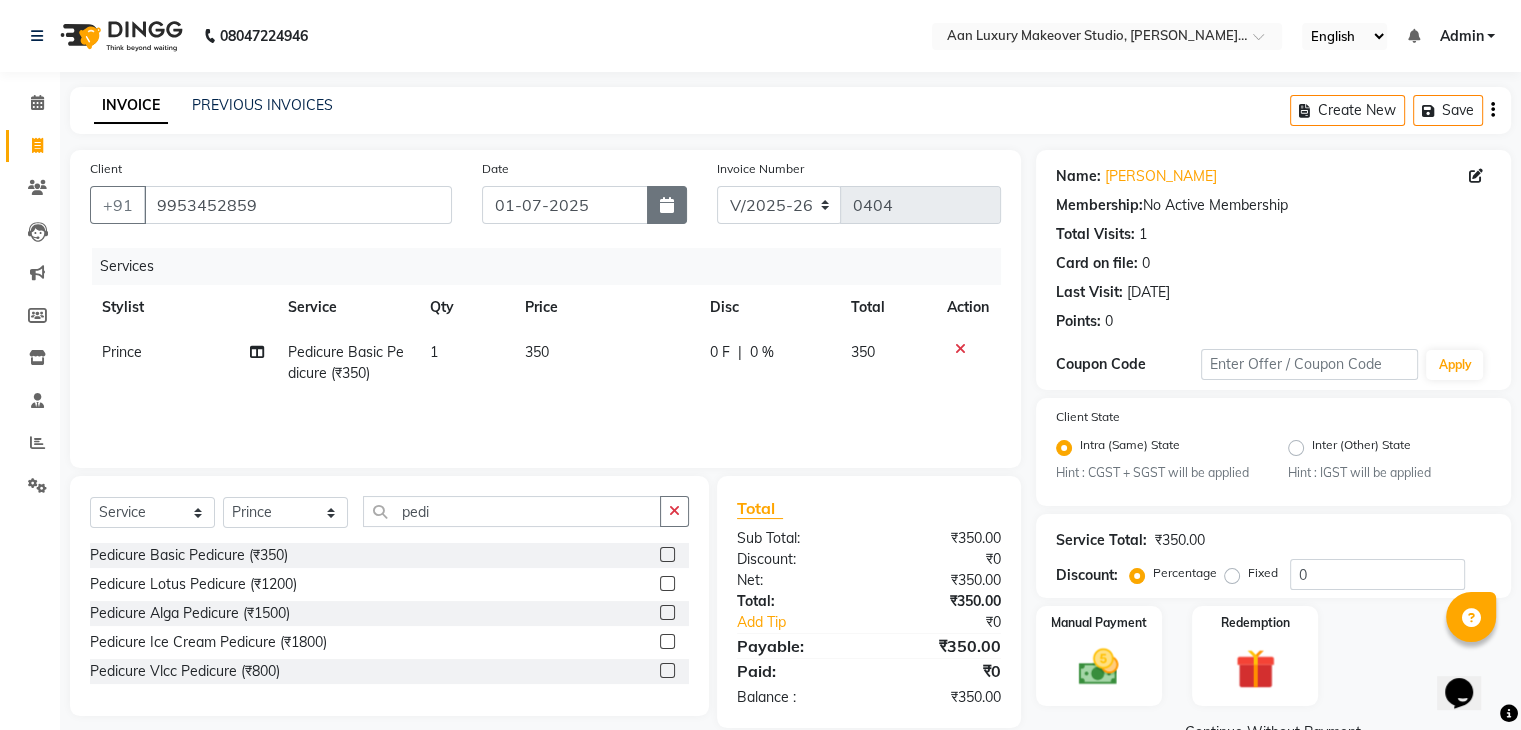 click 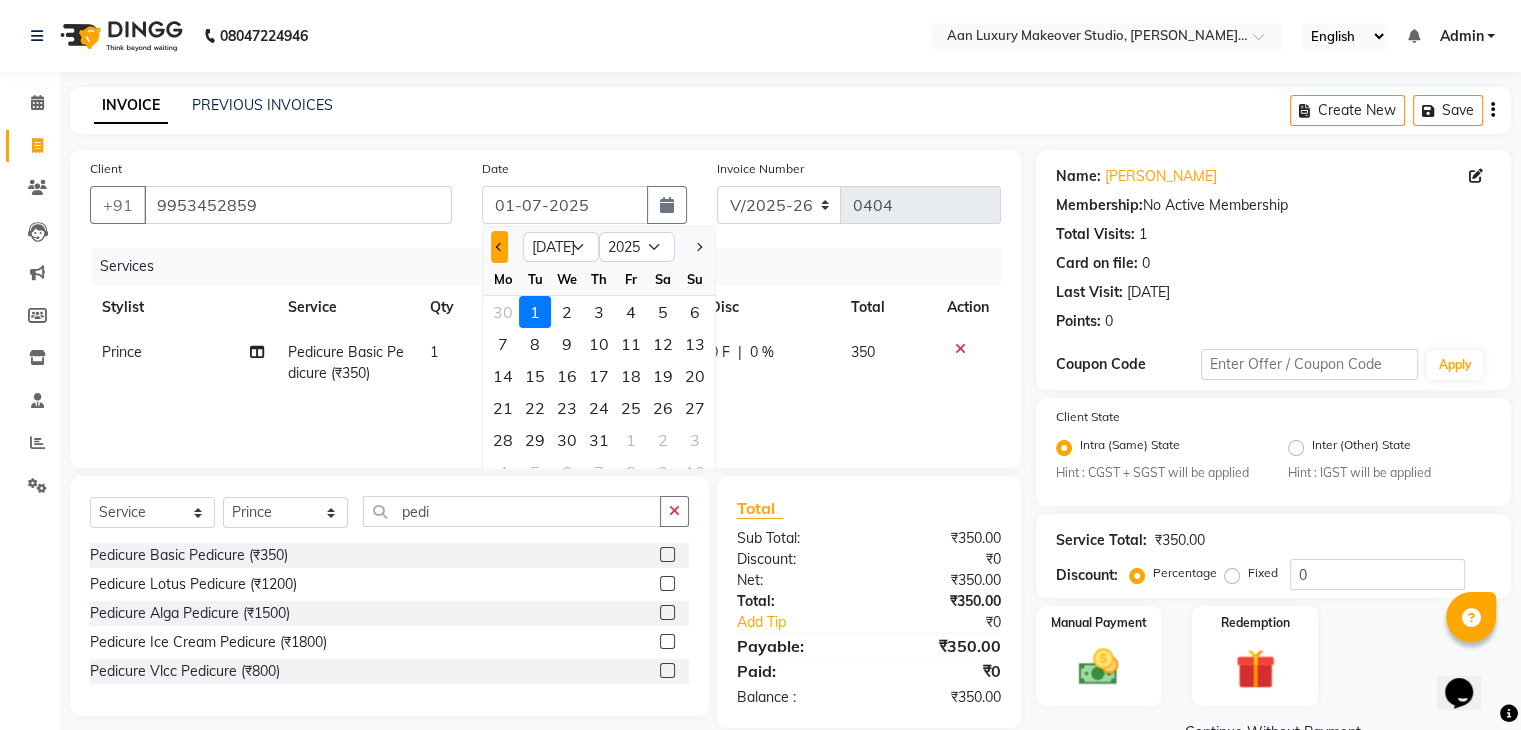 click 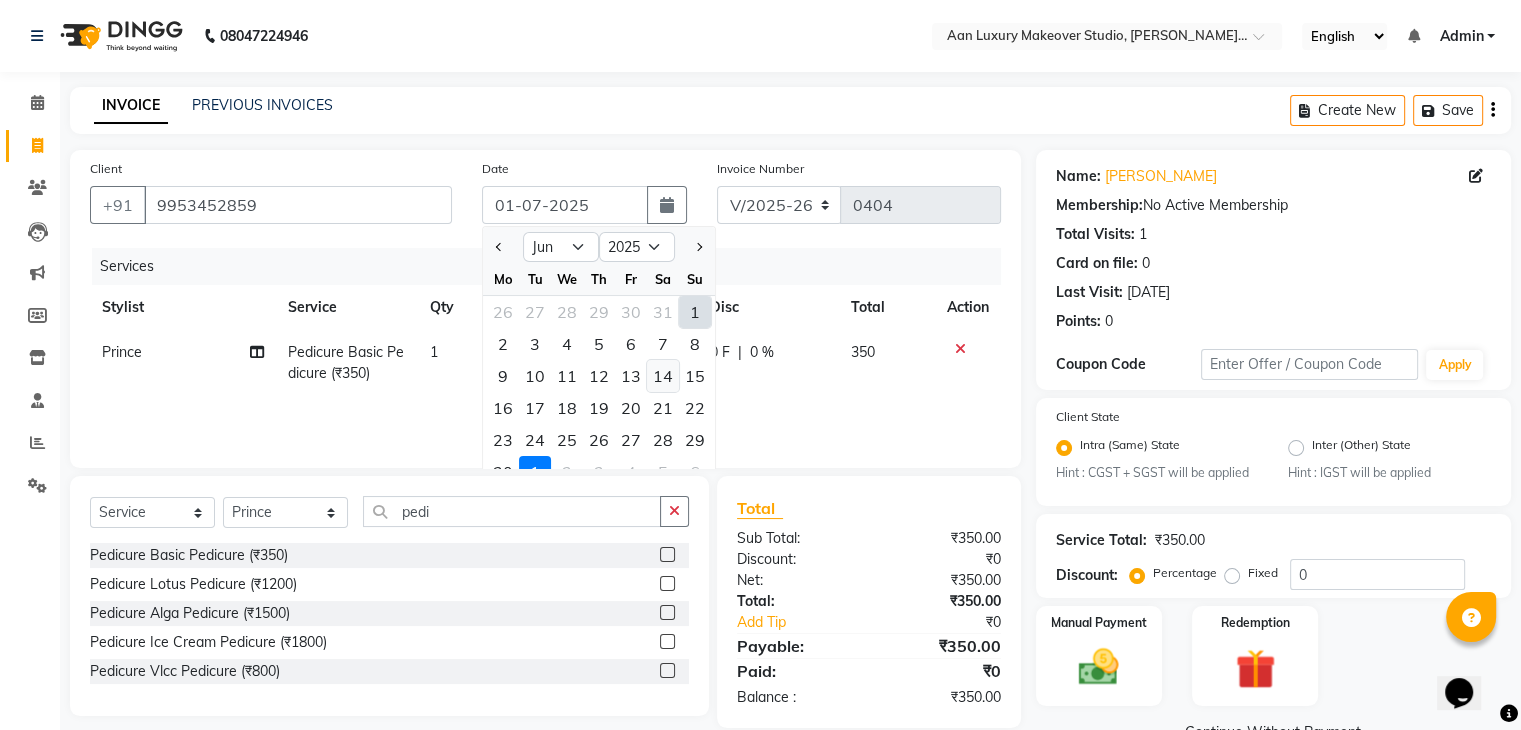 click on "14" 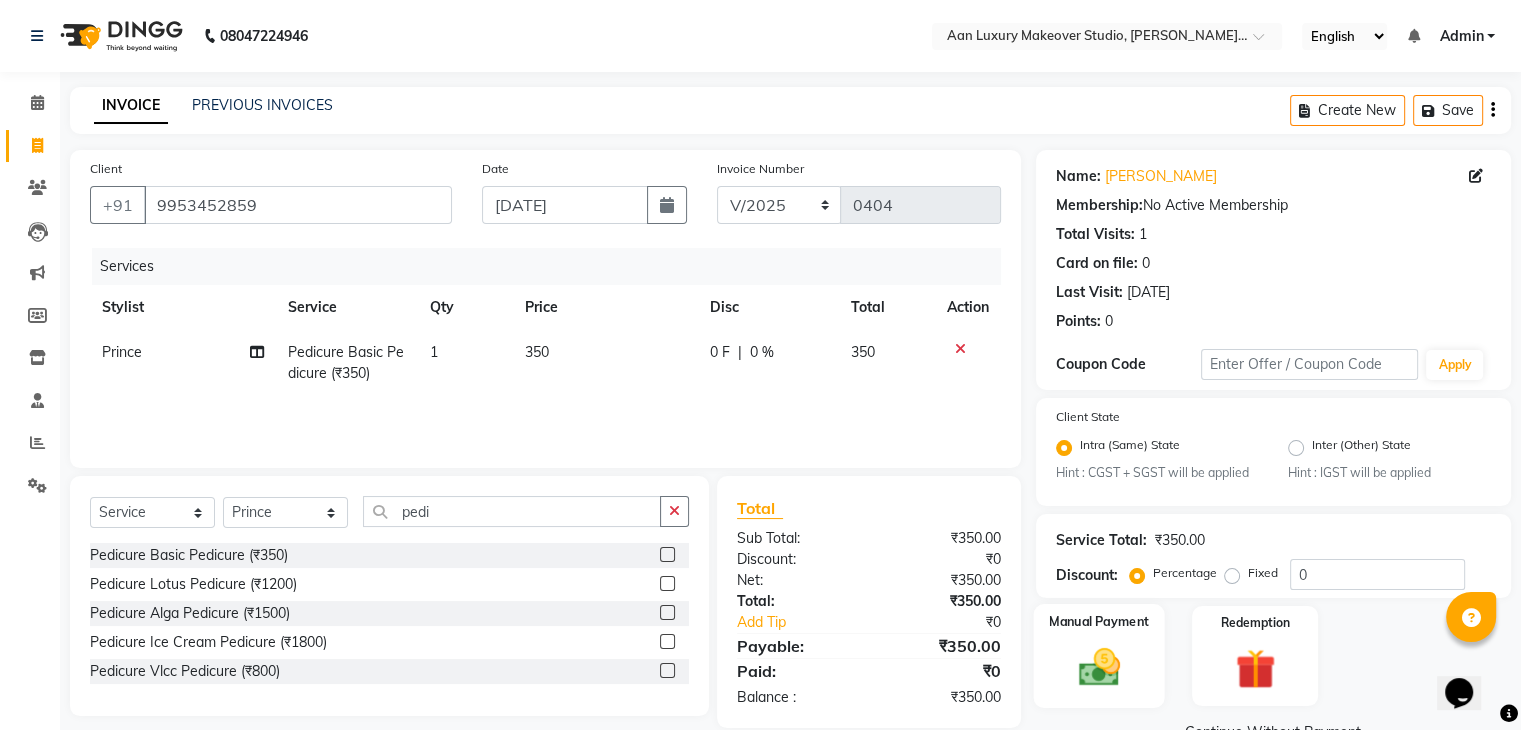 click on "Manual Payment" 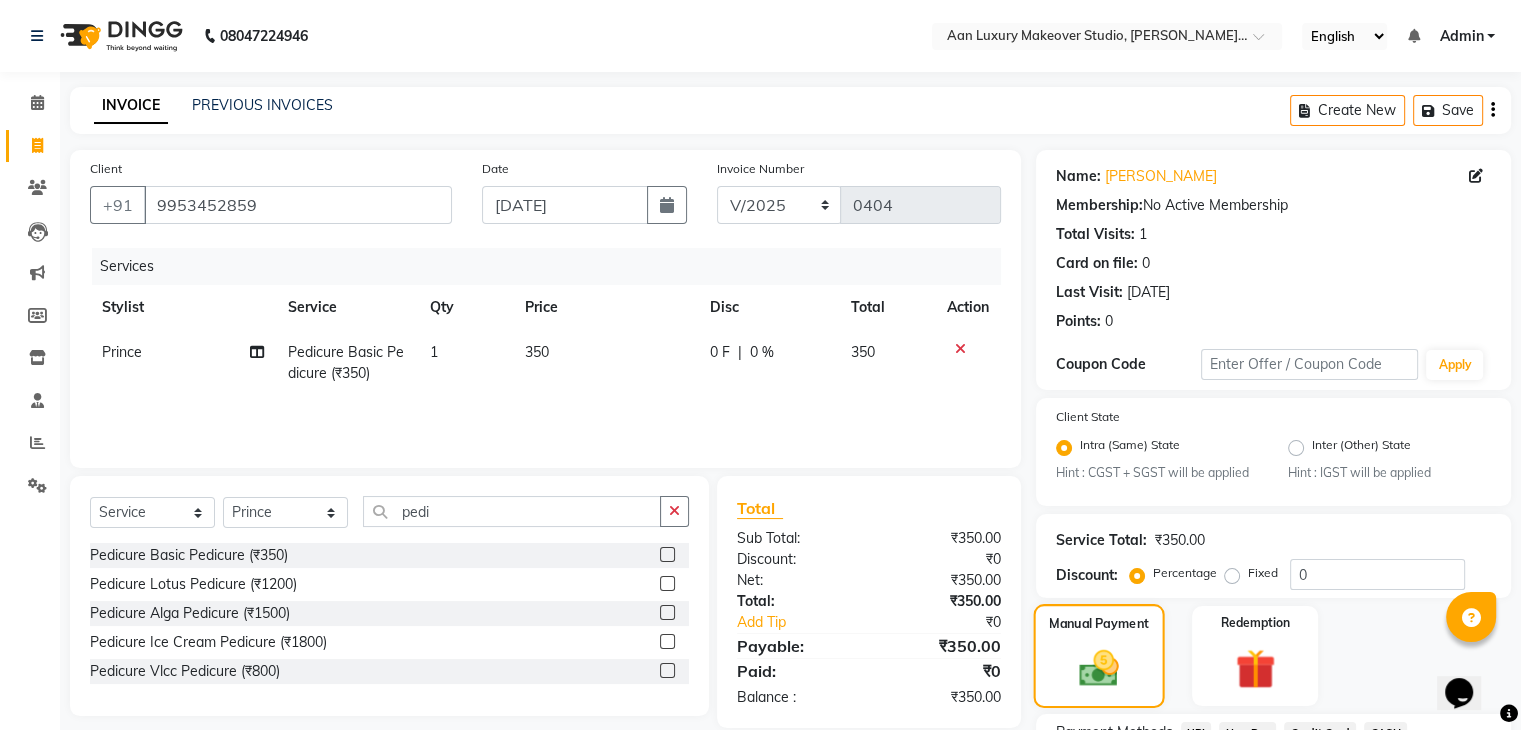 scroll, scrollTop: 177, scrollLeft: 0, axis: vertical 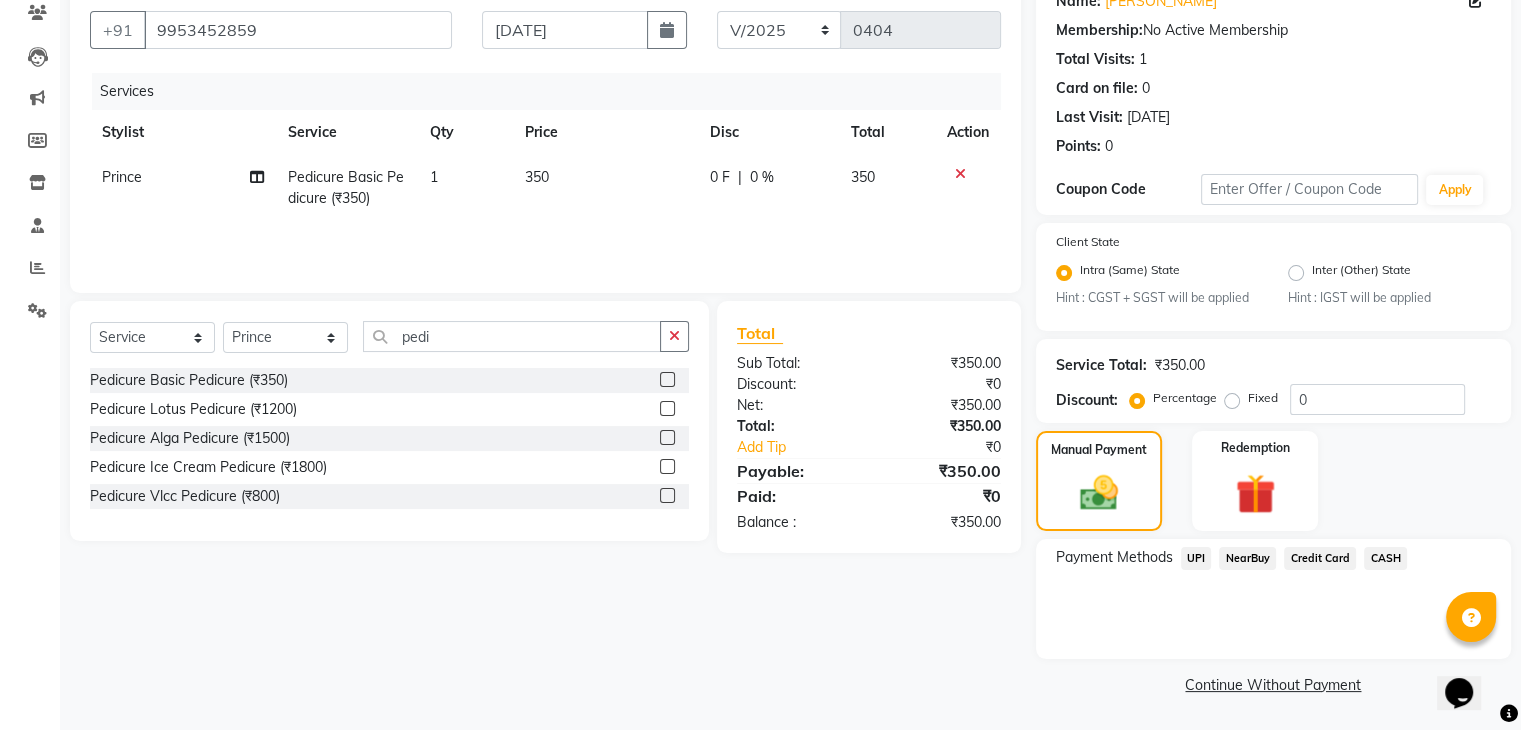 click on "Payment Methods  UPI   NearBuy   Credit Card   CASH" 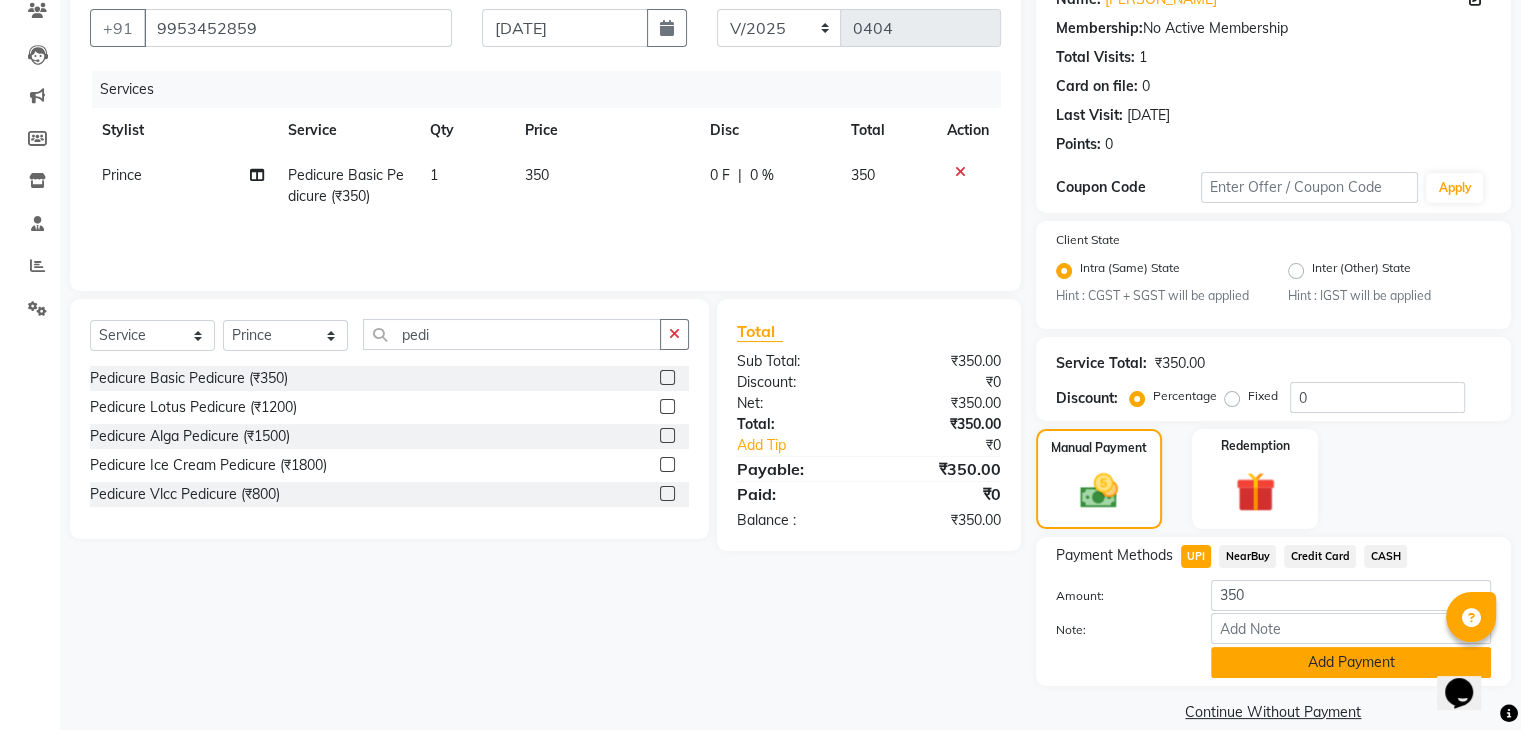 click on "Add Payment" 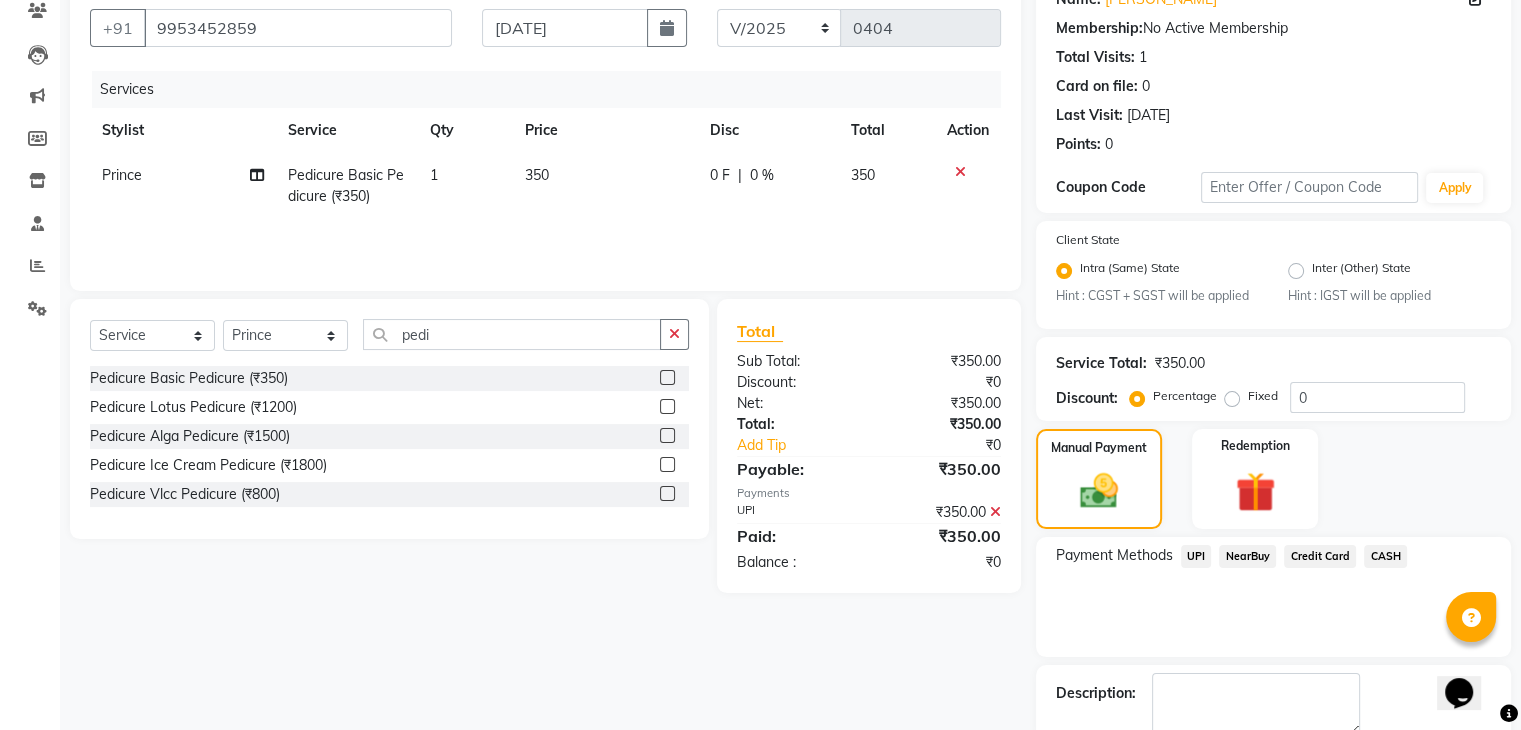 scroll, scrollTop: 289, scrollLeft: 0, axis: vertical 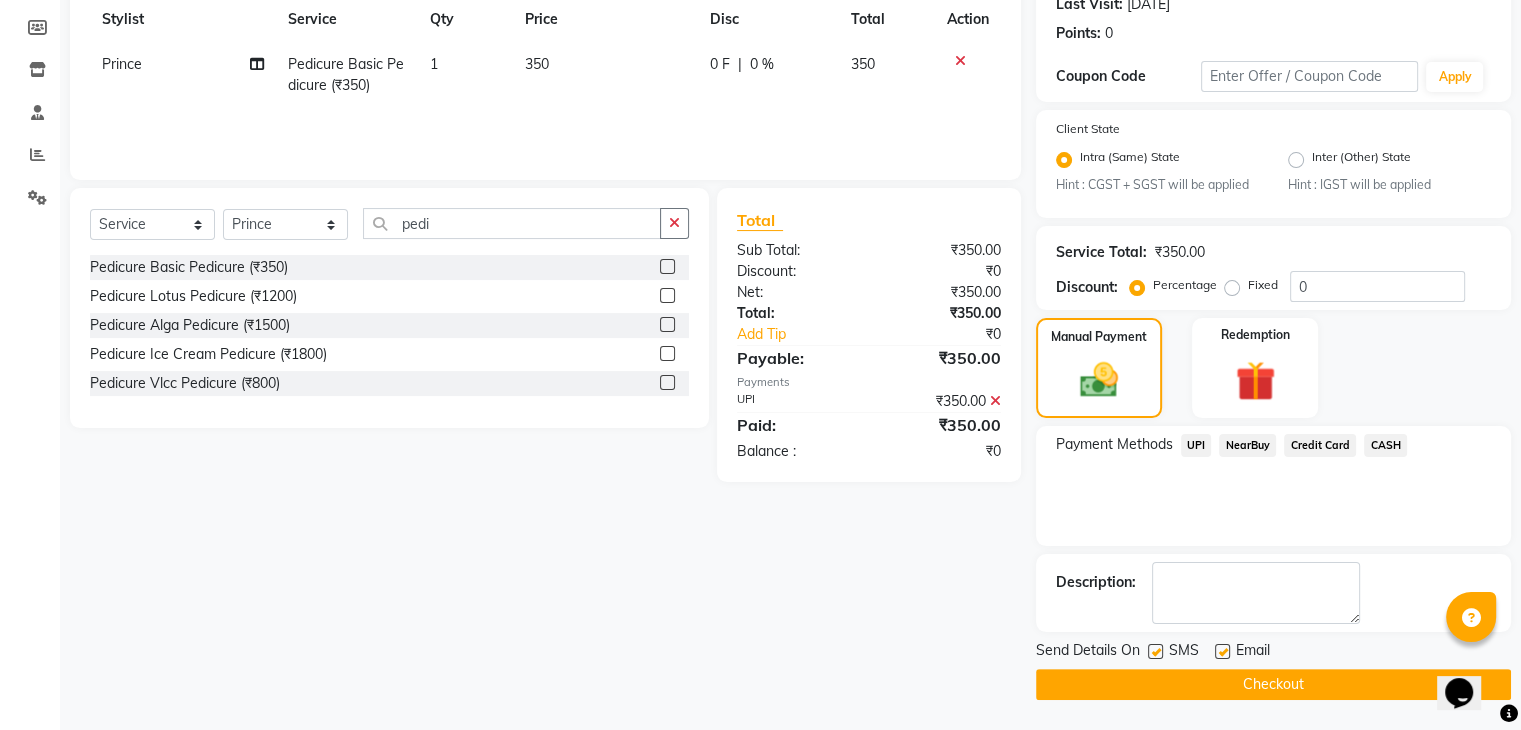 click 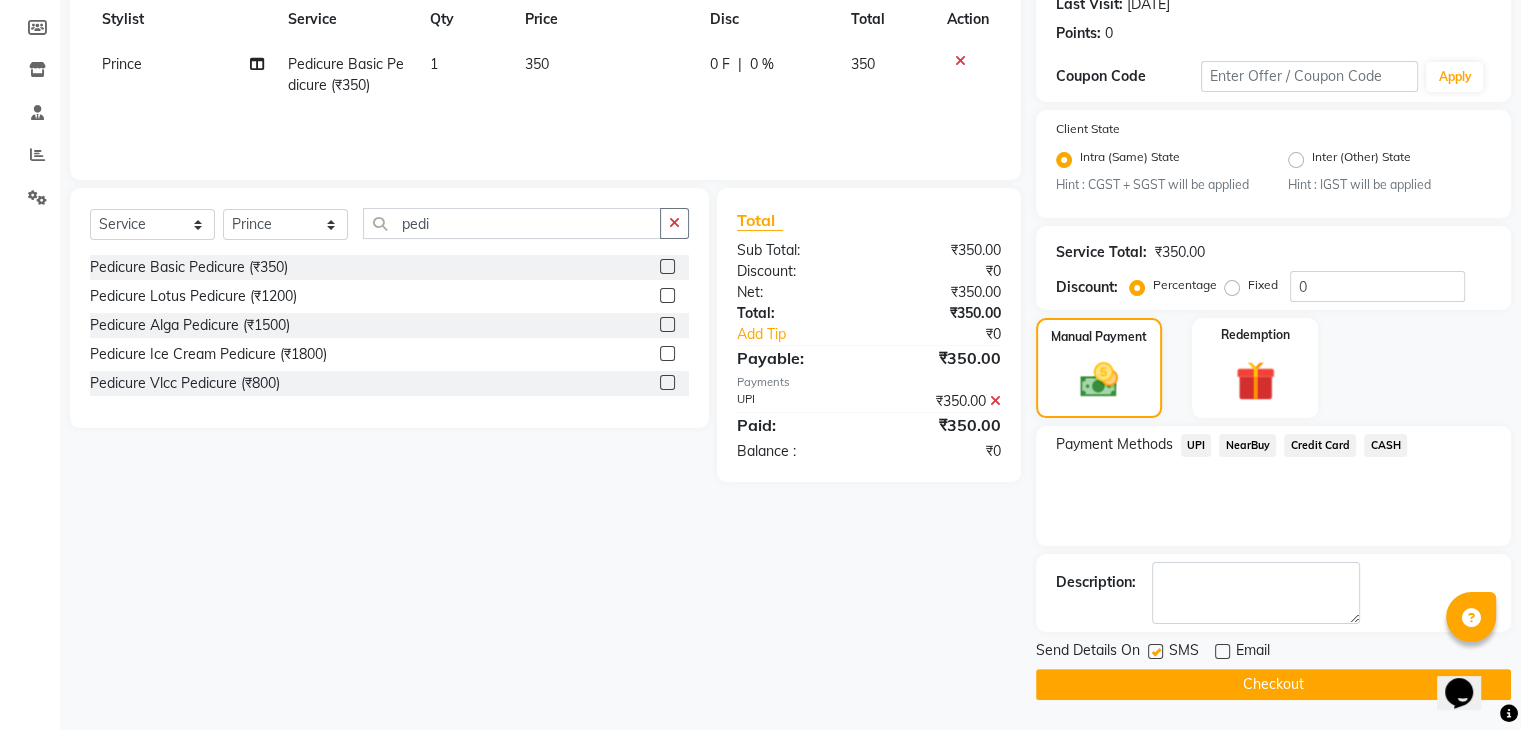click 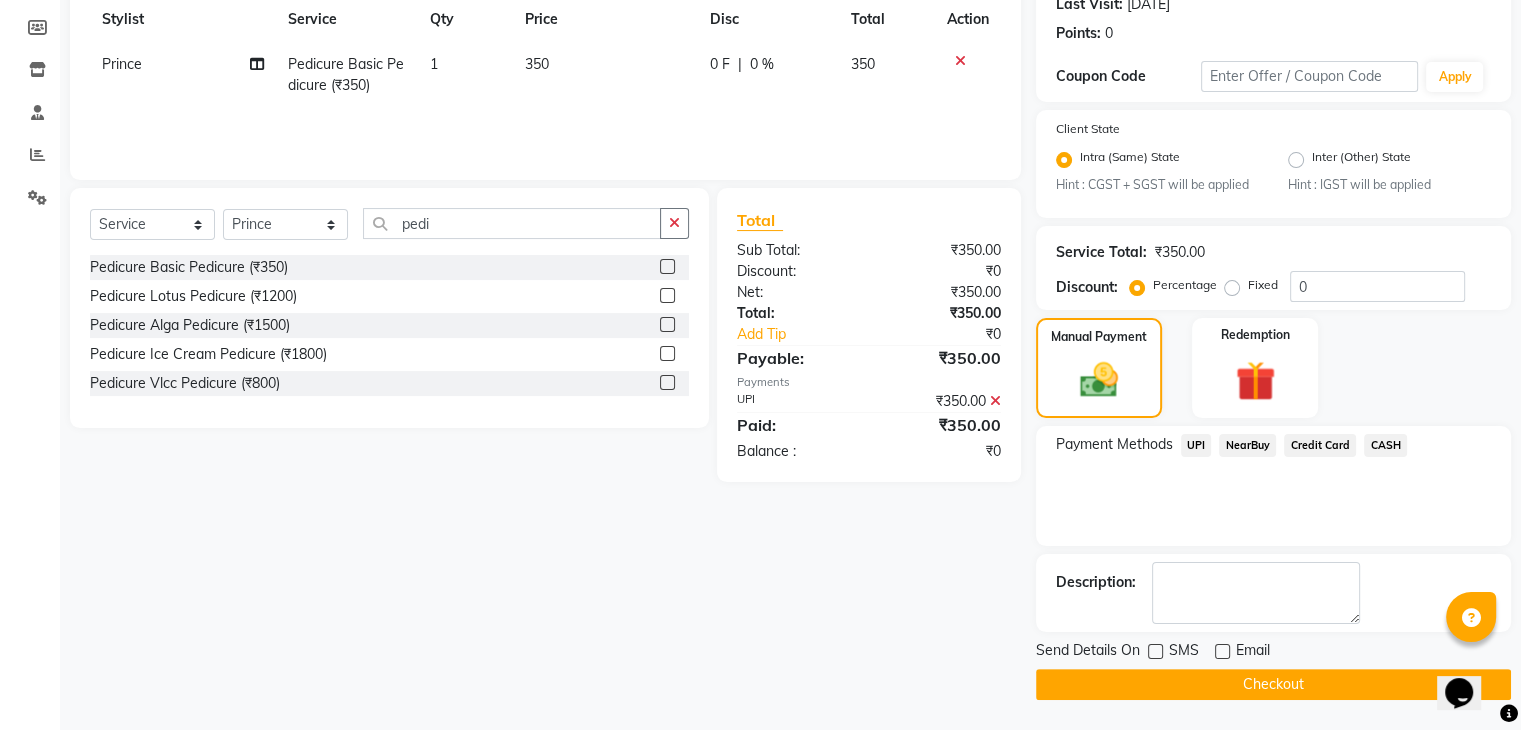 click on "Checkout" 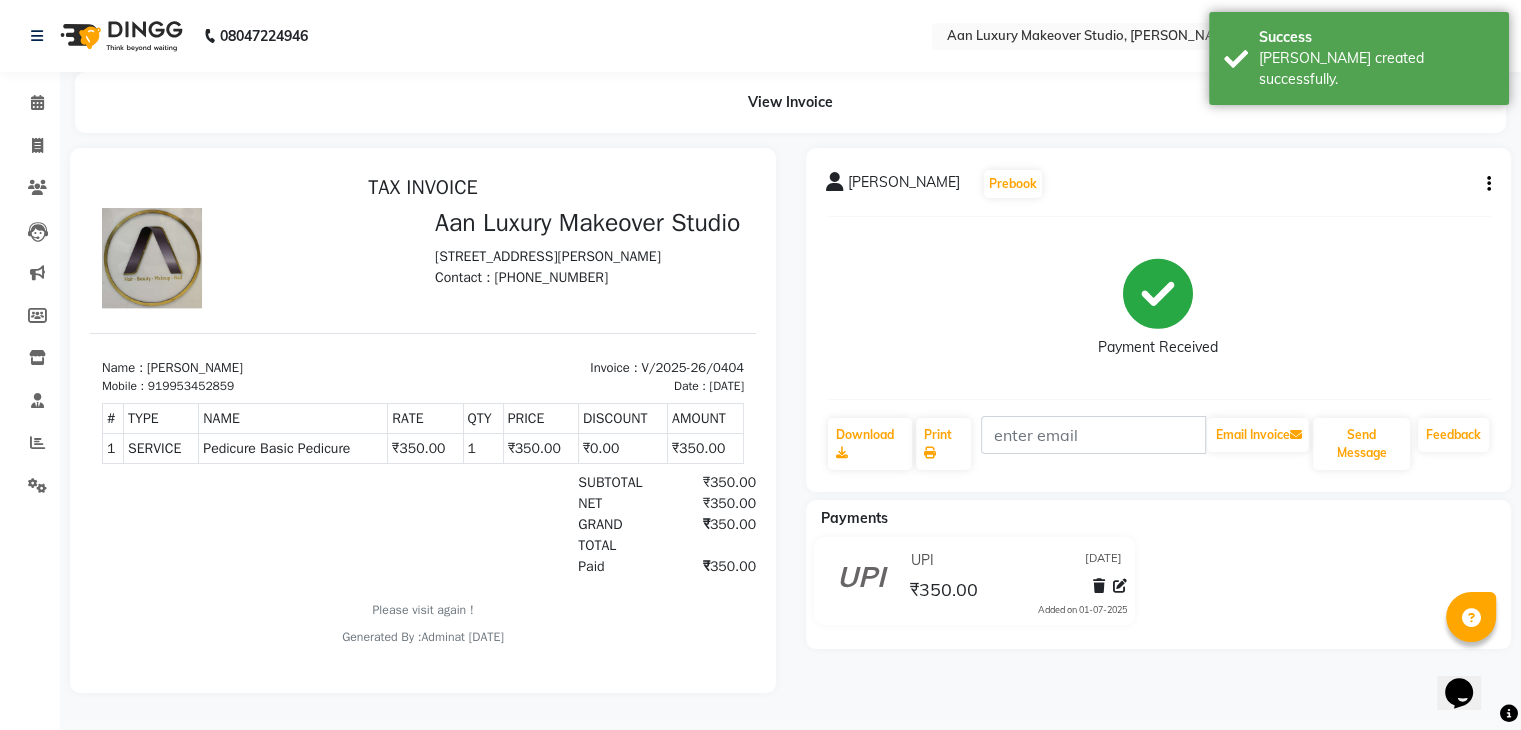 scroll, scrollTop: 0, scrollLeft: 0, axis: both 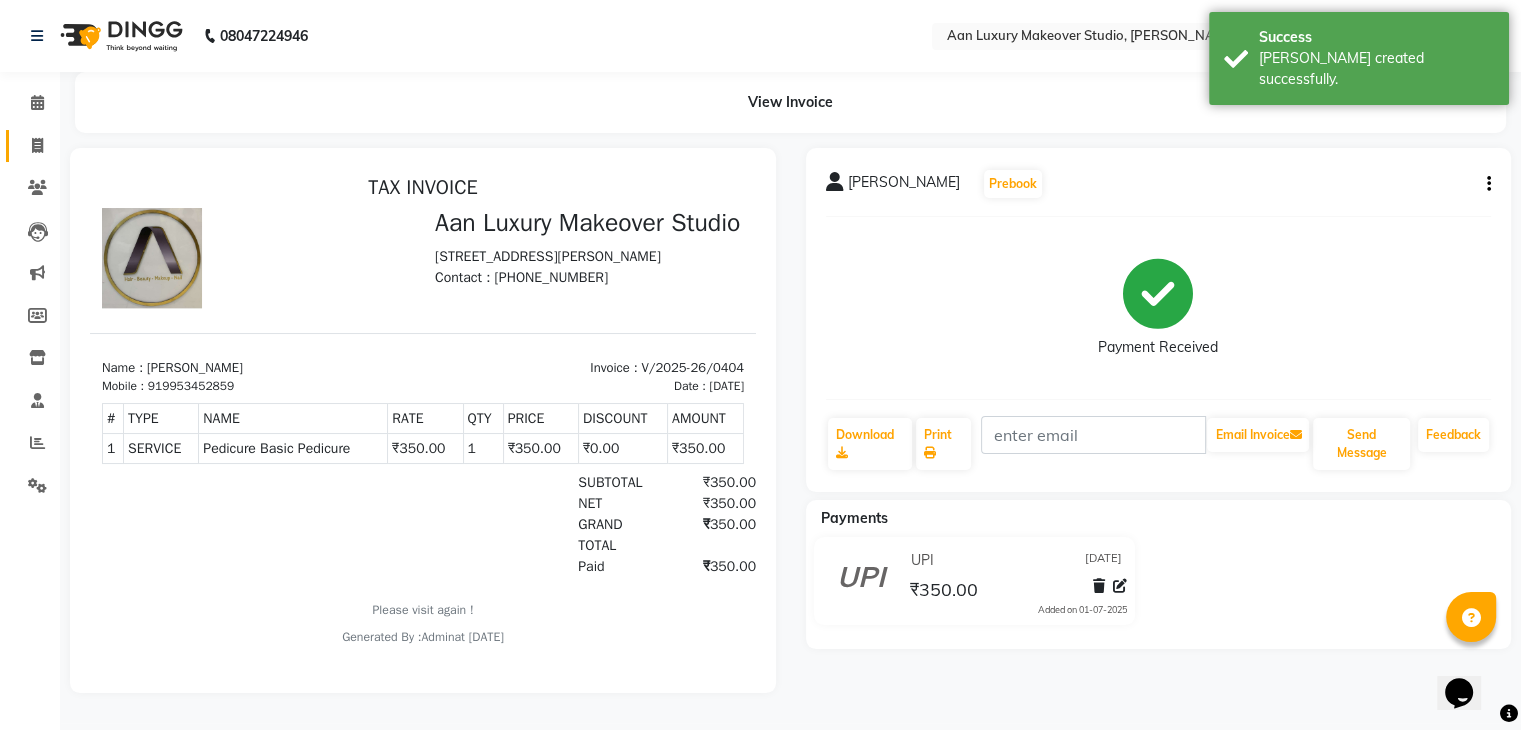 click on "Invoice" 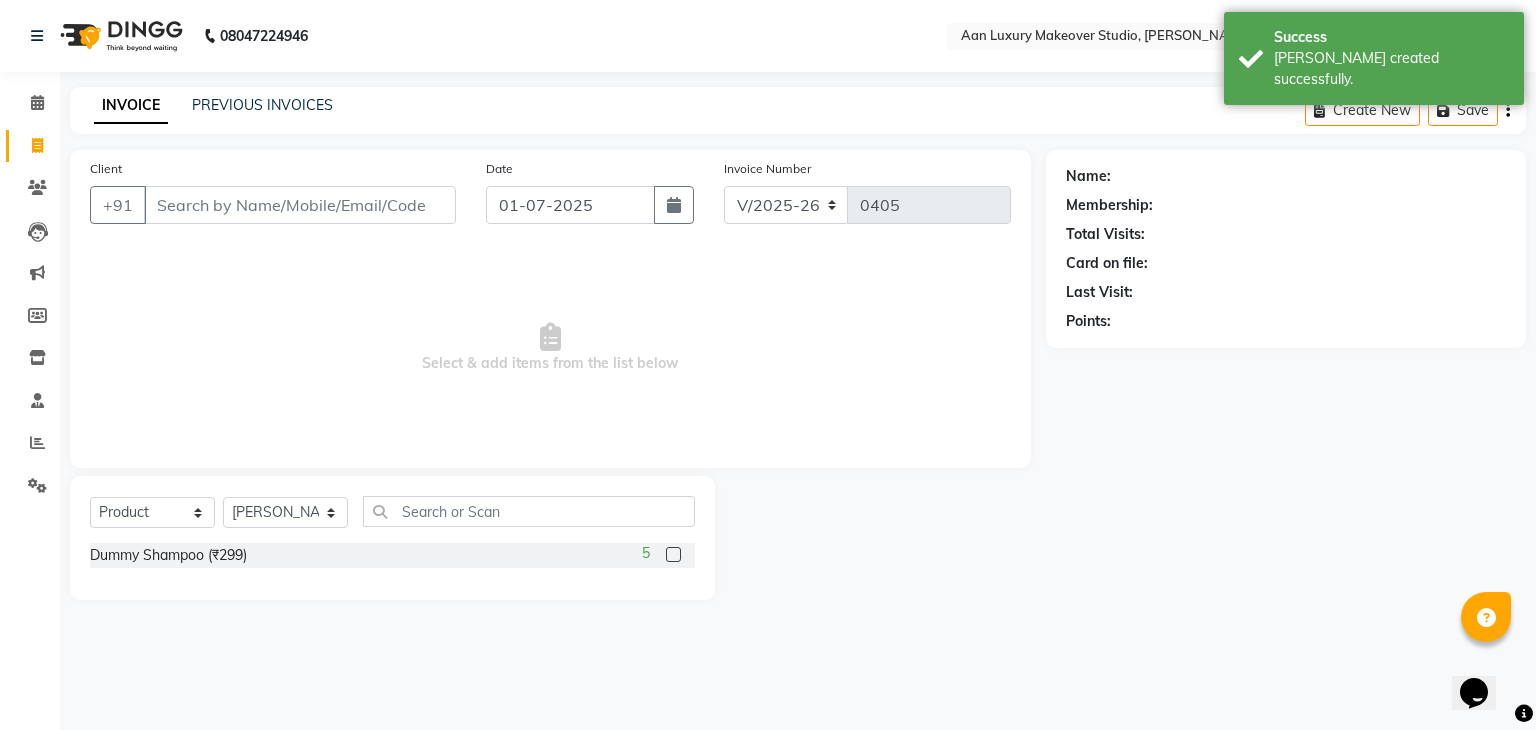 click on "Client" at bounding box center [300, 205] 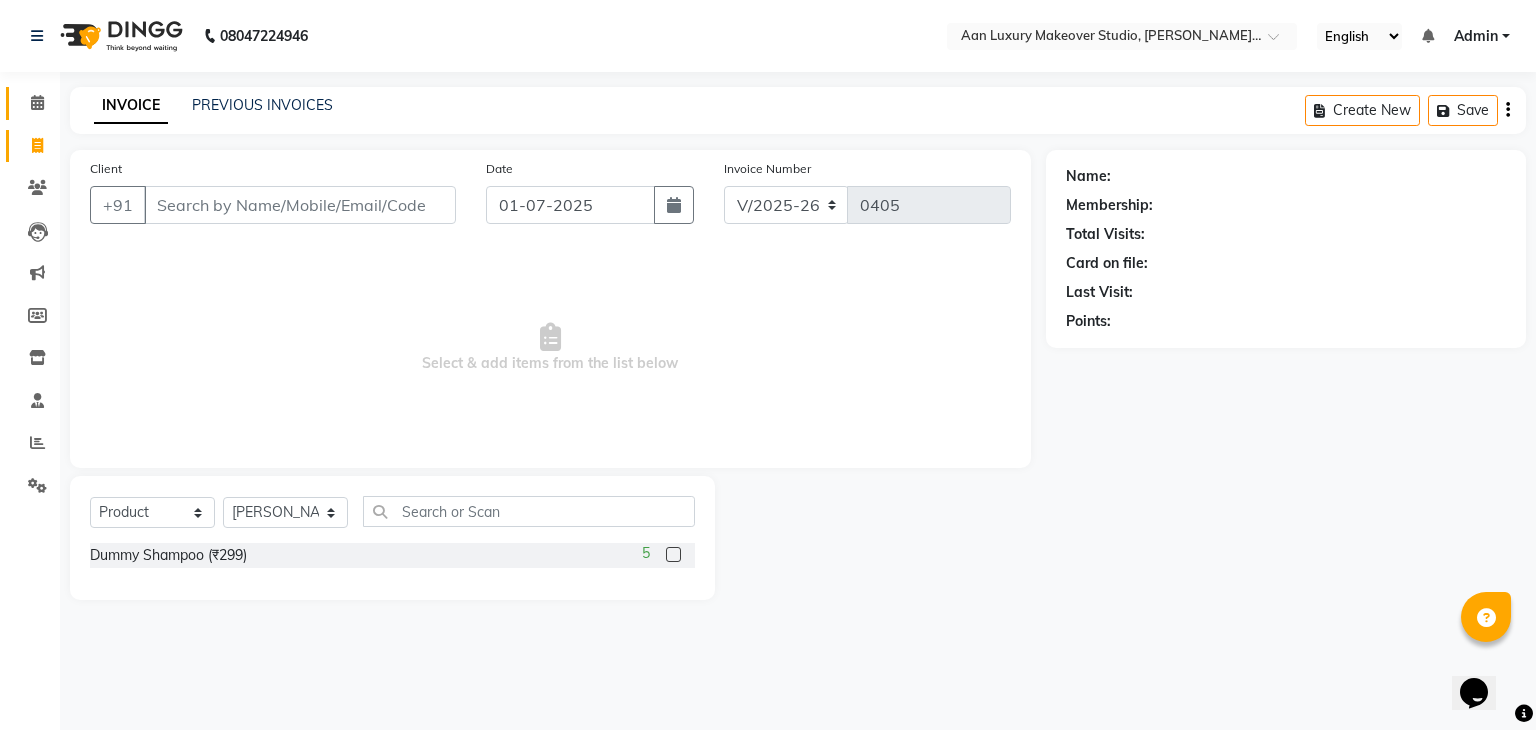 click on "Calendar" 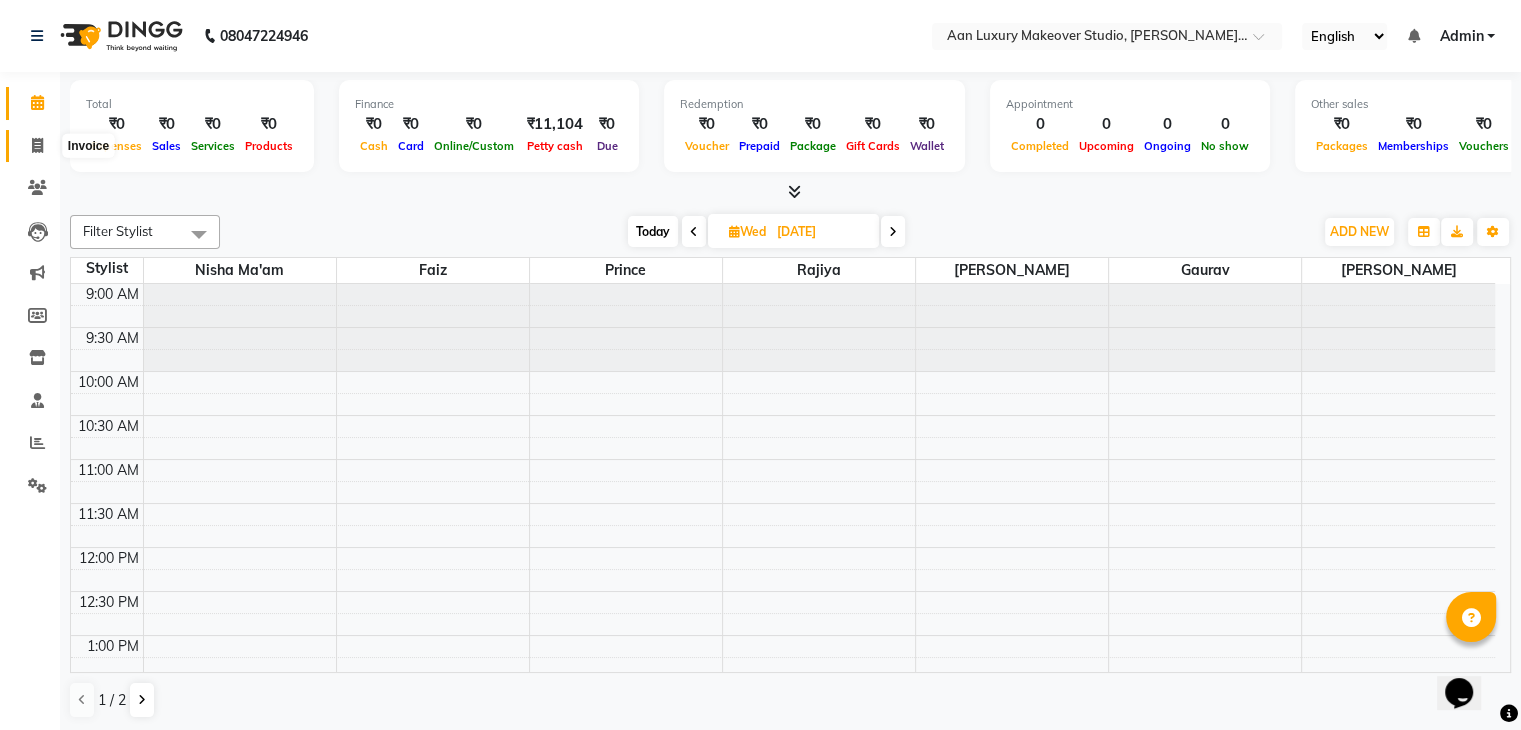 click 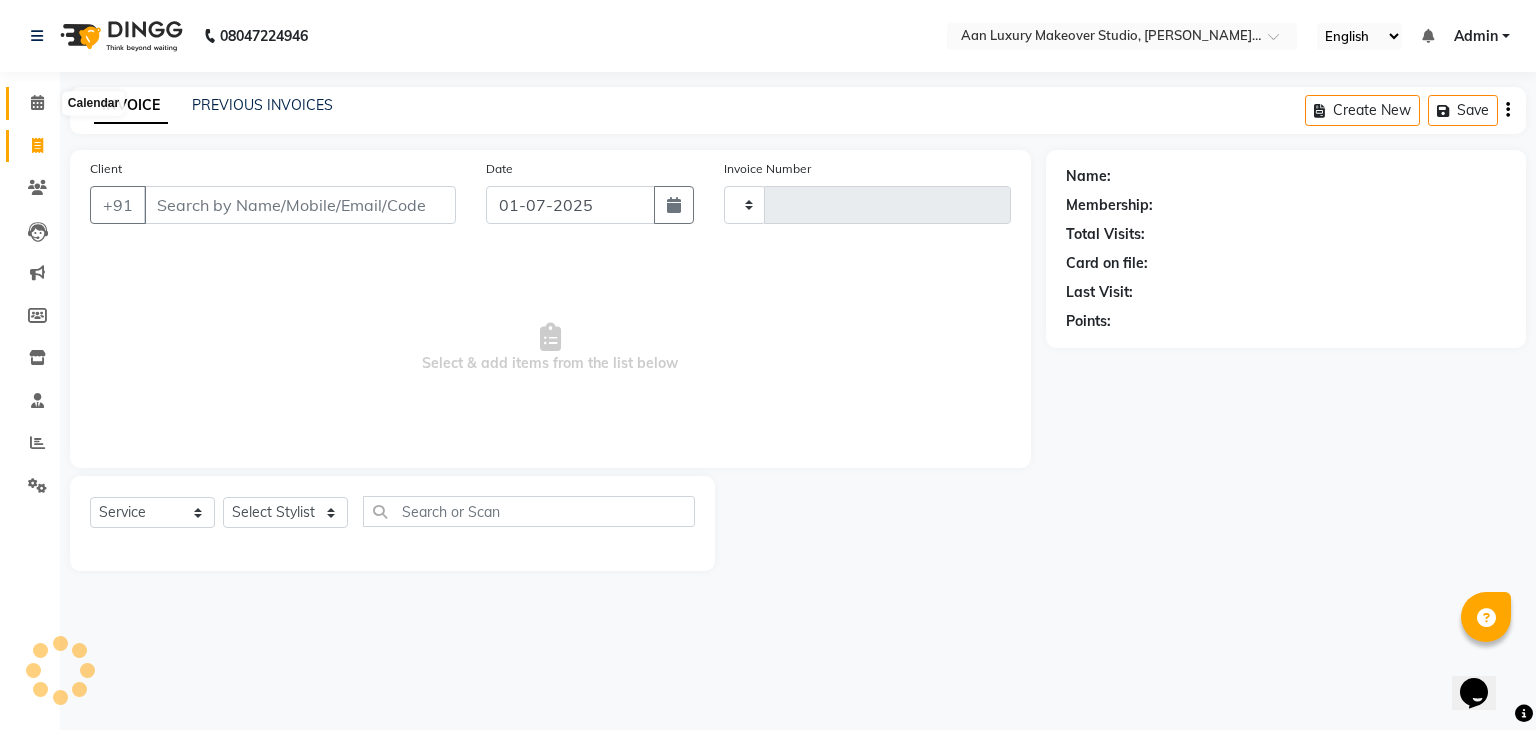 click 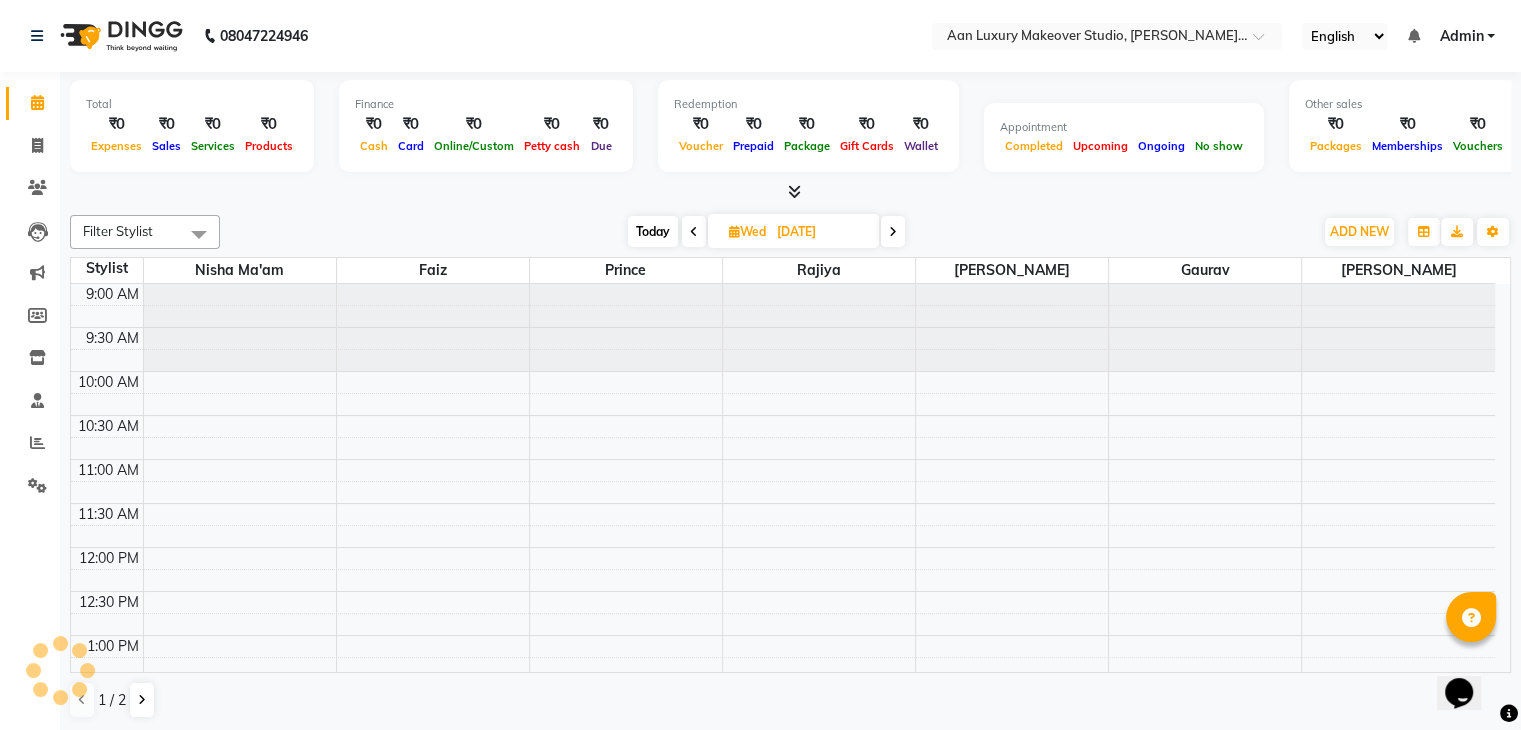 scroll, scrollTop: 0, scrollLeft: 0, axis: both 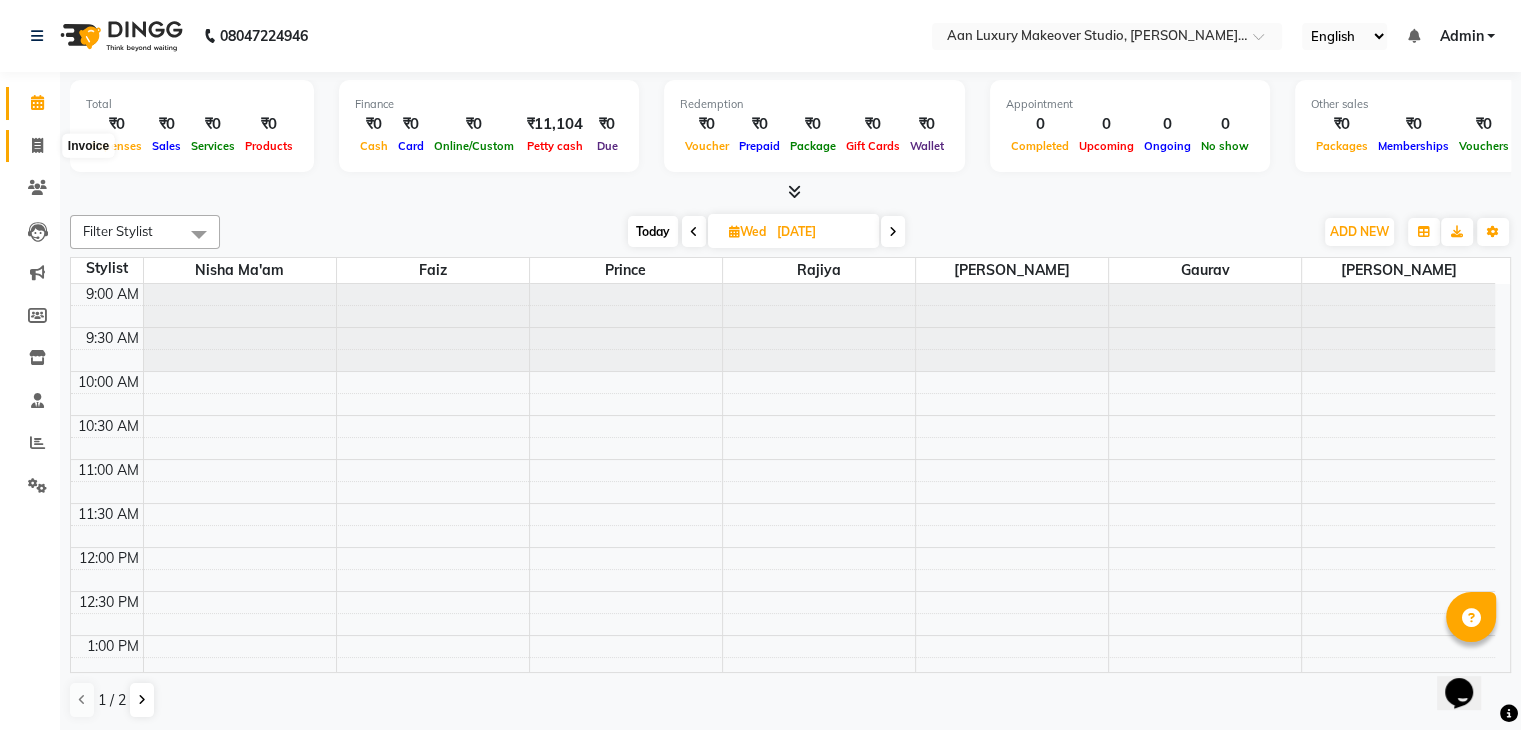 click 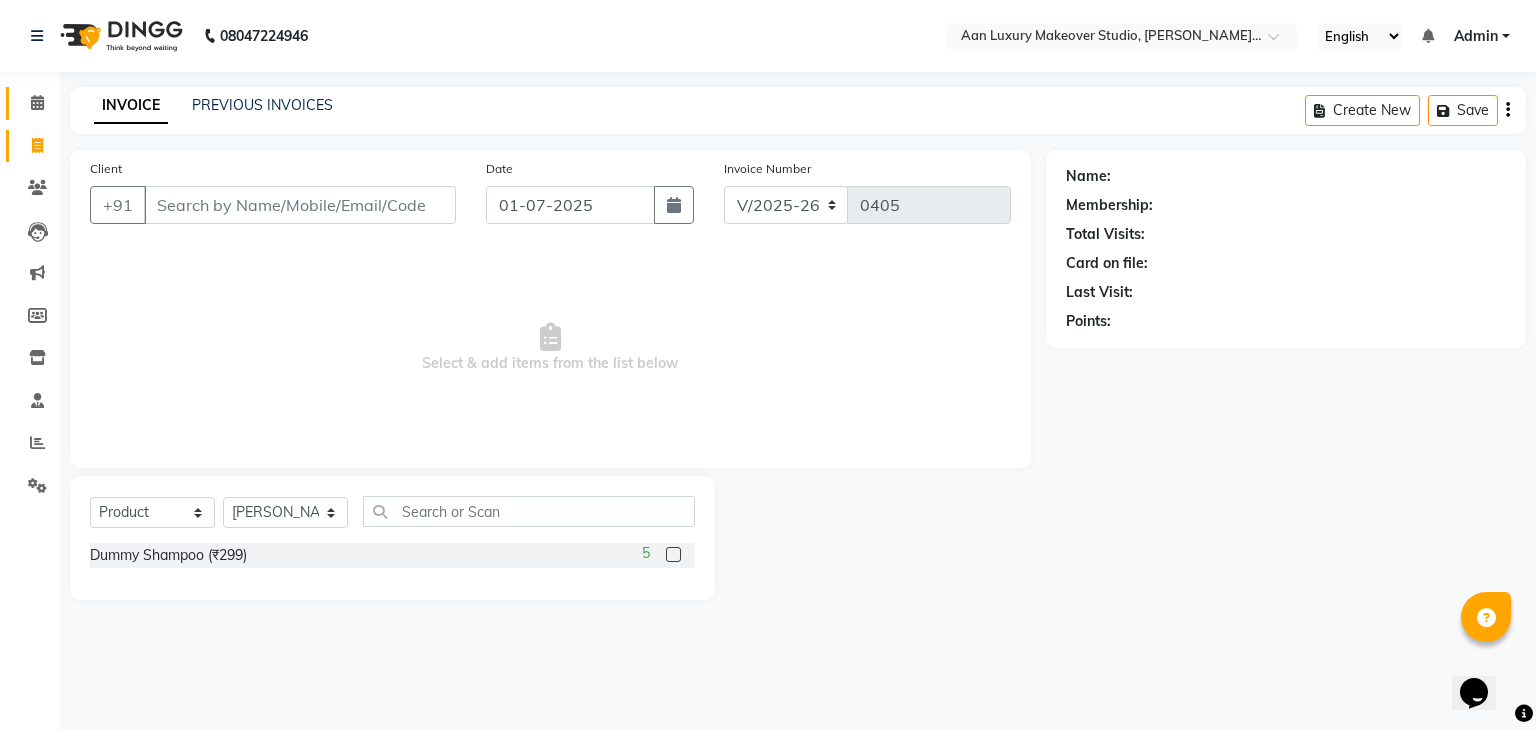 click on "Calendar" 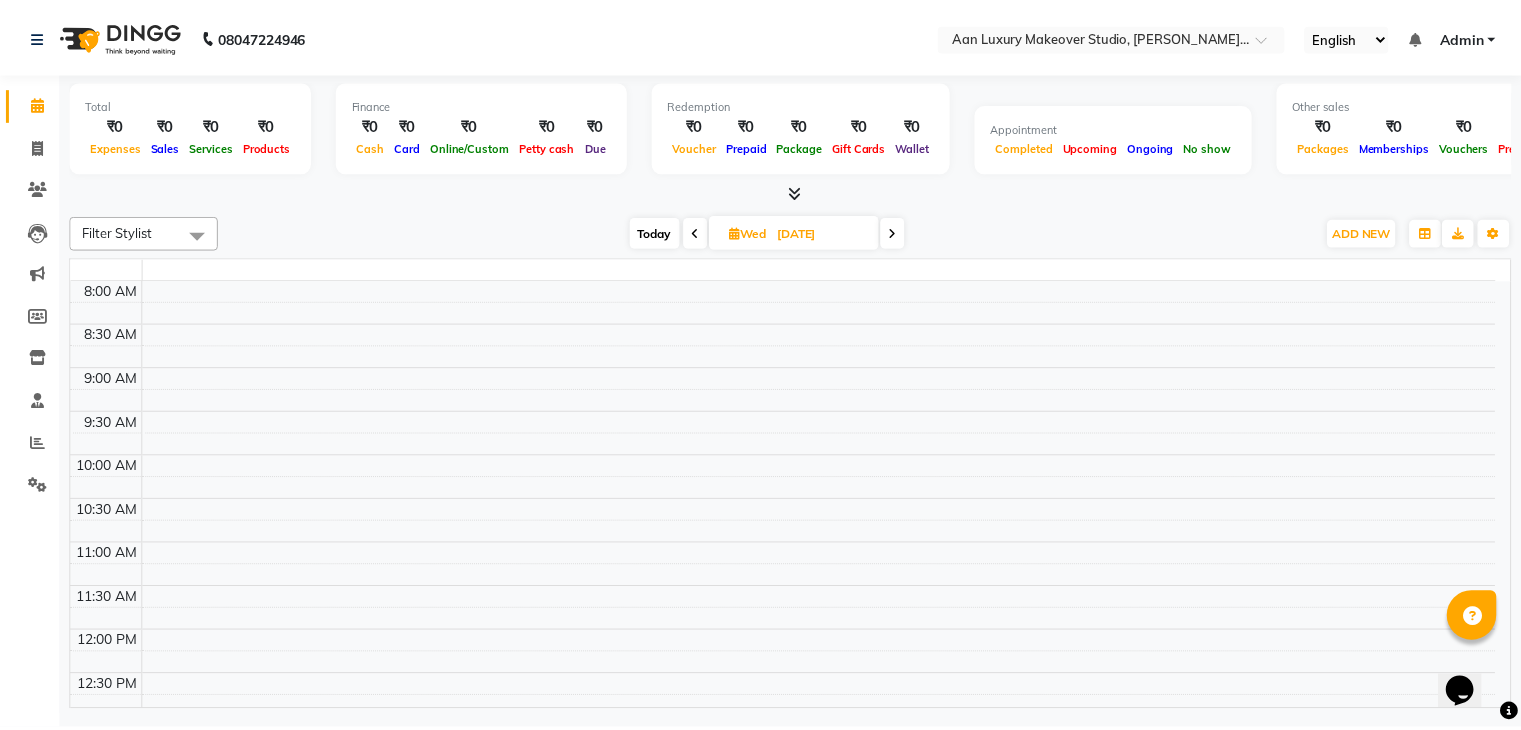 scroll, scrollTop: 0, scrollLeft: 0, axis: both 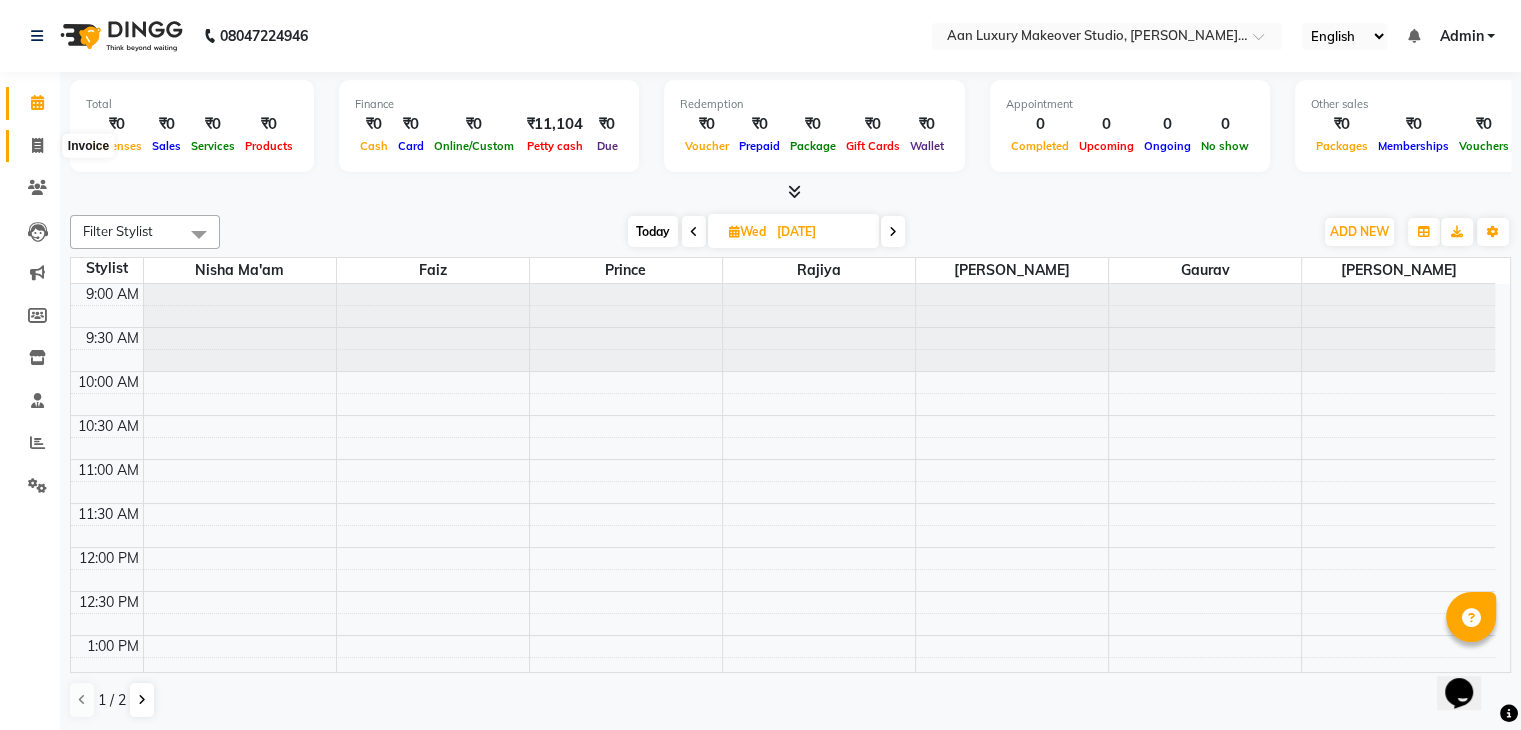 click 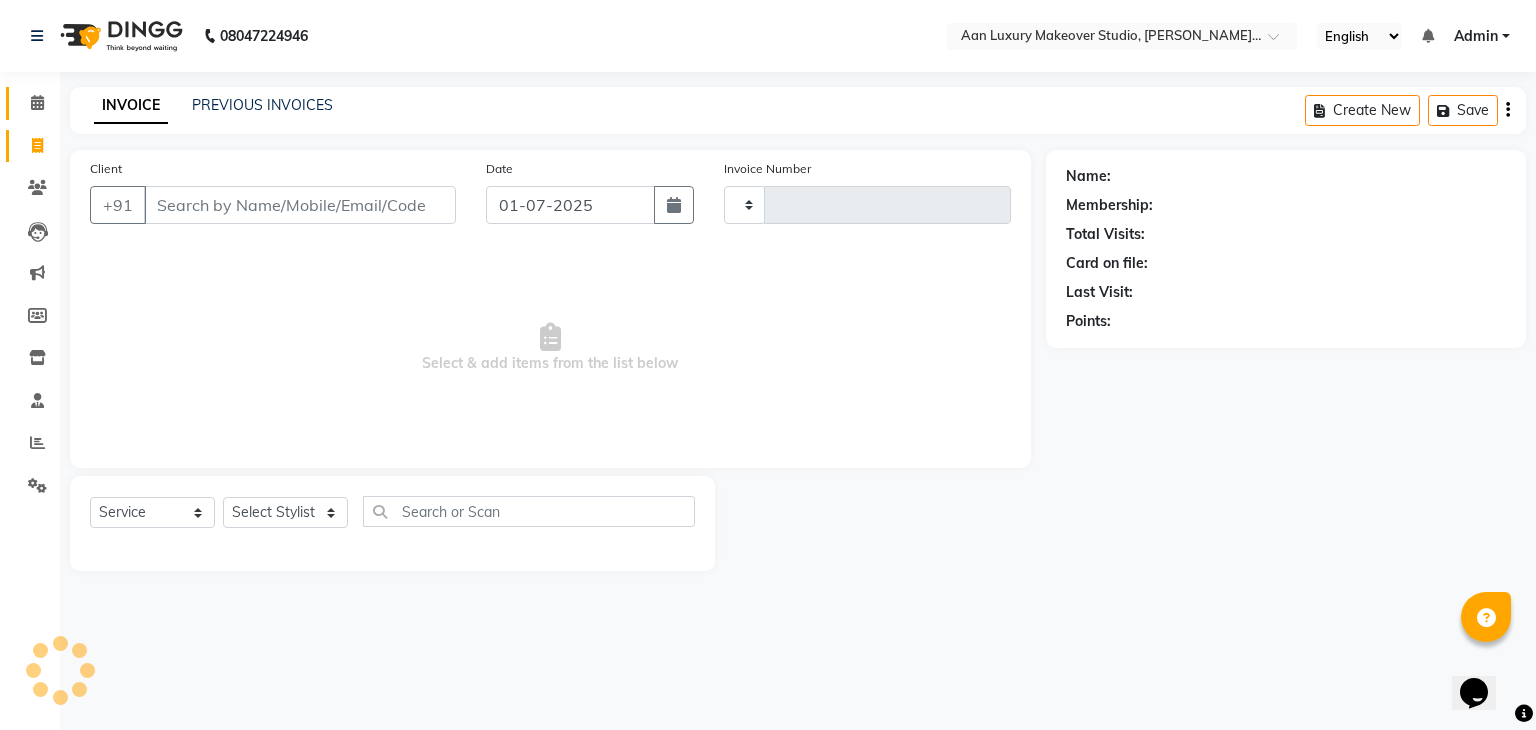 click on "Calendar" 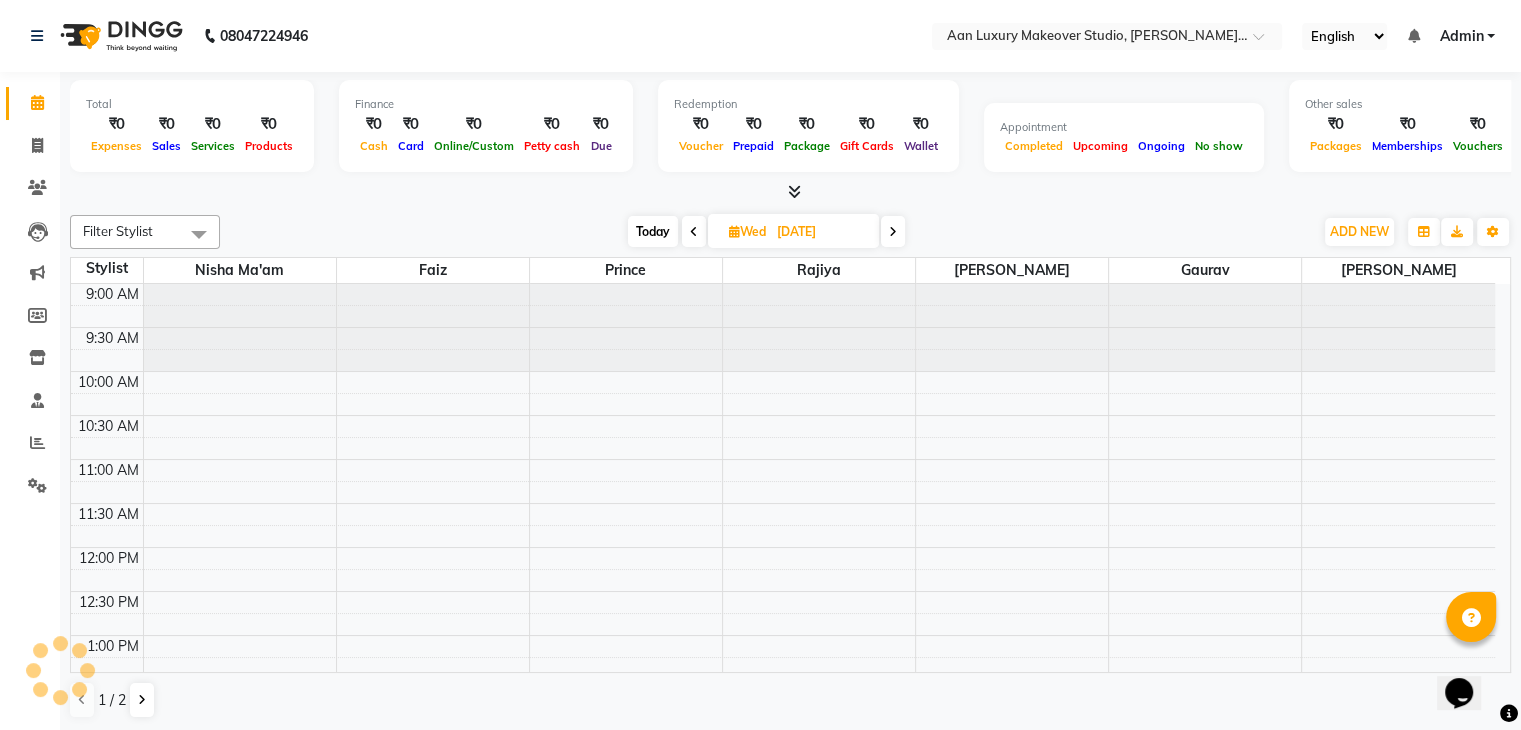 scroll, scrollTop: 0, scrollLeft: 0, axis: both 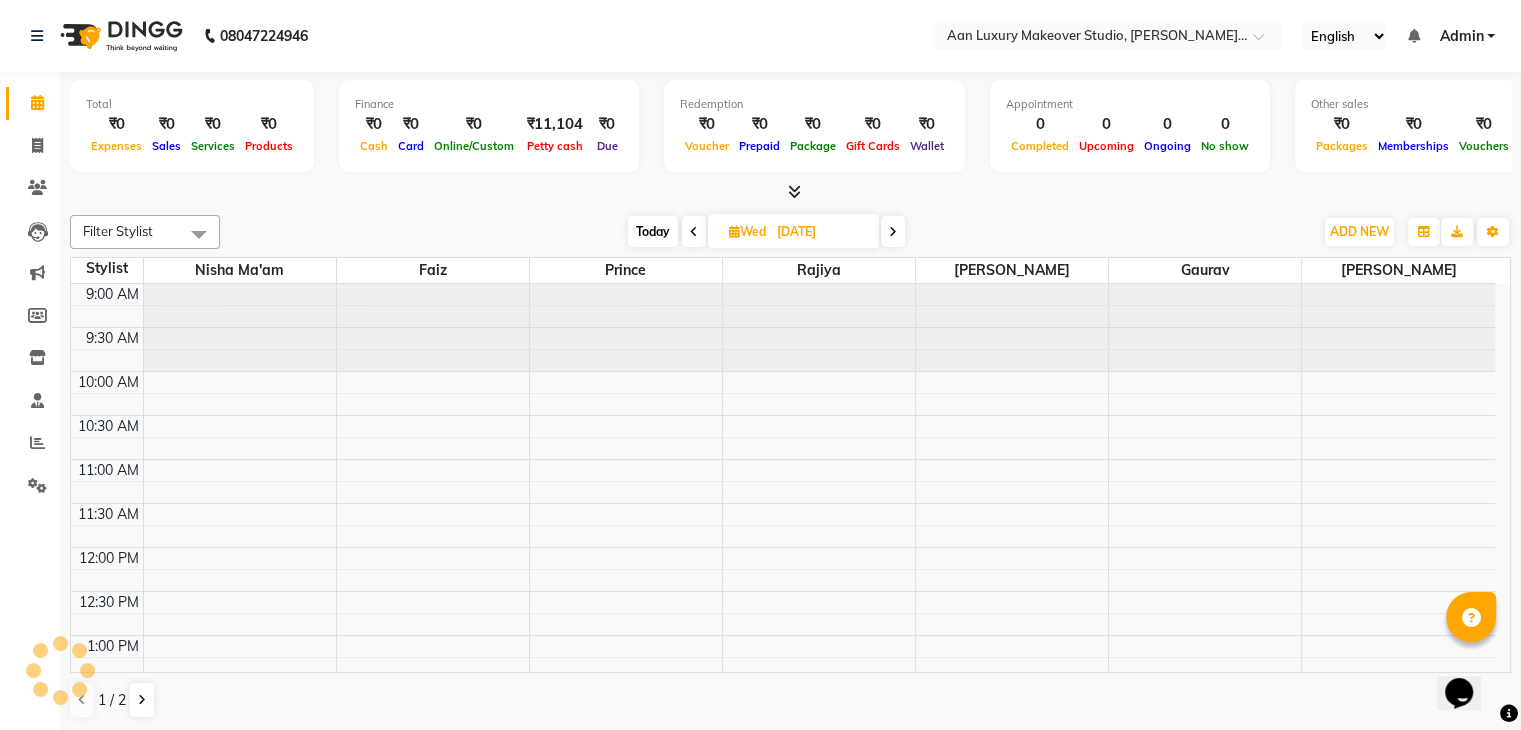 click on "Invoice" 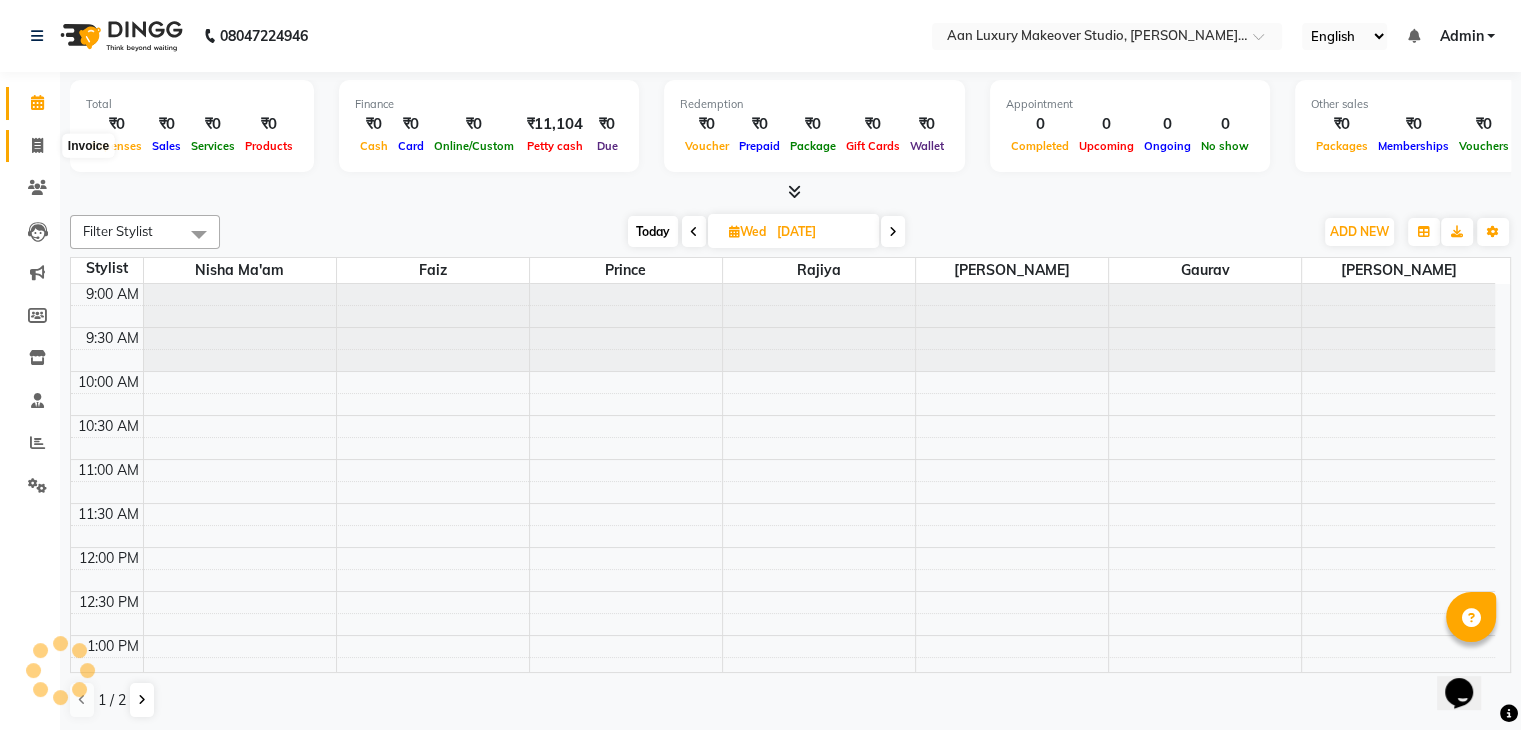 click 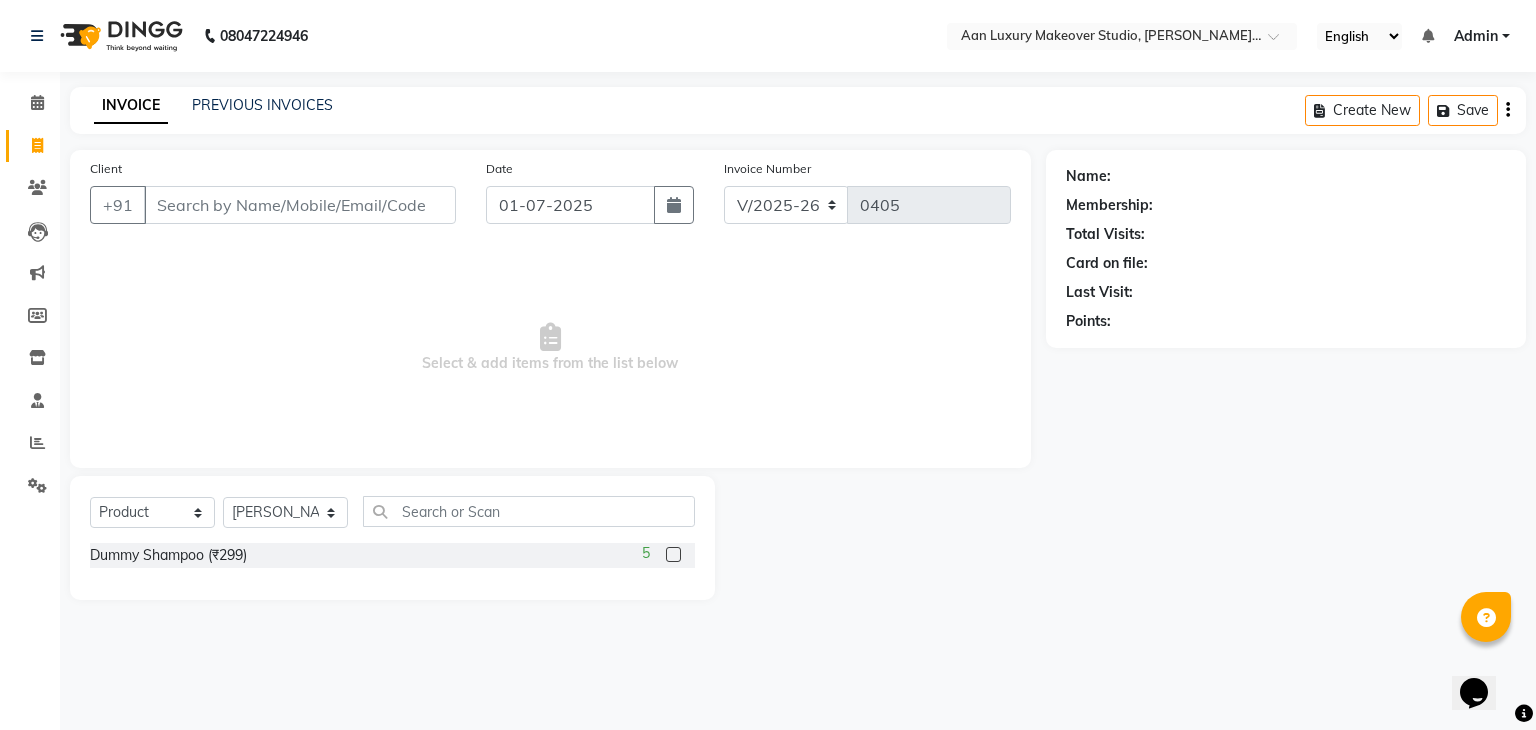 click on "Client" at bounding box center [300, 205] 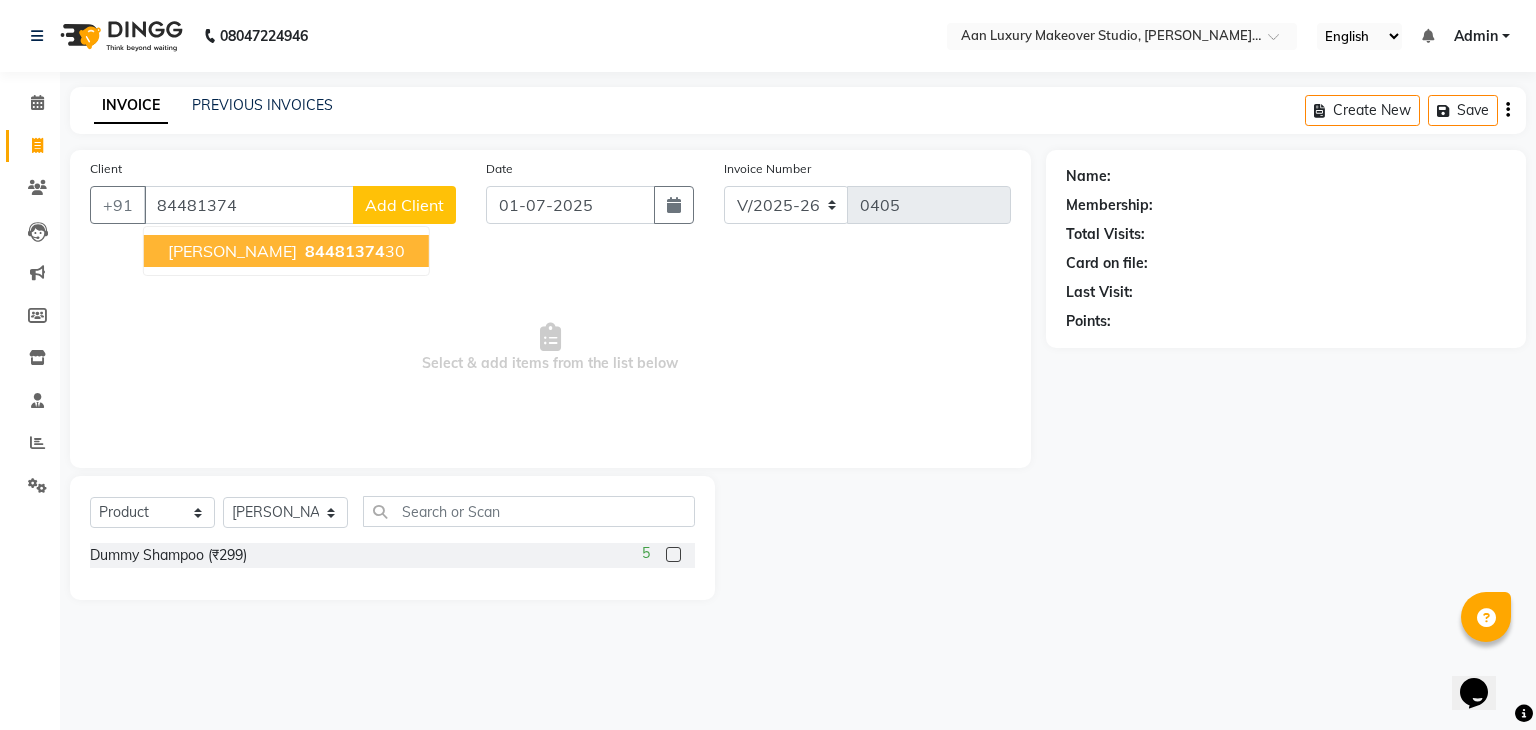 click on "84481374 30" at bounding box center [353, 251] 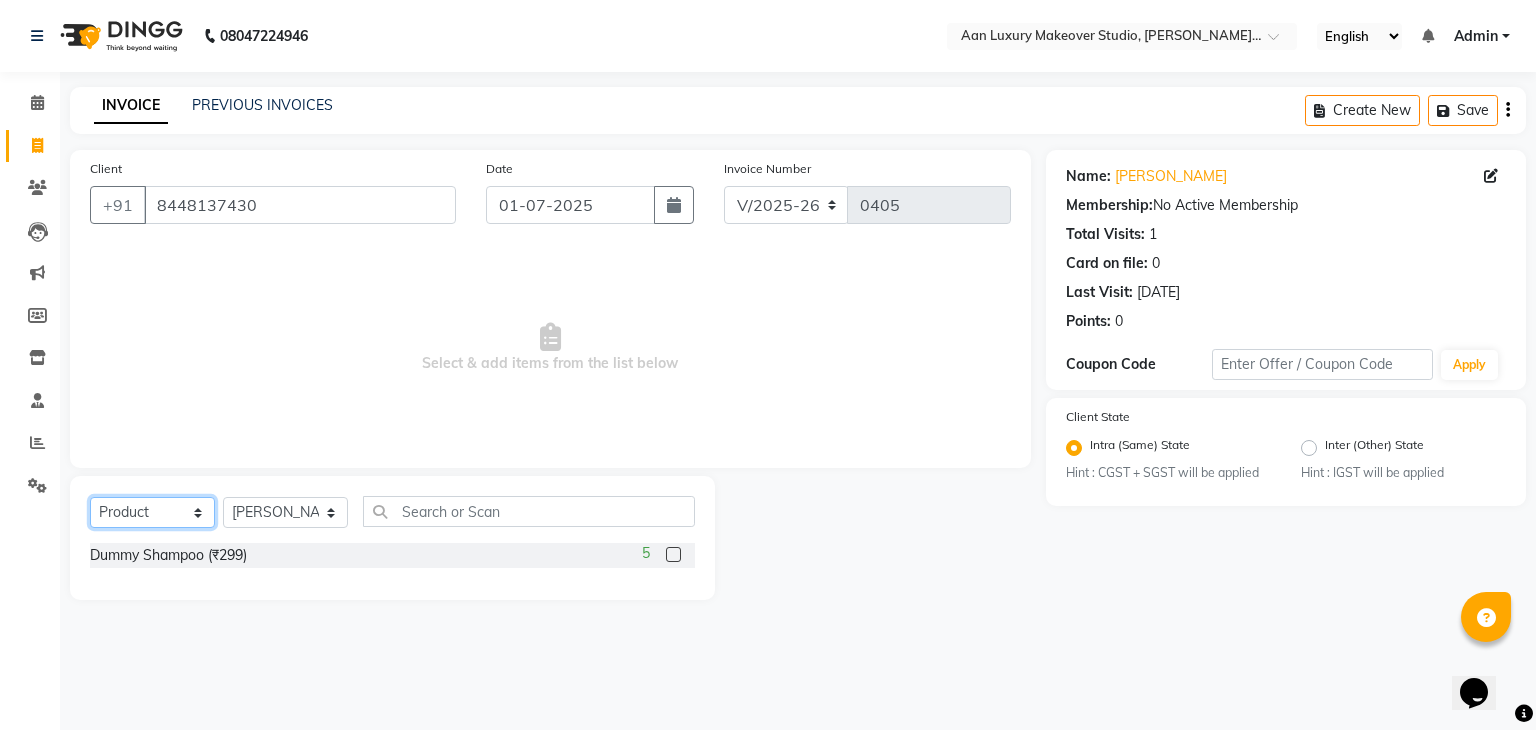 click on "Select  Service  Product  Membership  Package Voucher Prepaid Gift Card" 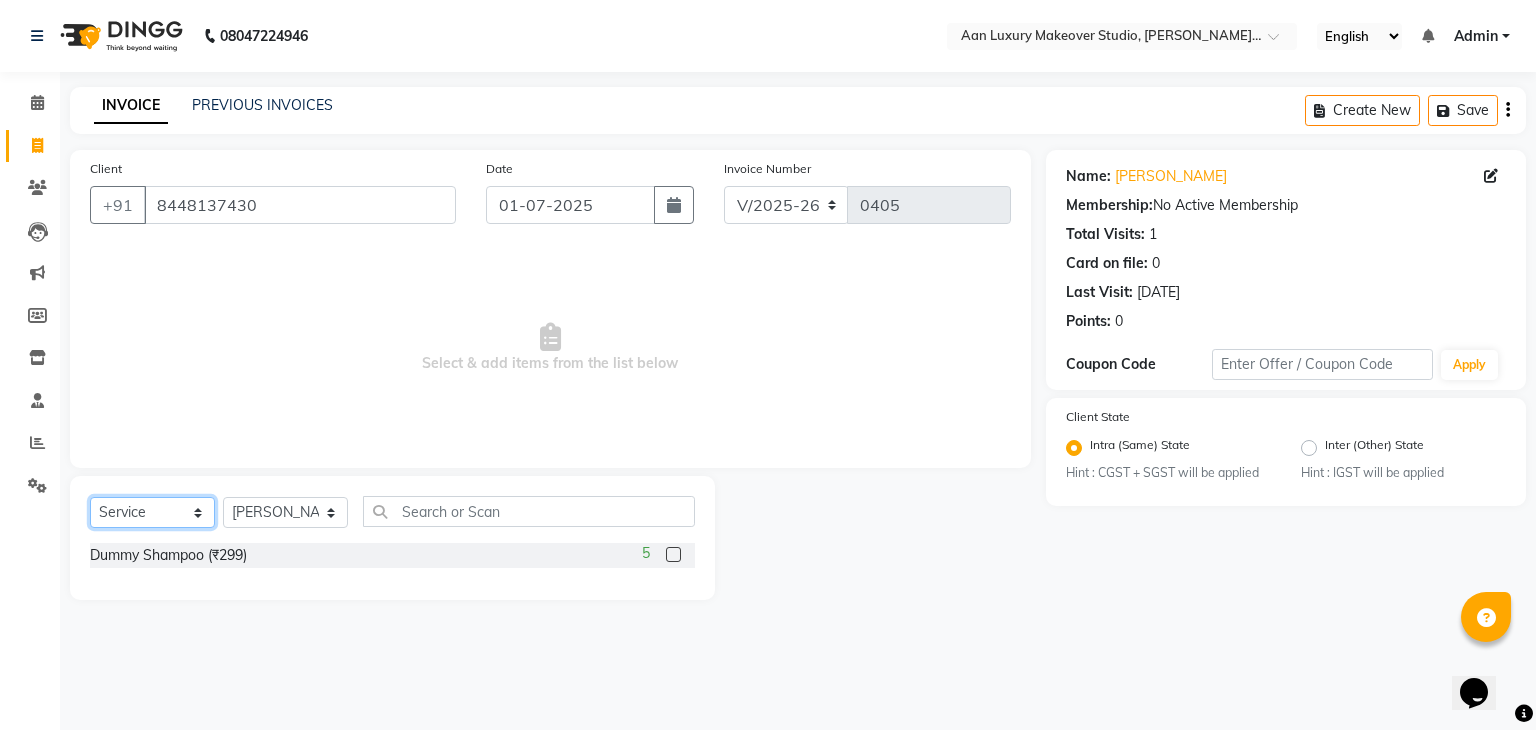 click on "Select  Service  Product  Membership  Package Voucher Prepaid Gift Card" 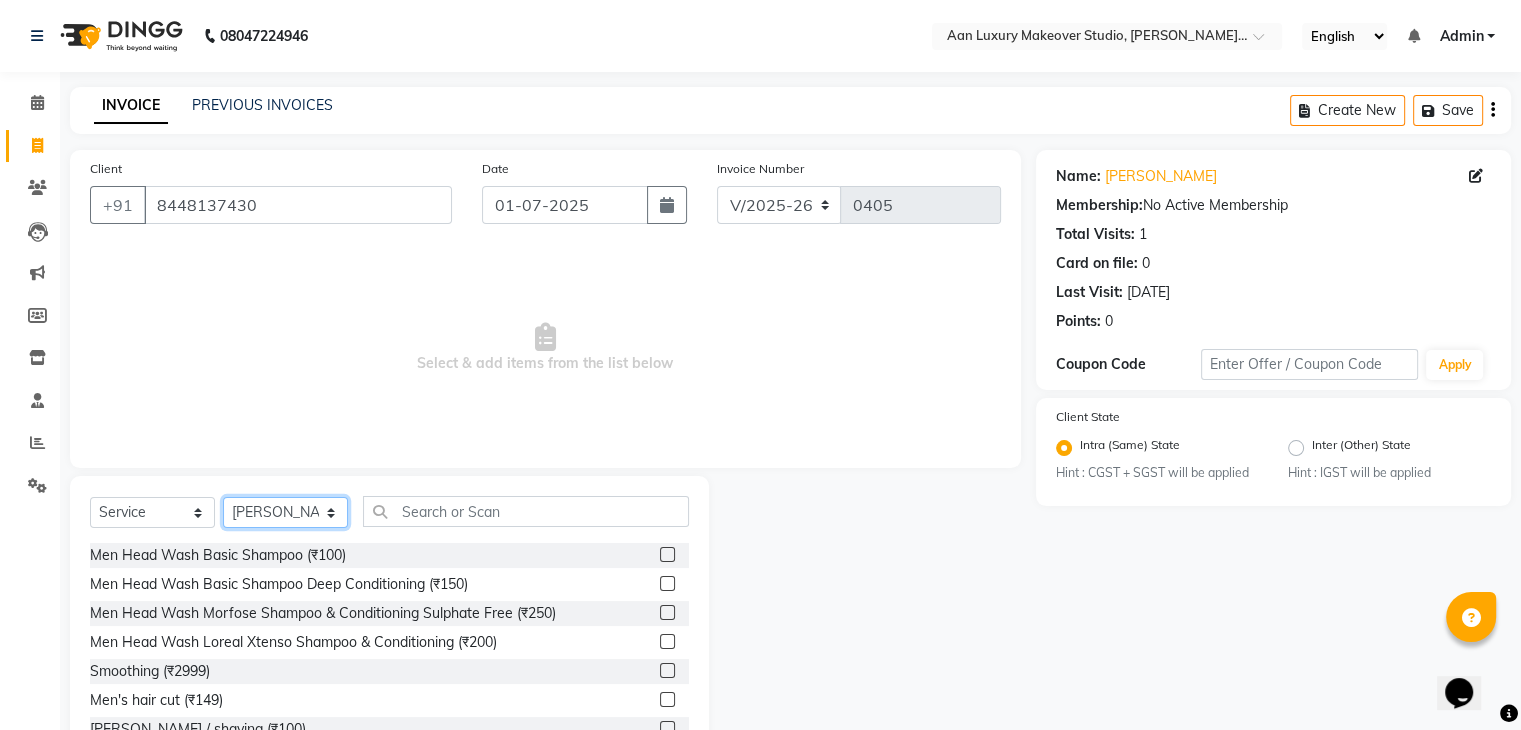 click on "Select Stylist Faiz gaurav [PERSON_NAME] Nisha ma'am  [PERSON_NAME] [PERSON_NAME] [PERSON_NAME]" 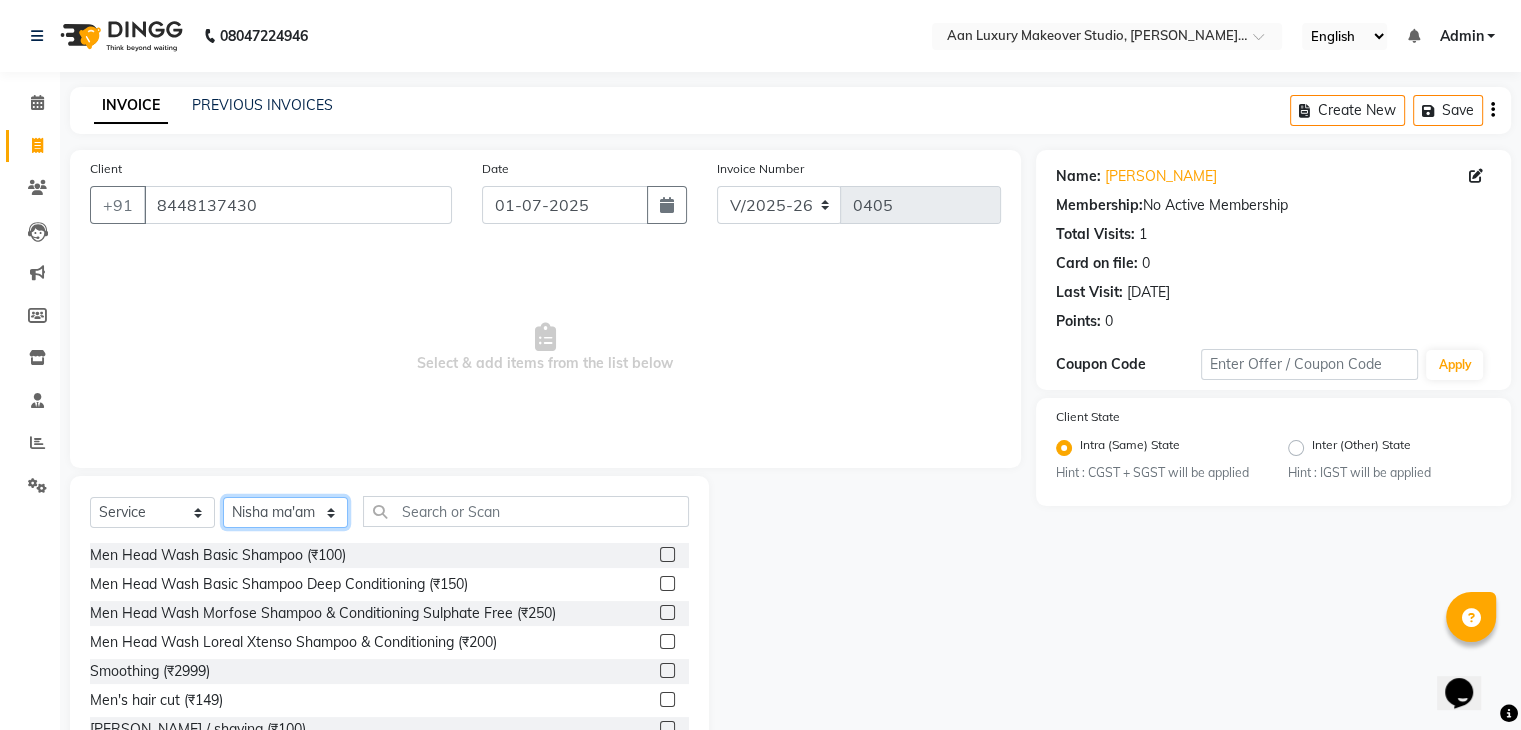 click on "Select Stylist Faiz gaurav [PERSON_NAME] Nisha ma'am  [PERSON_NAME] [PERSON_NAME] [PERSON_NAME]" 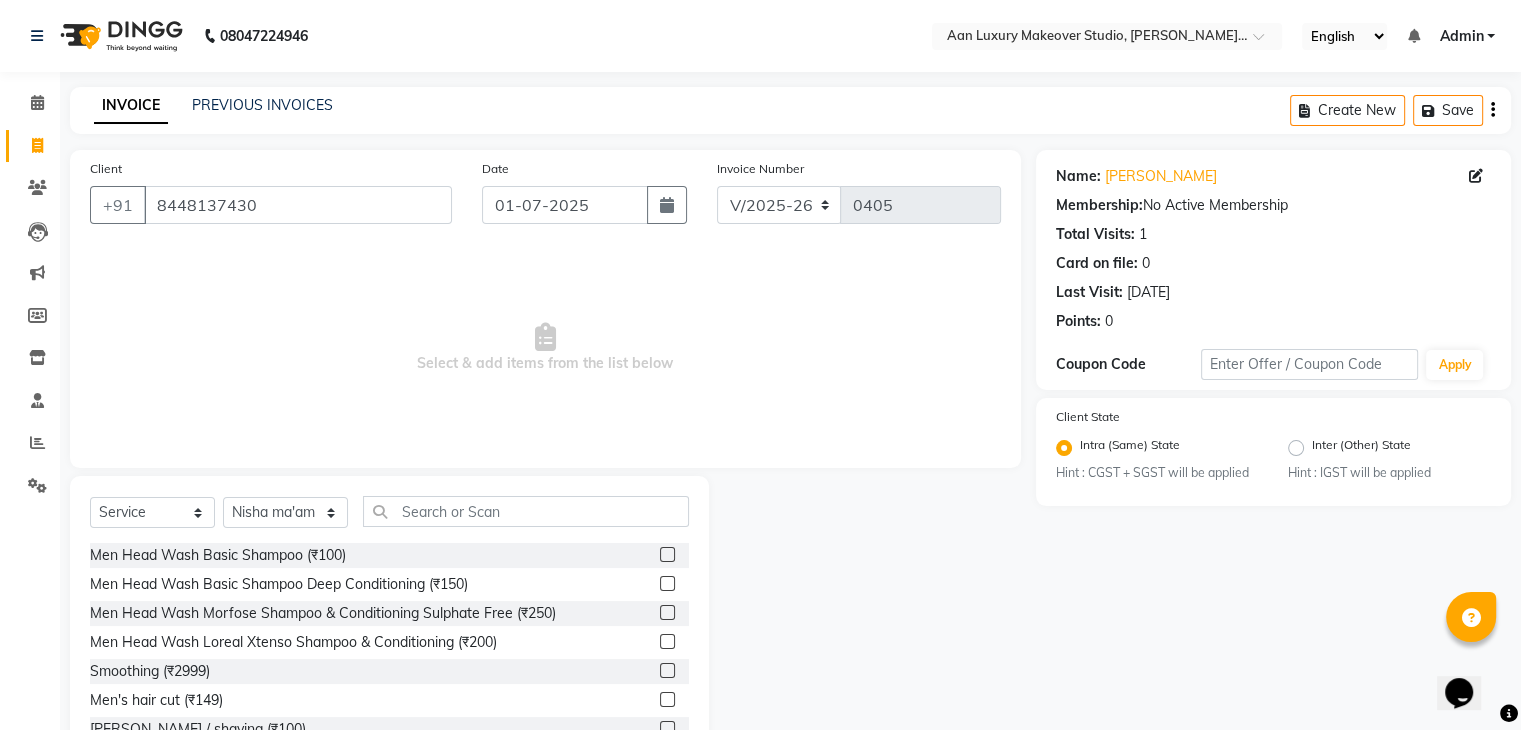 click on "Select & add items from the list below" at bounding box center [545, 348] 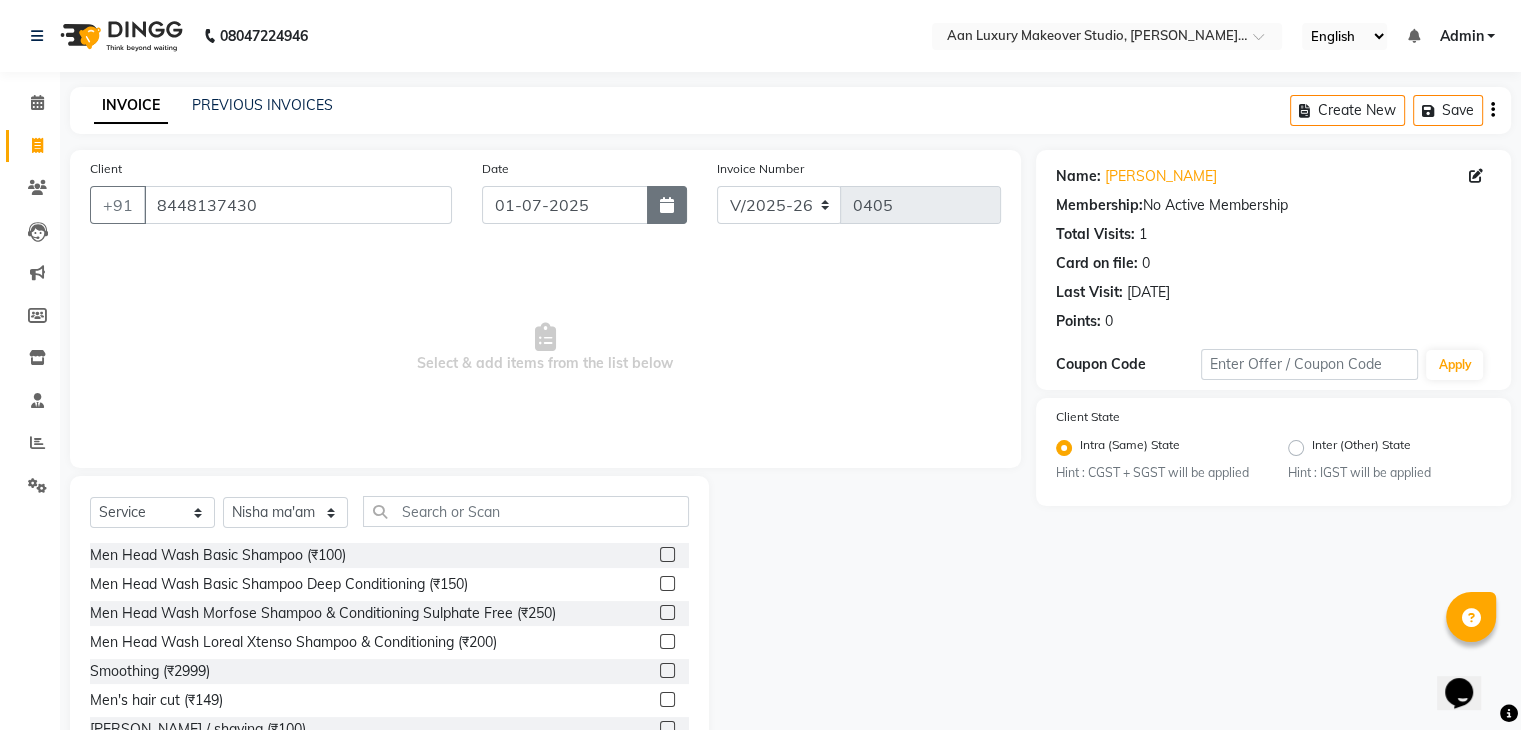 click 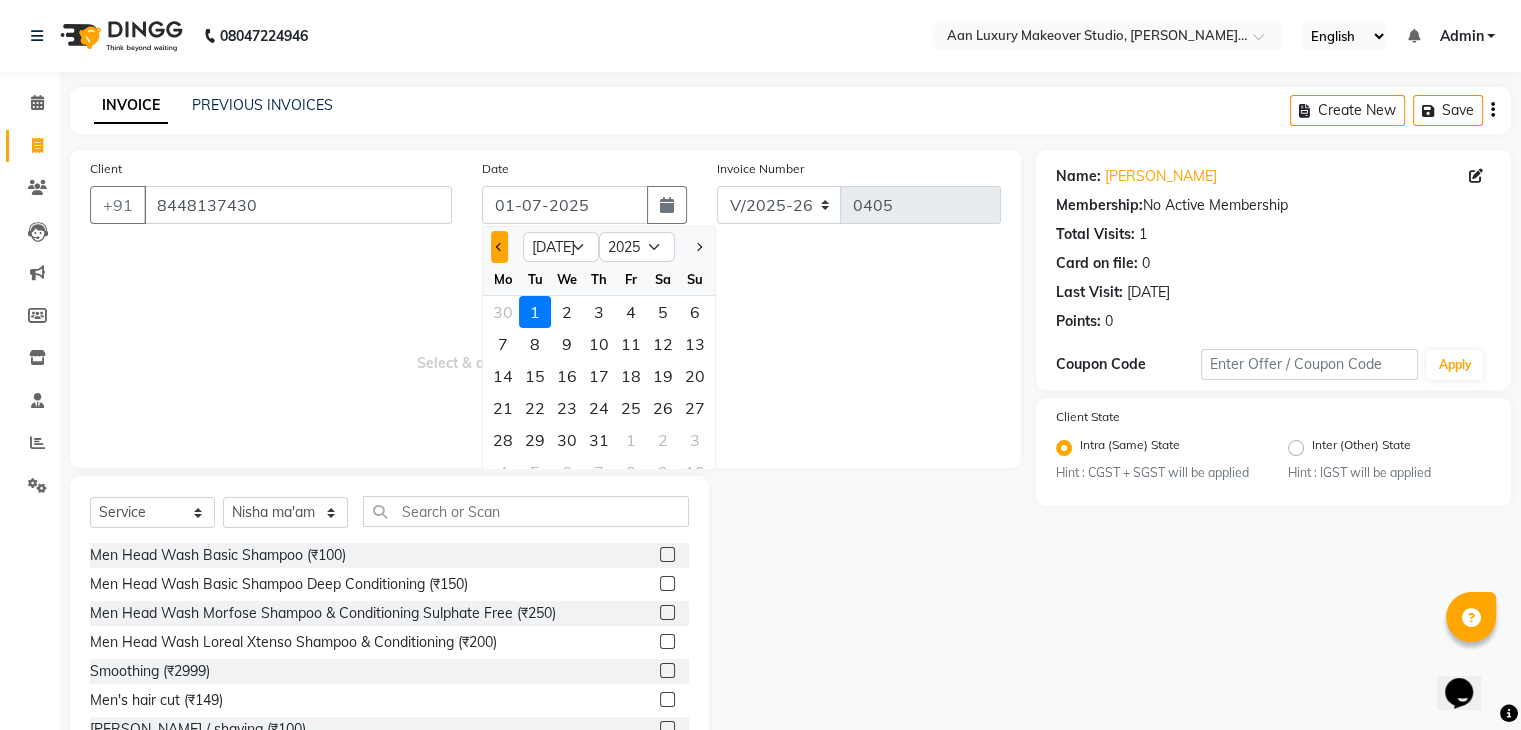 click 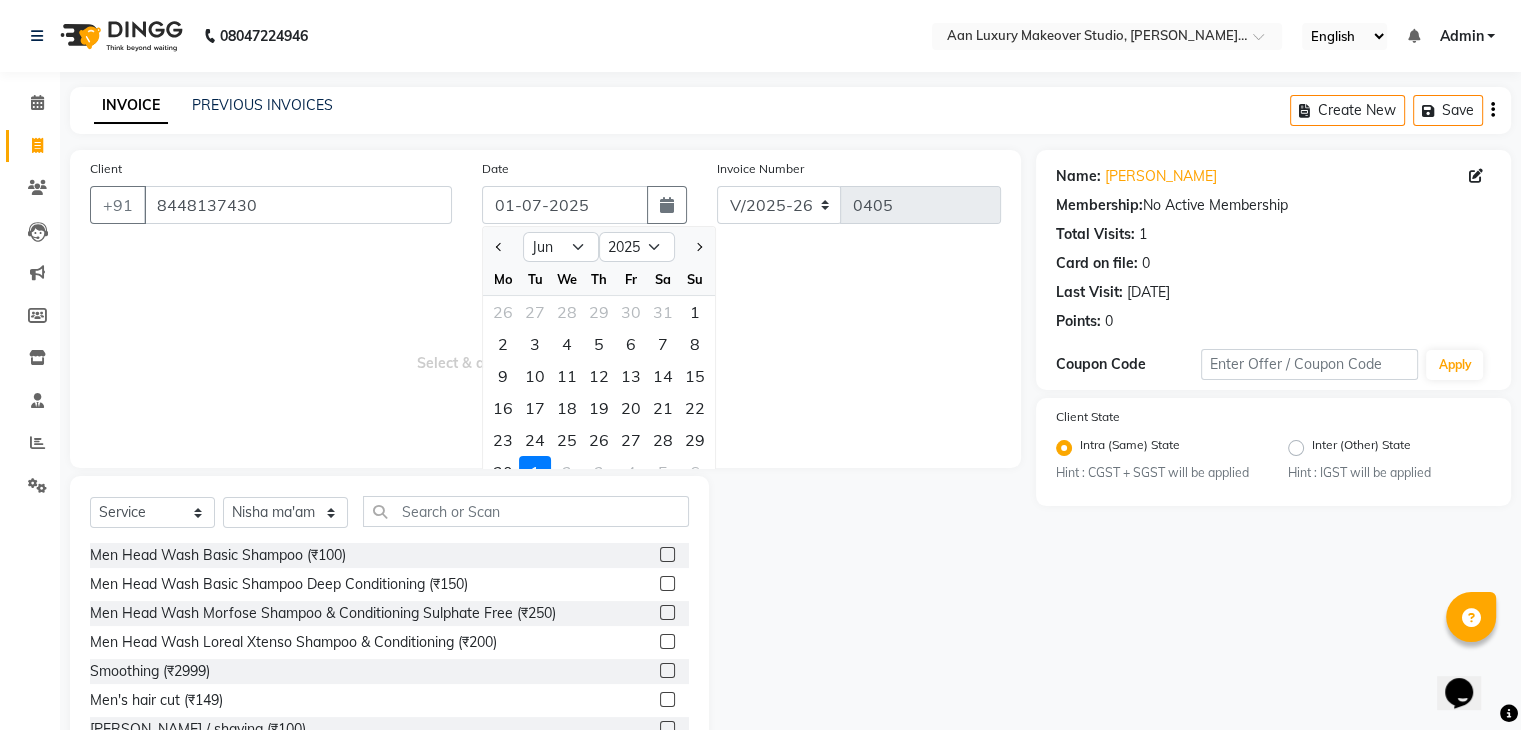 click on "Select & add items from the list below" at bounding box center [545, 348] 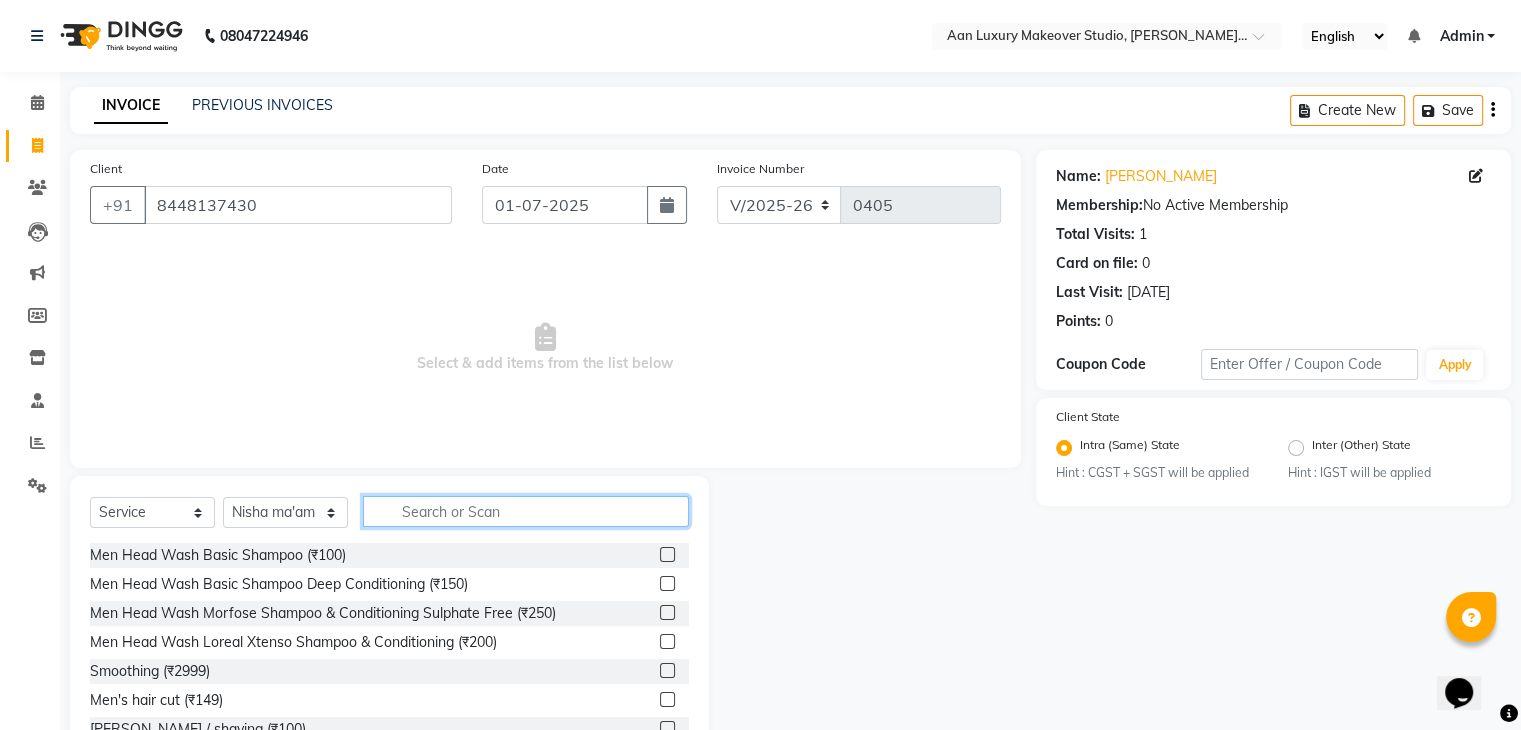 click 